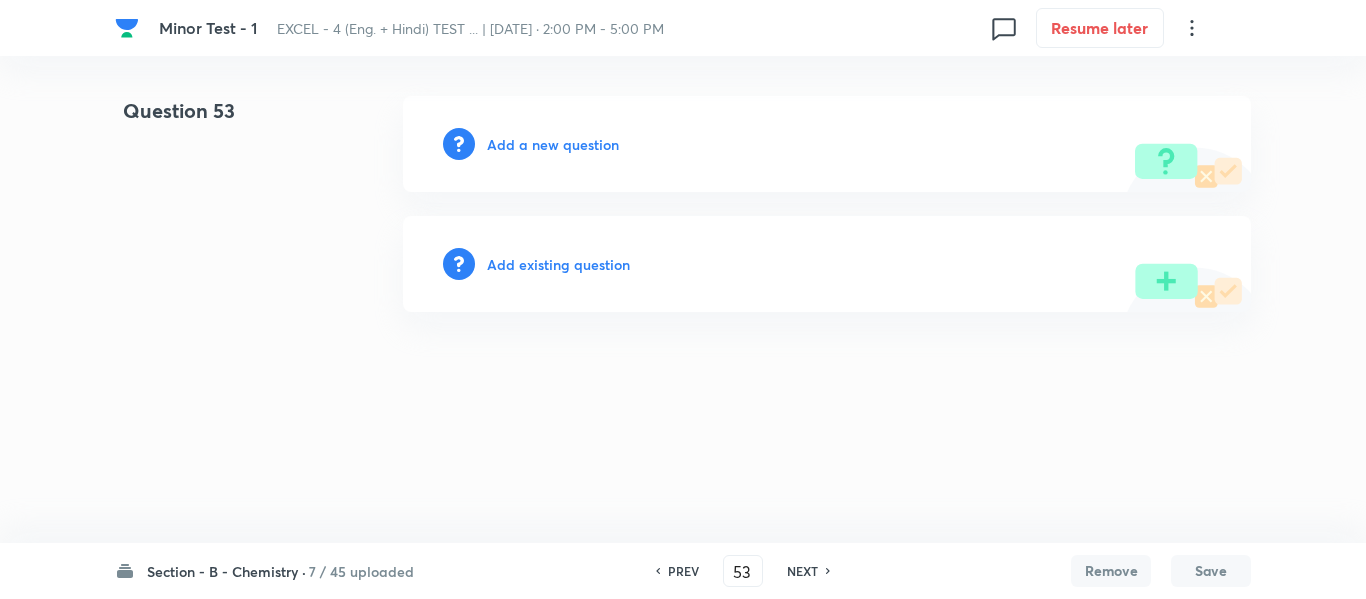 scroll, scrollTop: 0, scrollLeft: 0, axis: both 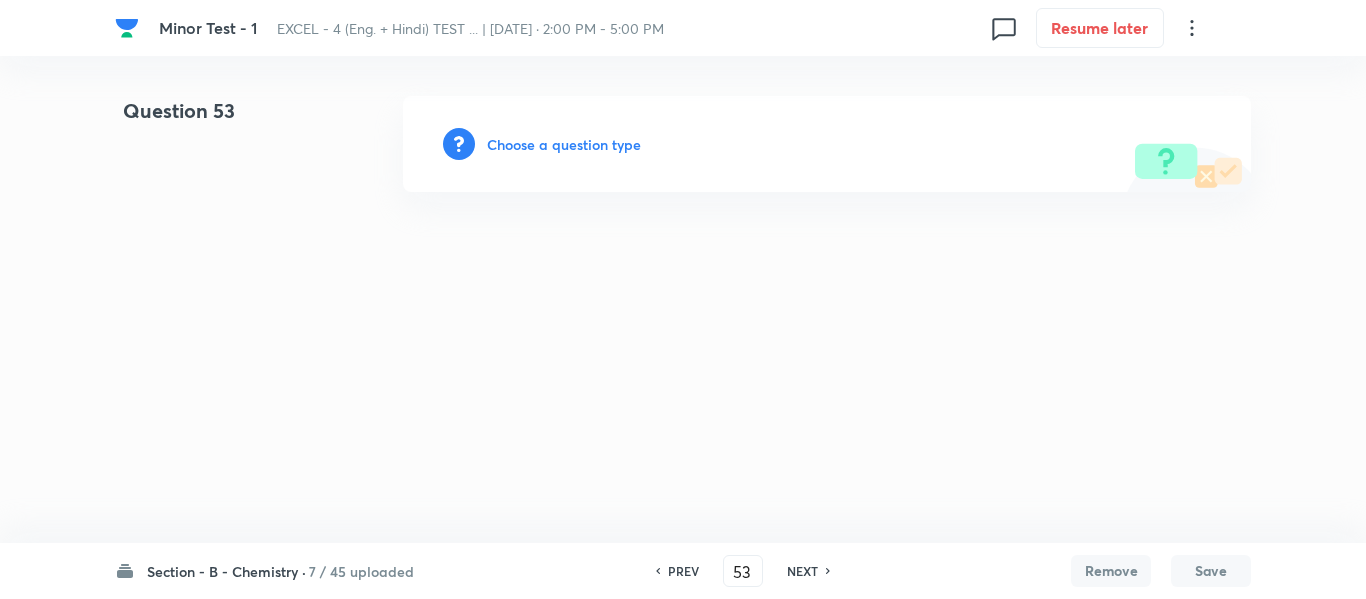 click on "Choose a question type" at bounding box center (564, 144) 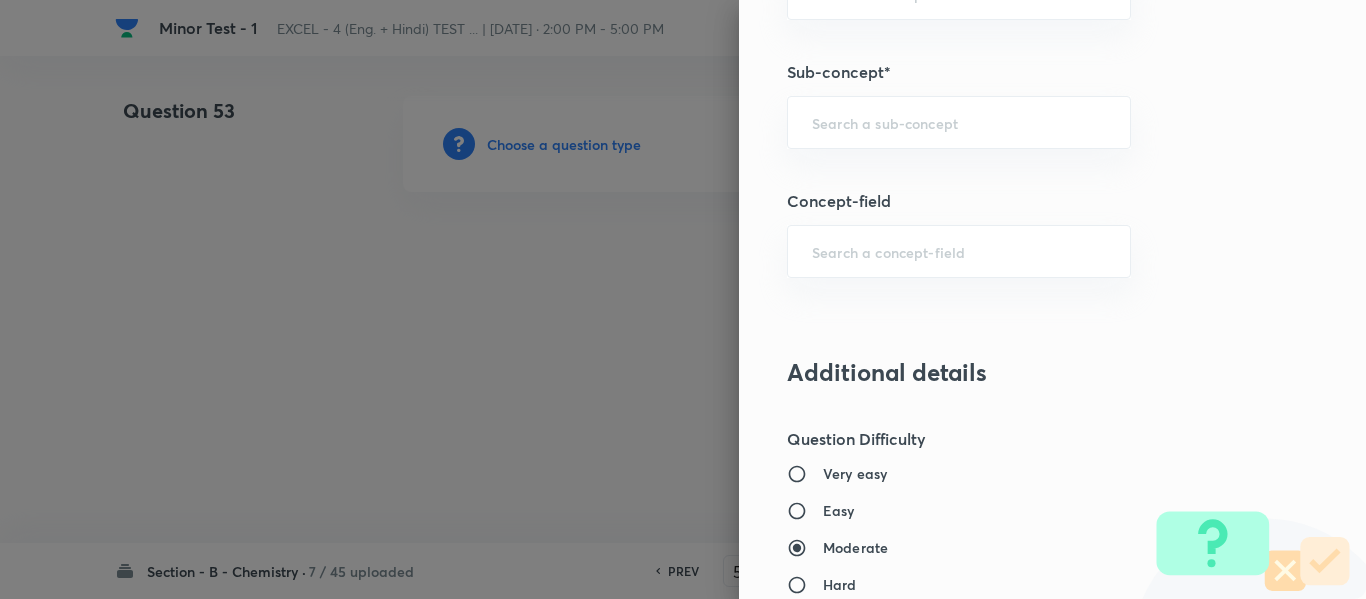 scroll, scrollTop: 1400, scrollLeft: 0, axis: vertical 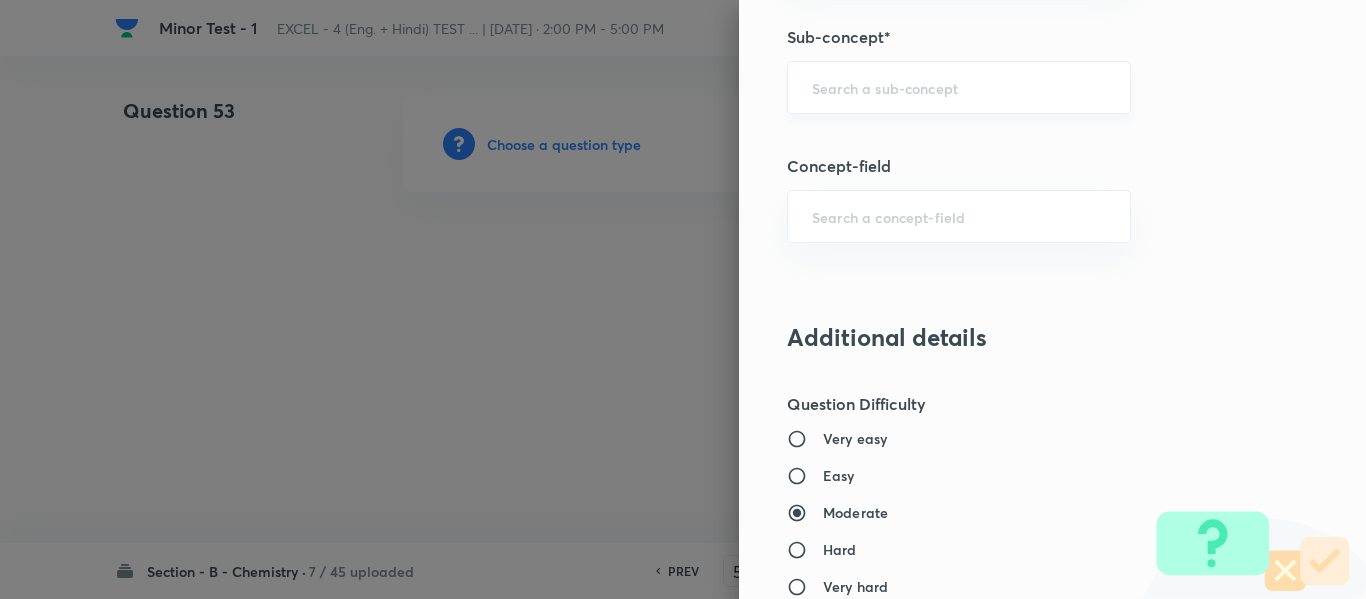 click at bounding box center [959, 87] 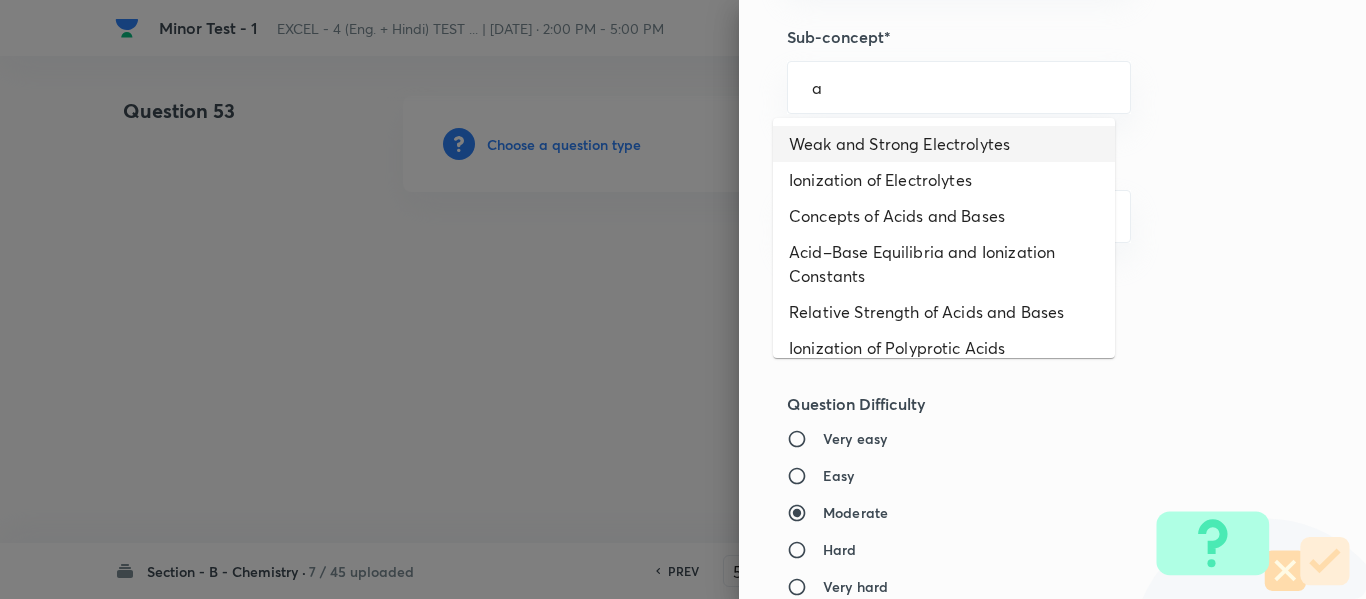 click on "Weak and Strong Electrolytes" at bounding box center (944, 144) 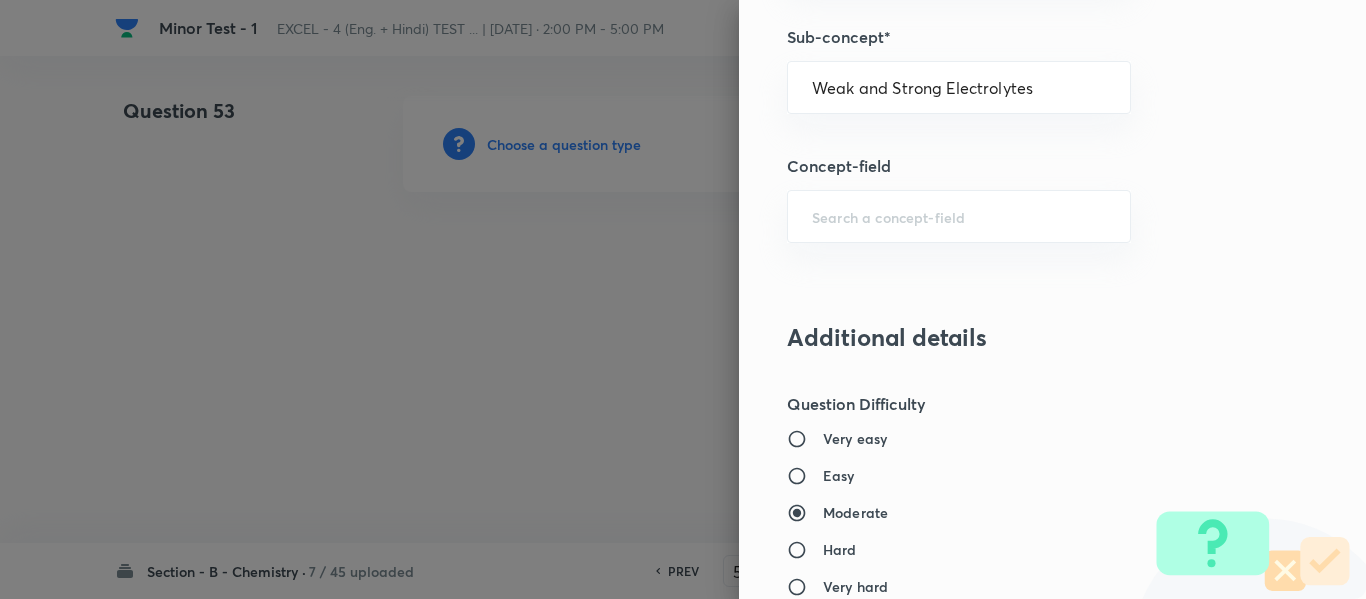 type on "Chemistry" 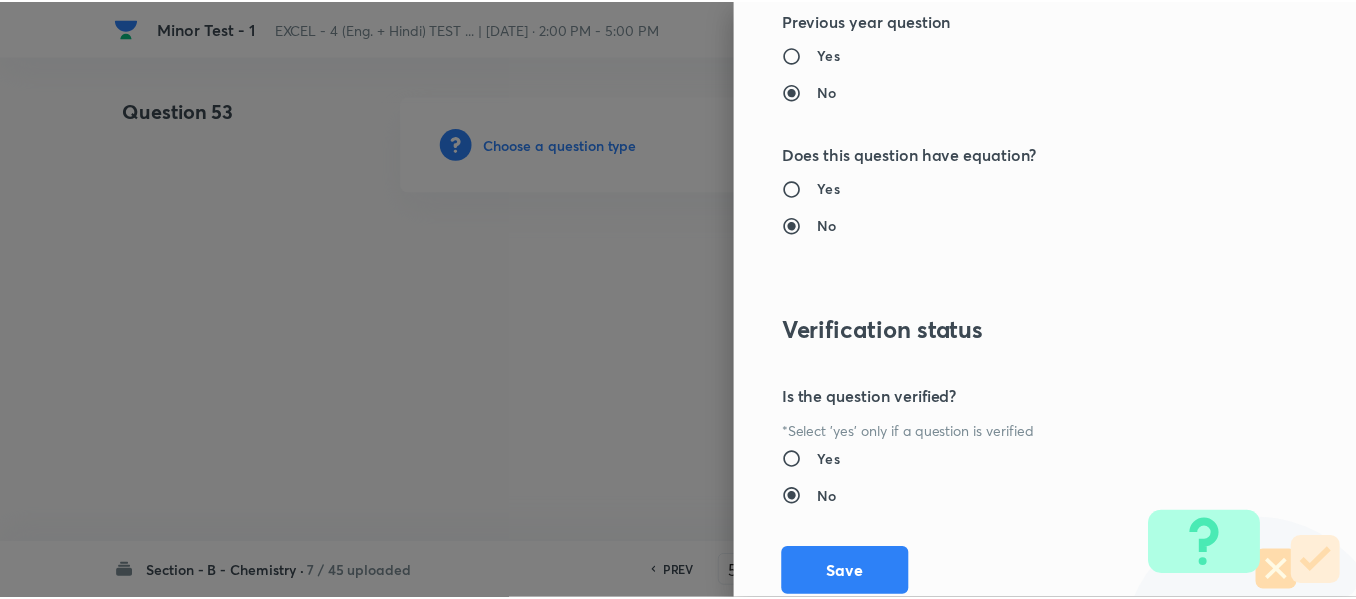 scroll, scrollTop: 2261, scrollLeft: 0, axis: vertical 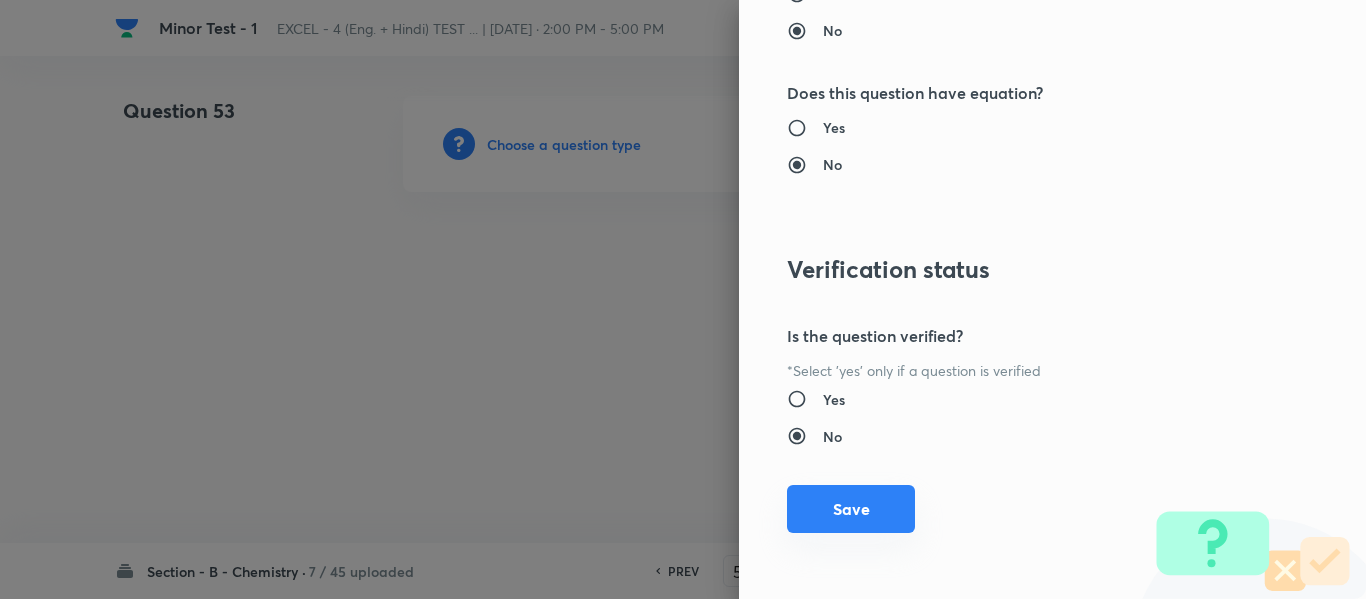 click on "Save" at bounding box center (851, 509) 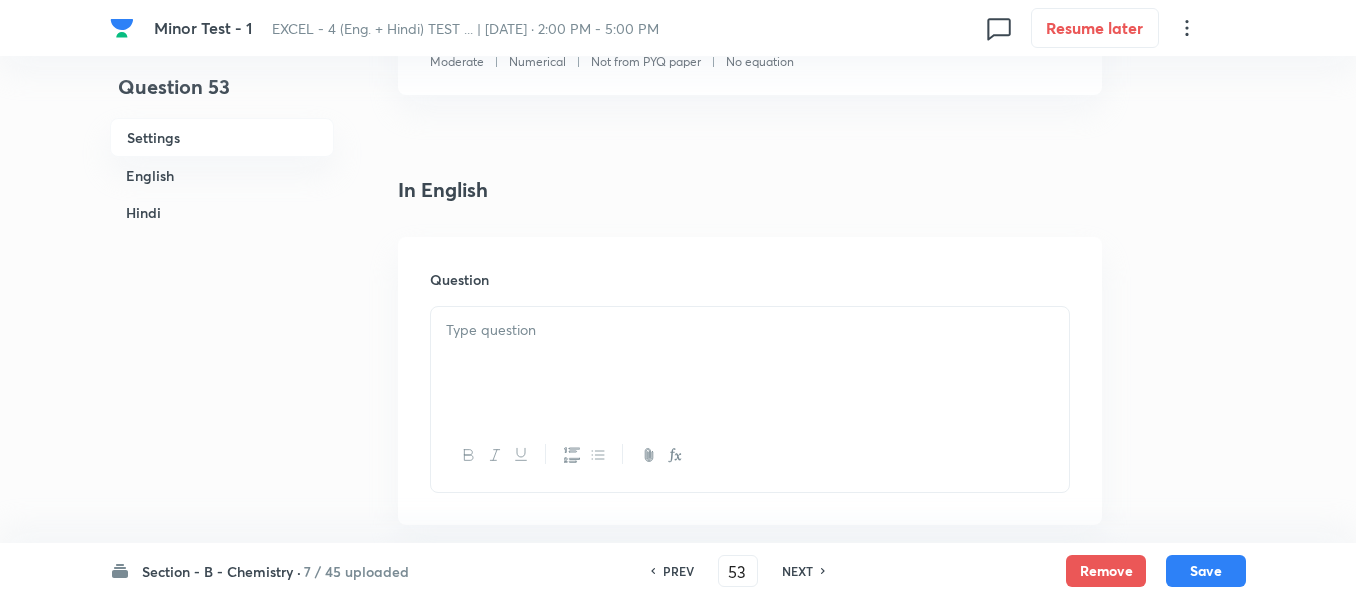 scroll, scrollTop: 500, scrollLeft: 0, axis: vertical 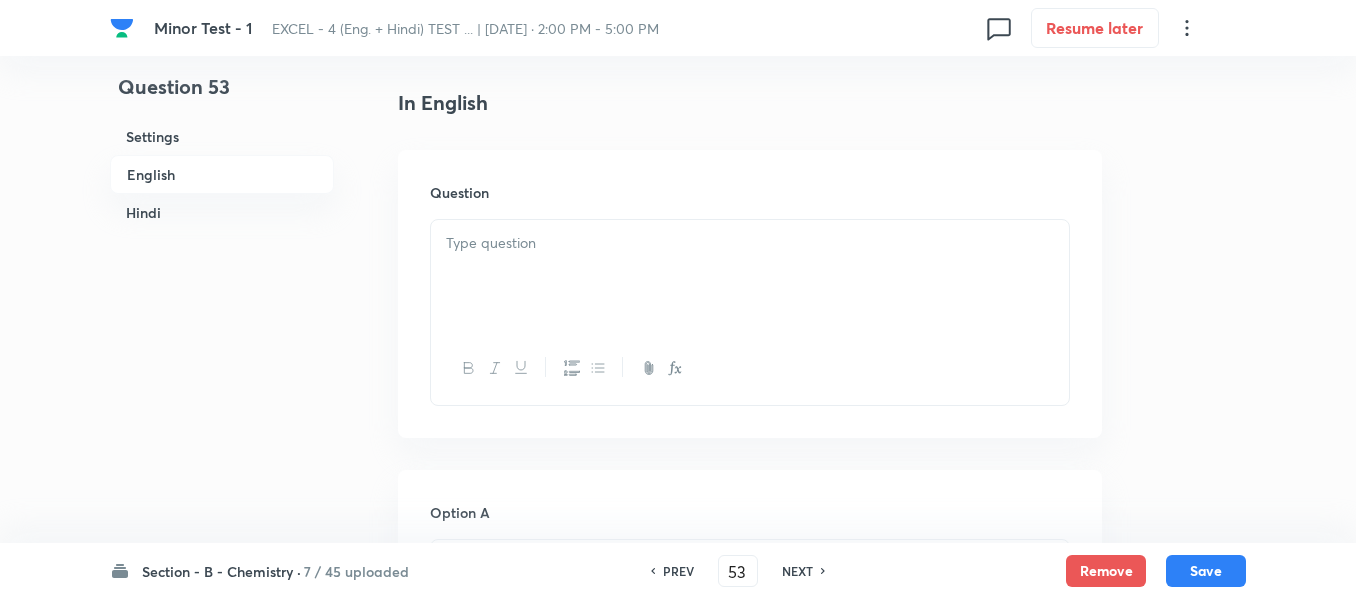 click at bounding box center [750, 276] 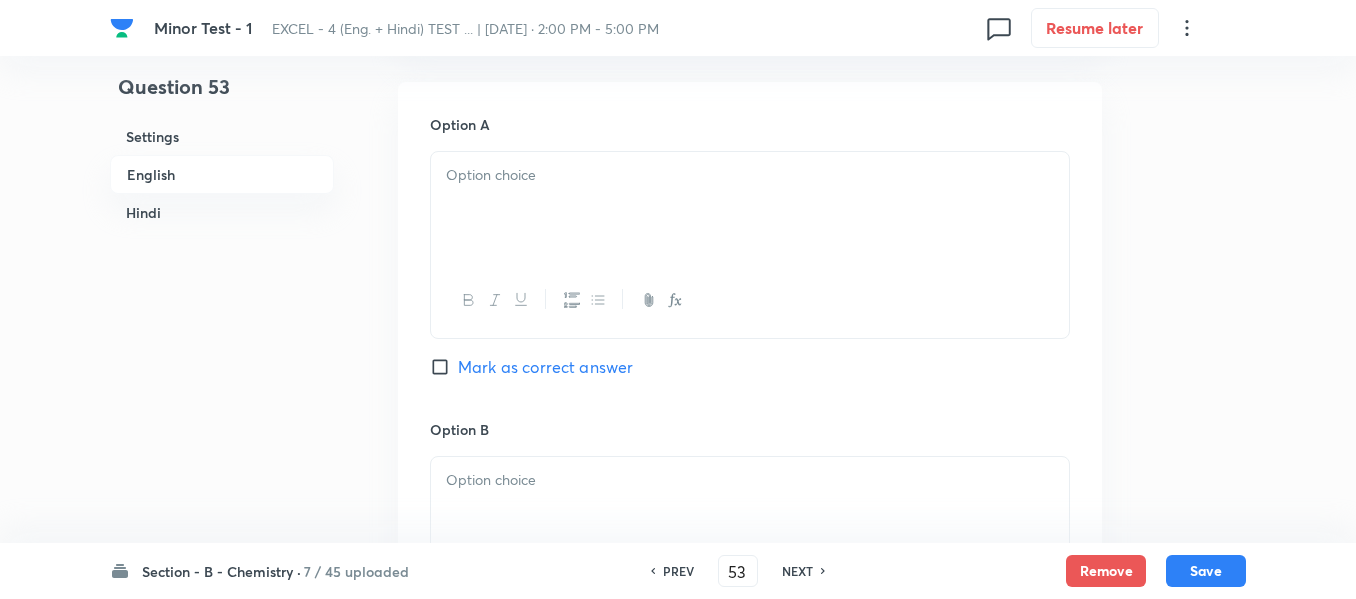 scroll, scrollTop: 900, scrollLeft: 0, axis: vertical 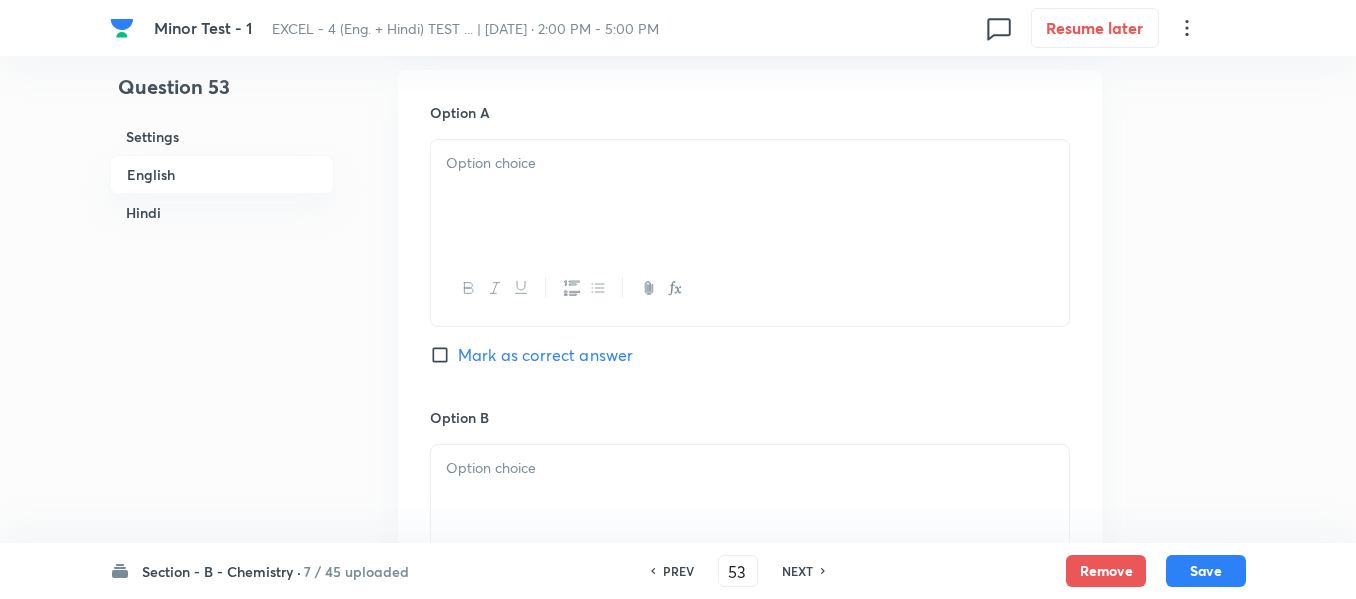 click at bounding box center [750, 196] 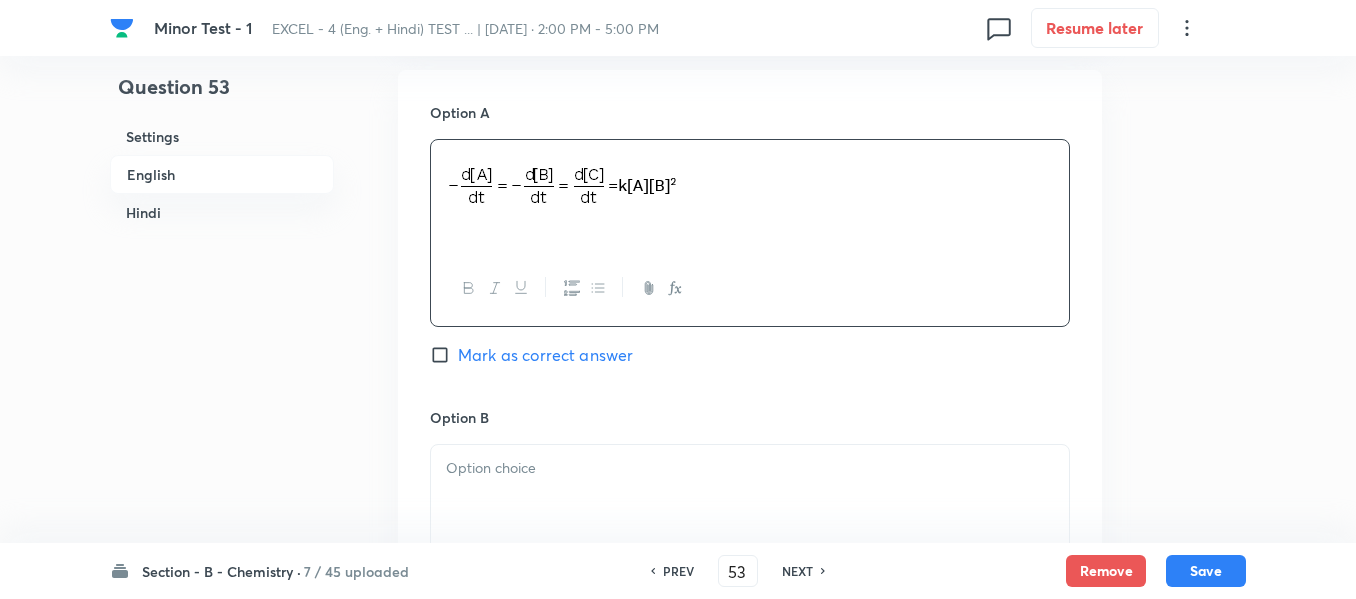 click on "Hindi" at bounding box center [222, 212] 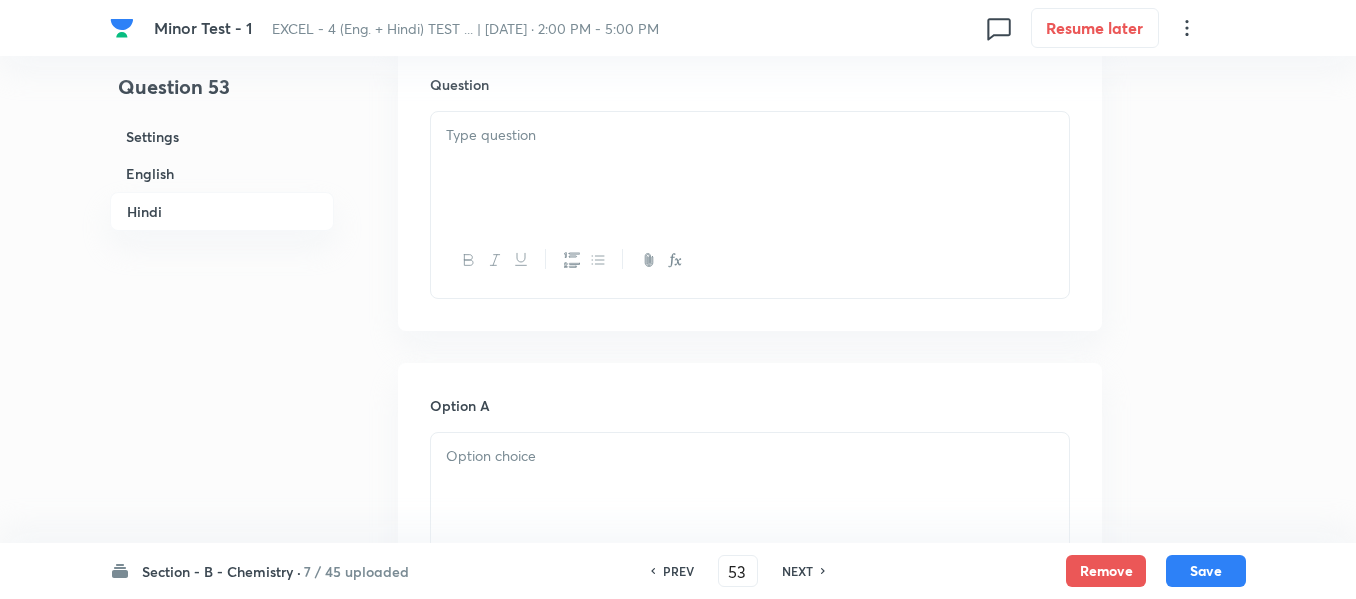scroll, scrollTop: 2740, scrollLeft: 0, axis: vertical 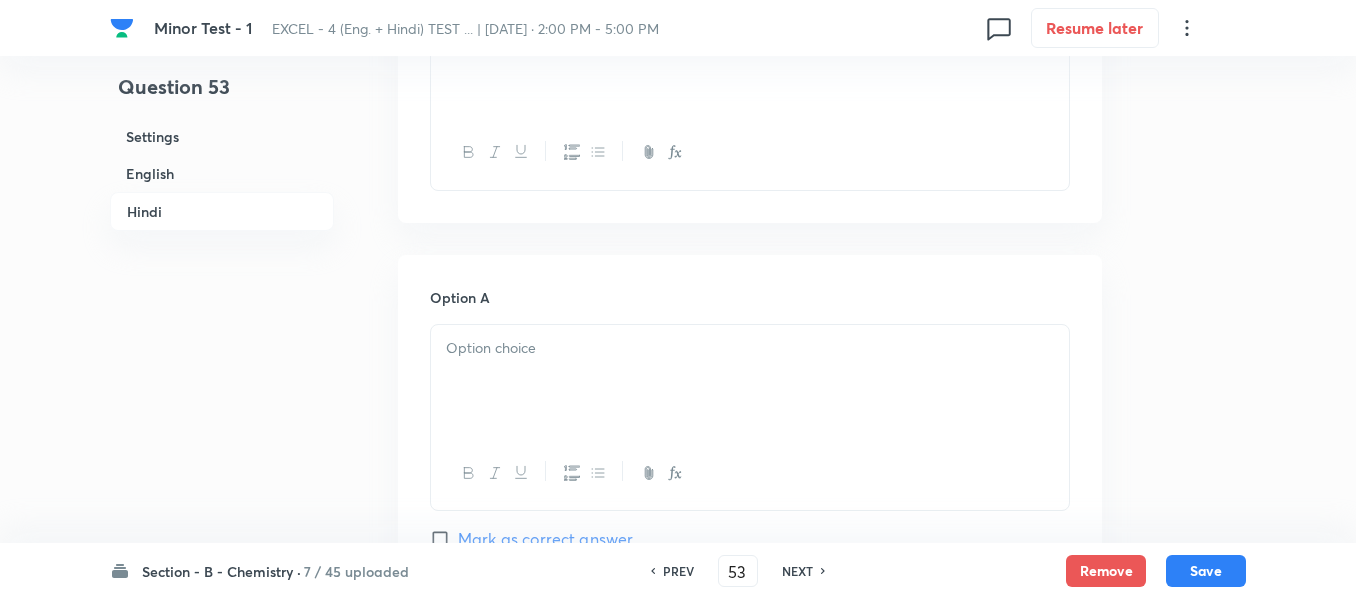 click at bounding box center (750, 348) 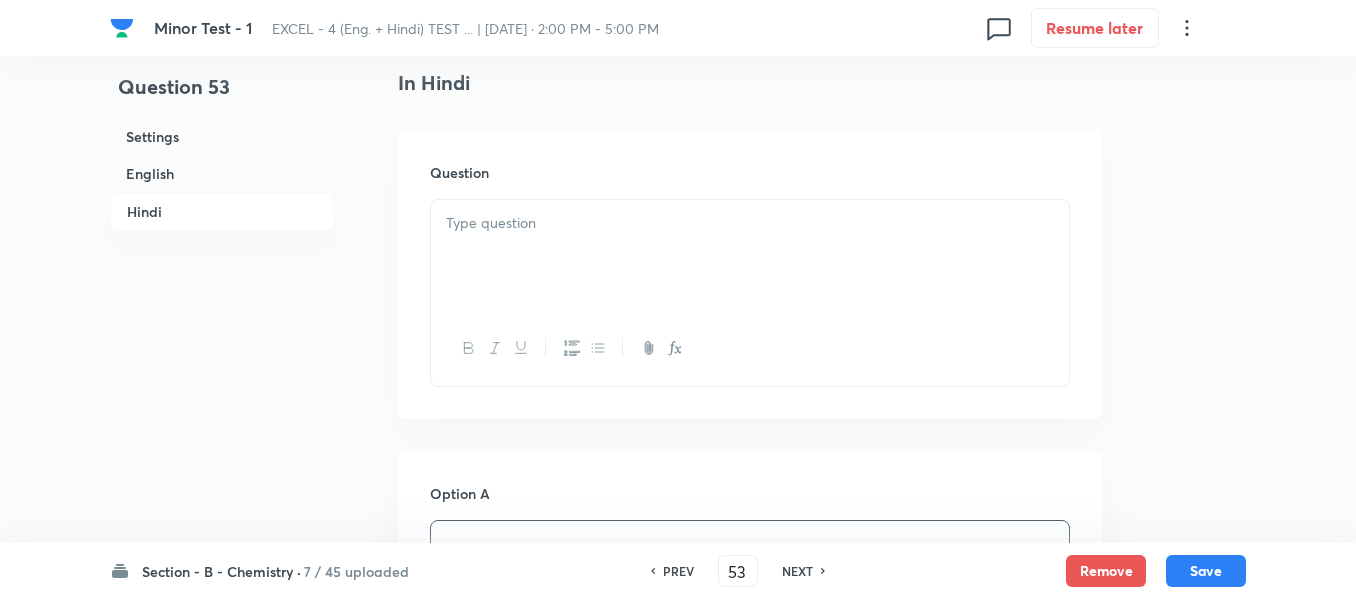 scroll, scrollTop: 2540, scrollLeft: 0, axis: vertical 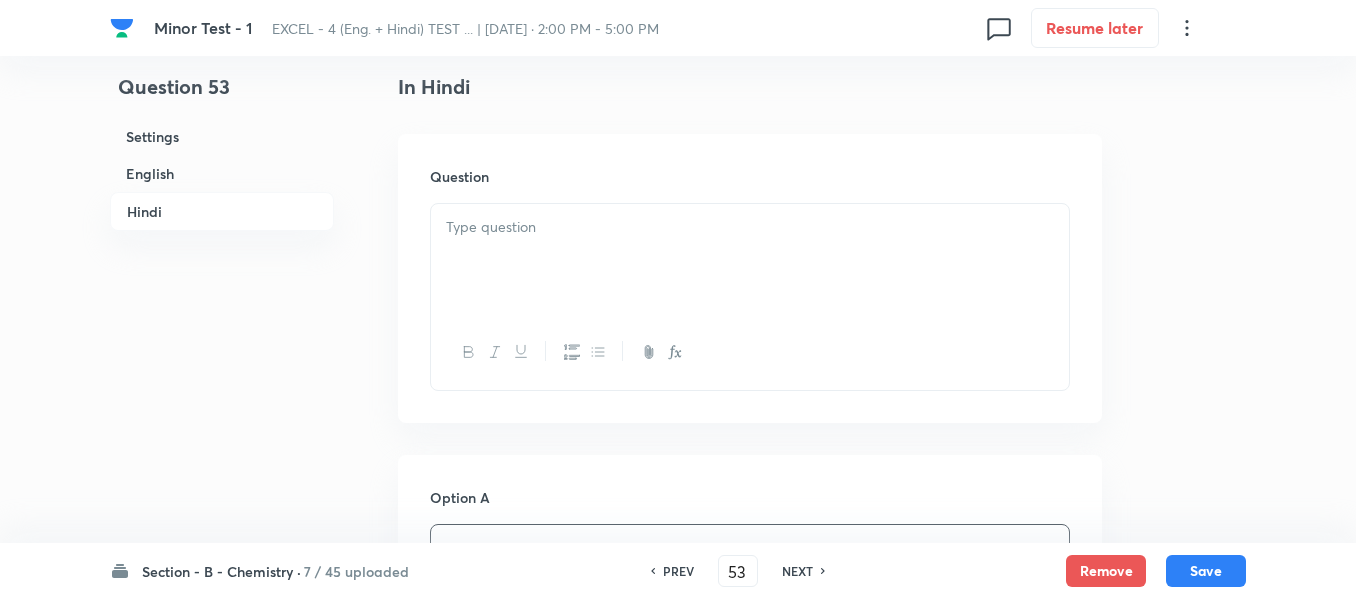 click at bounding box center [750, 260] 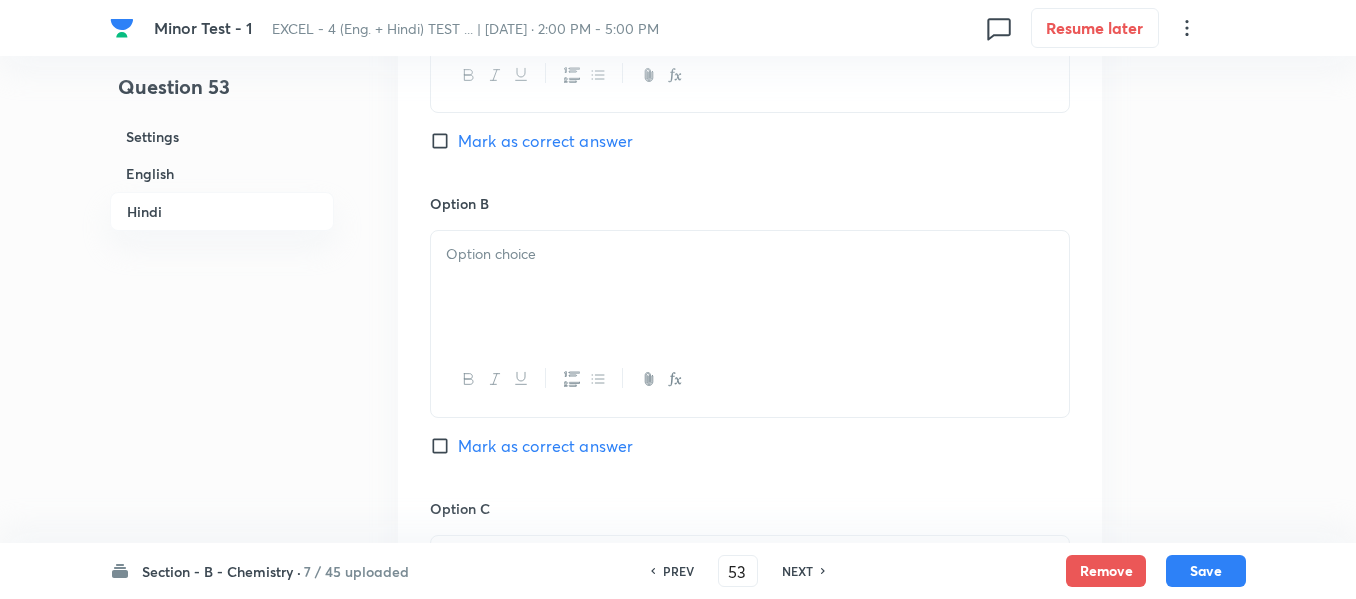 scroll, scrollTop: 3140, scrollLeft: 0, axis: vertical 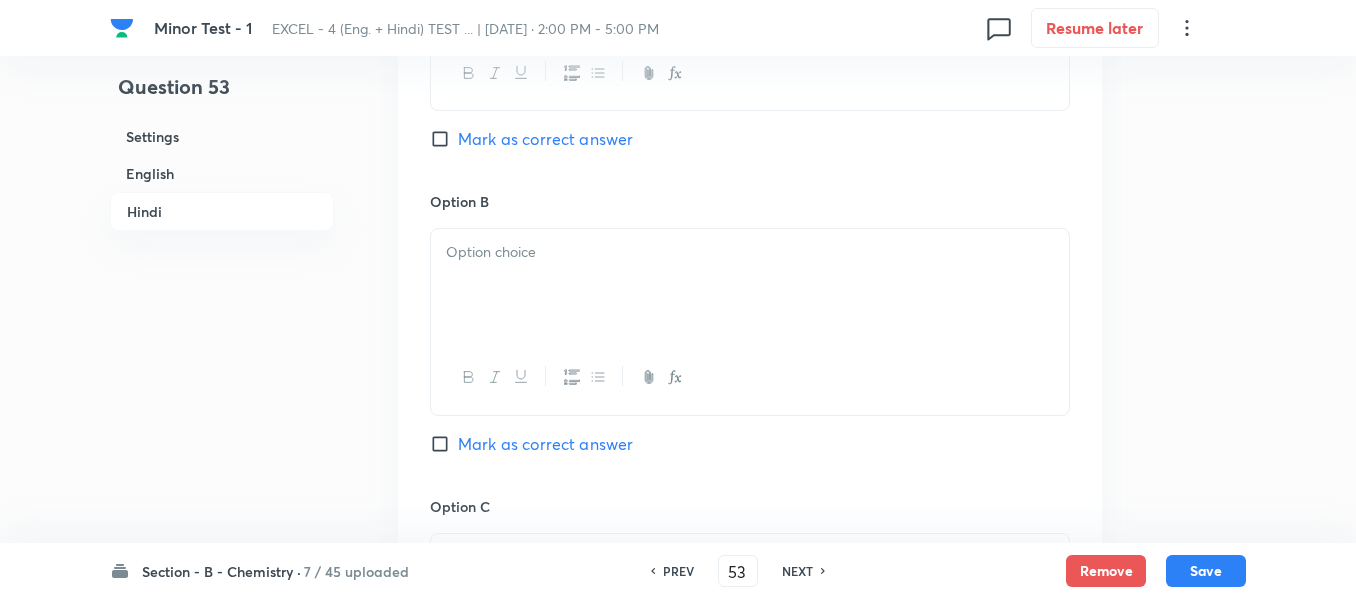click at bounding box center [750, 285] 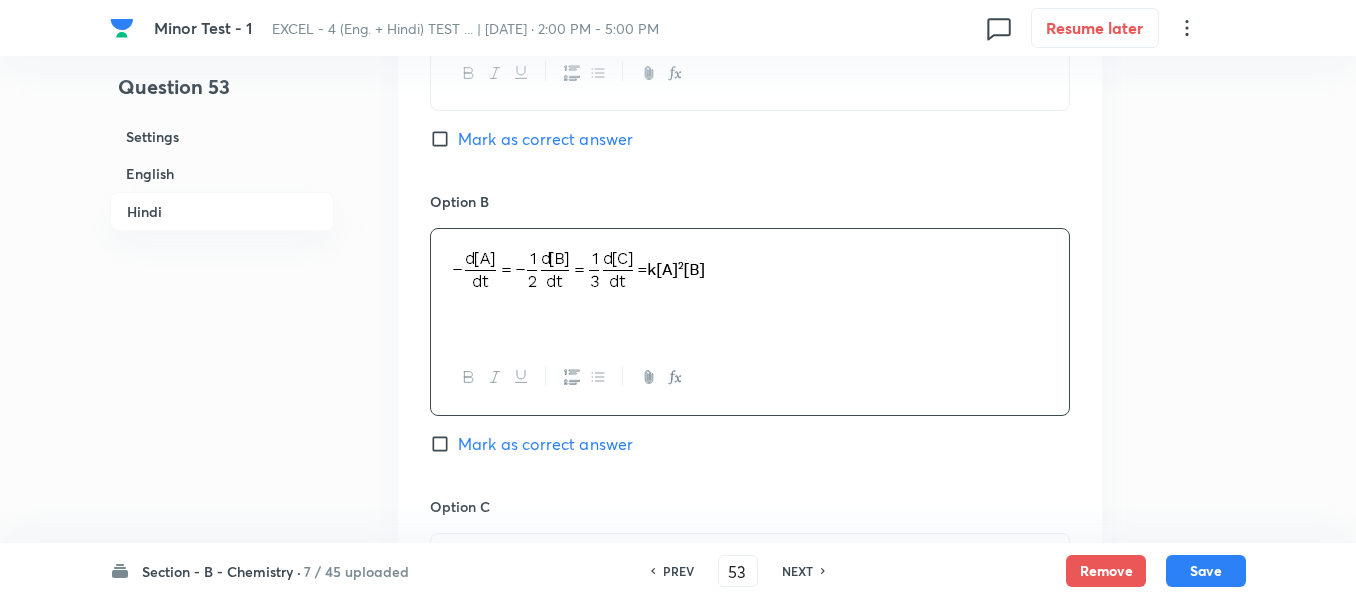click on "English" at bounding box center (222, 173) 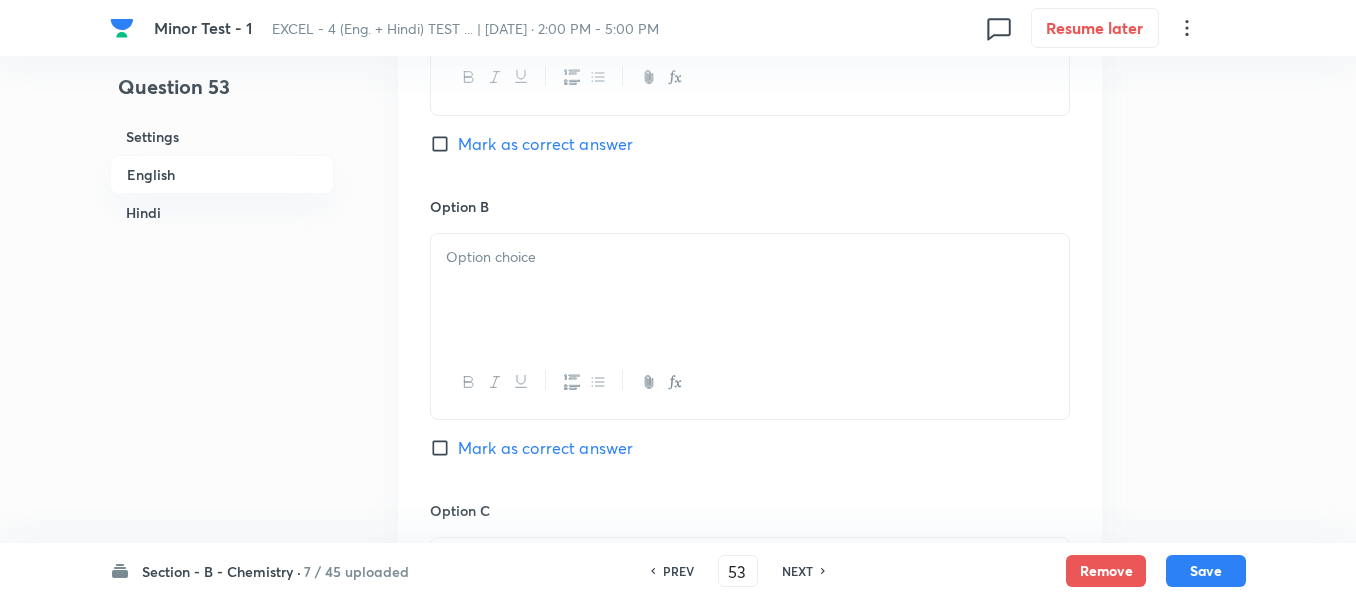 scroll, scrollTop: 1116, scrollLeft: 0, axis: vertical 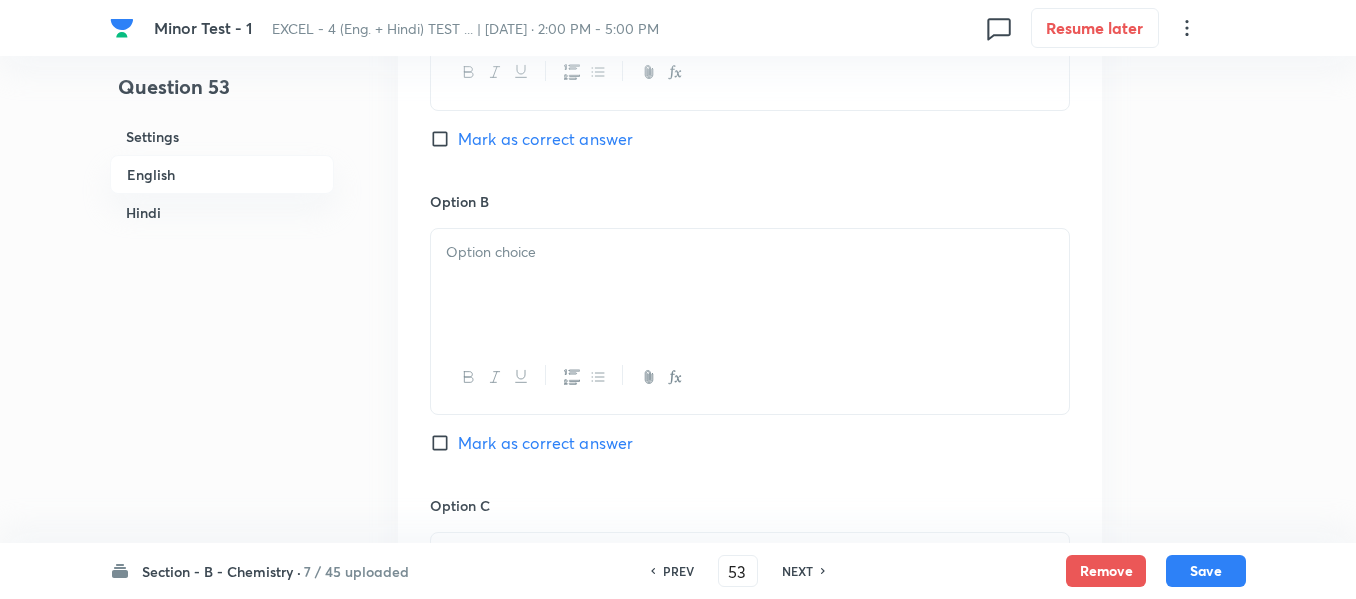 click at bounding box center [750, 252] 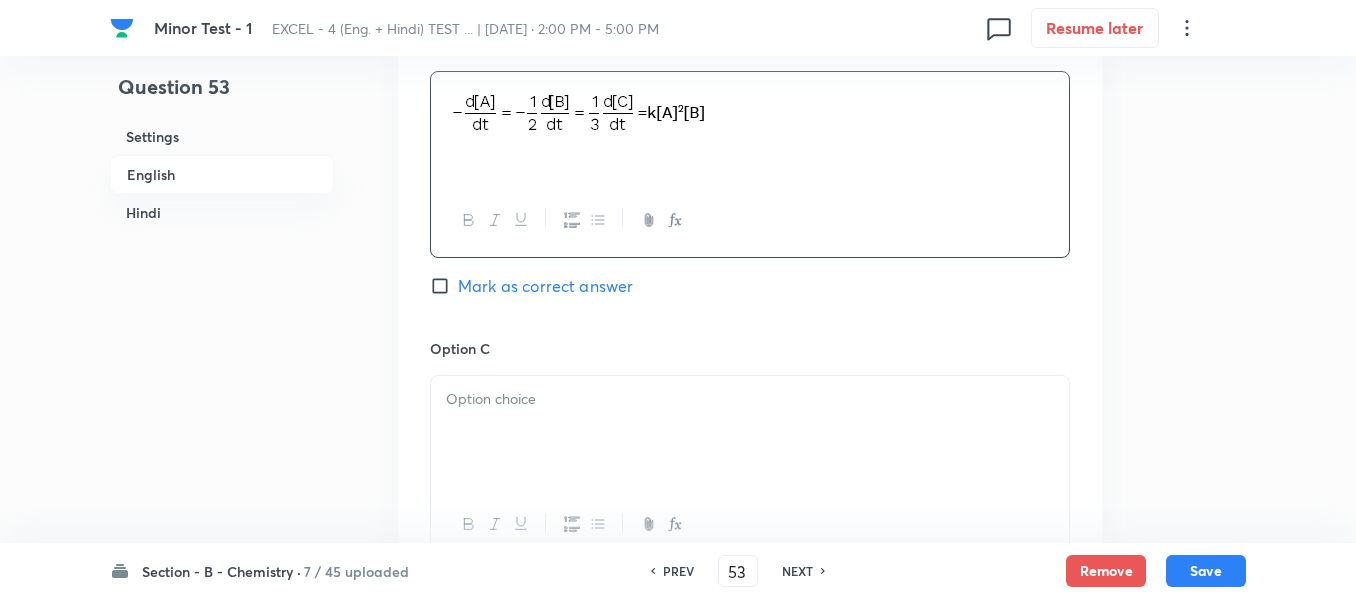 scroll, scrollTop: 1416, scrollLeft: 0, axis: vertical 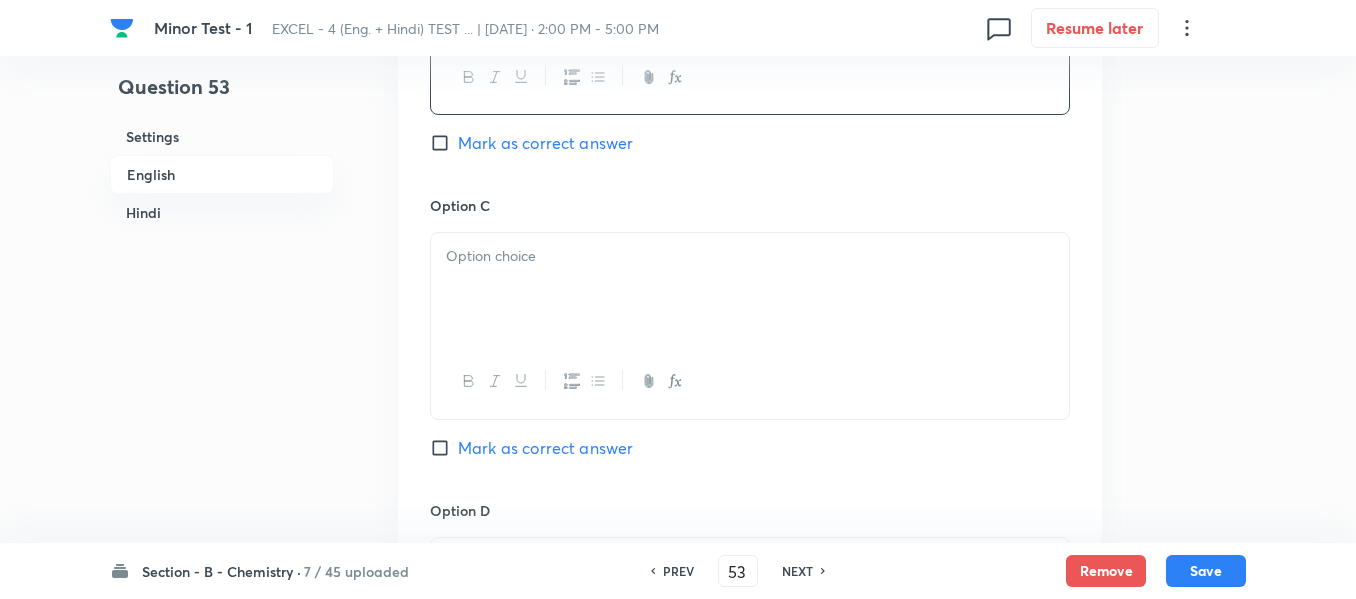 click at bounding box center [750, 289] 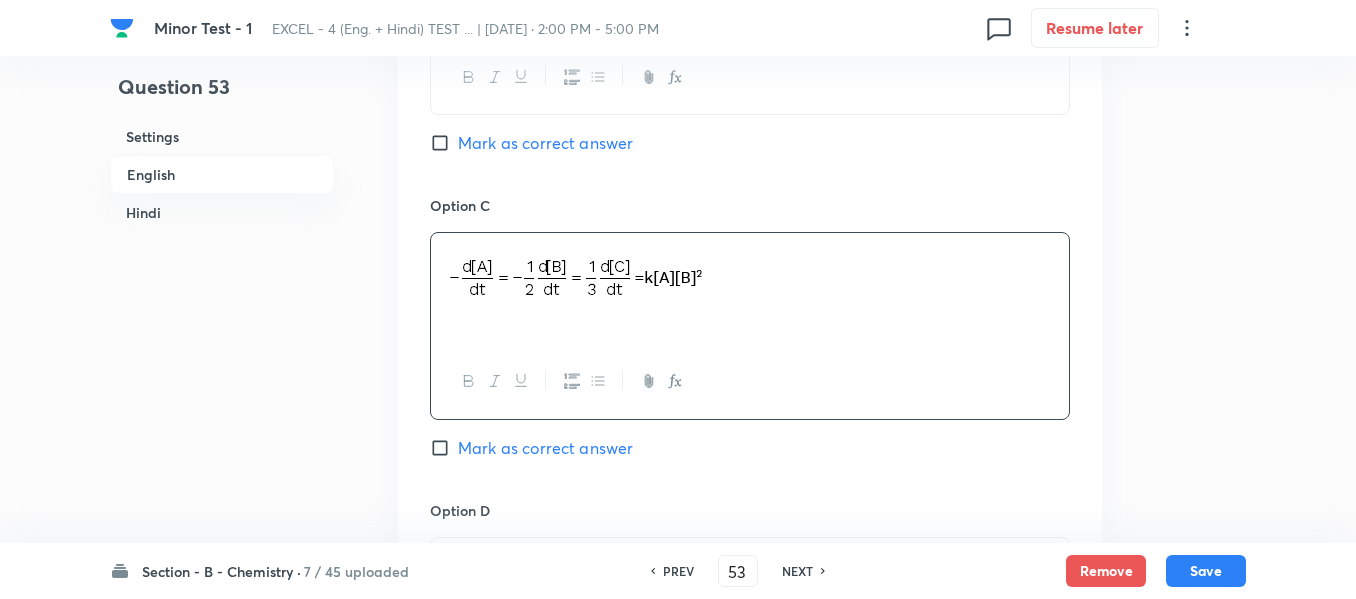 click on "Hindi" at bounding box center (222, 212) 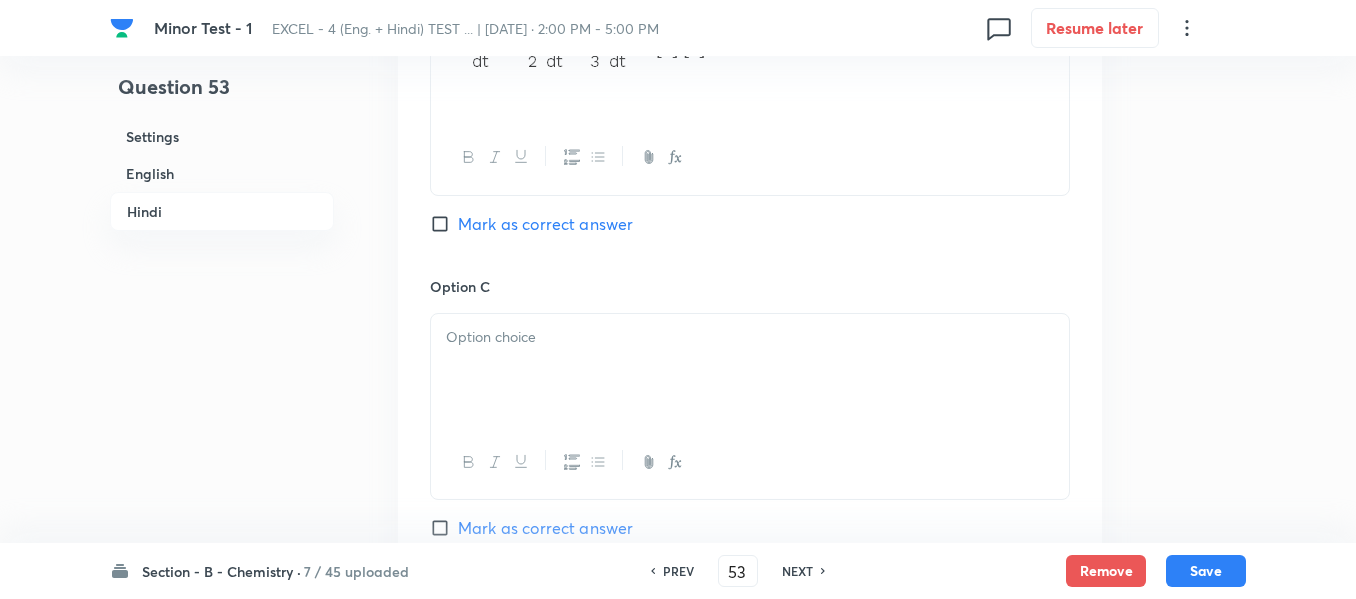 scroll, scrollTop: 3440, scrollLeft: 0, axis: vertical 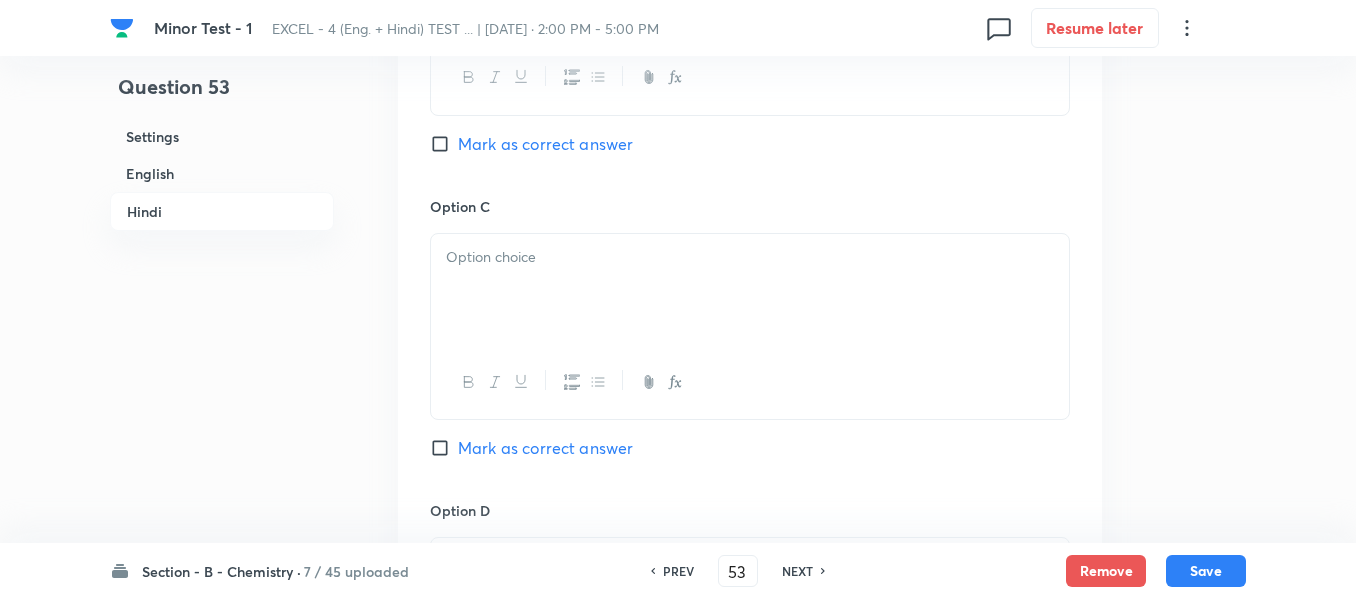 click at bounding box center [750, 257] 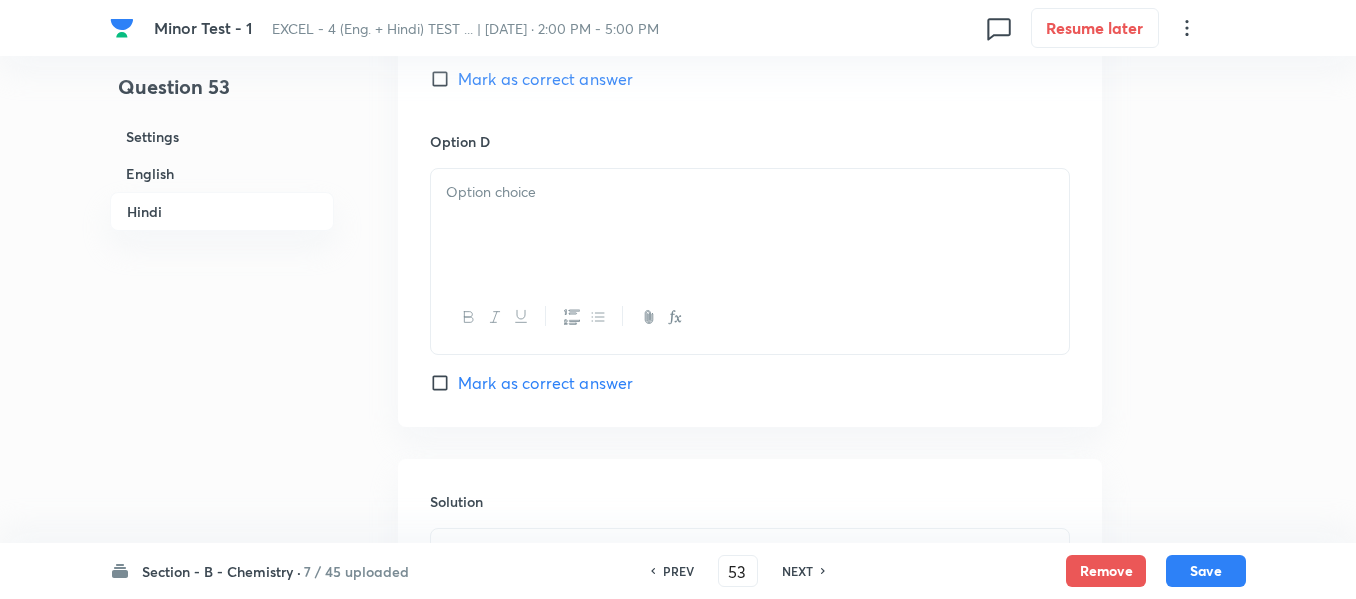 scroll, scrollTop: 3840, scrollLeft: 0, axis: vertical 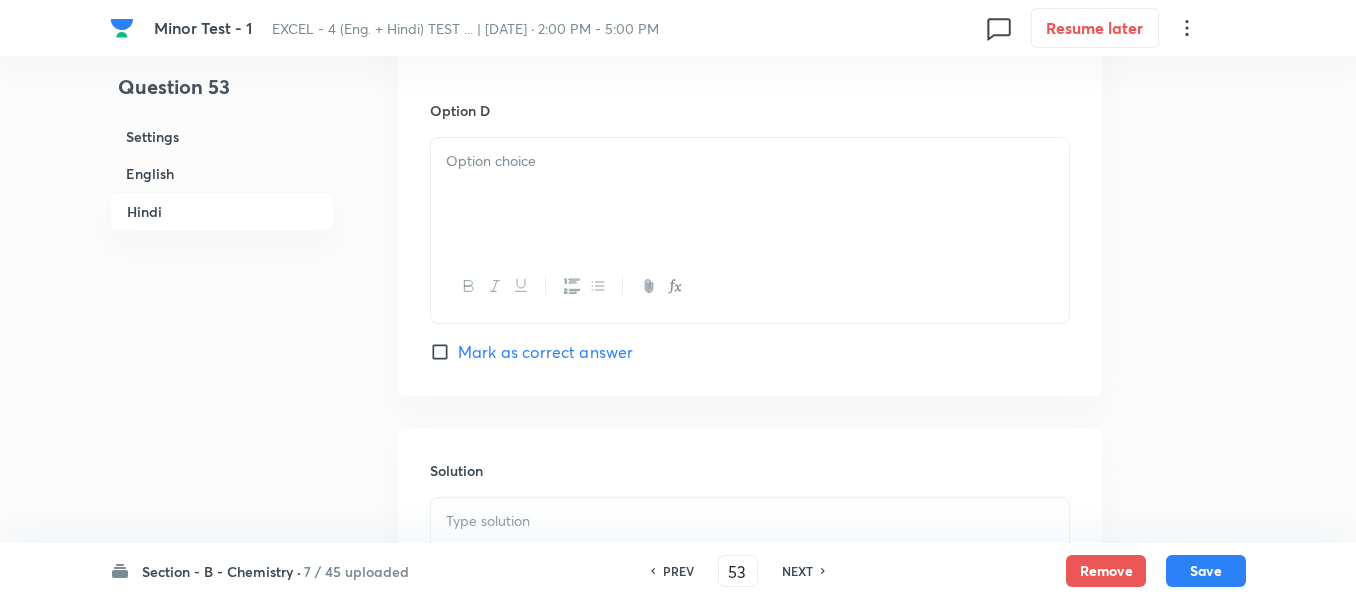 click at bounding box center [750, 194] 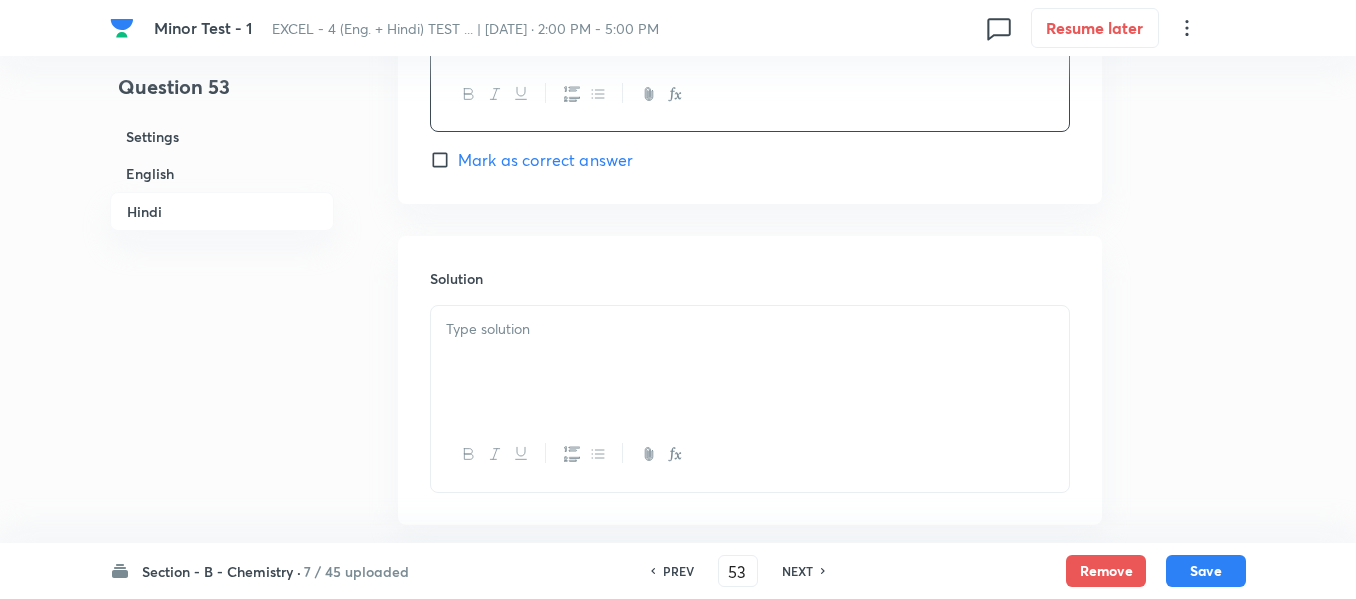 scroll, scrollTop: 4040, scrollLeft: 0, axis: vertical 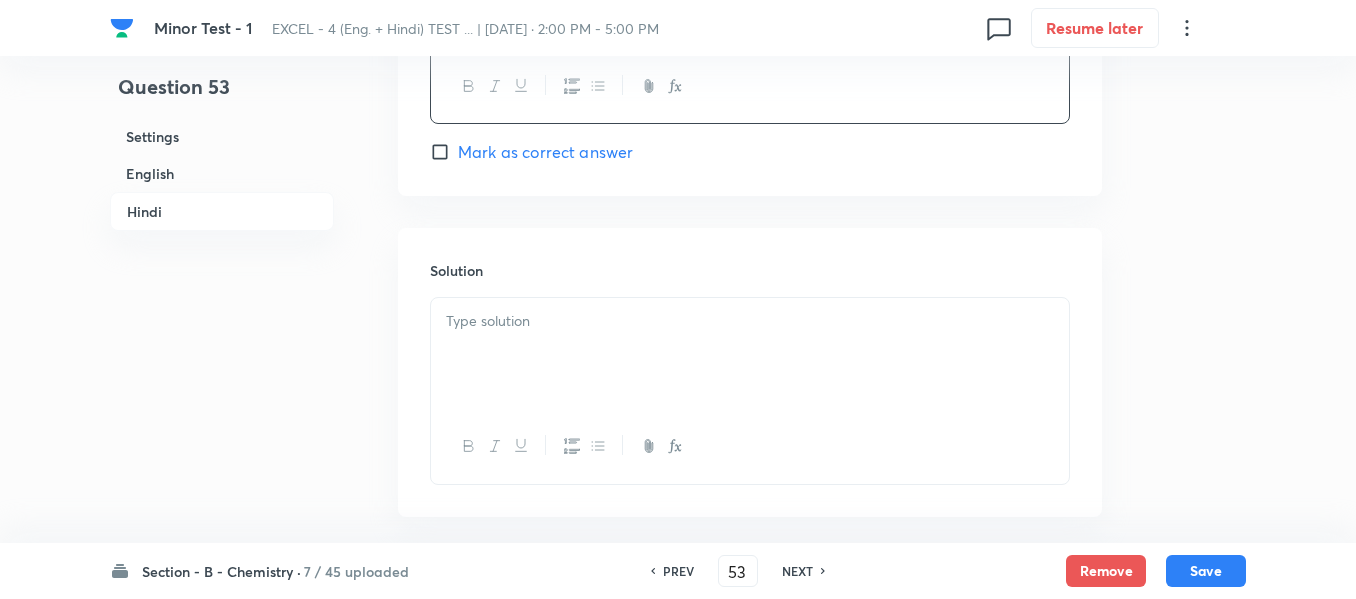 click at bounding box center (750, 354) 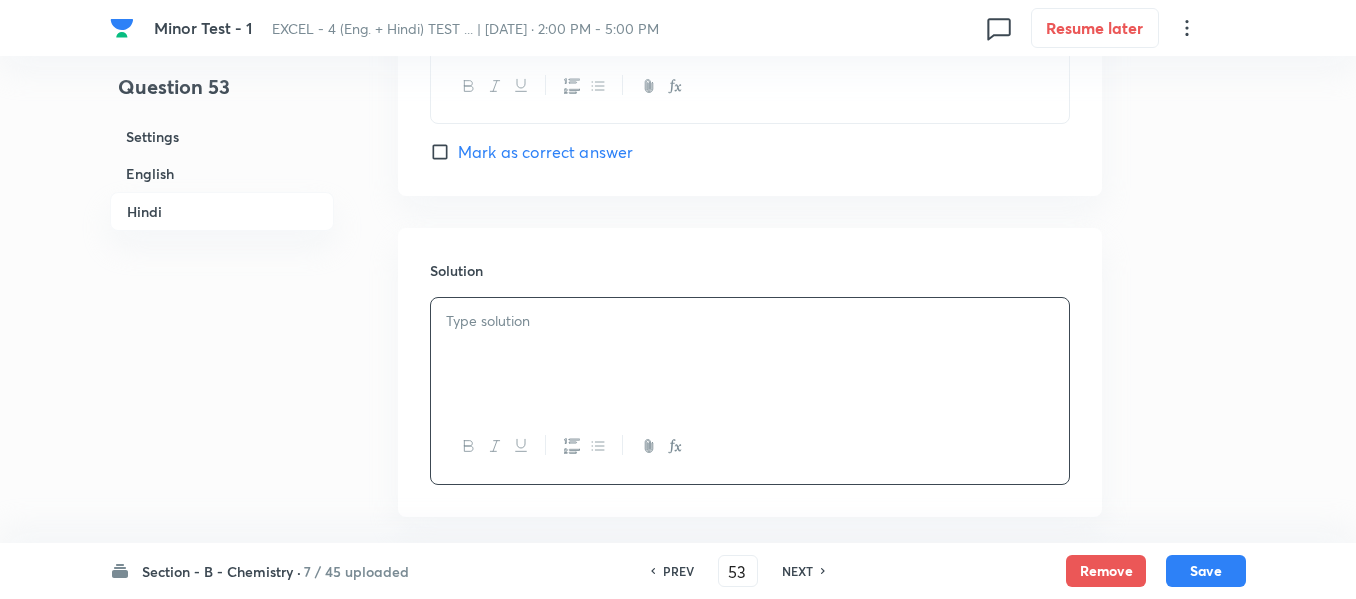 type 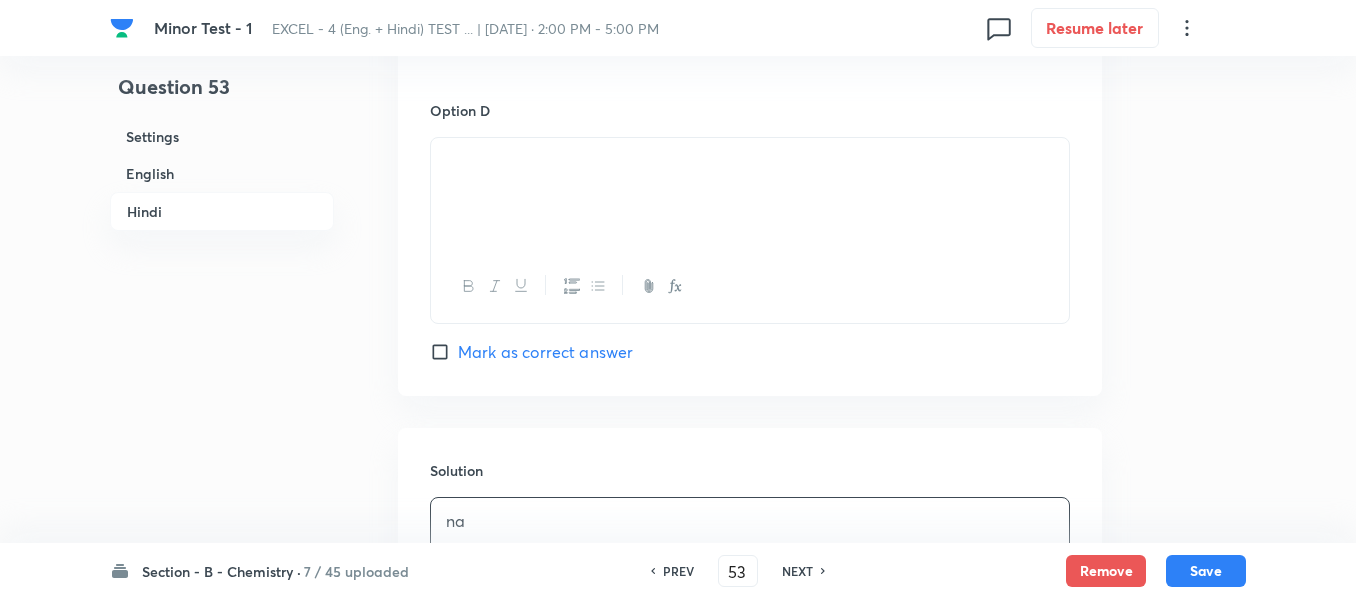 scroll, scrollTop: 3640, scrollLeft: 0, axis: vertical 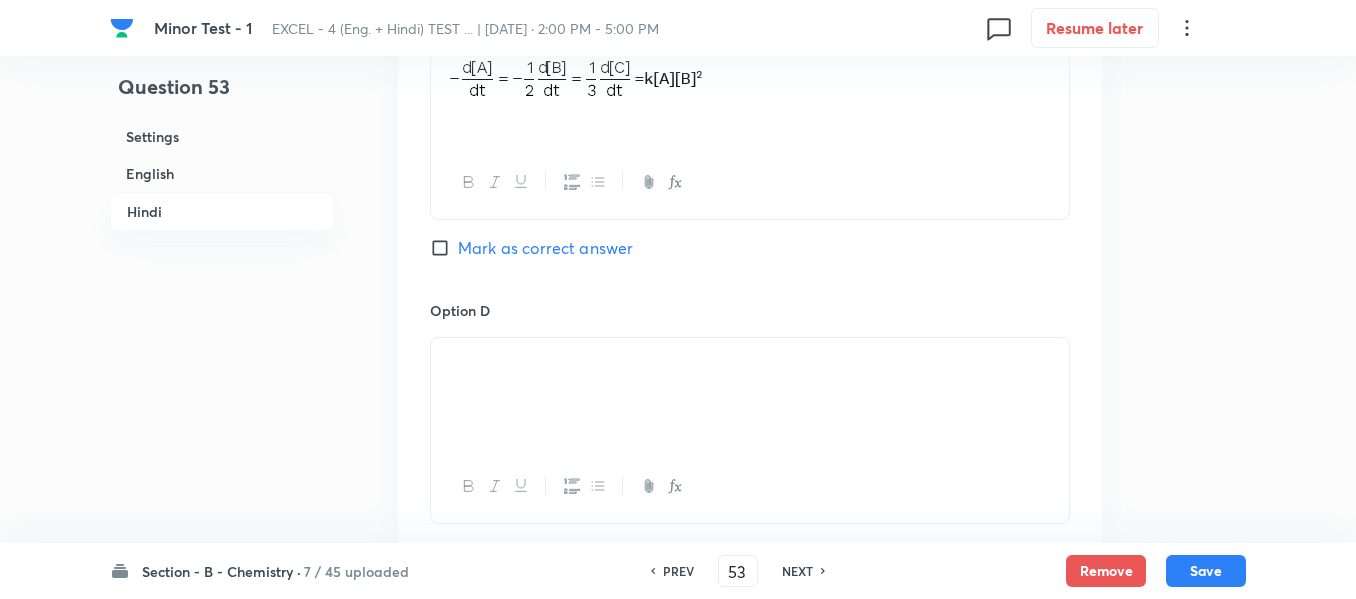 click on "Mark as correct answer" at bounding box center [545, 248] 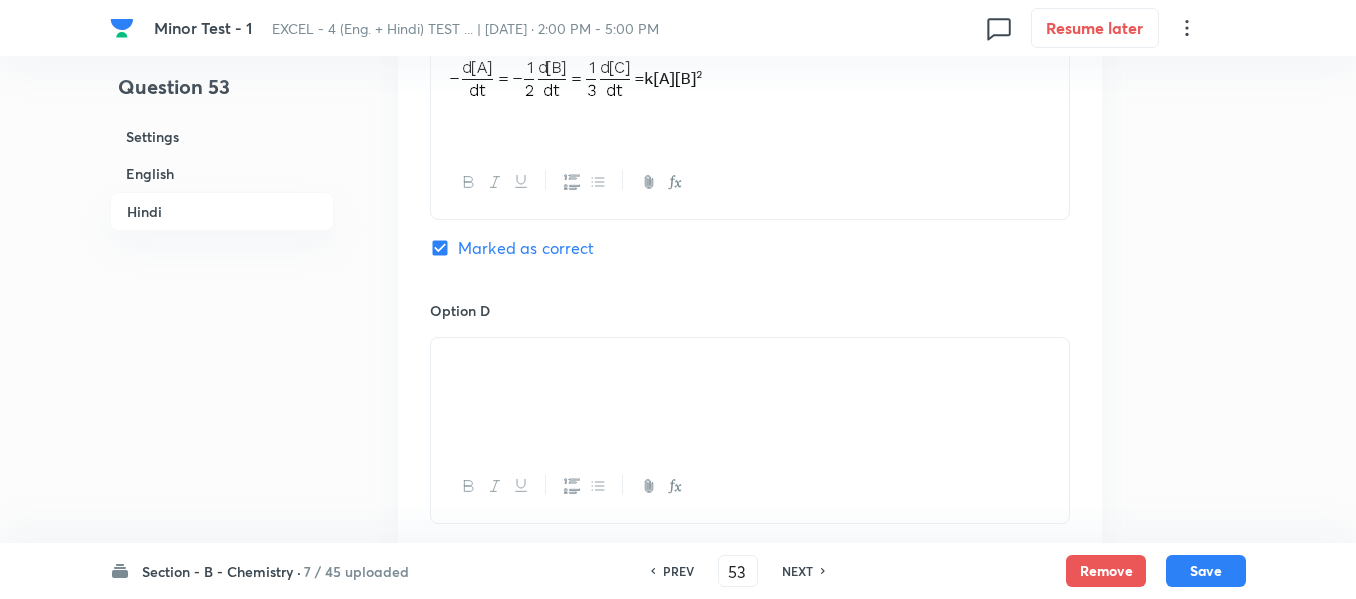 checkbox on "true" 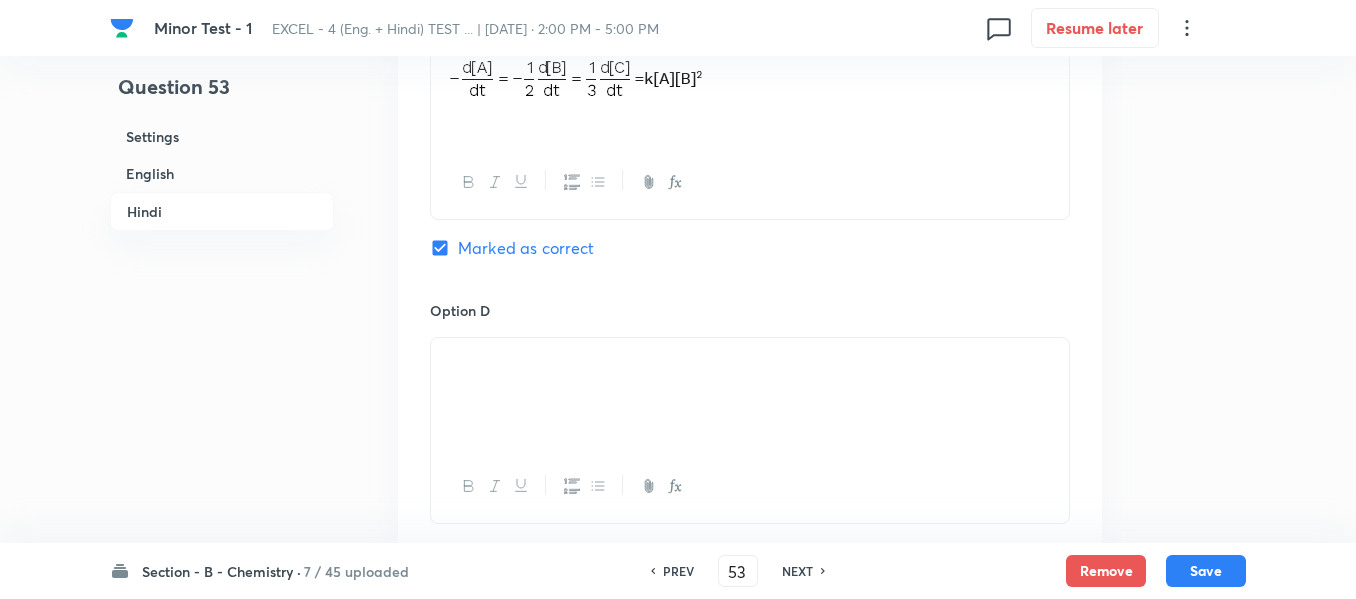 click on "English" at bounding box center (222, 173) 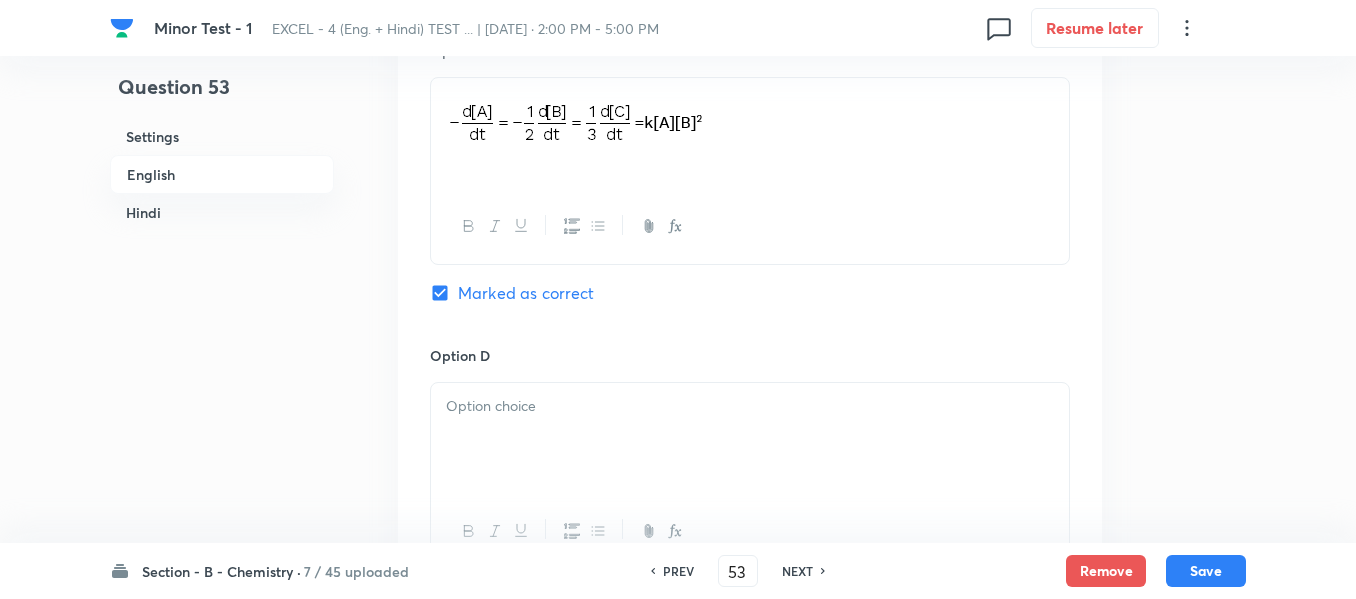 scroll, scrollTop: 1816, scrollLeft: 0, axis: vertical 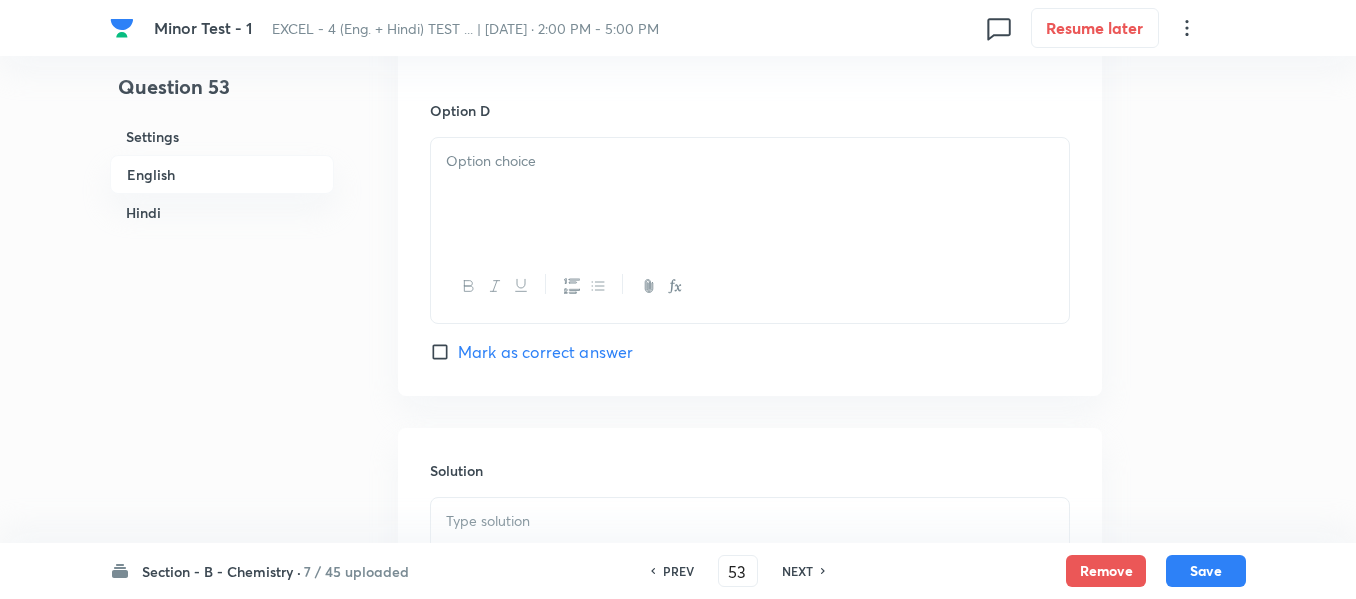 click at bounding box center (750, 194) 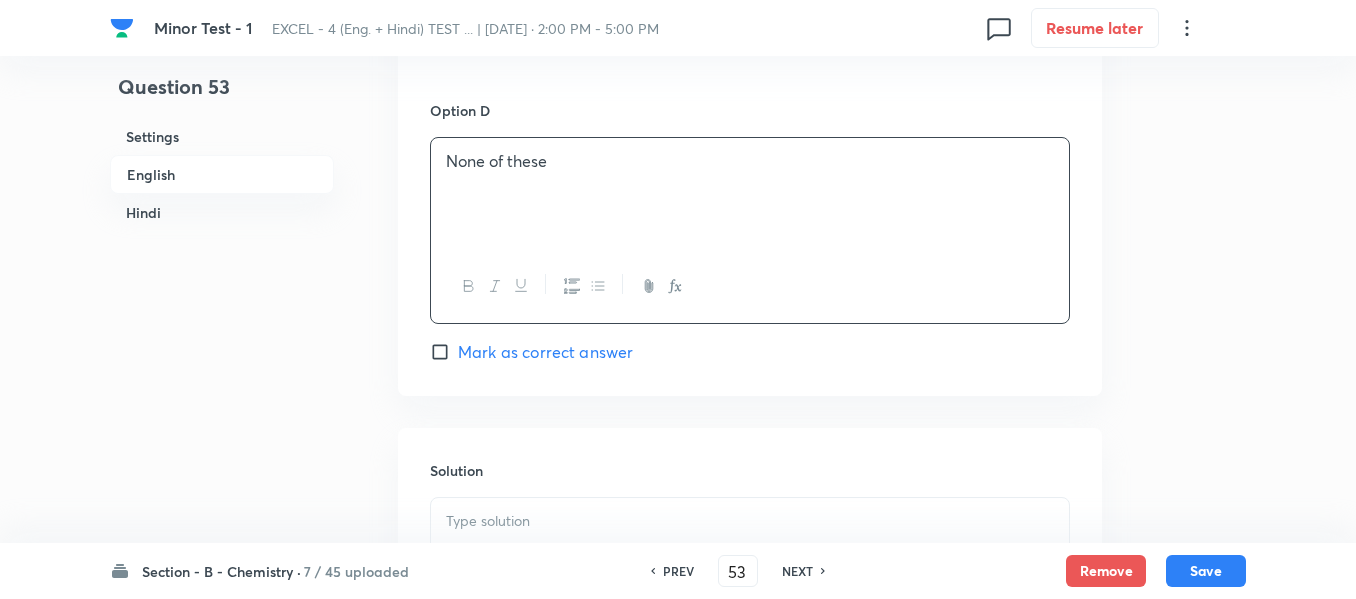 scroll, scrollTop: 1916, scrollLeft: 0, axis: vertical 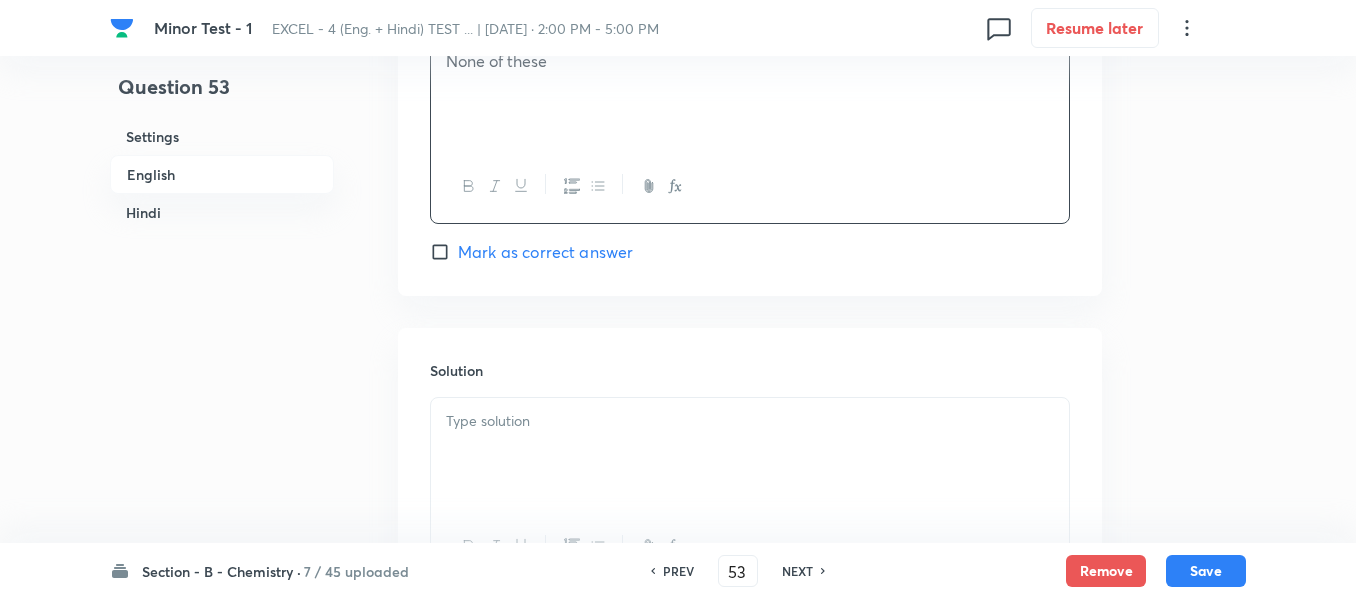 click at bounding box center [750, 421] 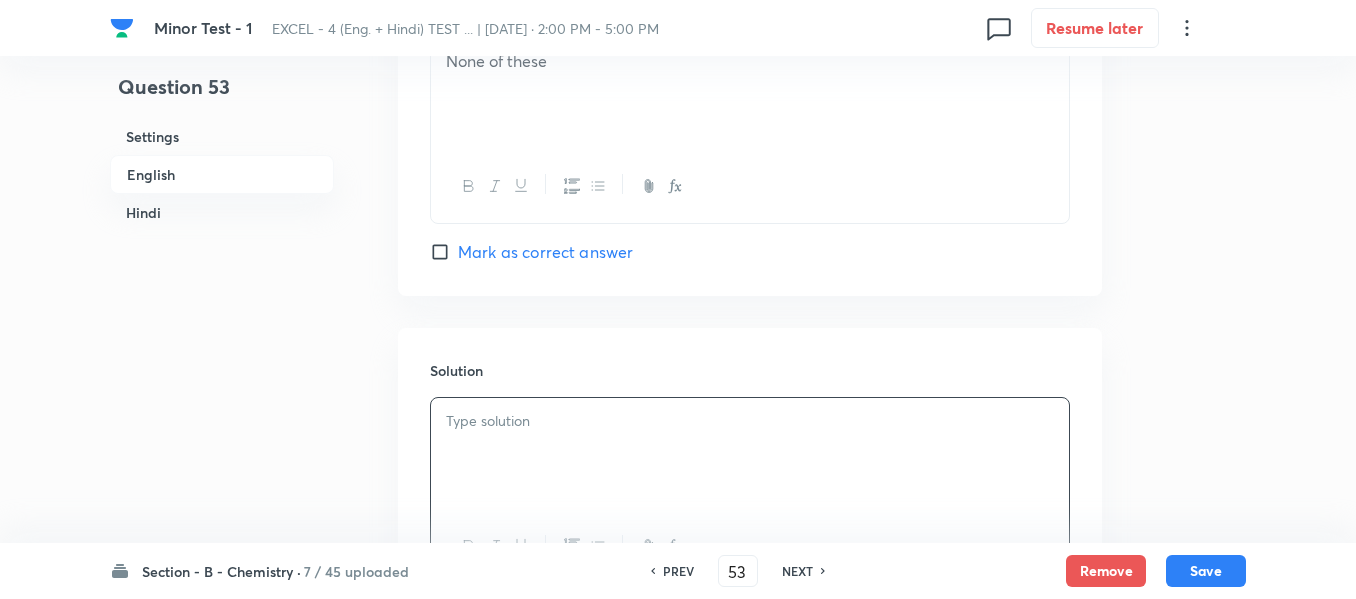 type 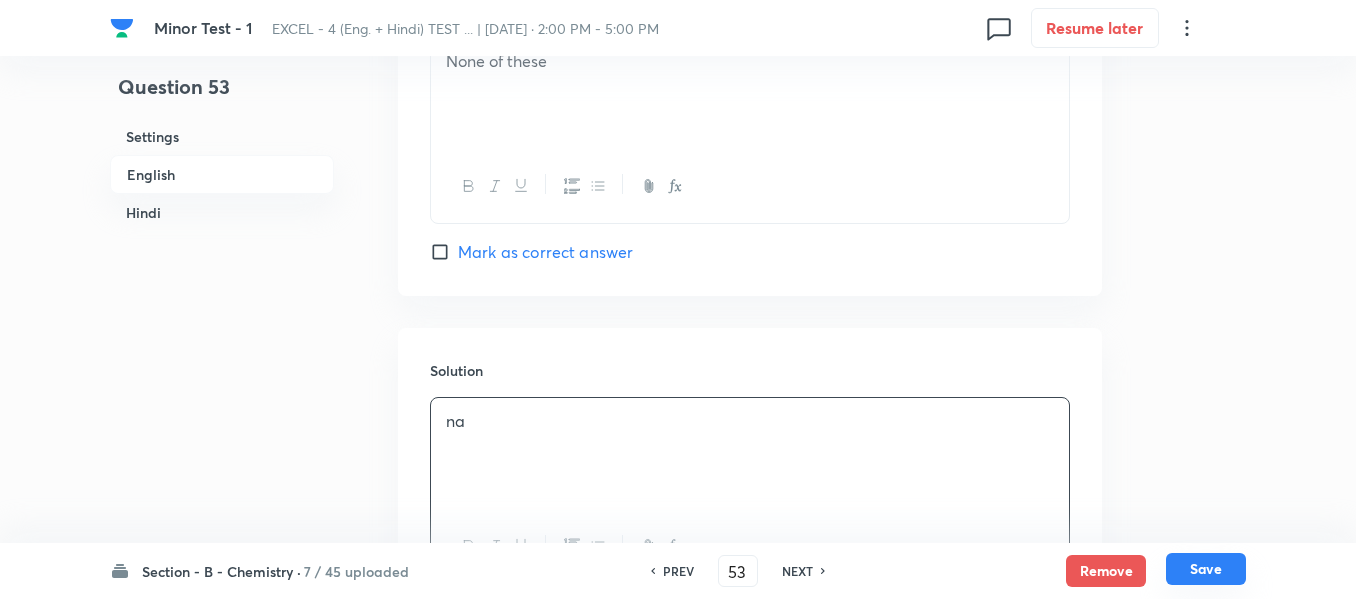 click on "Save" at bounding box center (1206, 569) 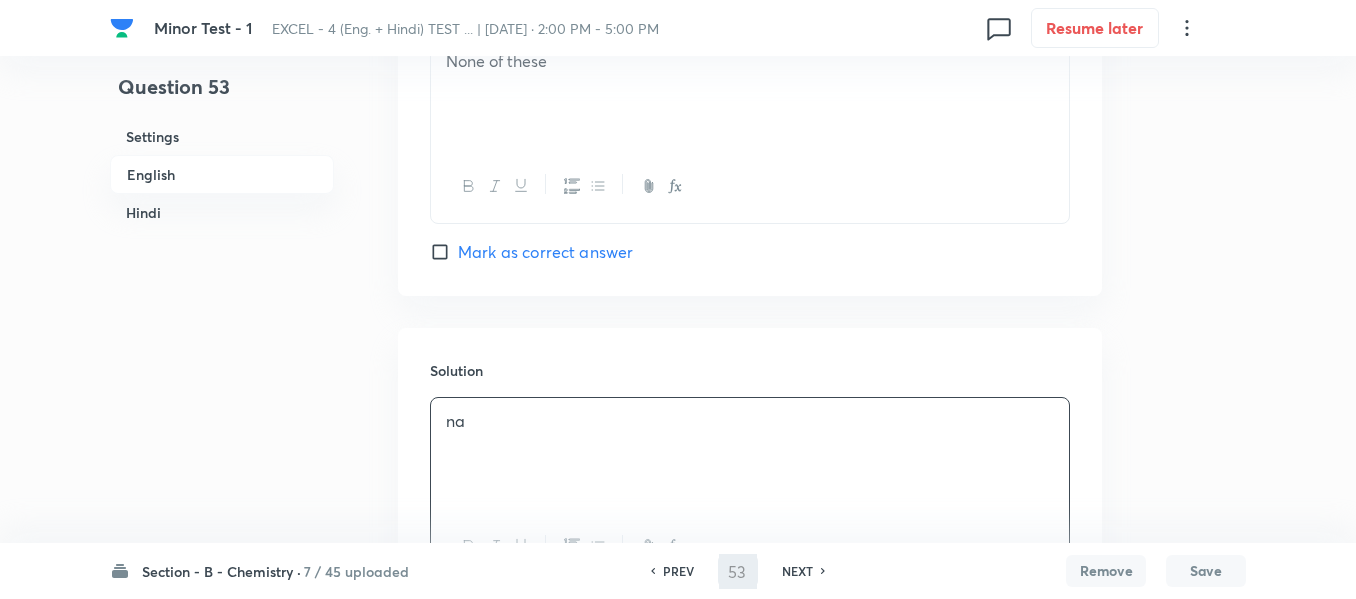 type on "54" 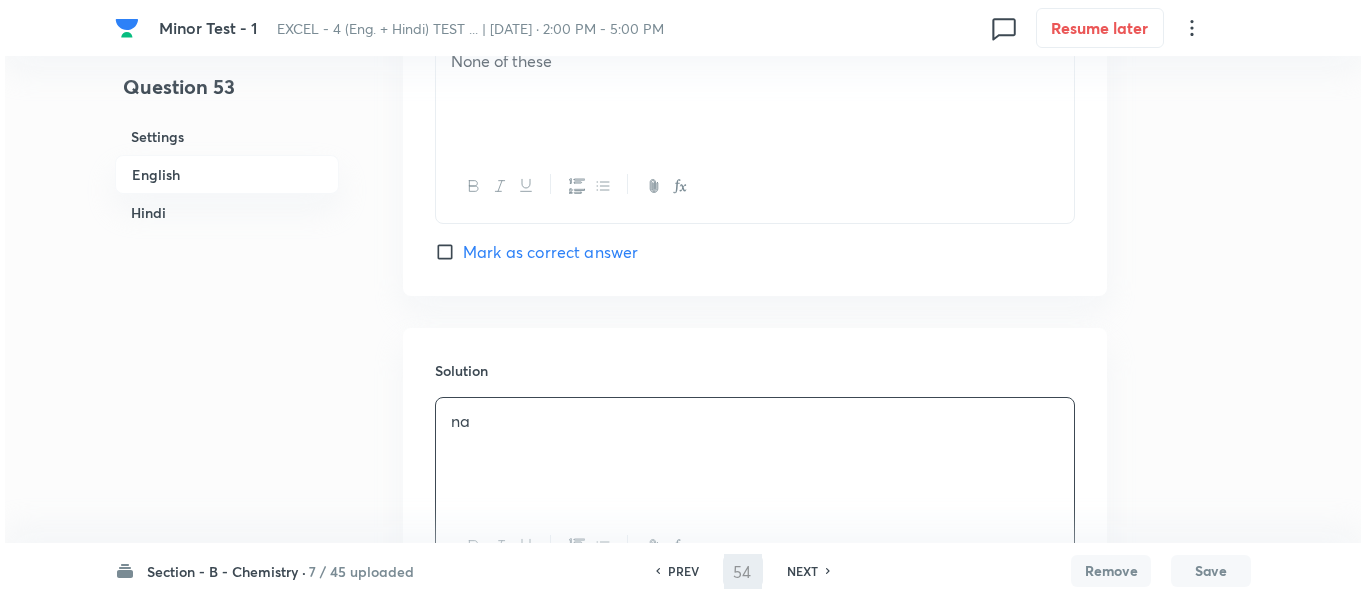 scroll, scrollTop: 0, scrollLeft: 0, axis: both 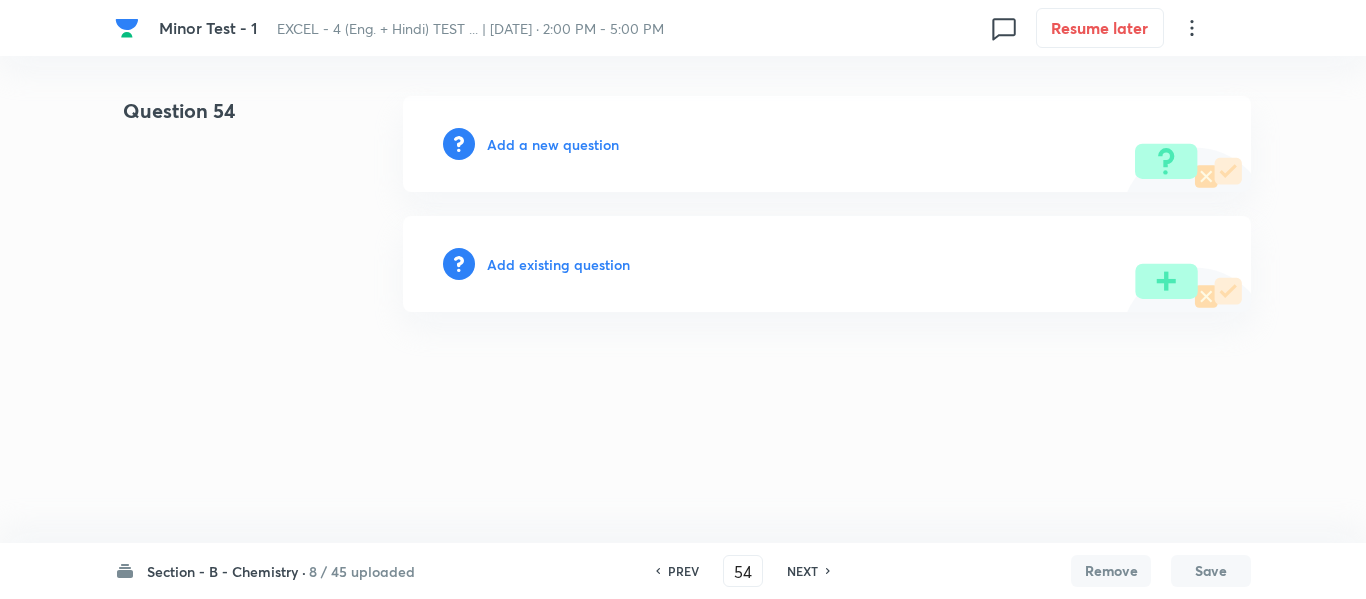 type 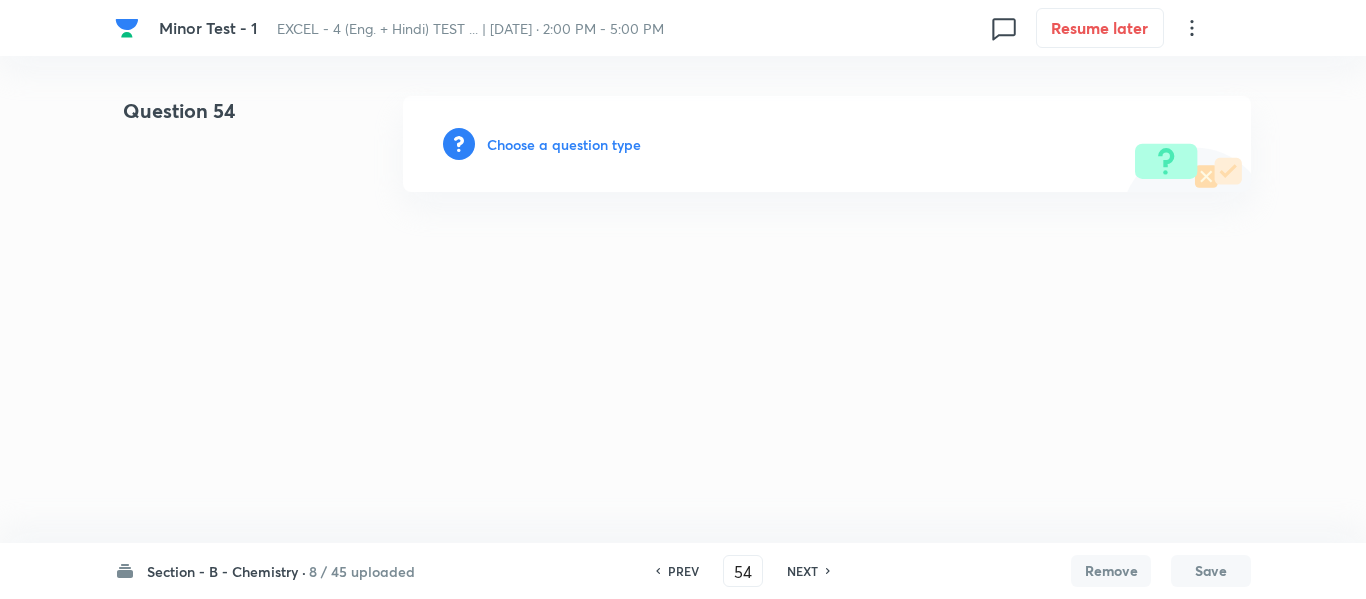 click on "Choose a question type" at bounding box center [564, 144] 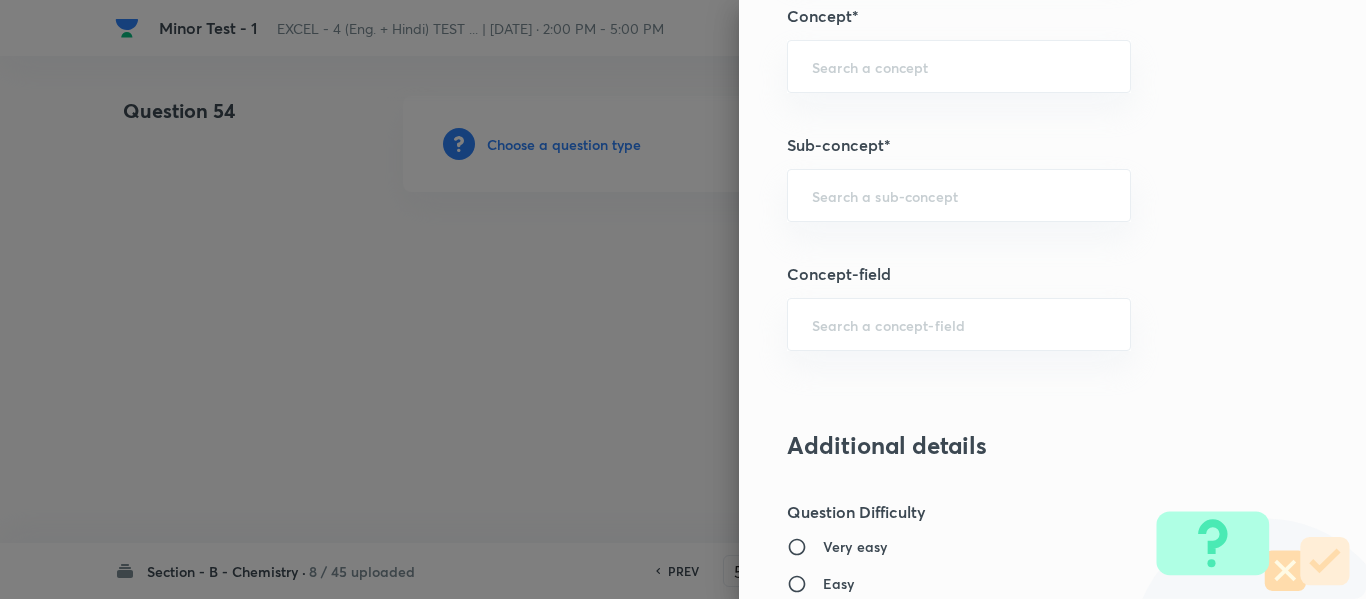 scroll, scrollTop: 1400, scrollLeft: 0, axis: vertical 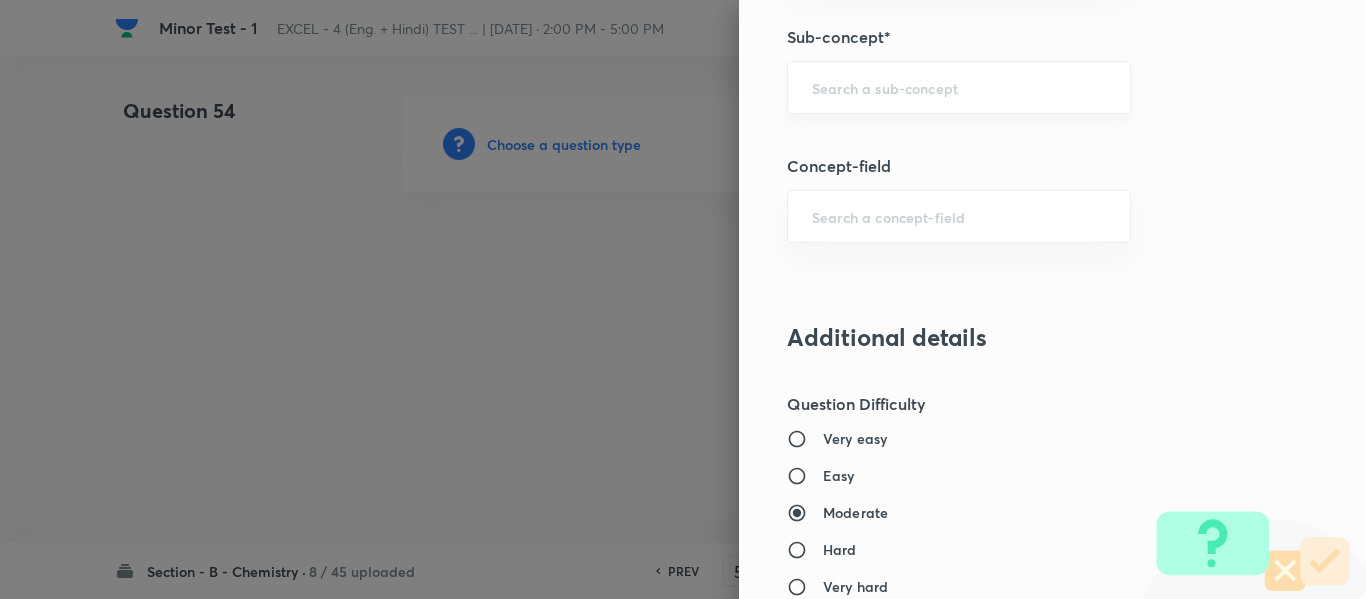 click at bounding box center [959, 87] 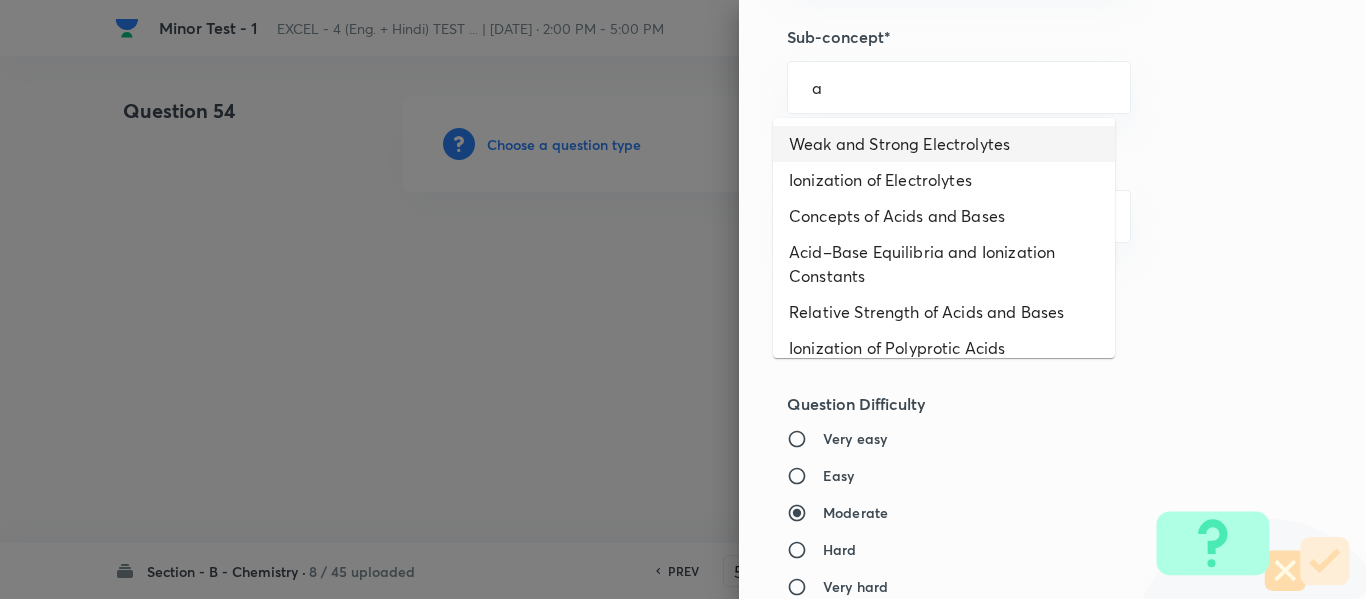 click on "Weak and Strong Electrolytes" at bounding box center (944, 144) 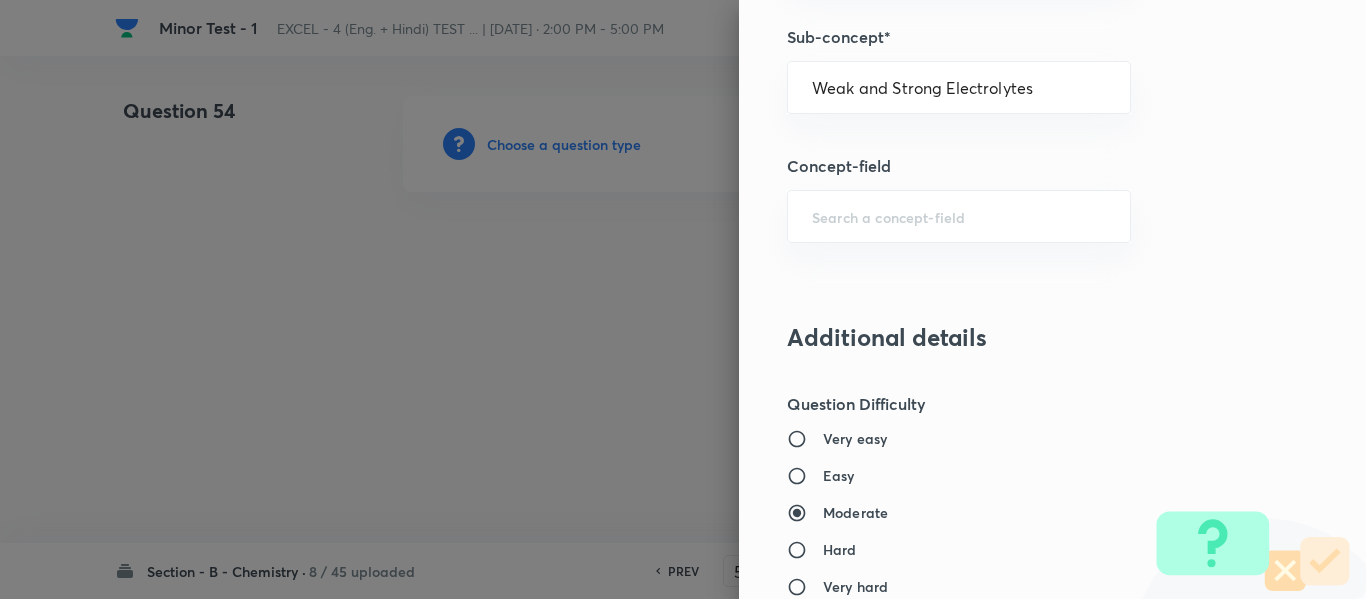 type on "Chemistry" 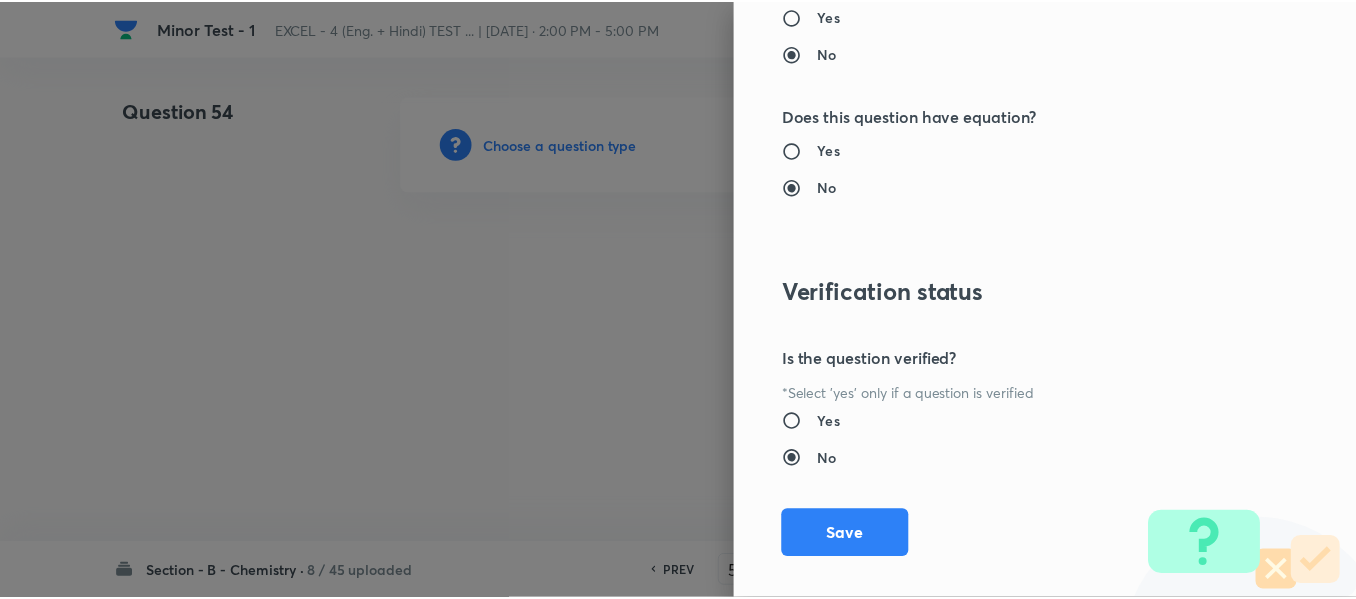 scroll, scrollTop: 2261, scrollLeft: 0, axis: vertical 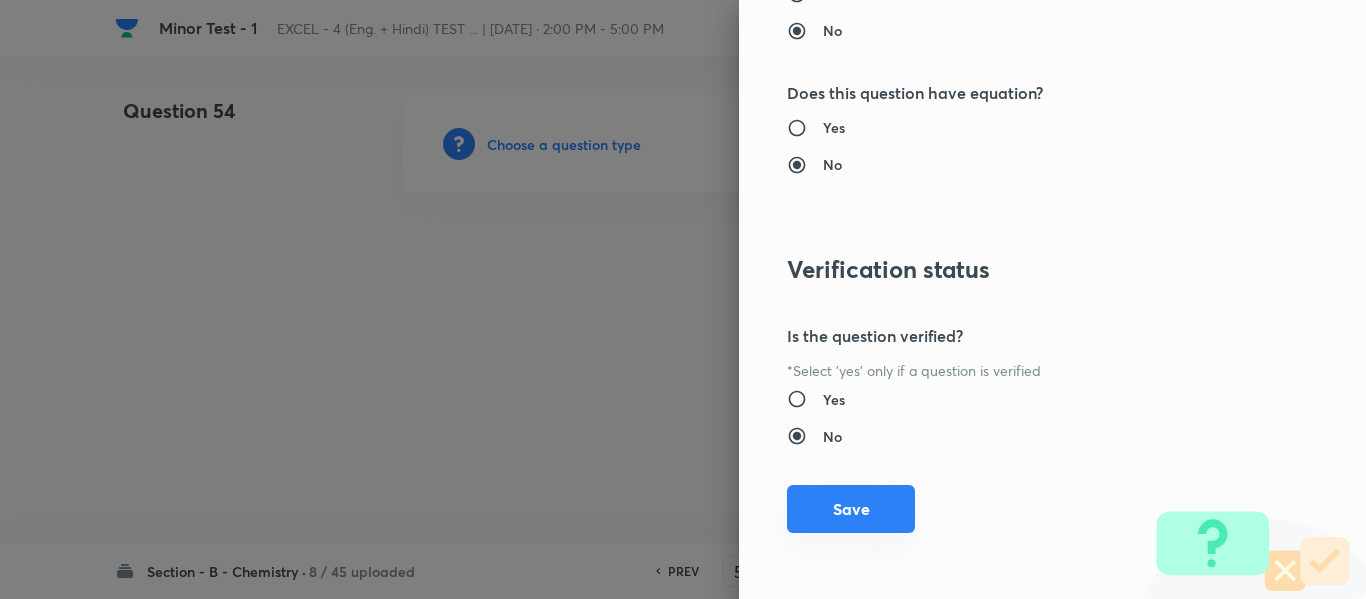 click on "Save" at bounding box center (851, 509) 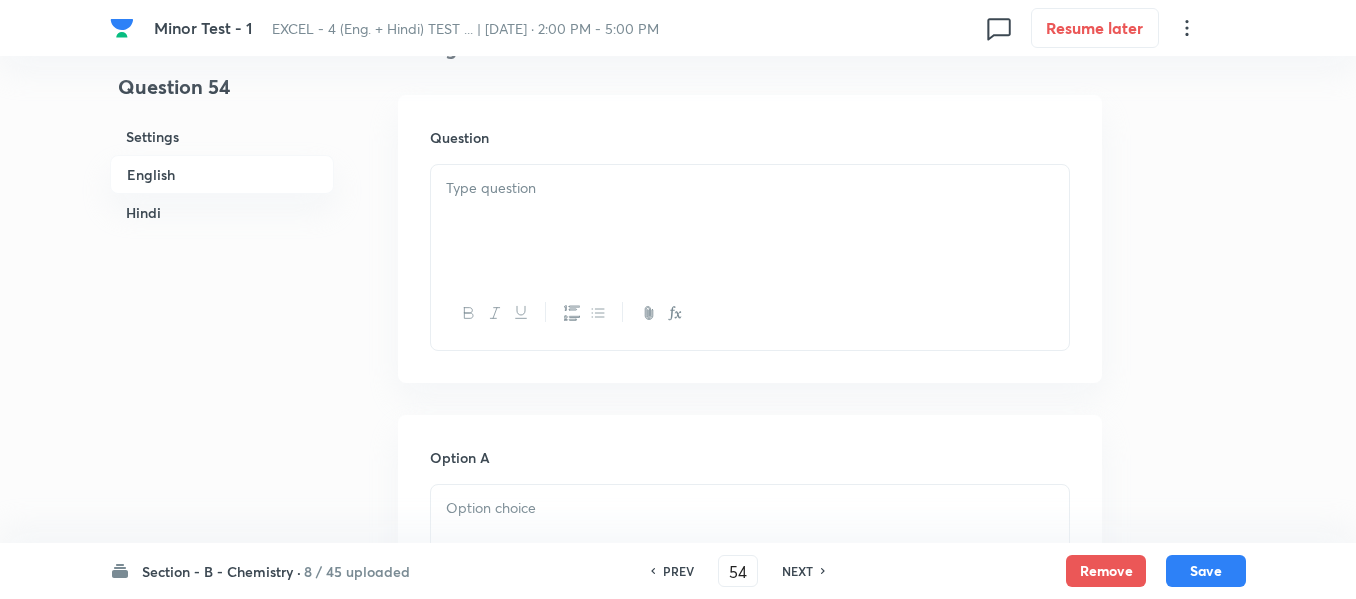 scroll, scrollTop: 600, scrollLeft: 0, axis: vertical 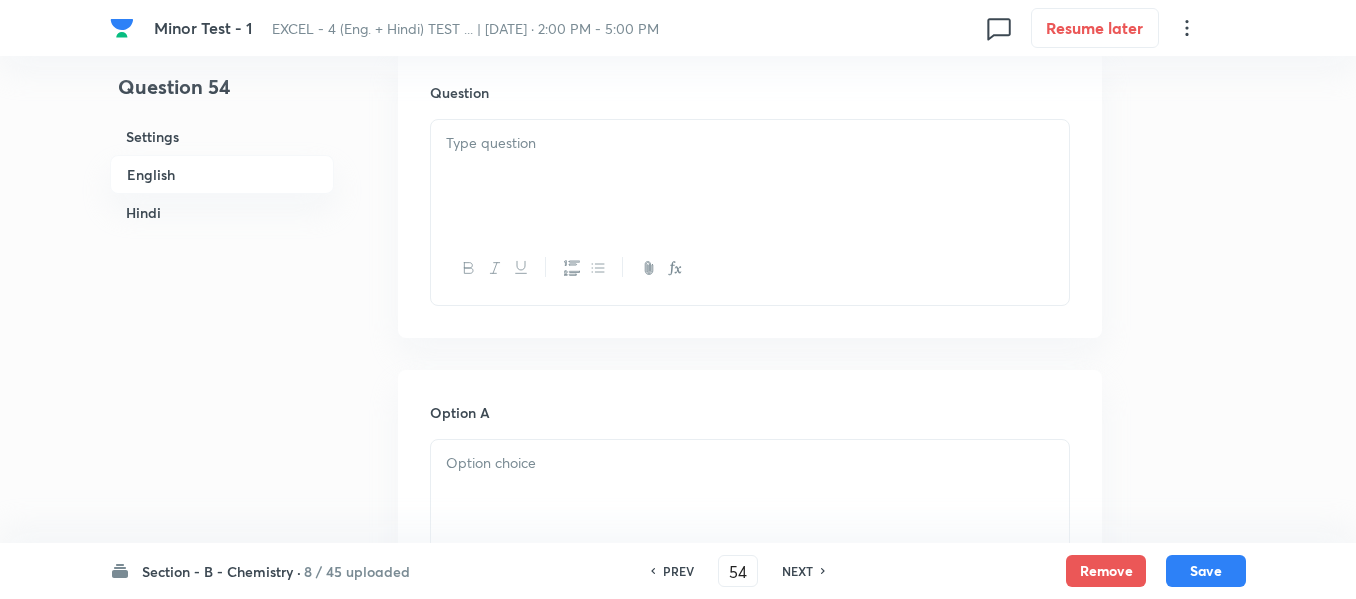 click at bounding box center [750, 176] 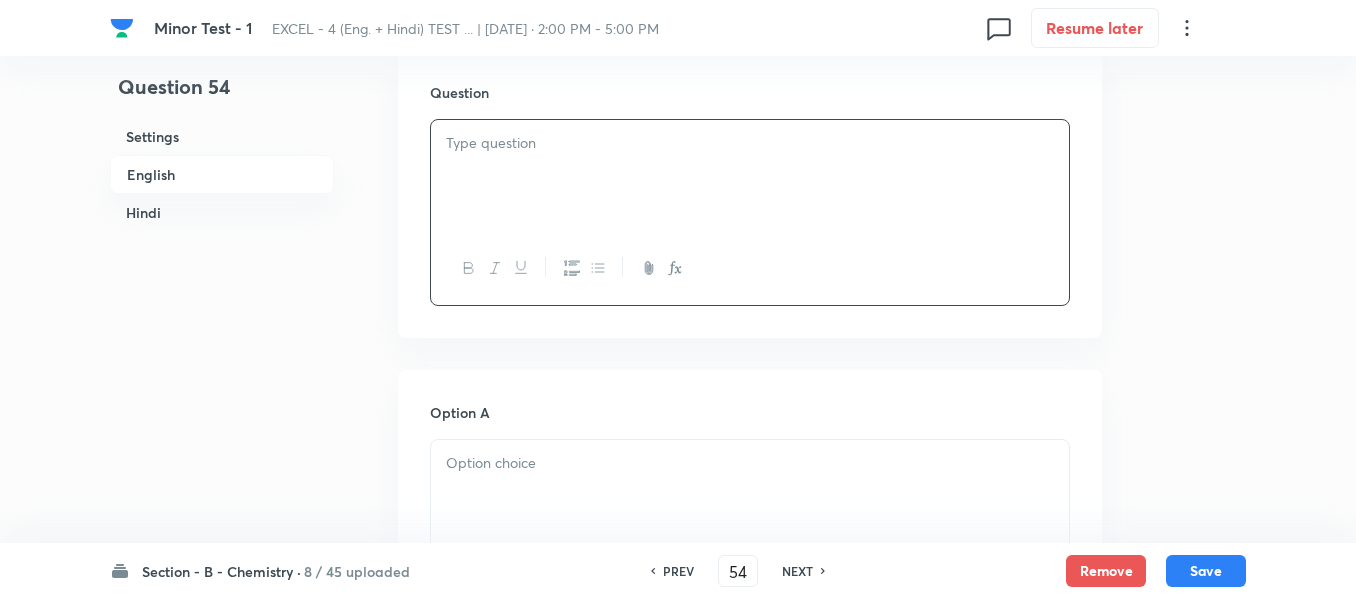 click at bounding box center (750, 176) 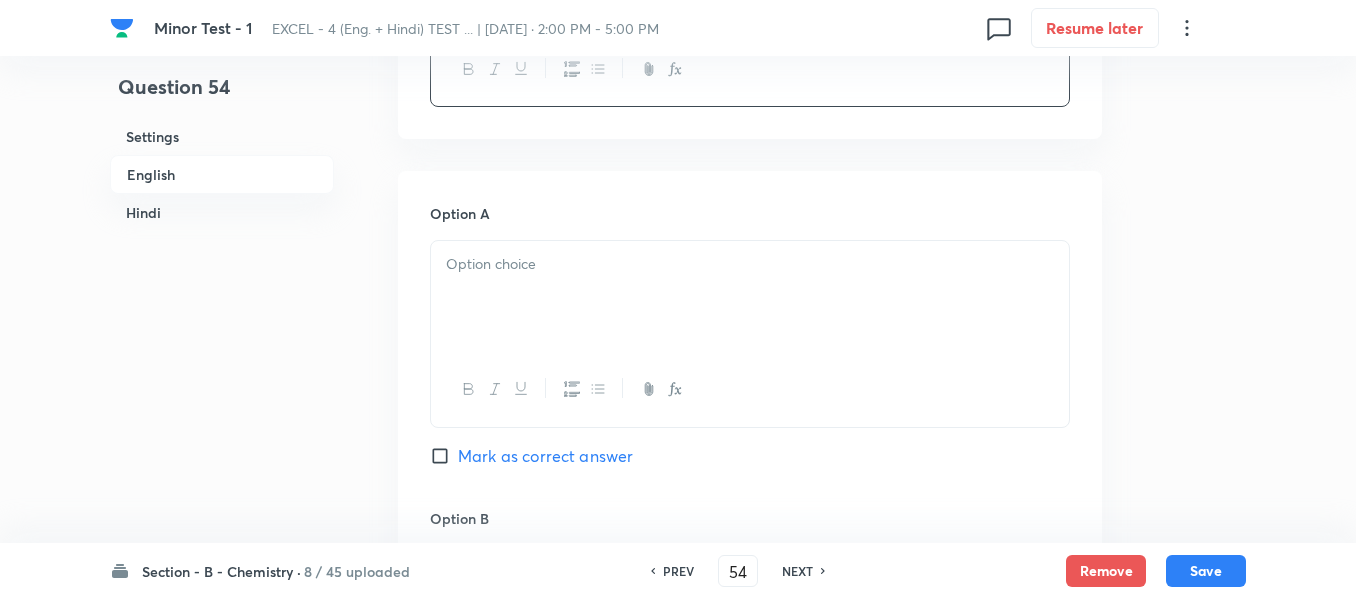 scroll, scrollTop: 800, scrollLeft: 0, axis: vertical 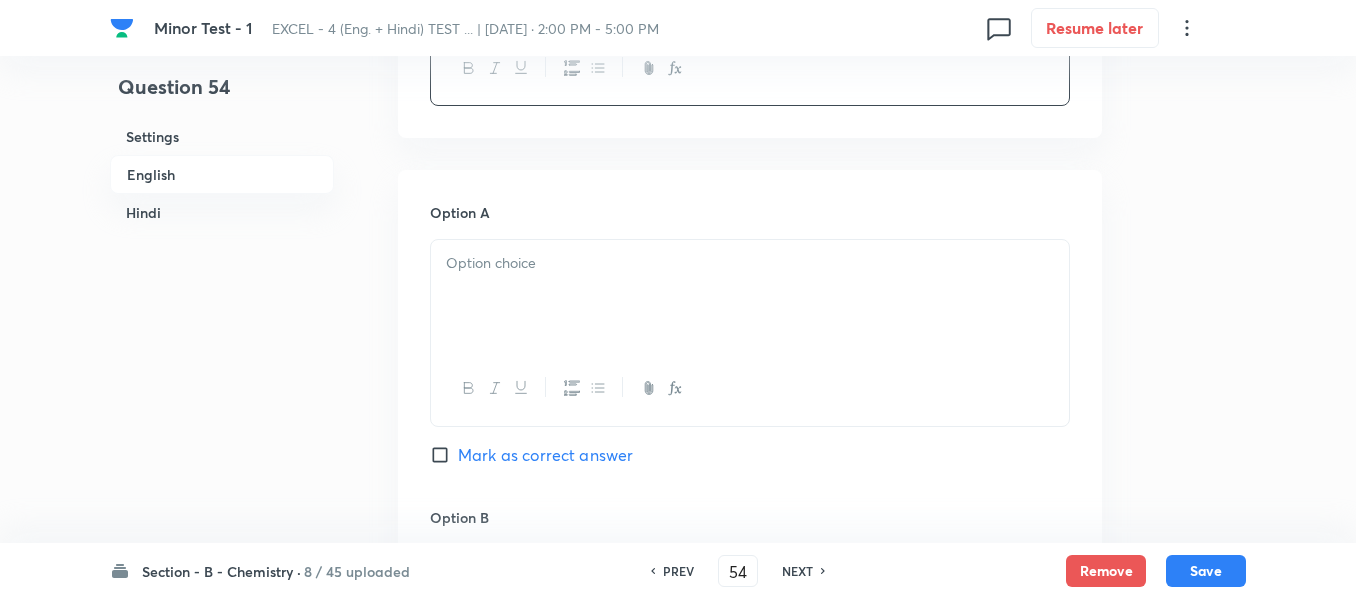 click at bounding box center [750, 263] 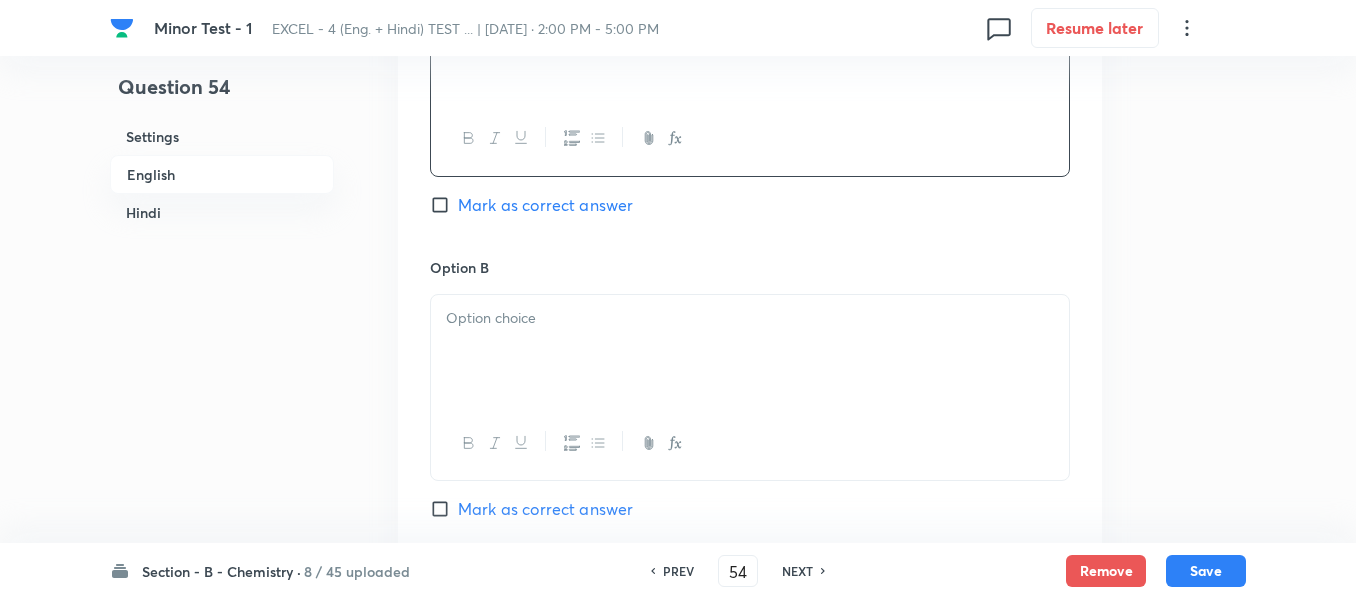 scroll, scrollTop: 1100, scrollLeft: 0, axis: vertical 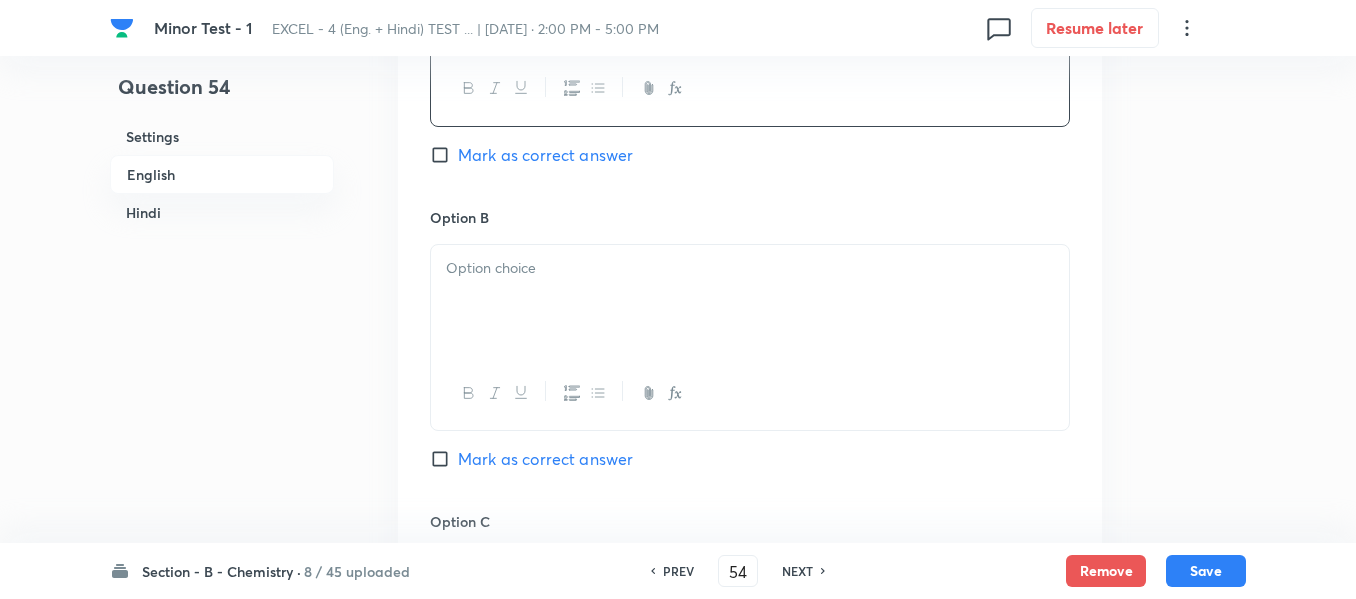click at bounding box center (750, 268) 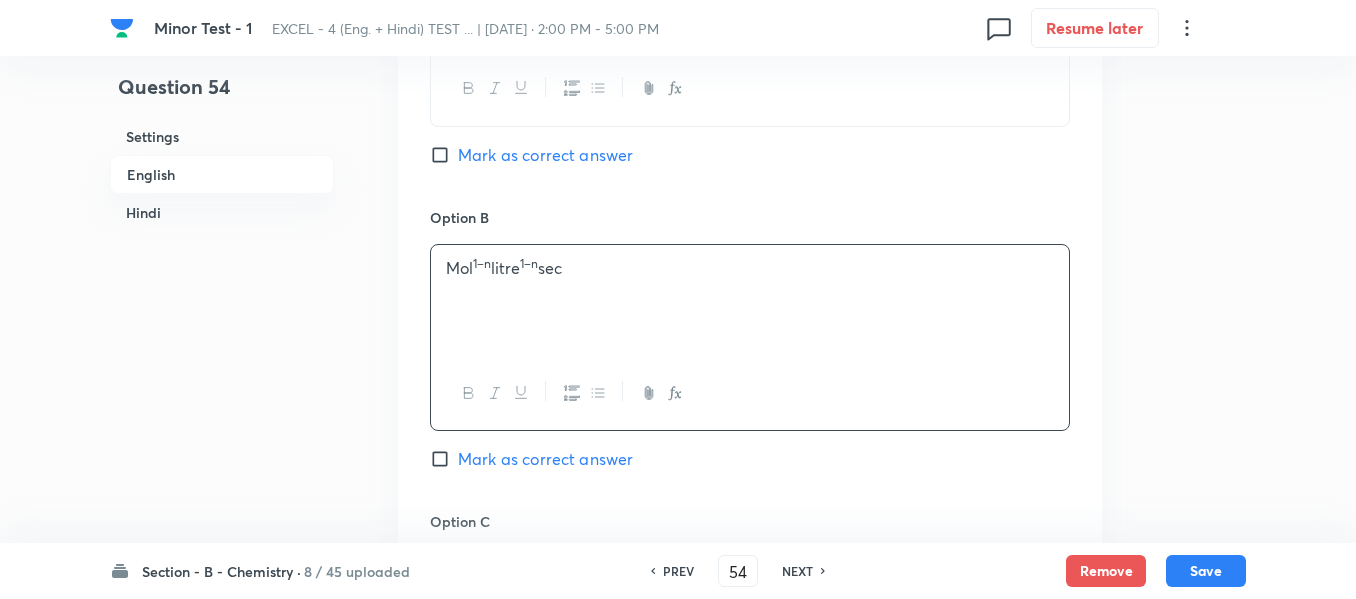 scroll, scrollTop: 1400, scrollLeft: 0, axis: vertical 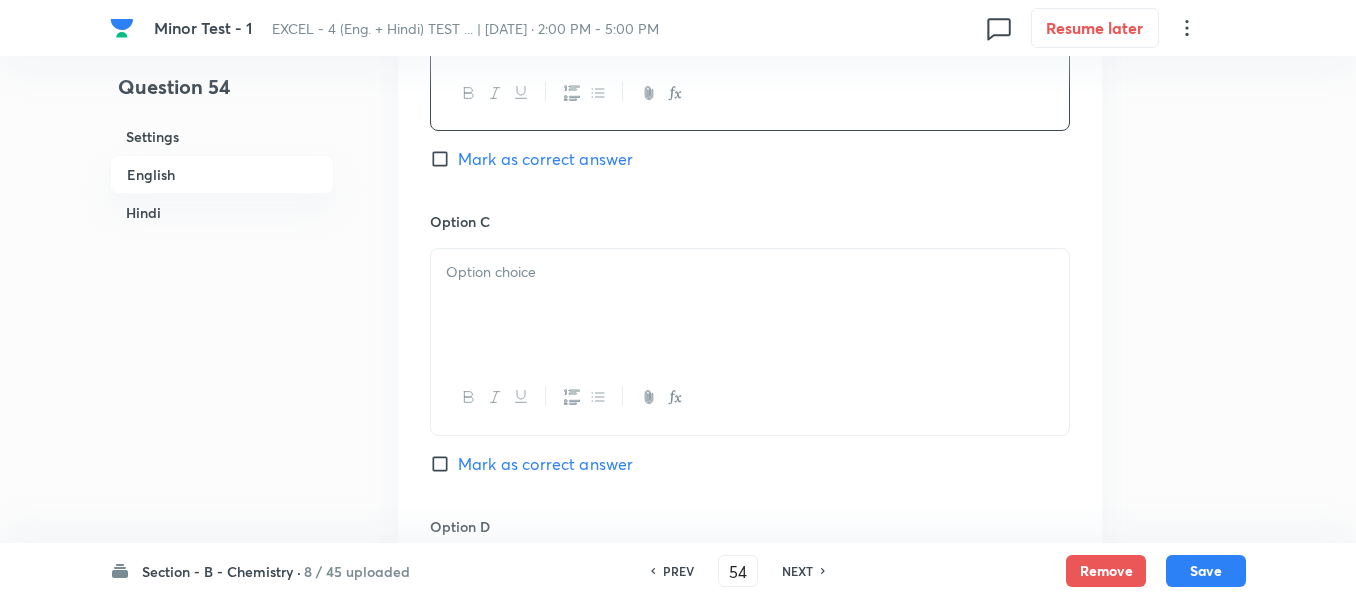 click at bounding box center [750, 305] 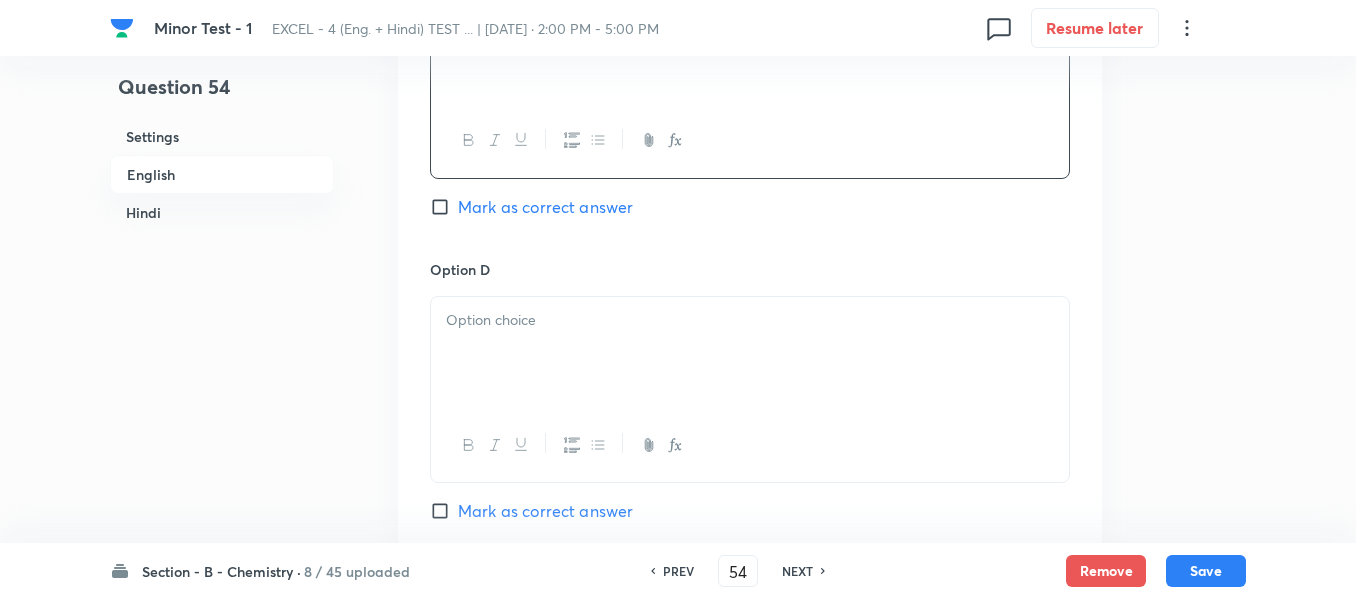 scroll, scrollTop: 1800, scrollLeft: 0, axis: vertical 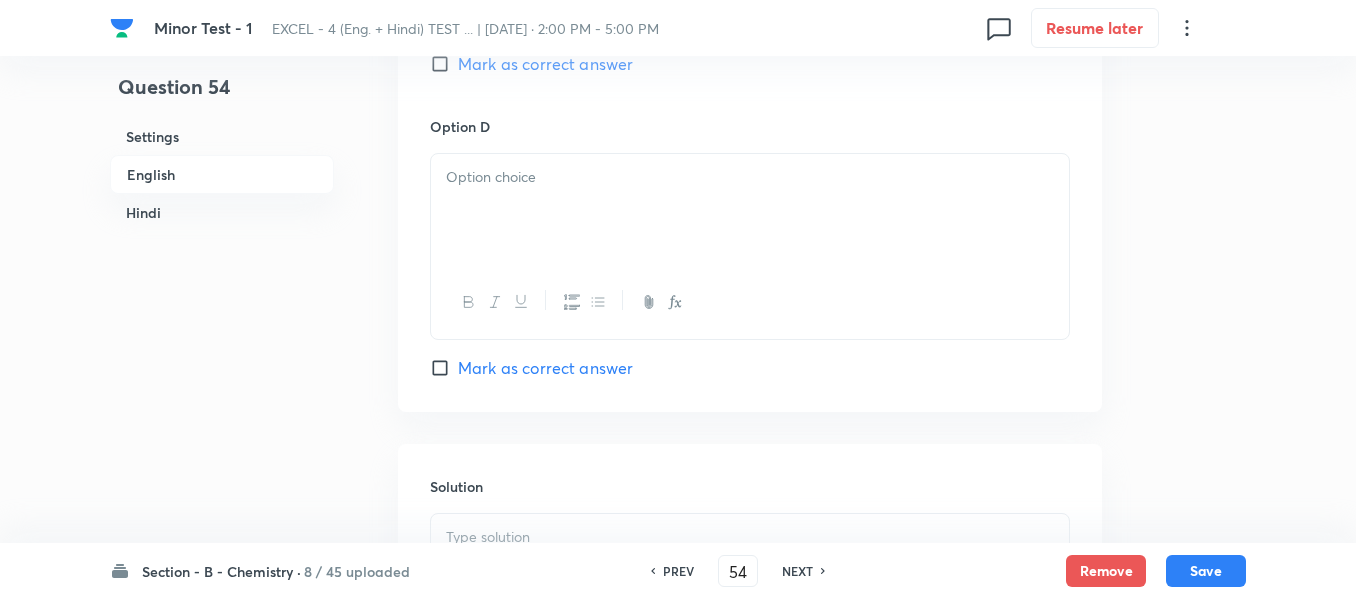 click at bounding box center (750, 210) 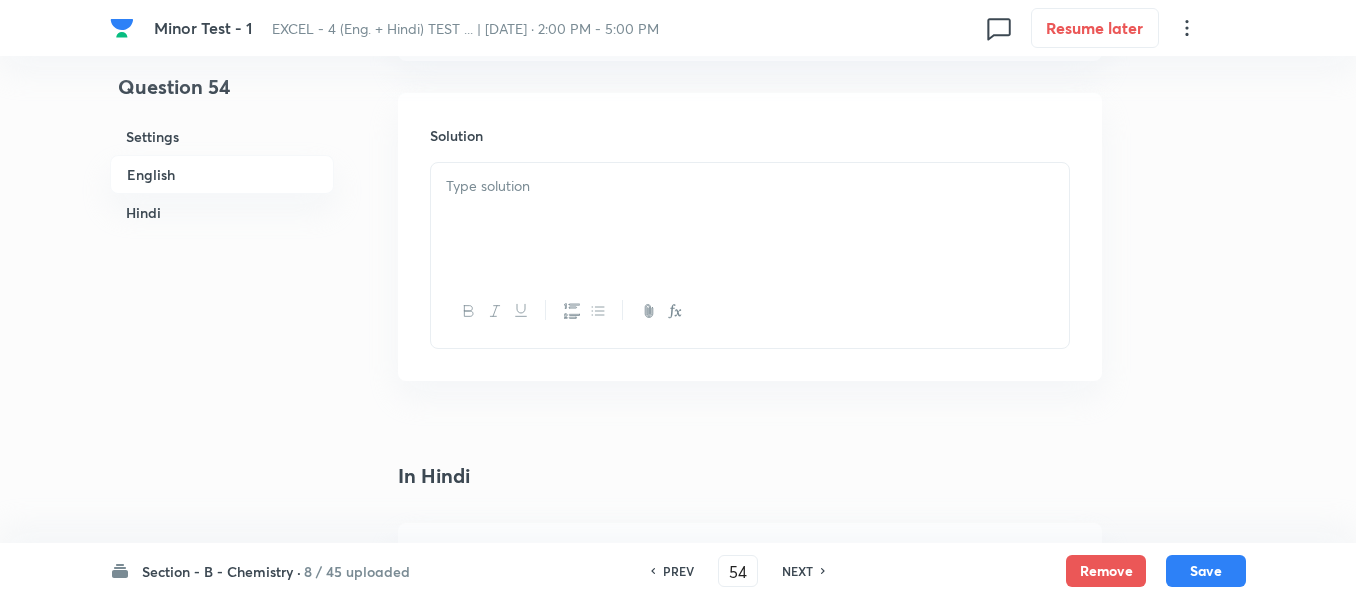 scroll, scrollTop: 2200, scrollLeft: 0, axis: vertical 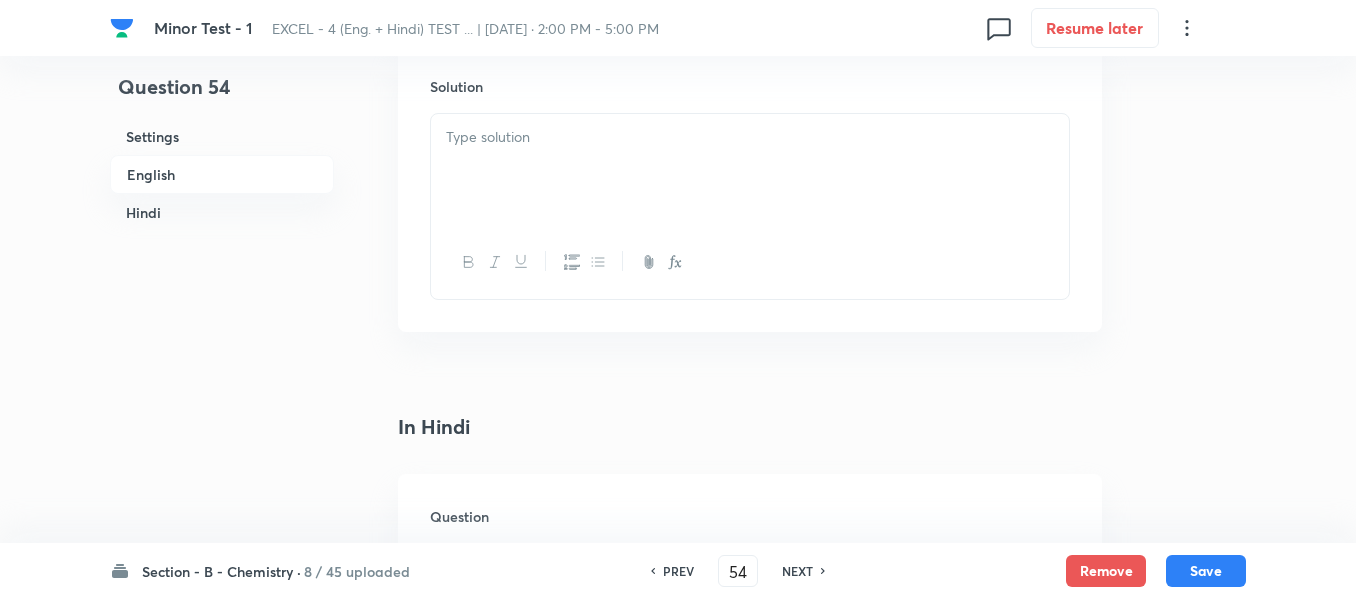 click at bounding box center (750, 170) 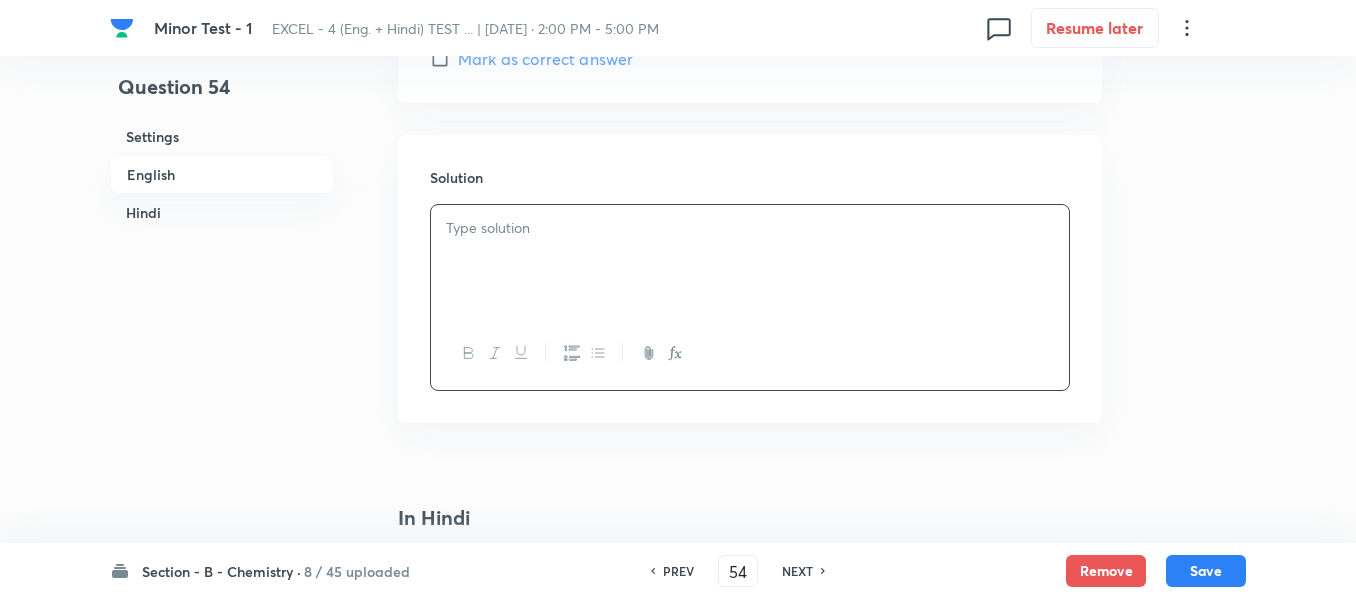 scroll, scrollTop: 2000, scrollLeft: 0, axis: vertical 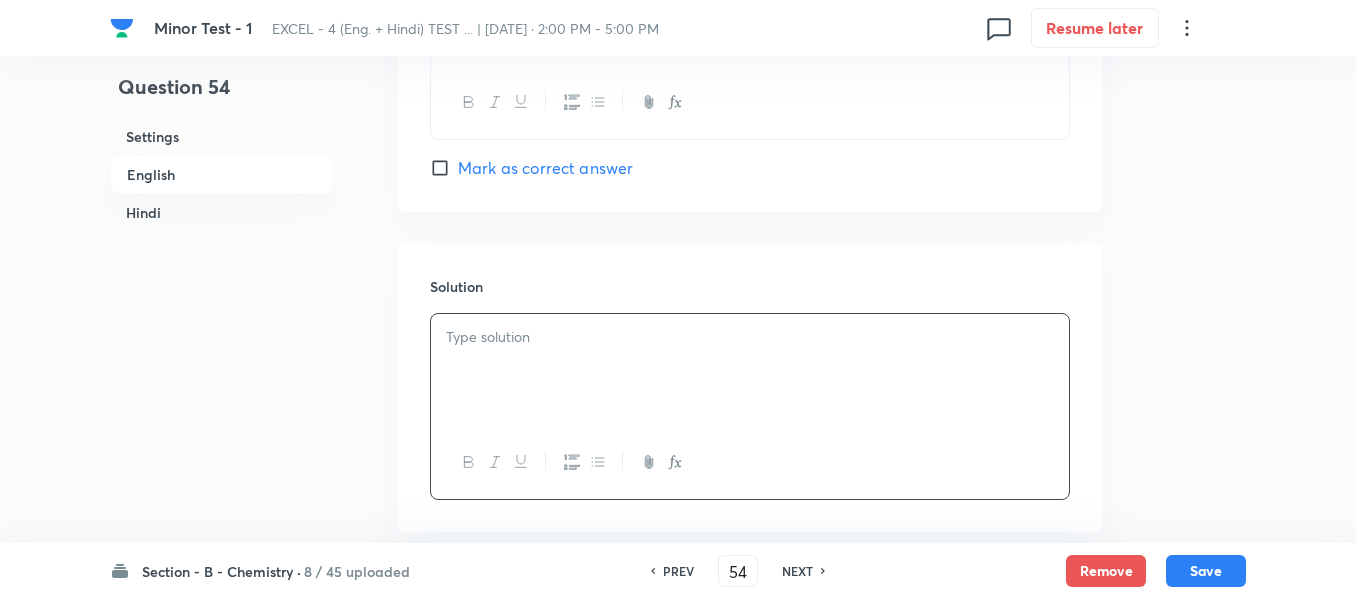 click on "Mark as correct answer" at bounding box center (444, 168) 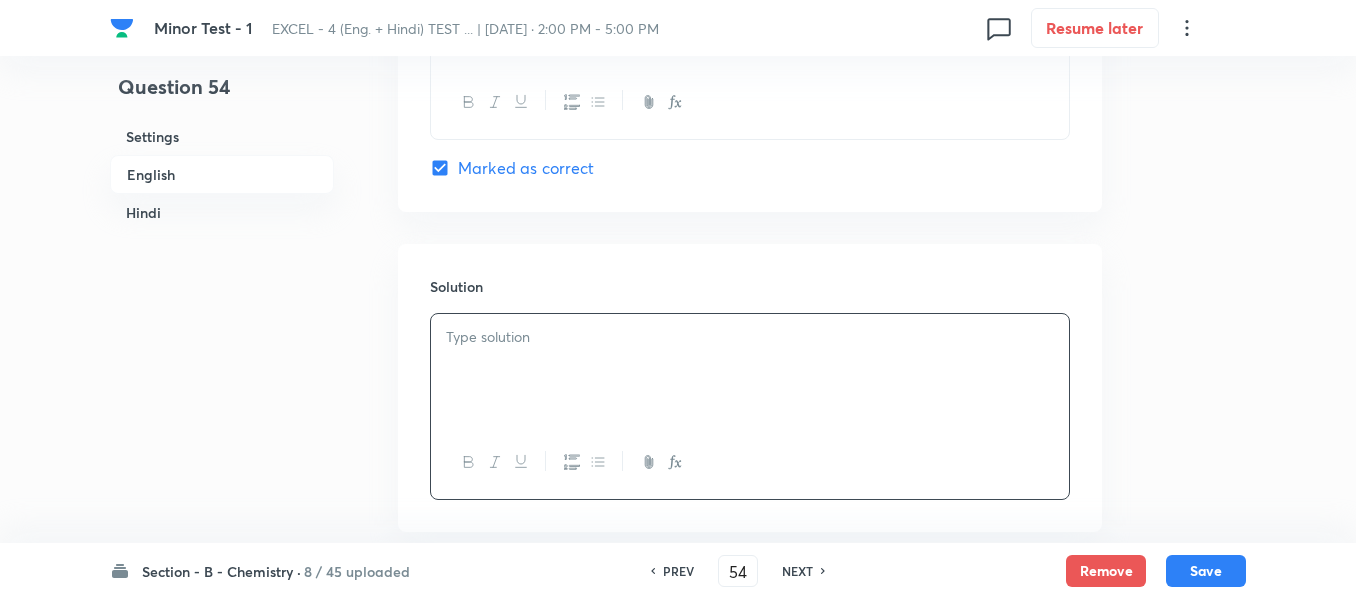 checkbox on "true" 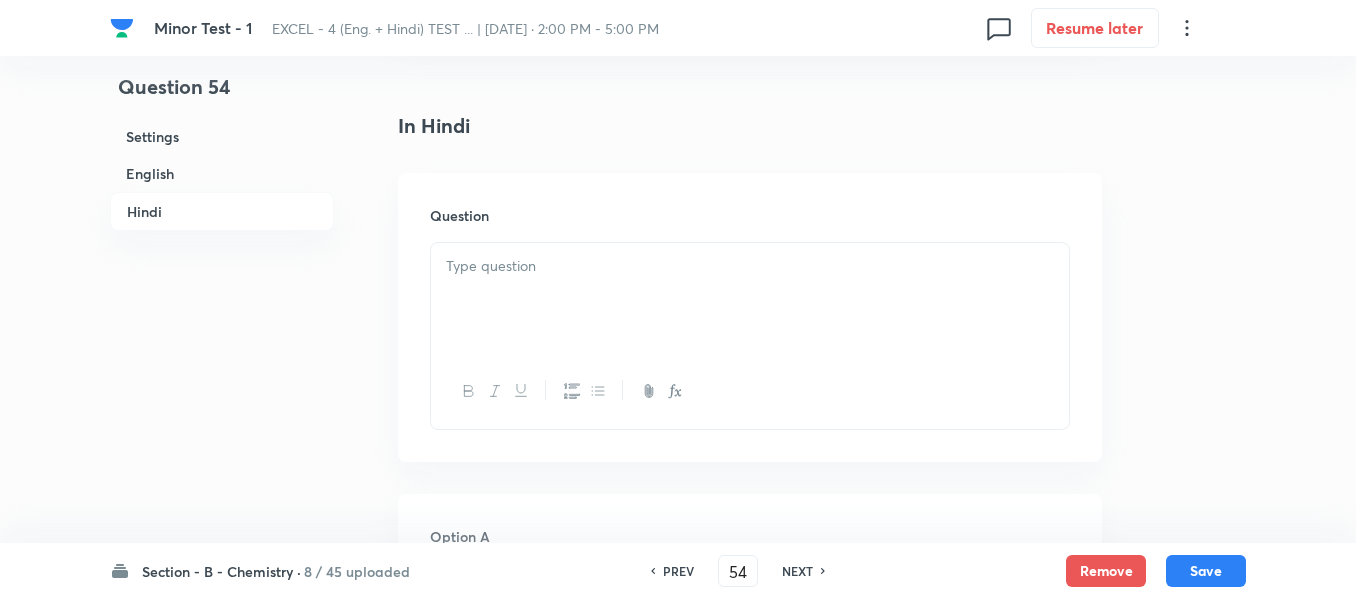 scroll, scrollTop: 2500, scrollLeft: 0, axis: vertical 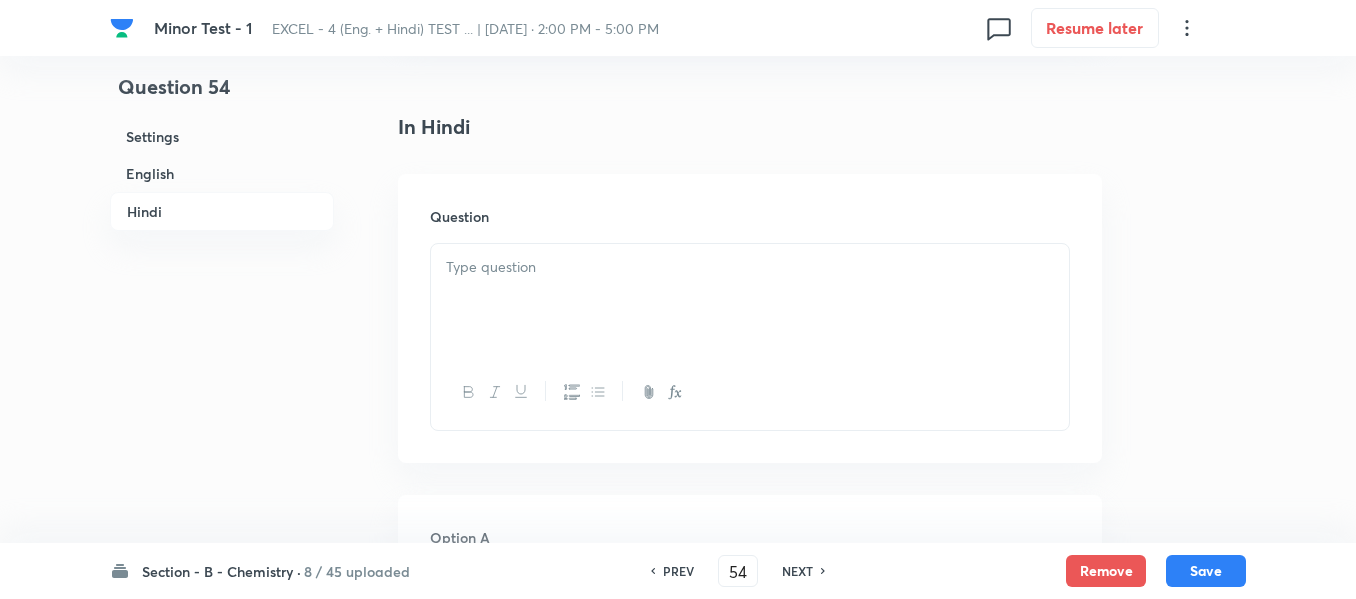 click at bounding box center [750, 267] 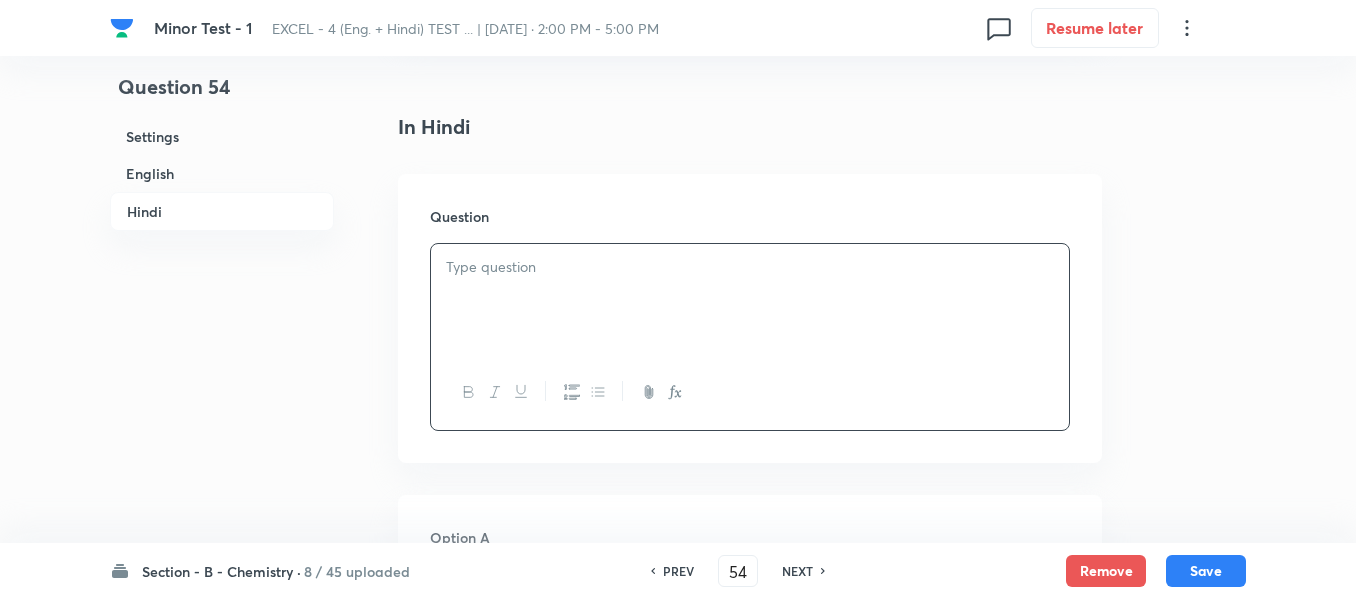 click at bounding box center (750, 300) 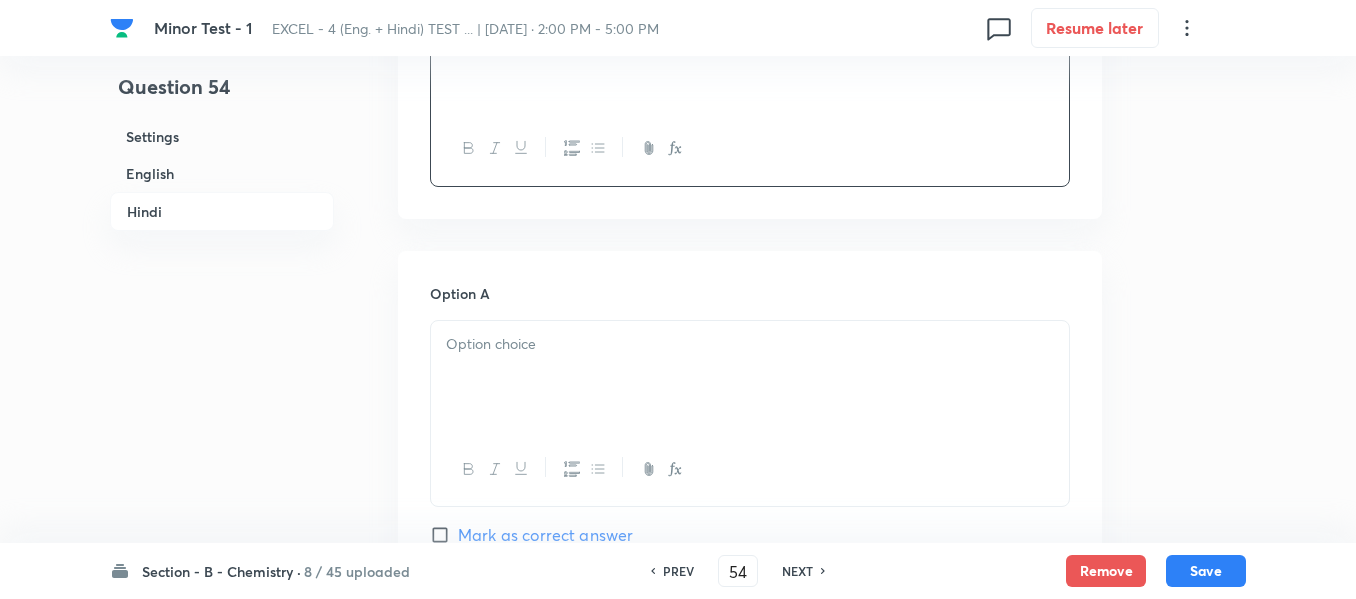scroll, scrollTop: 2800, scrollLeft: 0, axis: vertical 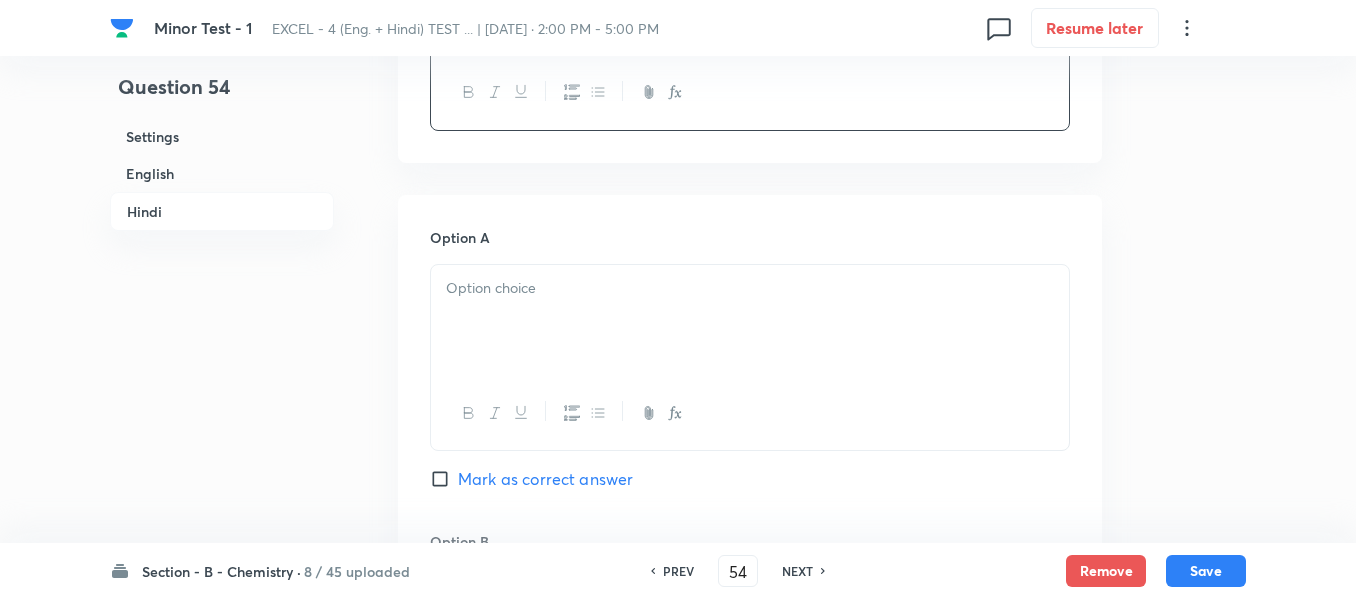 click at bounding box center [750, 288] 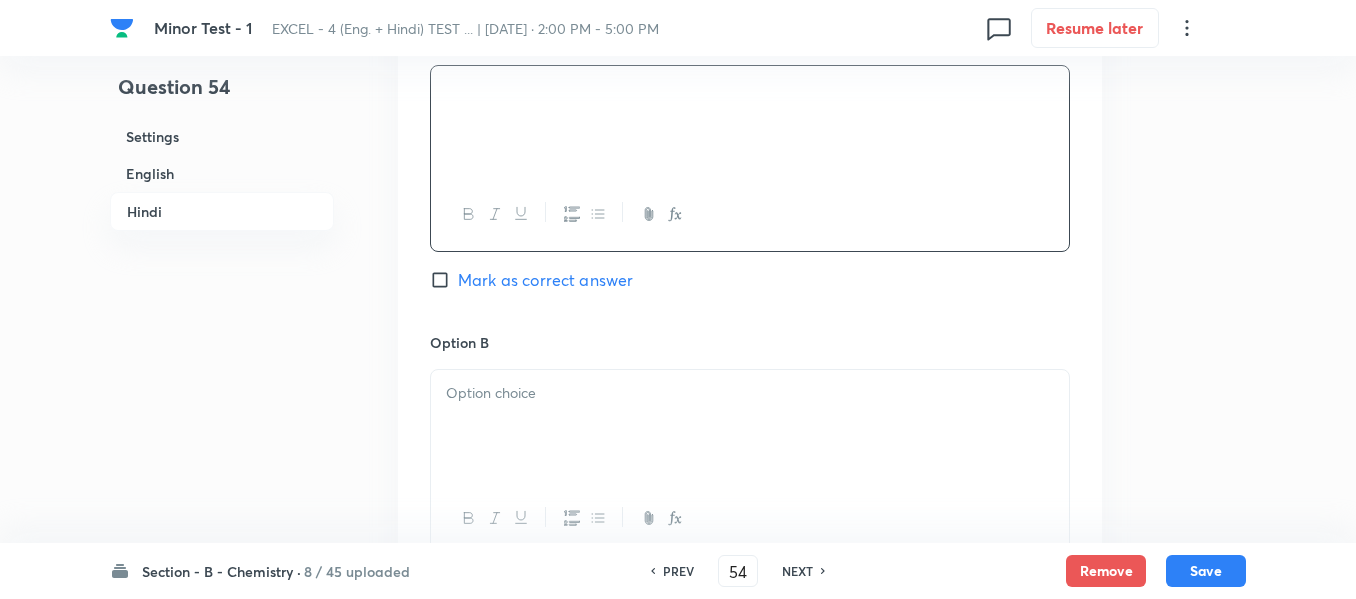 scroll, scrollTop: 3000, scrollLeft: 0, axis: vertical 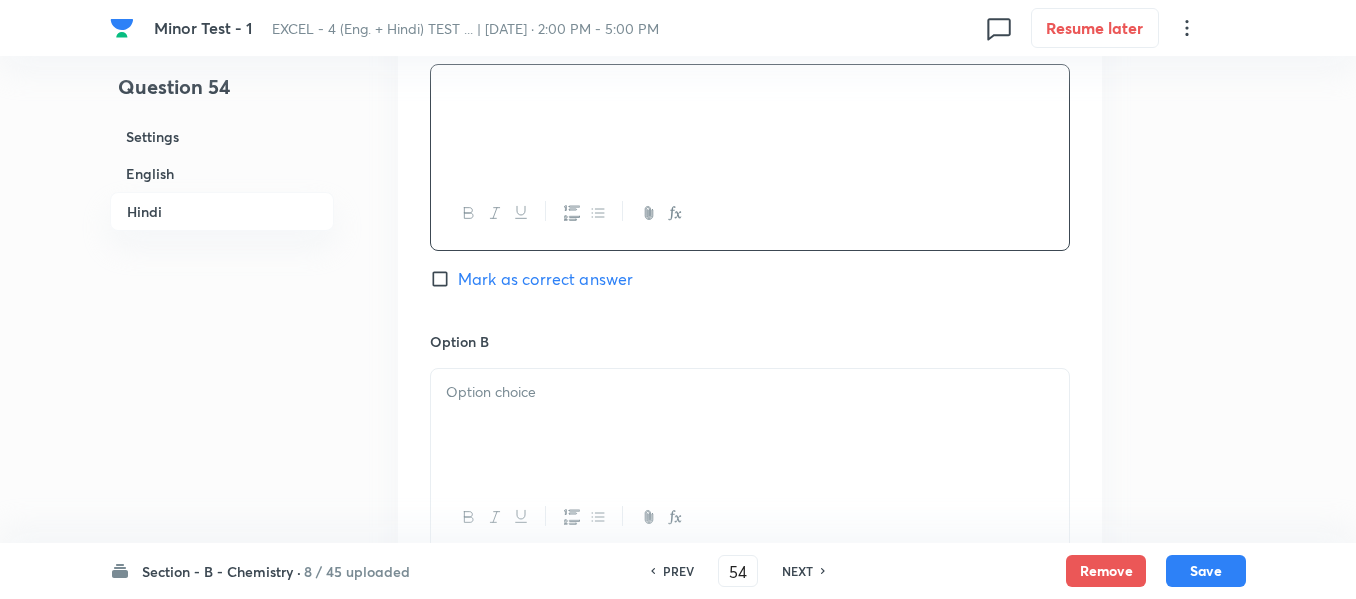 click at bounding box center [750, 392] 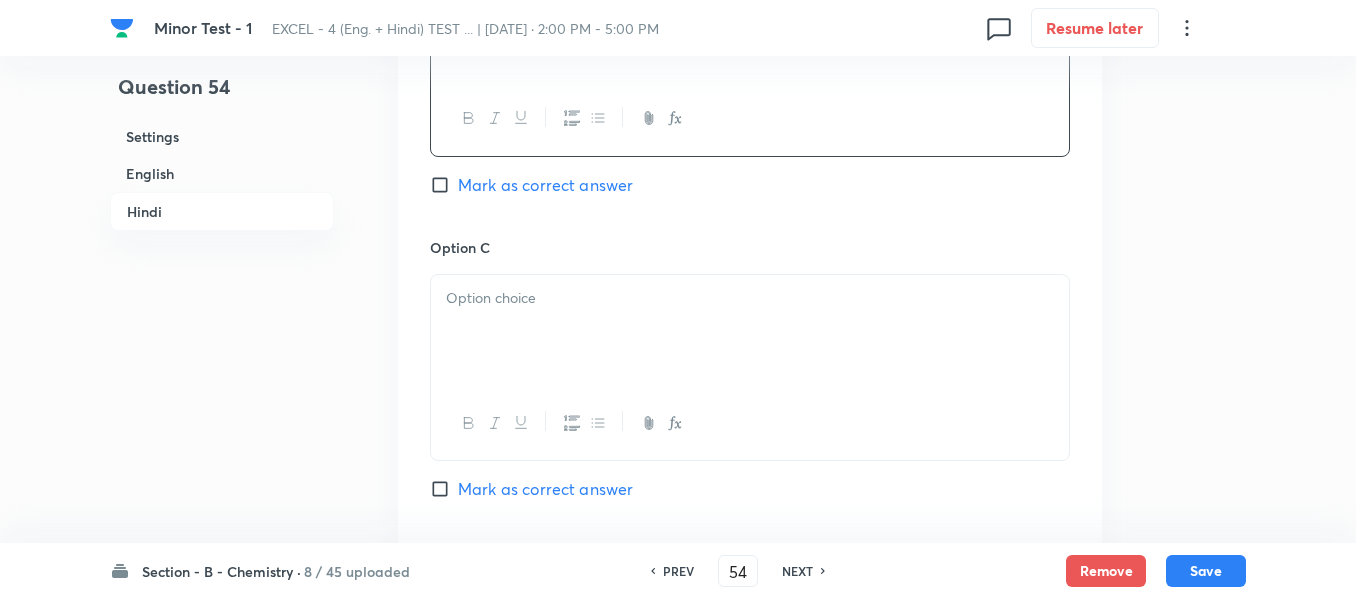 scroll, scrollTop: 3400, scrollLeft: 0, axis: vertical 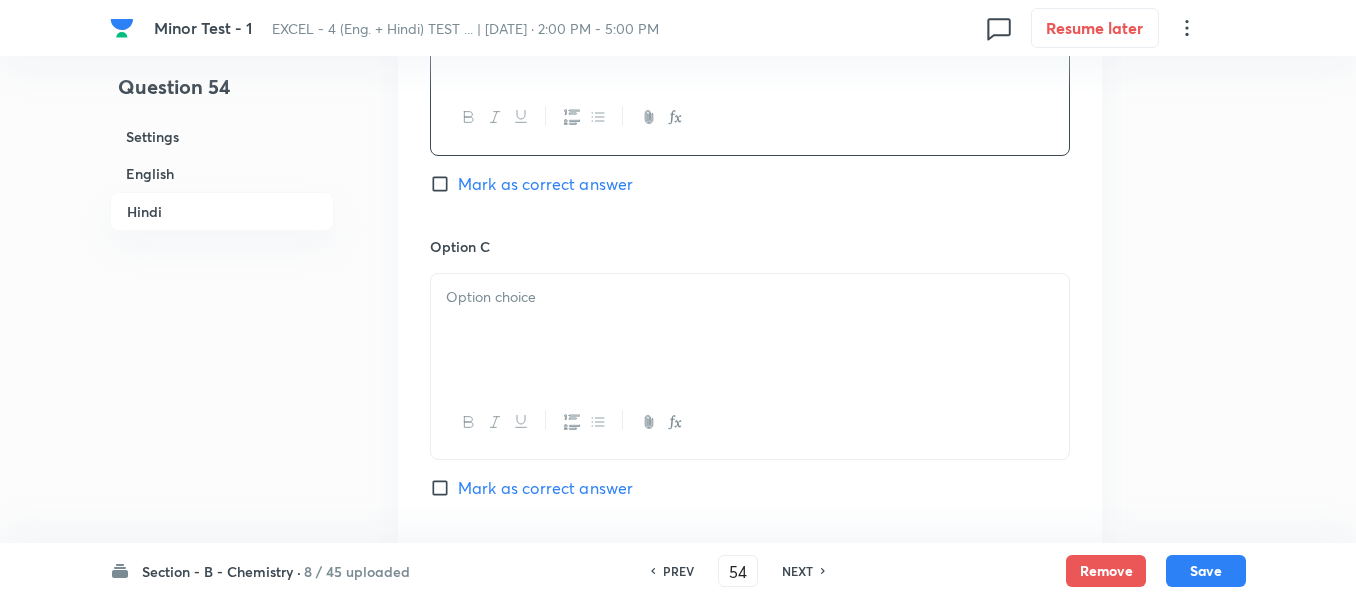 click at bounding box center (750, 330) 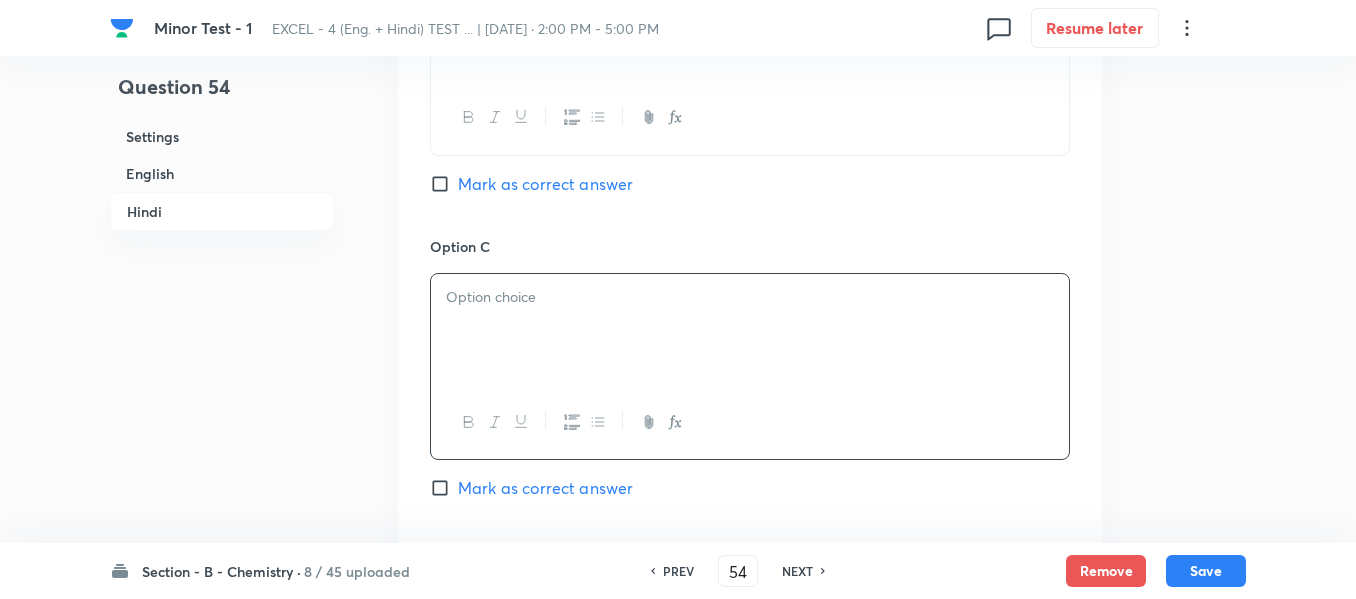 click at bounding box center (750, 297) 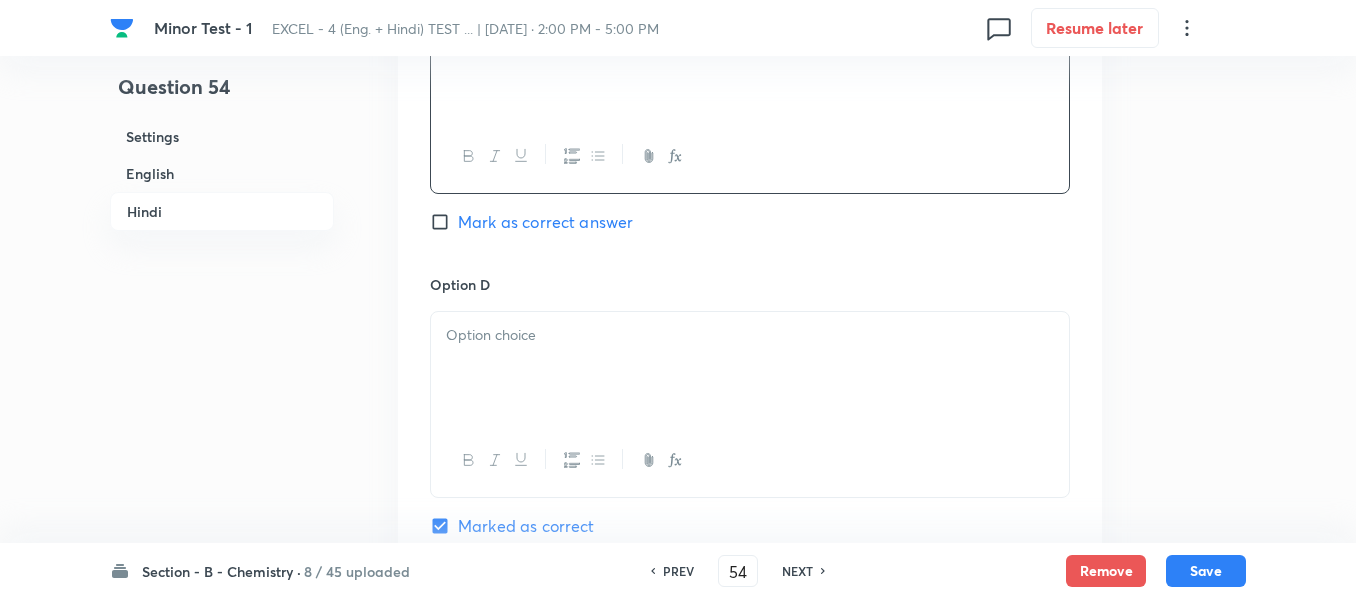 scroll, scrollTop: 3700, scrollLeft: 0, axis: vertical 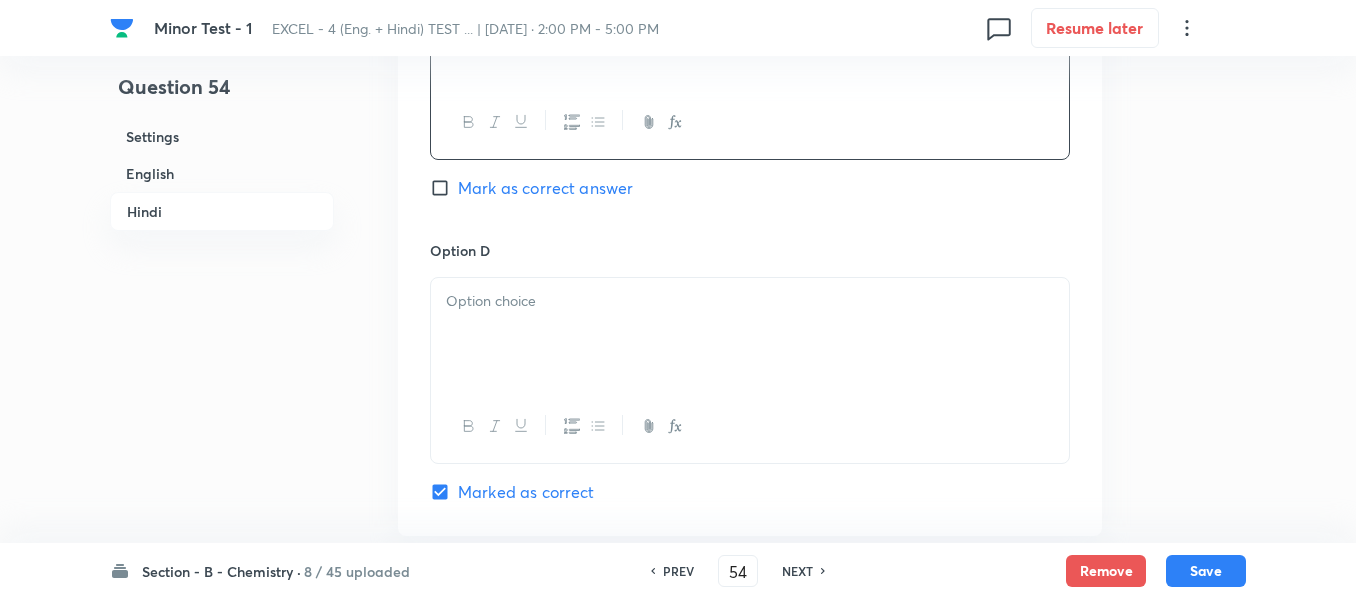 click at bounding box center [750, 301] 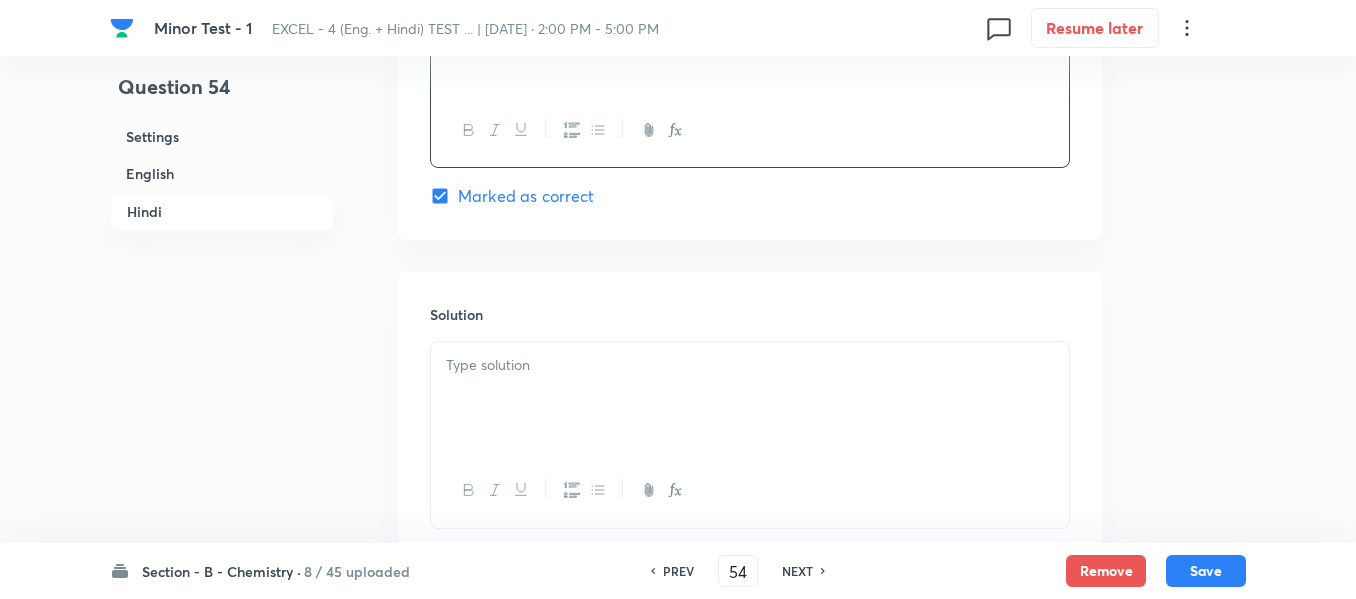 scroll, scrollTop: 4000, scrollLeft: 0, axis: vertical 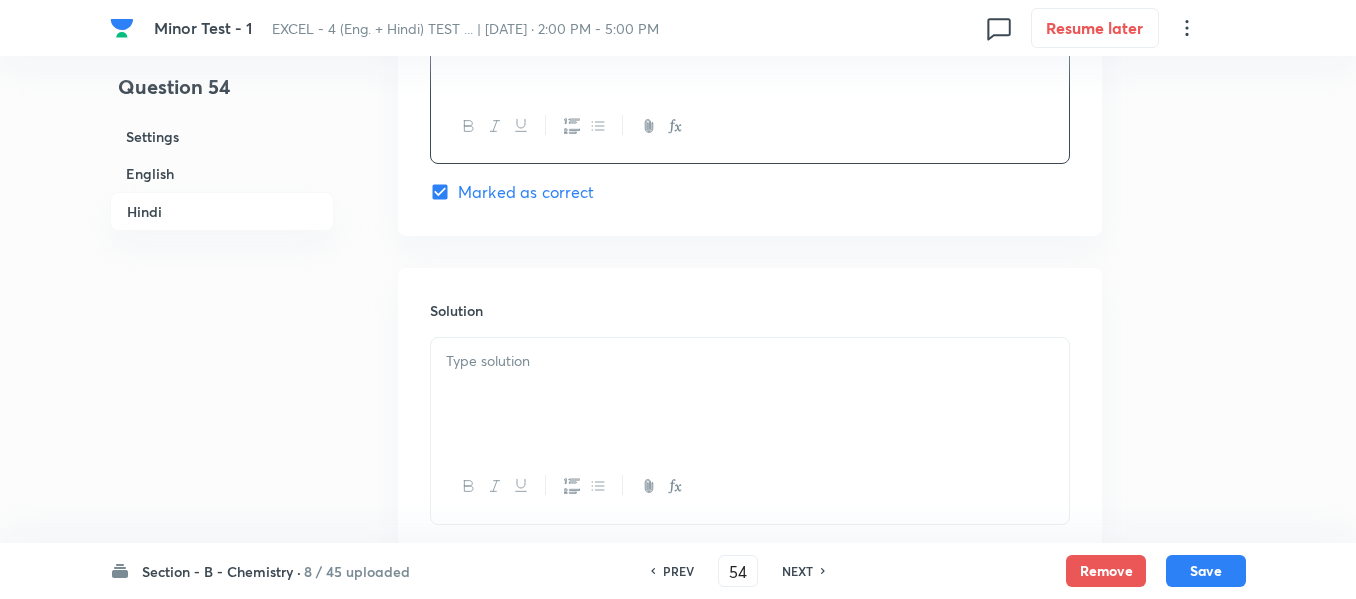 click at bounding box center [750, 361] 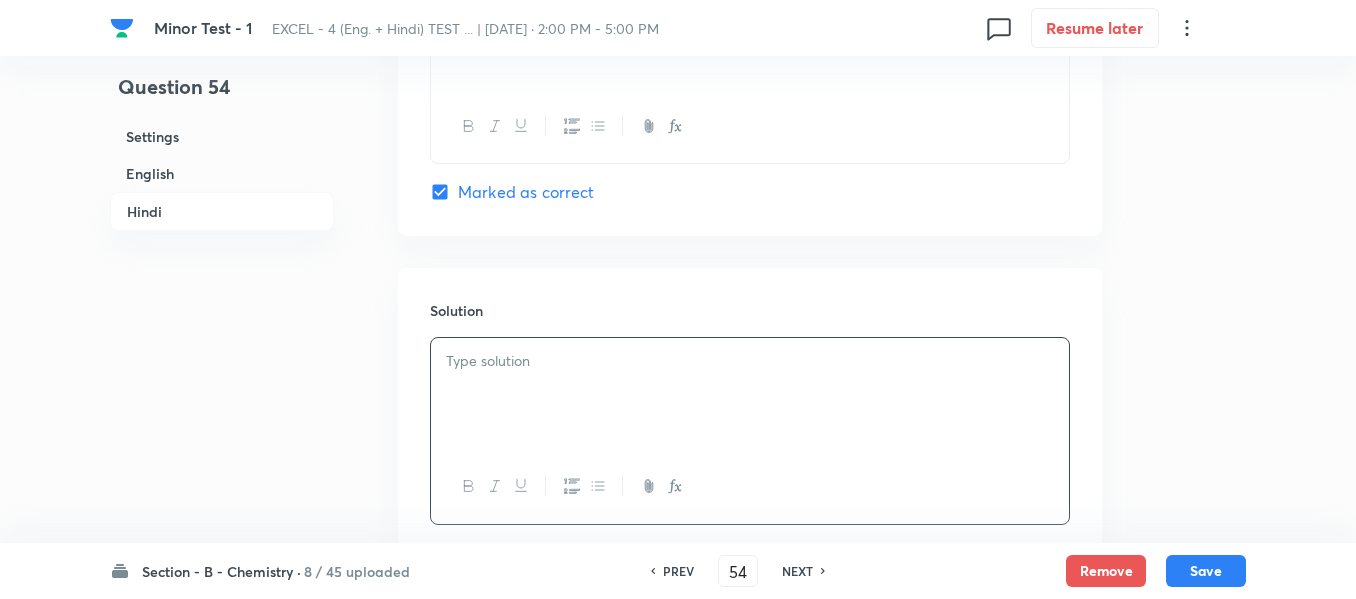 type 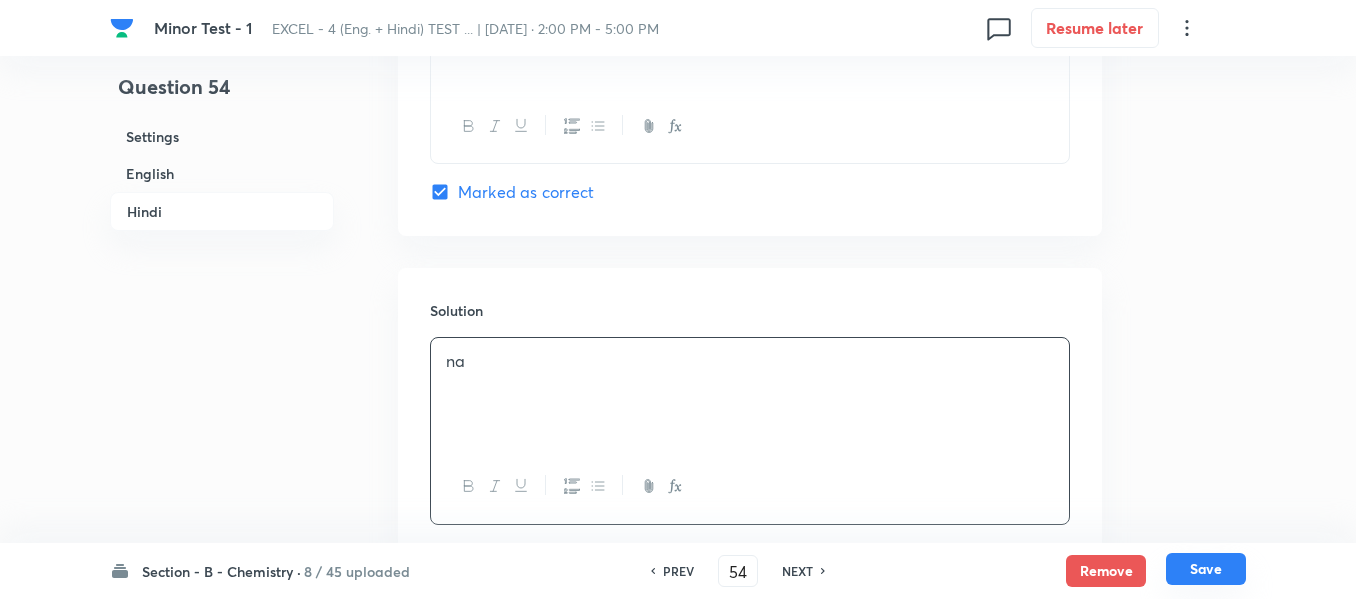 click on "Save" at bounding box center (1206, 569) 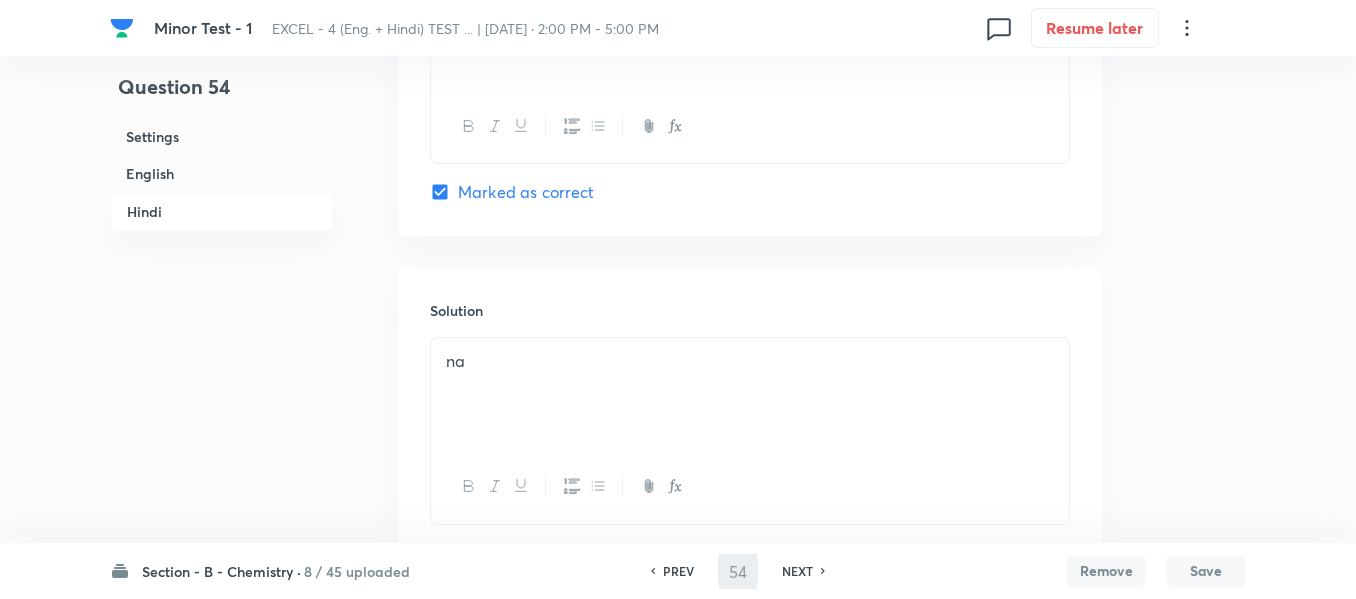 type on "55" 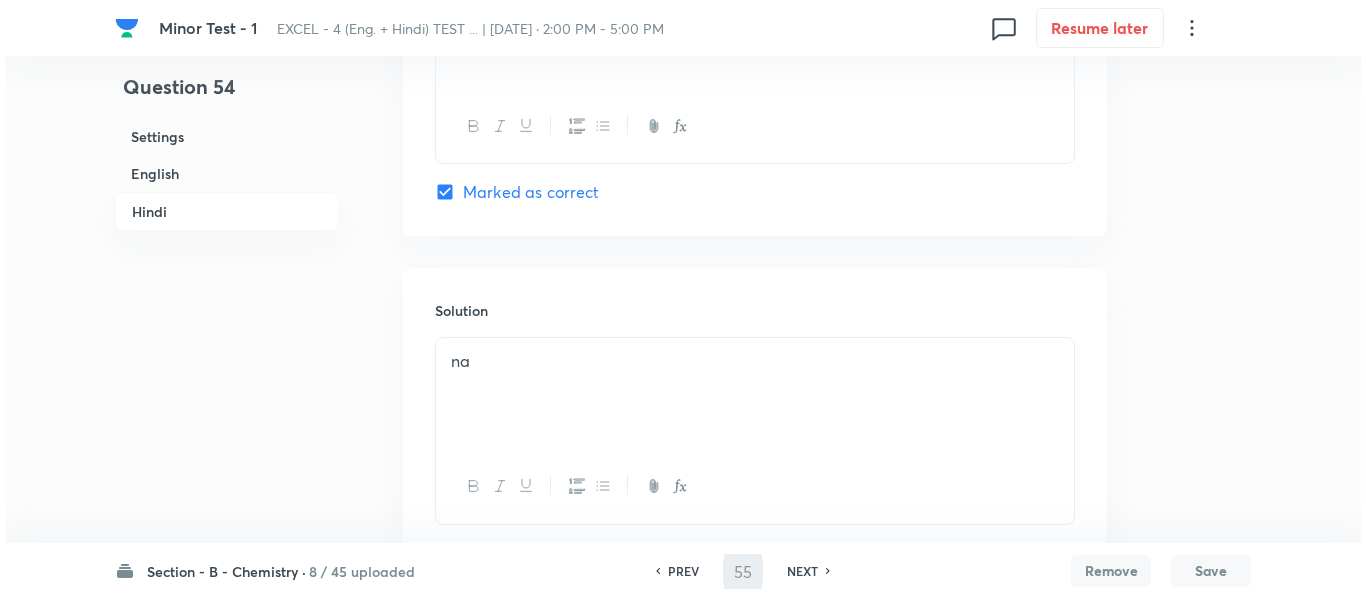 scroll, scrollTop: 0, scrollLeft: 0, axis: both 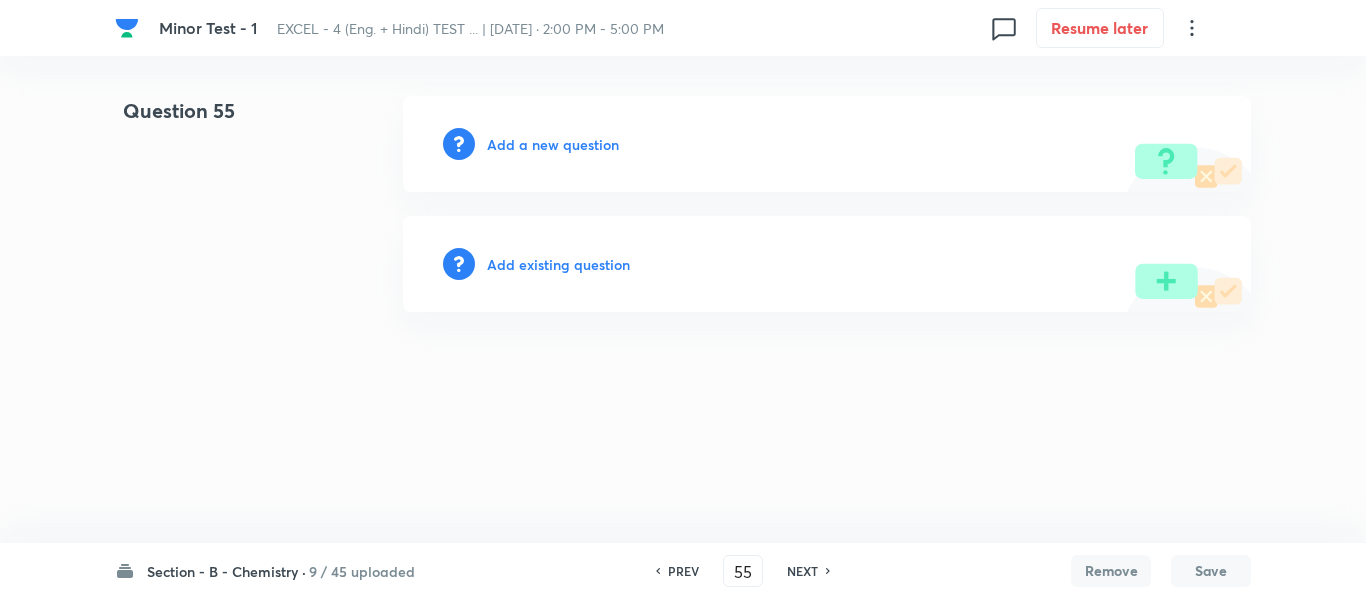 click on "Add a new question" at bounding box center (553, 144) 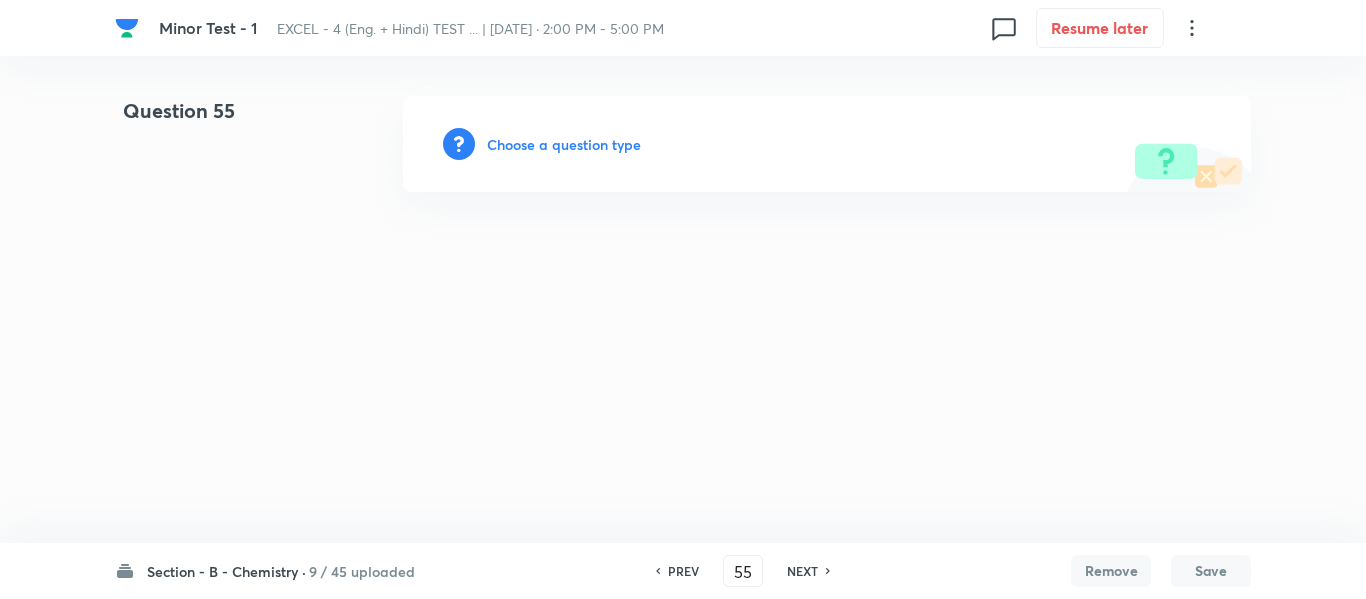 click on "Choose a question type" at bounding box center [564, 144] 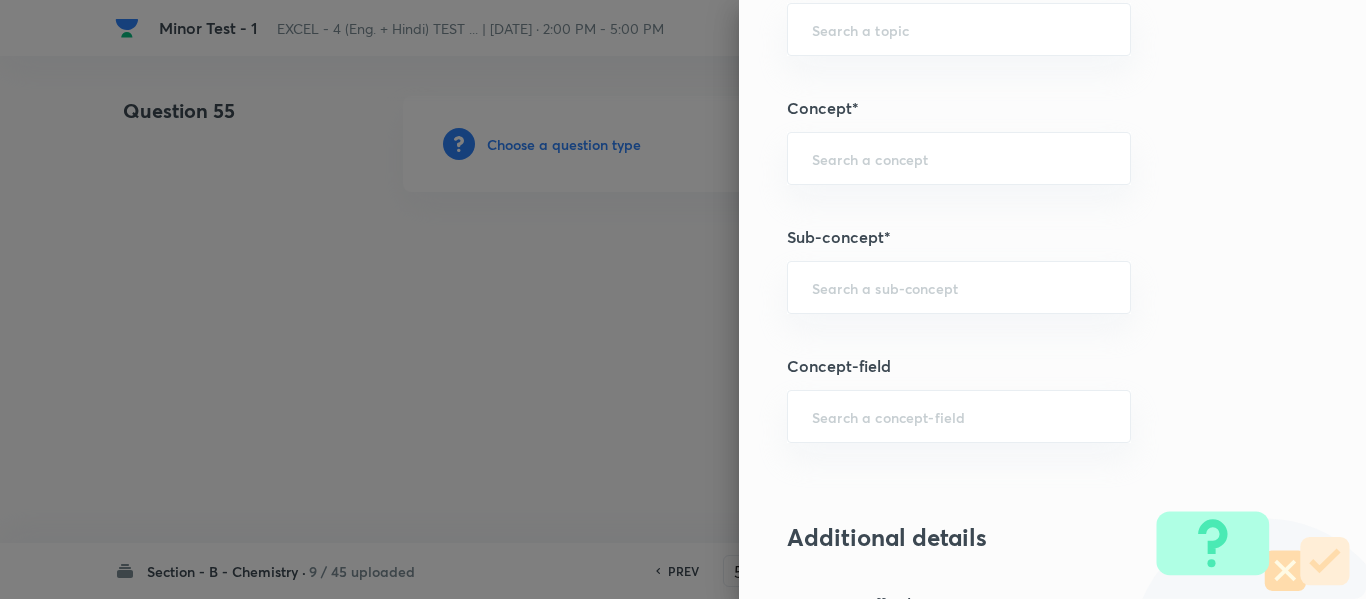 scroll, scrollTop: 1300, scrollLeft: 0, axis: vertical 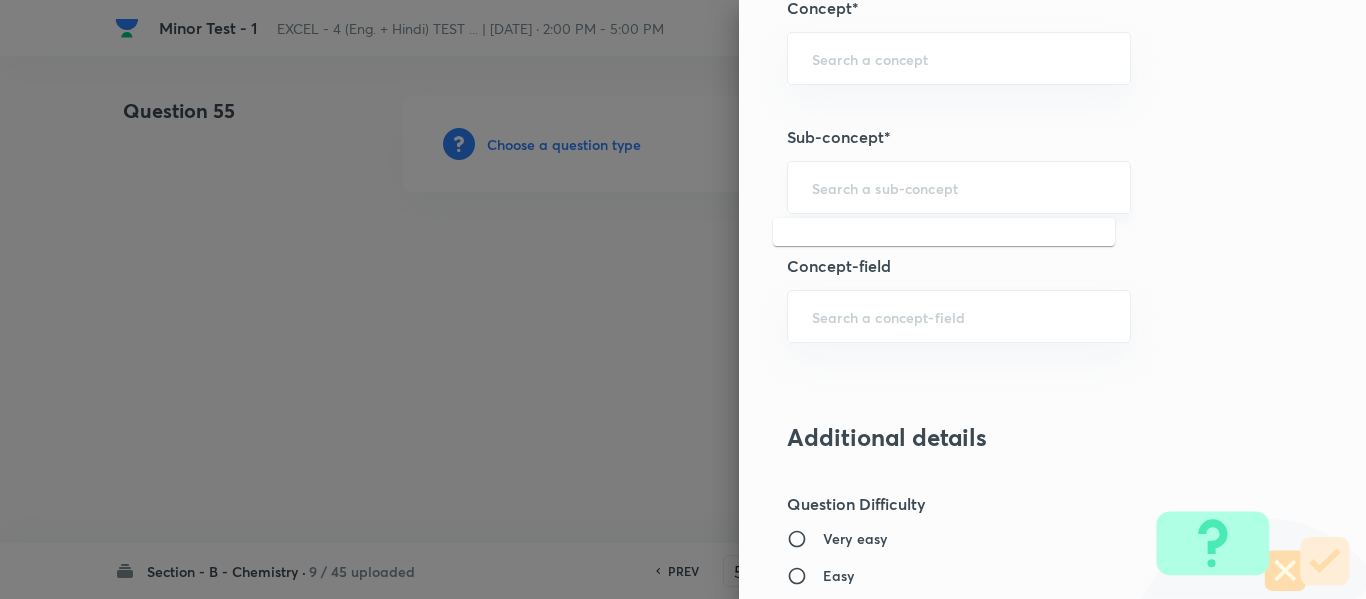 click at bounding box center [959, 187] 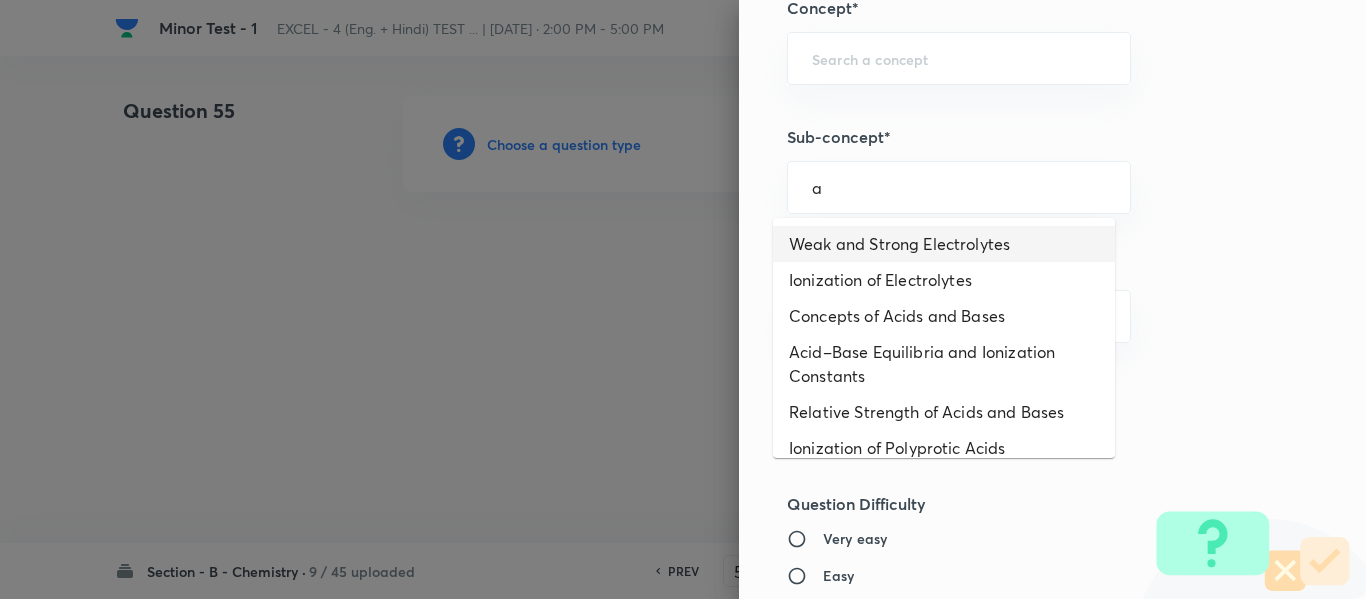 click on "Weak and Strong Electrolytes" at bounding box center (944, 244) 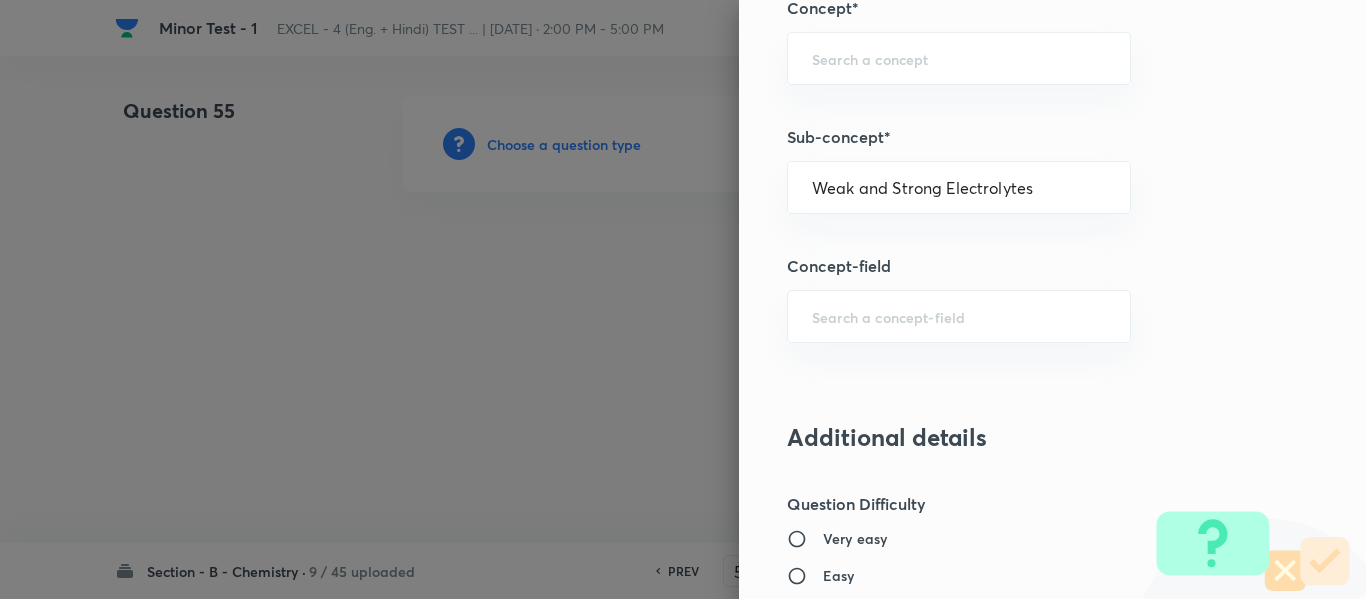 type on "Chemistry" 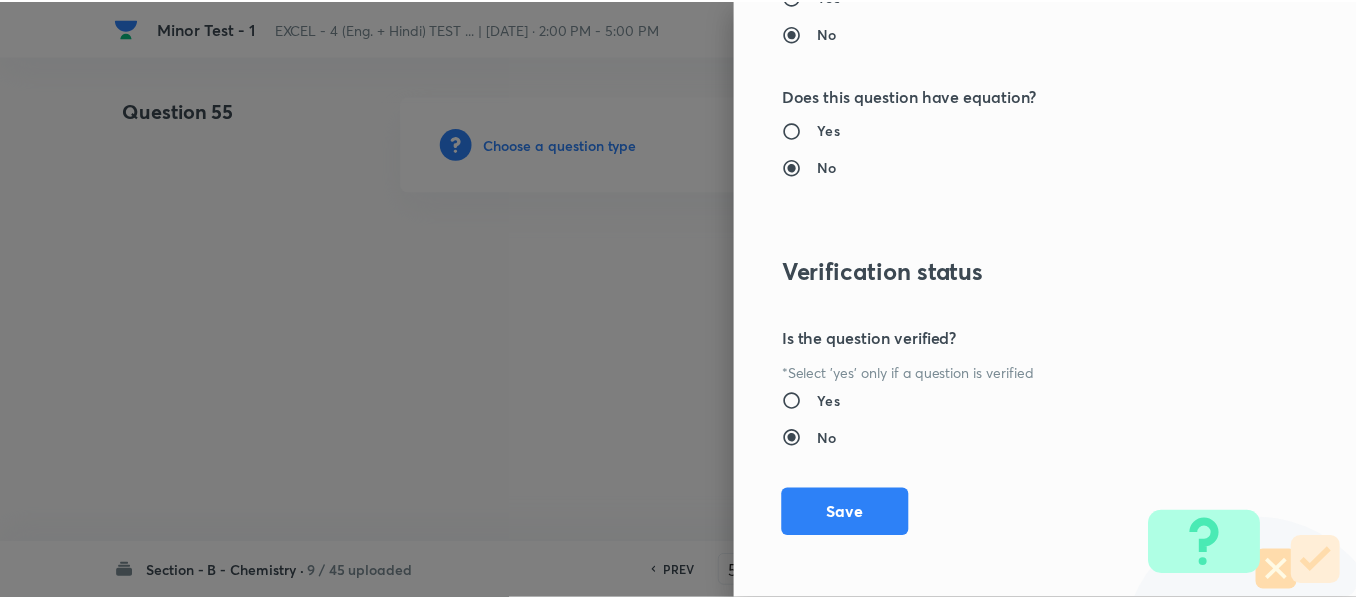 scroll, scrollTop: 2261, scrollLeft: 0, axis: vertical 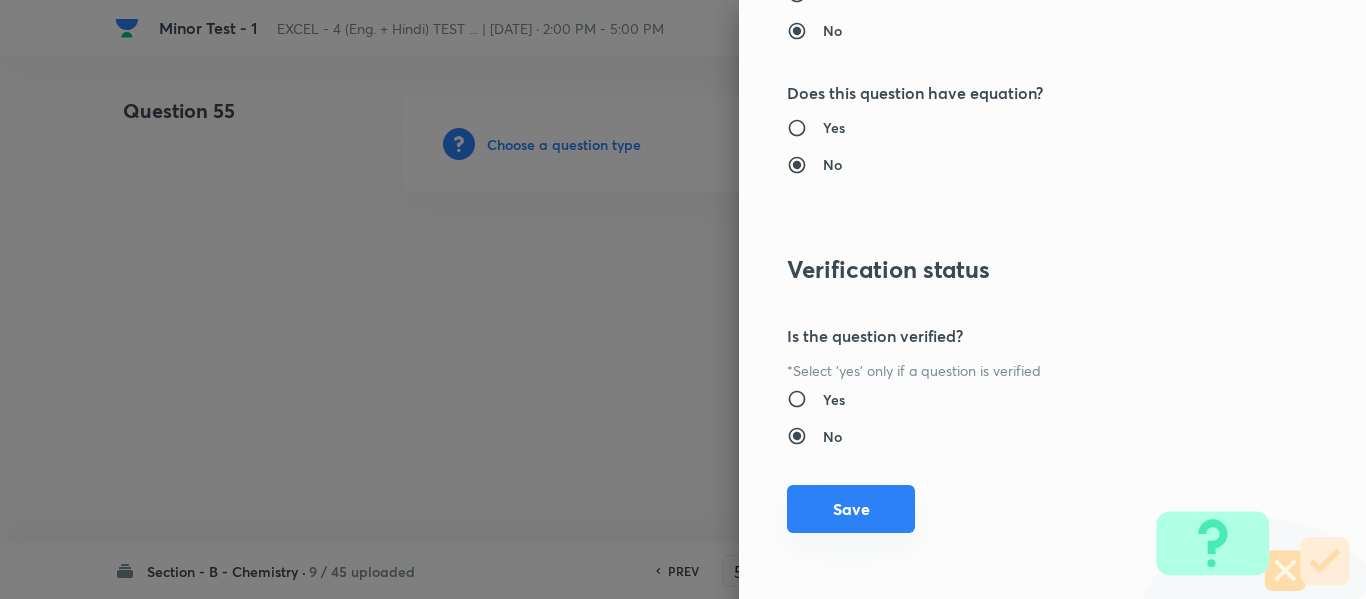click on "Save" at bounding box center (851, 509) 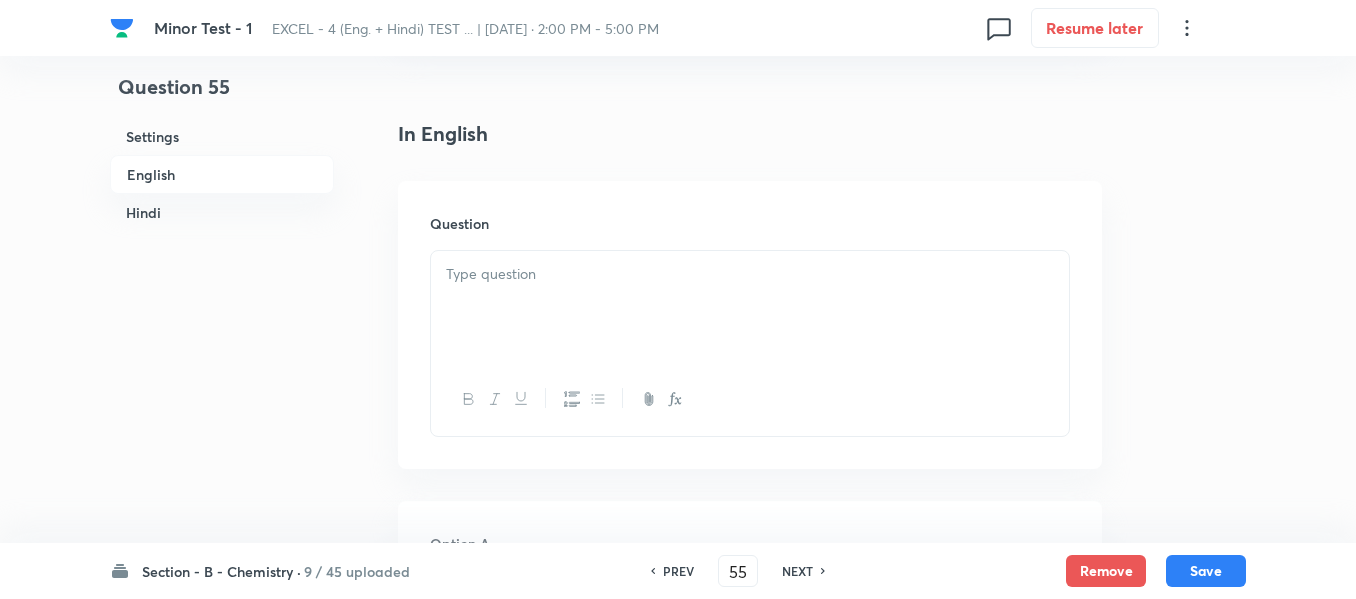 scroll, scrollTop: 500, scrollLeft: 0, axis: vertical 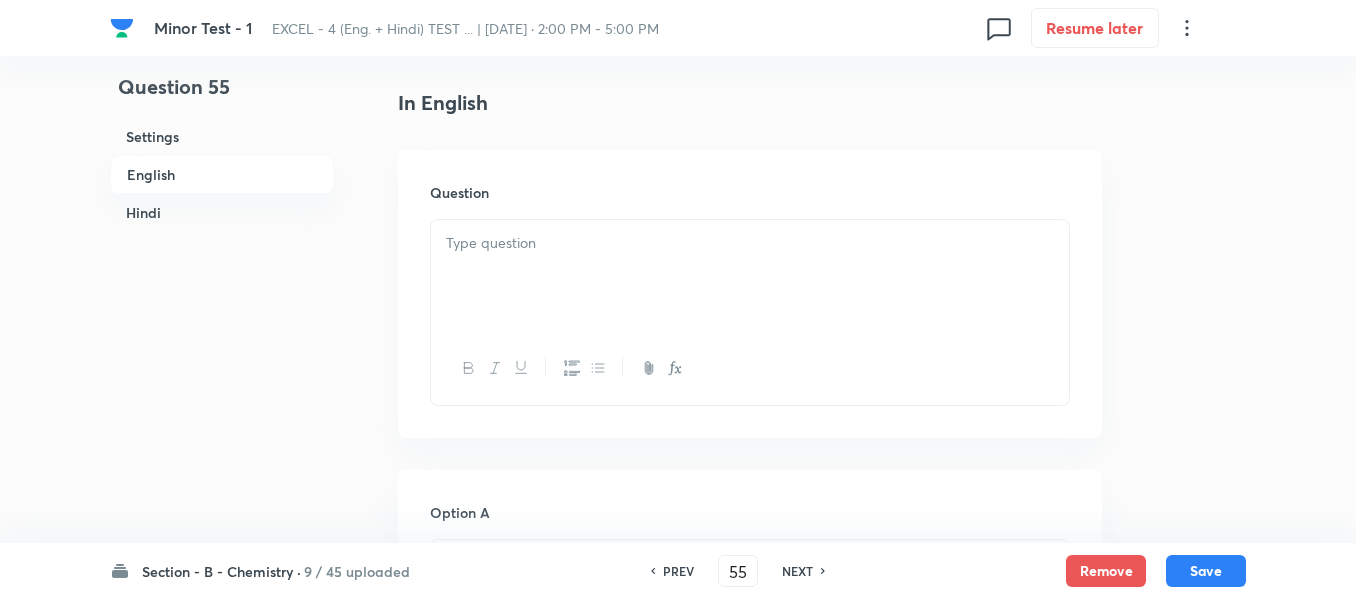 click at bounding box center (750, 276) 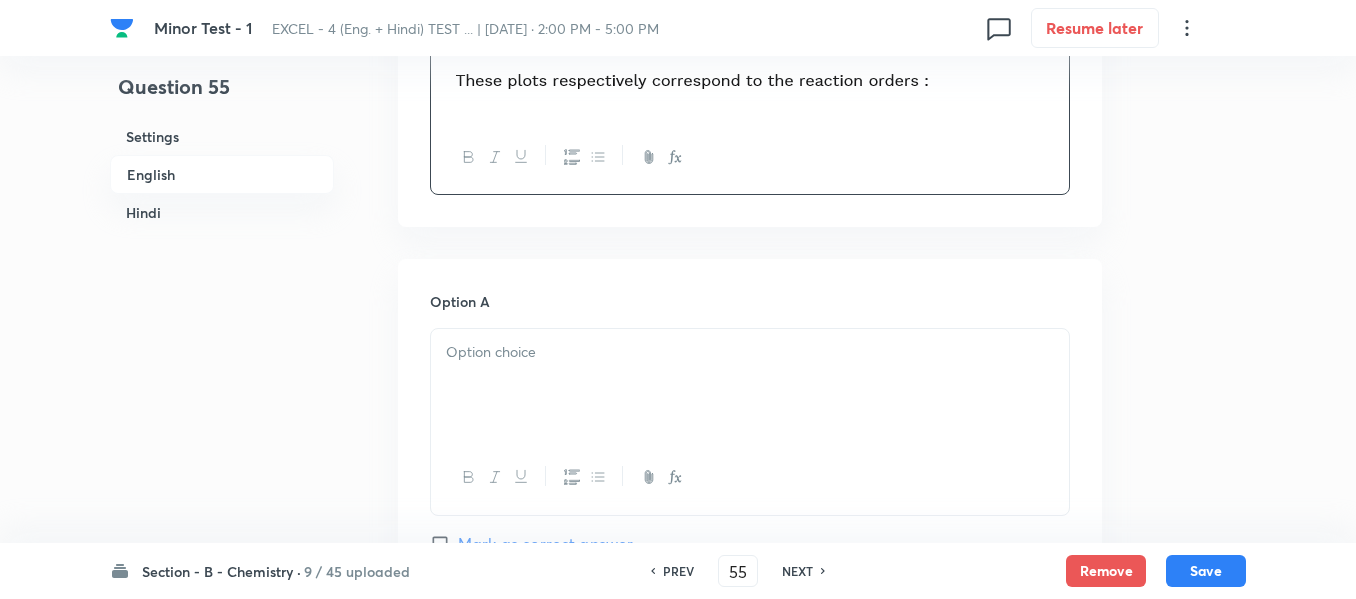 scroll, scrollTop: 1000, scrollLeft: 0, axis: vertical 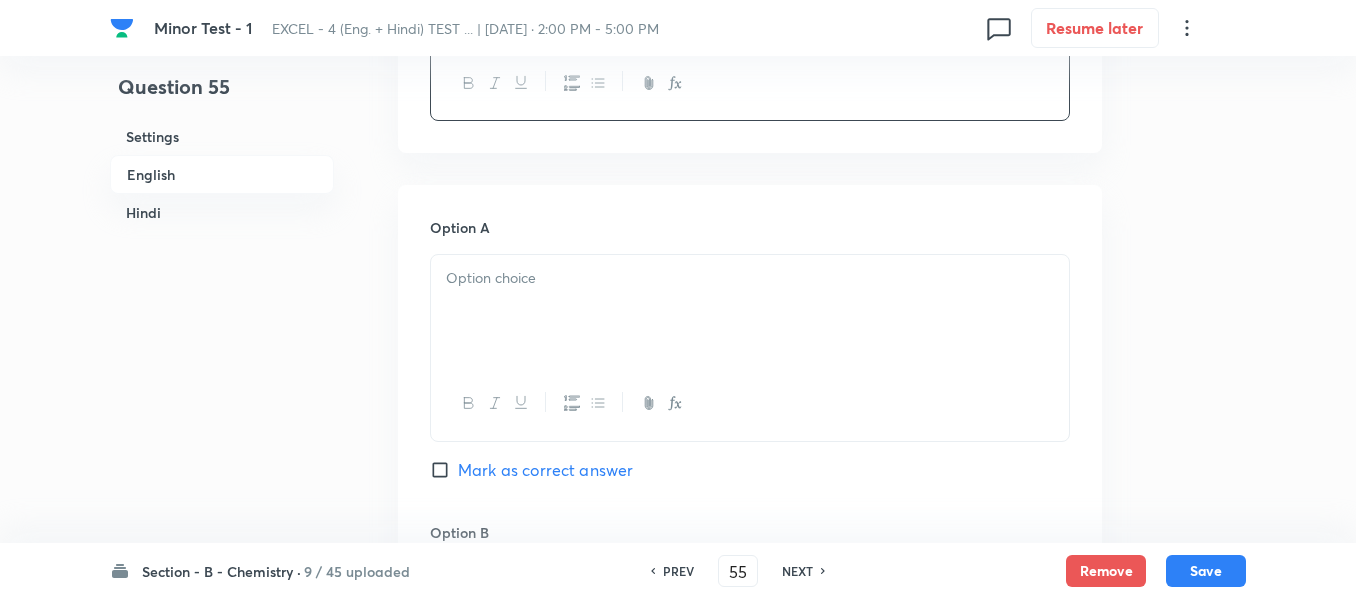 click on "Hindi" at bounding box center [222, 212] 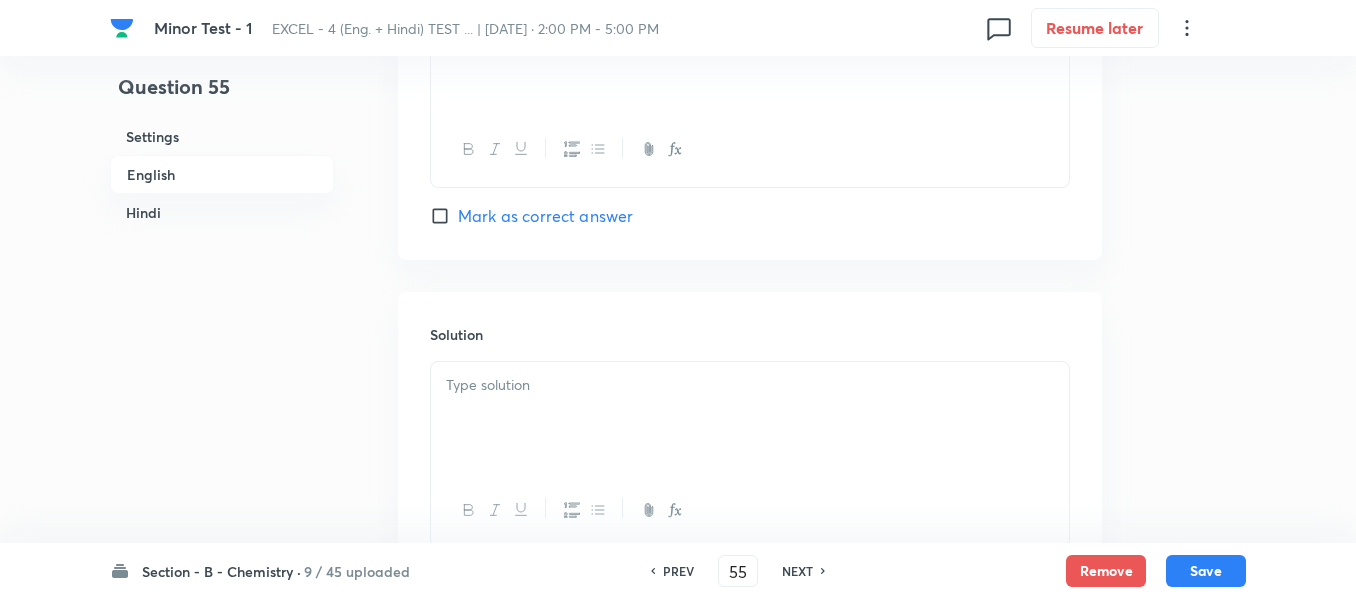scroll, scrollTop: 2155, scrollLeft: 0, axis: vertical 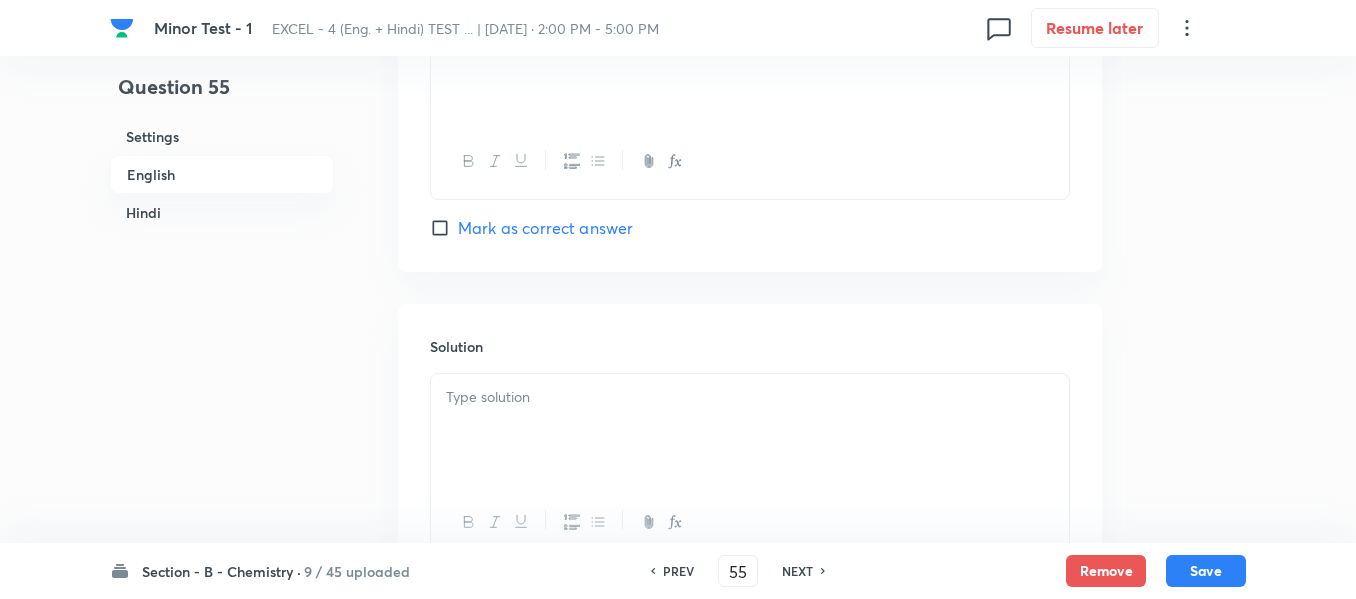 click at bounding box center [750, 430] 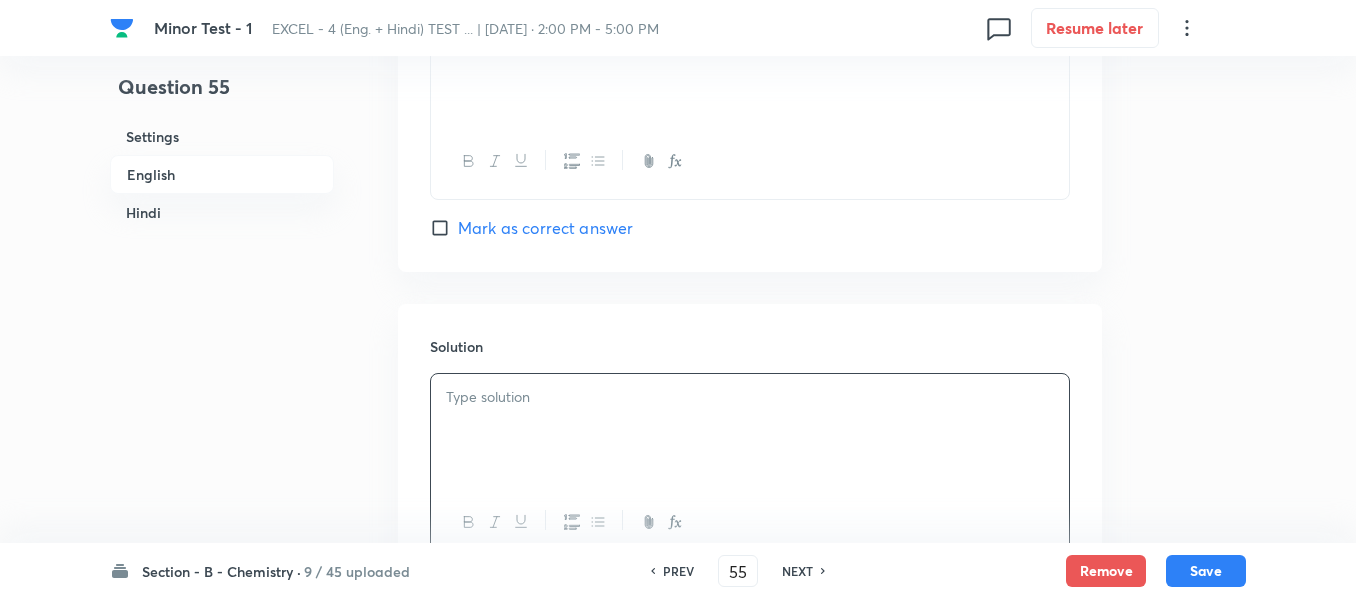 type 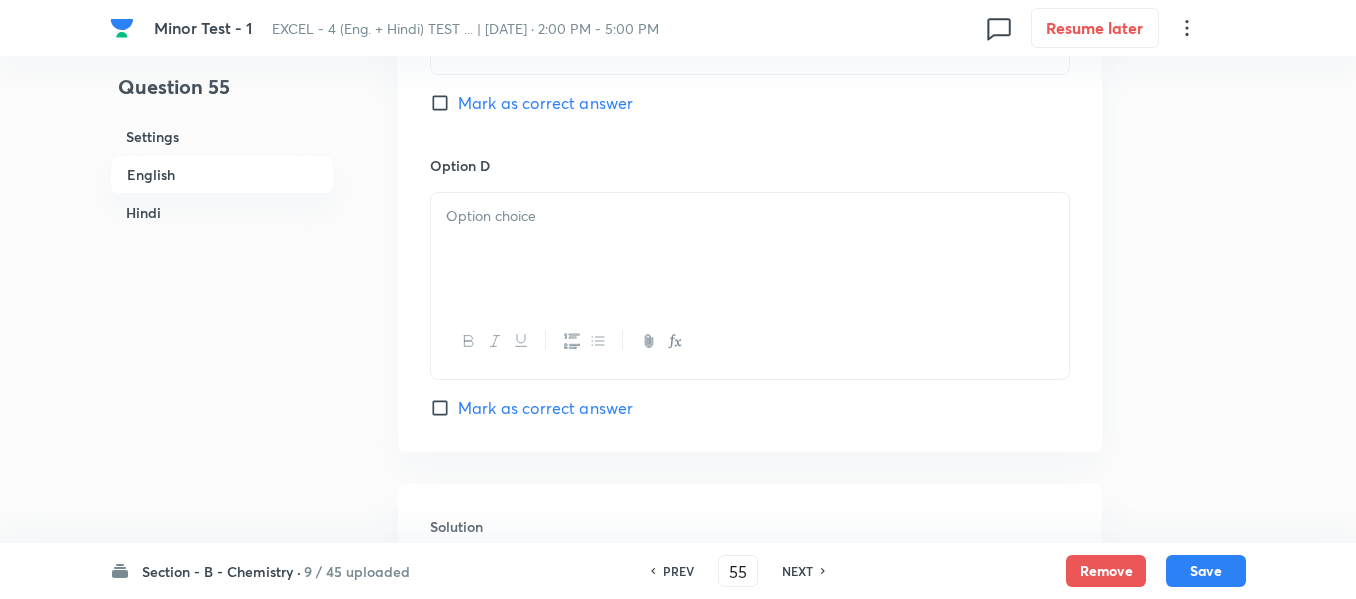 scroll, scrollTop: 1955, scrollLeft: 0, axis: vertical 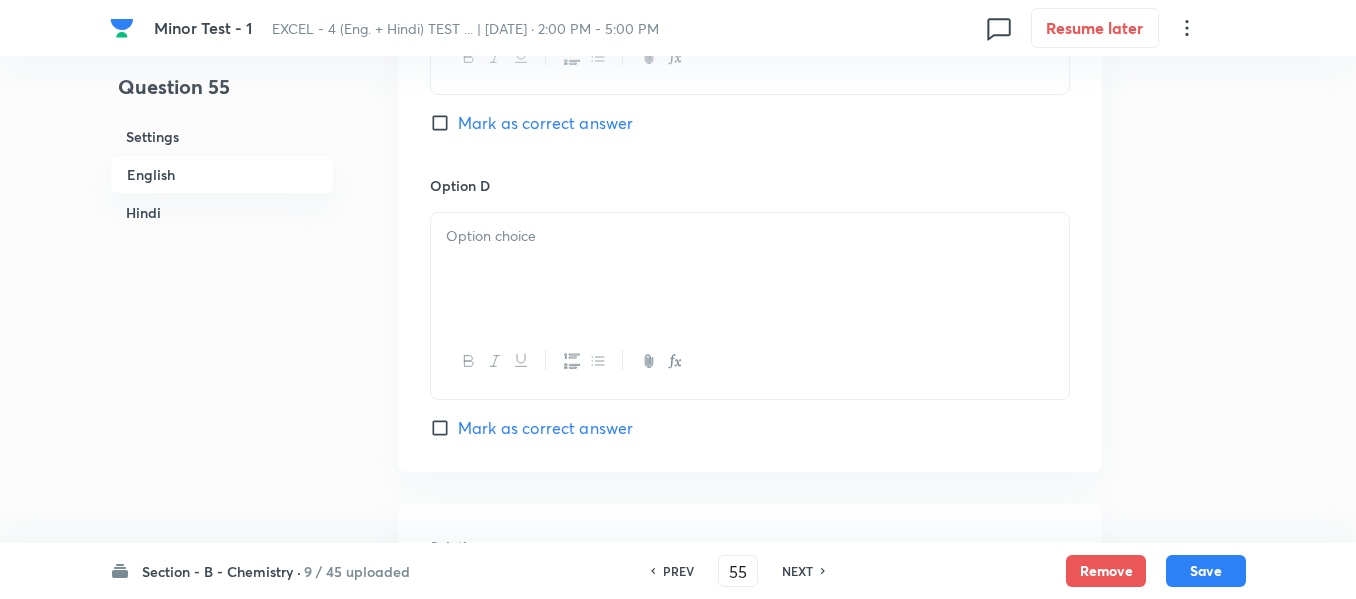 click at bounding box center (750, 236) 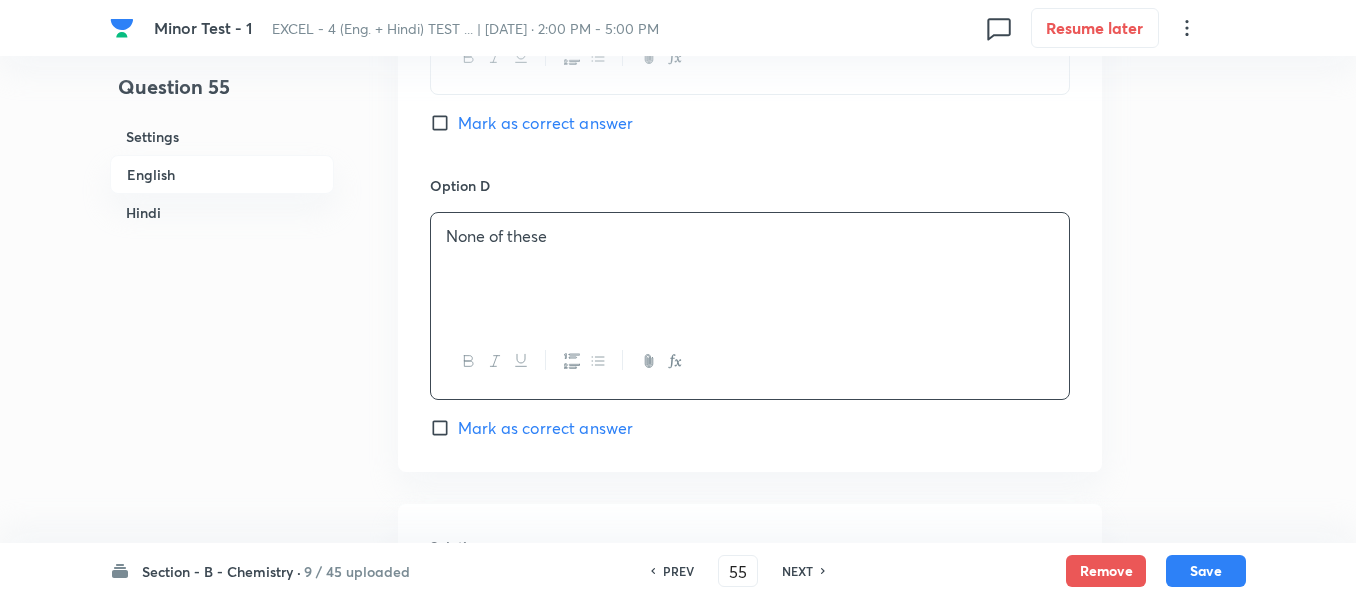 click on "Mark as correct answer" at bounding box center [444, 123] 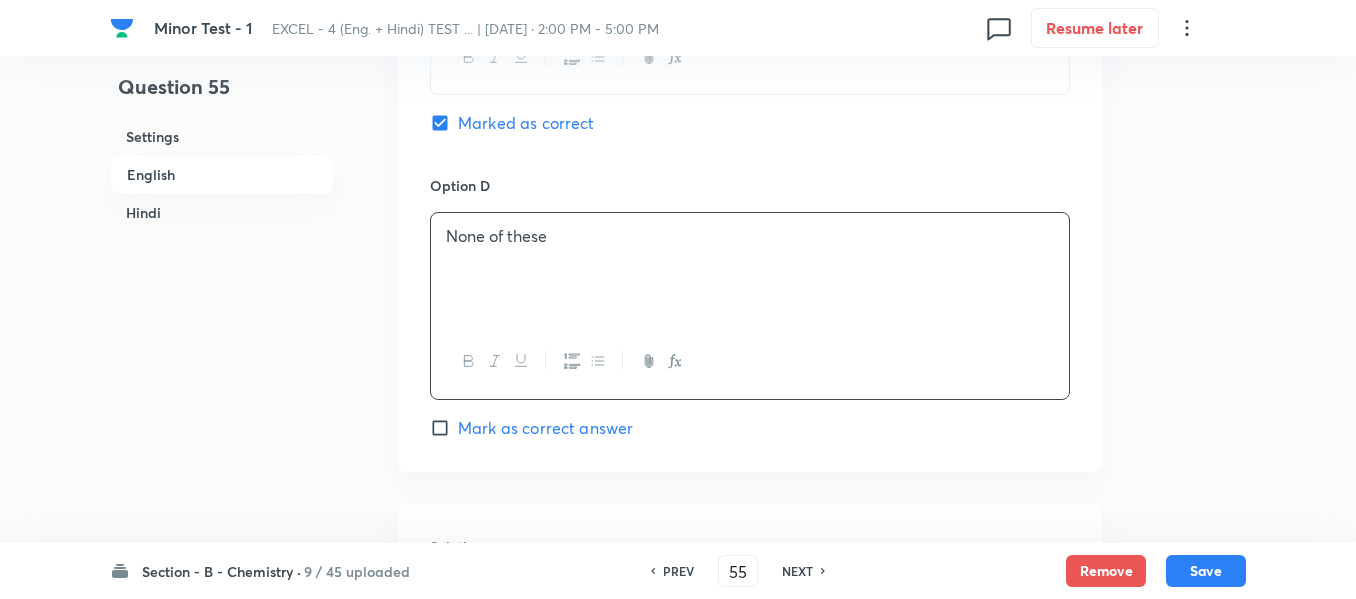 checkbox on "true" 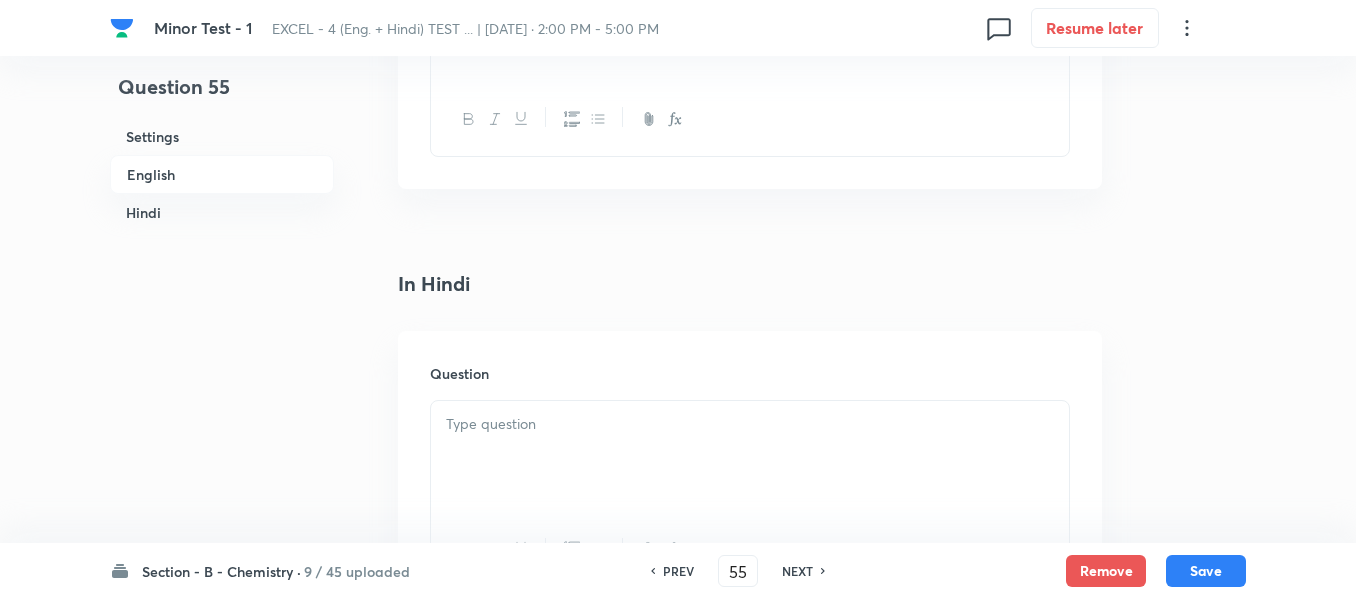 scroll, scrollTop: 2655, scrollLeft: 0, axis: vertical 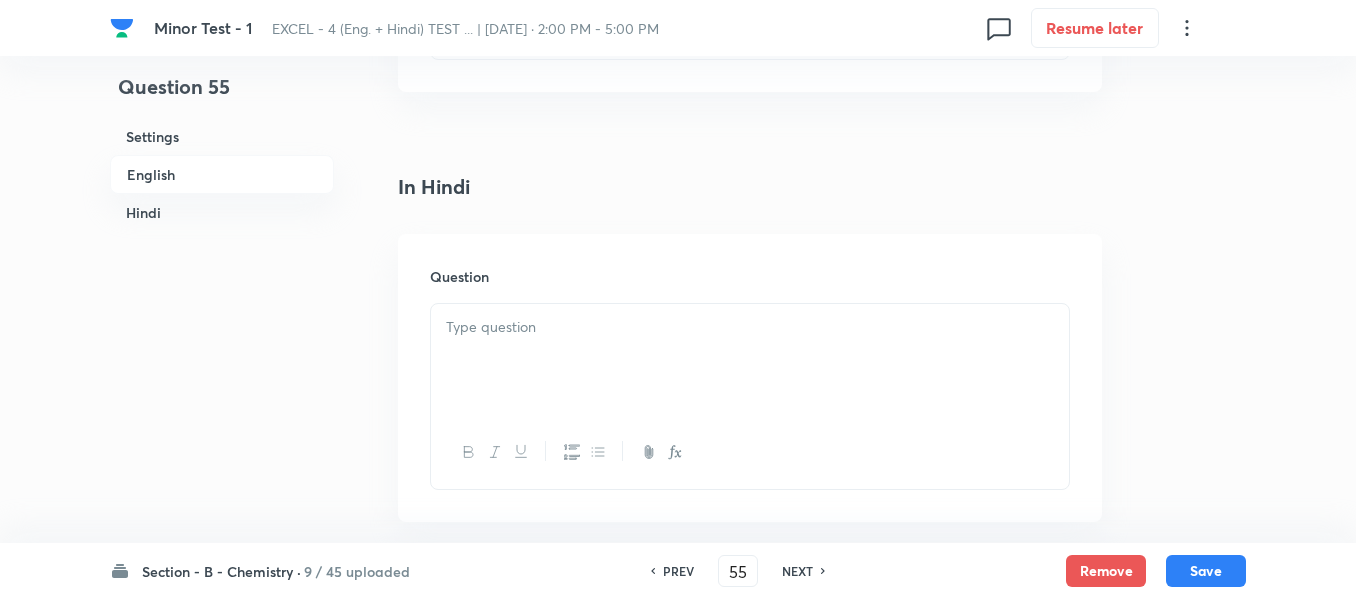 click at bounding box center (750, 360) 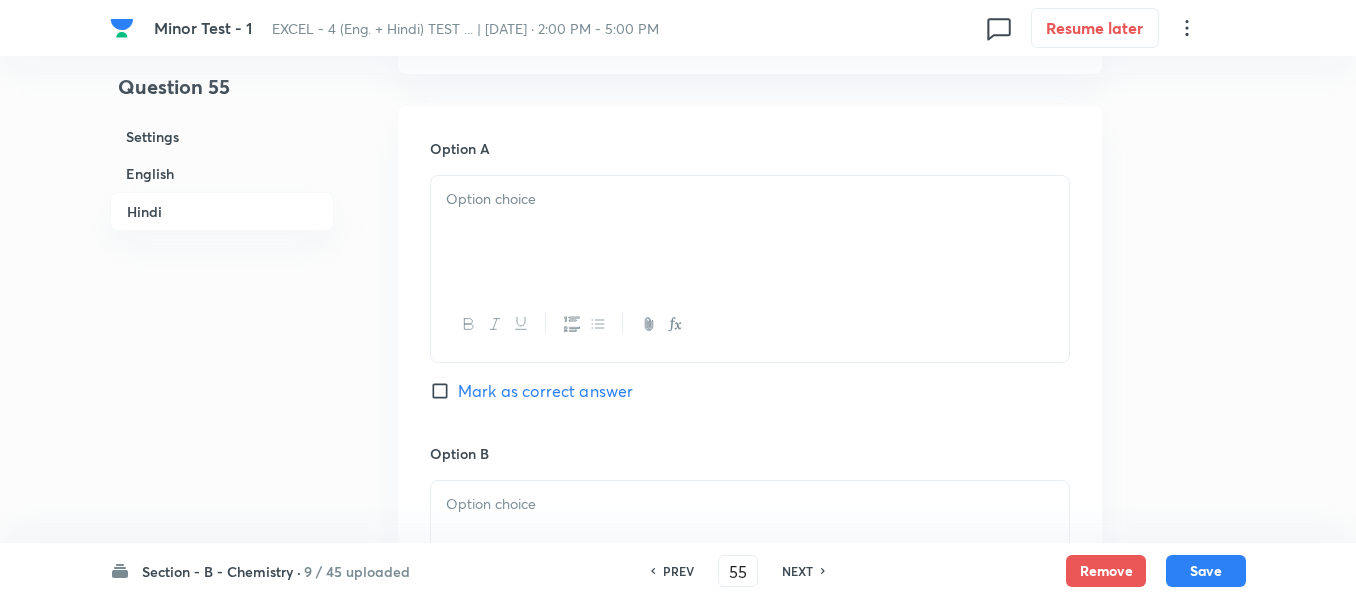 scroll, scrollTop: 3355, scrollLeft: 0, axis: vertical 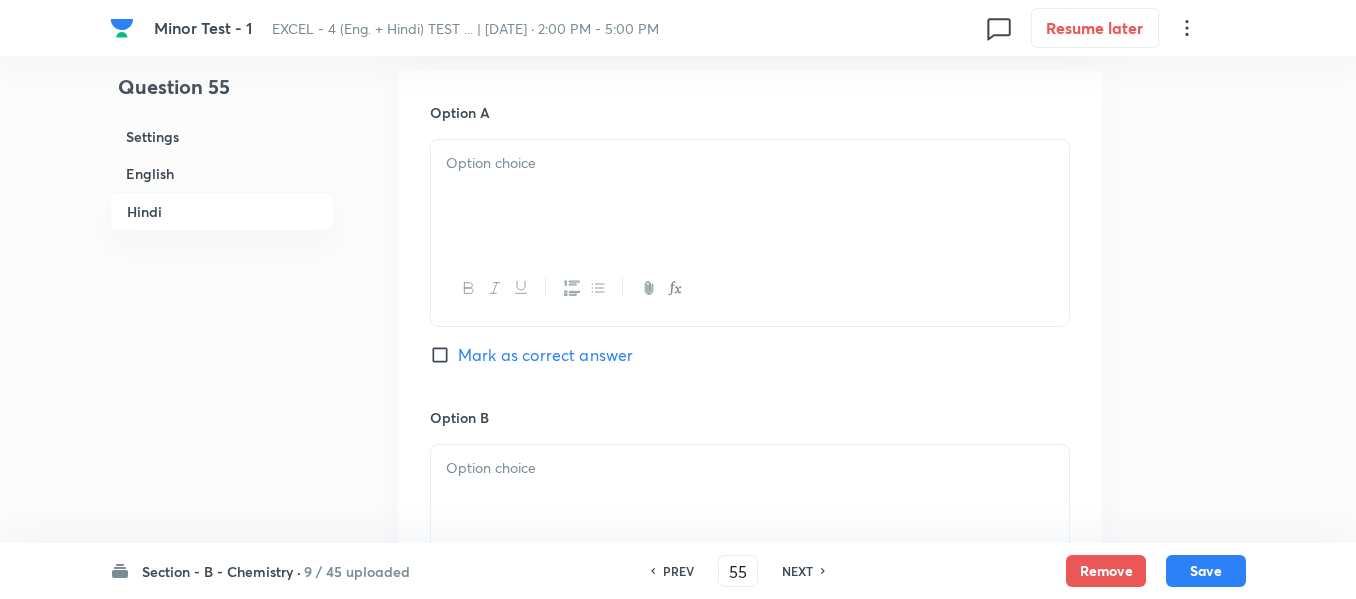 click at bounding box center (750, 163) 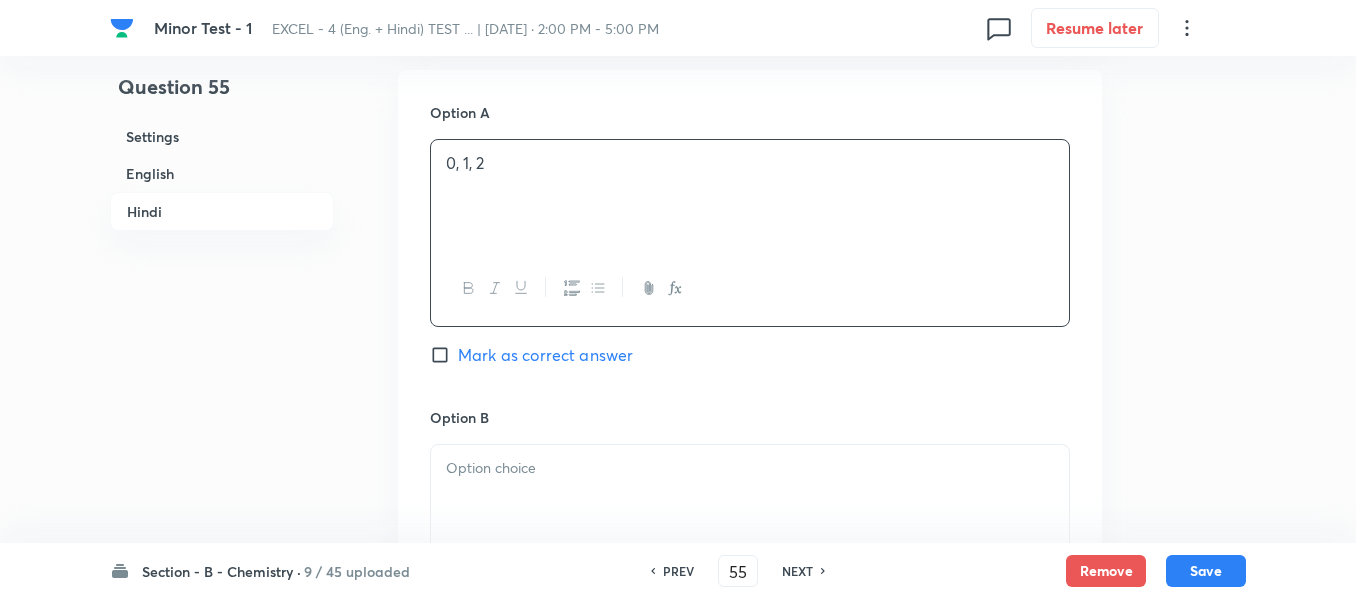 click on "English" at bounding box center [222, 173] 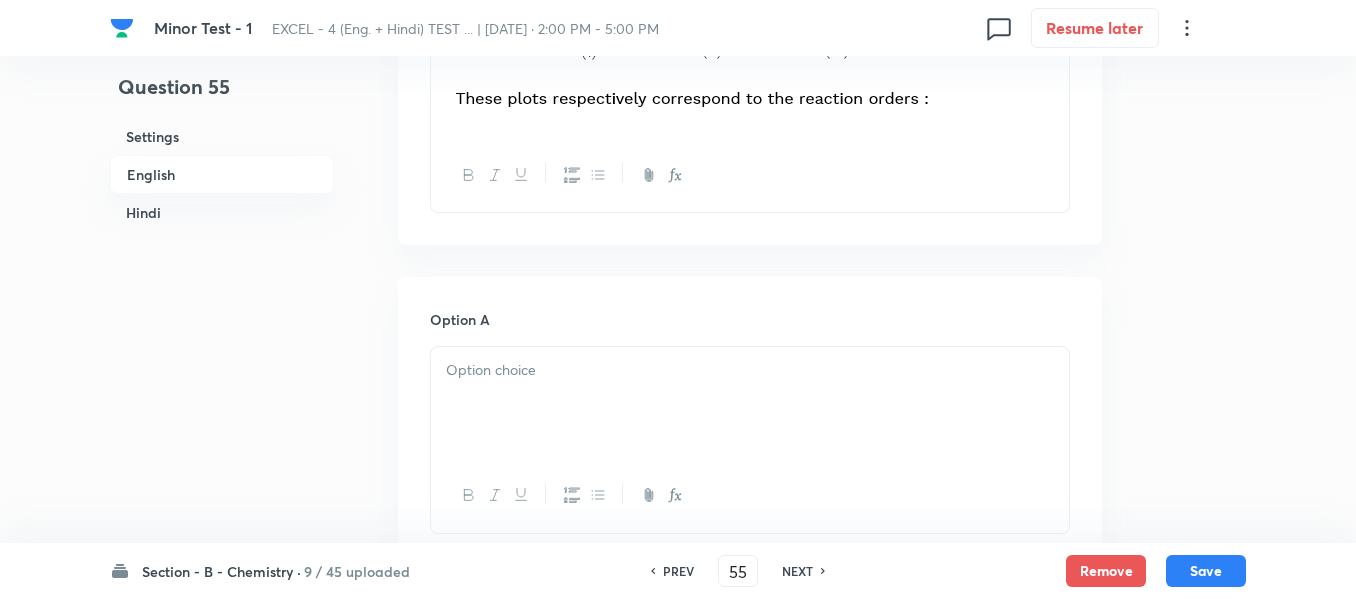 scroll, scrollTop: 1016, scrollLeft: 0, axis: vertical 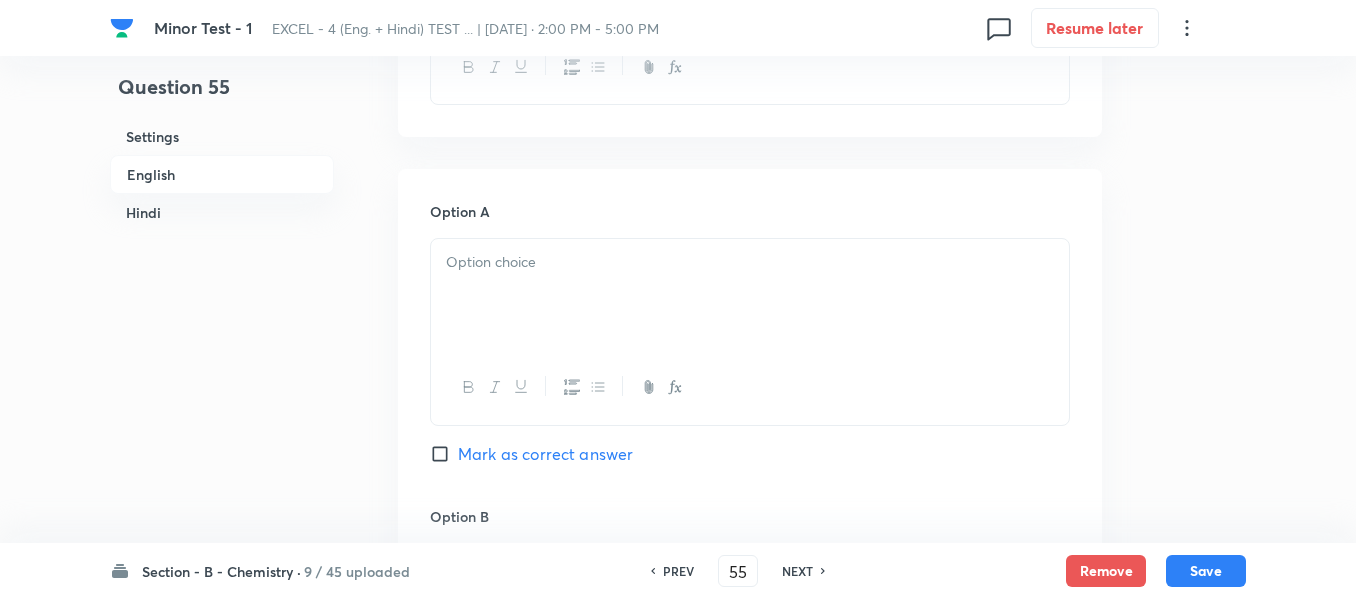 click at bounding box center (750, 295) 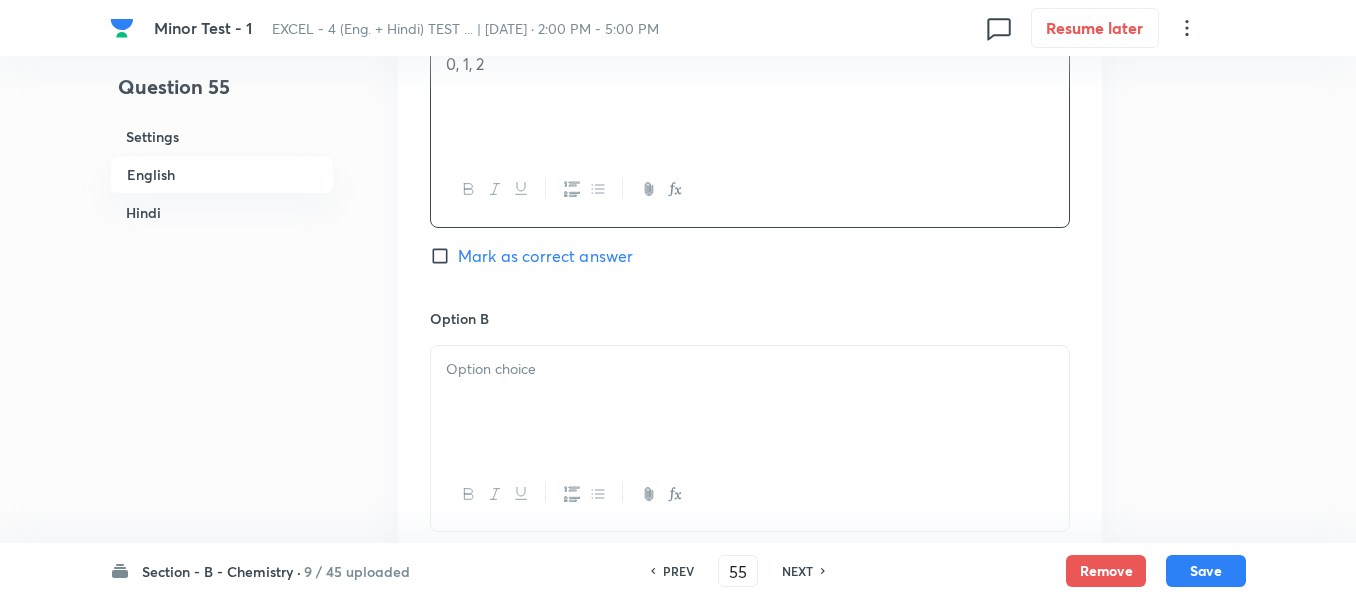 scroll, scrollTop: 1216, scrollLeft: 0, axis: vertical 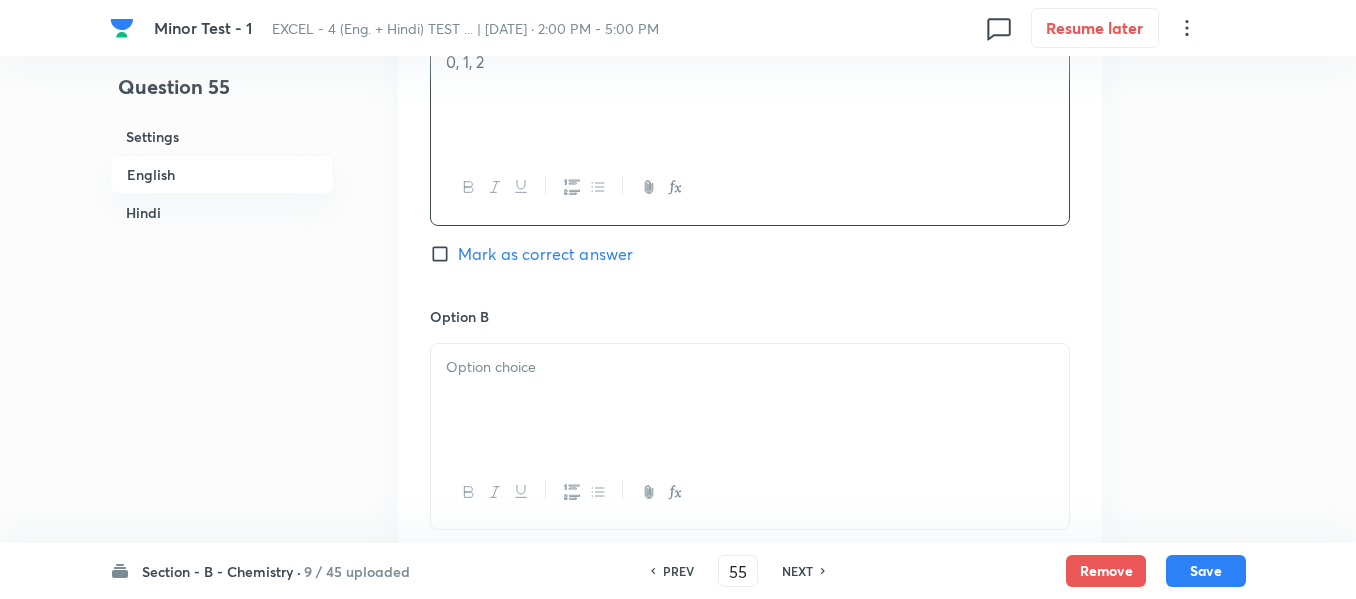 click at bounding box center [750, 367] 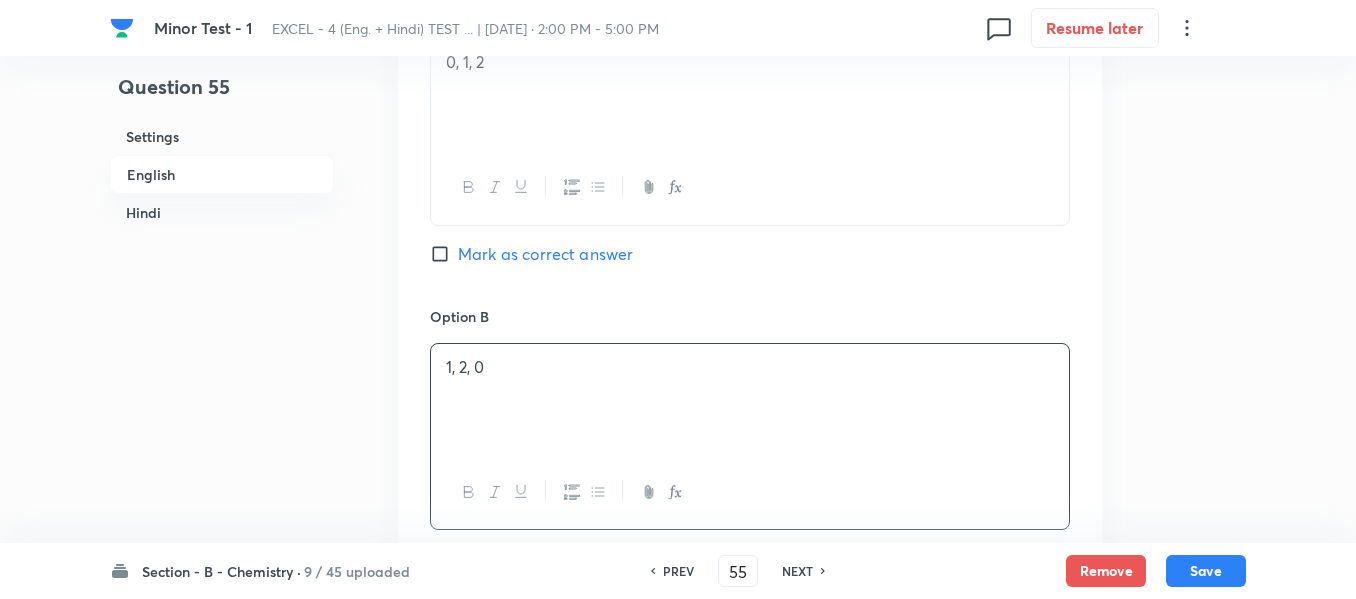click on "Hindi" at bounding box center [222, 212] 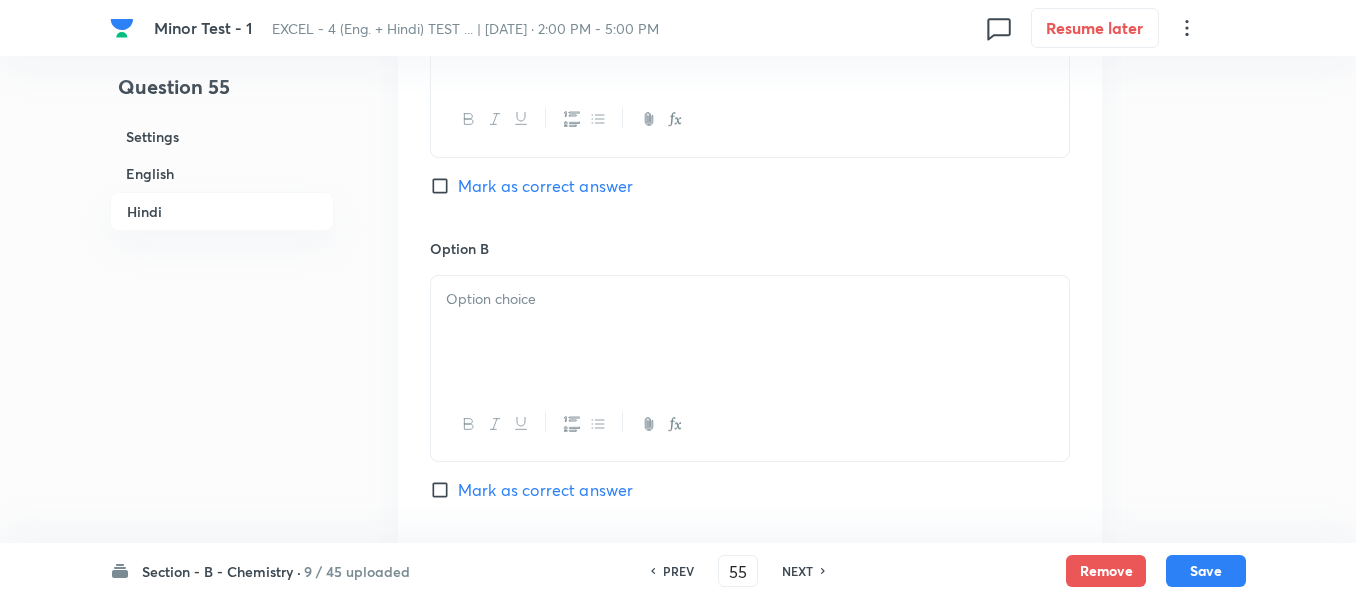 scroll, scrollTop: 3555, scrollLeft: 0, axis: vertical 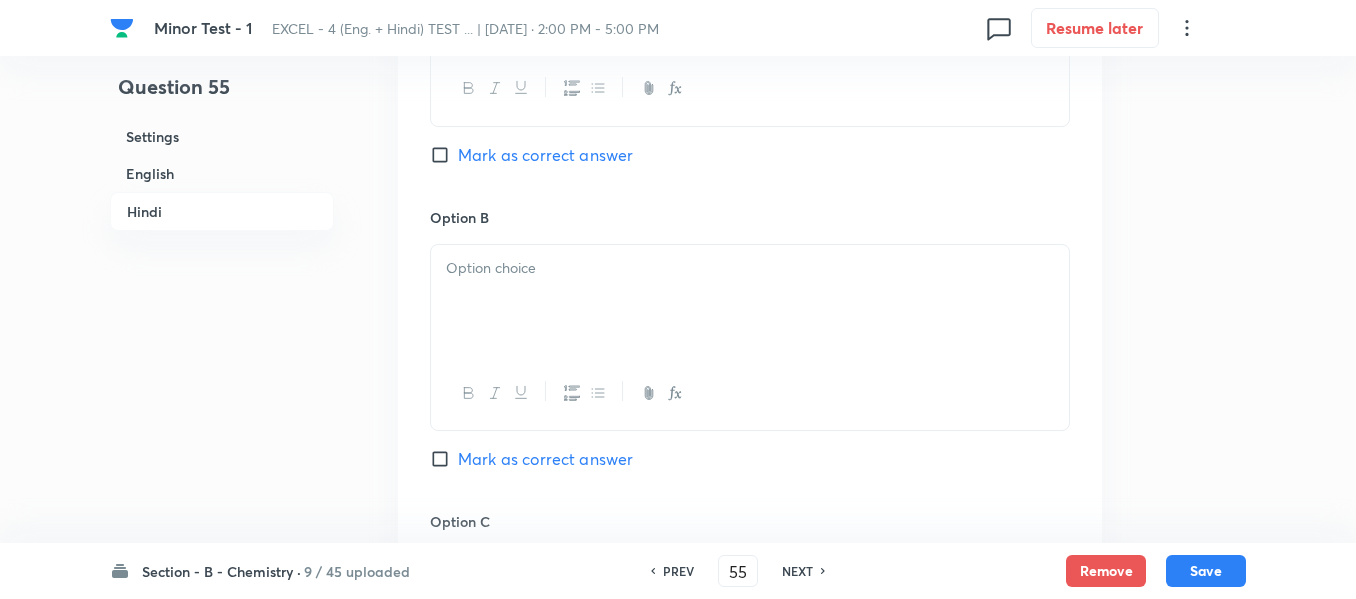 click at bounding box center (750, 268) 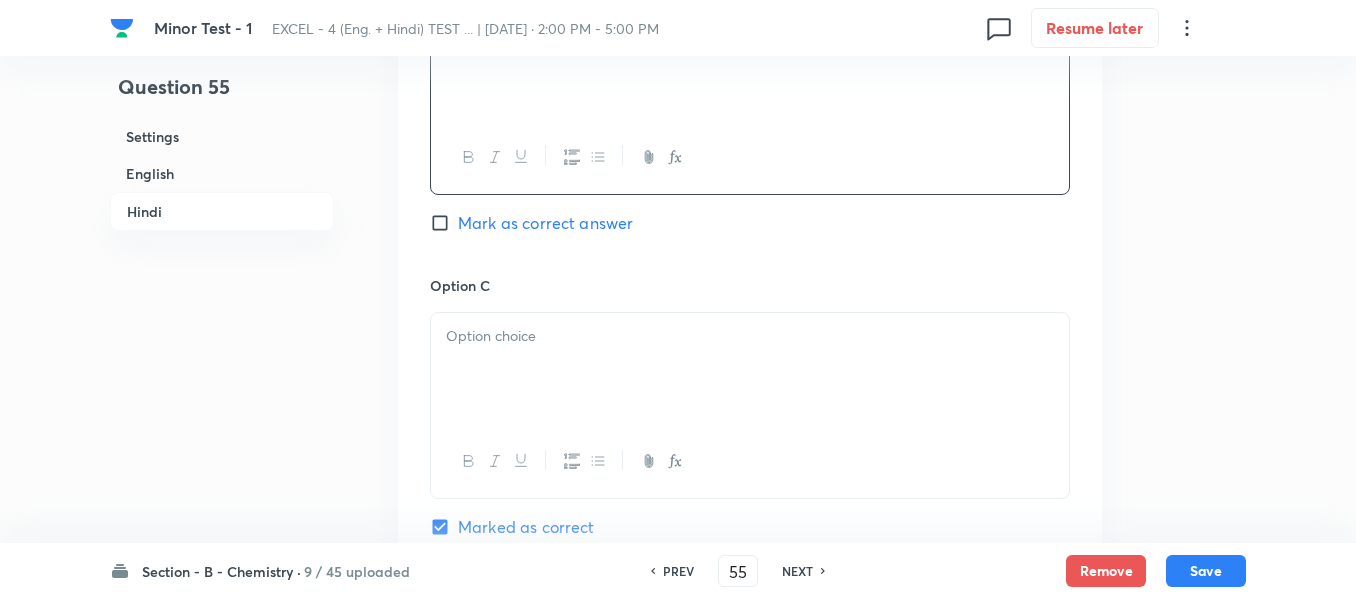 scroll, scrollTop: 3855, scrollLeft: 0, axis: vertical 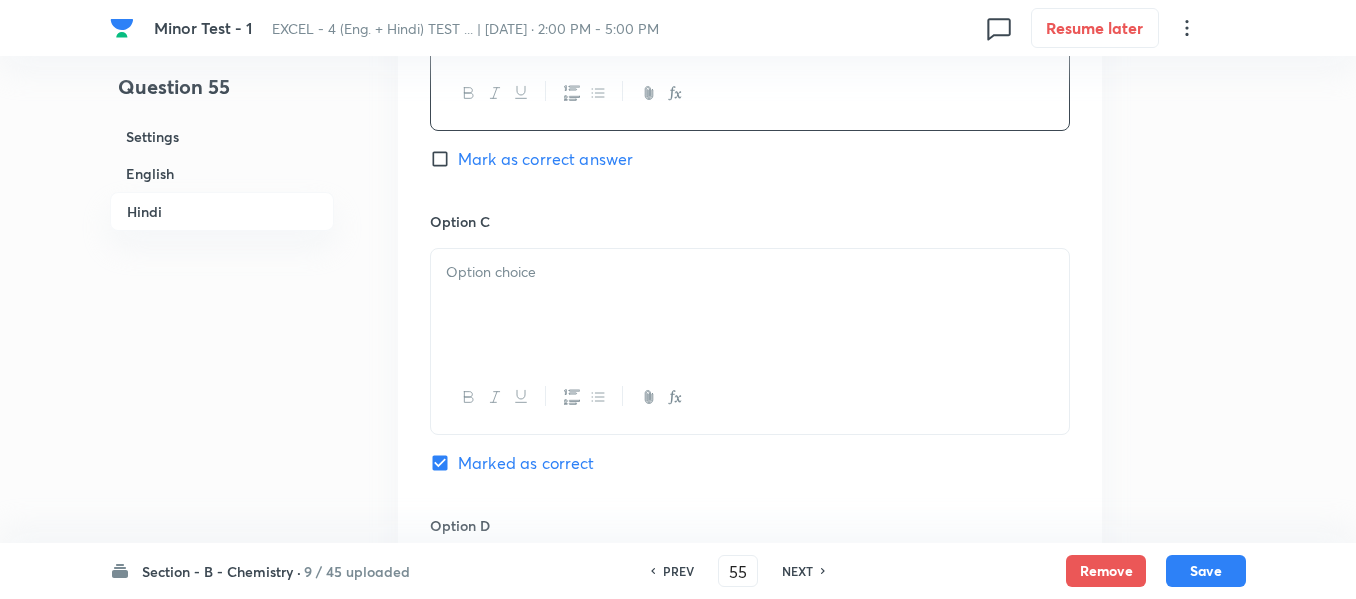 click at bounding box center (750, 305) 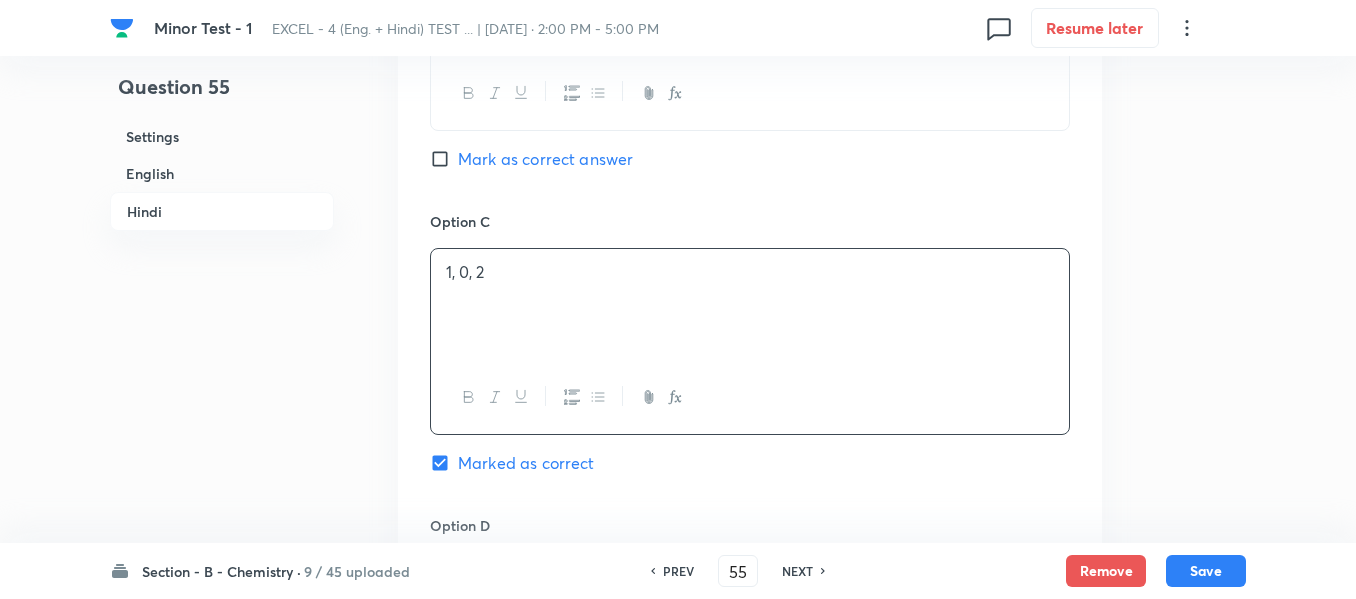 click on "English" at bounding box center (222, 173) 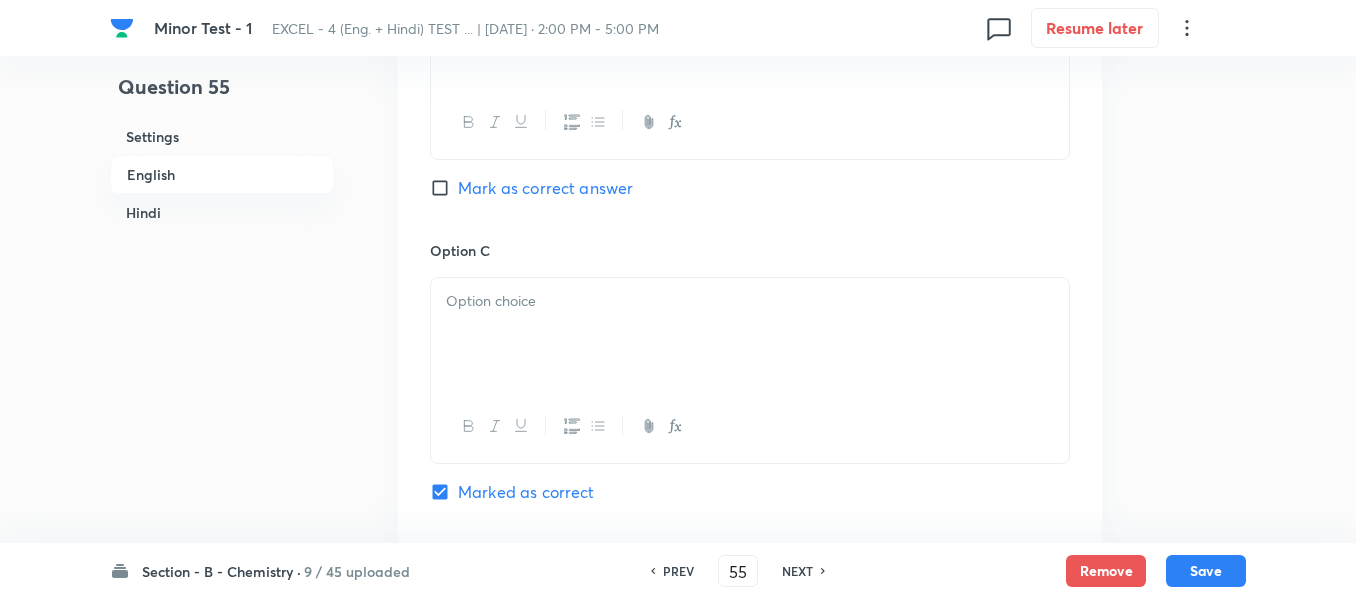 scroll, scrollTop: 1616, scrollLeft: 0, axis: vertical 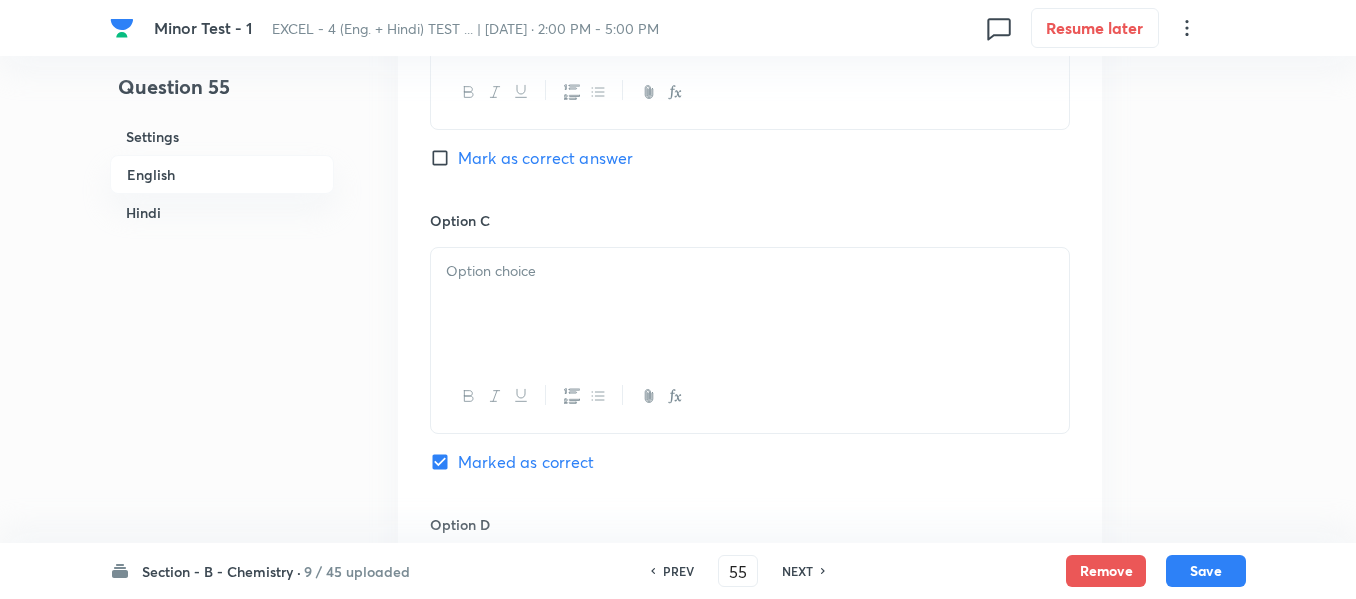 click at bounding box center (750, 271) 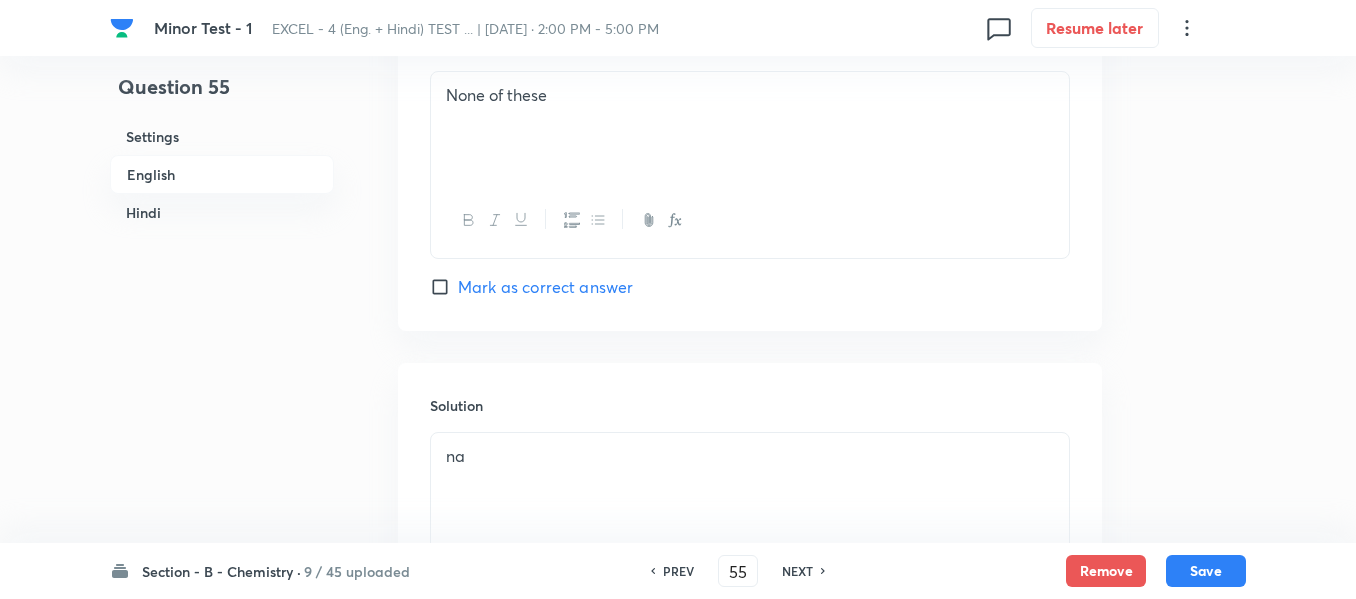 scroll, scrollTop: 2216, scrollLeft: 0, axis: vertical 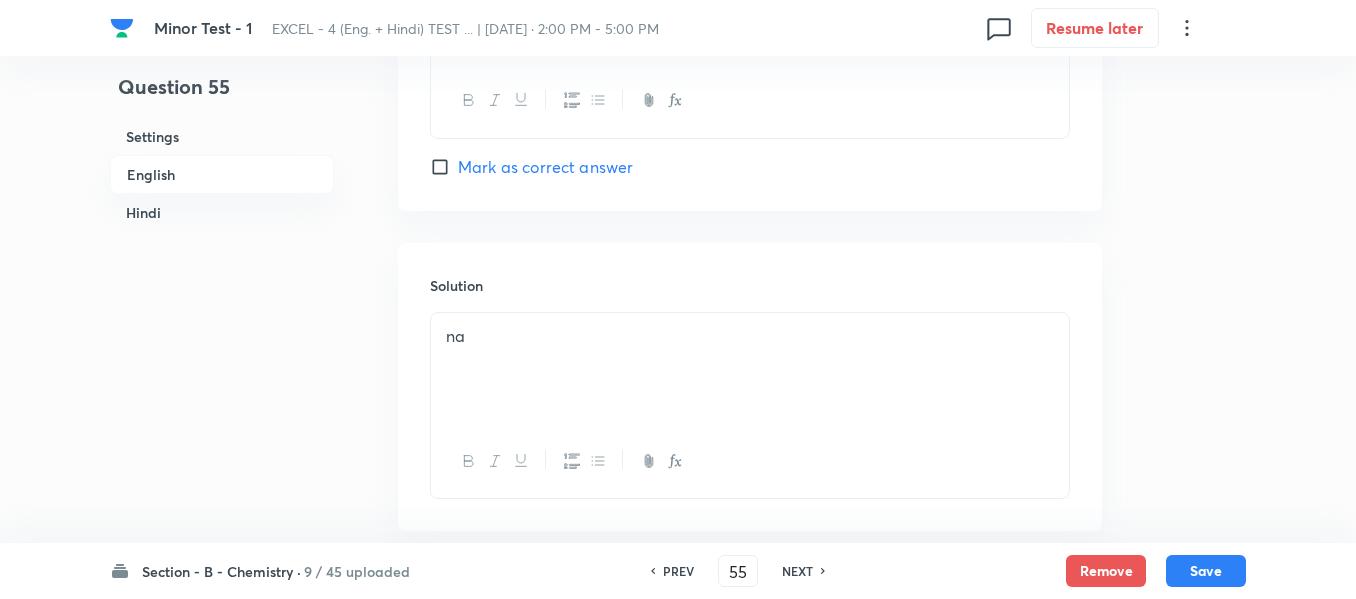 click on "Hindi" at bounding box center (222, 212) 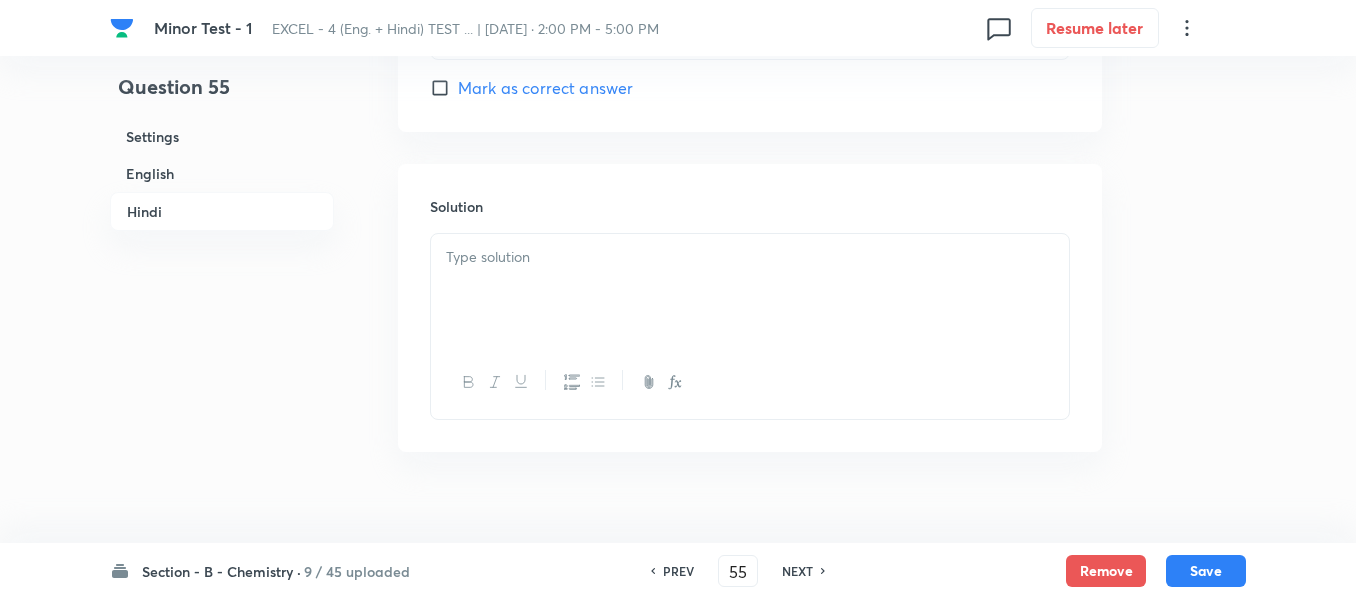 scroll, scrollTop: 4555, scrollLeft: 0, axis: vertical 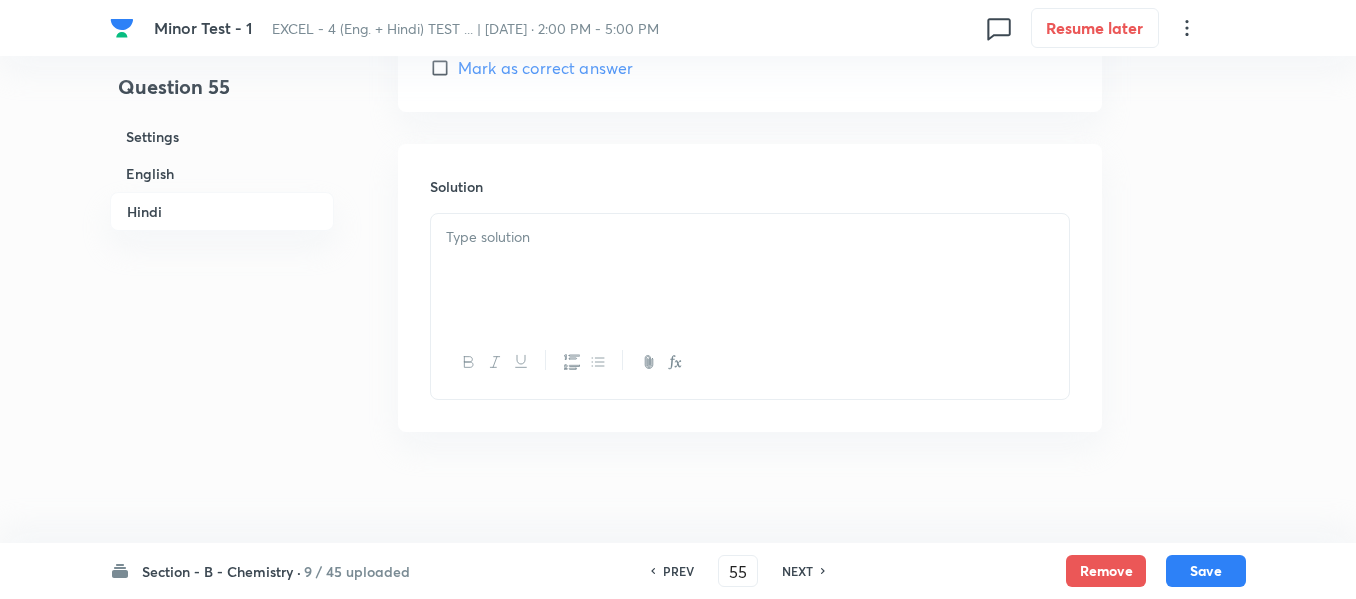 click at bounding box center (750, 237) 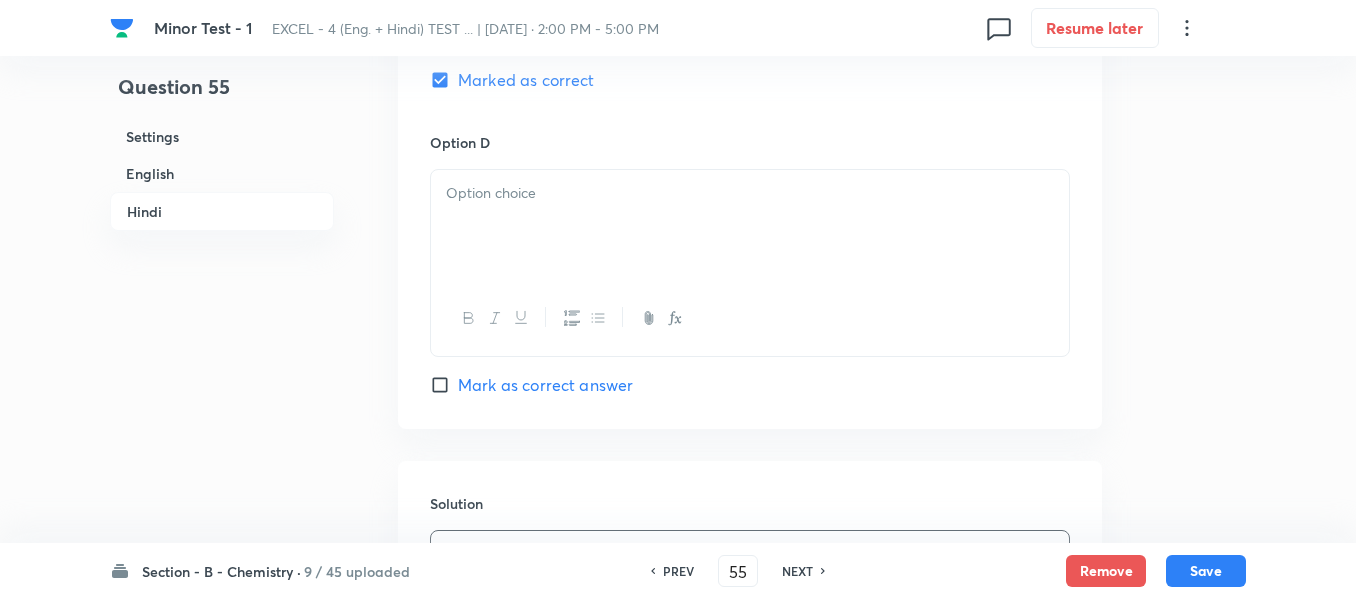 scroll, scrollTop: 4055, scrollLeft: 0, axis: vertical 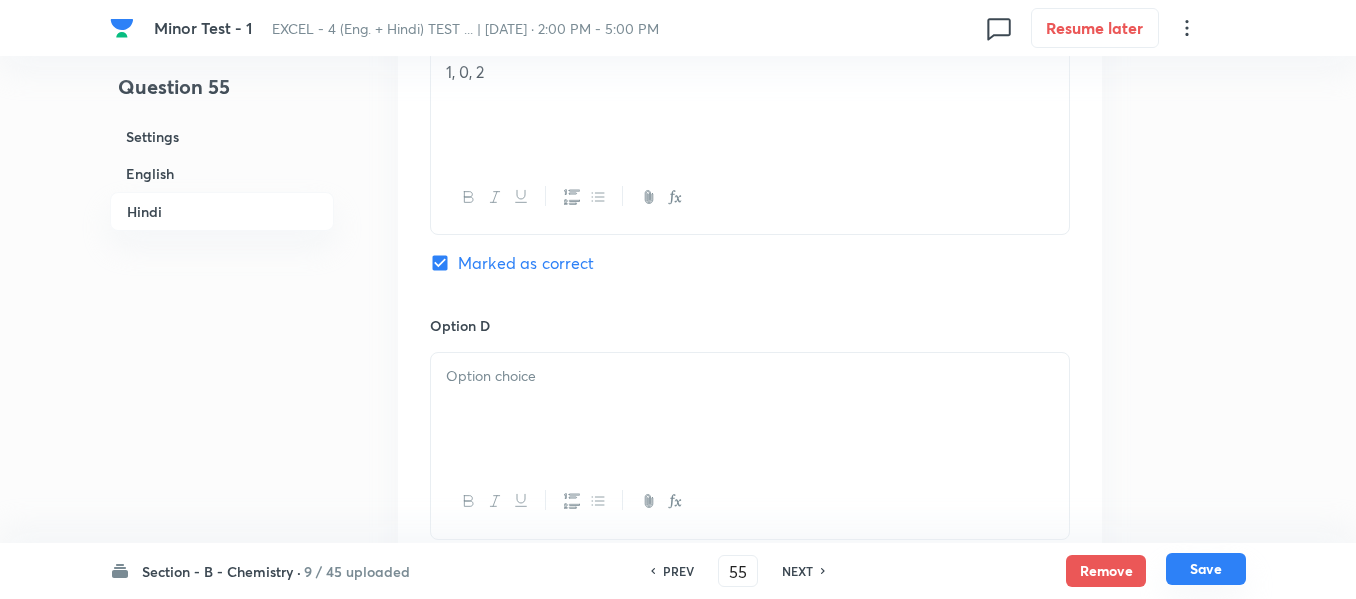 click on "Save" at bounding box center [1206, 569] 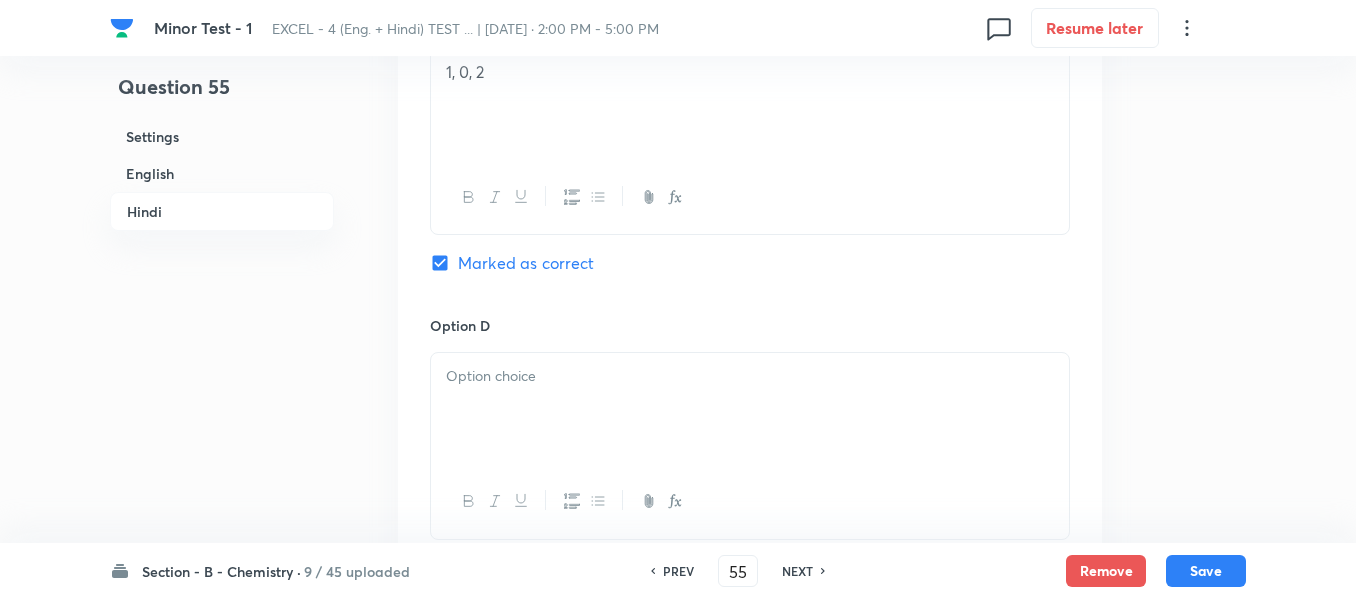 click at bounding box center (750, 409) 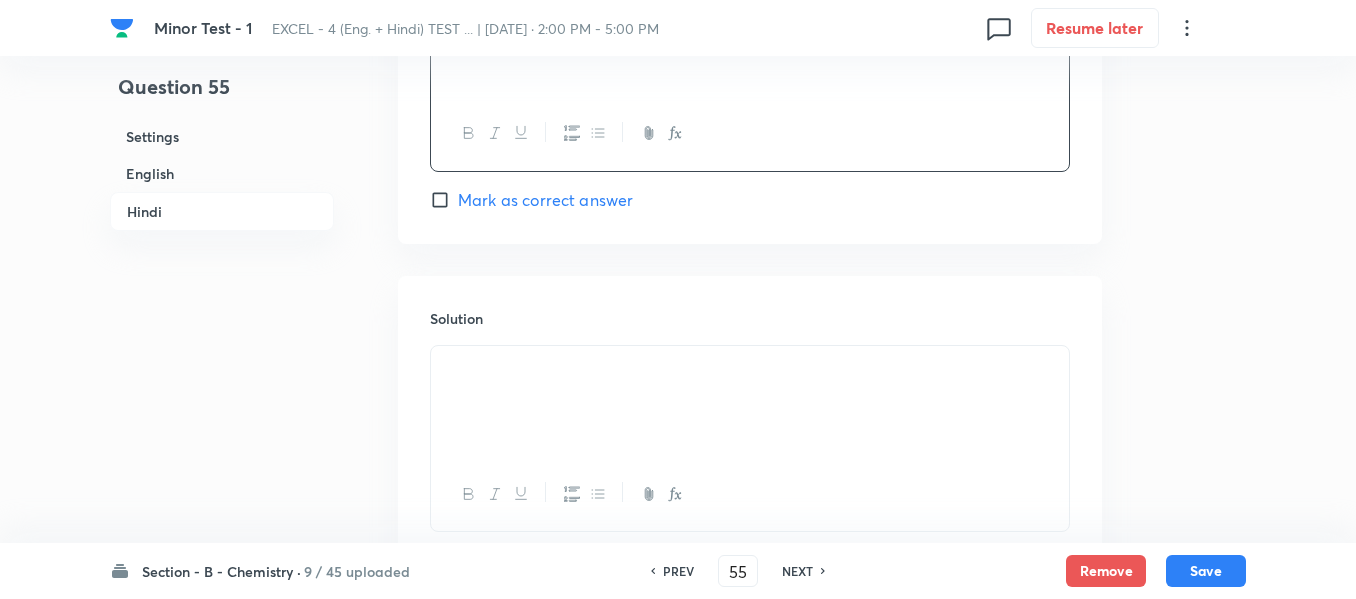 scroll, scrollTop: 4455, scrollLeft: 0, axis: vertical 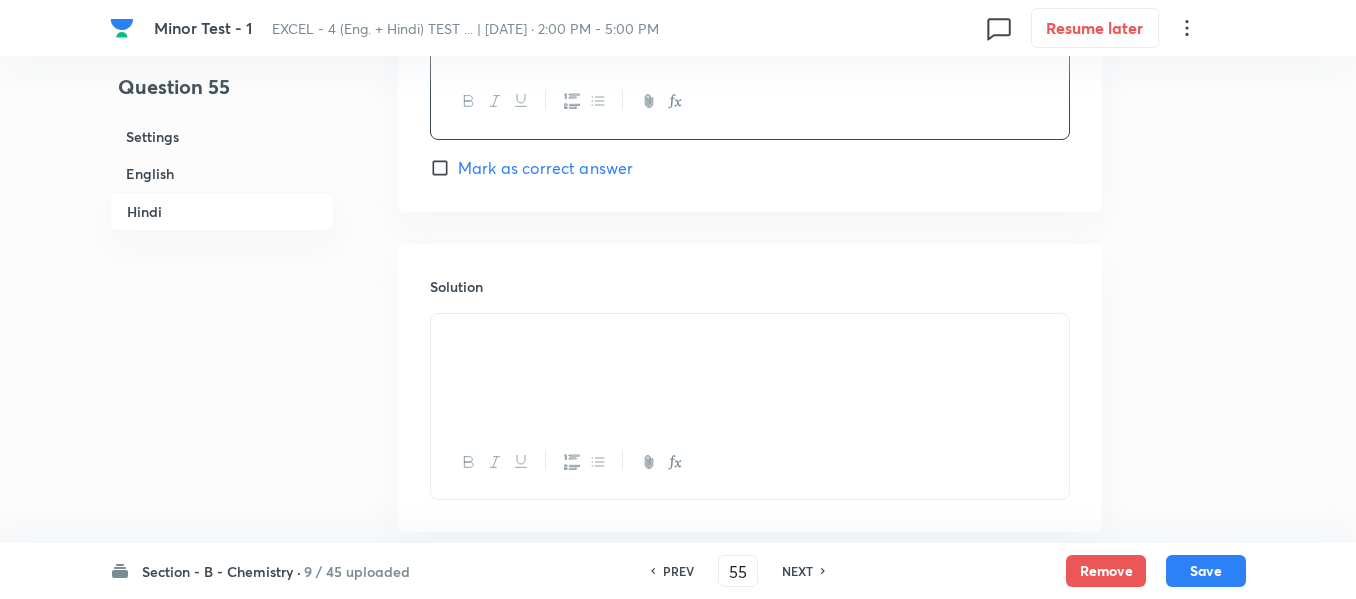 click at bounding box center (750, 370) 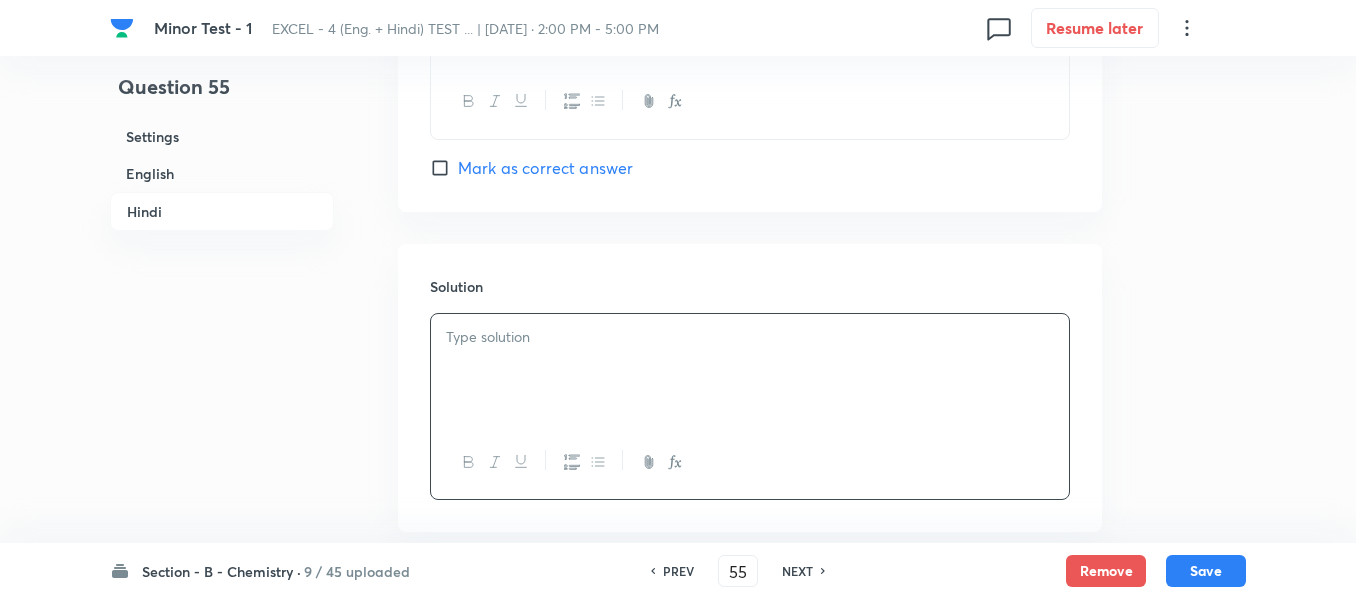 type 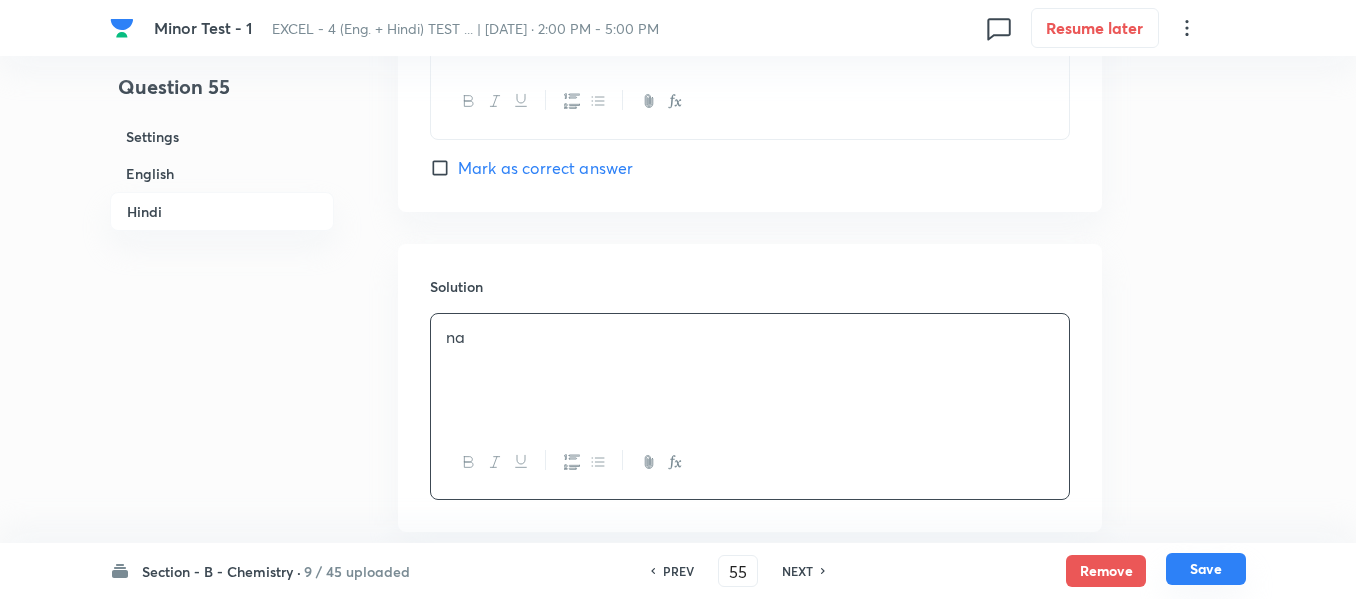 click on "Save" at bounding box center (1206, 569) 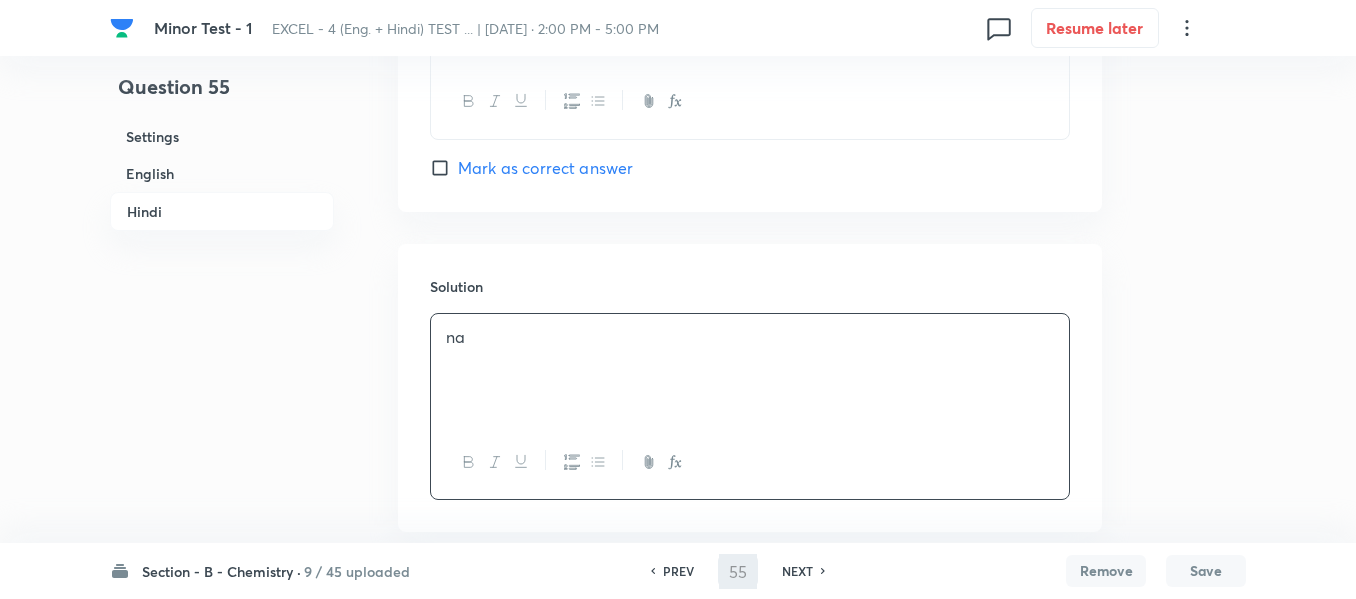 type on "56" 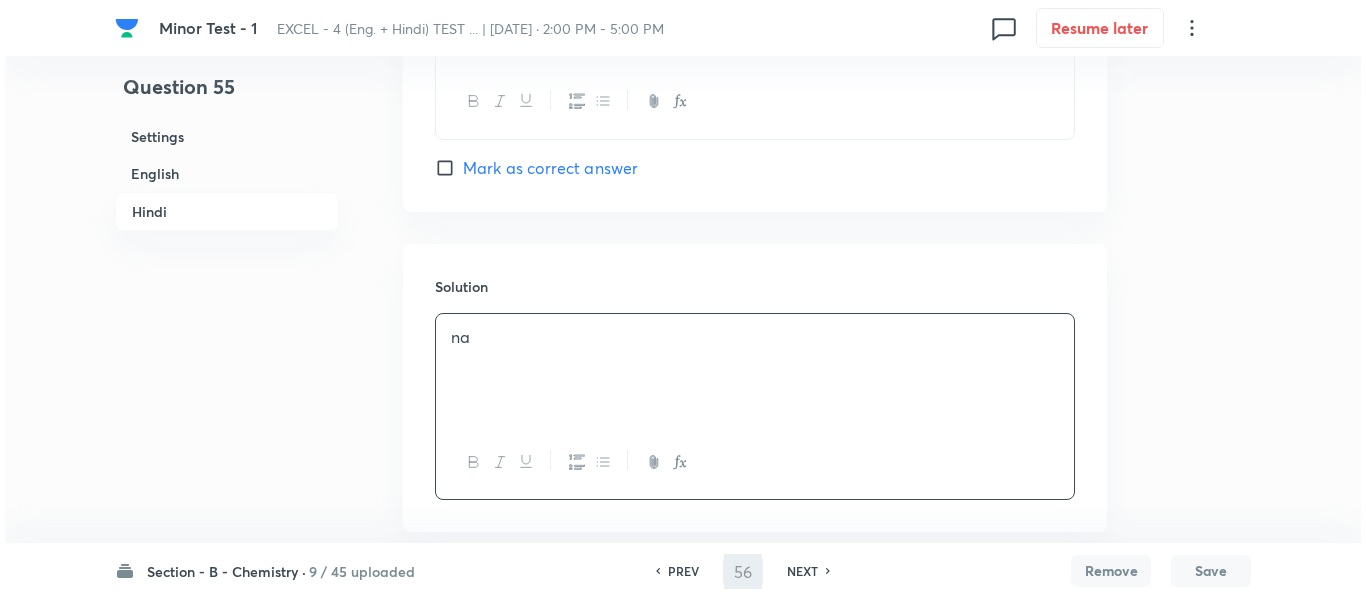 scroll, scrollTop: 0, scrollLeft: 0, axis: both 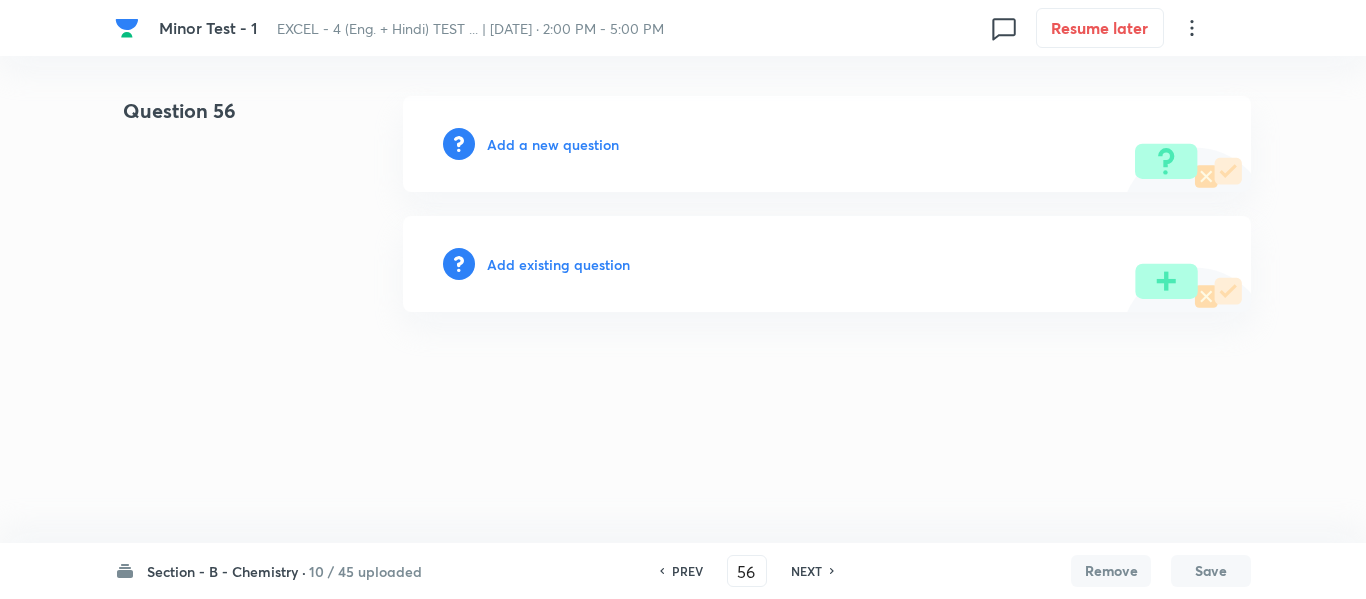 click on "Add a new question" at bounding box center (553, 144) 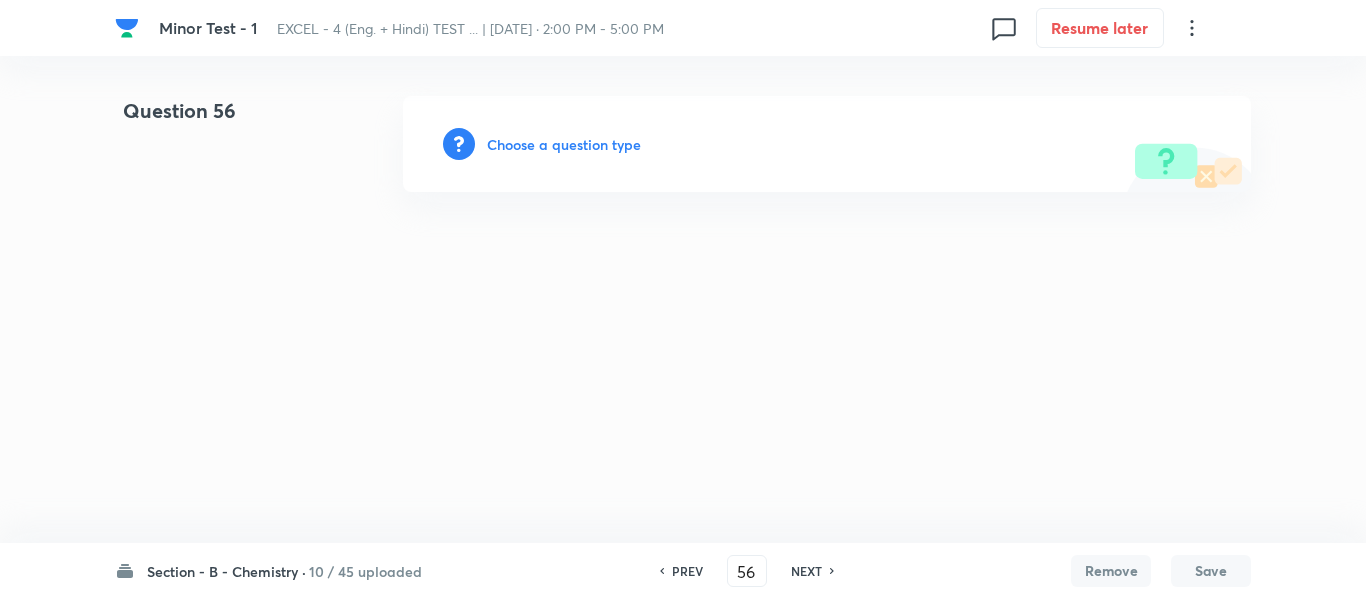 click on "Choose a question type" at bounding box center (564, 144) 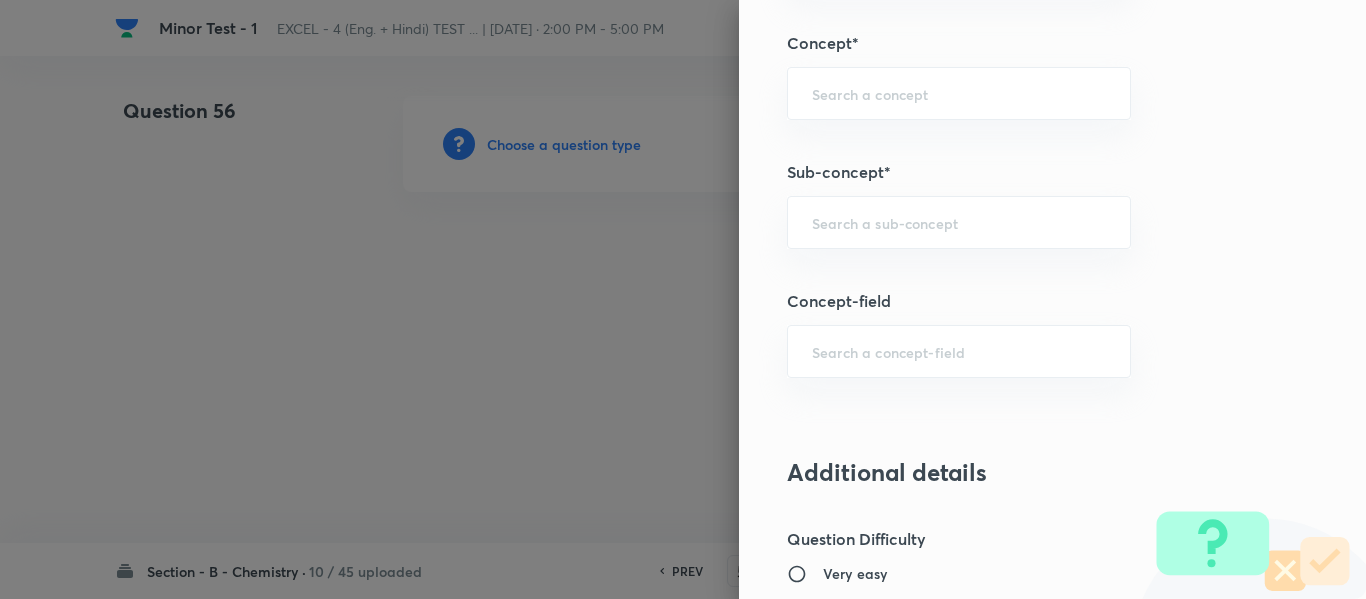 scroll, scrollTop: 1300, scrollLeft: 0, axis: vertical 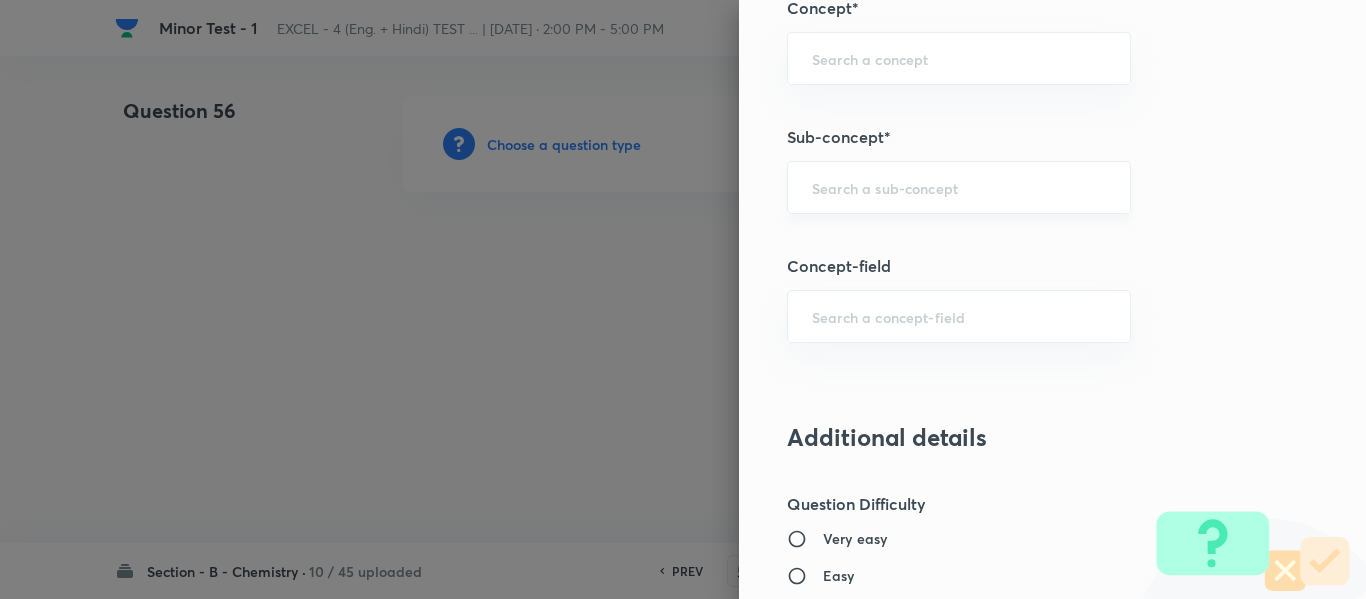 click at bounding box center [959, 187] 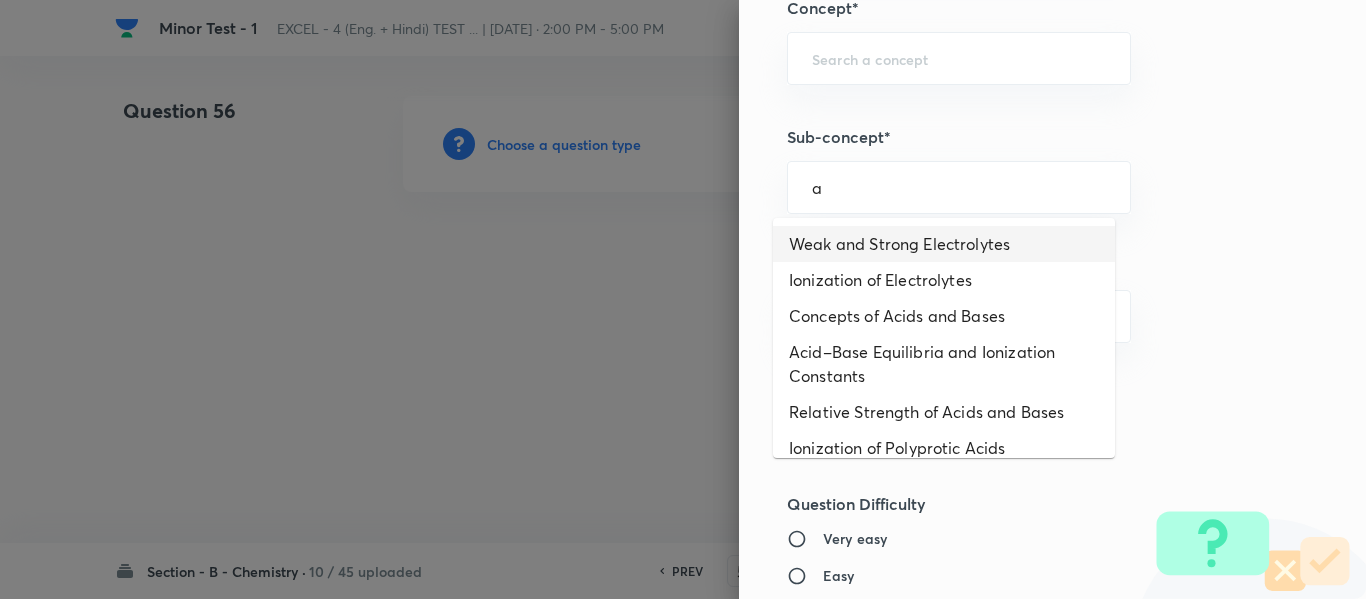 click on "Weak and Strong Electrolytes" at bounding box center (944, 244) 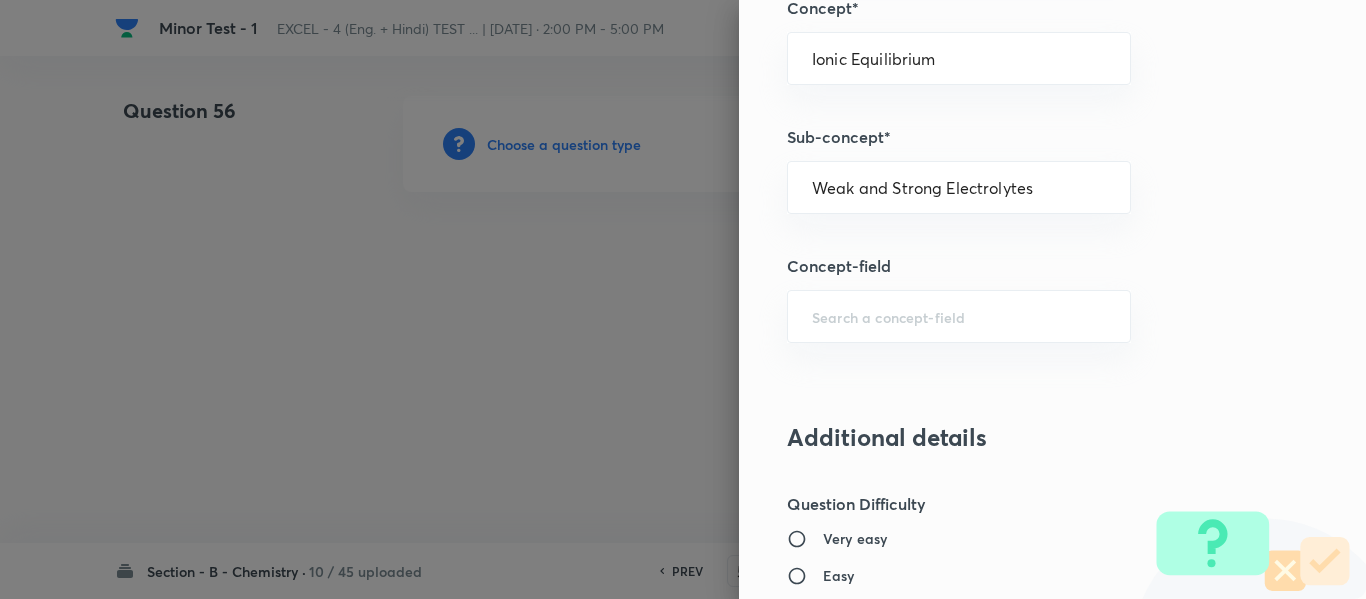 type on "Chemistry" 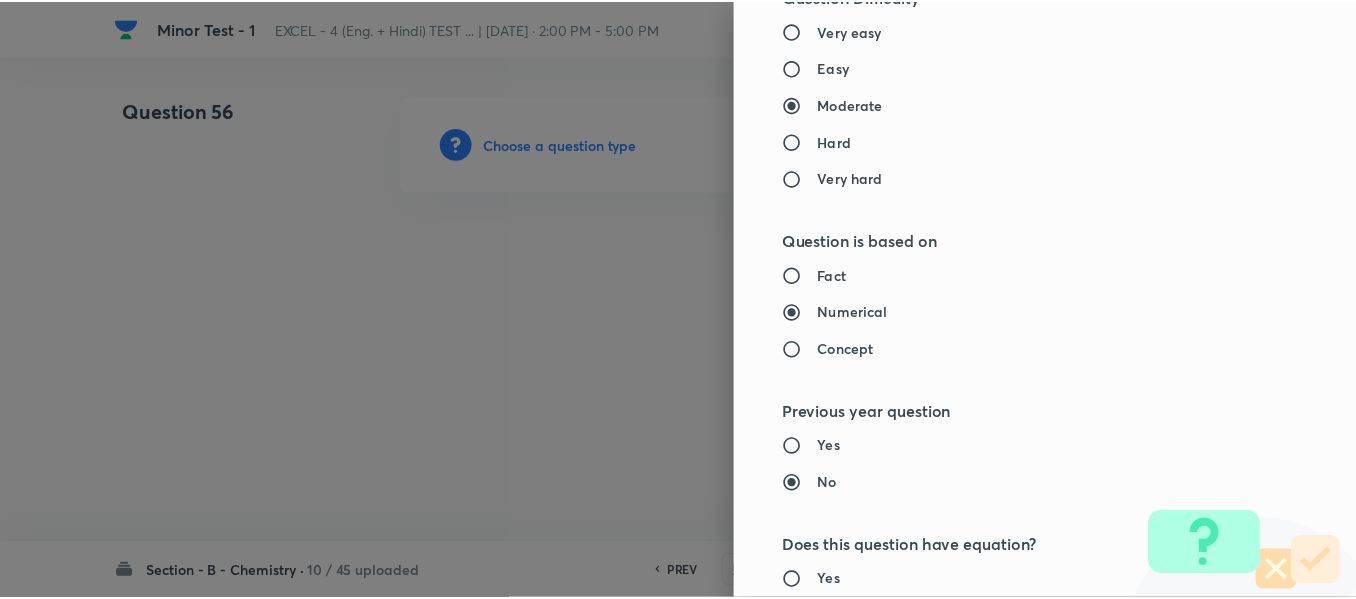 scroll, scrollTop: 2261, scrollLeft: 0, axis: vertical 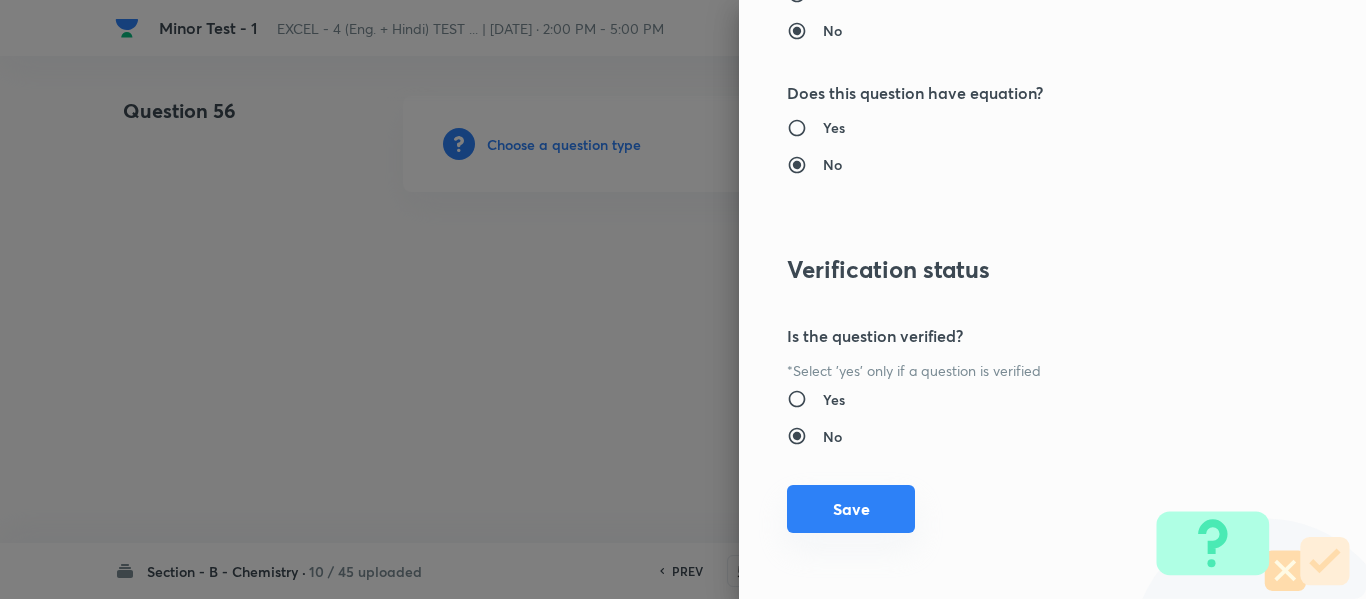 click on "Save" at bounding box center [851, 509] 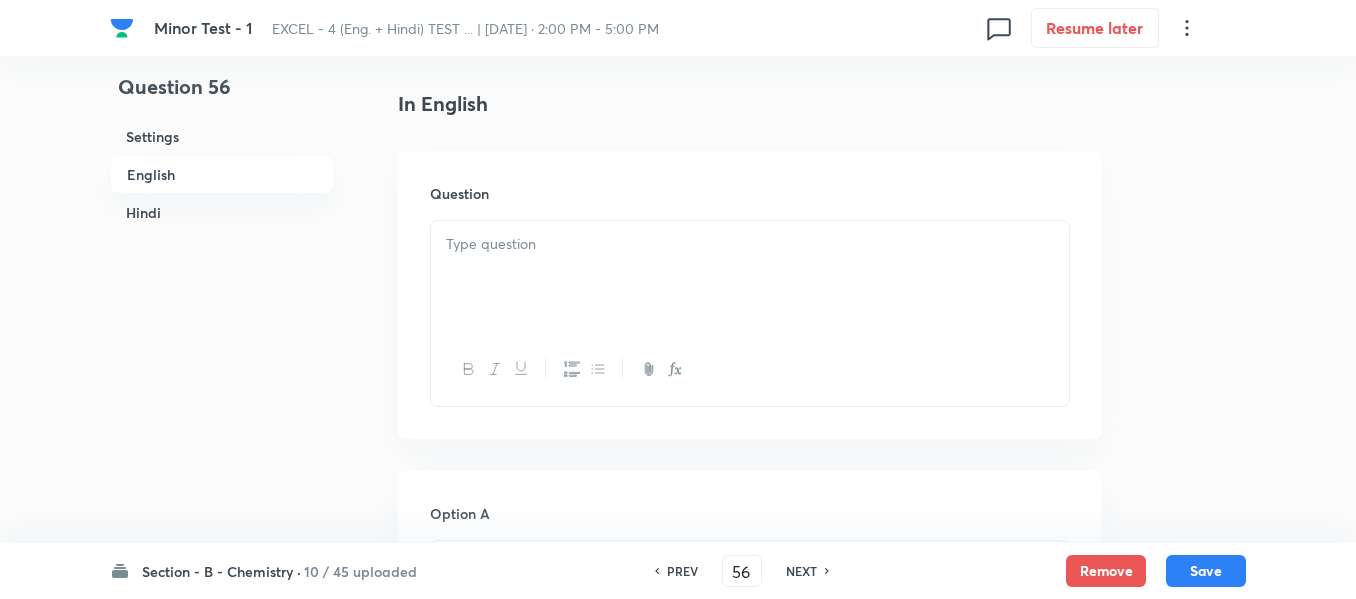 scroll, scrollTop: 500, scrollLeft: 0, axis: vertical 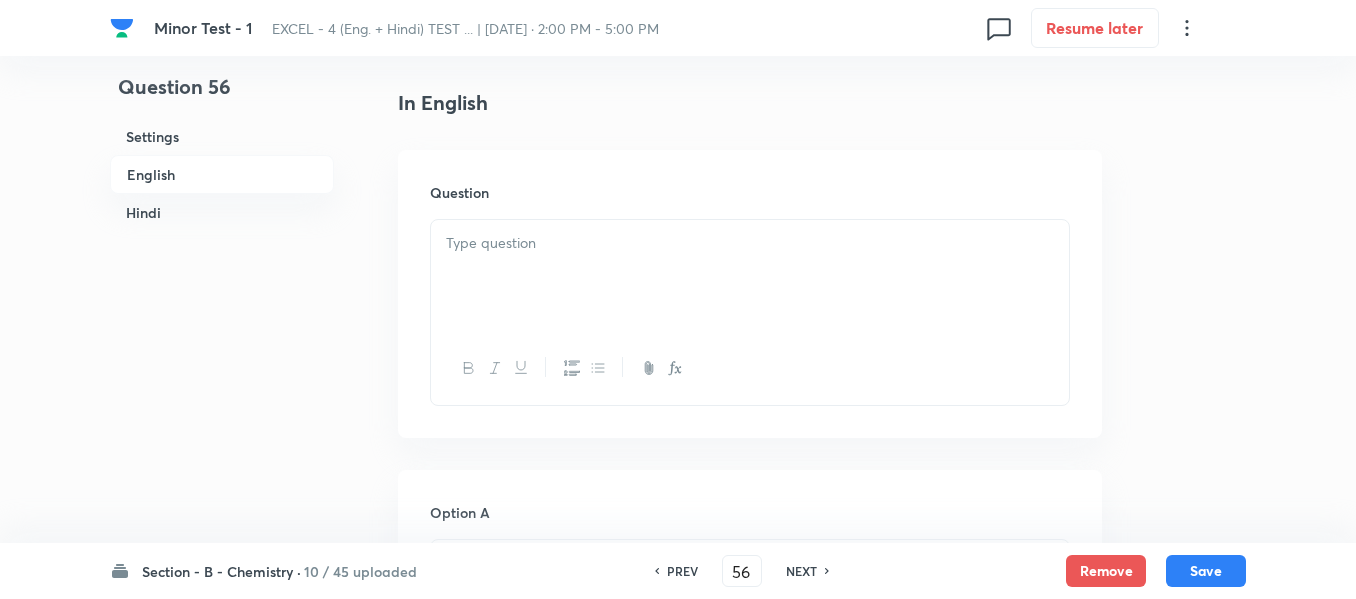 click at bounding box center (750, 243) 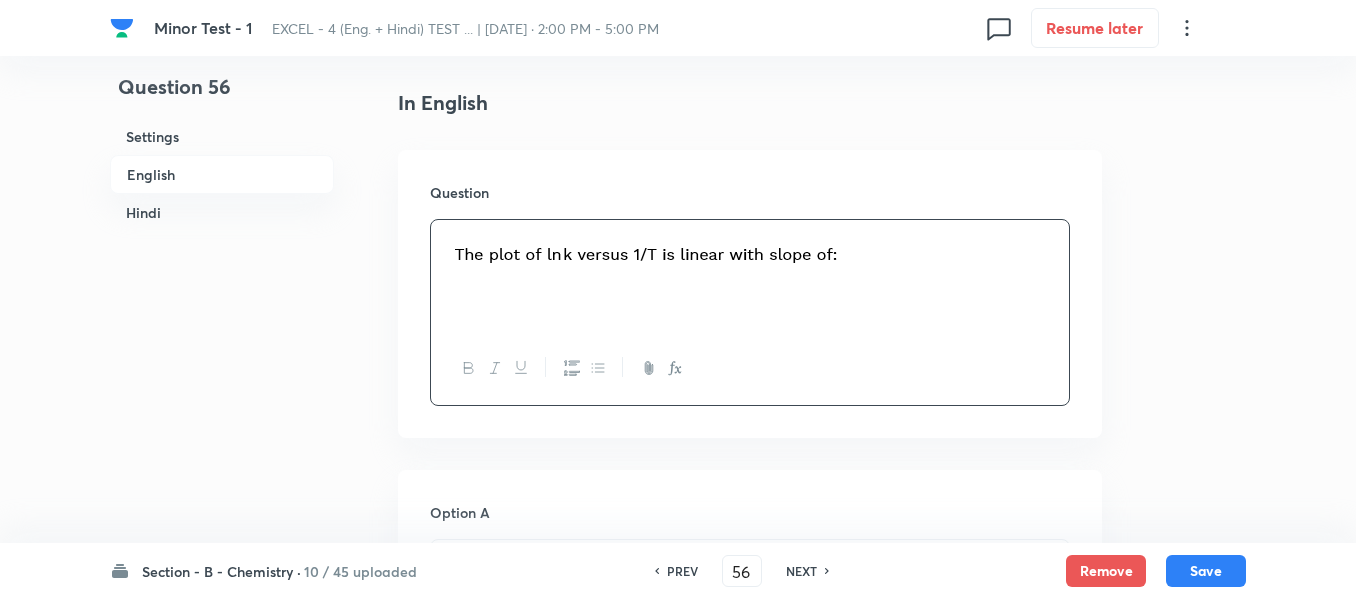 click on "Hindi" at bounding box center [222, 212] 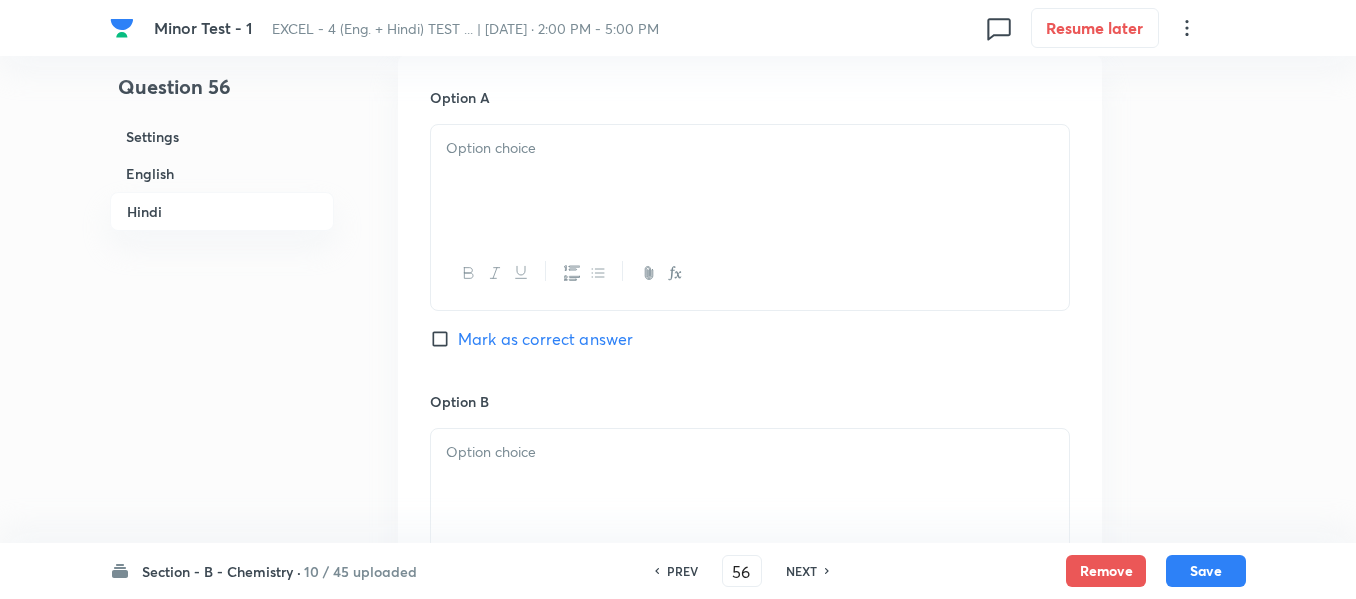 click on "Mark as correct answer" at bounding box center [444, 339] 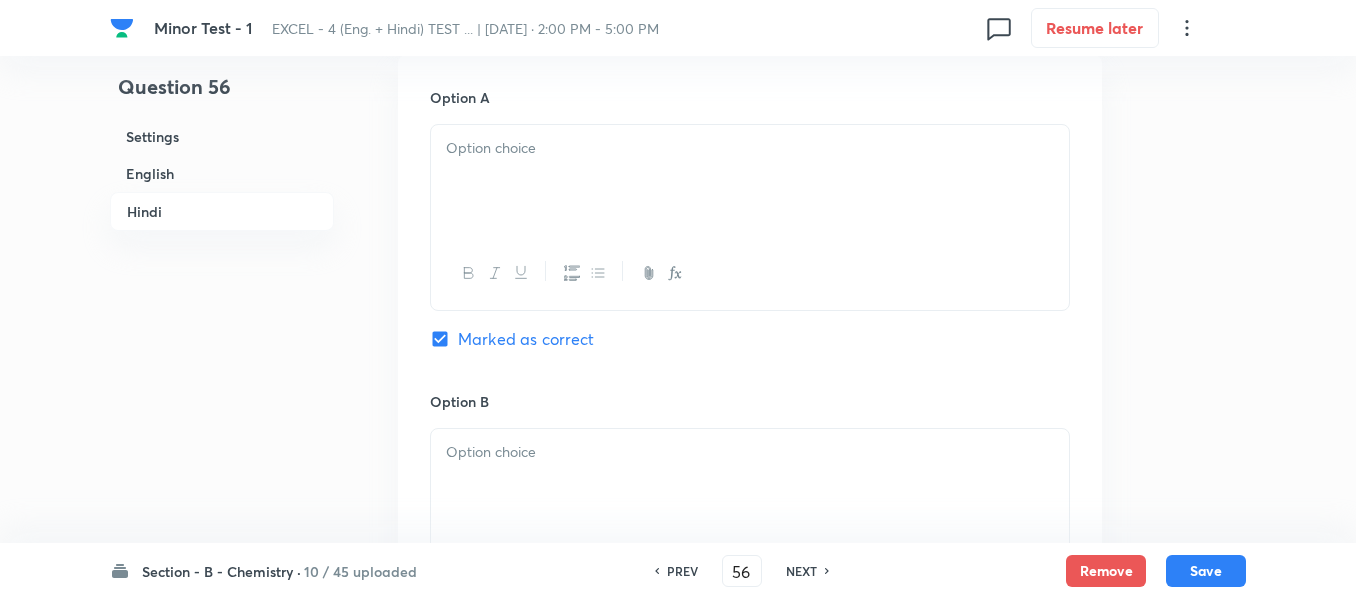 checkbox on "true" 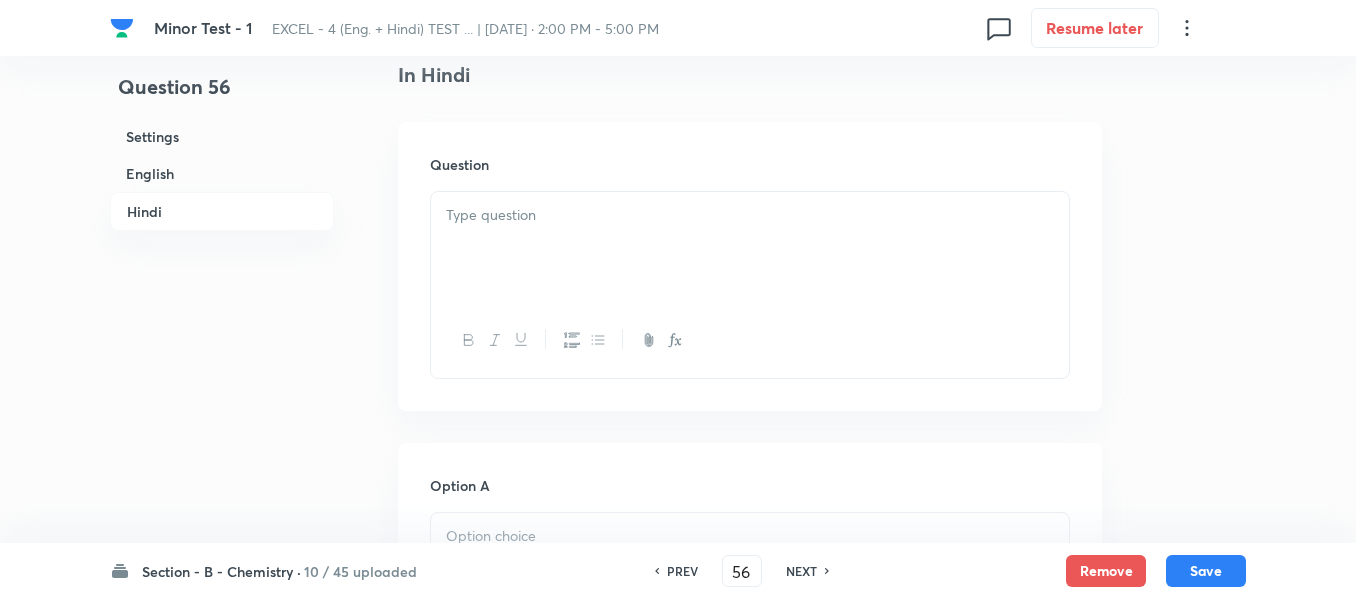 scroll, scrollTop: 2540, scrollLeft: 0, axis: vertical 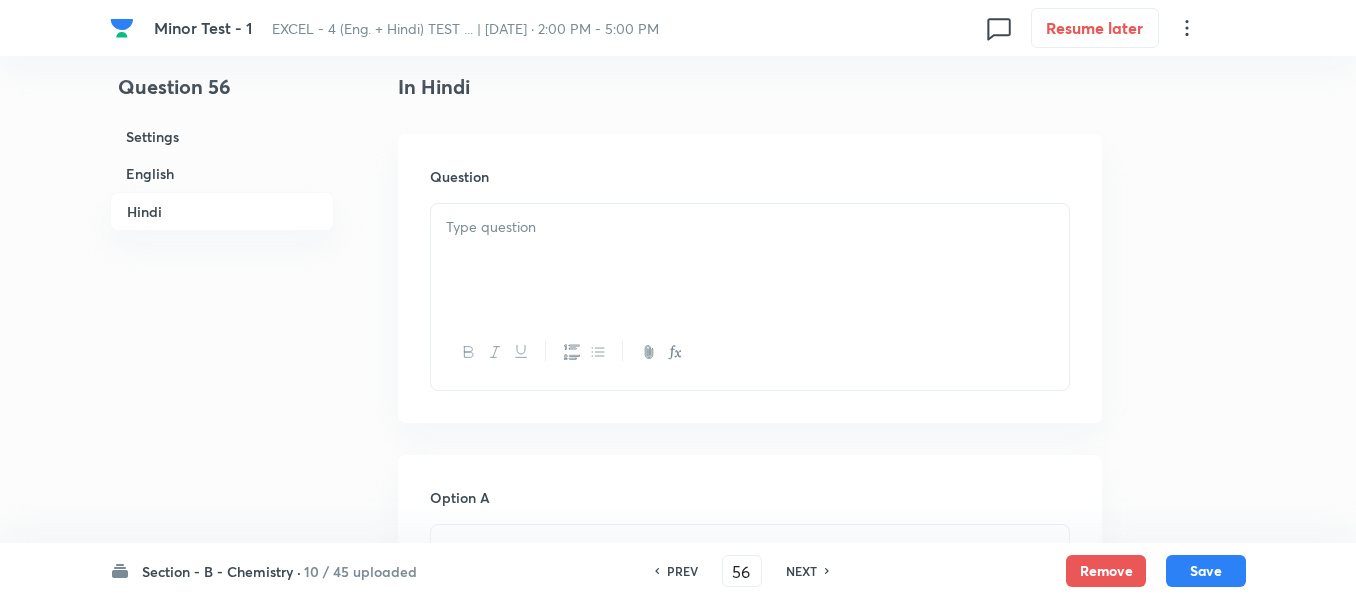 click at bounding box center [750, 227] 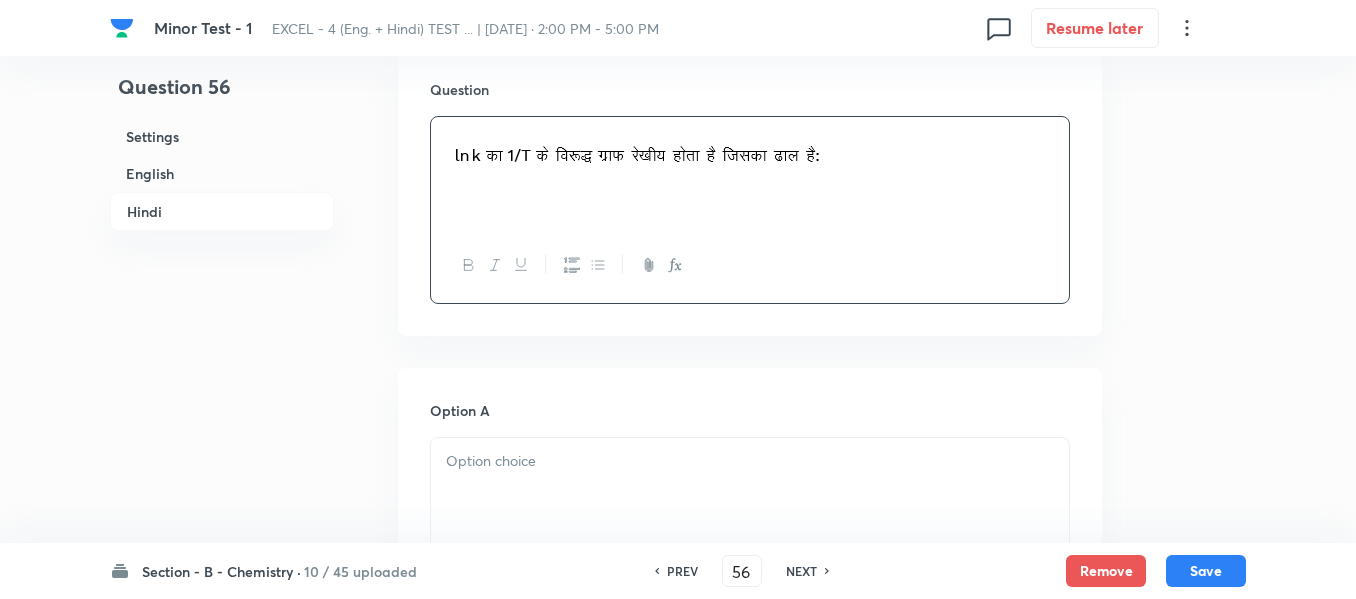 scroll, scrollTop: 2740, scrollLeft: 0, axis: vertical 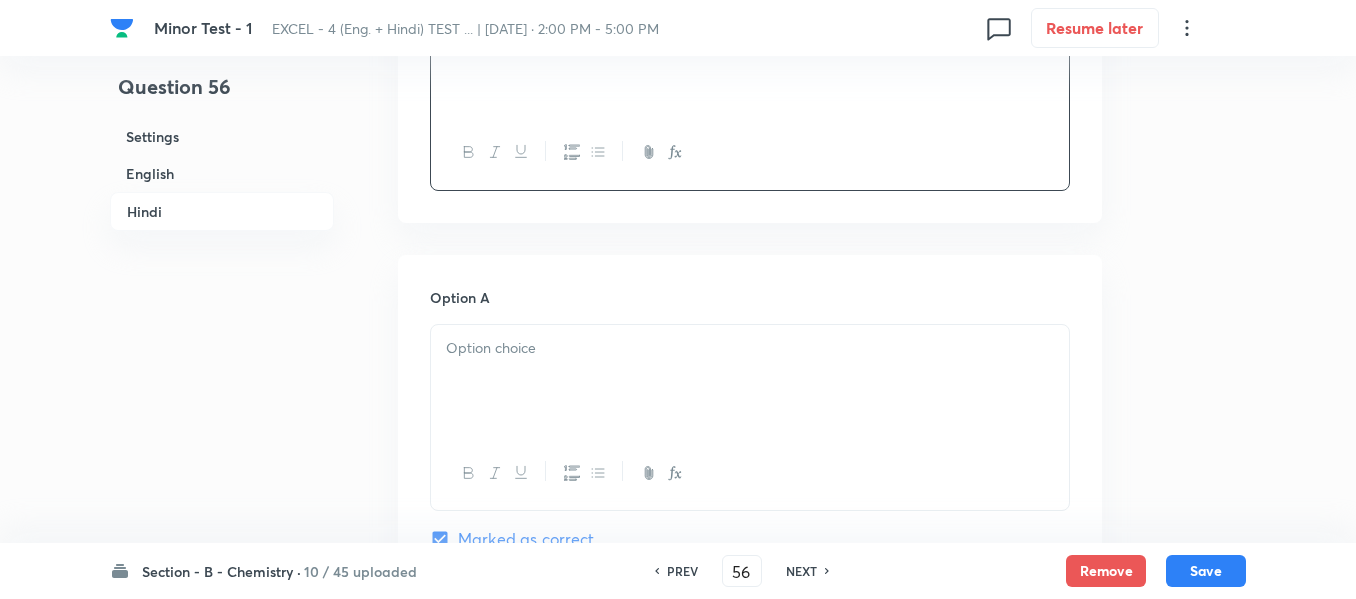 click at bounding box center [750, 348] 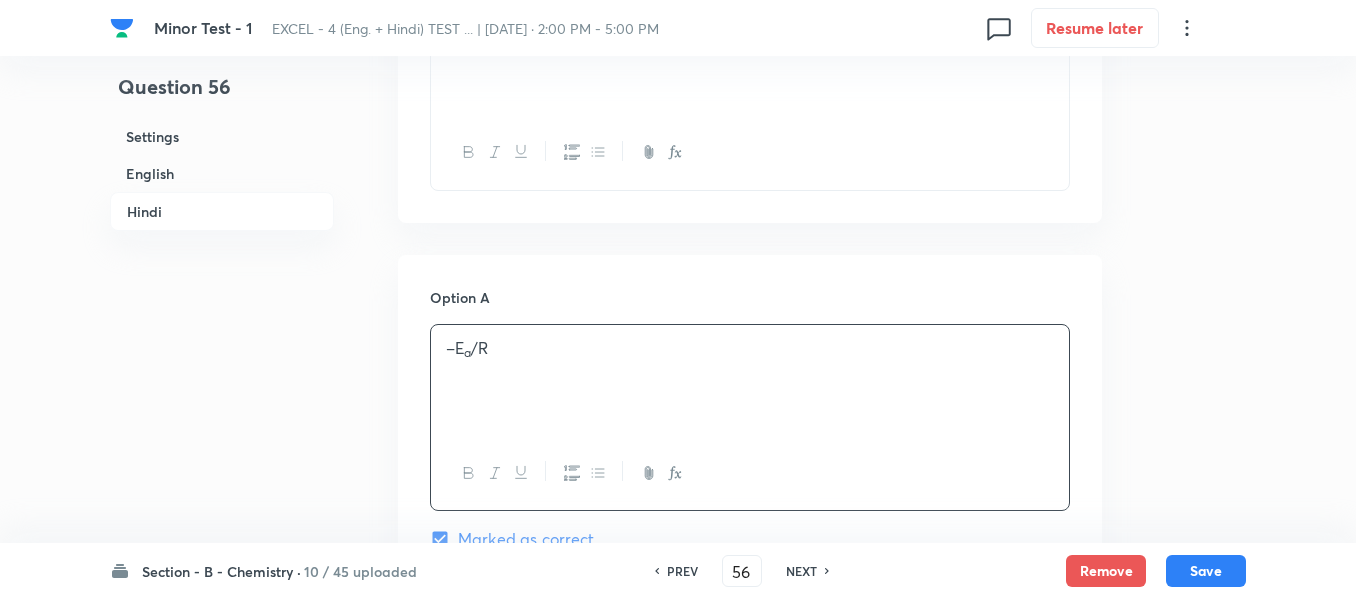click on "English" at bounding box center (222, 173) 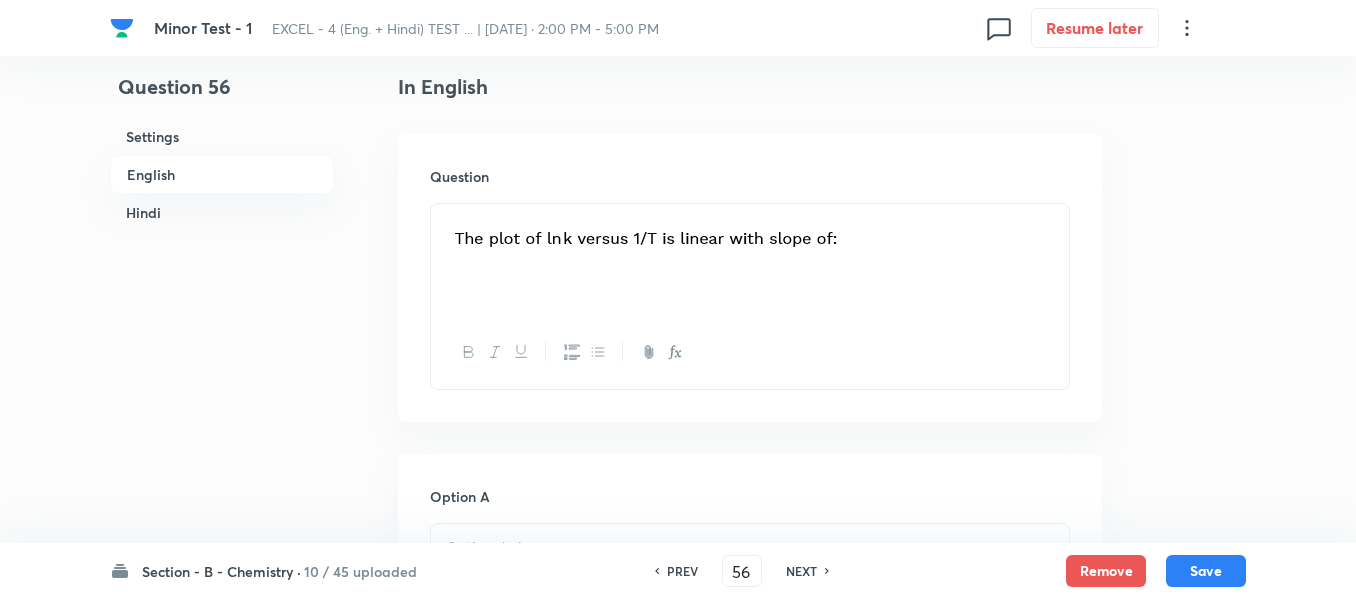 scroll, scrollTop: 716, scrollLeft: 0, axis: vertical 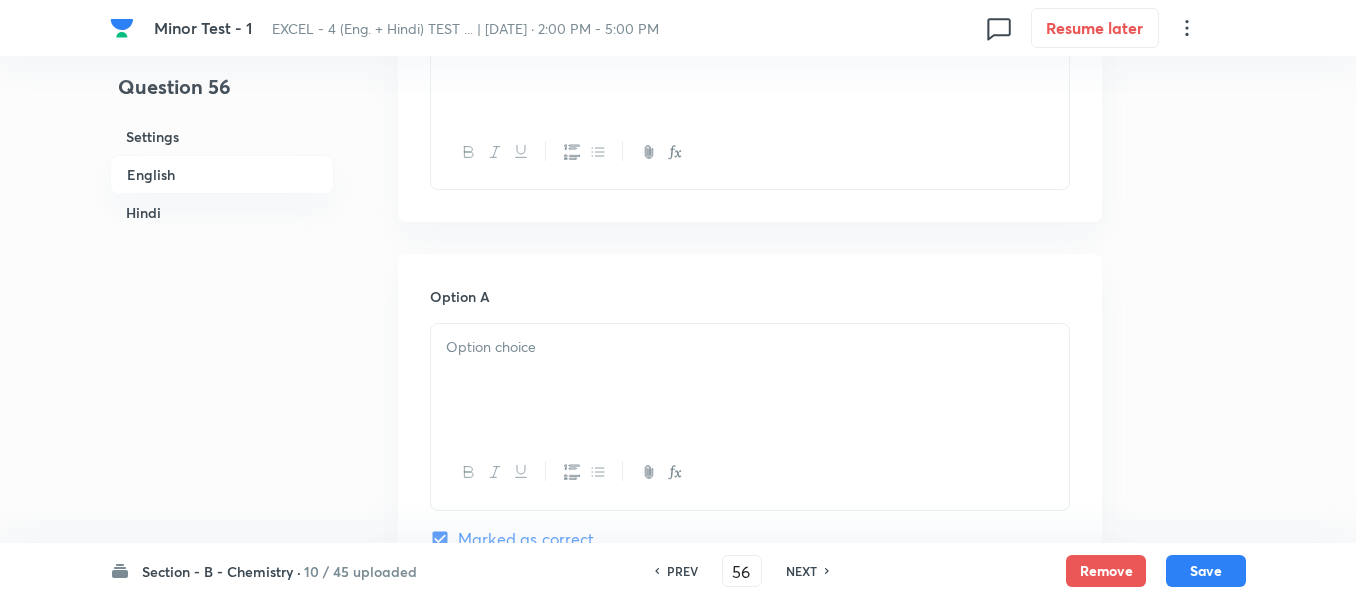 click at bounding box center (750, 347) 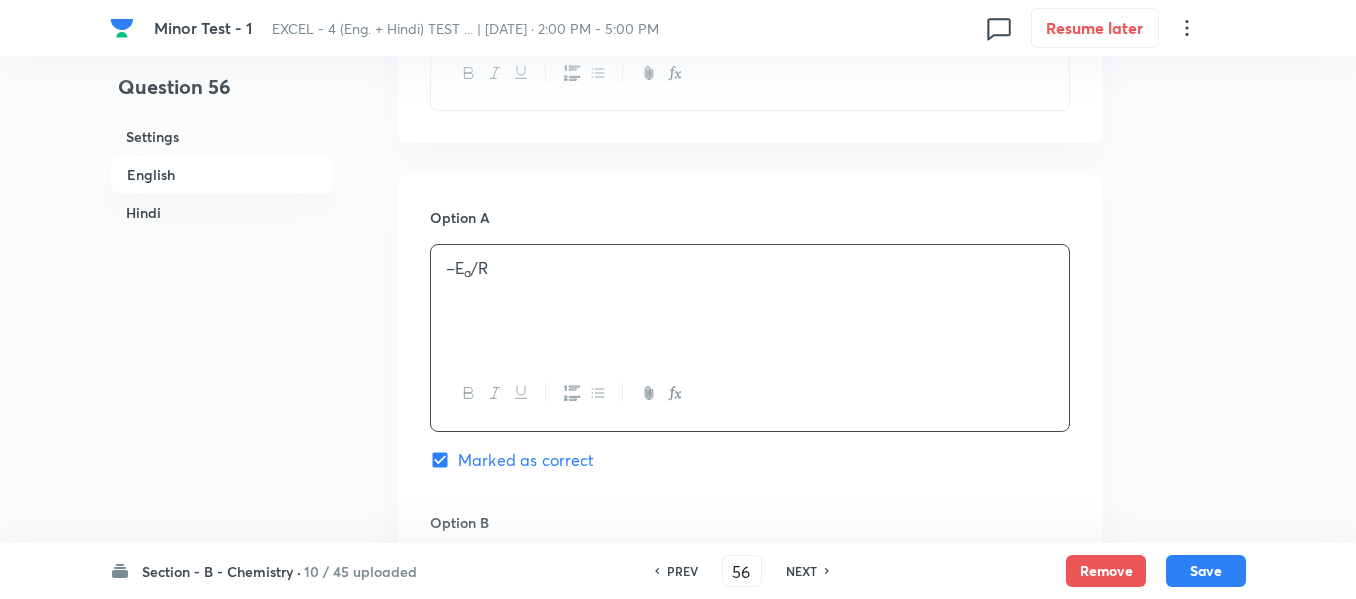 scroll, scrollTop: 1116, scrollLeft: 0, axis: vertical 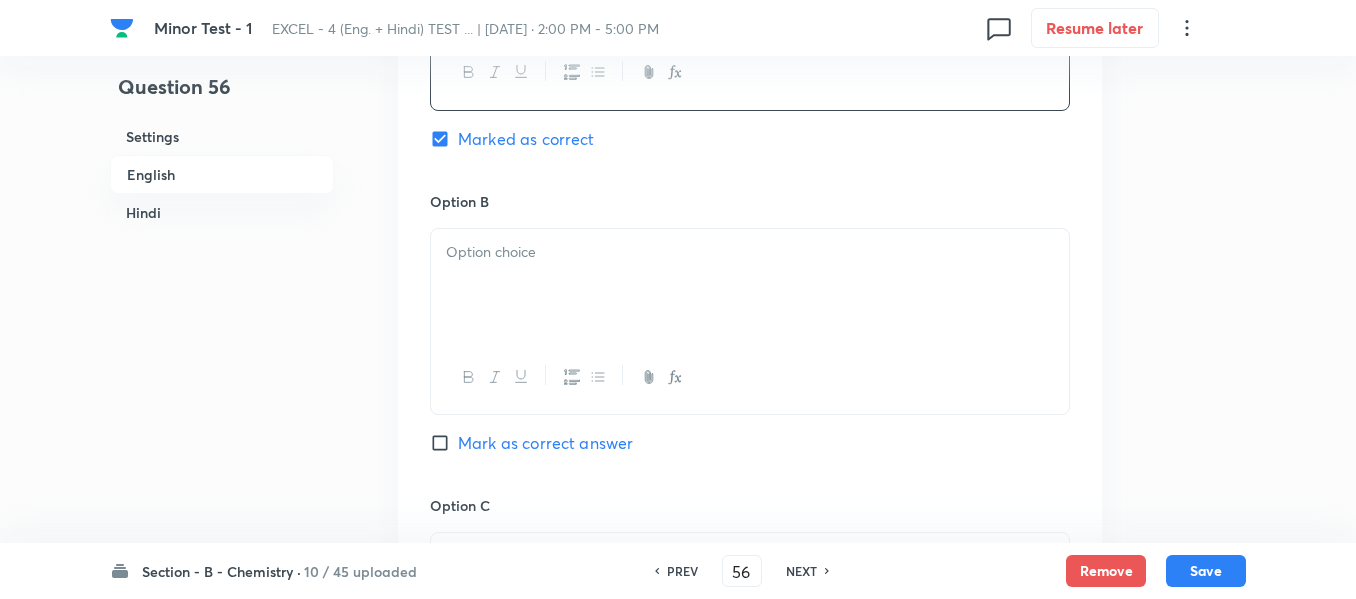 click at bounding box center [750, 285] 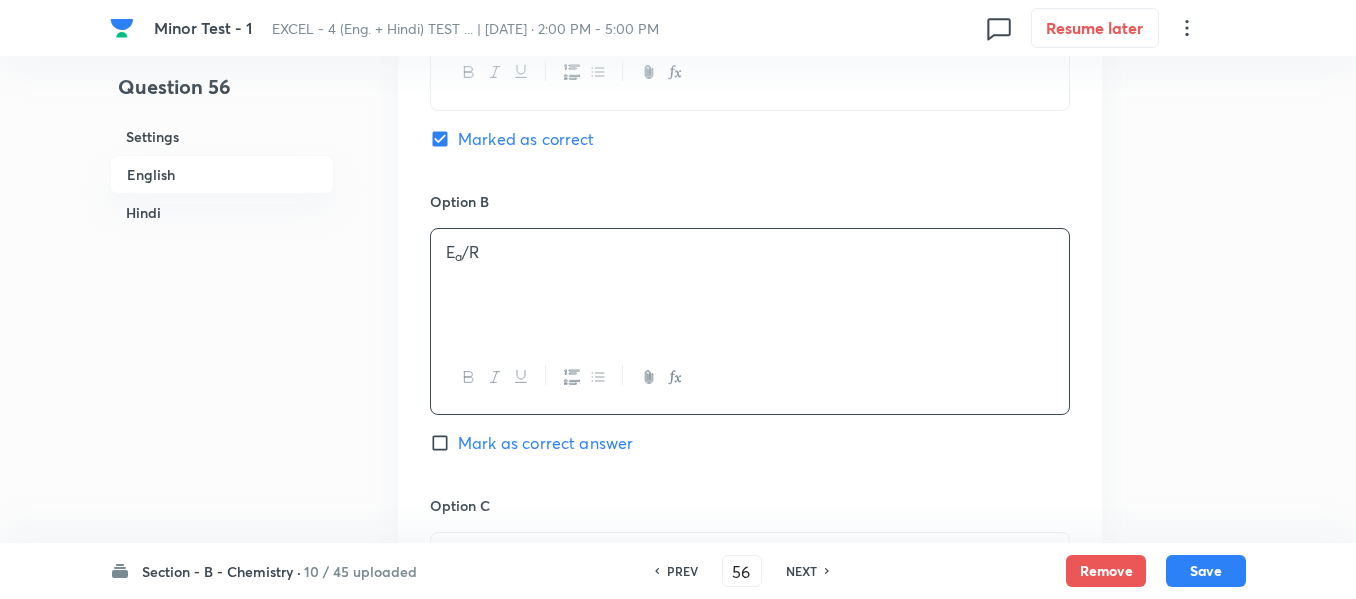 click on "Hindi" at bounding box center (222, 212) 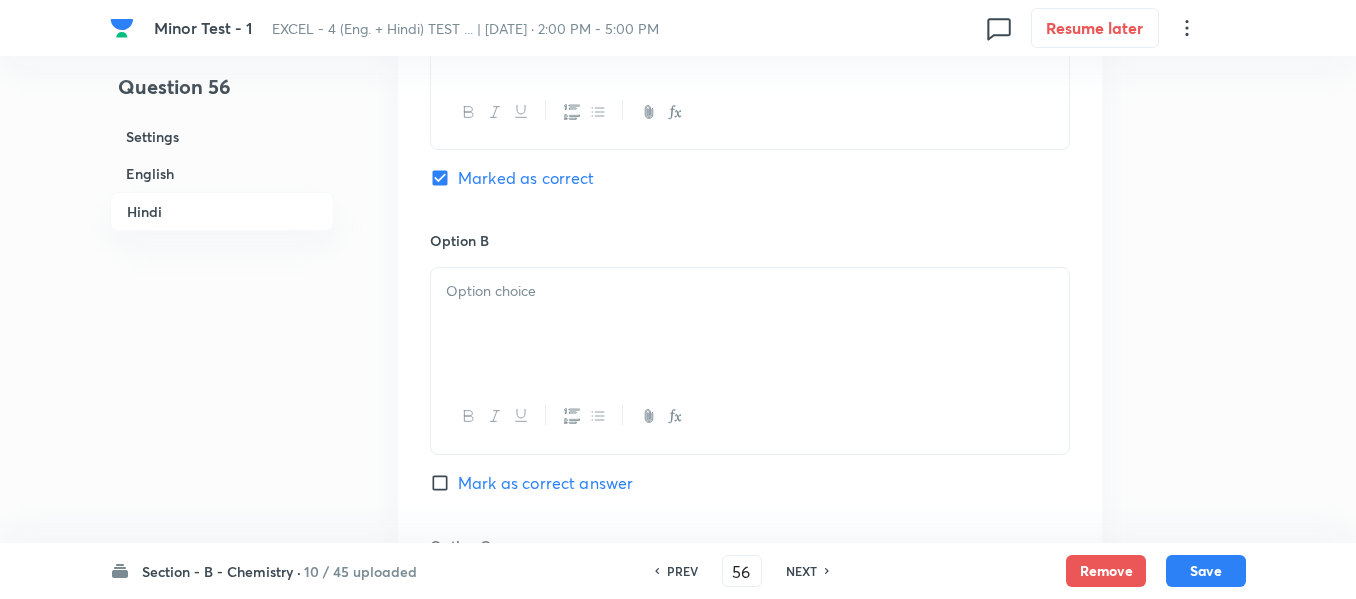 scroll, scrollTop: 3140, scrollLeft: 0, axis: vertical 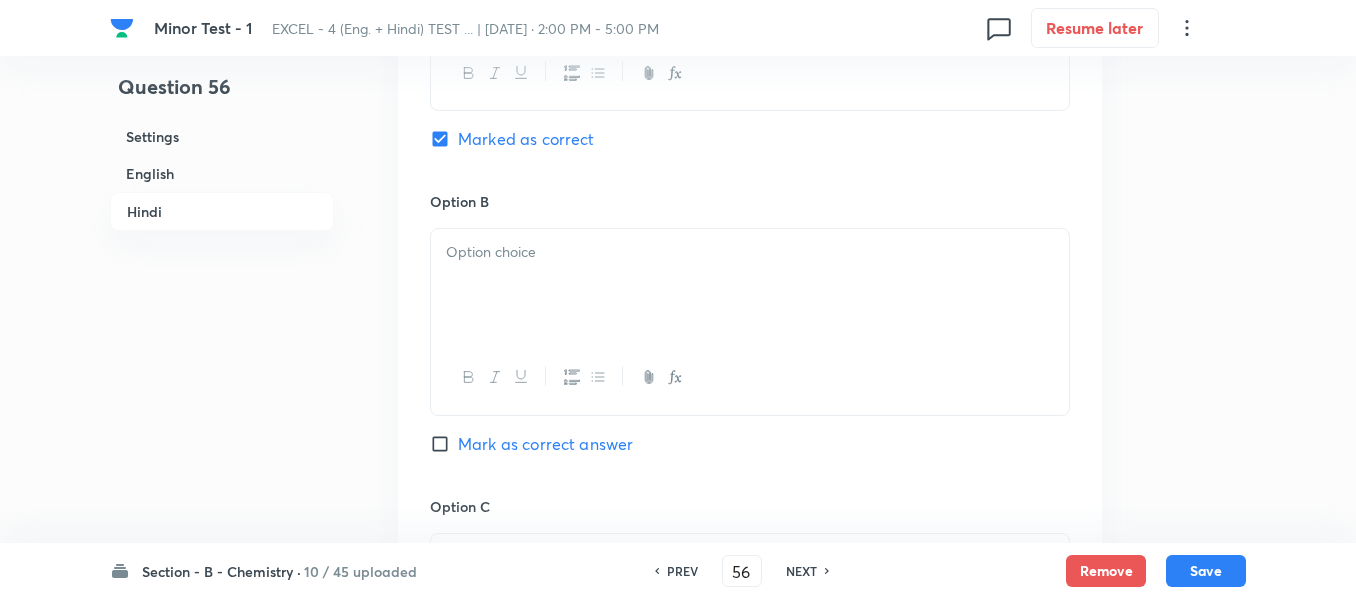 click at bounding box center (750, 285) 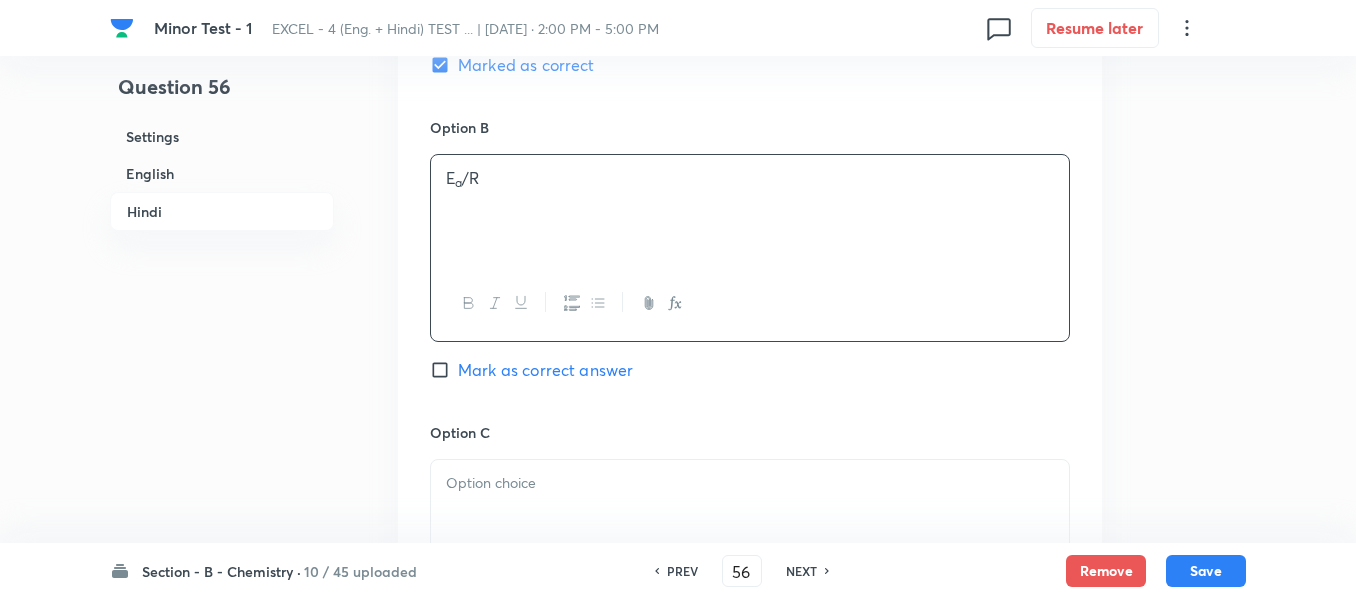 scroll, scrollTop: 3540, scrollLeft: 0, axis: vertical 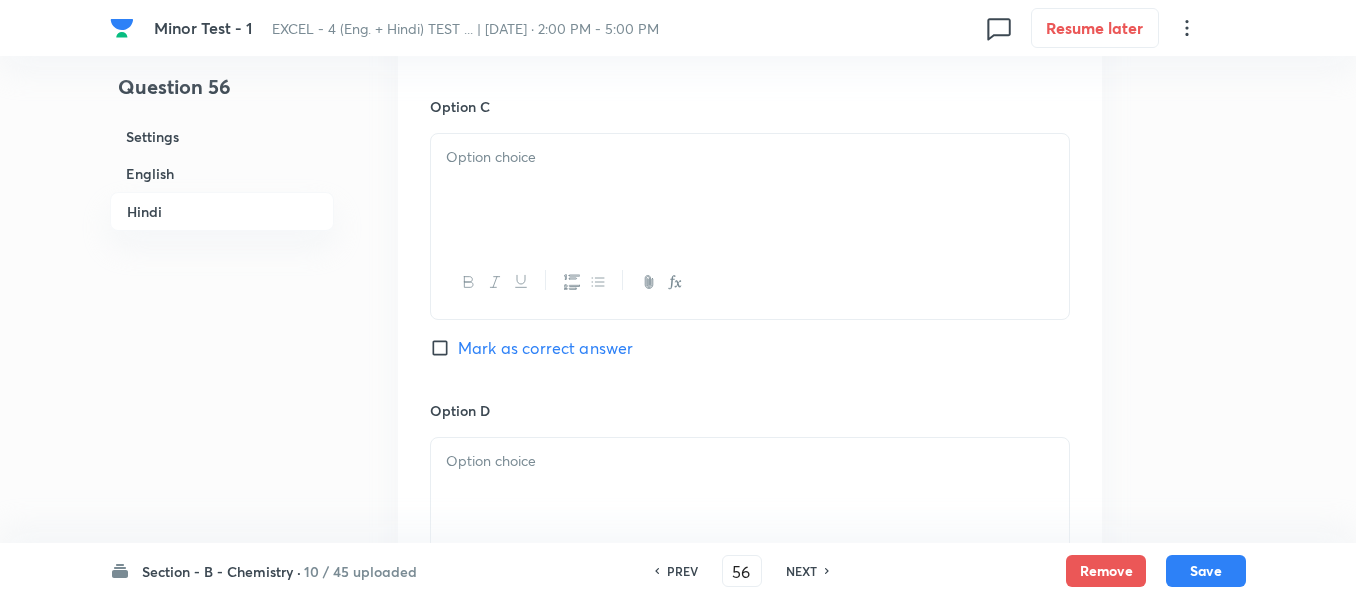 click at bounding box center [750, 190] 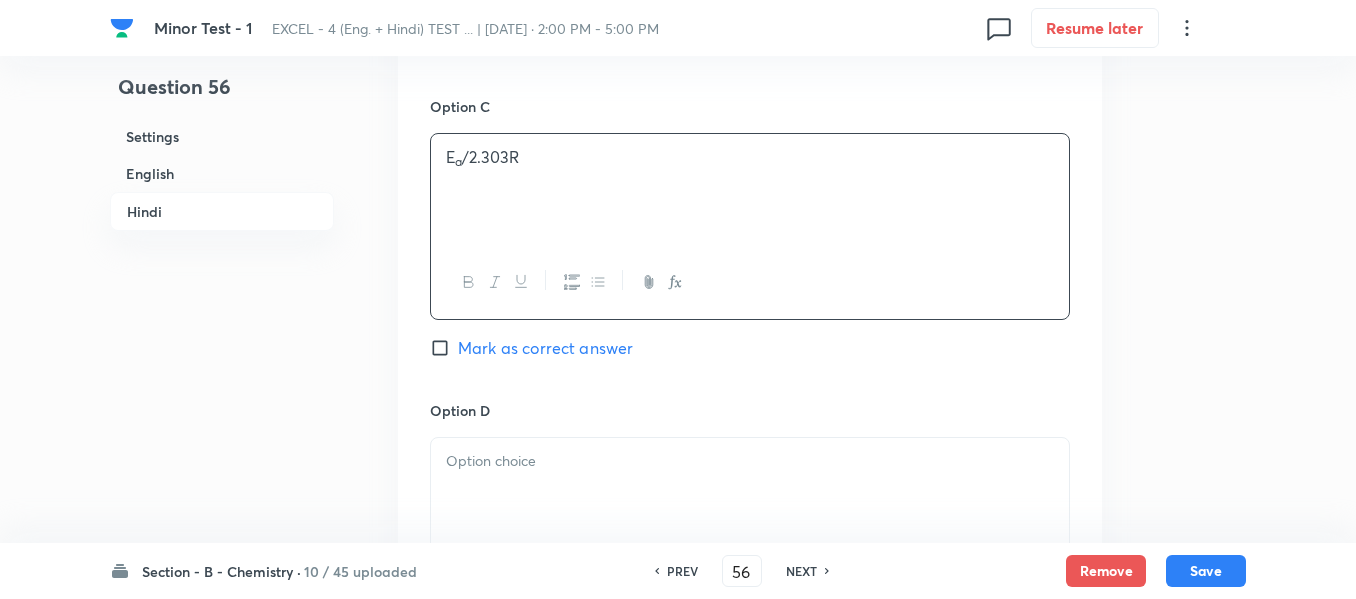 click on "English" at bounding box center [222, 173] 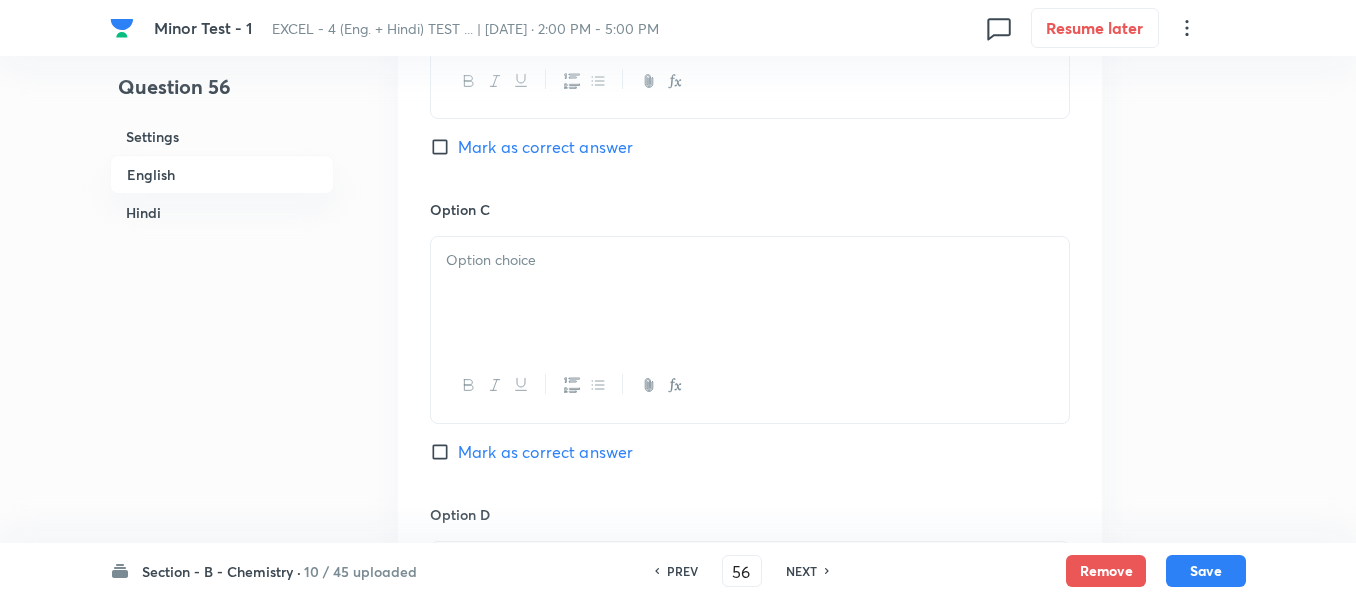 scroll, scrollTop: 1416, scrollLeft: 0, axis: vertical 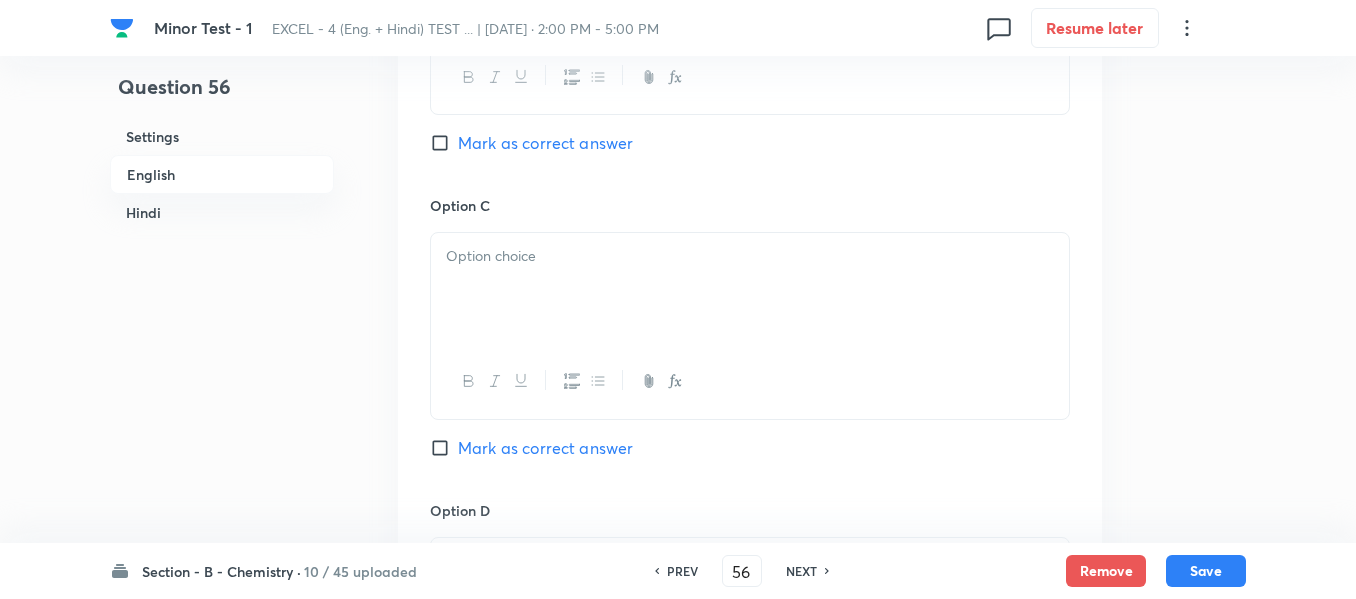 click at bounding box center (750, 289) 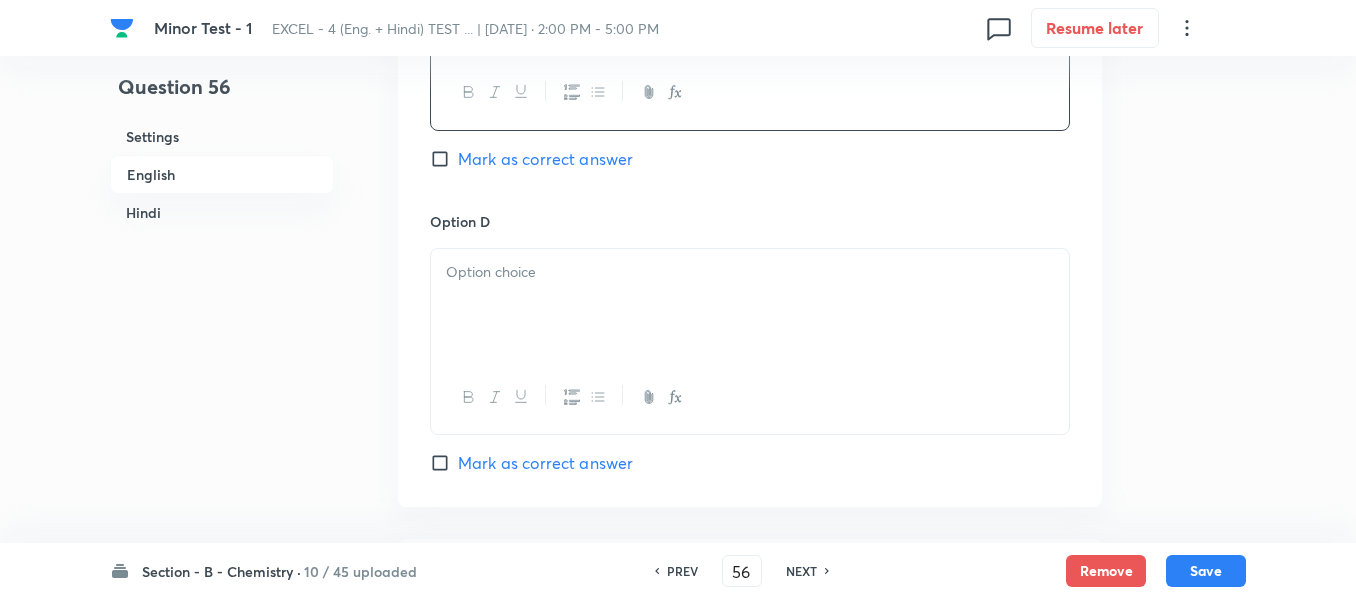 scroll, scrollTop: 1716, scrollLeft: 0, axis: vertical 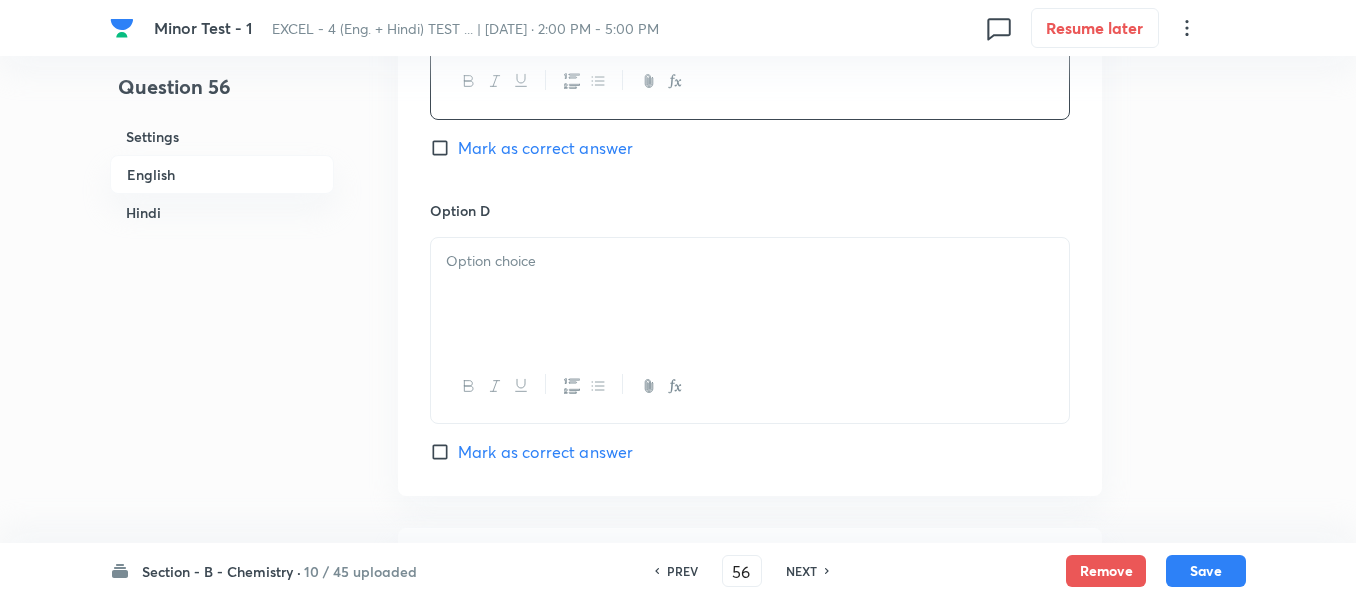 click at bounding box center [750, 261] 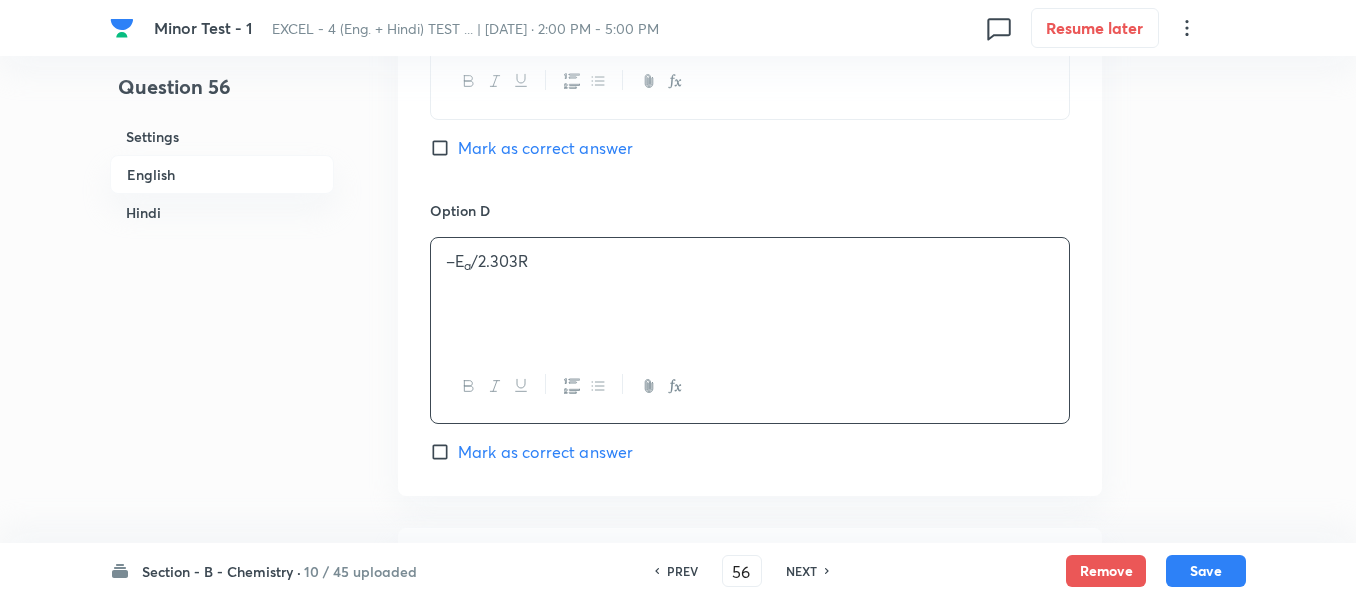 click on "Hindi" at bounding box center (222, 212) 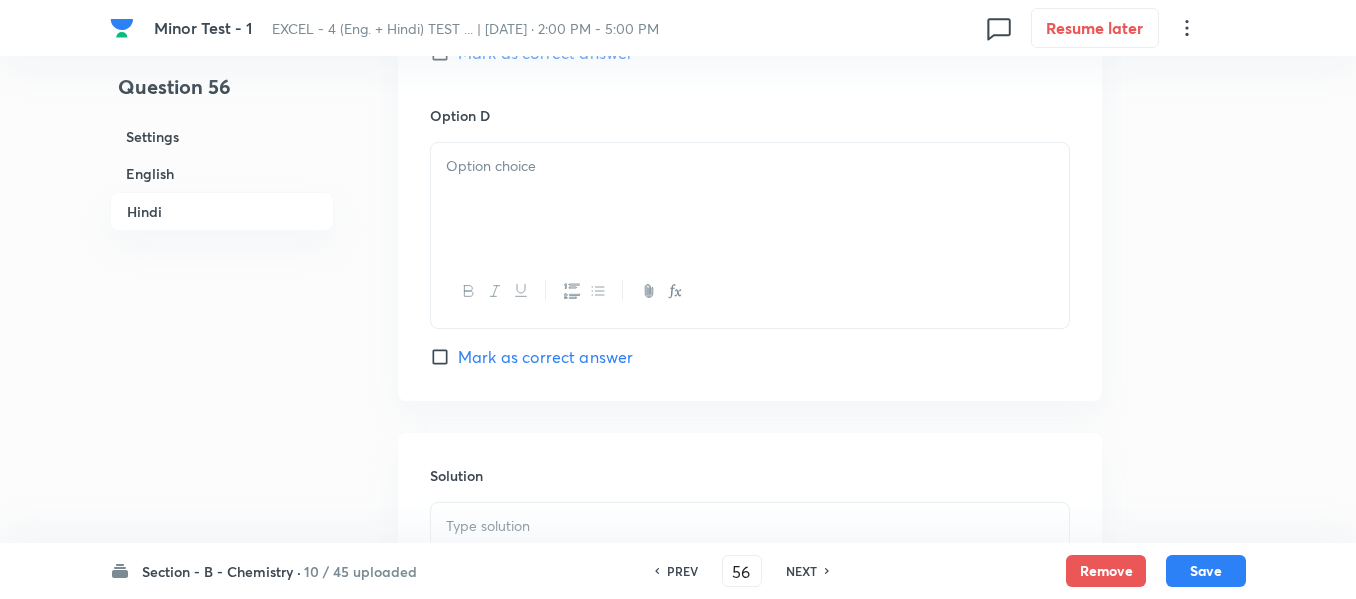 scroll, scrollTop: 3840, scrollLeft: 0, axis: vertical 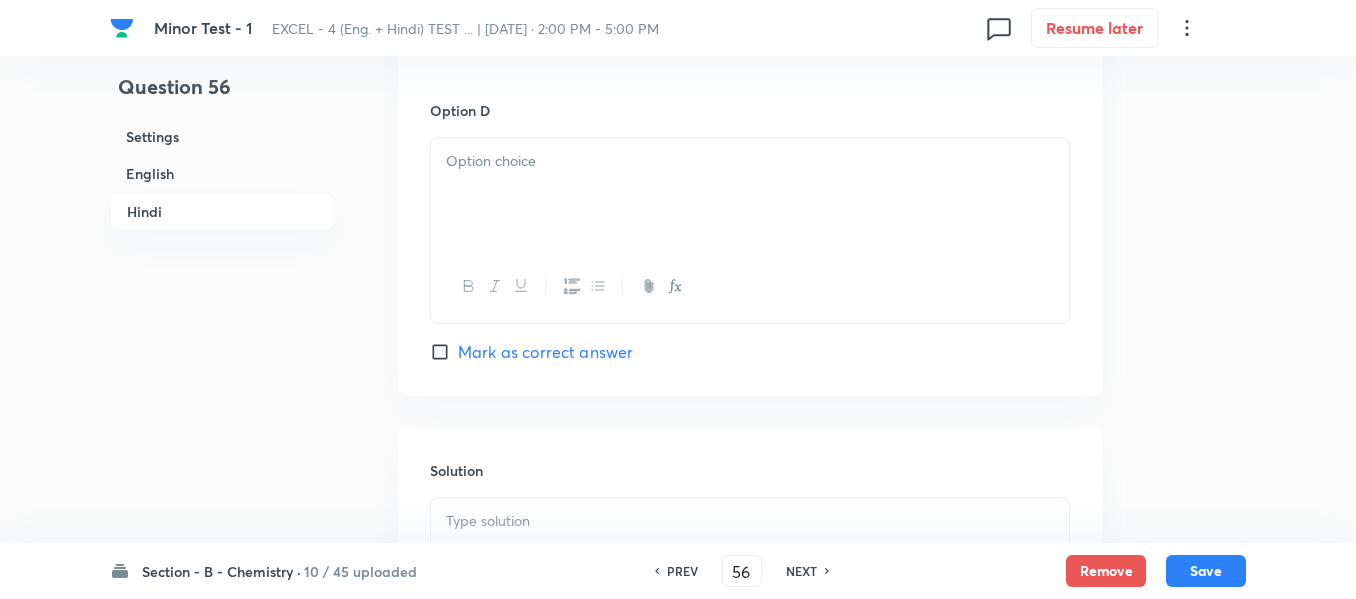 click at bounding box center (750, 194) 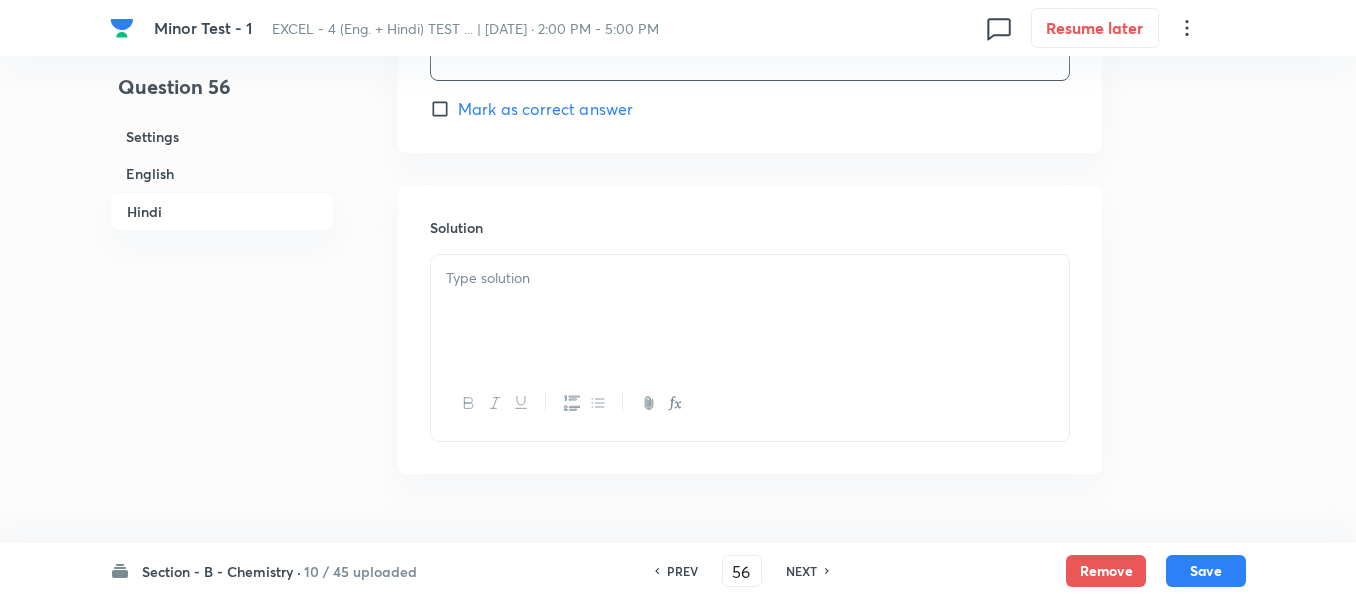 scroll, scrollTop: 4134, scrollLeft: 0, axis: vertical 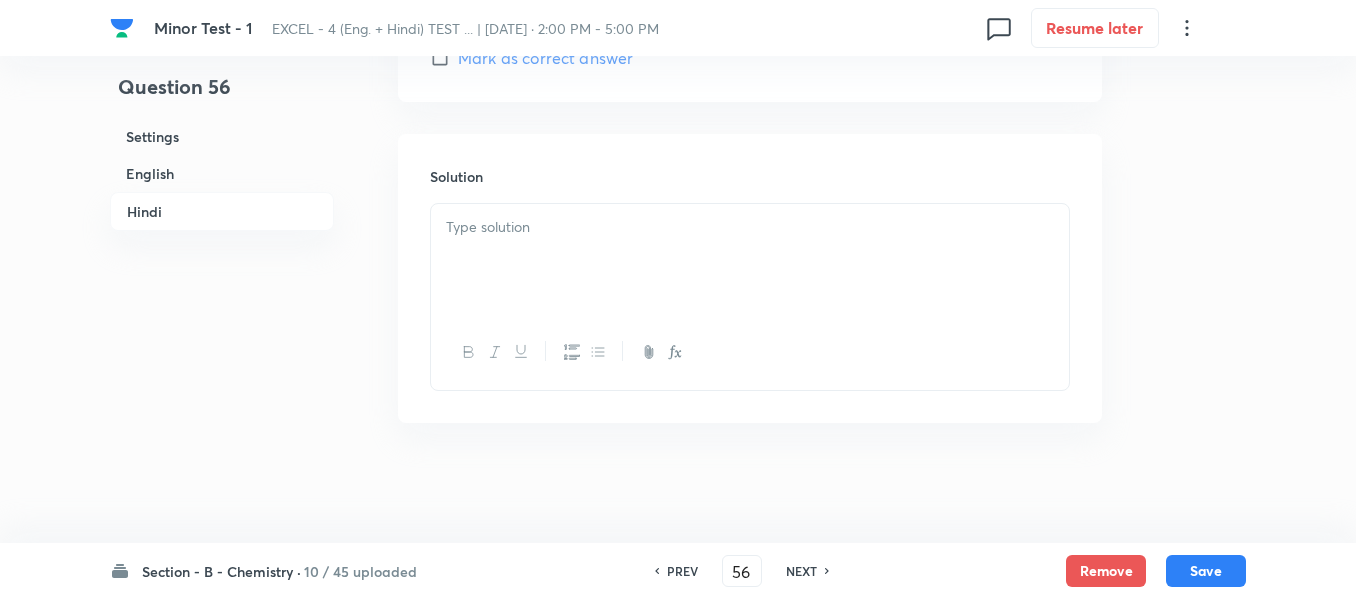 click at bounding box center [750, 227] 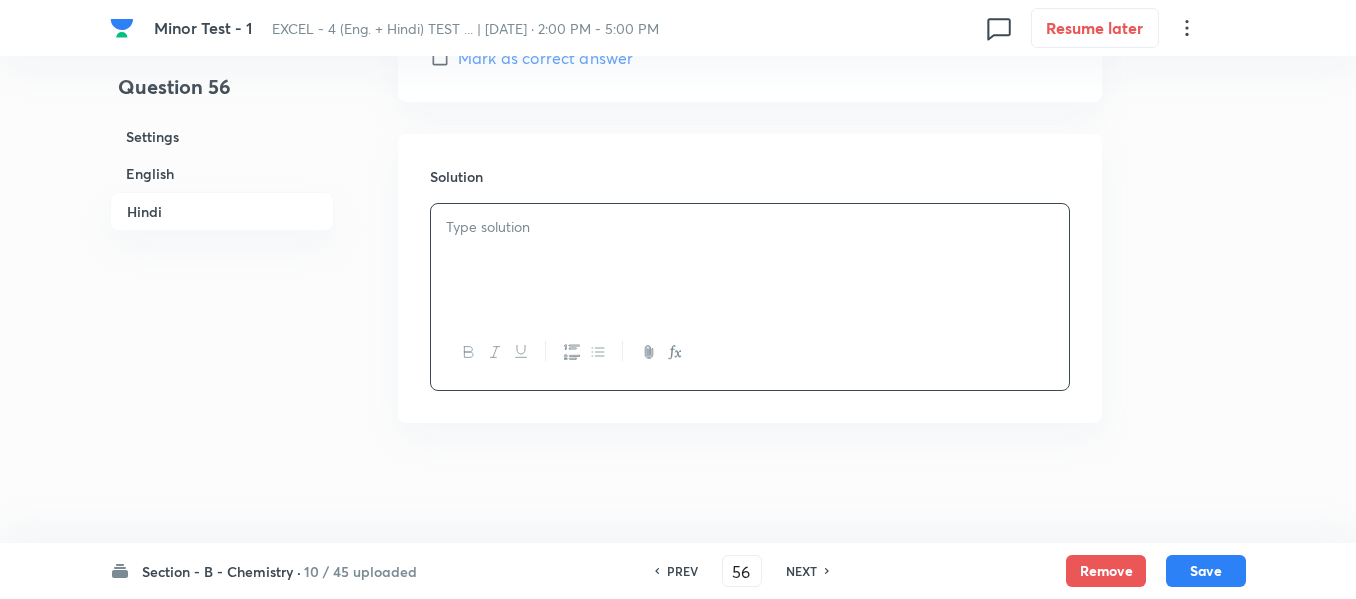 type 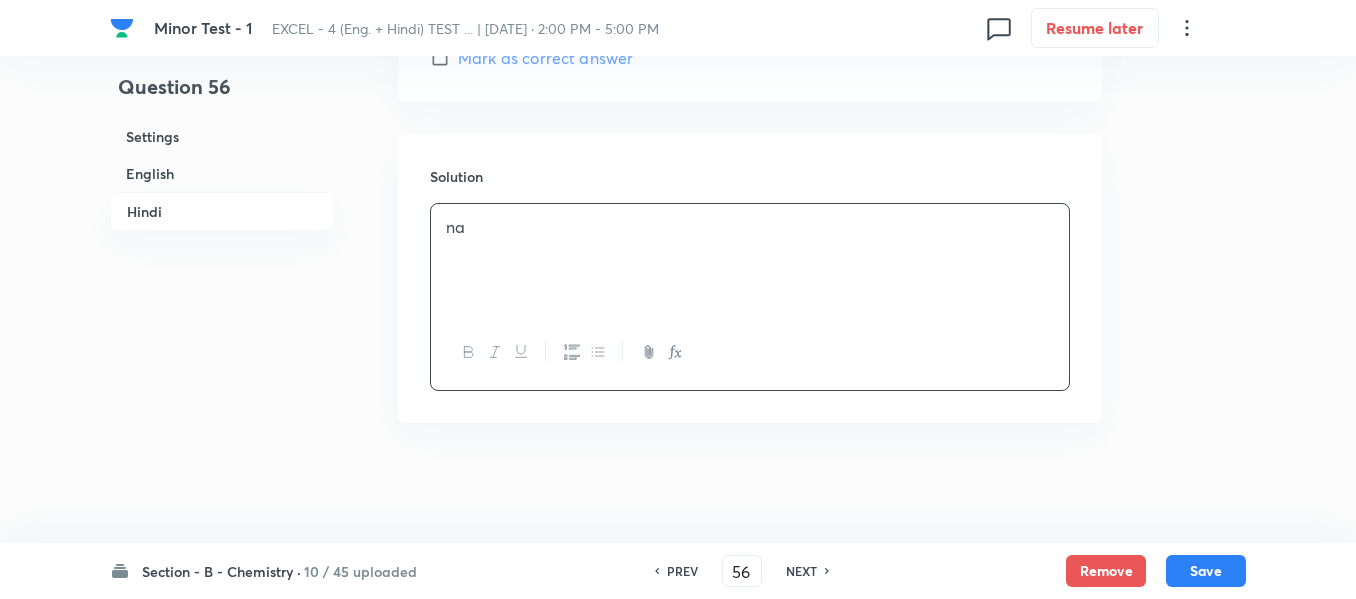 click on "English" at bounding box center (222, 173) 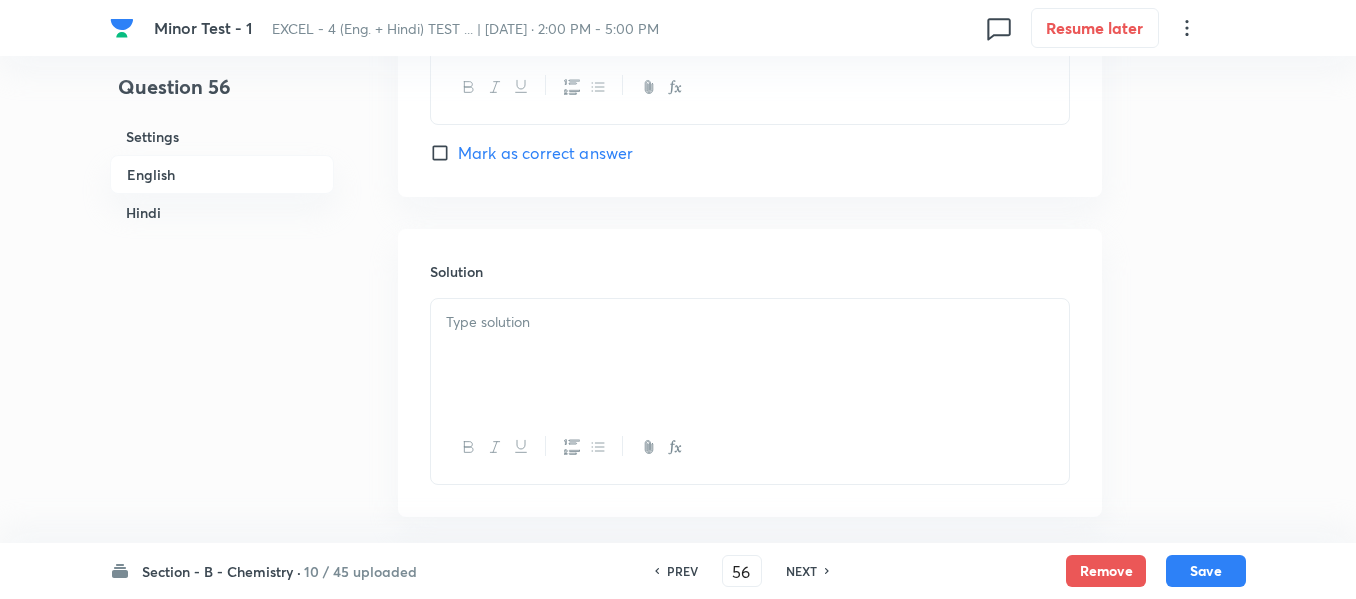 scroll, scrollTop: 2016, scrollLeft: 0, axis: vertical 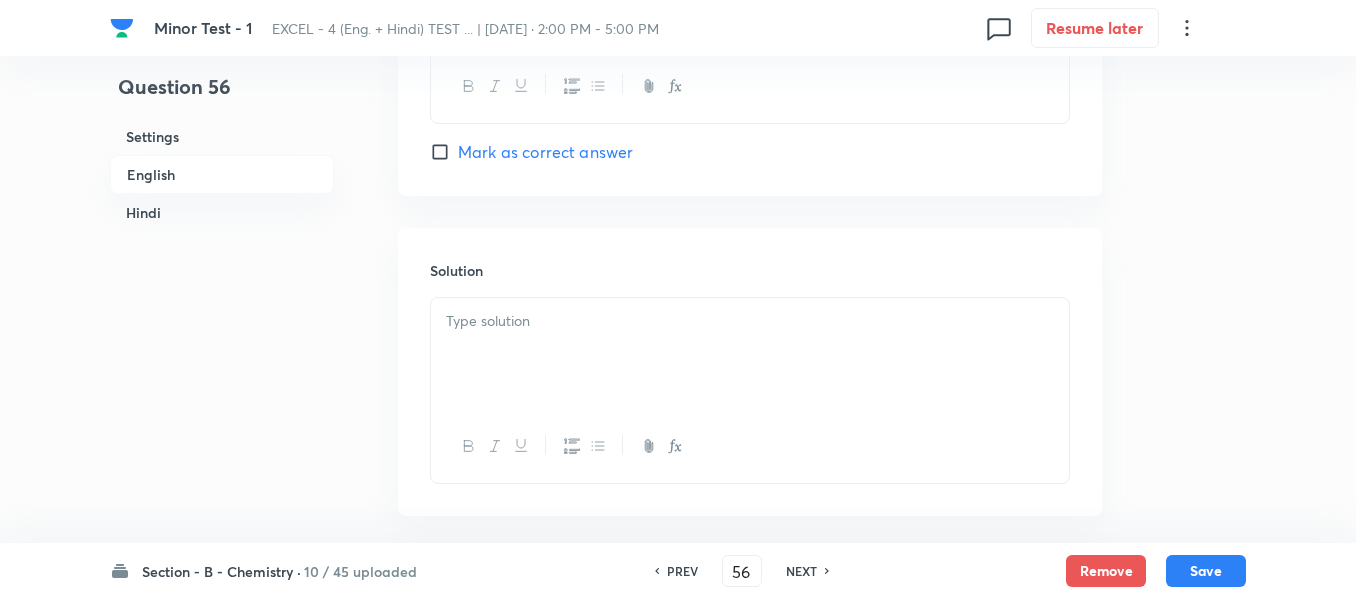click at bounding box center (750, 321) 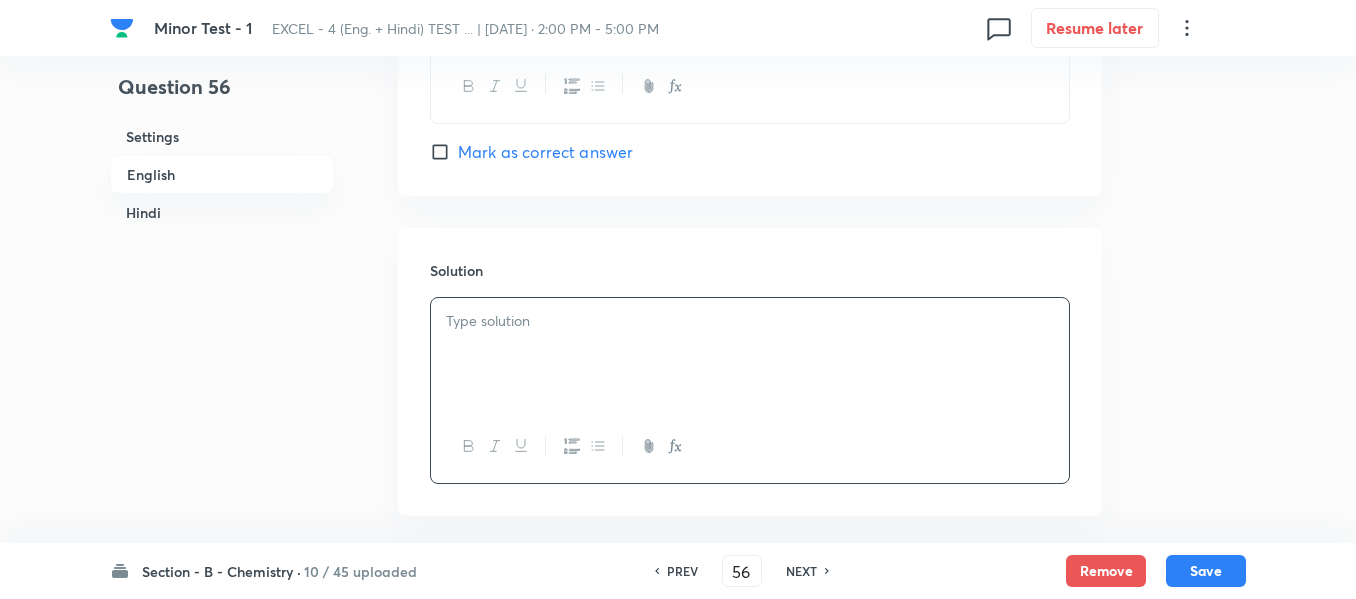 type 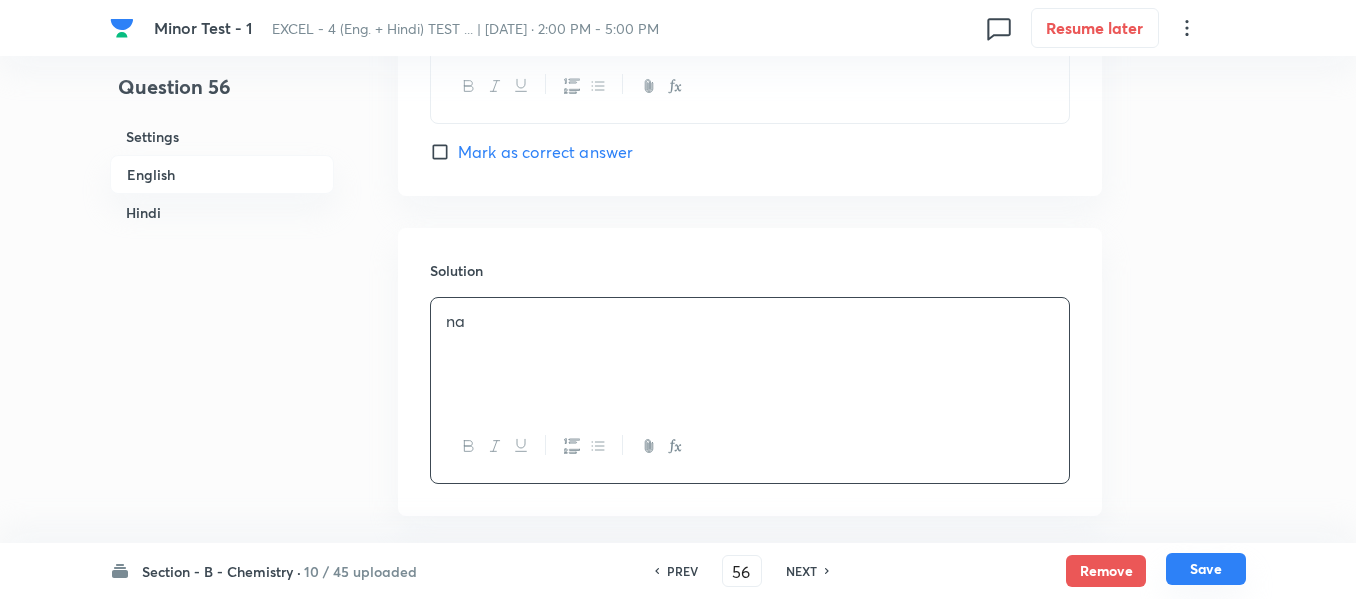 click on "Save" at bounding box center [1206, 569] 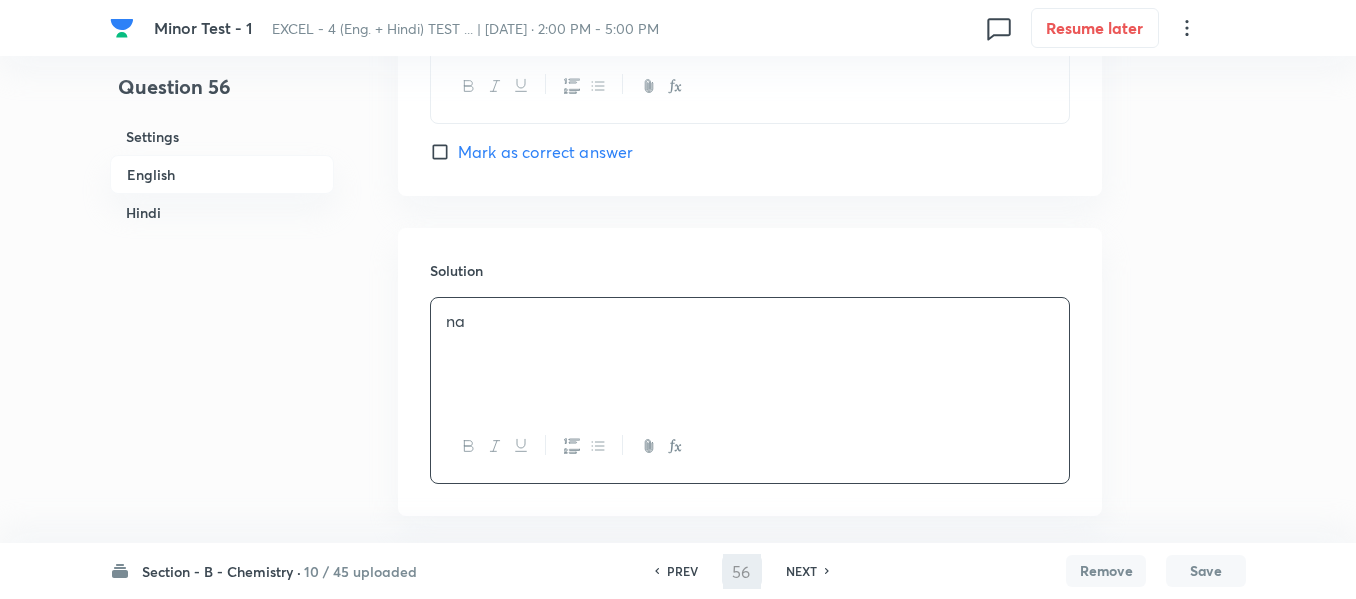 type on "57" 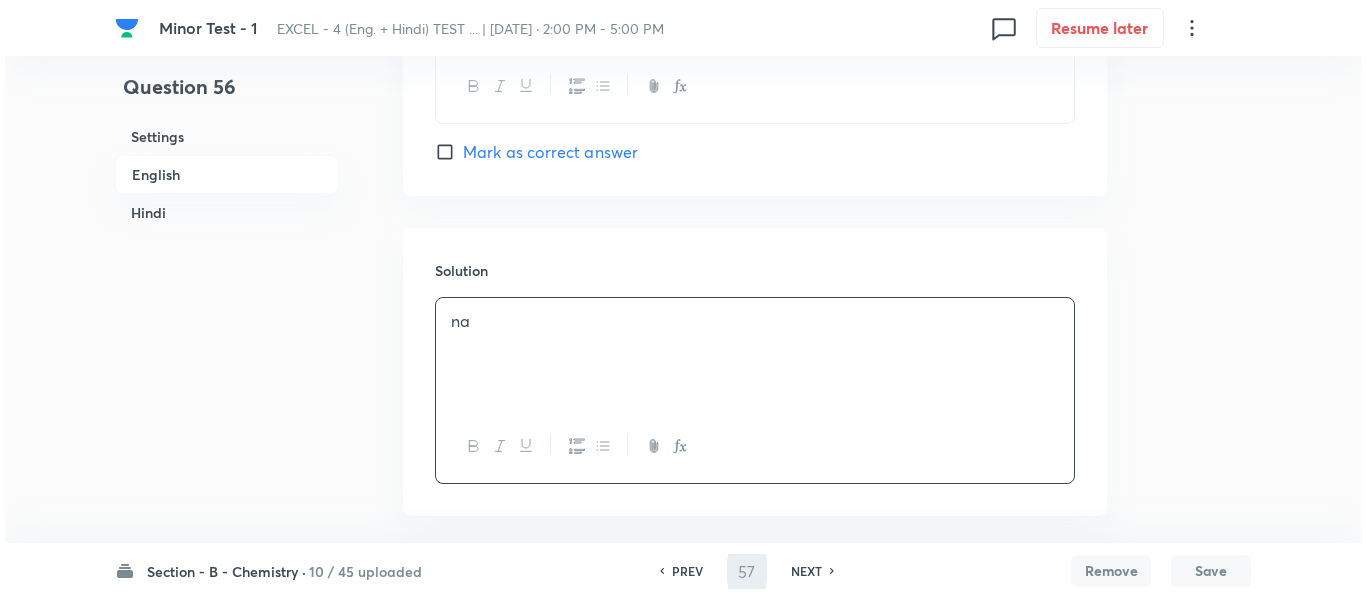 scroll, scrollTop: 0, scrollLeft: 0, axis: both 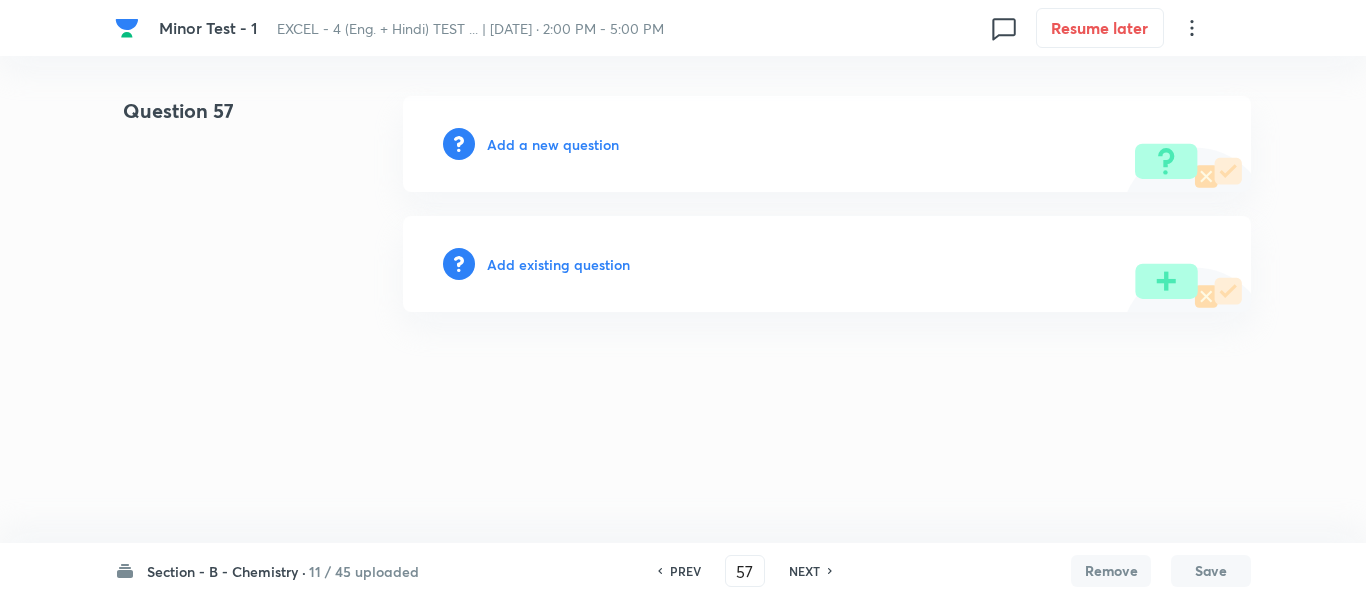 click on "Add a new question" at bounding box center [553, 144] 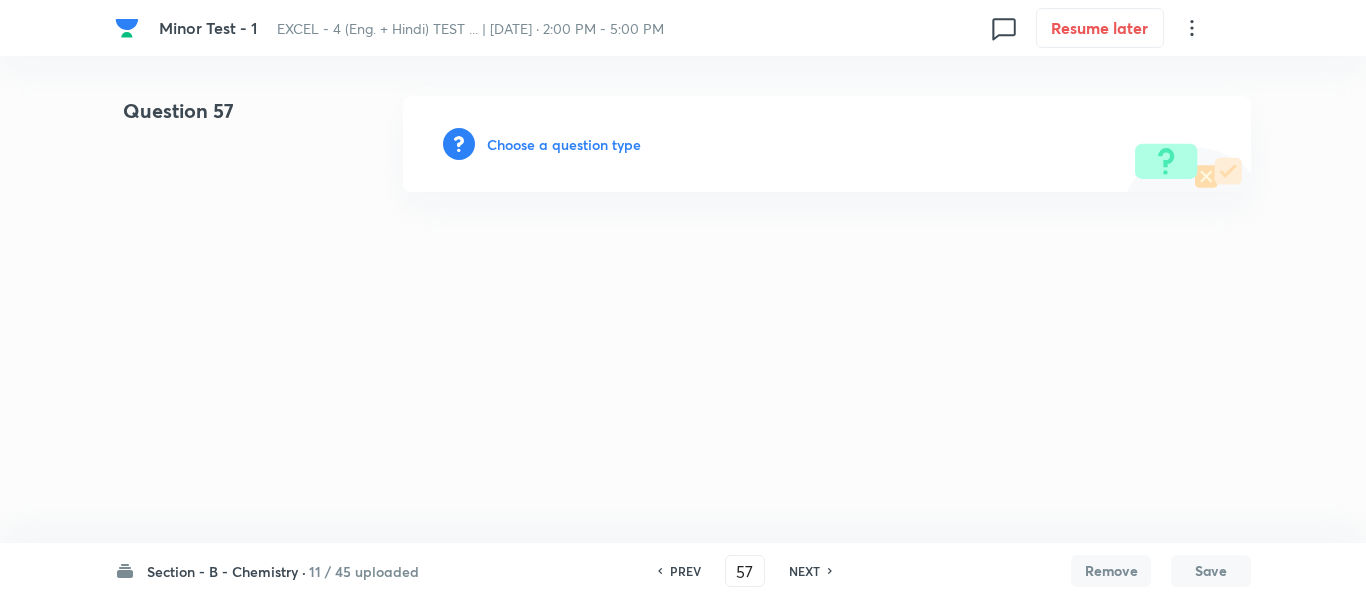 click on "Choose a question type" at bounding box center [564, 144] 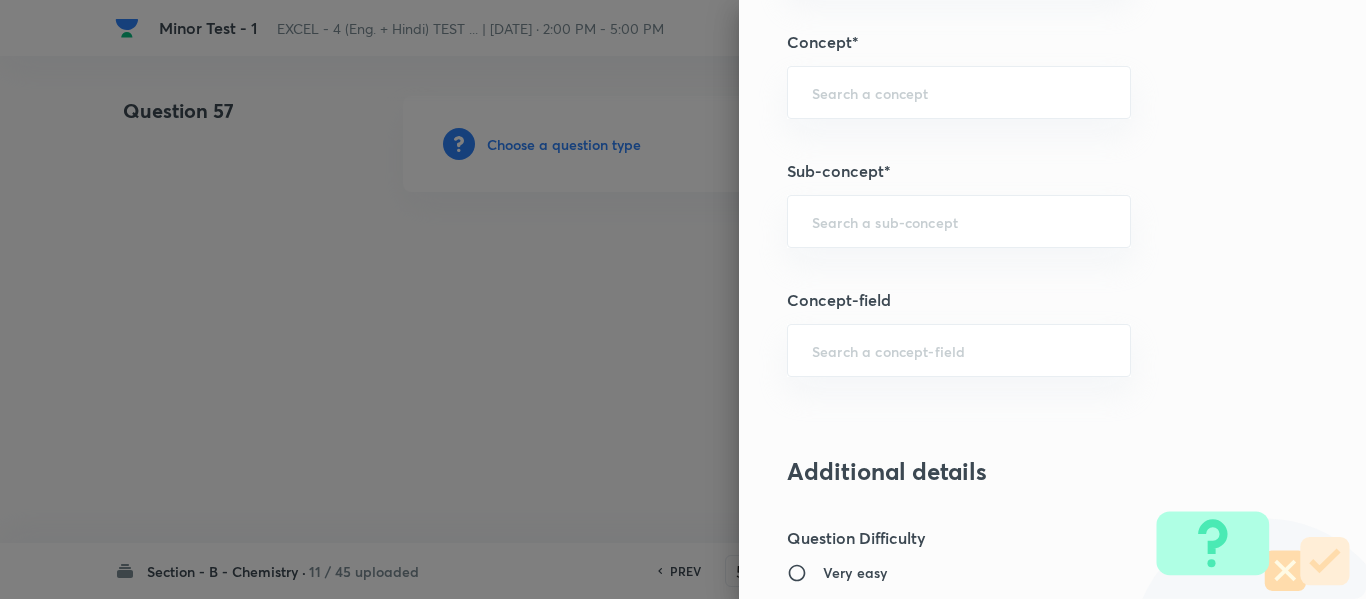 scroll, scrollTop: 1300, scrollLeft: 0, axis: vertical 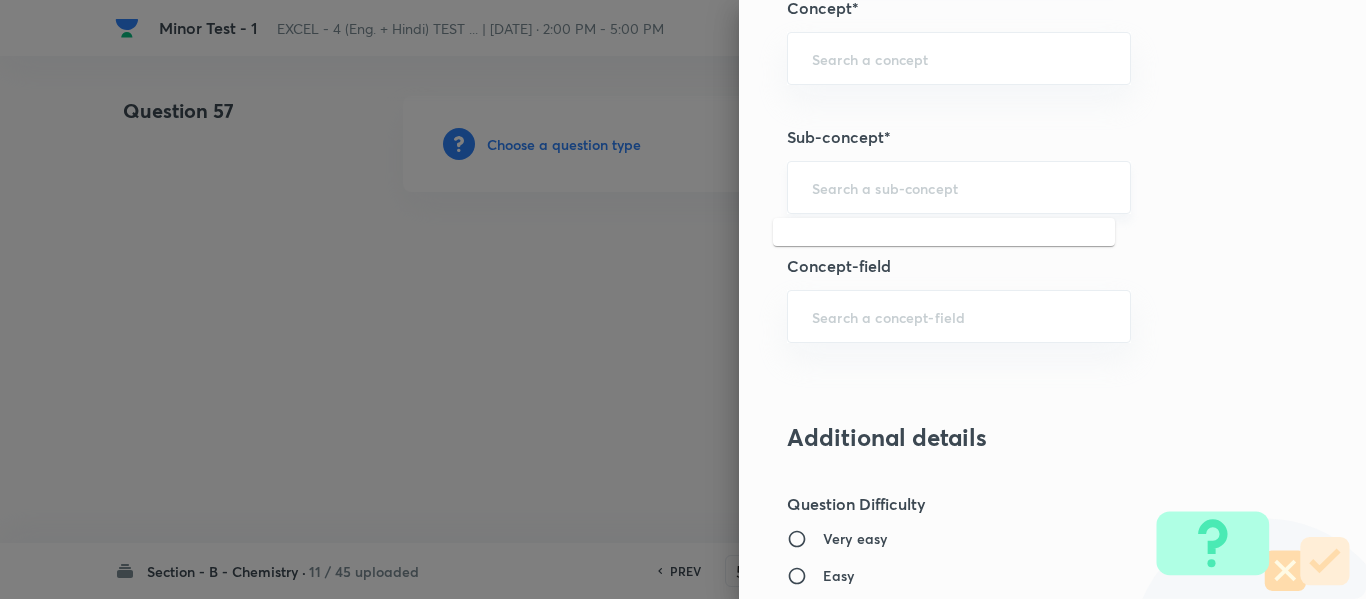click at bounding box center [959, 187] 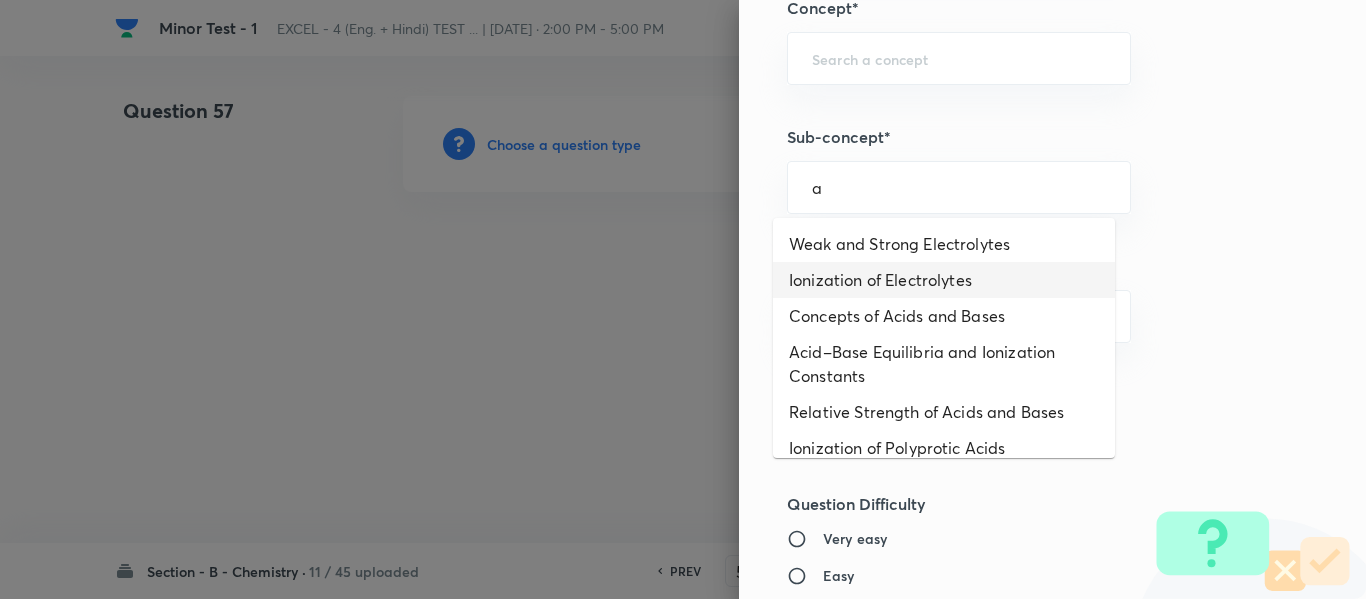 click on "Ionization of Electrolytes" at bounding box center (944, 280) 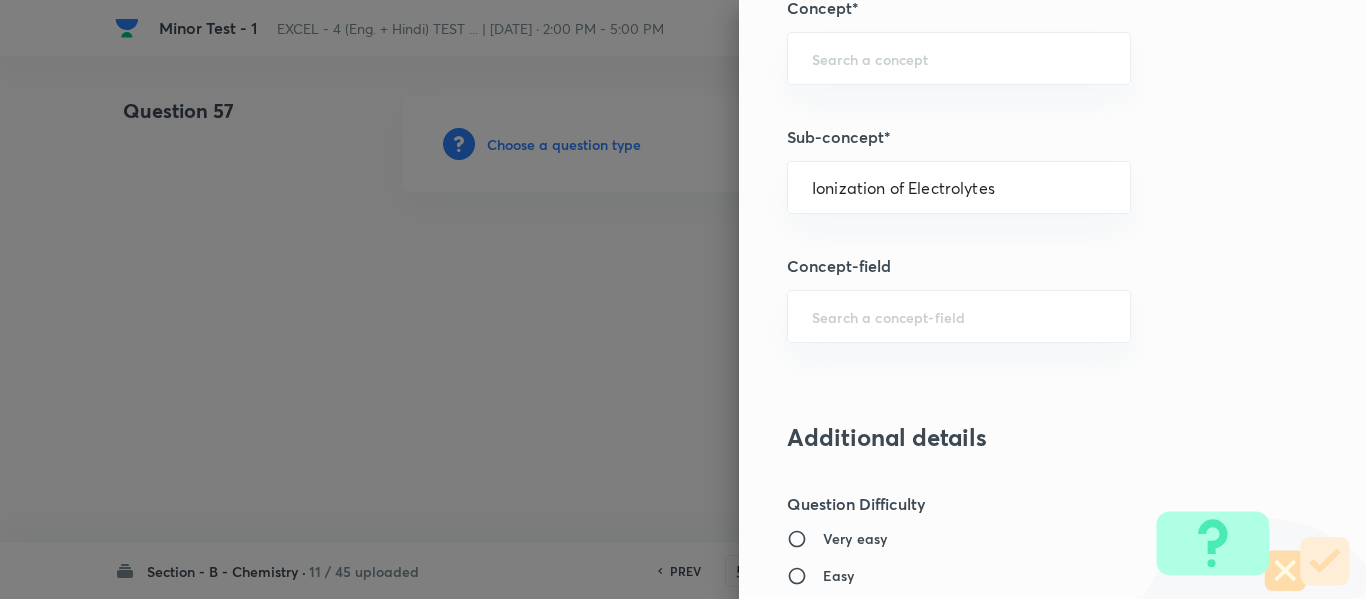 type on "Chemistry" 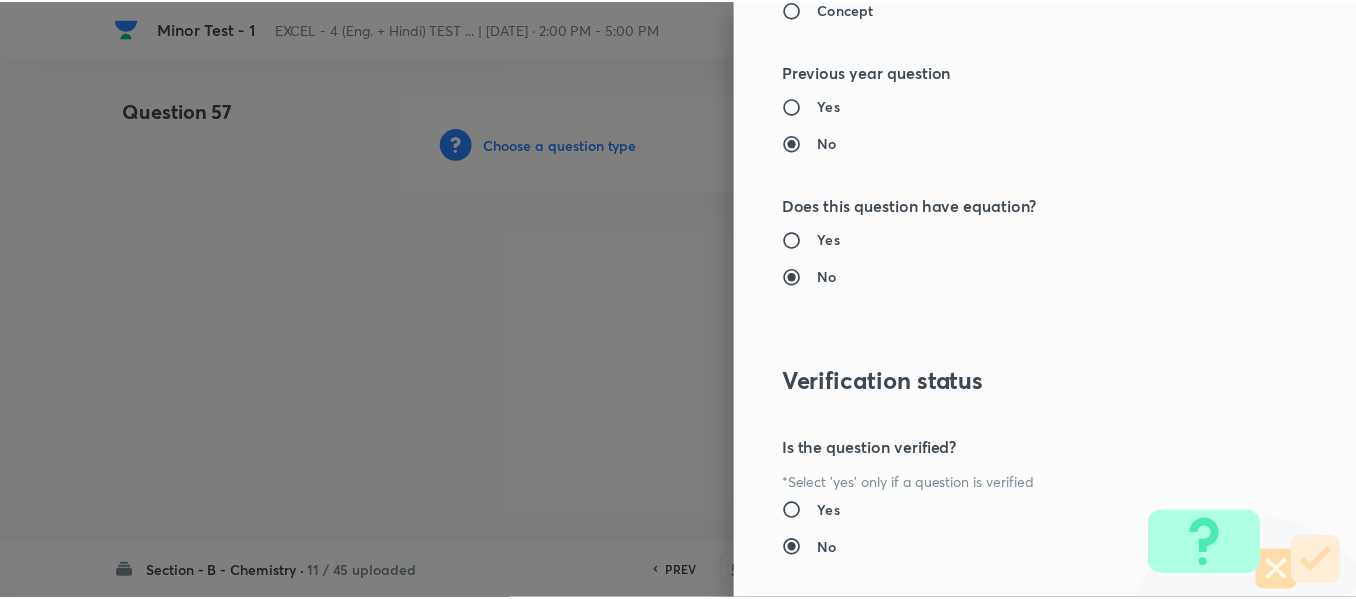 scroll, scrollTop: 2261, scrollLeft: 0, axis: vertical 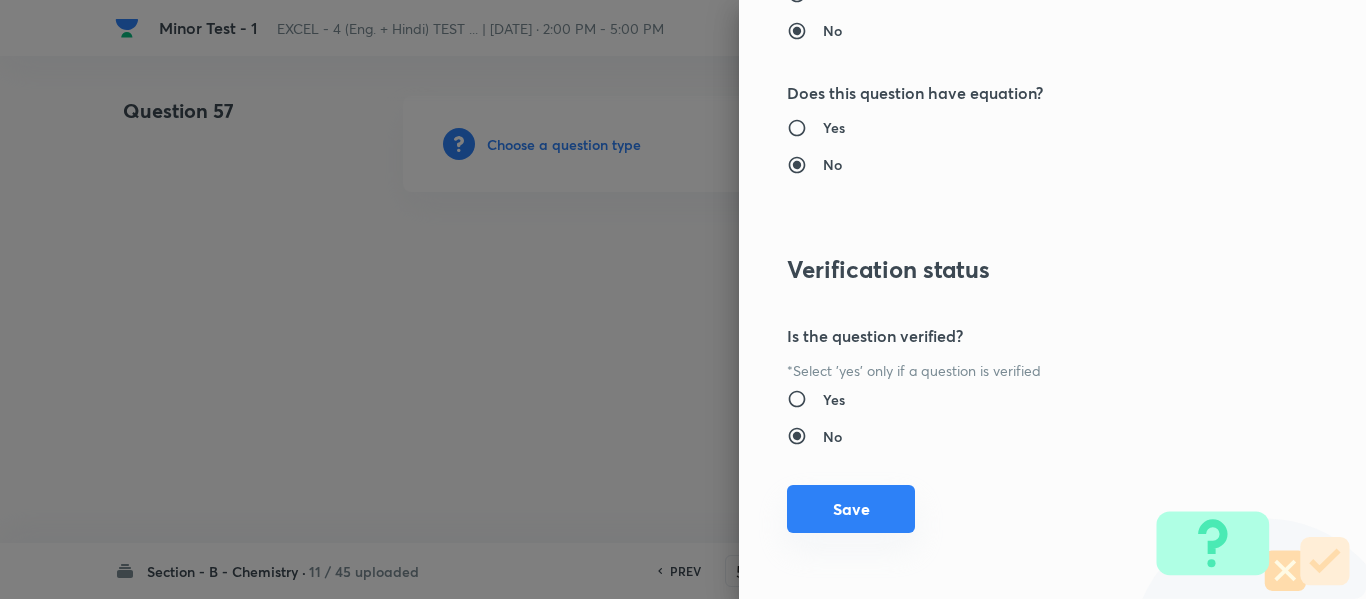 click on "Save" at bounding box center [851, 509] 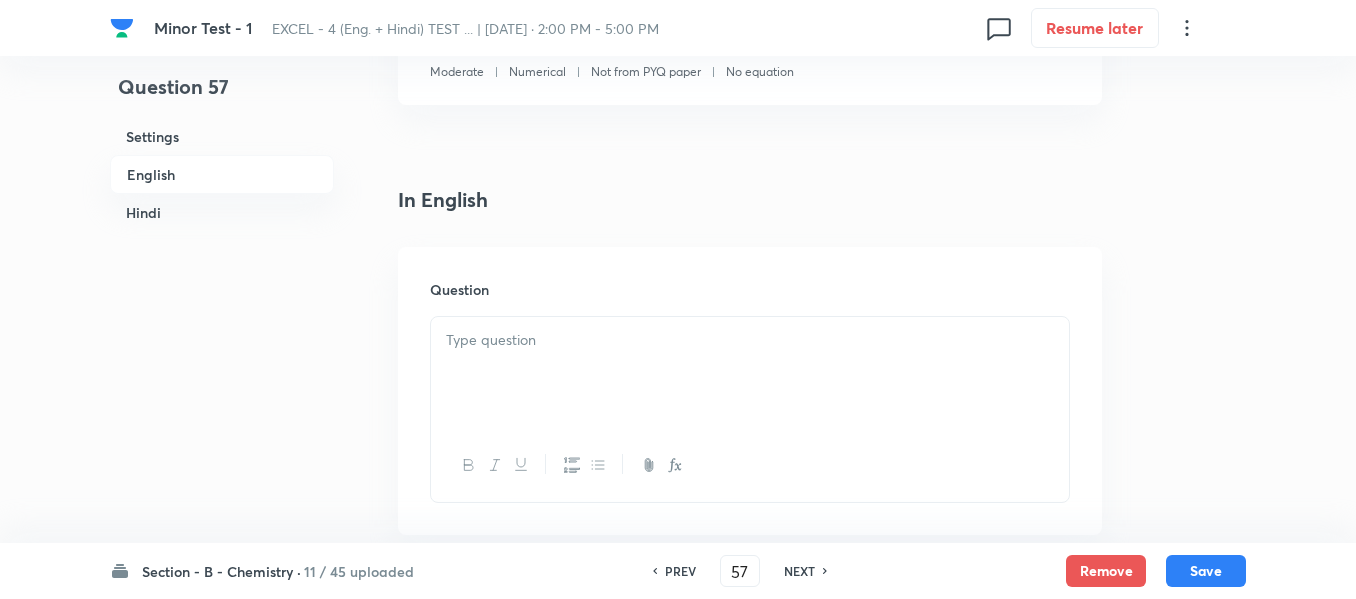scroll, scrollTop: 500, scrollLeft: 0, axis: vertical 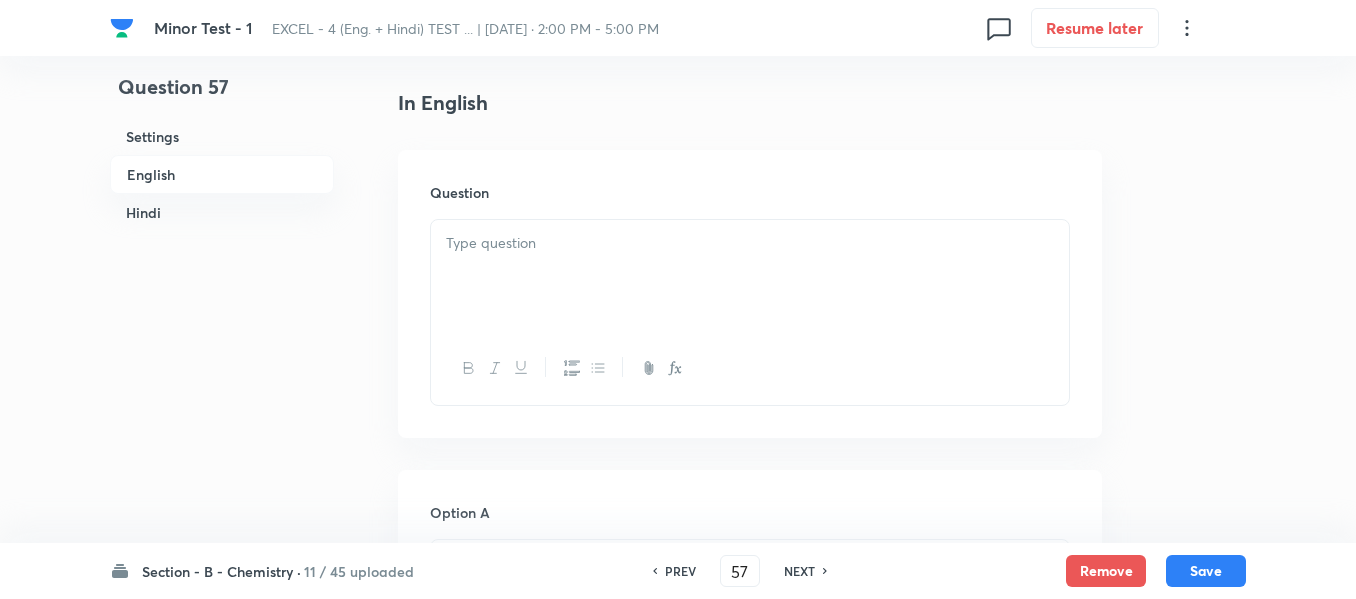 click at bounding box center [750, 276] 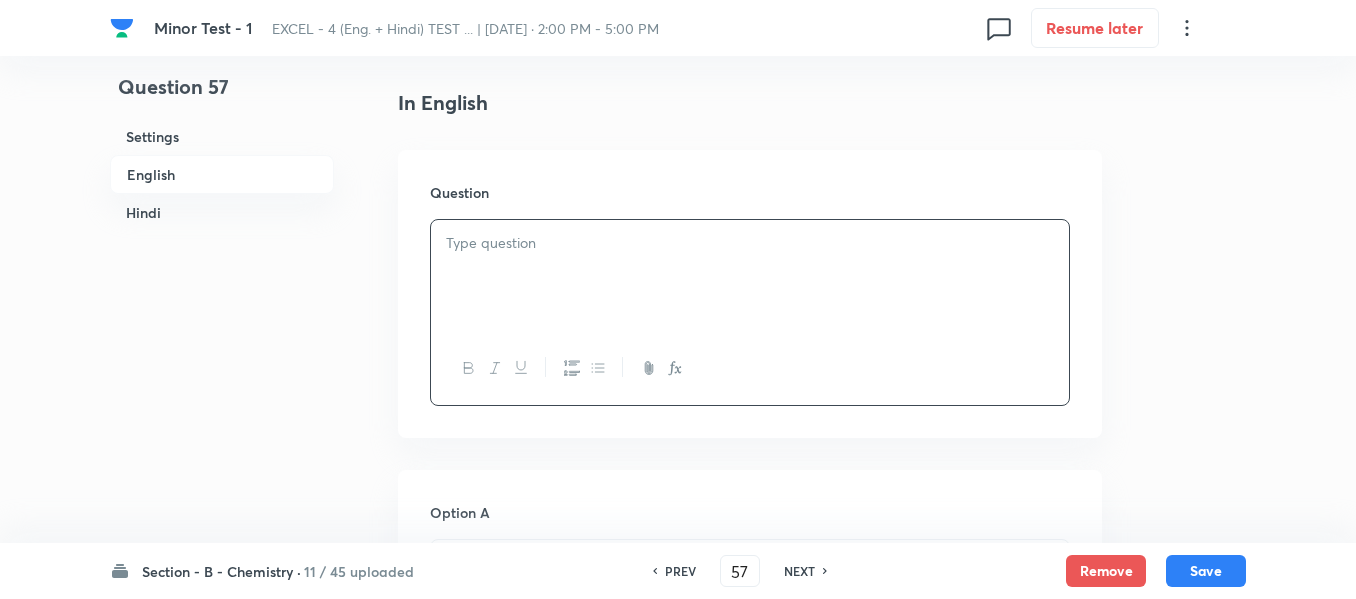 click at bounding box center [750, 276] 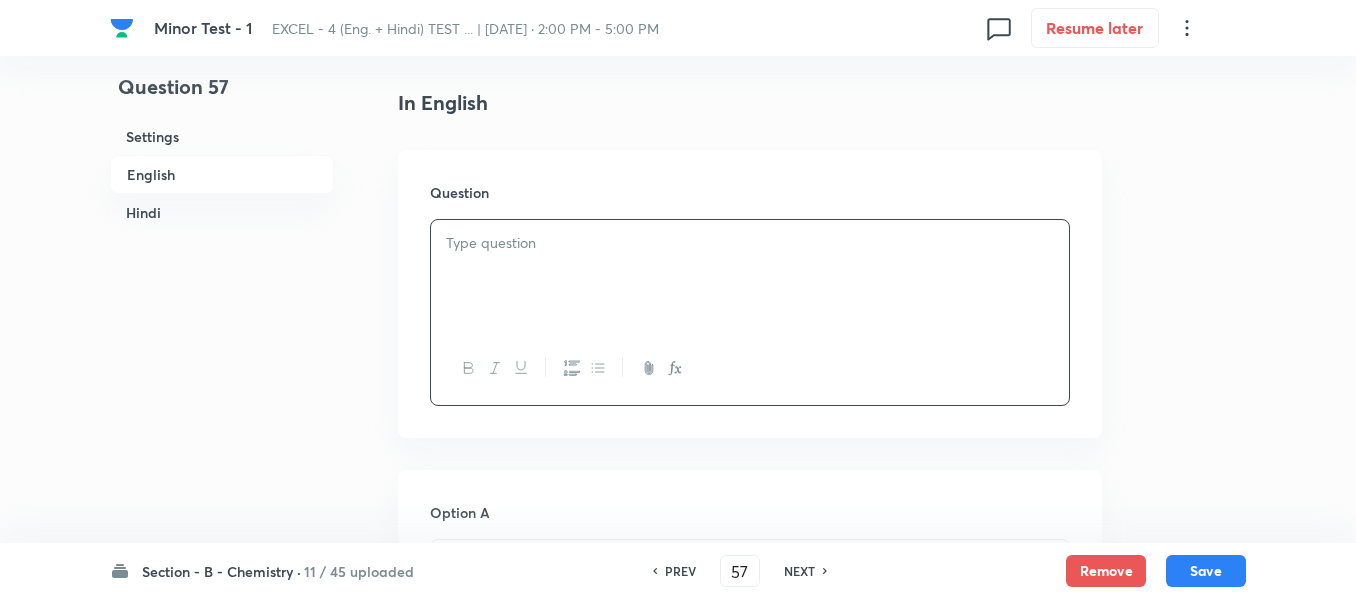 click at bounding box center (750, 276) 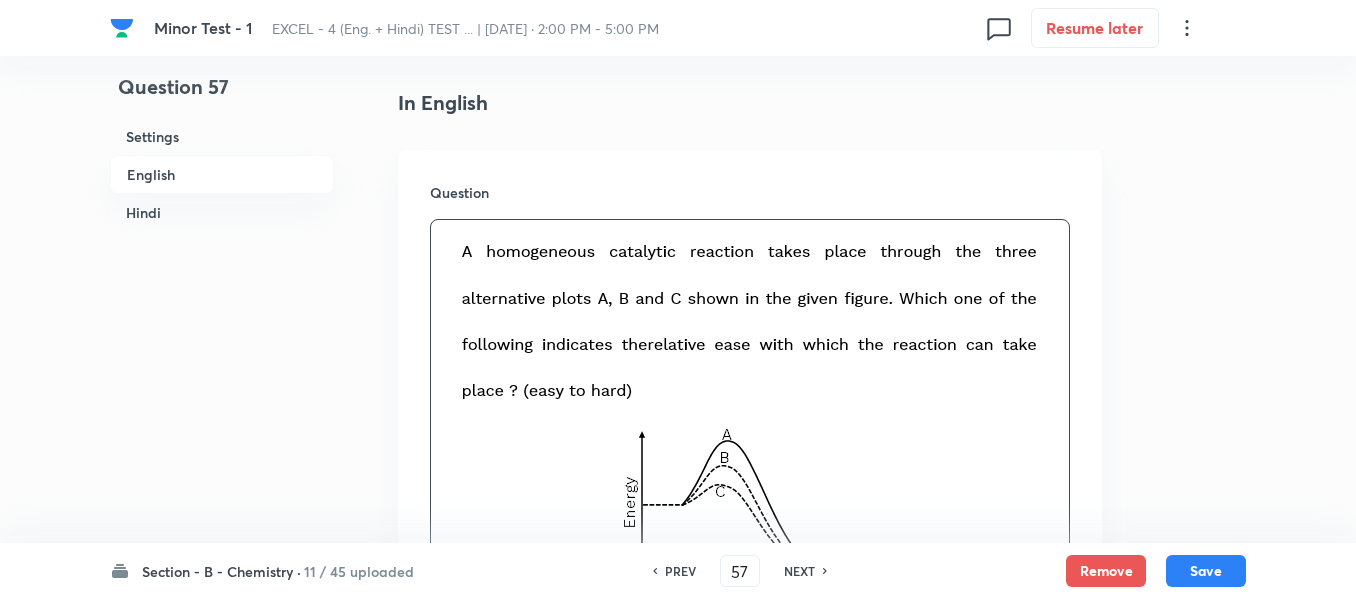 click on "Hindi" at bounding box center (222, 212) 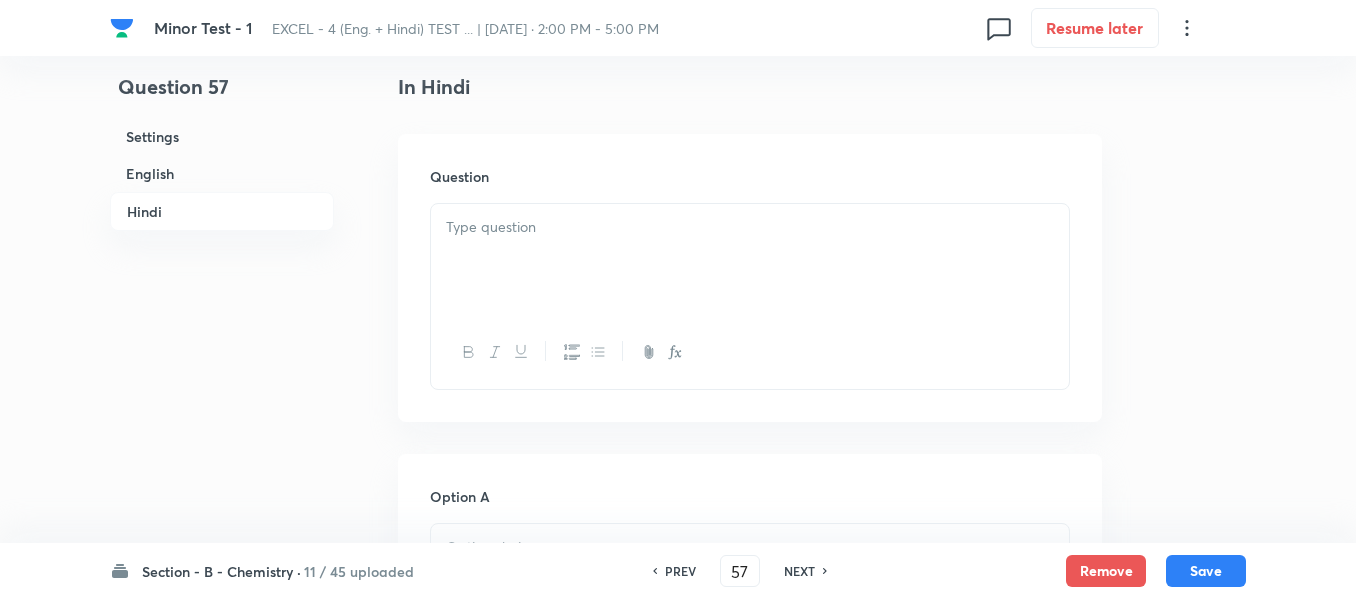 click at bounding box center (750, 260) 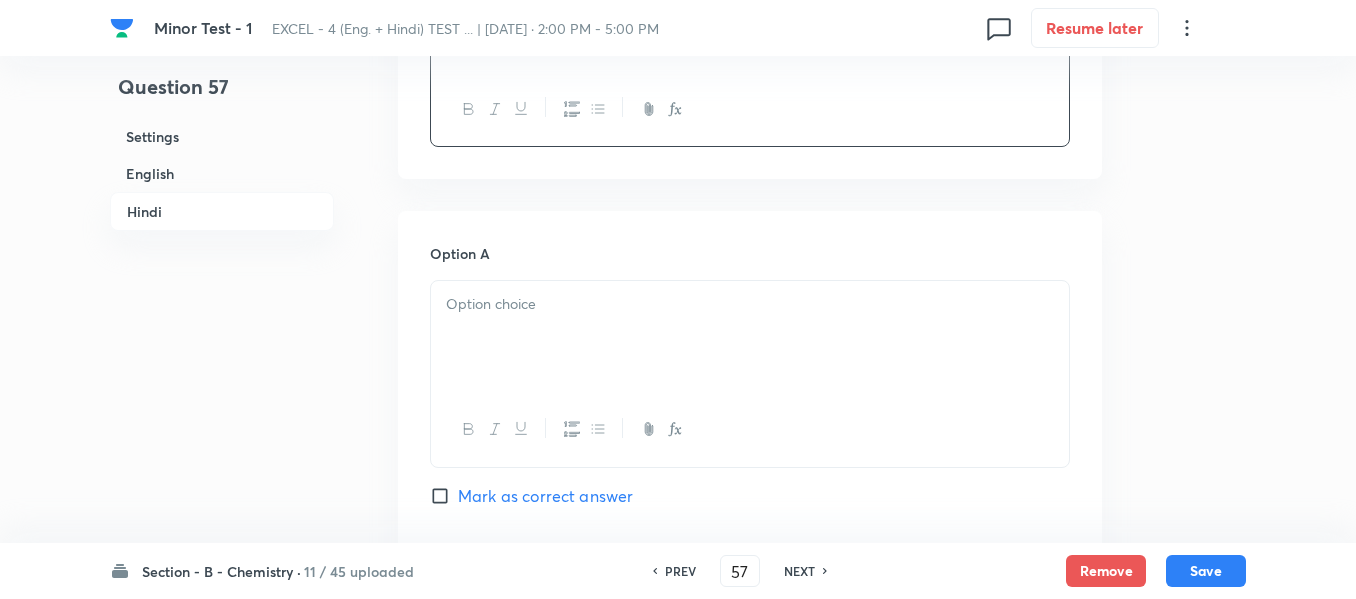scroll, scrollTop: 3442, scrollLeft: 0, axis: vertical 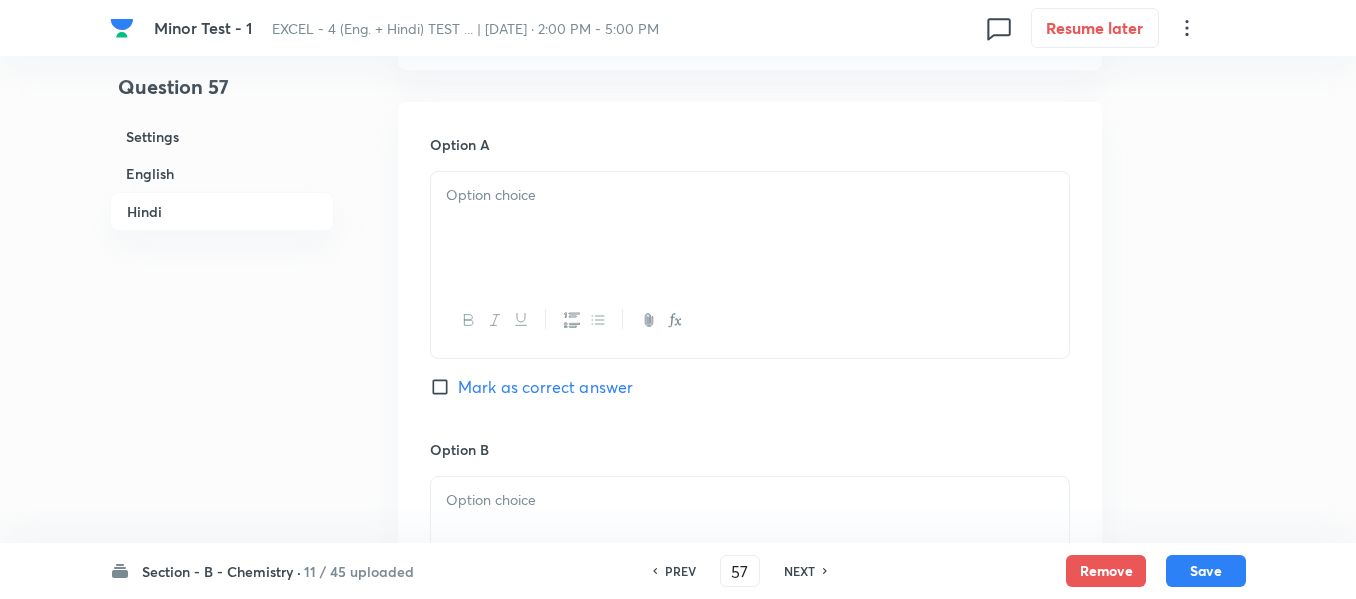 click at bounding box center (750, 228) 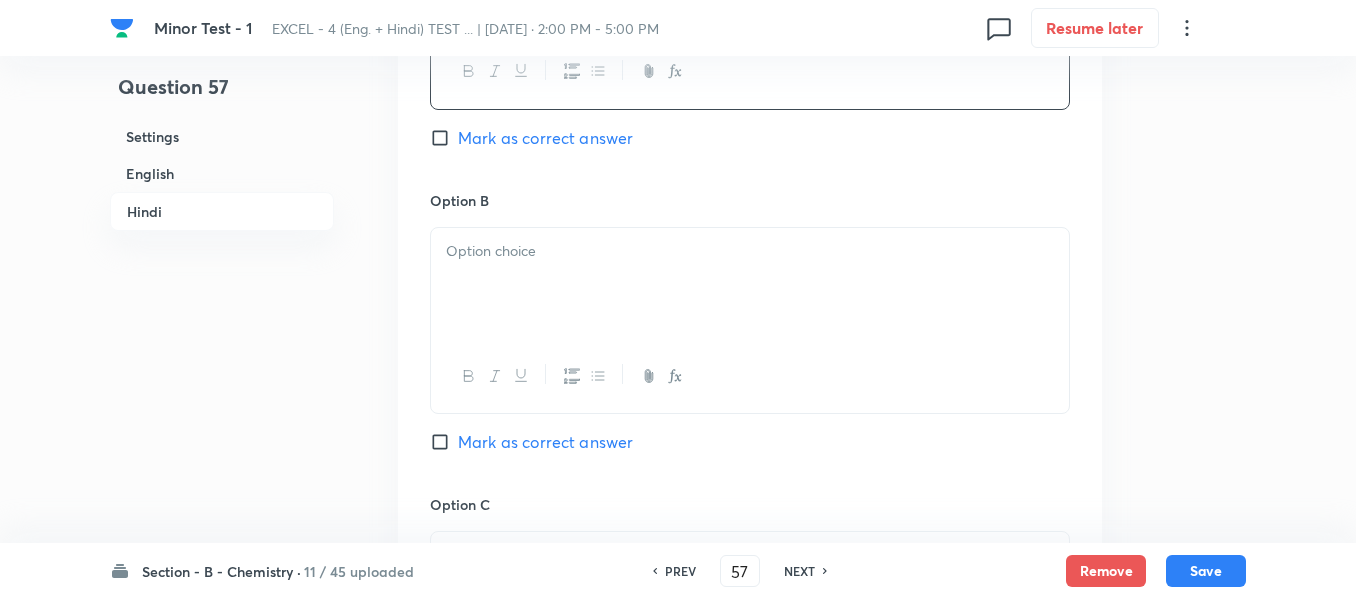 scroll, scrollTop: 3742, scrollLeft: 0, axis: vertical 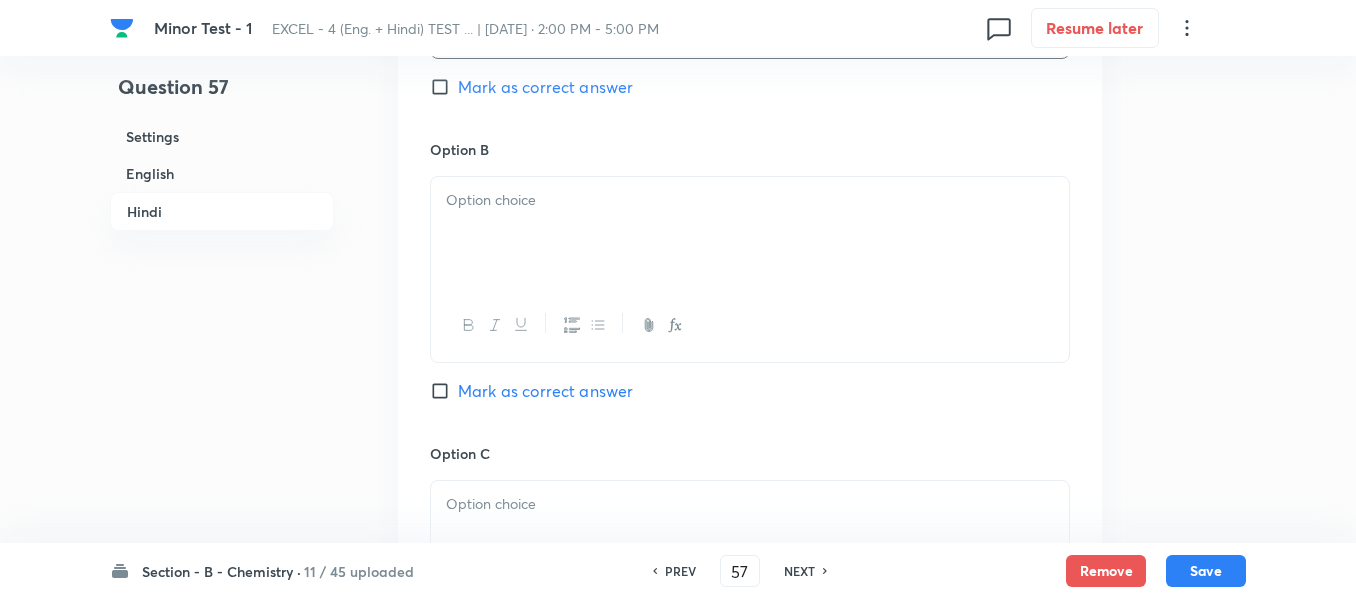 click at bounding box center [750, 233] 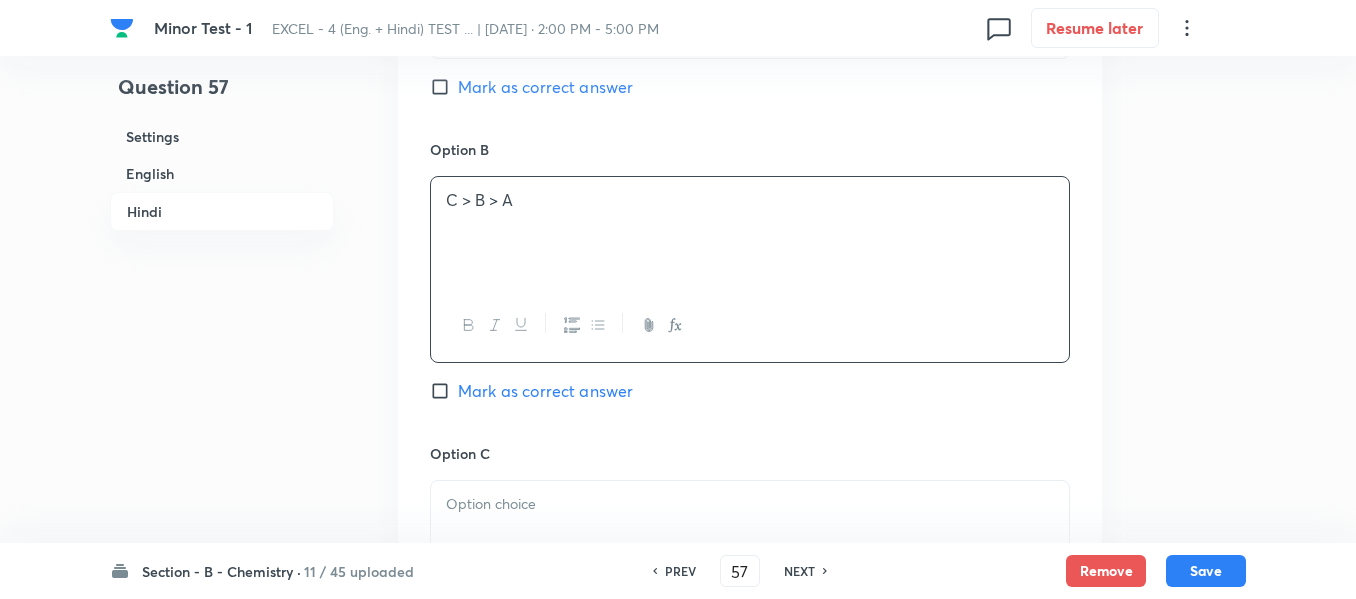 click on "Mark as correct answer" at bounding box center (444, 391) 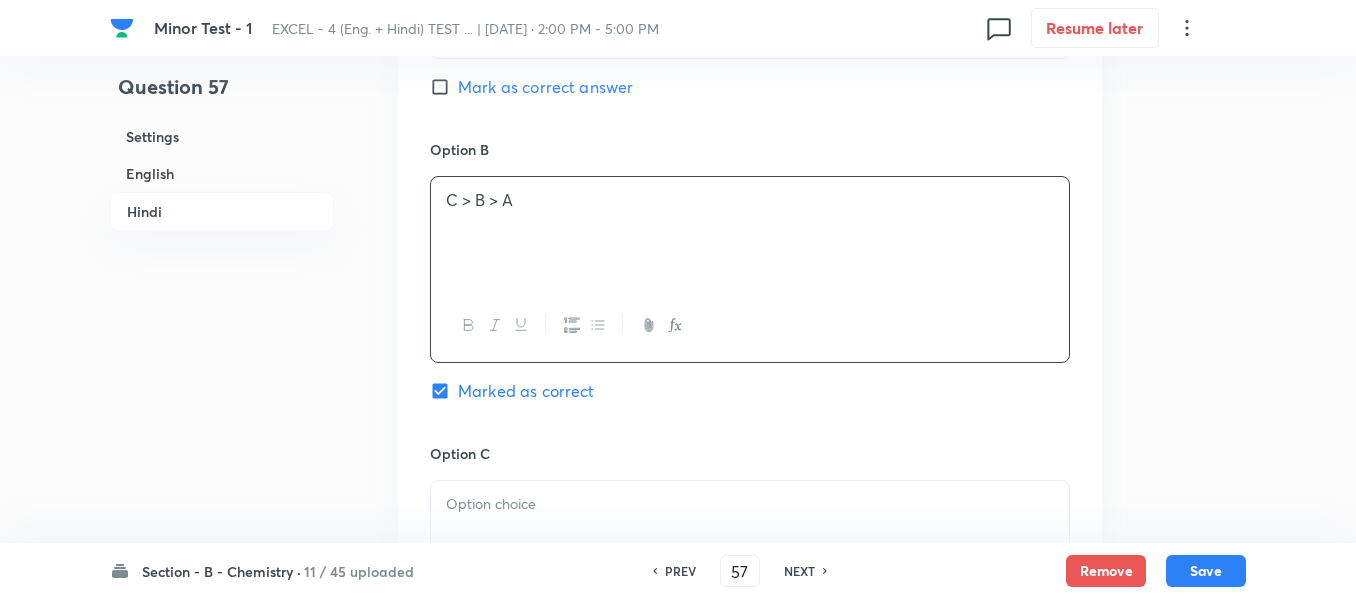 checkbox on "true" 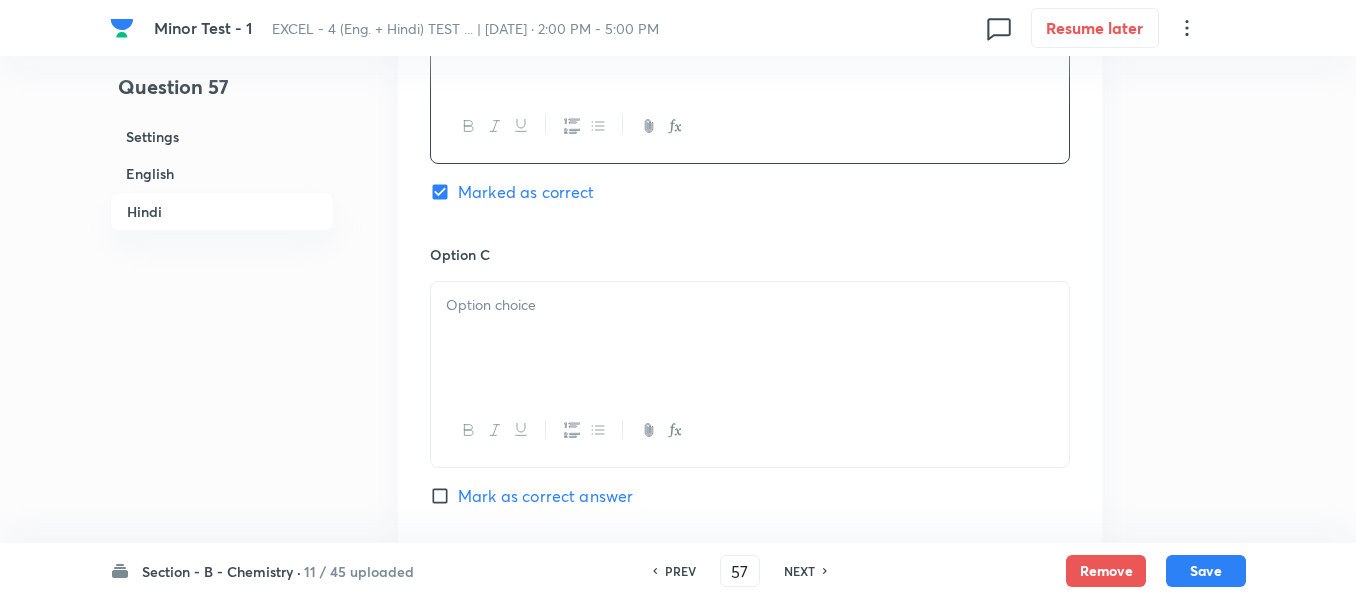 scroll, scrollTop: 3942, scrollLeft: 0, axis: vertical 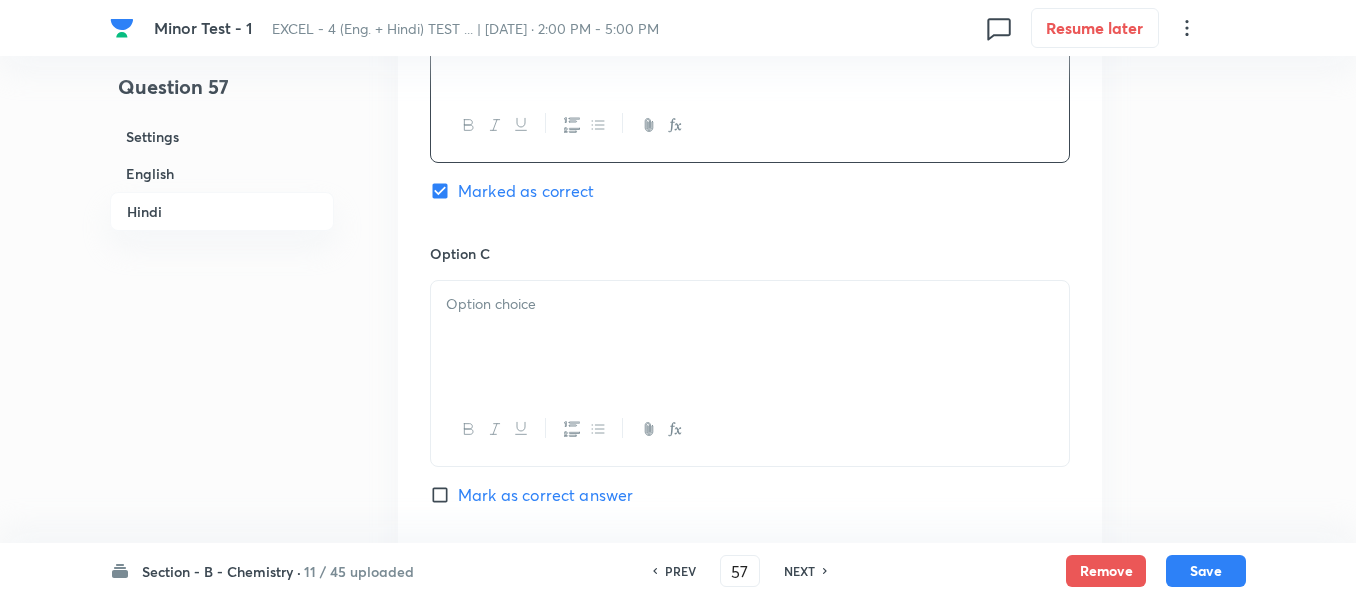 click at bounding box center [750, 337] 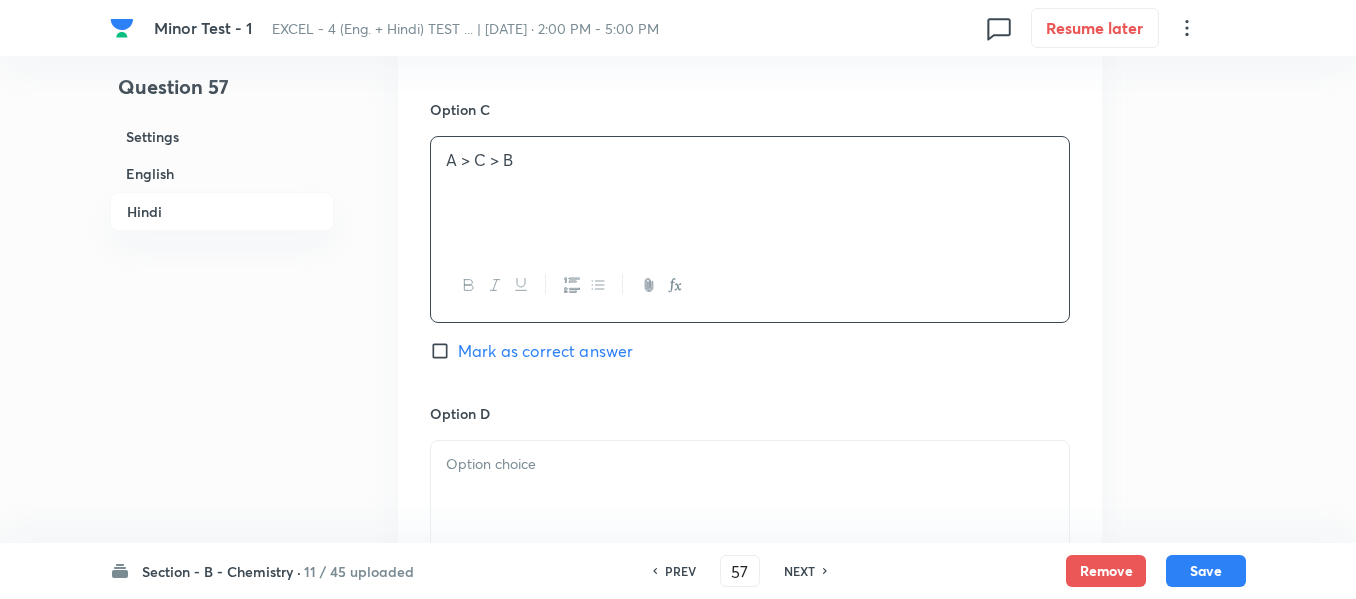 scroll, scrollTop: 4242, scrollLeft: 0, axis: vertical 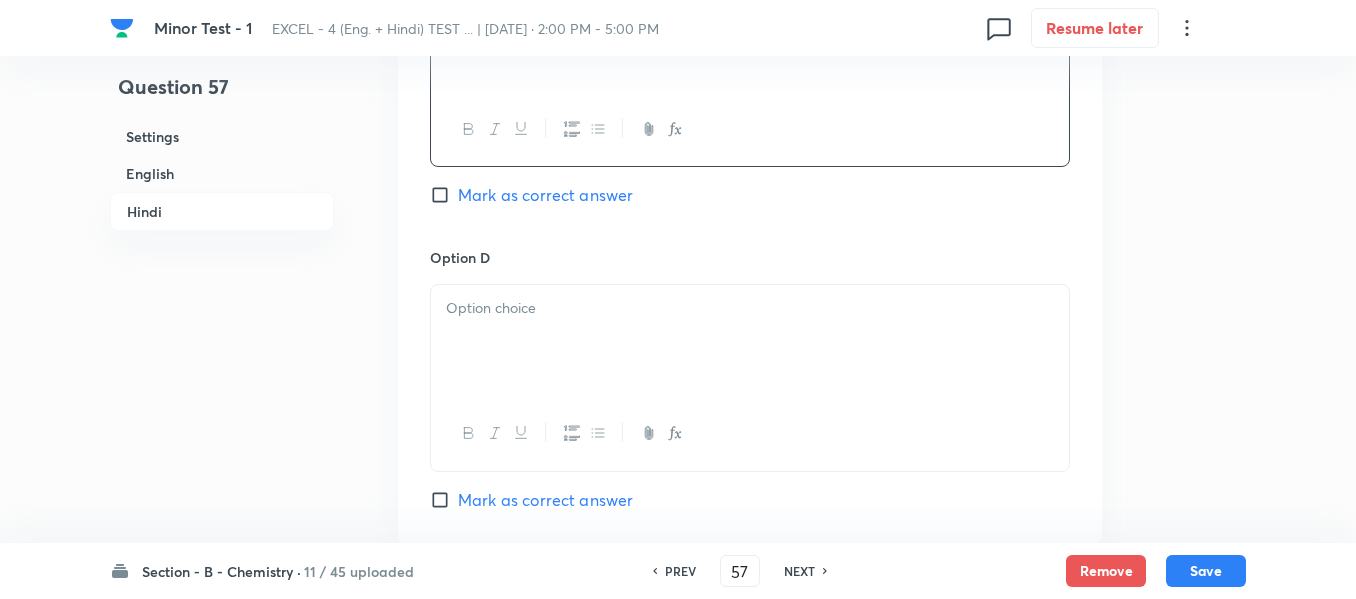 click at bounding box center (750, 341) 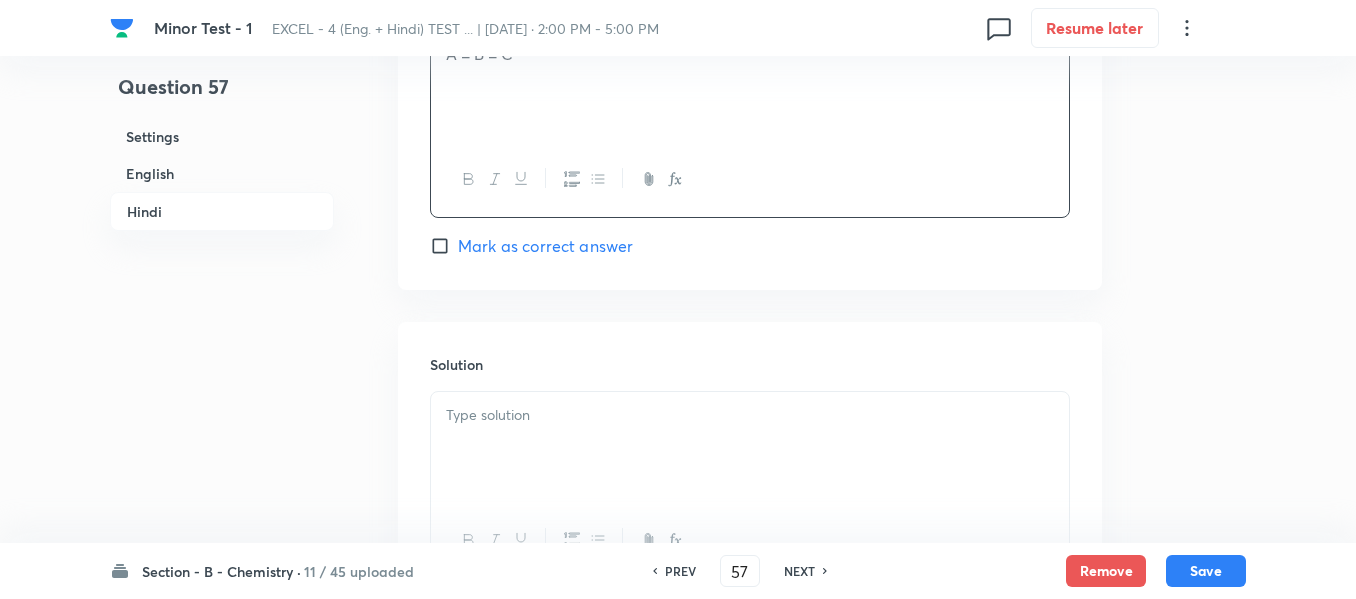 scroll, scrollTop: 4542, scrollLeft: 0, axis: vertical 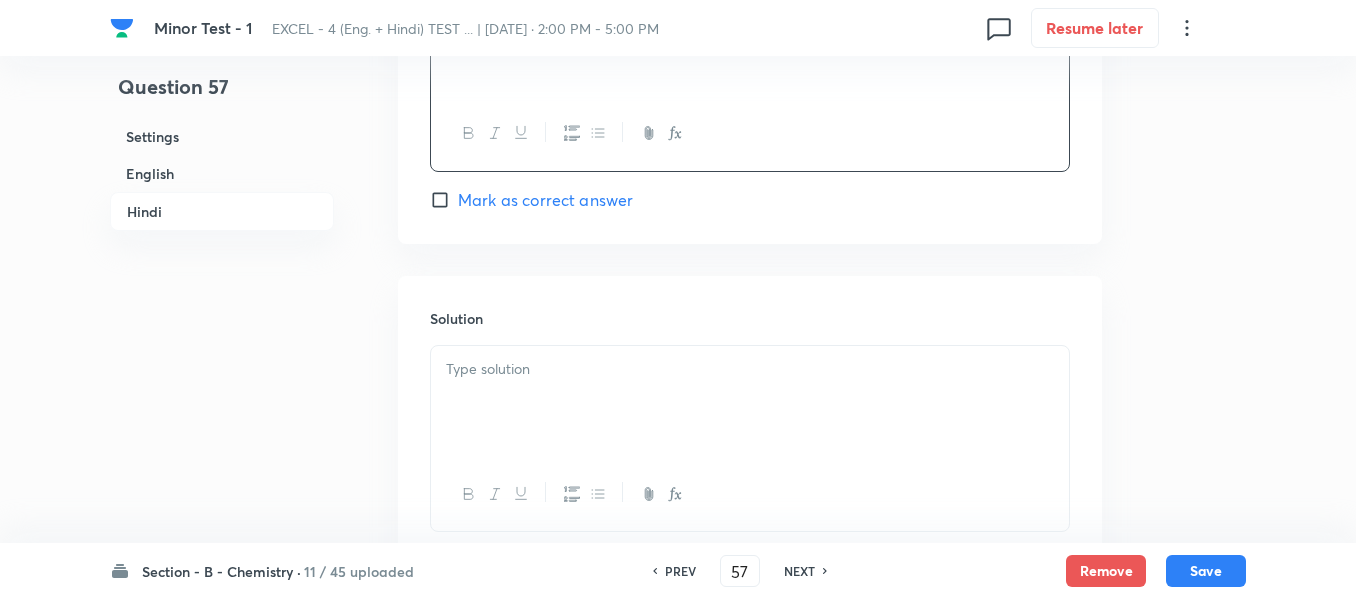 click at bounding box center [750, 369] 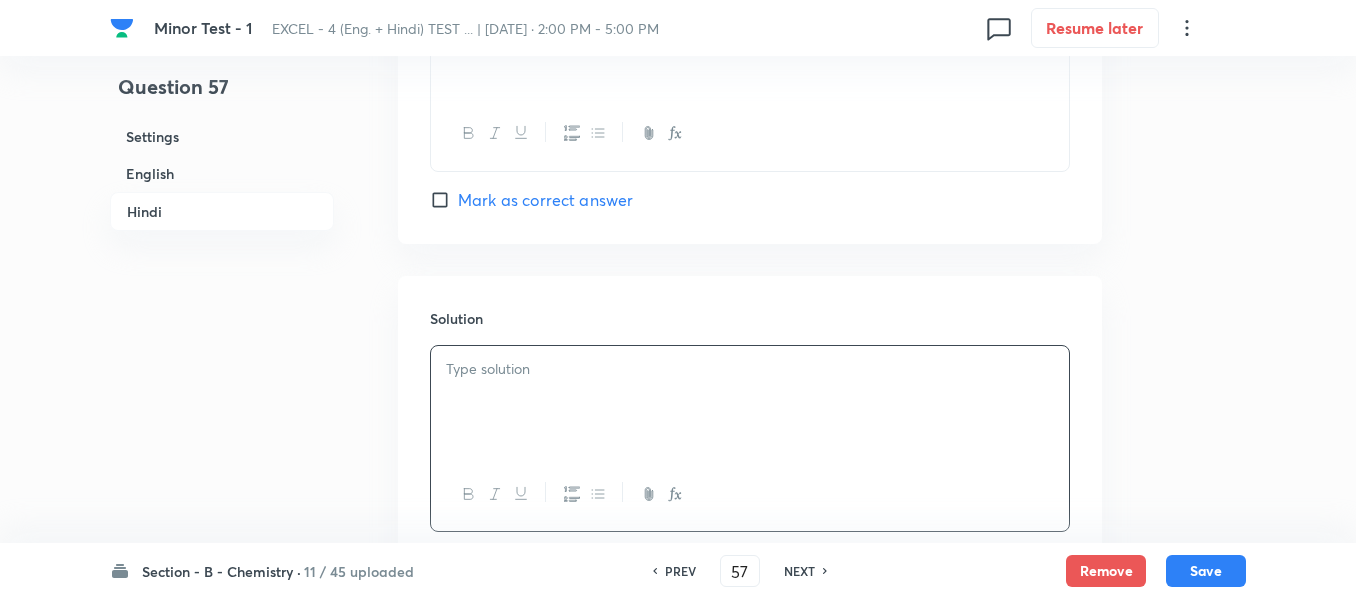 type 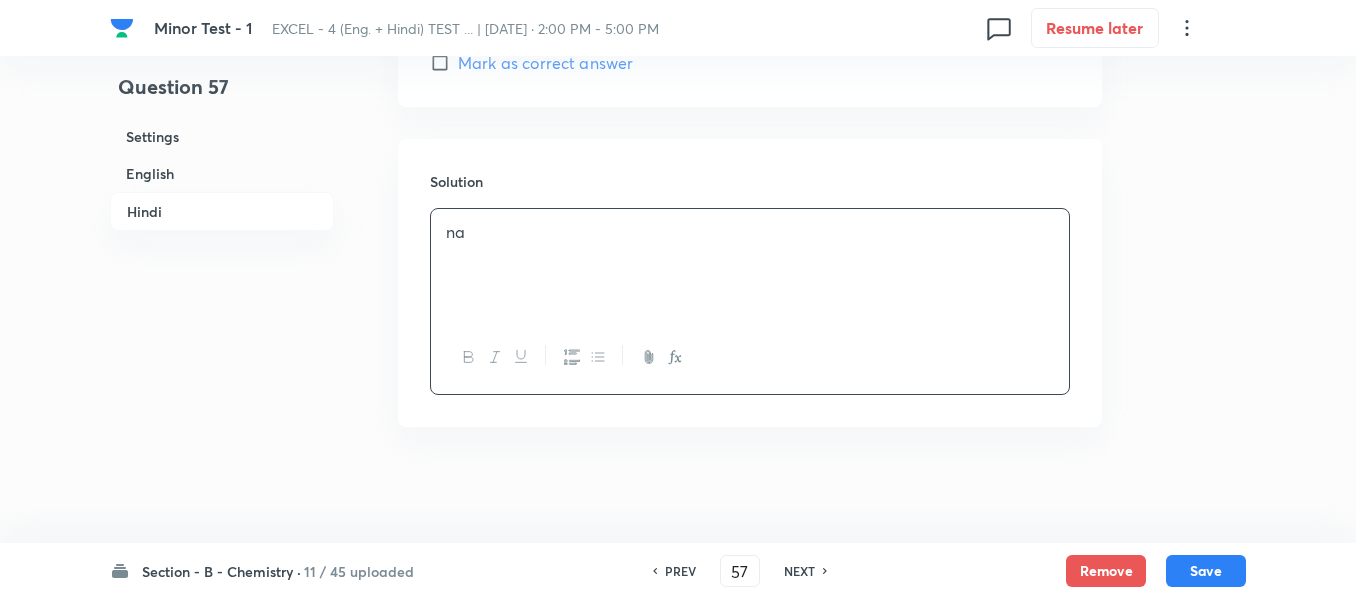 scroll, scrollTop: 4683, scrollLeft: 0, axis: vertical 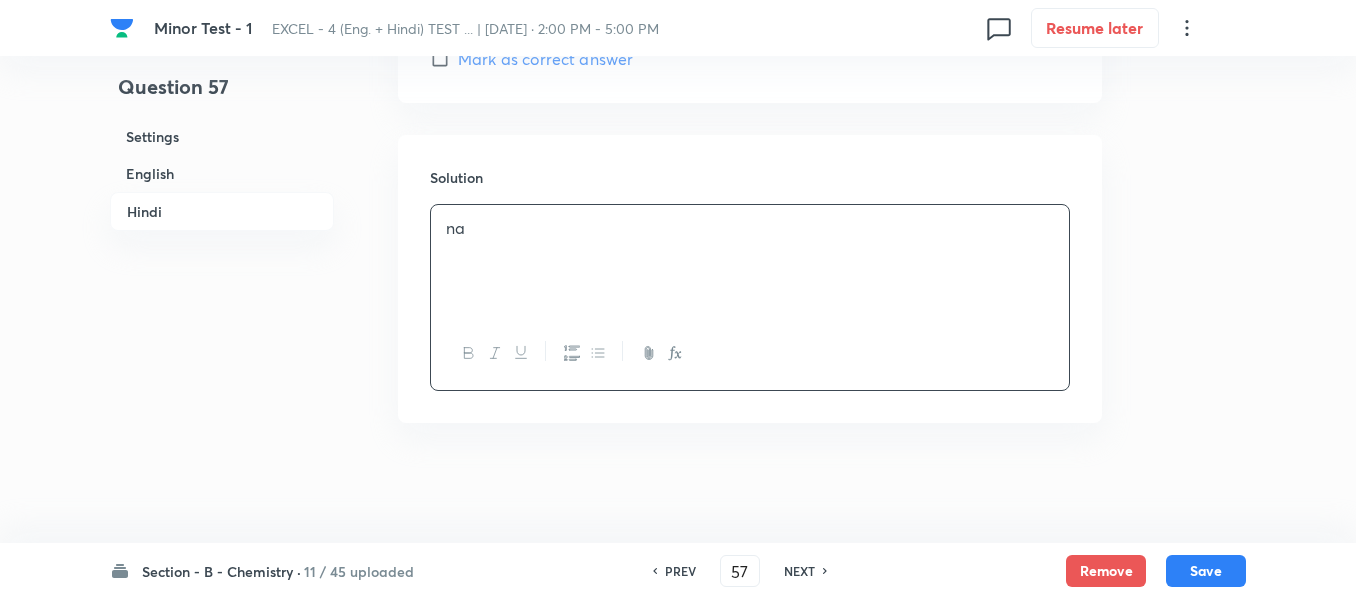 click on "English" at bounding box center (222, 173) 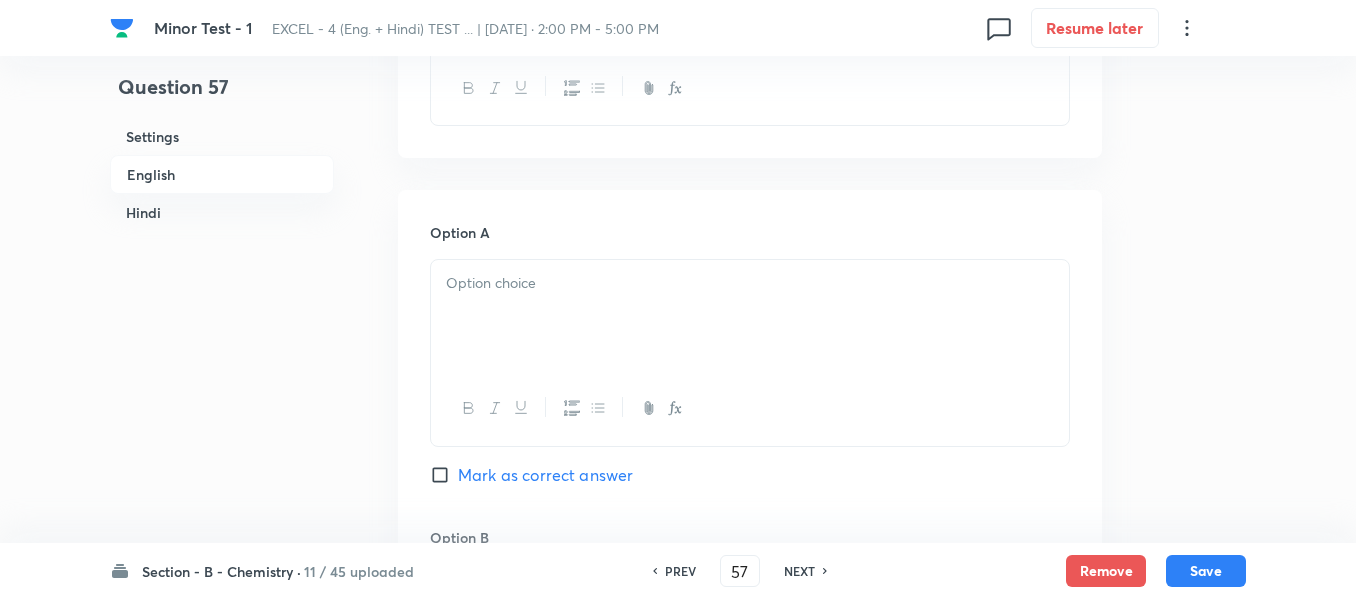 scroll, scrollTop: 1116, scrollLeft: 0, axis: vertical 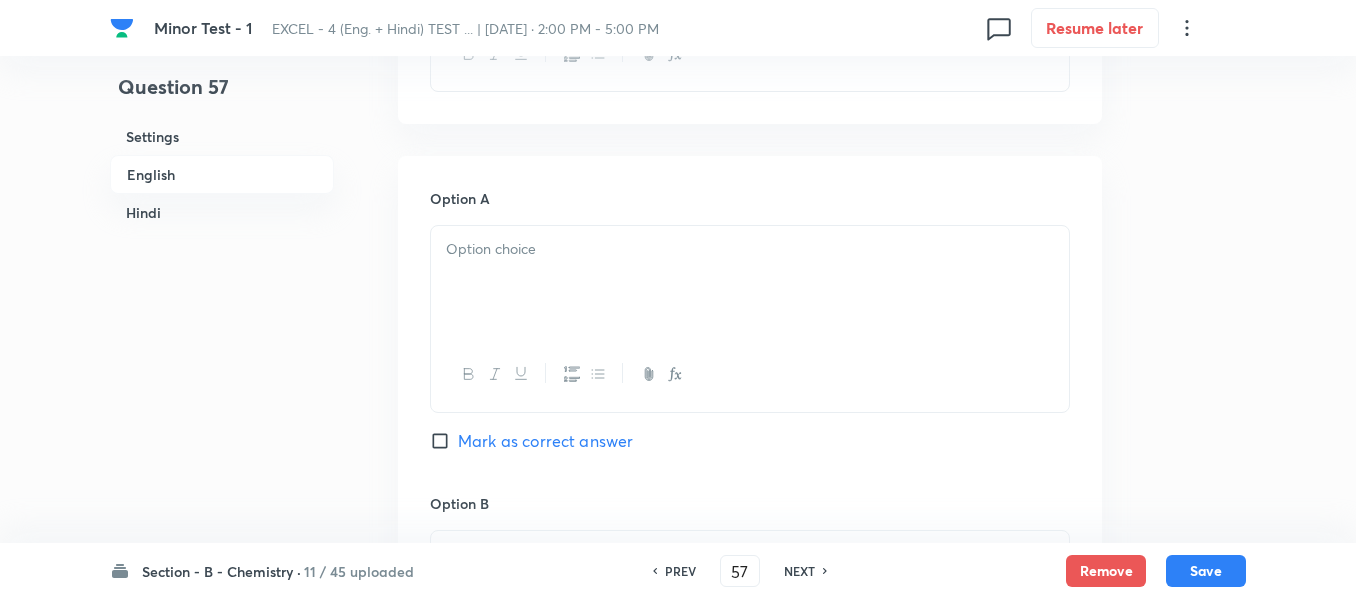 click at bounding box center [750, 282] 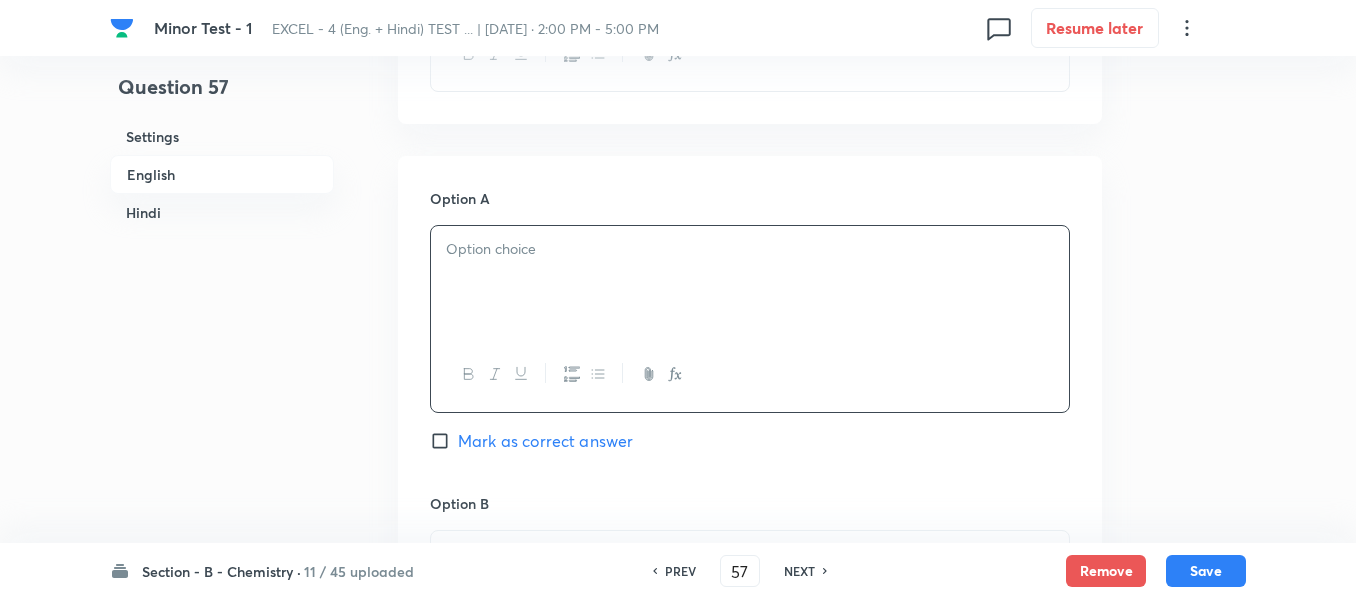 click at bounding box center (750, 282) 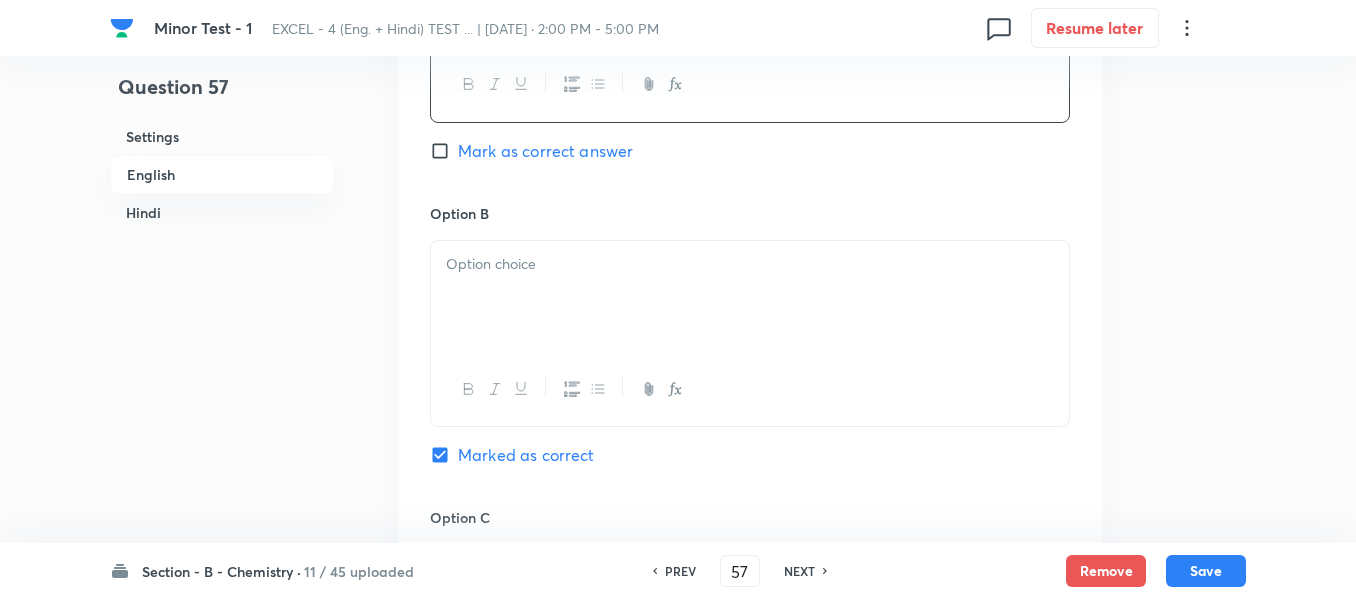 scroll, scrollTop: 1516, scrollLeft: 0, axis: vertical 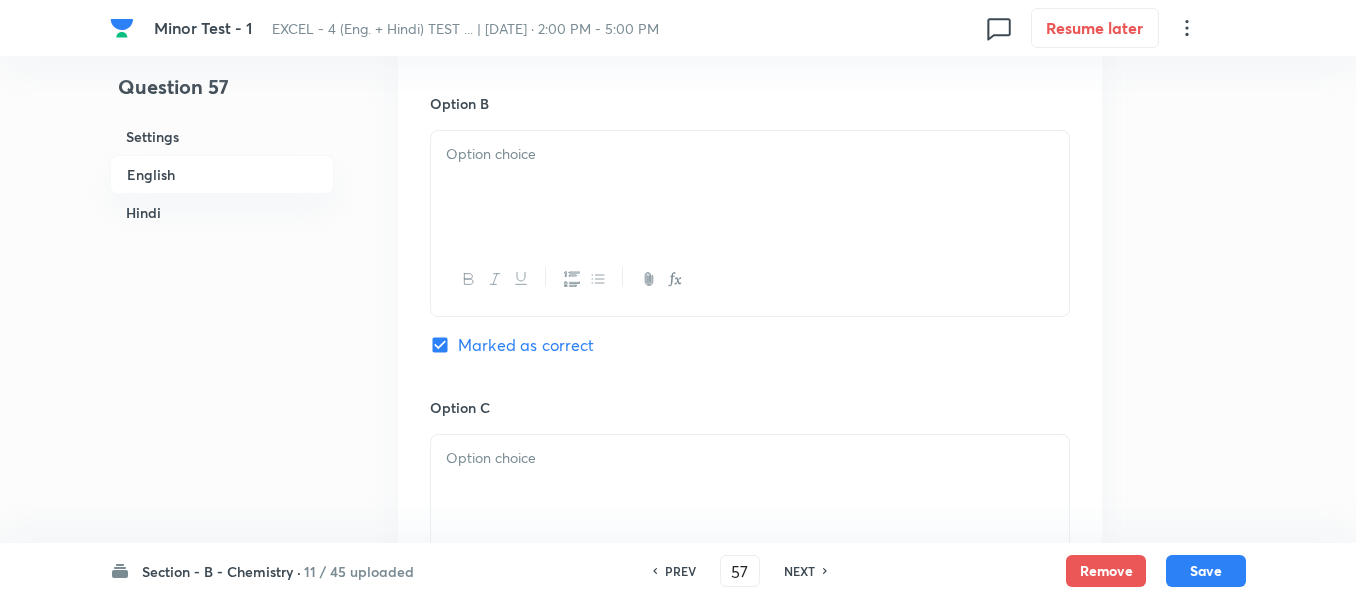 click at bounding box center (750, 187) 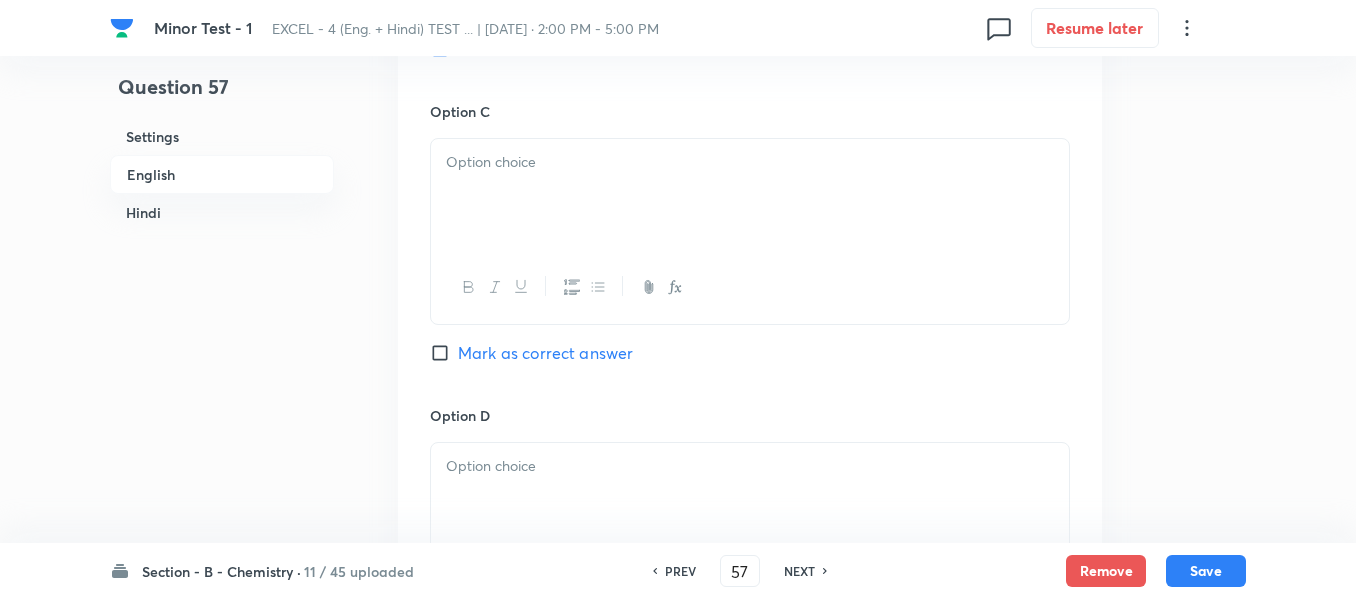 scroll, scrollTop: 1716, scrollLeft: 0, axis: vertical 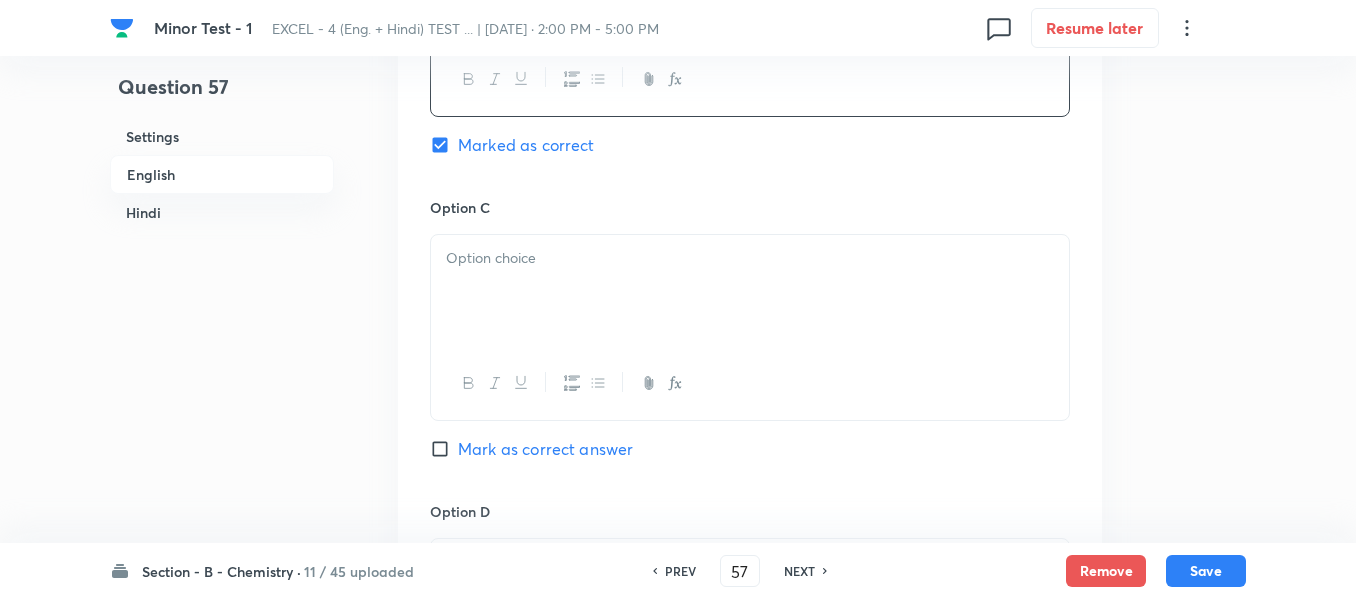 click at bounding box center [750, 258] 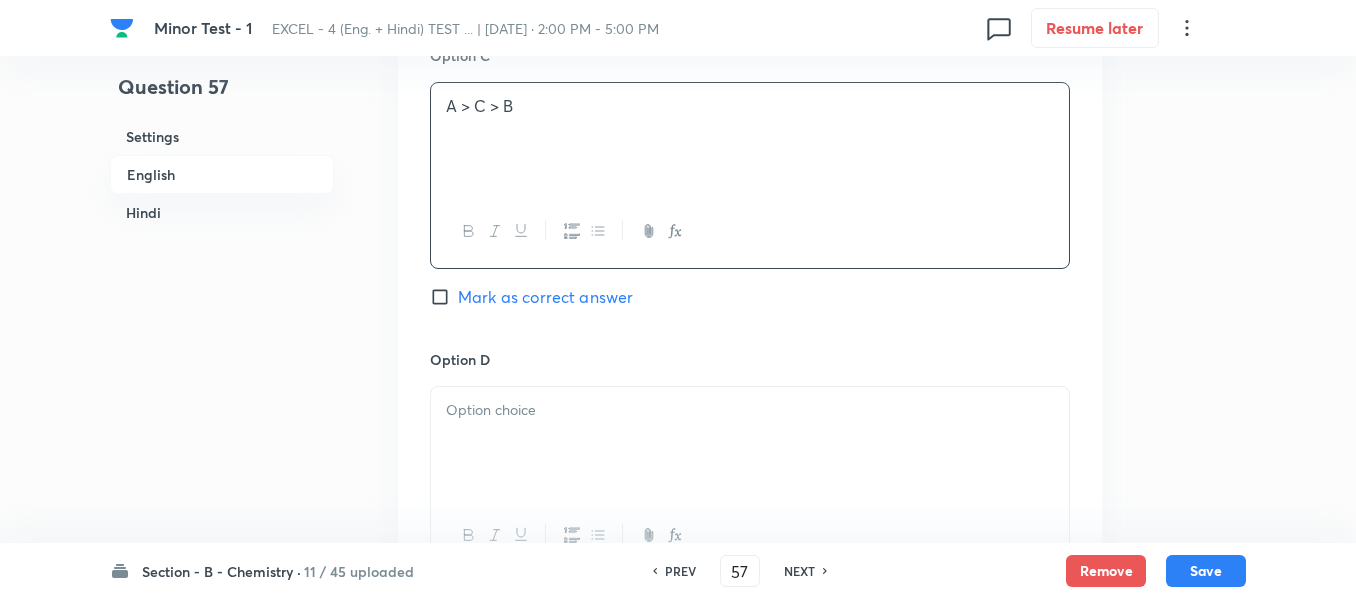 scroll, scrollTop: 2016, scrollLeft: 0, axis: vertical 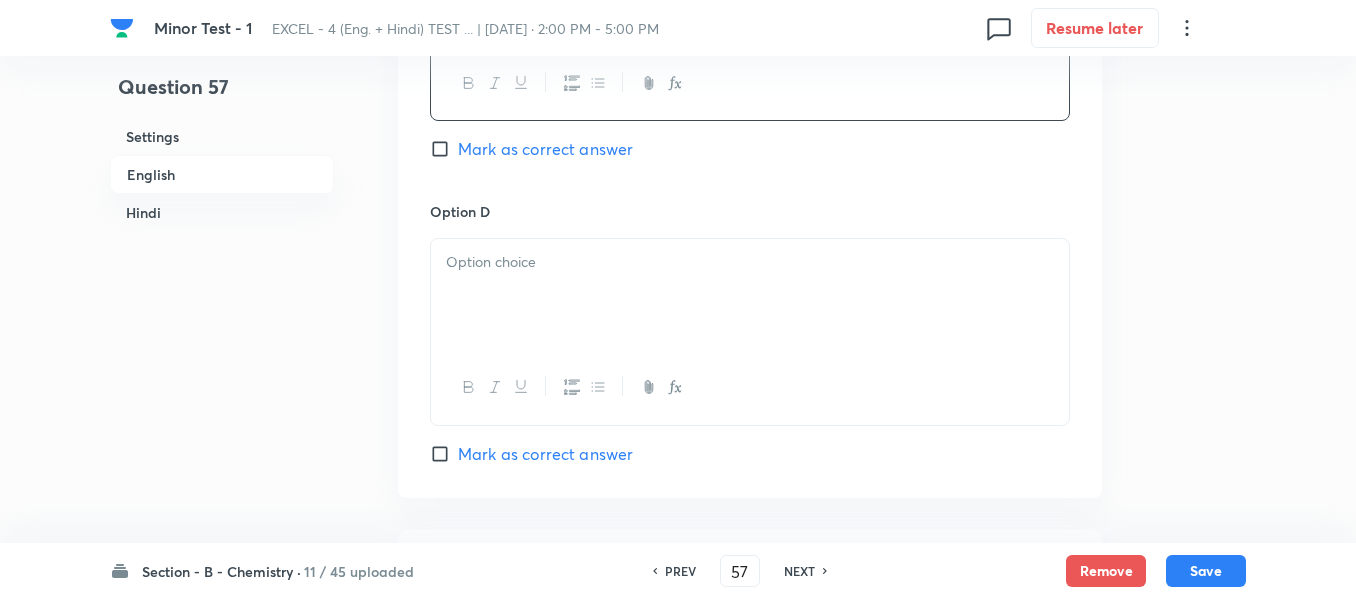 click at bounding box center [750, 295] 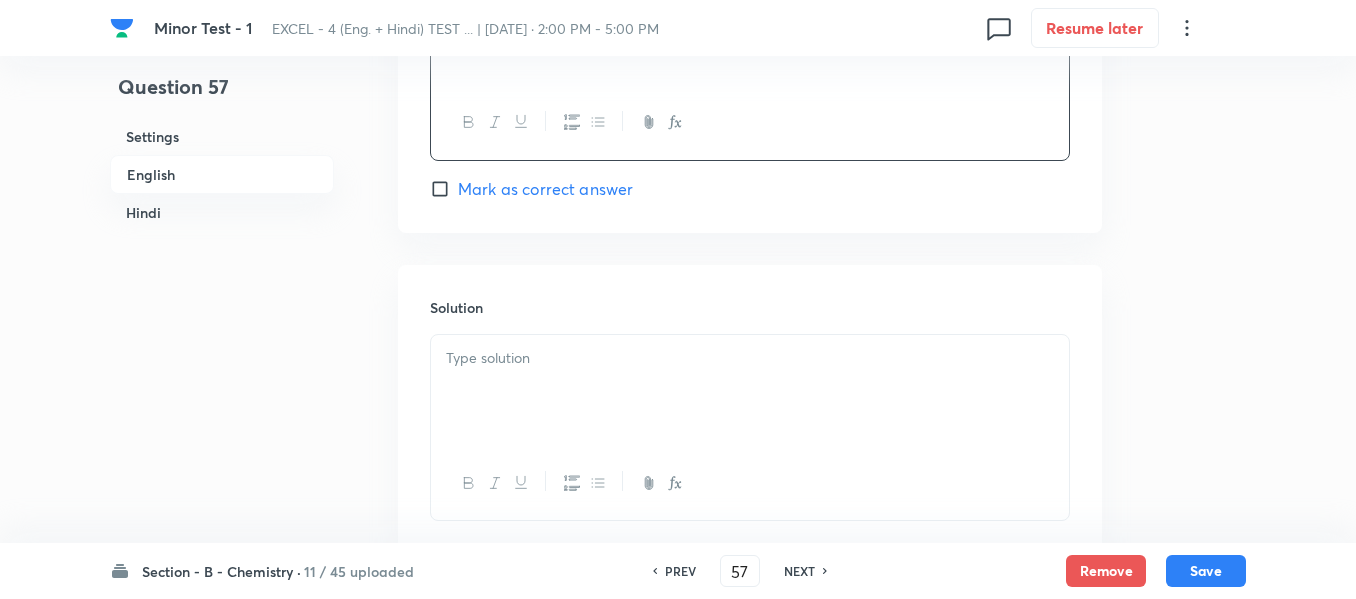scroll, scrollTop: 2316, scrollLeft: 0, axis: vertical 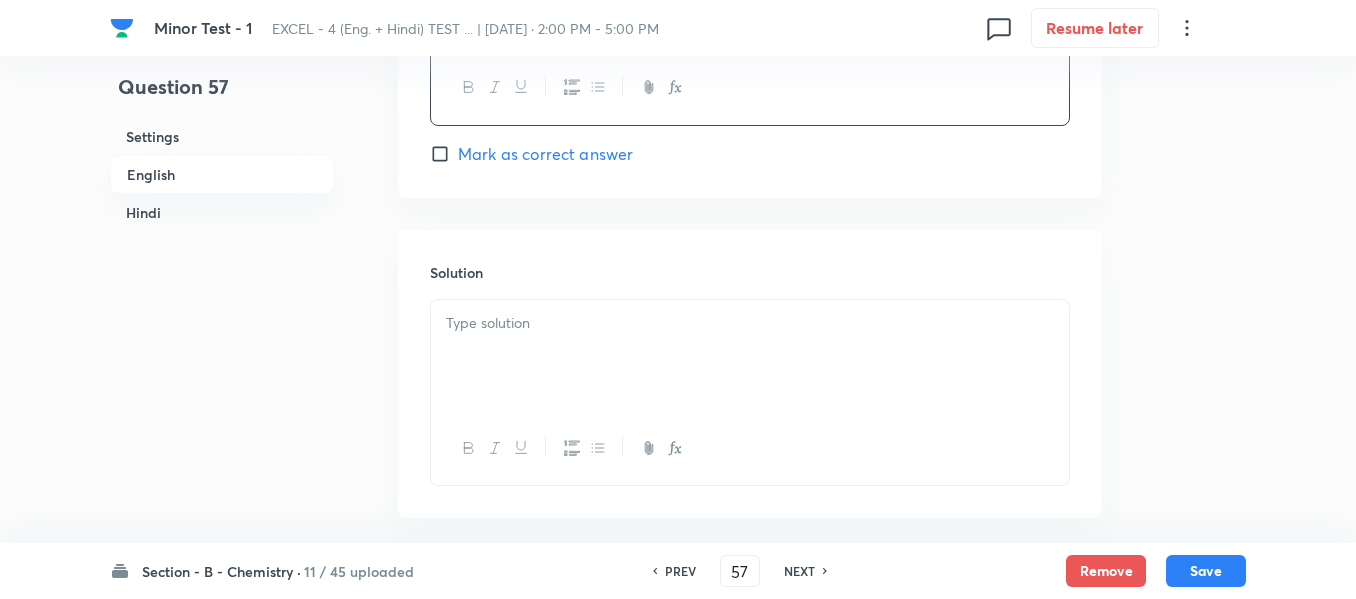 click at bounding box center (750, 356) 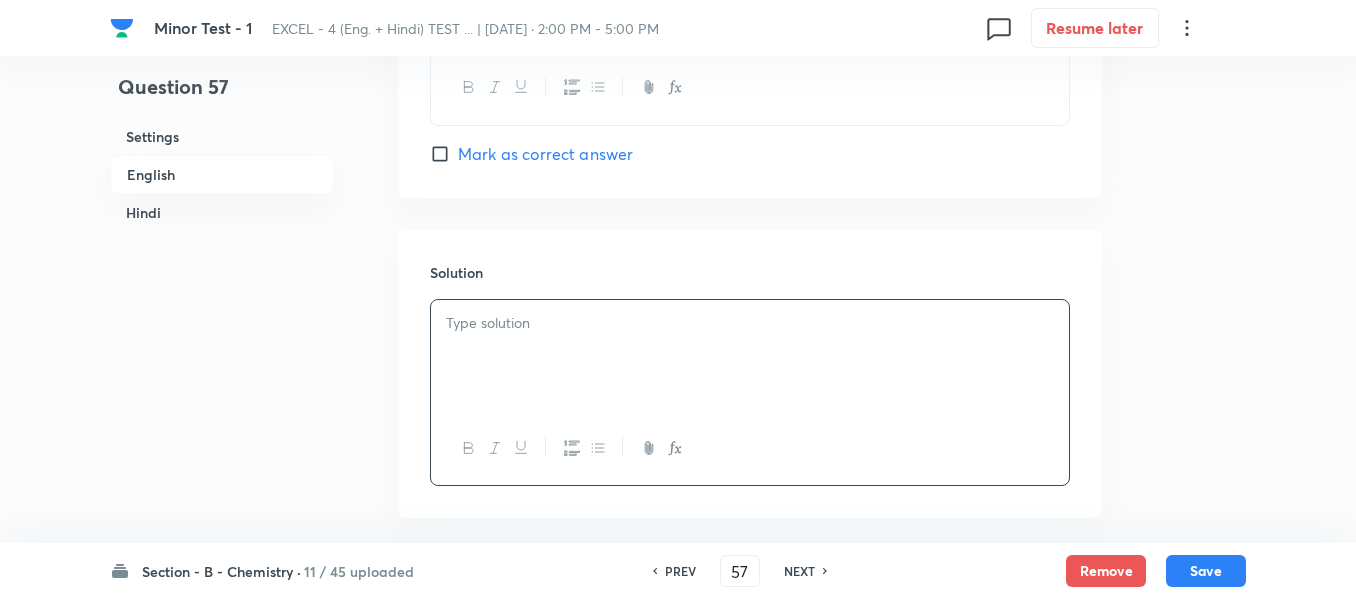 type 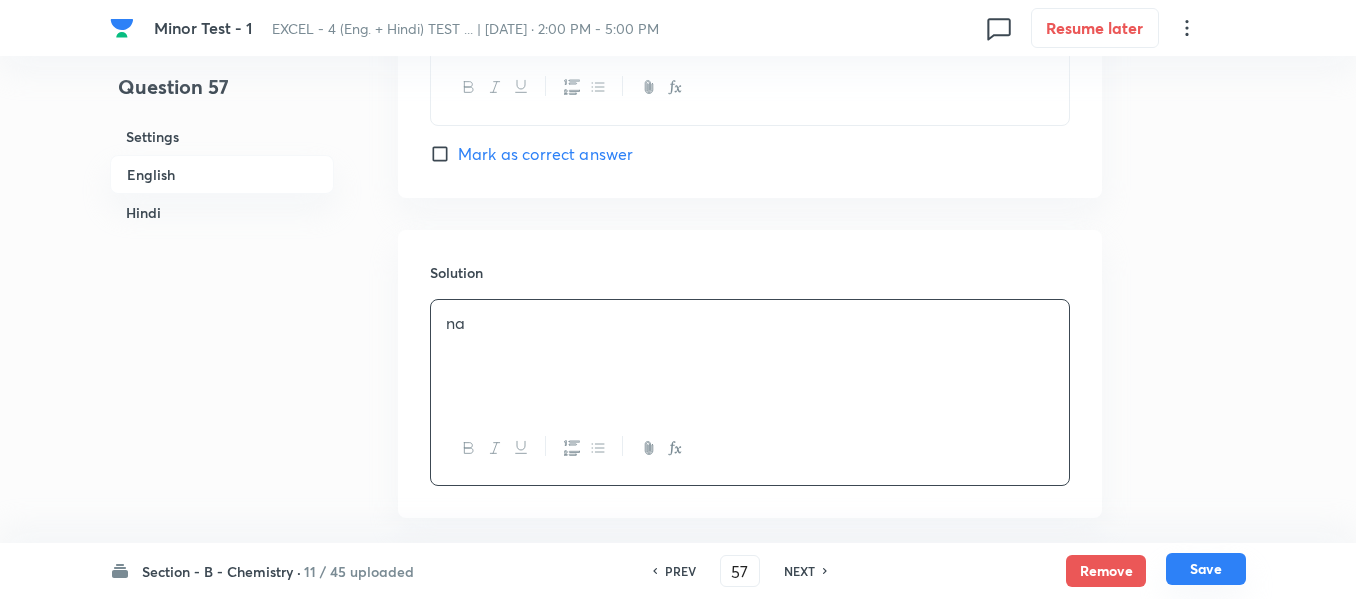 click on "Save" at bounding box center (1206, 569) 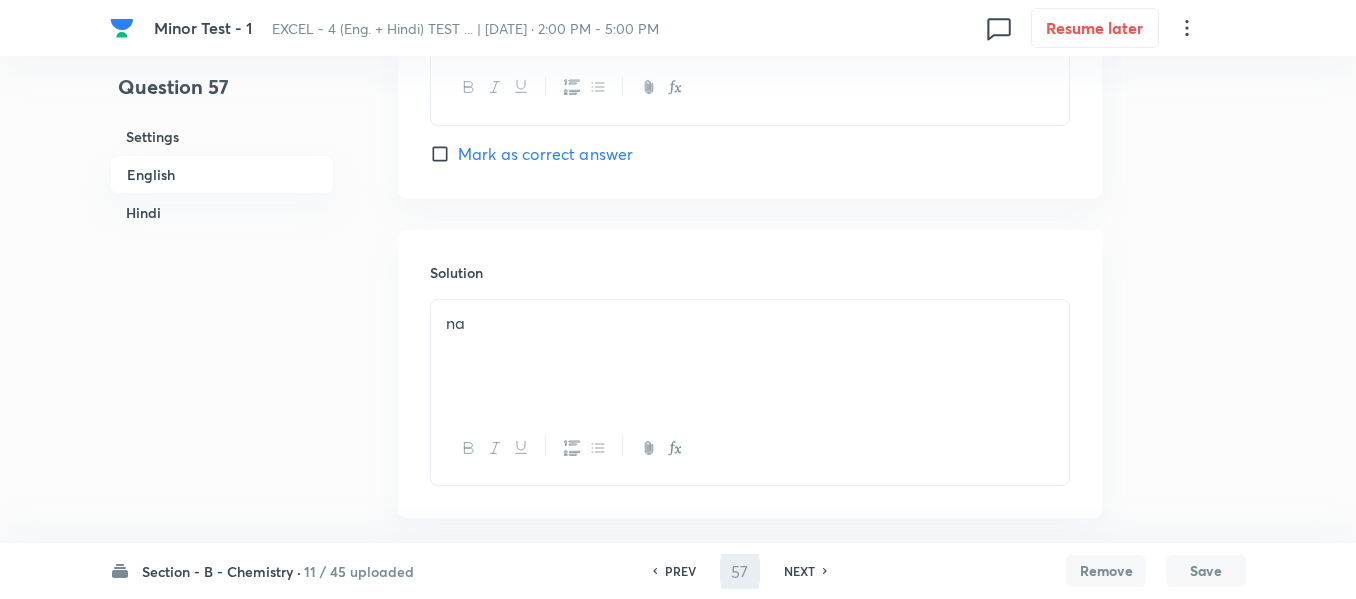 type on "58" 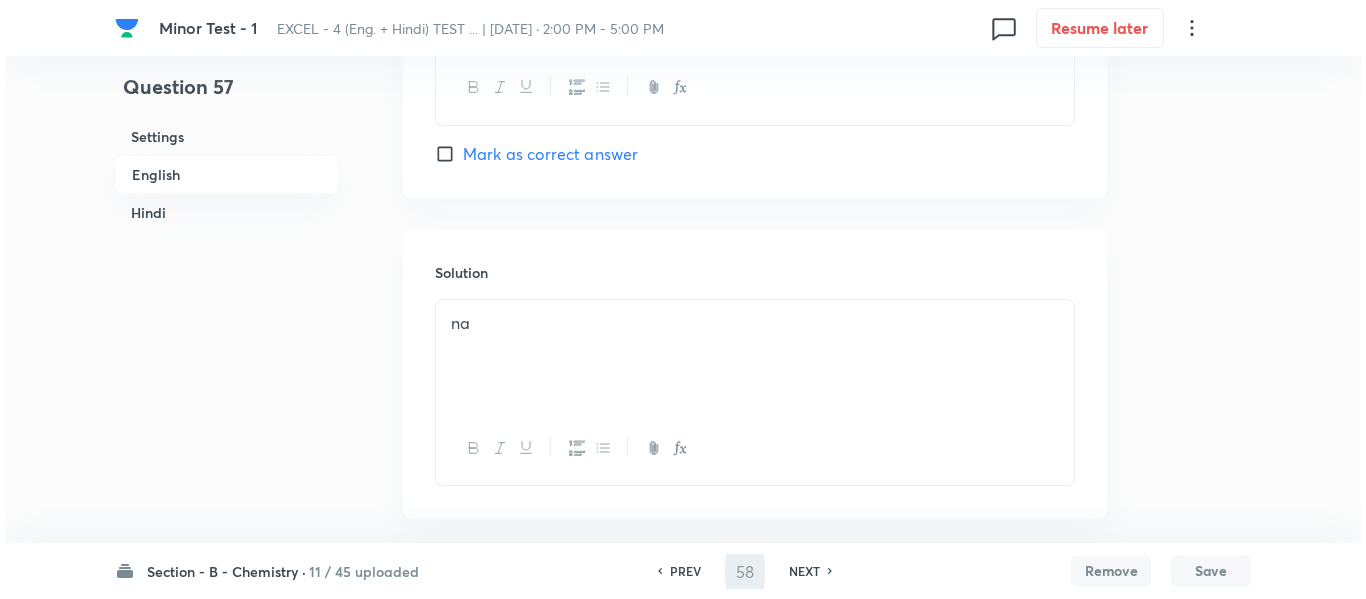 scroll, scrollTop: 0, scrollLeft: 0, axis: both 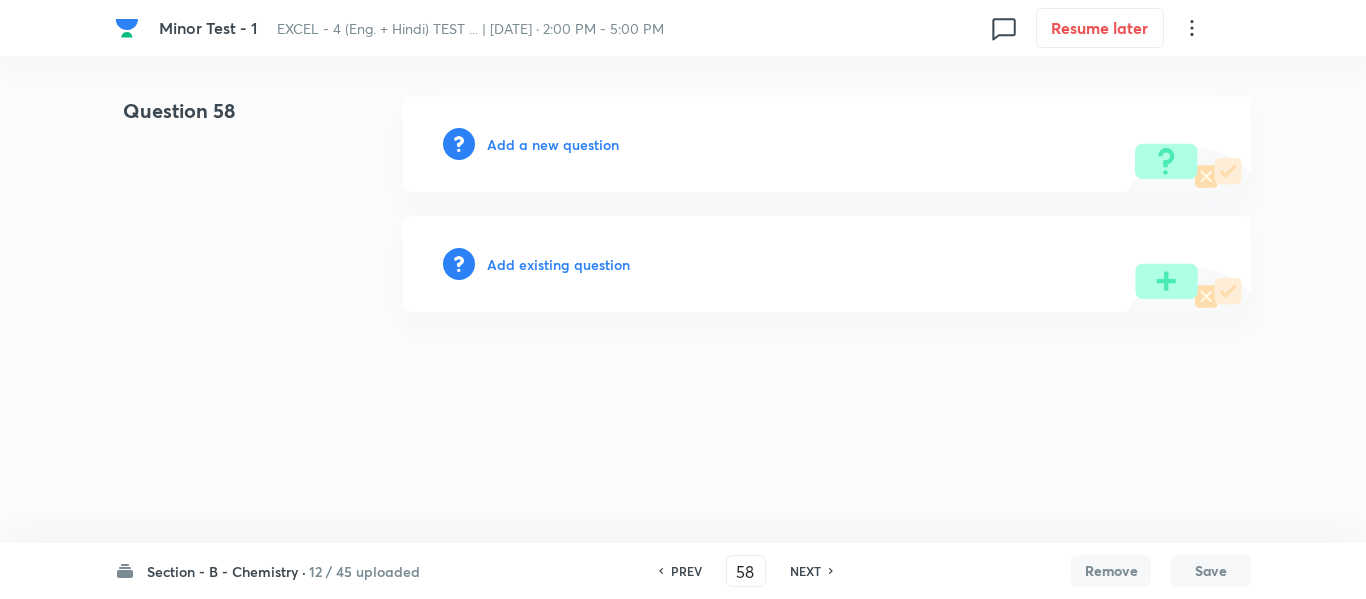 click on "Add a new question" at bounding box center [553, 144] 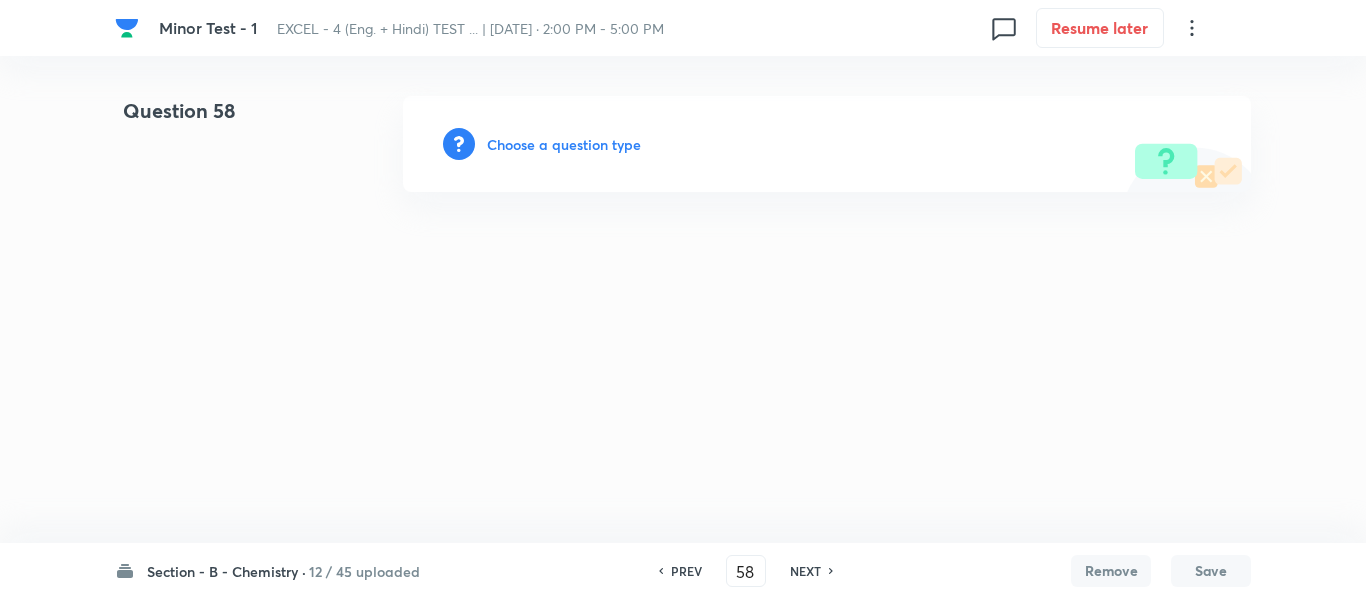 click on "Choose a question type" at bounding box center (564, 144) 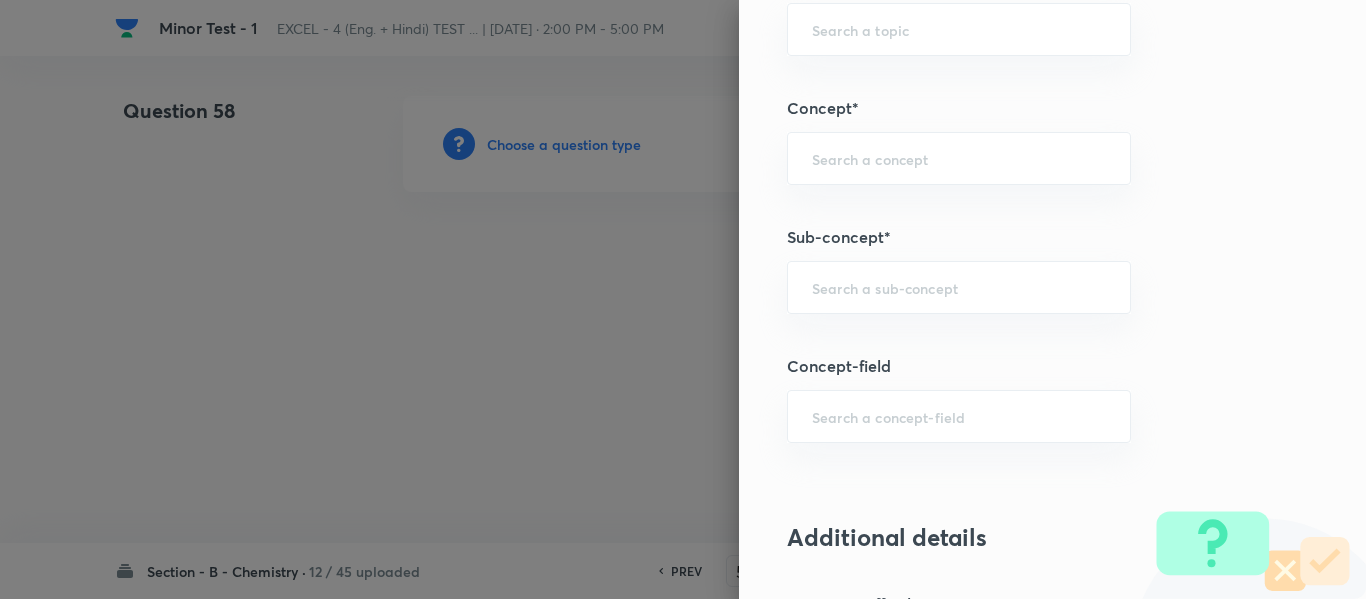scroll, scrollTop: 1300, scrollLeft: 0, axis: vertical 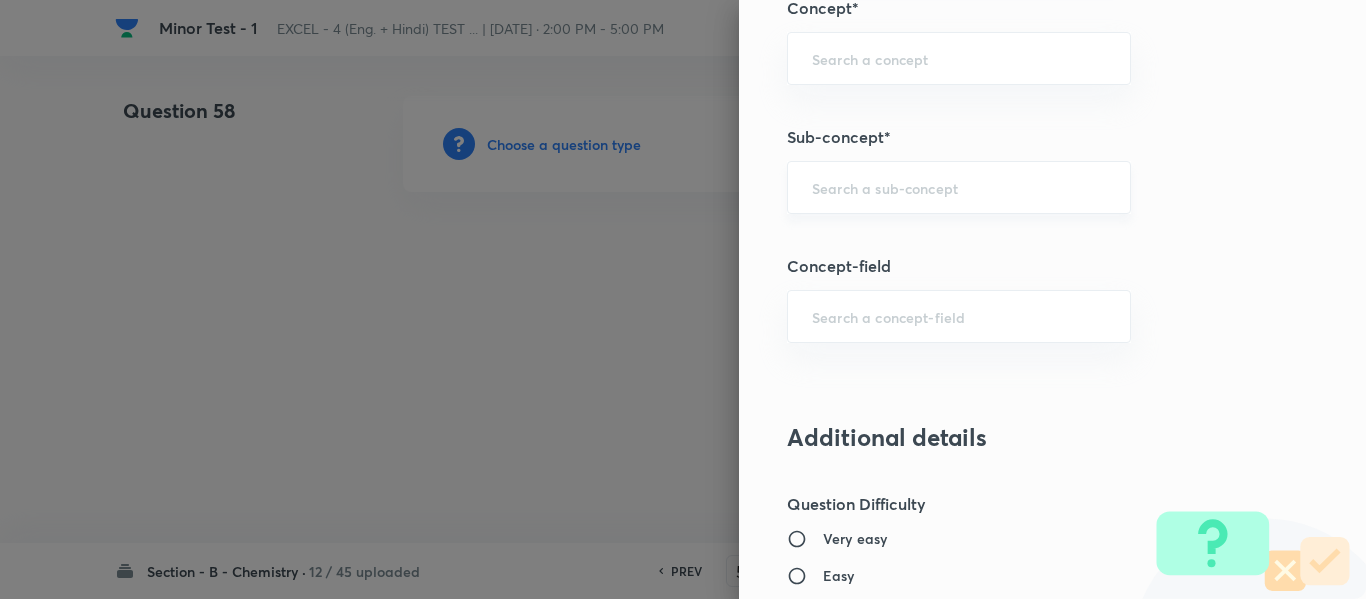 click on "​" at bounding box center [959, 187] 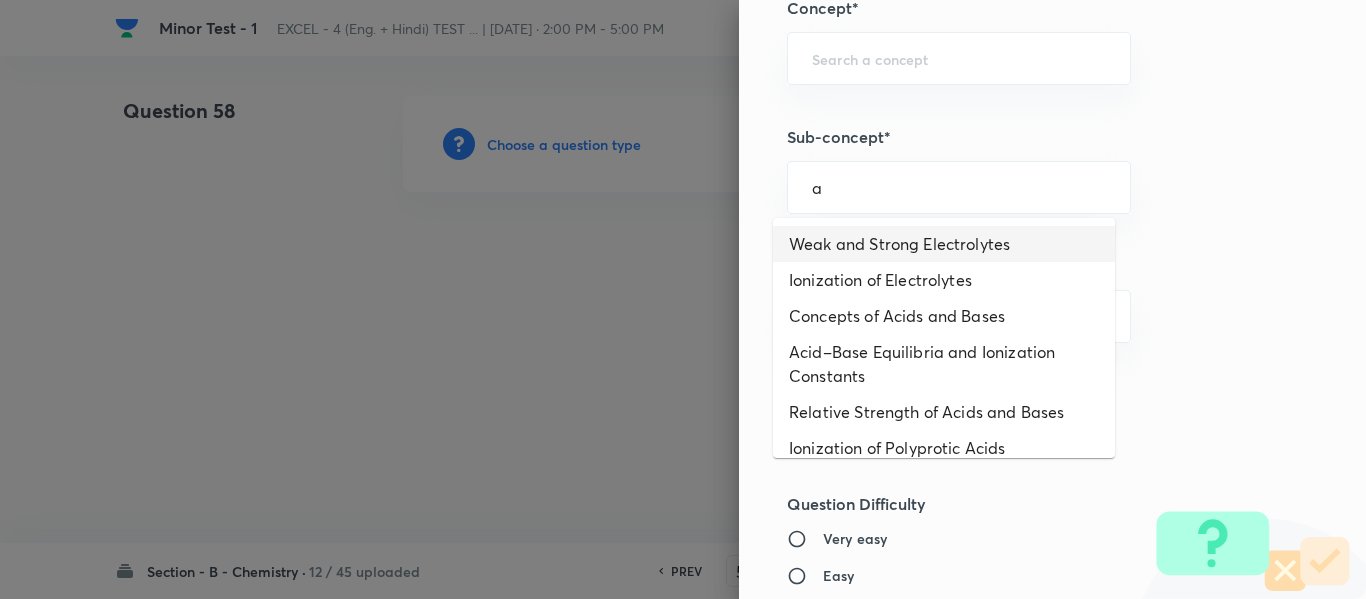 click on "Weak and Strong Electrolytes" at bounding box center [944, 244] 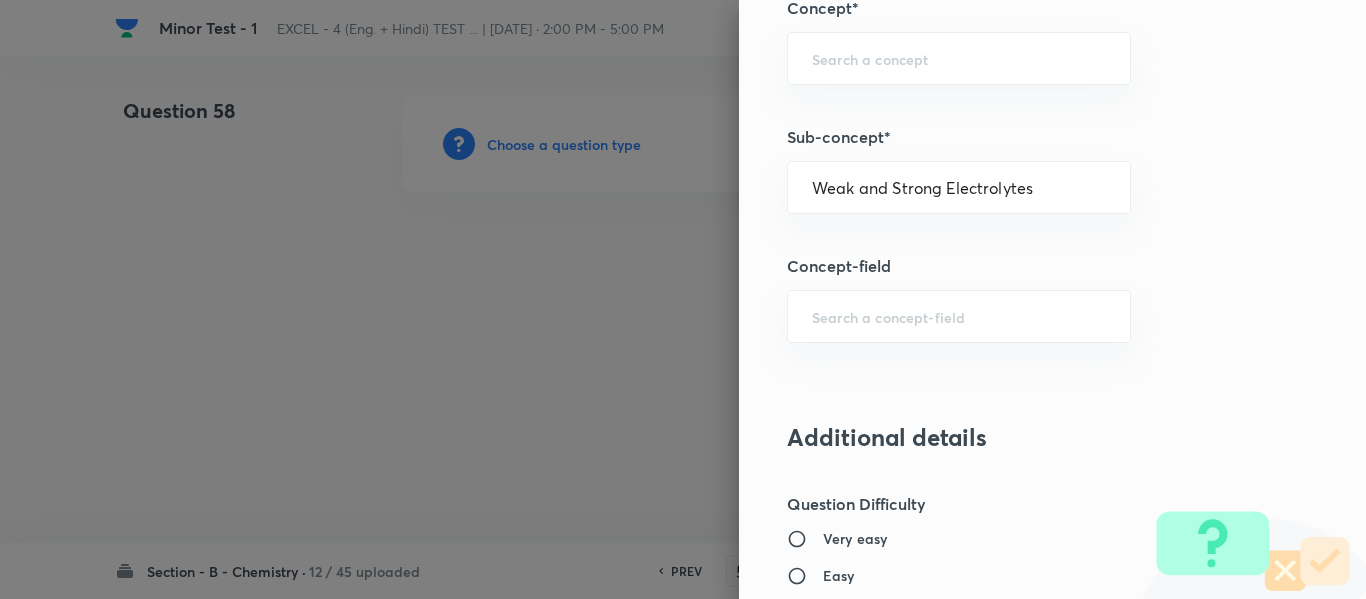type on "Chemistry" 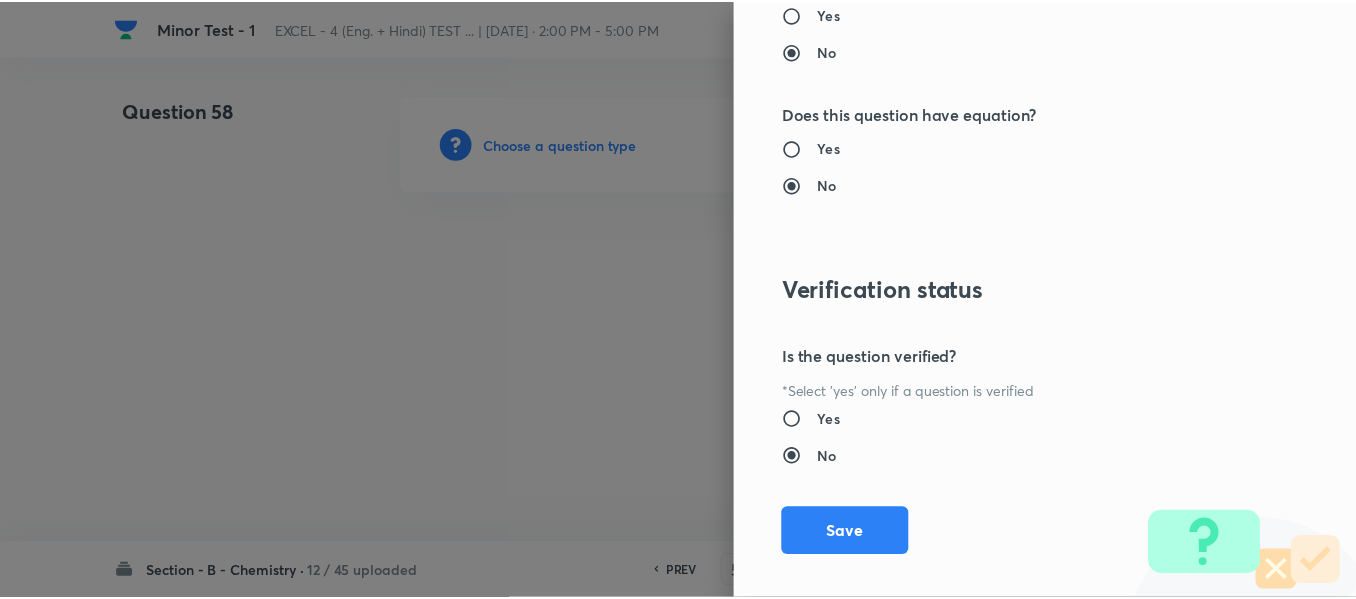 scroll, scrollTop: 2261, scrollLeft: 0, axis: vertical 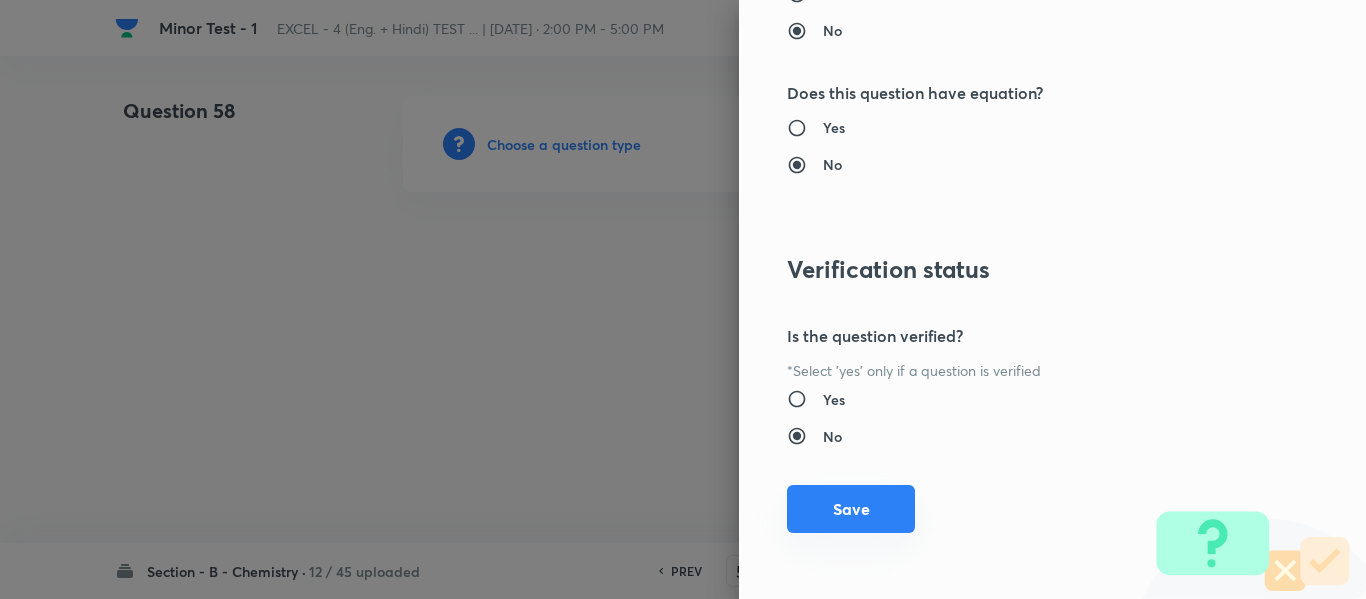 click on "Save" at bounding box center [851, 509] 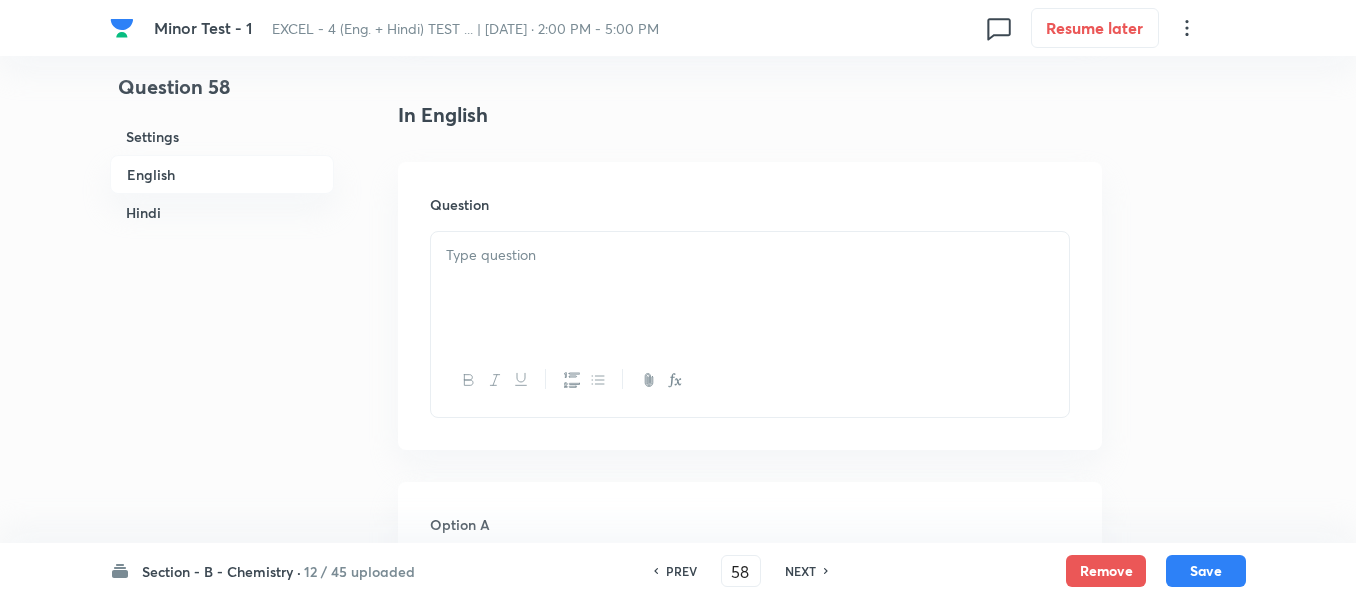 scroll, scrollTop: 500, scrollLeft: 0, axis: vertical 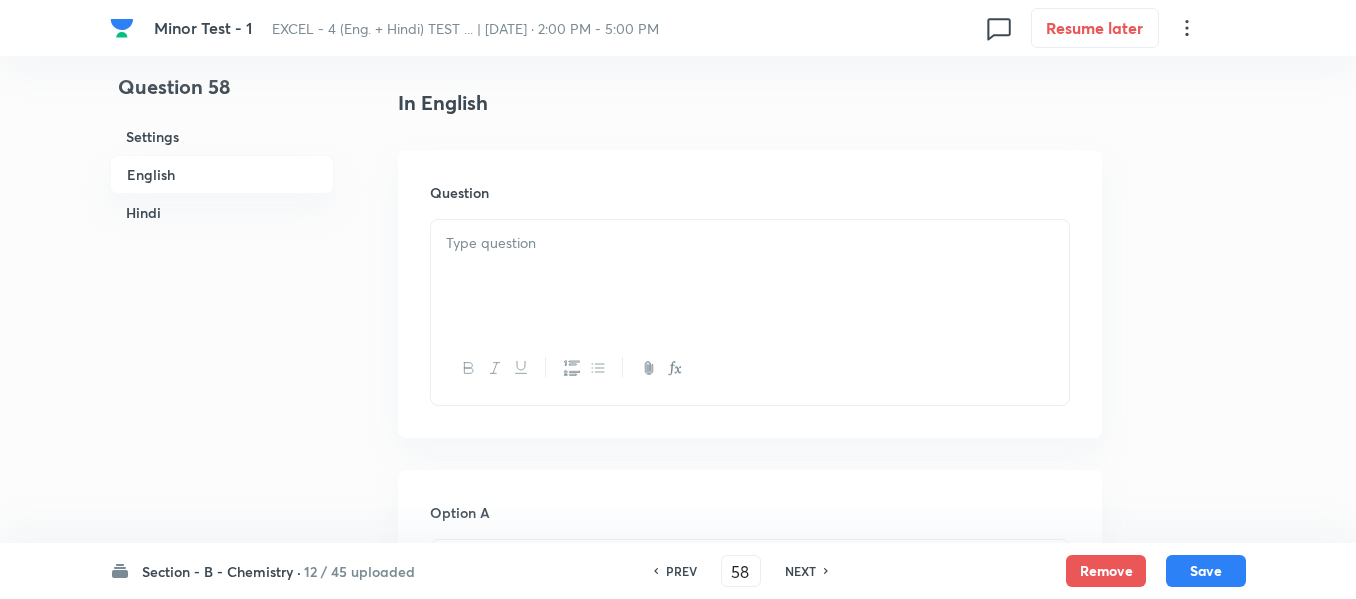 click at bounding box center (750, 243) 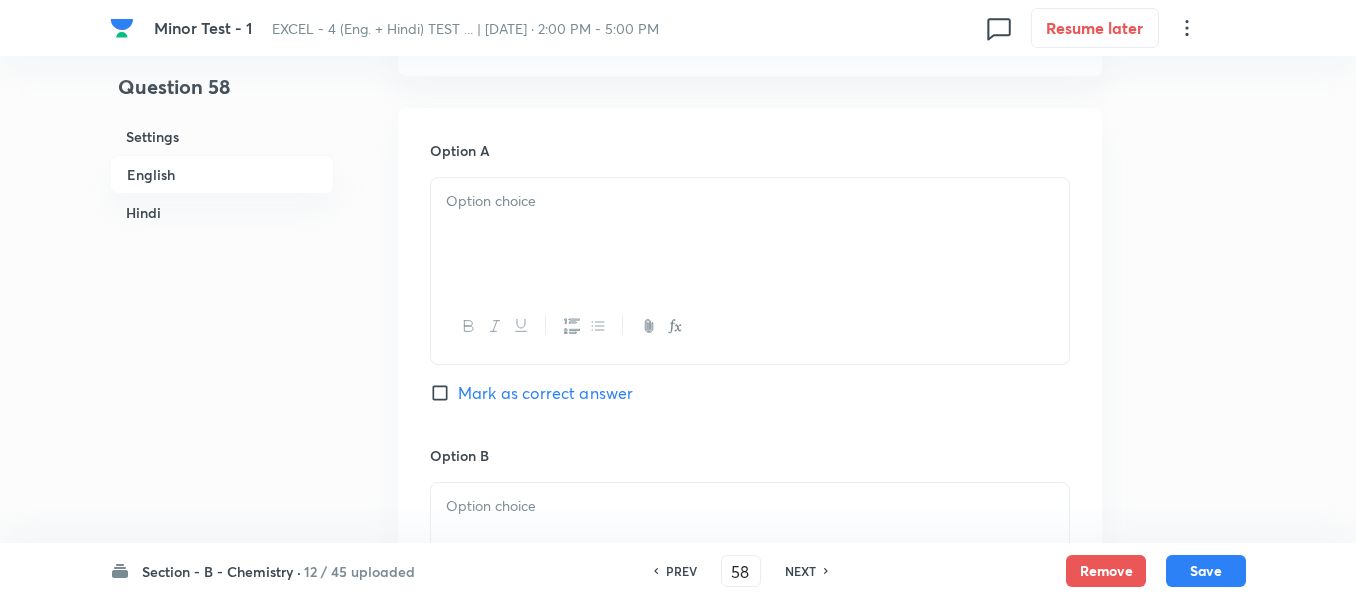 scroll, scrollTop: 1100, scrollLeft: 0, axis: vertical 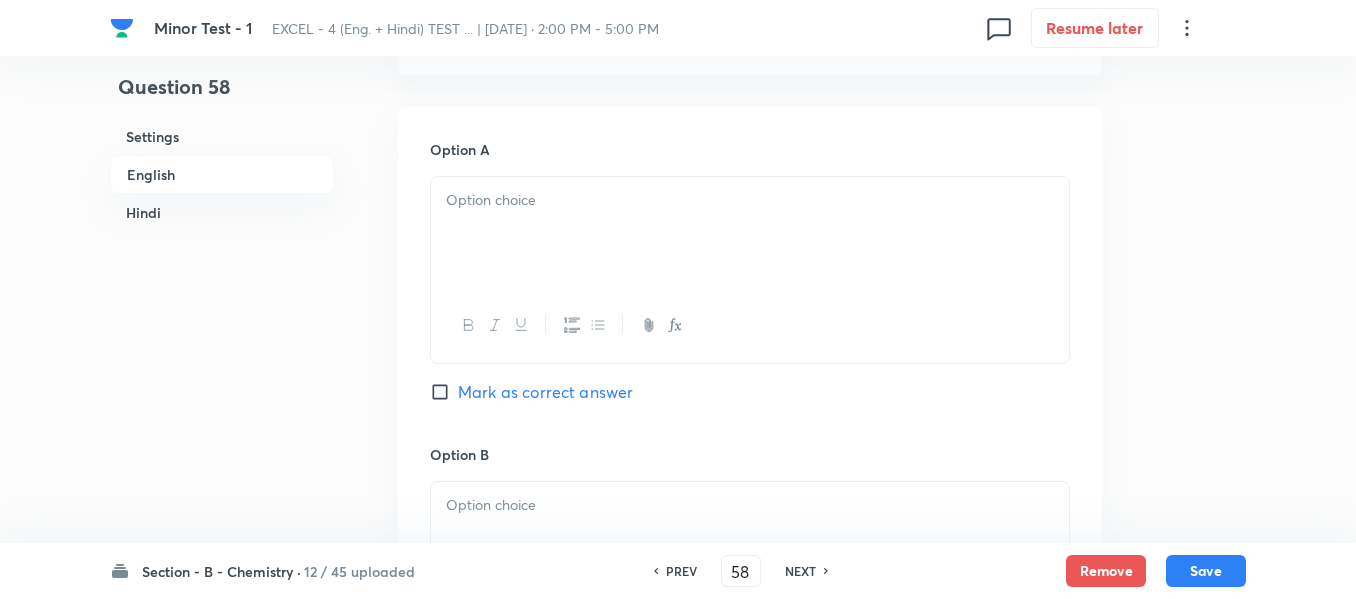 click at bounding box center (750, 233) 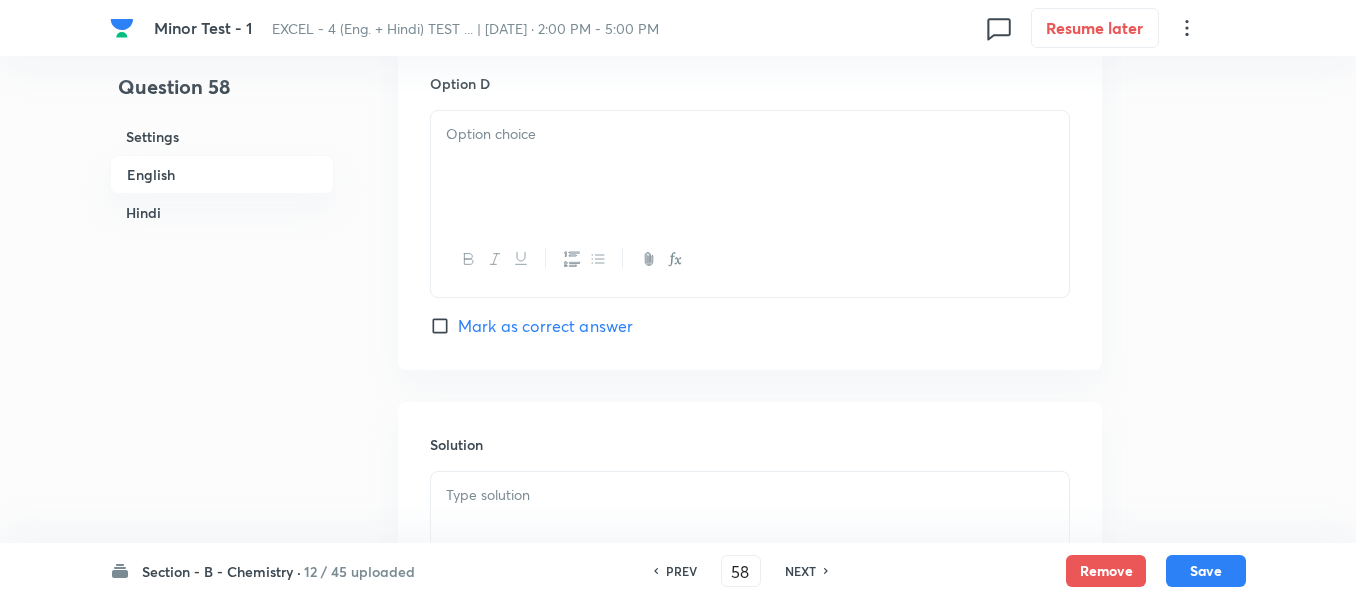 scroll, scrollTop: 2100, scrollLeft: 0, axis: vertical 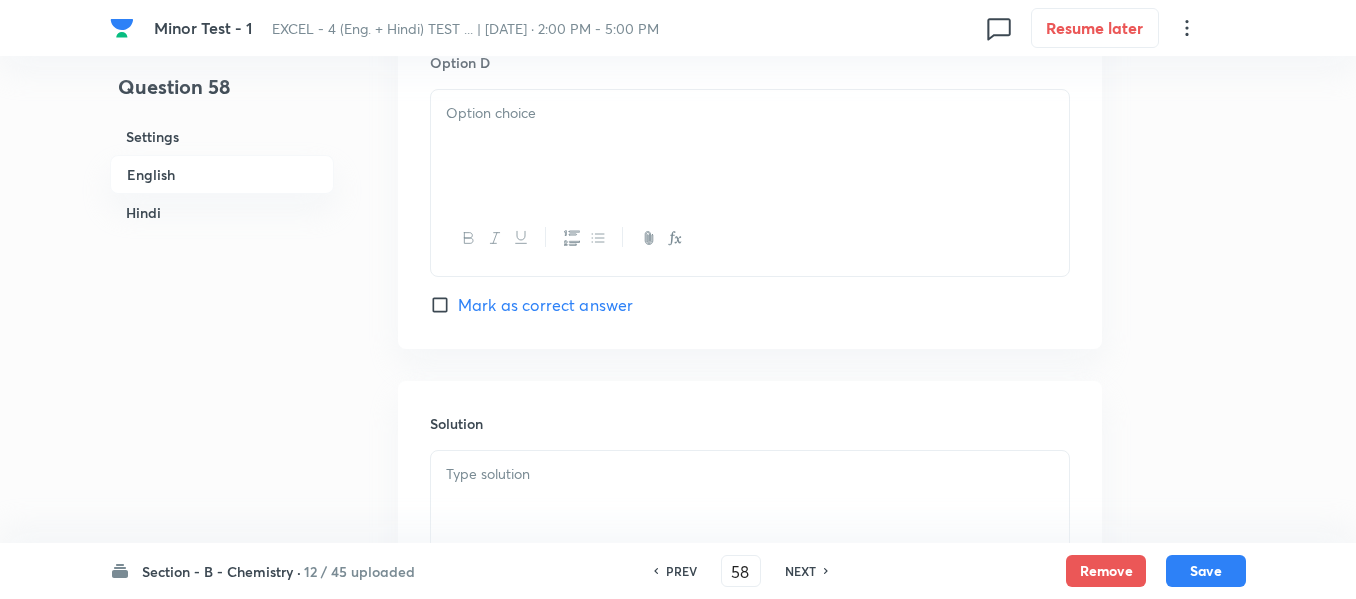 click at bounding box center (750, 146) 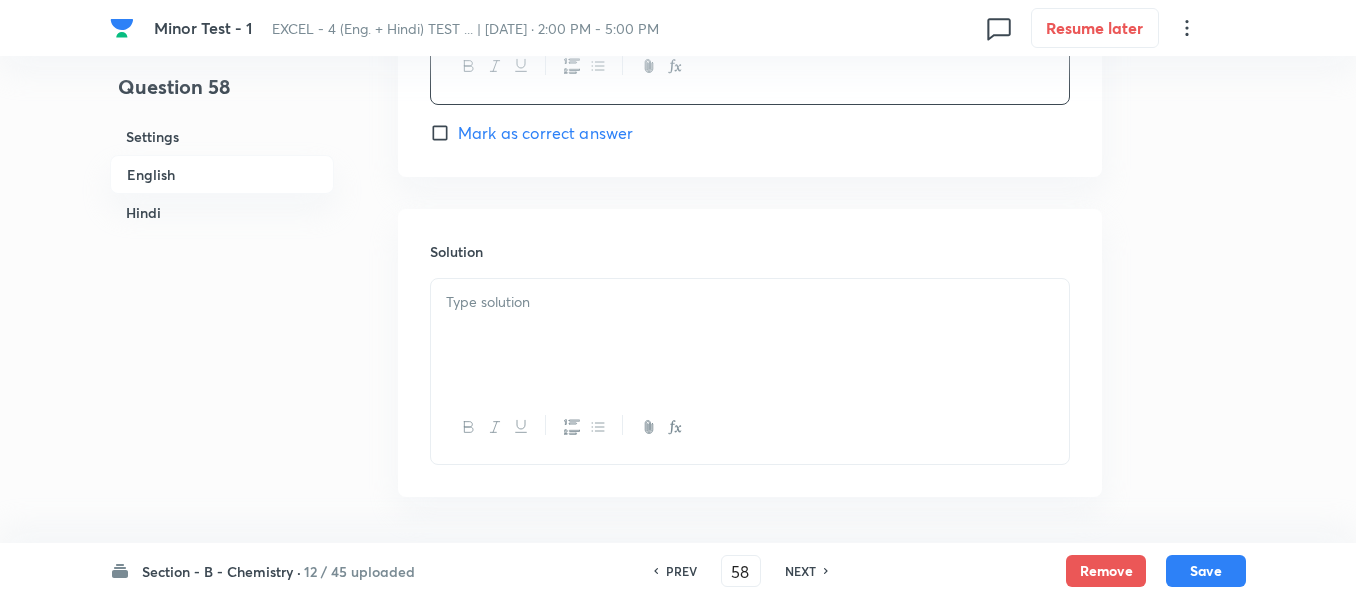 scroll, scrollTop: 2300, scrollLeft: 0, axis: vertical 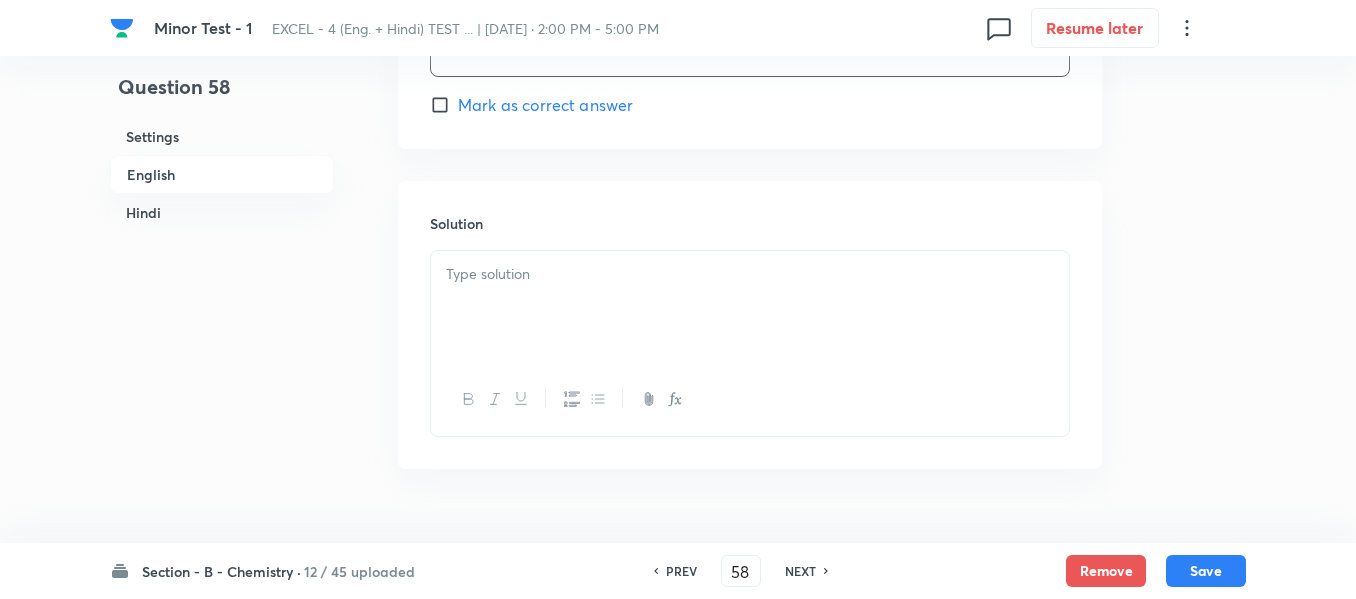 click at bounding box center [750, 274] 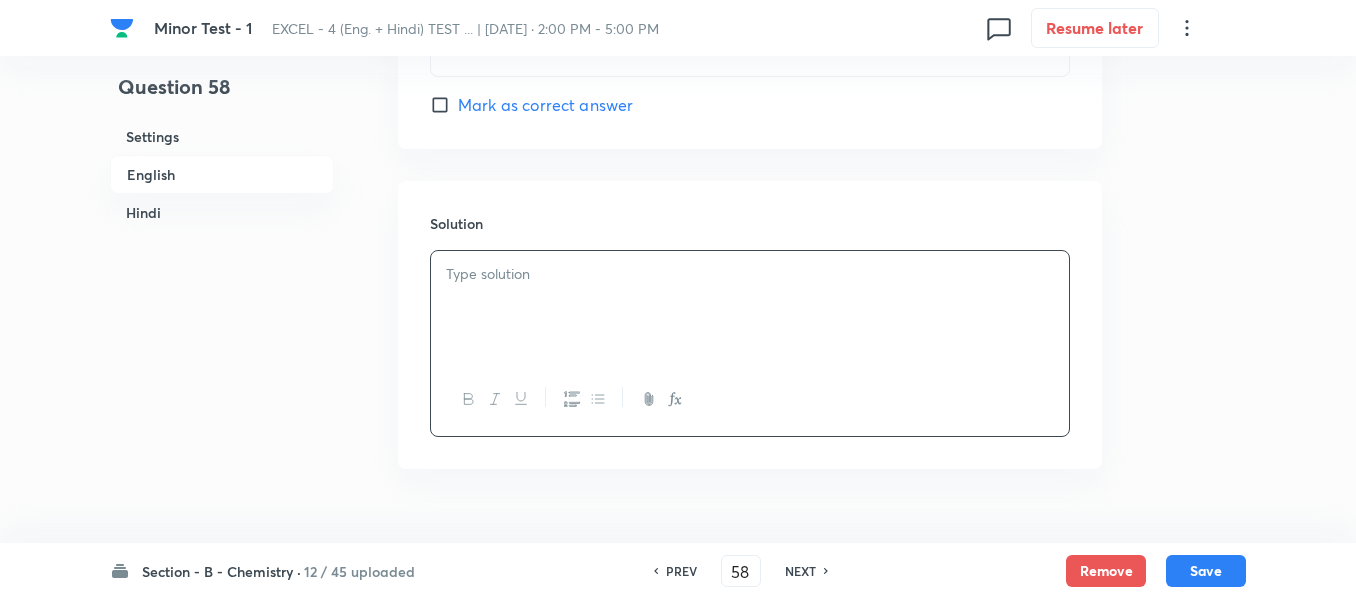 type 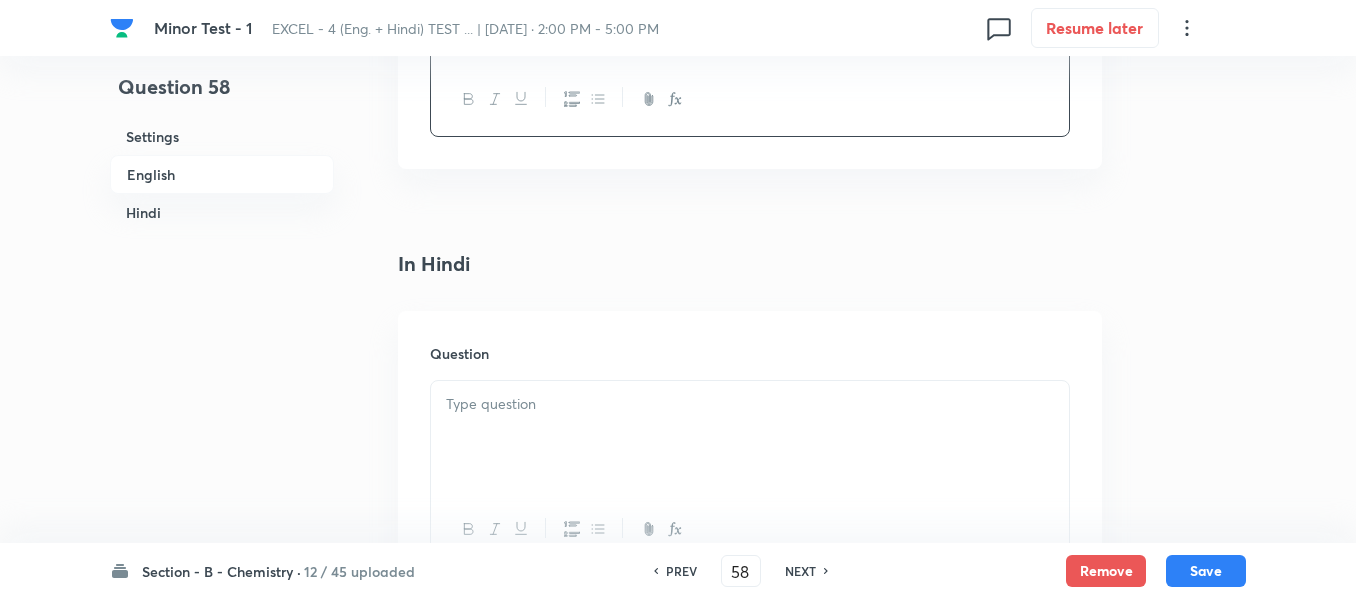 scroll, scrollTop: 2700, scrollLeft: 0, axis: vertical 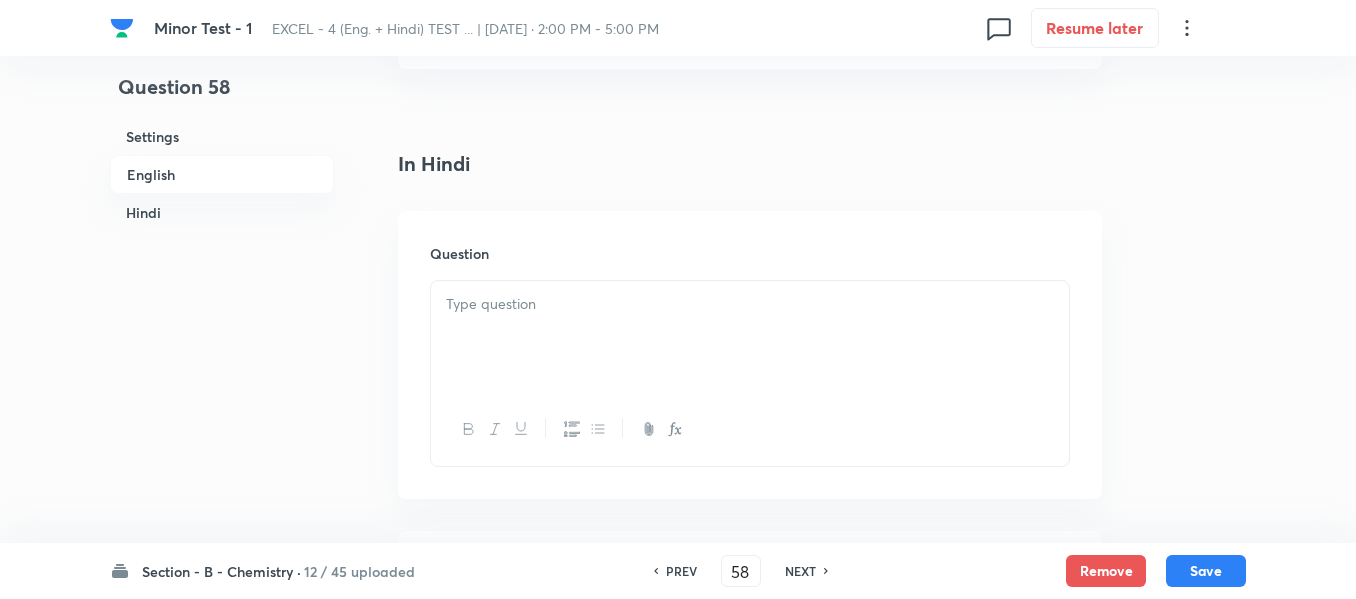 click at bounding box center [750, 337] 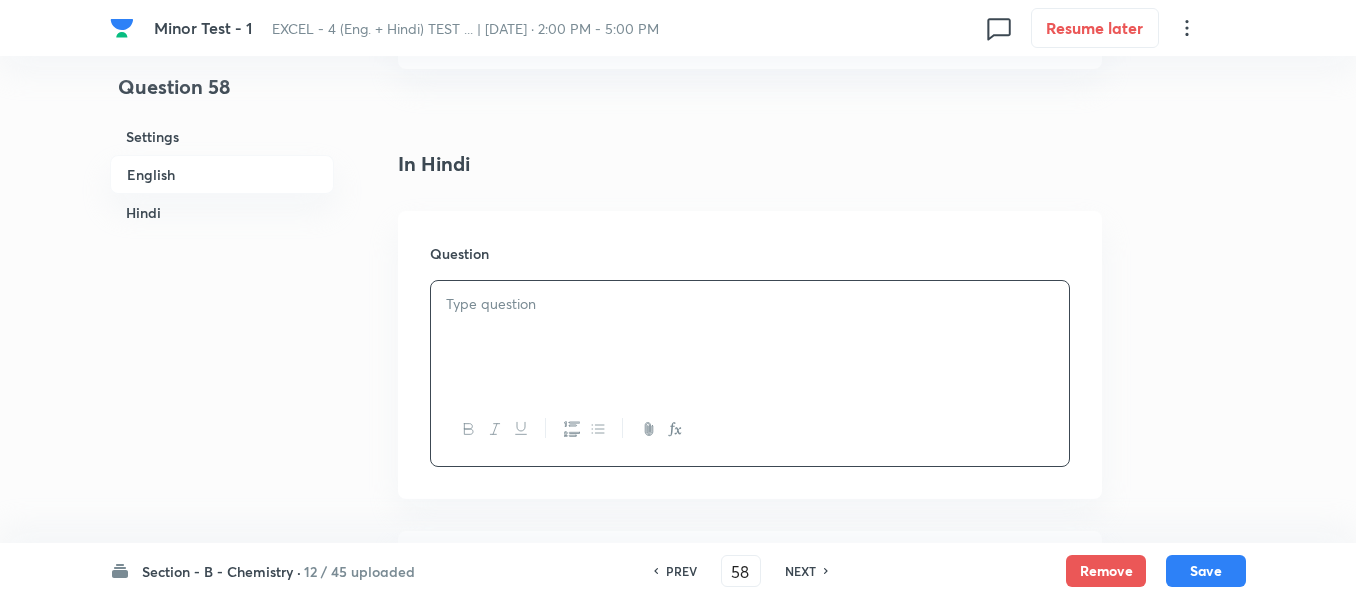 click at bounding box center (750, 337) 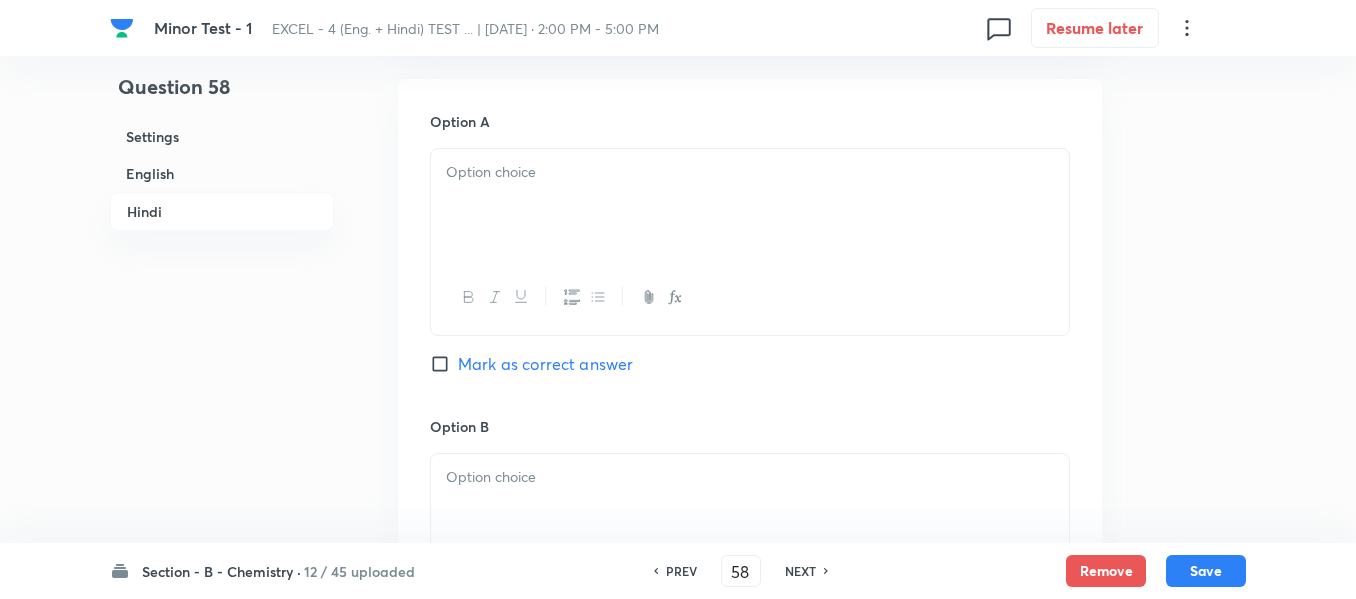 scroll, scrollTop: 3400, scrollLeft: 0, axis: vertical 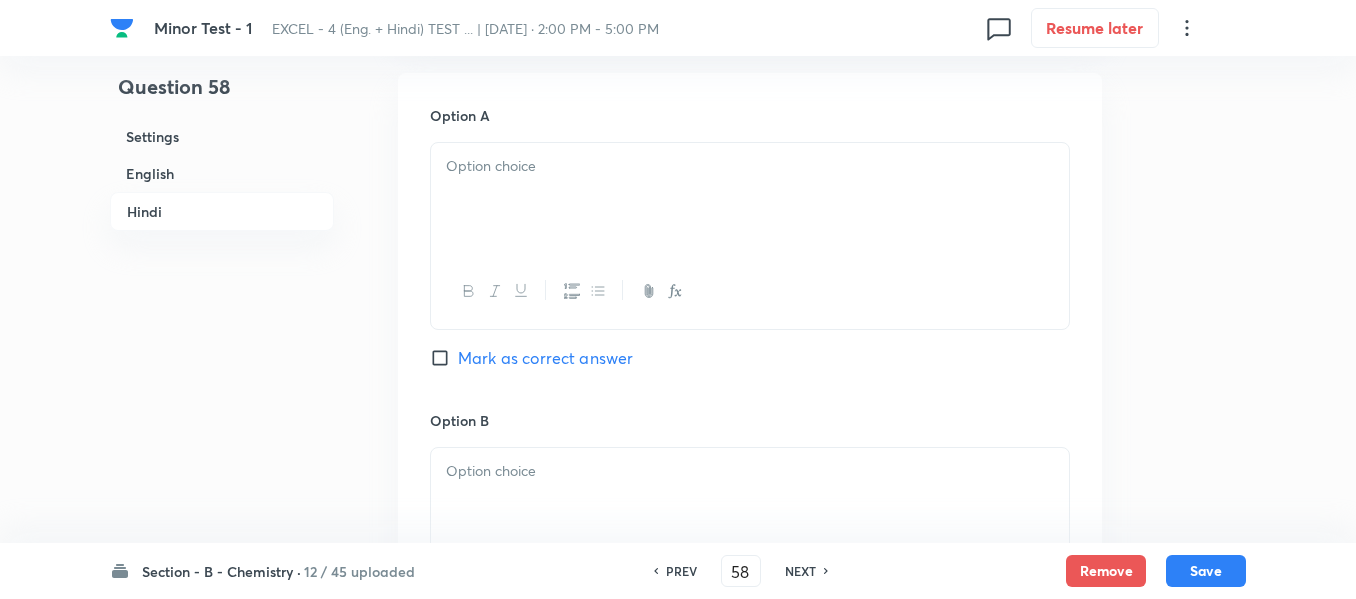 click on "English" at bounding box center [222, 173] 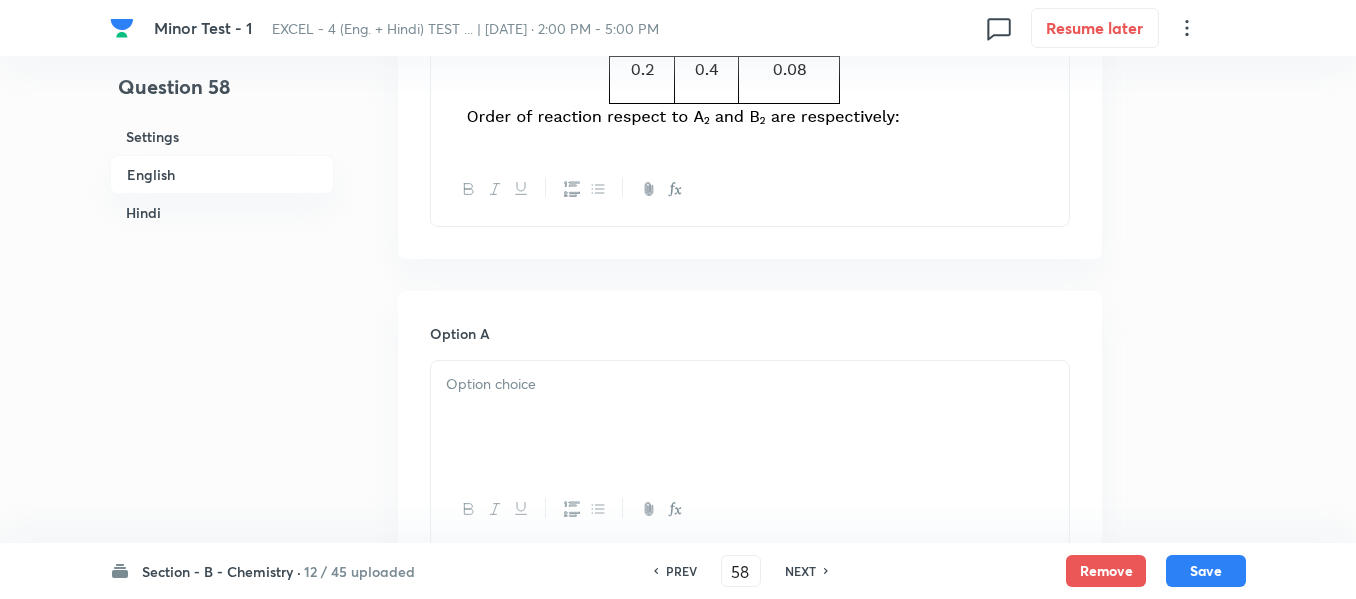 scroll, scrollTop: 1016, scrollLeft: 0, axis: vertical 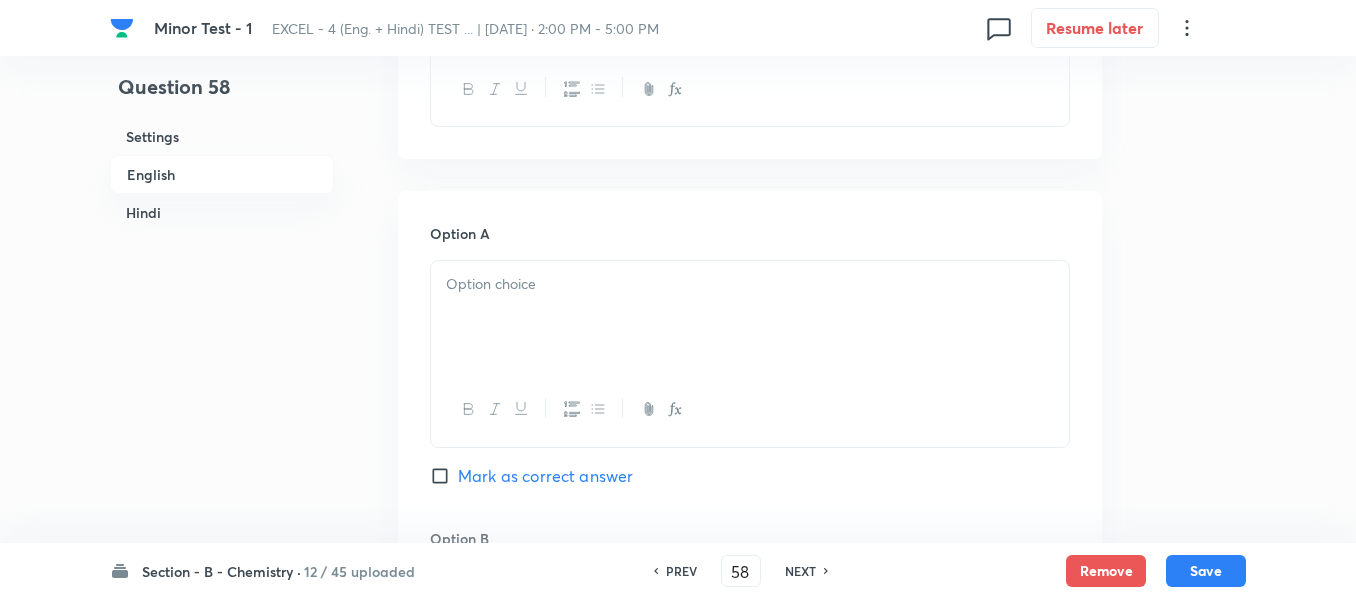 click at bounding box center [750, 284] 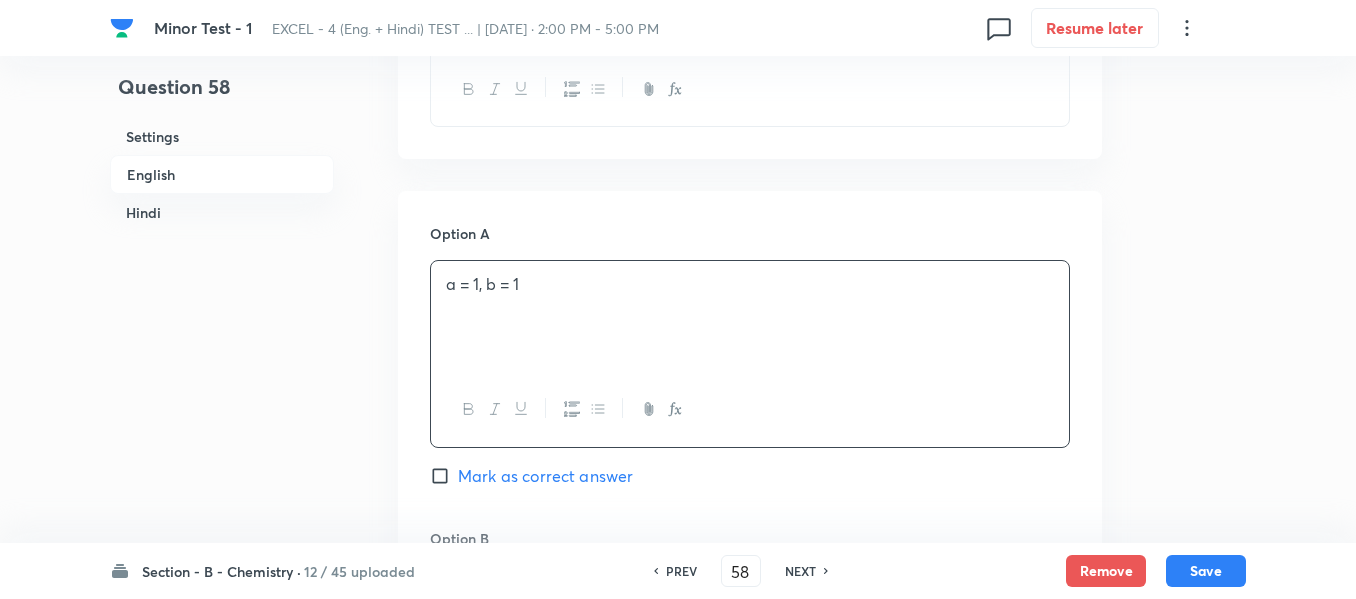 click on "Hindi" at bounding box center [222, 212] 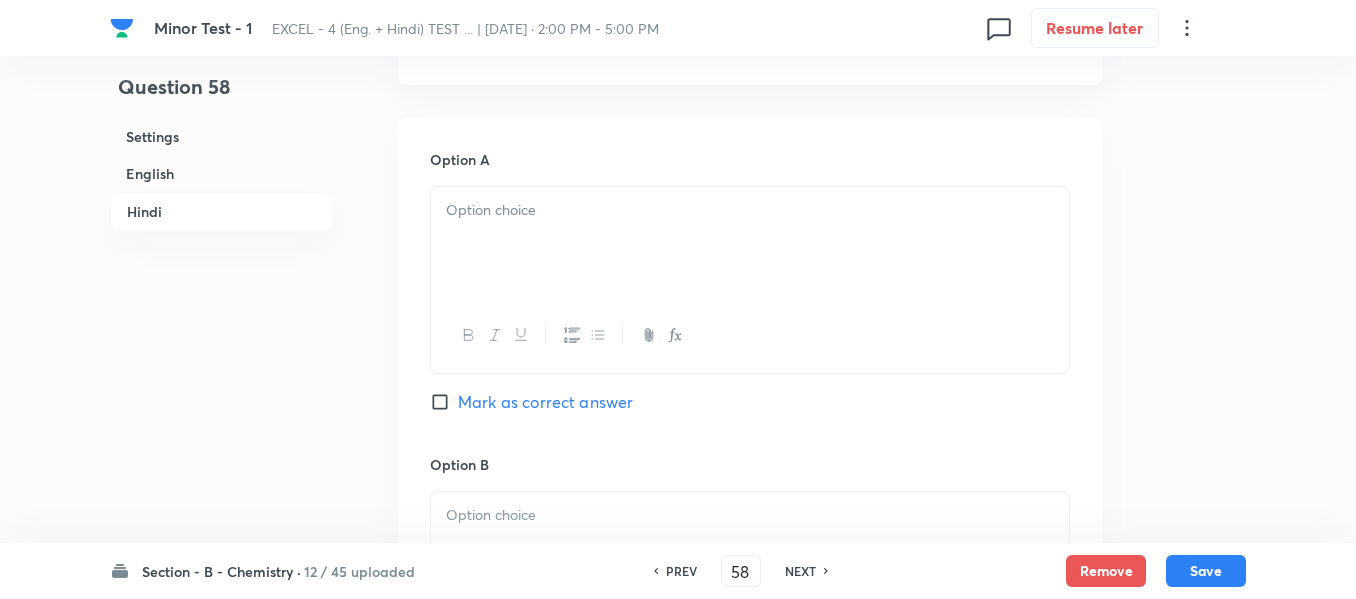 scroll, scrollTop: 3377, scrollLeft: 0, axis: vertical 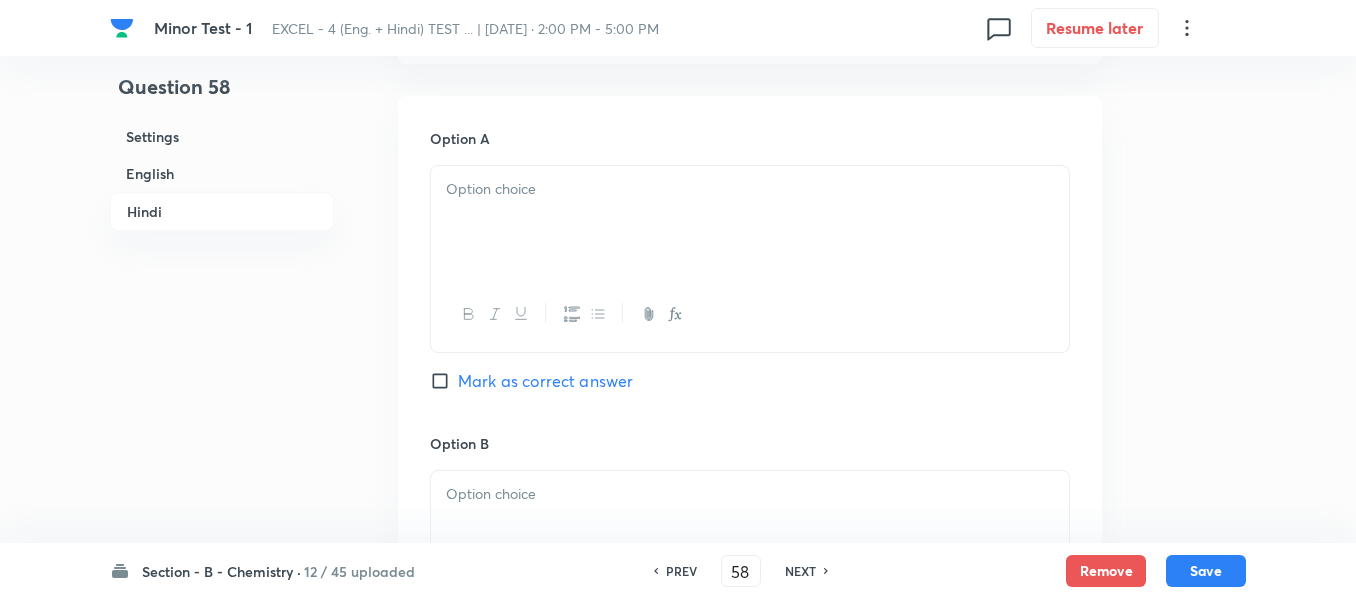 click at bounding box center (750, 222) 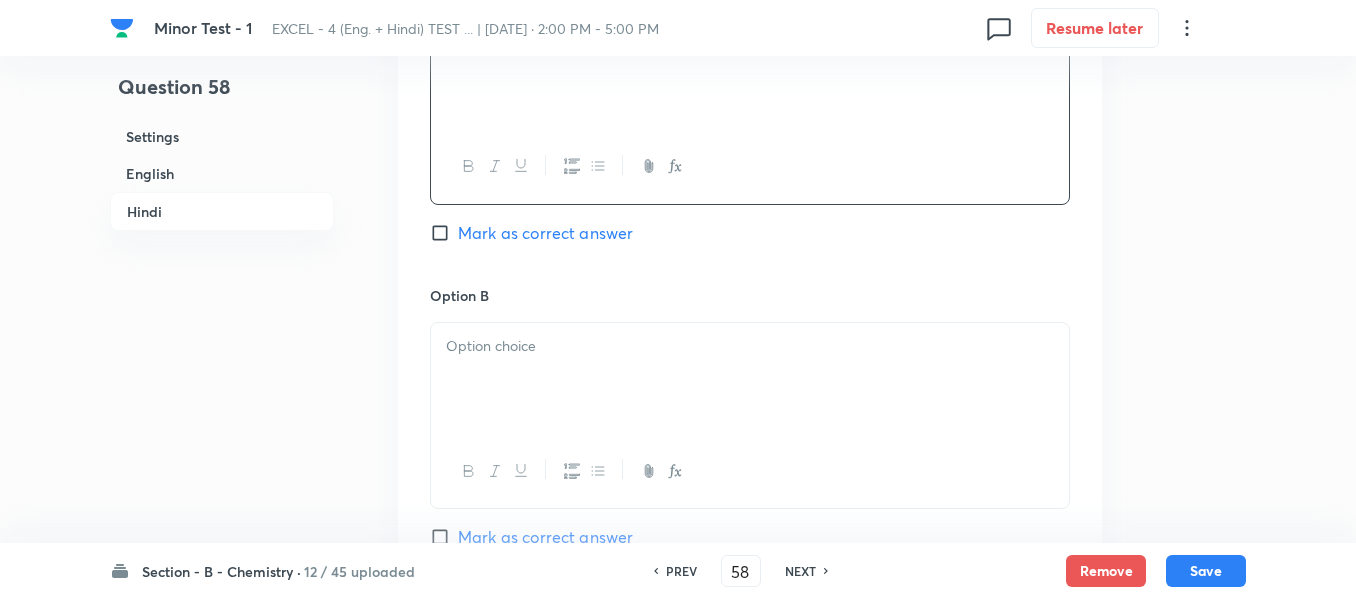 scroll, scrollTop: 3677, scrollLeft: 0, axis: vertical 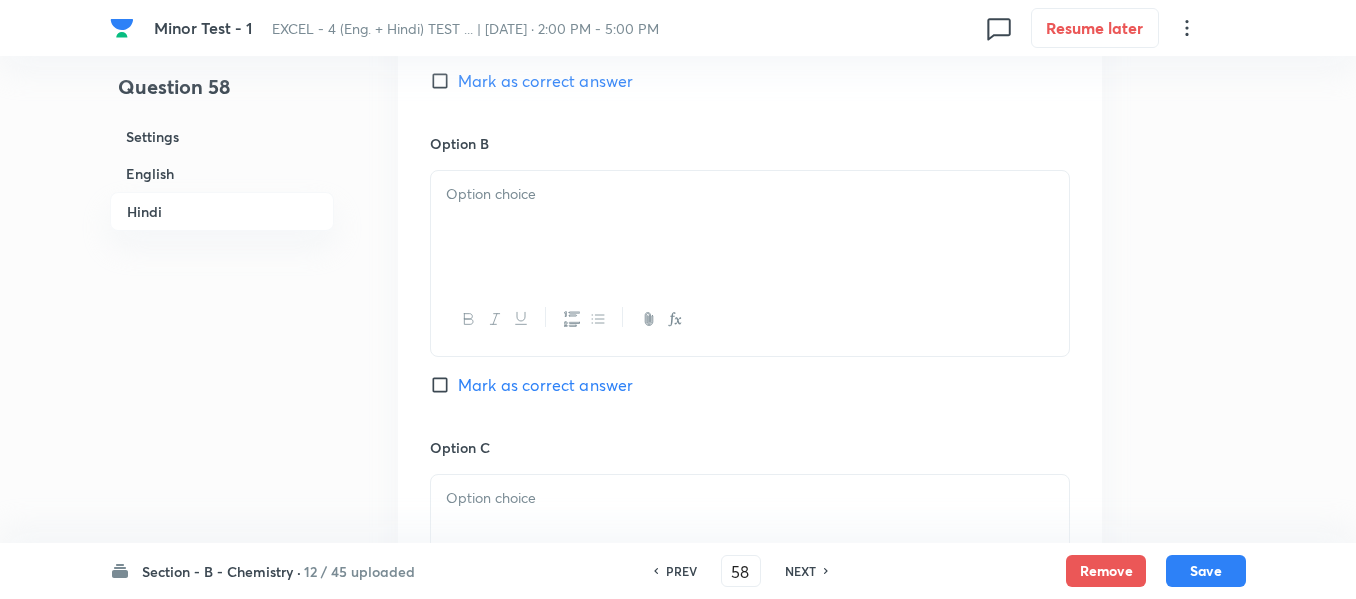click at bounding box center (750, 227) 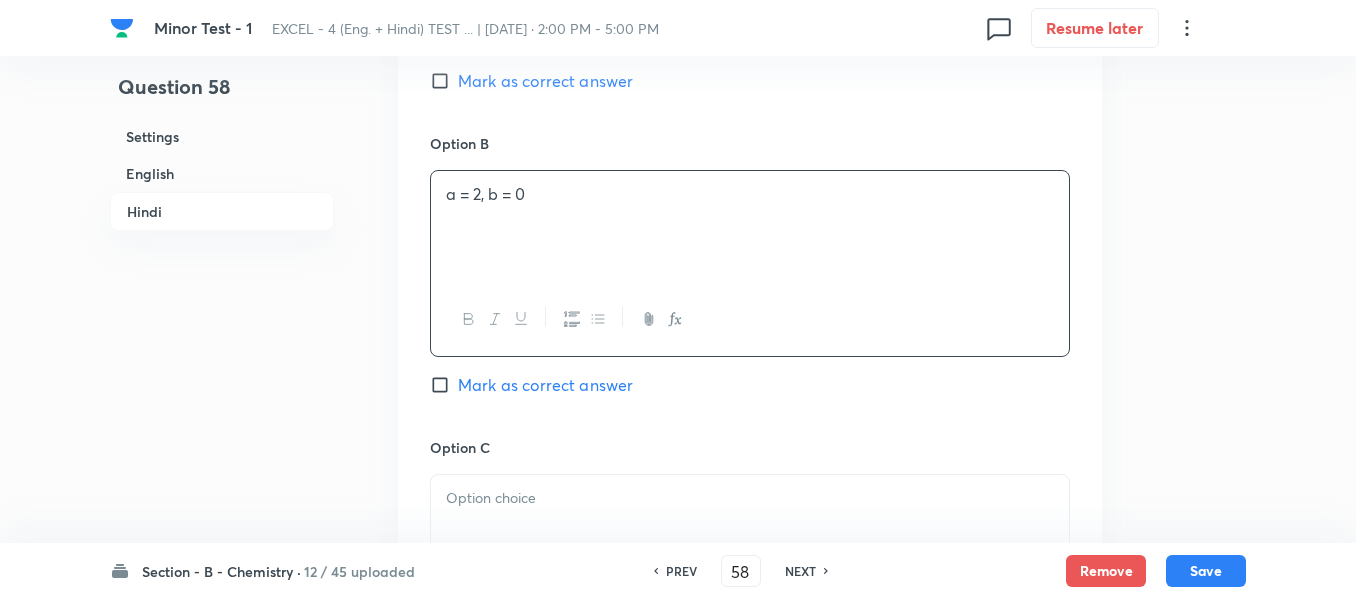 click on "English" at bounding box center (222, 173) 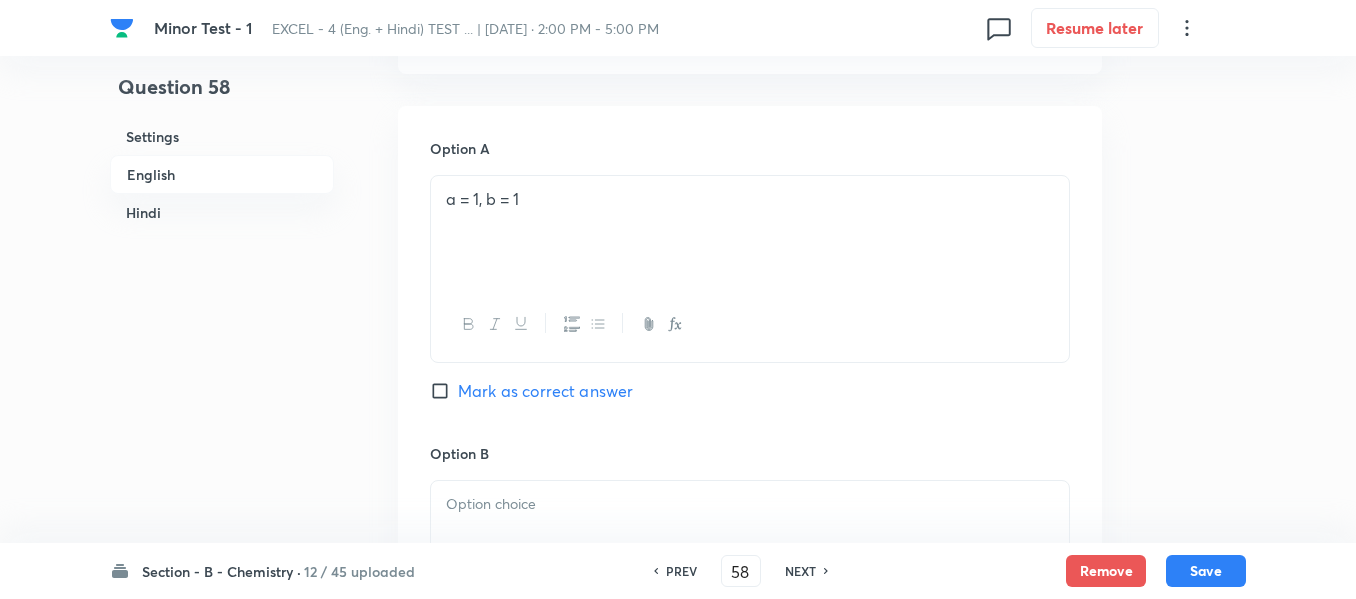 scroll, scrollTop: 1216, scrollLeft: 0, axis: vertical 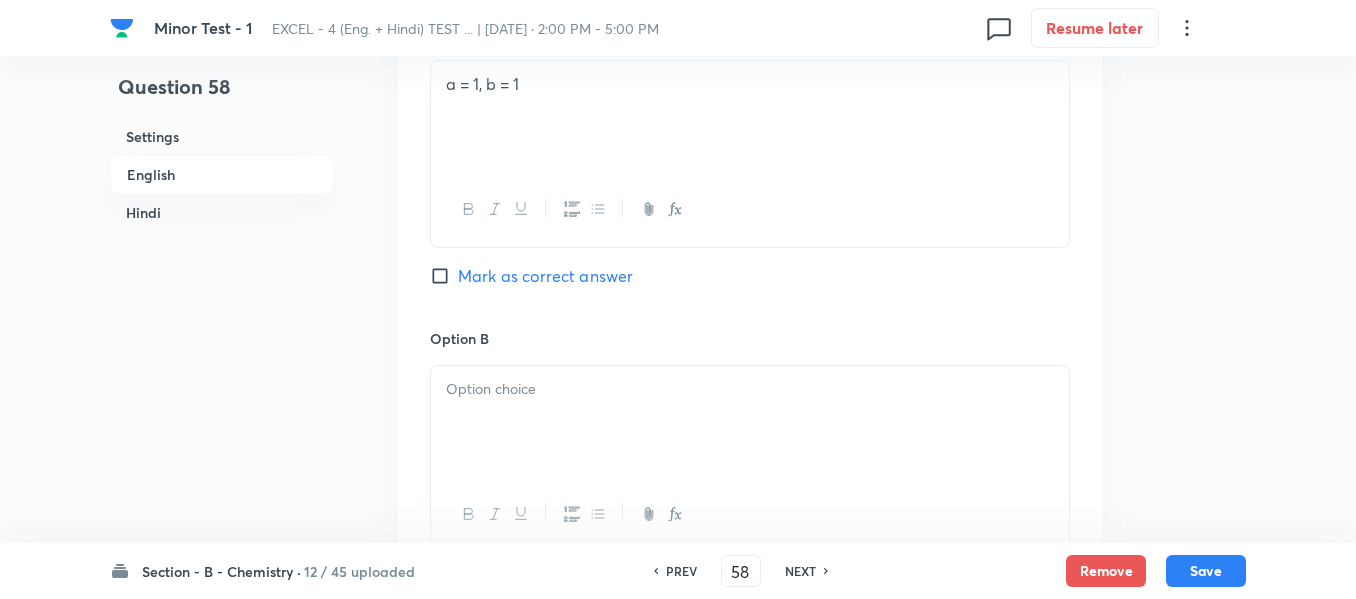 click at bounding box center (750, 389) 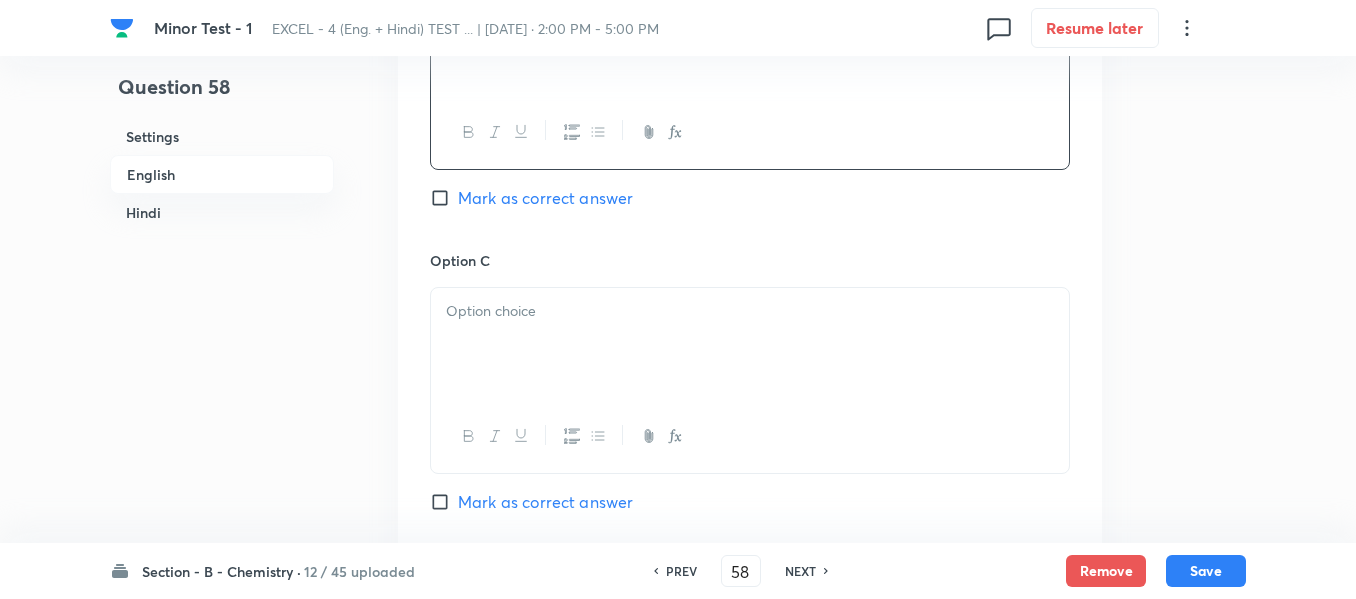 scroll, scrollTop: 1616, scrollLeft: 0, axis: vertical 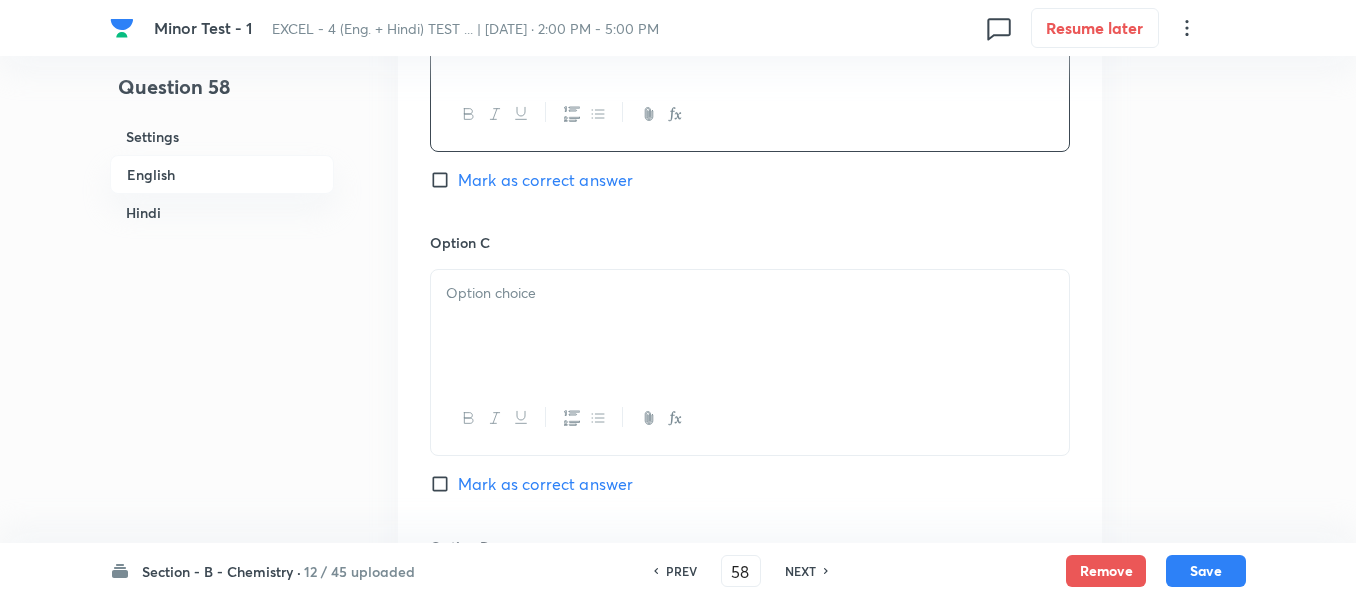 click at bounding box center (750, 293) 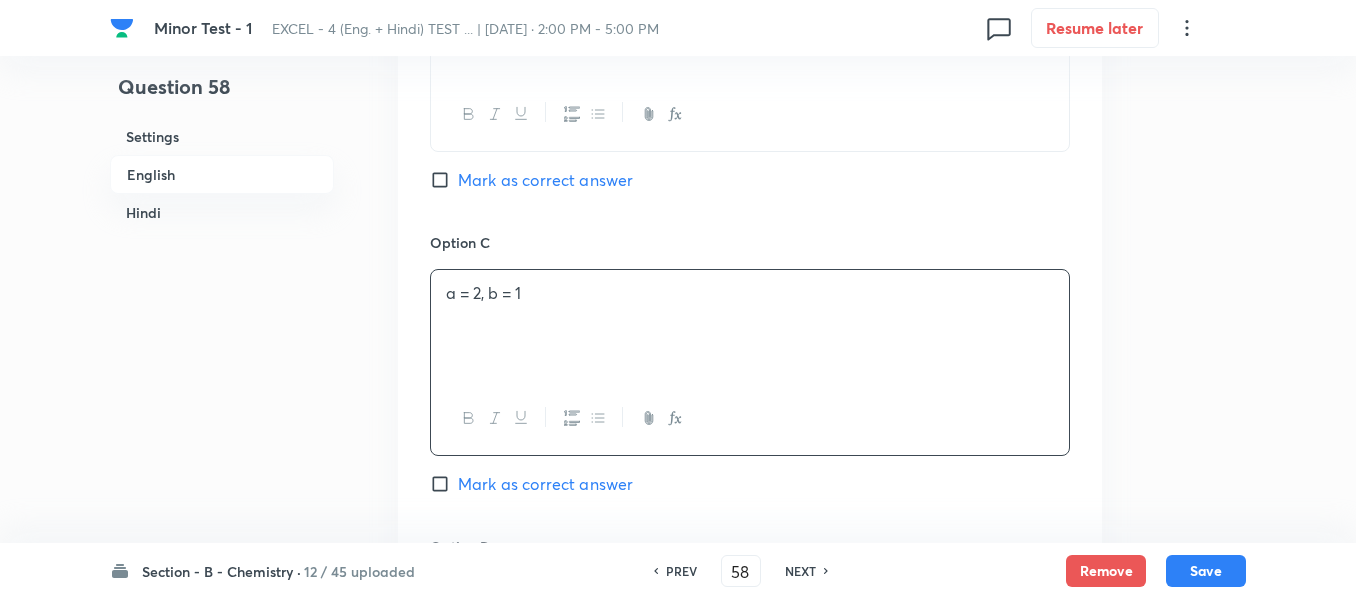 click on "Hindi" at bounding box center (222, 212) 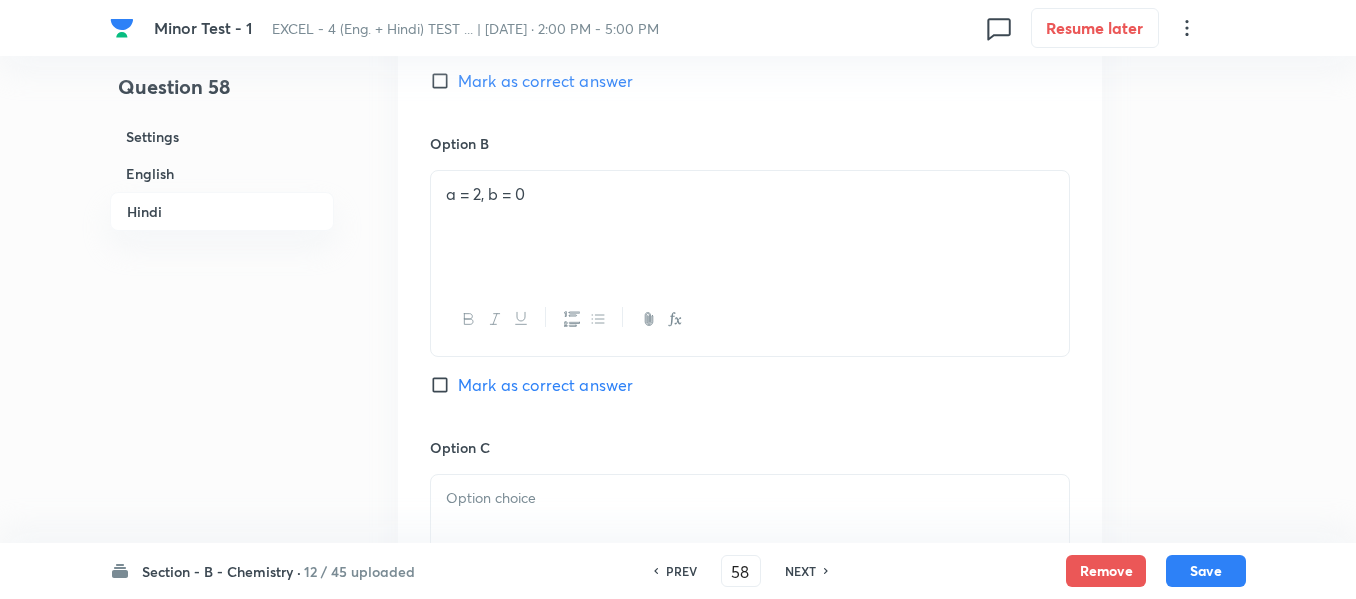 scroll, scrollTop: 3777, scrollLeft: 0, axis: vertical 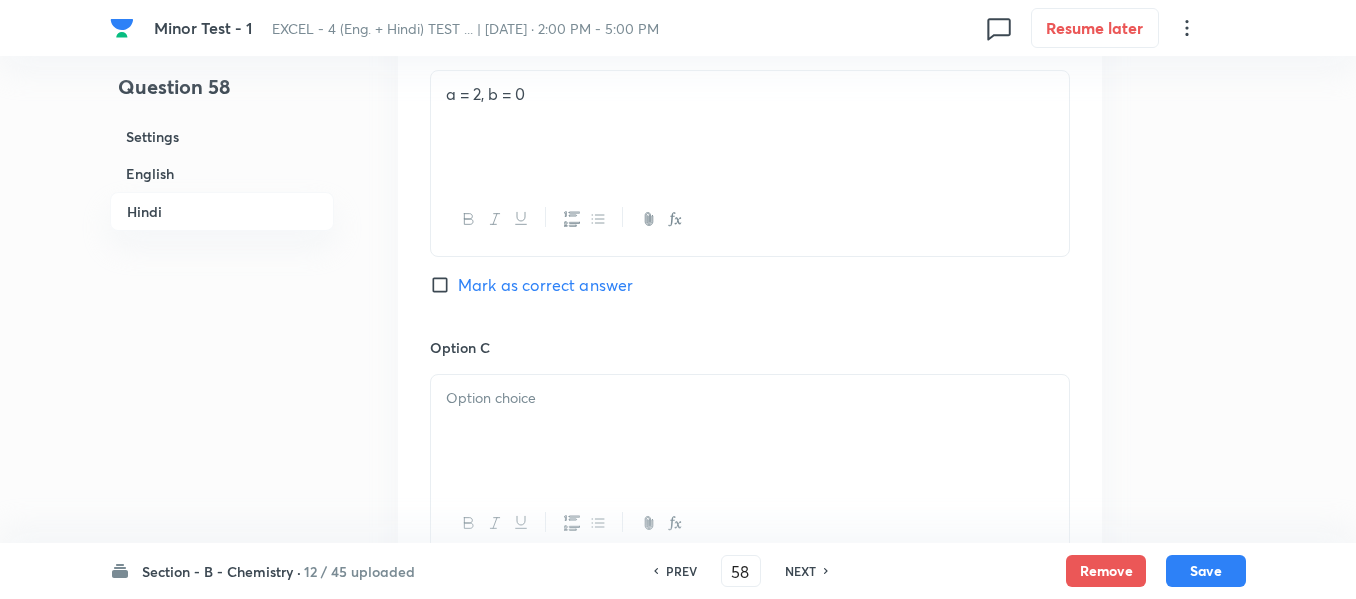 click at bounding box center [750, 398] 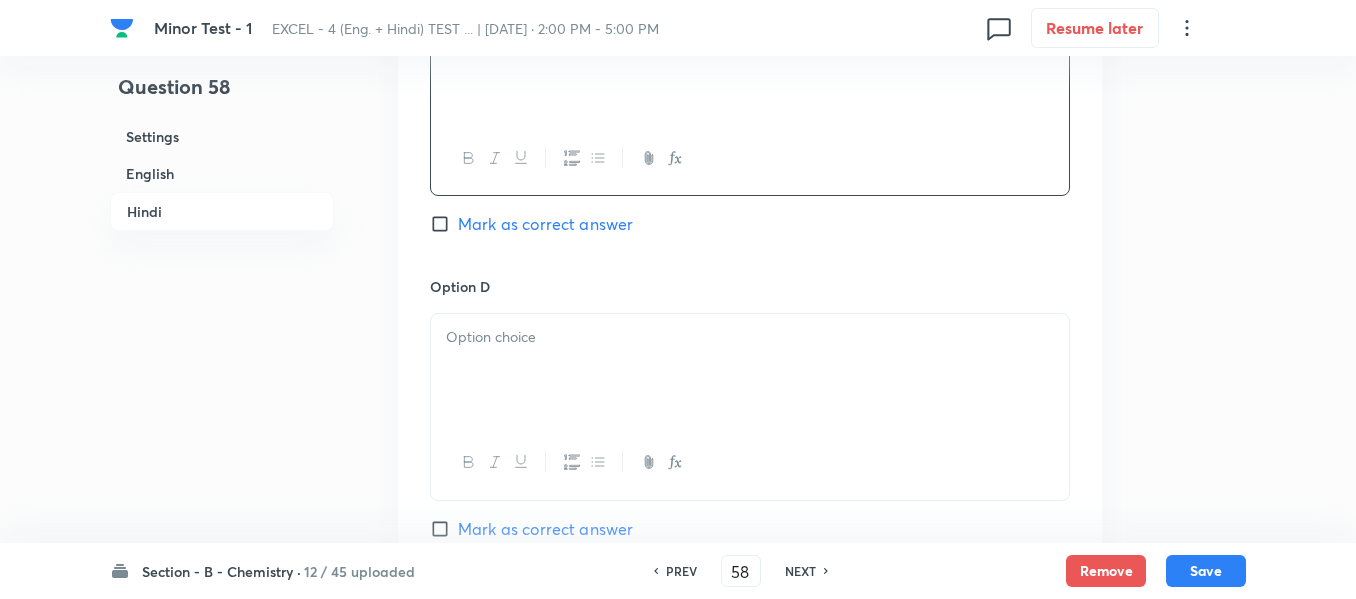 scroll, scrollTop: 4177, scrollLeft: 0, axis: vertical 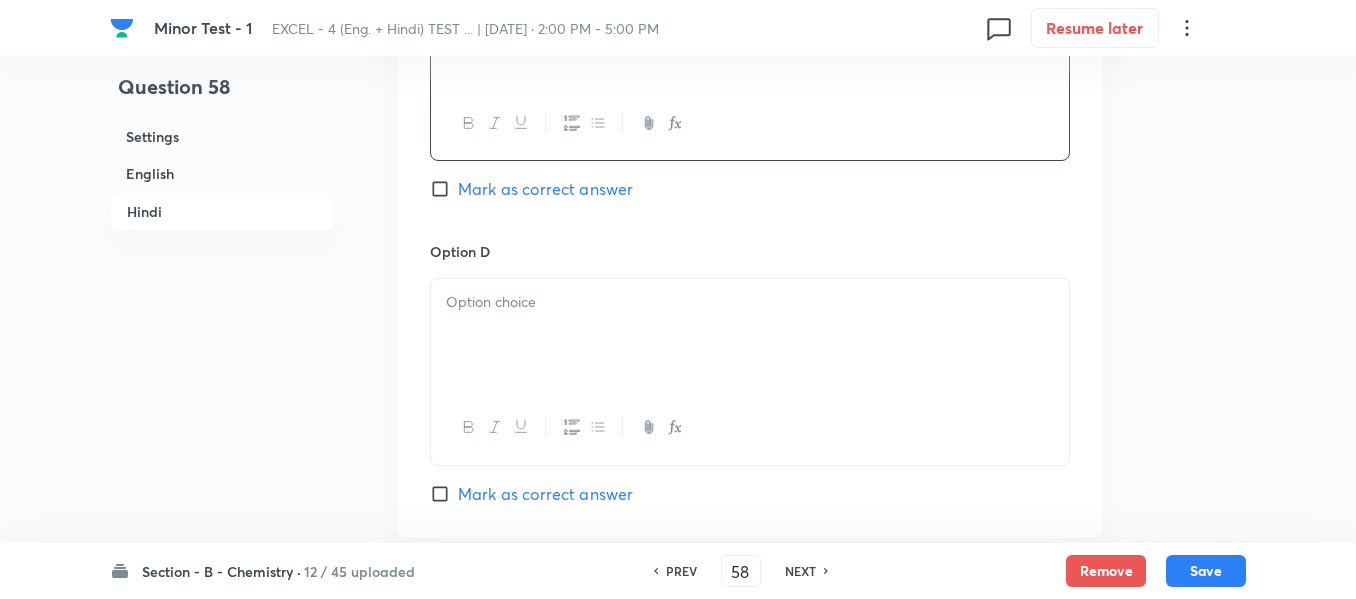 click at bounding box center [750, 335] 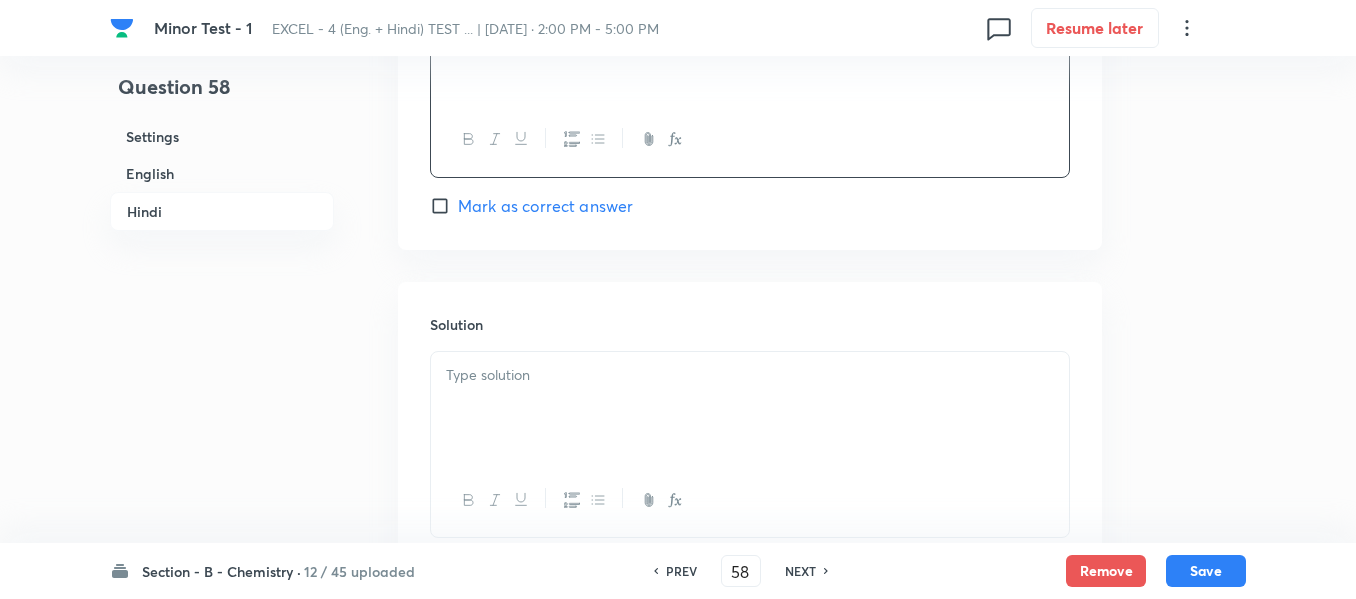 scroll, scrollTop: 4477, scrollLeft: 0, axis: vertical 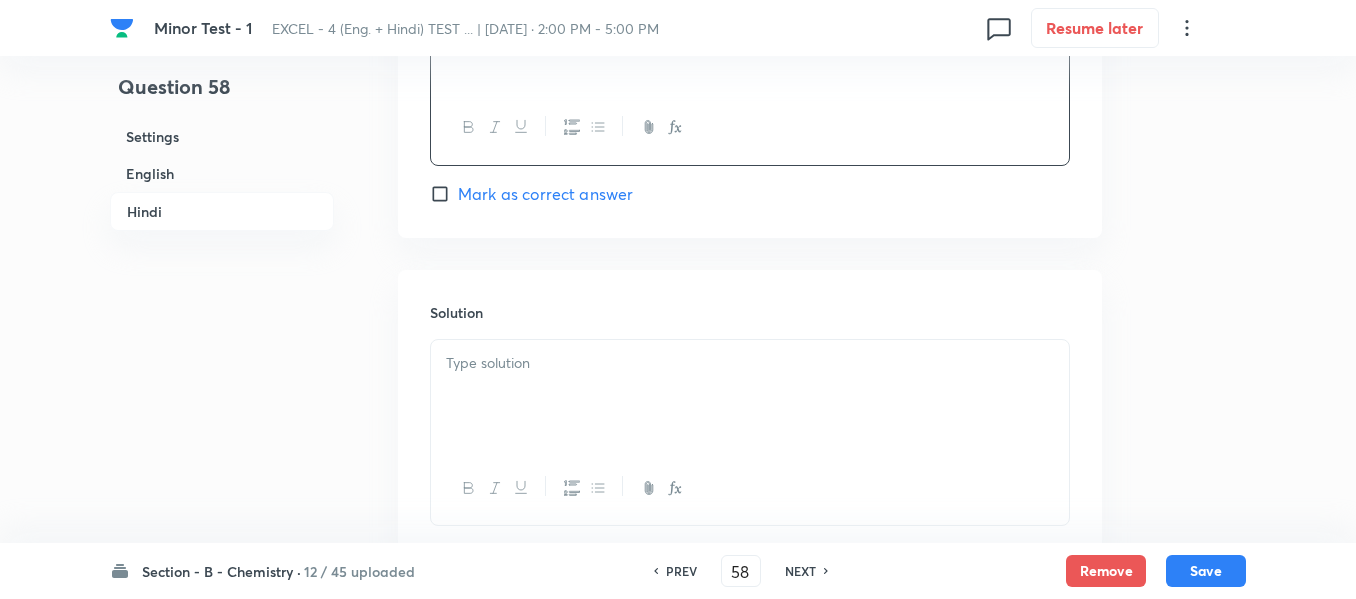 click at bounding box center (750, 363) 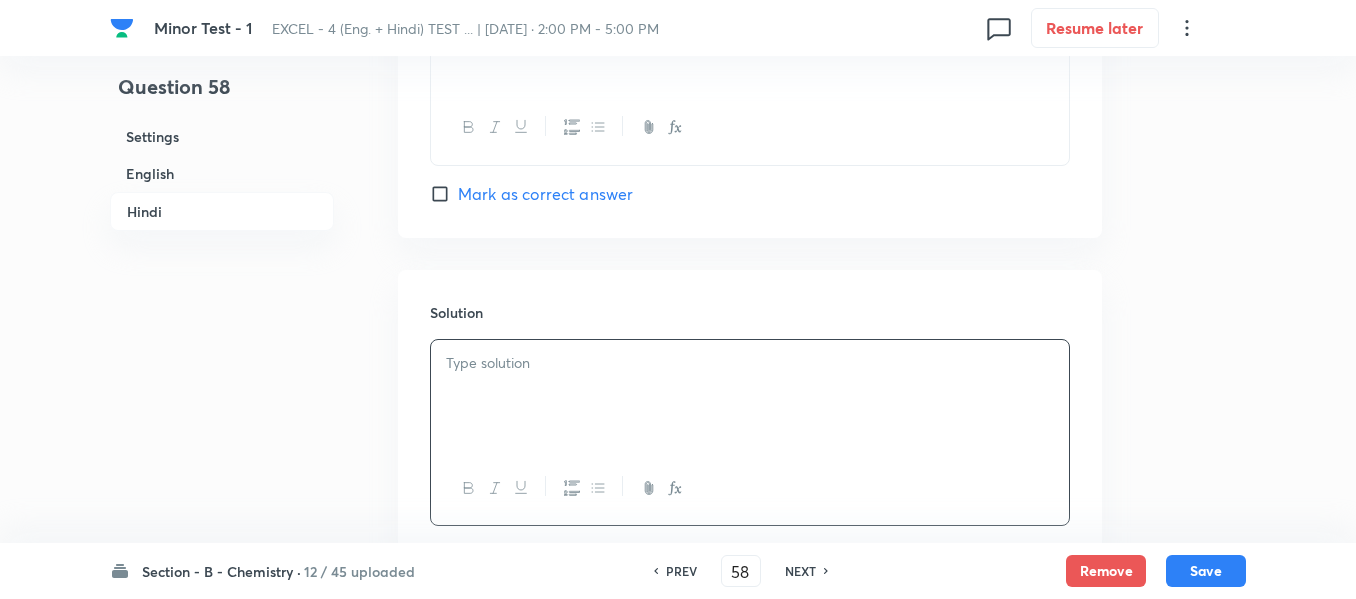 type 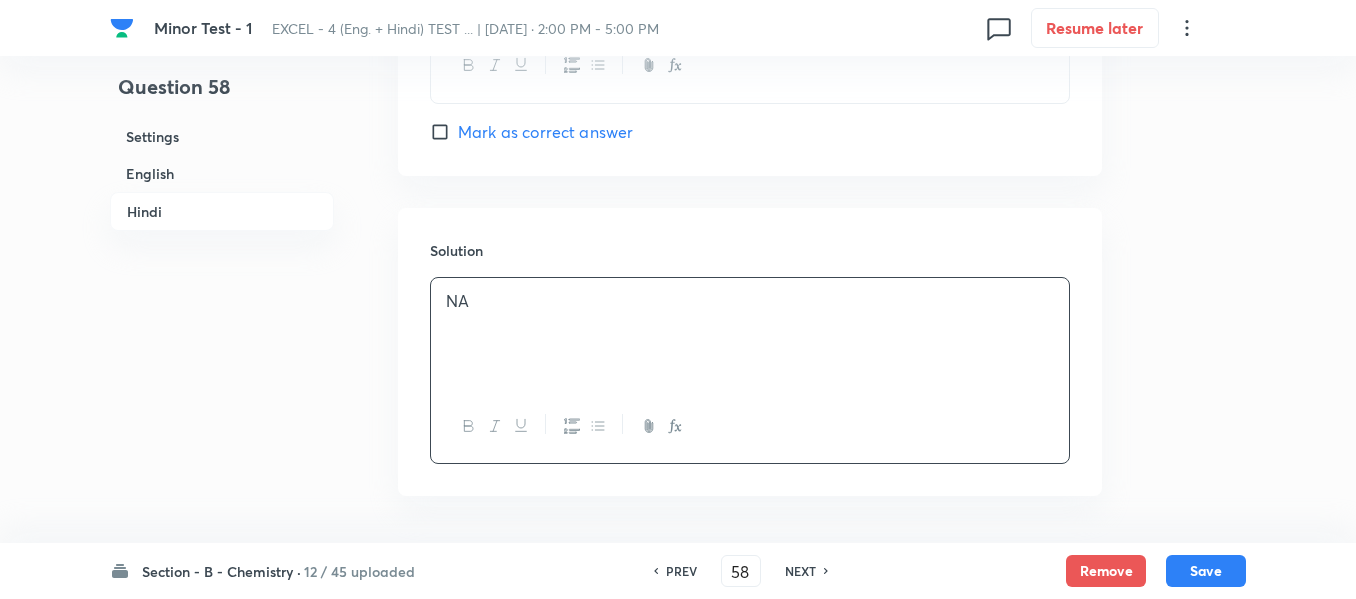 scroll, scrollTop: 4612, scrollLeft: 0, axis: vertical 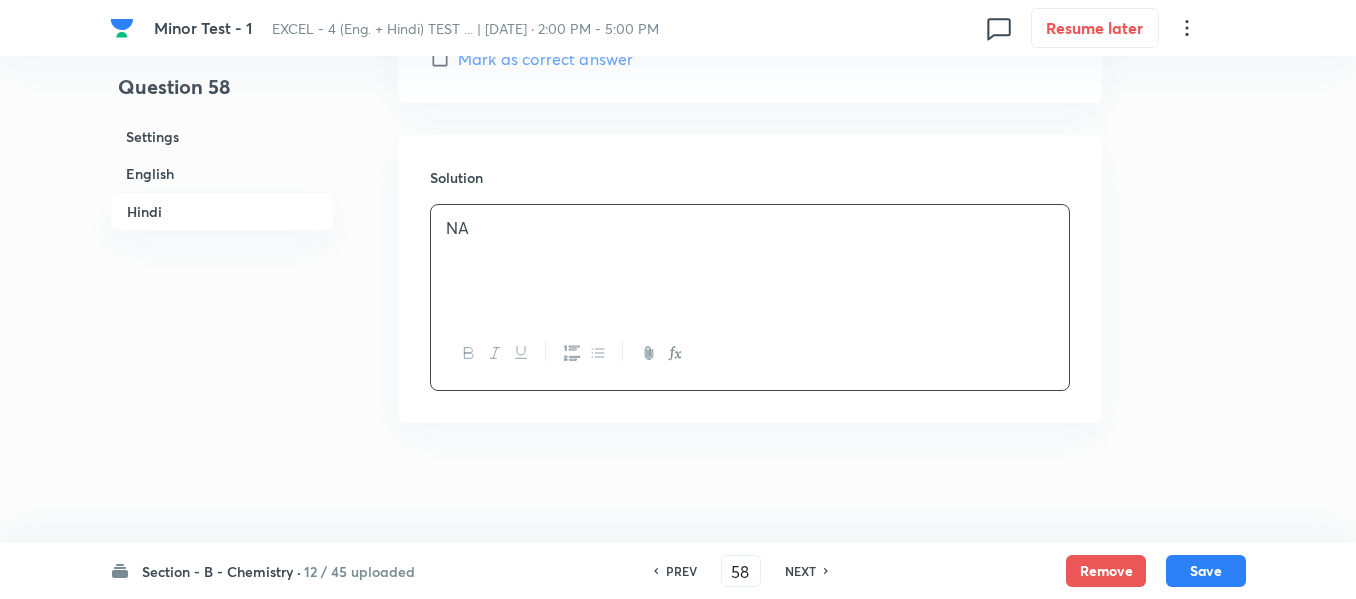 click on "English" at bounding box center (222, 173) 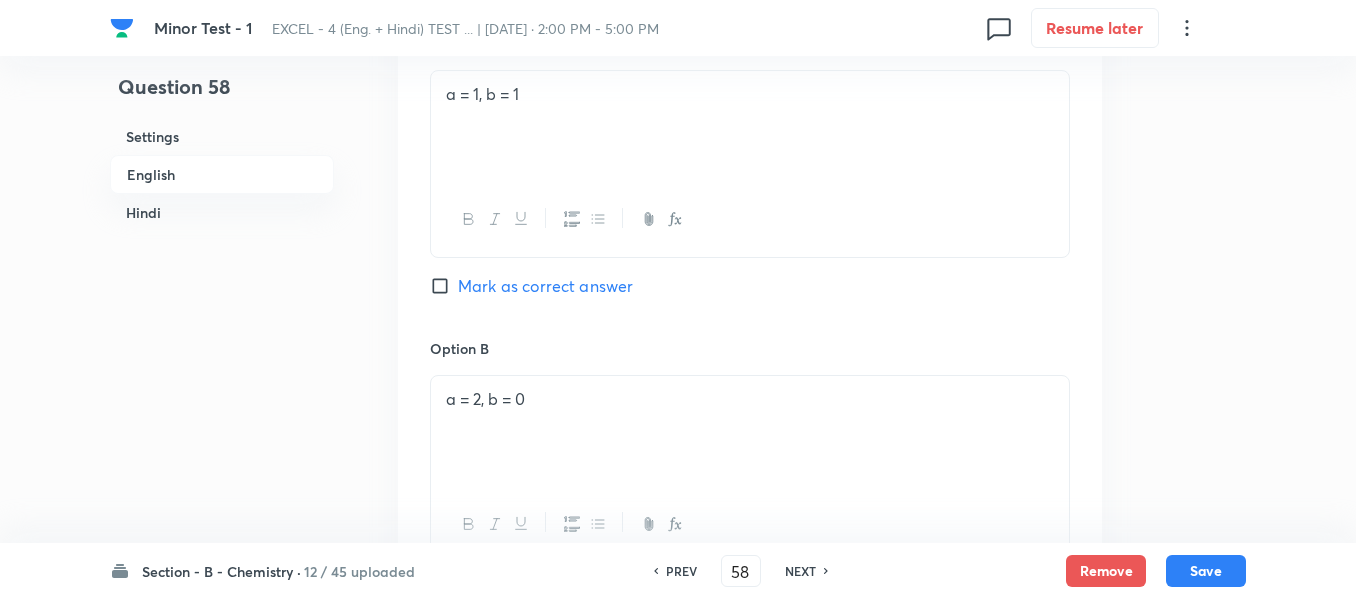 scroll, scrollTop: 1216, scrollLeft: 0, axis: vertical 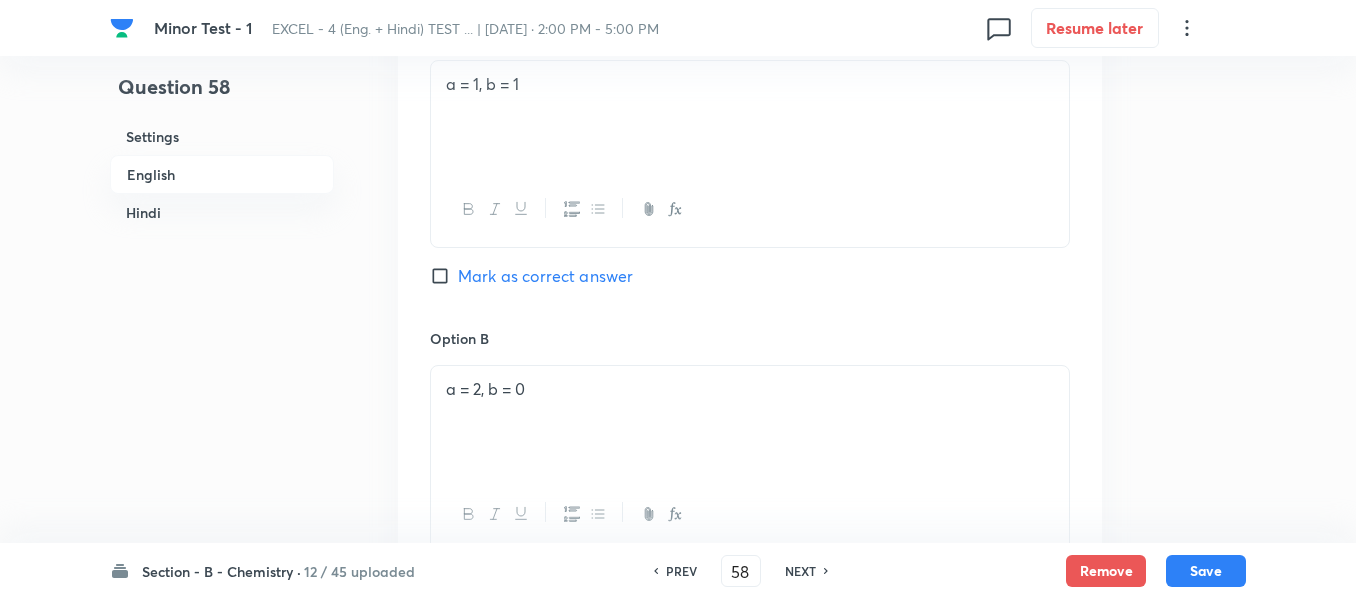 click on "Mark as correct answer" at bounding box center [444, 276] 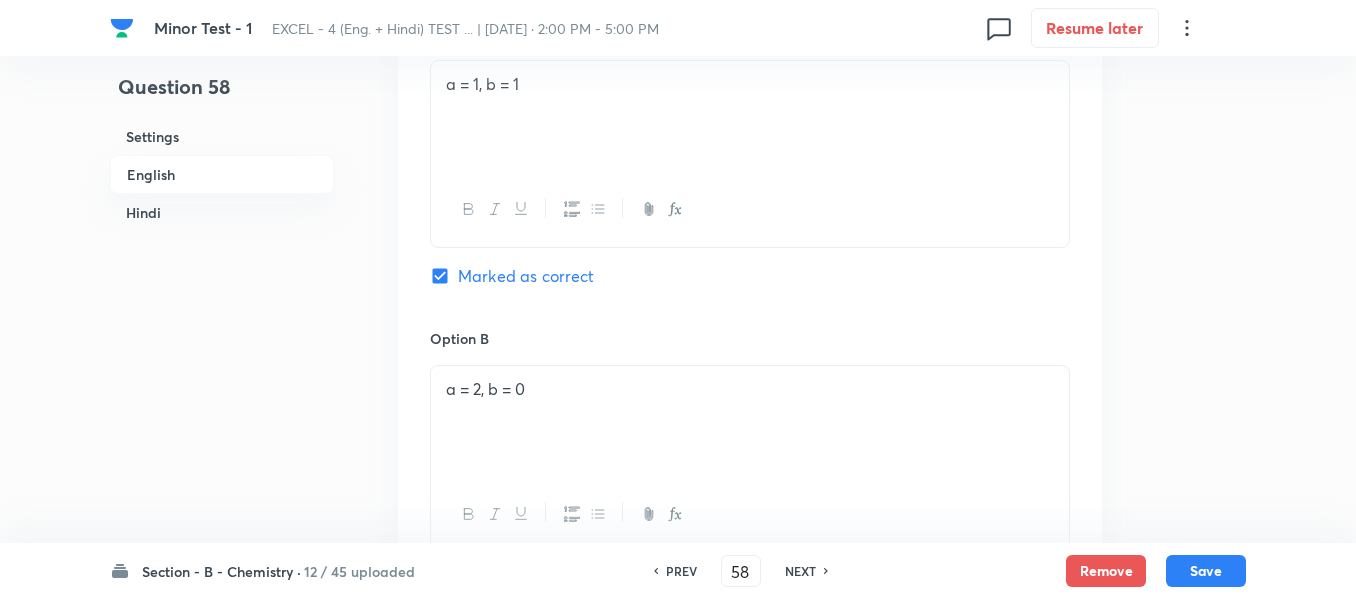 checkbox on "true" 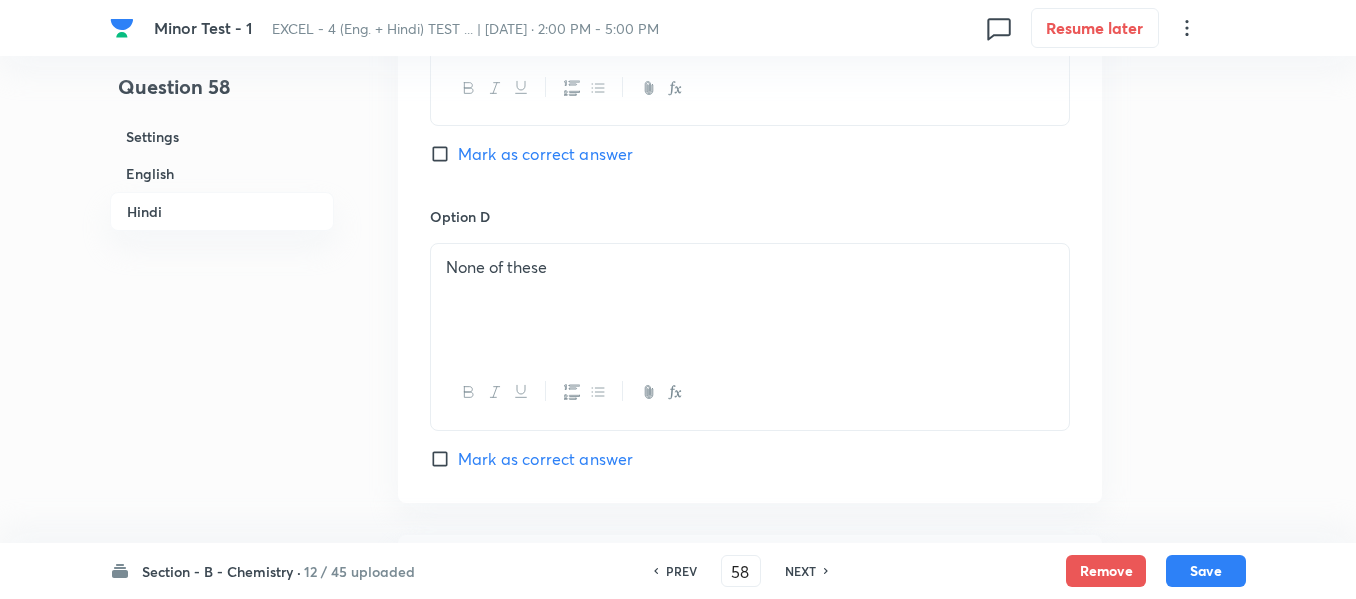 scroll, scrollTop: 4216, scrollLeft: 0, axis: vertical 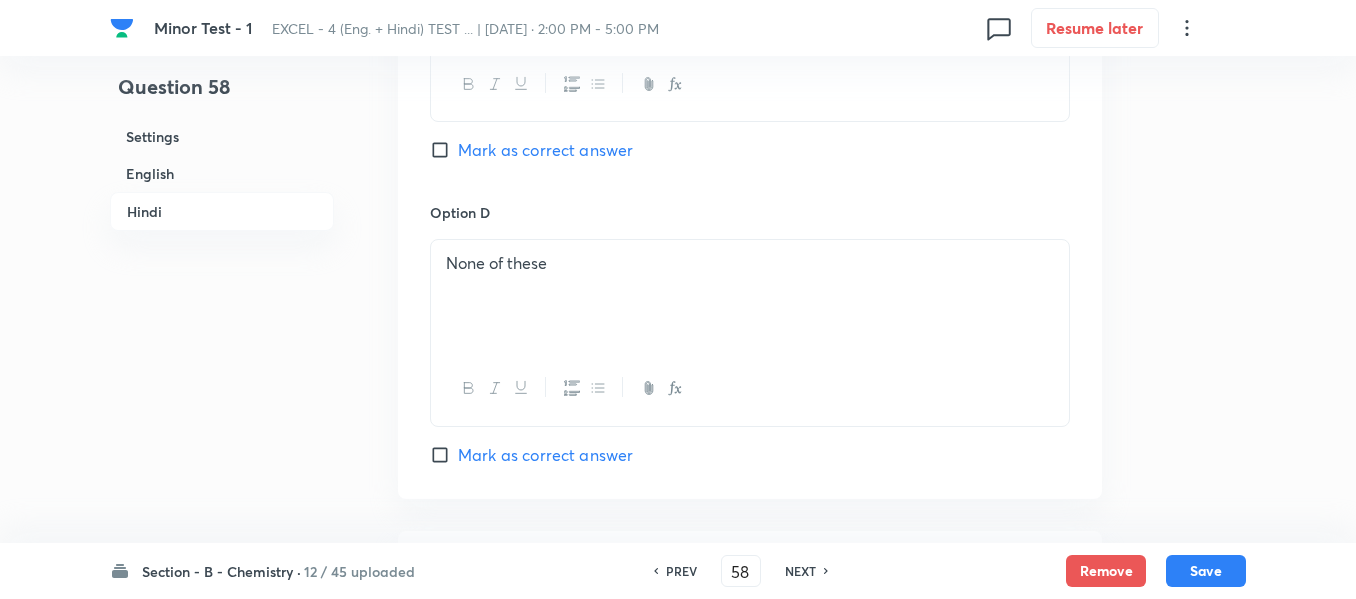 click on "None of these" at bounding box center (750, 263) 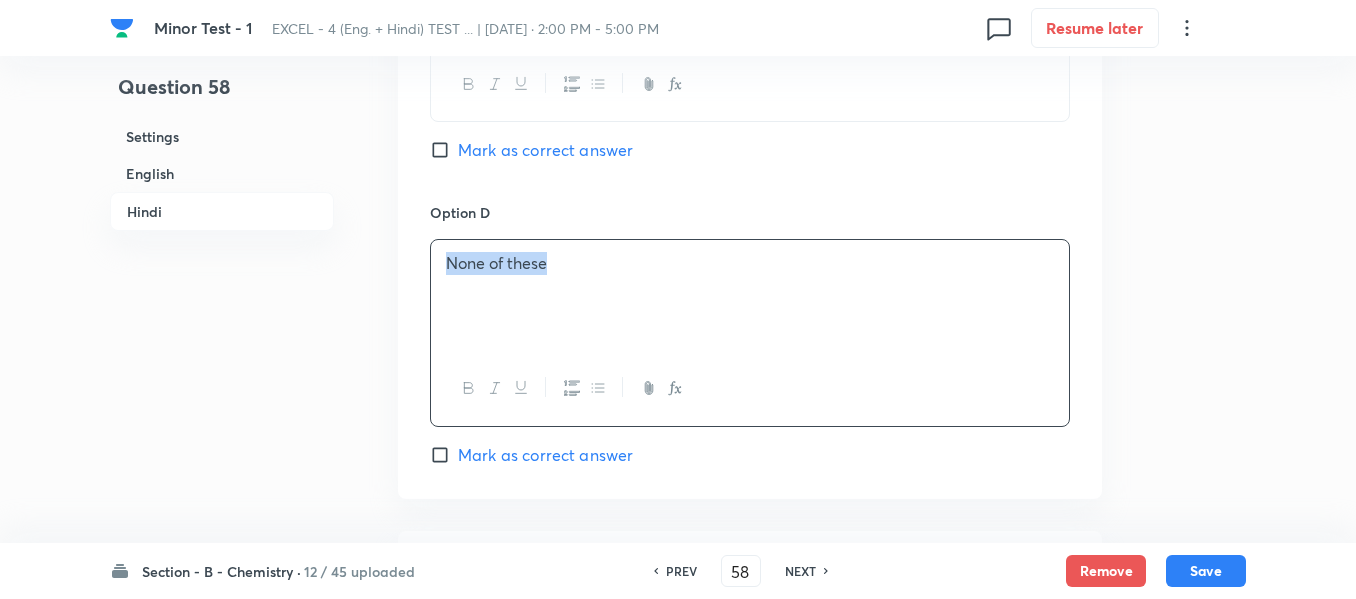 drag, startPoint x: 571, startPoint y: 260, endPoint x: 389, endPoint y: 262, distance: 182.01099 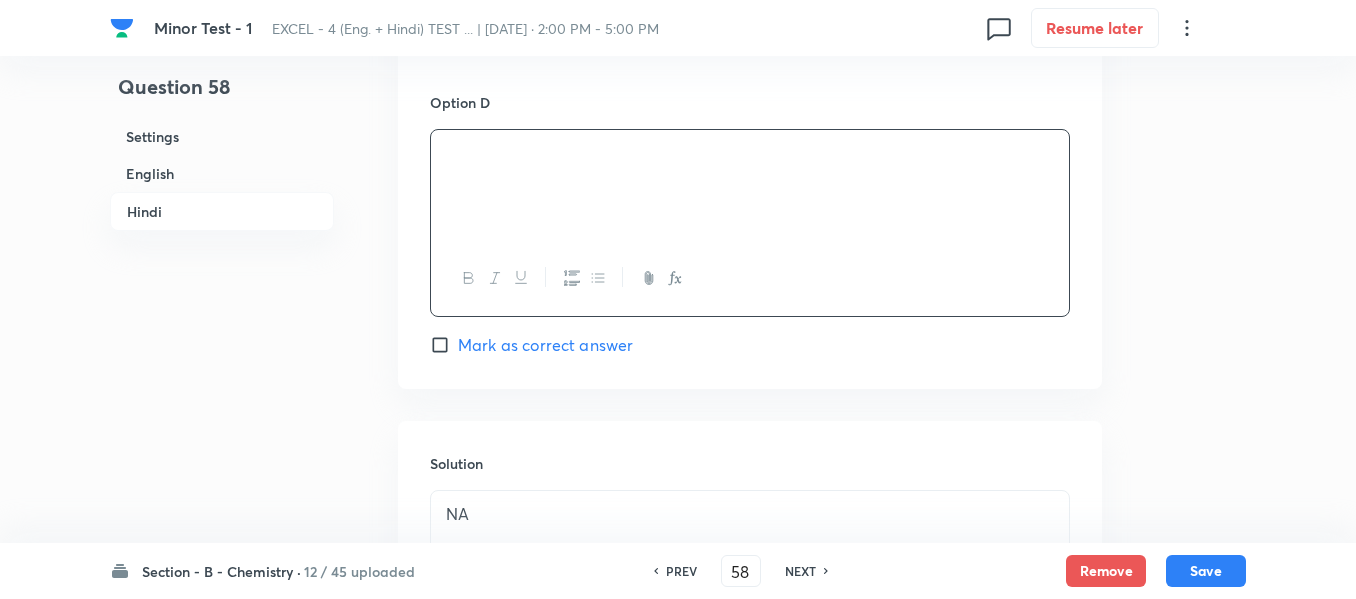 scroll, scrollTop: 4612, scrollLeft: 0, axis: vertical 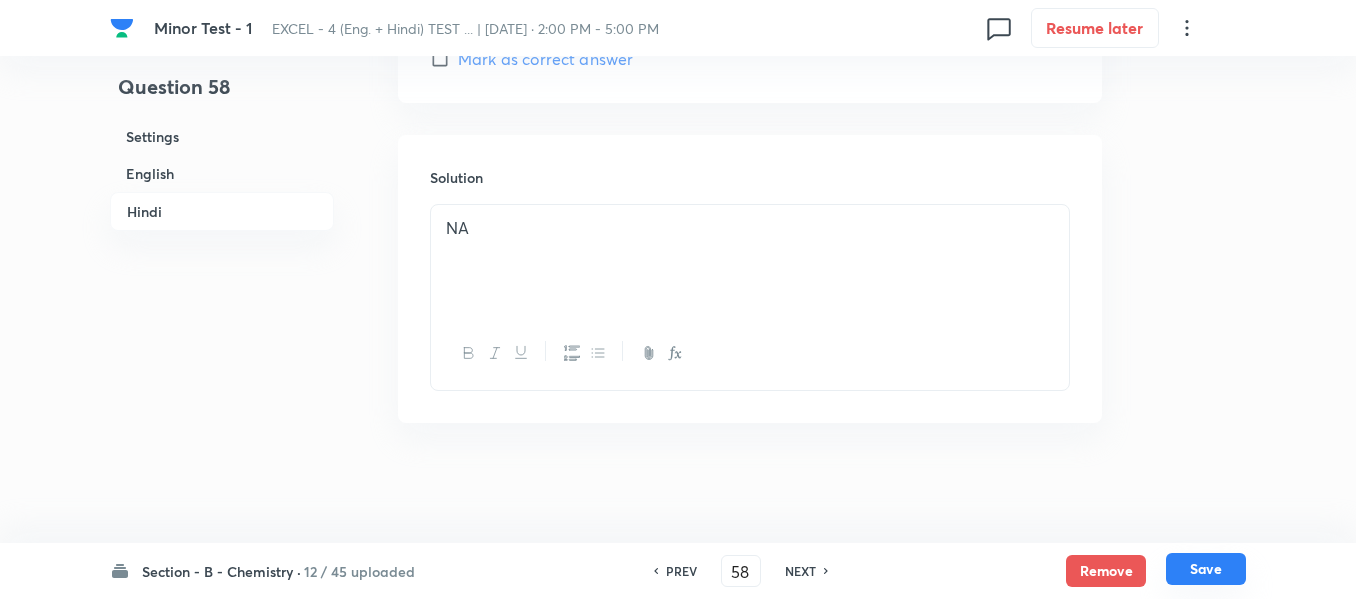 click on "Save" at bounding box center [1206, 569] 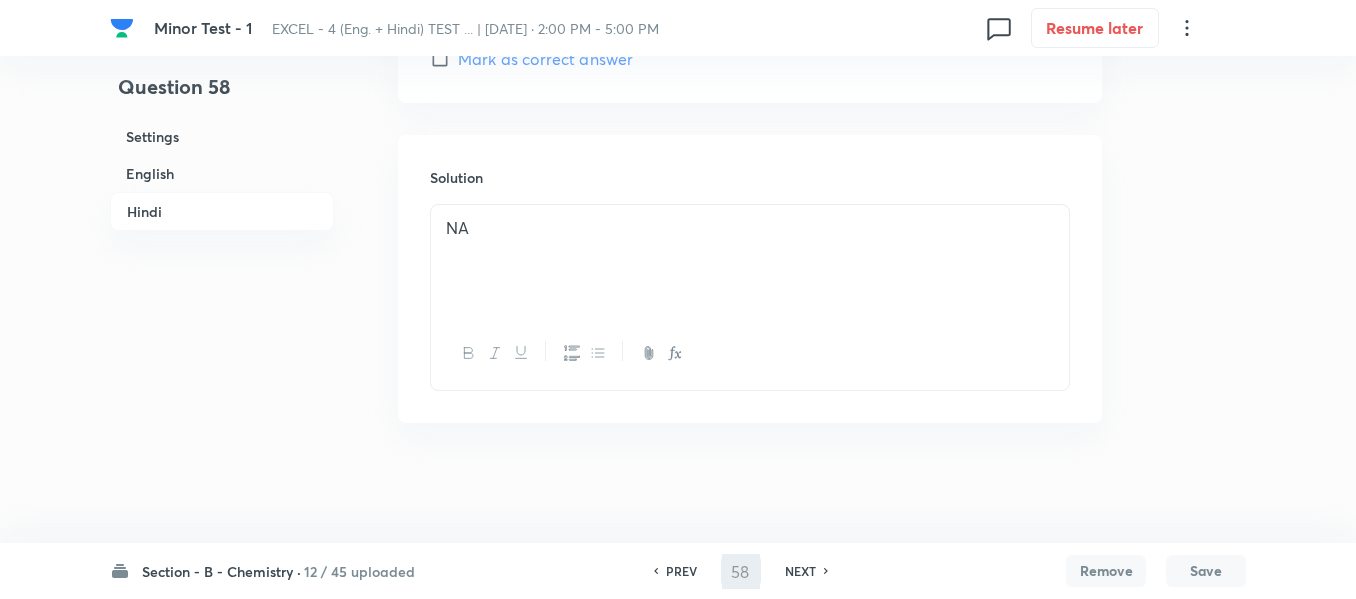 type on "59" 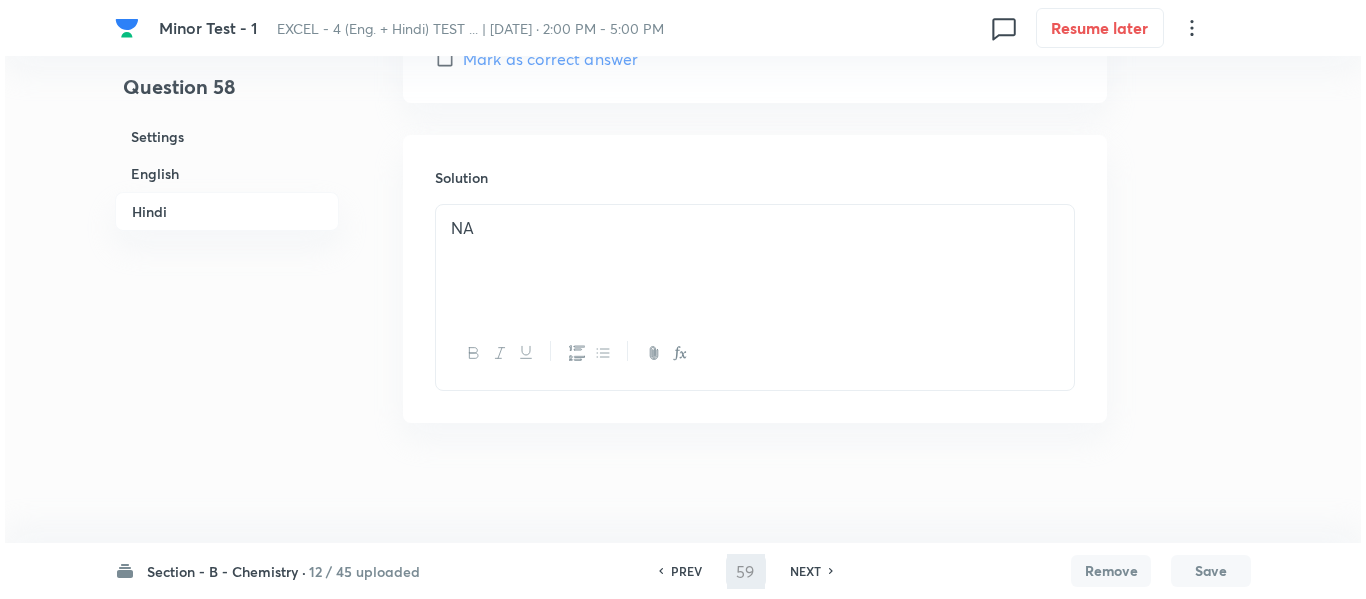 scroll, scrollTop: 0, scrollLeft: 0, axis: both 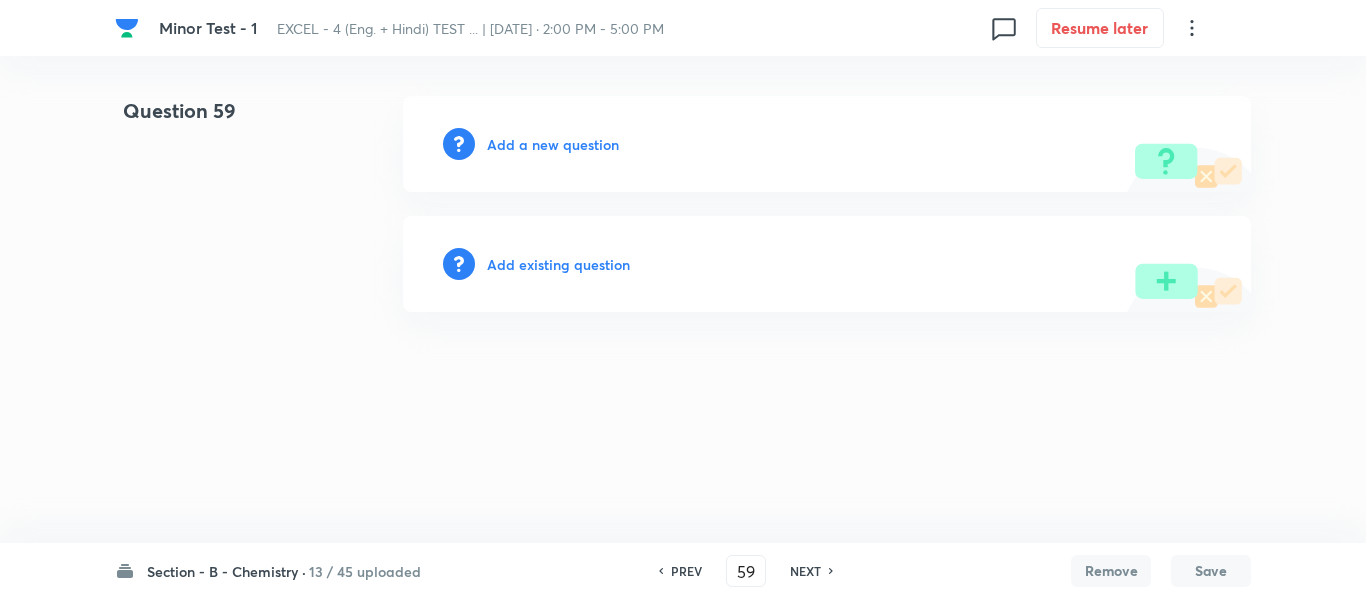 click on "Add a new question" at bounding box center (553, 144) 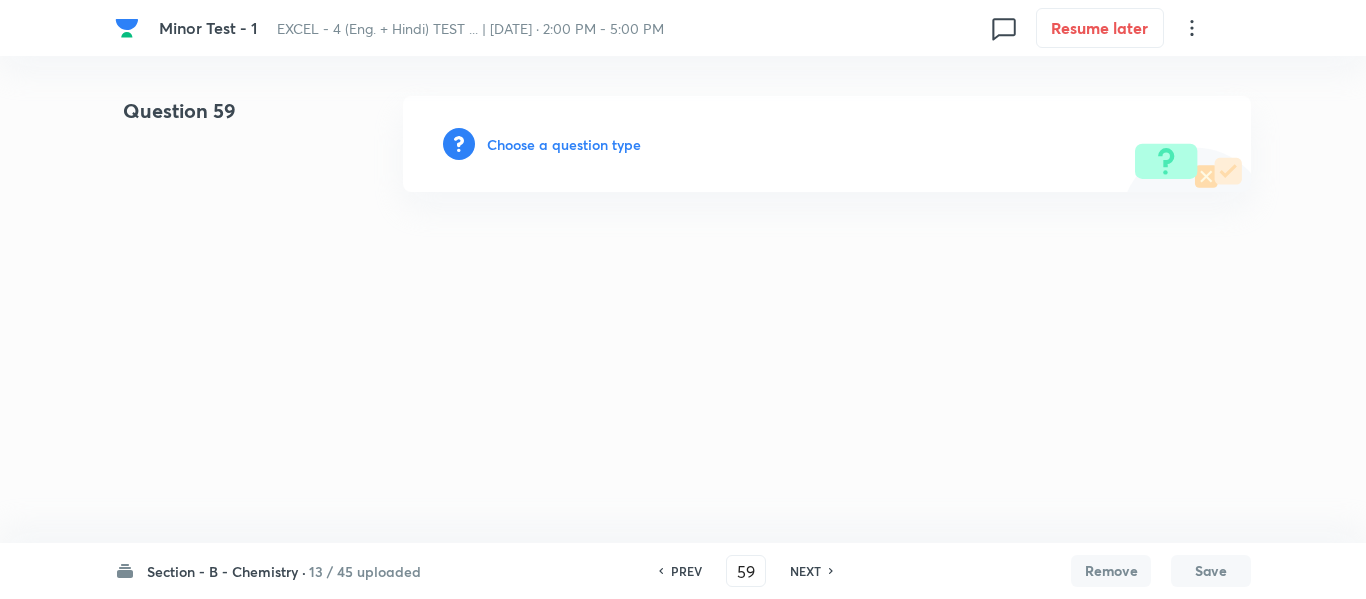 click on "Choose a question type" at bounding box center [564, 144] 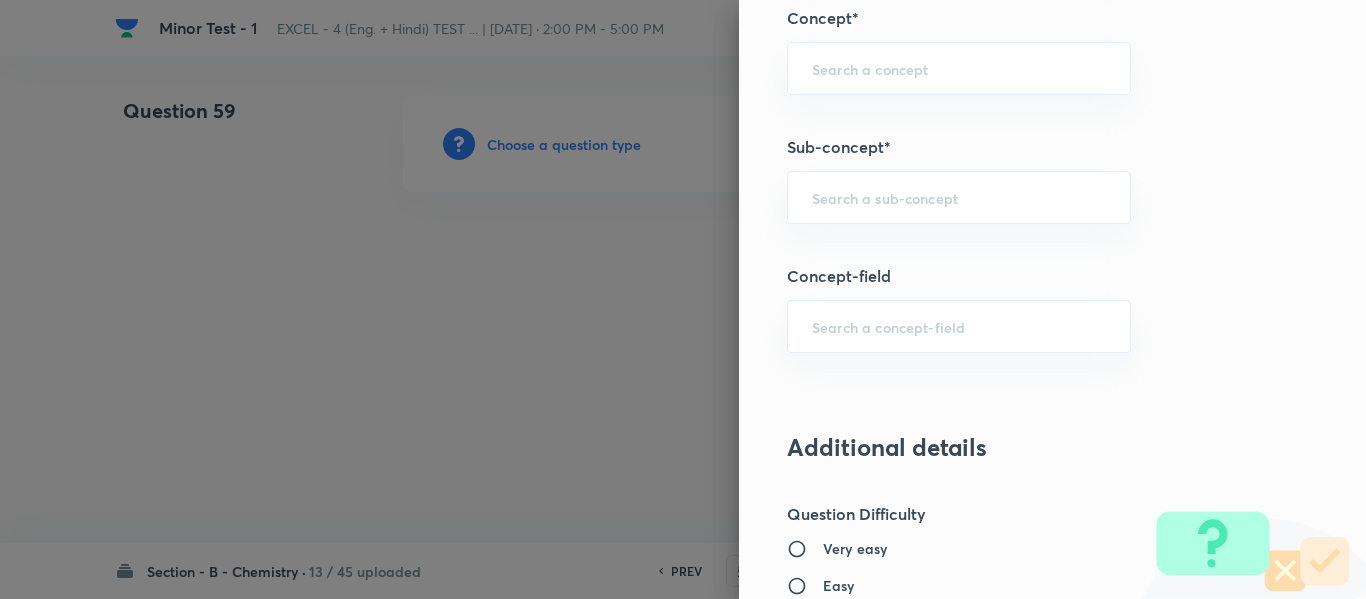 scroll, scrollTop: 1300, scrollLeft: 0, axis: vertical 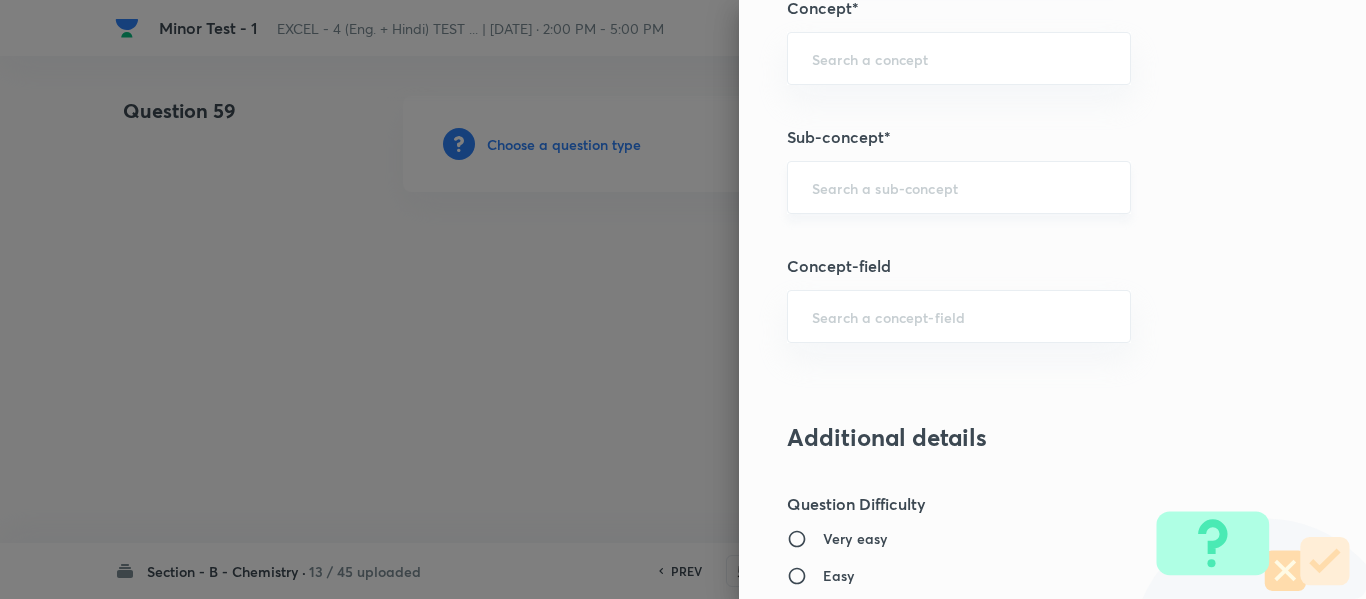 click at bounding box center (959, 187) 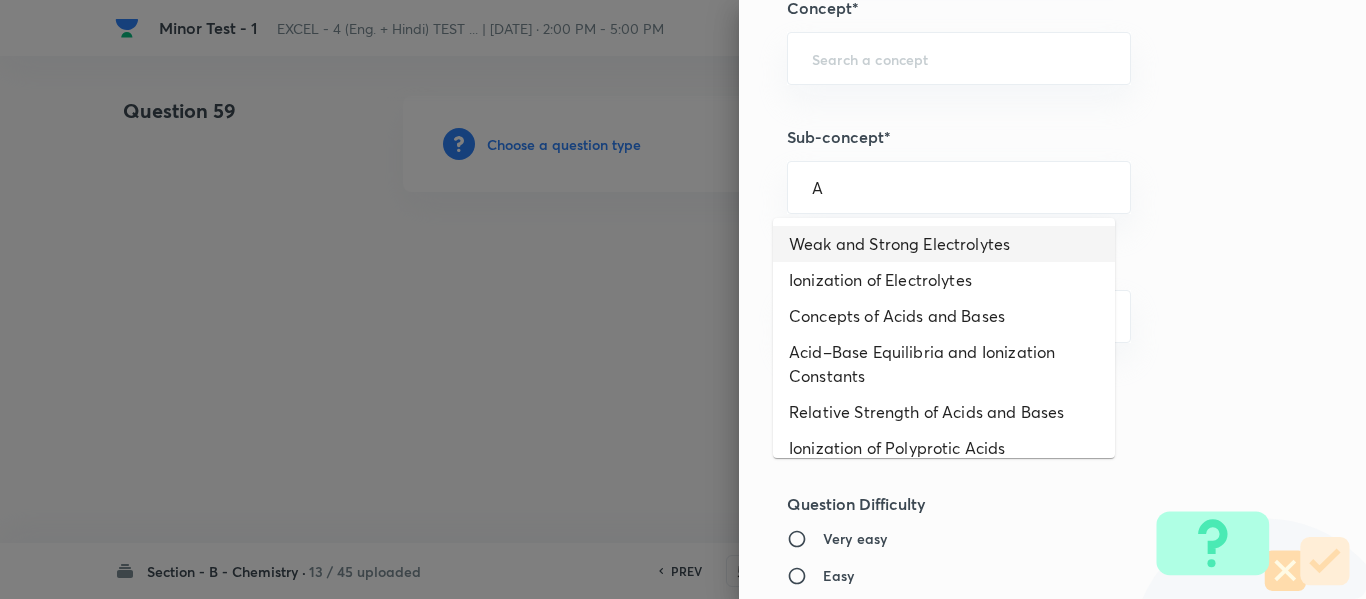 click on "Weak and Strong Electrolytes" at bounding box center (944, 244) 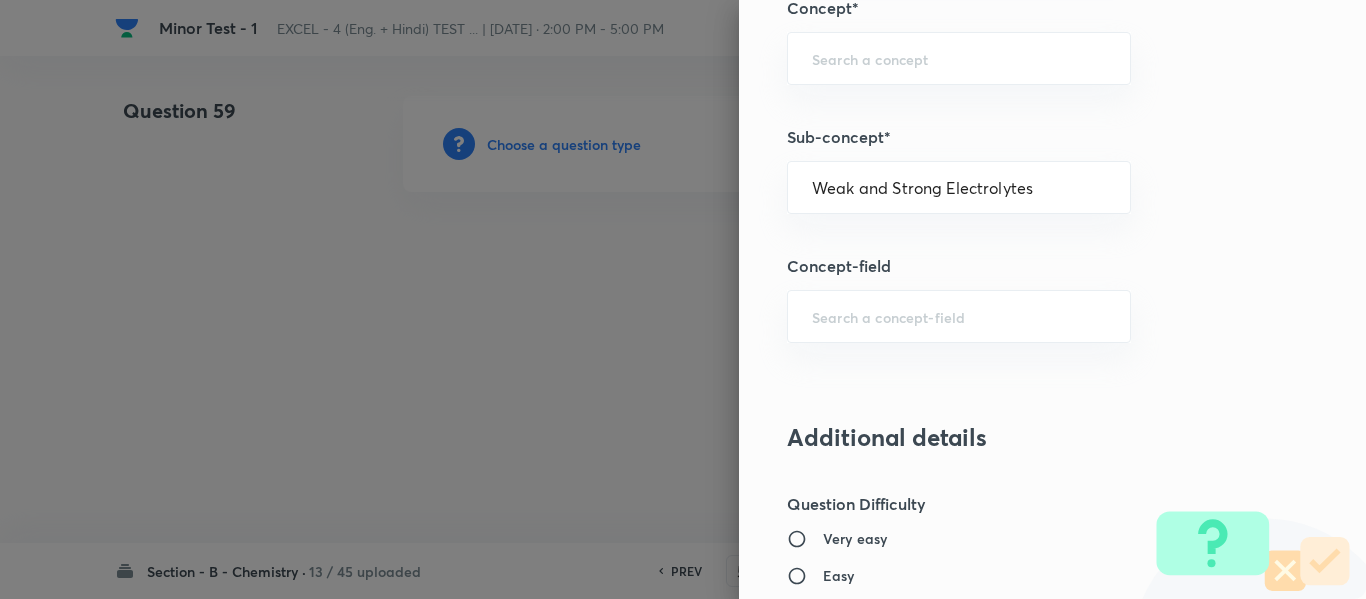 type on "Chemistry" 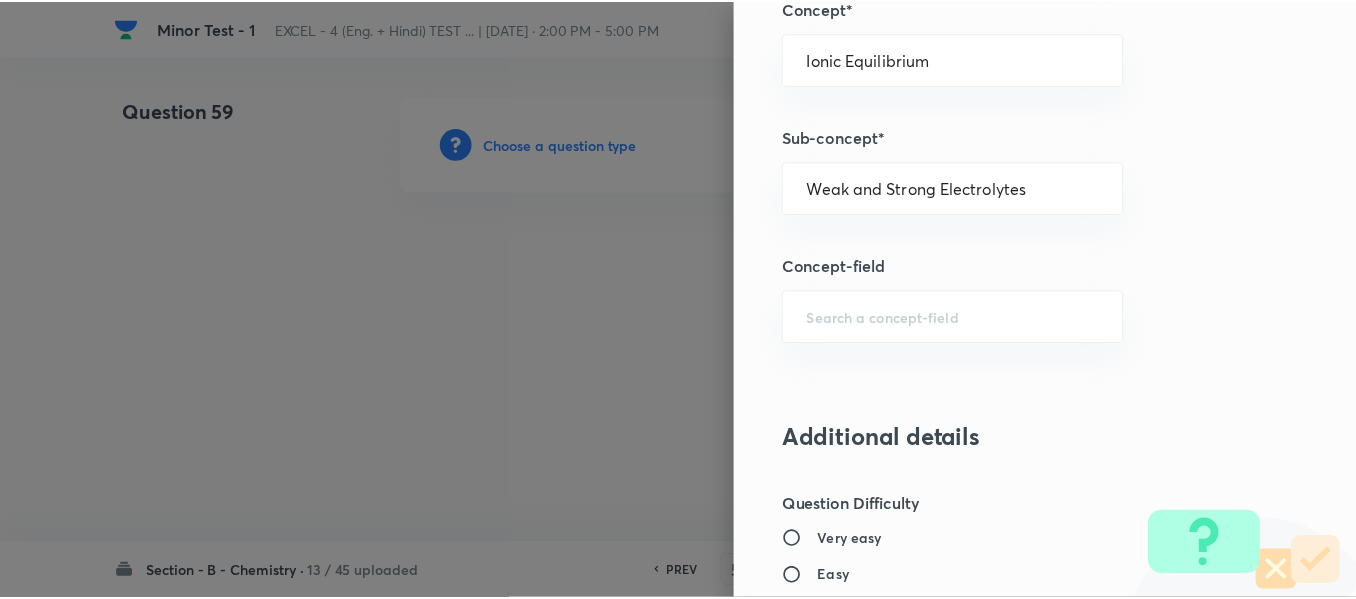 scroll, scrollTop: 2261, scrollLeft: 0, axis: vertical 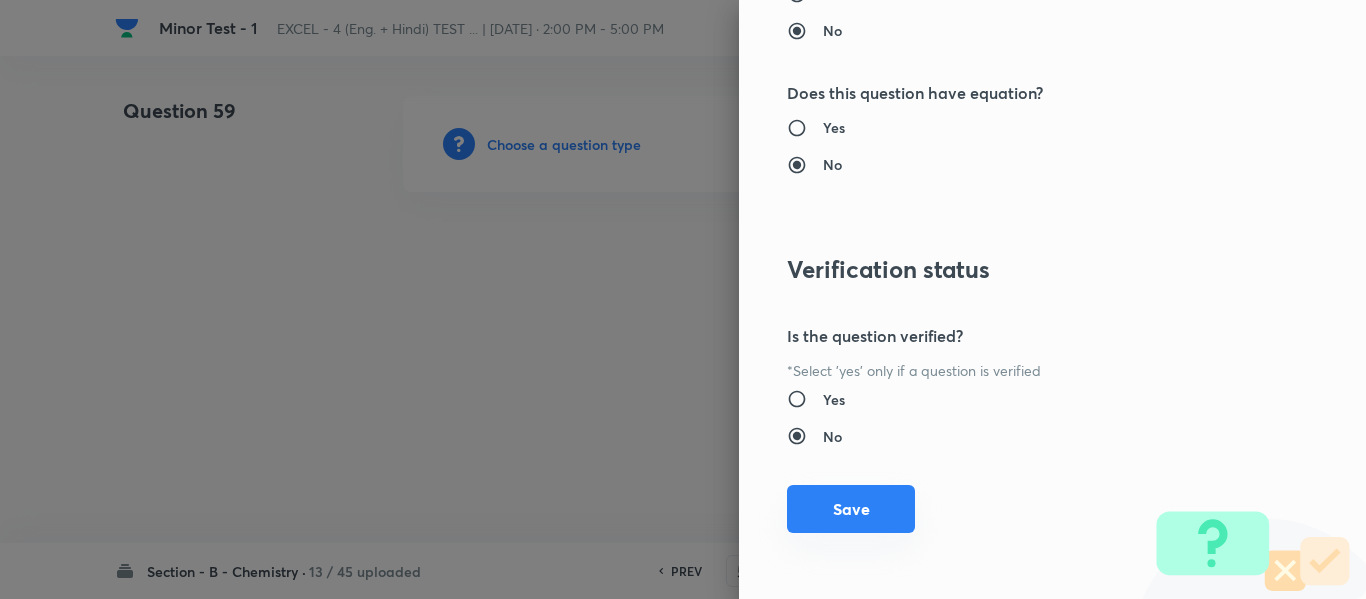 click on "Save" at bounding box center [851, 509] 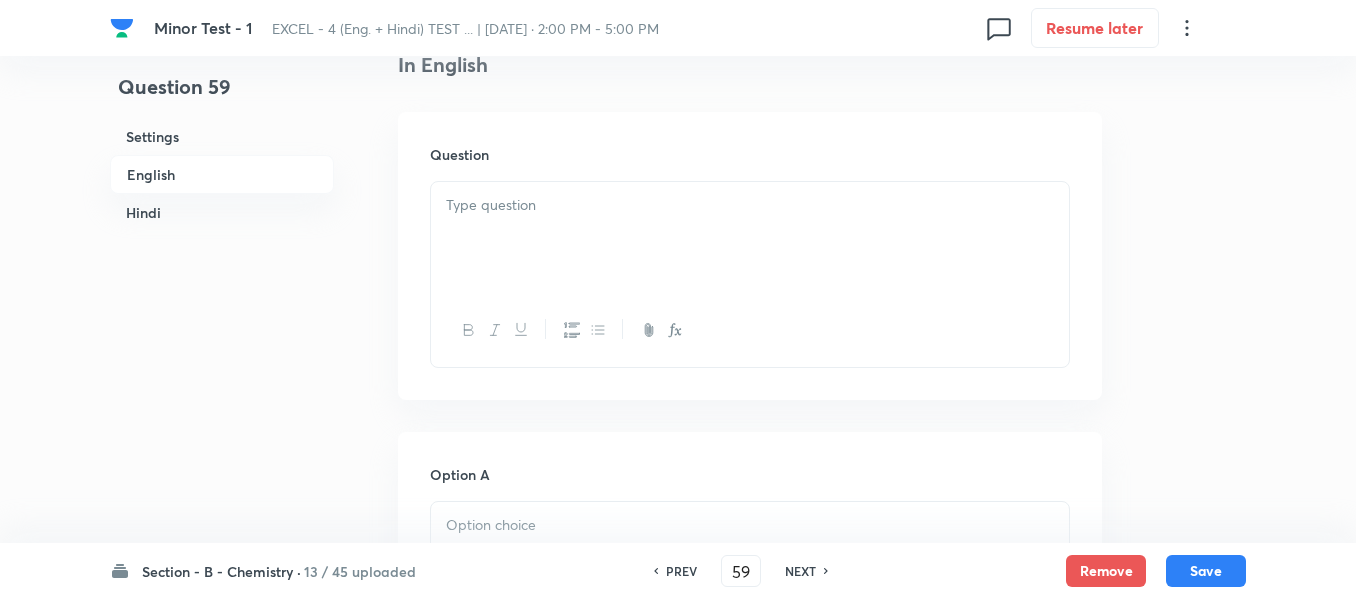 scroll, scrollTop: 600, scrollLeft: 0, axis: vertical 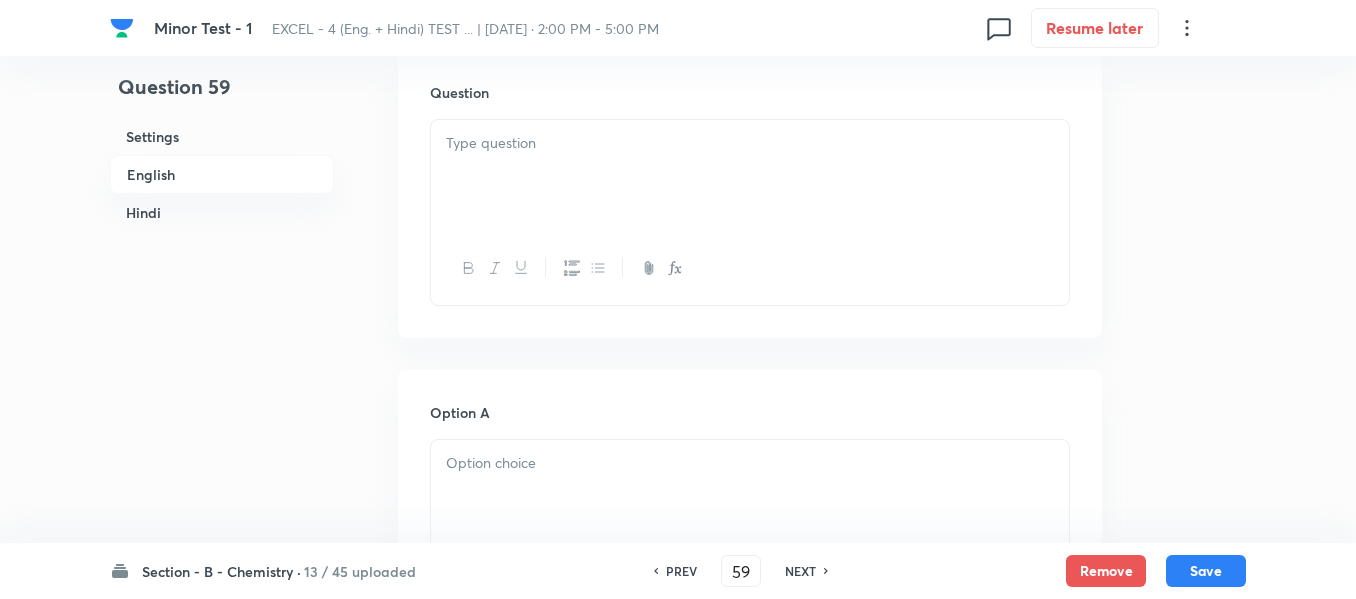 click at bounding box center [750, 143] 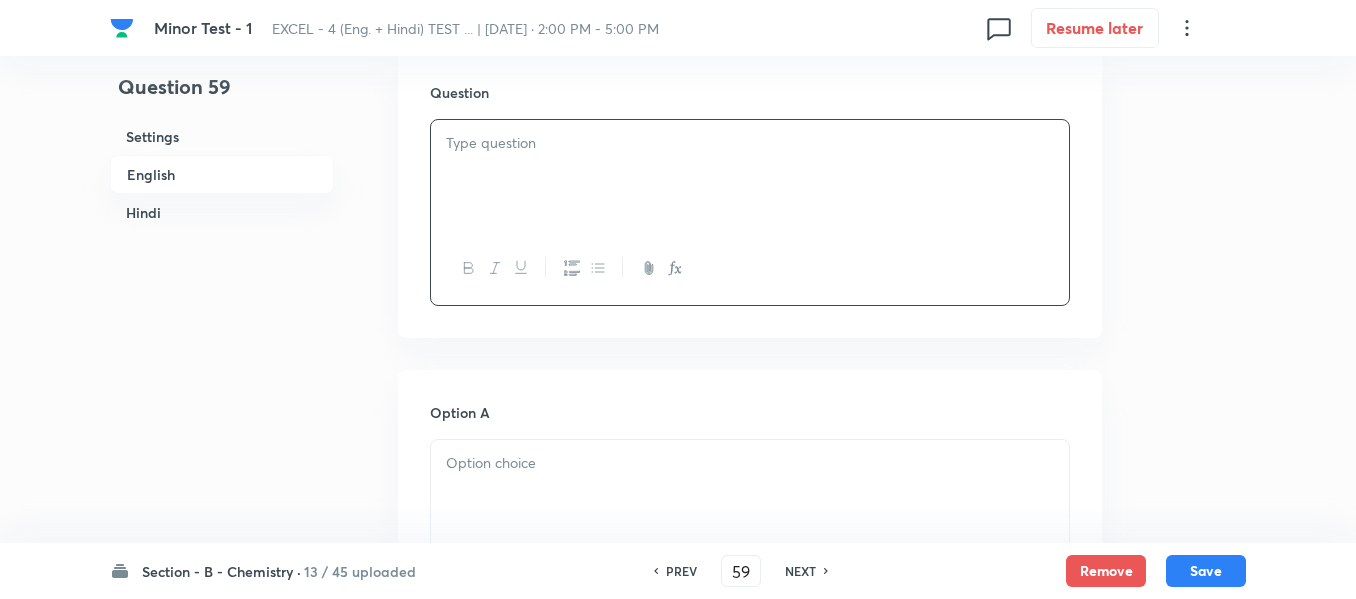 click on "Hindi" at bounding box center (222, 212) 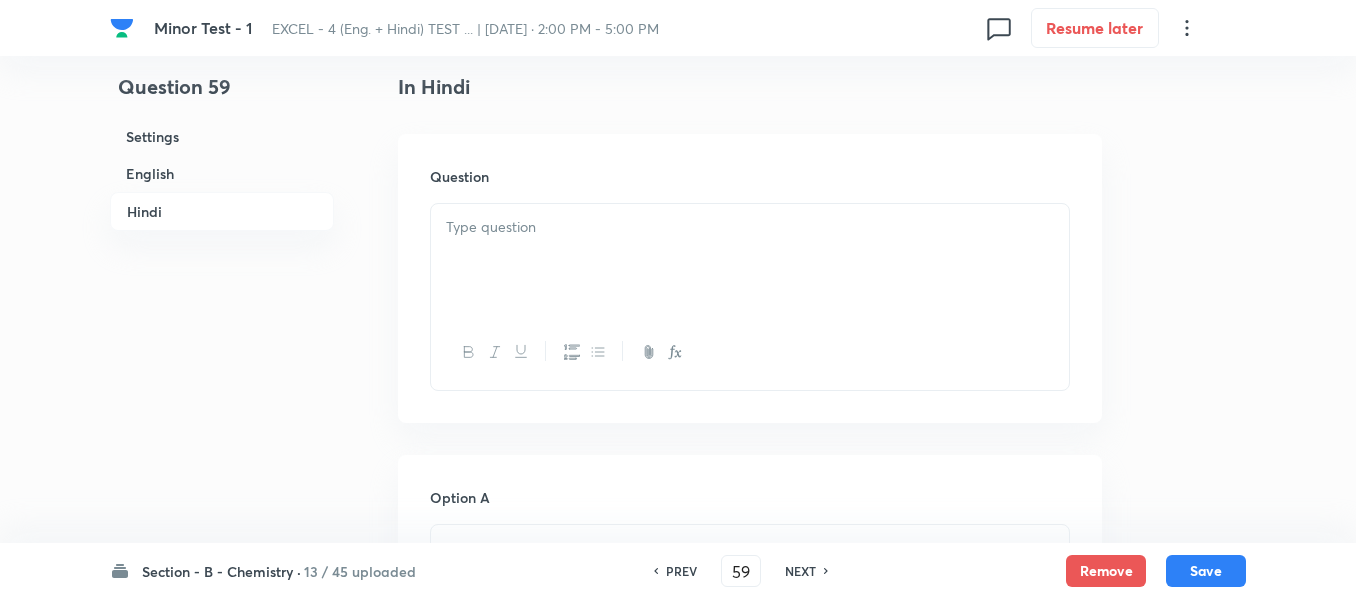 click at bounding box center (750, 227) 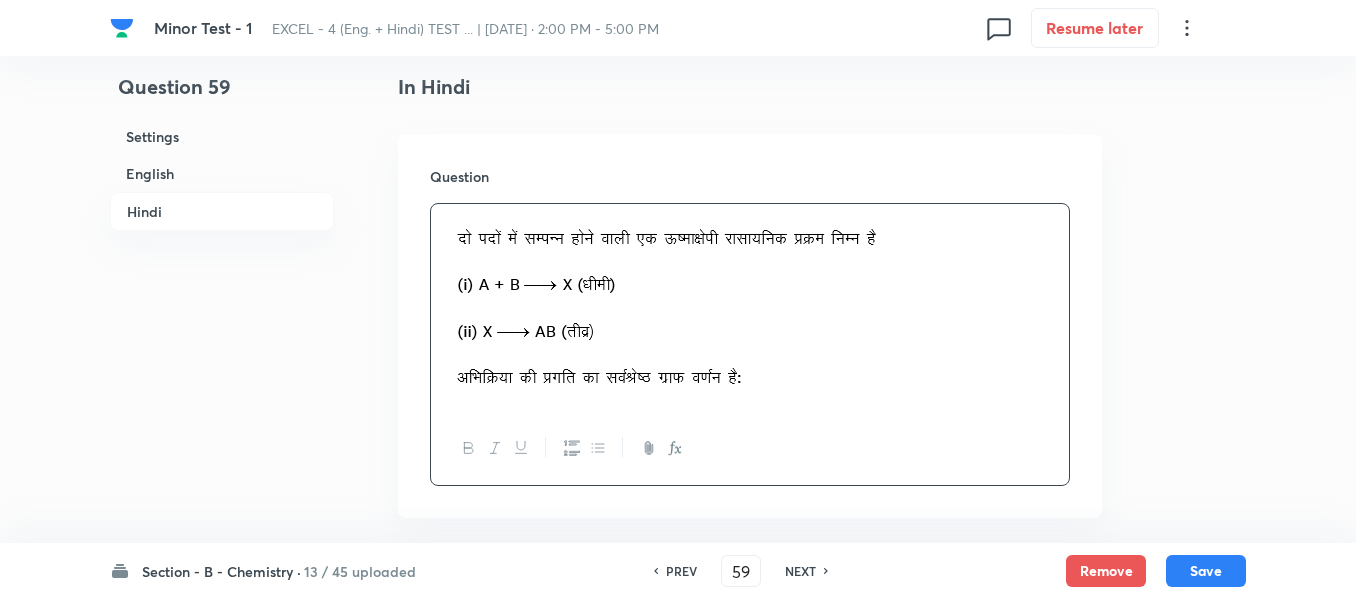 scroll, scrollTop: 2640, scrollLeft: 0, axis: vertical 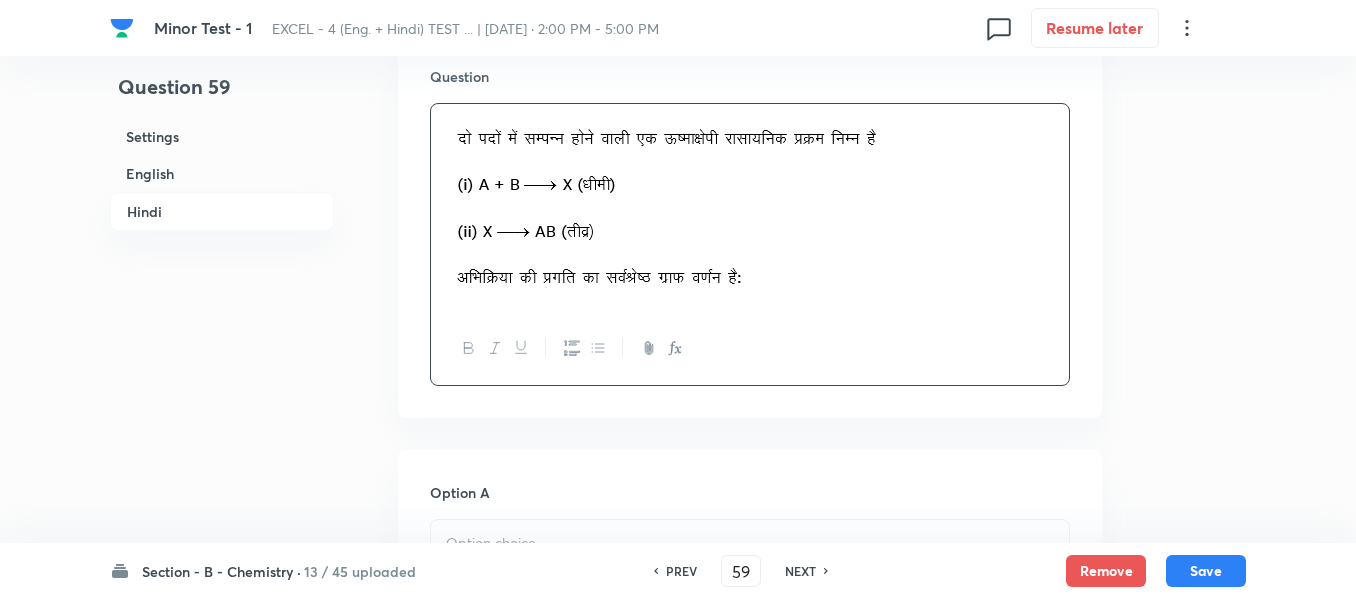 click on "English" at bounding box center [222, 173] 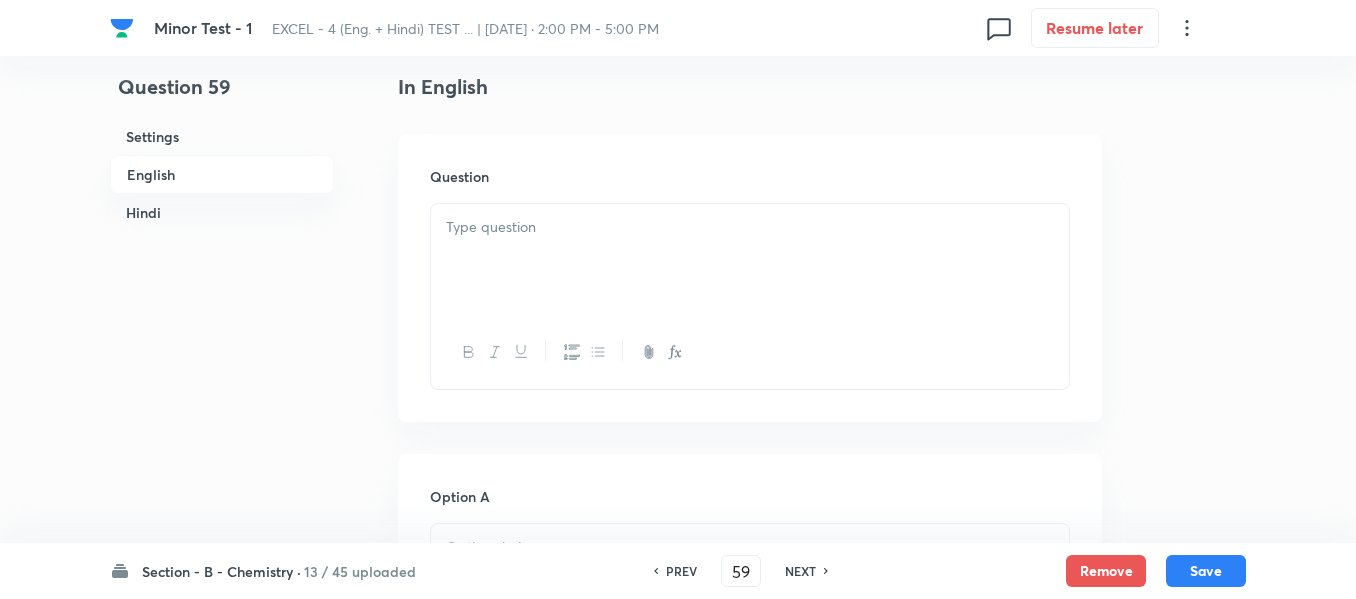 click at bounding box center (750, 227) 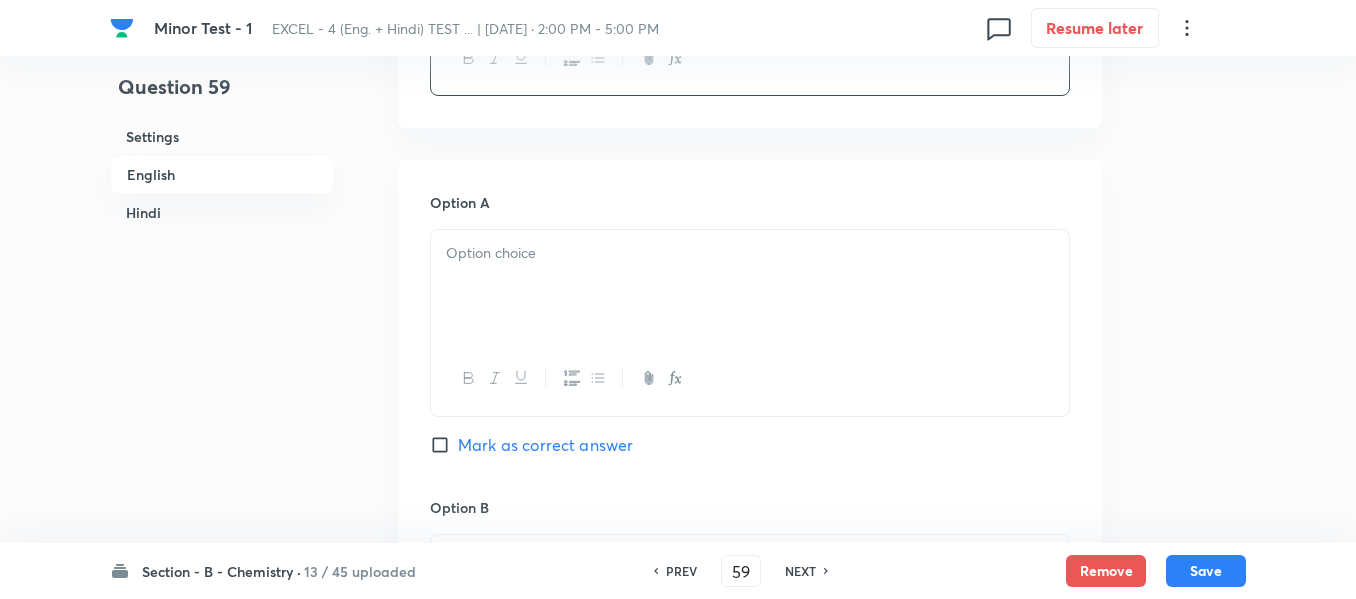 scroll, scrollTop: 916, scrollLeft: 0, axis: vertical 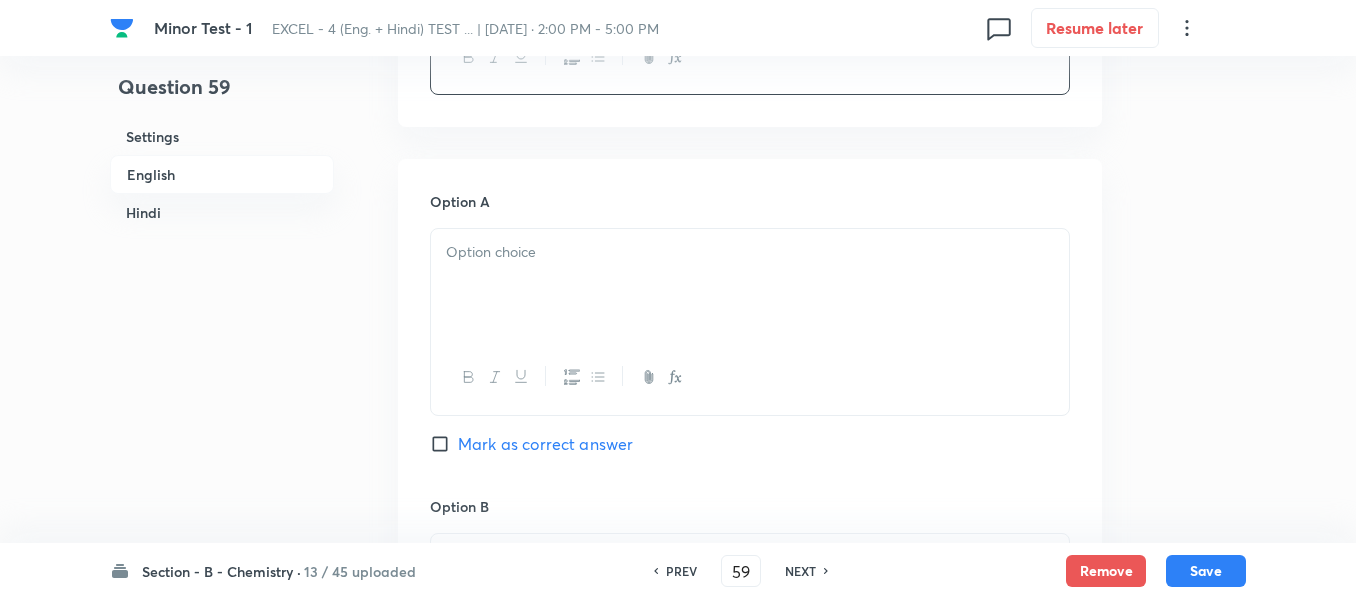 click at bounding box center [750, 252] 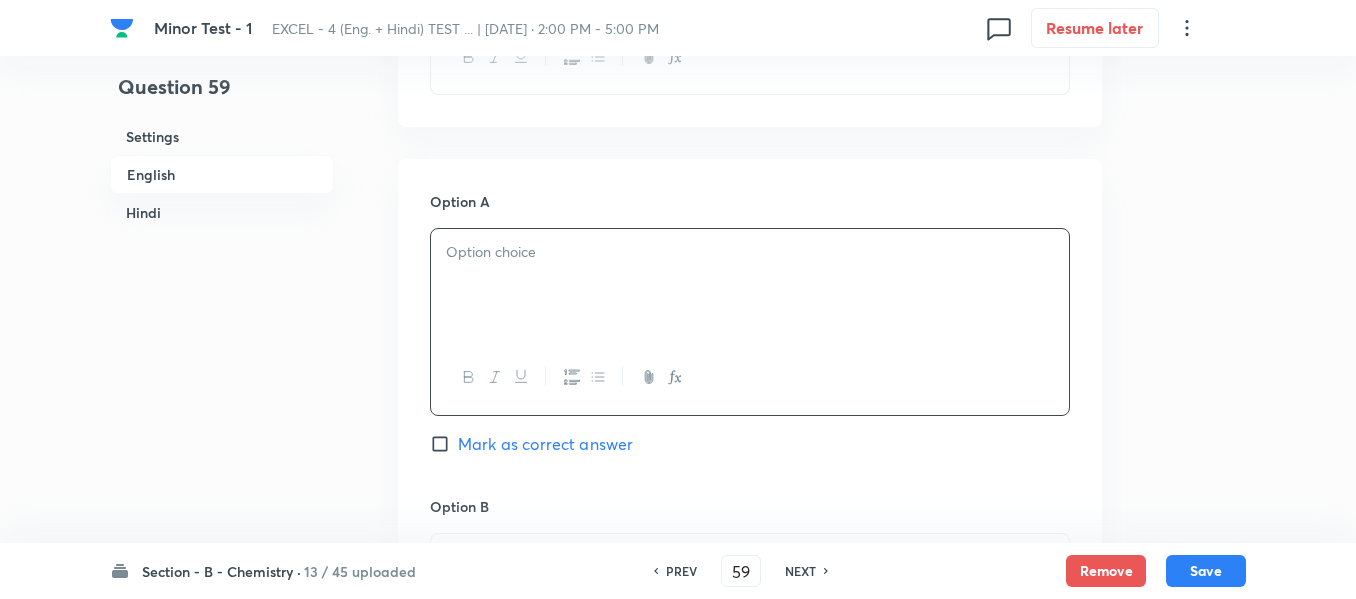 click at bounding box center [750, 252] 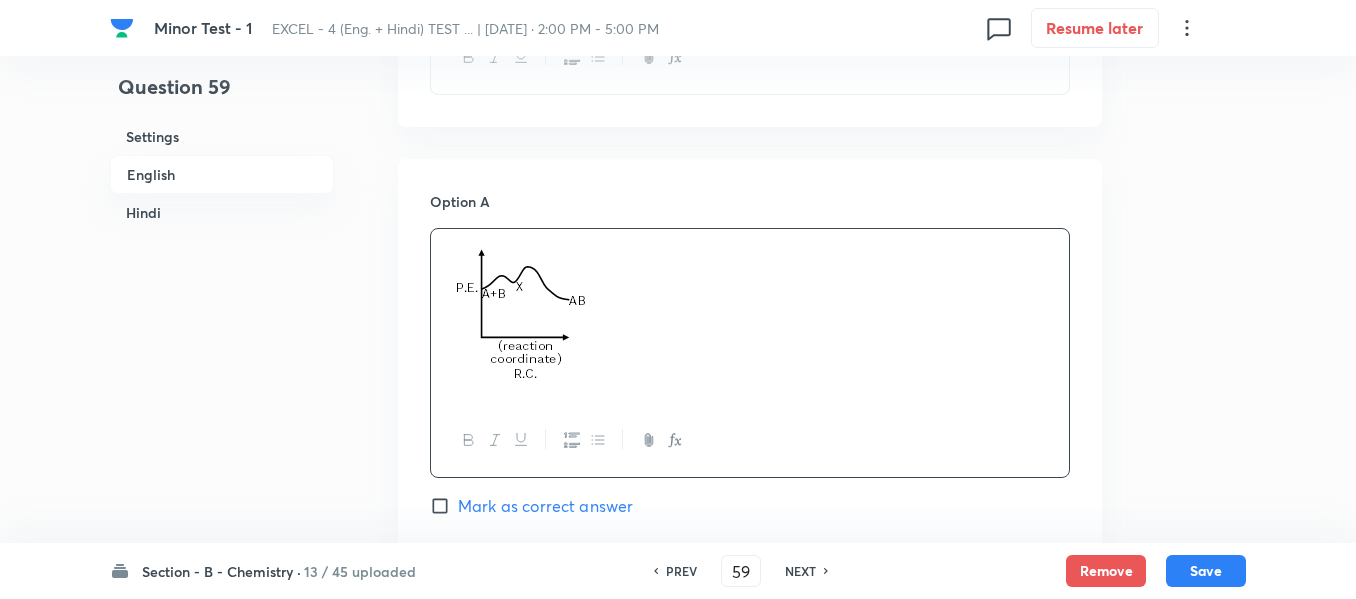 click on "Hindi" at bounding box center [222, 212] 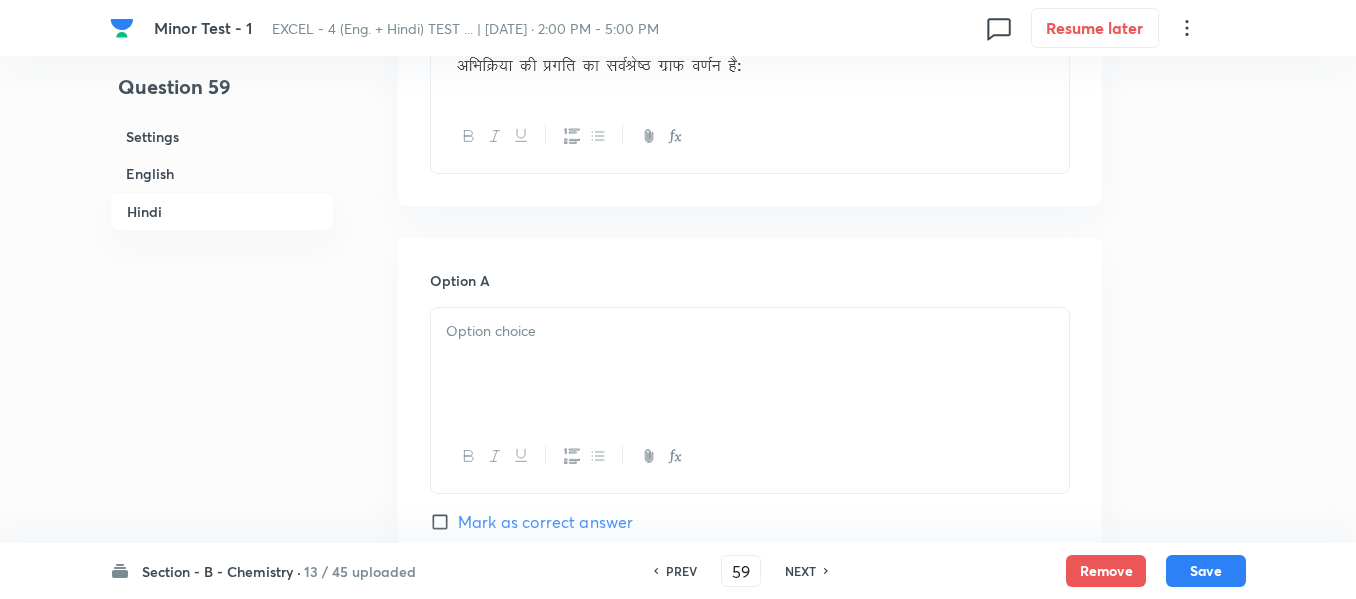 scroll, scrollTop: 3108, scrollLeft: 0, axis: vertical 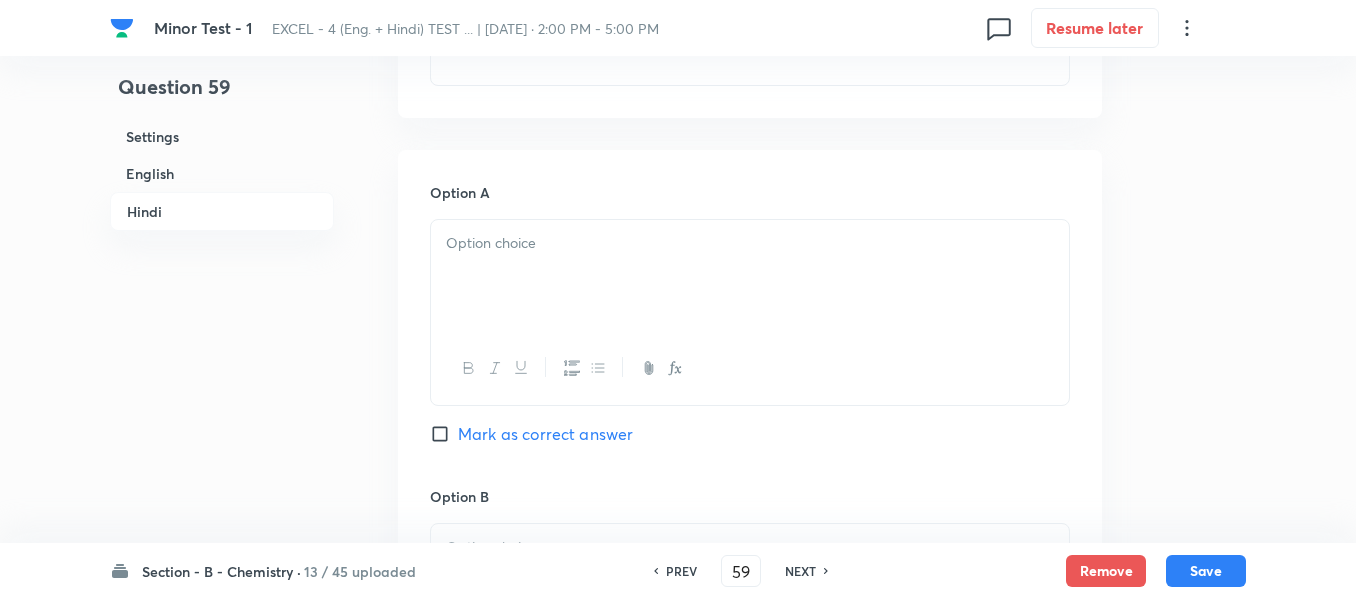 click at bounding box center (750, 243) 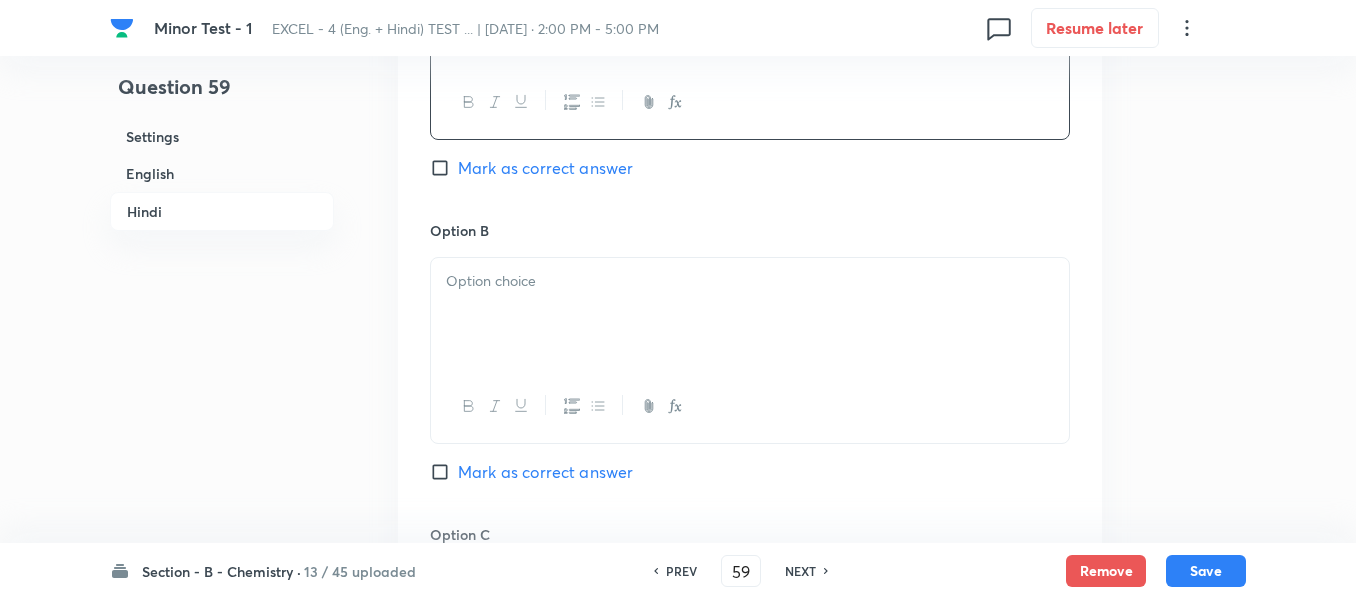 scroll, scrollTop: 3508, scrollLeft: 0, axis: vertical 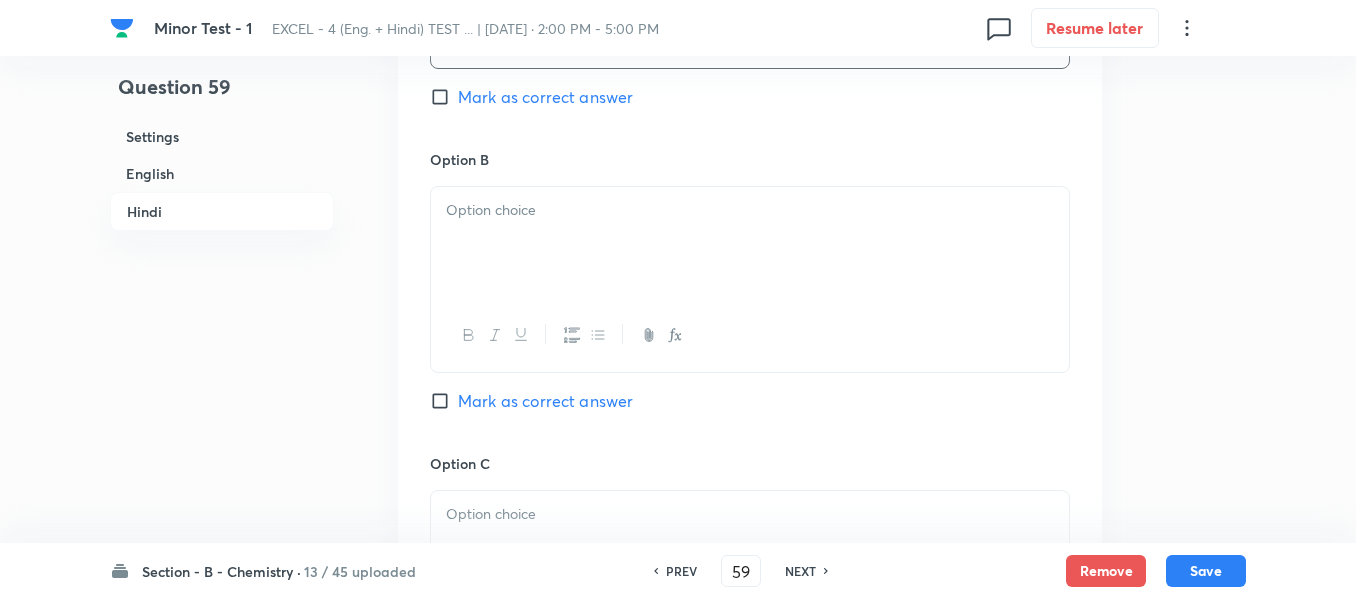 click at bounding box center (750, 210) 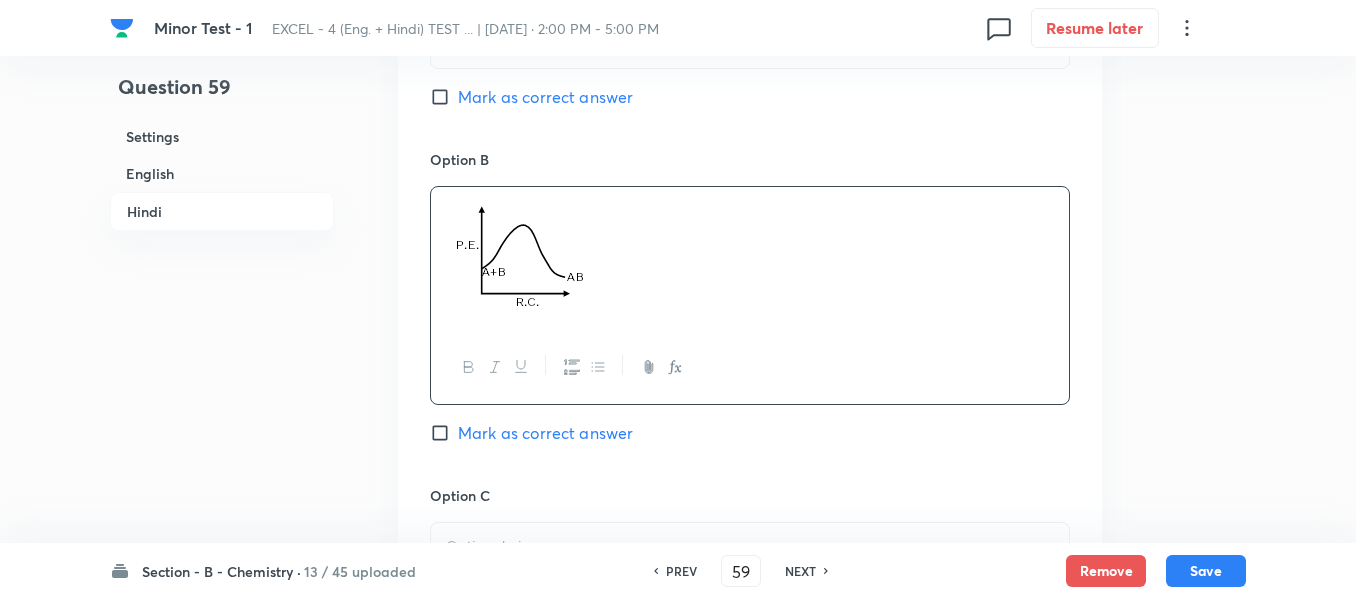 click on "English" at bounding box center (222, 173) 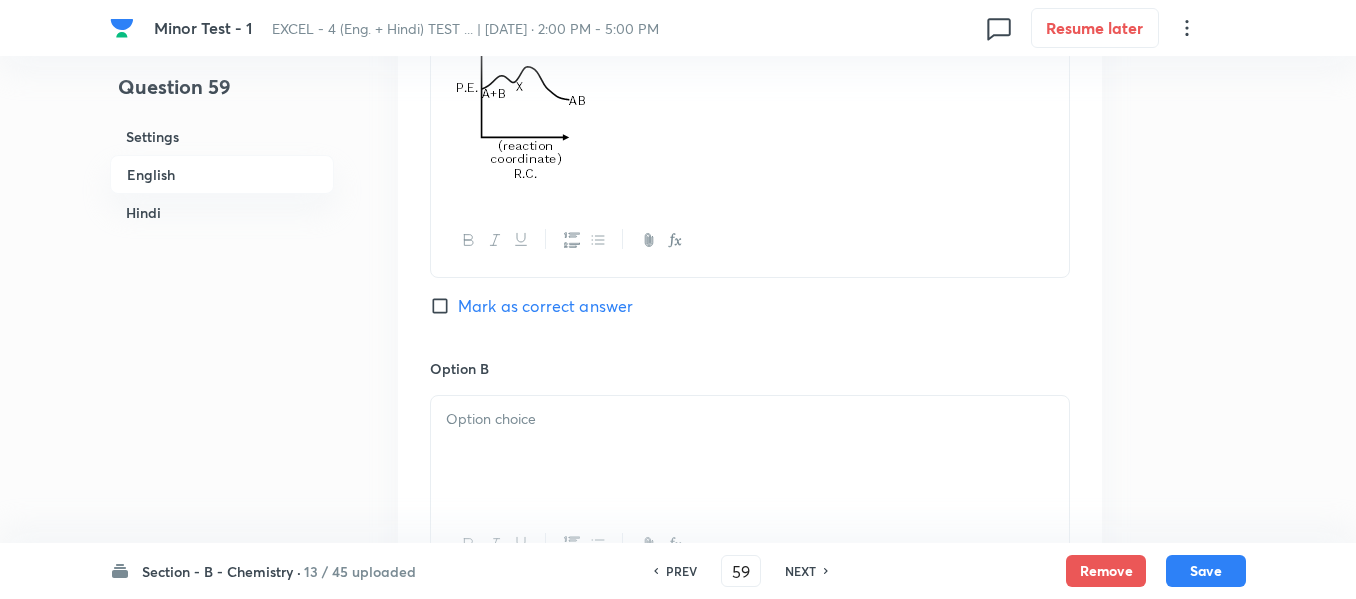 scroll, scrollTop: 1216, scrollLeft: 0, axis: vertical 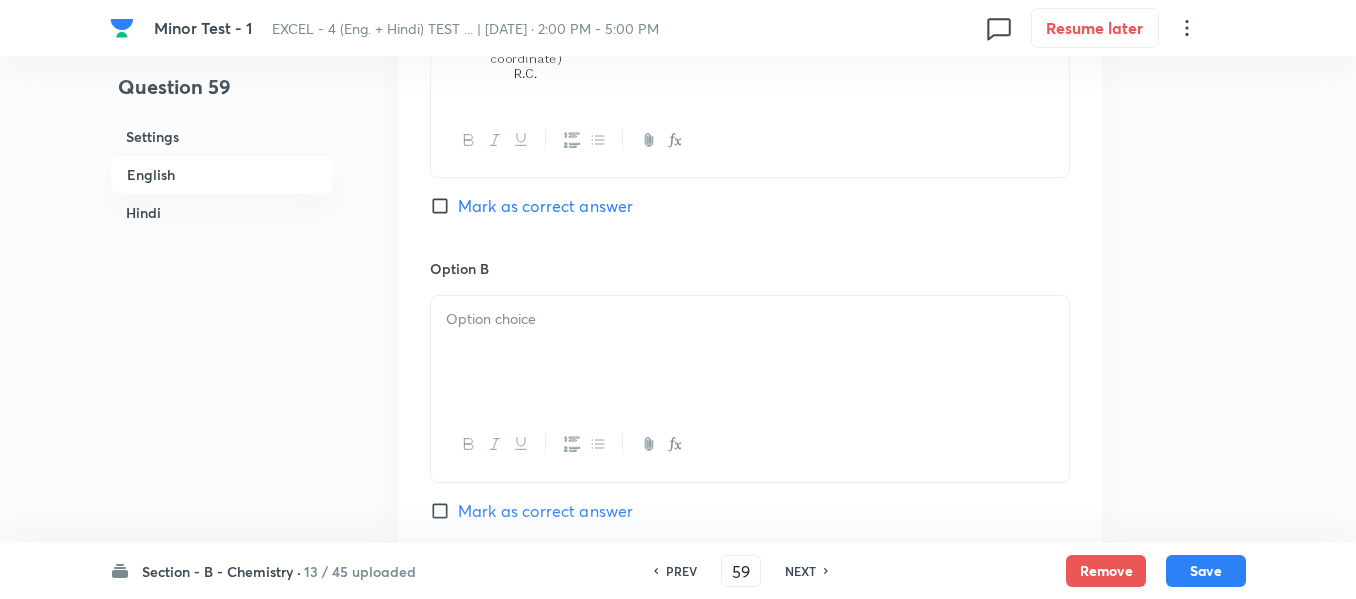 click at bounding box center (750, 352) 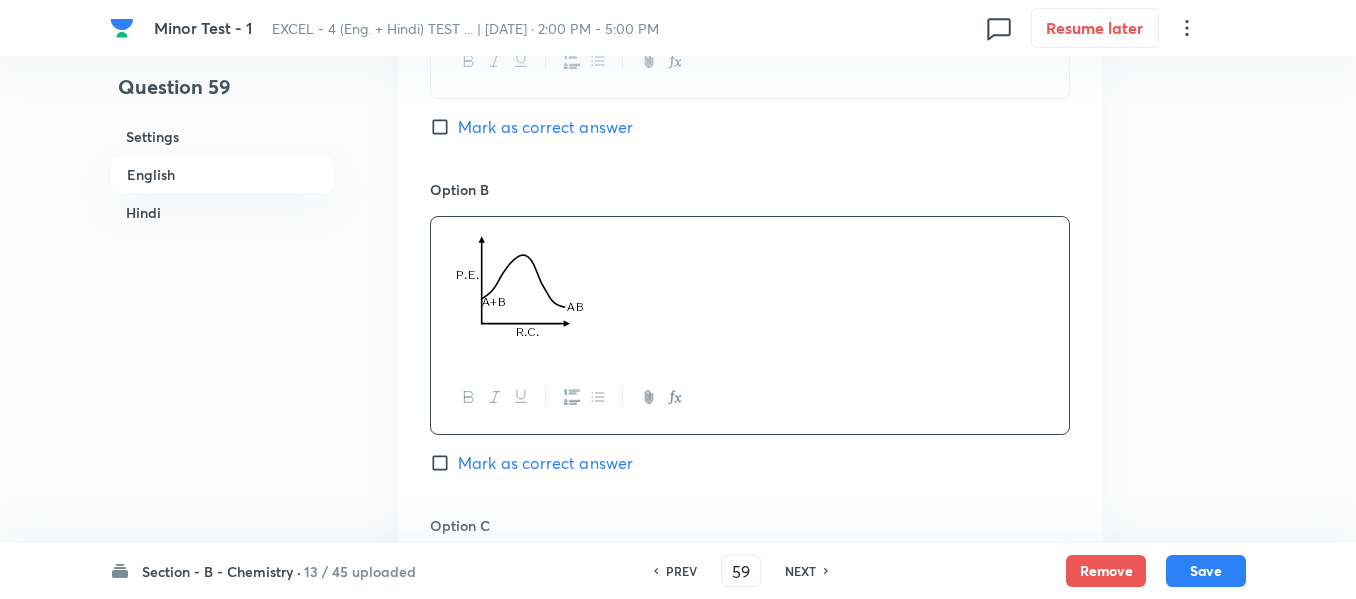 scroll, scrollTop: 1516, scrollLeft: 0, axis: vertical 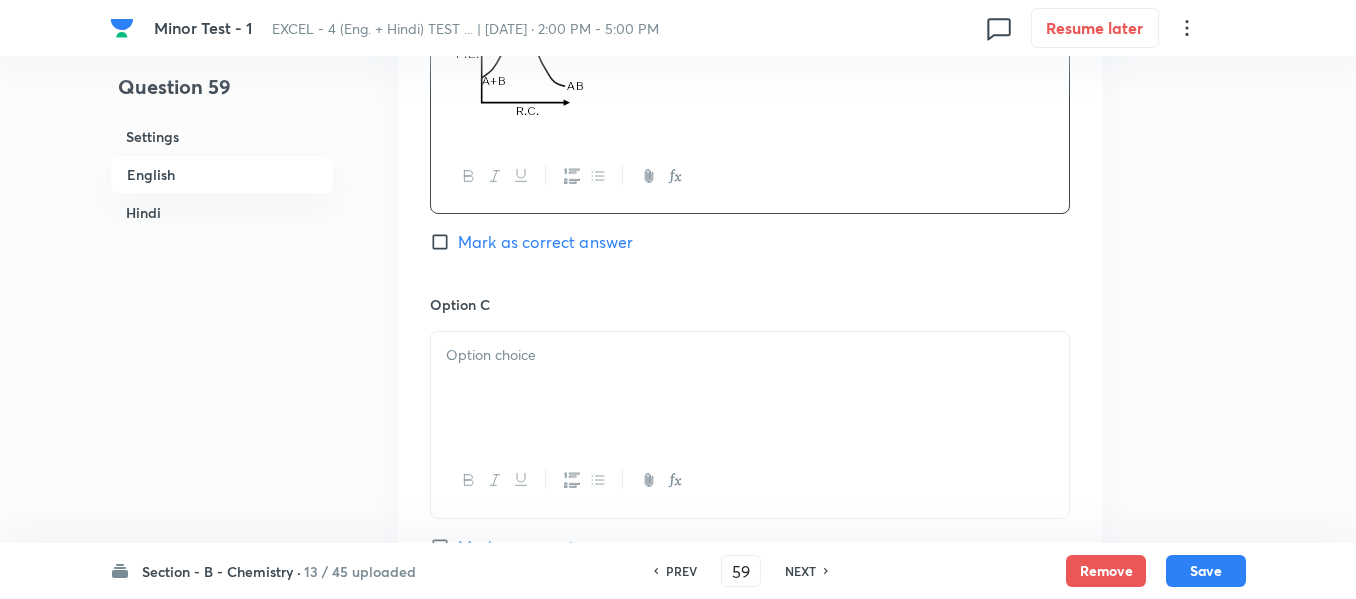 click at bounding box center [750, 355] 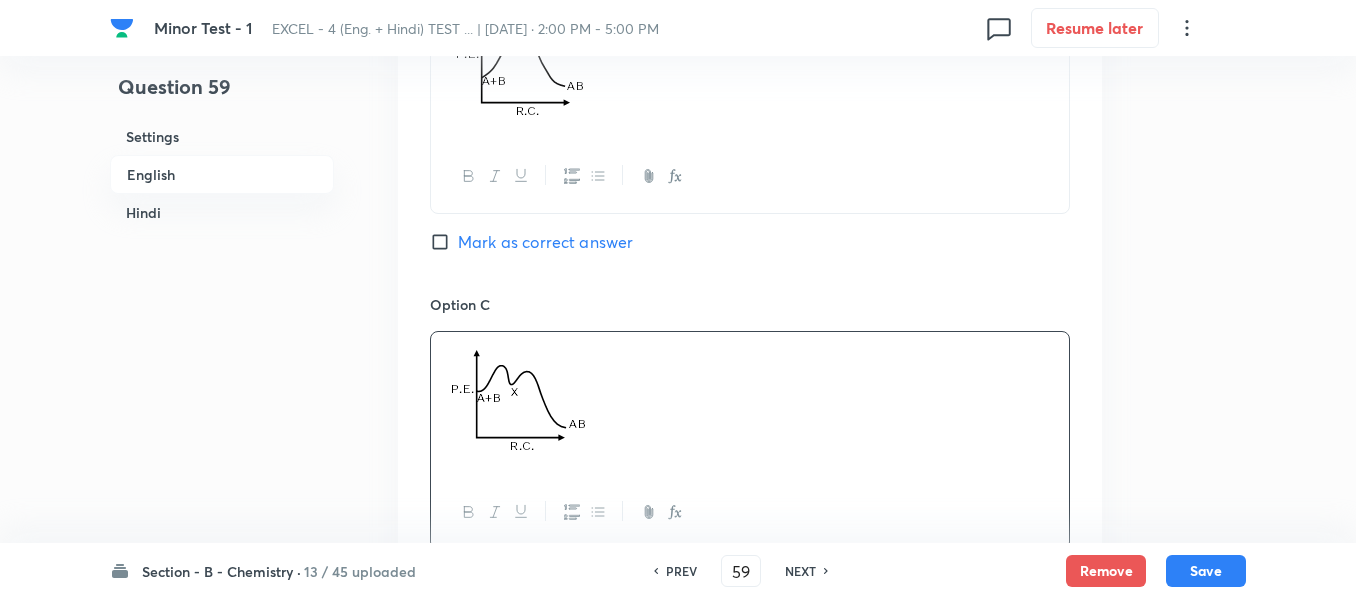 click on "Hindi" at bounding box center [222, 212] 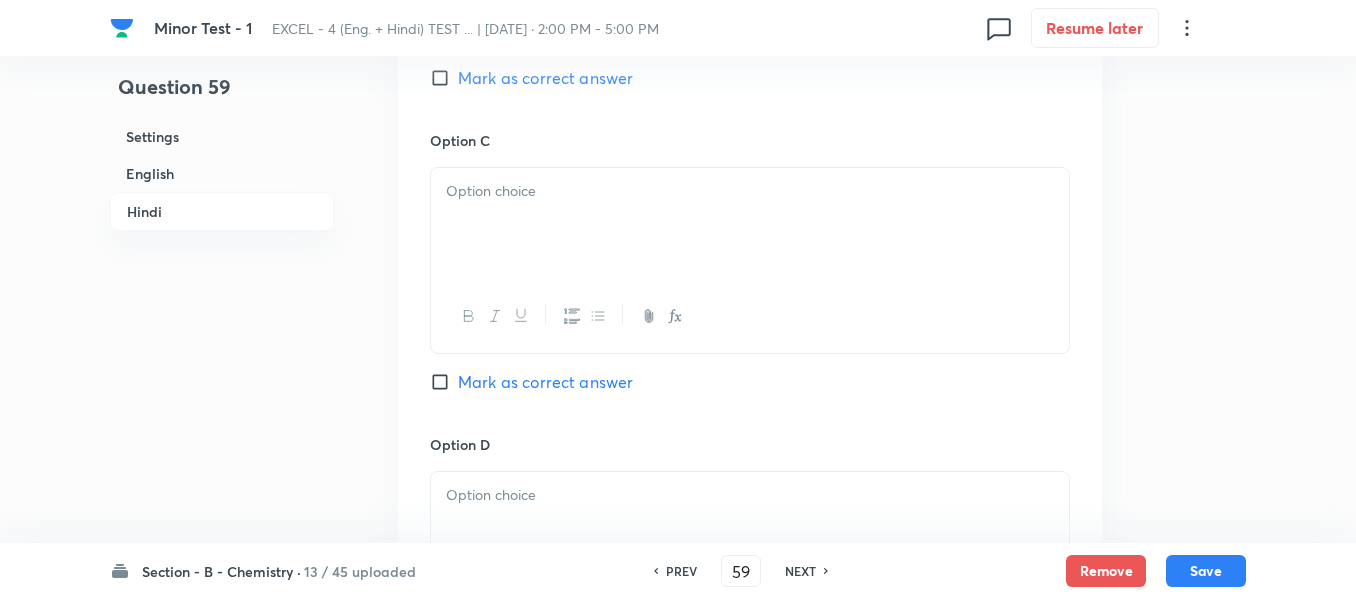 scroll, scrollTop: 3971, scrollLeft: 0, axis: vertical 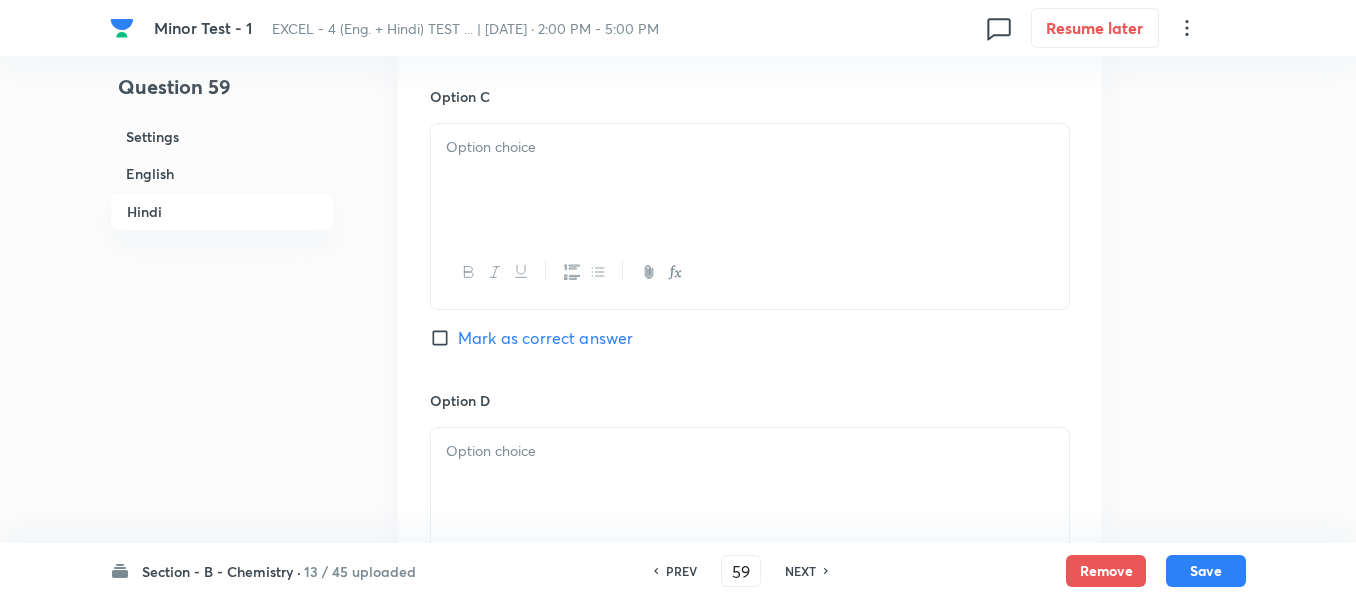click at bounding box center (750, 180) 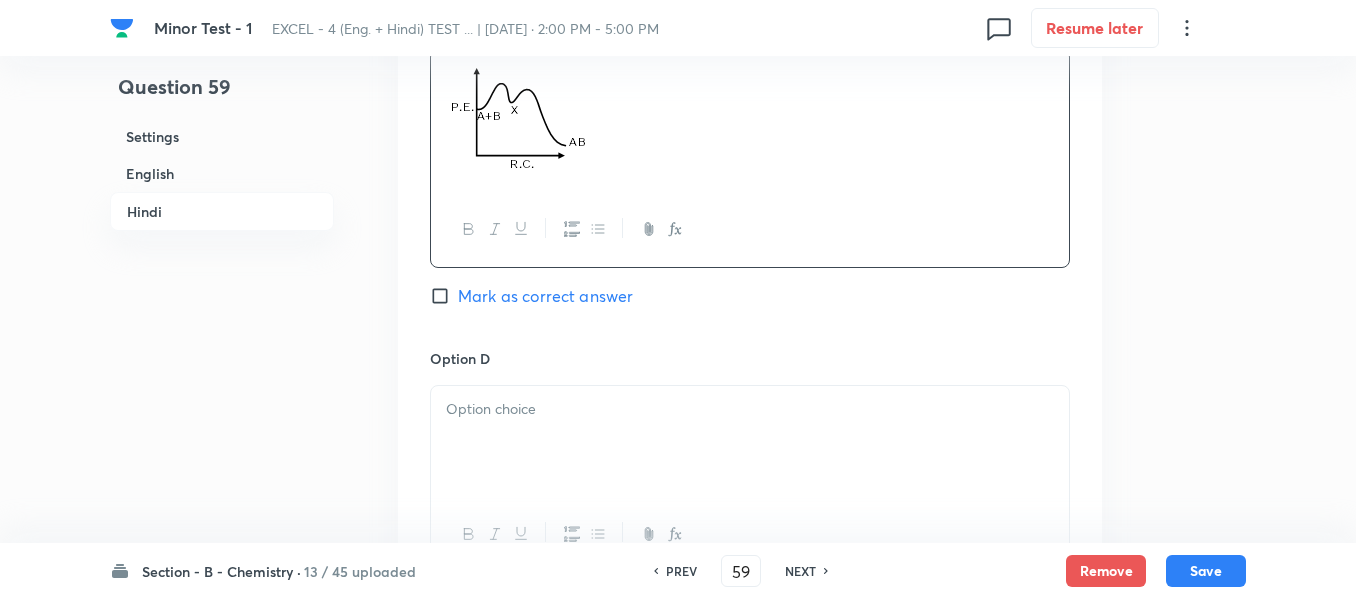 scroll, scrollTop: 4271, scrollLeft: 0, axis: vertical 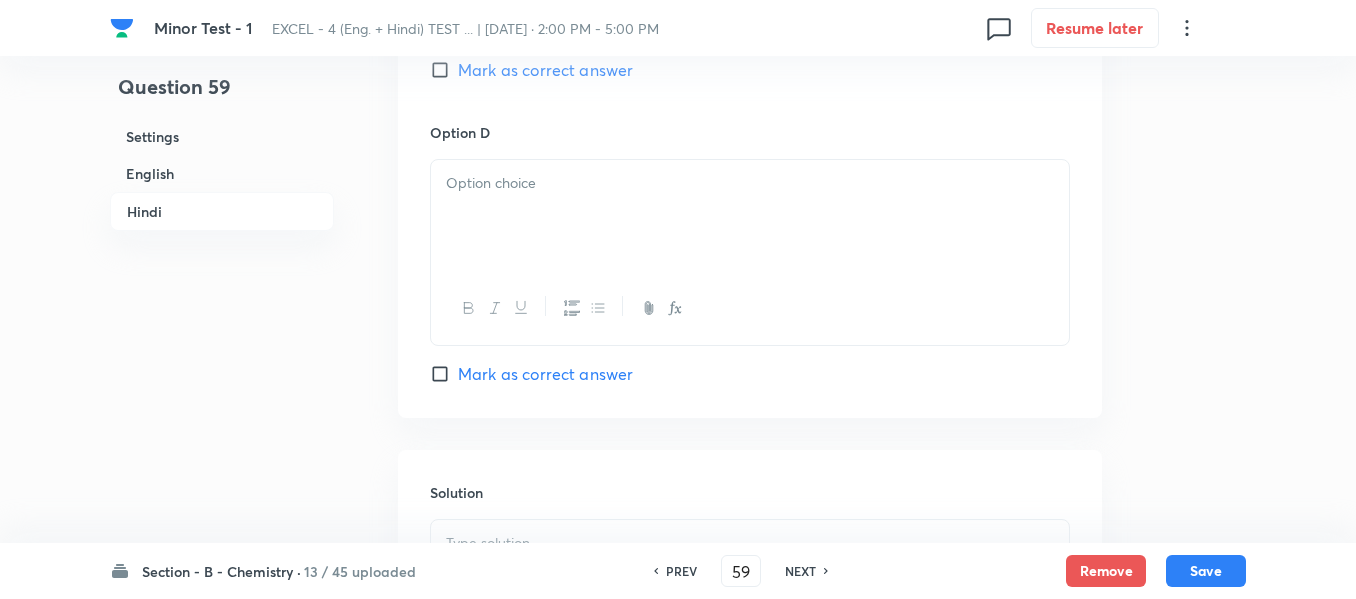 click at bounding box center [750, 216] 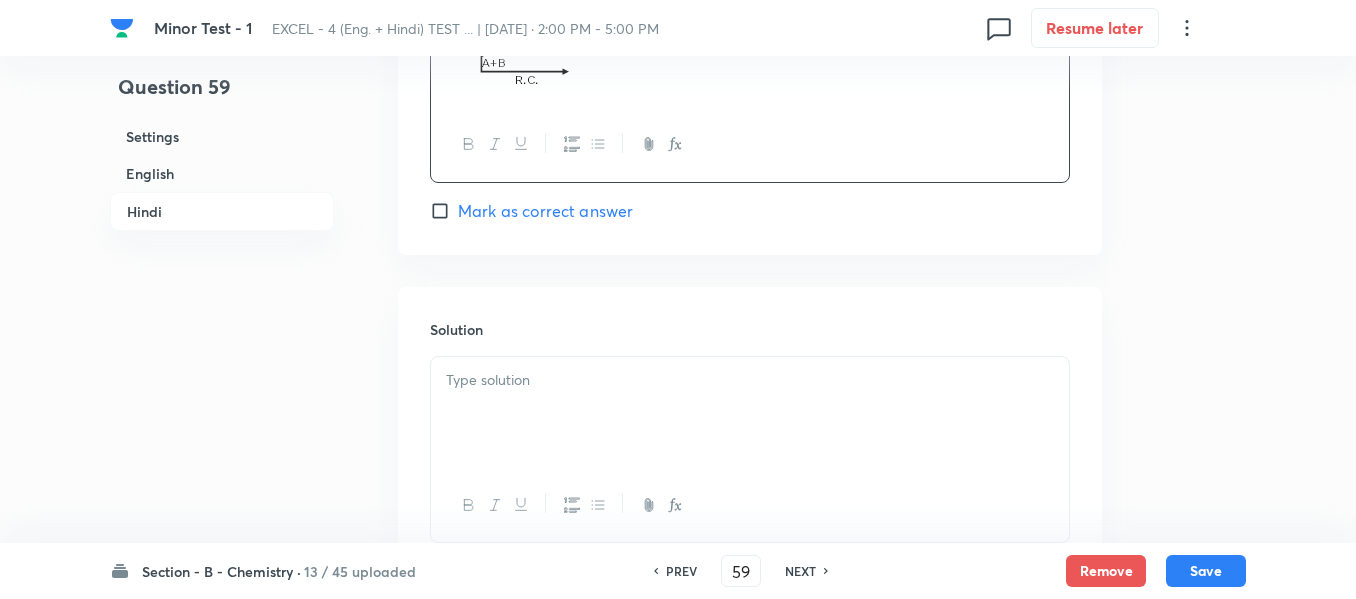 scroll, scrollTop: 4471, scrollLeft: 0, axis: vertical 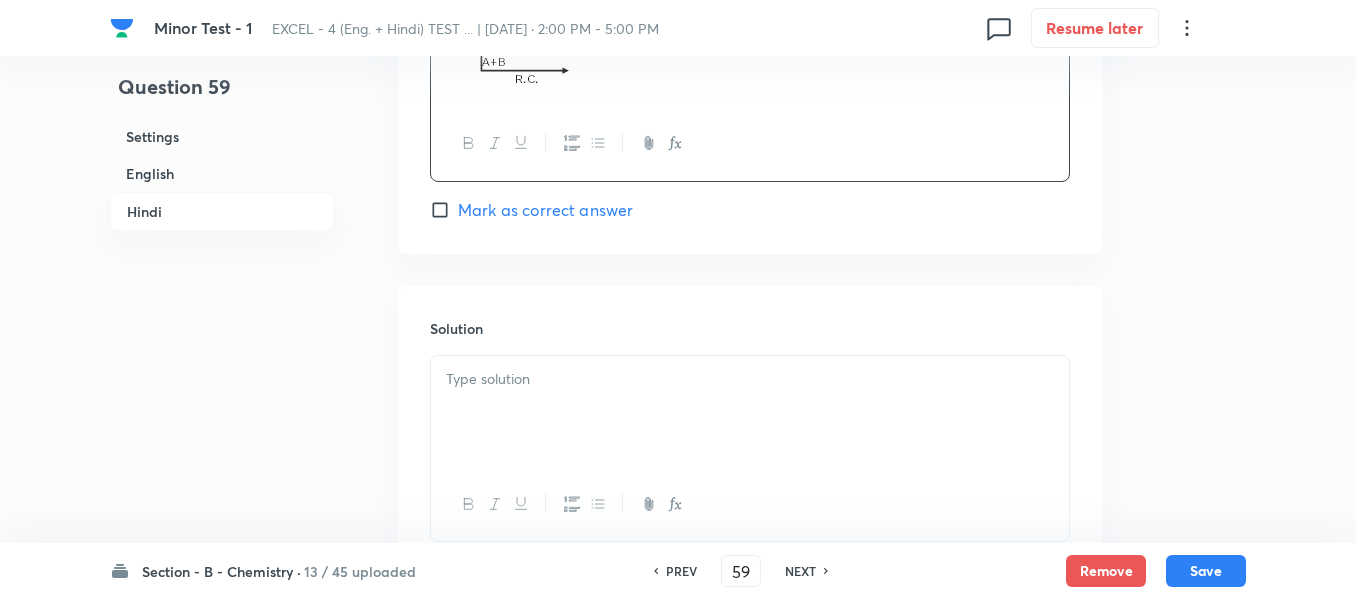 click at bounding box center [750, 412] 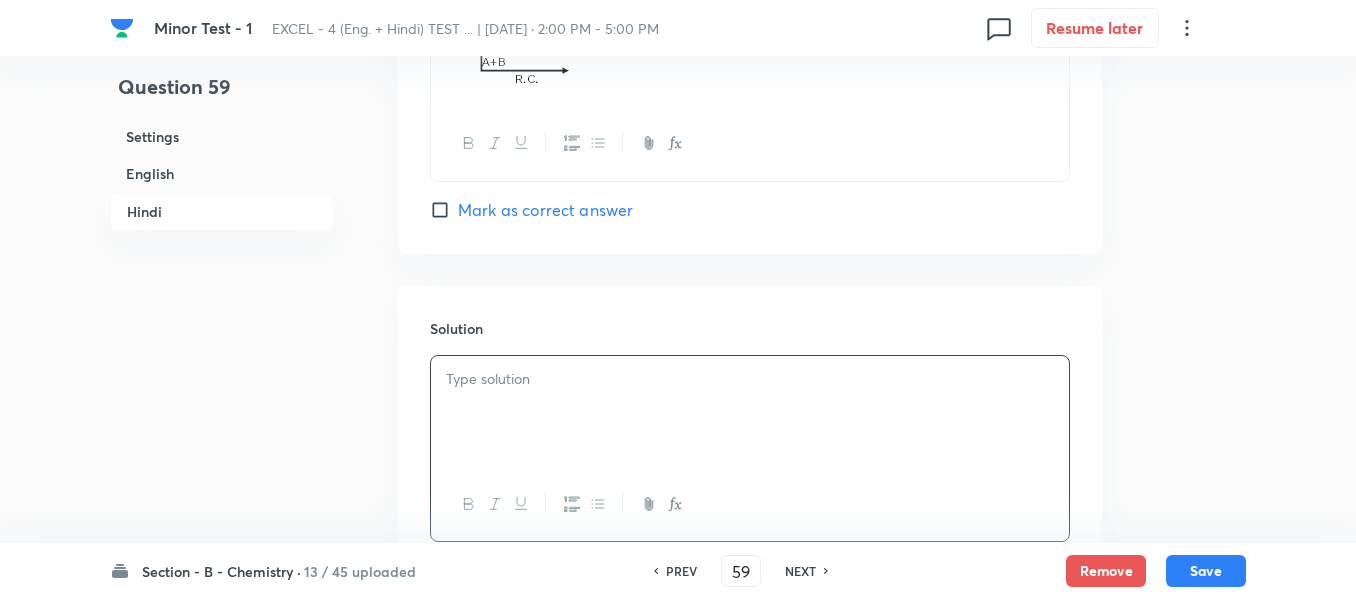 type 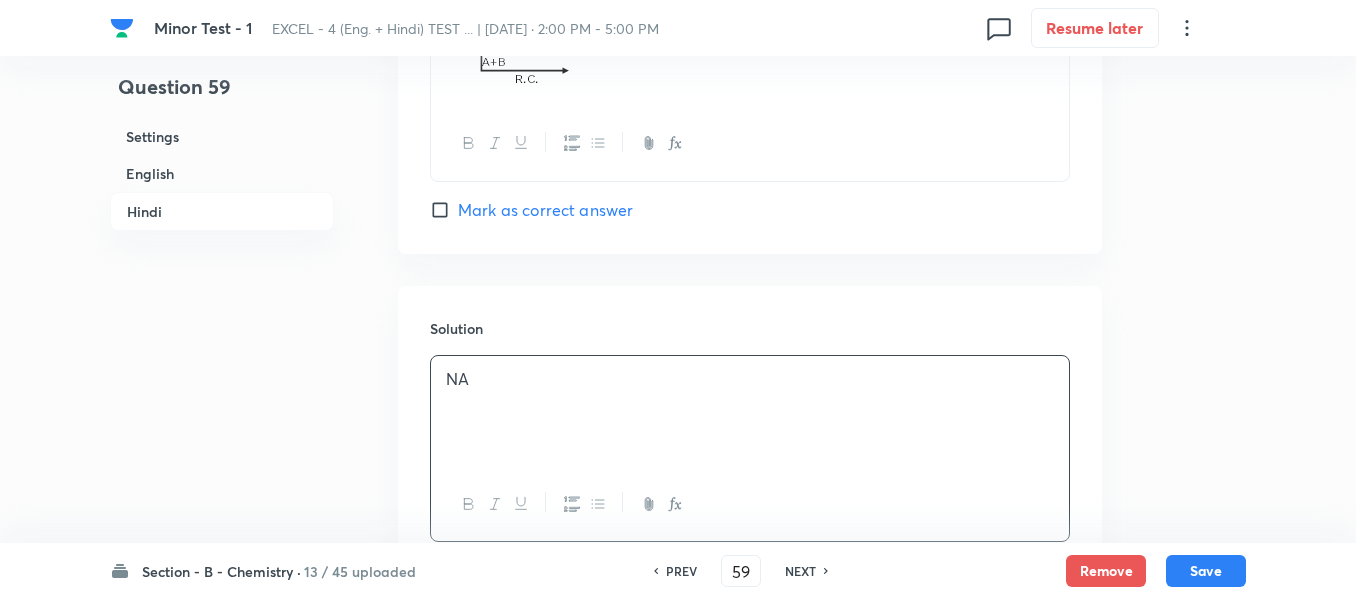 click on "English" at bounding box center (222, 173) 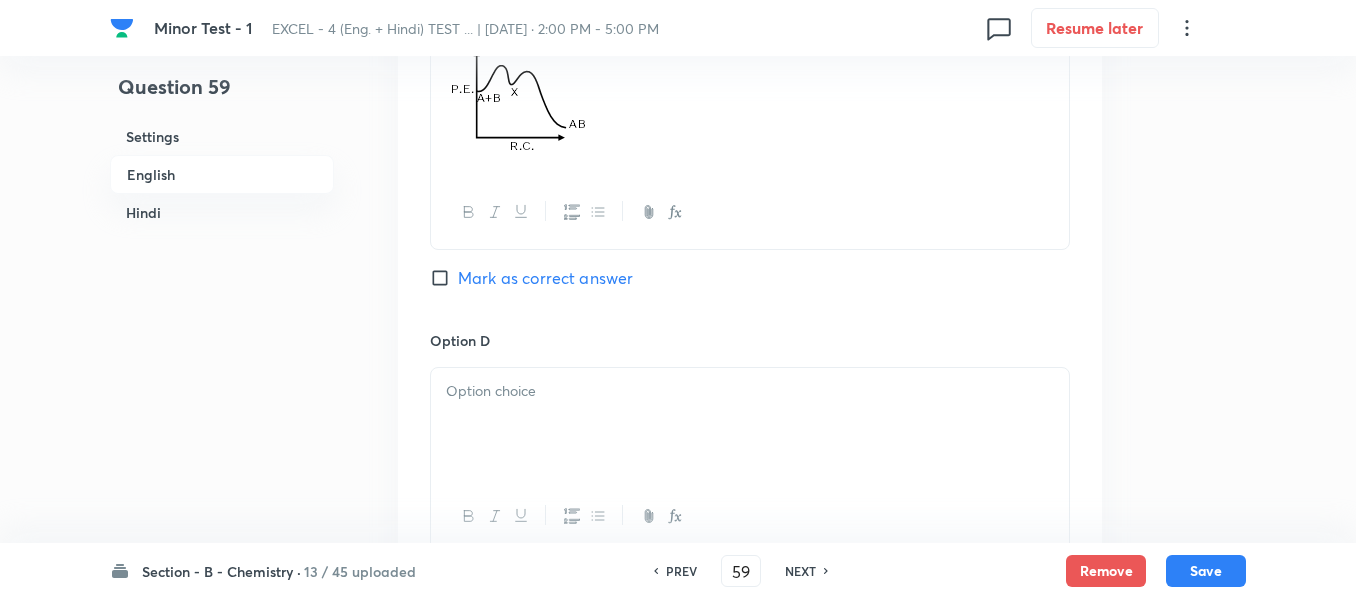 scroll, scrollTop: 2016, scrollLeft: 0, axis: vertical 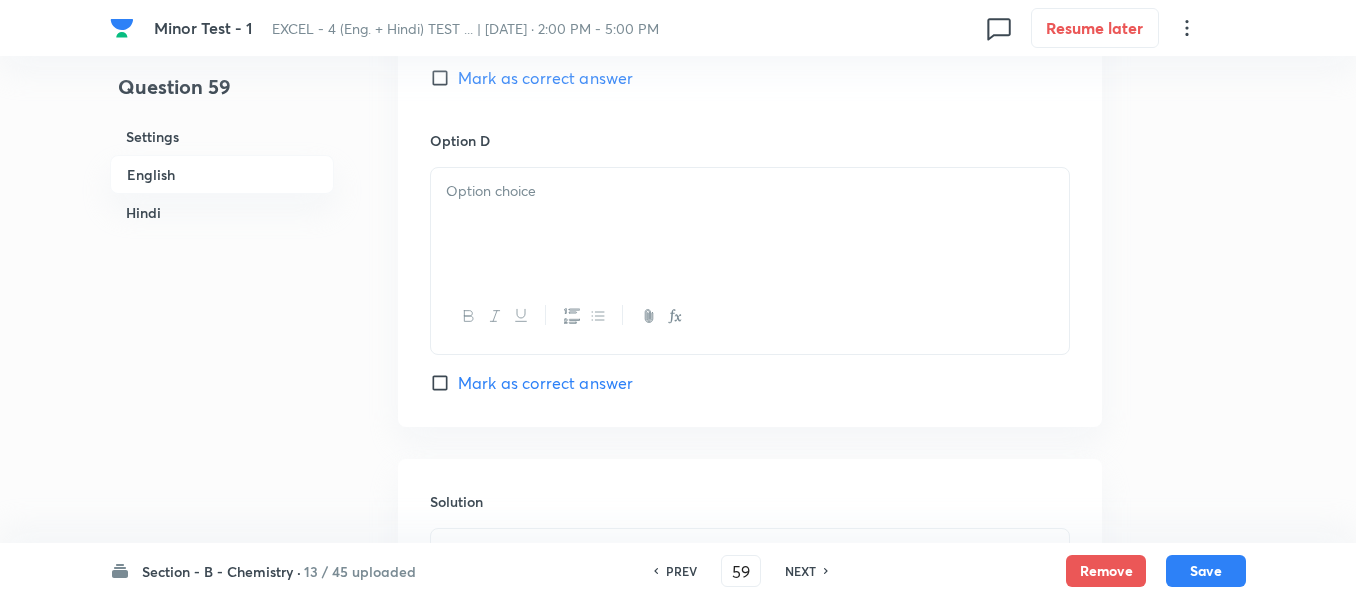 click at bounding box center [750, 224] 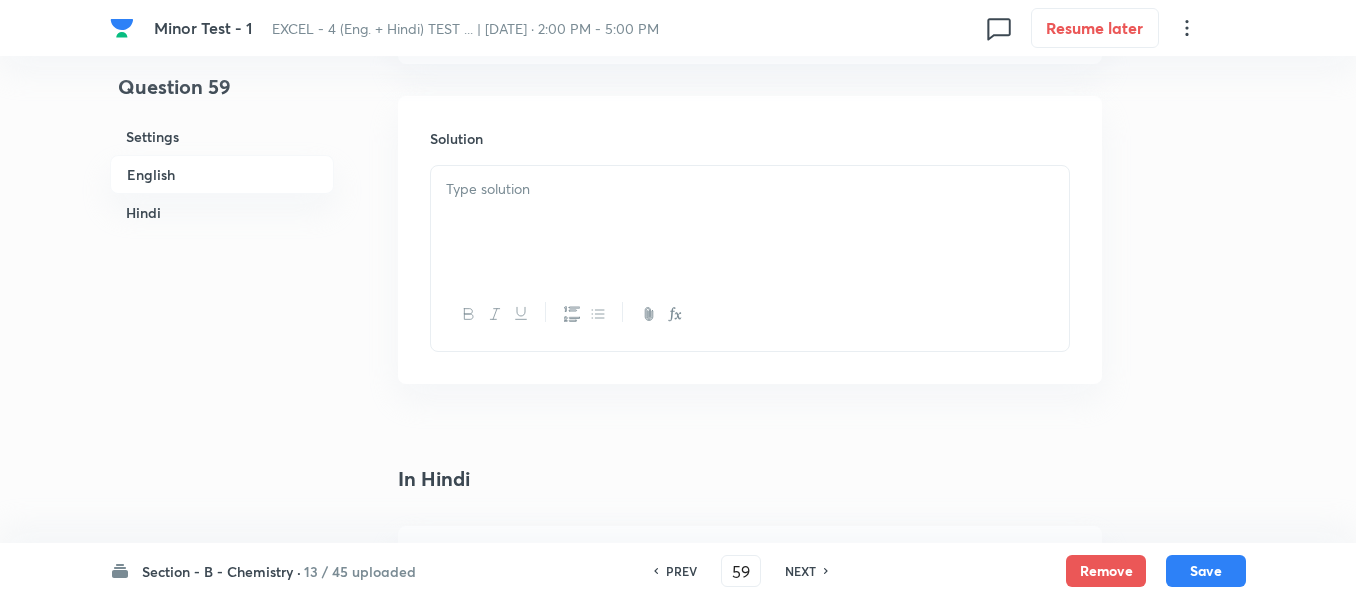 scroll, scrollTop: 2416, scrollLeft: 0, axis: vertical 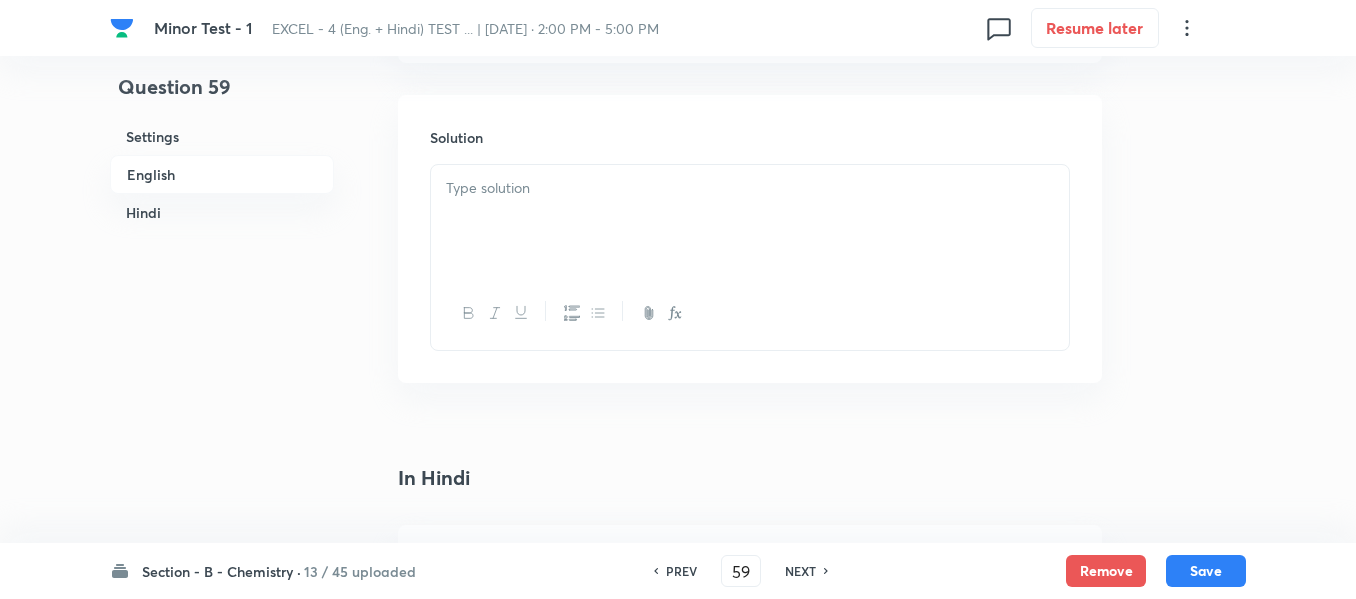 click at bounding box center [750, 221] 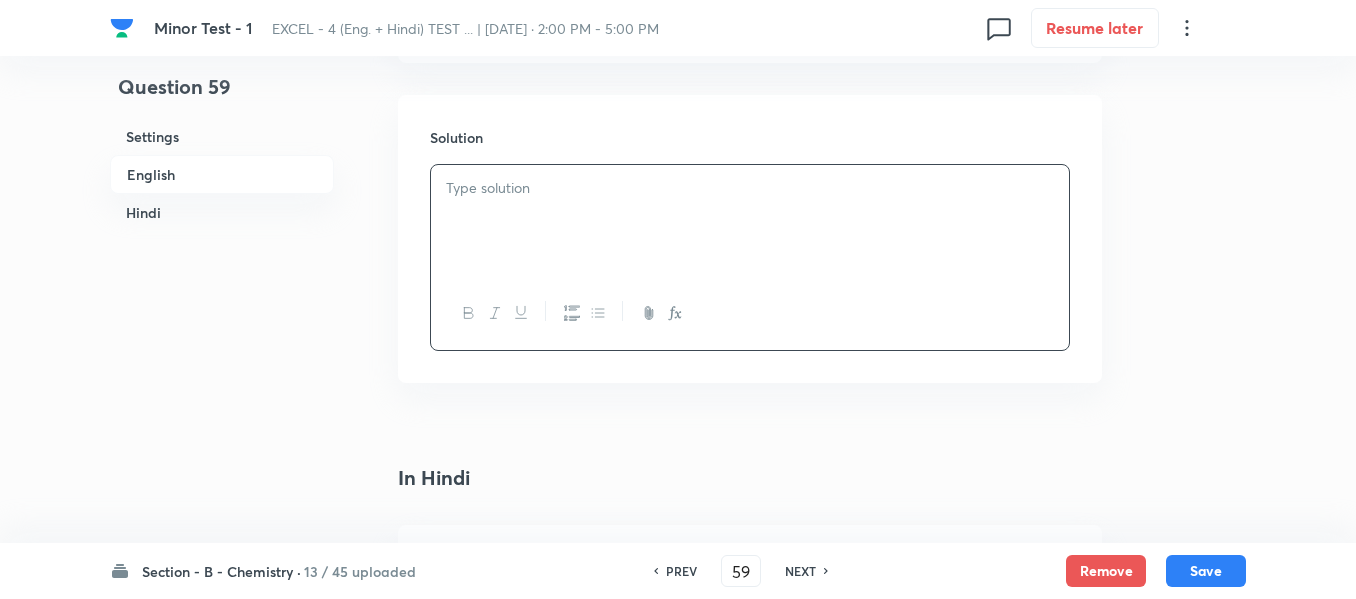 type 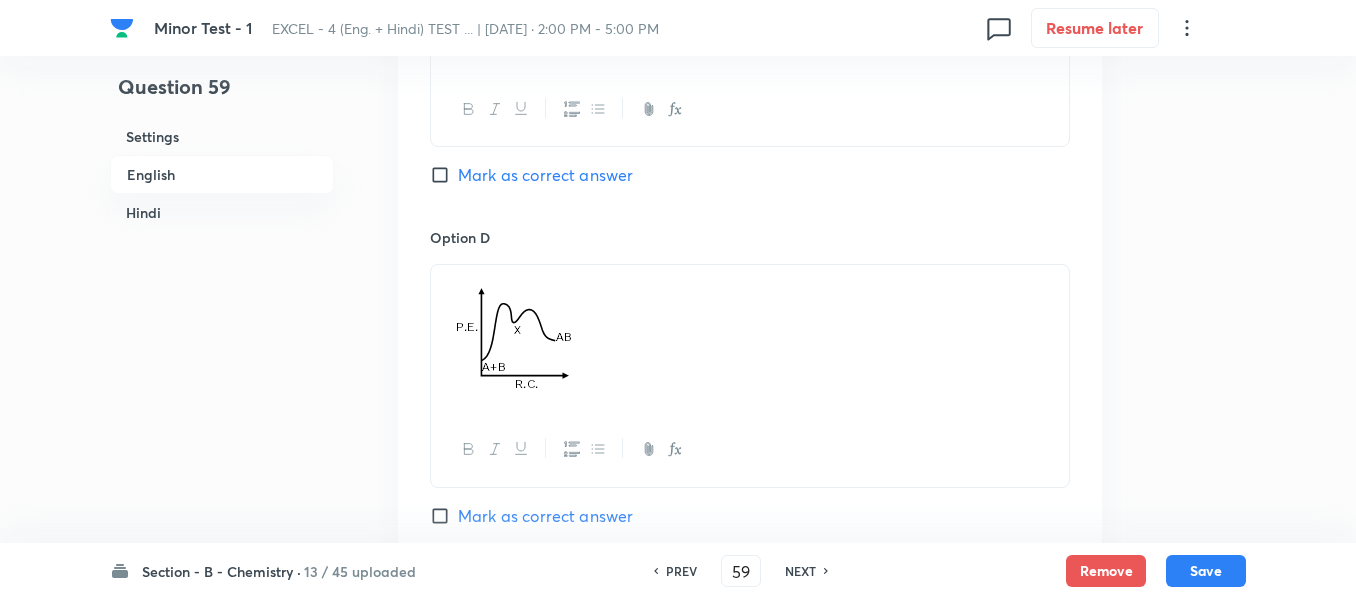 scroll, scrollTop: 1916, scrollLeft: 0, axis: vertical 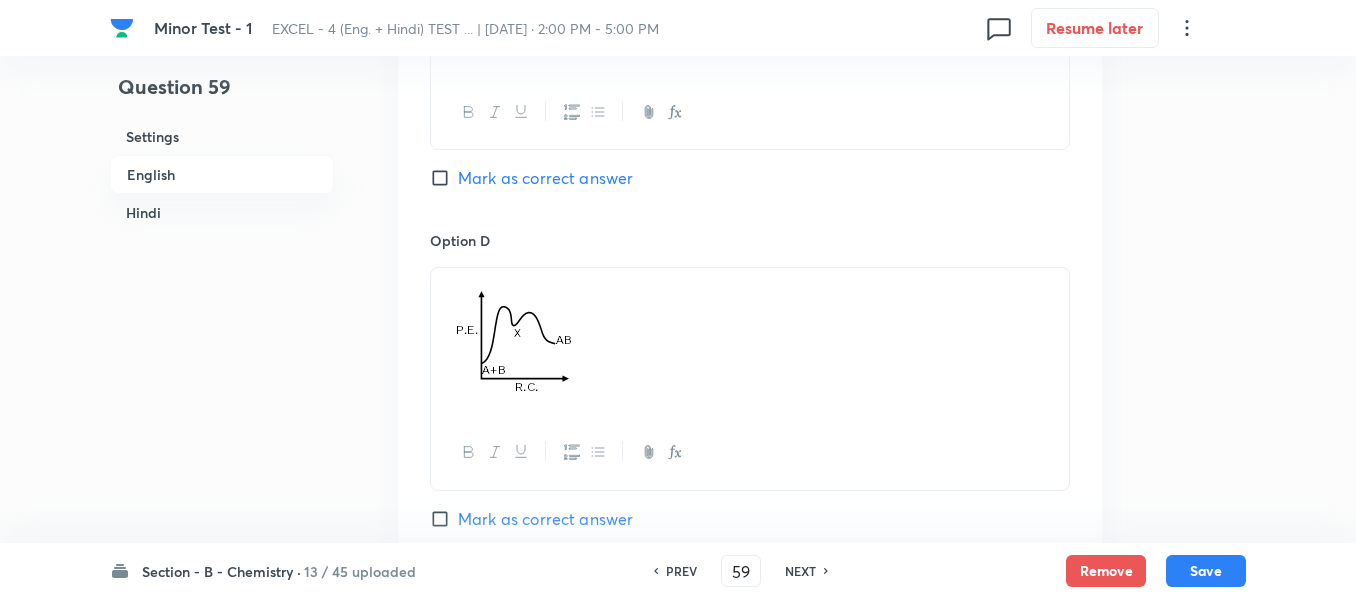 click on "Mark as correct answer" at bounding box center (444, 178) 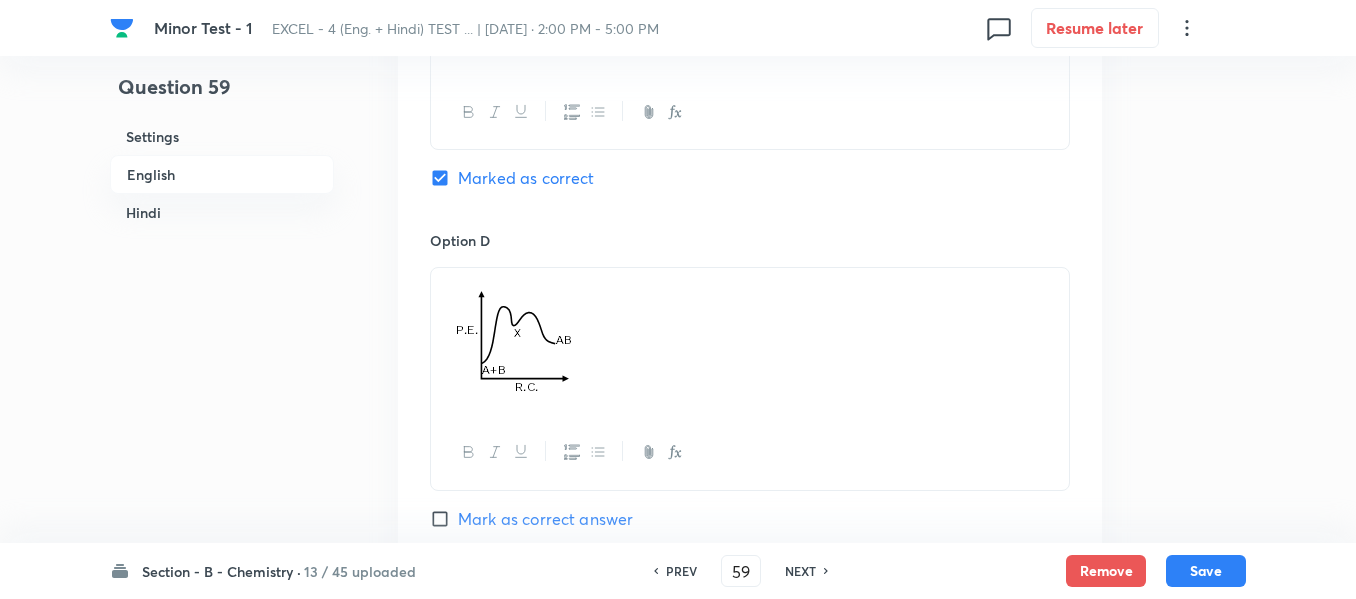 checkbox on "true" 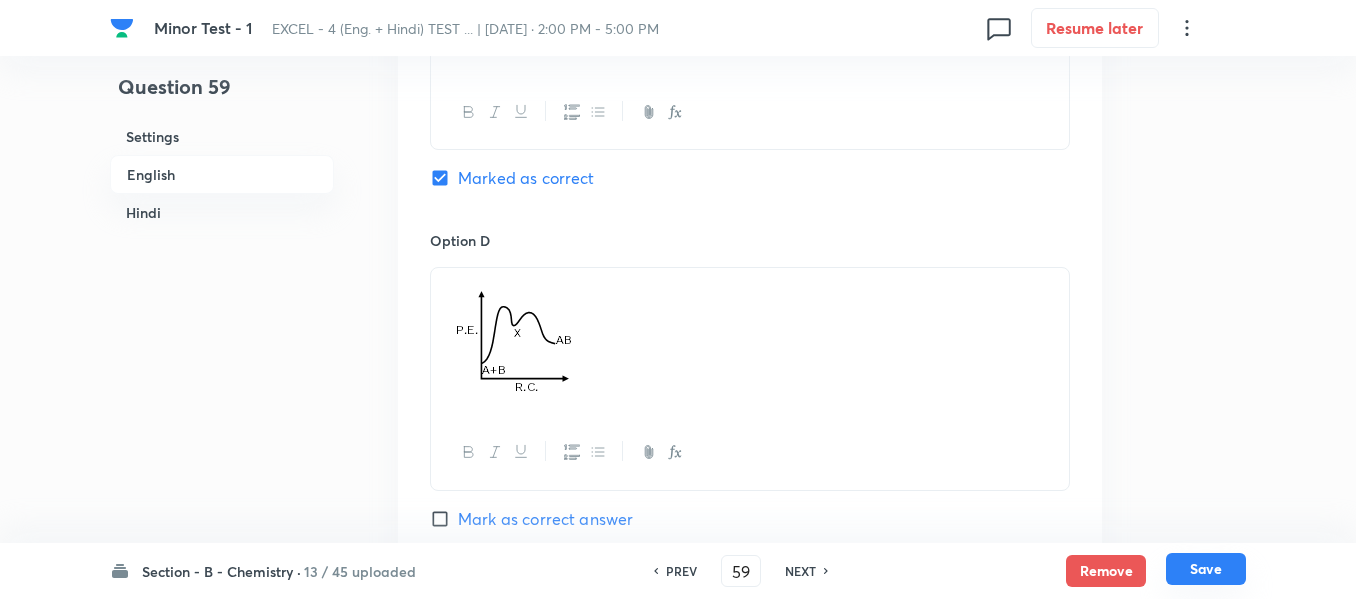 click on "Save" at bounding box center (1206, 569) 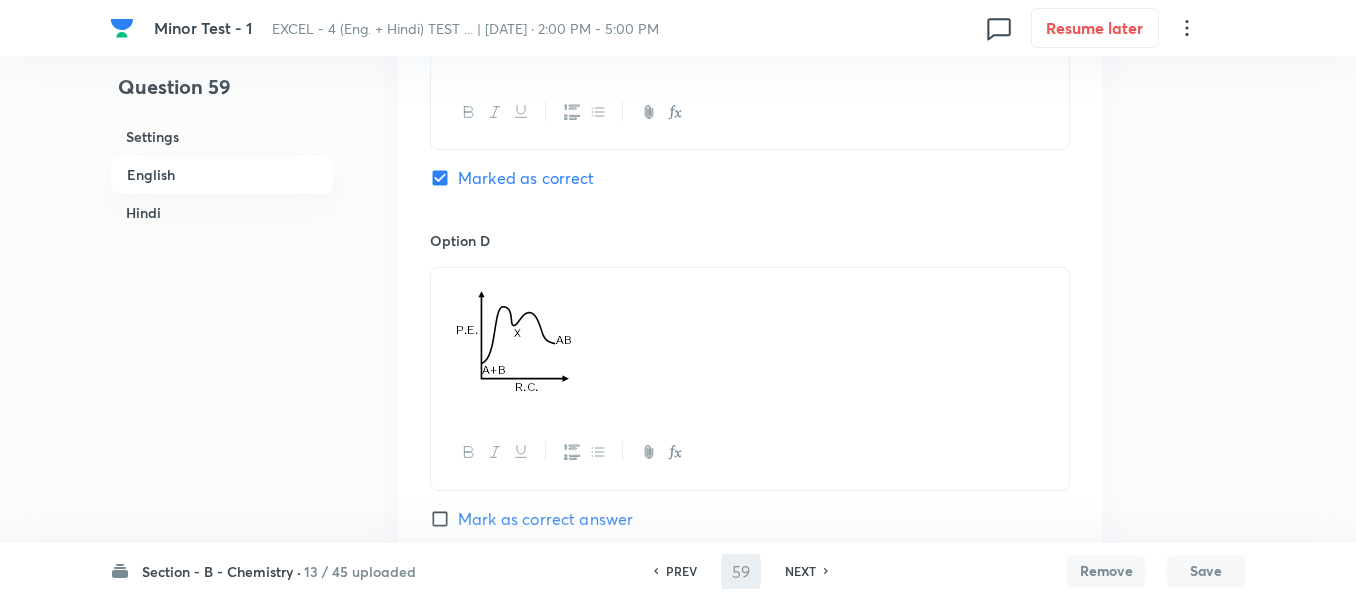 type on "60" 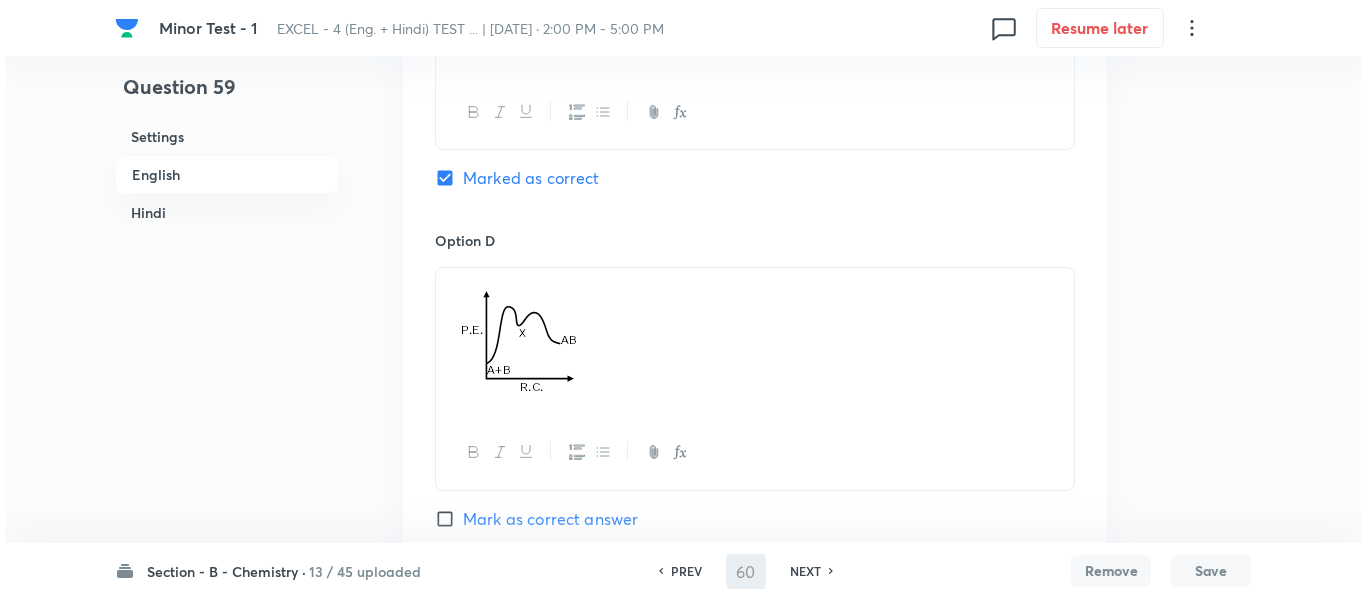 scroll, scrollTop: 0, scrollLeft: 0, axis: both 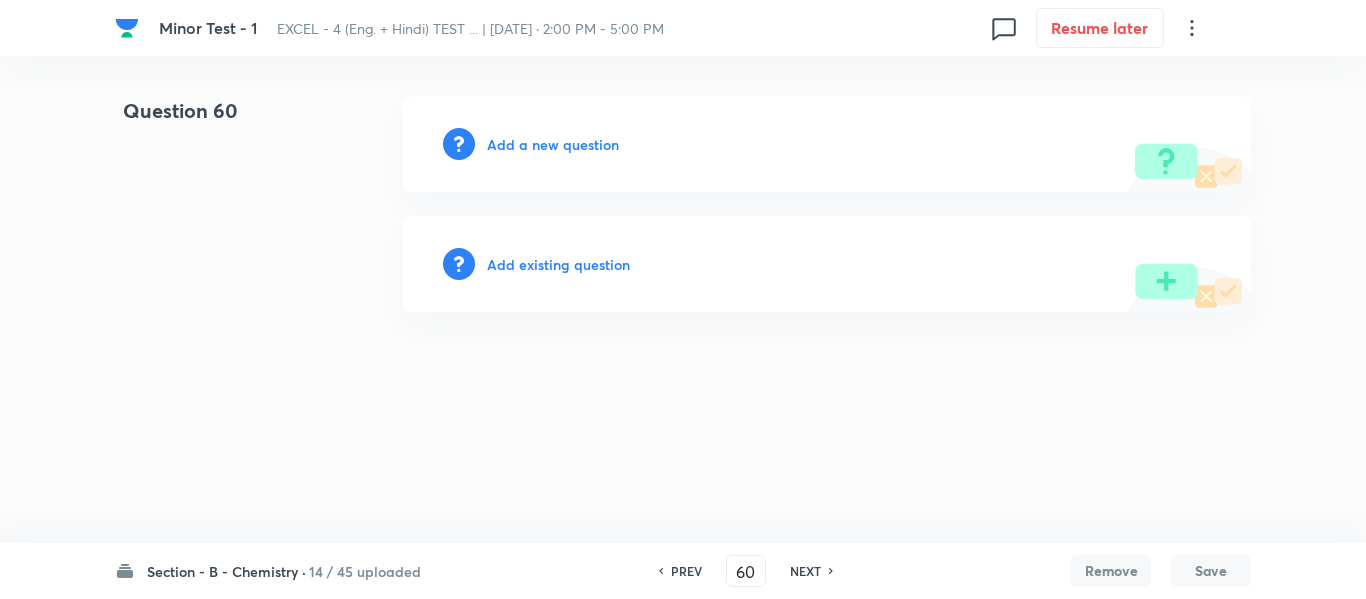 click on "Add a new question" at bounding box center (553, 144) 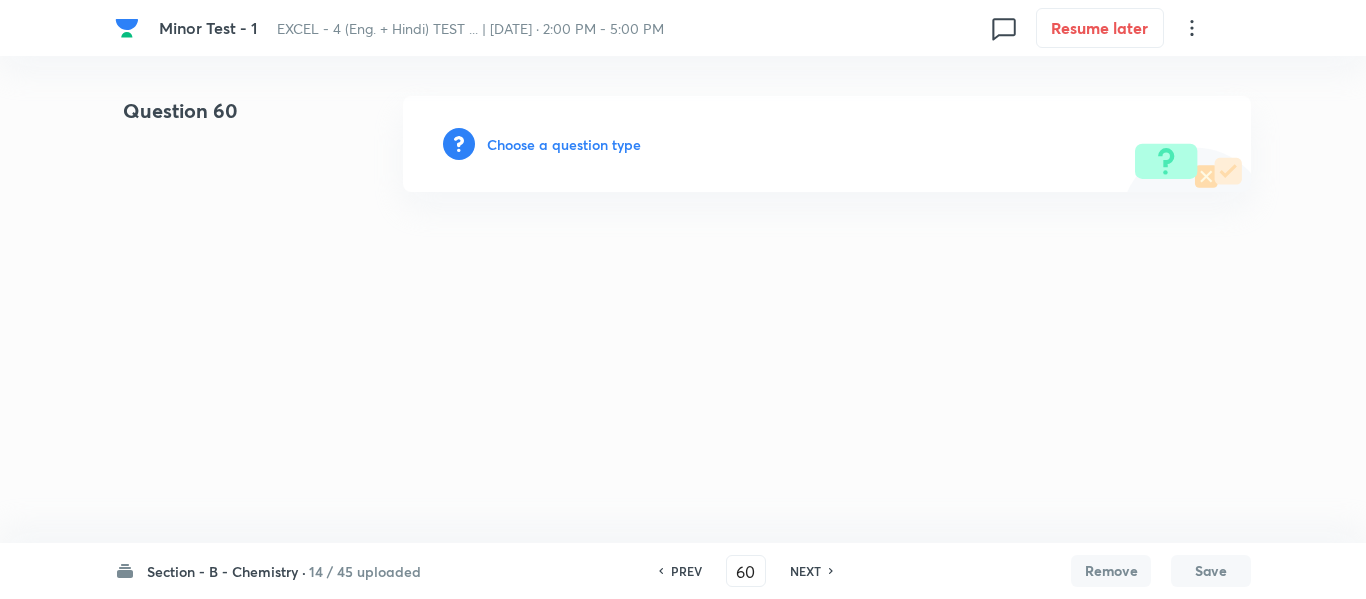 click on "Choose a question type" at bounding box center [564, 144] 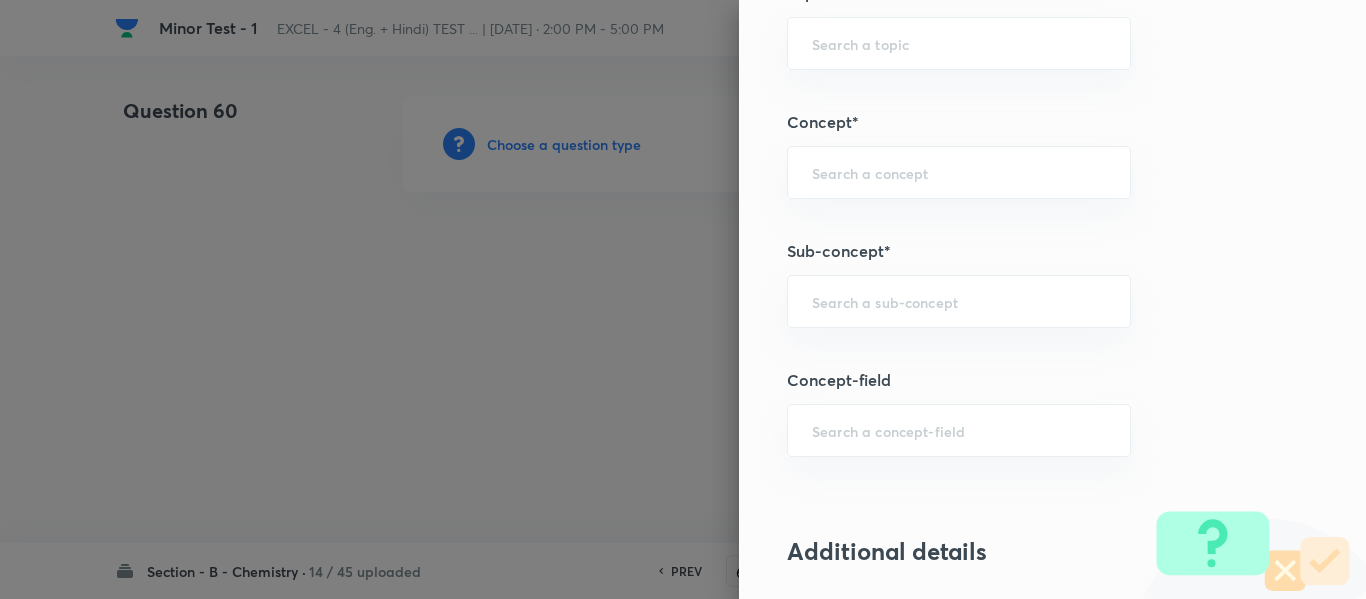 scroll, scrollTop: 1300, scrollLeft: 0, axis: vertical 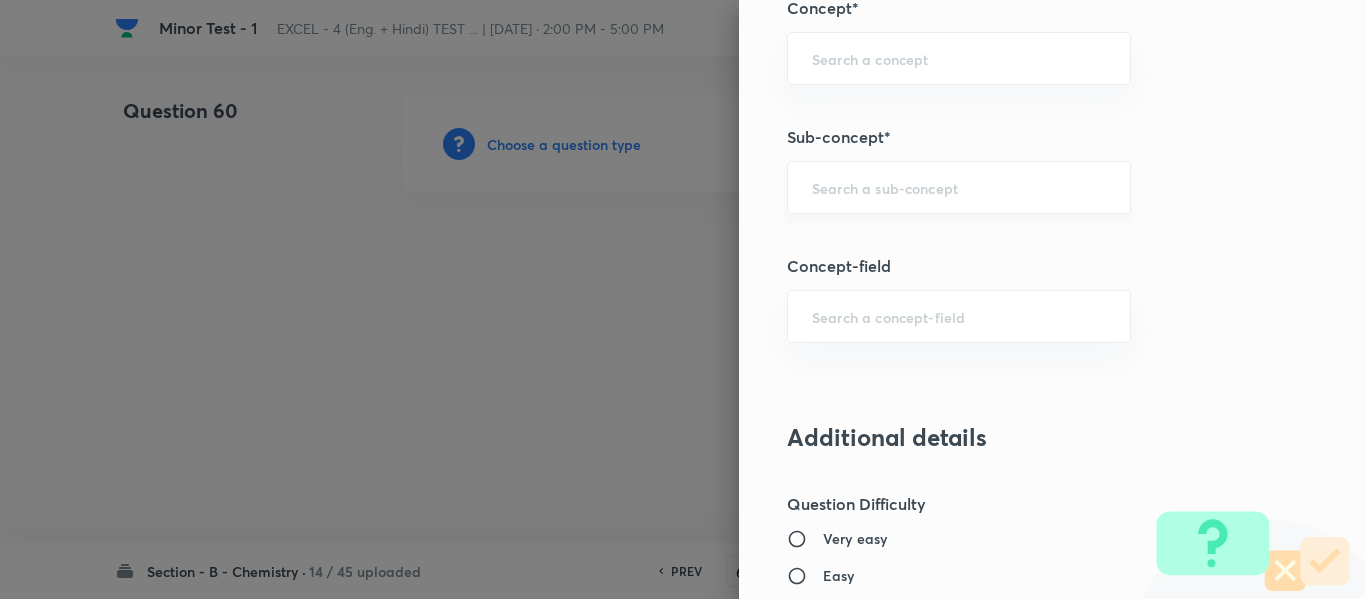 click at bounding box center (959, 187) 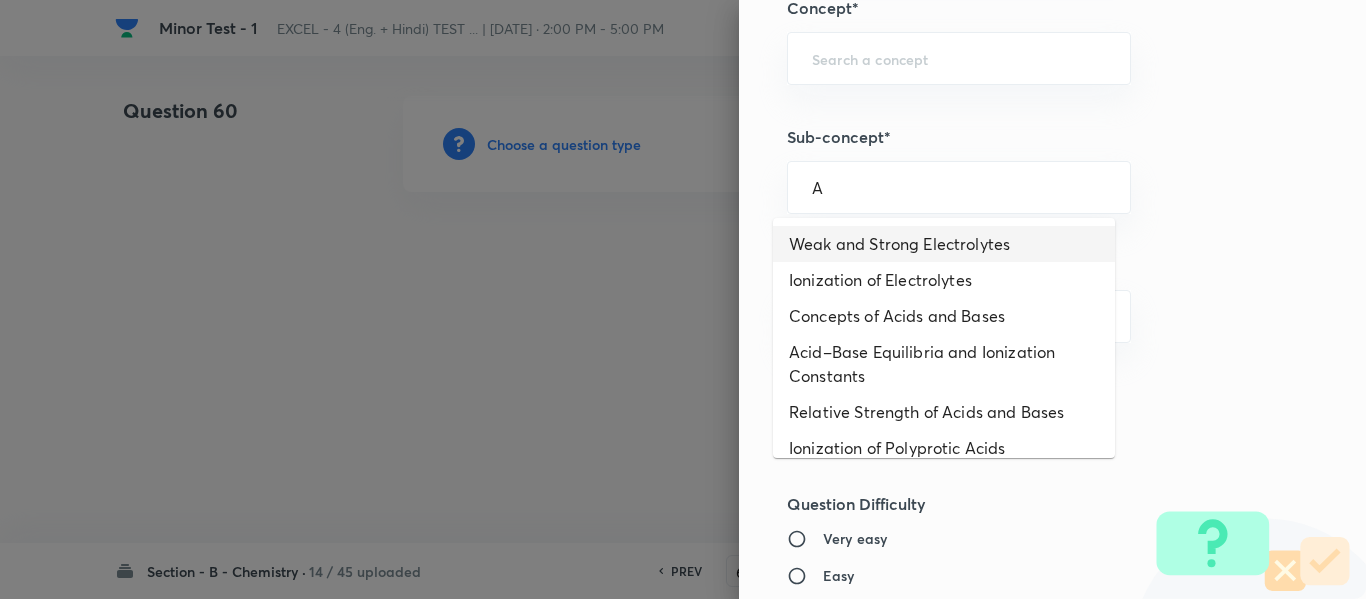 click on "Weak and Strong Electrolytes" at bounding box center [944, 244] 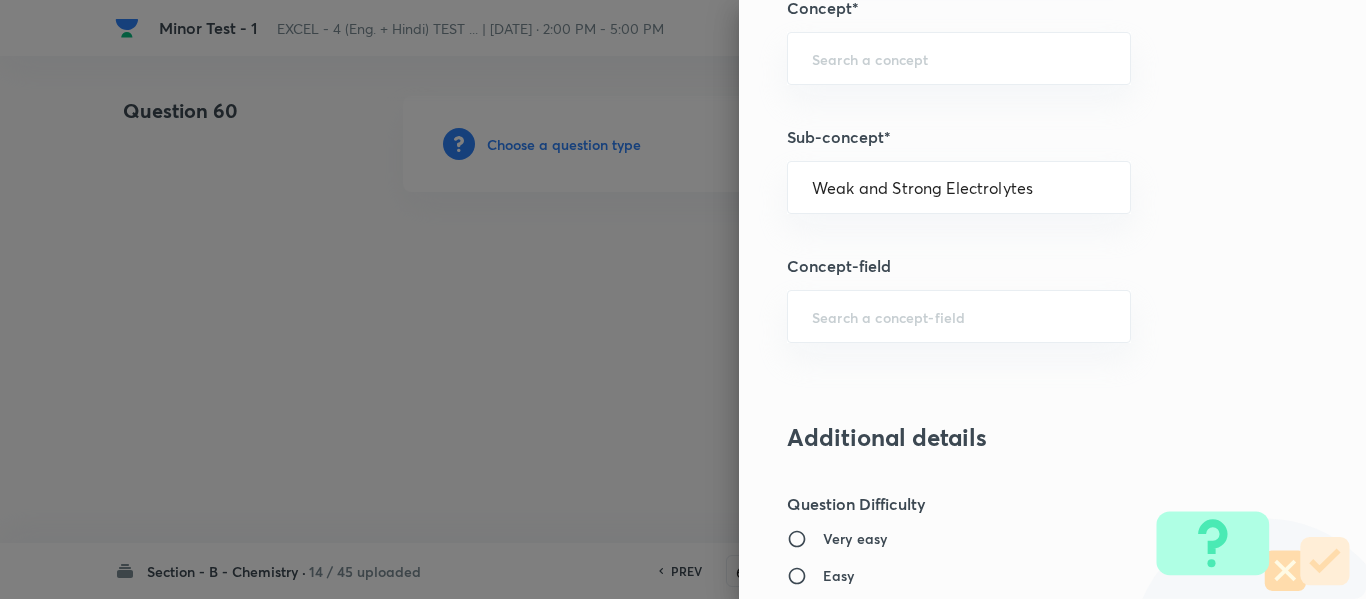 type on "Chemistry" 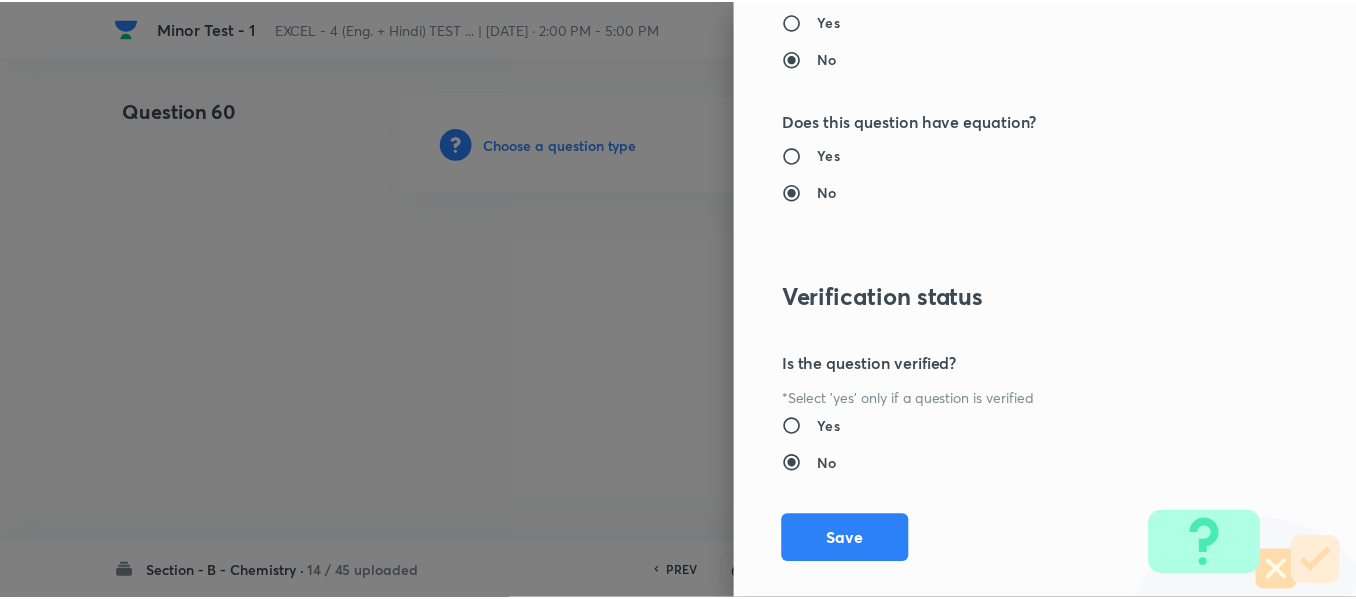 scroll, scrollTop: 2261, scrollLeft: 0, axis: vertical 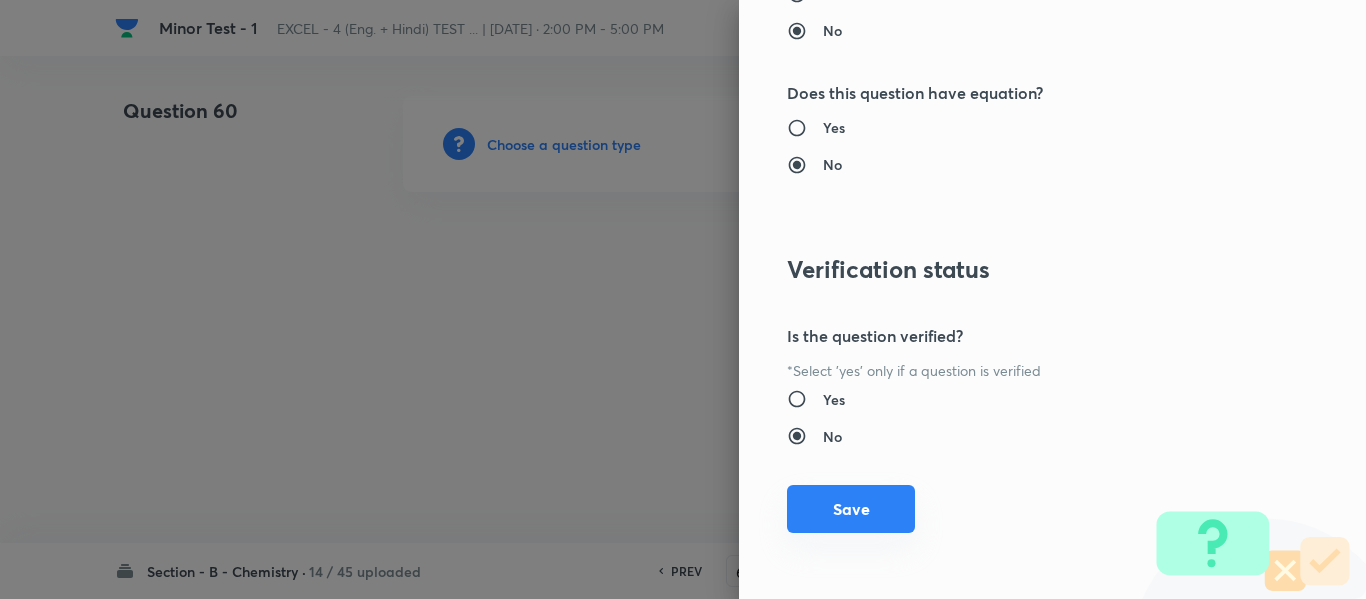 click on "Save" at bounding box center [851, 509] 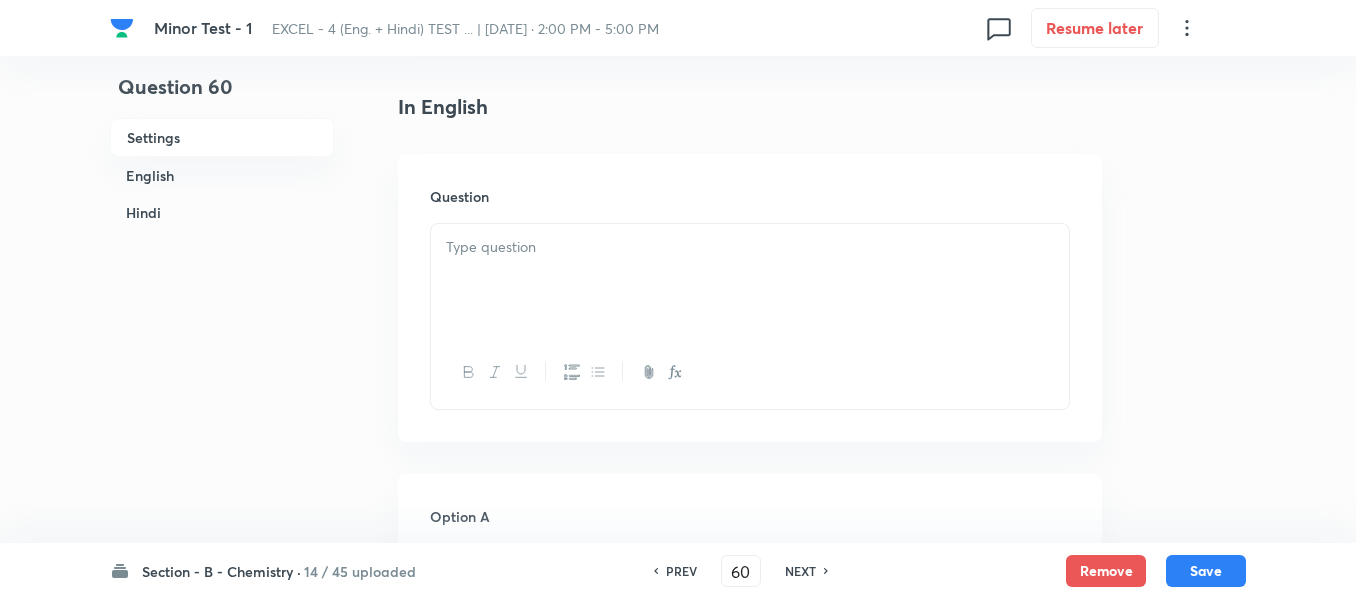 scroll, scrollTop: 500, scrollLeft: 0, axis: vertical 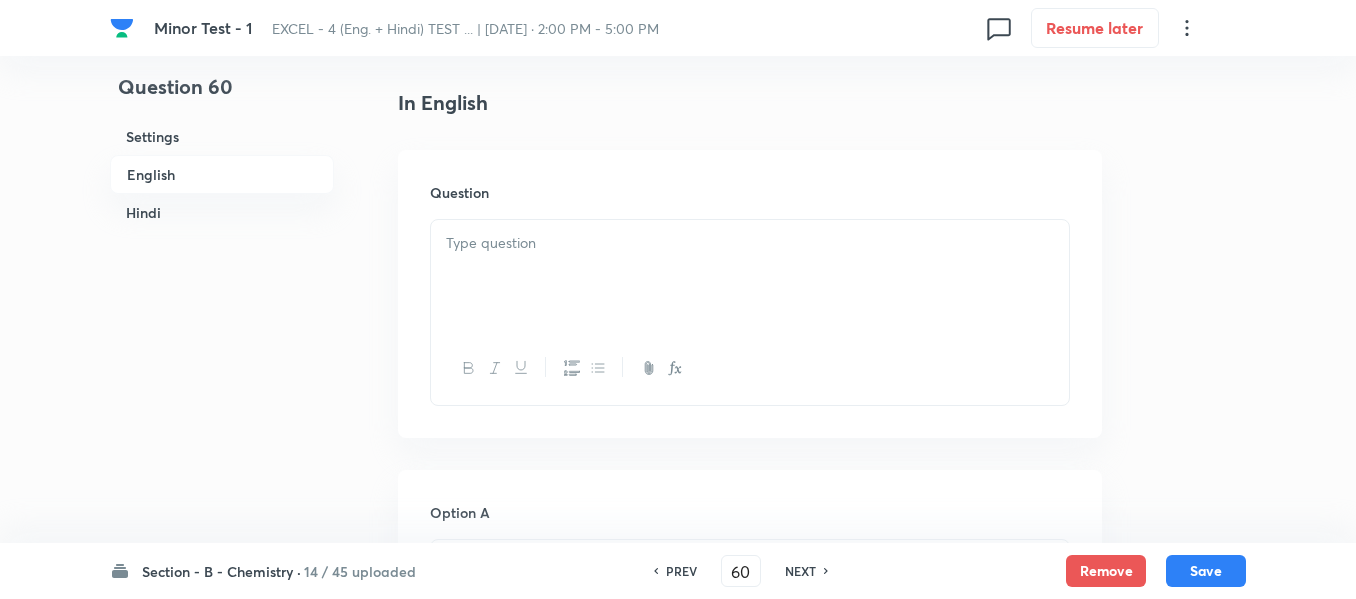 click at bounding box center [750, 243] 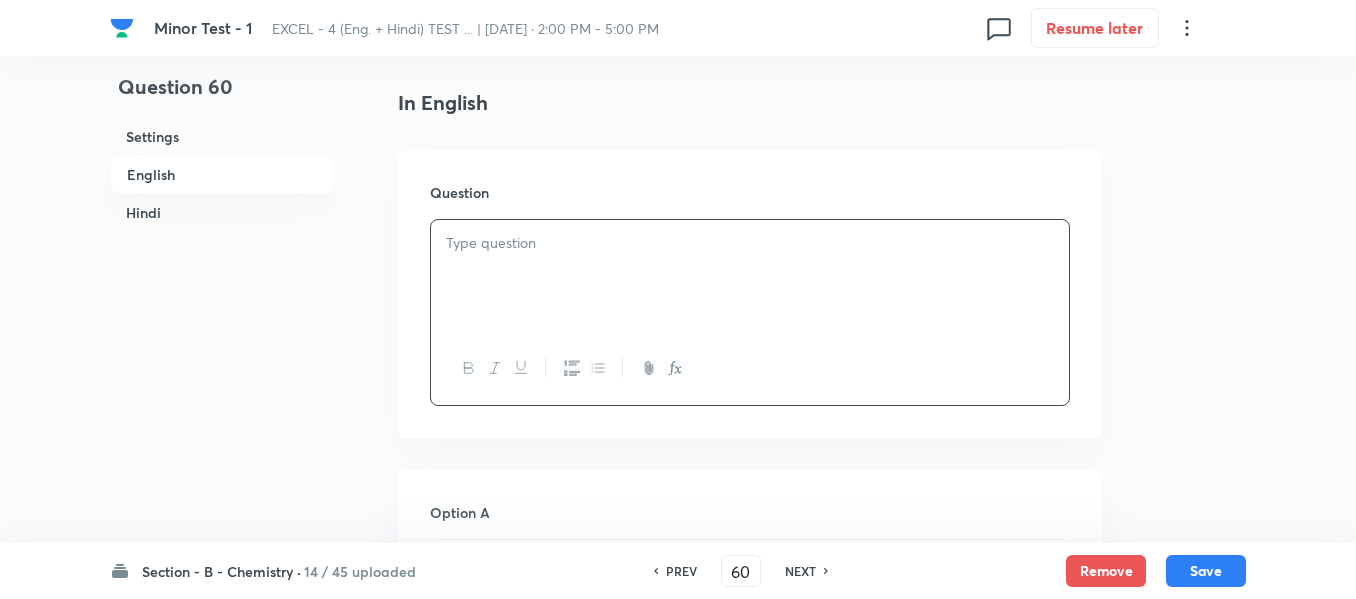 click at bounding box center (750, 243) 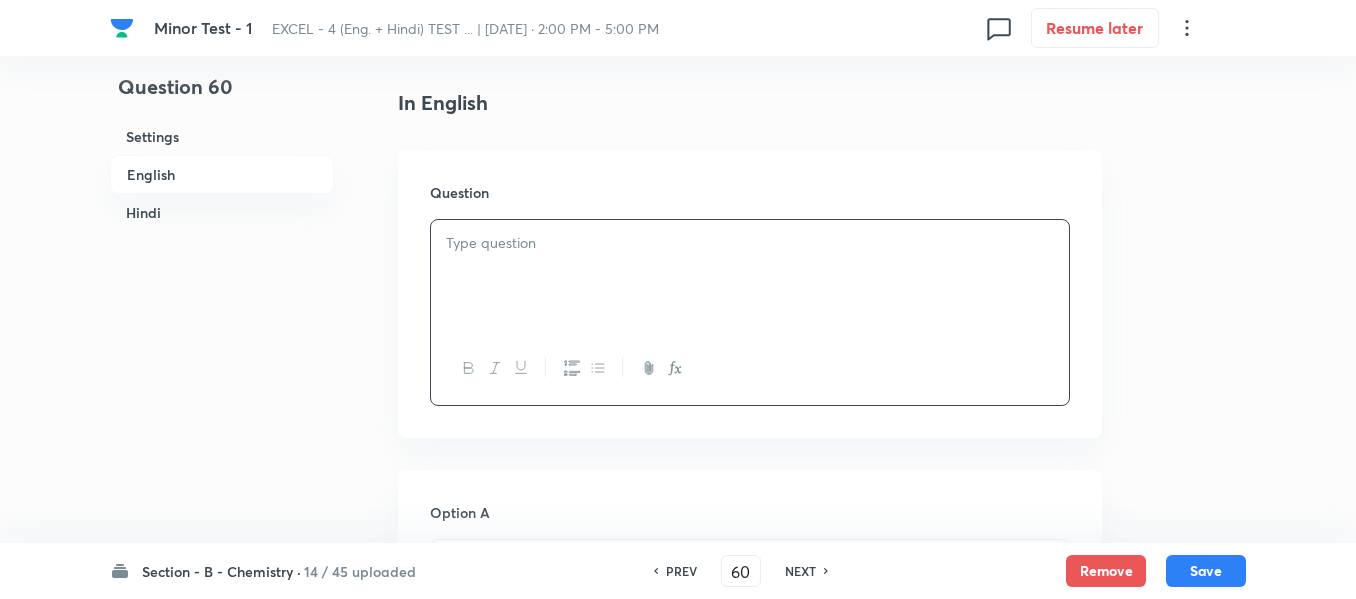 click on "Hindi" at bounding box center (222, 212) 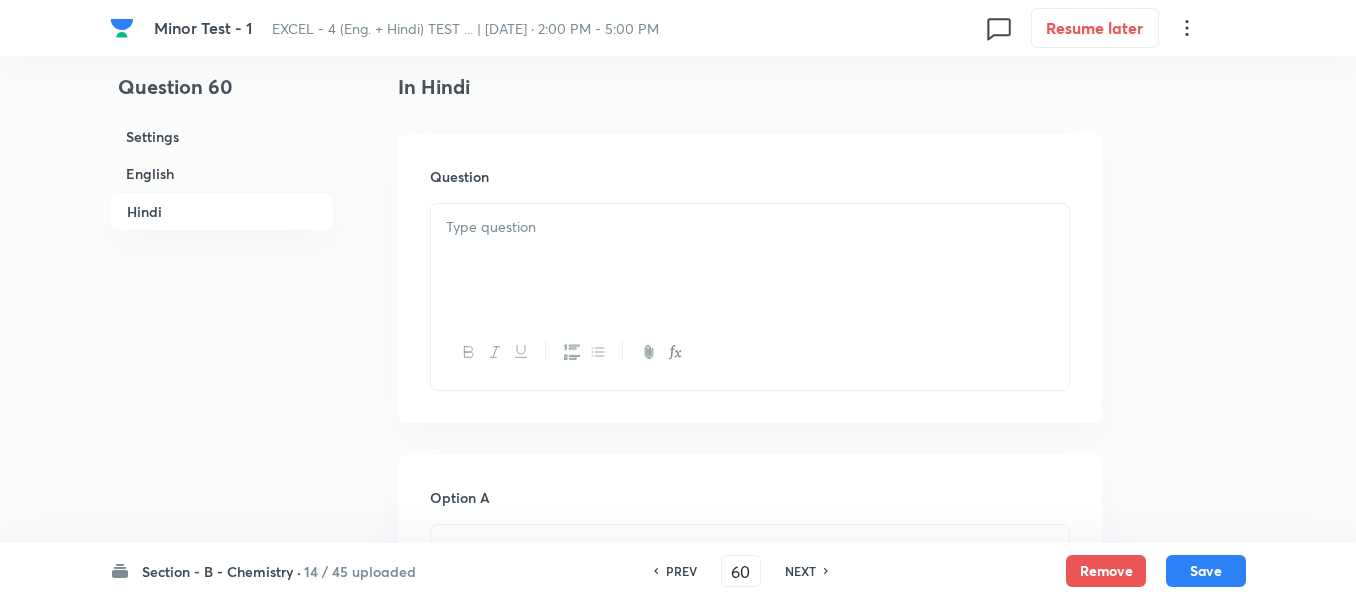 click on "English" at bounding box center (222, 173) 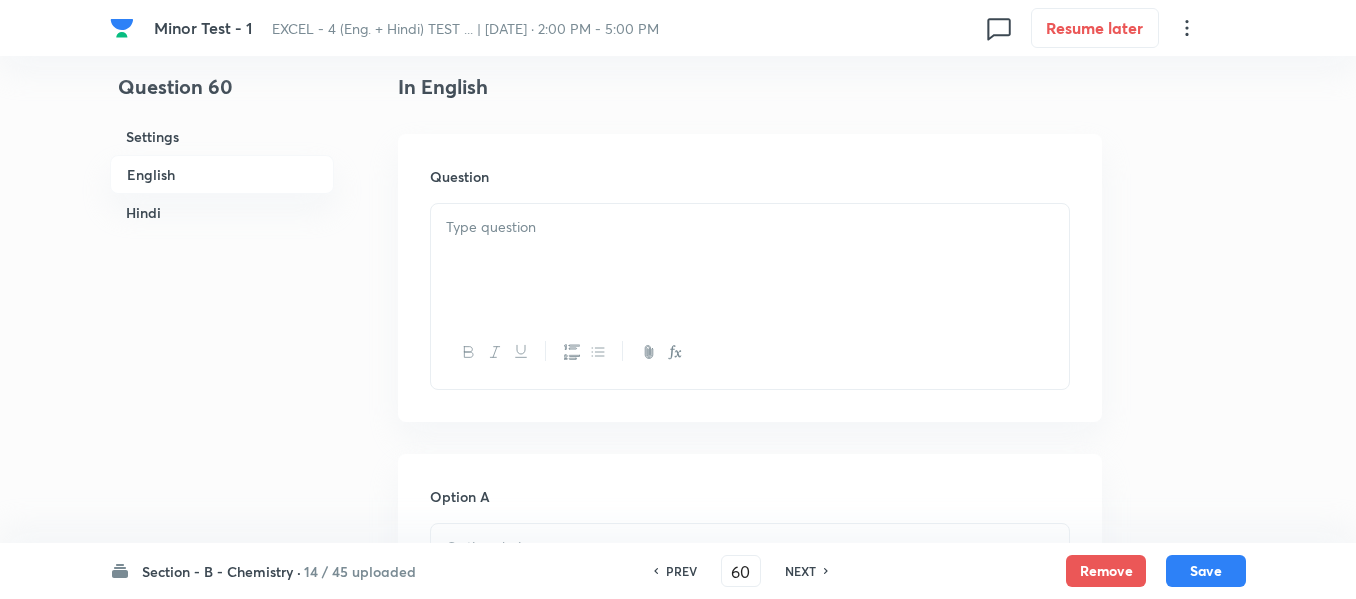 click at bounding box center (750, 260) 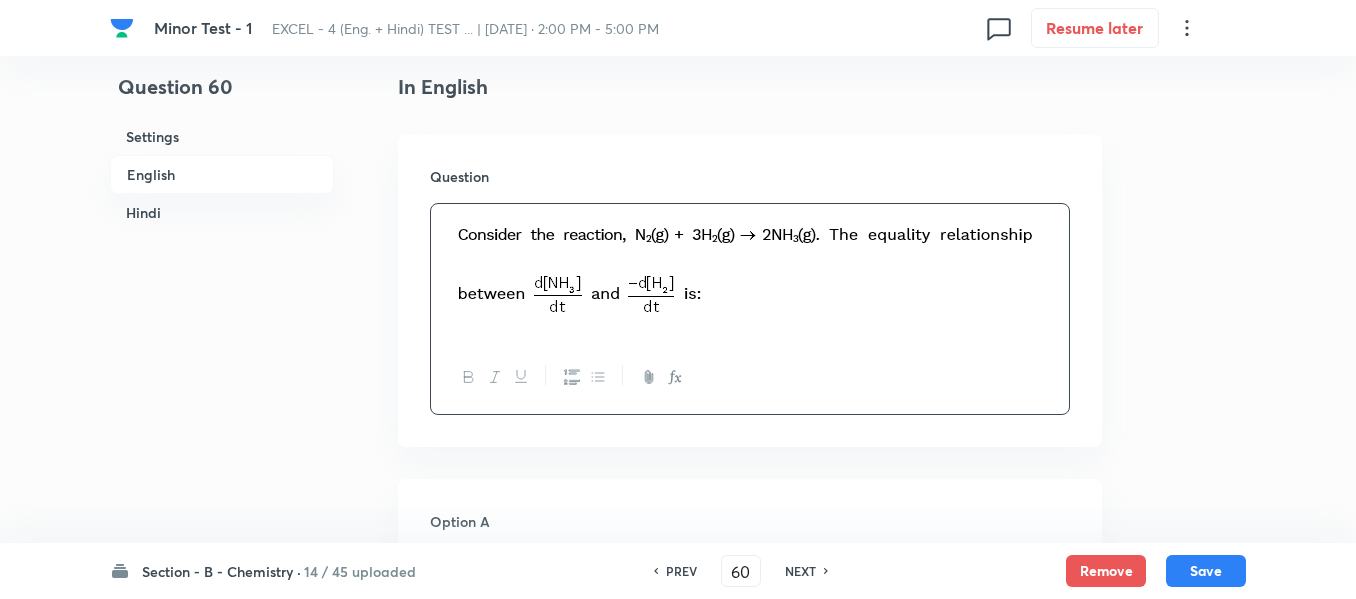click on "Hindi" at bounding box center [222, 212] 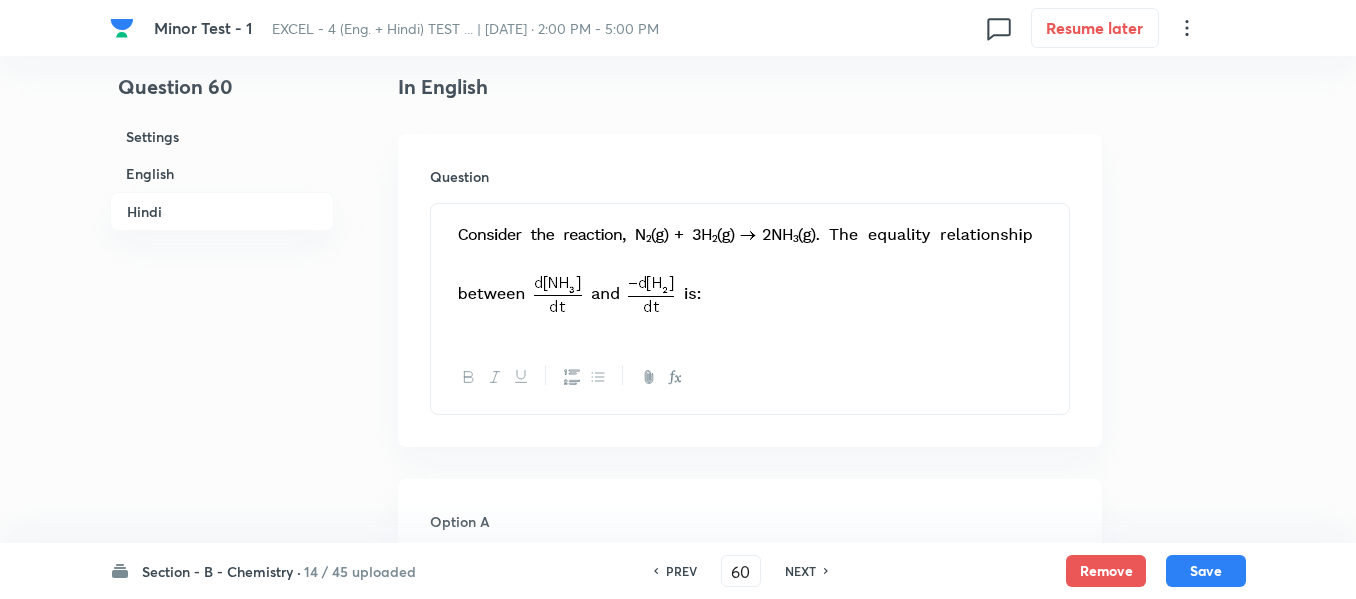 scroll, scrollTop: 2565, scrollLeft: 0, axis: vertical 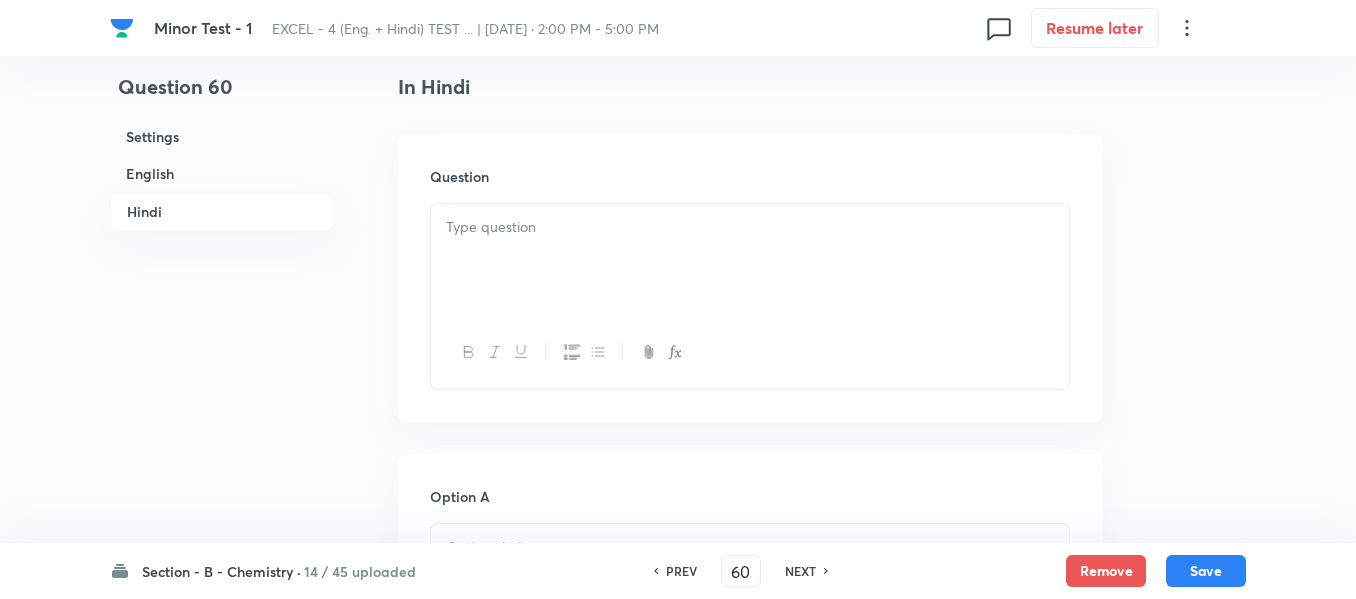 click at bounding box center (750, 260) 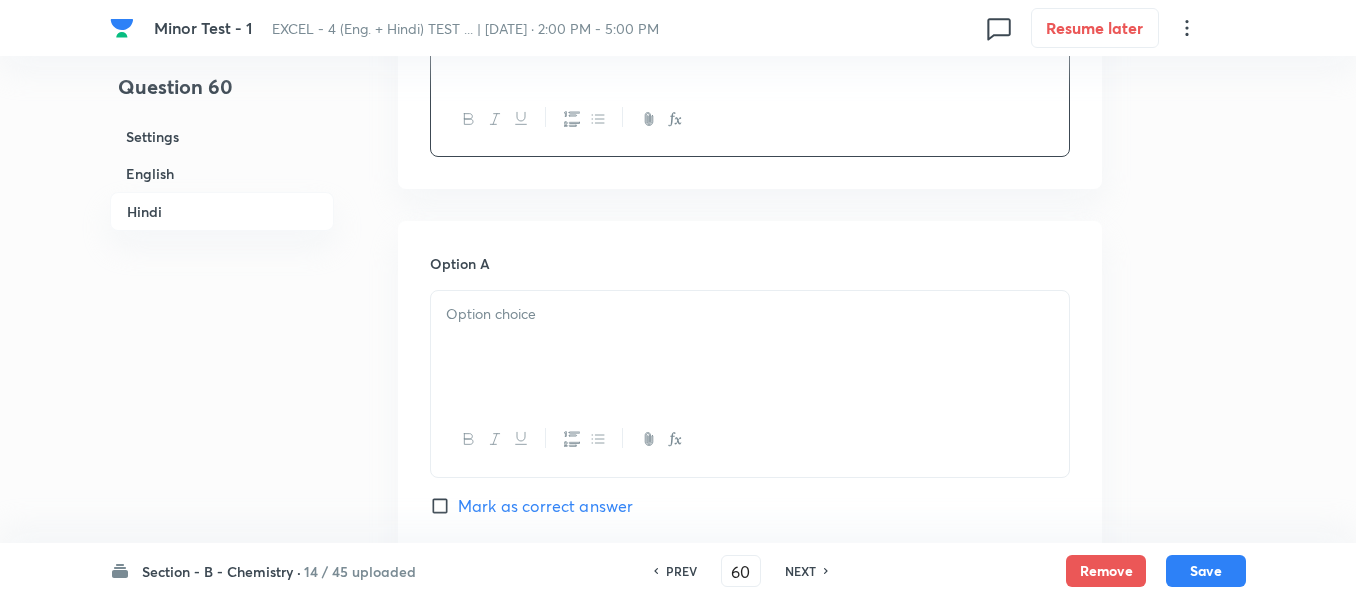 scroll, scrollTop: 2865, scrollLeft: 0, axis: vertical 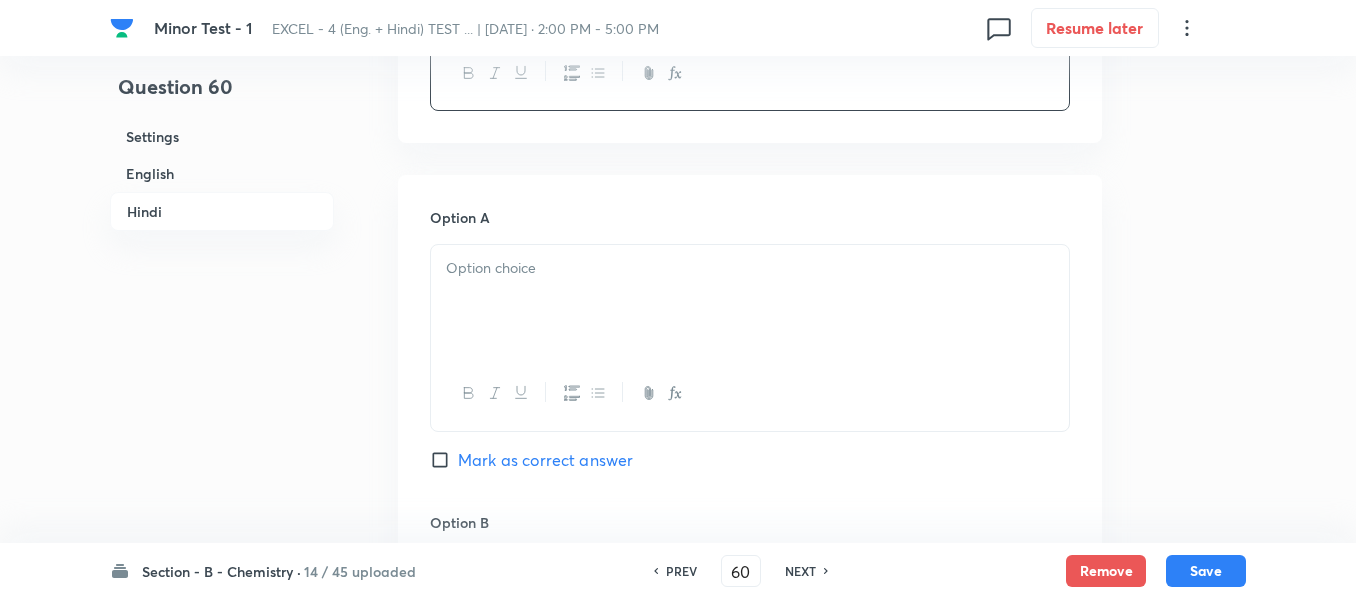 click at bounding box center [750, 301] 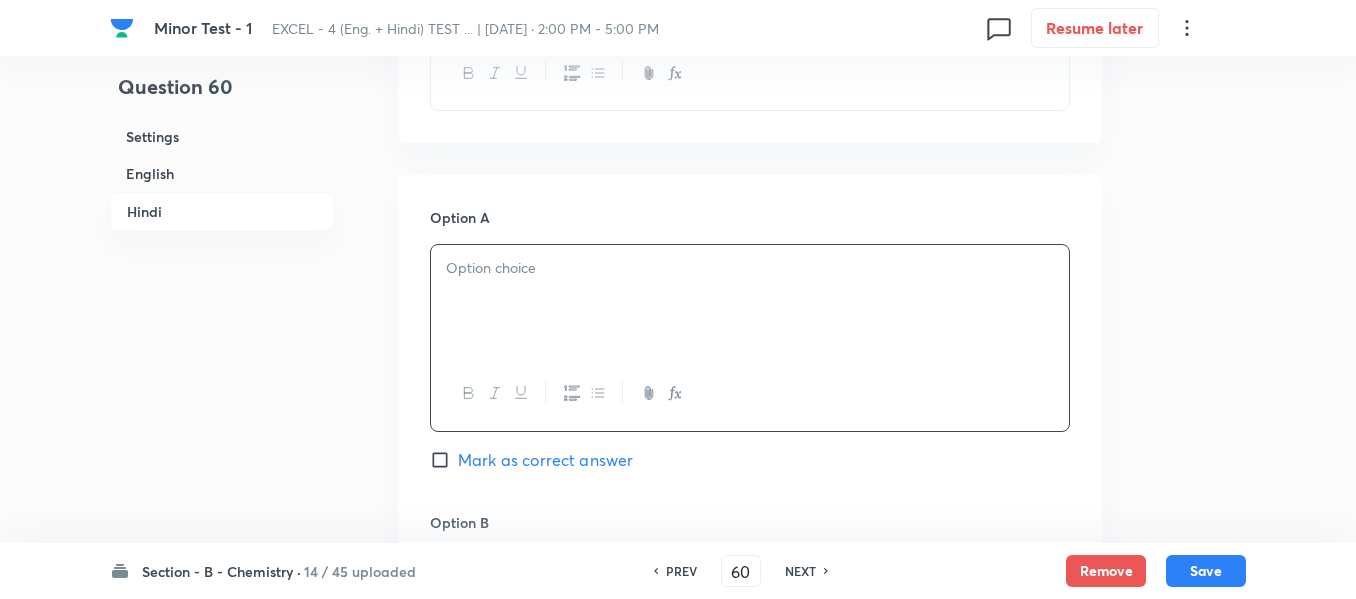 click at bounding box center [750, 301] 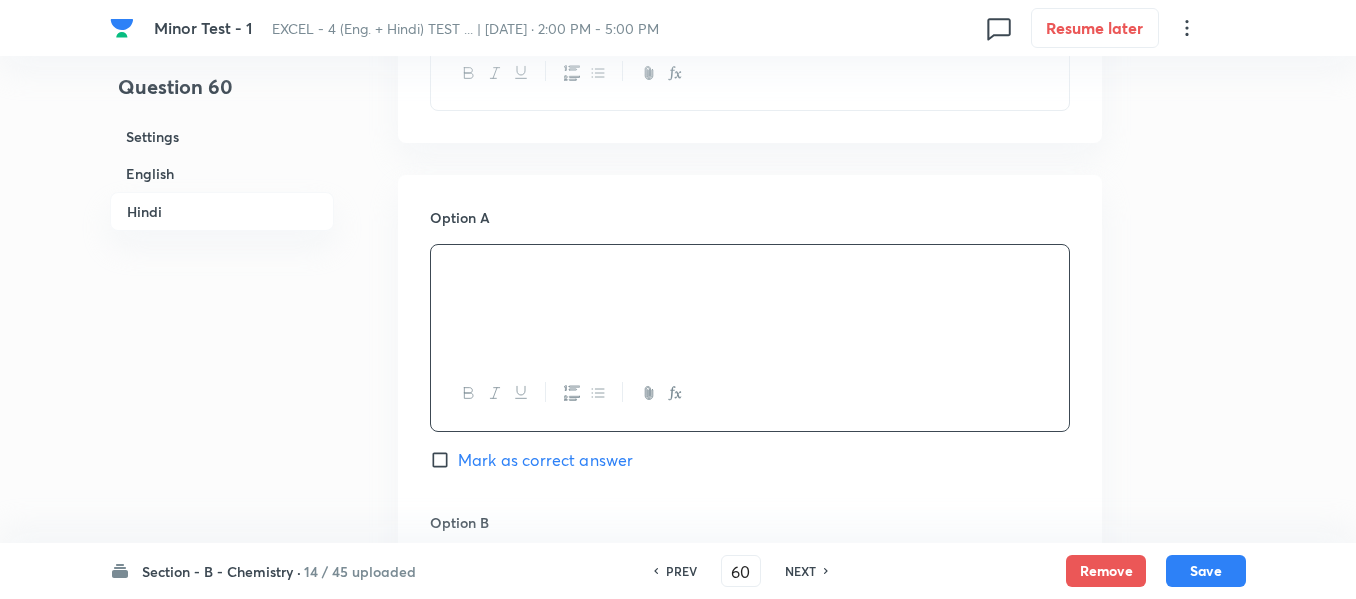 click on "Hindi" at bounding box center (222, 211) 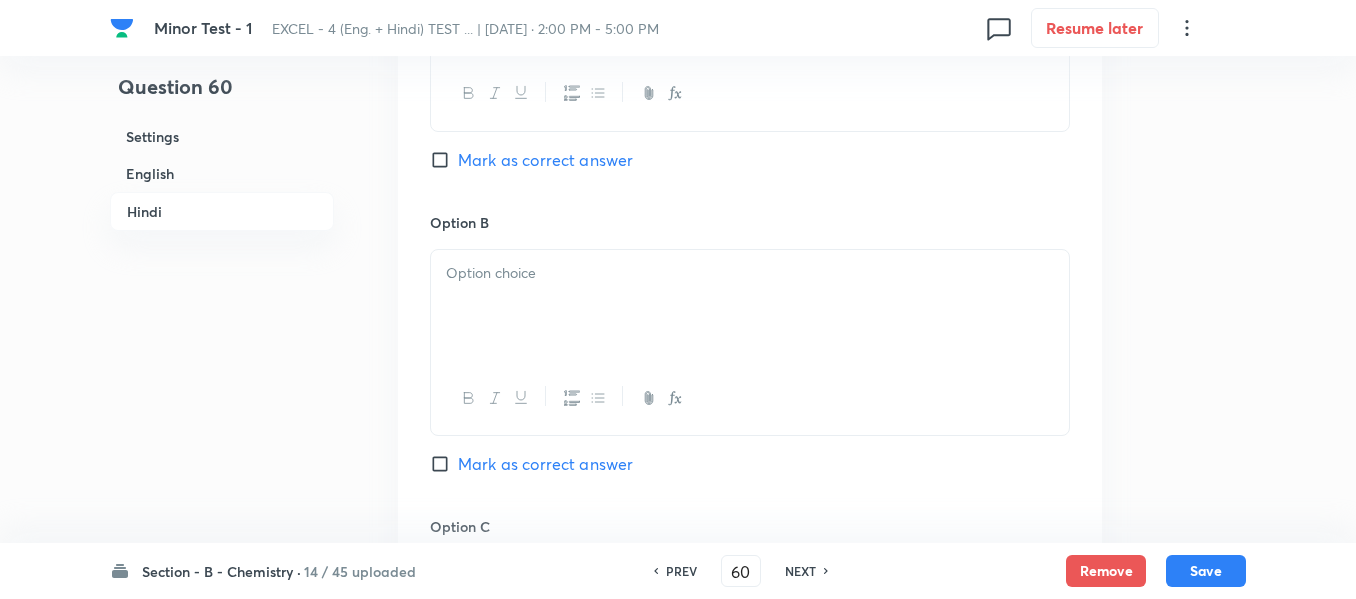 click on "English" at bounding box center (222, 173) 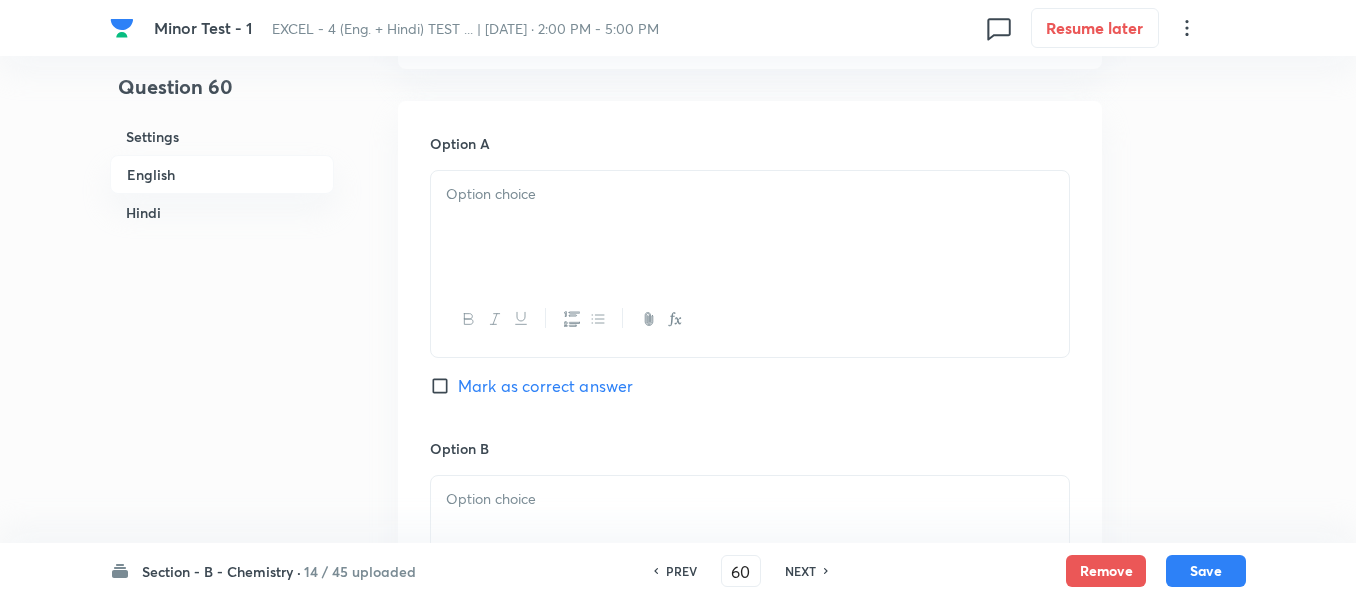 scroll, scrollTop: 916, scrollLeft: 0, axis: vertical 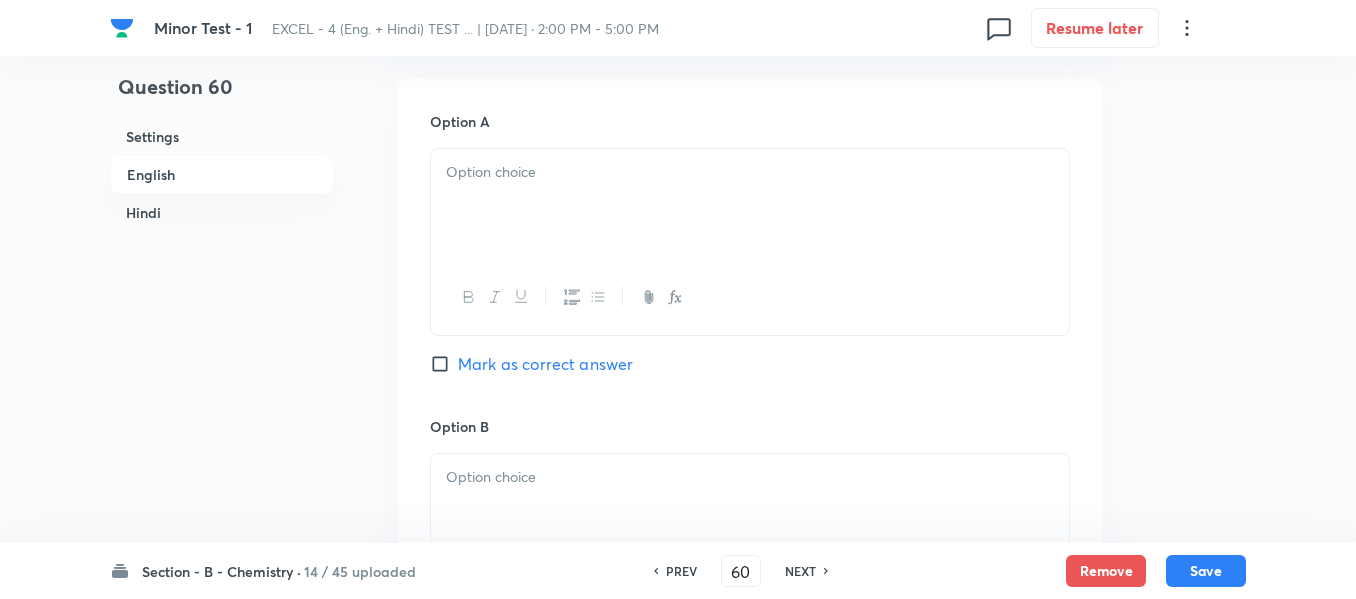 click at bounding box center (750, 172) 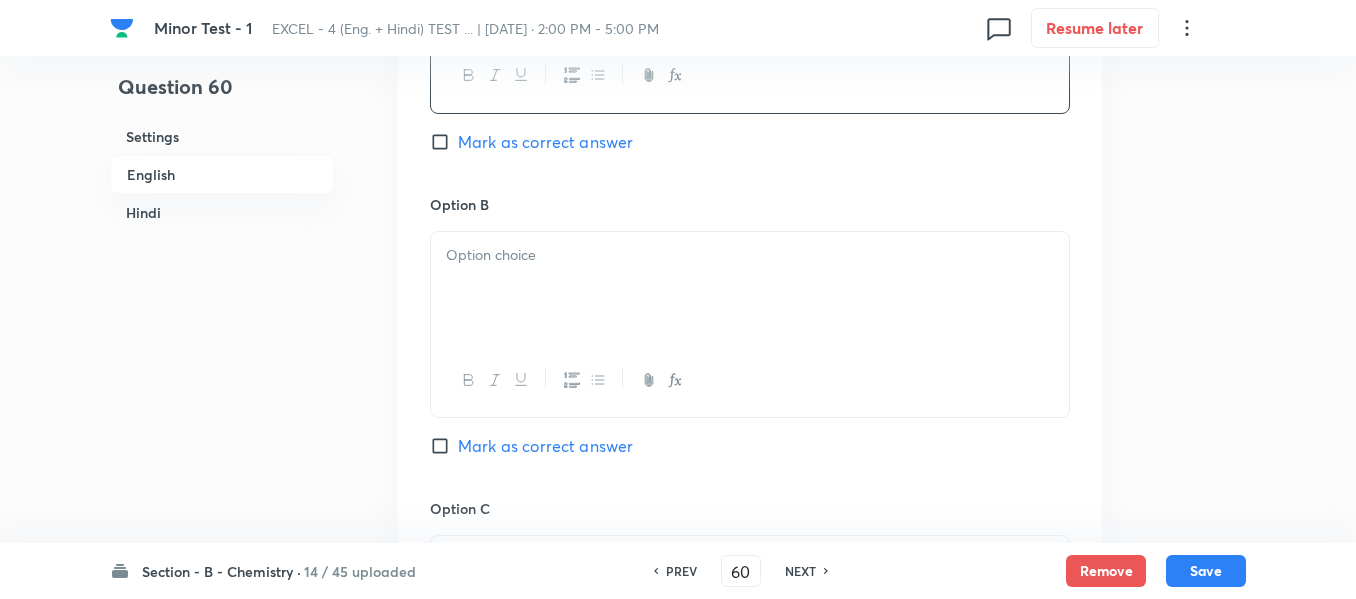 scroll, scrollTop: 1216, scrollLeft: 0, axis: vertical 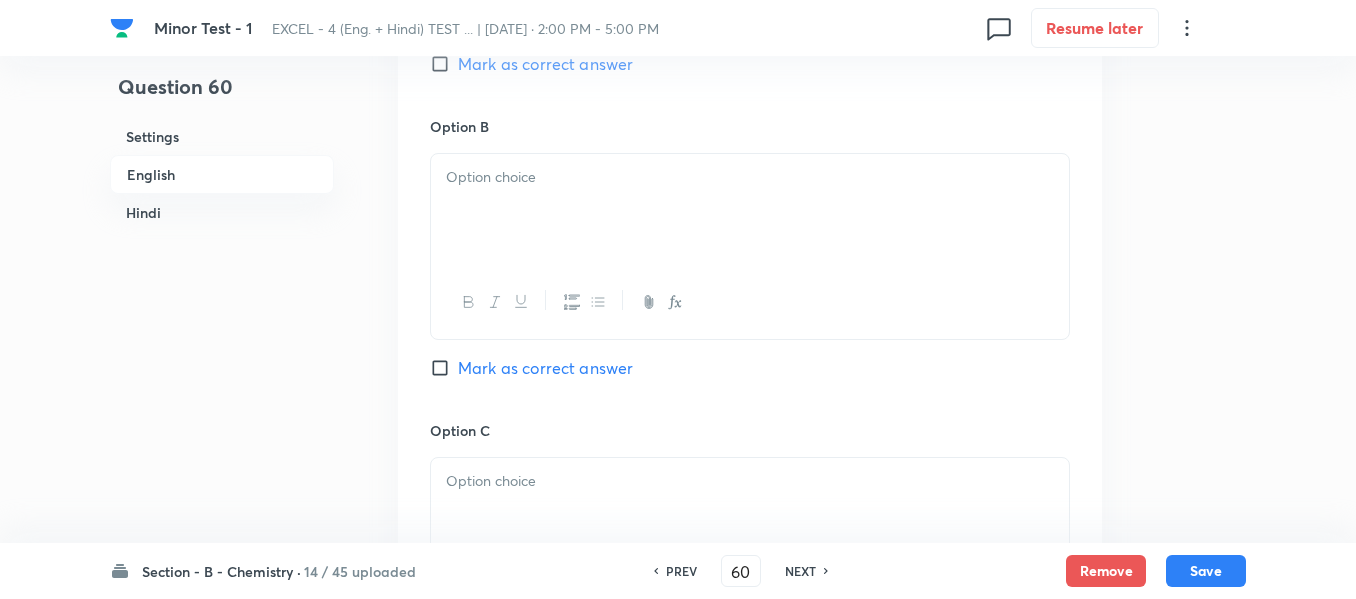 click at bounding box center (750, 210) 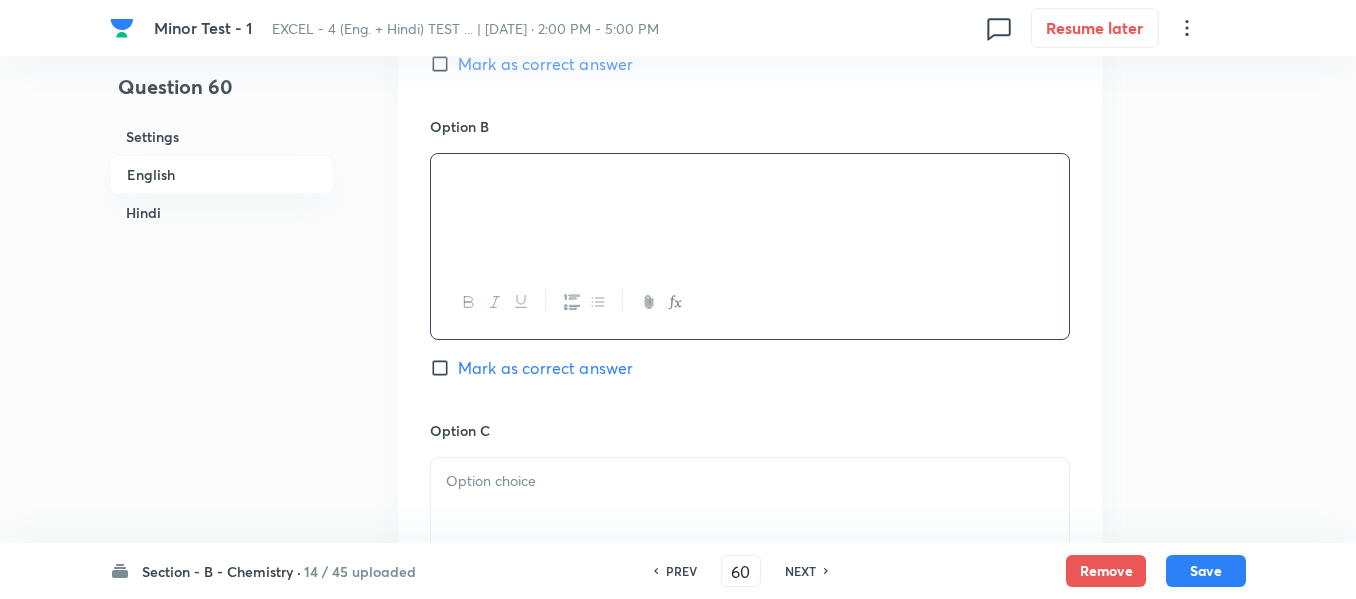 click on "Hindi" at bounding box center [222, 212] 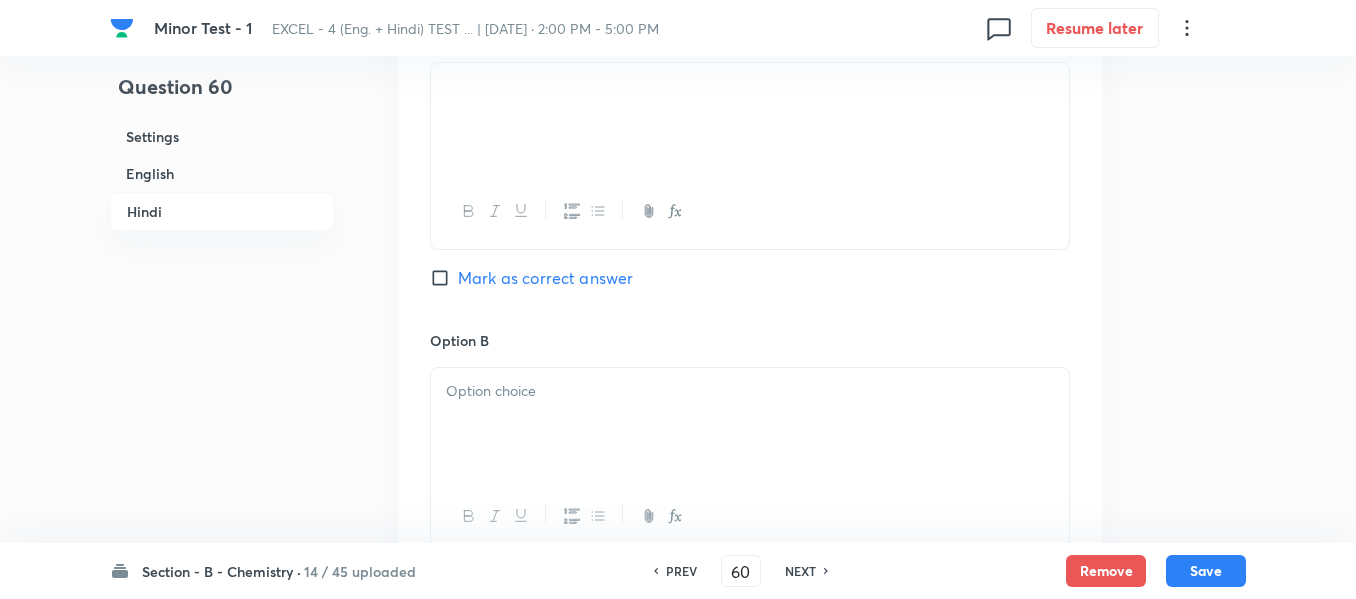 scroll, scrollTop: 3165, scrollLeft: 0, axis: vertical 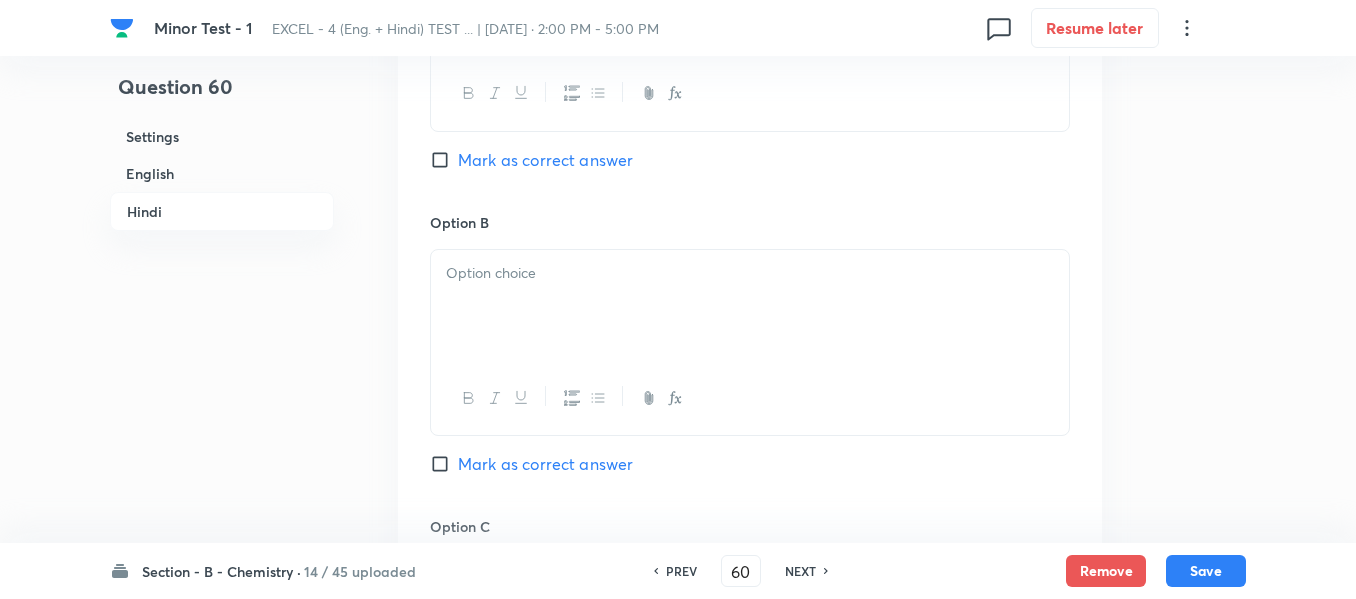 click at bounding box center [750, 273] 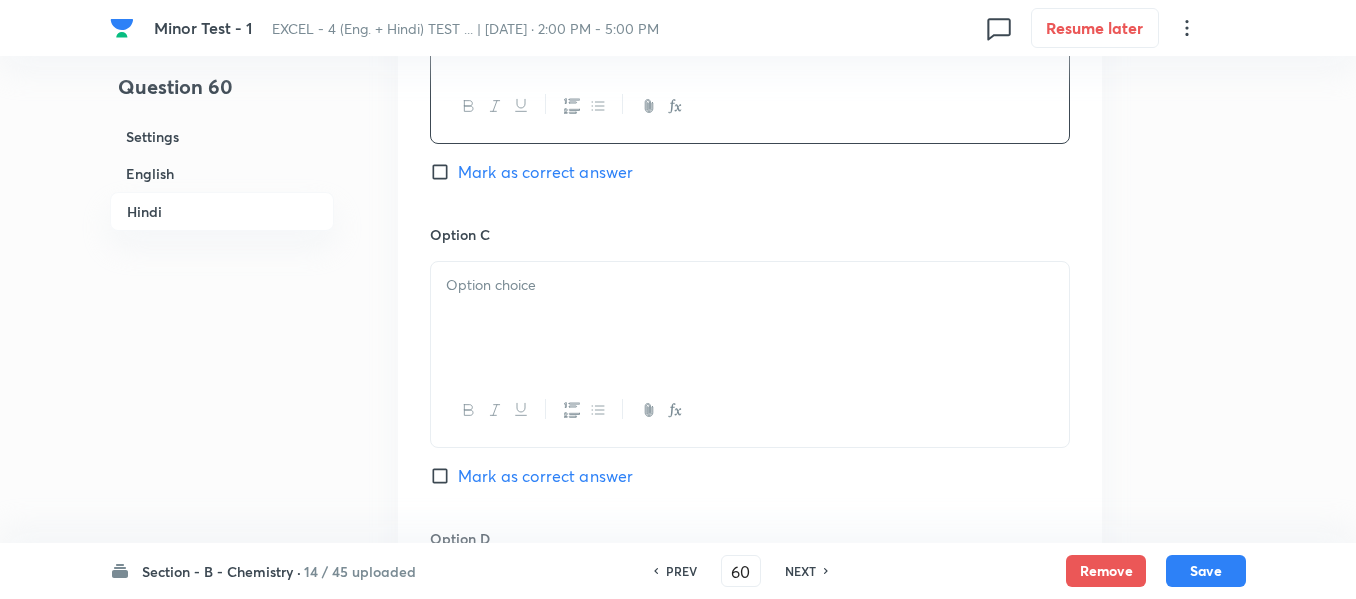 scroll, scrollTop: 3465, scrollLeft: 0, axis: vertical 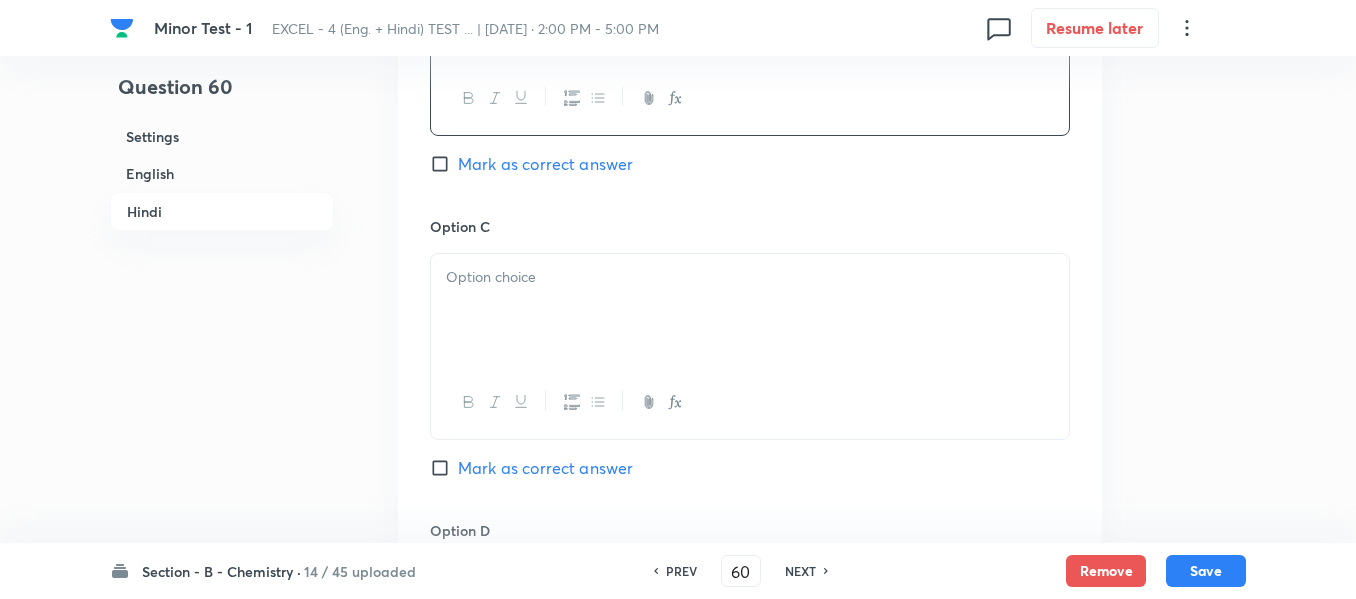 click at bounding box center [750, 310] 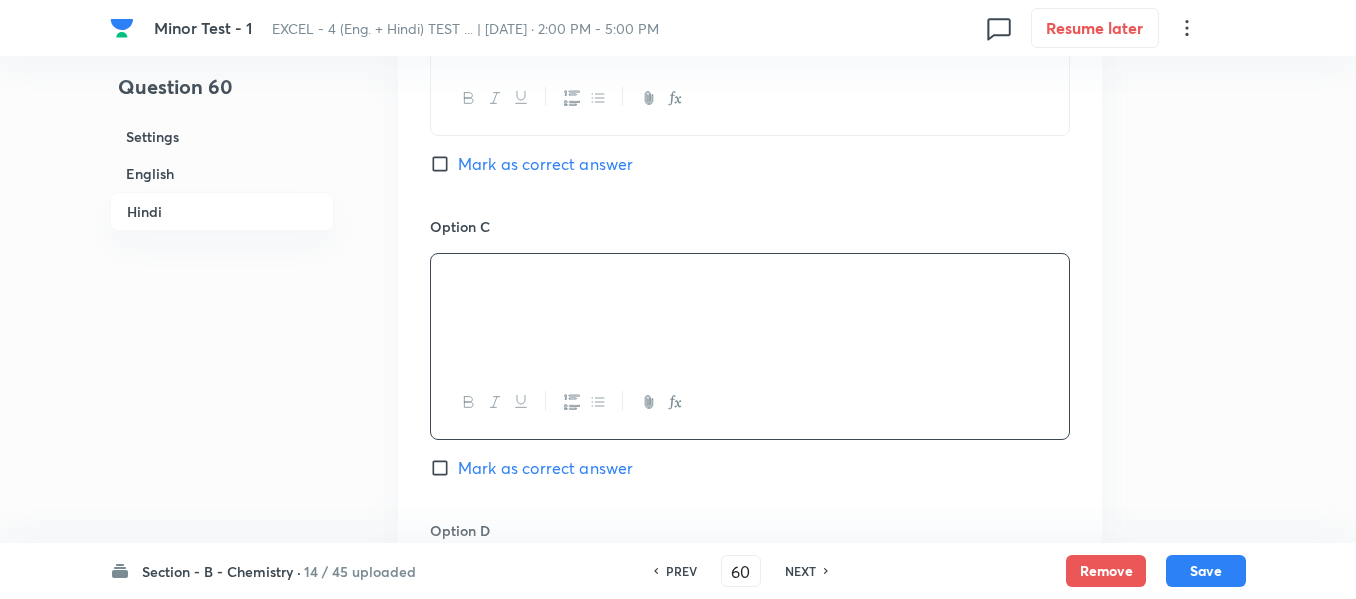 click on "English" at bounding box center [222, 173] 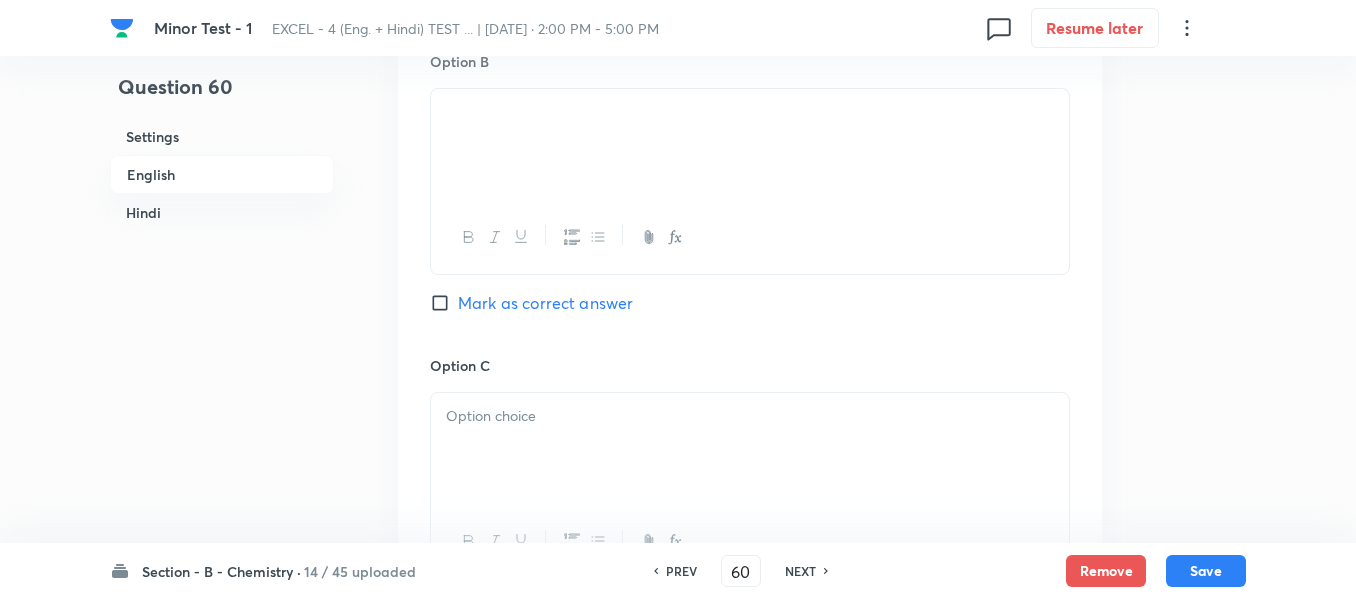 scroll, scrollTop: 1316, scrollLeft: 0, axis: vertical 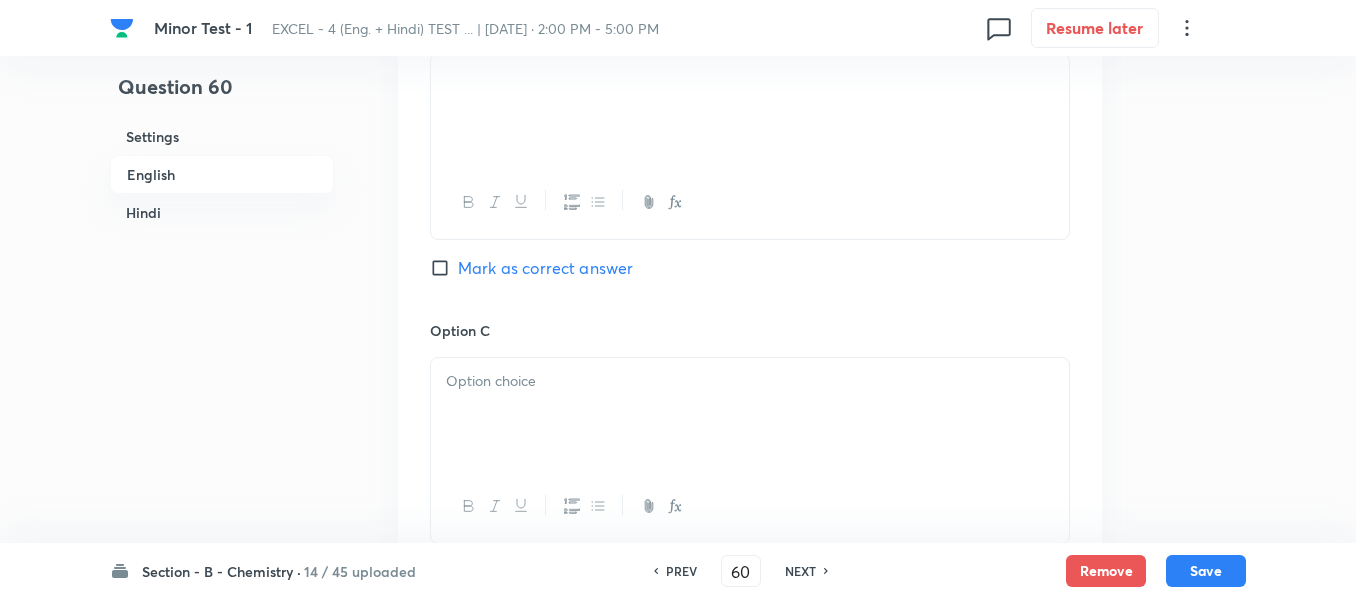click at bounding box center [750, 381] 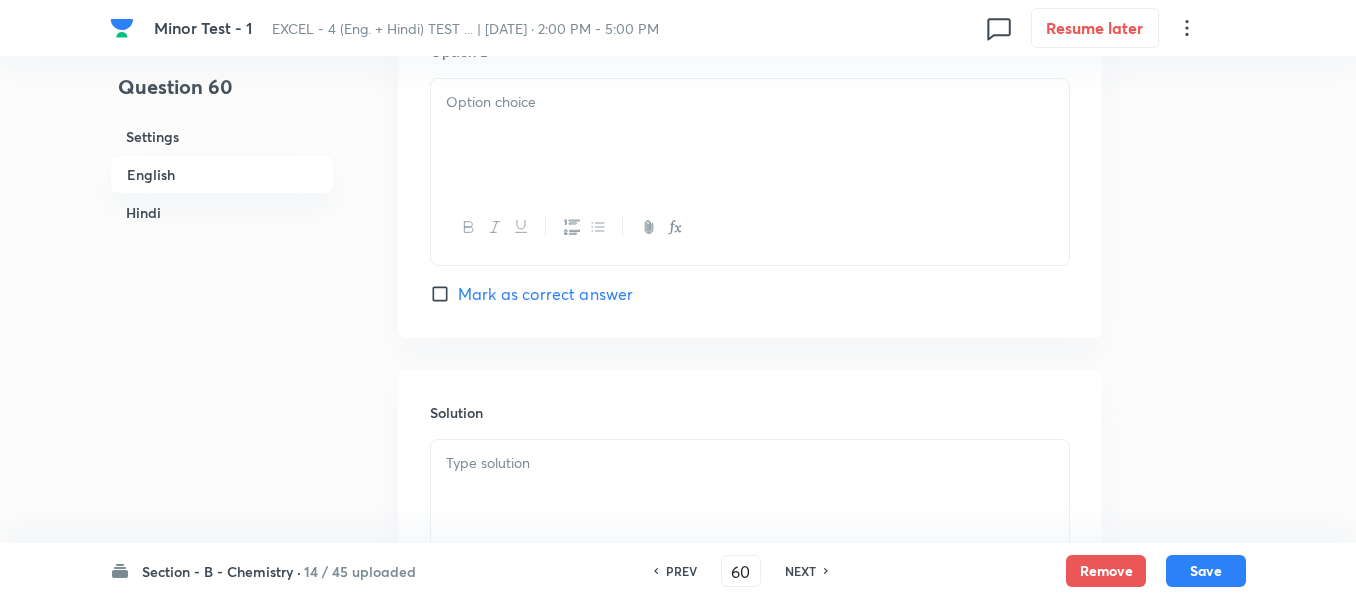 scroll, scrollTop: 1916, scrollLeft: 0, axis: vertical 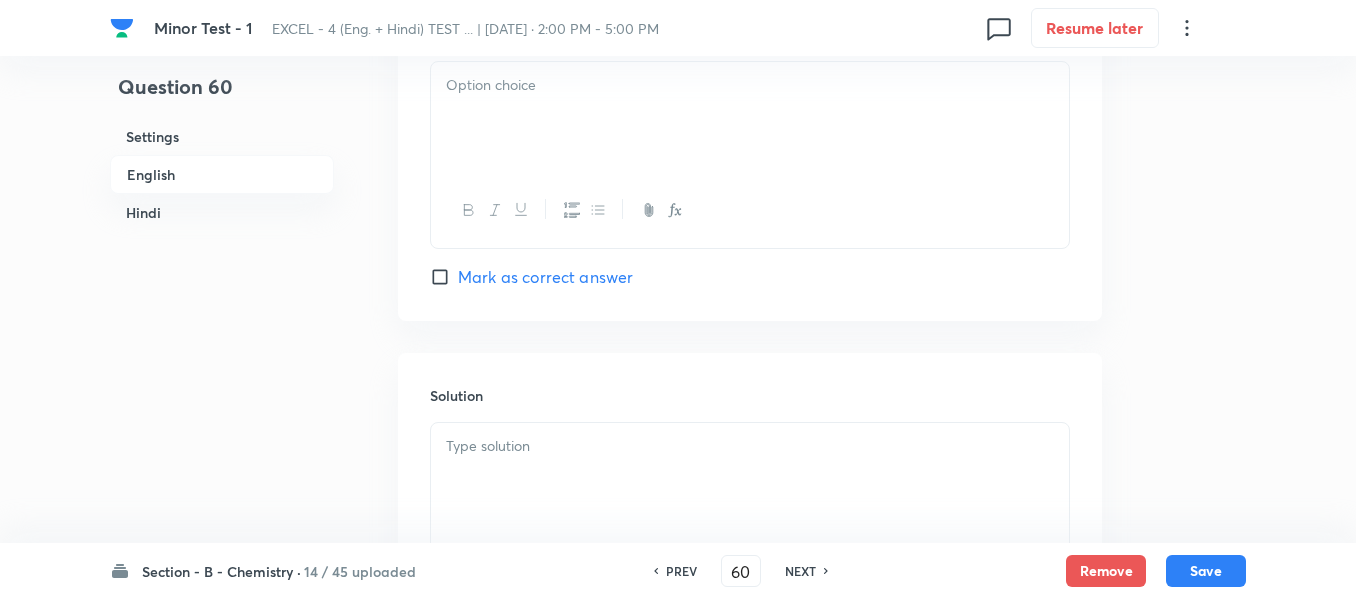 click at bounding box center [750, 118] 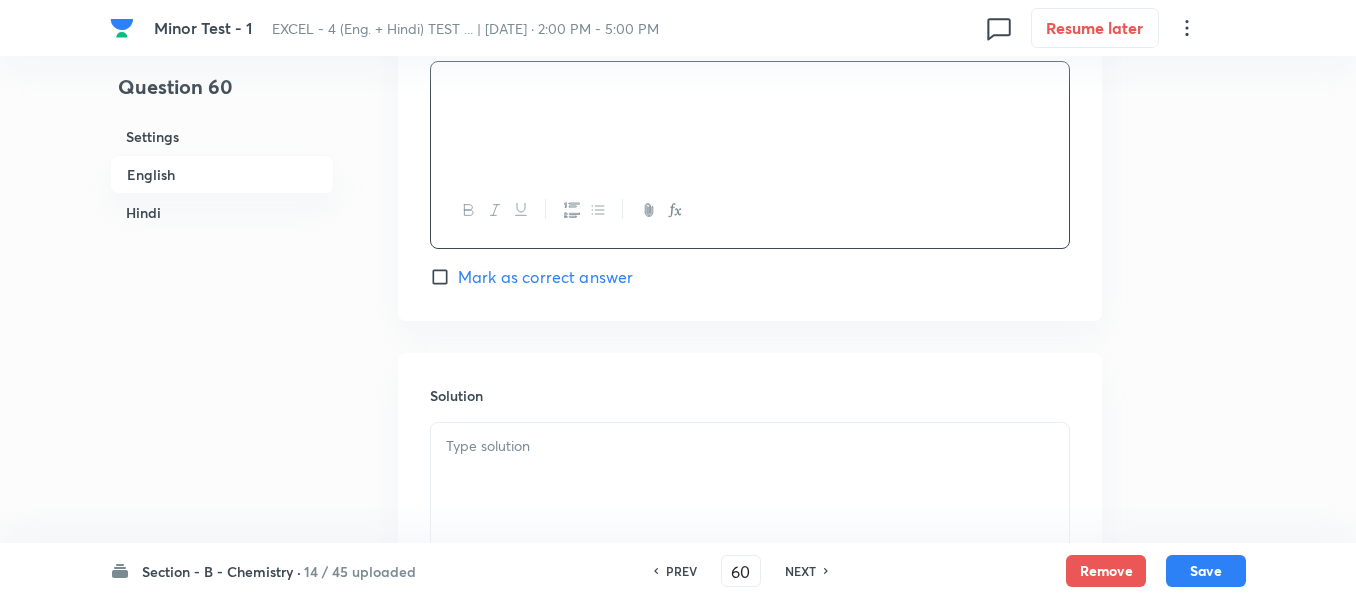 click at bounding box center [750, 446] 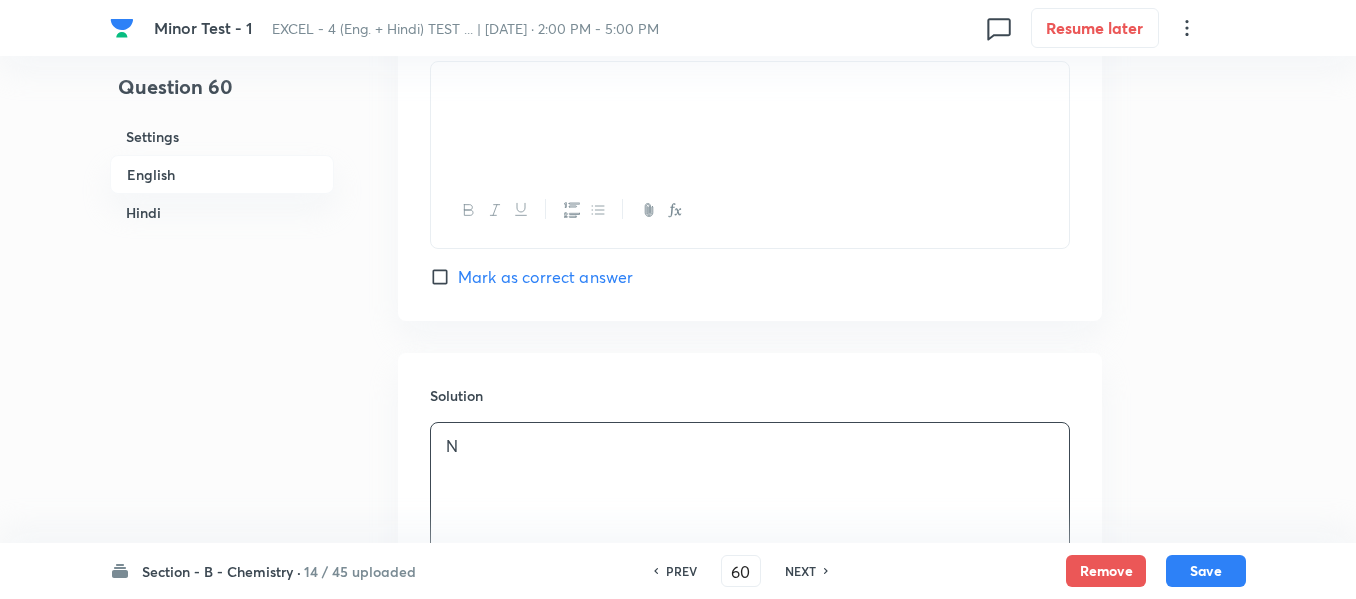 type 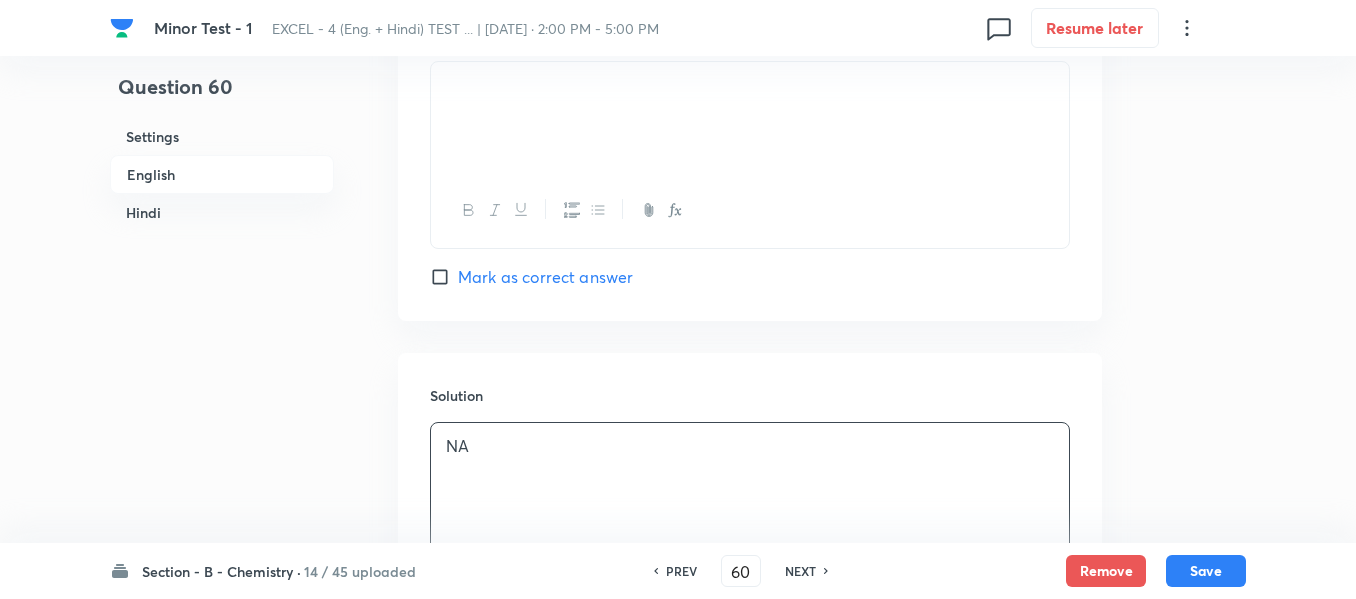 click on "Hindi" at bounding box center [222, 212] 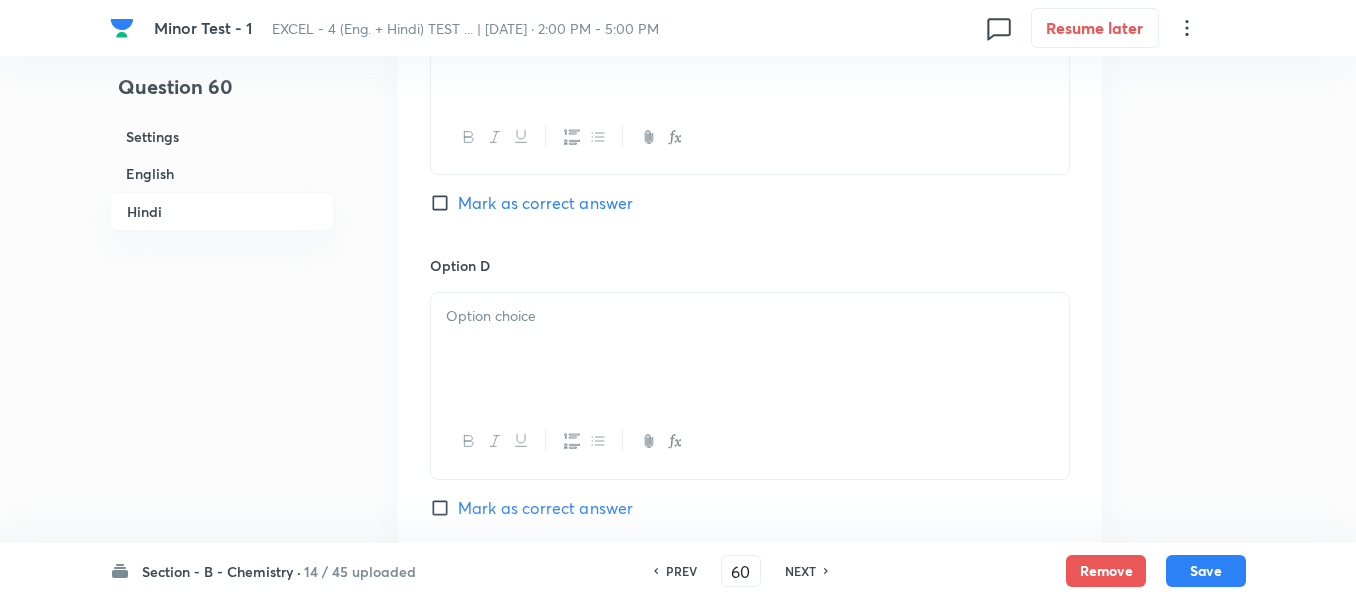 scroll, scrollTop: 3765, scrollLeft: 0, axis: vertical 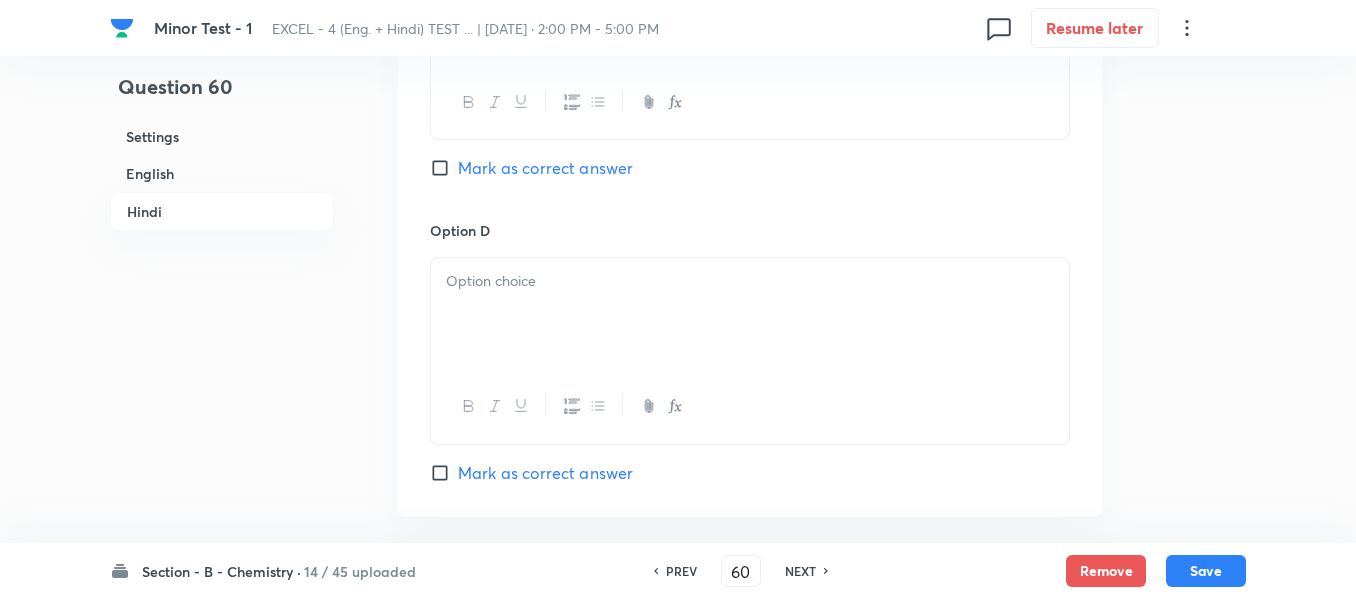 click at bounding box center [750, 281] 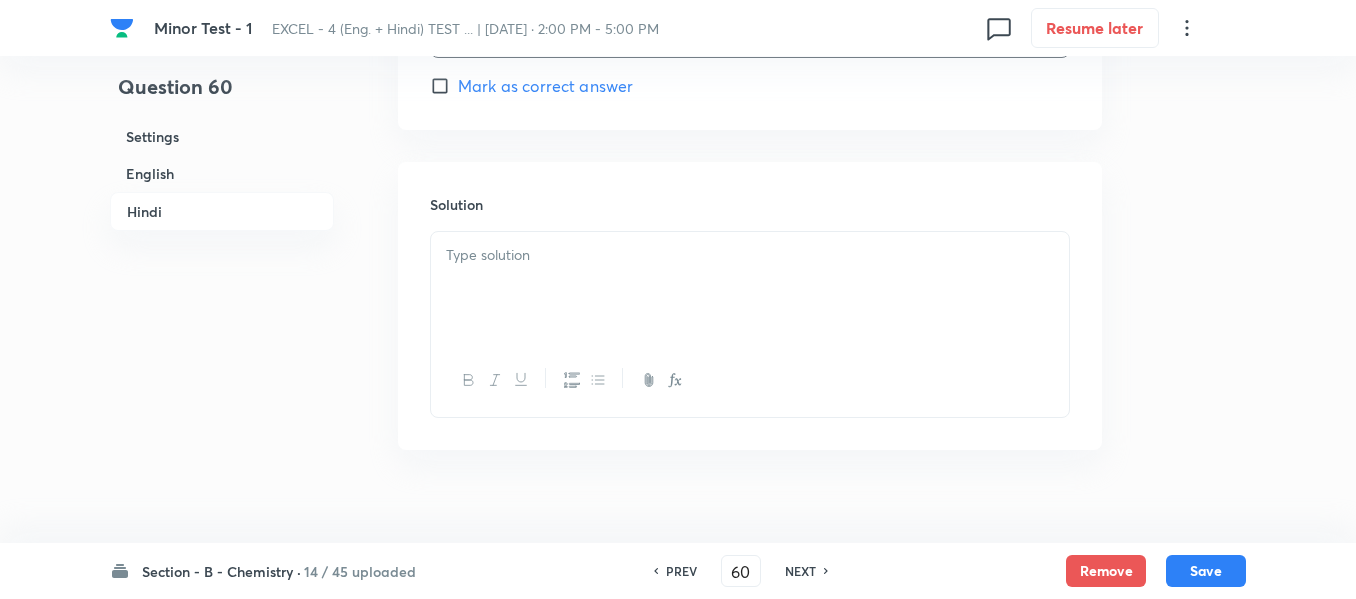 scroll, scrollTop: 4165, scrollLeft: 0, axis: vertical 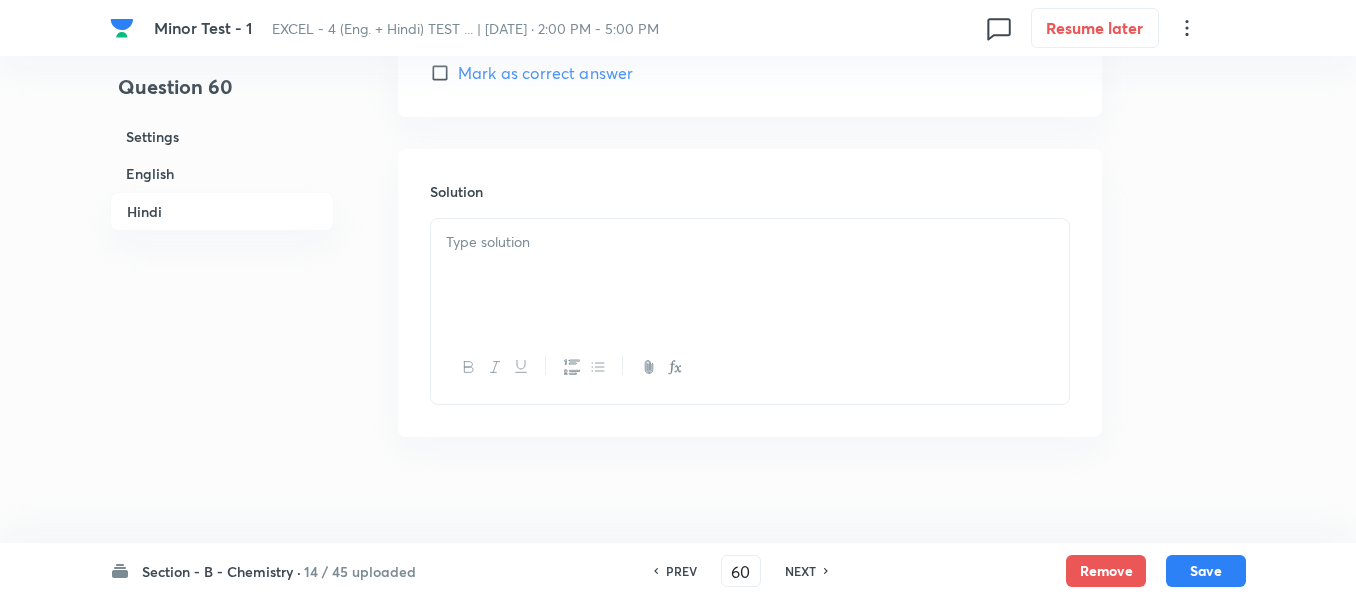 click at bounding box center (750, 275) 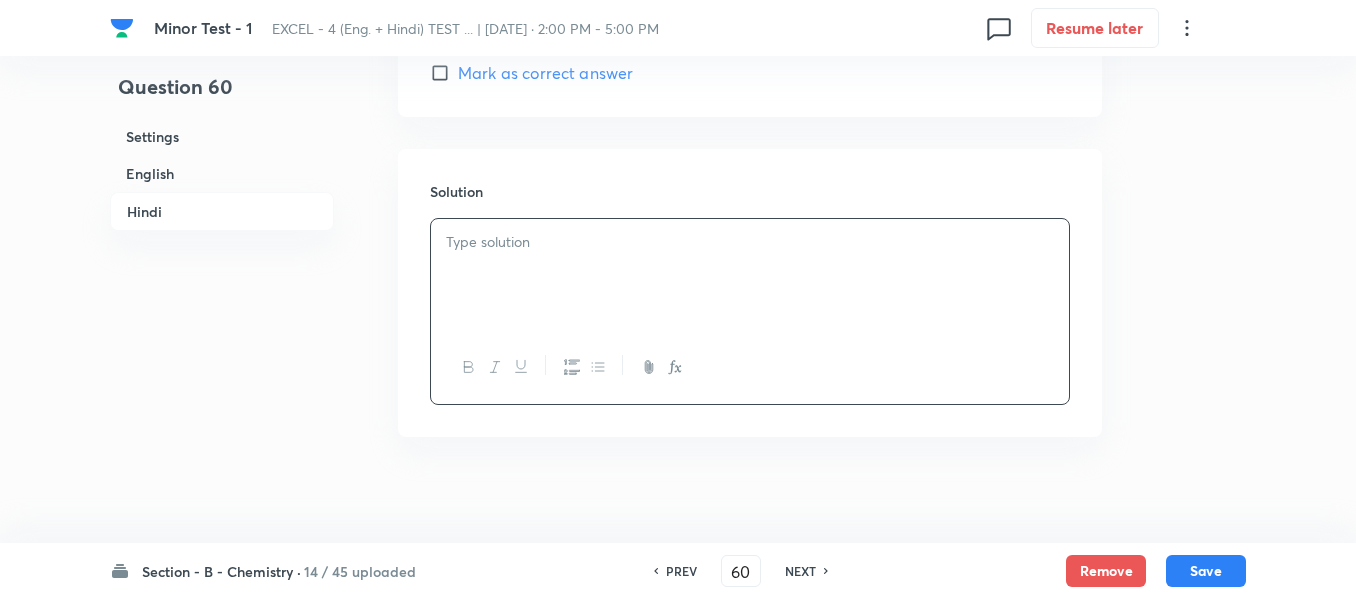 type 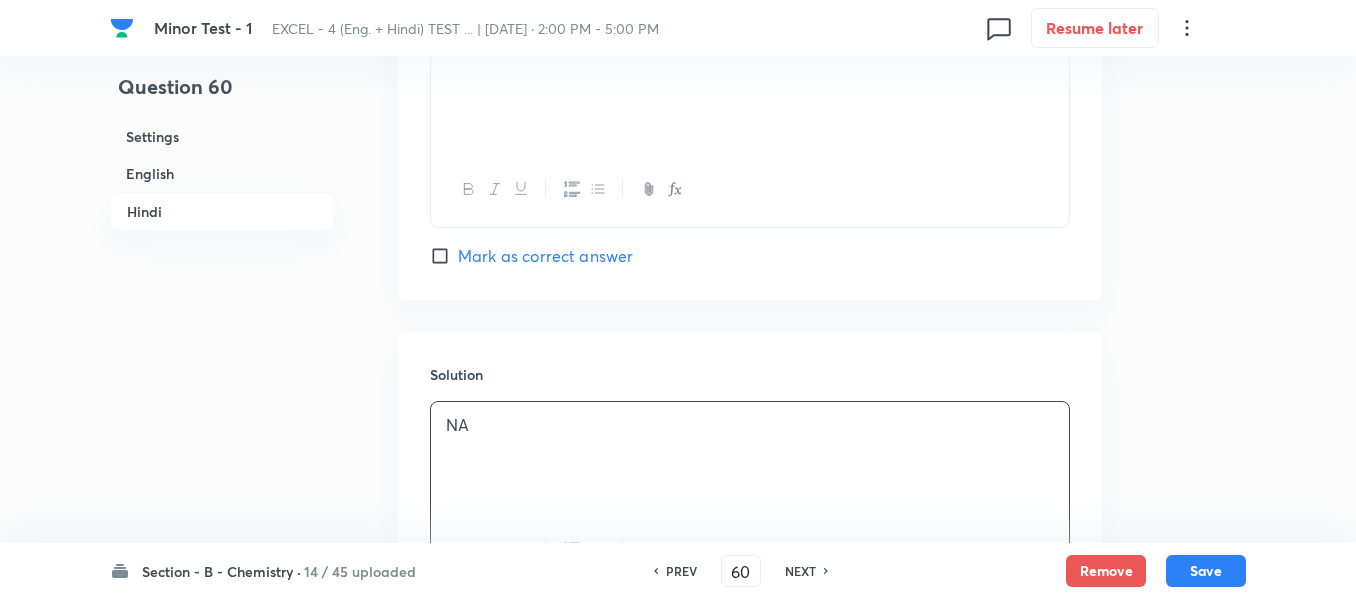 scroll, scrollTop: 3965, scrollLeft: 0, axis: vertical 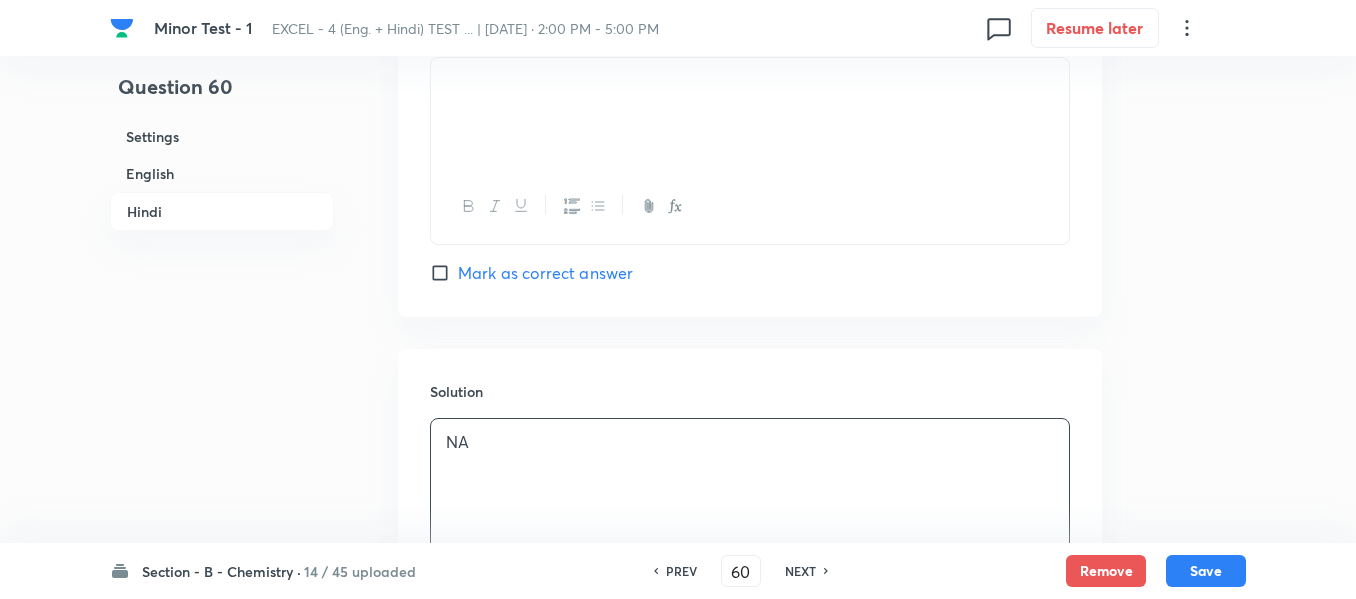 click on "Mark as correct answer" at bounding box center (444, 273) 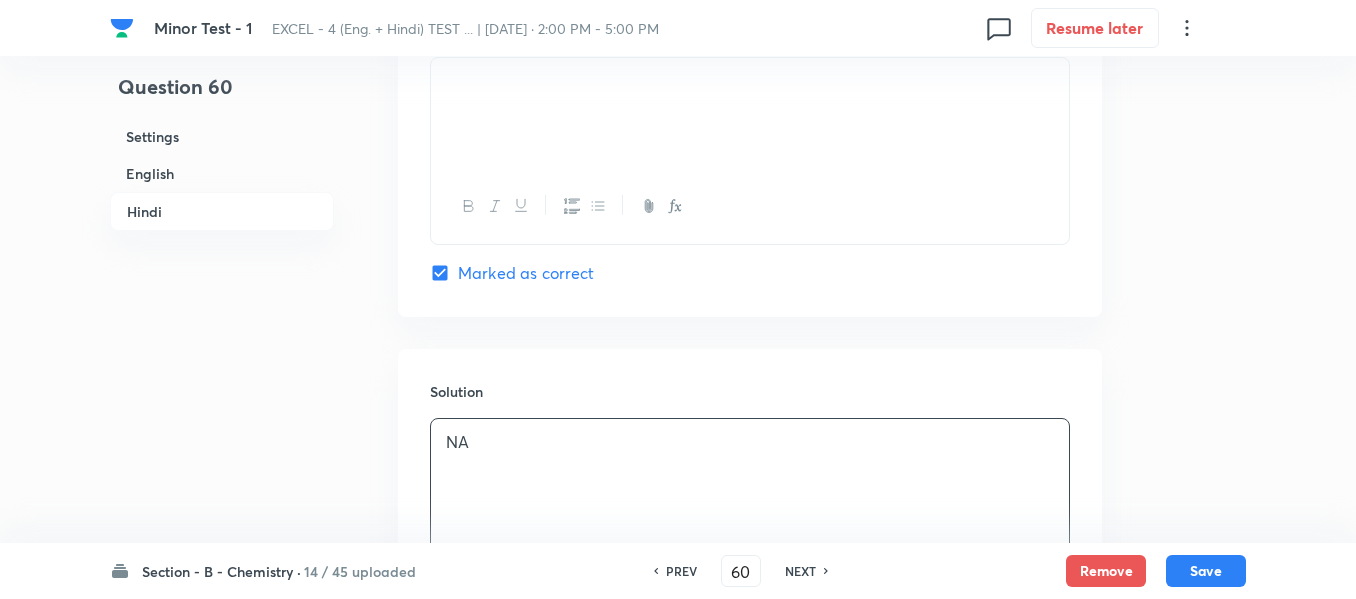 checkbox on "true" 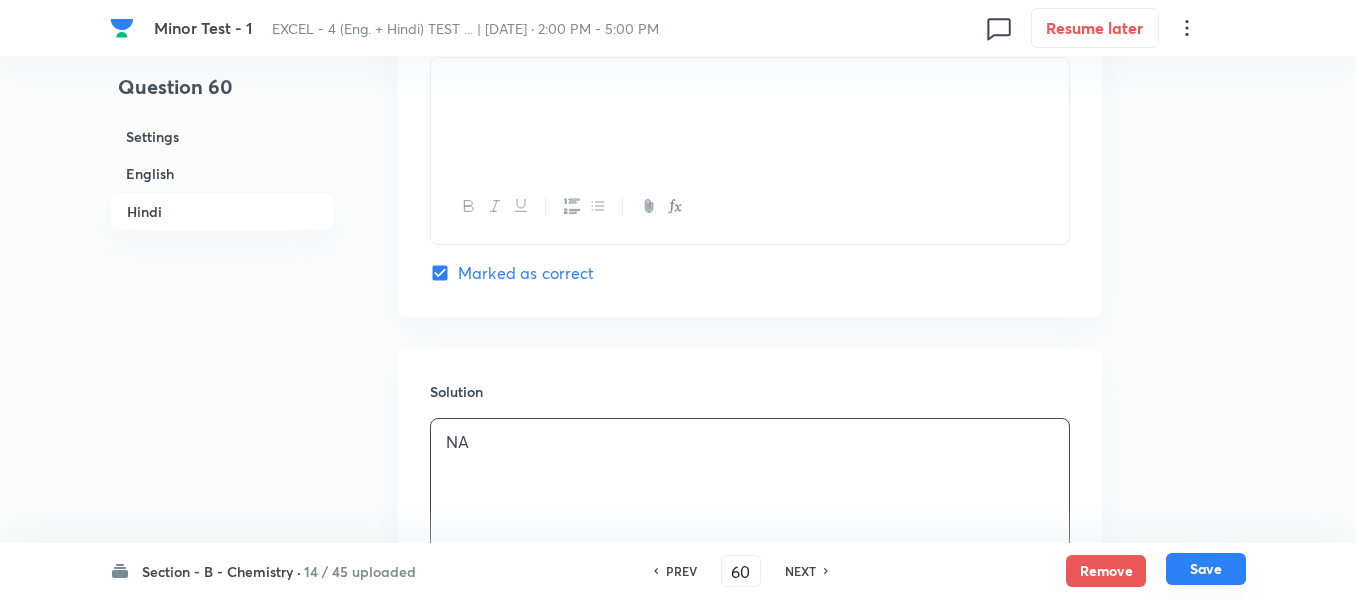 click on "Save" at bounding box center [1206, 569] 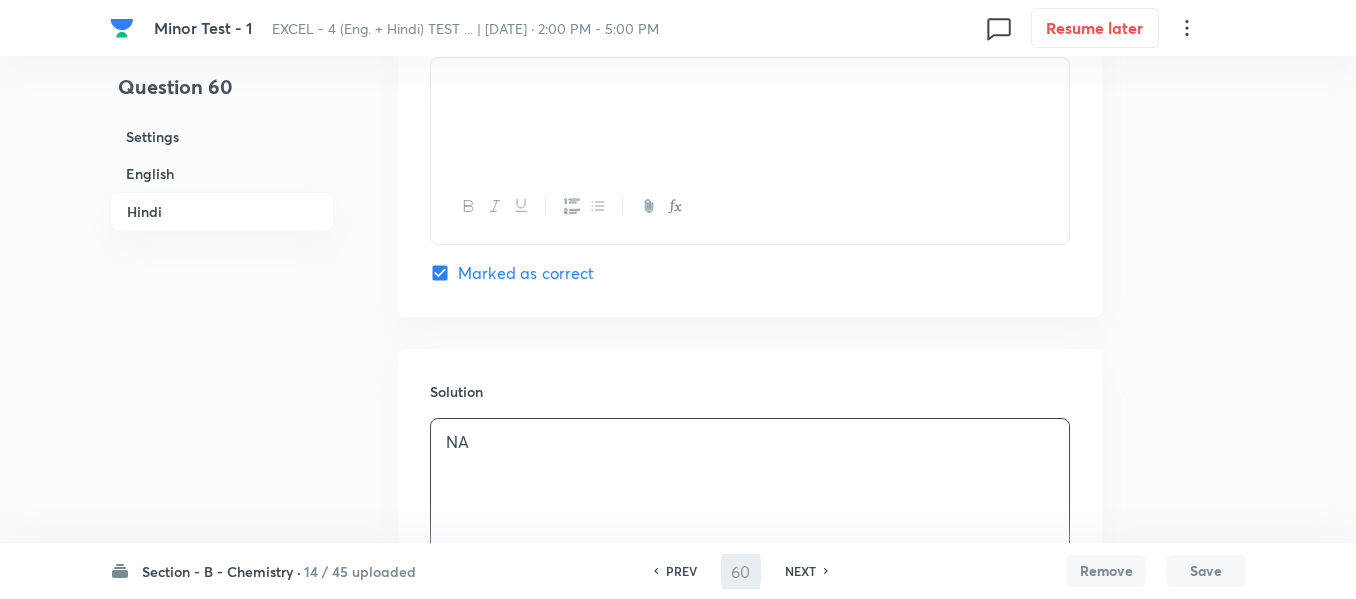type on "61" 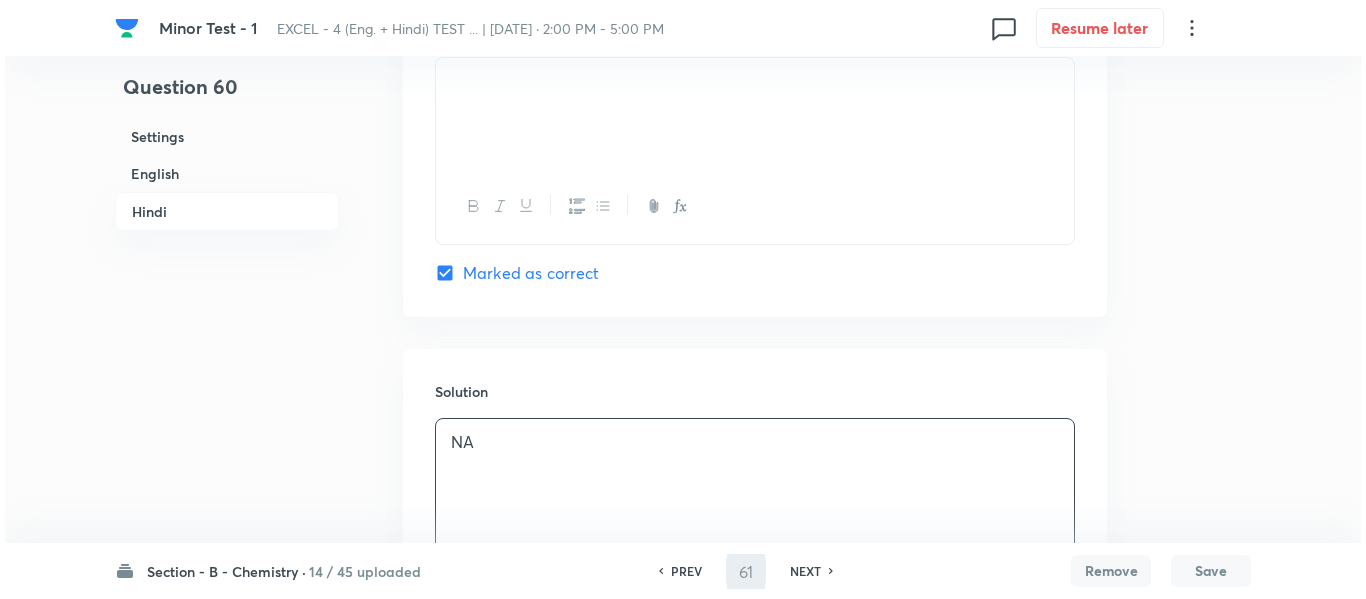 scroll, scrollTop: 0, scrollLeft: 0, axis: both 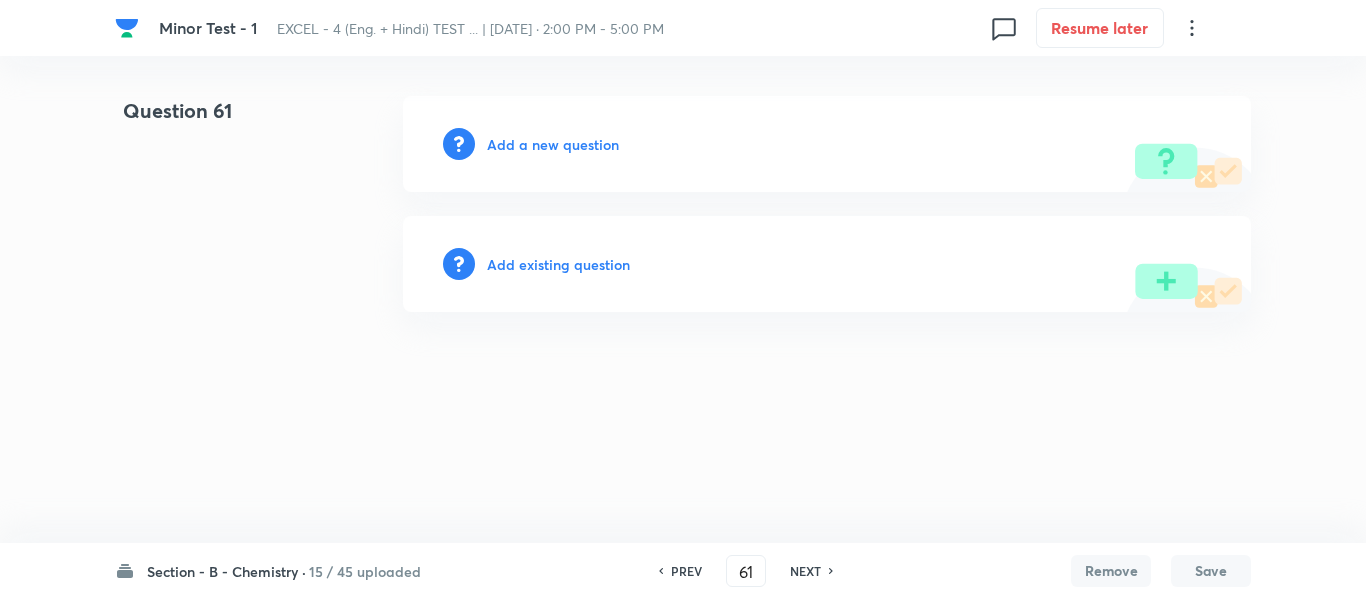 click on "Add a new question" at bounding box center (553, 144) 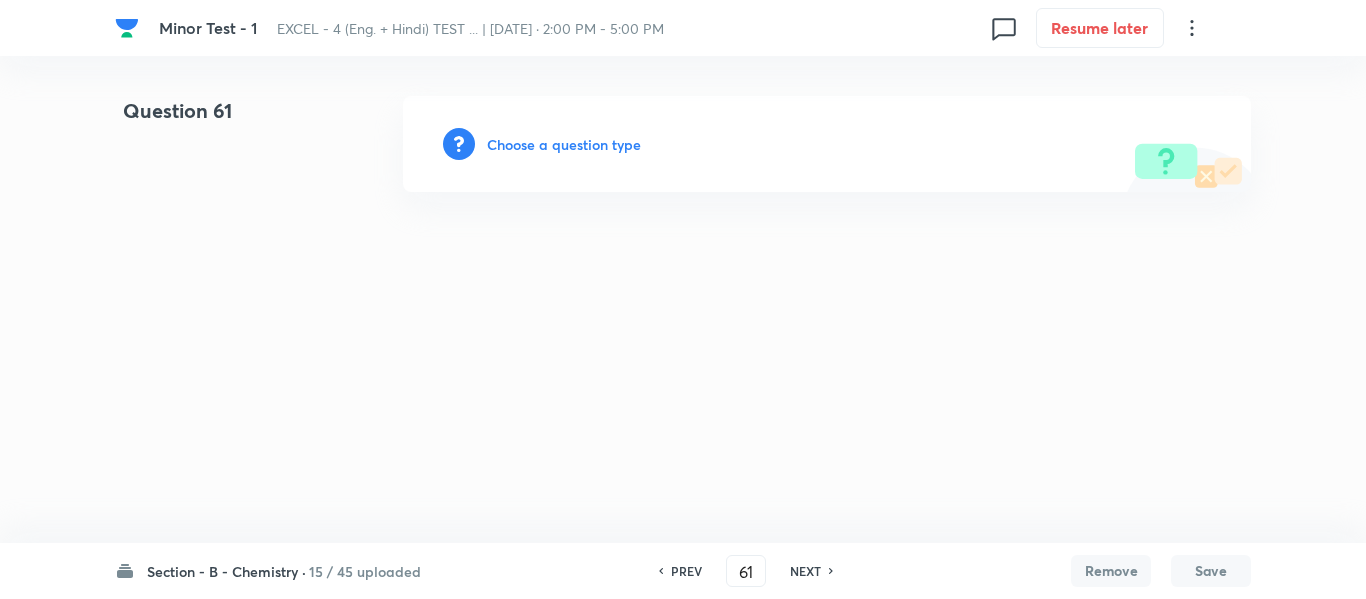 click on "Choose a question type" at bounding box center [564, 144] 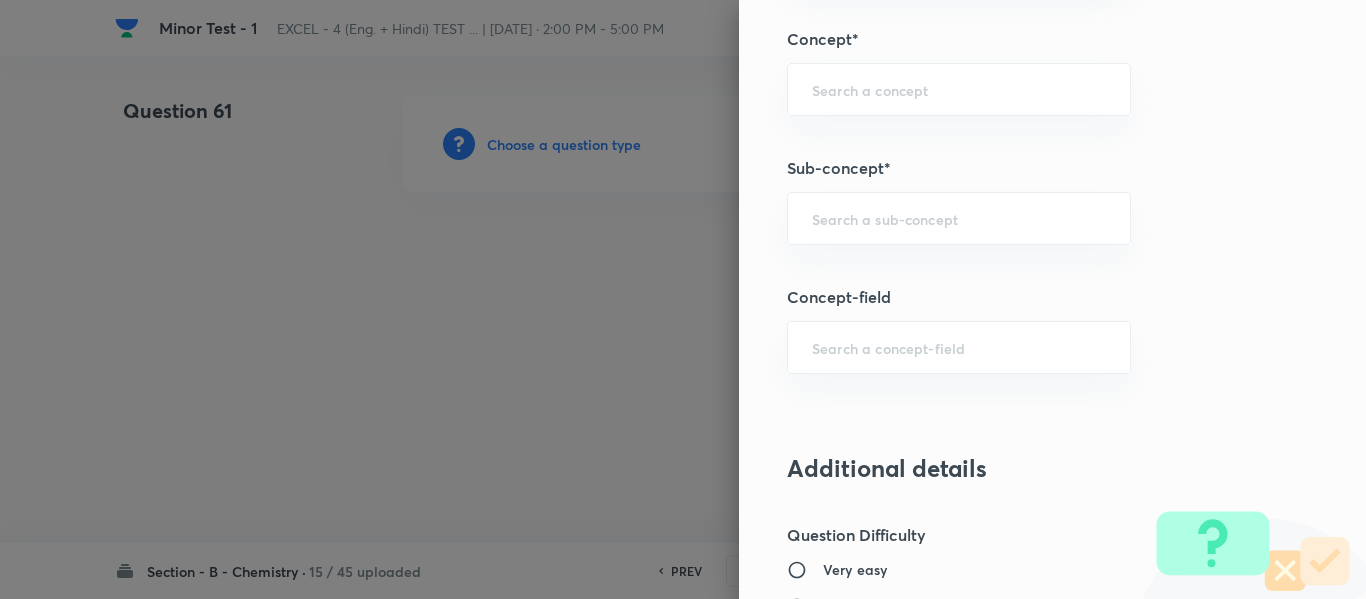 scroll, scrollTop: 1300, scrollLeft: 0, axis: vertical 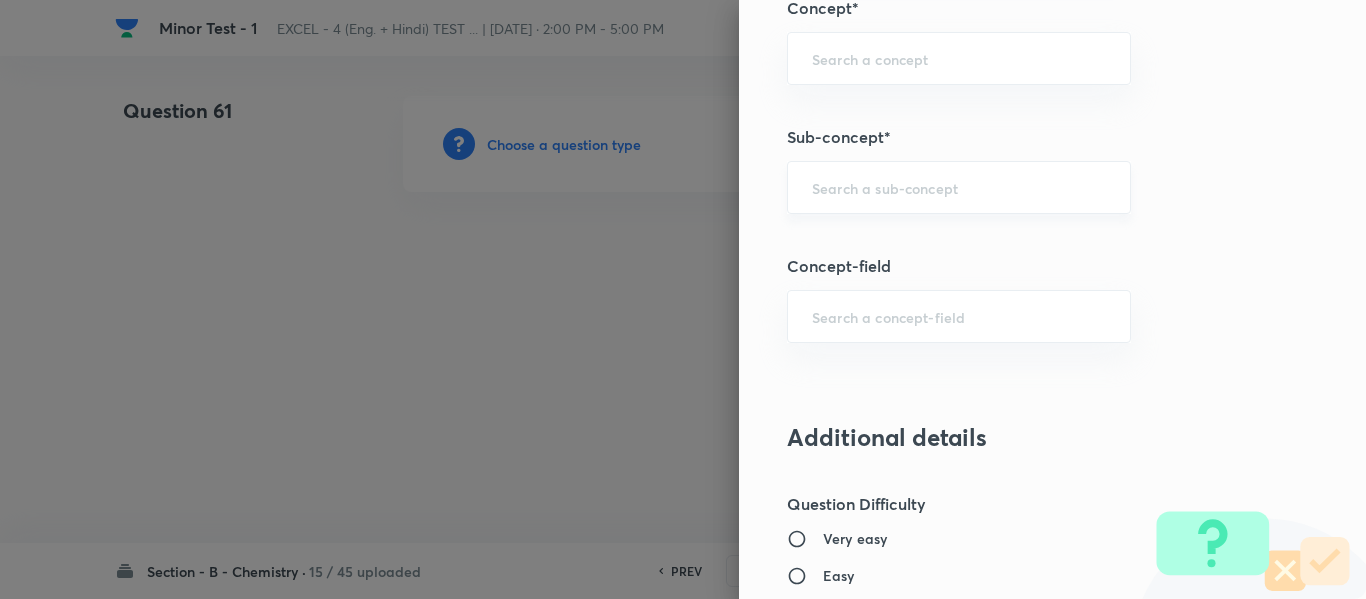 click at bounding box center [959, 187] 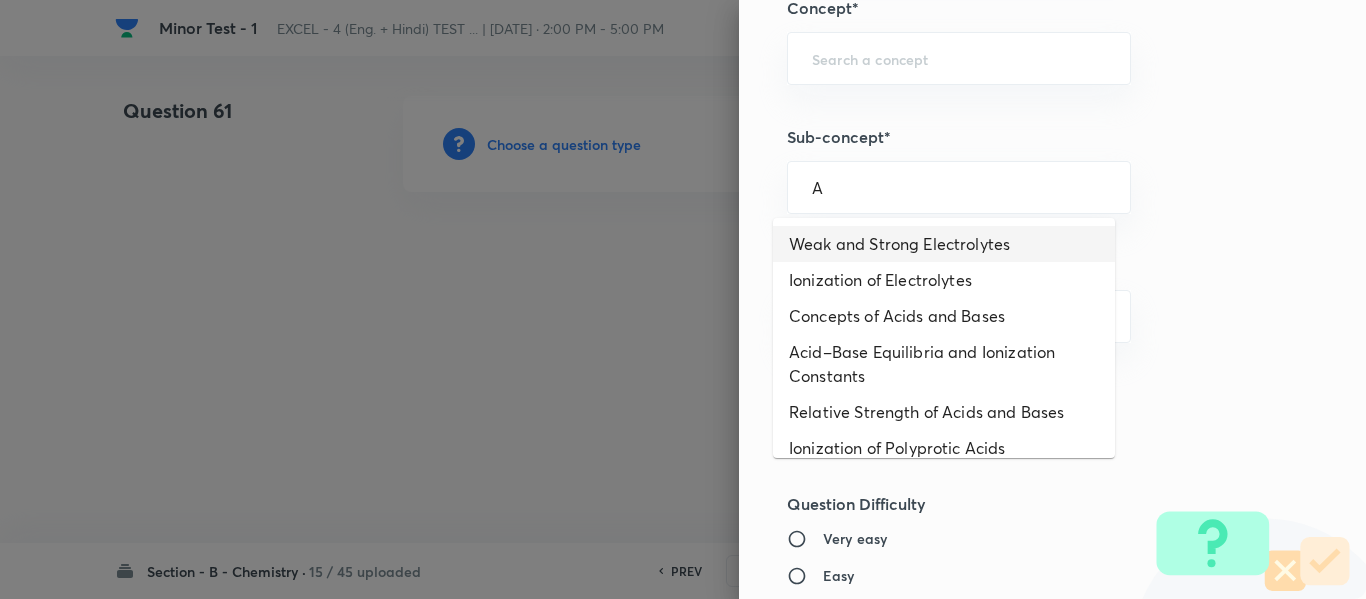 click on "Weak and Strong Electrolytes" at bounding box center [944, 244] 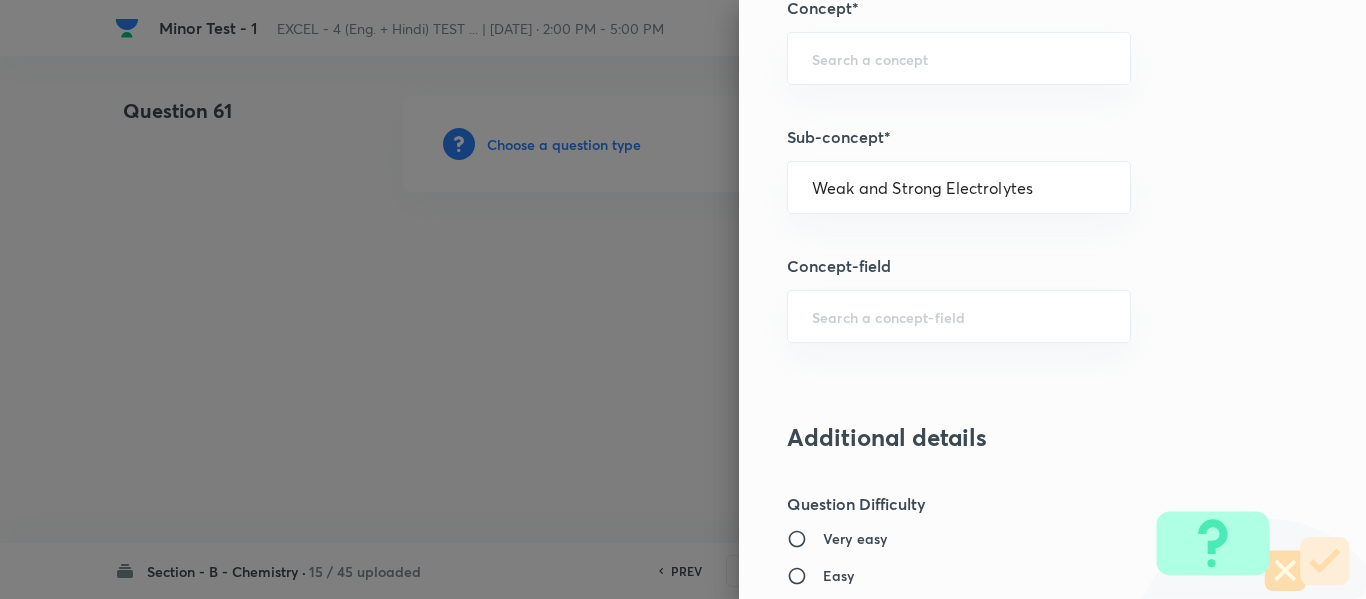 type on "Chemistry" 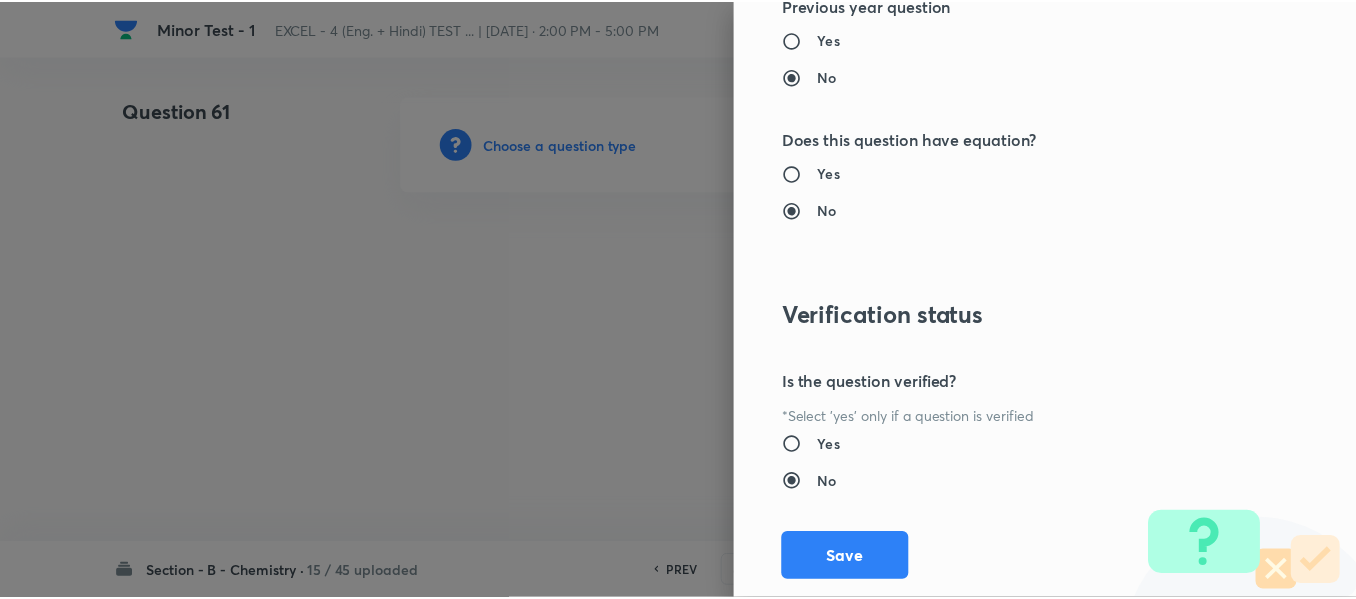 scroll, scrollTop: 2261, scrollLeft: 0, axis: vertical 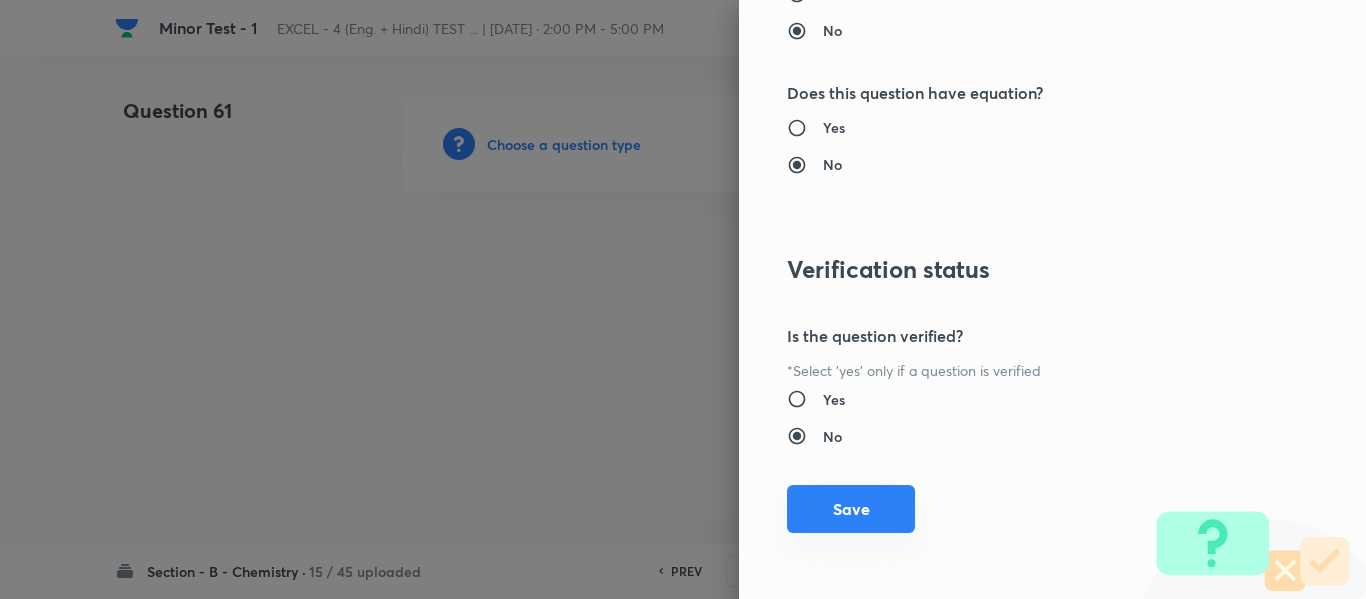 click on "Save" at bounding box center (851, 509) 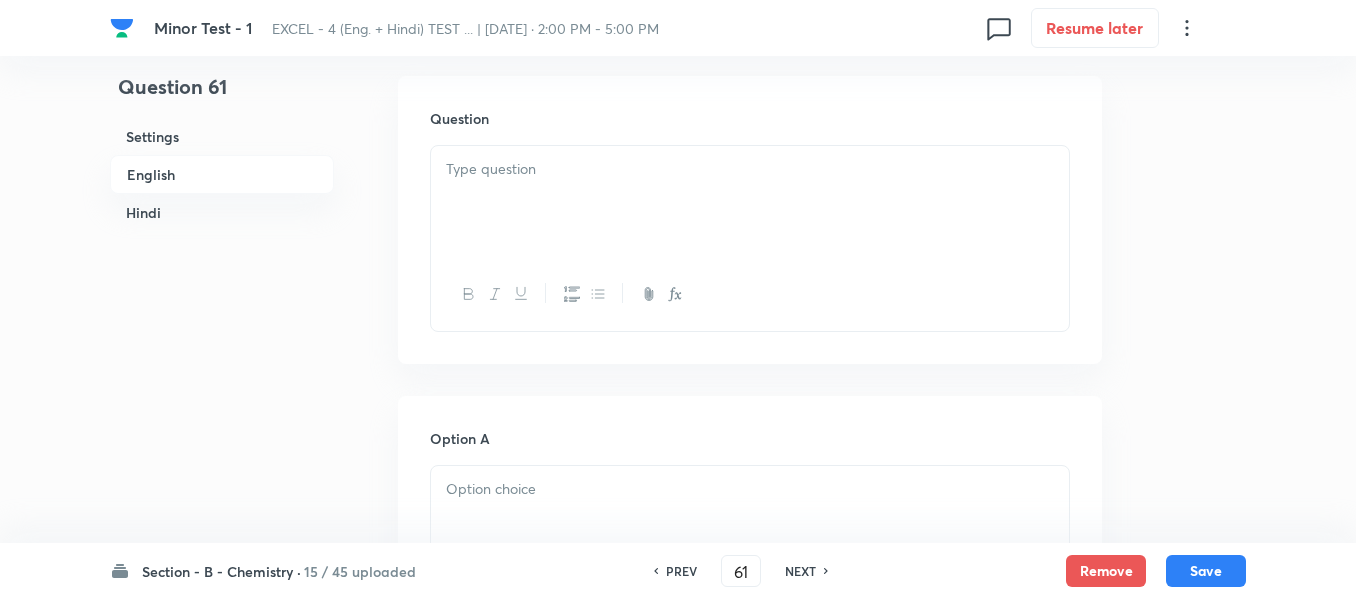 scroll, scrollTop: 600, scrollLeft: 0, axis: vertical 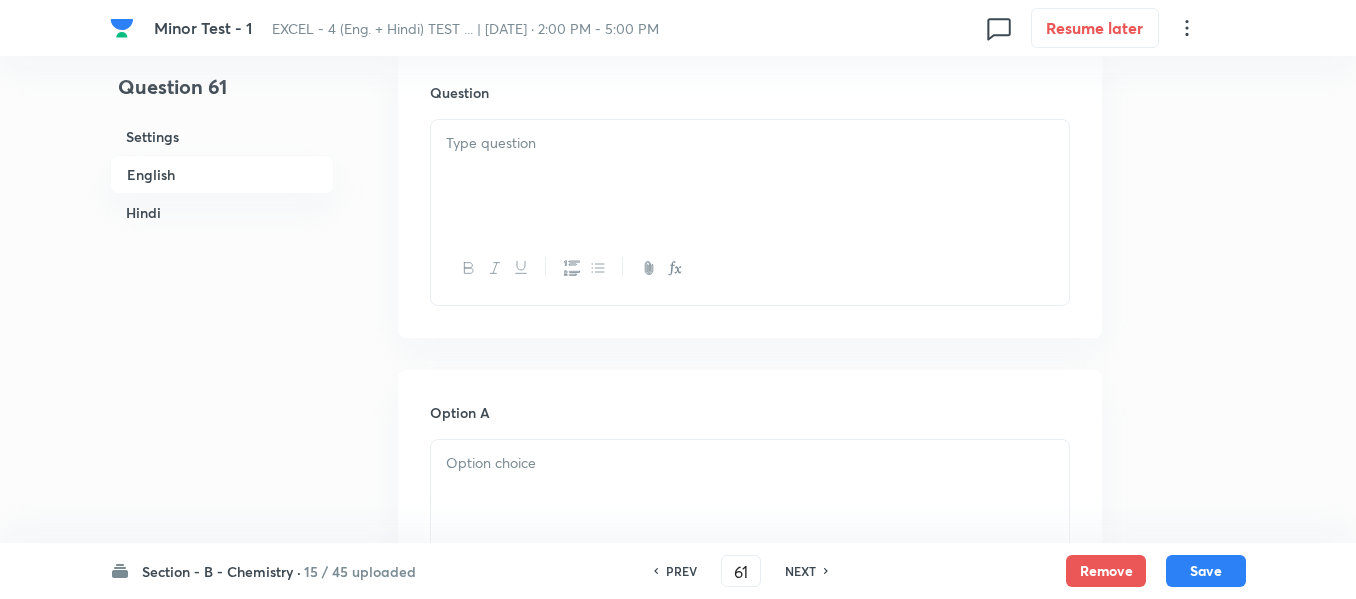 click at bounding box center [750, 143] 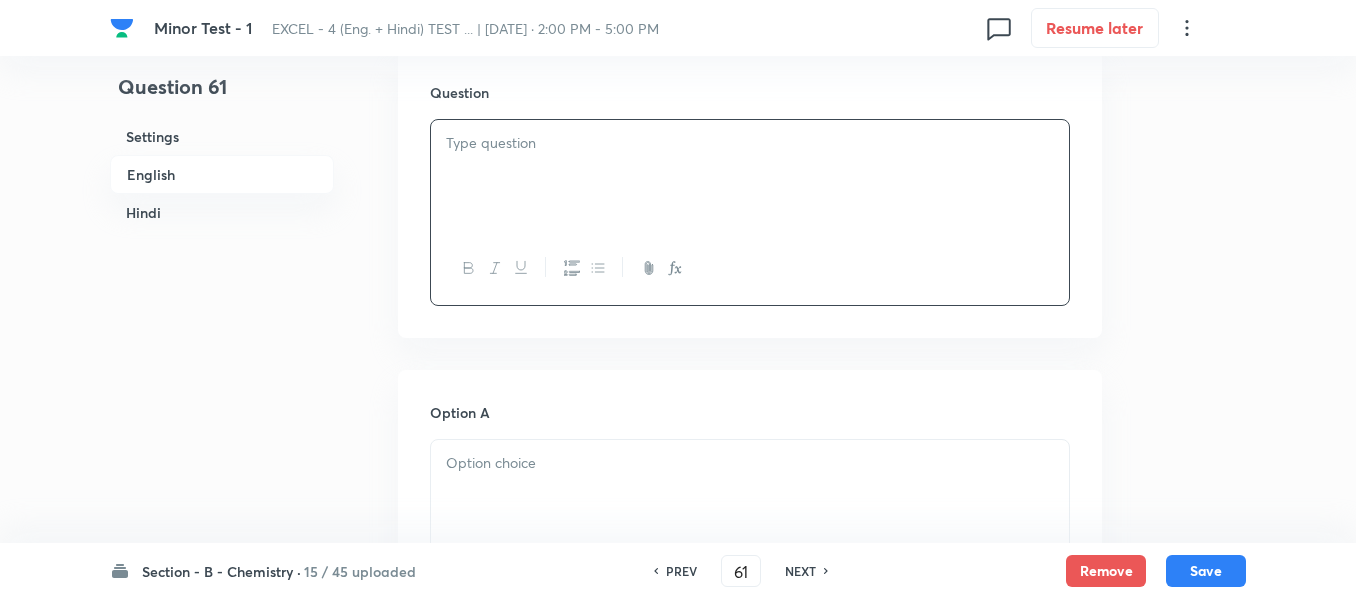 click on "Hindi" at bounding box center [222, 212] 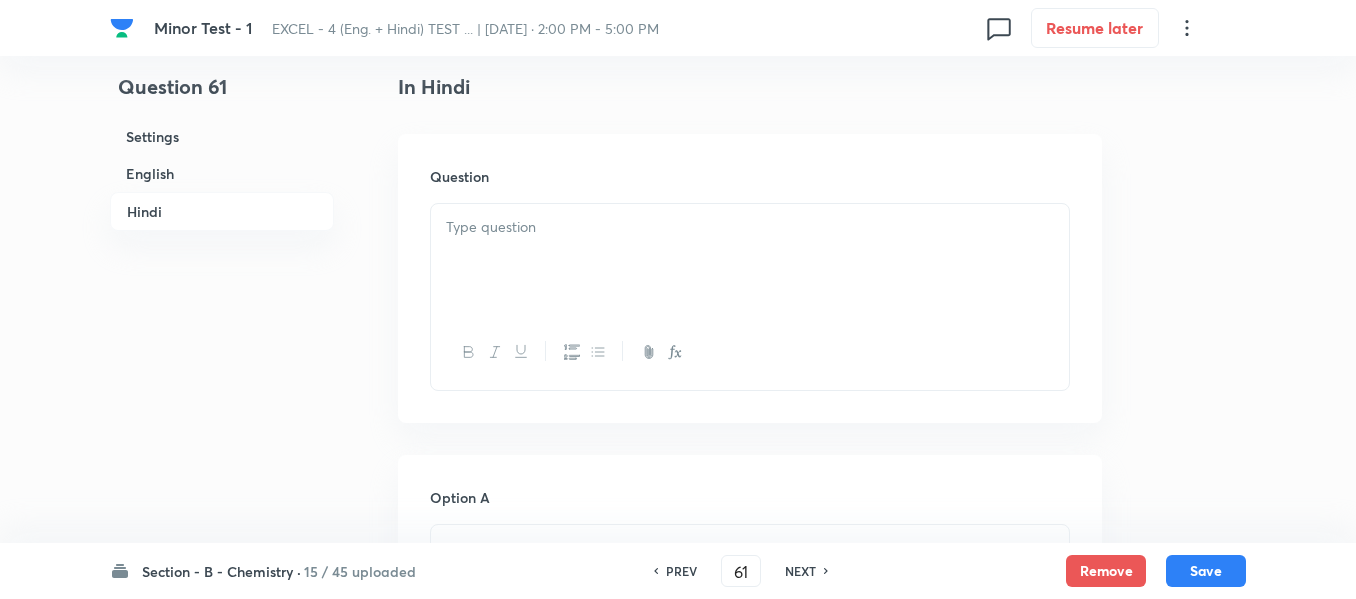 click at bounding box center [750, 227] 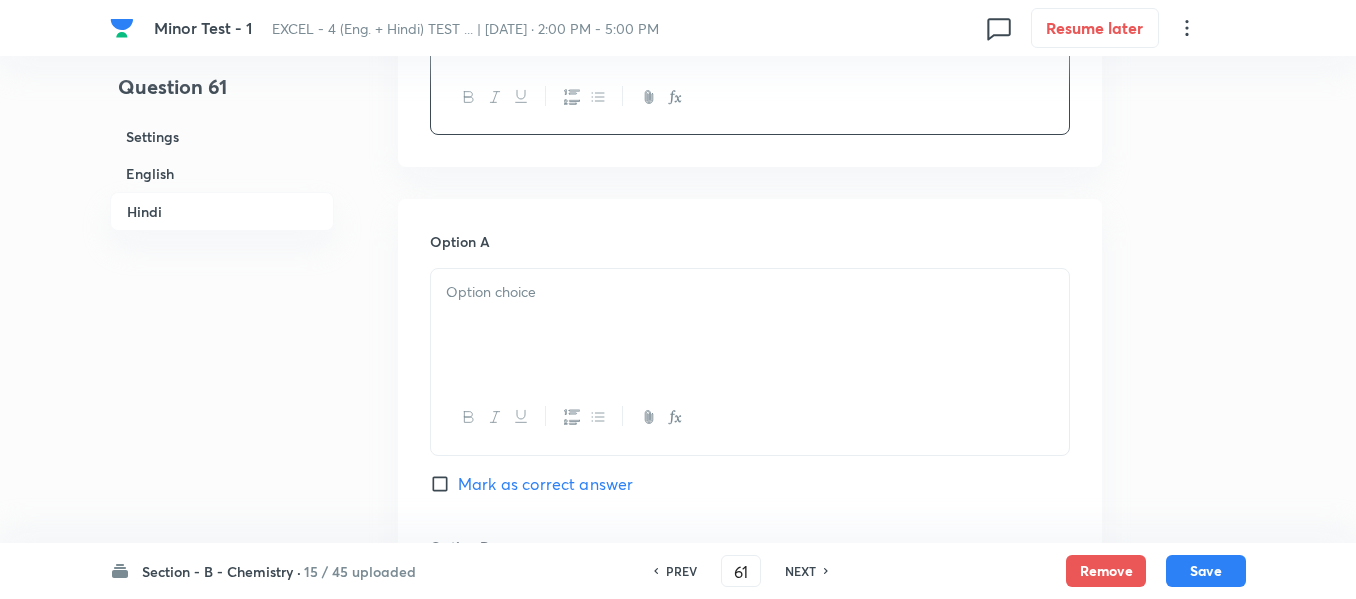 scroll, scrollTop: 2840, scrollLeft: 0, axis: vertical 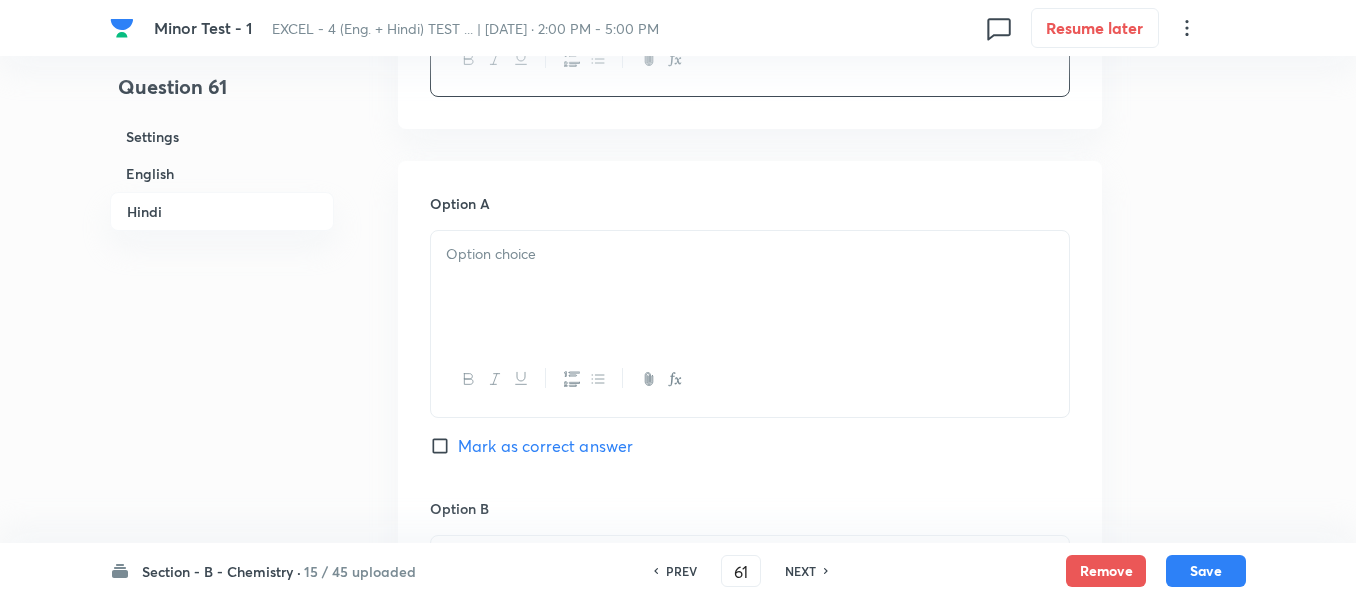 click on "English" at bounding box center [222, 173] 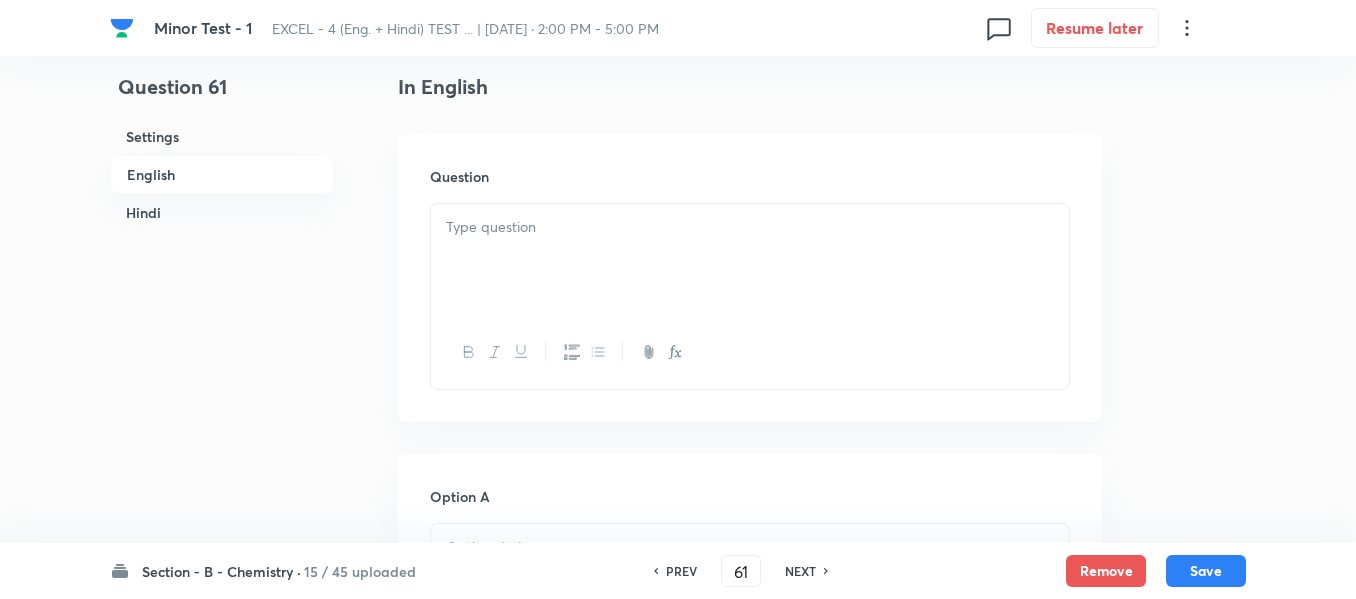 click at bounding box center (750, 227) 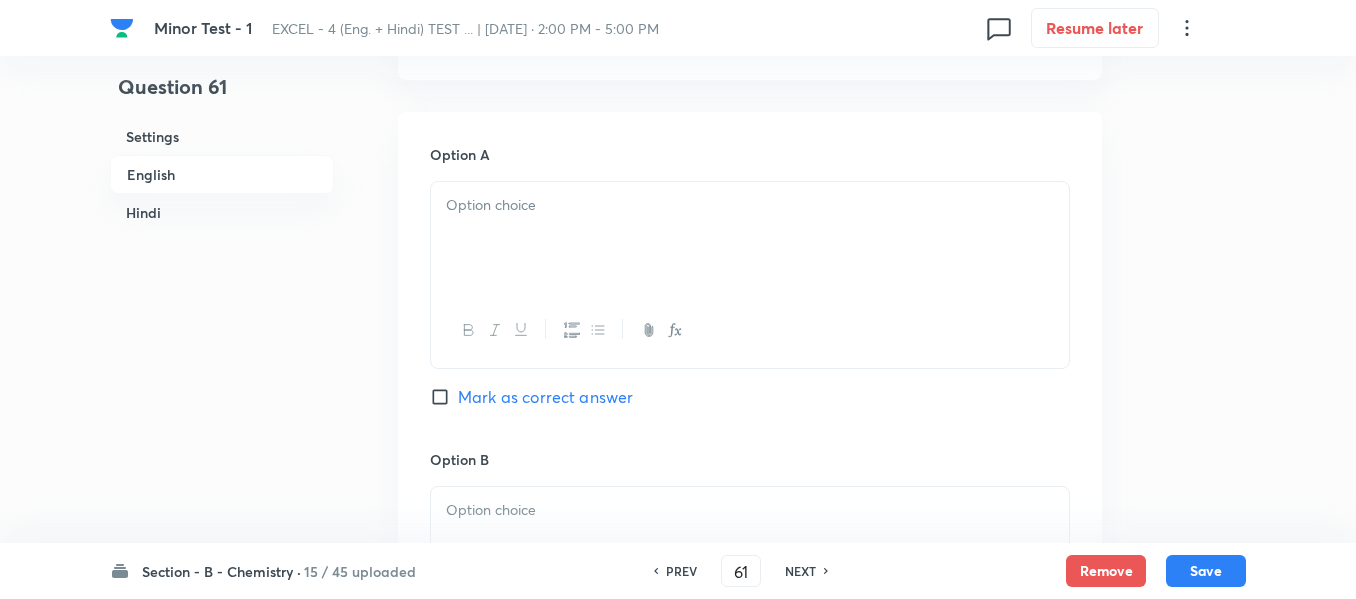 scroll, scrollTop: 916, scrollLeft: 0, axis: vertical 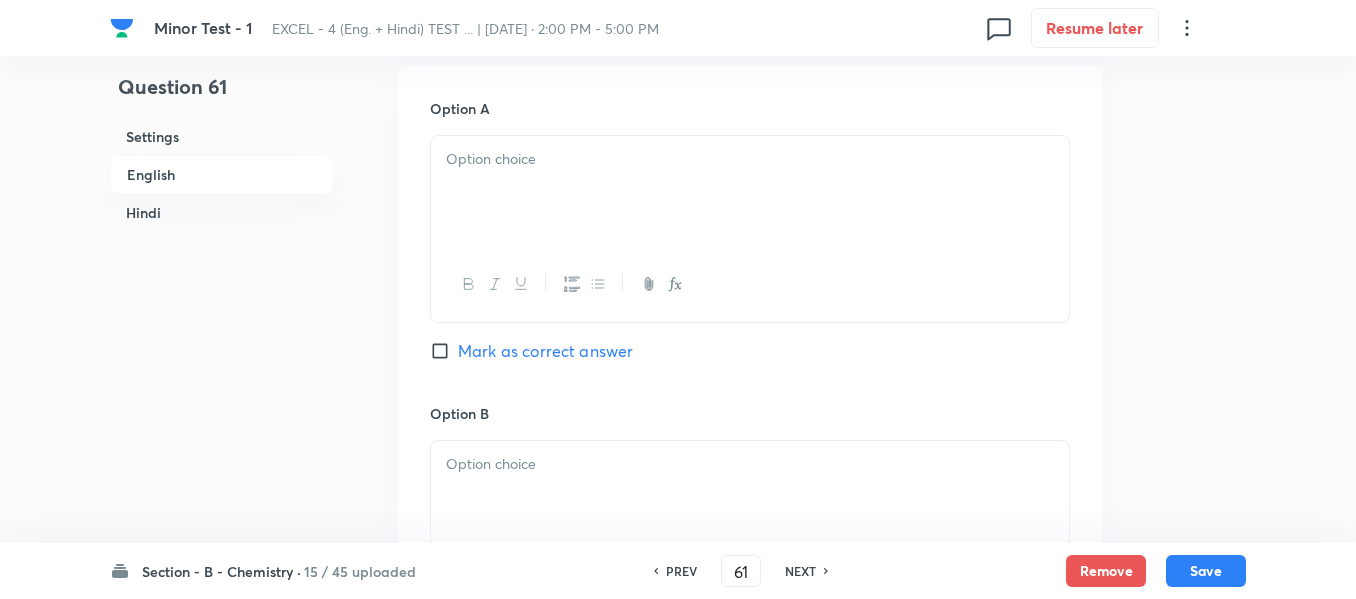 click at bounding box center [750, 192] 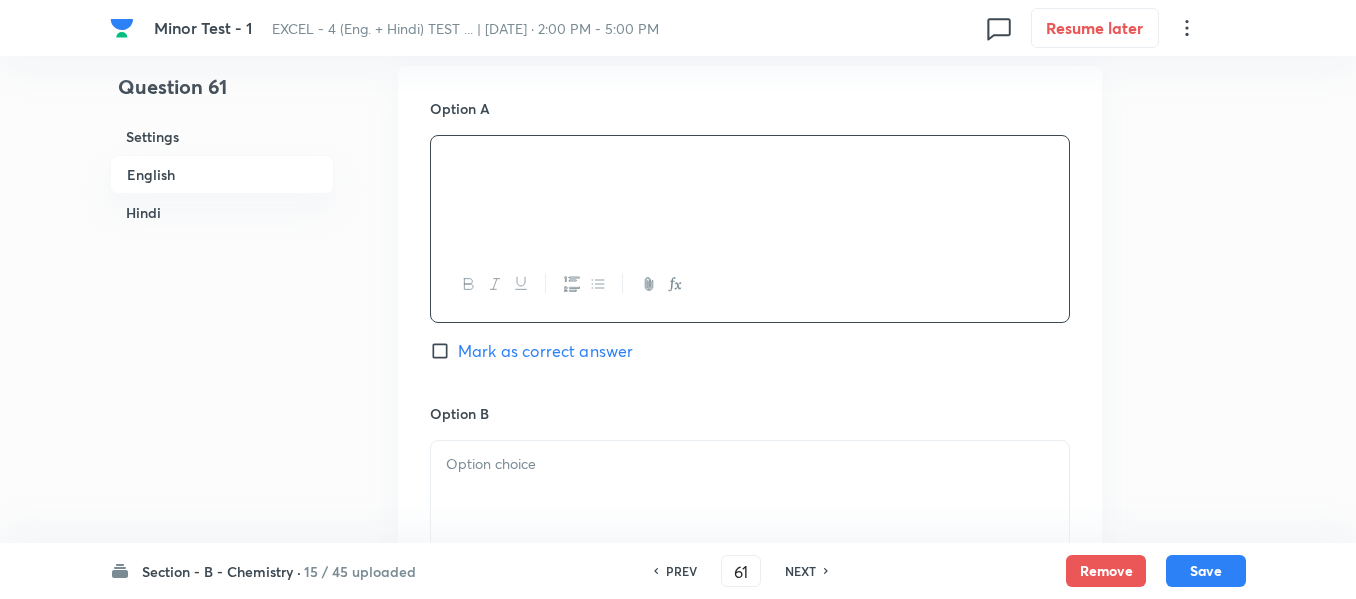 click on "Hindi" at bounding box center (222, 212) 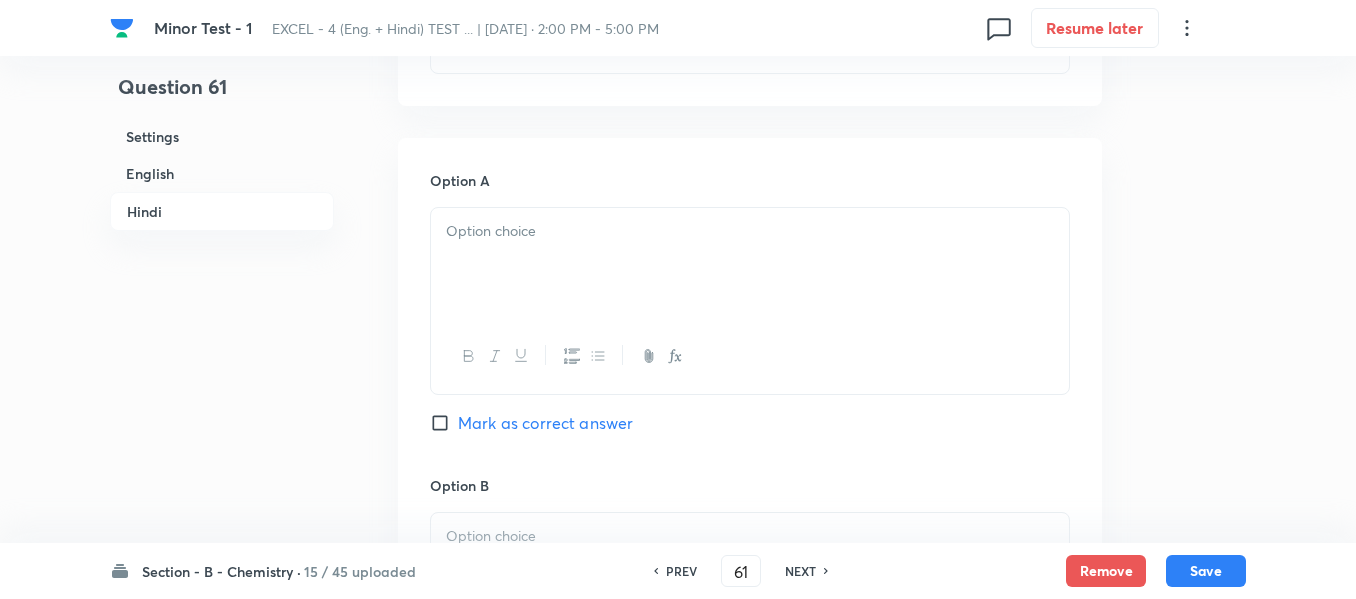 scroll, scrollTop: 2952, scrollLeft: 0, axis: vertical 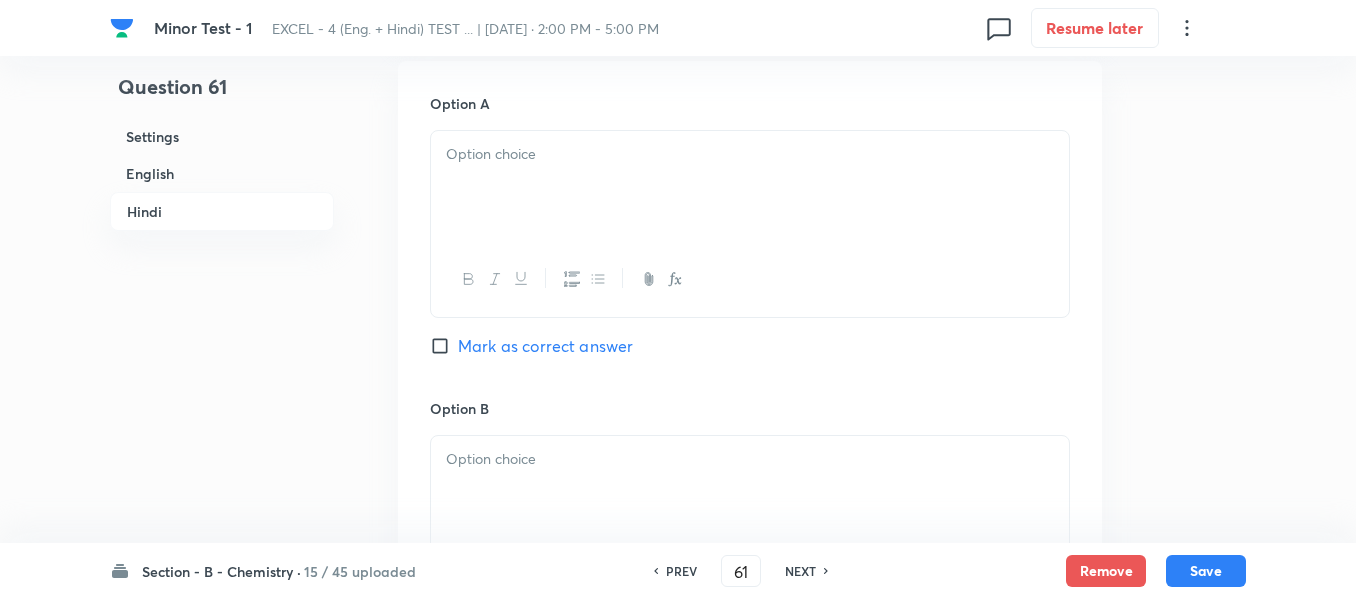 click at bounding box center (750, 154) 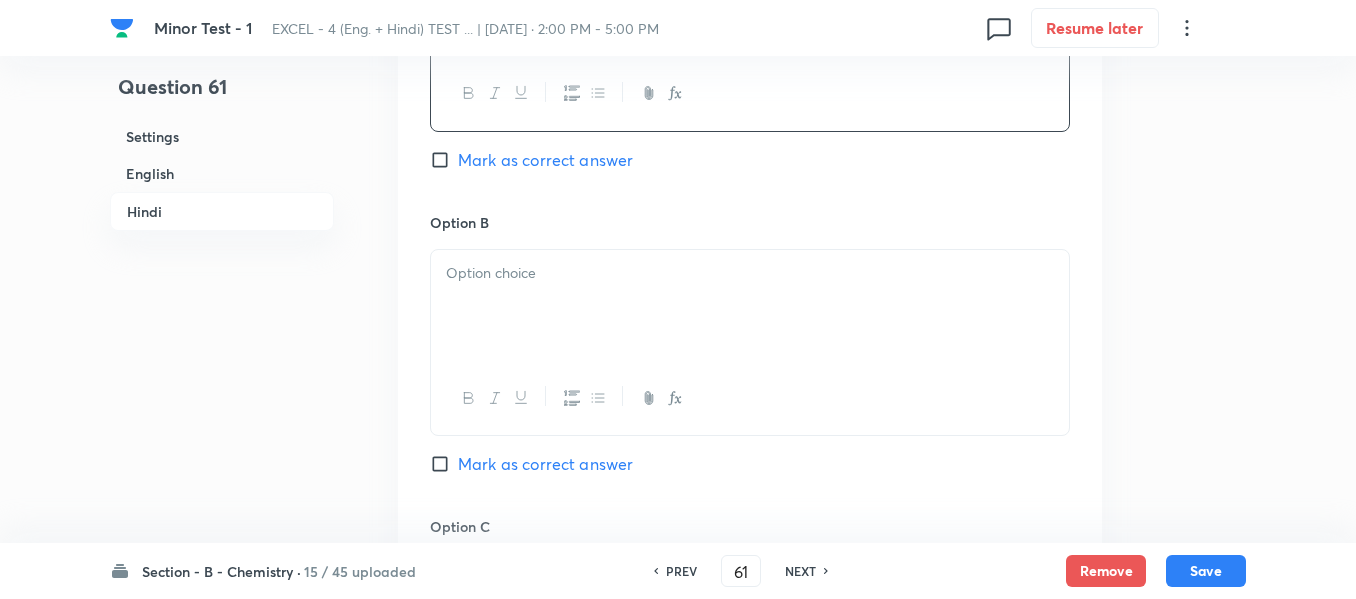 scroll, scrollTop: 3152, scrollLeft: 0, axis: vertical 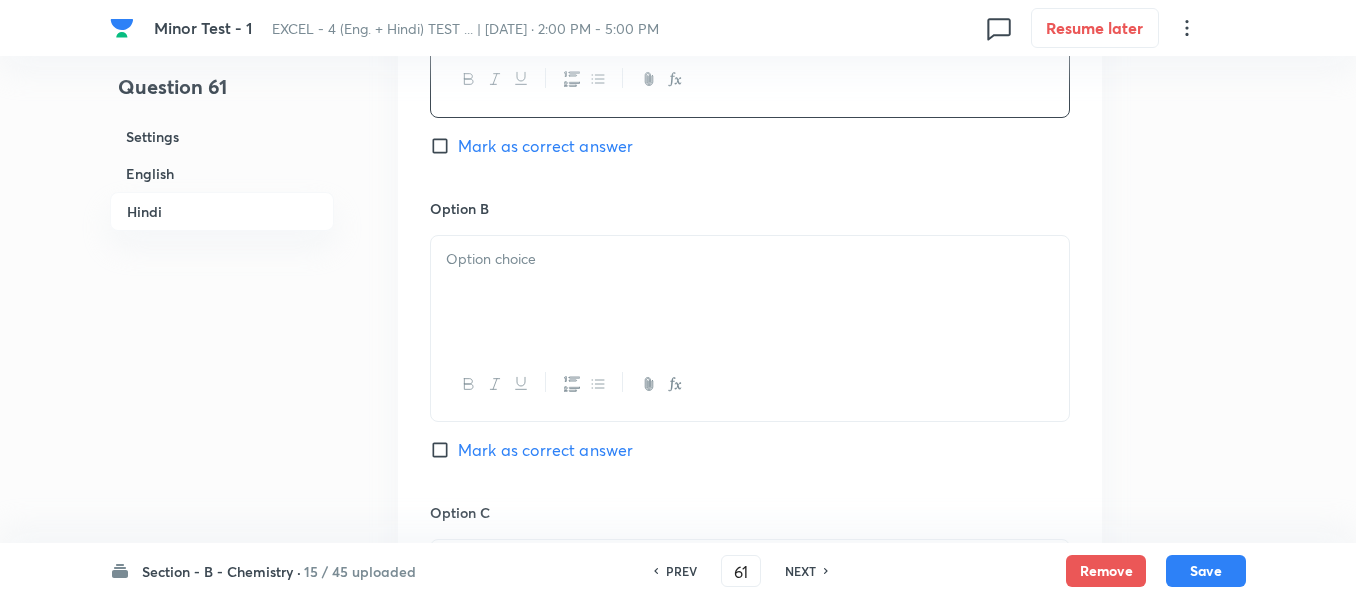 click at bounding box center (750, 259) 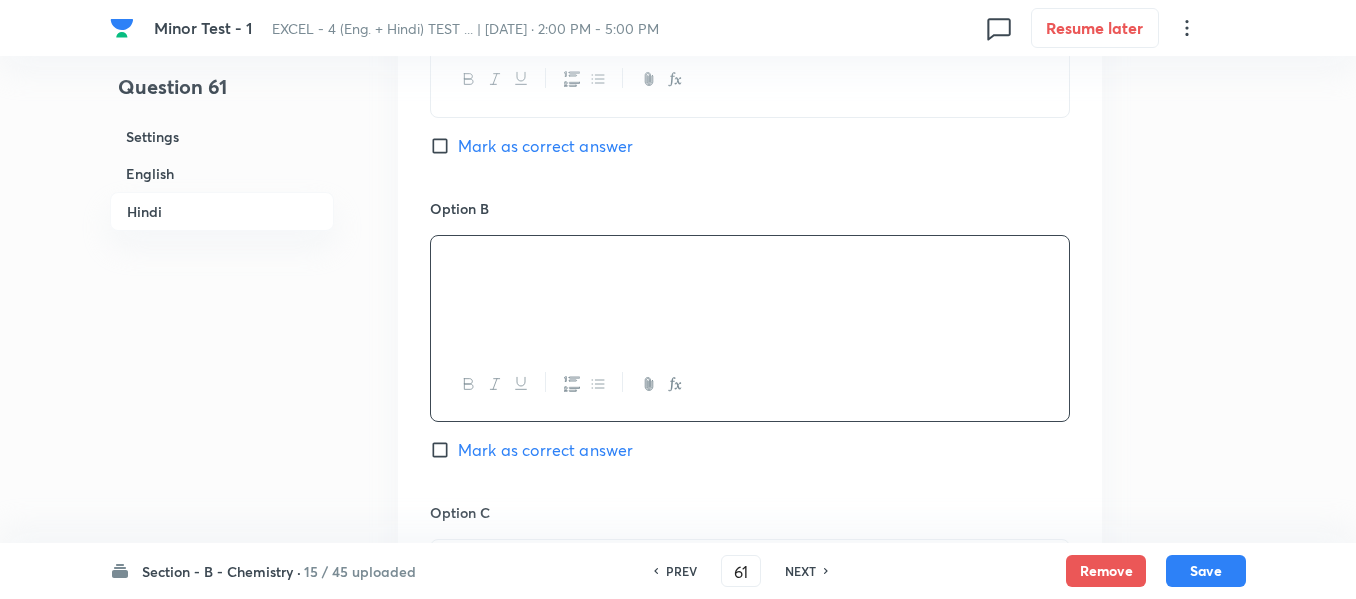click on "English" at bounding box center [222, 173] 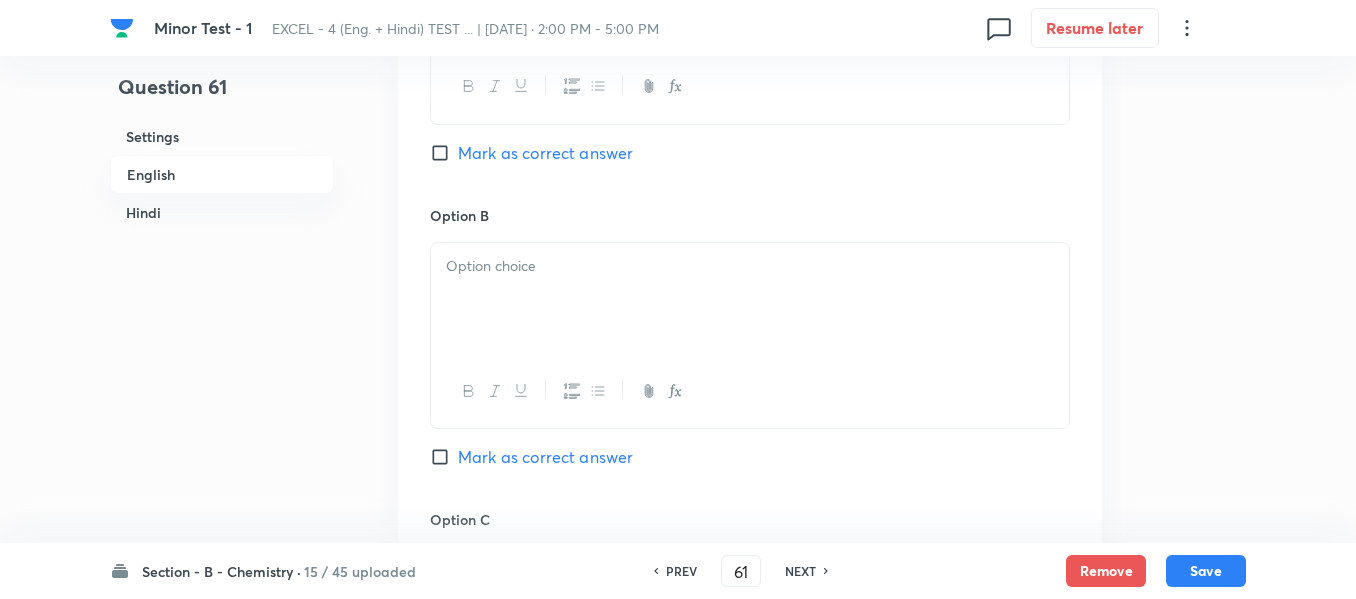 scroll, scrollTop: 1116, scrollLeft: 0, axis: vertical 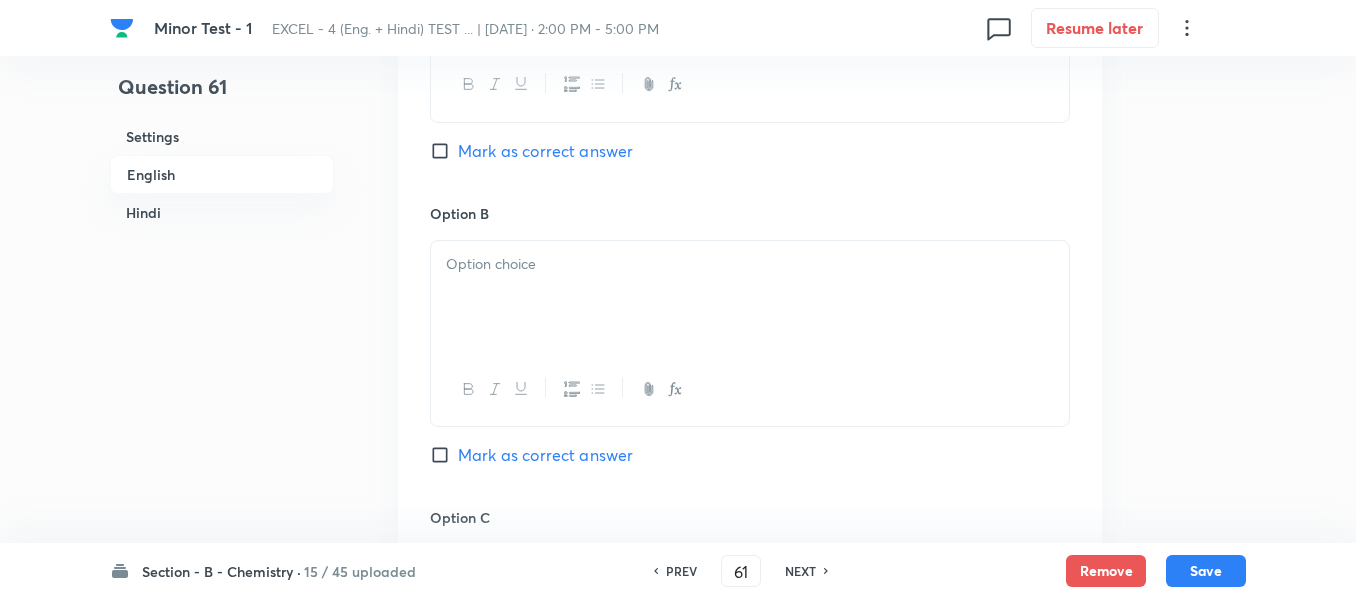 click at bounding box center (750, 297) 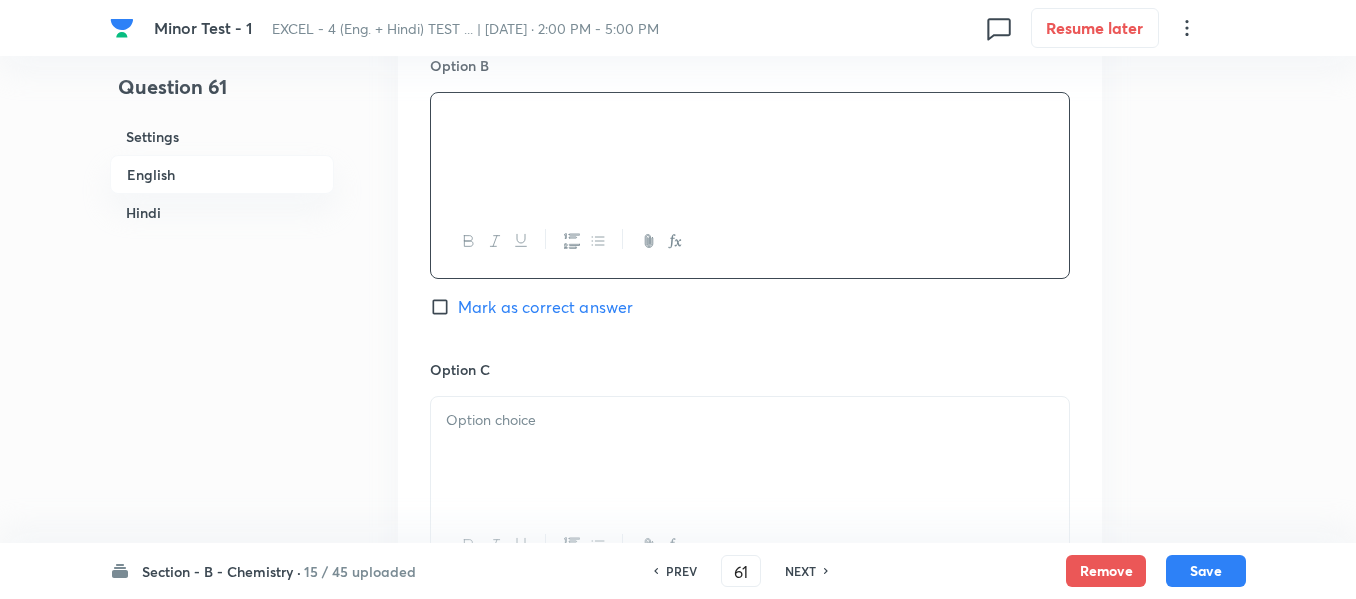 scroll, scrollTop: 1316, scrollLeft: 0, axis: vertical 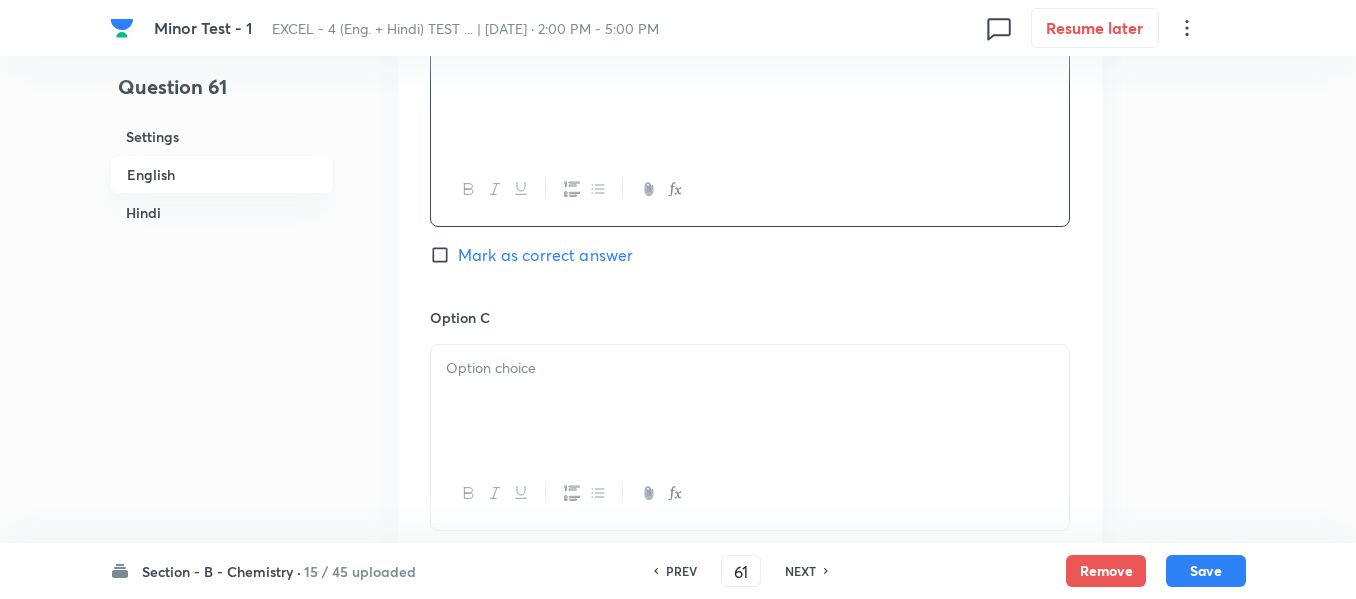 click on "Mark as correct answer" at bounding box center [444, 255] 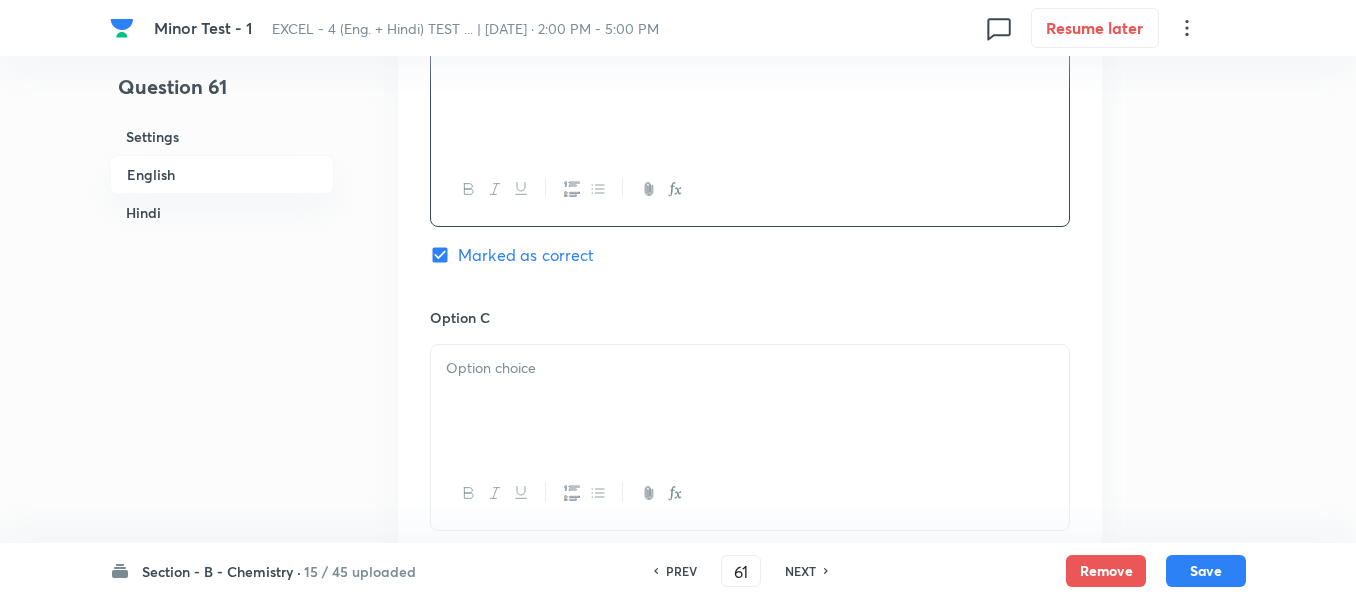 checkbox on "true" 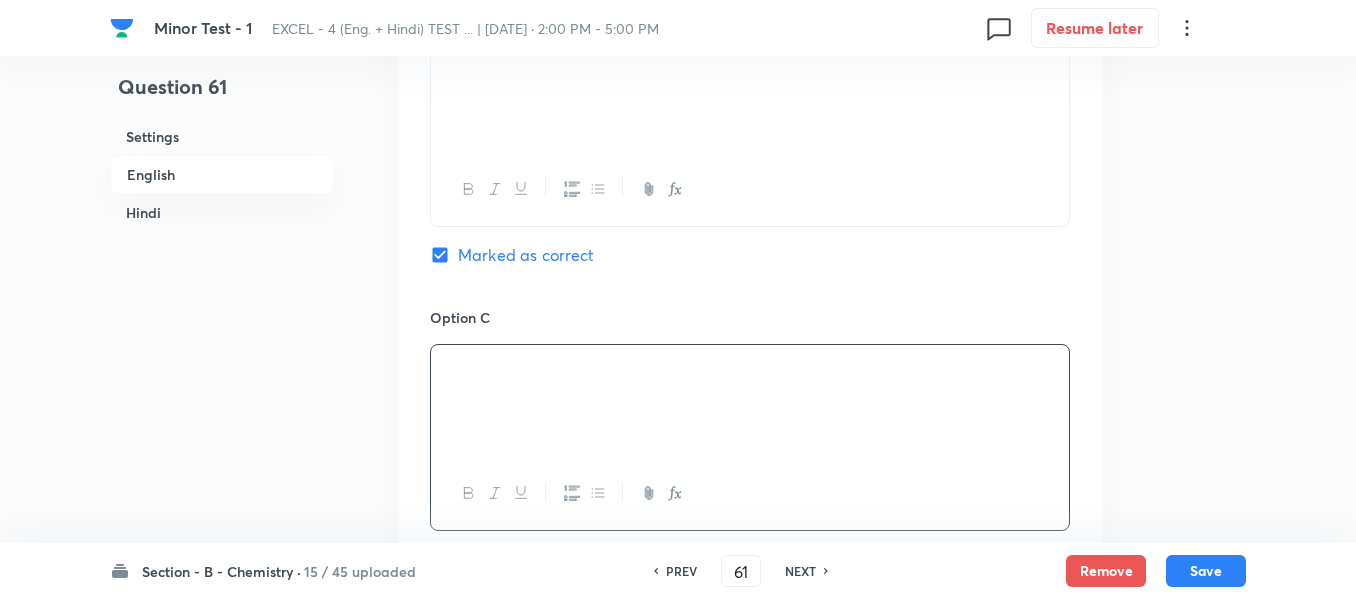click on "Hindi" at bounding box center [222, 212] 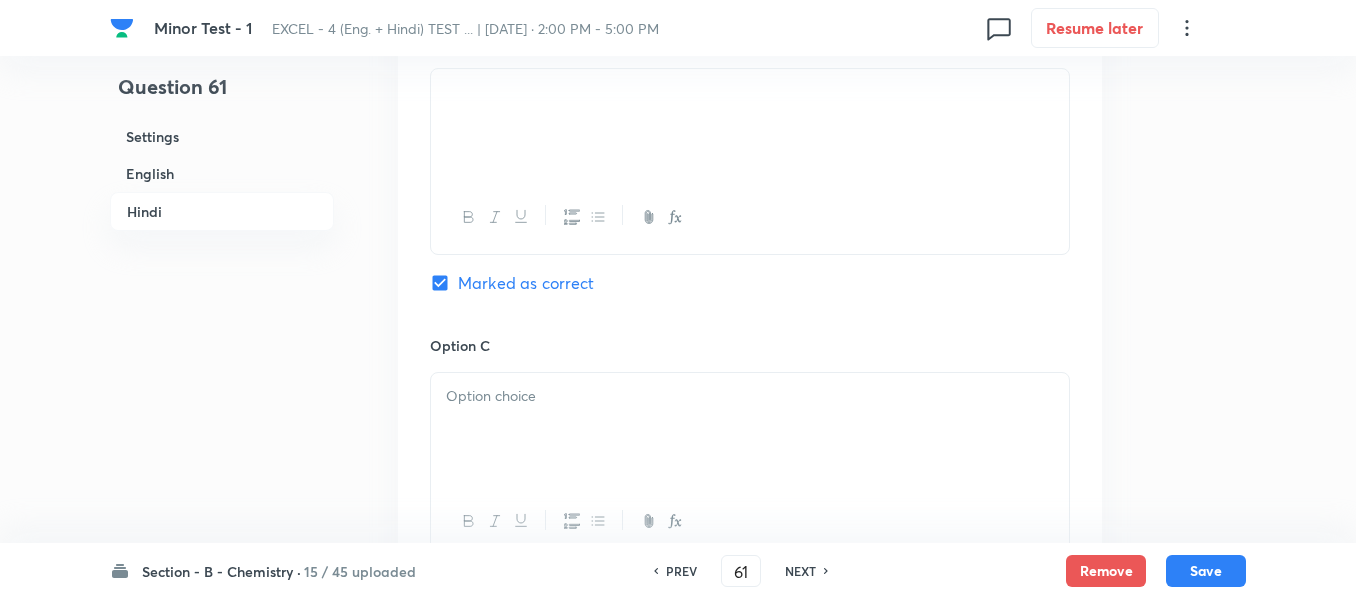 scroll, scrollTop: 3352, scrollLeft: 0, axis: vertical 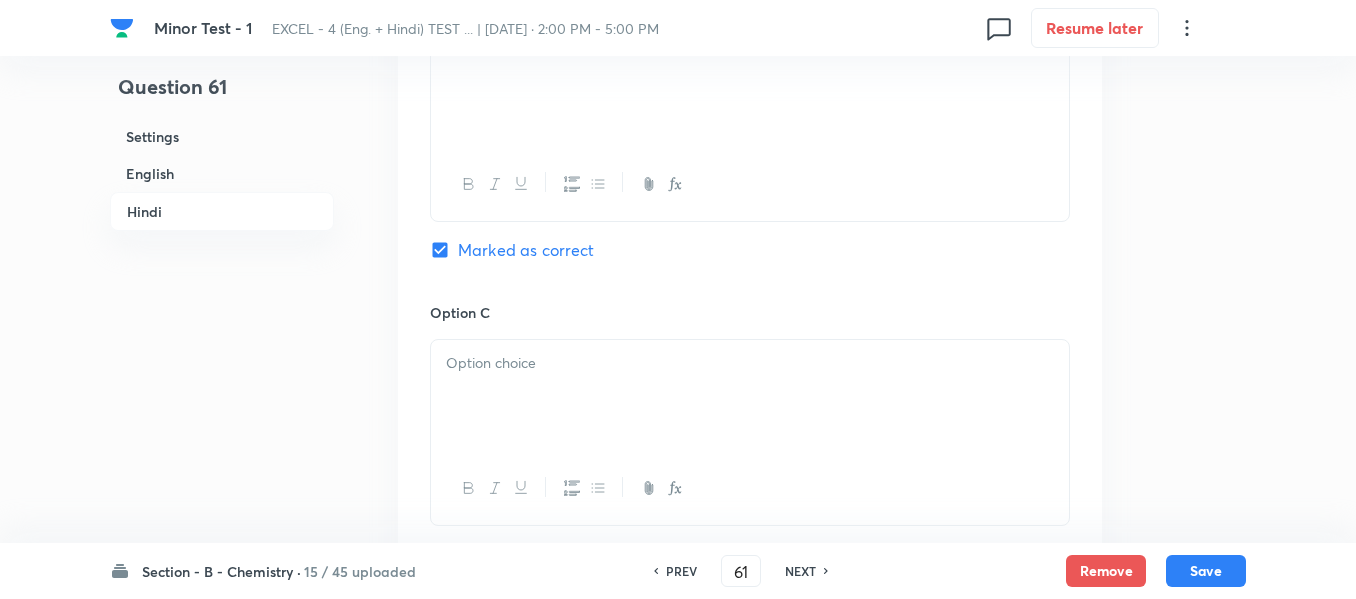 click at bounding box center (750, 363) 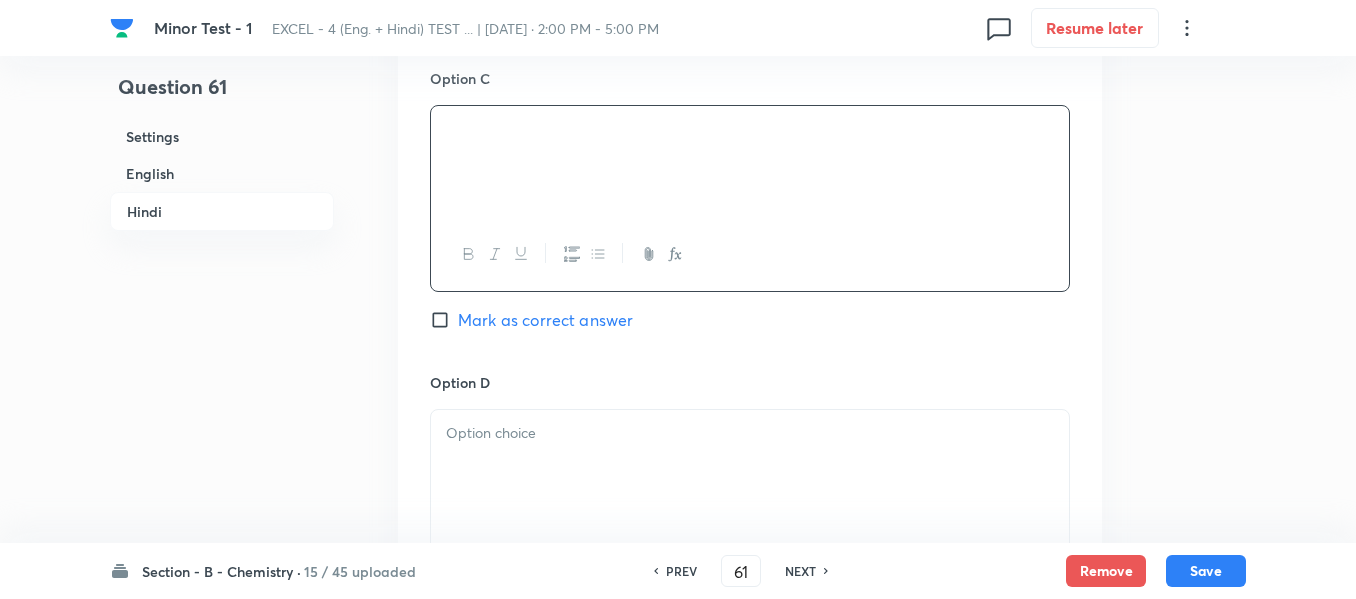 scroll, scrollTop: 3652, scrollLeft: 0, axis: vertical 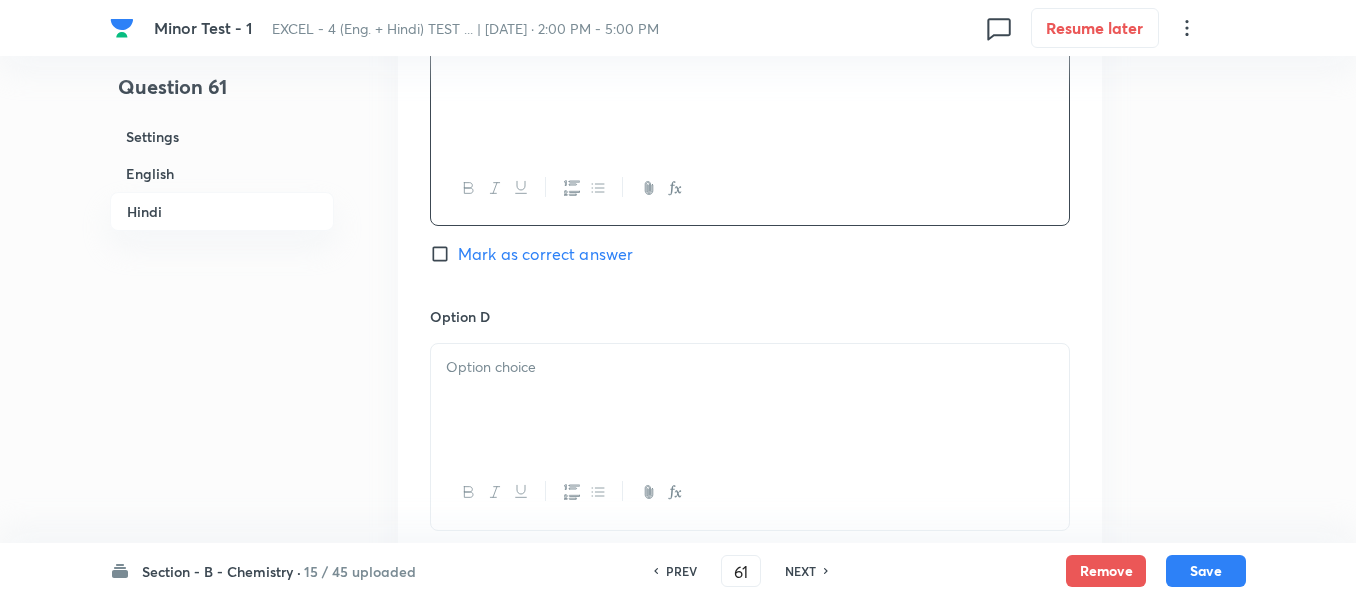click at bounding box center (750, 400) 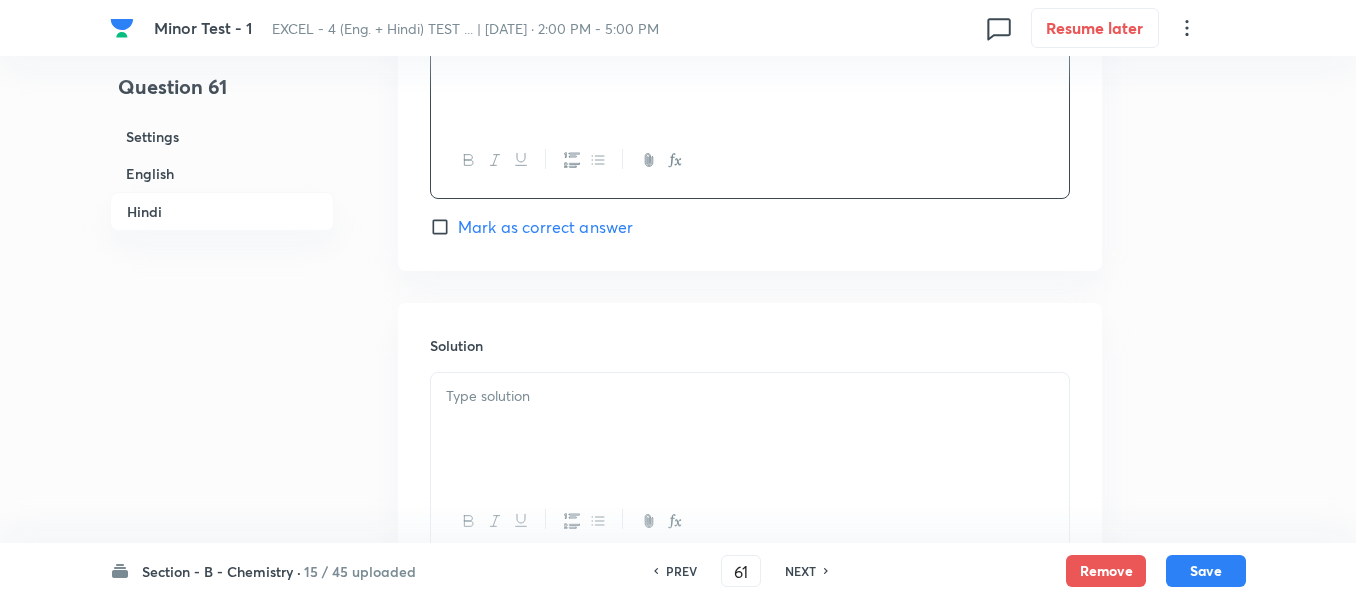 scroll, scrollTop: 4052, scrollLeft: 0, axis: vertical 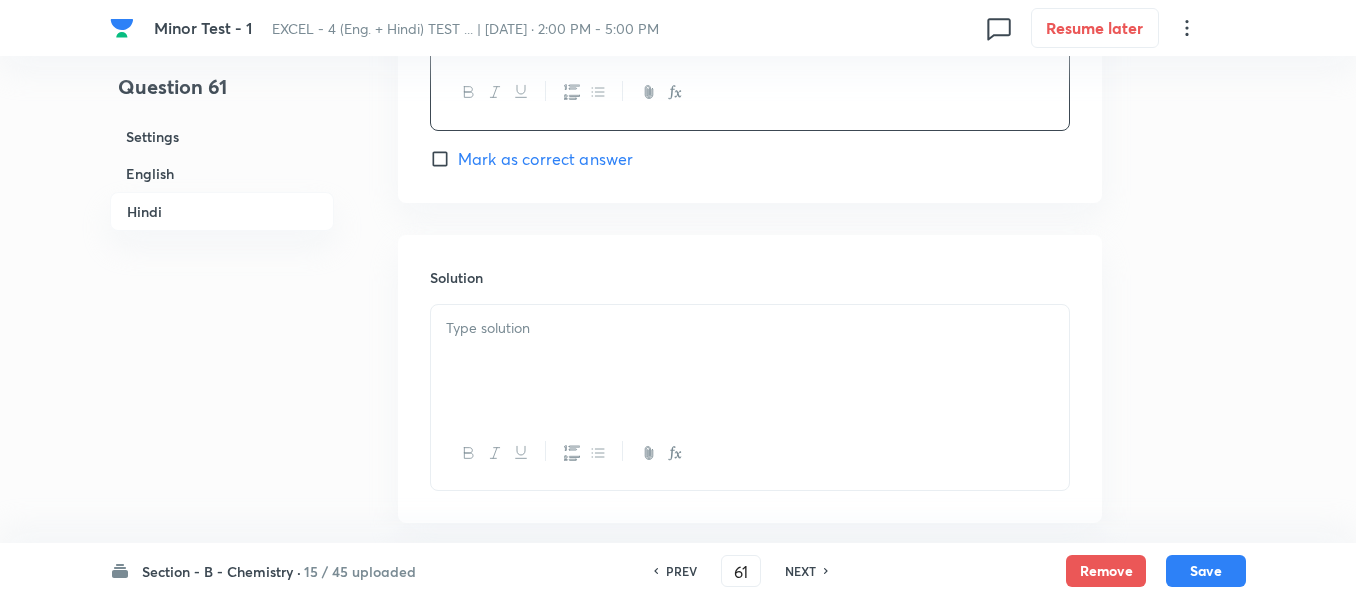 click at bounding box center [750, 361] 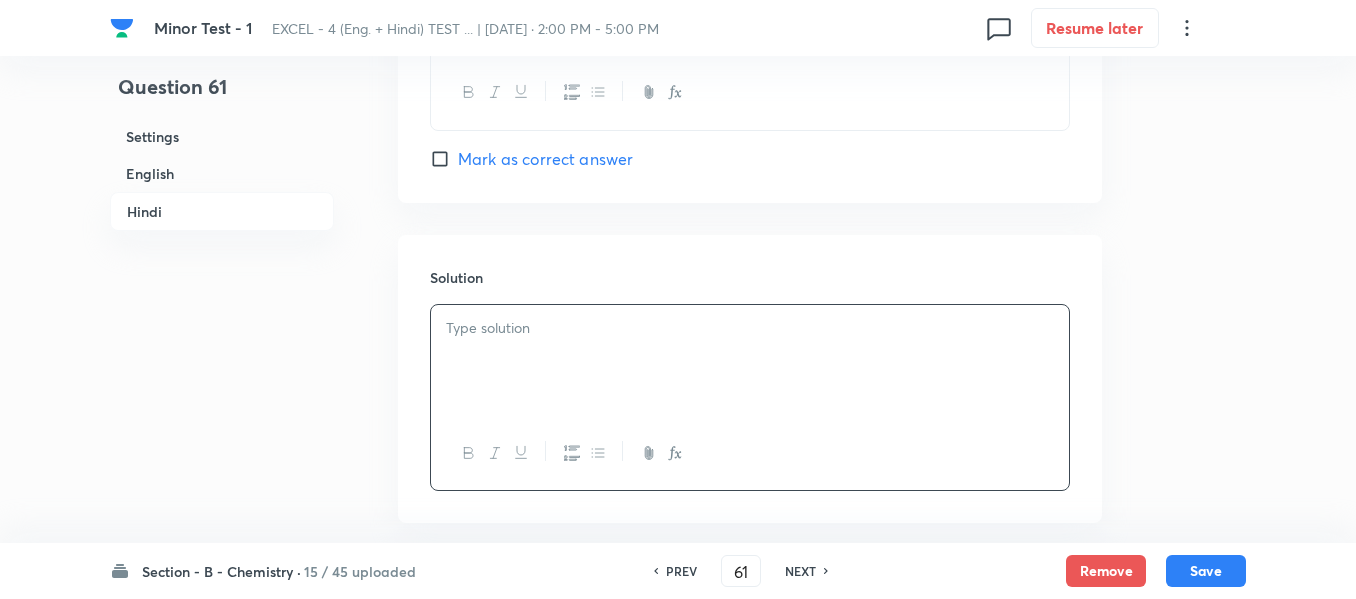 type 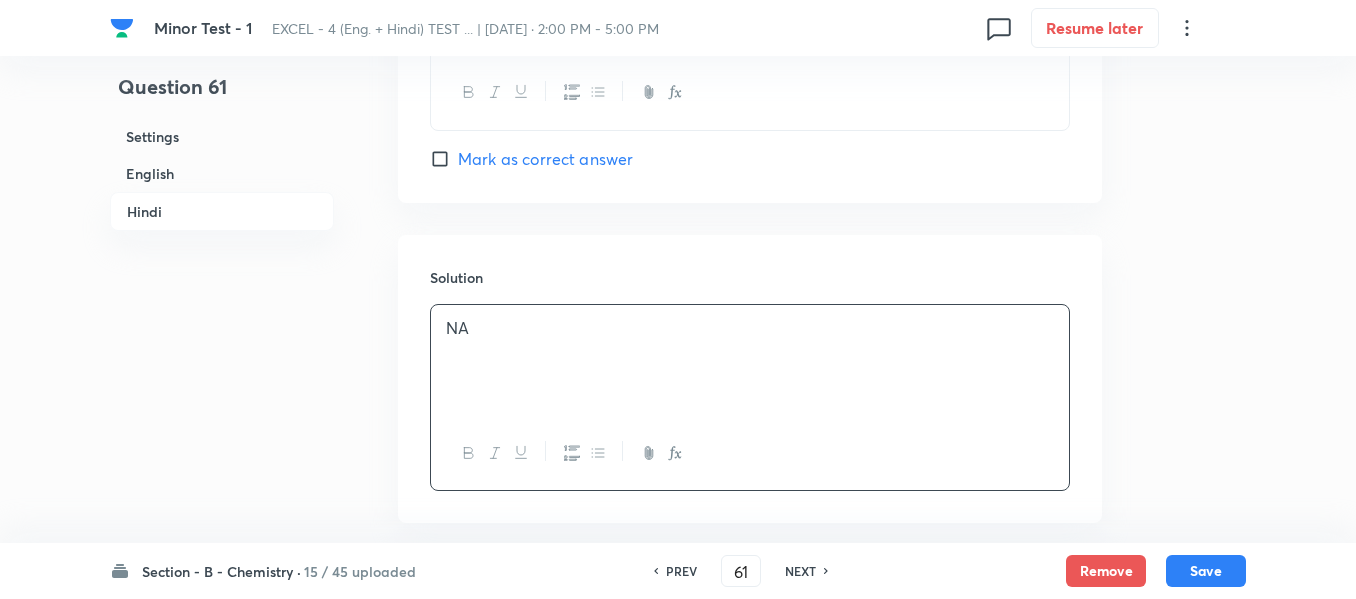 click on "English" at bounding box center (222, 173) 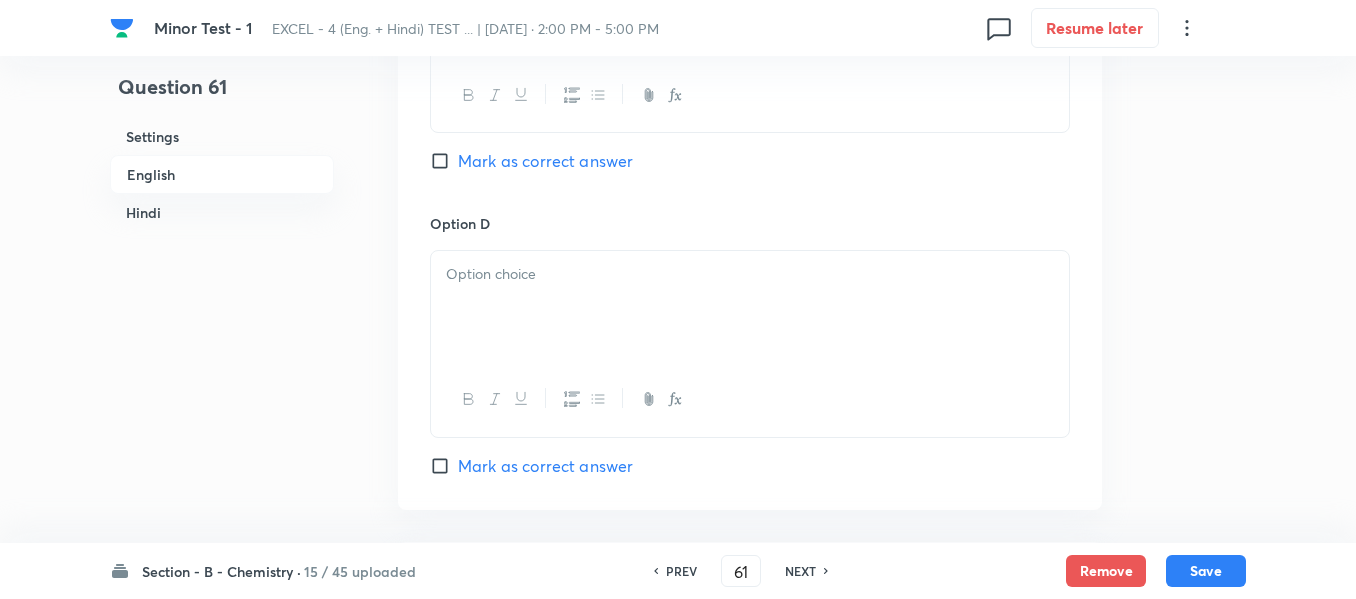 scroll, scrollTop: 1716, scrollLeft: 0, axis: vertical 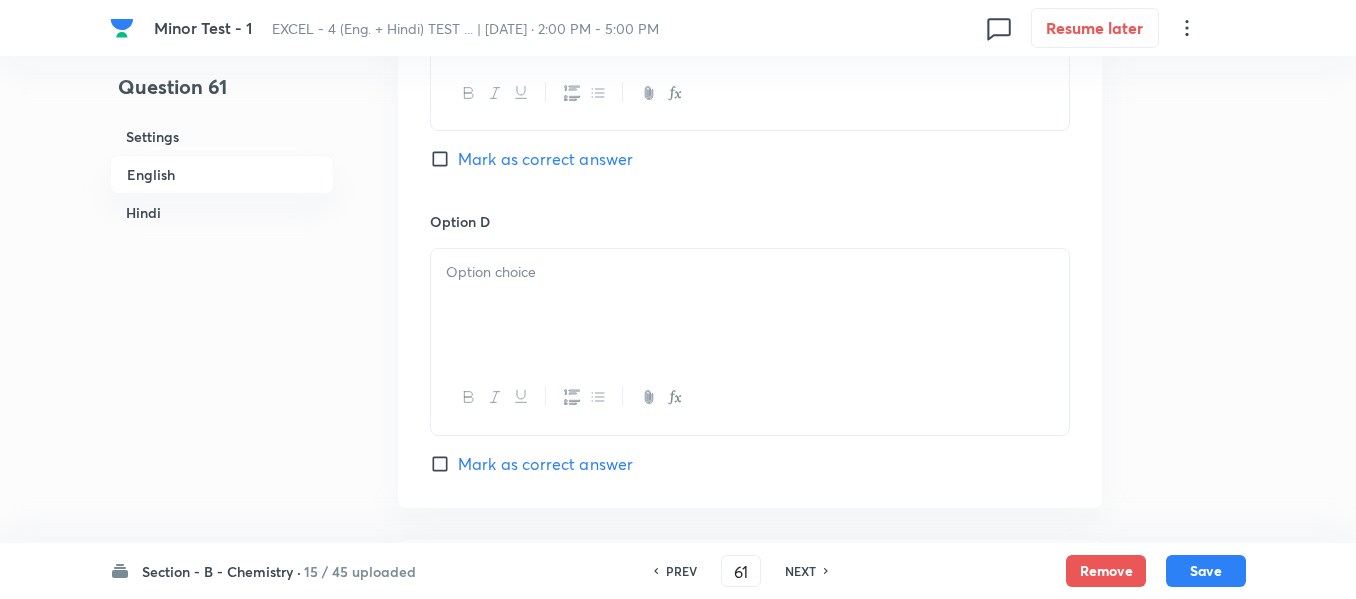 click at bounding box center (750, 305) 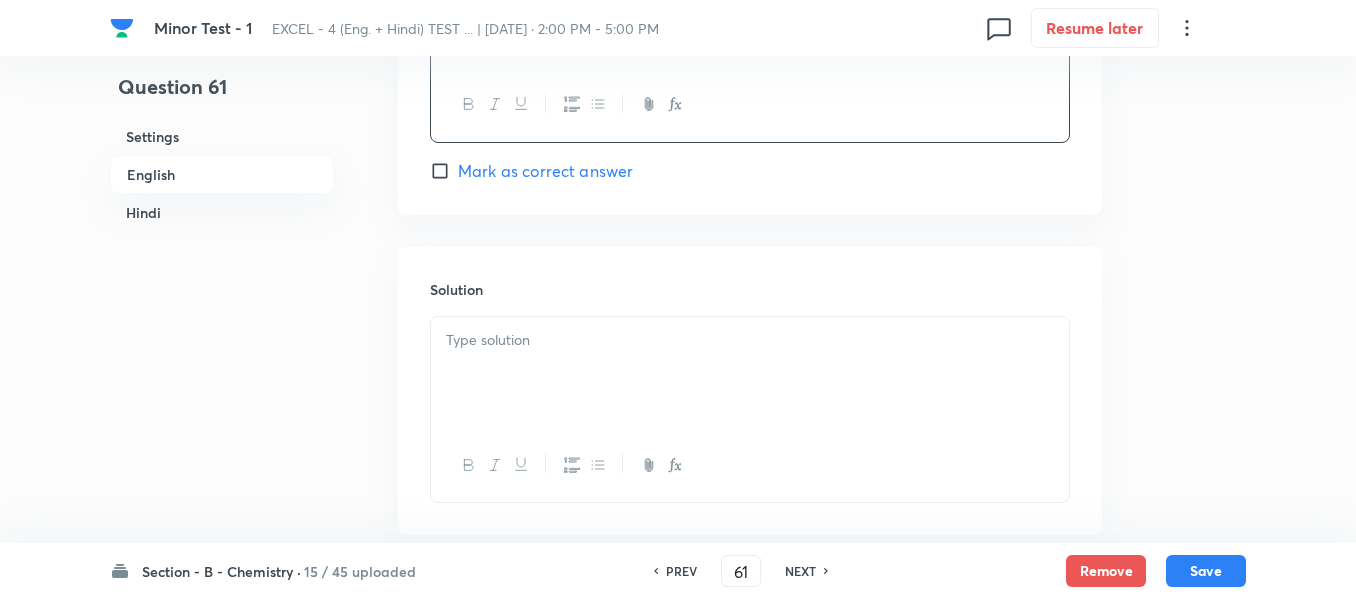 scroll, scrollTop: 2016, scrollLeft: 0, axis: vertical 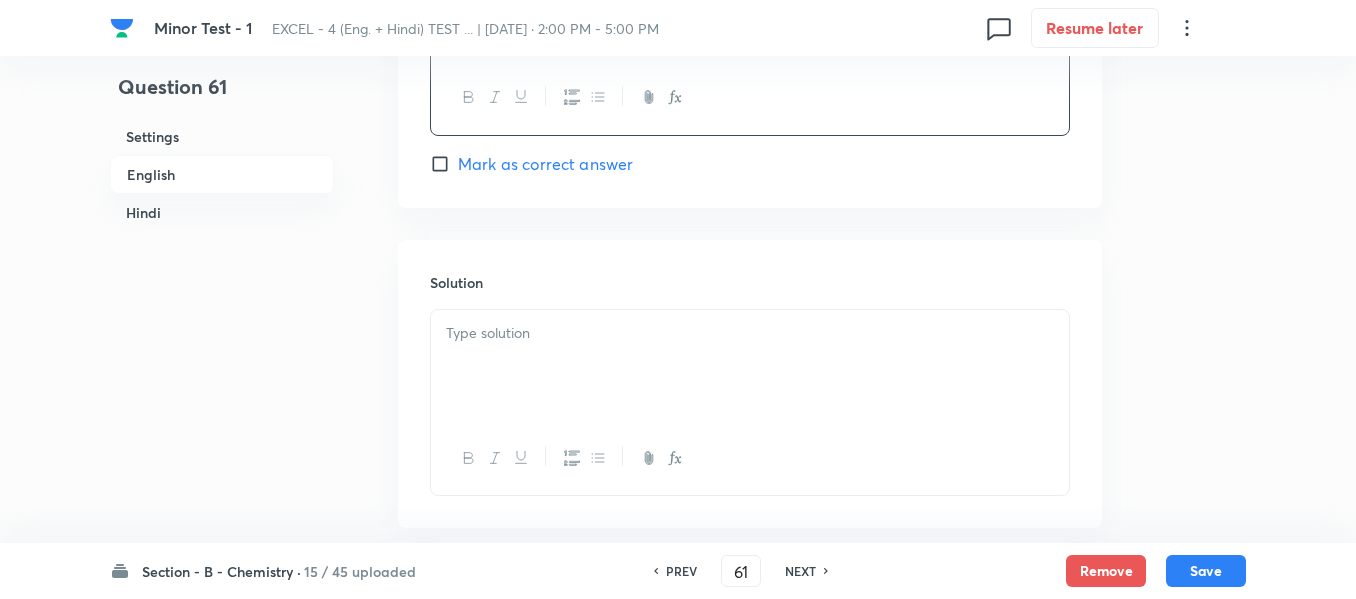 click at bounding box center [750, 366] 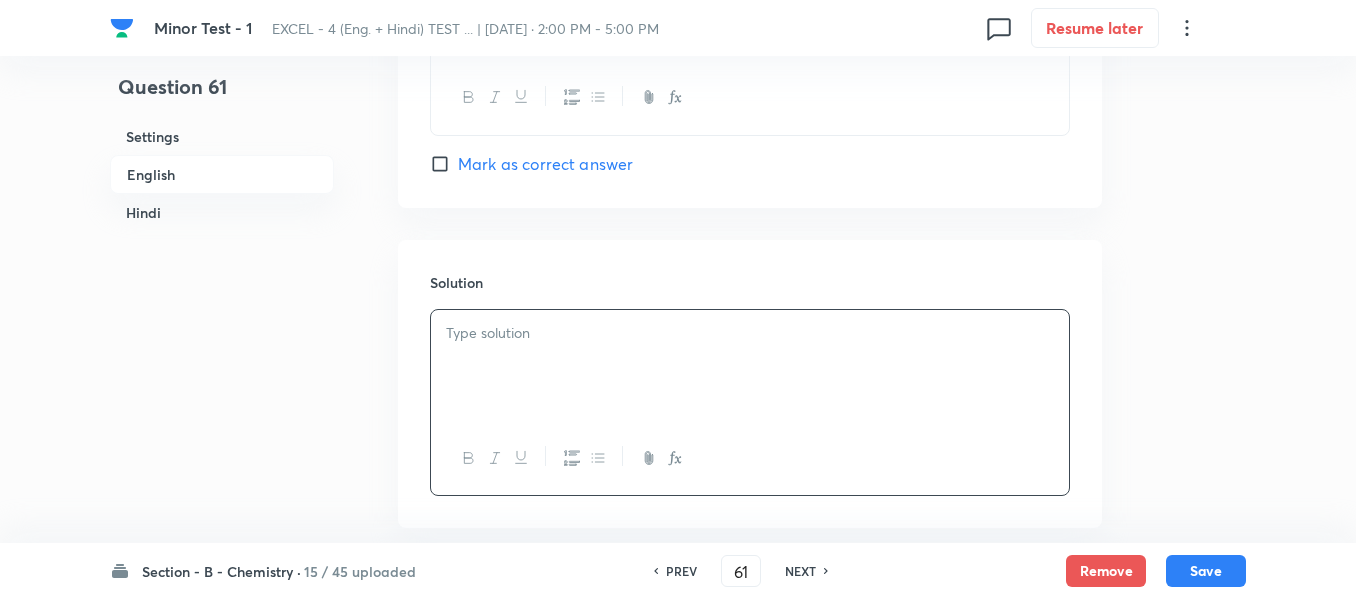 type 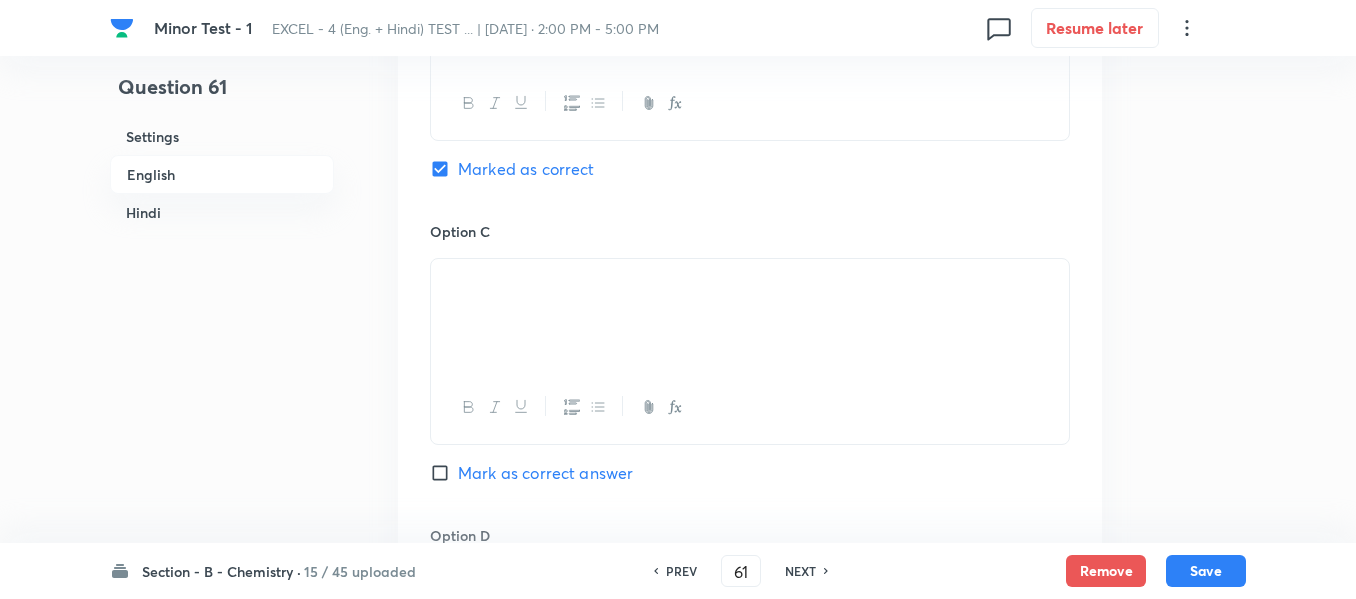scroll, scrollTop: 1216, scrollLeft: 0, axis: vertical 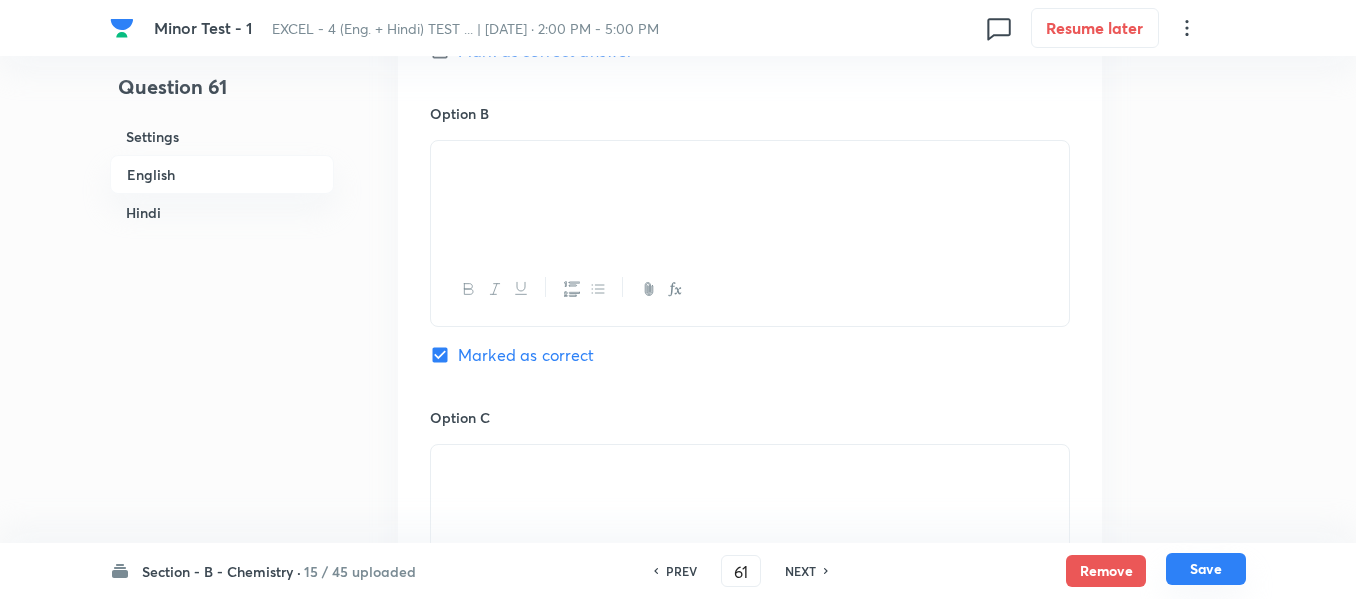 click on "Save" at bounding box center (1206, 569) 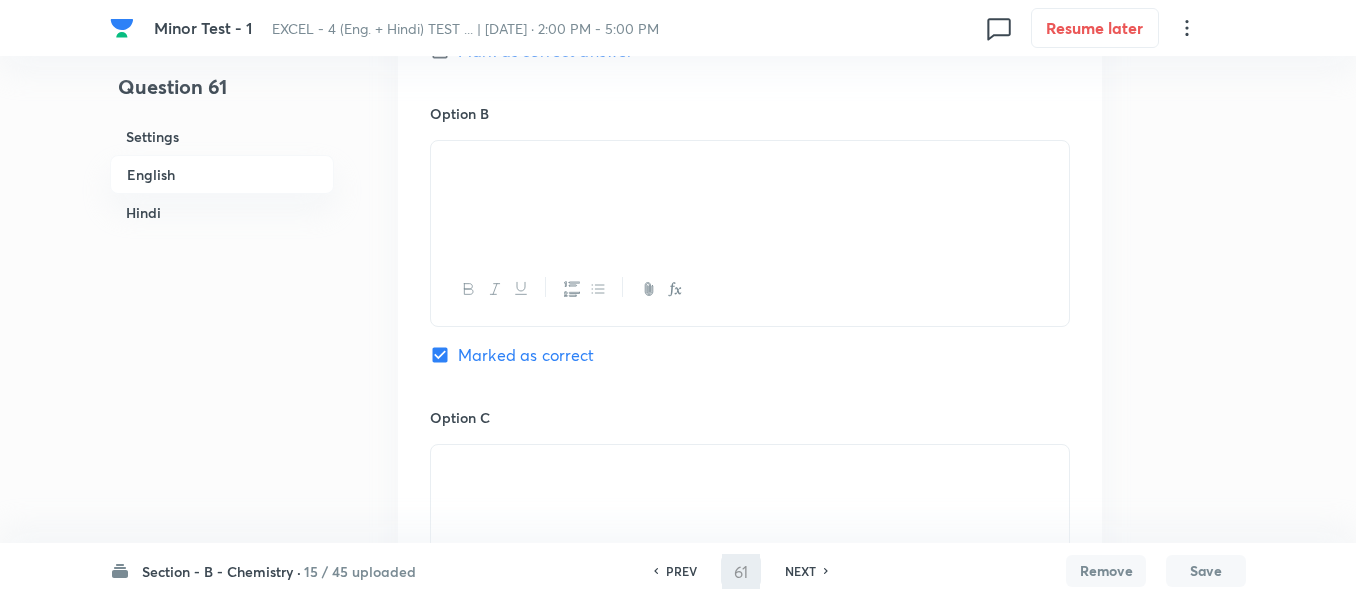 type on "62" 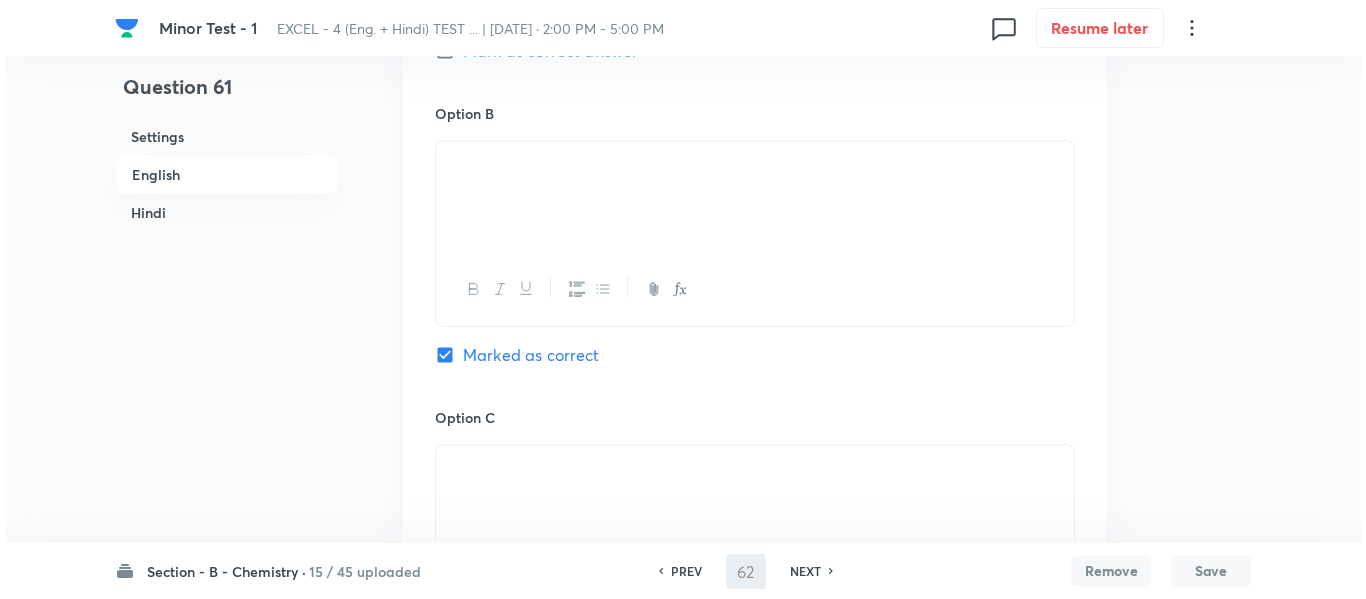 scroll, scrollTop: 0, scrollLeft: 0, axis: both 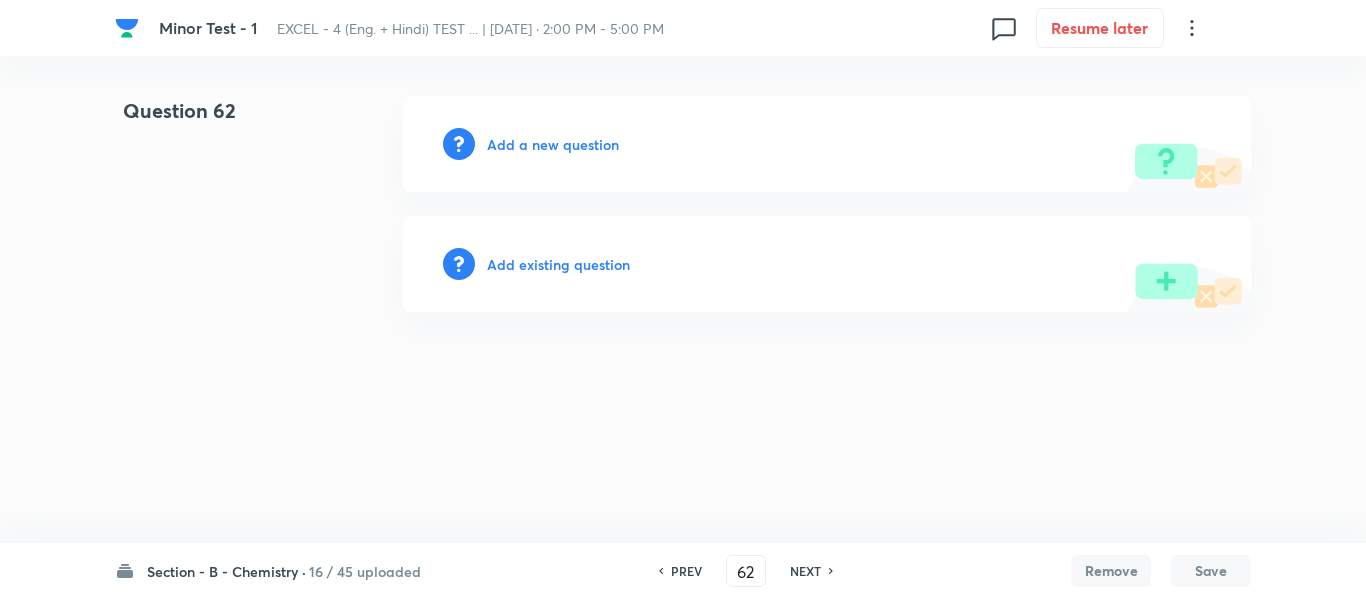 click on "Add a new question" at bounding box center (553, 144) 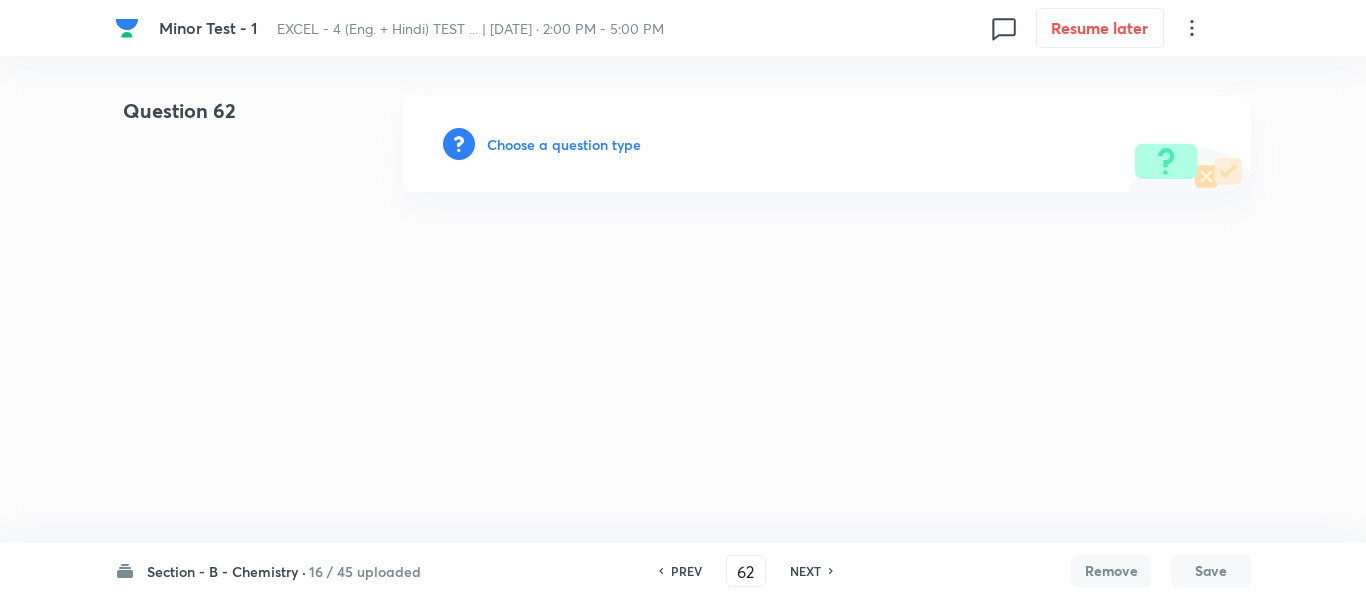 click on "Choose a question type" at bounding box center [564, 144] 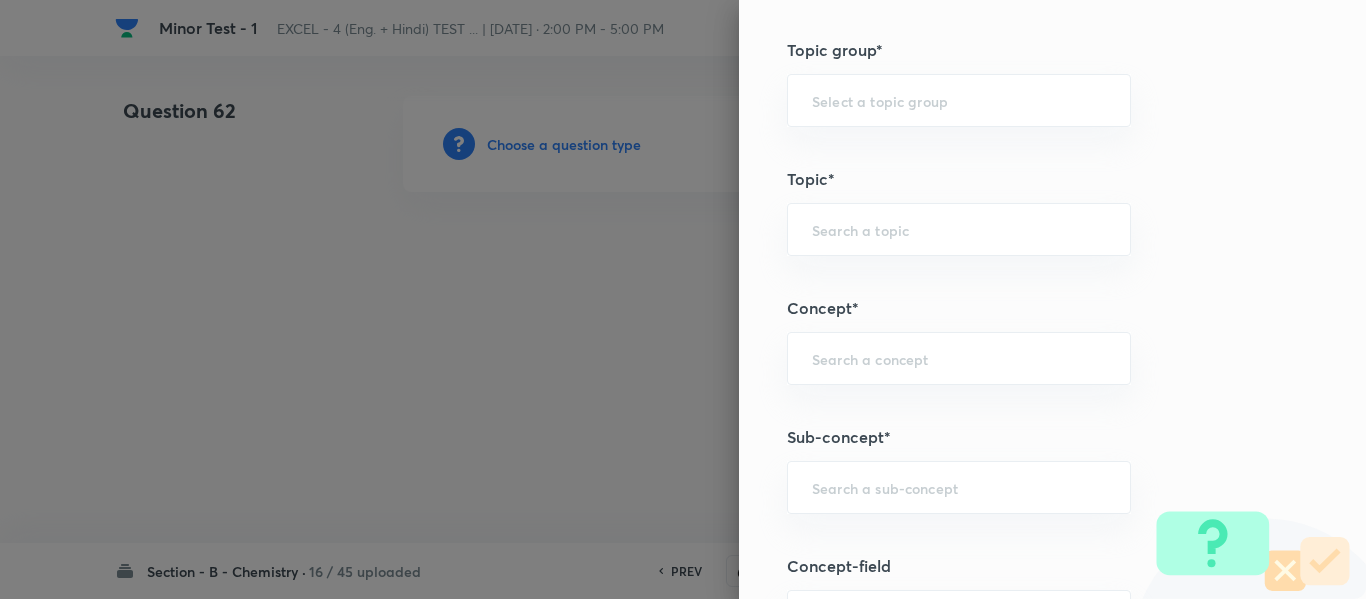 scroll, scrollTop: 1100, scrollLeft: 0, axis: vertical 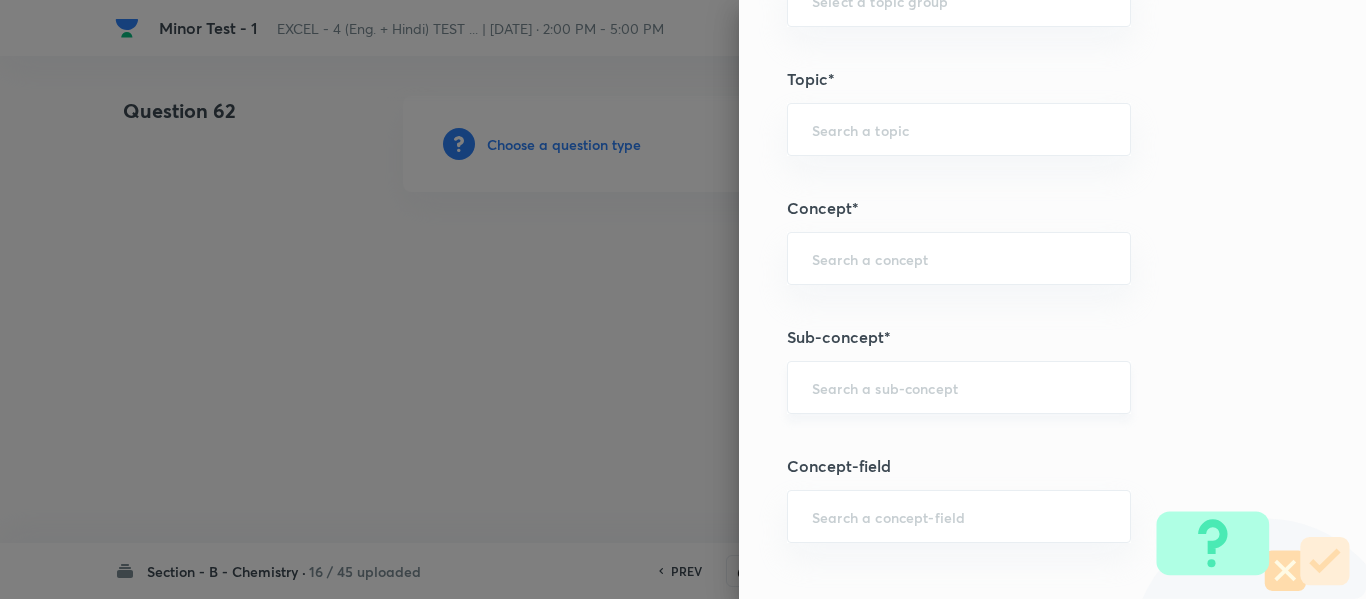click at bounding box center [959, 387] 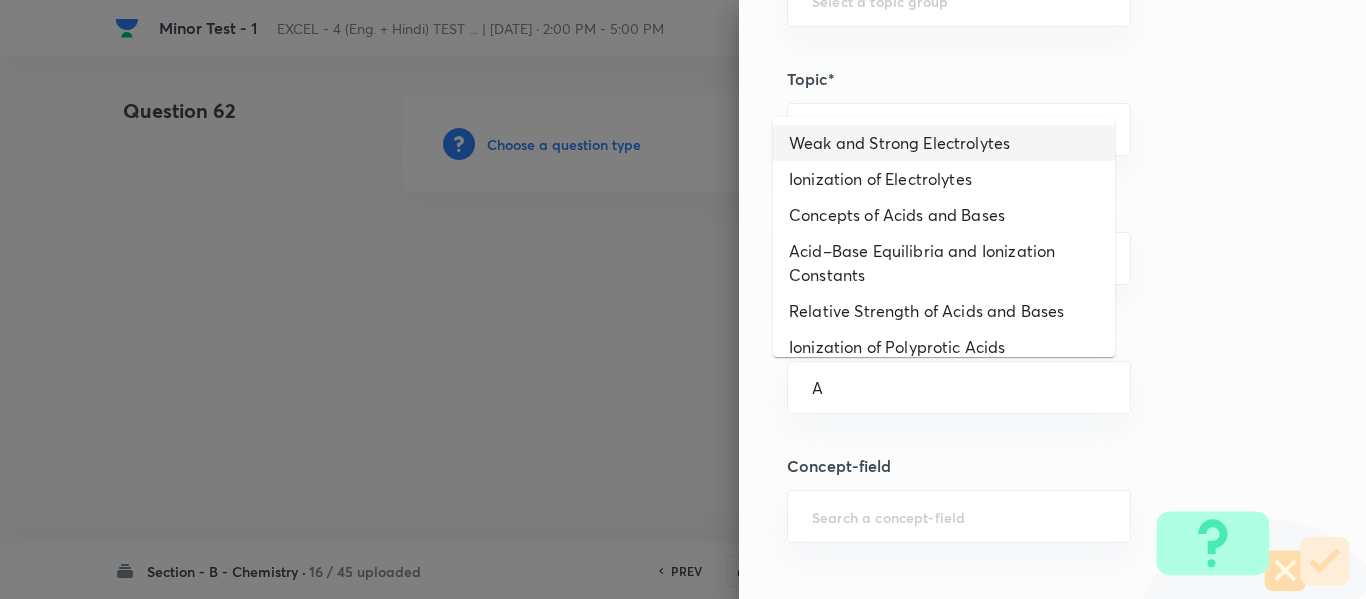 click on "Weak and Strong Electrolytes" at bounding box center [944, 143] 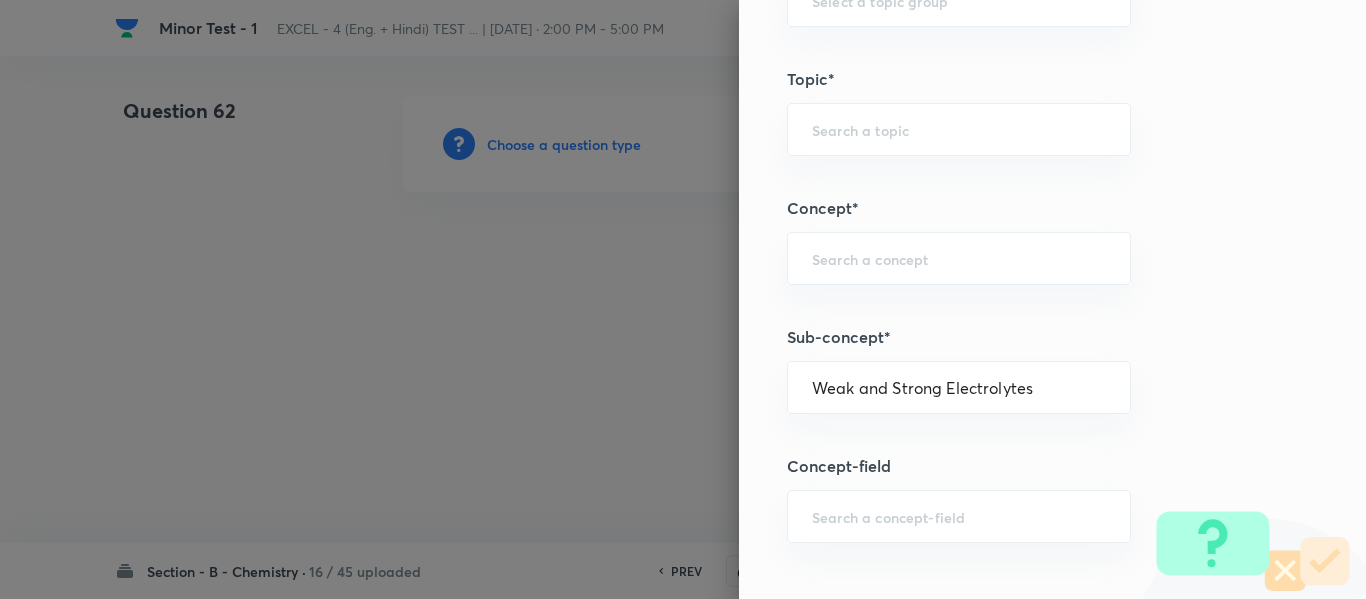 type on "Chemistry" 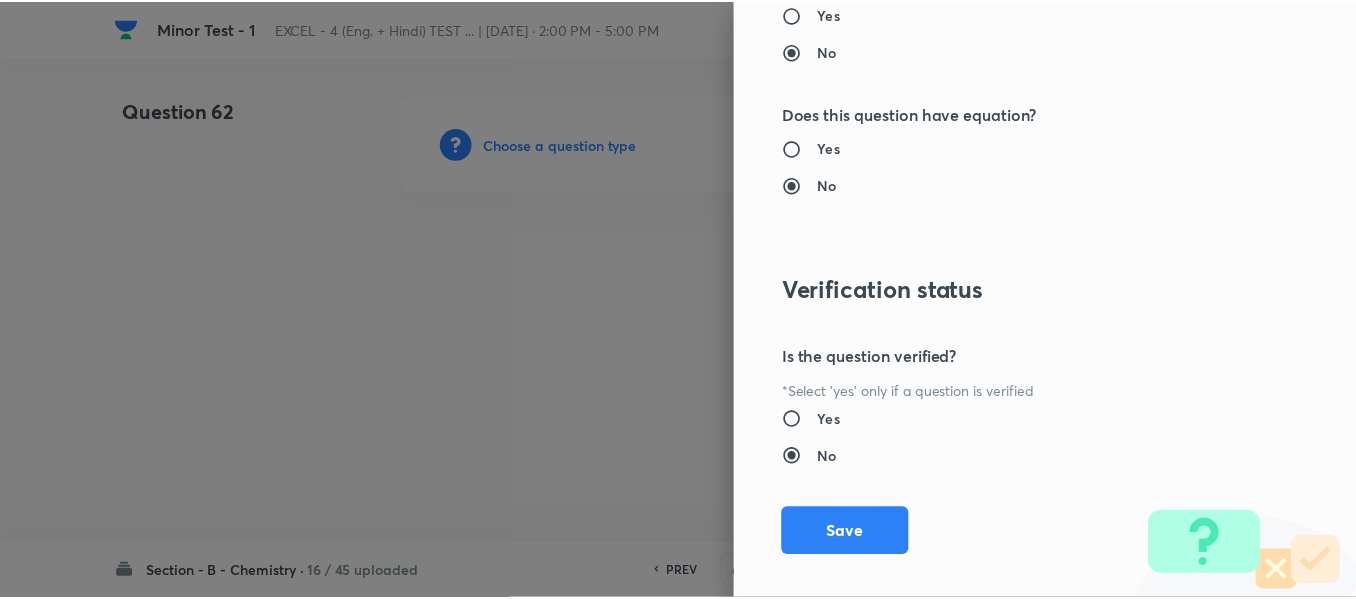 scroll, scrollTop: 2261, scrollLeft: 0, axis: vertical 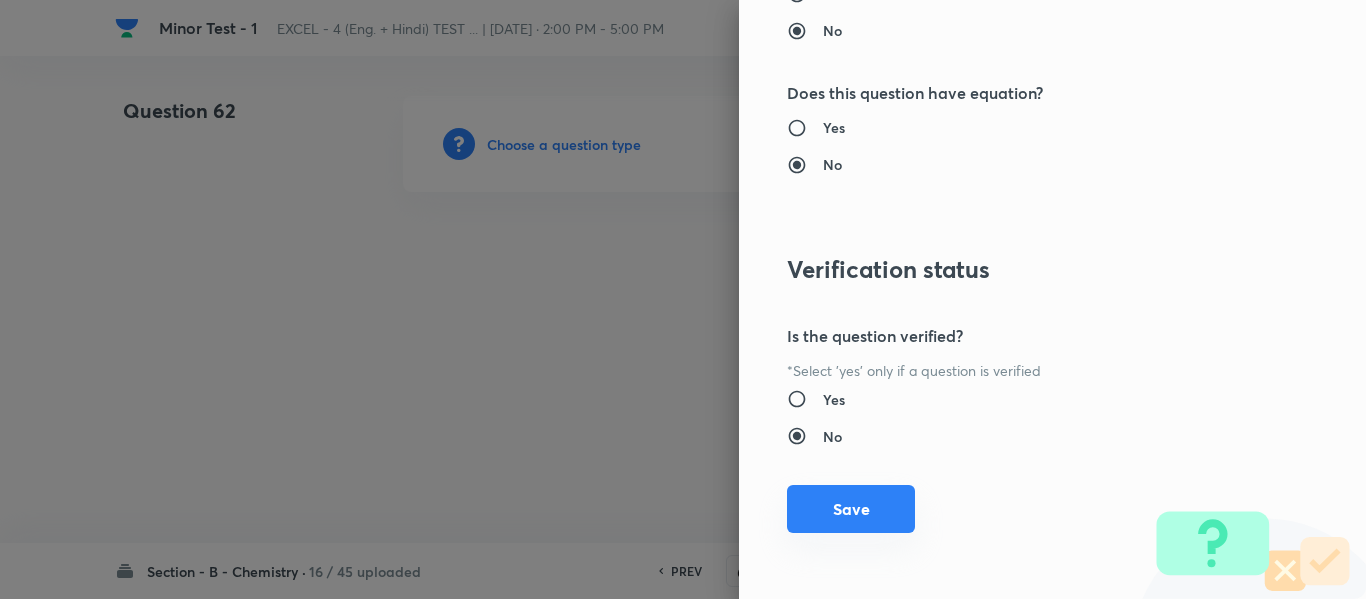 click on "Save" at bounding box center (851, 509) 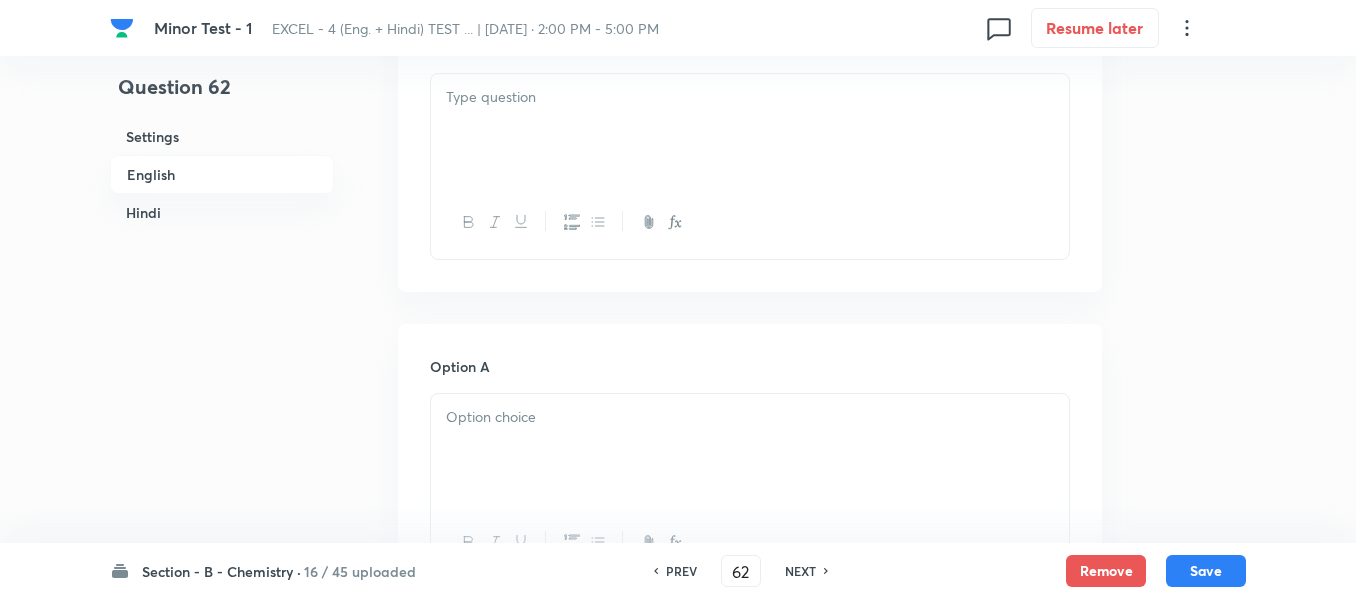 scroll, scrollTop: 600, scrollLeft: 0, axis: vertical 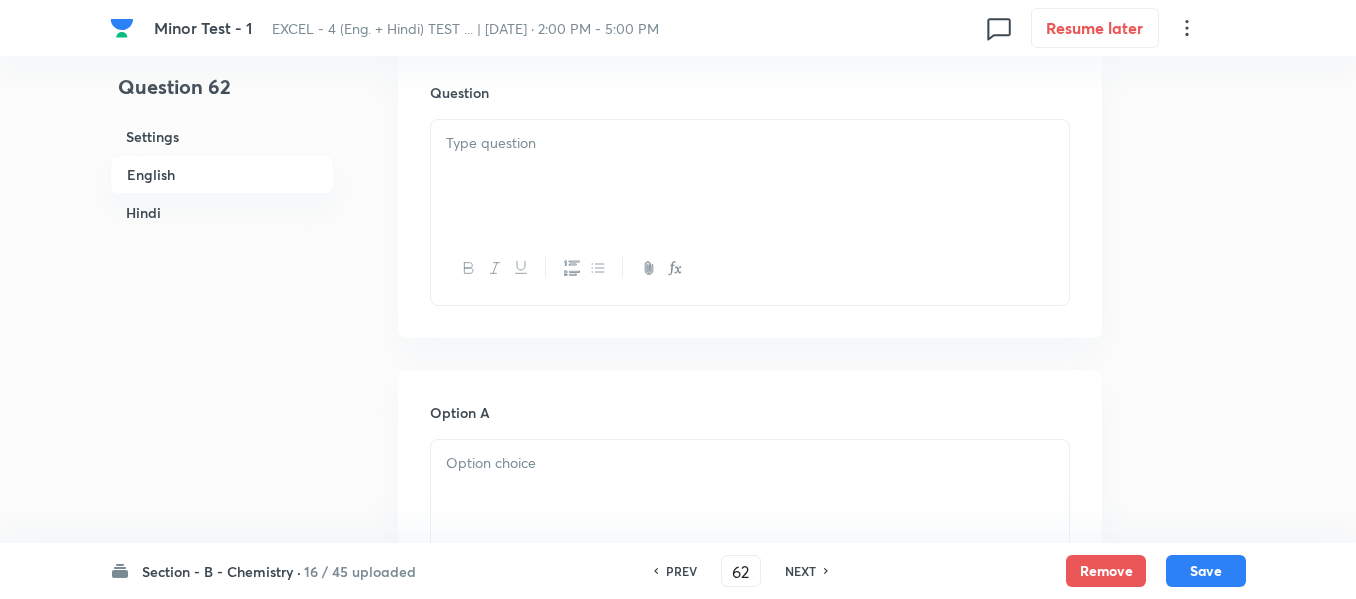 click at bounding box center [750, 176] 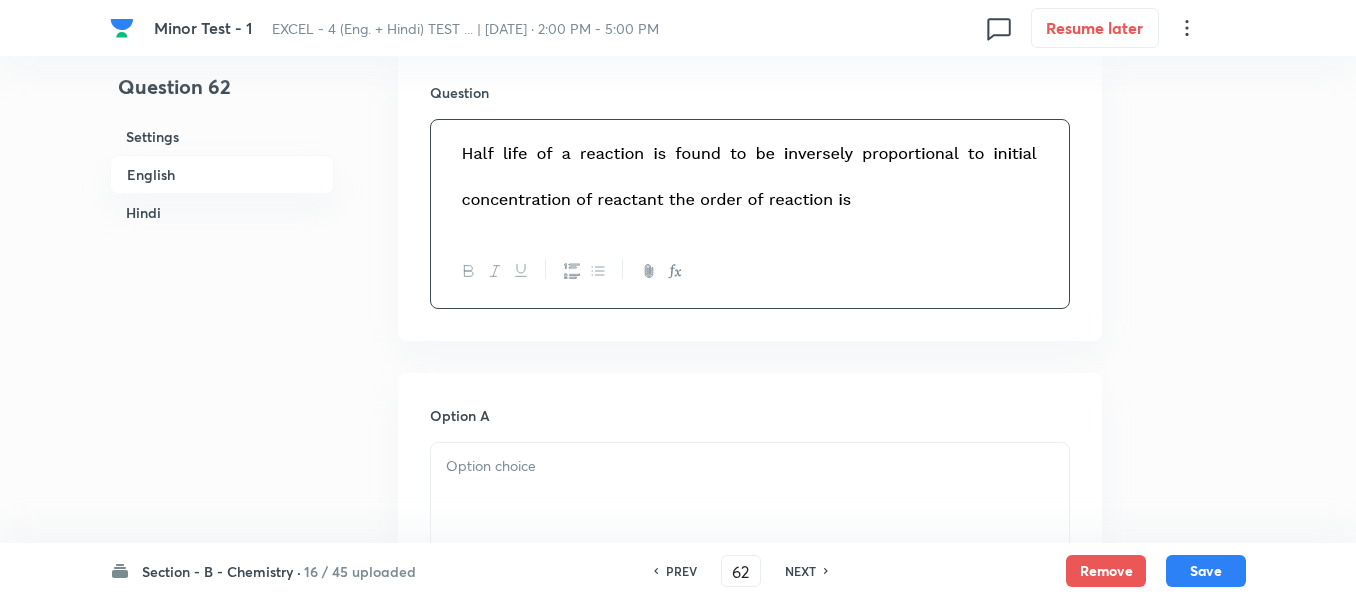 click on "Hindi" at bounding box center (222, 212) 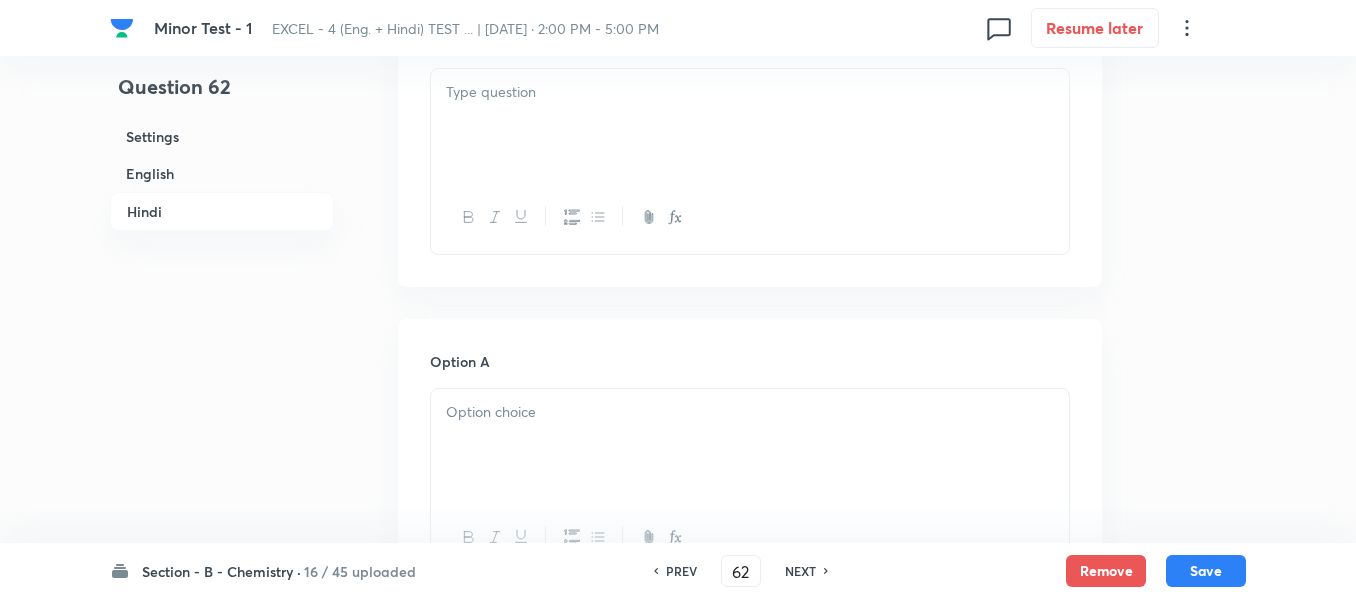 scroll, scrollTop: 2643, scrollLeft: 0, axis: vertical 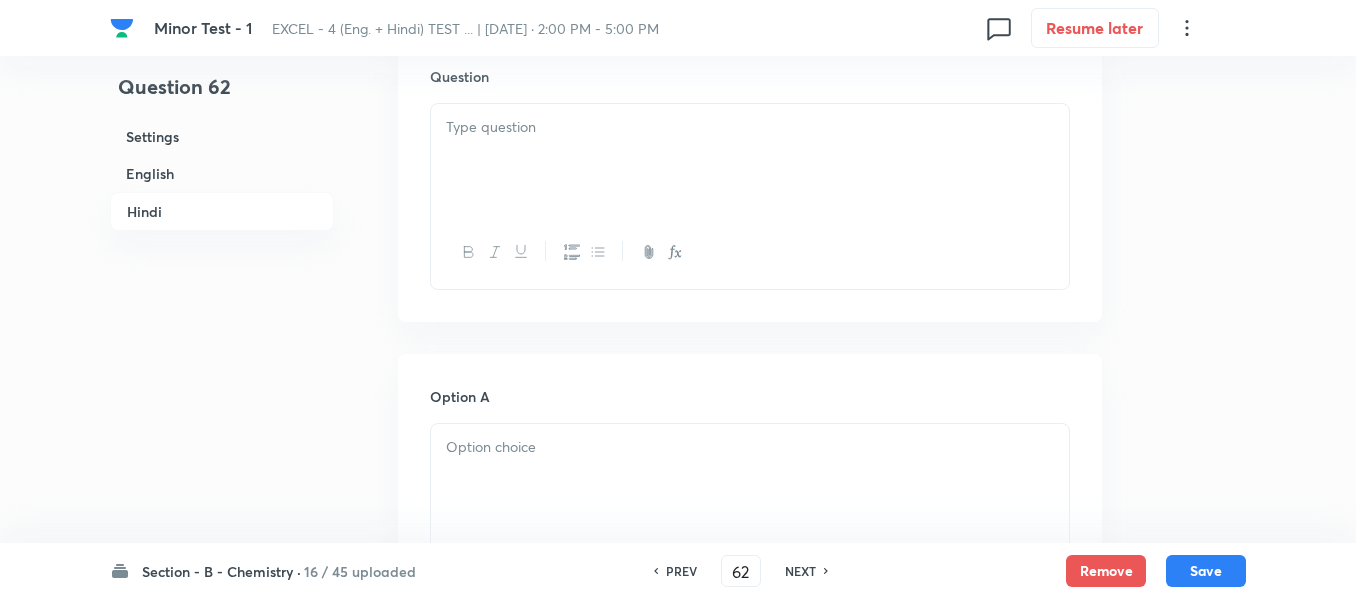 click at bounding box center (750, 160) 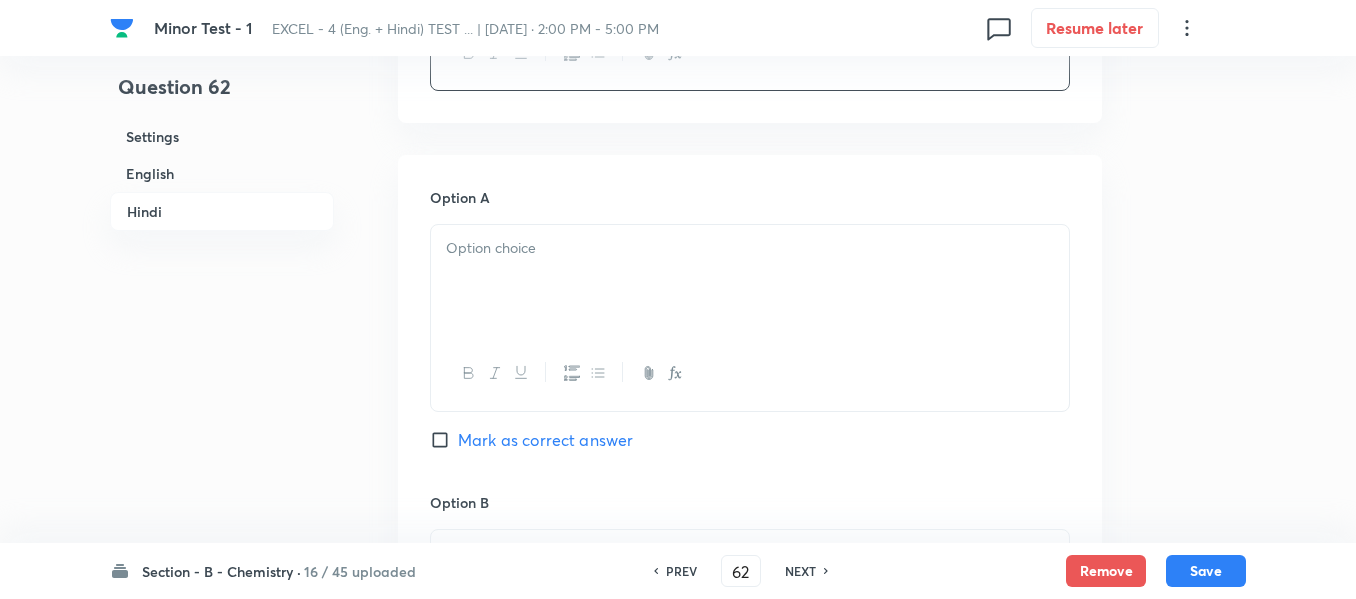 scroll, scrollTop: 2943, scrollLeft: 0, axis: vertical 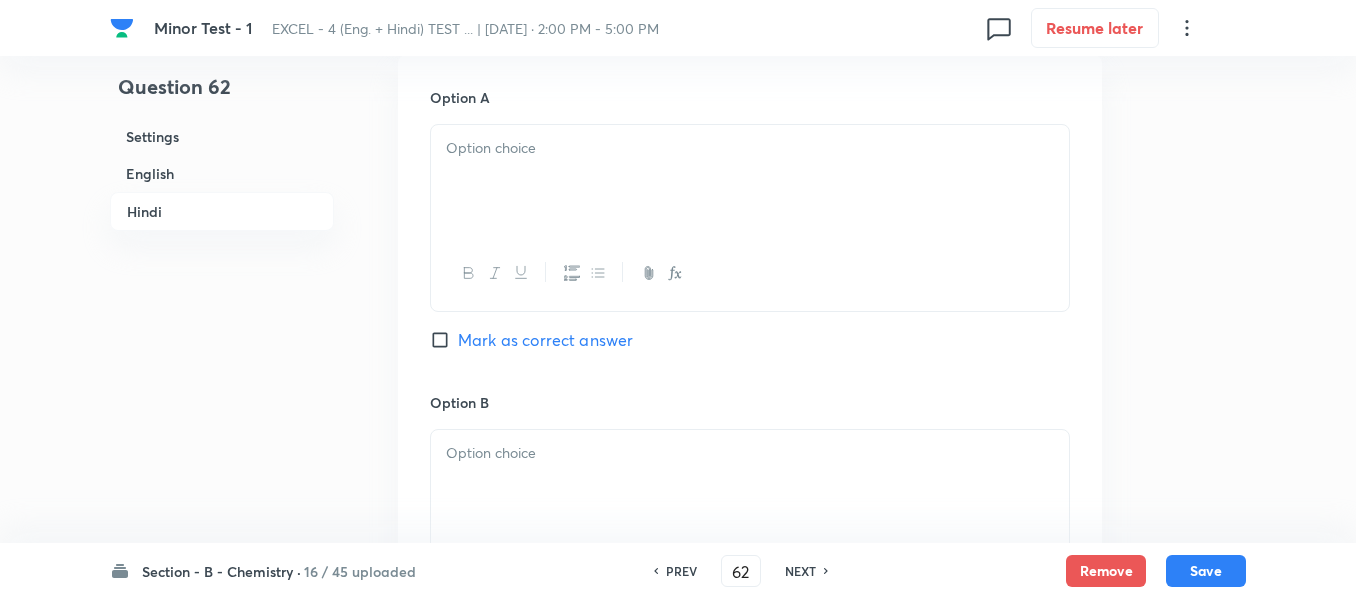 click at bounding box center (750, 181) 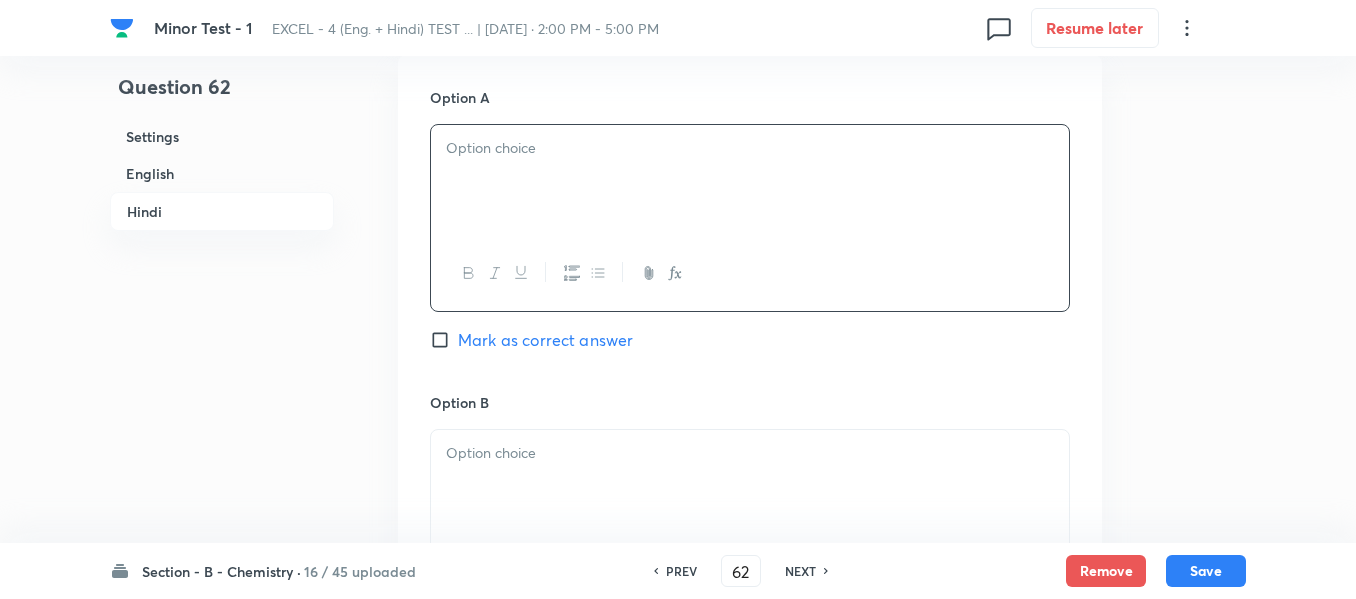 click at bounding box center (750, 148) 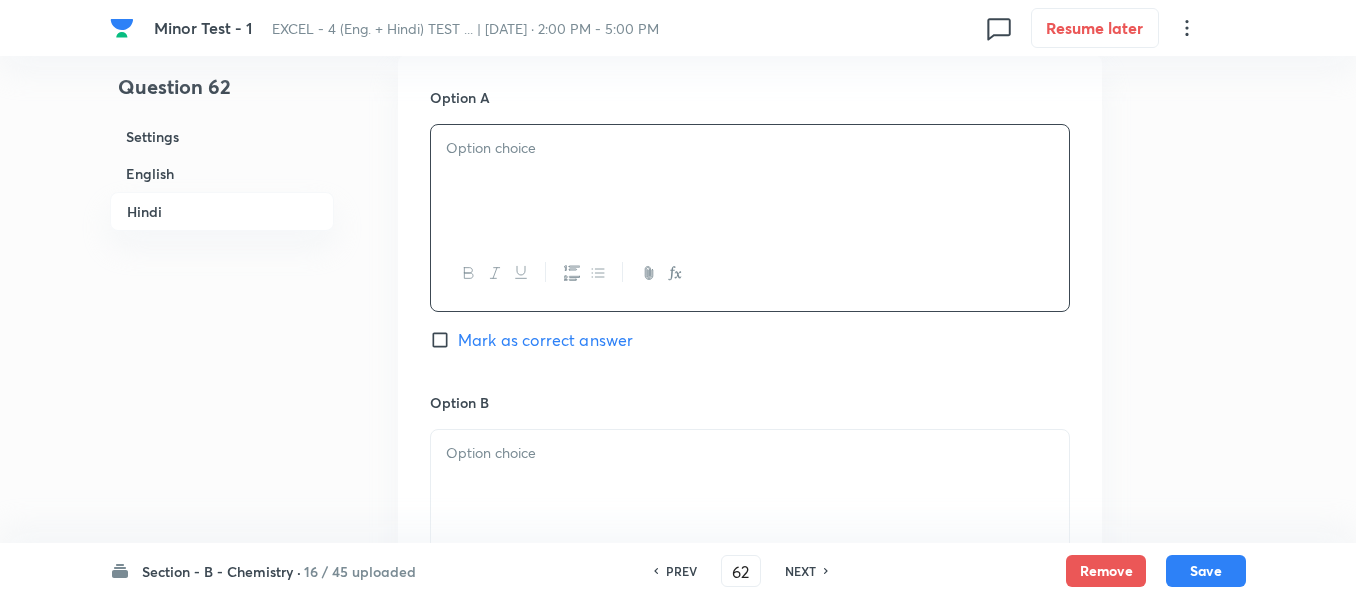 click at bounding box center [750, 148] 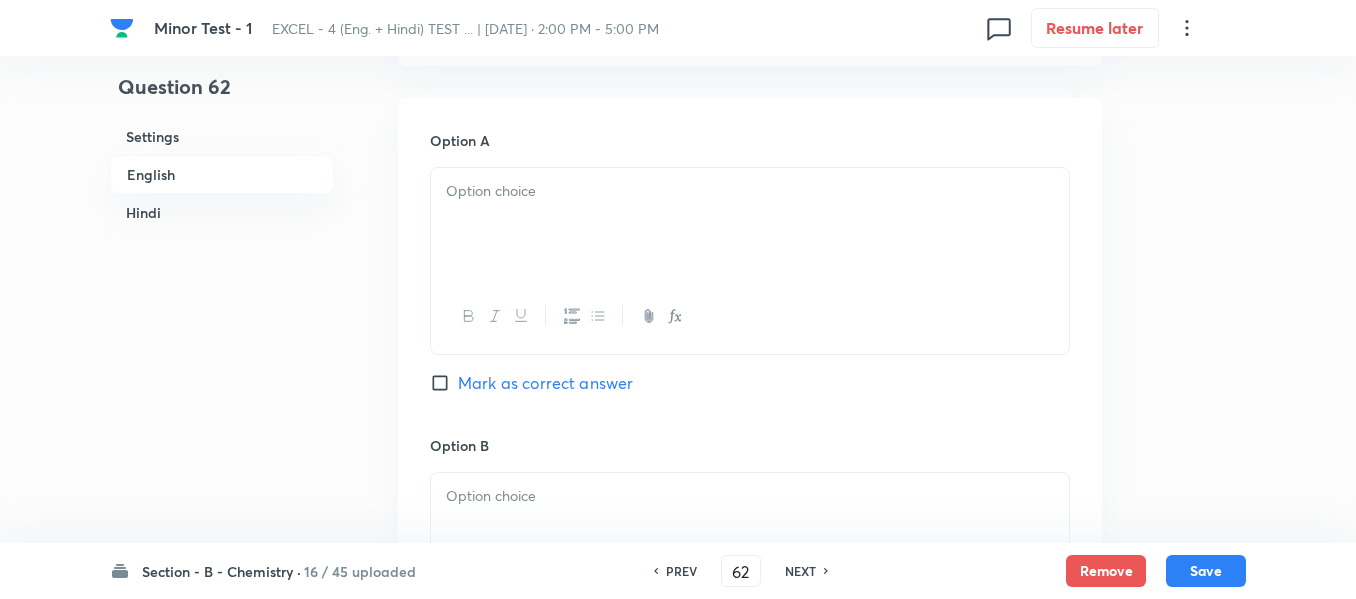 scroll, scrollTop: 900, scrollLeft: 0, axis: vertical 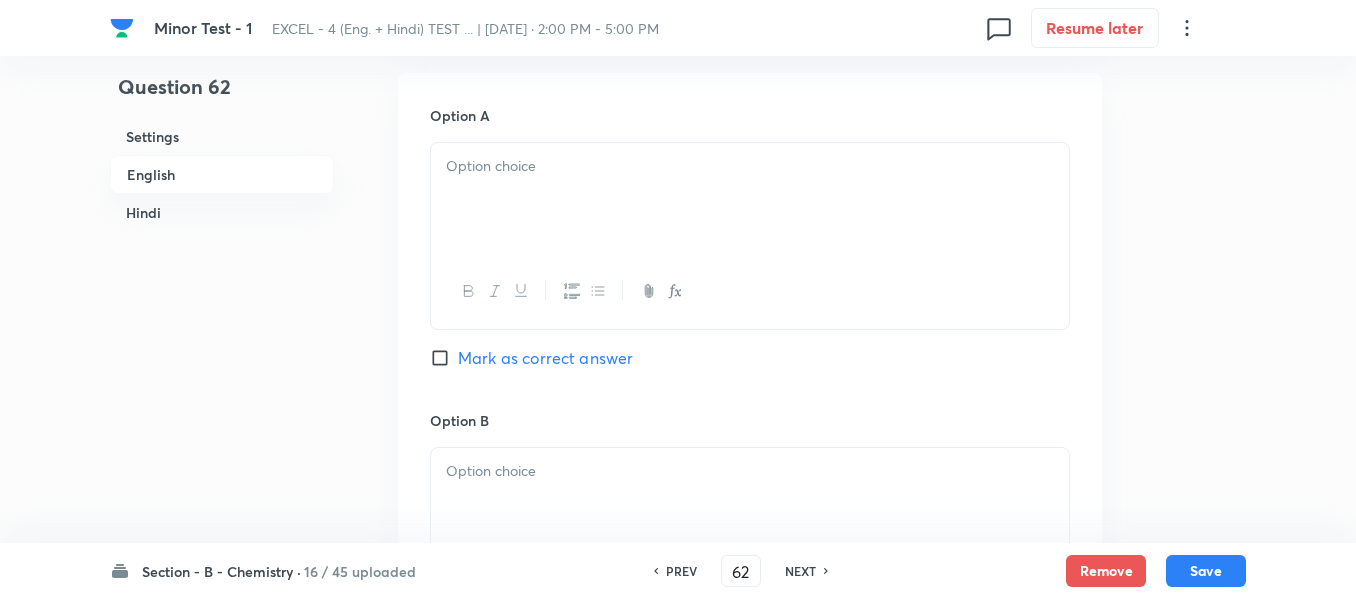 click at bounding box center [750, 199] 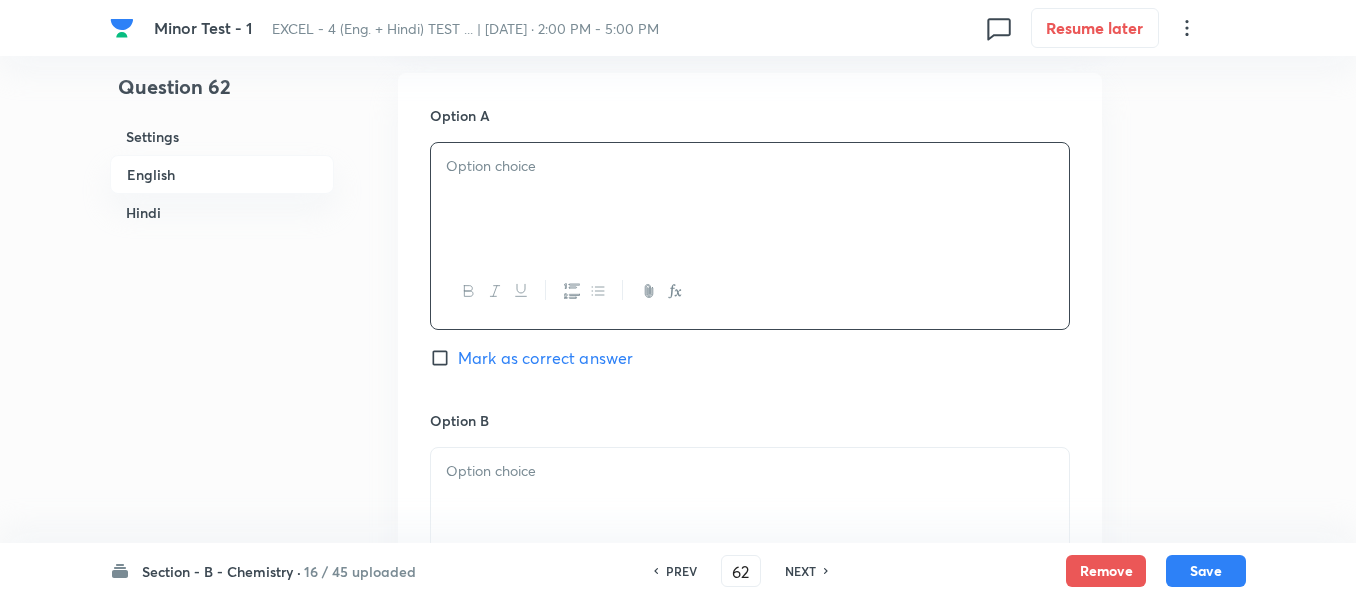 type 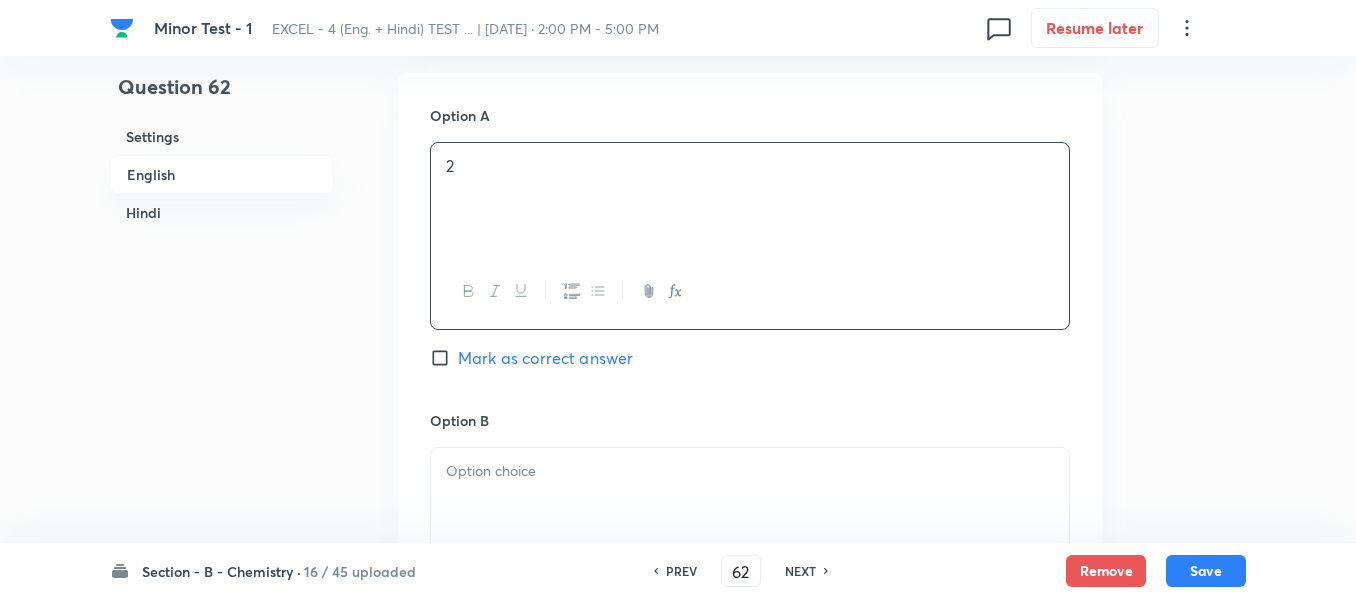 click on "Mark as correct answer" at bounding box center (444, 358) 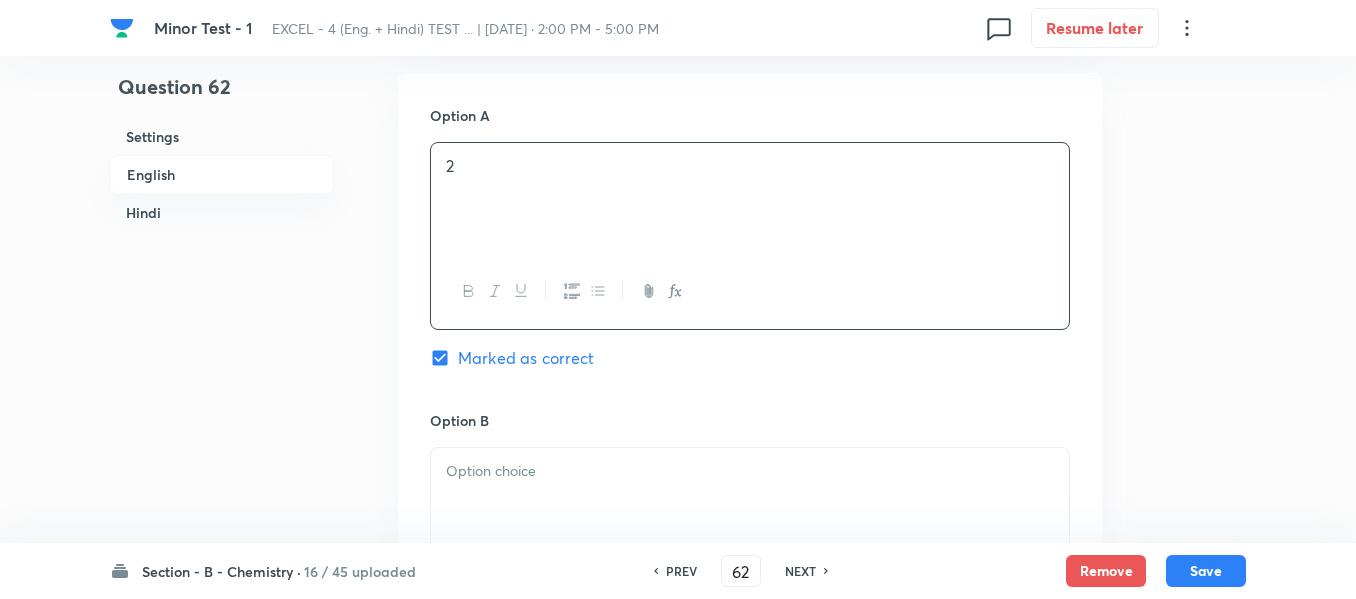 checkbox on "true" 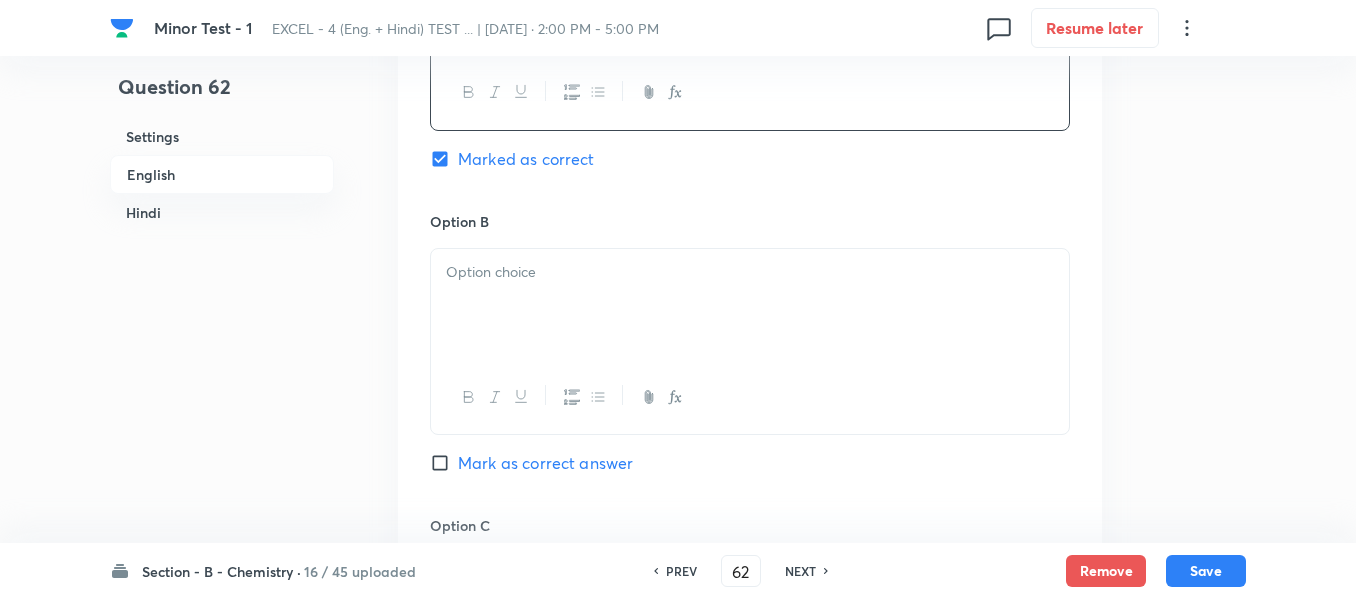 scroll, scrollTop: 1100, scrollLeft: 0, axis: vertical 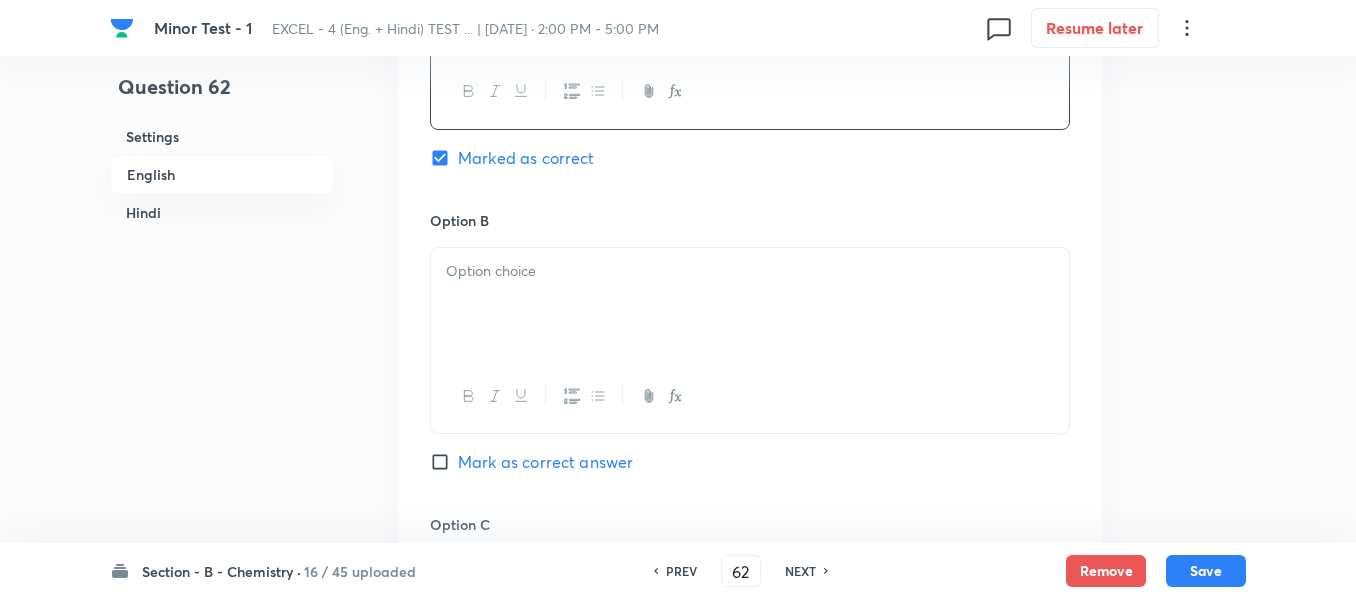 click at bounding box center (750, 304) 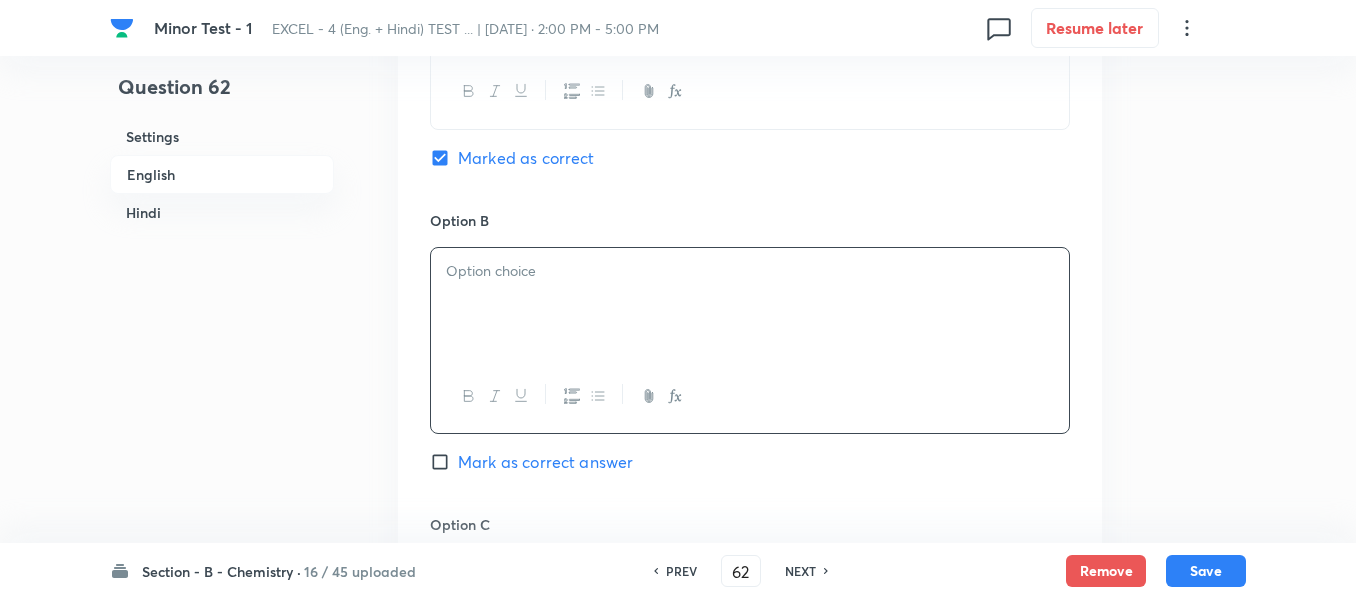 type 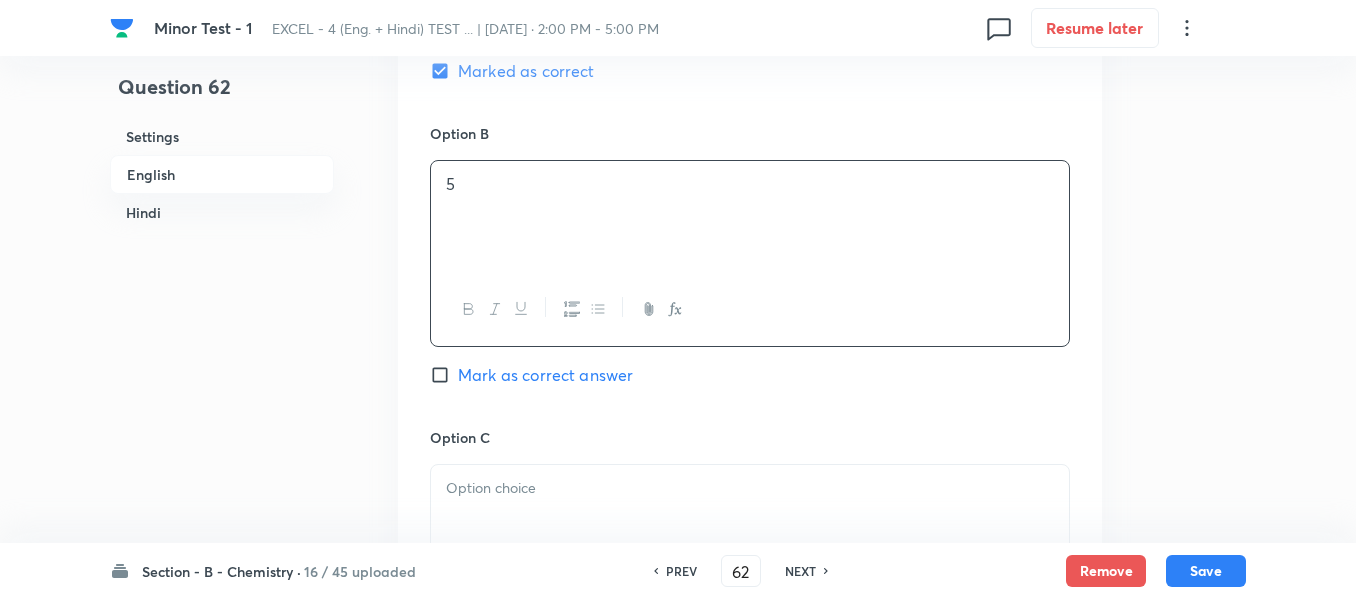 scroll, scrollTop: 1300, scrollLeft: 0, axis: vertical 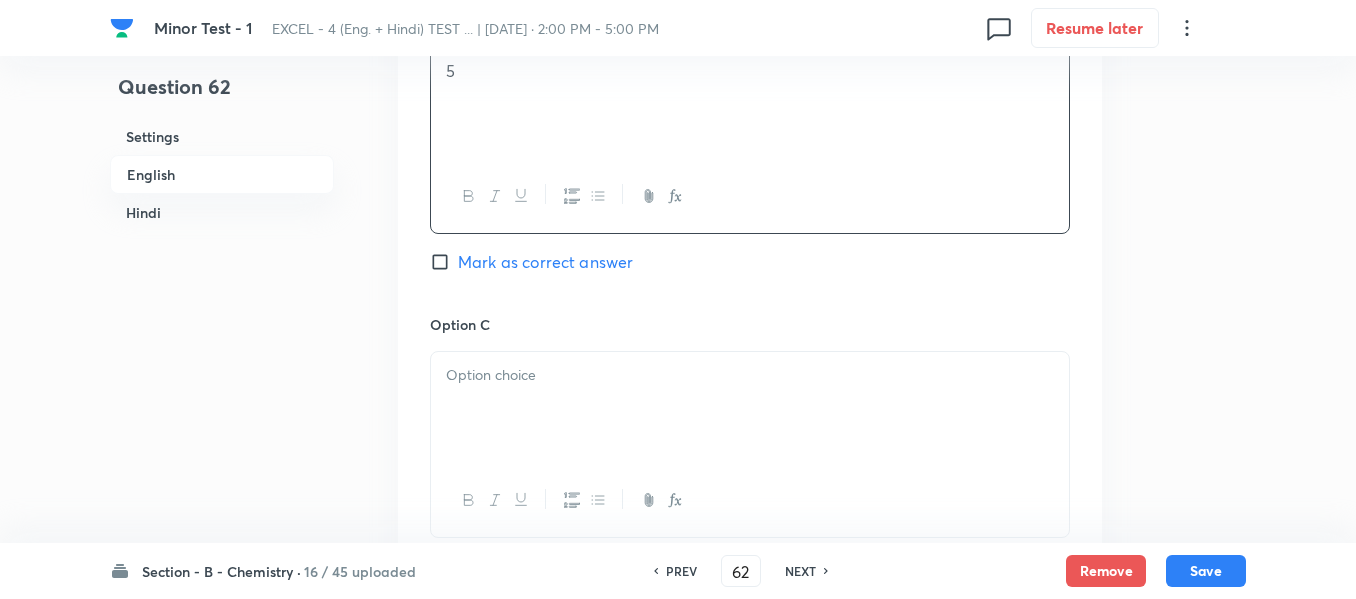 click at bounding box center (750, 408) 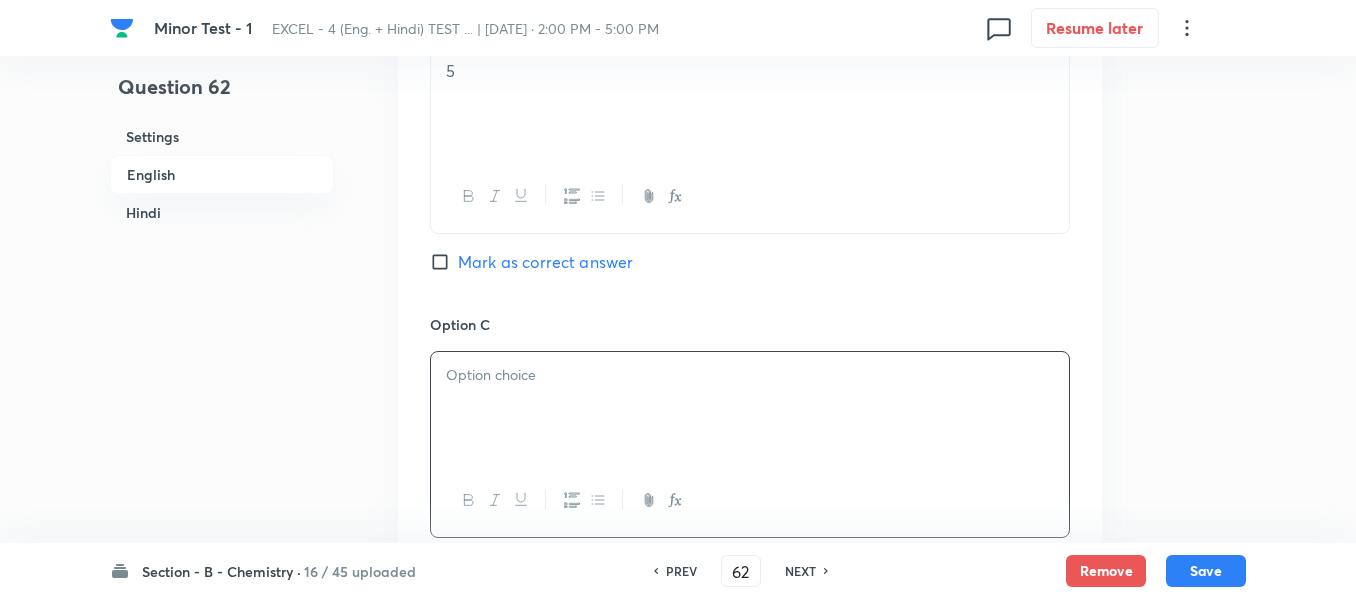 type 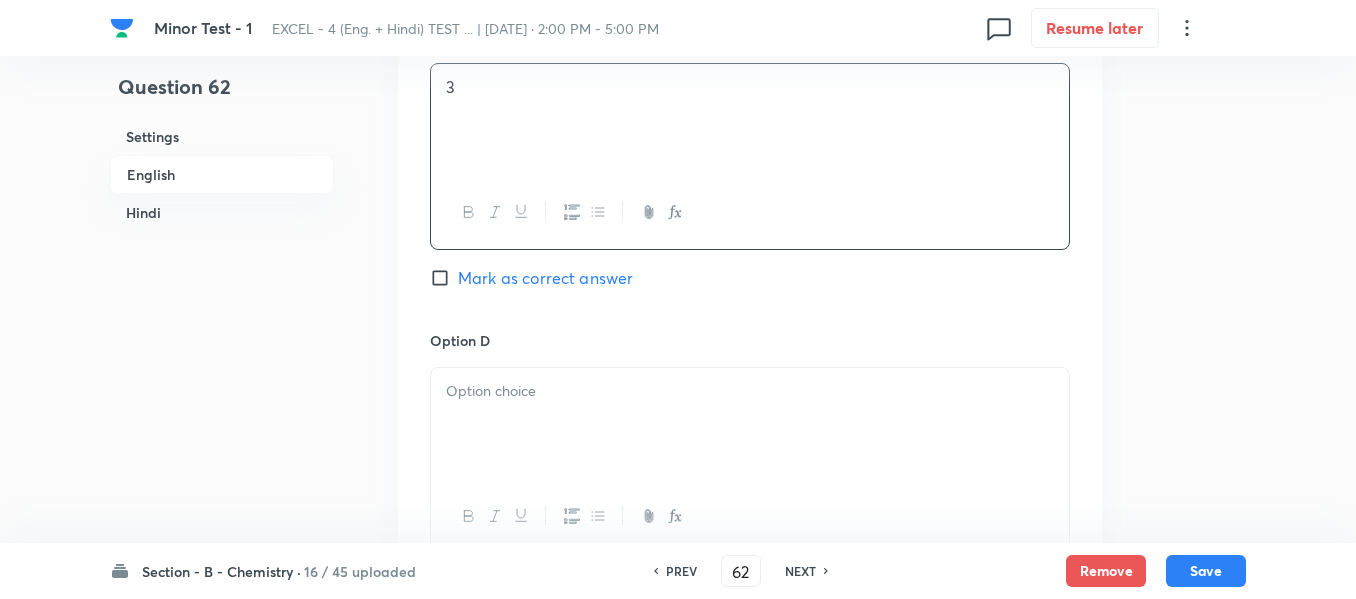 scroll, scrollTop: 1600, scrollLeft: 0, axis: vertical 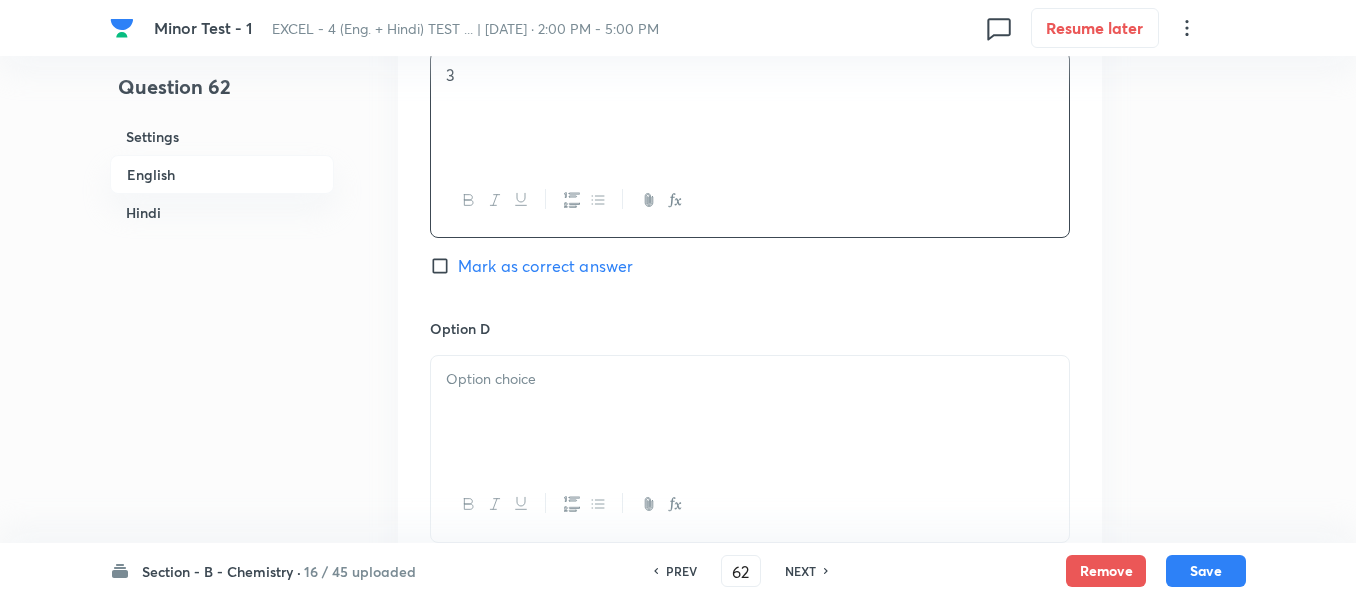 click at bounding box center [750, 379] 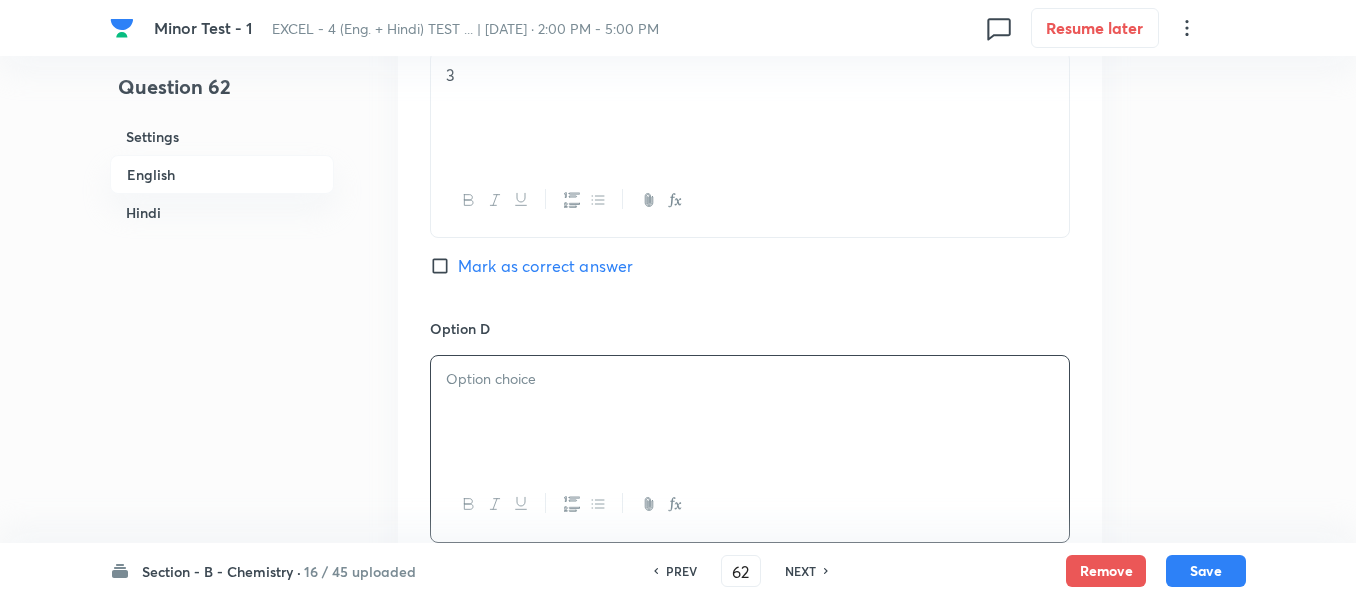 type 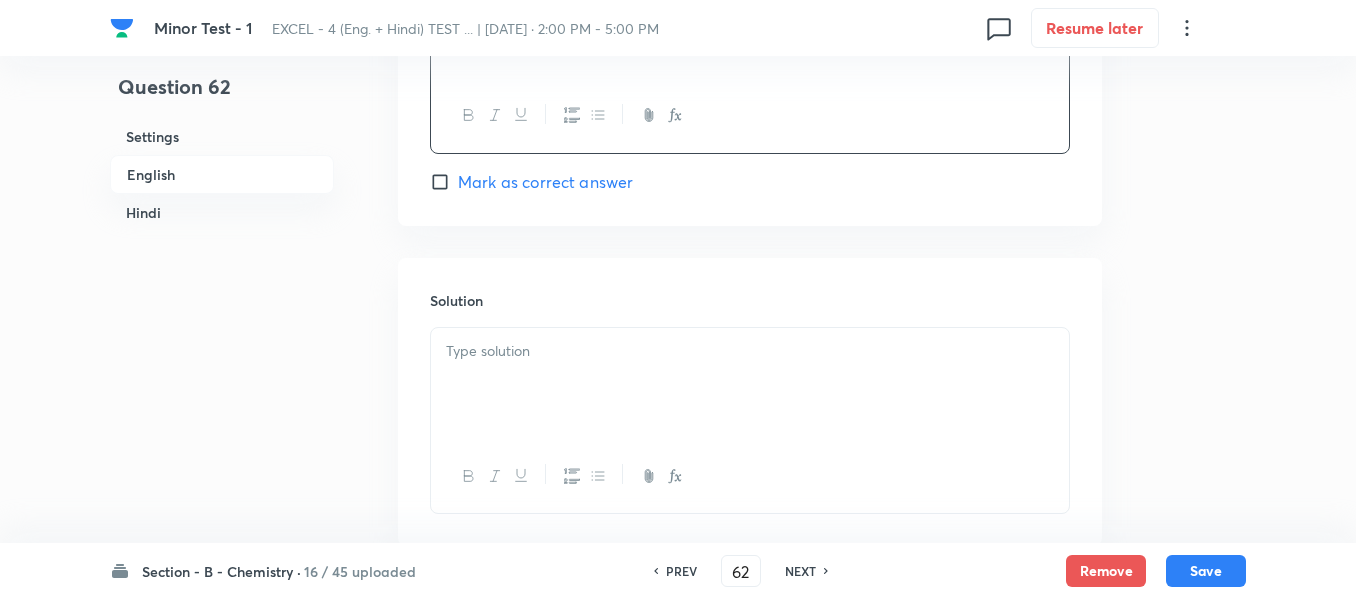 scroll, scrollTop: 2100, scrollLeft: 0, axis: vertical 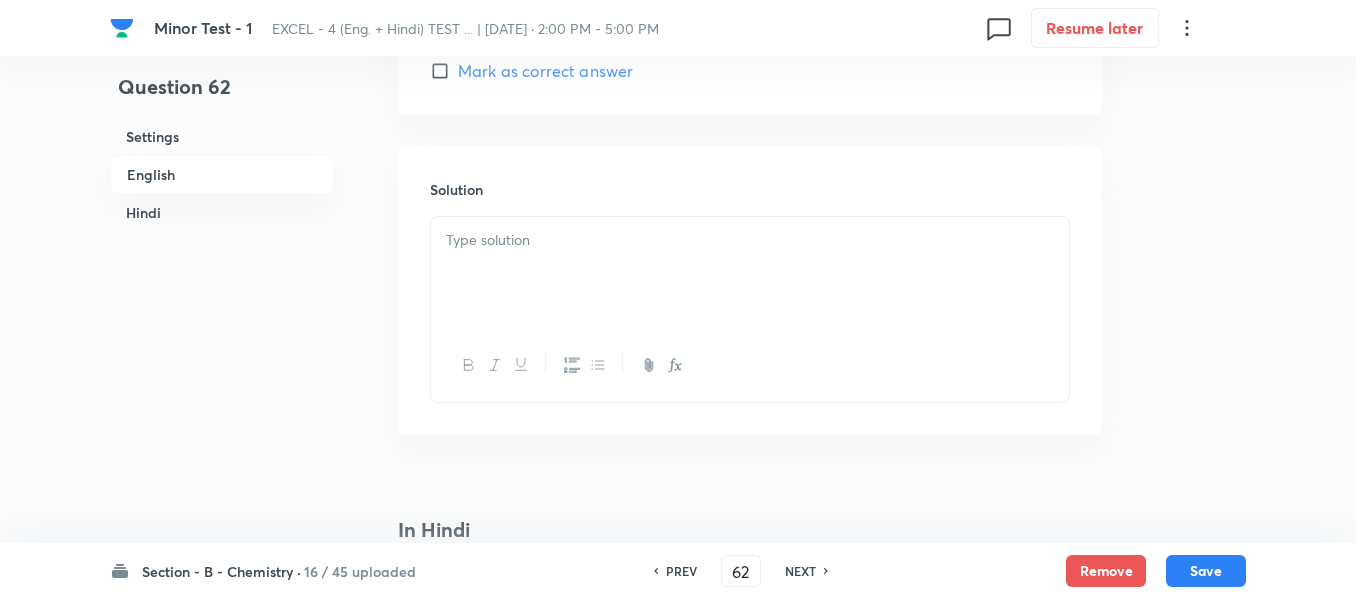 click at bounding box center [750, 273] 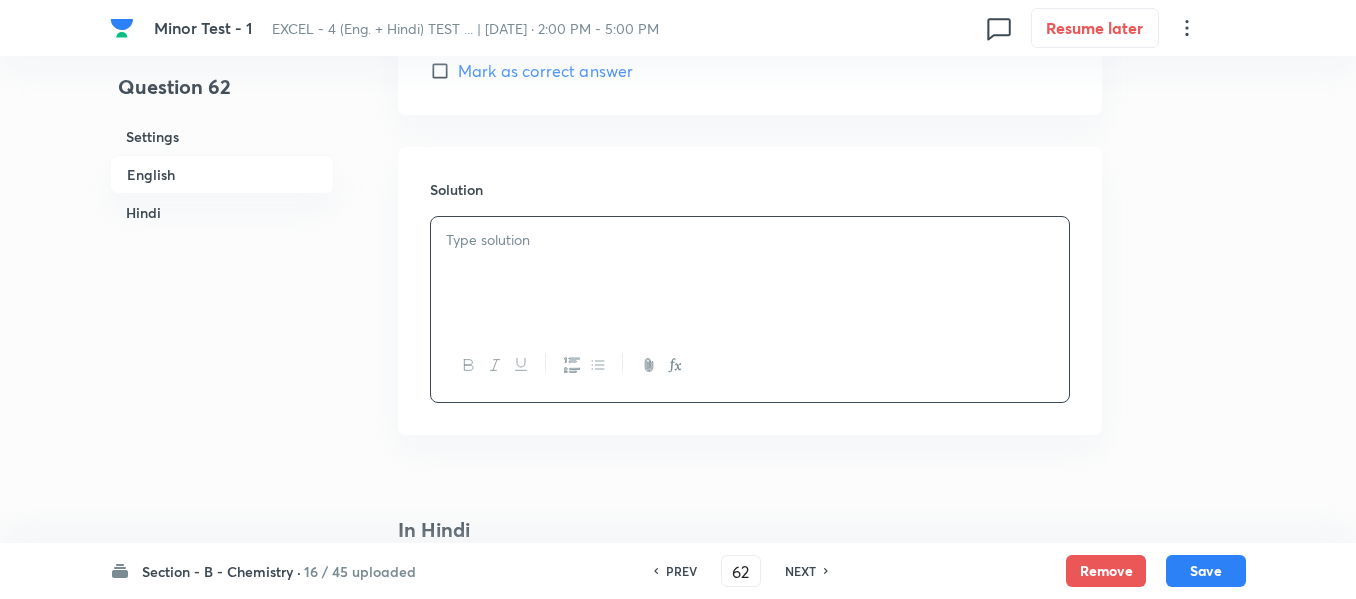 type 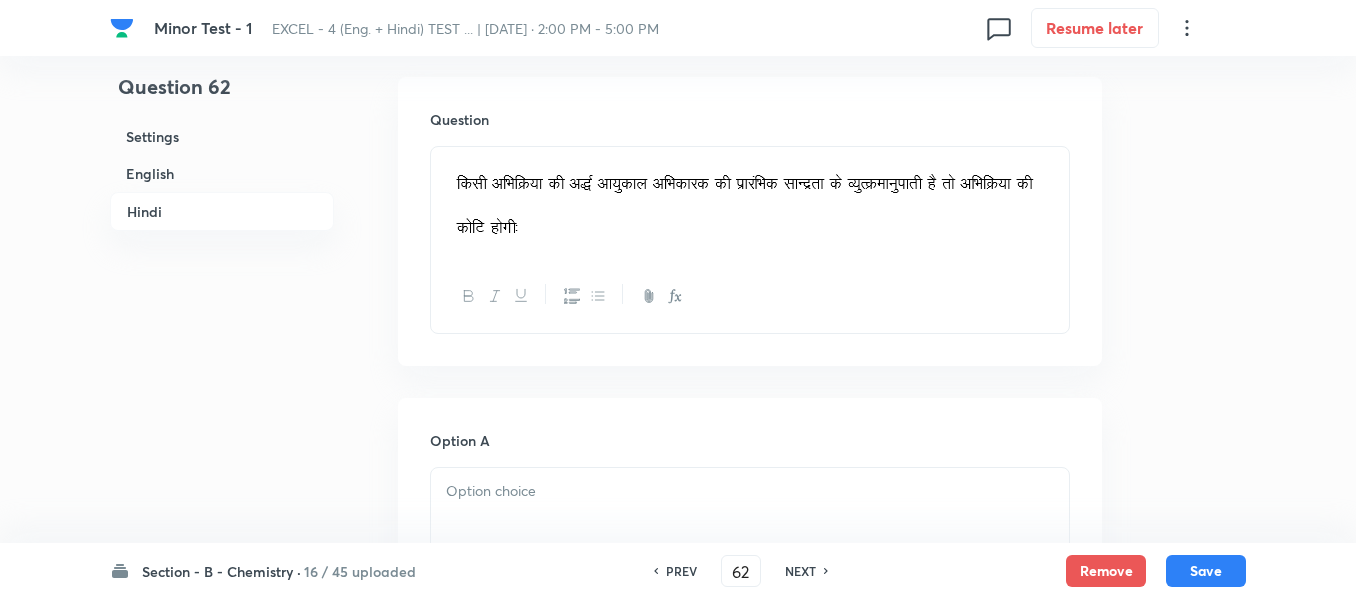 scroll, scrollTop: 2800, scrollLeft: 0, axis: vertical 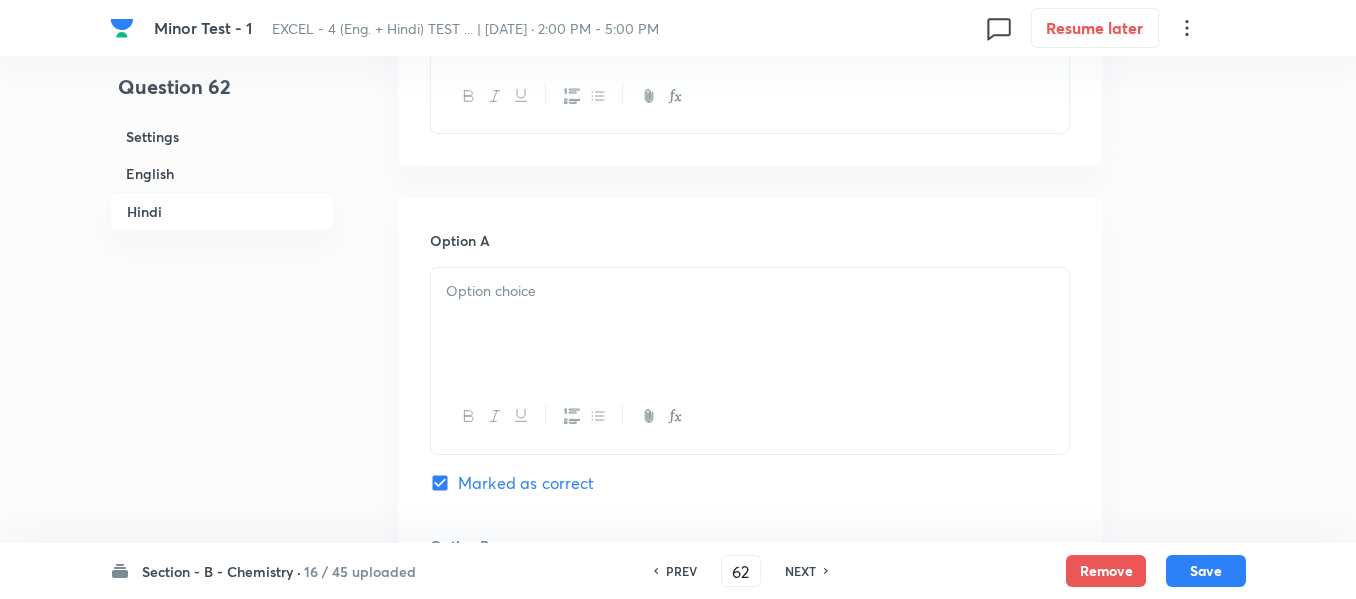 click at bounding box center [750, 324] 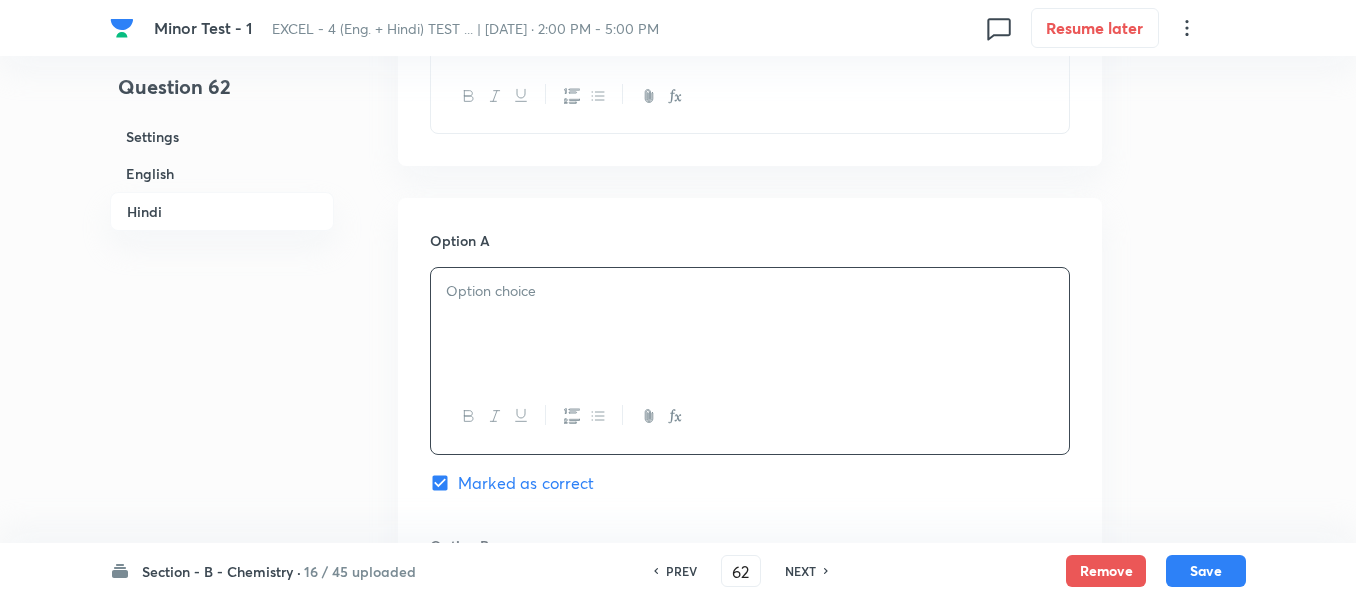 type 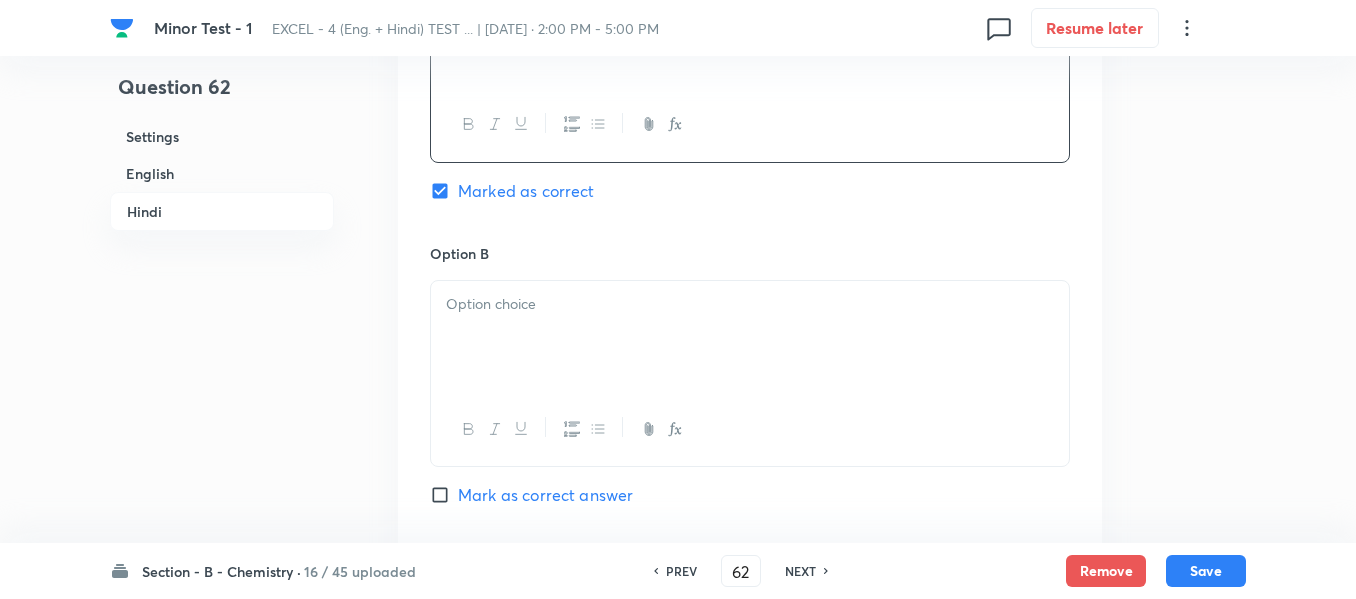 scroll, scrollTop: 3100, scrollLeft: 0, axis: vertical 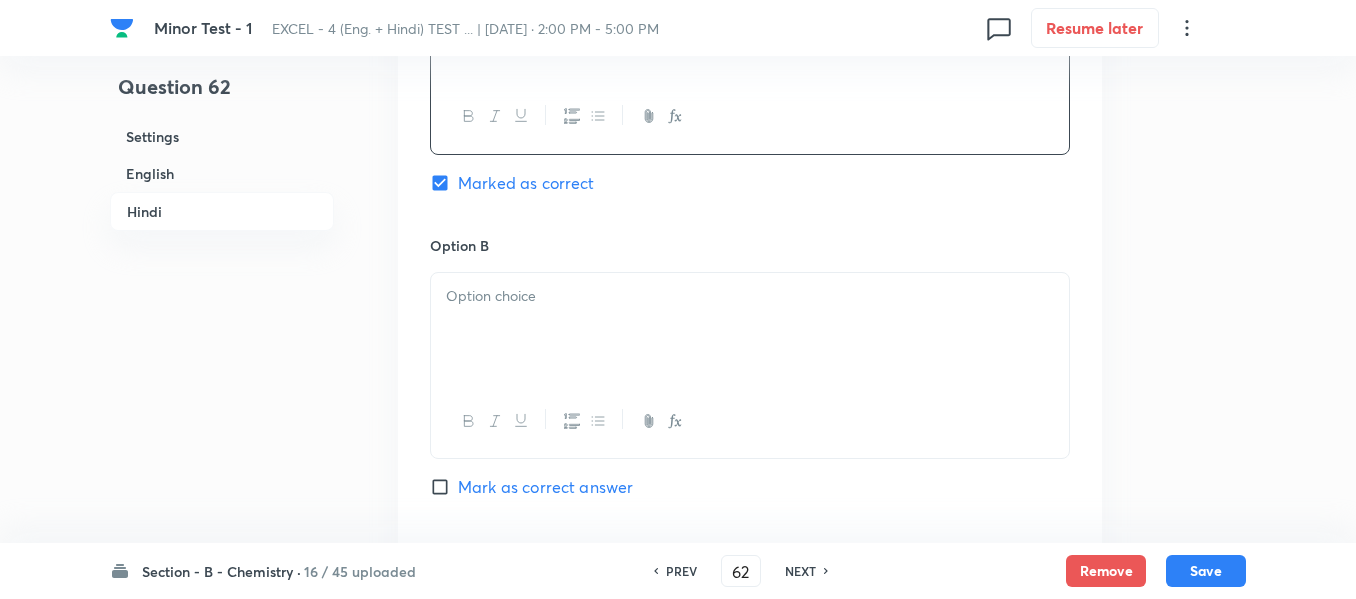 click at bounding box center (750, 329) 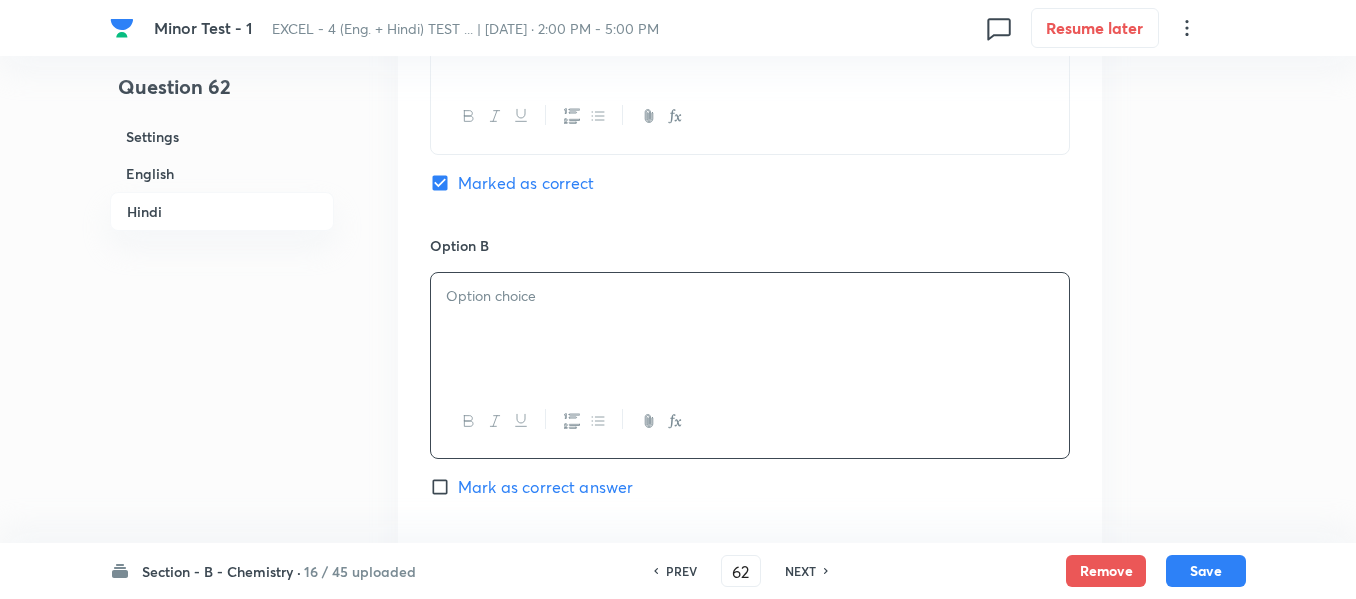 type 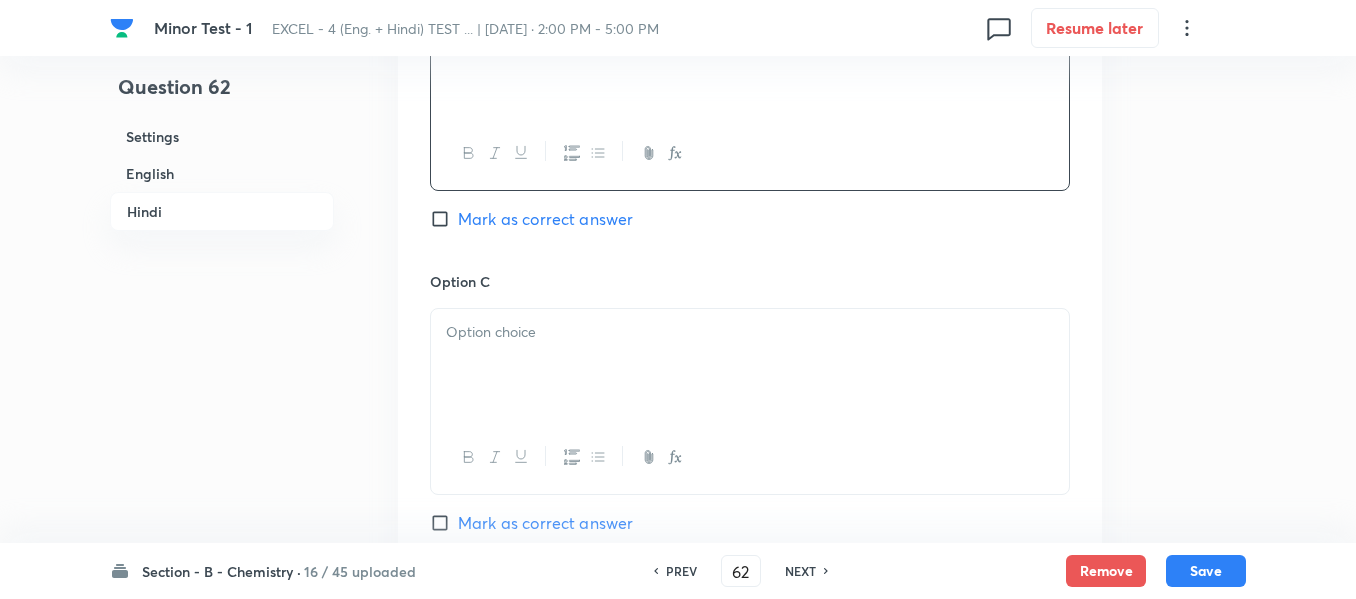 scroll, scrollTop: 3400, scrollLeft: 0, axis: vertical 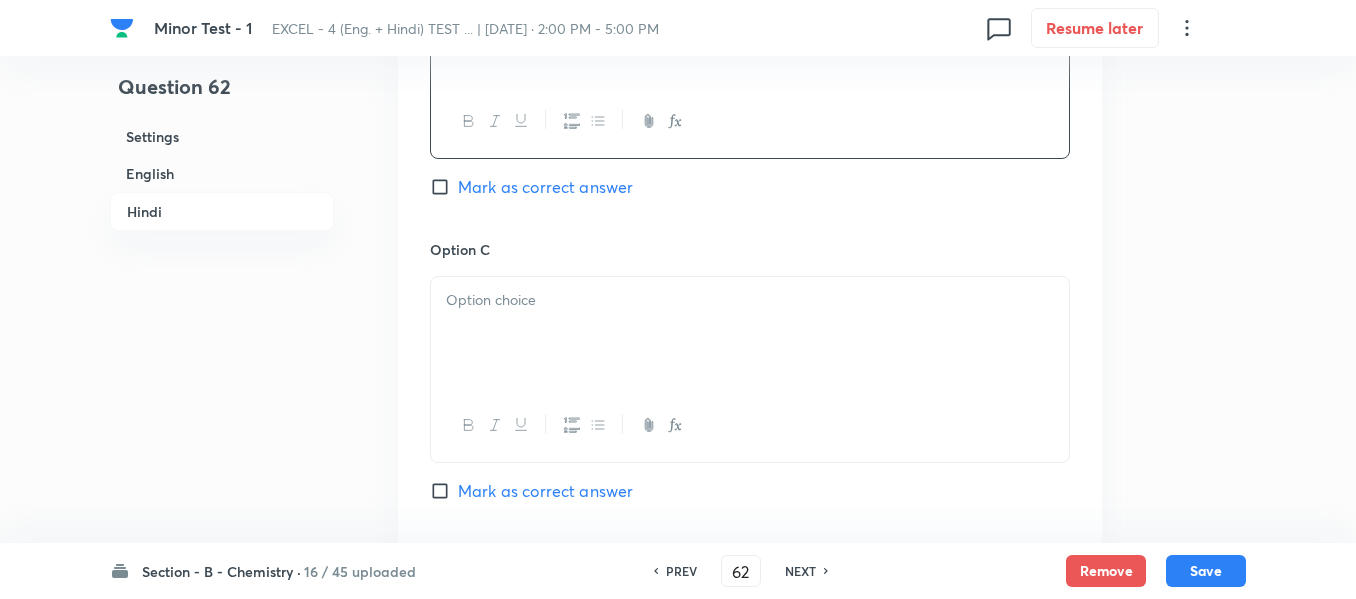 click at bounding box center [750, 333] 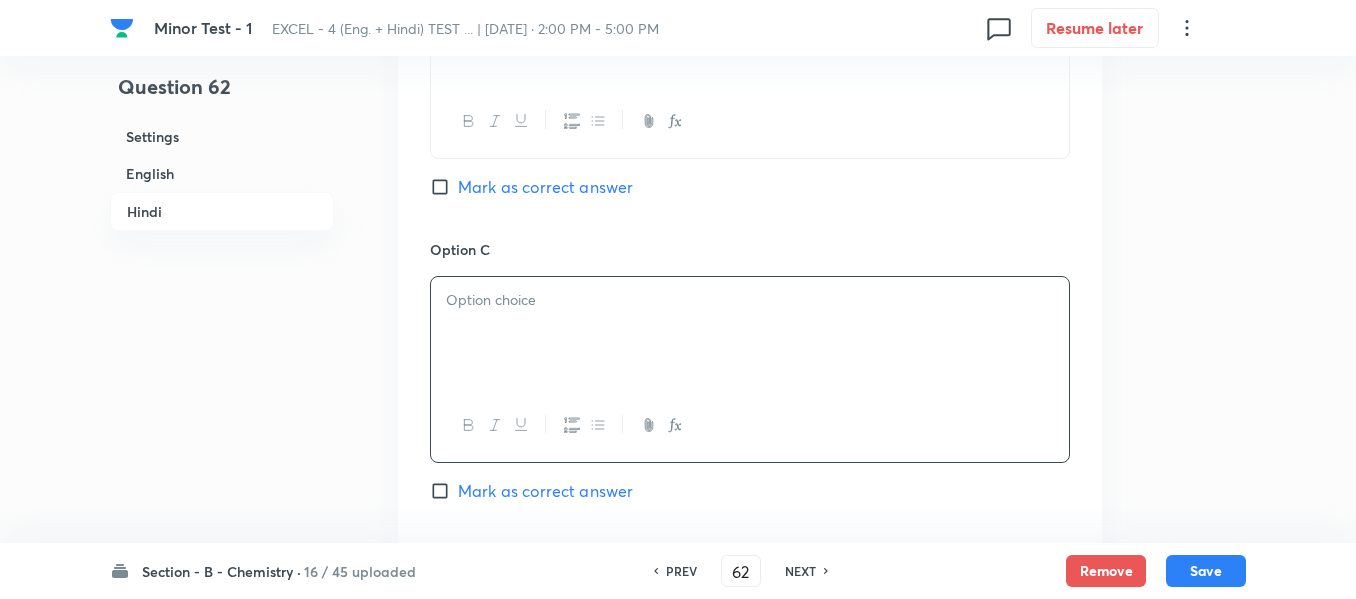 type 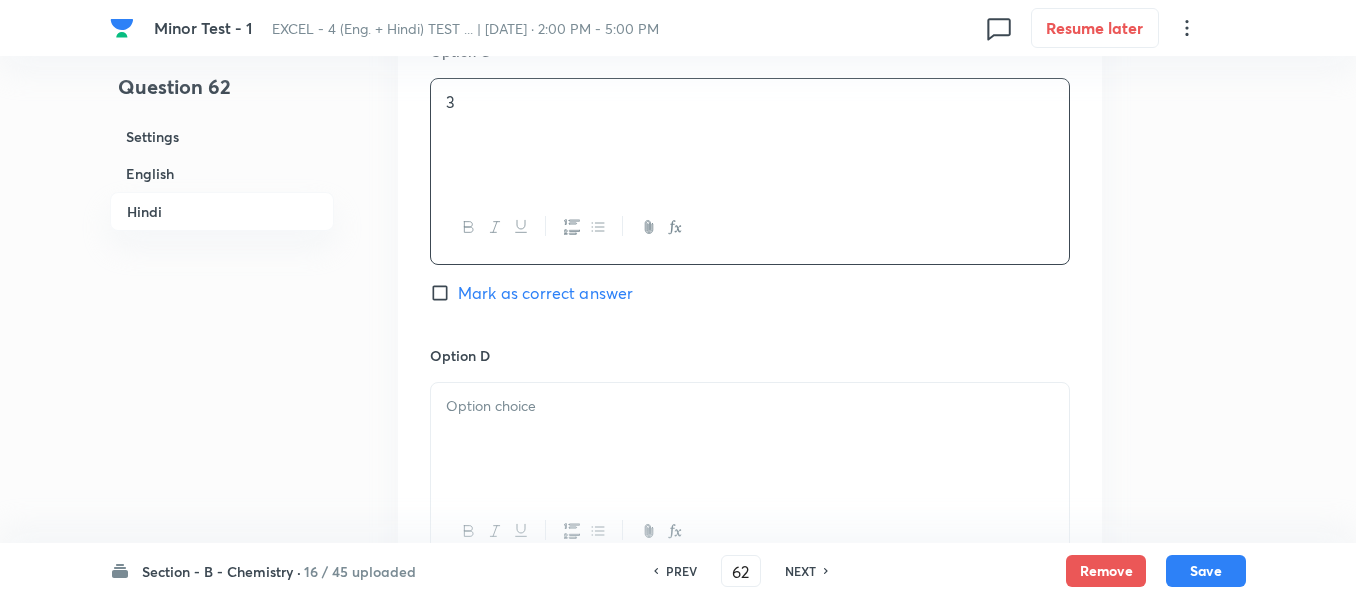 scroll, scrollTop: 3600, scrollLeft: 0, axis: vertical 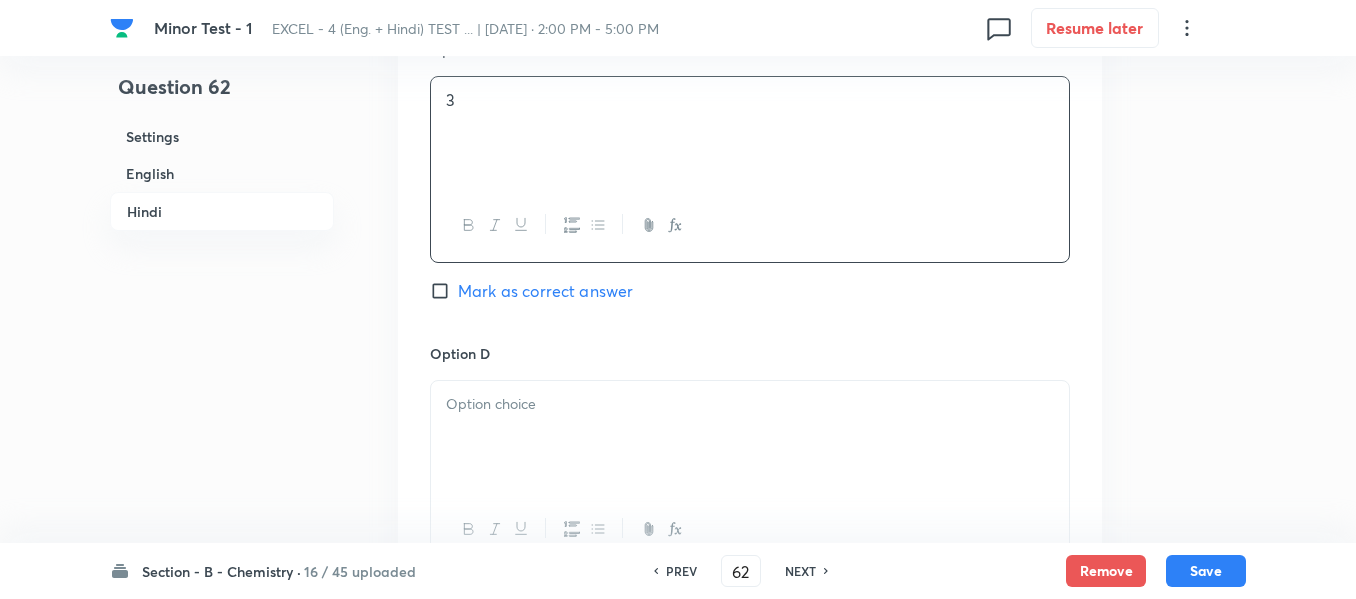 click at bounding box center [750, 437] 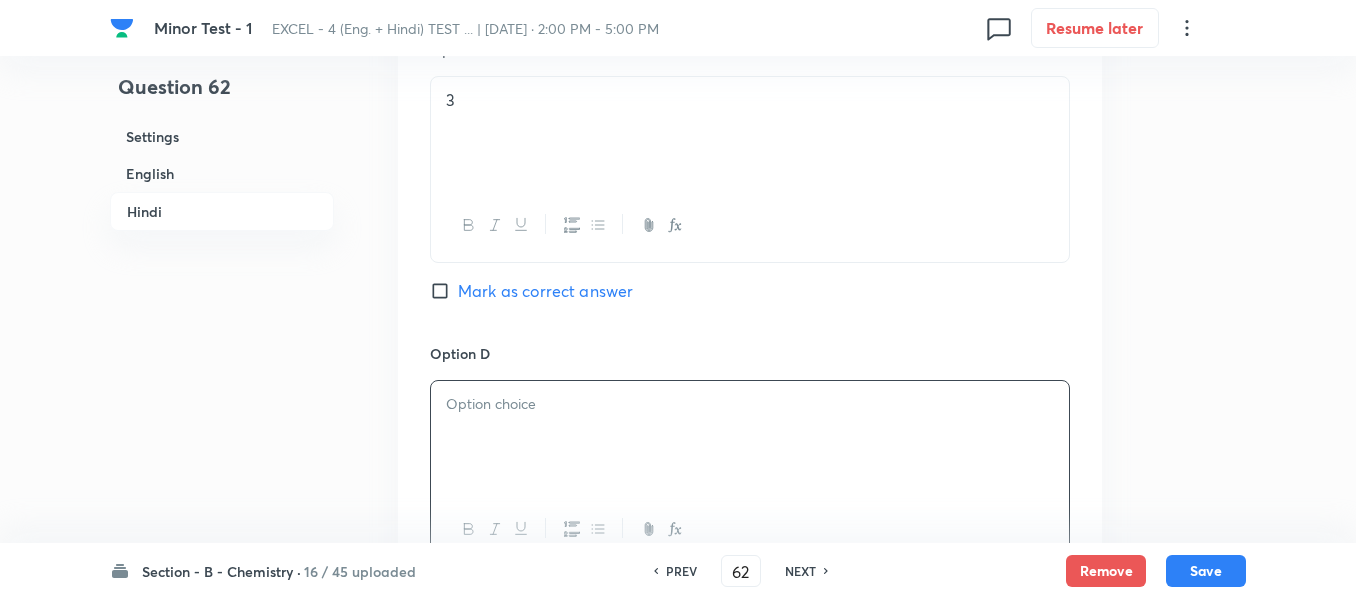 type 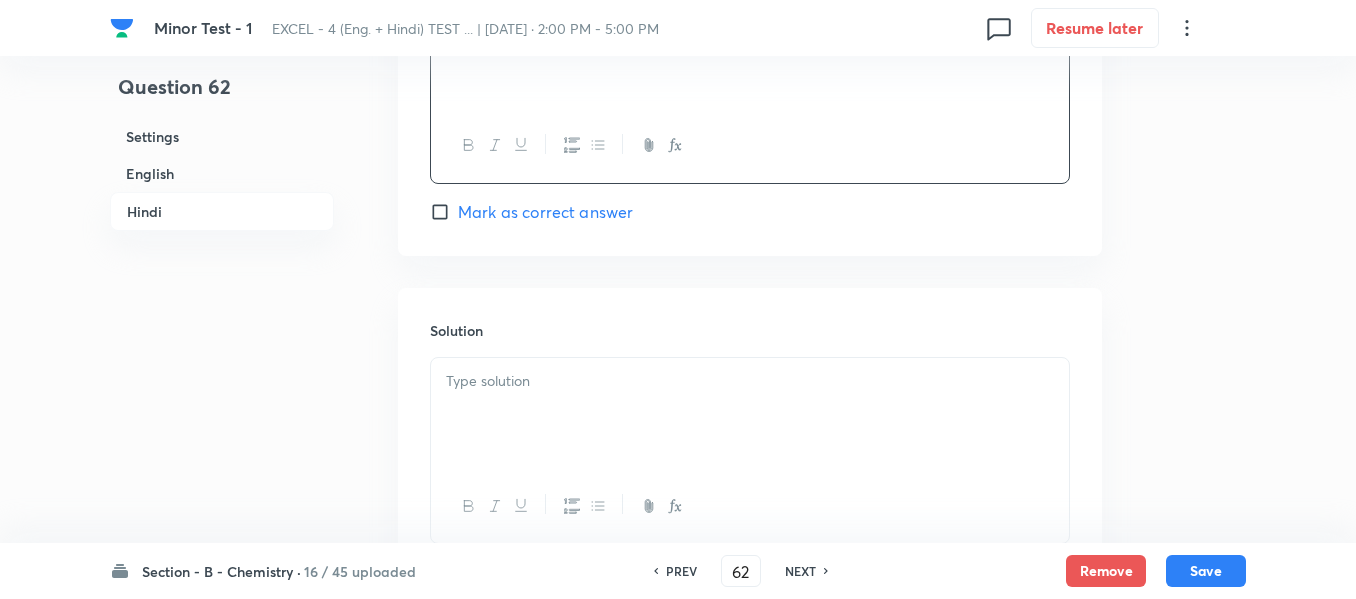 scroll, scrollTop: 4000, scrollLeft: 0, axis: vertical 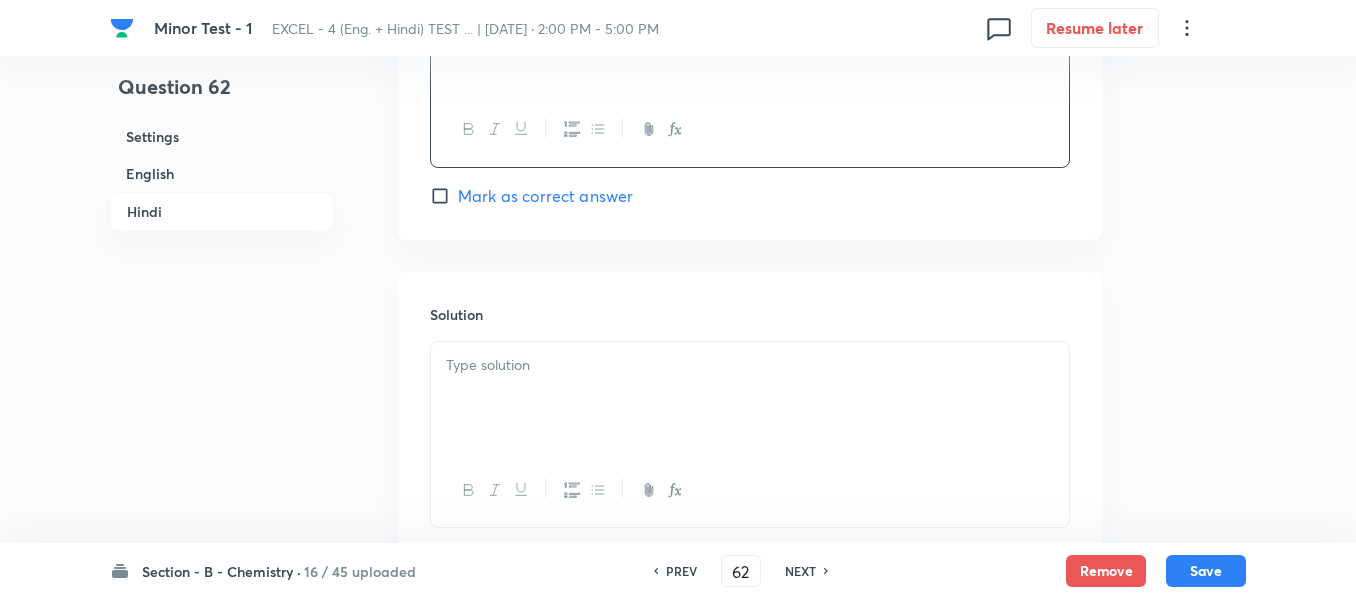 click at bounding box center [750, 398] 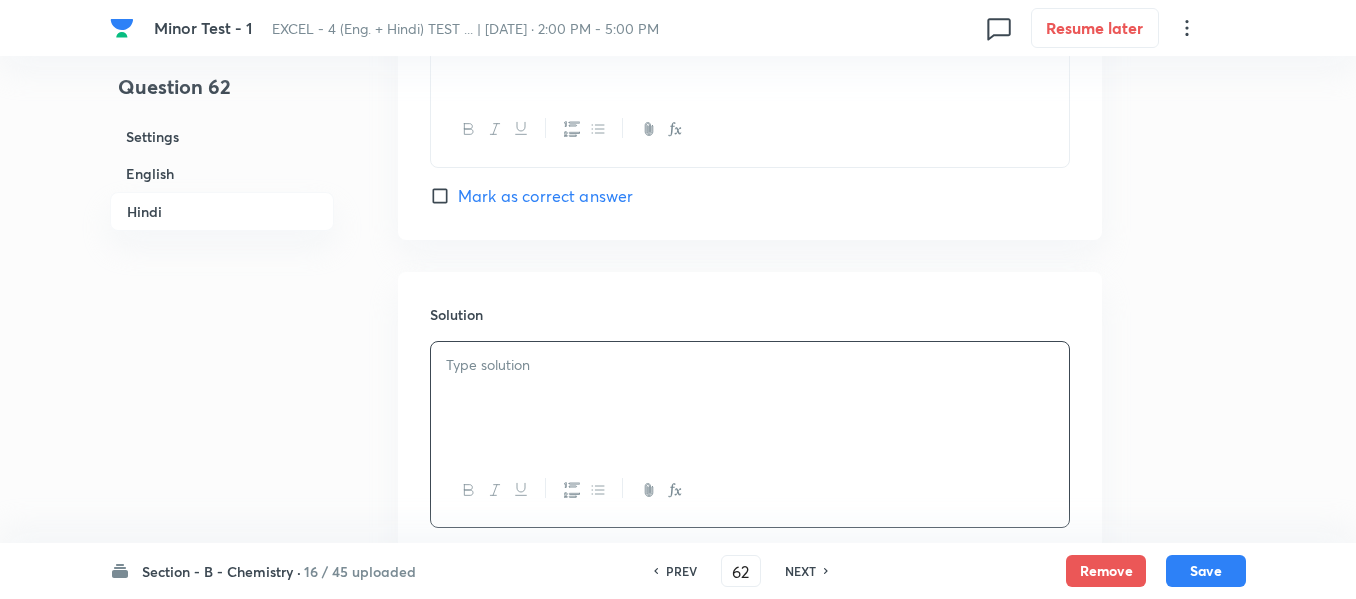 type 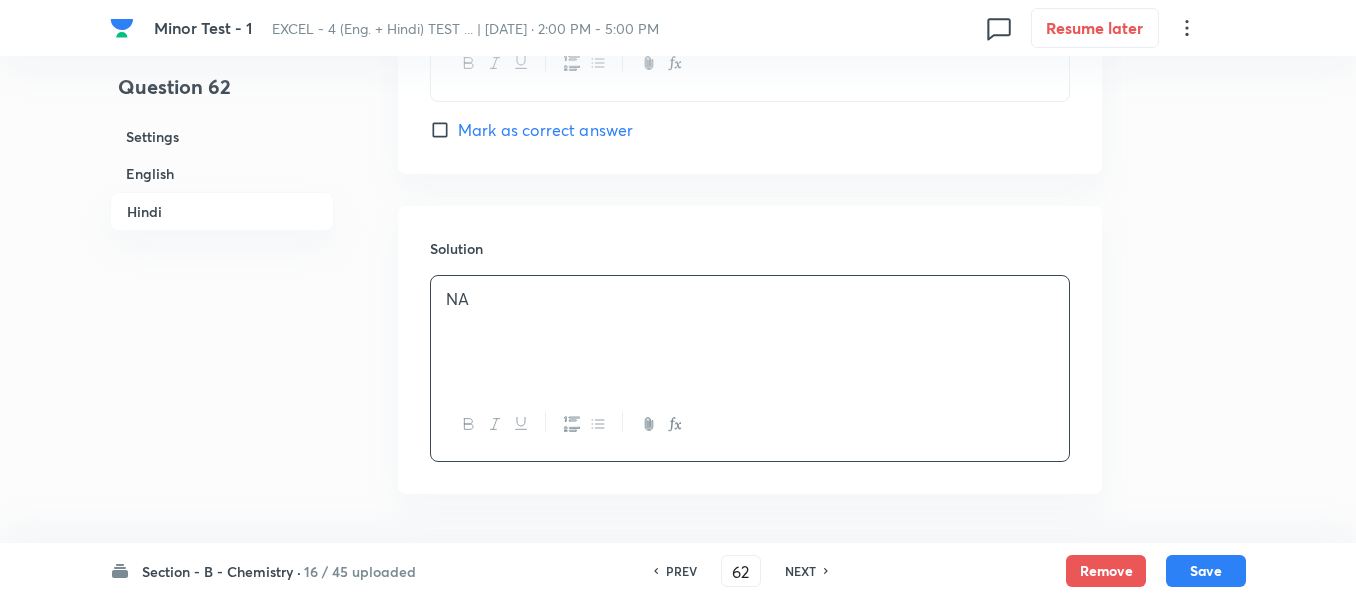 scroll, scrollTop: 4137, scrollLeft: 0, axis: vertical 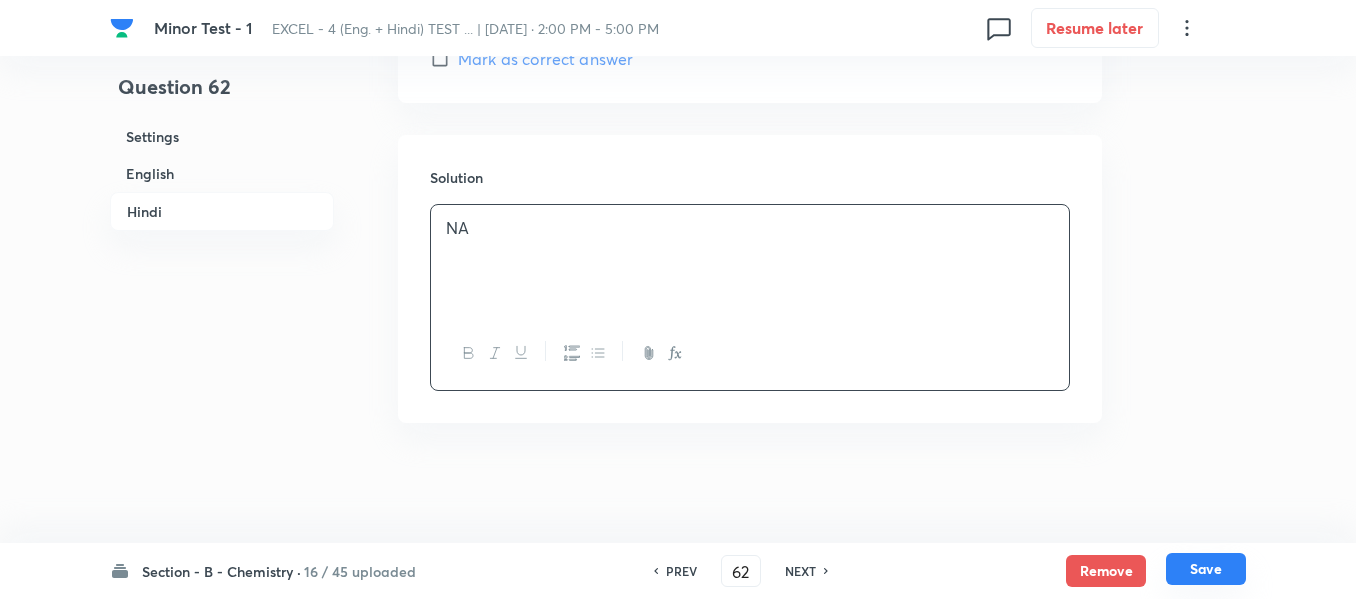 click on "Save" at bounding box center (1206, 569) 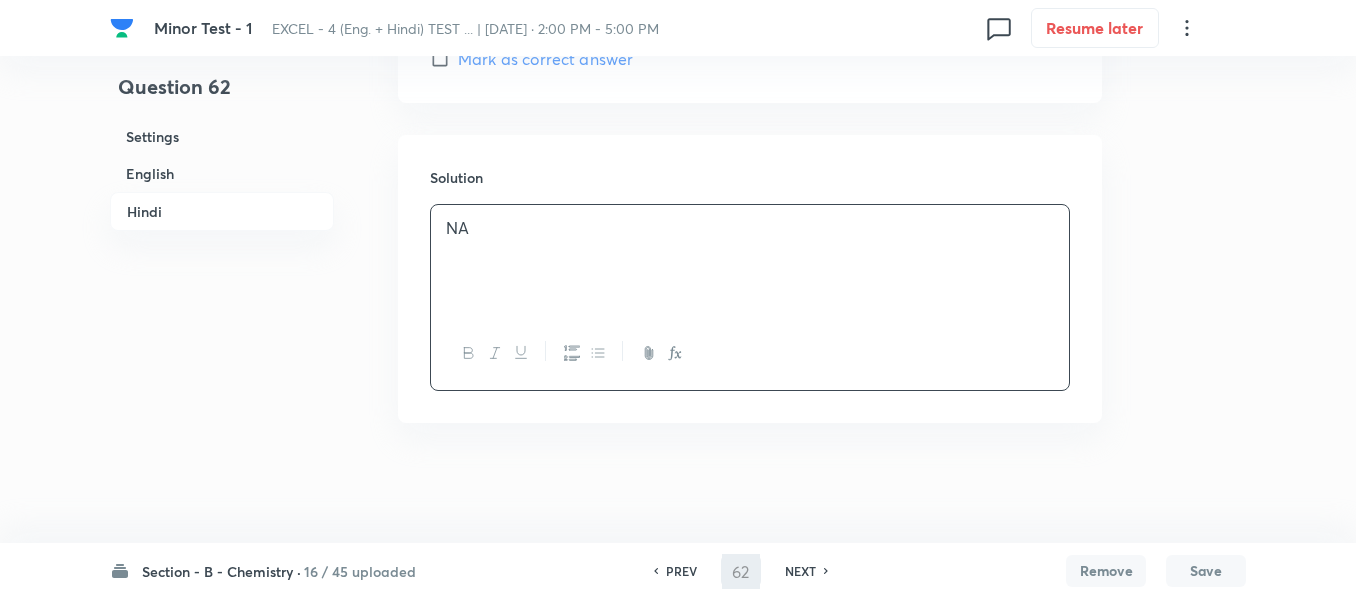 type on "63" 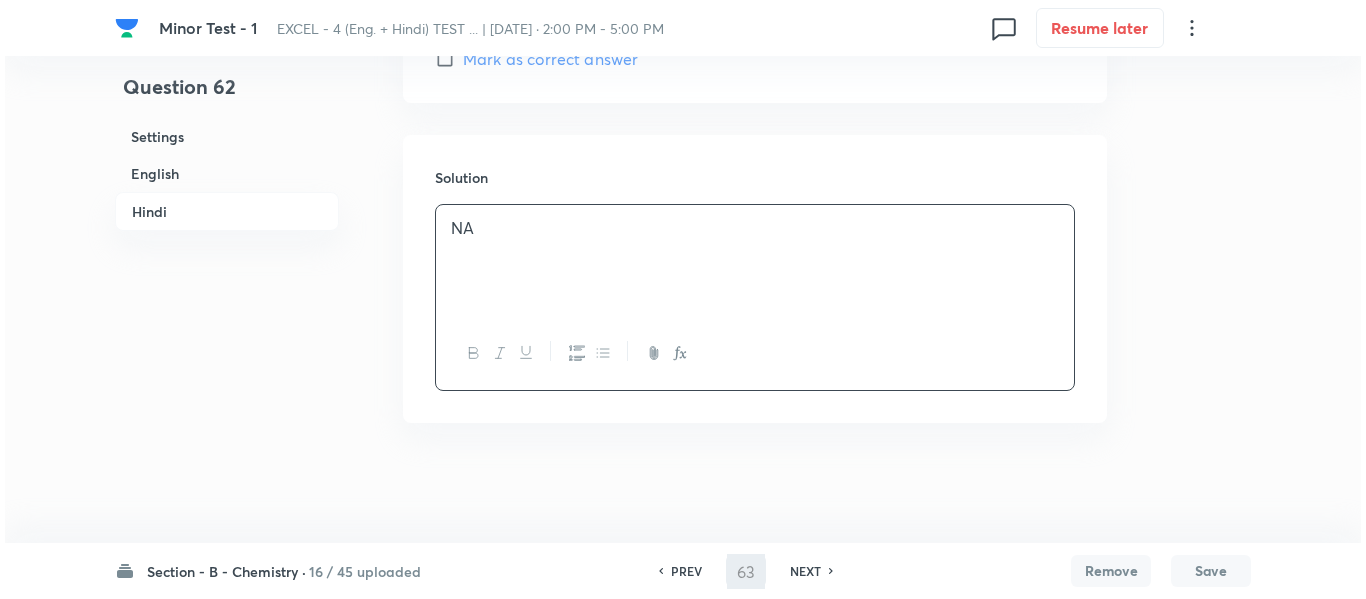 scroll, scrollTop: 0, scrollLeft: 0, axis: both 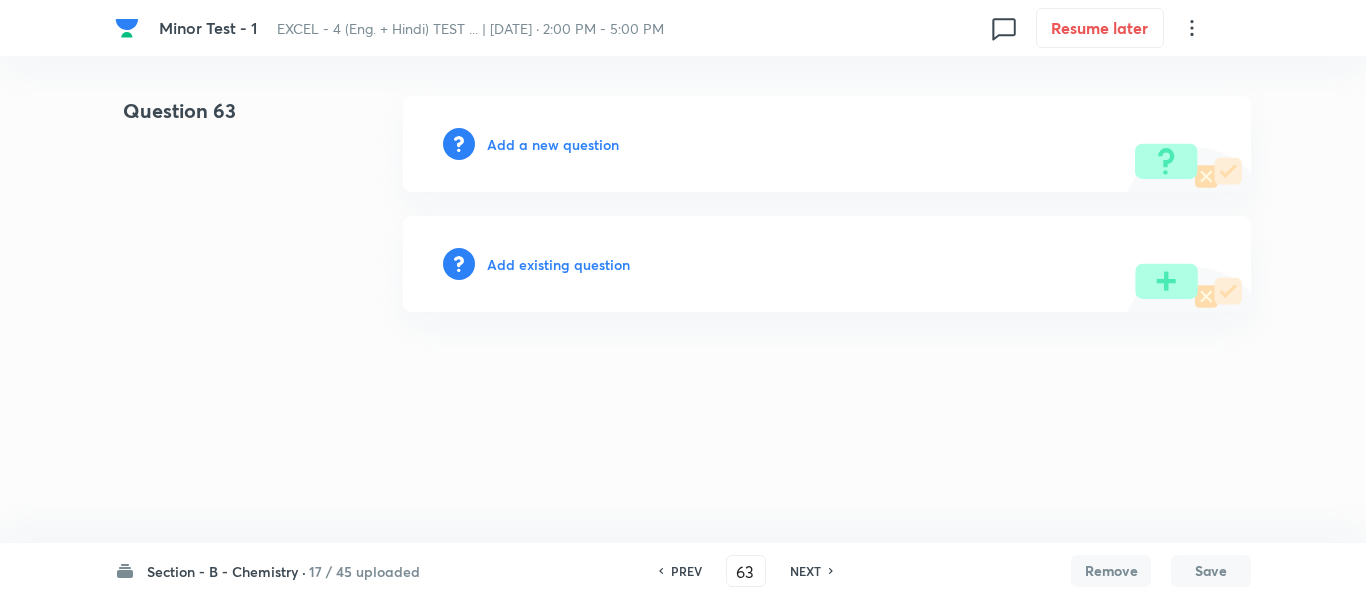 click on "Add a new question" at bounding box center (553, 144) 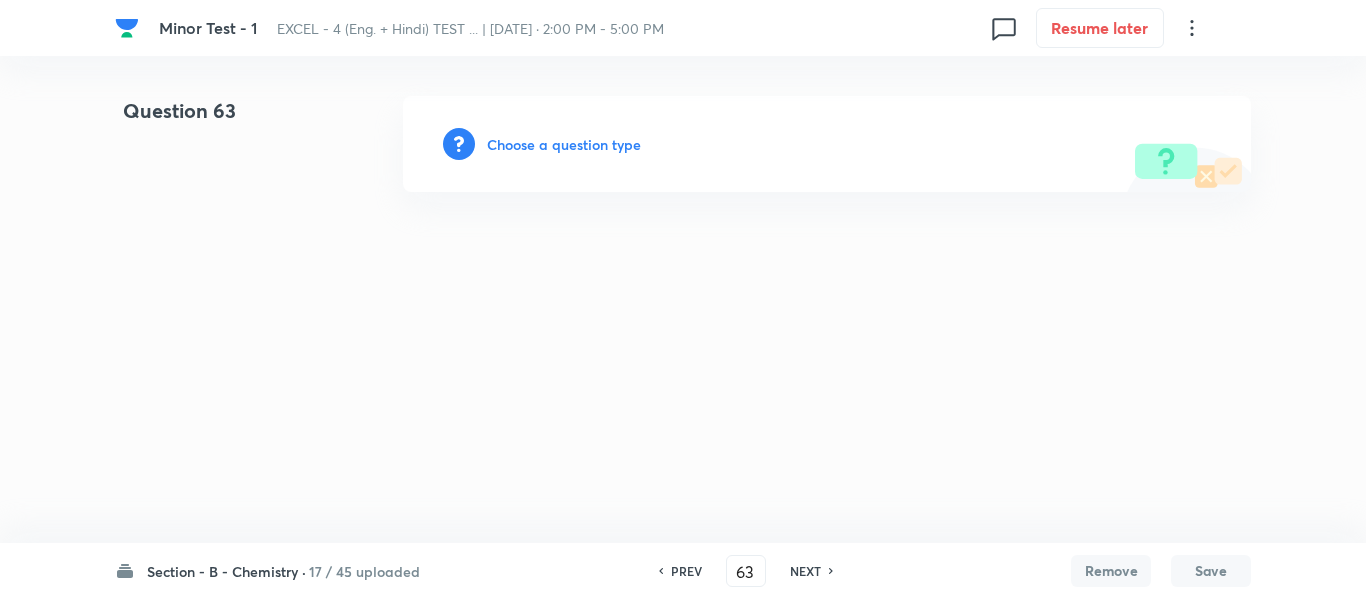 click on "Choose a question type" at bounding box center (564, 144) 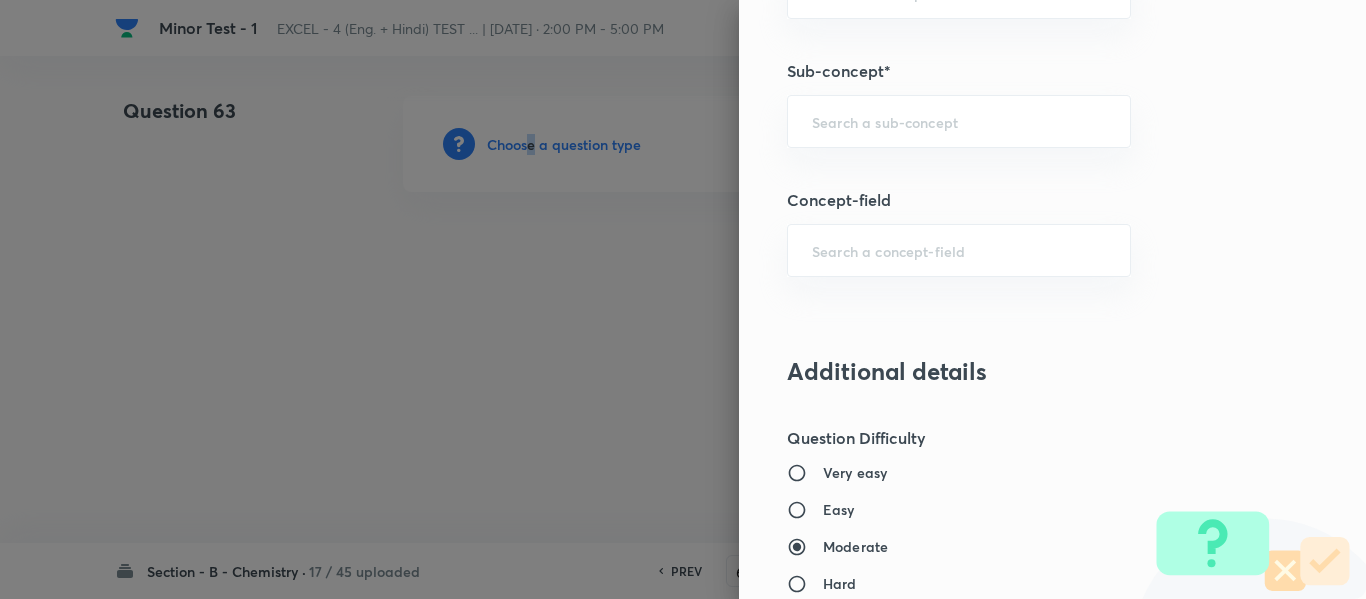 scroll, scrollTop: 1400, scrollLeft: 0, axis: vertical 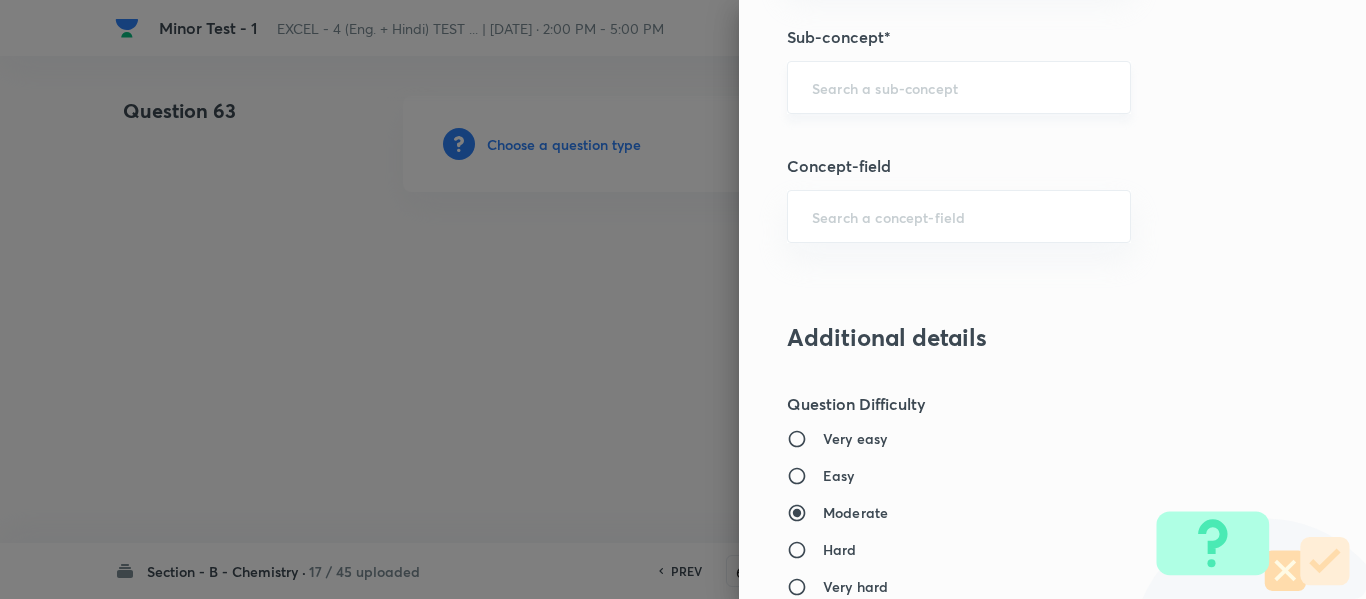 click at bounding box center [959, 87] 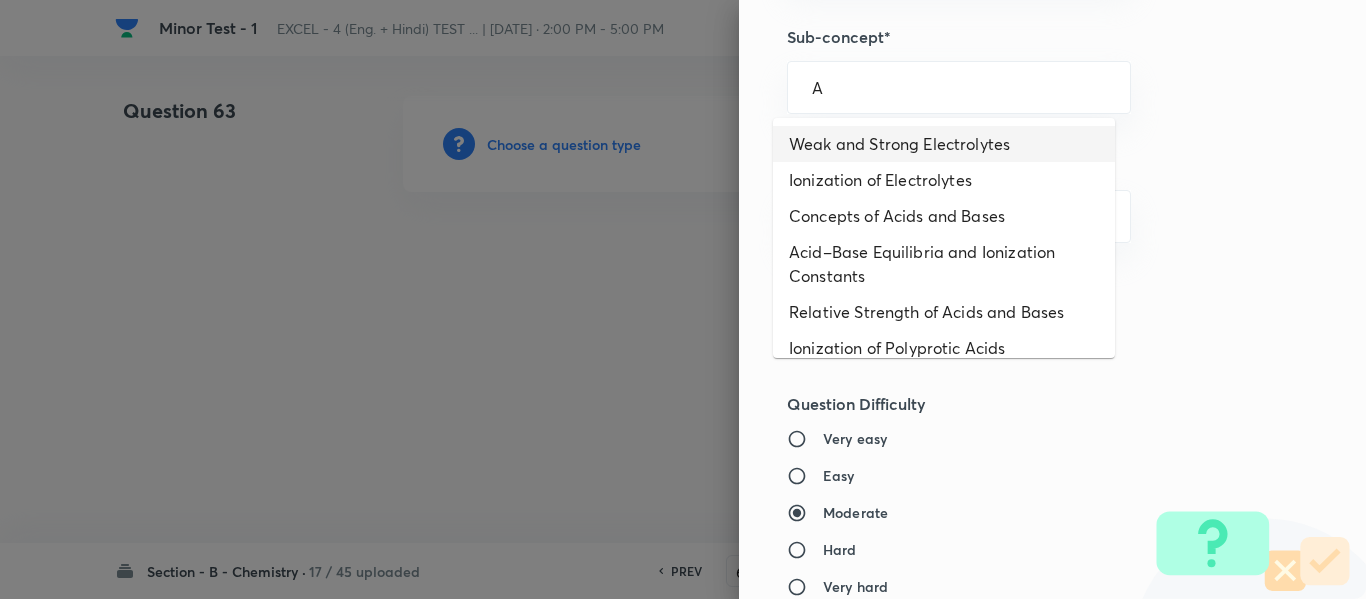 click on "Weak and Strong Electrolytes" at bounding box center (944, 144) 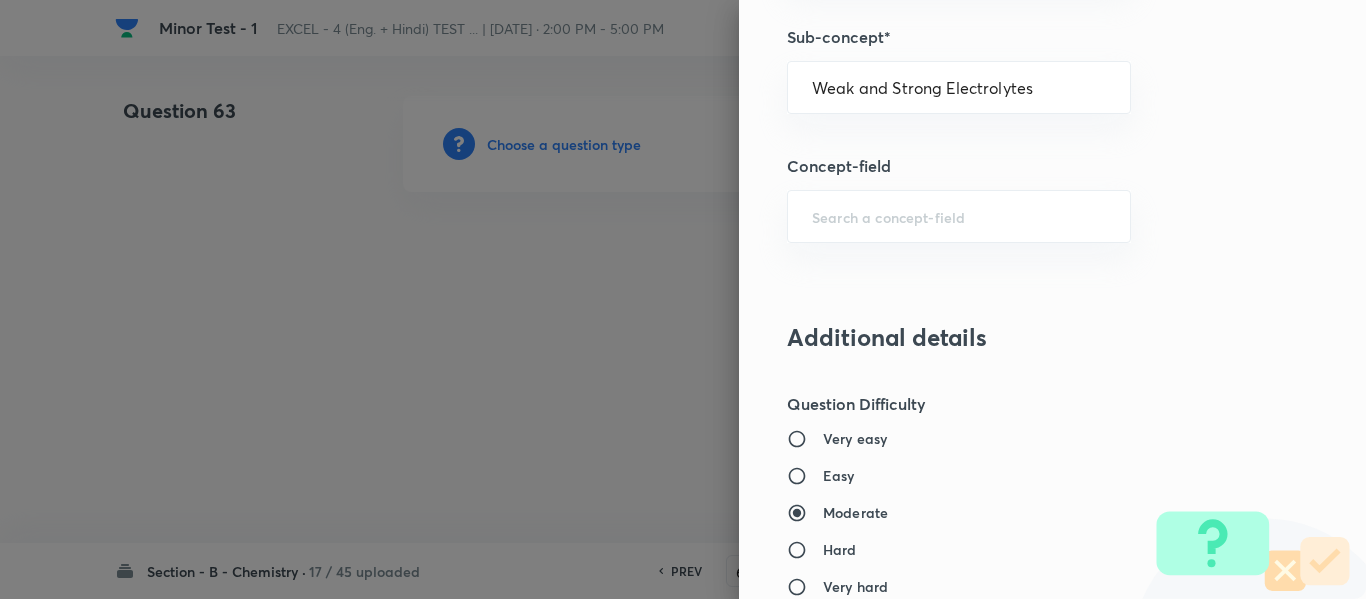 type on "Chemistry" 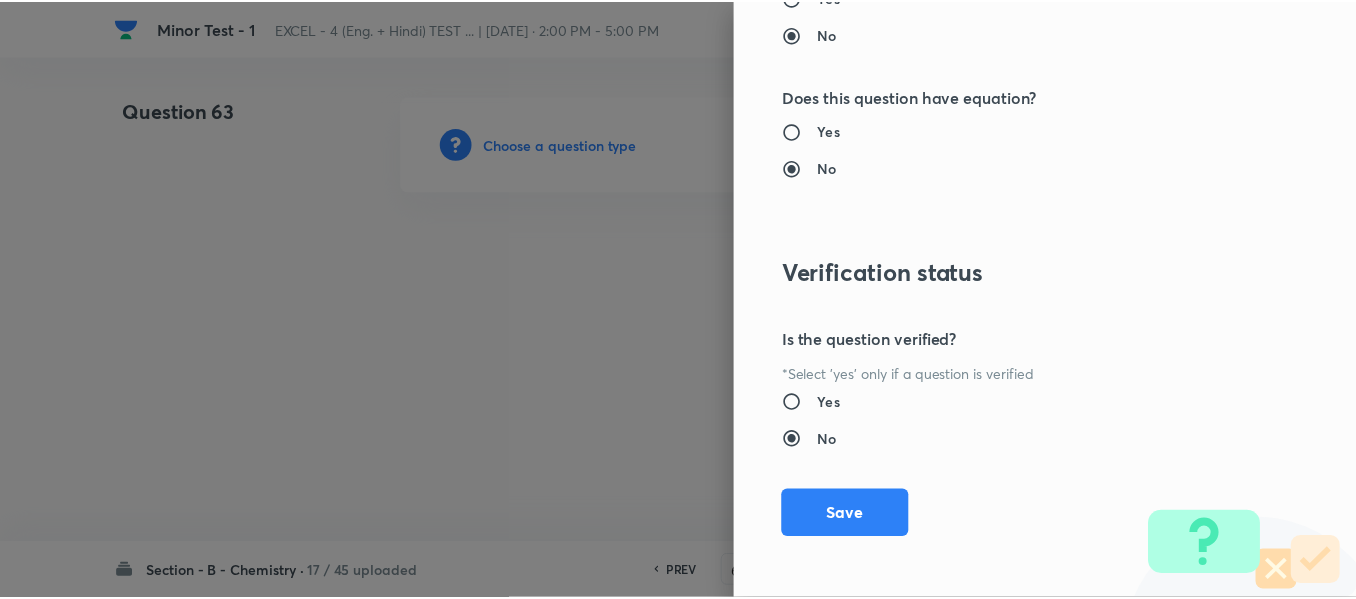 scroll, scrollTop: 2261, scrollLeft: 0, axis: vertical 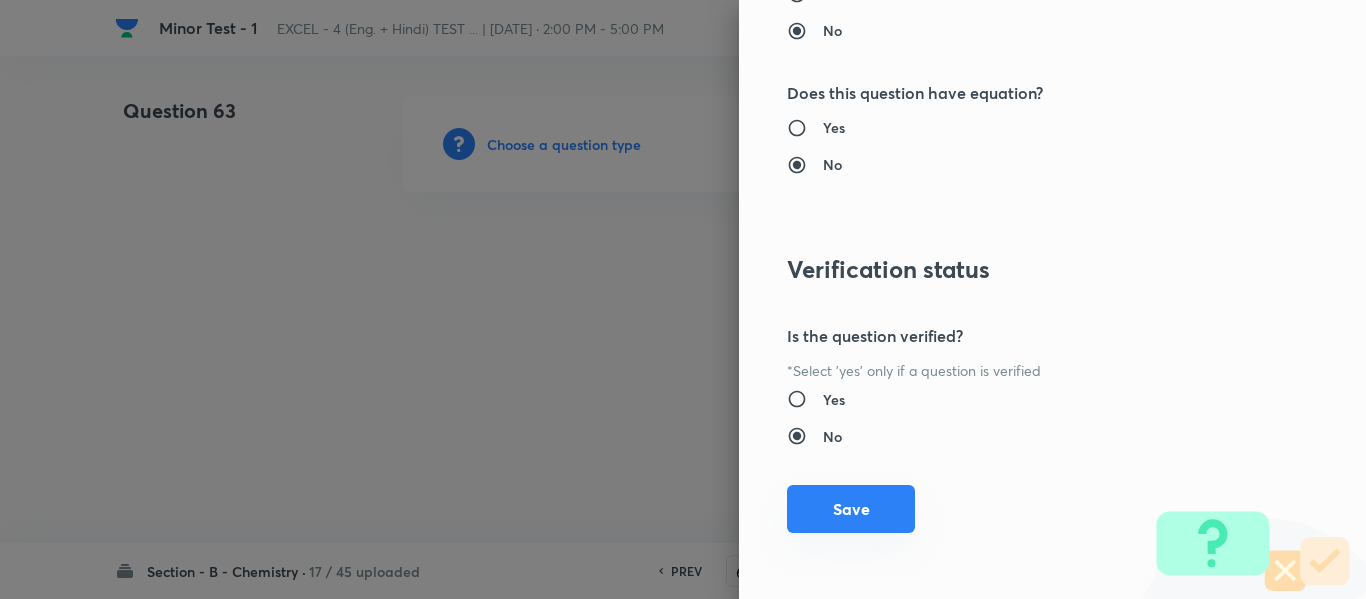 click on "Save" at bounding box center (851, 509) 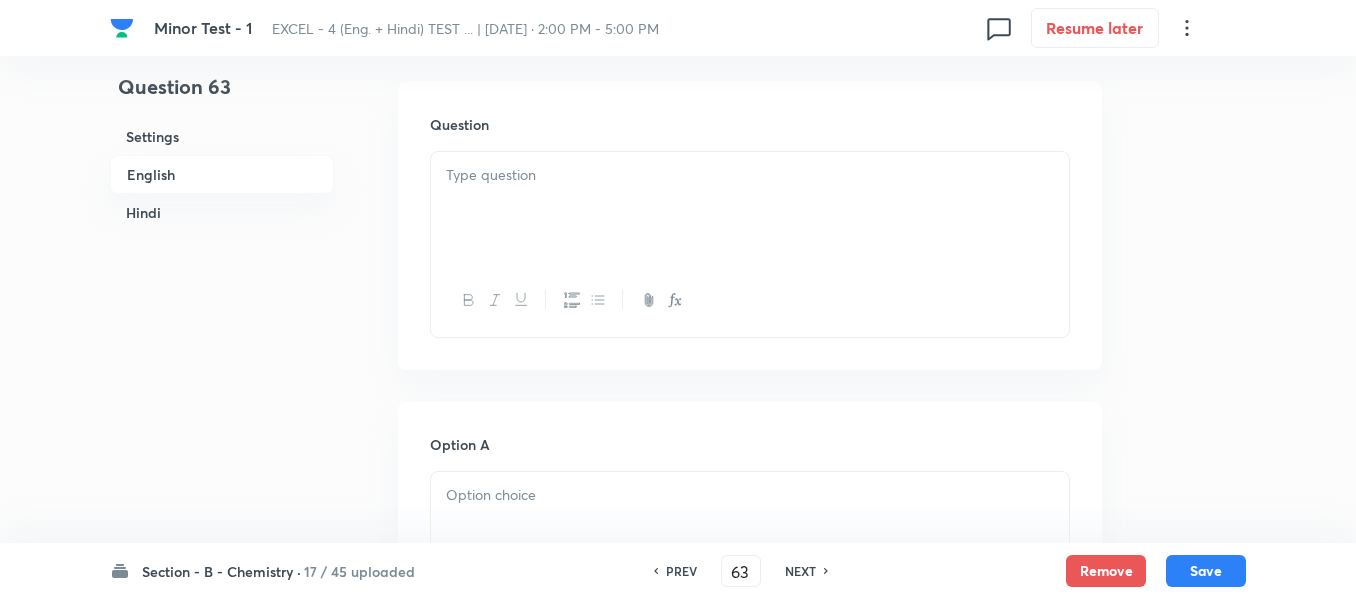 scroll, scrollTop: 600, scrollLeft: 0, axis: vertical 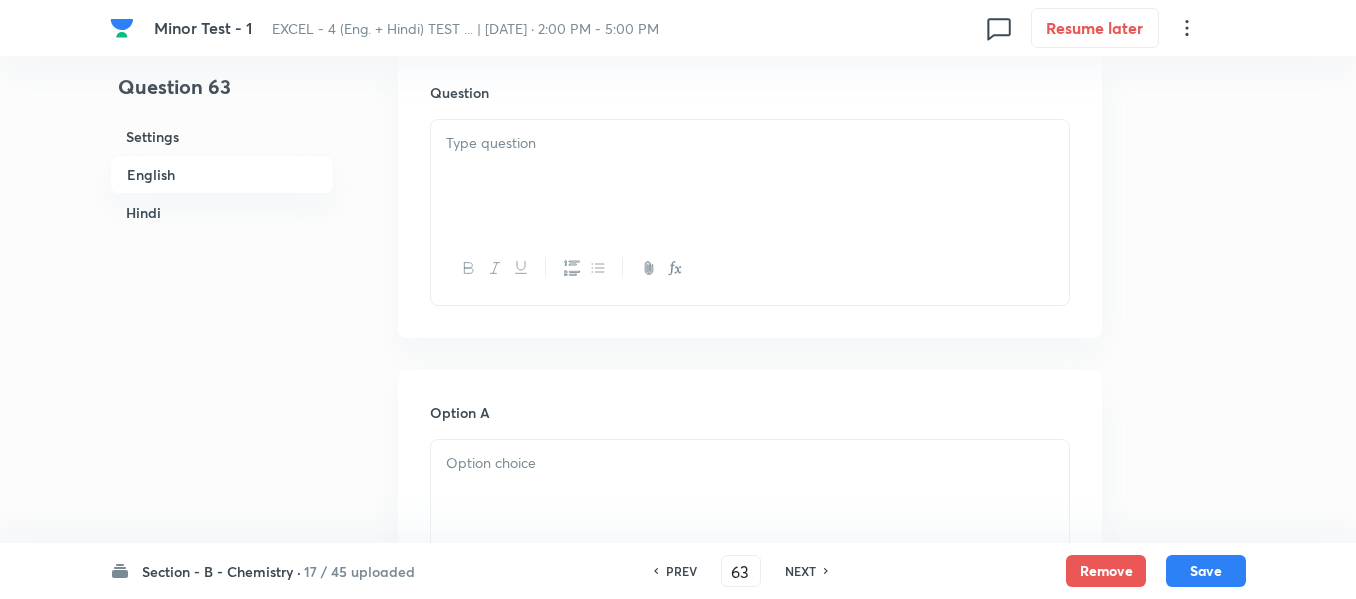 click at bounding box center (750, 176) 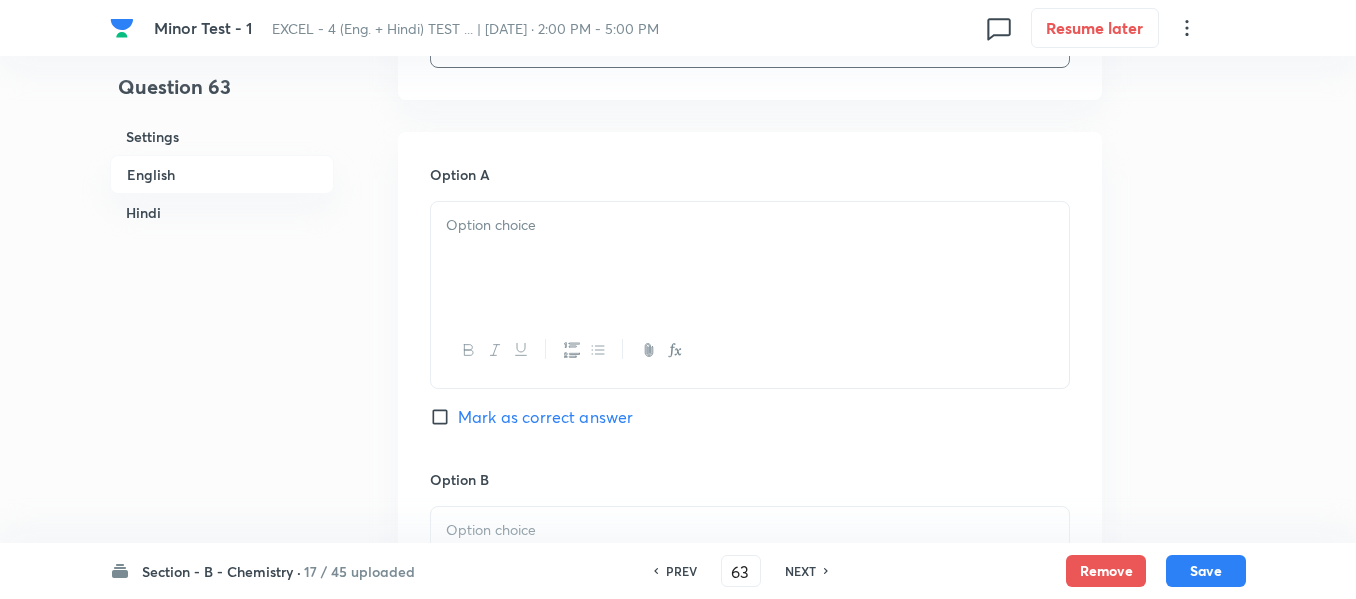 scroll, scrollTop: 1000, scrollLeft: 0, axis: vertical 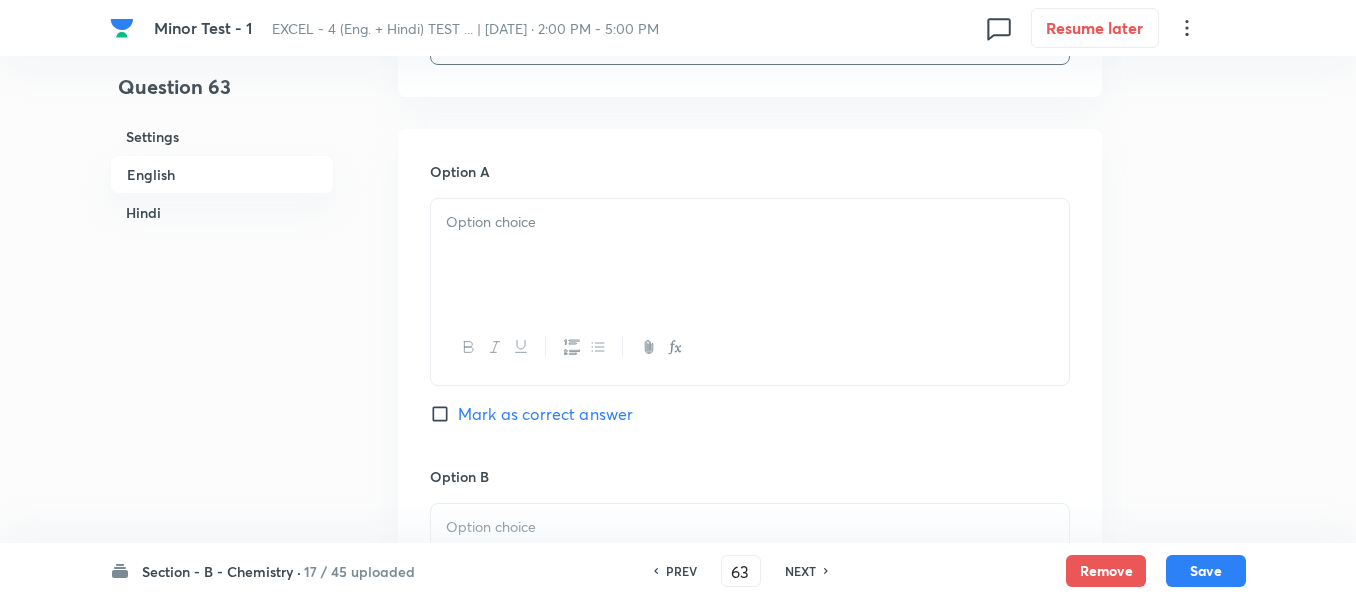 click at bounding box center [750, 255] 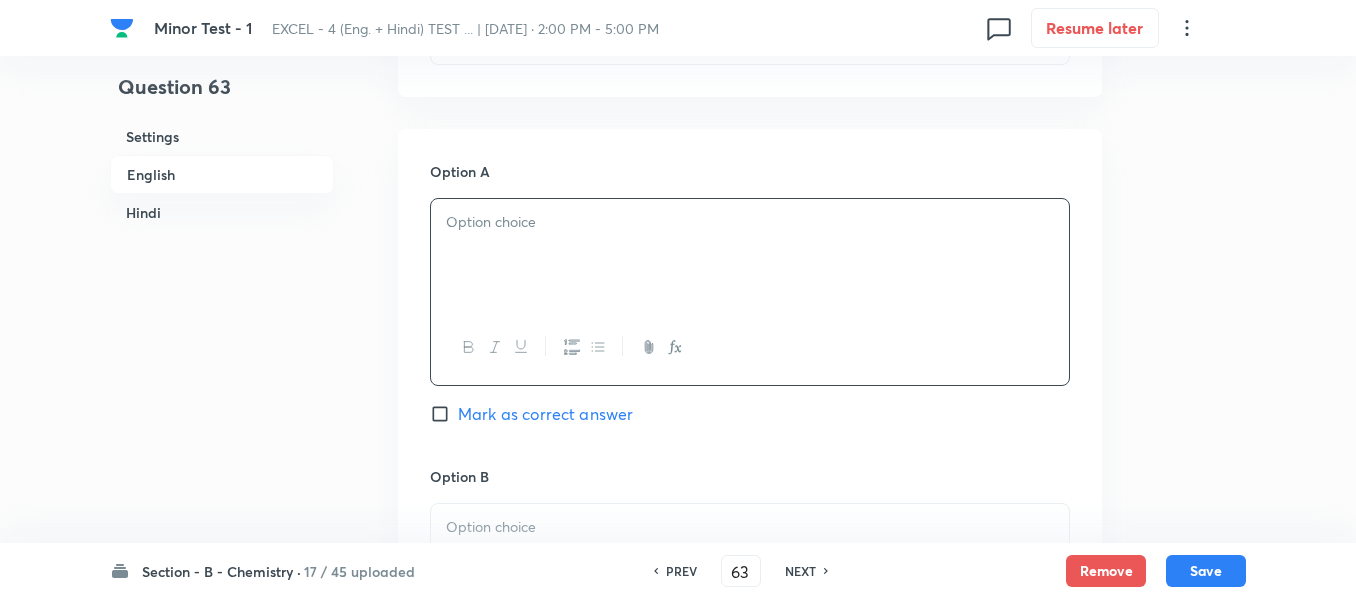 click on "Hindi" at bounding box center [222, 212] 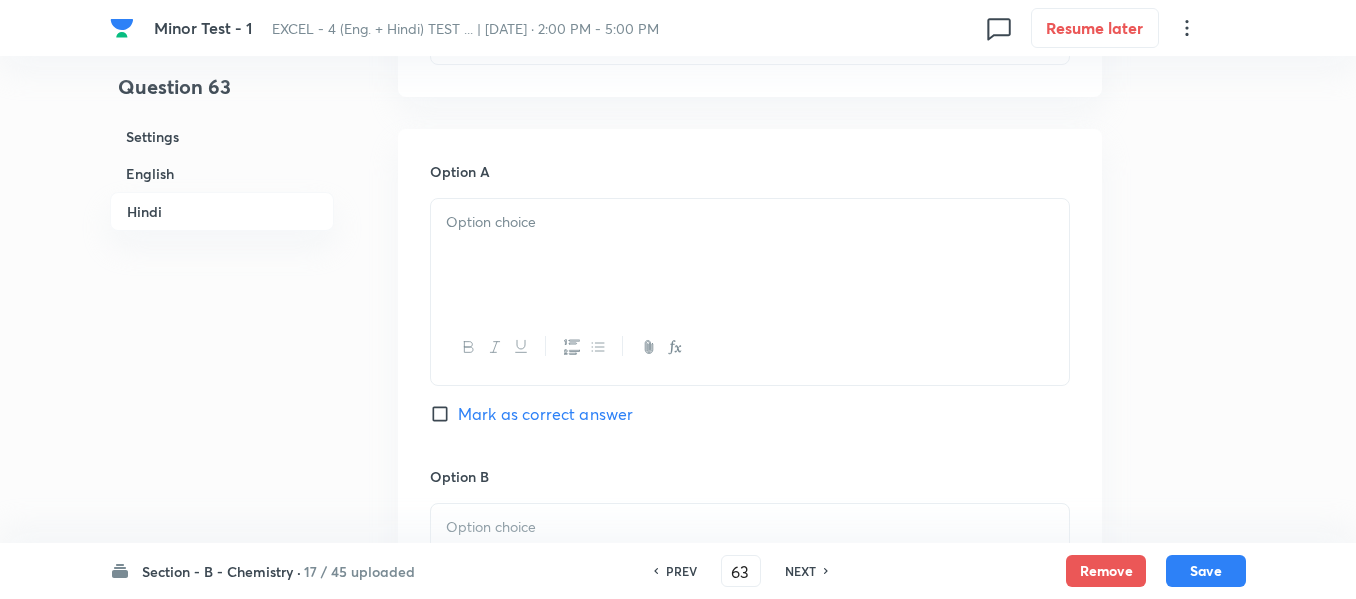 scroll, scrollTop: 2699, scrollLeft: 0, axis: vertical 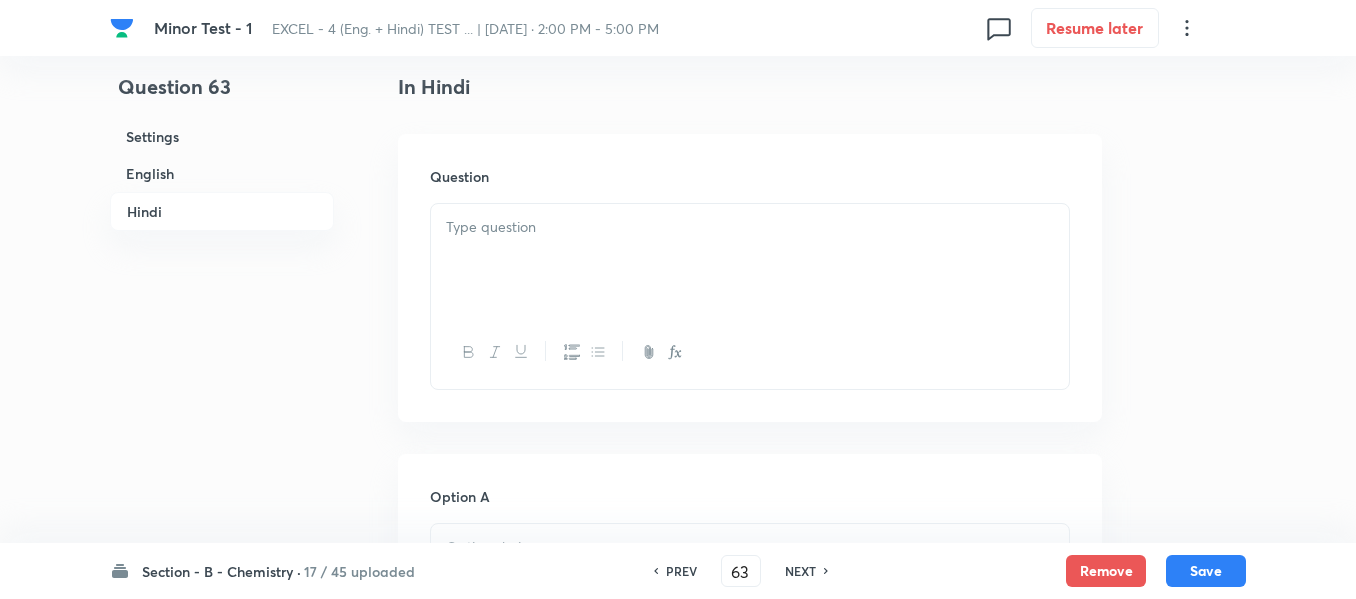 click at bounding box center [750, 227] 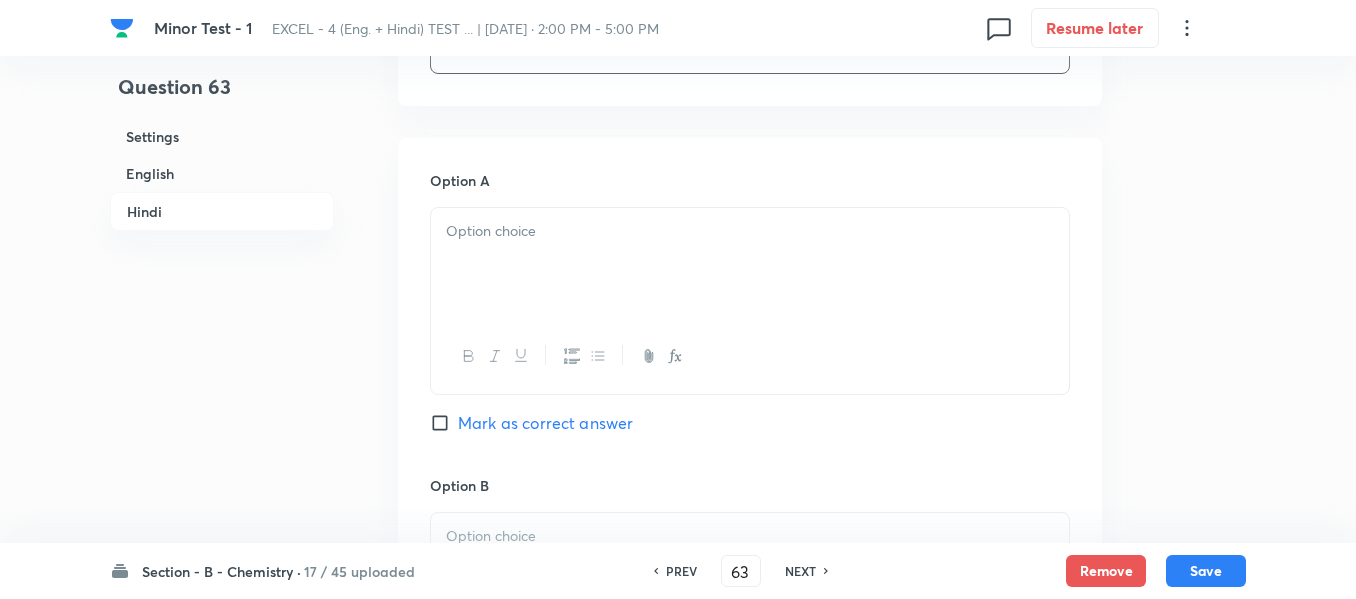 scroll, scrollTop: 3199, scrollLeft: 0, axis: vertical 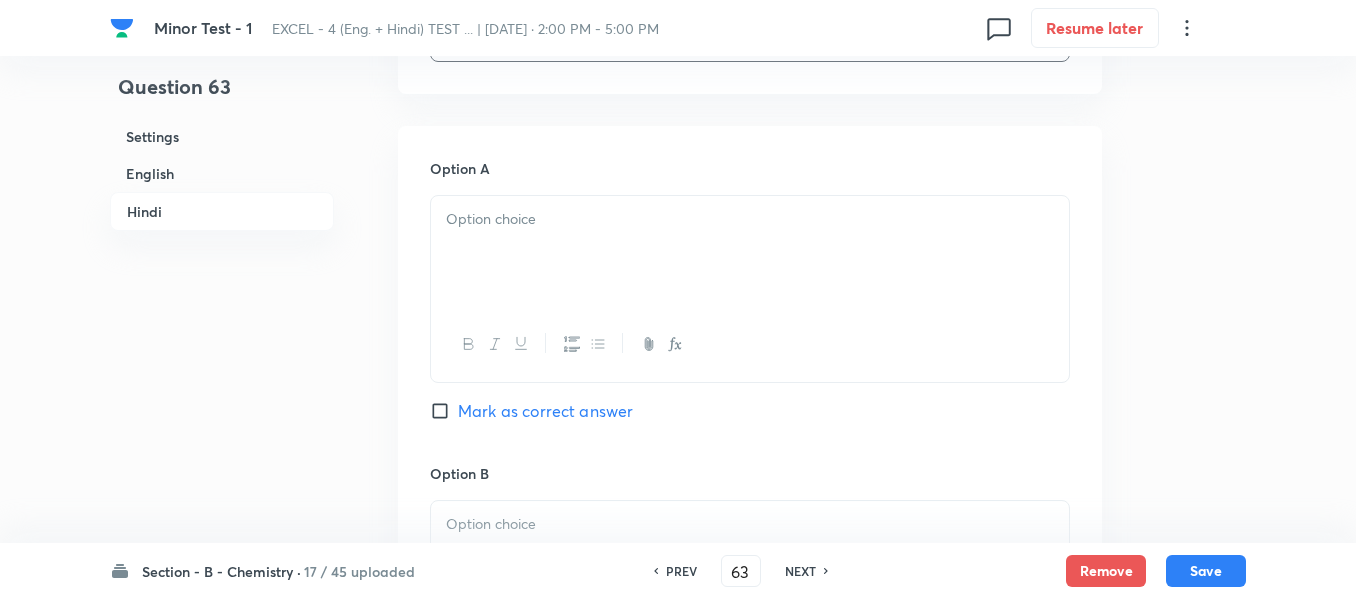 click at bounding box center [750, 252] 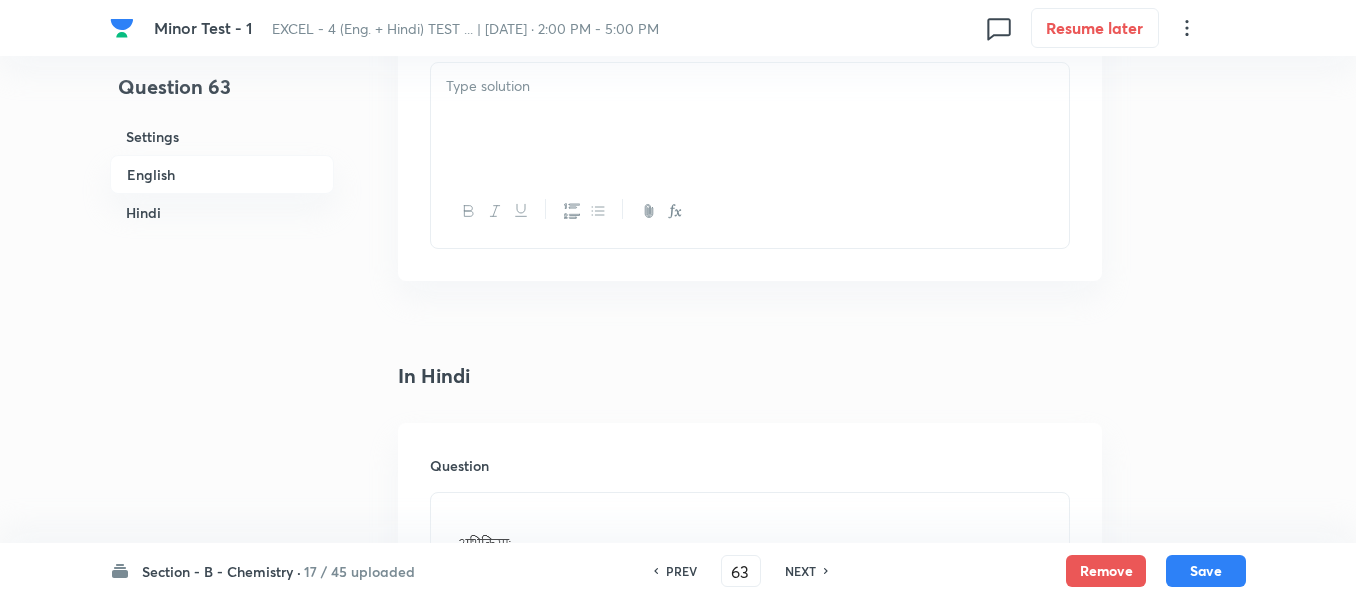 scroll, scrollTop: 2199, scrollLeft: 0, axis: vertical 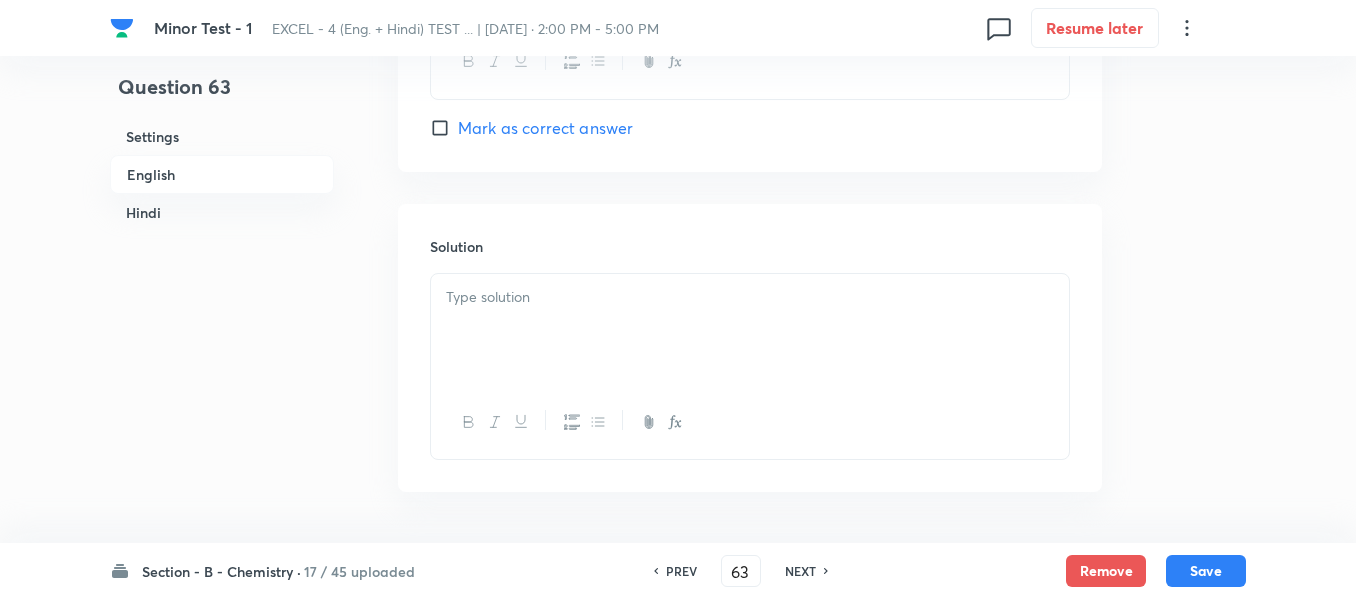 click on "English" at bounding box center (222, 174) 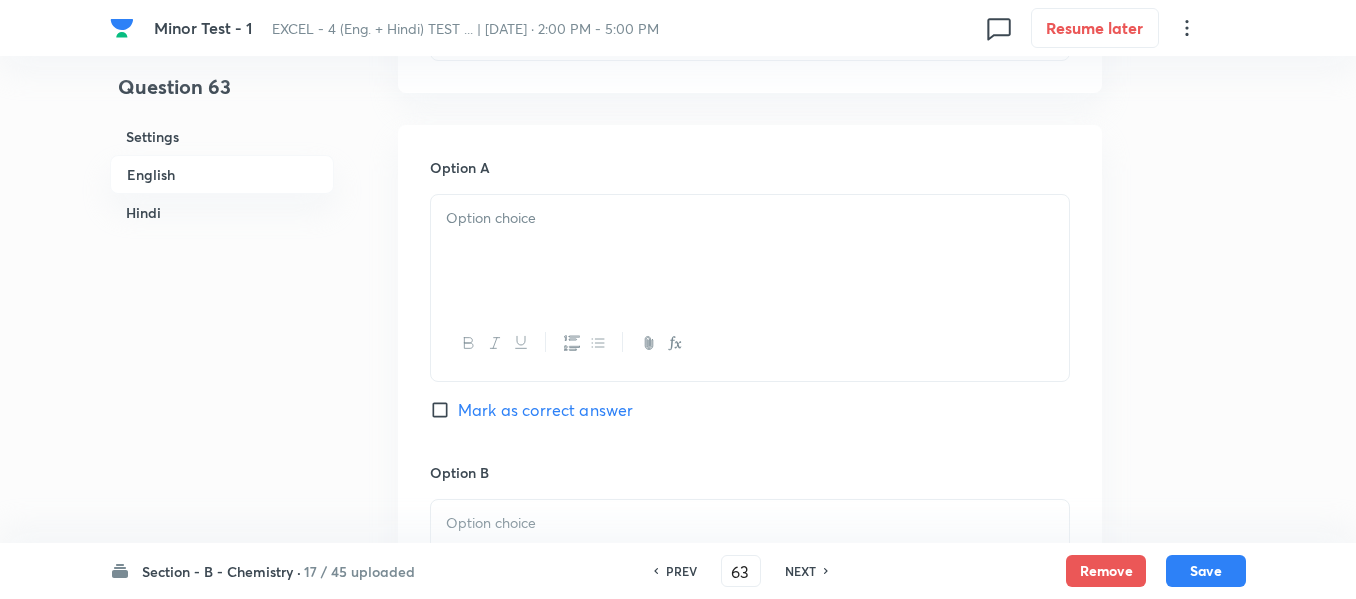 scroll, scrollTop: 1016, scrollLeft: 0, axis: vertical 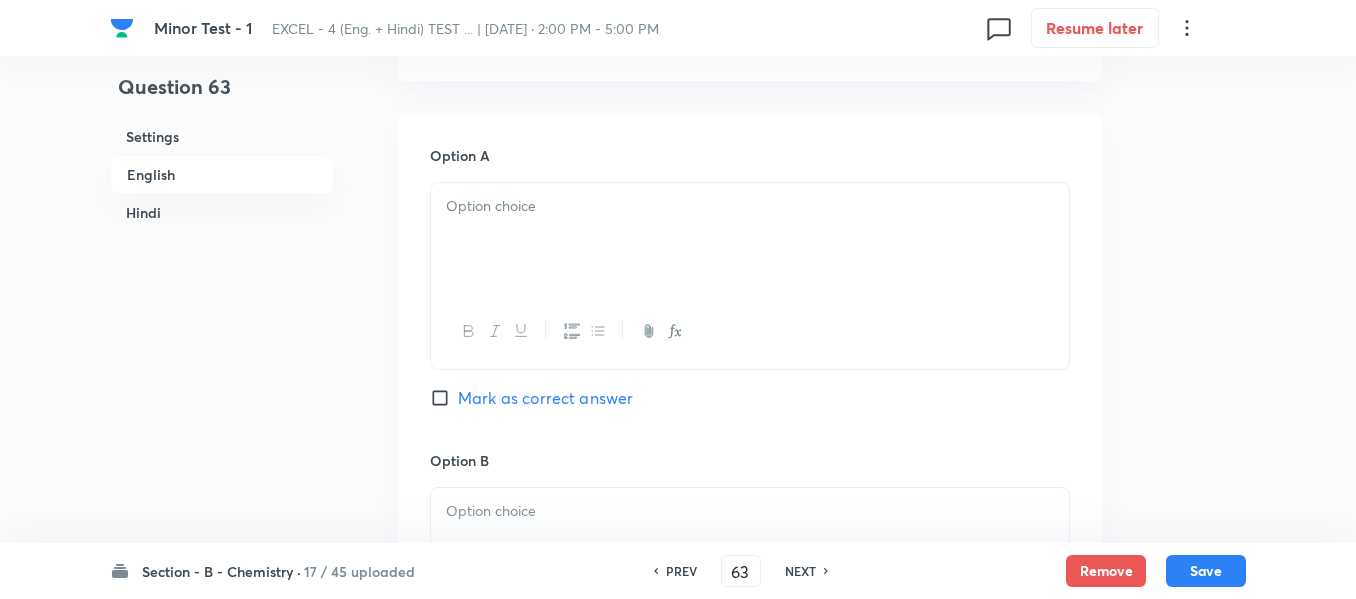 click at bounding box center [750, 239] 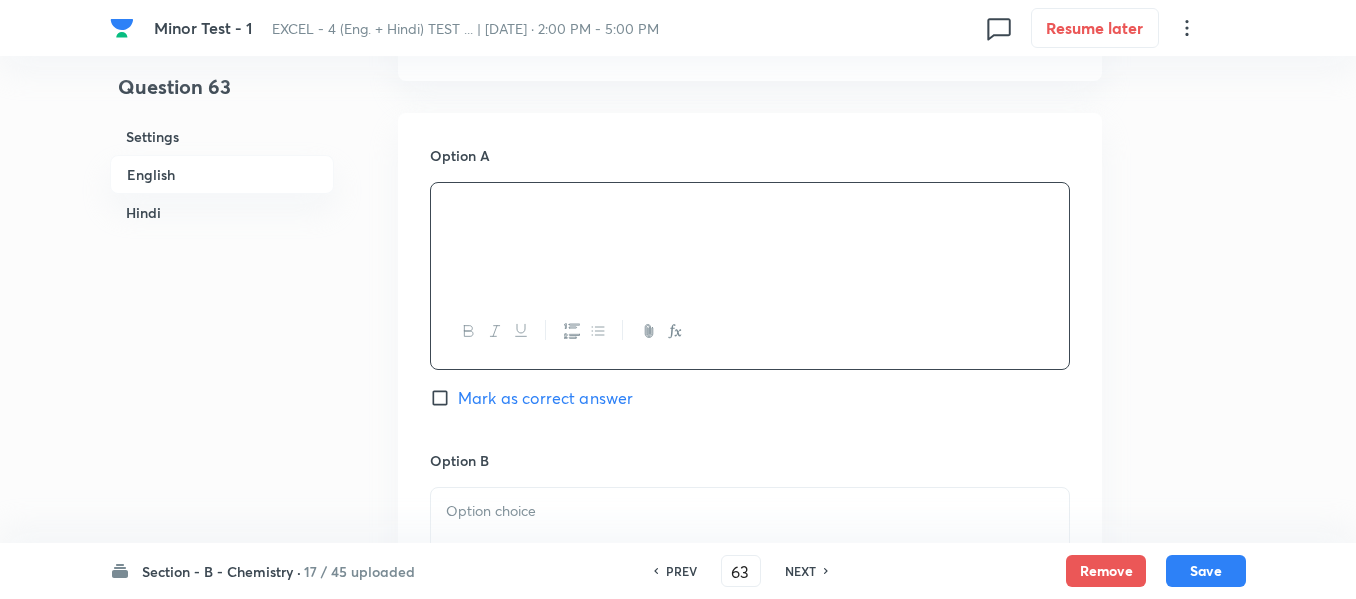 click on "Hindi" at bounding box center (222, 212) 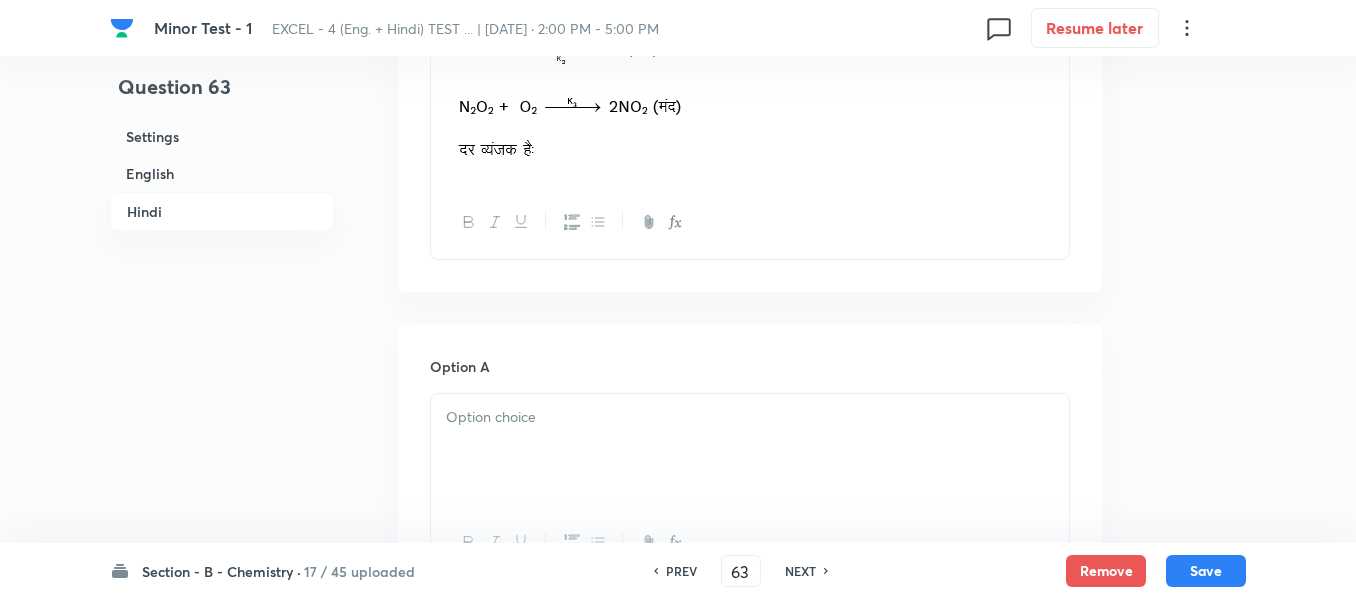 scroll, scrollTop: 3199, scrollLeft: 0, axis: vertical 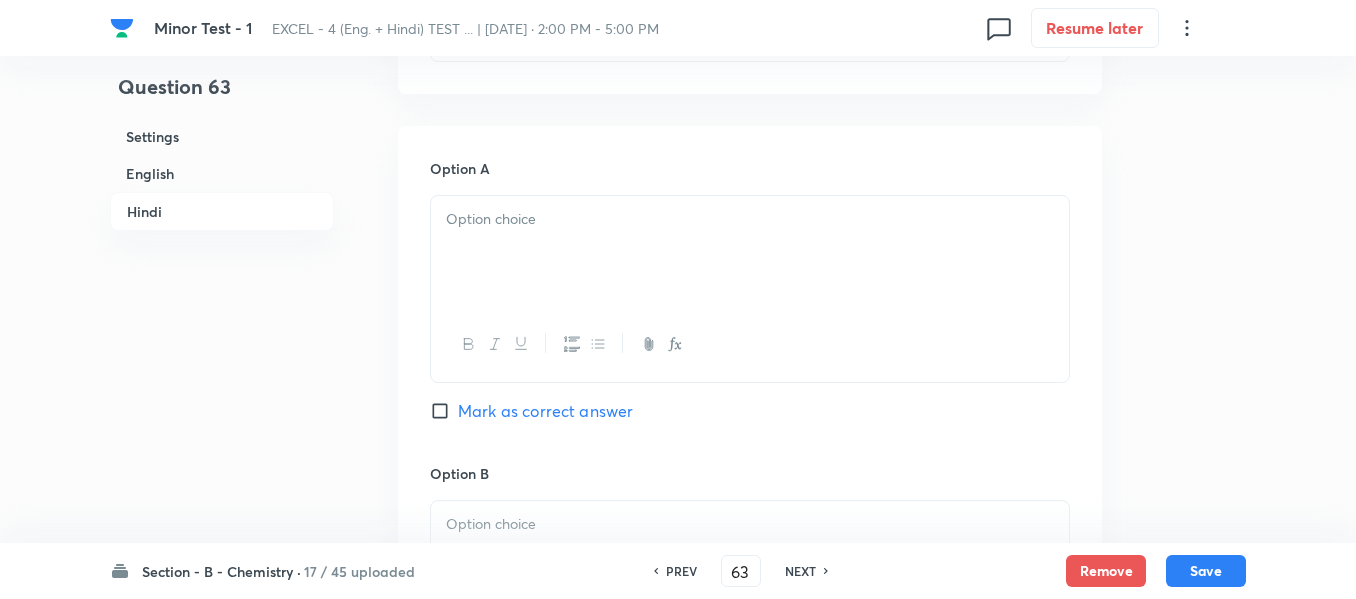 click at bounding box center (750, 219) 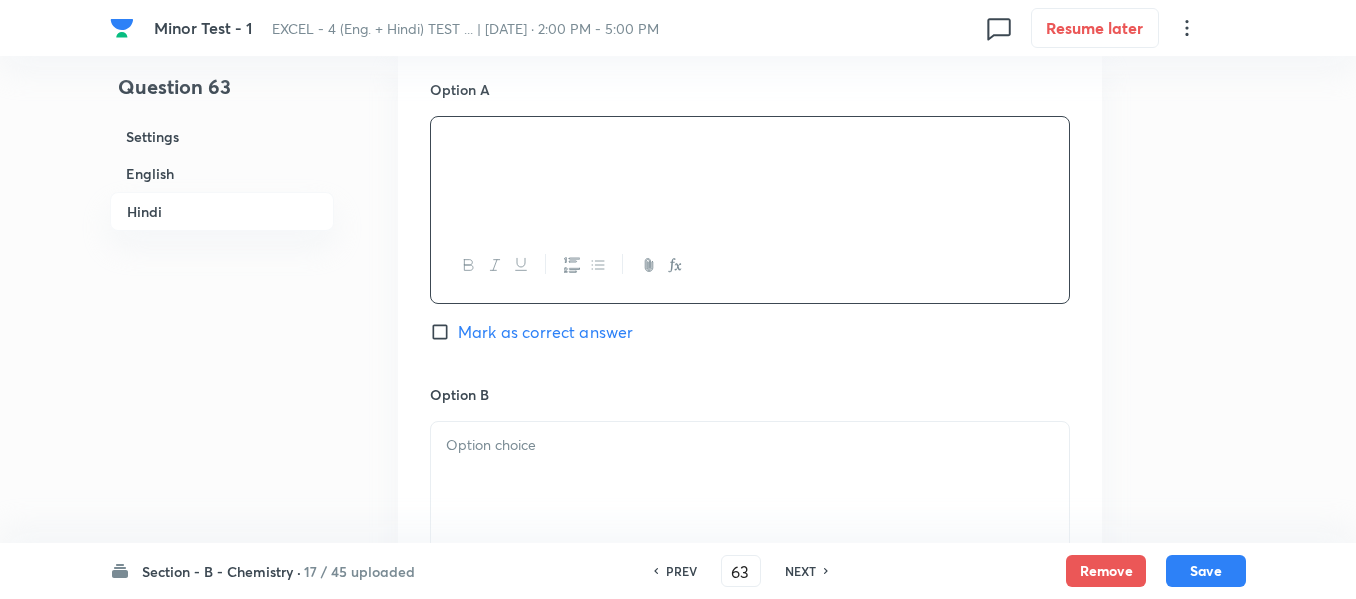 scroll, scrollTop: 3499, scrollLeft: 0, axis: vertical 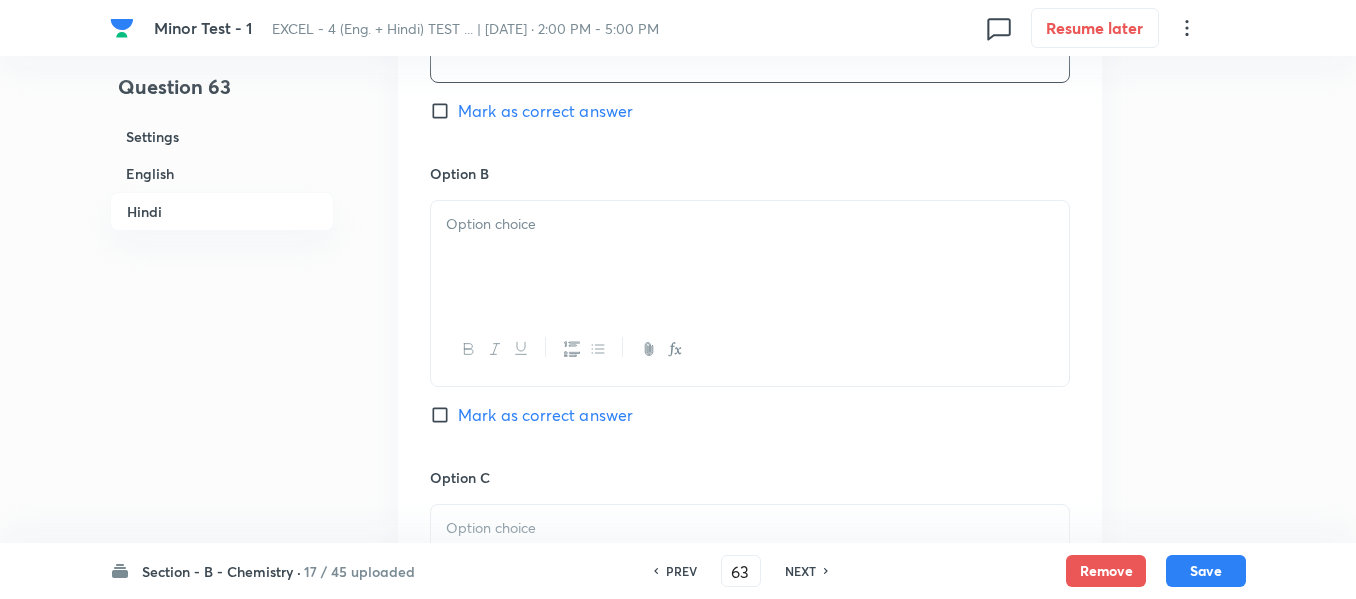 click at bounding box center [750, 257] 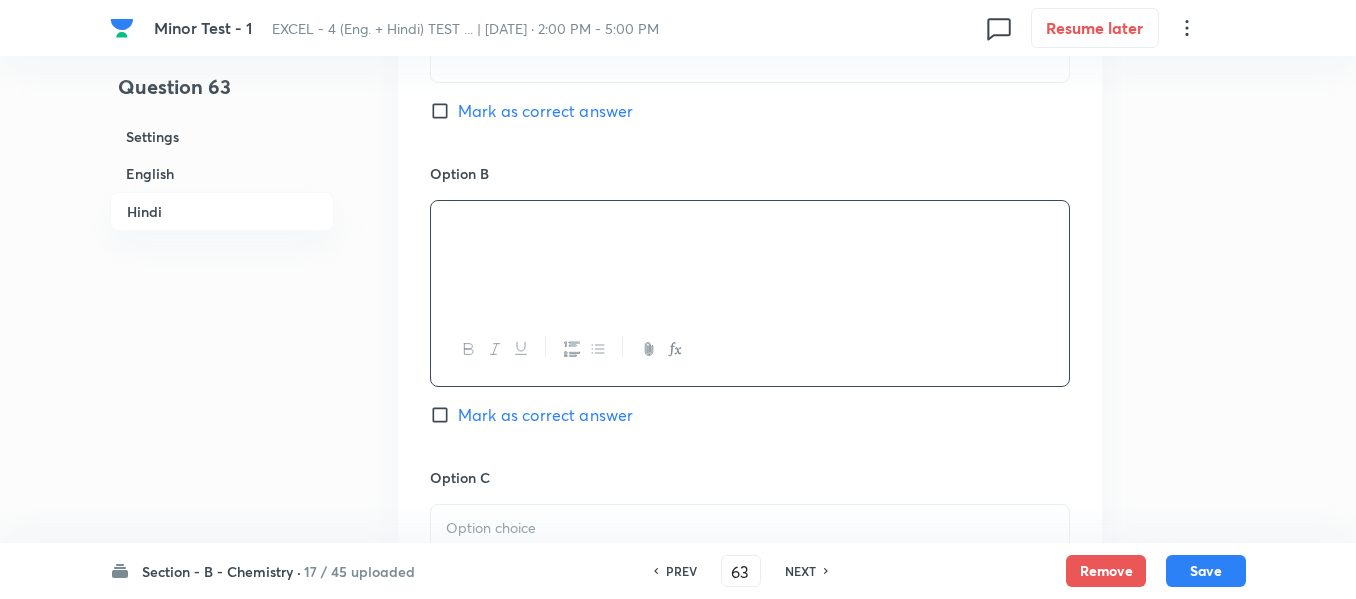 click on "Hindi" at bounding box center (222, 211) 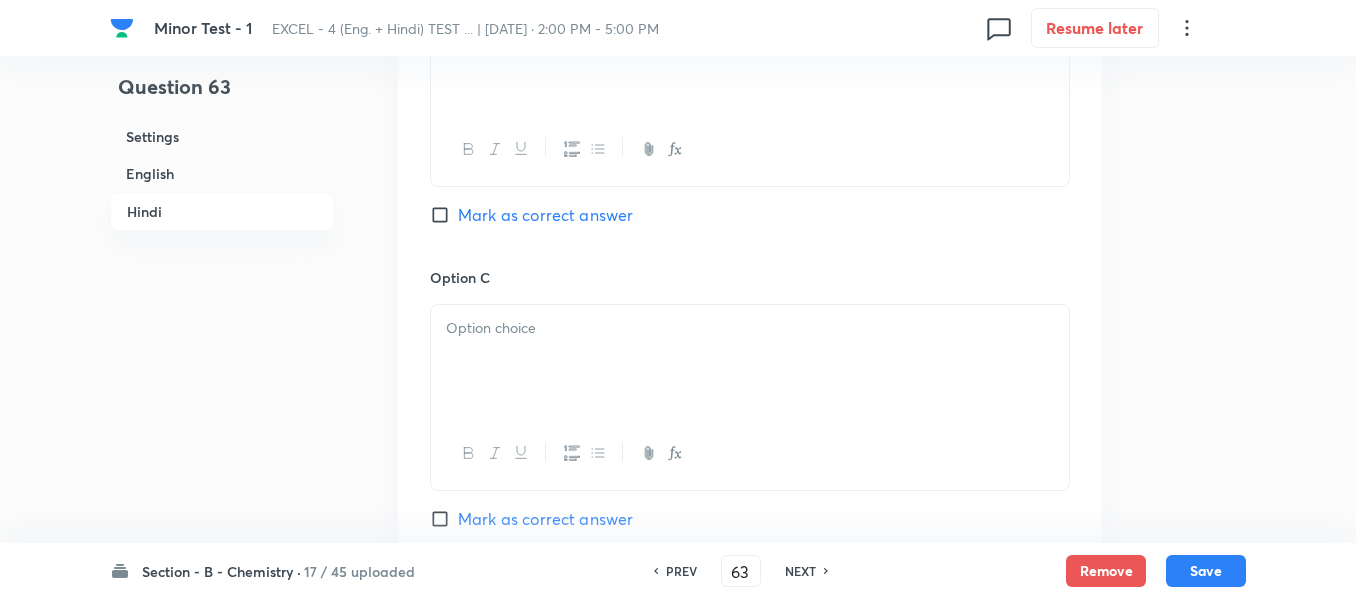 click on "English" at bounding box center [222, 173] 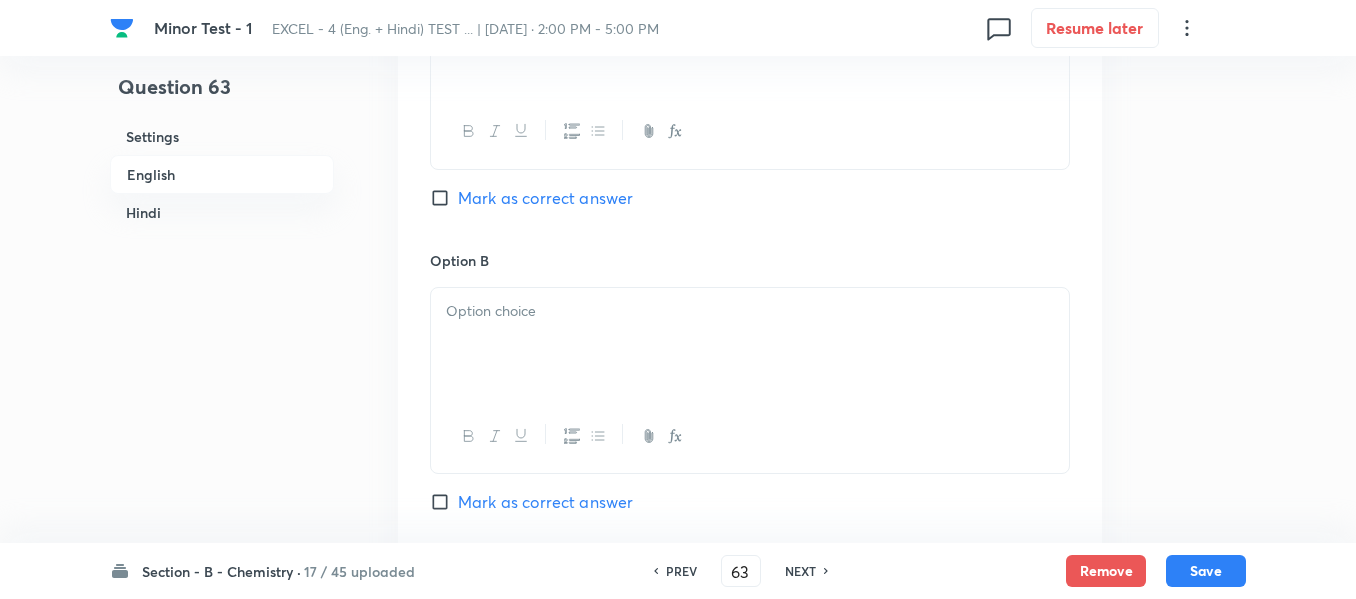 scroll, scrollTop: 1316, scrollLeft: 0, axis: vertical 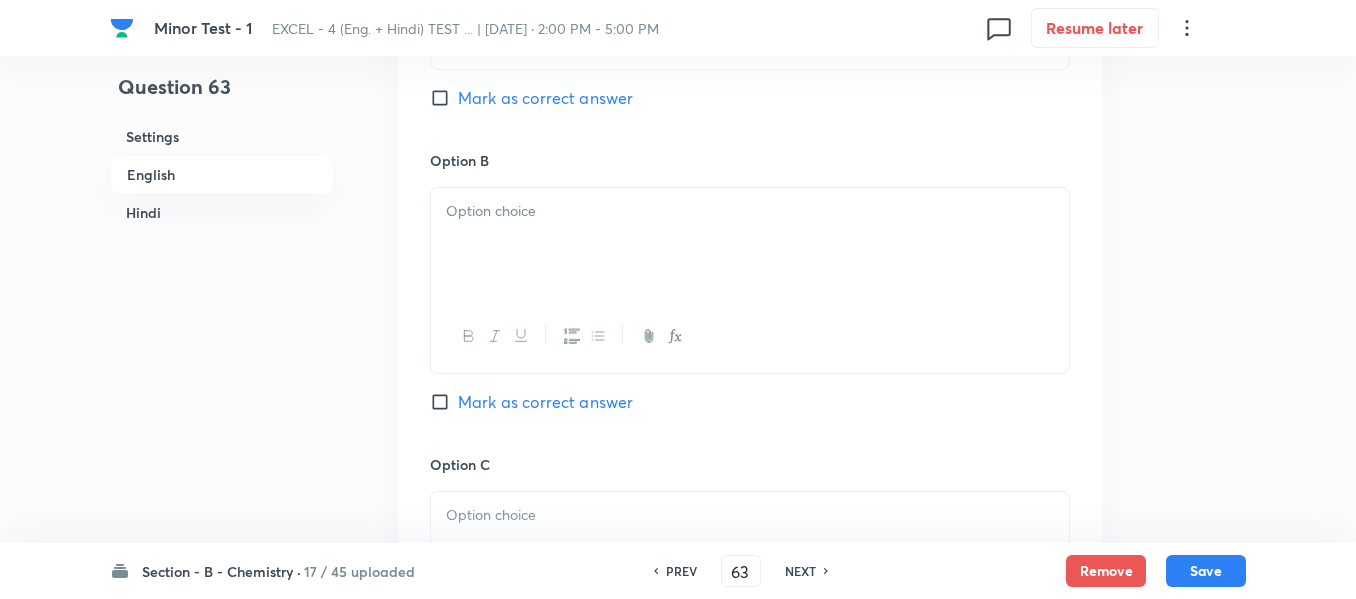 click at bounding box center (750, 244) 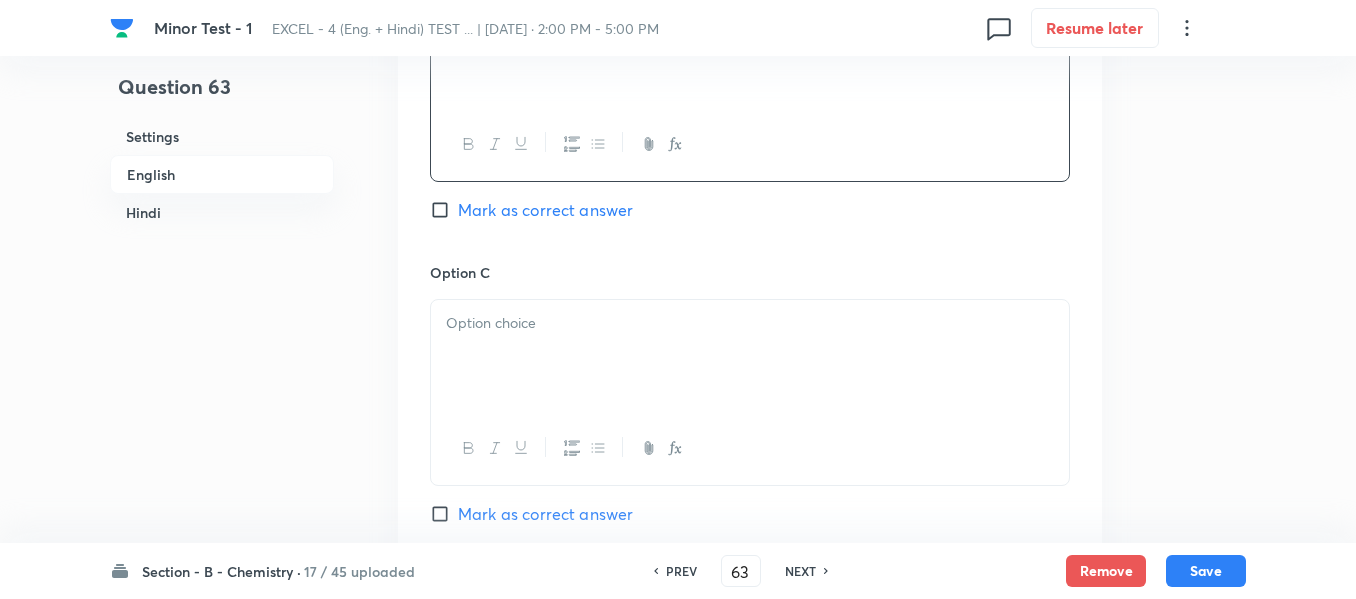 scroll, scrollTop: 1516, scrollLeft: 0, axis: vertical 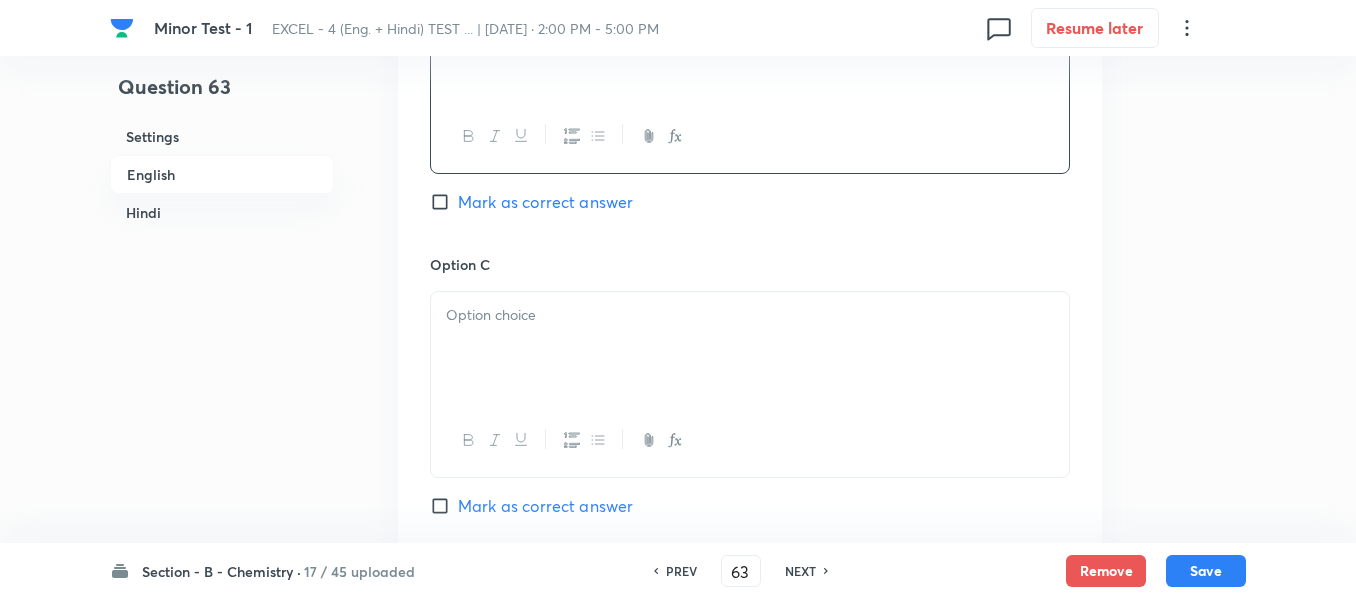 click at bounding box center (750, 315) 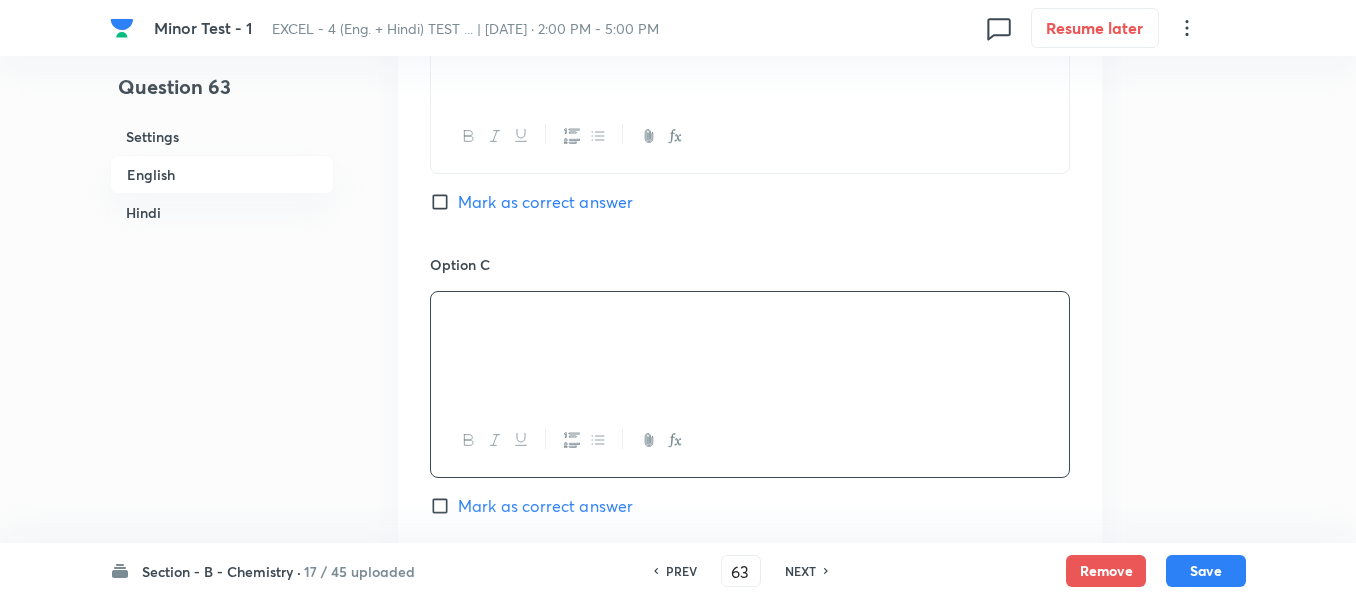 click on "Hindi" at bounding box center [222, 212] 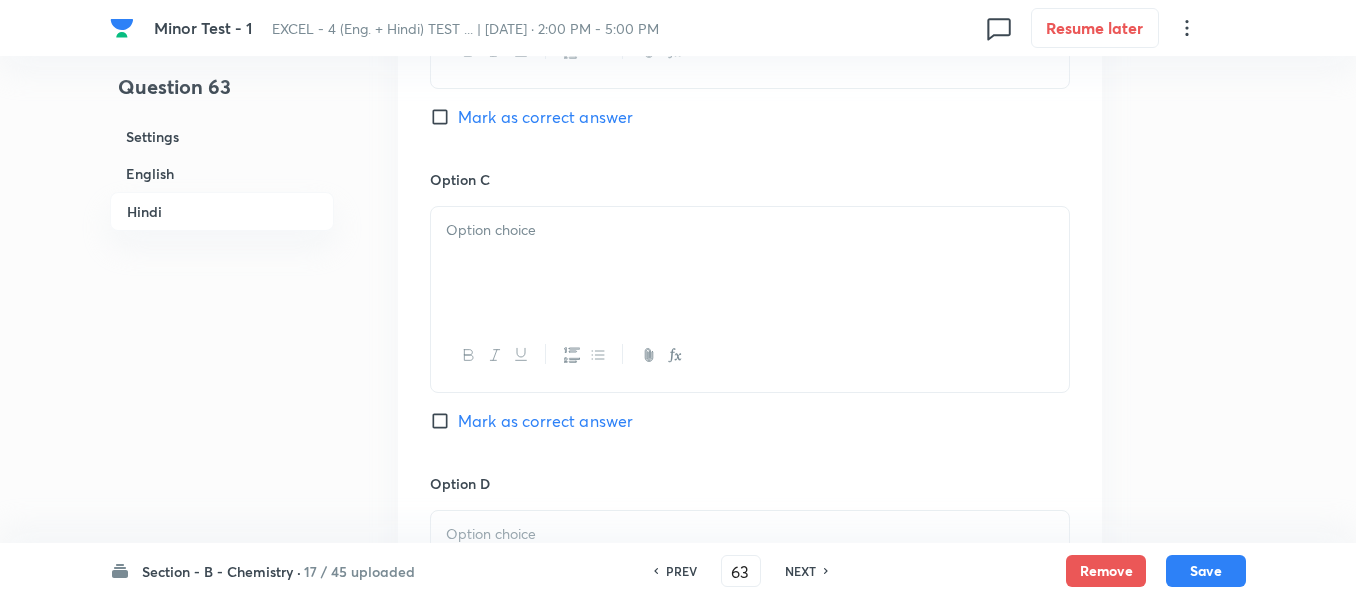 scroll, scrollTop: 3799, scrollLeft: 0, axis: vertical 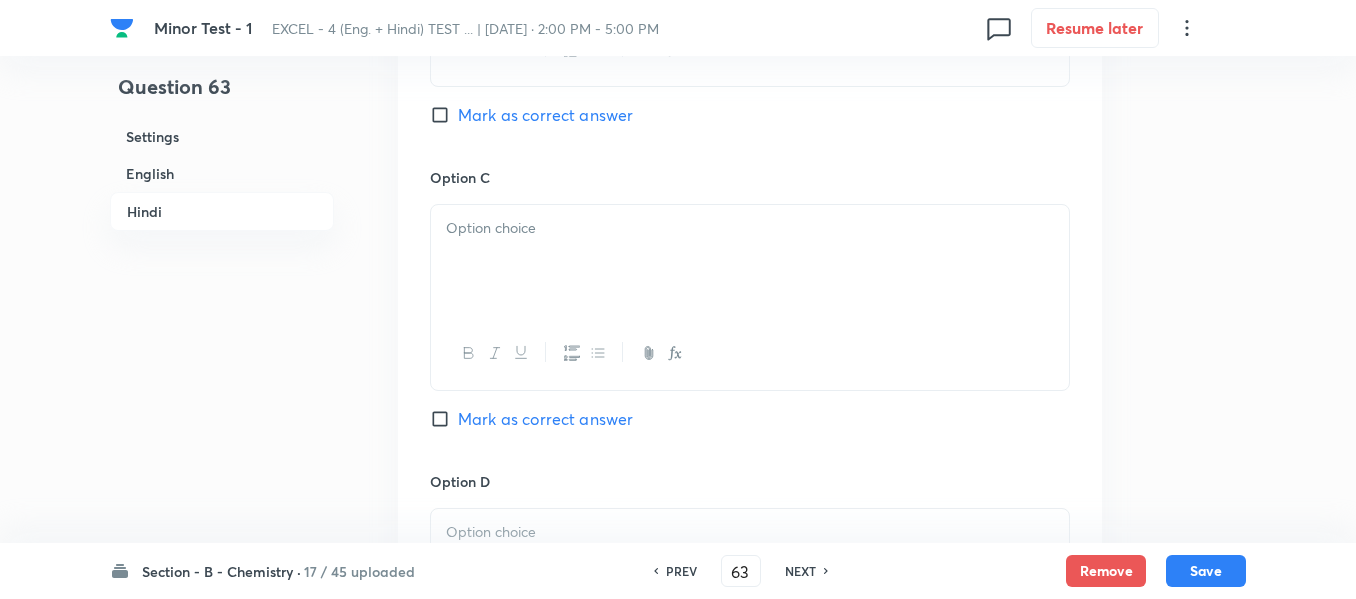 click at bounding box center (750, 261) 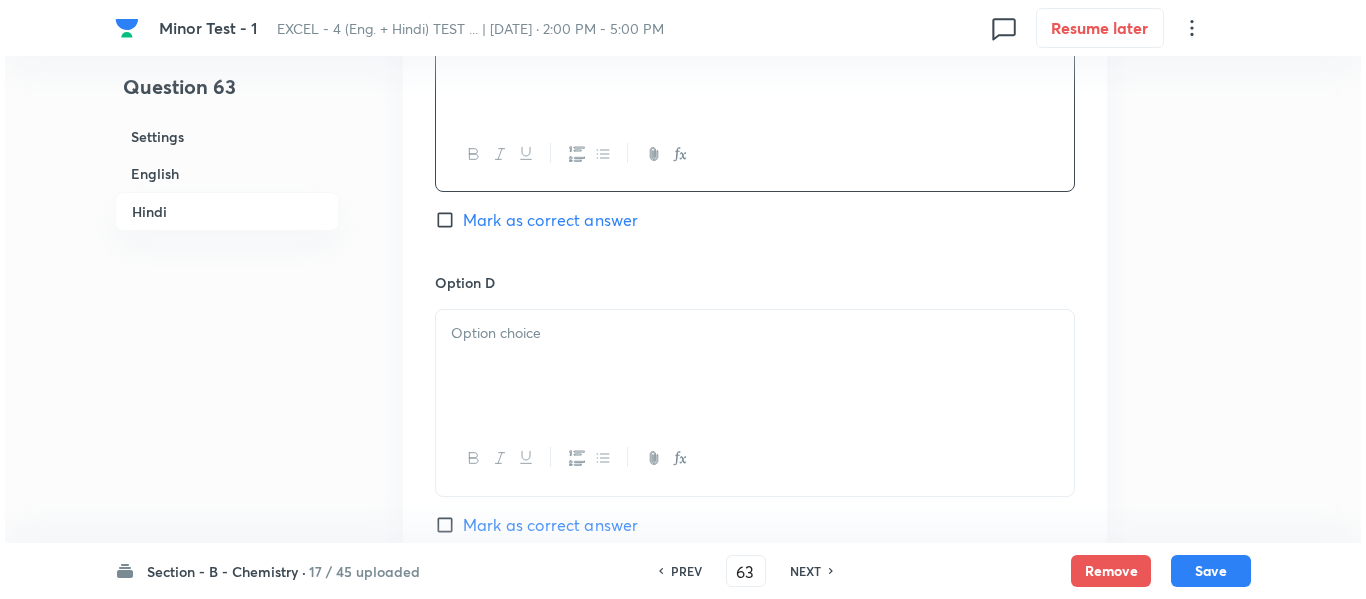 scroll, scrollTop: 3999, scrollLeft: 0, axis: vertical 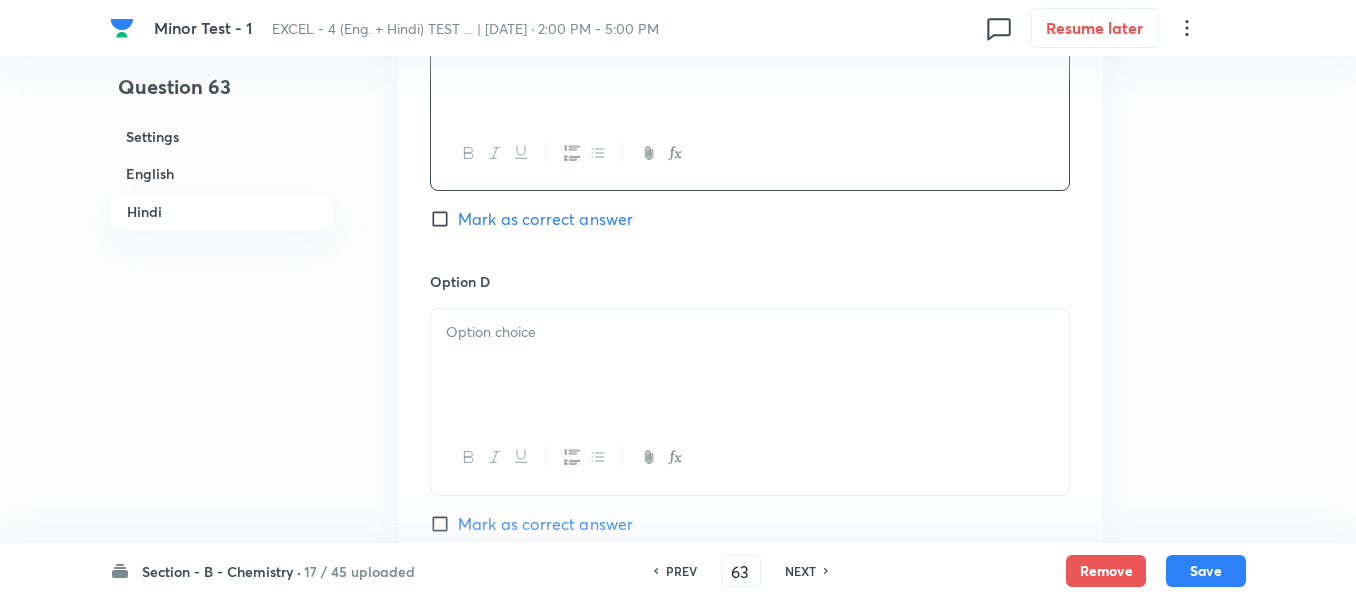click at bounding box center (750, 365) 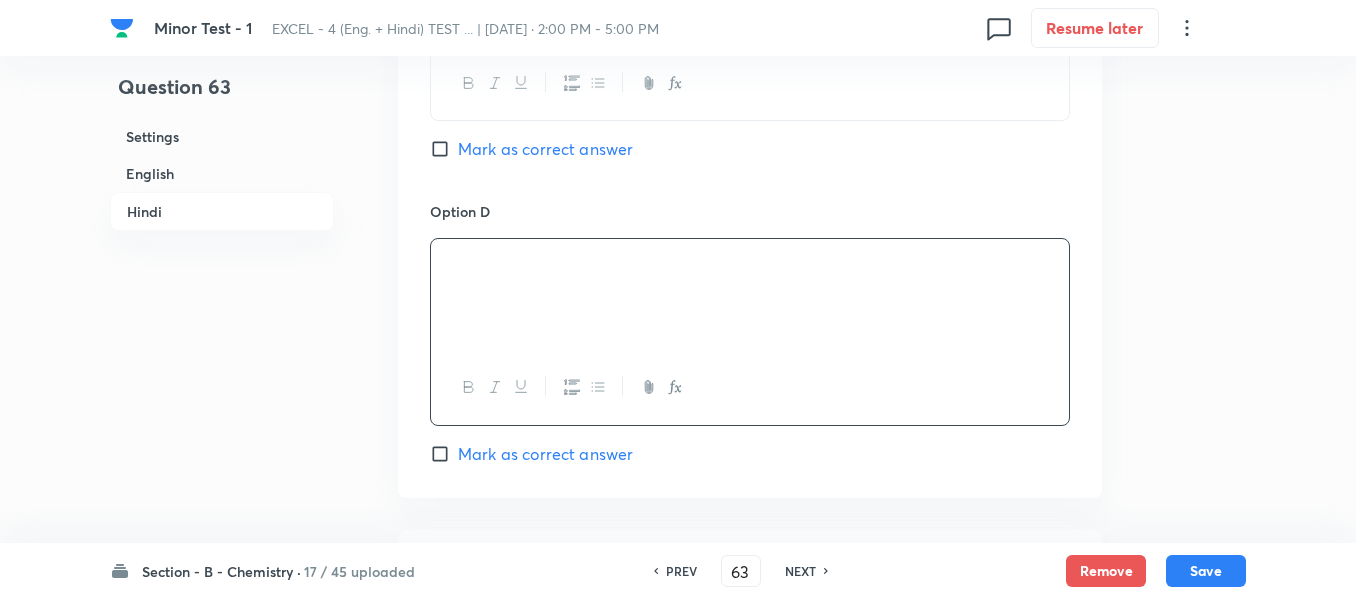 scroll, scrollTop: 4299, scrollLeft: 0, axis: vertical 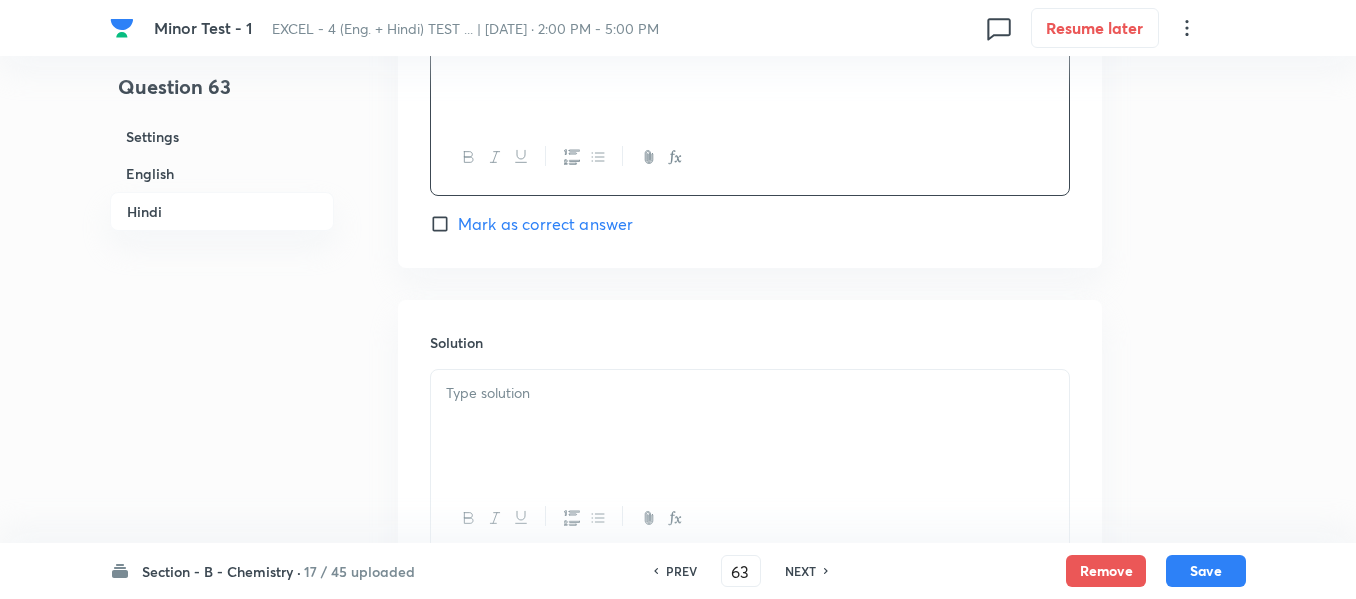 click at bounding box center (750, 393) 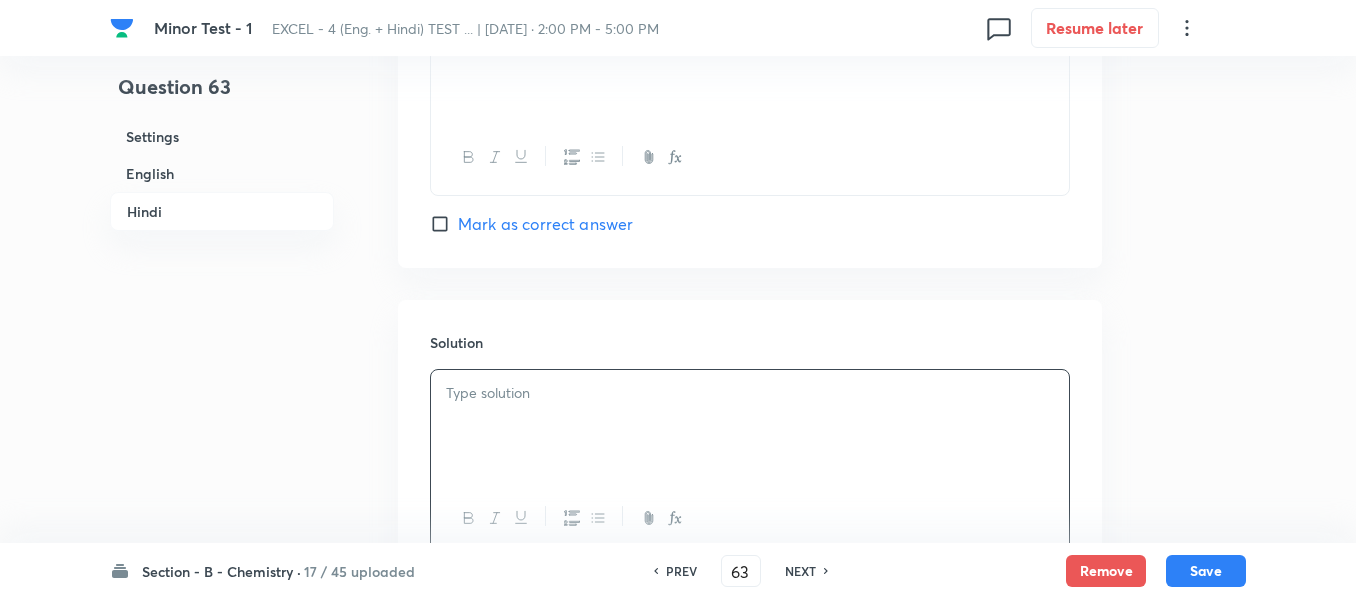 type 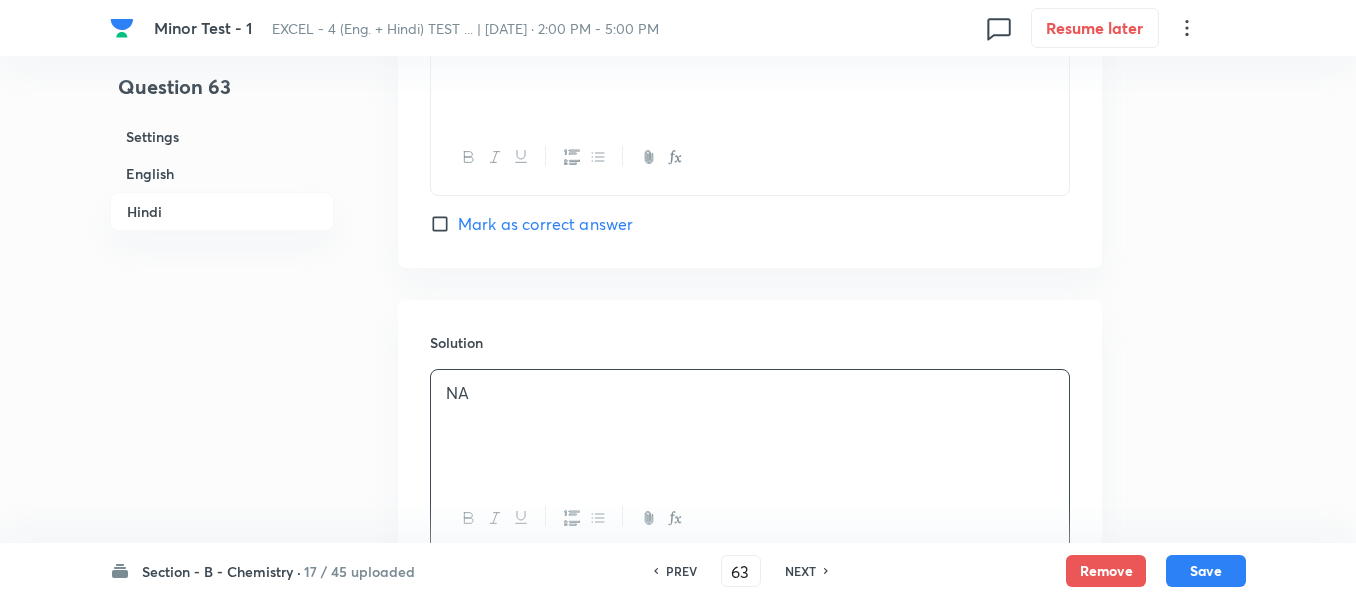 click on "English" at bounding box center (222, 173) 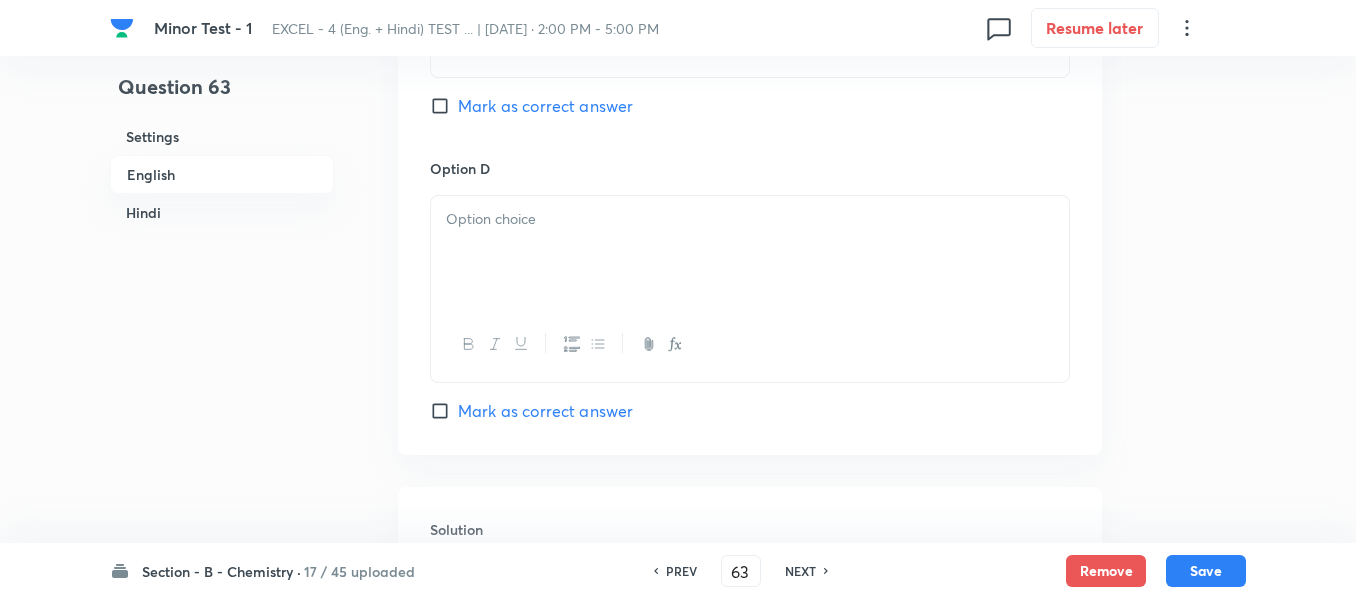 scroll, scrollTop: 2016, scrollLeft: 0, axis: vertical 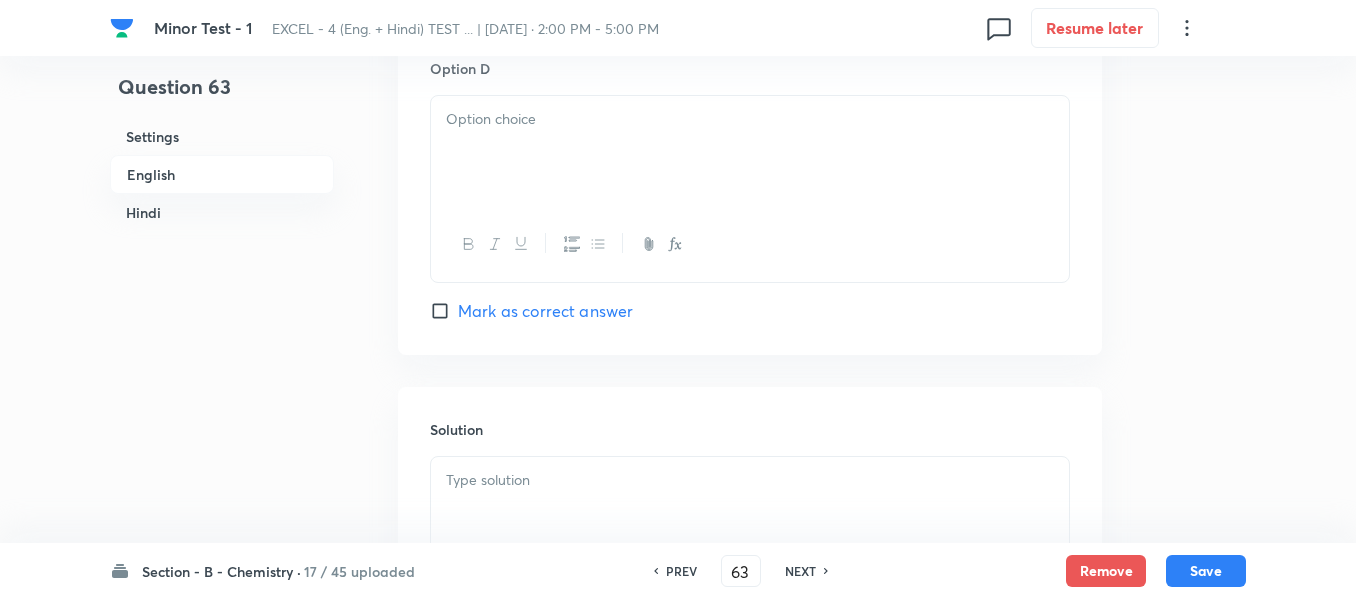 click at bounding box center (750, 152) 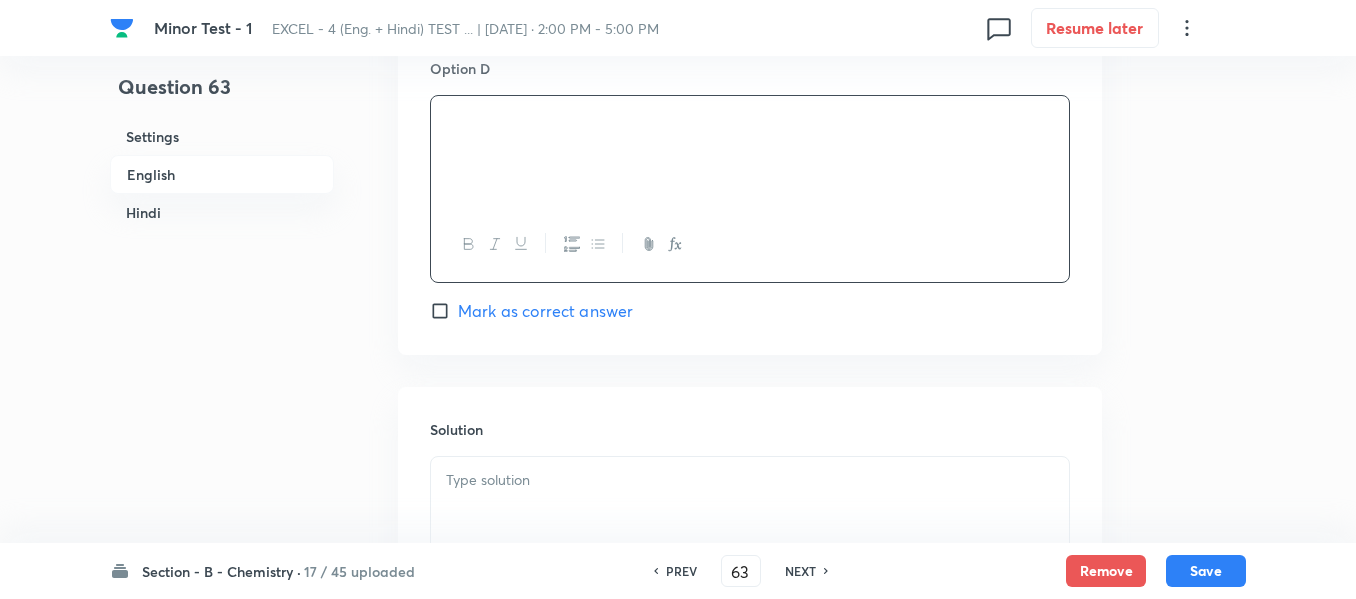 click at bounding box center [750, 480] 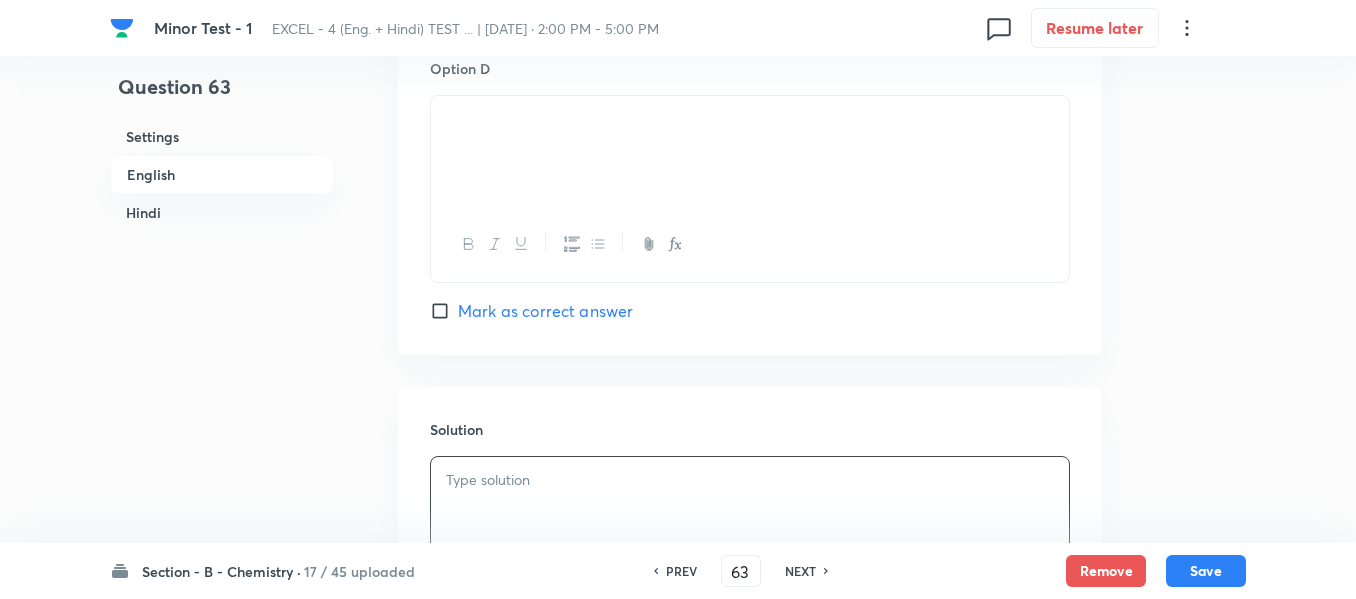 type 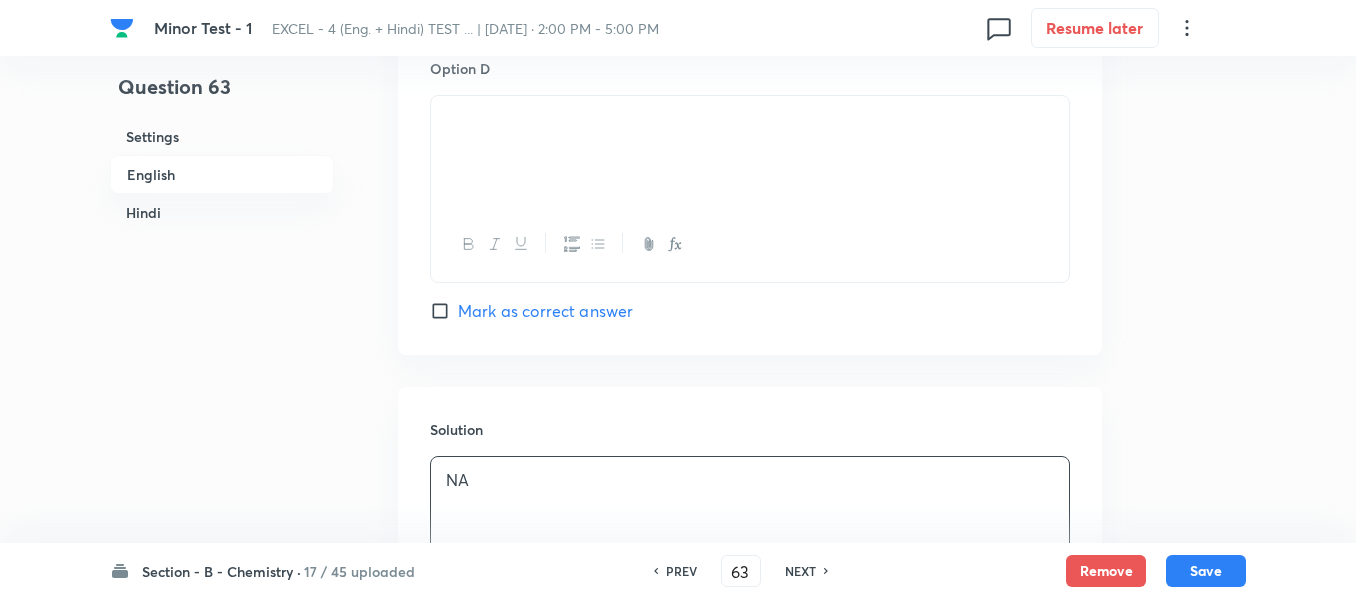 click on "Mark as correct answer" at bounding box center [444, 311] 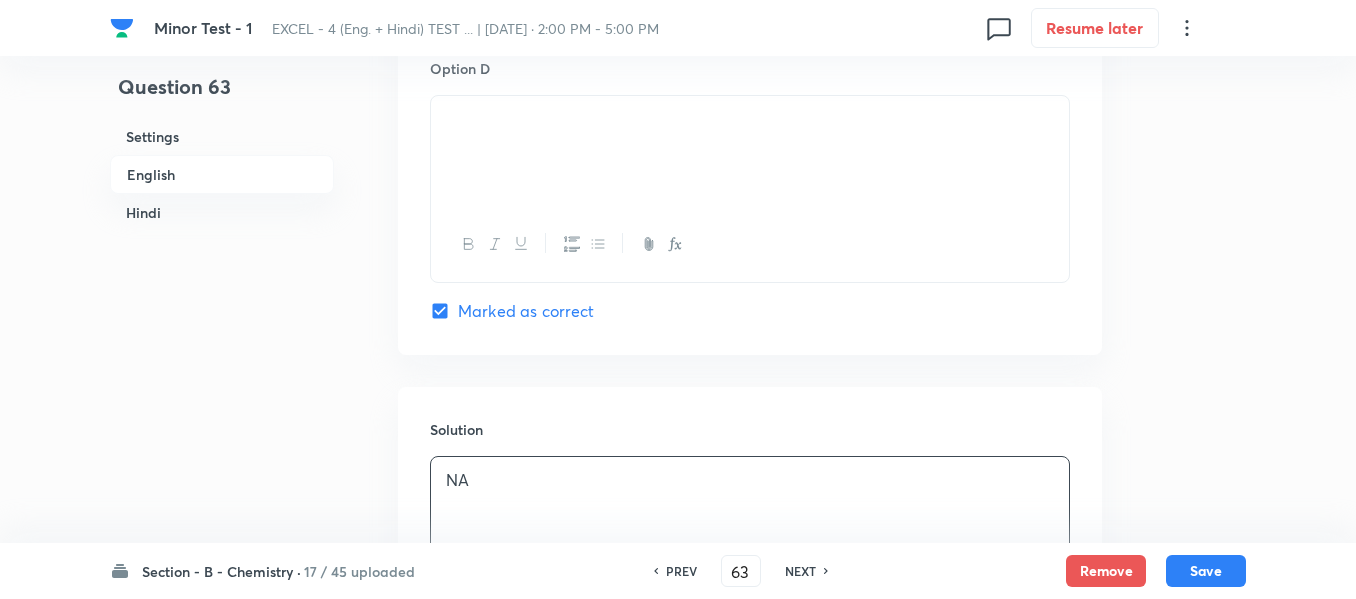 checkbox on "true" 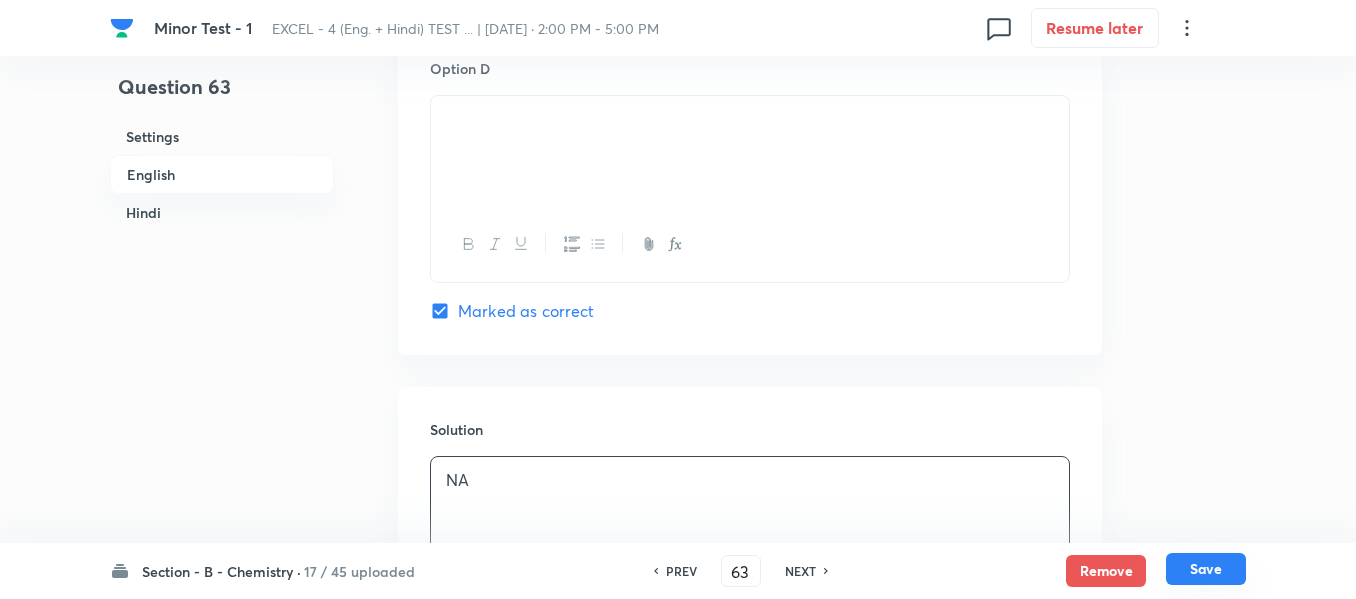 click on "Save" at bounding box center (1206, 569) 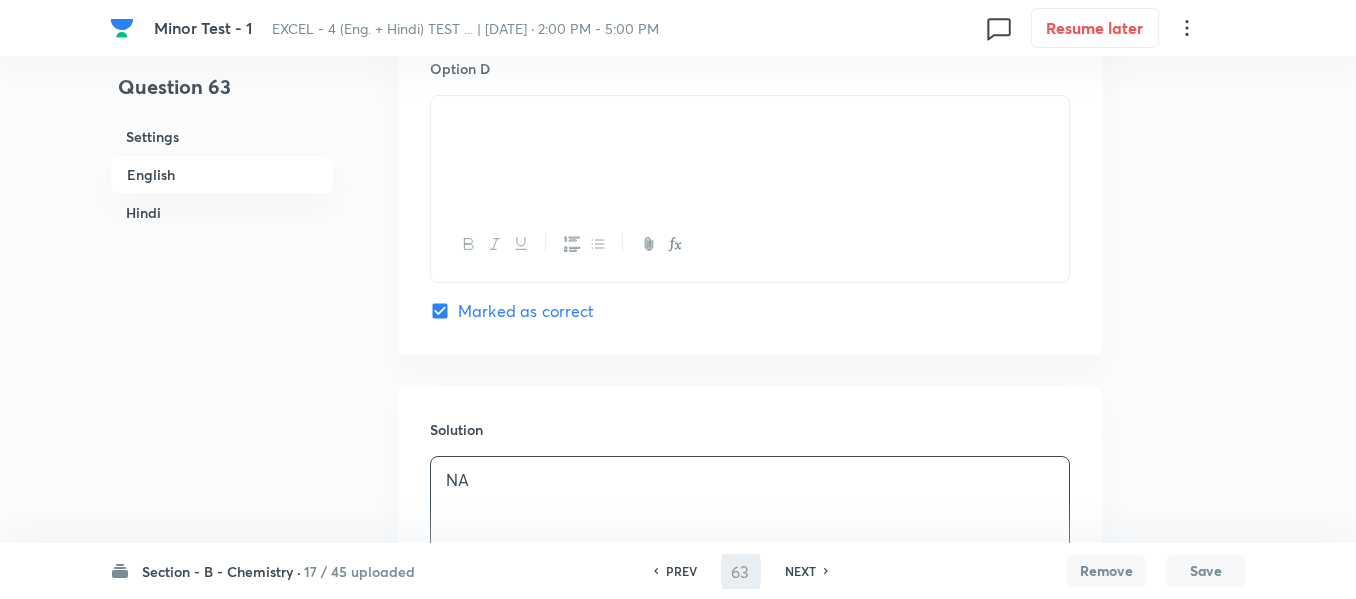 type on "64" 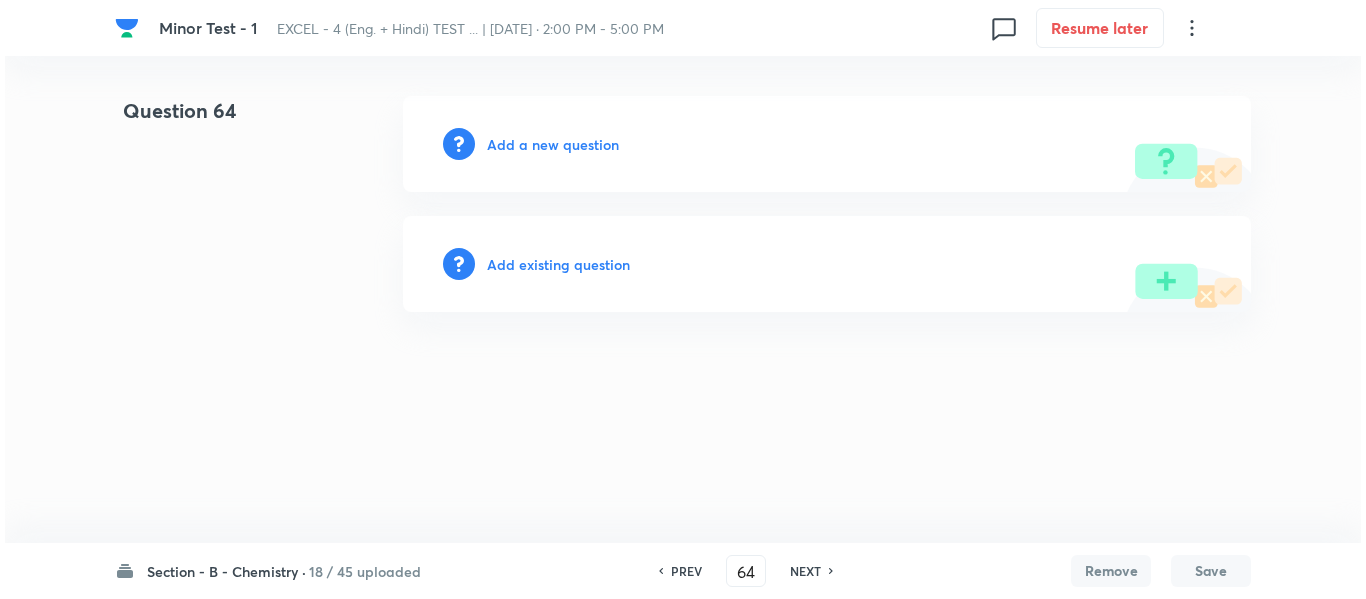 scroll, scrollTop: 0, scrollLeft: 0, axis: both 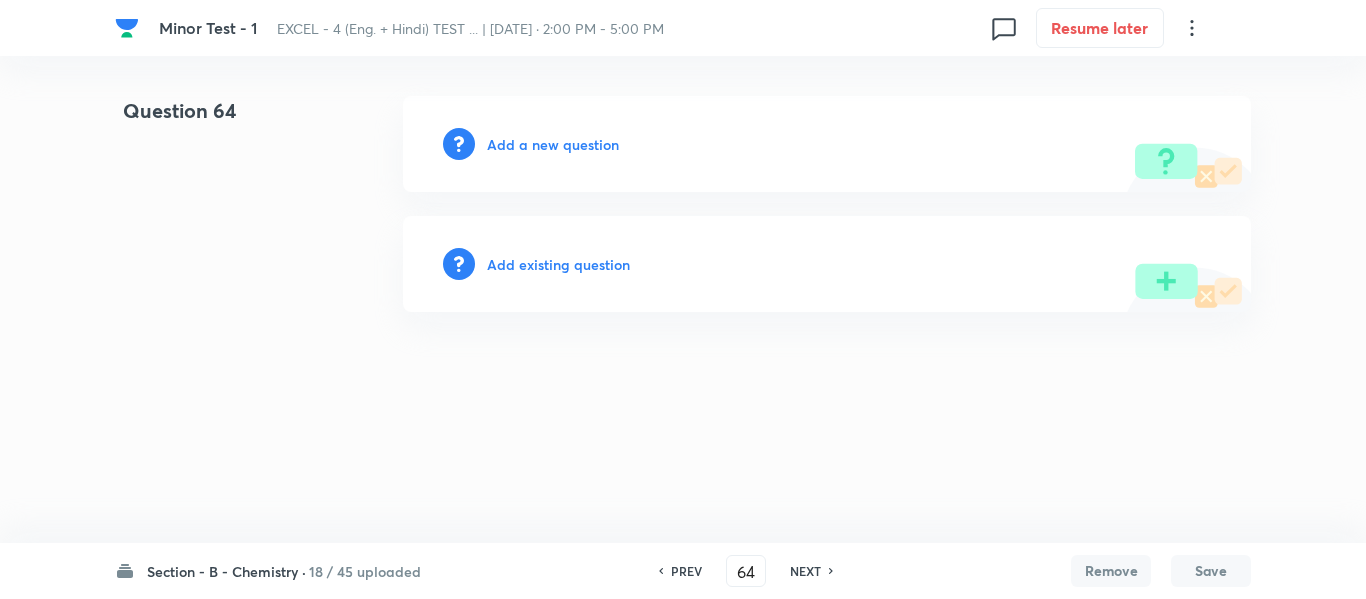 click on "Add a new question" at bounding box center (553, 144) 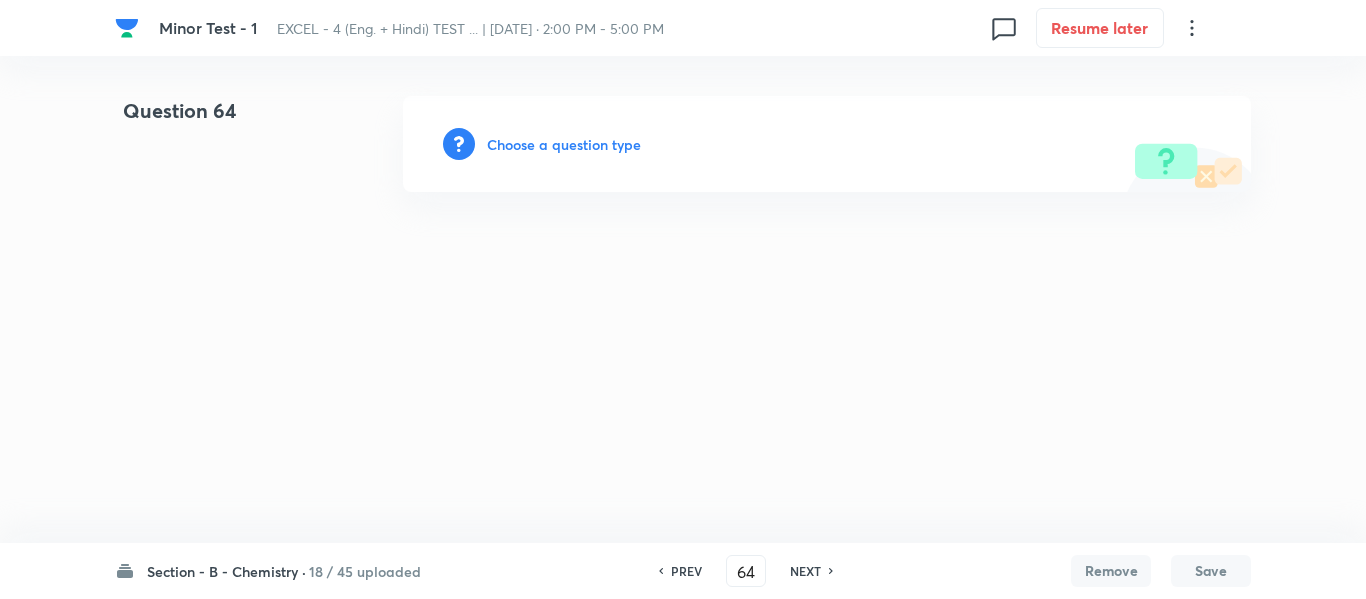 click on "Choose a question type" at bounding box center (564, 144) 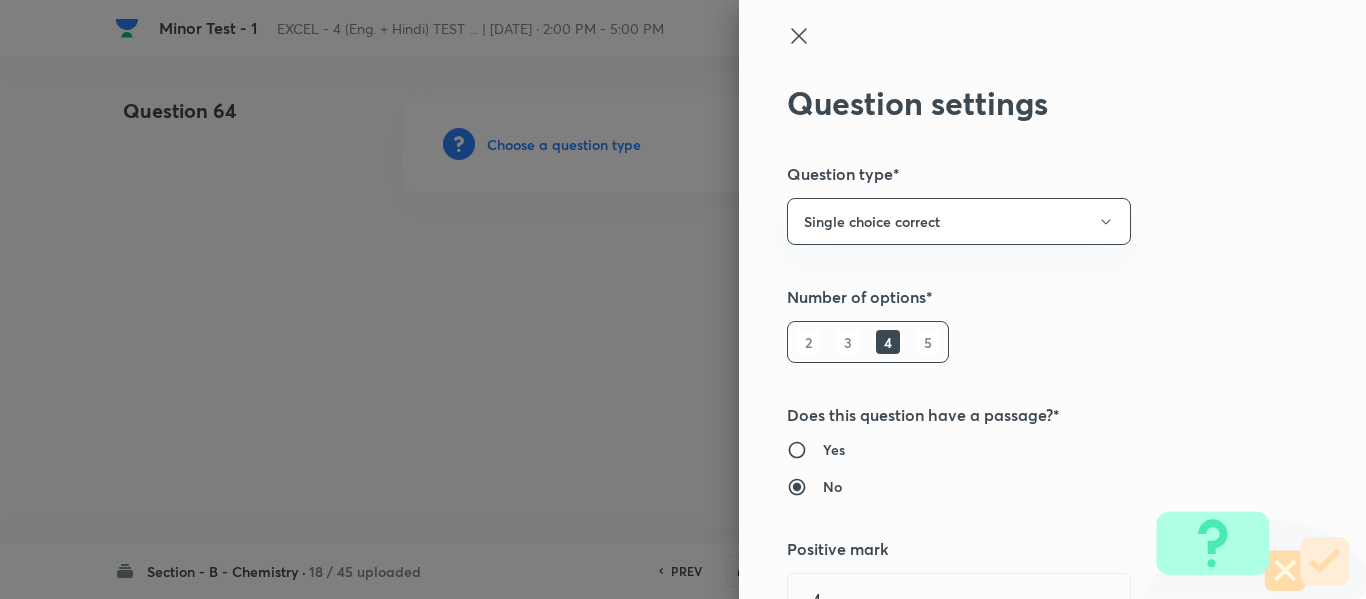 type 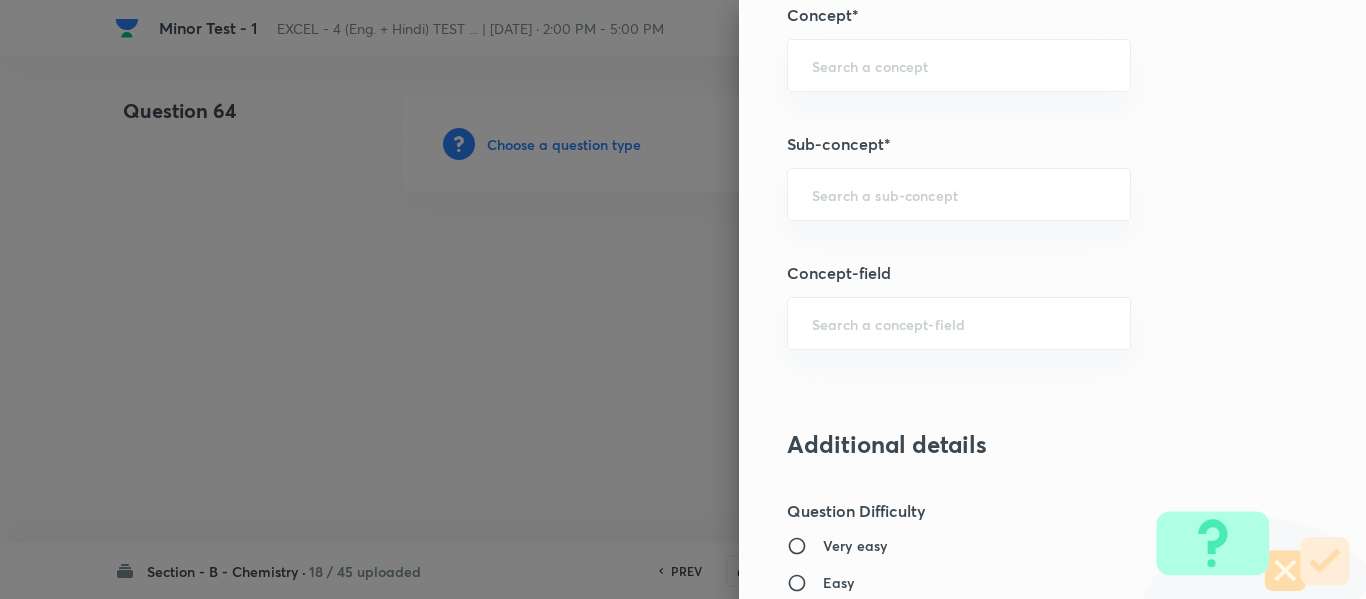 scroll, scrollTop: 1300, scrollLeft: 0, axis: vertical 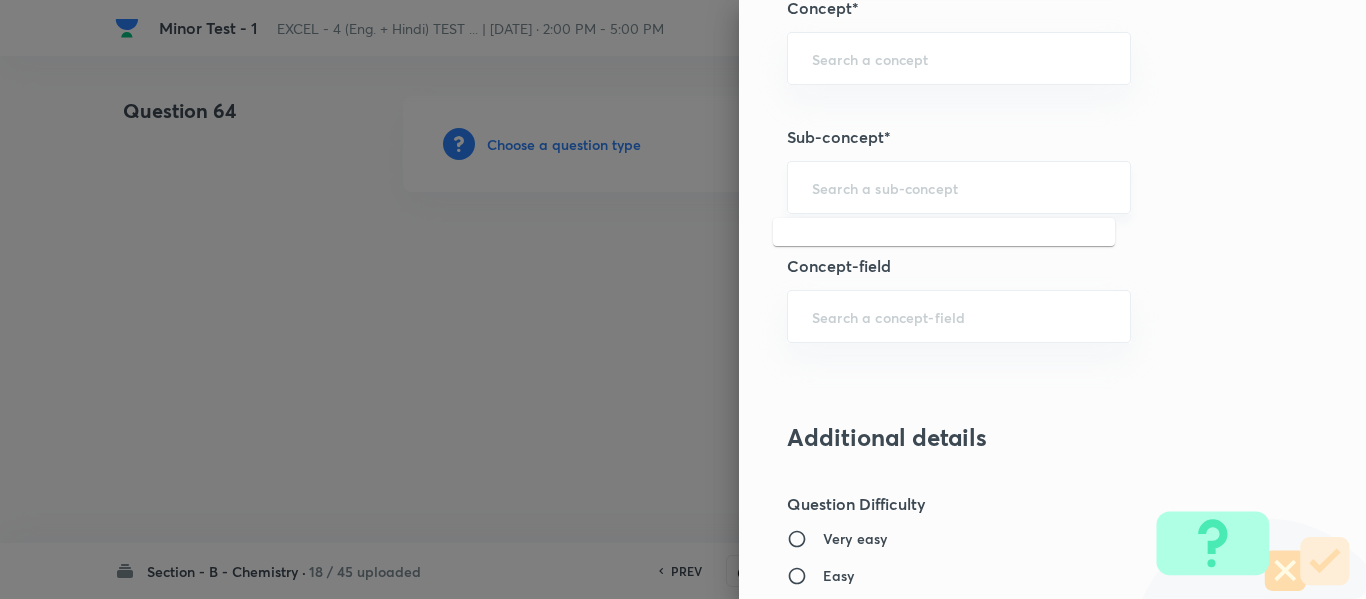 click at bounding box center [959, 187] 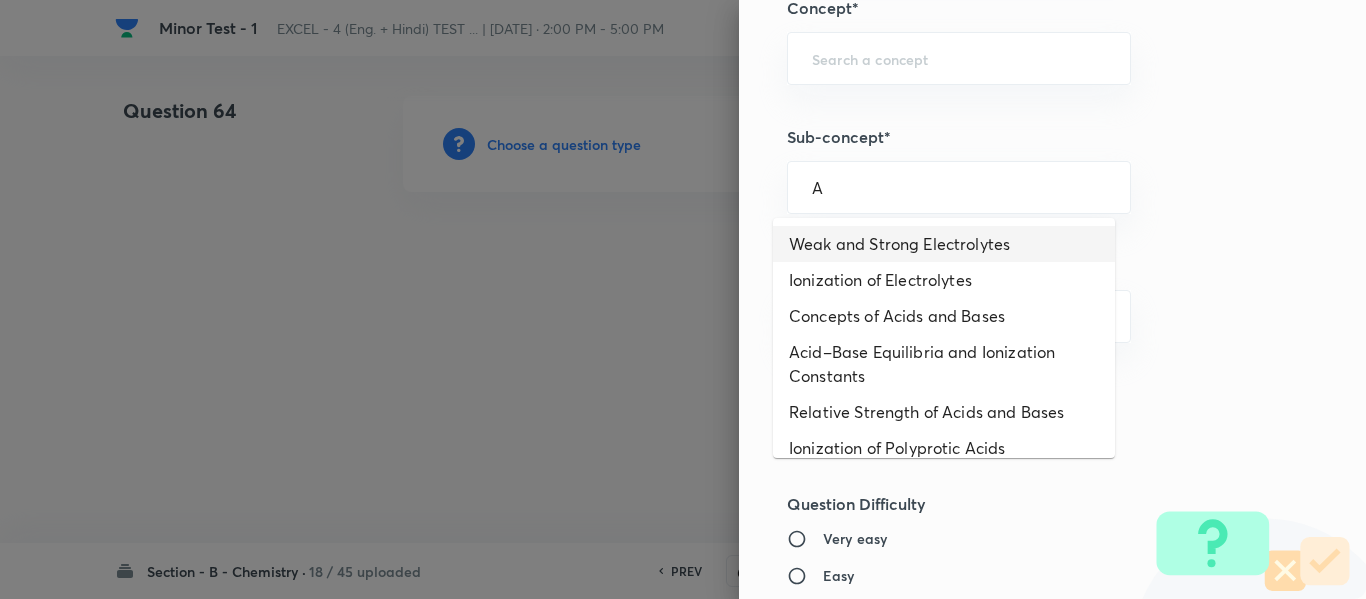 click on "Weak and Strong Electrolytes" at bounding box center [944, 244] 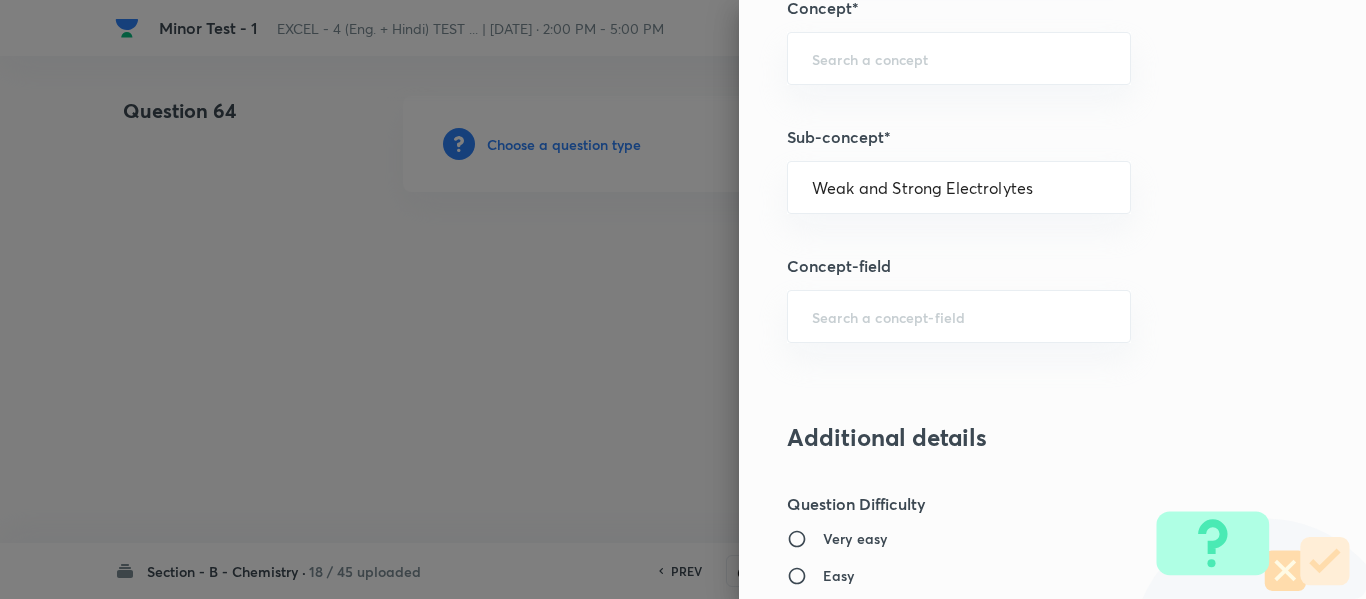 type on "Chemistry" 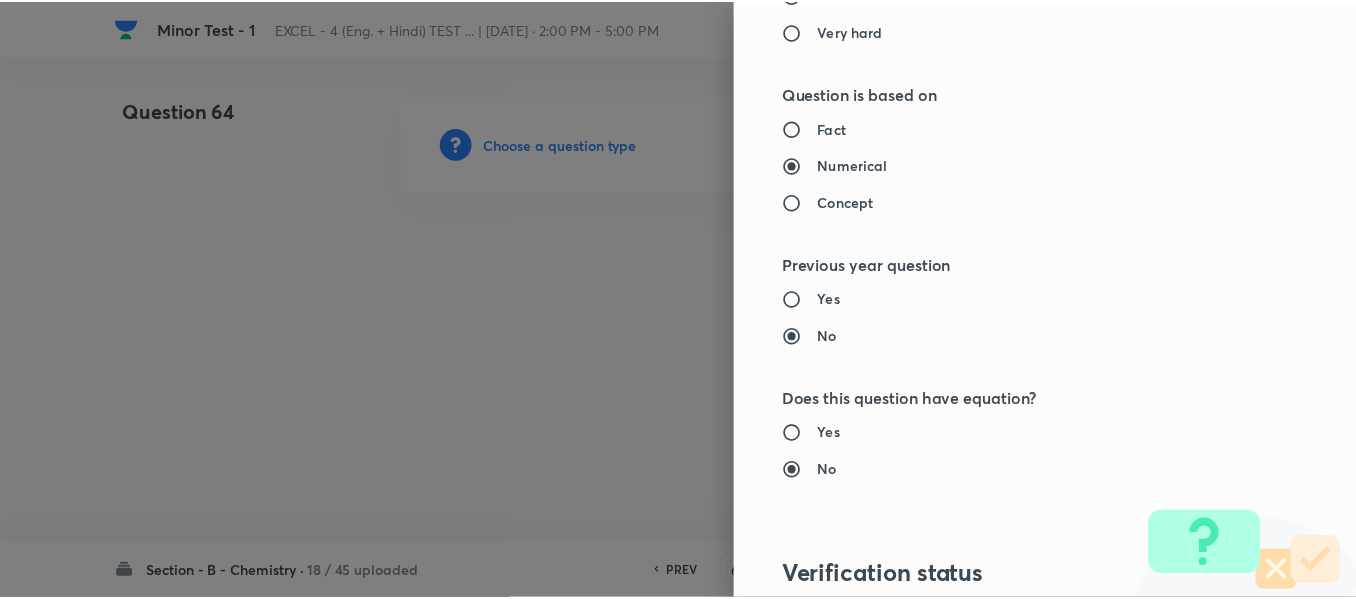 scroll, scrollTop: 2261, scrollLeft: 0, axis: vertical 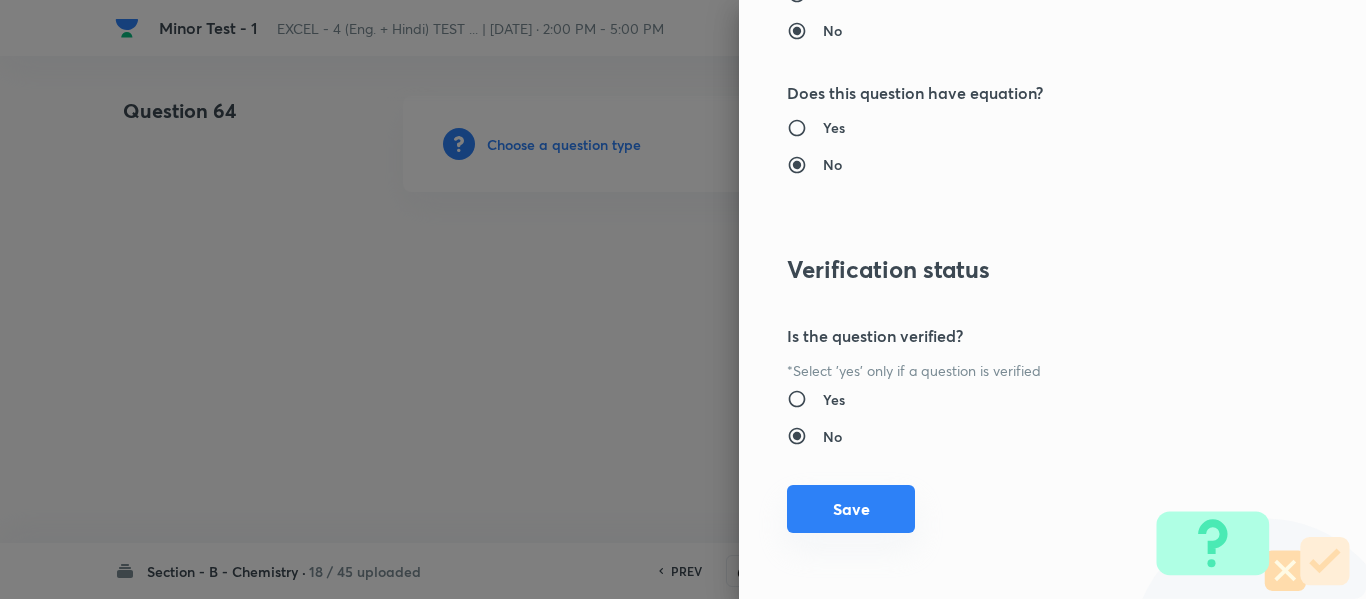 click on "Save" at bounding box center [851, 509] 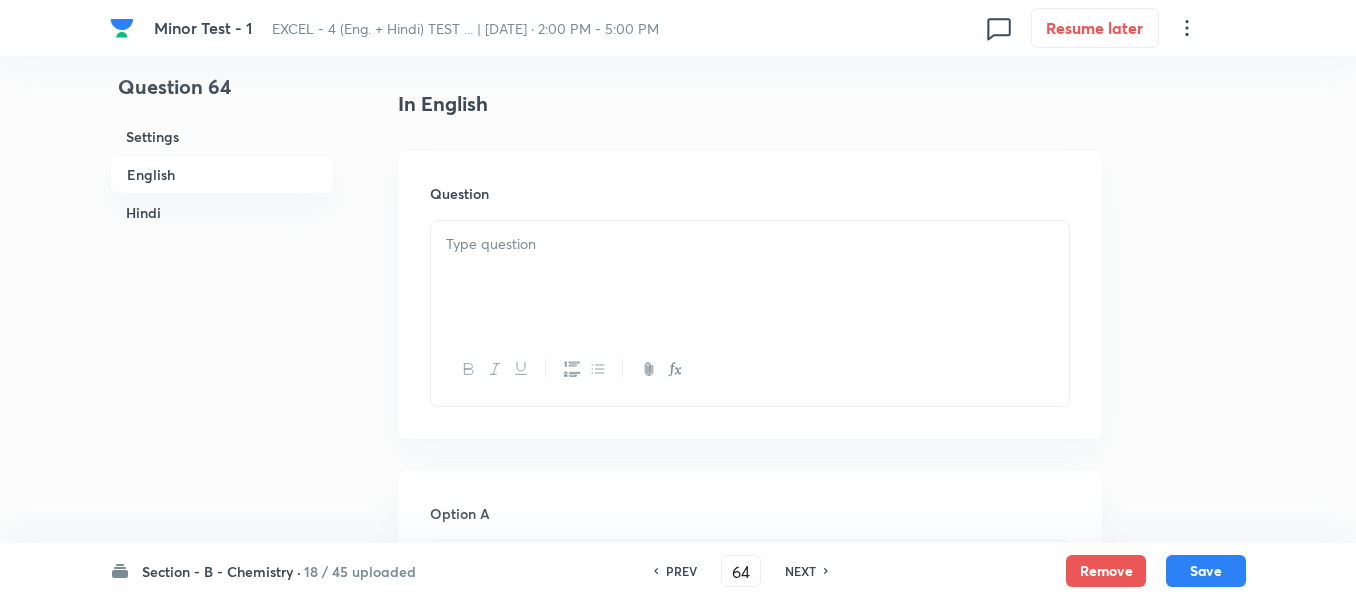 scroll, scrollTop: 500, scrollLeft: 0, axis: vertical 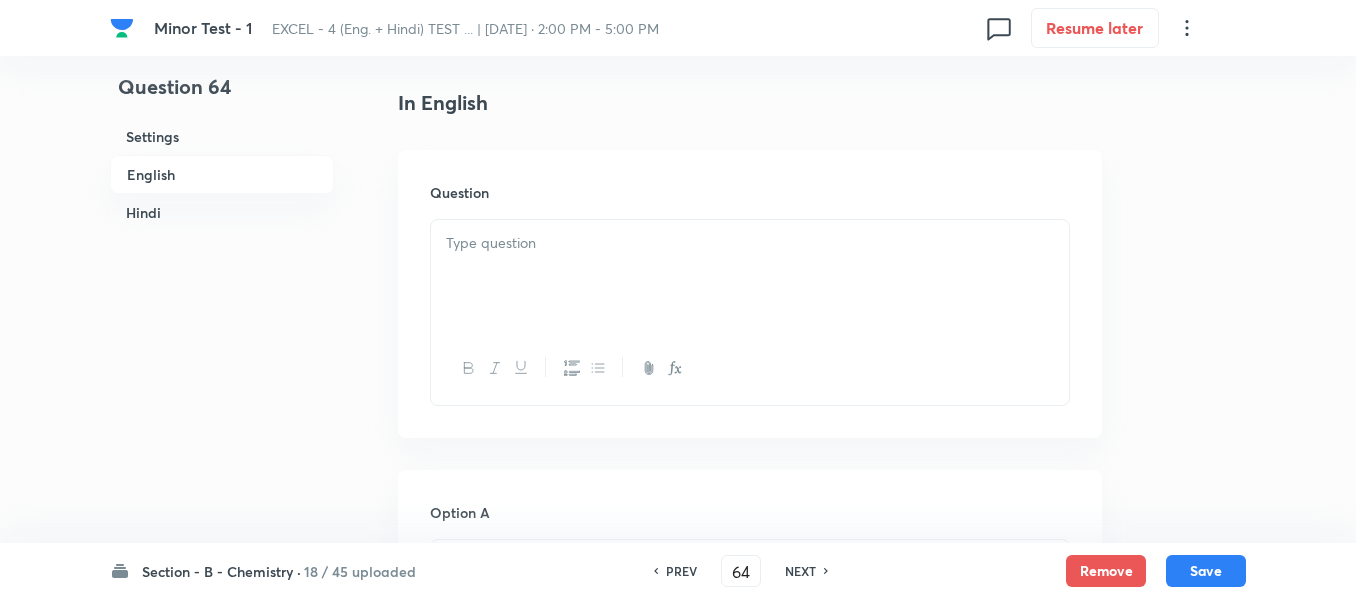 click at bounding box center (750, 243) 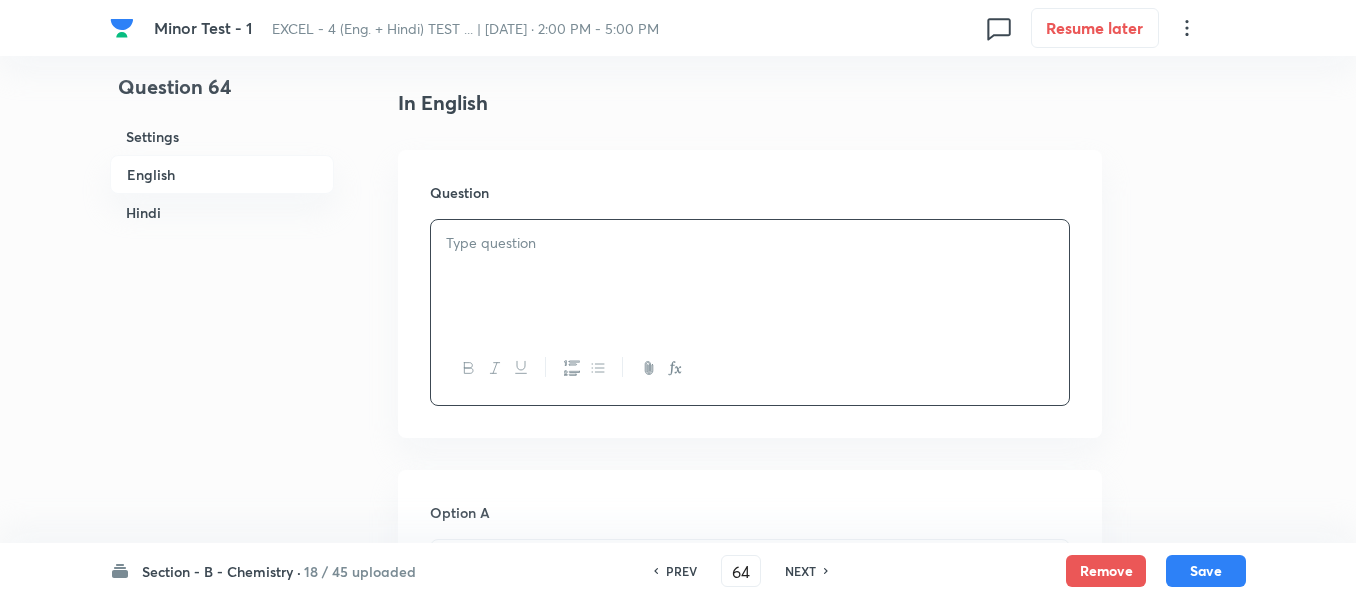 click on "Hindi" at bounding box center (222, 212) 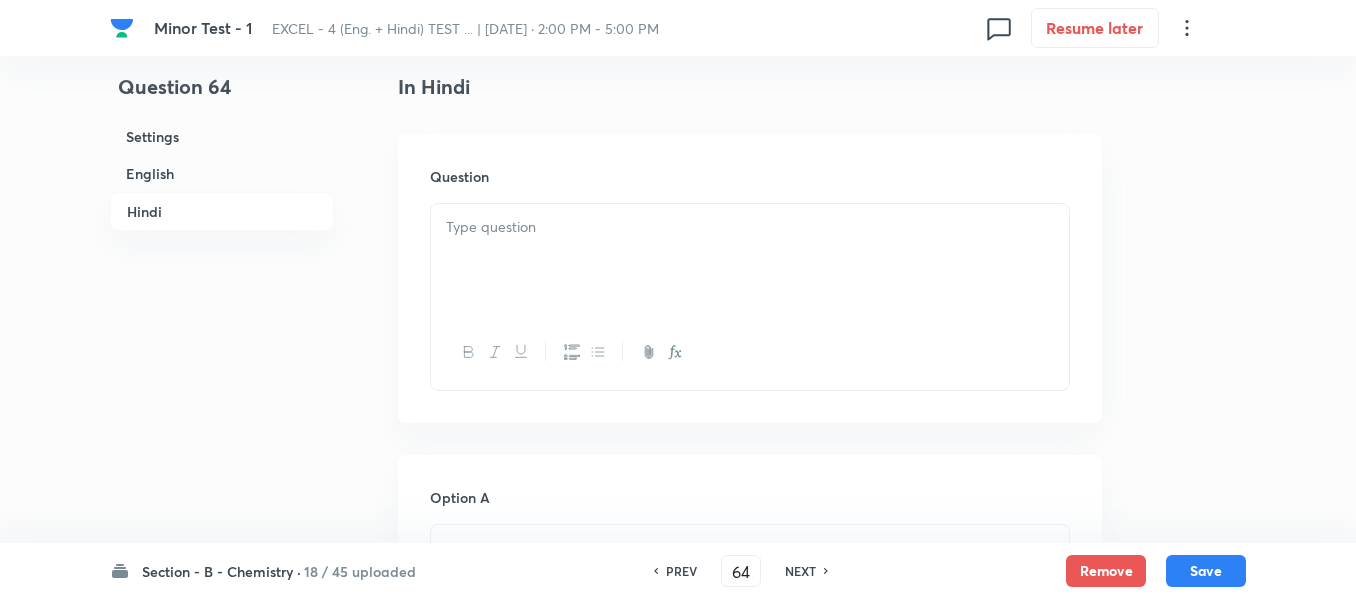 click at bounding box center [750, 260] 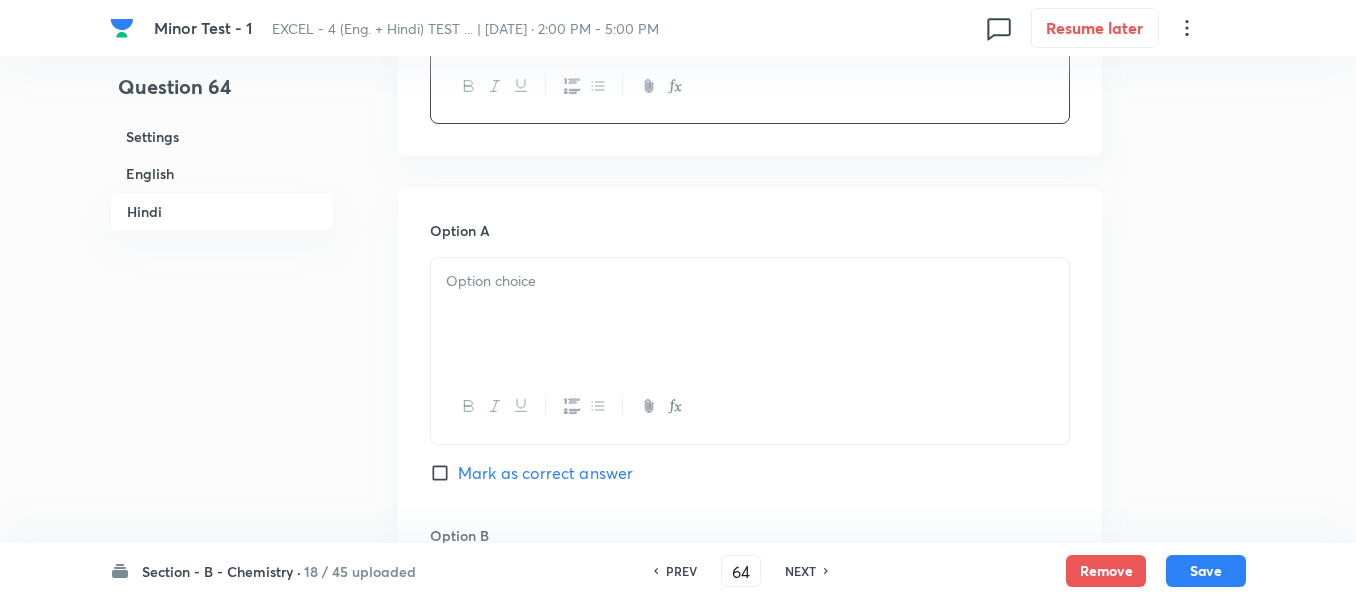 scroll, scrollTop: 2840, scrollLeft: 0, axis: vertical 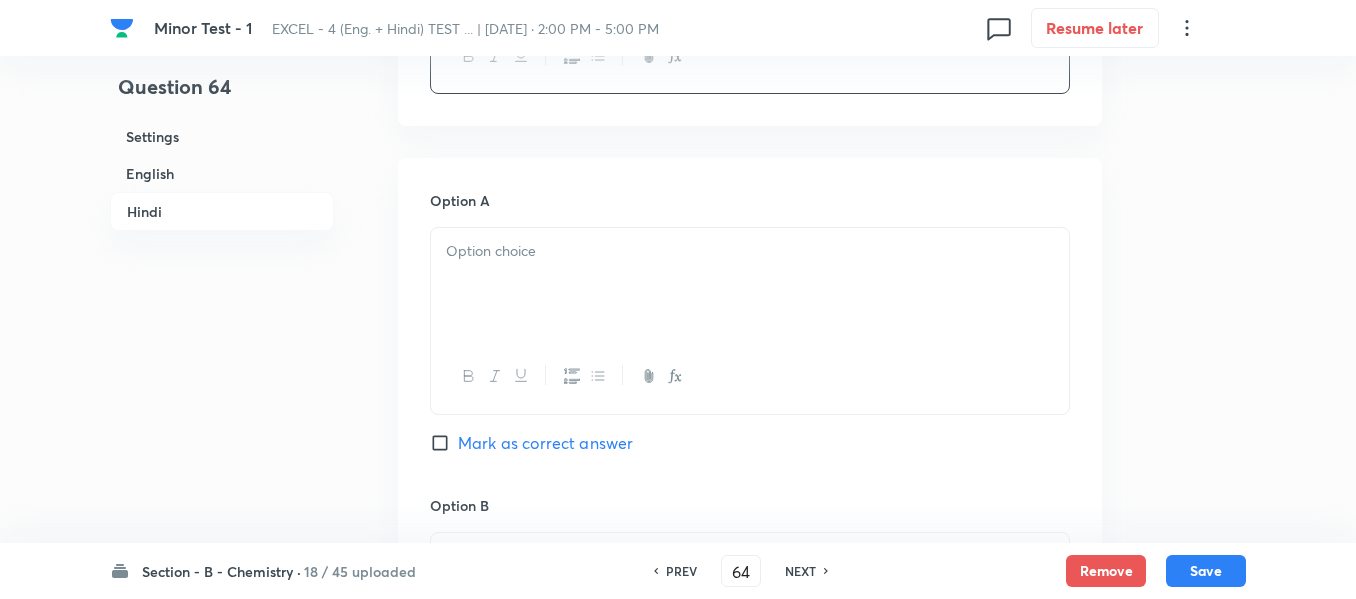 click on "Mark as correct answer" at bounding box center (444, 443) 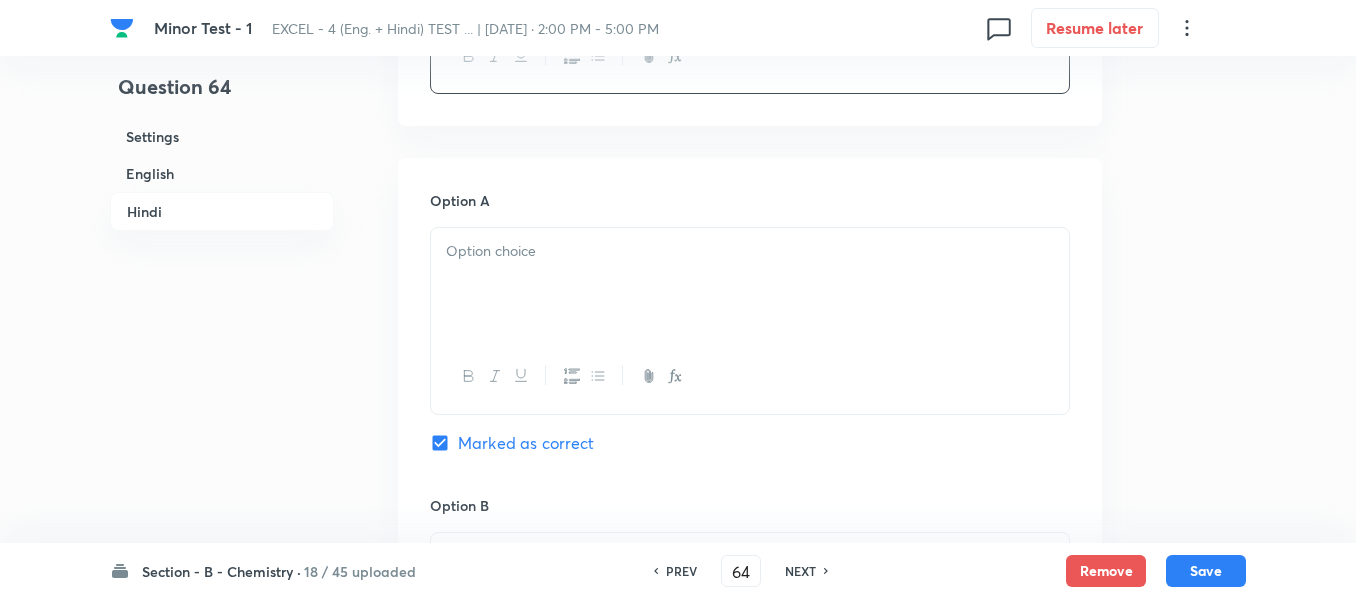 checkbox on "true" 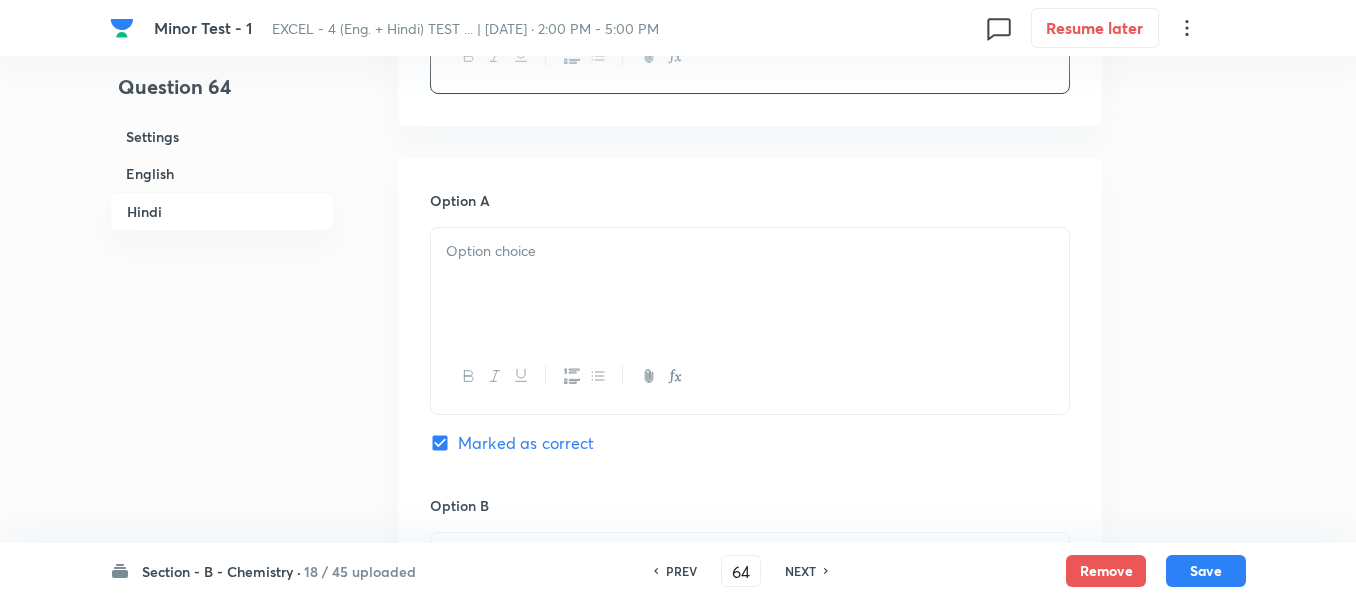 click on "English" at bounding box center (222, 173) 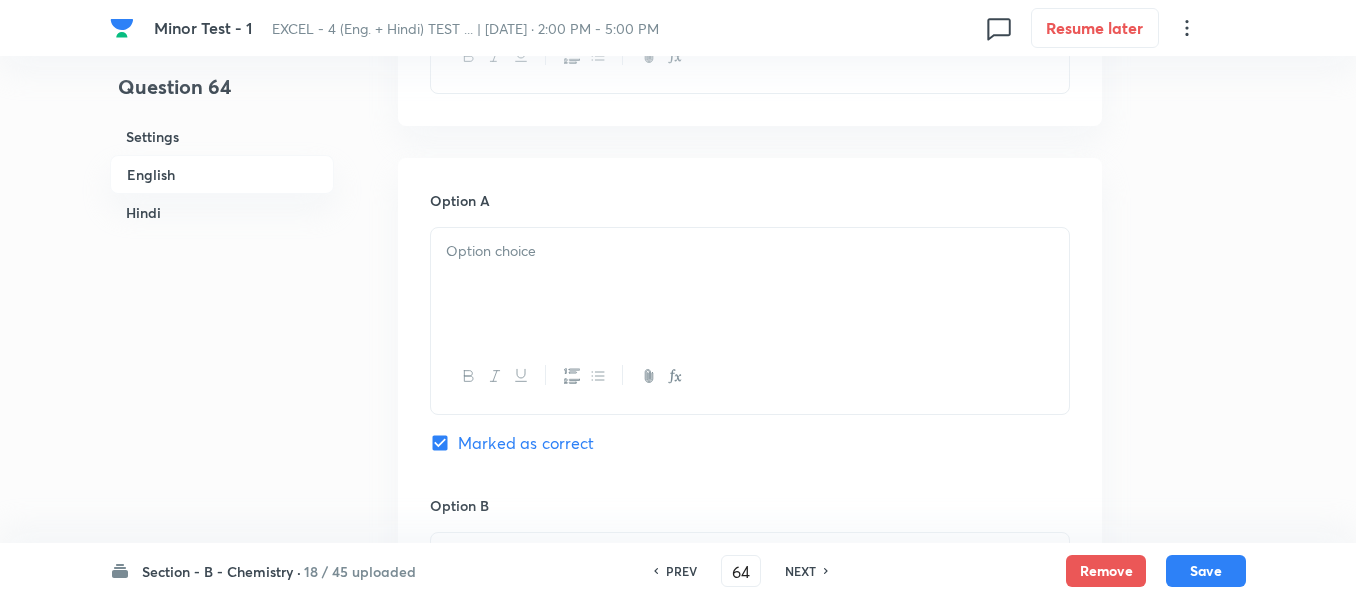 scroll, scrollTop: 516, scrollLeft: 0, axis: vertical 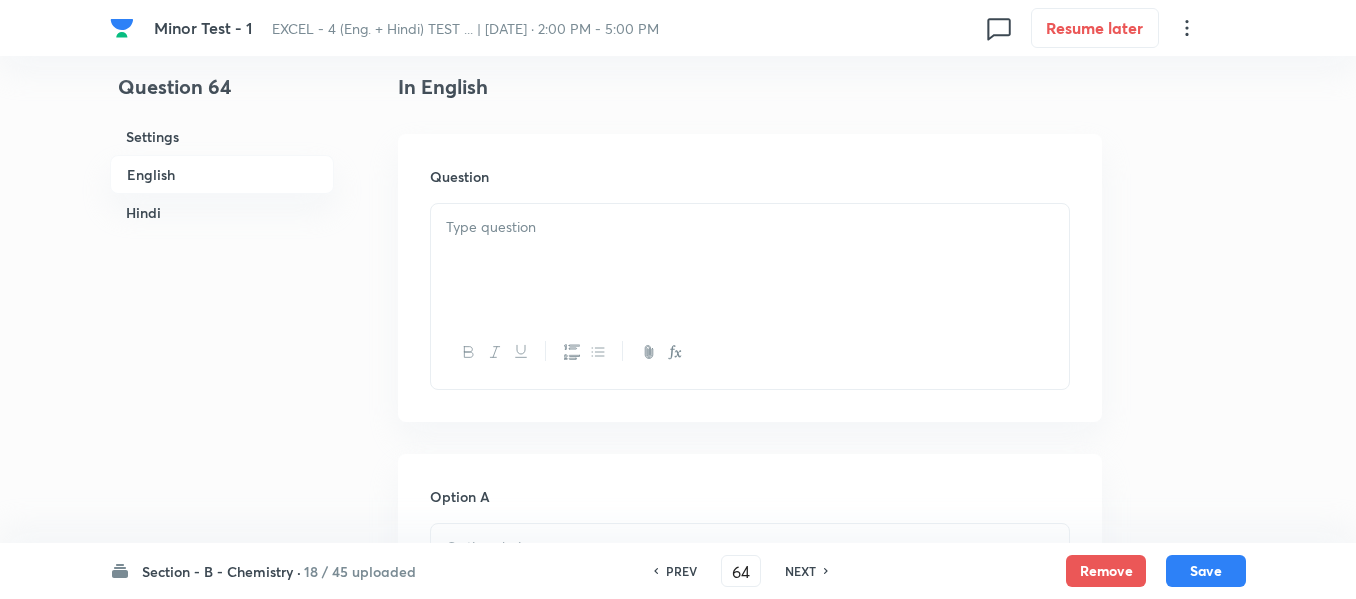 click at bounding box center (750, 260) 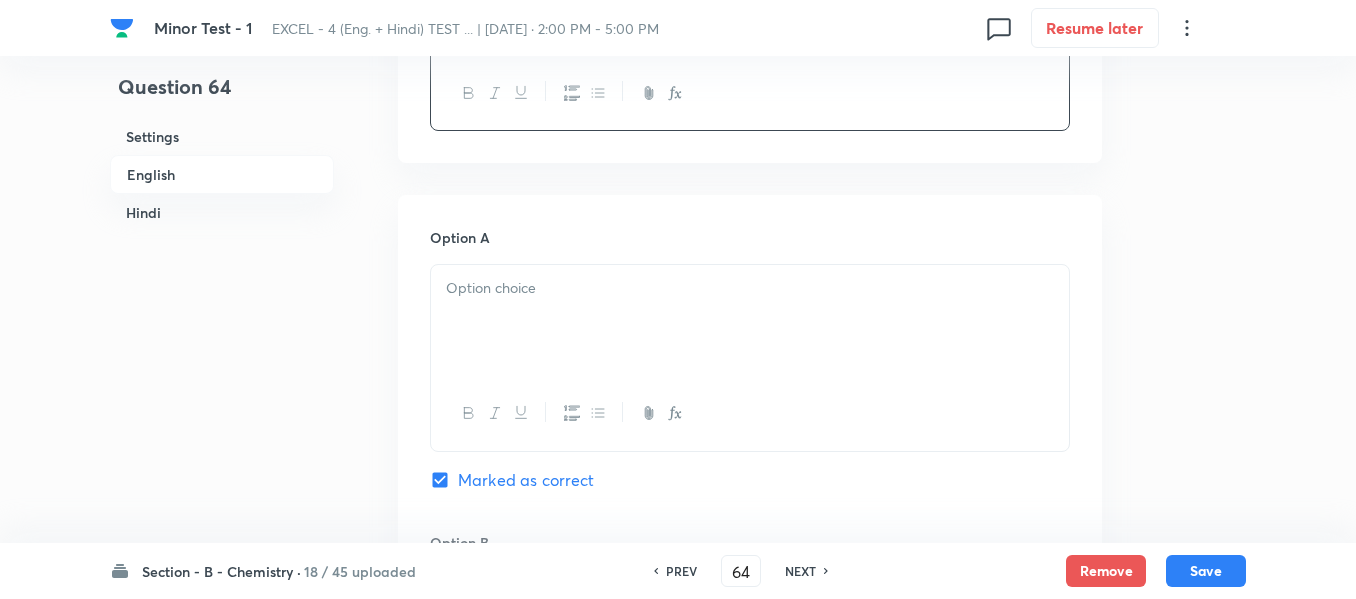 scroll, scrollTop: 816, scrollLeft: 0, axis: vertical 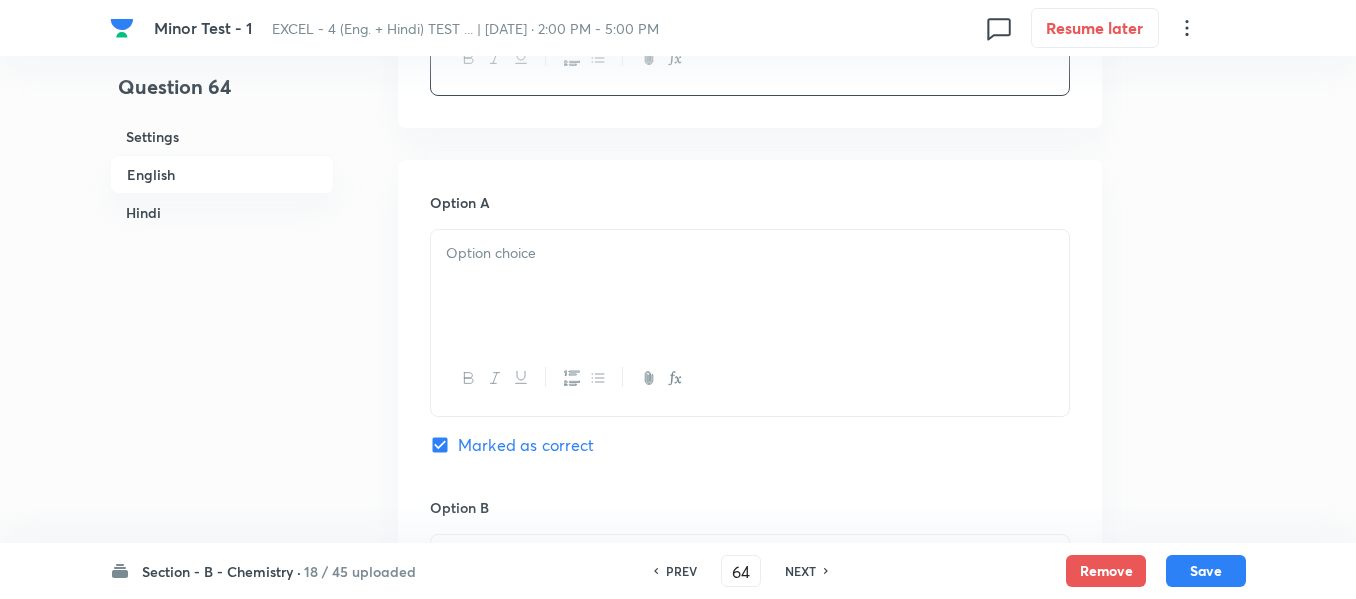 click at bounding box center [750, 253] 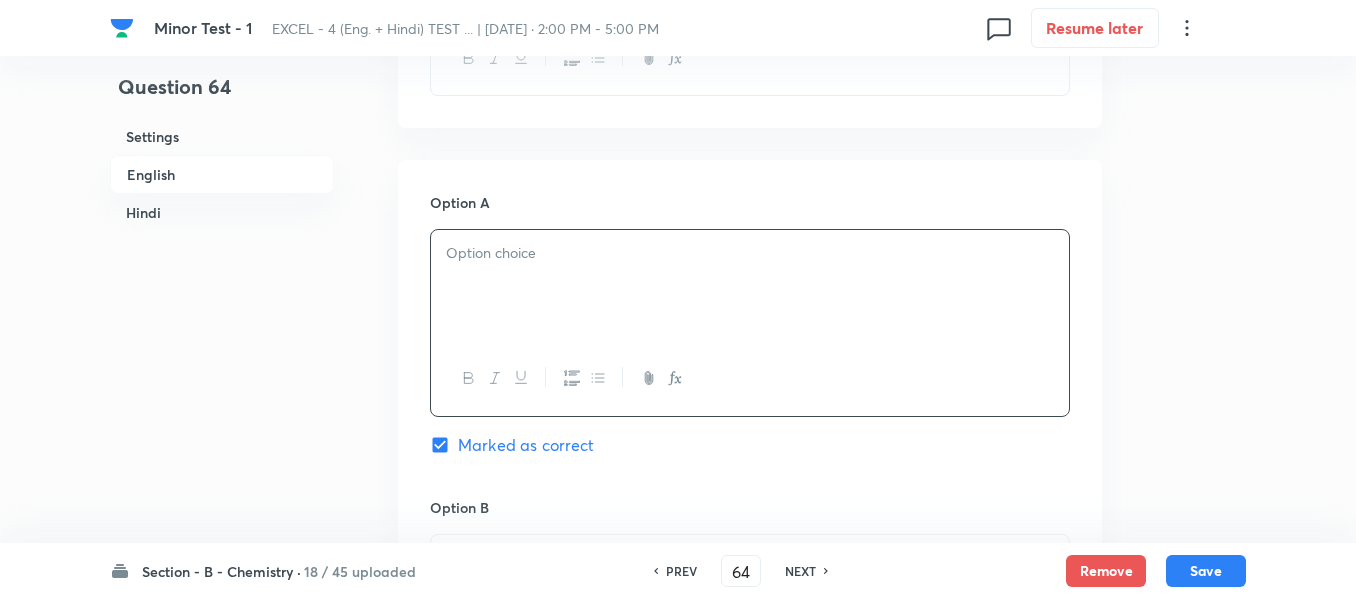 click at bounding box center (750, 253) 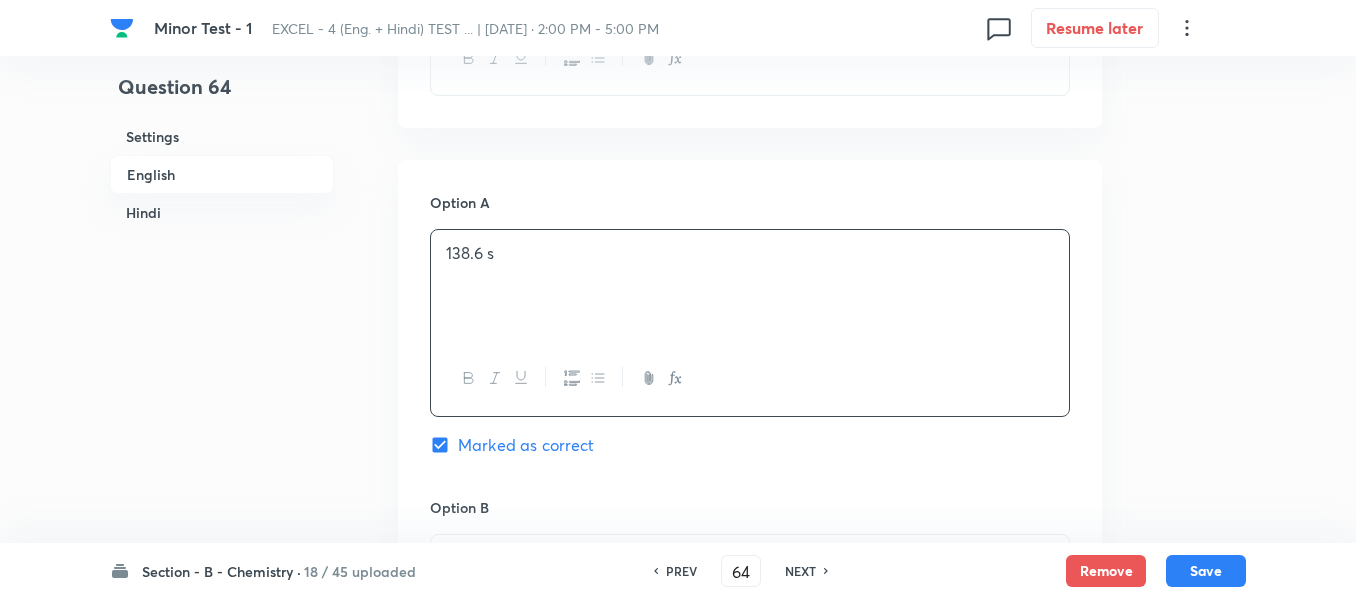 click on "Hindi" at bounding box center [222, 212] 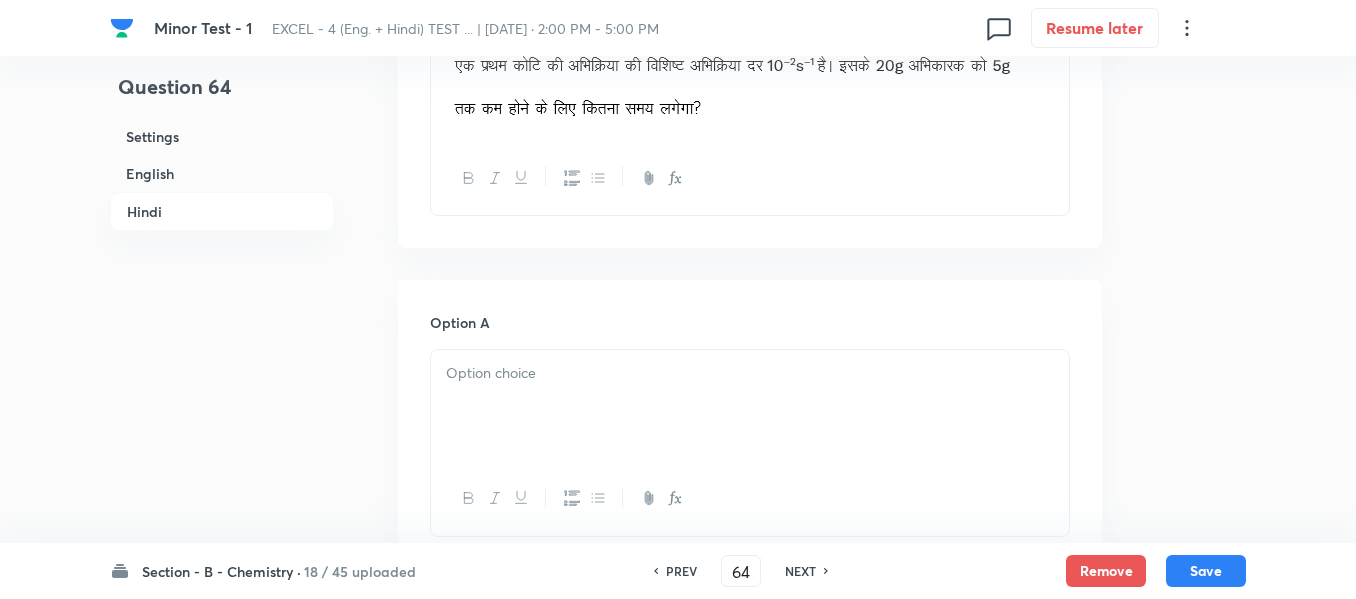 scroll, scrollTop: 2746, scrollLeft: 0, axis: vertical 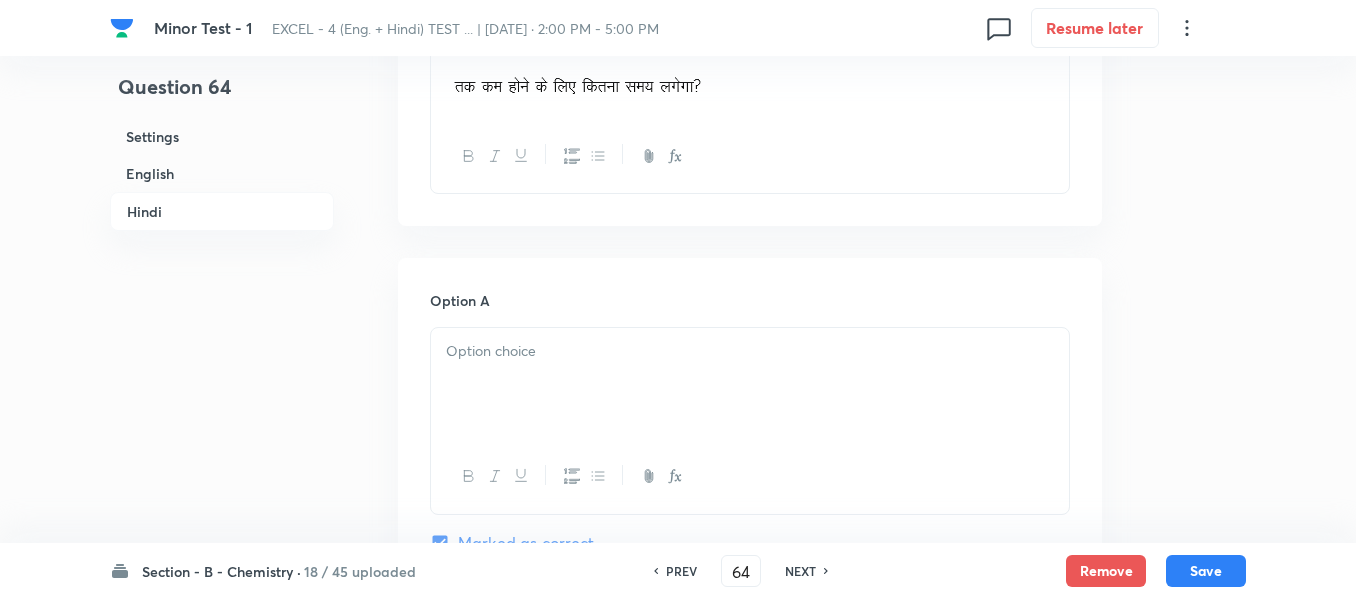 click at bounding box center [750, 351] 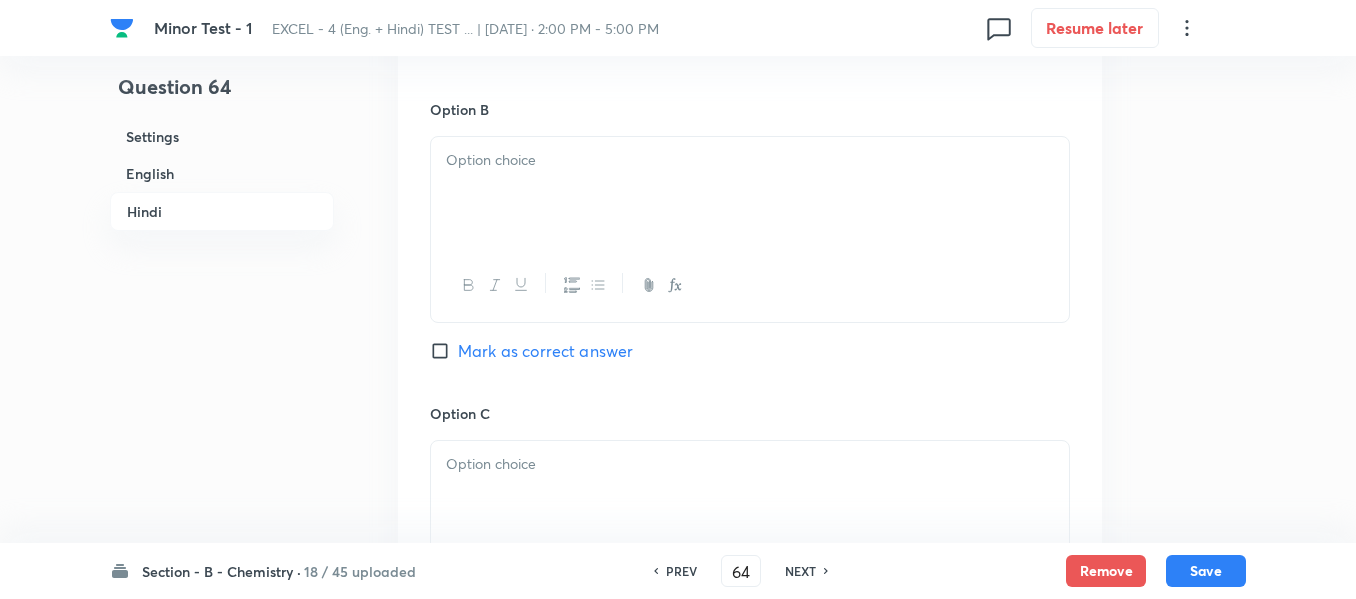 scroll, scrollTop: 3246, scrollLeft: 0, axis: vertical 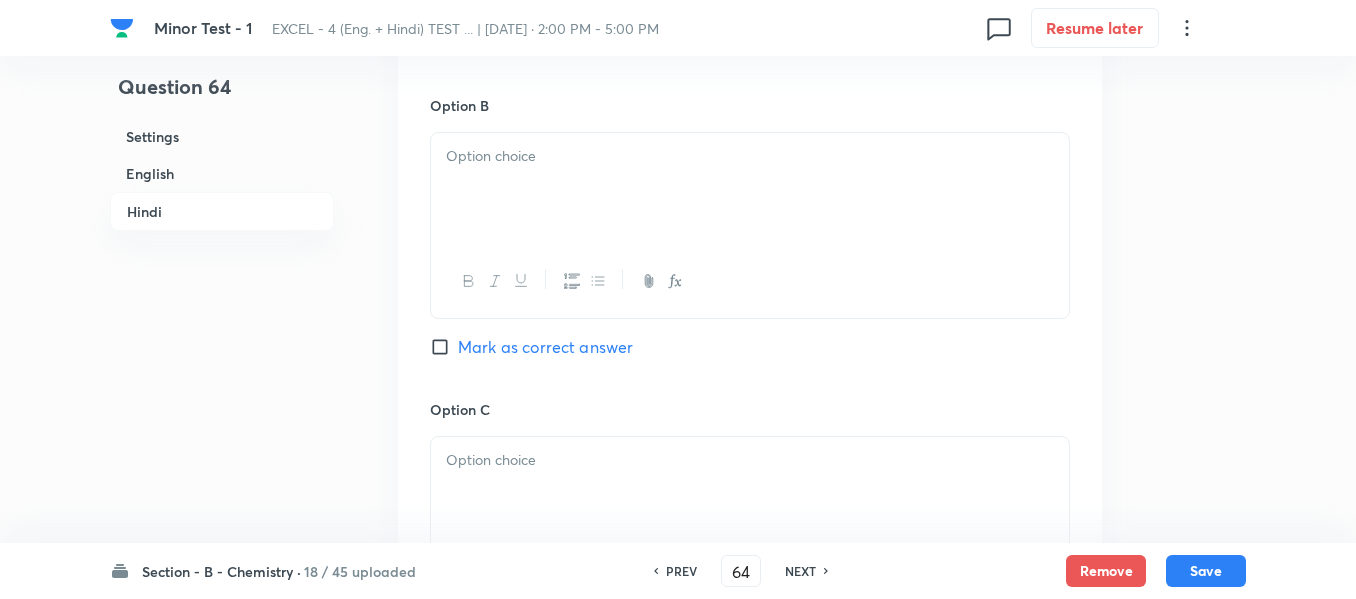 click at bounding box center (750, 189) 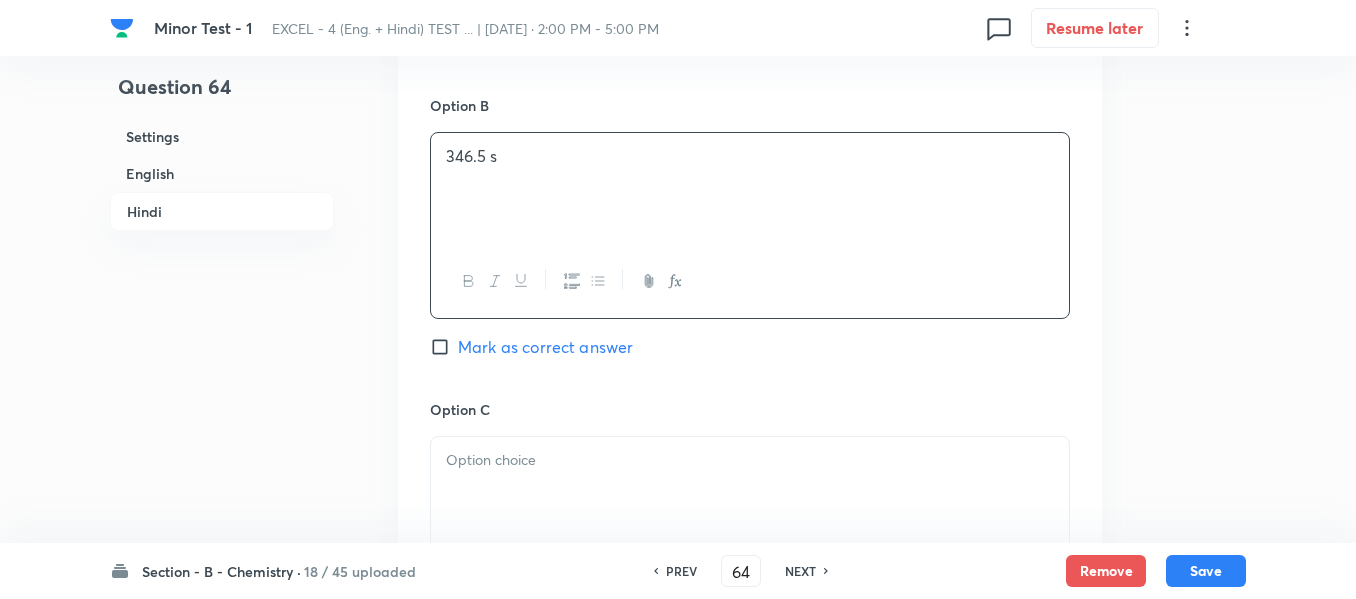 click on "English" at bounding box center [222, 173] 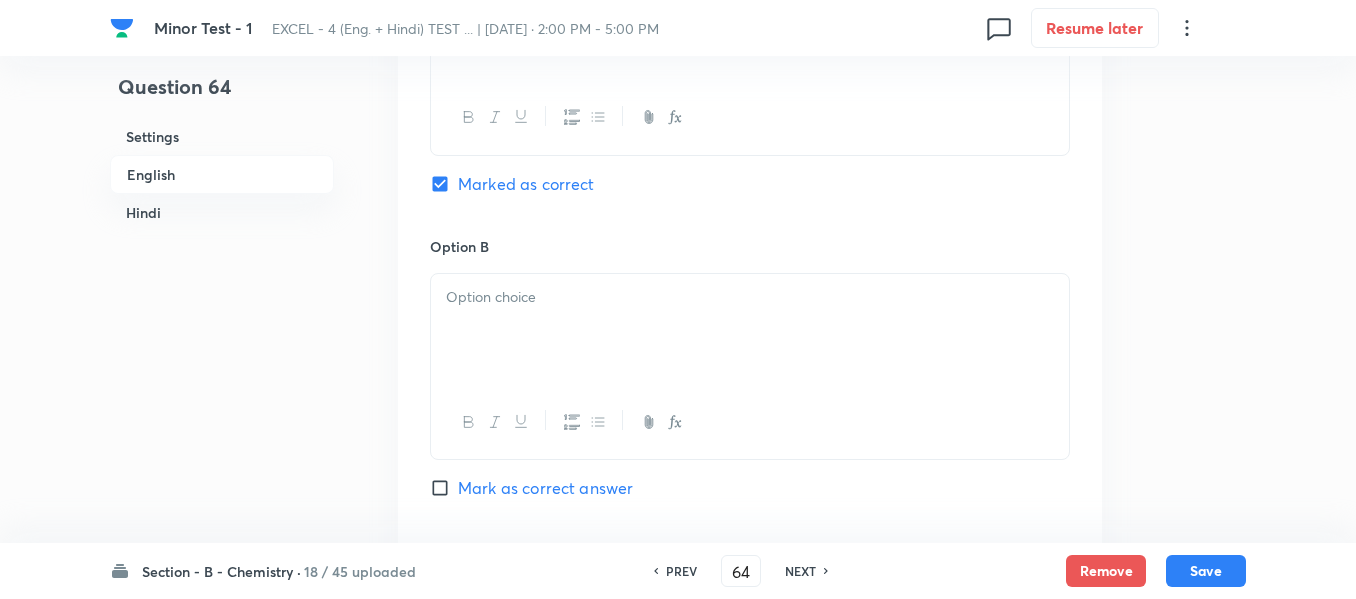 scroll, scrollTop: 1116, scrollLeft: 0, axis: vertical 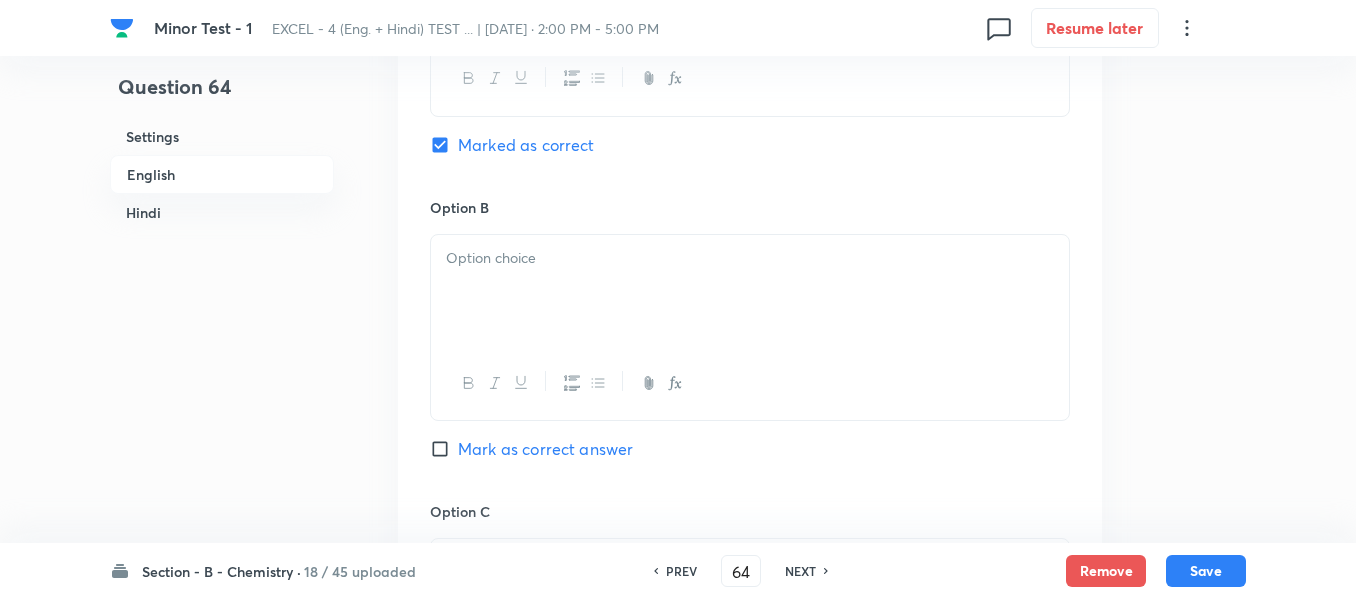 click at bounding box center [750, 291] 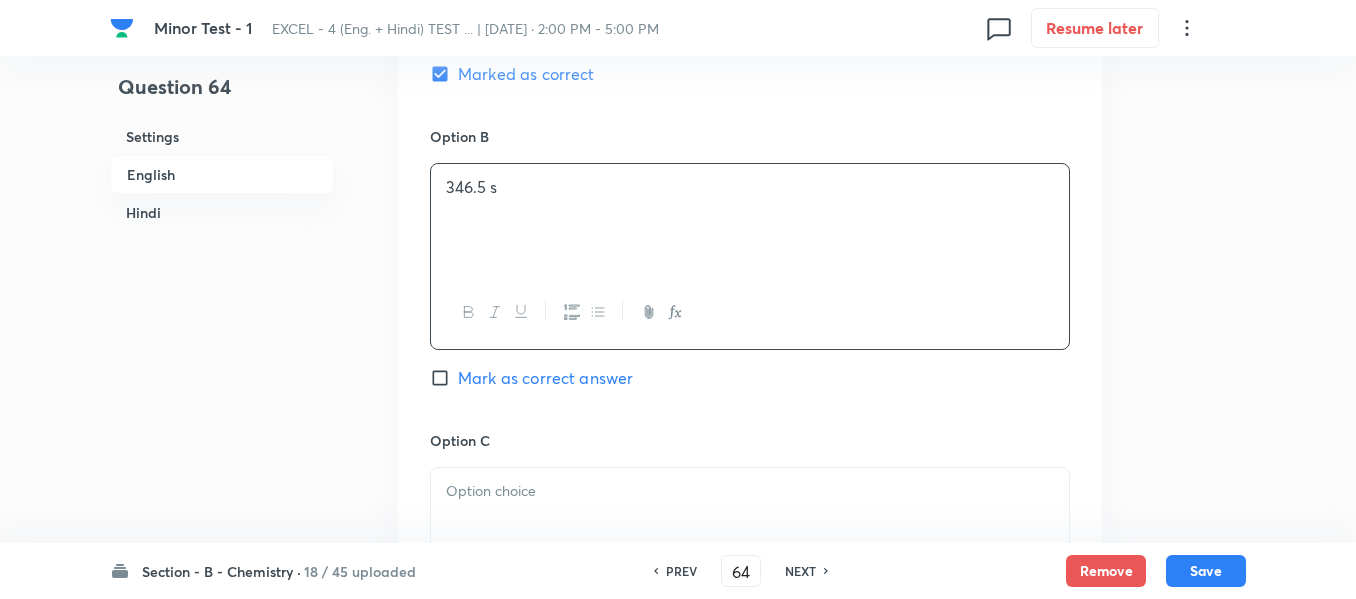 scroll, scrollTop: 1316, scrollLeft: 0, axis: vertical 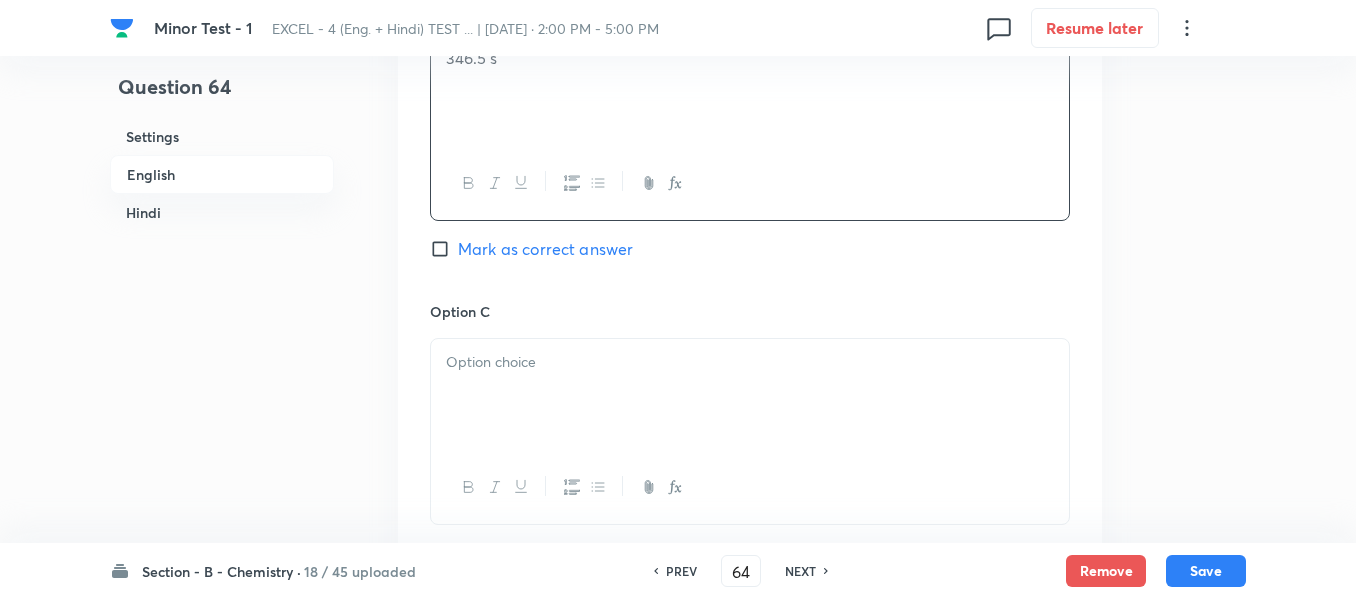 click at bounding box center (750, 362) 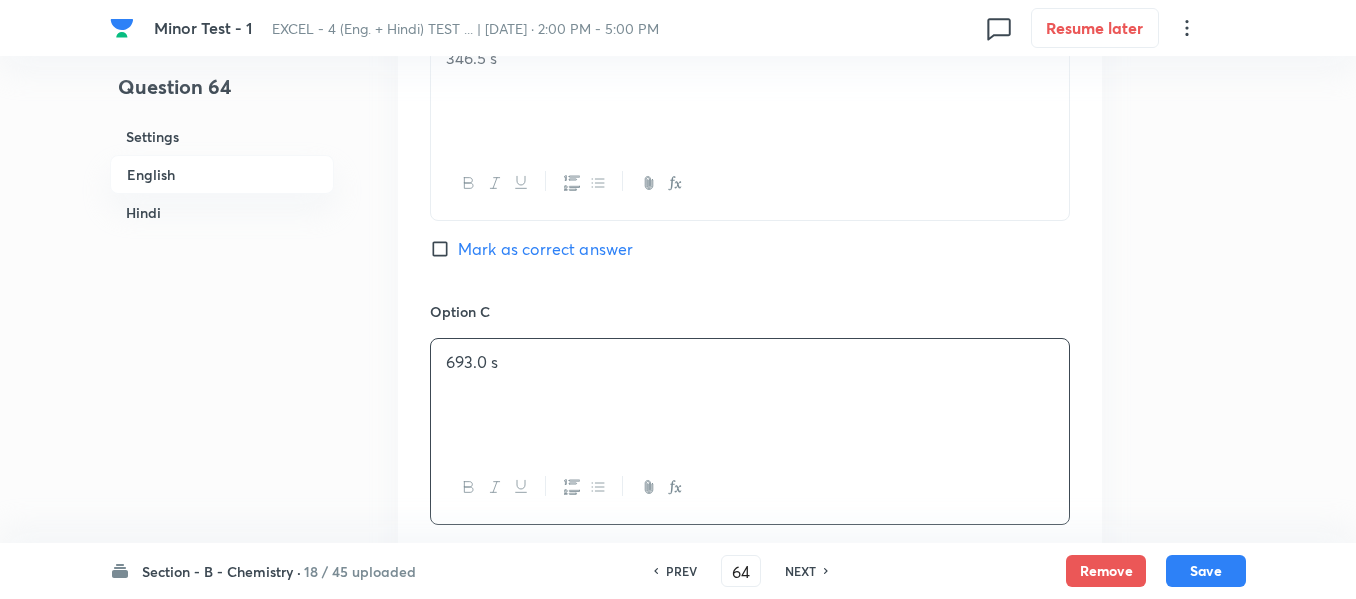 click on "Hindi" at bounding box center (222, 212) 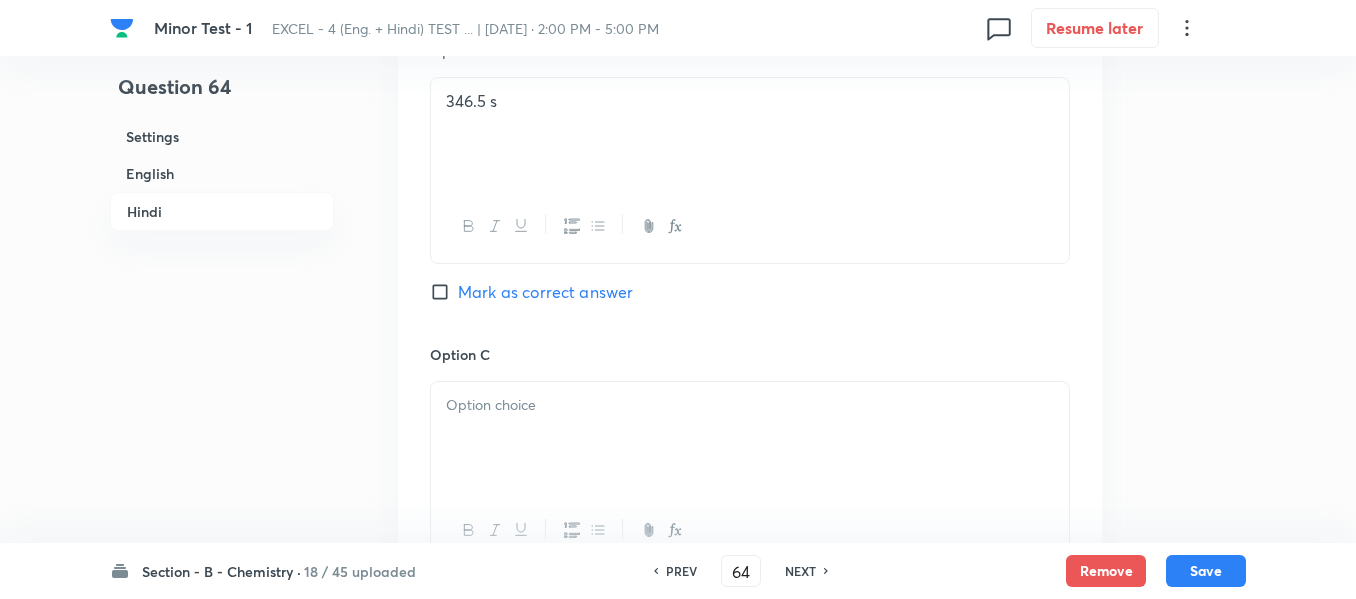scroll, scrollTop: 3346, scrollLeft: 0, axis: vertical 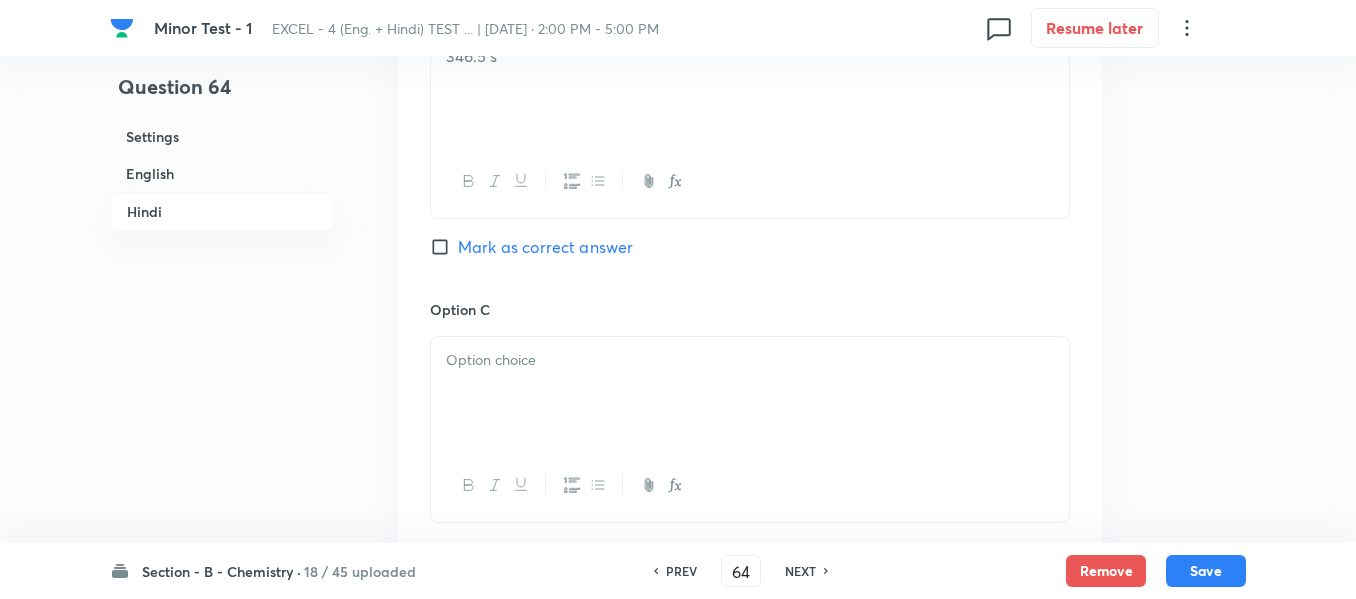 click at bounding box center (750, 360) 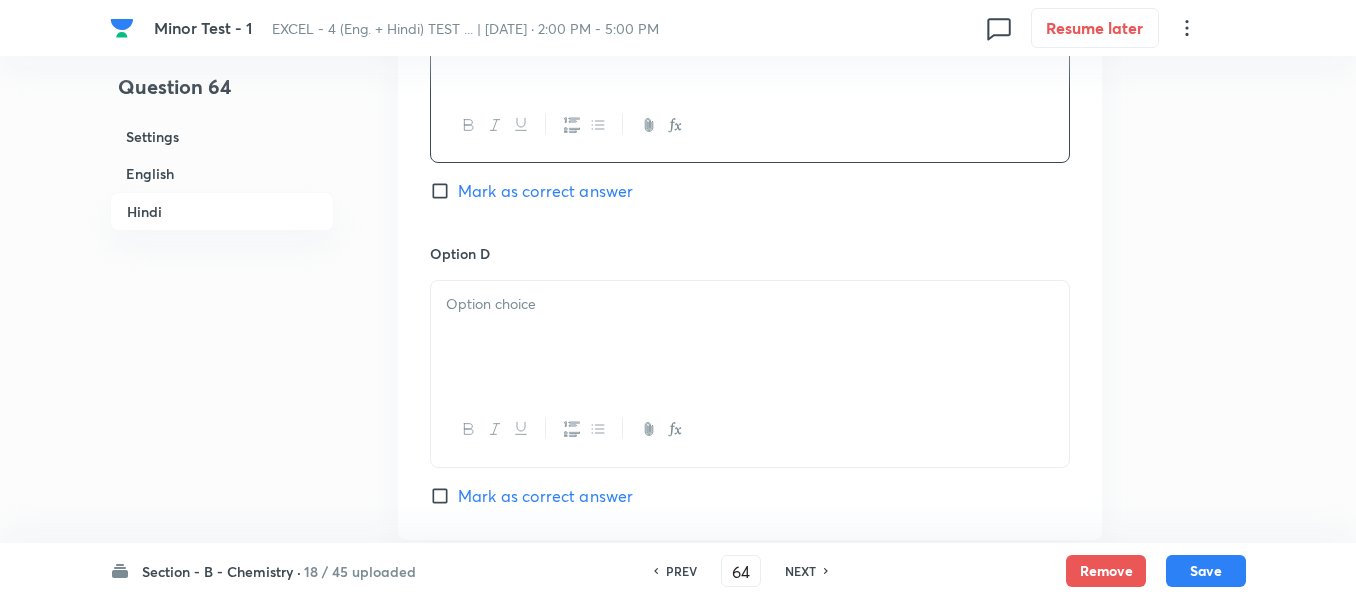 scroll, scrollTop: 3746, scrollLeft: 0, axis: vertical 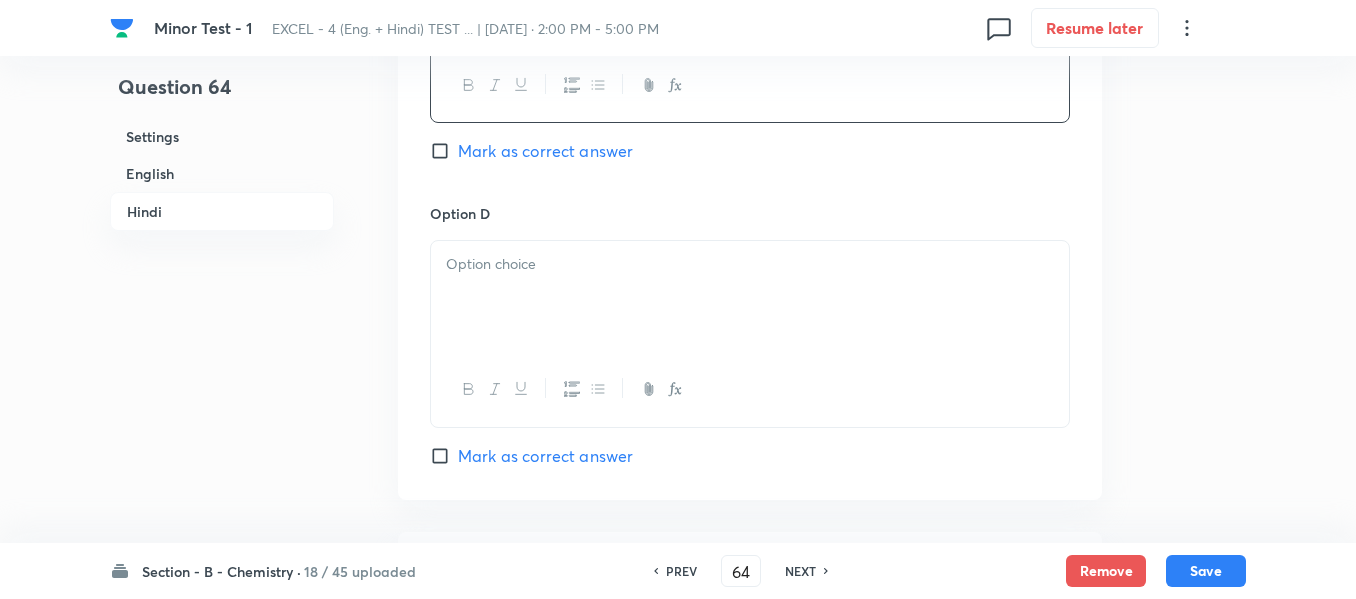 click at bounding box center (750, 297) 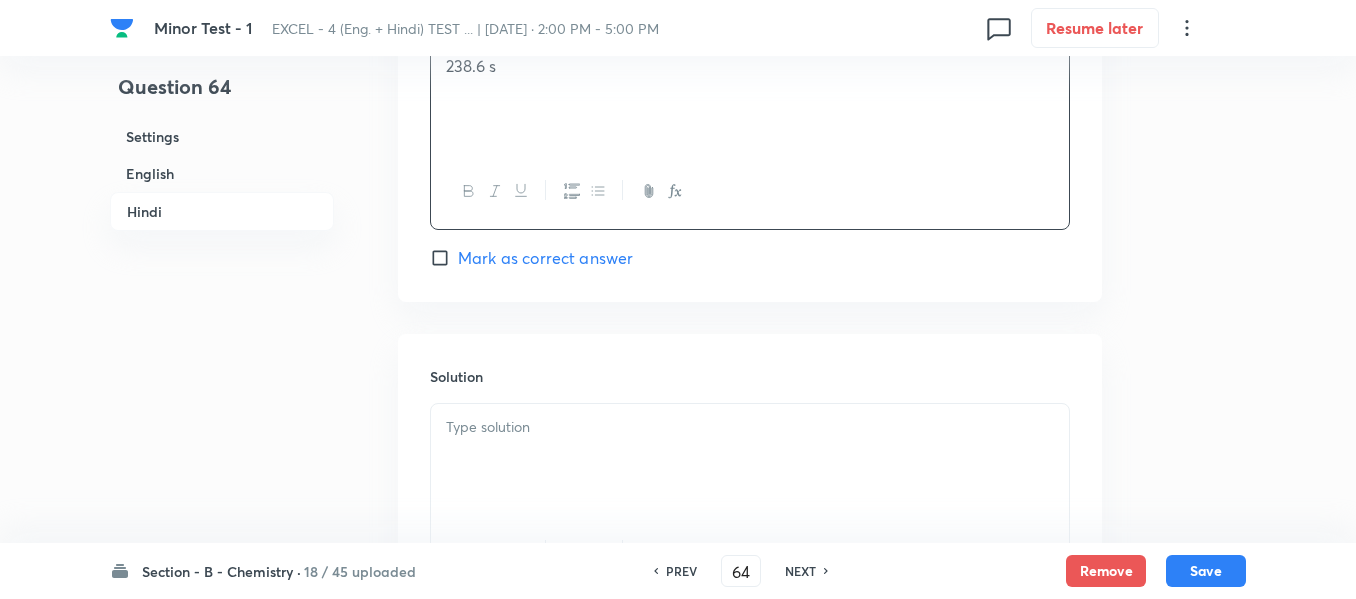 scroll, scrollTop: 3946, scrollLeft: 0, axis: vertical 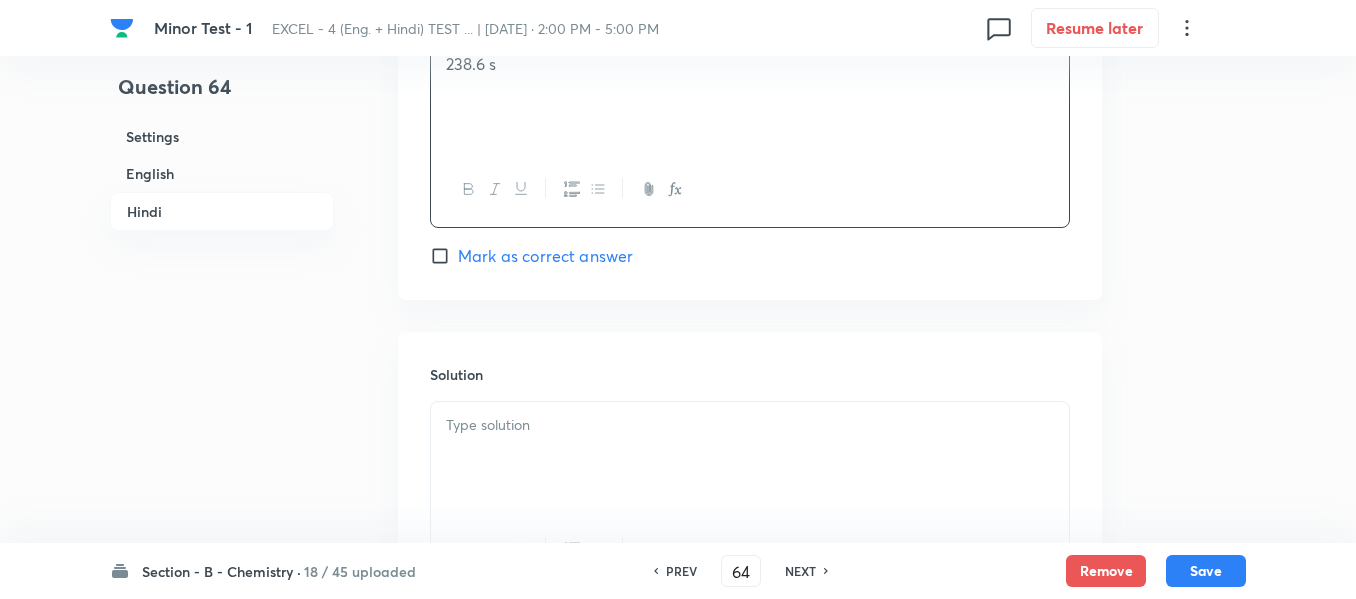 click at bounding box center (750, 425) 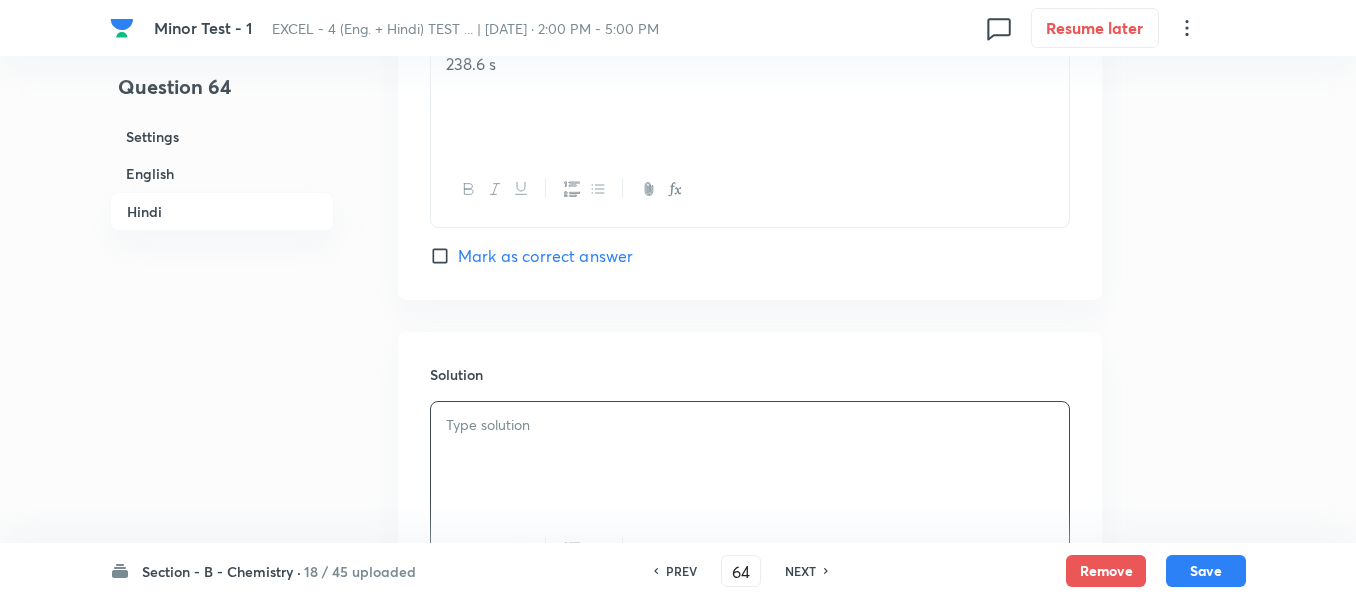 type 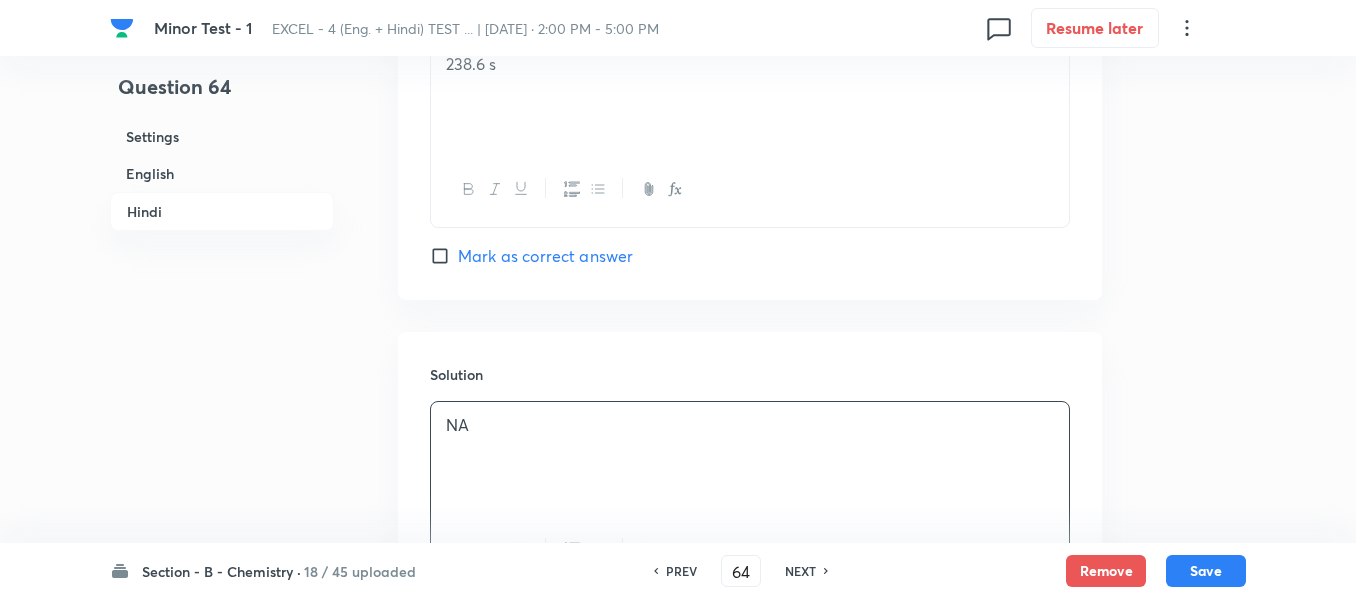 click on "English" at bounding box center [222, 173] 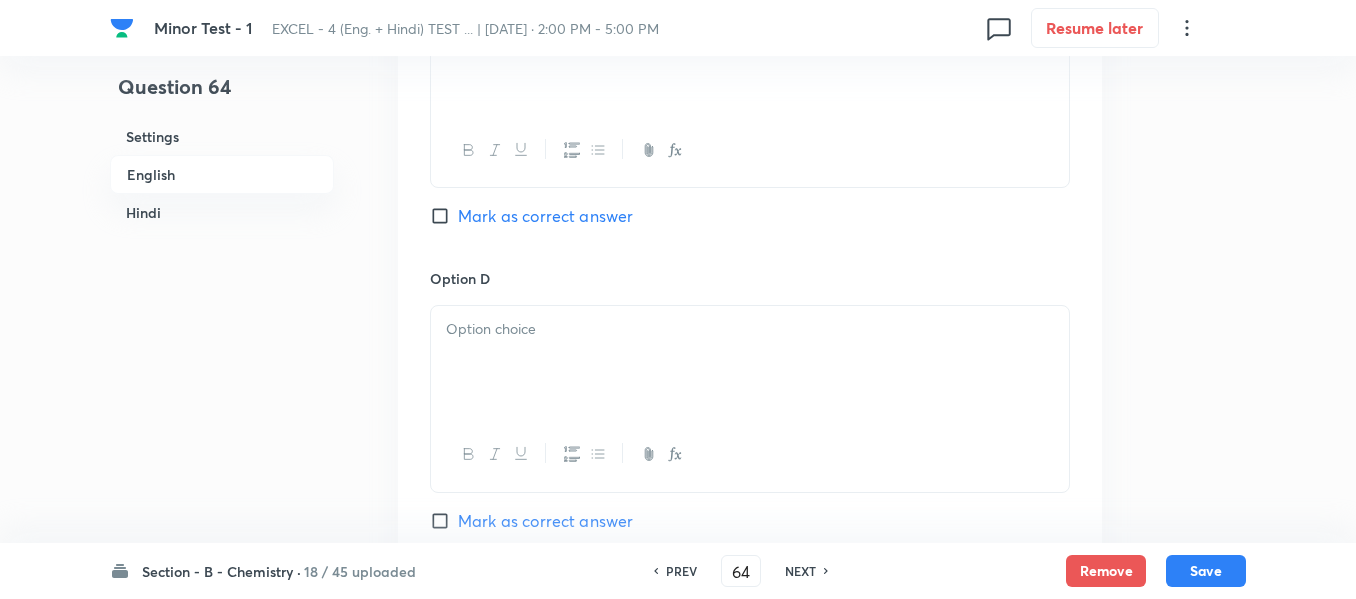 scroll, scrollTop: 1716, scrollLeft: 0, axis: vertical 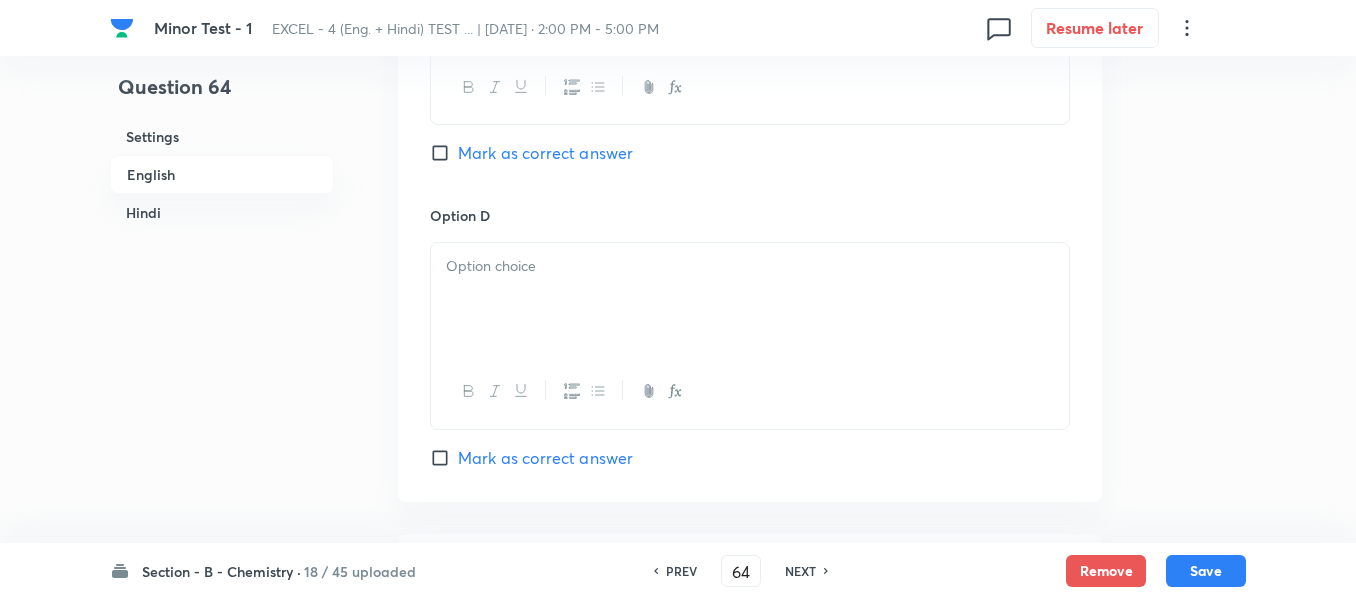 click at bounding box center (750, 266) 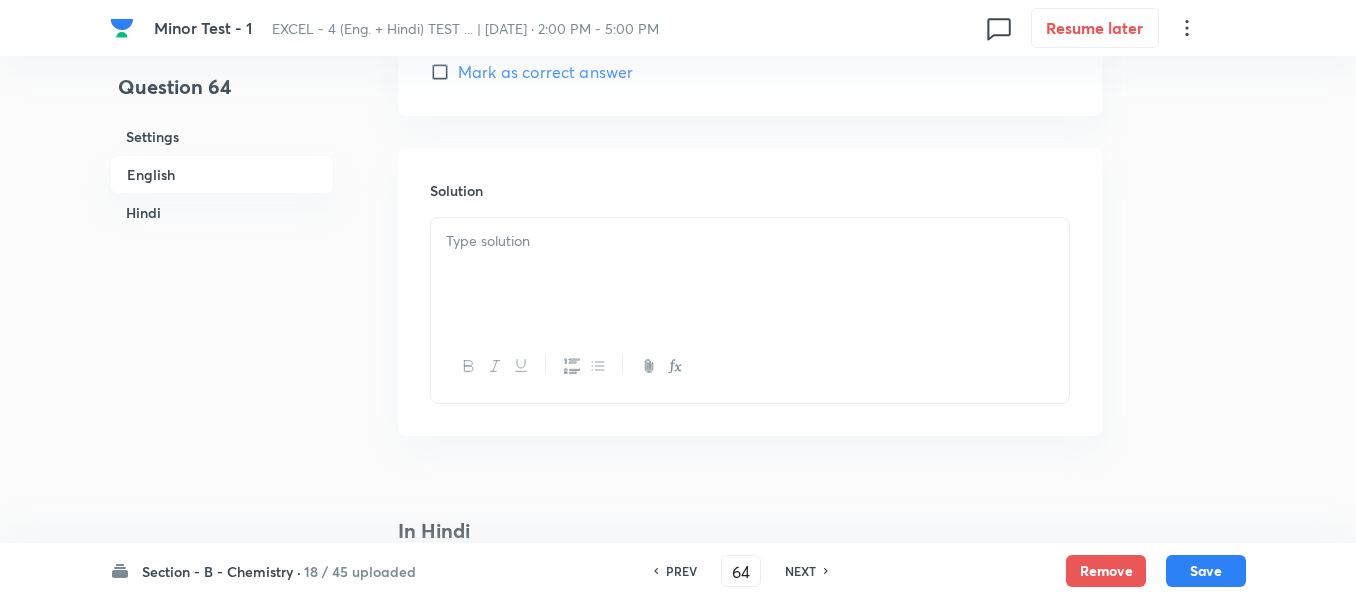 scroll, scrollTop: 2116, scrollLeft: 0, axis: vertical 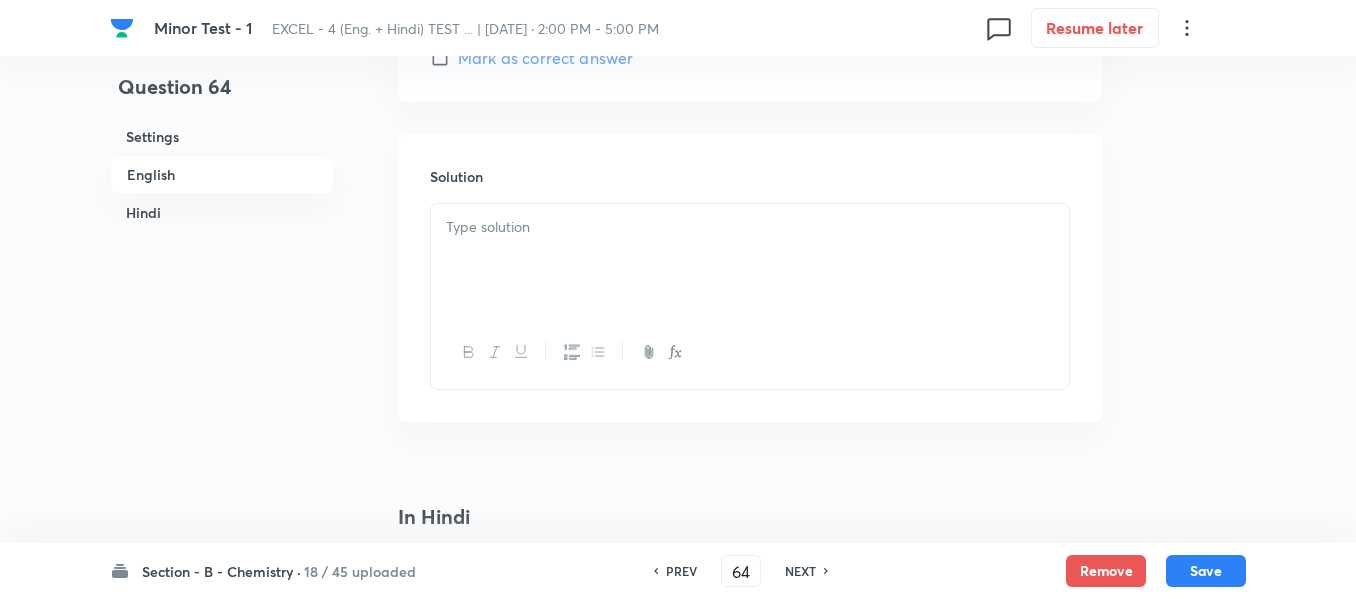 click at bounding box center [750, 260] 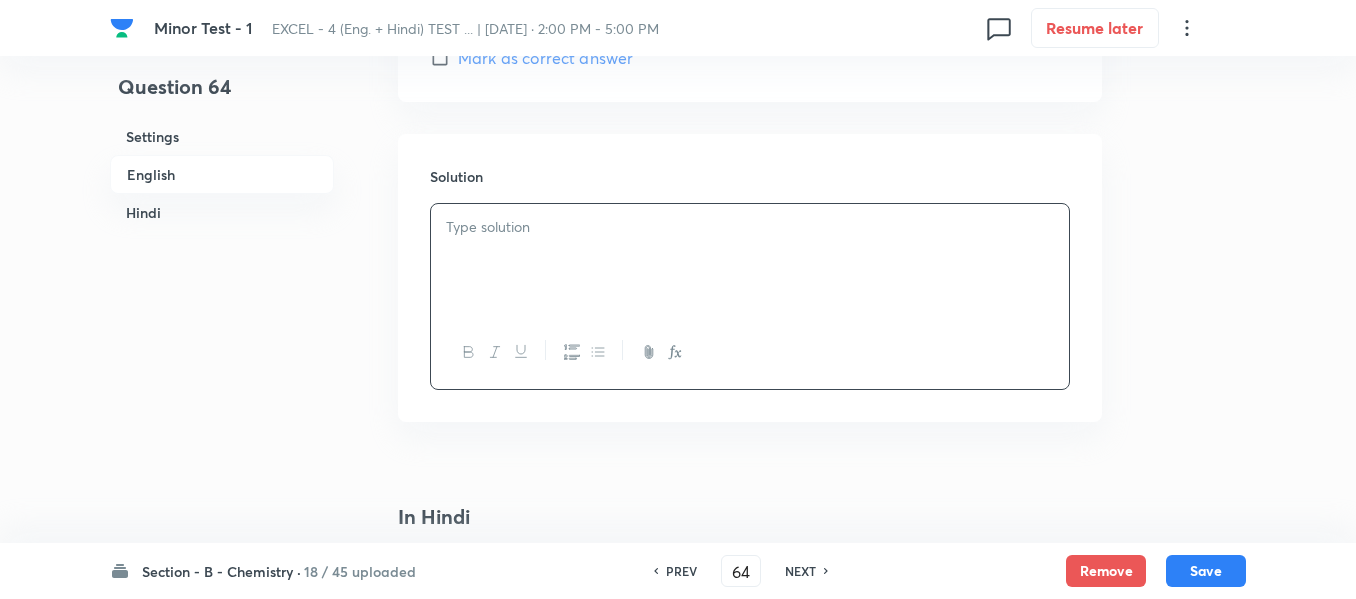 type 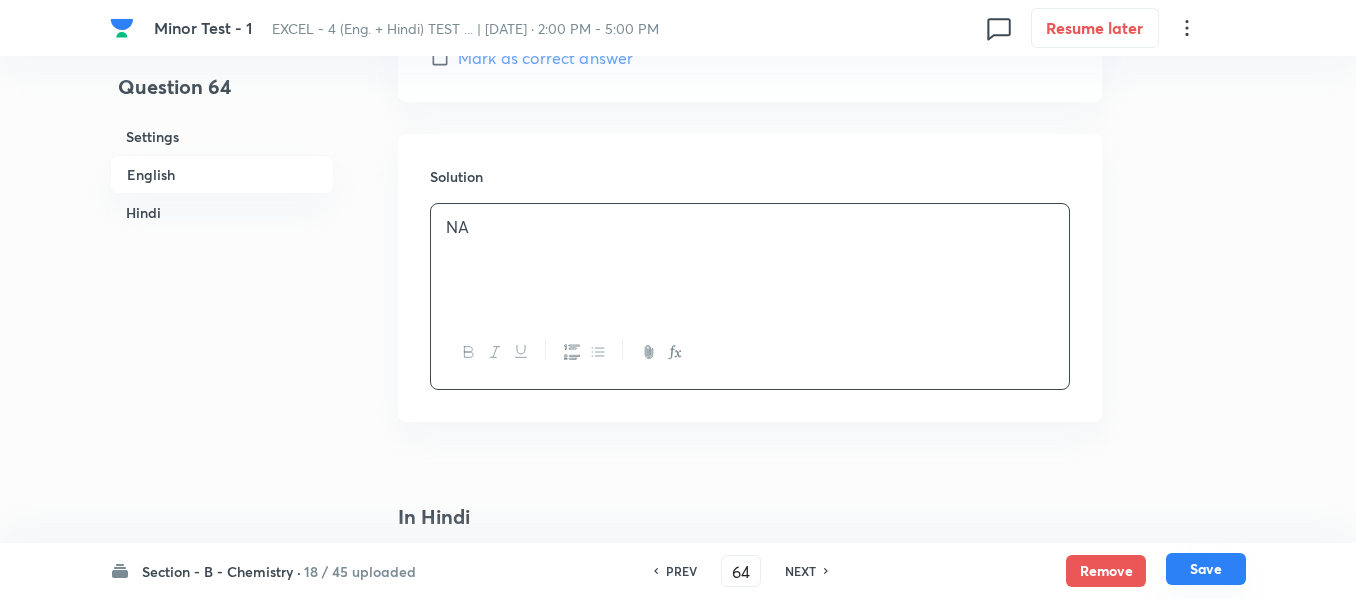 click on "Save" at bounding box center (1206, 569) 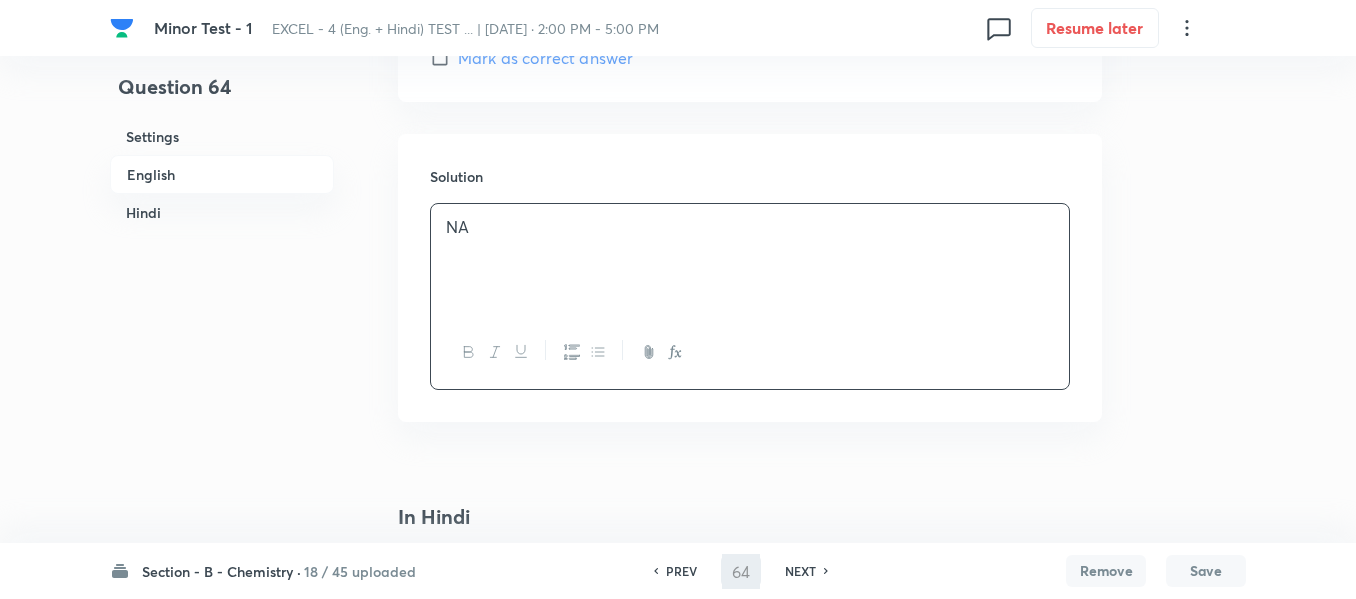 type on "65" 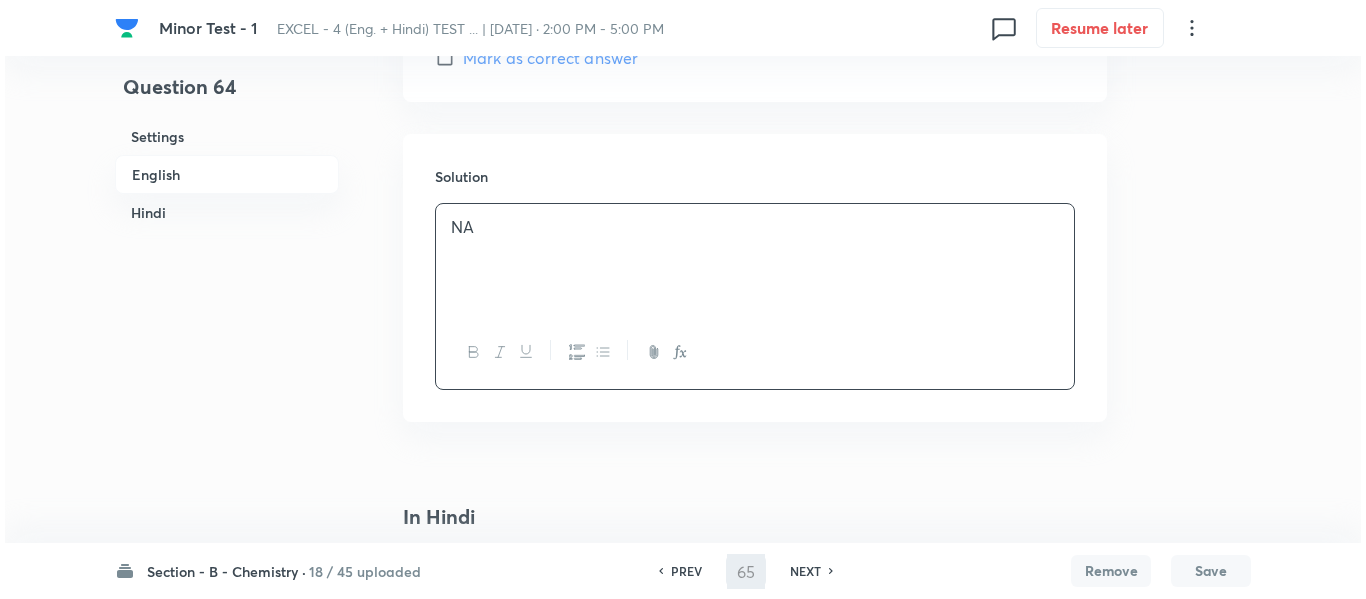 scroll, scrollTop: 0, scrollLeft: 0, axis: both 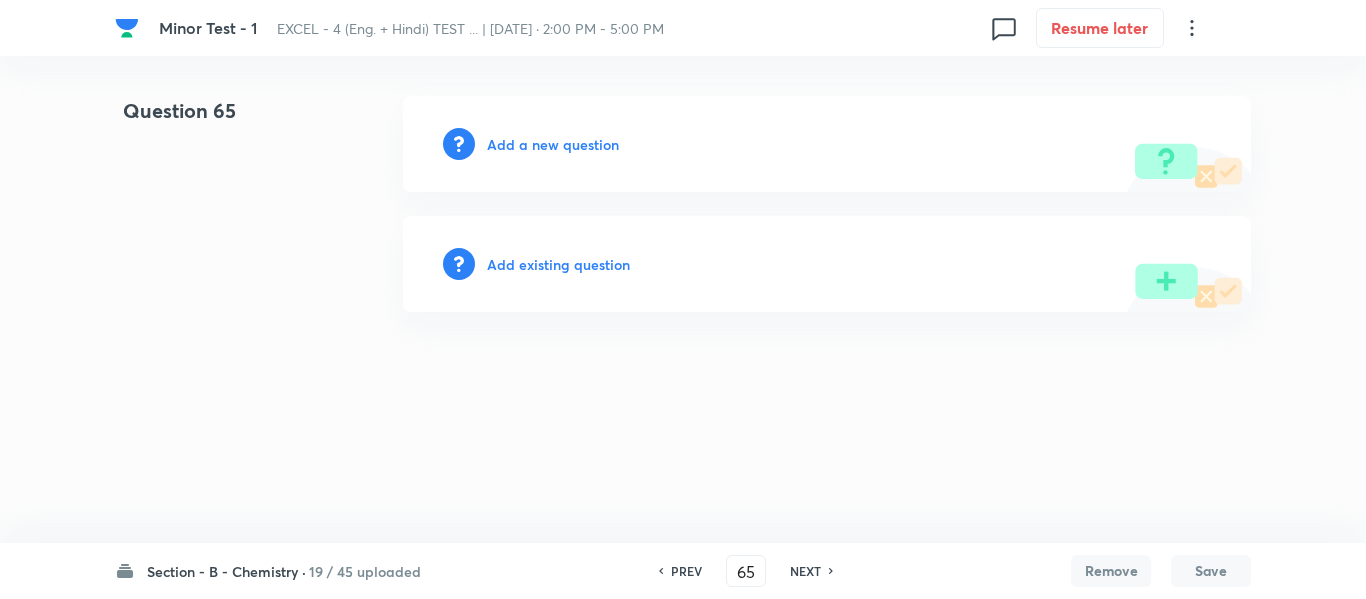click on "Add a new question" at bounding box center [553, 144] 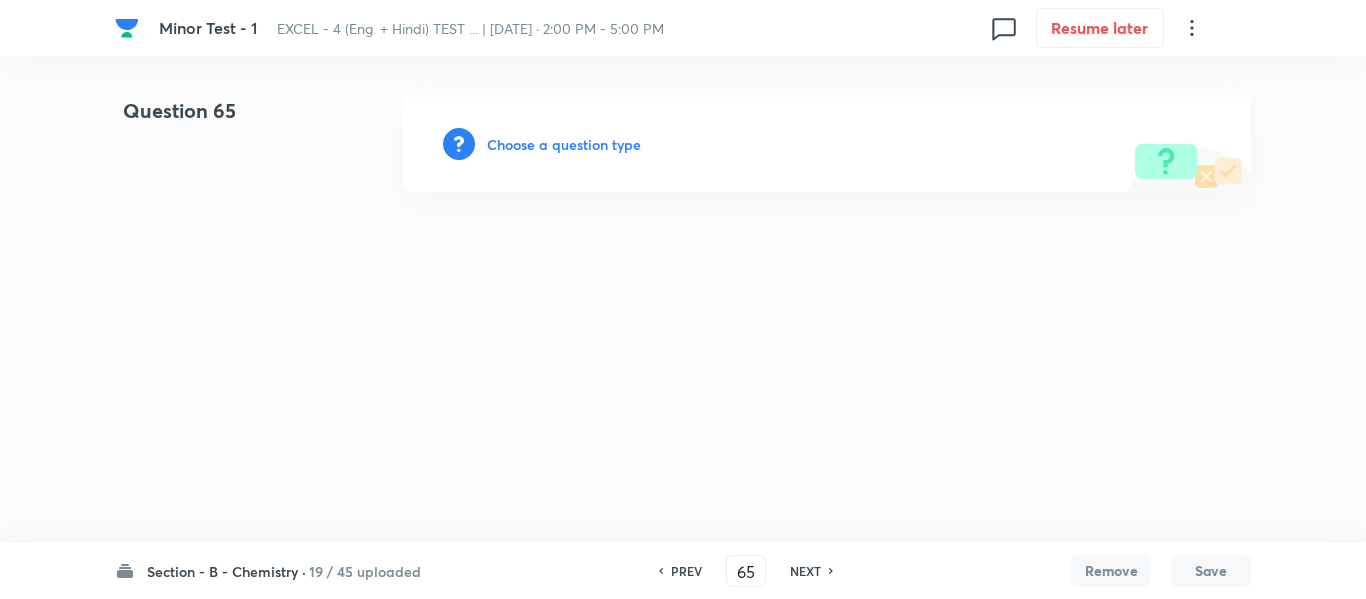 click on "Choose a question type" at bounding box center [564, 144] 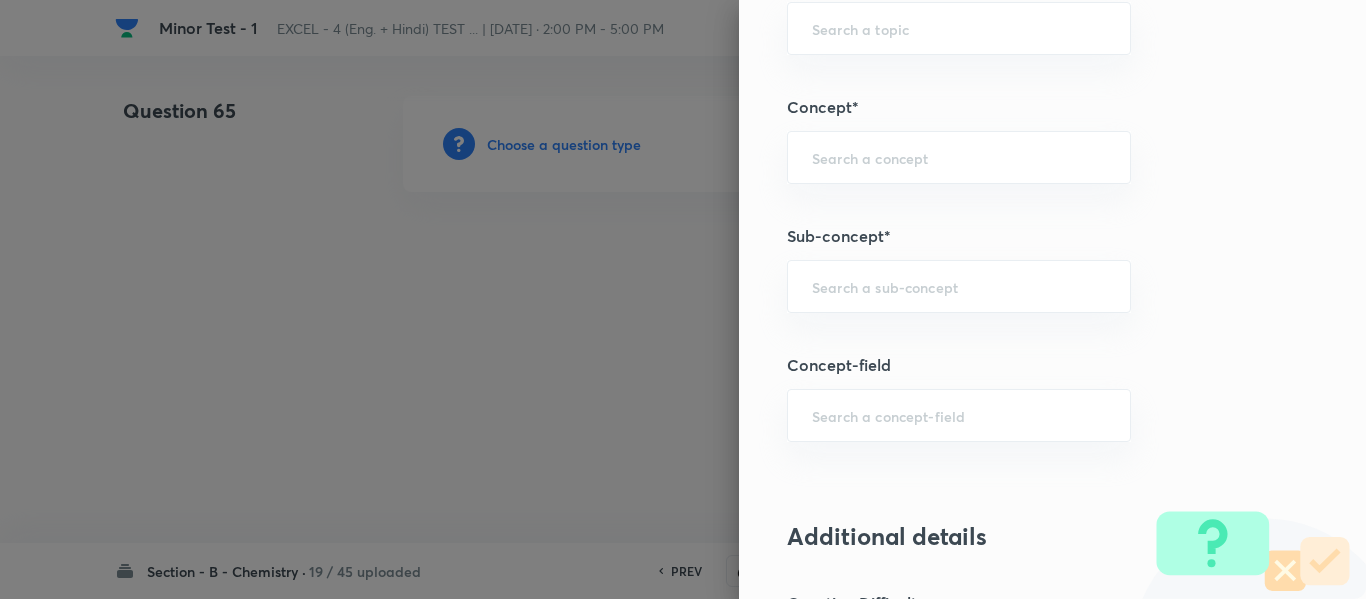 scroll, scrollTop: 1200, scrollLeft: 0, axis: vertical 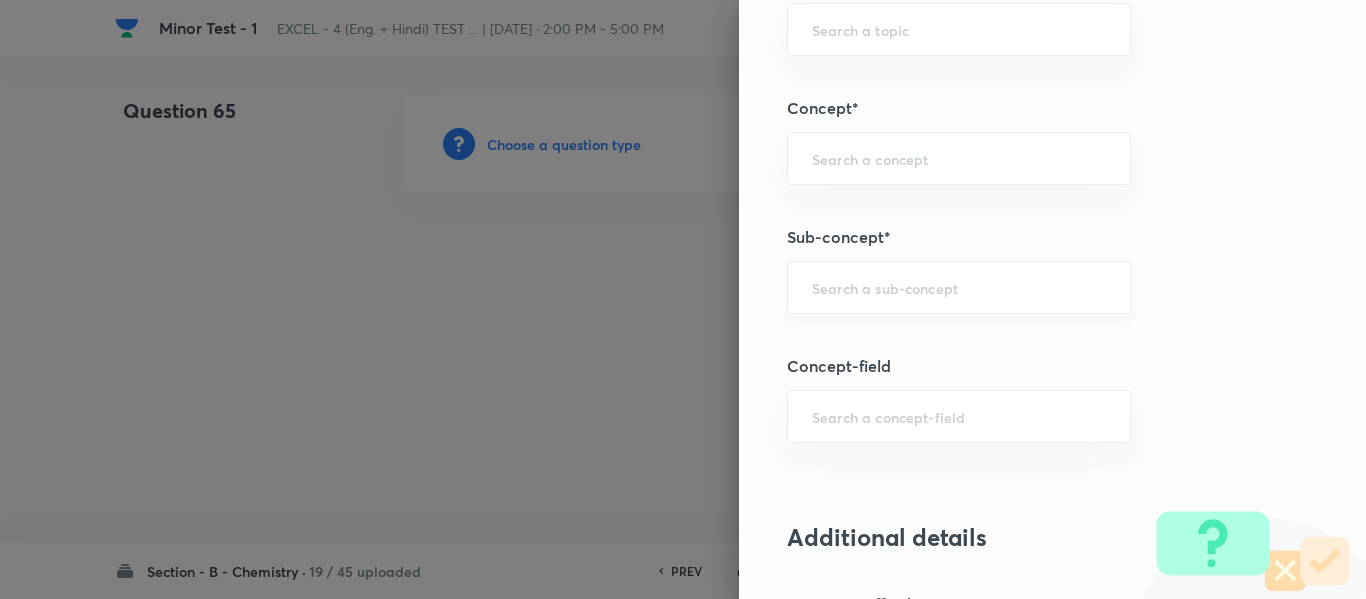 click at bounding box center (959, 287) 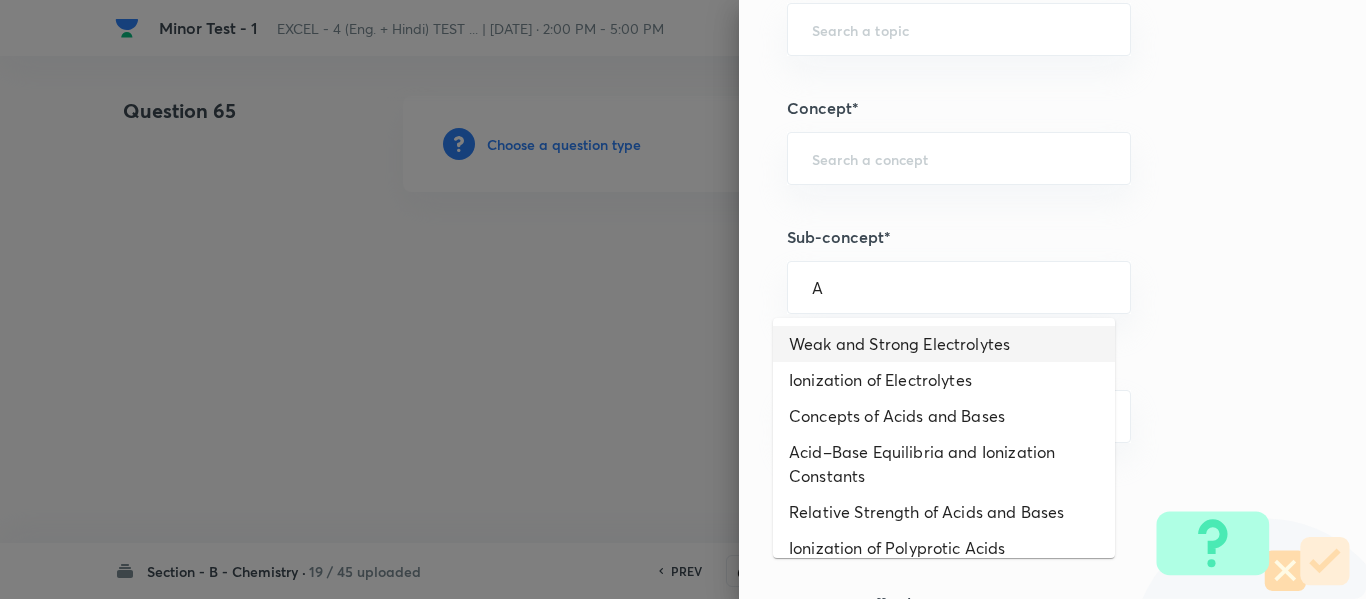click on "Weak and Strong Electrolytes" at bounding box center (944, 344) 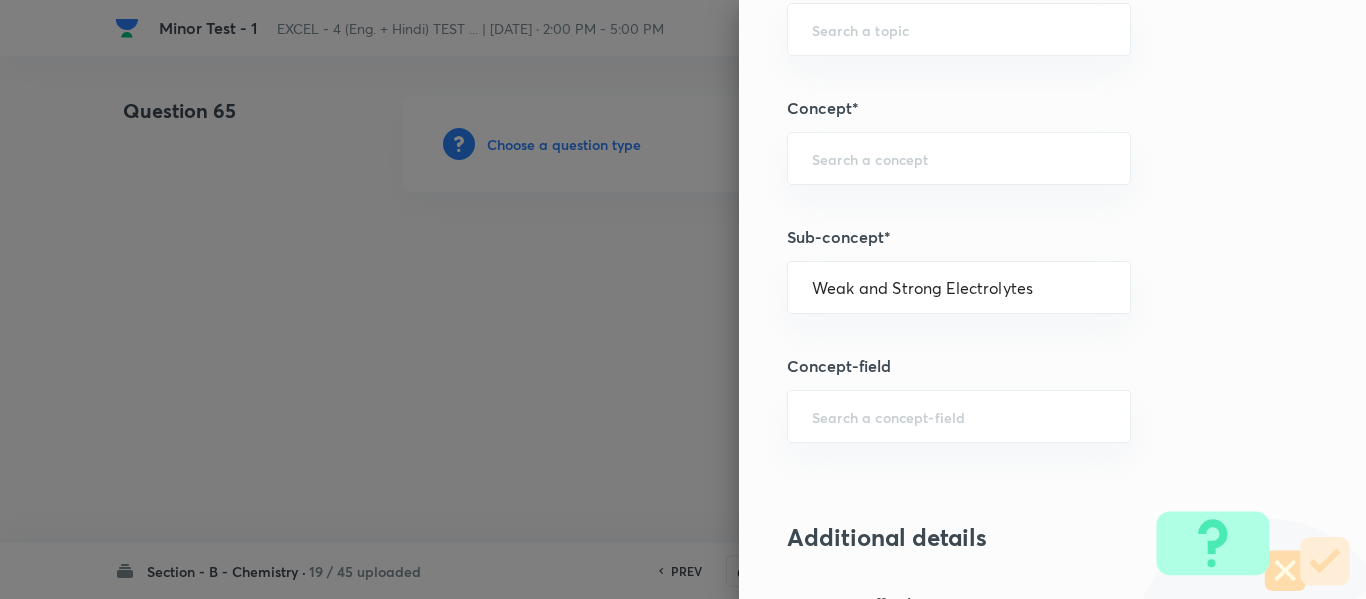 type on "Chemistry" 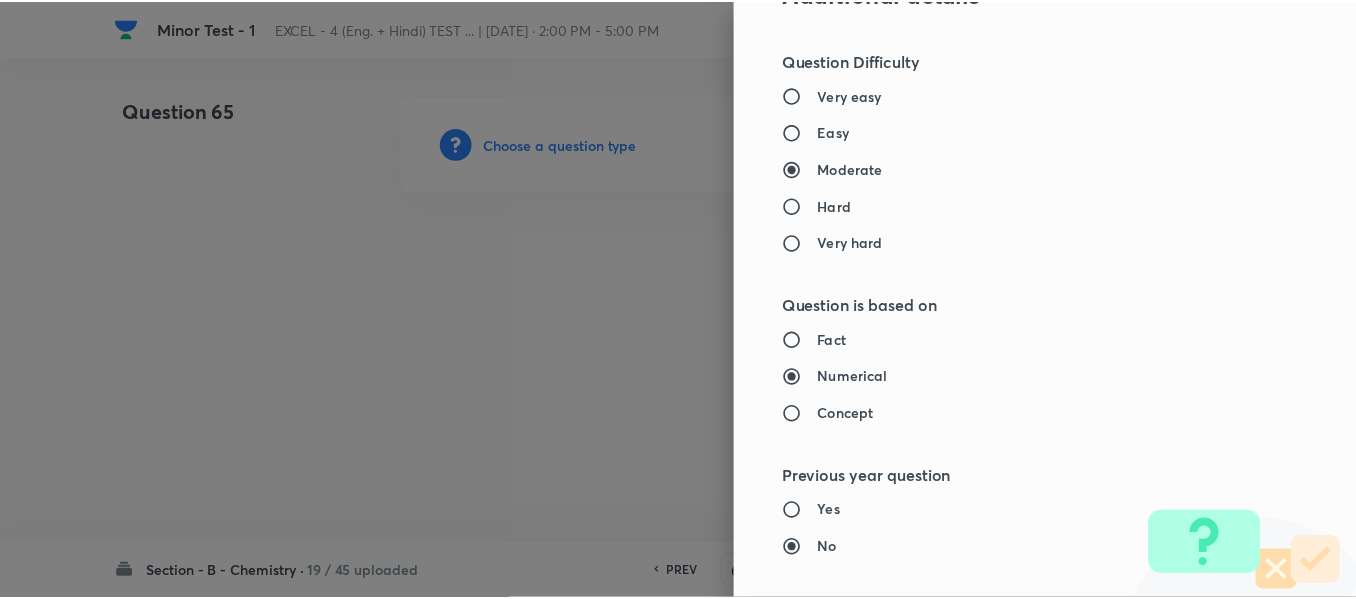 scroll, scrollTop: 2261, scrollLeft: 0, axis: vertical 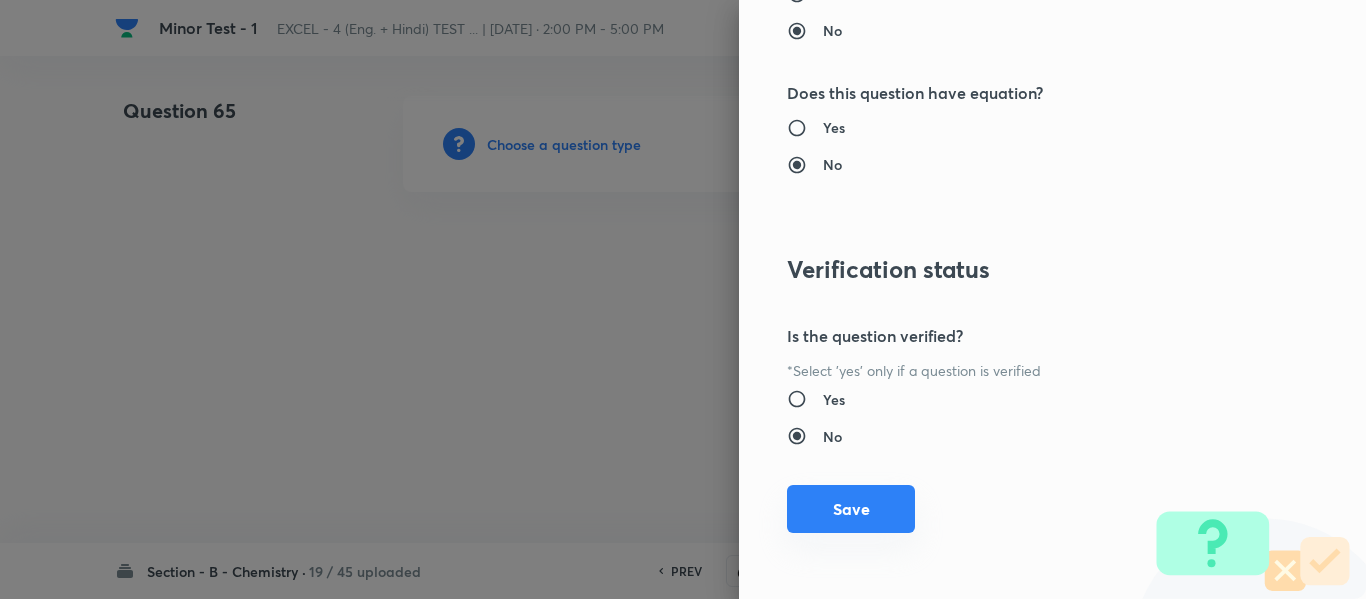 click on "Save" at bounding box center (851, 509) 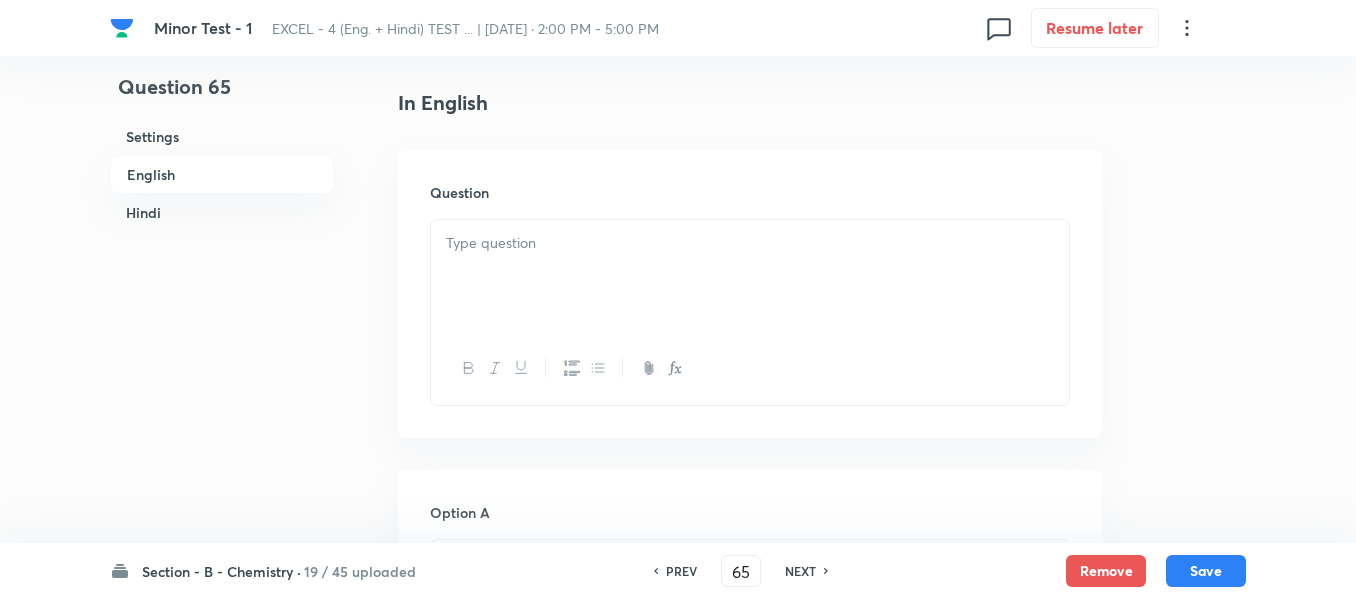 scroll, scrollTop: 600, scrollLeft: 0, axis: vertical 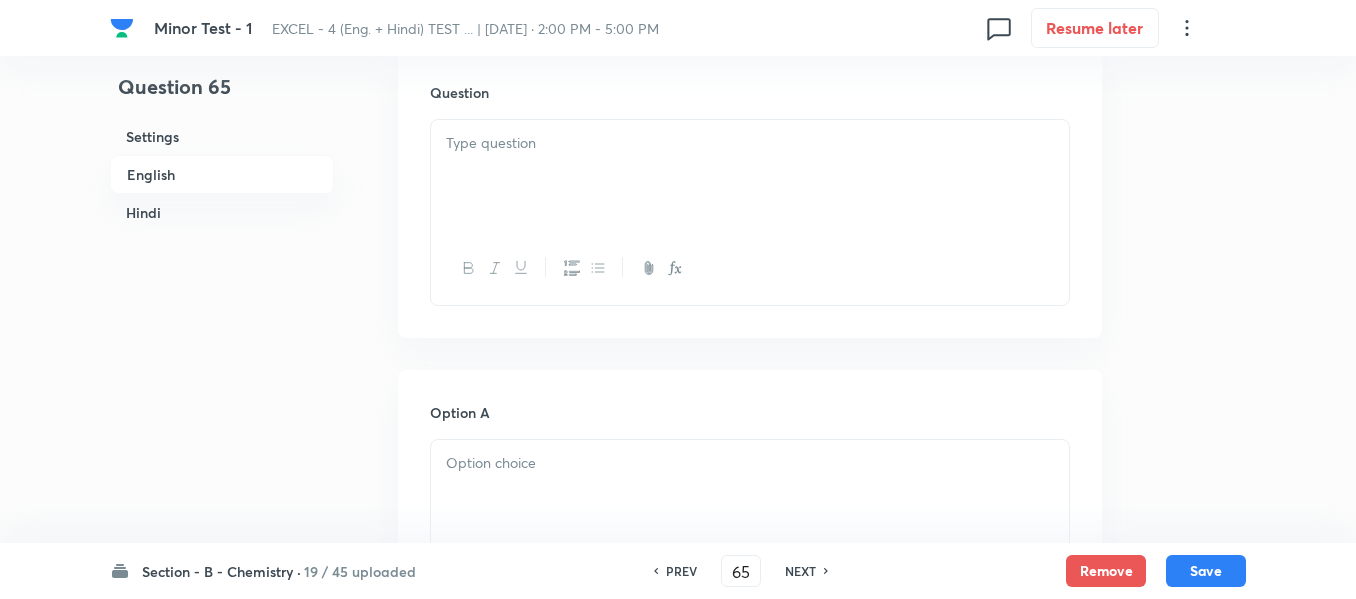 click at bounding box center (750, 143) 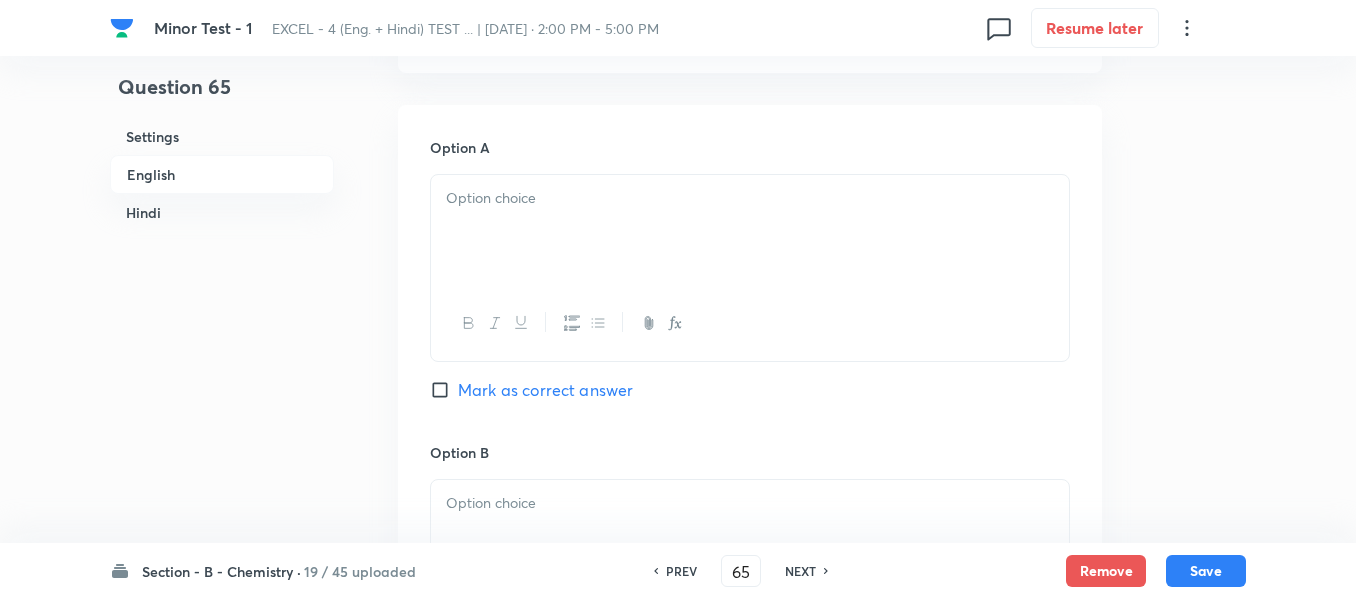 scroll, scrollTop: 900, scrollLeft: 0, axis: vertical 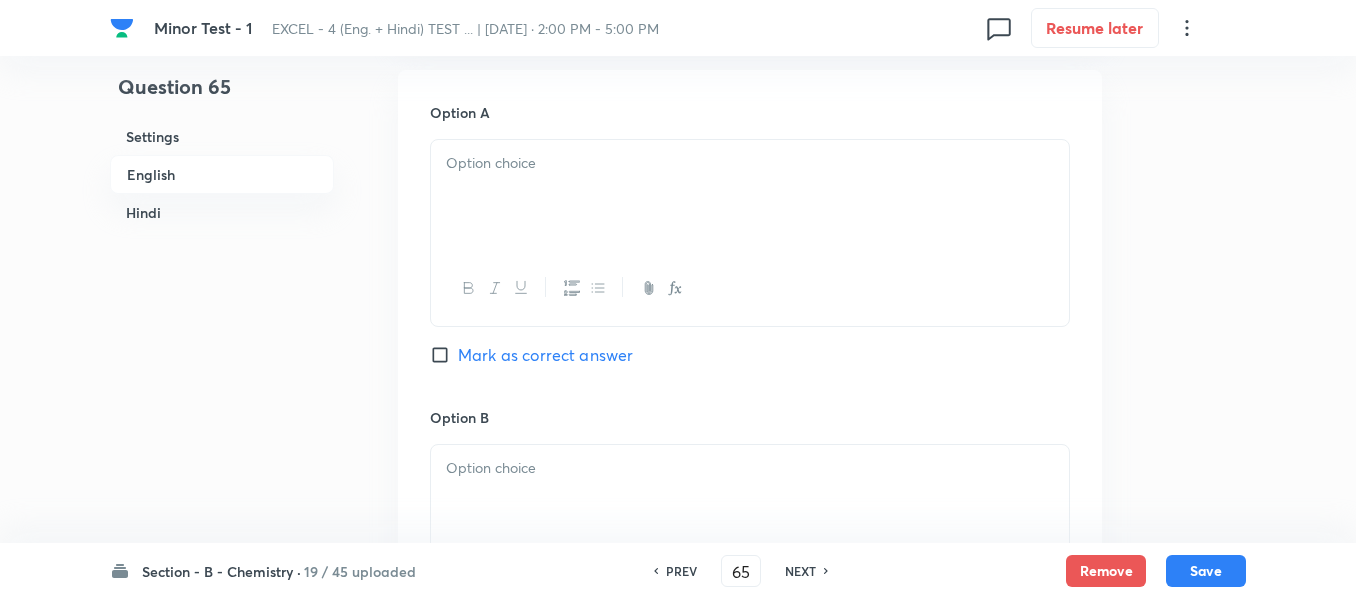 click at bounding box center (750, 196) 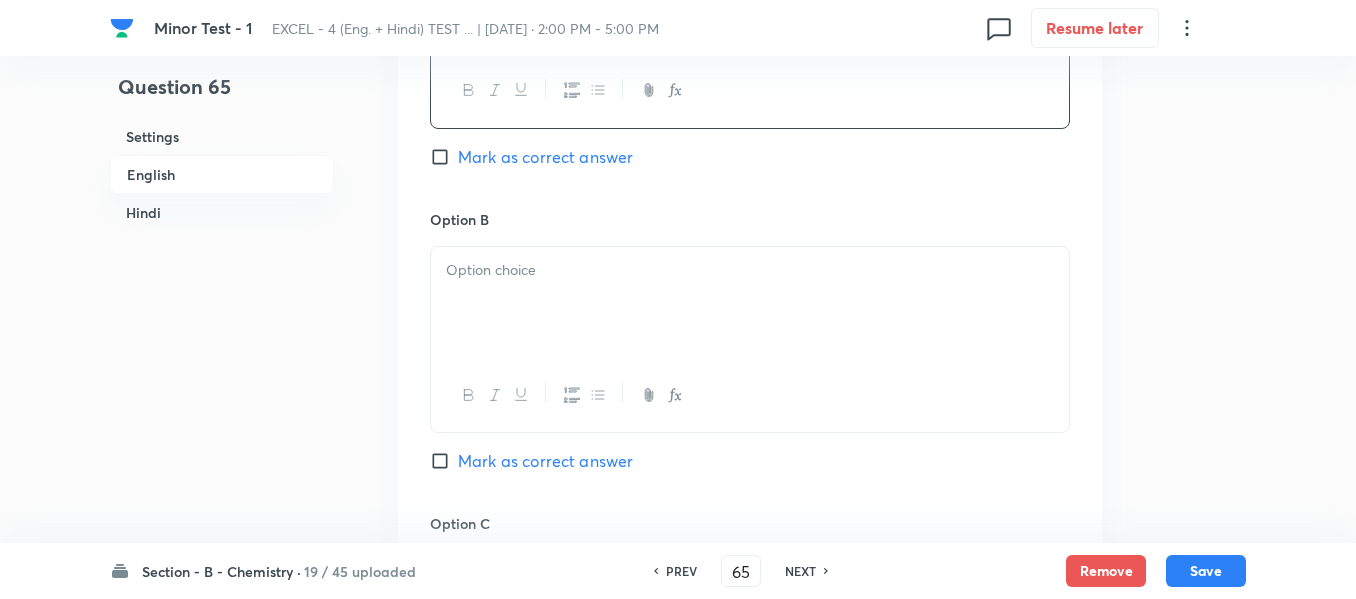 scroll, scrollTop: 1100, scrollLeft: 0, axis: vertical 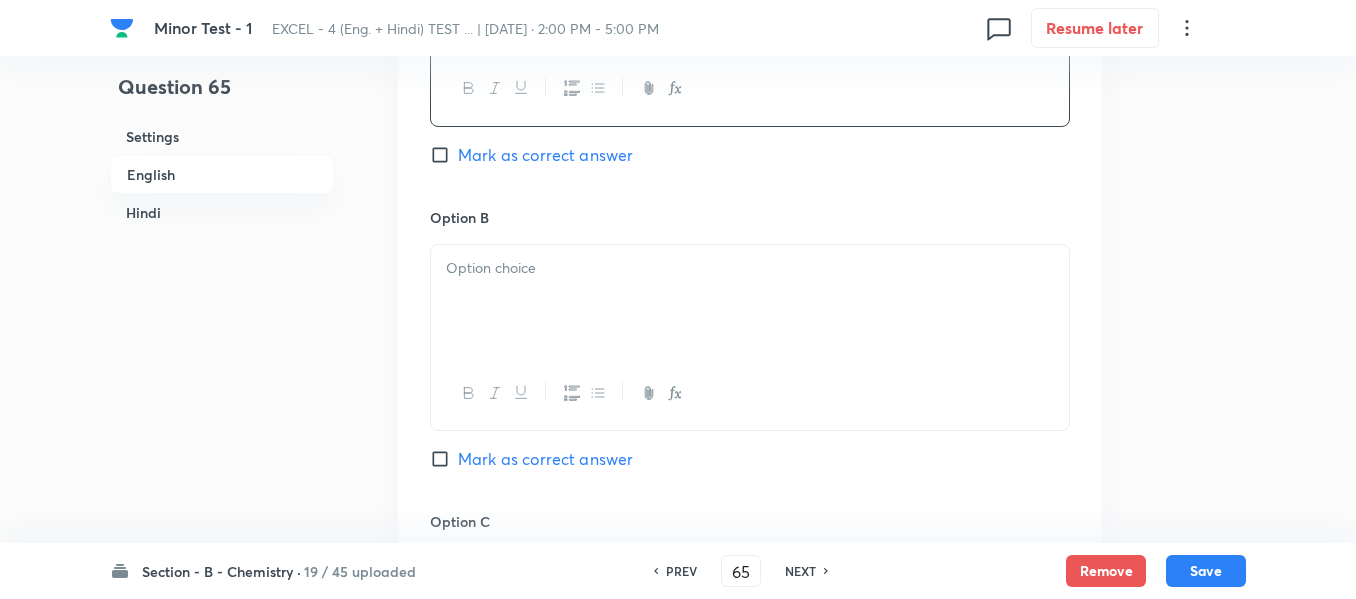 click at bounding box center [750, 301] 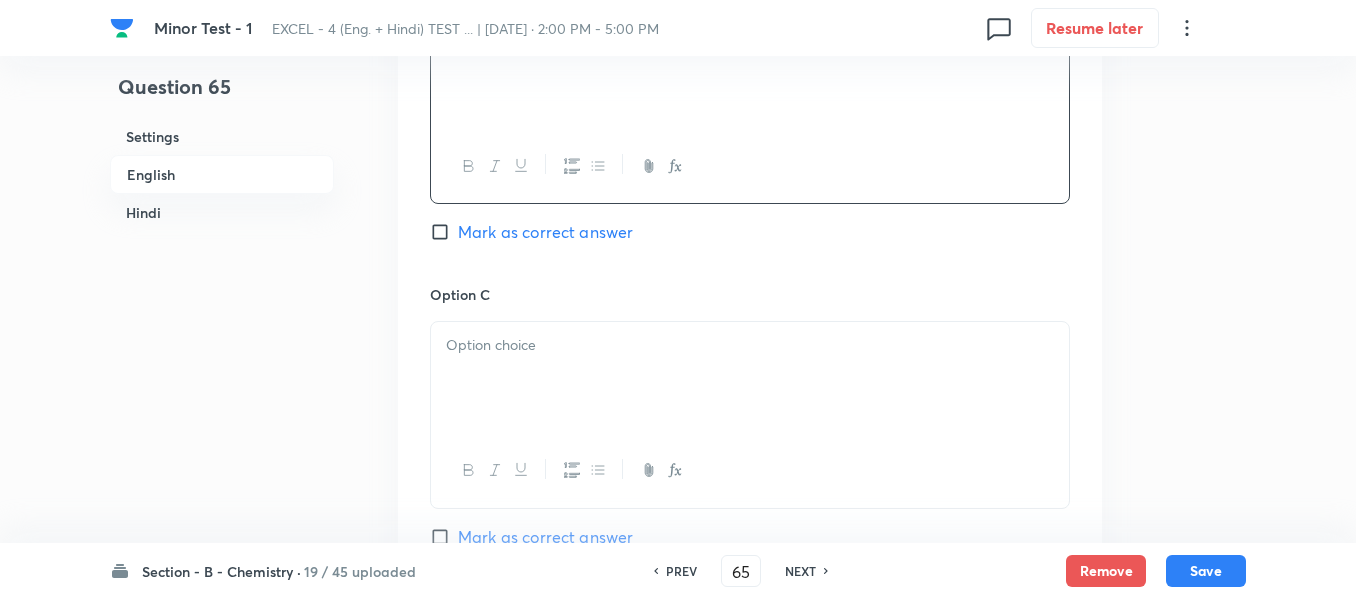 scroll, scrollTop: 1400, scrollLeft: 0, axis: vertical 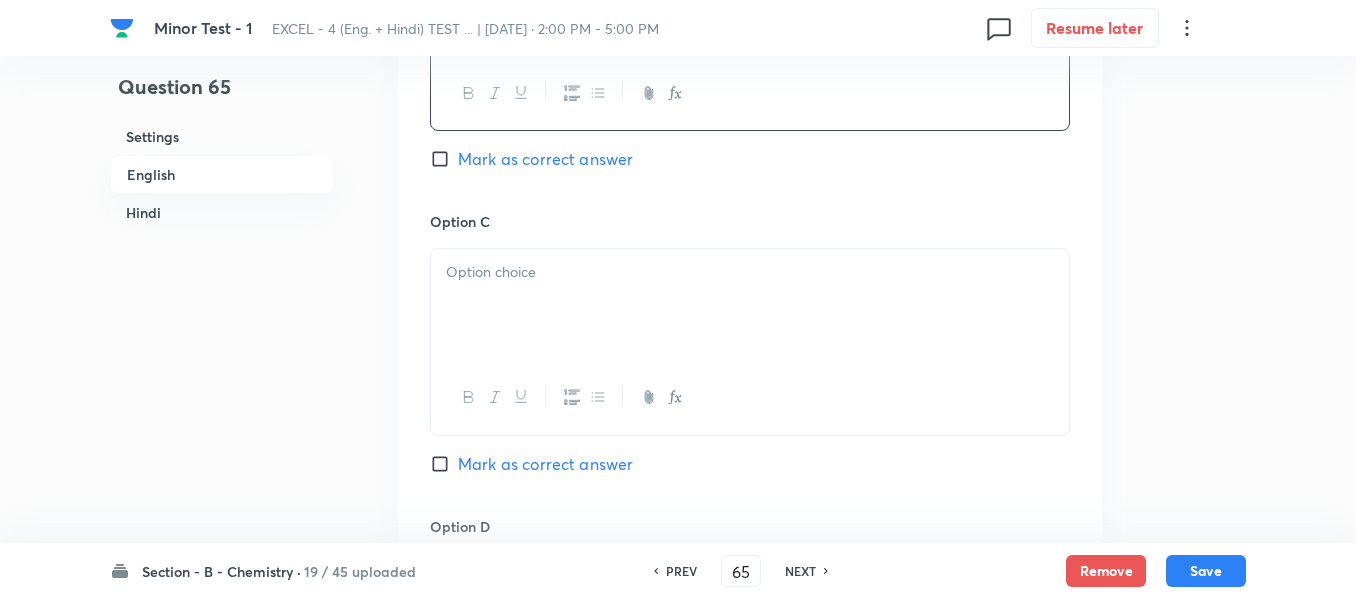 click at bounding box center [750, 272] 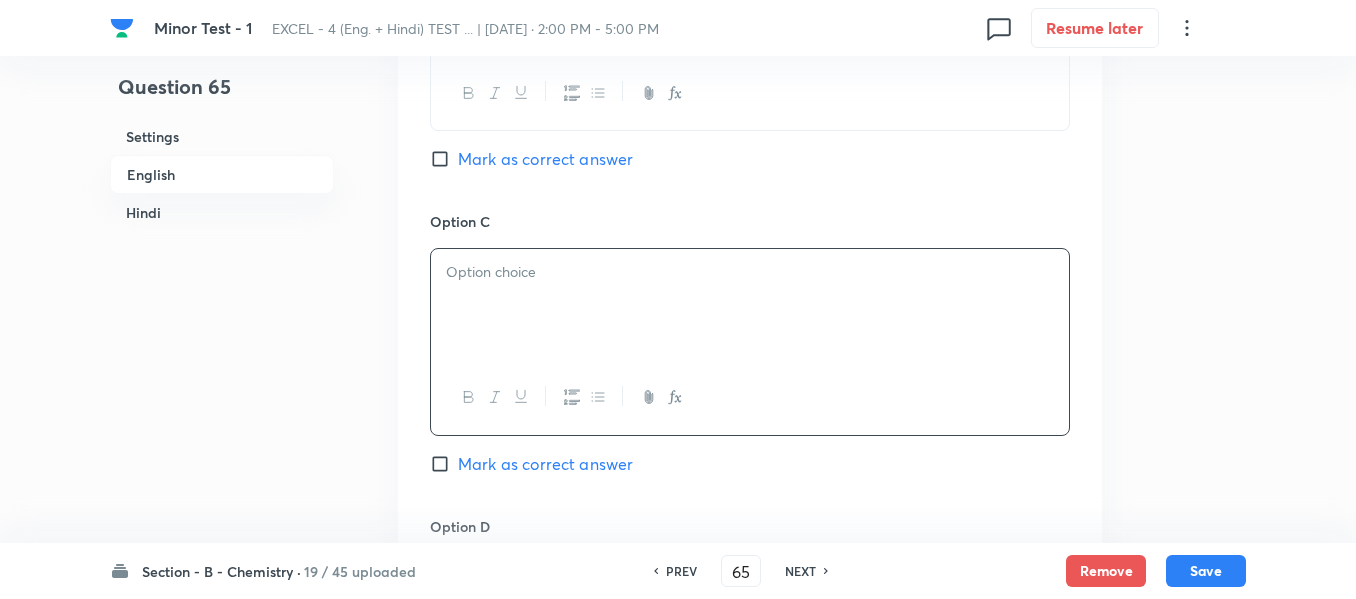 click on "Mark as correct answer" at bounding box center [545, 159] 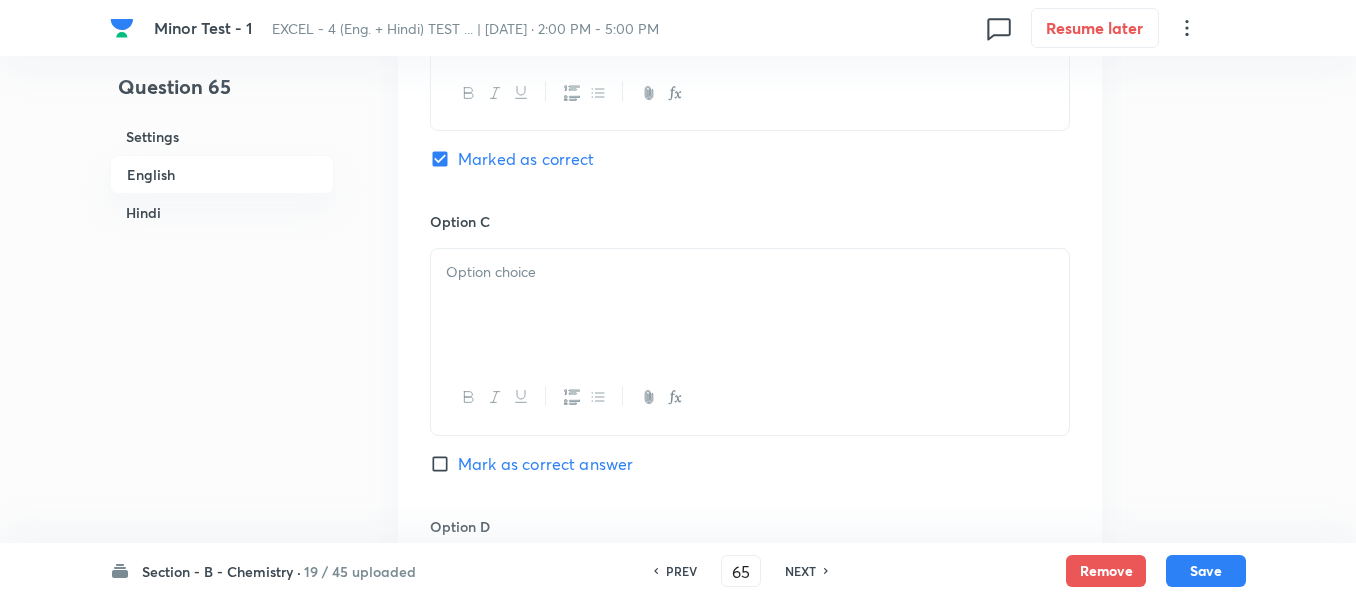 checkbox on "true" 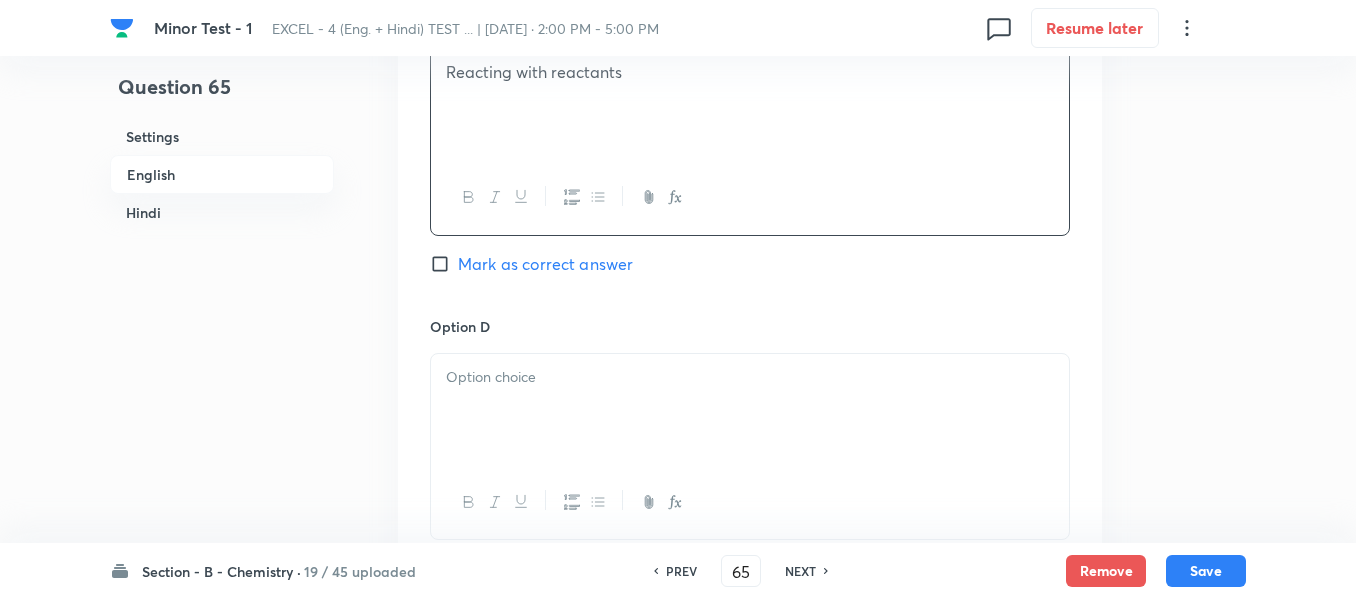 scroll, scrollTop: 1700, scrollLeft: 0, axis: vertical 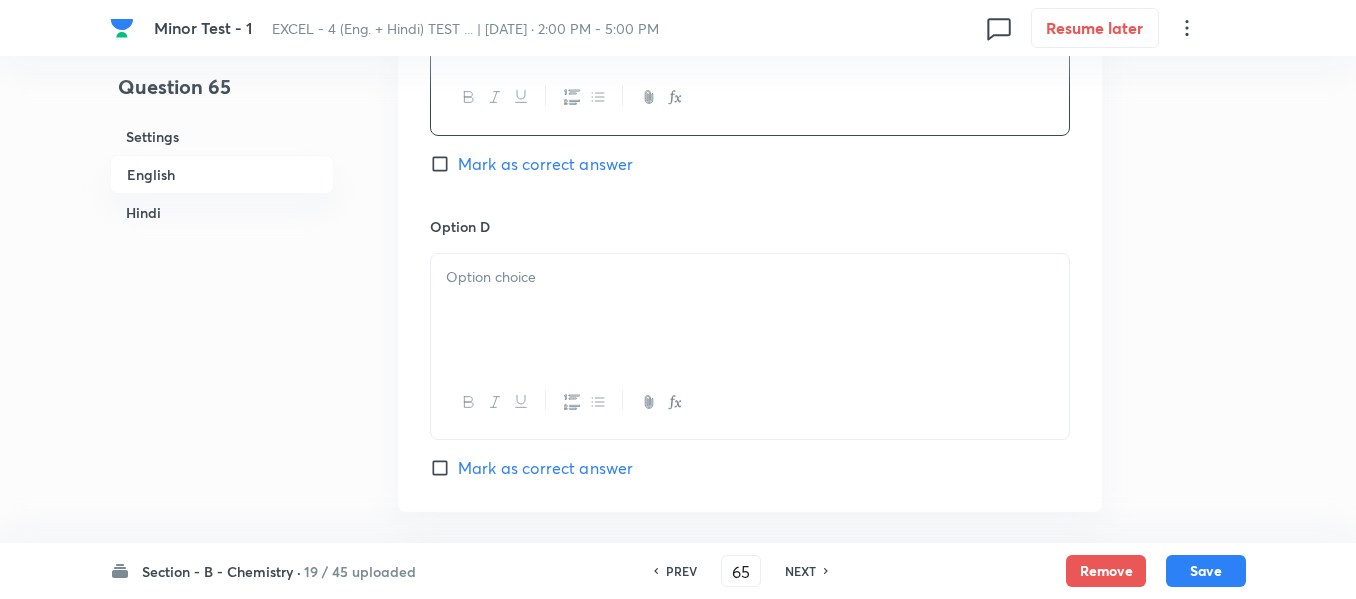 click at bounding box center (750, 277) 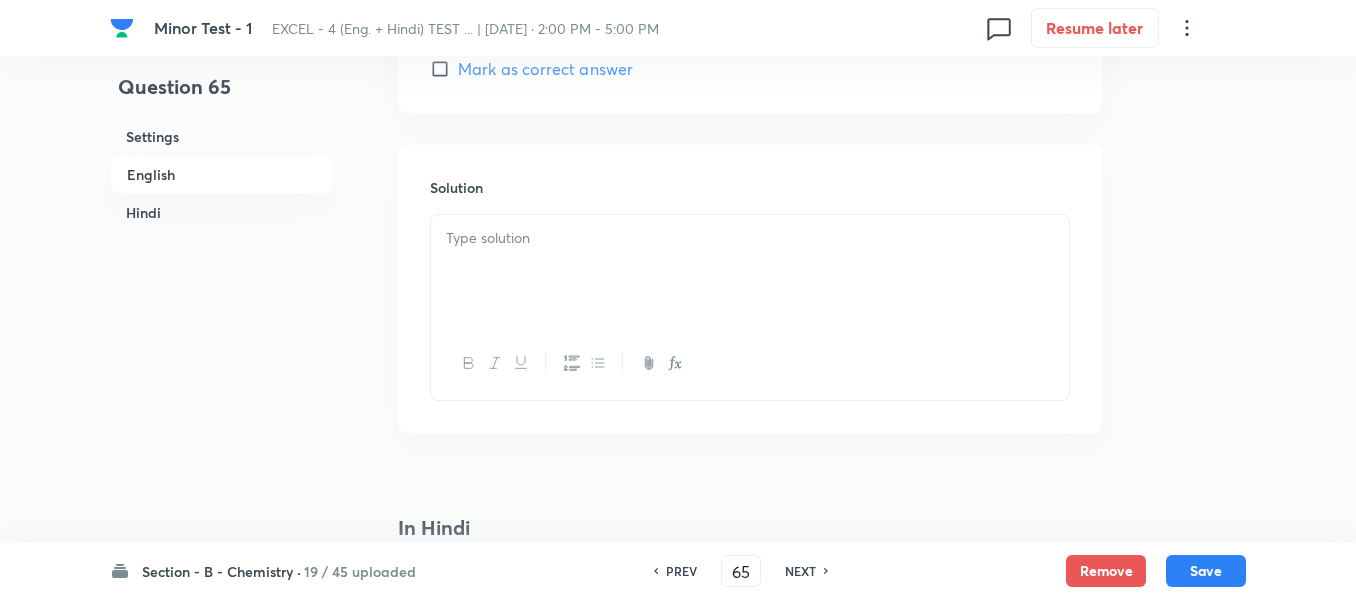 scroll, scrollTop: 2100, scrollLeft: 0, axis: vertical 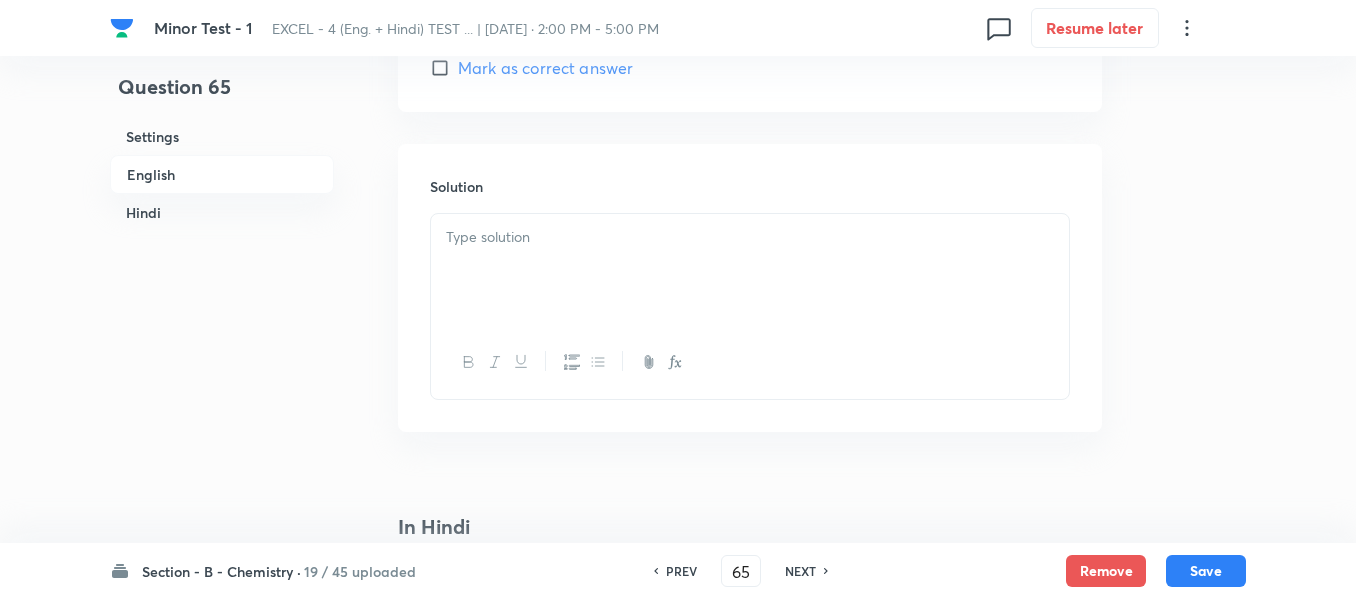 click at bounding box center [750, 237] 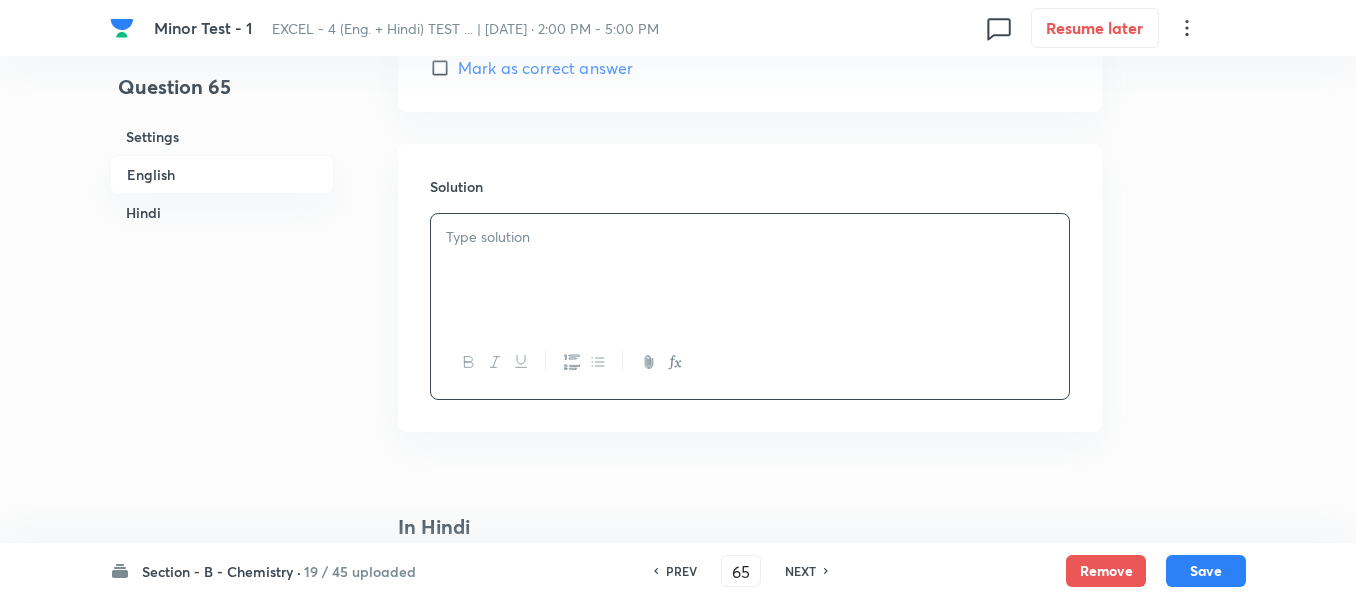 type 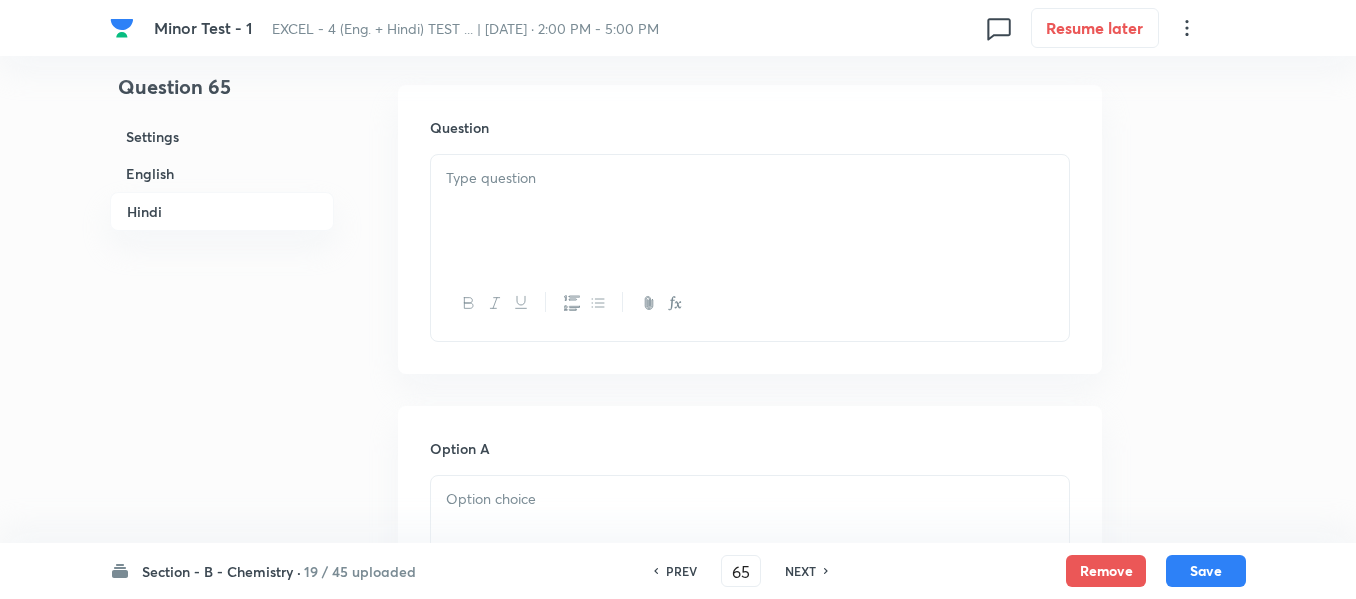 scroll, scrollTop: 2600, scrollLeft: 0, axis: vertical 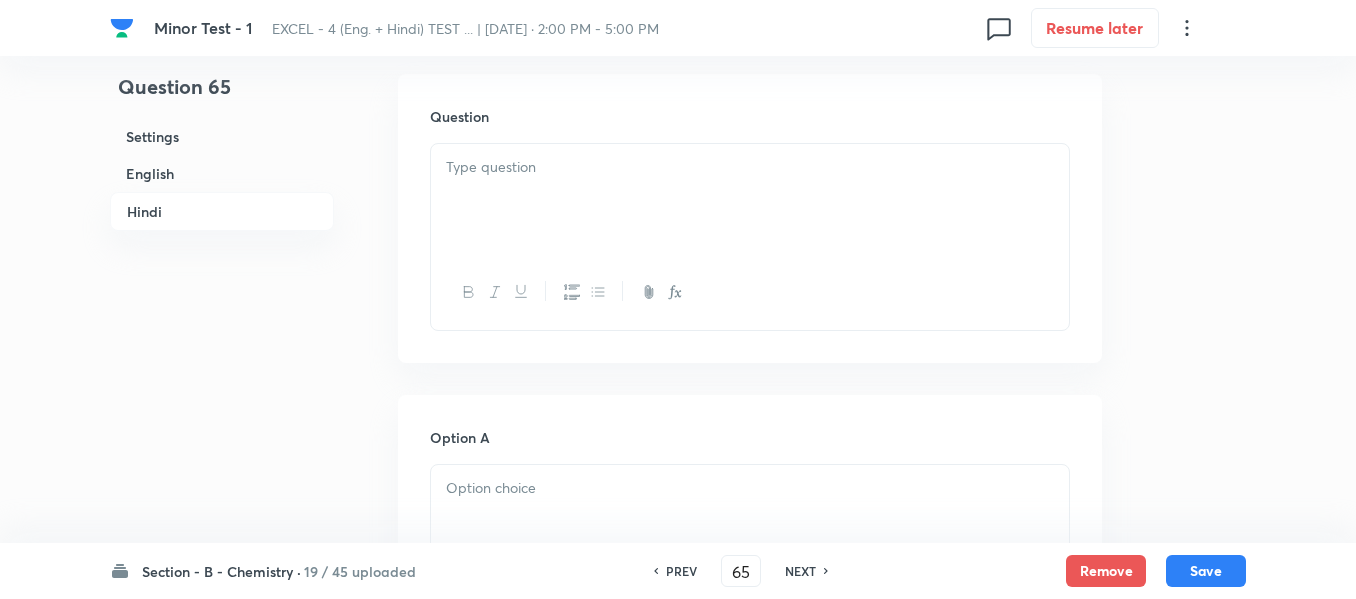 click at bounding box center [750, 200] 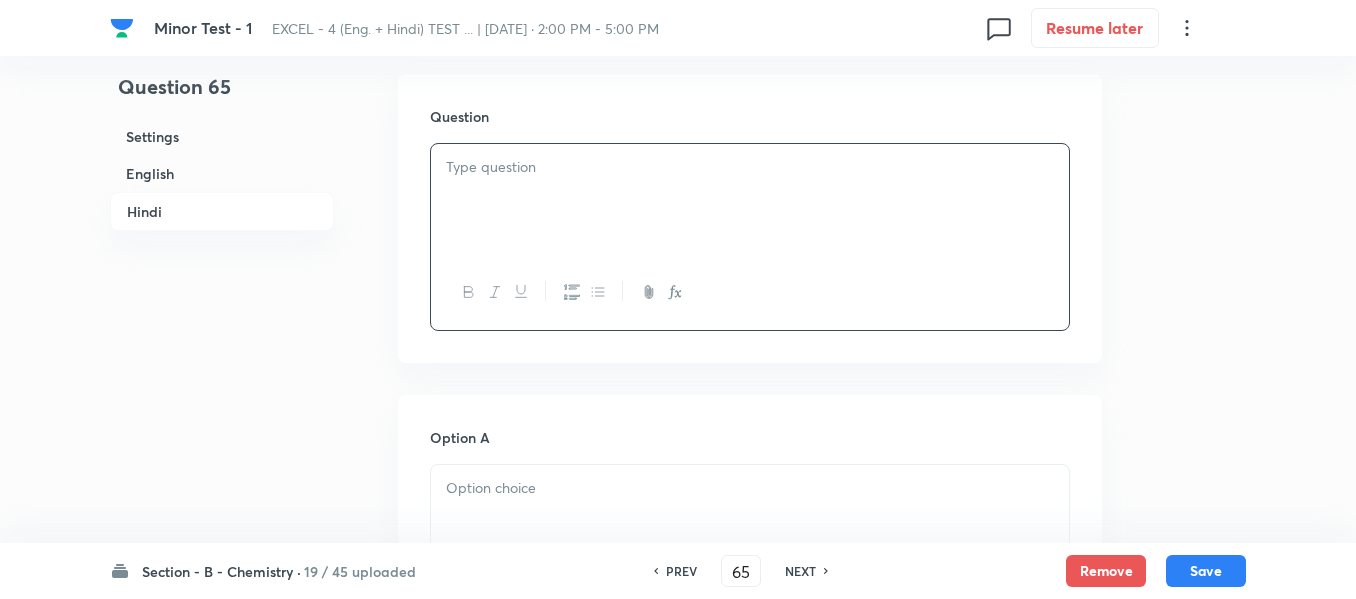 click at bounding box center [750, 200] 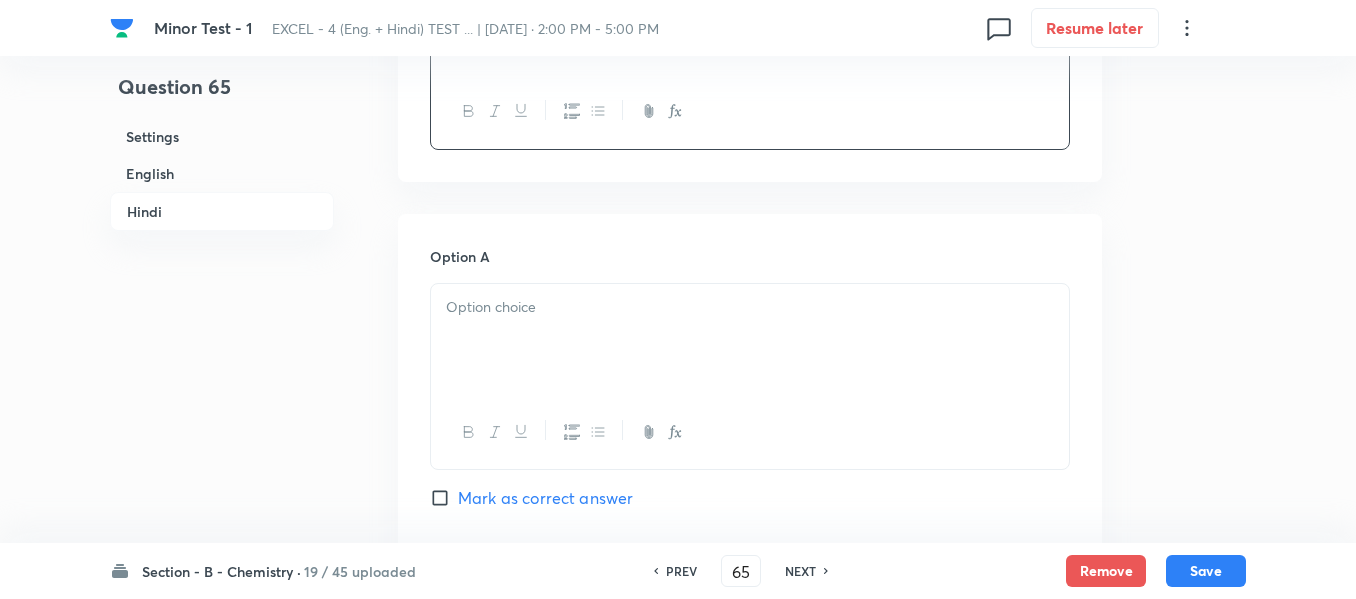 scroll, scrollTop: 2800, scrollLeft: 0, axis: vertical 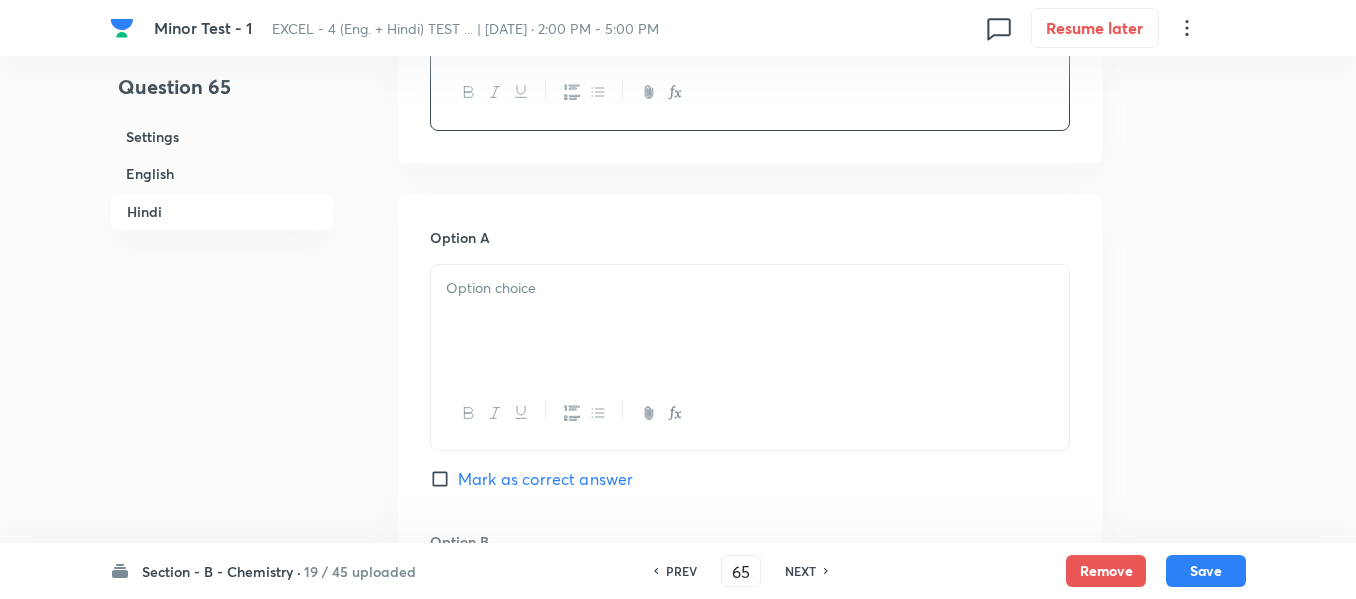 click at bounding box center [750, 288] 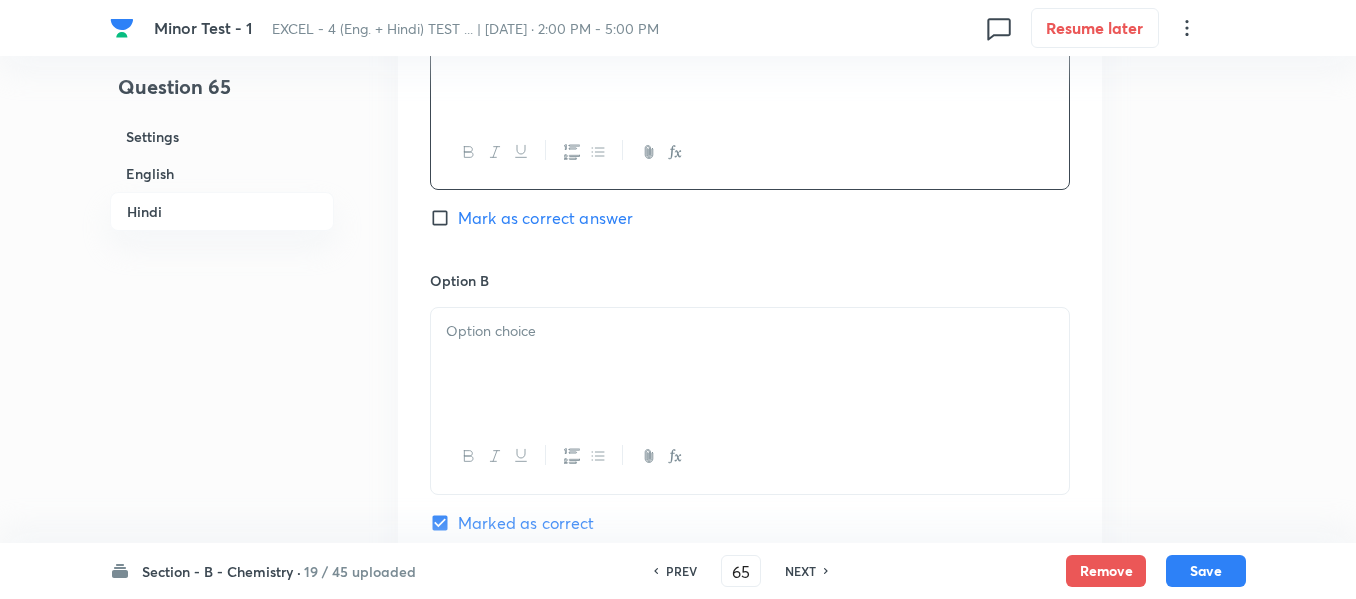 scroll, scrollTop: 3100, scrollLeft: 0, axis: vertical 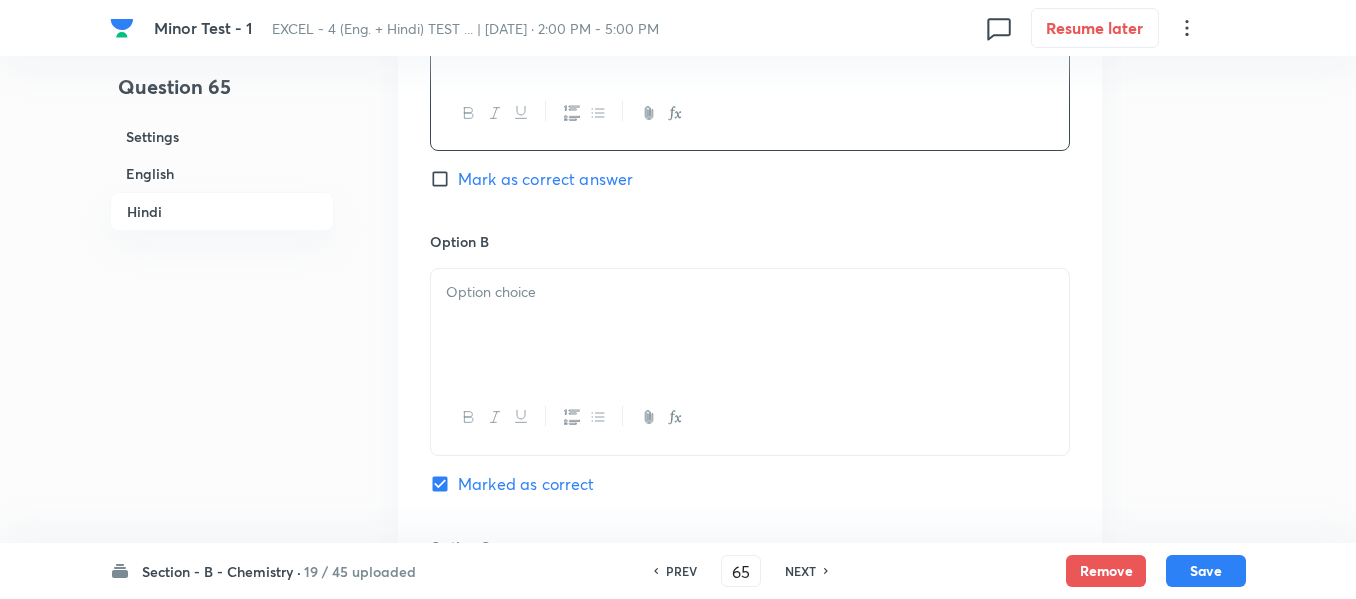 click at bounding box center [750, 292] 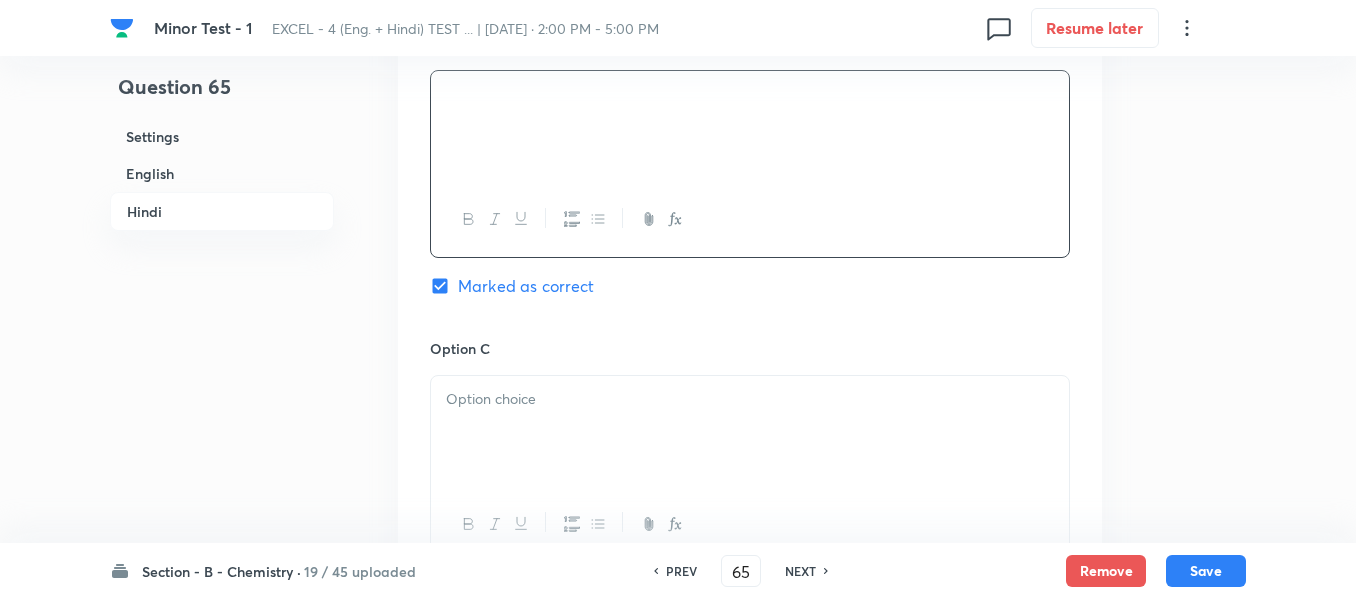 scroll, scrollTop: 3400, scrollLeft: 0, axis: vertical 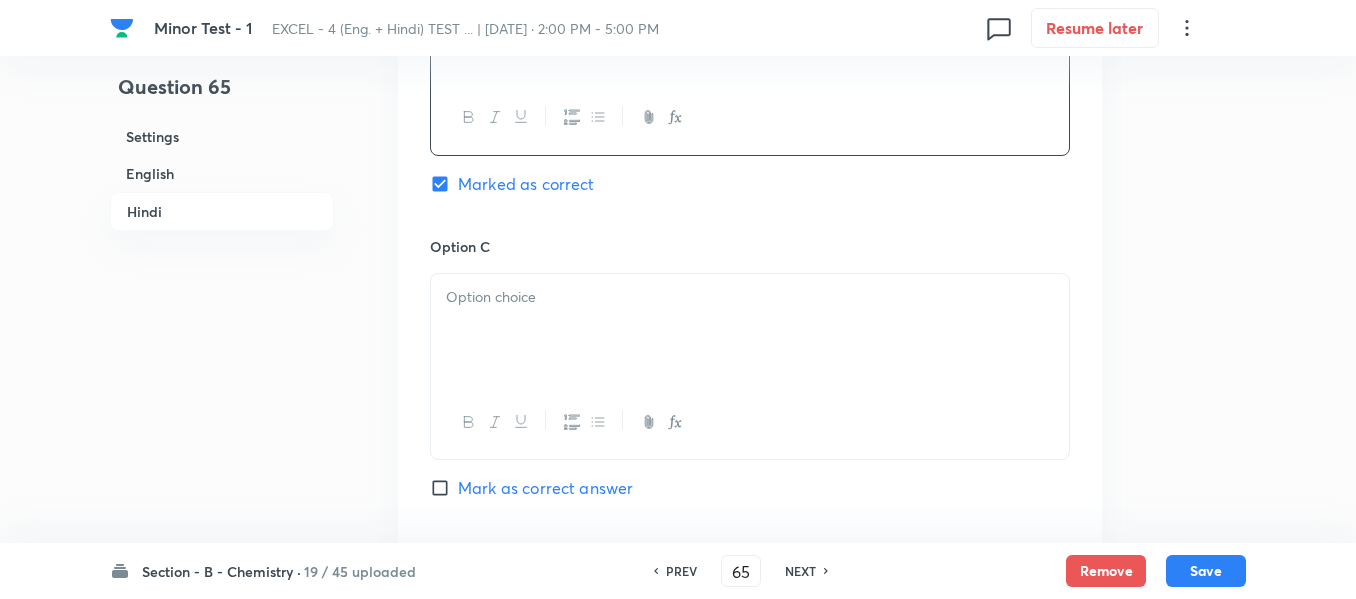 click at bounding box center [750, 330] 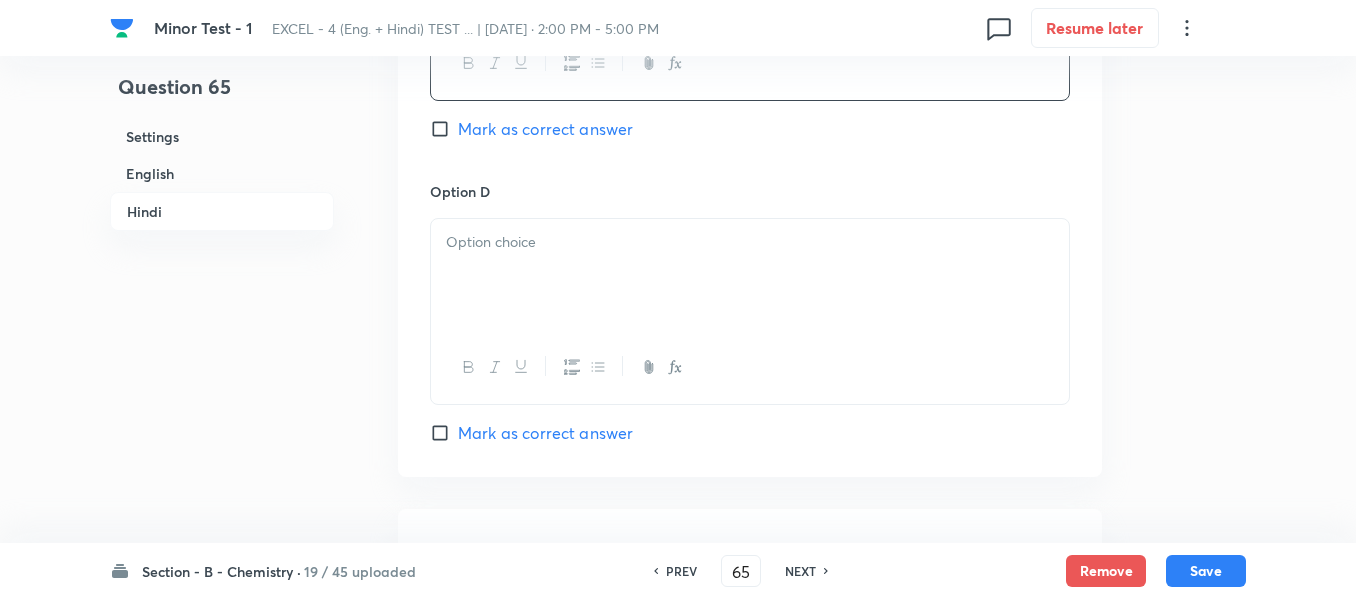 scroll, scrollTop: 3800, scrollLeft: 0, axis: vertical 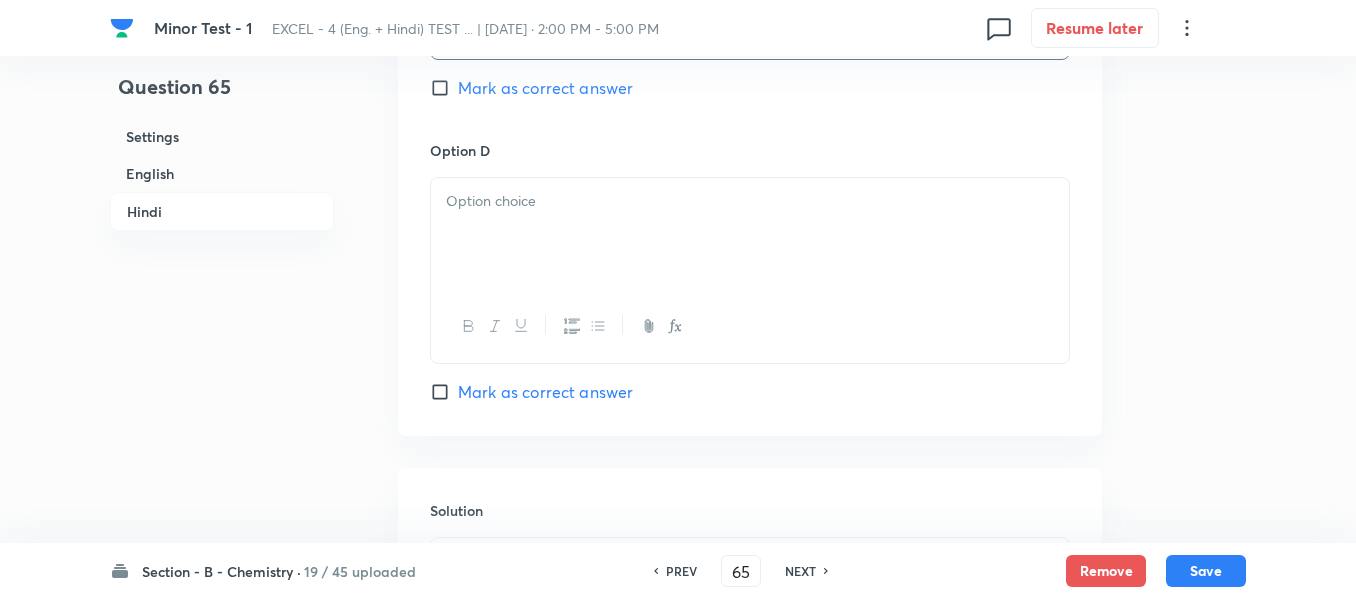 click at bounding box center [750, 234] 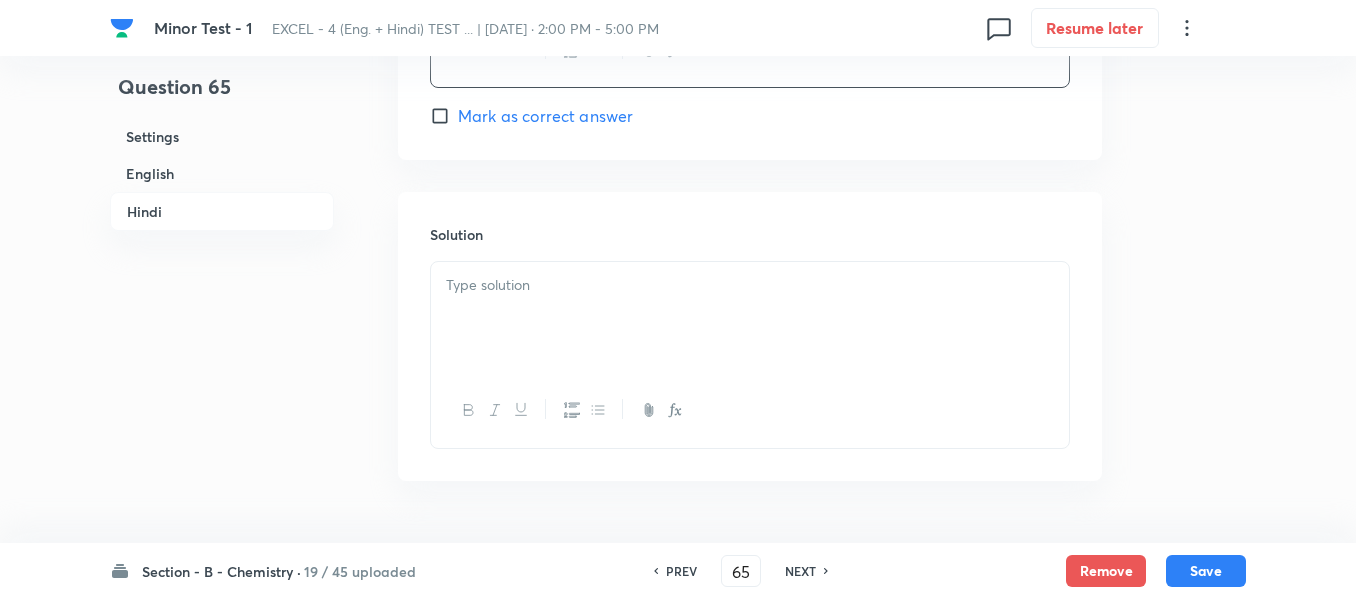 scroll, scrollTop: 4100, scrollLeft: 0, axis: vertical 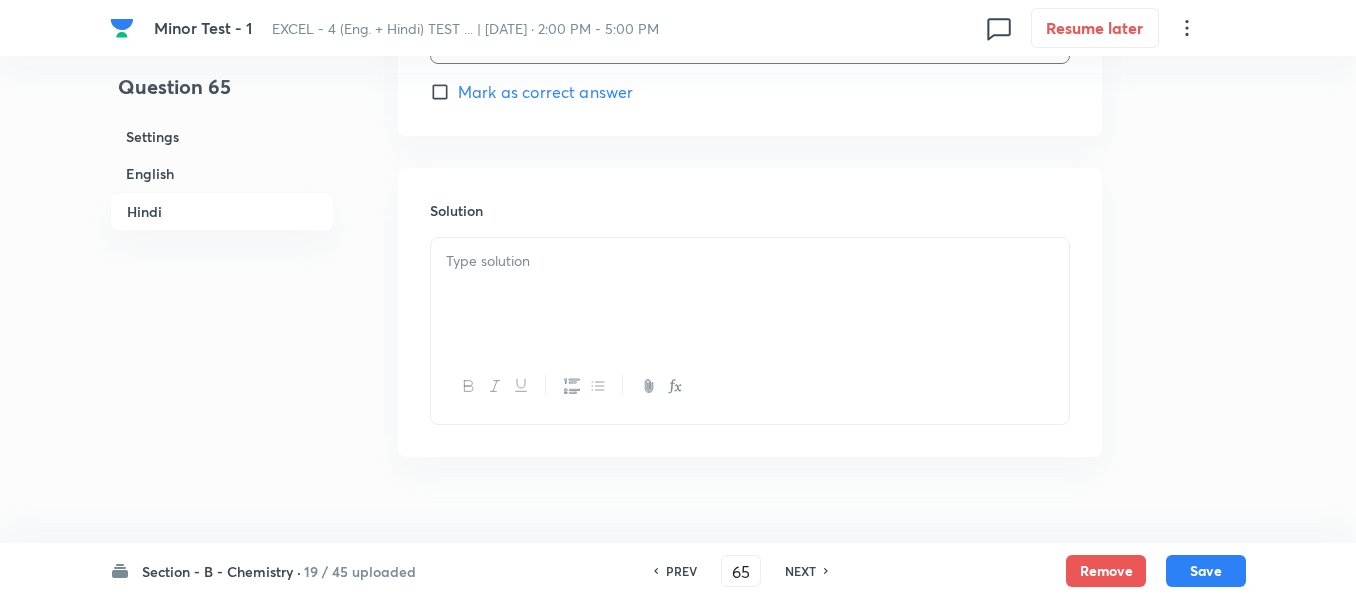 click at bounding box center [750, 294] 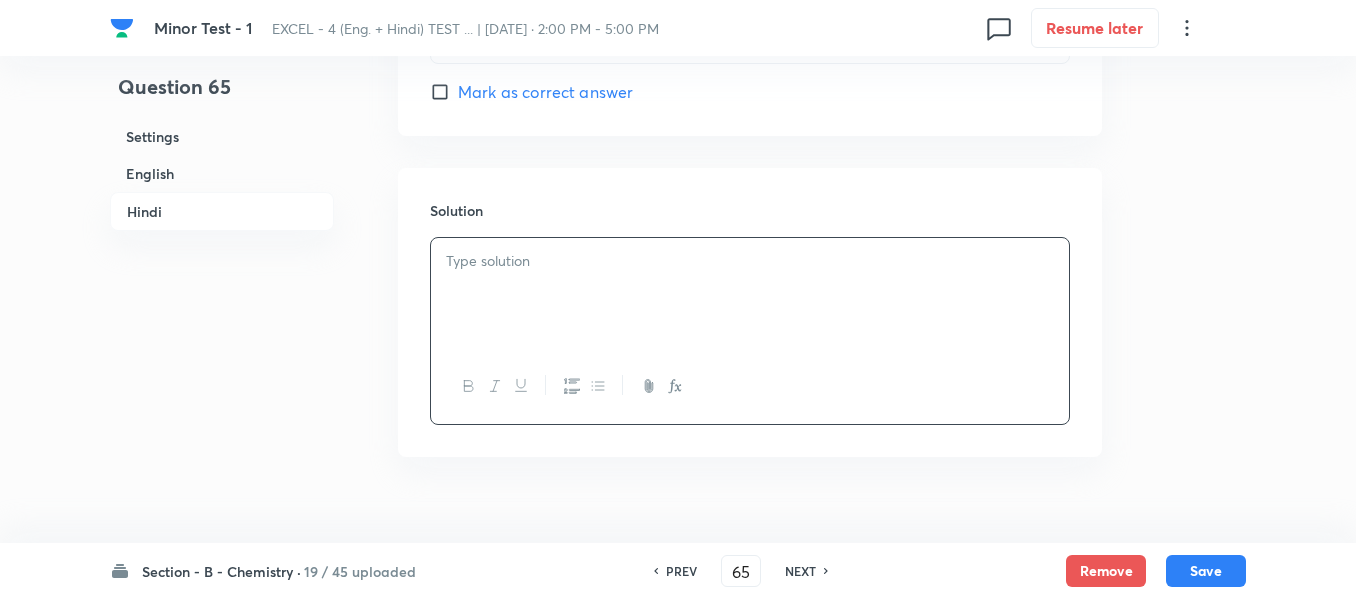 type 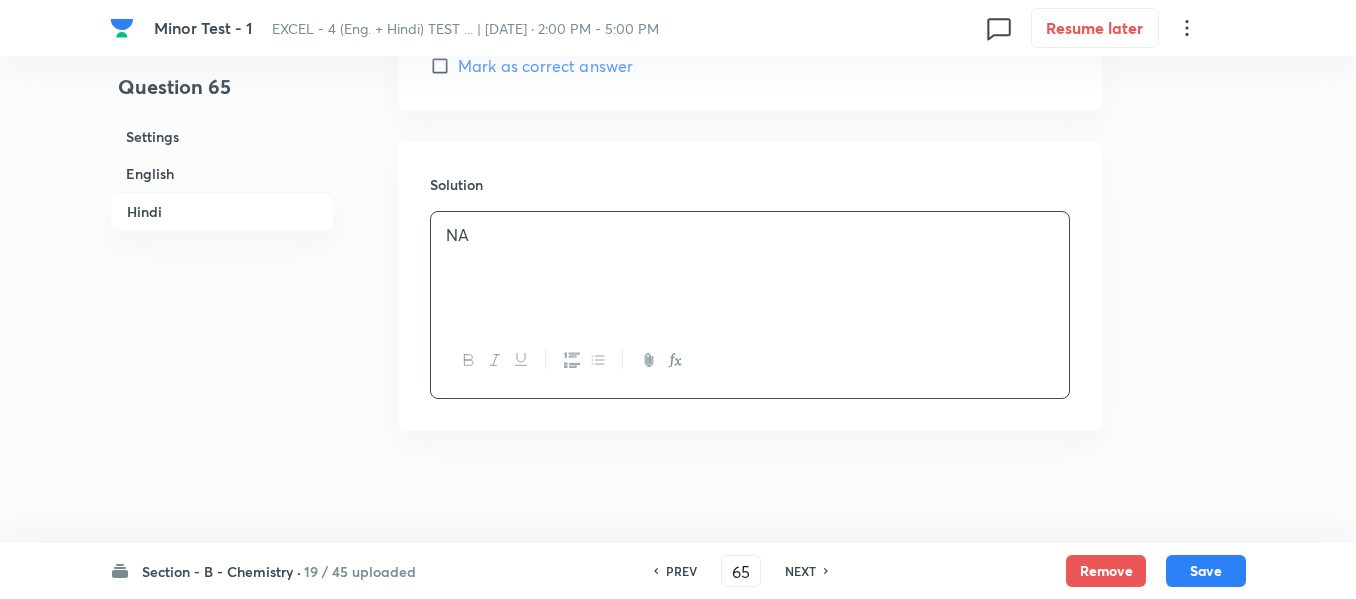 scroll, scrollTop: 4134, scrollLeft: 0, axis: vertical 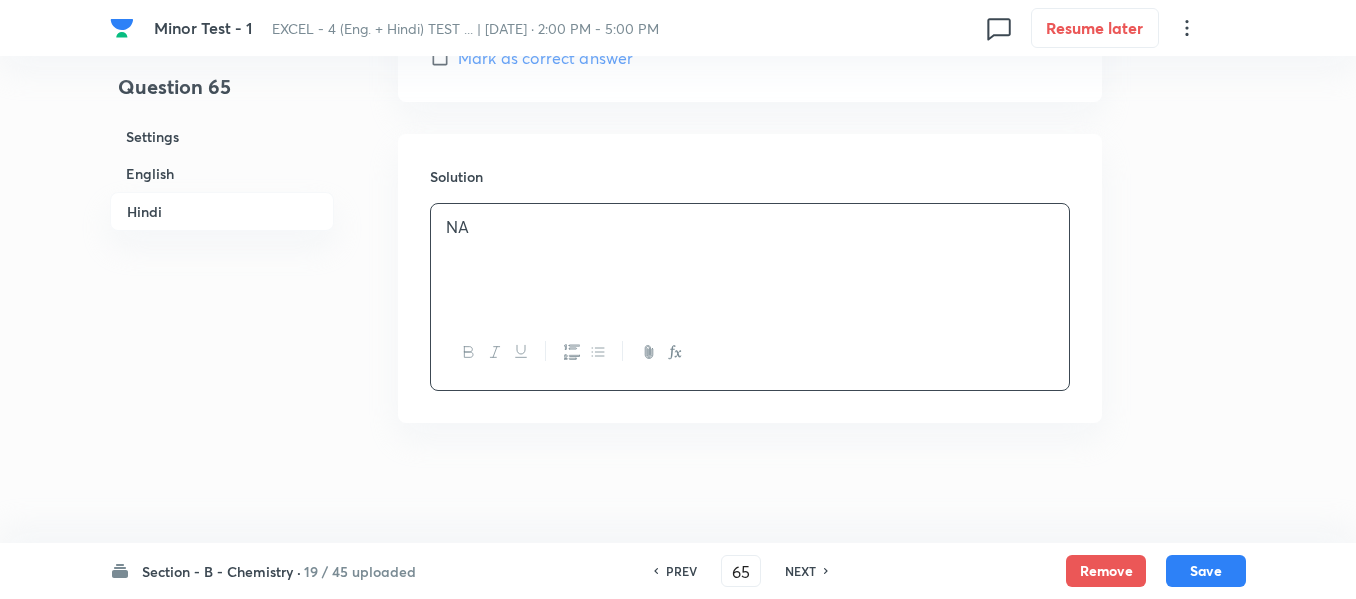 click on "English" at bounding box center (222, 173) 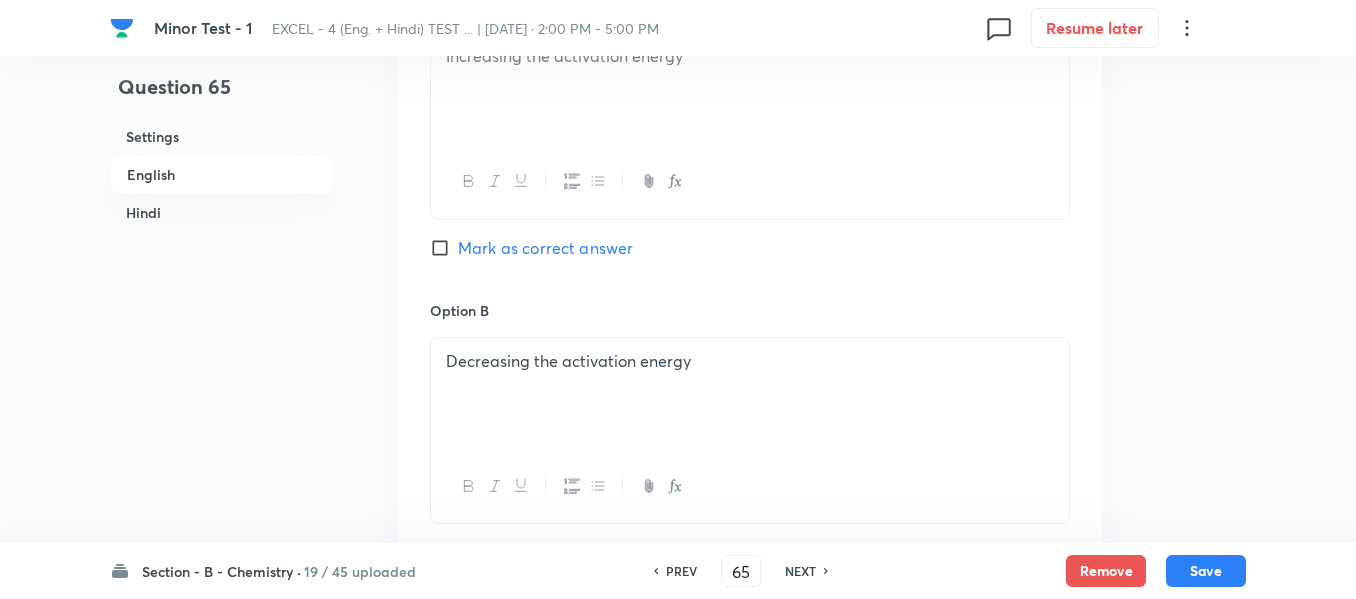 scroll, scrollTop: 1216, scrollLeft: 0, axis: vertical 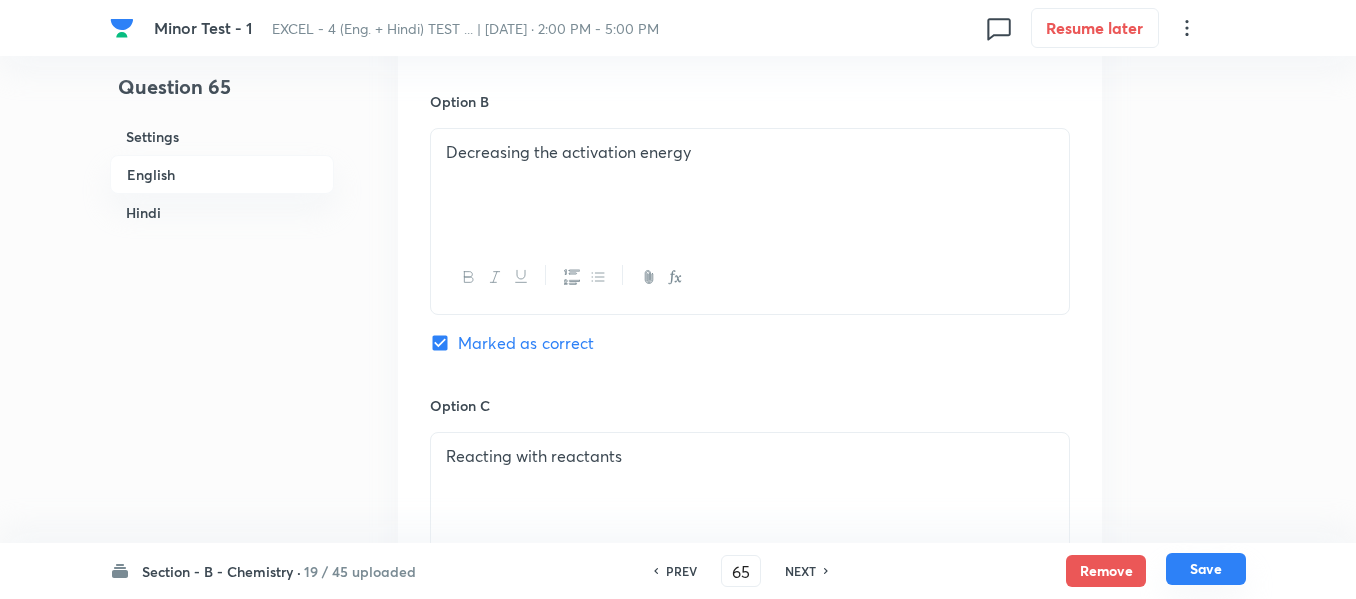 click on "Save" at bounding box center (1206, 569) 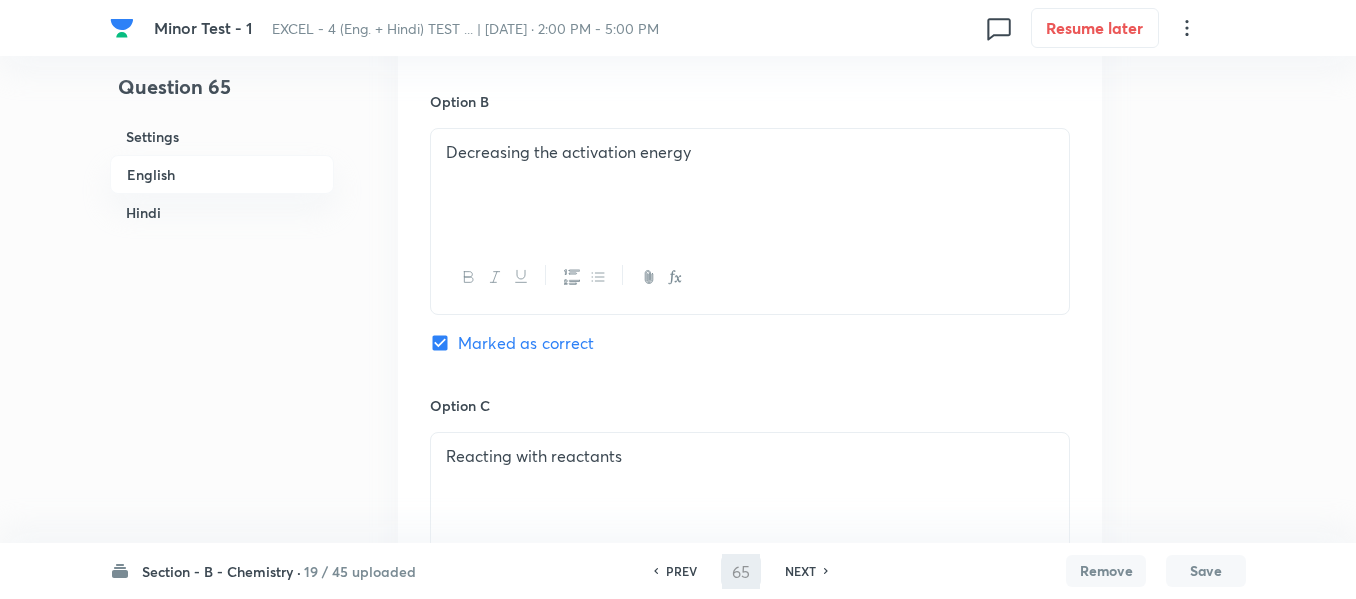 type on "66" 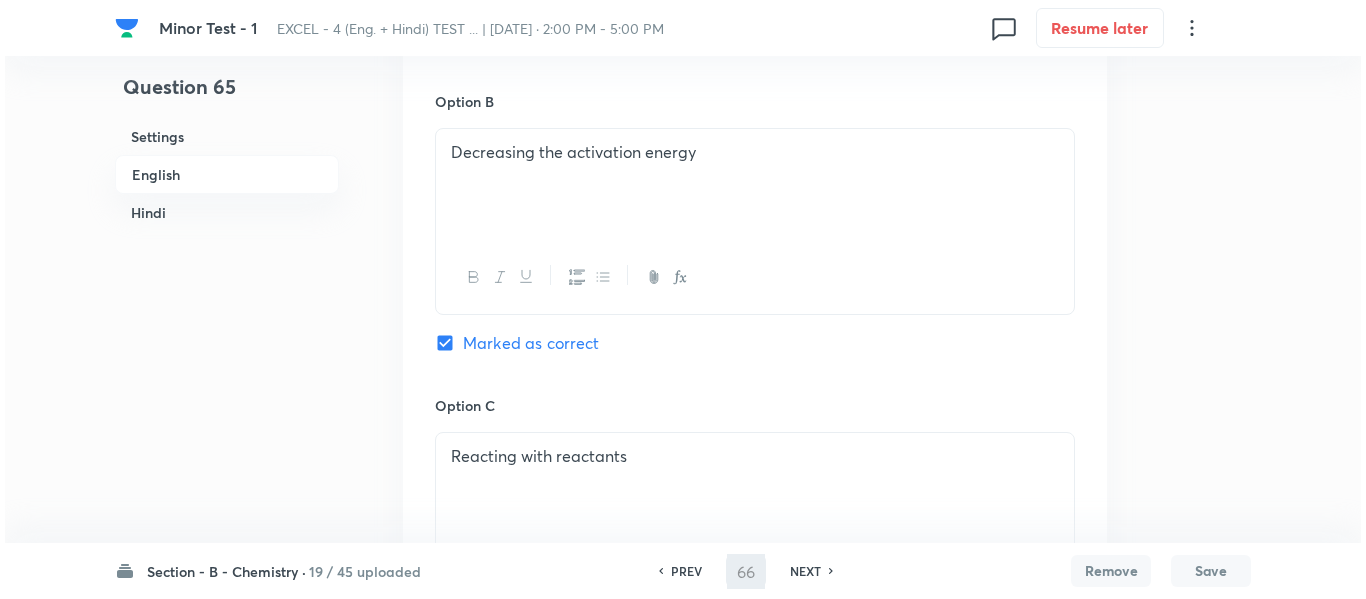scroll, scrollTop: 0, scrollLeft: 0, axis: both 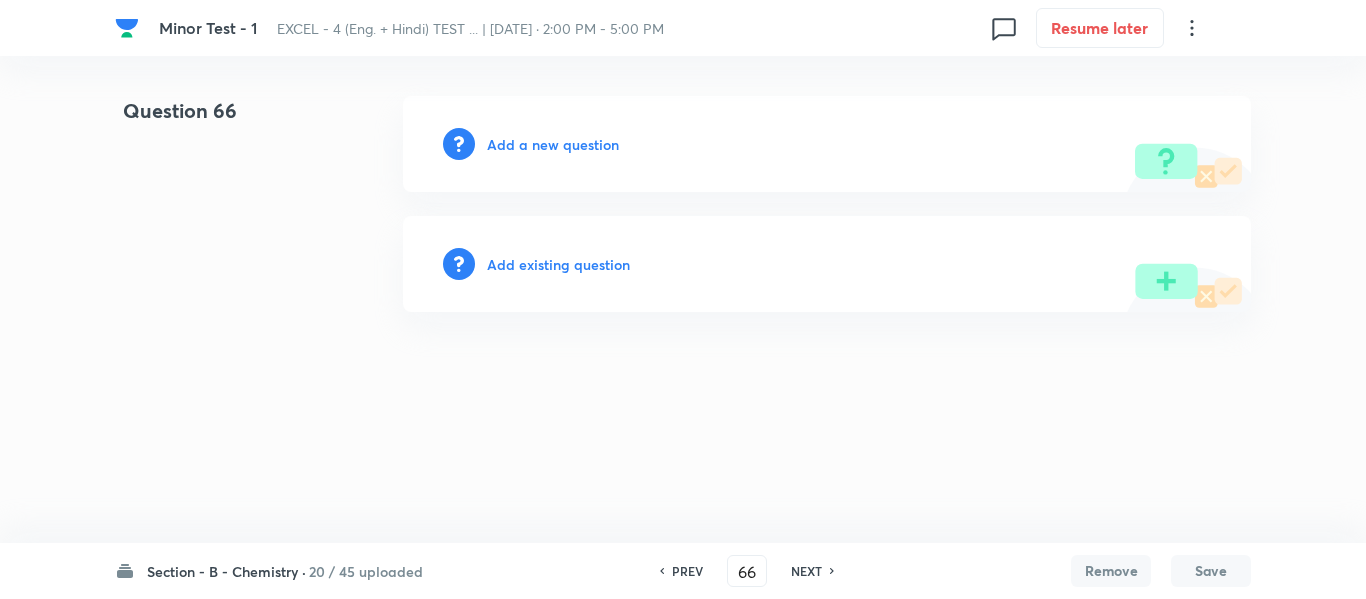 click on "Add a new question" at bounding box center (553, 144) 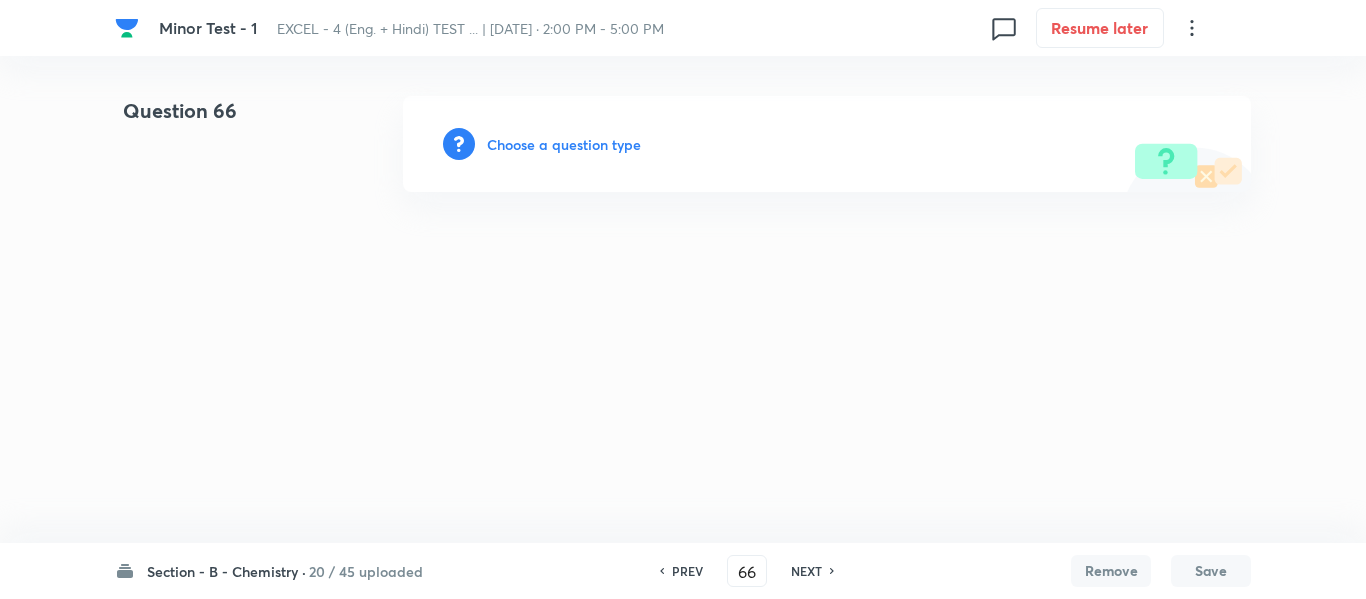 click on "Choose a question type" at bounding box center [564, 144] 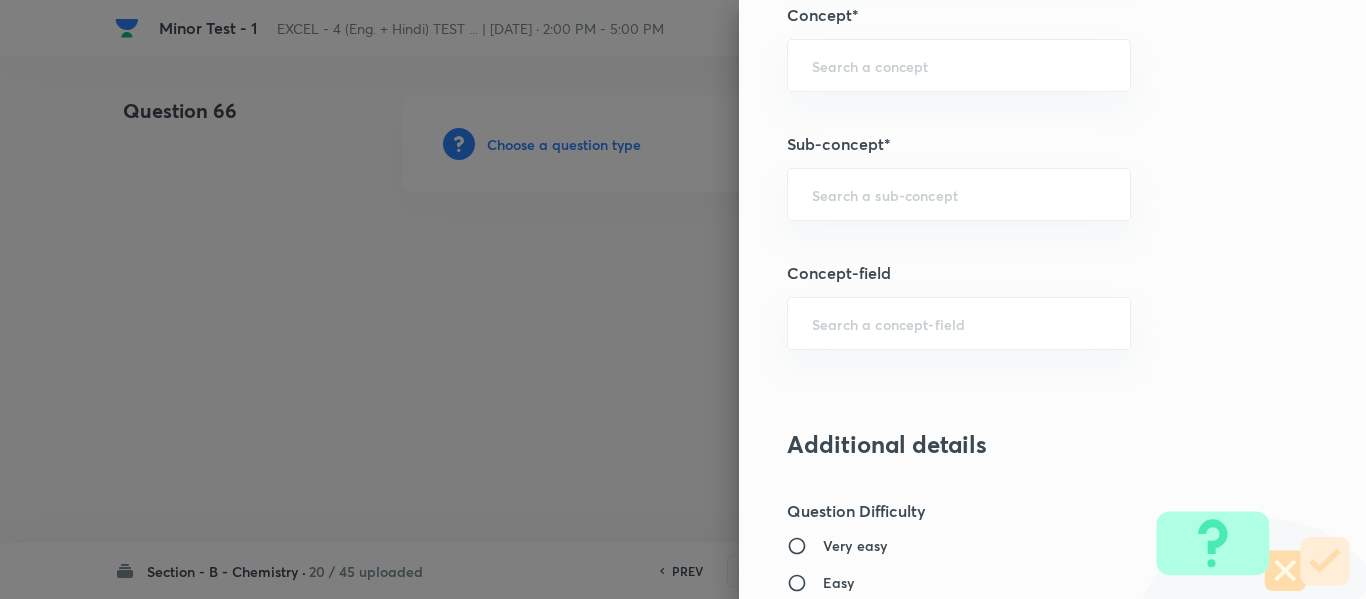 scroll, scrollTop: 1300, scrollLeft: 0, axis: vertical 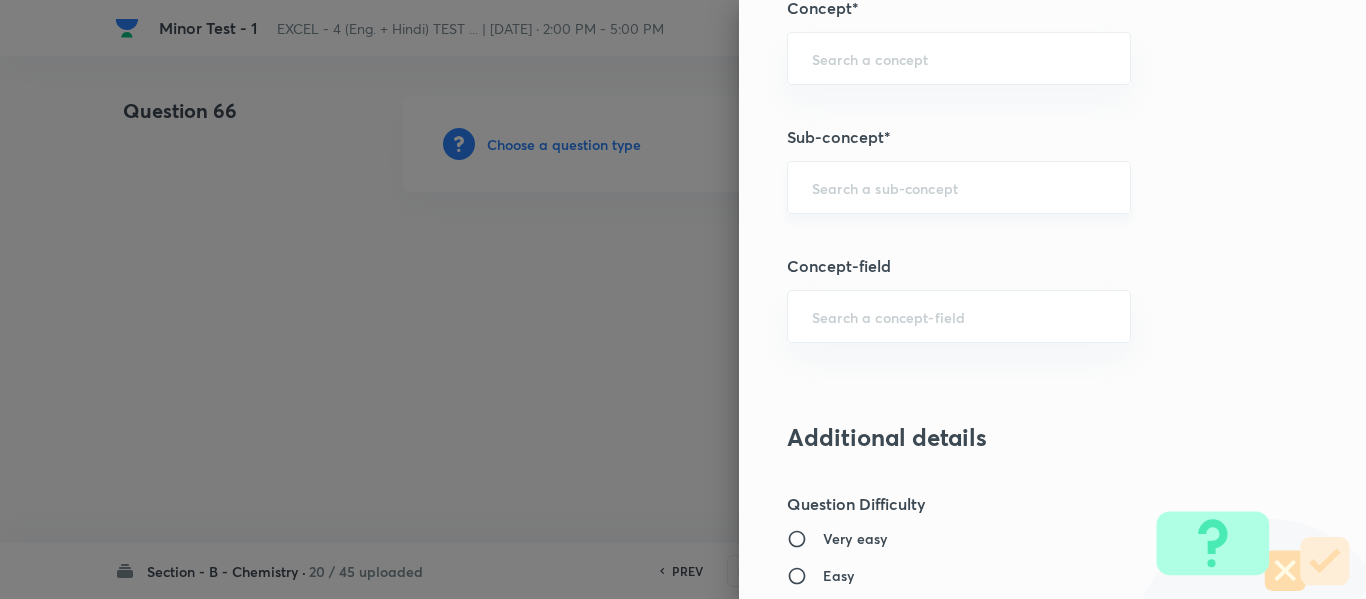 click at bounding box center [959, 187] 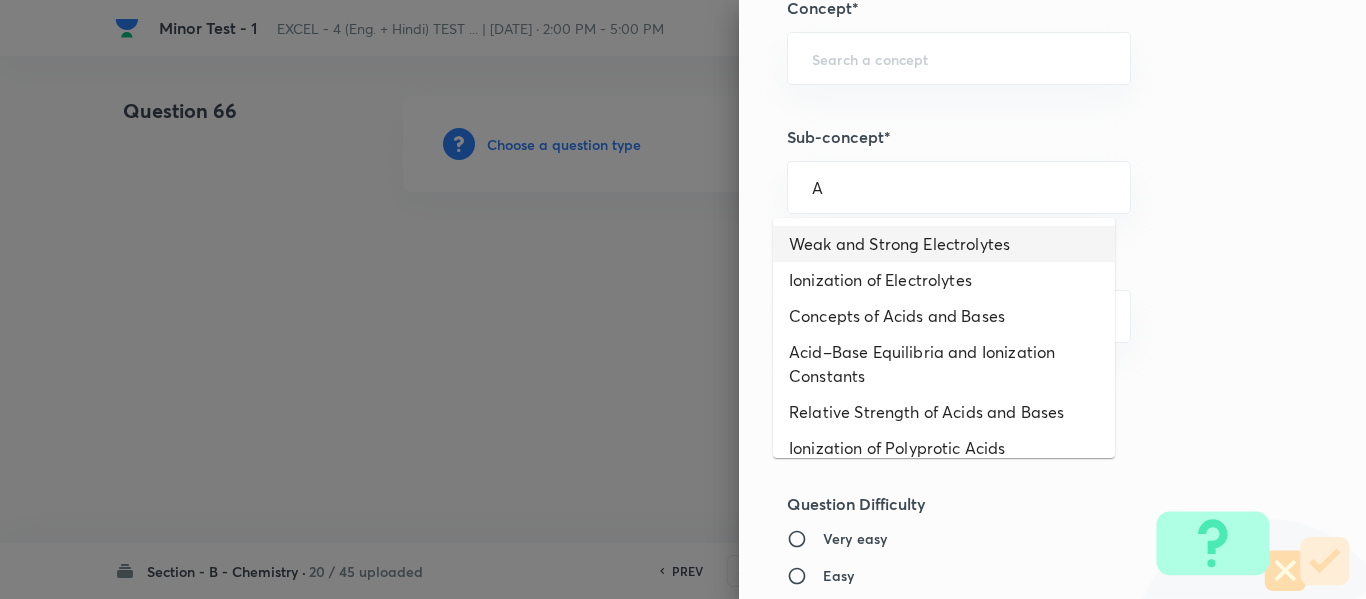 click on "Weak and Strong Electrolytes" at bounding box center [944, 244] 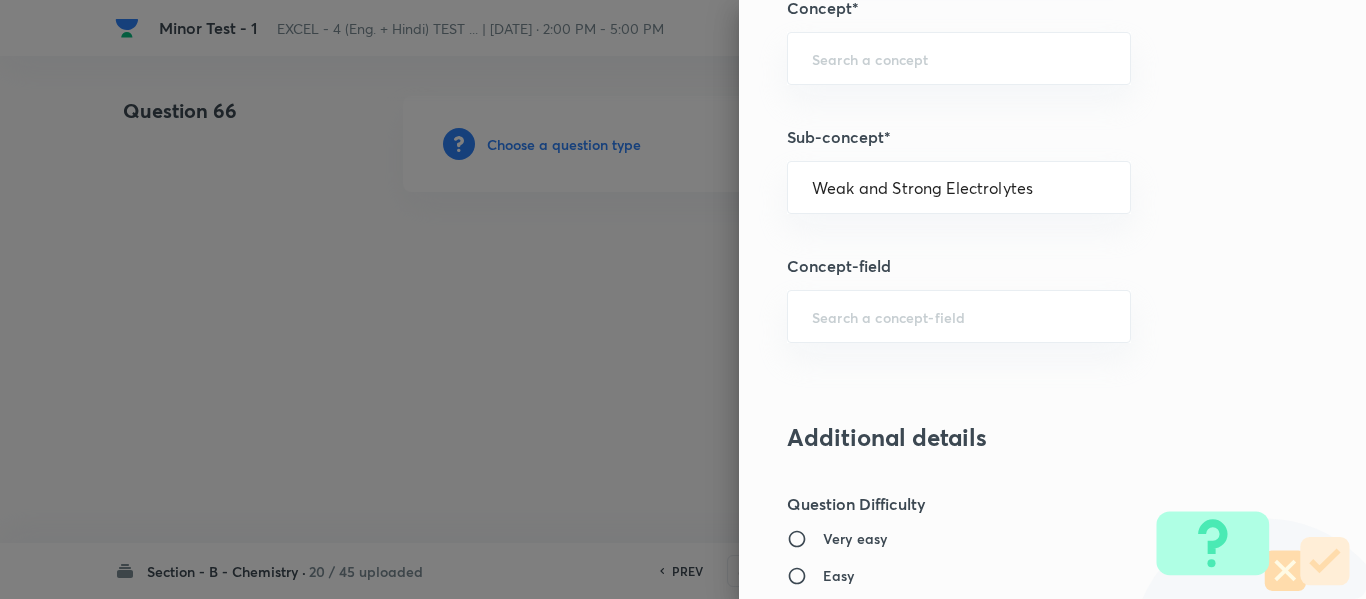 type on "Chemistry" 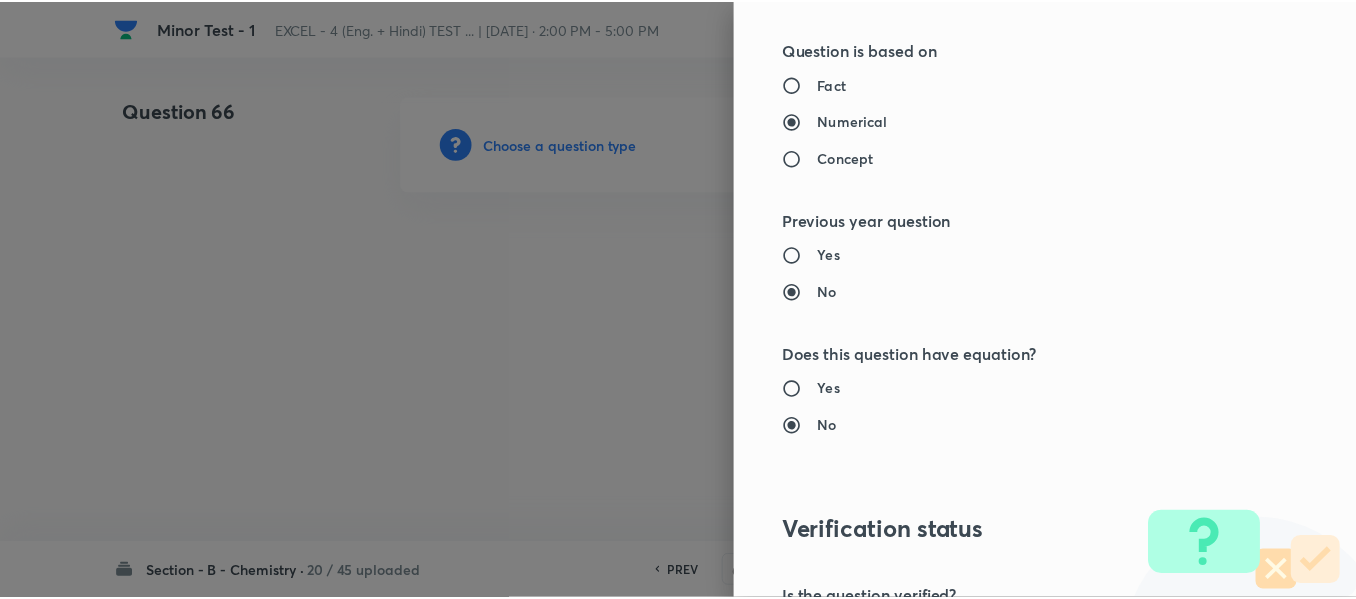 scroll, scrollTop: 2261, scrollLeft: 0, axis: vertical 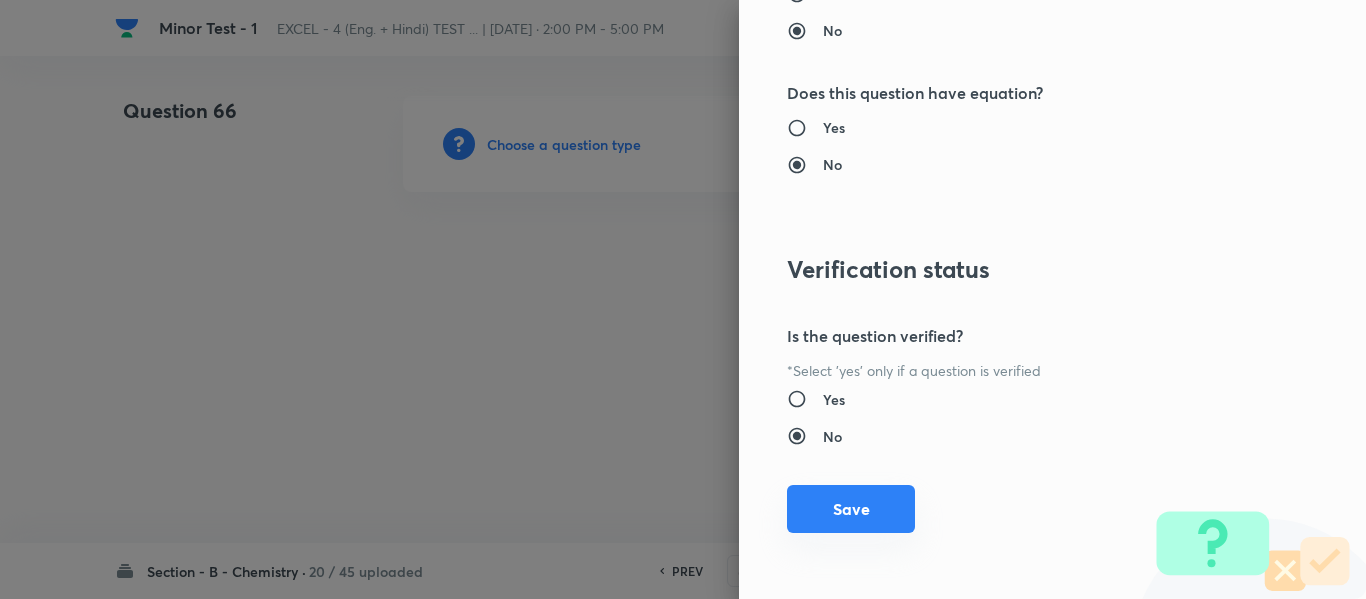 click on "Save" at bounding box center [851, 509] 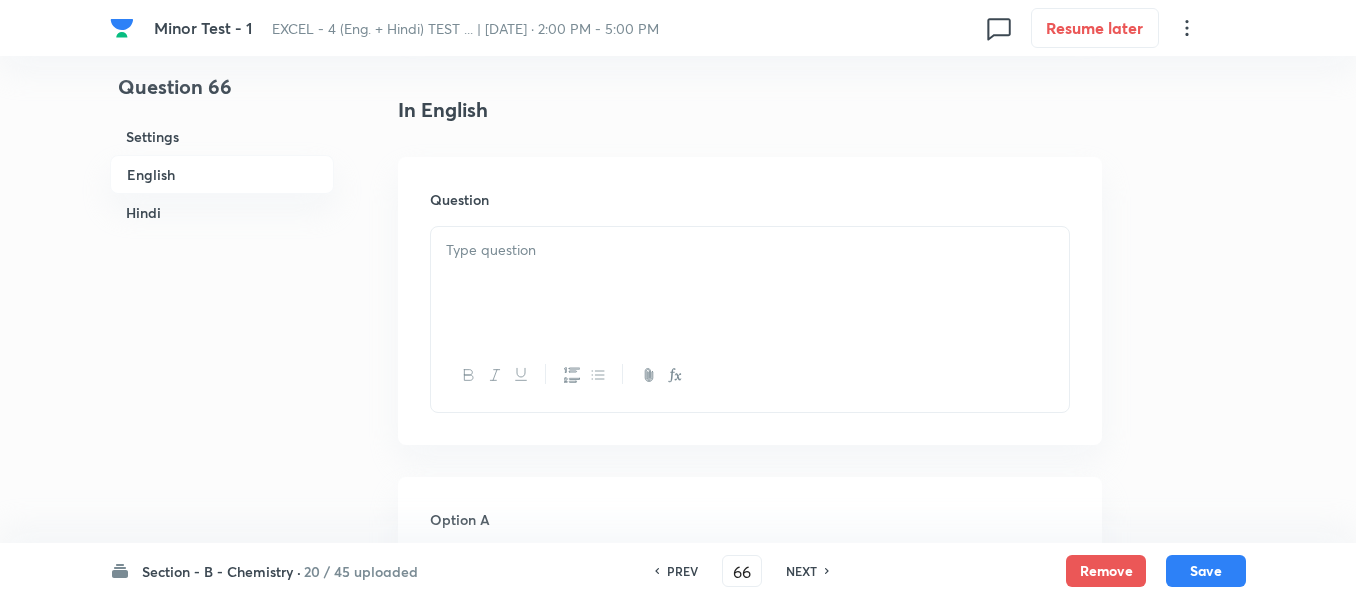 scroll, scrollTop: 500, scrollLeft: 0, axis: vertical 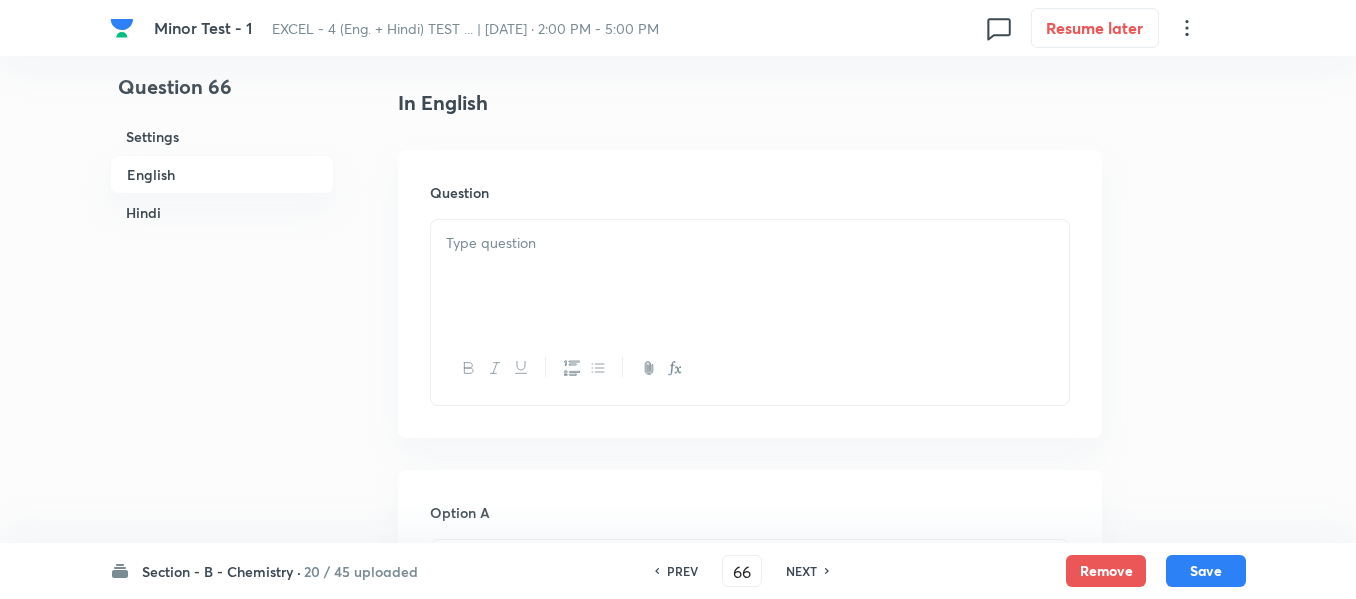 click at bounding box center (750, 276) 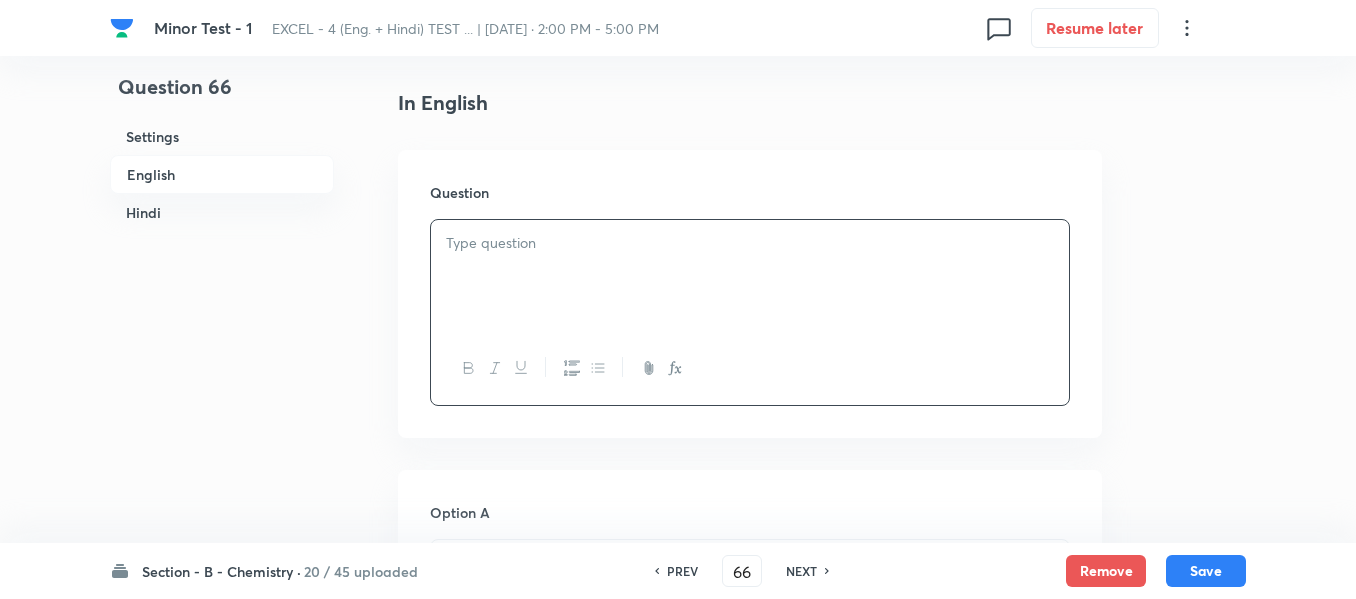 click at bounding box center [750, 276] 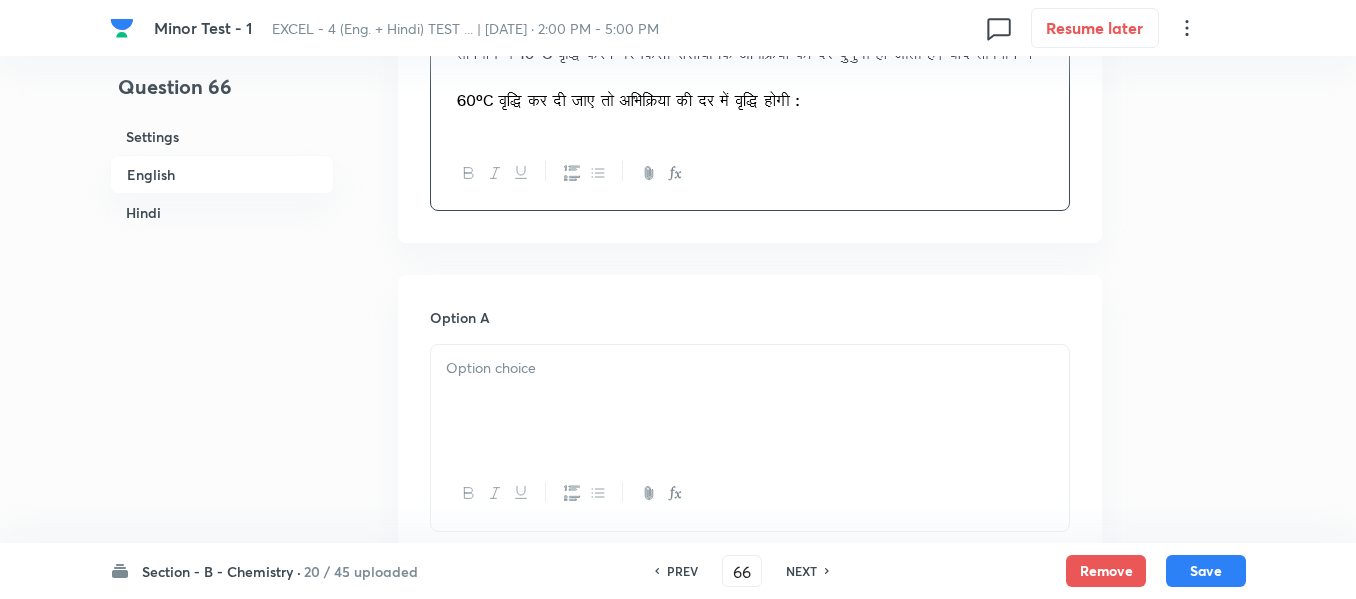 scroll, scrollTop: 800, scrollLeft: 0, axis: vertical 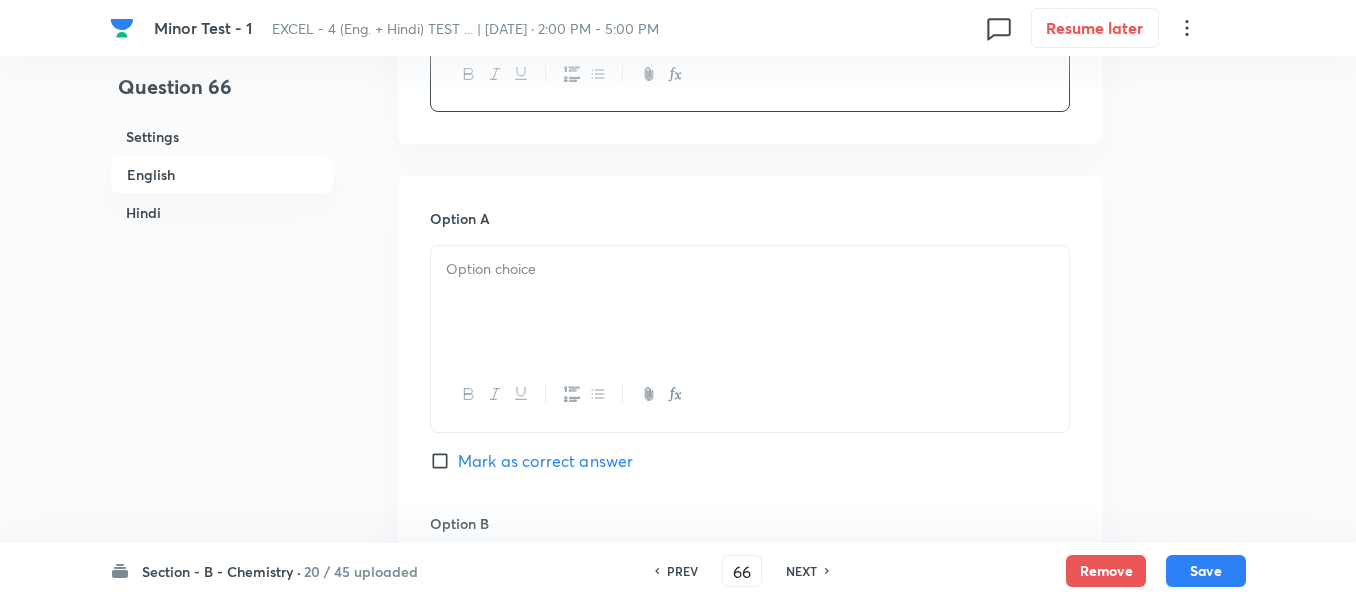 click at bounding box center (750, 269) 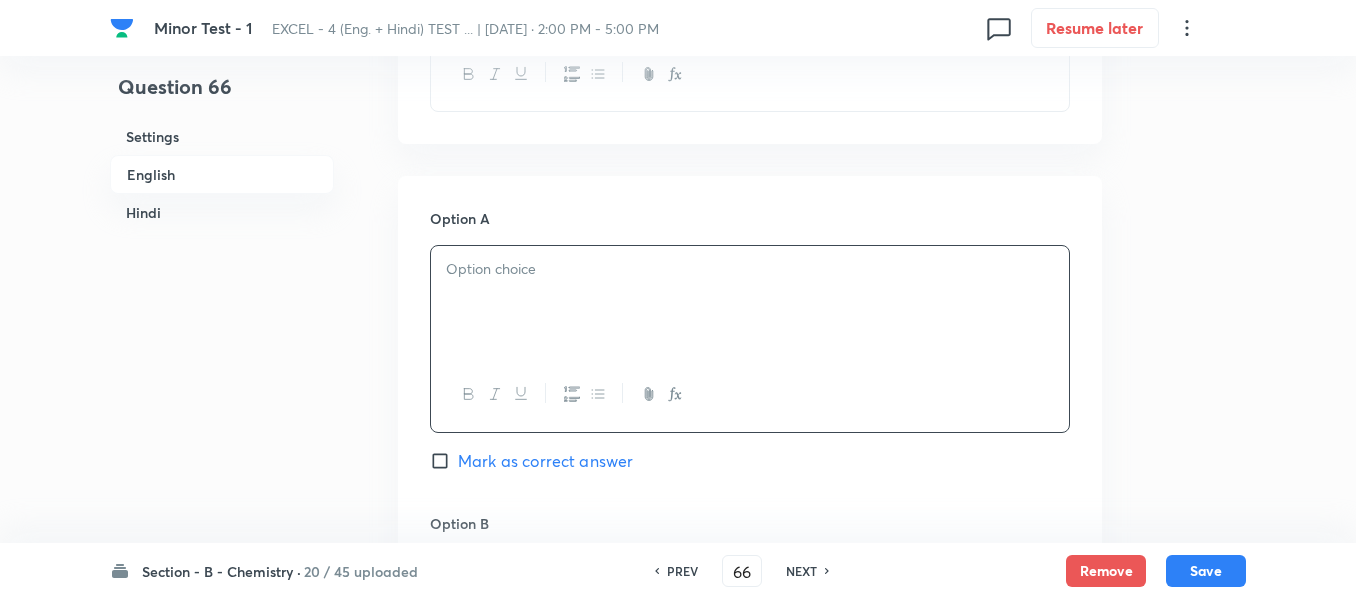 click on "Hindi" at bounding box center [222, 212] 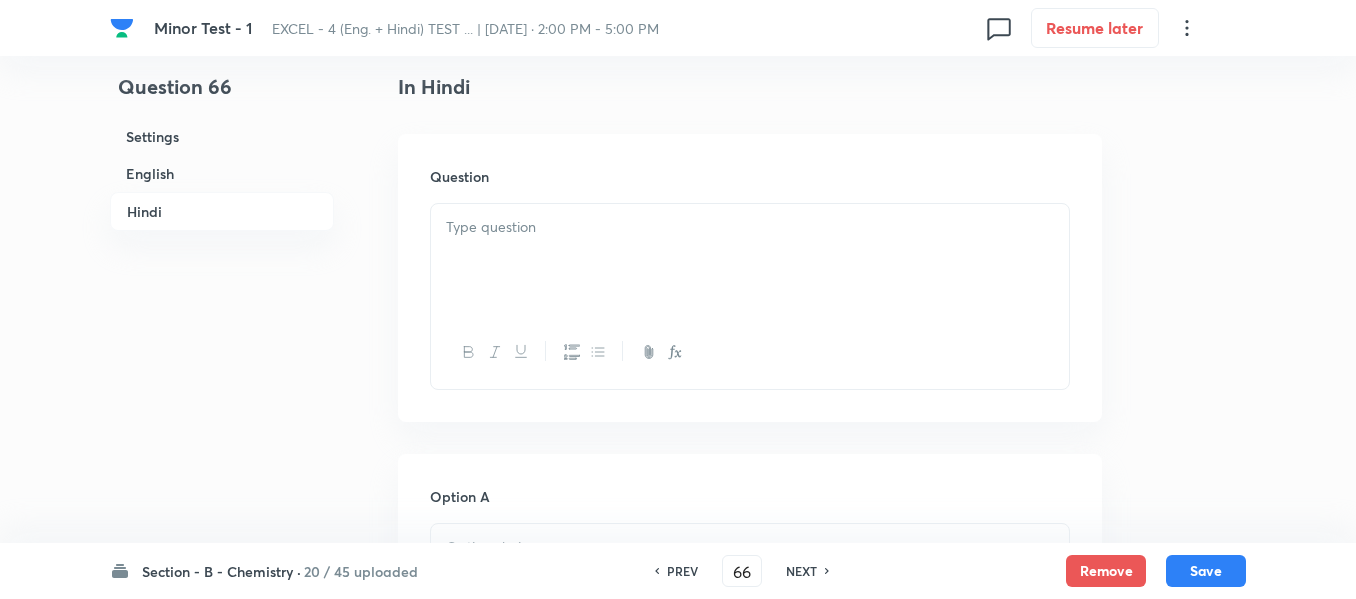 click on "English" at bounding box center (222, 173) 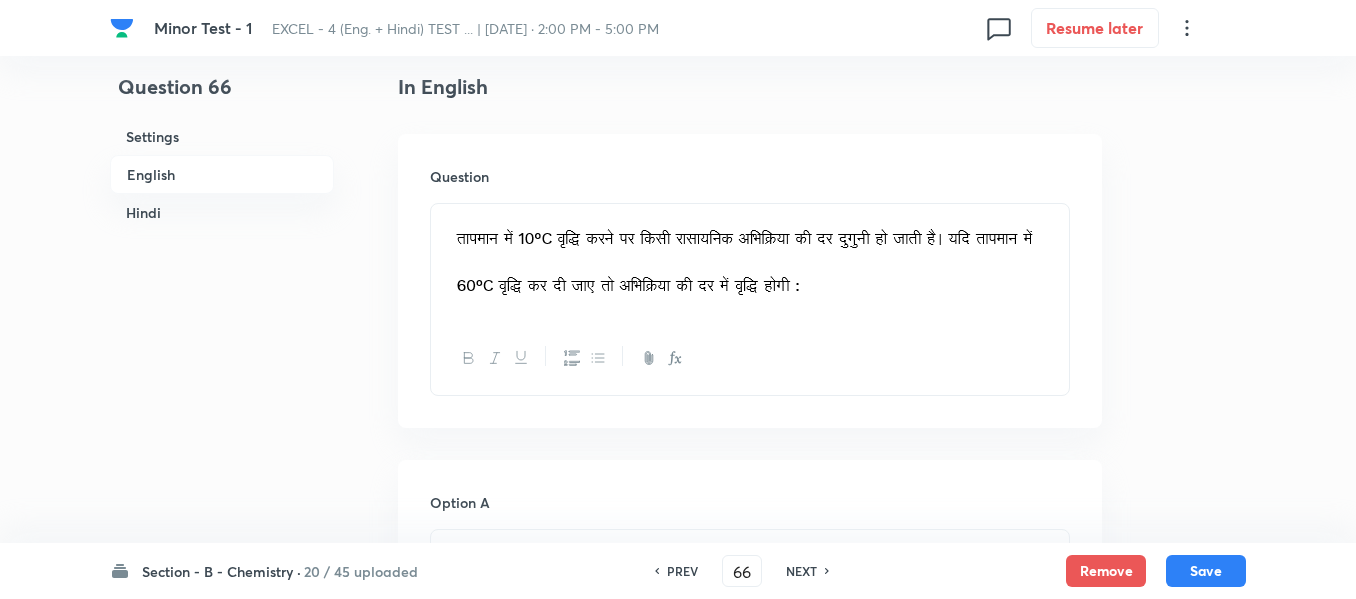 click at bounding box center [750, 263] 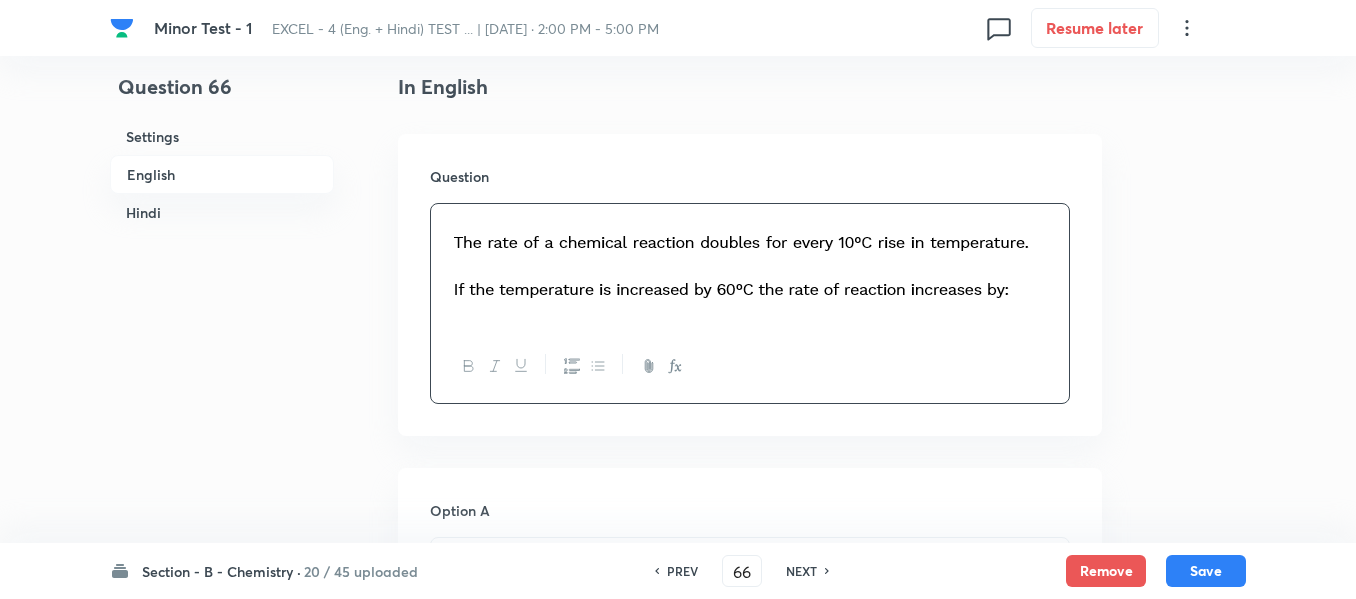 click on "Hindi" at bounding box center (222, 212) 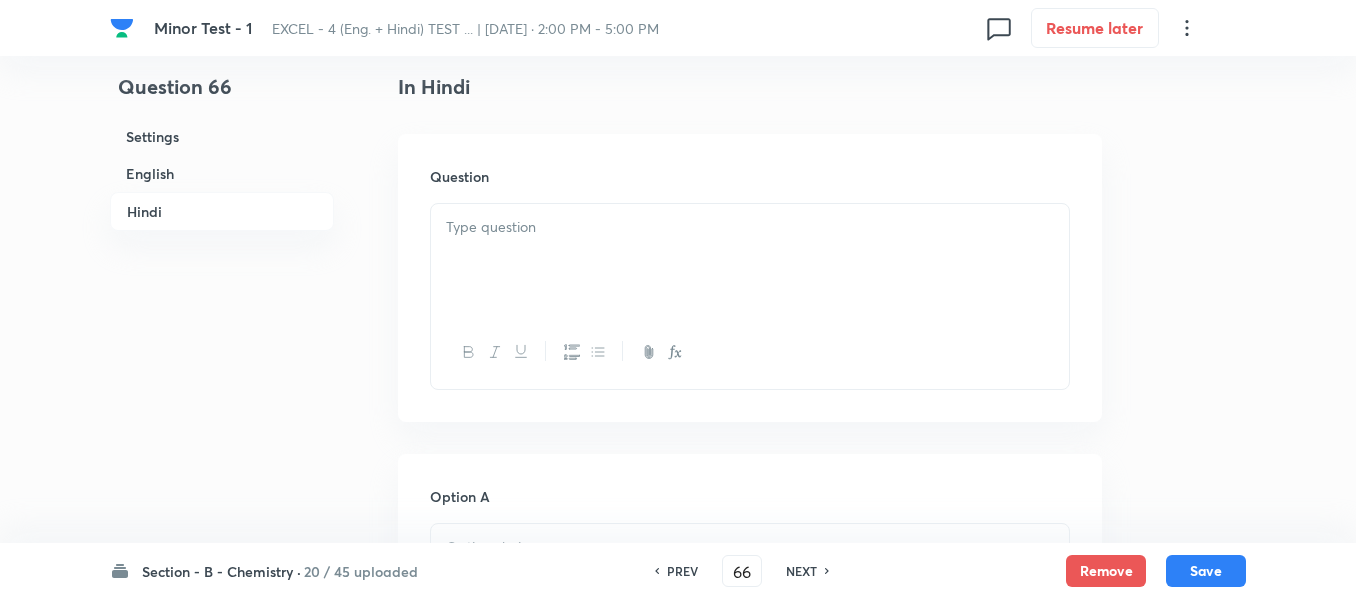 click at bounding box center (750, 260) 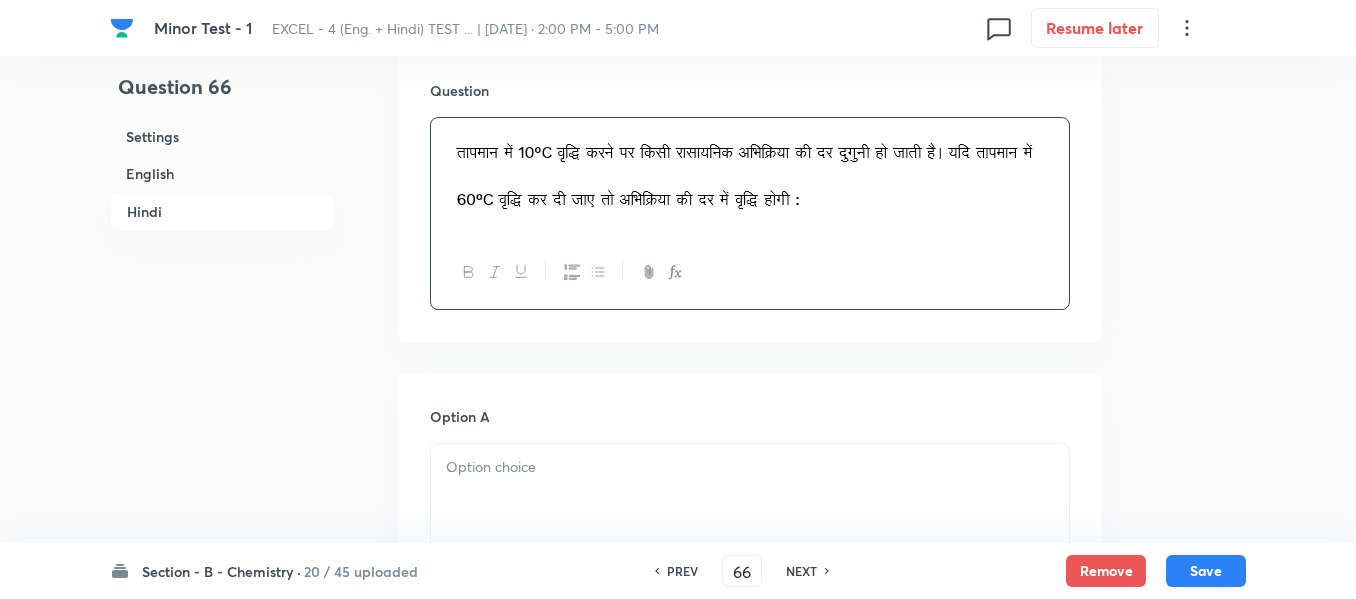 scroll, scrollTop: 2754, scrollLeft: 0, axis: vertical 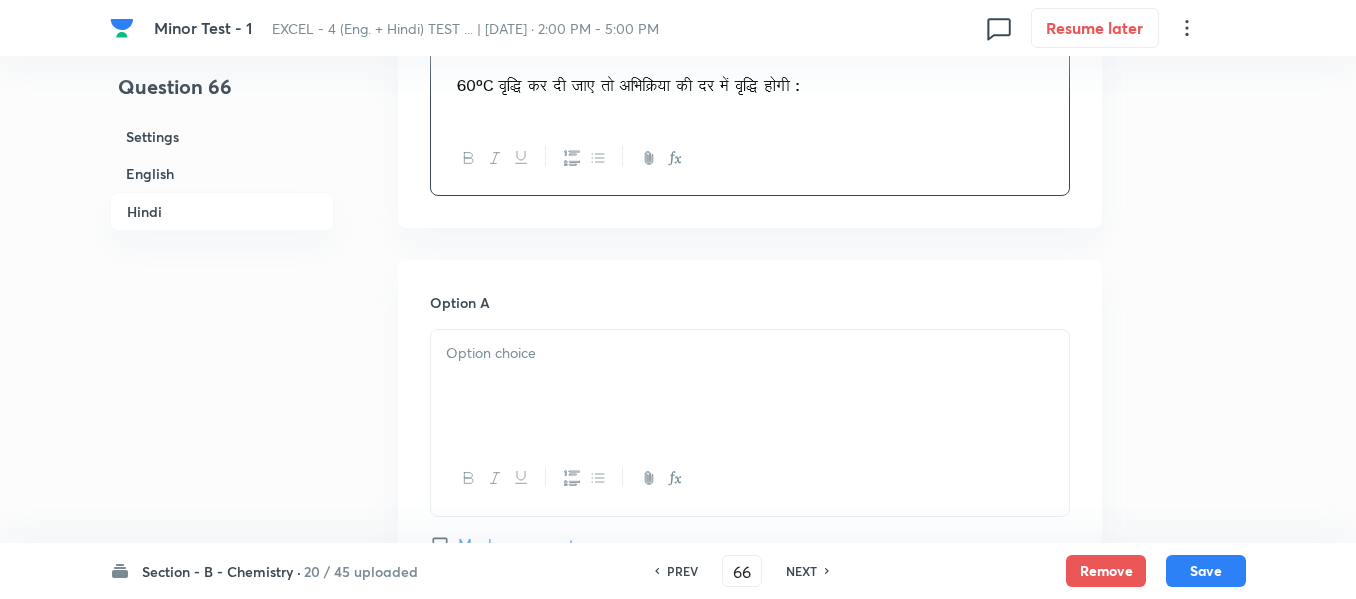 click at bounding box center (750, 353) 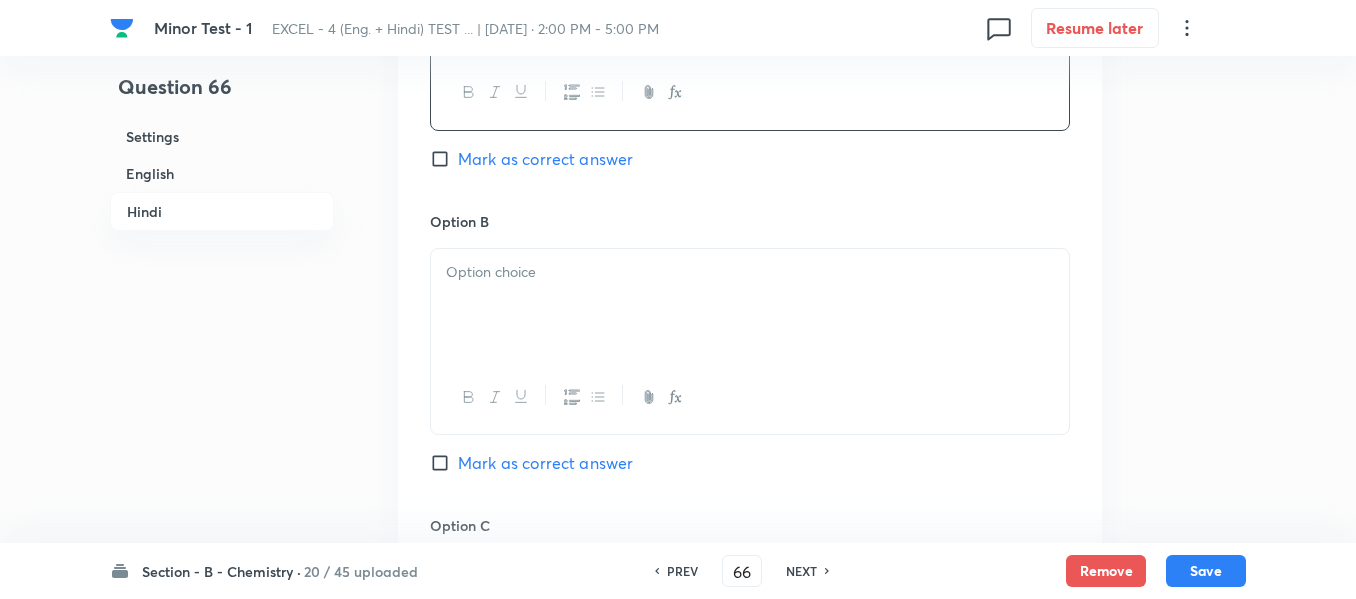 scroll, scrollTop: 3154, scrollLeft: 0, axis: vertical 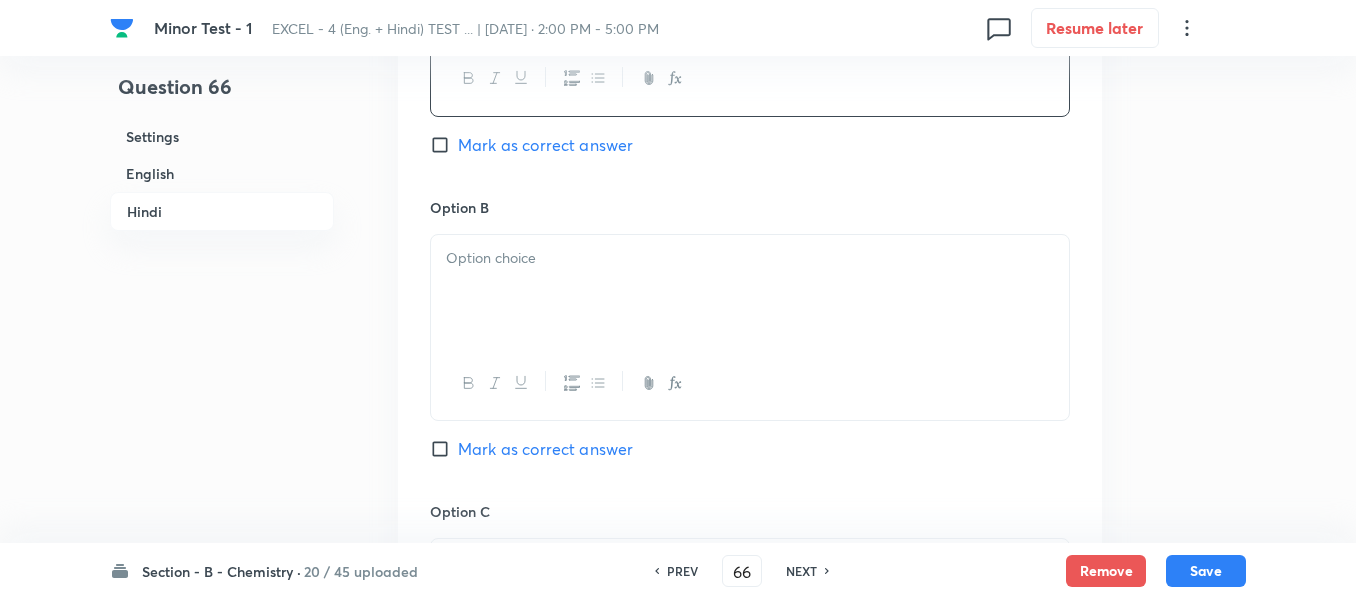 click at bounding box center (750, 291) 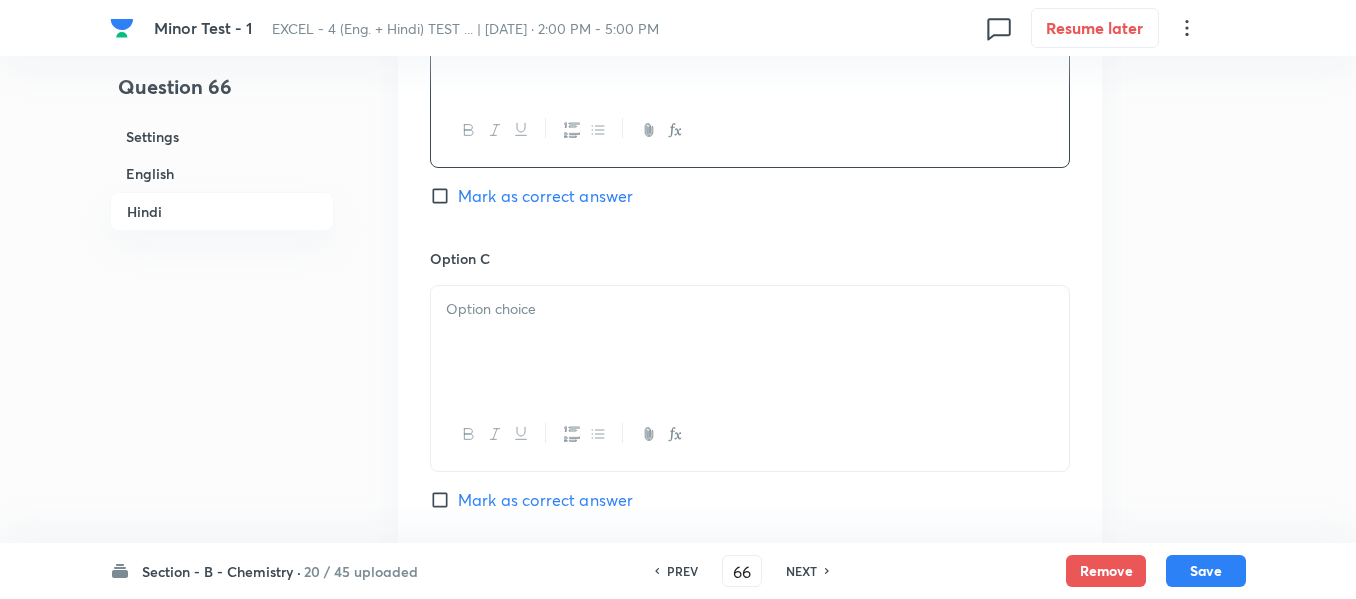 scroll, scrollTop: 3454, scrollLeft: 0, axis: vertical 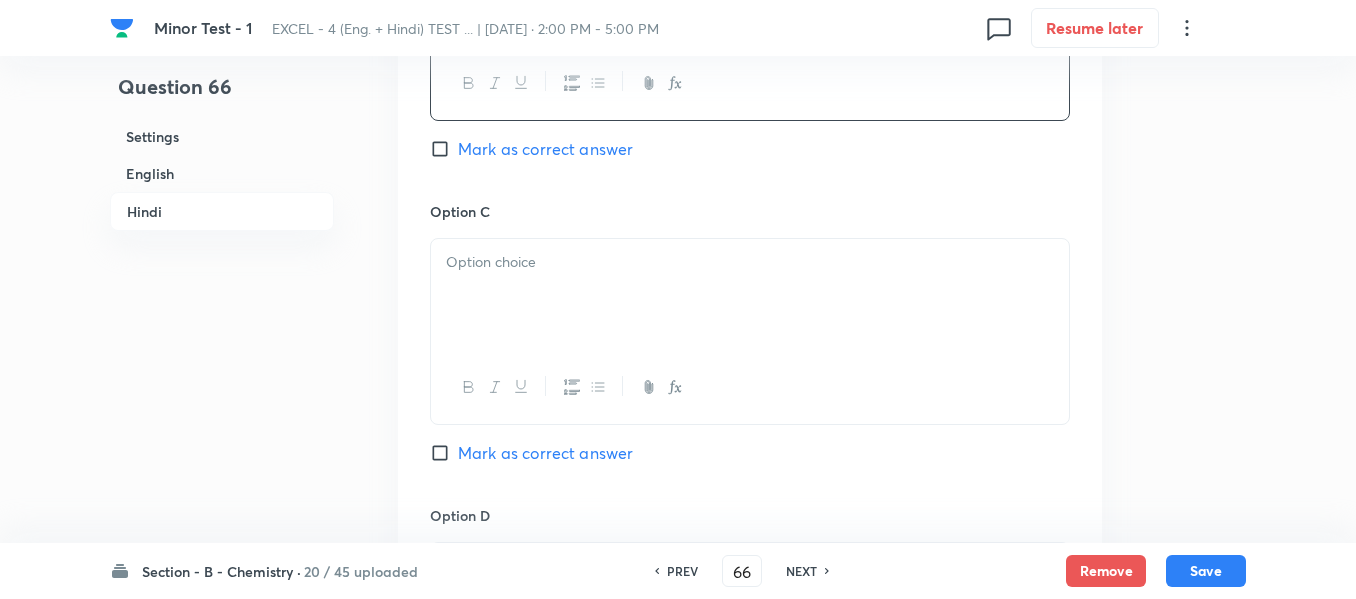 click at bounding box center (750, 295) 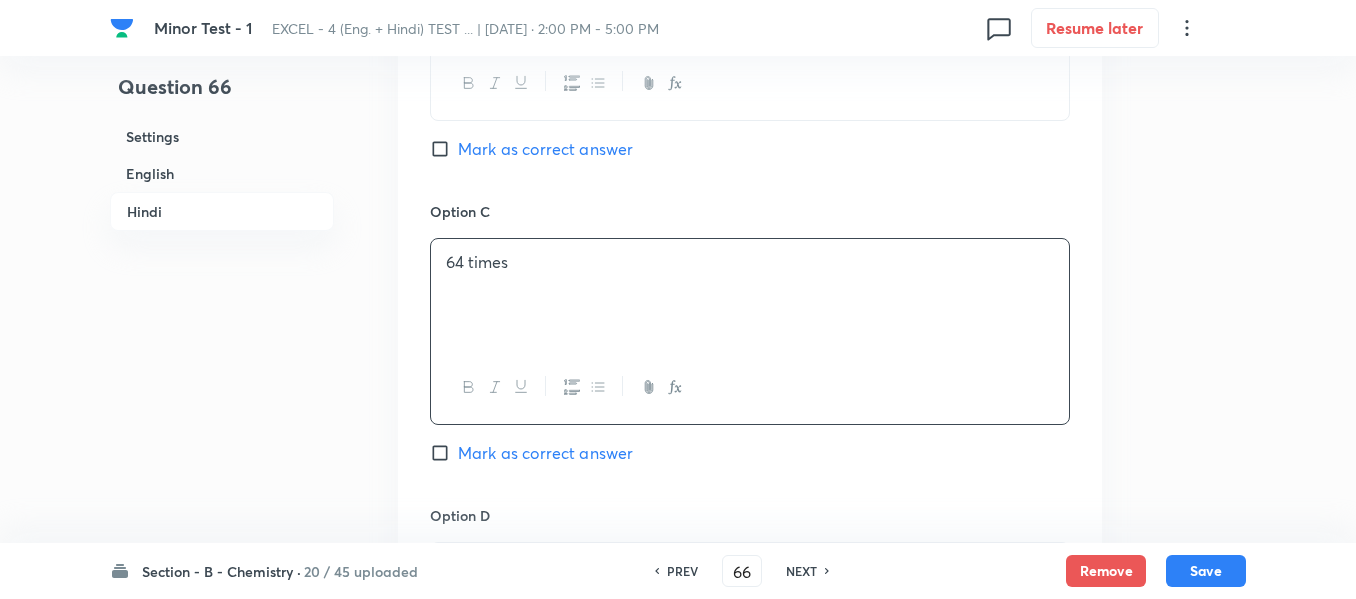 click on "Mark as correct answer" at bounding box center [444, 453] 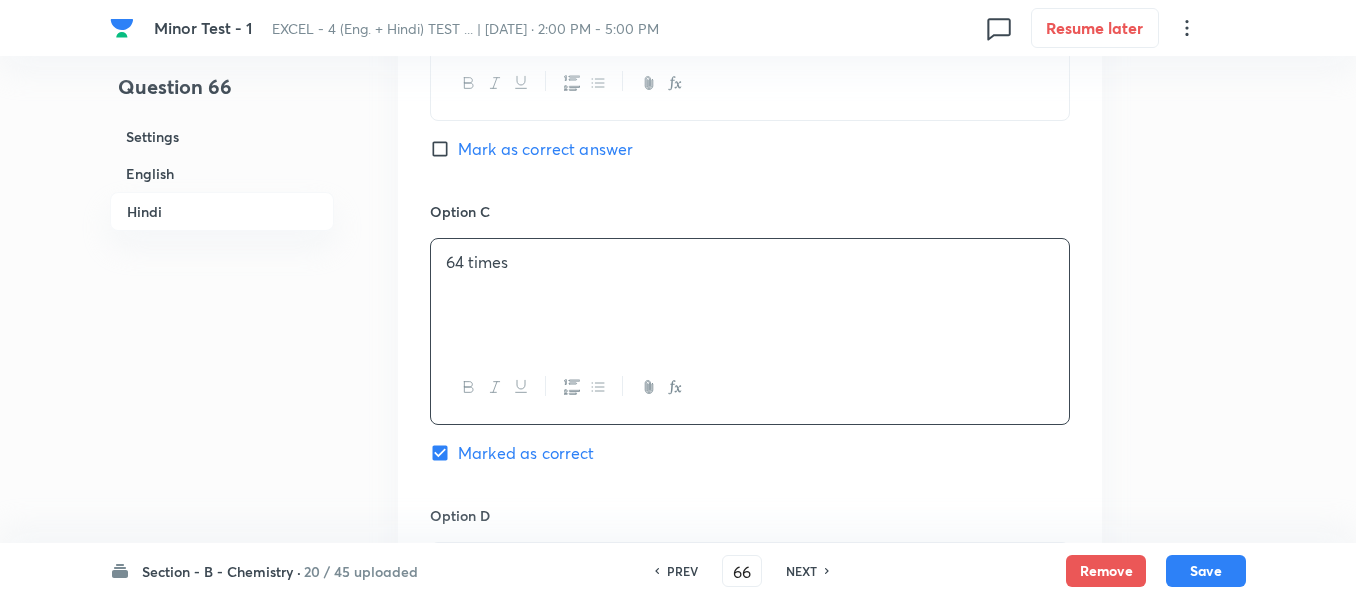 checkbox on "true" 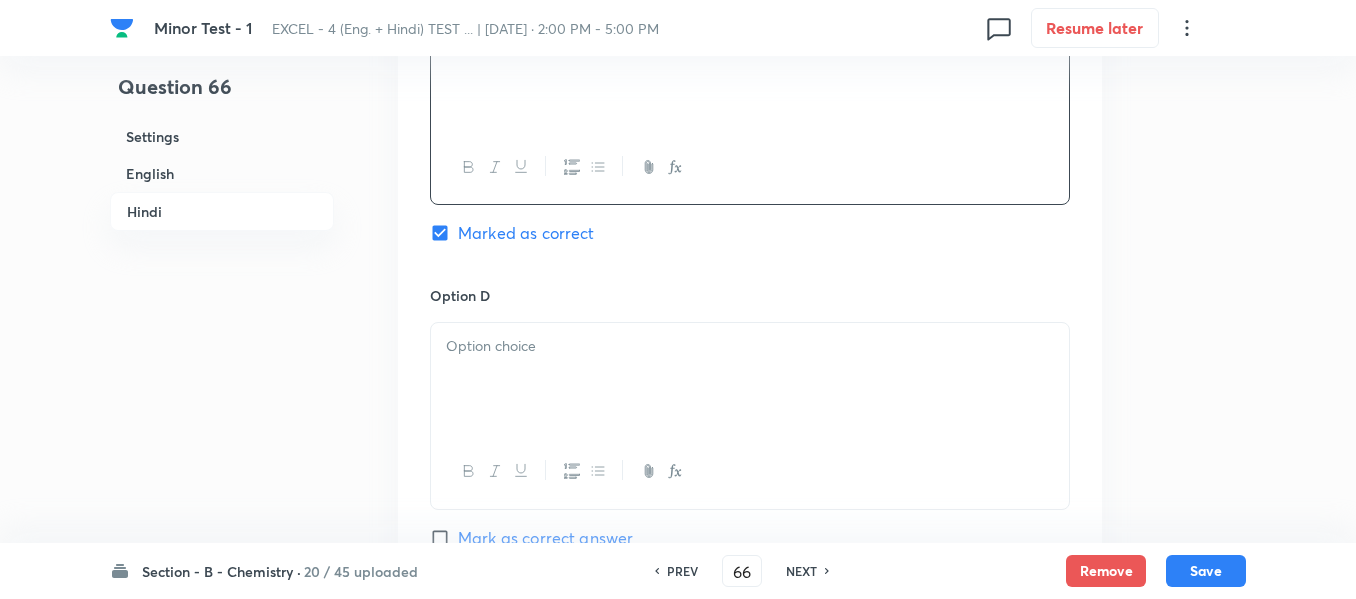 scroll, scrollTop: 3754, scrollLeft: 0, axis: vertical 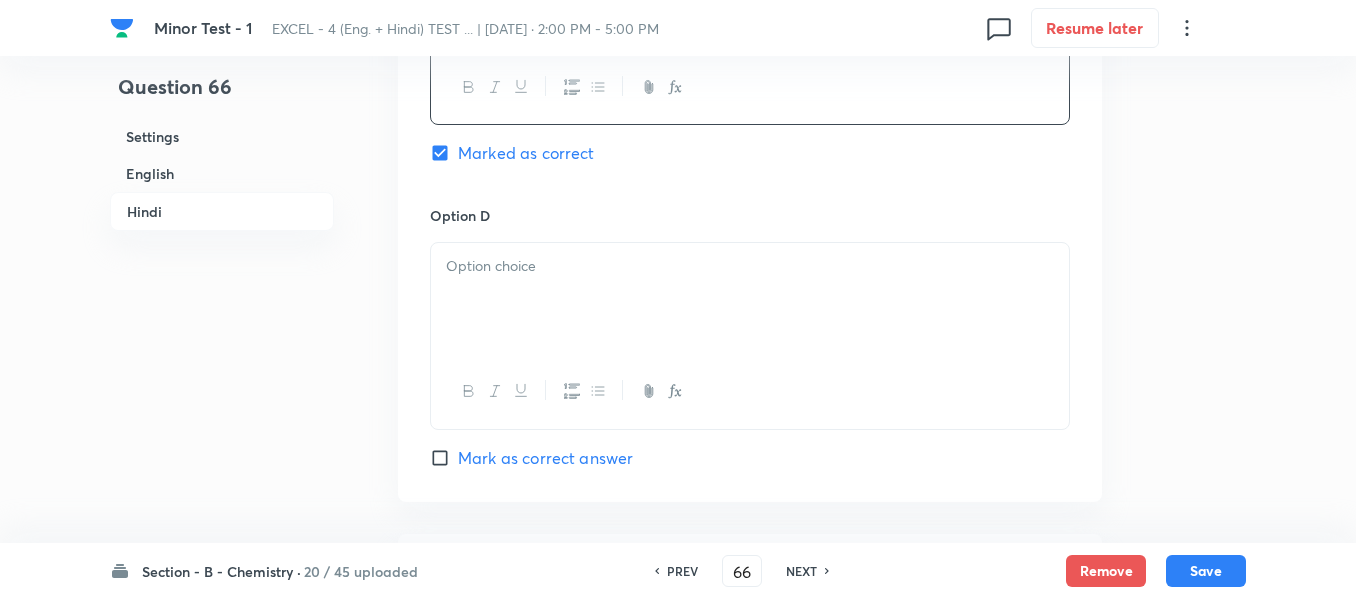 click at bounding box center [750, 299] 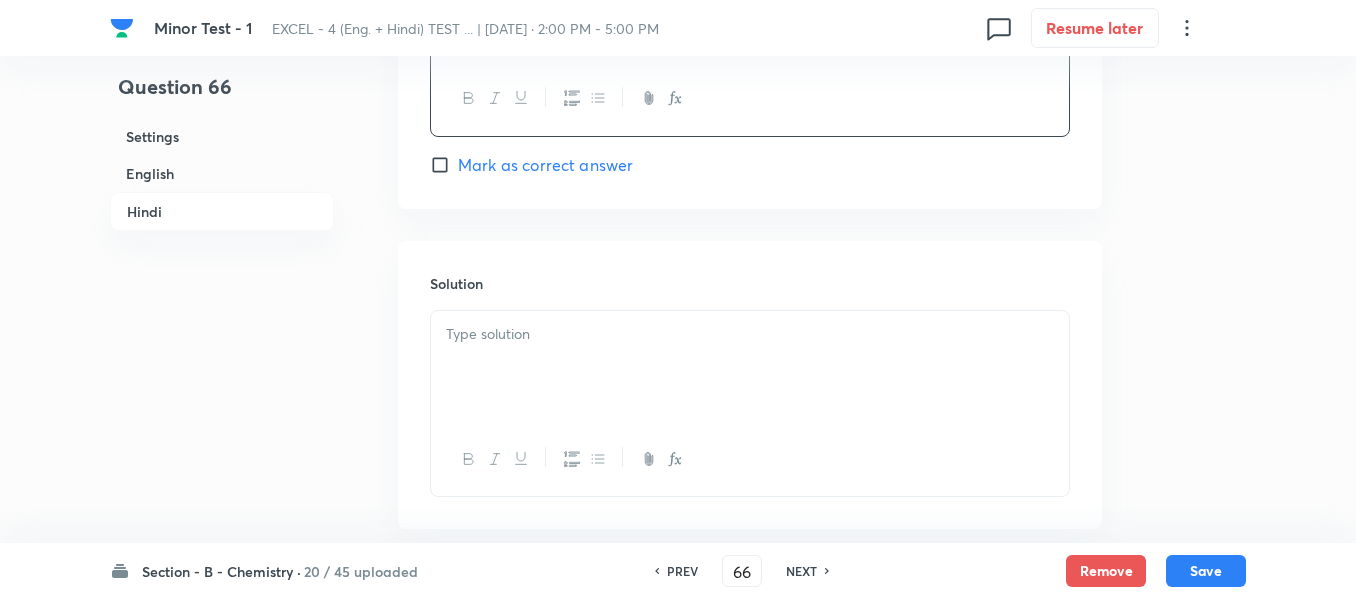 scroll, scrollTop: 4054, scrollLeft: 0, axis: vertical 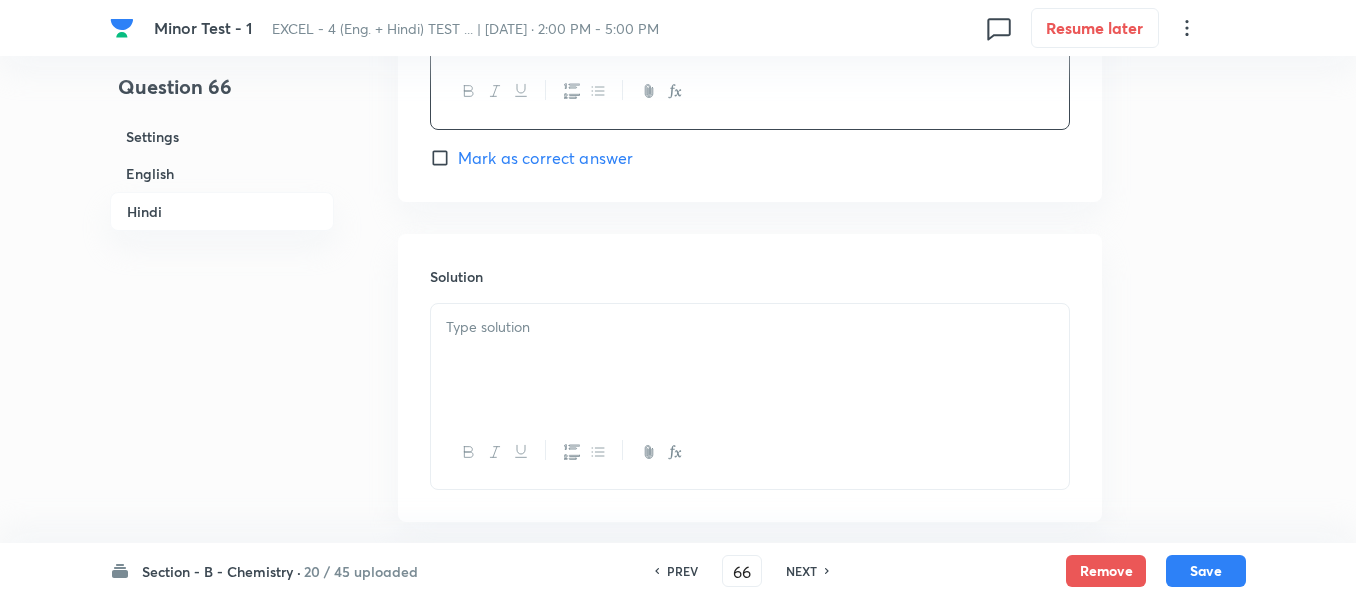 click at bounding box center [750, 327] 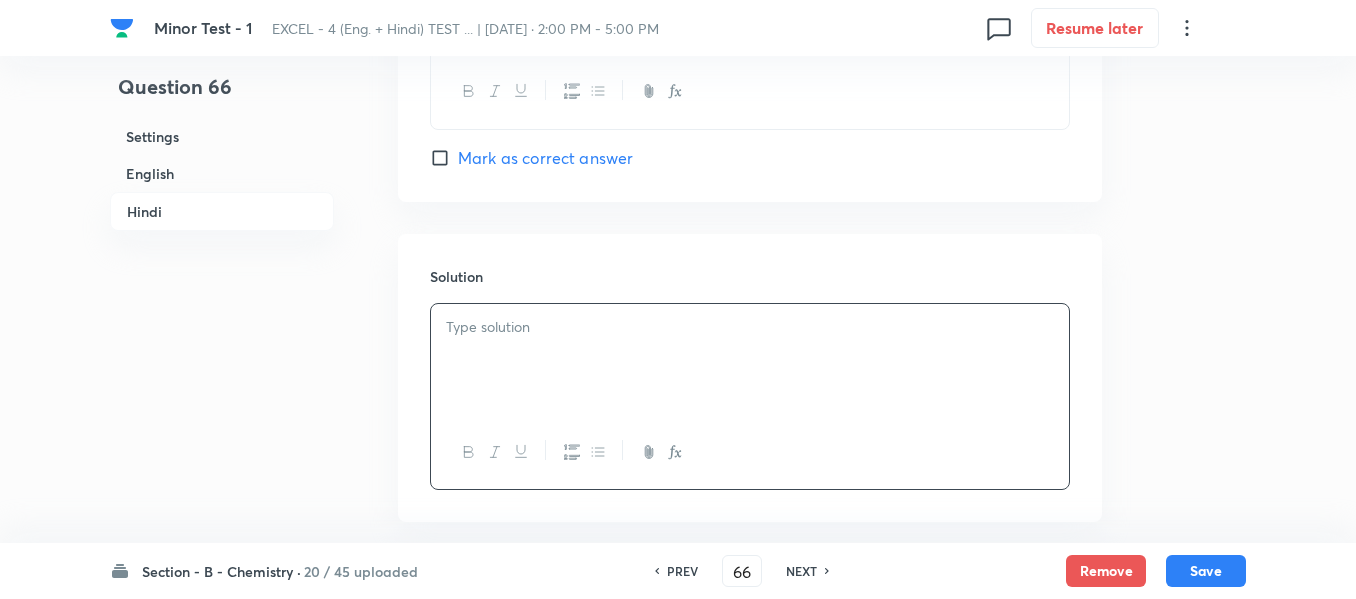 type 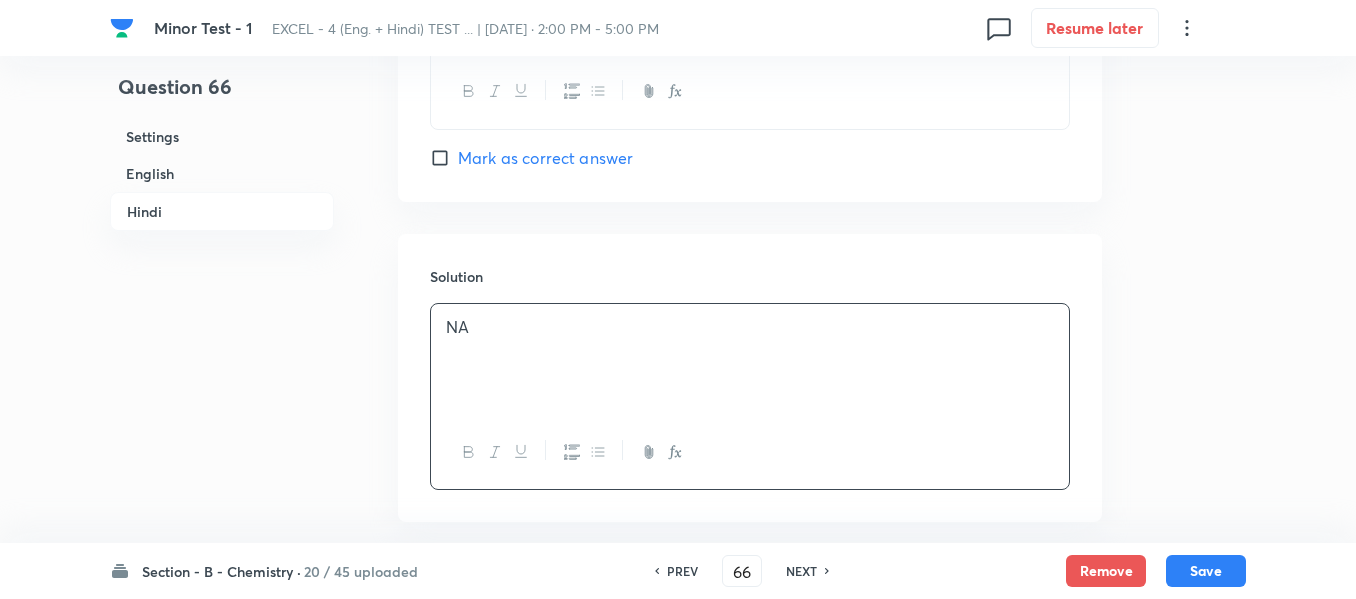 scroll, scrollTop: 4153, scrollLeft: 0, axis: vertical 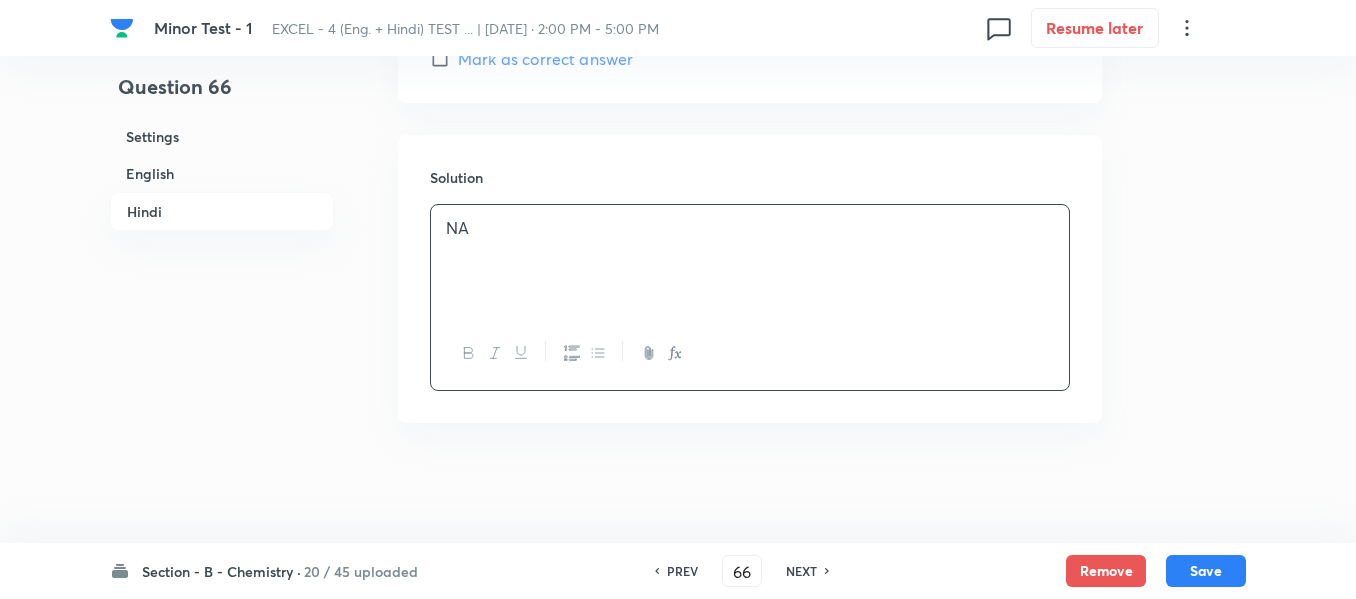 click on "English" at bounding box center [222, 173] 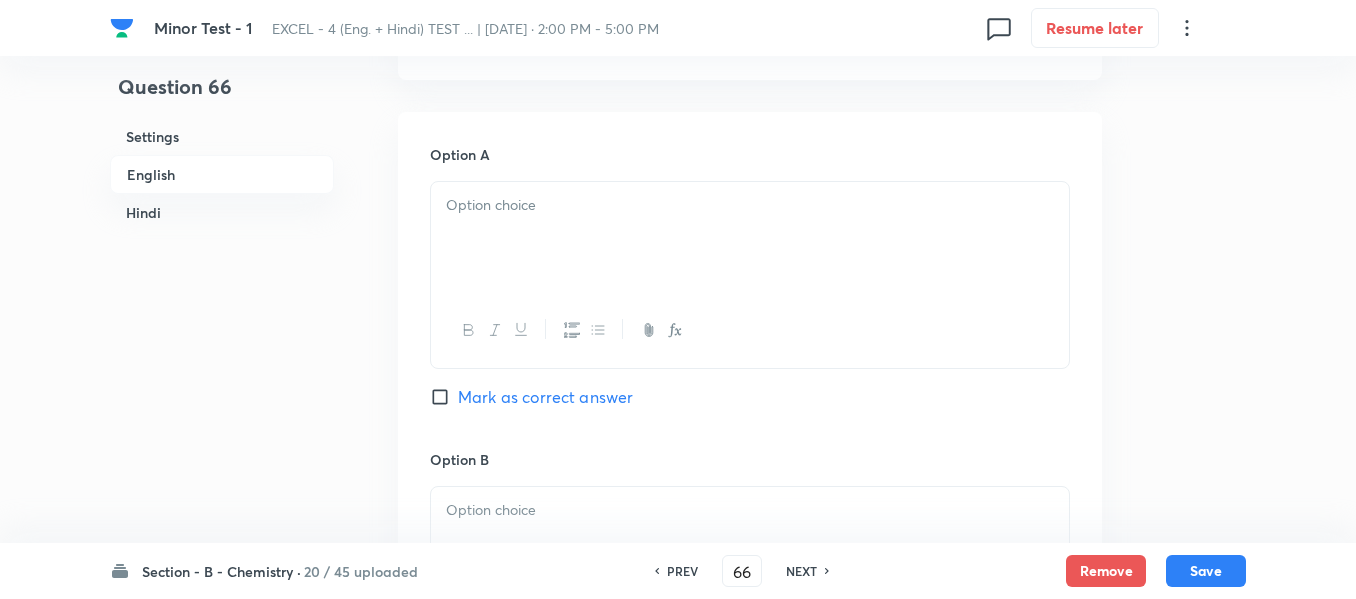 scroll, scrollTop: 916, scrollLeft: 0, axis: vertical 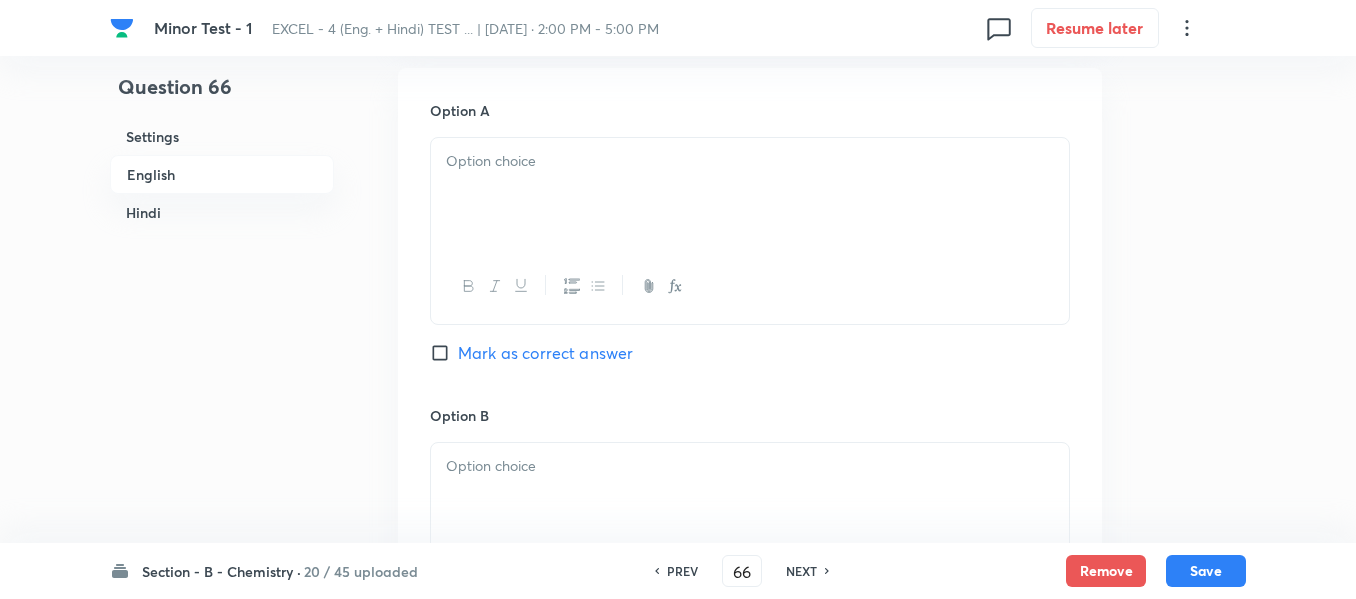 click at bounding box center [750, 194] 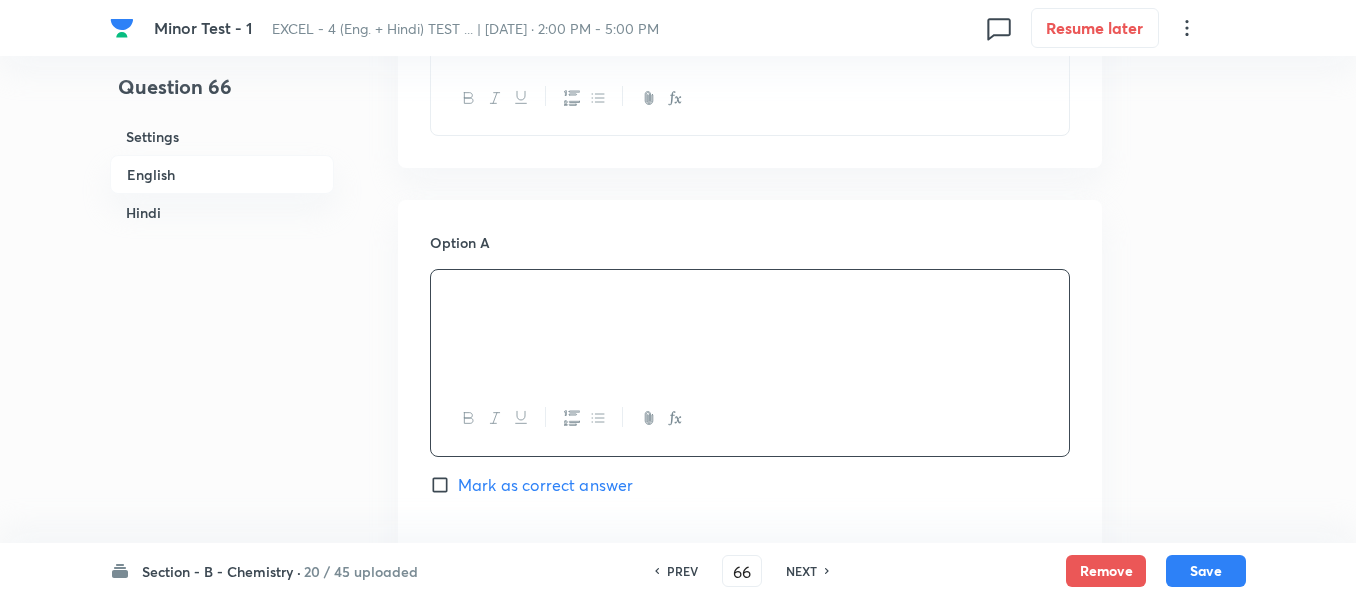 scroll, scrollTop: 816, scrollLeft: 0, axis: vertical 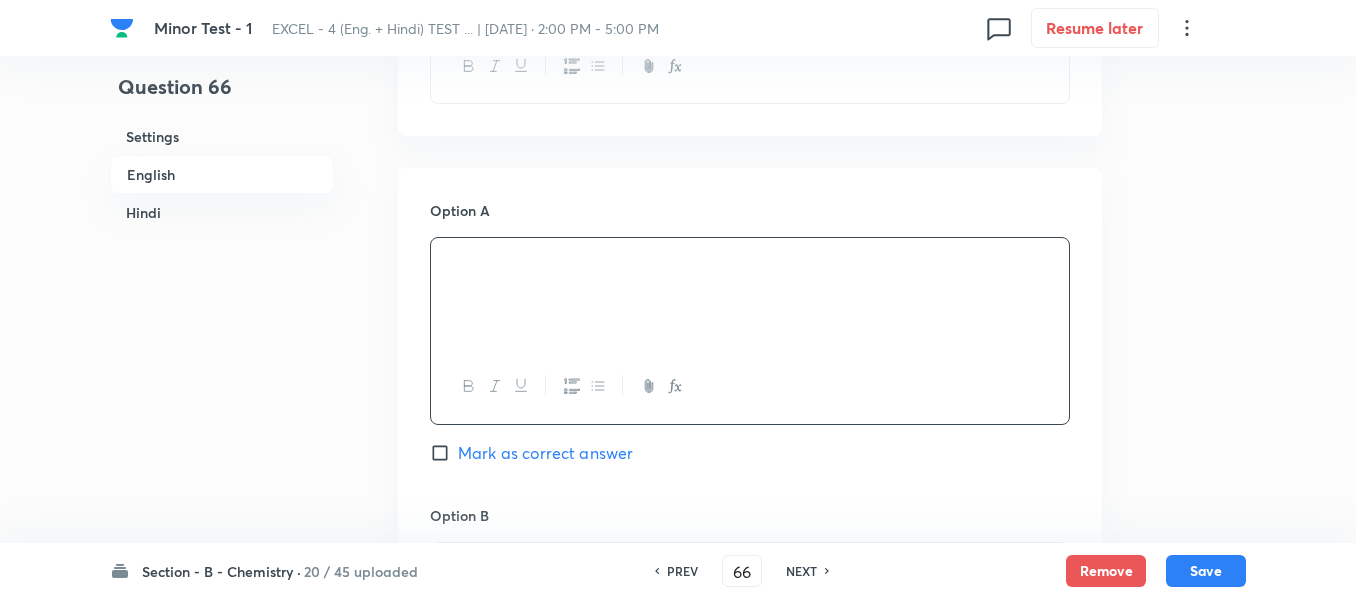 drag, startPoint x: 551, startPoint y: 269, endPoint x: 456, endPoint y: 274, distance: 95.131485 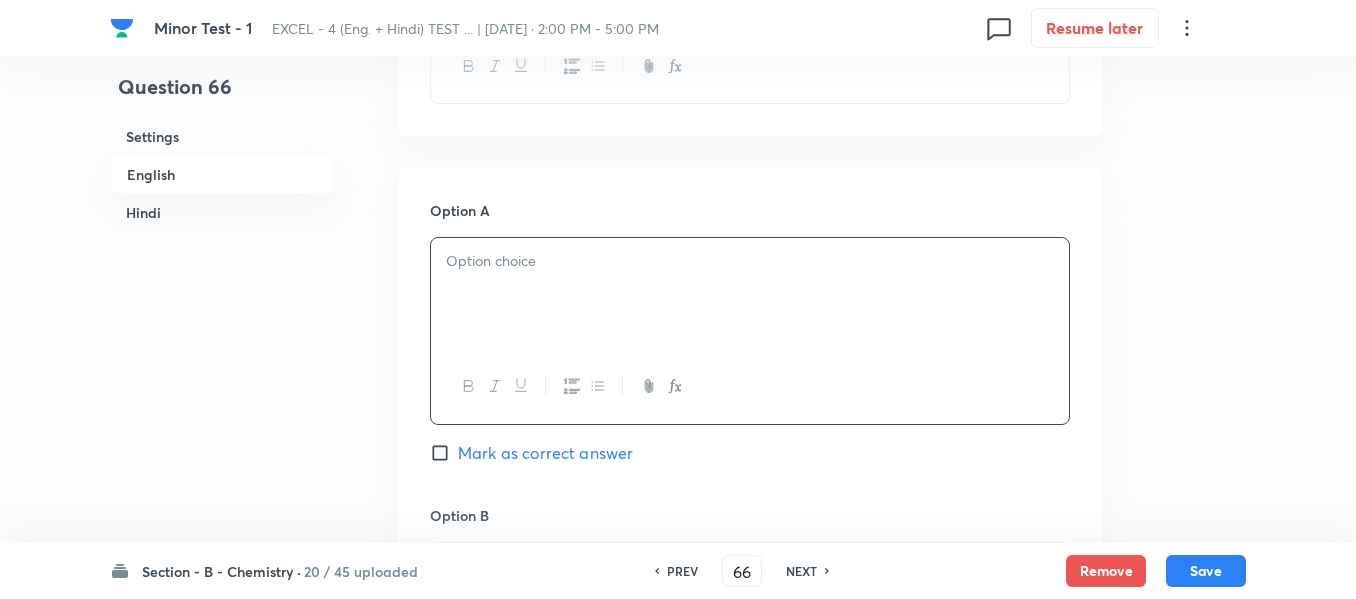 click at bounding box center (750, 261) 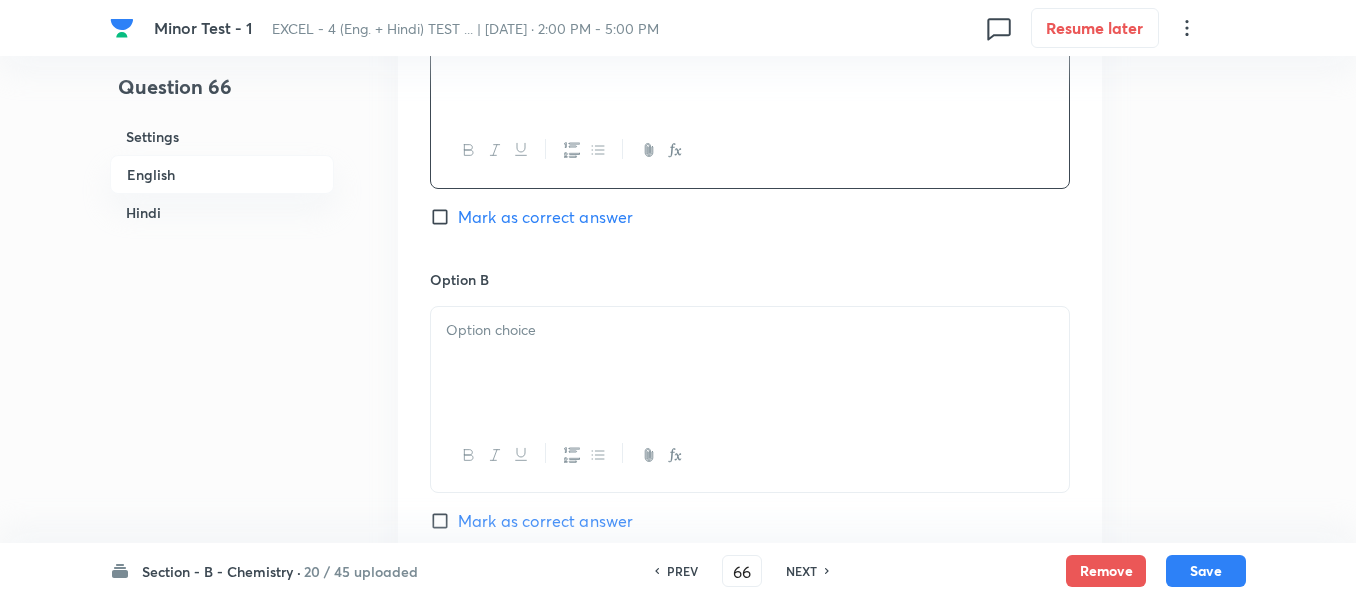 scroll, scrollTop: 1116, scrollLeft: 0, axis: vertical 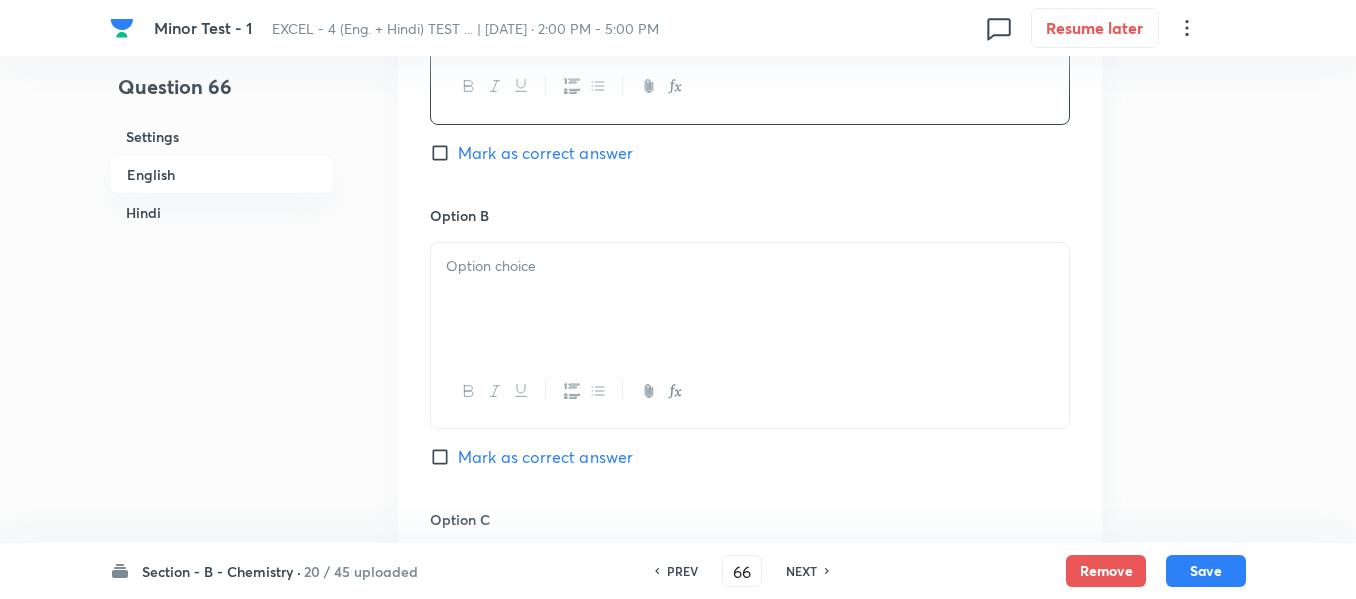 click at bounding box center (750, 266) 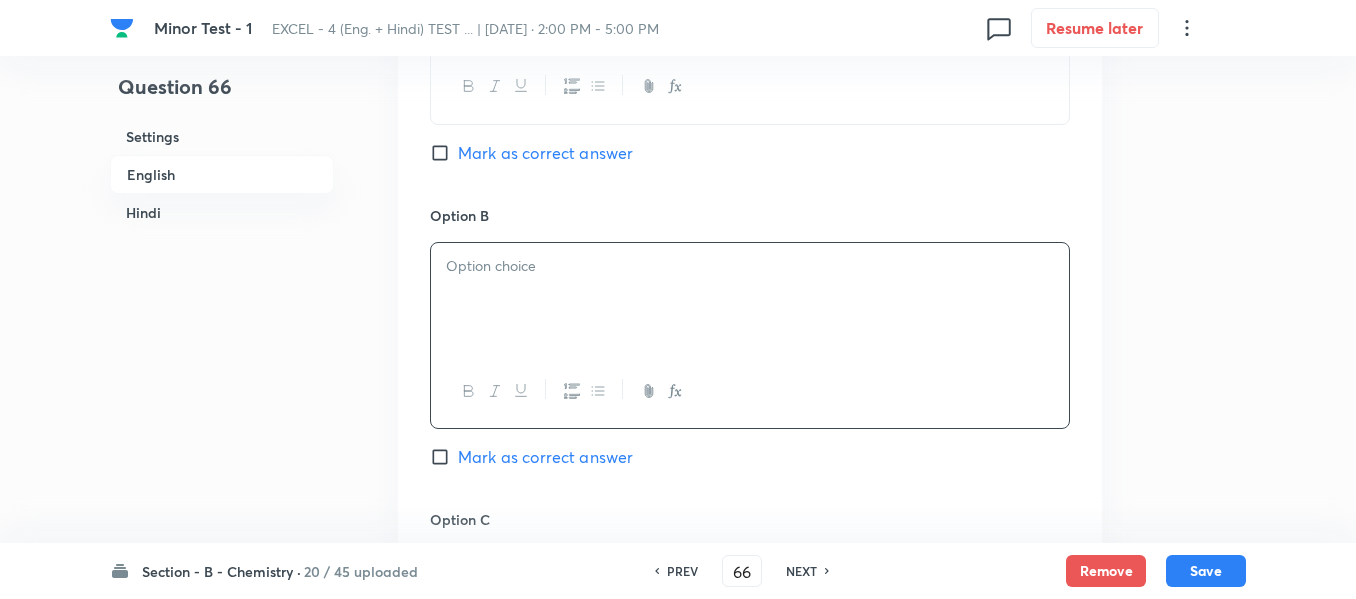 paste 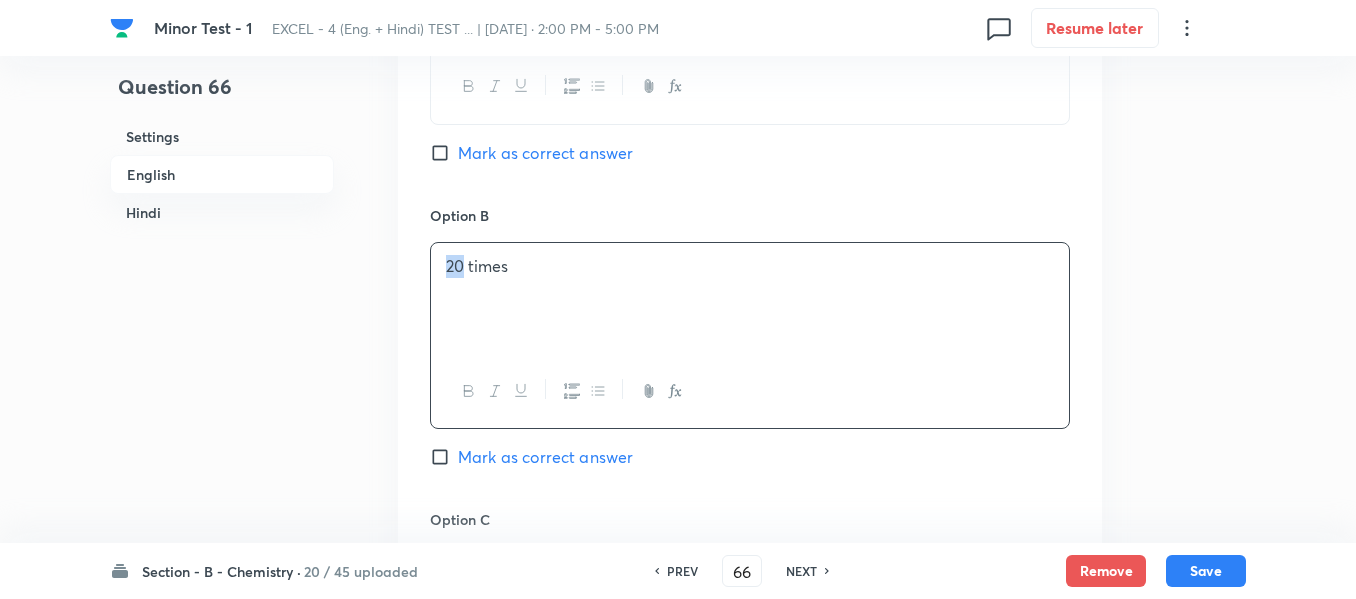 type 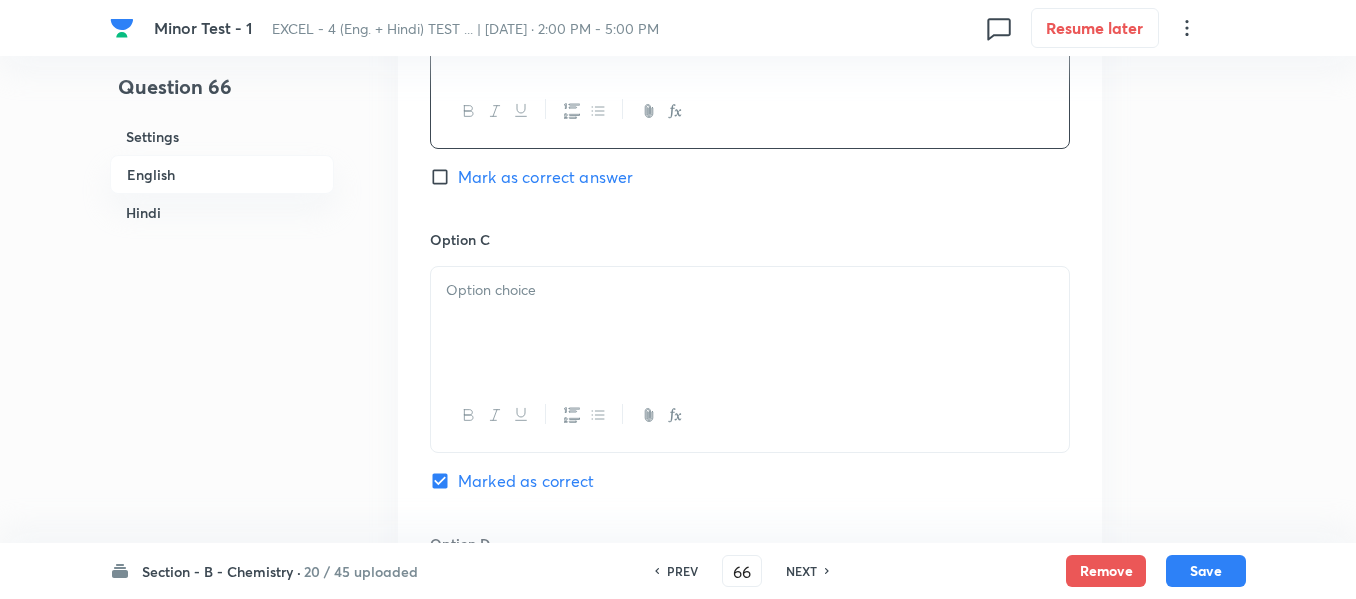 scroll, scrollTop: 1416, scrollLeft: 0, axis: vertical 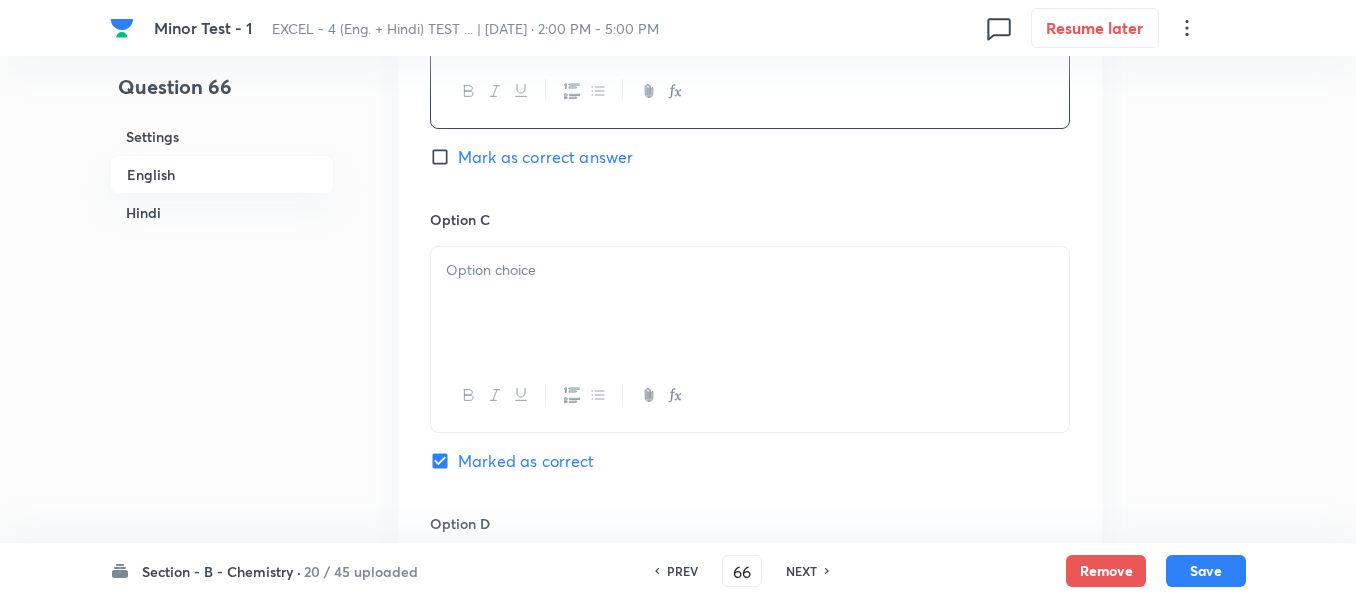 click at bounding box center [750, 303] 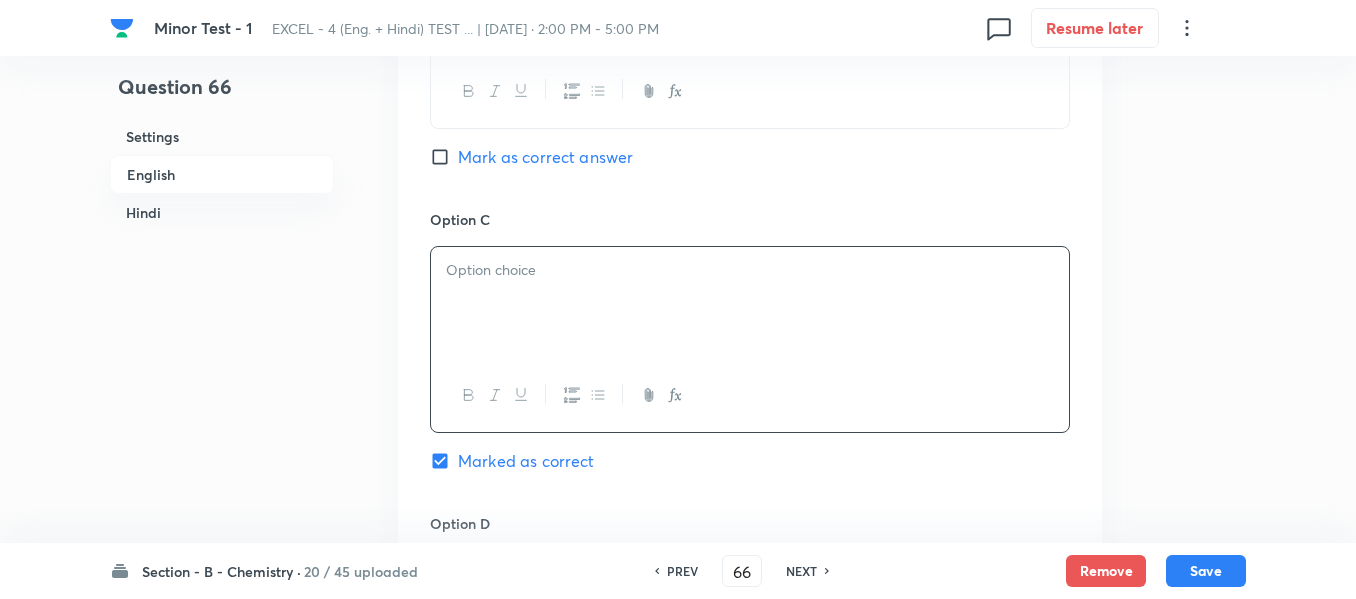 paste 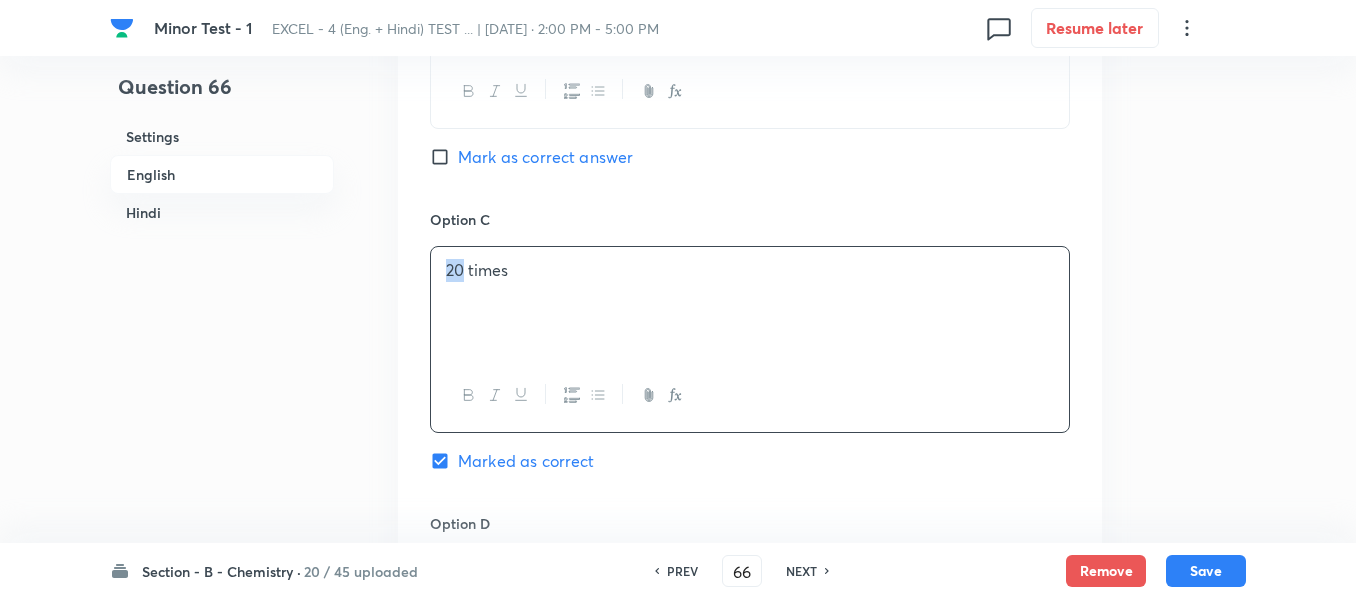 type 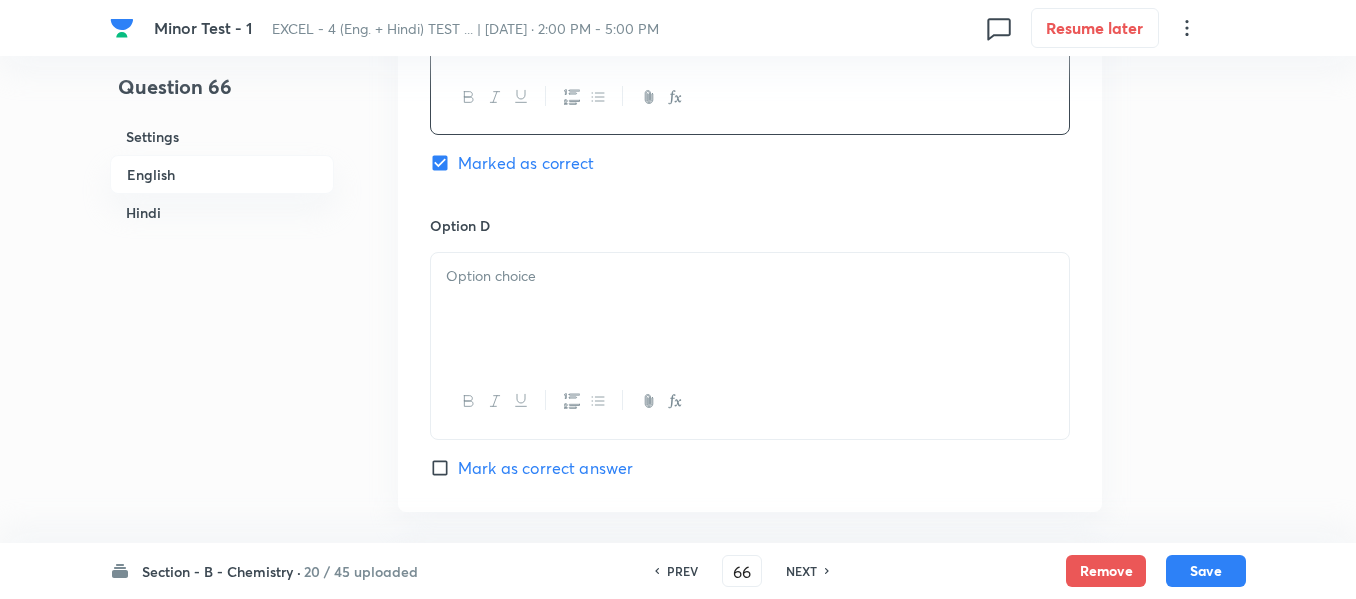 scroll, scrollTop: 1716, scrollLeft: 0, axis: vertical 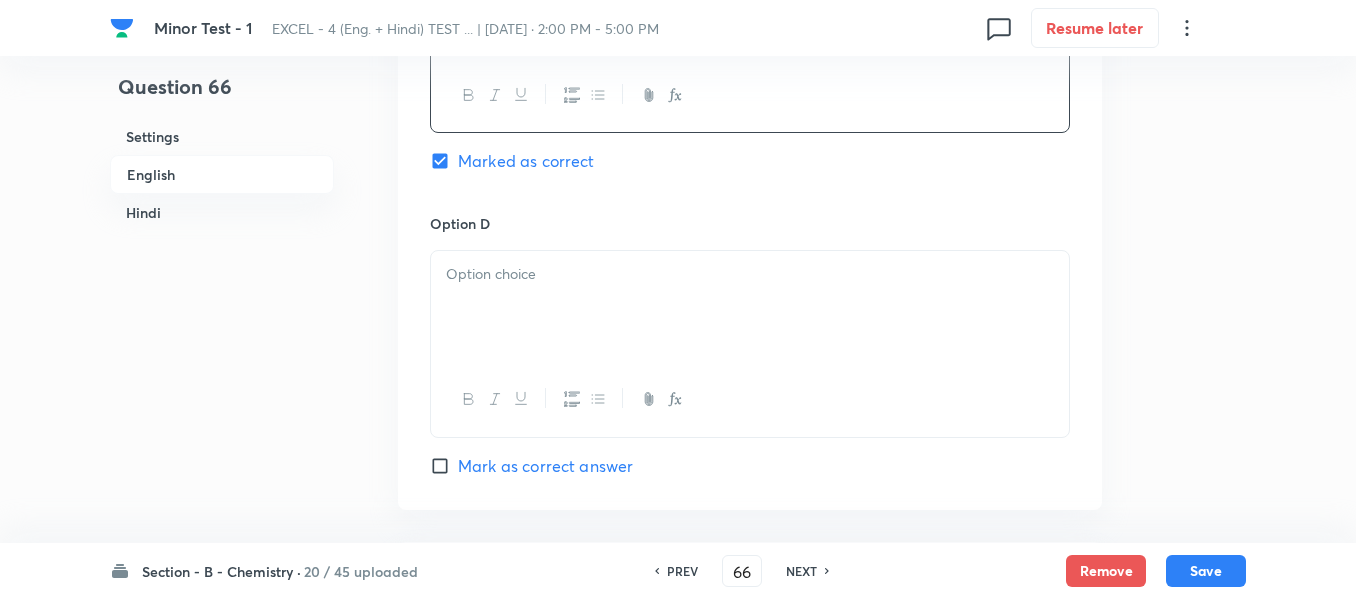click at bounding box center [750, 307] 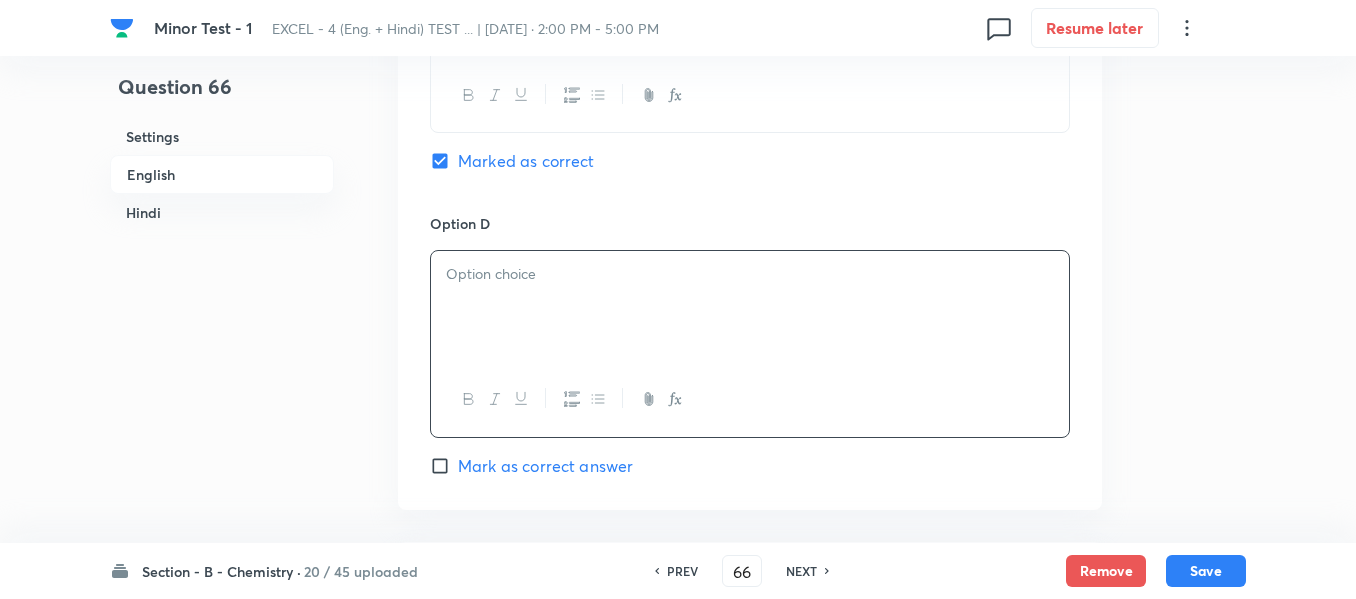 paste 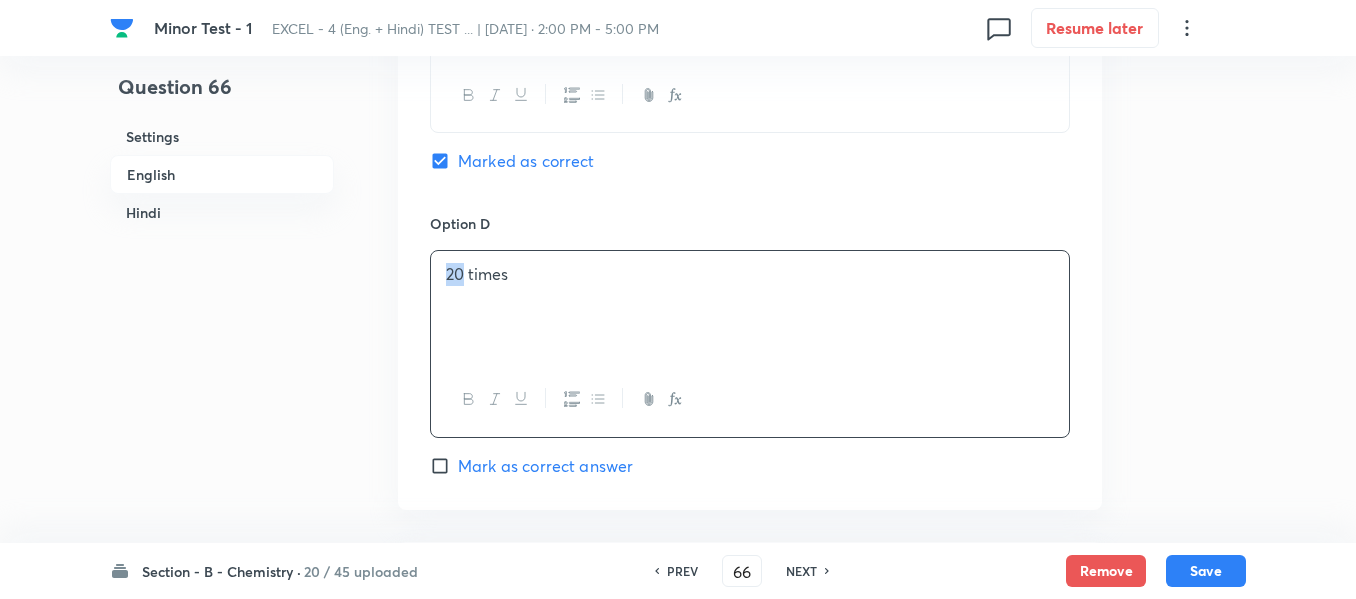 type 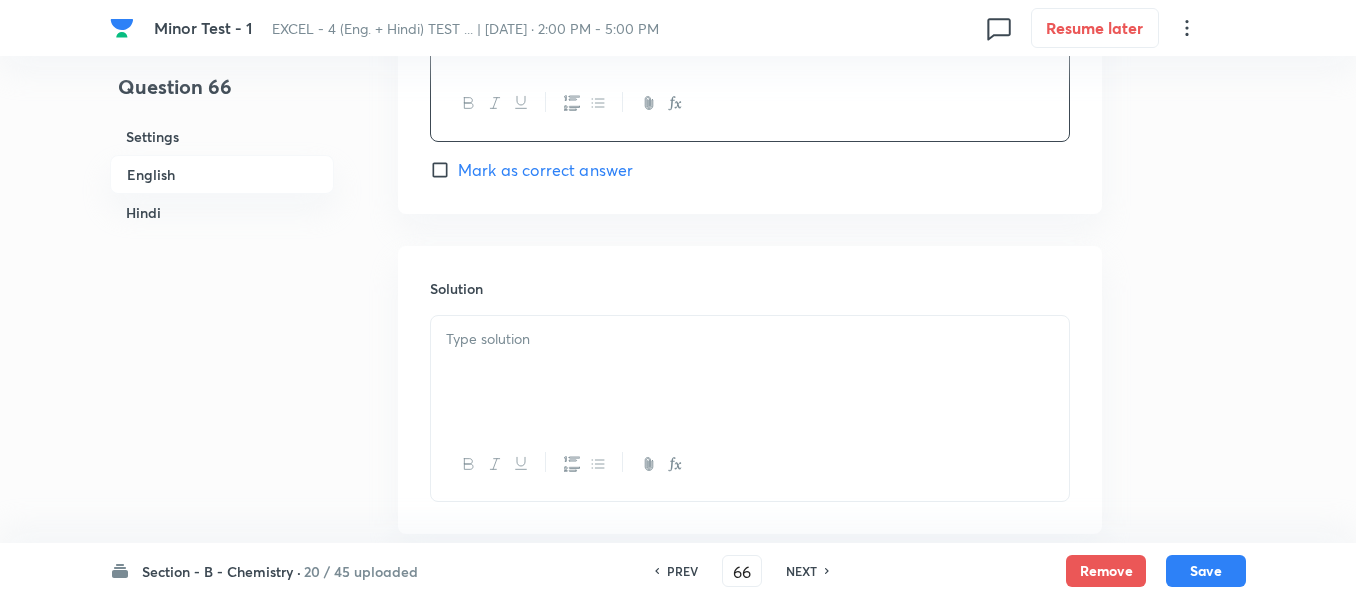scroll, scrollTop: 2016, scrollLeft: 0, axis: vertical 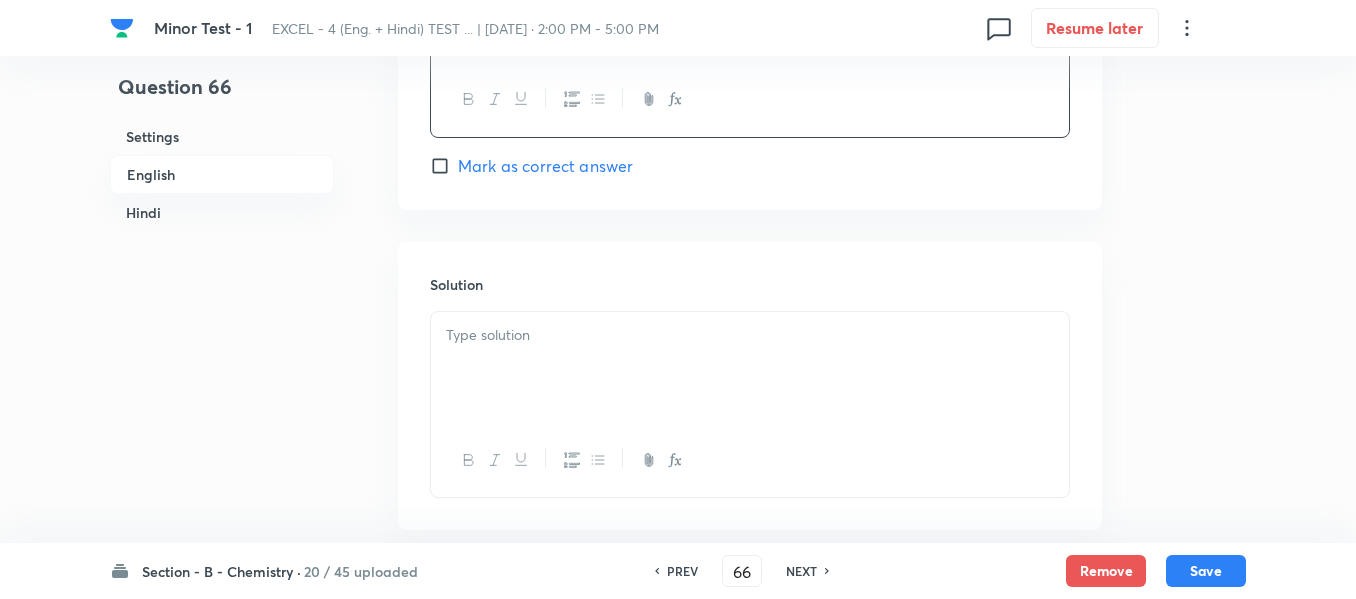 click at bounding box center [750, 335] 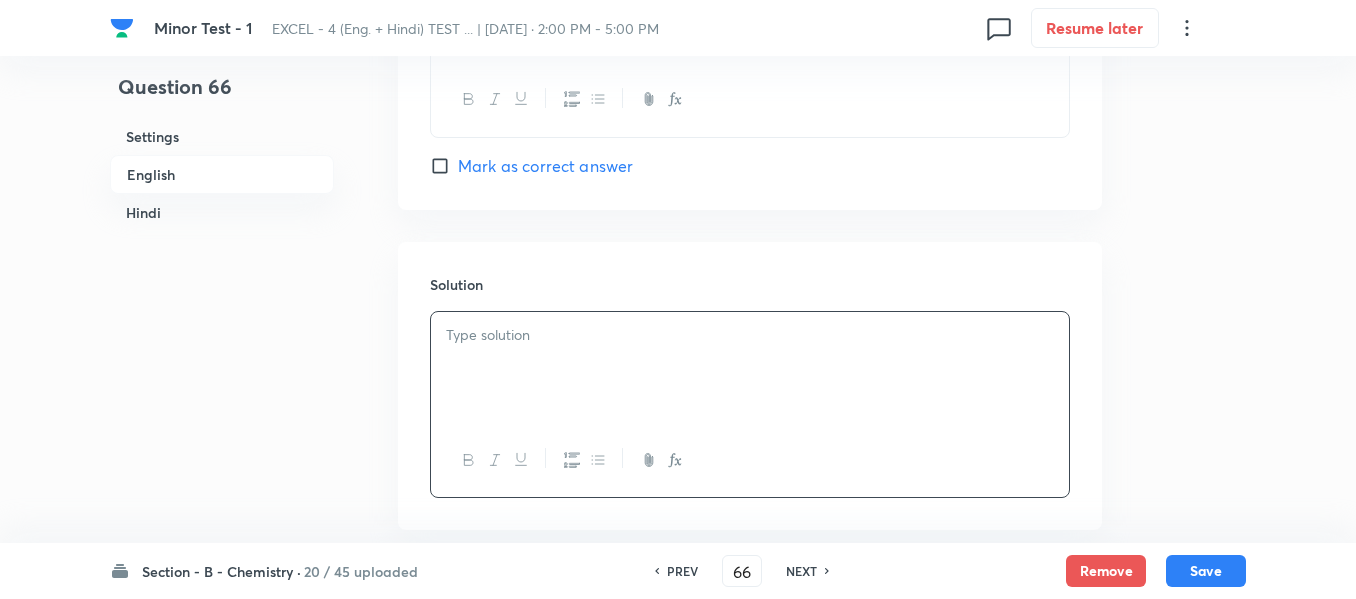 type 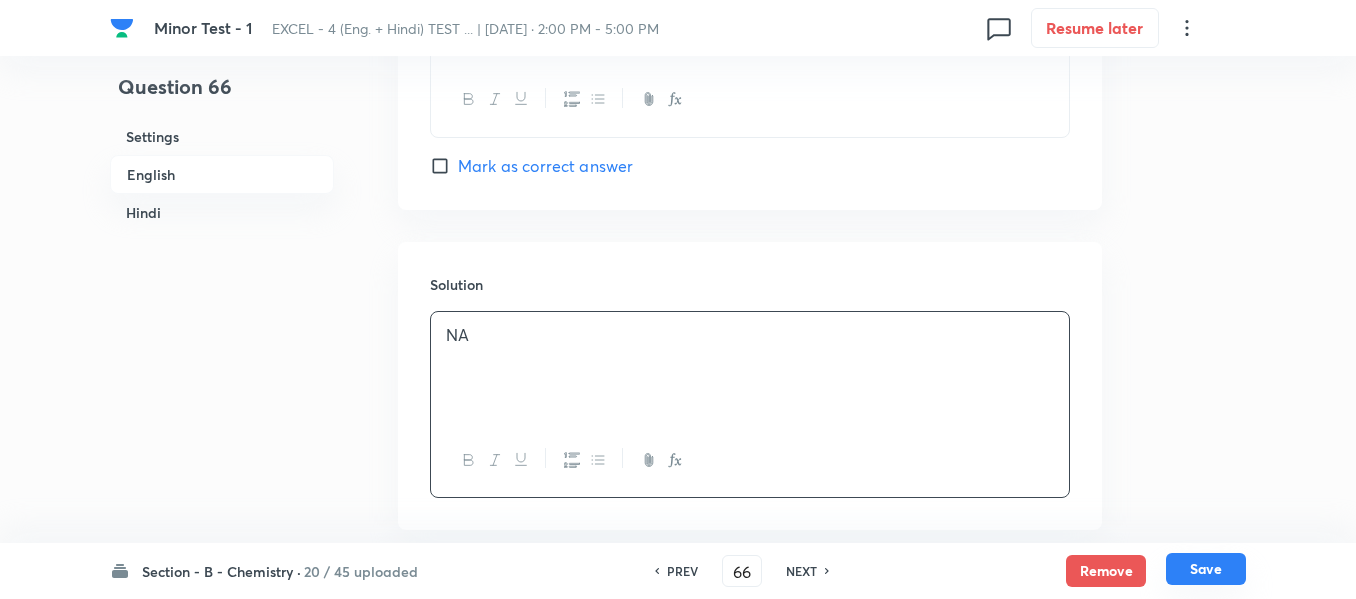 click on "Save" at bounding box center [1206, 569] 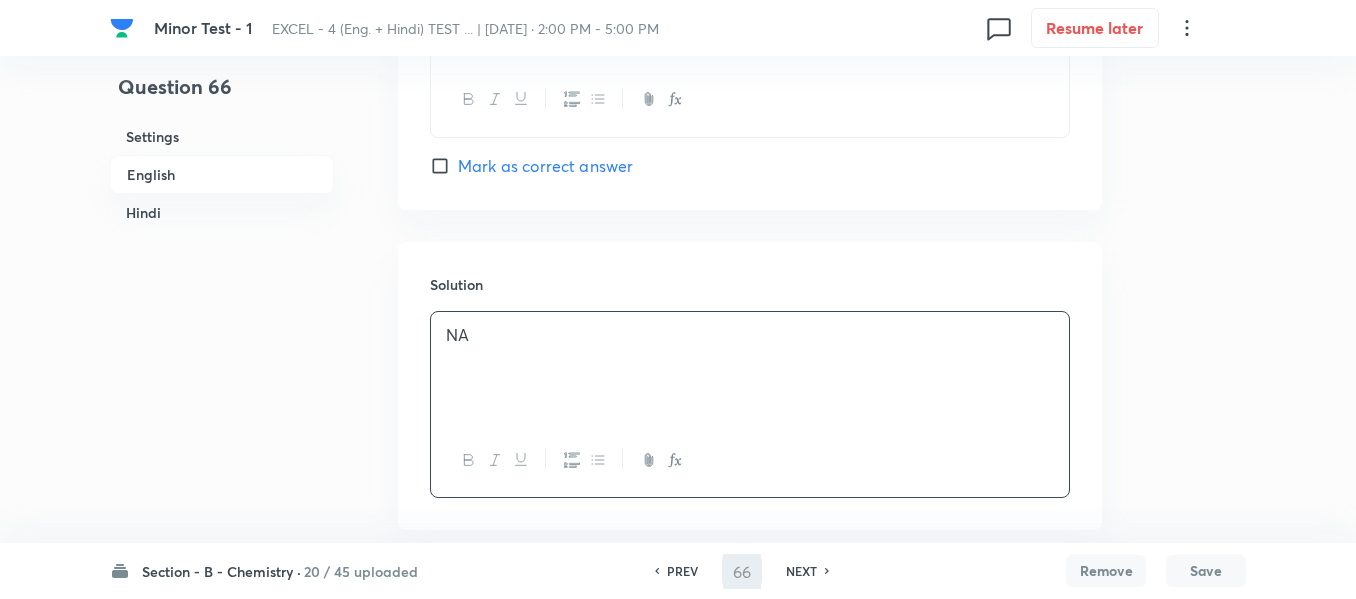 type on "67" 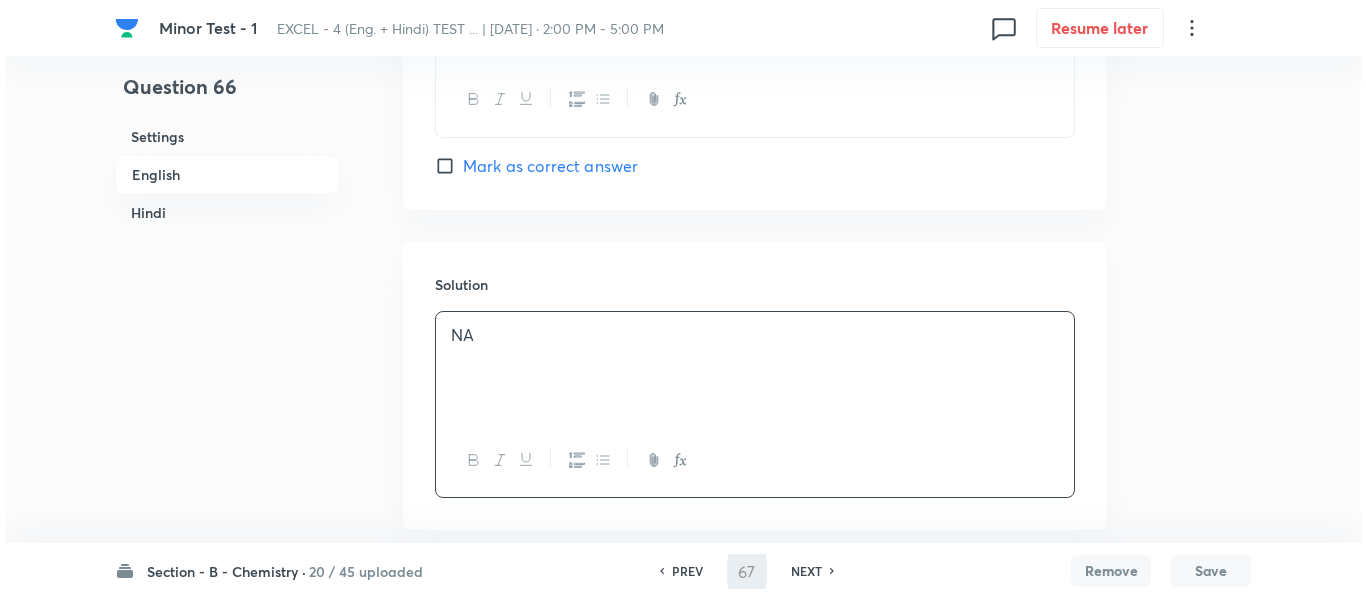 scroll, scrollTop: 0, scrollLeft: 0, axis: both 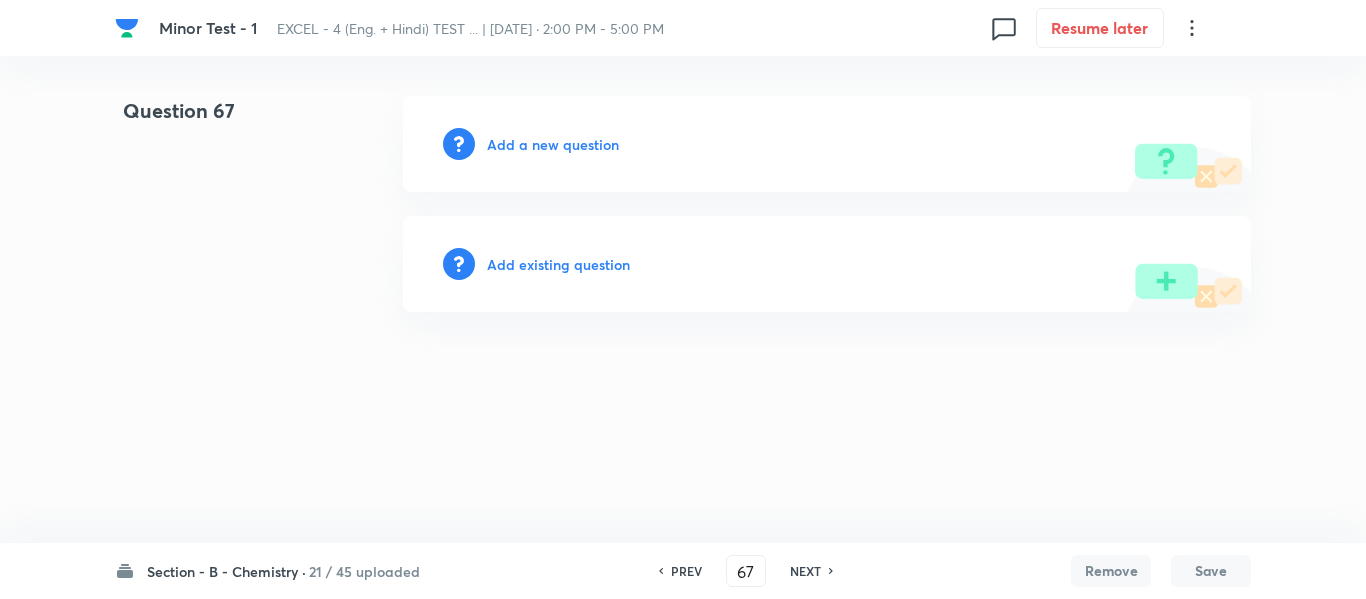 click on "Add a new question" at bounding box center (553, 144) 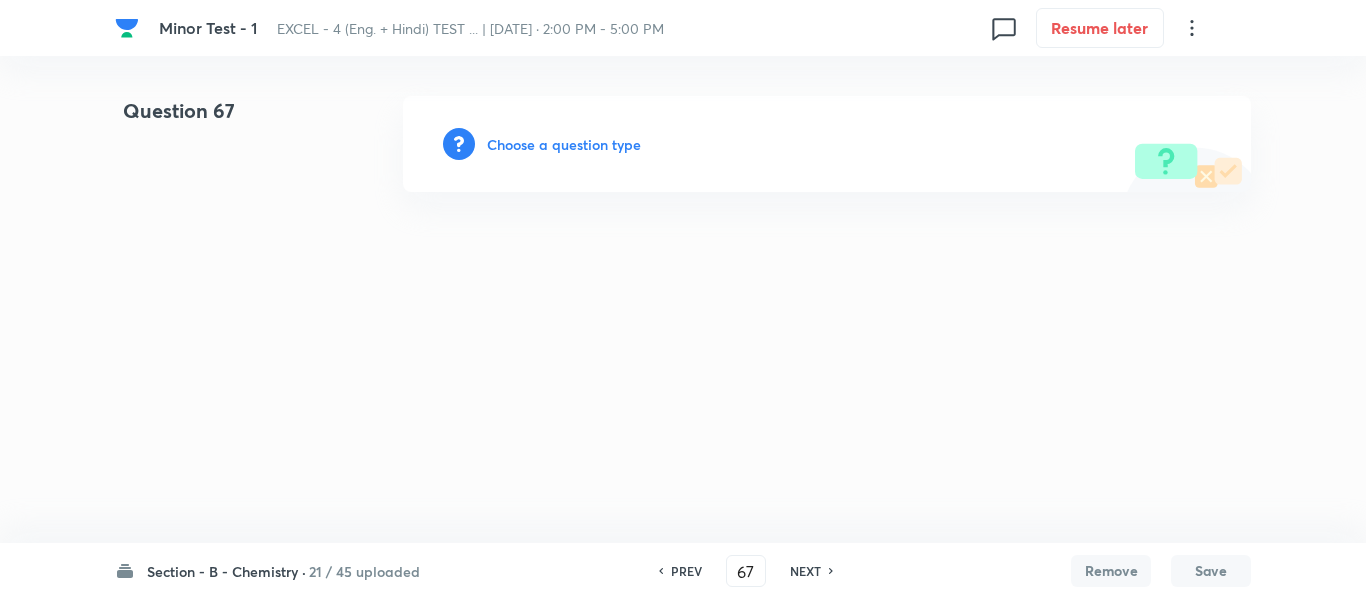 click on "Choose a question type" at bounding box center (564, 144) 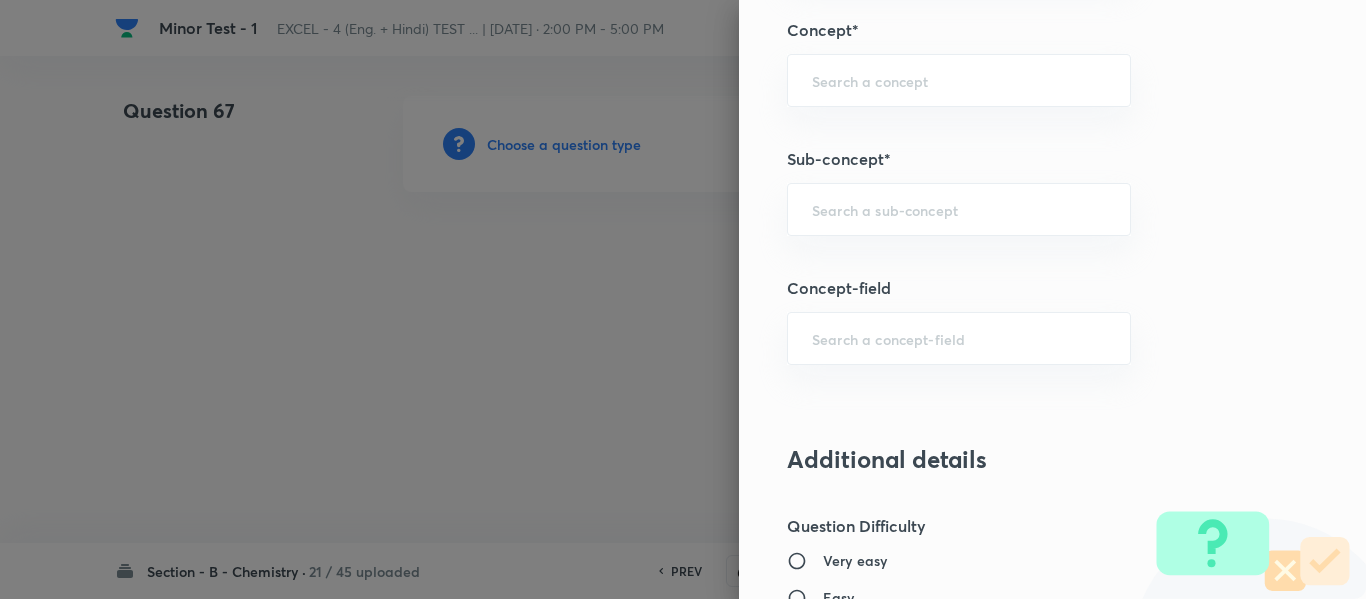 scroll, scrollTop: 1400, scrollLeft: 0, axis: vertical 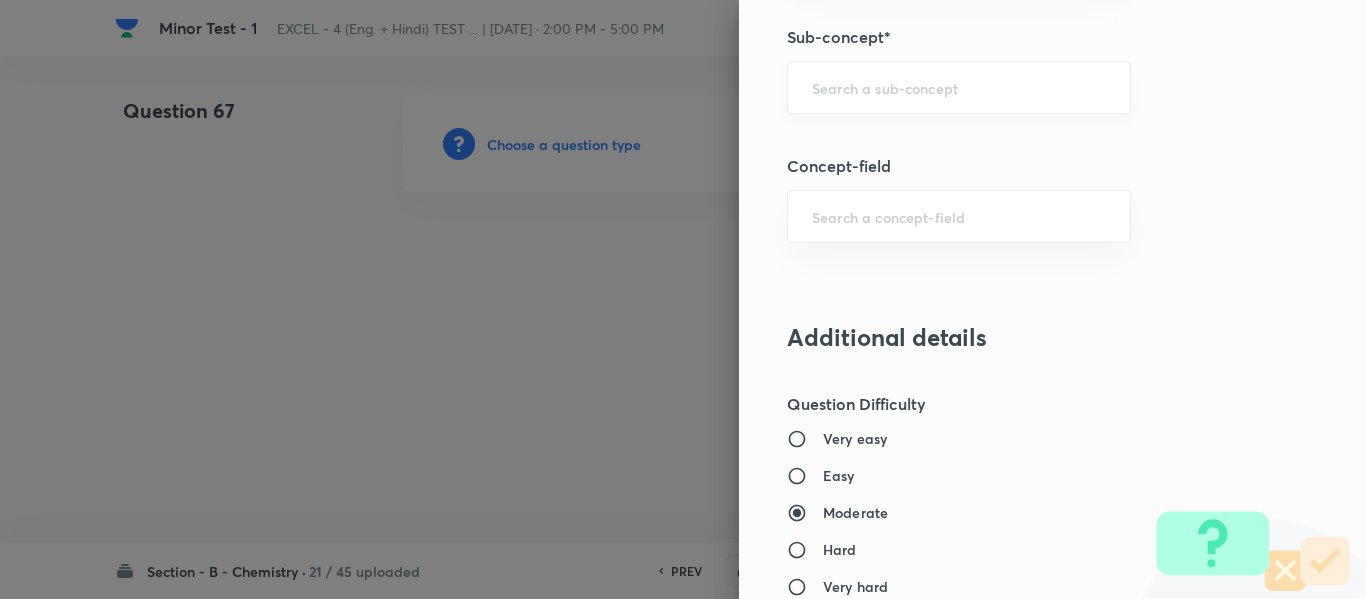 click at bounding box center [959, 87] 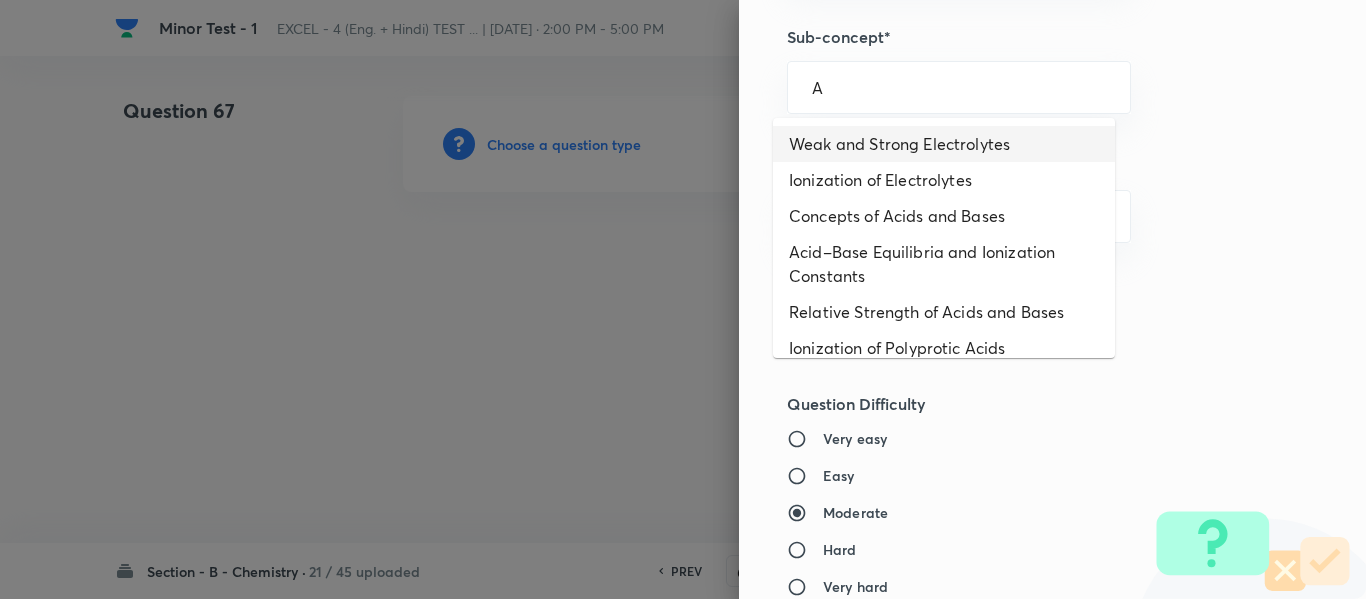 click on "Weak and Strong Electrolytes" at bounding box center [944, 144] 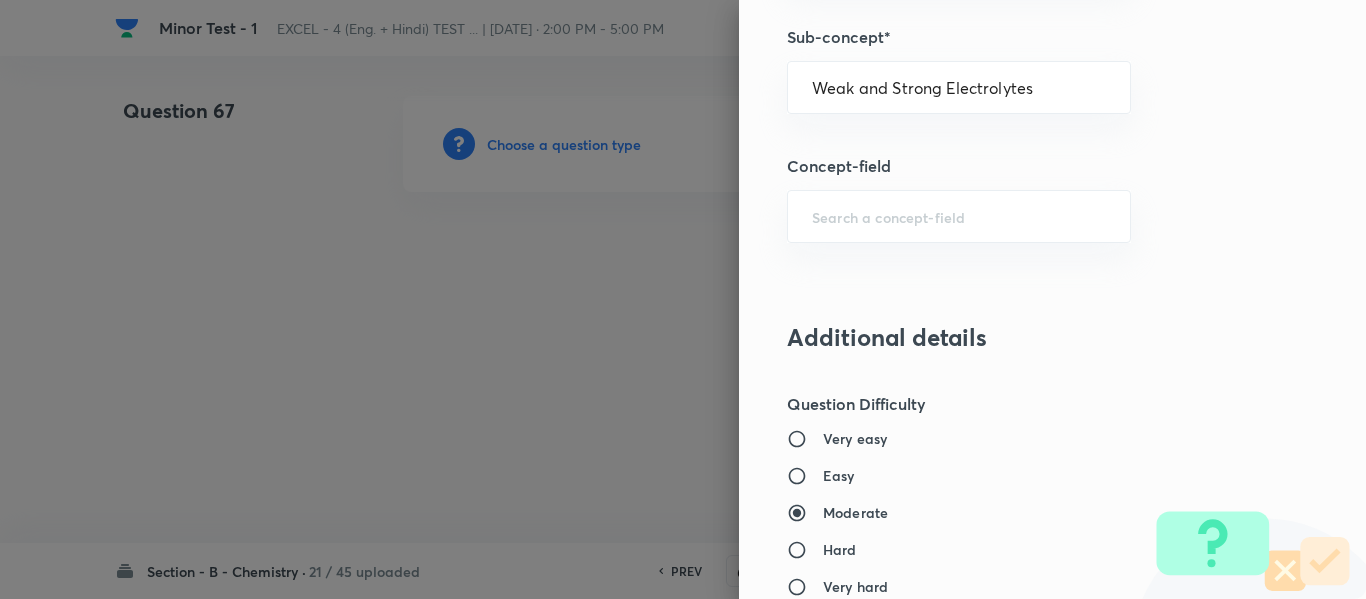 type on "Chemistry" 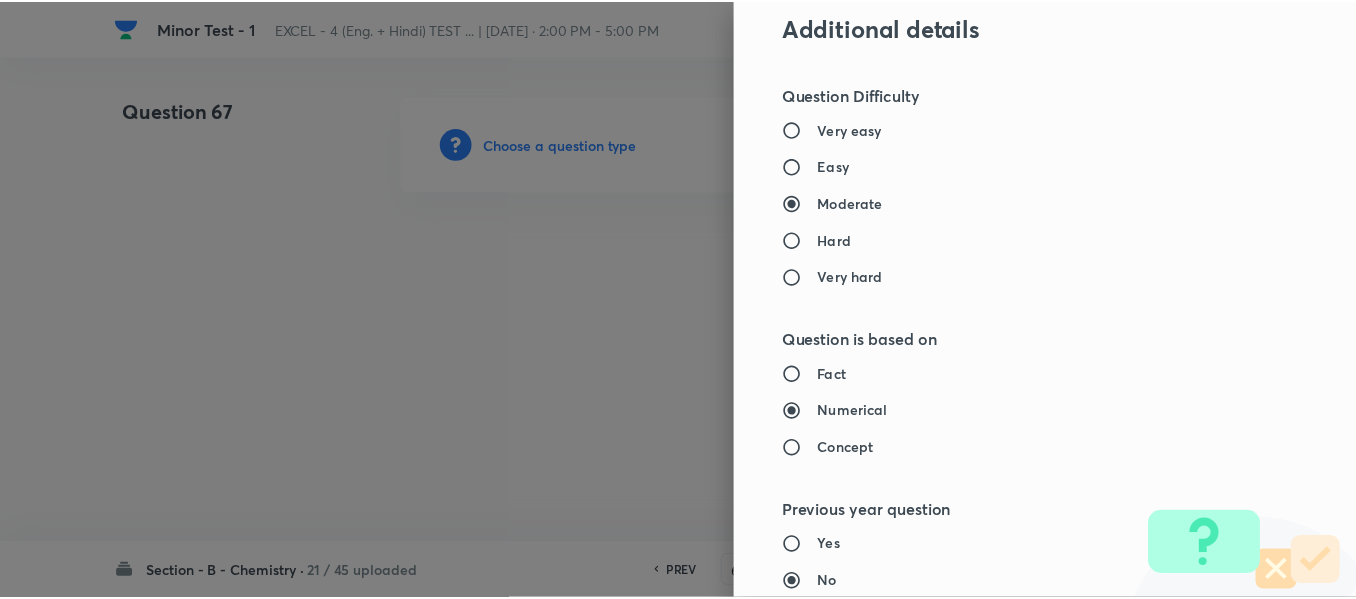 scroll, scrollTop: 2261, scrollLeft: 0, axis: vertical 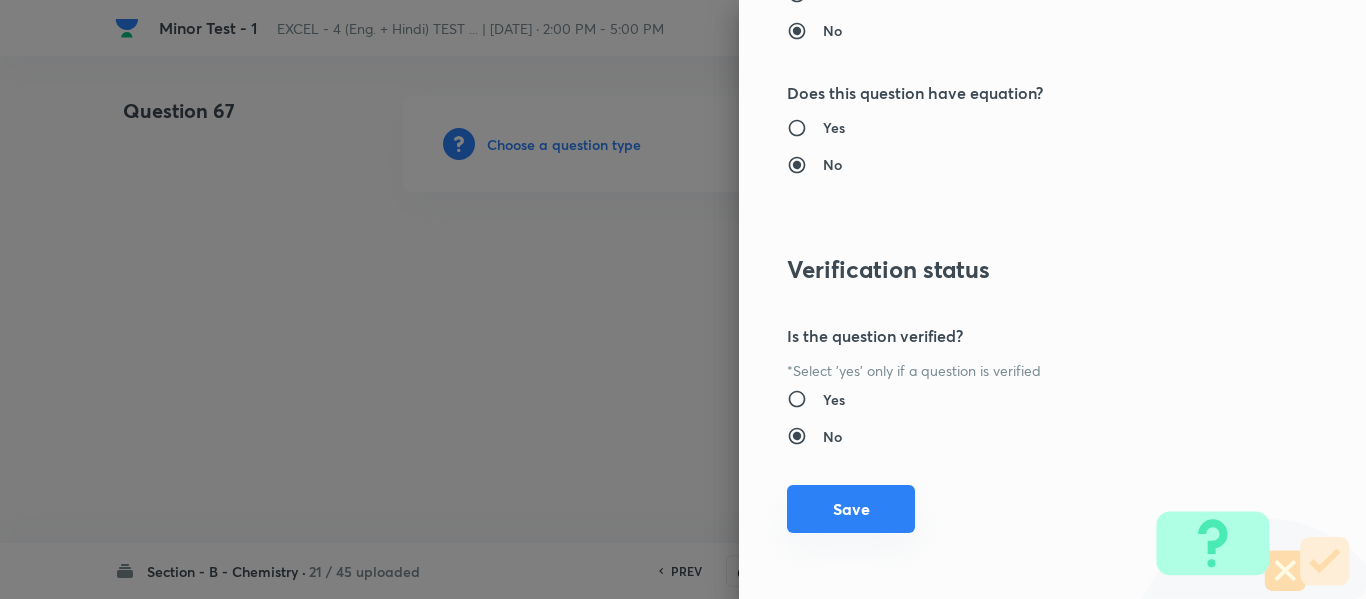 click on "Save" at bounding box center [851, 509] 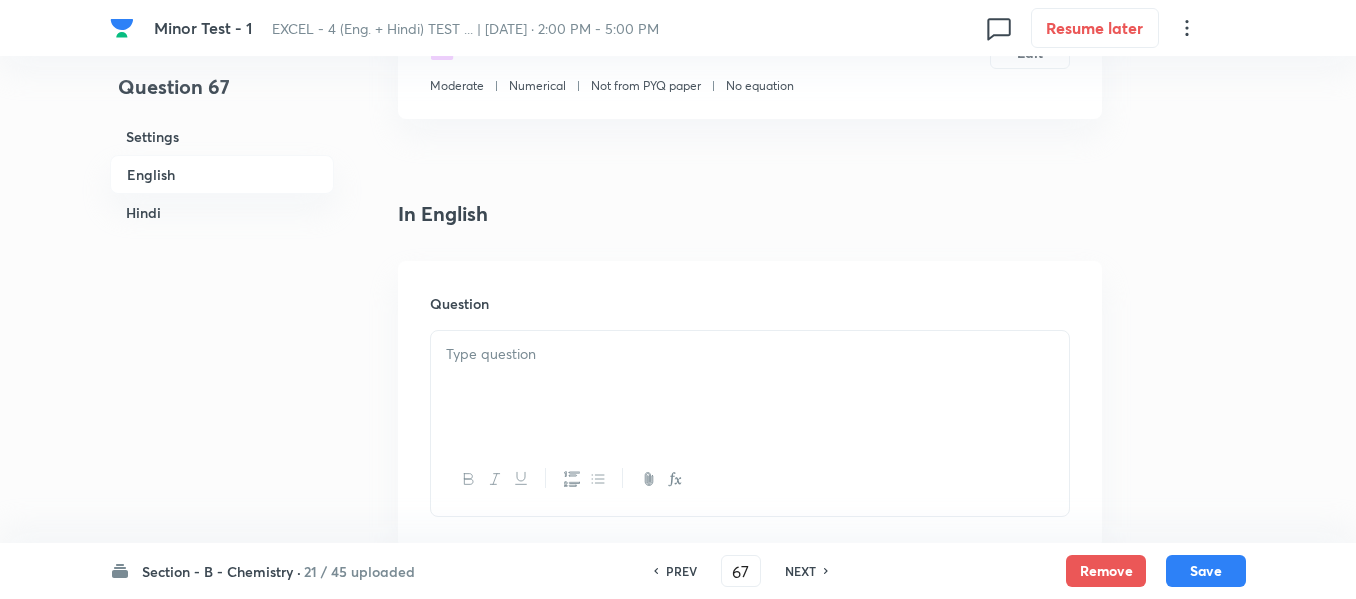 scroll, scrollTop: 500, scrollLeft: 0, axis: vertical 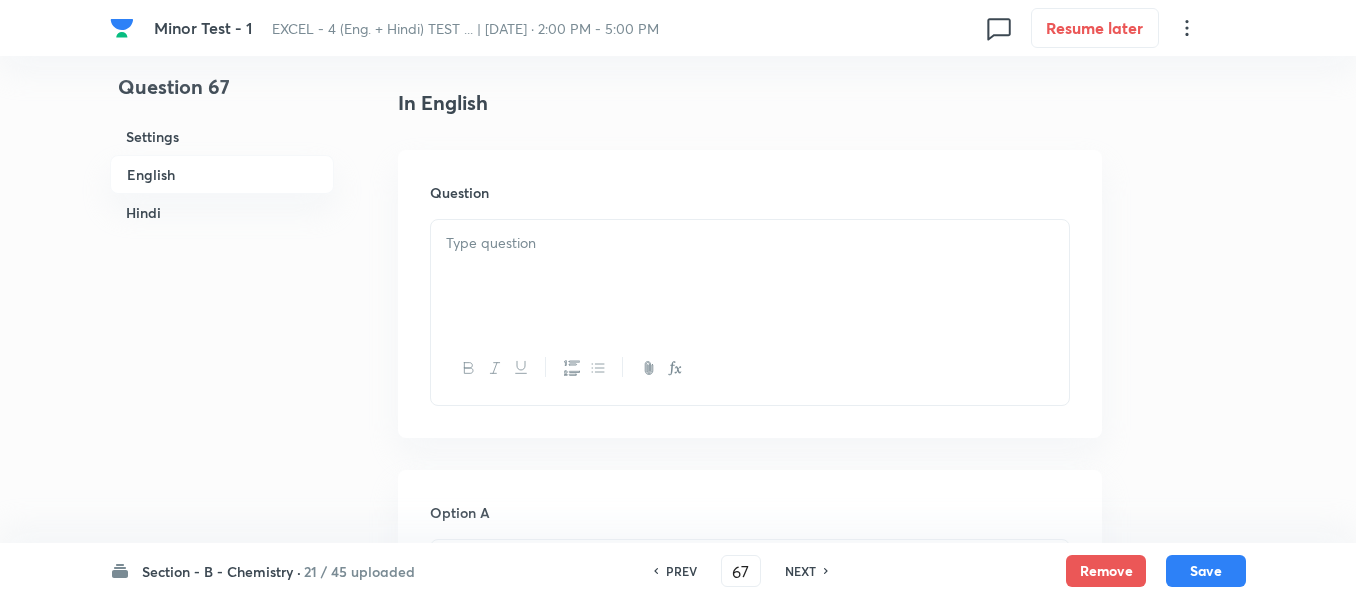 click at bounding box center [750, 276] 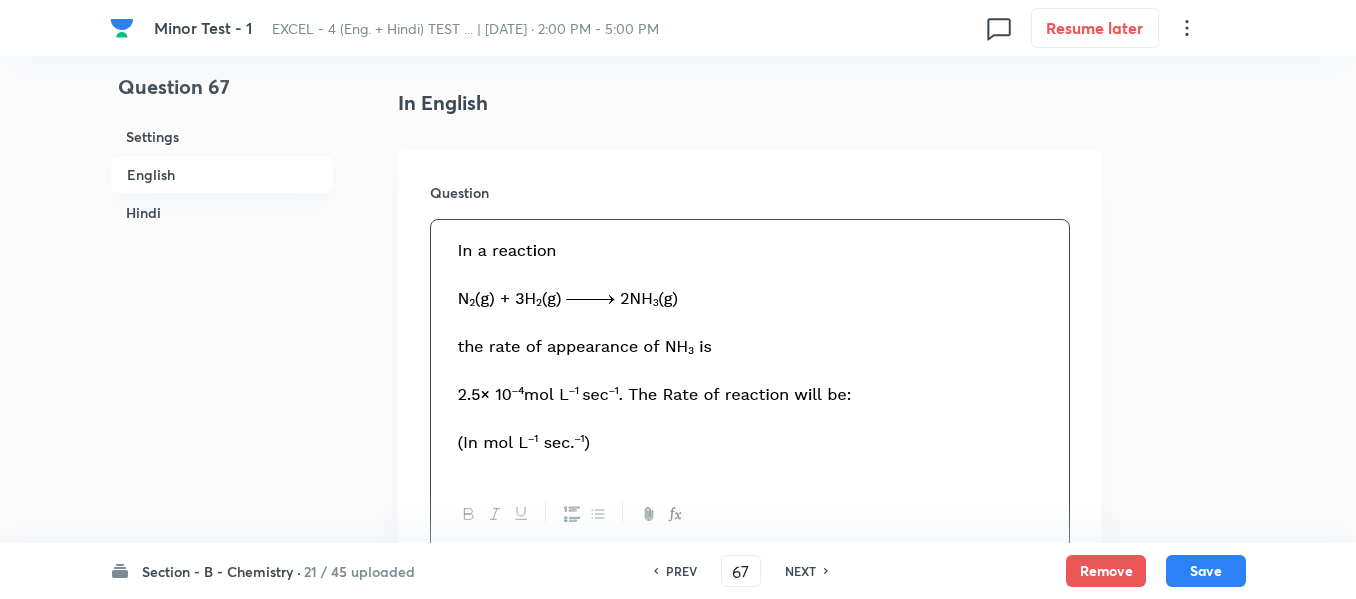 click on "Hindi" at bounding box center (222, 212) 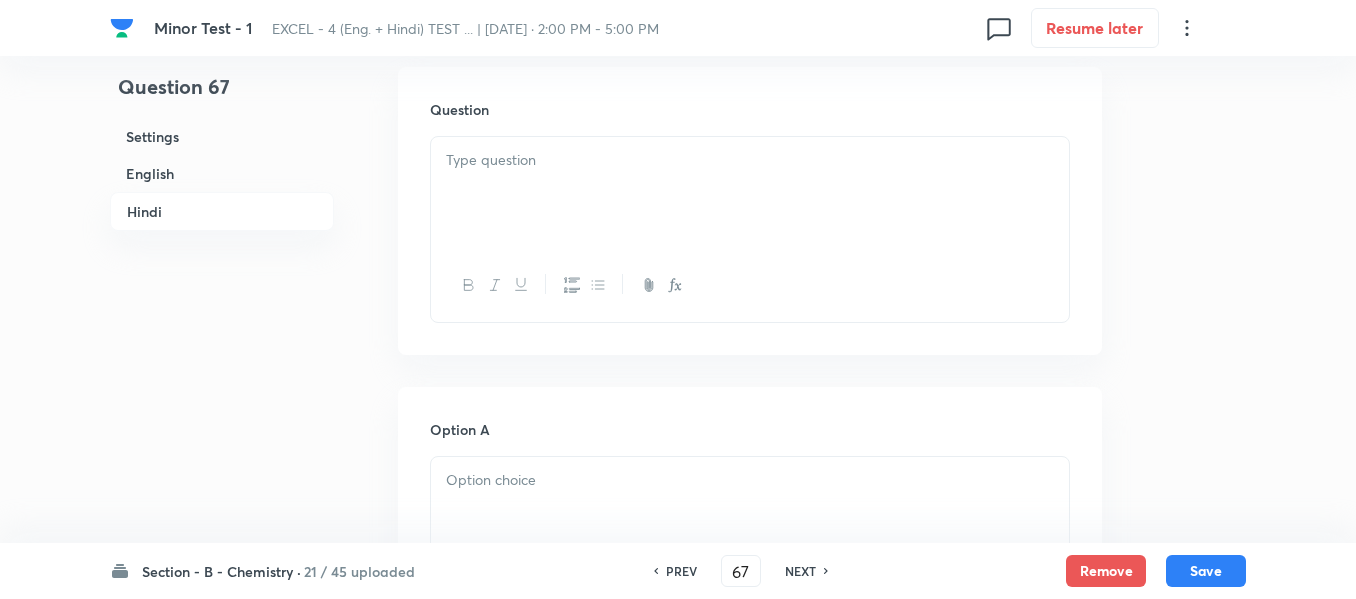 scroll, scrollTop: 2786, scrollLeft: 0, axis: vertical 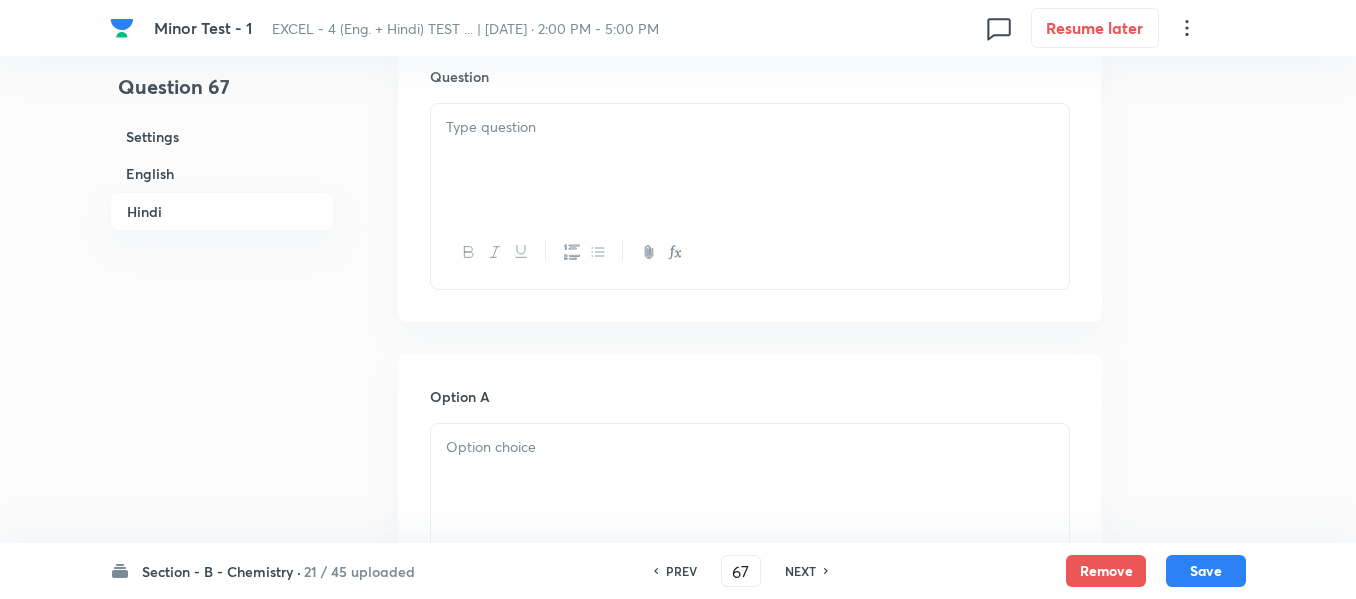 click at bounding box center [750, 160] 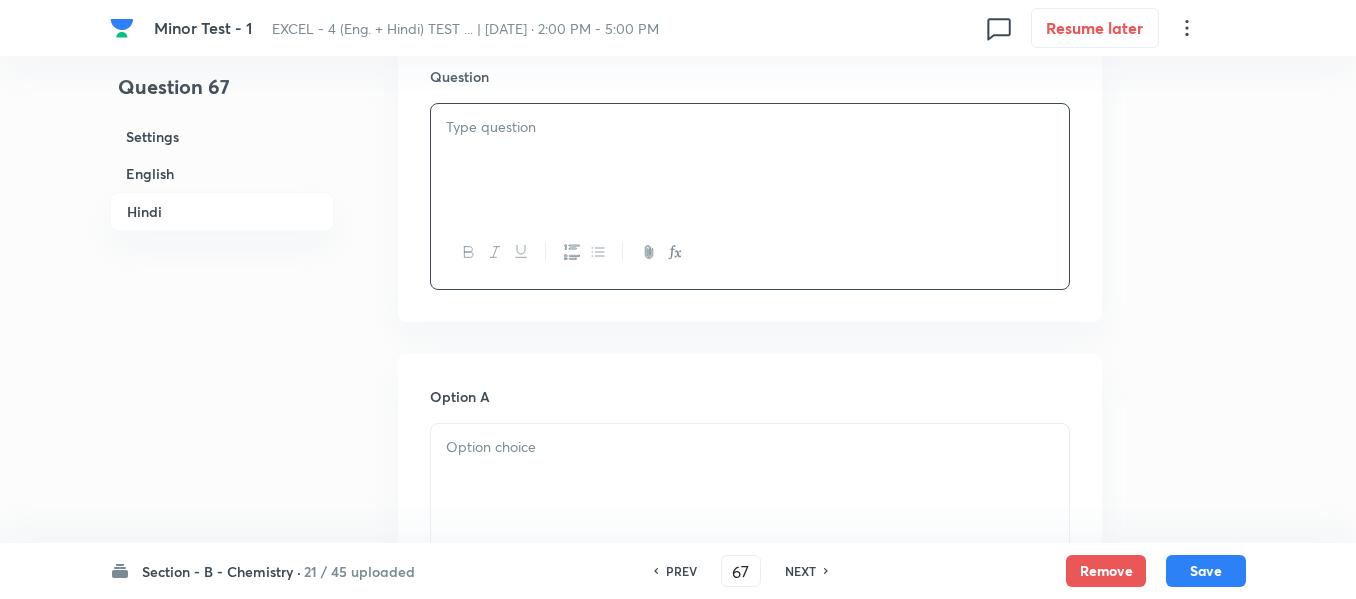 click on "Hindi" at bounding box center (222, 211) 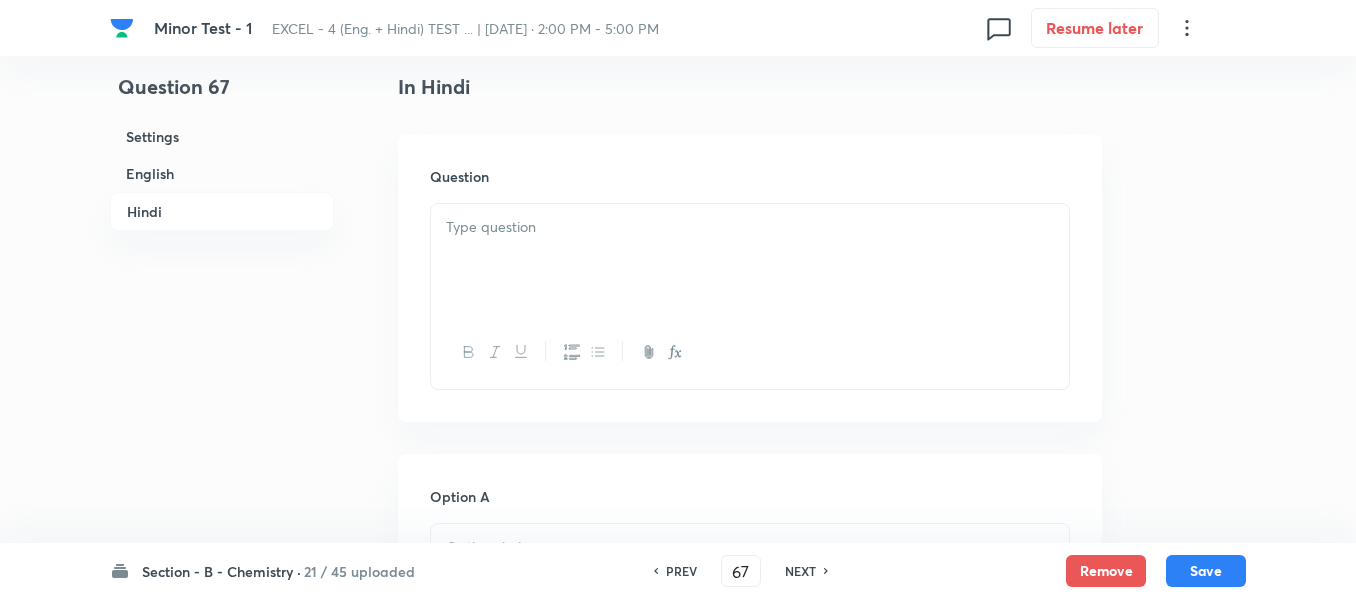 click at bounding box center (750, 260) 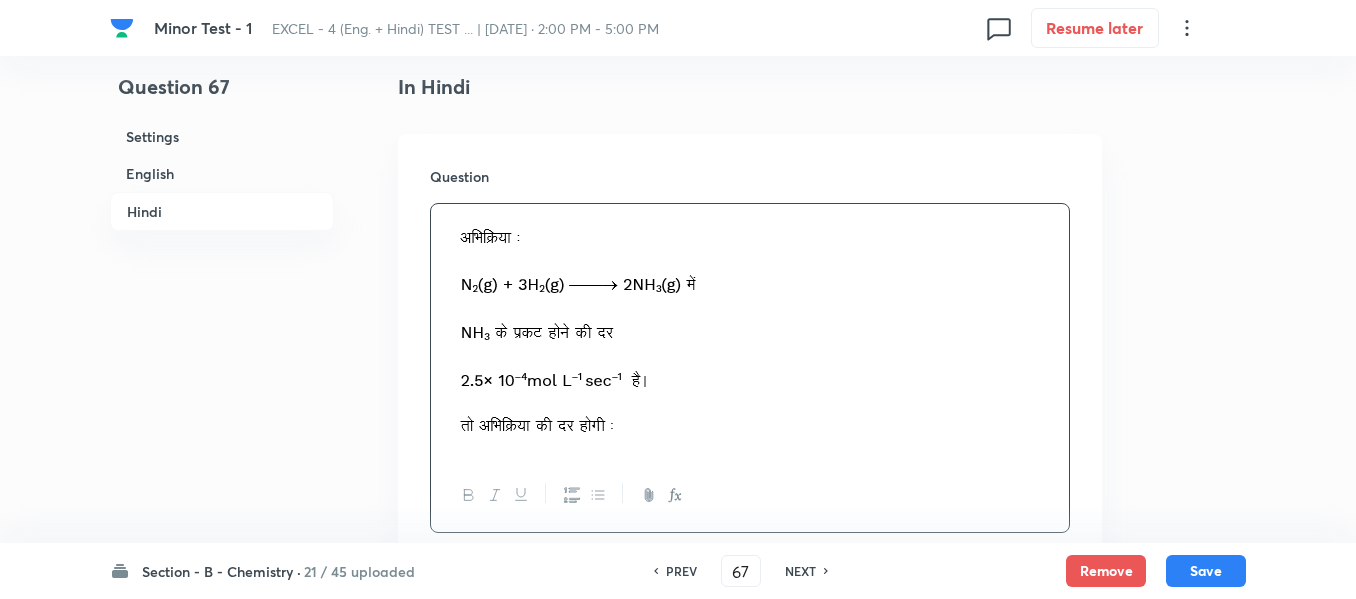 click on "English" at bounding box center (222, 173) 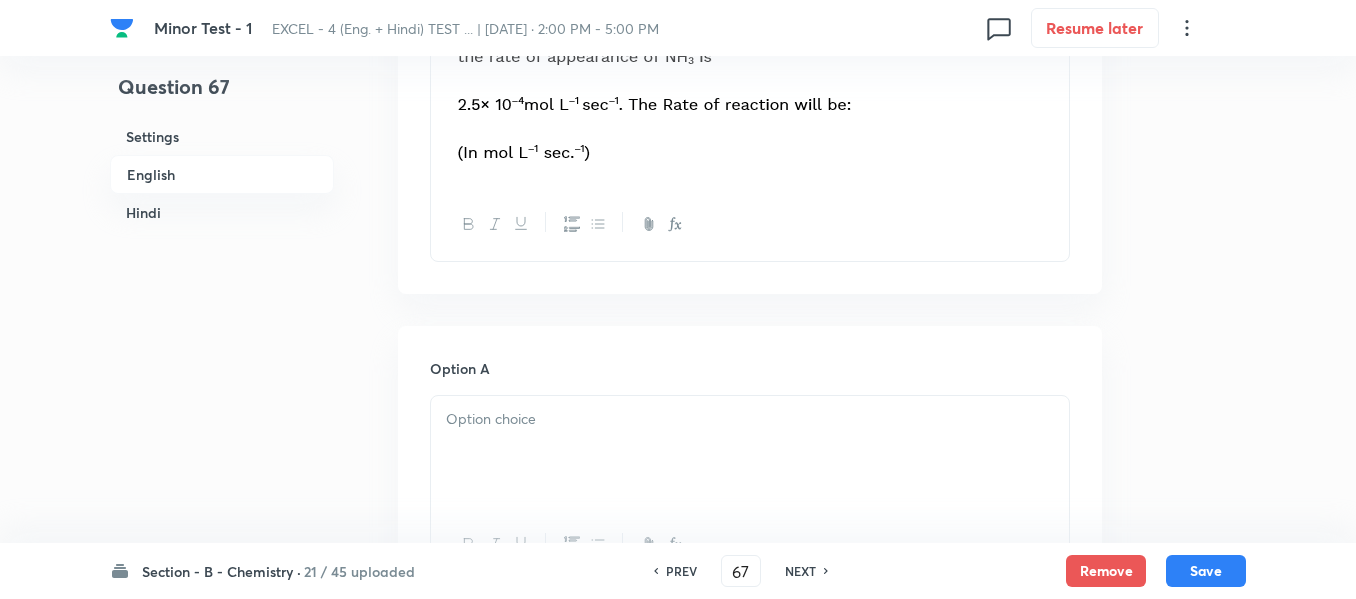 scroll, scrollTop: 916, scrollLeft: 0, axis: vertical 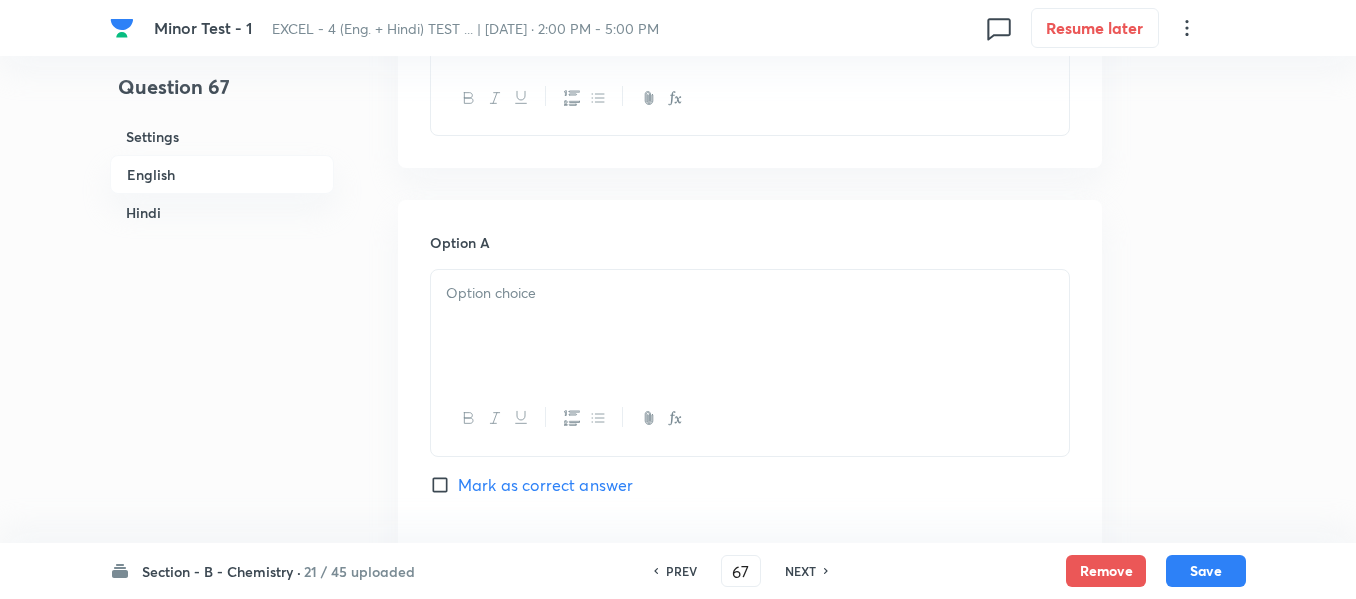 click at bounding box center (750, 326) 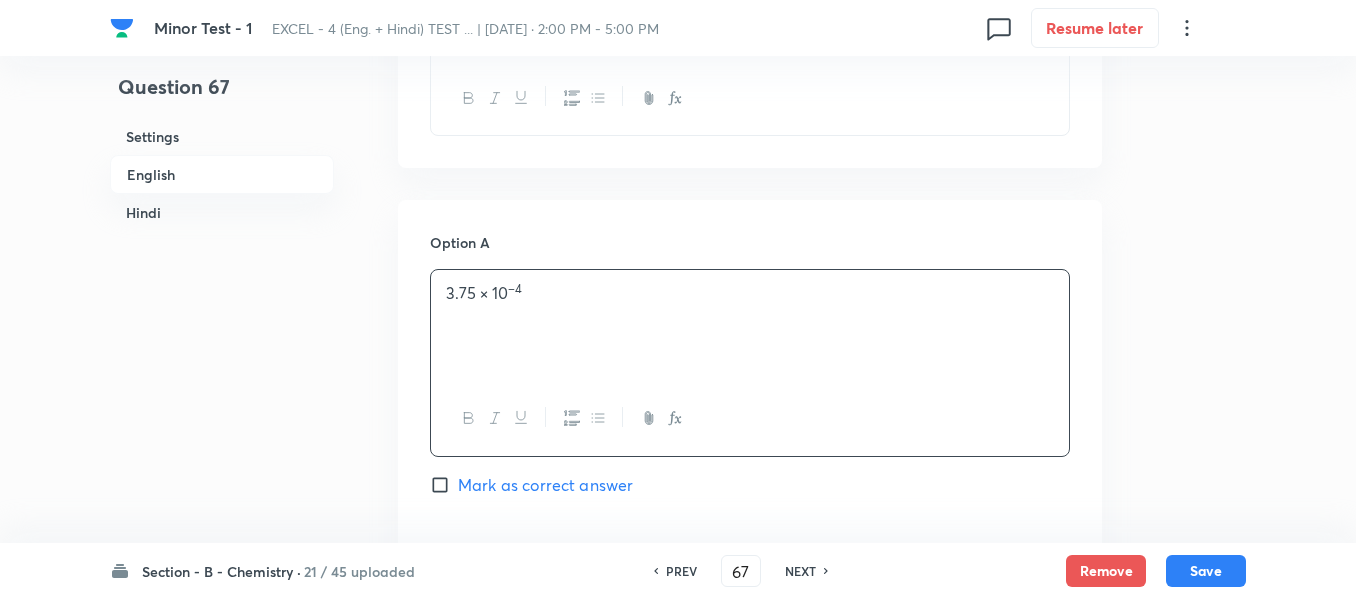 click on "Hindi" at bounding box center (222, 212) 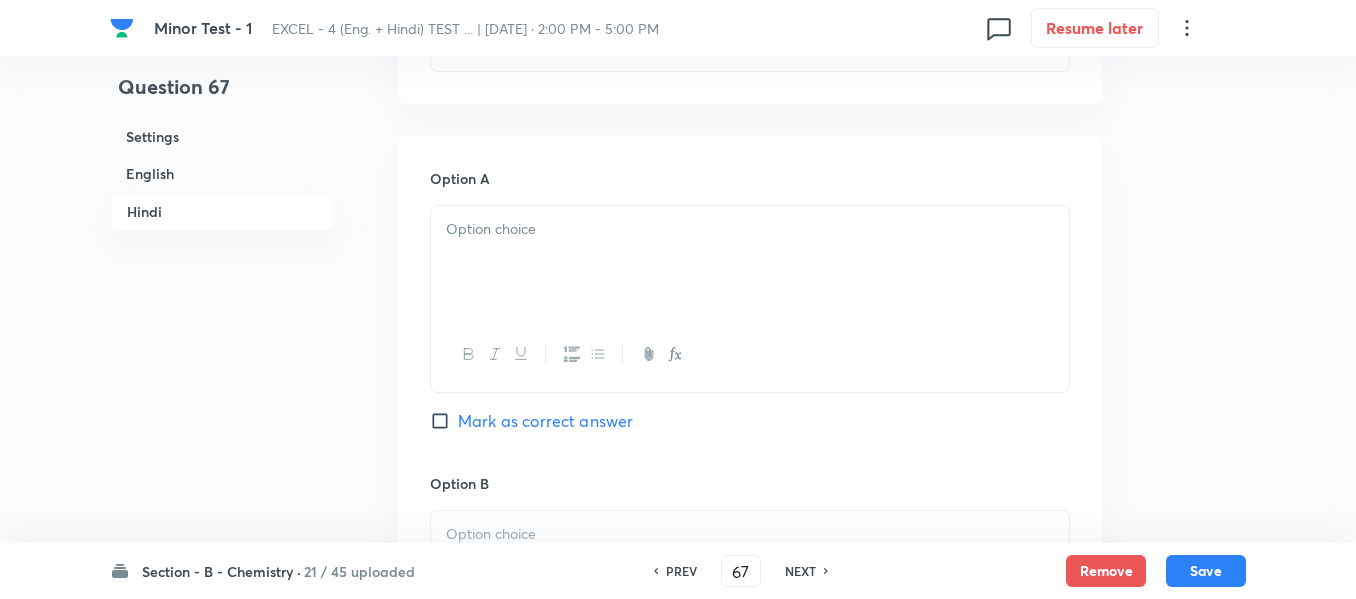 scroll, scrollTop: 3186, scrollLeft: 0, axis: vertical 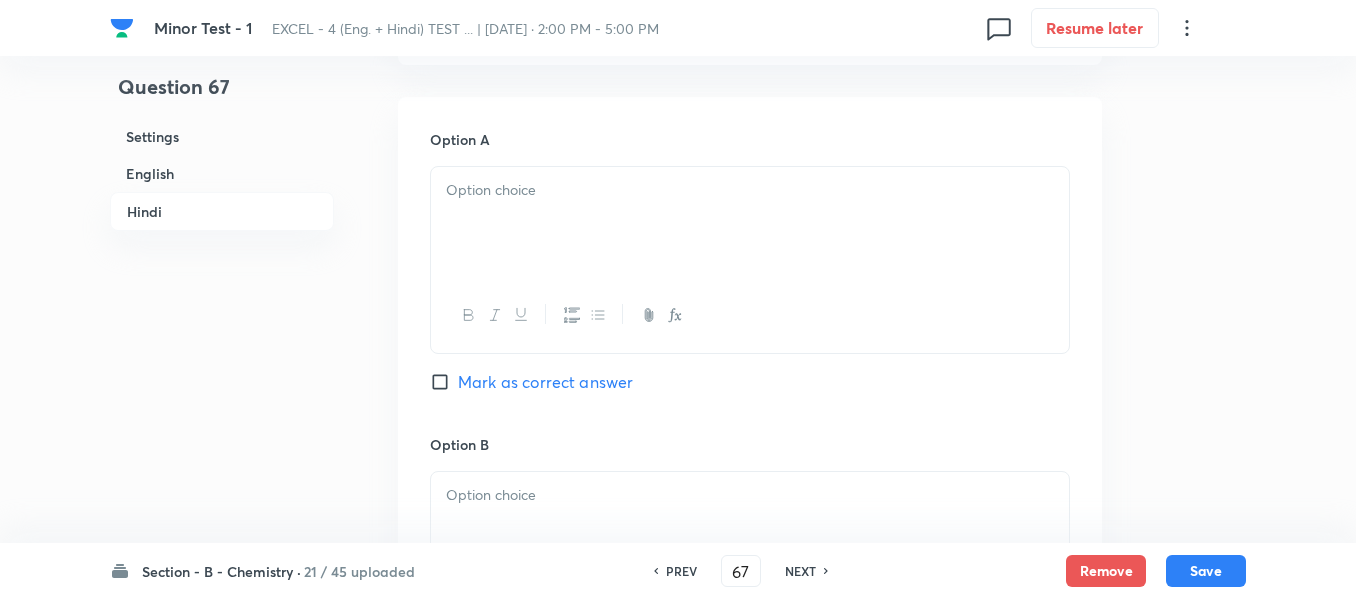 click at bounding box center [750, 223] 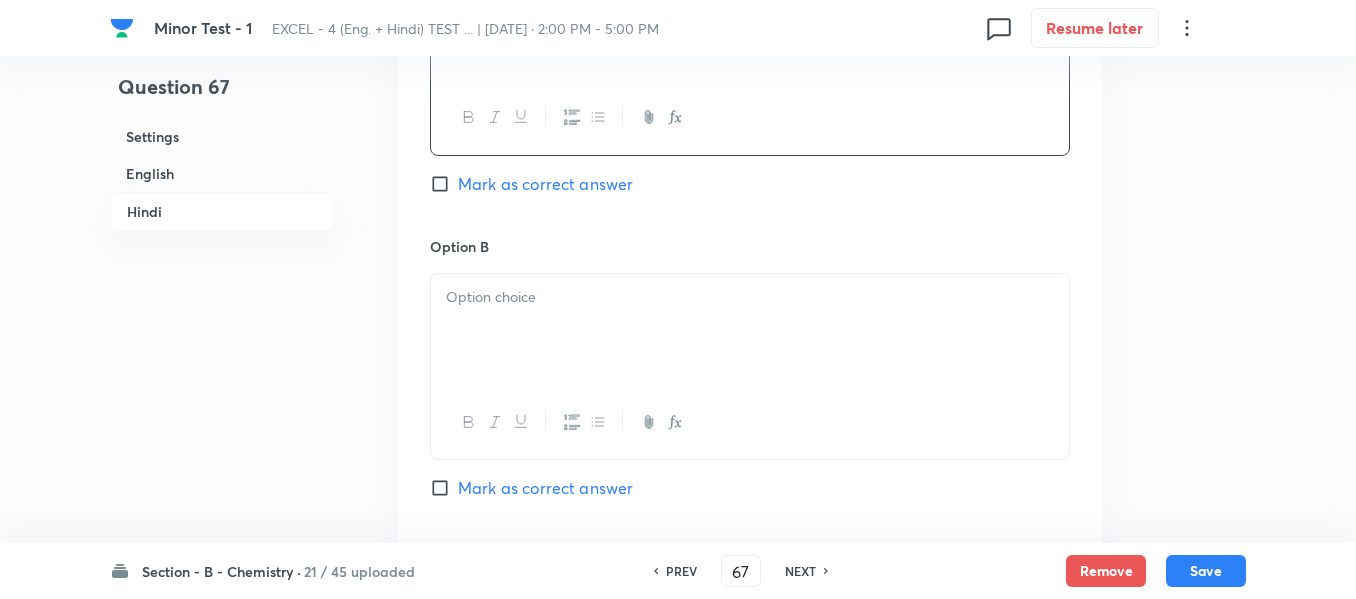 scroll, scrollTop: 3386, scrollLeft: 0, axis: vertical 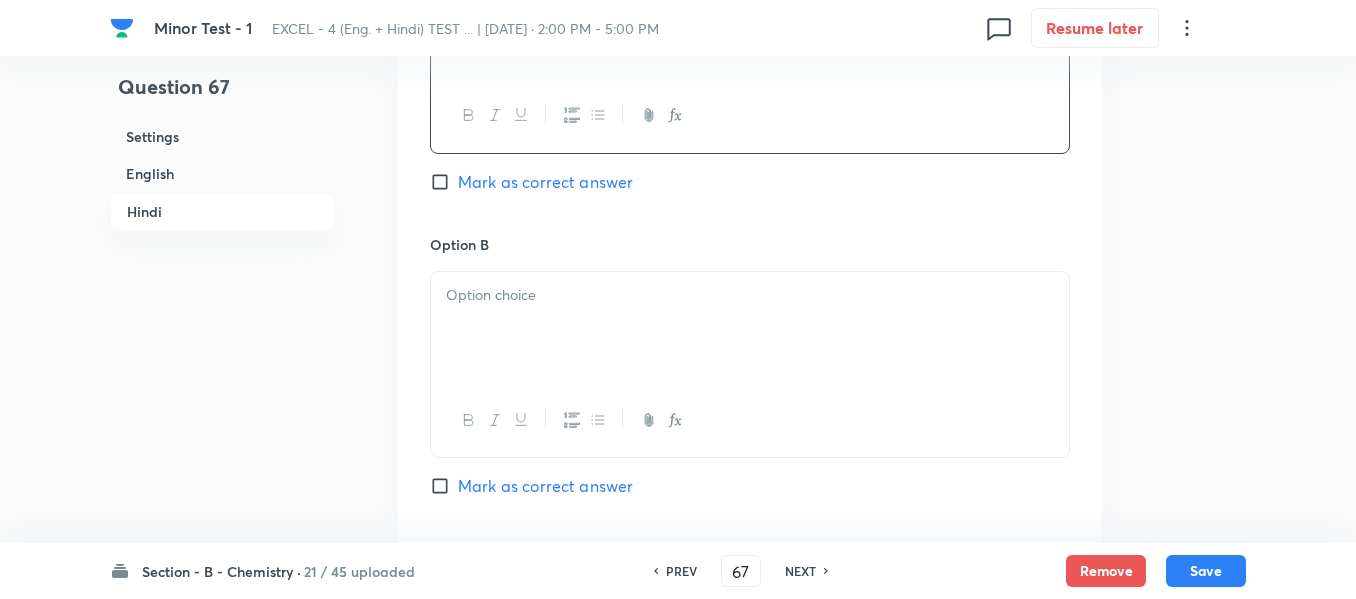 click at bounding box center (750, 328) 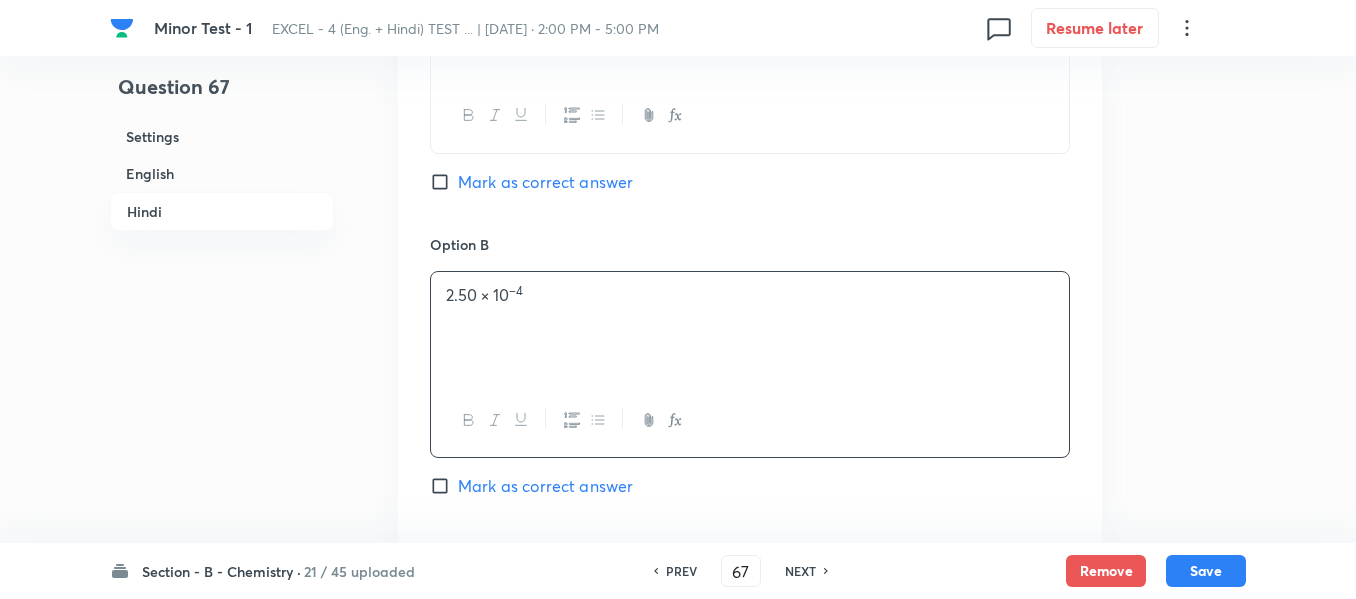 click on "English" at bounding box center [222, 173] 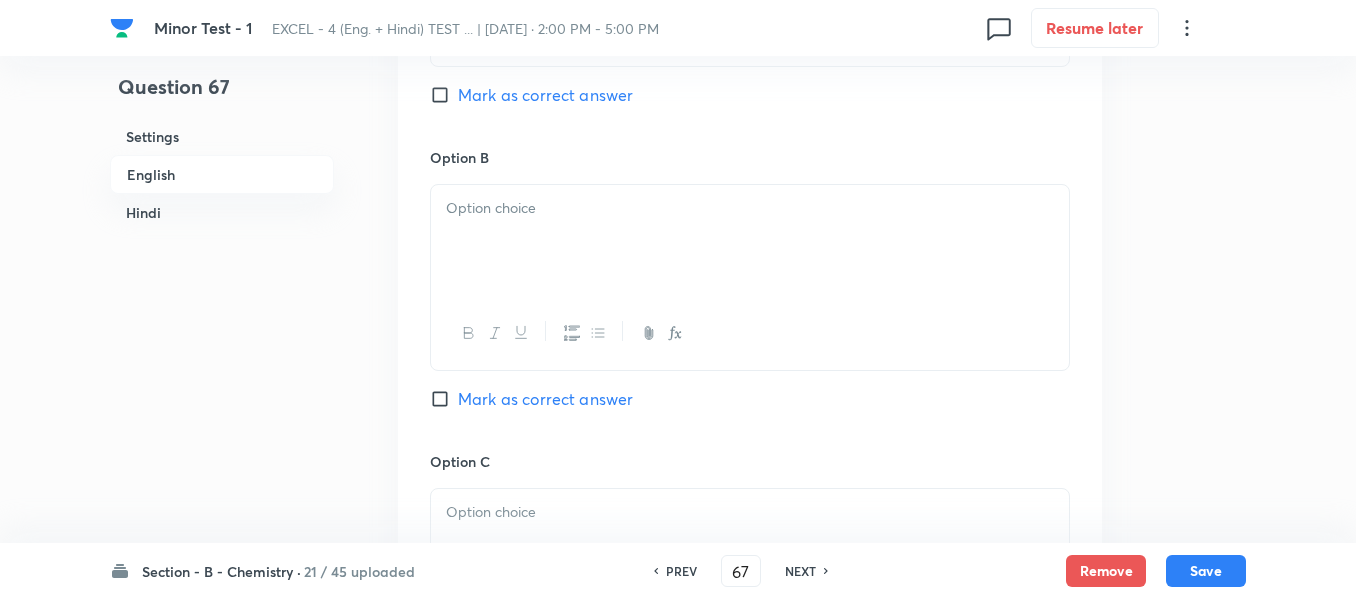 scroll, scrollTop: 1316, scrollLeft: 0, axis: vertical 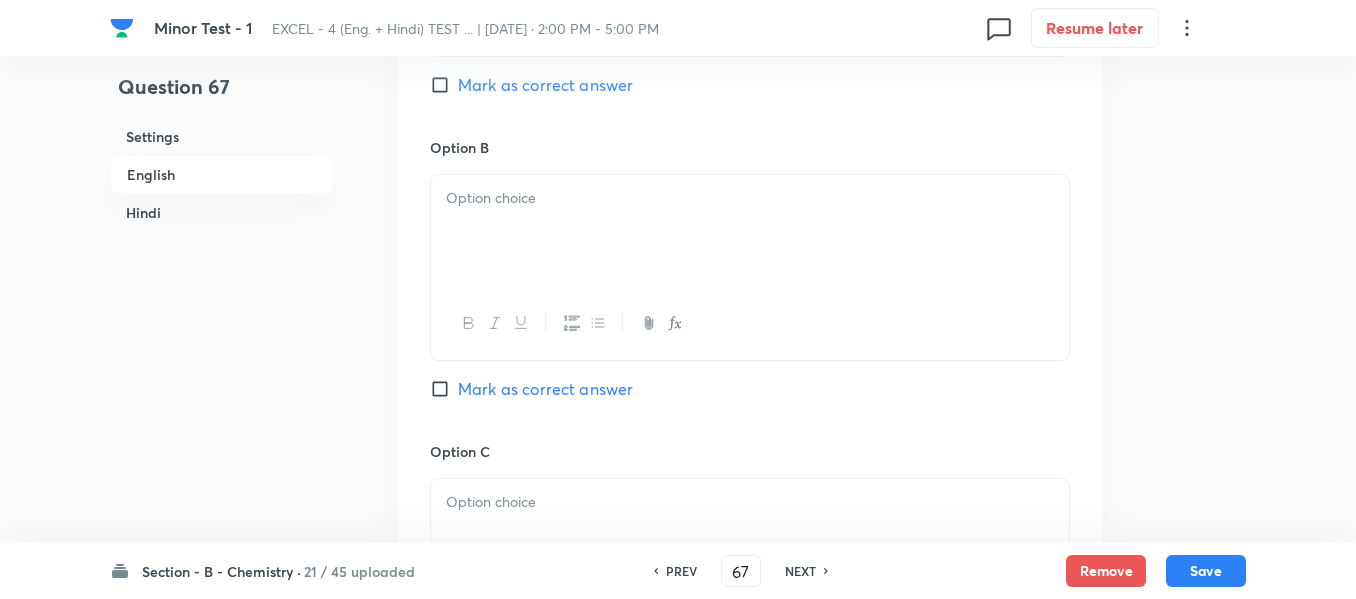 click at bounding box center [750, 231] 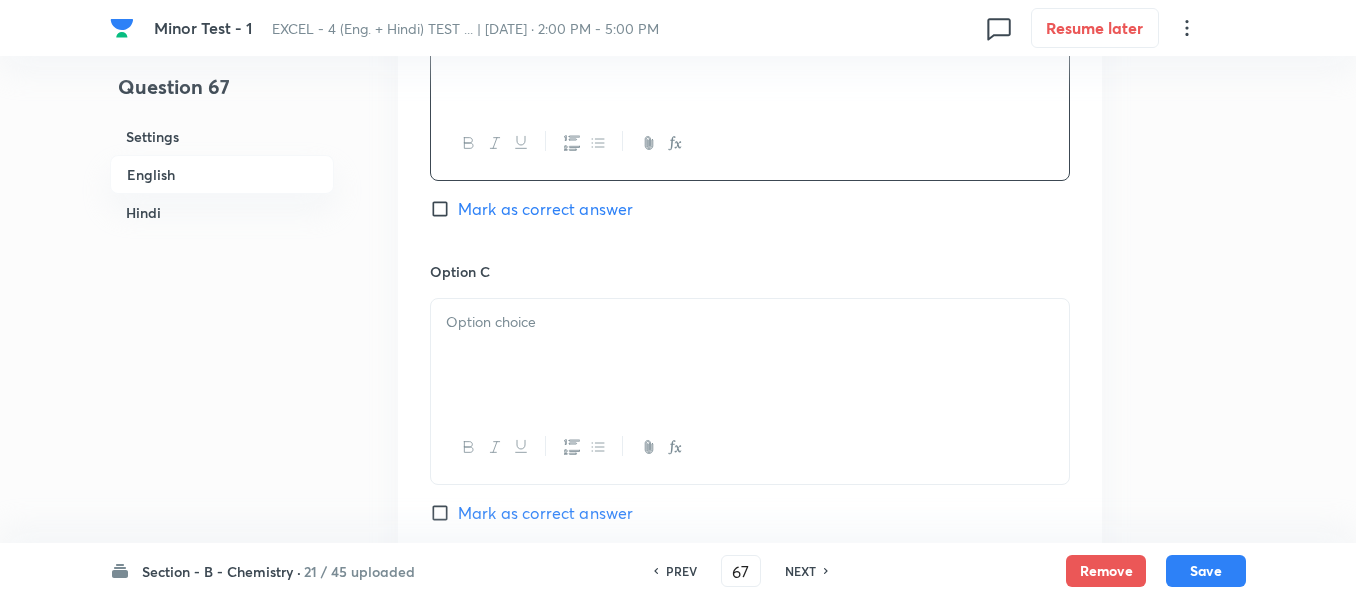 scroll, scrollTop: 1516, scrollLeft: 0, axis: vertical 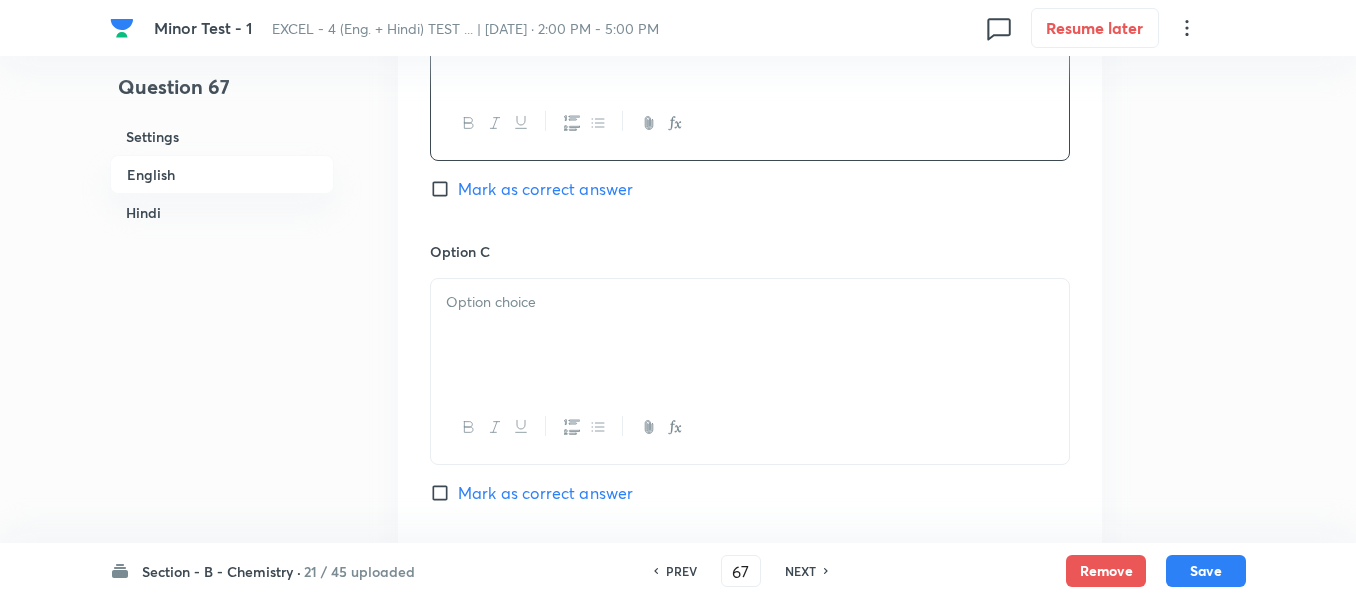 click at bounding box center (750, 335) 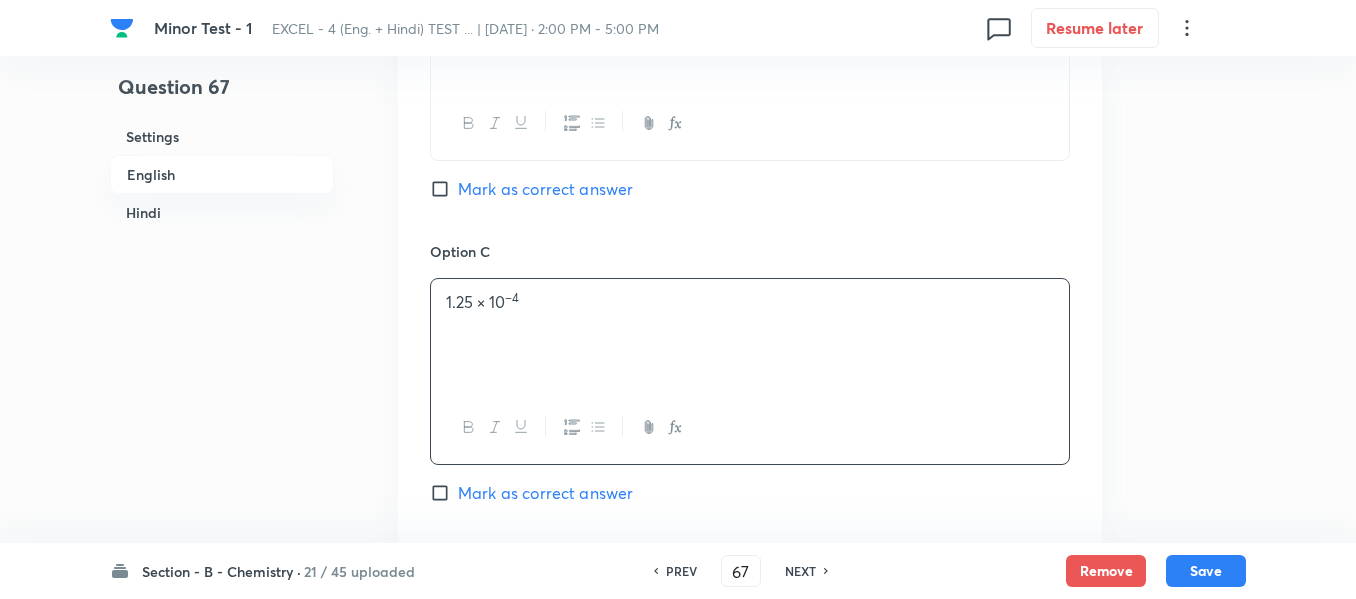 click on "Mark as correct answer" at bounding box center (444, 493) 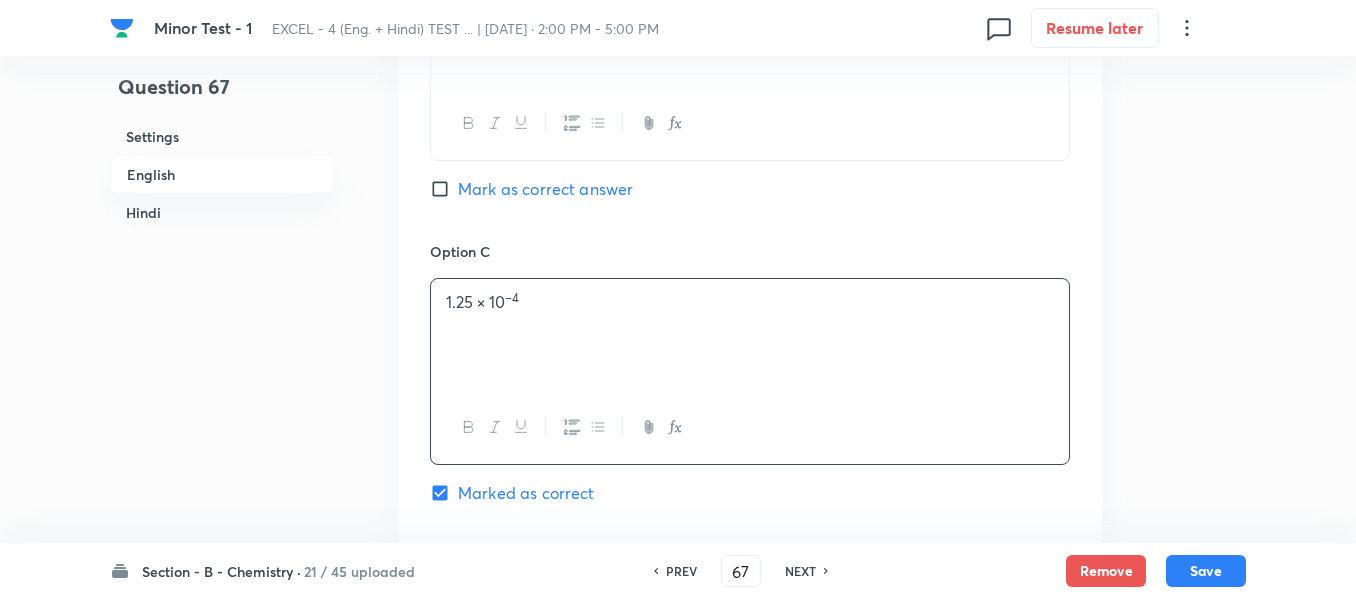 checkbox on "true" 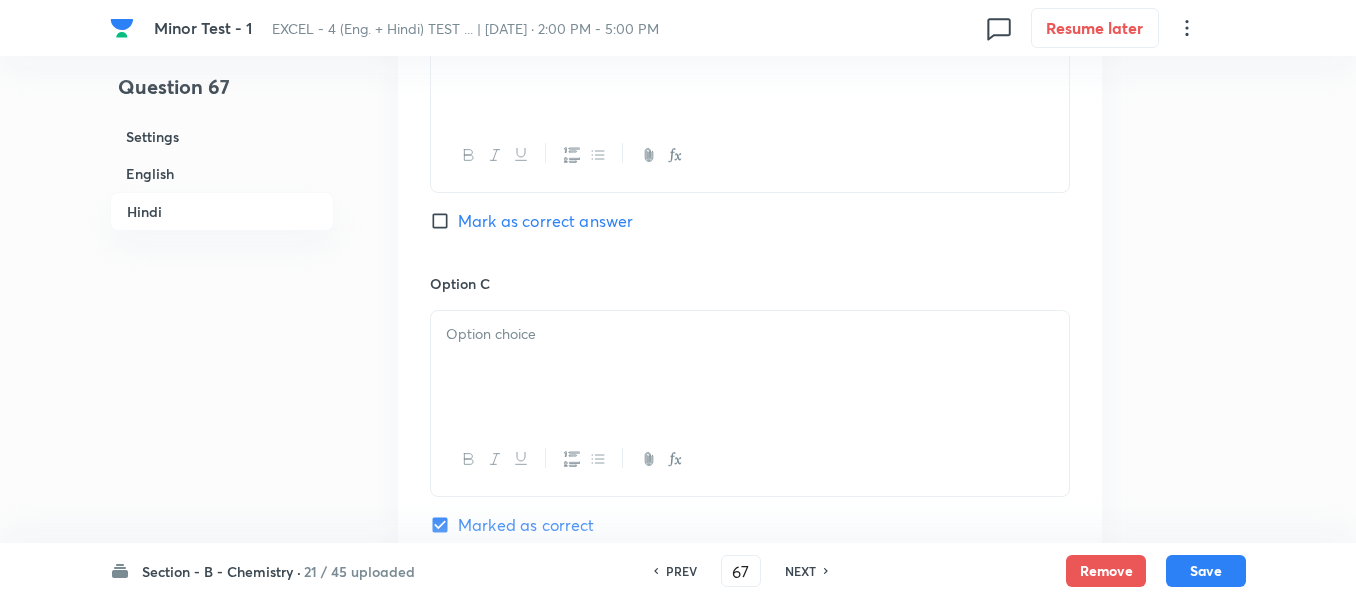 scroll, scrollTop: 3686, scrollLeft: 0, axis: vertical 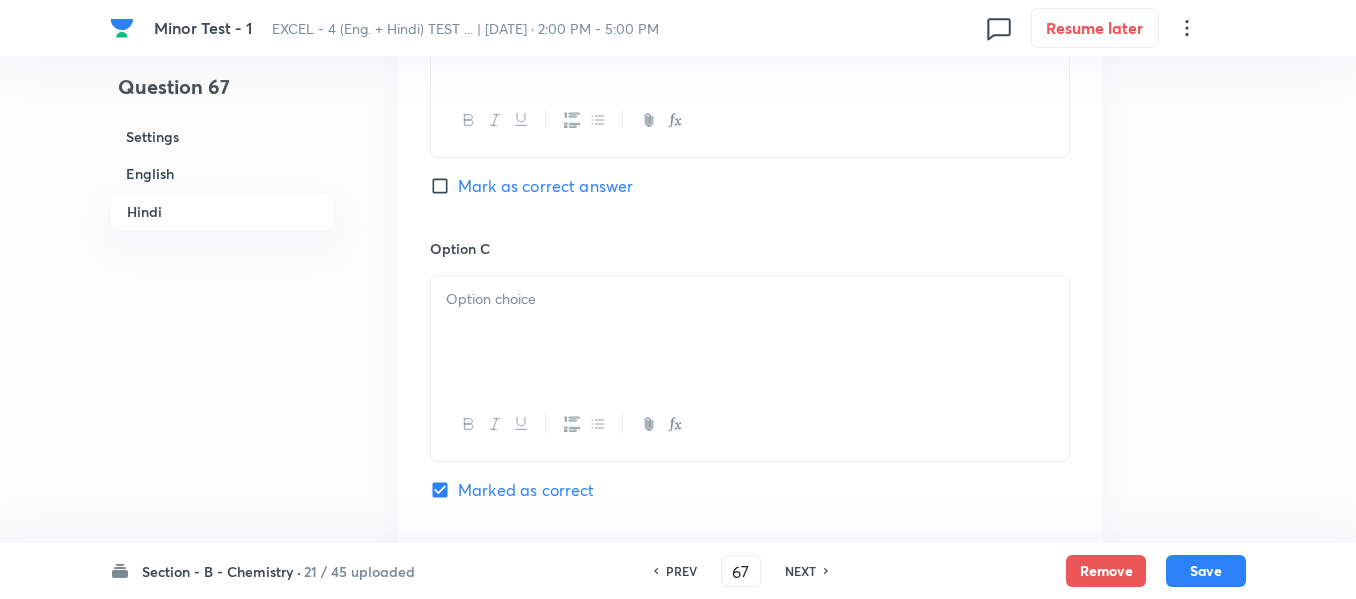 click at bounding box center (750, 299) 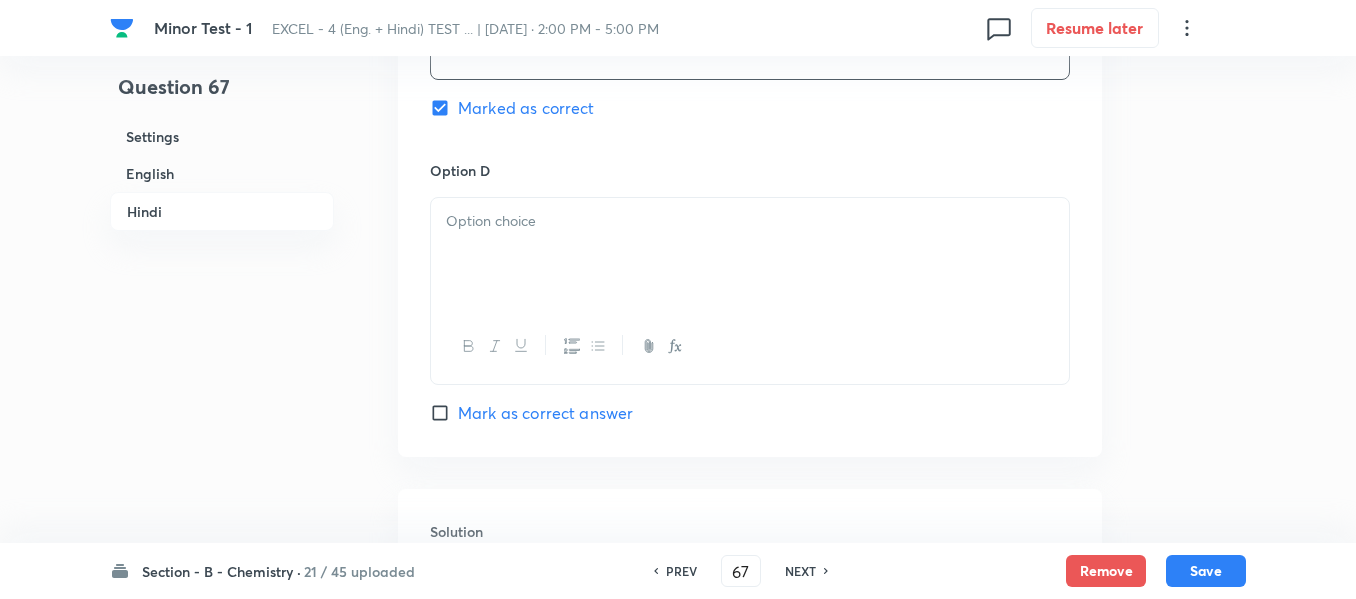 scroll, scrollTop: 4086, scrollLeft: 0, axis: vertical 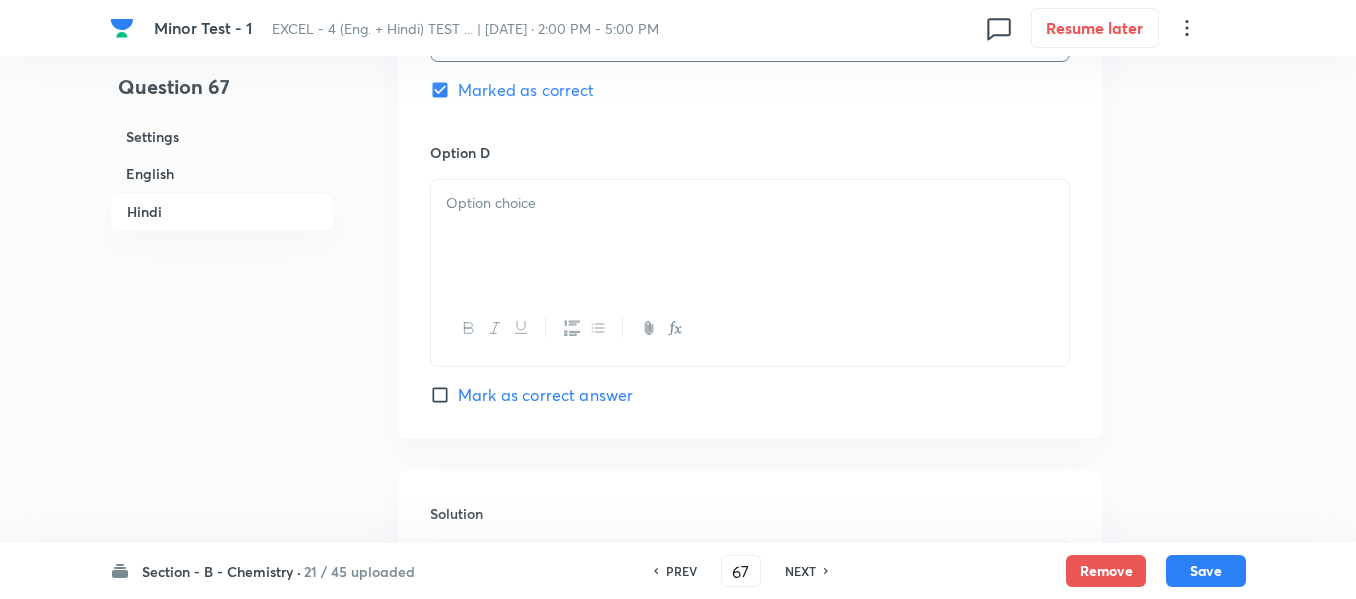 click at bounding box center (750, 203) 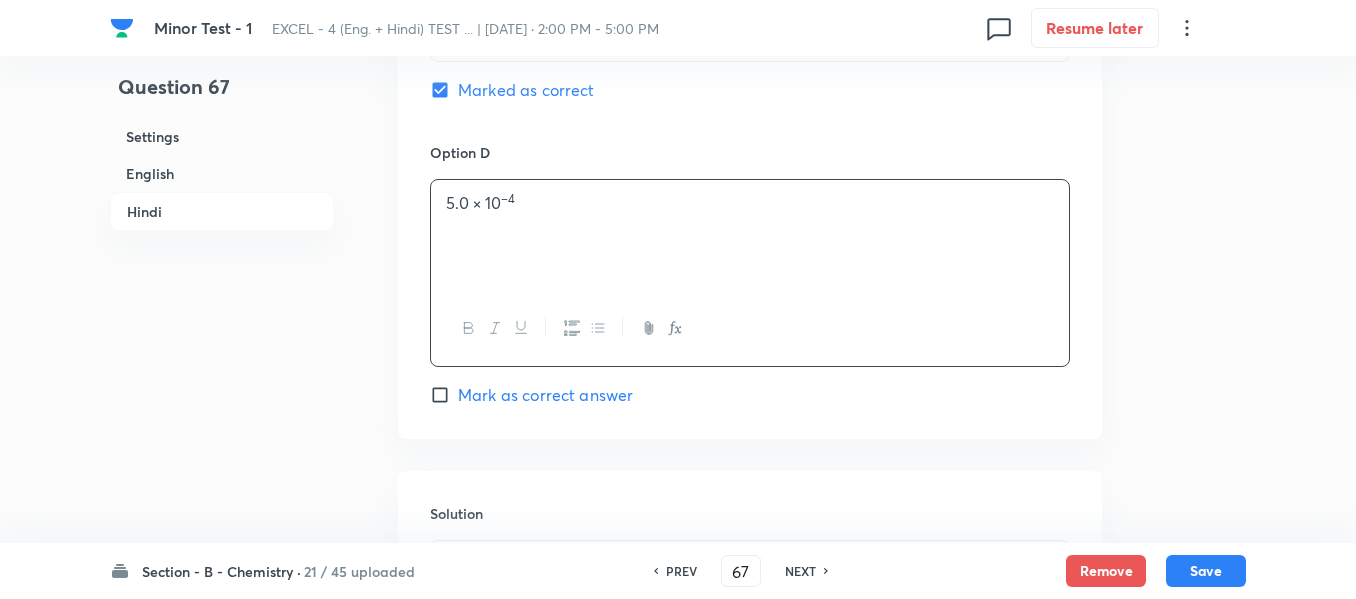 click on "English" at bounding box center (222, 173) 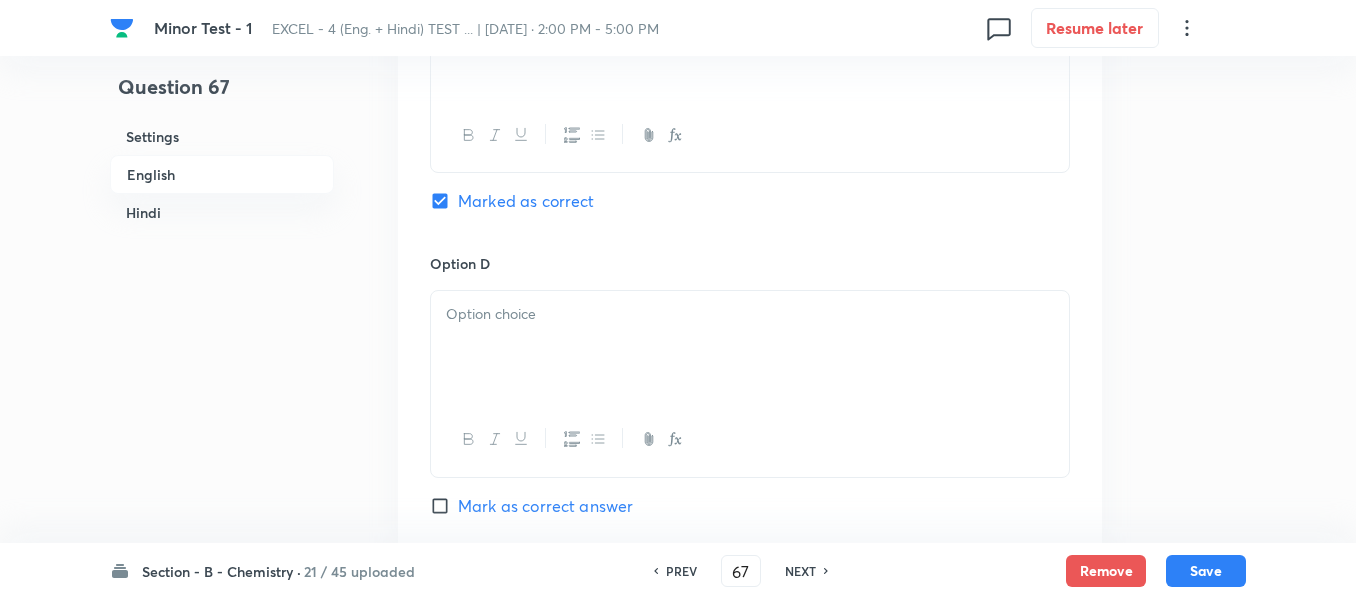 scroll, scrollTop: 1816, scrollLeft: 0, axis: vertical 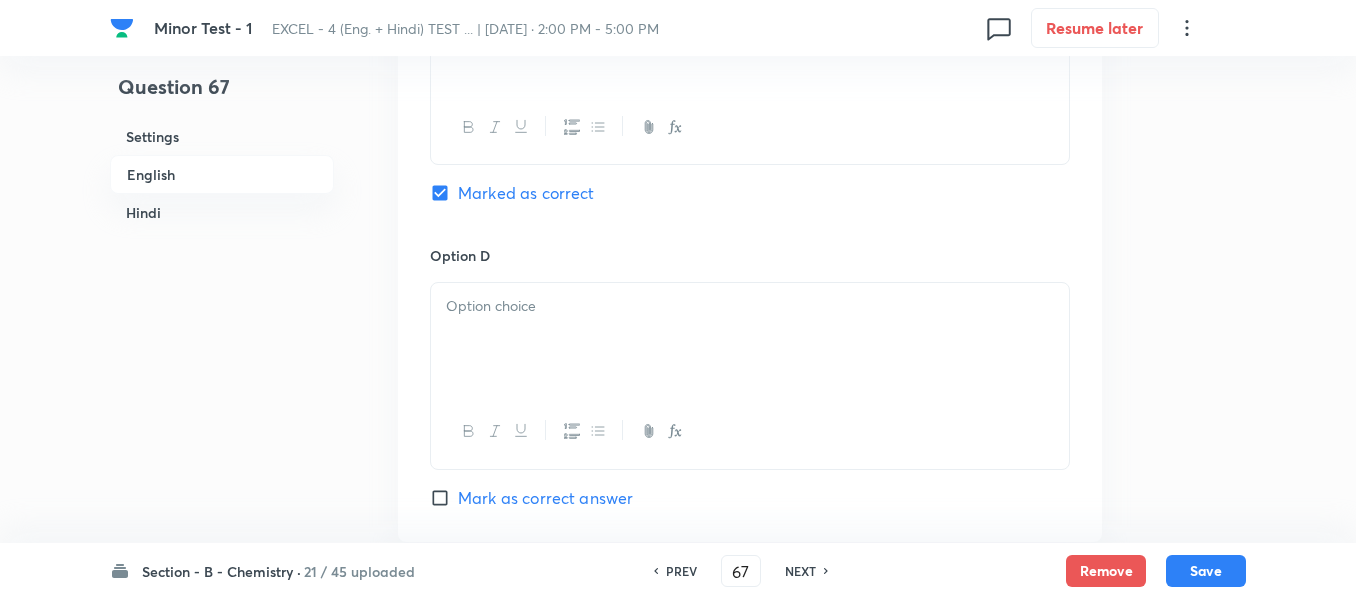 click at bounding box center [750, 339] 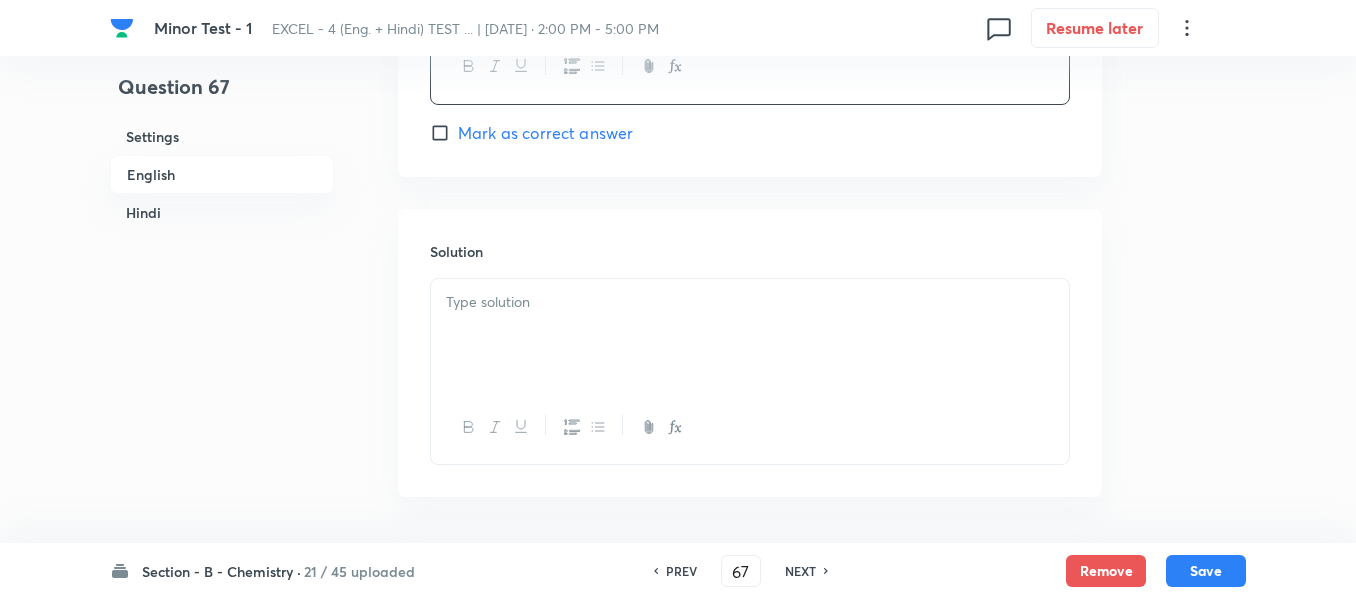 scroll, scrollTop: 2216, scrollLeft: 0, axis: vertical 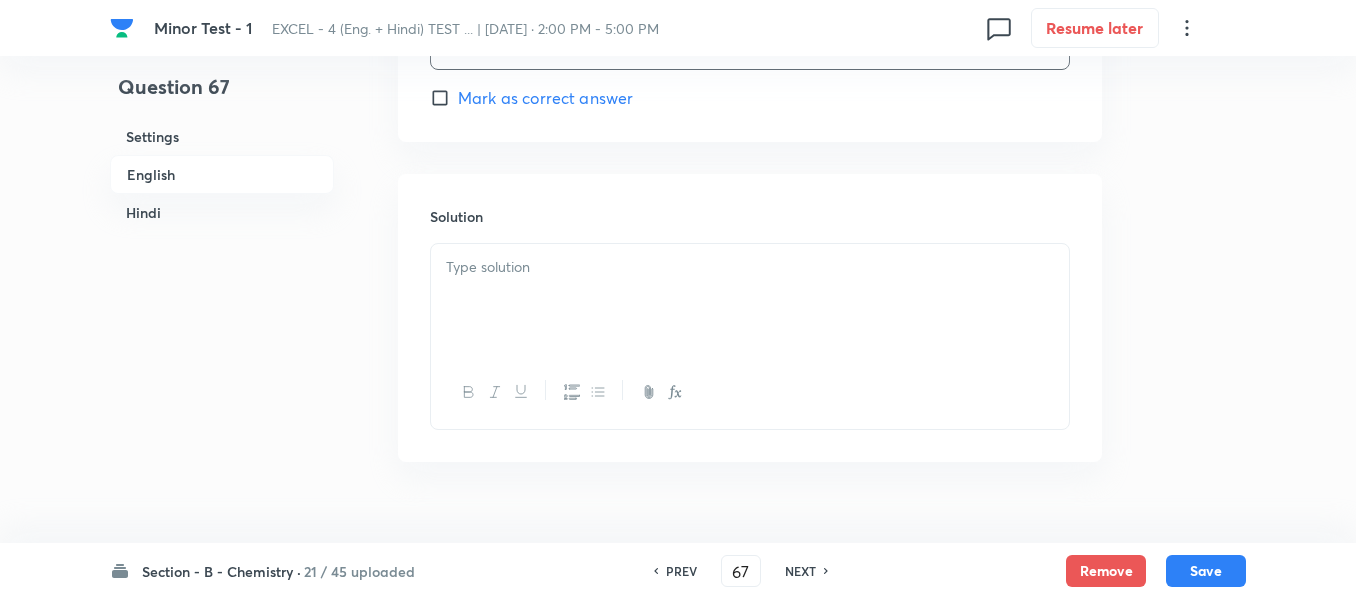click at bounding box center [750, 300] 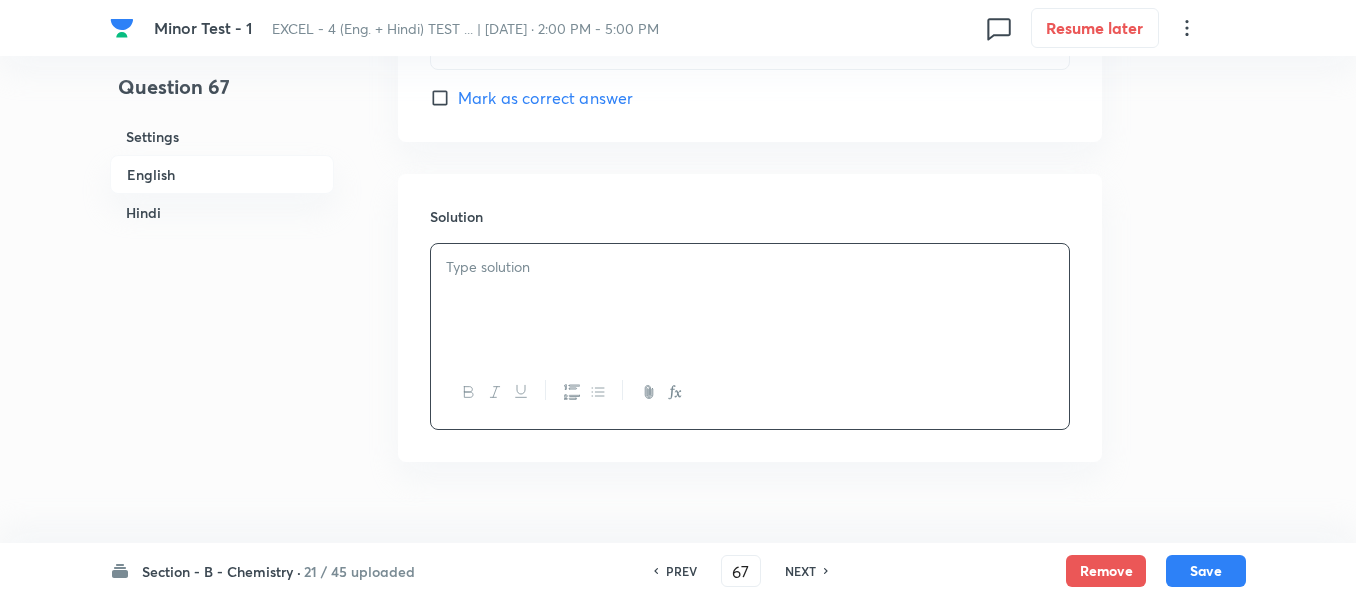 type 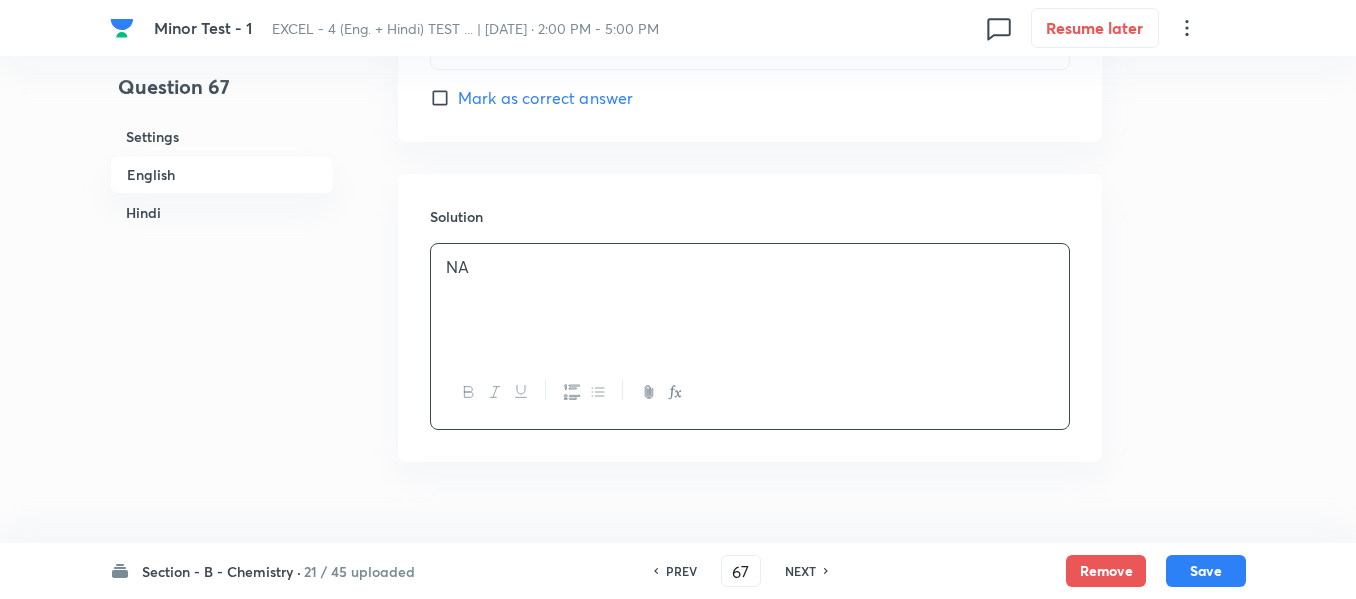 click on "Hindi" at bounding box center [222, 212] 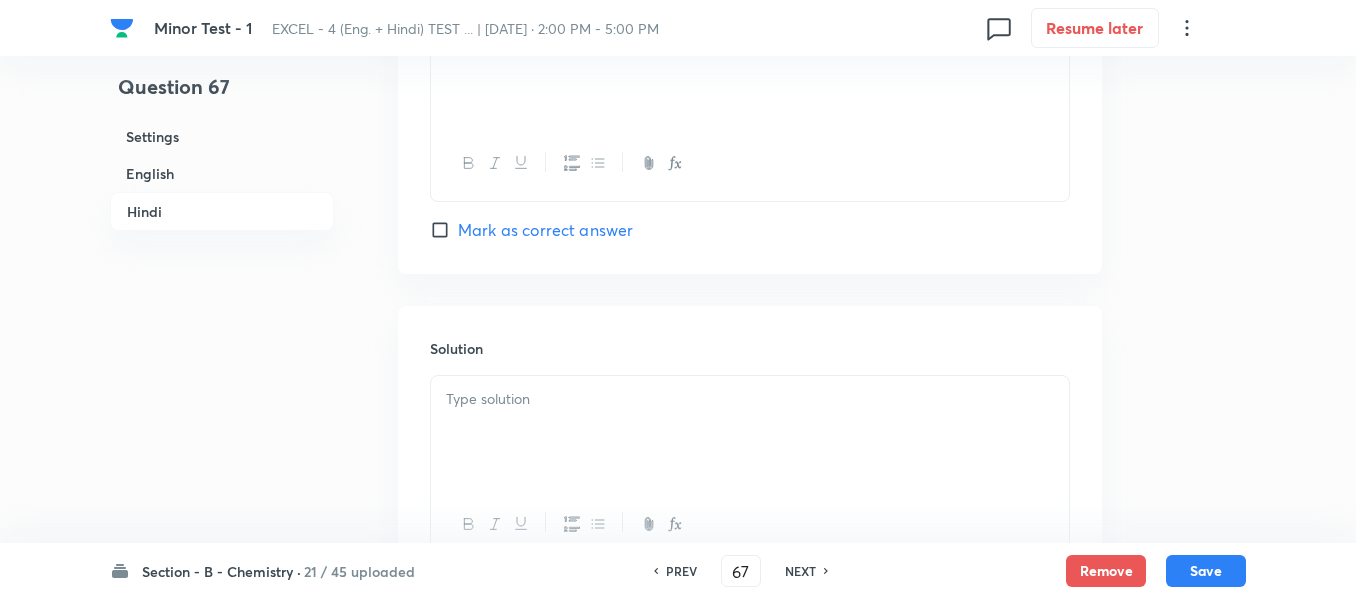 scroll, scrollTop: 4286, scrollLeft: 0, axis: vertical 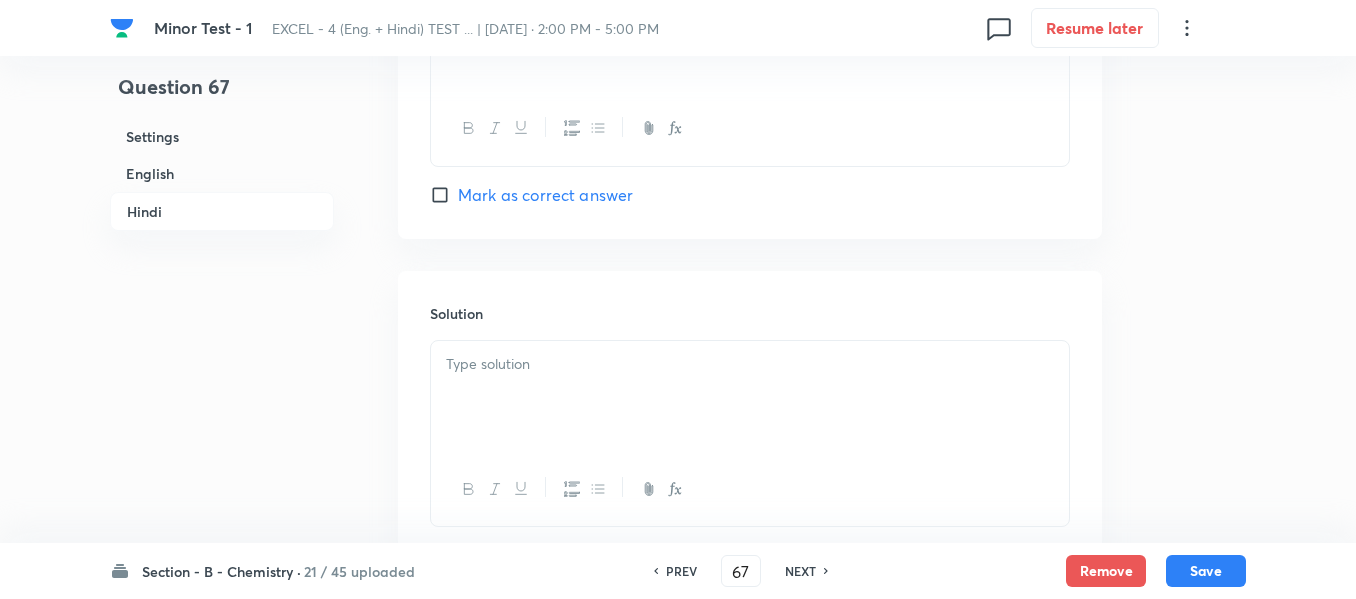 click at bounding box center (750, 364) 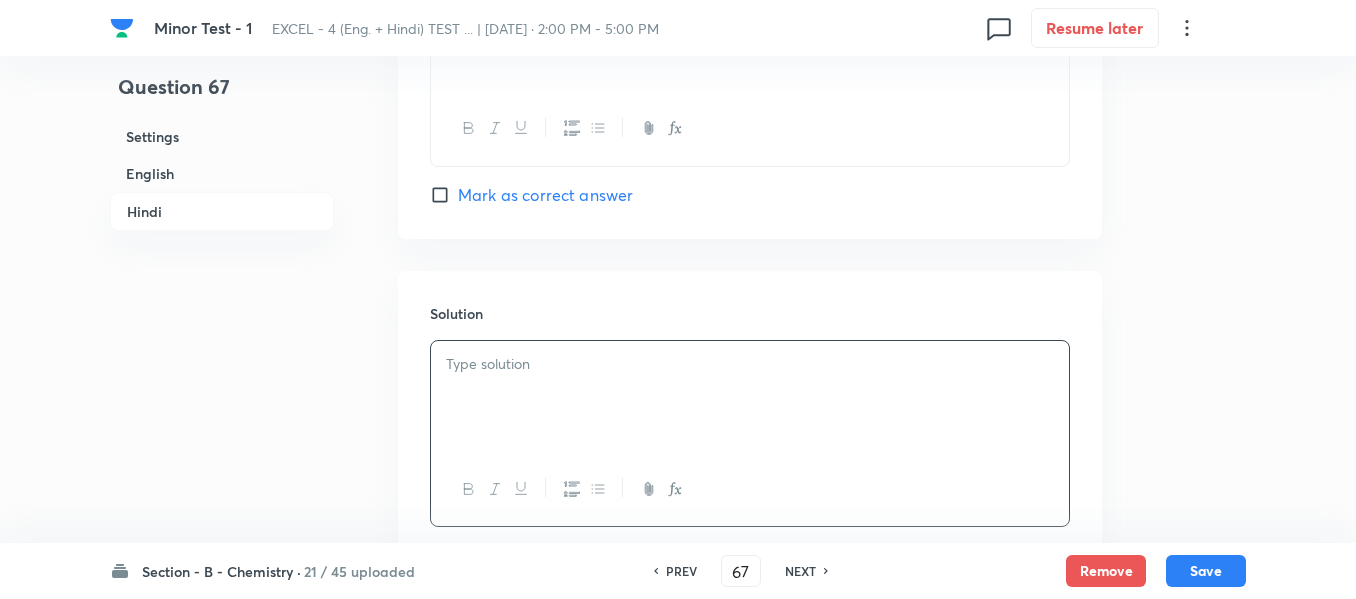 type 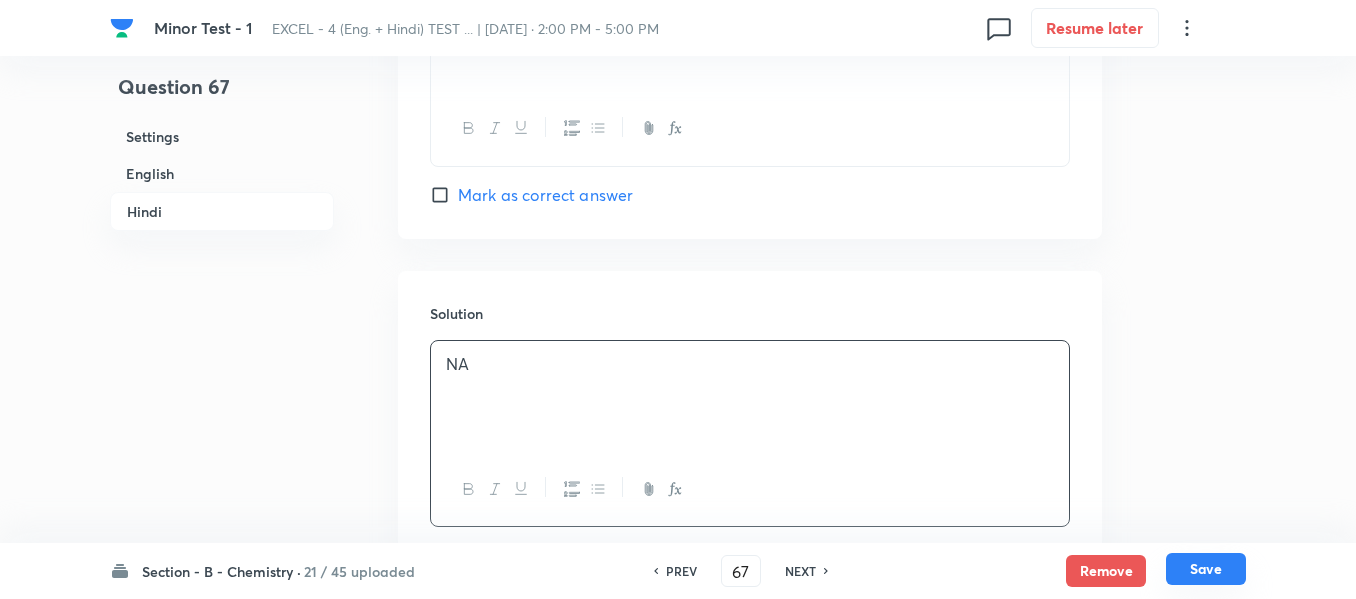 click on "Save" at bounding box center (1206, 569) 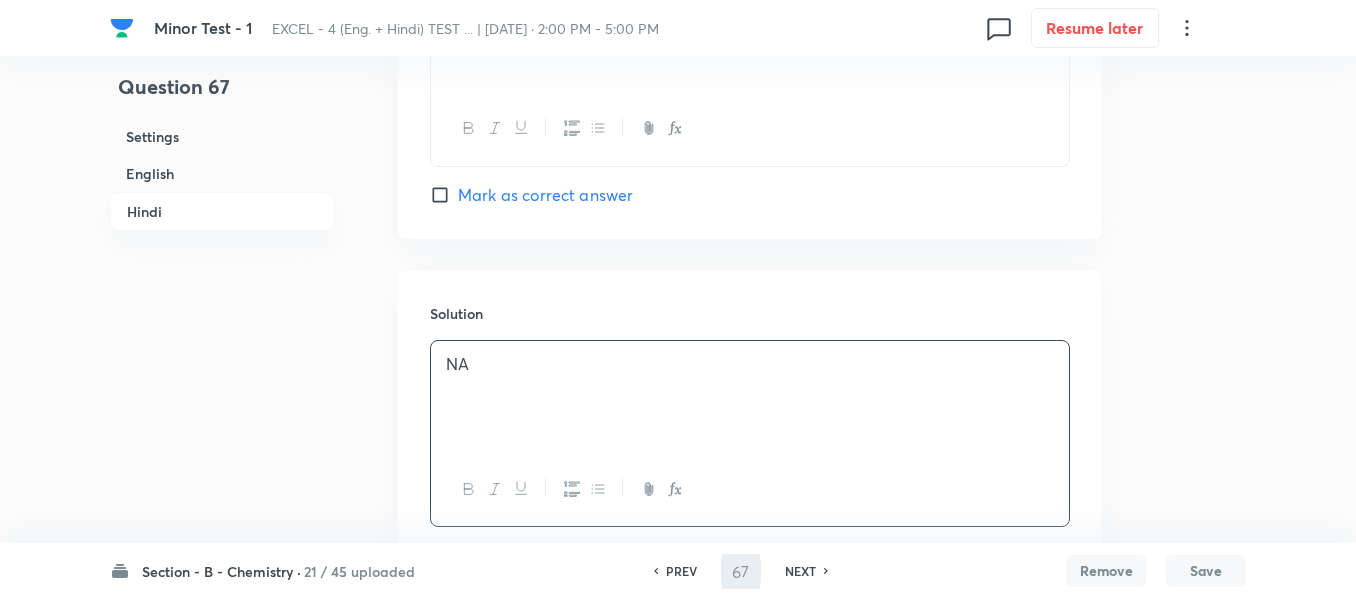 type on "68" 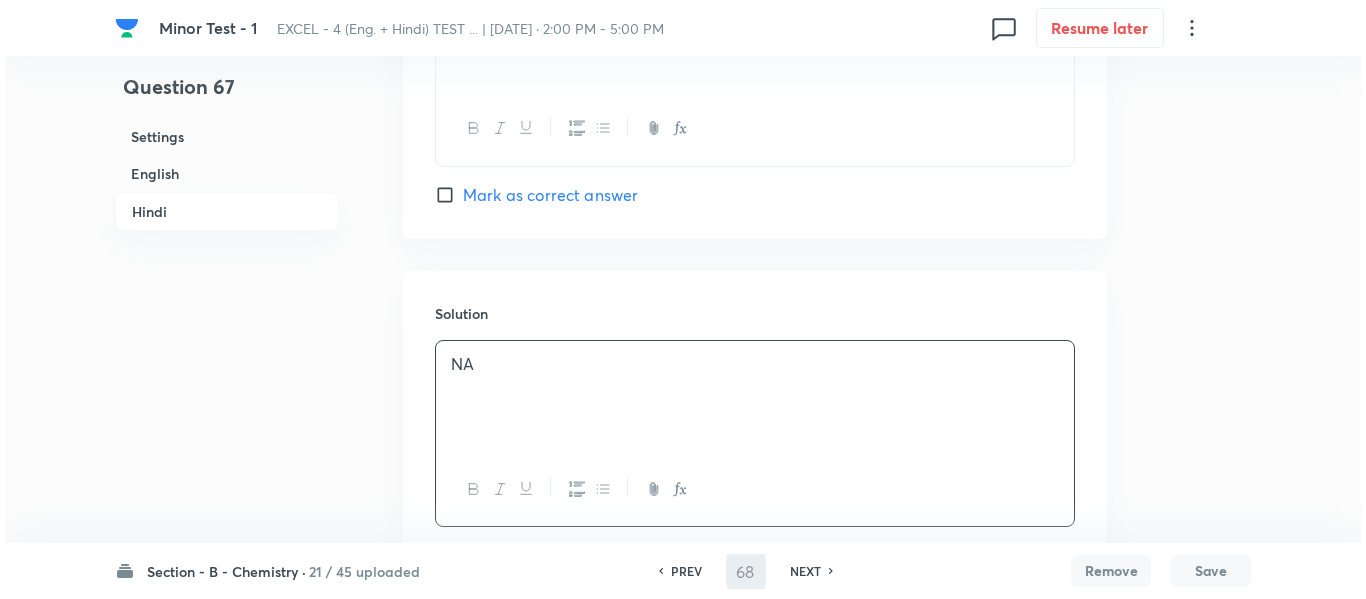 scroll, scrollTop: 0, scrollLeft: 0, axis: both 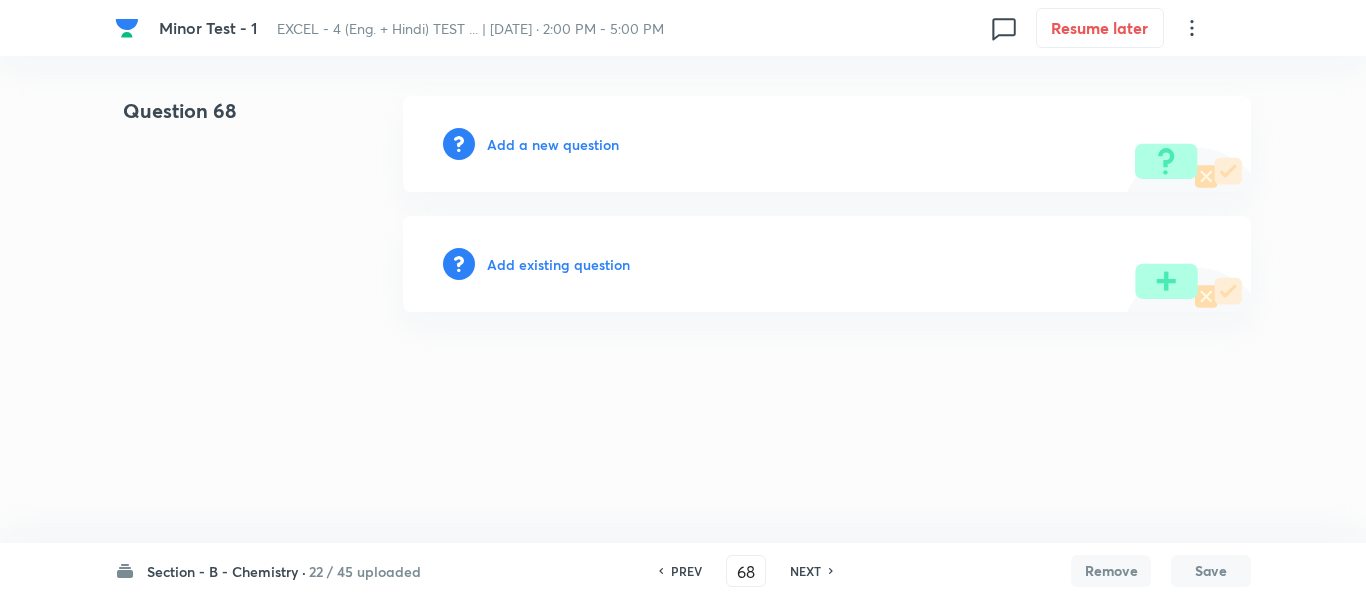 click on "Add a new question" at bounding box center [553, 144] 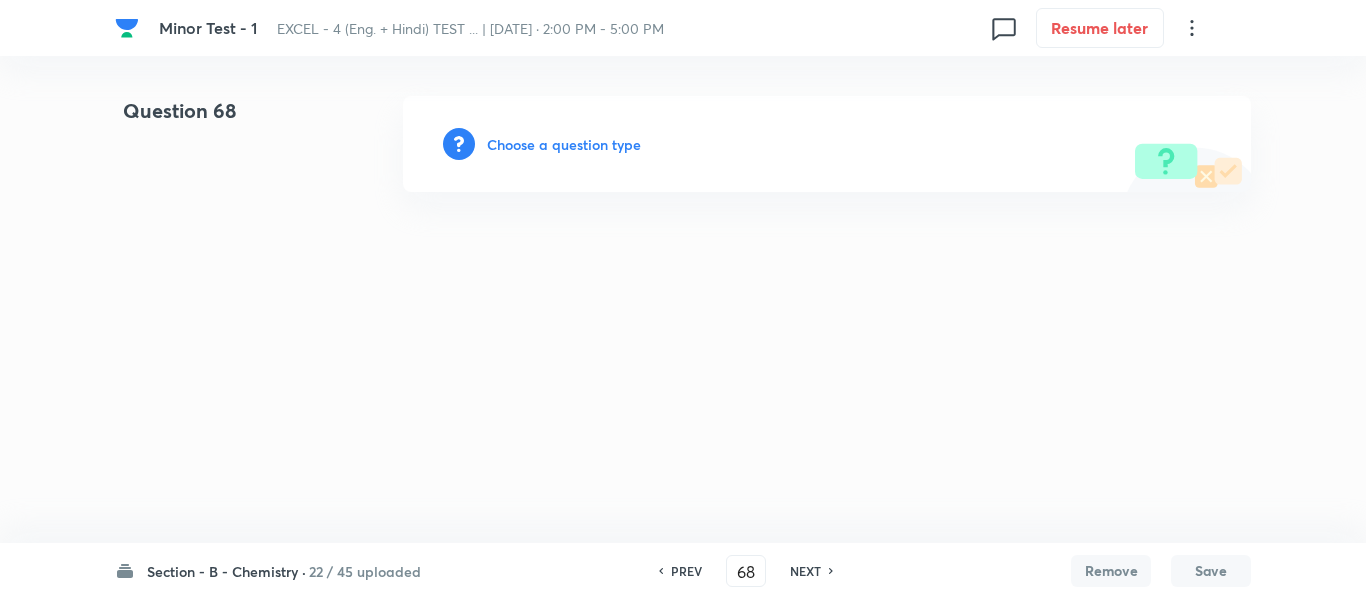 click on "Choose a question type" at bounding box center (564, 144) 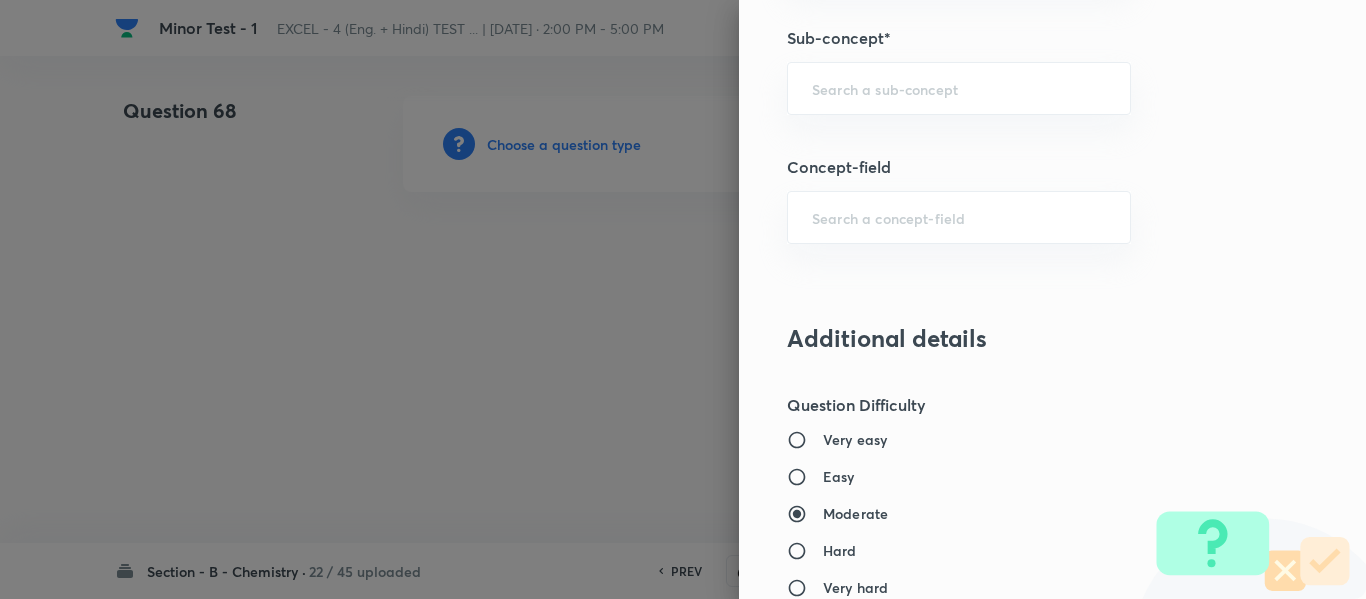 scroll, scrollTop: 1400, scrollLeft: 0, axis: vertical 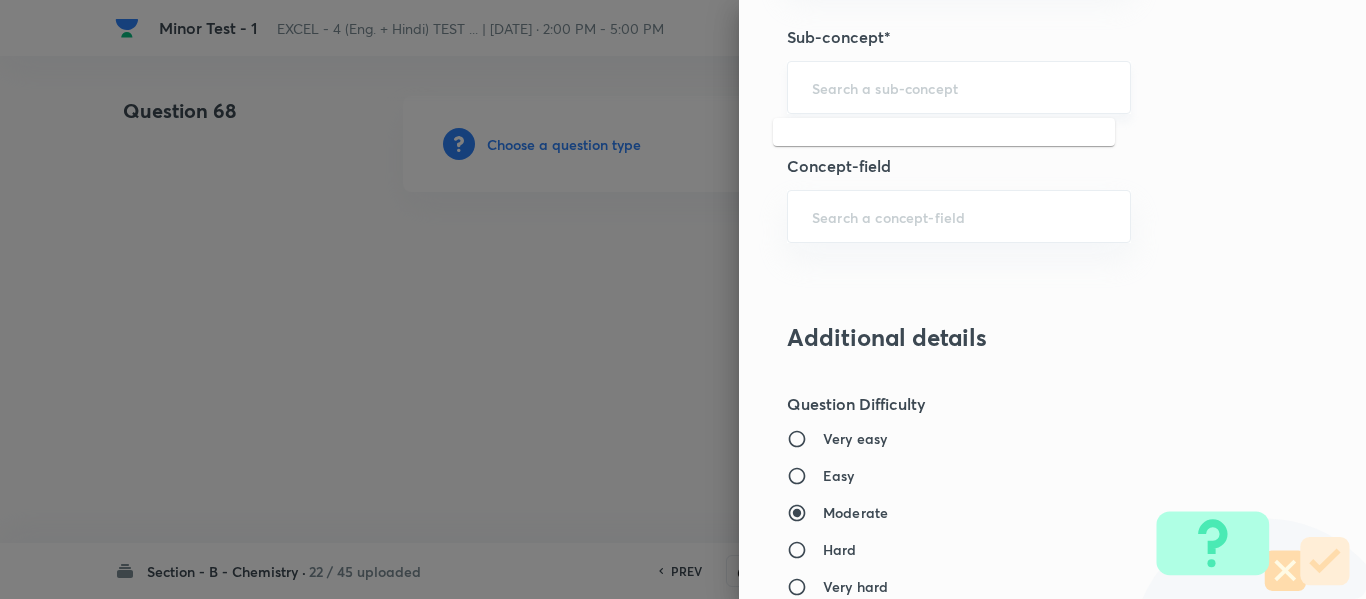 click at bounding box center [959, 87] 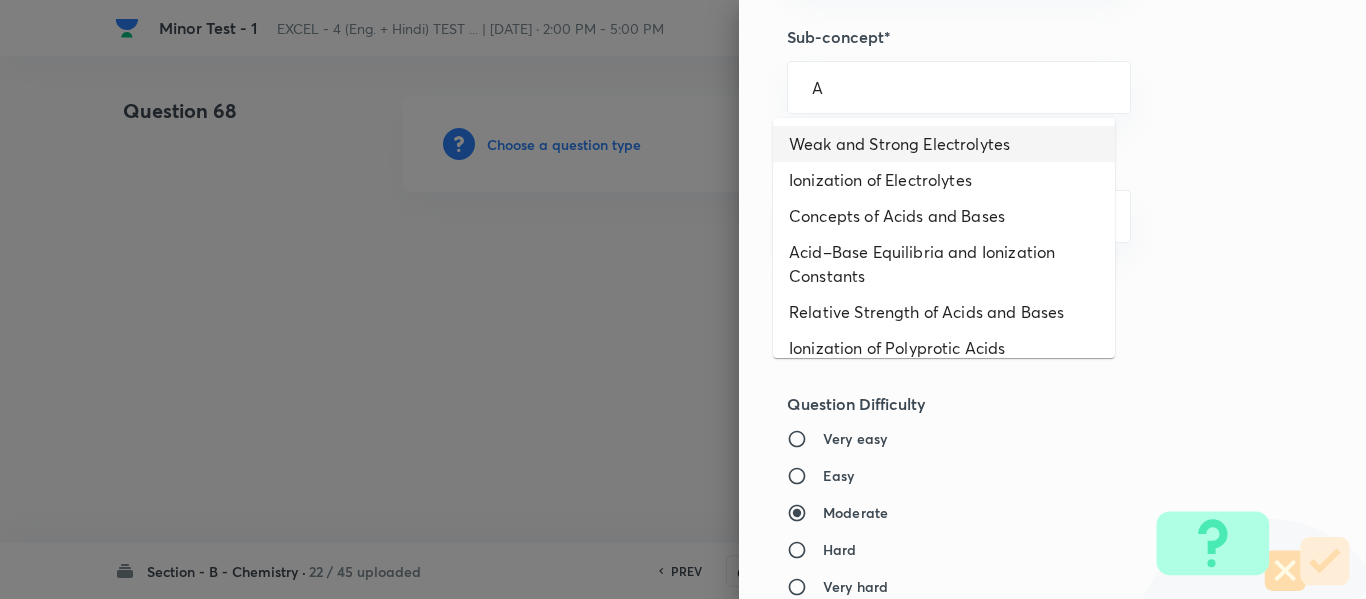 drag, startPoint x: 874, startPoint y: 134, endPoint x: 869, endPoint y: 154, distance: 20.615528 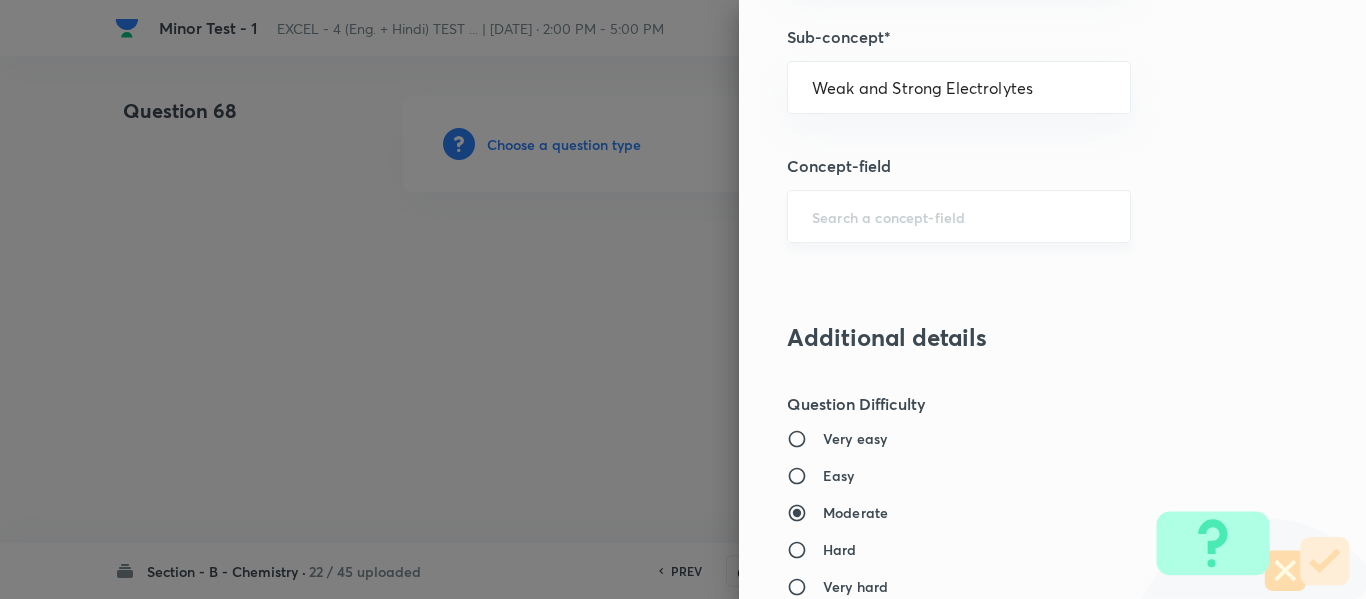 type on "Chemistry" 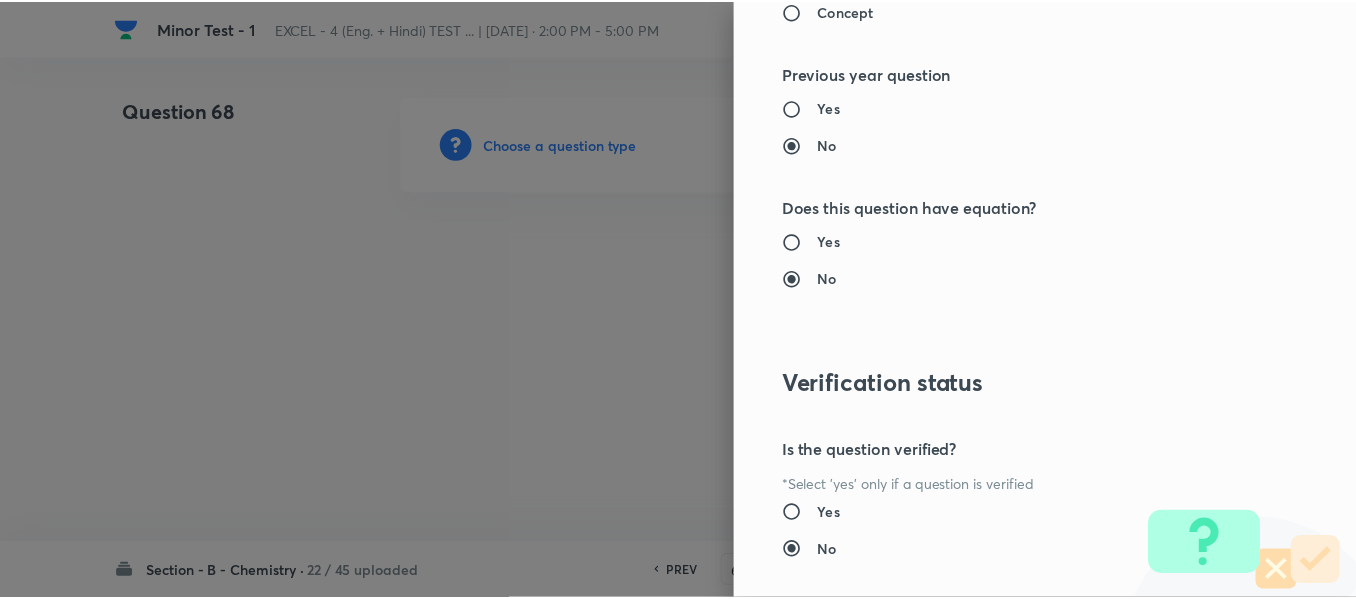 scroll, scrollTop: 2261, scrollLeft: 0, axis: vertical 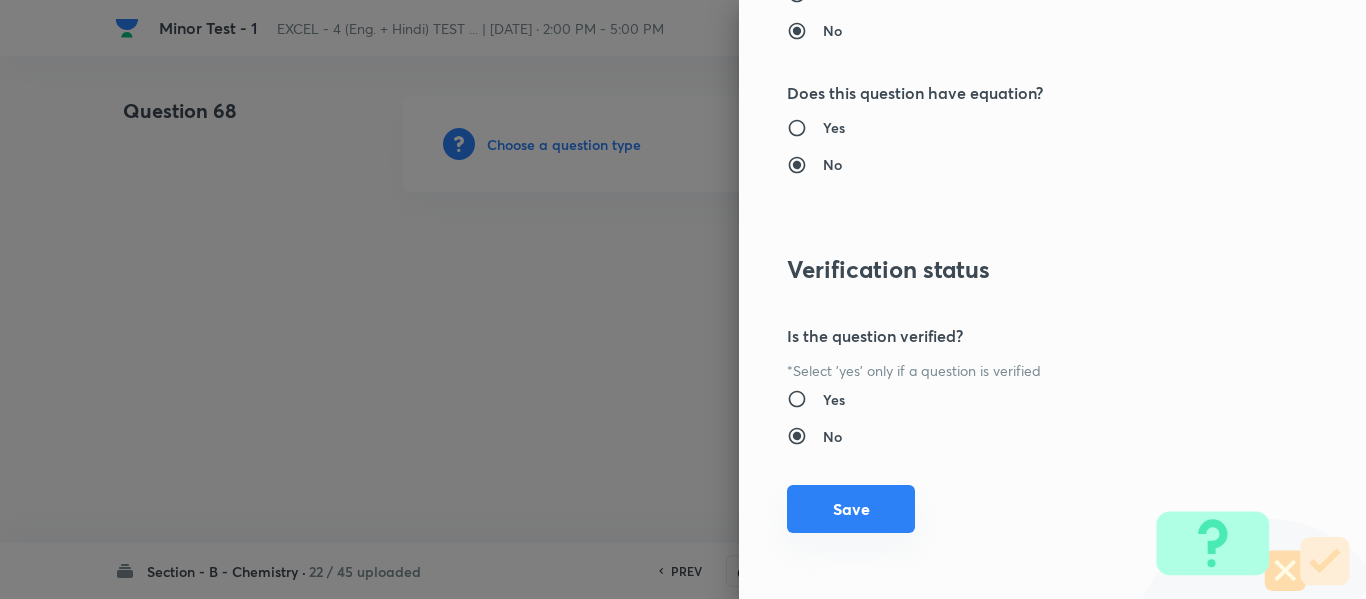 click on "Save" at bounding box center [851, 509] 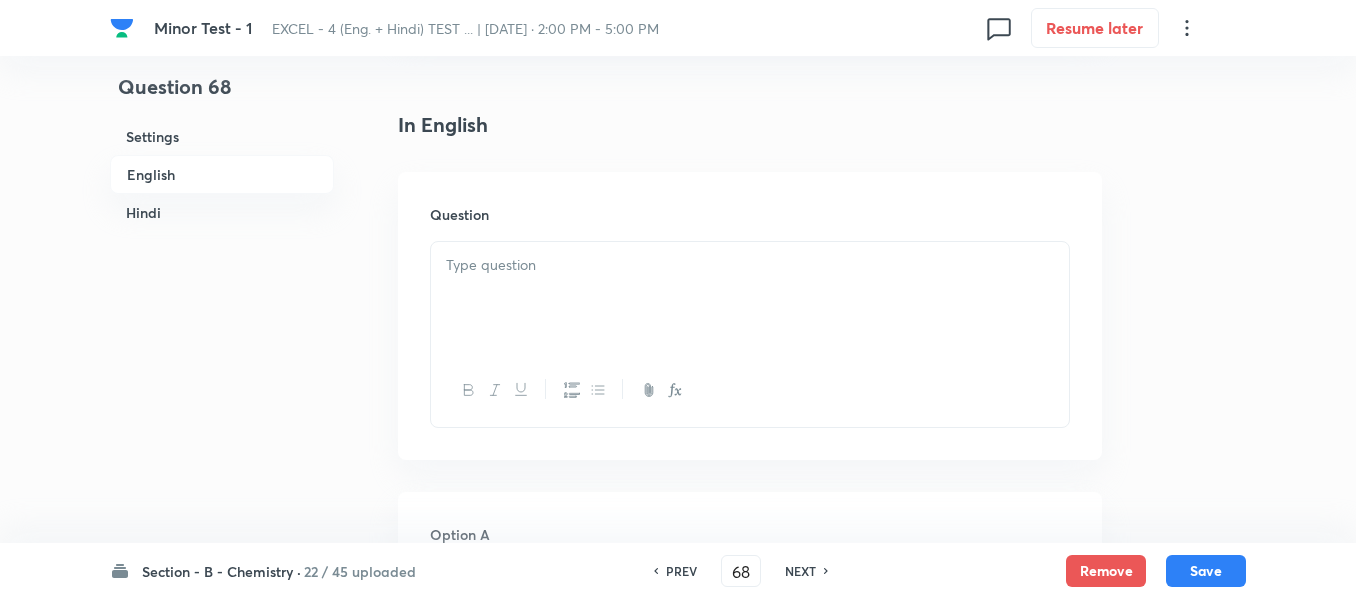 scroll, scrollTop: 500, scrollLeft: 0, axis: vertical 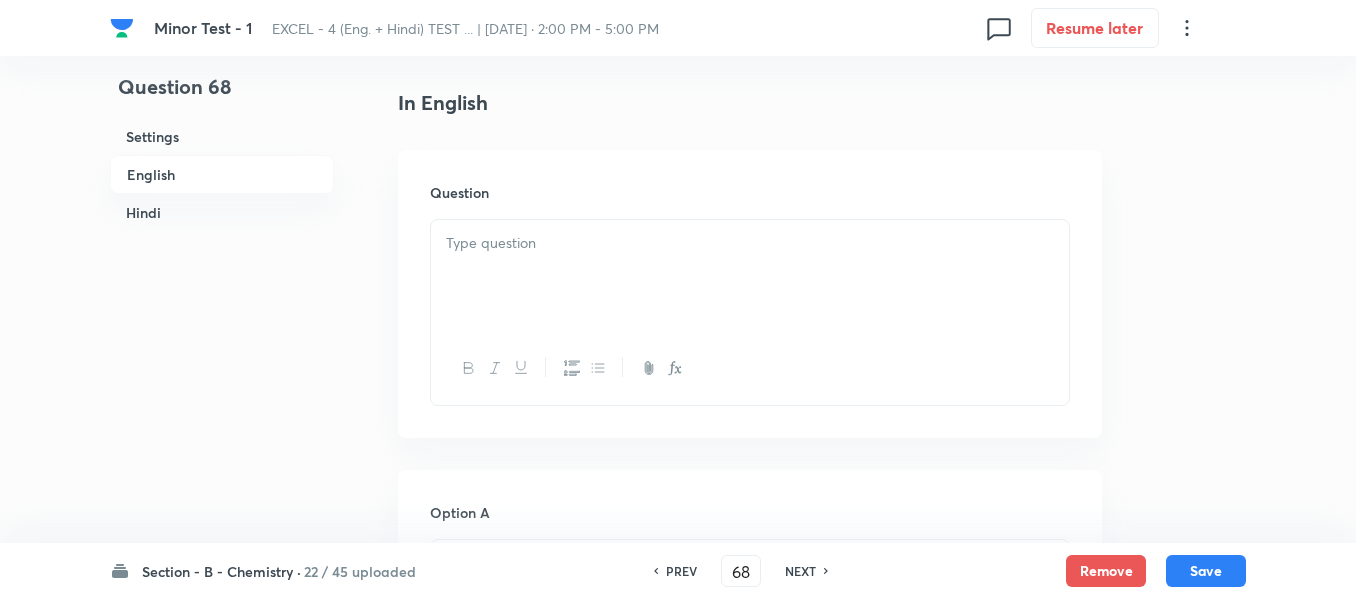 click at bounding box center (750, 276) 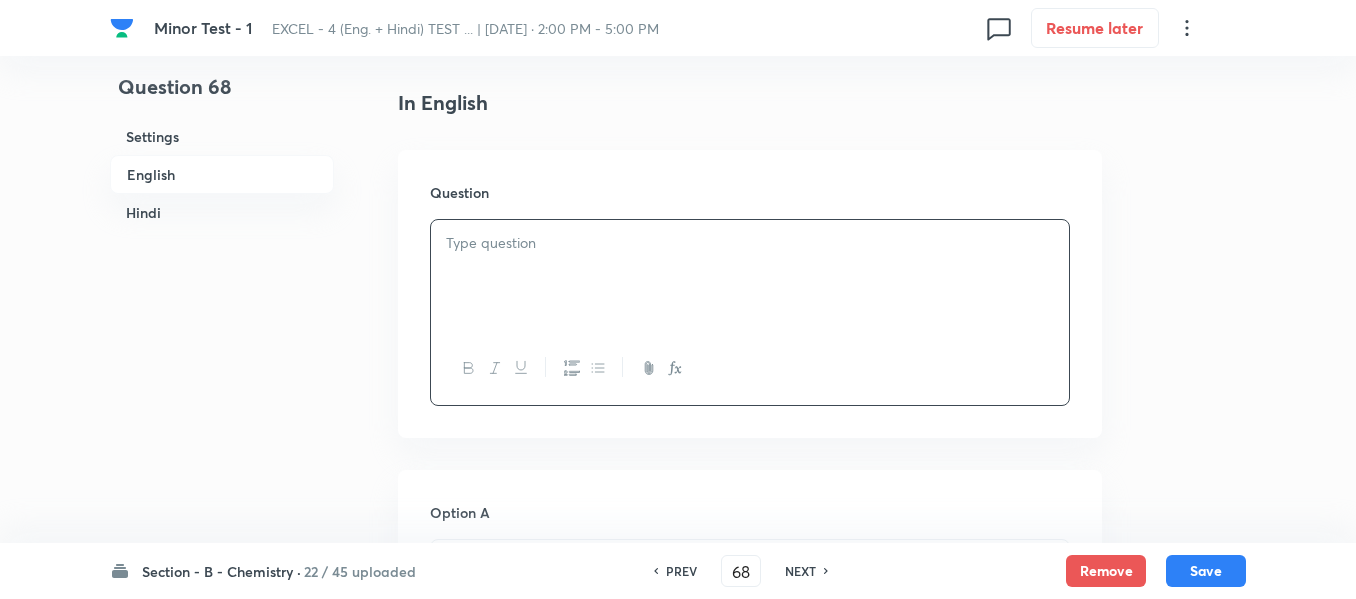 click at bounding box center (750, 243) 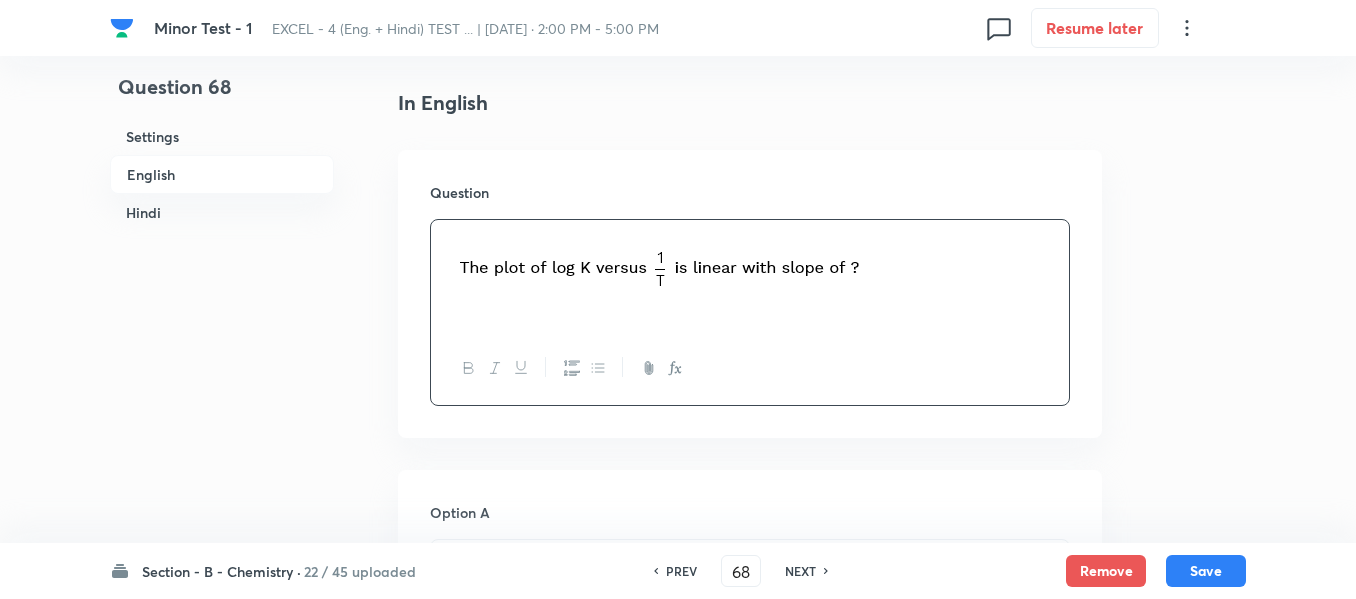 click on "Hindi" at bounding box center (222, 212) 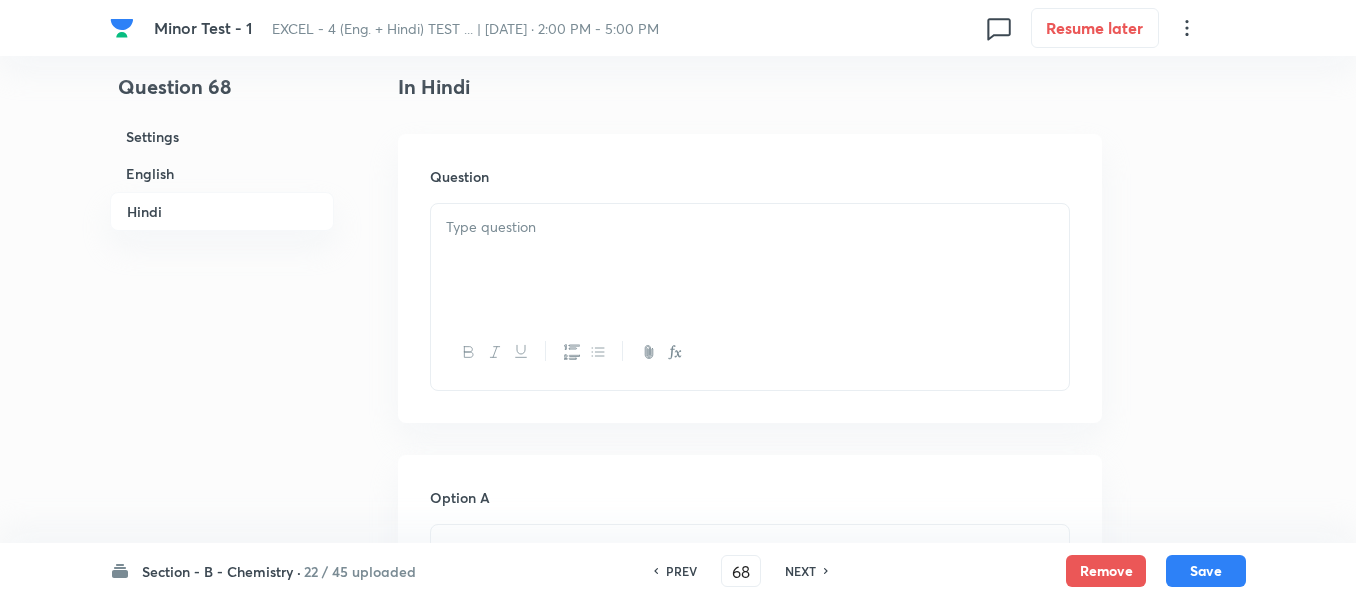click at bounding box center (750, 260) 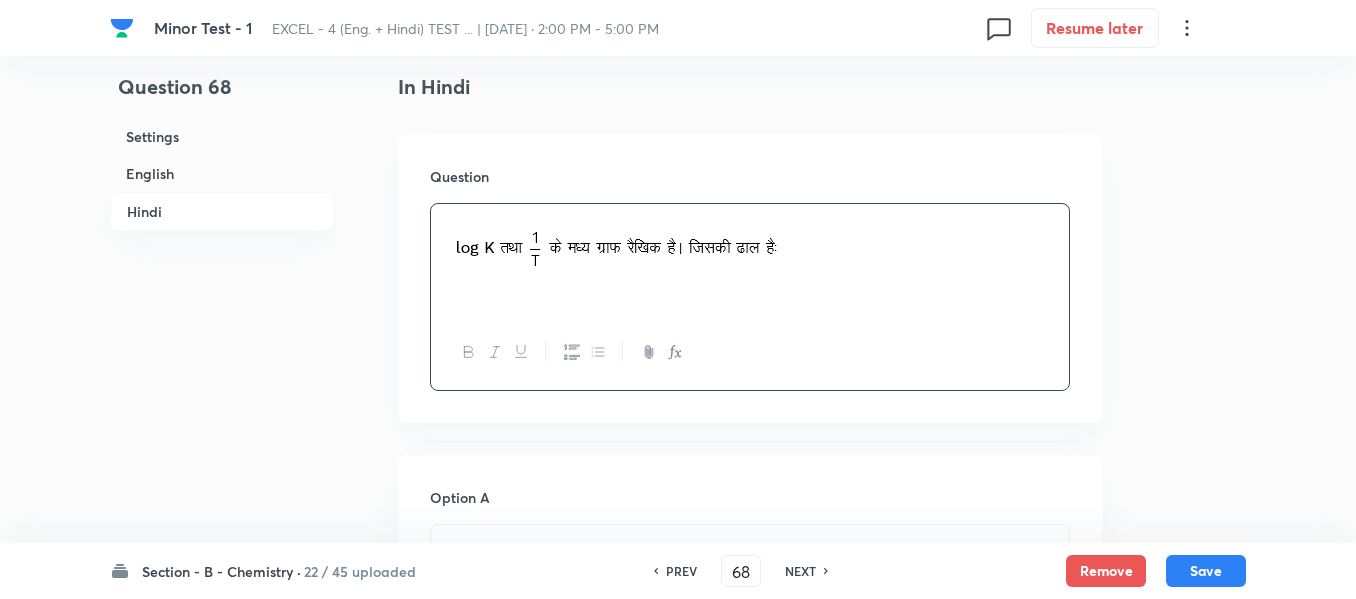 click on "English" at bounding box center (222, 173) 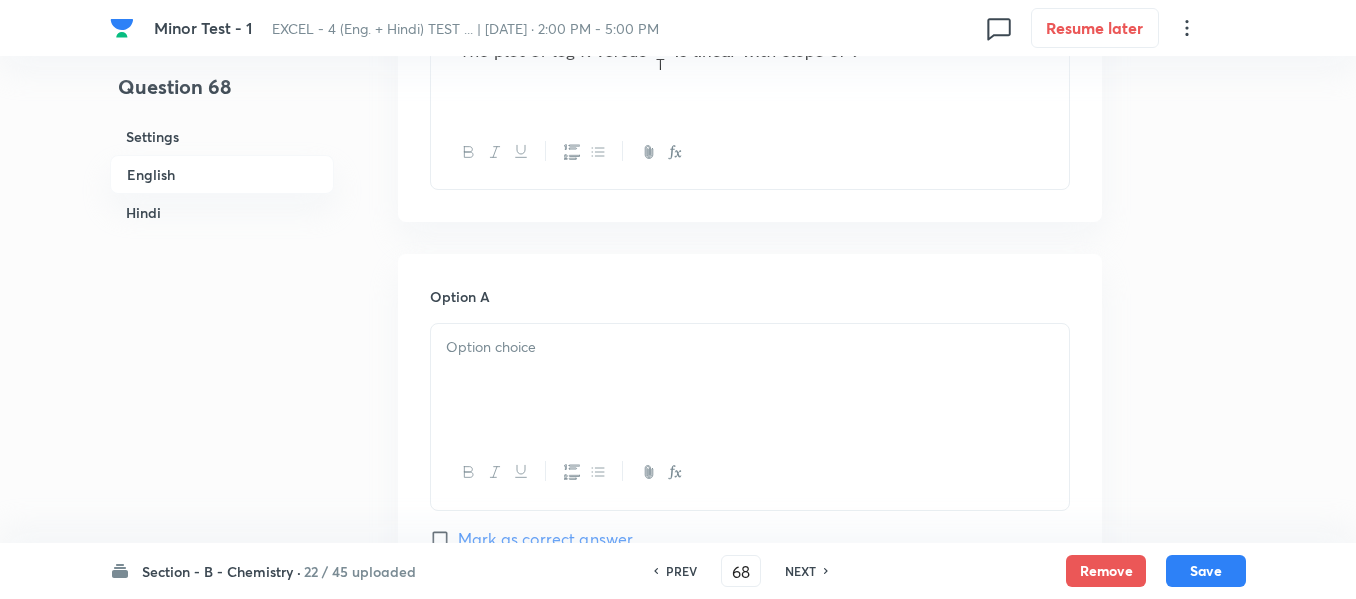 scroll, scrollTop: 816, scrollLeft: 0, axis: vertical 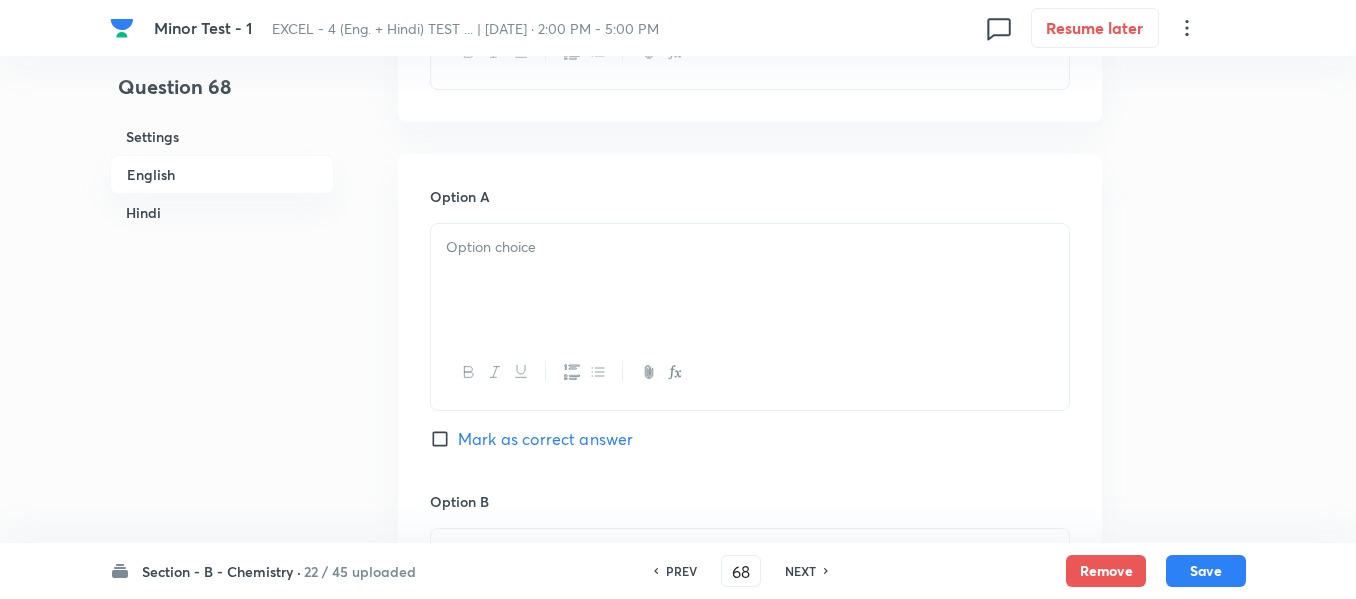 click at bounding box center [750, 280] 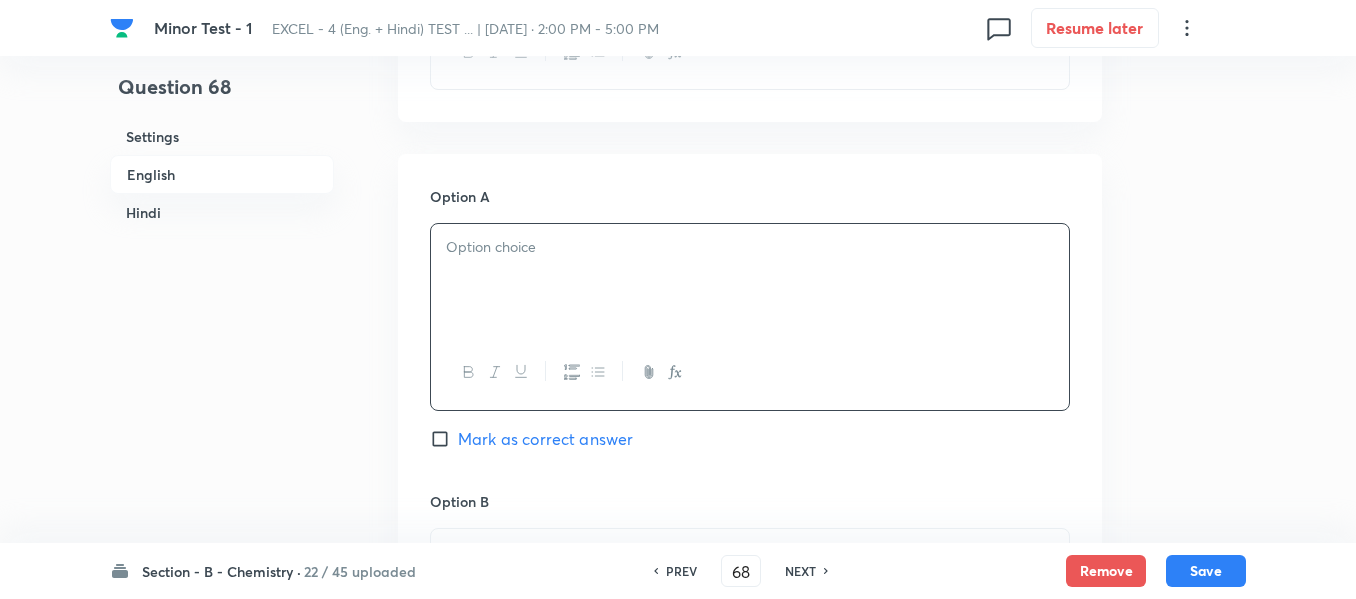 click at bounding box center (750, 247) 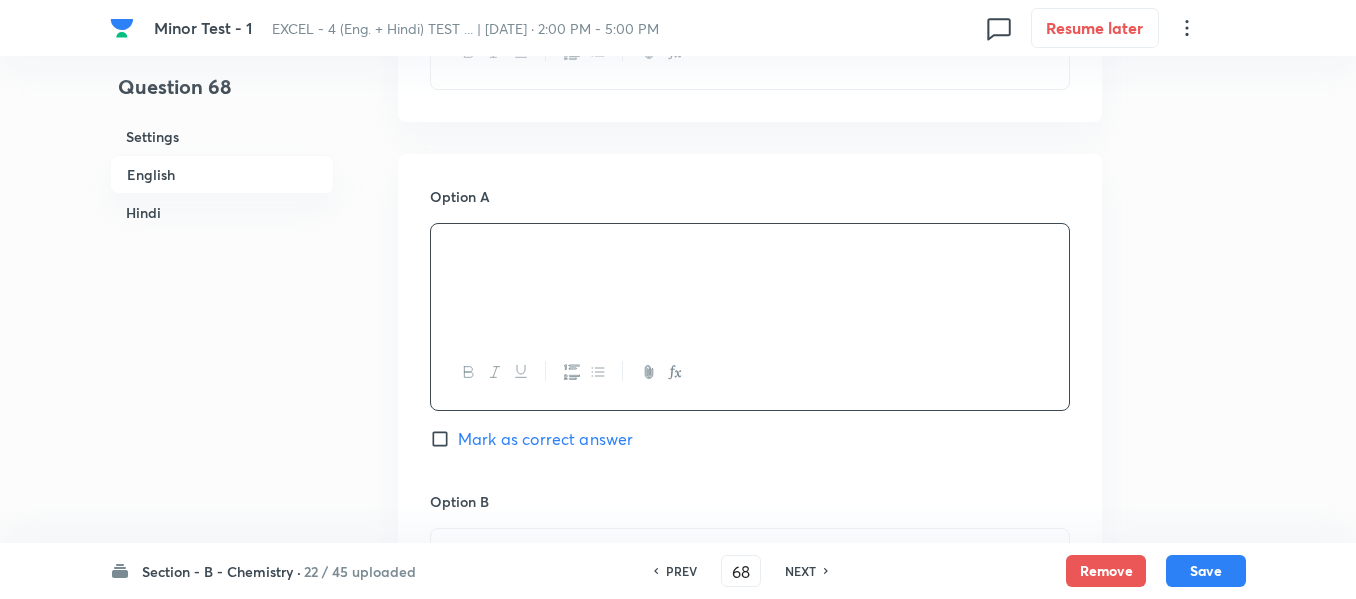 click on "Hindi" at bounding box center [222, 212] 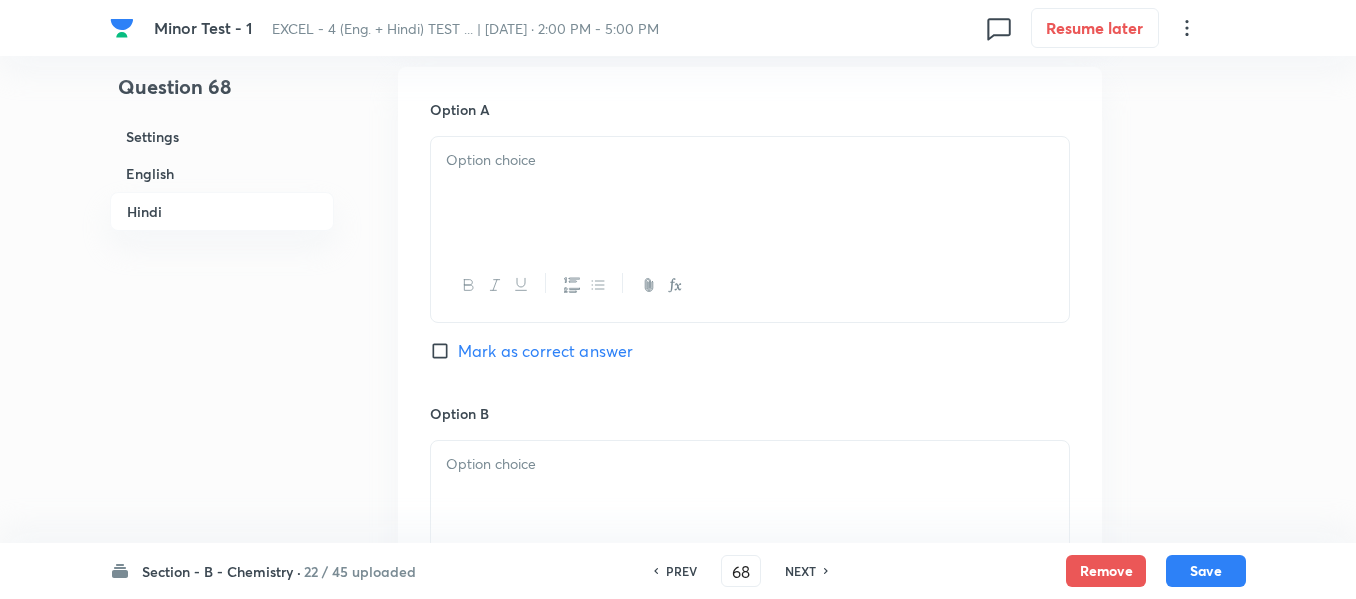 scroll, scrollTop: 2940, scrollLeft: 0, axis: vertical 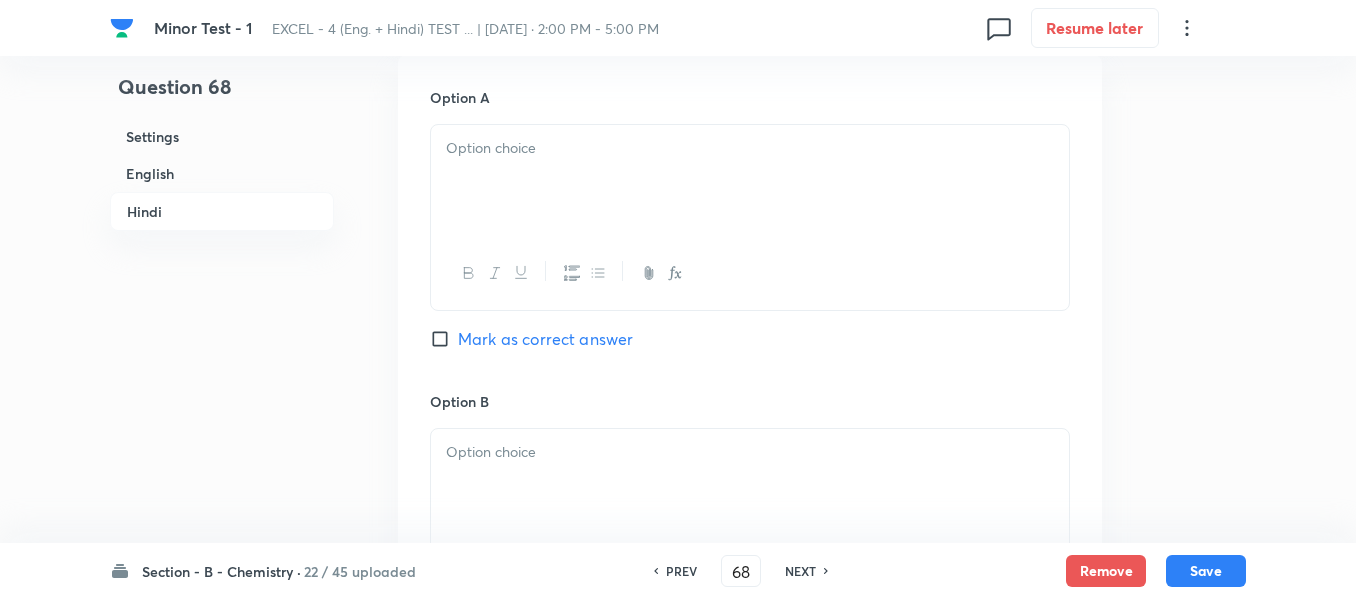 click at bounding box center (750, 181) 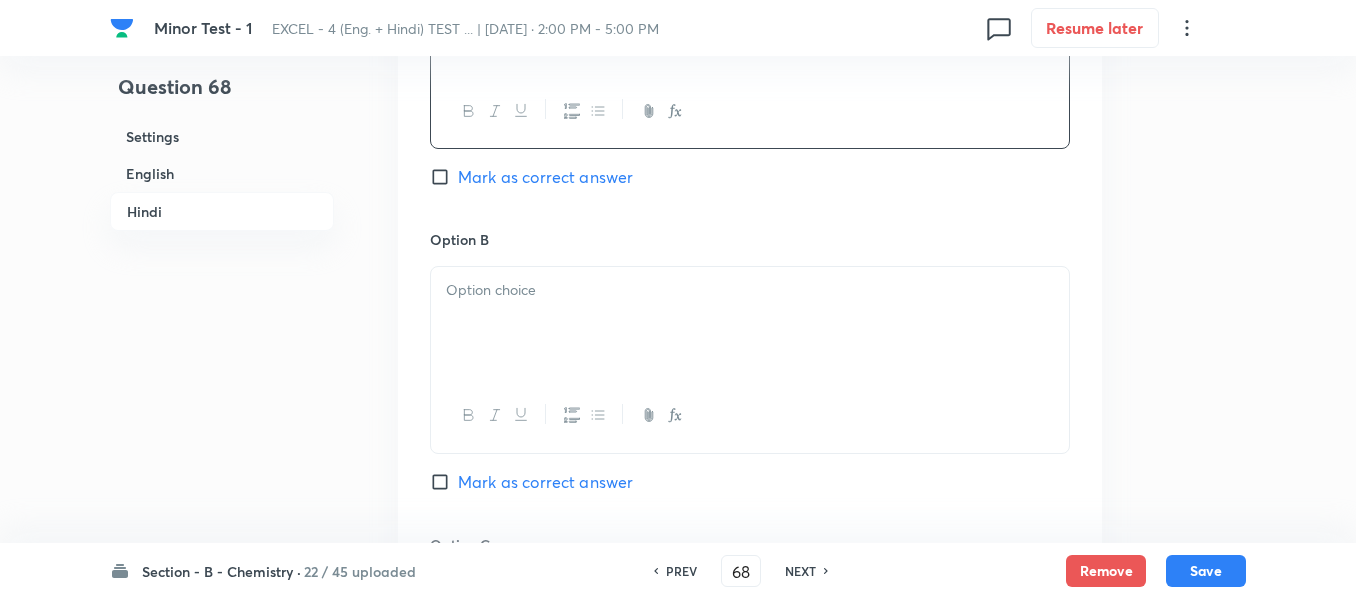 scroll, scrollTop: 3140, scrollLeft: 0, axis: vertical 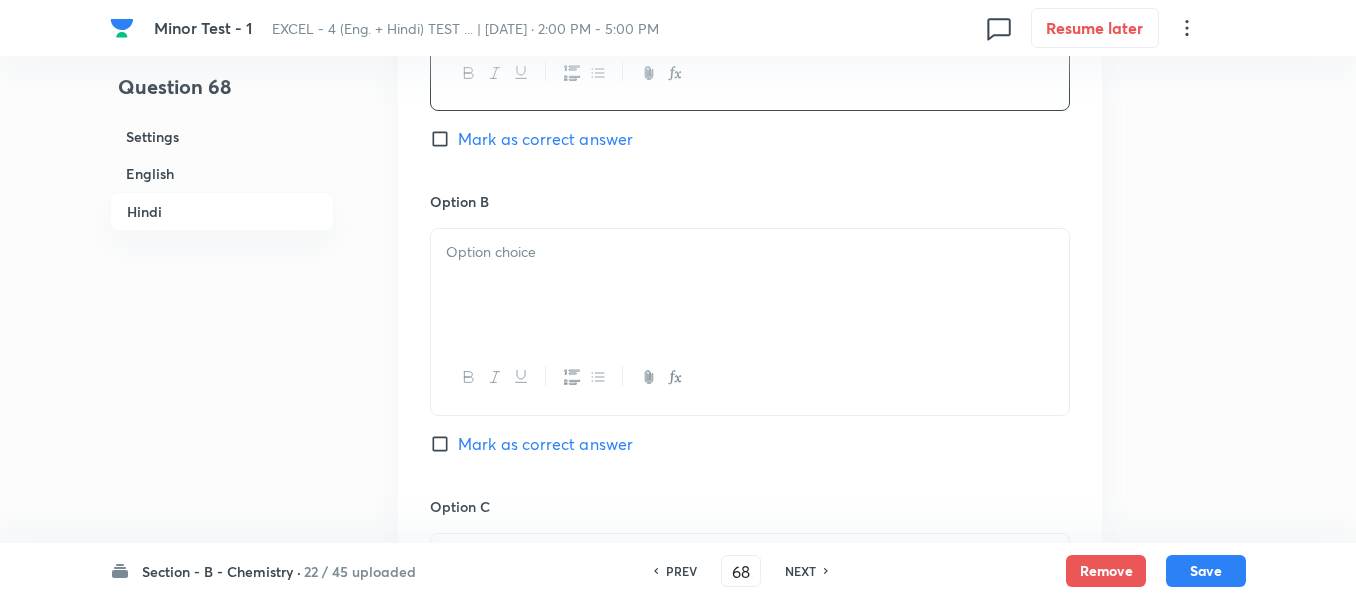 click at bounding box center [750, 252] 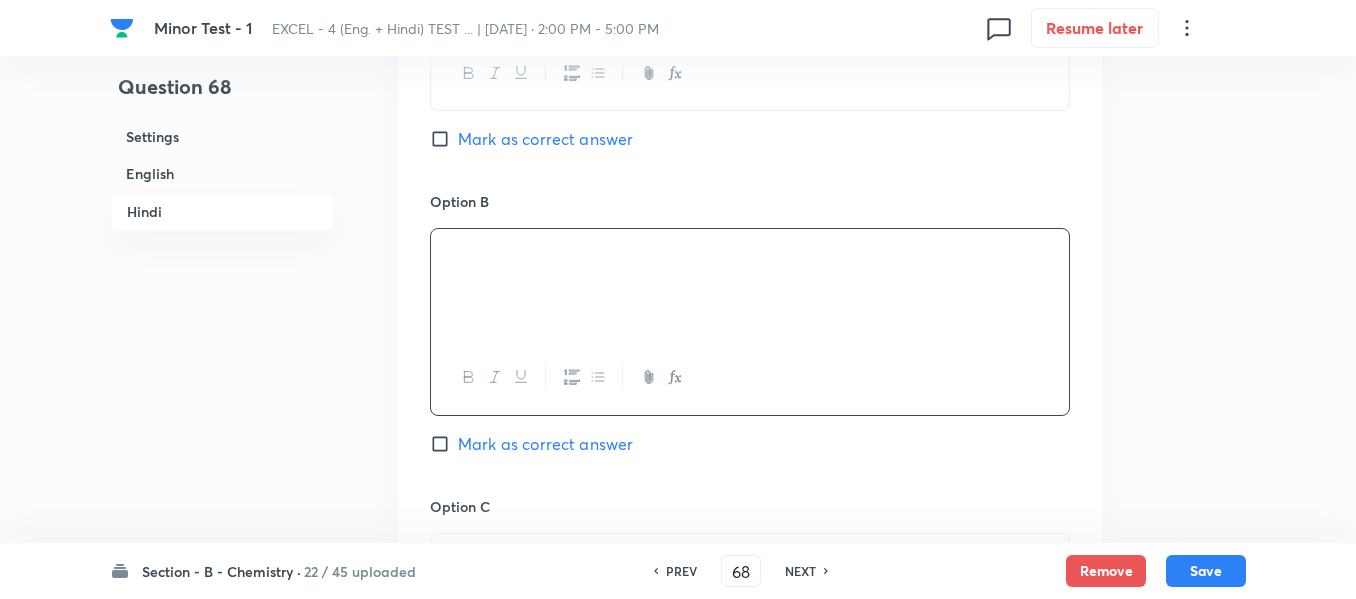 click on "English" at bounding box center [222, 173] 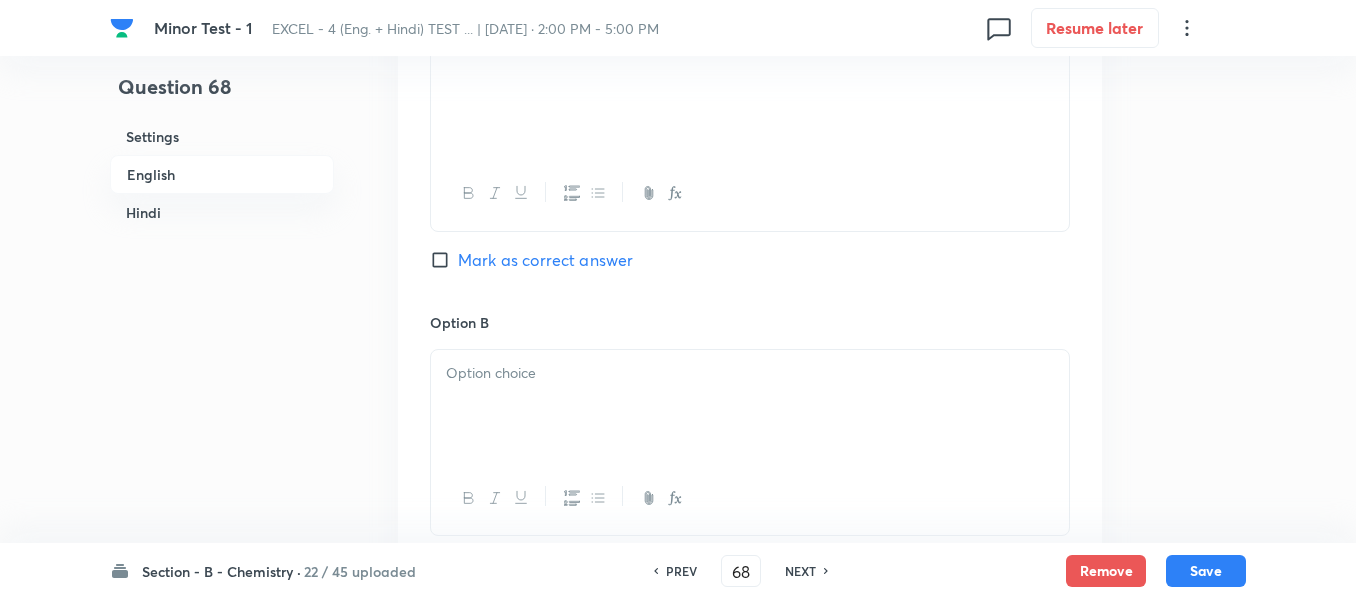 scroll, scrollTop: 1016, scrollLeft: 0, axis: vertical 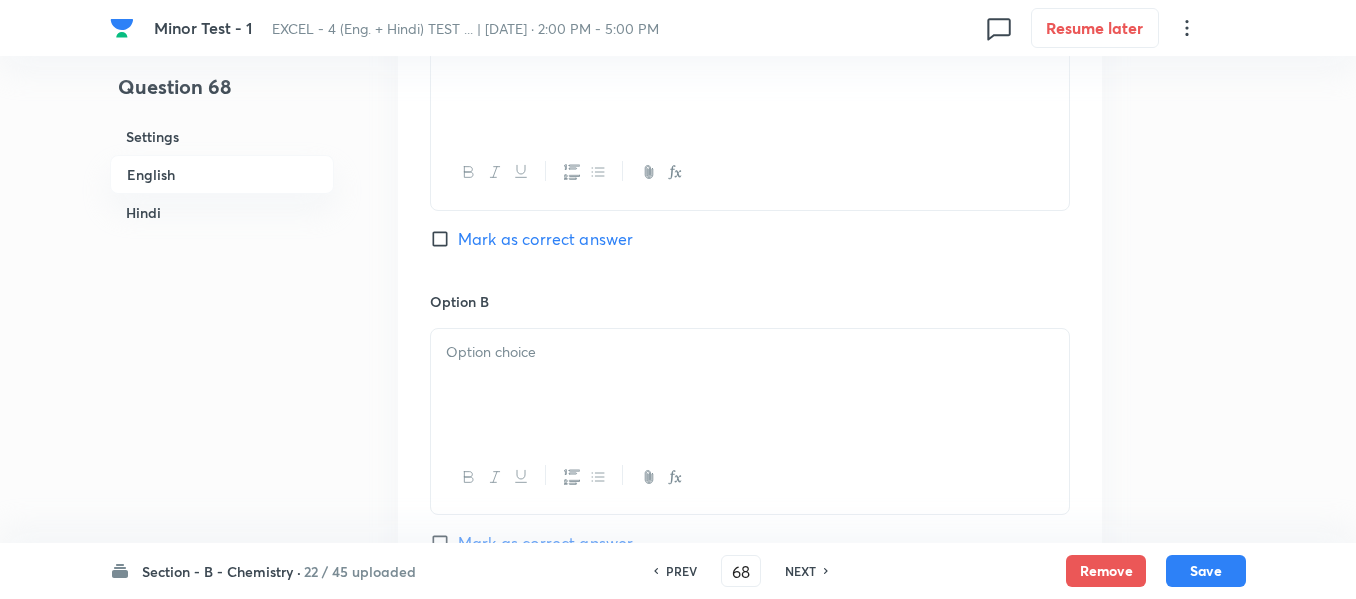 click at bounding box center [750, 352] 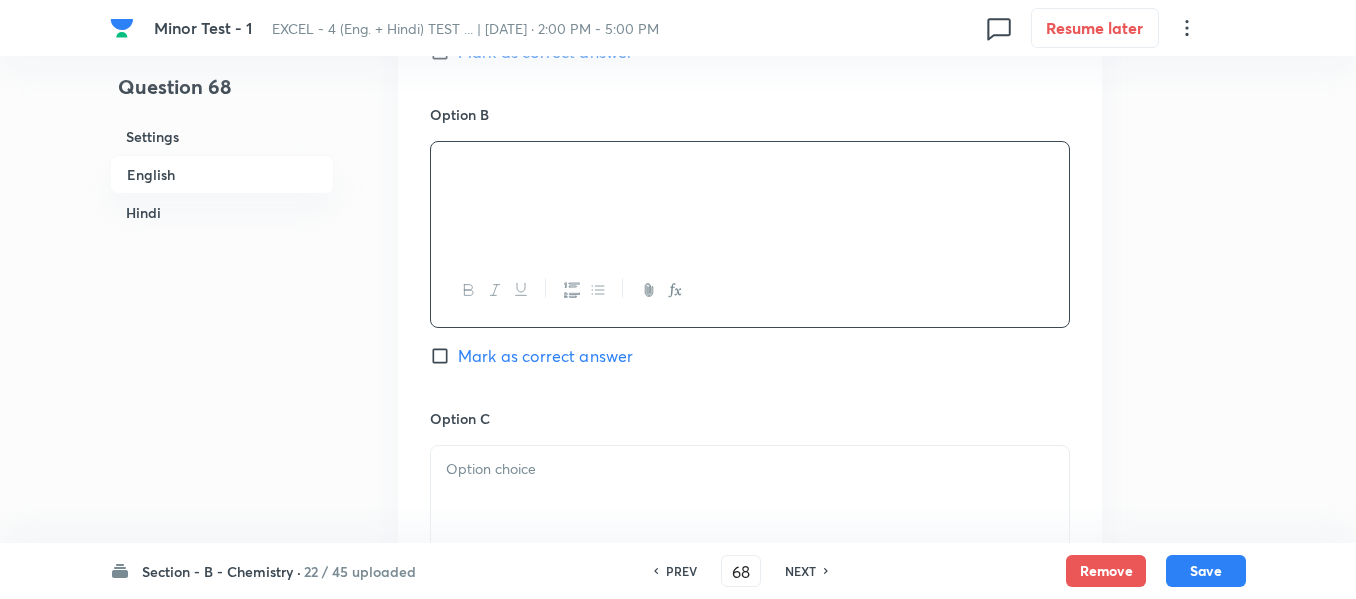 scroll, scrollTop: 1316, scrollLeft: 0, axis: vertical 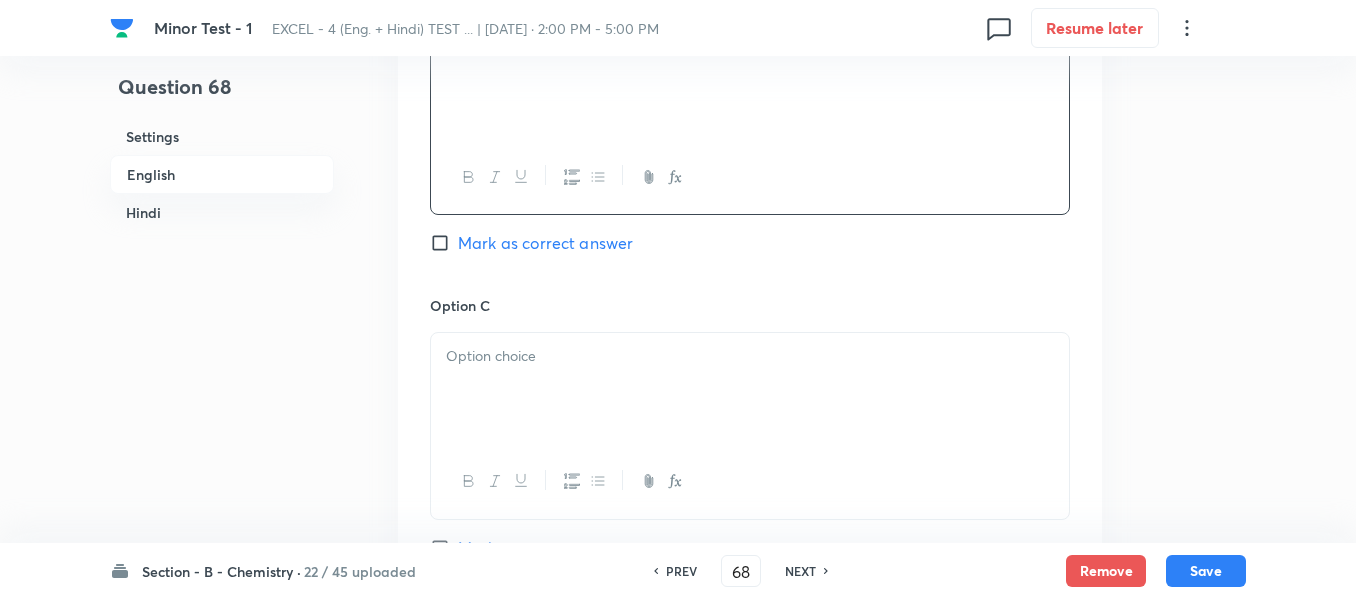click at bounding box center [750, 356] 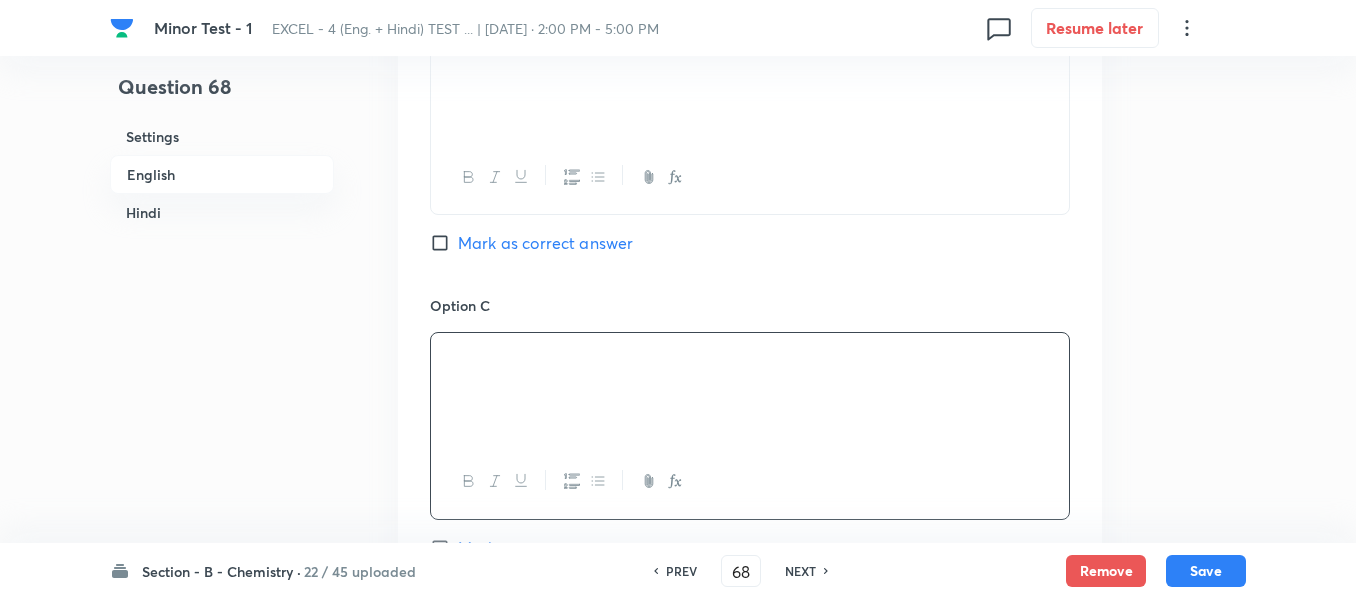 click on "Hindi" at bounding box center [222, 212] 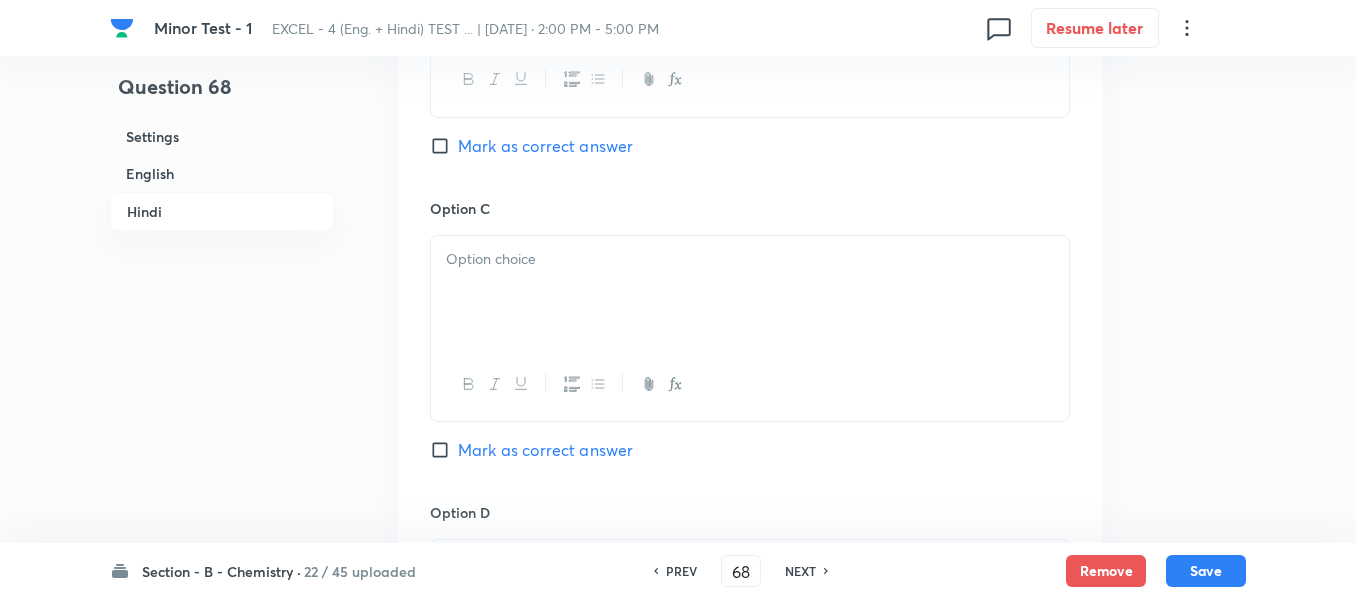 scroll, scrollTop: 3440, scrollLeft: 0, axis: vertical 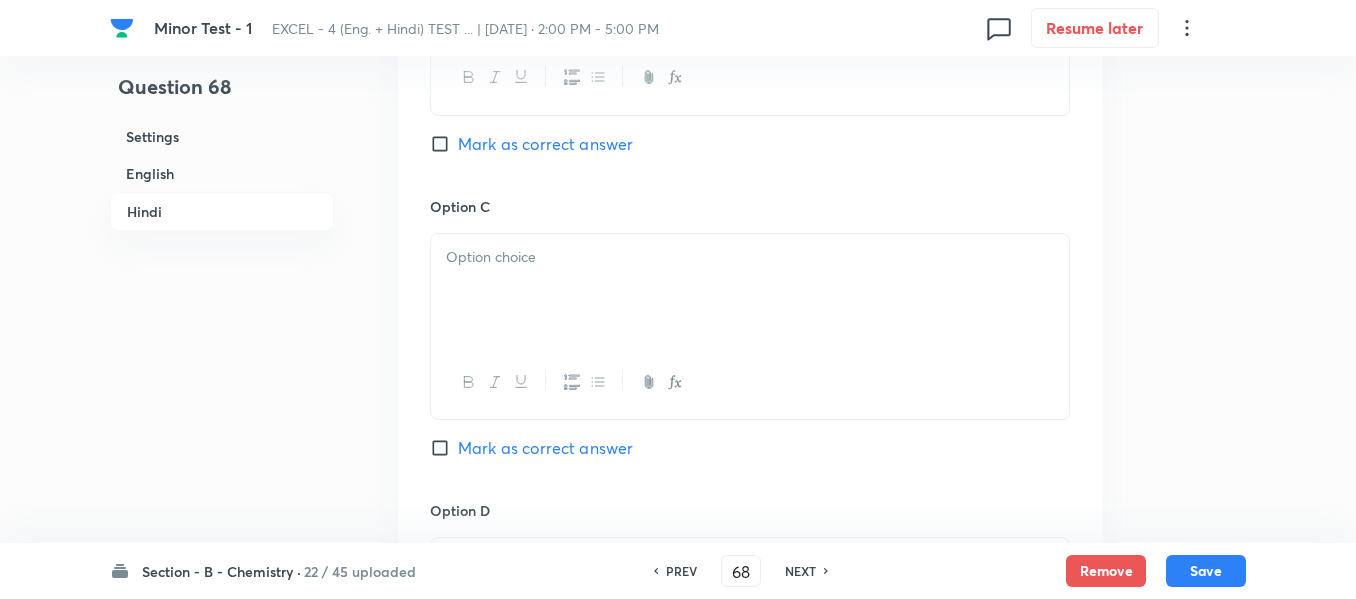 click at bounding box center [750, 290] 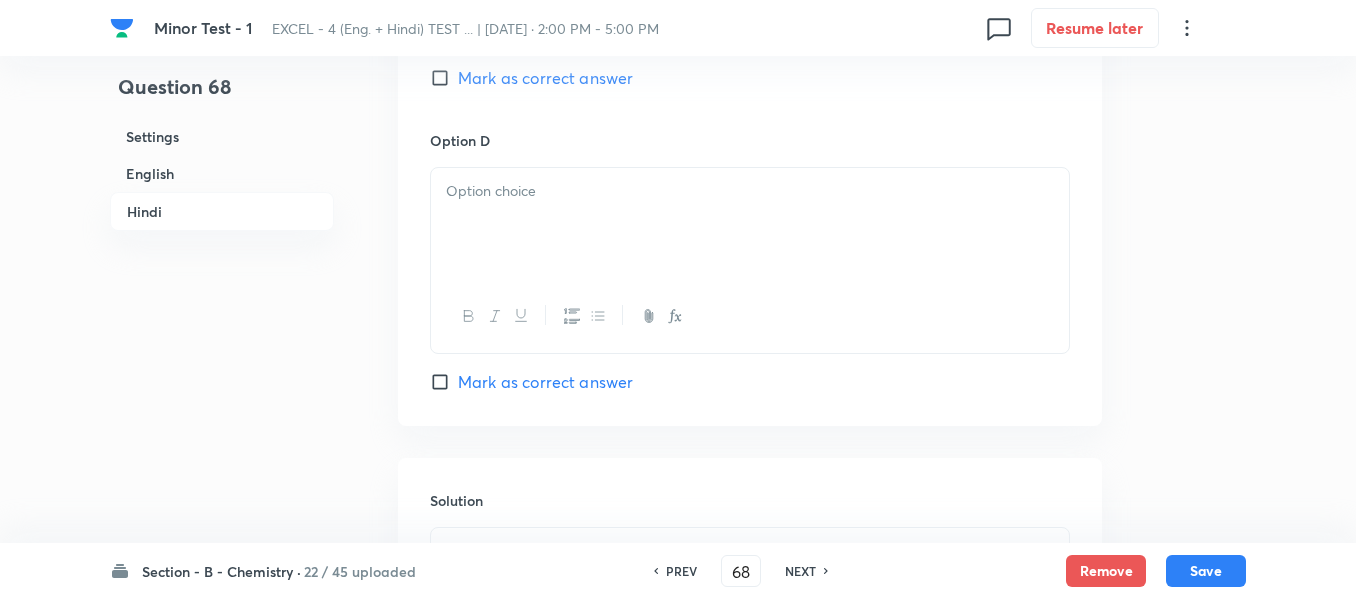 scroll, scrollTop: 3840, scrollLeft: 0, axis: vertical 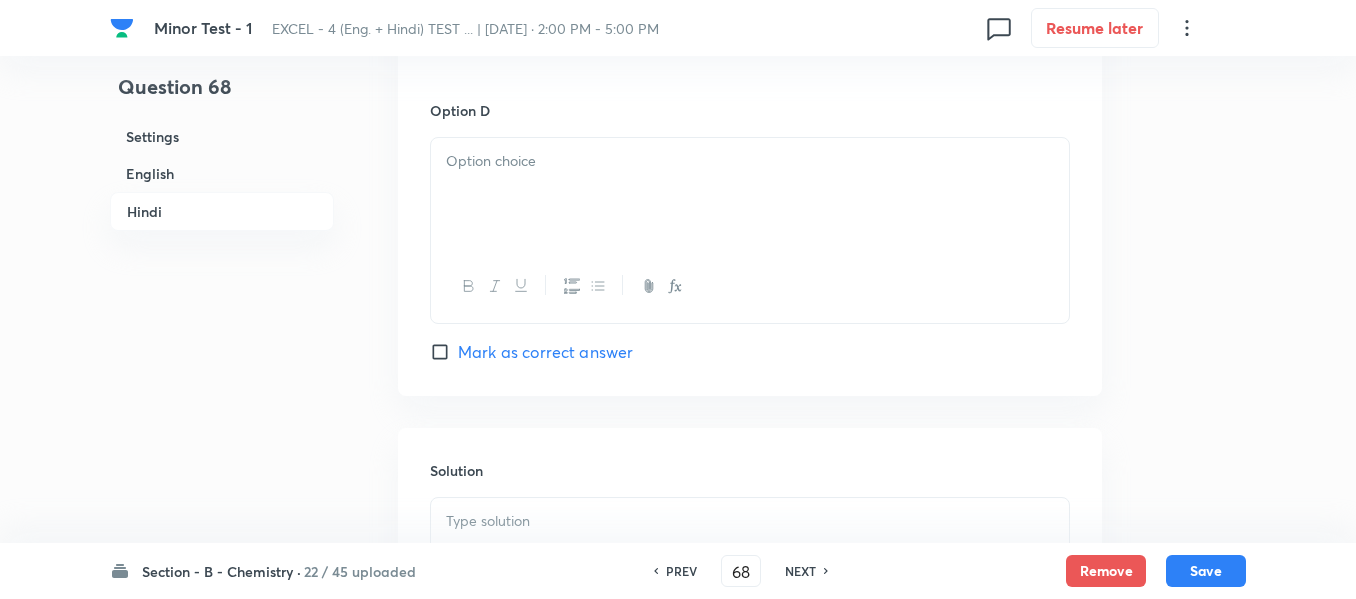 click at bounding box center [750, 194] 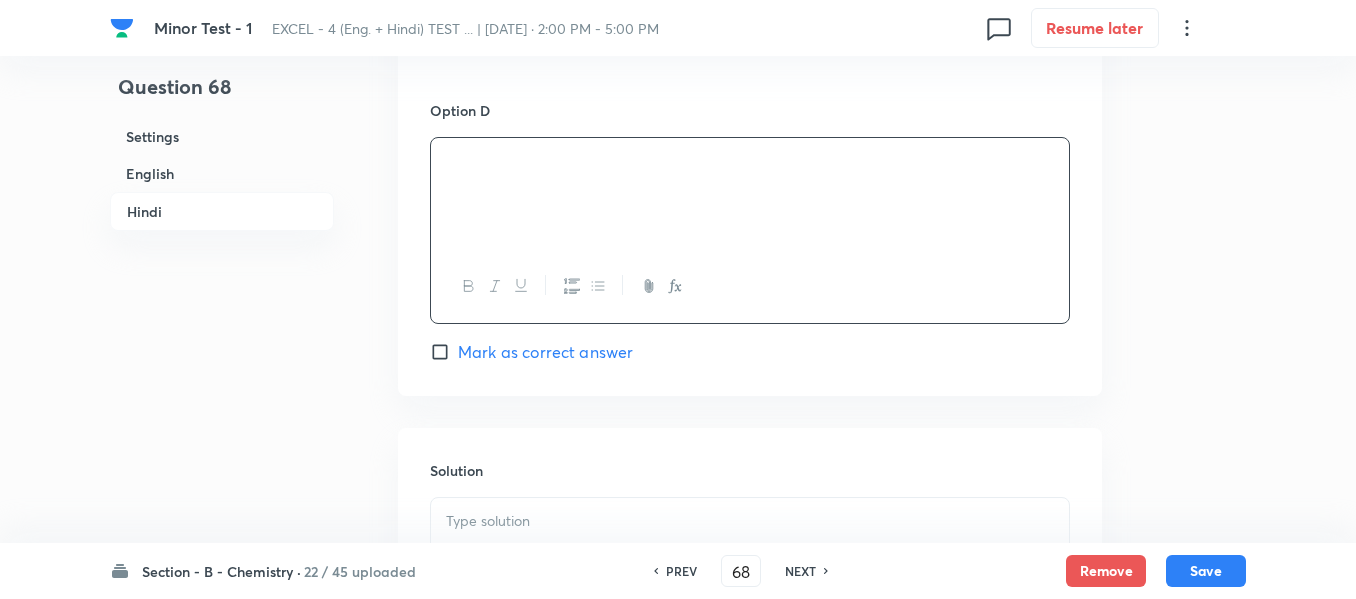 scroll, scrollTop: 3940, scrollLeft: 0, axis: vertical 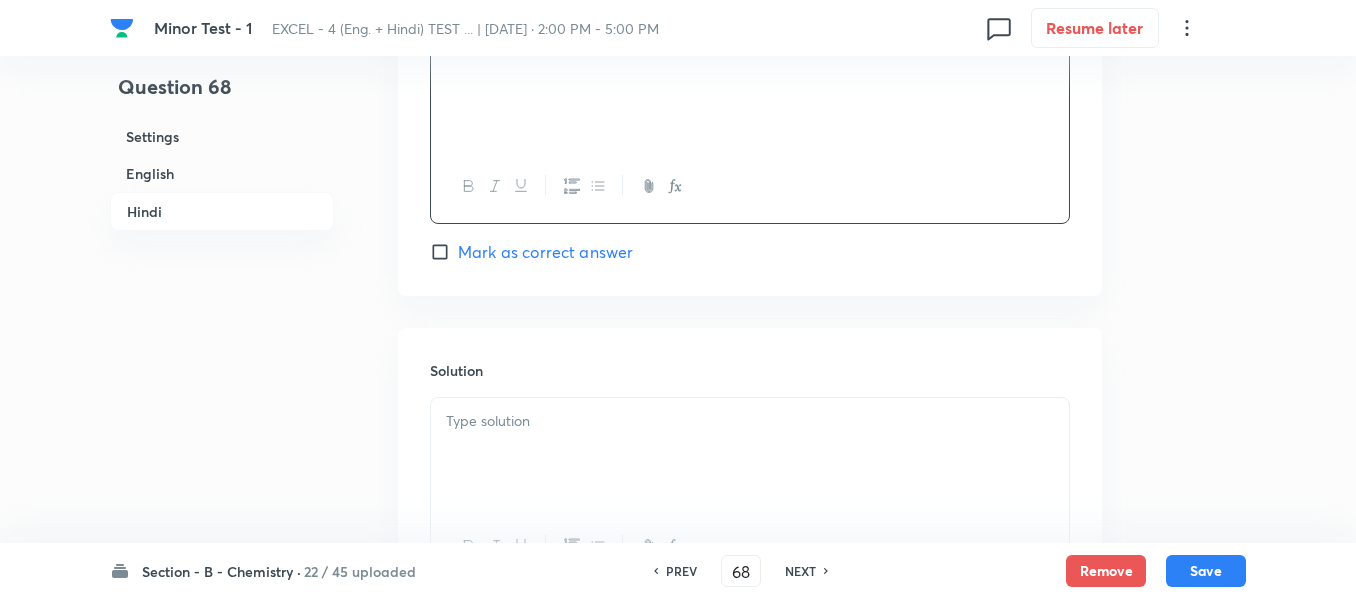 click at bounding box center [750, 421] 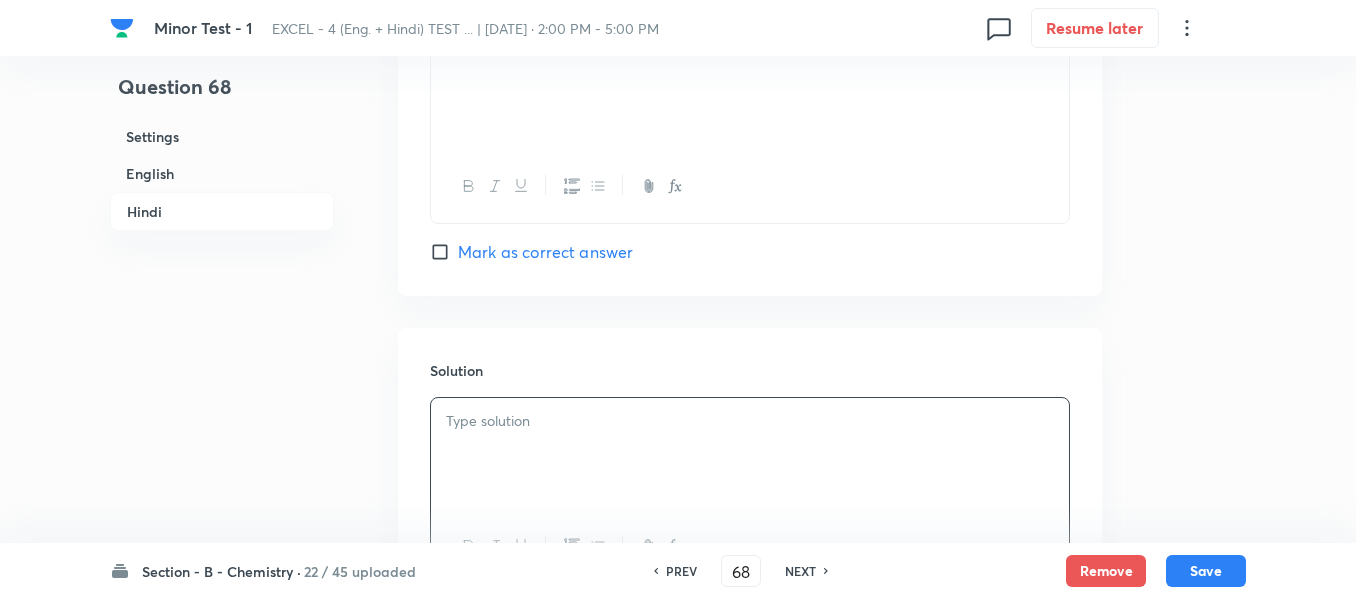 type 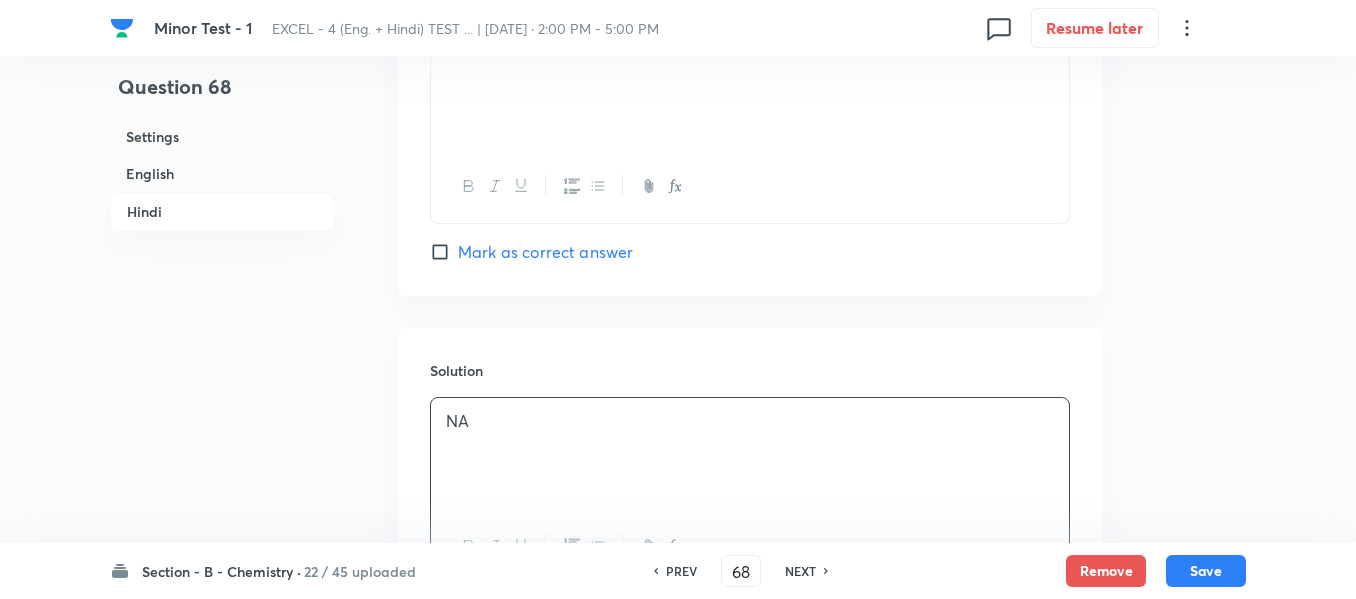 click on "English" at bounding box center [222, 173] 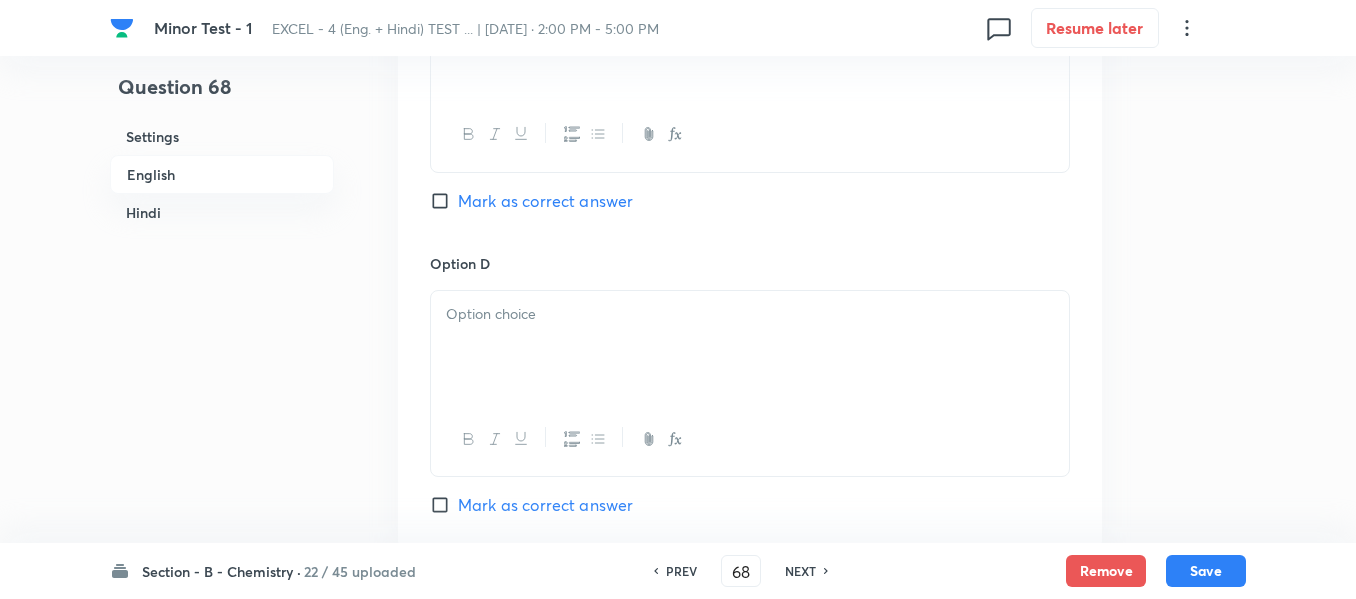 scroll, scrollTop: 1716, scrollLeft: 0, axis: vertical 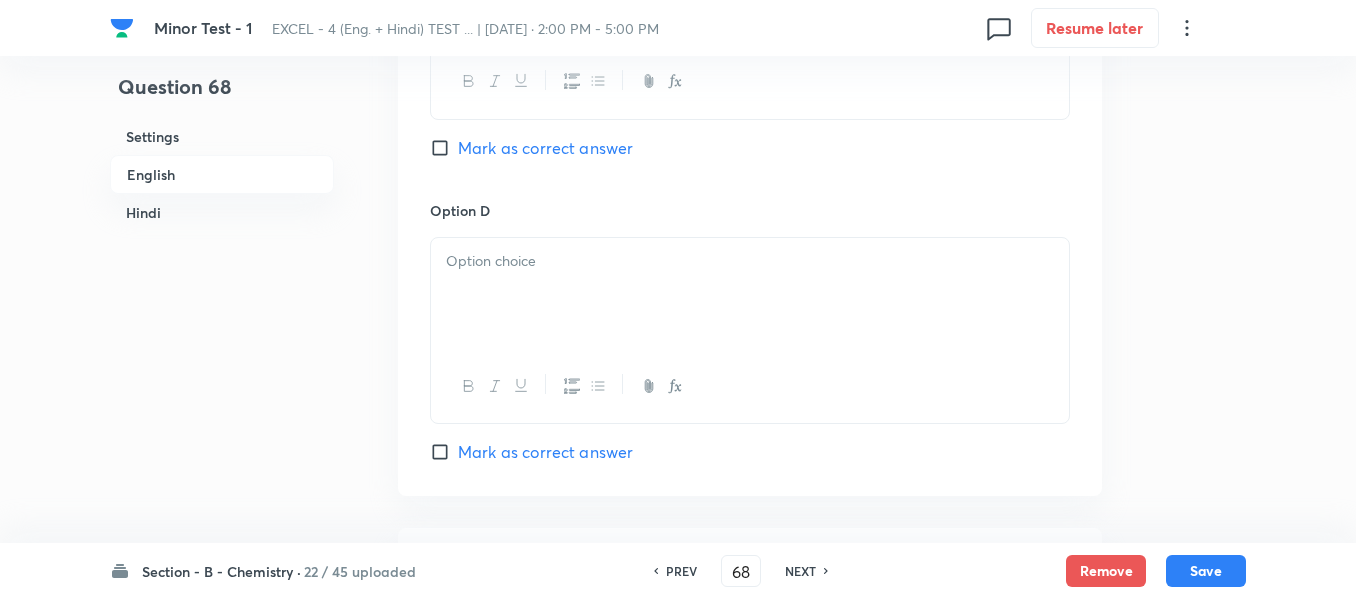 click at bounding box center (750, 294) 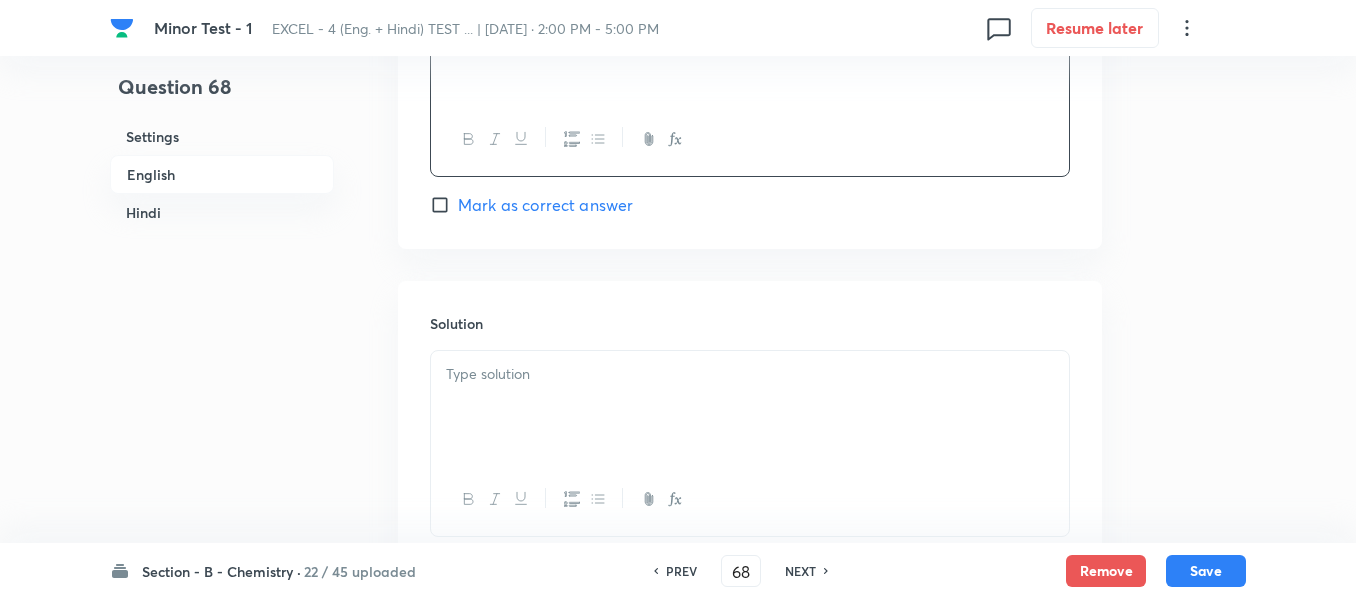 scroll, scrollTop: 2016, scrollLeft: 0, axis: vertical 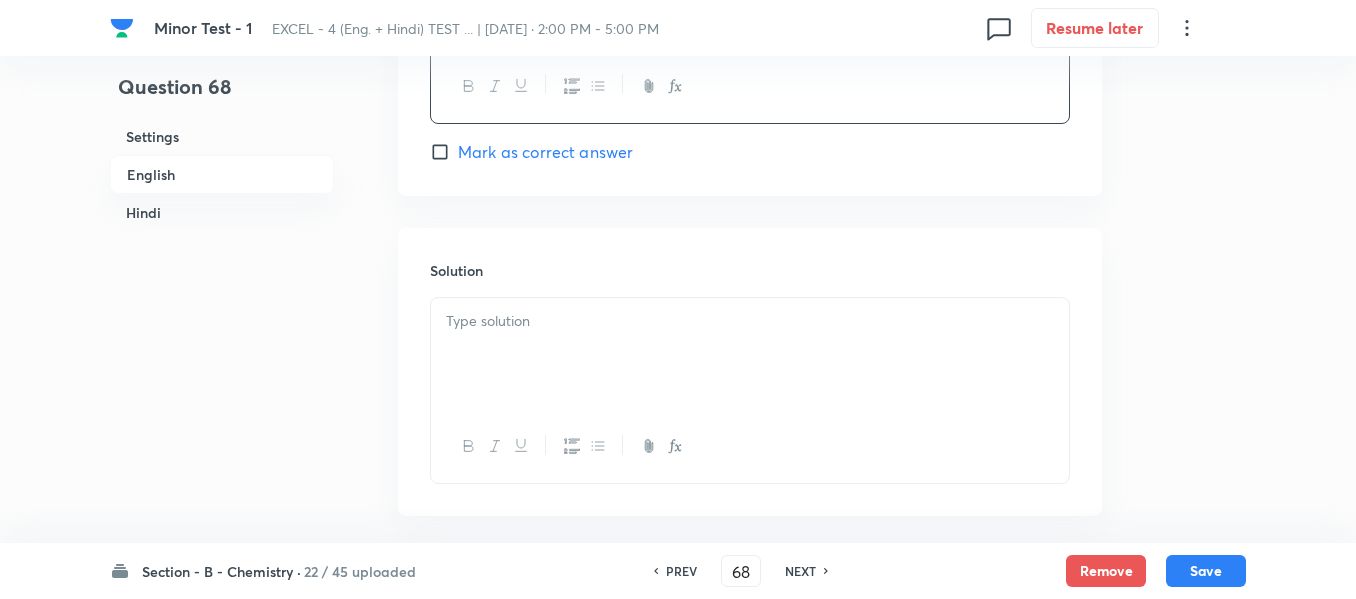 click at bounding box center (750, 354) 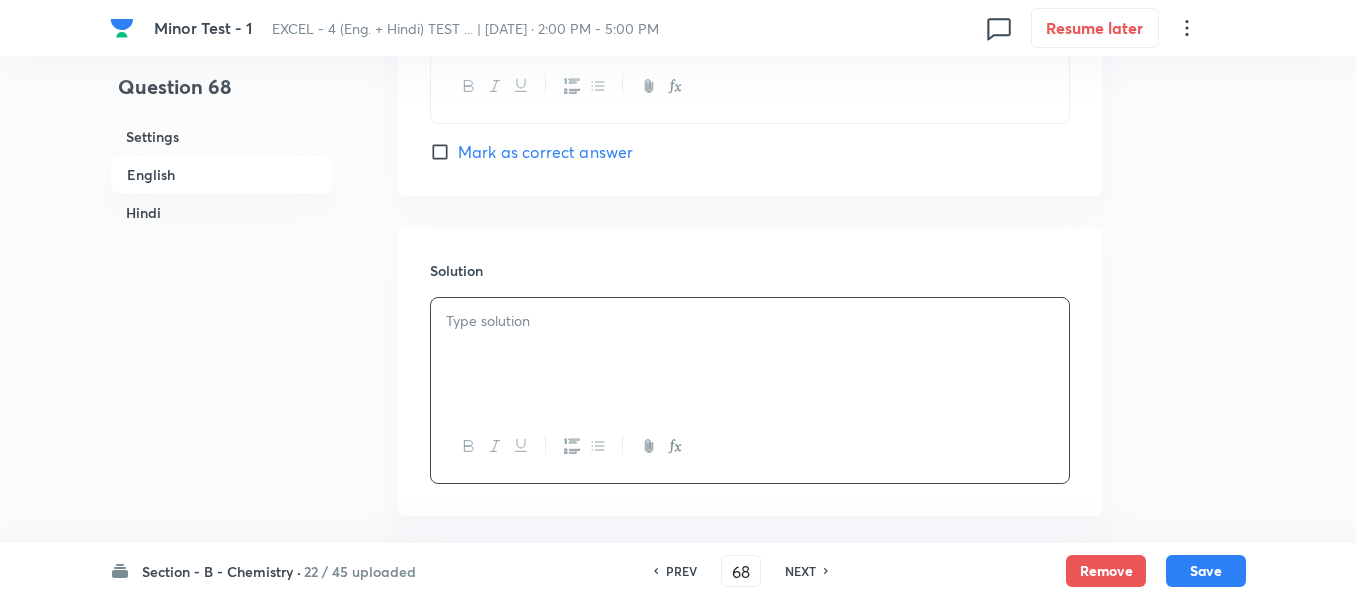 type 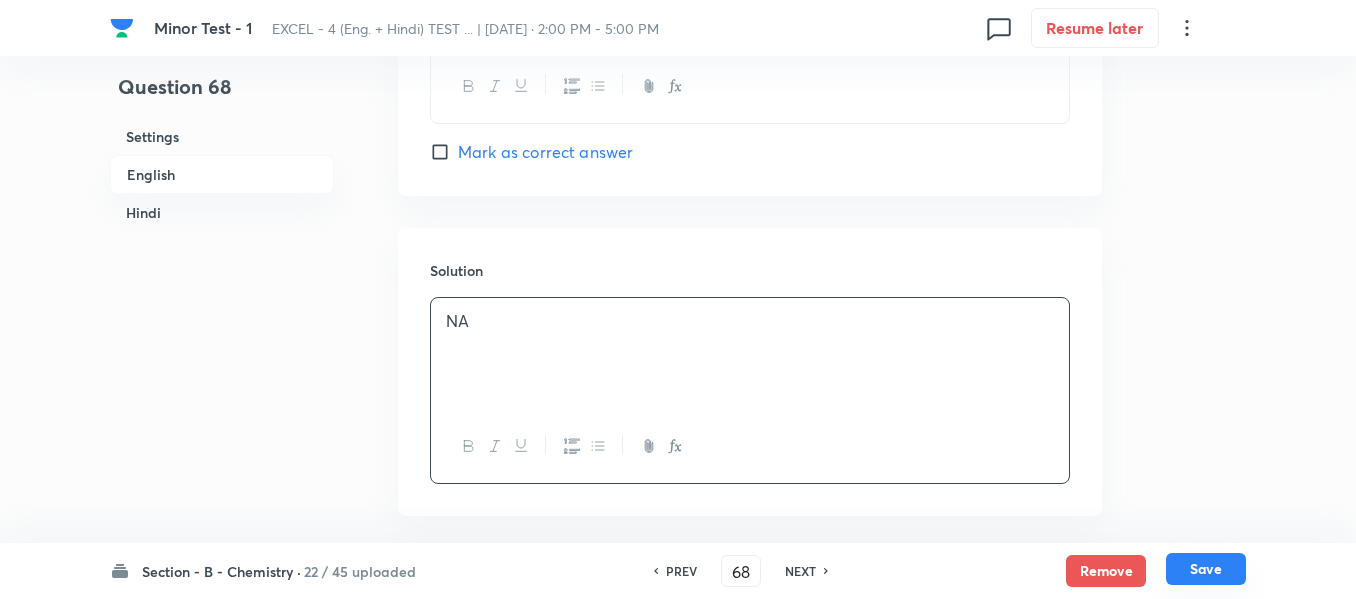 click on "Save" at bounding box center (1206, 569) 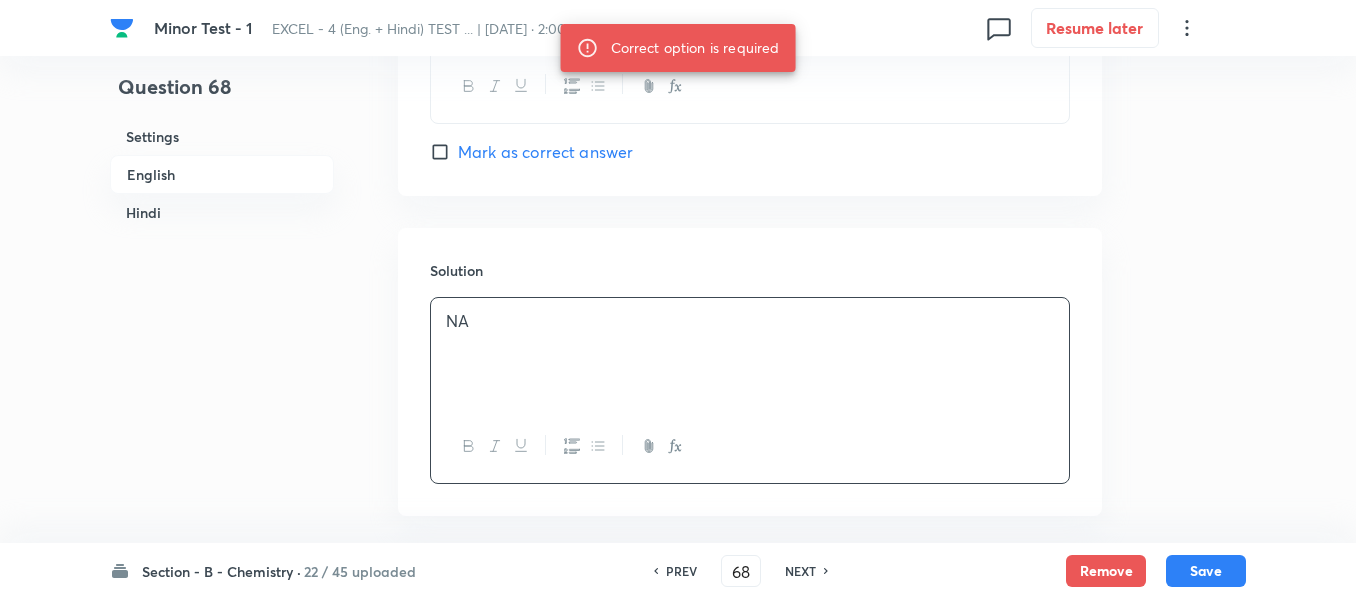 click on "Mark as correct answer" at bounding box center [444, 152] 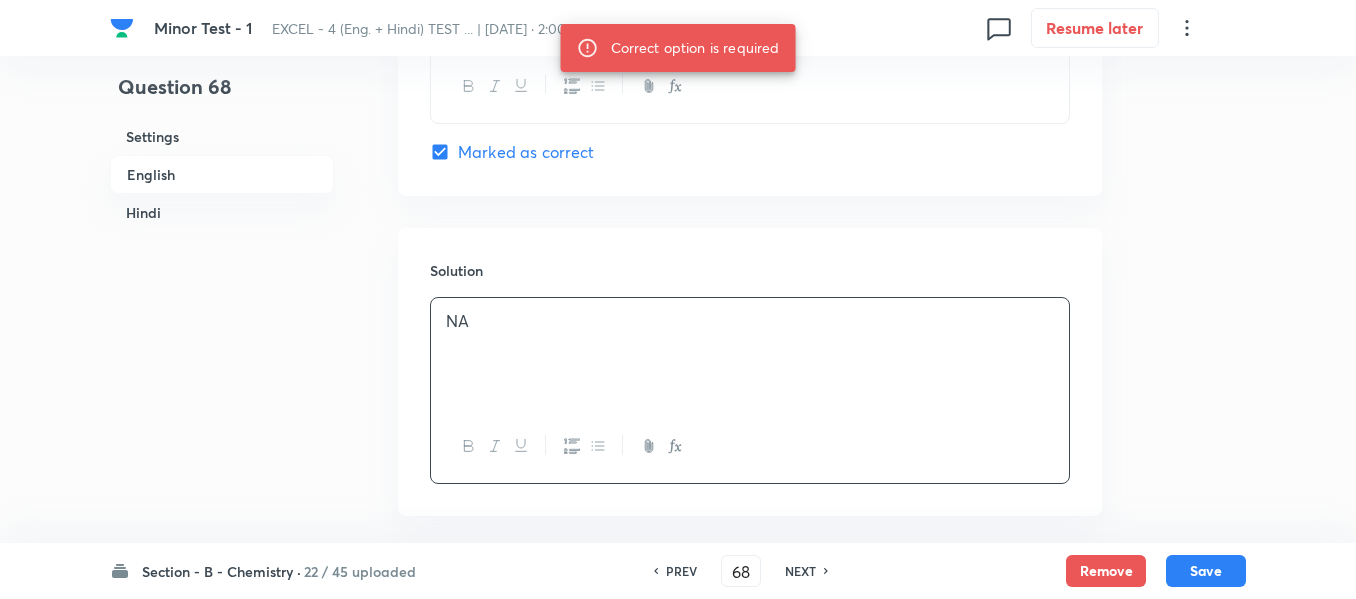 checkbox on "true" 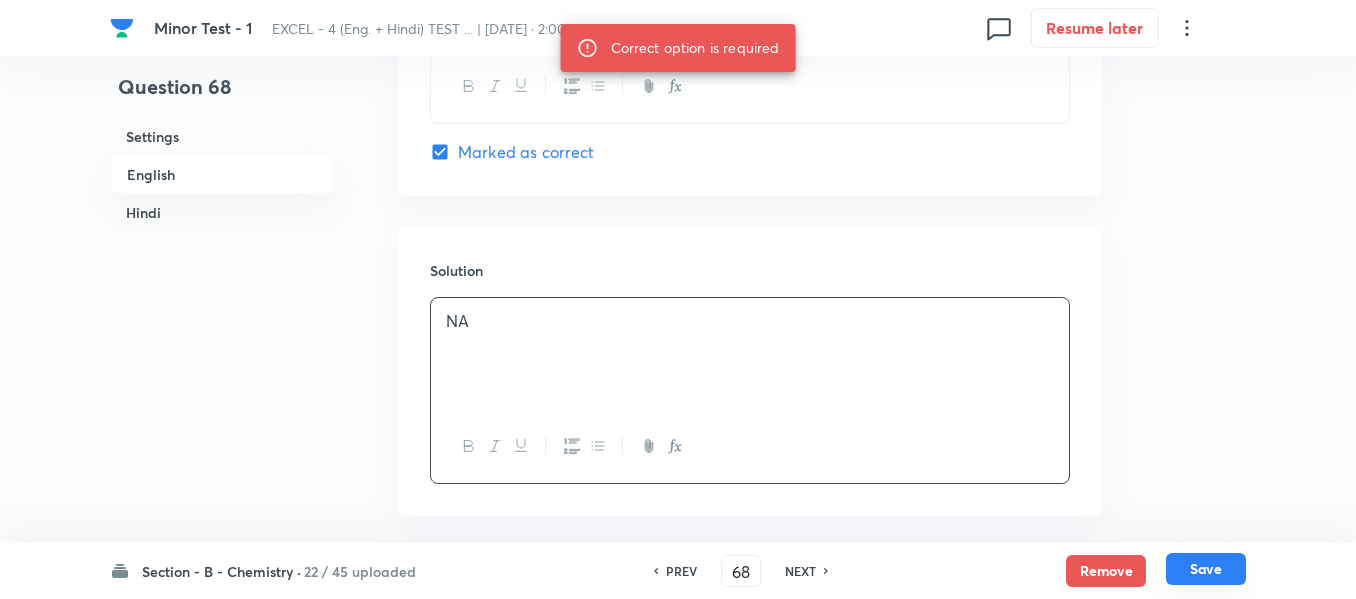 click on "Save" at bounding box center [1206, 569] 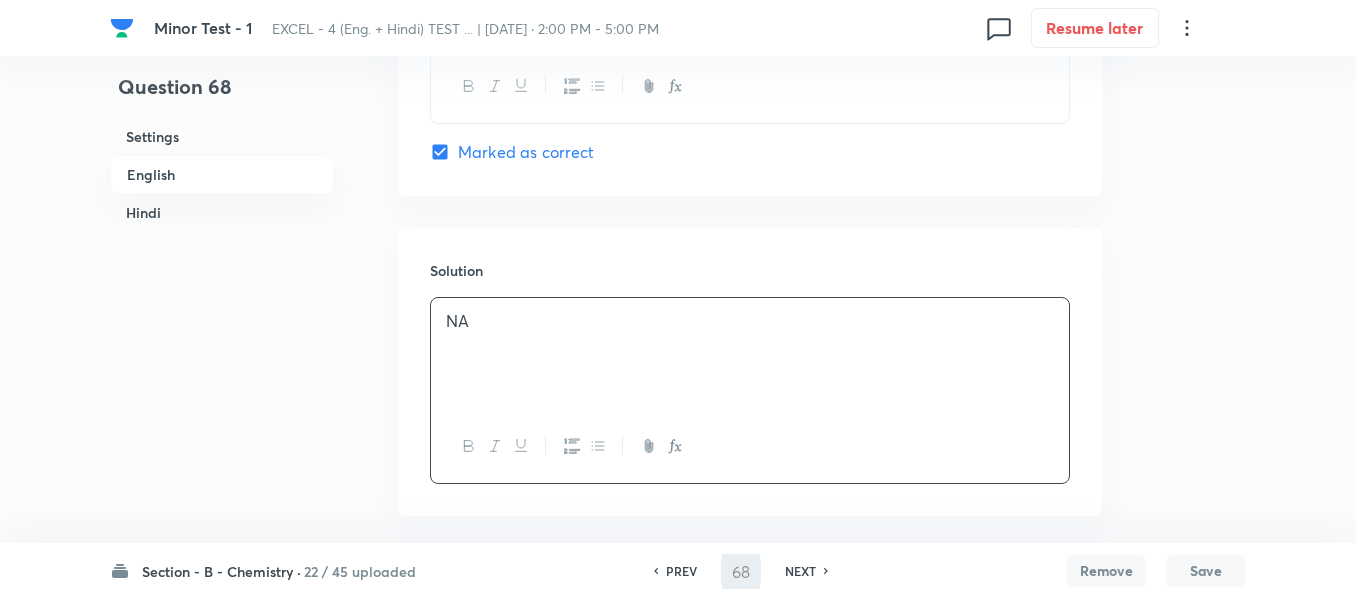 type on "69" 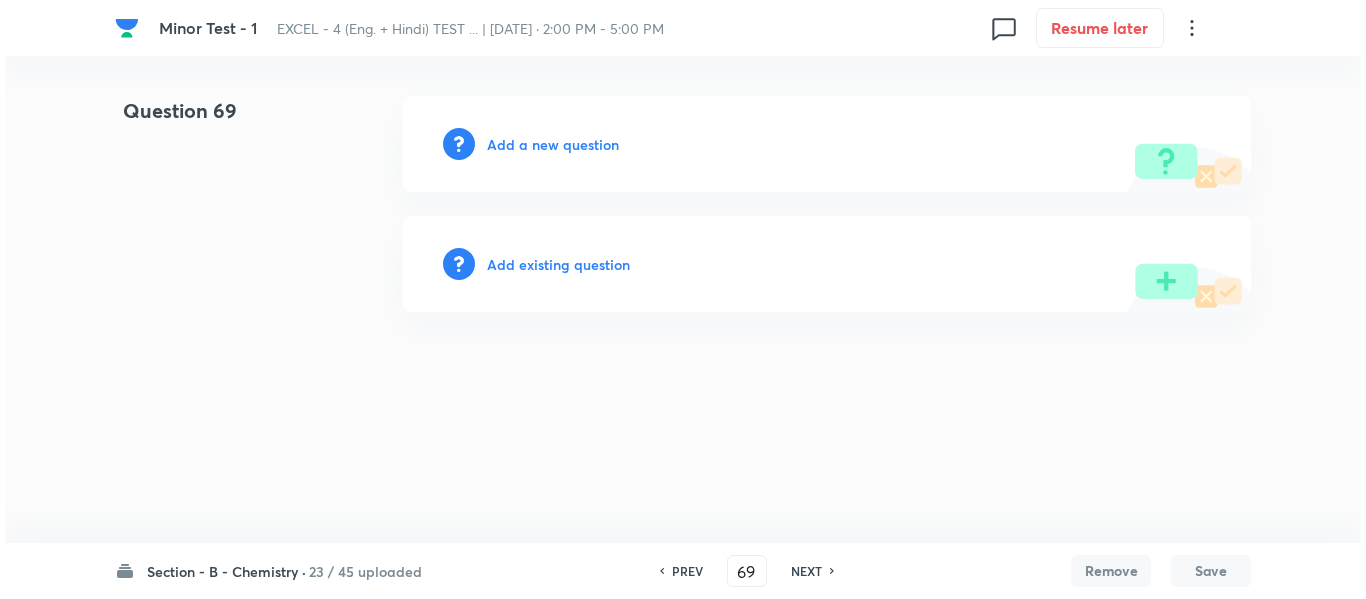 scroll, scrollTop: 0, scrollLeft: 0, axis: both 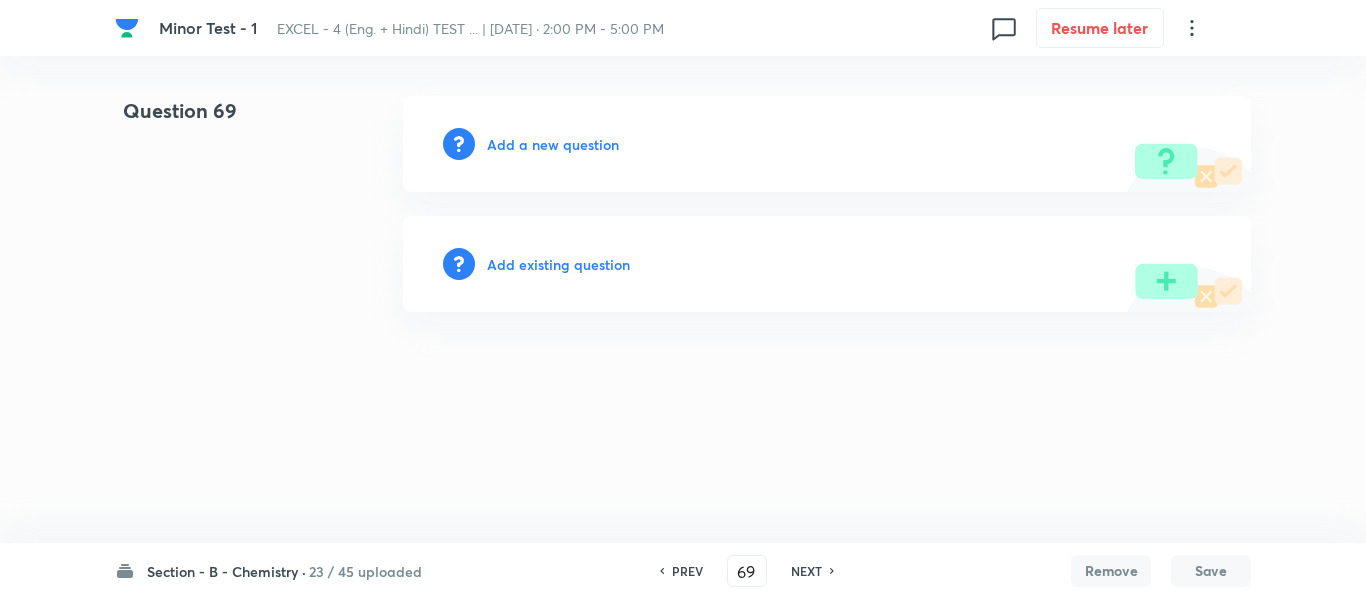 click on "Add a new question" at bounding box center [553, 144] 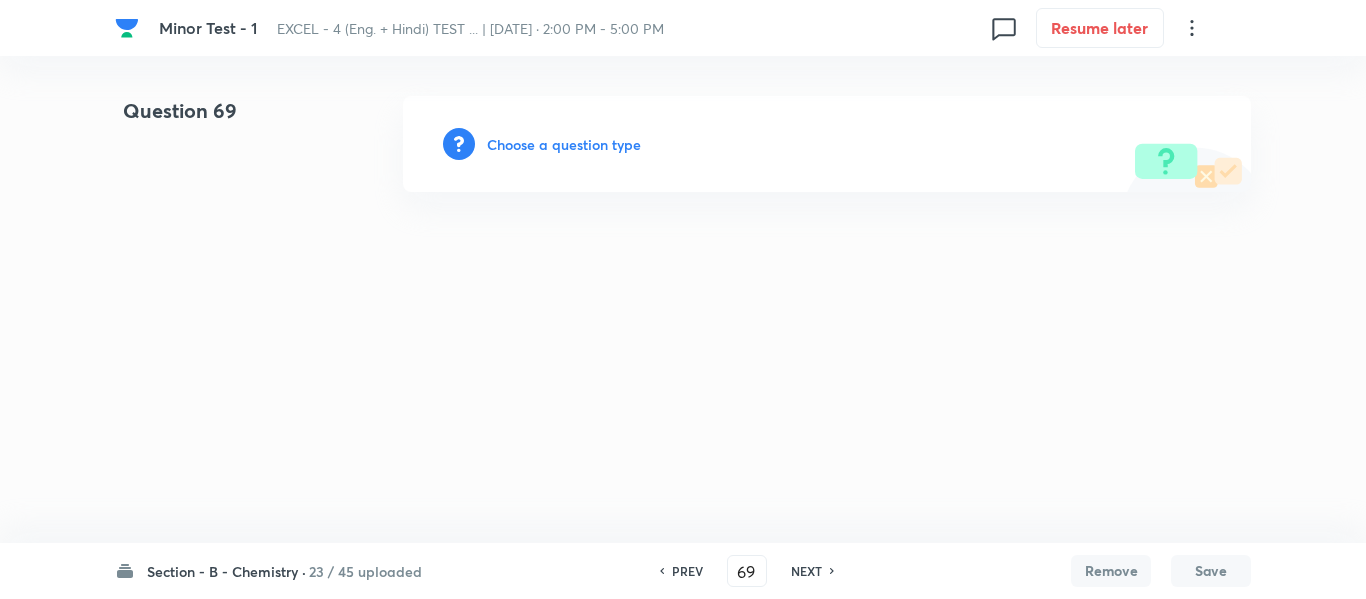 click on "Choose a question type" at bounding box center (564, 144) 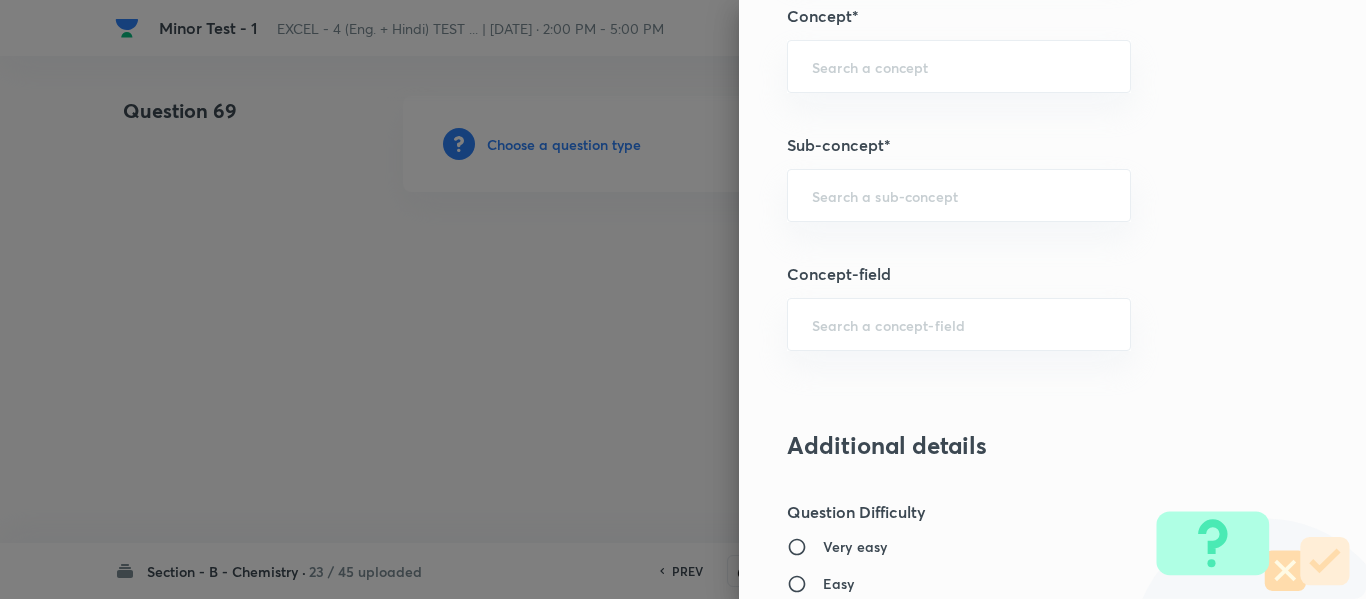 scroll, scrollTop: 1300, scrollLeft: 0, axis: vertical 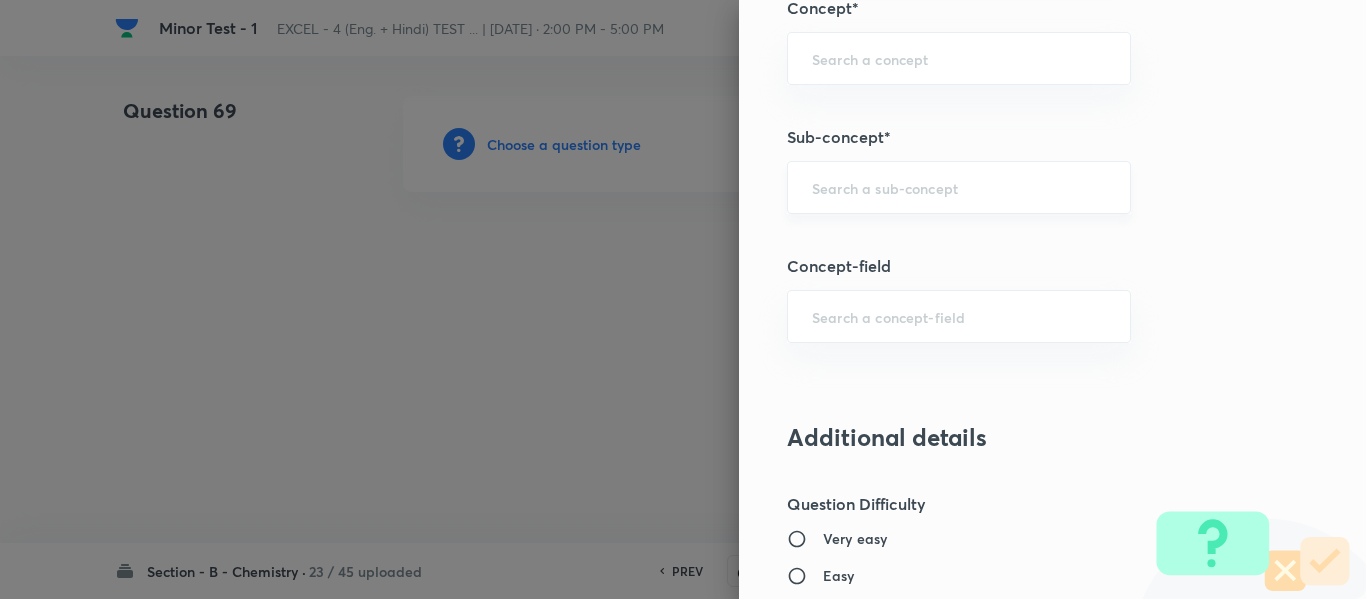 click at bounding box center [959, 187] 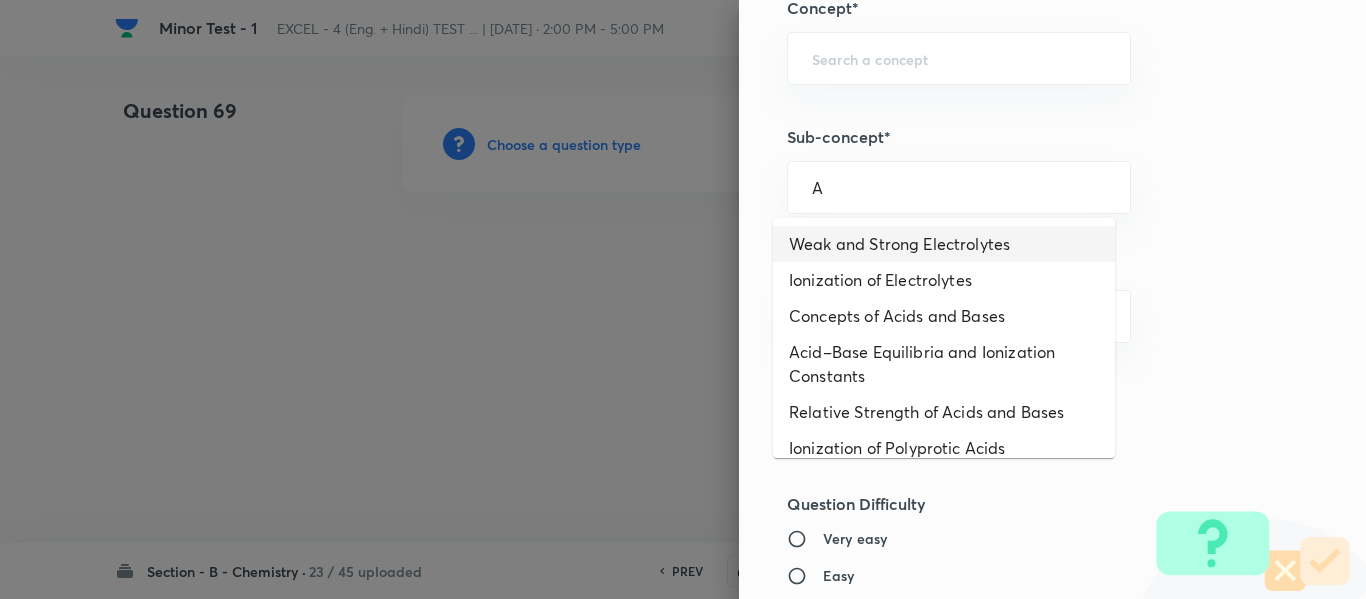 click on "Weak and Strong Electrolytes" at bounding box center [944, 244] 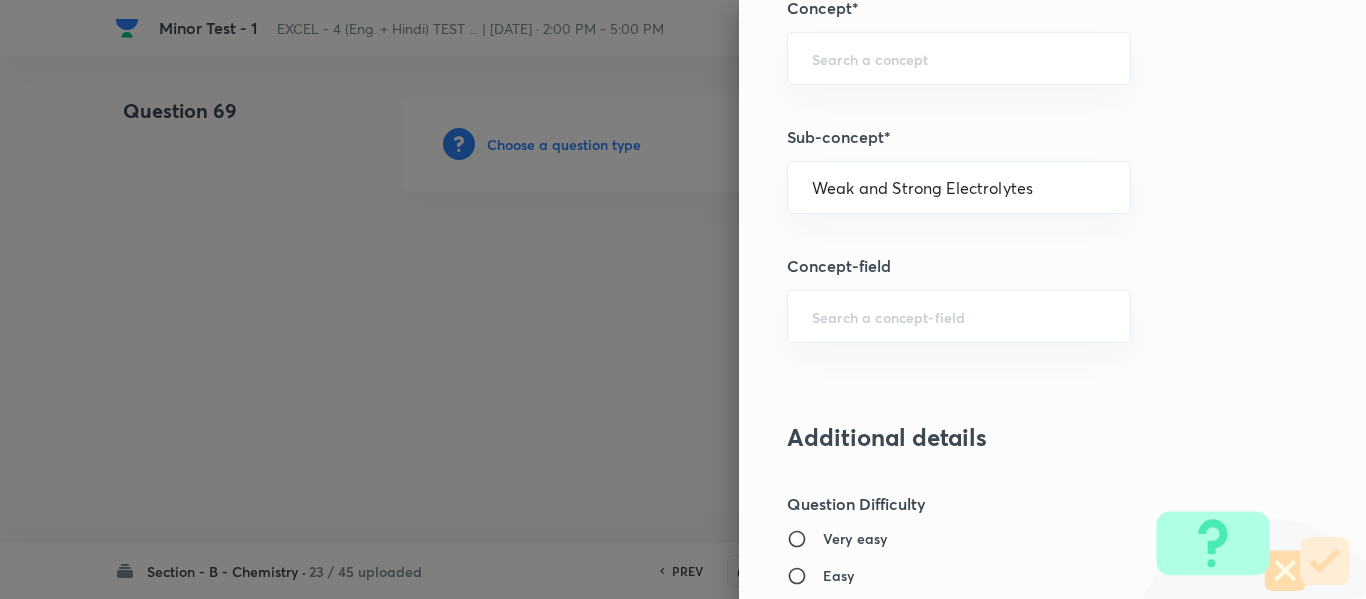 type on "Chemistry" 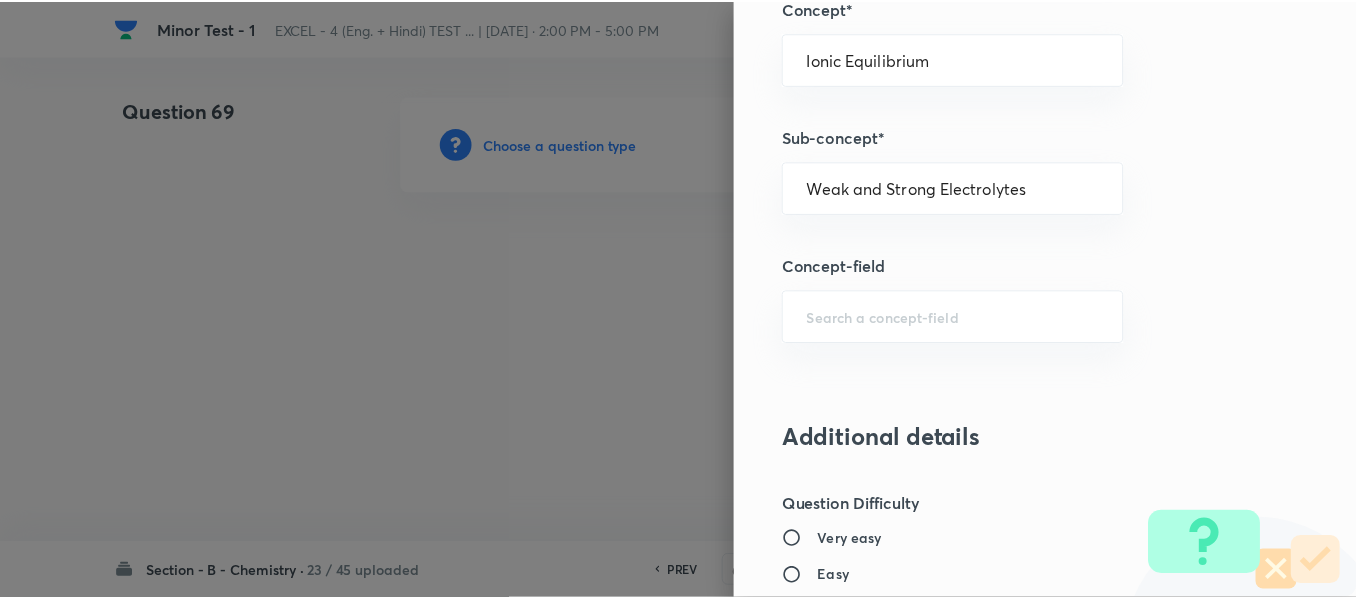scroll, scrollTop: 2261, scrollLeft: 0, axis: vertical 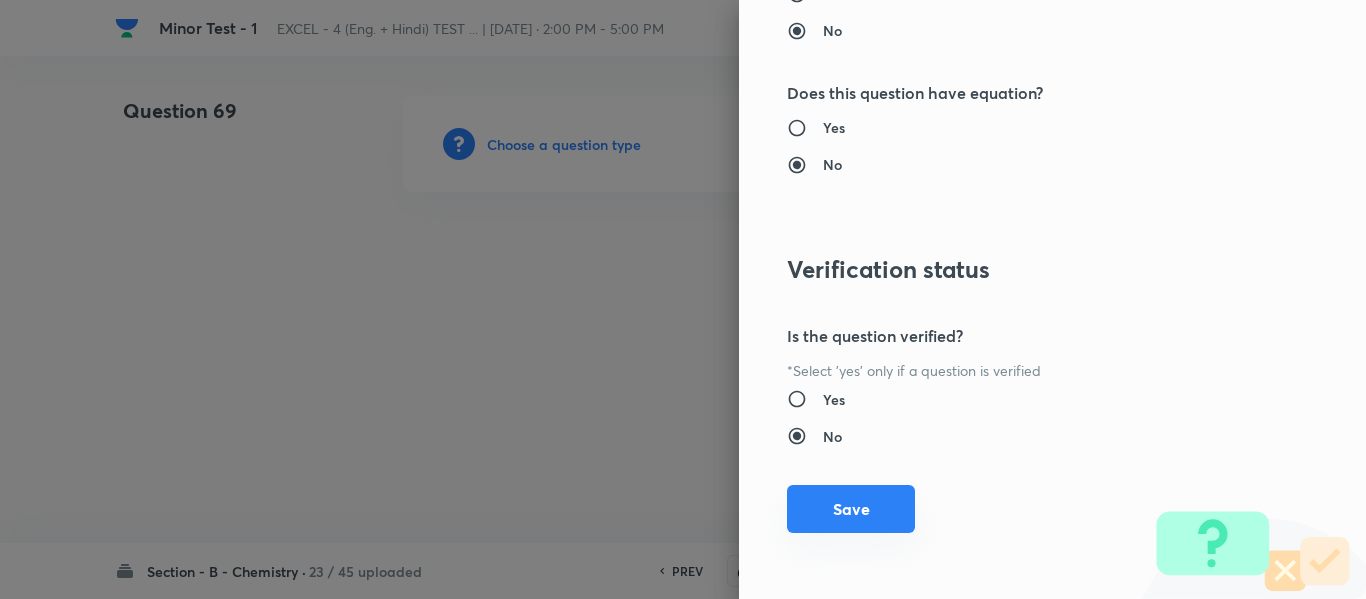 click on "Save" at bounding box center (851, 509) 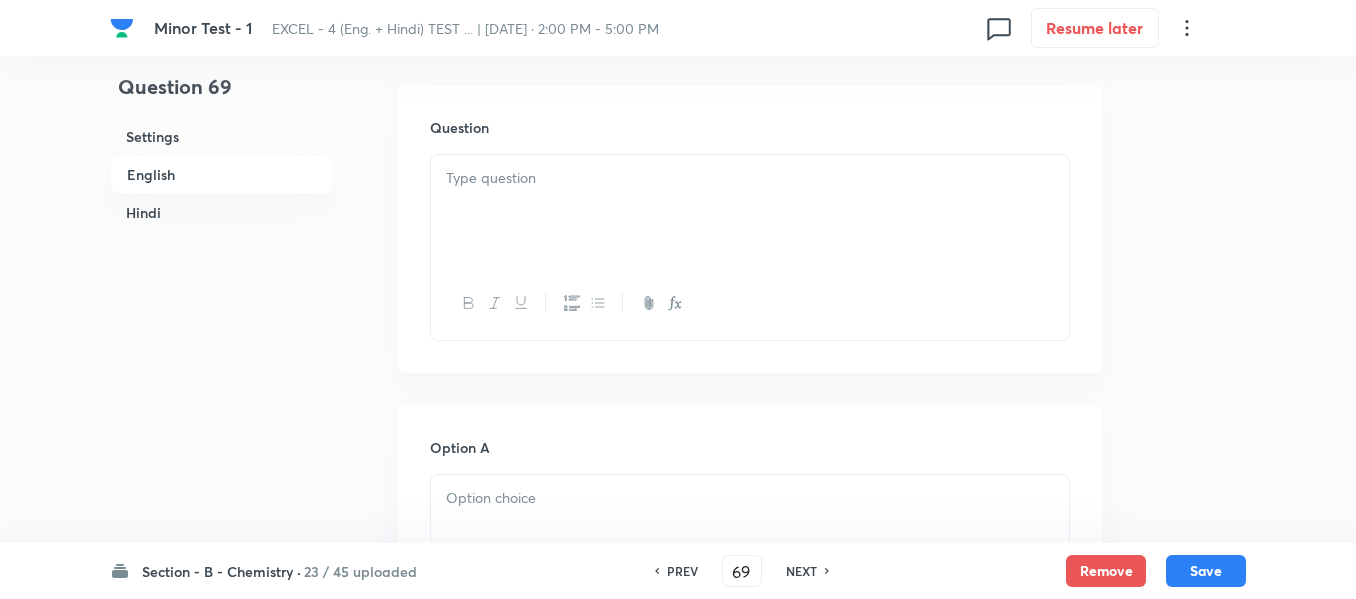 scroll, scrollTop: 600, scrollLeft: 0, axis: vertical 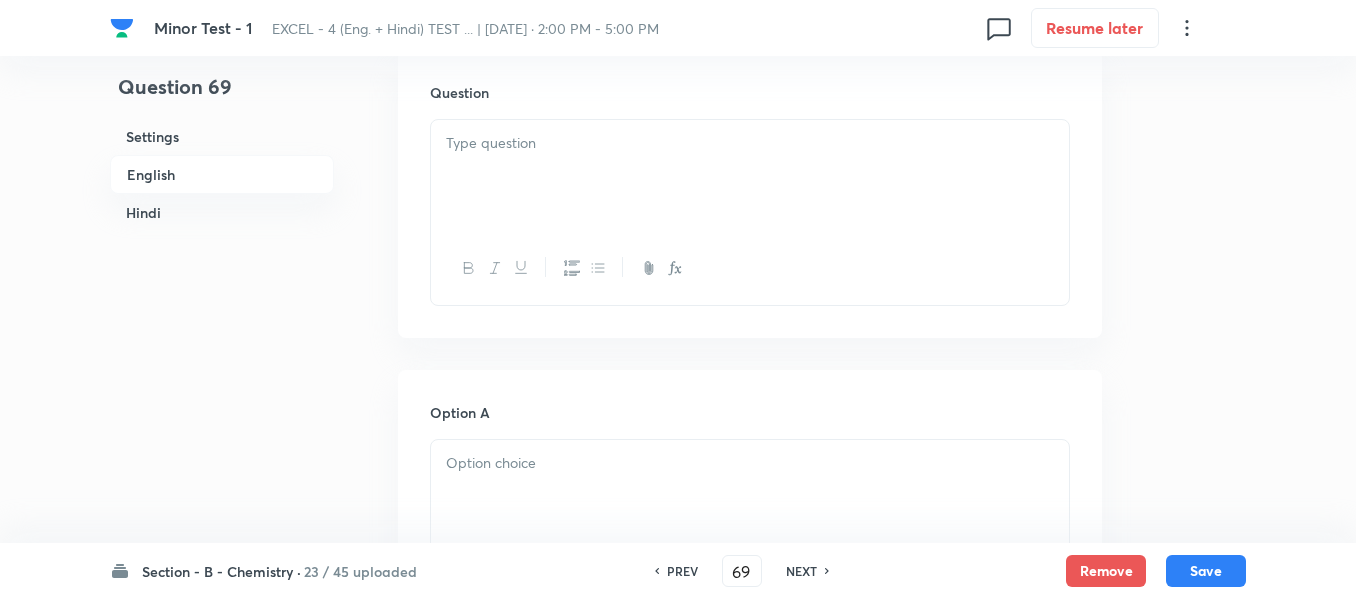 click at bounding box center (750, 143) 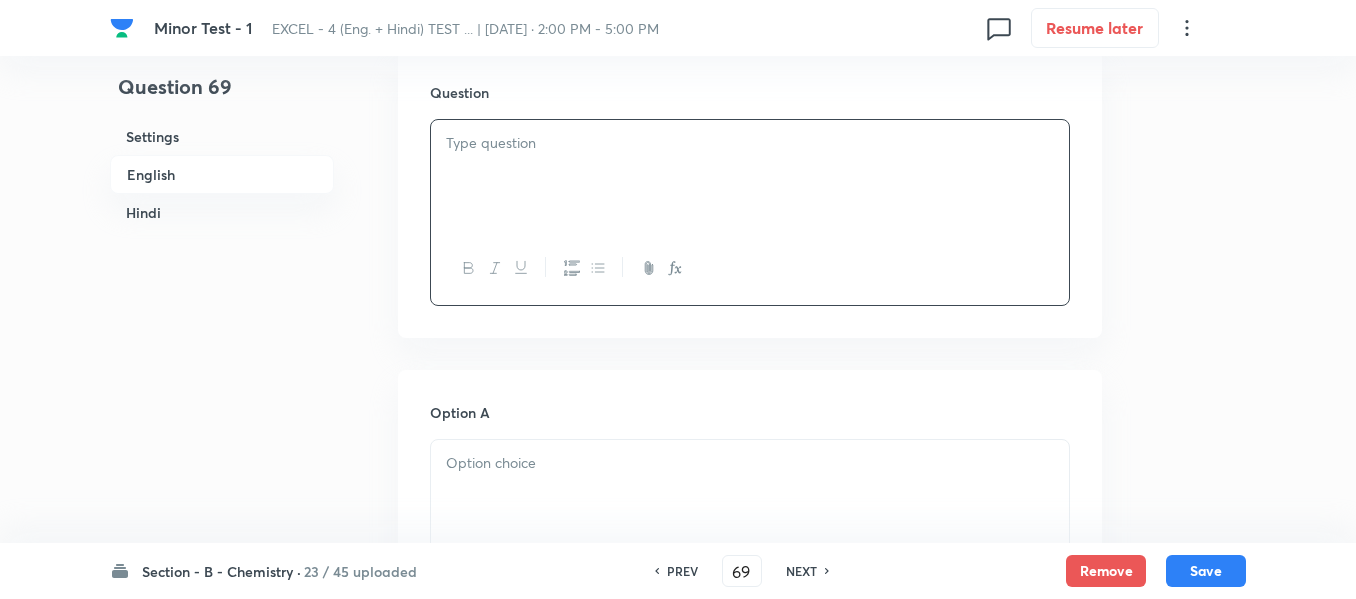 click on "Hindi" at bounding box center (222, 212) 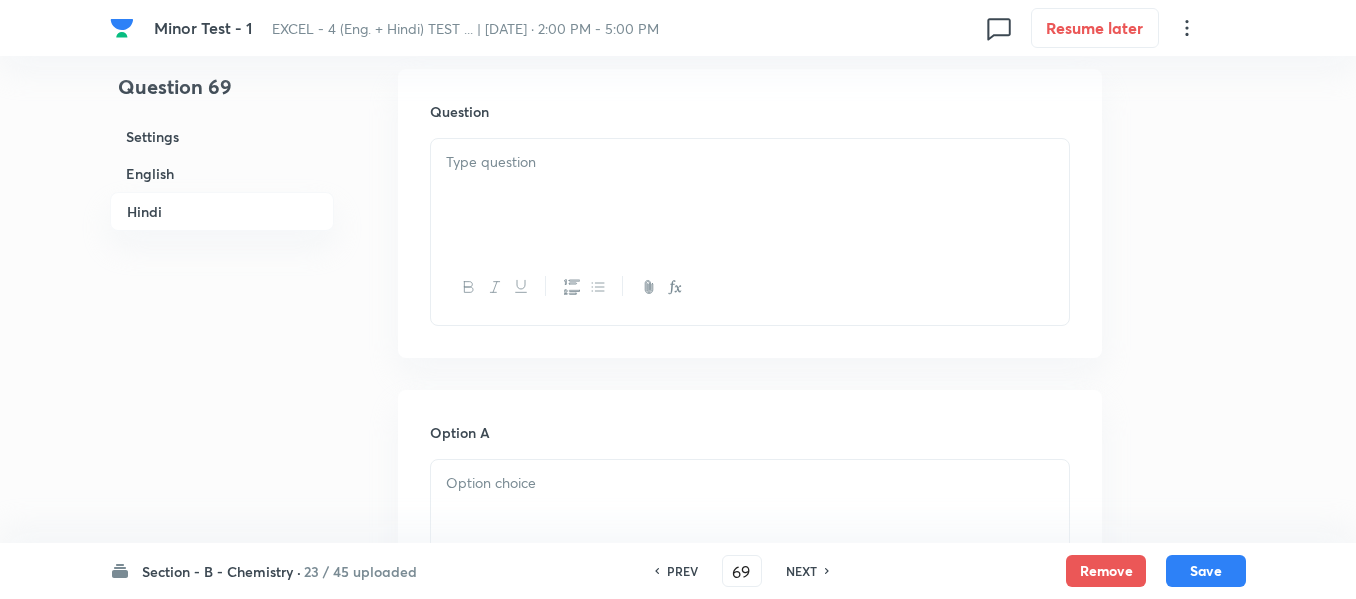 scroll, scrollTop: 2640, scrollLeft: 0, axis: vertical 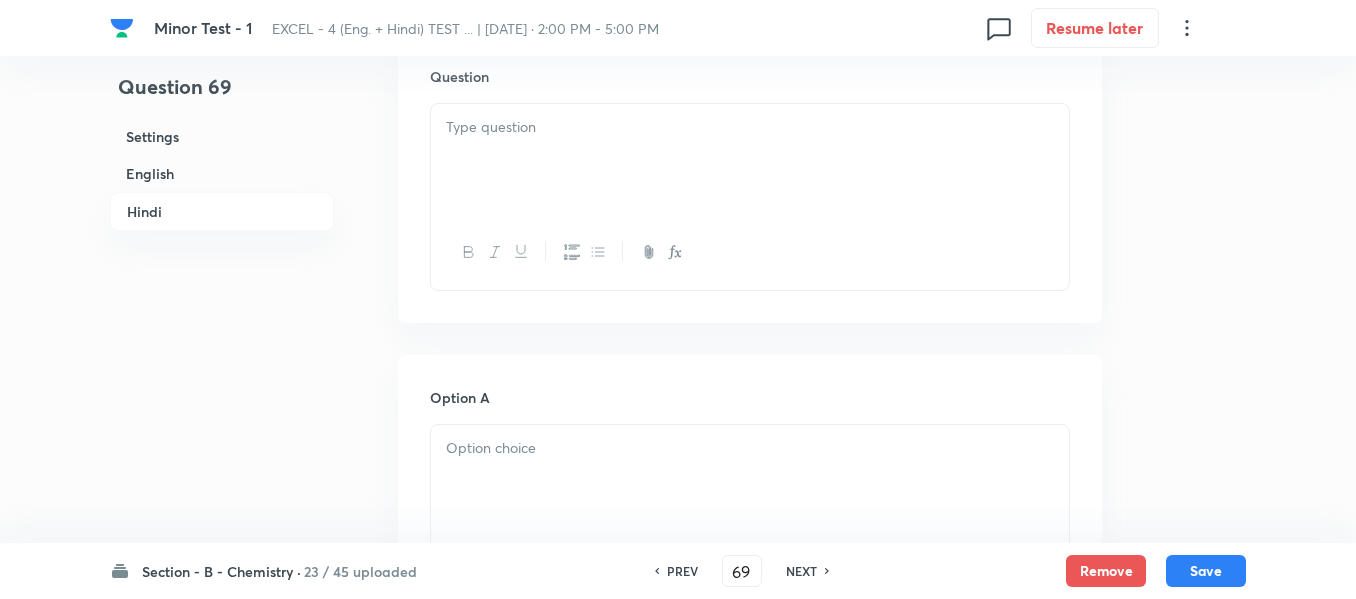 click at bounding box center [750, 127] 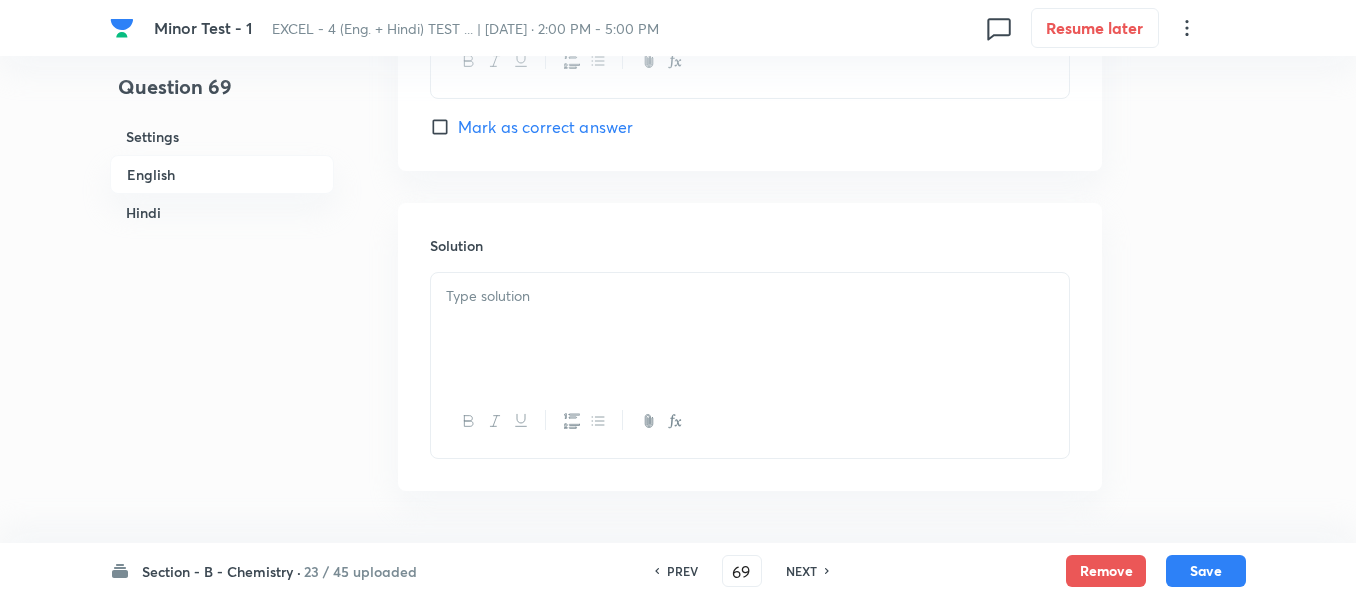 scroll, scrollTop: 2040, scrollLeft: 0, axis: vertical 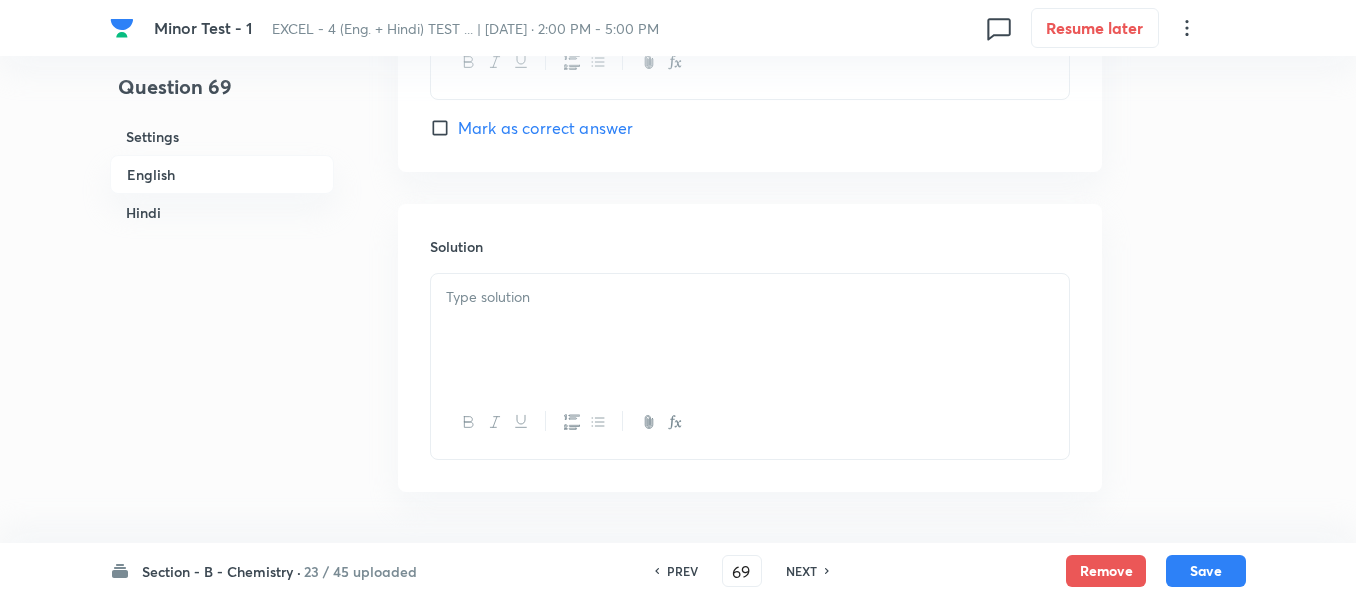 click on "Mark as correct answer" at bounding box center (444, 128) 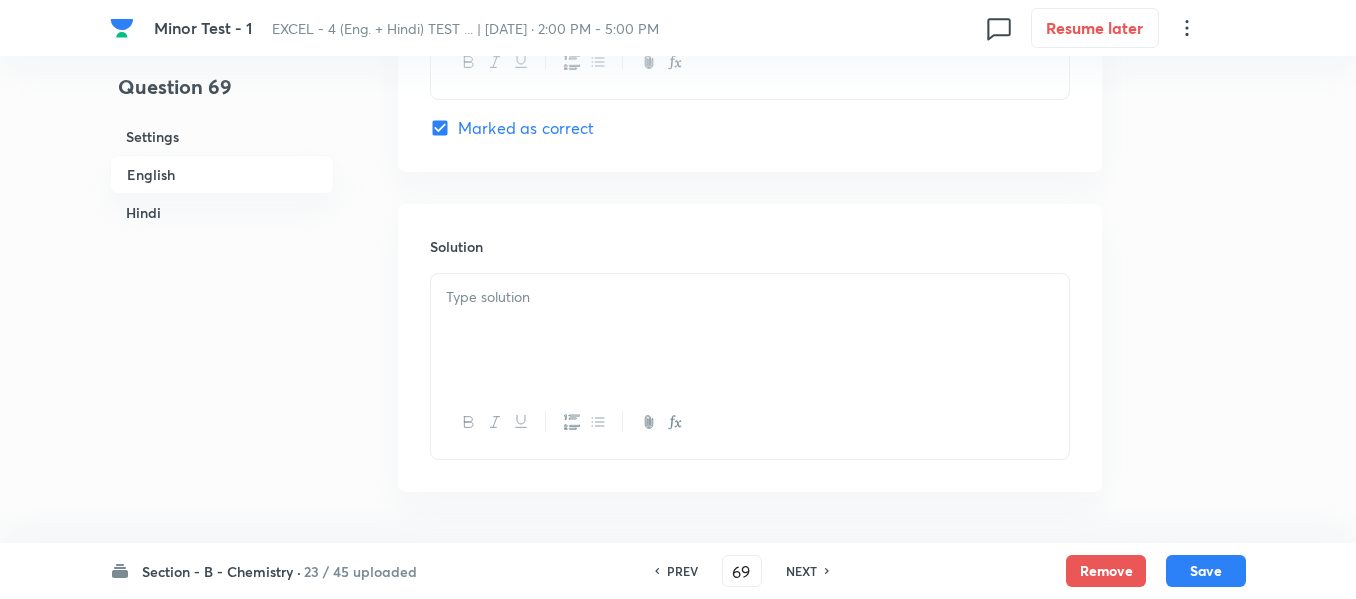 checkbox on "true" 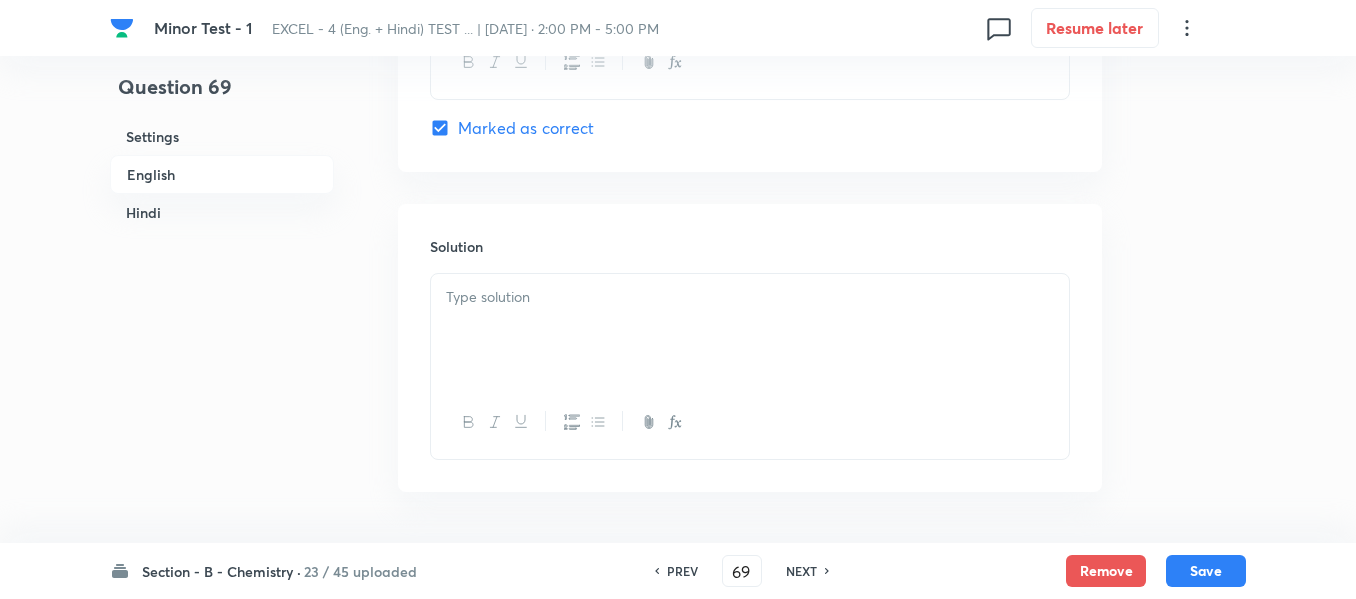 click on "Hindi" at bounding box center [222, 212] 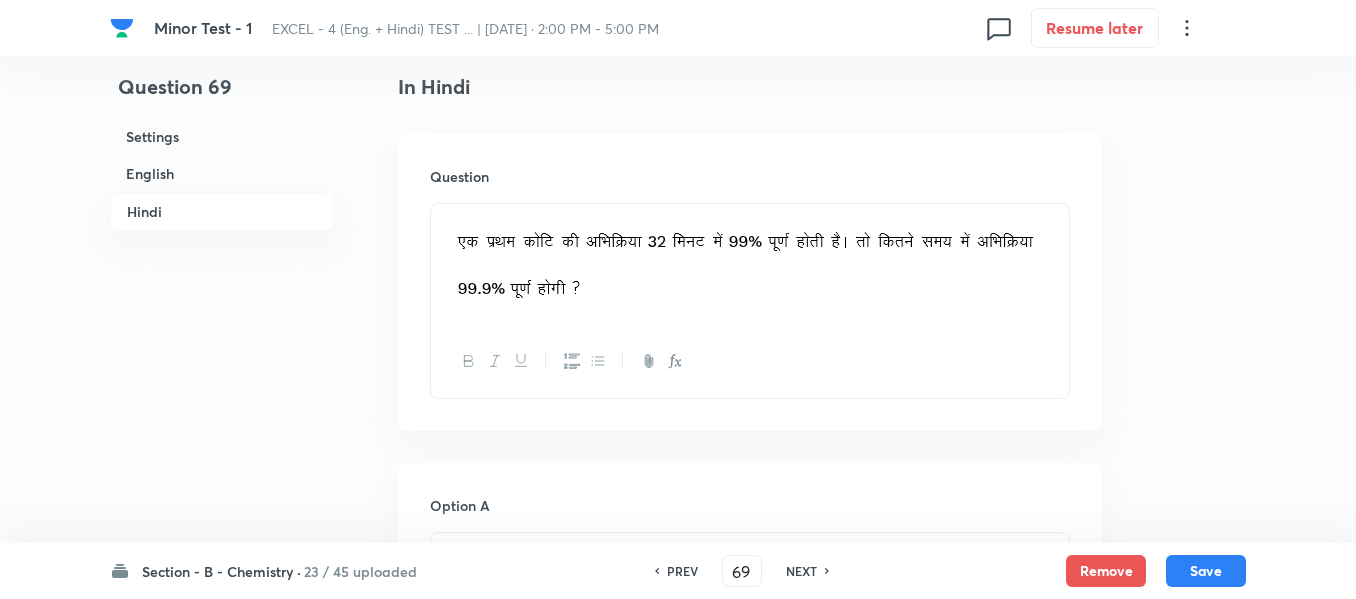 click on "English" at bounding box center (222, 173) 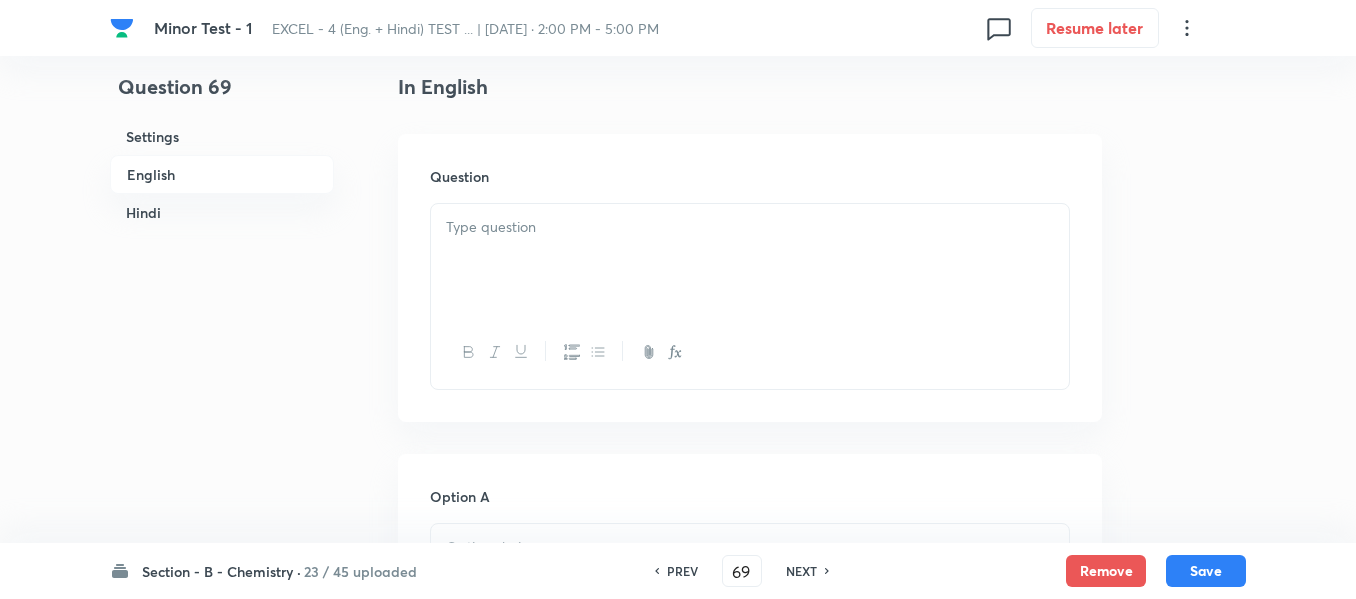 click at bounding box center (750, 227) 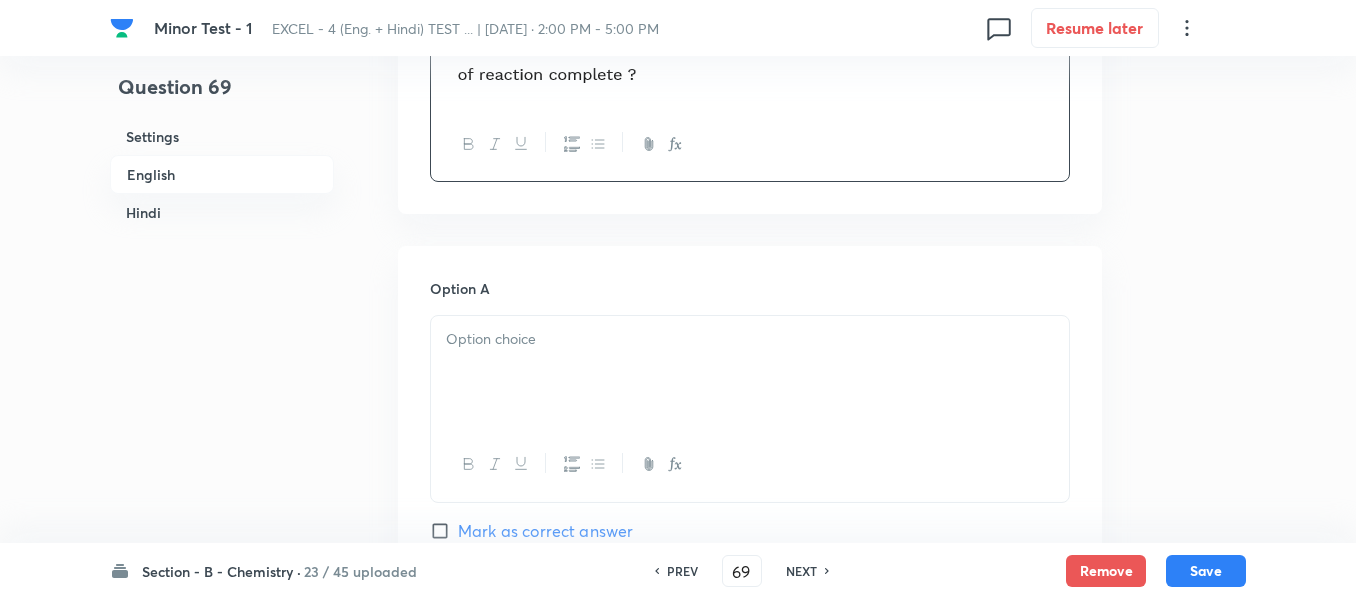 scroll, scrollTop: 816, scrollLeft: 0, axis: vertical 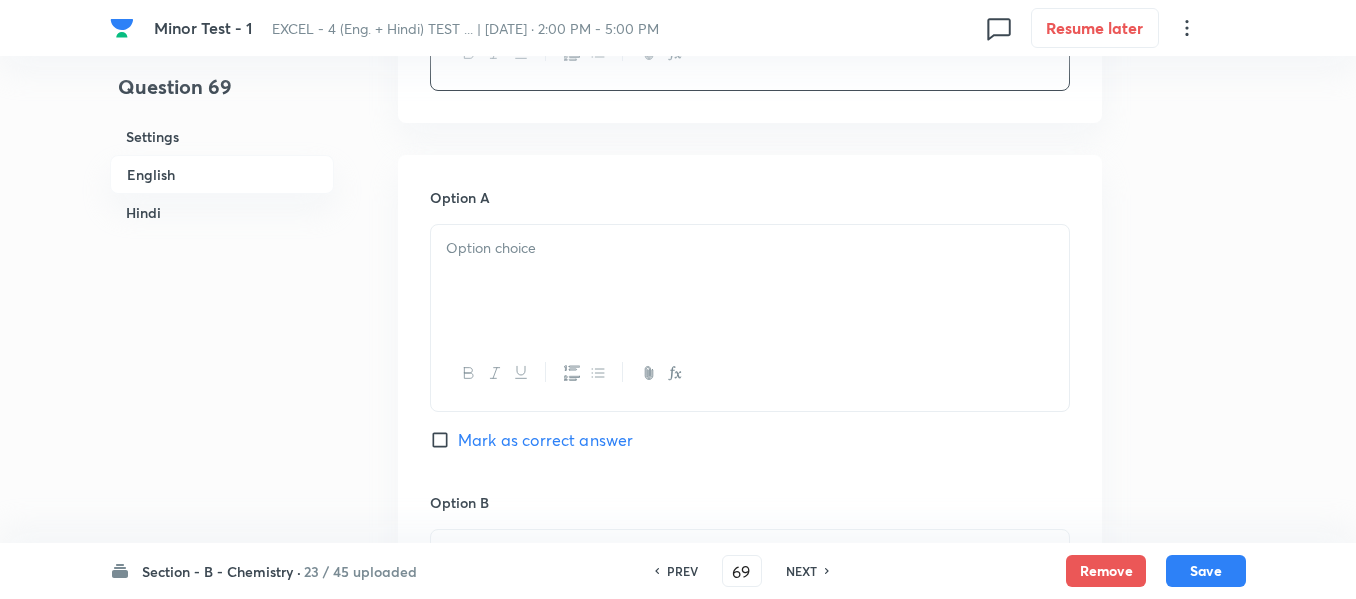 click at bounding box center (750, 248) 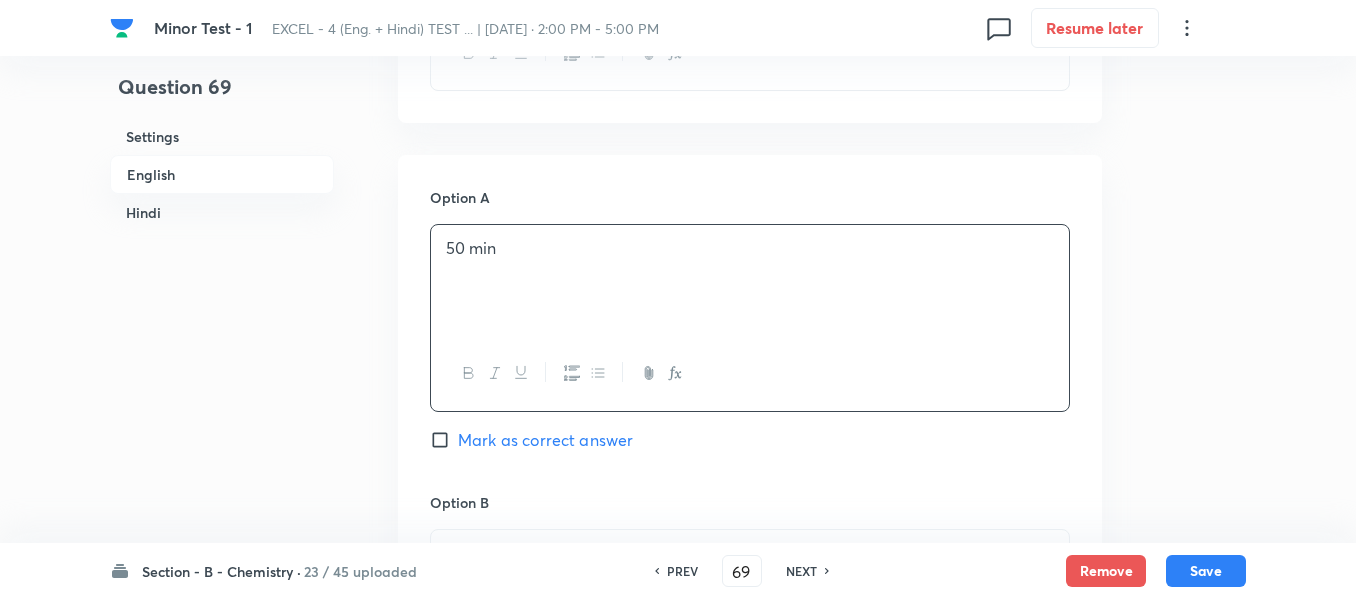 drag, startPoint x: 157, startPoint y: 211, endPoint x: 284, endPoint y: 240, distance: 130.26895 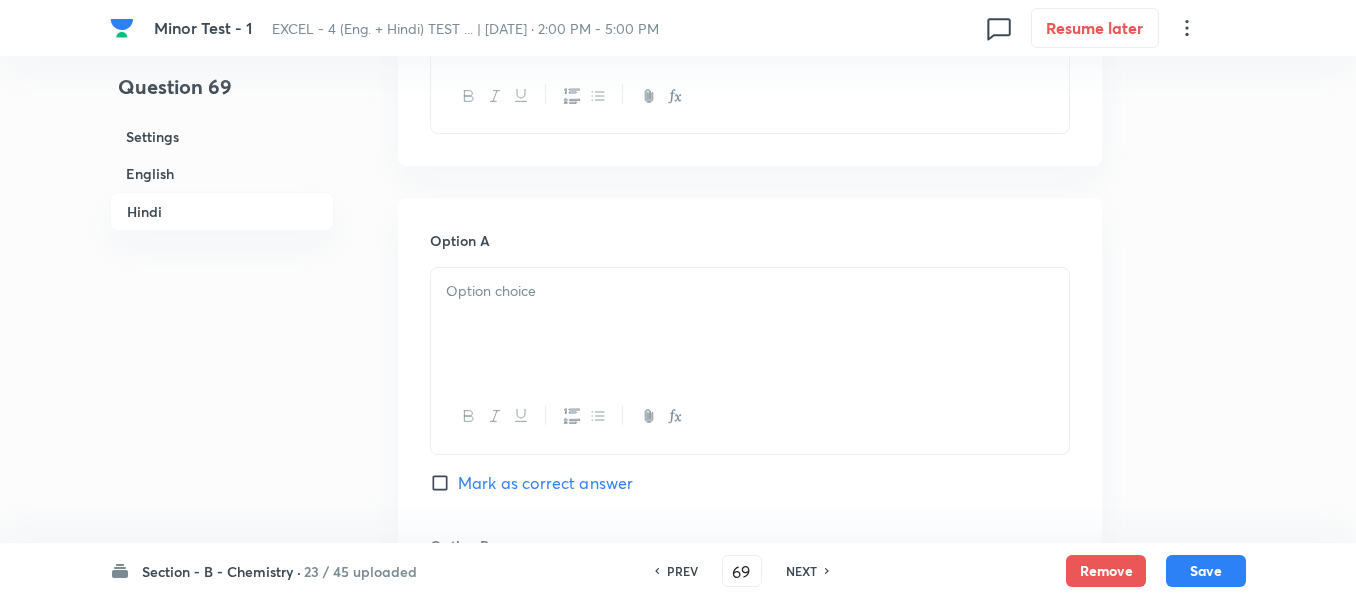 scroll, scrollTop: 2841, scrollLeft: 0, axis: vertical 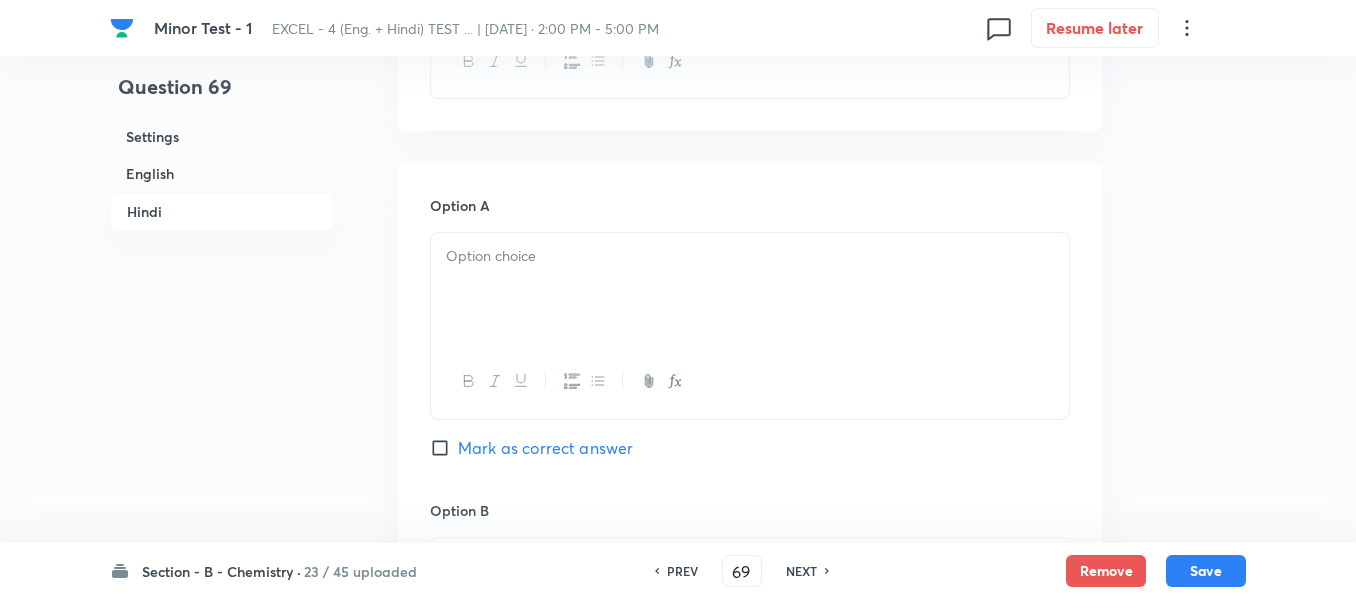 click at bounding box center (750, 289) 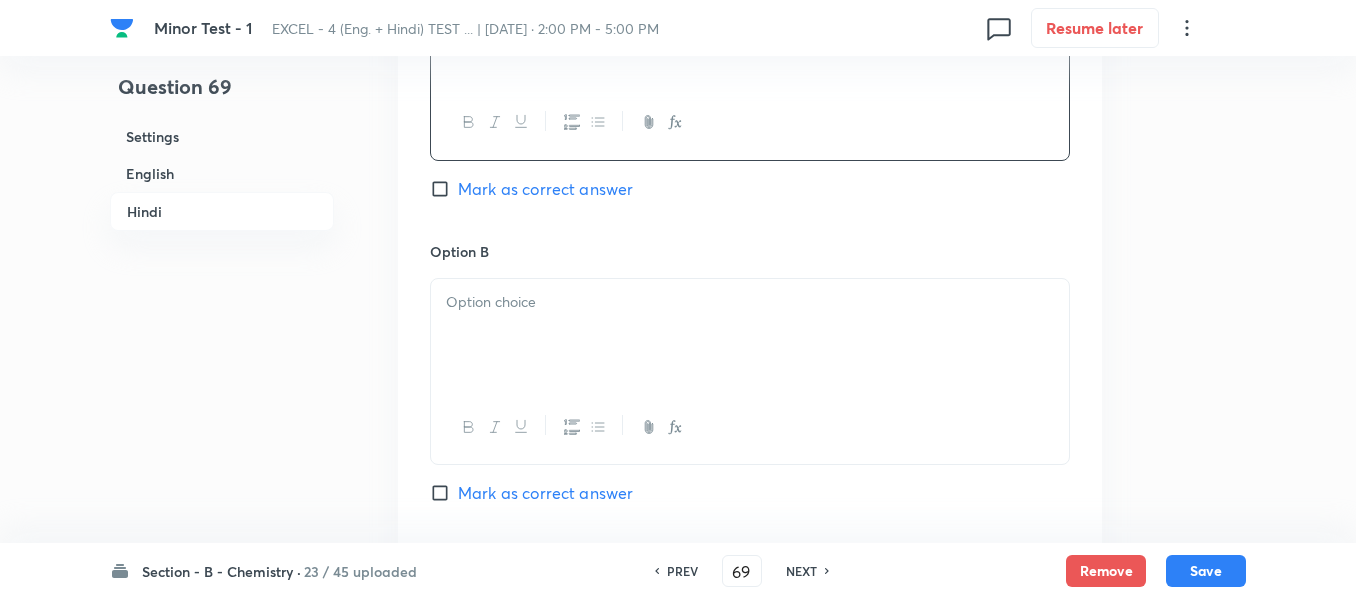 scroll, scrollTop: 3141, scrollLeft: 0, axis: vertical 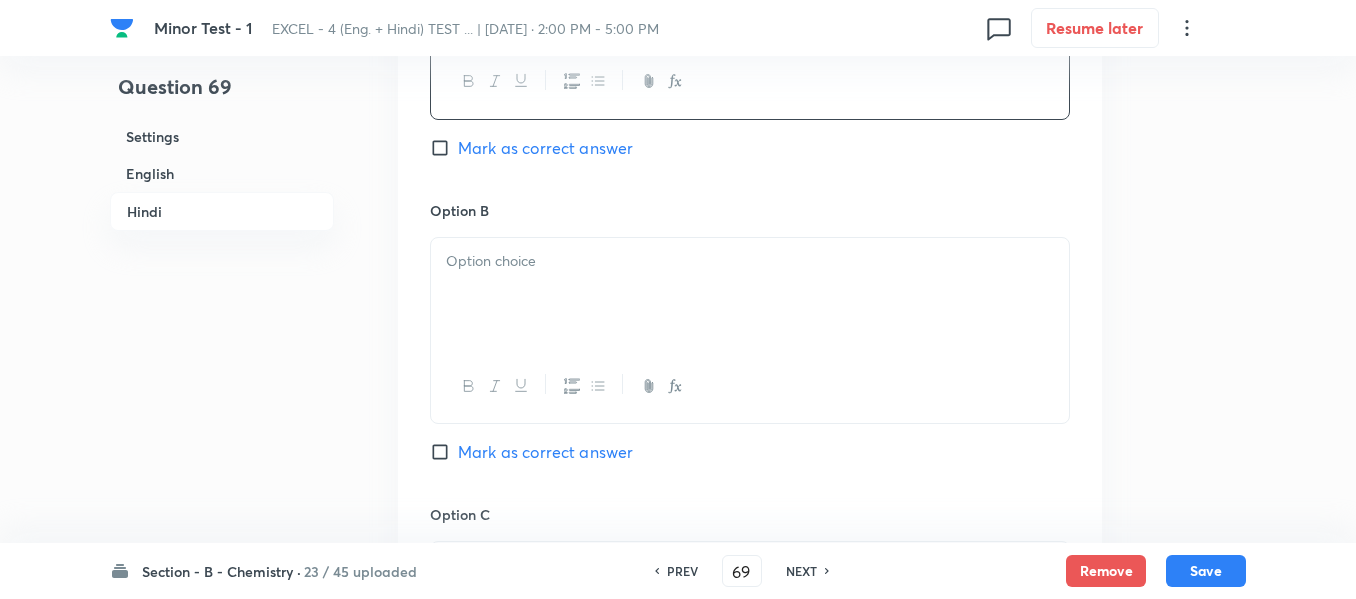 click at bounding box center (750, 261) 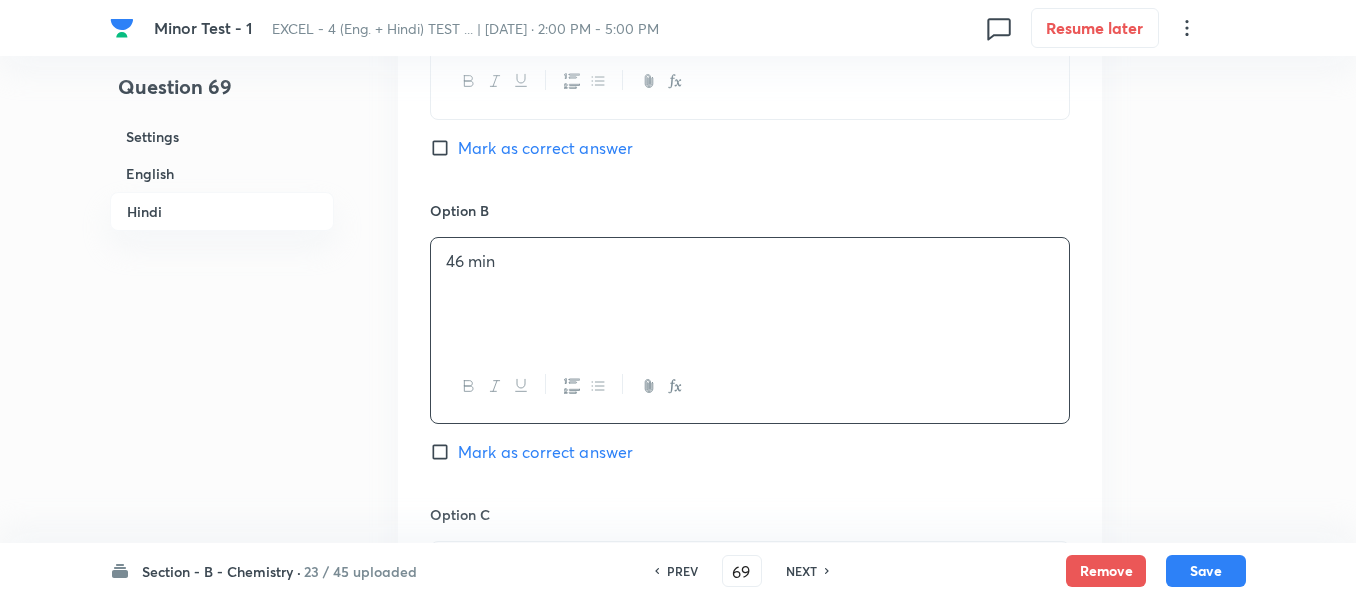 click on "English" at bounding box center [222, 173] 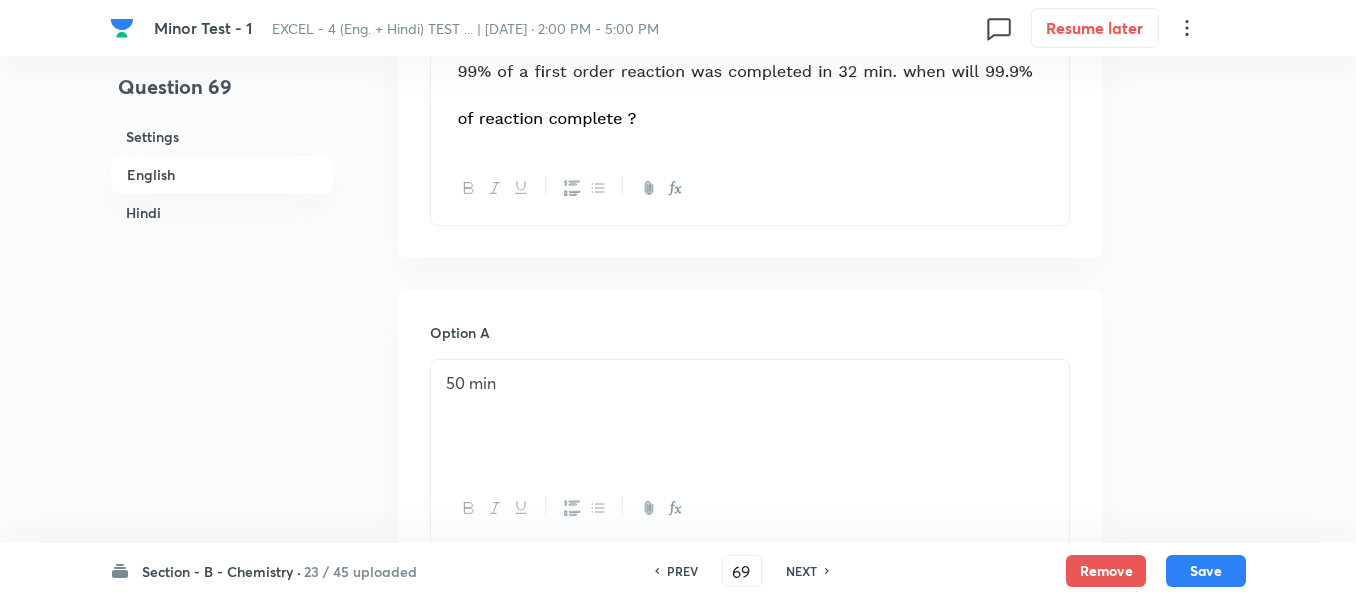 scroll, scrollTop: 716, scrollLeft: 0, axis: vertical 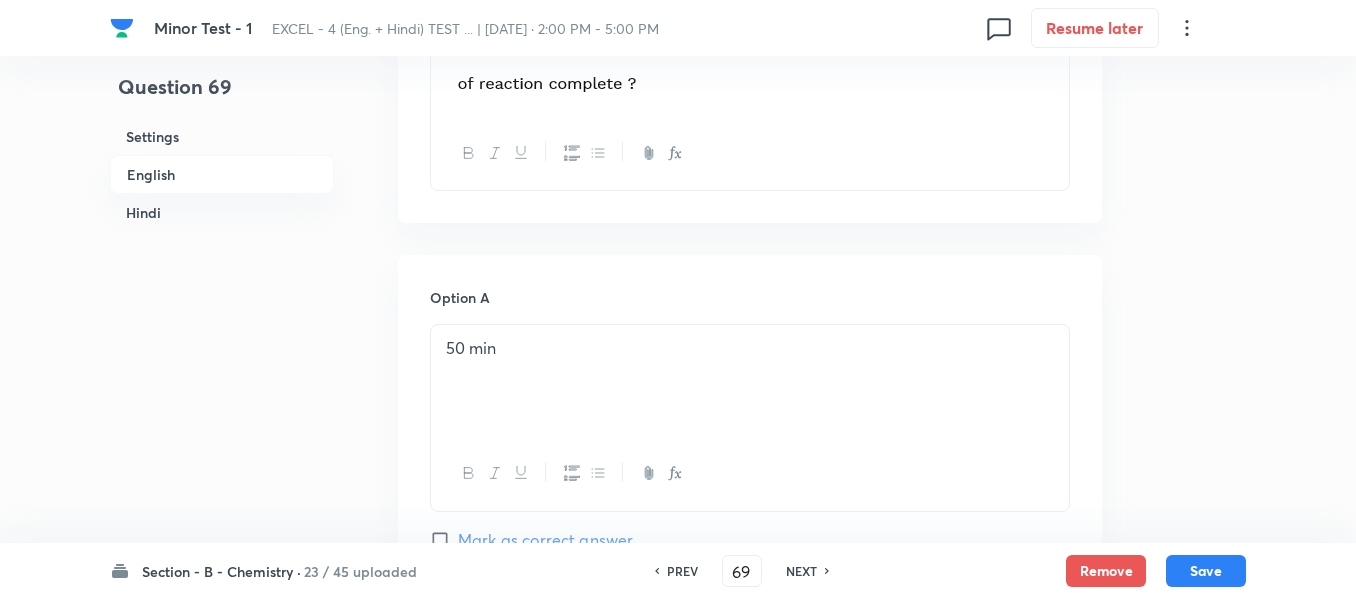 click on "50 min" at bounding box center [750, 348] 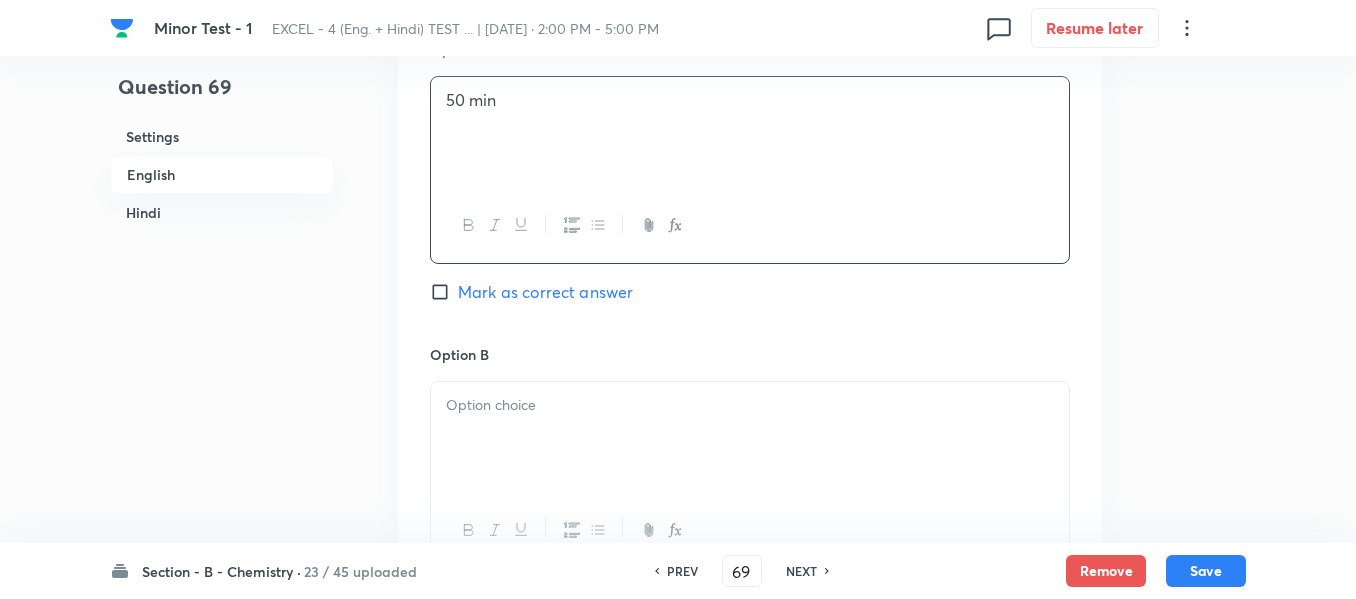 scroll, scrollTop: 1016, scrollLeft: 0, axis: vertical 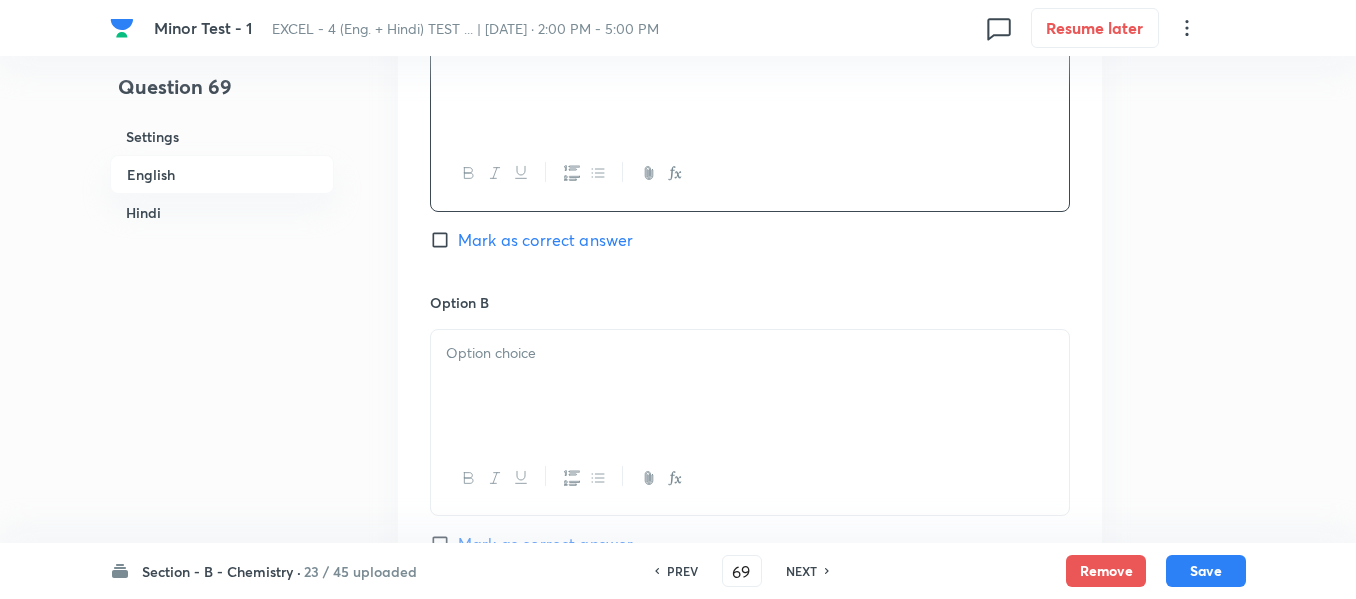 click at bounding box center [750, 386] 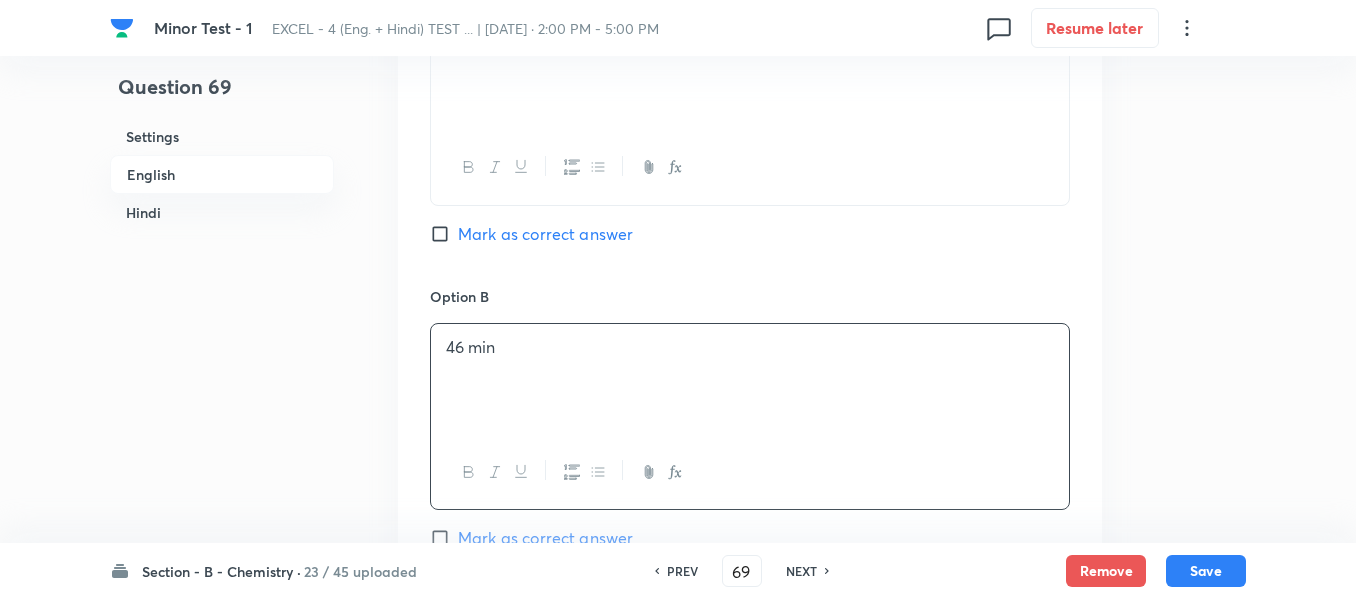 scroll, scrollTop: 1216, scrollLeft: 0, axis: vertical 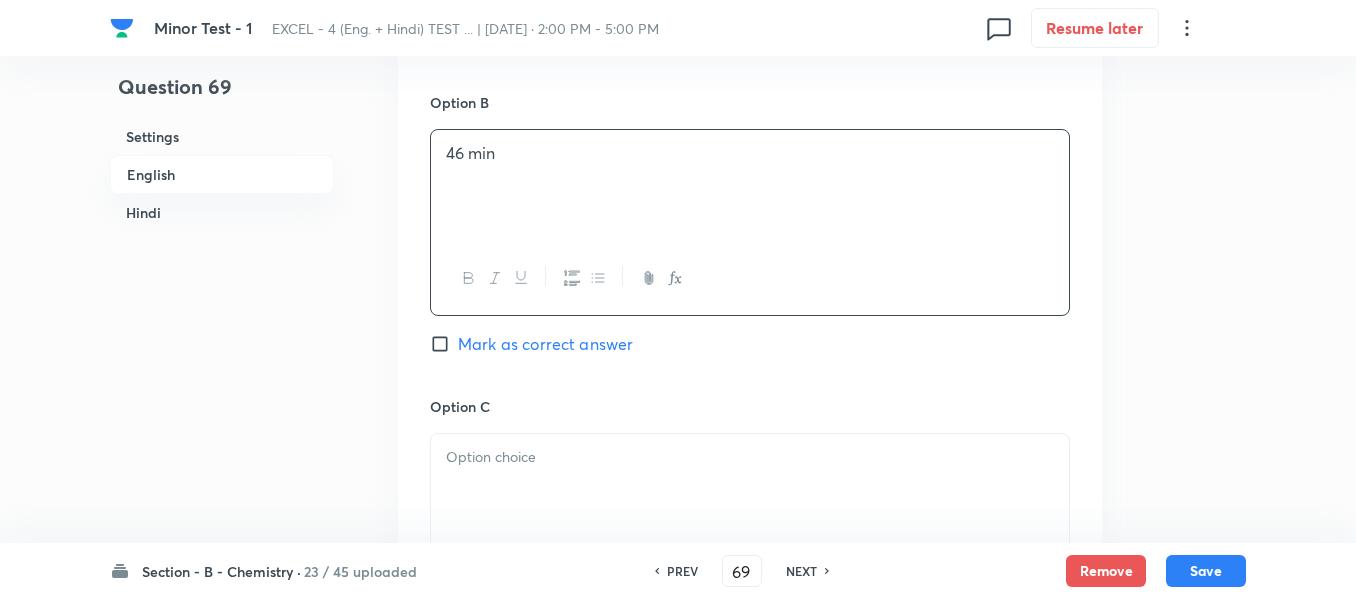 click at bounding box center (750, 490) 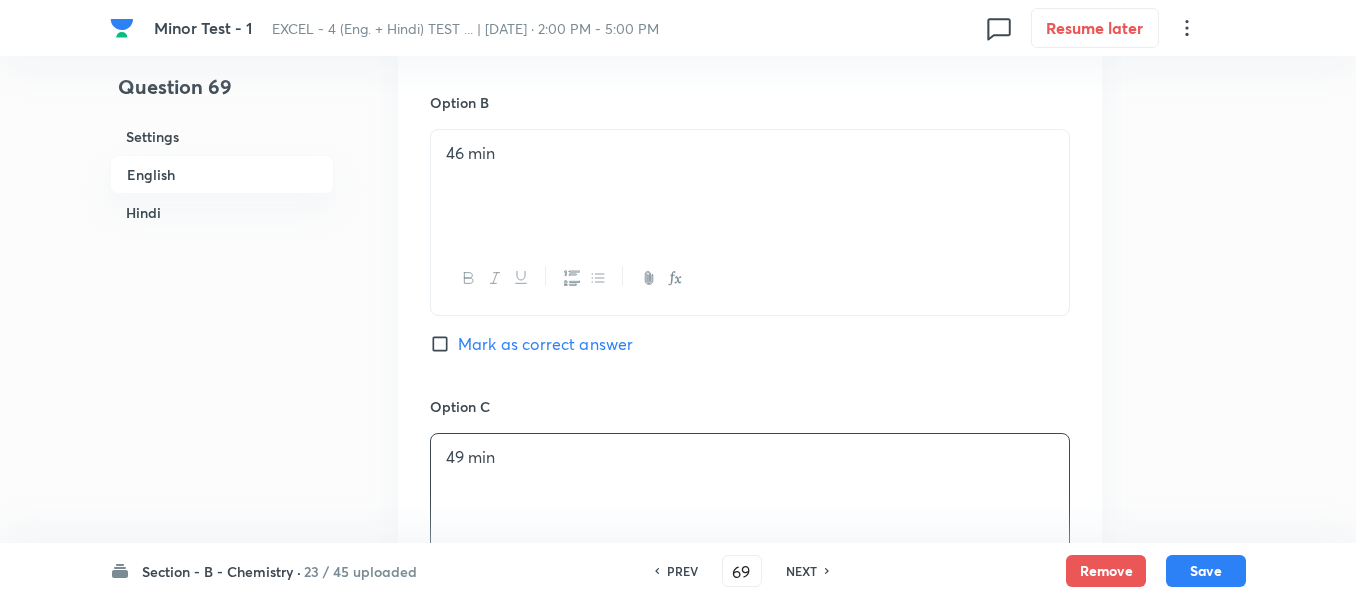 click on "Hindi" at bounding box center [222, 212] 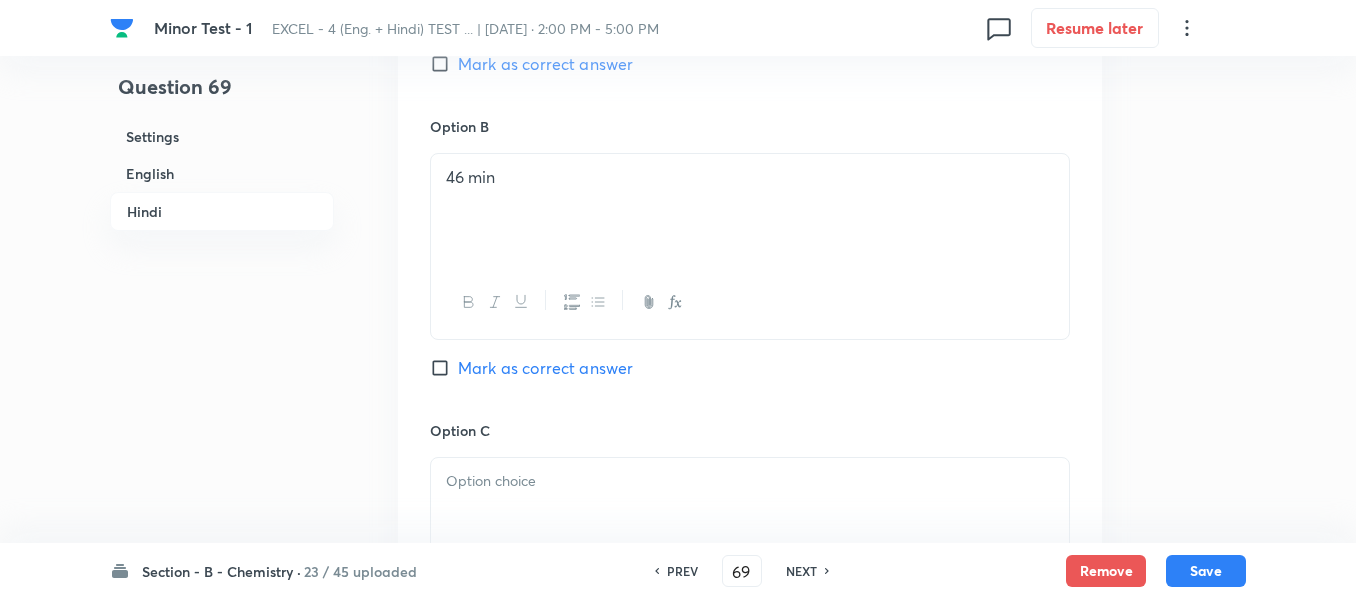 scroll, scrollTop: 3241, scrollLeft: 0, axis: vertical 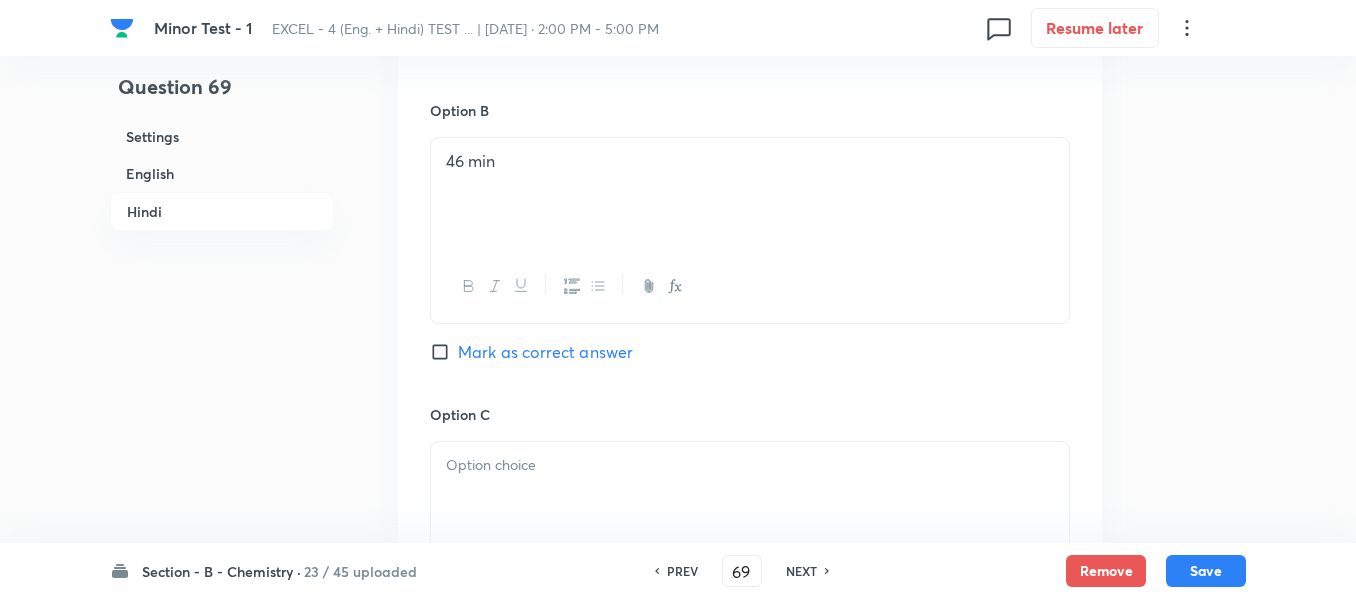 click at bounding box center [750, 465] 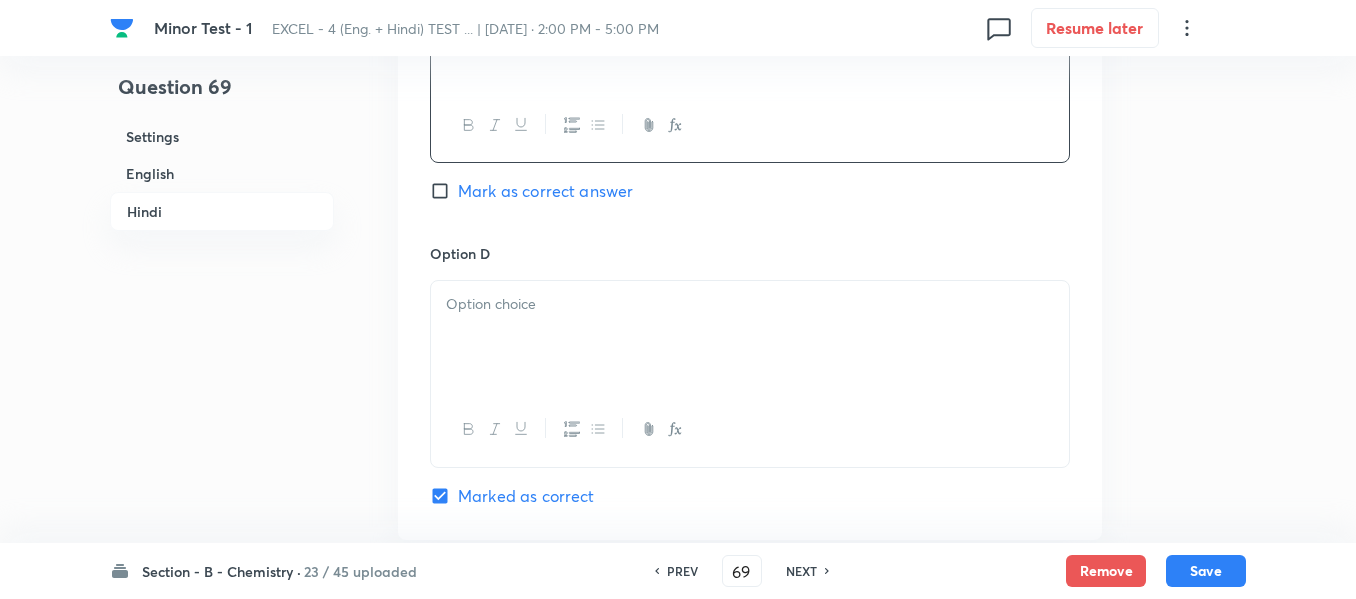 scroll, scrollTop: 3741, scrollLeft: 0, axis: vertical 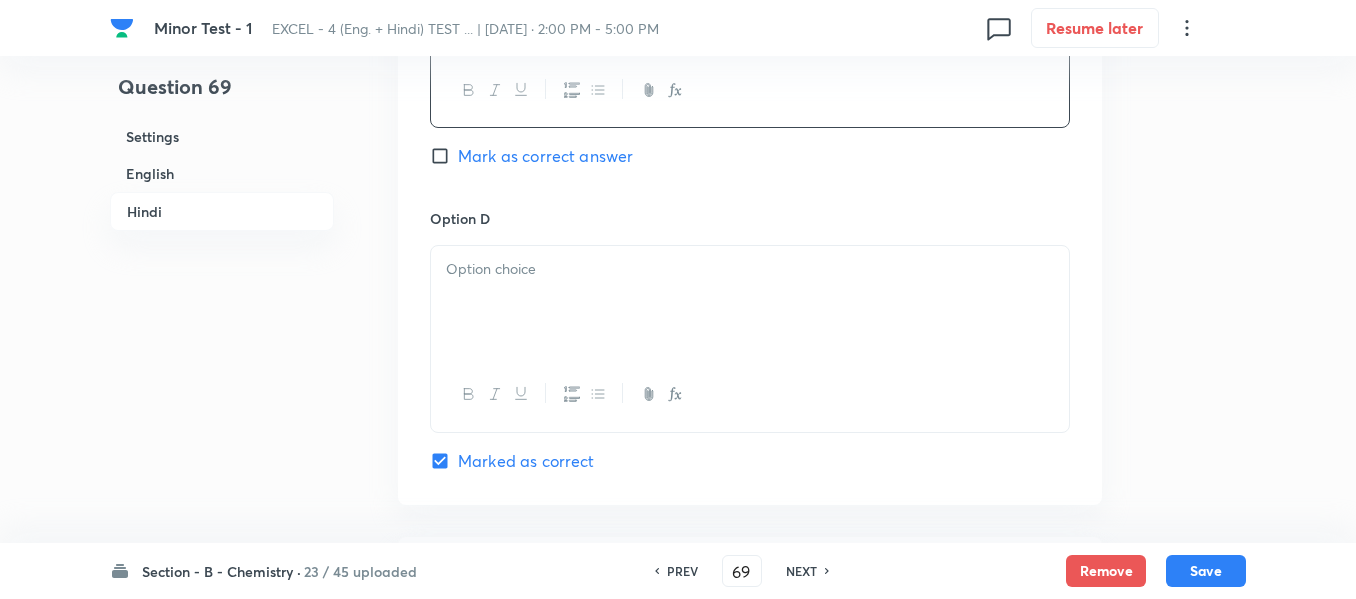 click at bounding box center [750, 269] 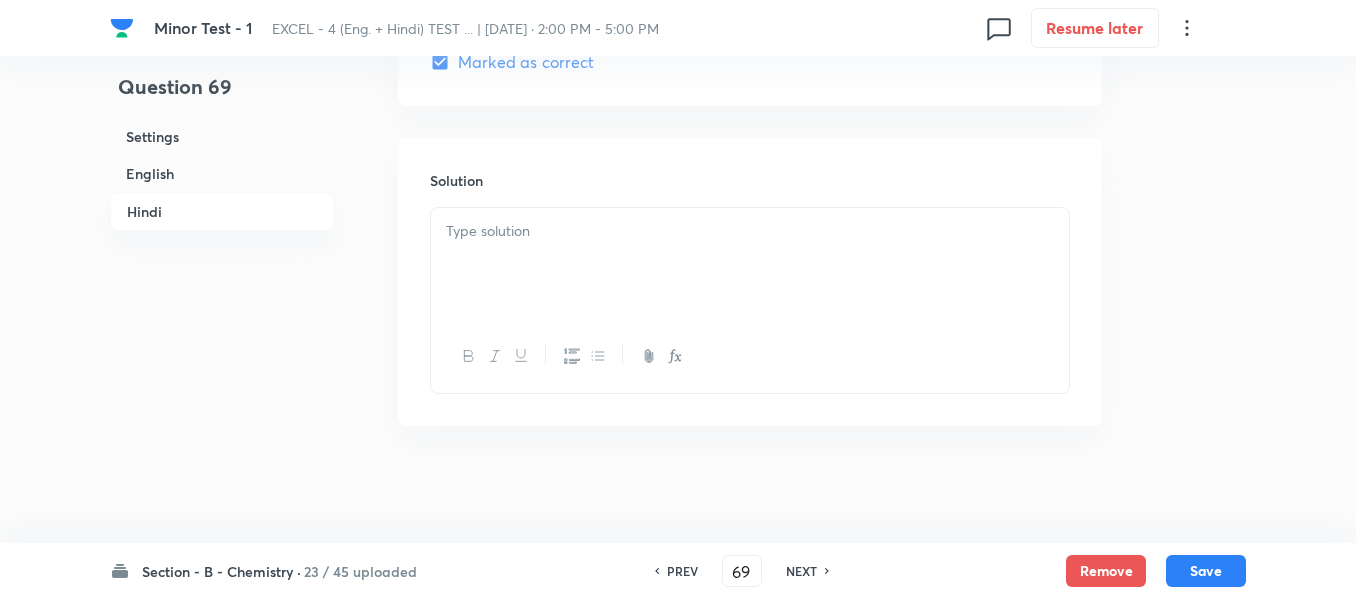 scroll, scrollTop: 4141, scrollLeft: 0, axis: vertical 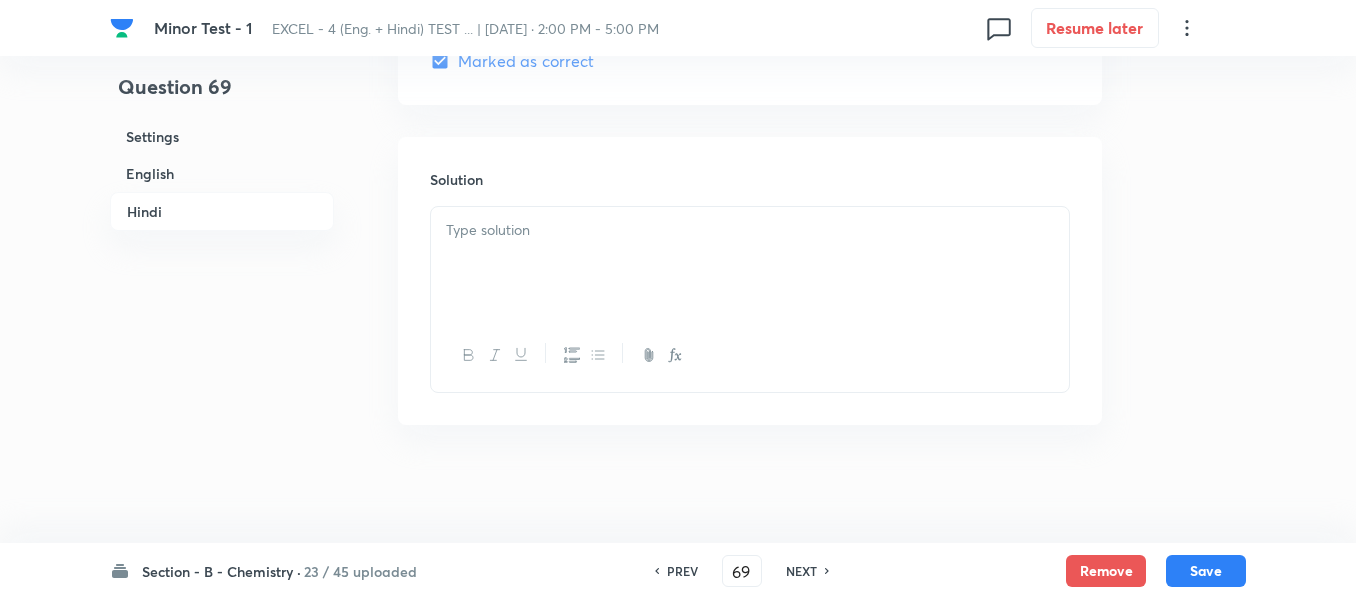 click at bounding box center (750, 263) 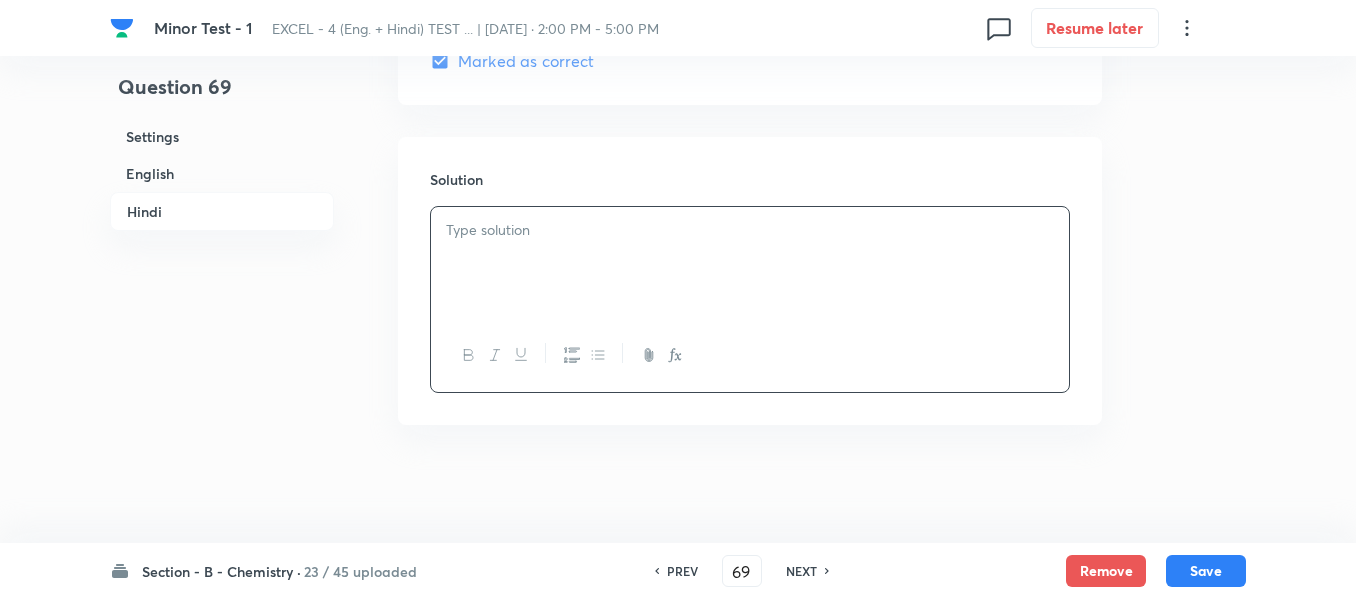 type 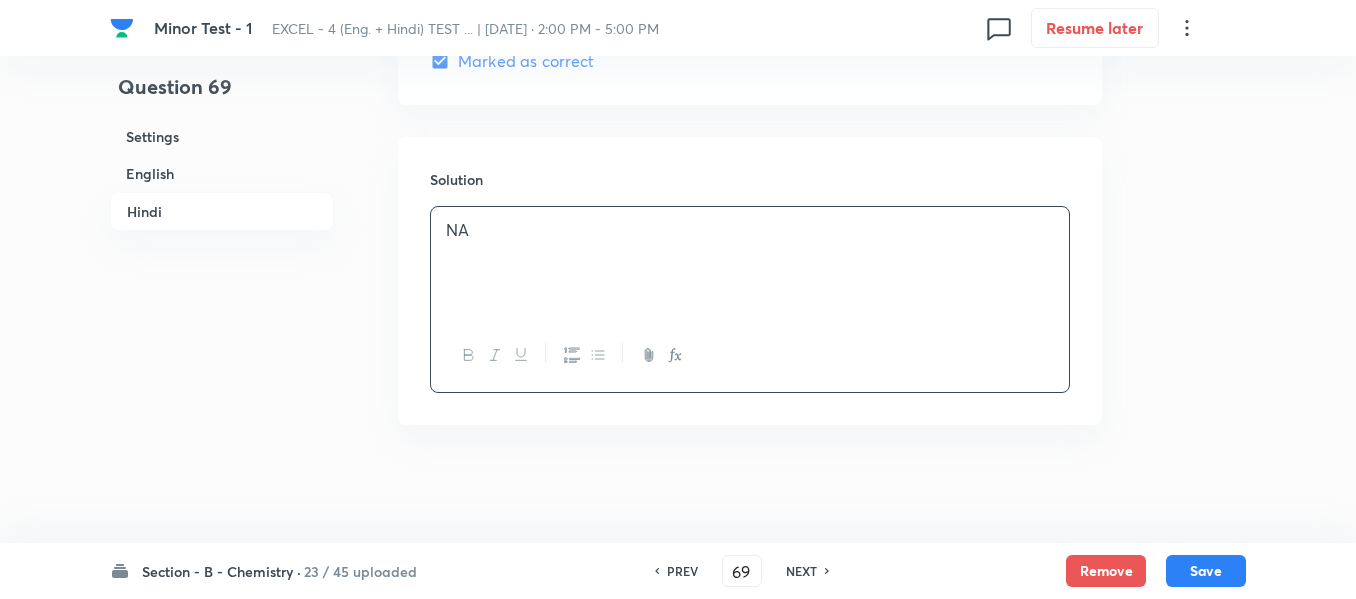 click on "English" at bounding box center (222, 173) 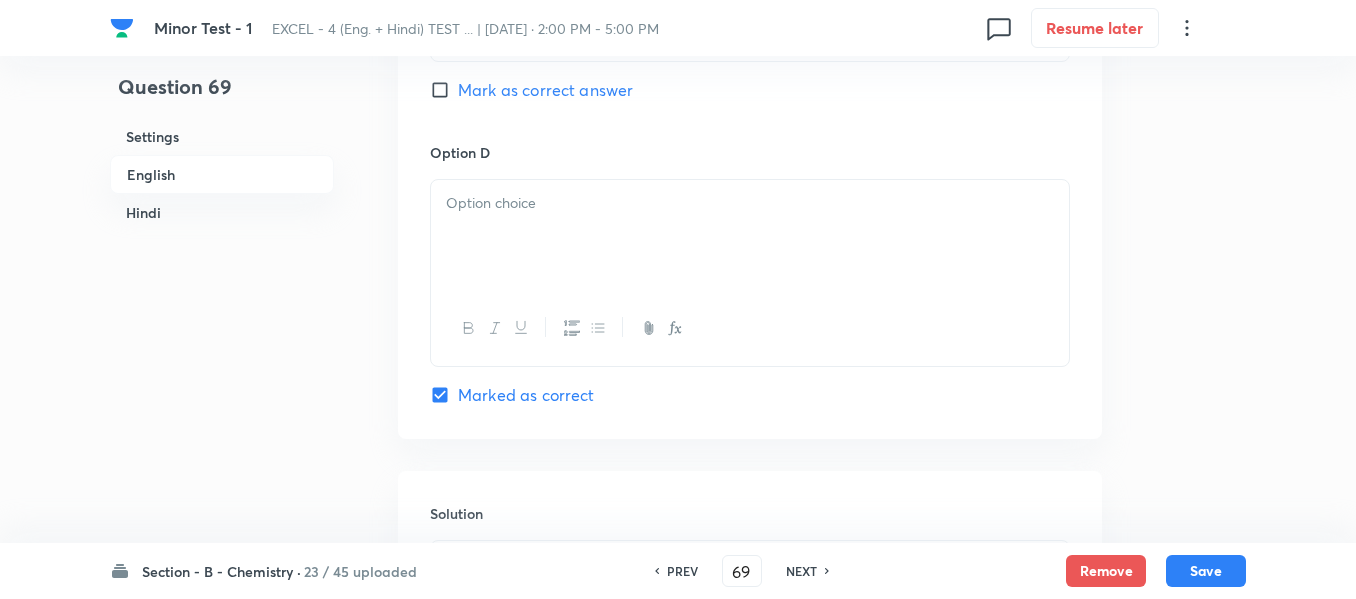 scroll, scrollTop: 1816, scrollLeft: 0, axis: vertical 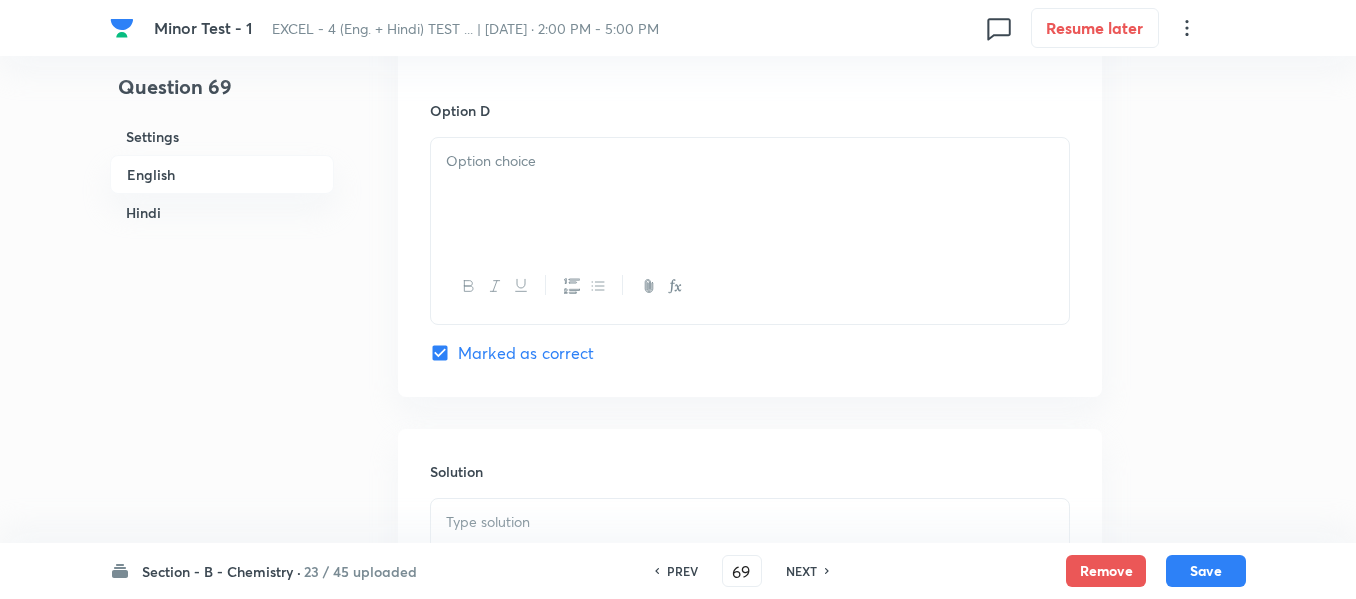 click at bounding box center [750, 161] 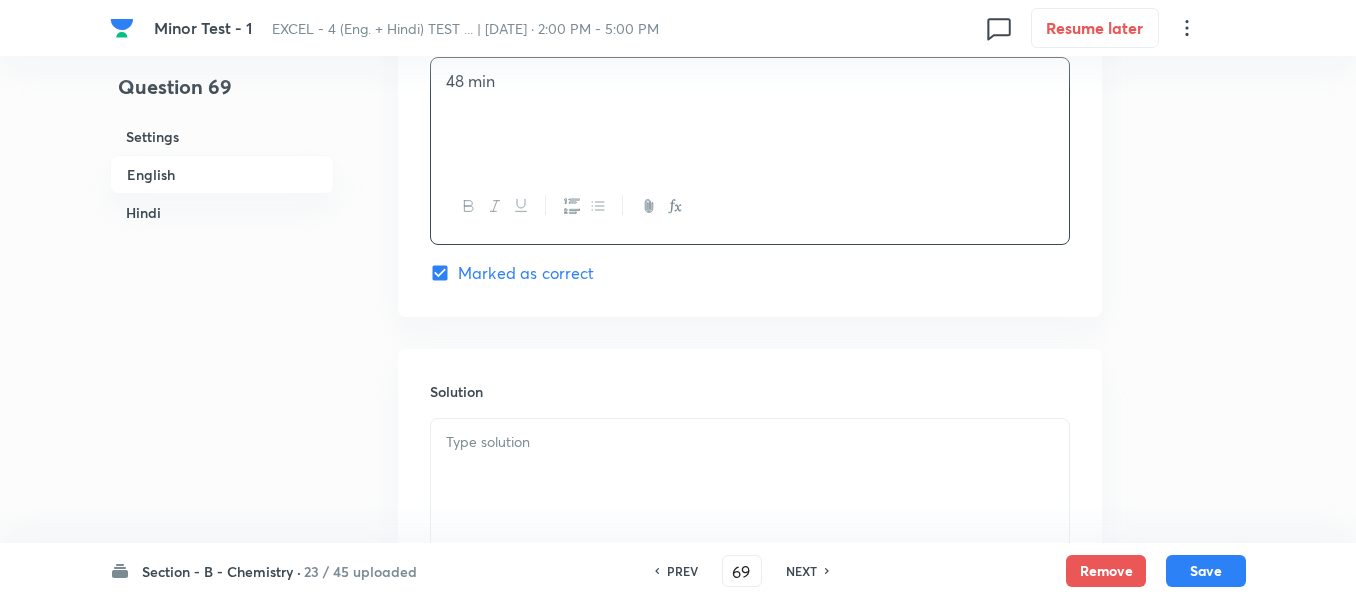 scroll, scrollTop: 2016, scrollLeft: 0, axis: vertical 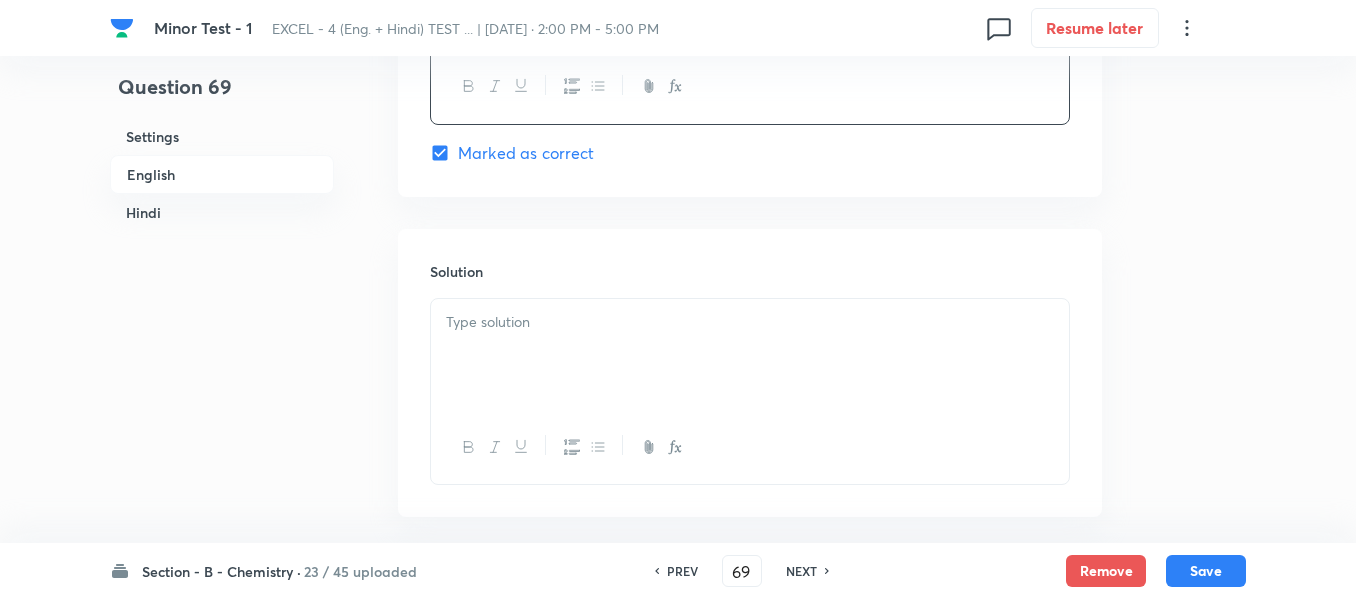 click at bounding box center (750, 322) 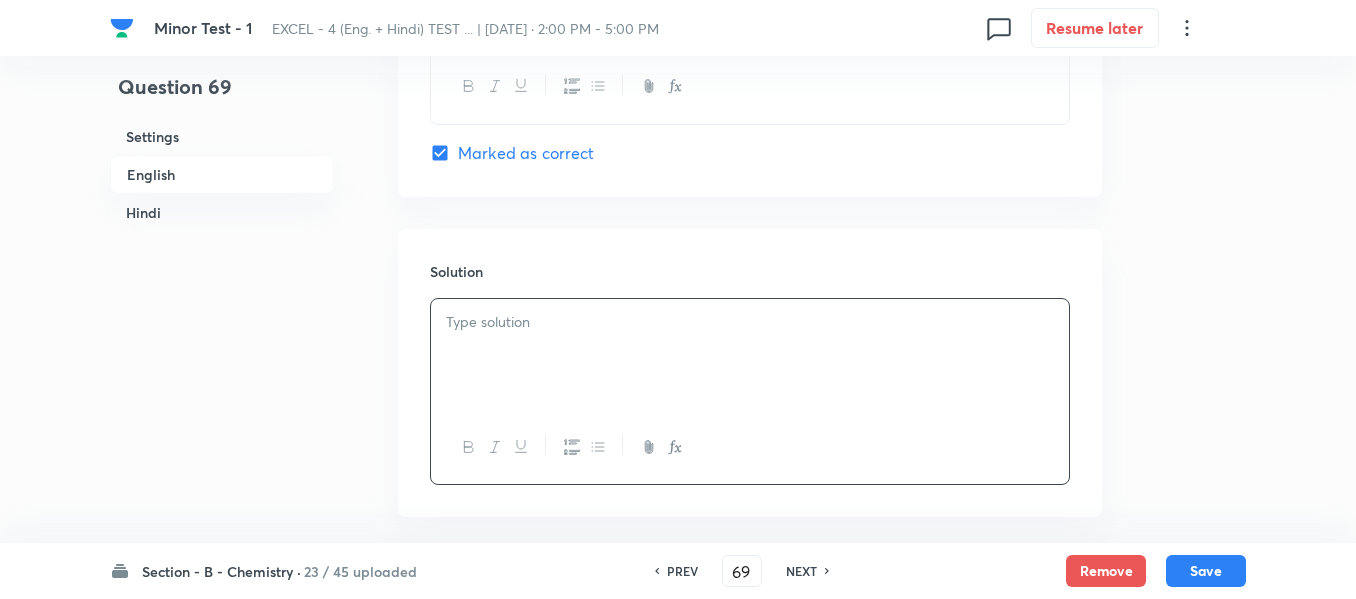type 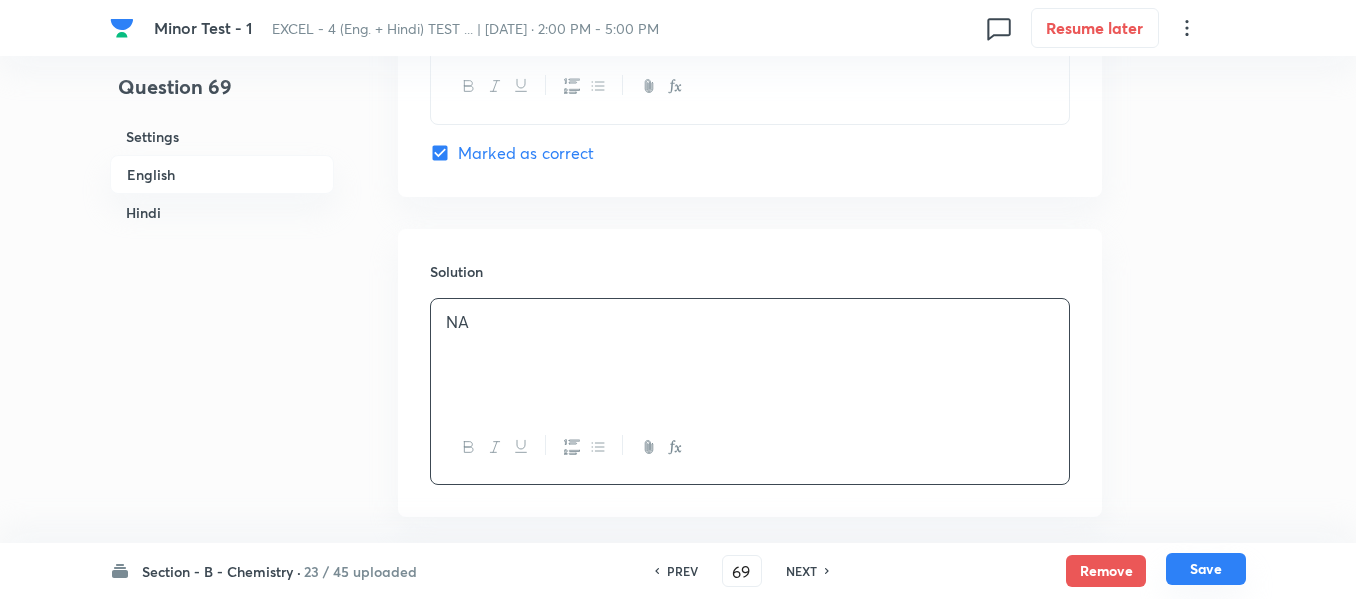 click on "Save" at bounding box center (1206, 569) 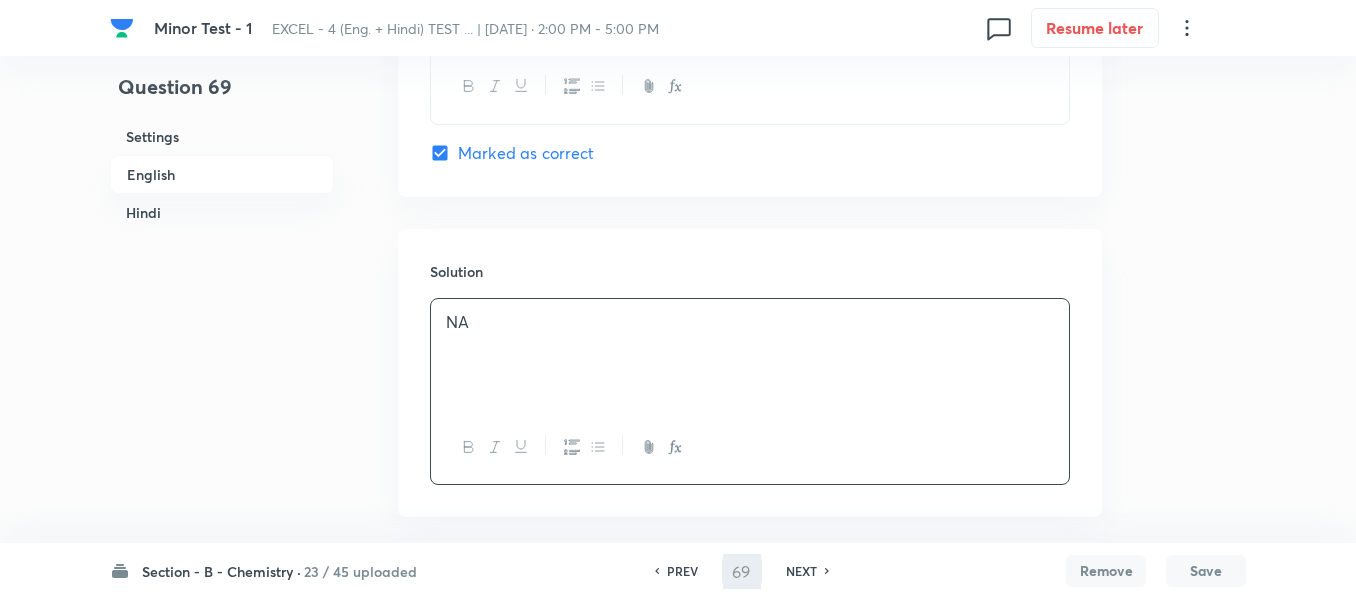 type on "70" 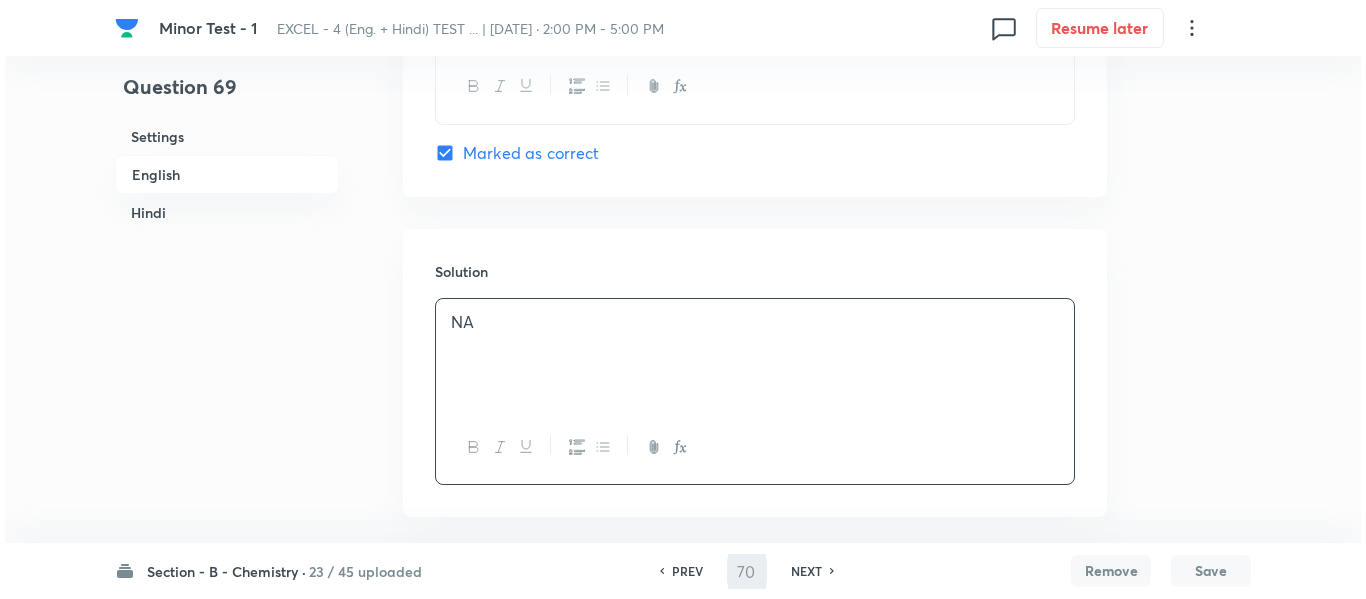 scroll, scrollTop: 0, scrollLeft: 0, axis: both 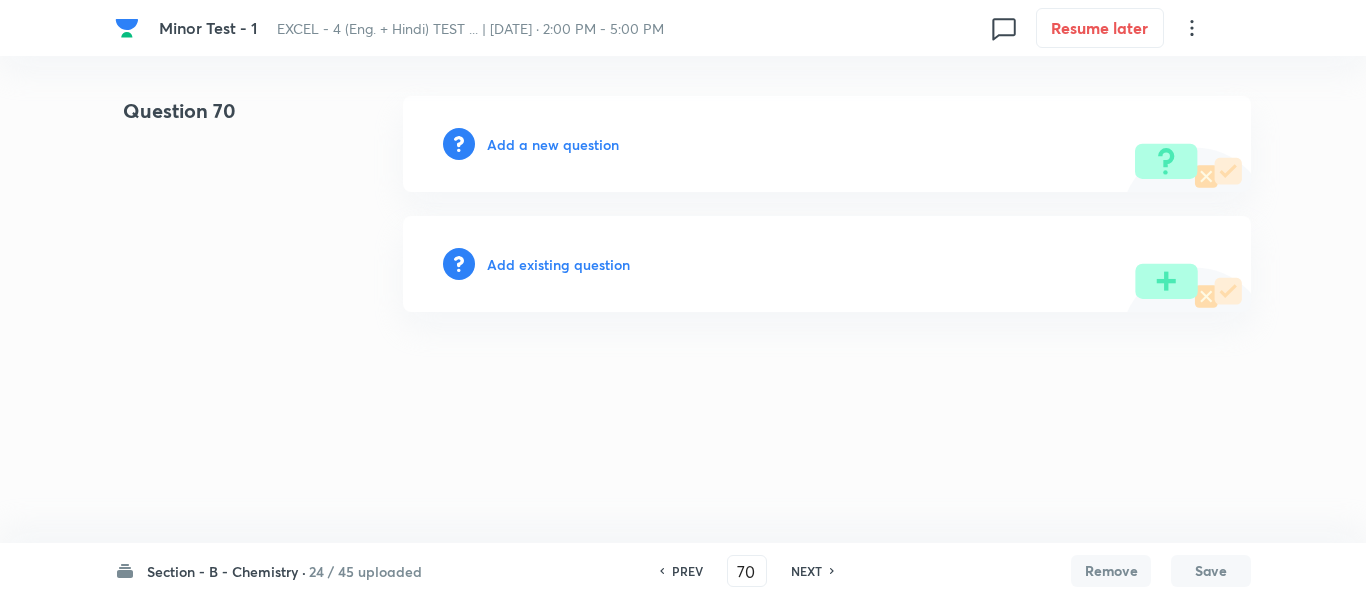 click on "Add a new question" at bounding box center [553, 144] 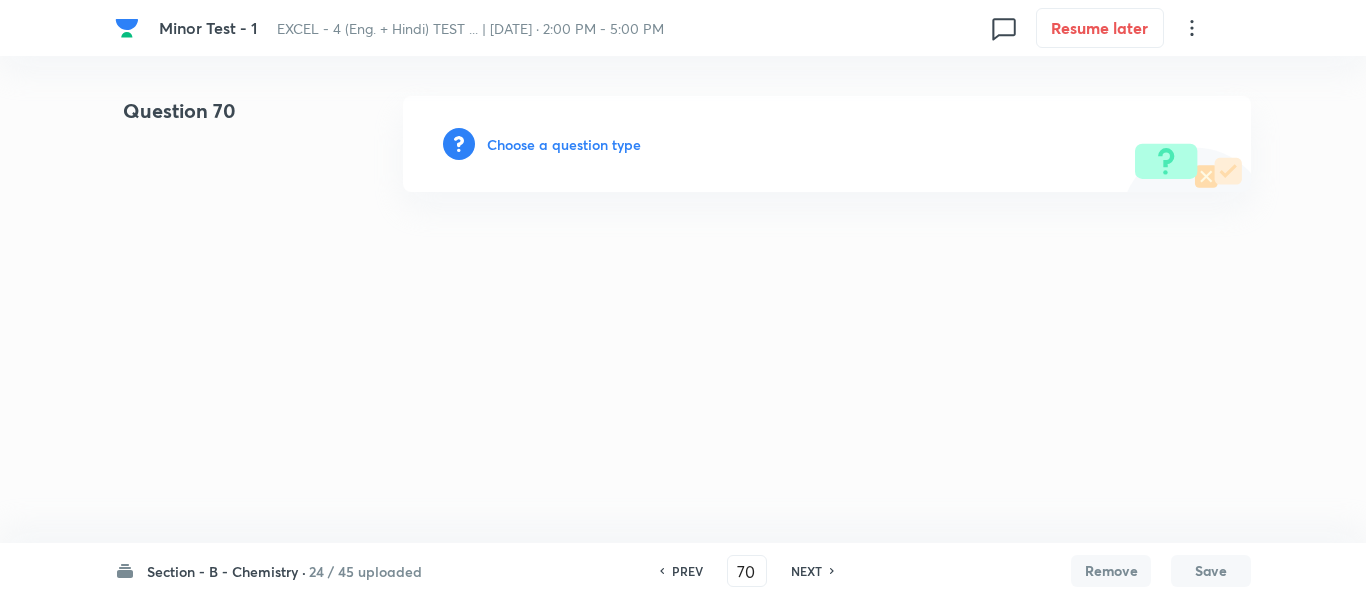click on "Choose a question type" at bounding box center [564, 144] 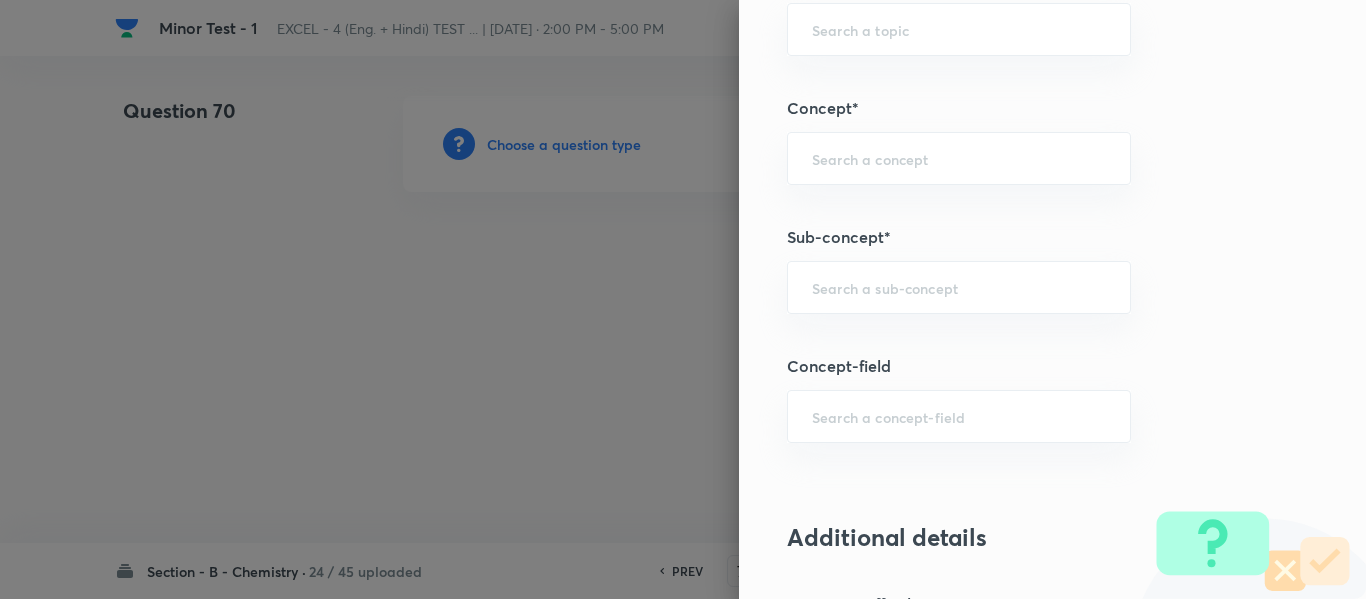 scroll, scrollTop: 1300, scrollLeft: 0, axis: vertical 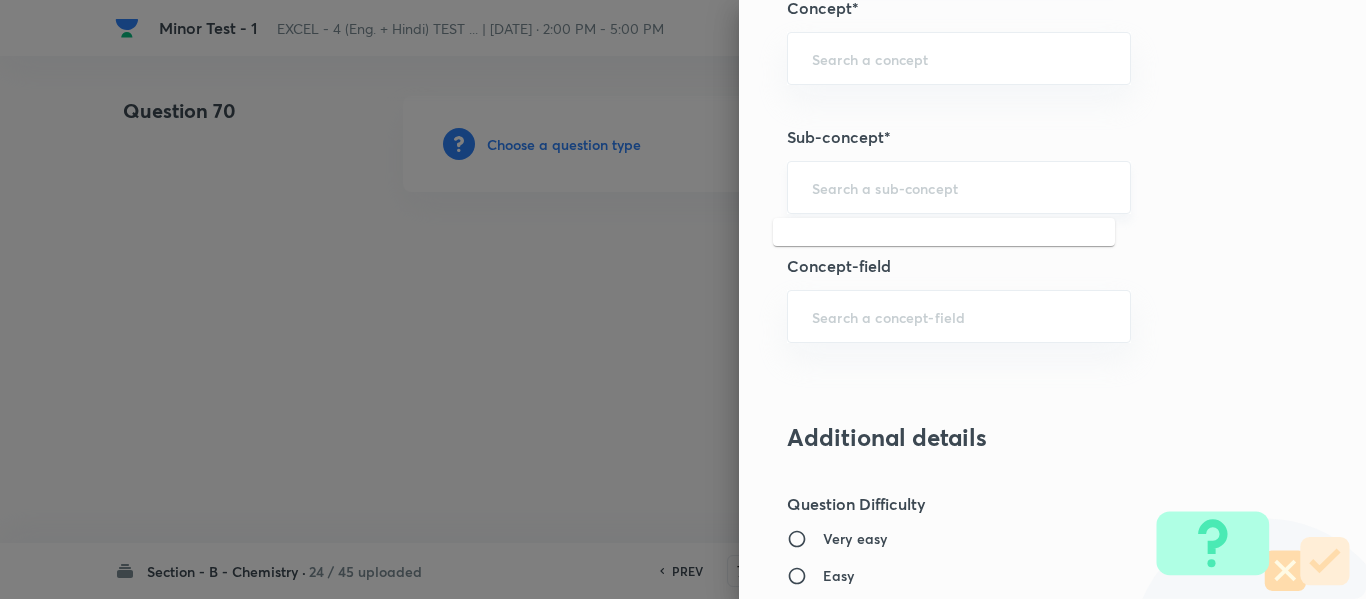 click at bounding box center (959, 187) 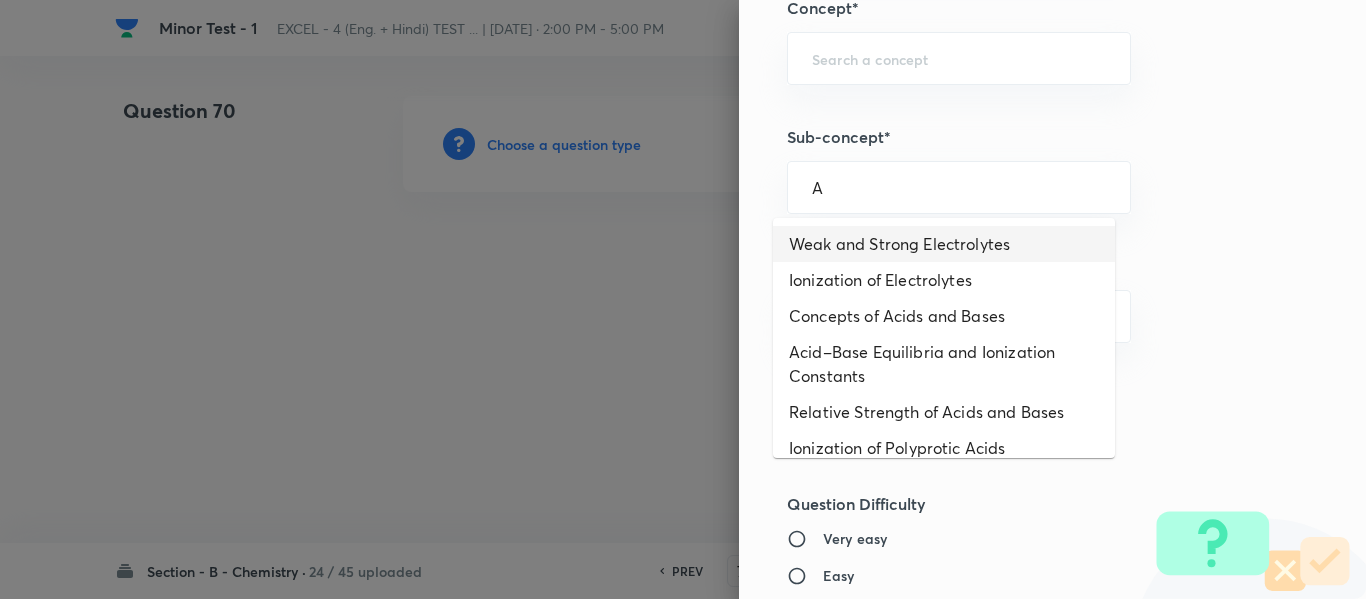 click on "Weak and Strong Electrolytes" at bounding box center (944, 244) 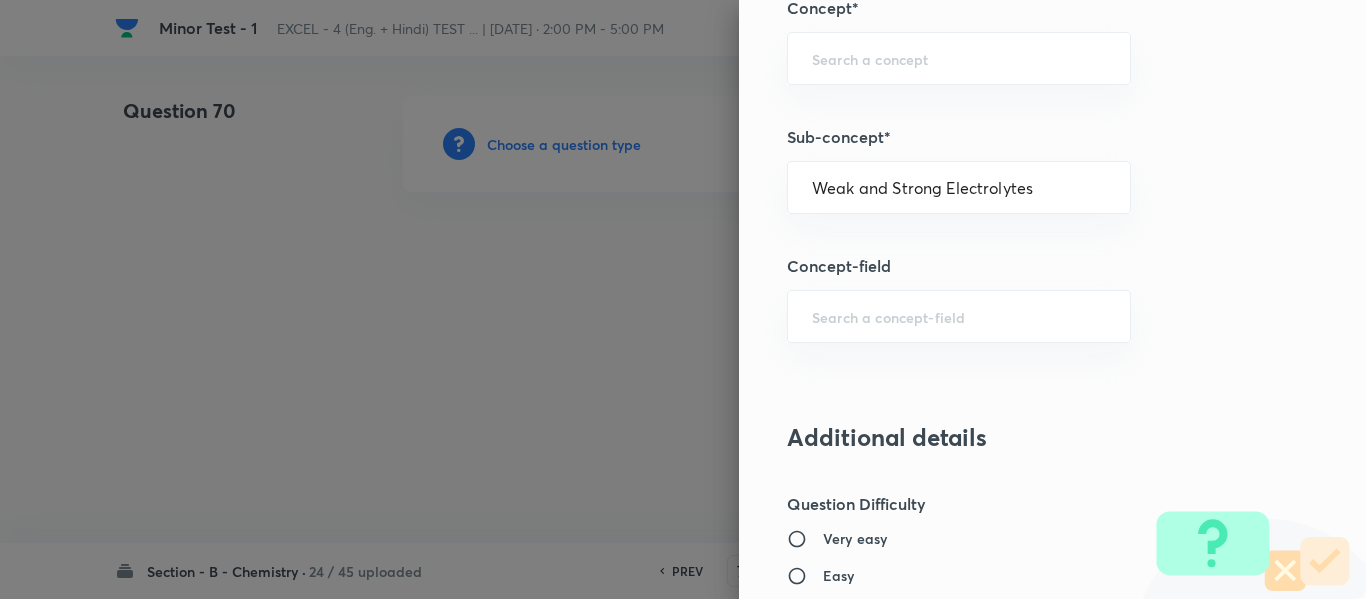 type on "Chemistry" 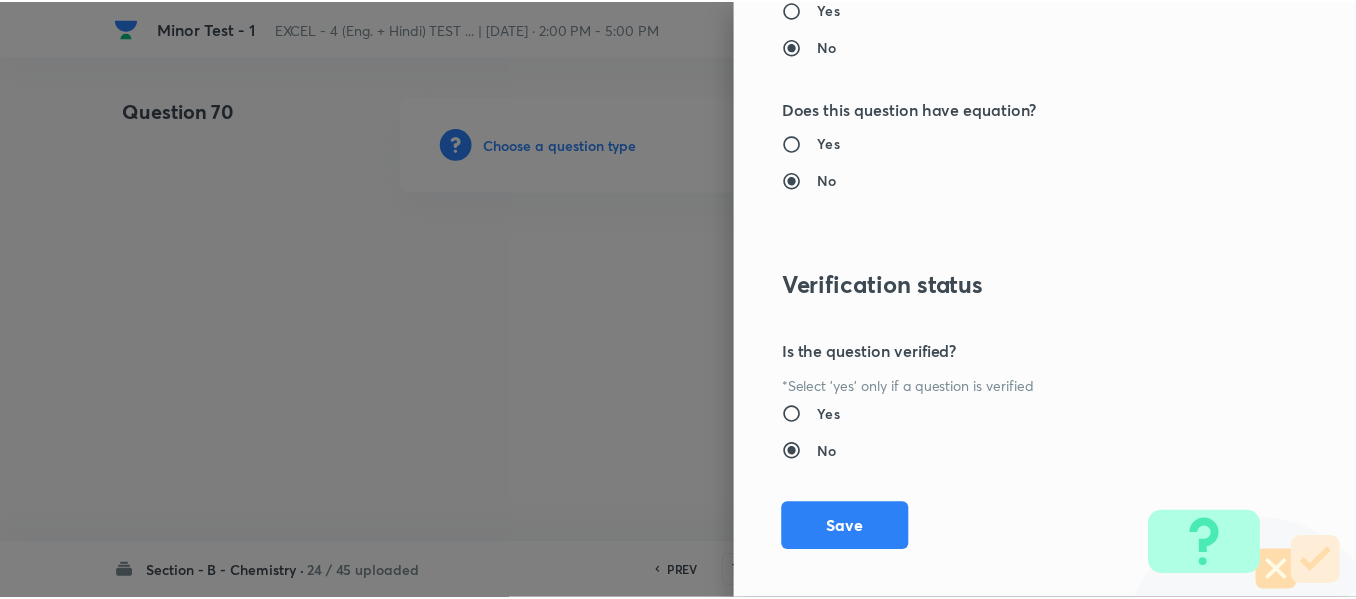 scroll, scrollTop: 2261, scrollLeft: 0, axis: vertical 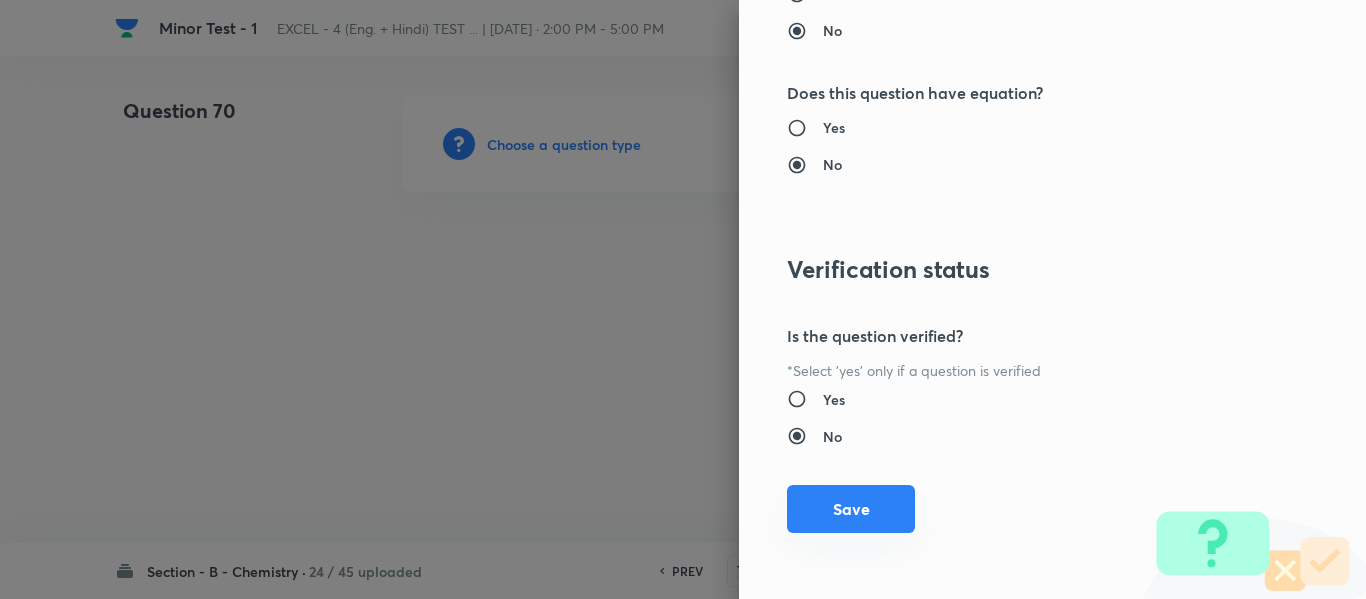 click on "Save" at bounding box center (851, 509) 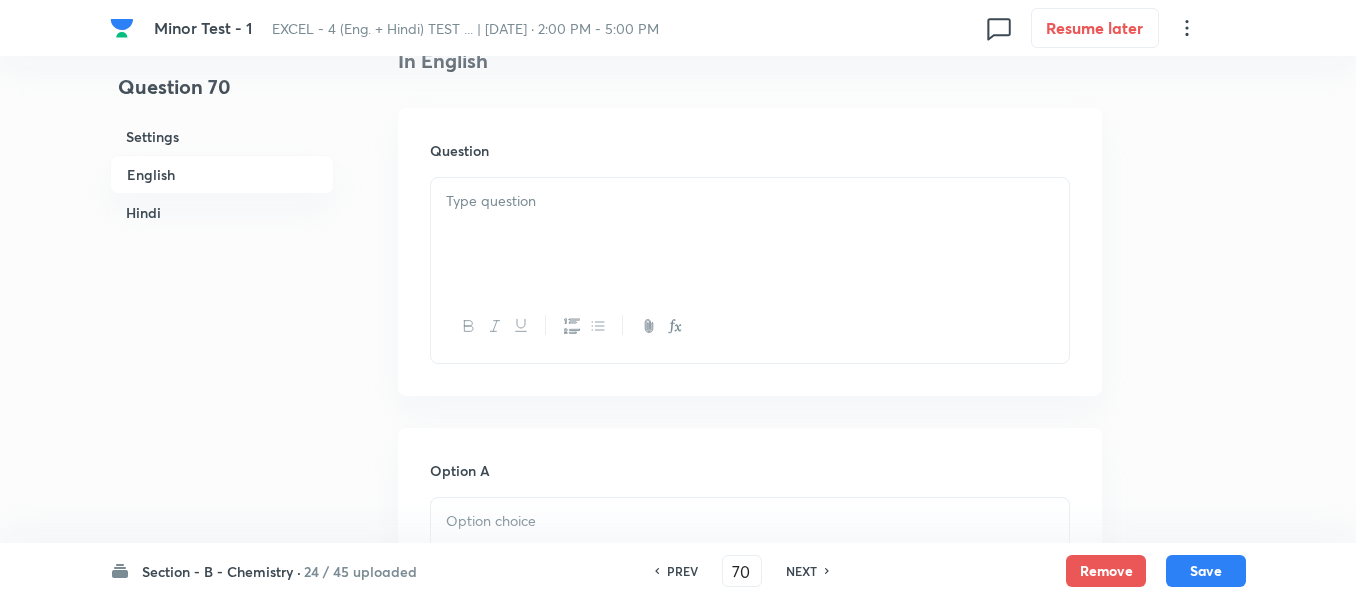 scroll, scrollTop: 600, scrollLeft: 0, axis: vertical 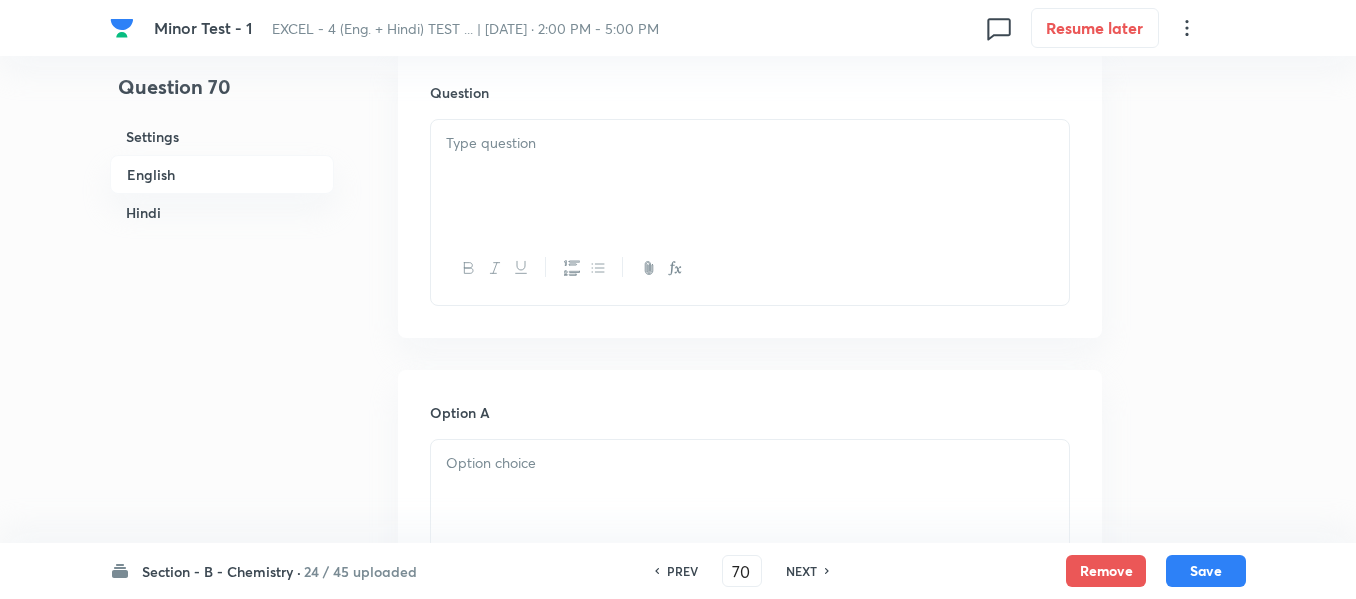 click at bounding box center (750, 176) 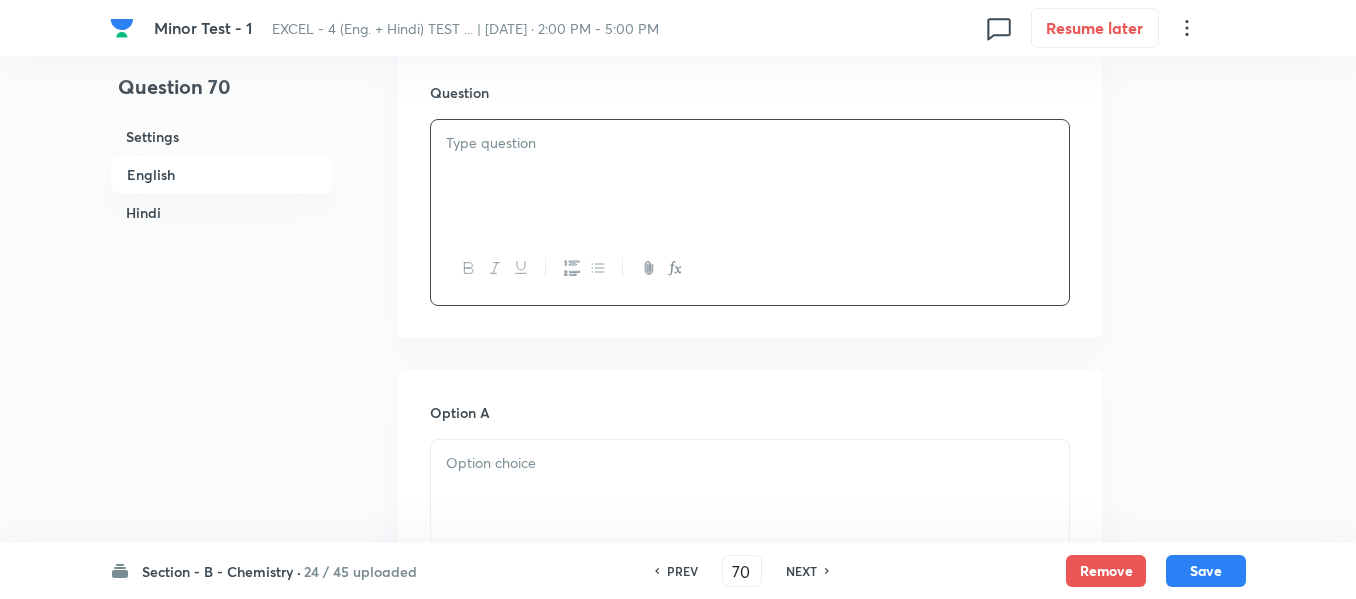 click at bounding box center [750, 176] 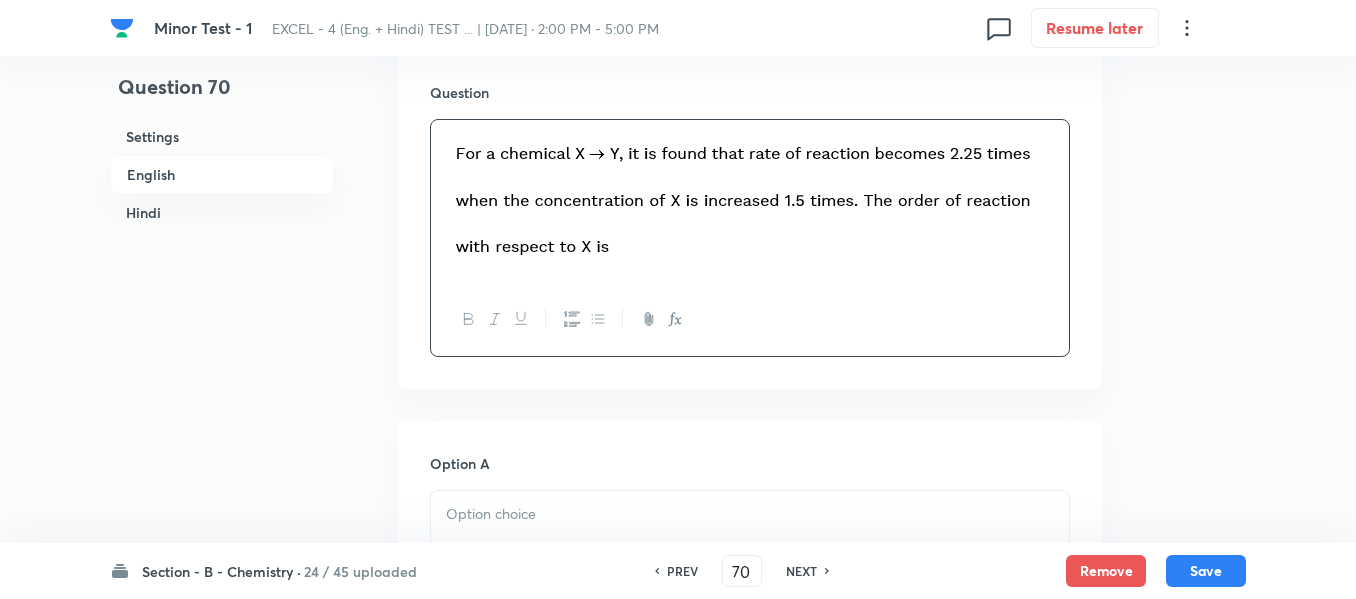 click on "Hindi" at bounding box center [222, 212] 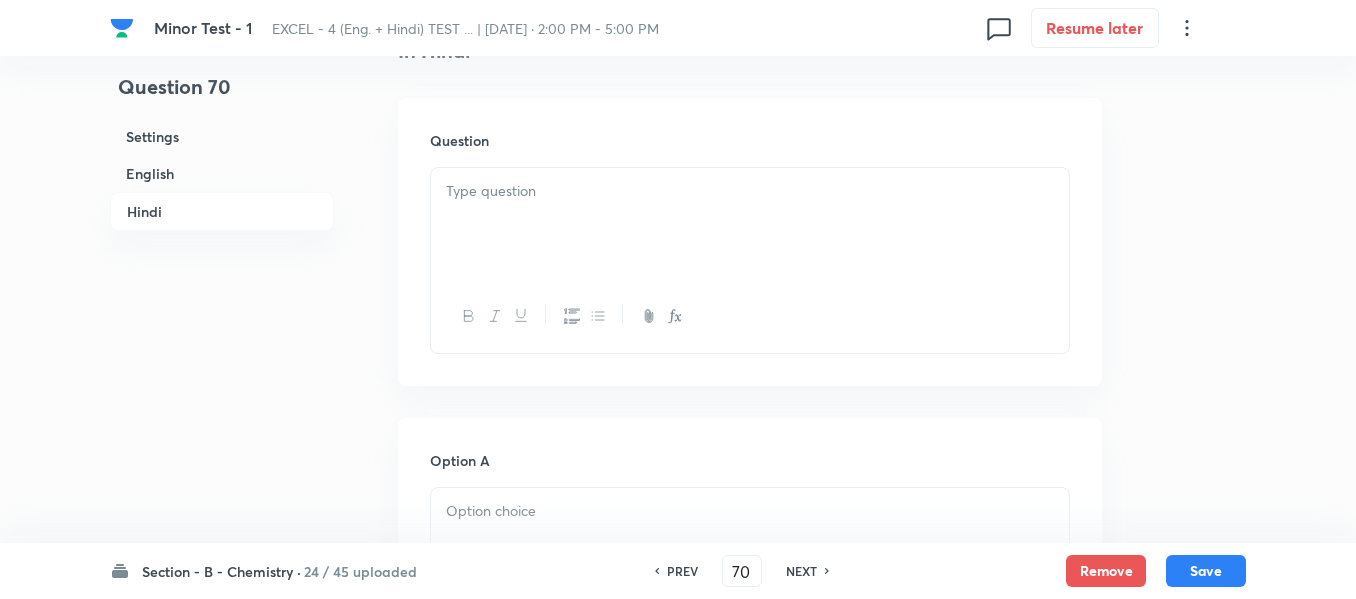 scroll, scrollTop: 2691, scrollLeft: 0, axis: vertical 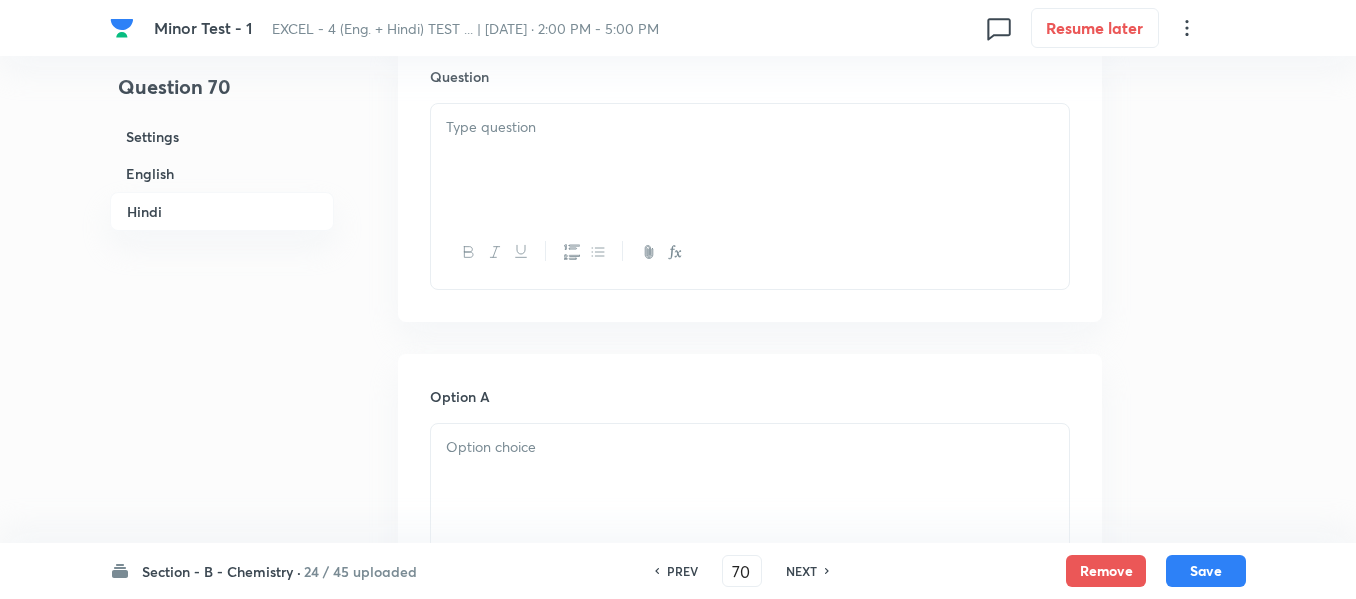 click at bounding box center (750, 160) 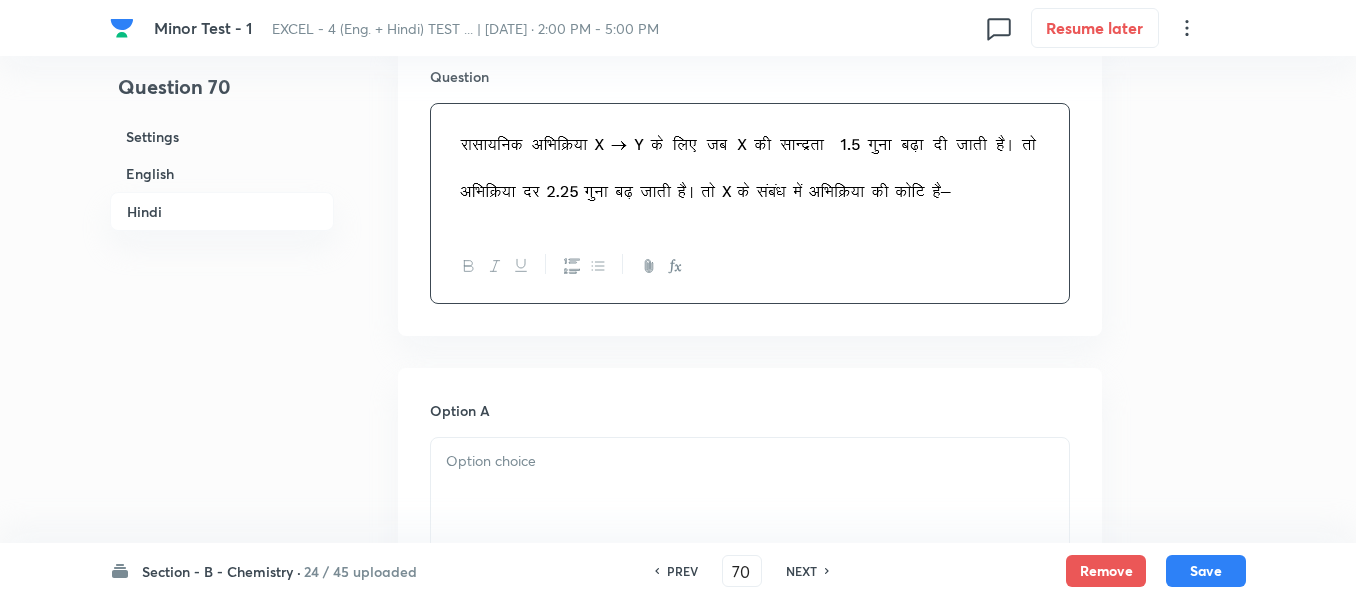 click on "English" at bounding box center (222, 173) 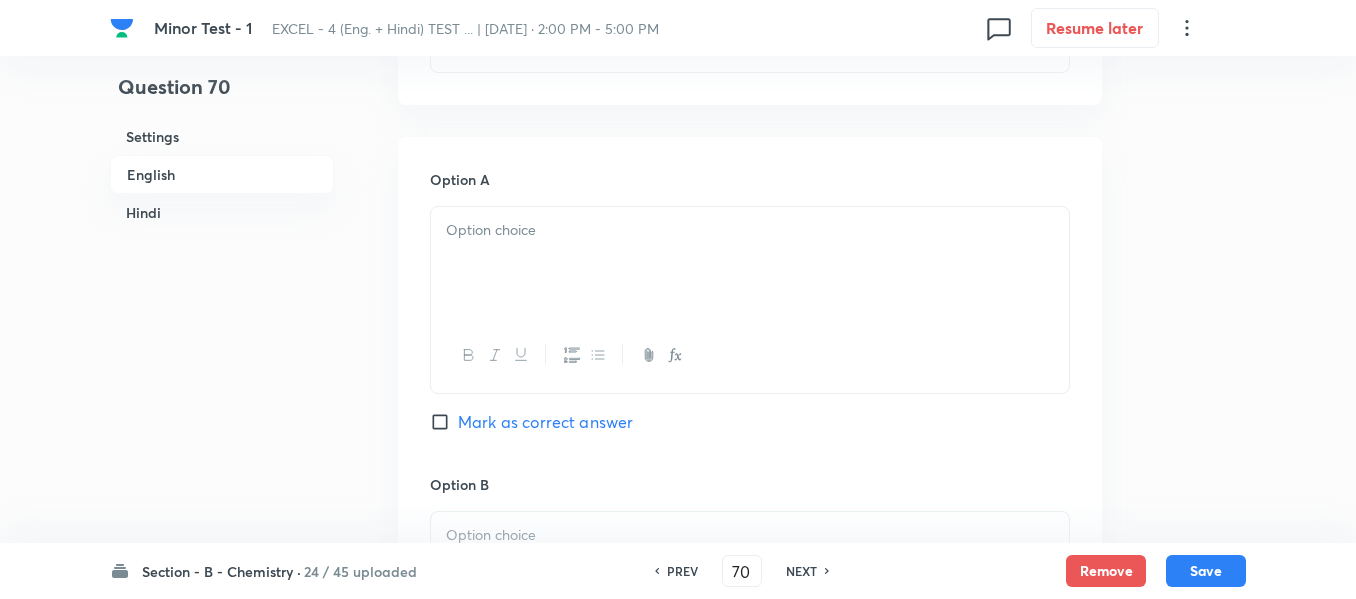 scroll, scrollTop: 916, scrollLeft: 0, axis: vertical 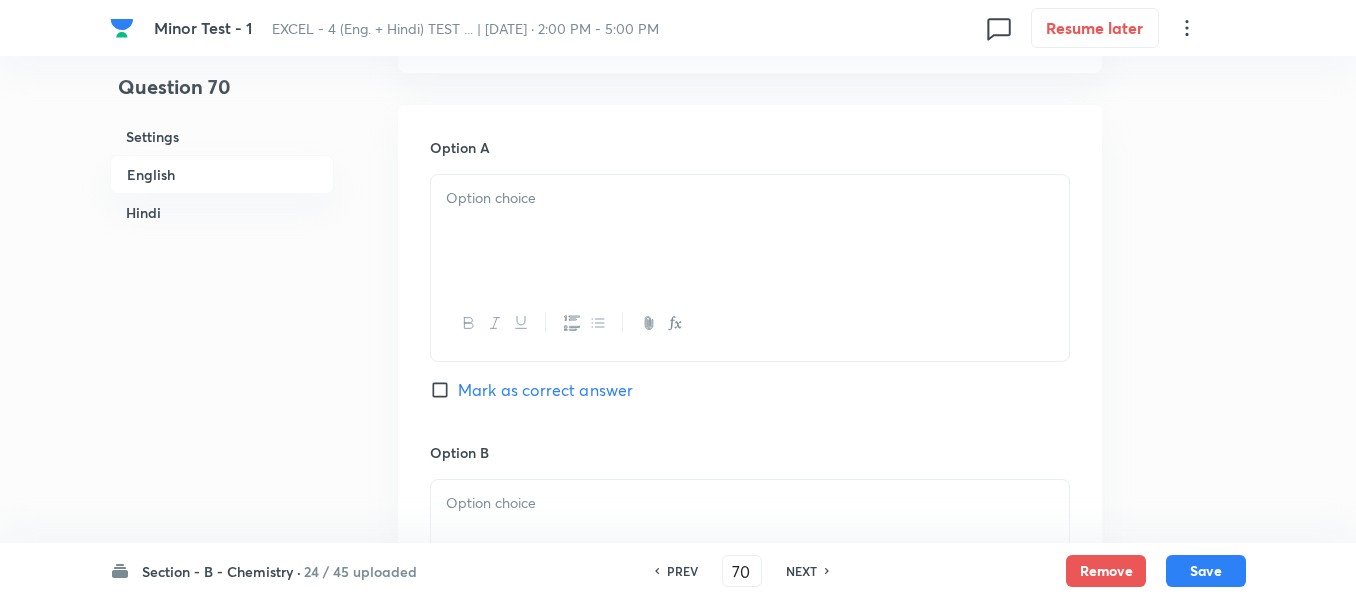 click at bounding box center (750, 231) 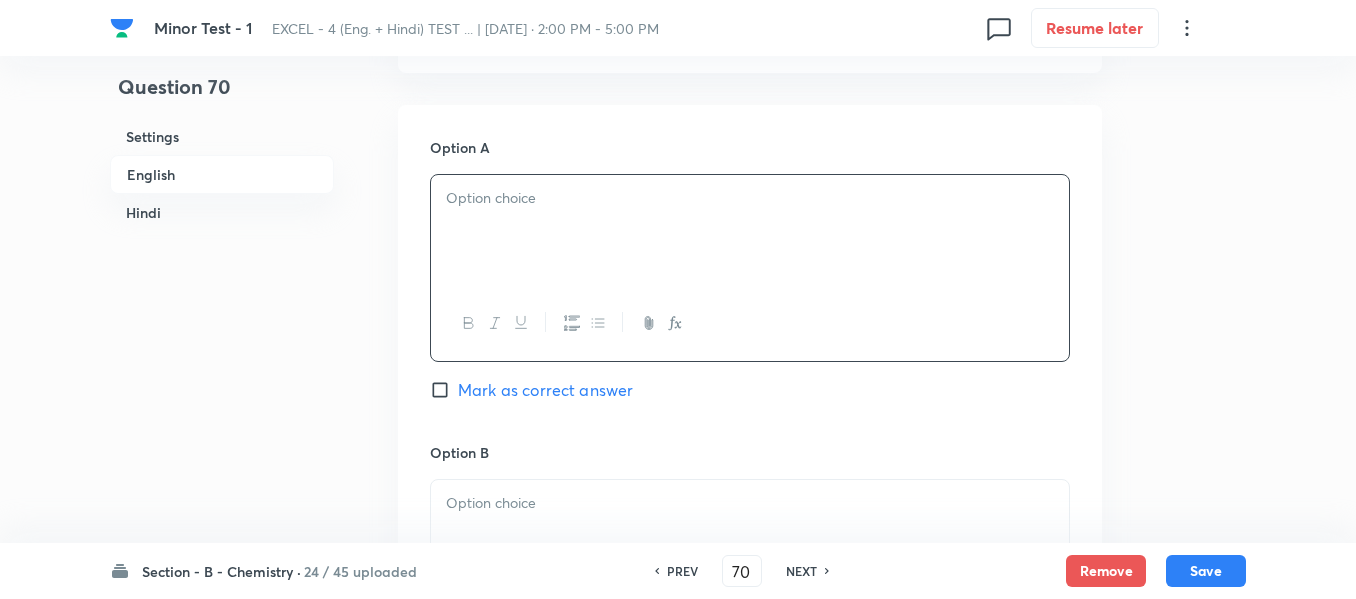 click at bounding box center [750, 231] 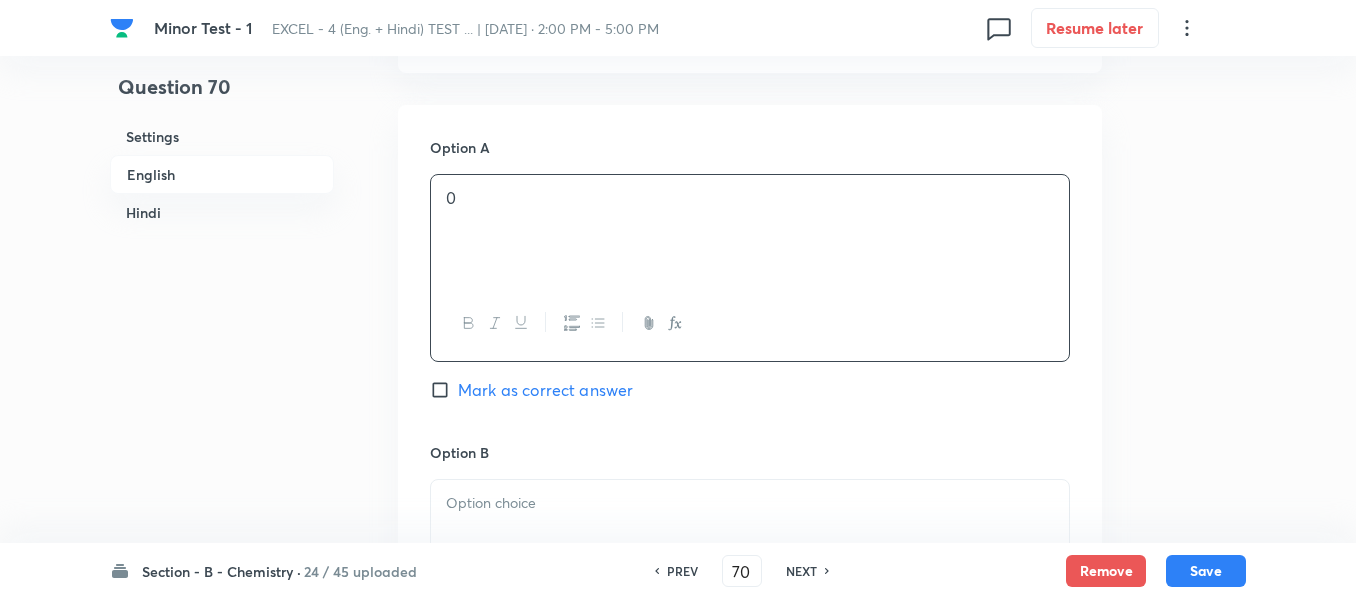 type 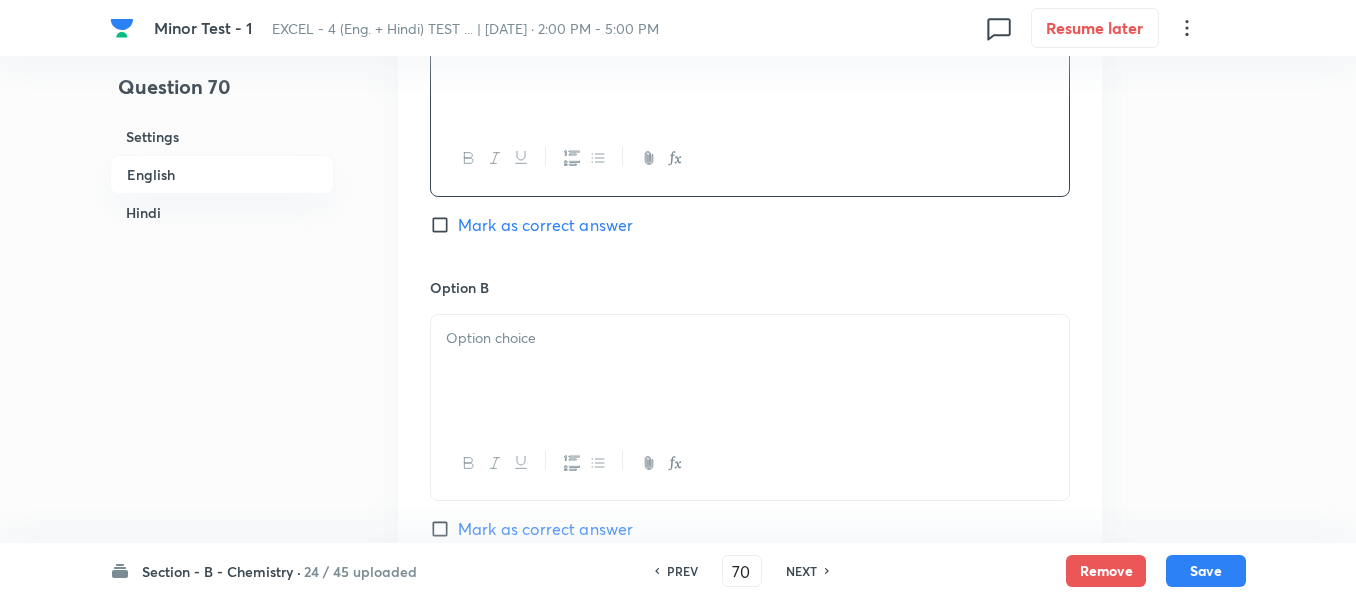 scroll, scrollTop: 1116, scrollLeft: 0, axis: vertical 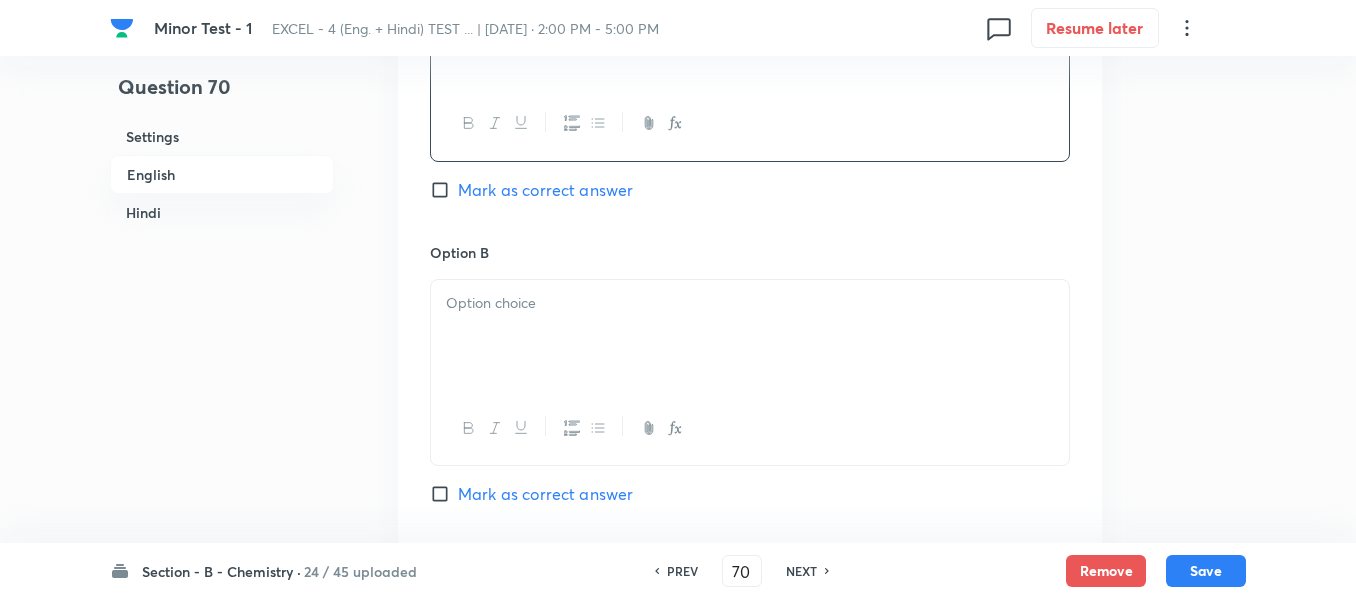 click at bounding box center [750, 336] 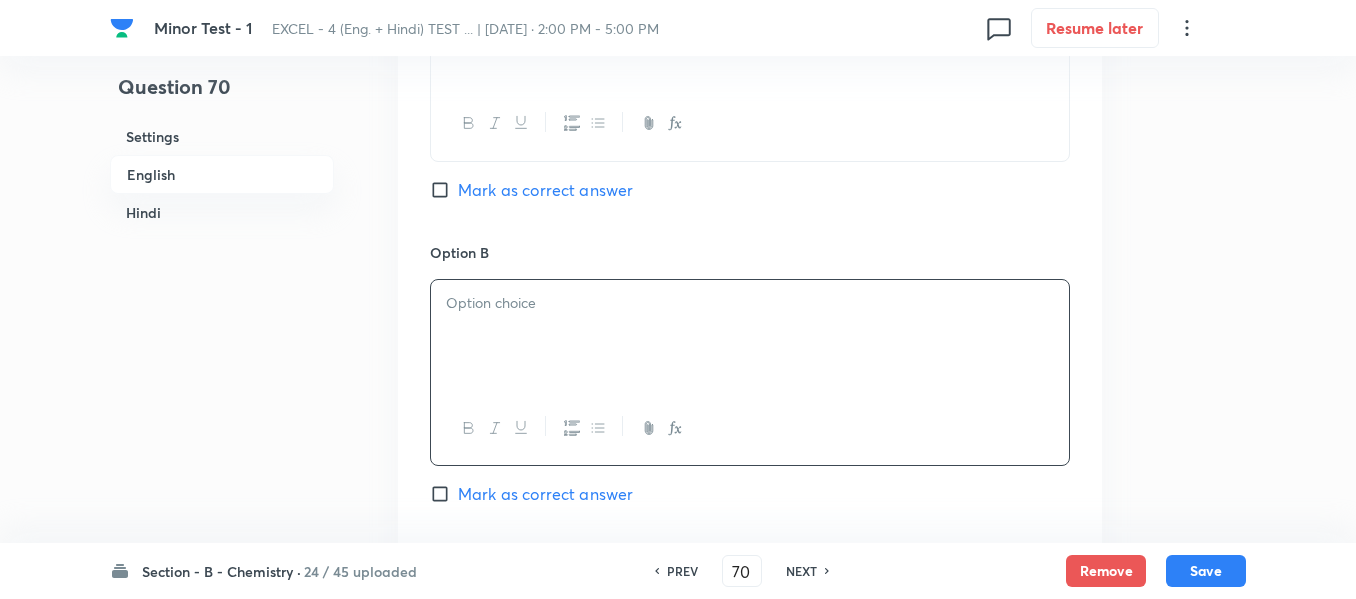 type 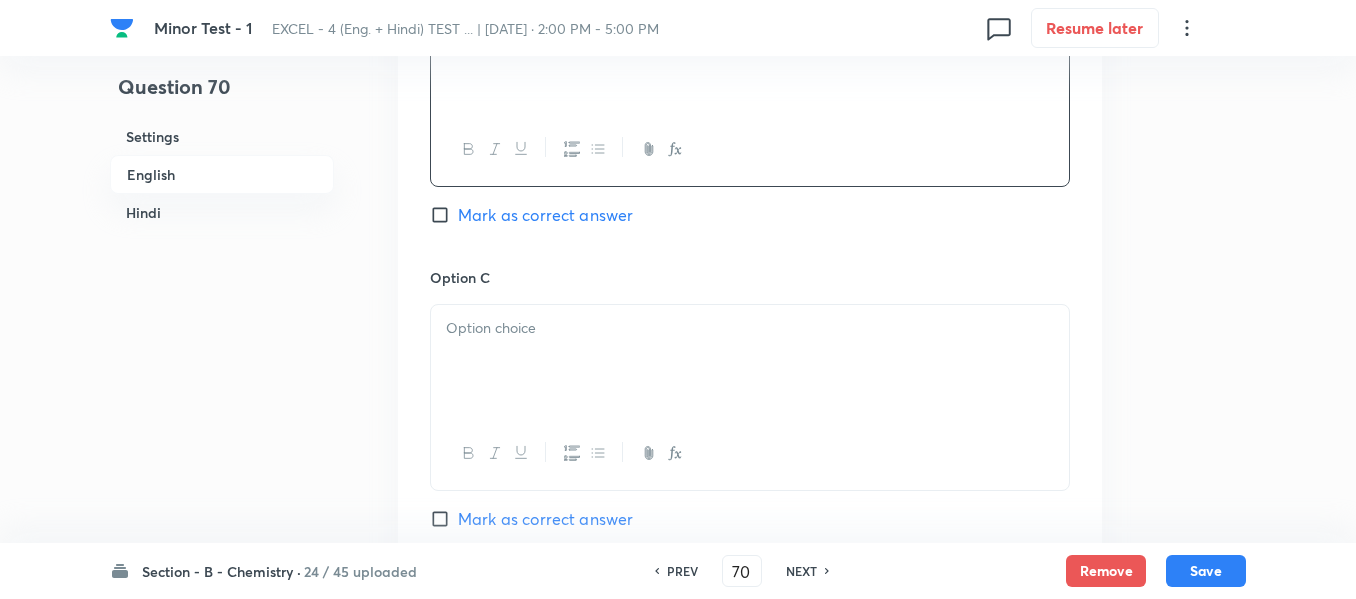 scroll, scrollTop: 1416, scrollLeft: 0, axis: vertical 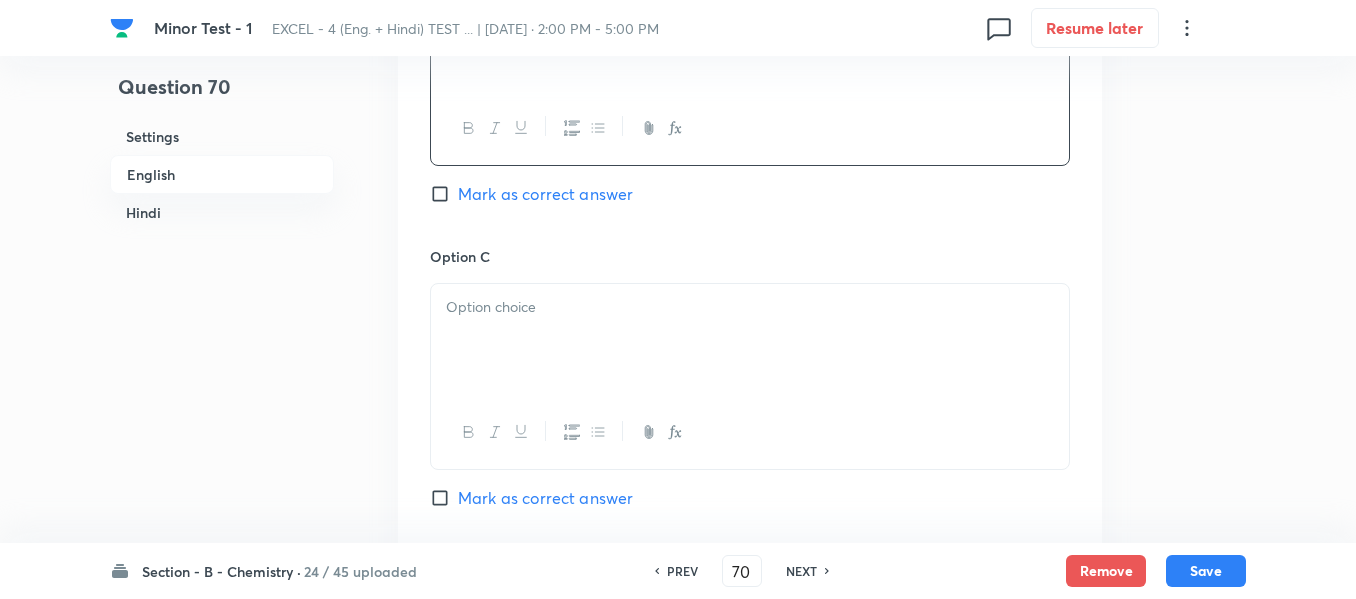 click at bounding box center [750, 340] 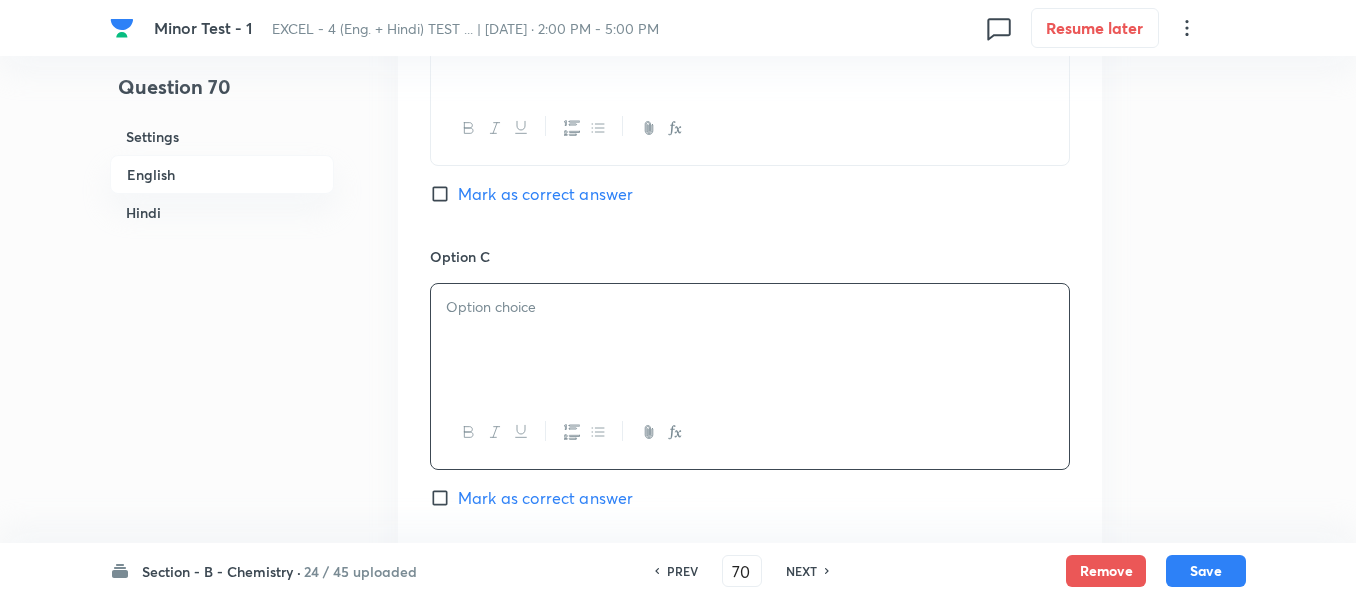 type 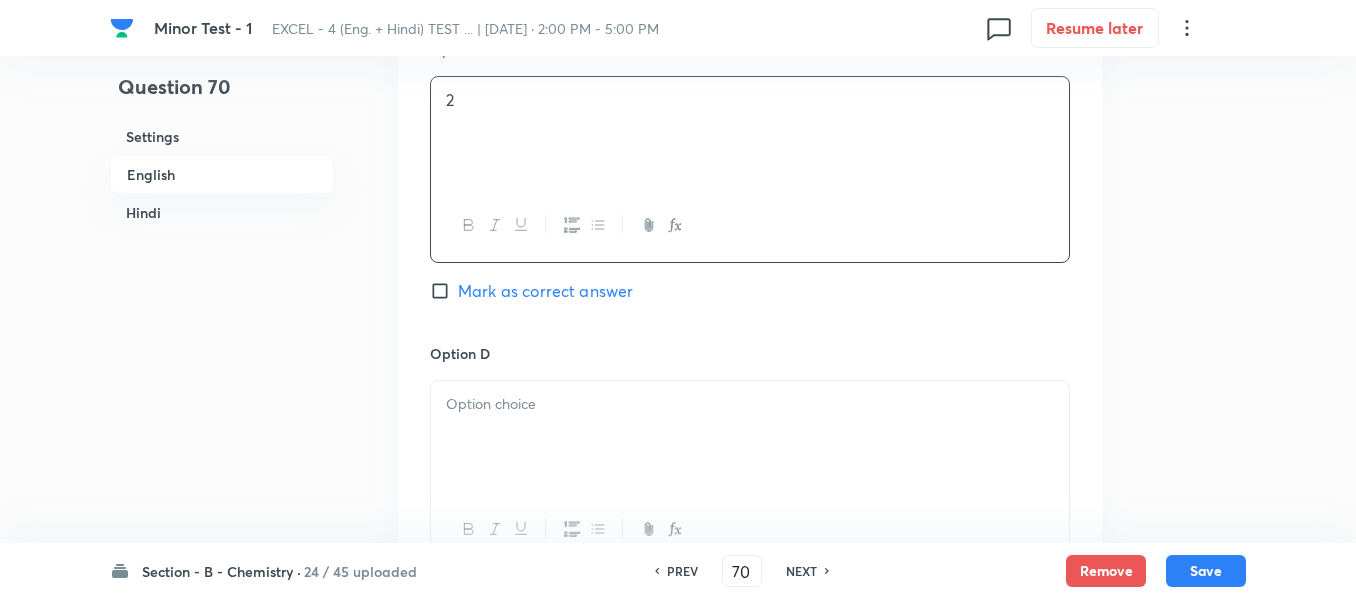 scroll, scrollTop: 1716, scrollLeft: 0, axis: vertical 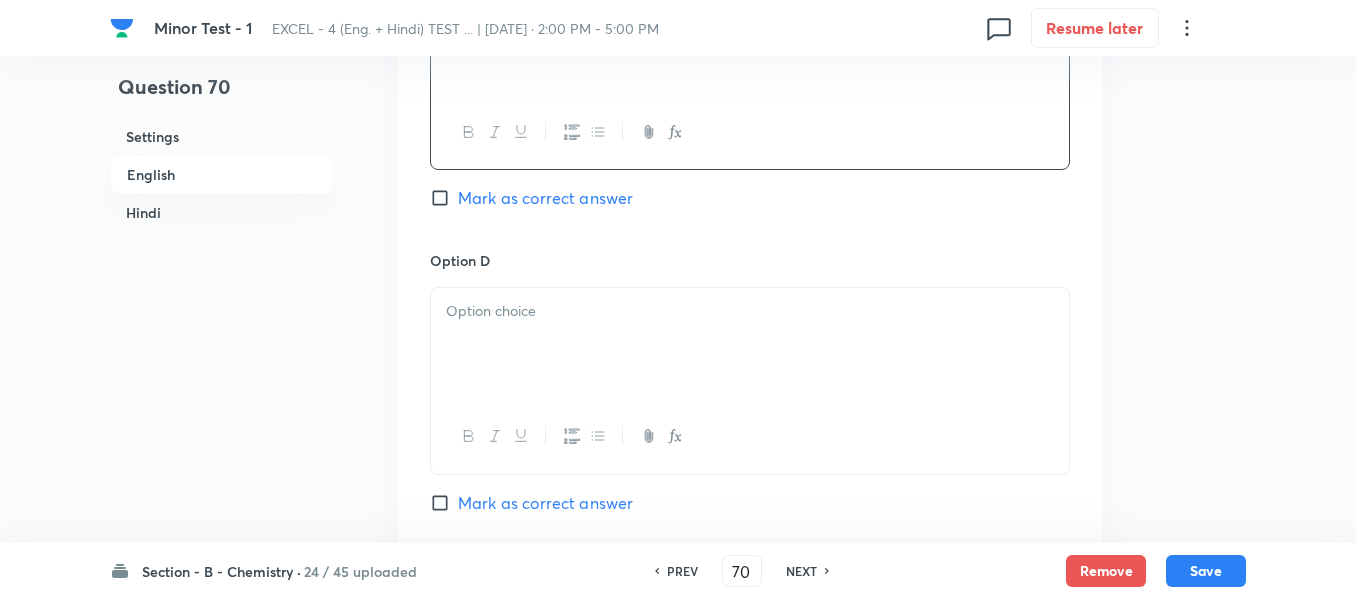 click at bounding box center [750, 344] 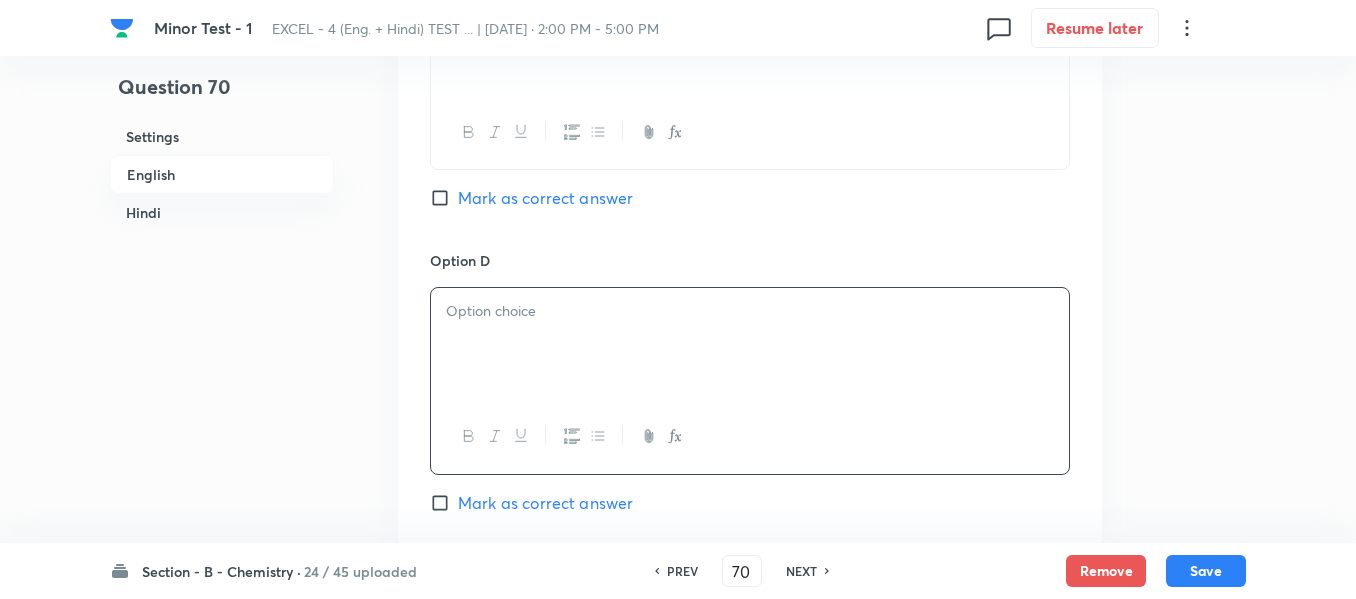 type 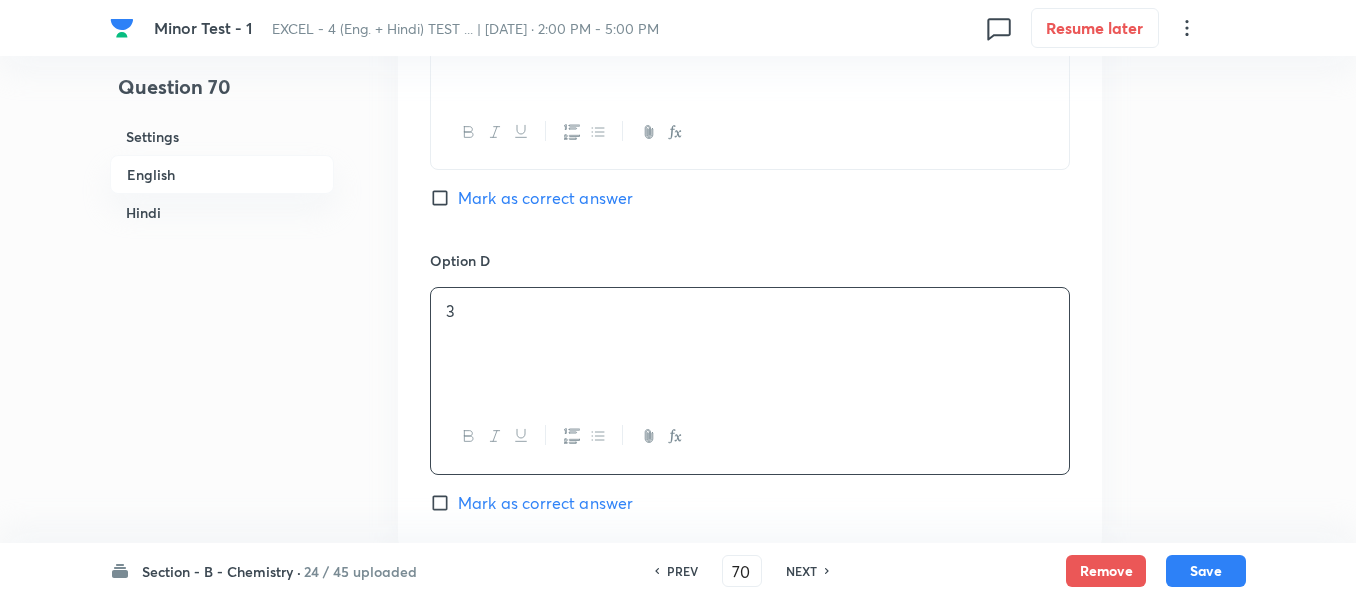 click on "Mark as correct answer" at bounding box center [444, 198] 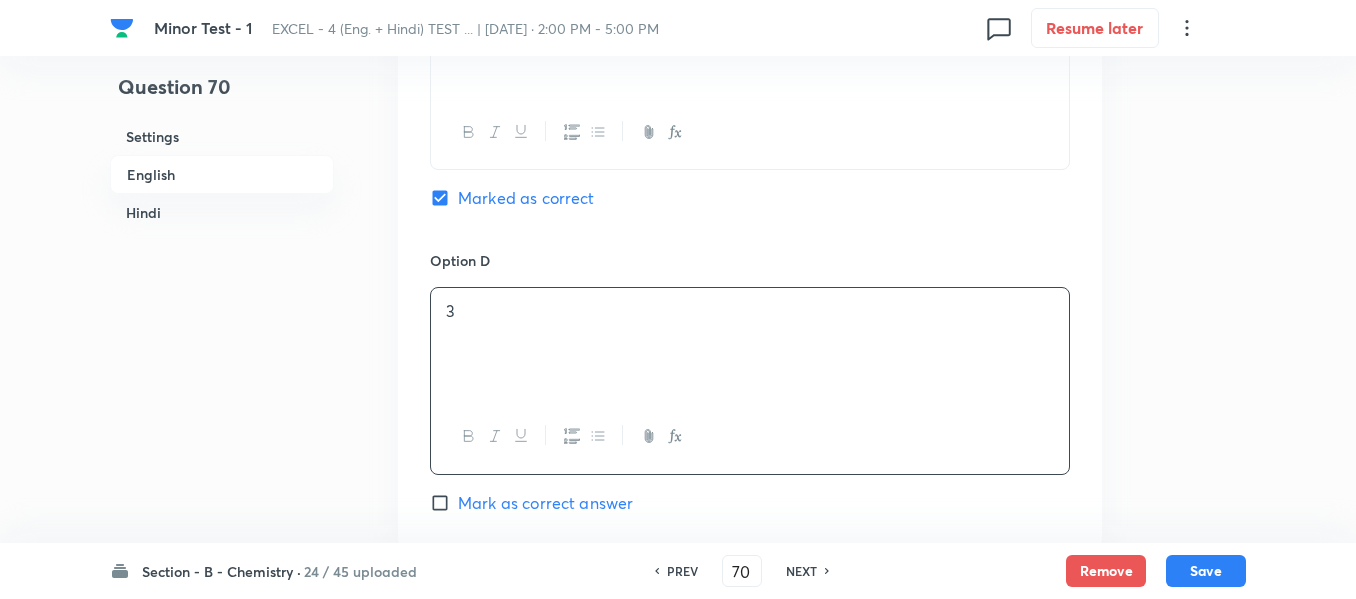 checkbox on "true" 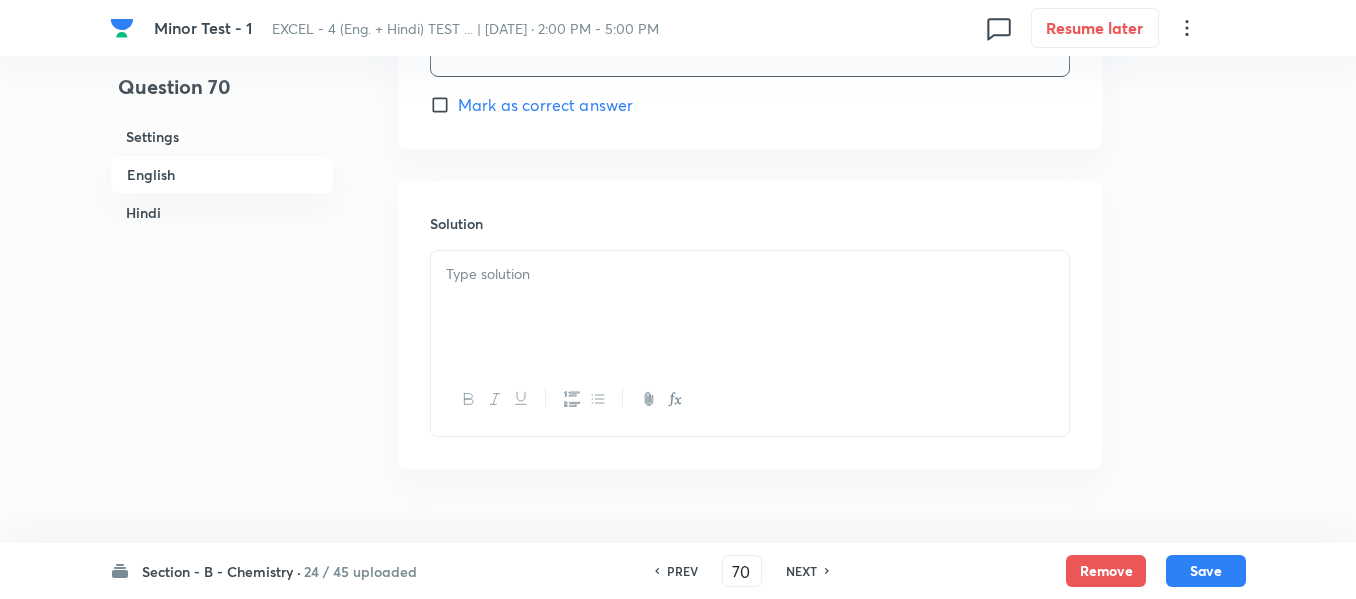scroll, scrollTop: 2116, scrollLeft: 0, axis: vertical 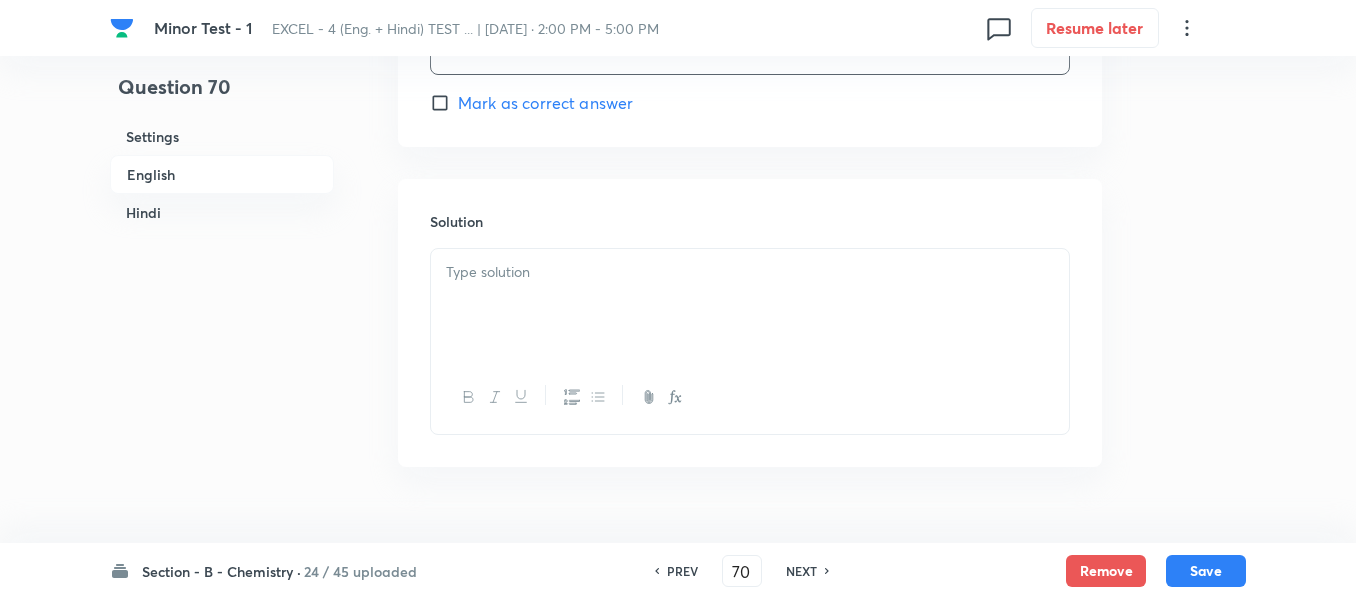 click at bounding box center [750, 305] 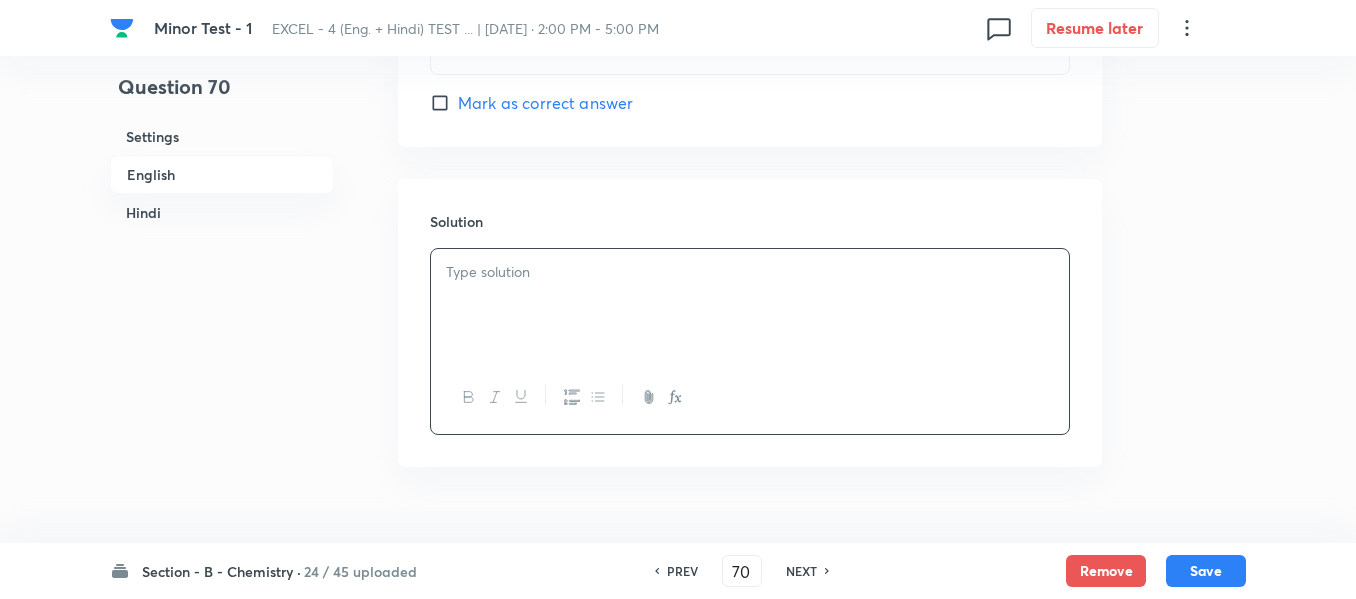 type 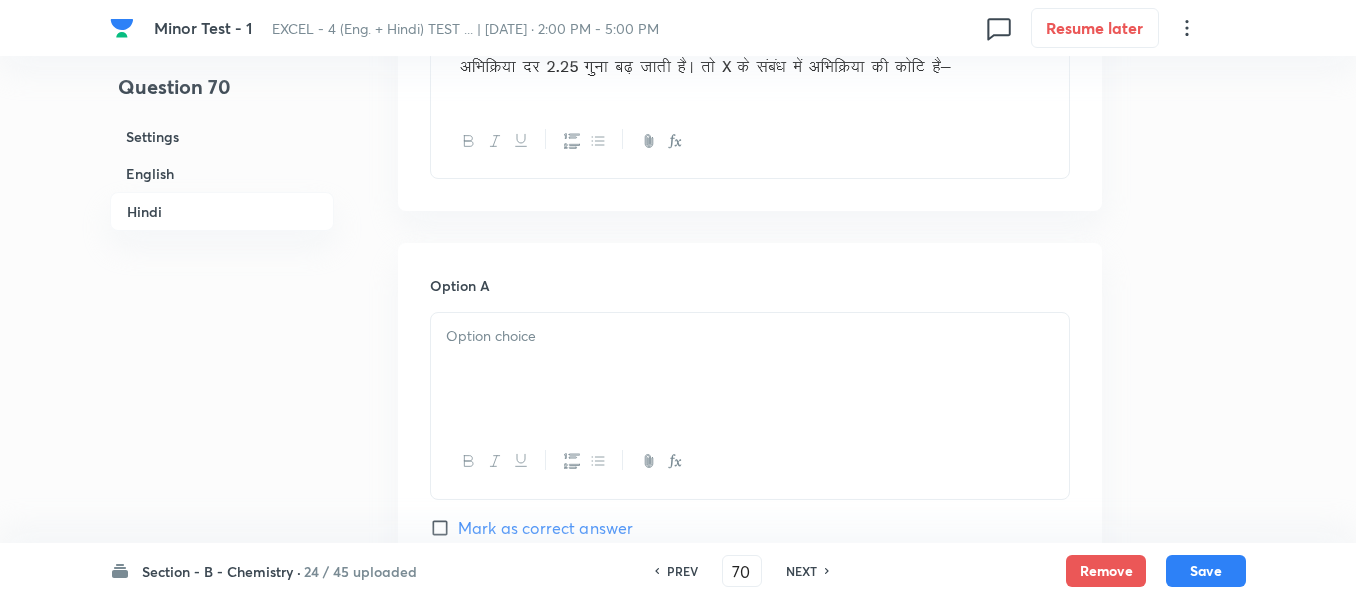 scroll, scrollTop: 2916, scrollLeft: 0, axis: vertical 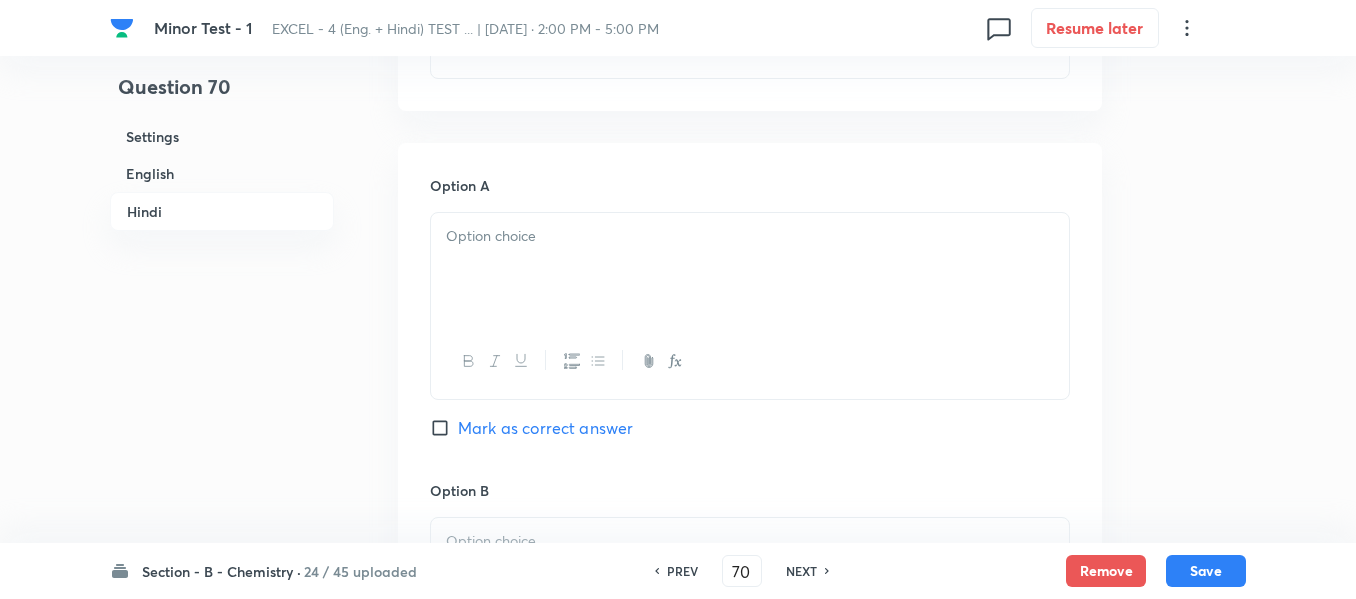 click at bounding box center (750, 236) 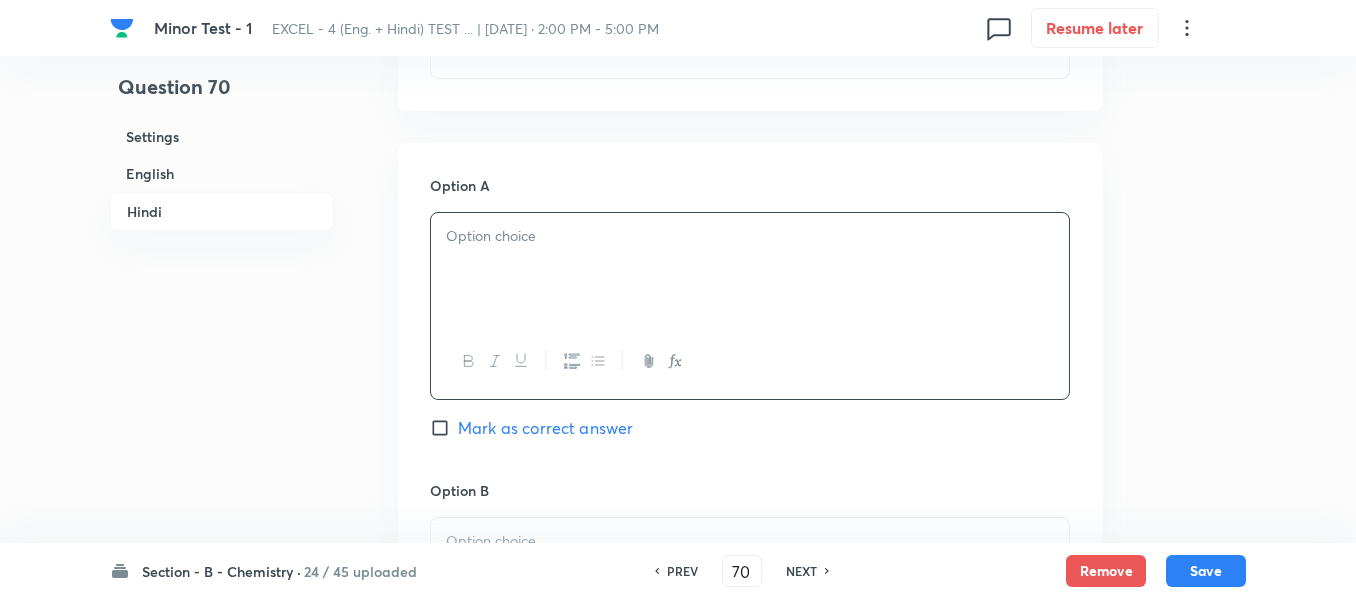 type 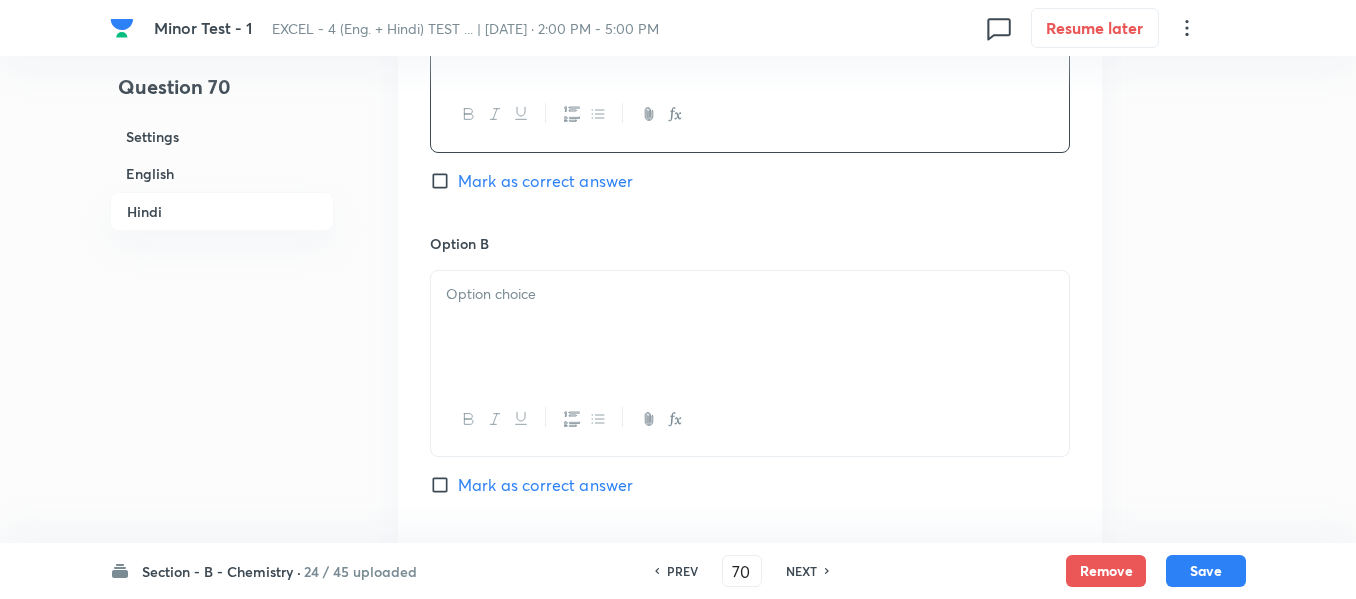scroll, scrollTop: 3216, scrollLeft: 0, axis: vertical 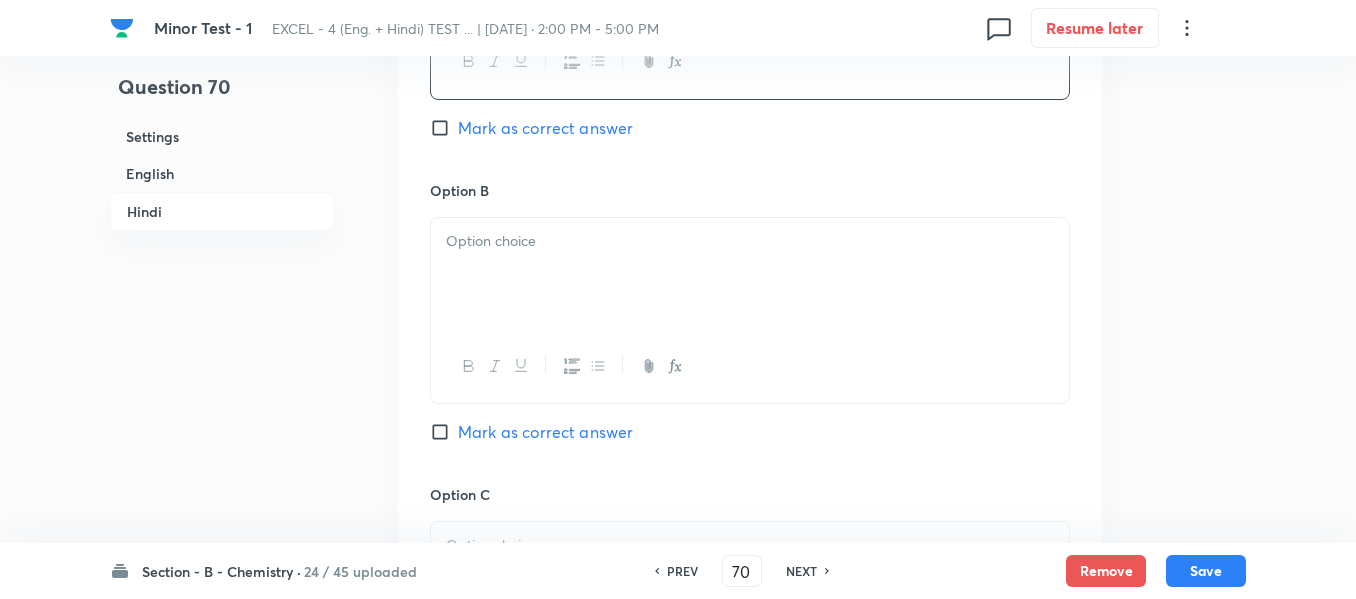 click at bounding box center (750, 274) 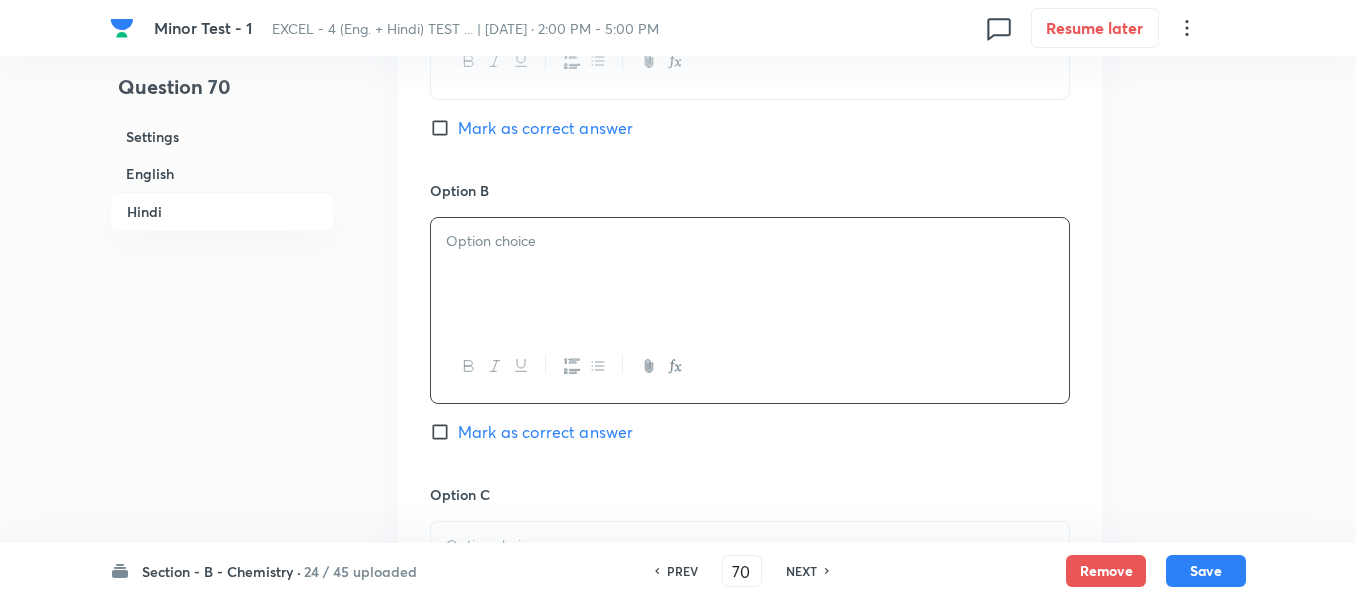 type 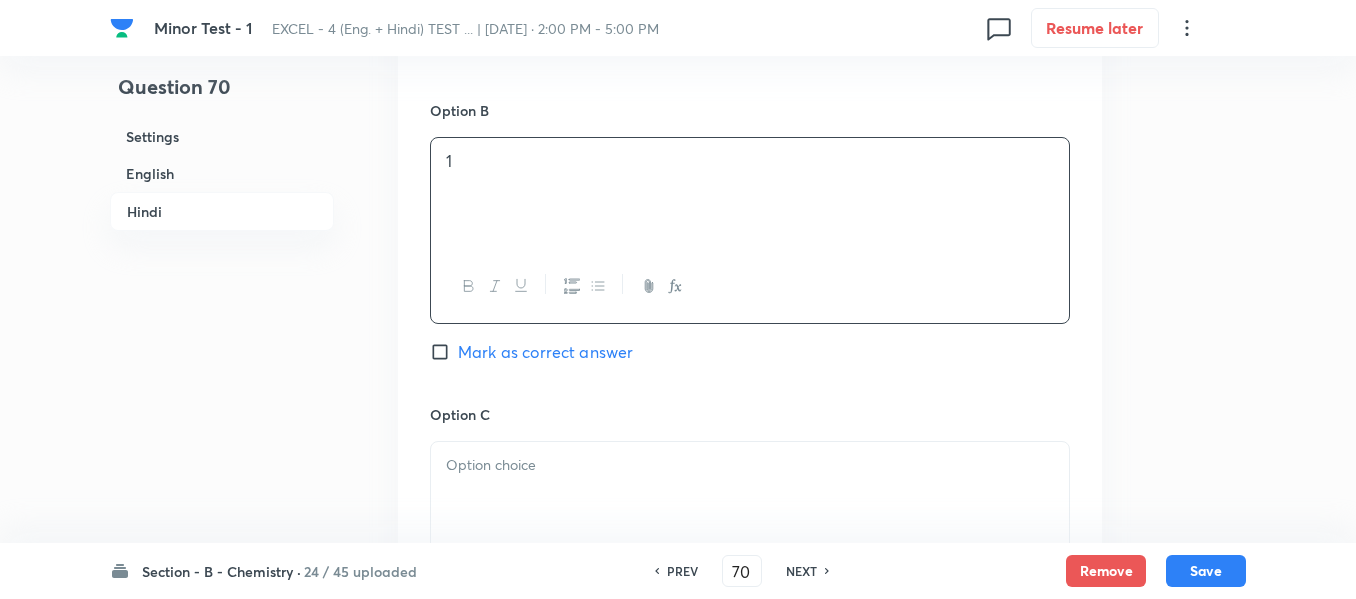 scroll, scrollTop: 3416, scrollLeft: 0, axis: vertical 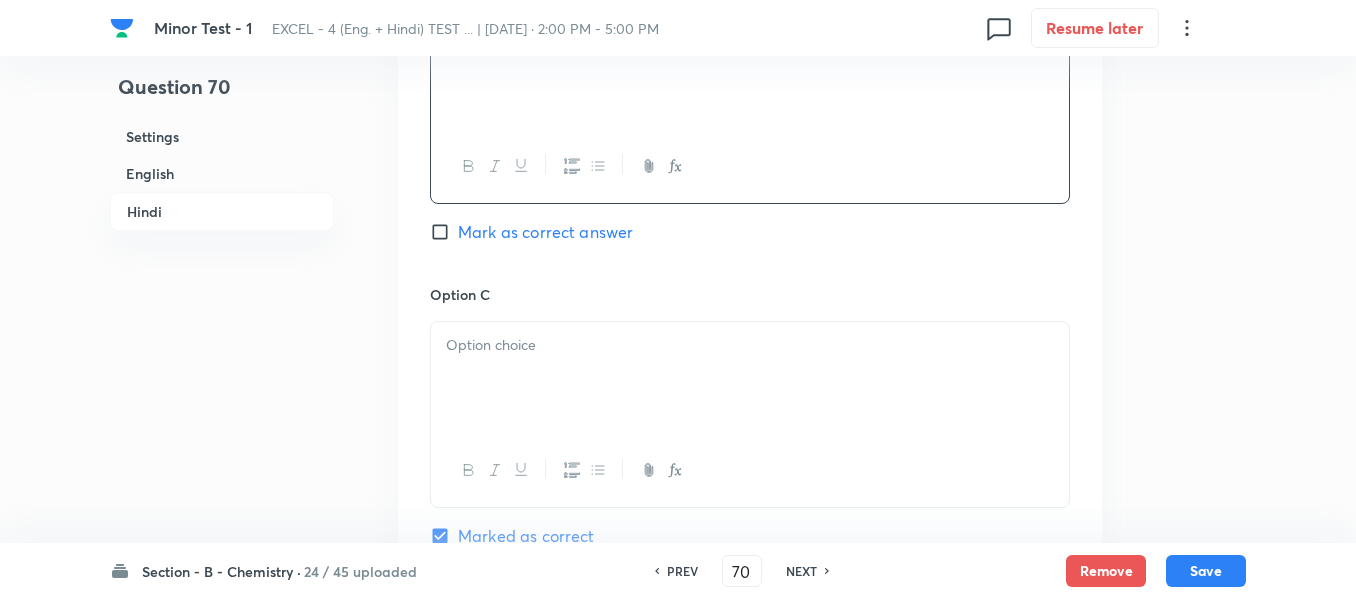 click at bounding box center [750, 378] 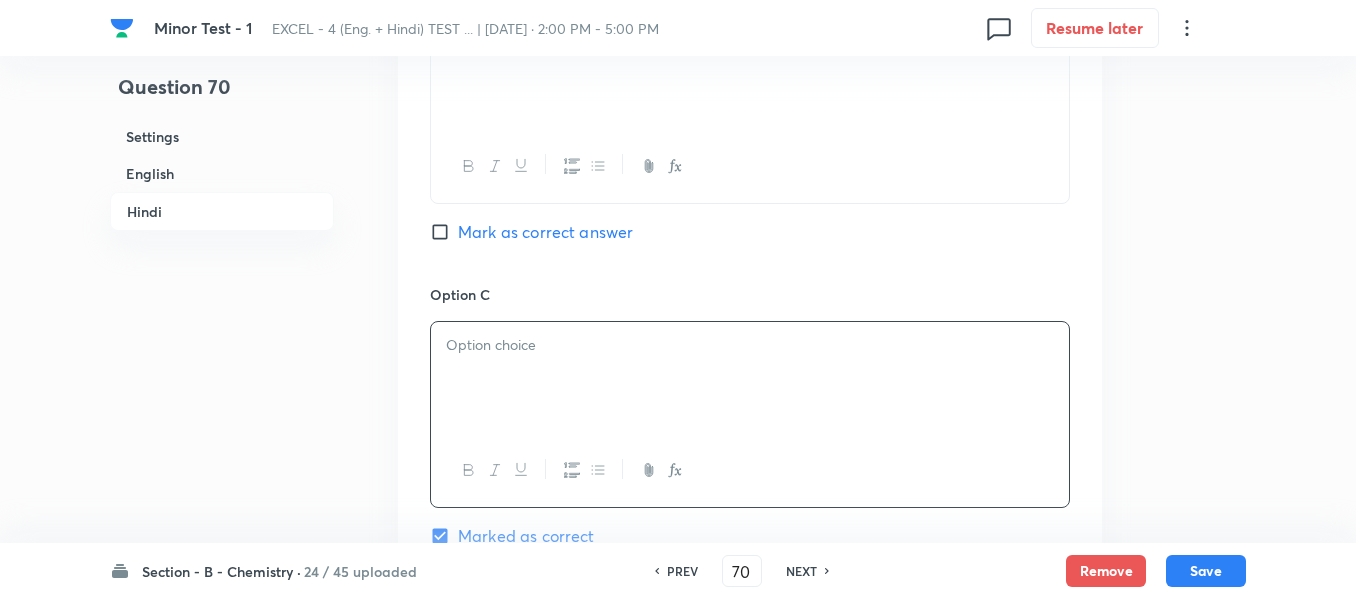 type 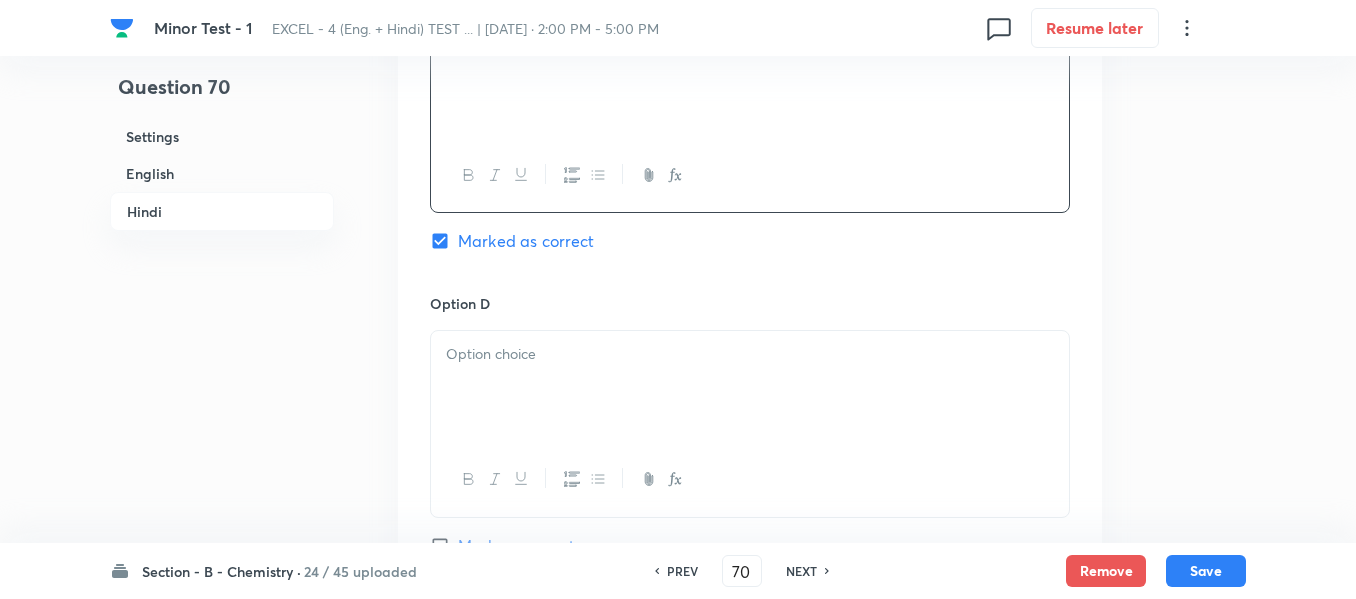scroll, scrollTop: 3716, scrollLeft: 0, axis: vertical 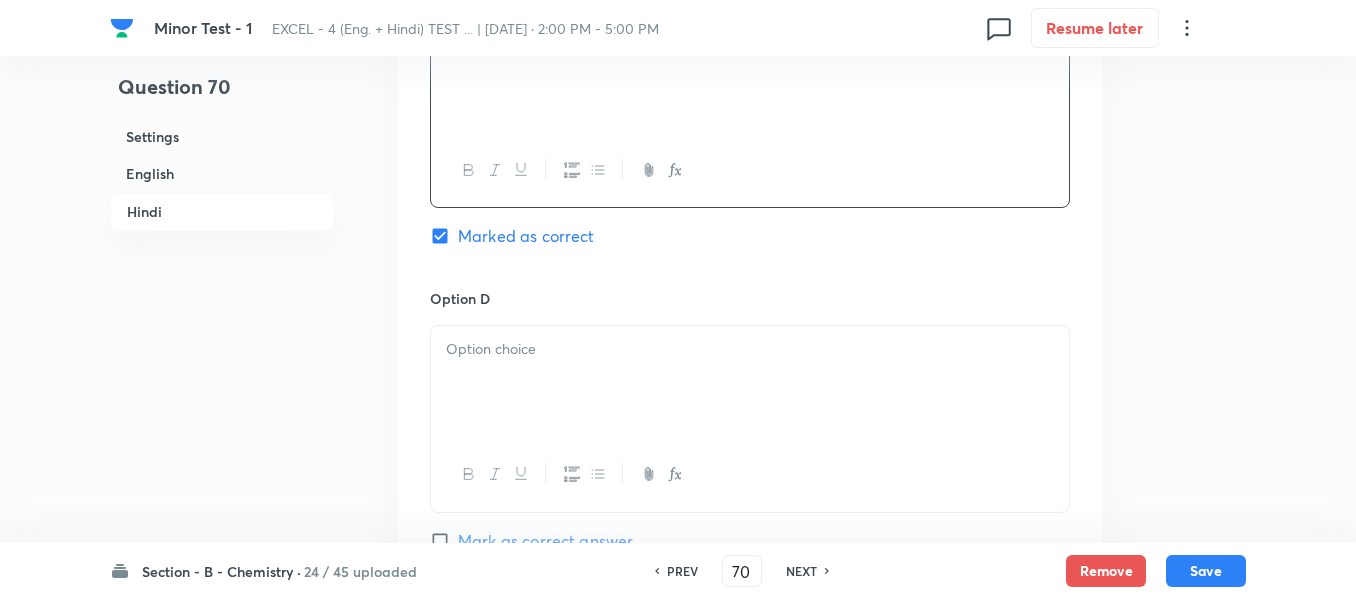 click at bounding box center (750, 349) 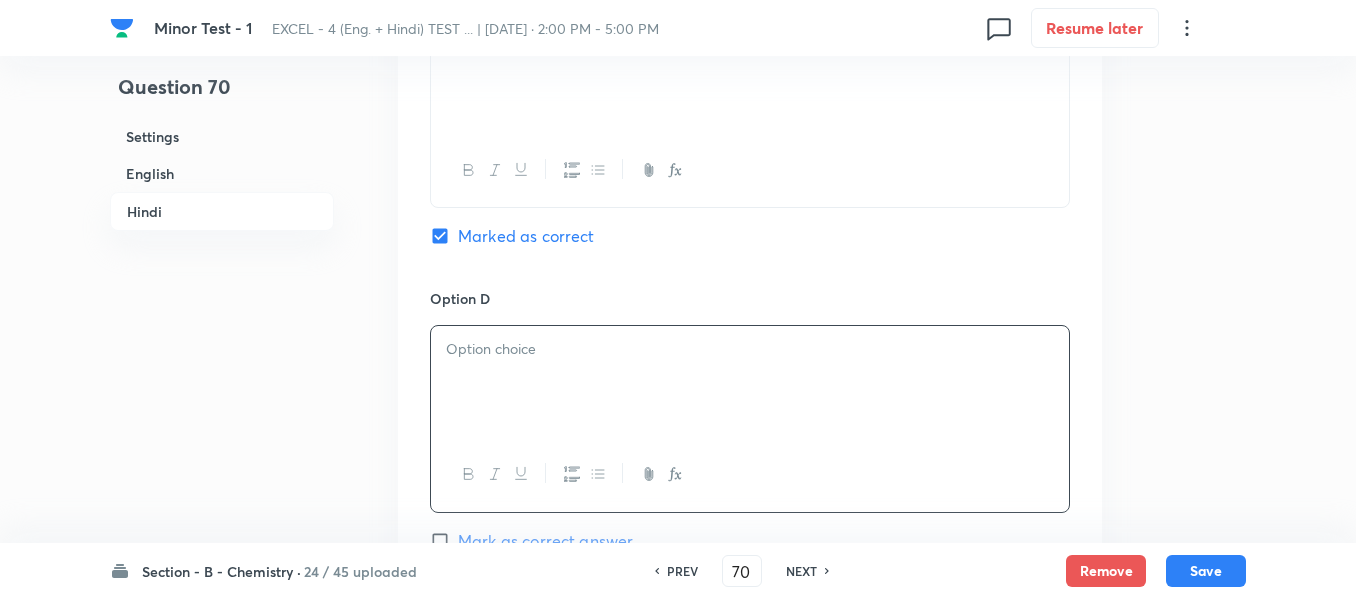 type 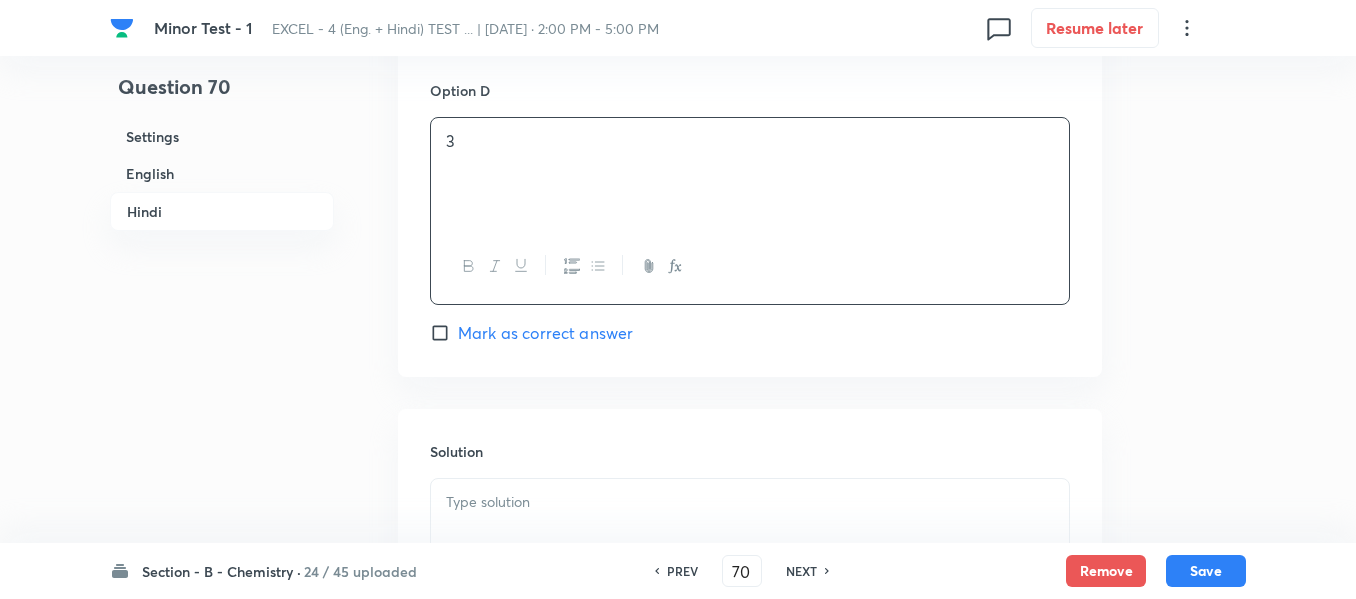 scroll, scrollTop: 4016, scrollLeft: 0, axis: vertical 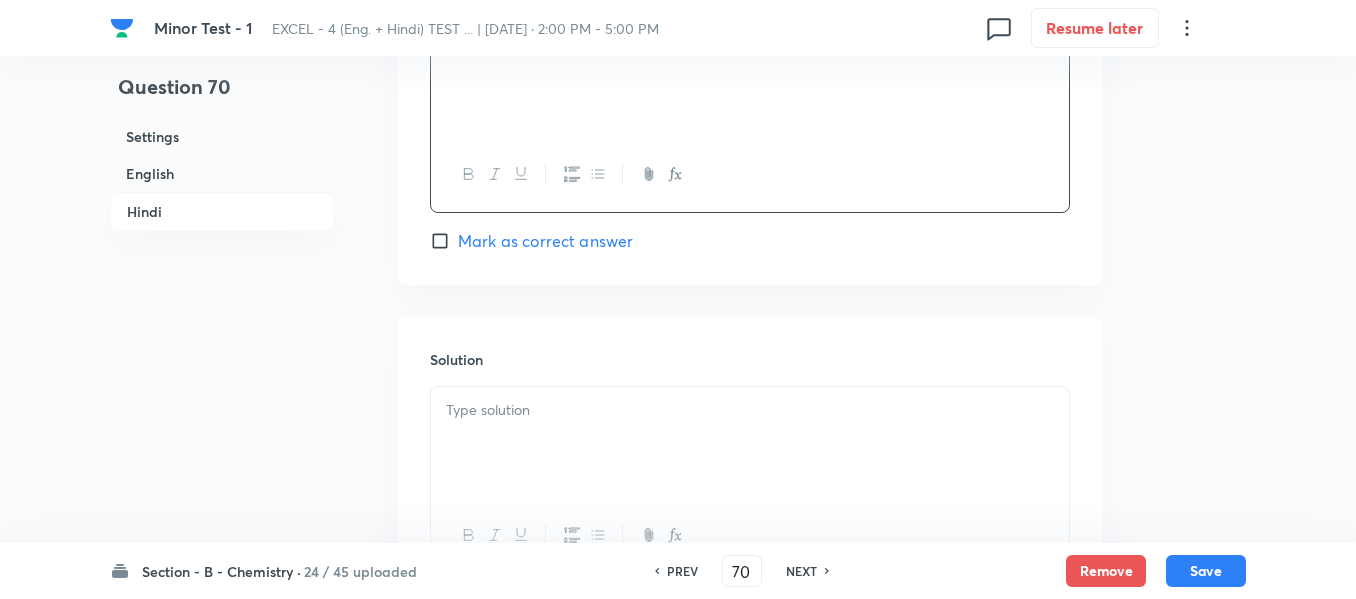 click at bounding box center [750, 443] 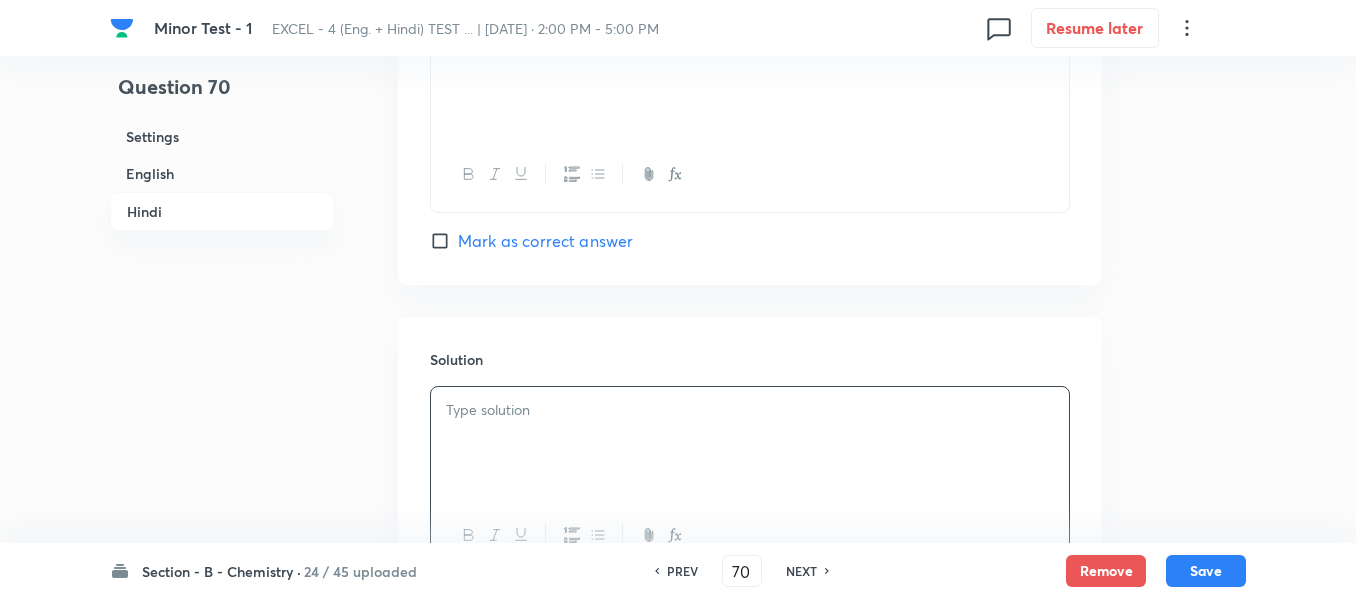type 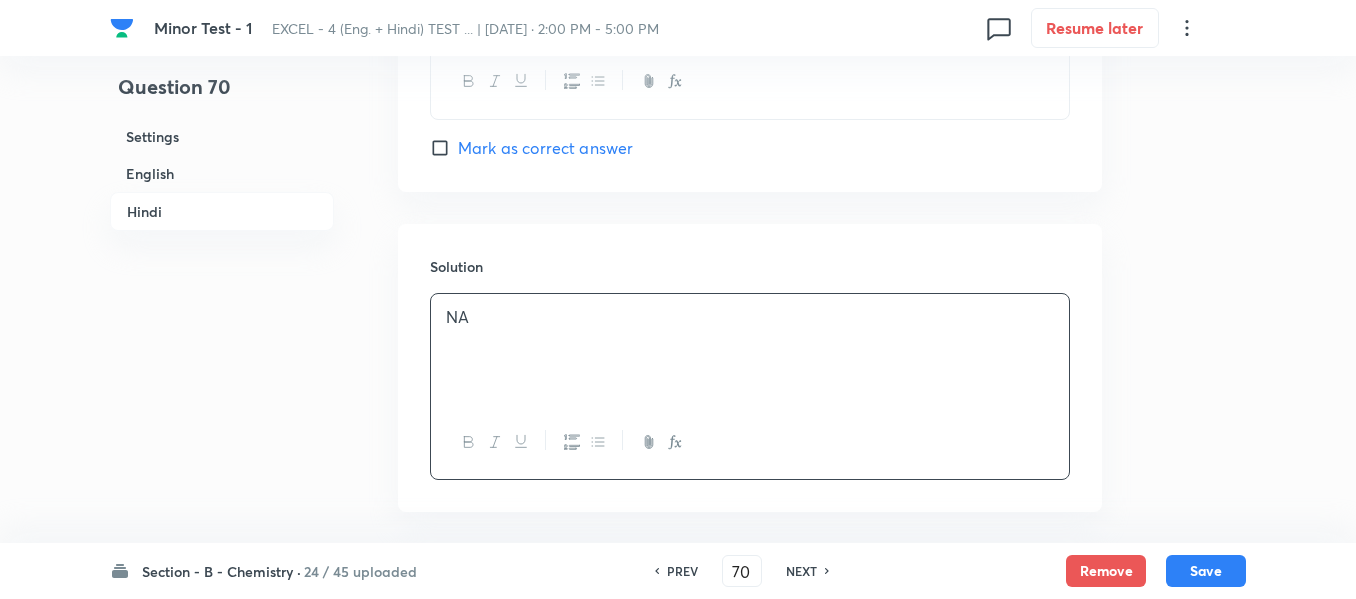 scroll, scrollTop: 4198, scrollLeft: 0, axis: vertical 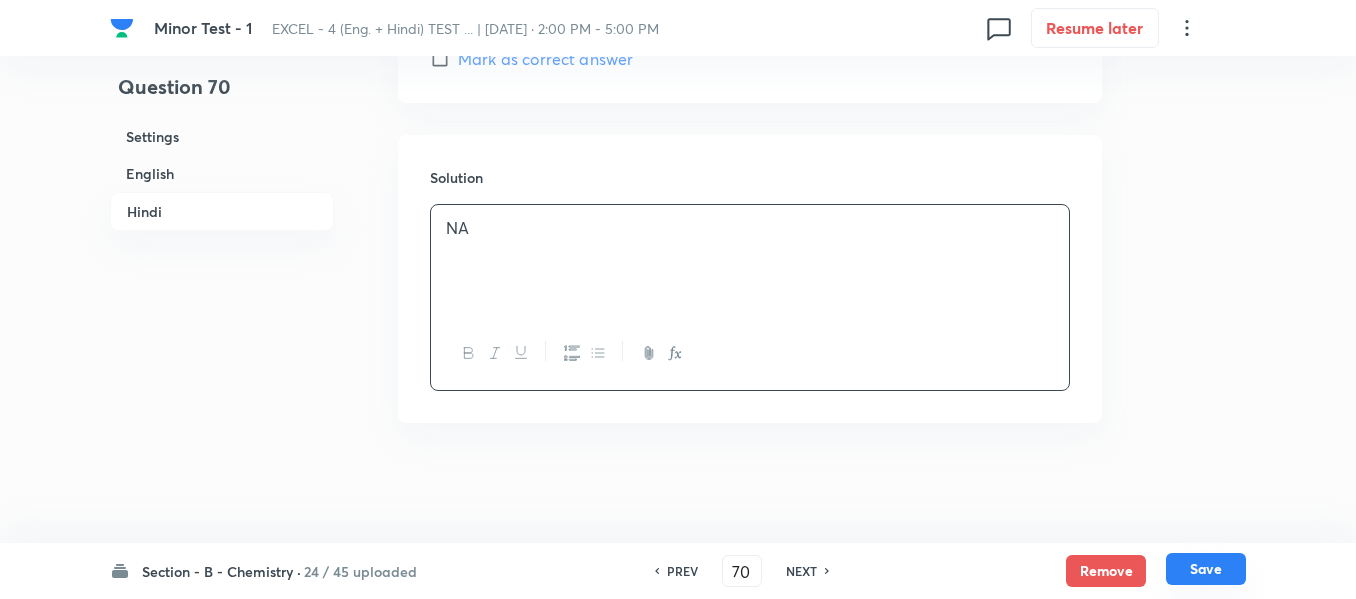 click on "Save" at bounding box center [1206, 569] 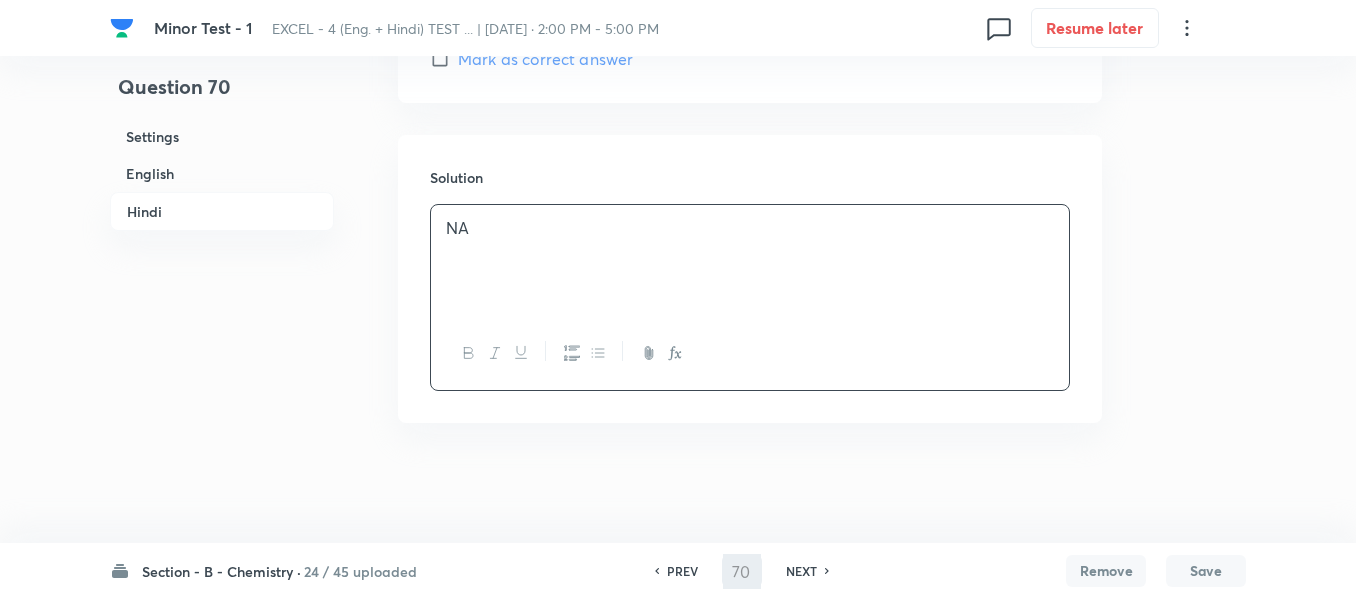 type on "71" 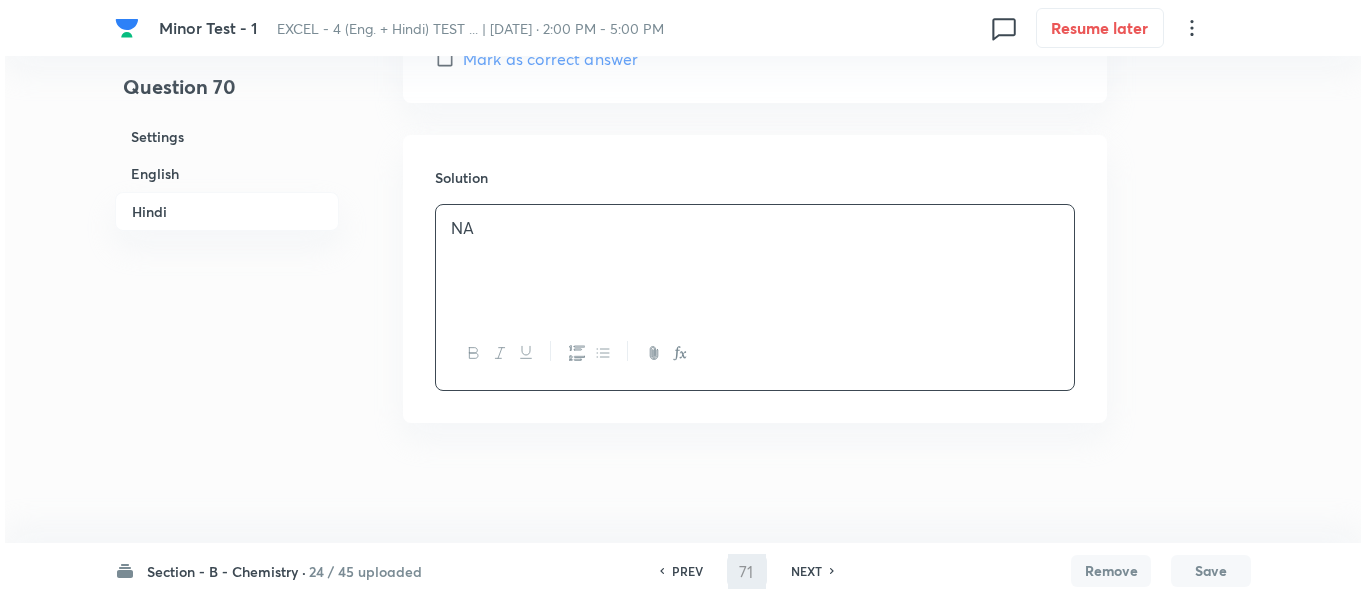 scroll, scrollTop: 0, scrollLeft: 0, axis: both 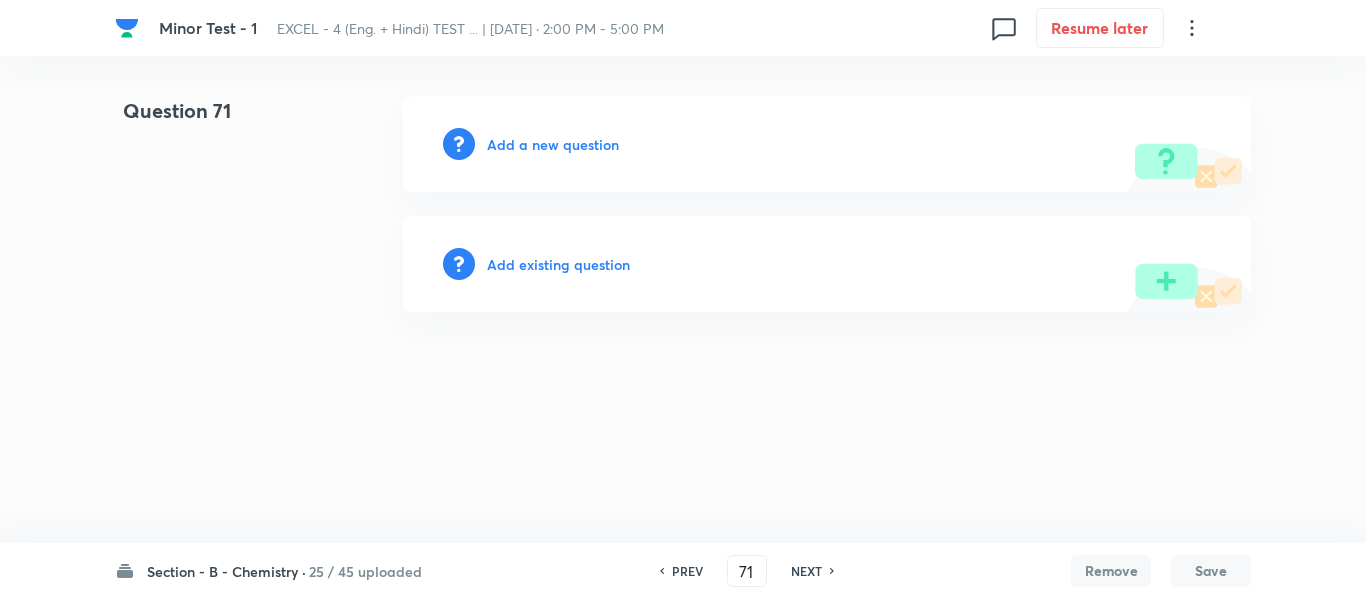 click on "Add a new question" at bounding box center (553, 144) 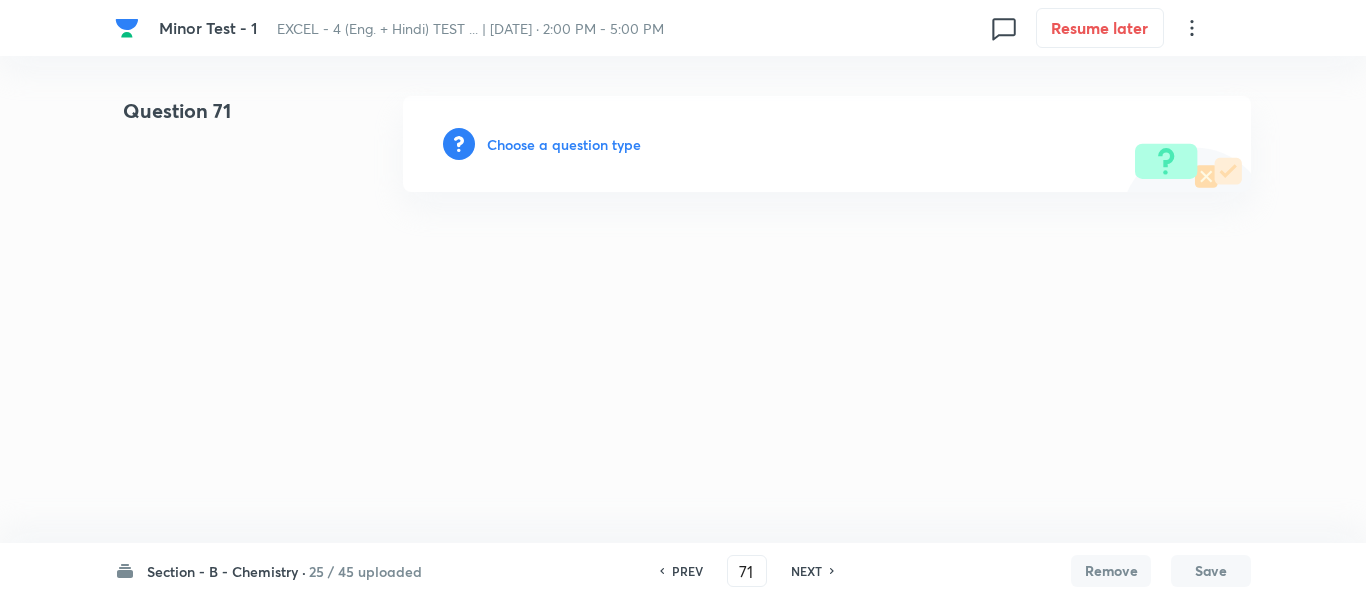 click on "Choose a question type" at bounding box center (564, 144) 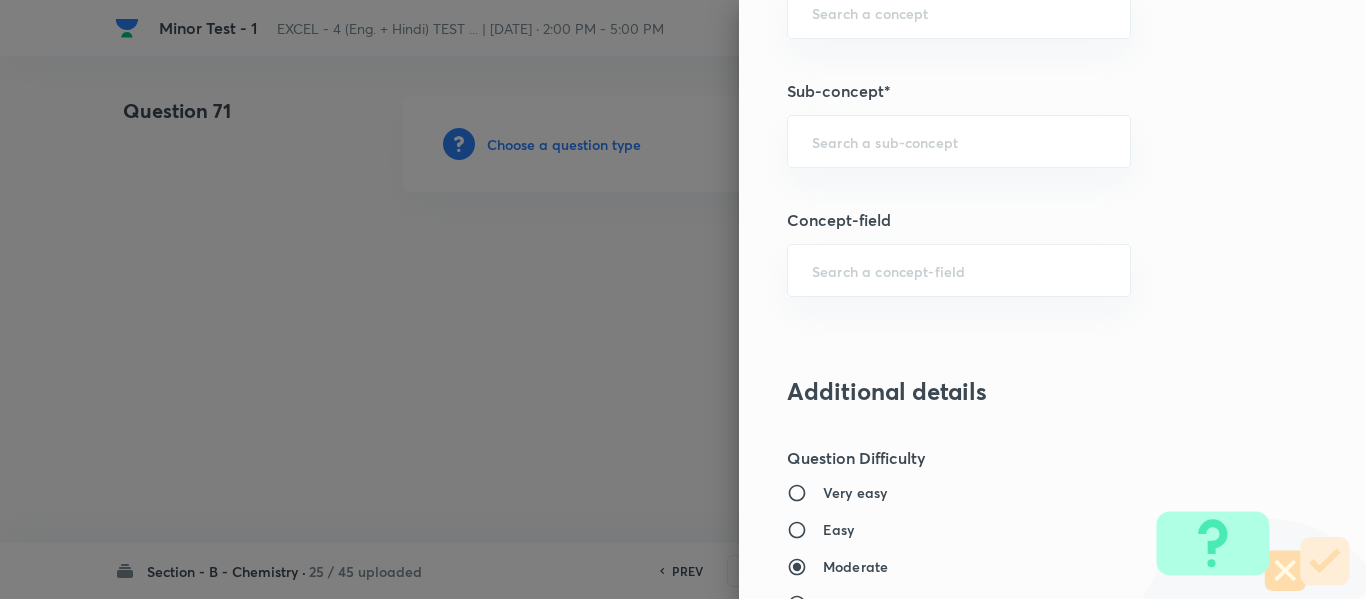 scroll, scrollTop: 1400, scrollLeft: 0, axis: vertical 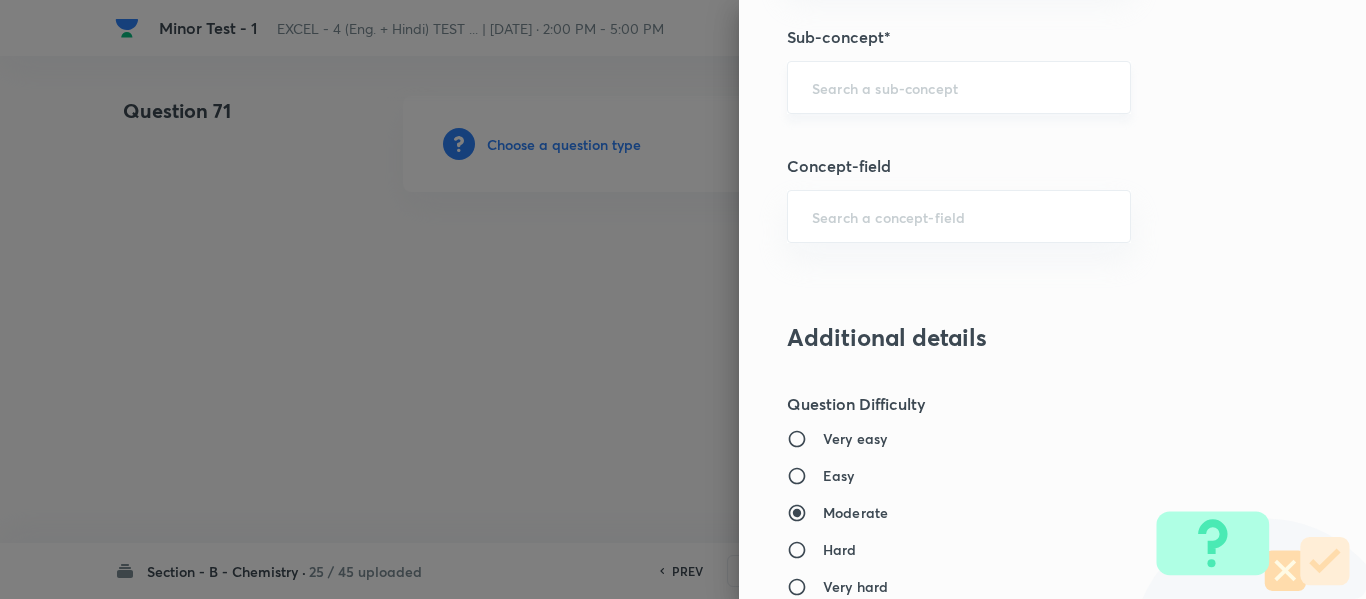 click at bounding box center [959, 87] 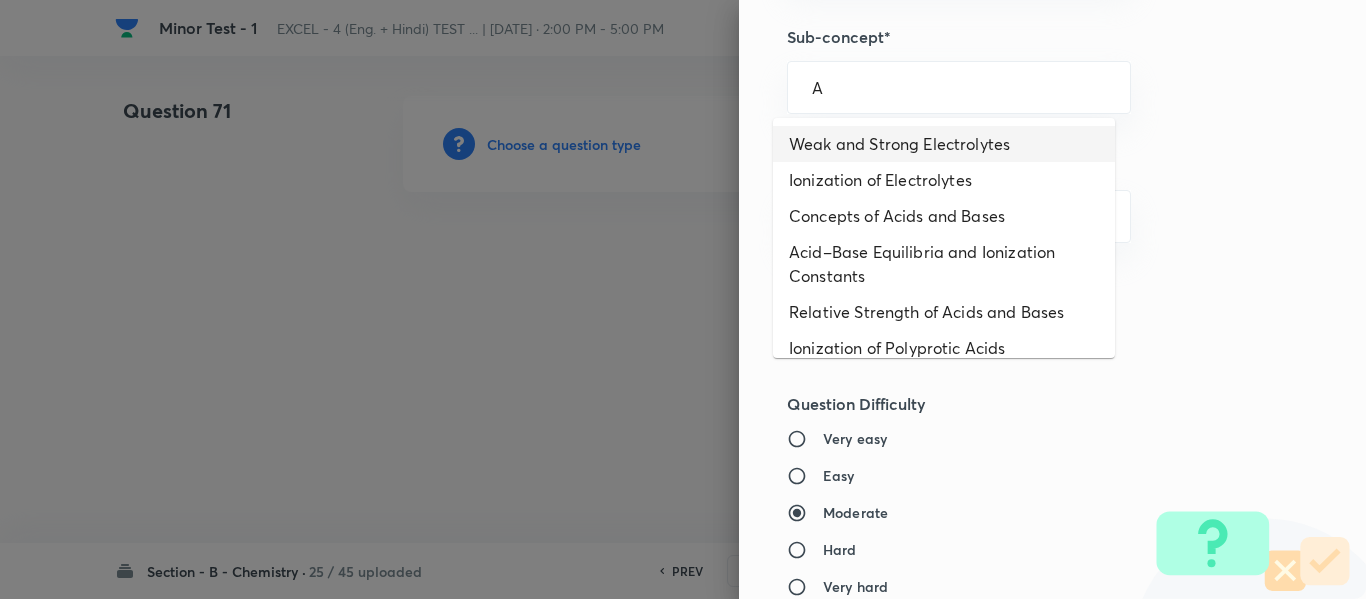 click on "Weak and Strong Electrolytes" at bounding box center [944, 144] 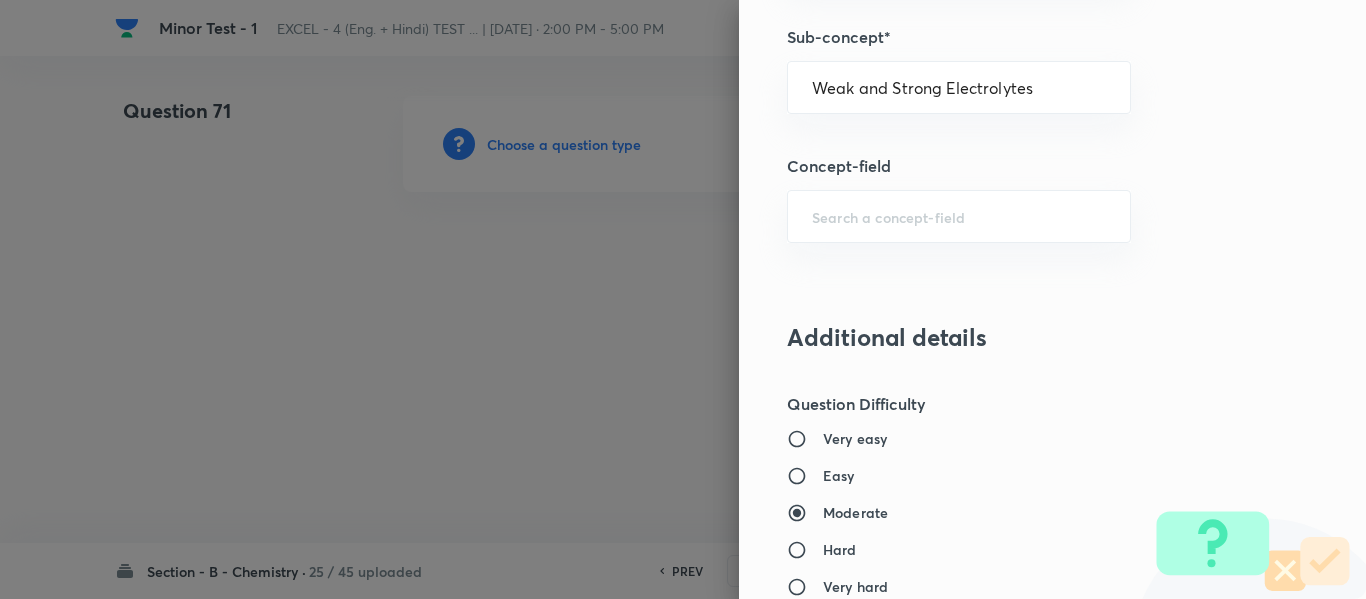 type on "Chemistry" 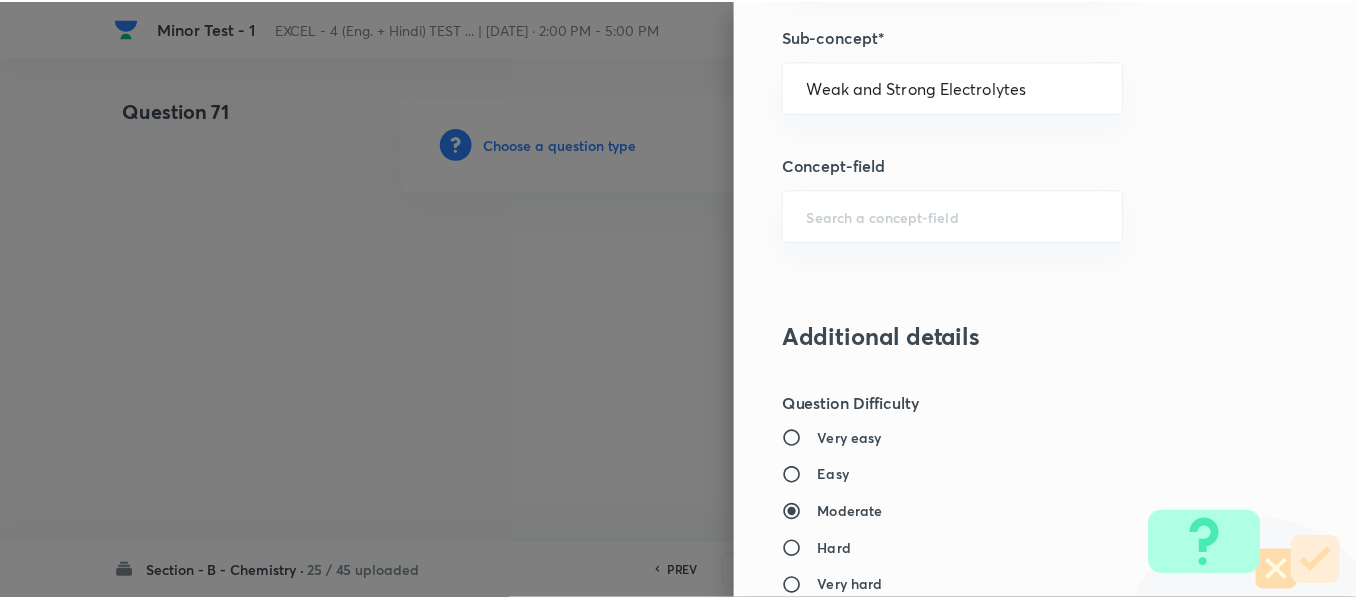 scroll, scrollTop: 2261, scrollLeft: 0, axis: vertical 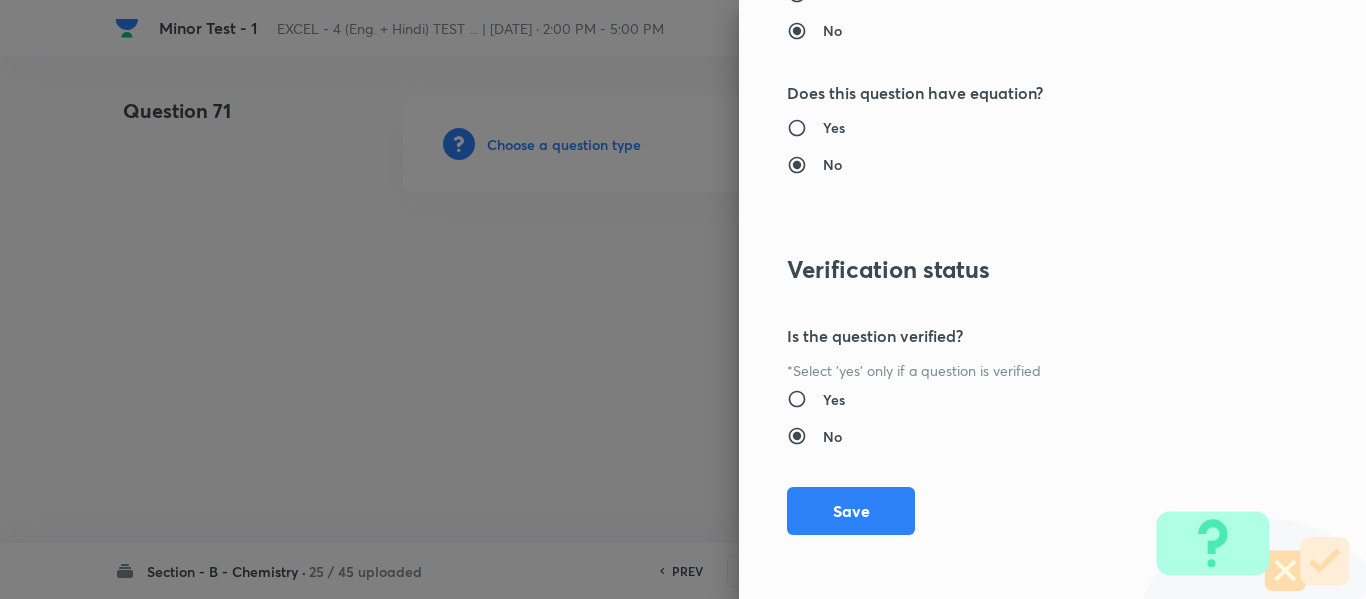 drag, startPoint x: 884, startPoint y: 511, endPoint x: 922, endPoint y: 499, distance: 39.849716 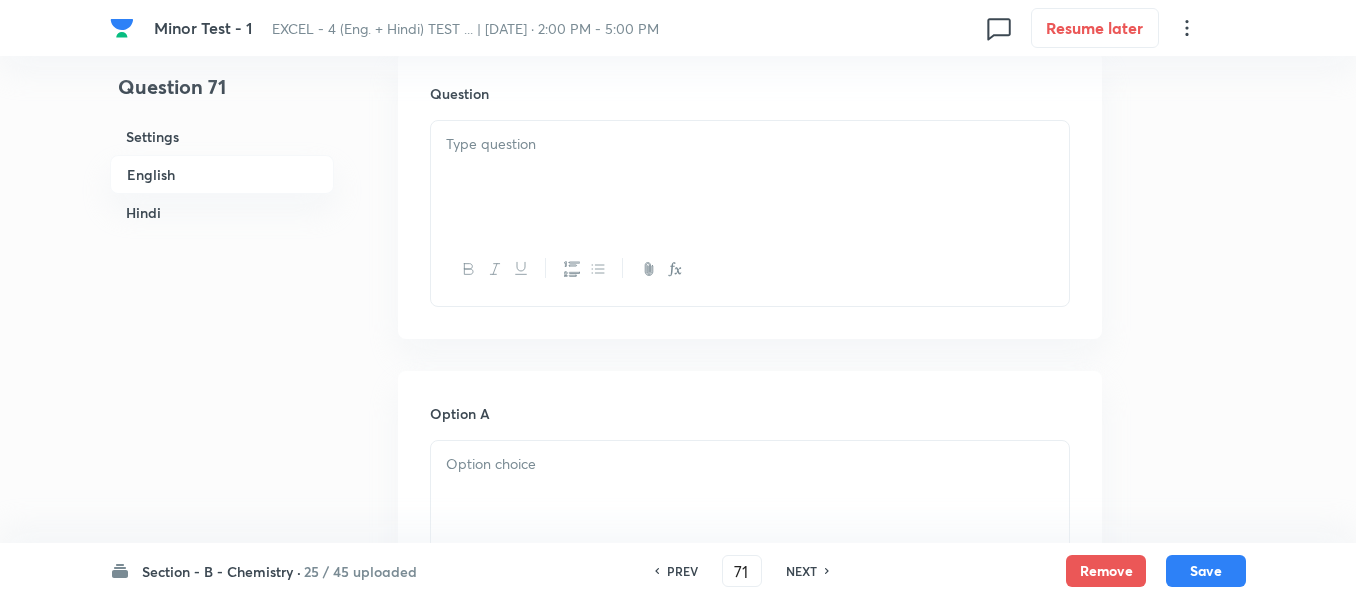 scroll, scrollTop: 600, scrollLeft: 0, axis: vertical 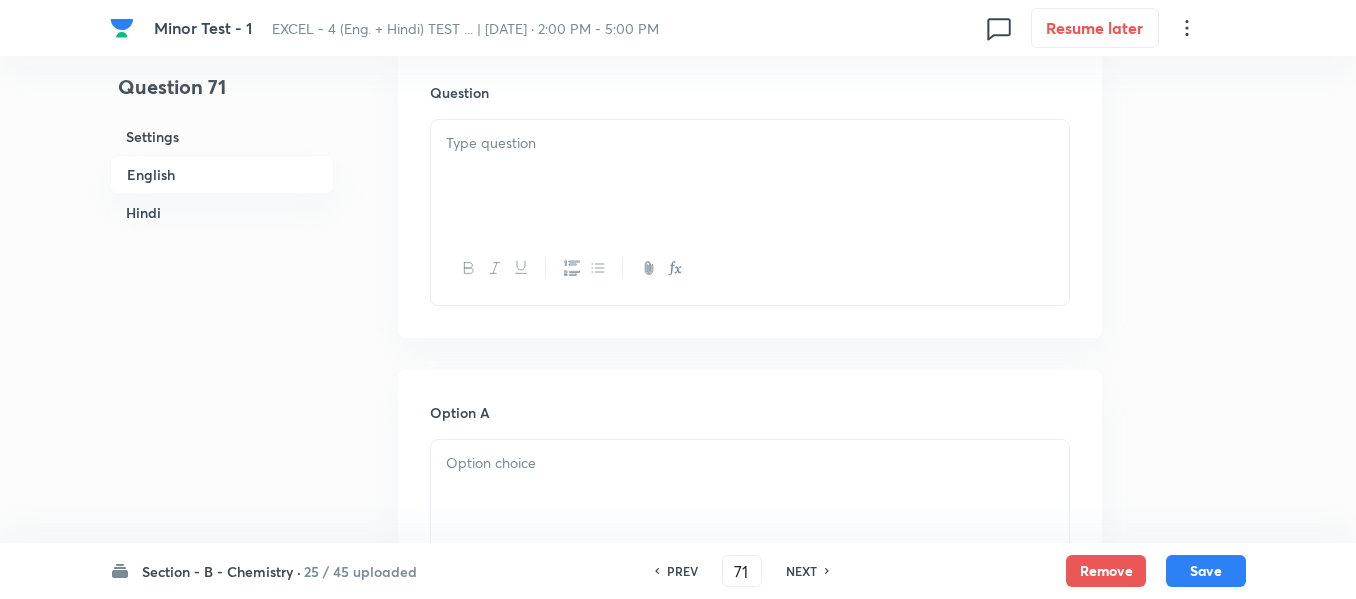 click at bounding box center (750, 176) 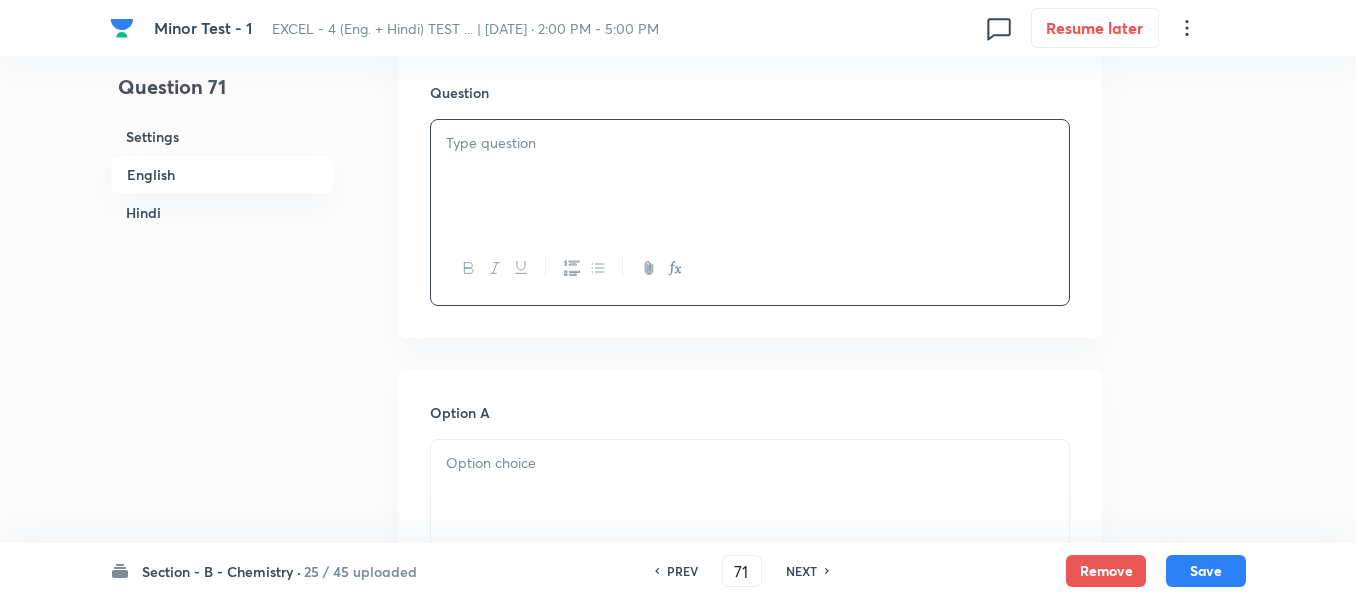 click at bounding box center (750, 143) 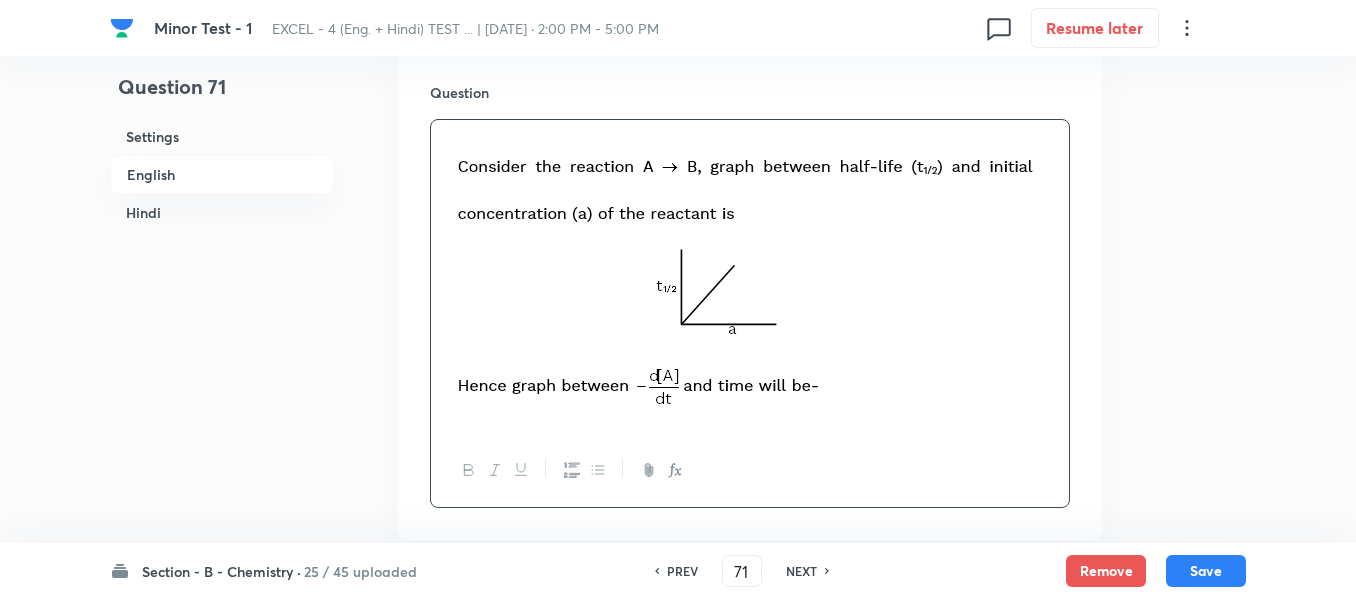 click on "Hindi" at bounding box center (222, 212) 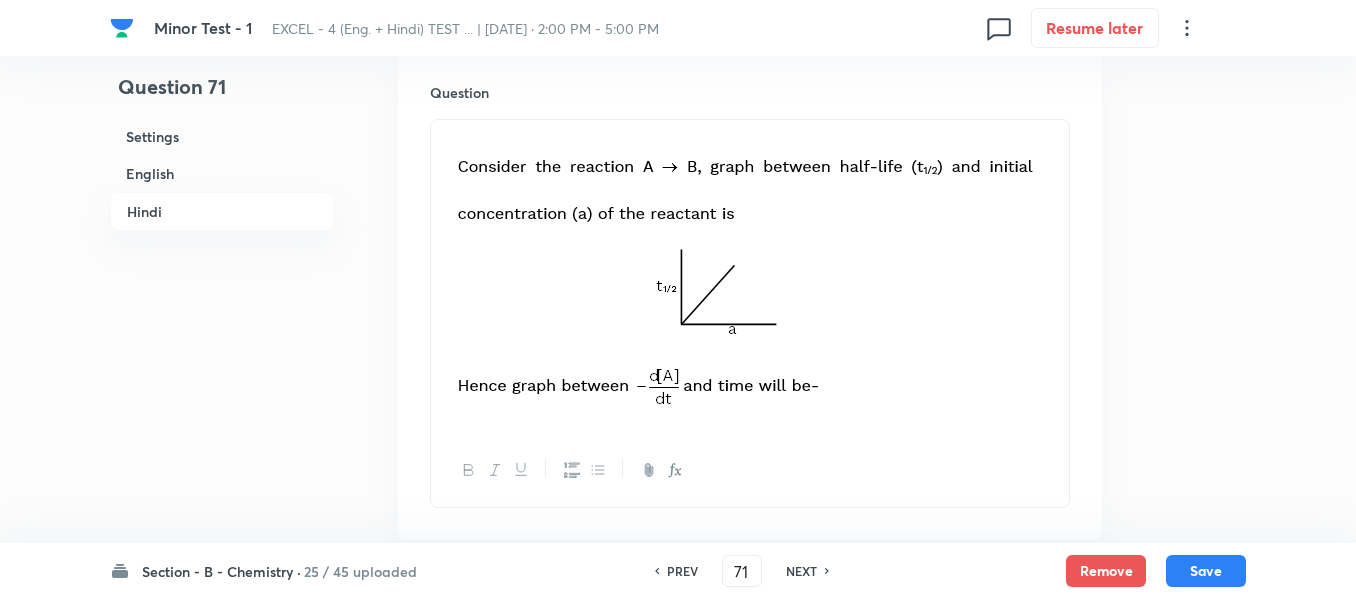 scroll, scrollTop: 2742, scrollLeft: 0, axis: vertical 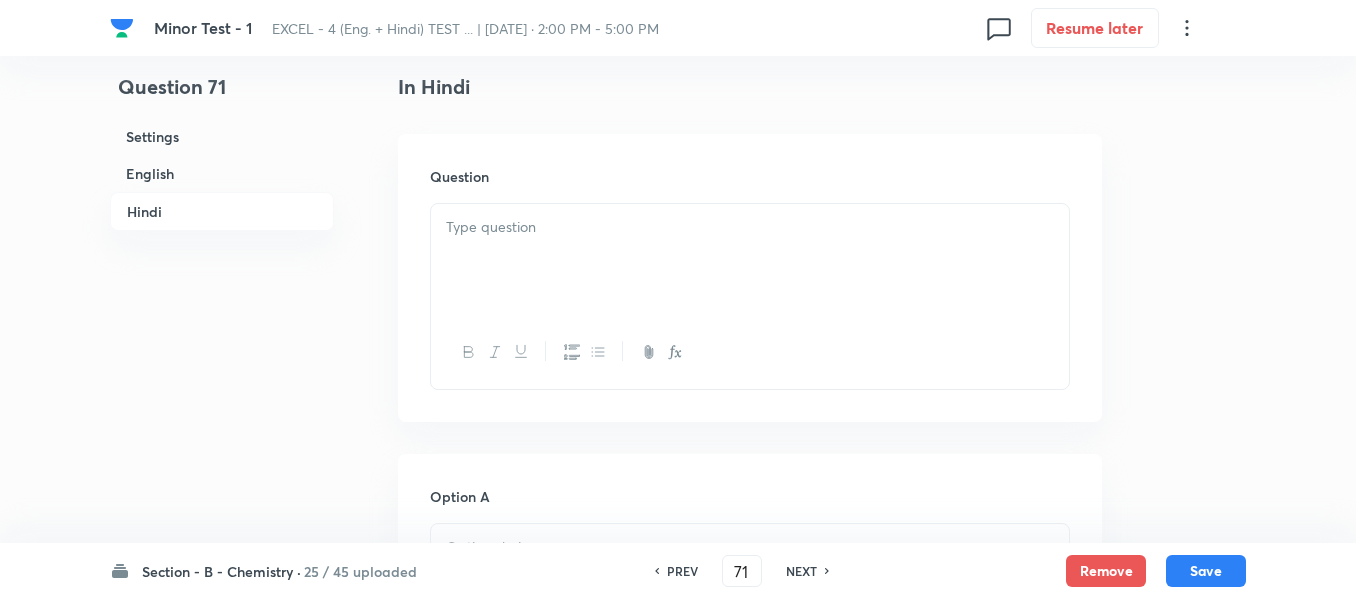 click at bounding box center (750, 227) 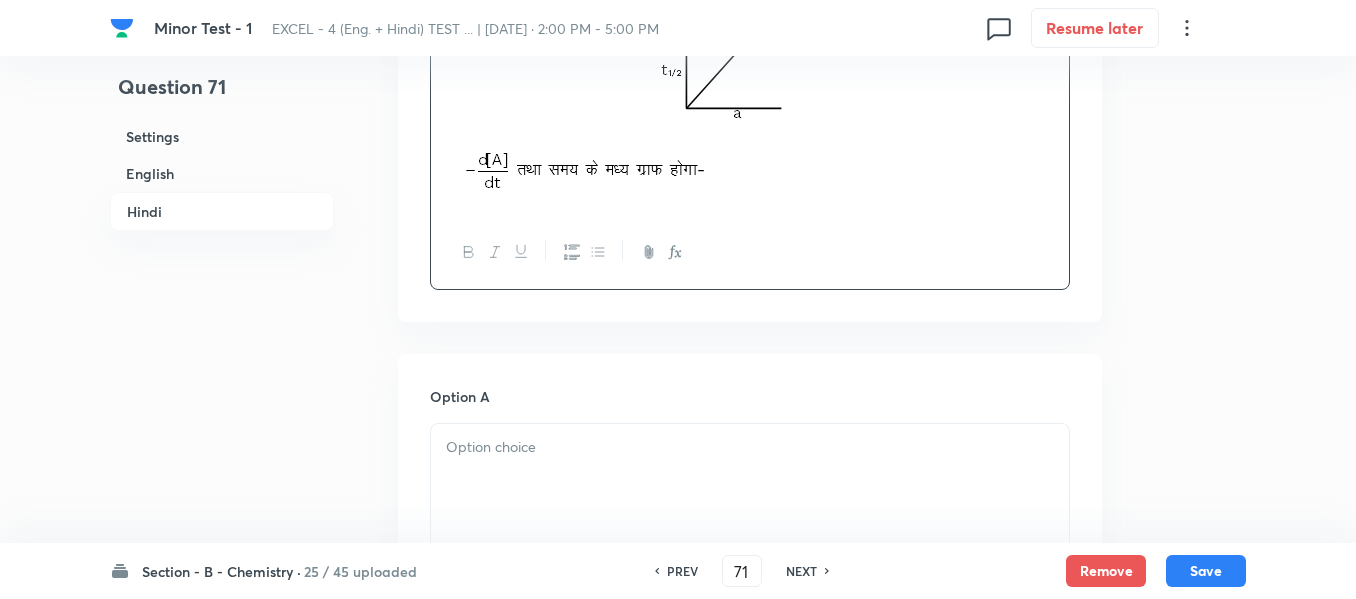 scroll, scrollTop: 3242, scrollLeft: 0, axis: vertical 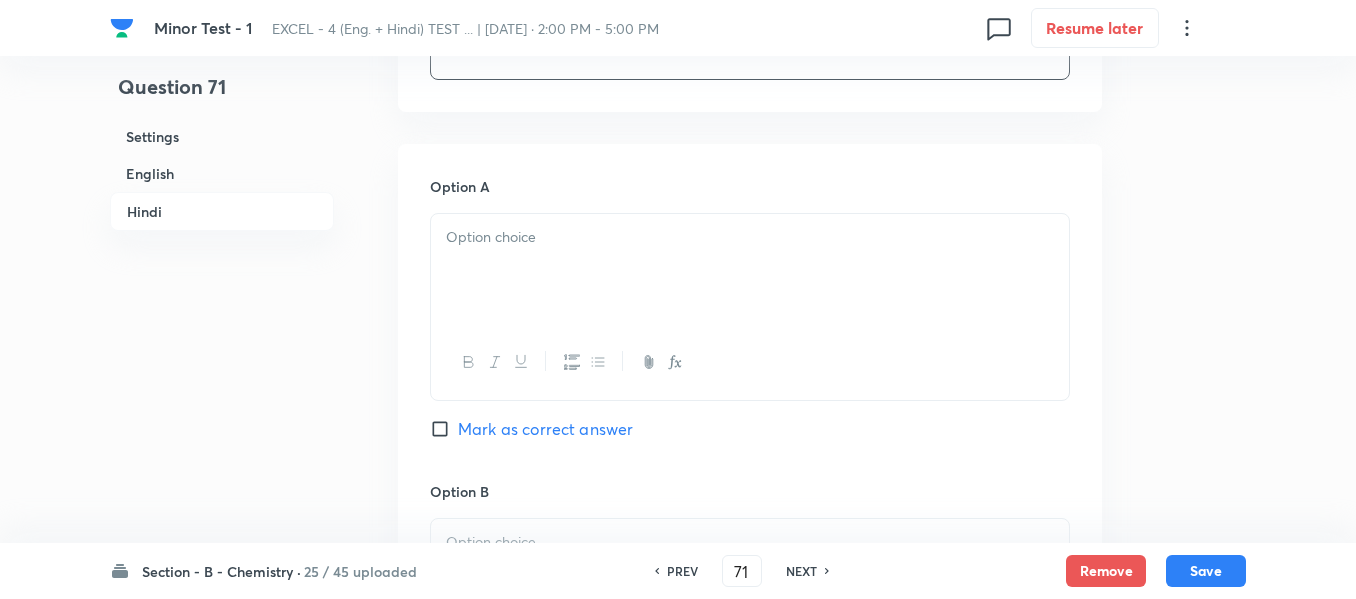 click at bounding box center (750, 270) 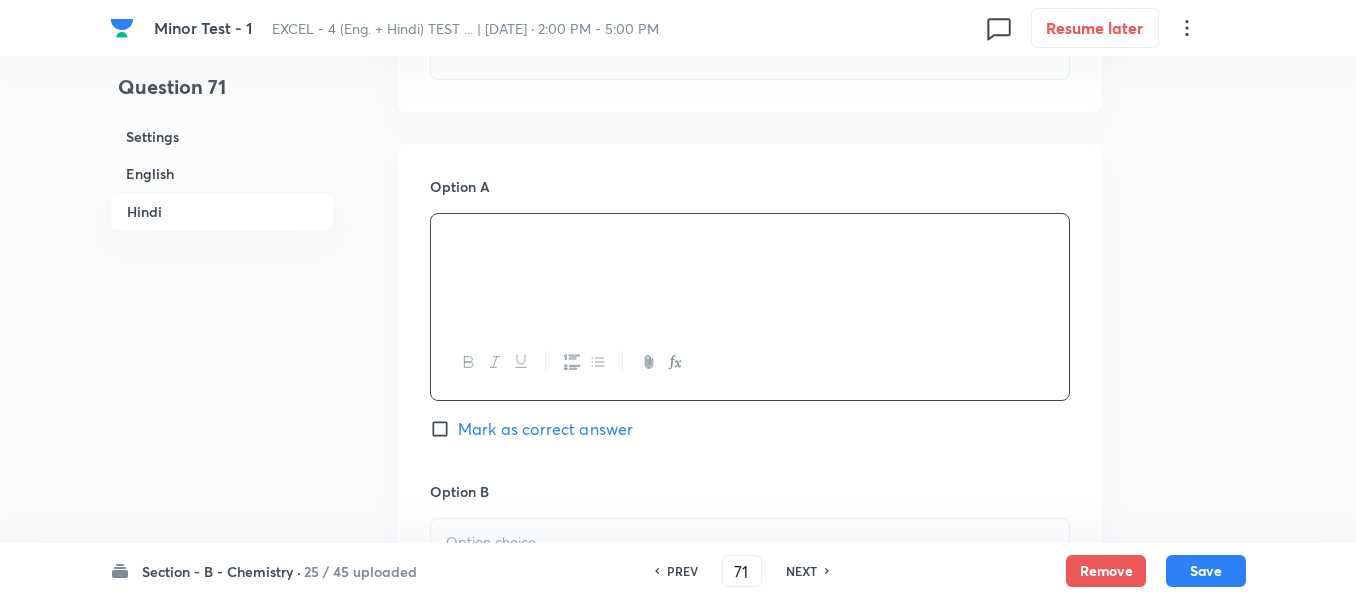 click on "English" at bounding box center (222, 173) 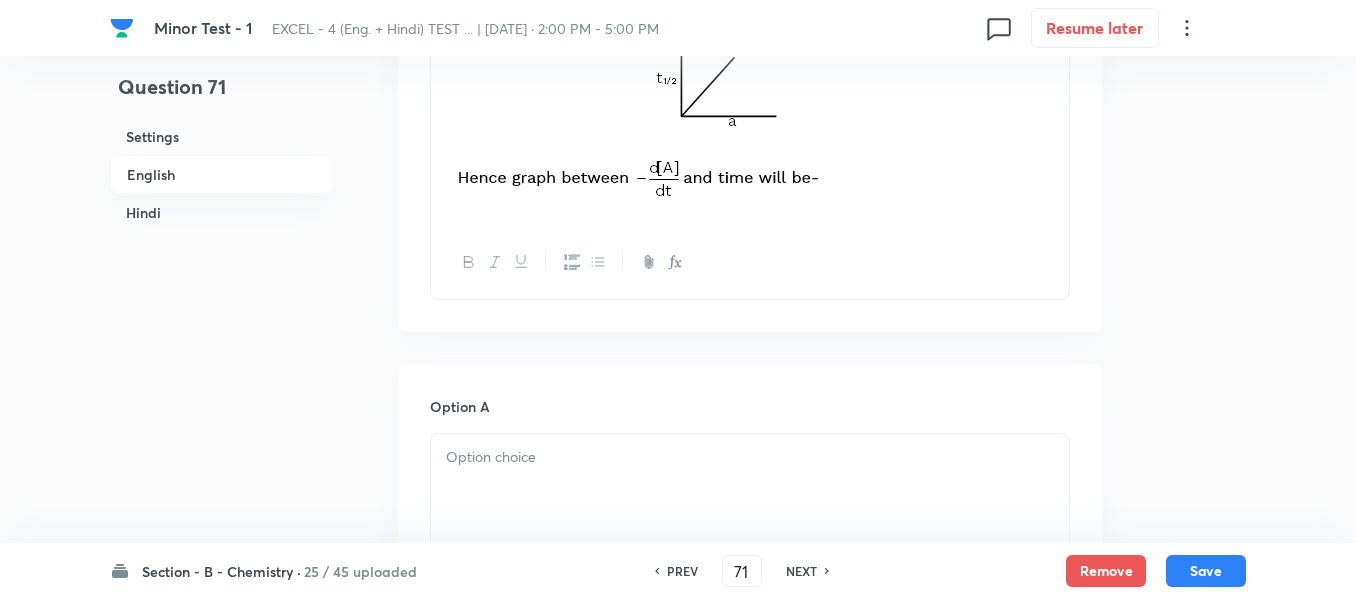 scroll, scrollTop: 916, scrollLeft: 0, axis: vertical 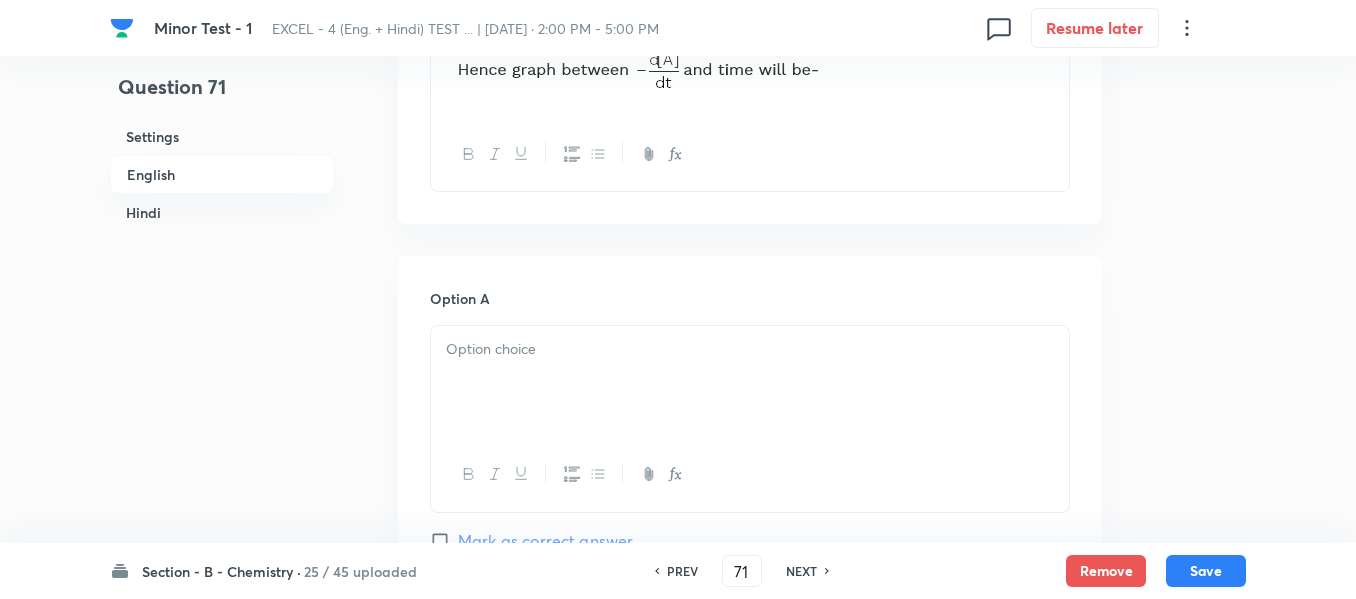 click at bounding box center (750, 349) 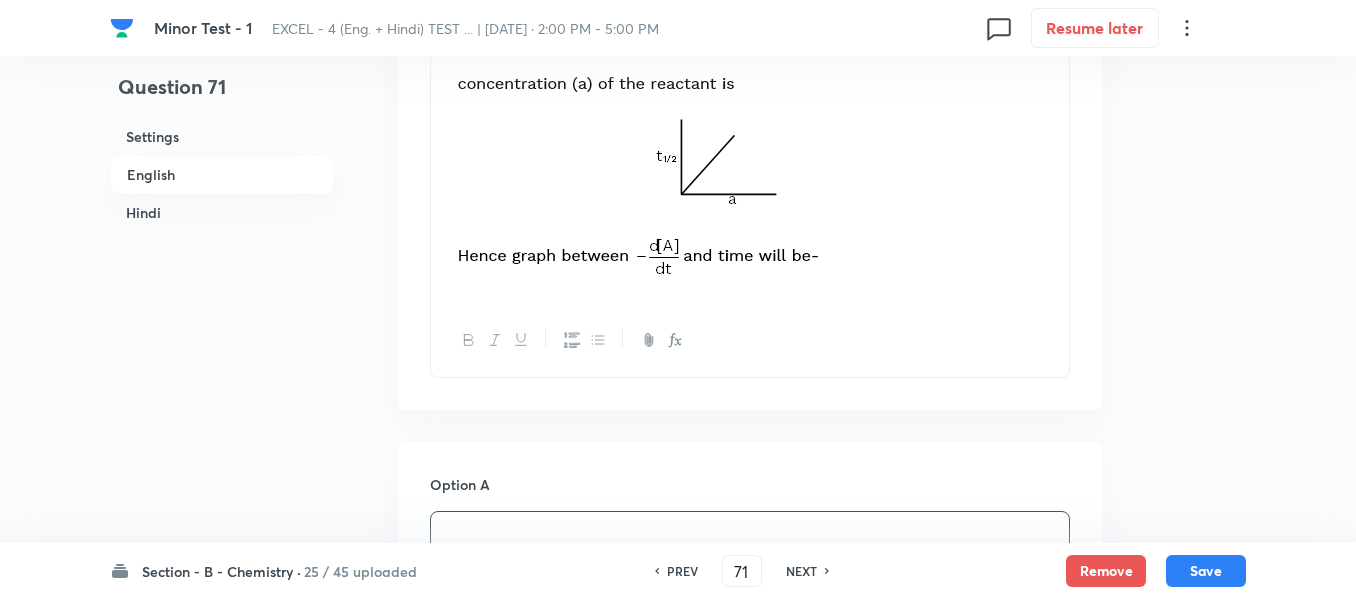 scroll, scrollTop: 716, scrollLeft: 0, axis: vertical 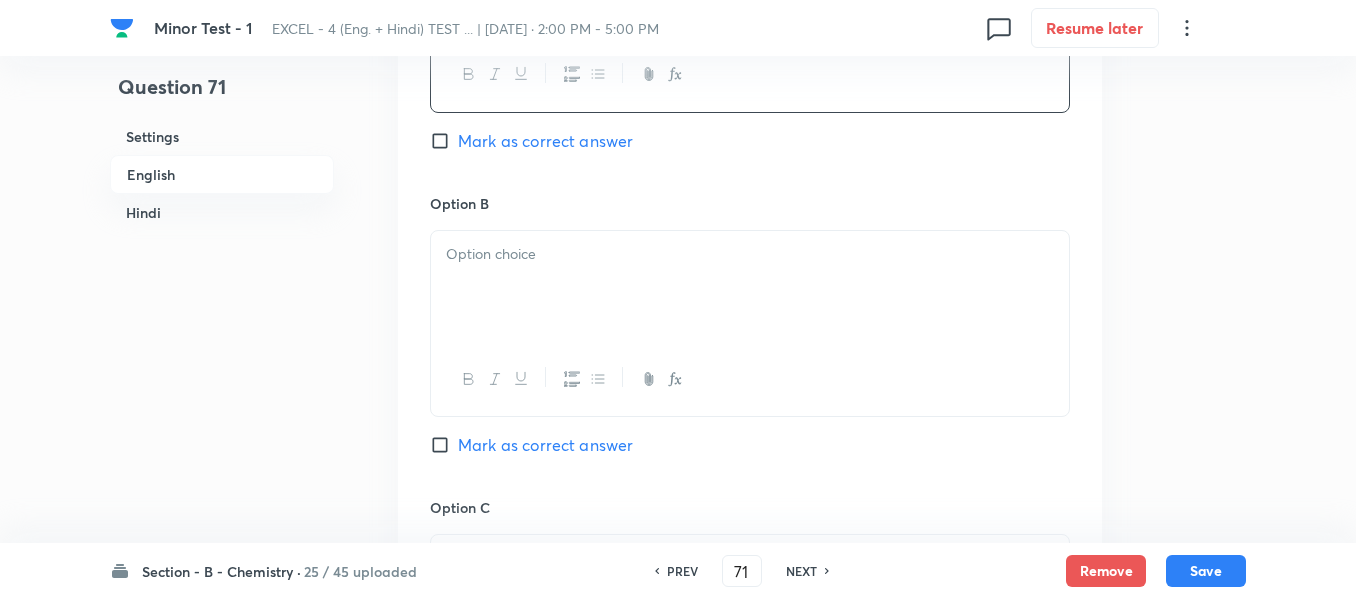 click at bounding box center (750, 287) 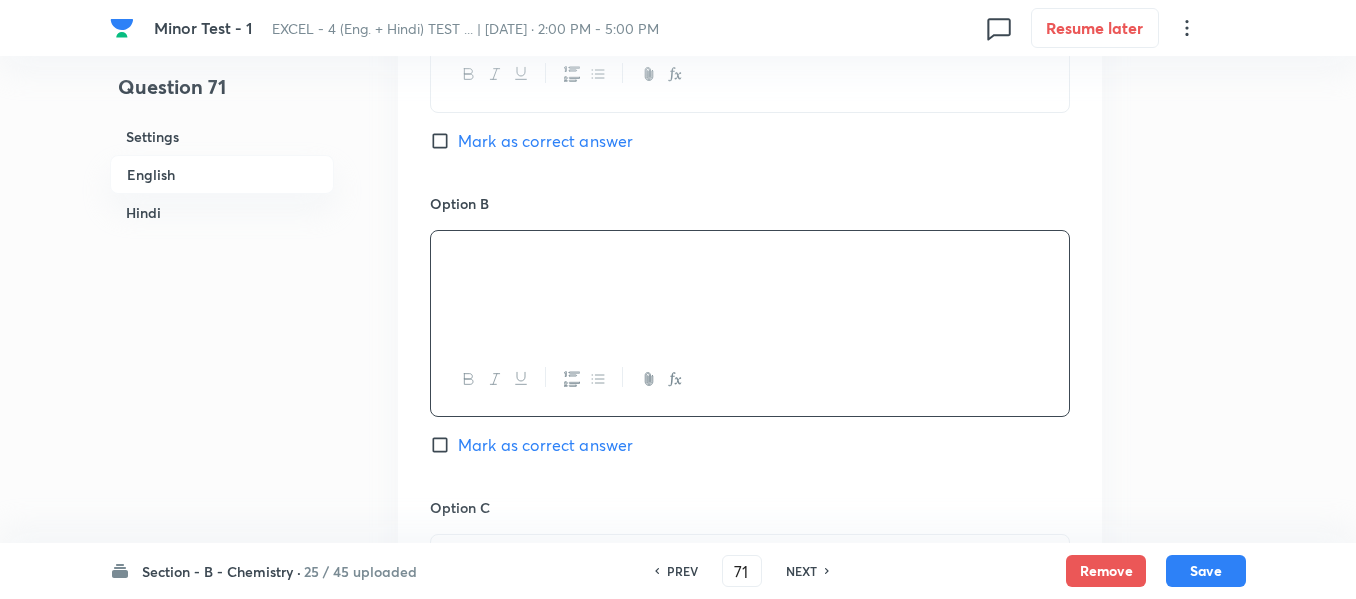 click on "Hindi" at bounding box center (222, 212) 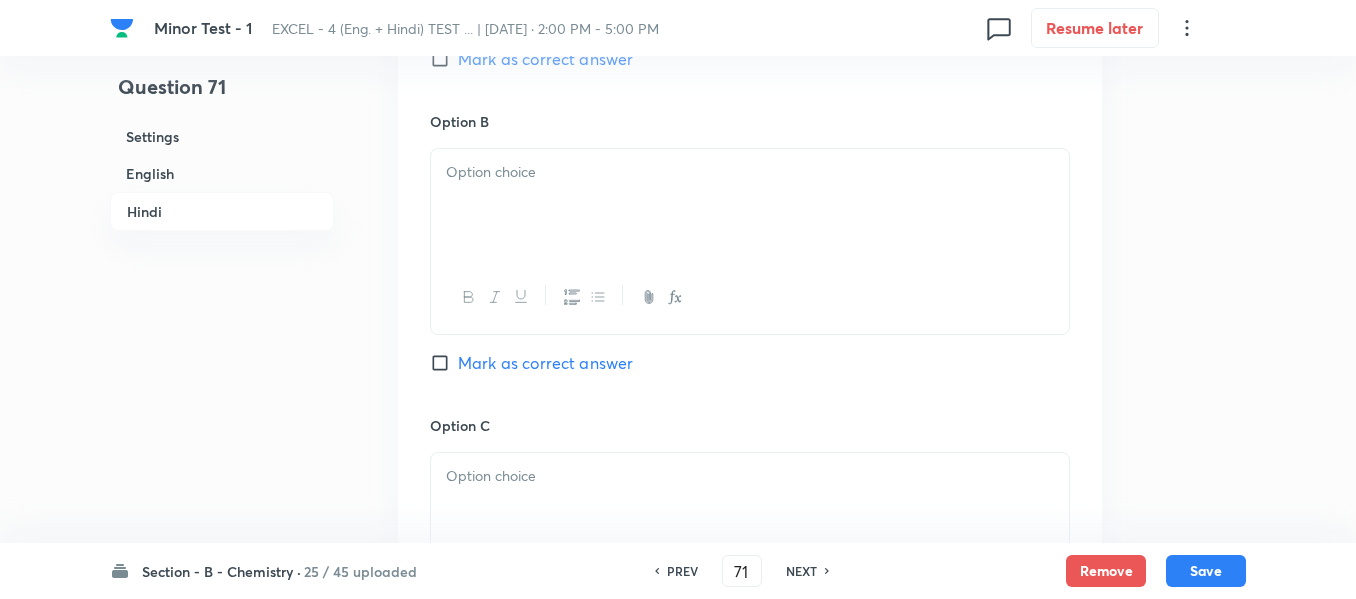scroll, scrollTop: 3642, scrollLeft: 0, axis: vertical 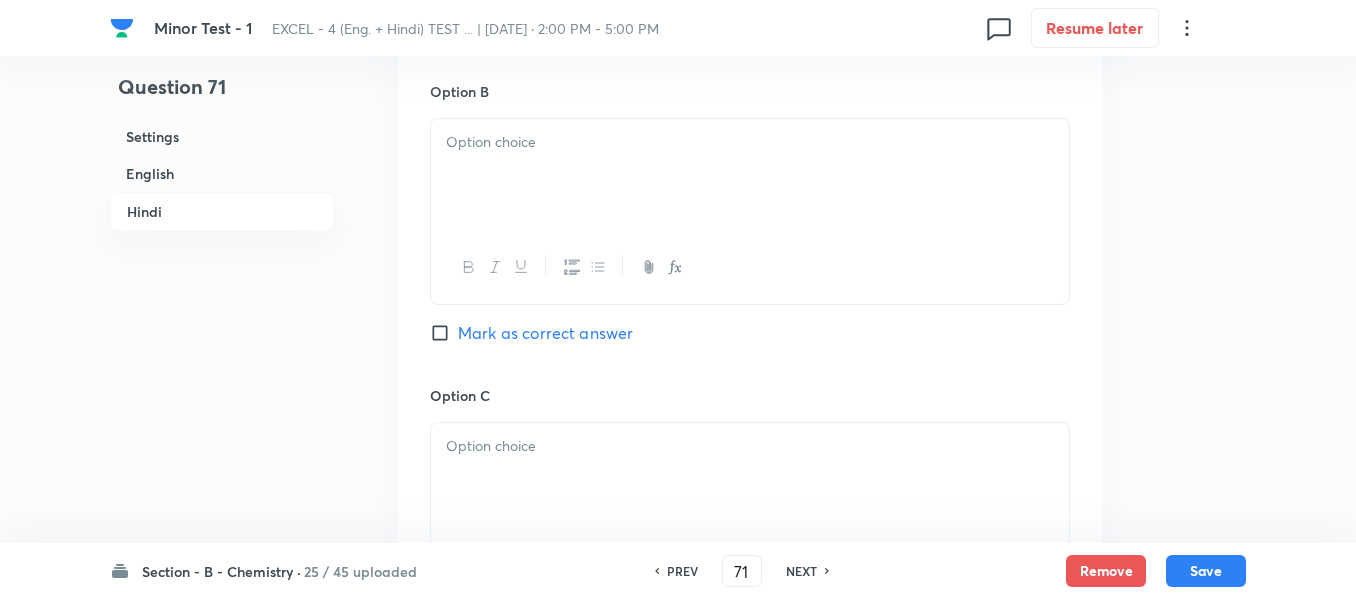click at bounding box center (750, 175) 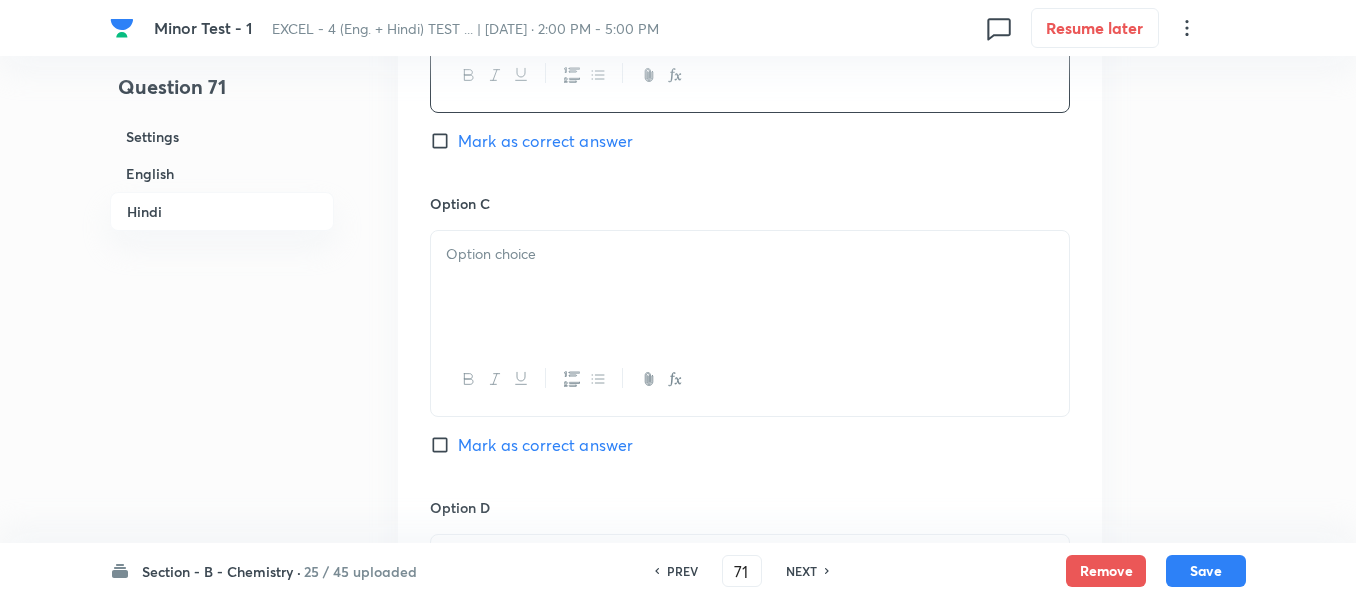 scroll, scrollTop: 3842, scrollLeft: 0, axis: vertical 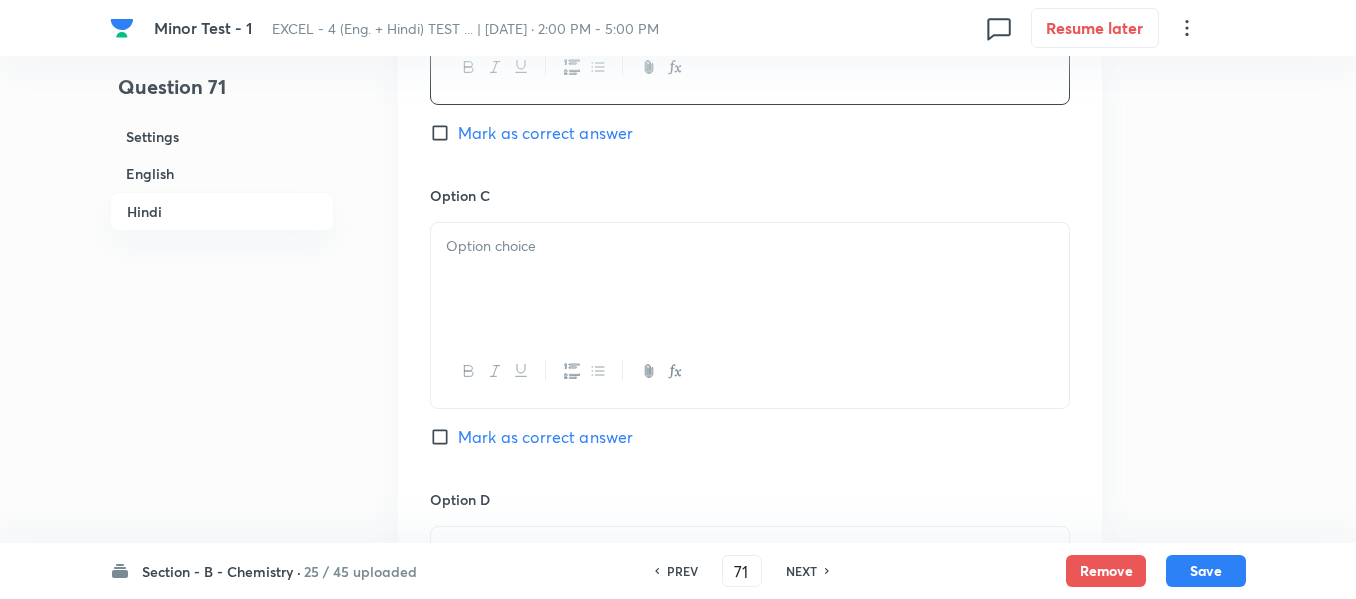 click at bounding box center (750, 279) 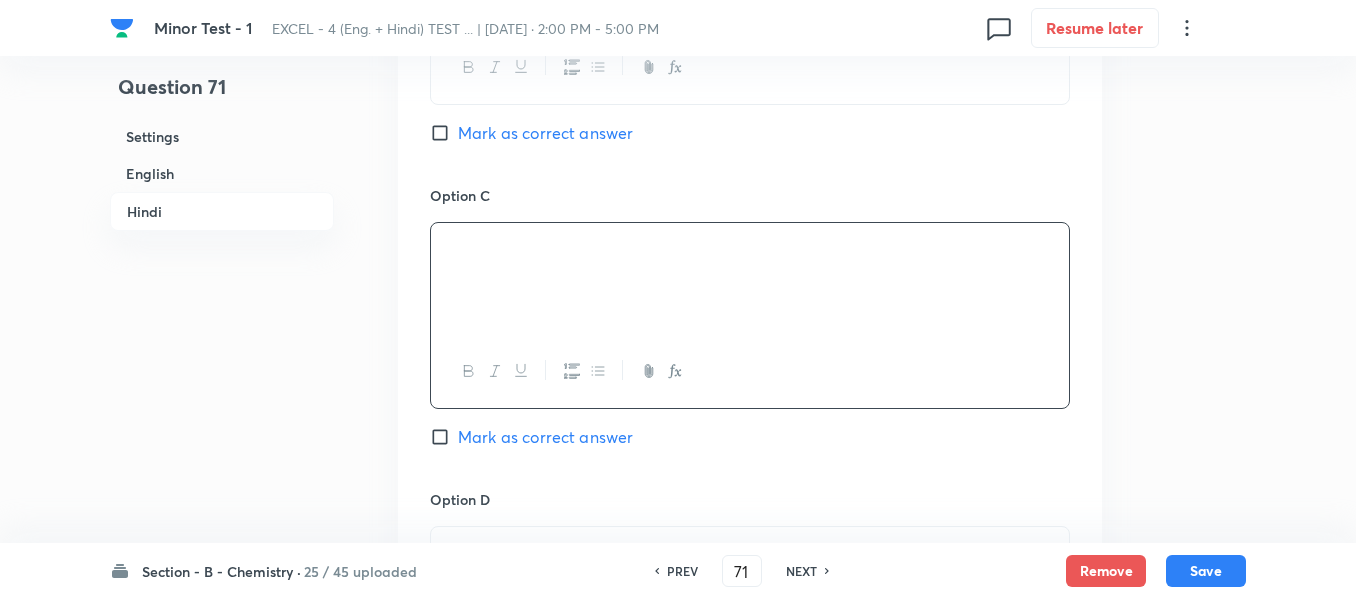 click on "English" at bounding box center [222, 173] 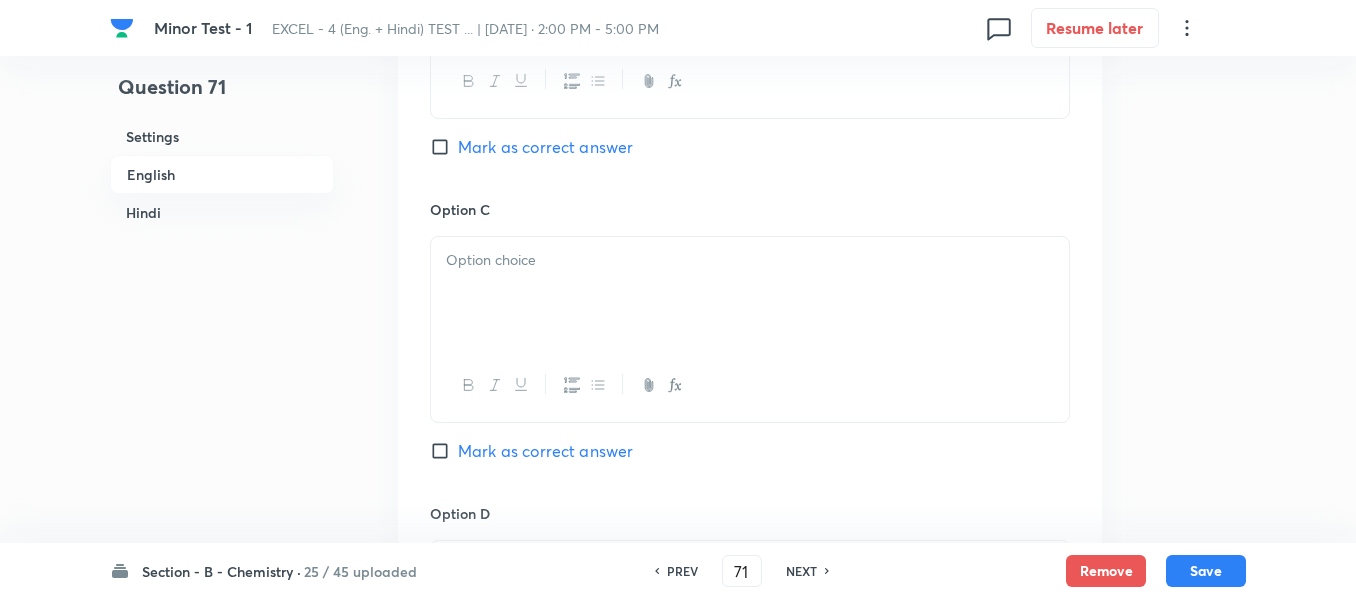 scroll, scrollTop: 1616, scrollLeft: 0, axis: vertical 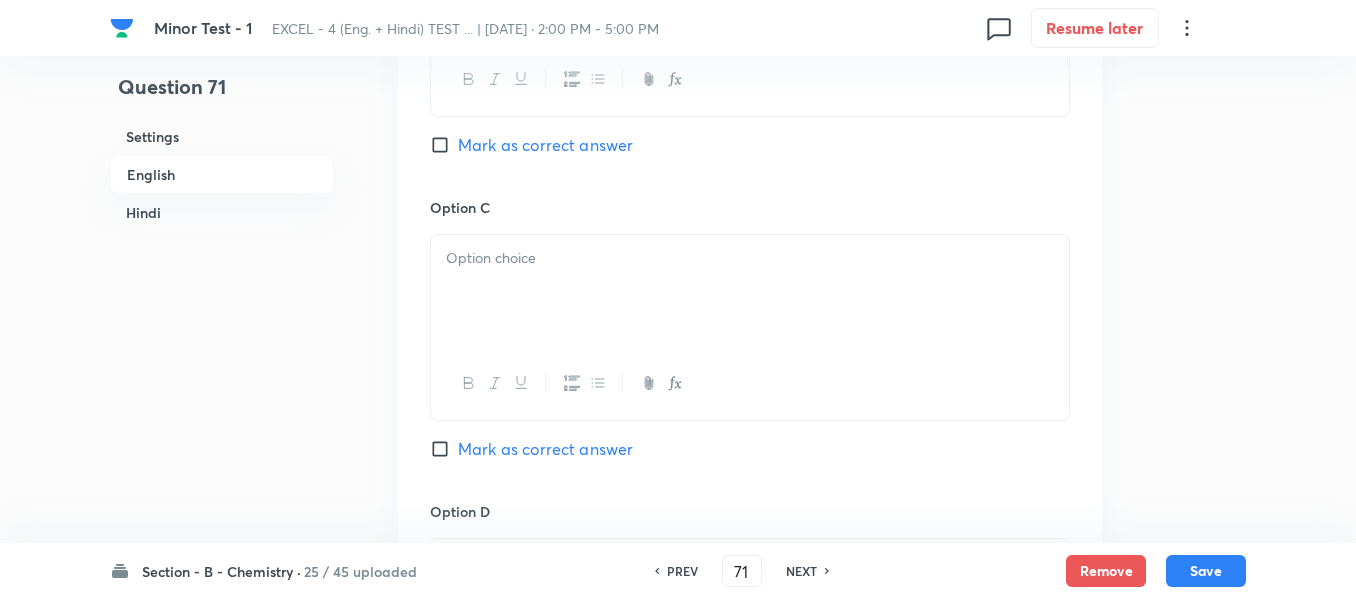 click at bounding box center (750, 291) 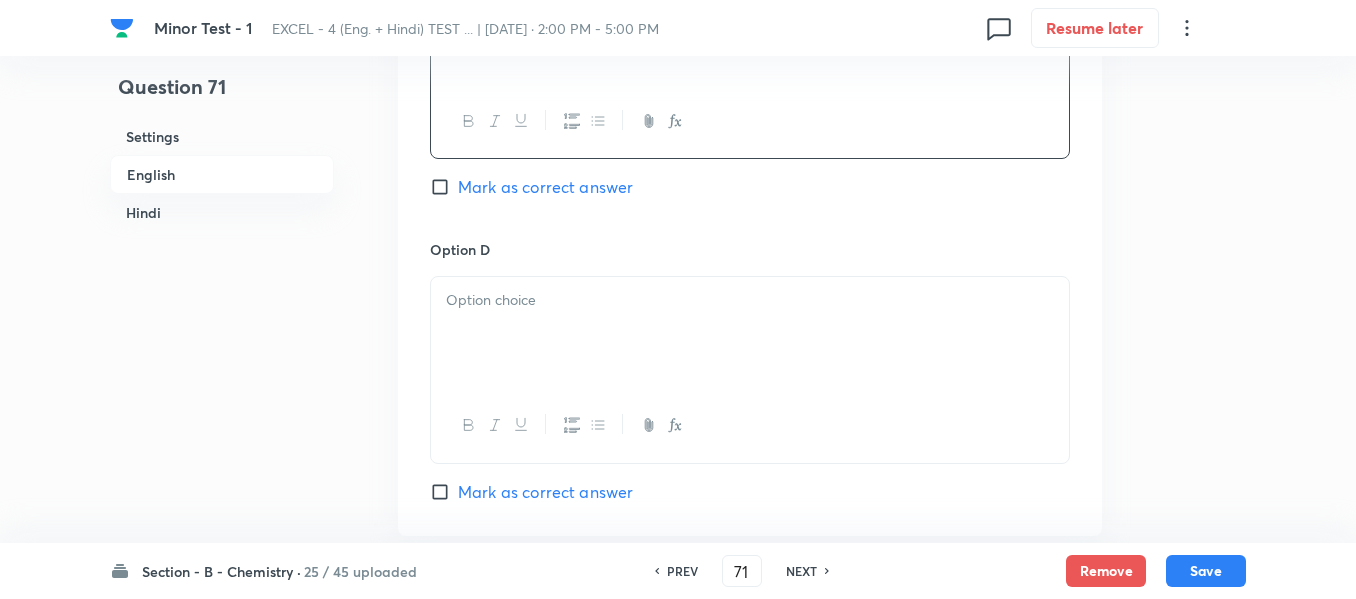 scroll, scrollTop: 1916, scrollLeft: 0, axis: vertical 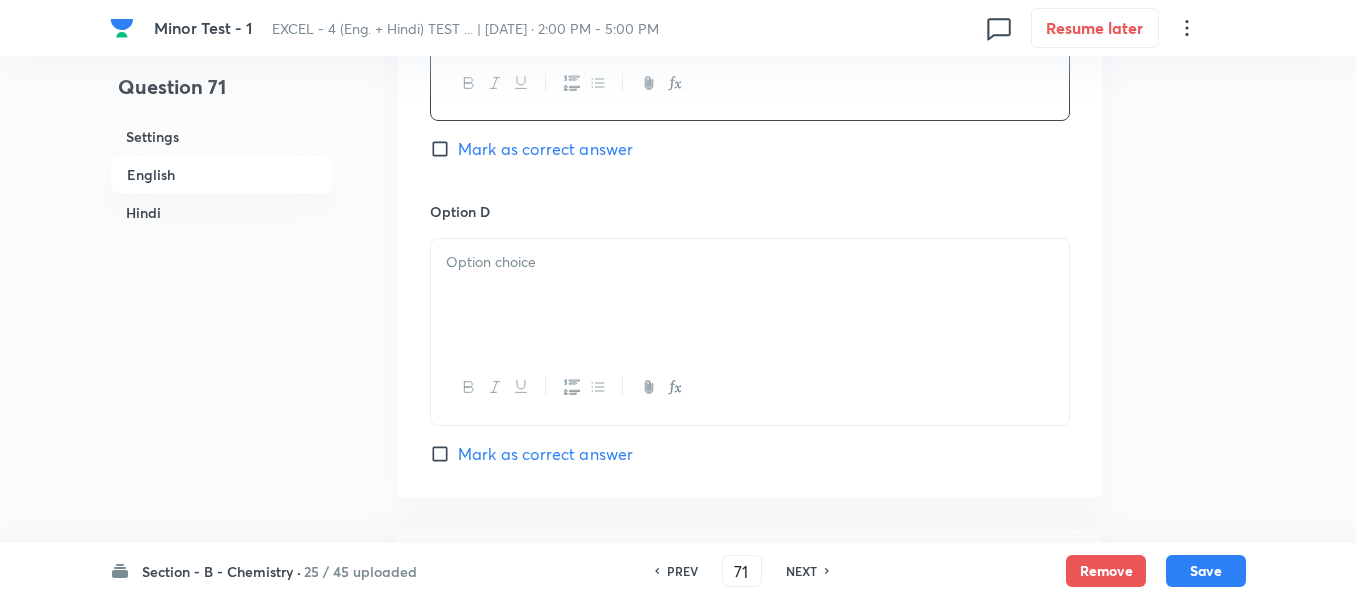 click at bounding box center (750, 295) 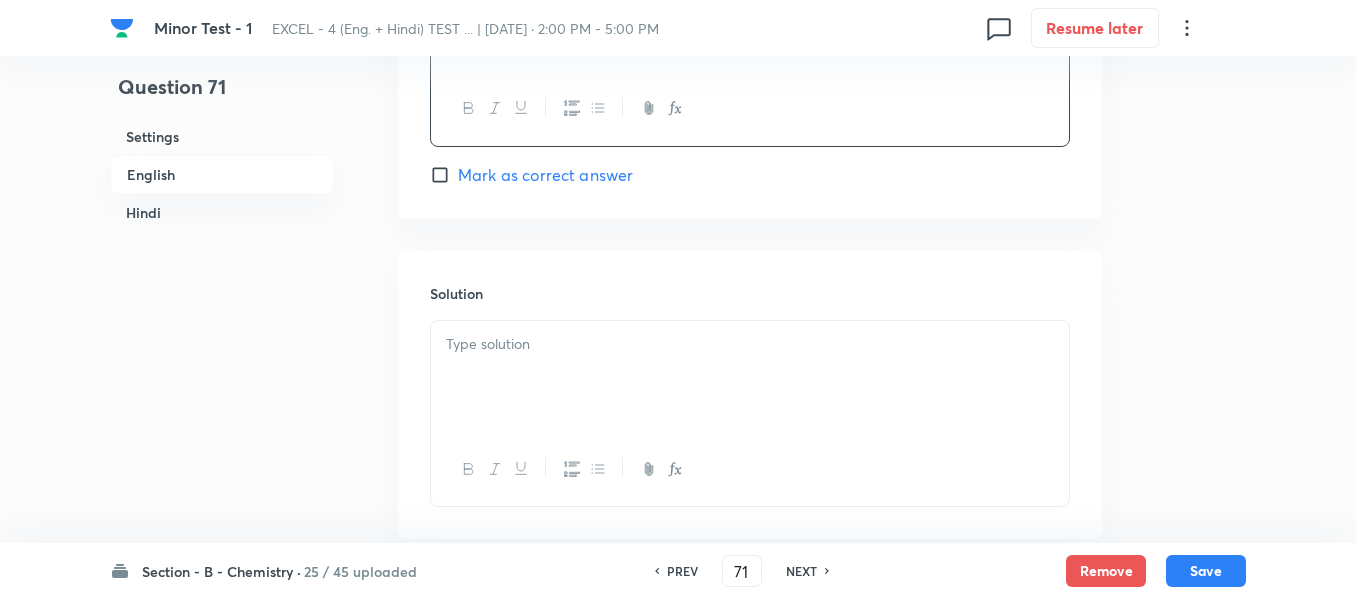 scroll, scrollTop: 2216, scrollLeft: 0, axis: vertical 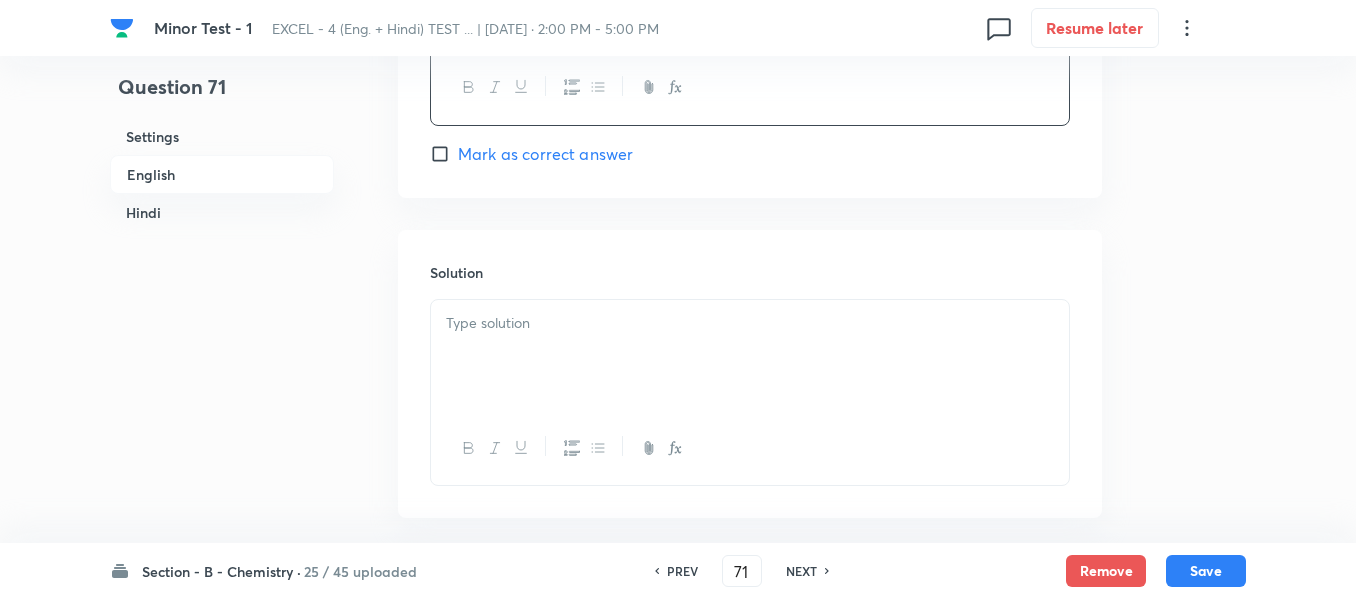click at bounding box center (750, 323) 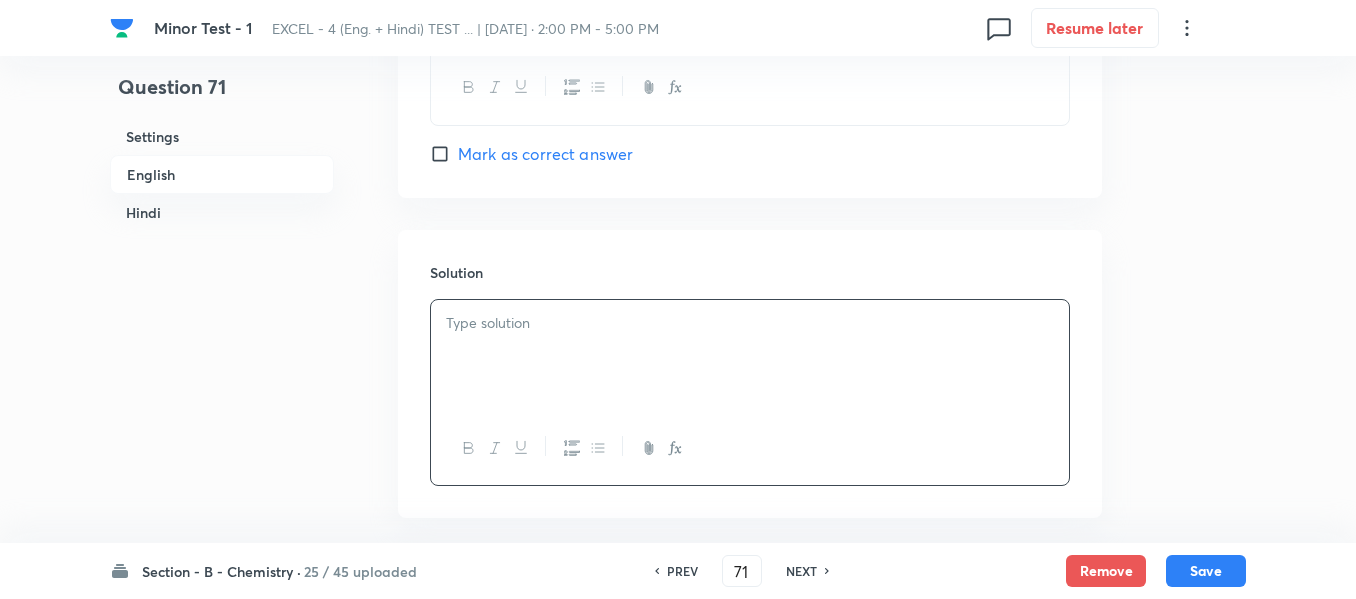 type 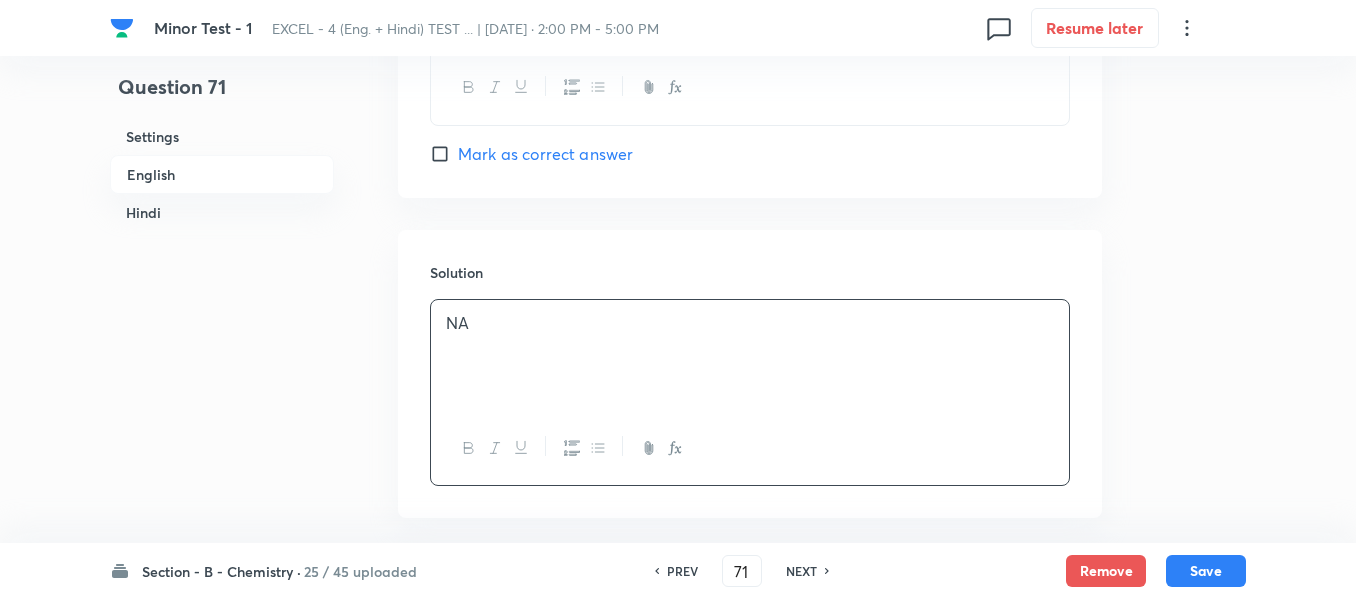 click on "Hindi" at bounding box center (222, 212) 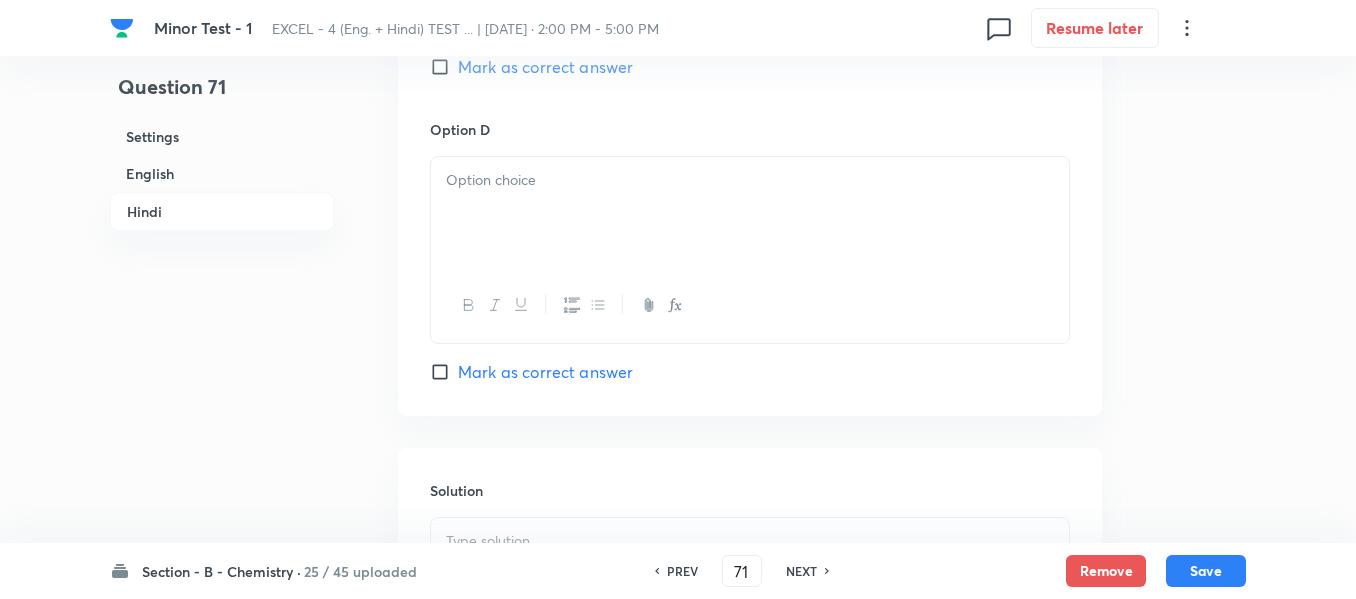 scroll, scrollTop: 4242, scrollLeft: 0, axis: vertical 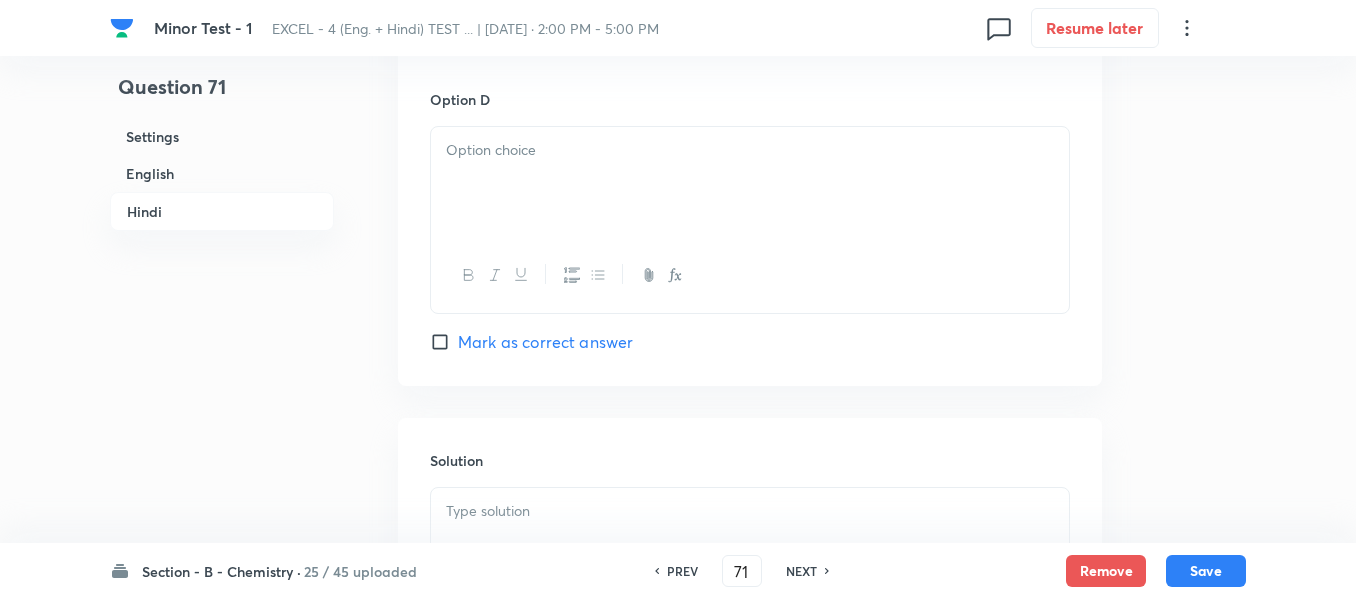 click at bounding box center (750, 183) 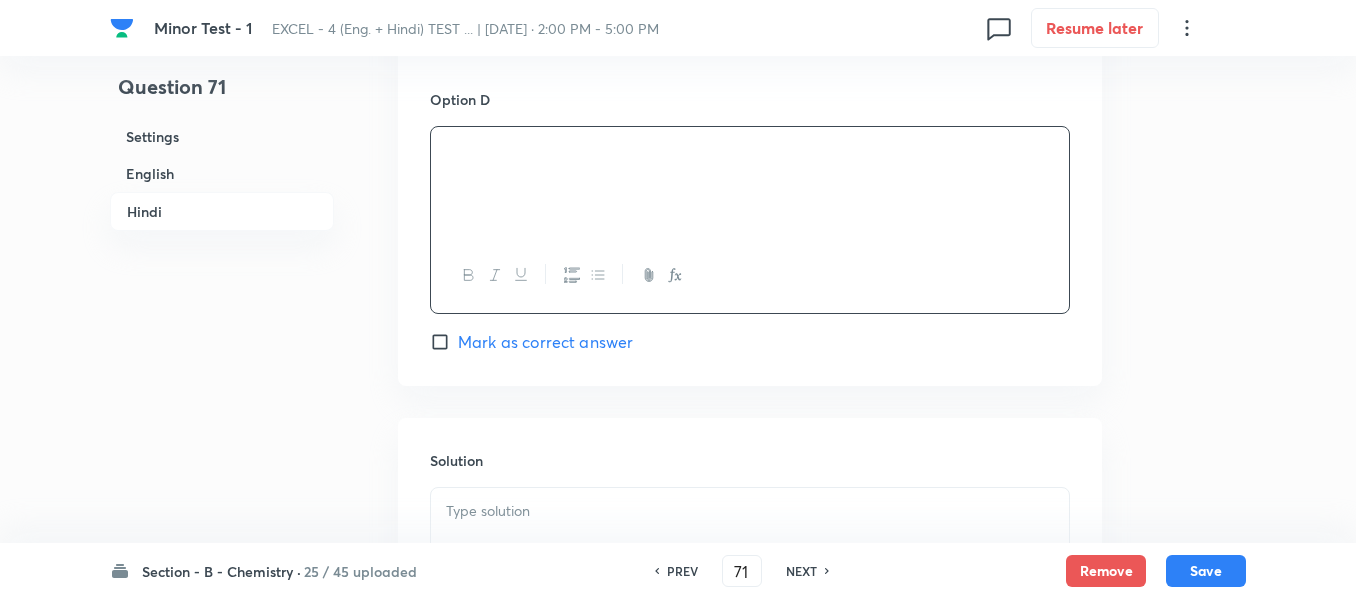 click at bounding box center (750, 511) 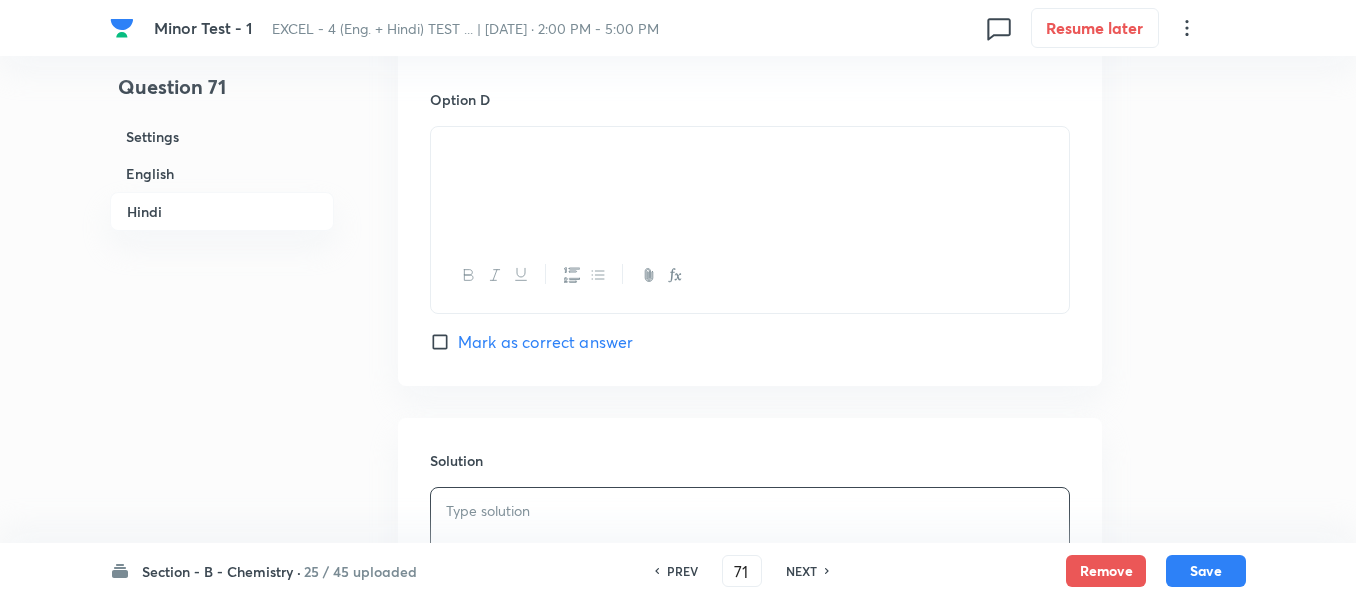 type 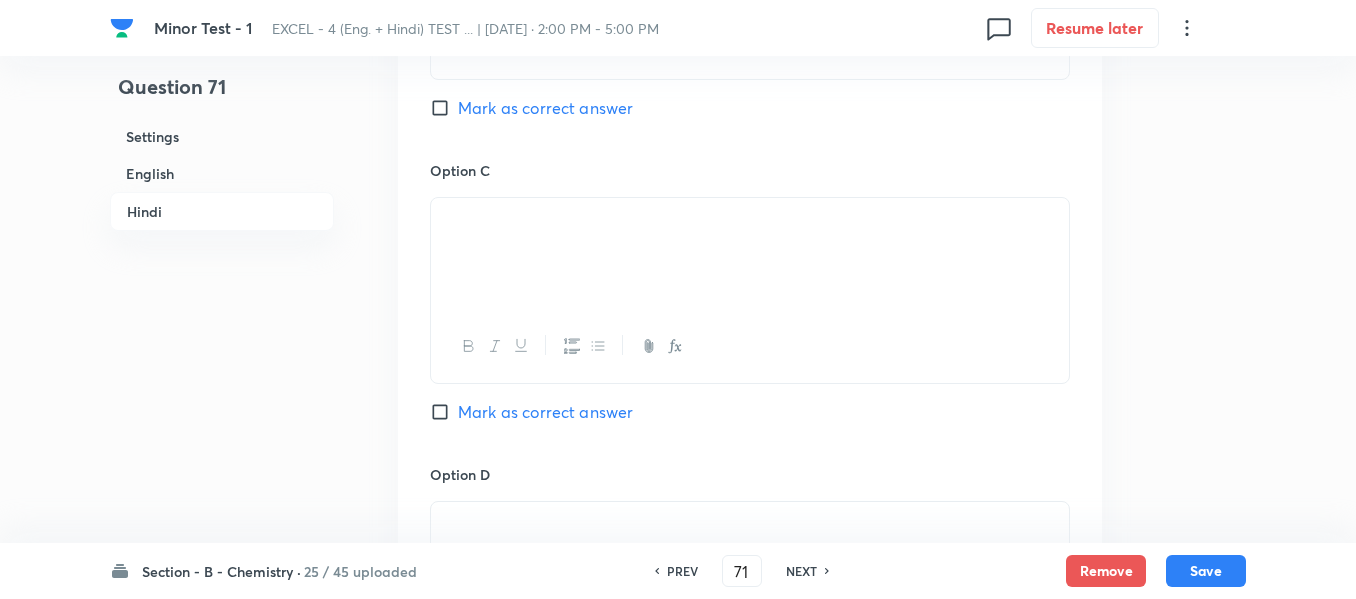 scroll, scrollTop: 3842, scrollLeft: 0, axis: vertical 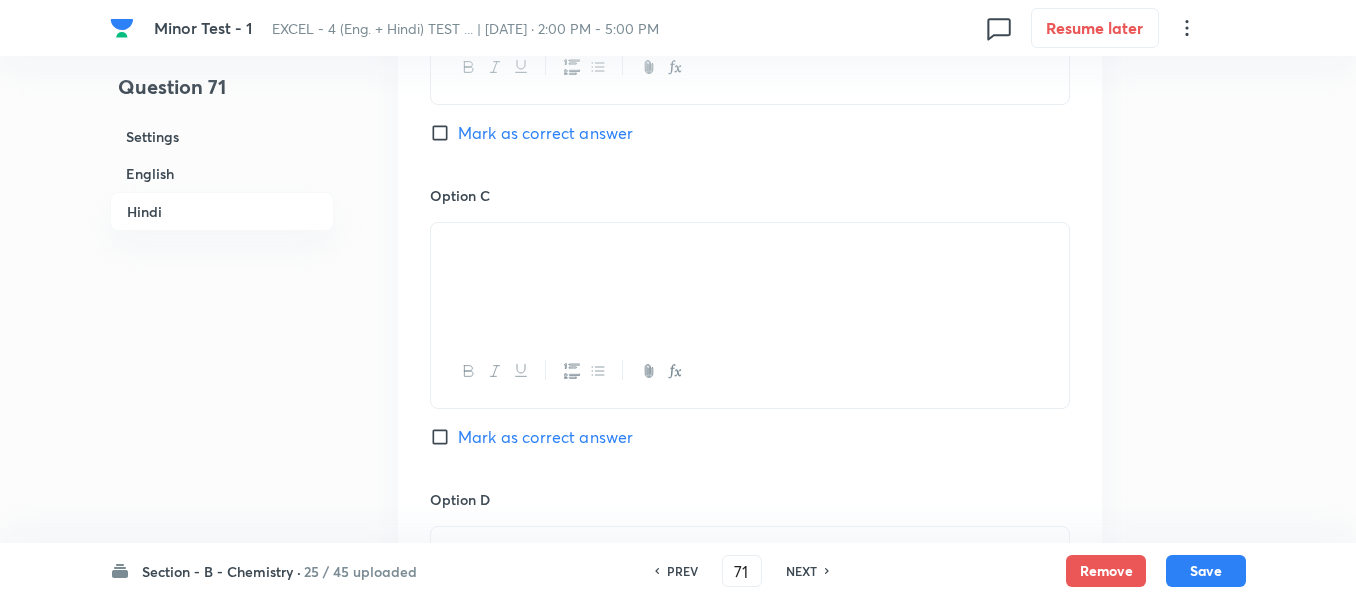 click on "Mark as correct answer" at bounding box center (444, 437) 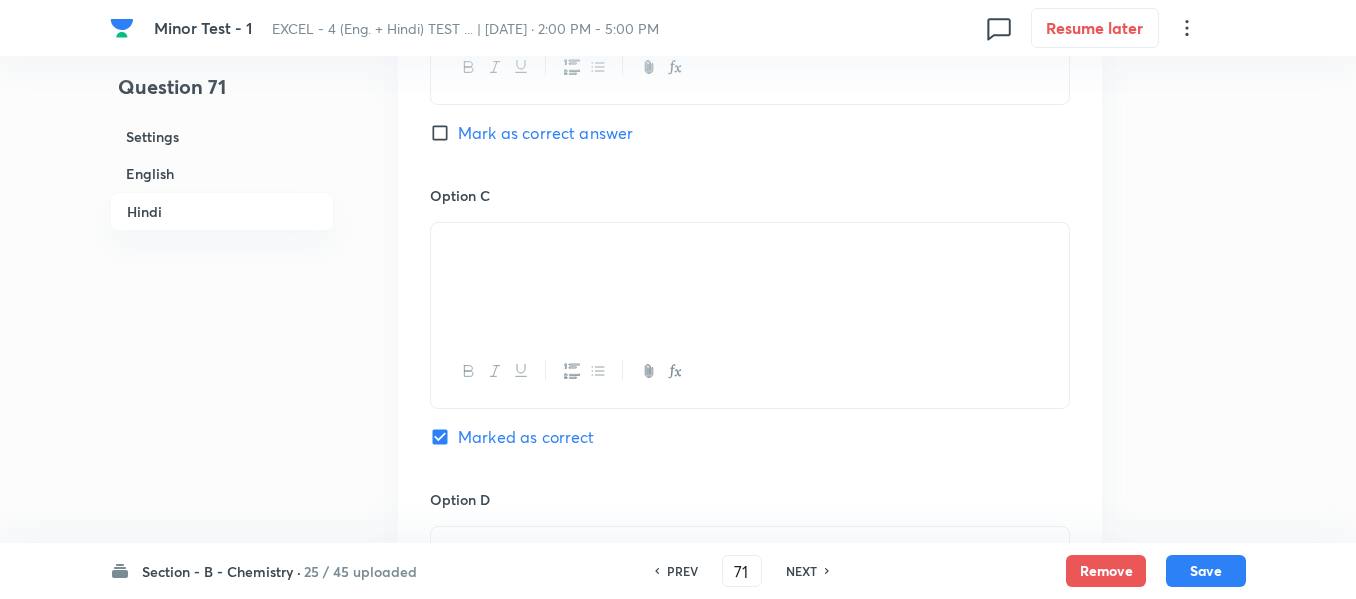 checkbox on "true" 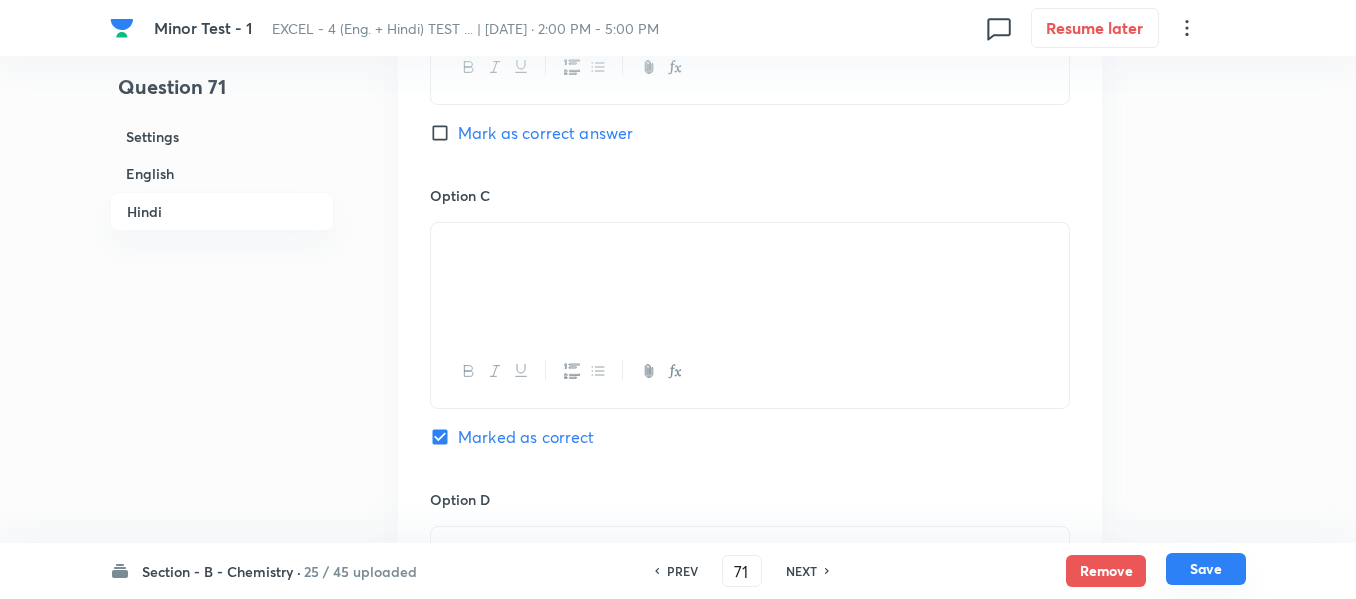 click on "Save" at bounding box center (1206, 569) 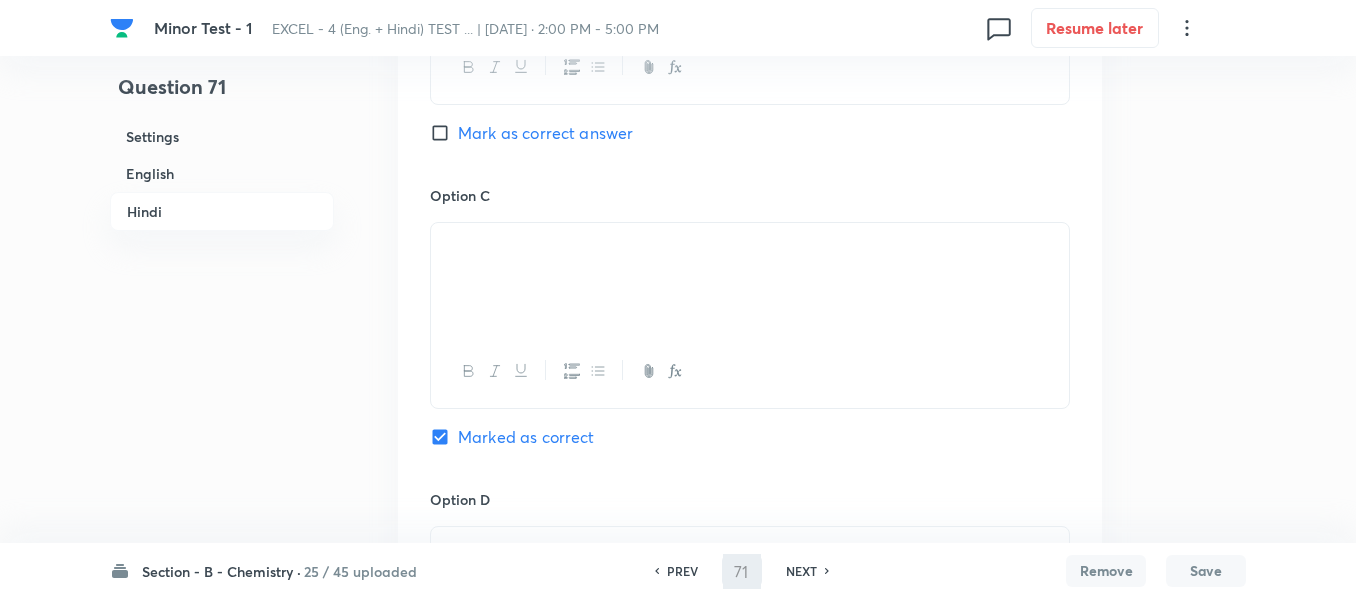 type on "72" 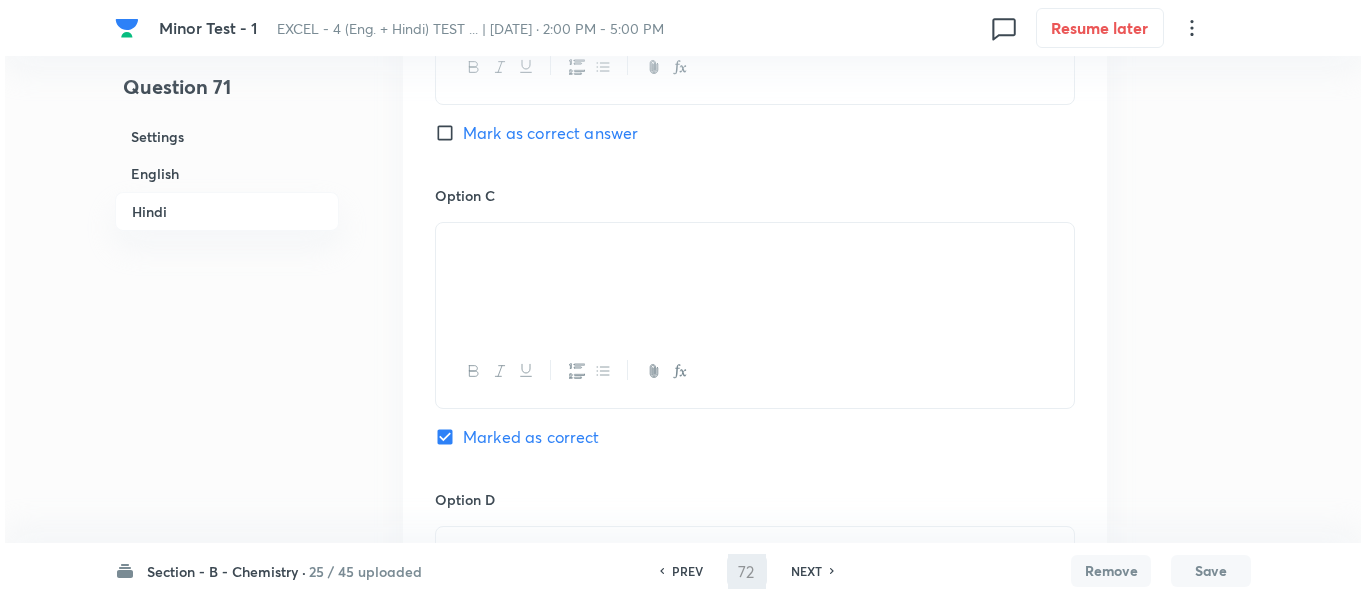 scroll, scrollTop: 0, scrollLeft: 0, axis: both 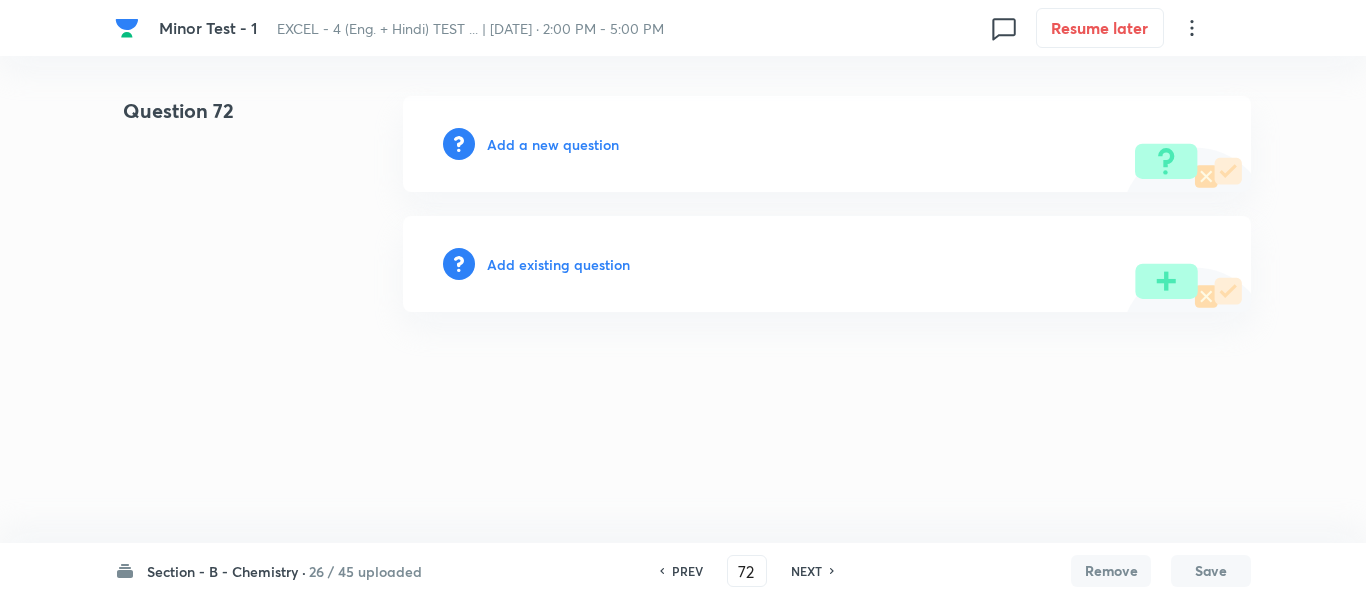 click on "Add a new question" at bounding box center (553, 144) 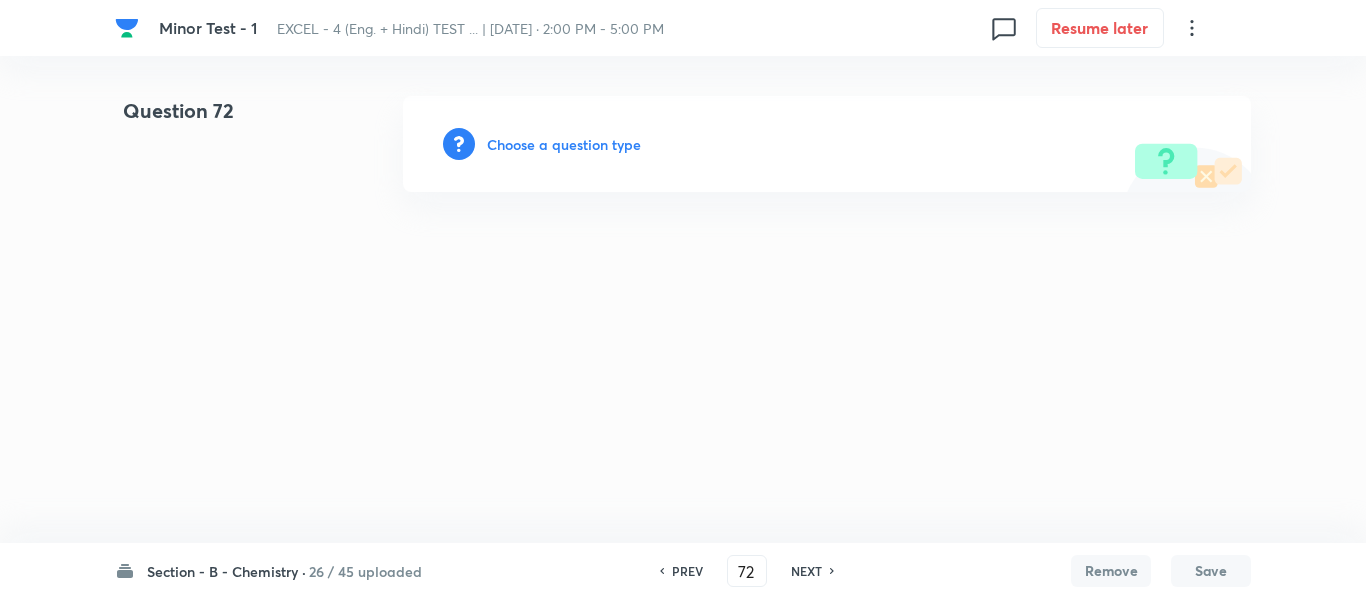 click on "Choose a question type" at bounding box center [564, 144] 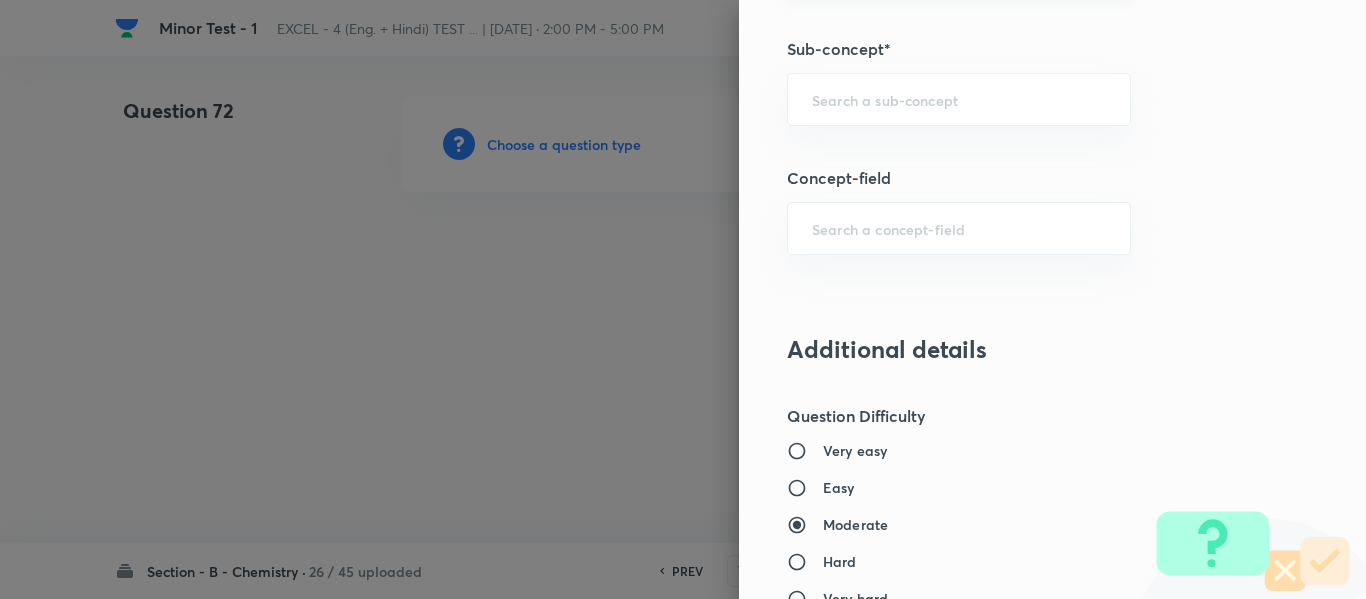 scroll, scrollTop: 1400, scrollLeft: 0, axis: vertical 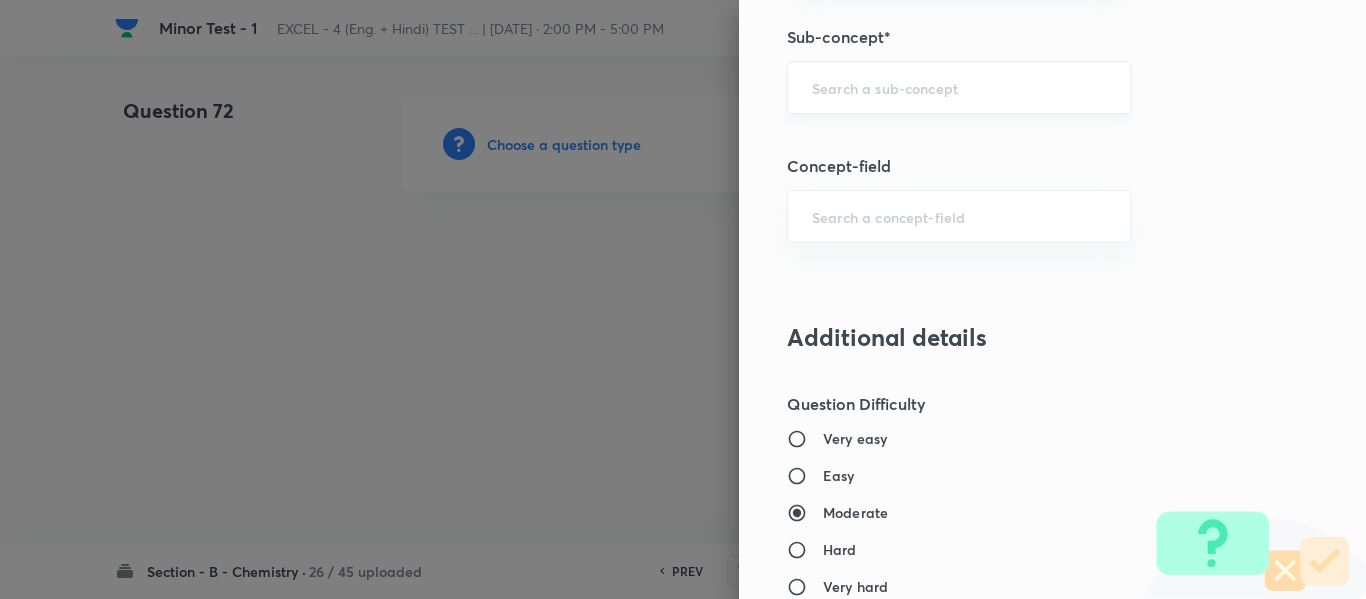 click at bounding box center (959, 87) 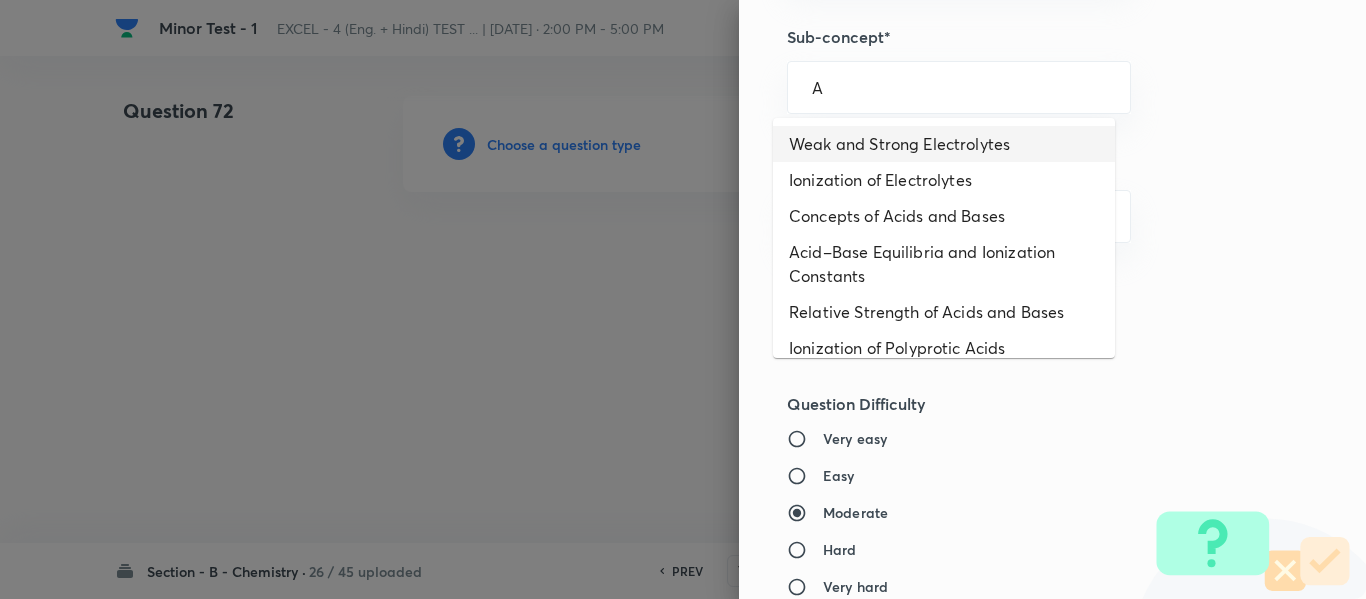 click on "Weak and Strong Electrolytes" at bounding box center (944, 144) 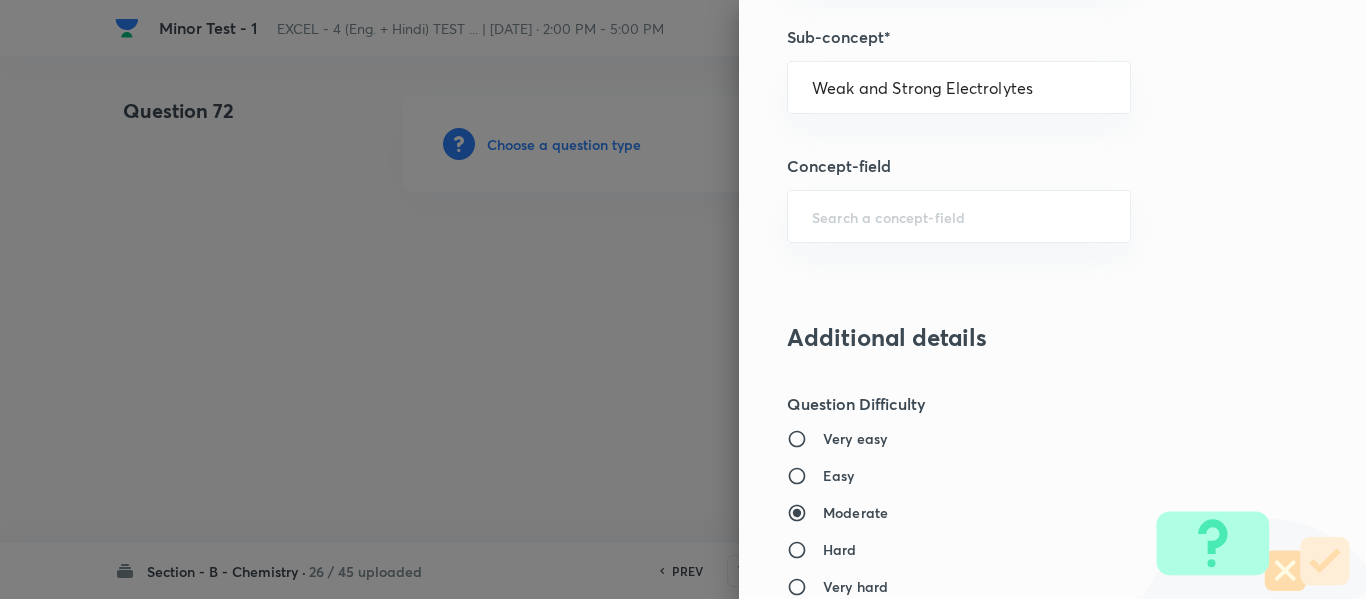 type on "Chemistry" 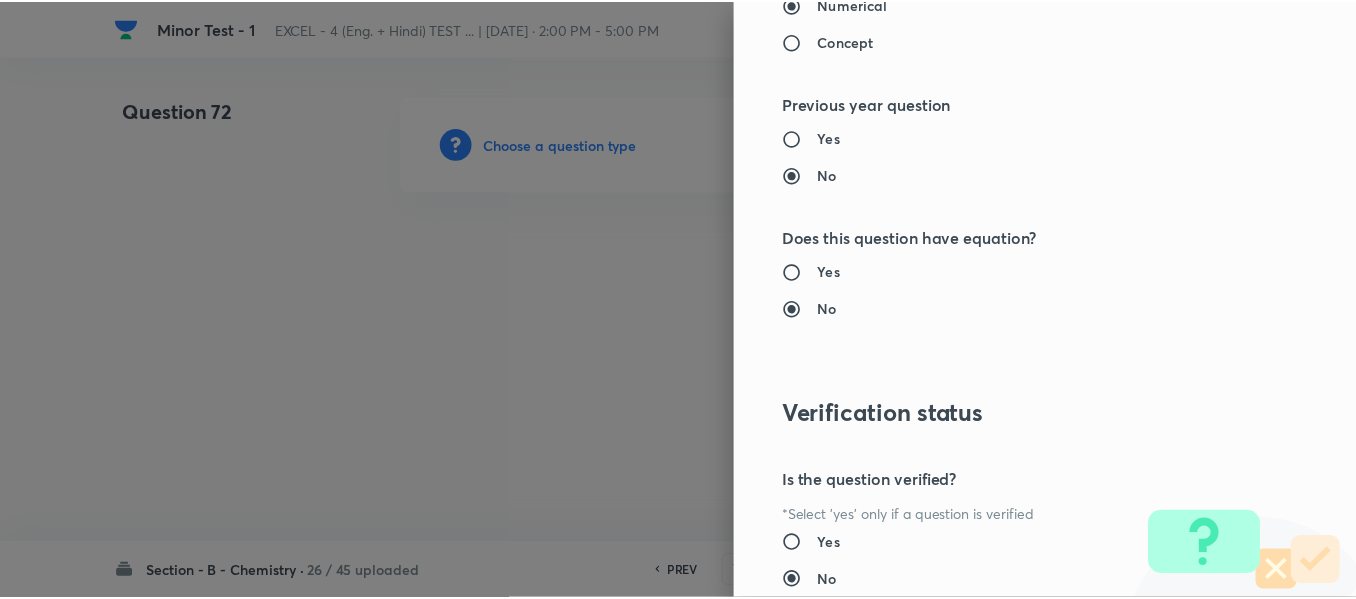 scroll, scrollTop: 2261, scrollLeft: 0, axis: vertical 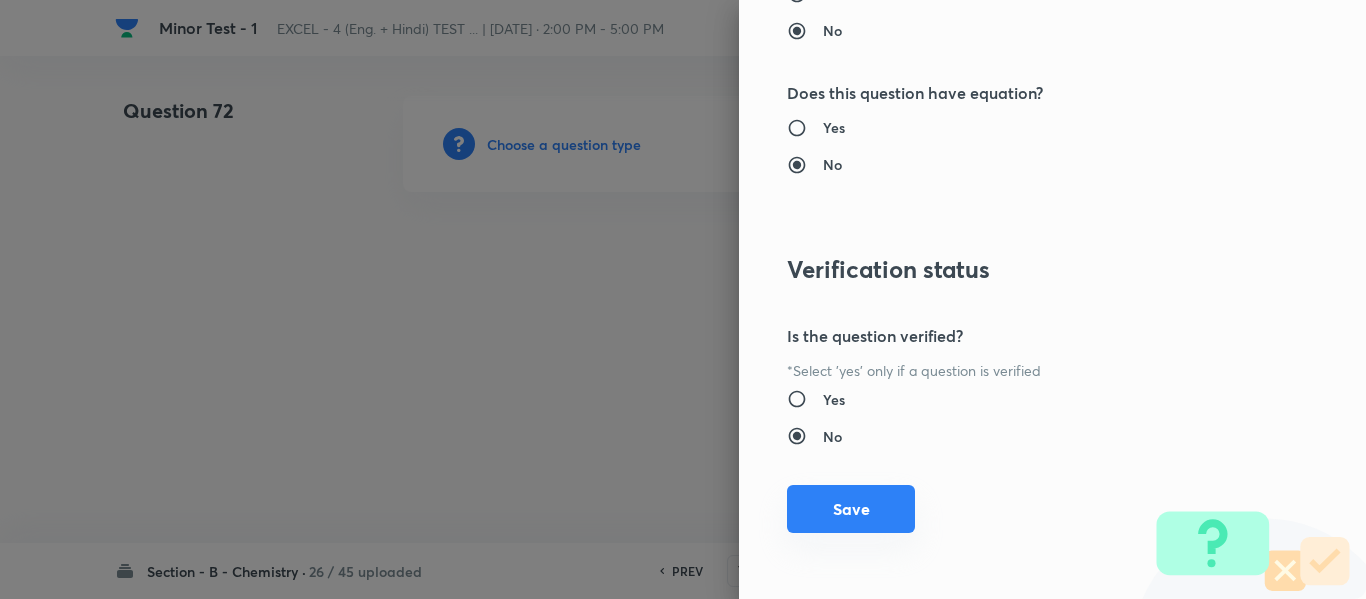 click on "Save" at bounding box center (851, 509) 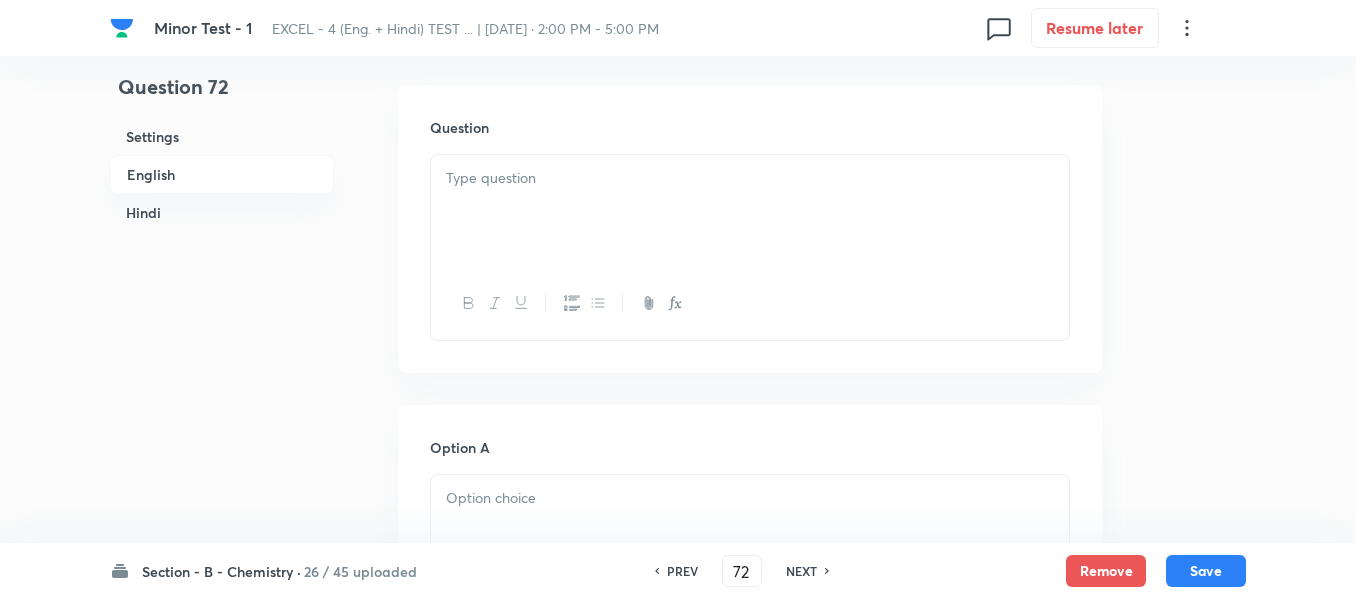 scroll, scrollTop: 600, scrollLeft: 0, axis: vertical 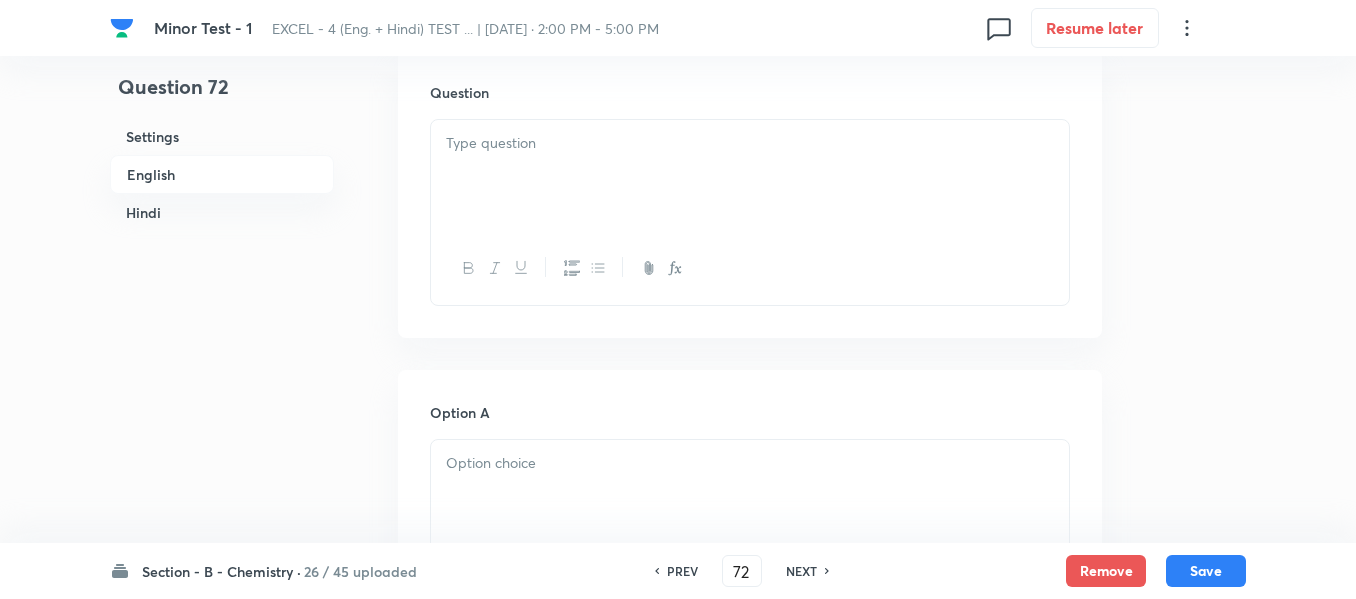 click at bounding box center (750, 143) 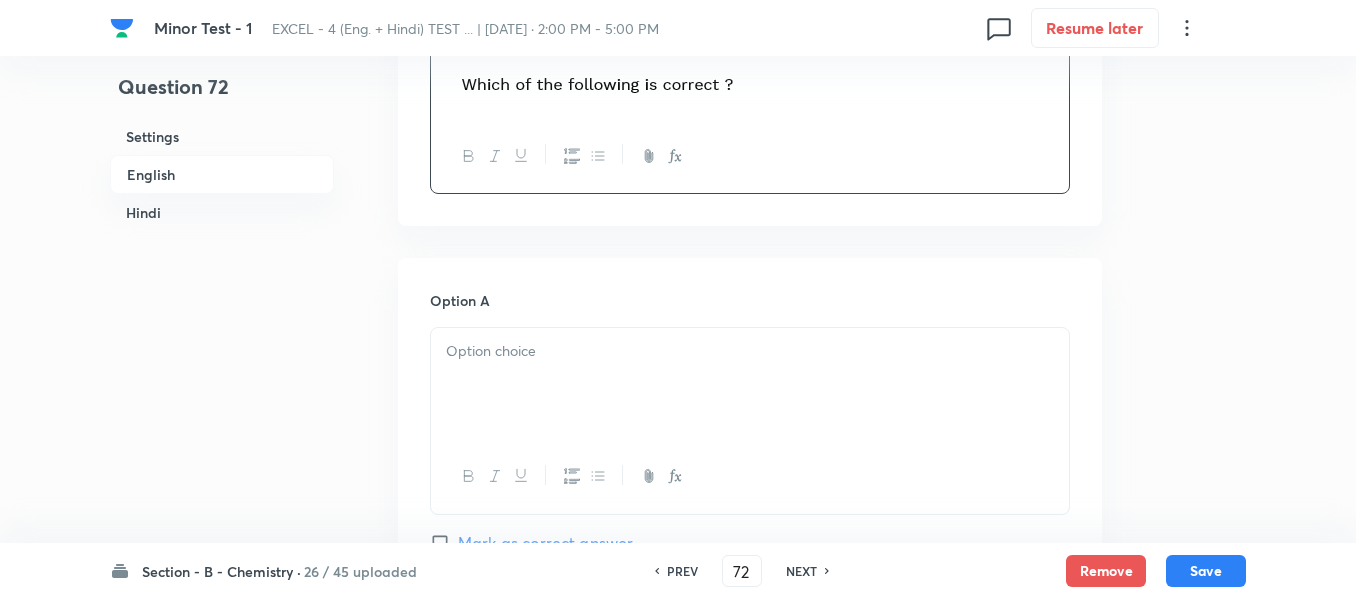 scroll, scrollTop: 1000, scrollLeft: 0, axis: vertical 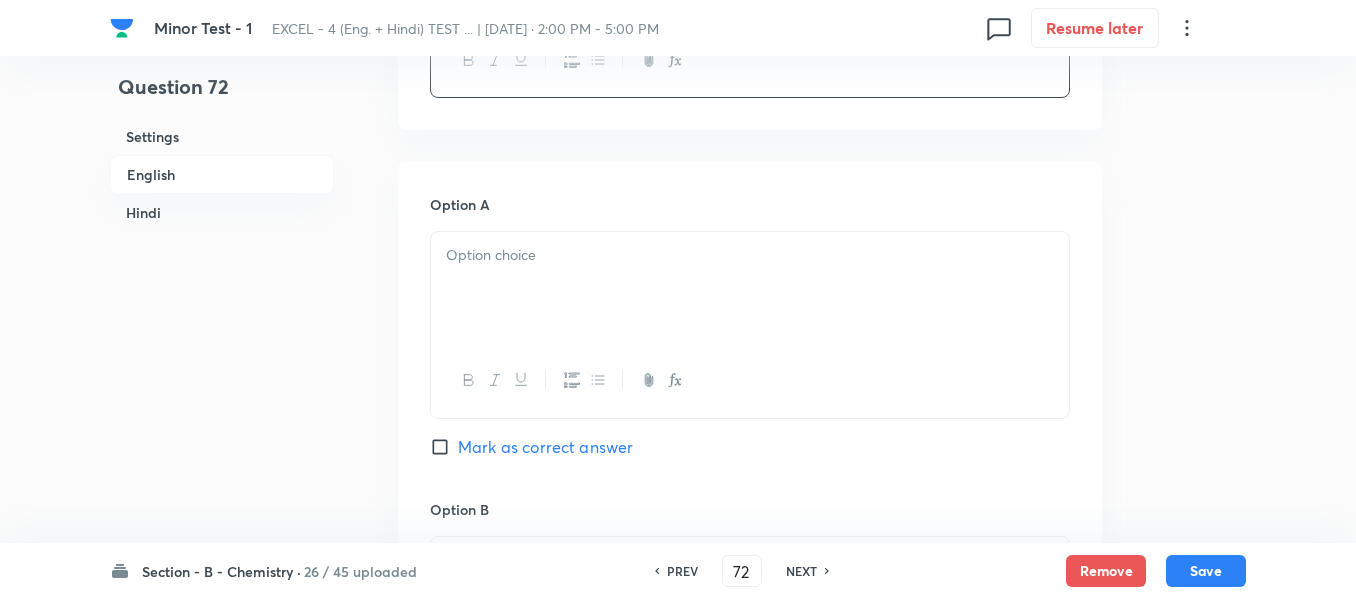 click at bounding box center (750, 288) 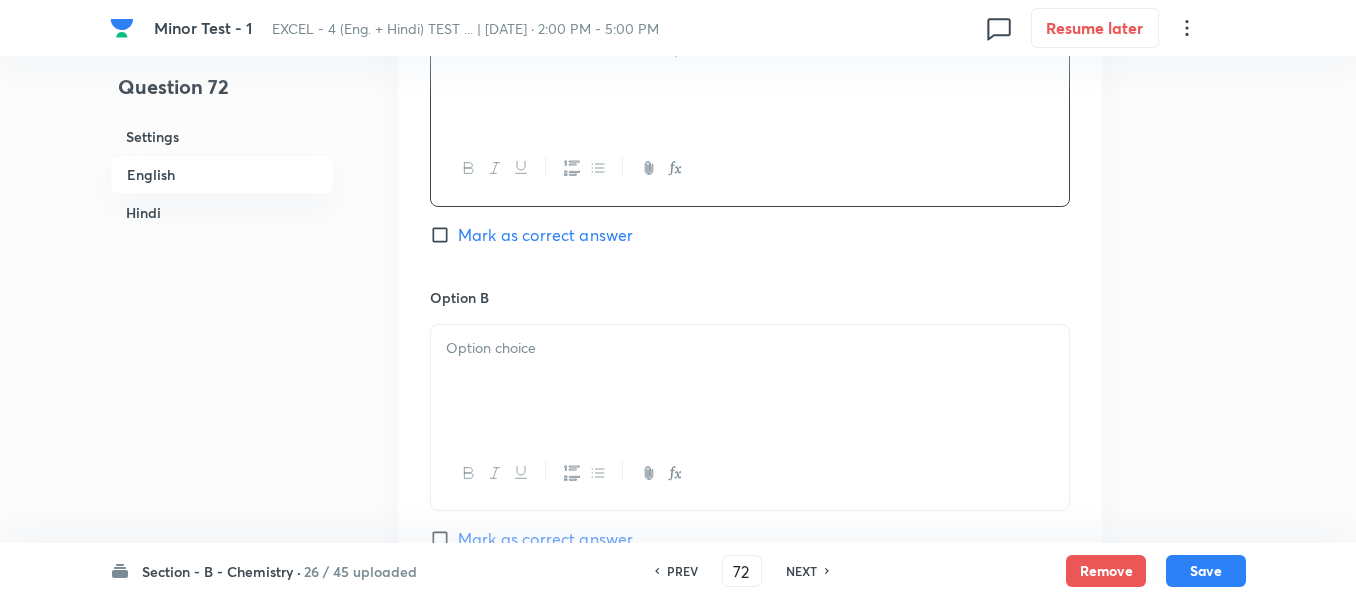 scroll, scrollTop: 1300, scrollLeft: 0, axis: vertical 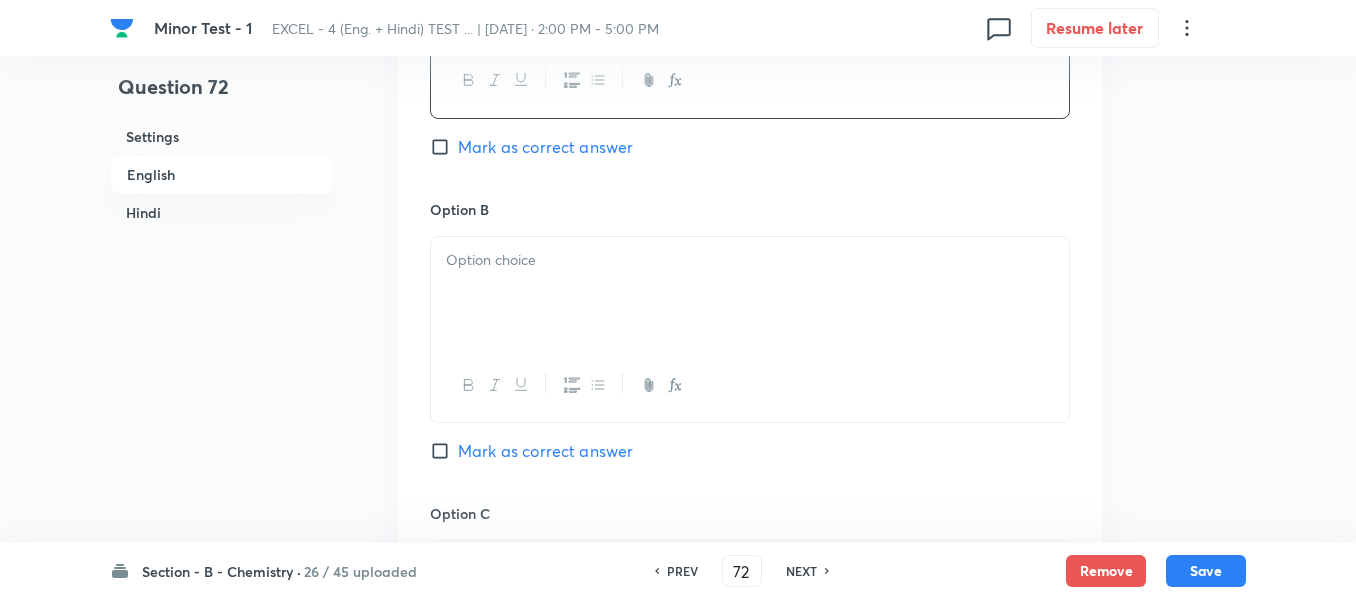 click at bounding box center [750, 293] 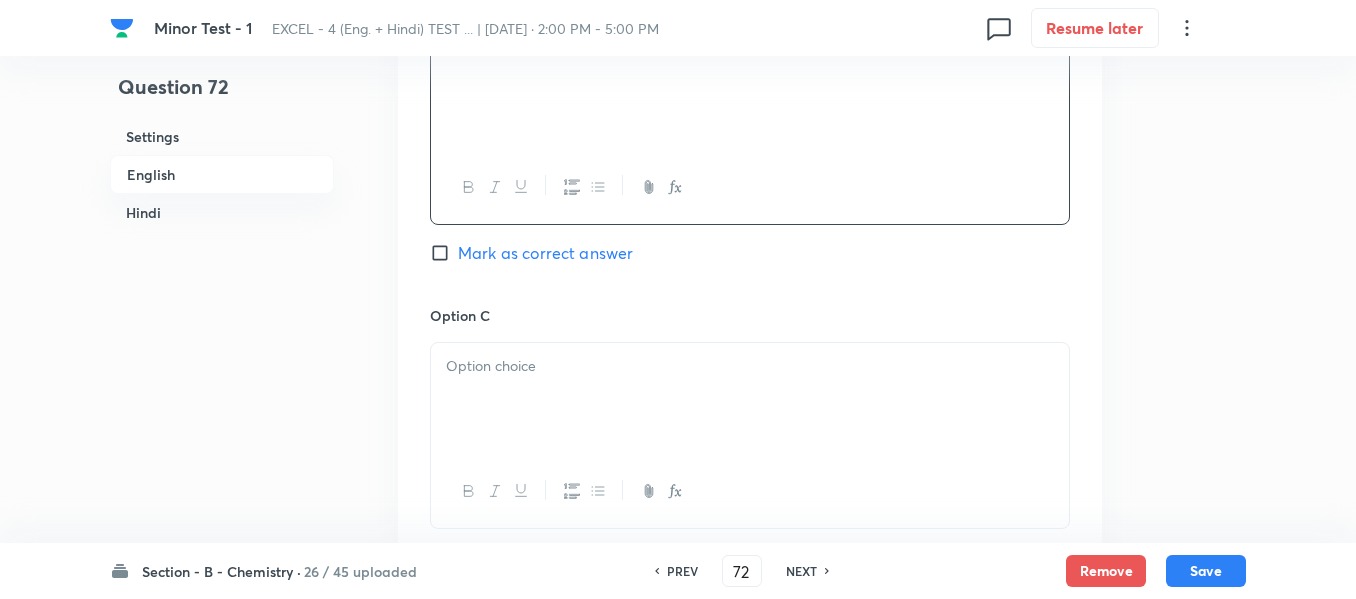 scroll, scrollTop: 1500, scrollLeft: 0, axis: vertical 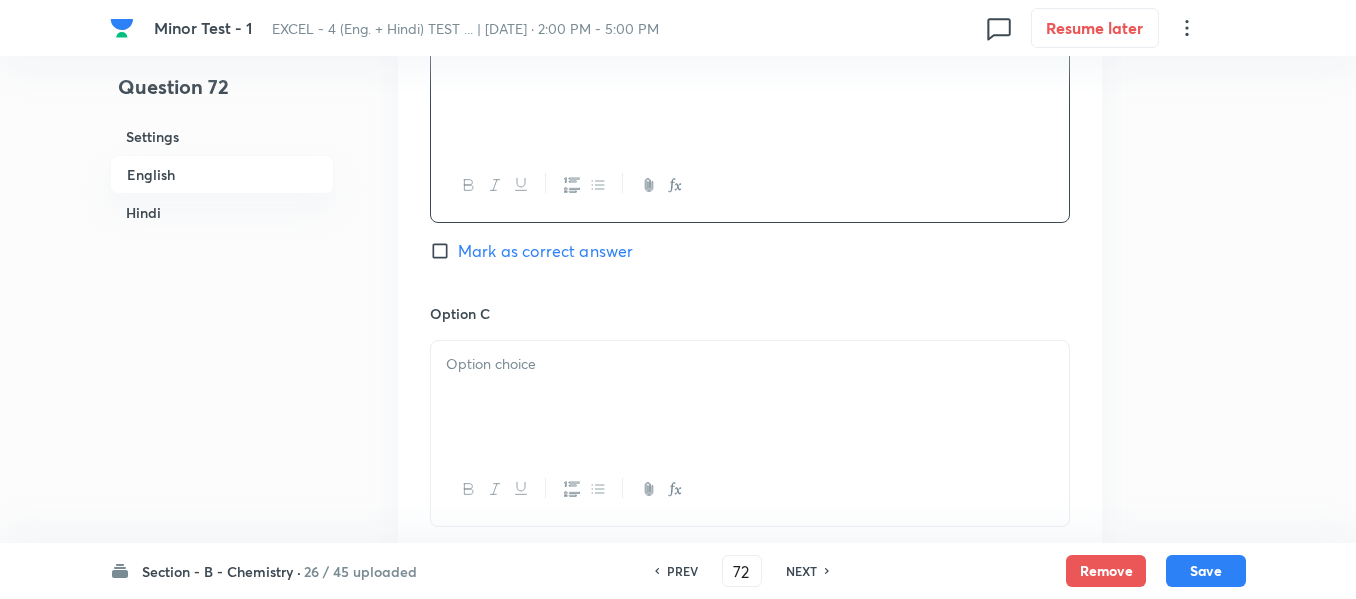 click on "Option C Mark as correct answer" at bounding box center (750, 455) 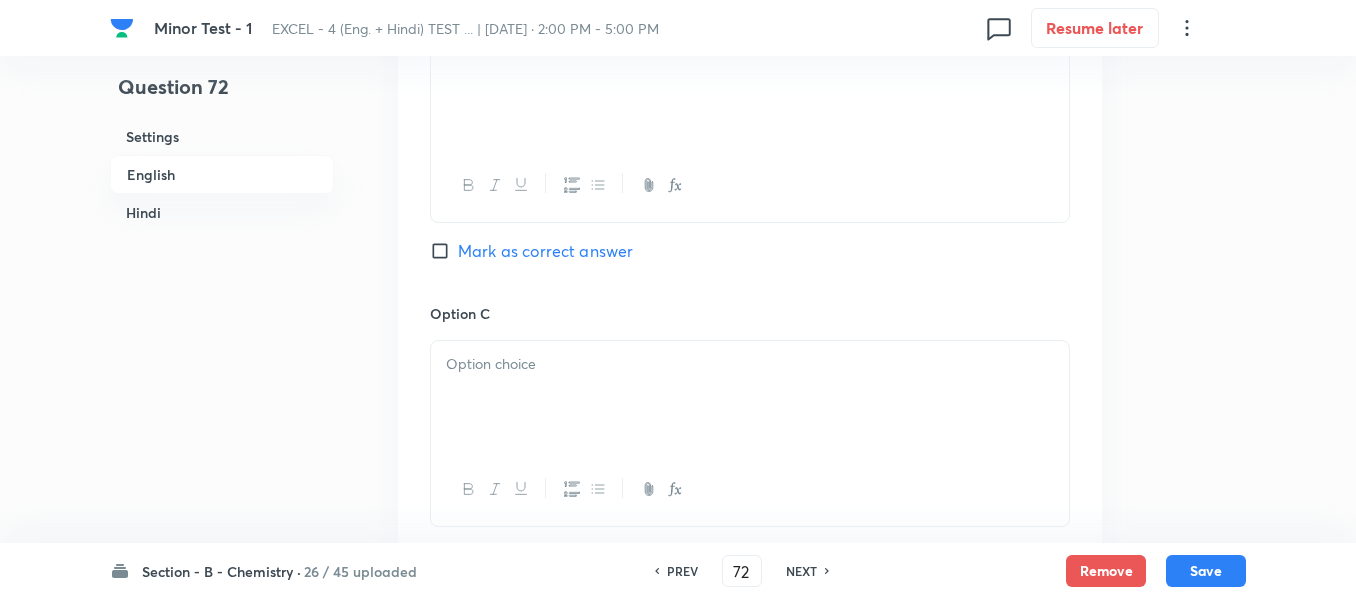 click at bounding box center (750, 397) 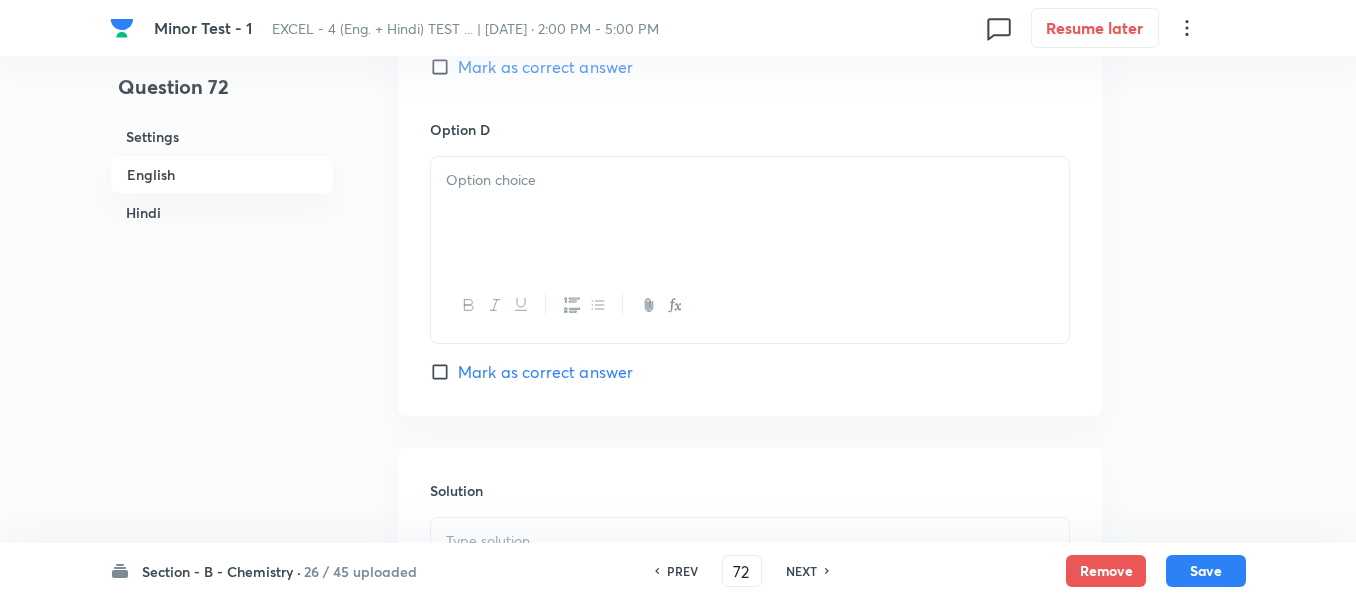 scroll, scrollTop: 2000, scrollLeft: 0, axis: vertical 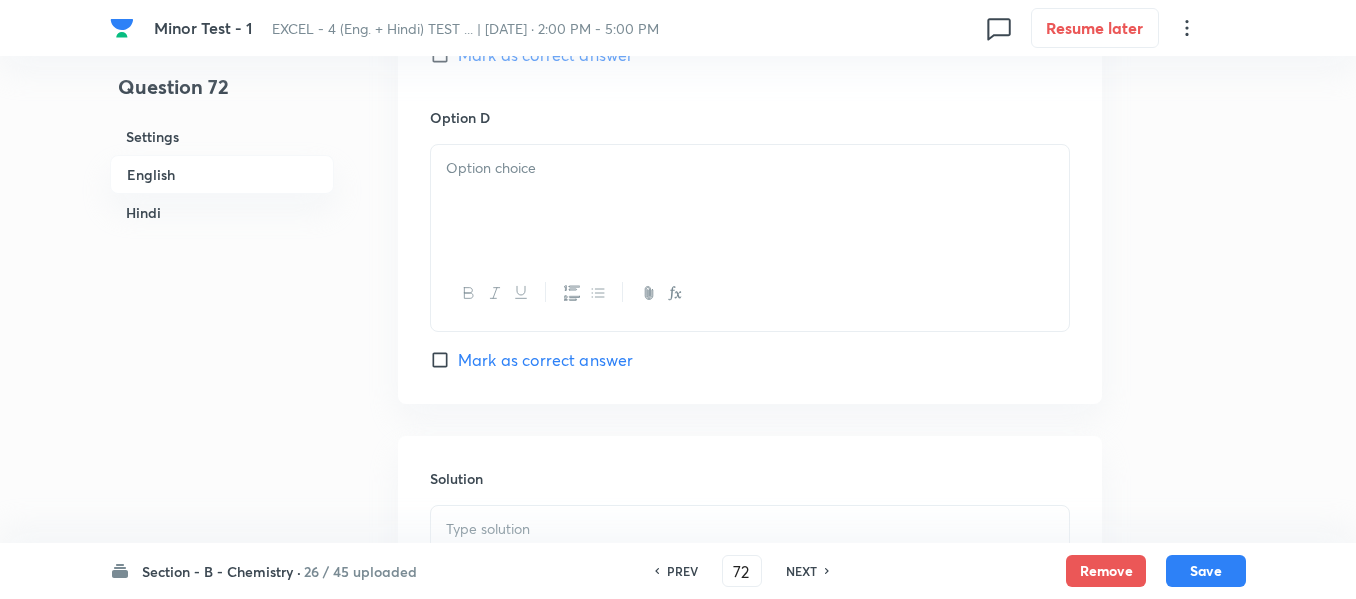 click at bounding box center [750, 168] 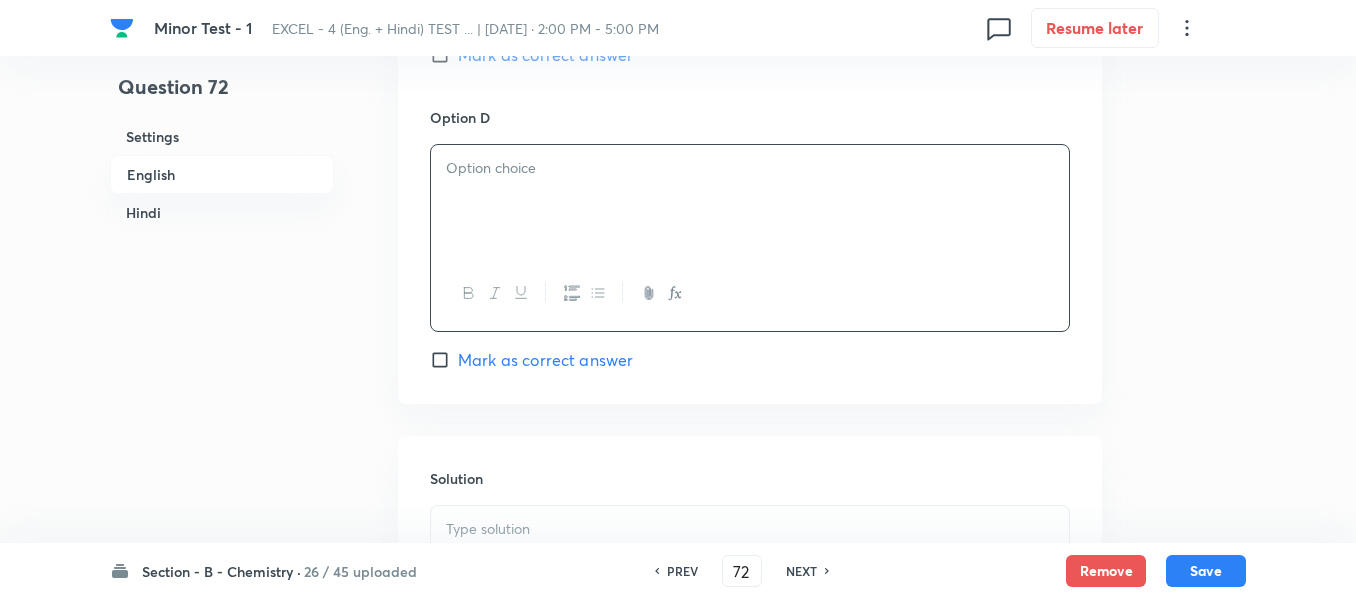 click at bounding box center (750, 201) 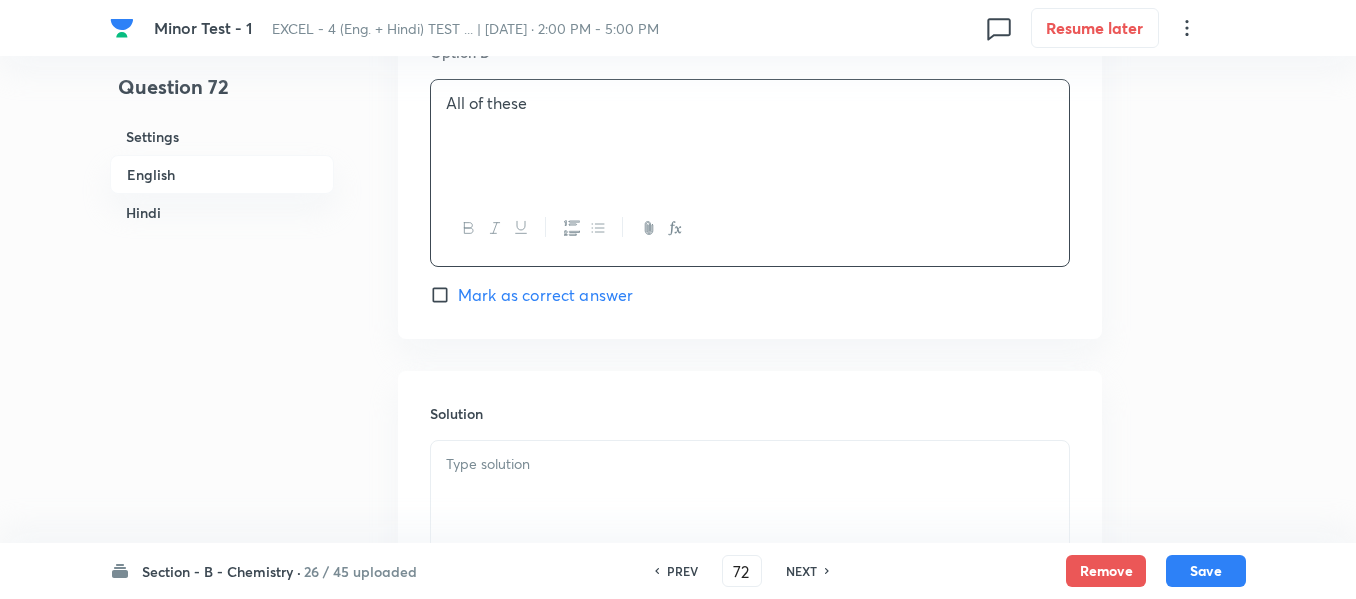 scroll, scrollTop: 2200, scrollLeft: 0, axis: vertical 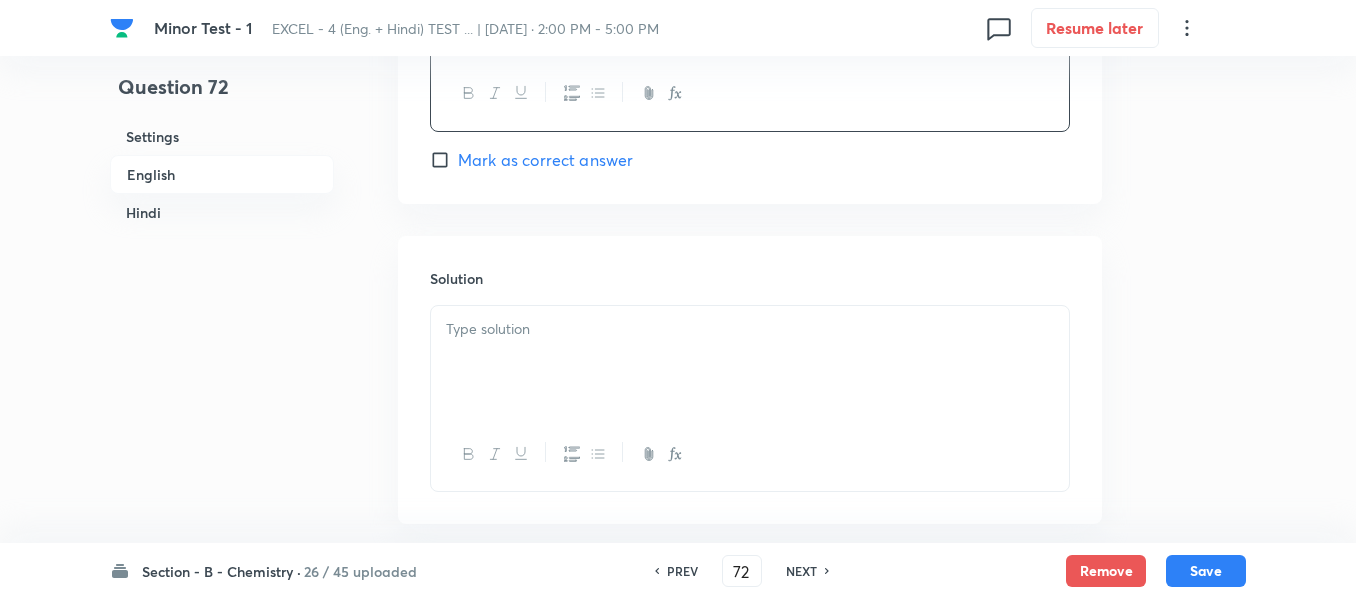 click at bounding box center (750, 329) 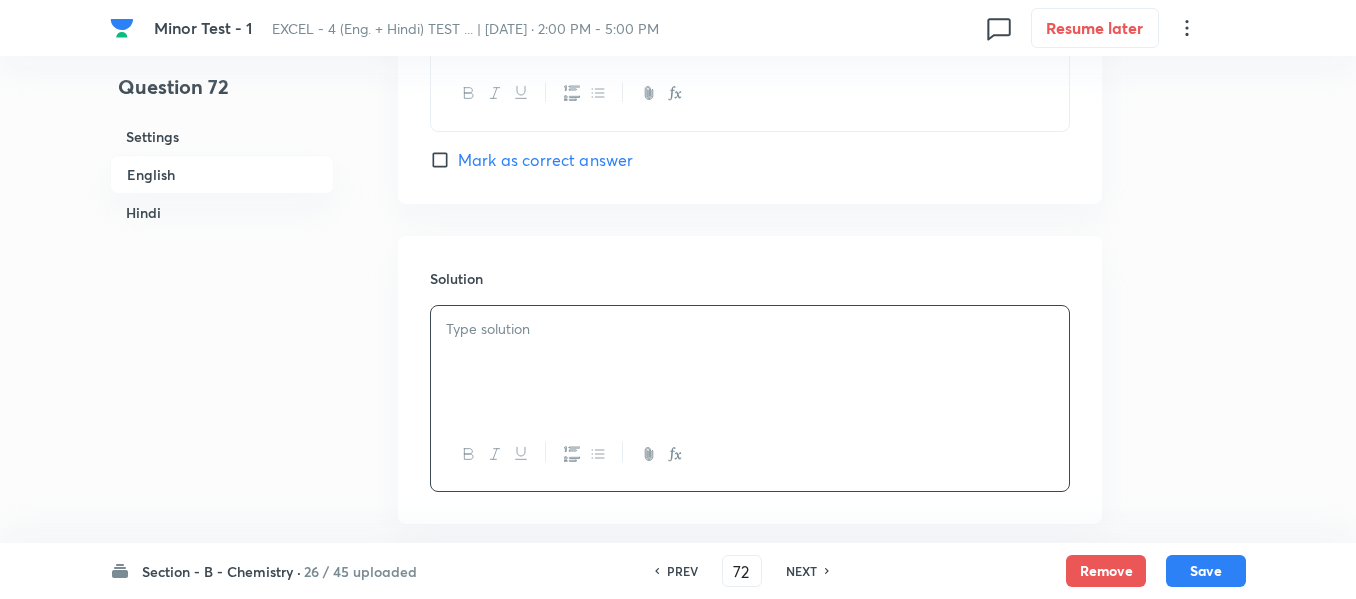 type 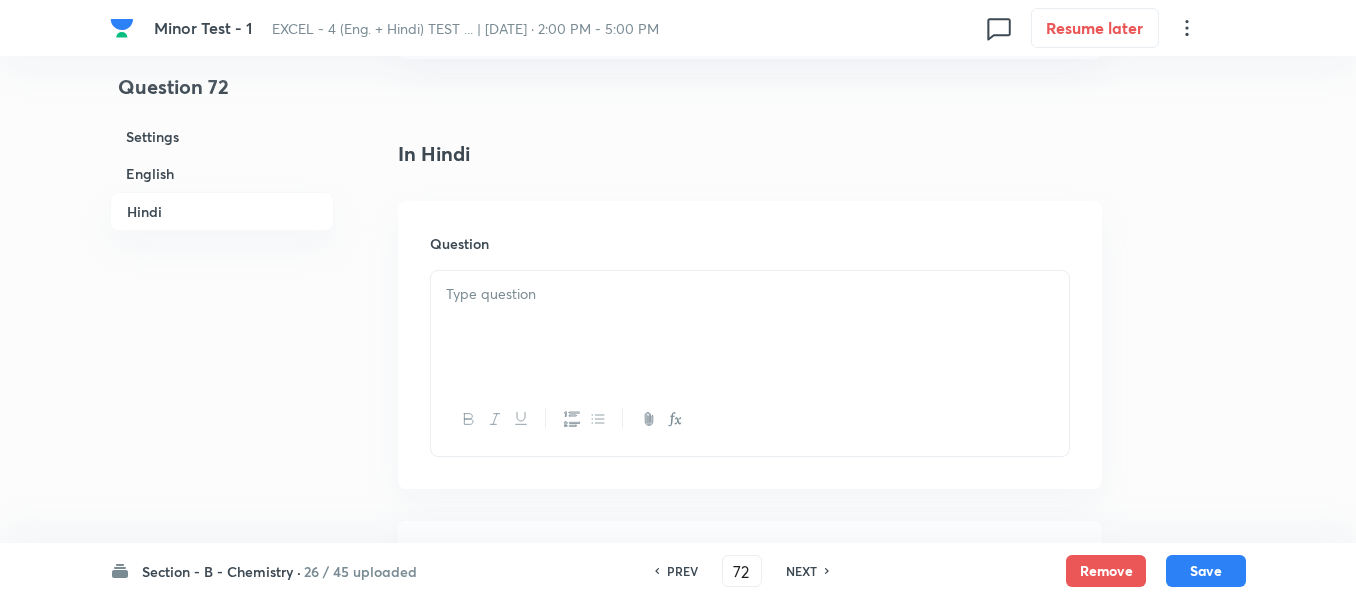 scroll, scrollTop: 2700, scrollLeft: 0, axis: vertical 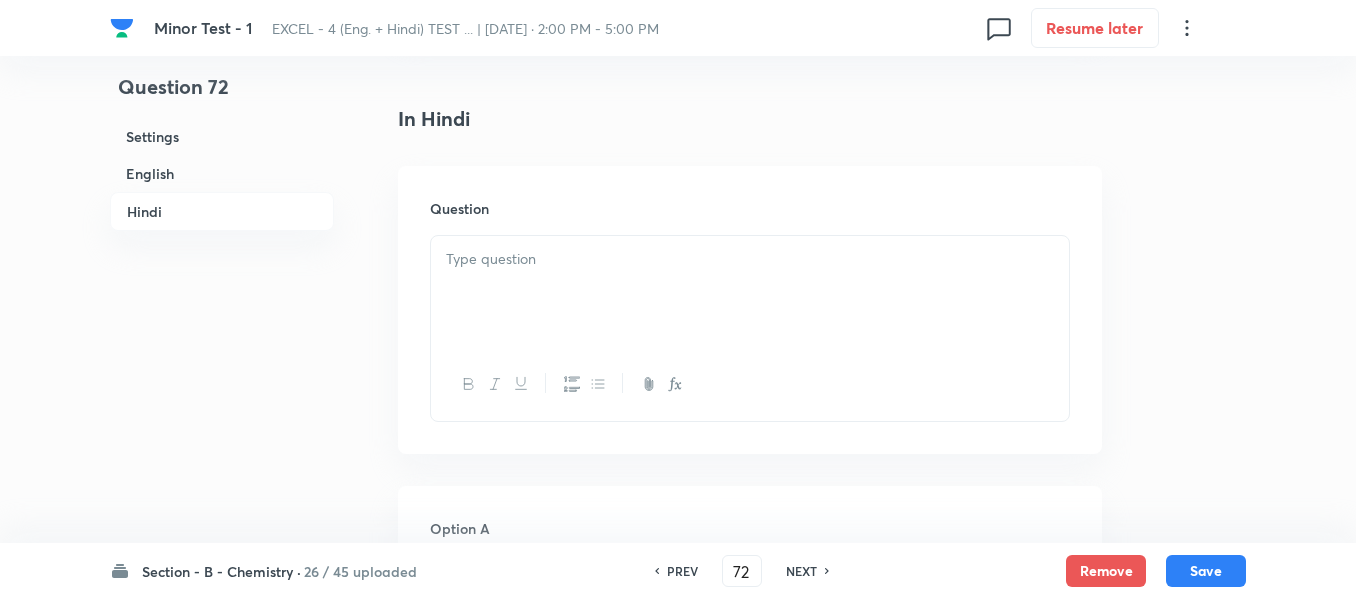 click at bounding box center (750, 292) 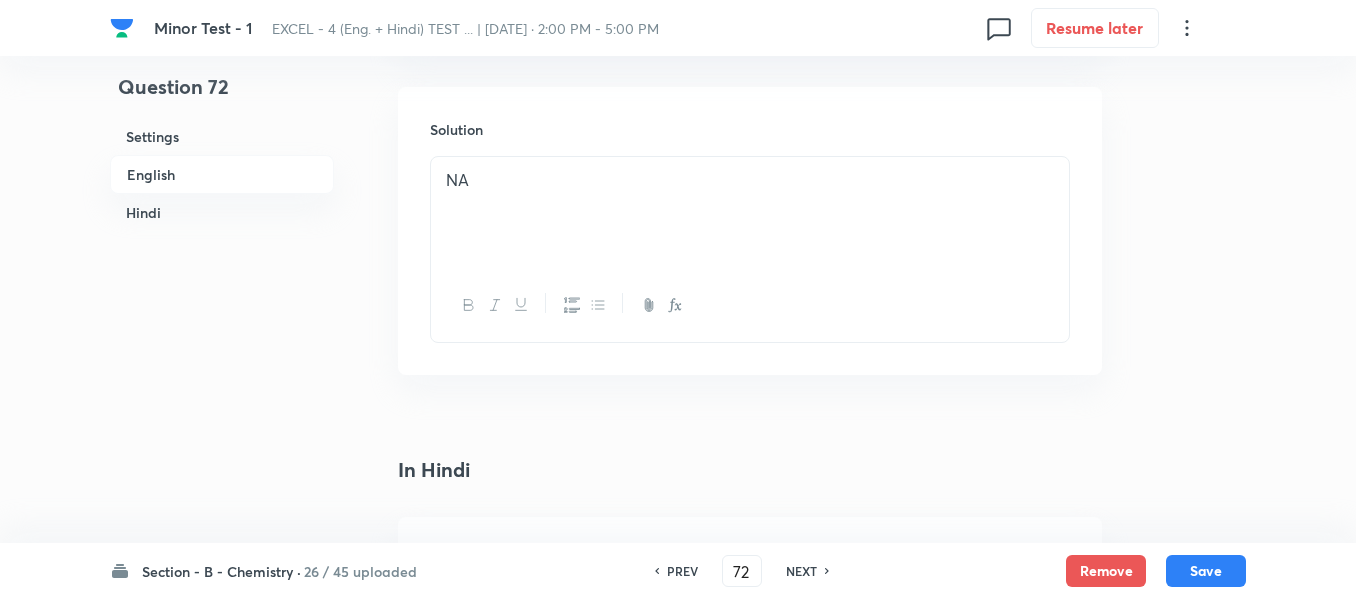 scroll, scrollTop: 2300, scrollLeft: 0, axis: vertical 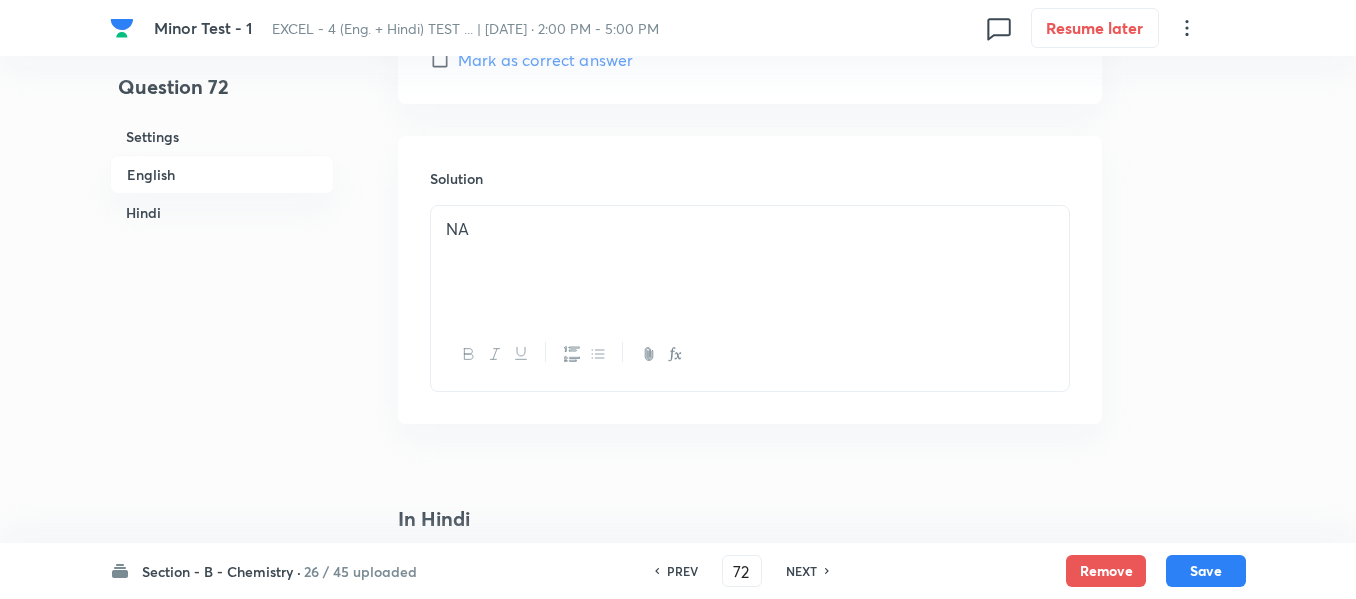 click on "Mark as correct answer" at bounding box center [444, 60] 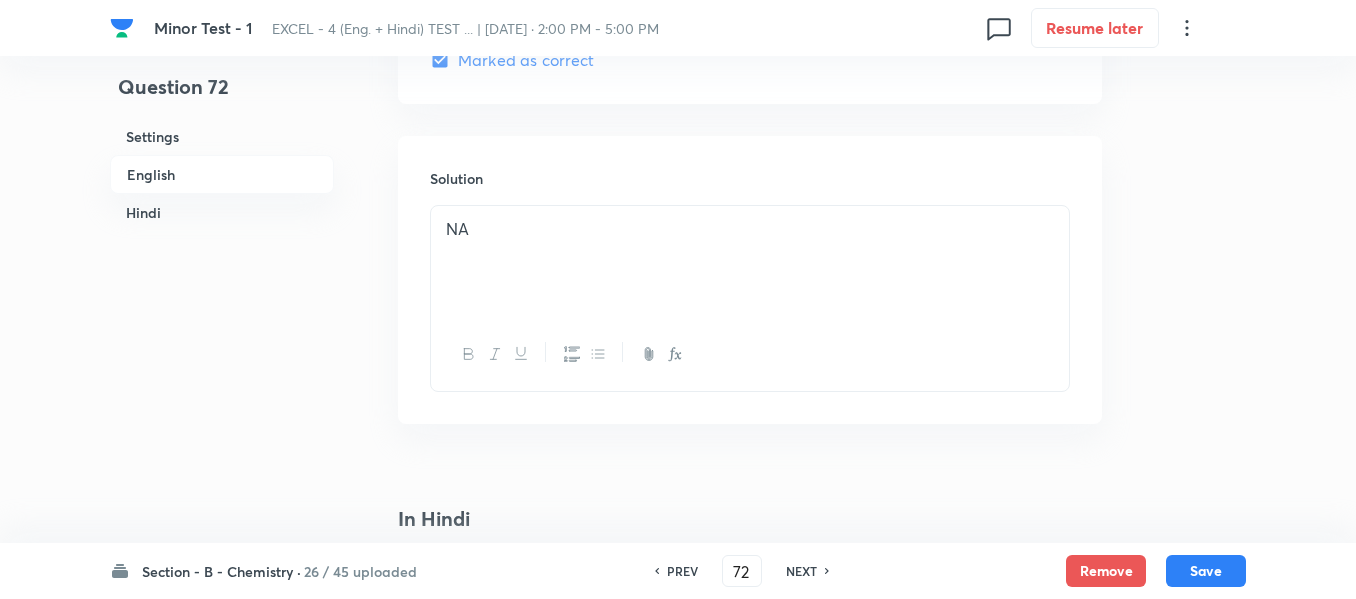 type 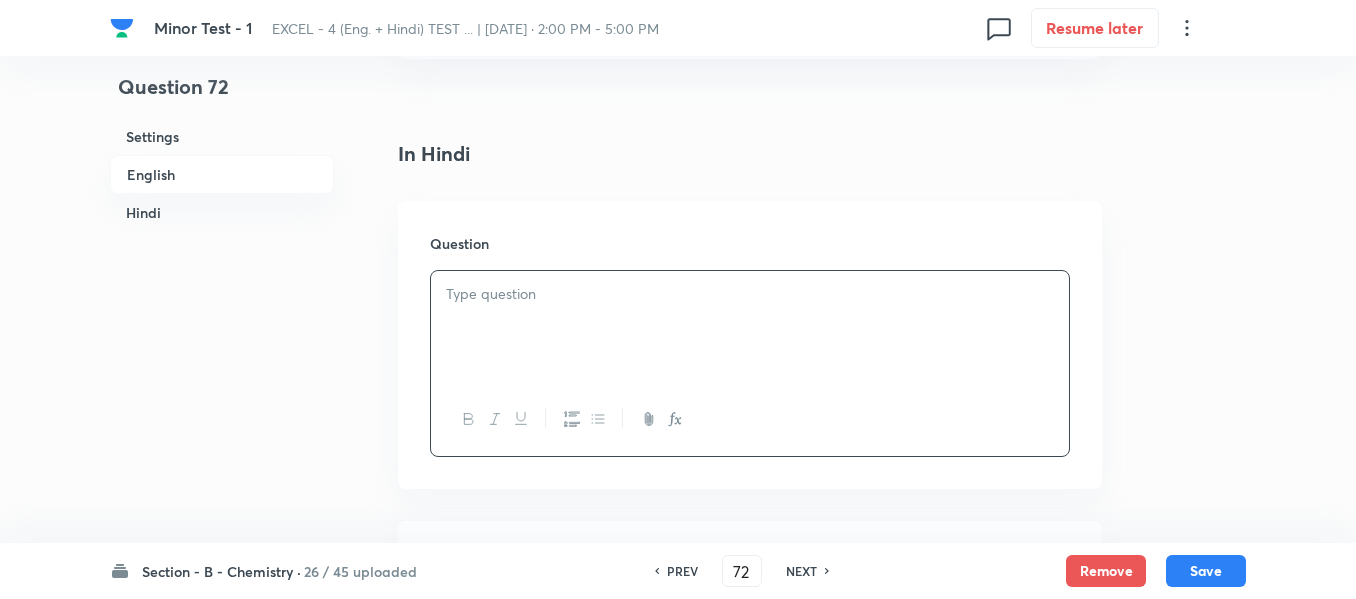scroll, scrollTop: 2700, scrollLeft: 0, axis: vertical 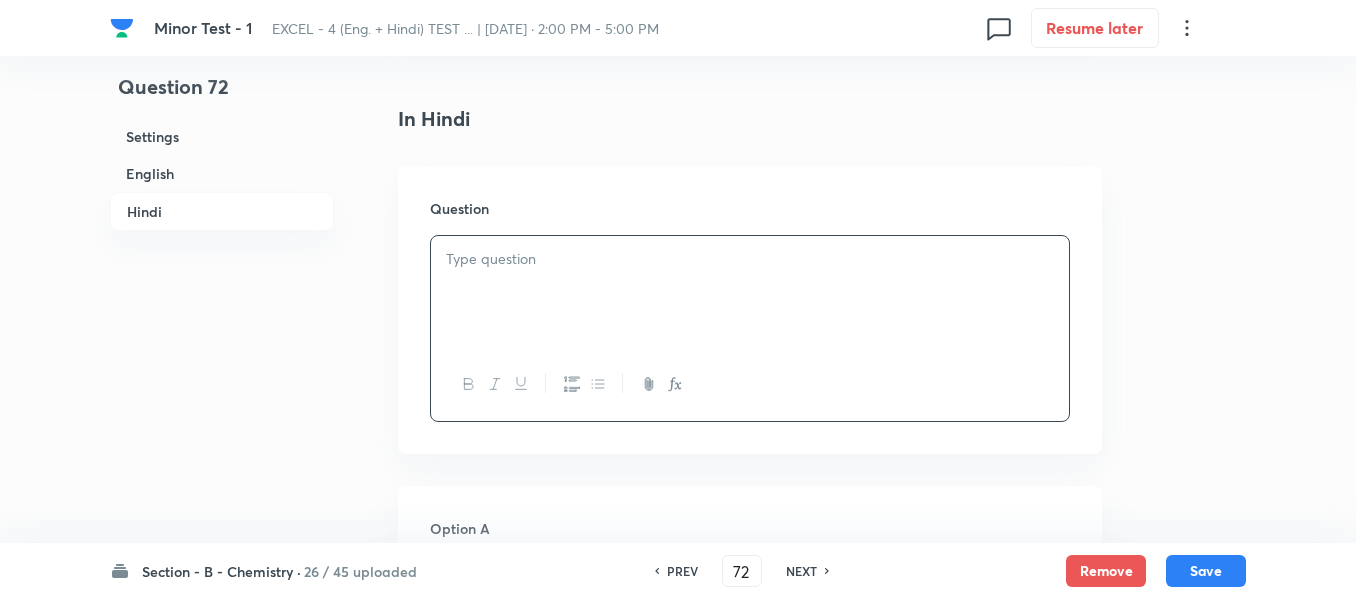 click at bounding box center (750, 259) 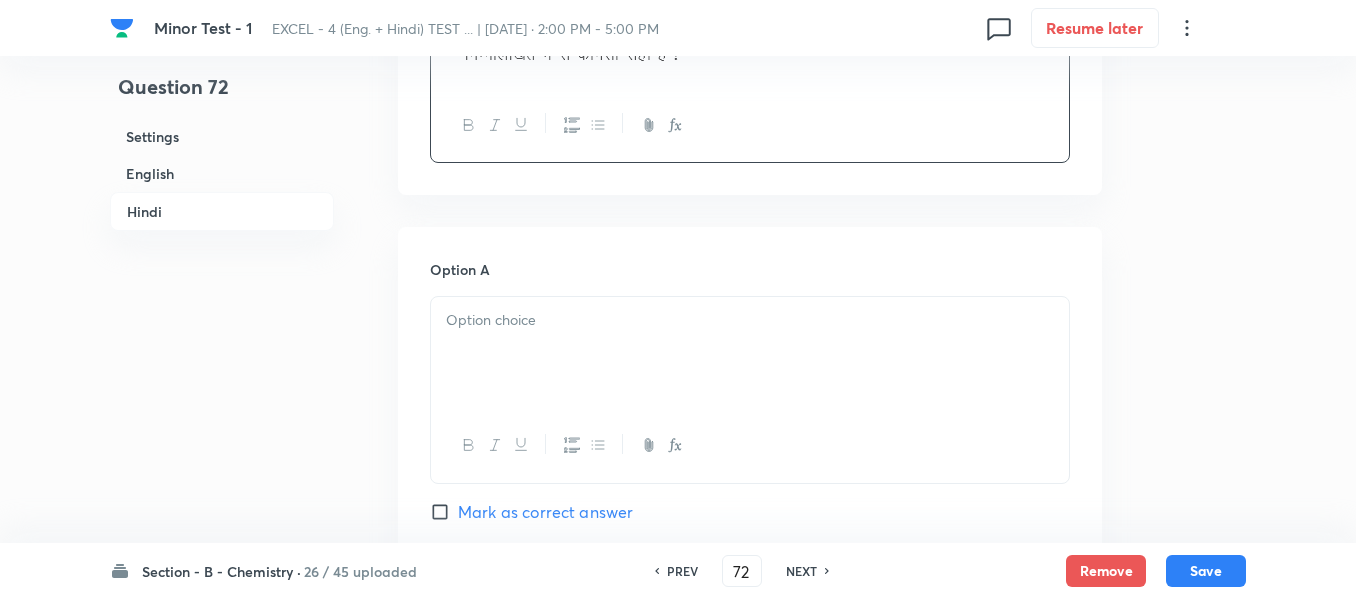scroll, scrollTop: 3200, scrollLeft: 0, axis: vertical 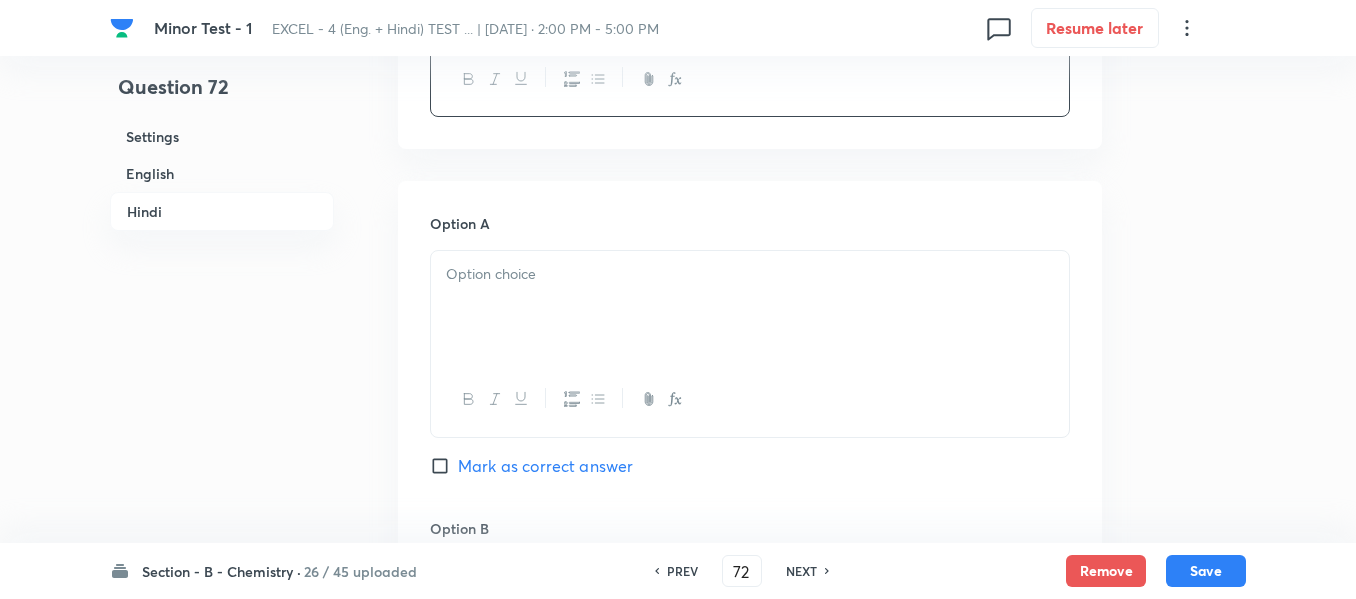 click at bounding box center (750, 307) 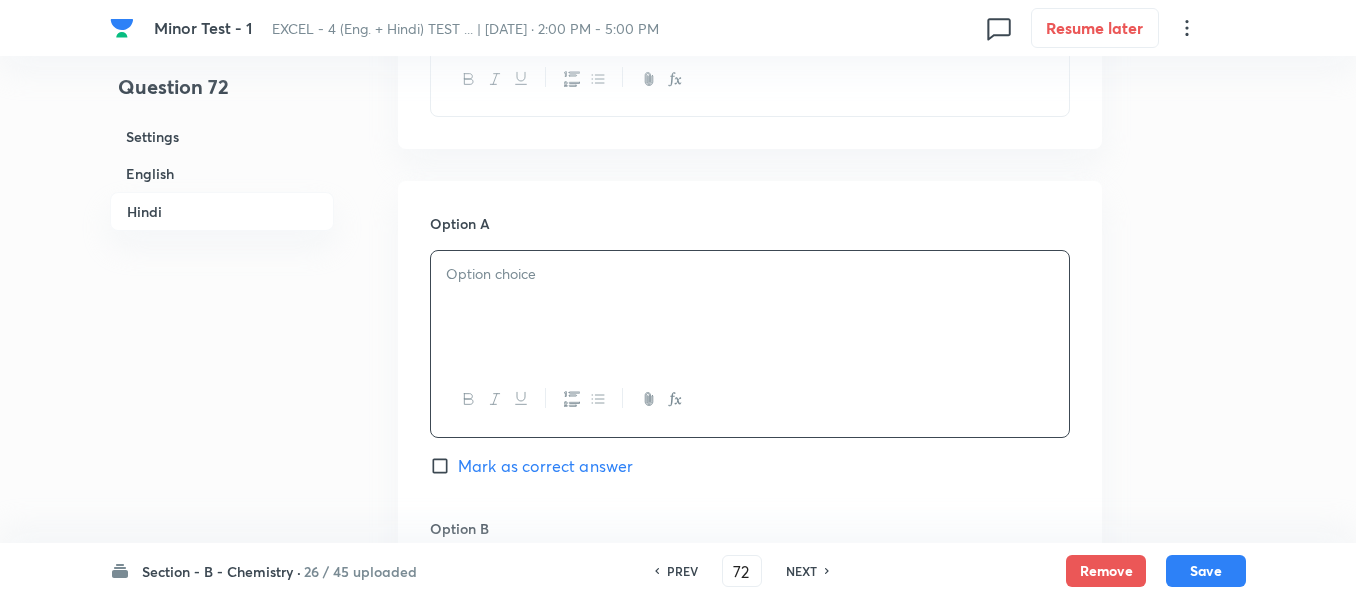 click at bounding box center (750, 307) 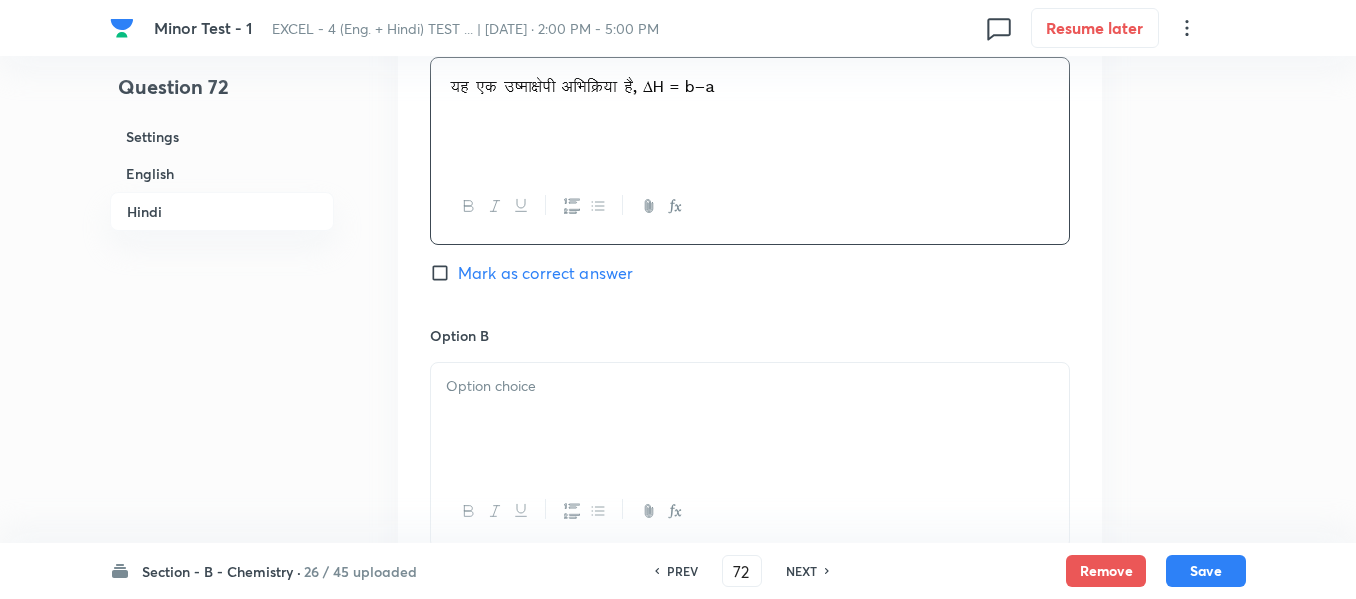 scroll, scrollTop: 3400, scrollLeft: 0, axis: vertical 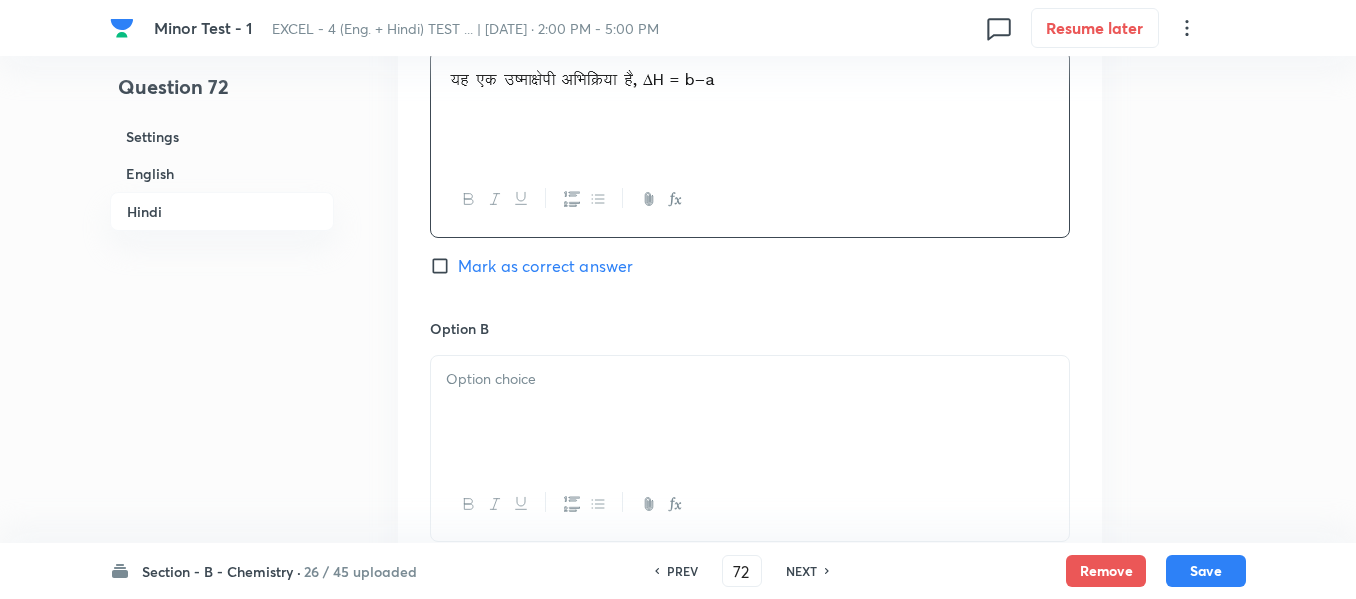click at bounding box center [750, 379] 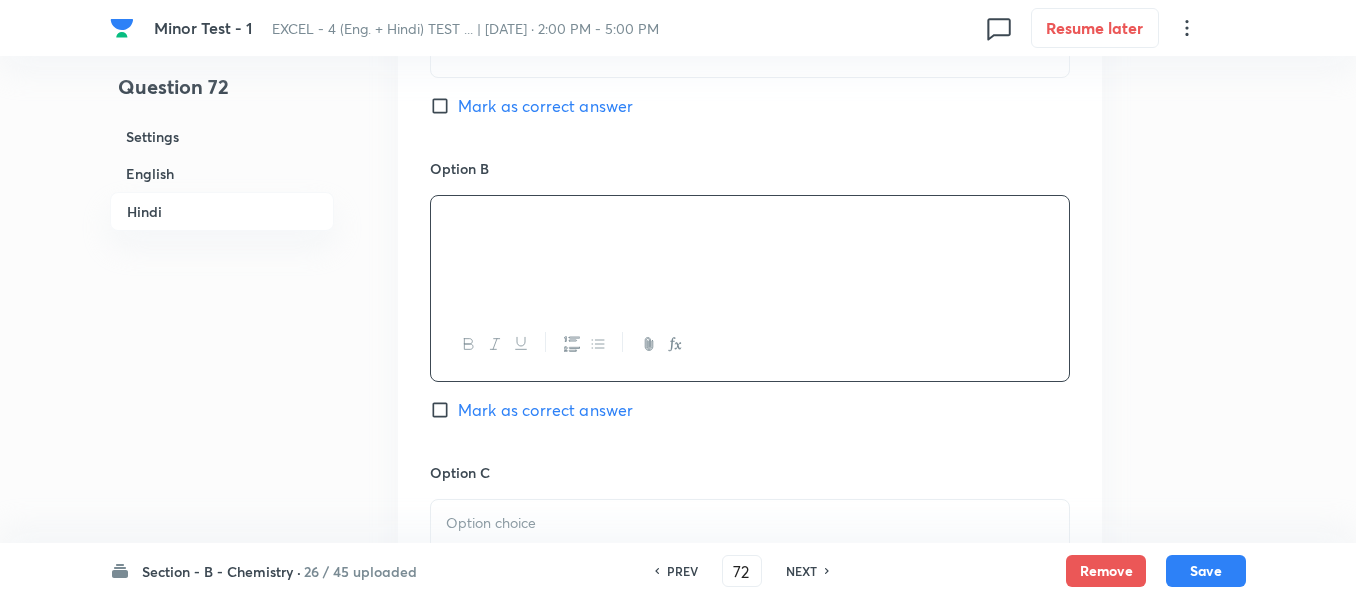 scroll, scrollTop: 3700, scrollLeft: 0, axis: vertical 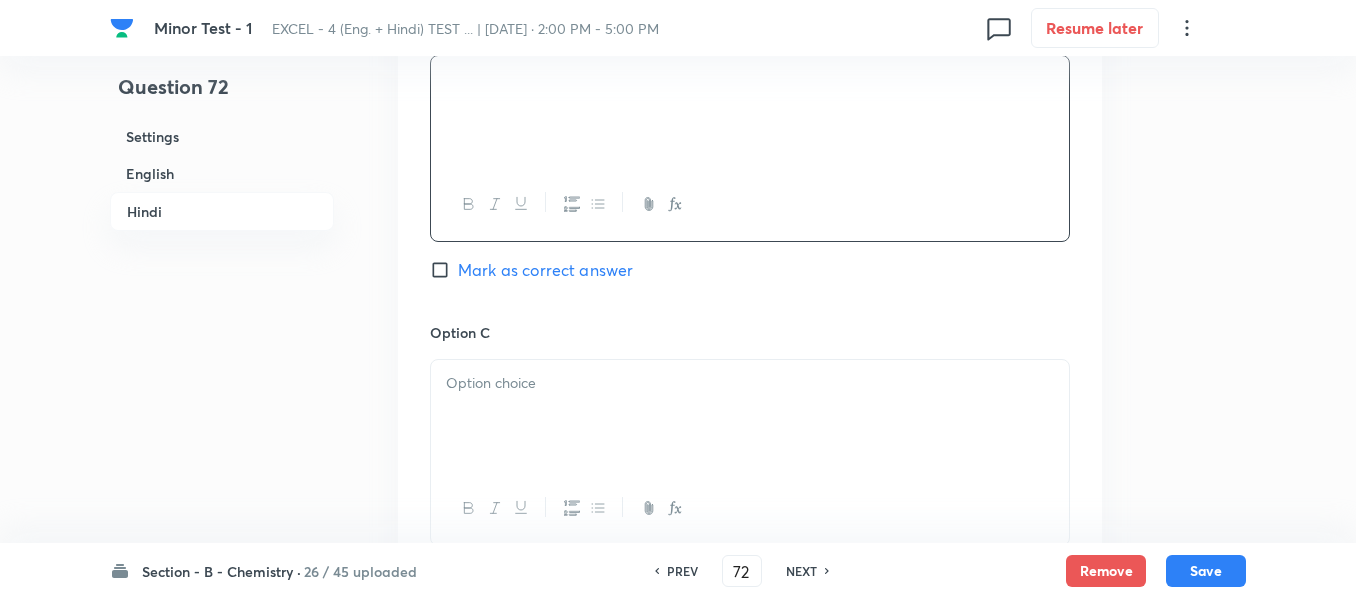 click at bounding box center (750, 383) 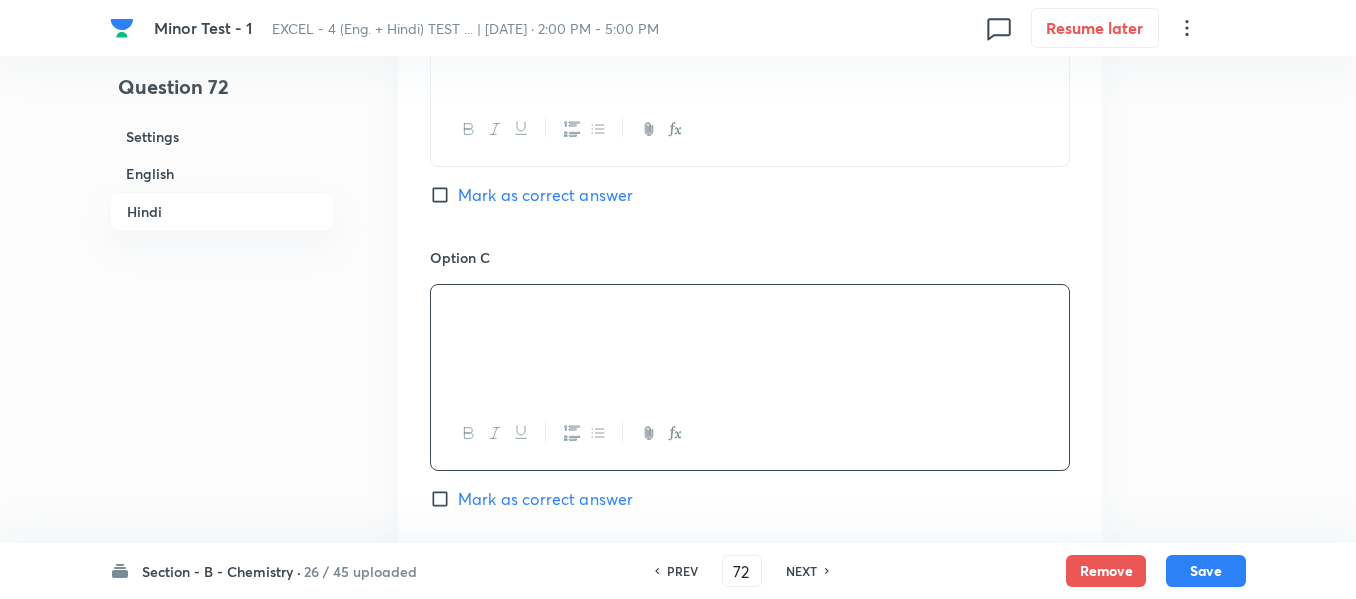 scroll, scrollTop: 4000, scrollLeft: 0, axis: vertical 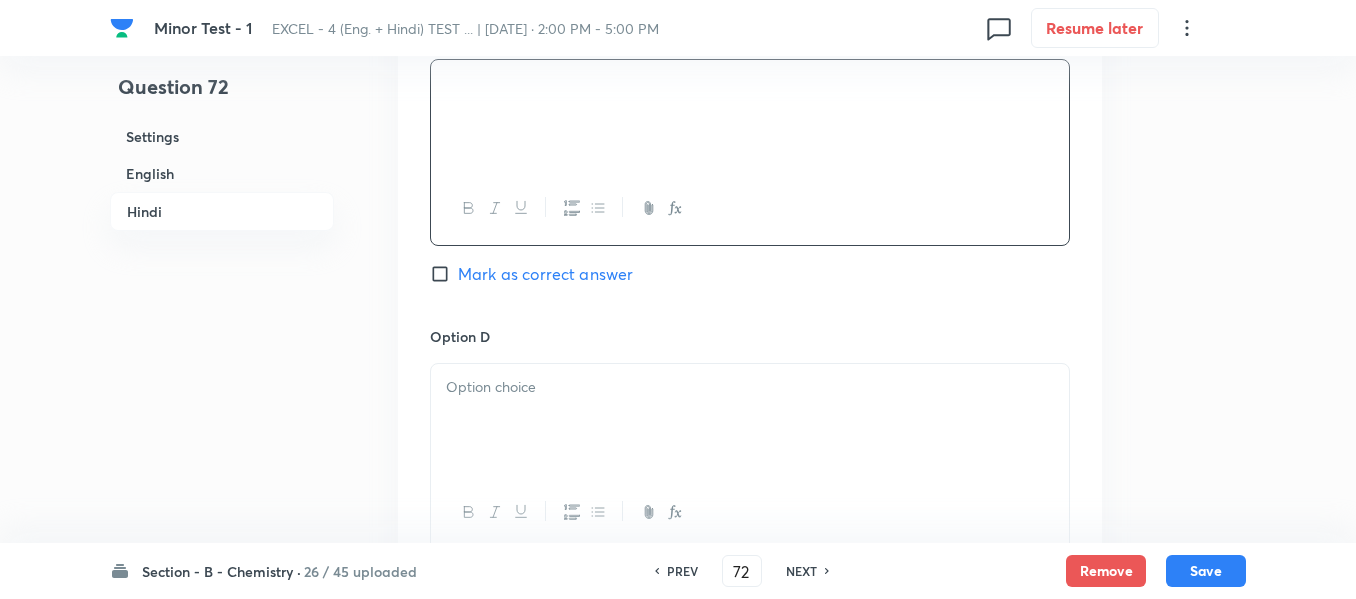 click at bounding box center [750, 387] 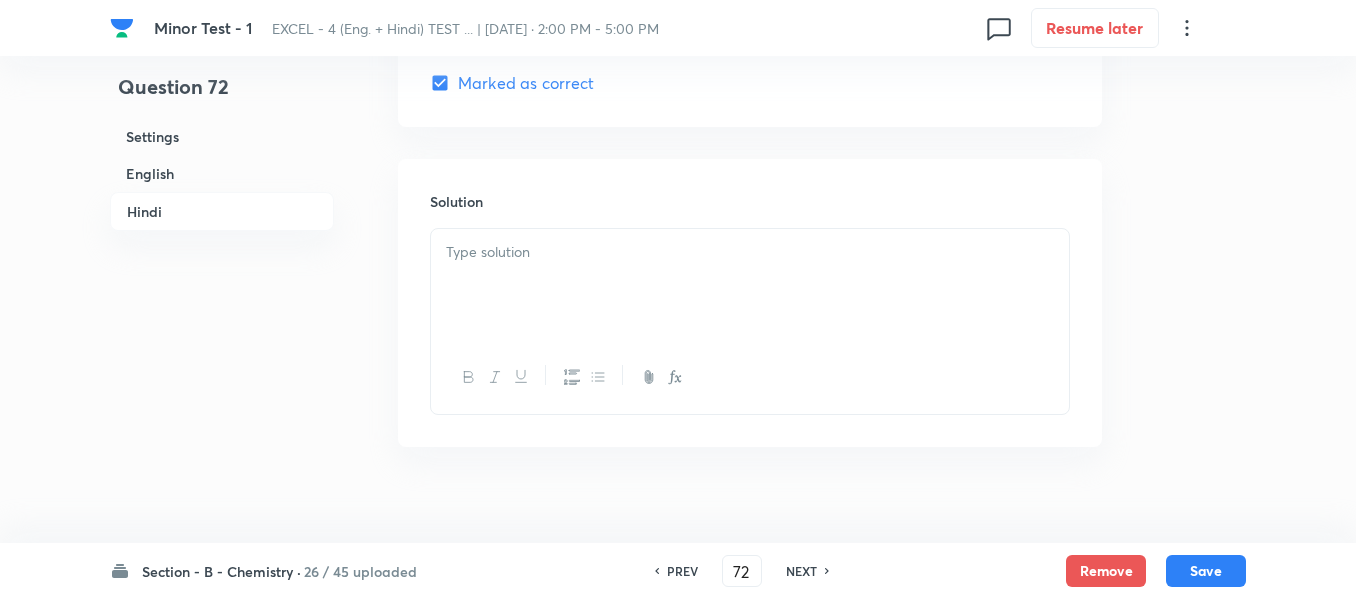scroll, scrollTop: 4500, scrollLeft: 0, axis: vertical 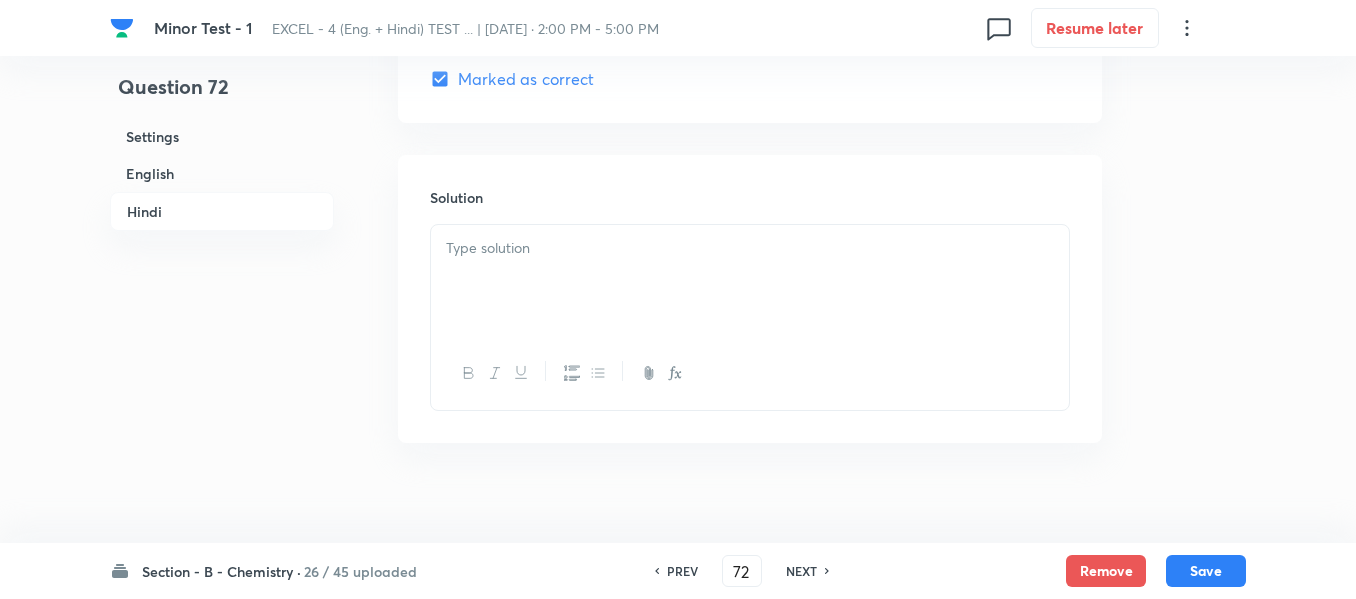 click at bounding box center (750, 281) 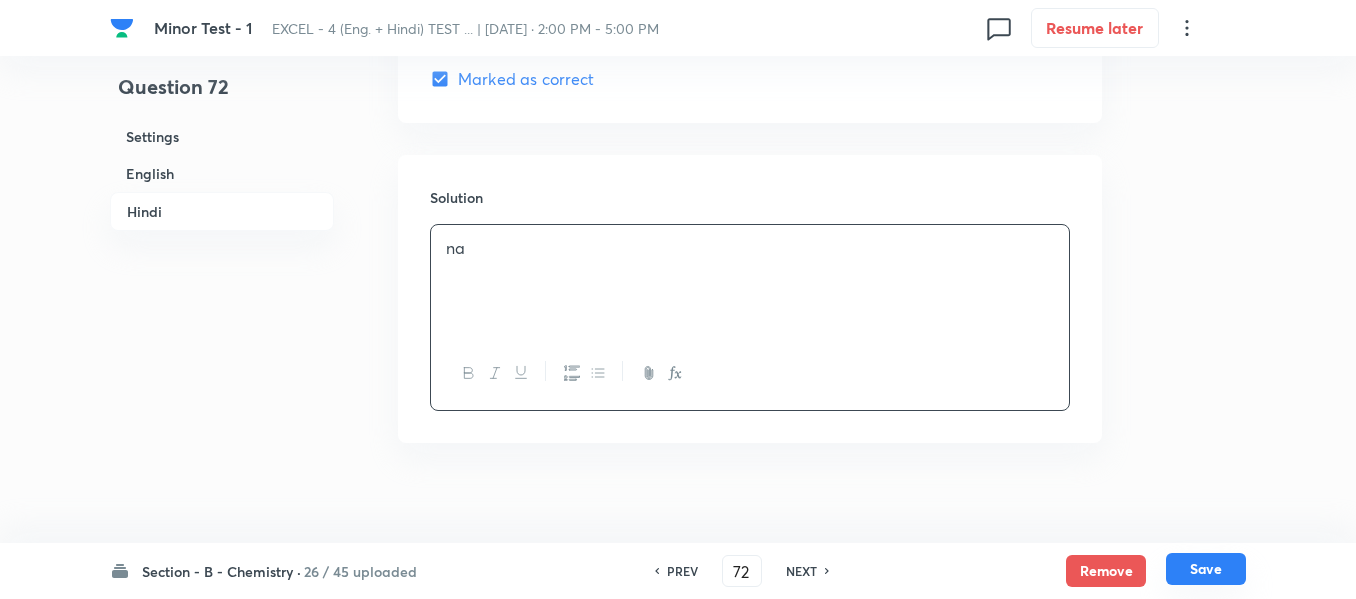 click on "Save" at bounding box center (1206, 569) 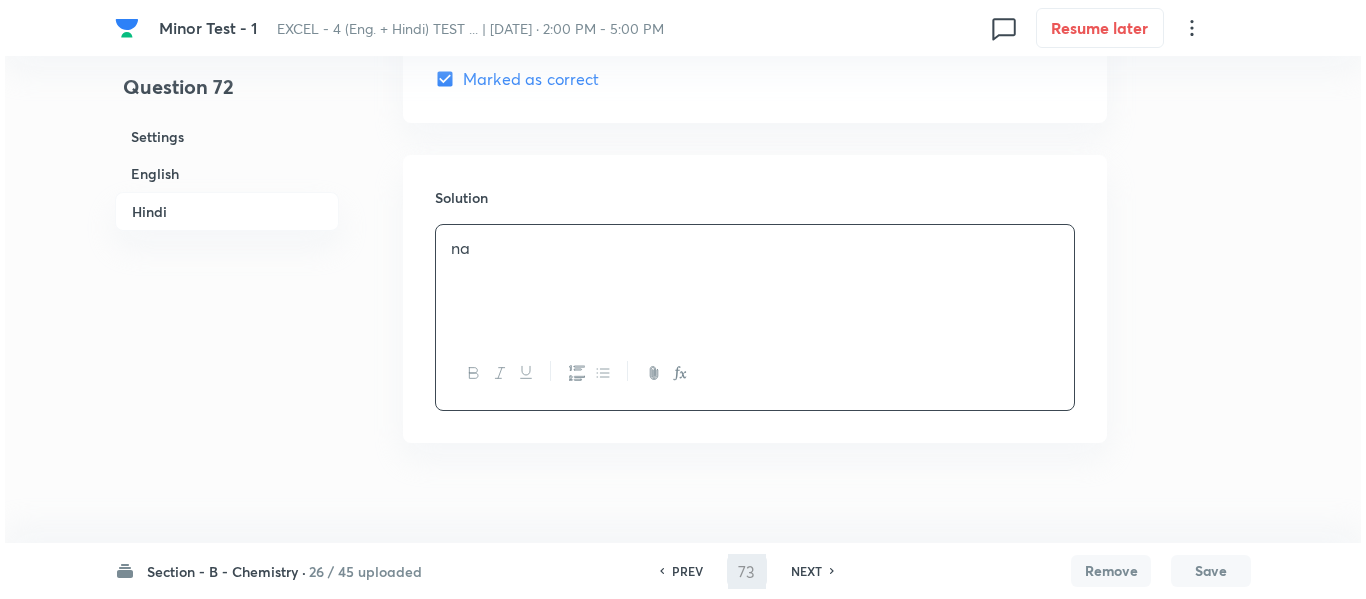 scroll, scrollTop: 0, scrollLeft: 0, axis: both 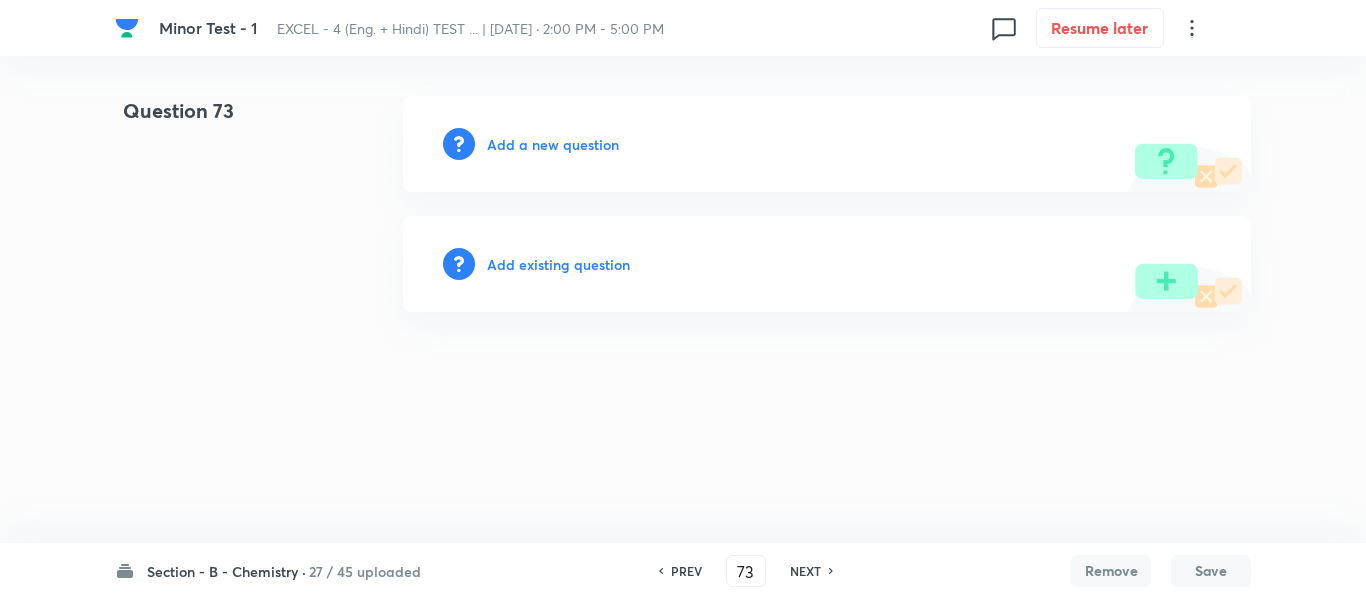 click on "Add a new question" at bounding box center [553, 144] 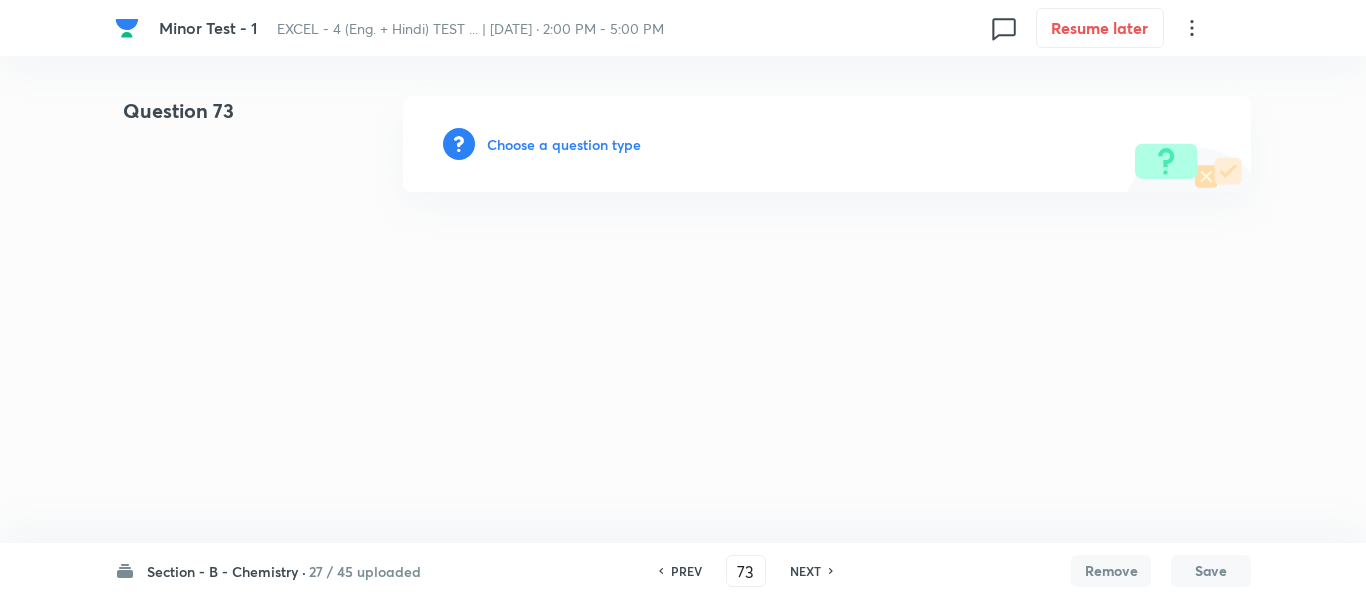 click on "Choose a question type" at bounding box center (564, 144) 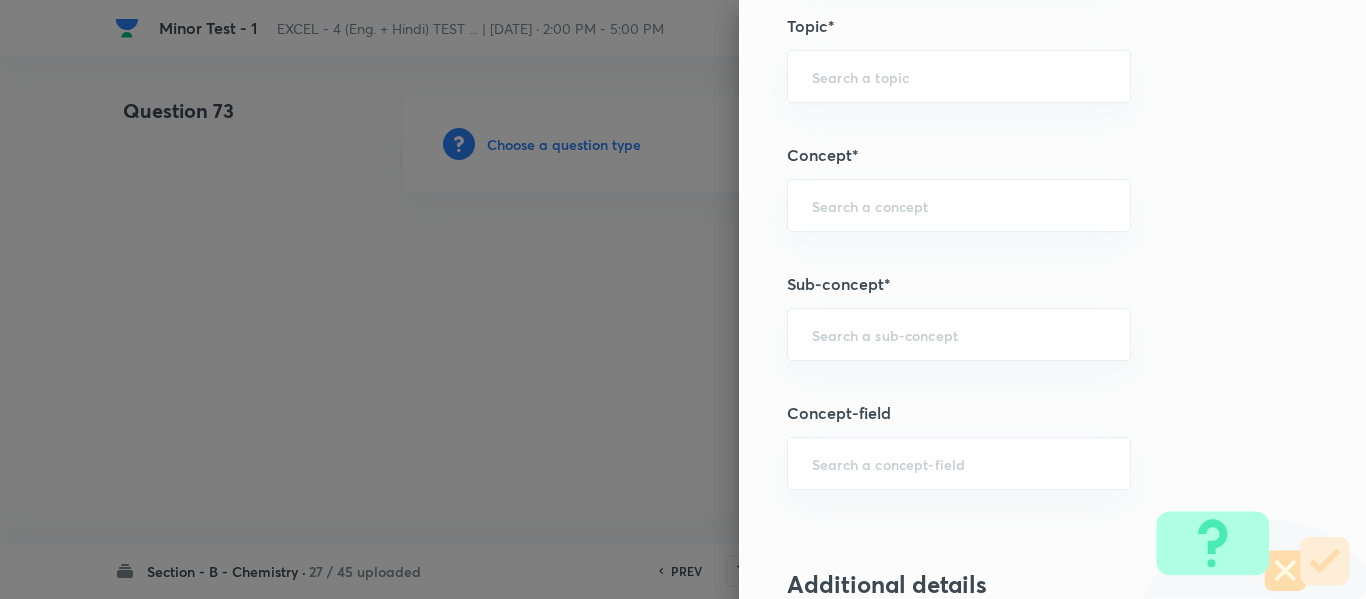 scroll, scrollTop: 1200, scrollLeft: 0, axis: vertical 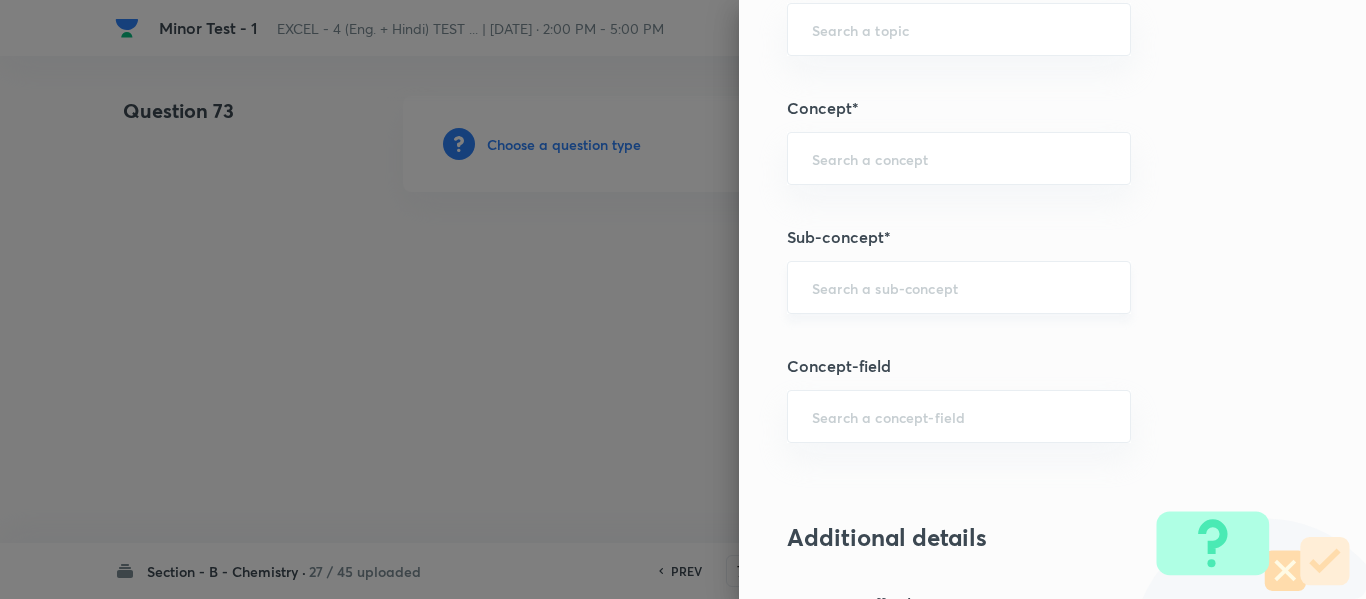 click at bounding box center (959, 287) 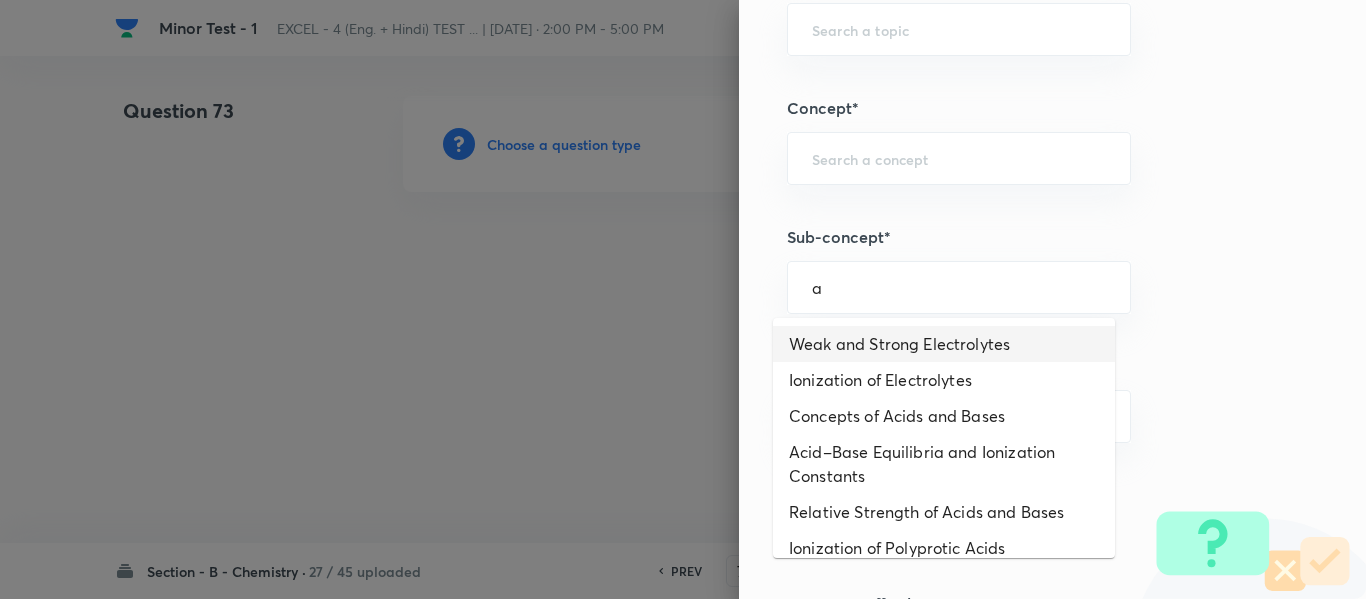 click on "Weak and Strong Electrolytes" at bounding box center [944, 344] 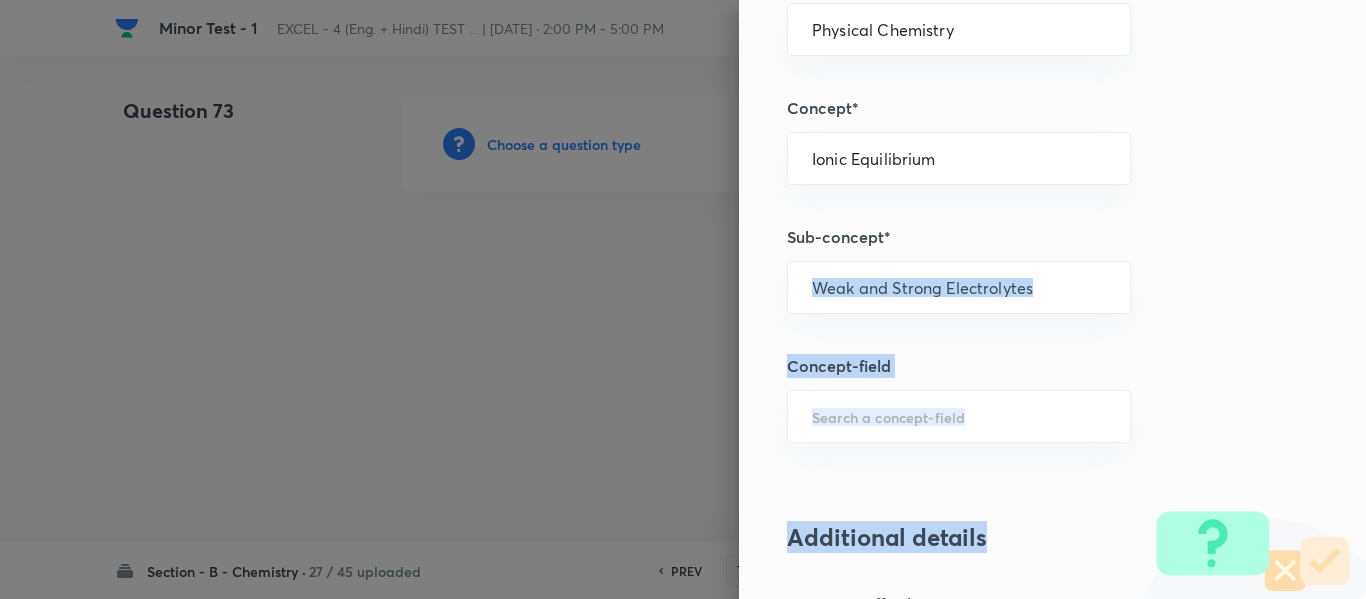drag, startPoint x: 1347, startPoint y: 292, endPoint x: 1365, endPoint y: 508, distance: 216.7487 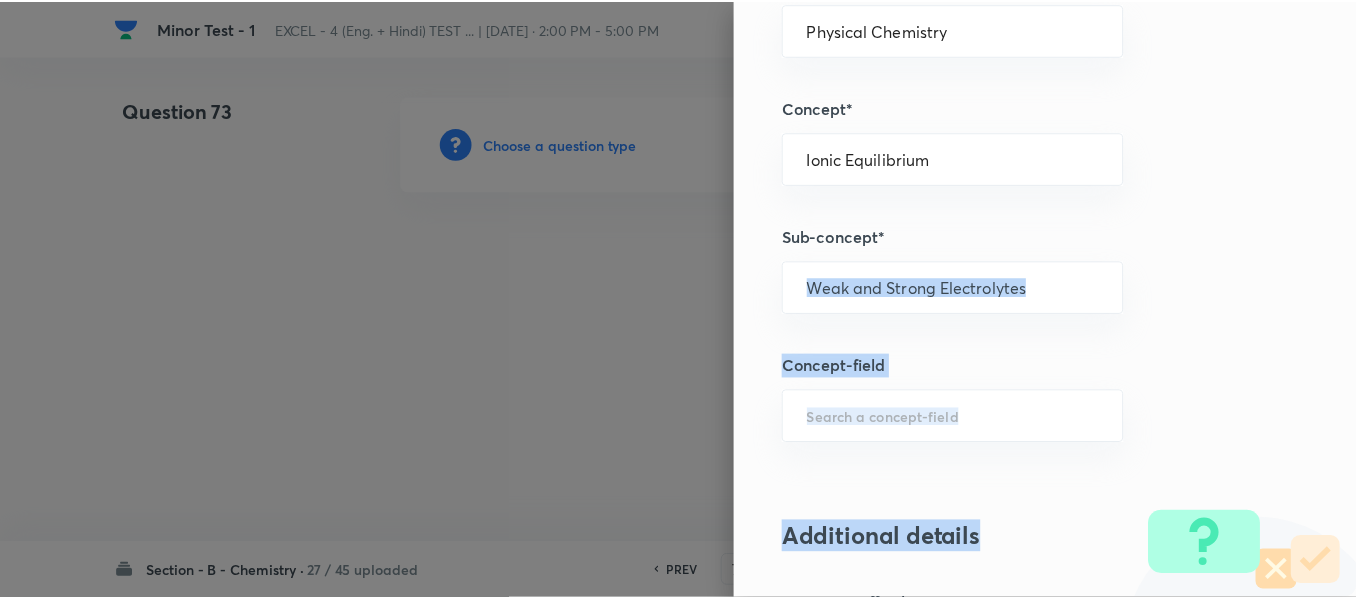 scroll, scrollTop: 2261, scrollLeft: 0, axis: vertical 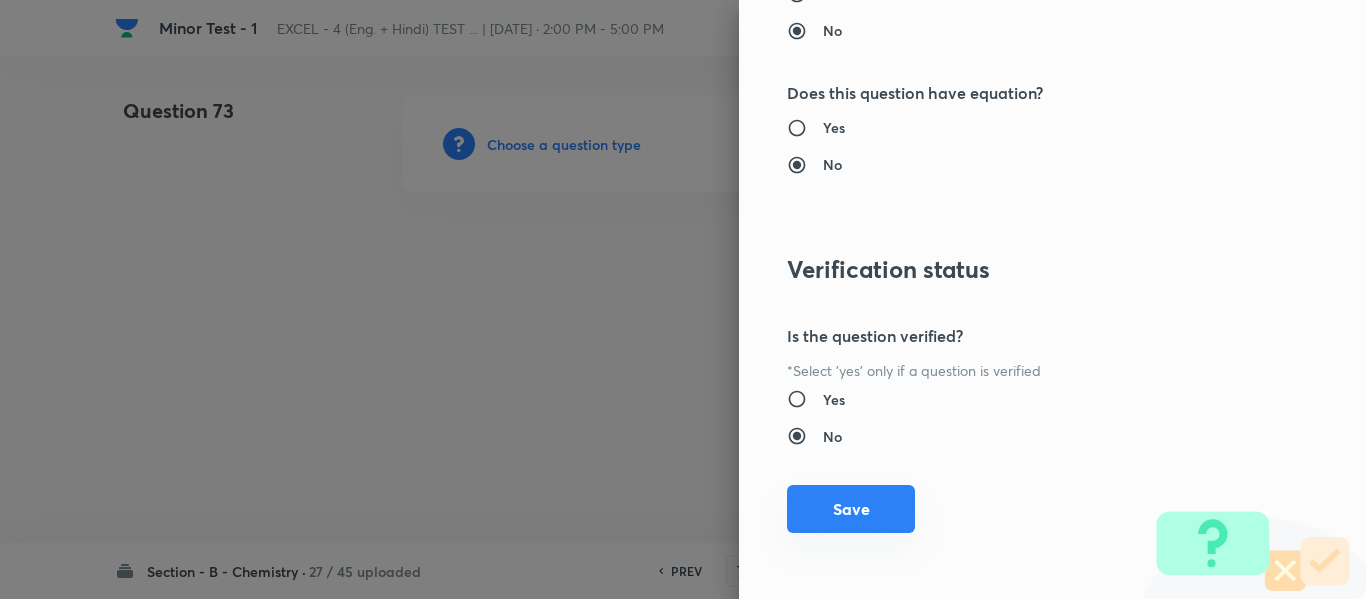 click on "Save" at bounding box center (851, 509) 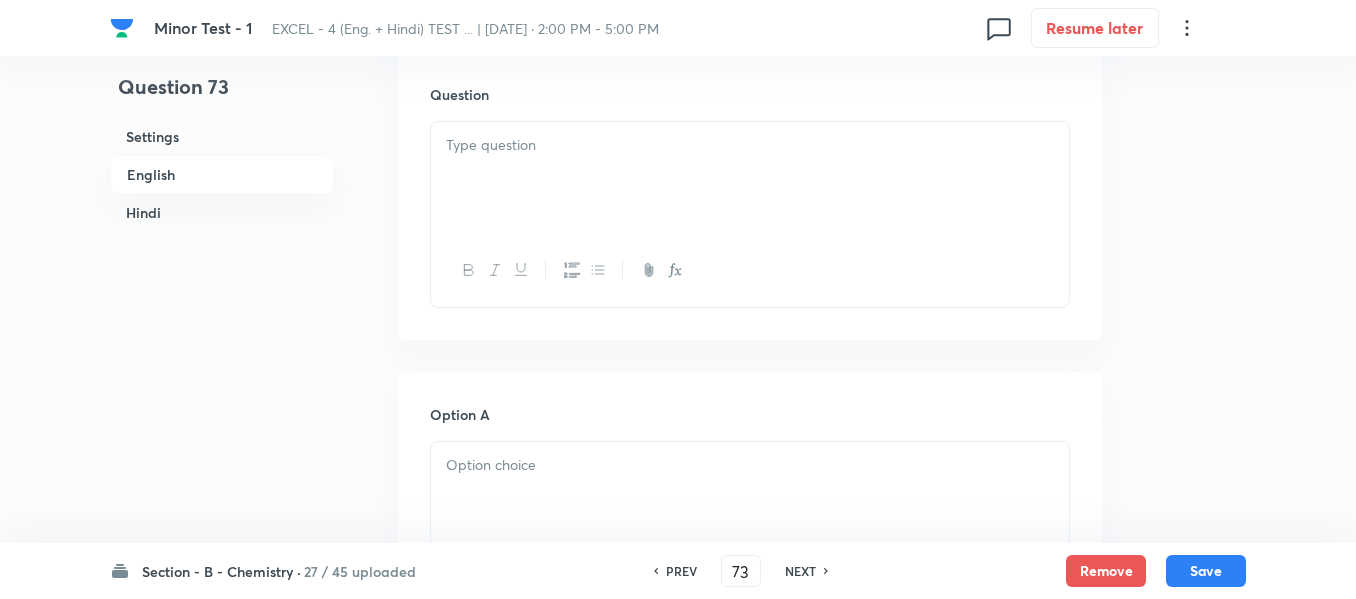 scroll, scrollTop: 600, scrollLeft: 0, axis: vertical 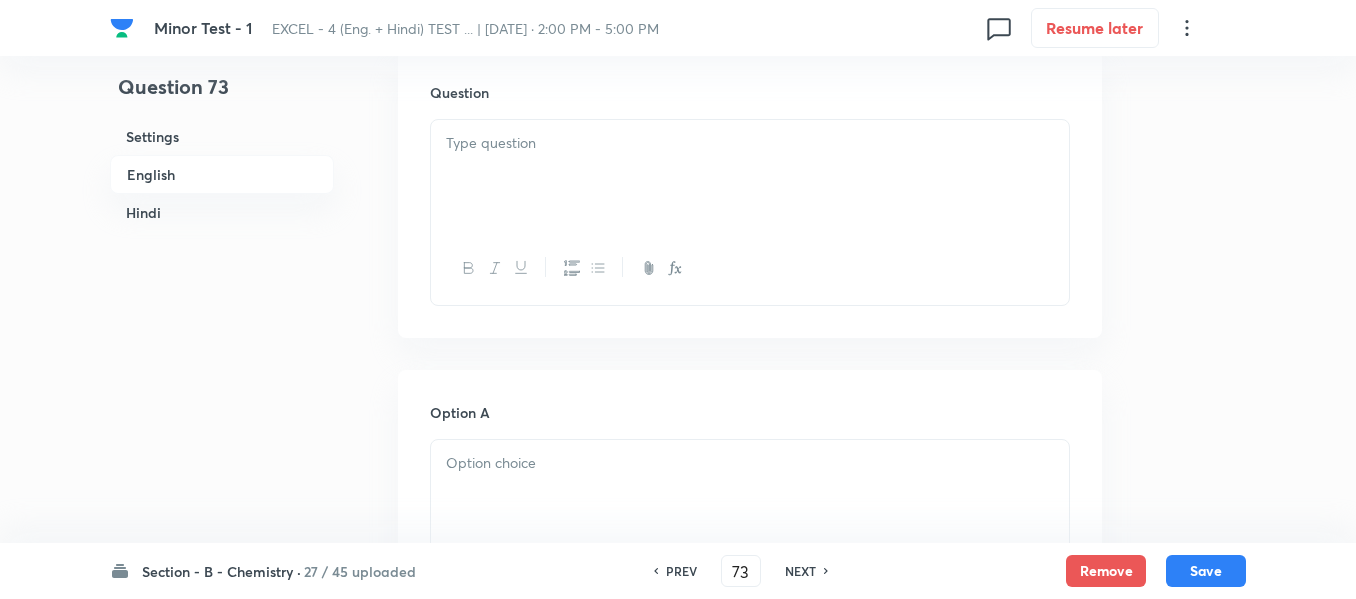 click at bounding box center [750, 176] 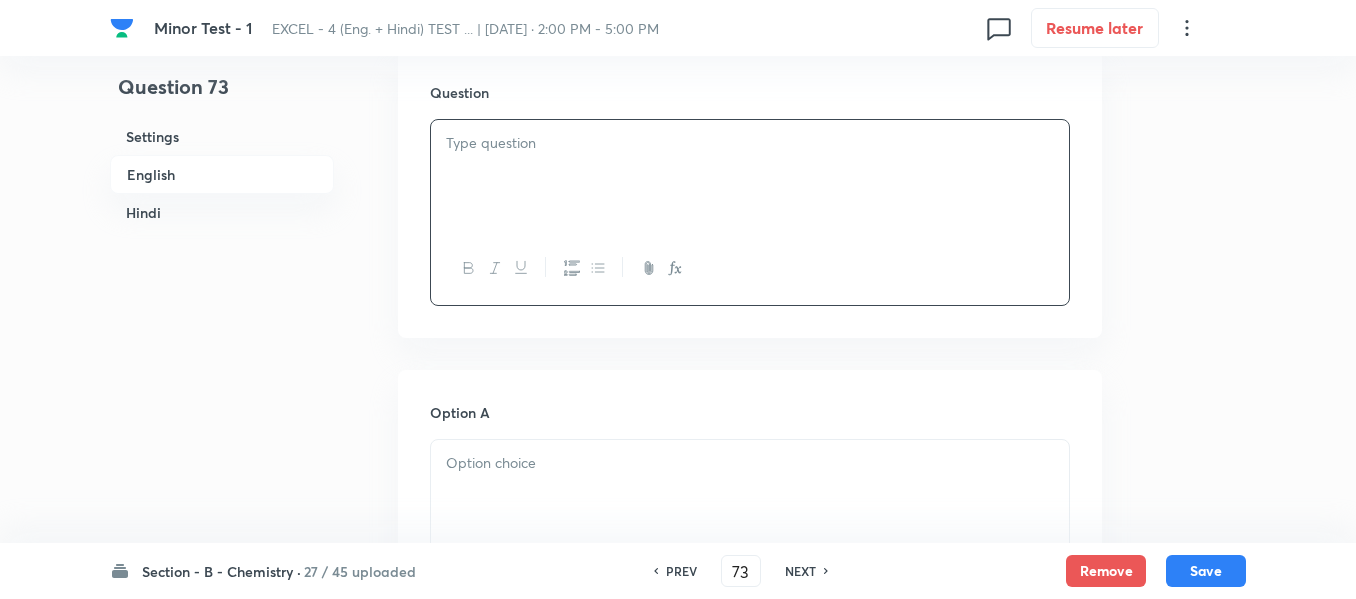 click at bounding box center [750, 176] 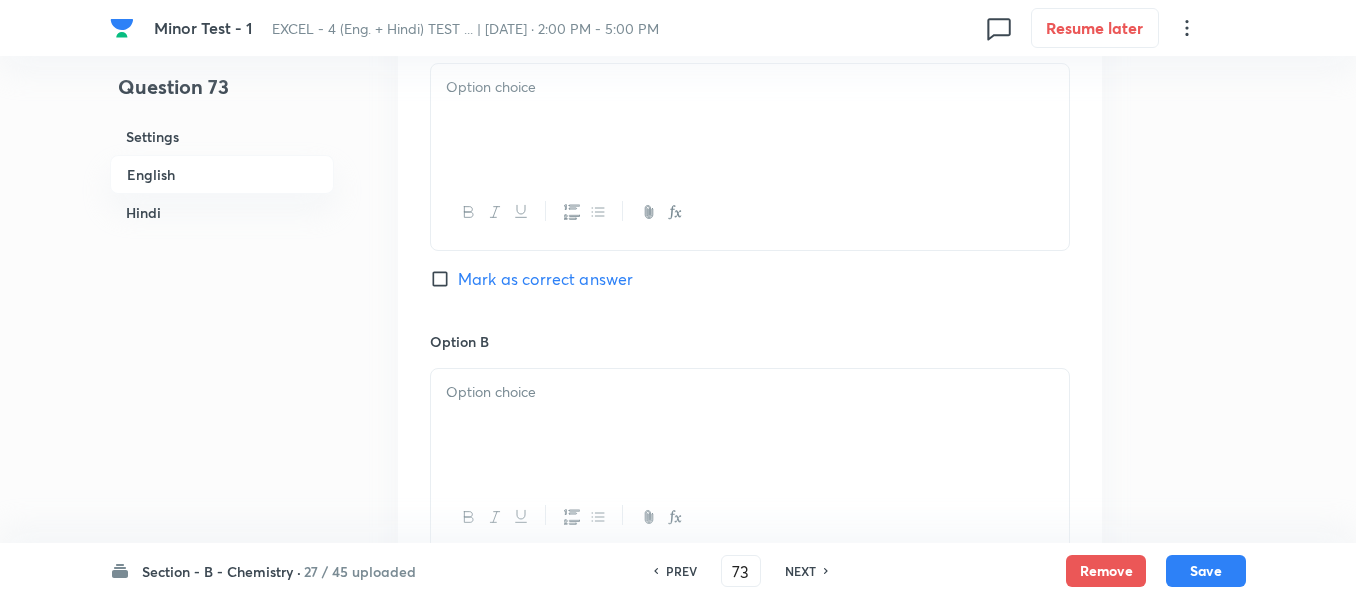 scroll, scrollTop: 1100, scrollLeft: 0, axis: vertical 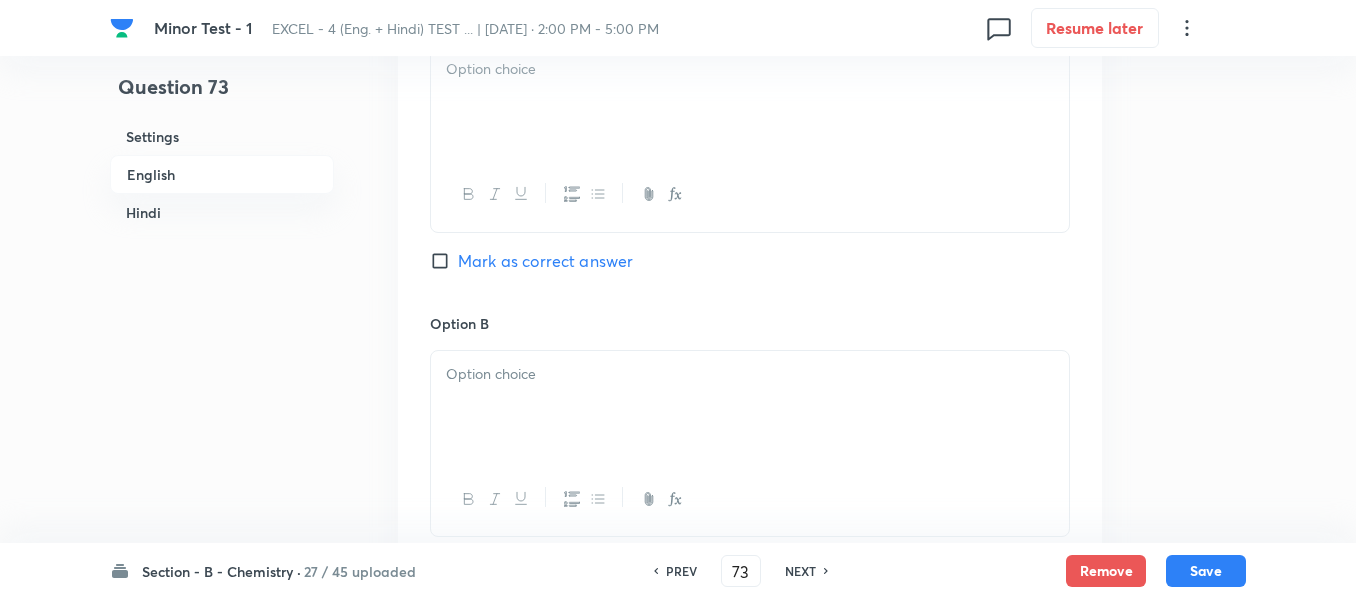 click at bounding box center (750, 102) 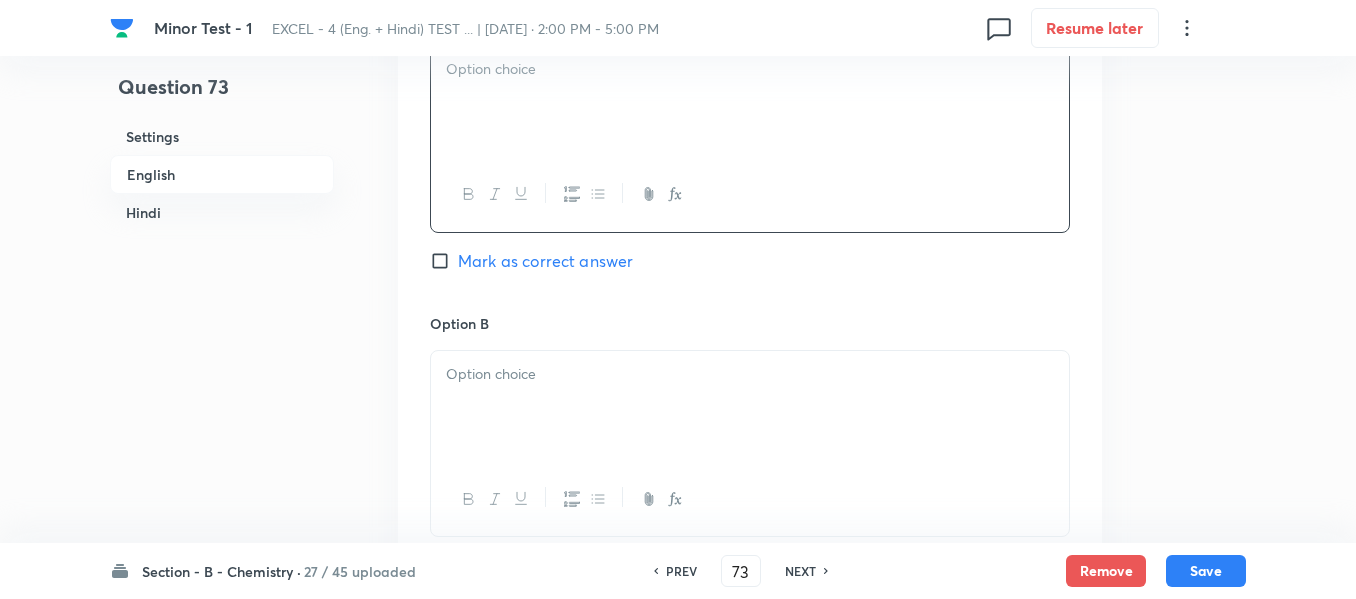 click on "Hindi" at bounding box center [222, 212] 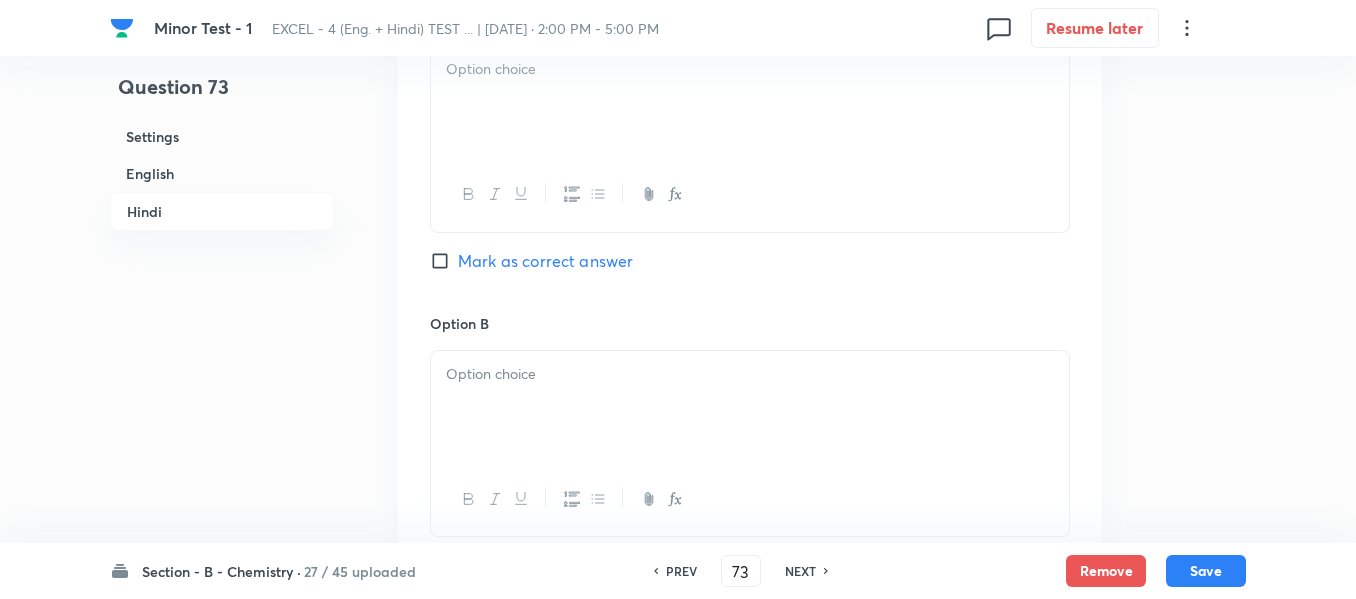 scroll, scrollTop: 2646, scrollLeft: 0, axis: vertical 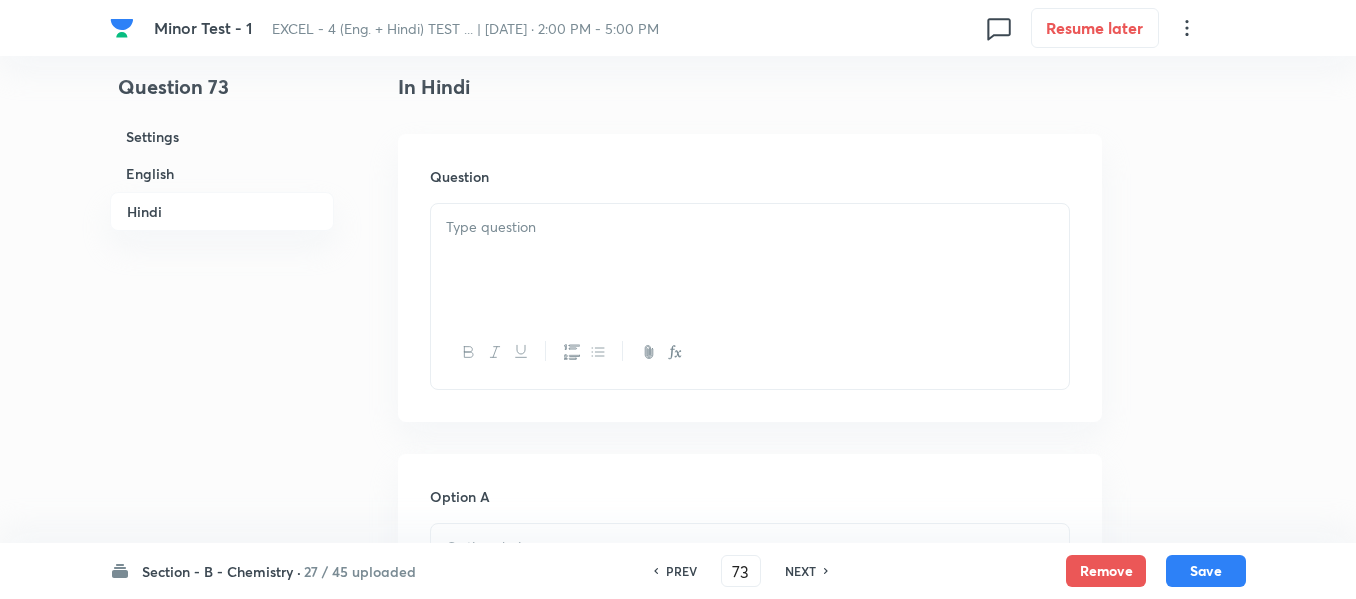 click at bounding box center (750, 260) 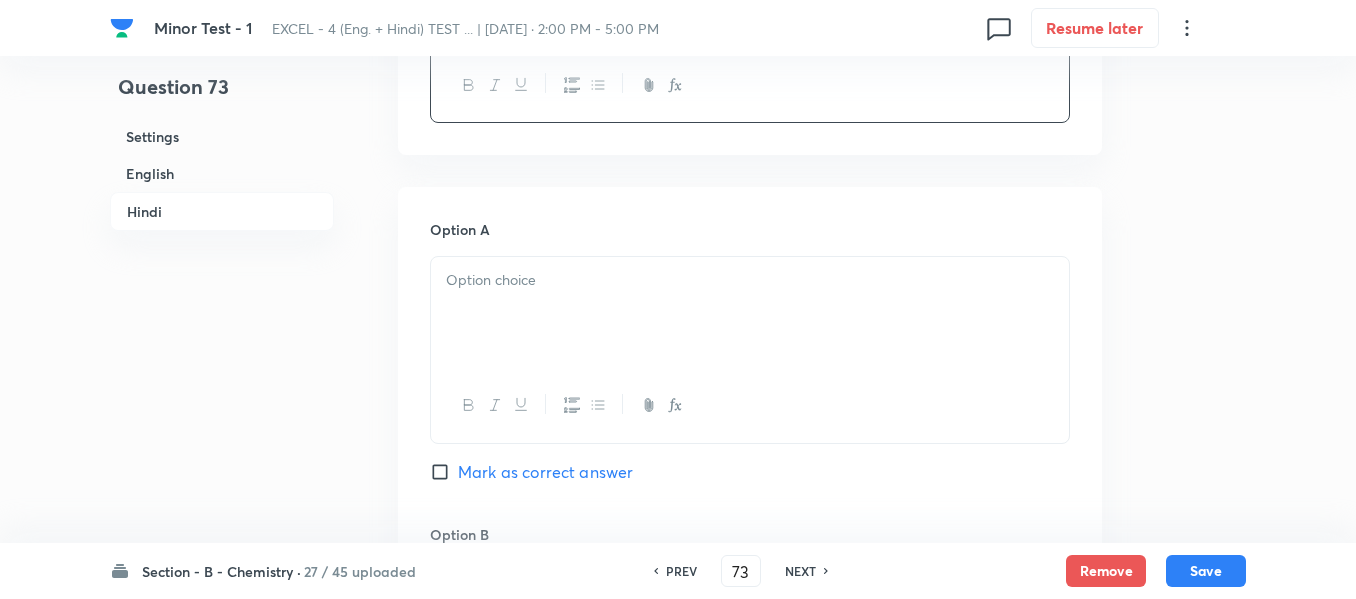 scroll, scrollTop: 3046, scrollLeft: 0, axis: vertical 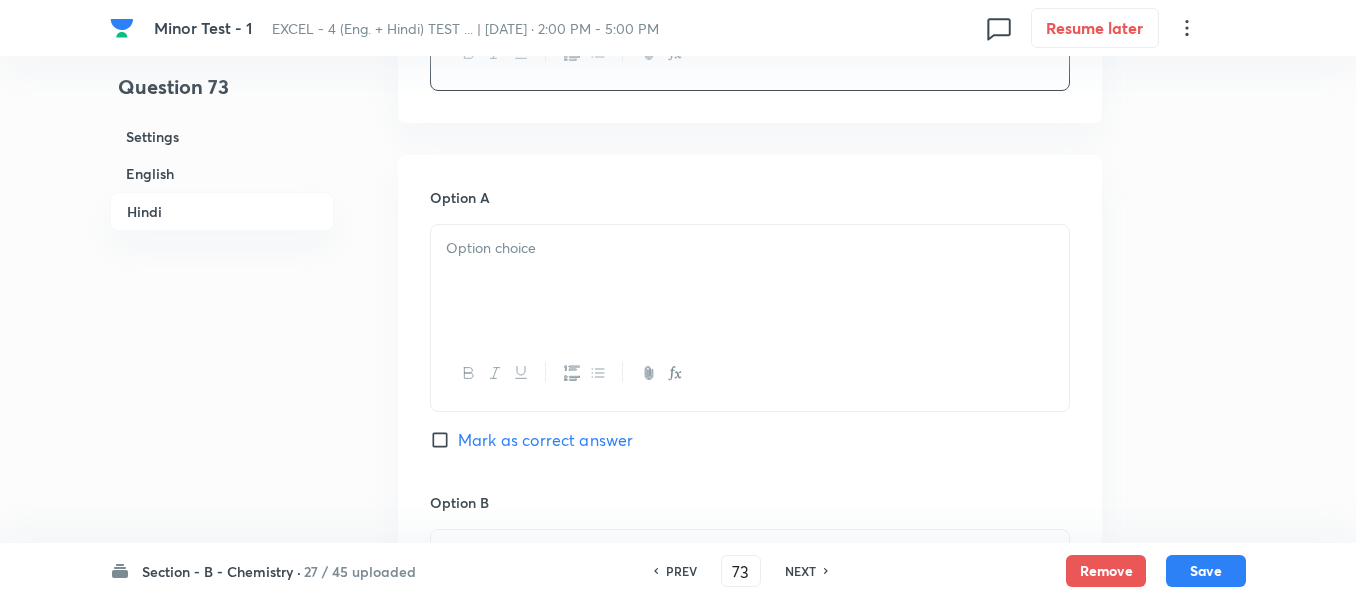 click at bounding box center (750, 248) 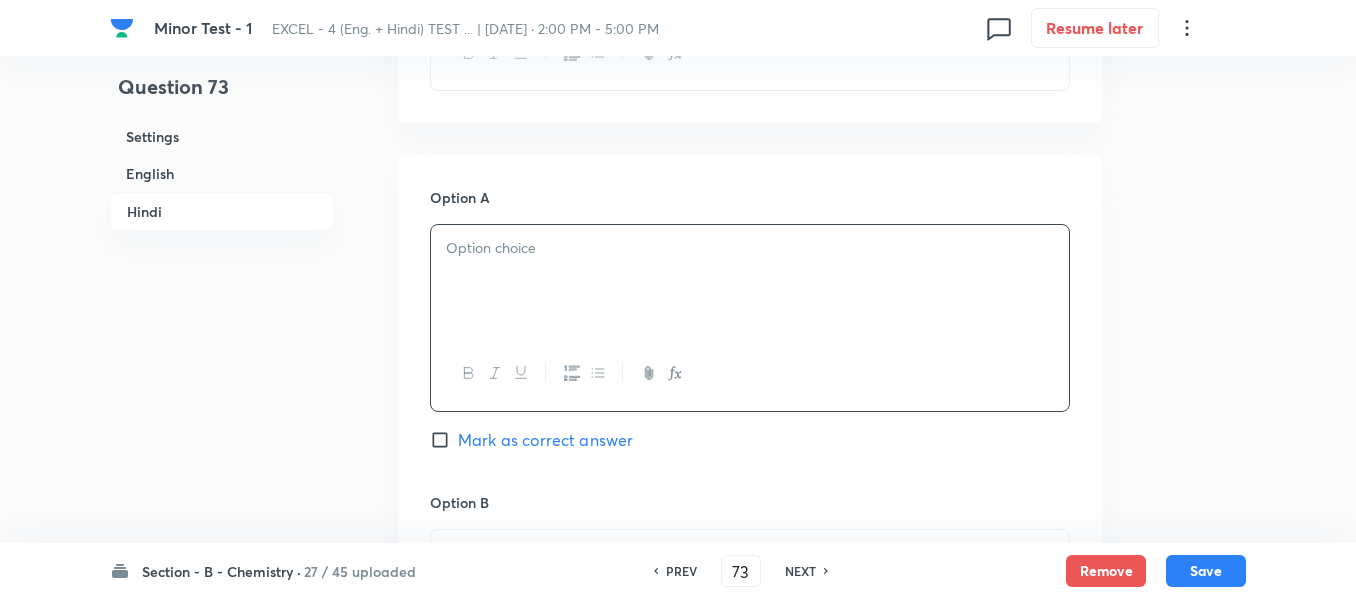 click at bounding box center [750, 281] 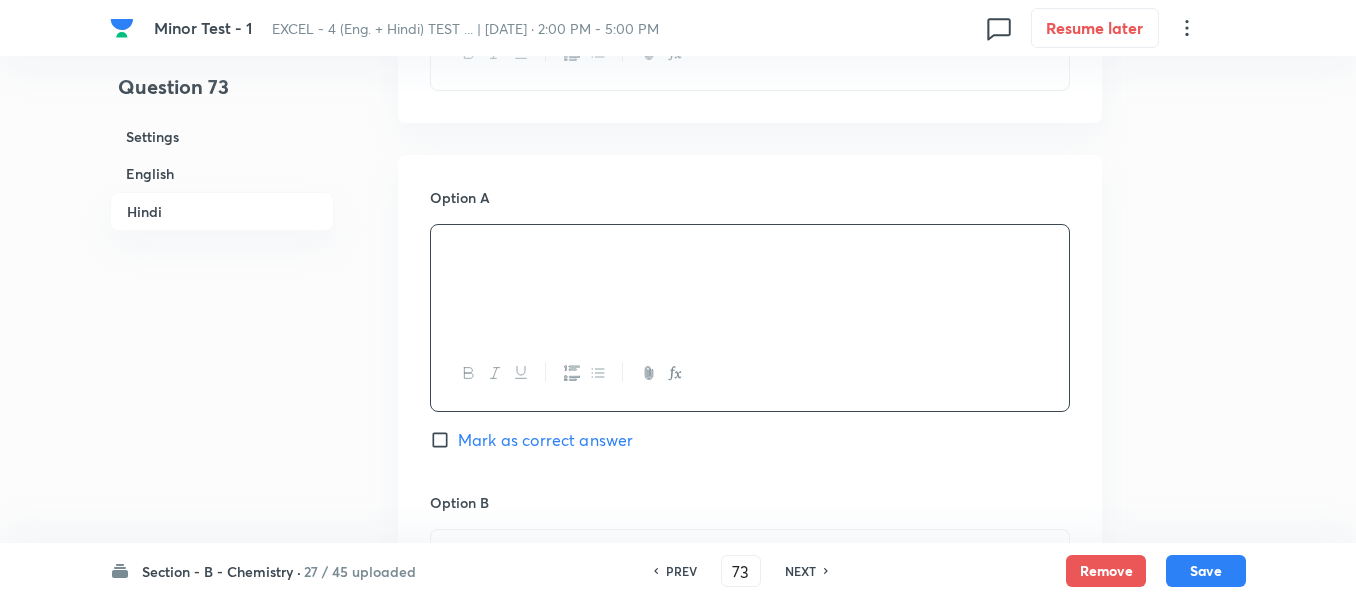 click on "English" at bounding box center [222, 173] 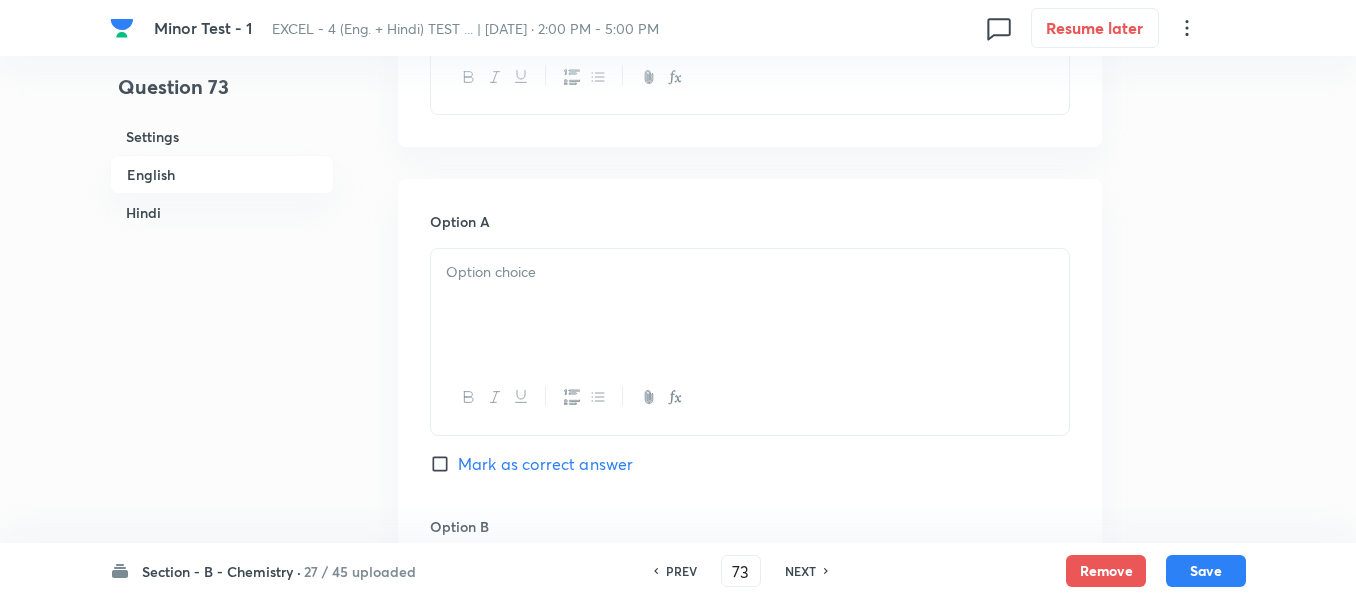 scroll, scrollTop: 1016, scrollLeft: 0, axis: vertical 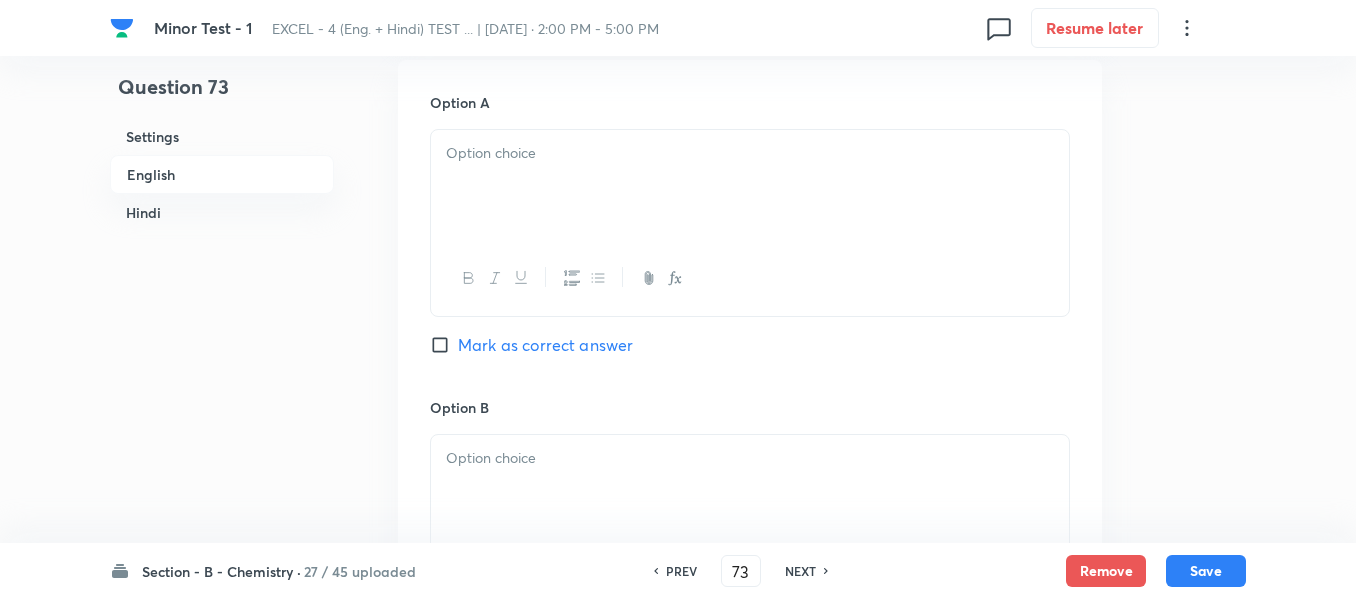 click at bounding box center (750, 186) 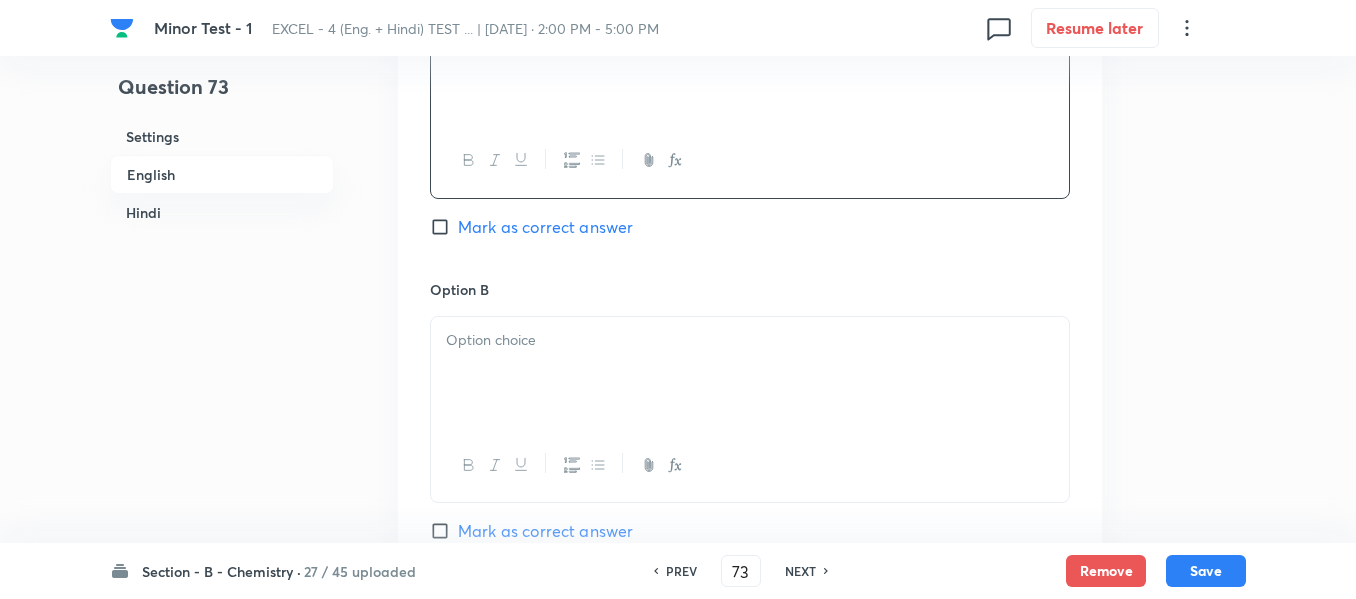 scroll, scrollTop: 1316, scrollLeft: 0, axis: vertical 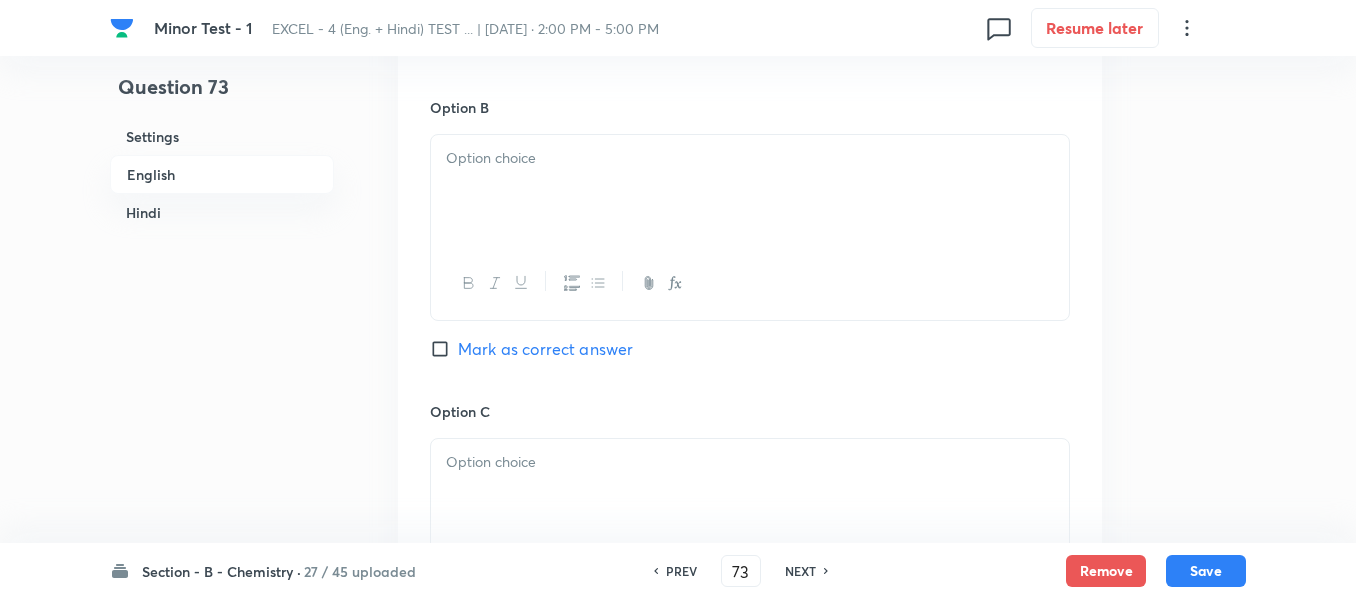 click at bounding box center (750, 191) 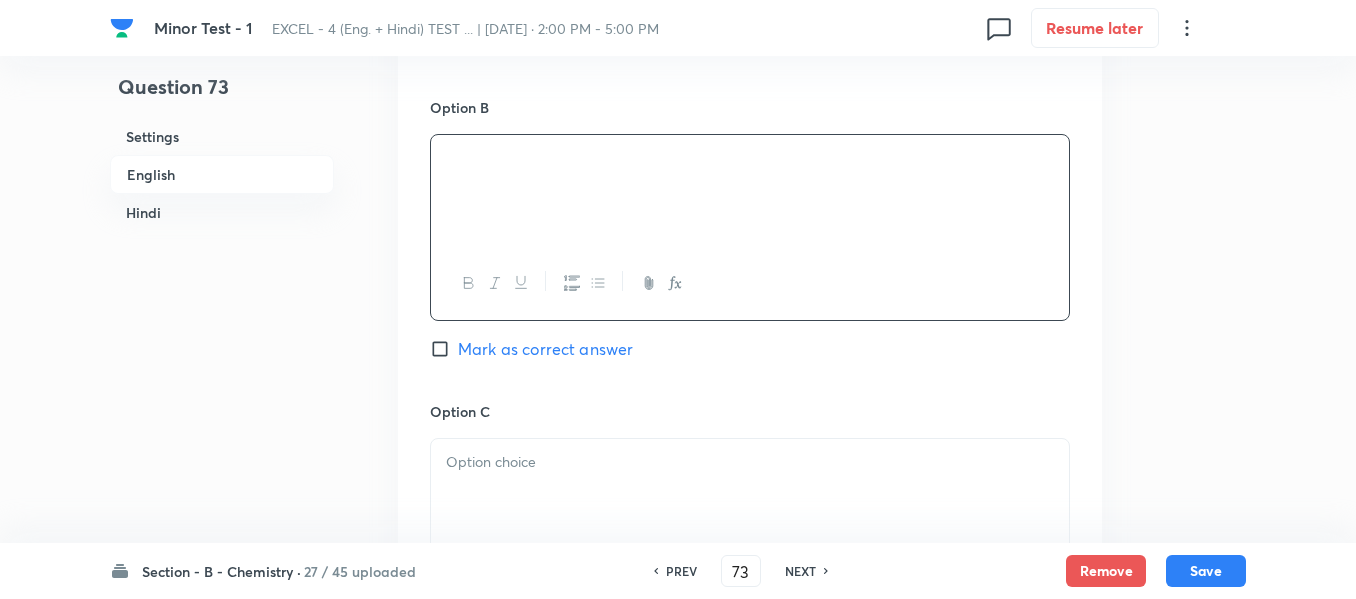 click on "Hindi" at bounding box center [222, 212] 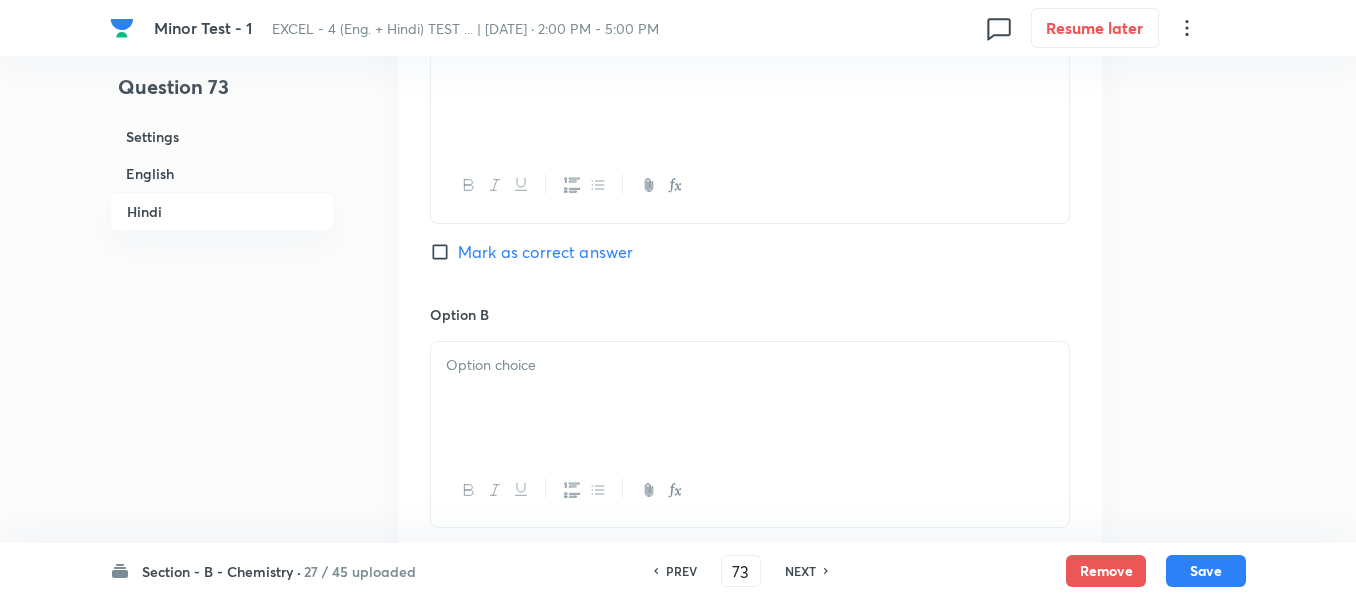 scroll, scrollTop: 3246, scrollLeft: 0, axis: vertical 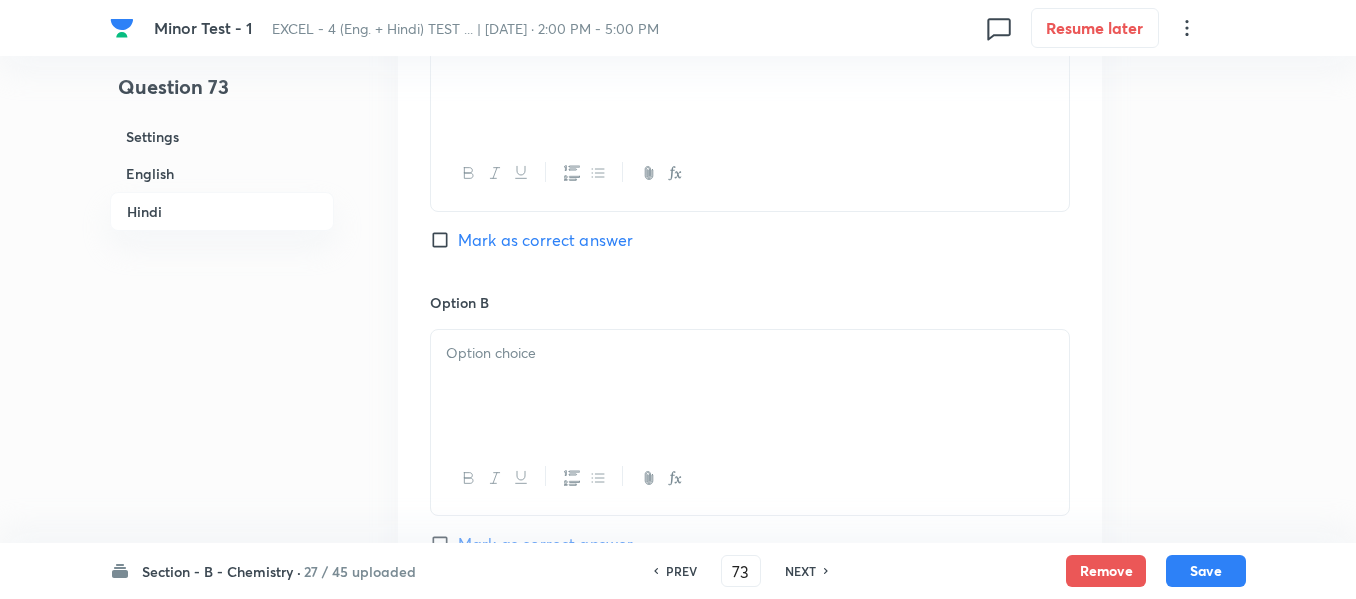 click at bounding box center [750, 353] 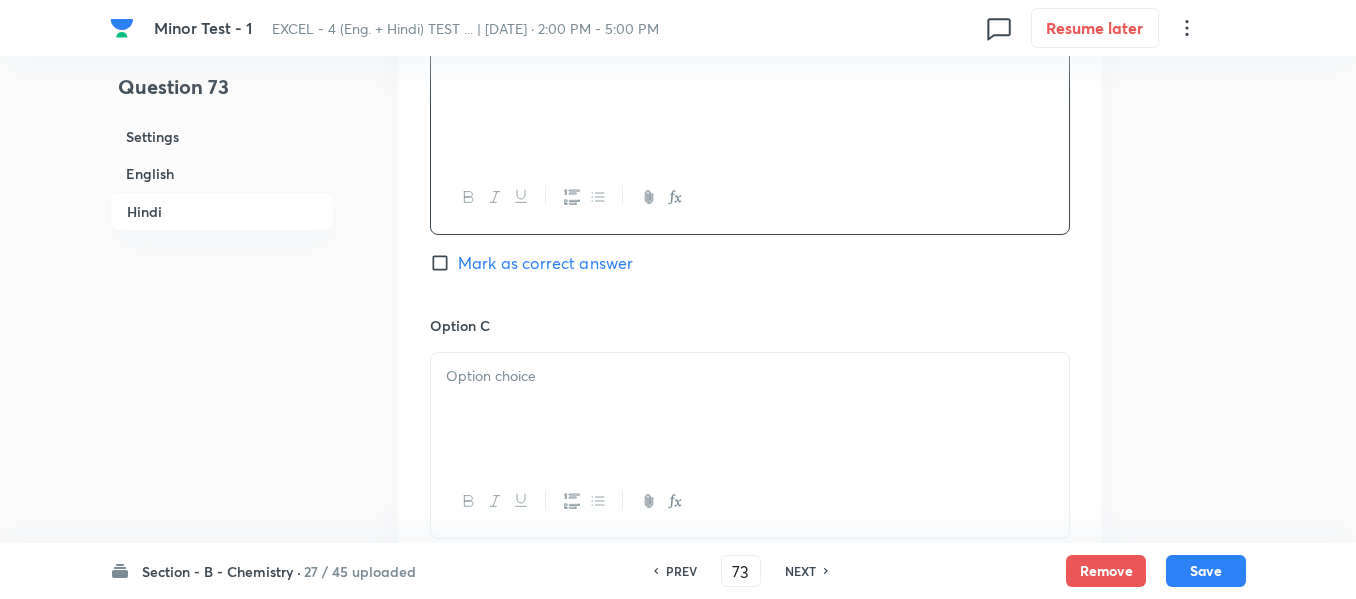 scroll, scrollTop: 3546, scrollLeft: 0, axis: vertical 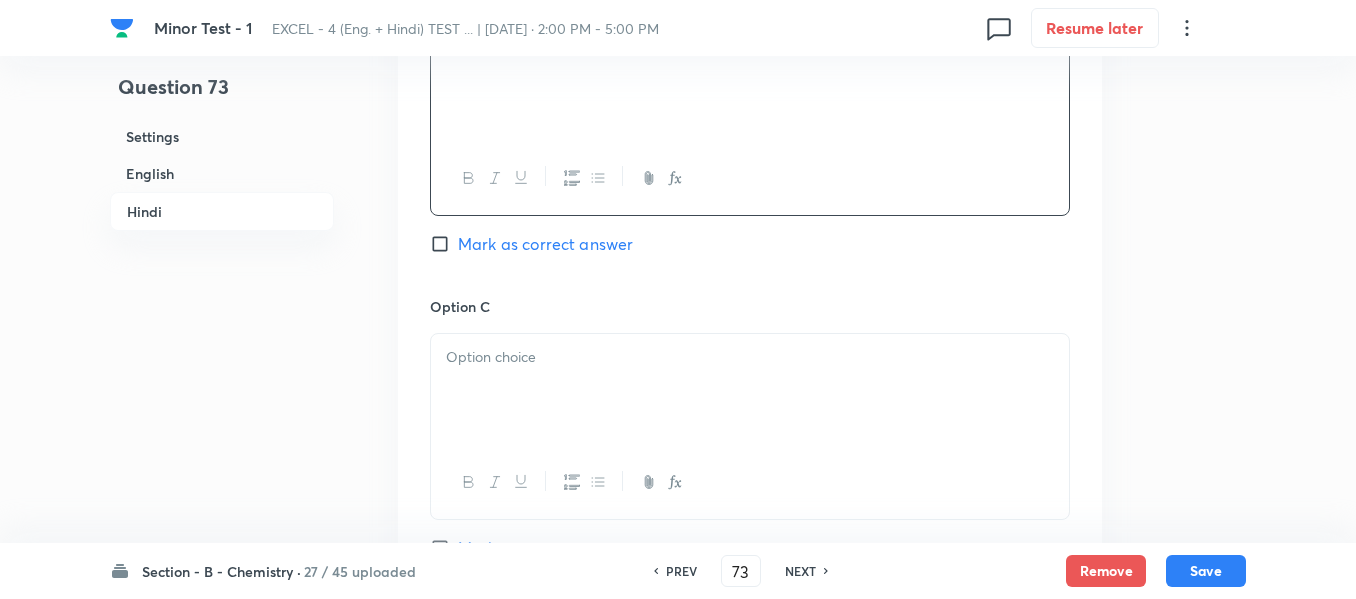 click at bounding box center [750, 390] 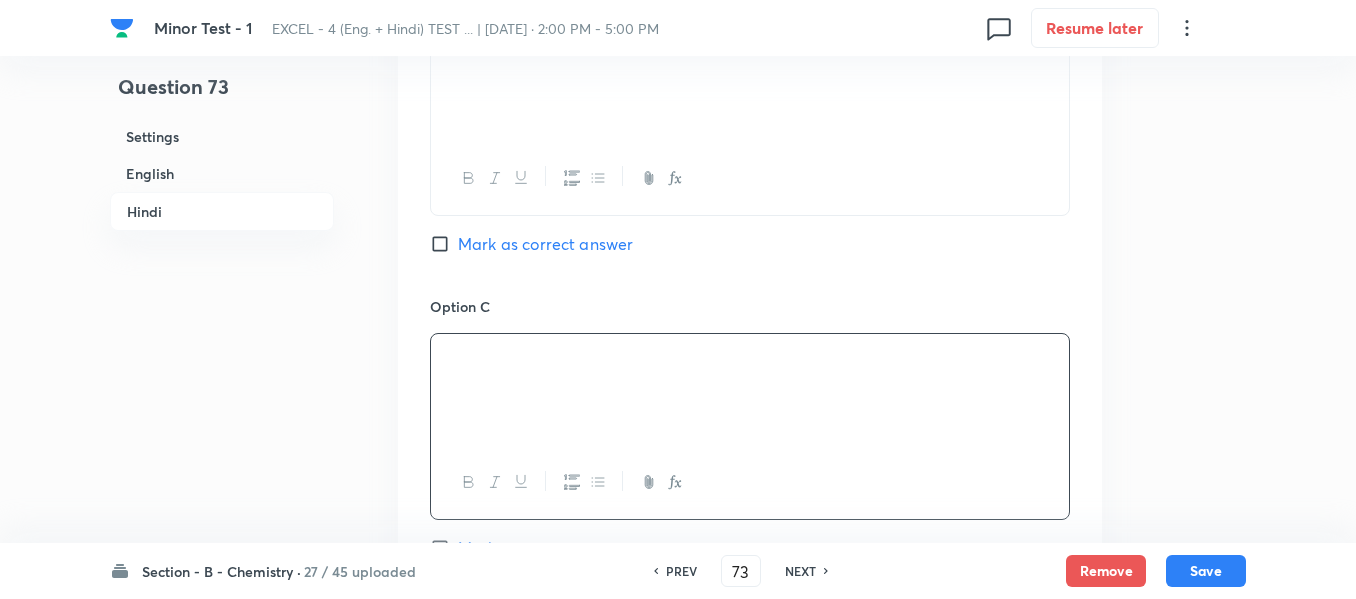 click on "English" at bounding box center [222, 173] 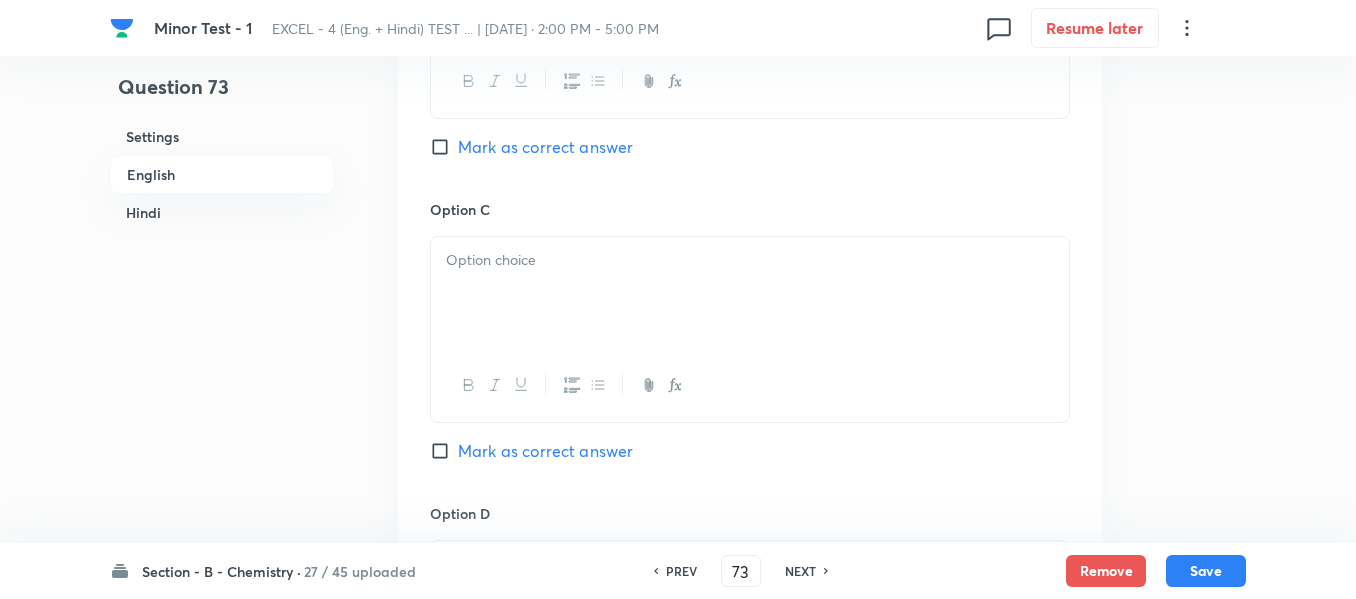scroll, scrollTop: 1616, scrollLeft: 0, axis: vertical 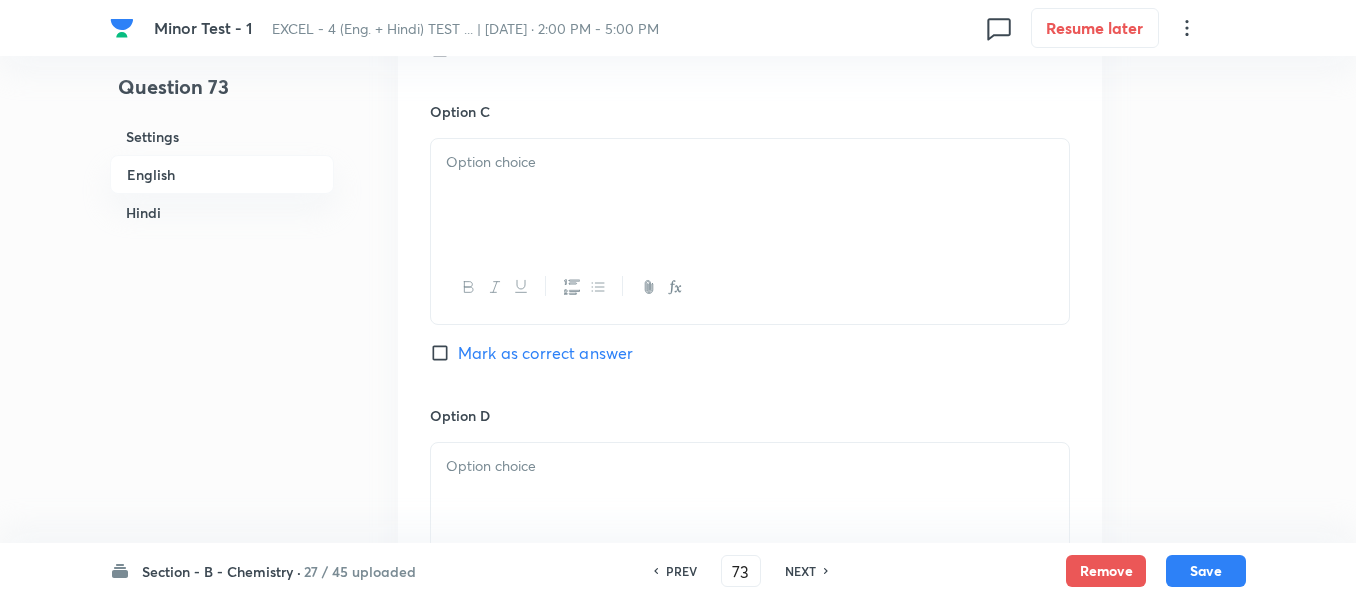 click at bounding box center (750, 195) 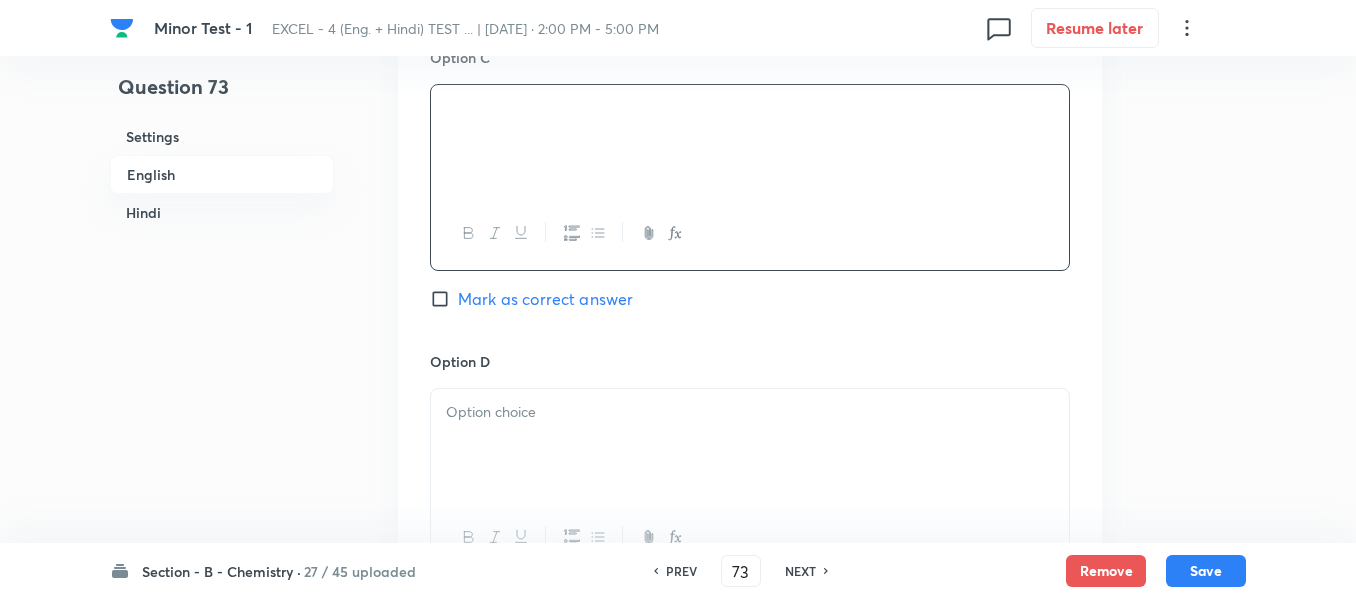 scroll, scrollTop: 1716, scrollLeft: 0, axis: vertical 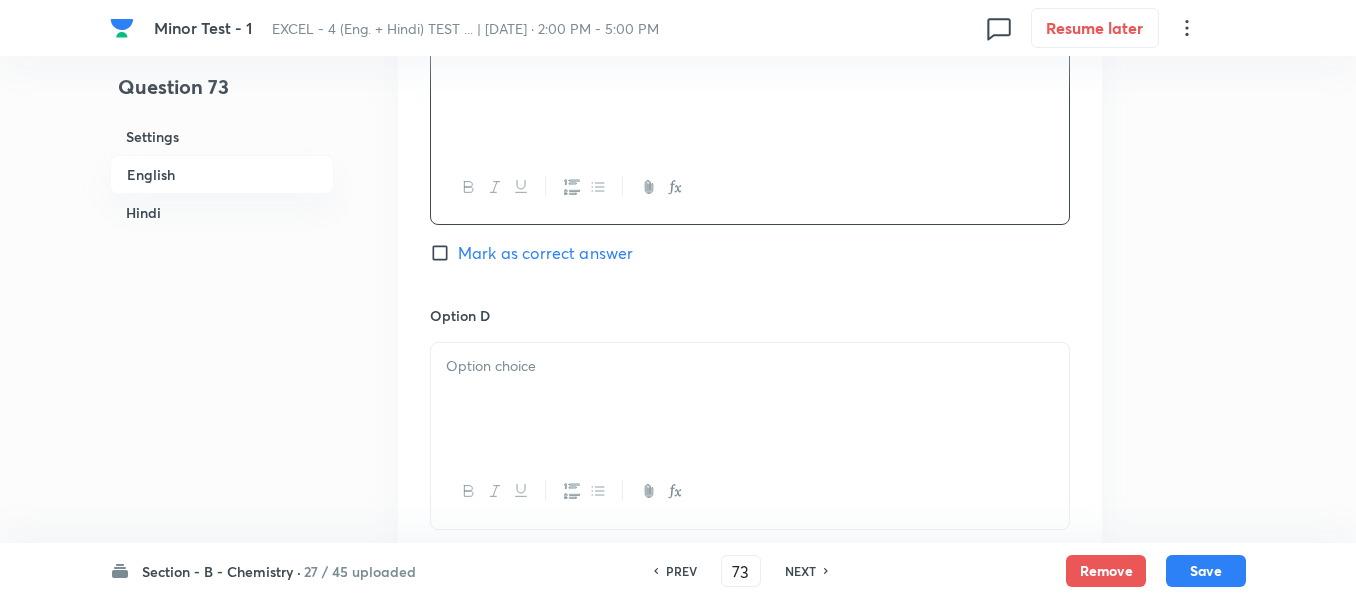 click at bounding box center [750, 366] 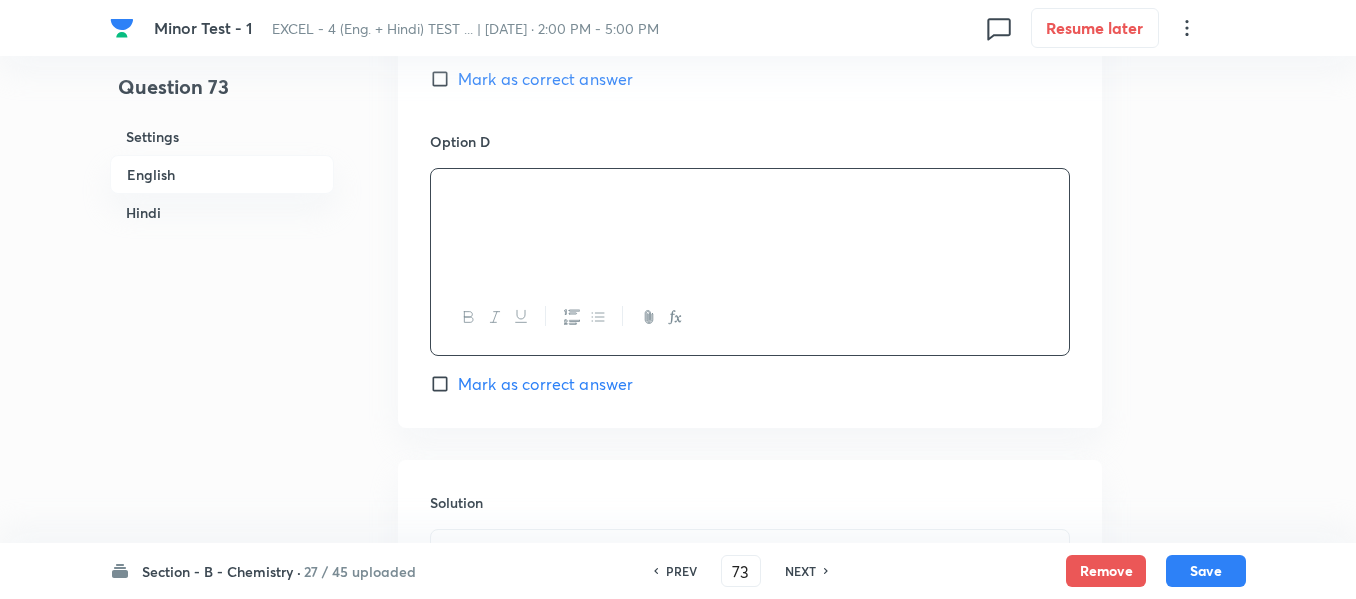 scroll, scrollTop: 2016, scrollLeft: 0, axis: vertical 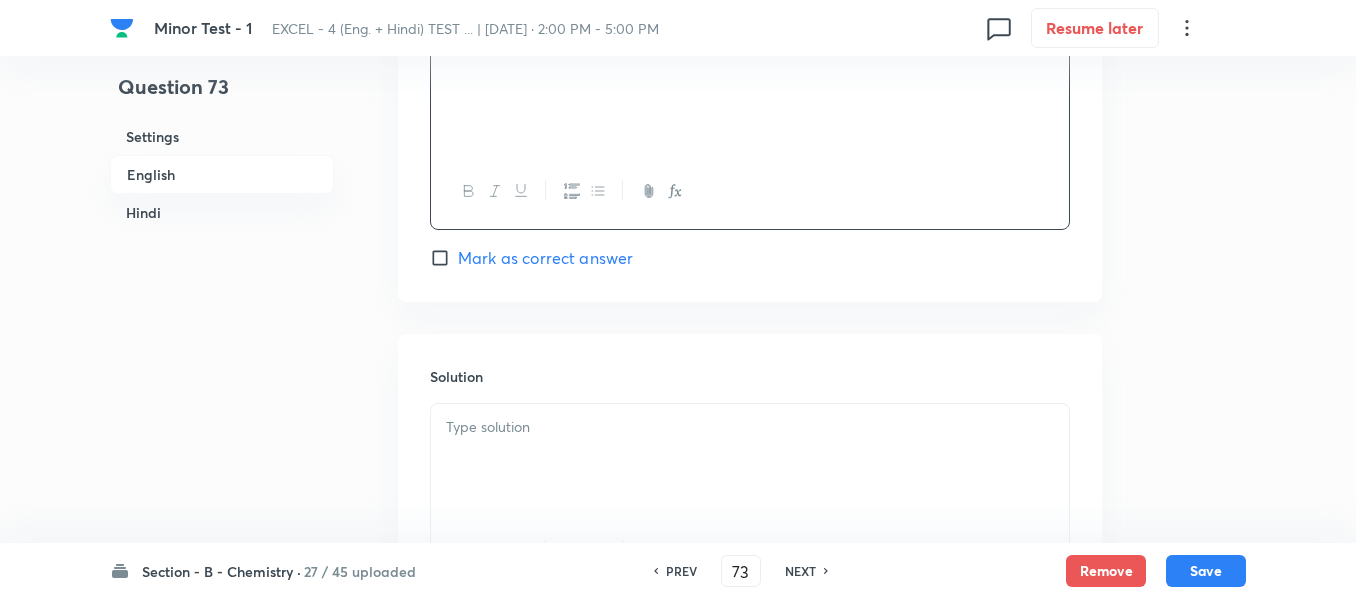 click at bounding box center [750, 427] 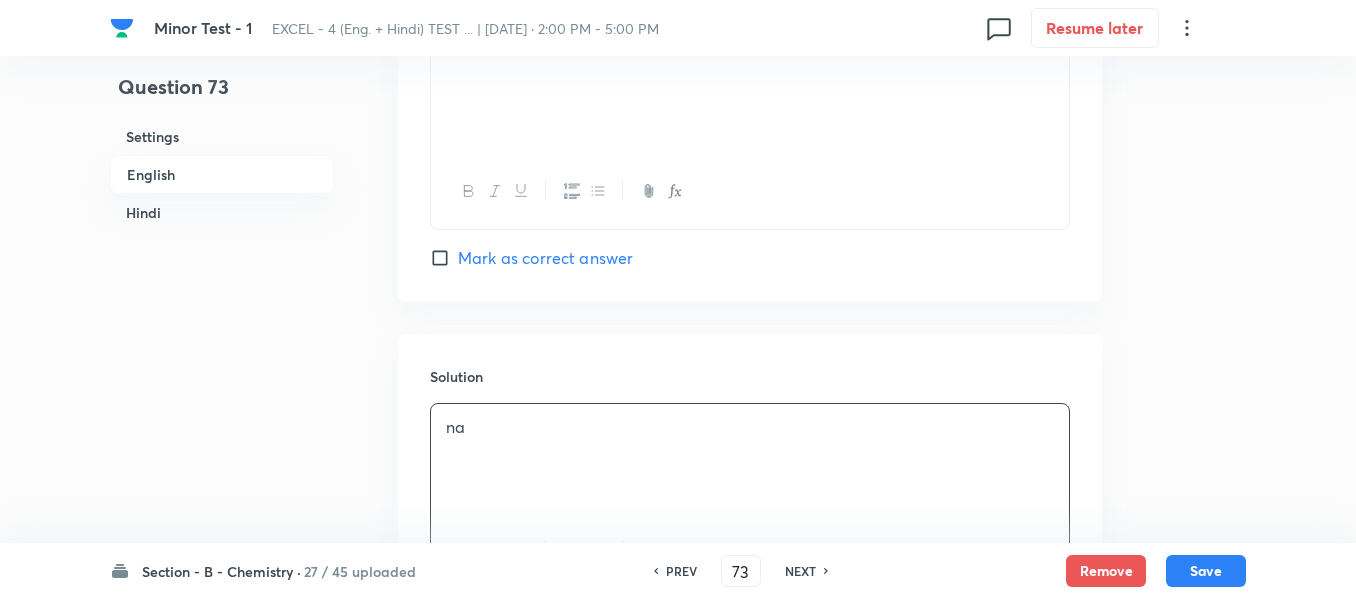 drag, startPoint x: 147, startPoint y: 206, endPoint x: 169, endPoint y: 224, distance: 28.42534 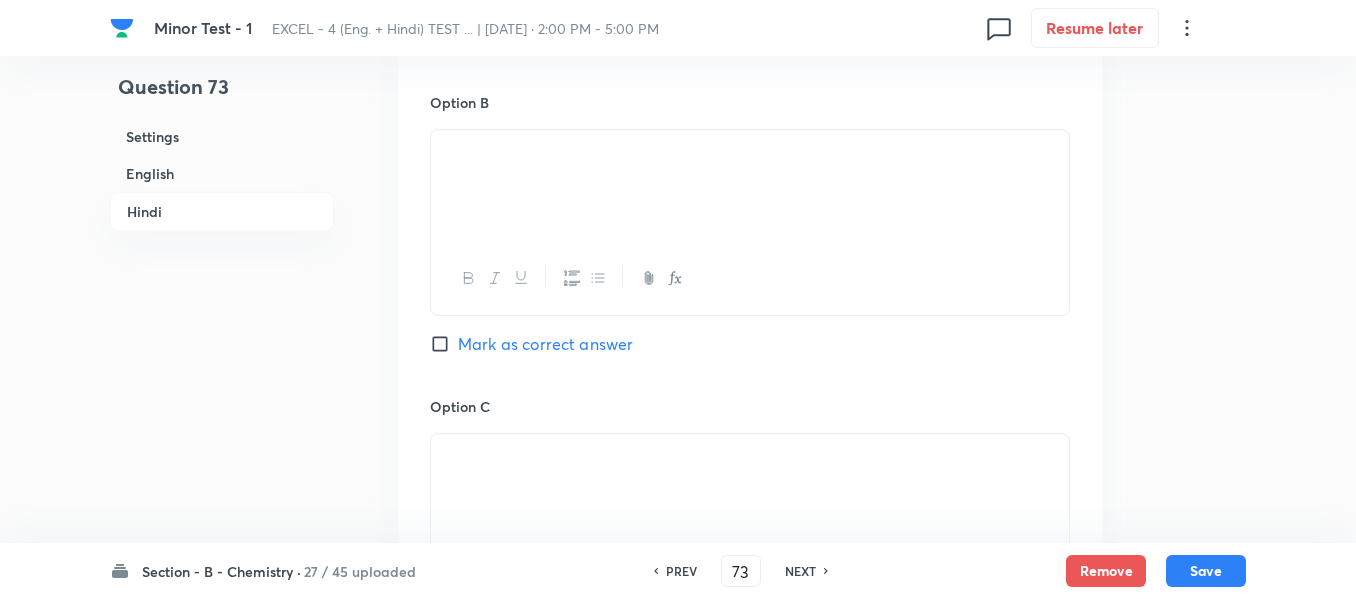 click on "Mark as correct answer" at bounding box center [444, 344] 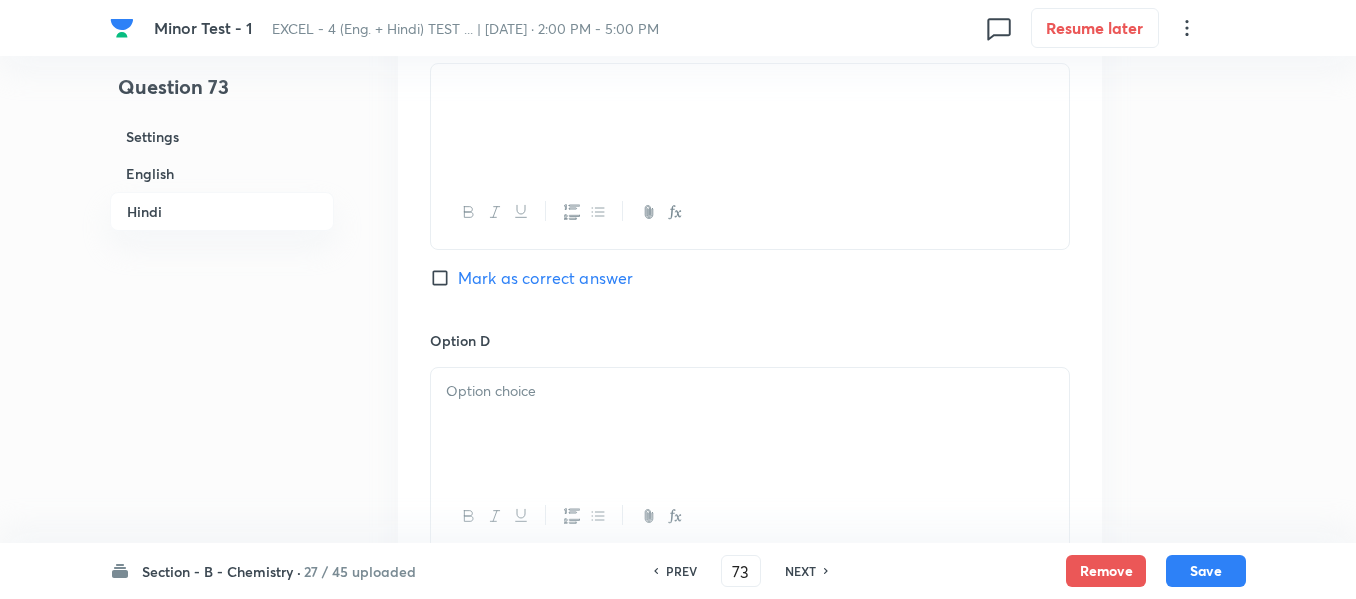 scroll, scrollTop: 3846, scrollLeft: 0, axis: vertical 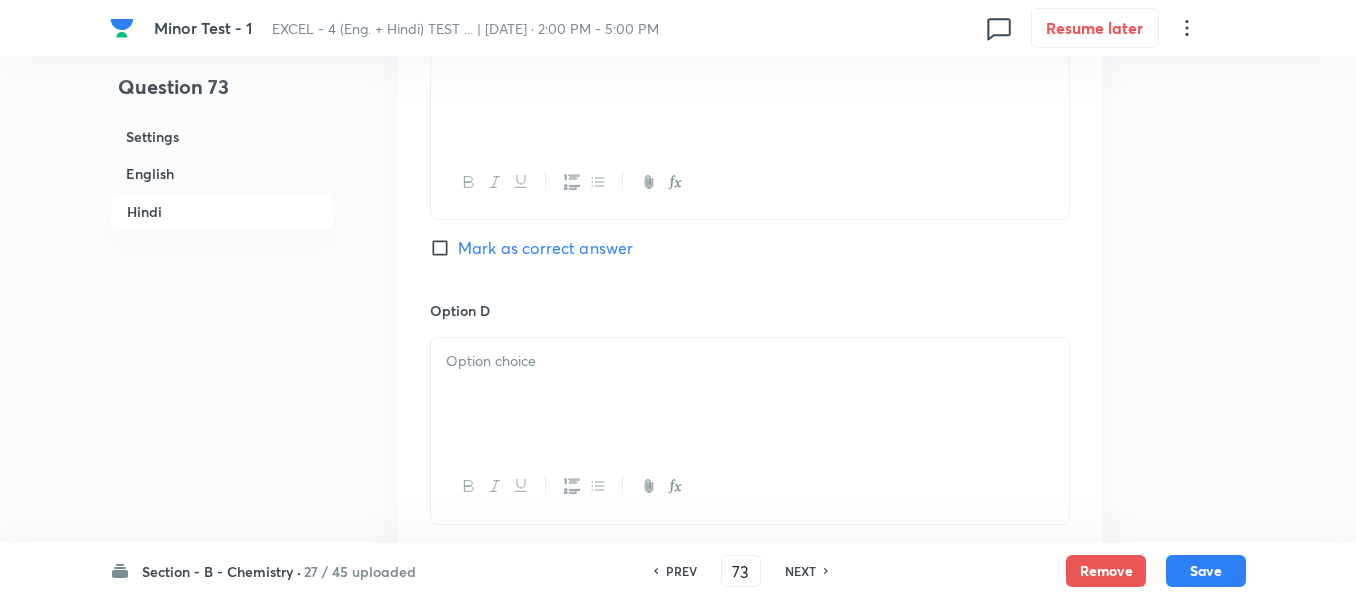 click at bounding box center [750, 394] 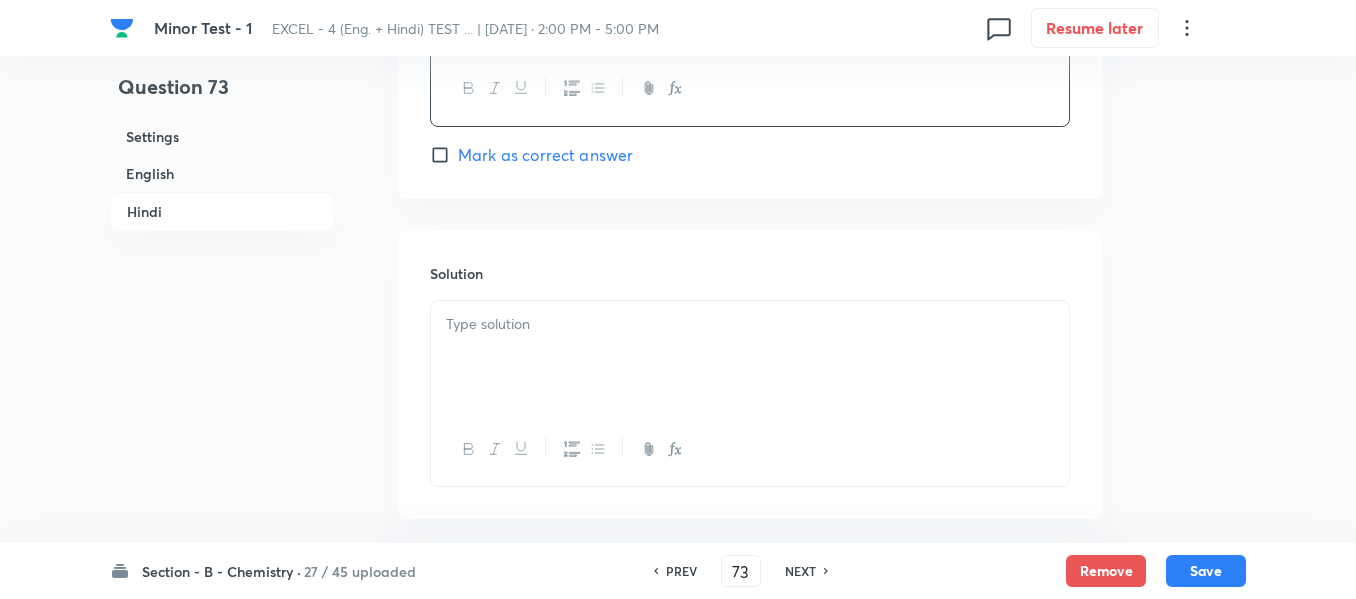 scroll, scrollTop: 4246, scrollLeft: 0, axis: vertical 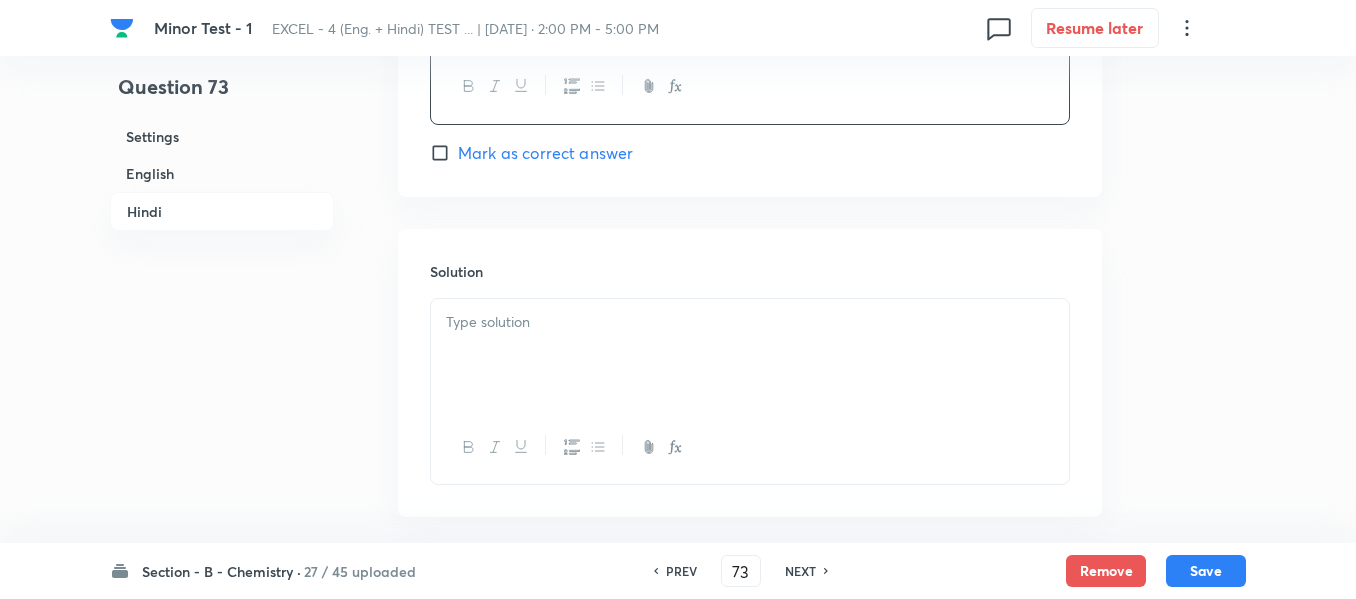 click at bounding box center (750, 355) 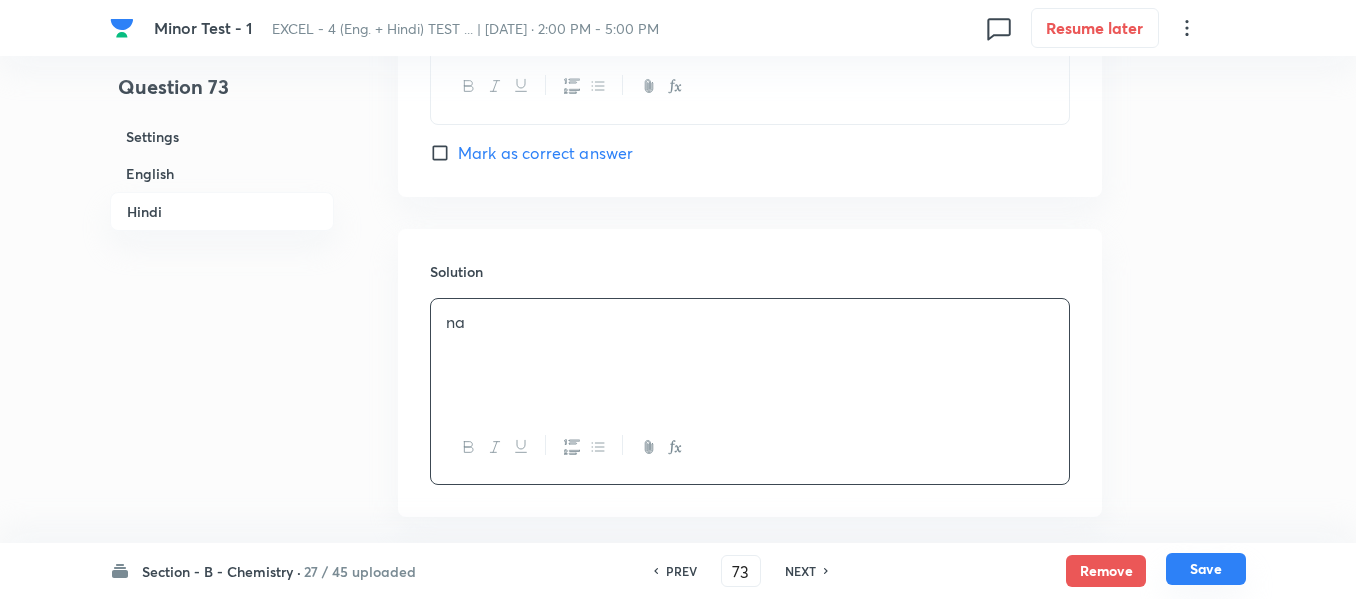 click on "Save" at bounding box center (1206, 569) 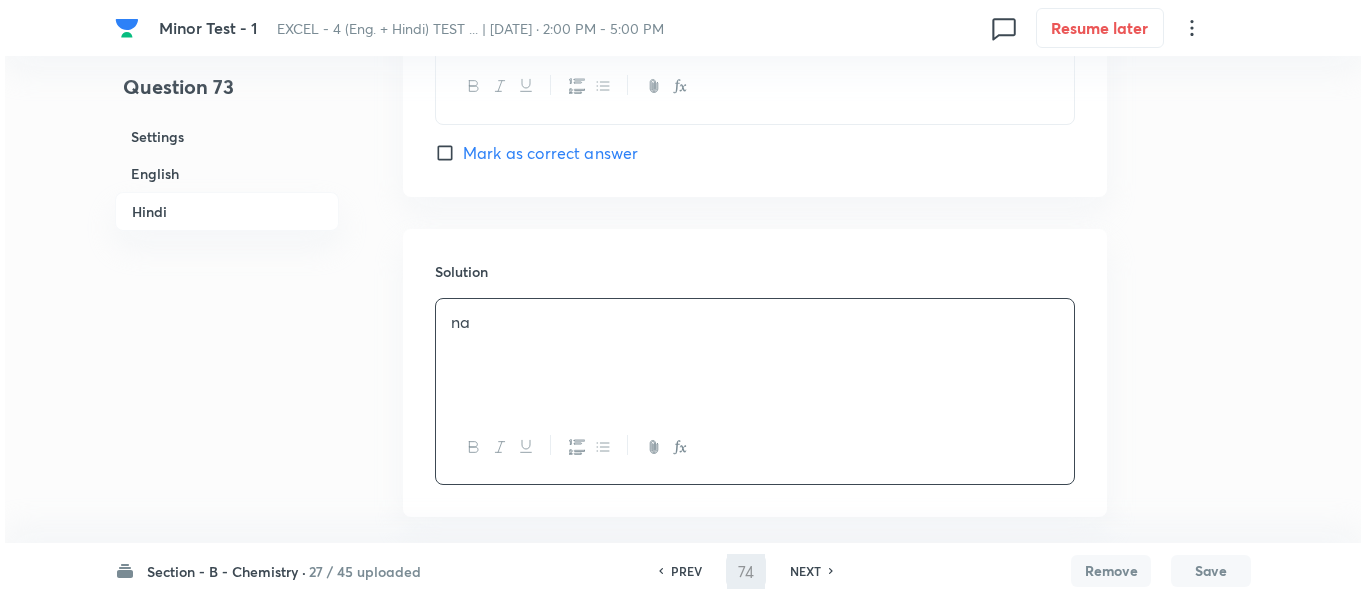 scroll, scrollTop: 0, scrollLeft: 0, axis: both 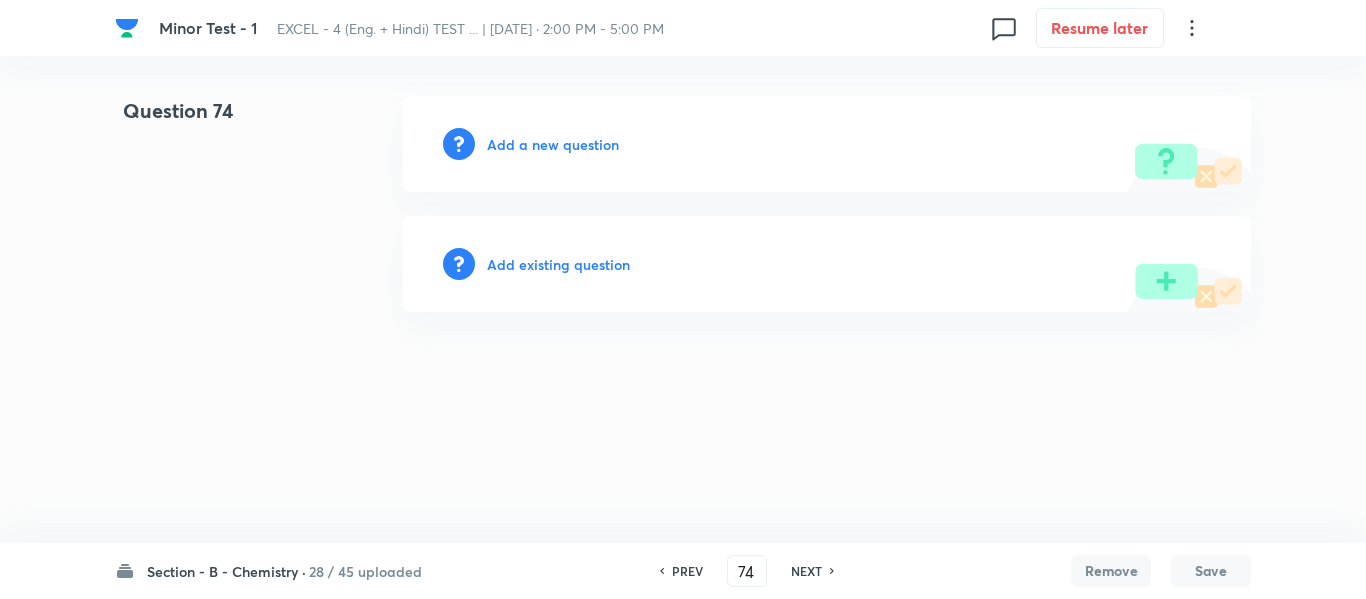 click on "Add a new question" at bounding box center [553, 144] 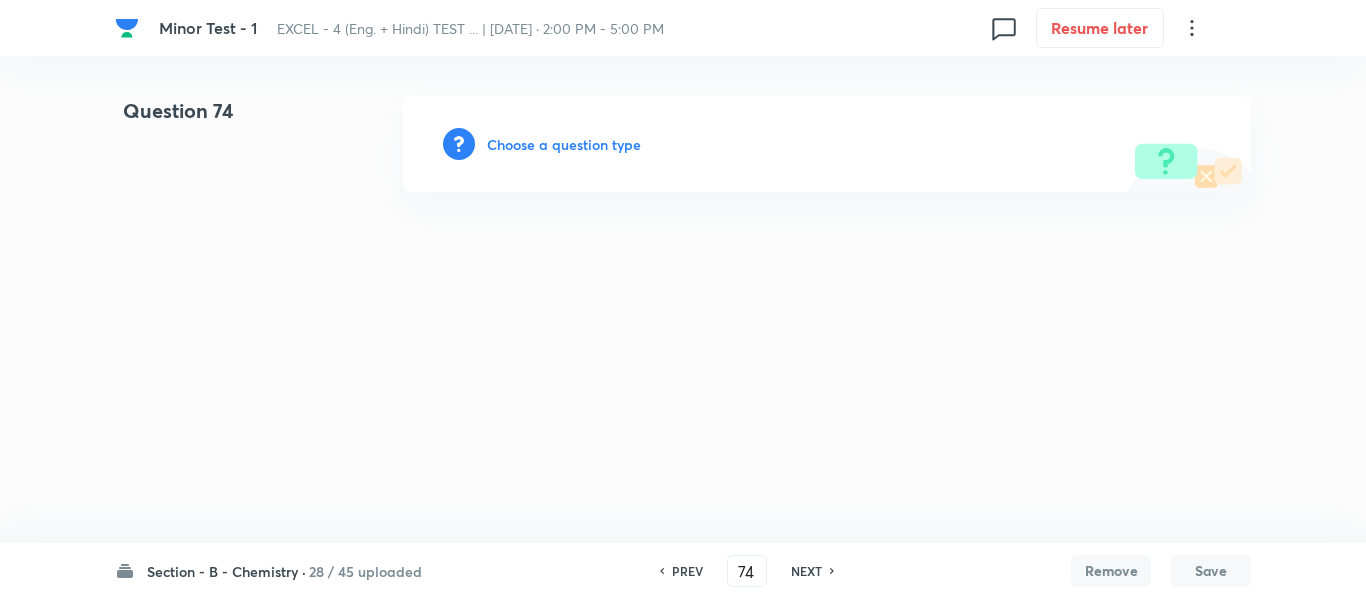 click on "Choose a question type" at bounding box center [564, 144] 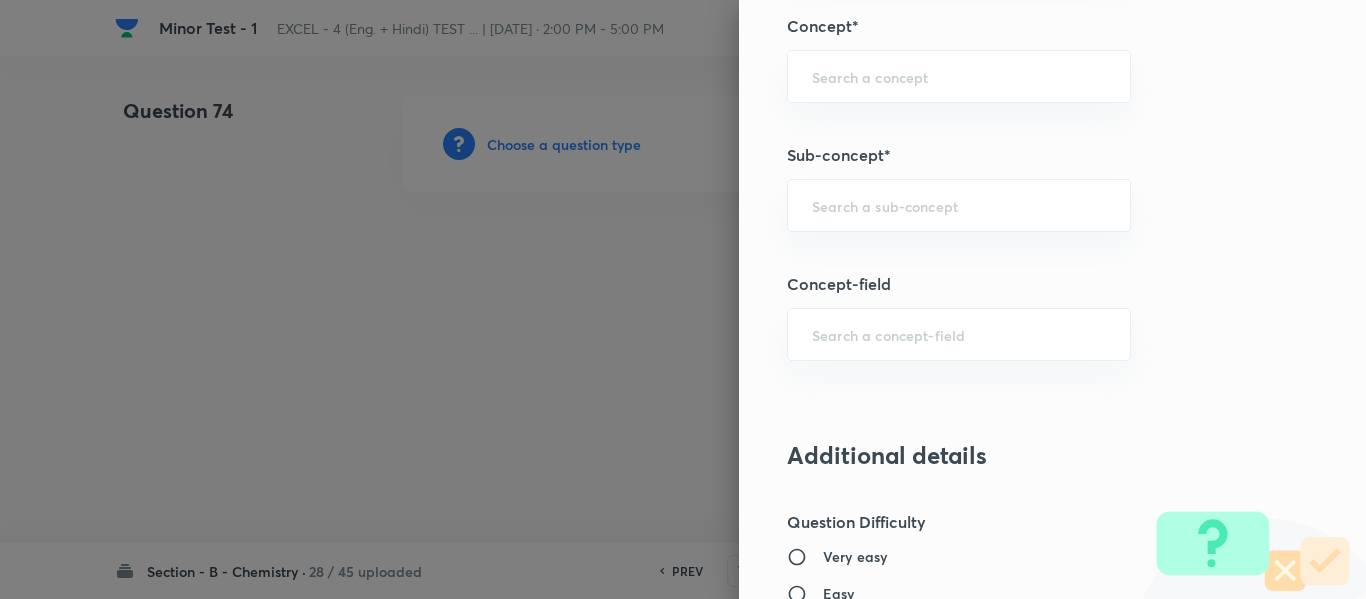 scroll, scrollTop: 1300, scrollLeft: 0, axis: vertical 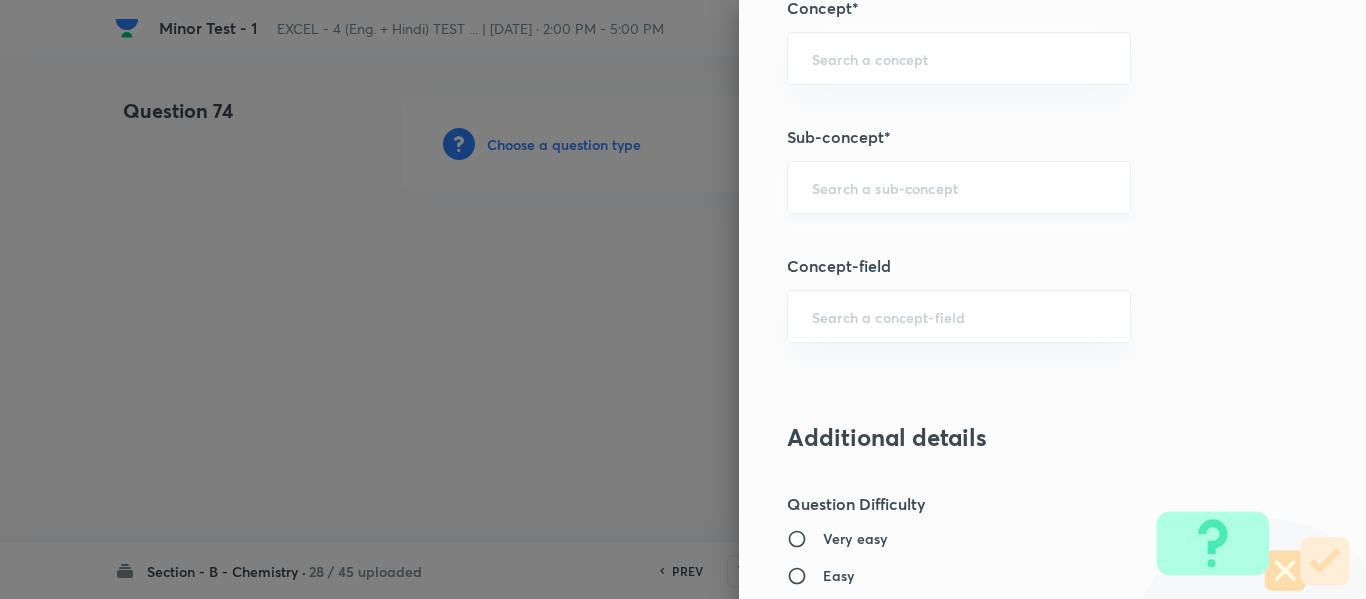 click at bounding box center (959, 187) 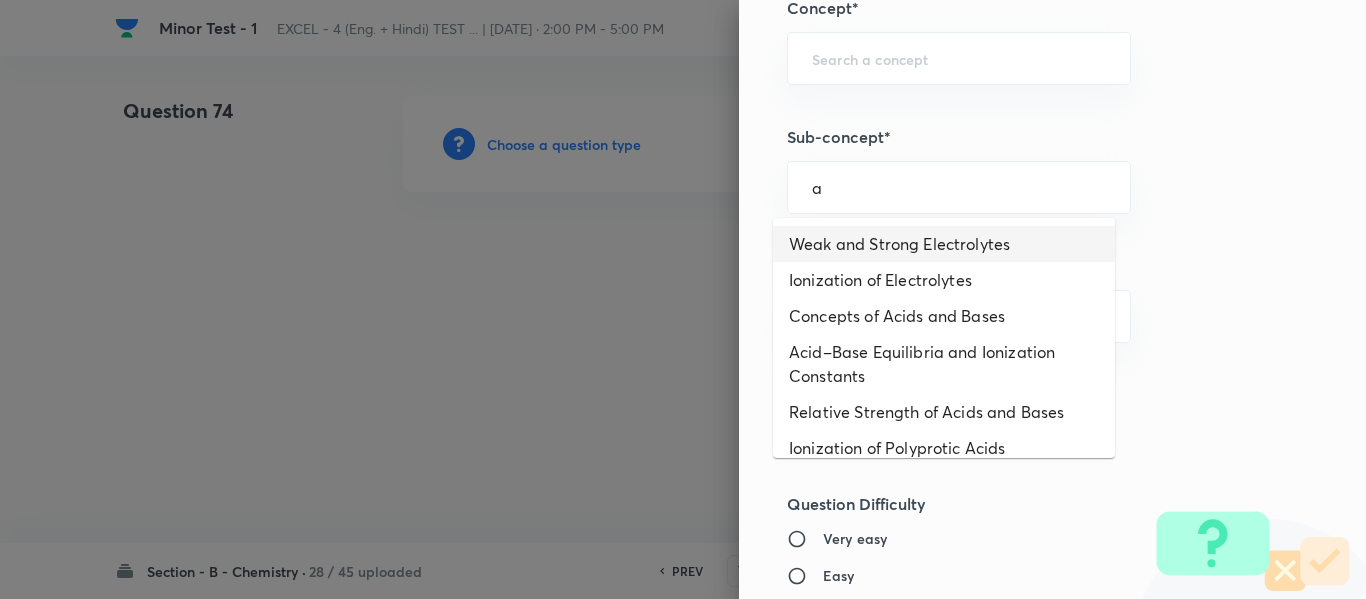 click on "Weak and Strong Electrolytes" at bounding box center (944, 244) 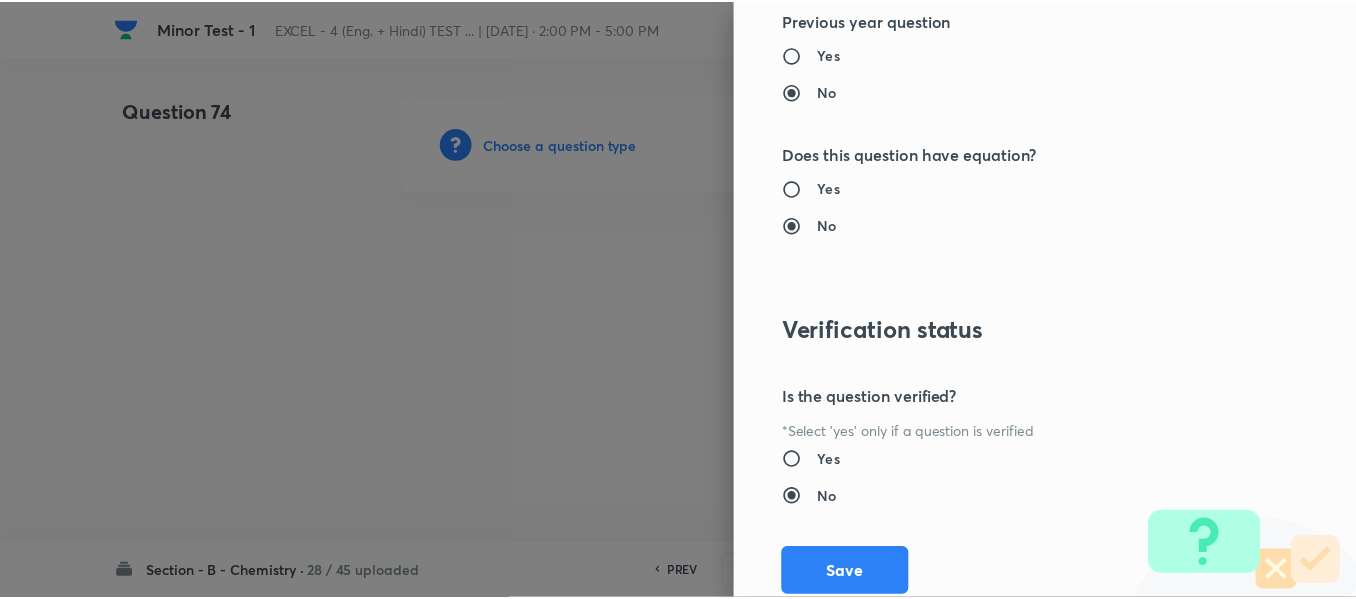 scroll, scrollTop: 2261, scrollLeft: 0, axis: vertical 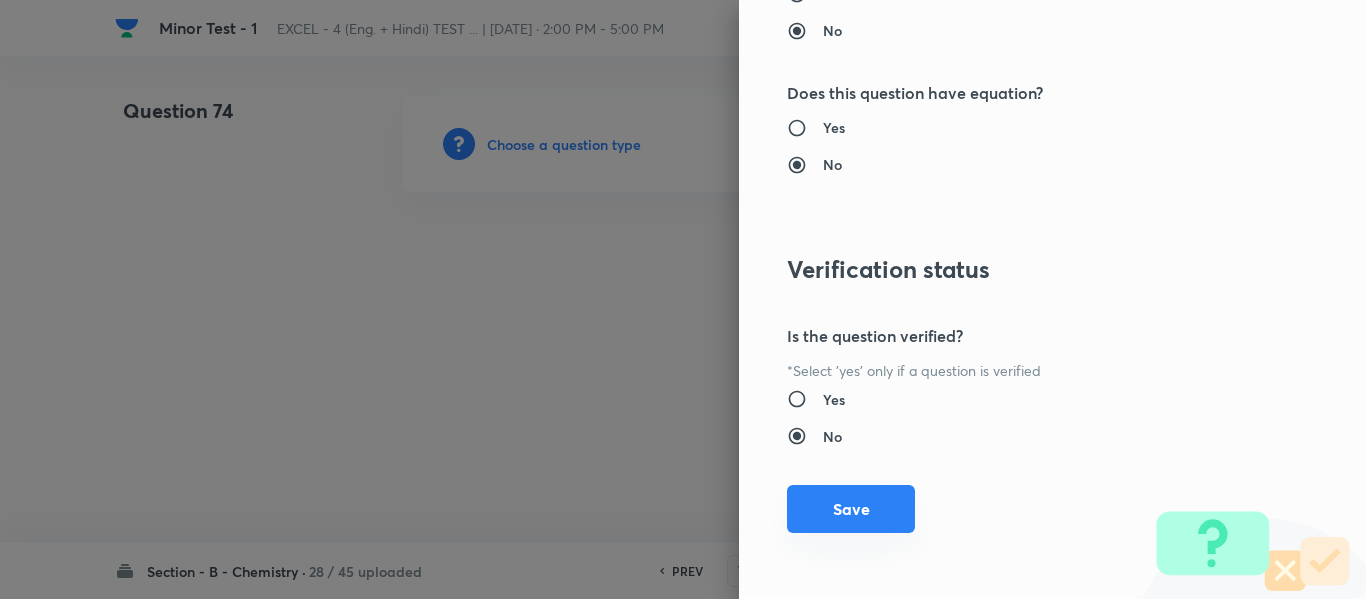 click on "Save" at bounding box center (851, 509) 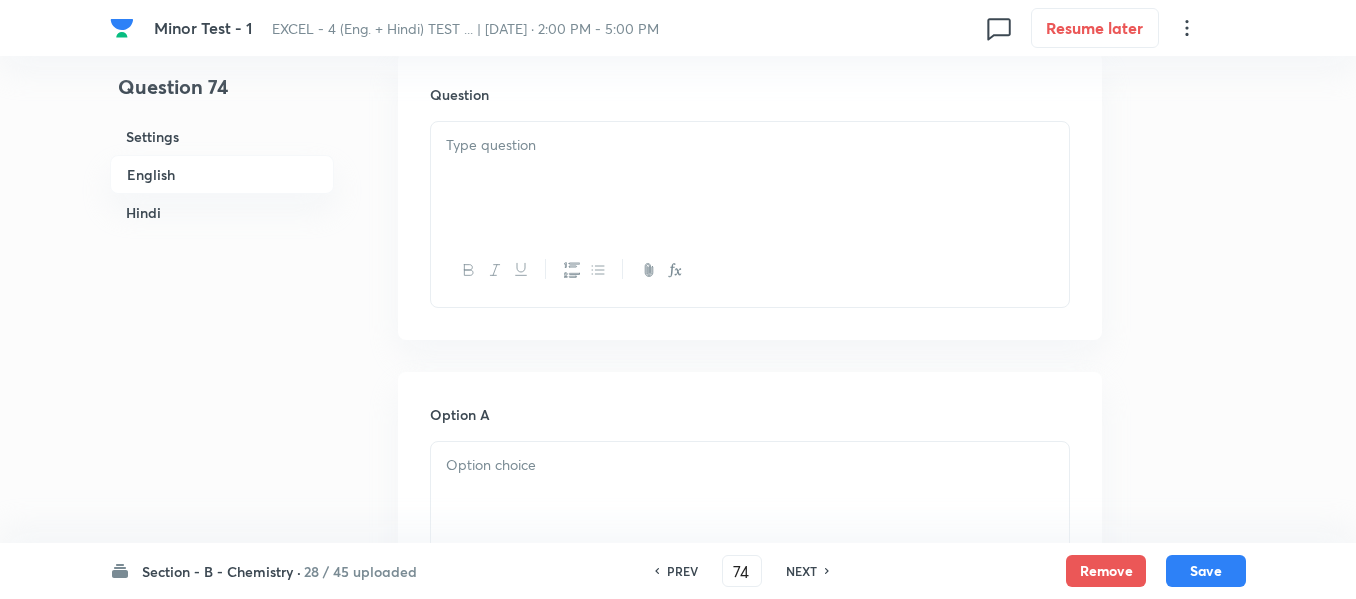 scroll, scrollTop: 600, scrollLeft: 0, axis: vertical 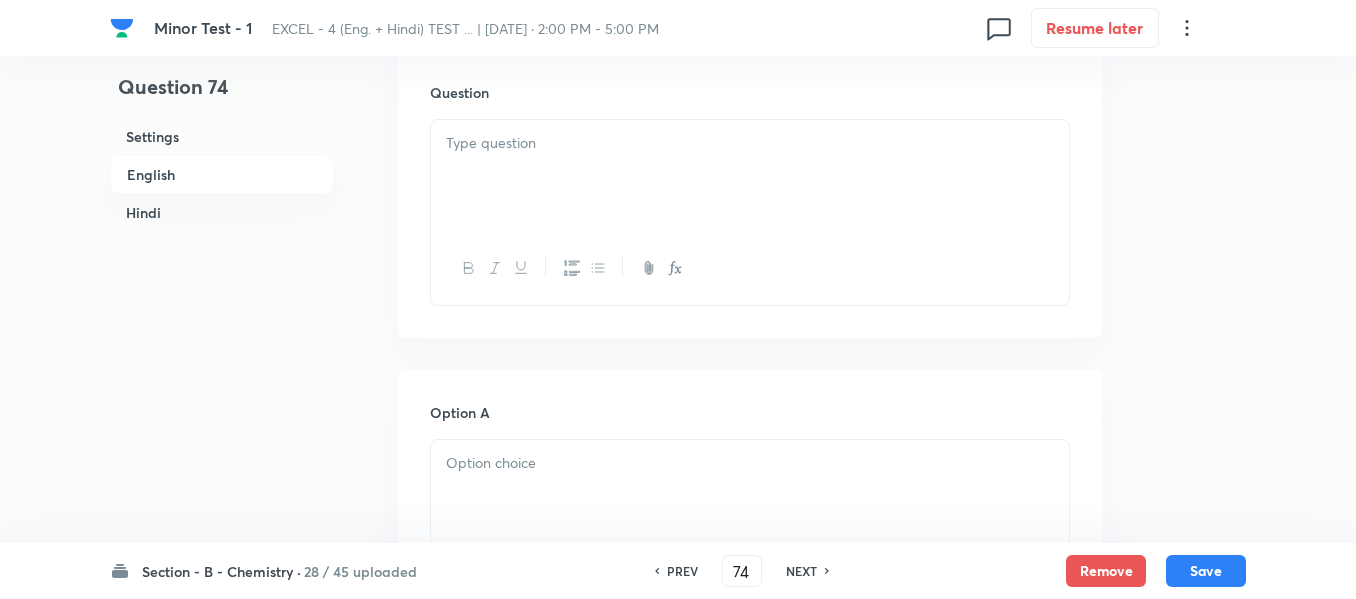 click at bounding box center (750, 176) 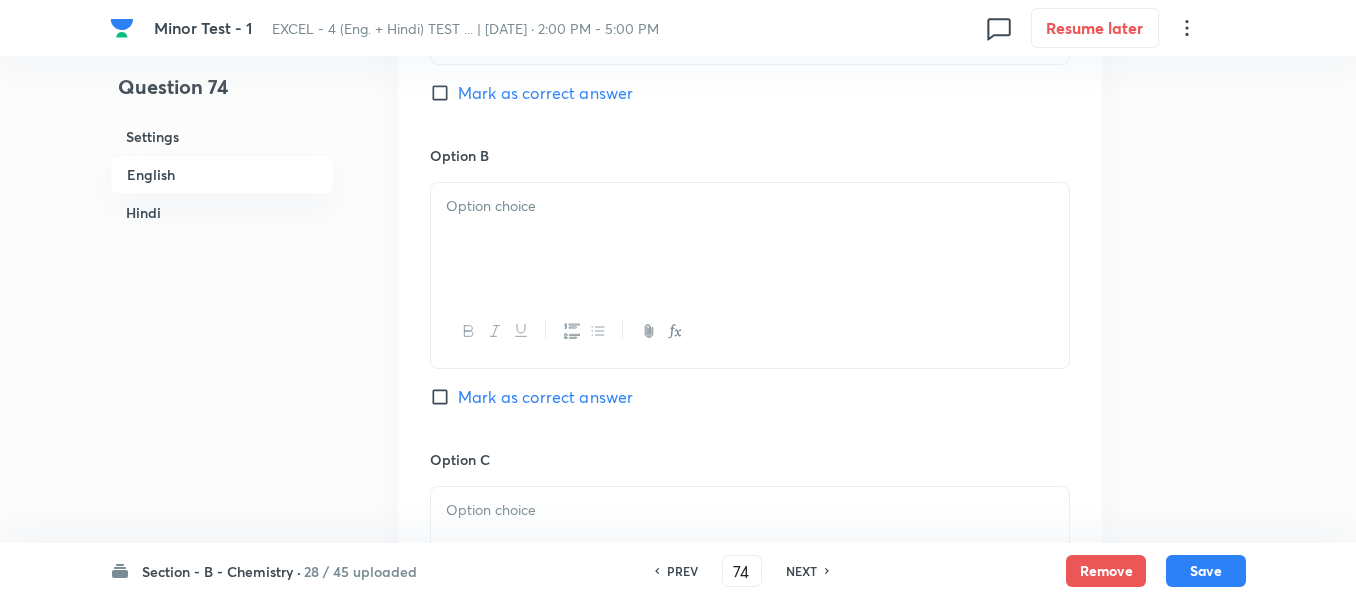 scroll, scrollTop: 1400, scrollLeft: 0, axis: vertical 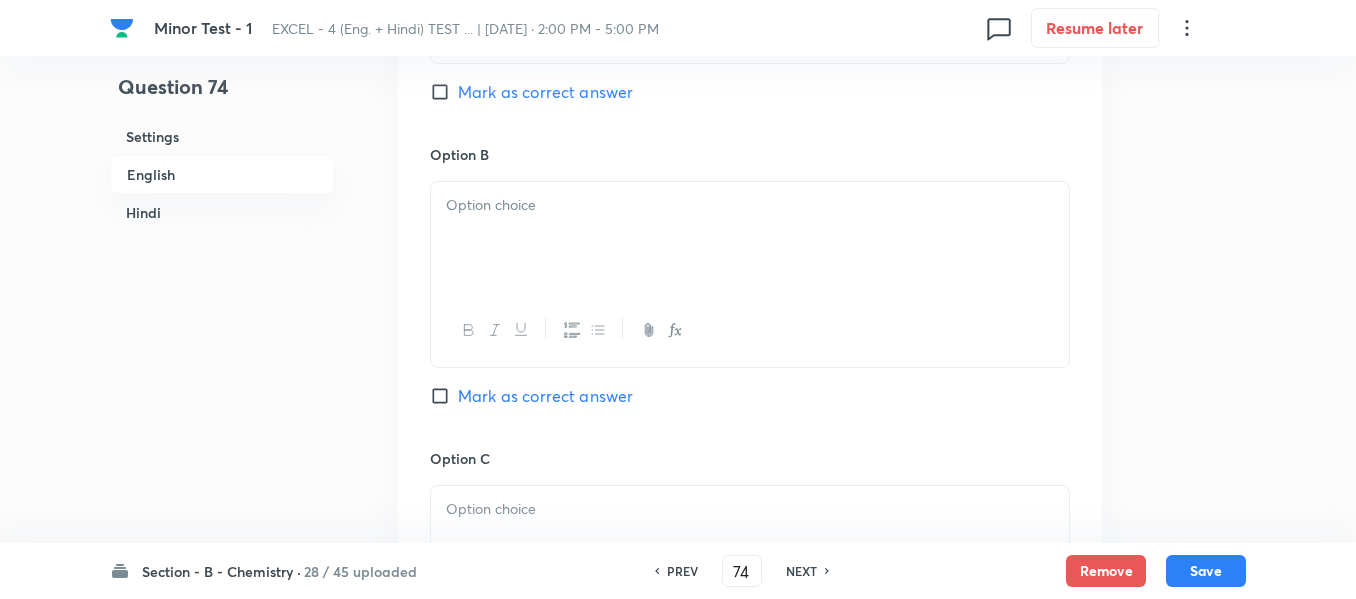 click on "Mark as correct answer" at bounding box center (444, 396) 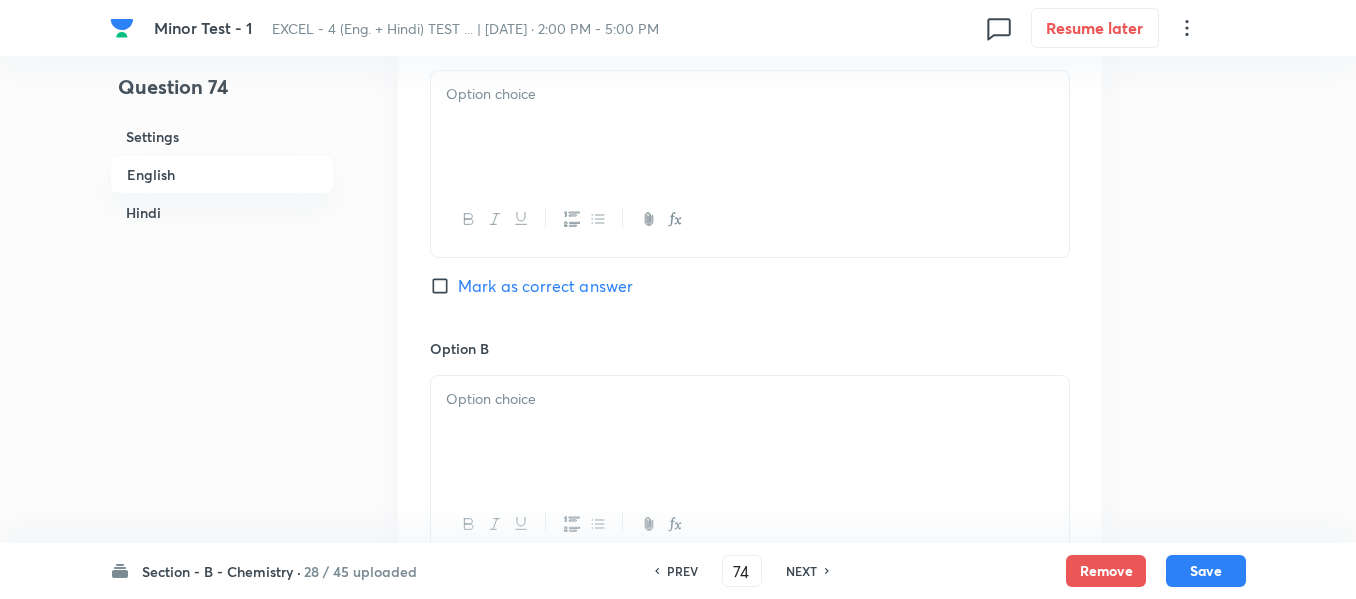 scroll, scrollTop: 1200, scrollLeft: 0, axis: vertical 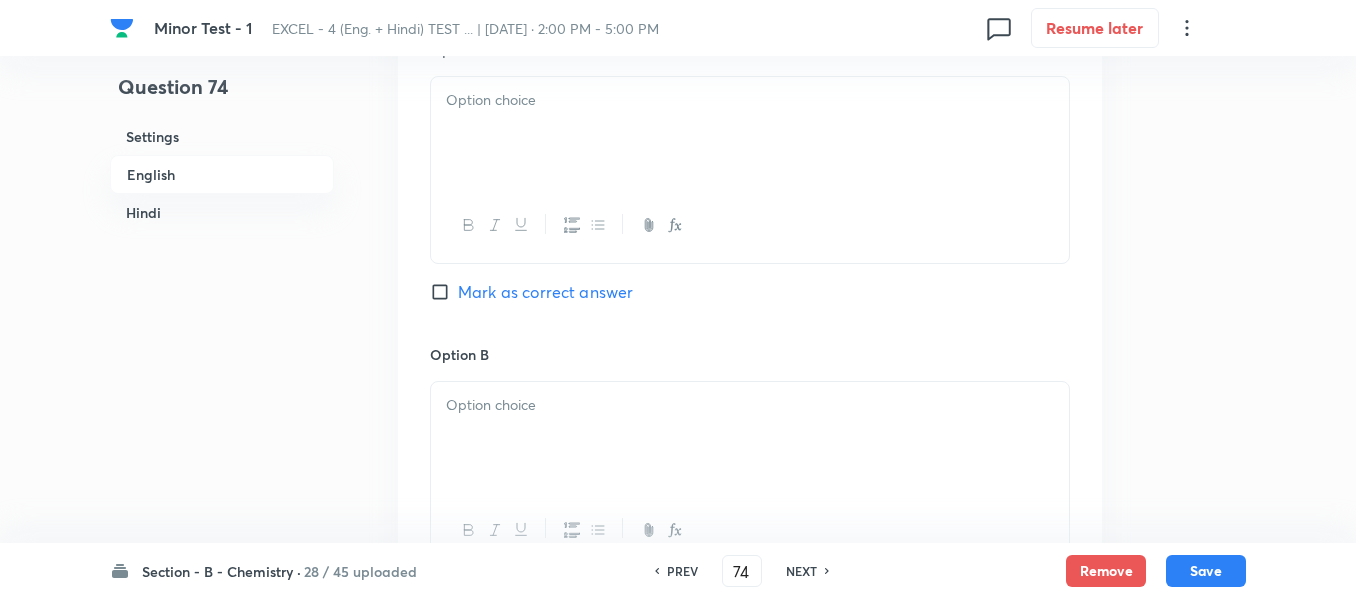 click at bounding box center [750, 133] 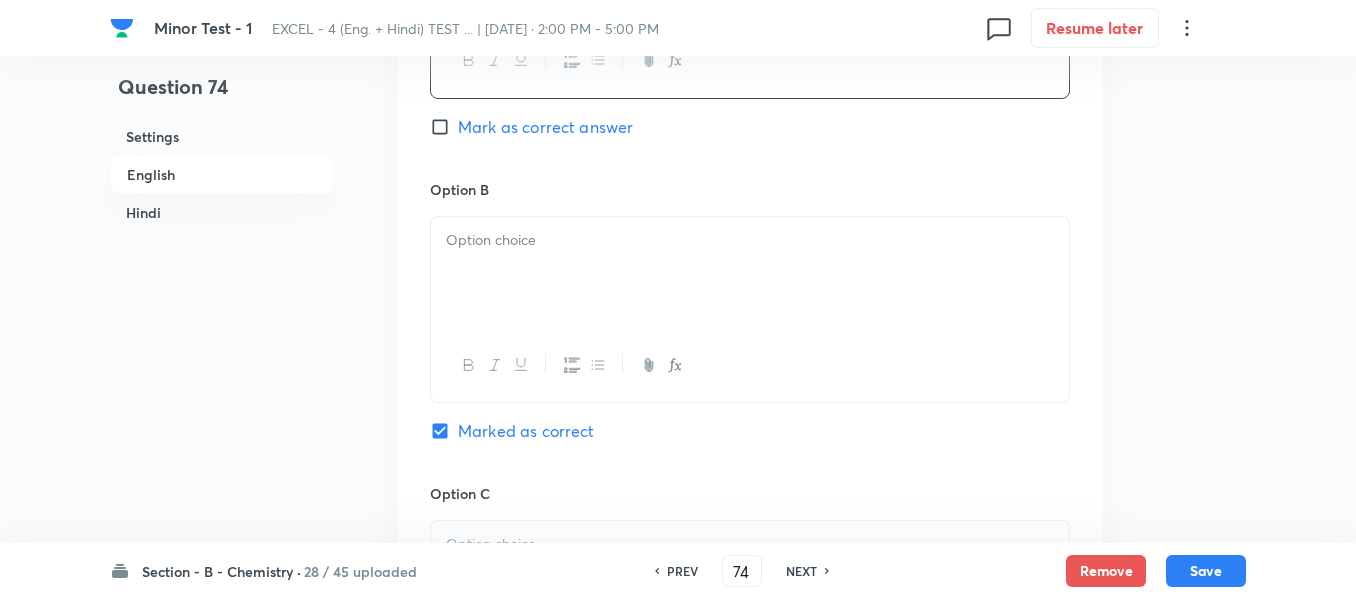 scroll, scrollTop: 1400, scrollLeft: 0, axis: vertical 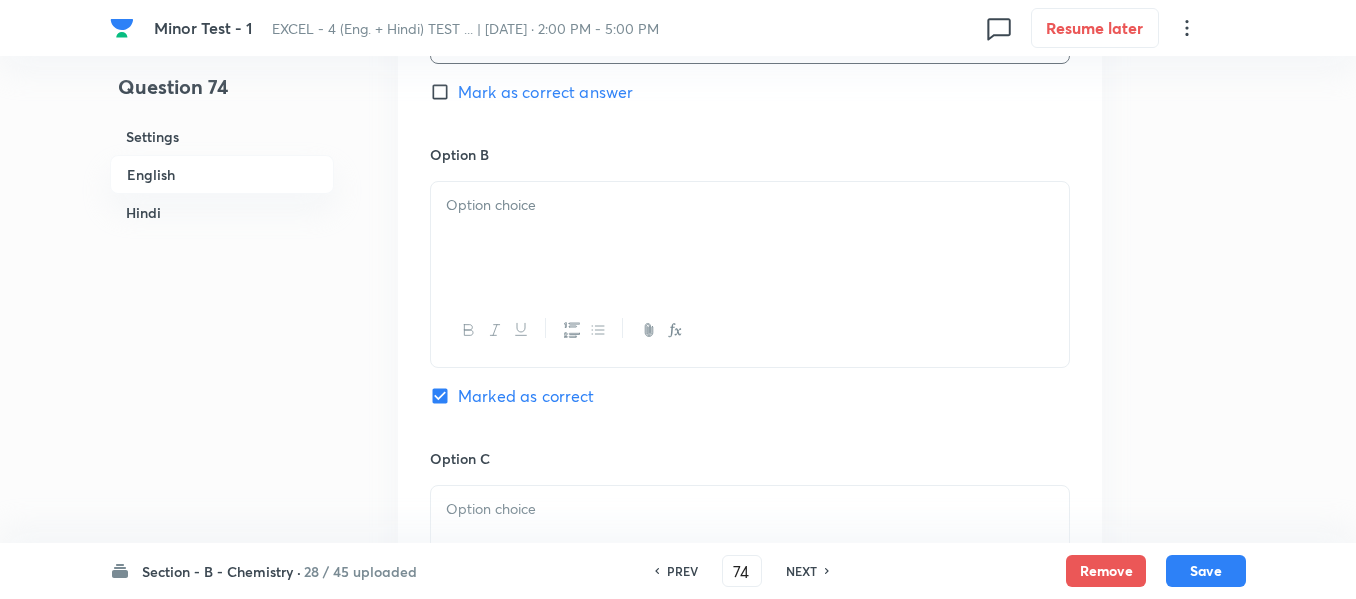 click at bounding box center (750, 205) 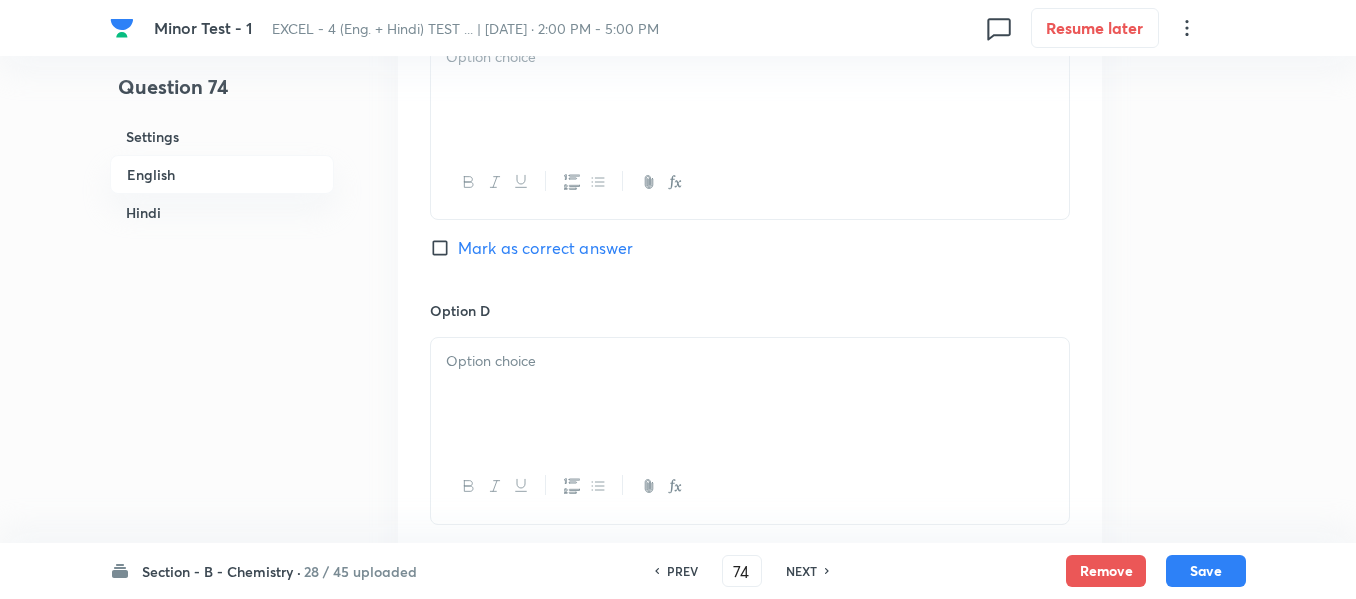 scroll, scrollTop: 1900, scrollLeft: 0, axis: vertical 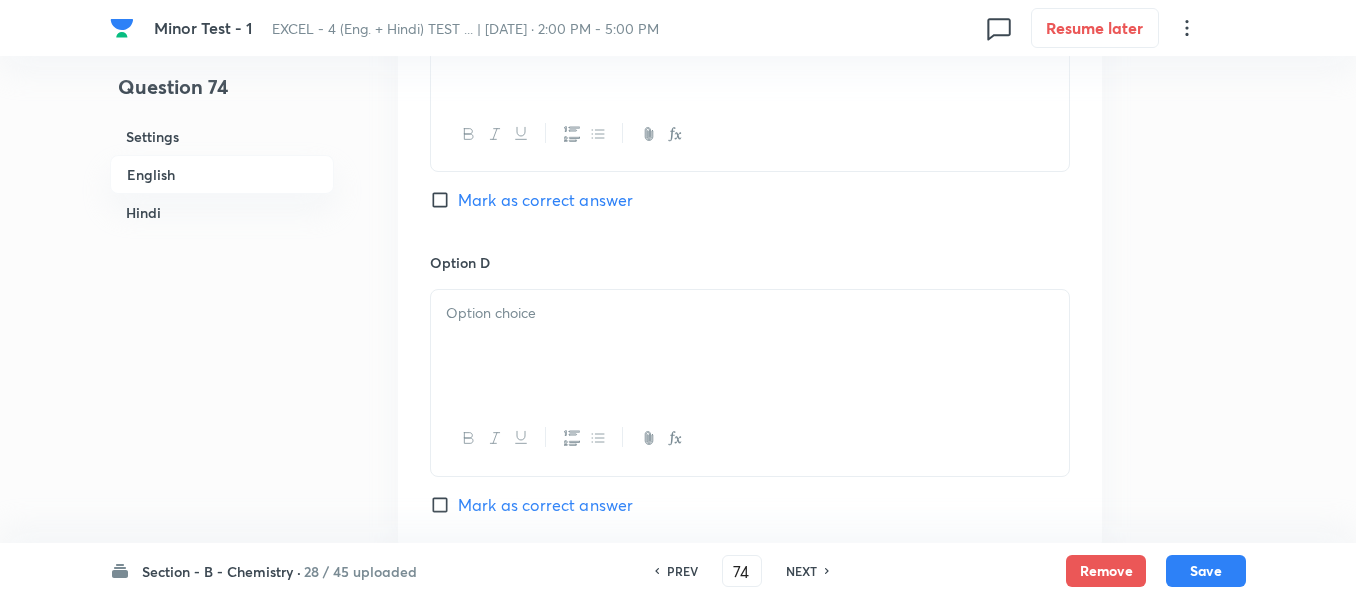 click at bounding box center [750, 313] 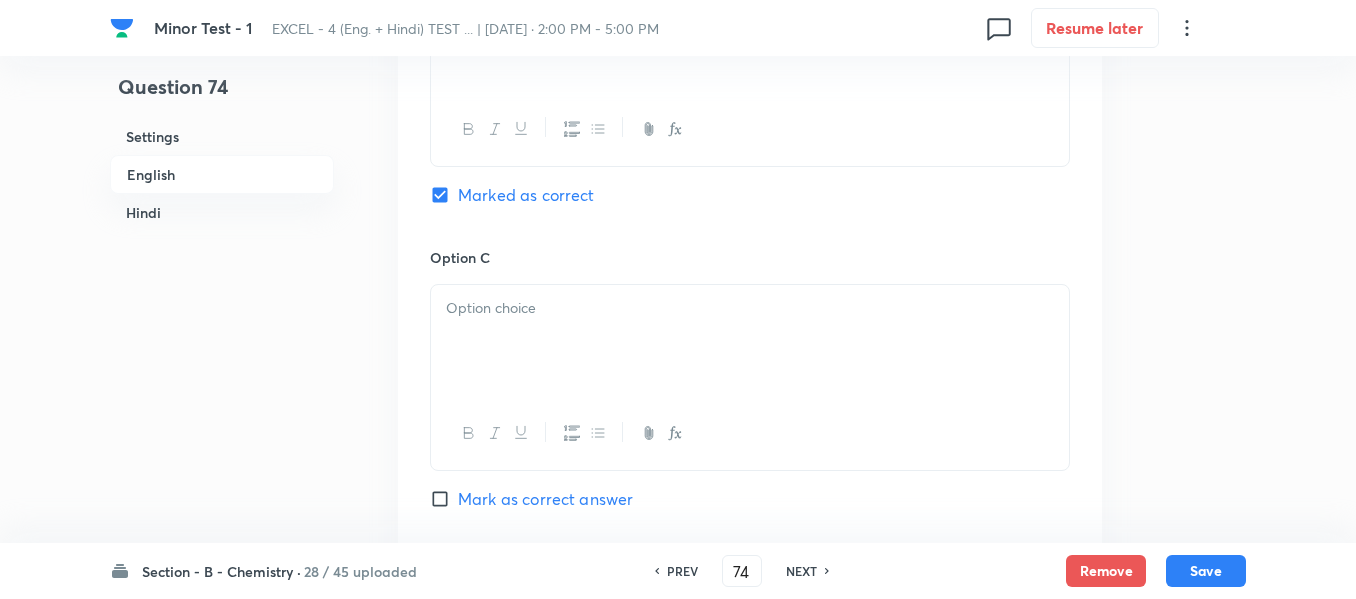 scroll, scrollTop: 1600, scrollLeft: 0, axis: vertical 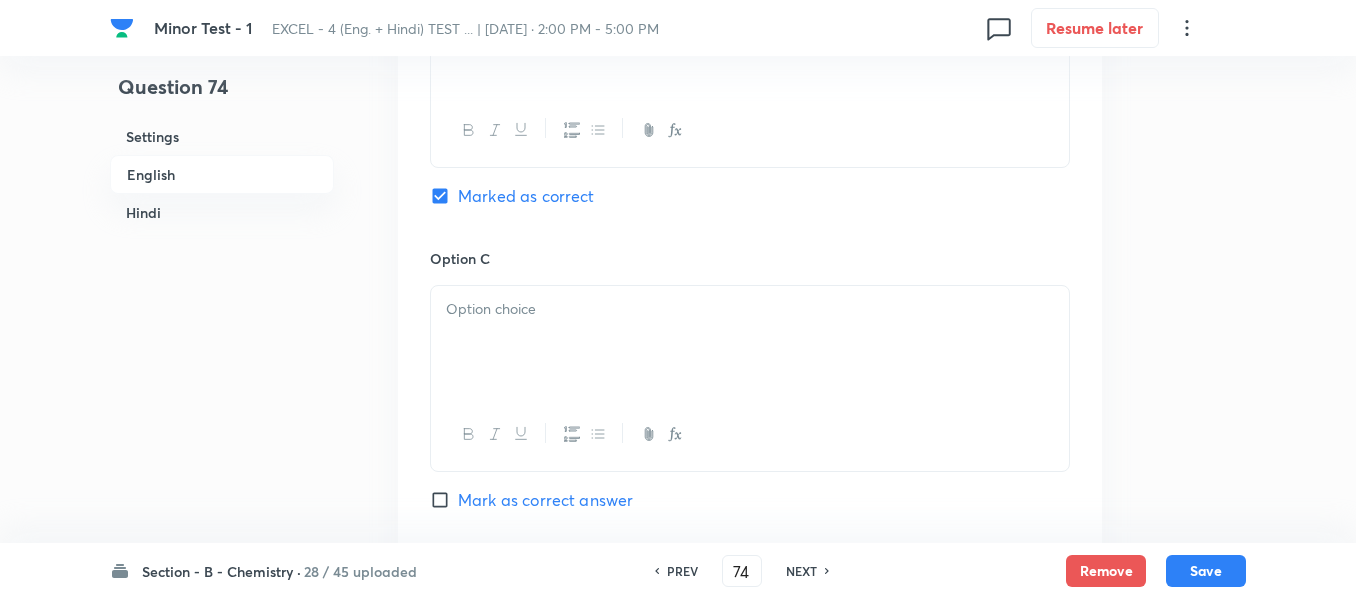 click at bounding box center (750, 342) 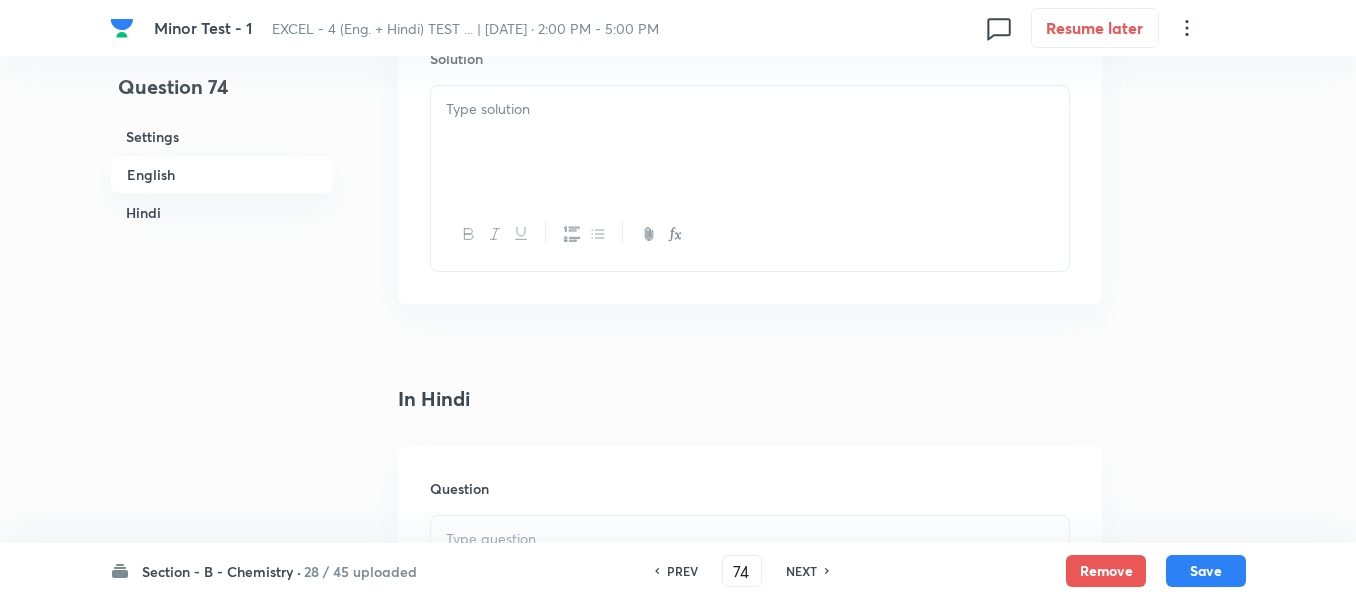 scroll, scrollTop: 2500, scrollLeft: 0, axis: vertical 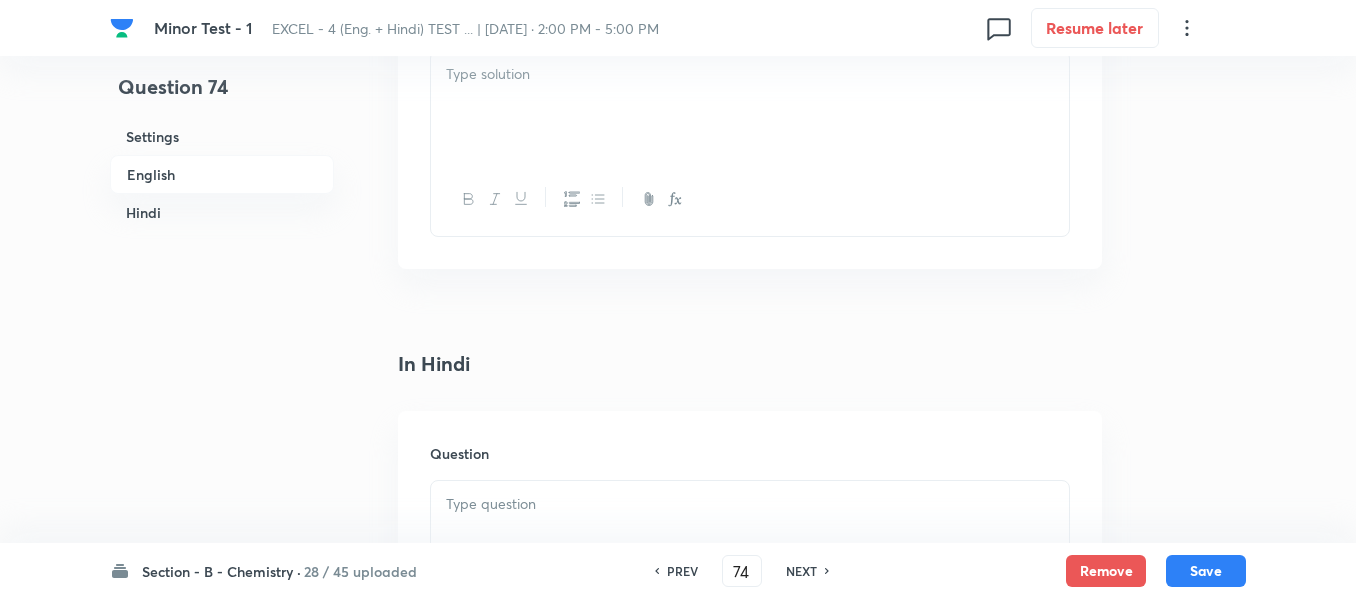 click at bounding box center [750, 107] 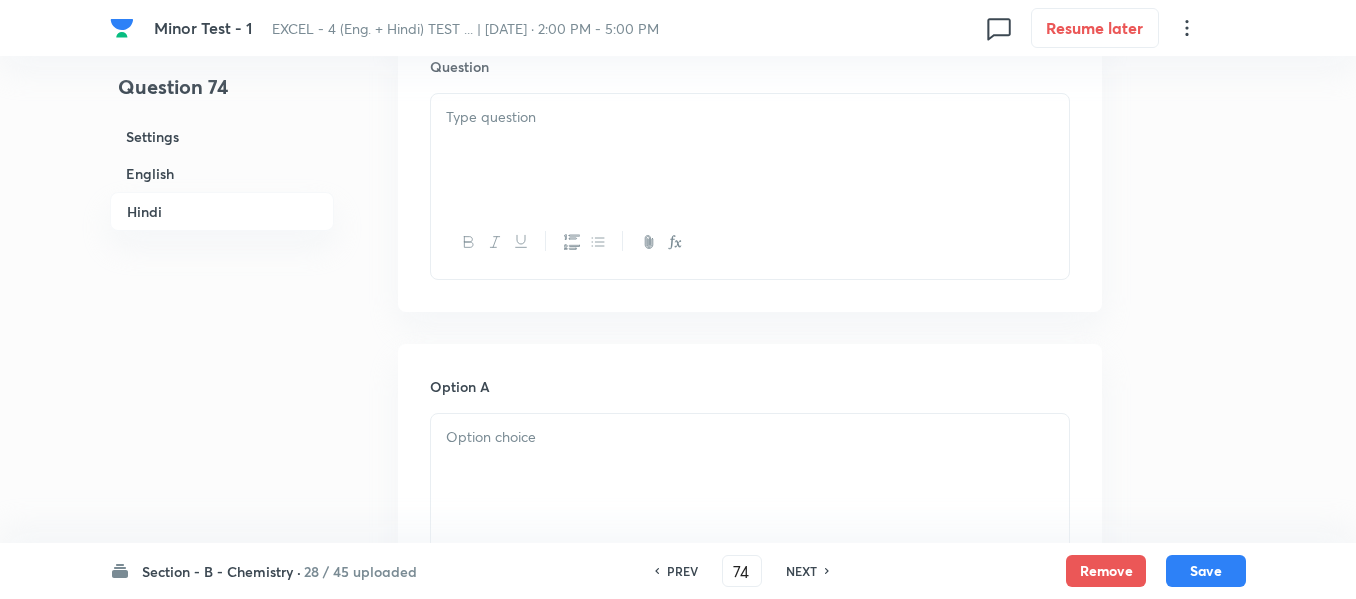scroll, scrollTop: 2900, scrollLeft: 0, axis: vertical 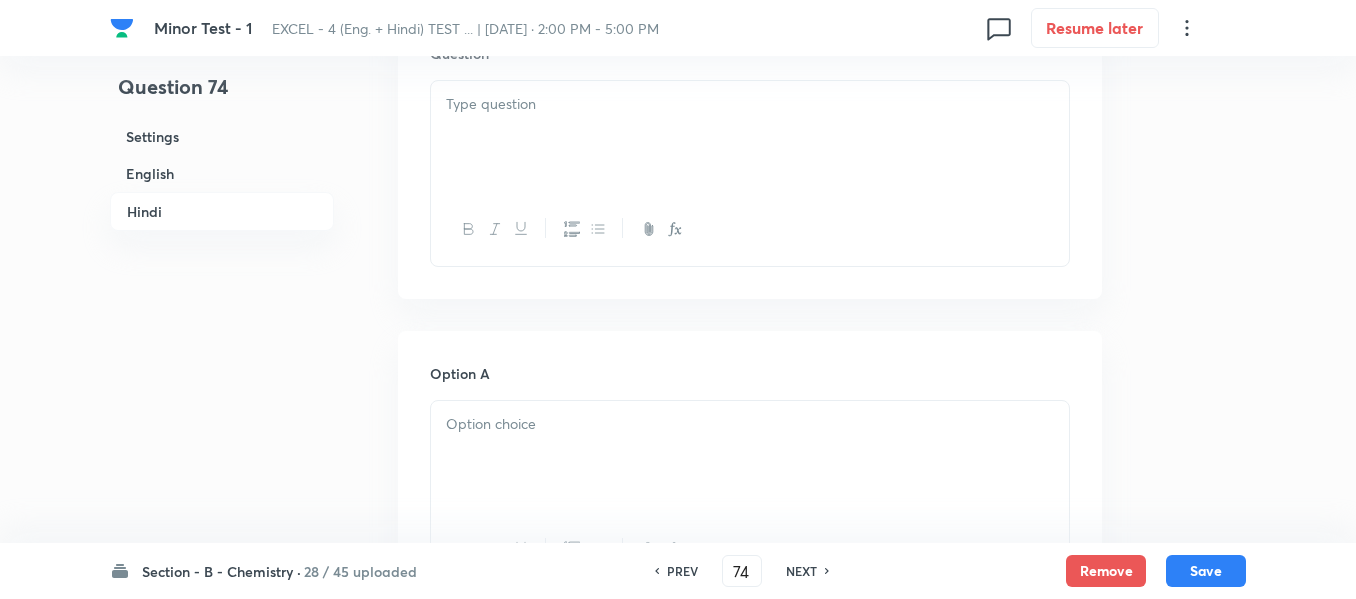 click at bounding box center (750, 137) 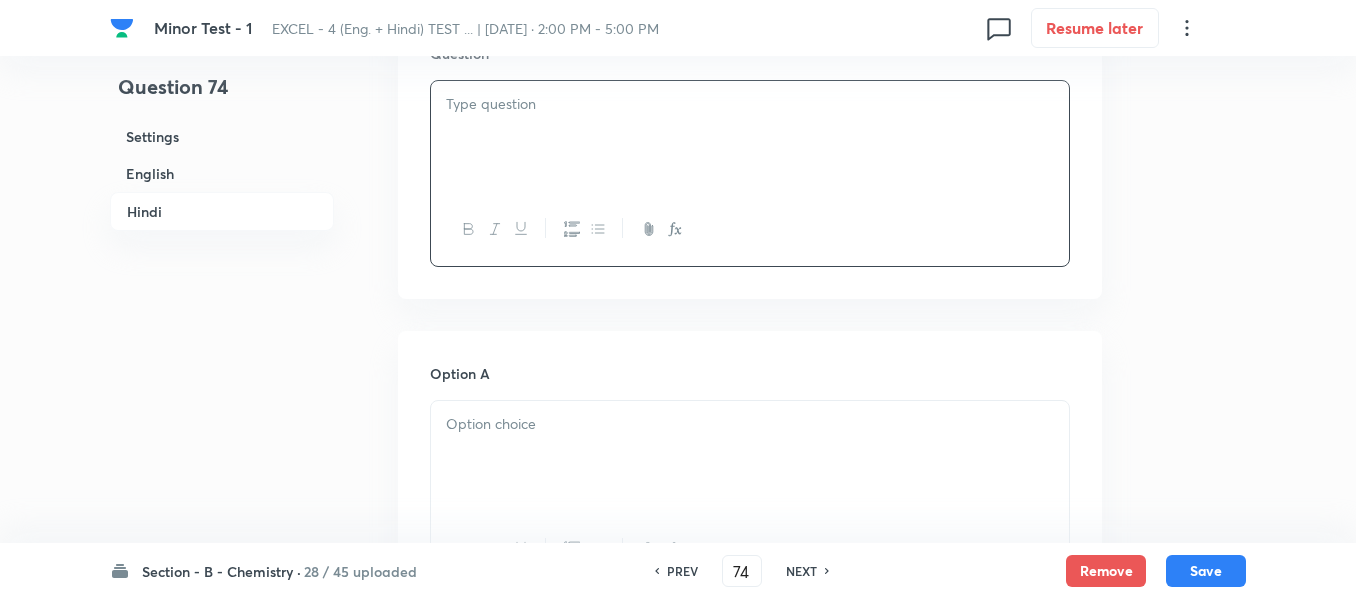 click at bounding box center (750, 137) 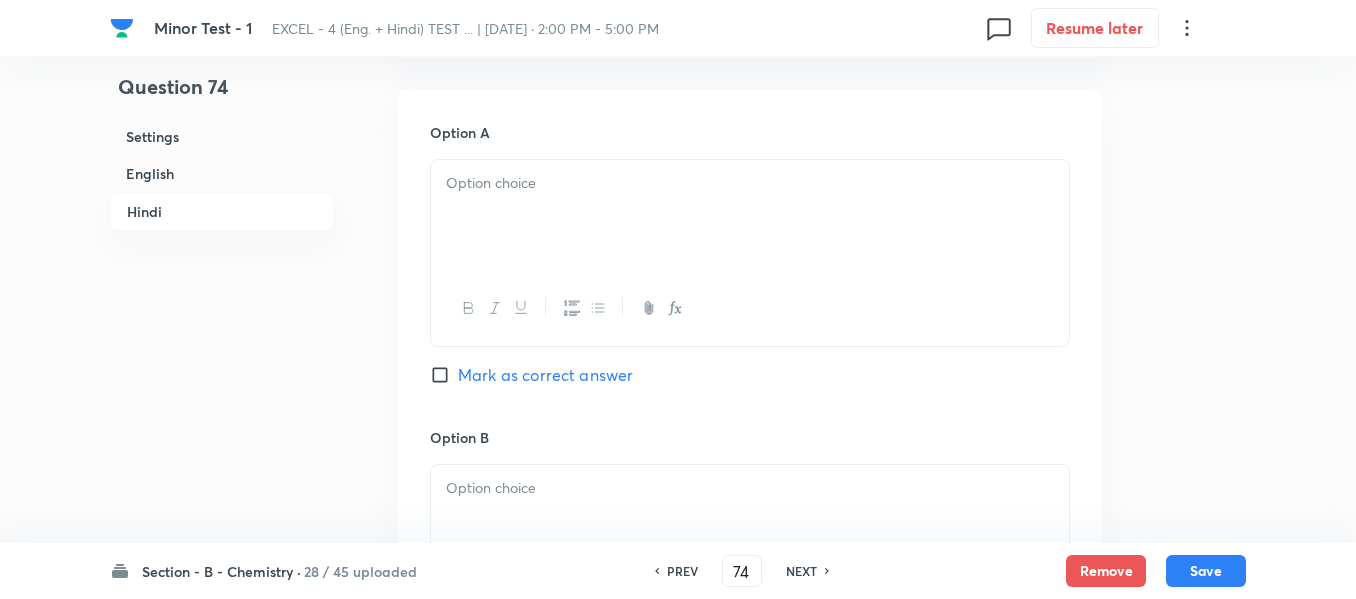 scroll, scrollTop: 3400, scrollLeft: 0, axis: vertical 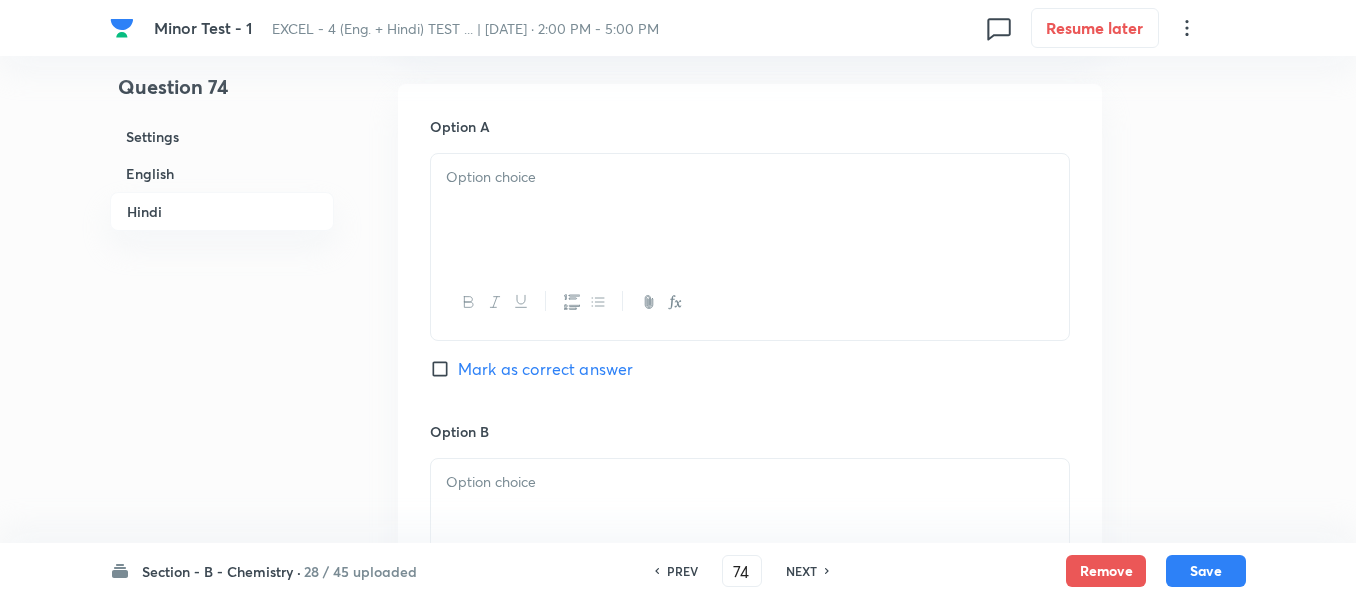 click at bounding box center (750, 177) 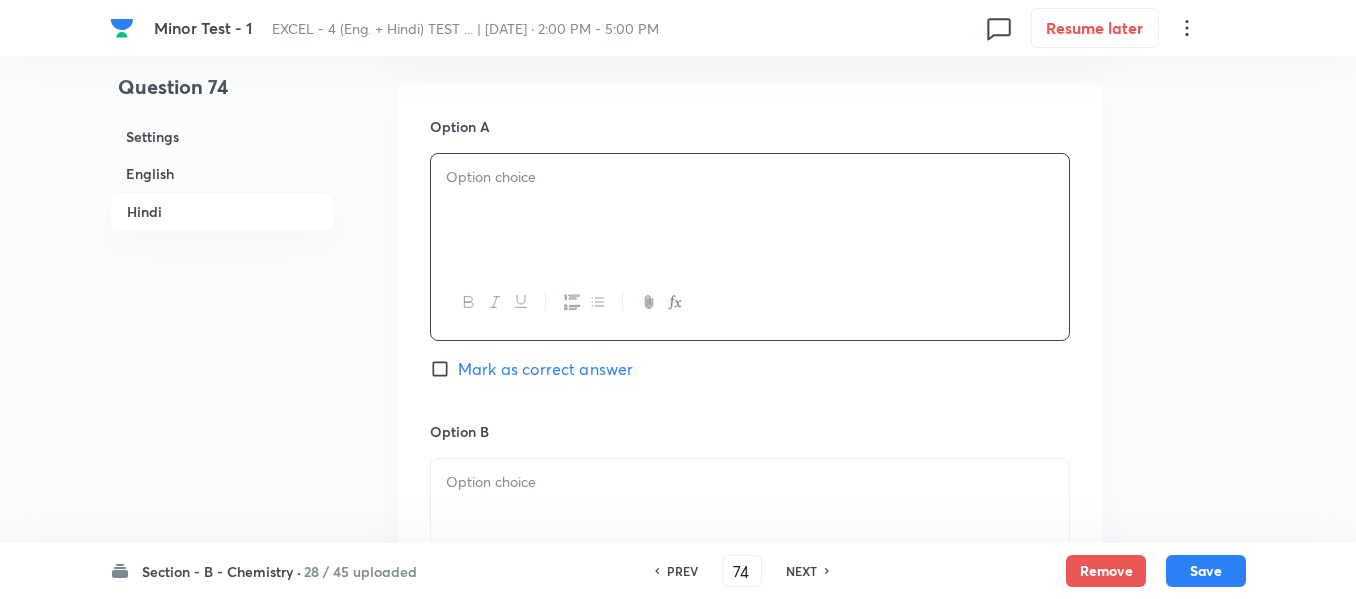 click at bounding box center [750, 210] 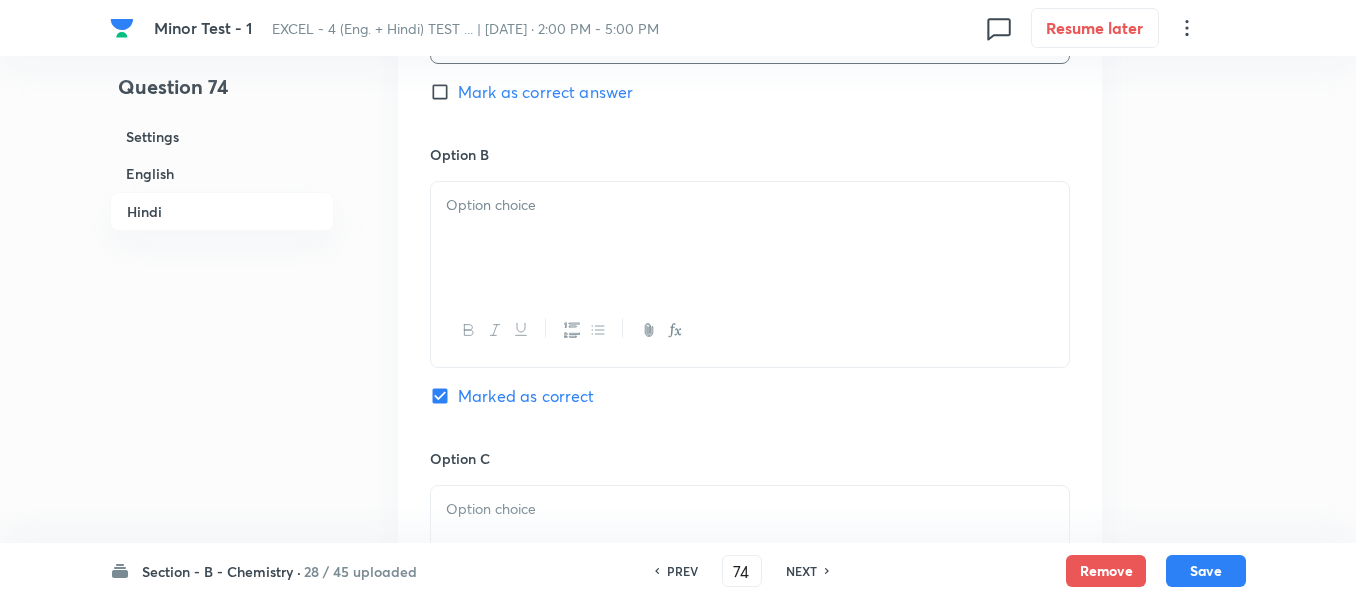 scroll, scrollTop: 3700, scrollLeft: 0, axis: vertical 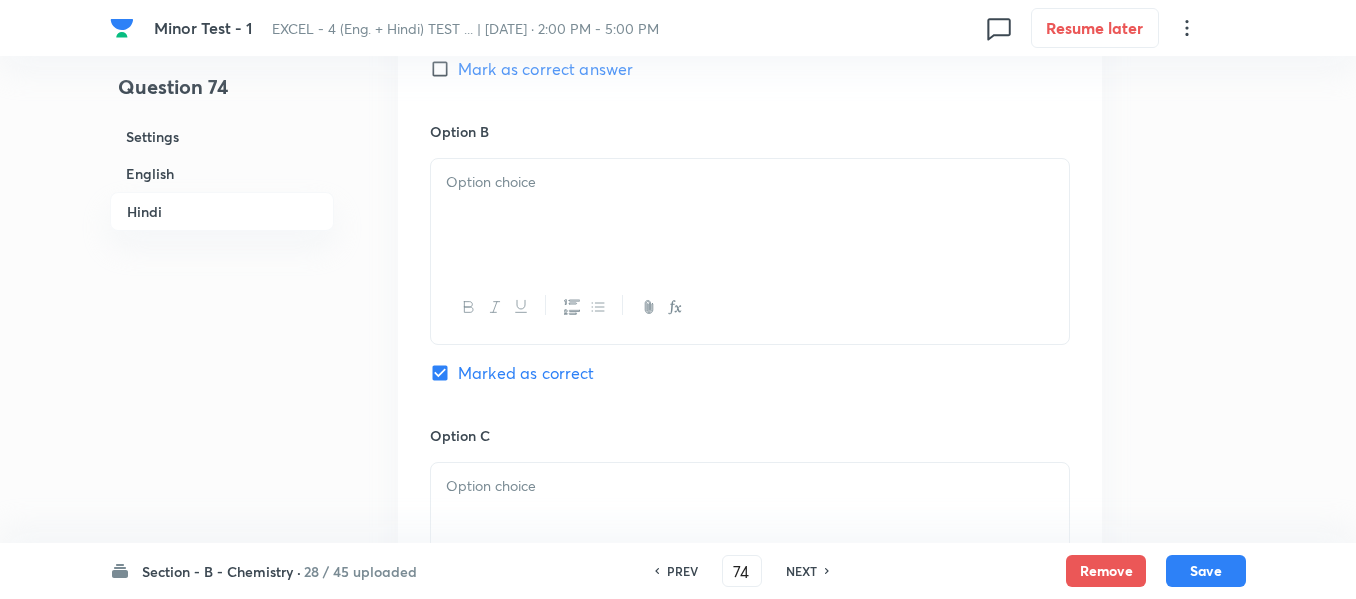 click at bounding box center [750, 182] 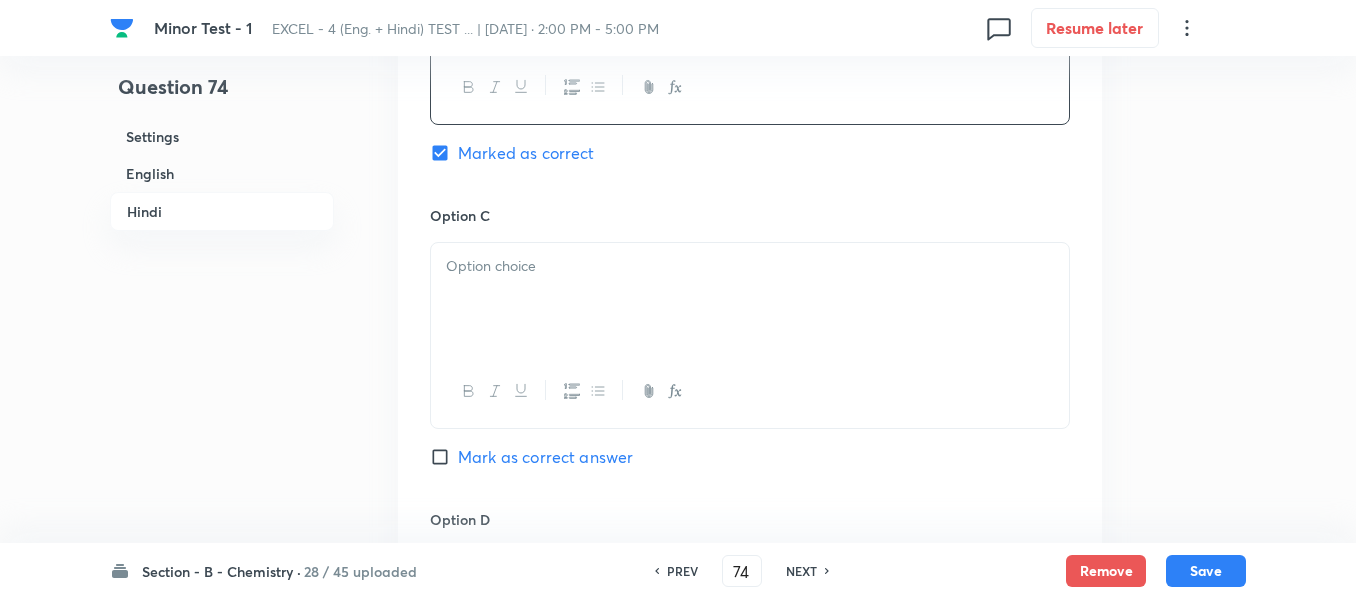 scroll, scrollTop: 4000, scrollLeft: 0, axis: vertical 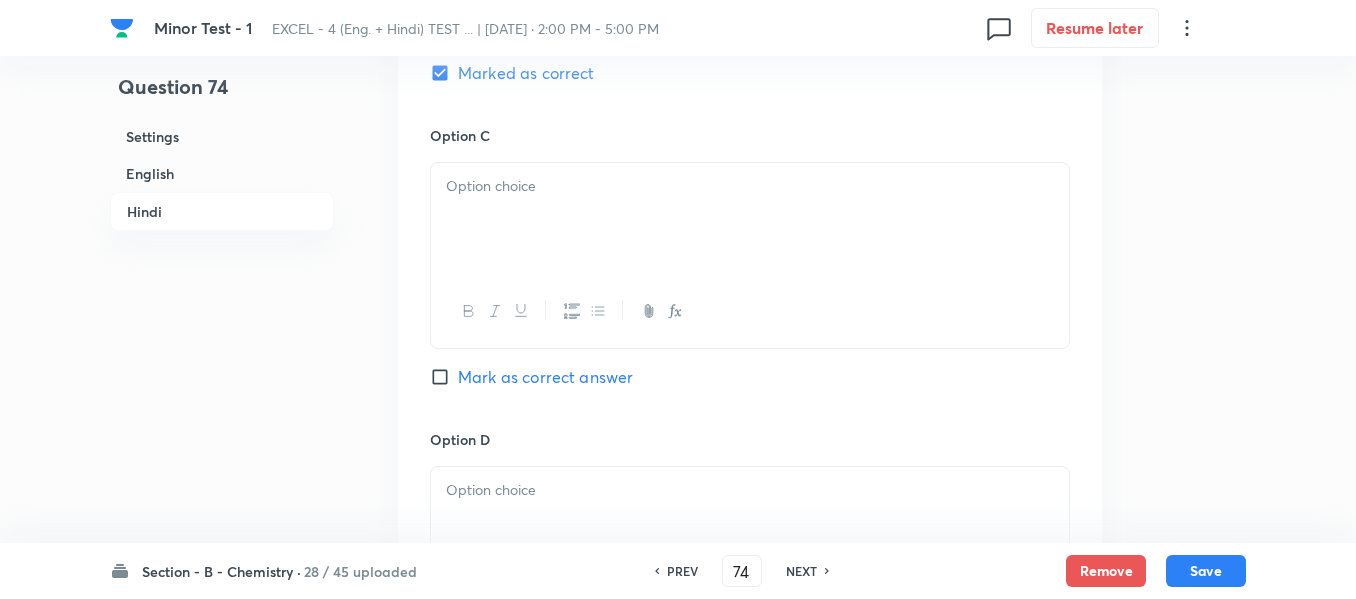 click at bounding box center [750, 186] 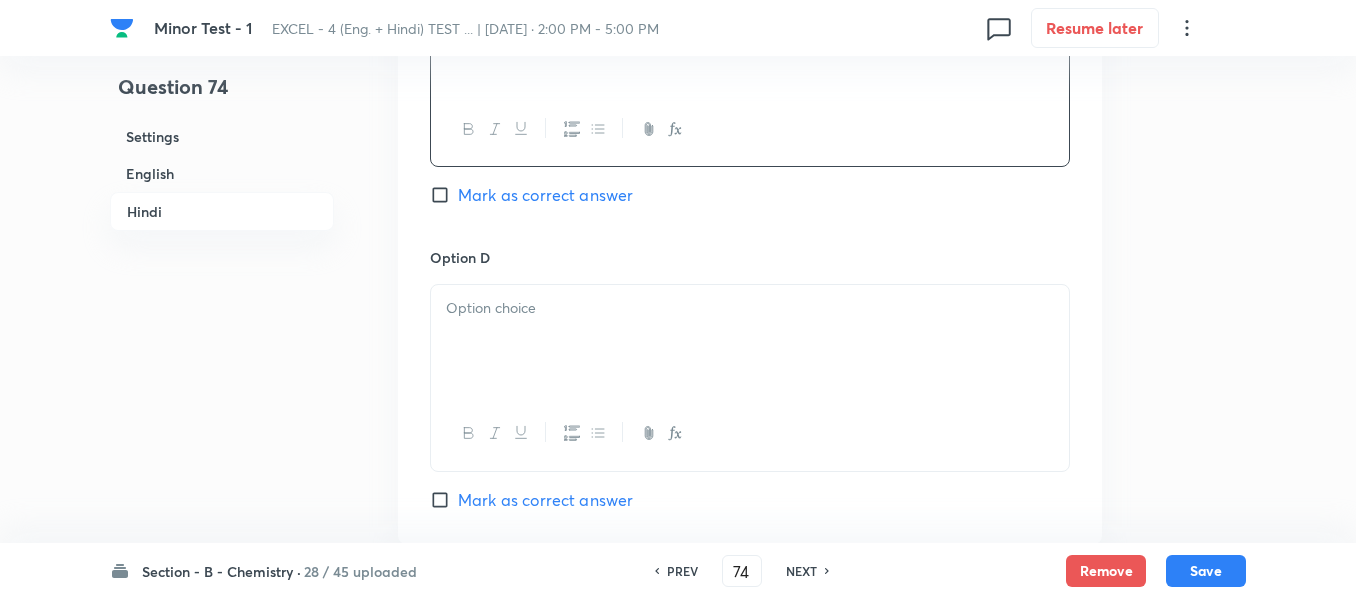 scroll, scrollTop: 4200, scrollLeft: 0, axis: vertical 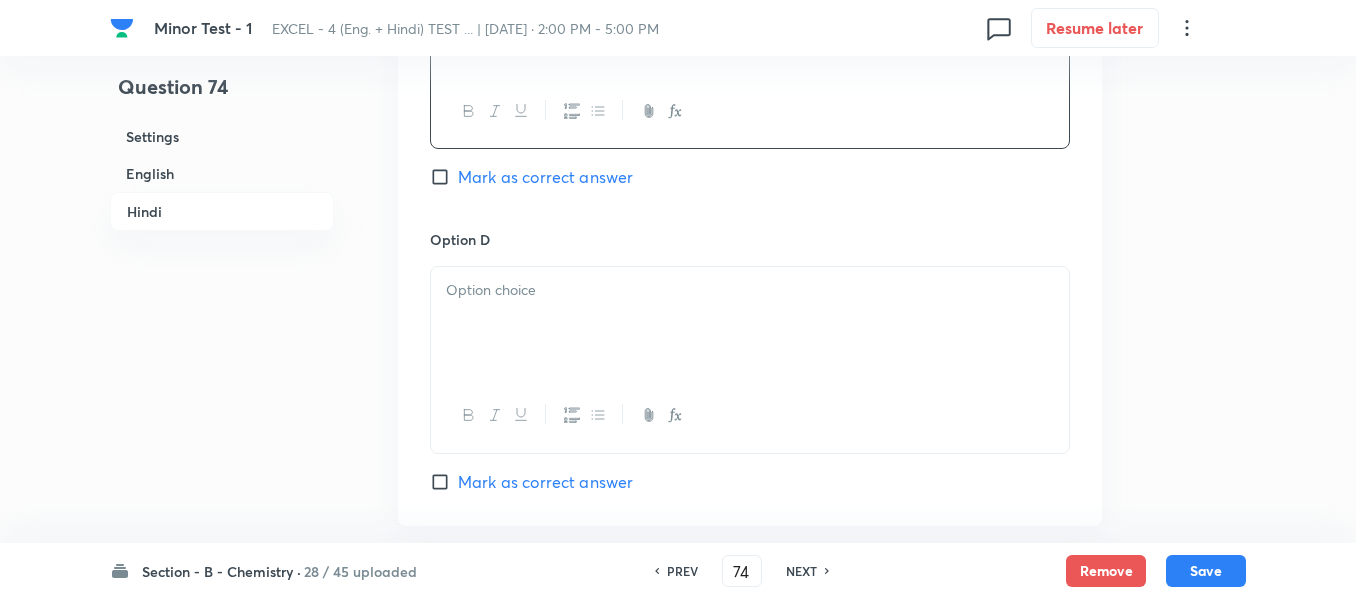 click at bounding box center (750, 290) 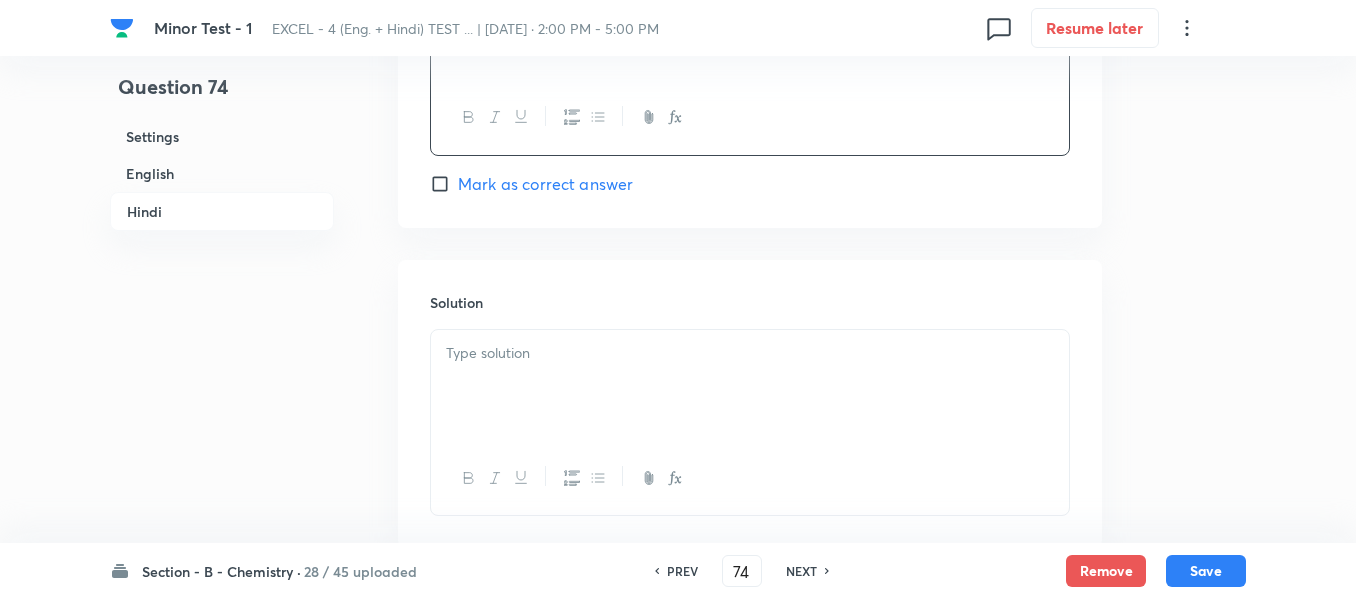 scroll, scrollTop: 4500, scrollLeft: 0, axis: vertical 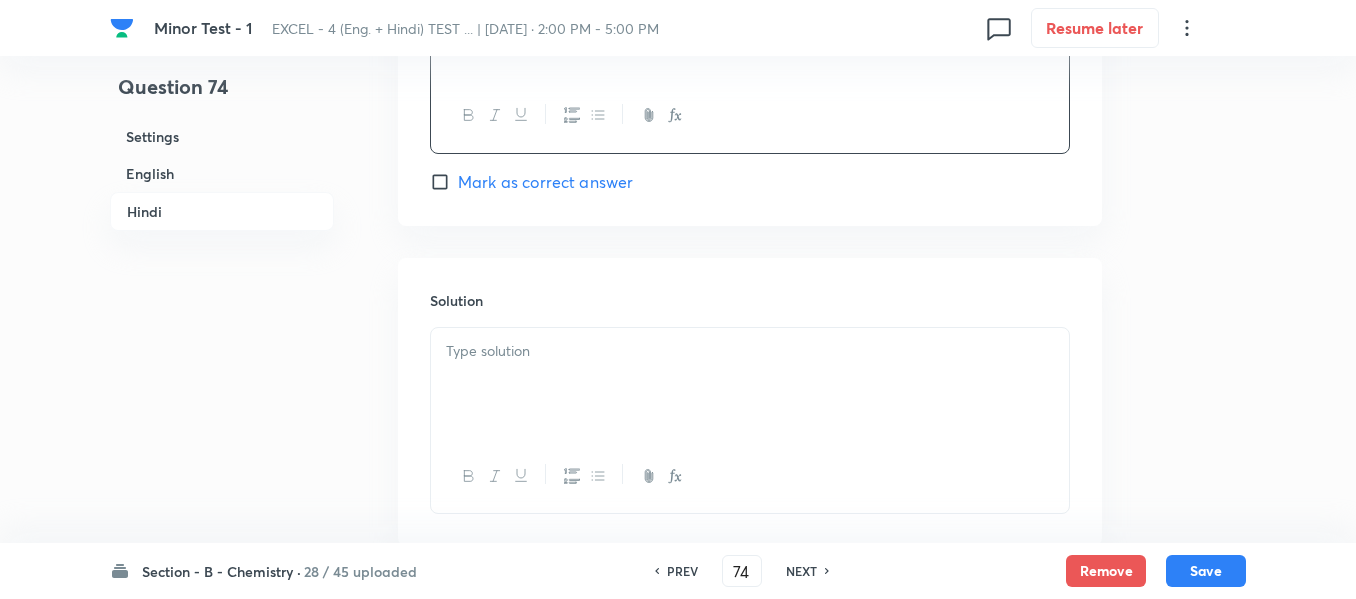 click at bounding box center (750, 351) 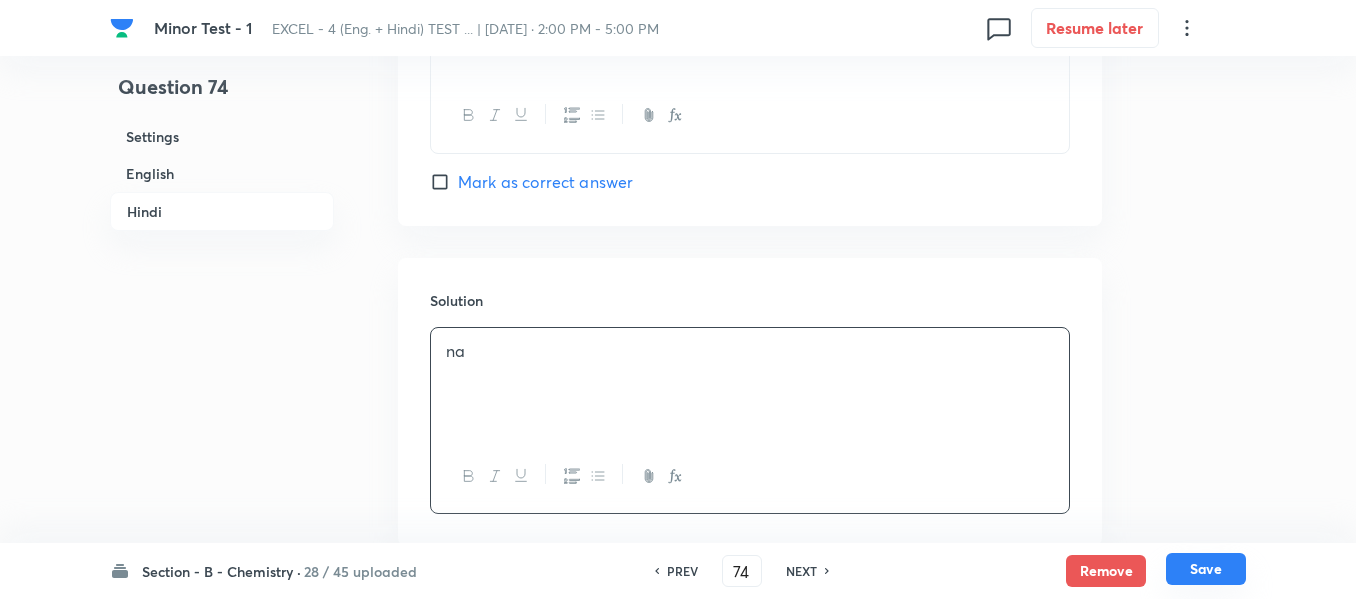 click on "Save" at bounding box center [1206, 569] 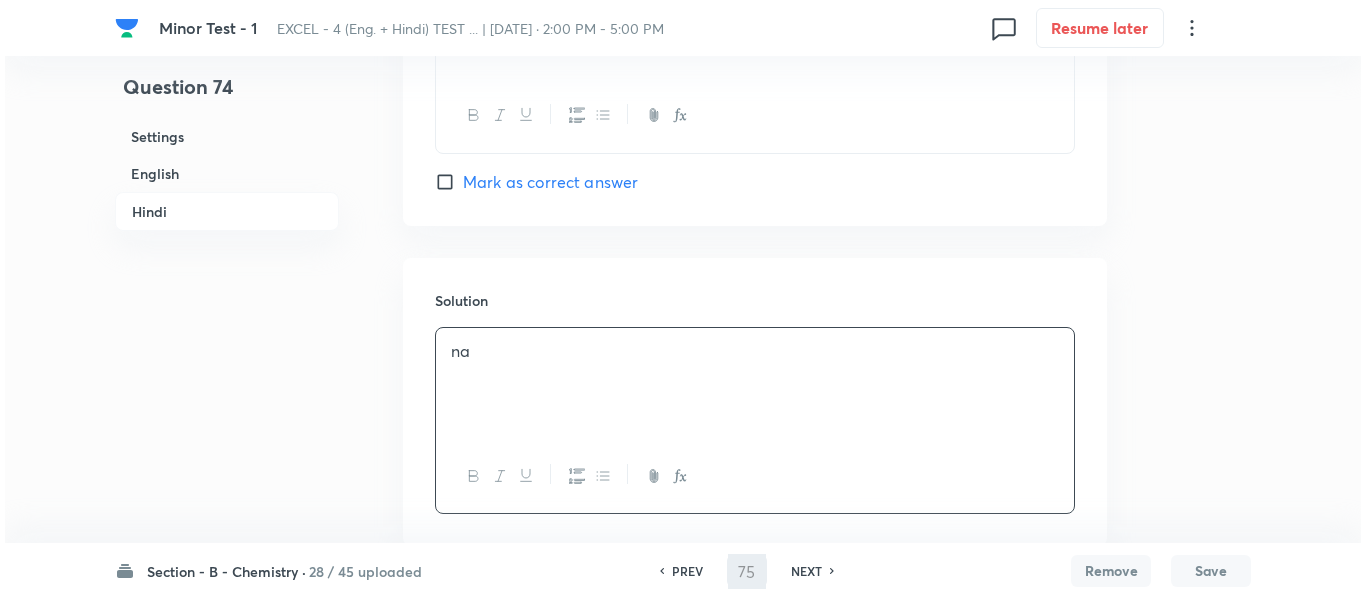 scroll, scrollTop: 0, scrollLeft: 0, axis: both 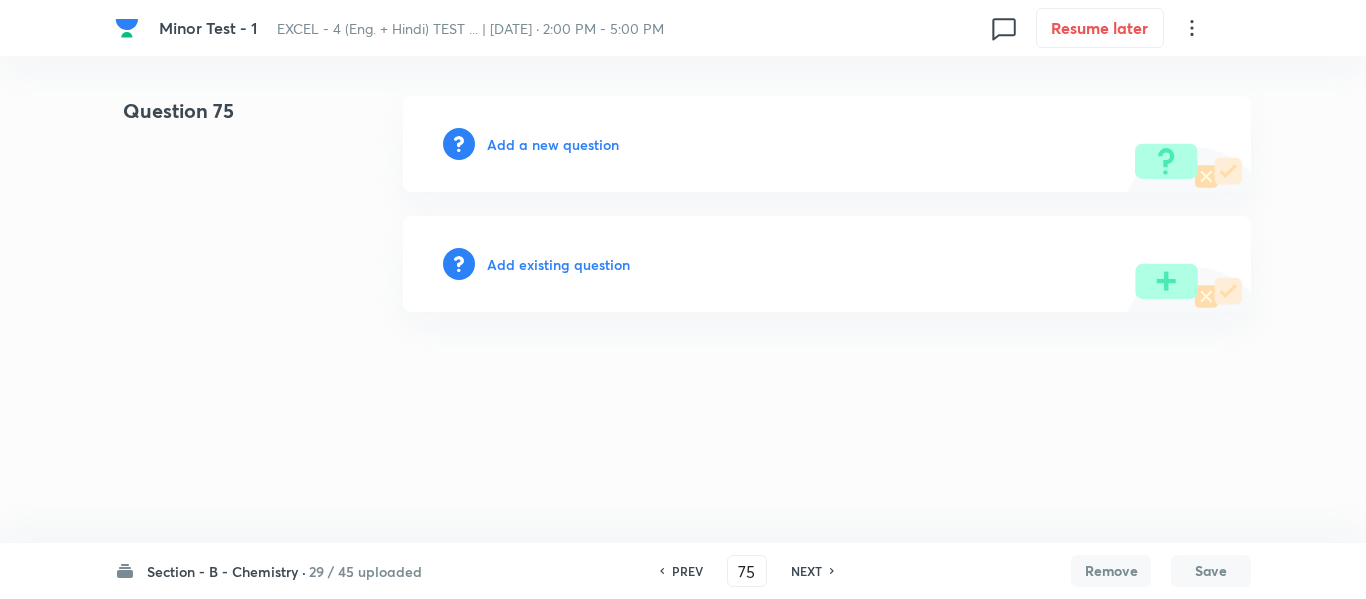 click on "Add a new question" at bounding box center [553, 144] 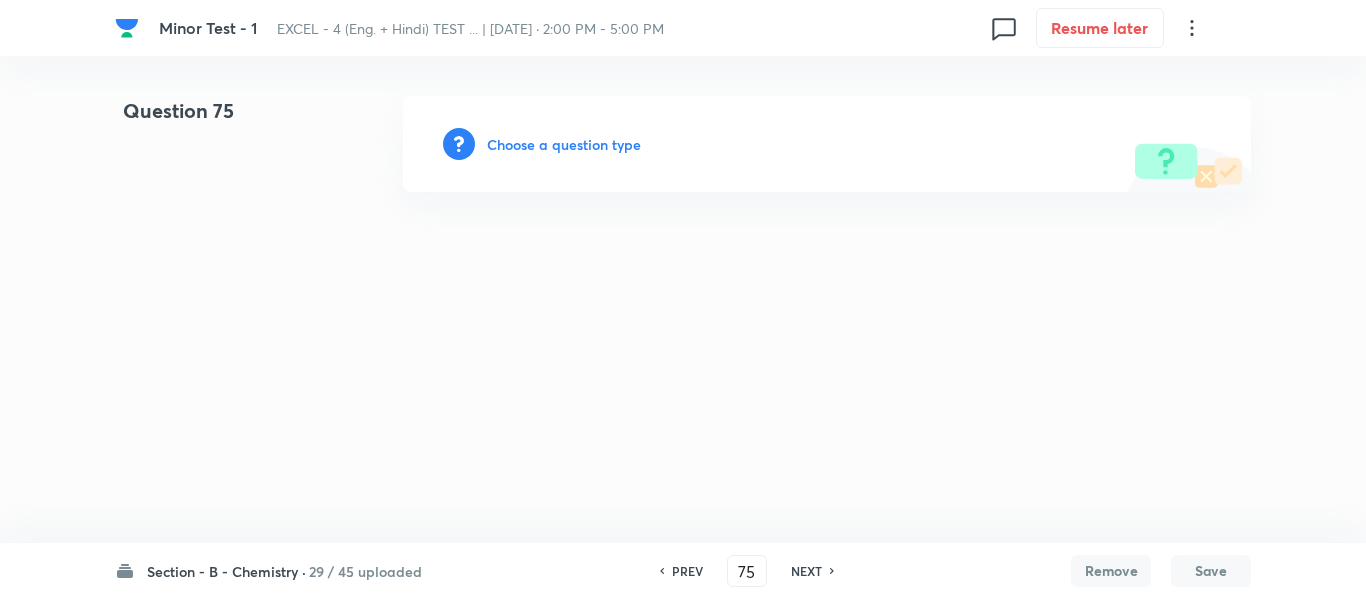 click on "Choose a question type" at bounding box center (564, 144) 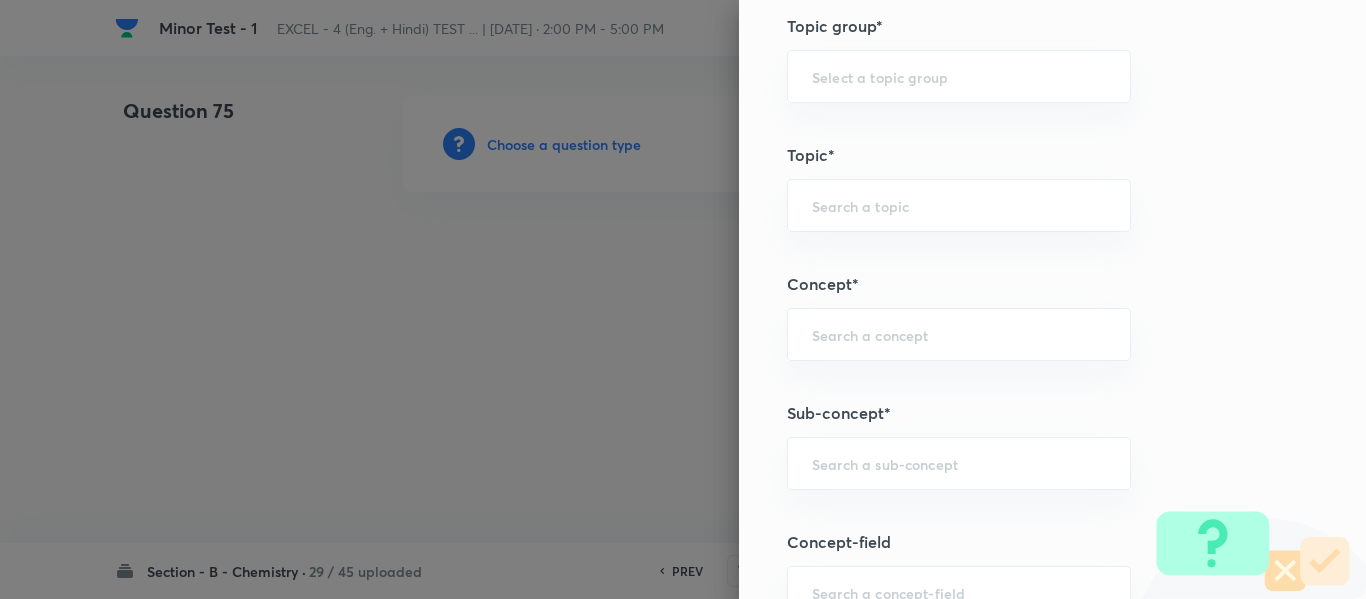 scroll, scrollTop: 1100, scrollLeft: 0, axis: vertical 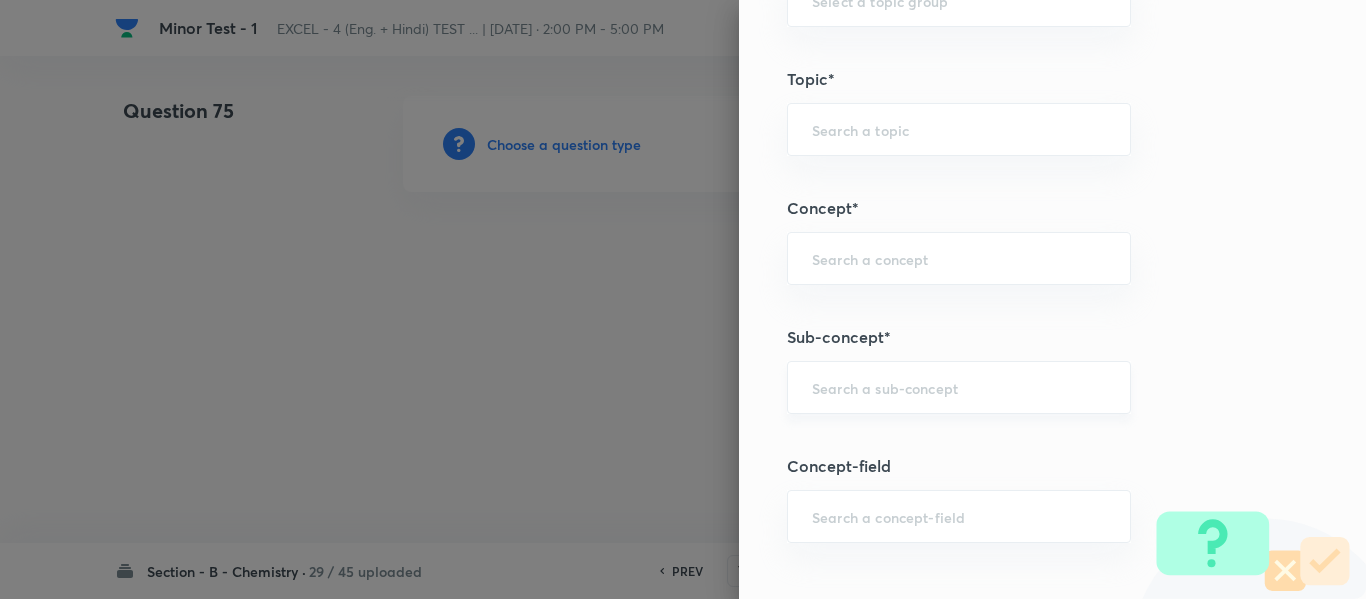 click at bounding box center [959, 387] 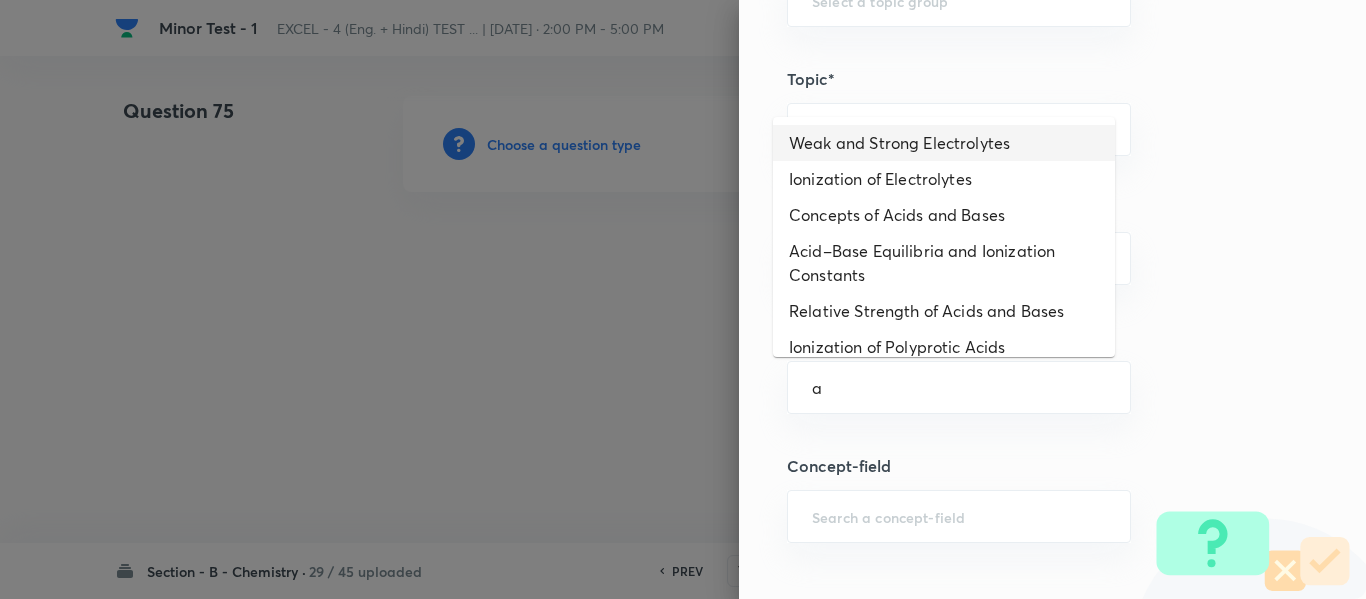 click on "Weak and Strong Electrolytes" at bounding box center (944, 143) 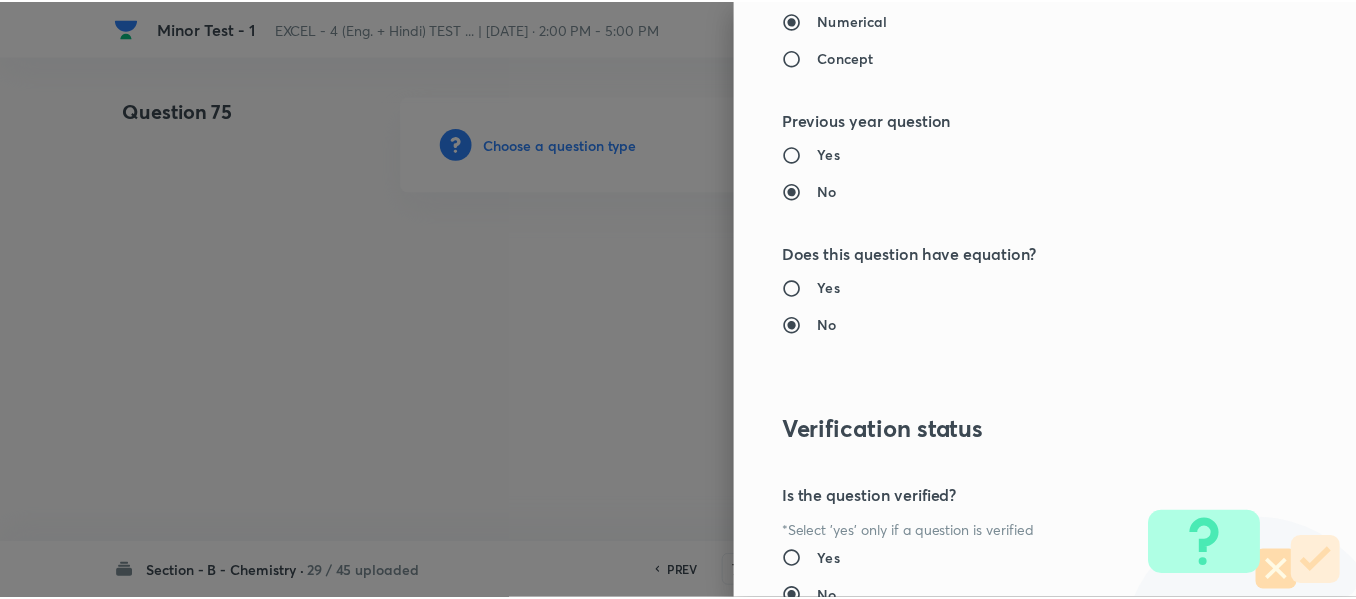 scroll, scrollTop: 2261, scrollLeft: 0, axis: vertical 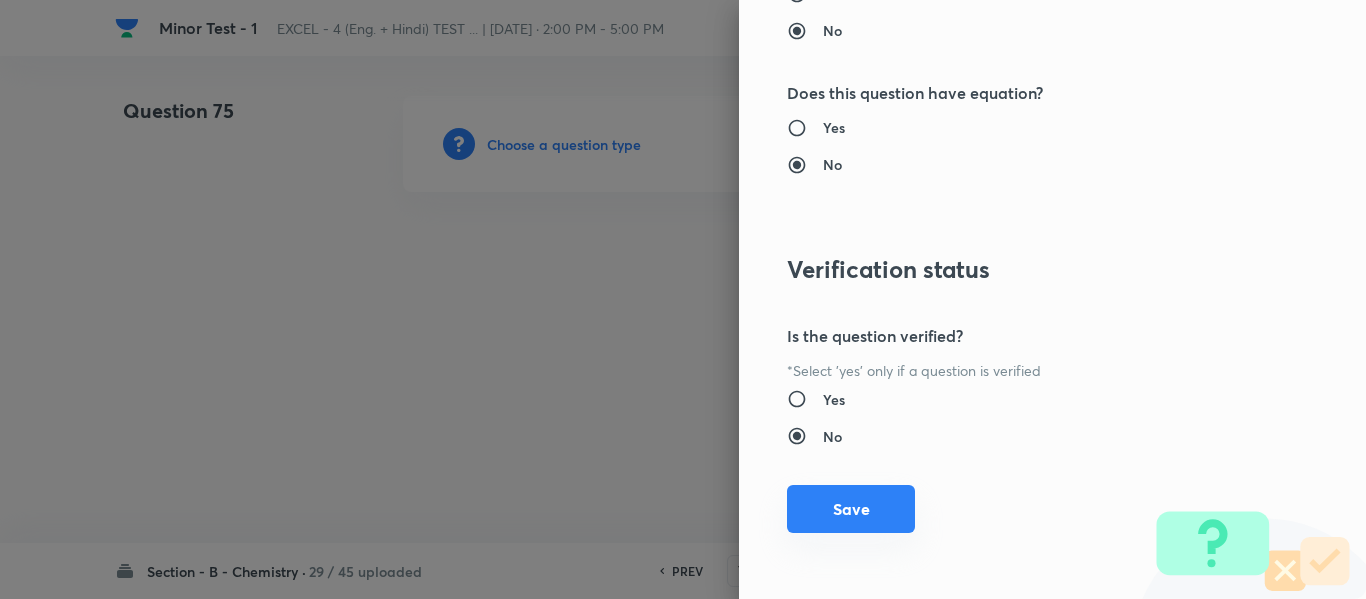 click on "Save" at bounding box center [851, 509] 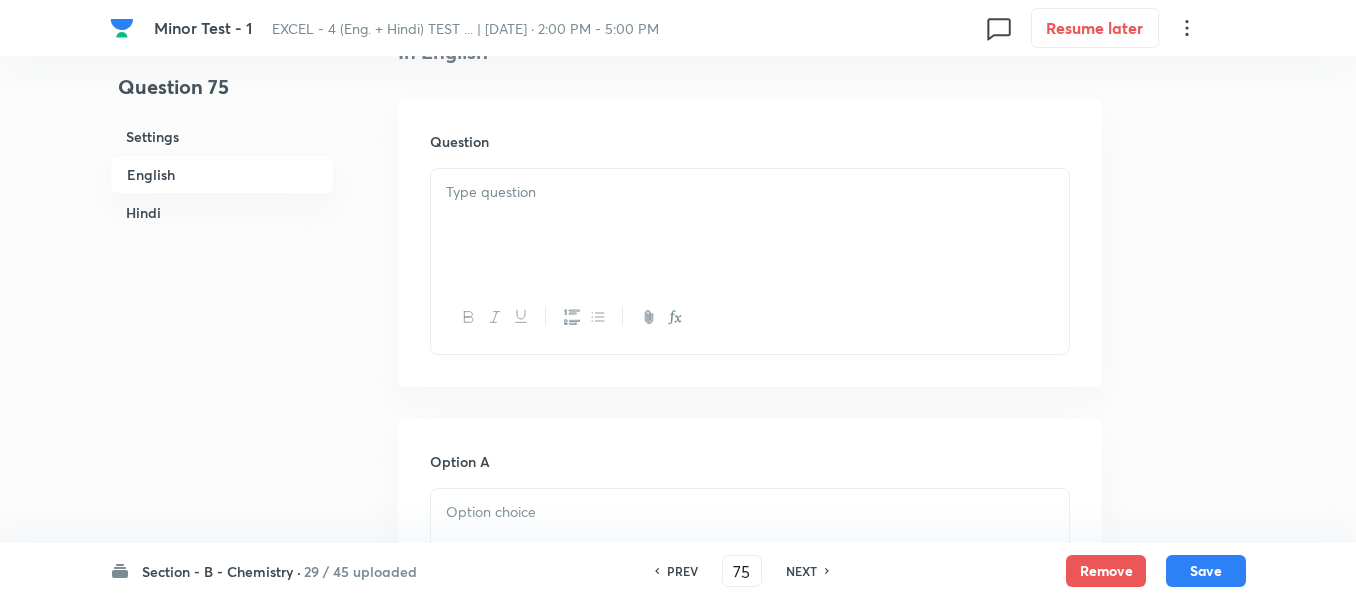 scroll, scrollTop: 600, scrollLeft: 0, axis: vertical 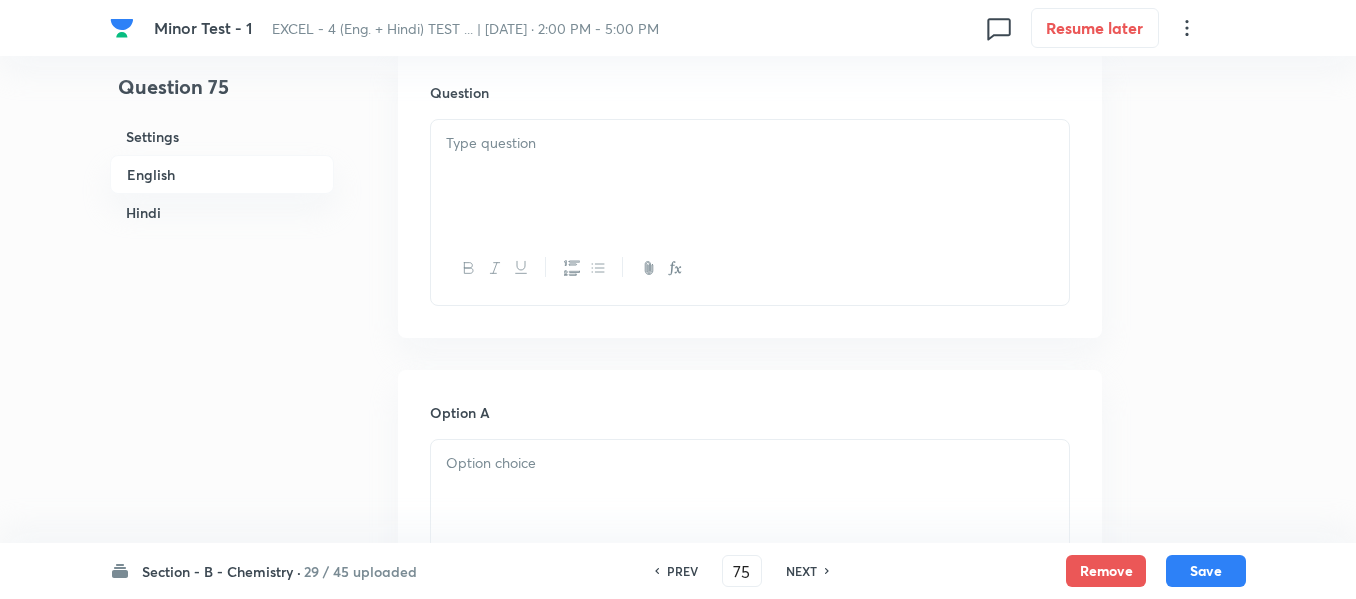 click at bounding box center [750, 176] 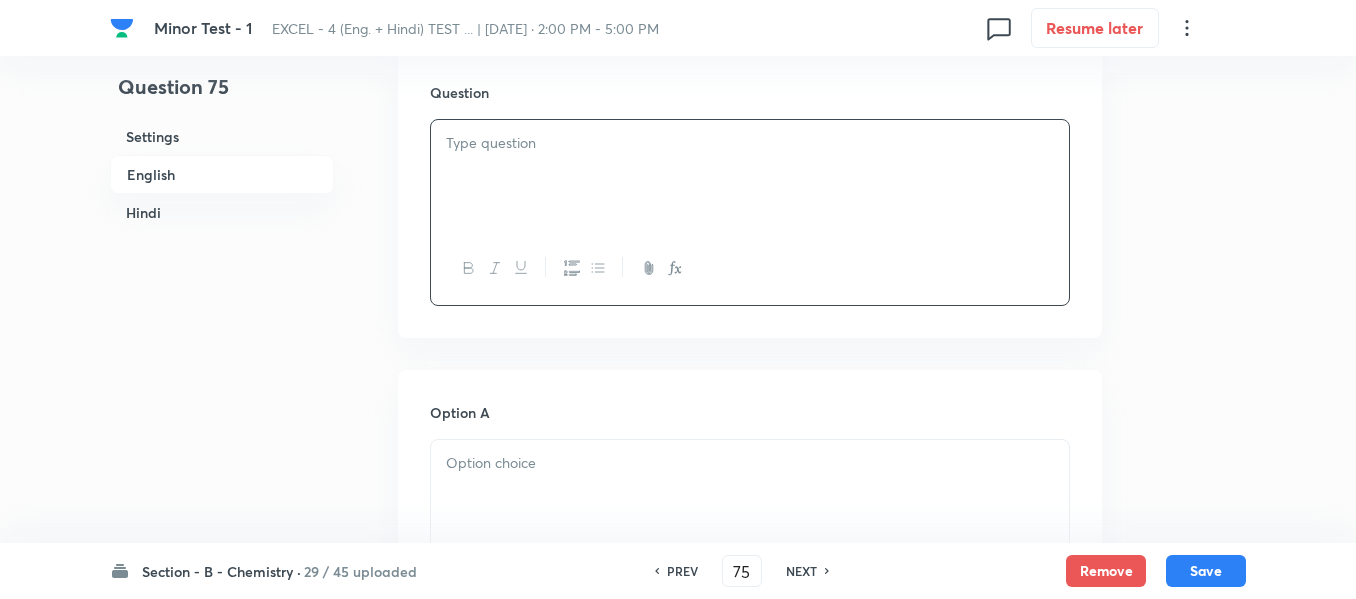 click at bounding box center (750, 176) 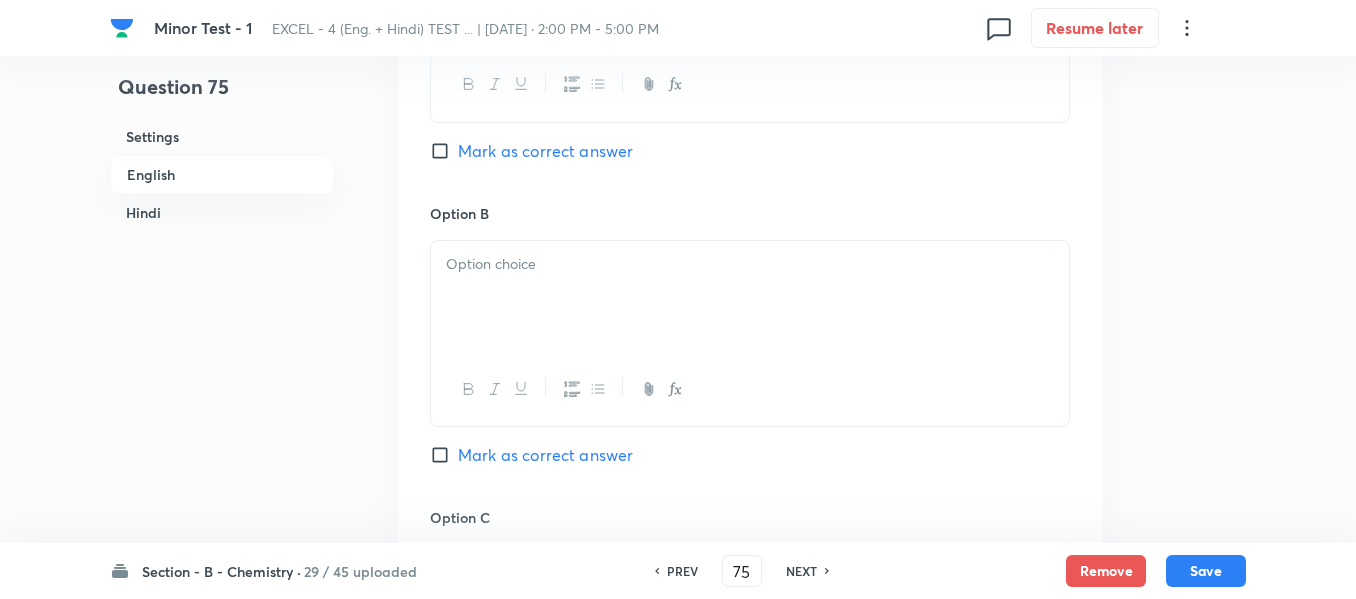 scroll, scrollTop: 1300, scrollLeft: 0, axis: vertical 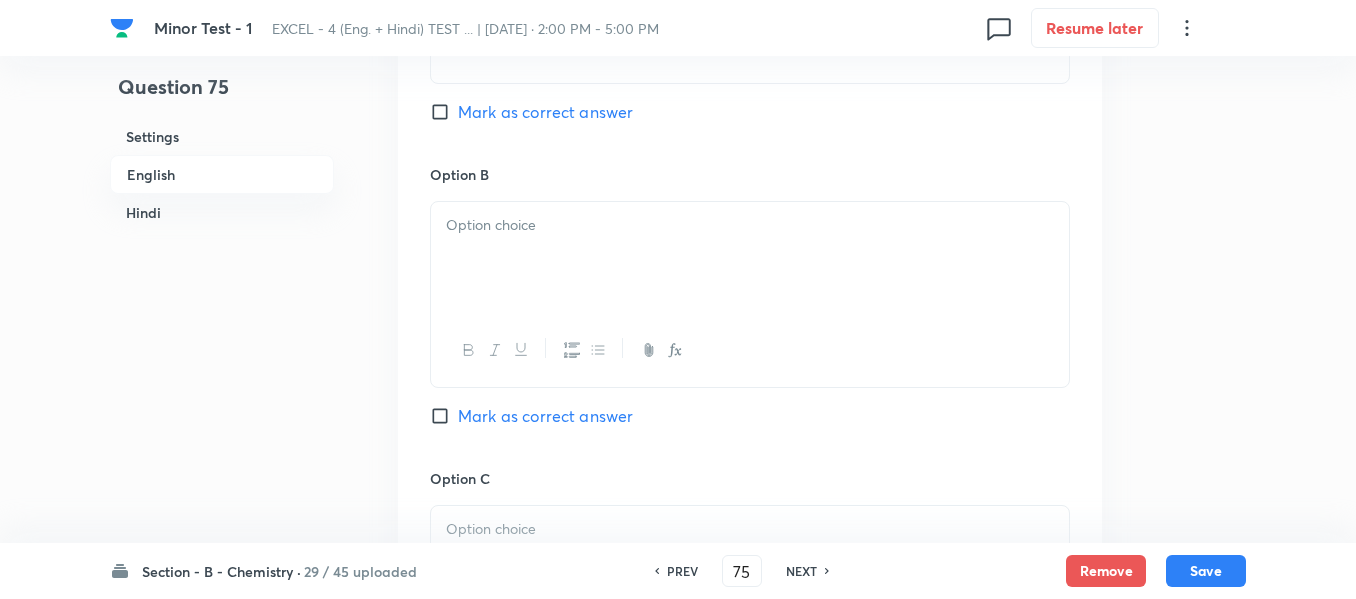click on "Mark as correct answer" at bounding box center (545, 416) 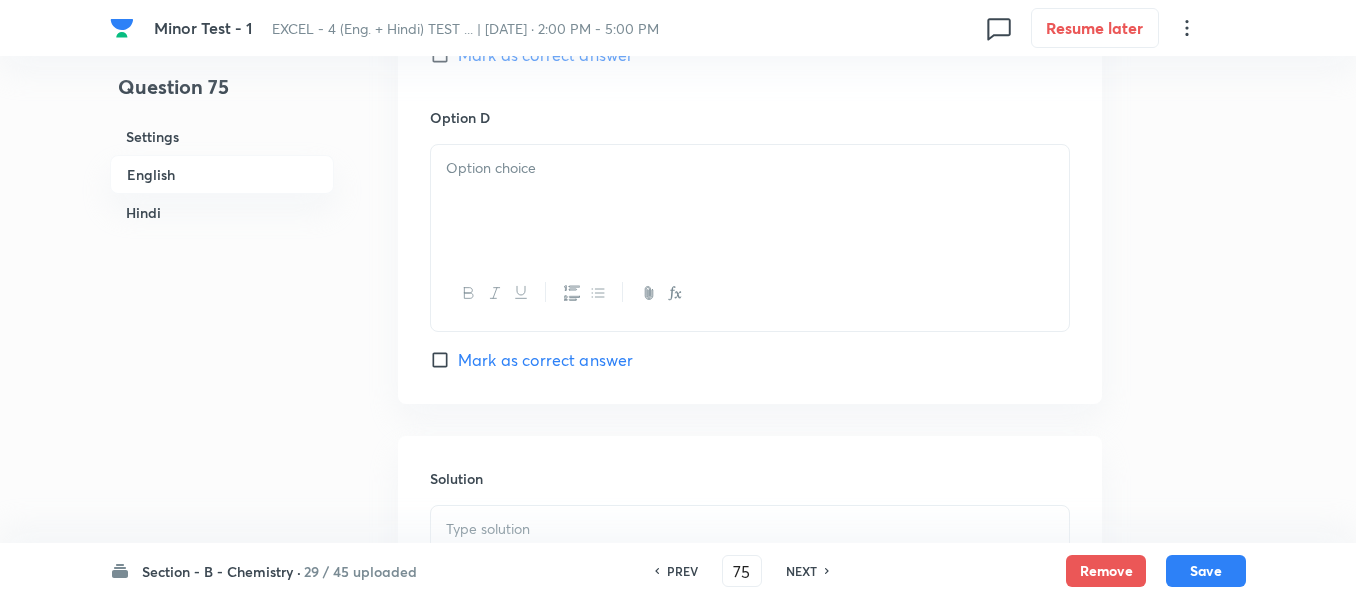 scroll, scrollTop: 2000, scrollLeft: 0, axis: vertical 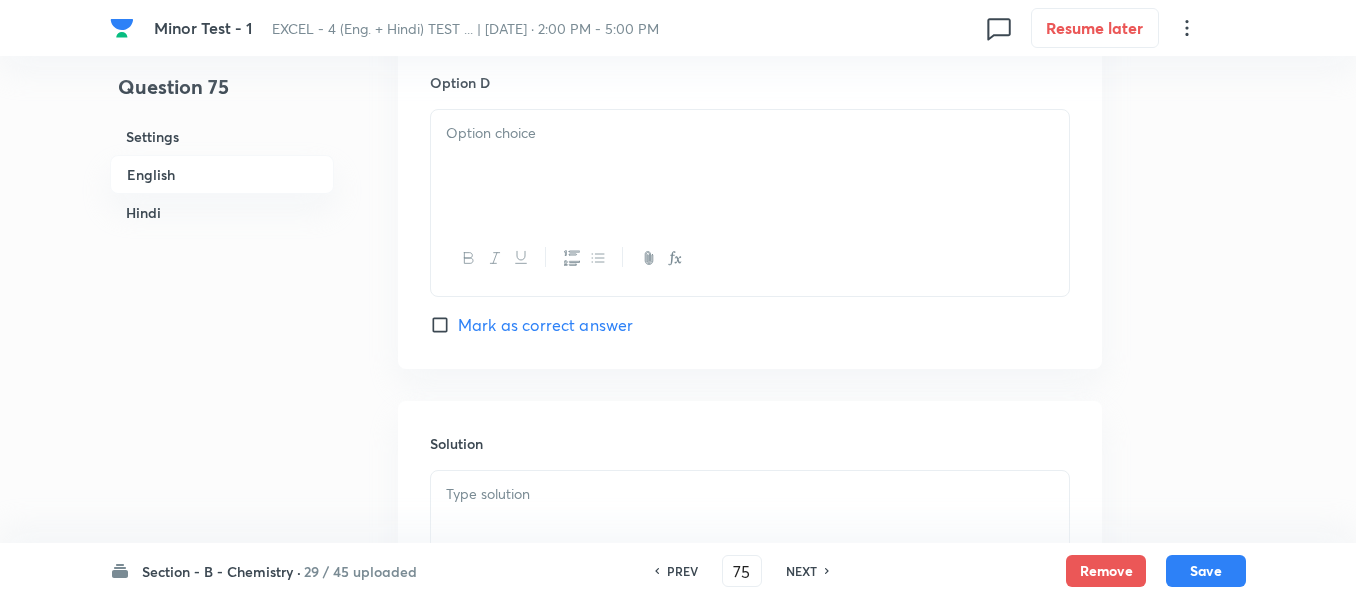 click at bounding box center (750, 166) 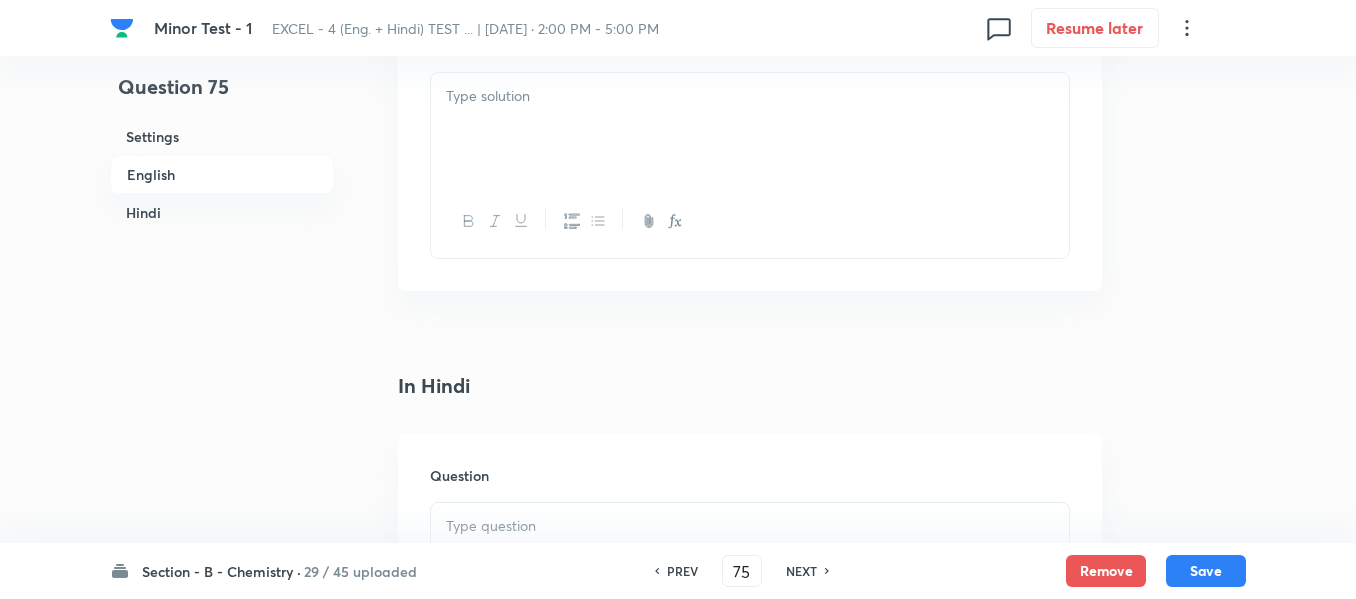 scroll, scrollTop: 2400, scrollLeft: 0, axis: vertical 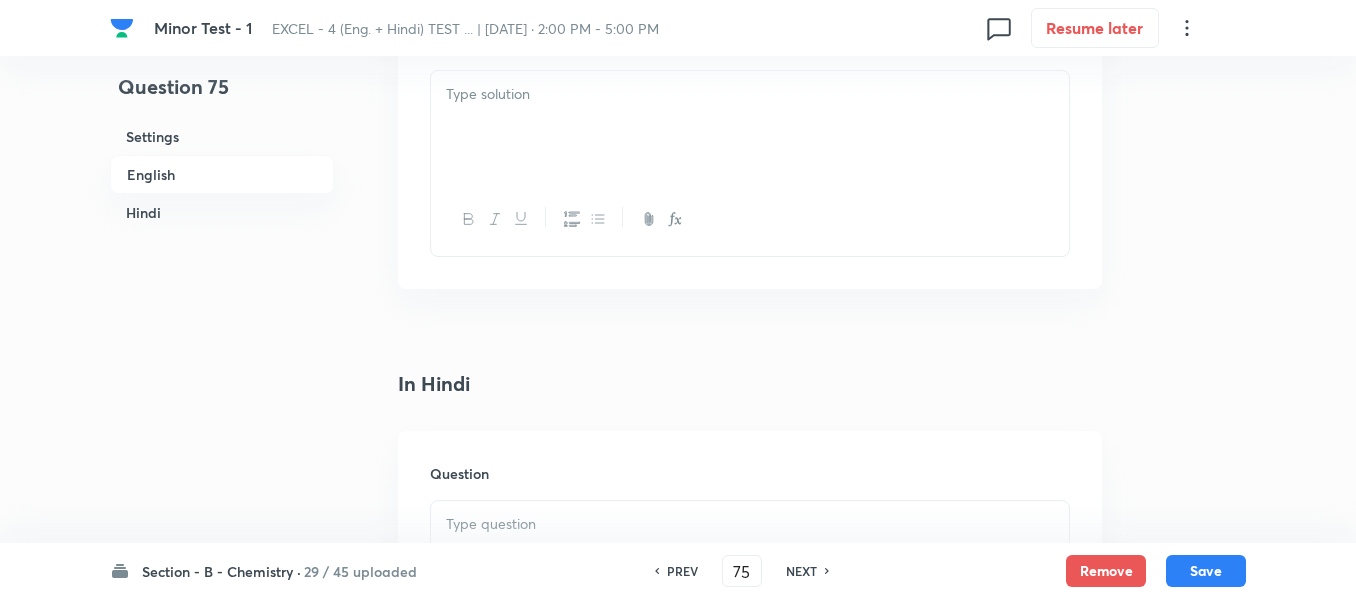 click at bounding box center [750, 127] 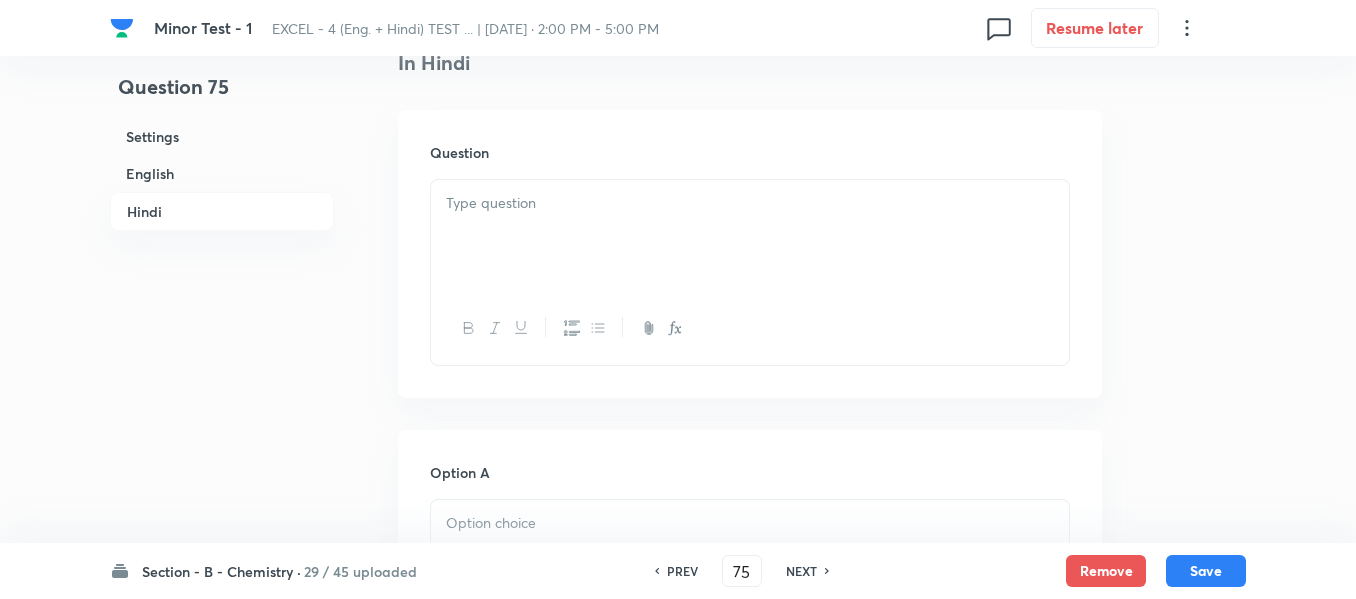 scroll, scrollTop: 2800, scrollLeft: 0, axis: vertical 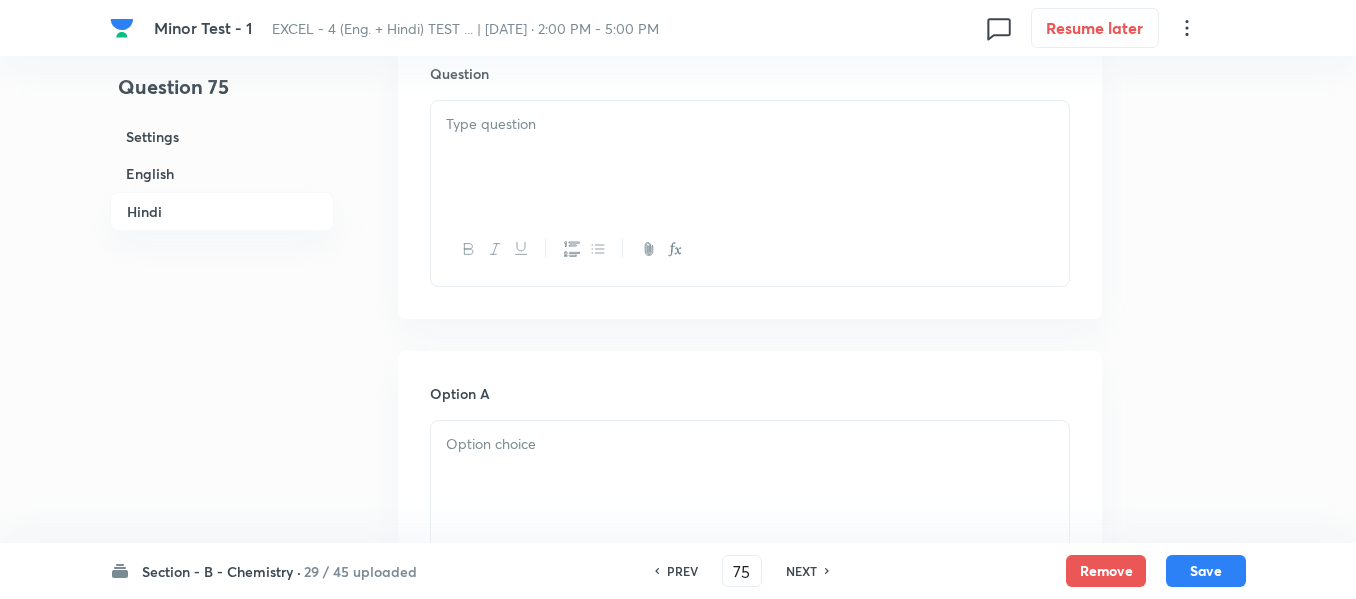 click at bounding box center [750, 157] 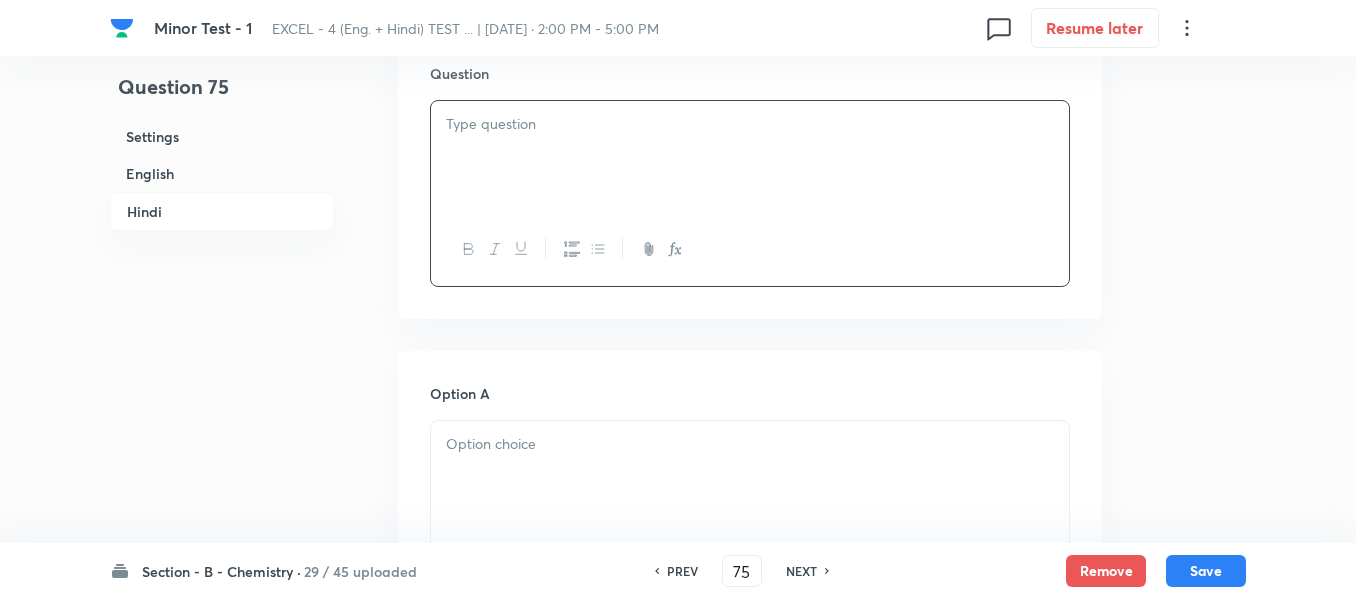 click at bounding box center (750, 157) 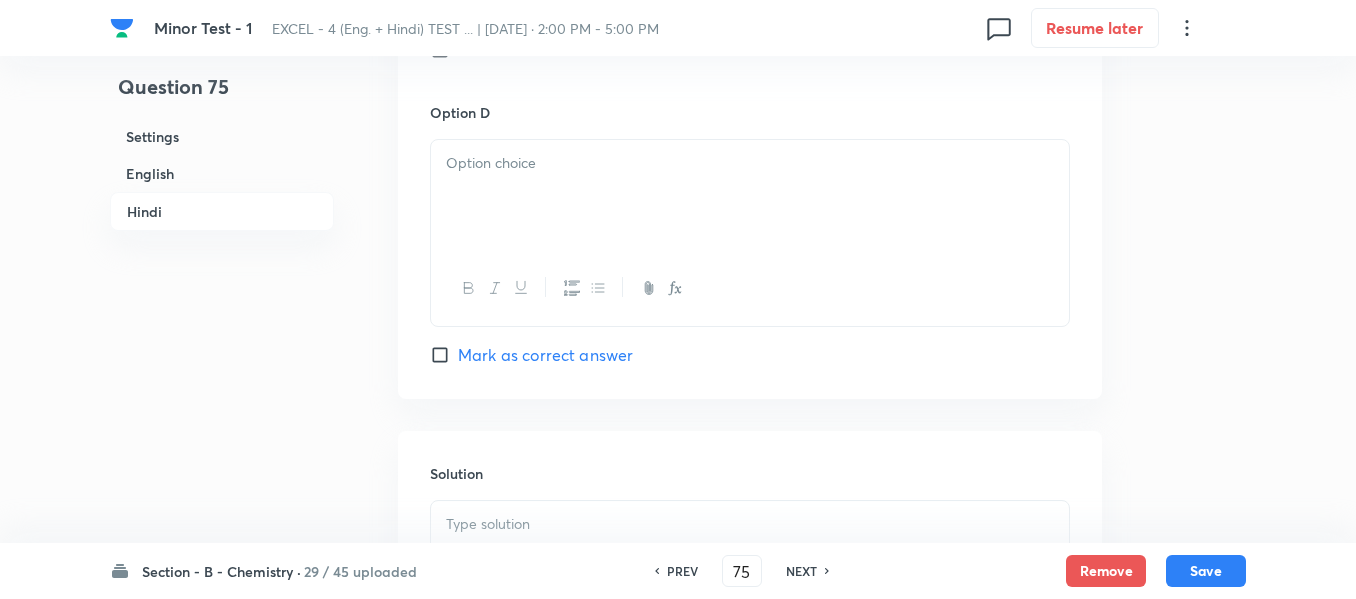 scroll, scrollTop: 4200, scrollLeft: 0, axis: vertical 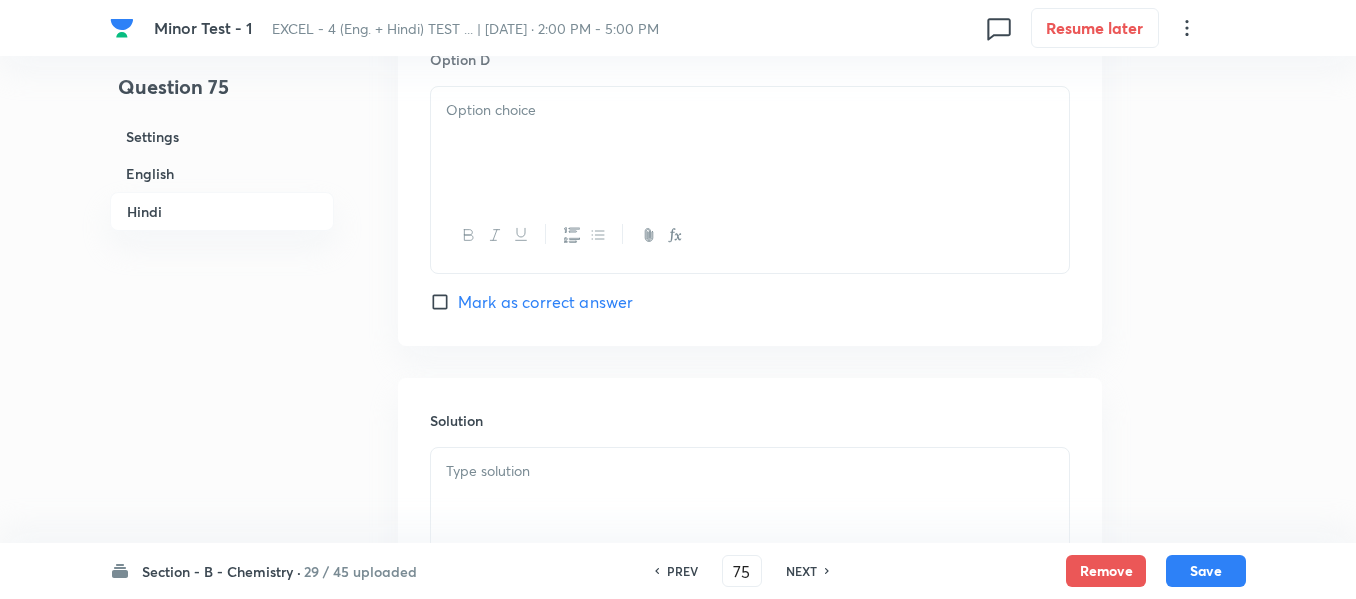 click at bounding box center [750, 143] 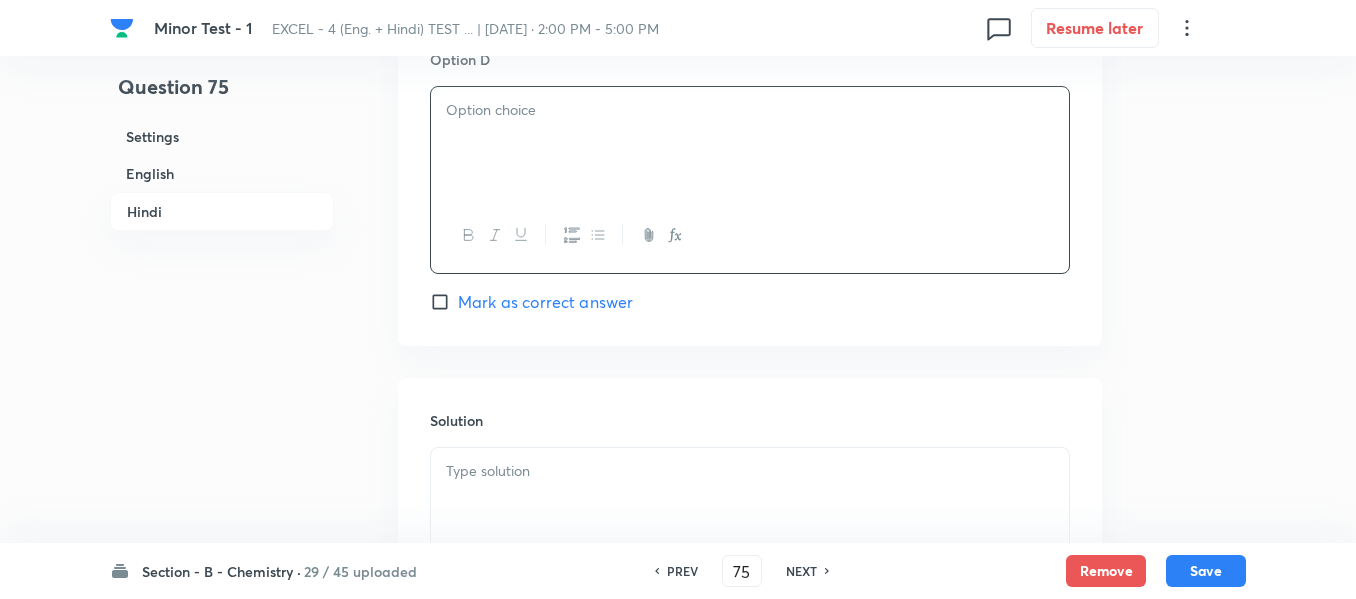 click at bounding box center (750, 143) 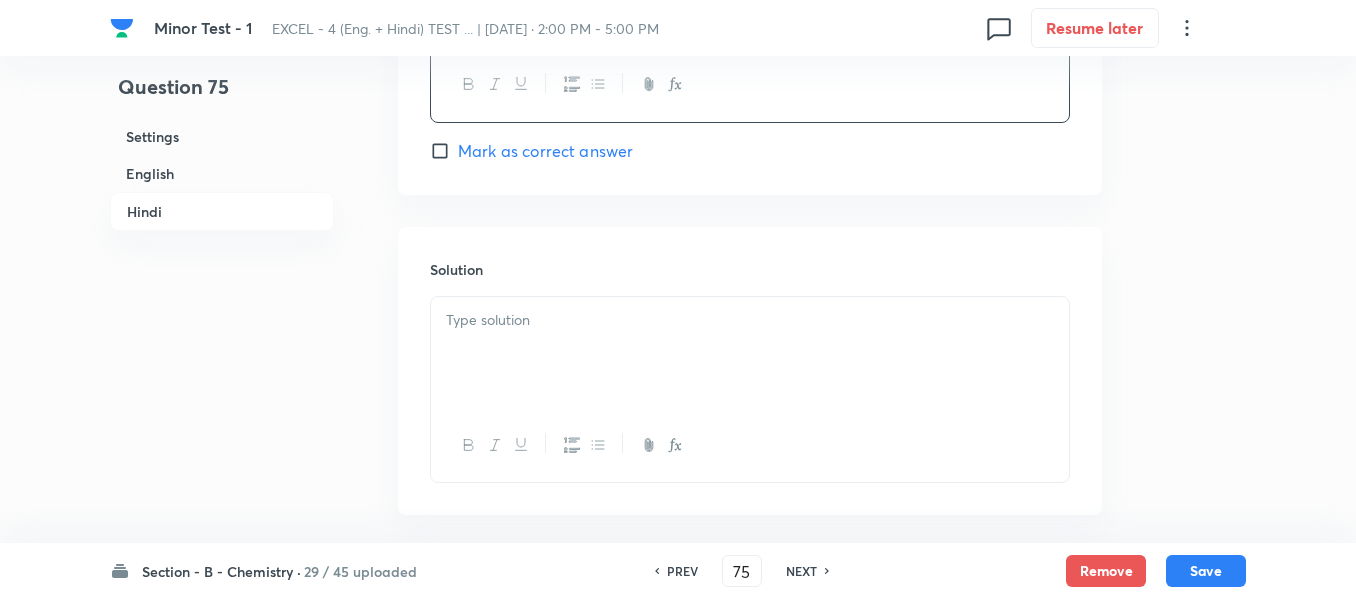 scroll, scrollTop: 4400, scrollLeft: 0, axis: vertical 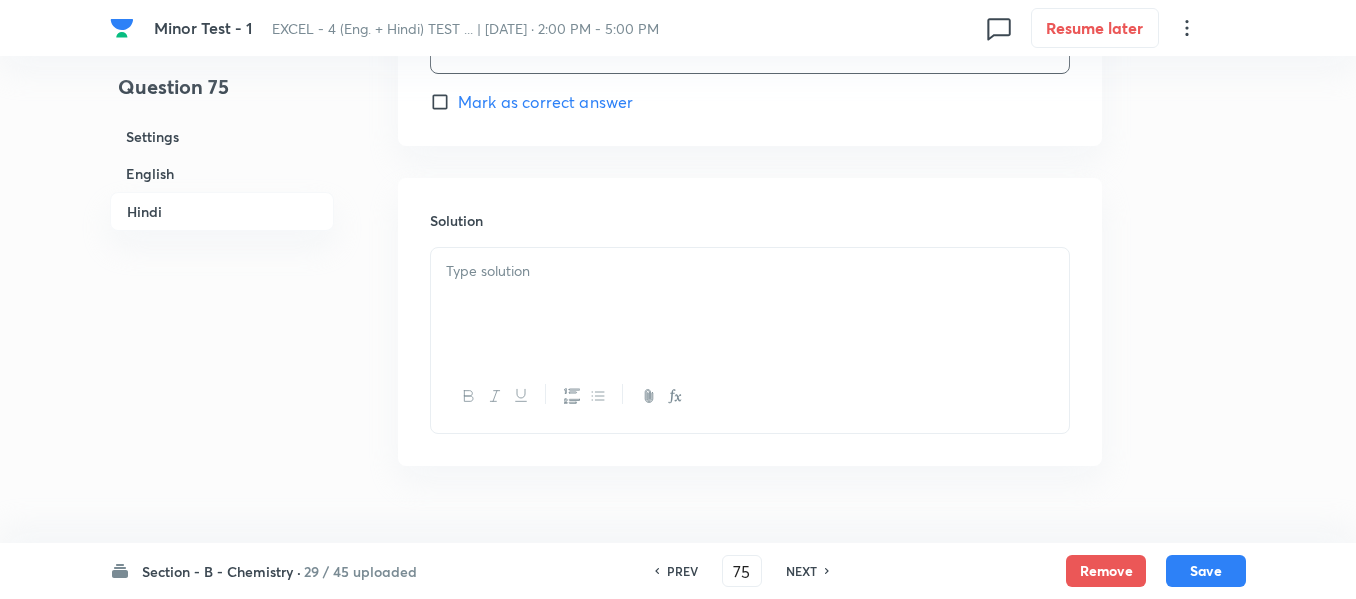 click at bounding box center (750, 304) 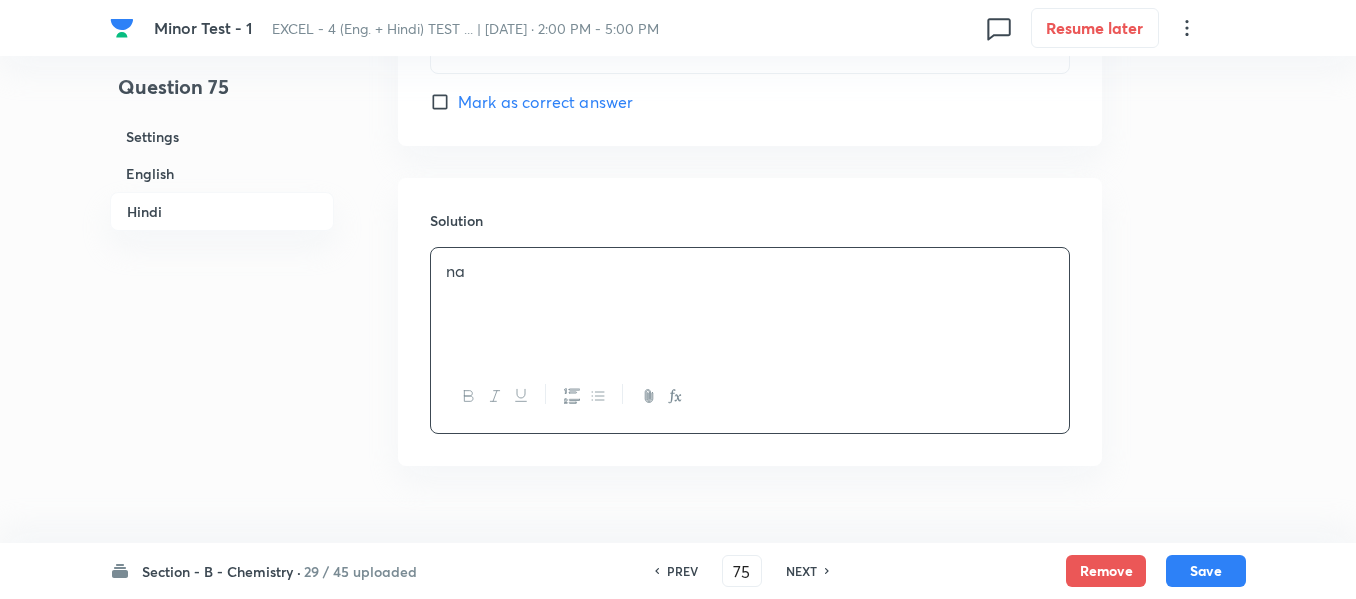 click on "English" at bounding box center [222, 173] 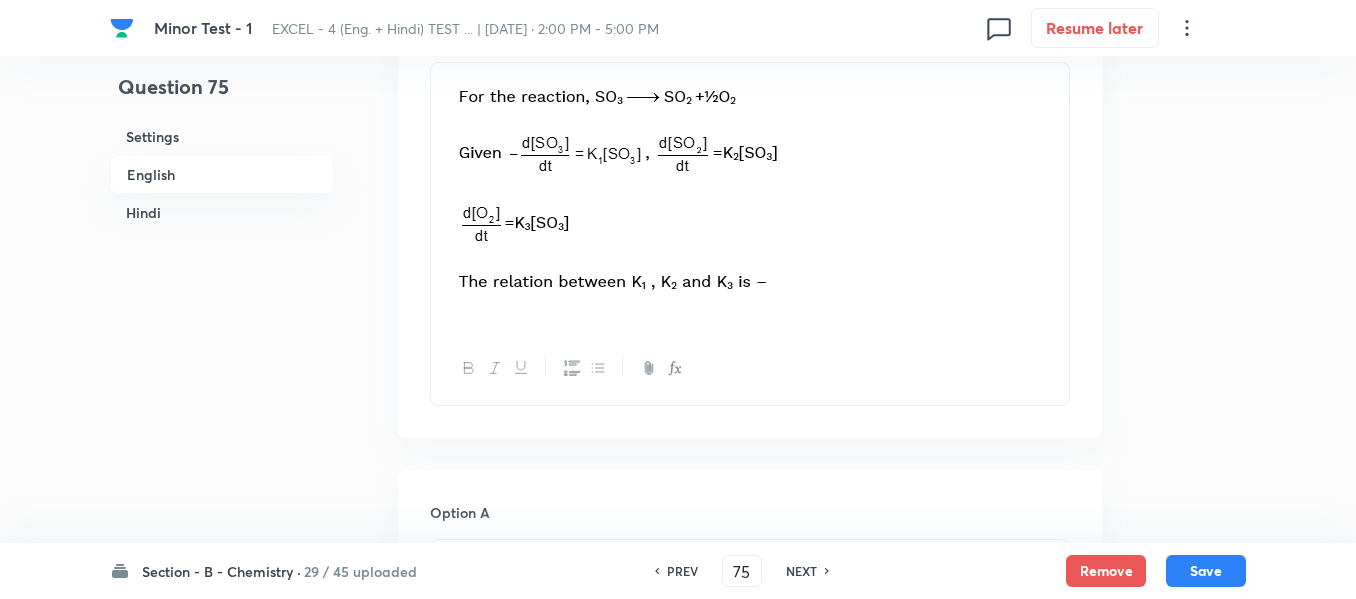 scroll, scrollTop: 916, scrollLeft: 0, axis: vertical 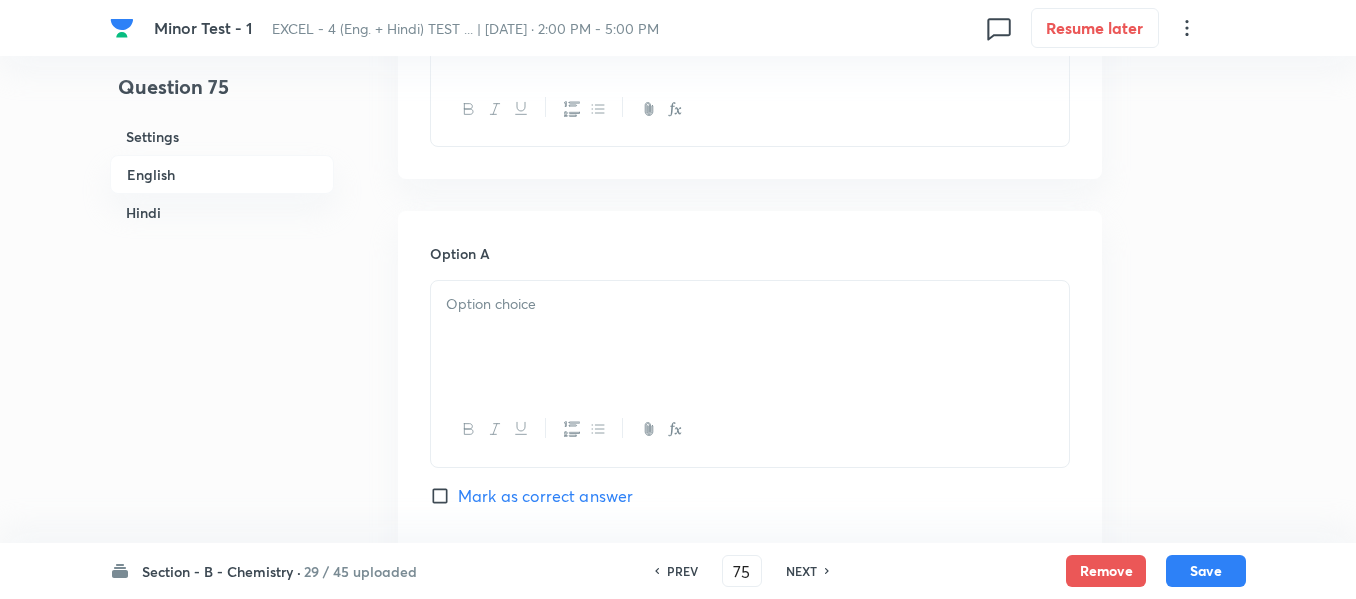 click at bounding box center (750, 304) 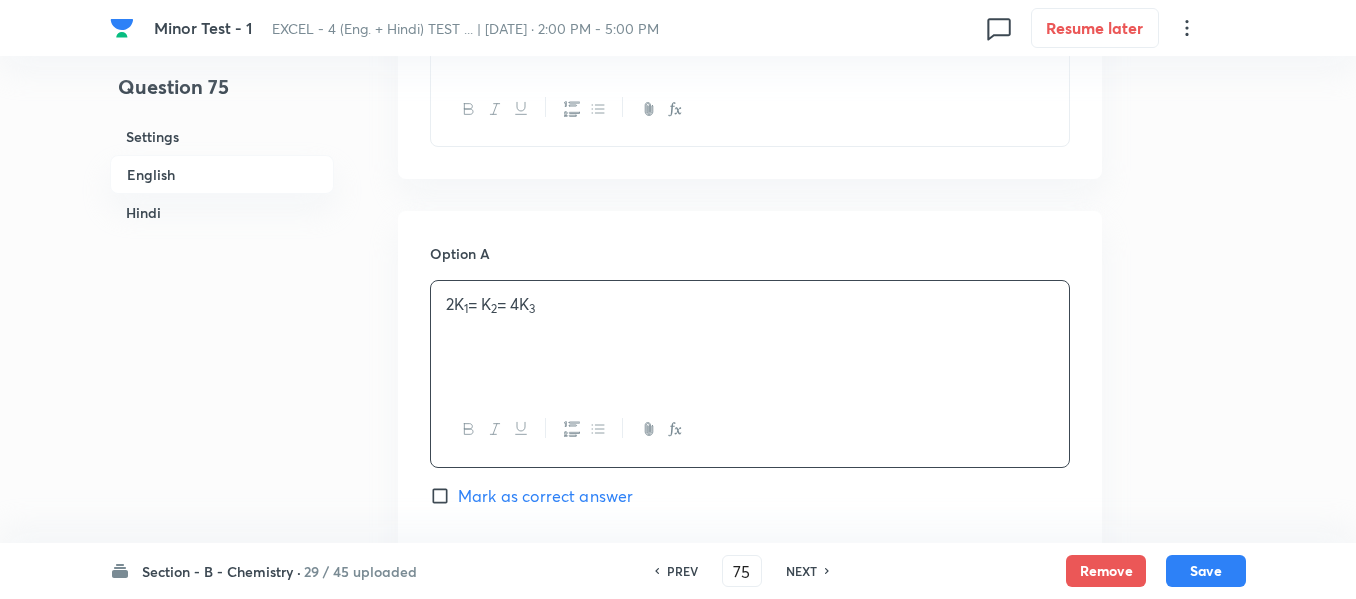 click on "Hindi" at bounding box center (222, 212) 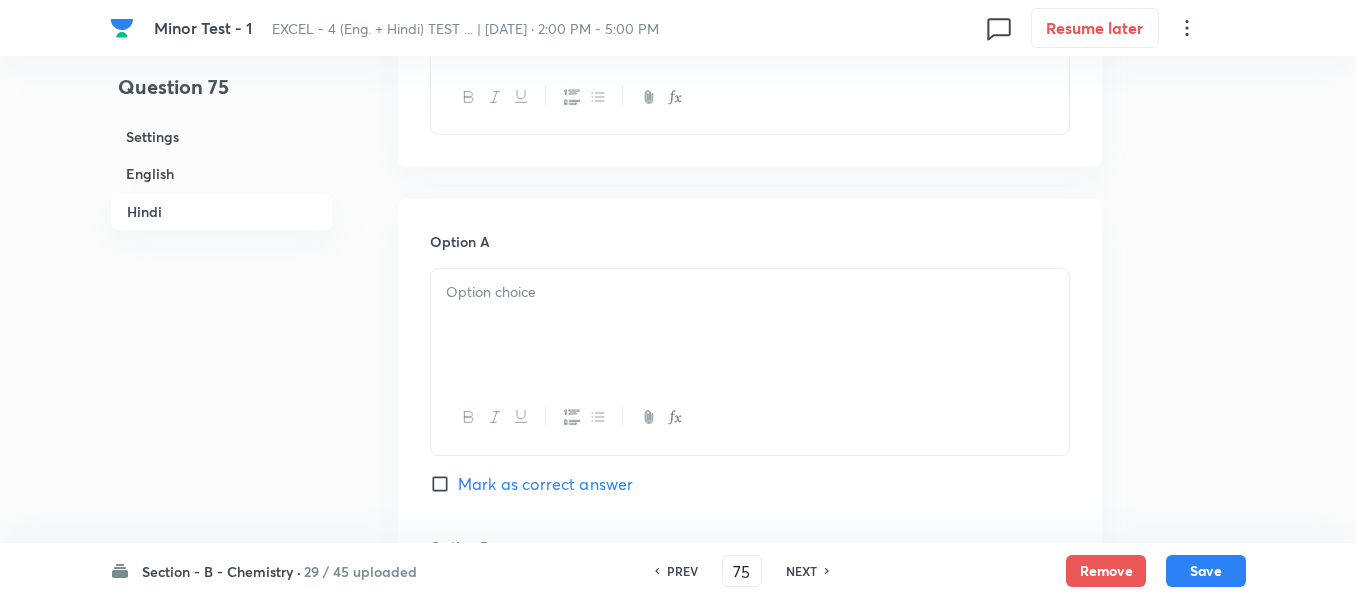 scroll, scrollTop: 3197, scrollLeft: 0, axis: vertical 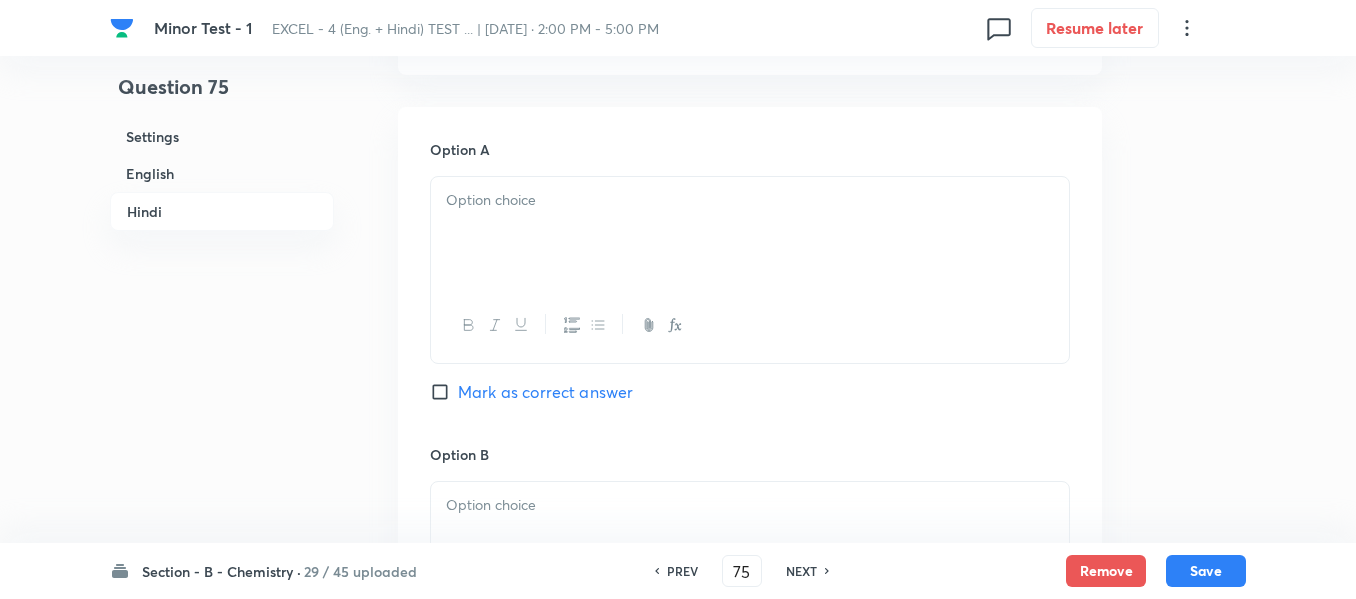 click at bounding box center (750, 200) 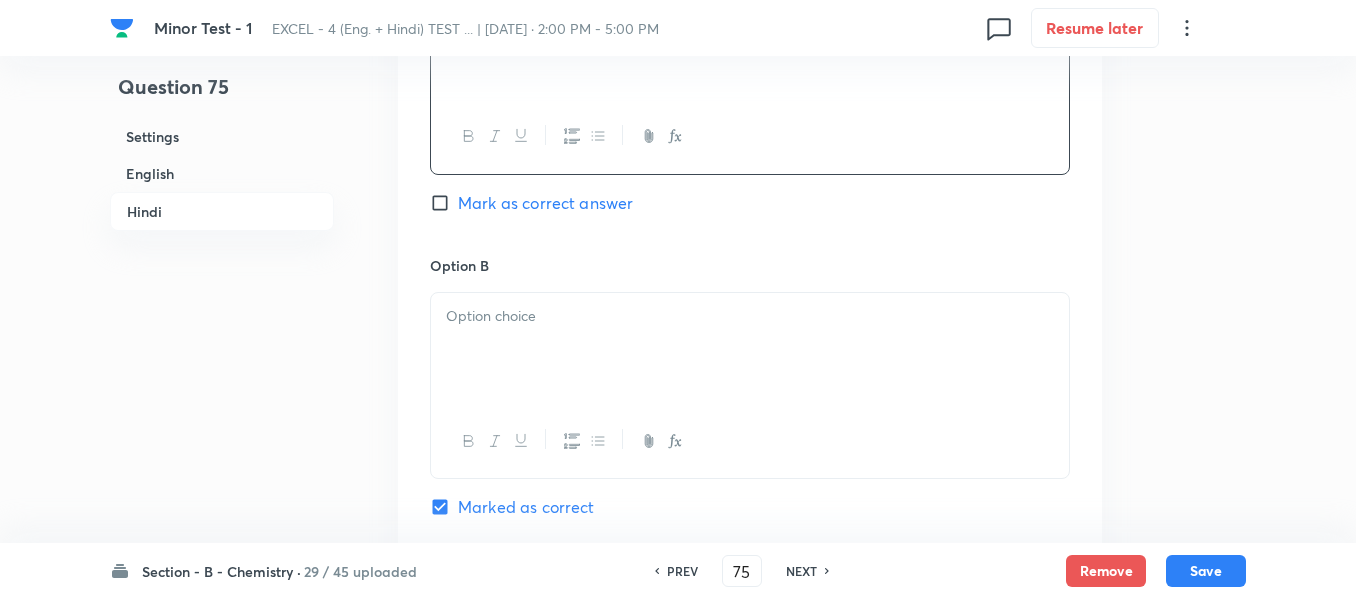 scroll, scrollTop: 3397, scrollLeft: 0, axis: vertical 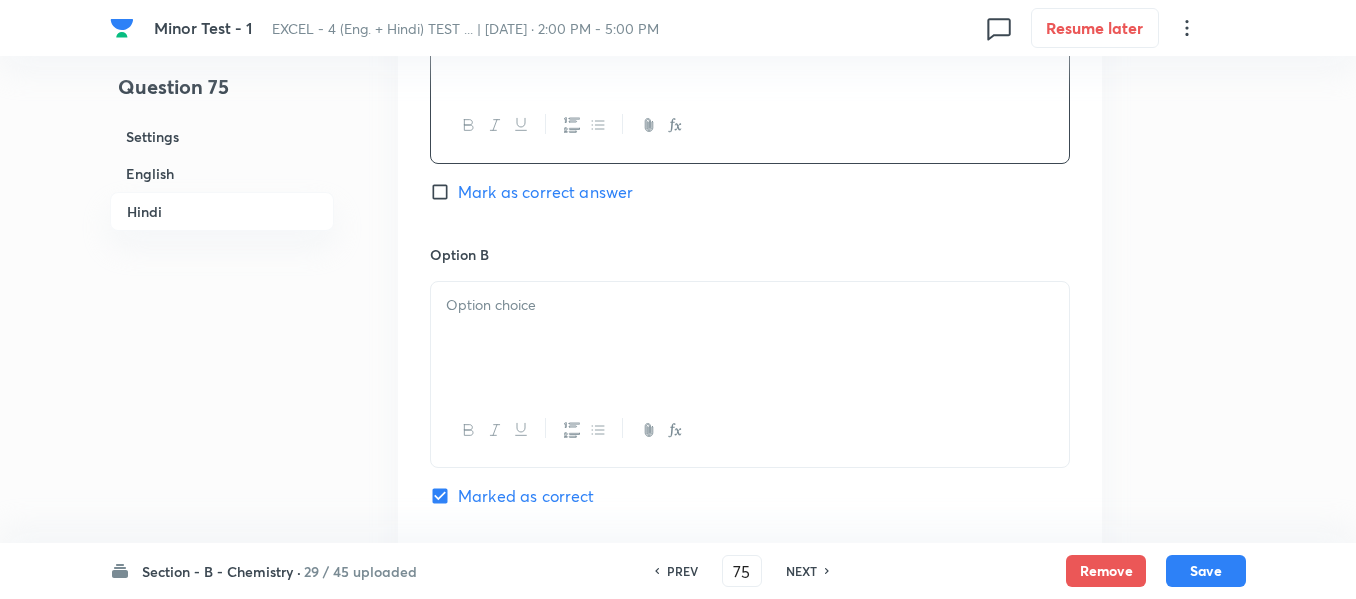 click at bounding box center (750, 305) 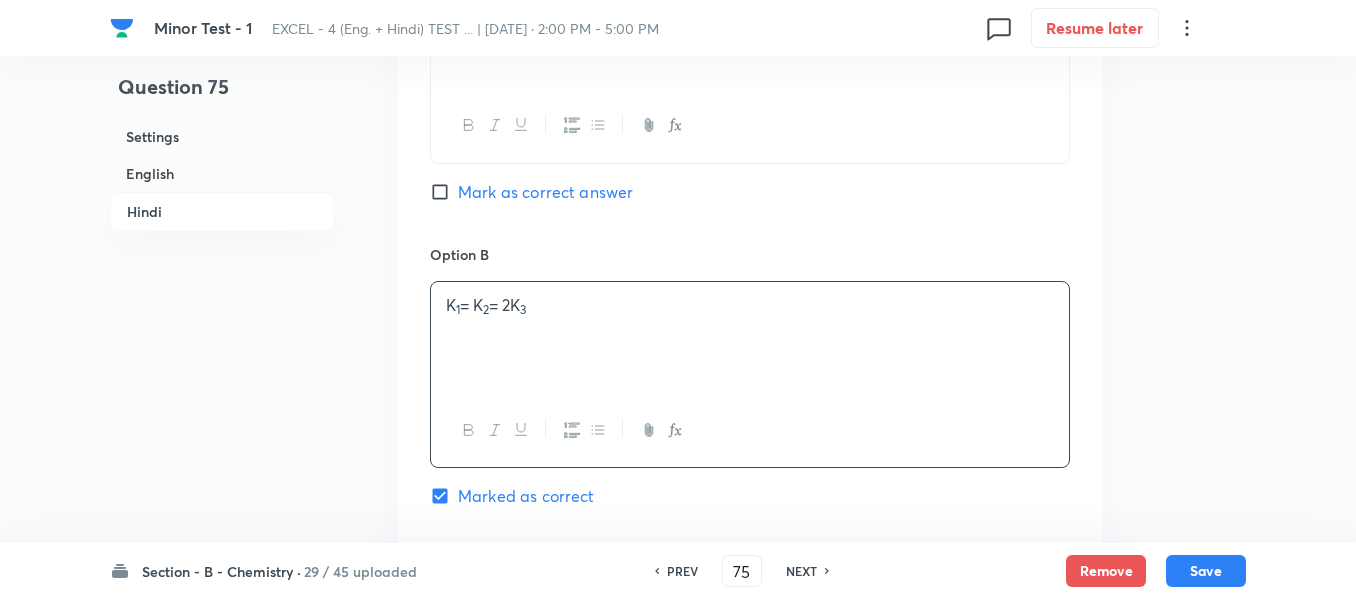 click on "English" at bounding box center (222, 173) 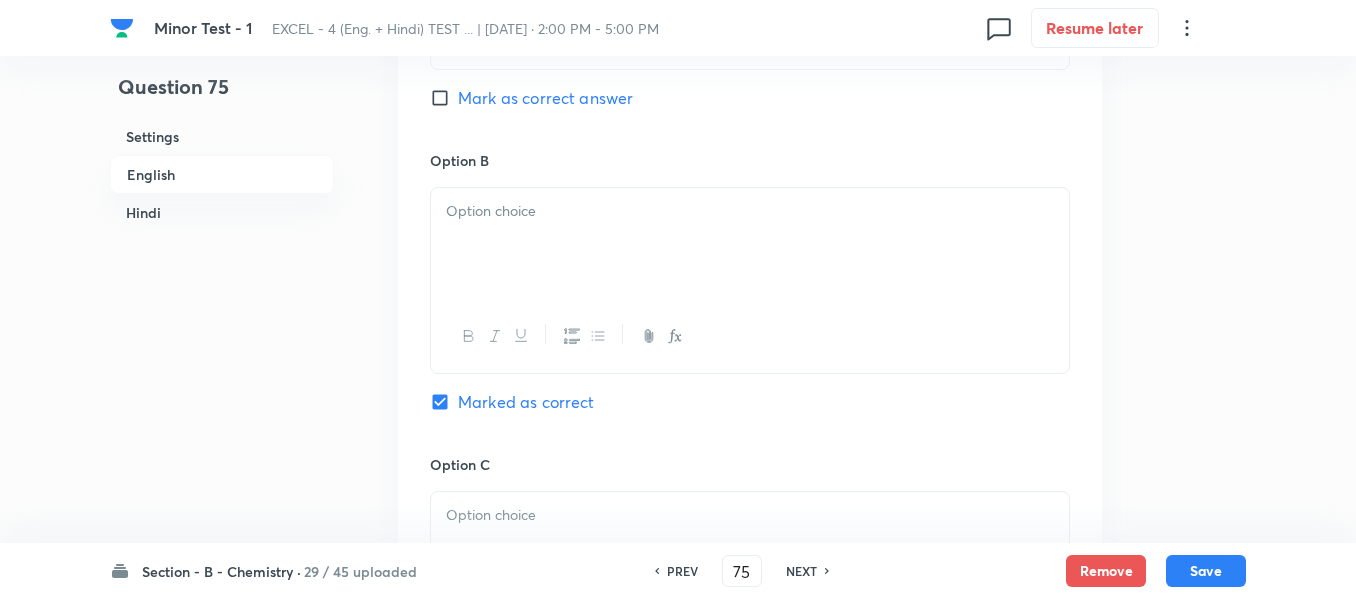 scroll, scrollTop: 1316, scrollLeft: 0, axis: vertical 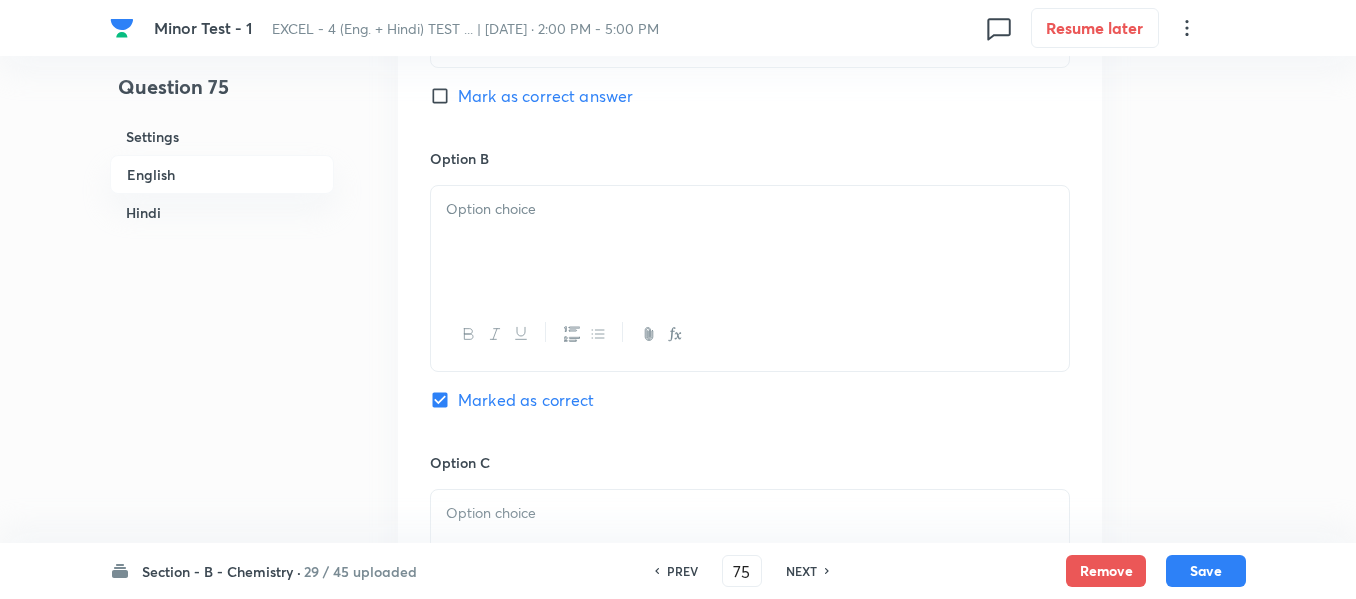 click at bounding box center (750, 242) 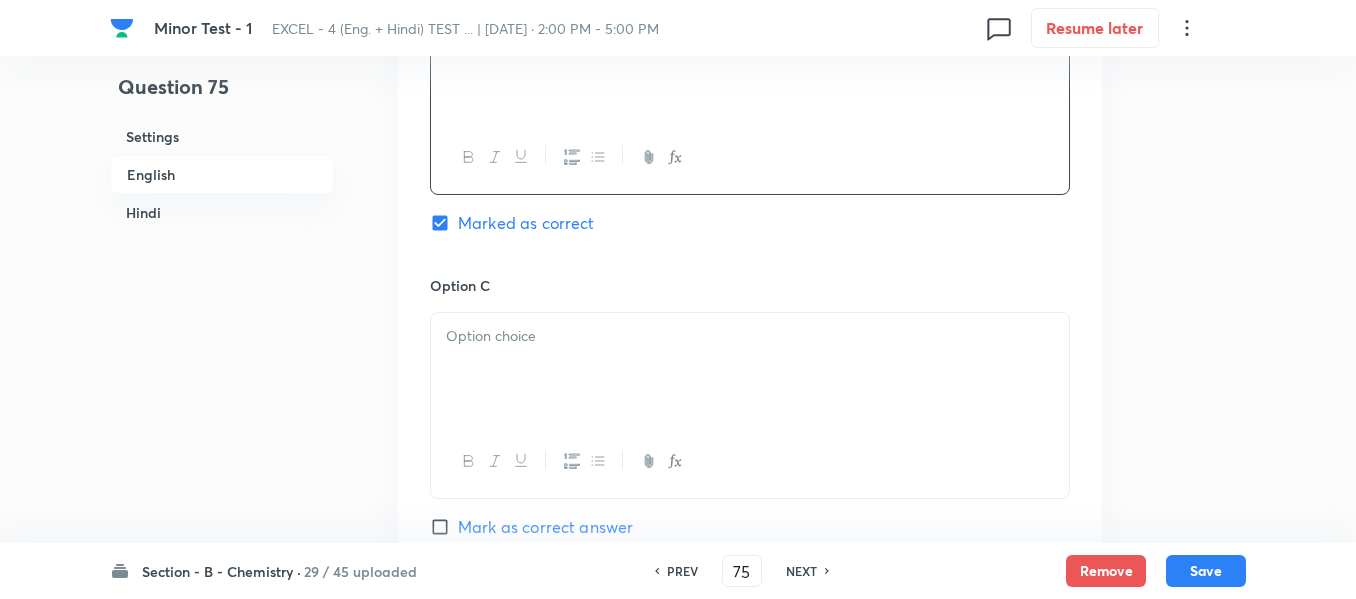 scroll, scrollTop: 1516, scrollLeft: 0, axis: vertical 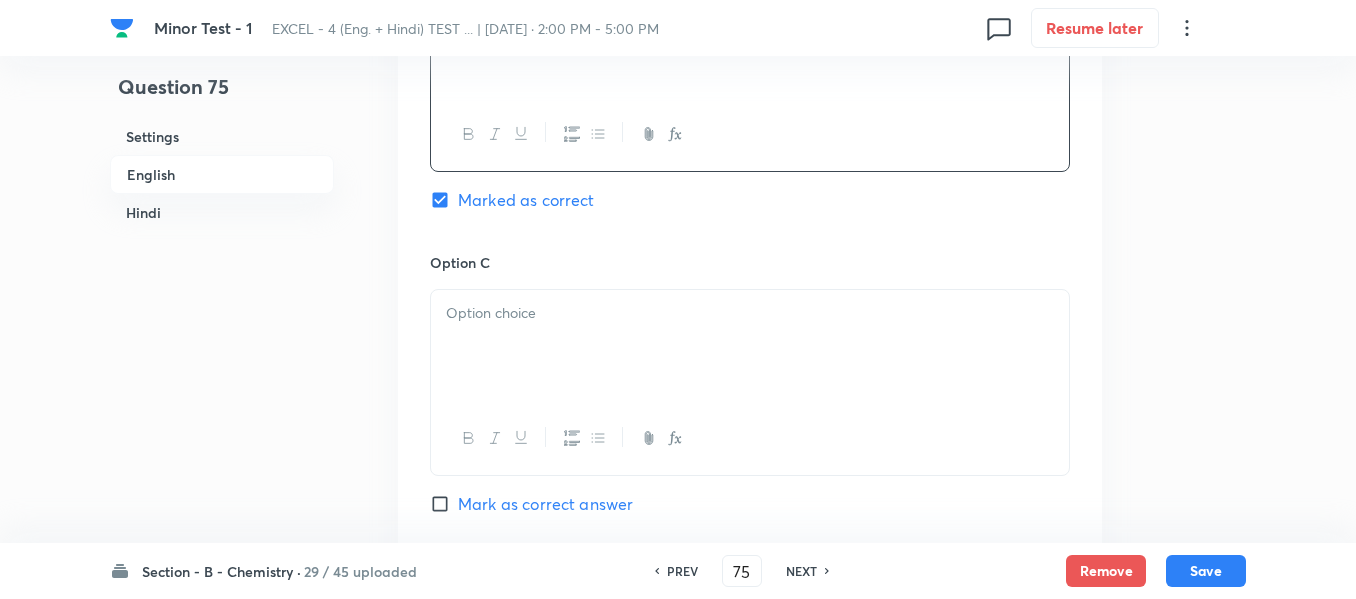 click at bounding box center [750, 346] 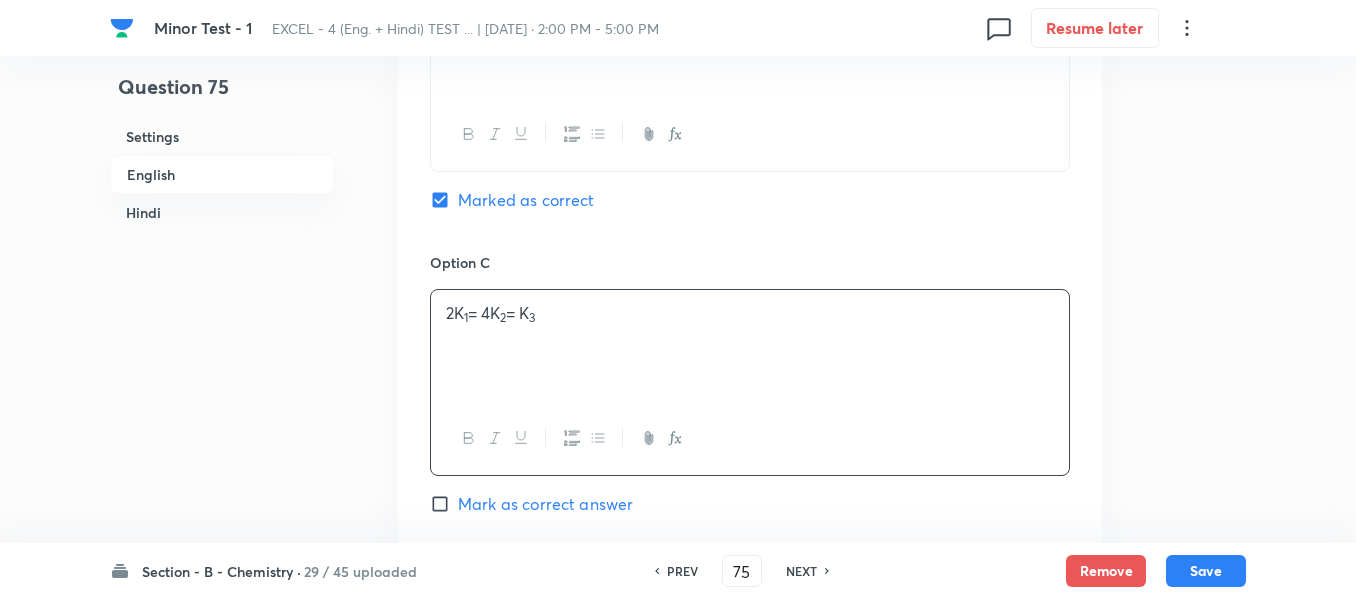 click on "Hindi" at bounding box center [222, 212] 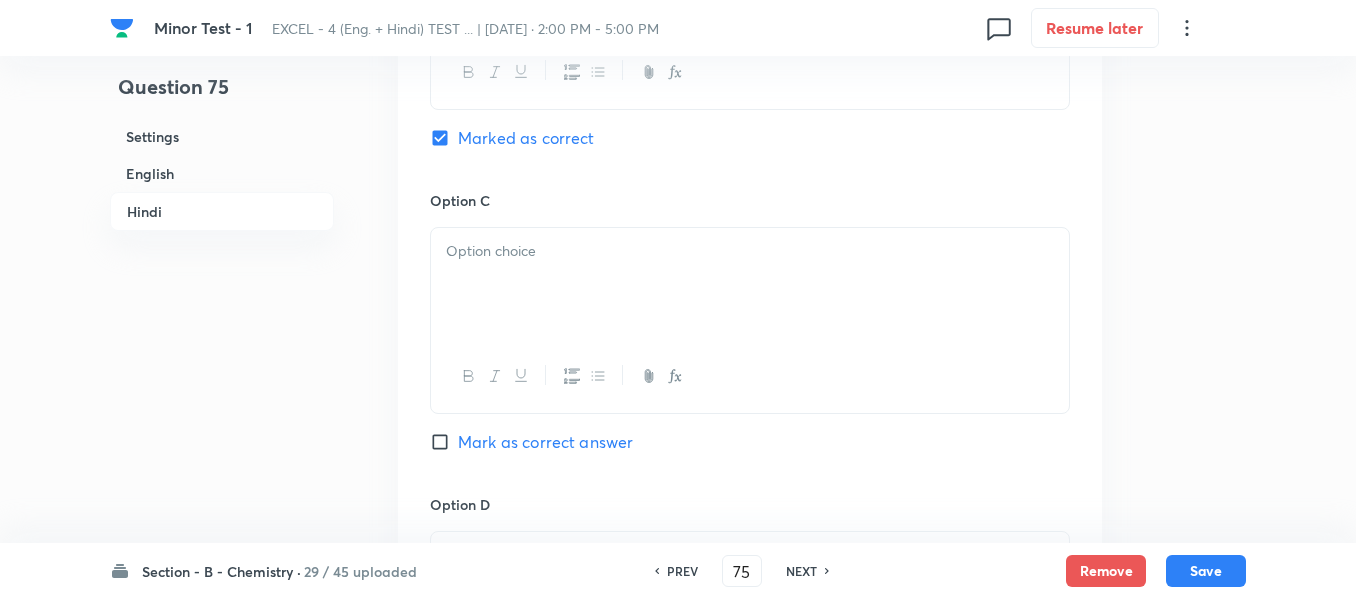 scroll, scrollTop: 3797, scrollLeft: 0, axis: vertical 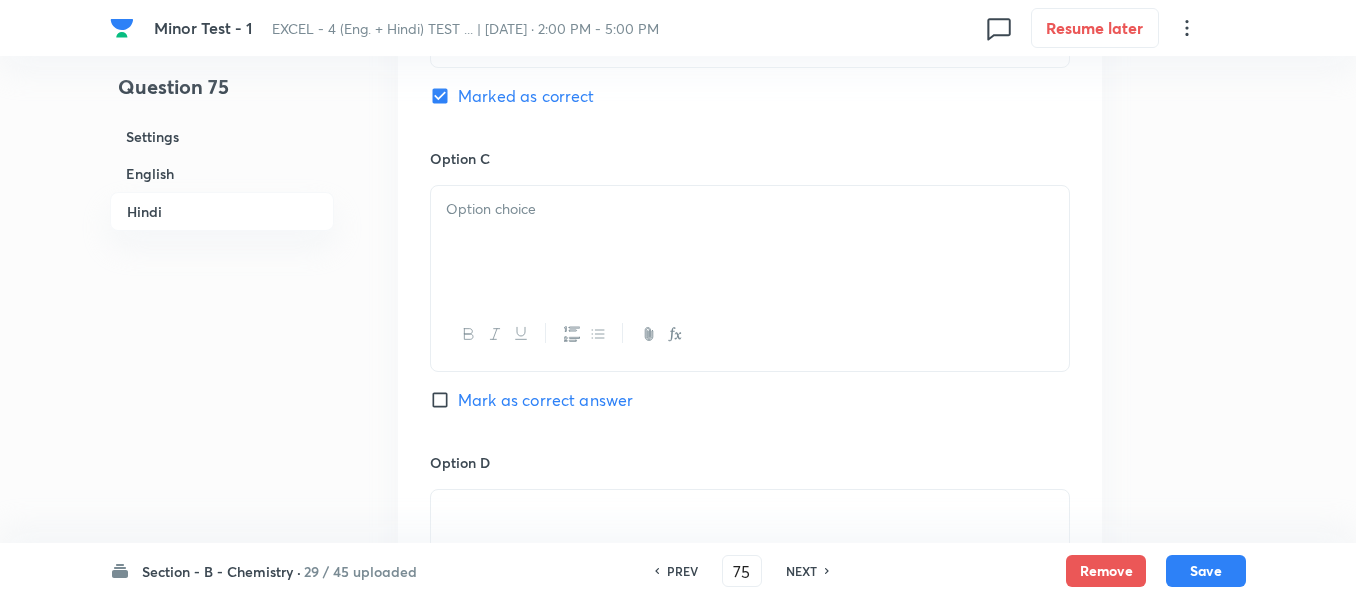 click at bounding box center (750, 242) 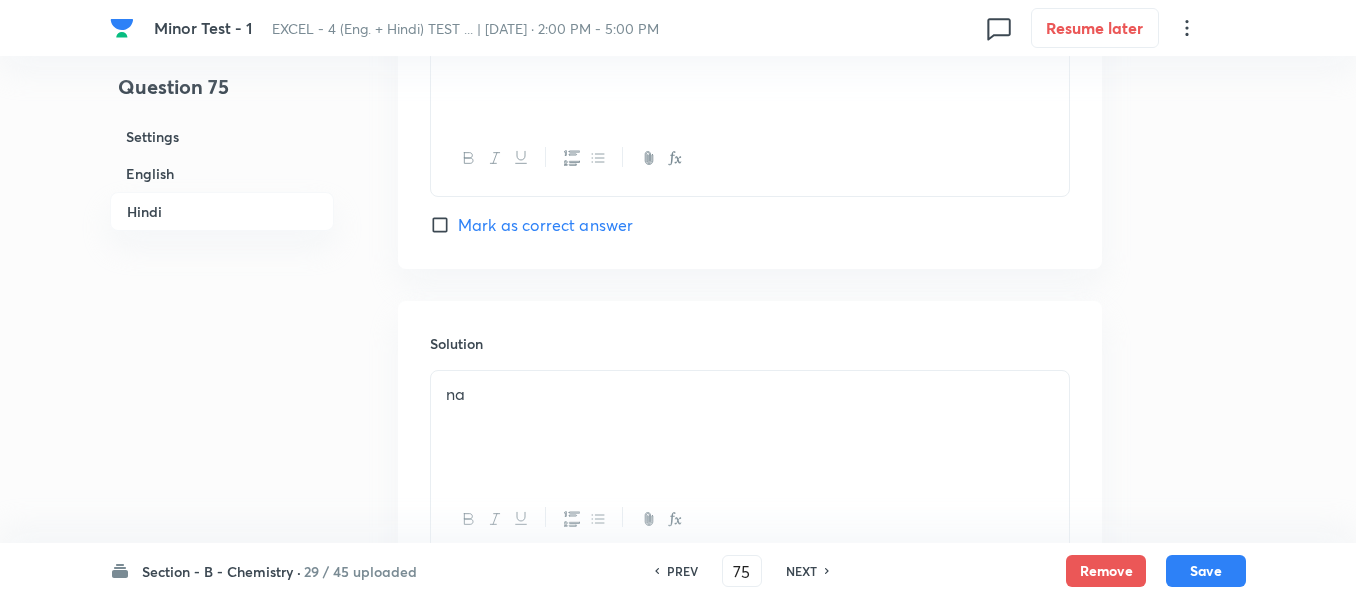 scroll, scrollTop: 4297, scrollLeft: 0, axis: vertical 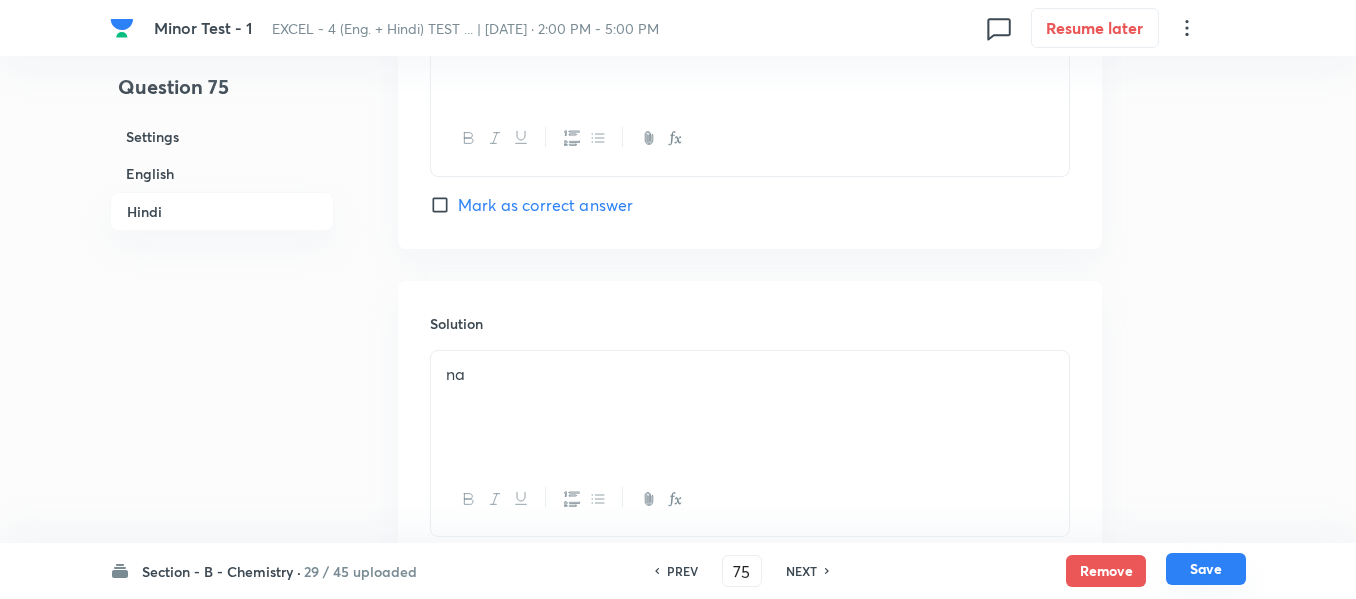 click on "Save" at bounding box center (1206, 569) 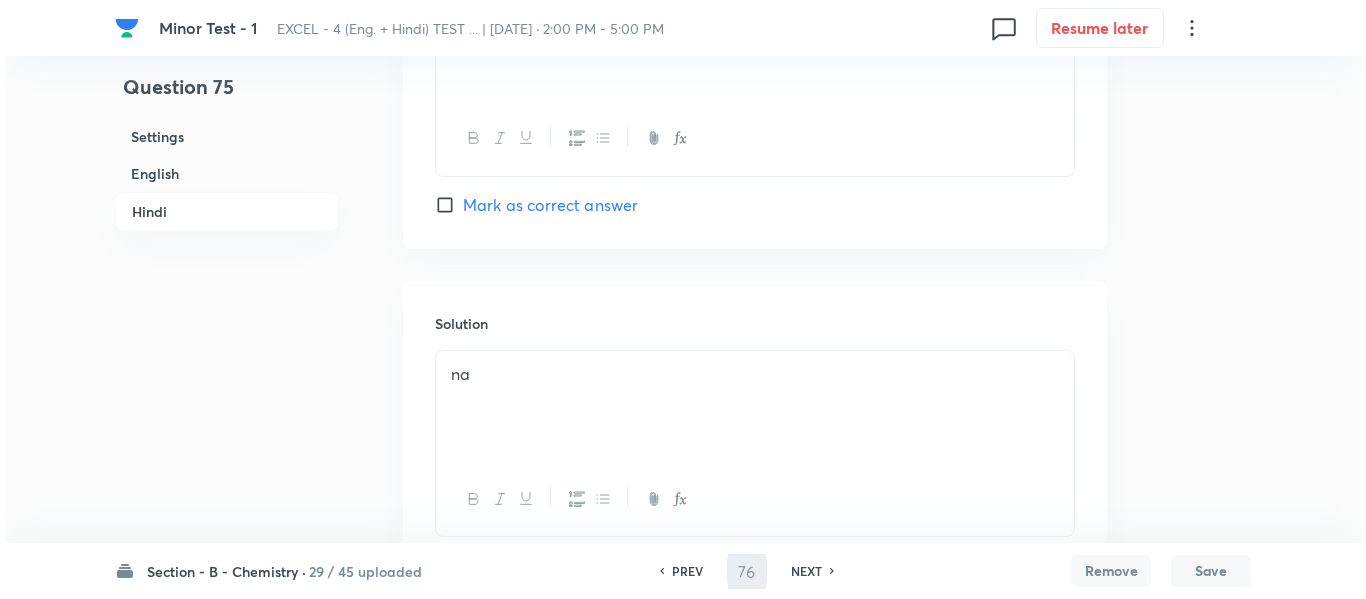 scroll, scrollTop: 0, scrollLeft: 0, axis: both 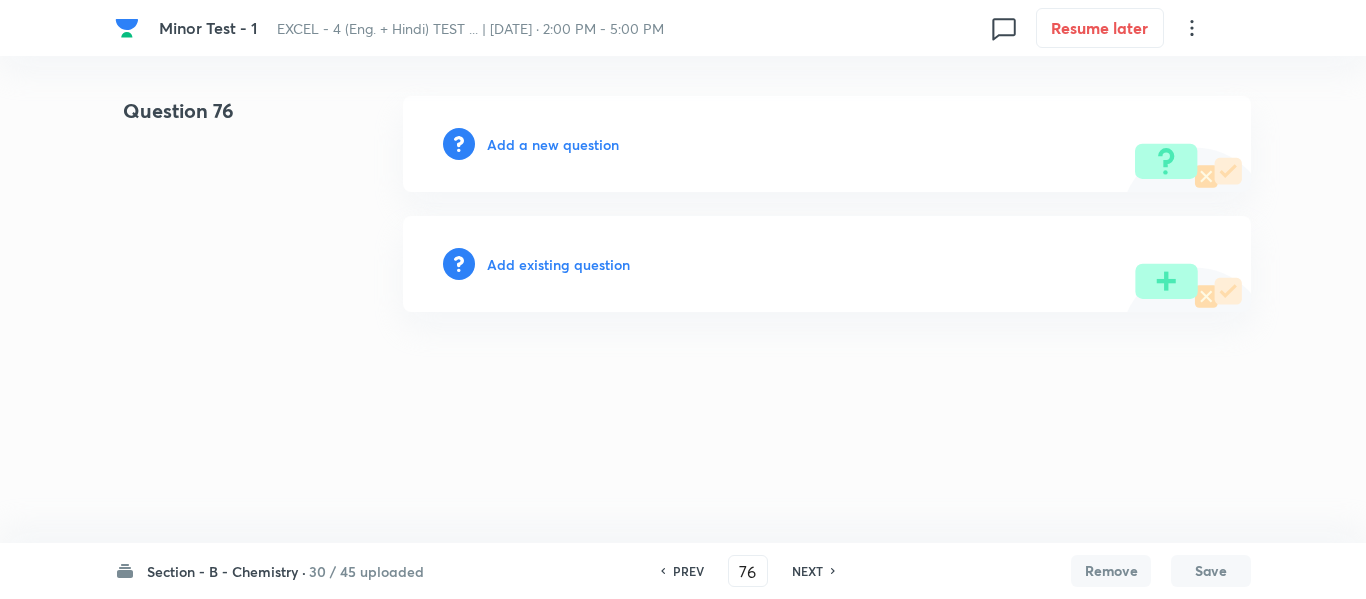 click on "Add a new question" at bounding box center (553, 144) 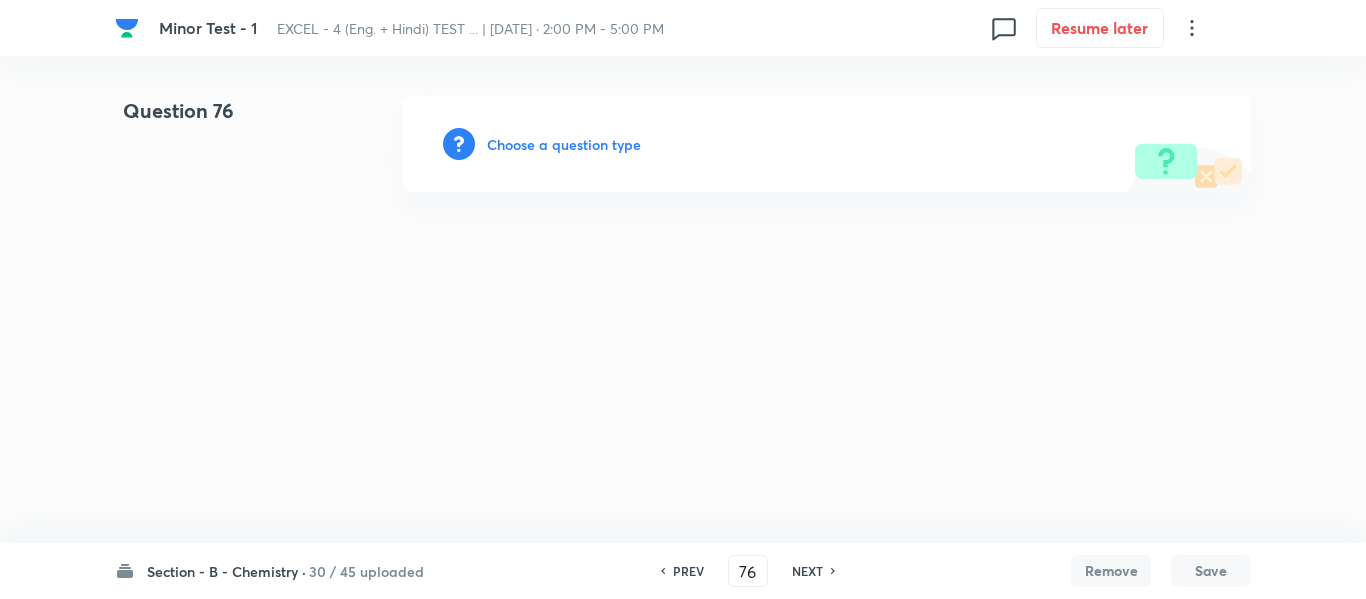 click on "Choose a question type" at bounding box center [564, 144] 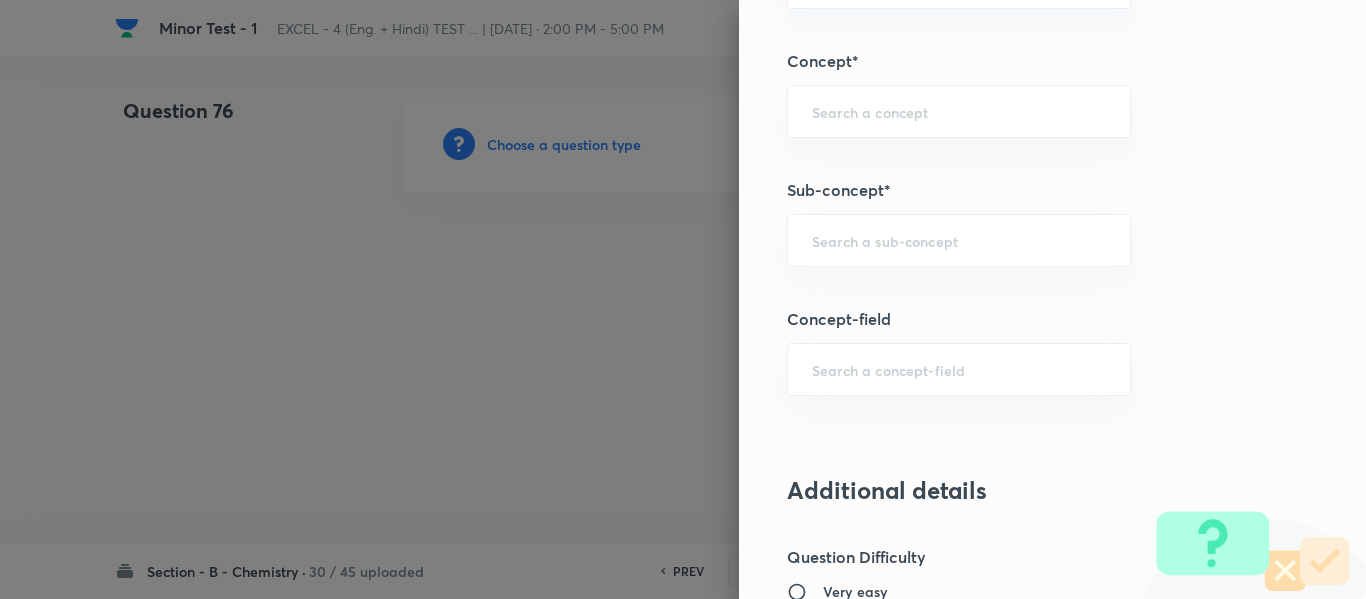 scroll, scrollTop: 1300, scrollLeft: 0, axis: vertical 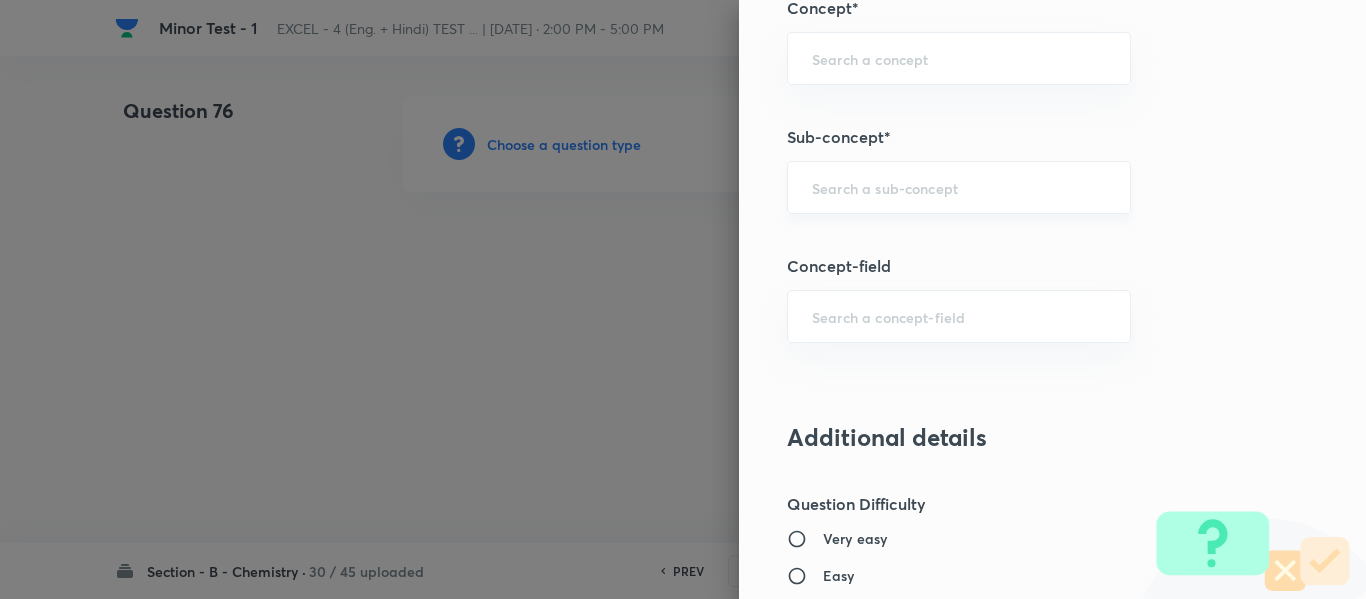 click at bounding box center [959, 187] 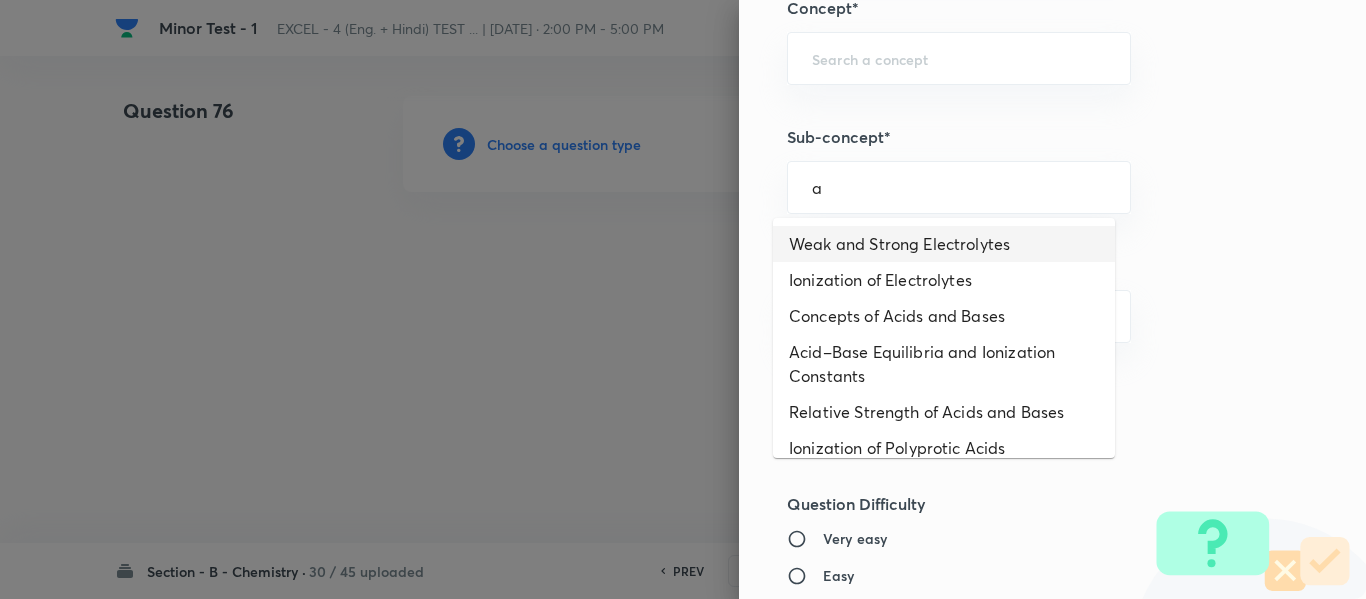 click on "Weak and Strong Electrolytes" at bounding box center (944, 244) 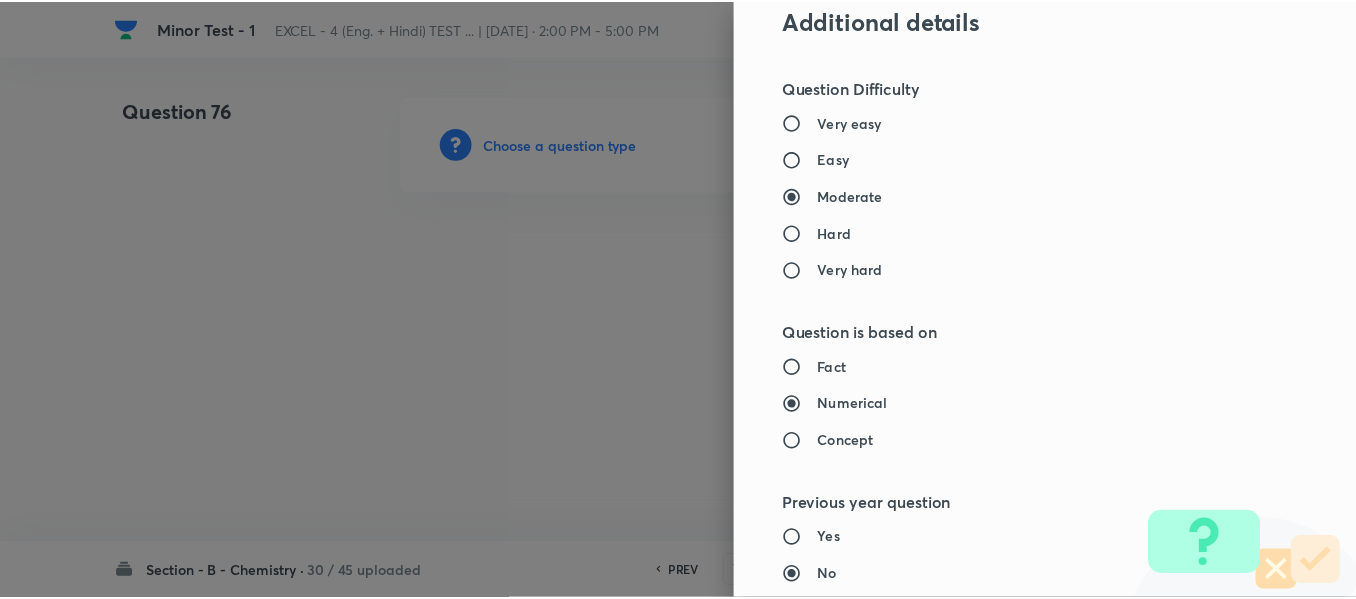 scroll, scrollTop: 2261, scrollLeft: 0, axis: vertical 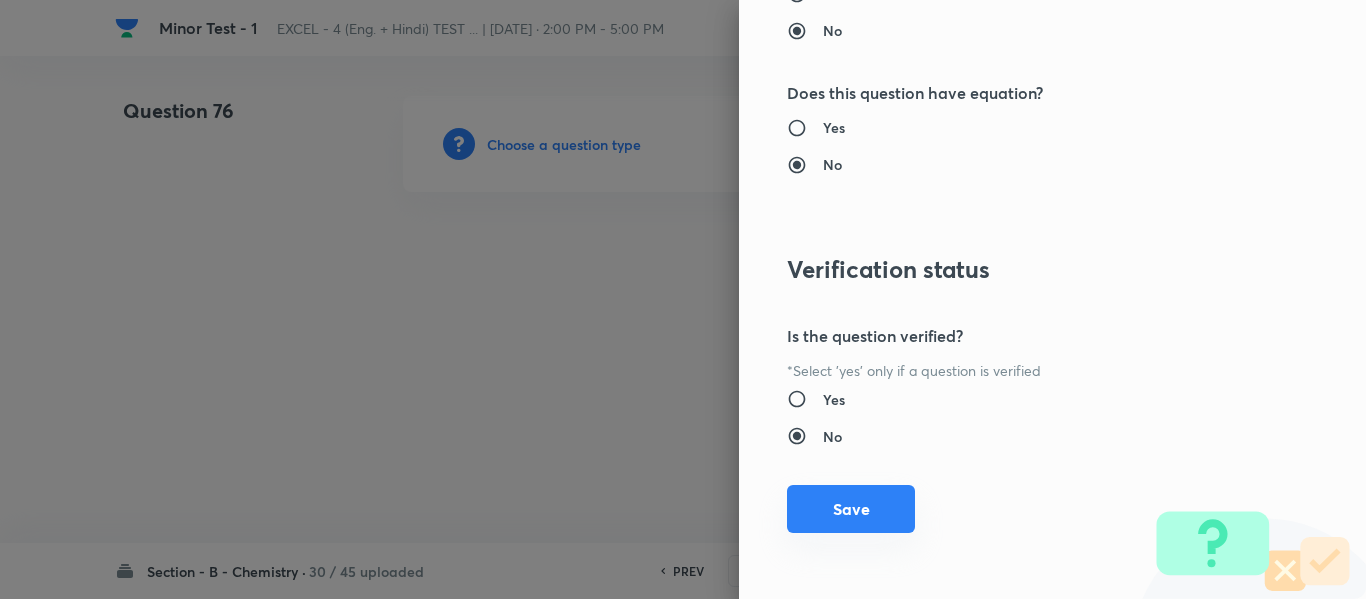 click on "Save" at bounding box center (851, 509) 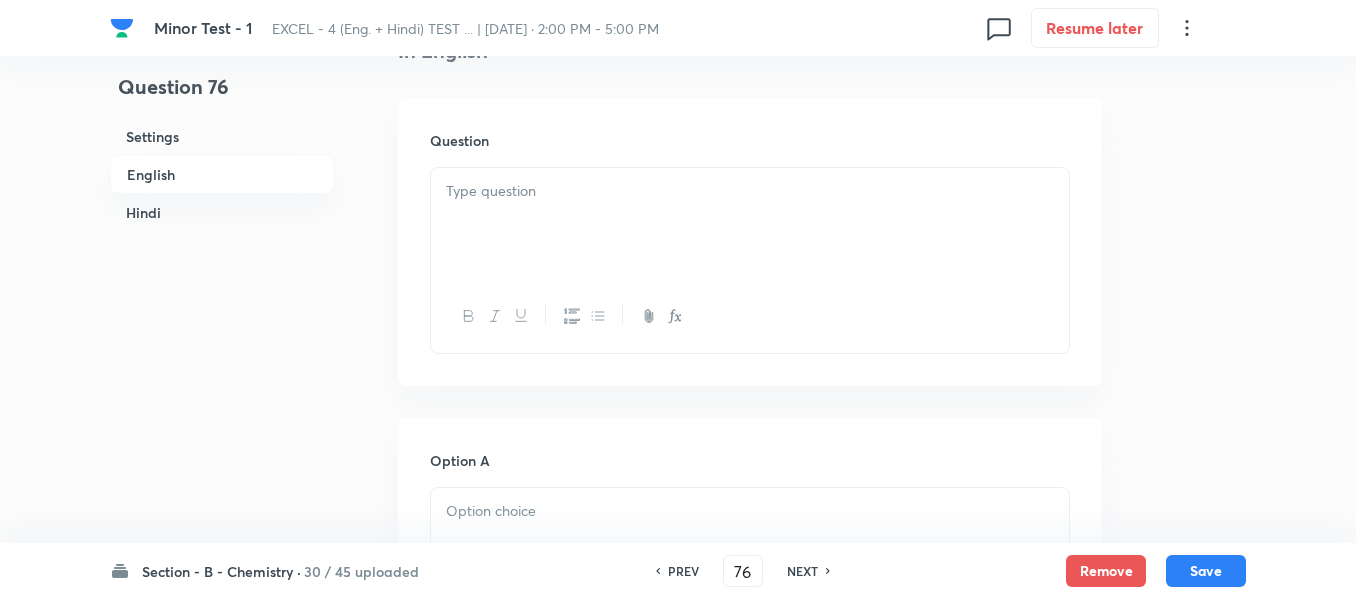 scroll, scrollTop: 600, scrollLeft: 0, axis: vertical 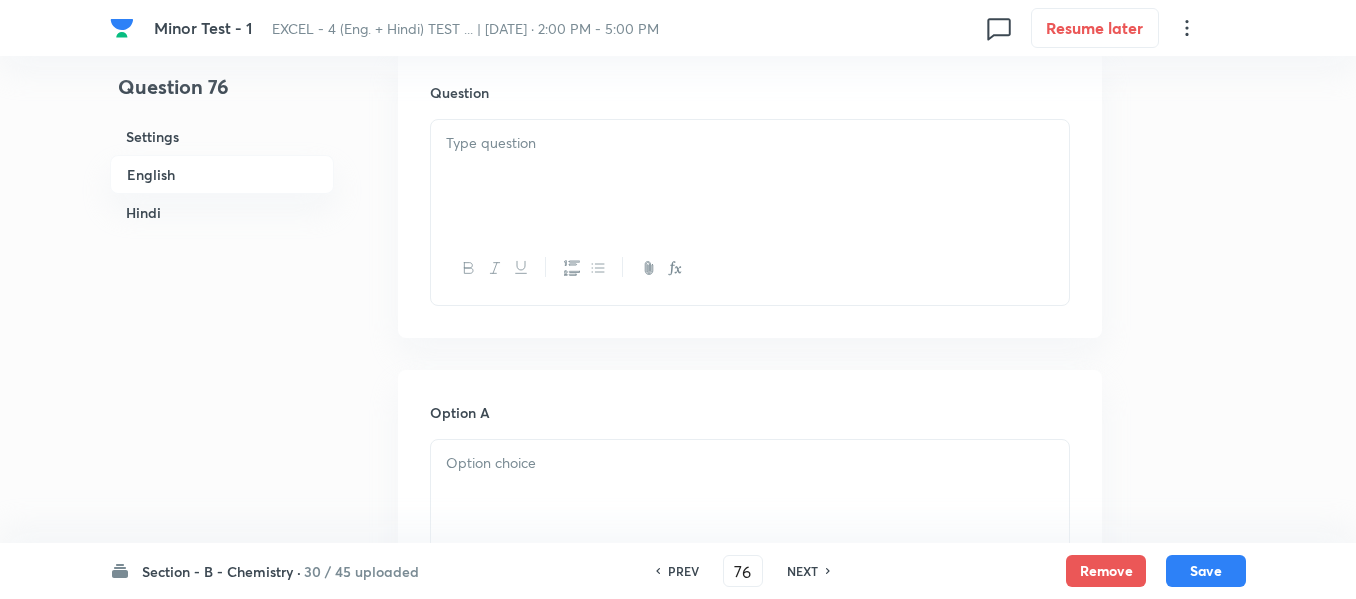 click at bounding box center [750, 143] 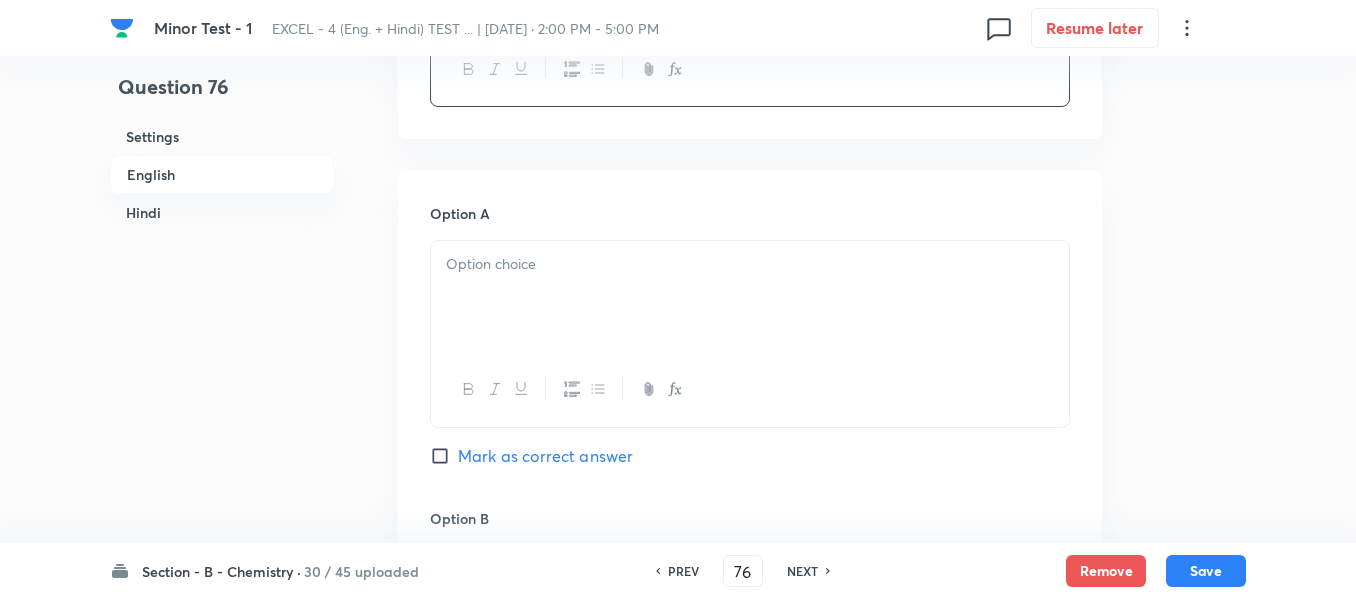 scroll, scrollTop: 800, scrollLeft: 0, axis: vertical 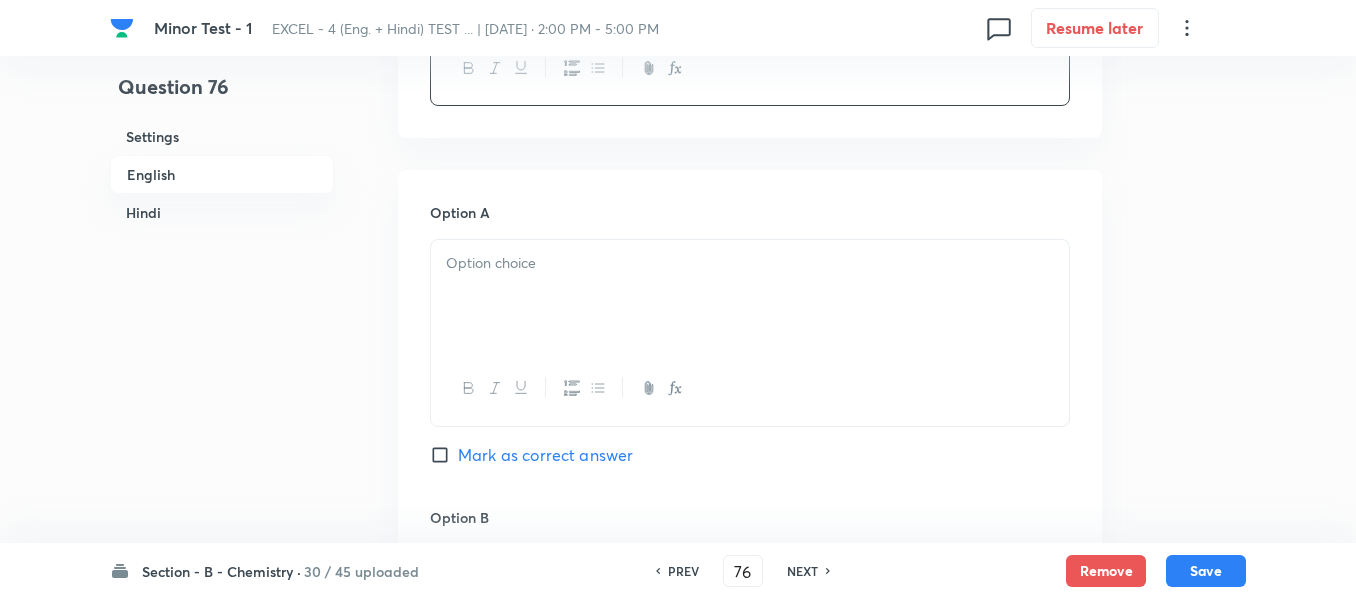 click at bounding box center [750, 263] 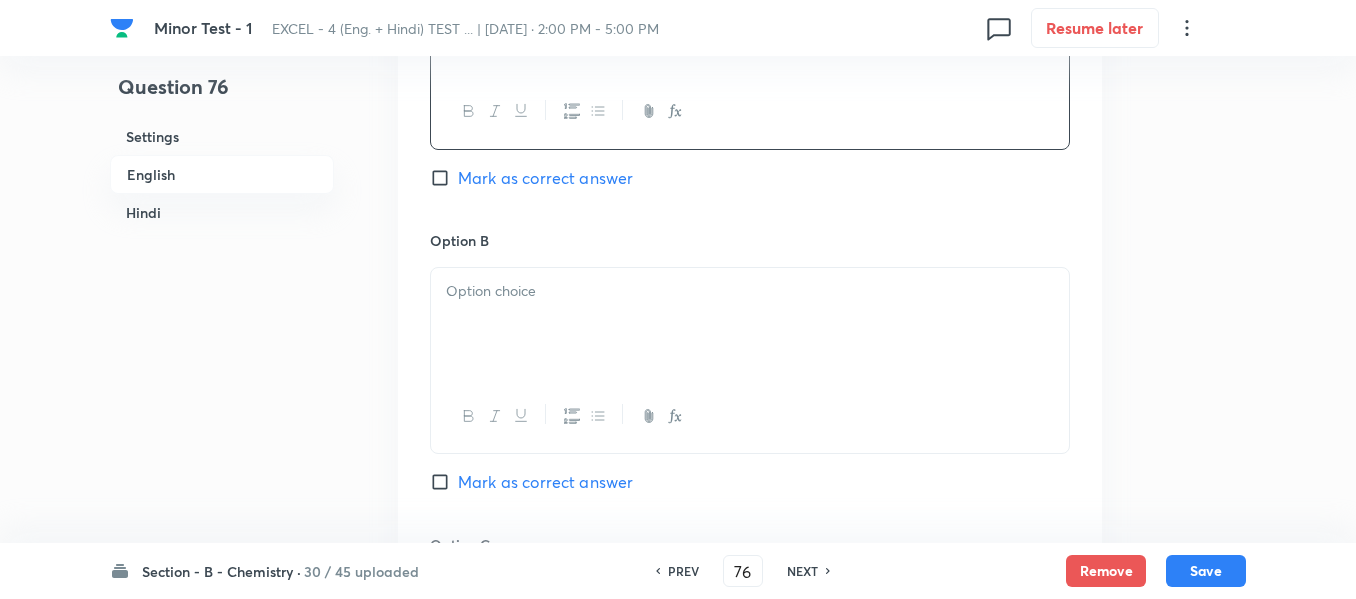 scroll, scrollTop: 1100, scrollLeft: 0, axis: vertical 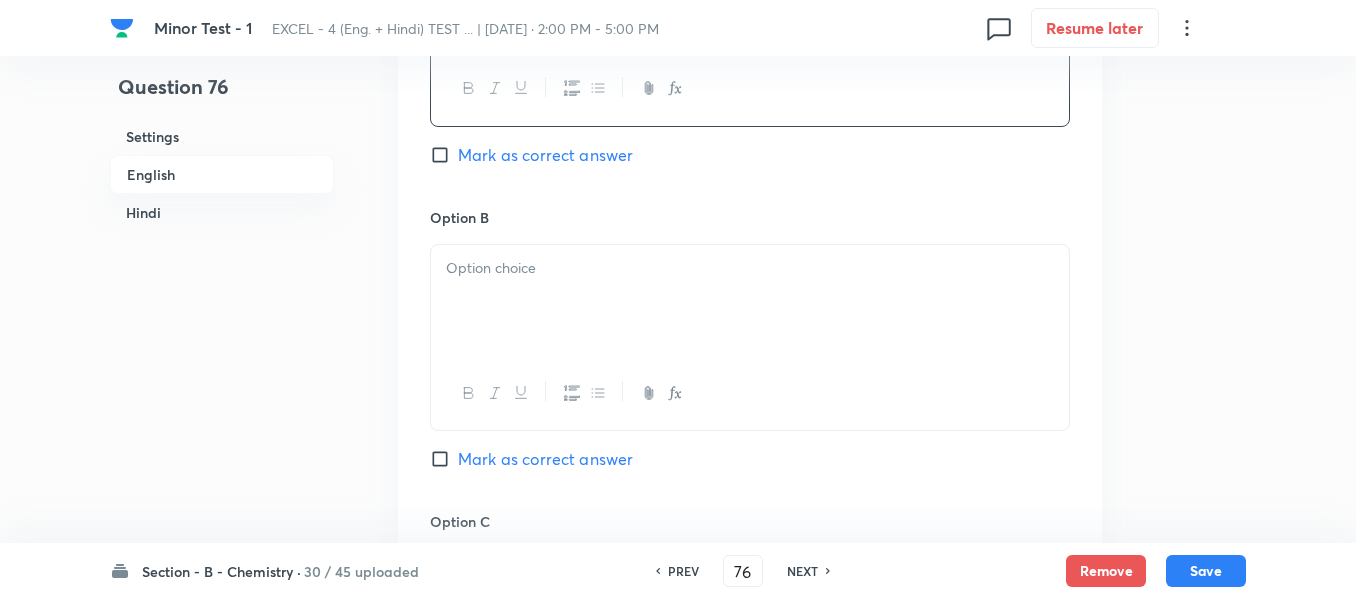 click at bounding box center (750, 268) 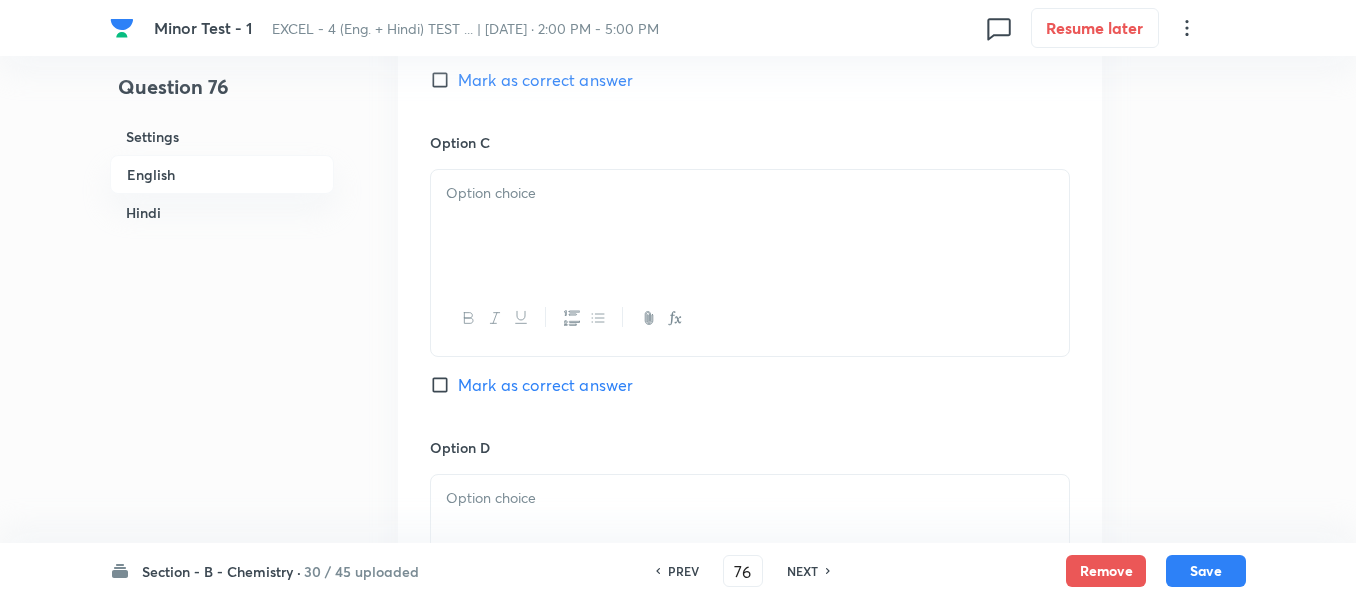 scroll, scrollTop: 1500, scrollLeft: 0, axis: vertical 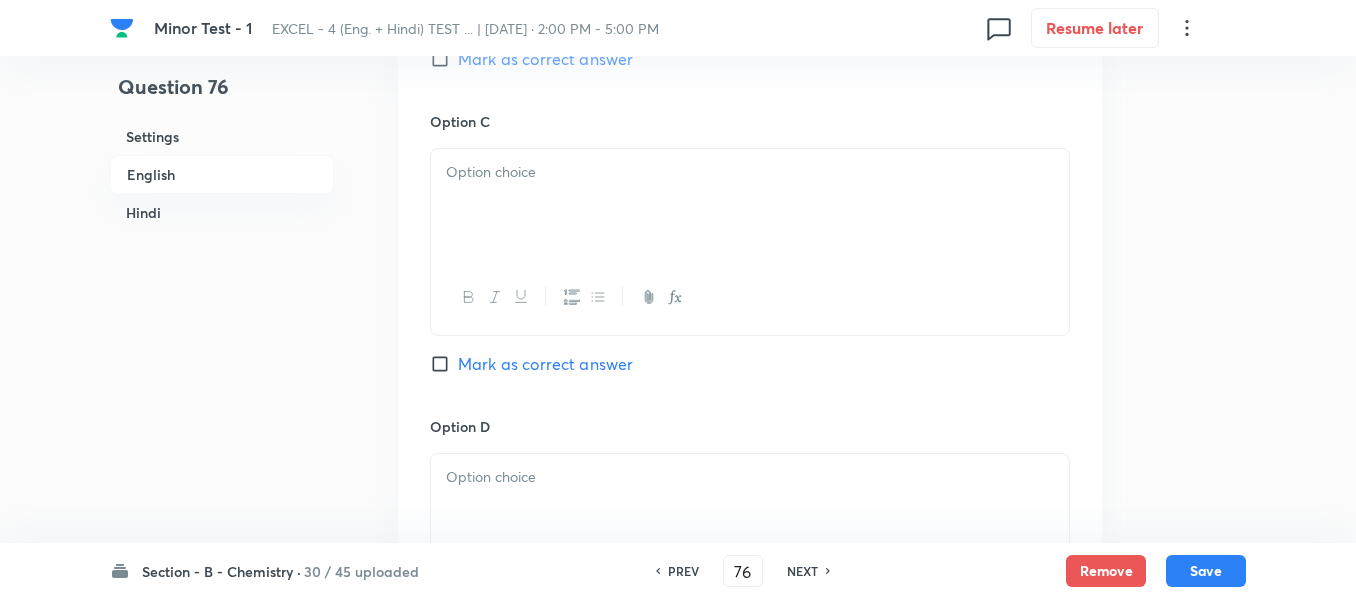 click at bounding box center (750, 172) 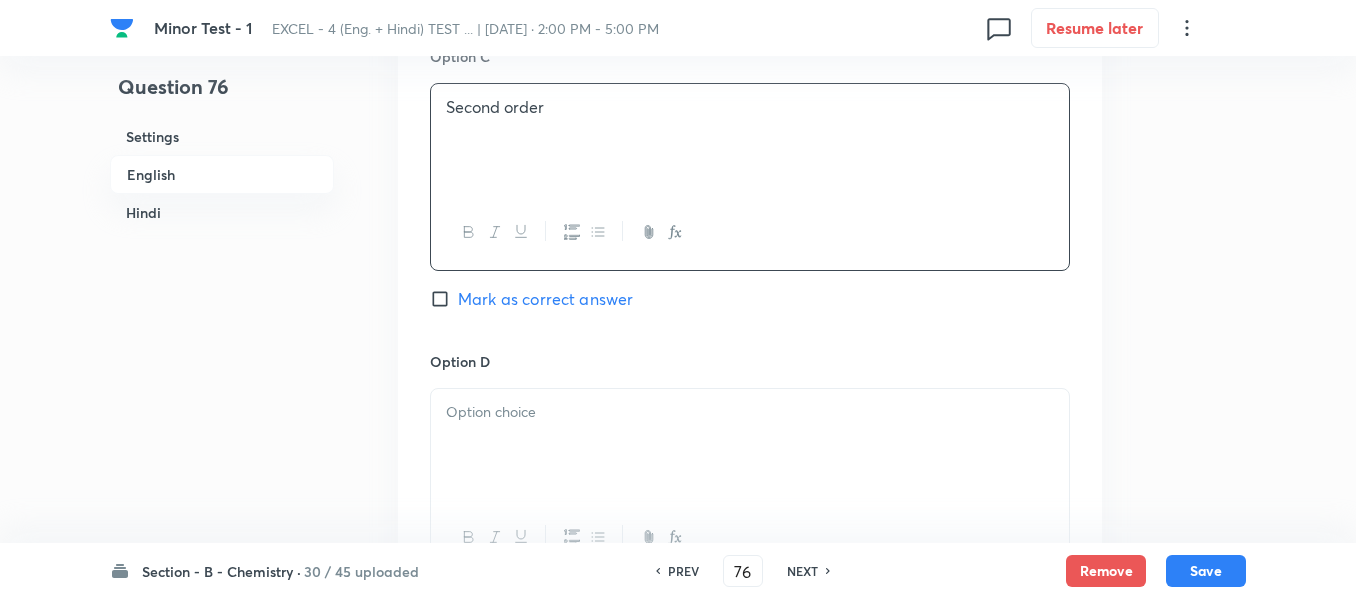 scroll, scrollTop: 1700, scrollLeft: 0, axis: vertical 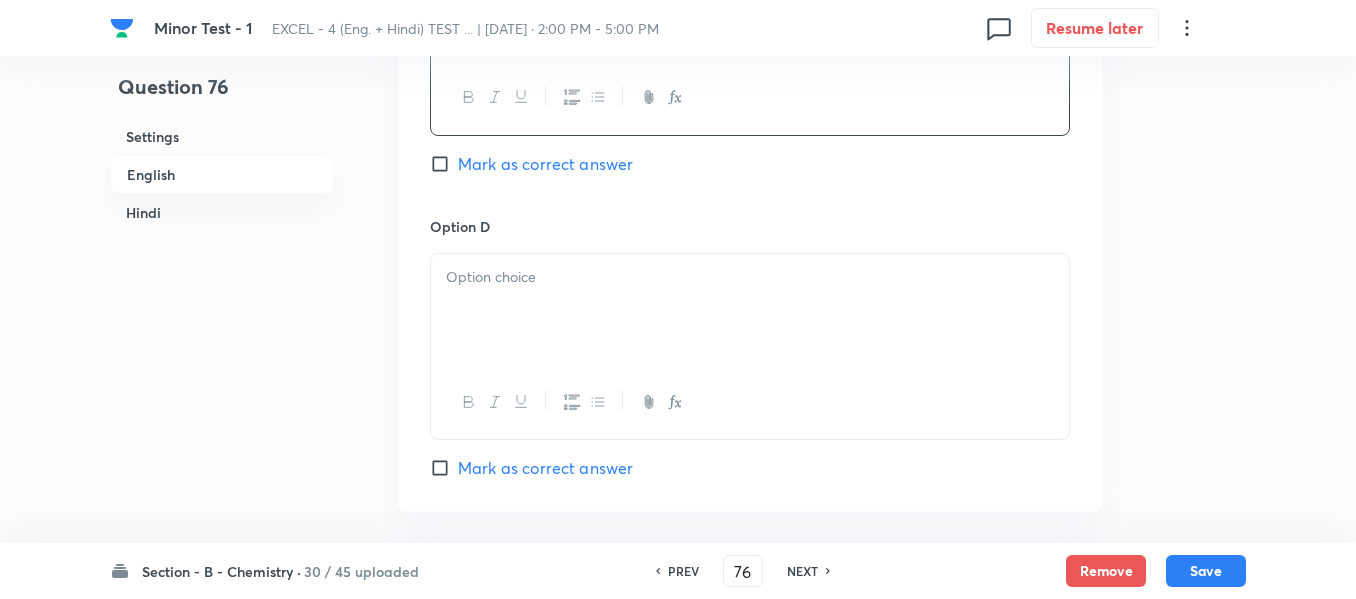 click at bounding box center (750, 277) 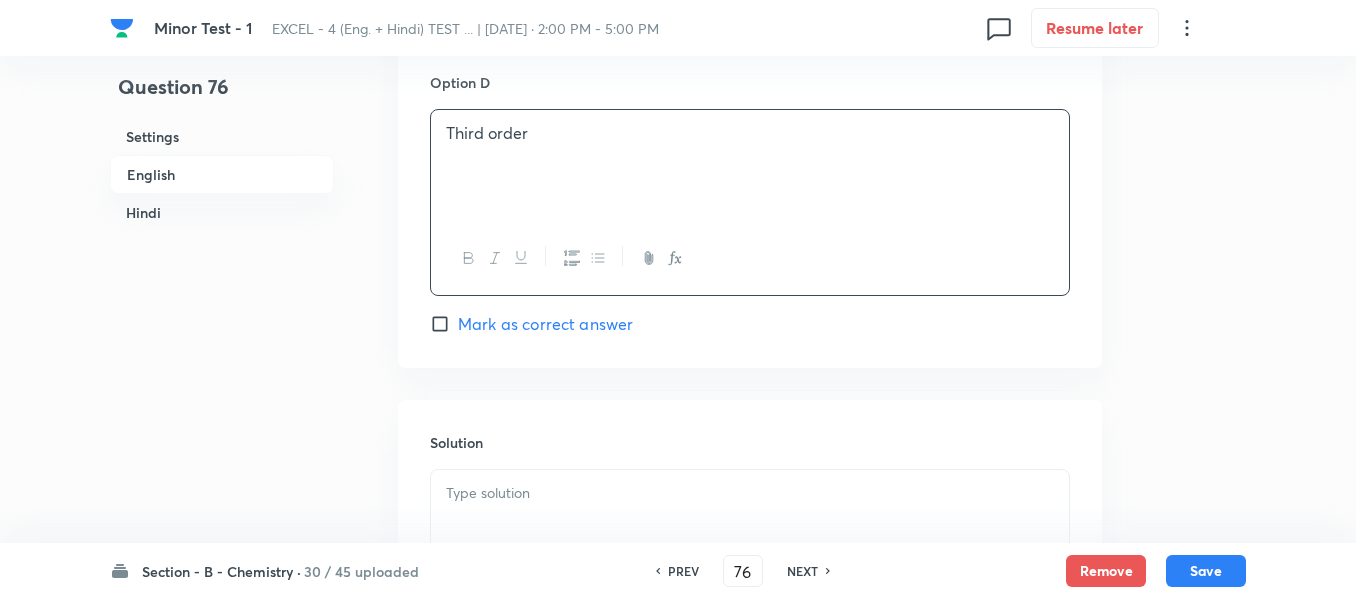 scroll, scrollTop: 1900, scrollLeft: 0, axis: vertical 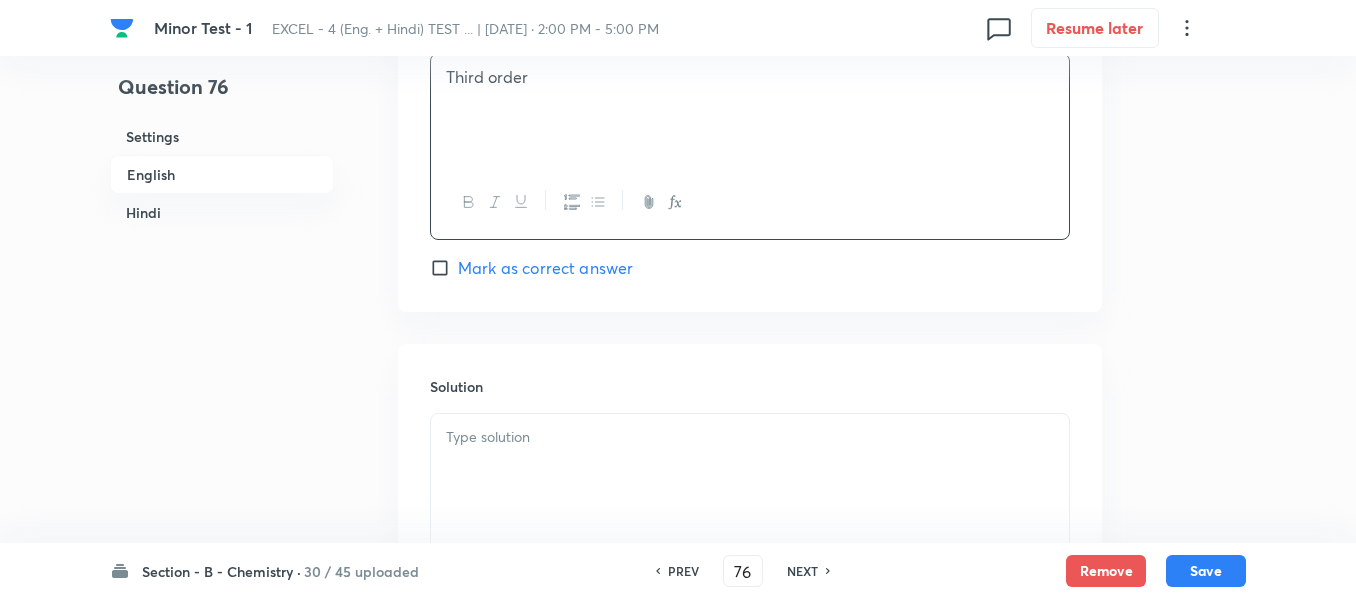 click at bounding box center [750, 437] 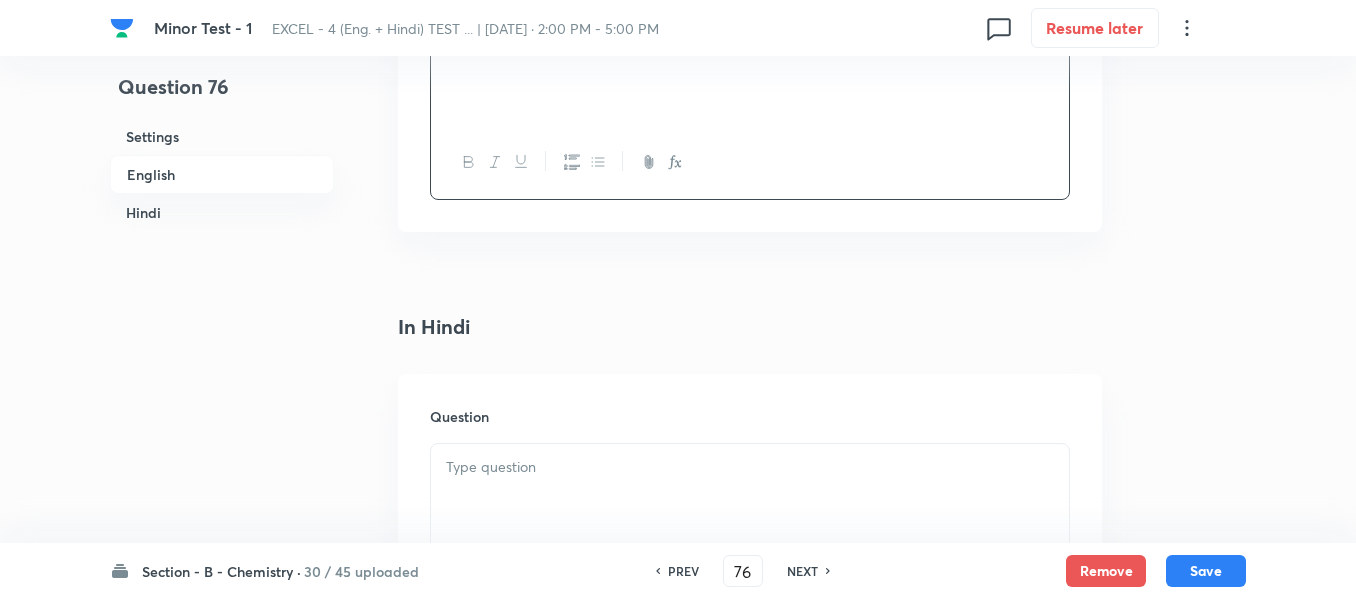 scroll, scrollTop: 2400, scrollLeft: 0, axis: vertical 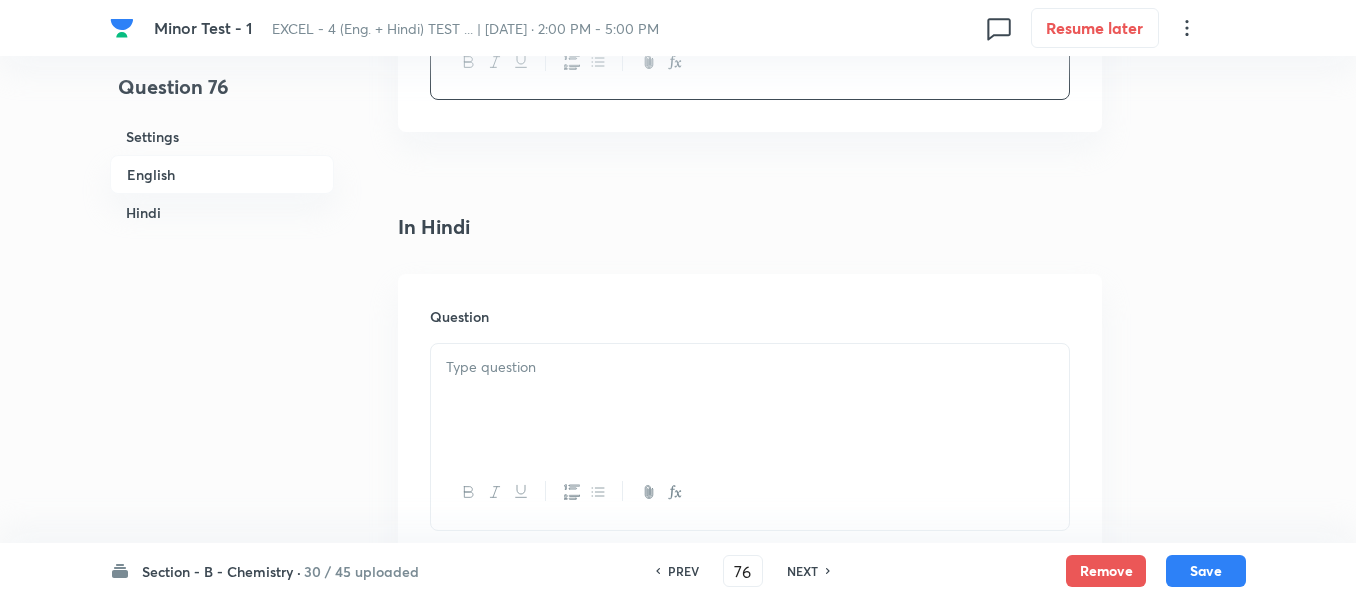 click at bounding box center [750, 400] 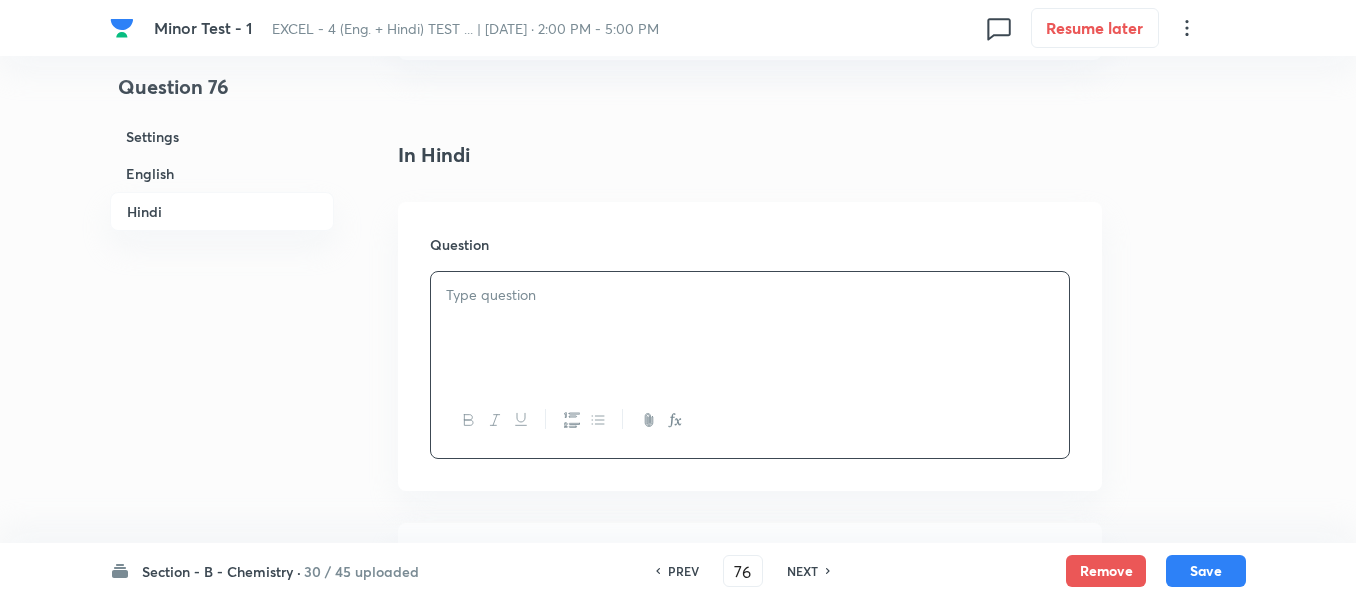scroll, scrollTop: 2600, scrollLeft: 0, axis: vertical 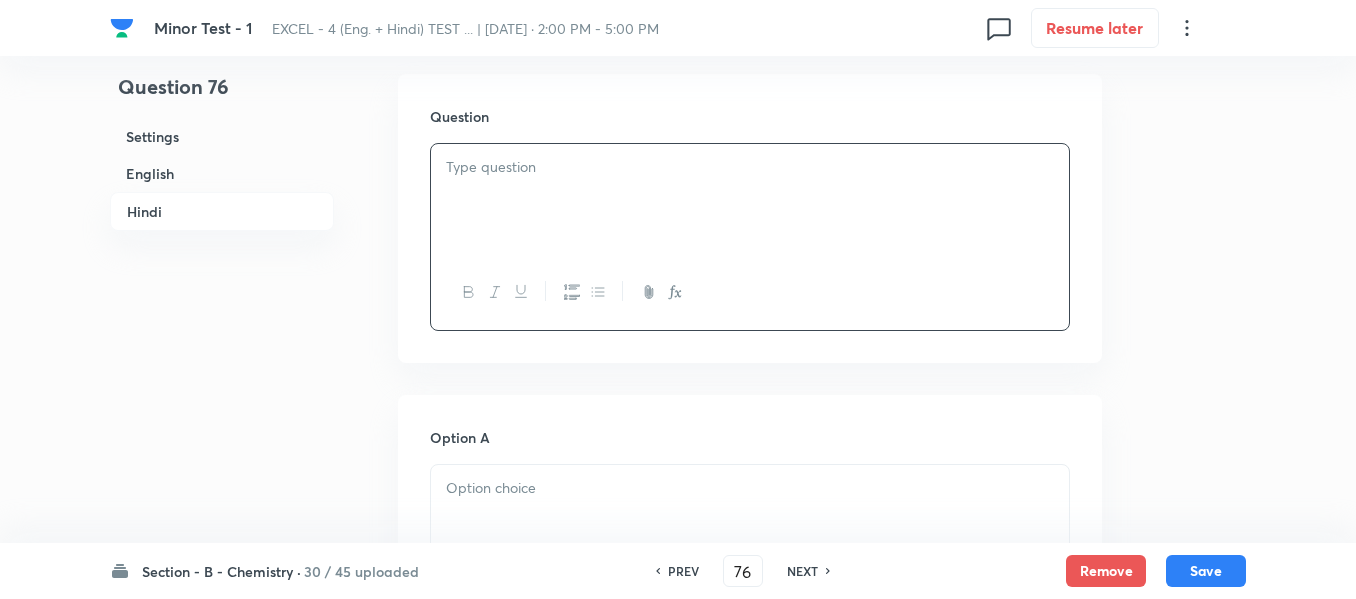click at bounding box center [750, 167] 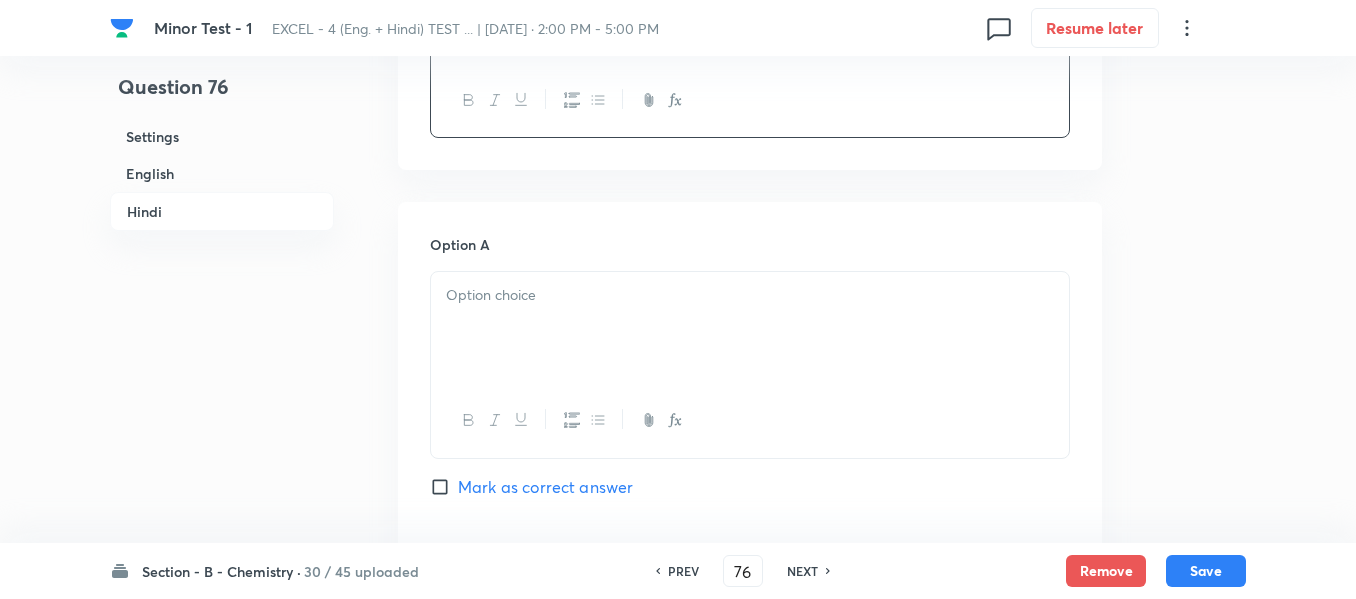 scroll, scrollTop: 2800, scrollLeft: 0, axis: vertical 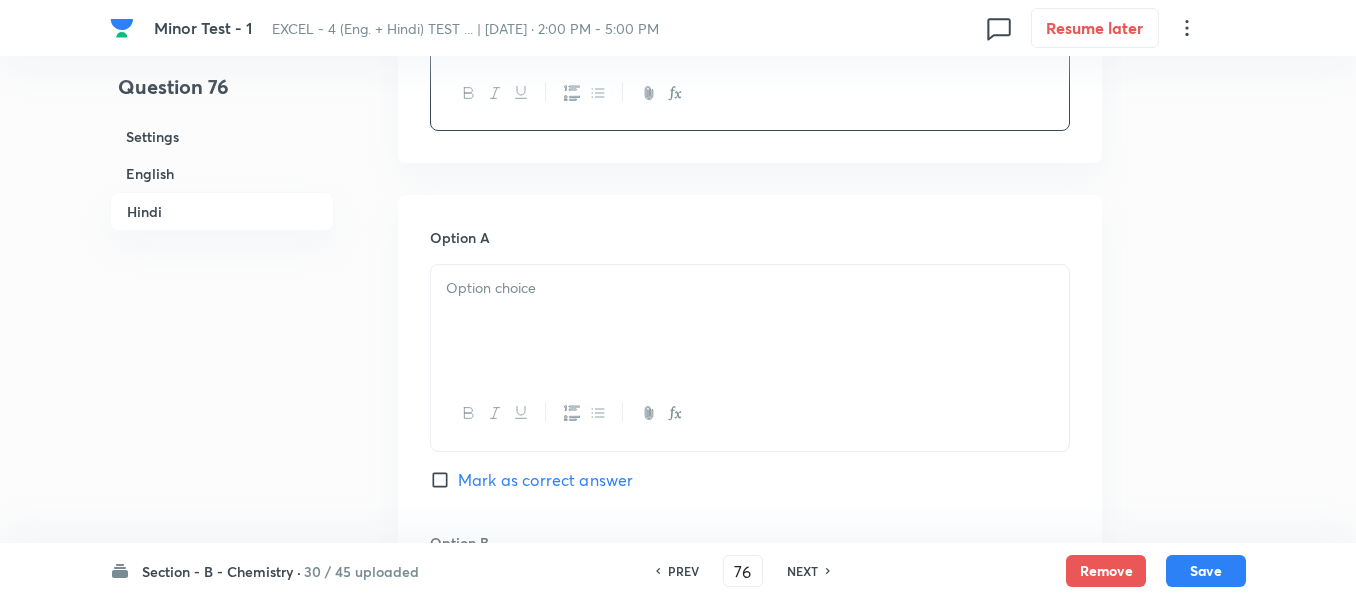 click at bounding box center (750, 288) 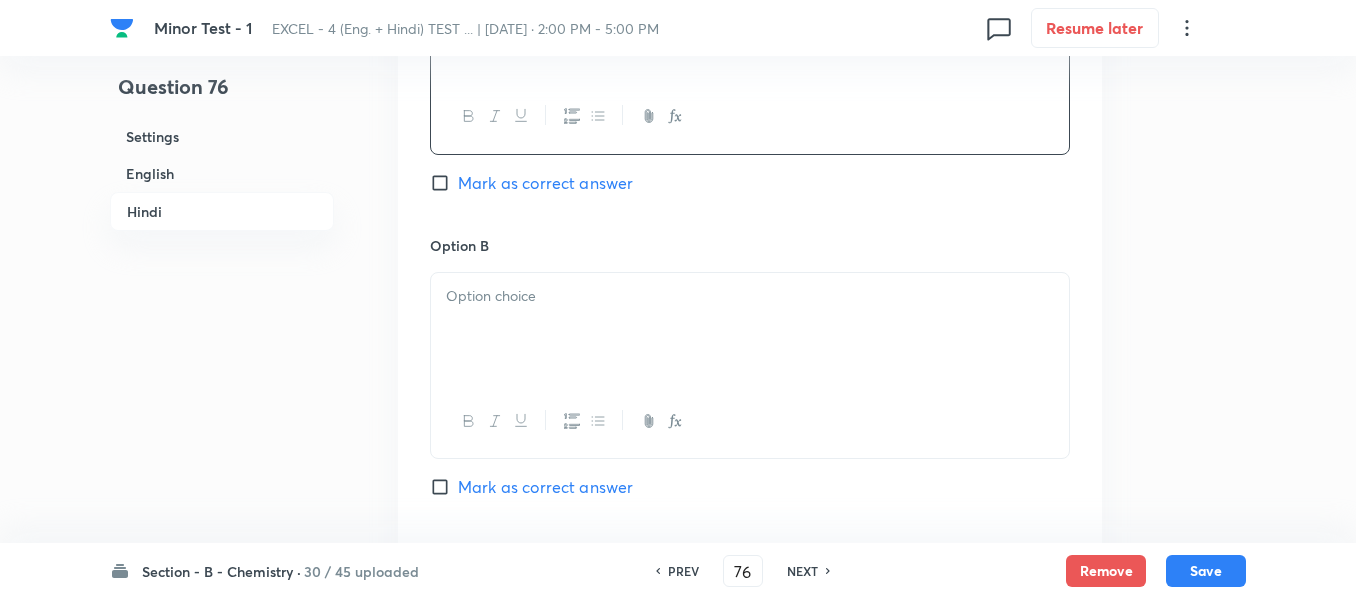 scroll, scrollTop: 3100, scrollLeft: 0, axis: vertical 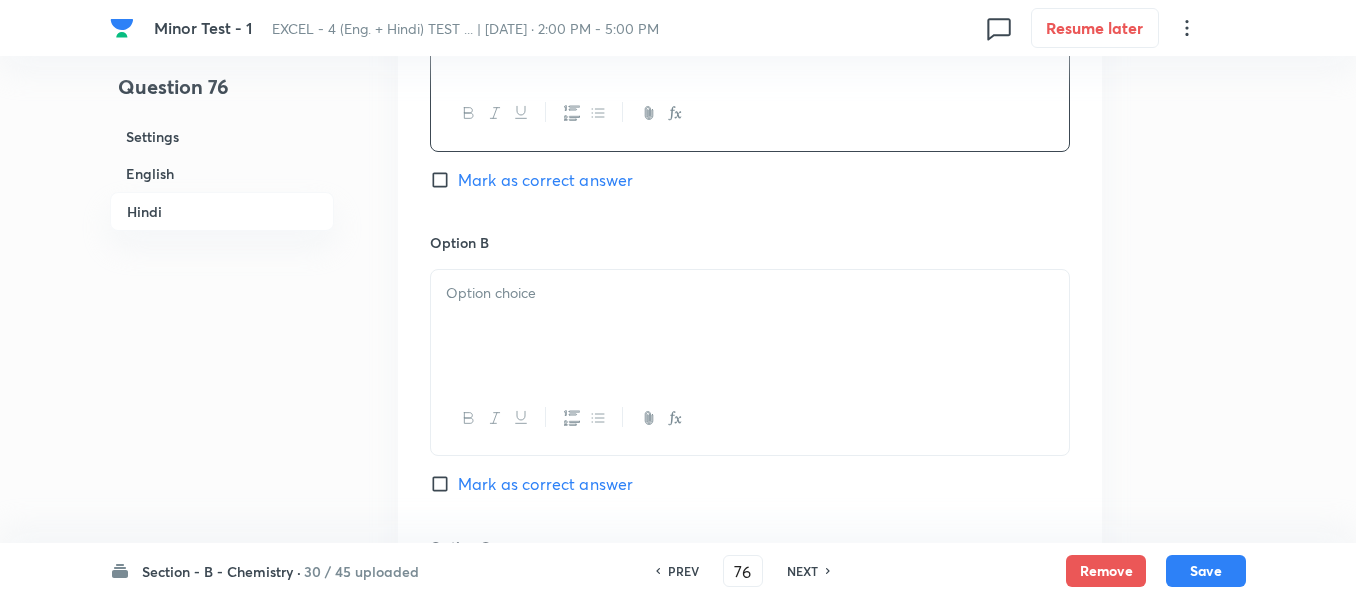 click at bounding box center [750, 293] 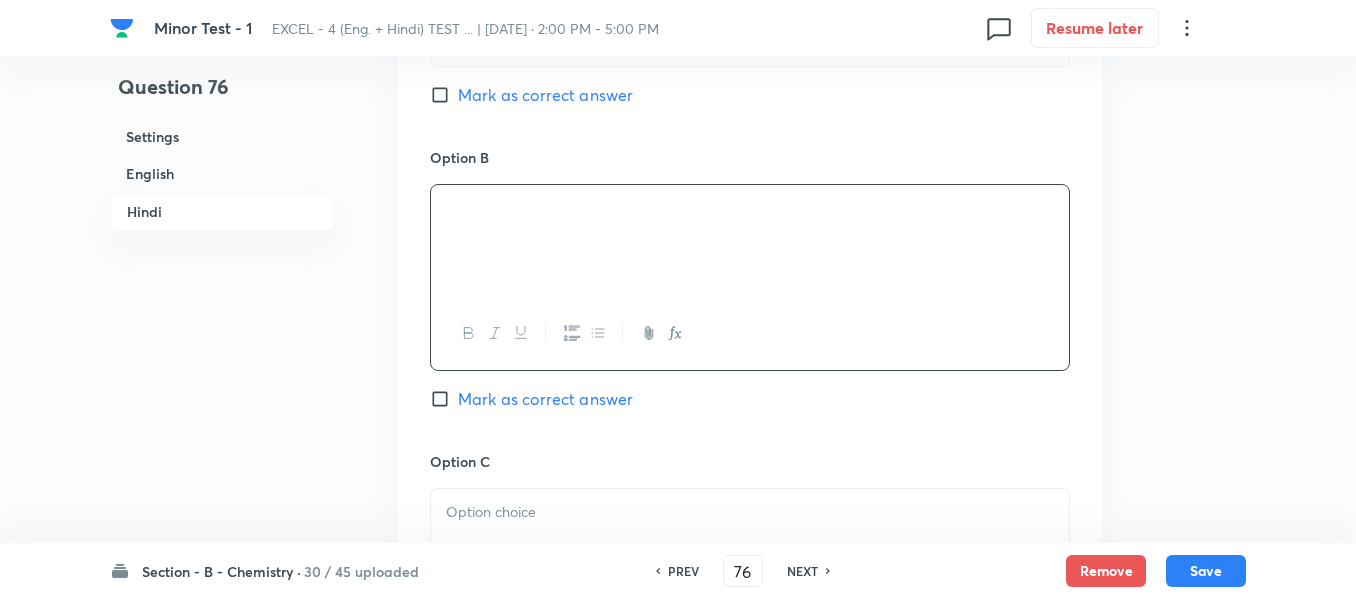 scroll, scrollTop: 3300, scrollLeft: 0, axis: vertical 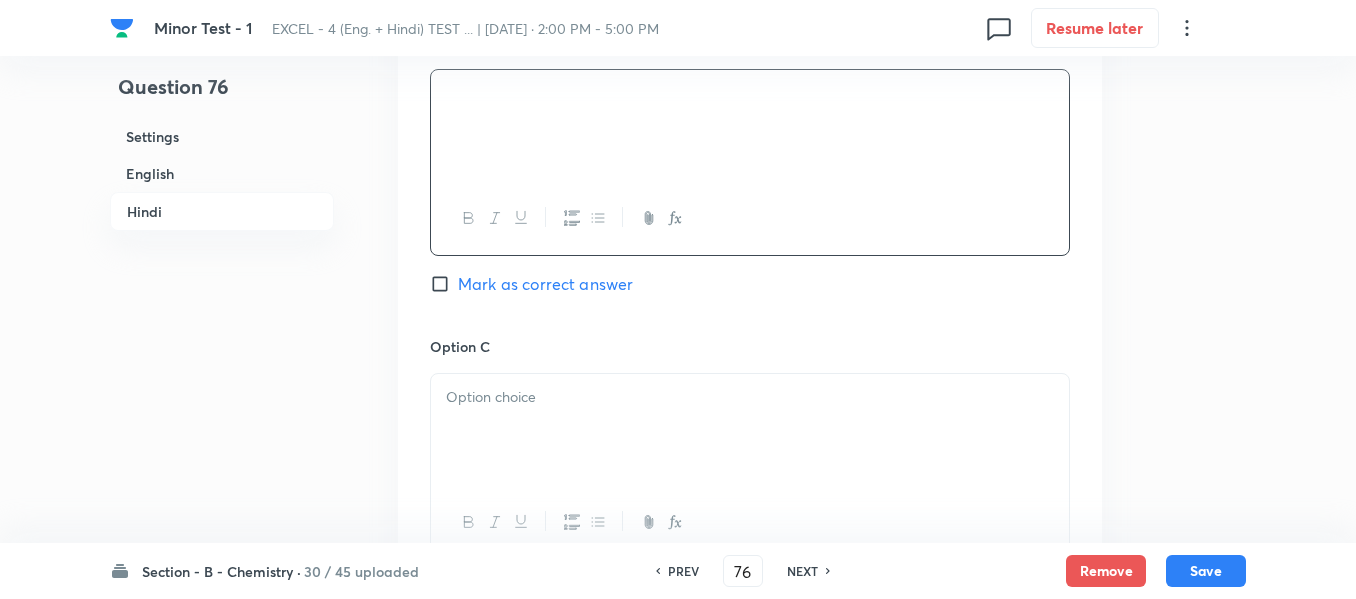 click at bounding box center (750, 397) 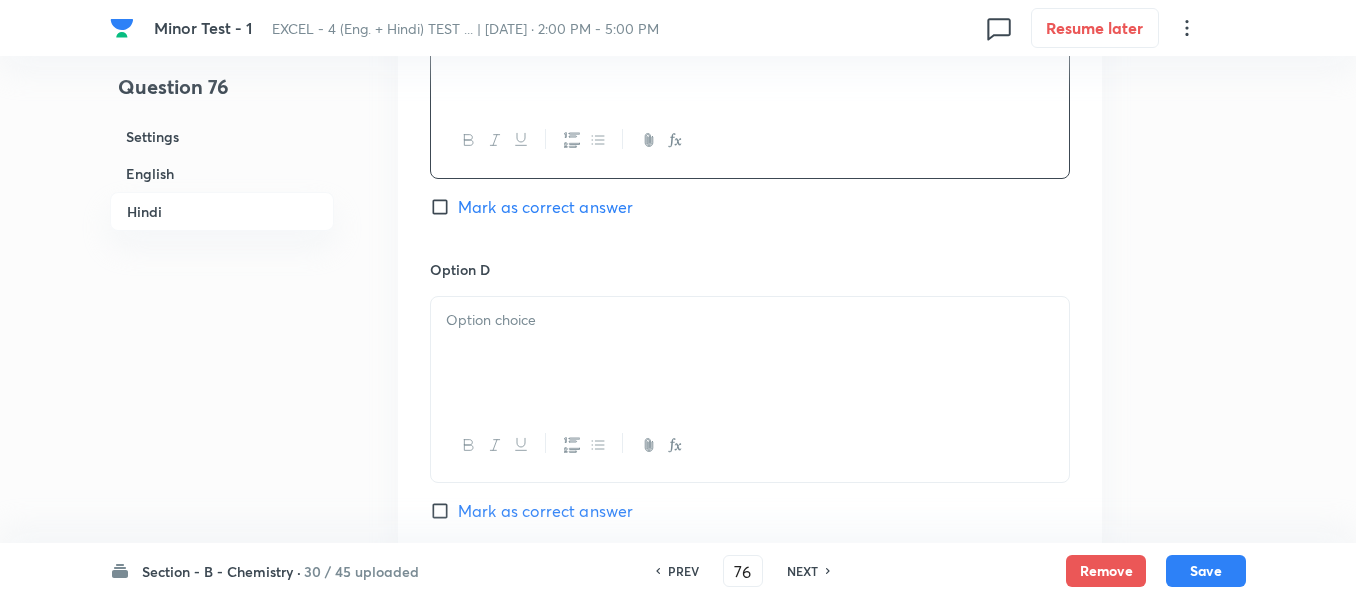 scroll, scrollTop: 3700, scrollLeft: 0, axis: vertical 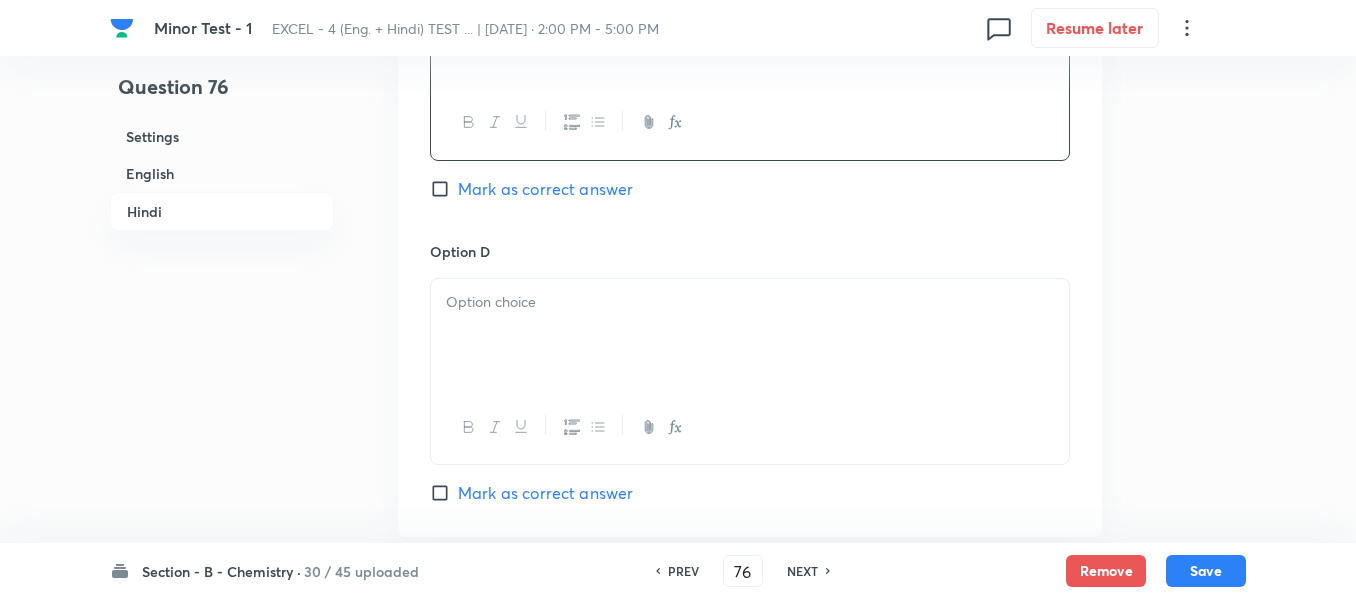 click at bounding box center [750, 302] 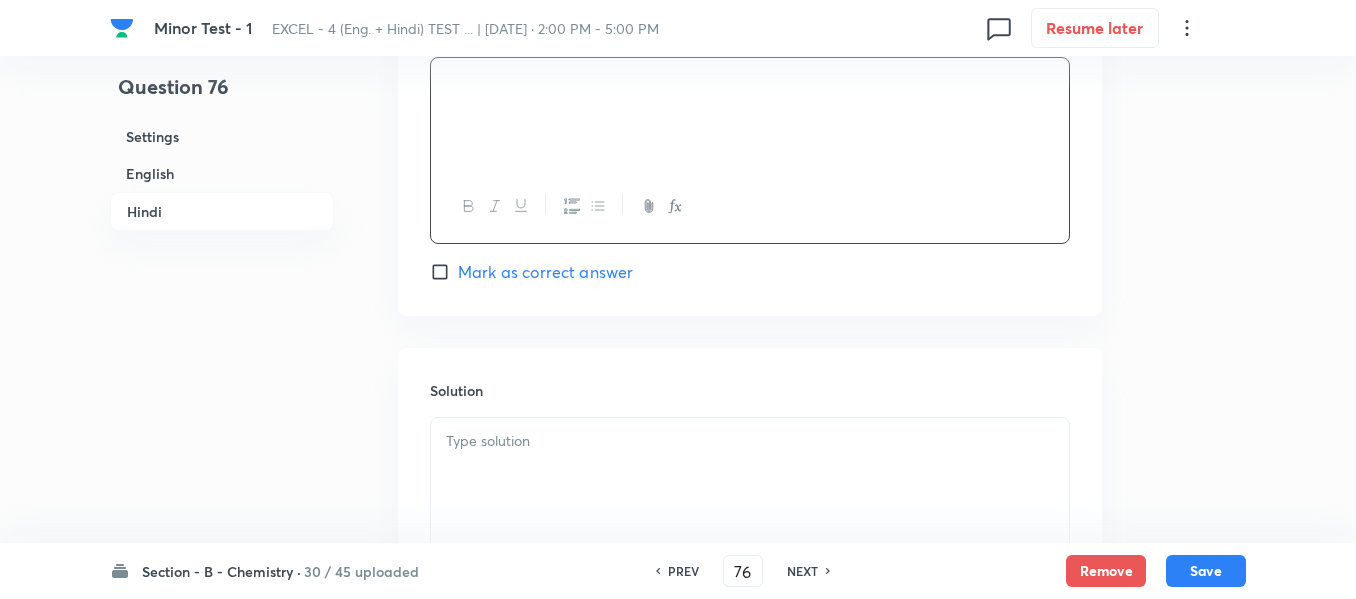 scroll, scrollTop: 4000, scrollLeft: 0, axis: vertical 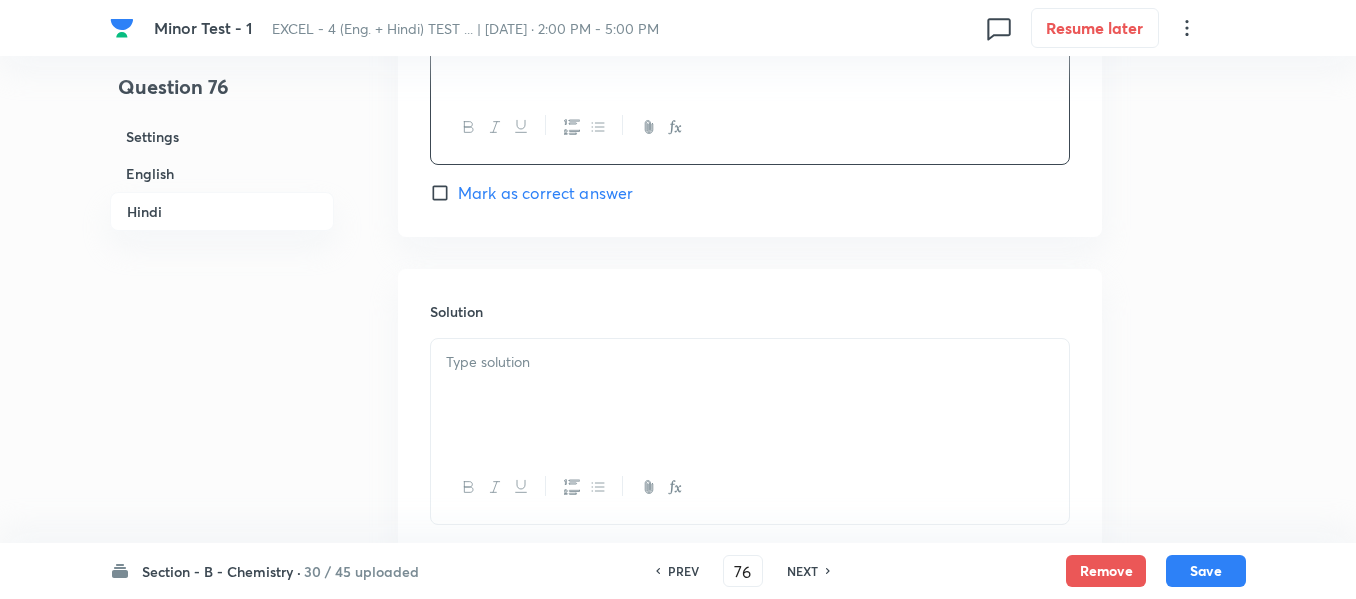 click at bounding box center [750, 362] 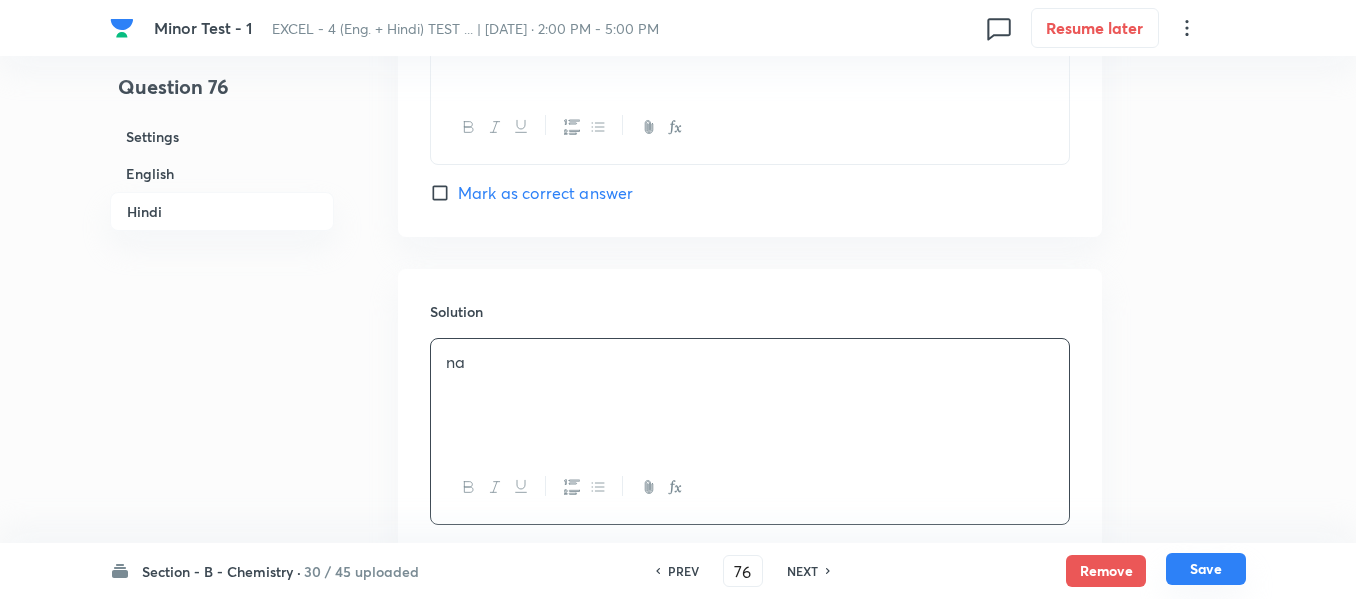 click on "Save" at bounding box center [1206, 569] 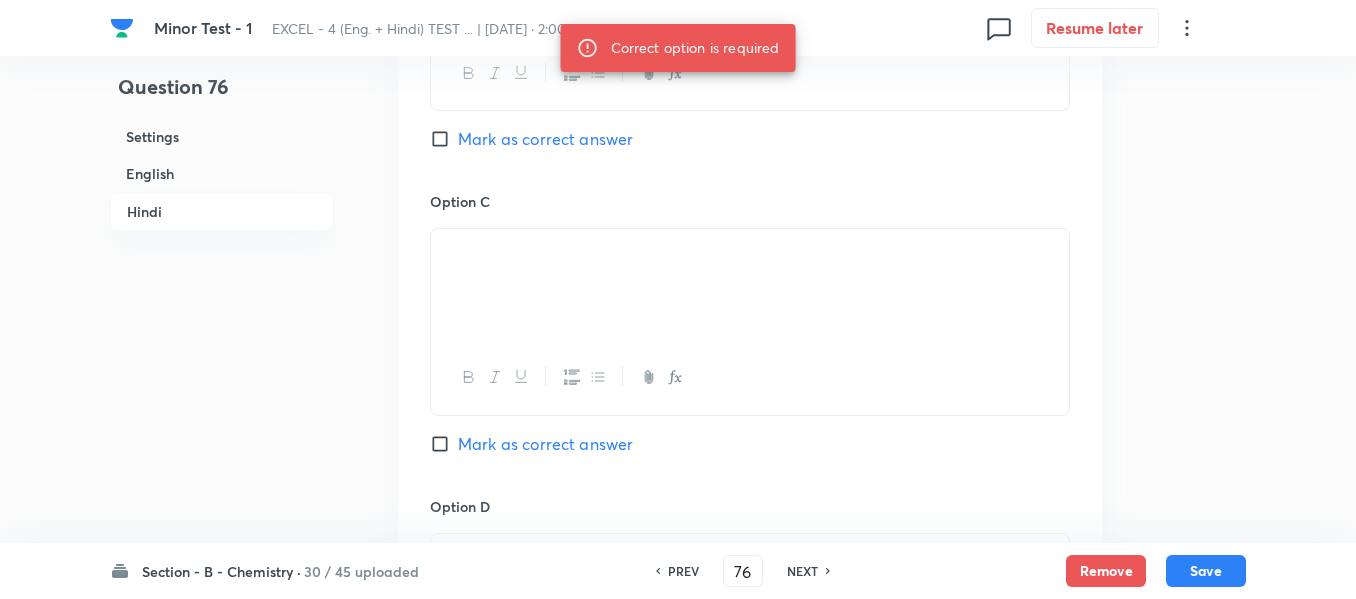 scroll, scrollTop: 3434, scrollLeft: 0, axis: vertical 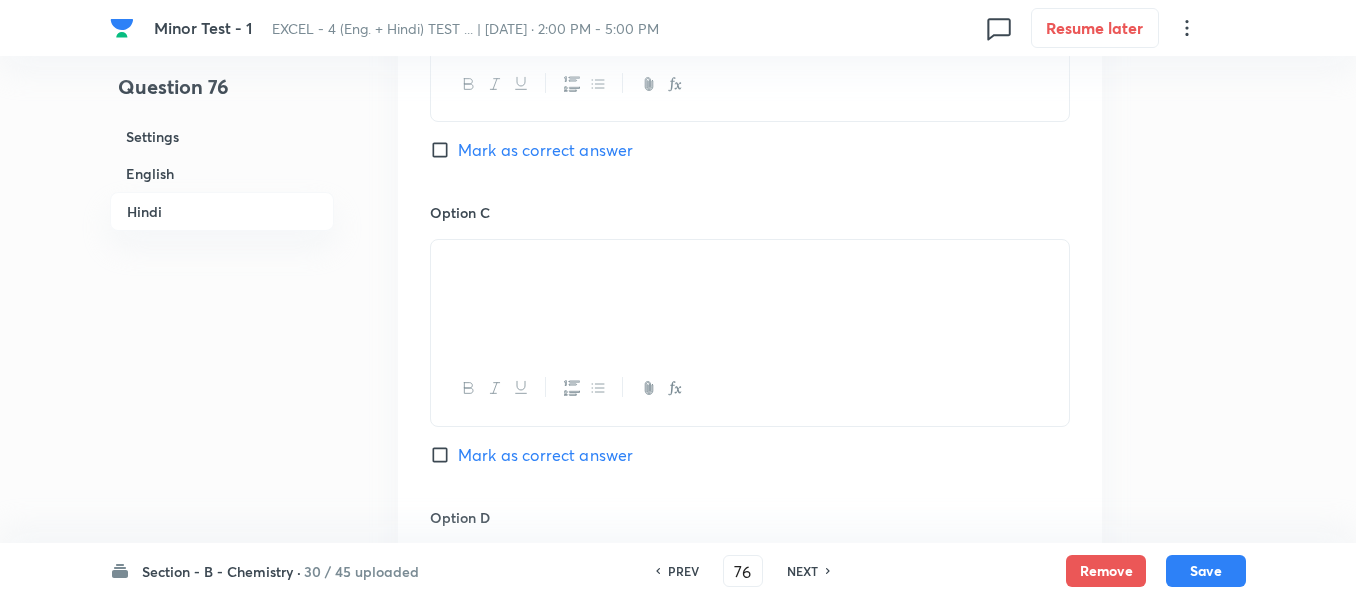 drag, startPoint x: 441, startPoint y: 456, endPoint x: 681, endPoint y: 454, distance: 240.00833 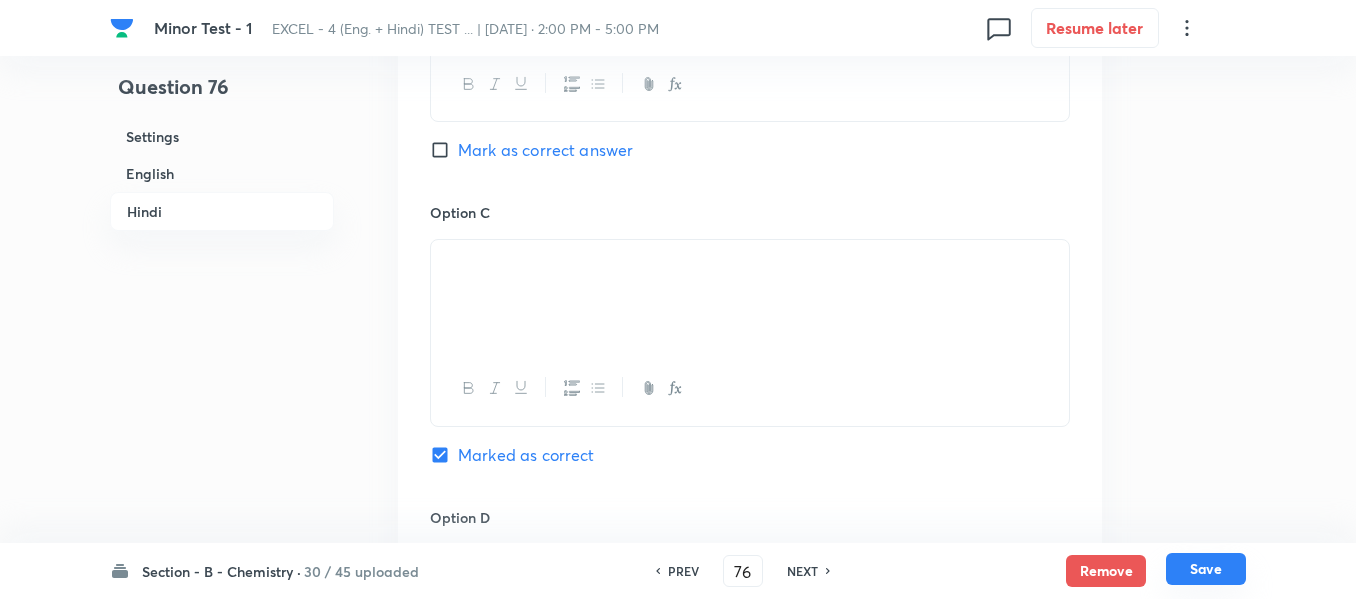 click on "Save" at bounding box center (1206, 569) 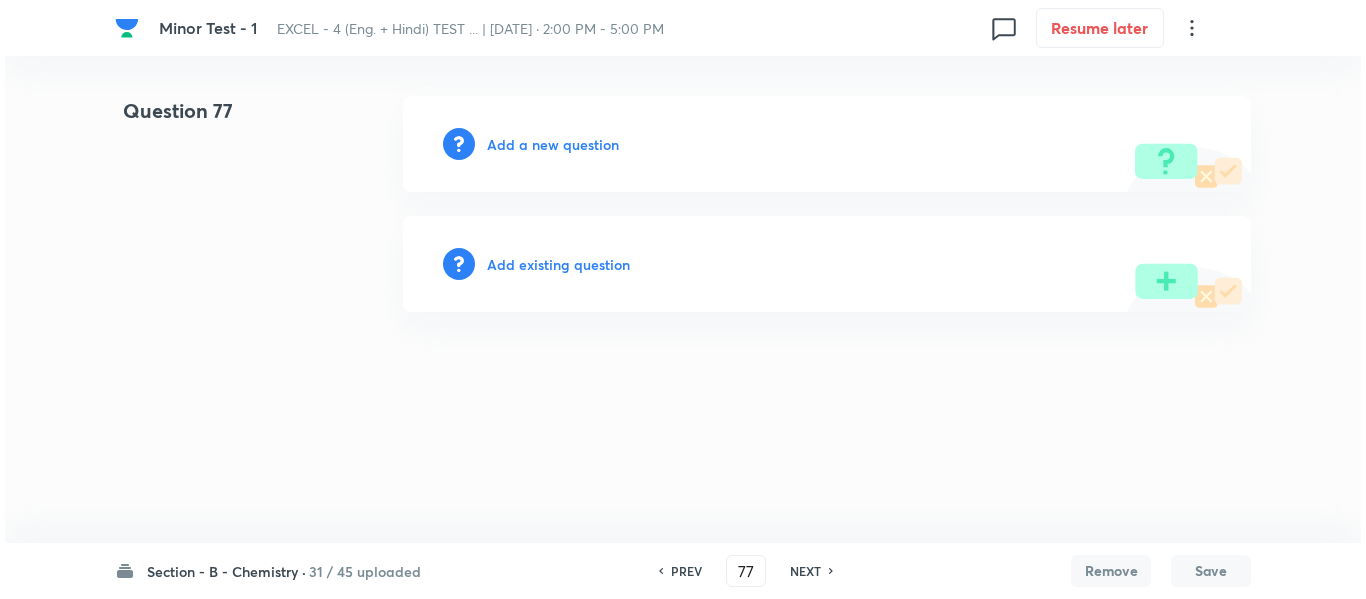 scroll, scrollTop: 0, scrollLeft: 0, axis: both 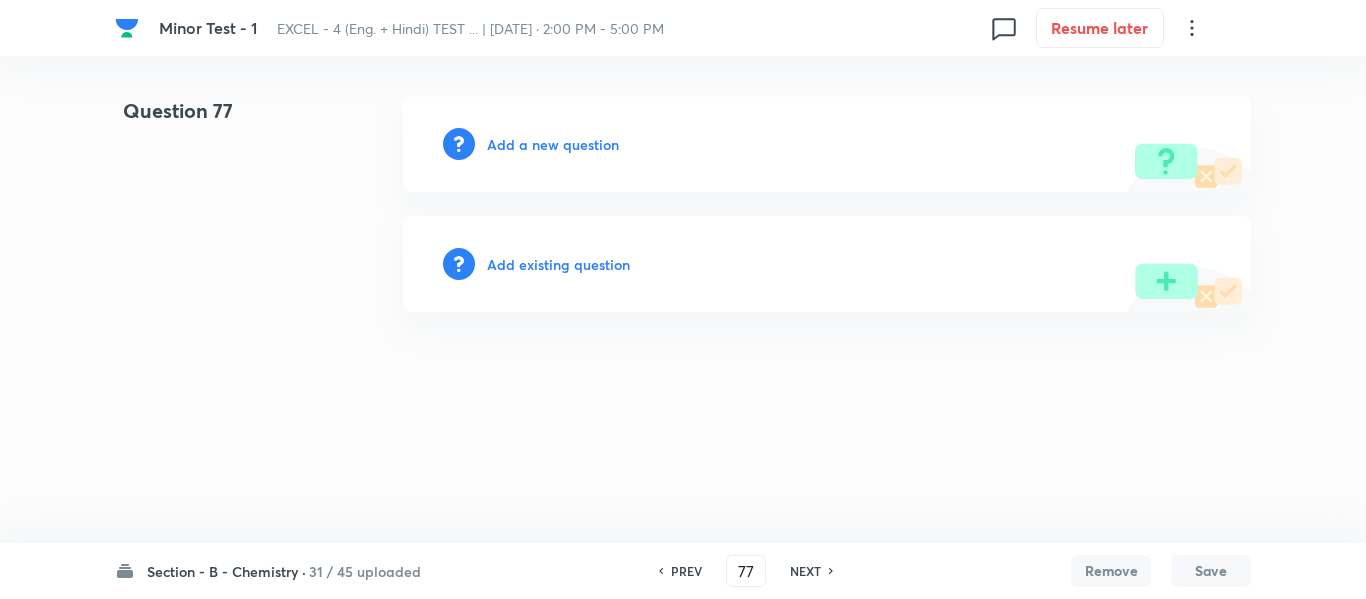 click on "Add a new question" at bounding box center (553, 144) 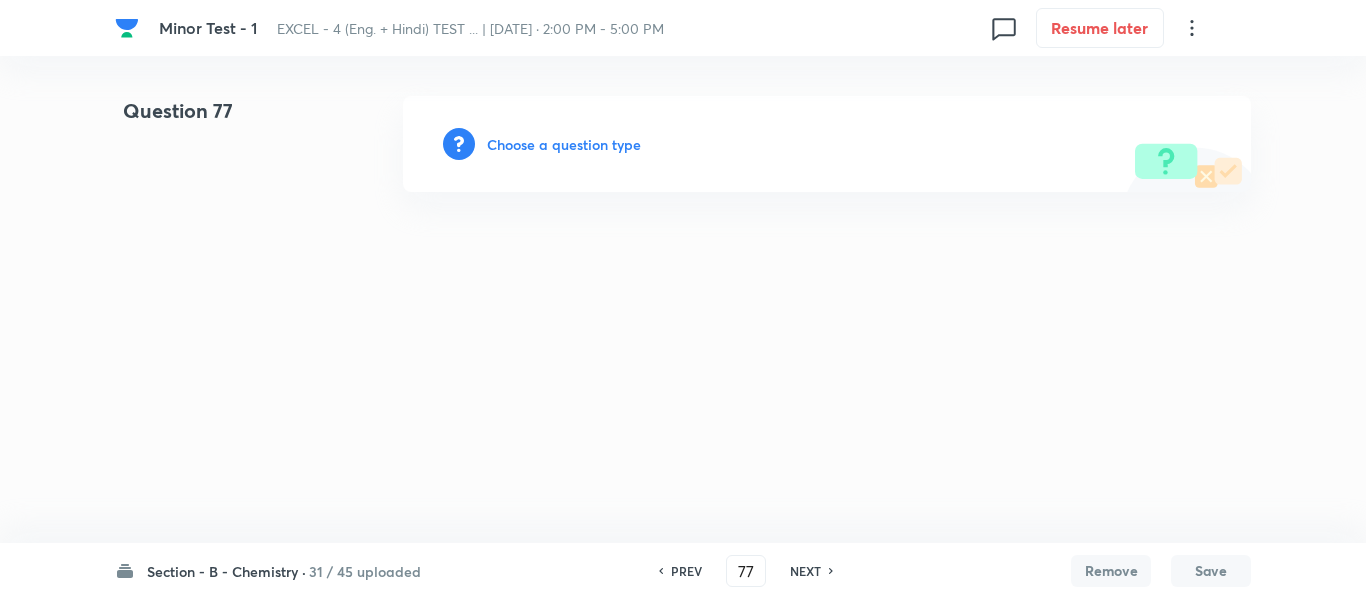 click on "Choose a question type" at bounding box center [564, 144] 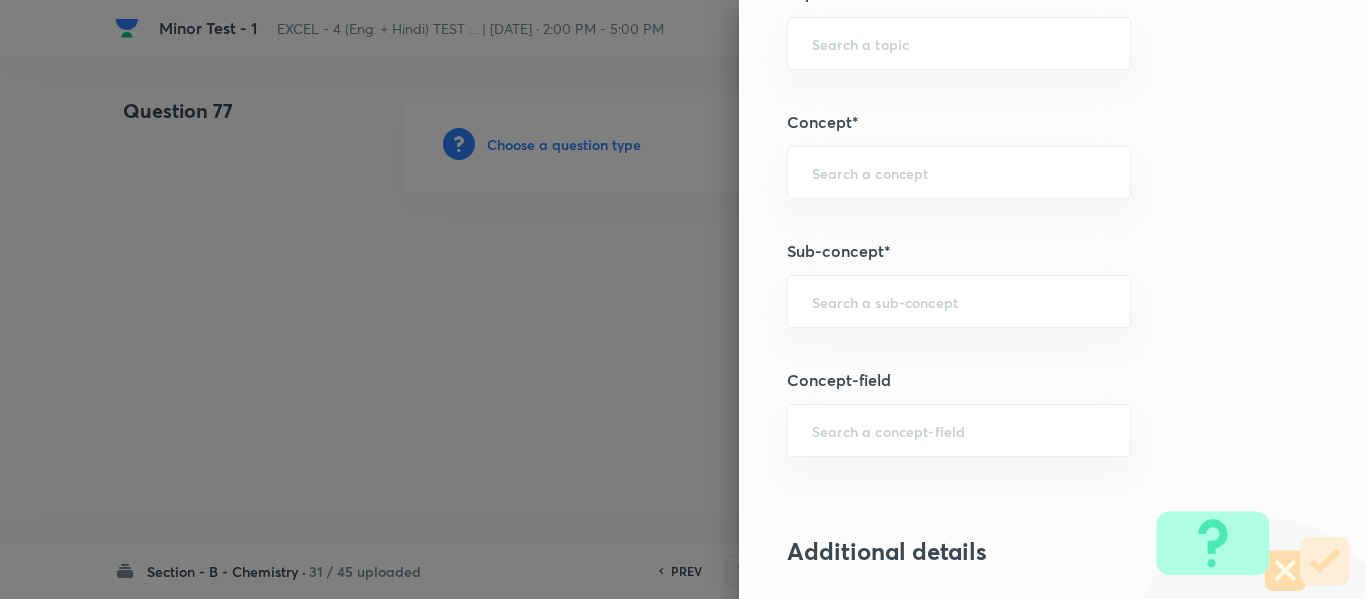scroll, scrollTop: 1200, scrollLeft: 0, axis: vertical 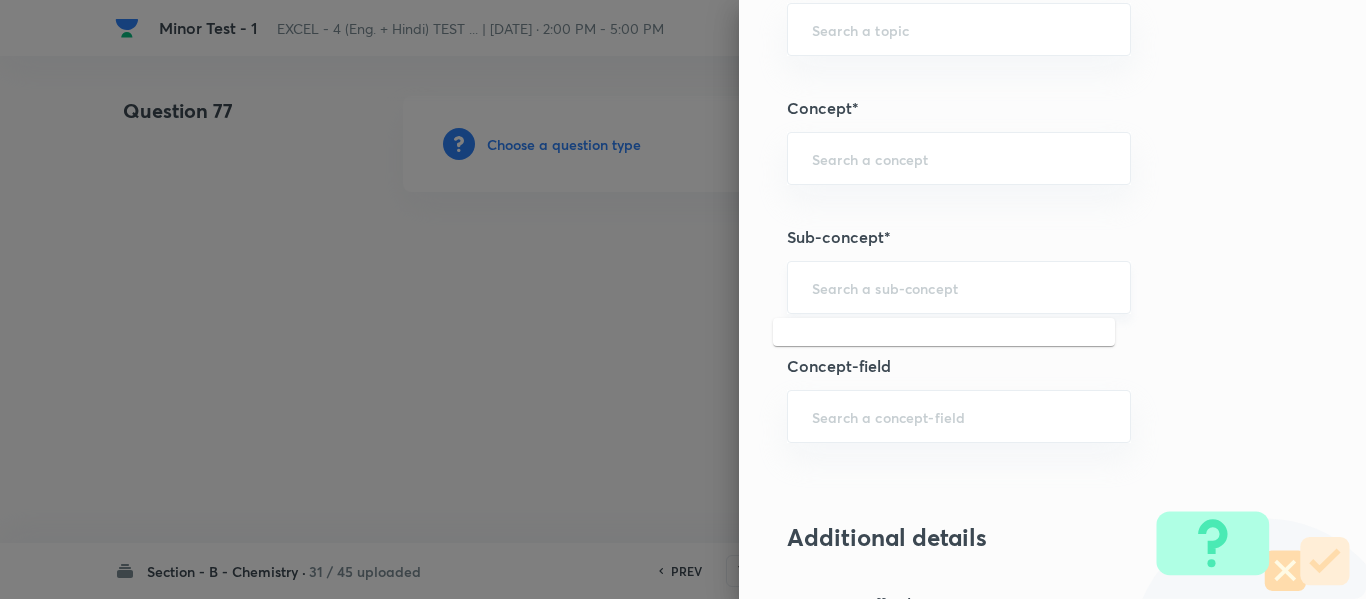 click at bounding box center (959, 287) 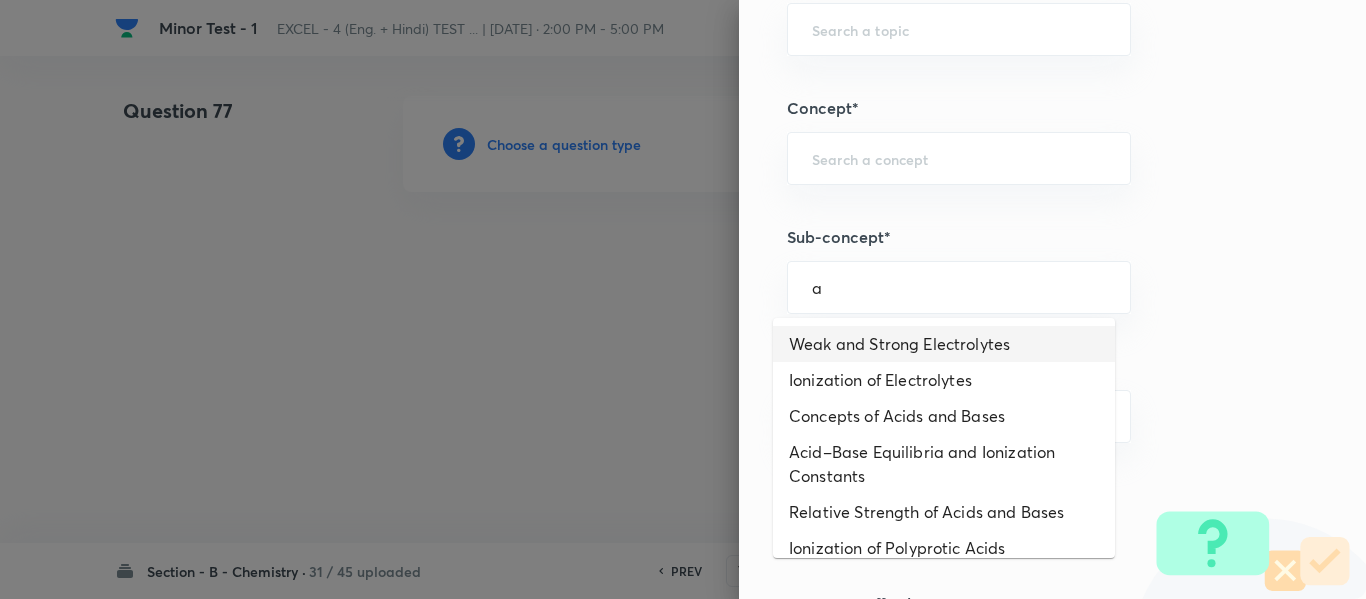 click on "Weak and Strong Electrolytes" at bounding box center [944, 344] 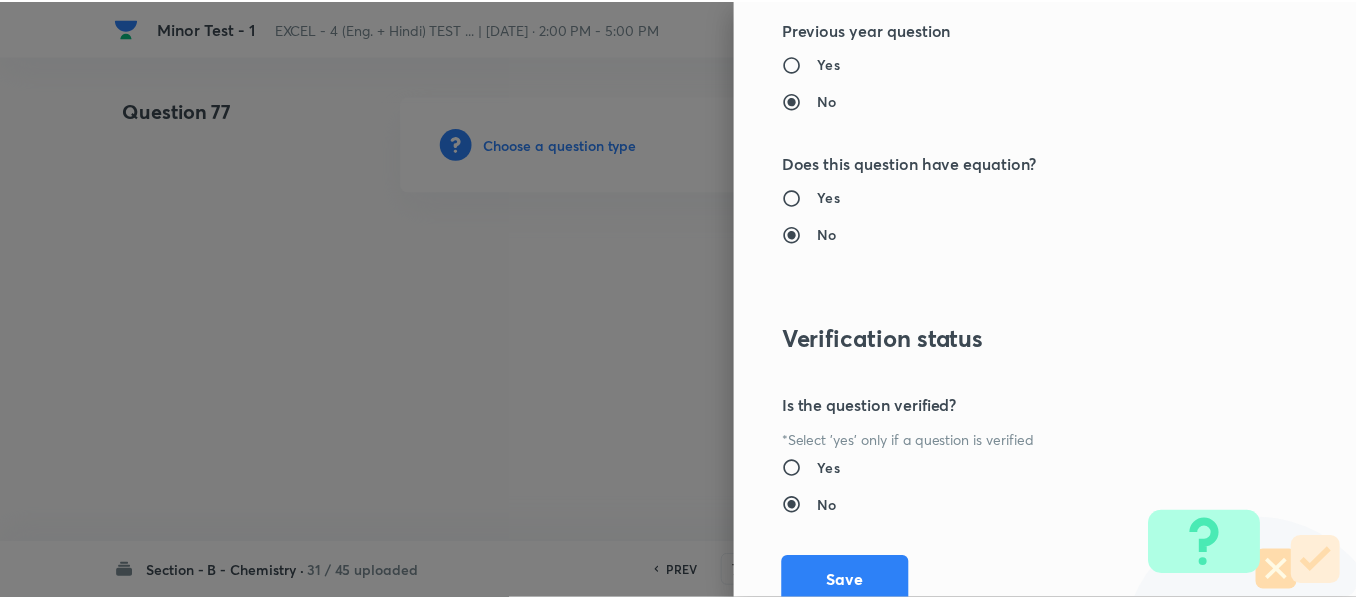 scroll, scrollTop: 2261, scrollLeft: 0, axis: vertical 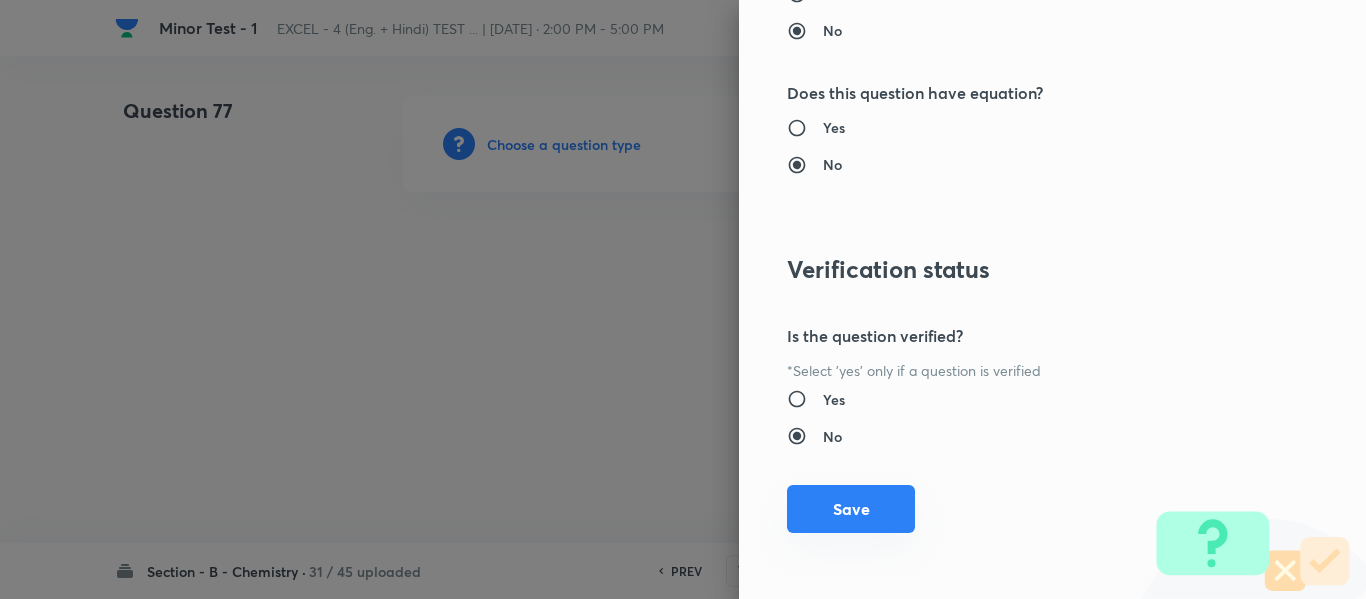 click on "Save" at bounding box center (851, 509) 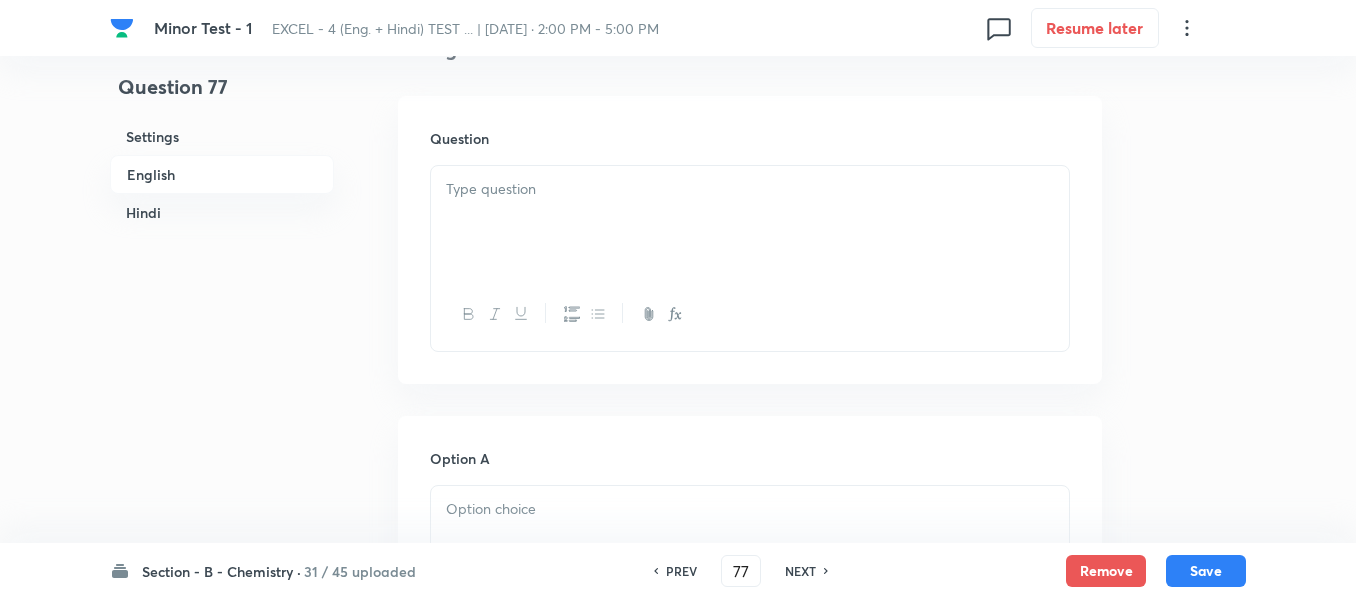 scroll, scrollTop: 600, scrollLeft: 0, axis: vertical 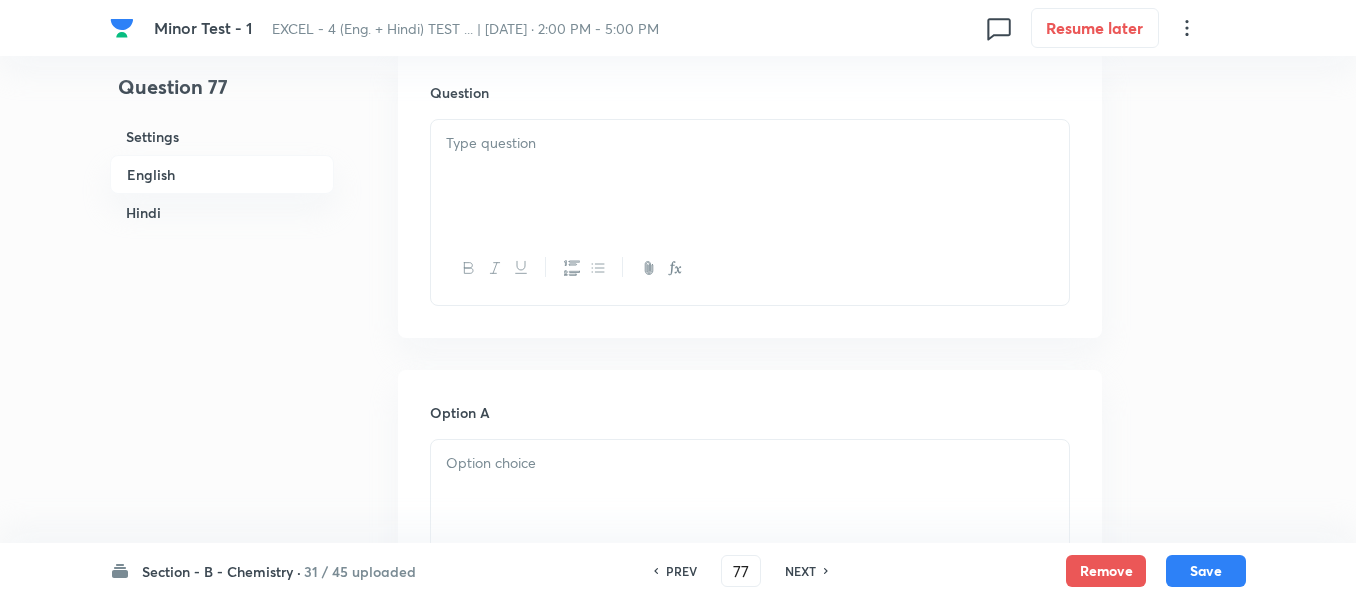 click at bounding box center (750, 176) 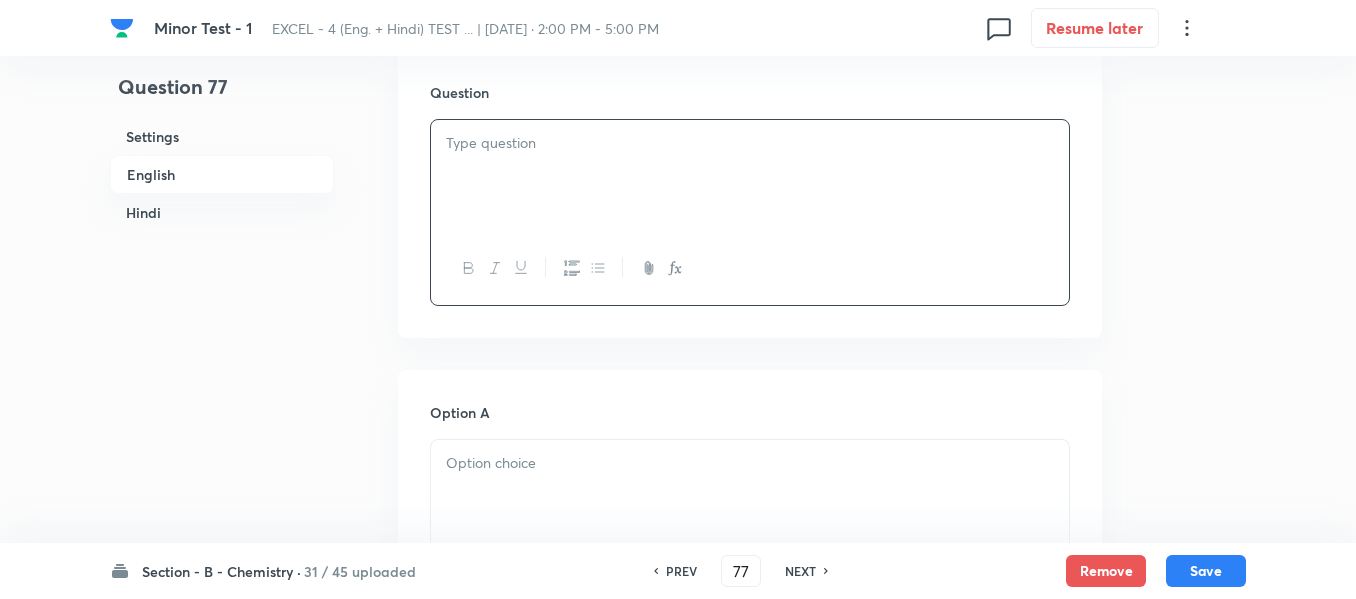 click at bounding box center (750, 176) 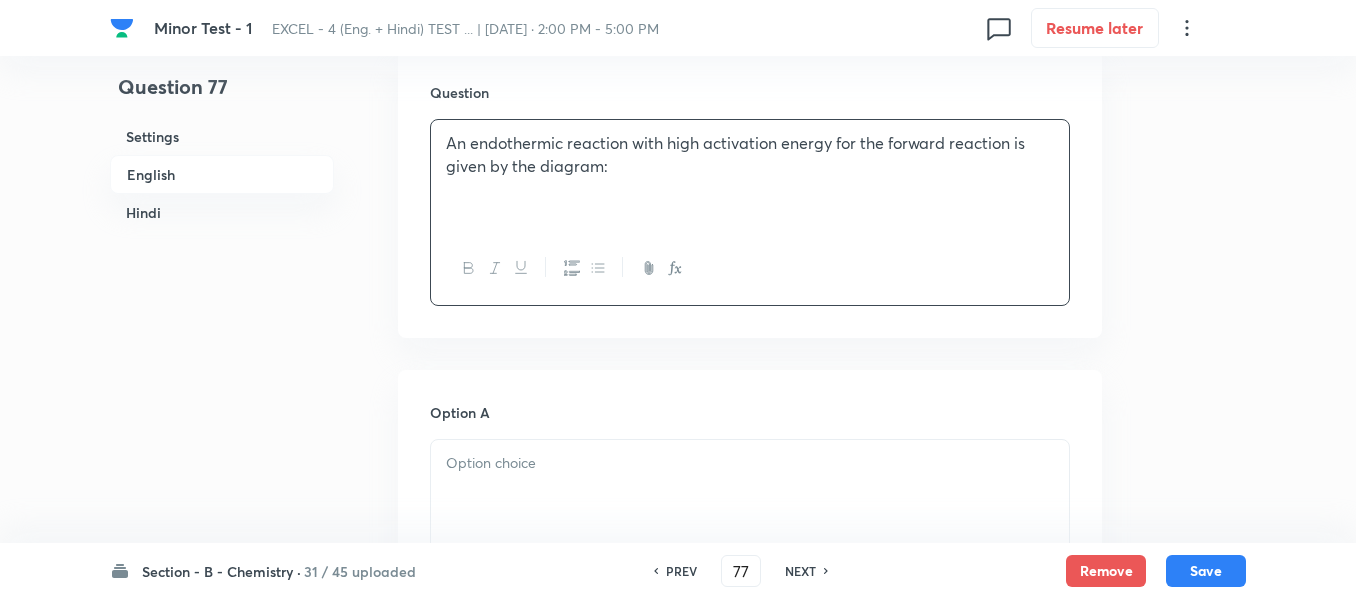click on "Hindi" at bounding box center [222, 212] 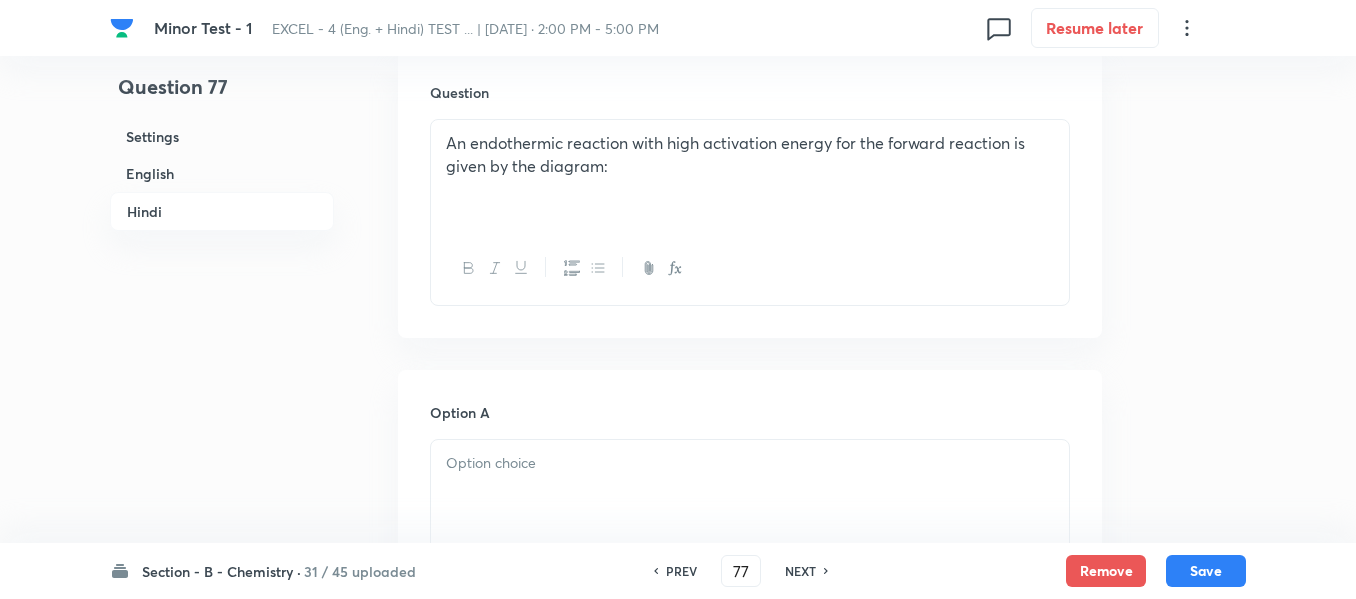 scroll, scrollTop: 2540, scrollLeft: 0, axis: vertical 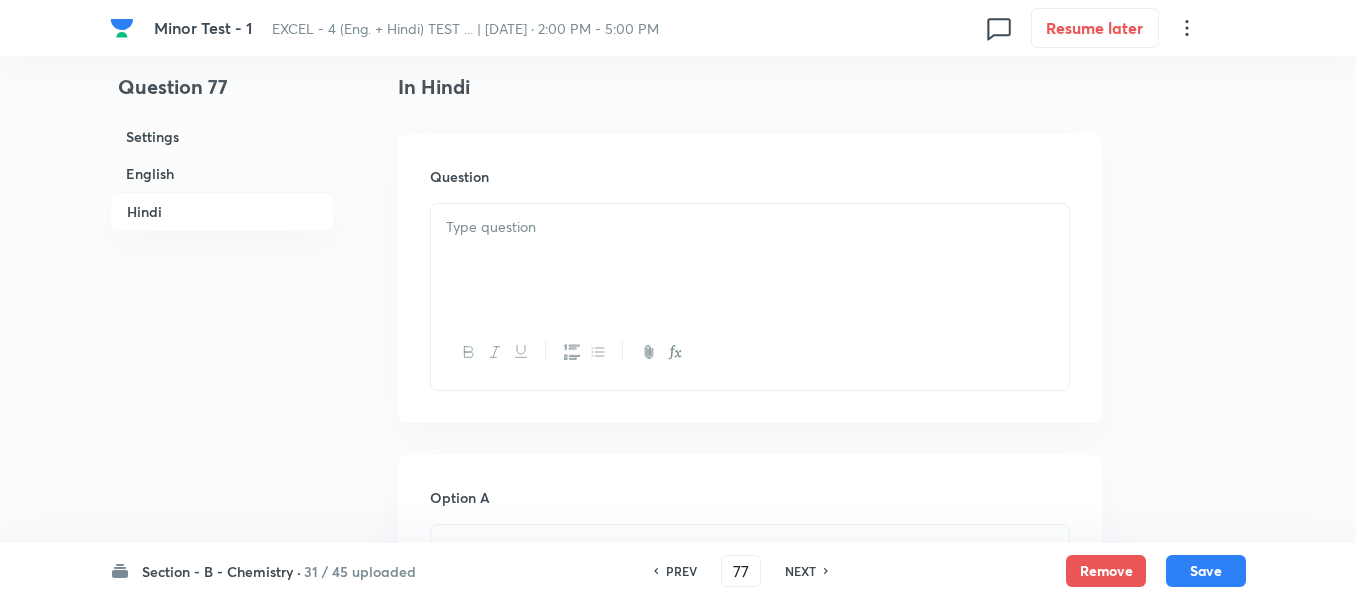 click at bounding box center [750, 227] 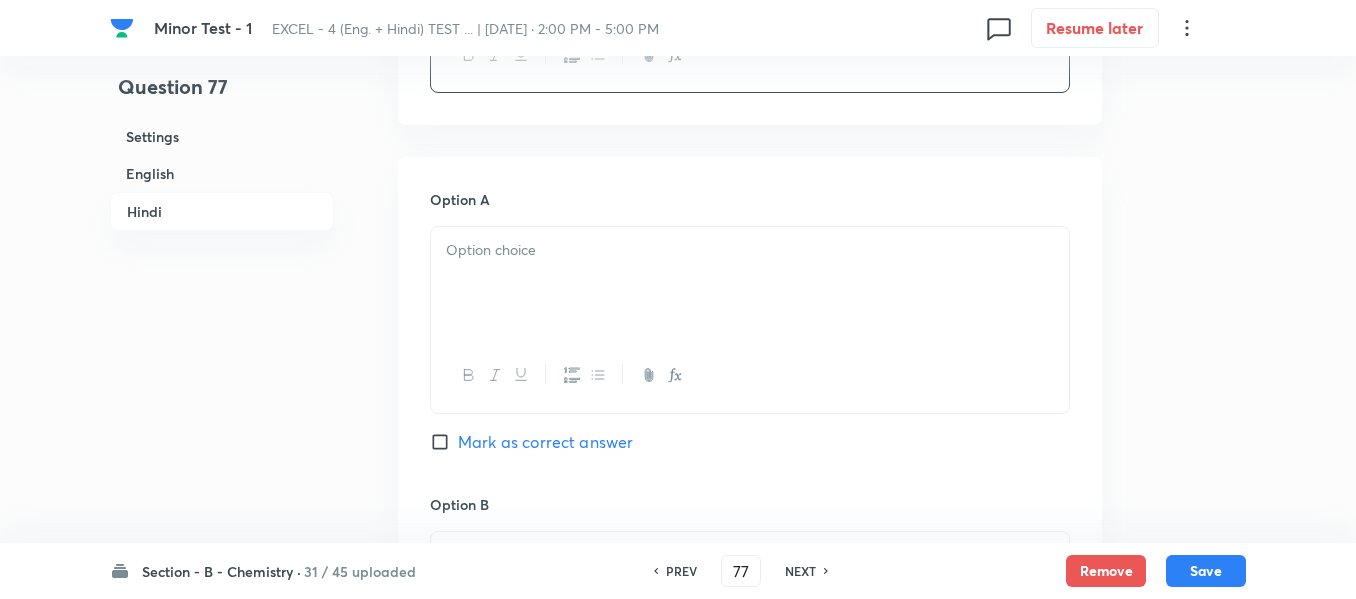 scroll, scrollTop: 2940, scrollLeft: 0, axis: vertical 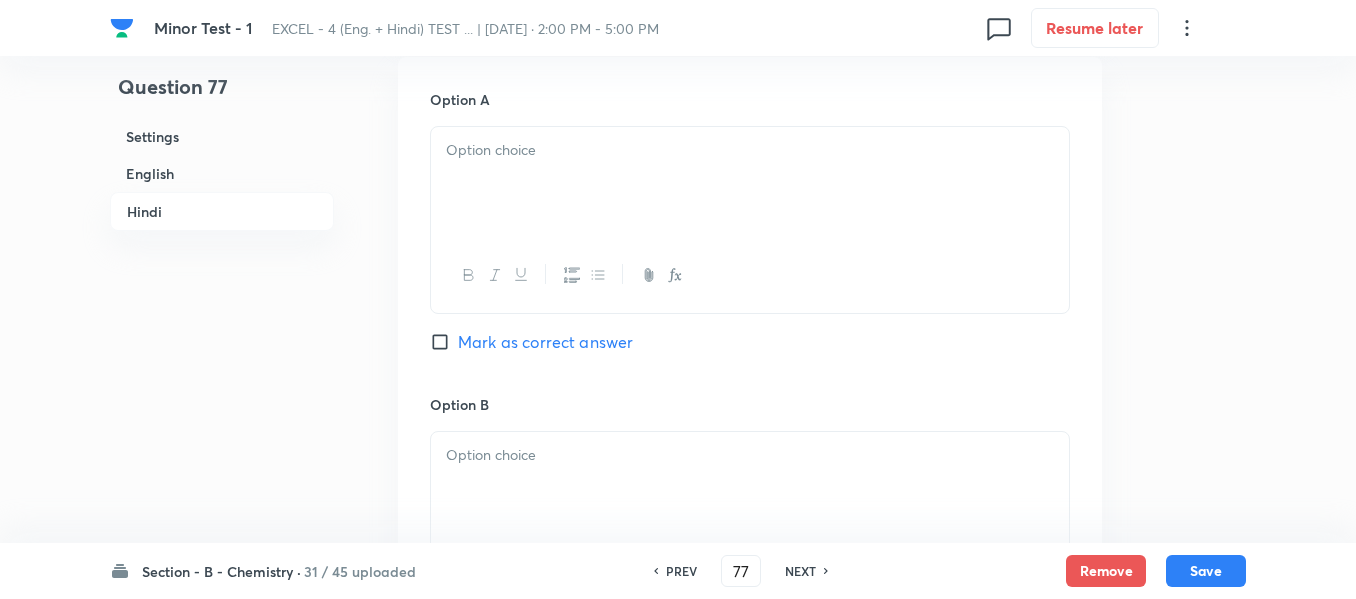 click at bounding box center (750, 183) 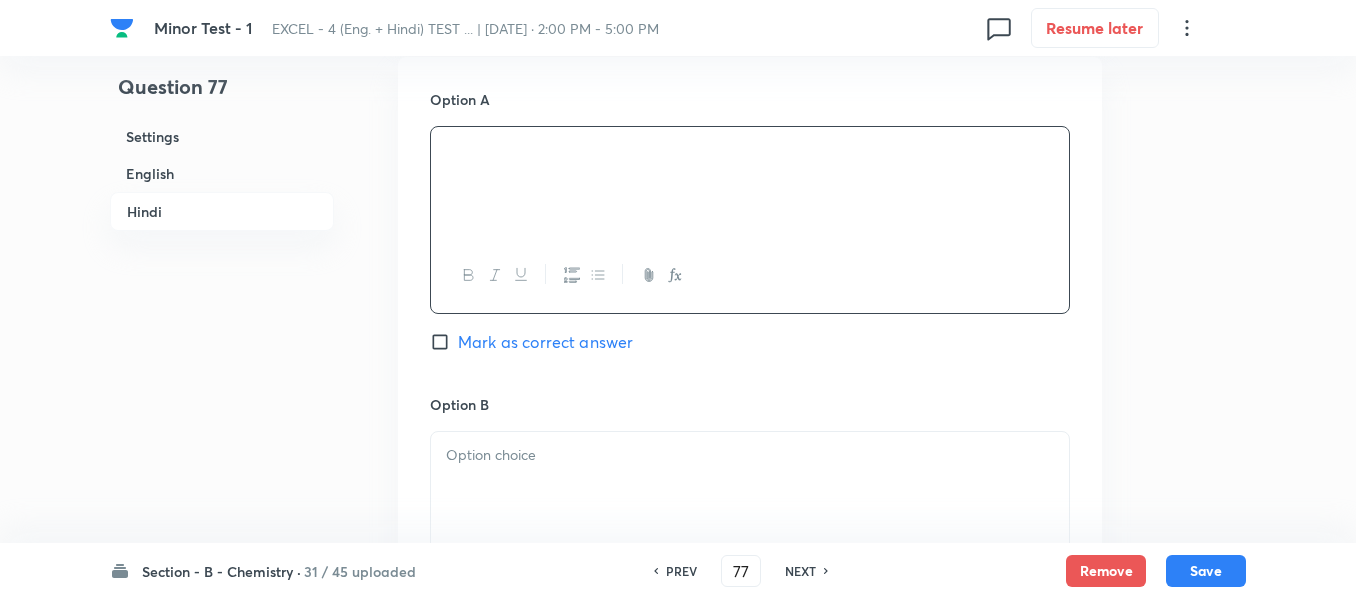 click on "Hindi" at bounding box center (222, 211) 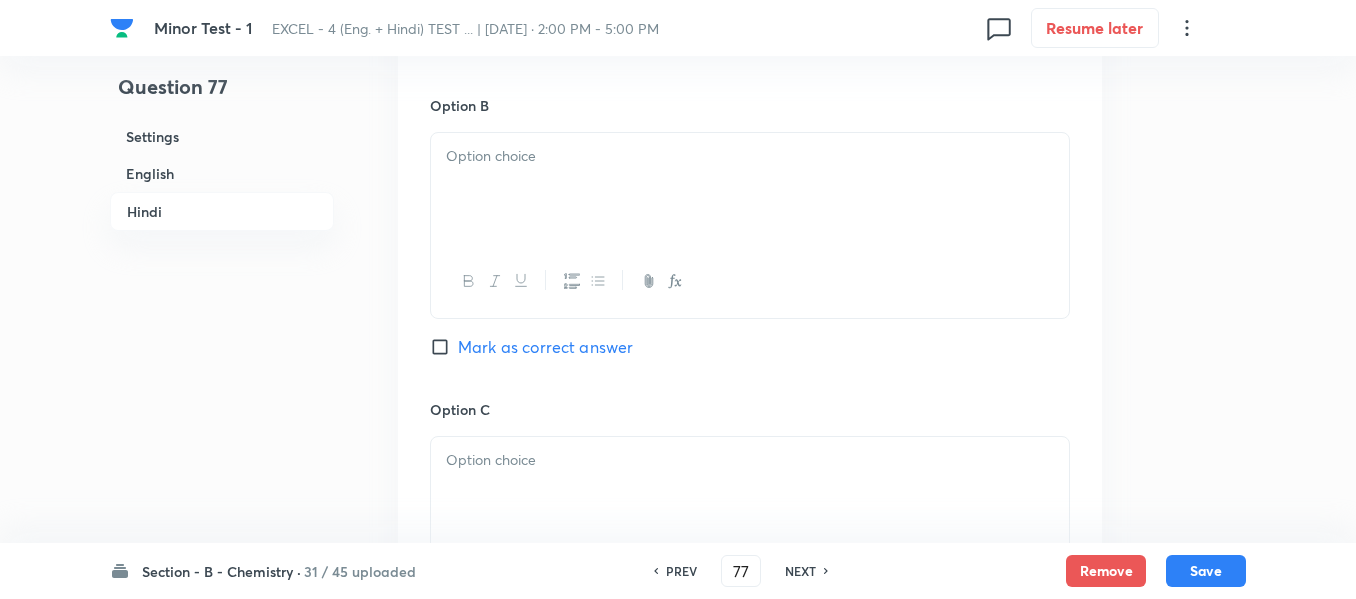 scroll, scrollTop: 3240, scrollLeft: 0, axis: vertical 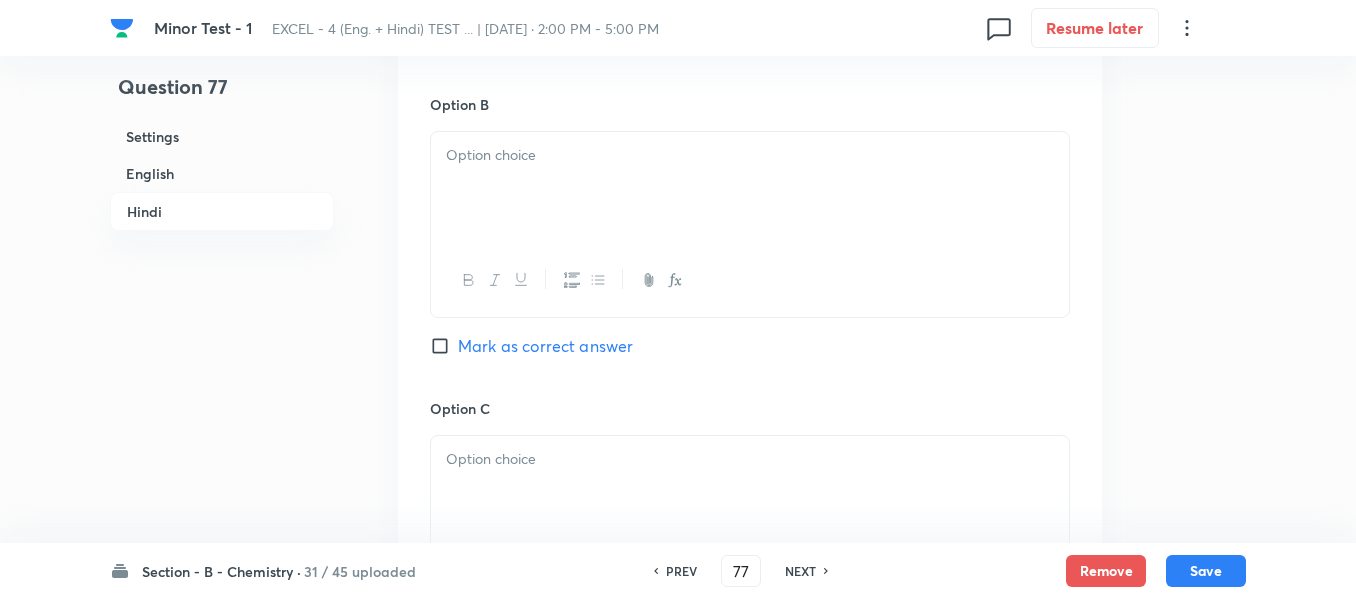 click on "English" at bounding box center (222, 173) 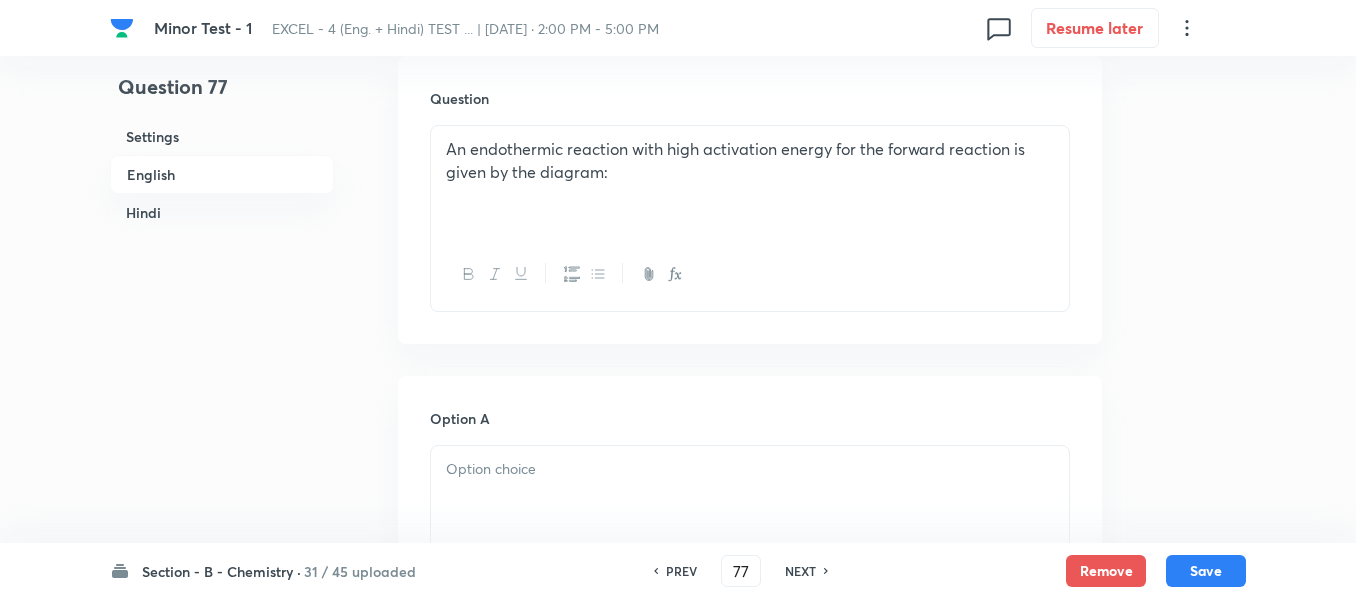 scroll, scrollTop: 716, scrollLeft: 0, axis: vertical 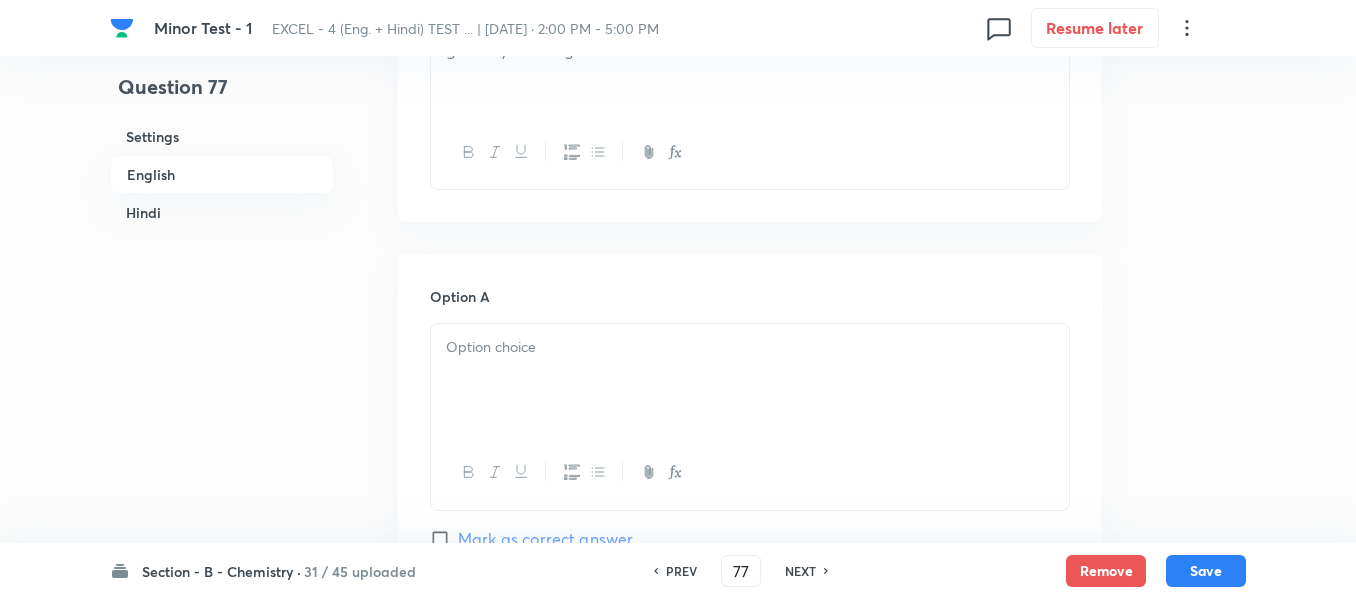 click at bounding box center (750, 347) 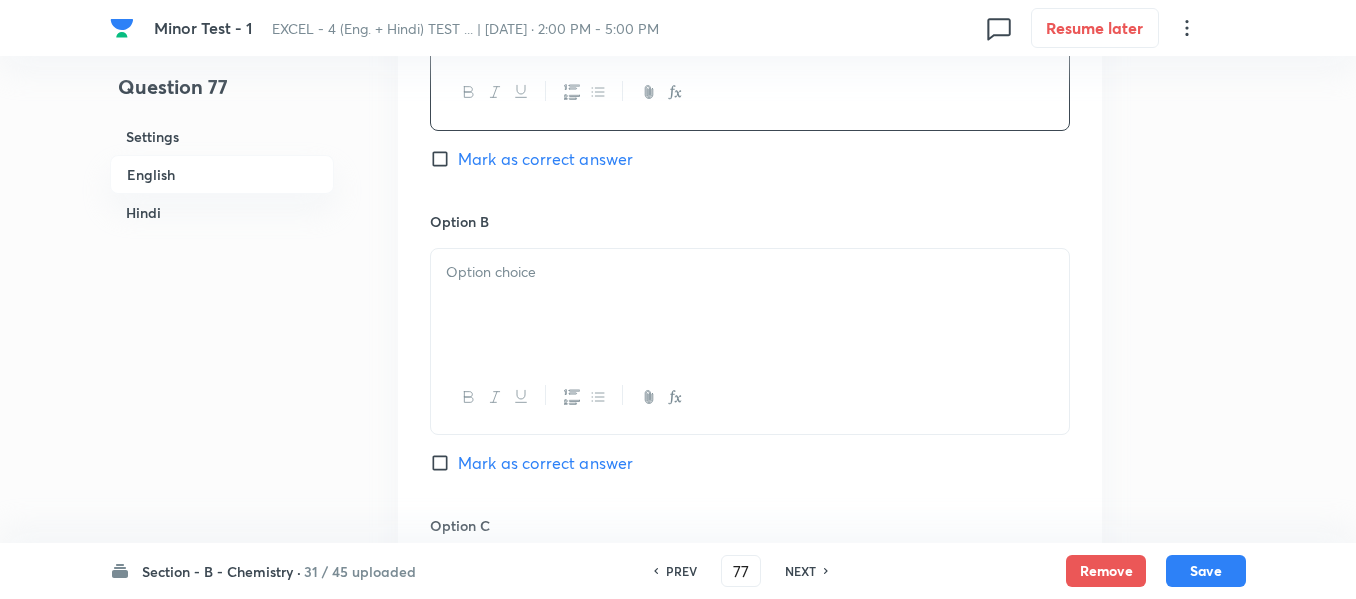scroll, scrollTop: 1216, scrollLeft: 0, axis: vertical 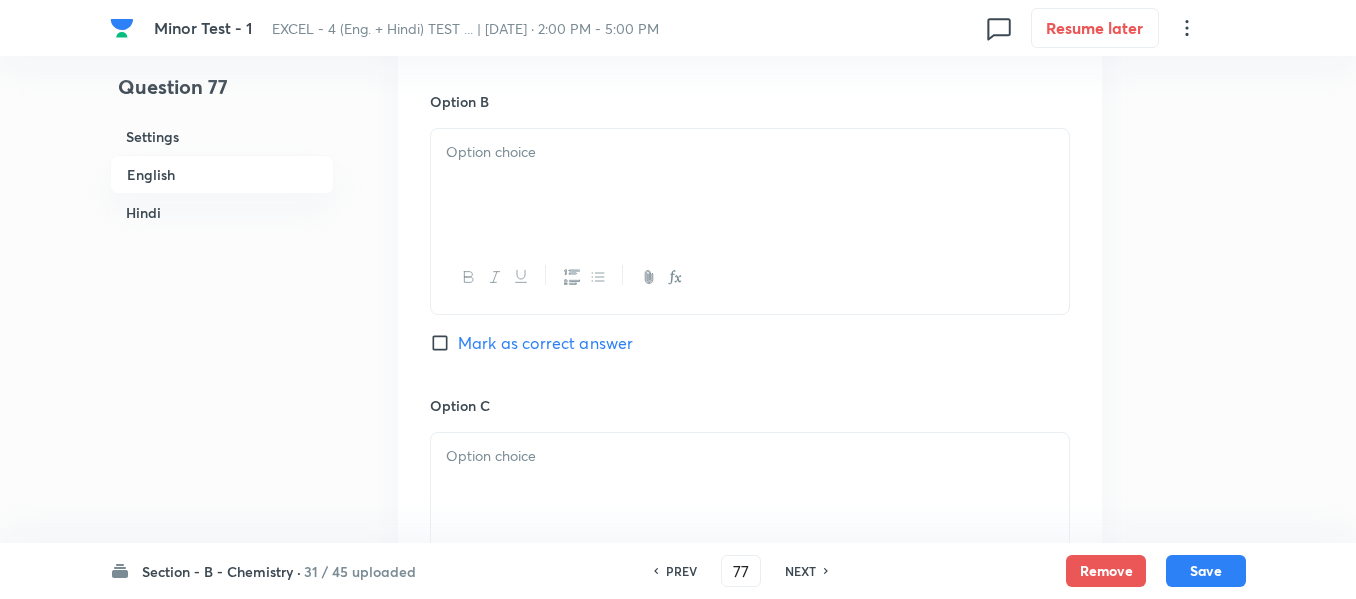 click at bounding box center (750, 185) 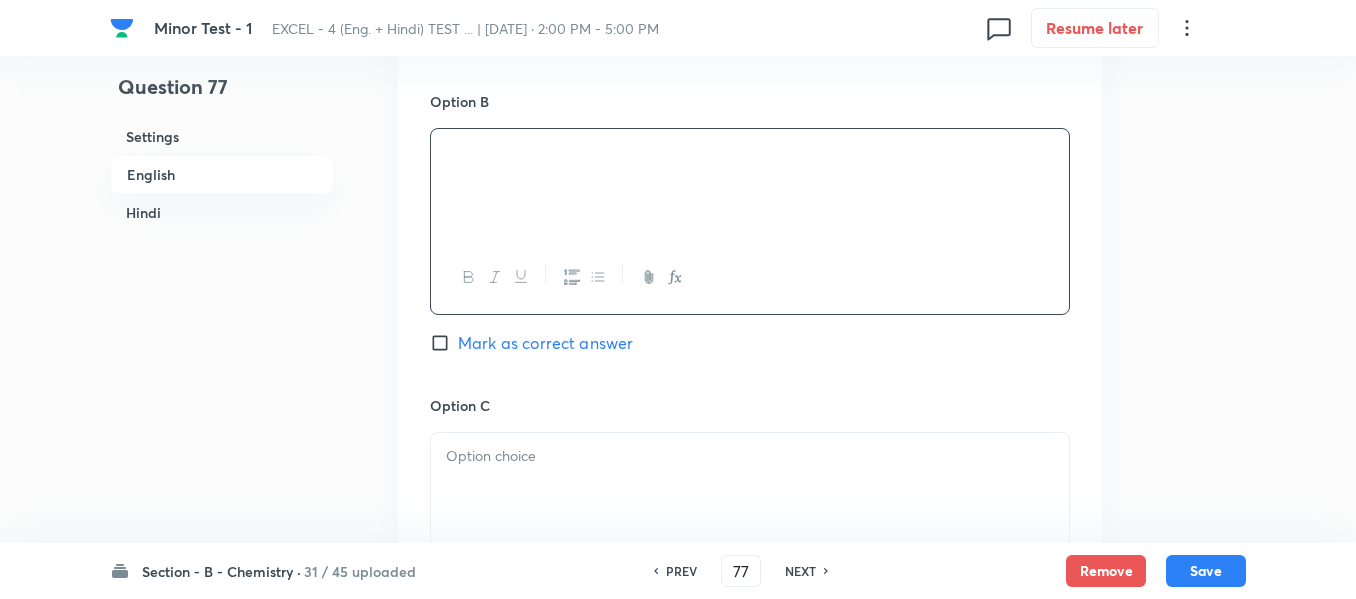 click on "Hindi" at bounding box center (222, 212) 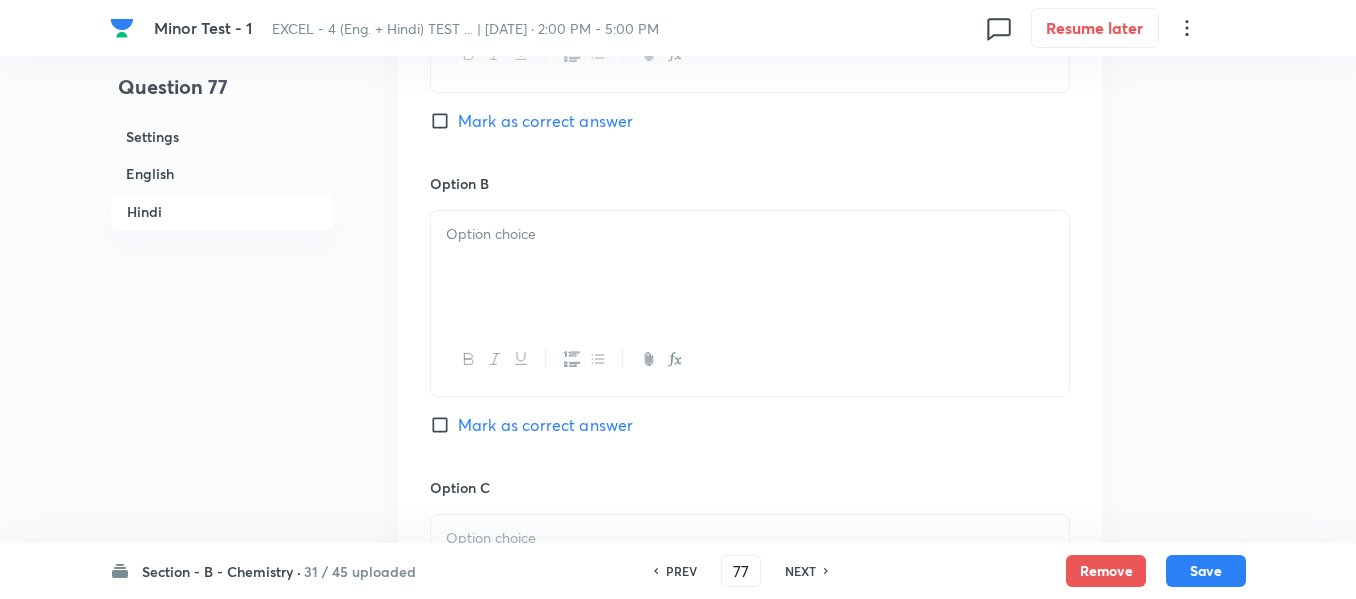 scroll, scrollTop: 3210, scrollLeft: 0, axis: vertical 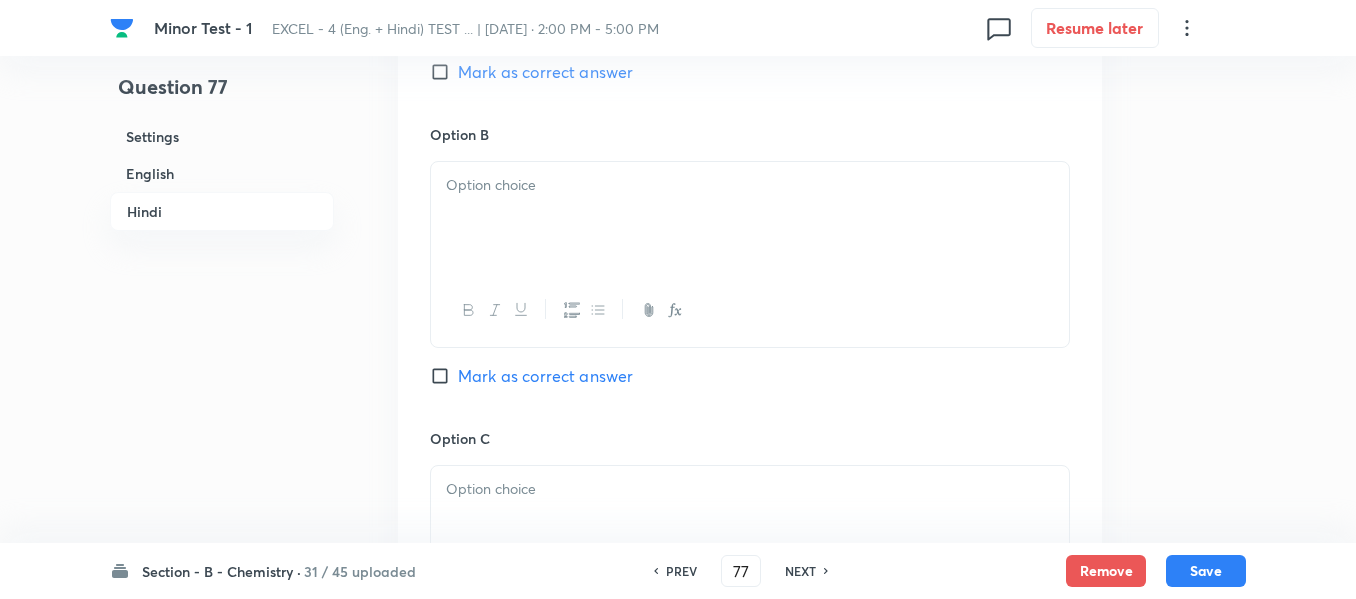 click at bounding box center (750, 185) 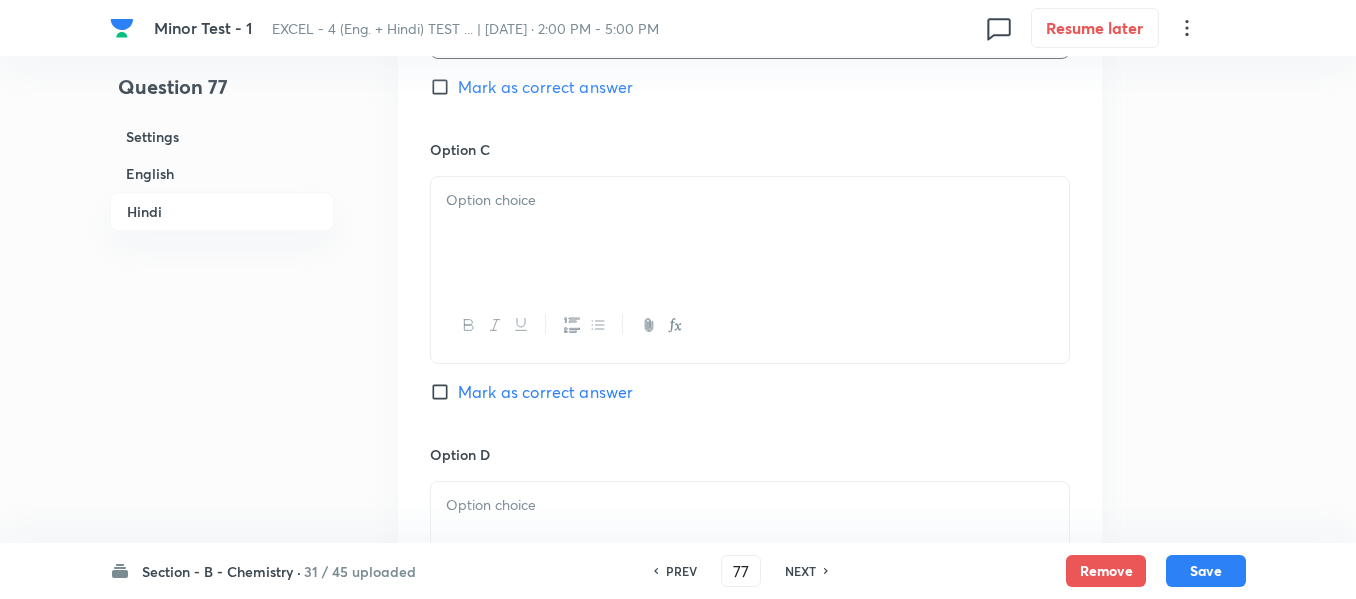 scroll, scrollTop: 3610, scrollLeft: 0, axis: vertical 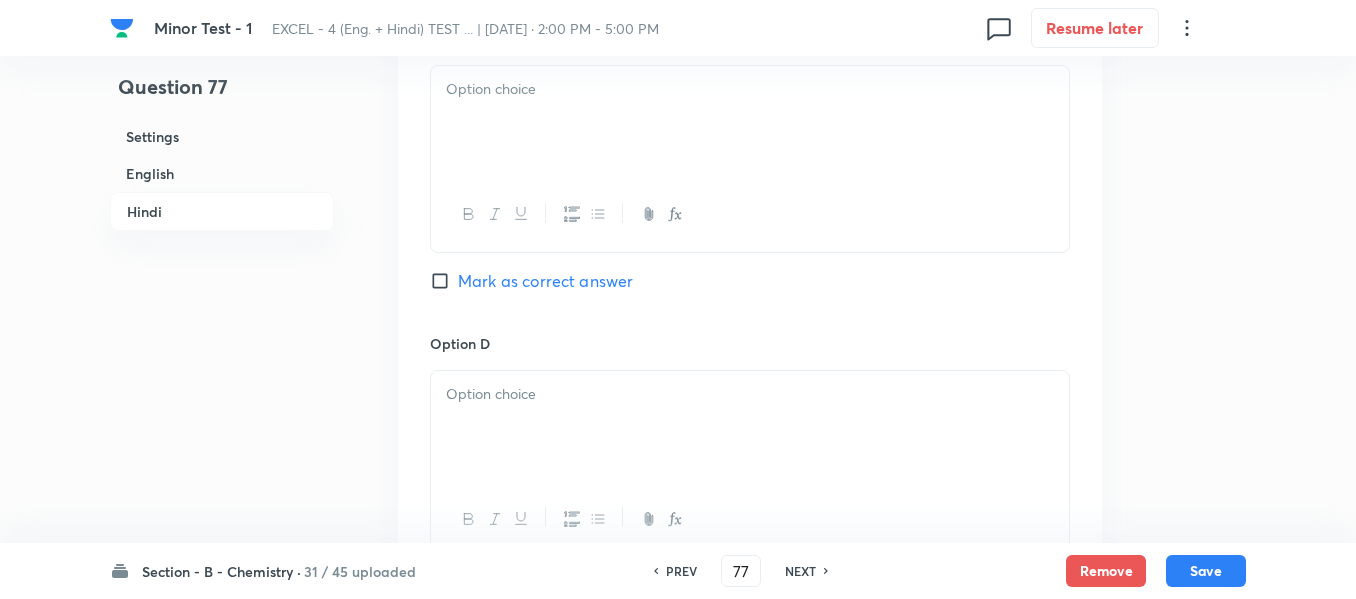click at bounding box center (750, 122) 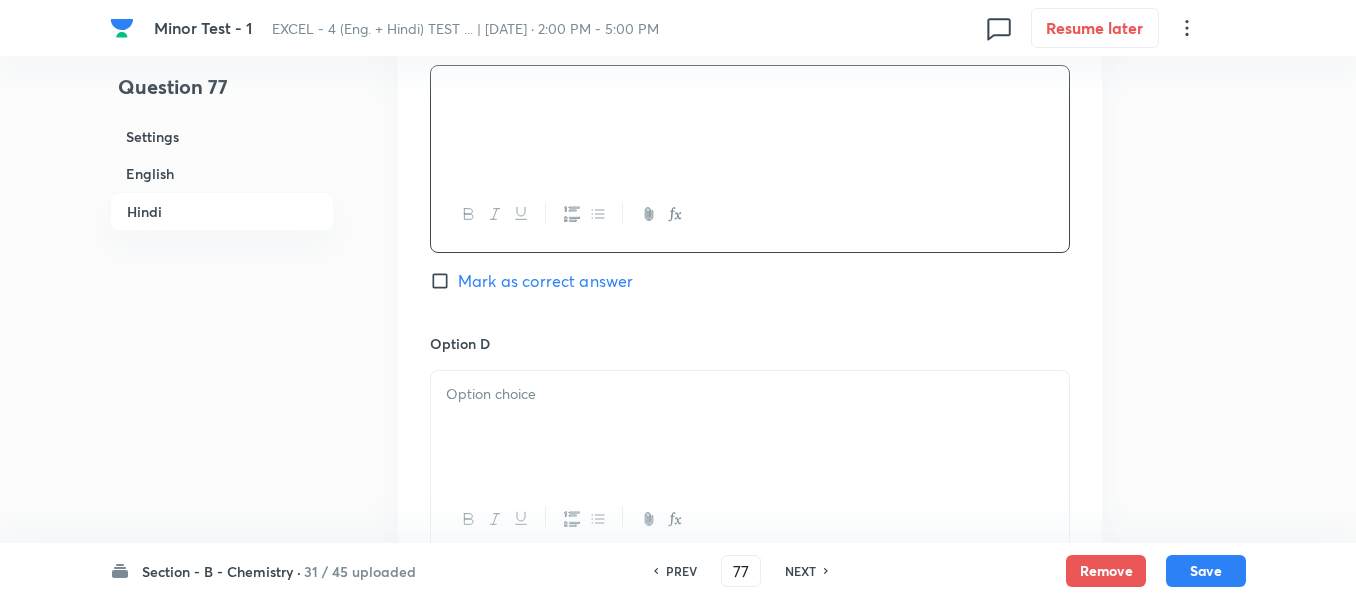 drag, startPoint x: 173, startPoint y: 177, endPoint x: 297, endPoint y: 254, distance: 145.96233 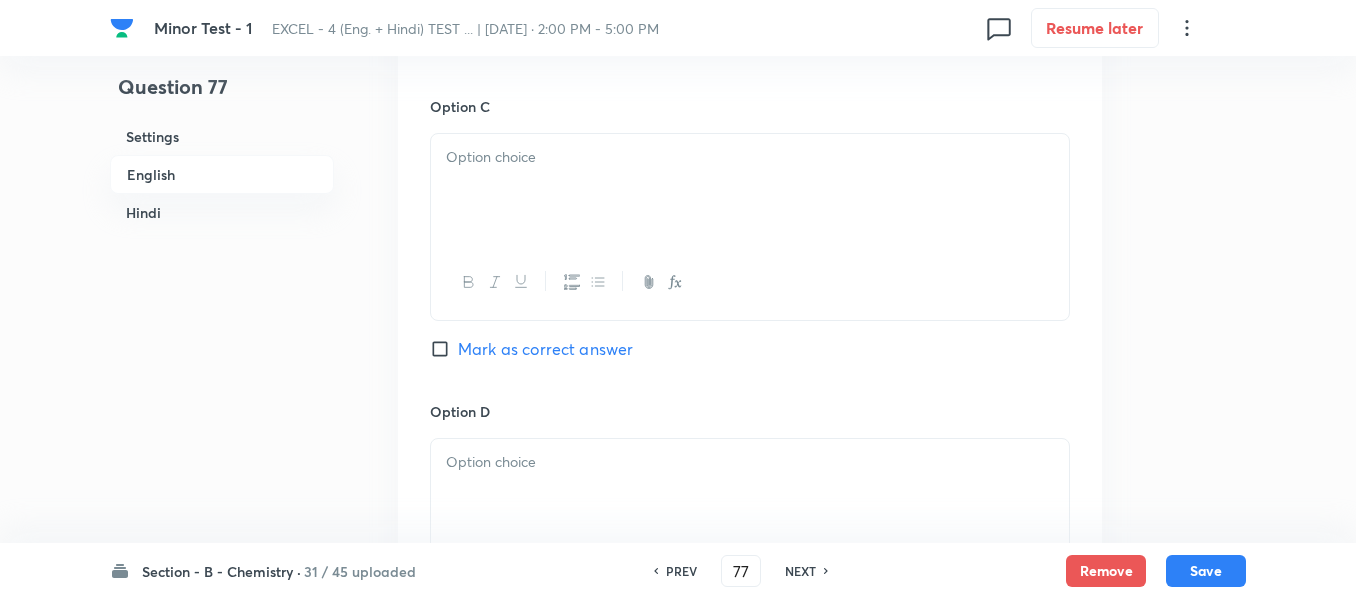 scroll, scrollTop: 1516, scrollLeft: 0, axis: vertical 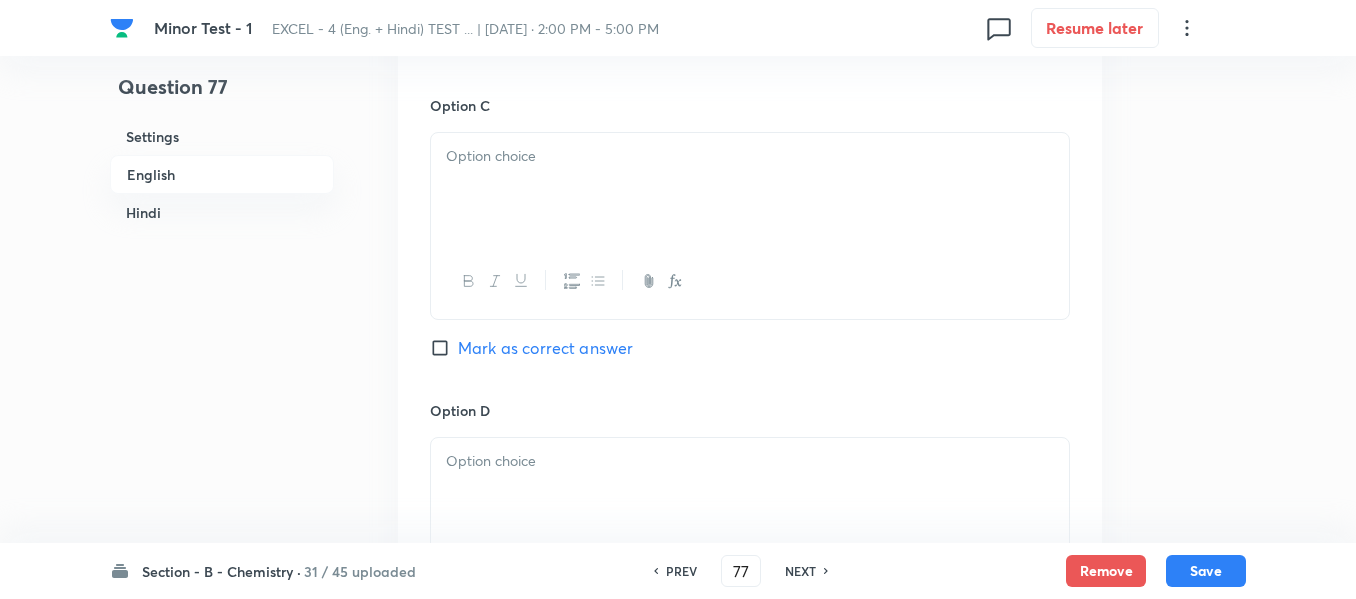 click at bounding box center [750, 189] 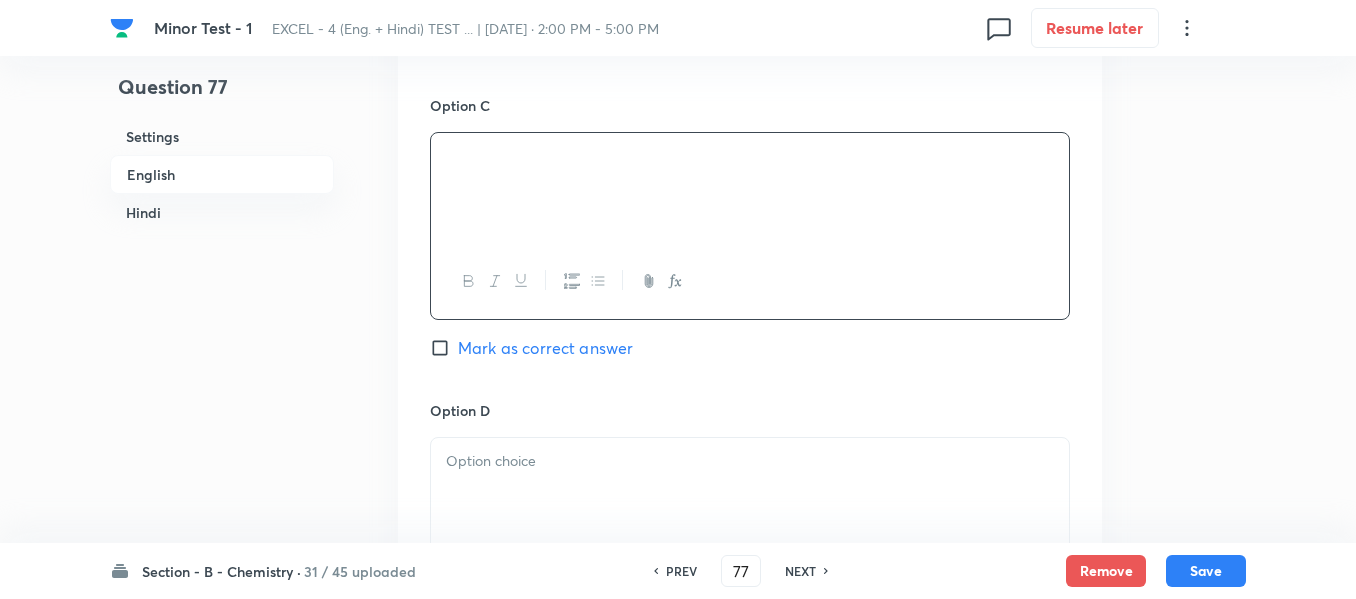click on "Mark as correct answer" at bounding box center (444, 348) 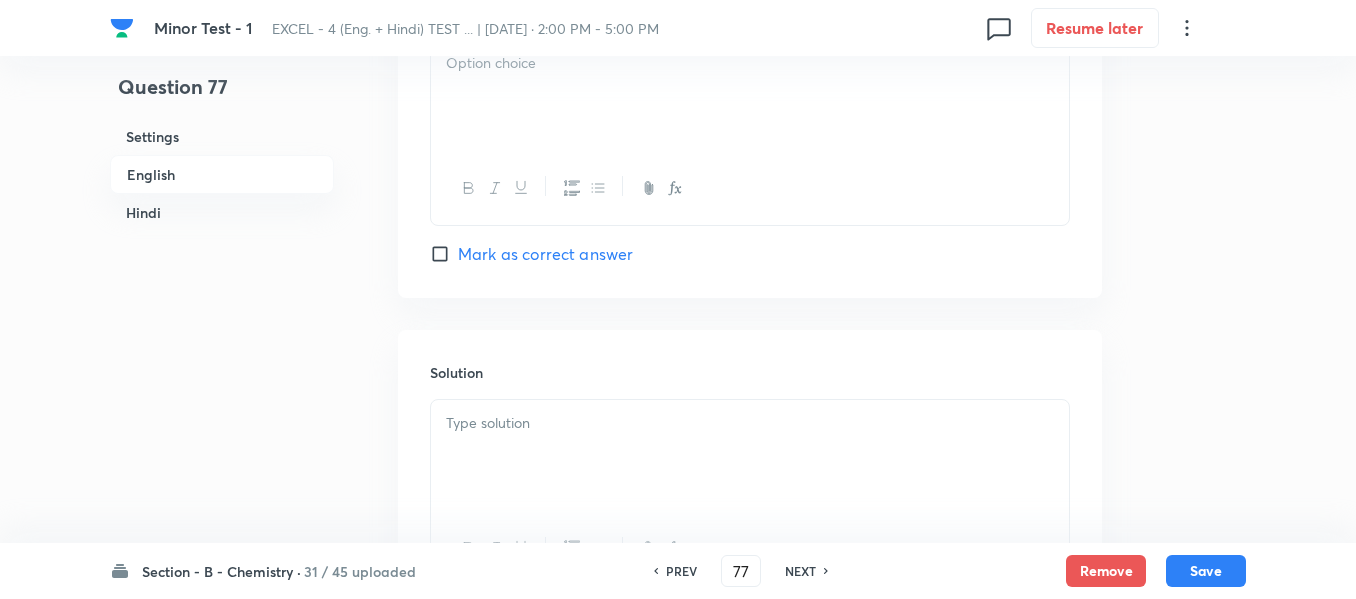 scroll, scrollTop: 1916, scrollLeft: 0, axis: vertical 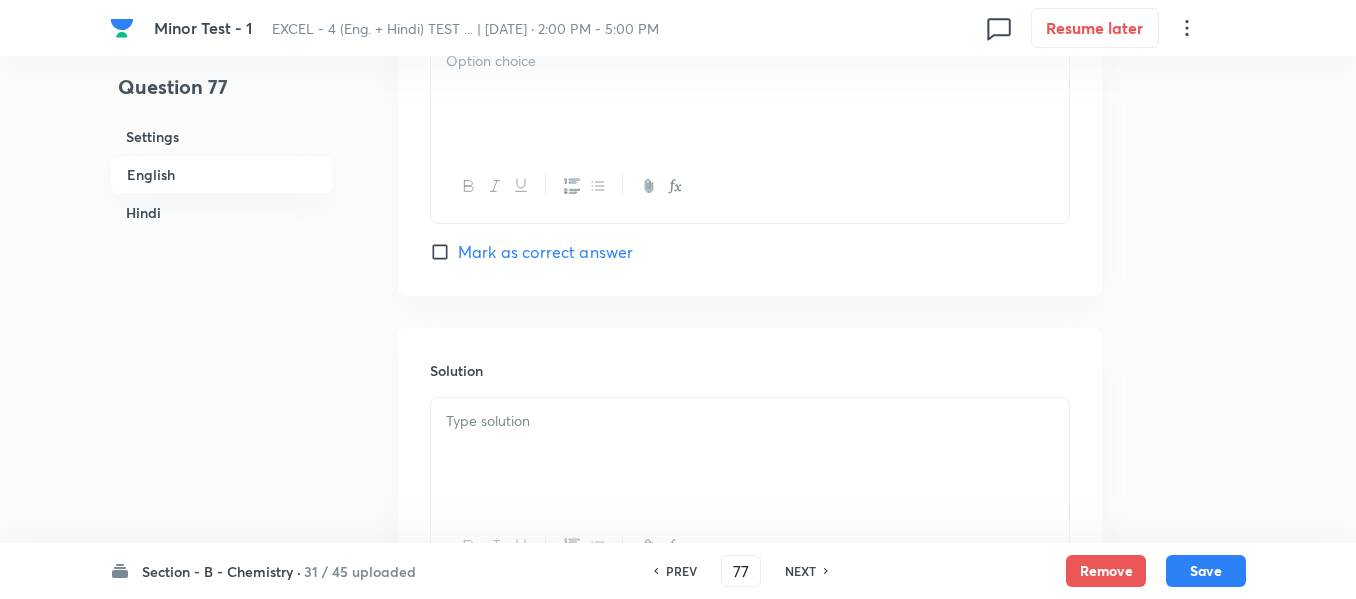 click at bounding box center [750, 94] 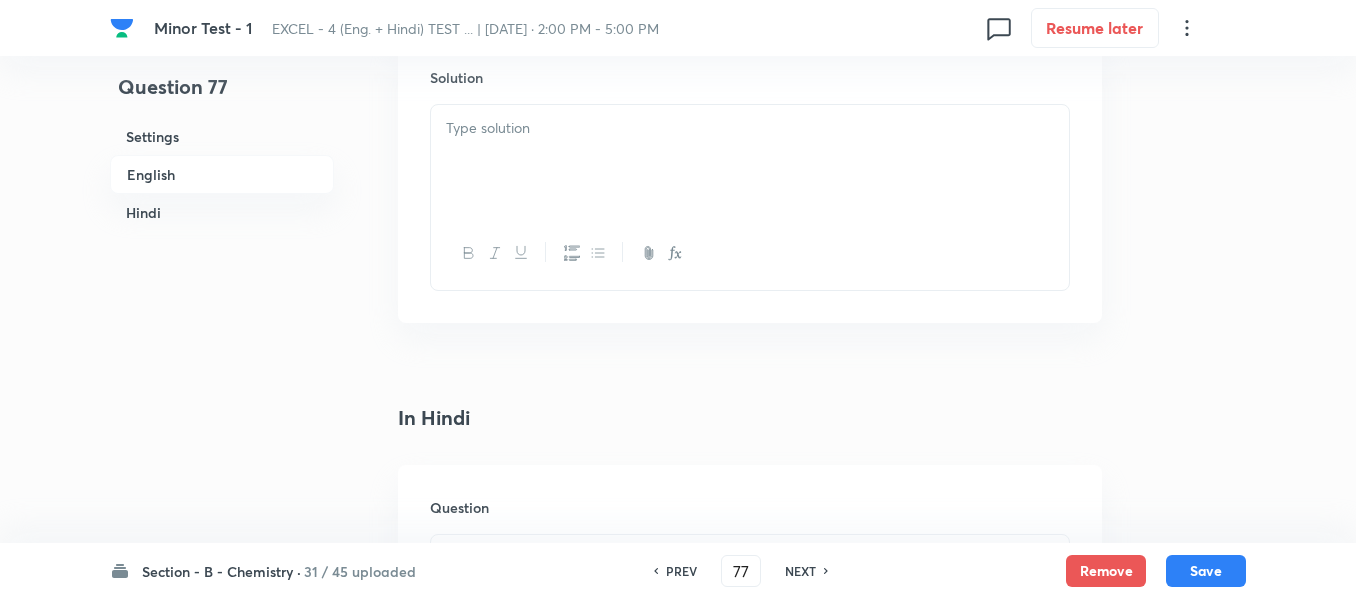 scroll, scrollTop: 2216, scrollLeft: 0, axis: vertical 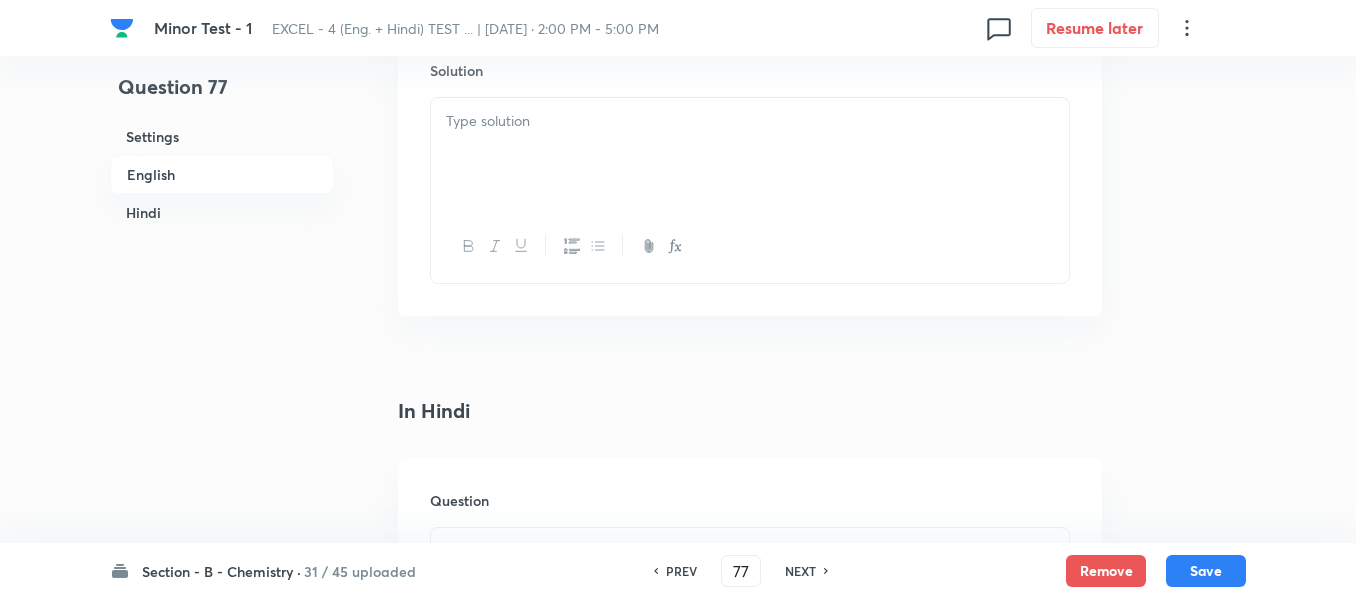 click at bounding box center (750, 154) 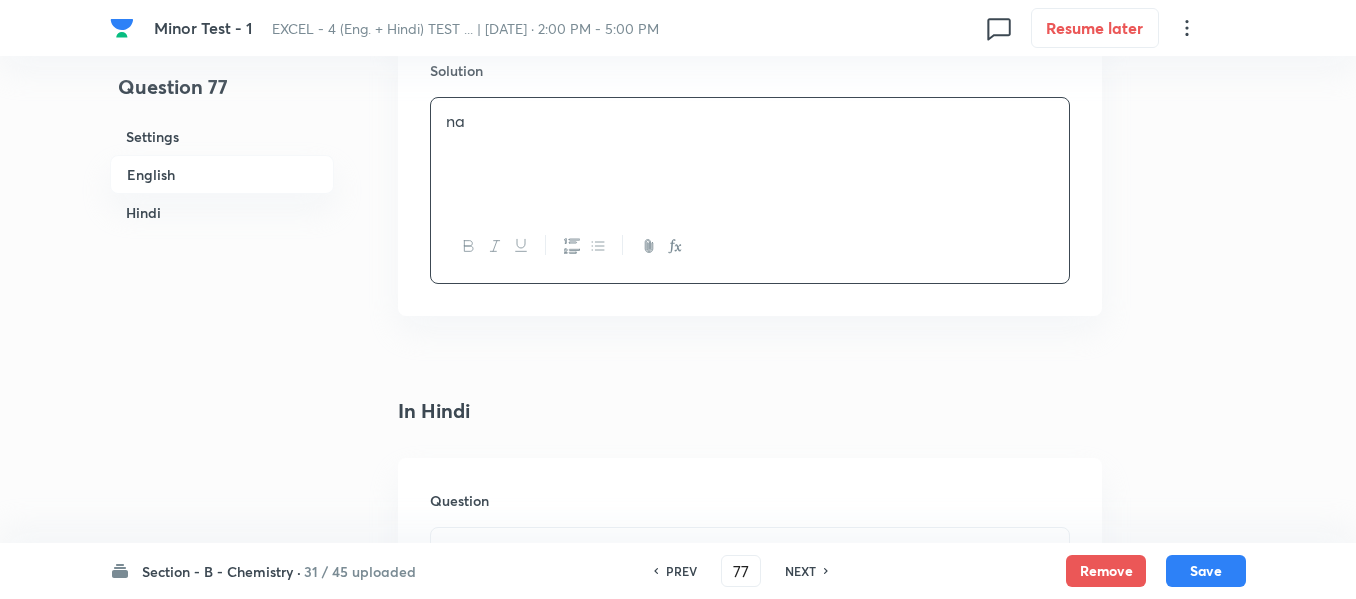 click on "Hindi" at bounding box center [222, 212] 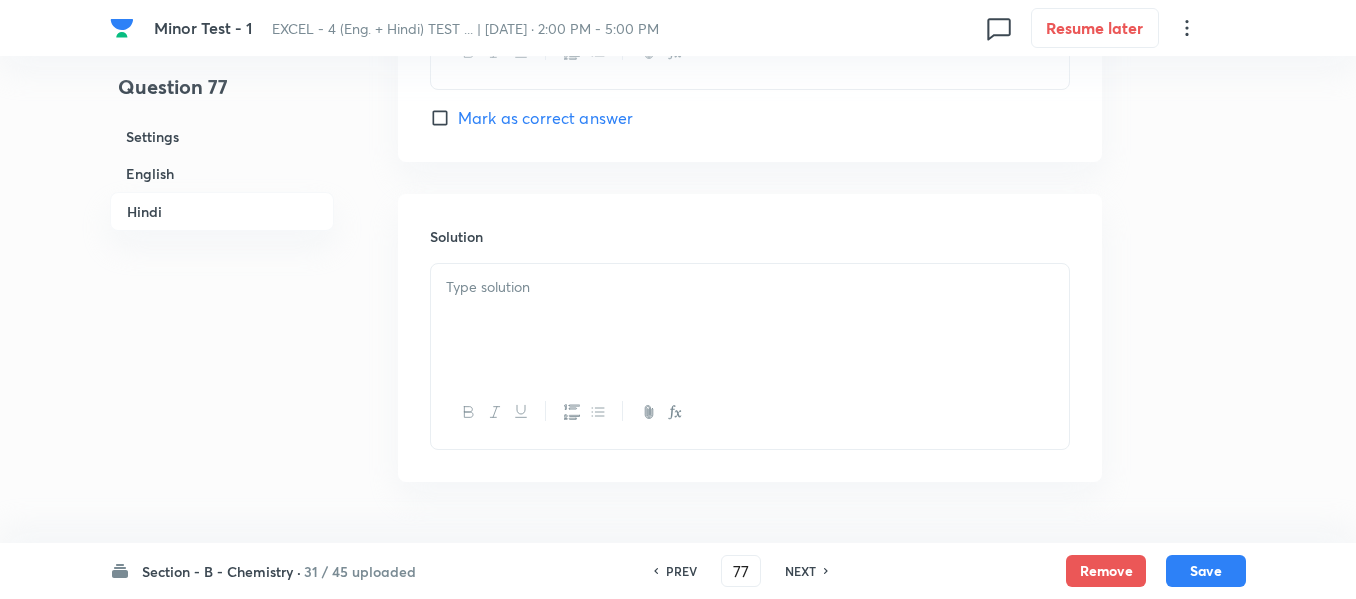 scroll, scrollTop: 4079, scrollLeft: 0, axis: vertical 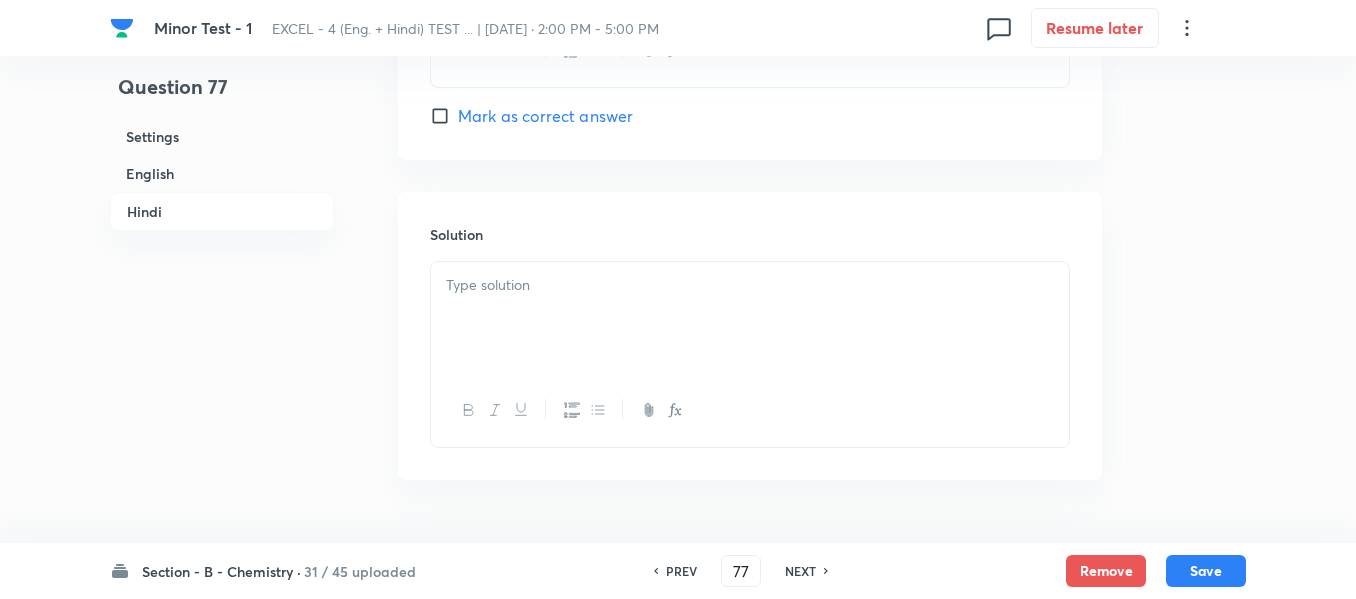 click at bounding box center [750, -42] 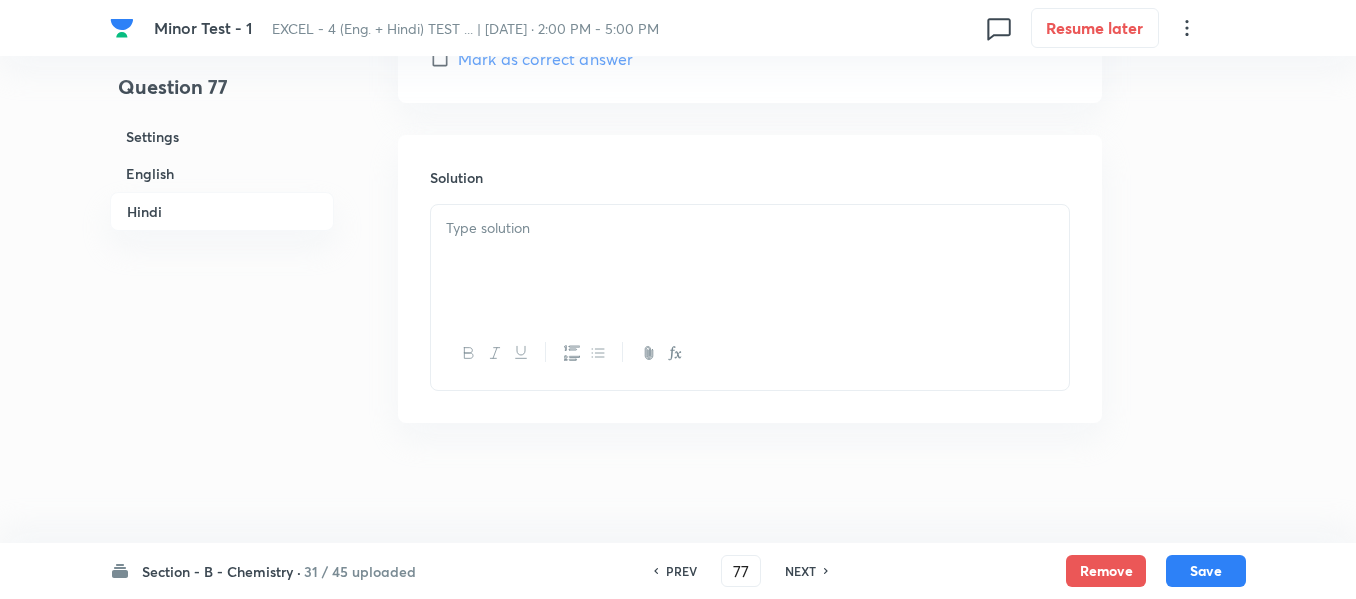 scroll, scrollTop: 4379, scrollLeft: 0, axis: vertical 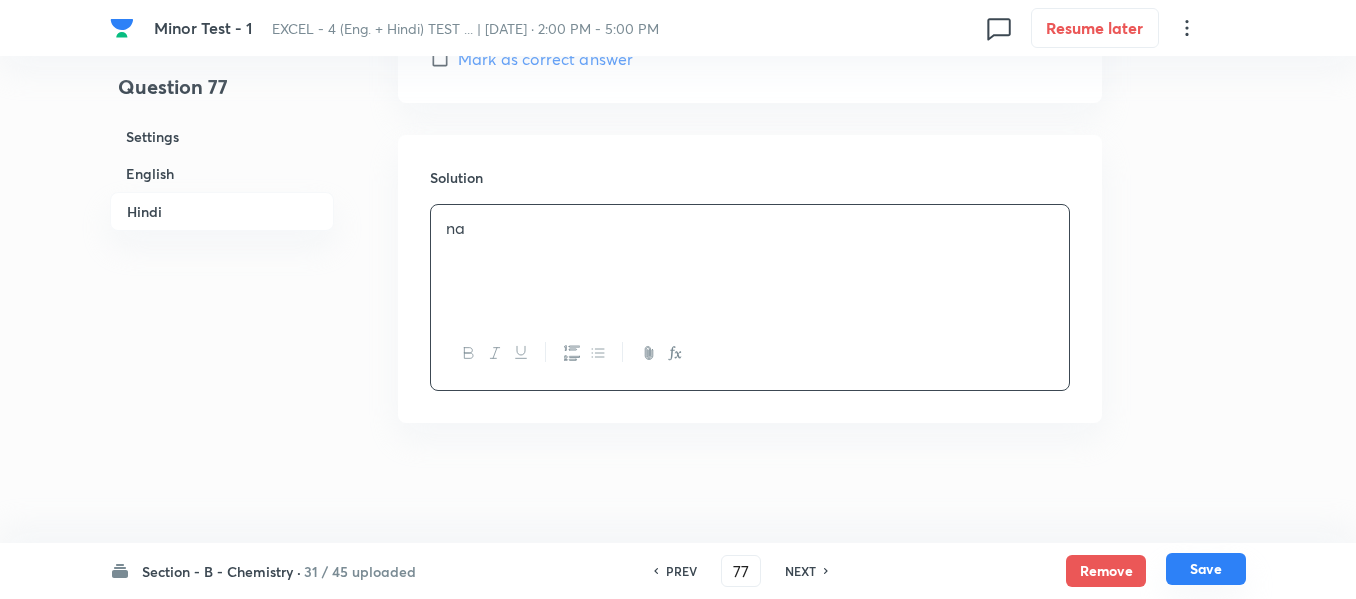 click on "Save" at bounding box center [1206, 569] 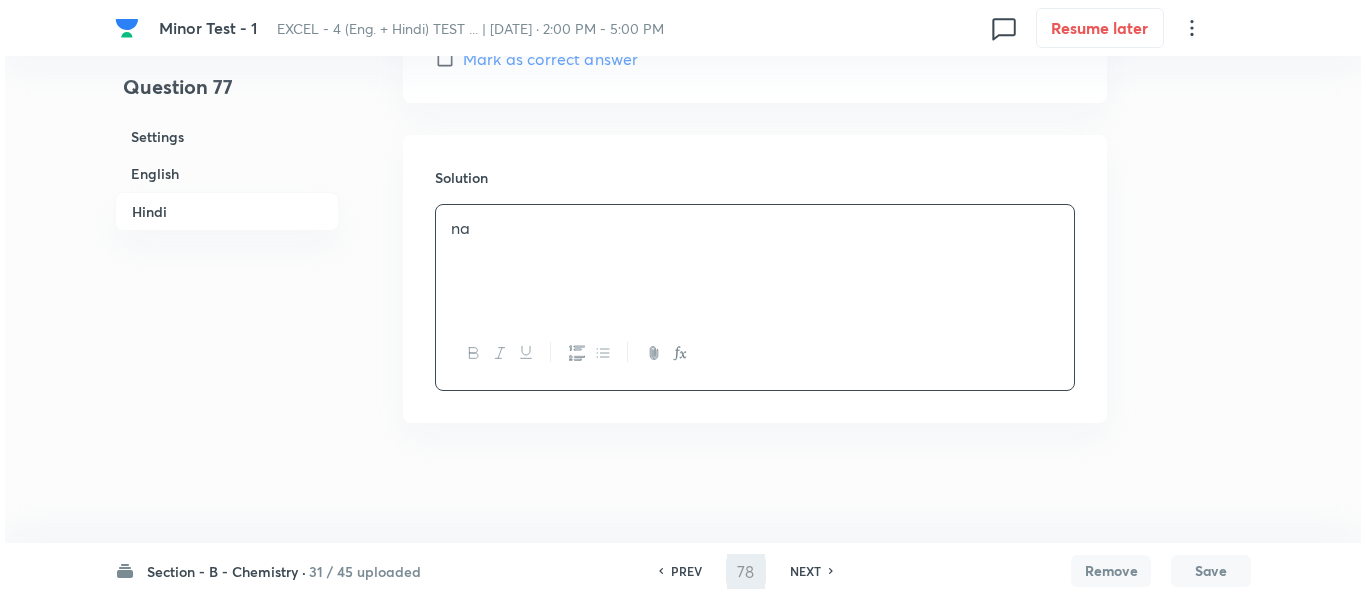 scroll, scrollTop: 0, scrollLeft: 0, axis: both 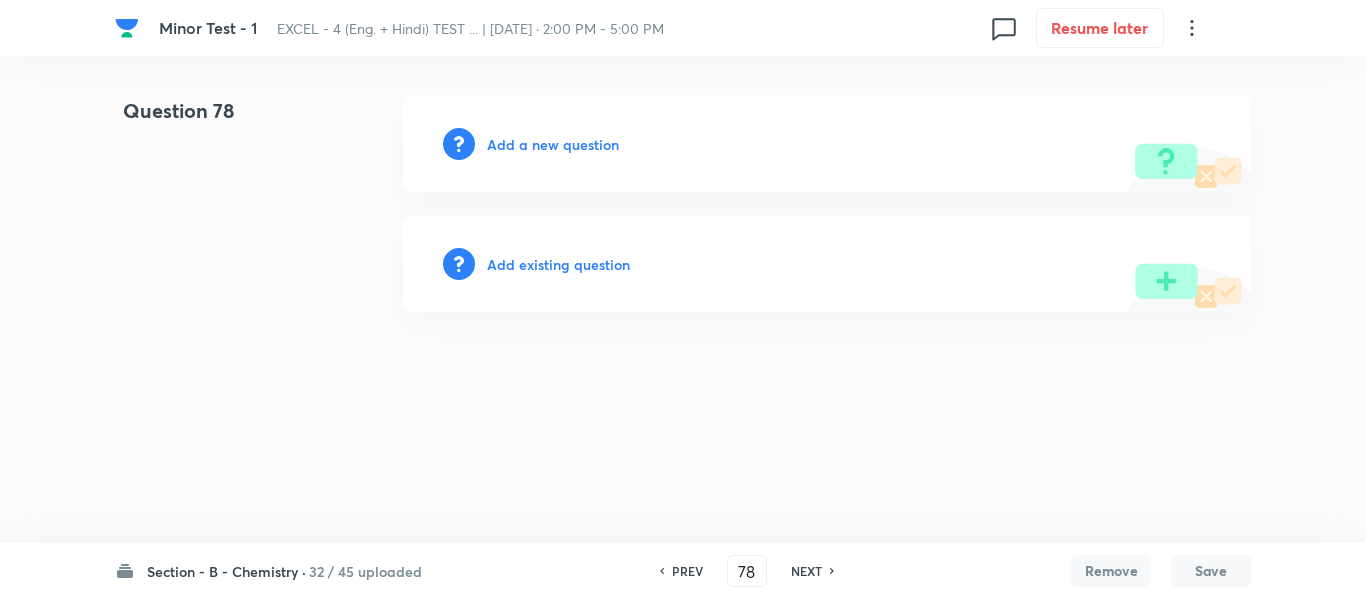 click on "Add a new question" at bounding box center (553, 144) 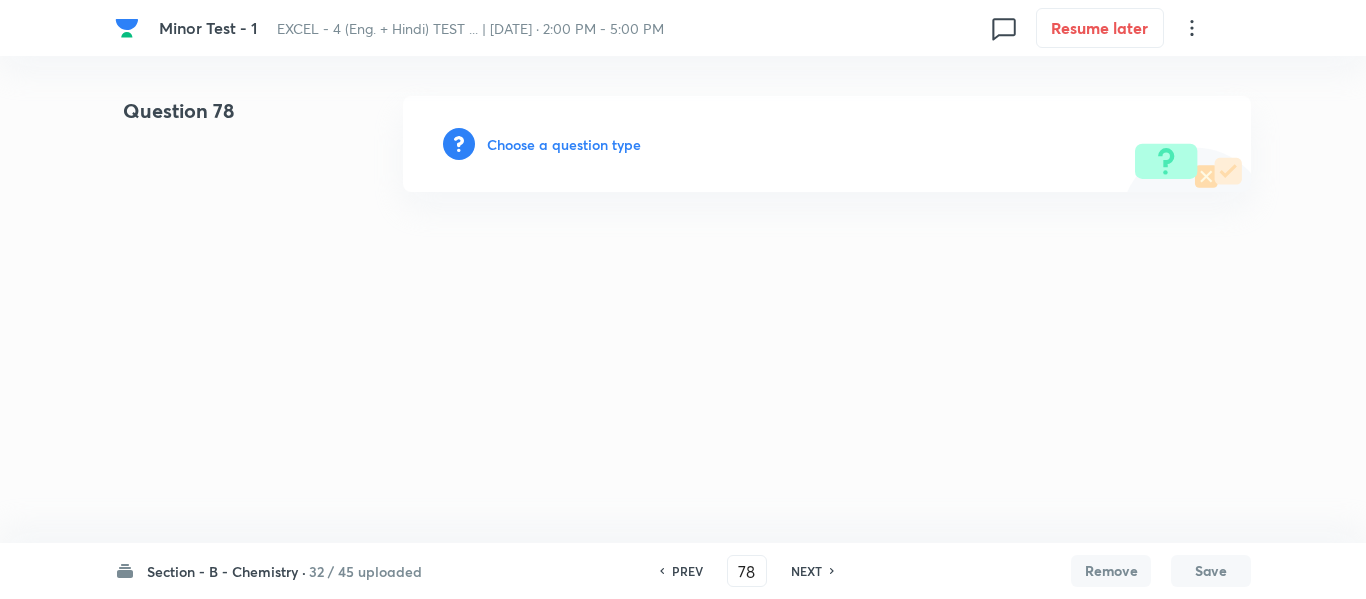 click on "Choose a question type" at bounding box center [564, 144] 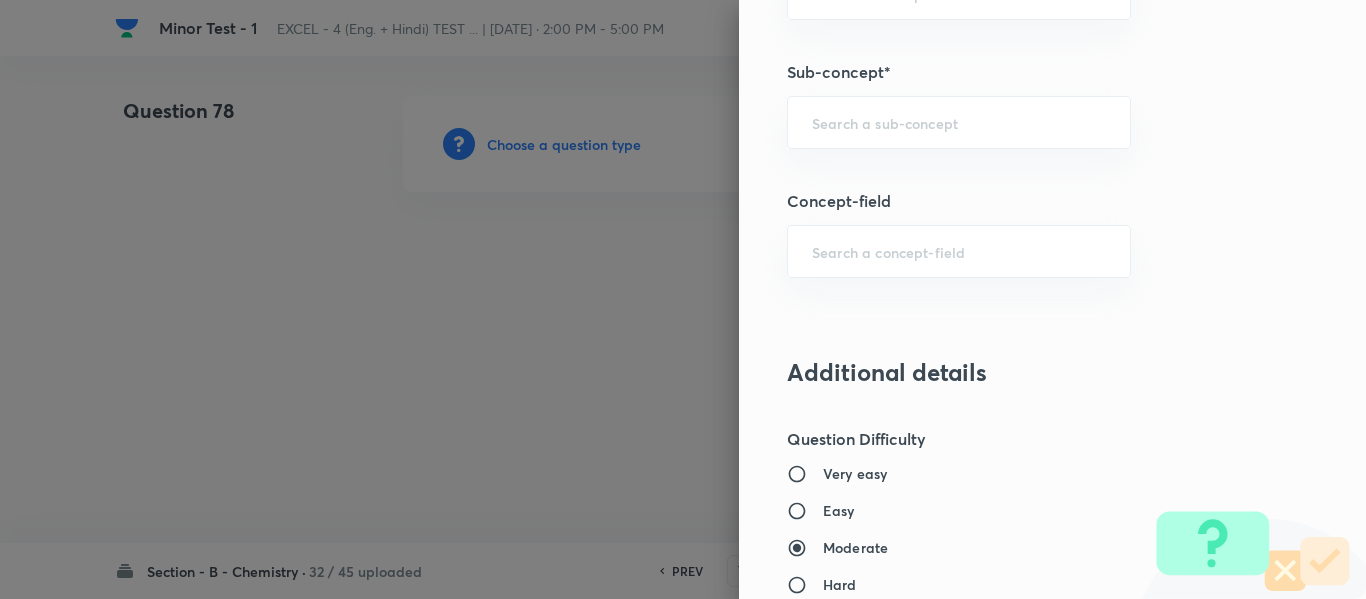 scroll, scrollTop: 1400, scrollLeft: 0, axis: vertical 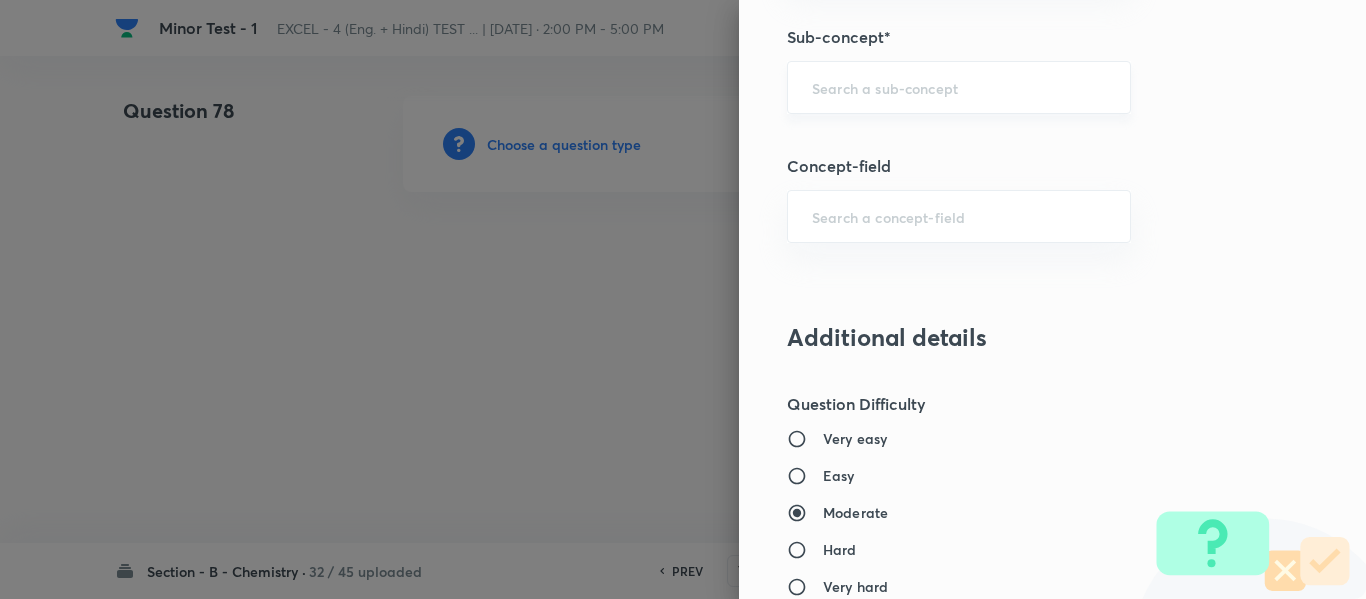 click at bounding box center (959, 87) 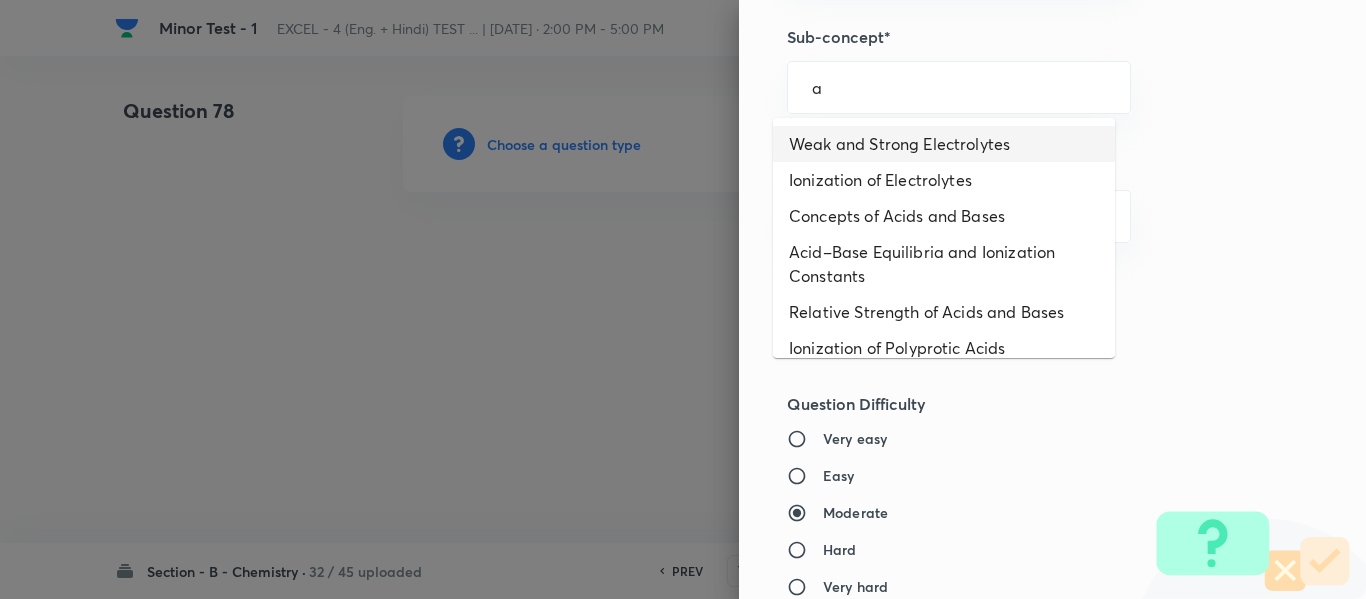 click on "Weak and Strong Electrolytes" at bounding box center (944, 144) 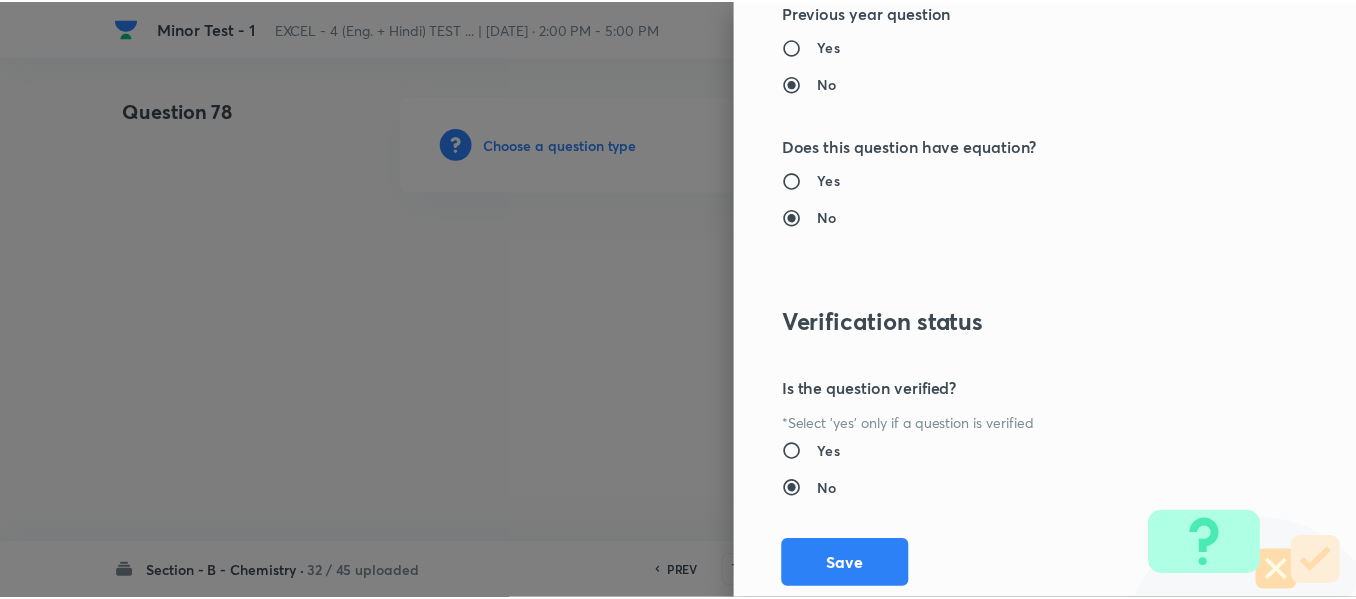 scroll, scrollTop: 2261, scrollLeft: 0, axis: vertical 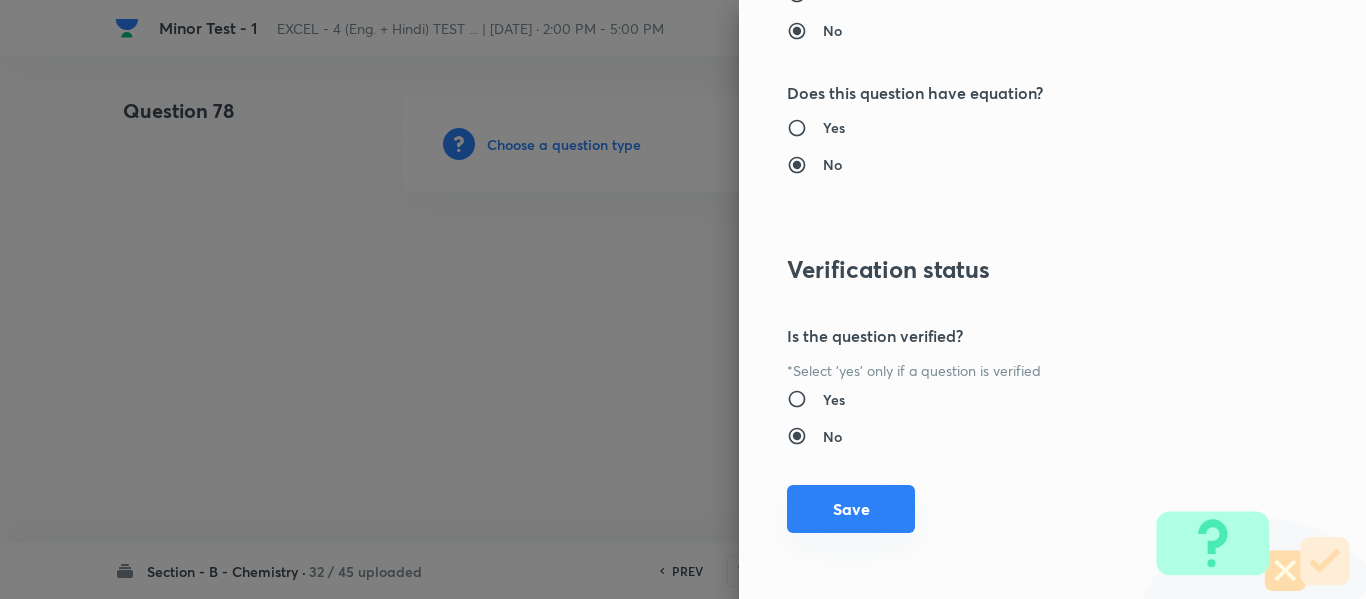 click on "Save" at bounding box center (851, 509) 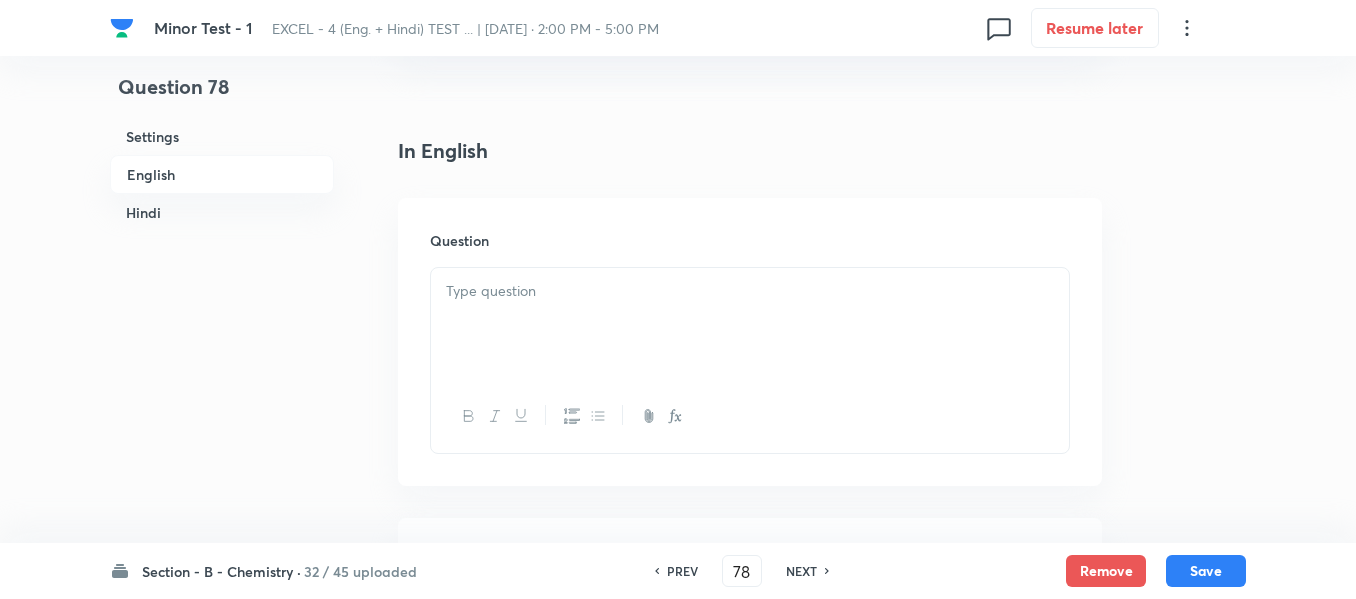 scroll, scrollTop: 500, scrollLeft: 0, axis: vertical 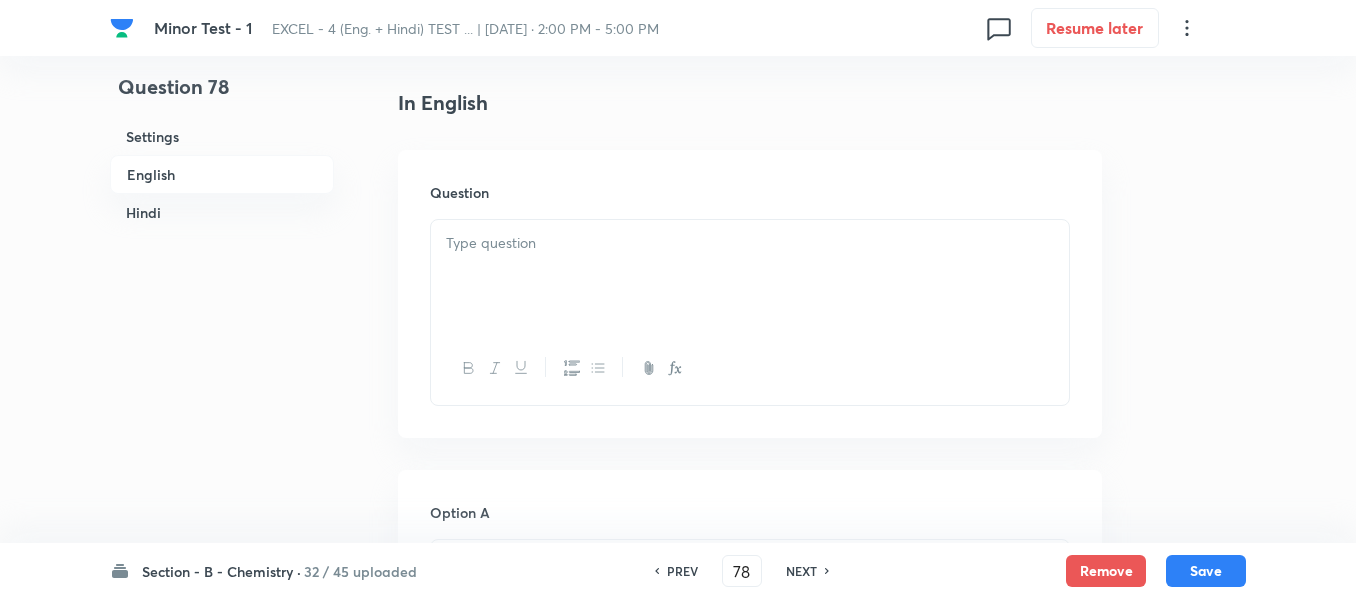 click at bounding box center (750, 276) 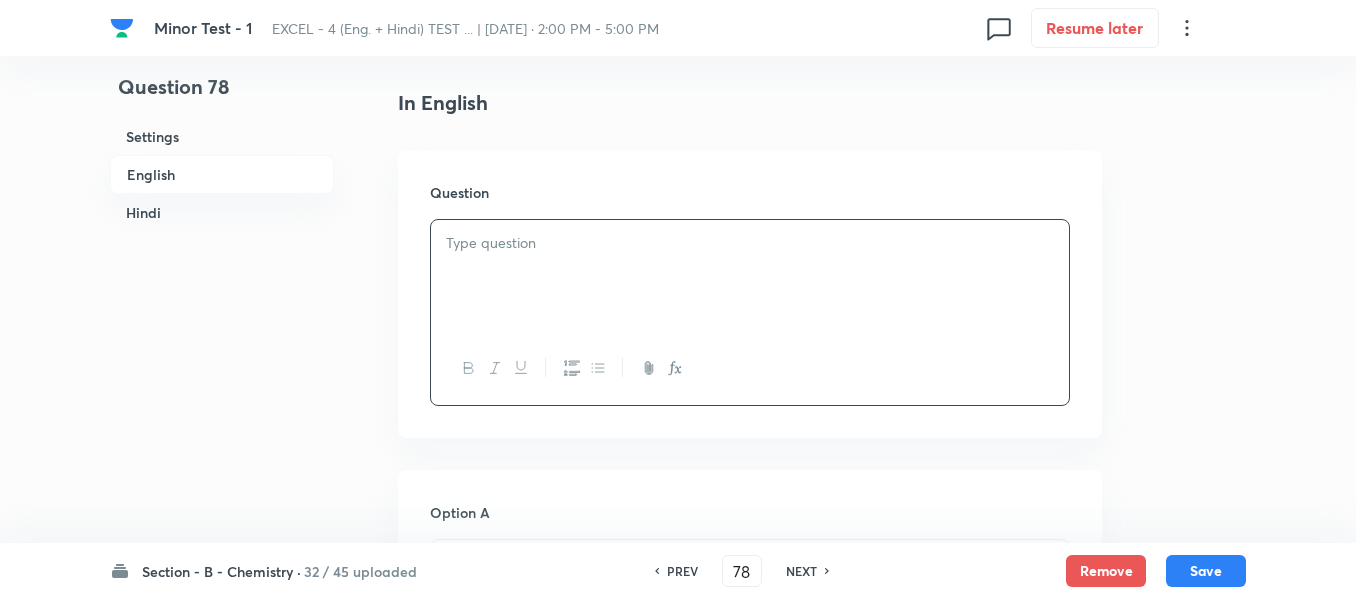 click at bounding box center [750, 243] 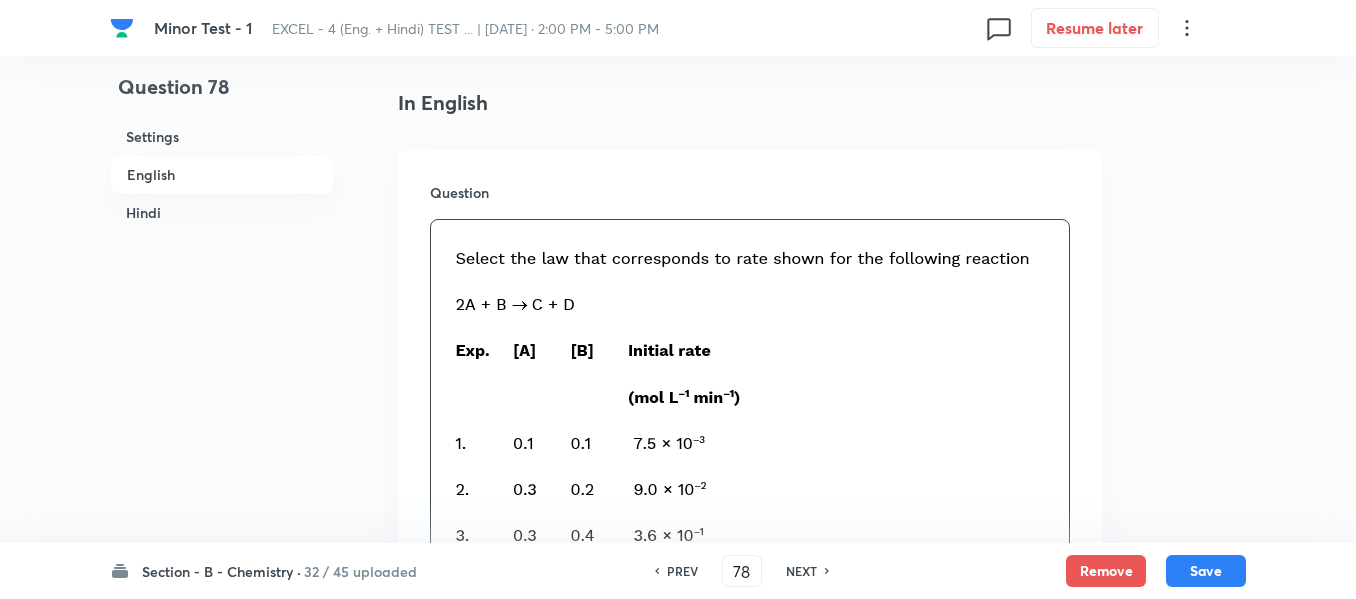 scroll, scrollTop: 600, scrollLeft: 0, axis: vertical 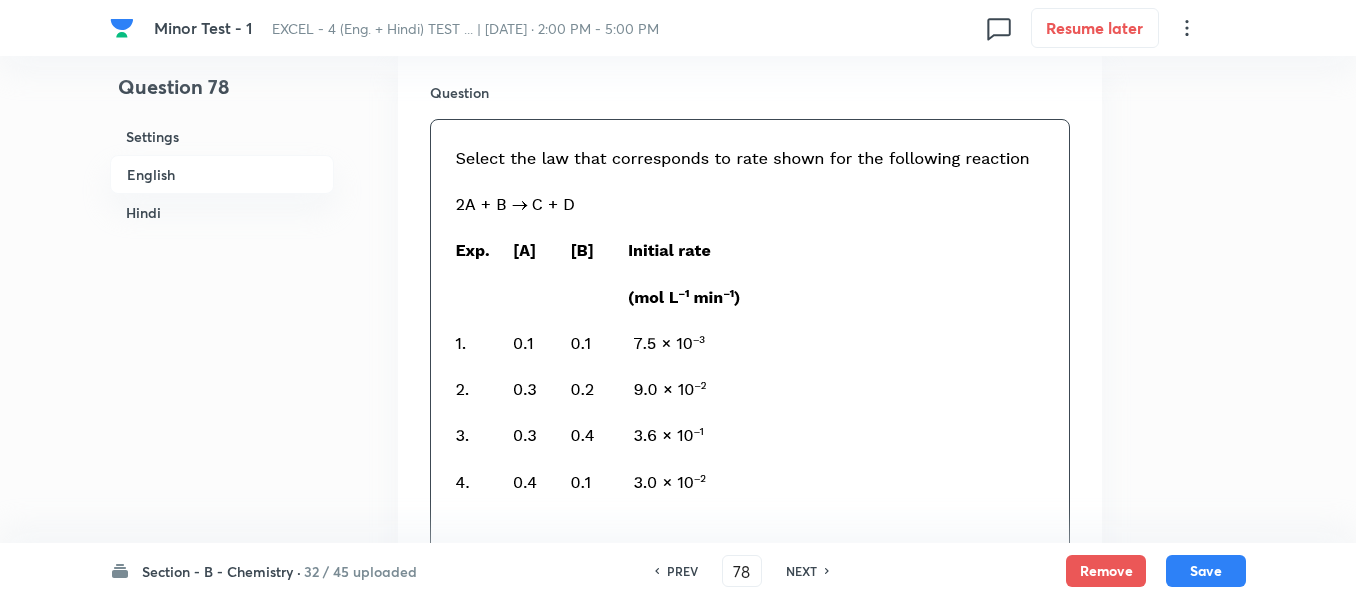 click on "Hindi" at bounding box center [222, 212] 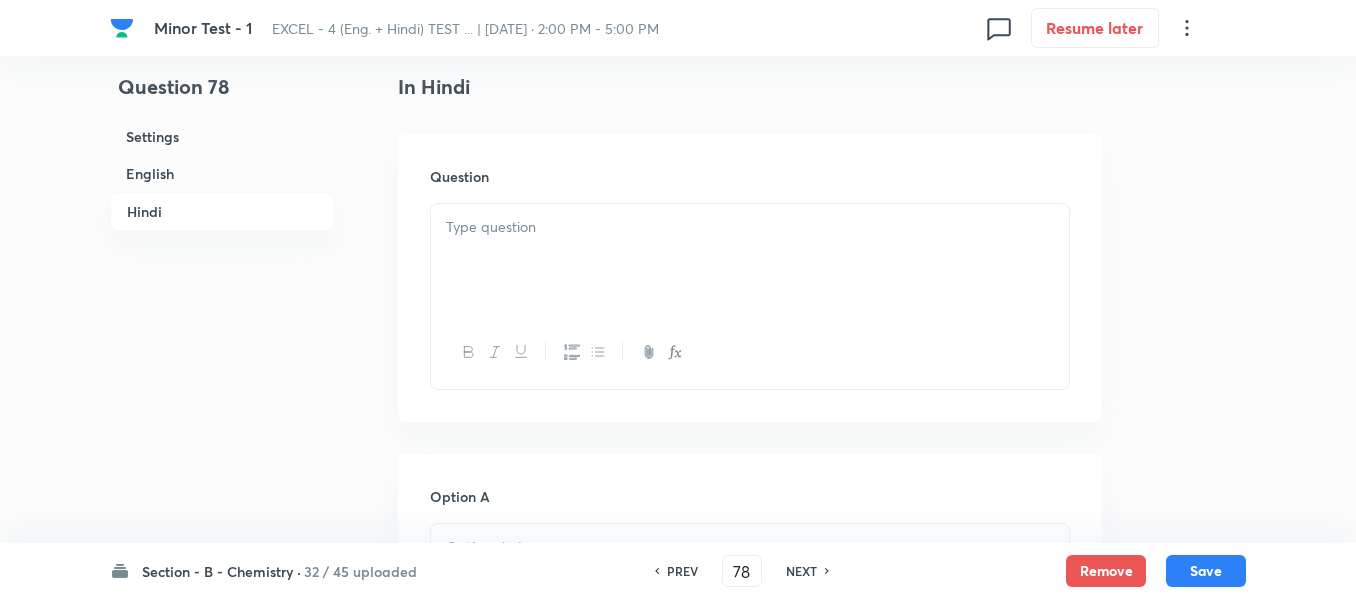 click at bounding box center (750, 227) 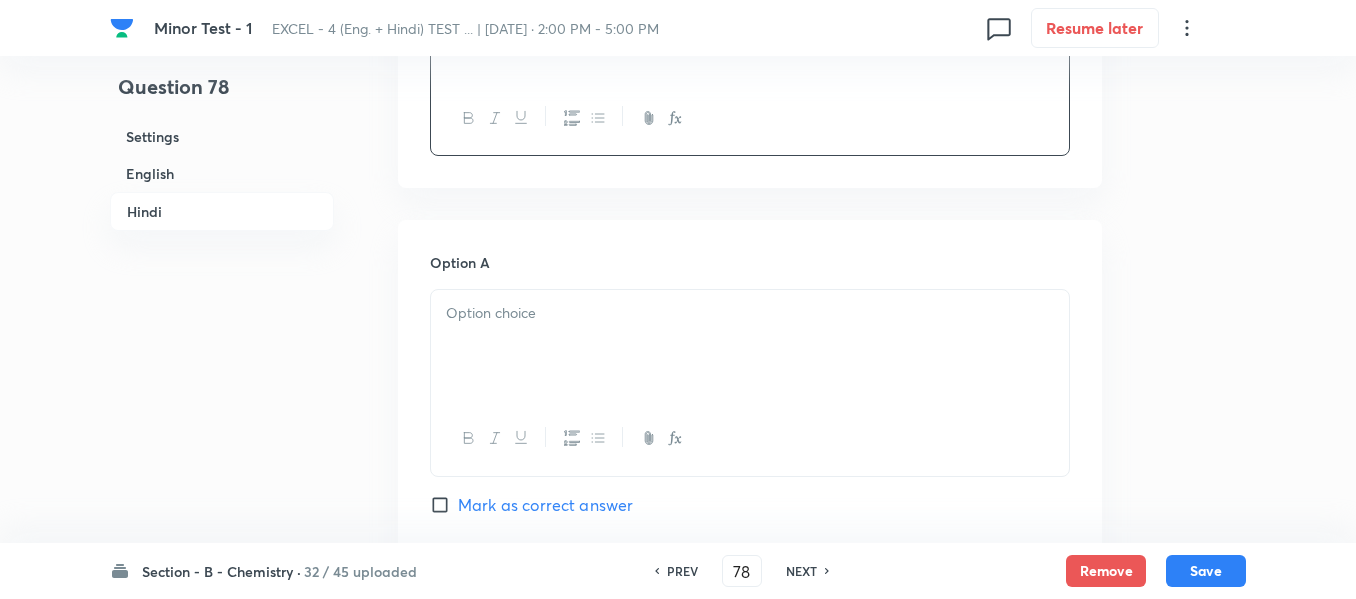 scroll, scrollTop: 3428, scrollLeft: 0, axis: vertical 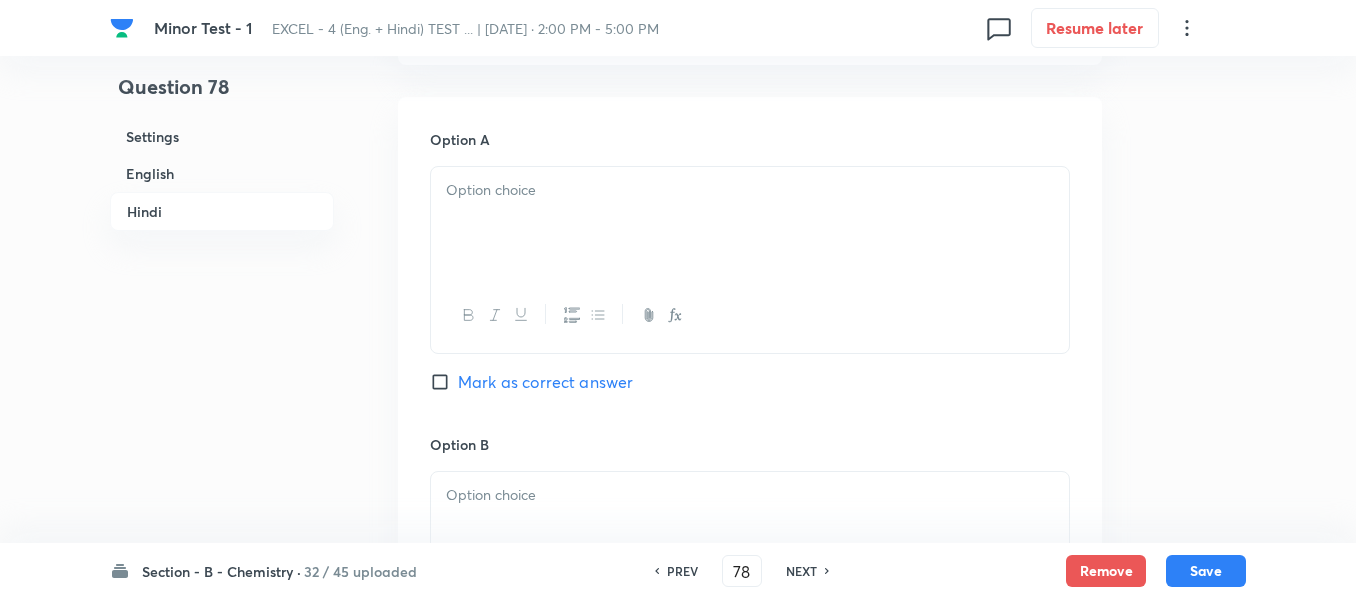 click at bounding box center (750, 223) 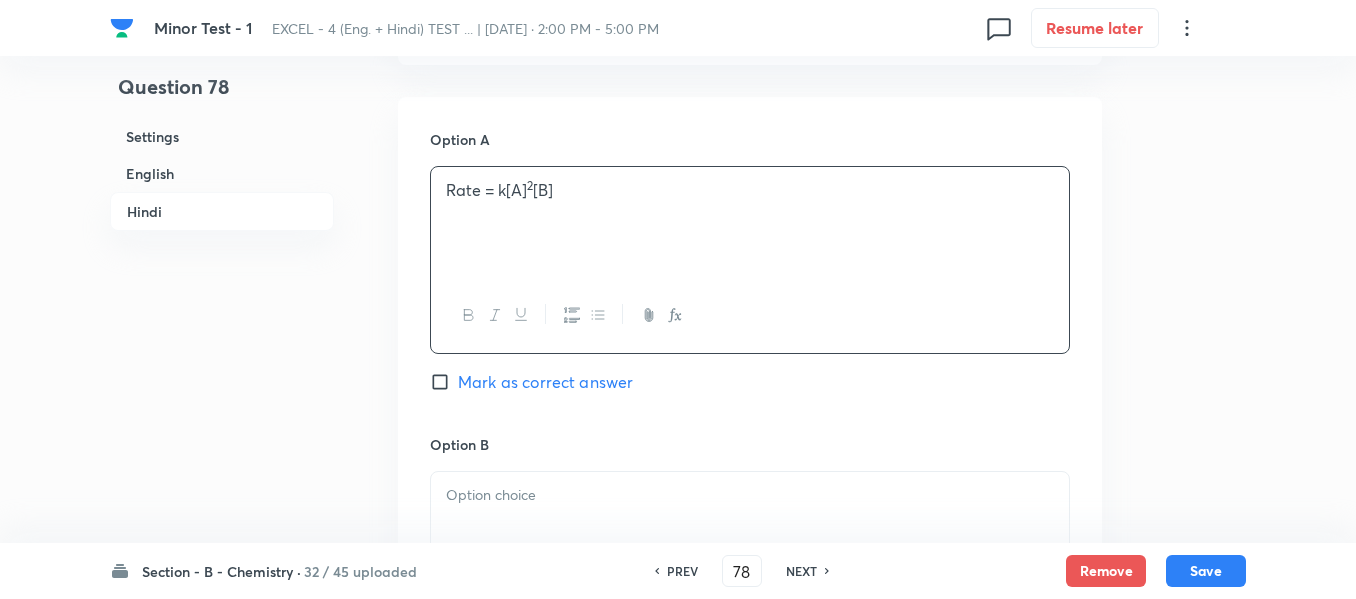 click on "Hindi" at bounding box center [222, 211] 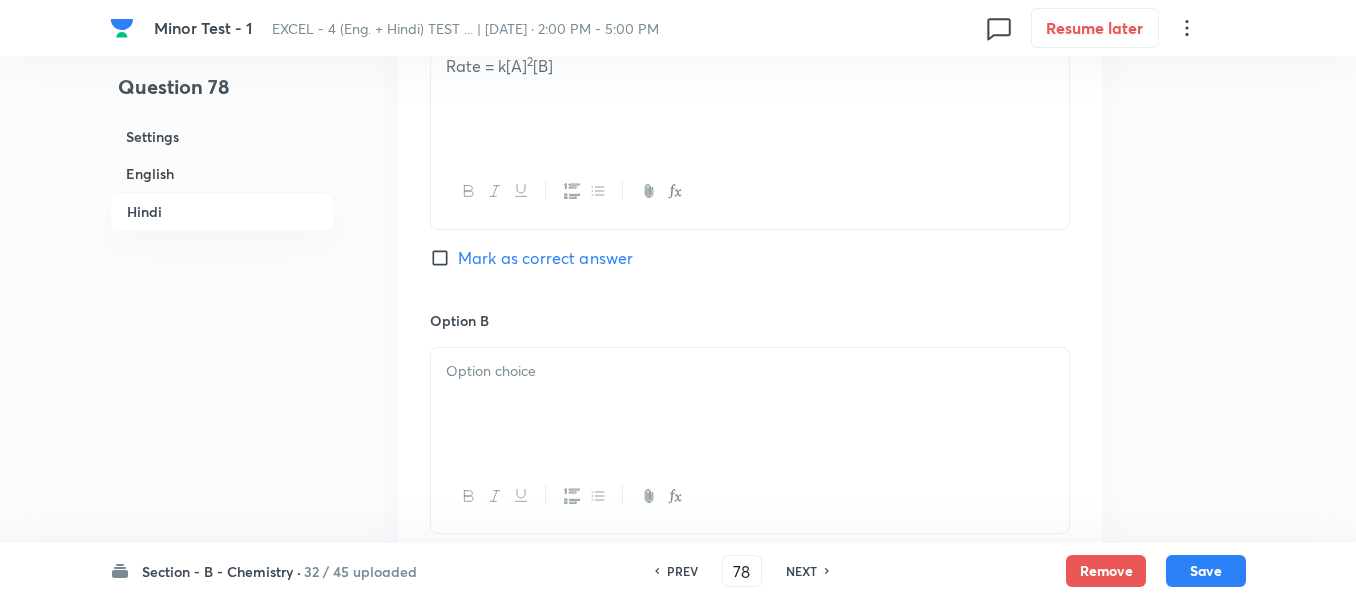 scroll, scrollTop: 3628, scrollLeft: 0, axis: vertical 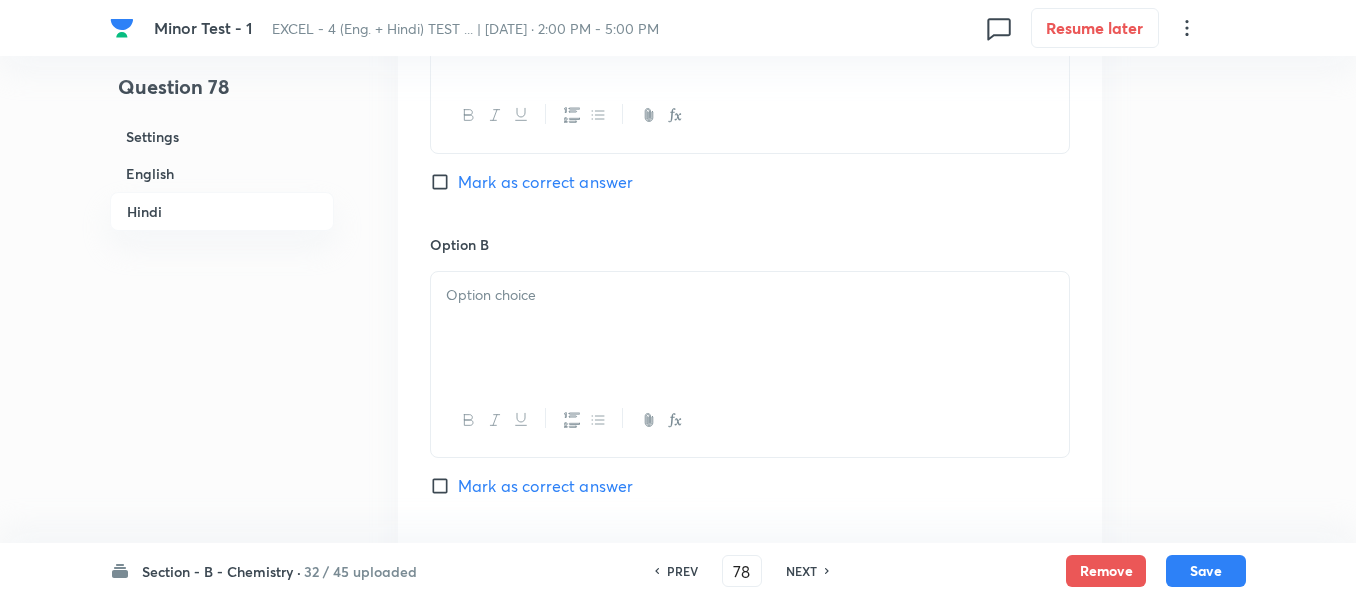 click on "English" at bounding box center [222, 173] 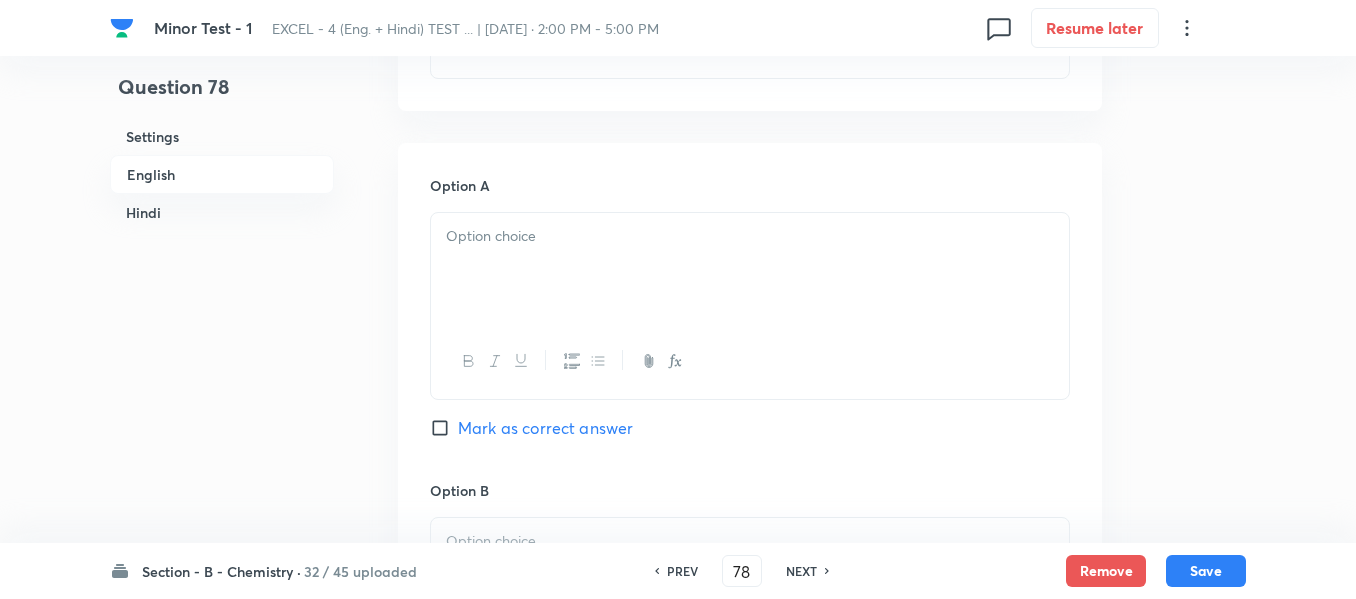 scroll, scrollTop: 1116, scrollLeft: 0, axis: vertical 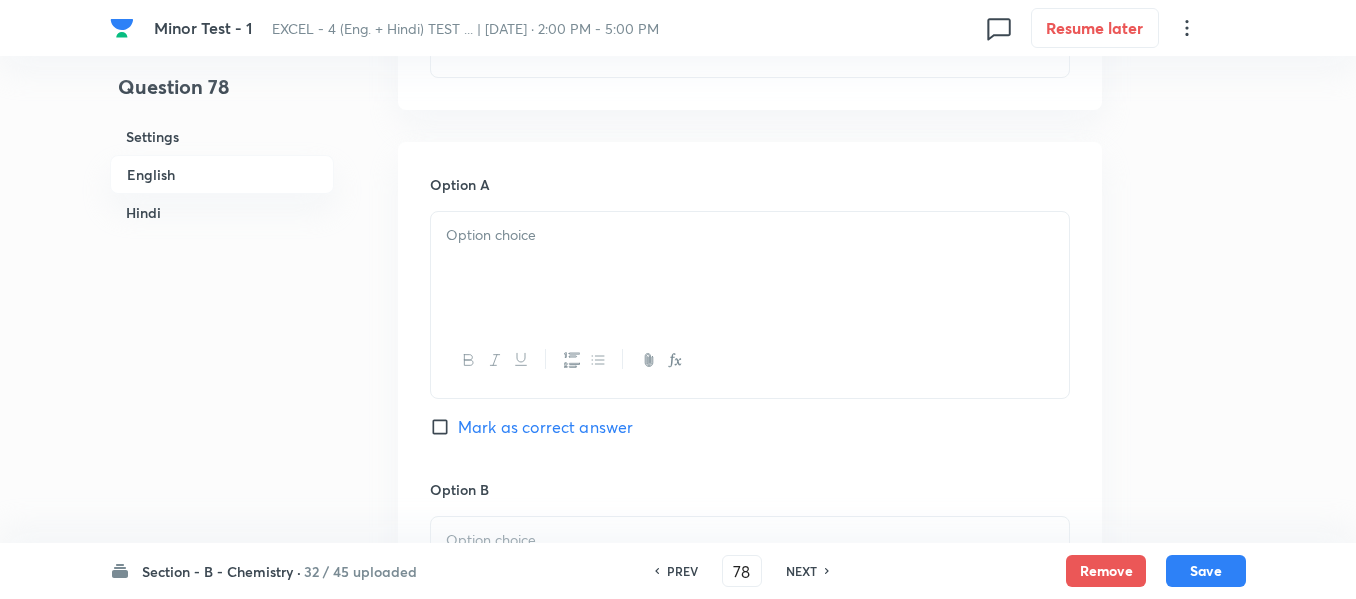 click at bounding box center [750, 268] 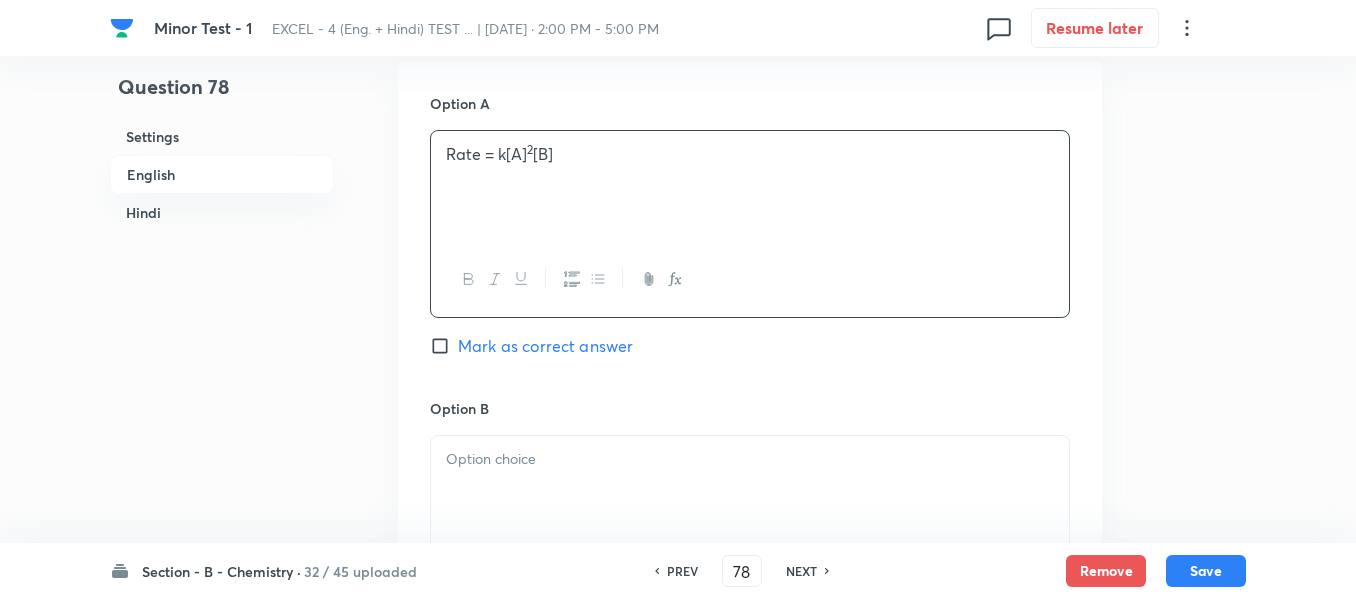 scroll, scrollTop: 1316, scrollLeft: 0, axis: vertical 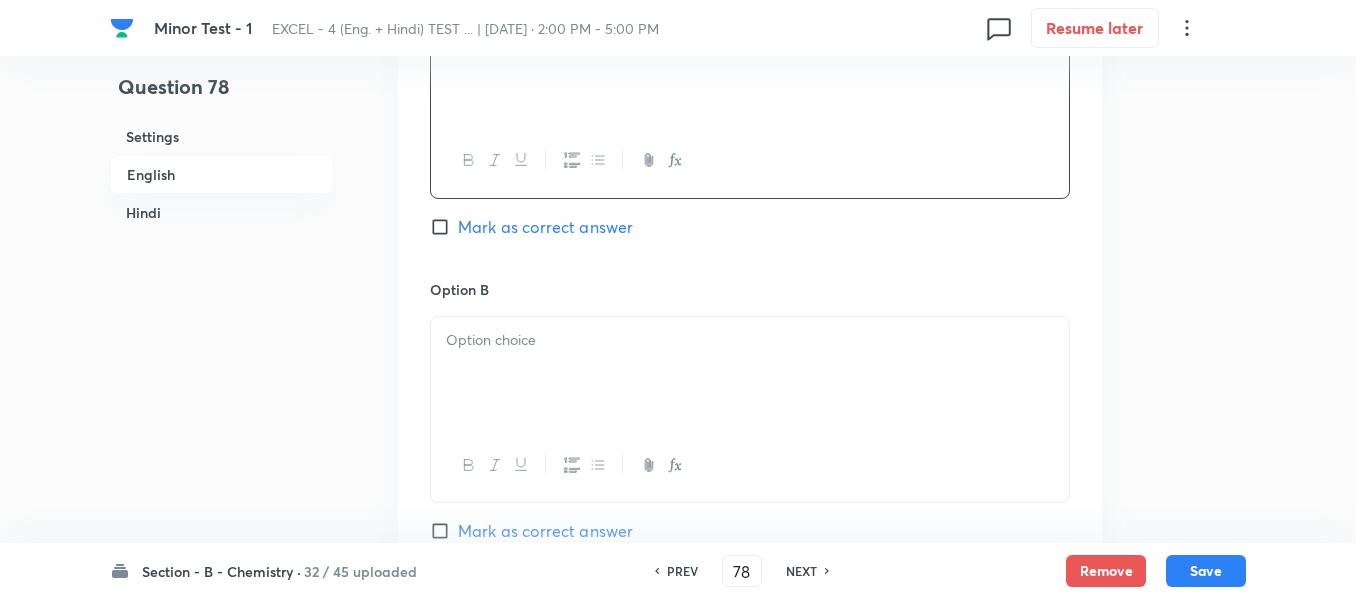 click at bounding box center (750, 340) 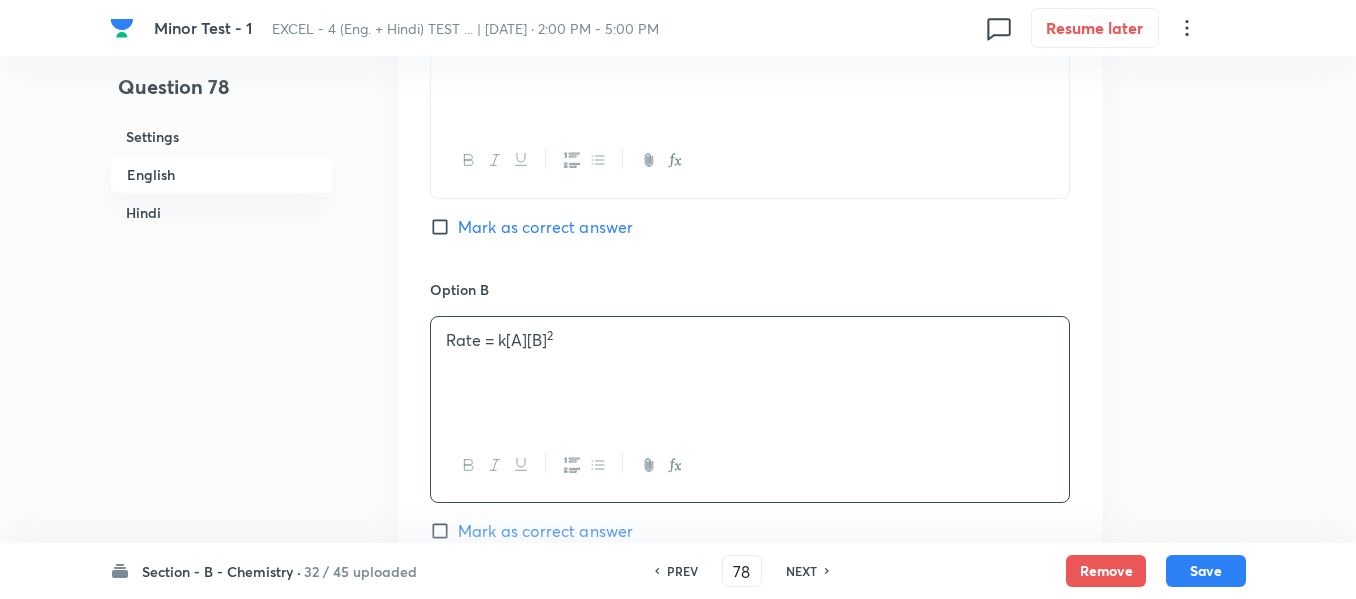 click on "Hindi" at bounding box center [222, 212] 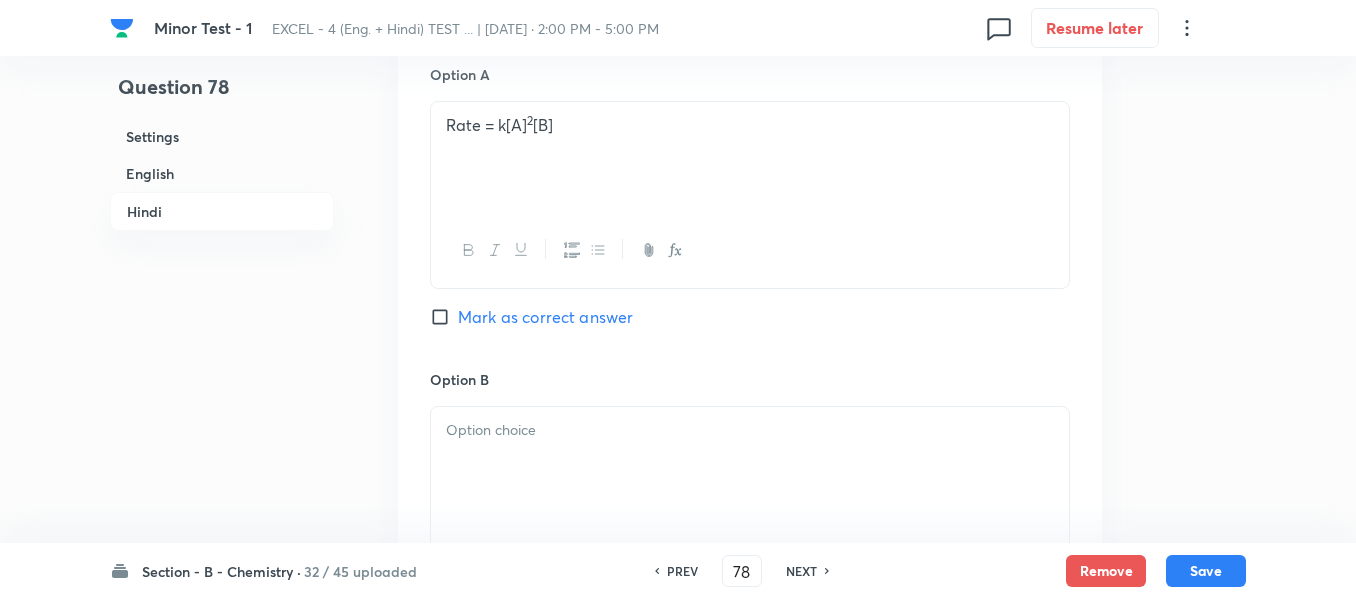 scroll, scrollTop: 3528, scrollLeft: 0, axis: vertical 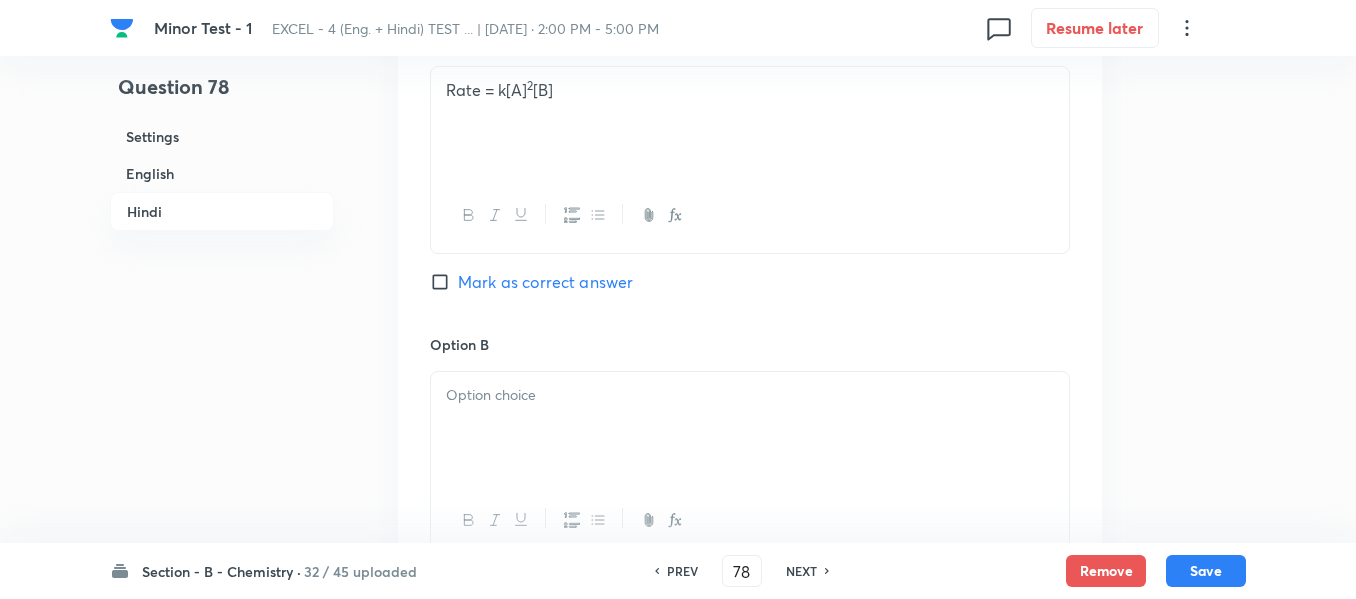 click at bounding box center [750, 395] 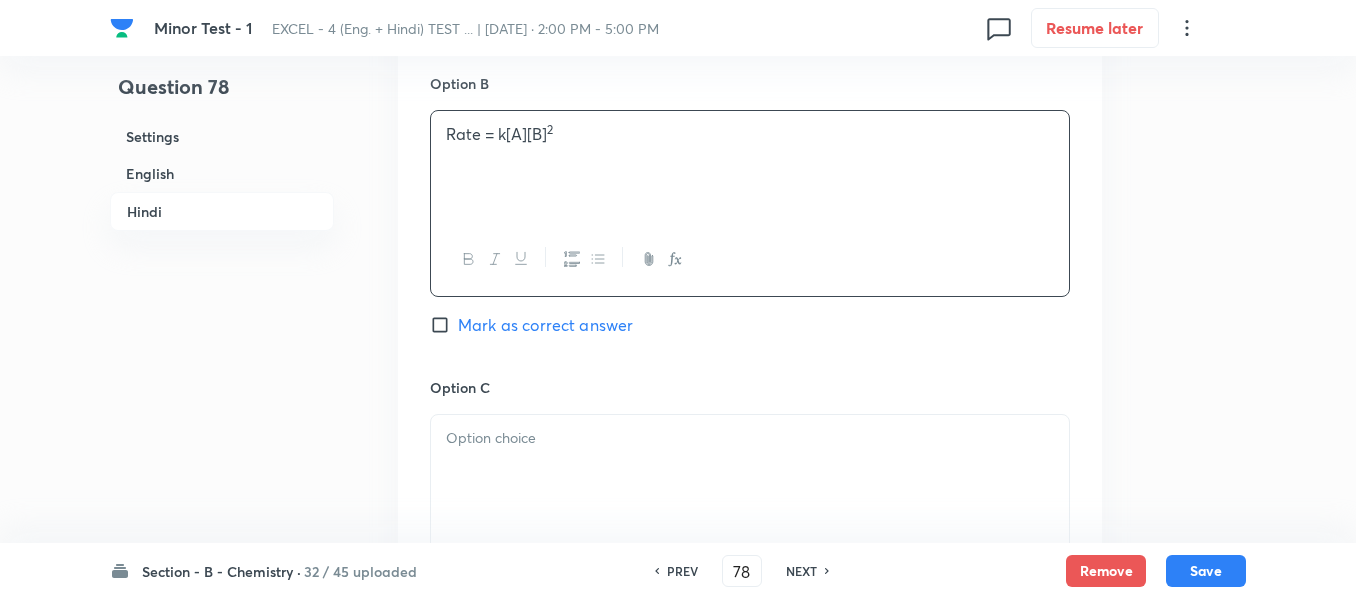 scroll, scrollTop: 3928, scrollLeft: 0, axis: vertical 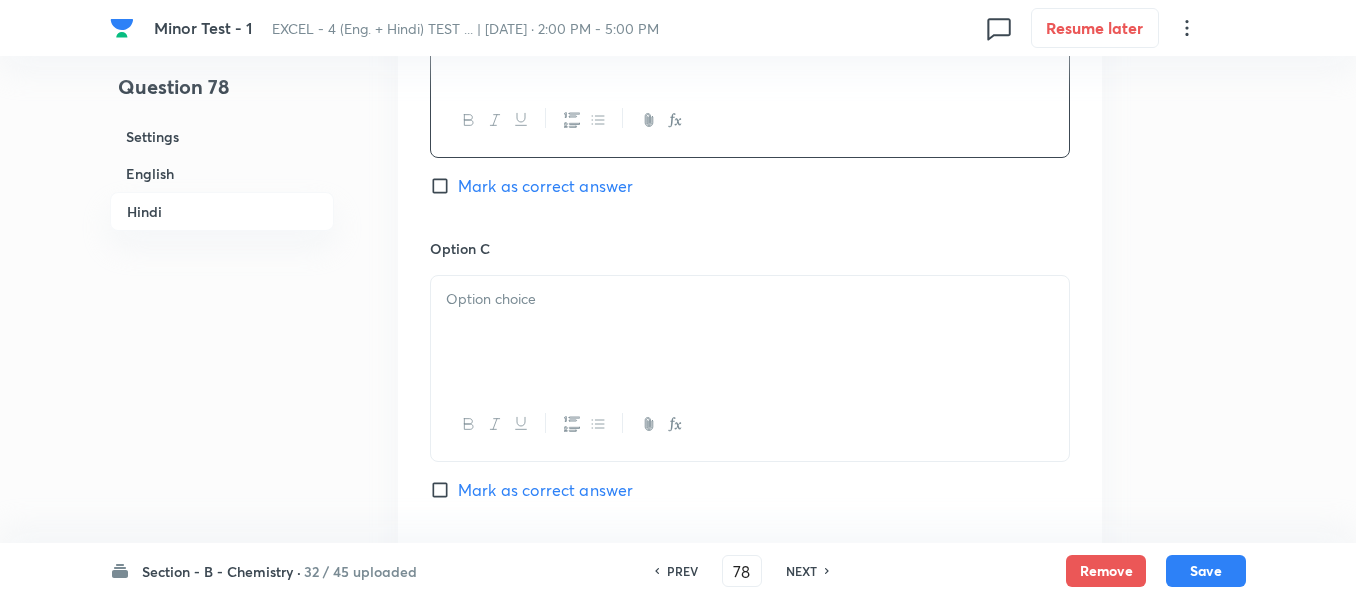 click at bounding box center (750, 332) 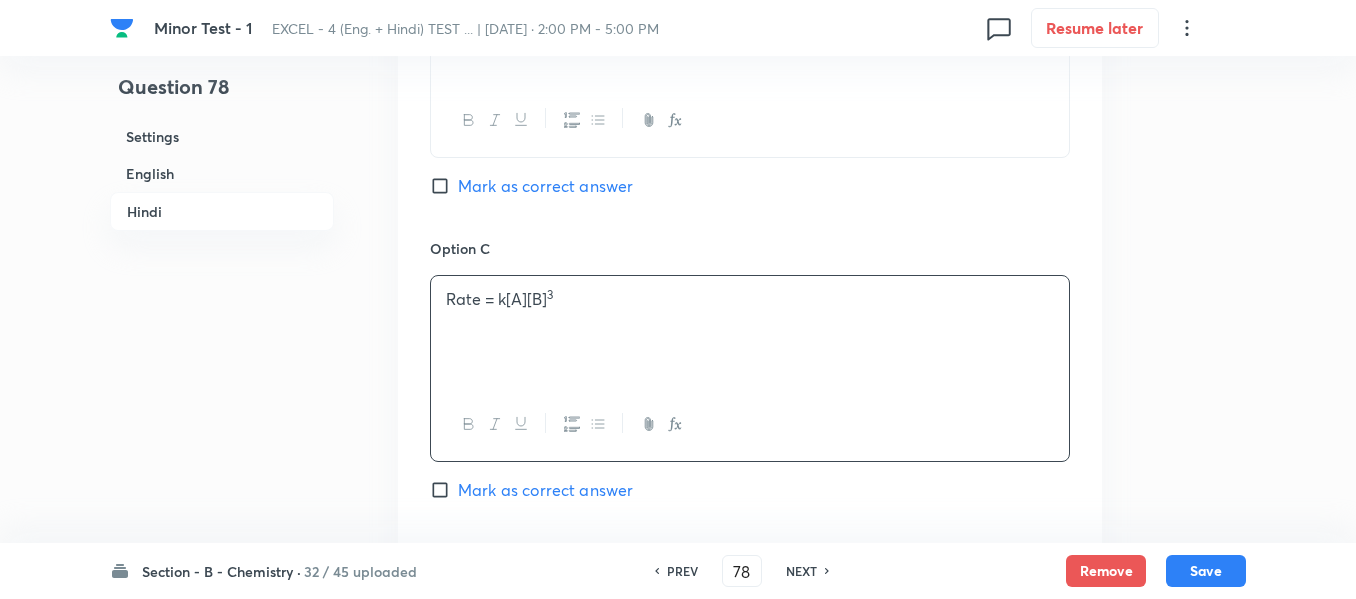 click on "English" at bounding box center [222, 173] 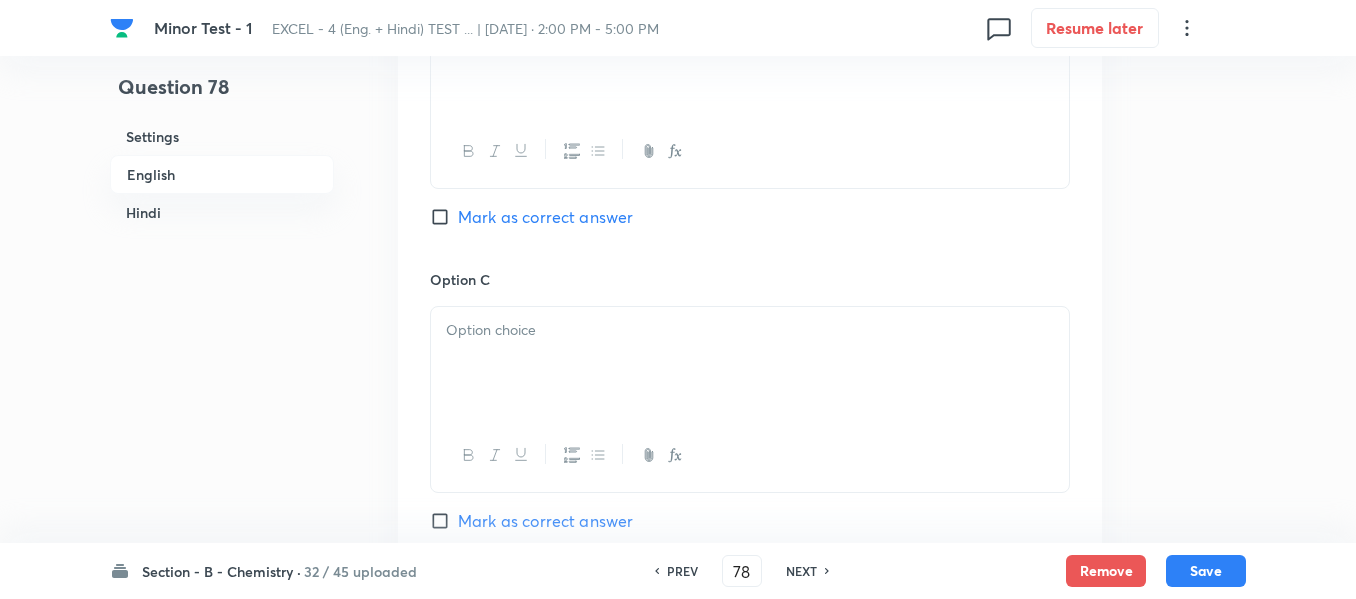 scroll, scrollTop: 1716, scrollLeft: 0, axis: vertical 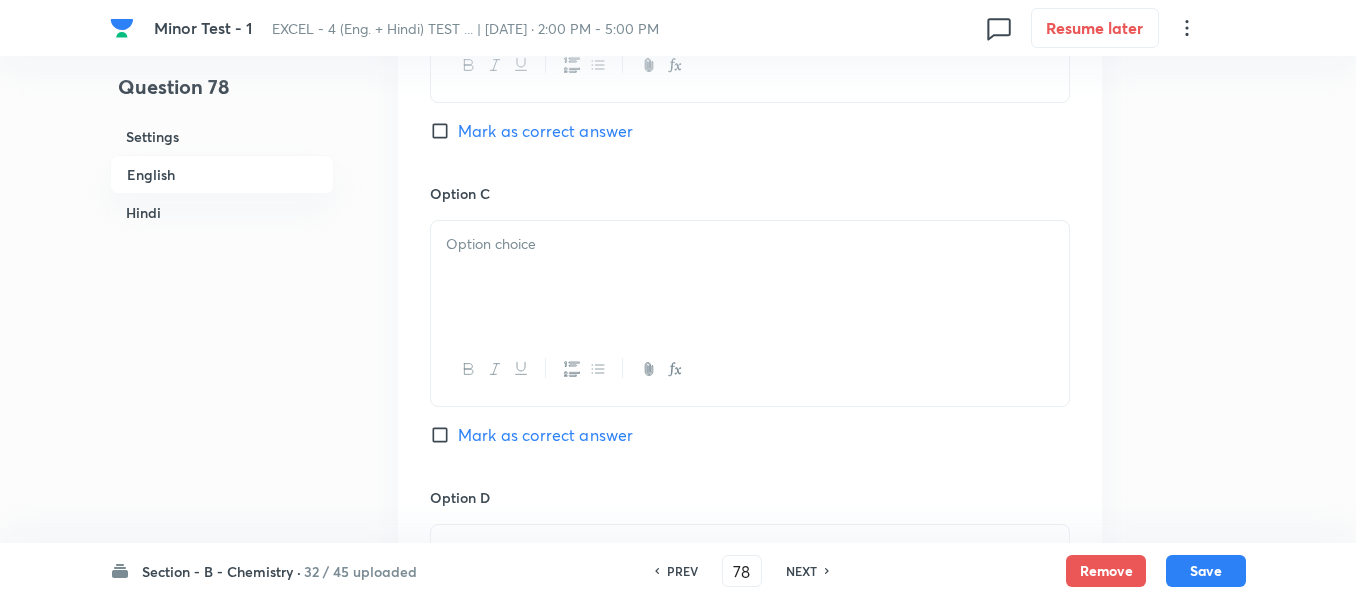 click at bounding box center [750, 277] 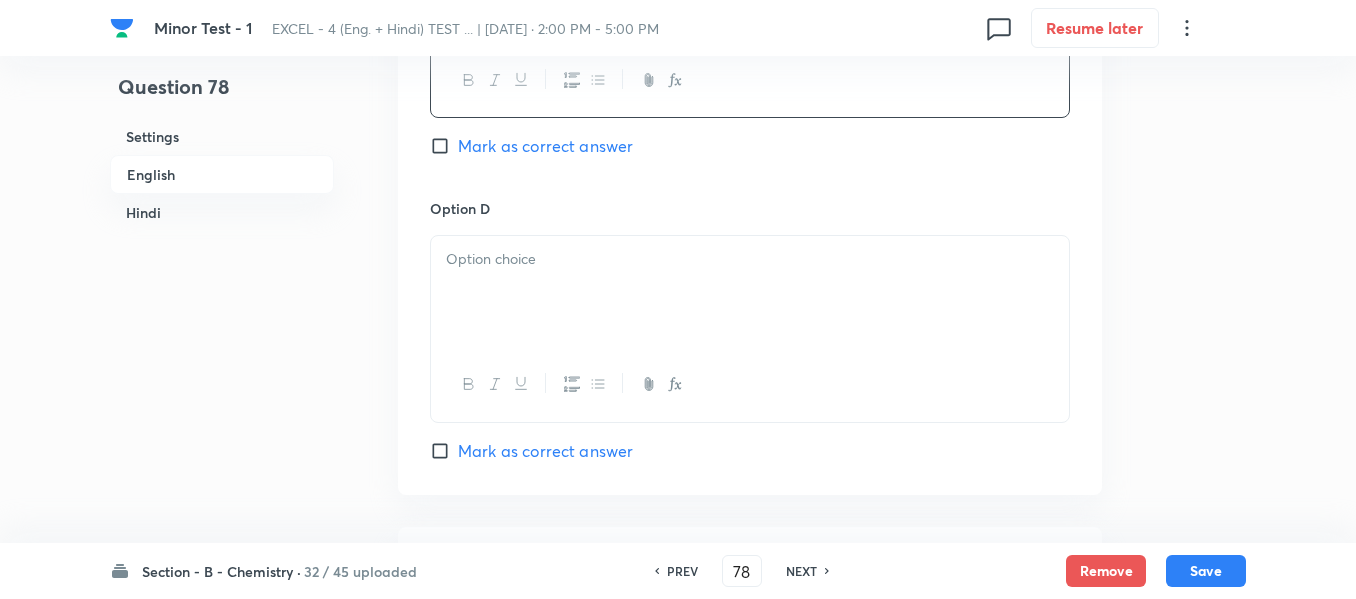 scroll, scrollTop: 2016, scrollLeft: 0, axis: vertical 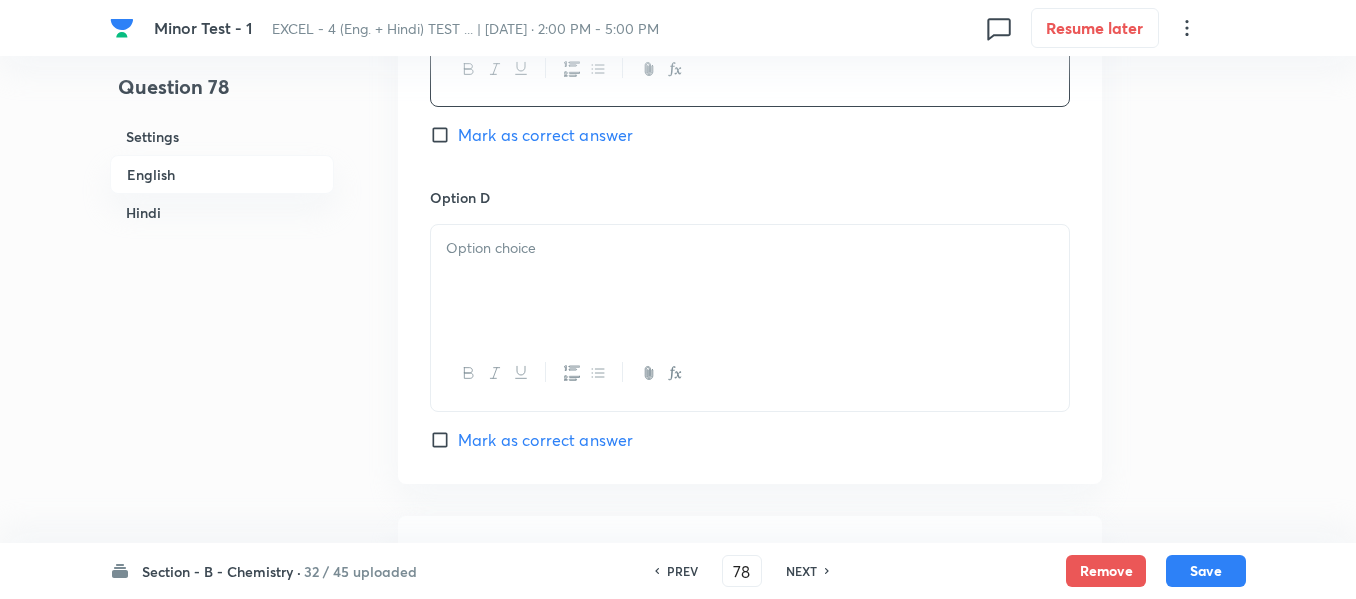 click at bounding box center (750, 281) 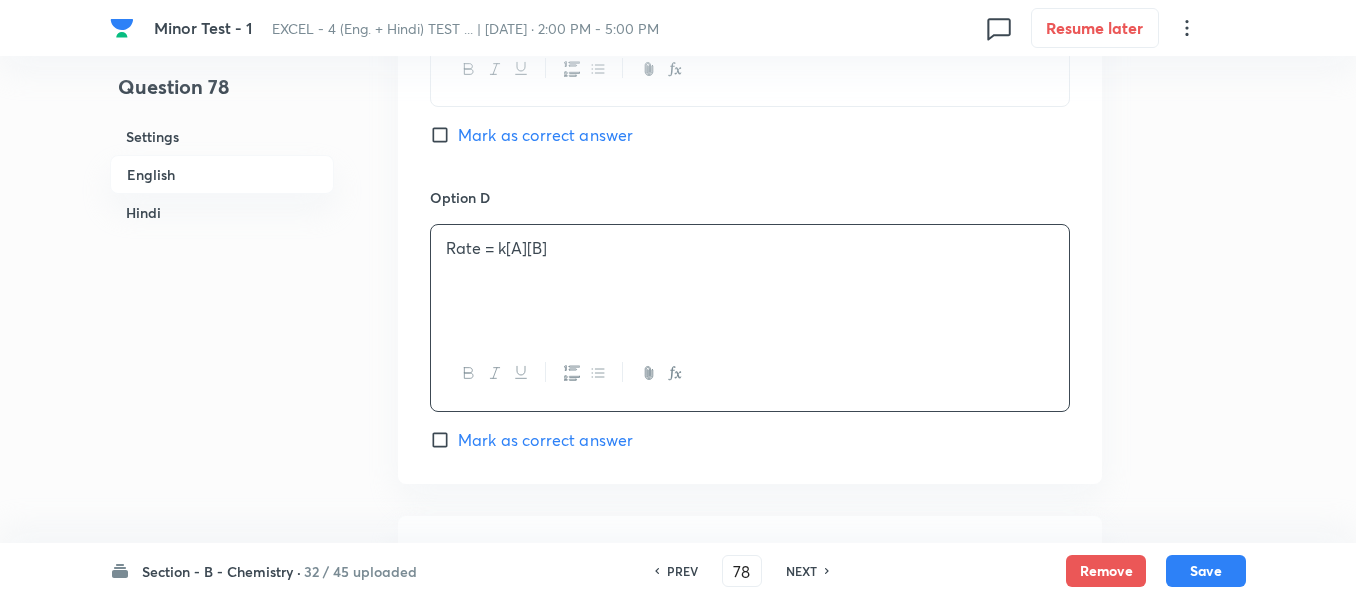 drag, startPoint x: 159, startPoint y: 206, endPoint x: 184, endPoint y: 235, distance: 38.28838 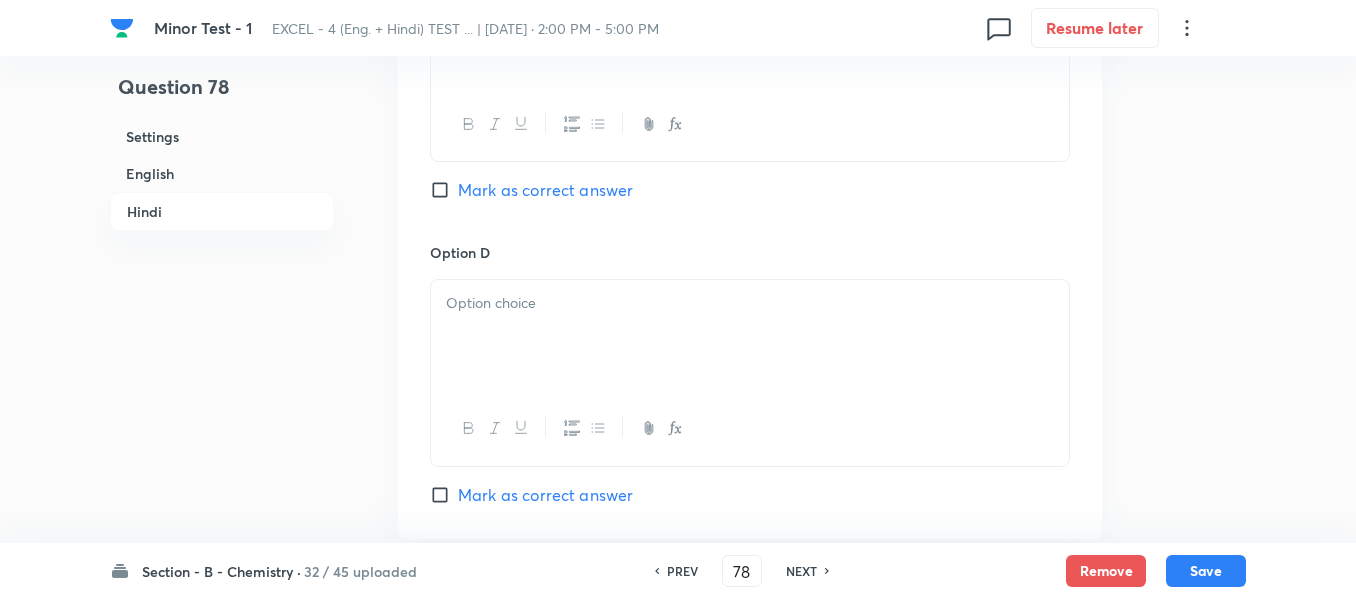 click at bounding box center [750, 303] 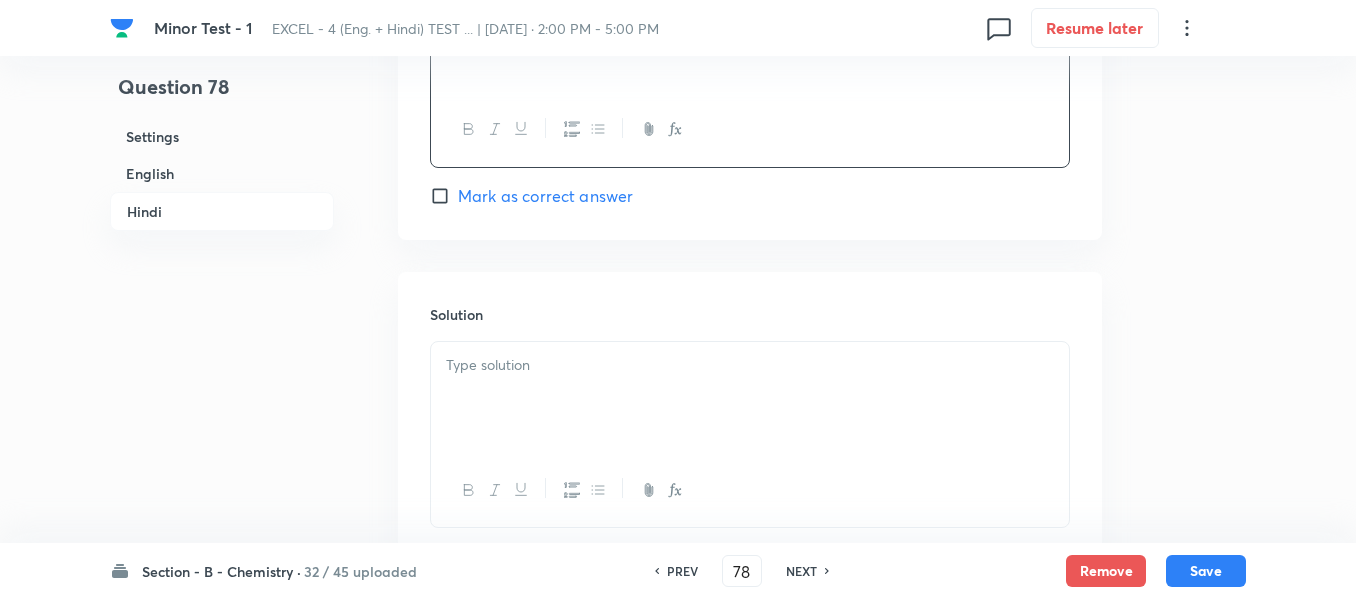 scroll, scrollTop: 4528, scrollLeft: 0, axis: vertical 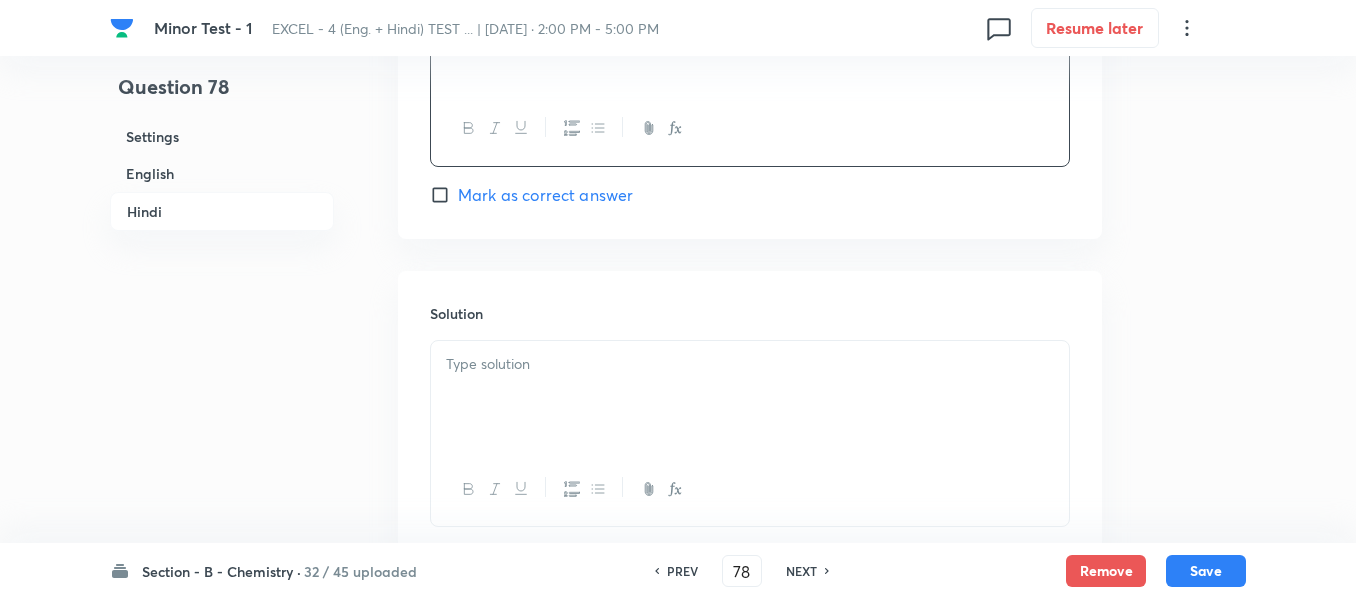 click at bounding box center (750, 397) 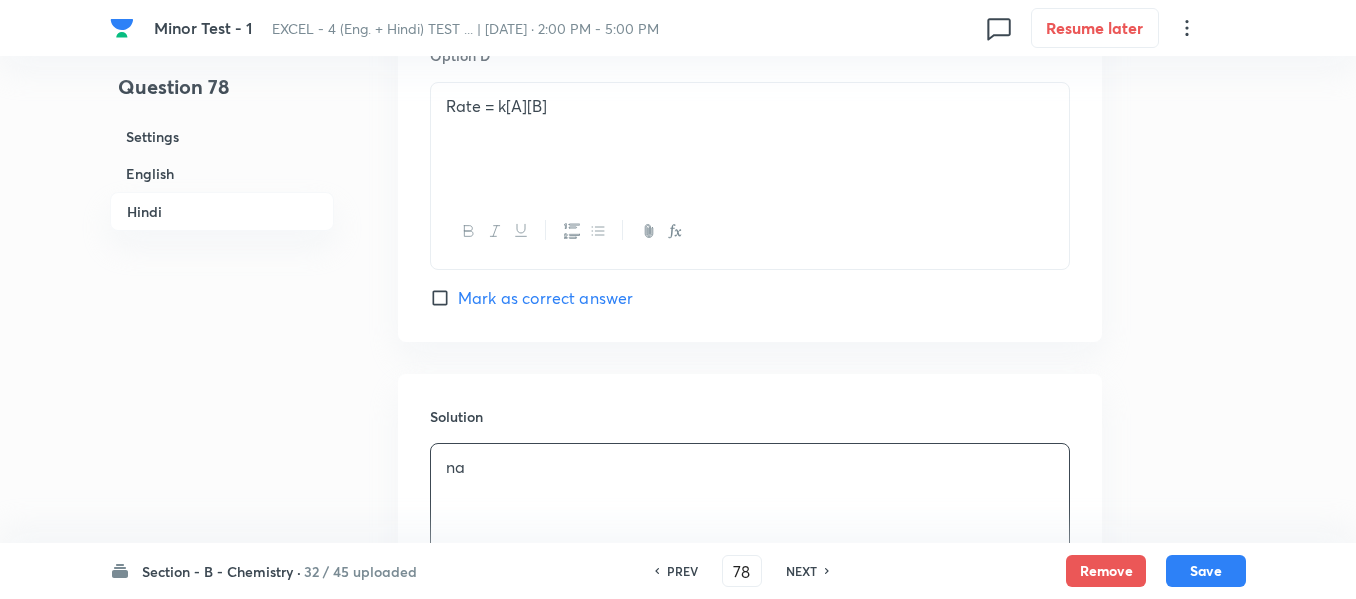 scroll, scrollTop: 4364, scrollLeft: 0, axis: vertical 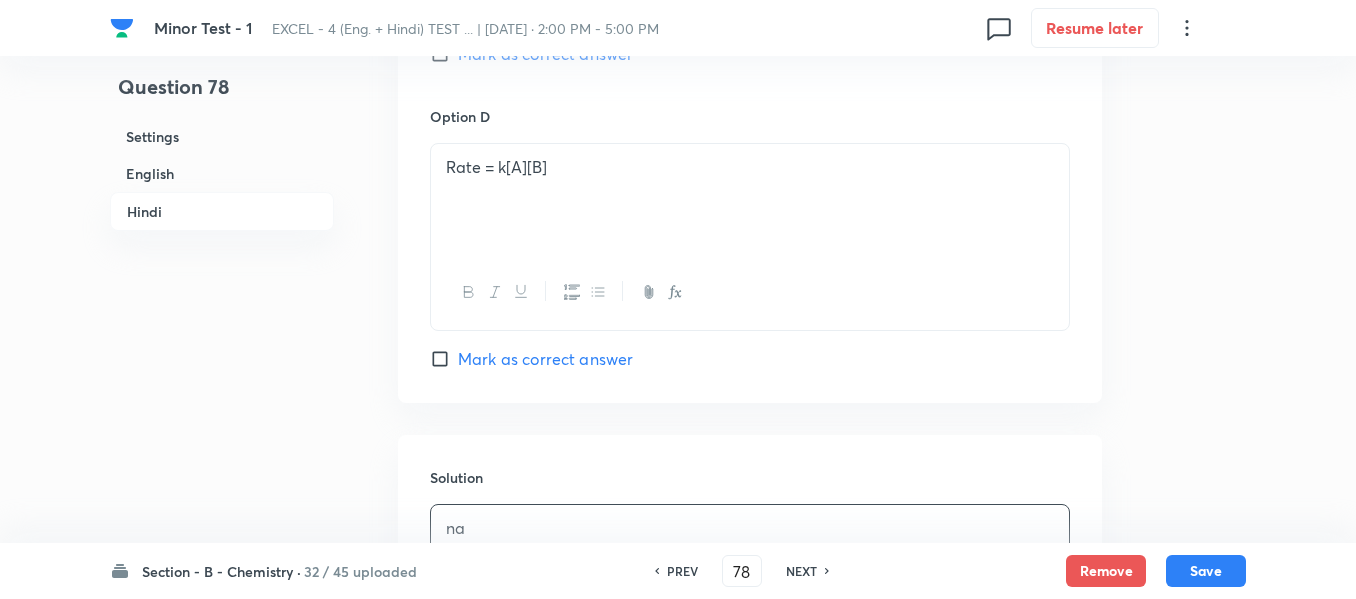 click on "English" at bounding box center (222, 173) 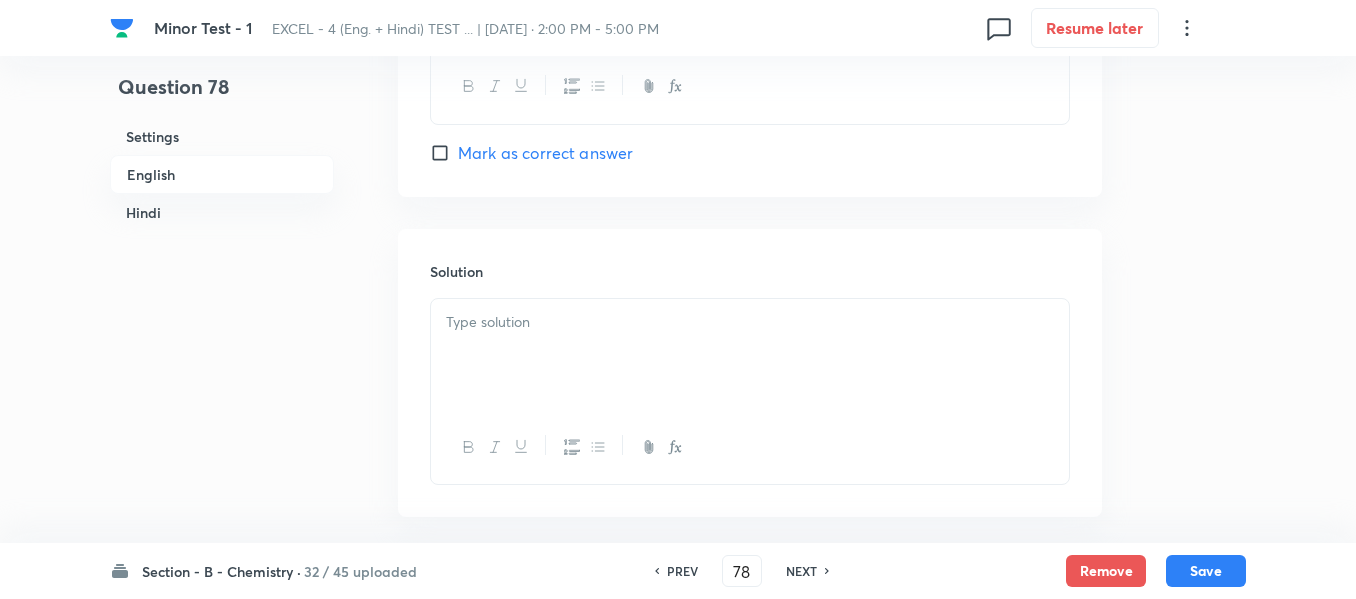 scroll, scrollTop: 2316, scrollLeft: 0, axis: vertical 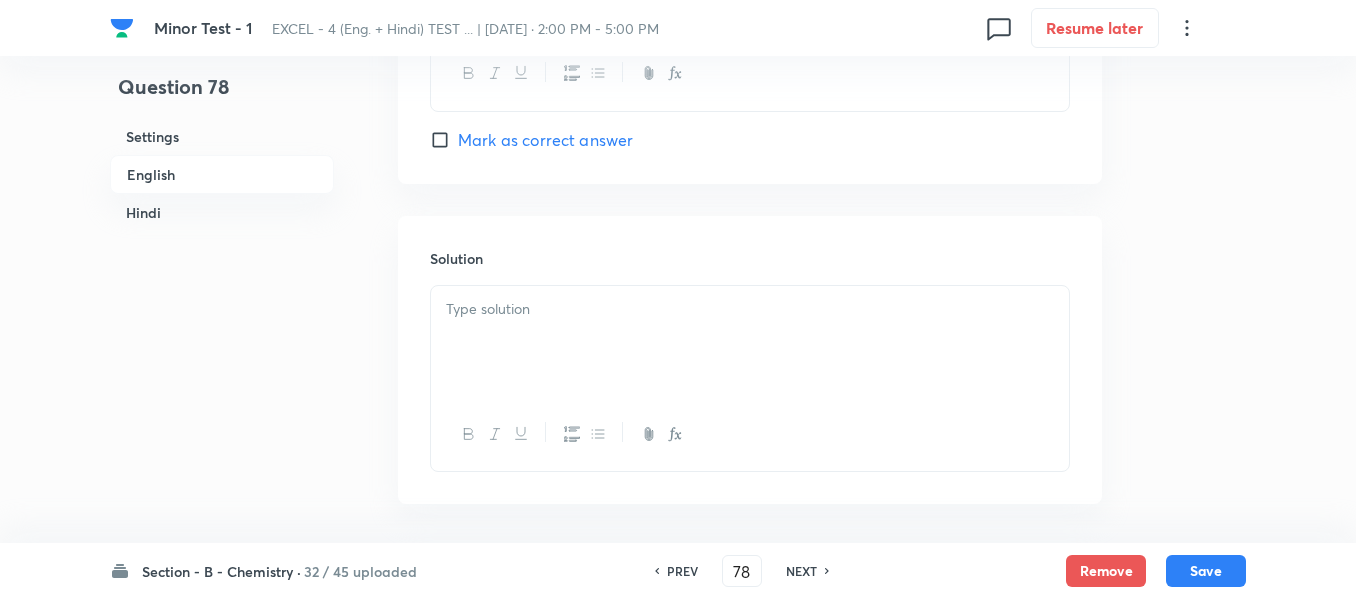 click at bounding box center [750, 342] 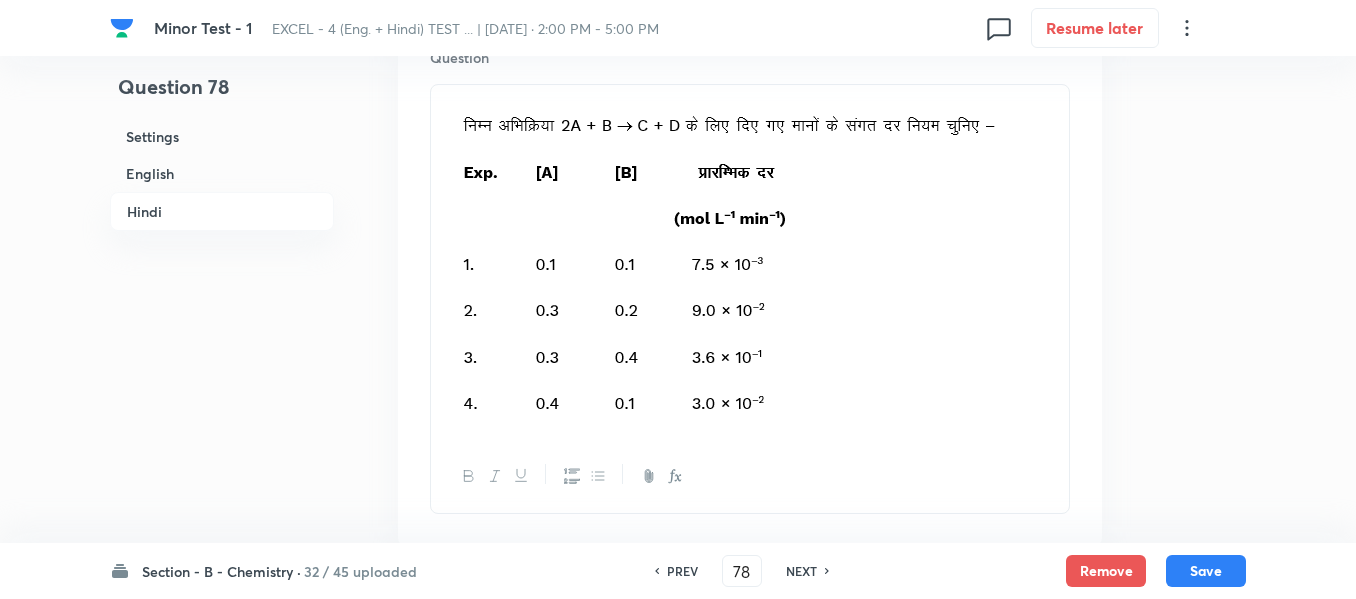 scroll, scrollTop: 3016, scrollLeft: 0, axis: vertical 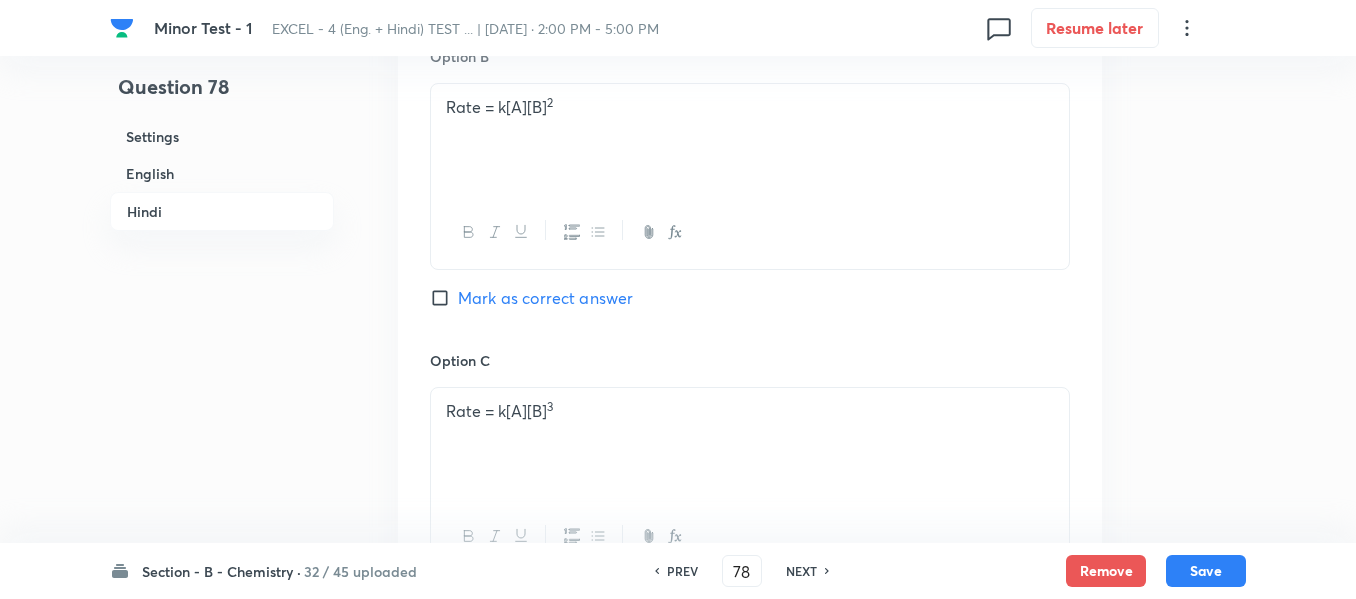 drag, startPoint x: 468, startPoint y: 295, endPoint x: 480, endPoint y: 299, distance: 12.649111 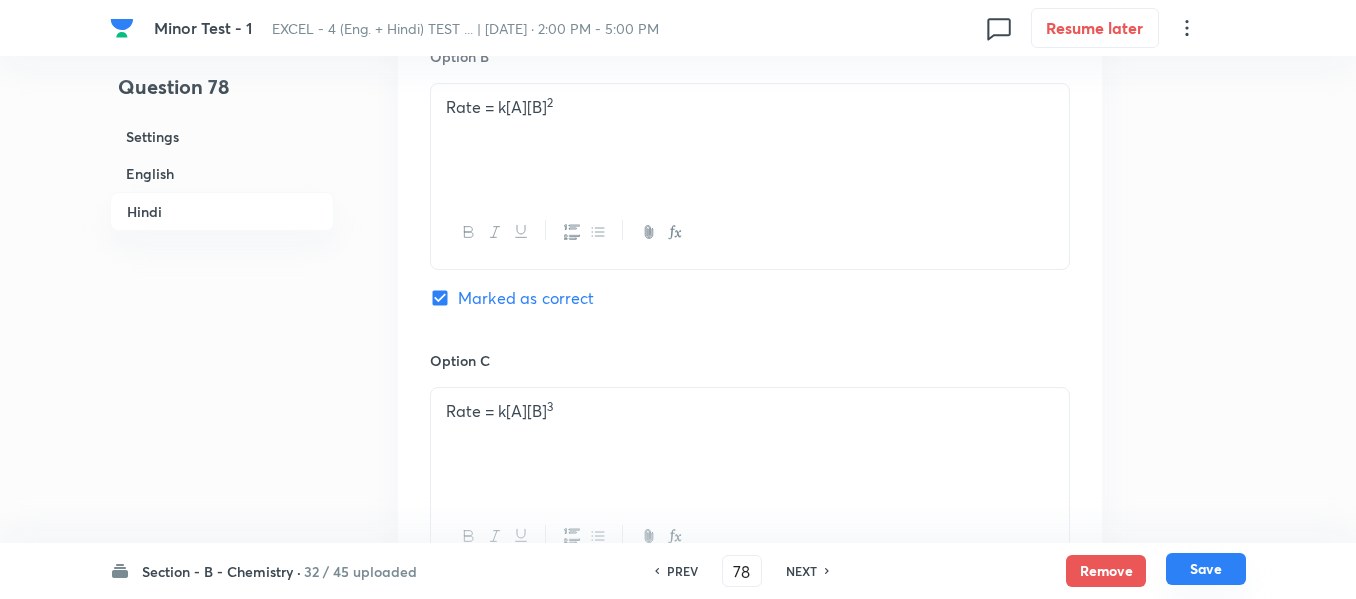 click on "Save" at bounding box center (1206, 569) 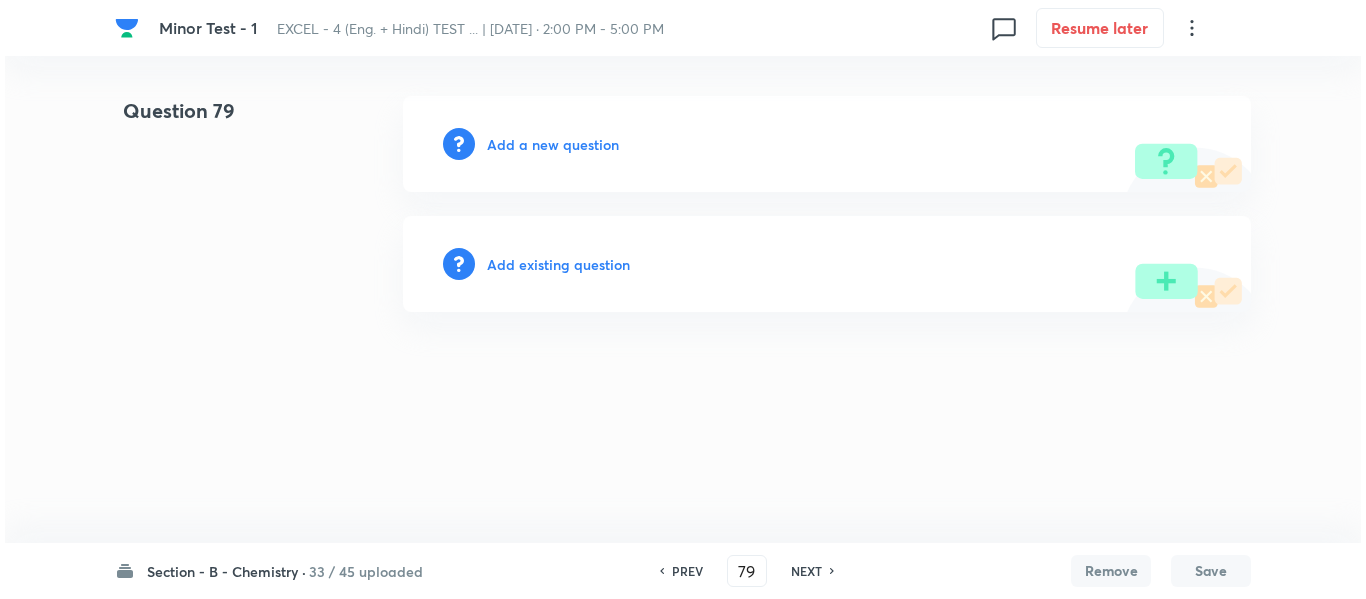 scroll, scrollTop: 0, scrollLeft: 0, axis: both 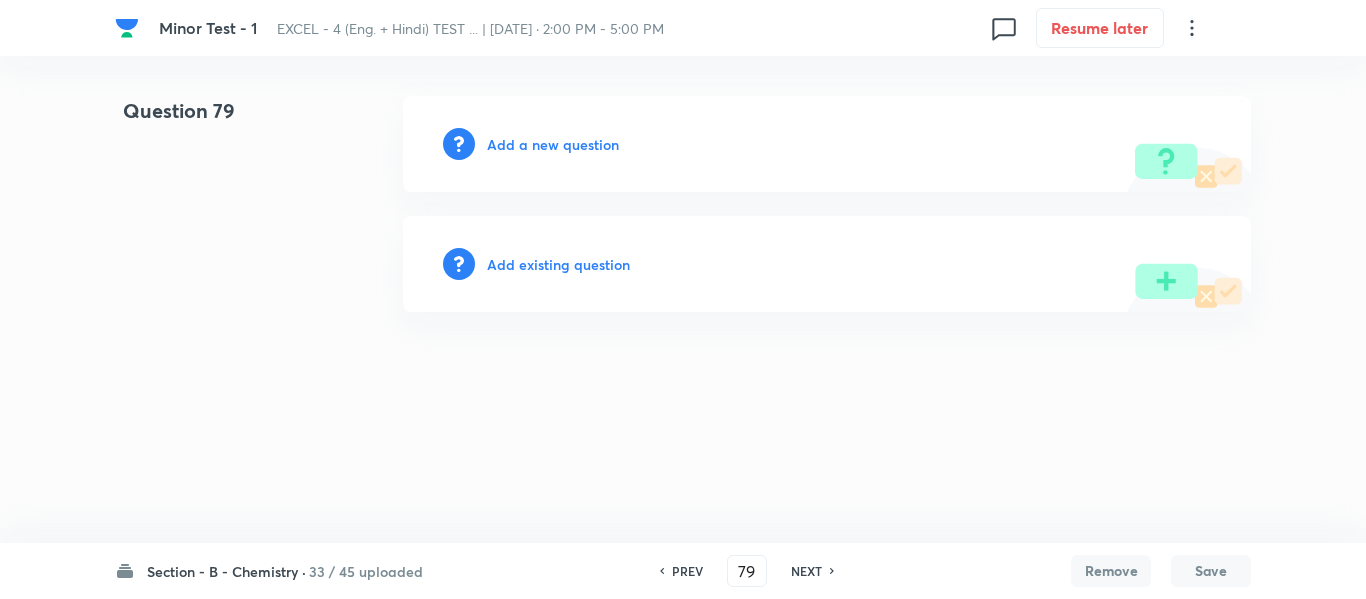 click on "Add a new question" at bounding box center [553, 144] 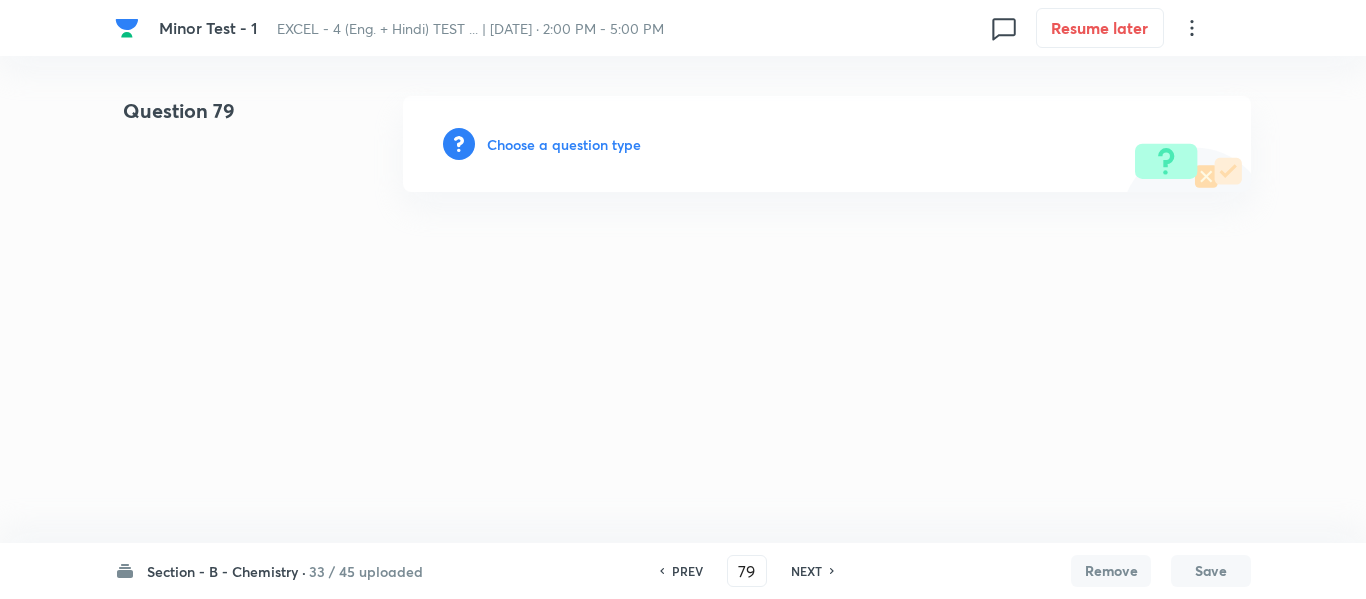 click on "Choose a question type" at bounding box center (564, 144) 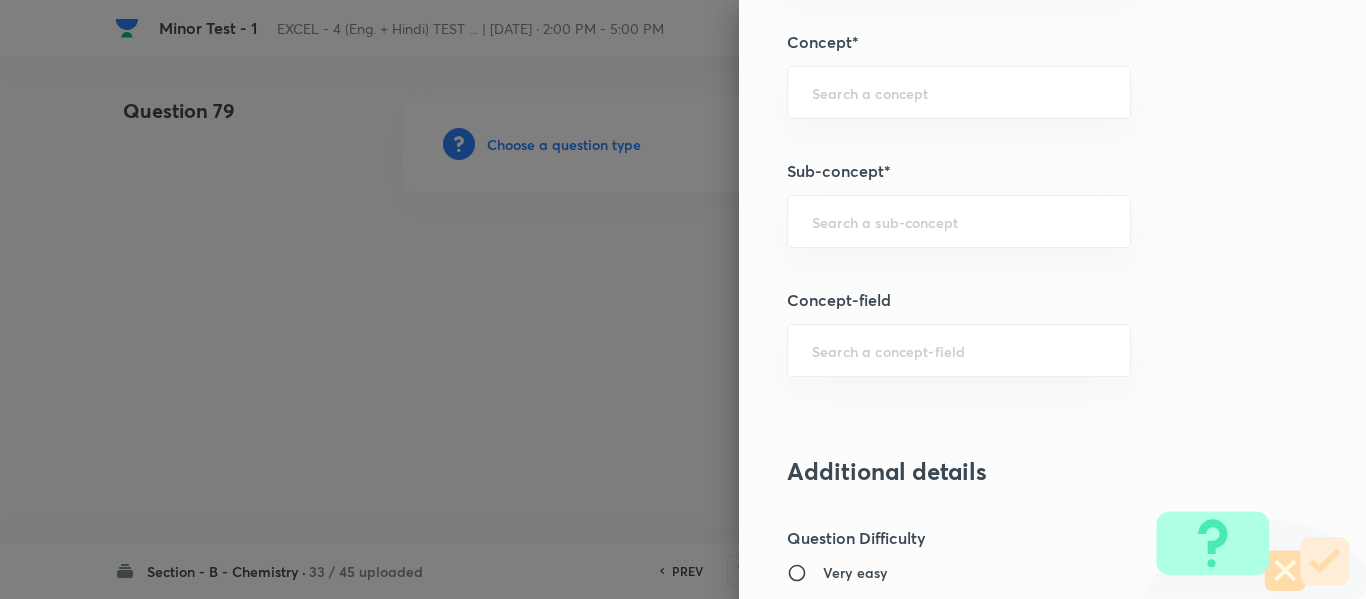 scroll, scrollTop: 1300, scrollLeft: 0, axis: vertical 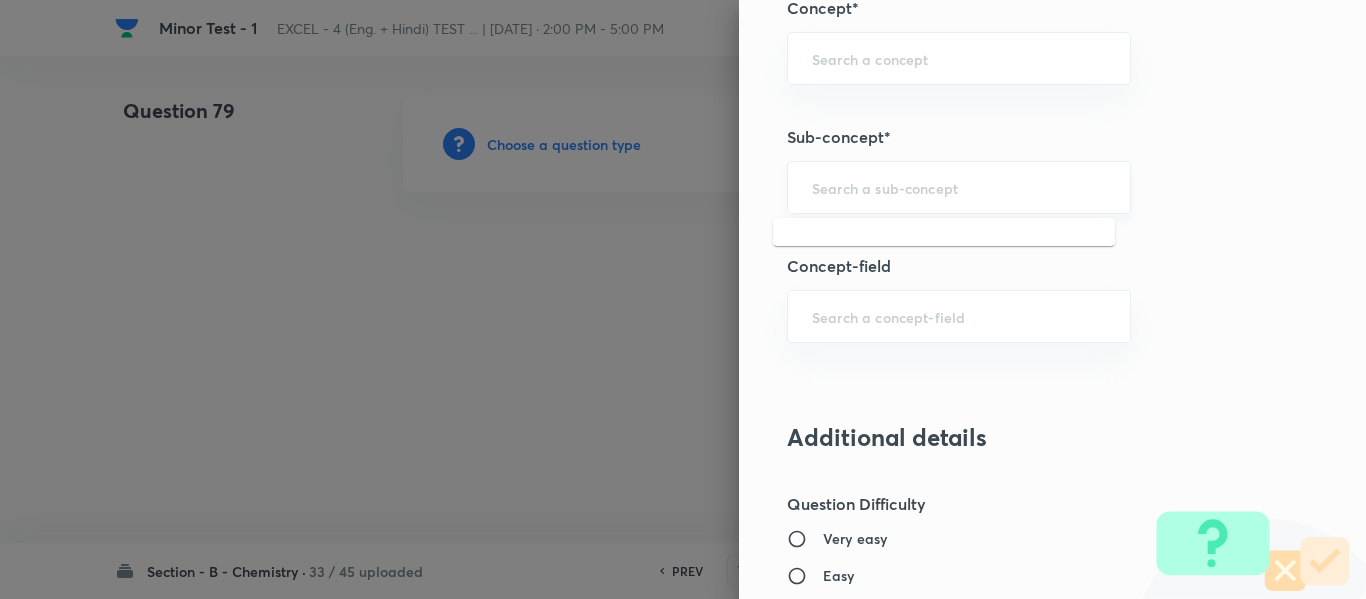 click at bounding box center [959, 187] 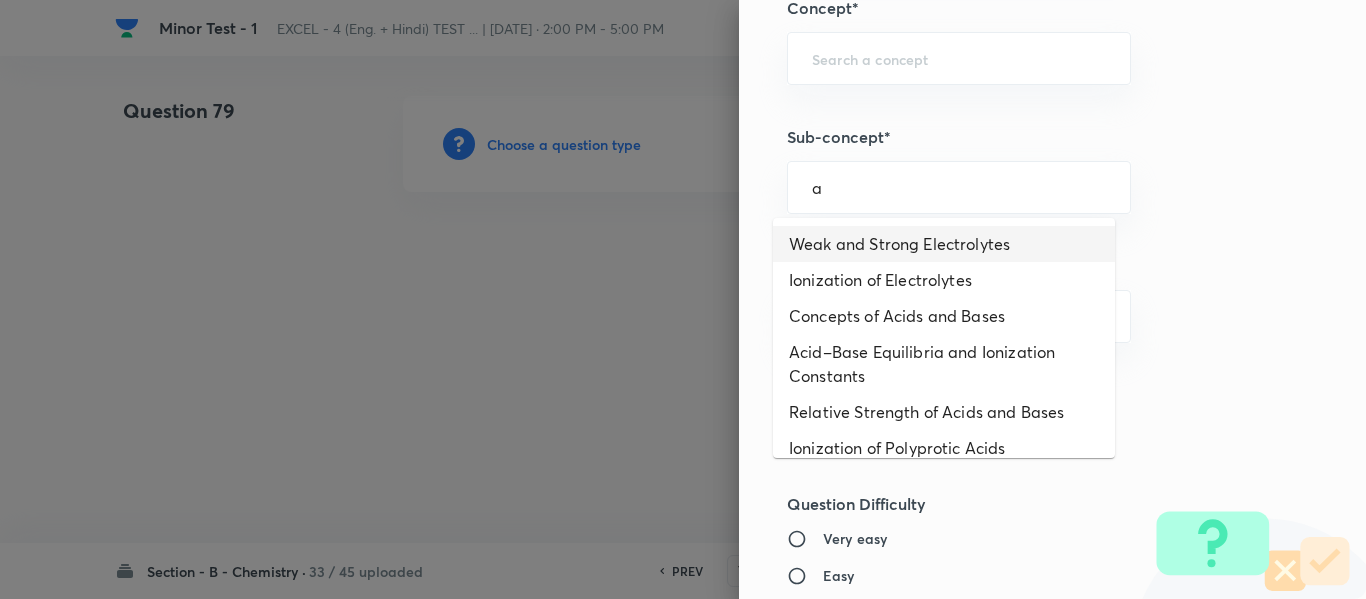 click on "Weak and Strong Electrolytes" at bounding box center [944, 244] 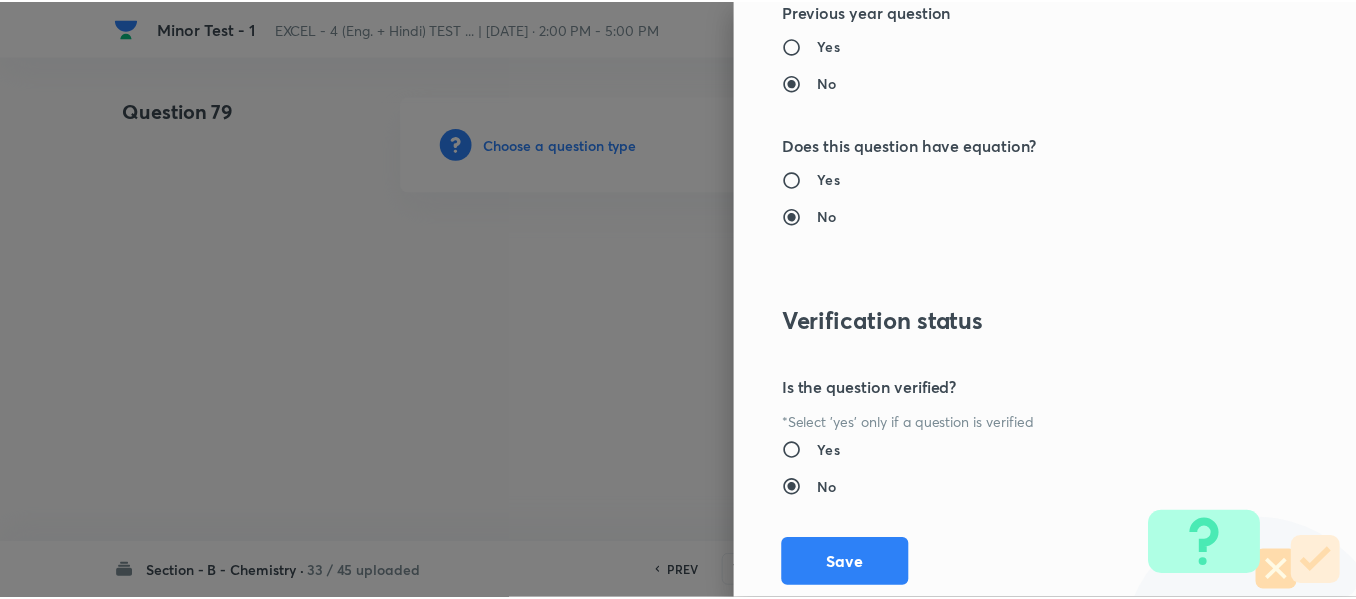 scroll, scrollTop: 2261, scrollLeft: 0, axis: vertical 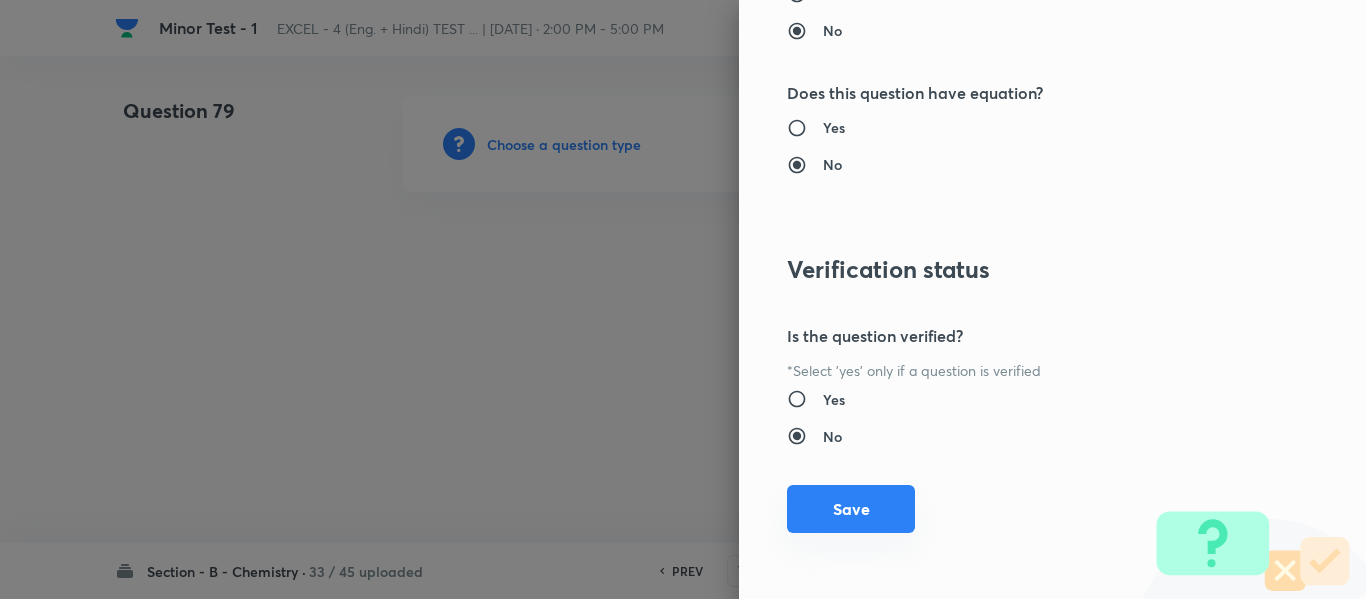 click on "Save" at bounding box center [851, 509] 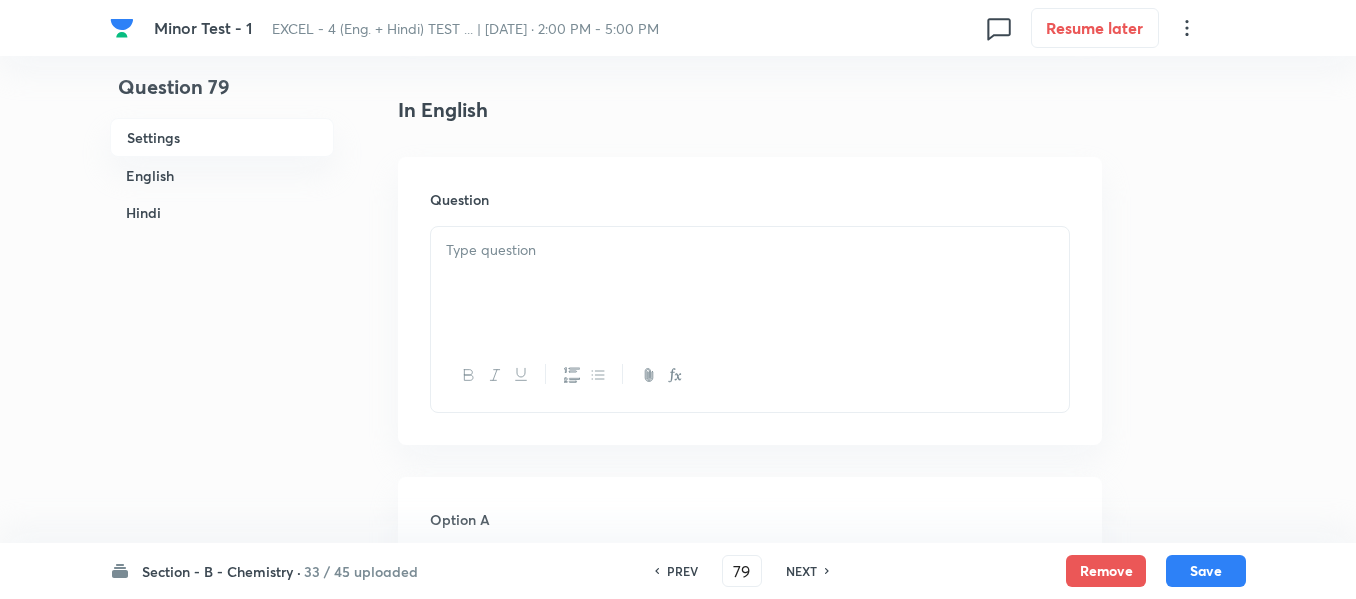 scroll, scrollTop: 500, scrollLeft: 0, axis: vertical 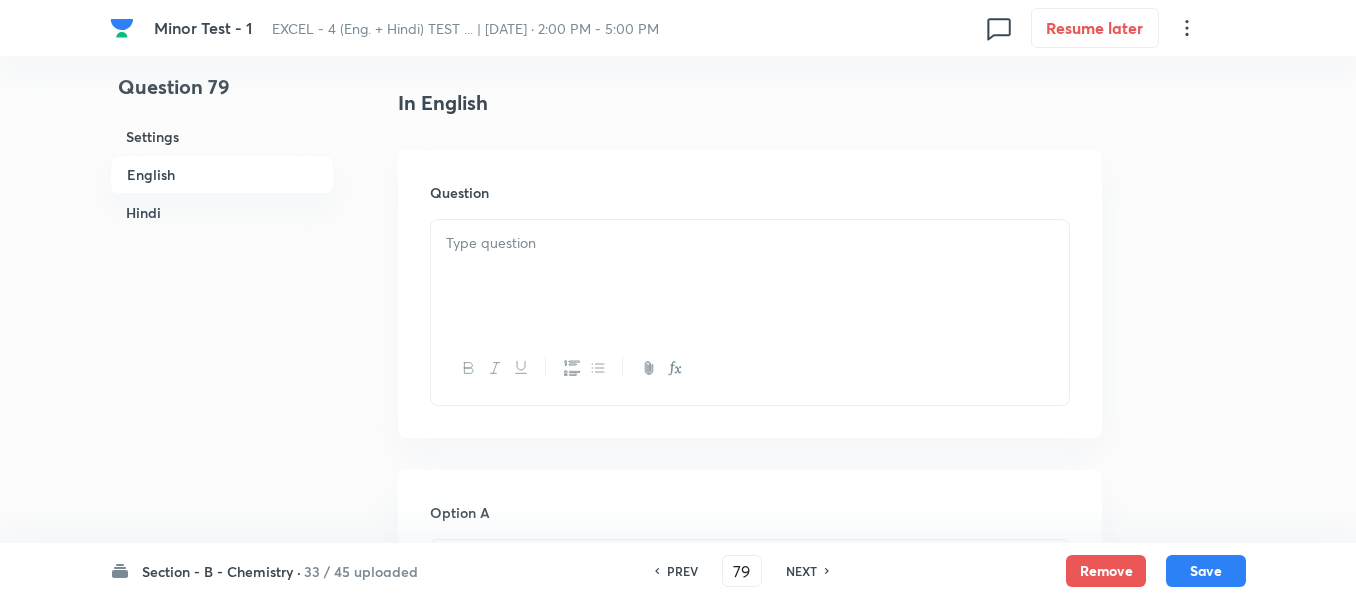 click at bounding box center [750, 243] 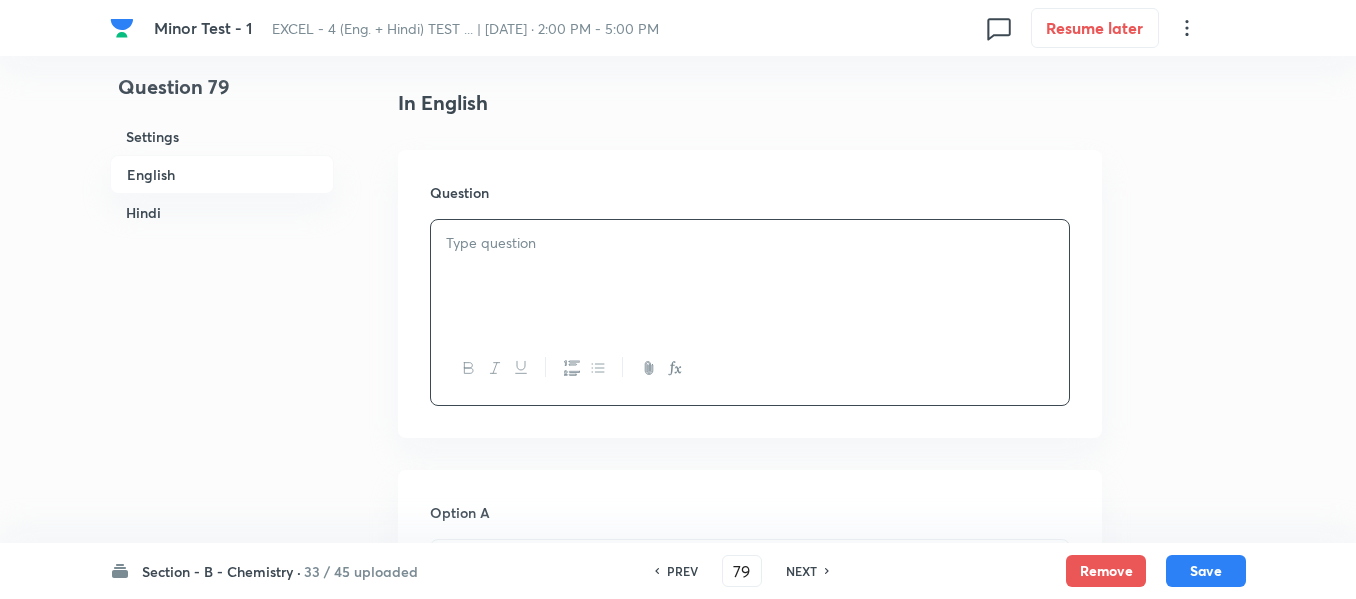 click at bounding box center (750, 243) 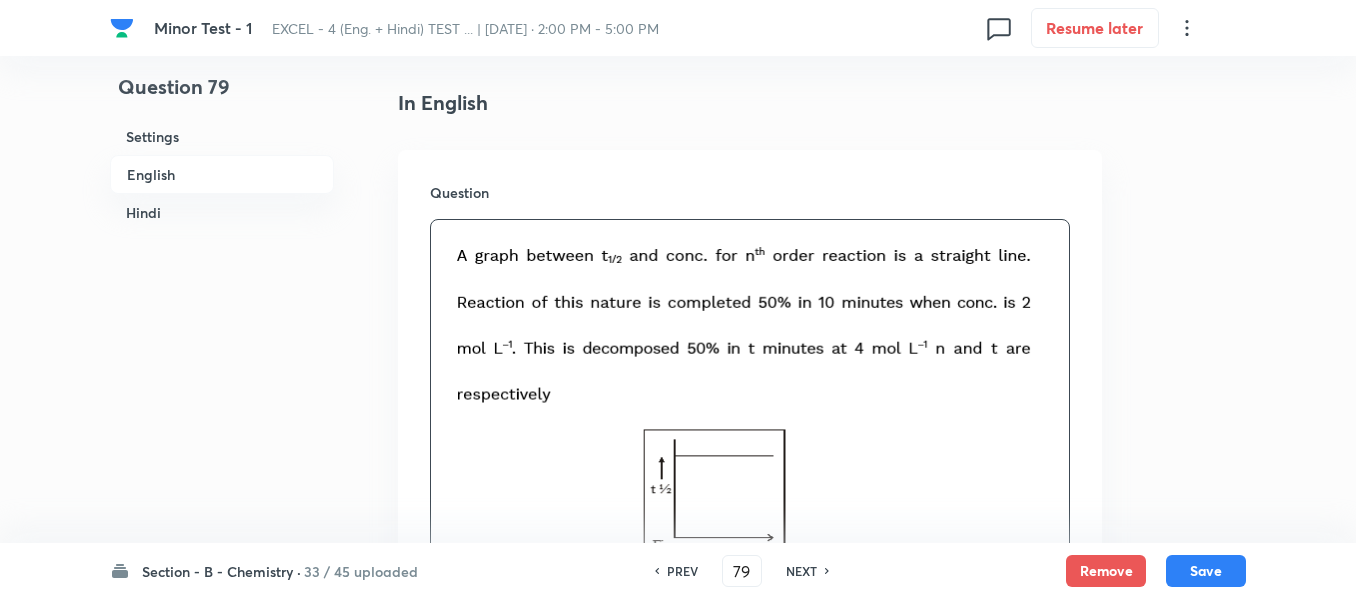 click on "Hindi" at bounding box center (222, 212) 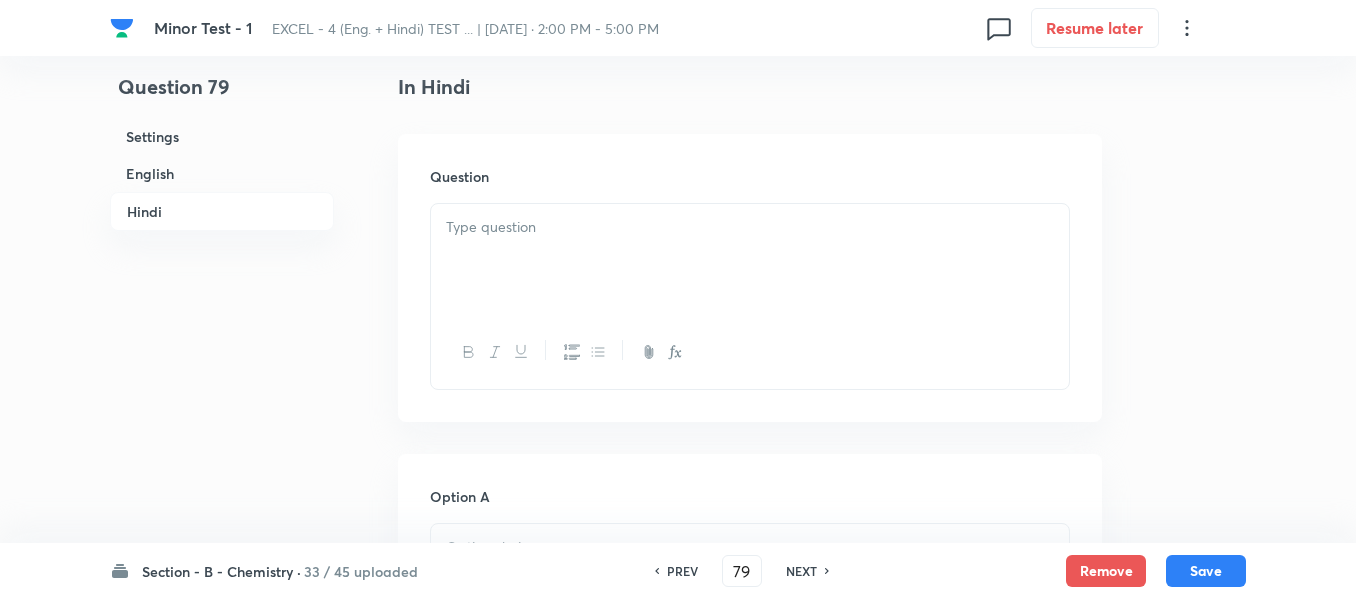 click at bounding box center [750, 260] 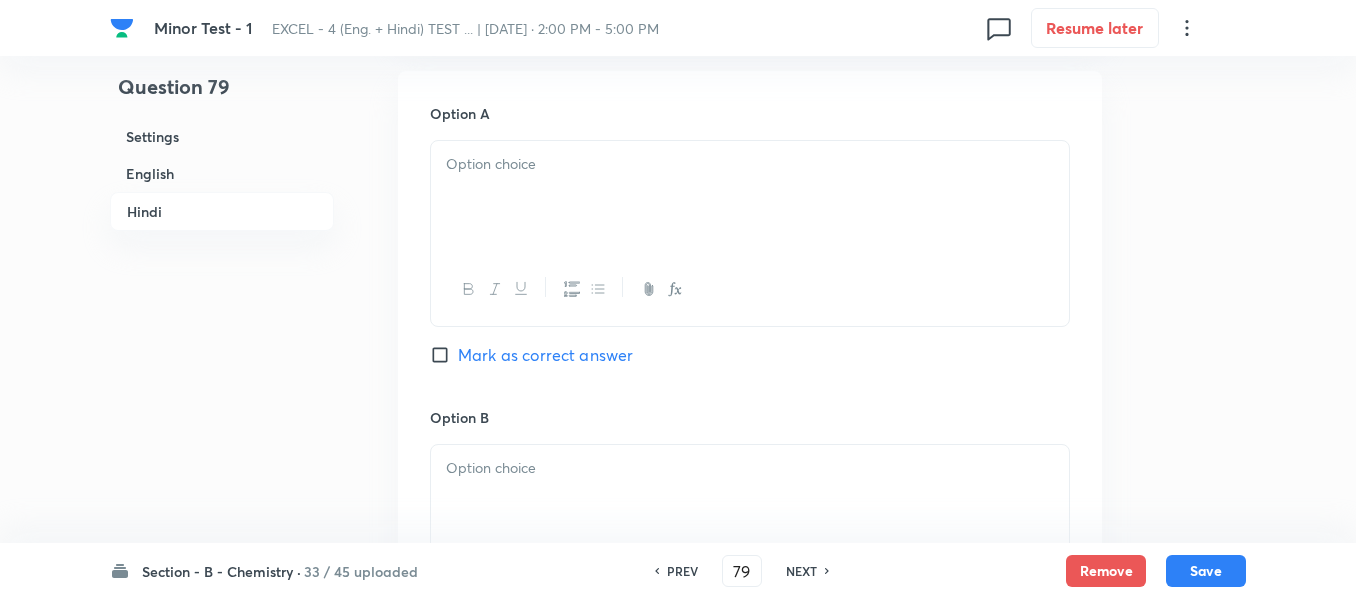 scroll, scrollTop: 3391, scrollLeft: 0, axis: vertical 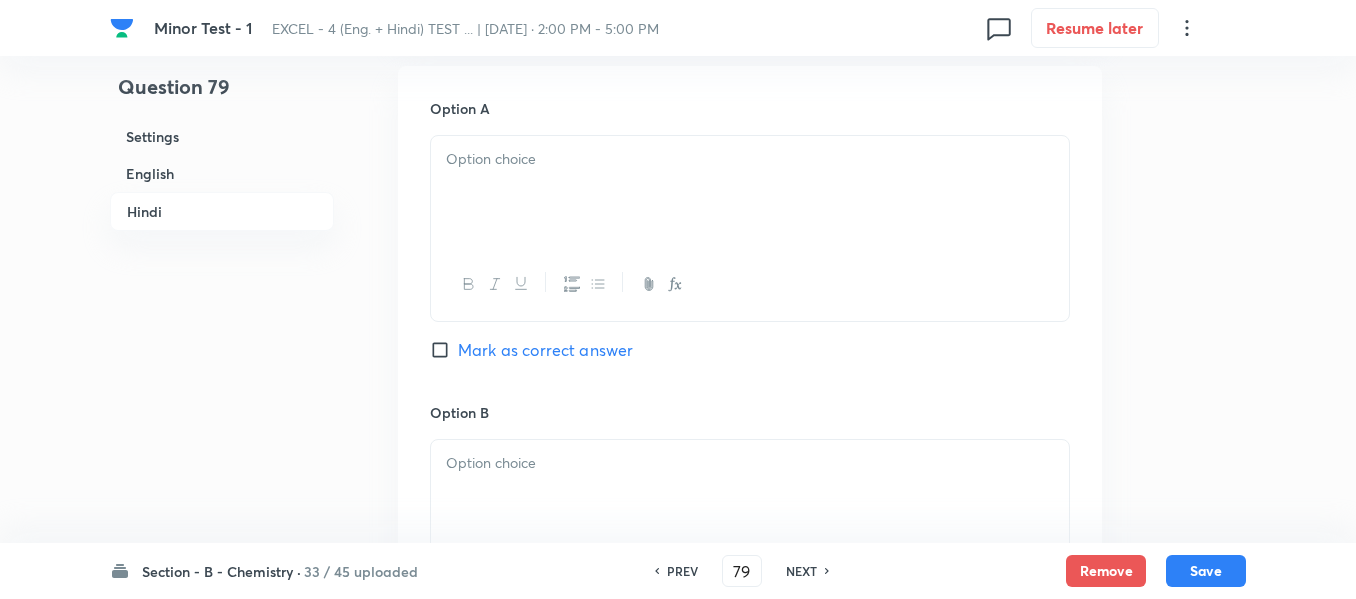 click at bounding box center [750, 192] 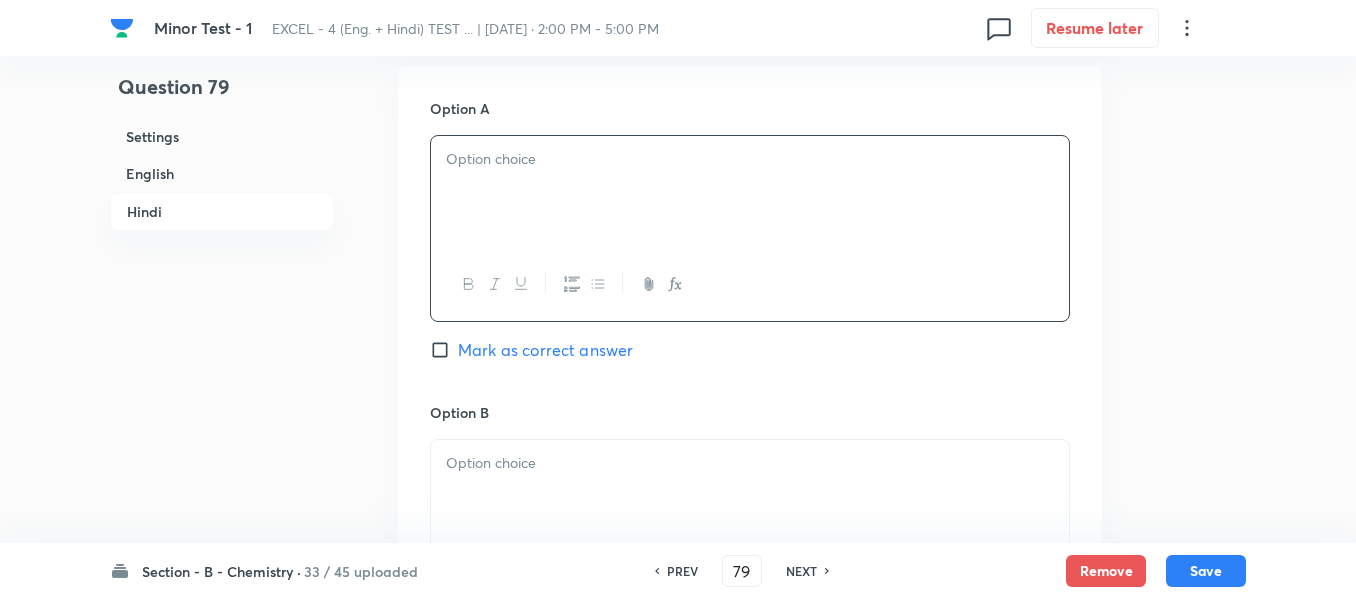 click at bounding box center [750, 159] 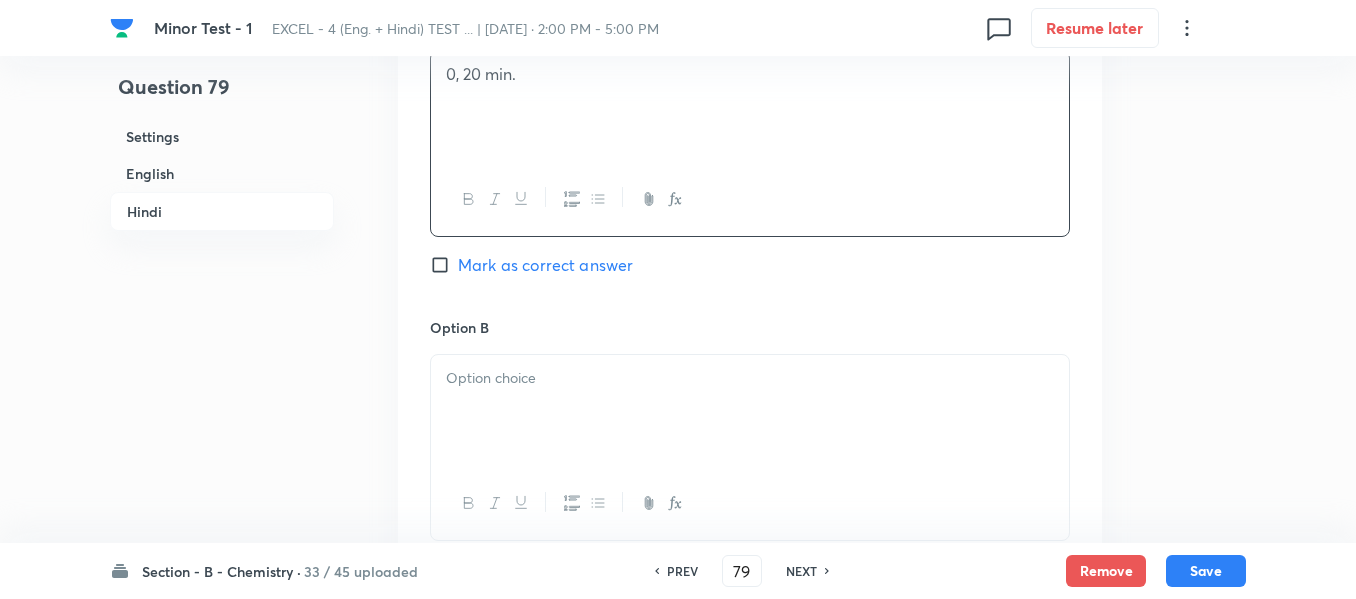 scroll, scrollTop: 3691, scrollLeft: 0, axis: vertical 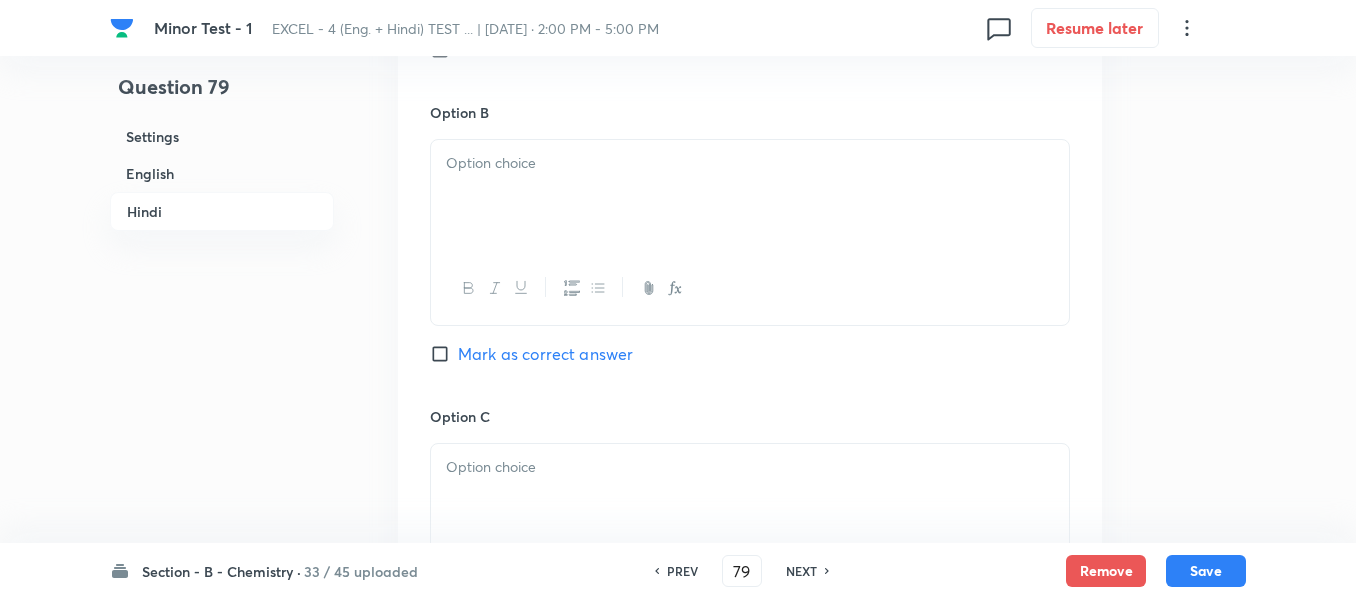 click on "Mark as correct answer" at bounding box center (545, 354) 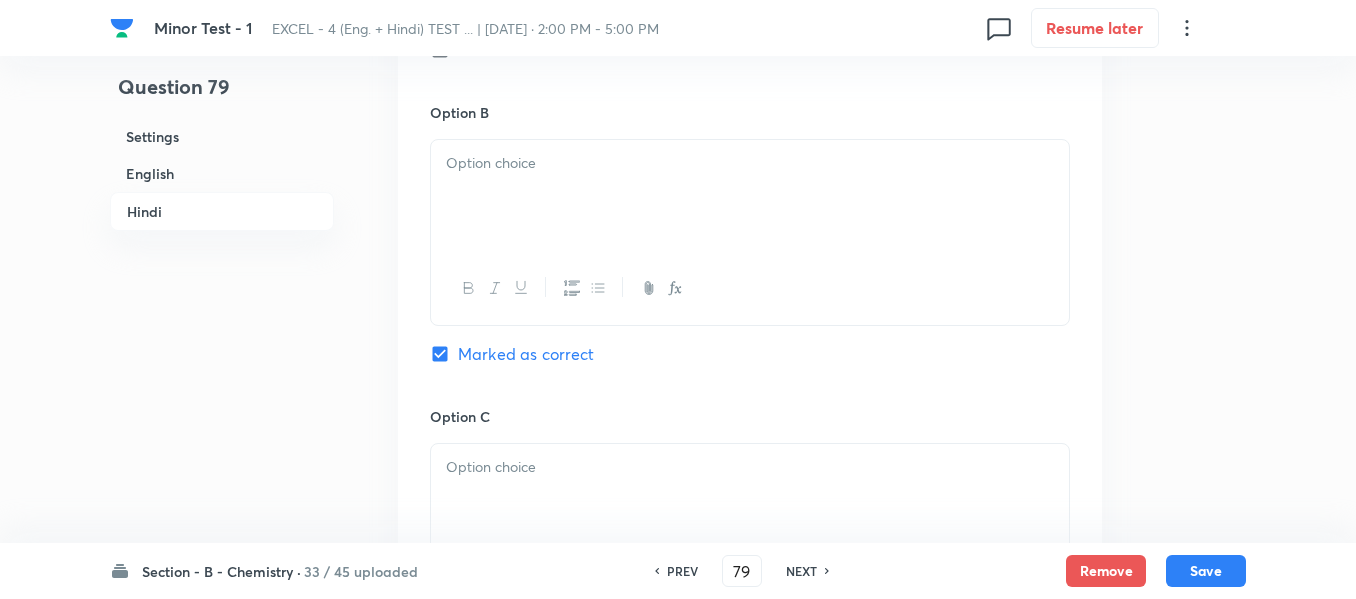 click on "English" at bounding box center (222, 173) 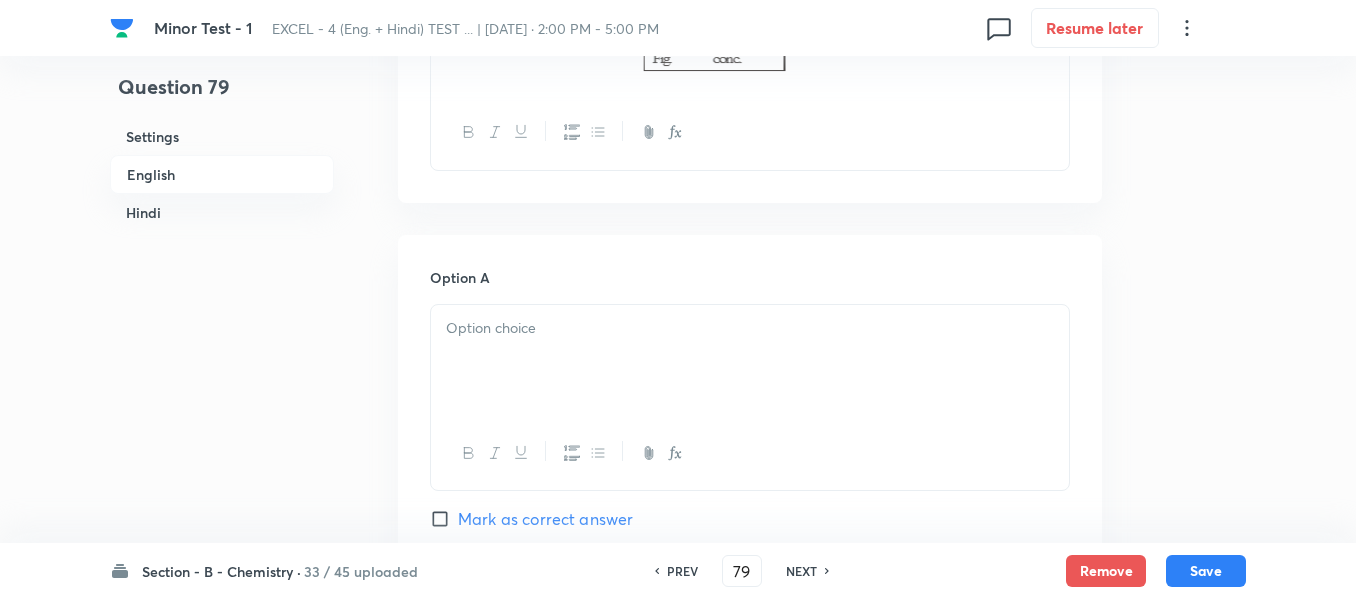 scroll, scrollTop: 1016, scrollLeft: 0, axis: vertical 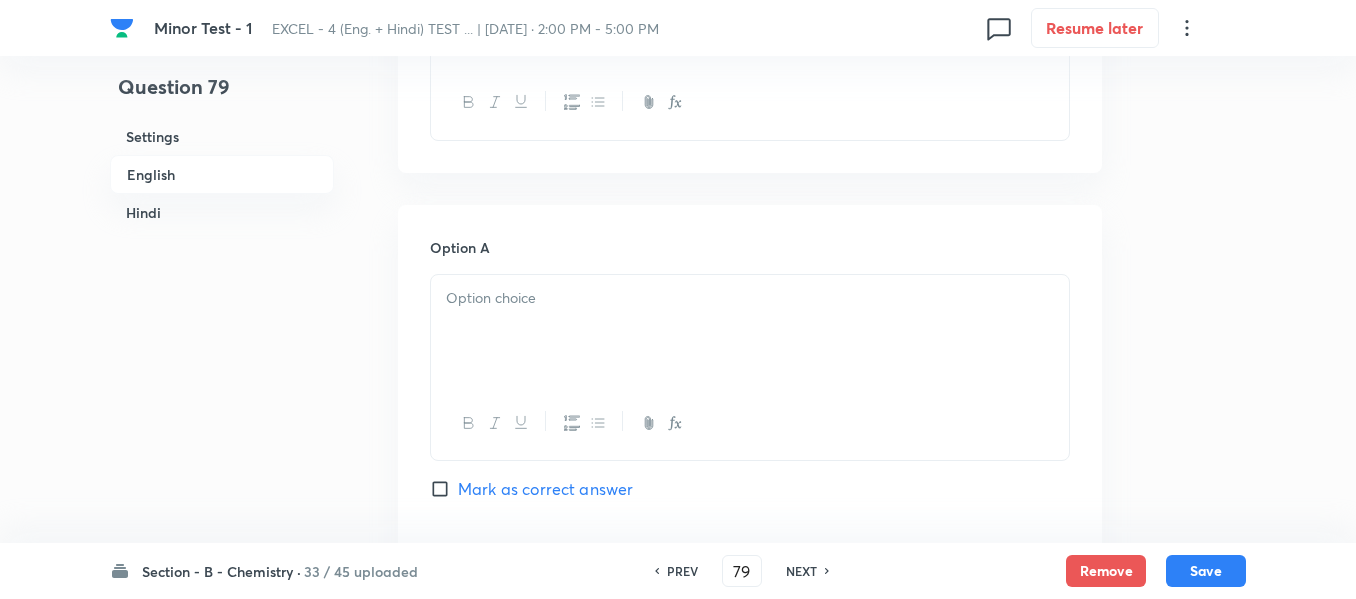 click at bounding box center [750, 298] 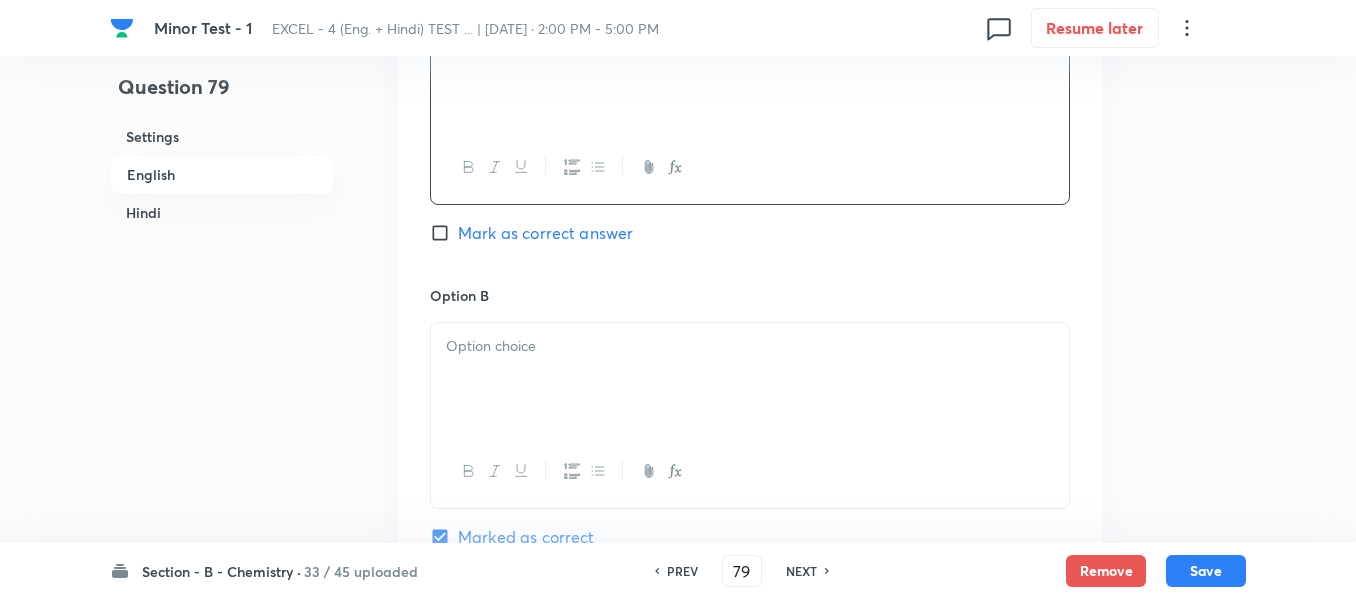 scroll, scrollTop: 1316, scrollLeft: 0, axis: vertical 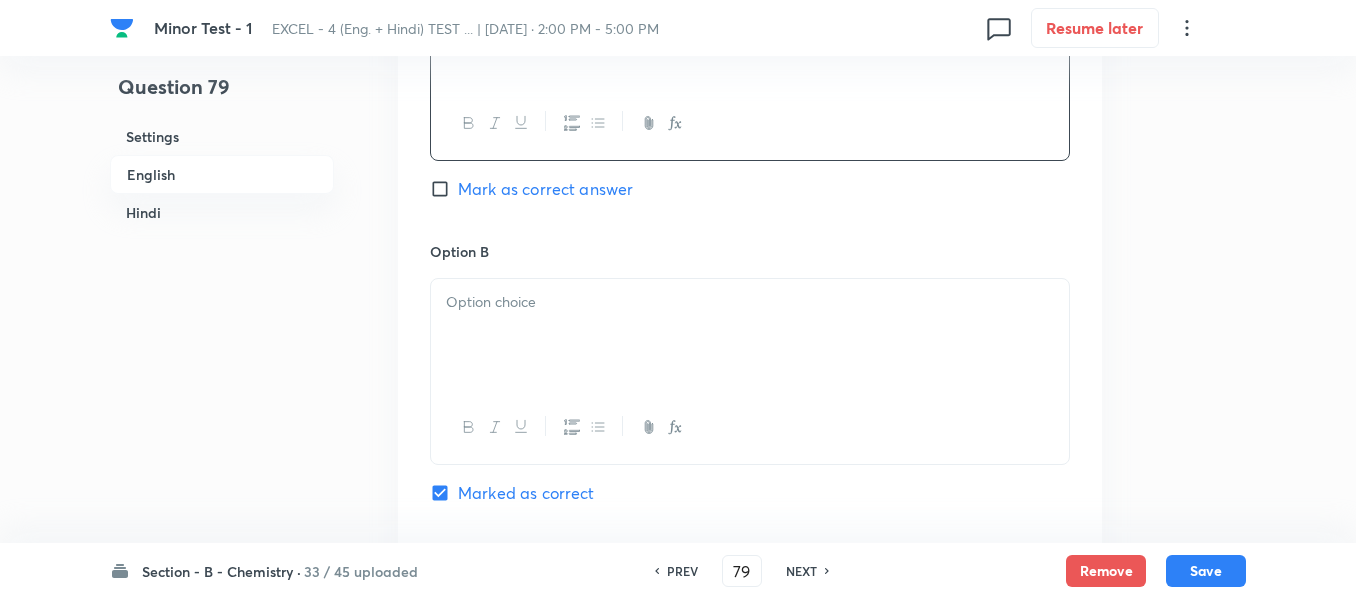 click at bounding box center [750, 302] 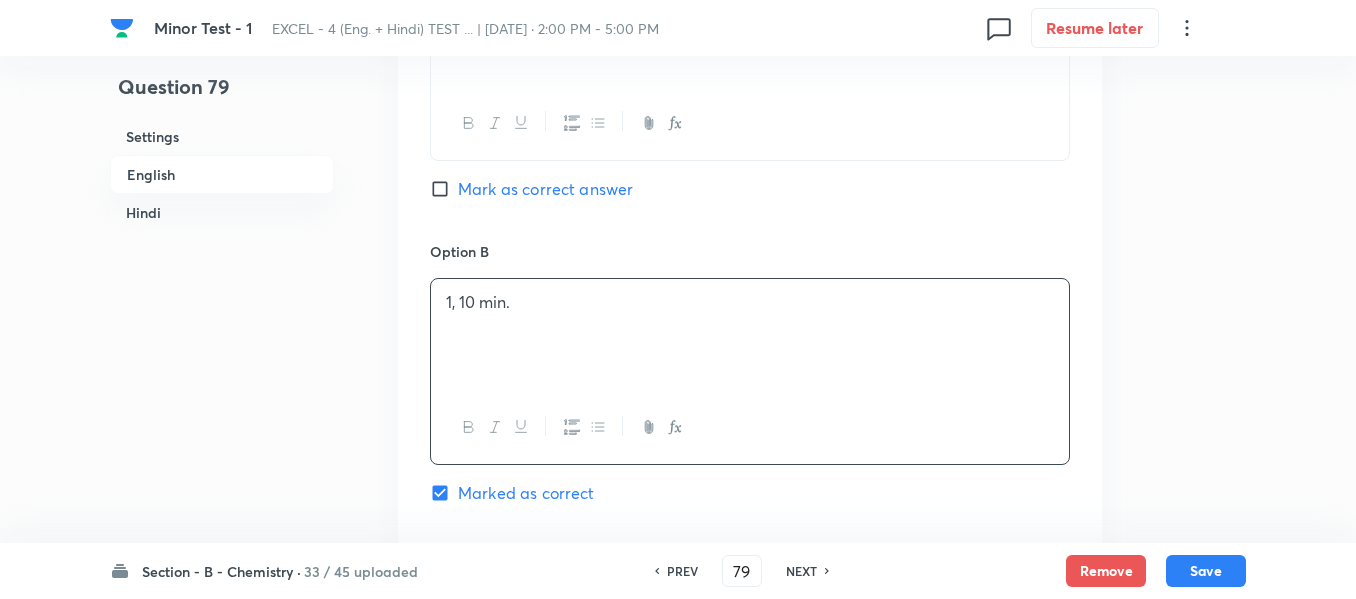 click on "Hindi" at bounding box center (222, 212) 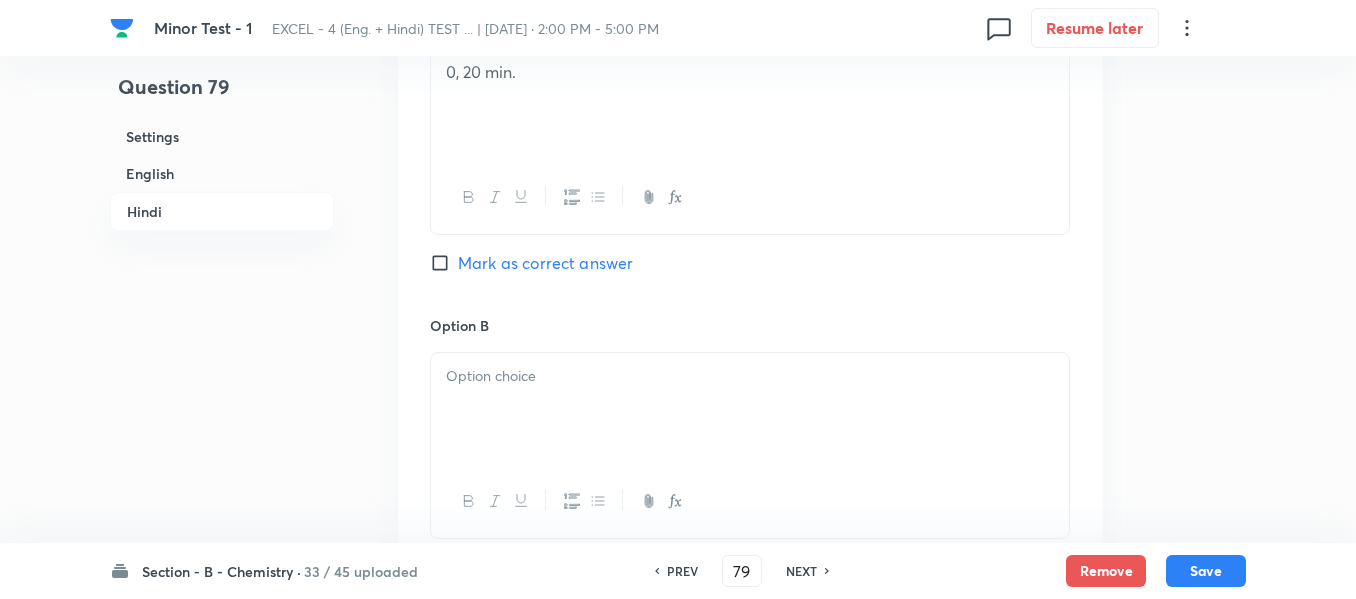 scroll, scrollTop: 3491, scrollLeft: 0, axis: vertical 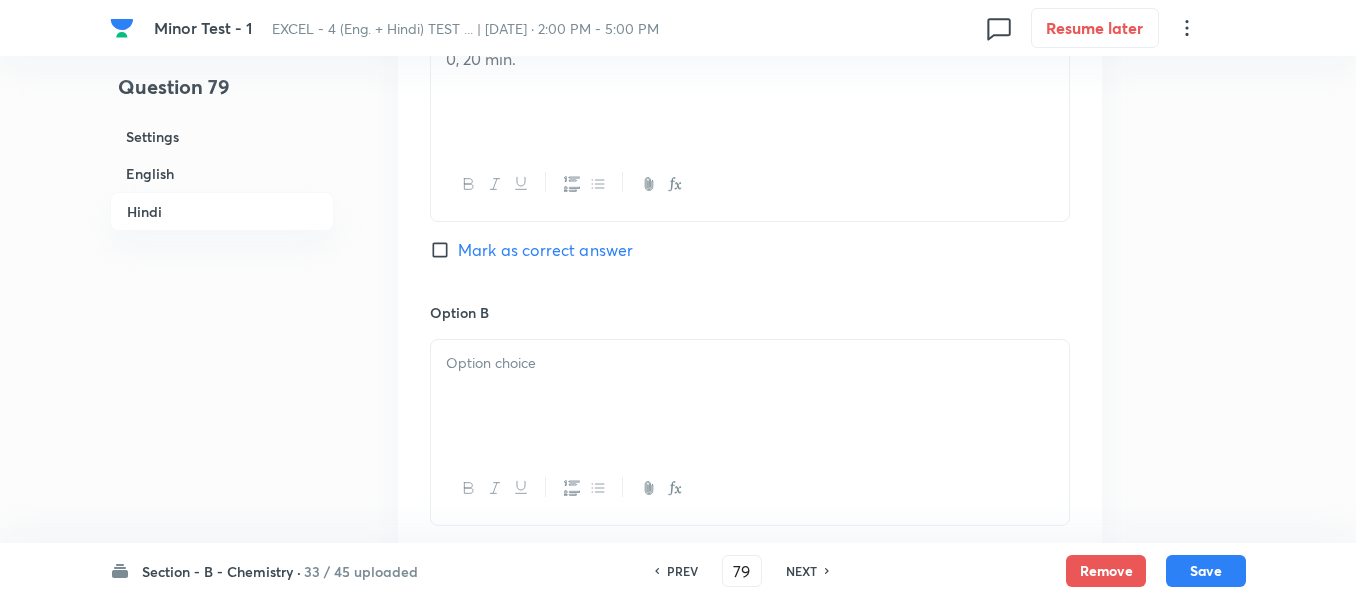click at bounding box center (750, 363) 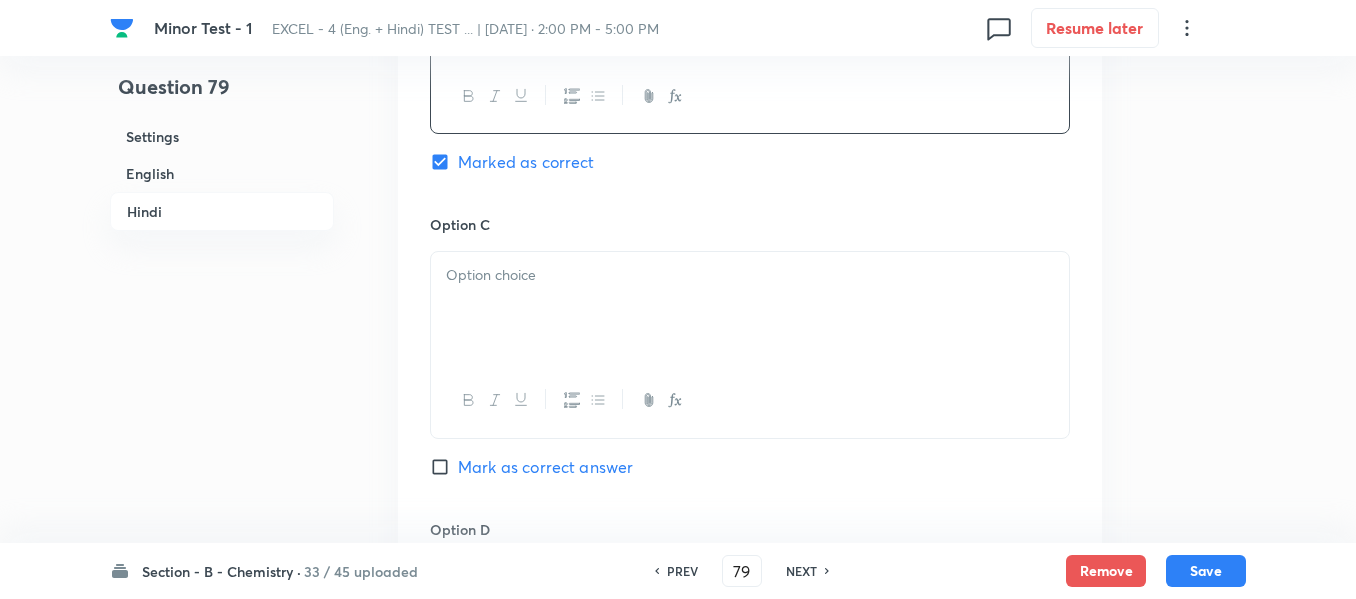 scroll, scrollTop: 3891, scrollLeft: 0, axis: vertical 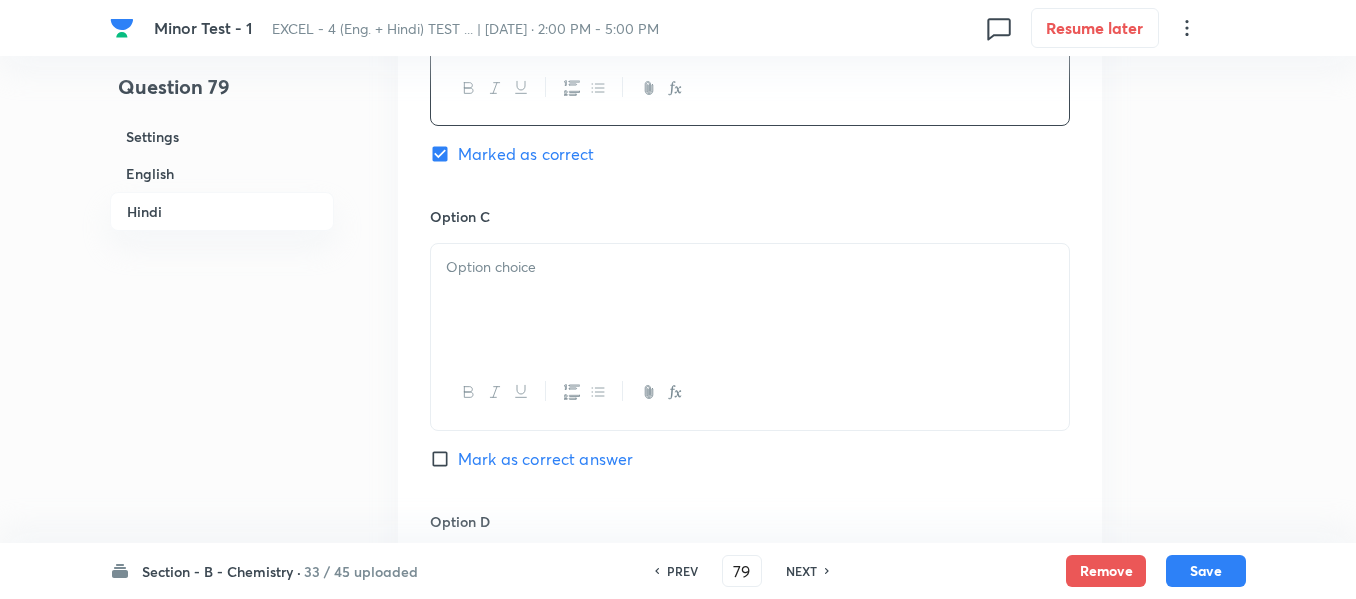 click at bounding box center [750, 300] 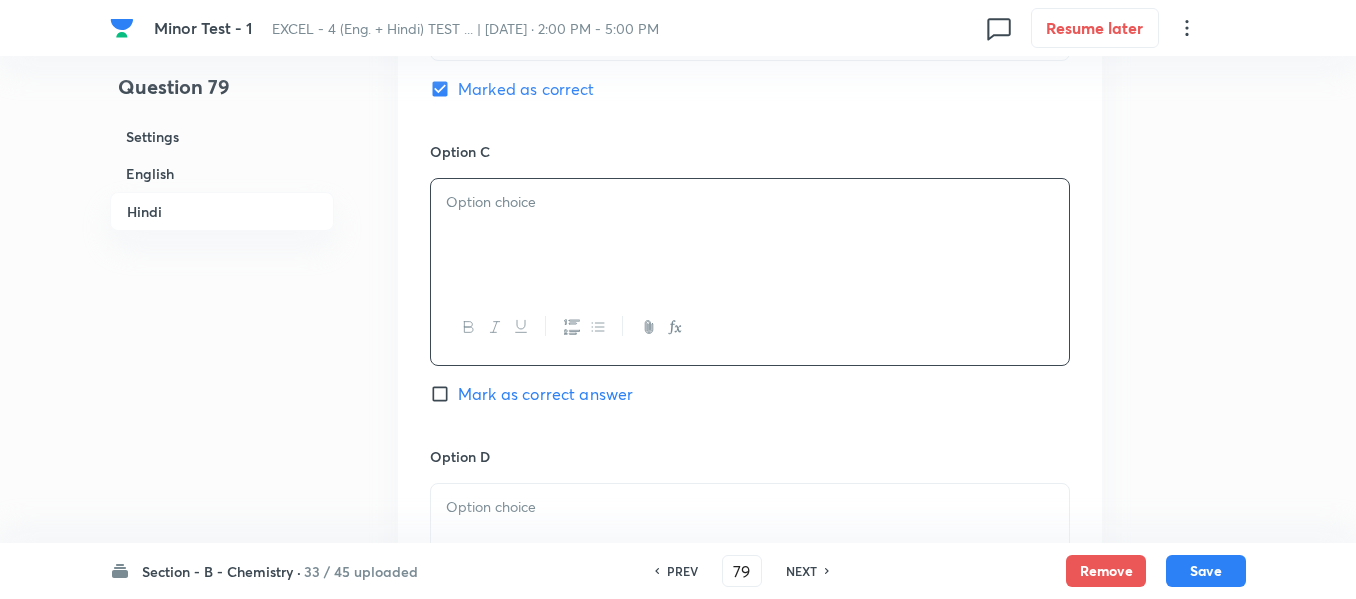 scroll, scrollTop: 3991, scrollLeft: 0, axis: vertical 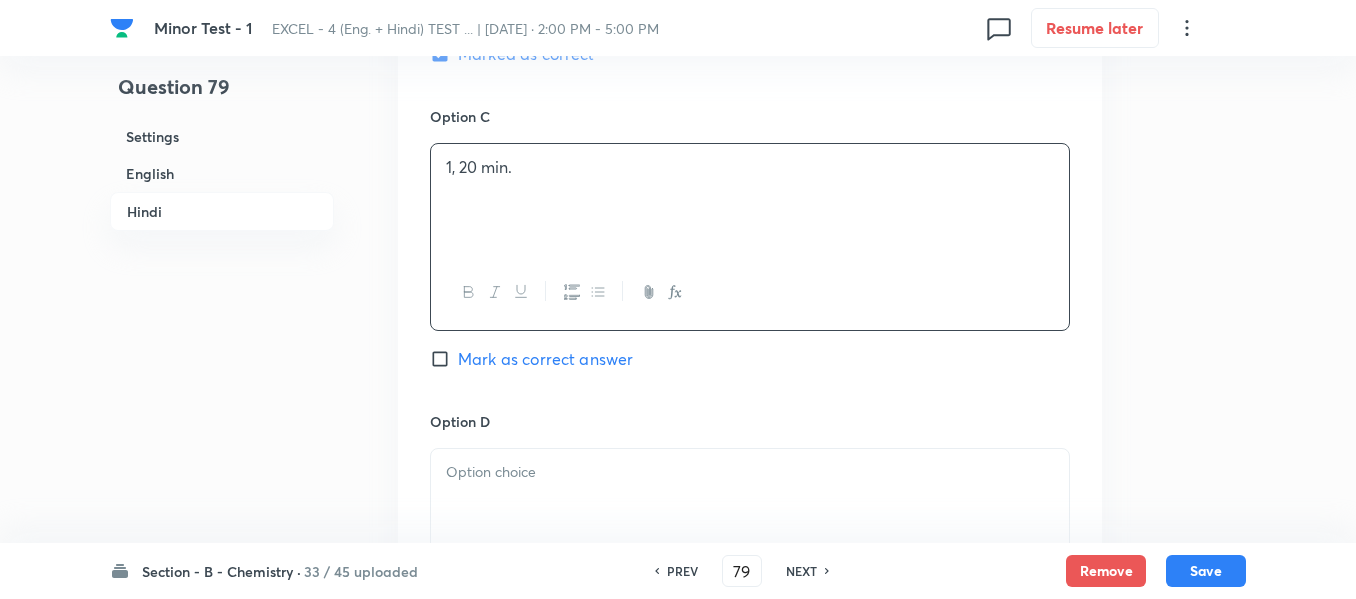click on "English" at bounding box center (222, 173) 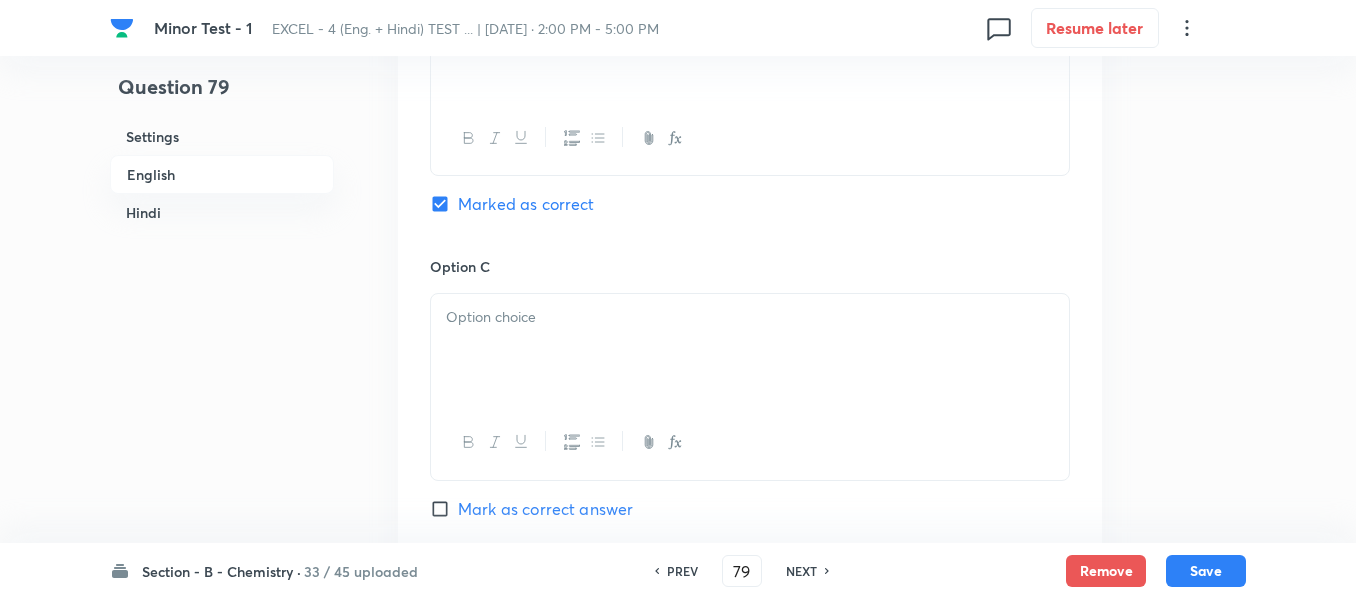 scroll, scrollTop: 1616, scrollLeft: 0, axis: vertical 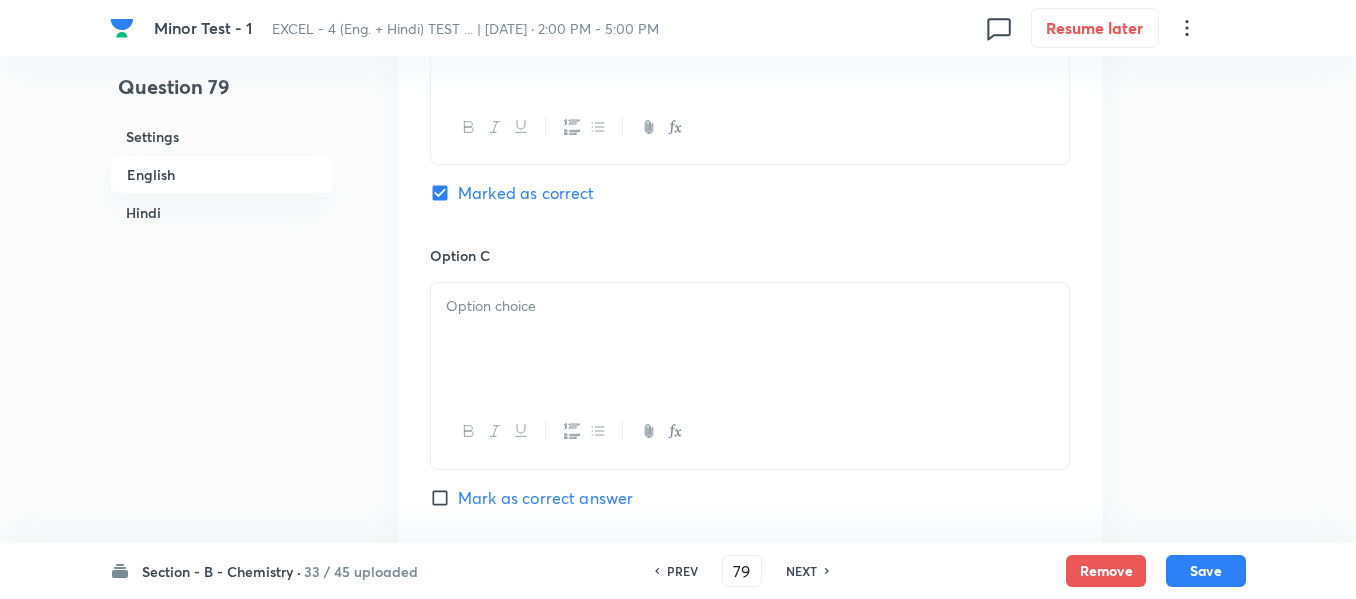 click at bounding box center [750, 339] 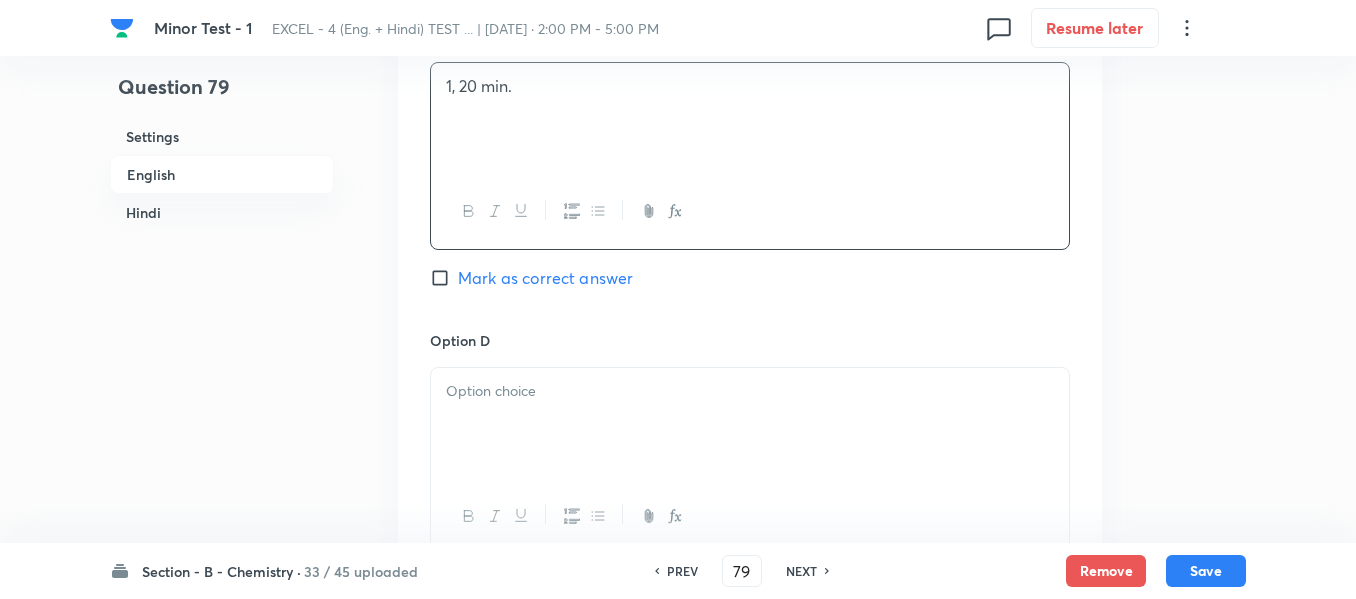 scroll, scrollTop: 1916, scrollLeft: 0, axis: vertical 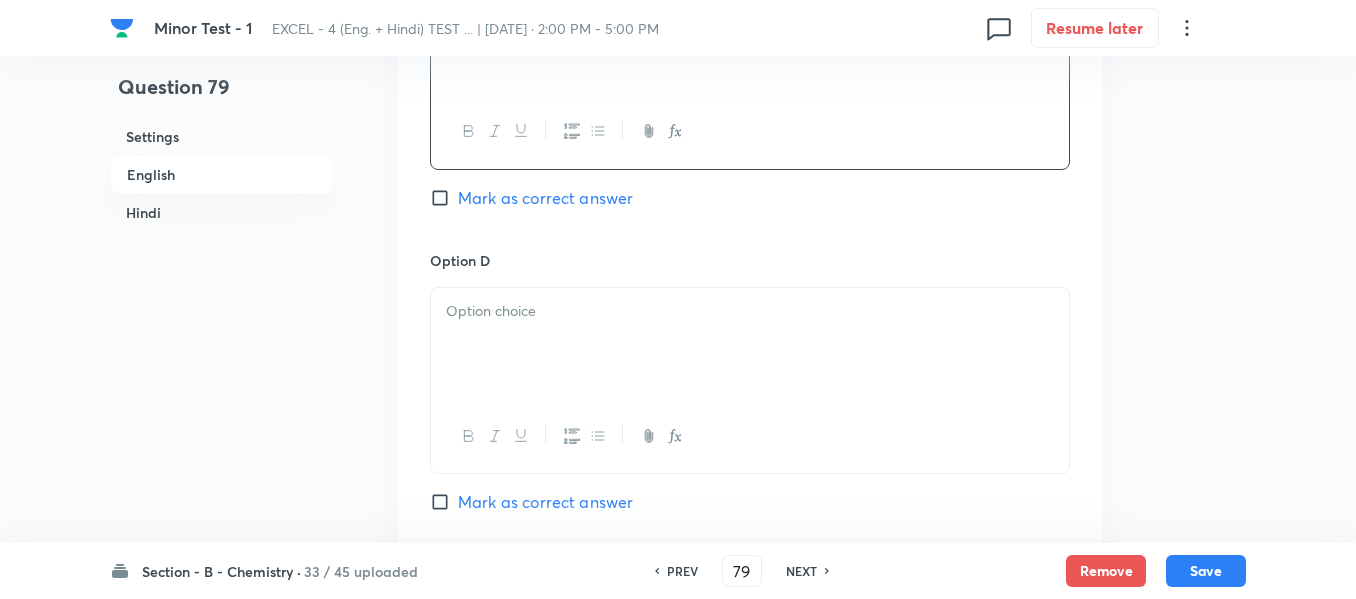 click at bounding box center (750, 344) 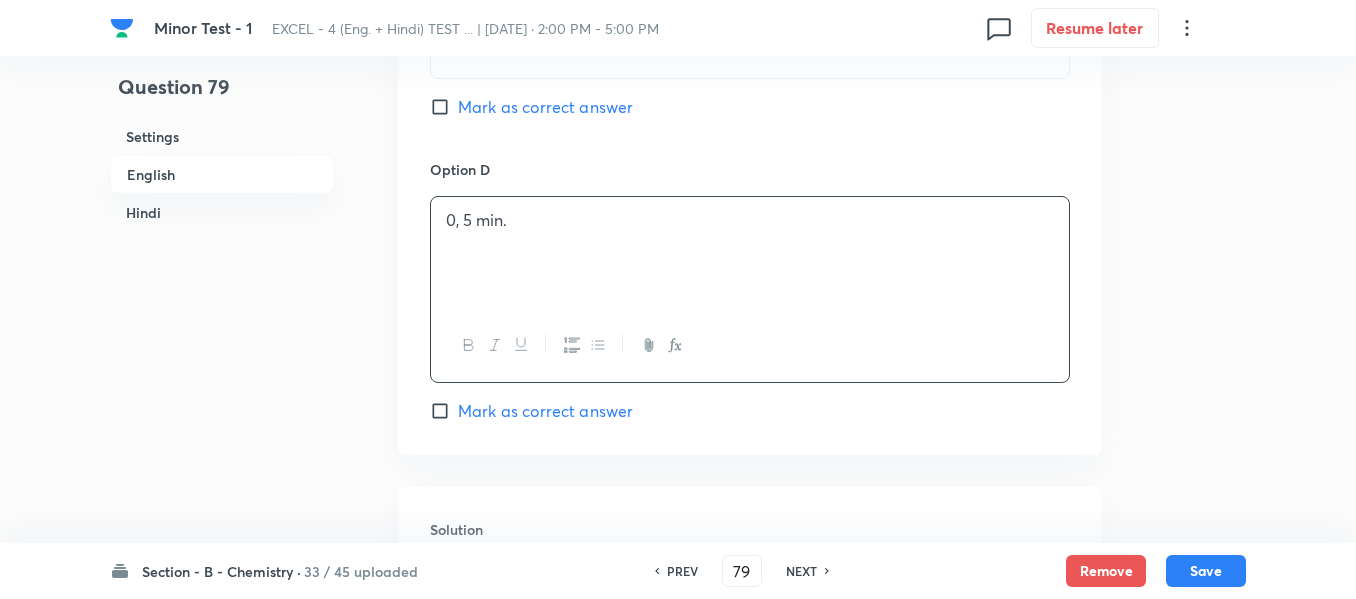 scroll, scrollTop: 2216, scrollLeft: 0, axis: vertical 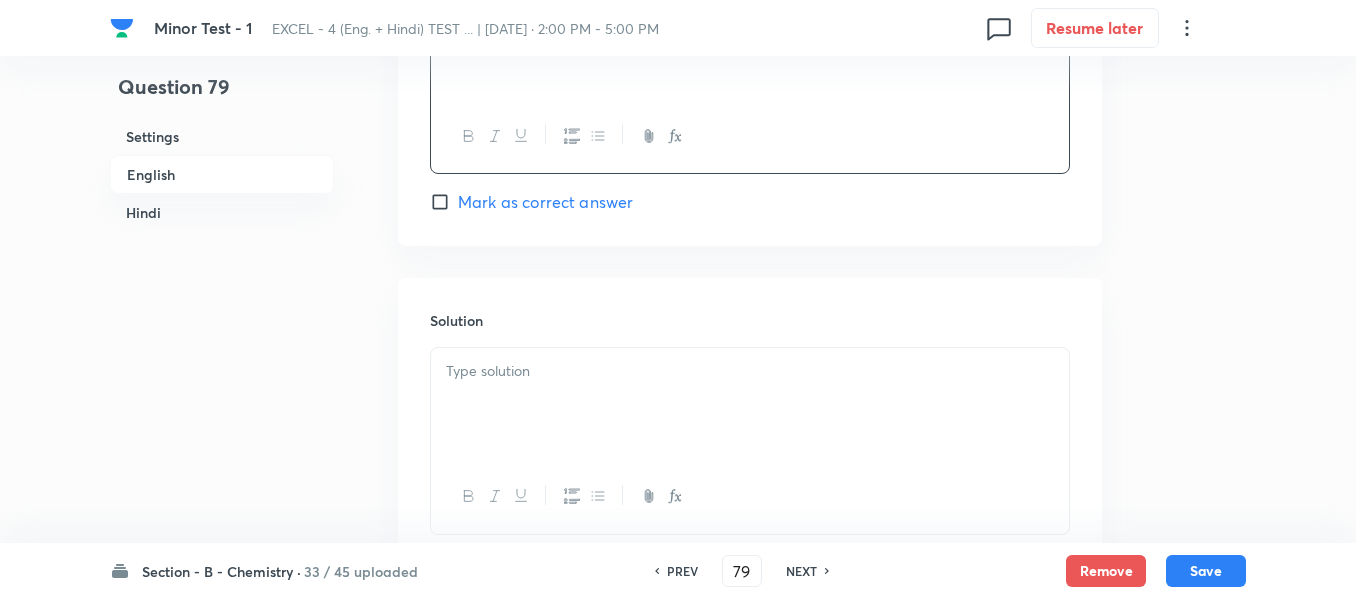 click at bounding box center (750, 404) 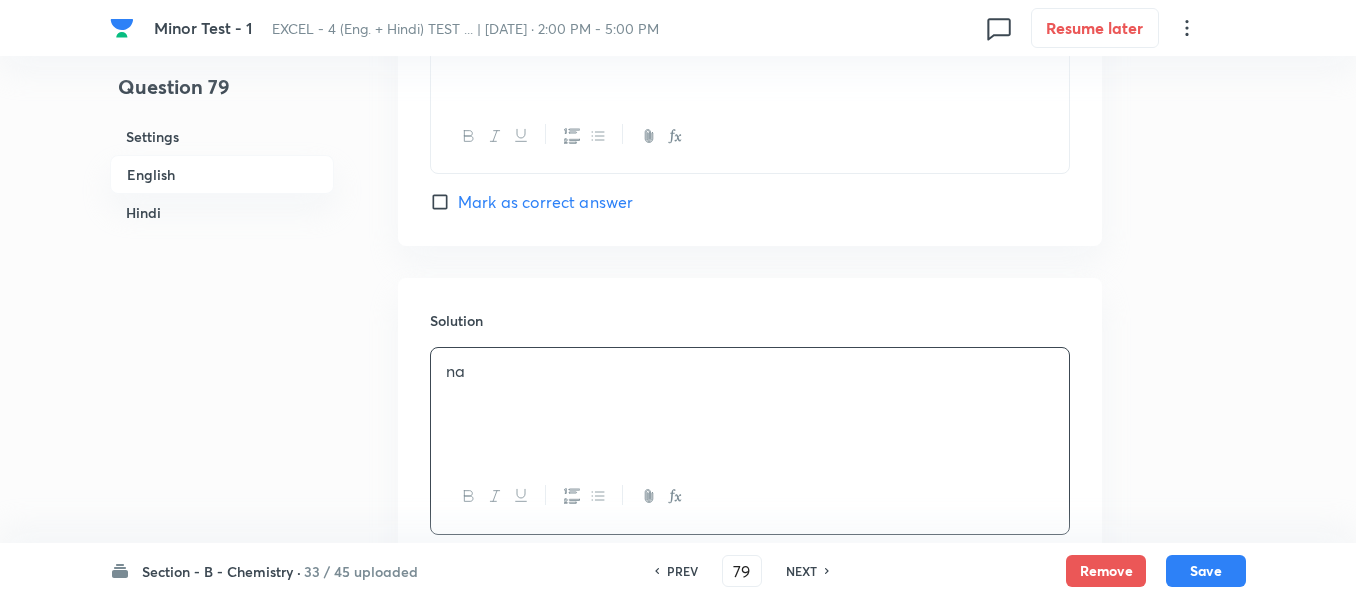 click on "Hindi" at bounding box center [222, 212] 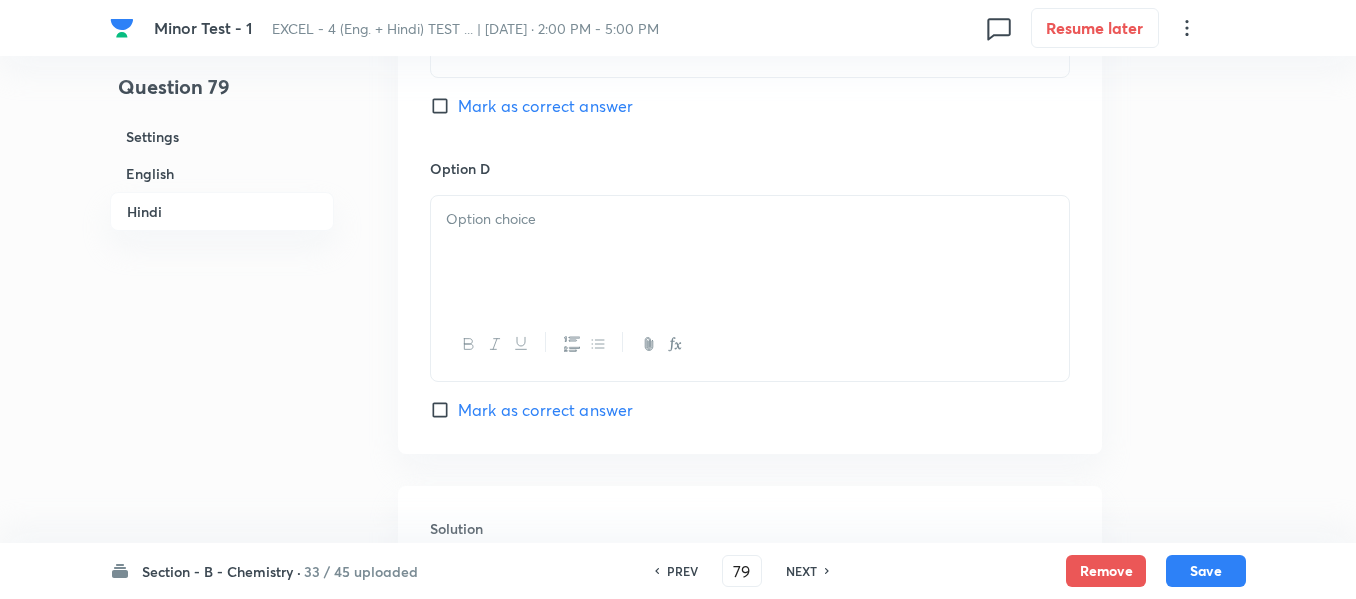 scroll, scrollTop: 4291, scrollLeft: 0, axis: vertical 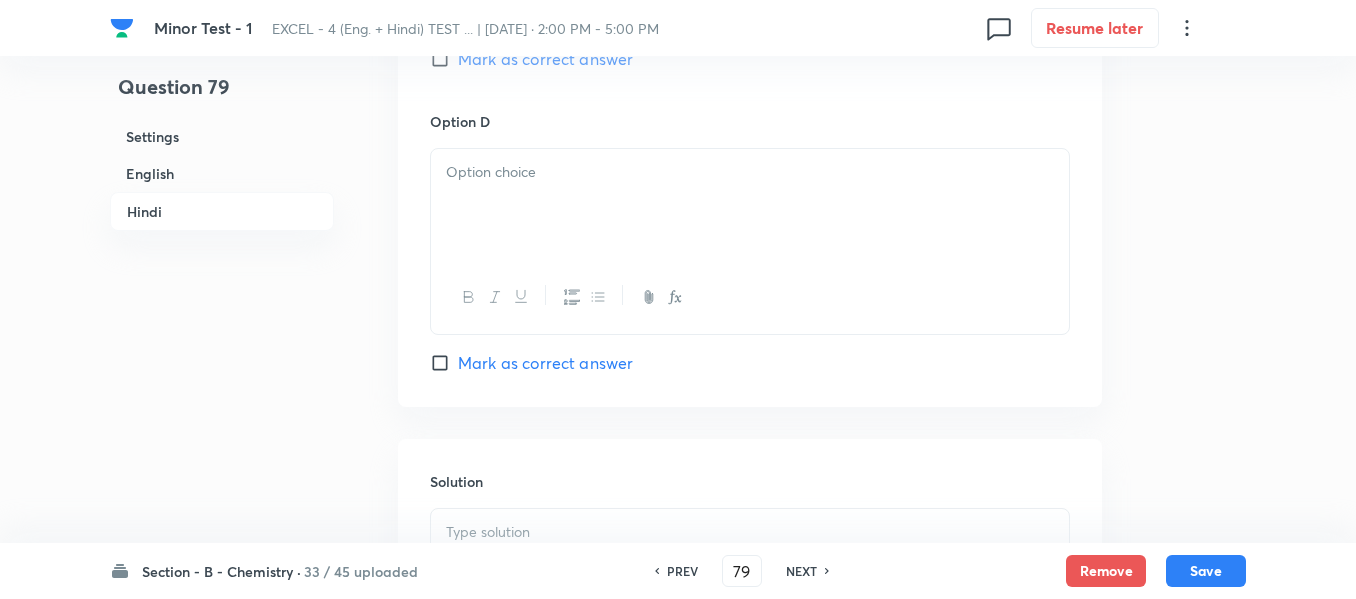 click at bounding box center [750, 205] 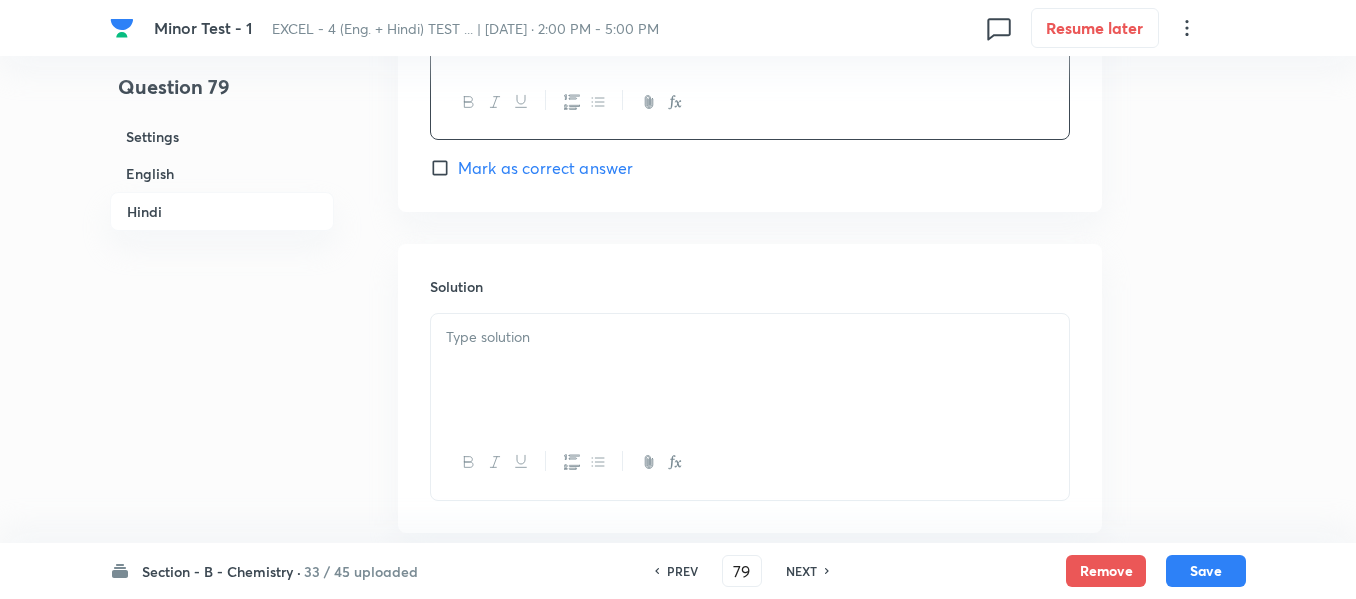 scroll, scrollTop: 4491, scrollLeft: 0, axis: vertical 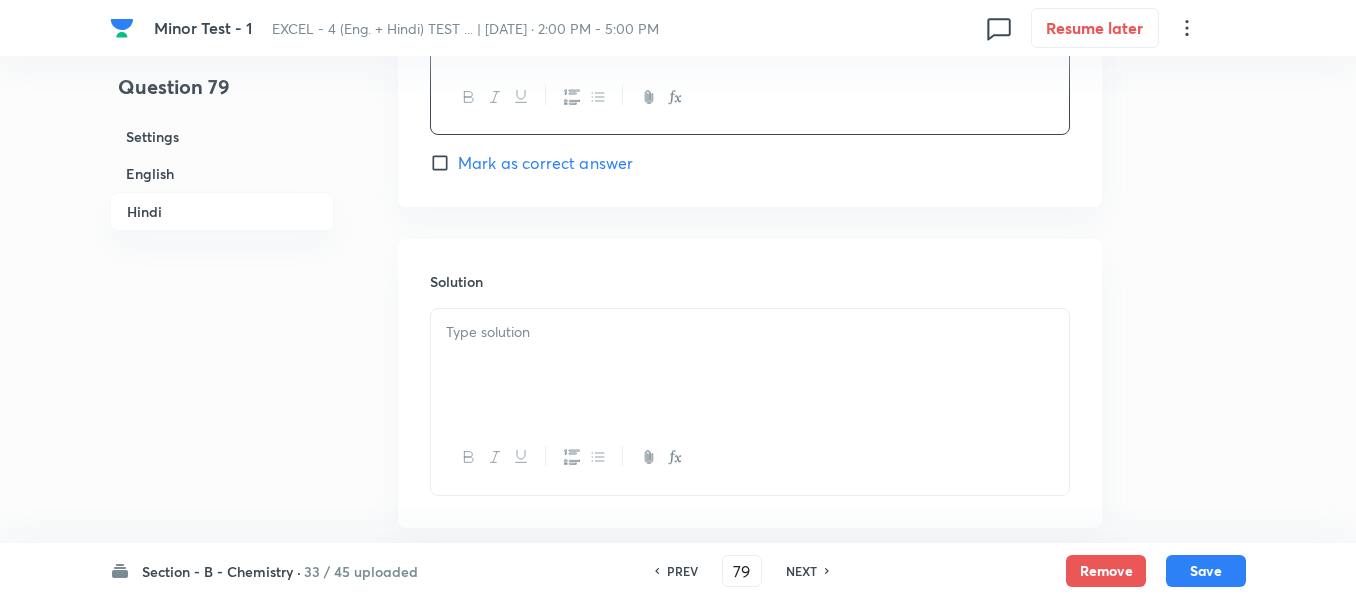 click at bounding box center [750, 365] 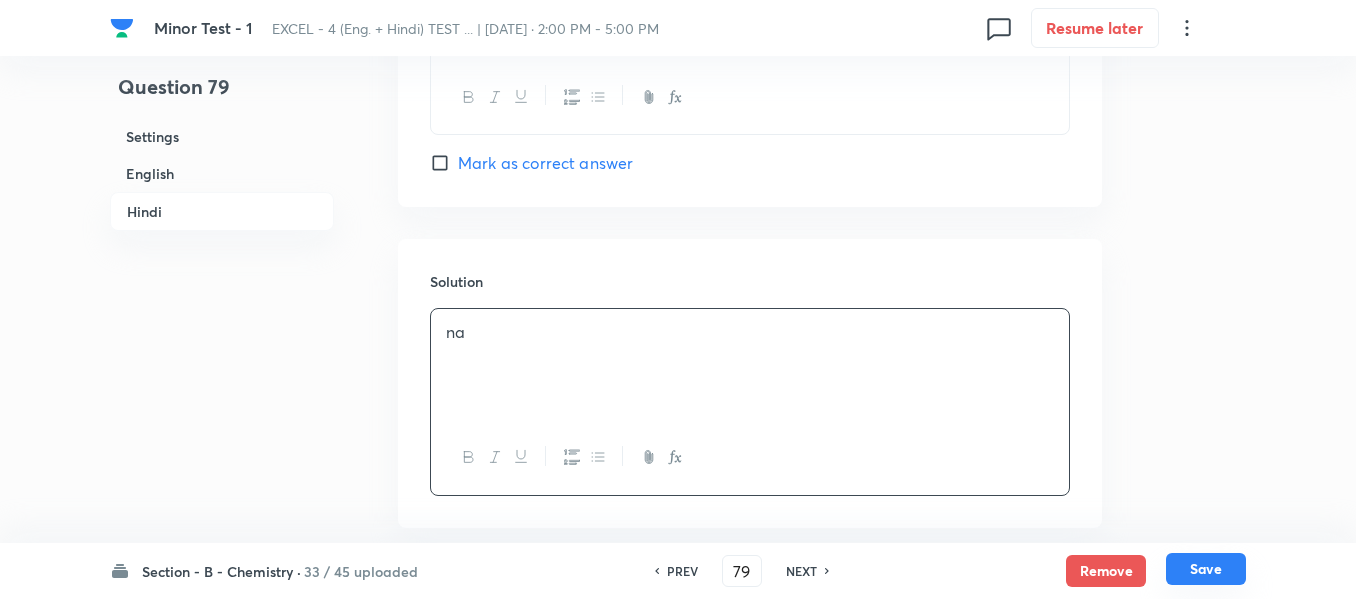 click on "Save" at bounding box center (1206, 569) 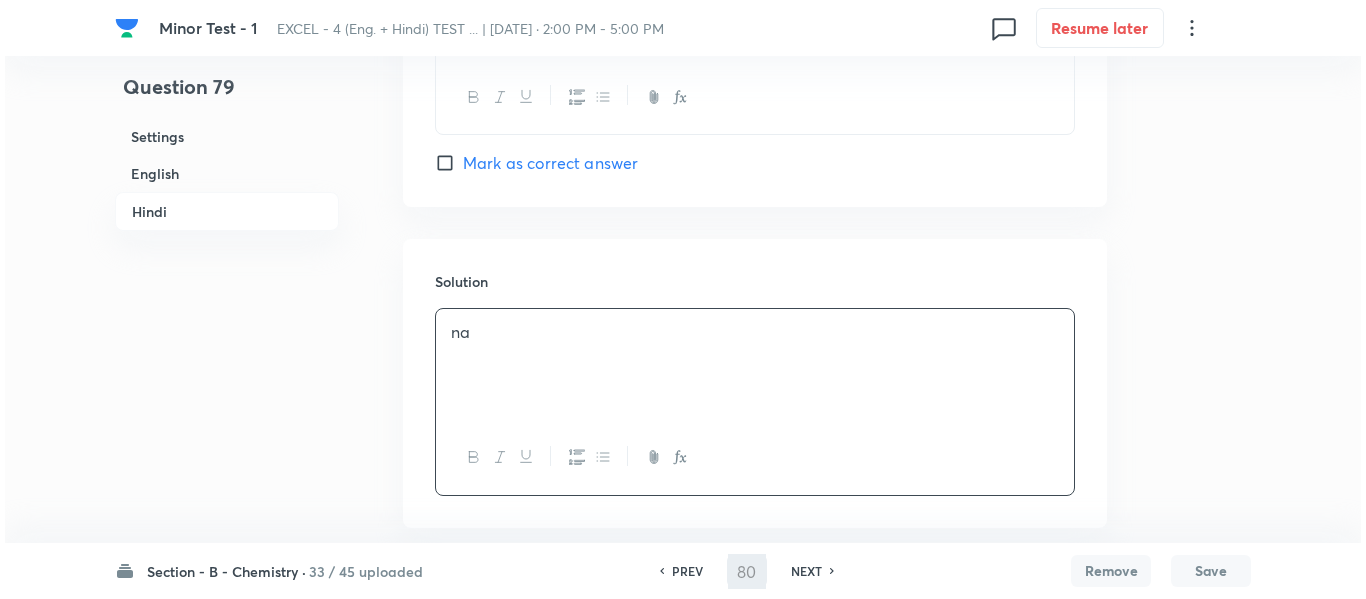 scroll, scrollTop: 0, scrollLeft: 0, axis: both 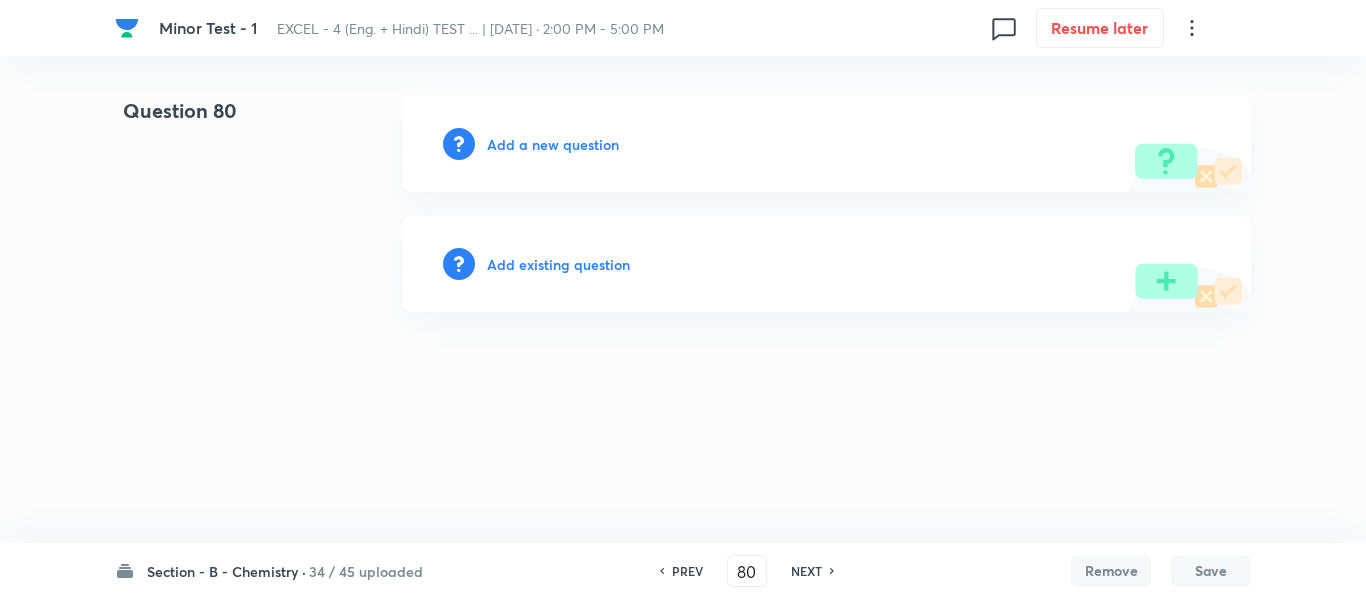 click on "Add a new question" at bounding box center [553, 144] 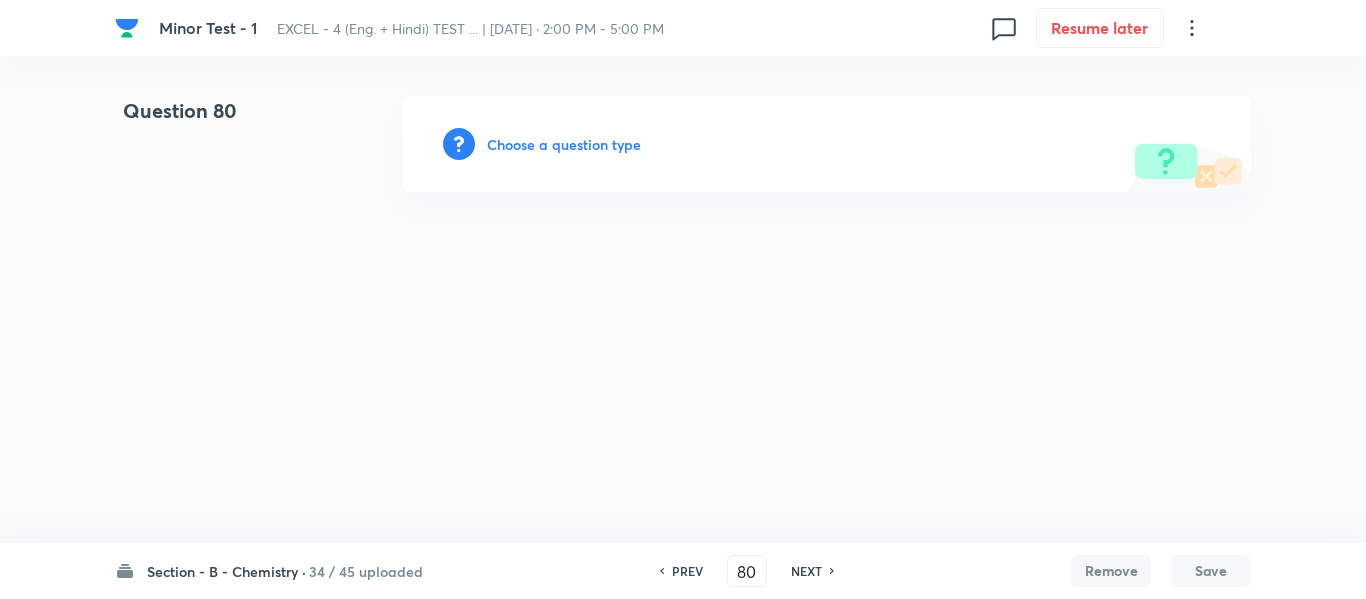 click on "Choose a question type" at bounding box center [564, 144] 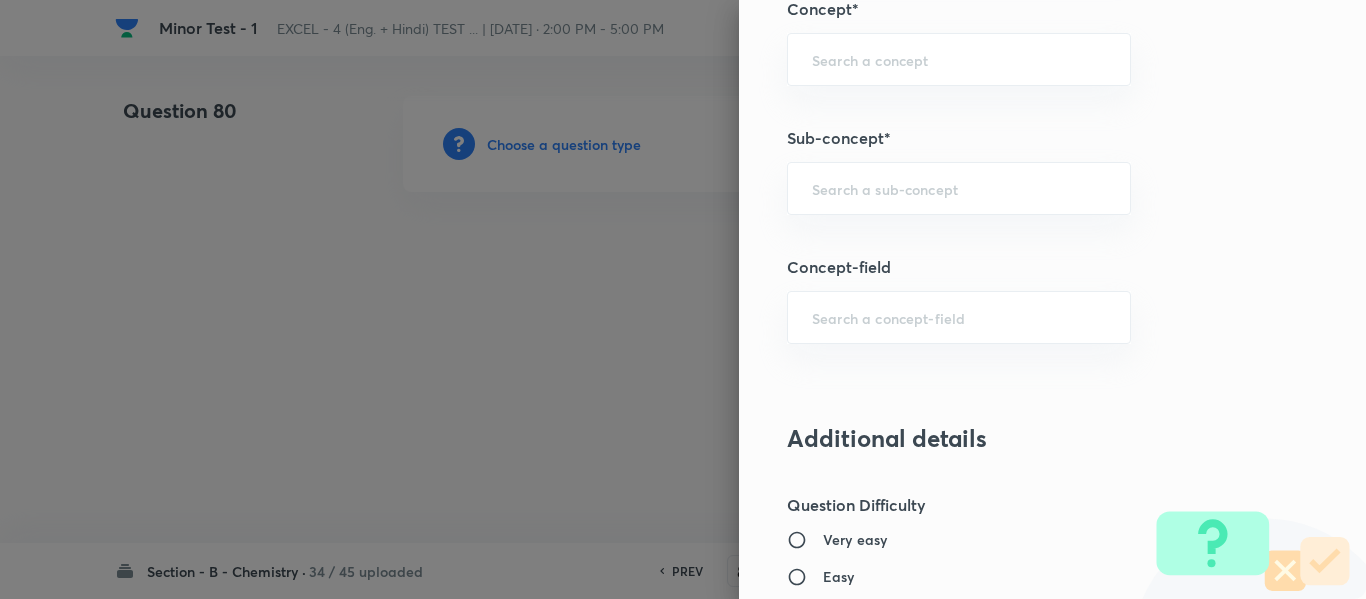 scroll, scrollTop: 1300, scrollLeft: 0, axis: vertical 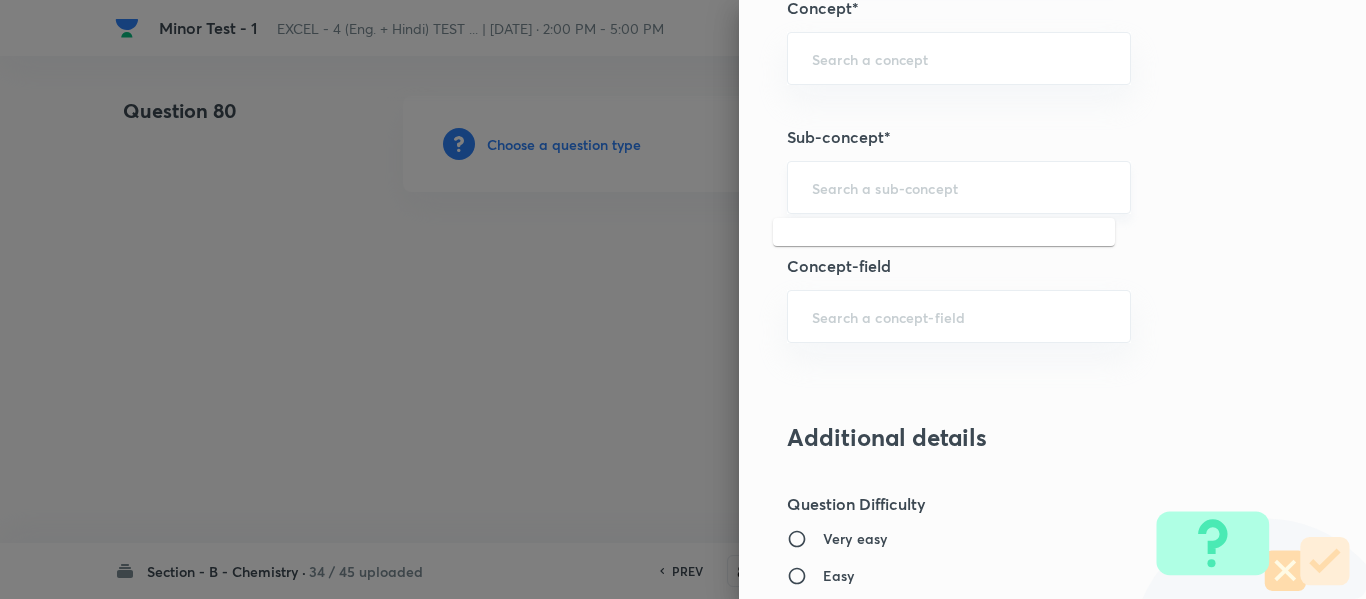 click at bounding box center [959, 187] 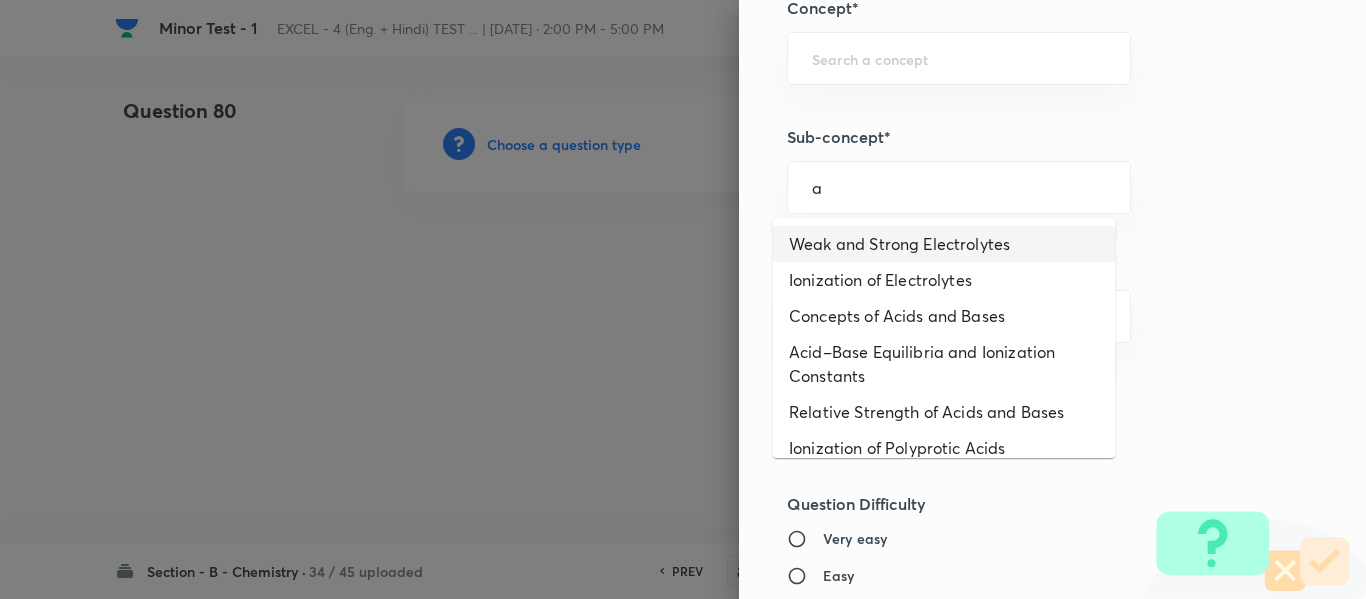 click on "Weak and Strong Electrolytes" at bounding box center (944, 244) 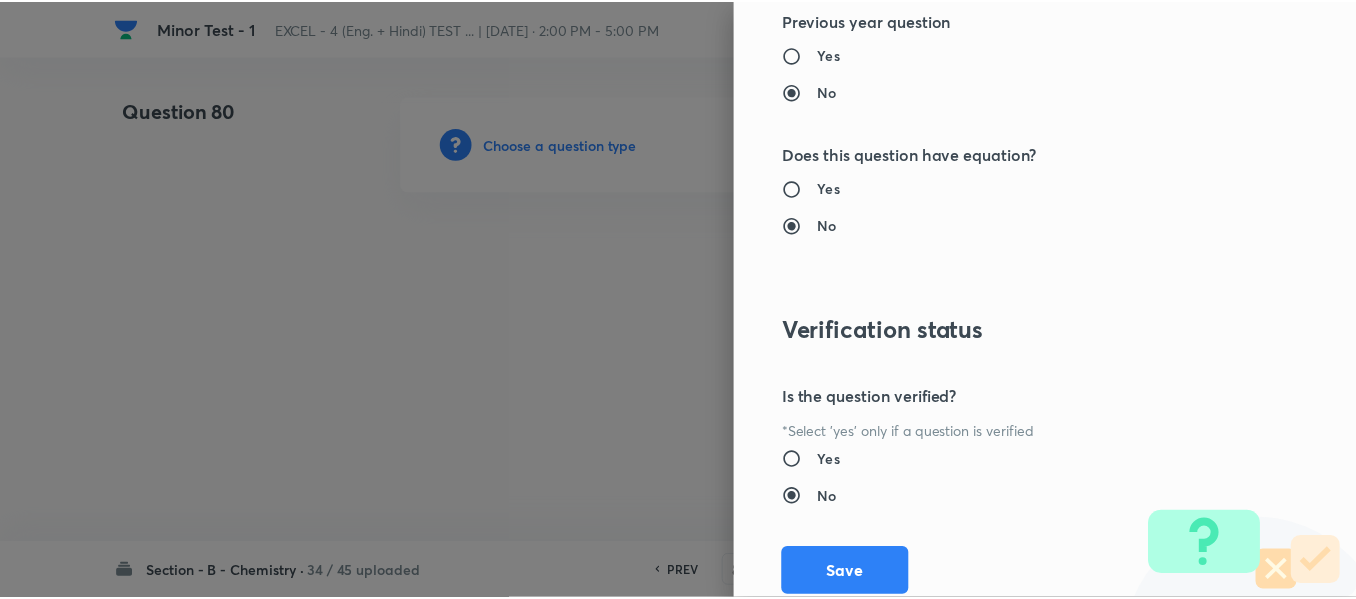 scroll, scrollTop: 2261, scrollLeft: 0, axis: vertical 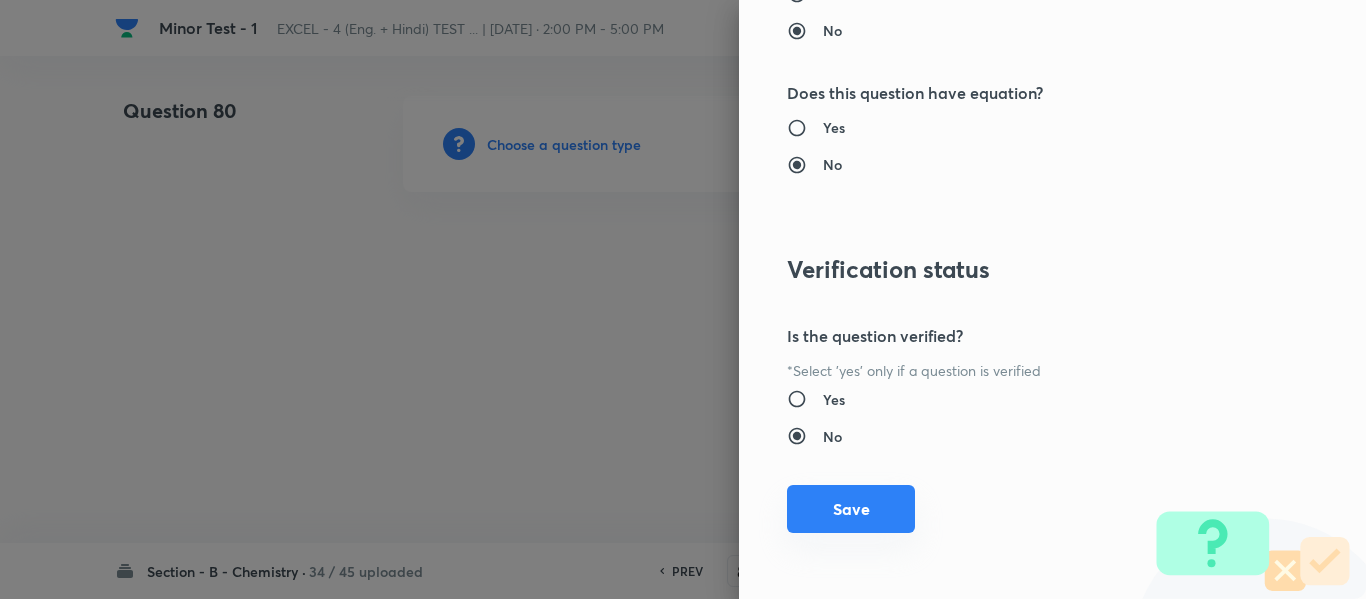 click on "Save" at bounding box center [851, 509] 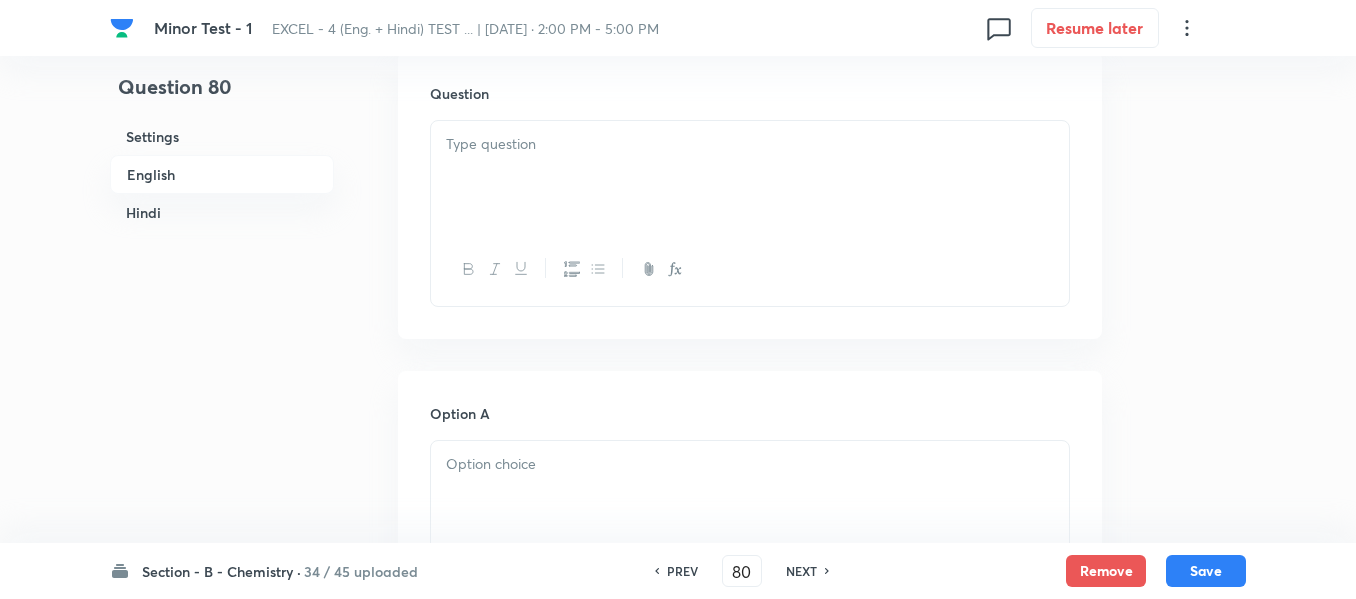 scroll, scrollTop: 600, scrollLeft: 0, axis: vertical 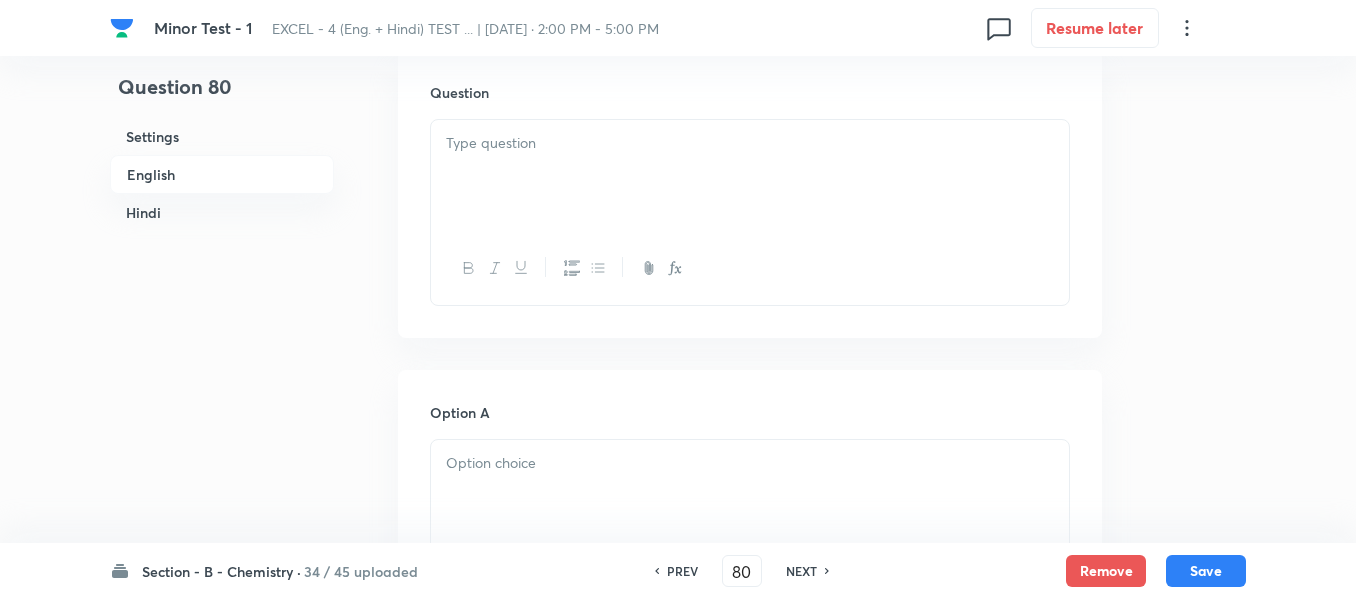 click at bounding box center (750, 176) 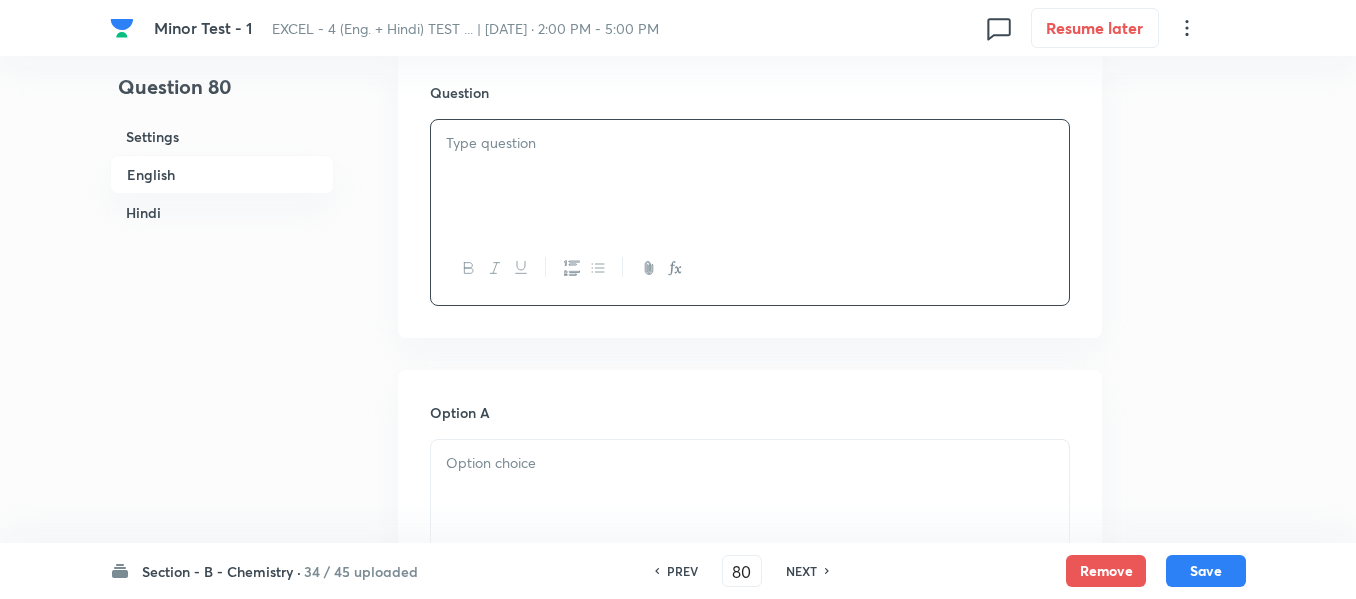 click at bounding box center [750, 176] 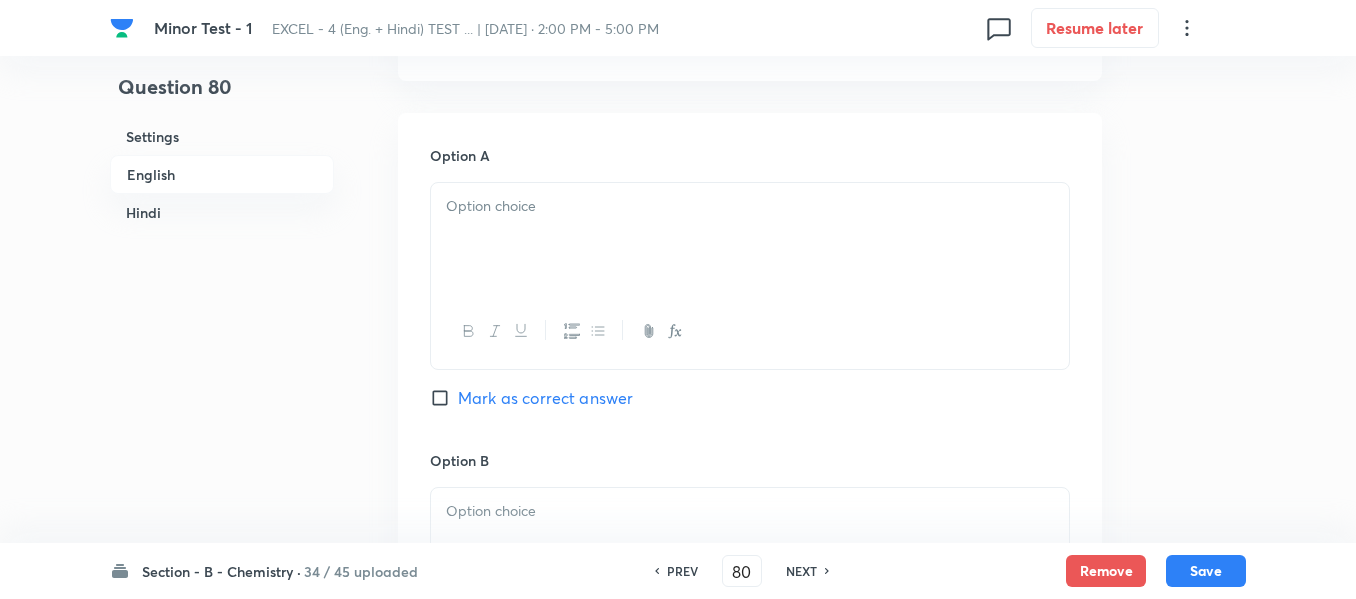 scroll, scrollTop: 900, scrollLeft: 0, axis: vertical 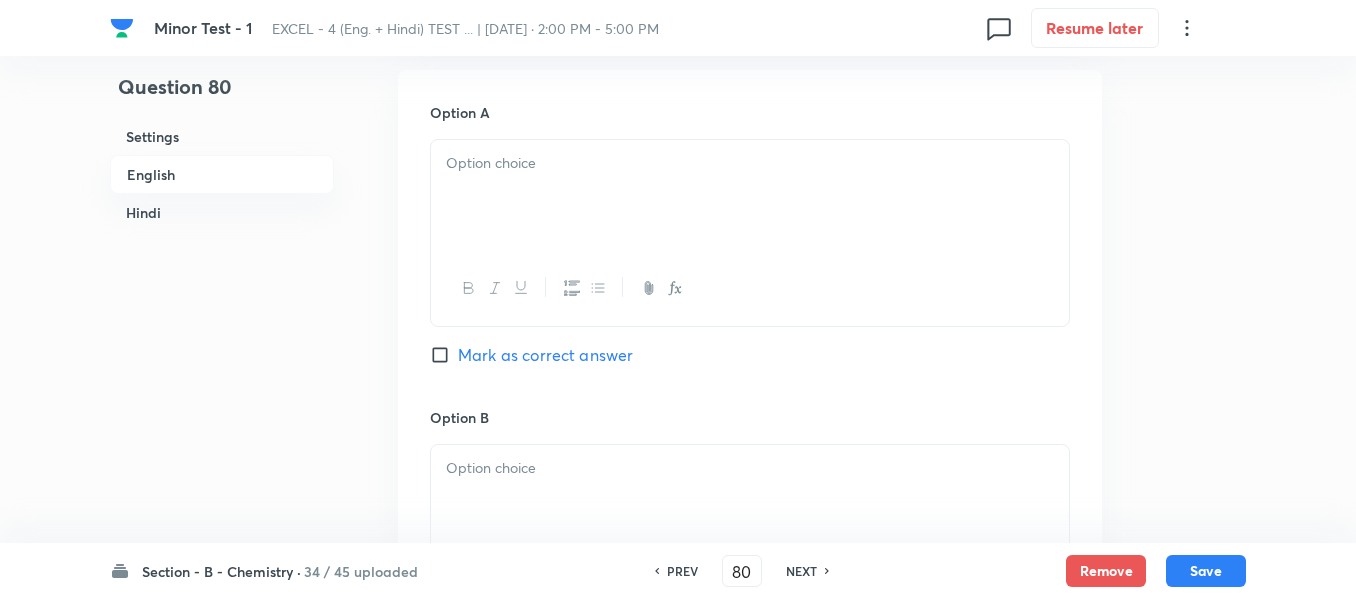 click at bounding box center [750, 196] 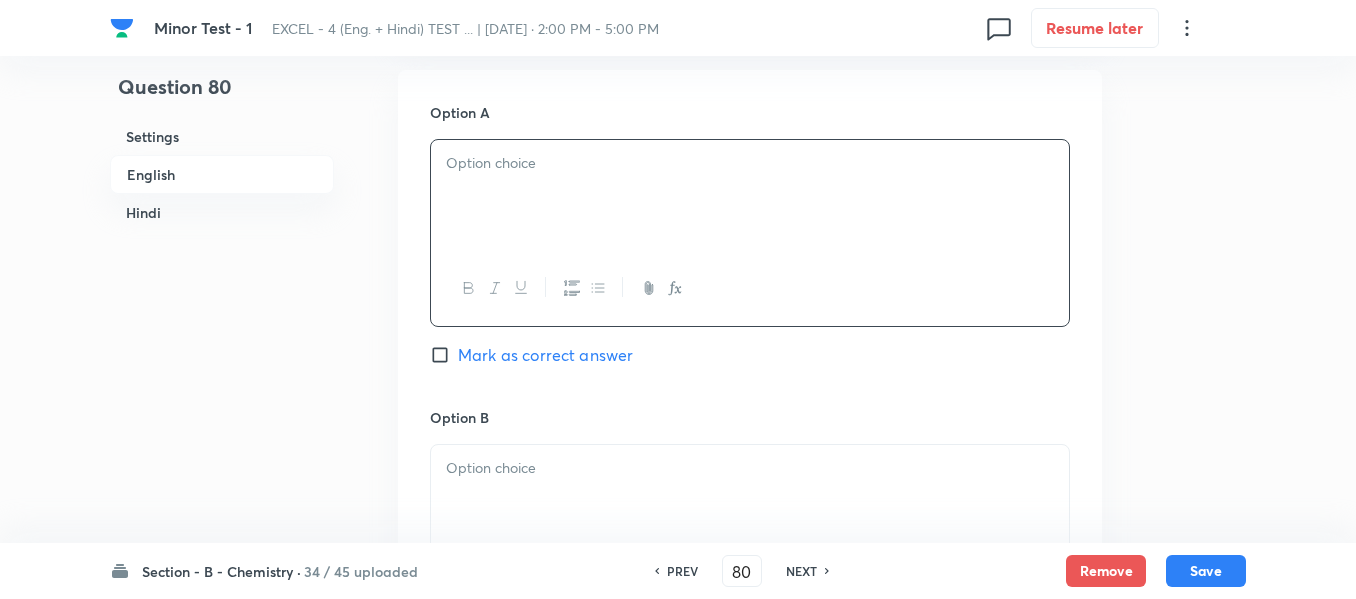 click at bounding box center (750, 196) 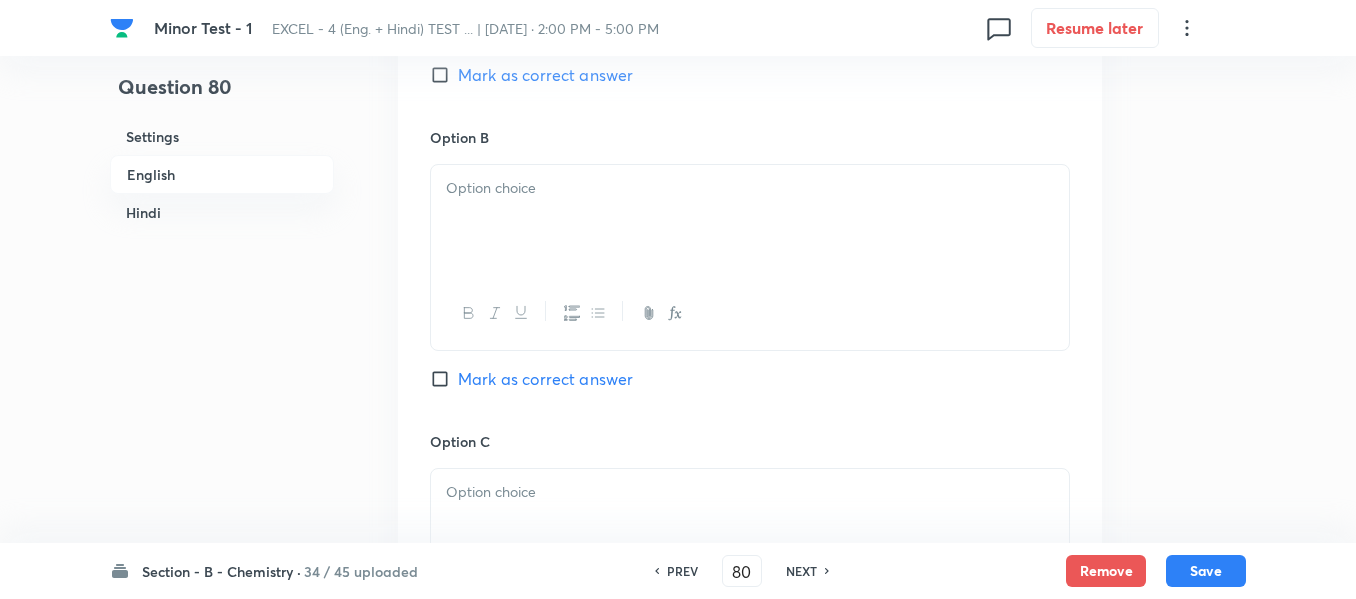 scroll, scrollTop: 1200, scrollLeft: 0, axis: vertical 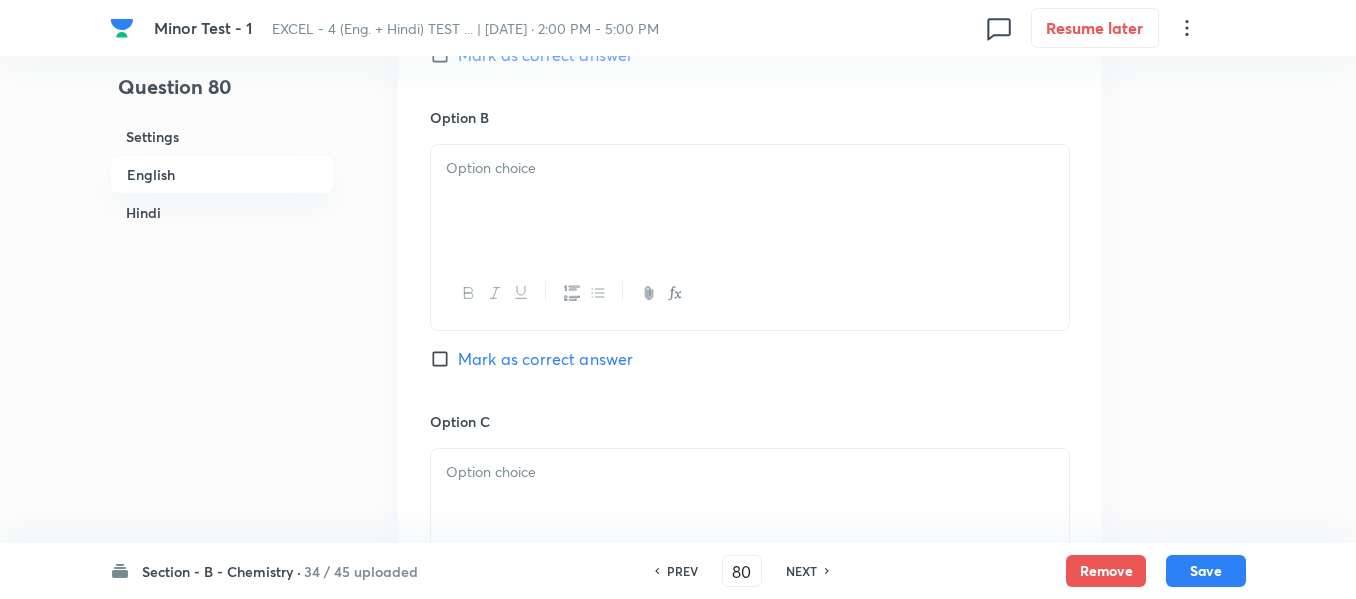 click at bounding box center [750, 201] 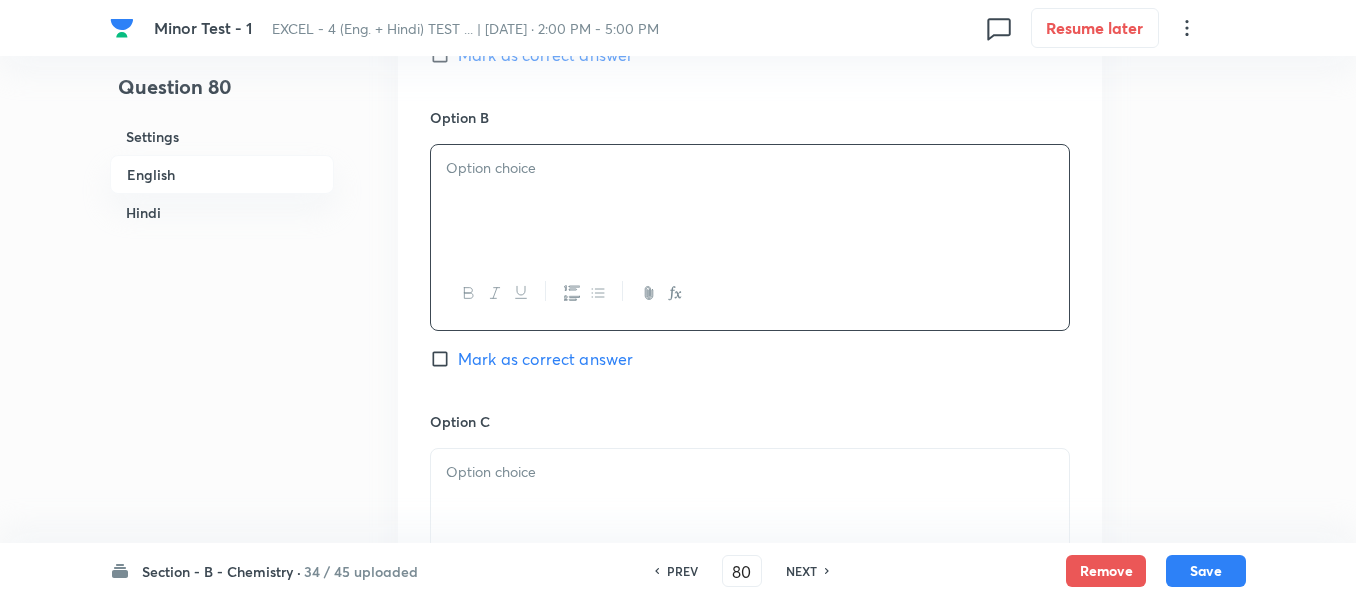 click at bounding box center [750, 168] 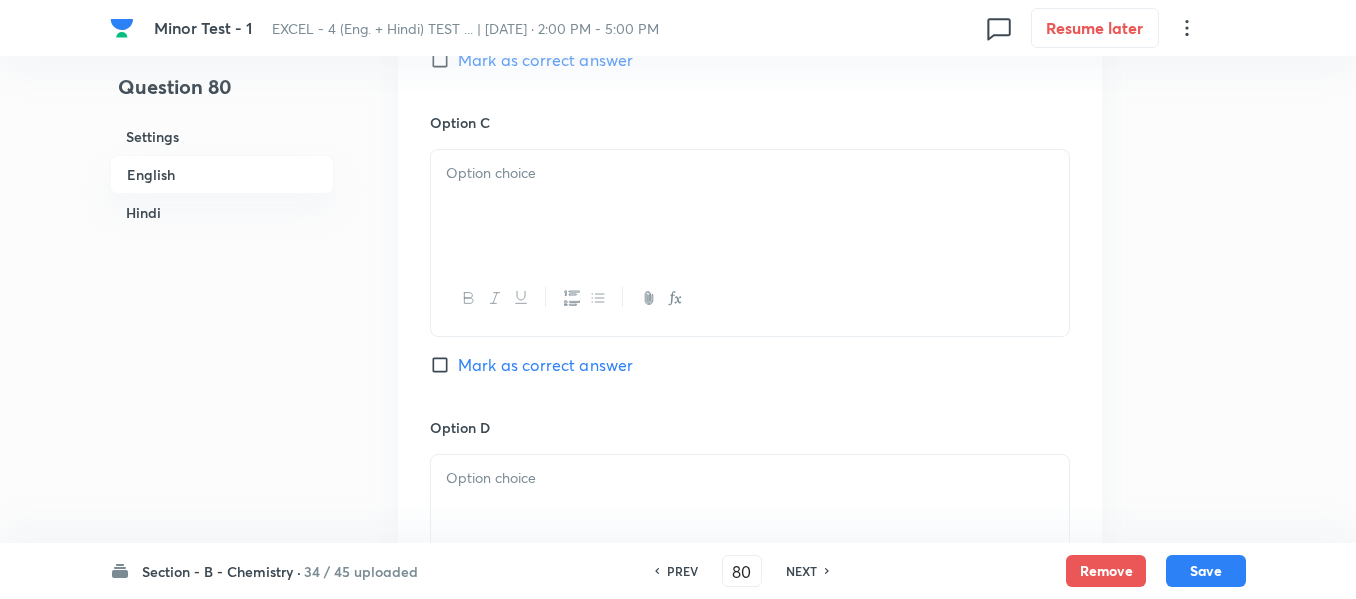 scroll, scrollTop: 1500, scrollLeft: 0, axis: vertical 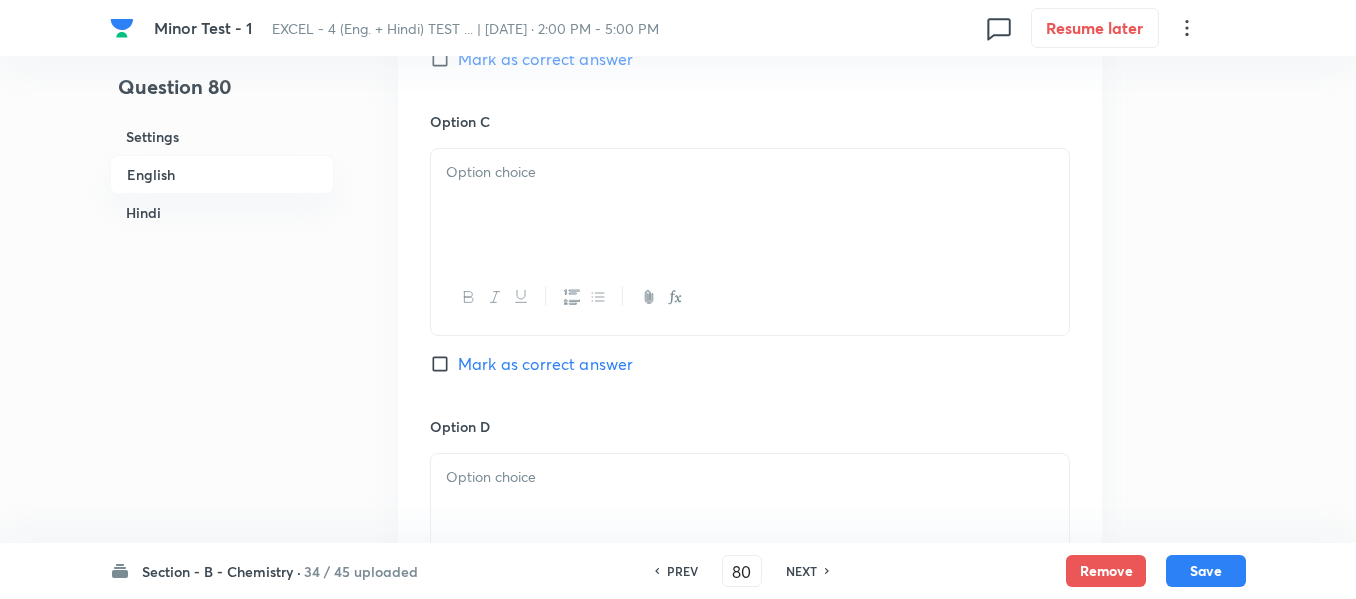 click at bounding box center (750, 172) 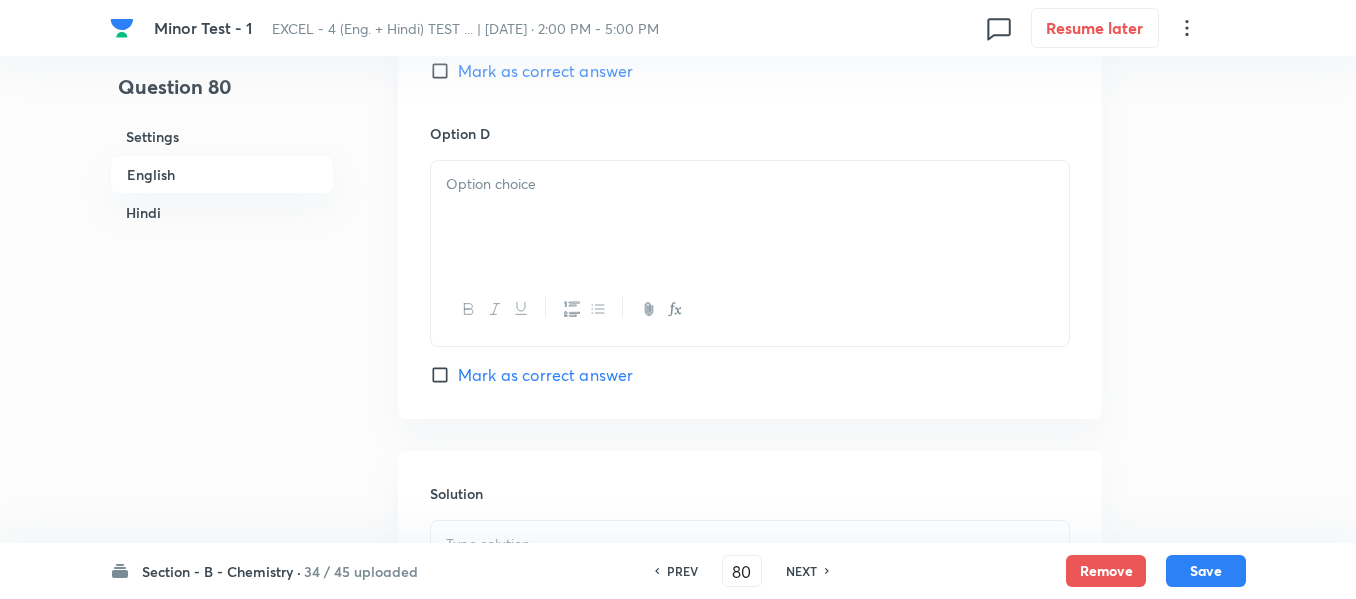 scroll, scrollTop: 1800, scrollLeft: 0, axis: vertical 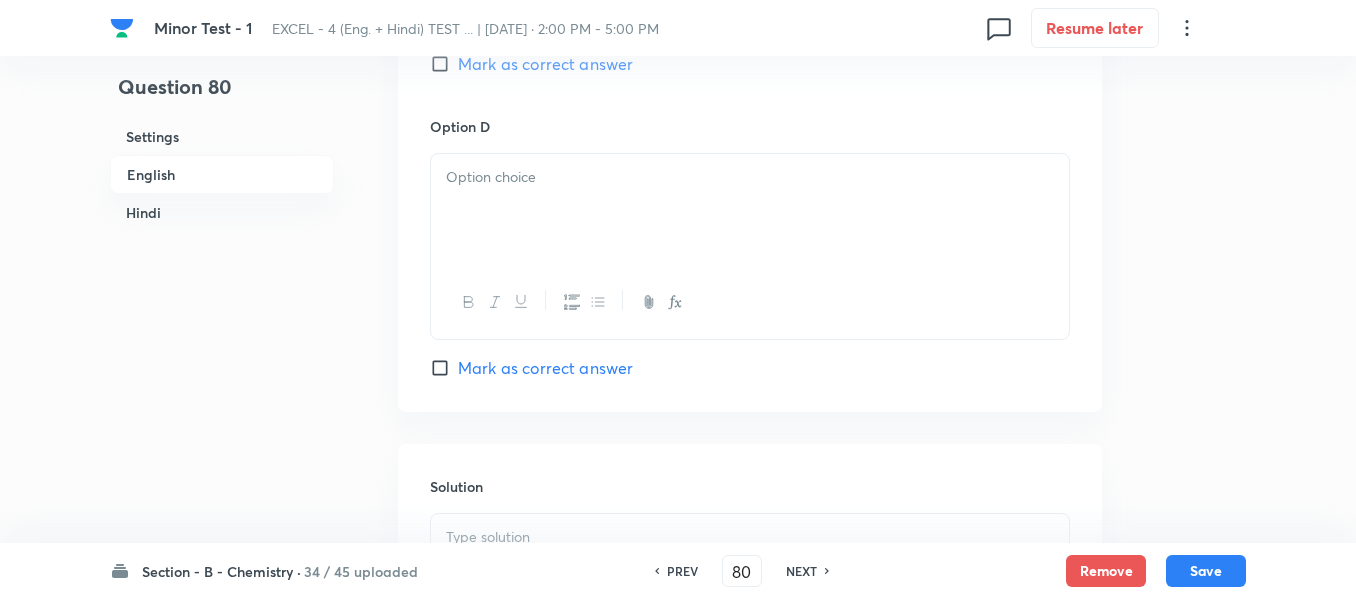 click at bounding box center [750, 177] 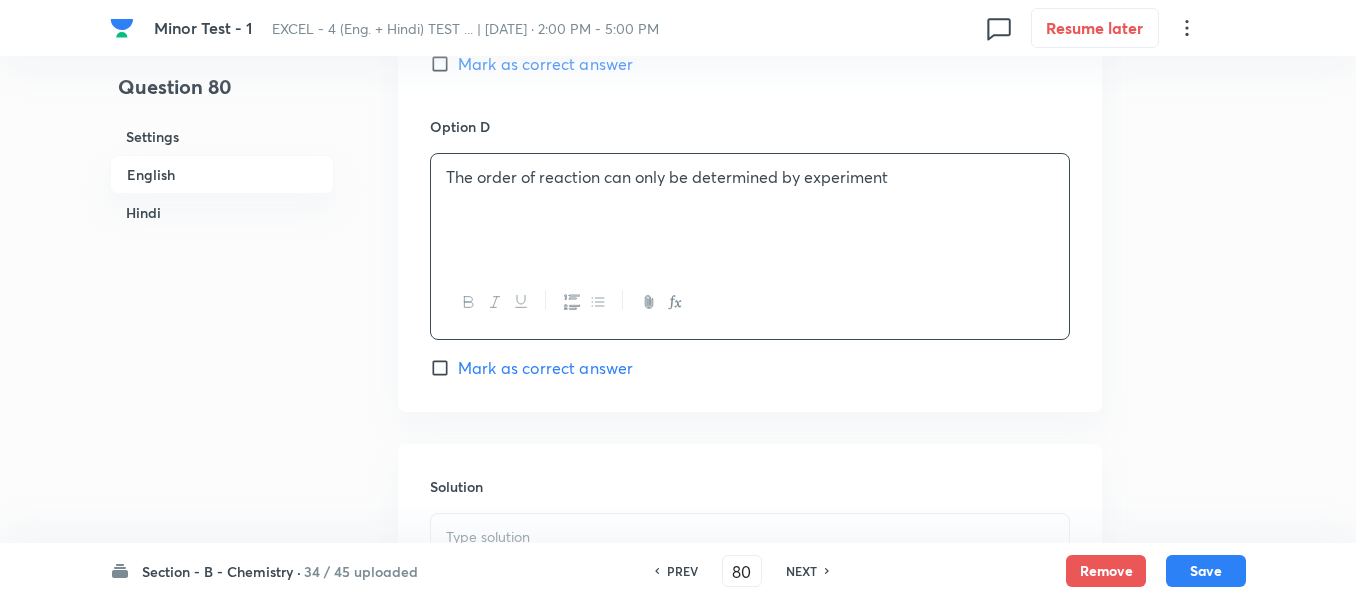 click on "Mark as correct answer" at bounding box center (545, 368) 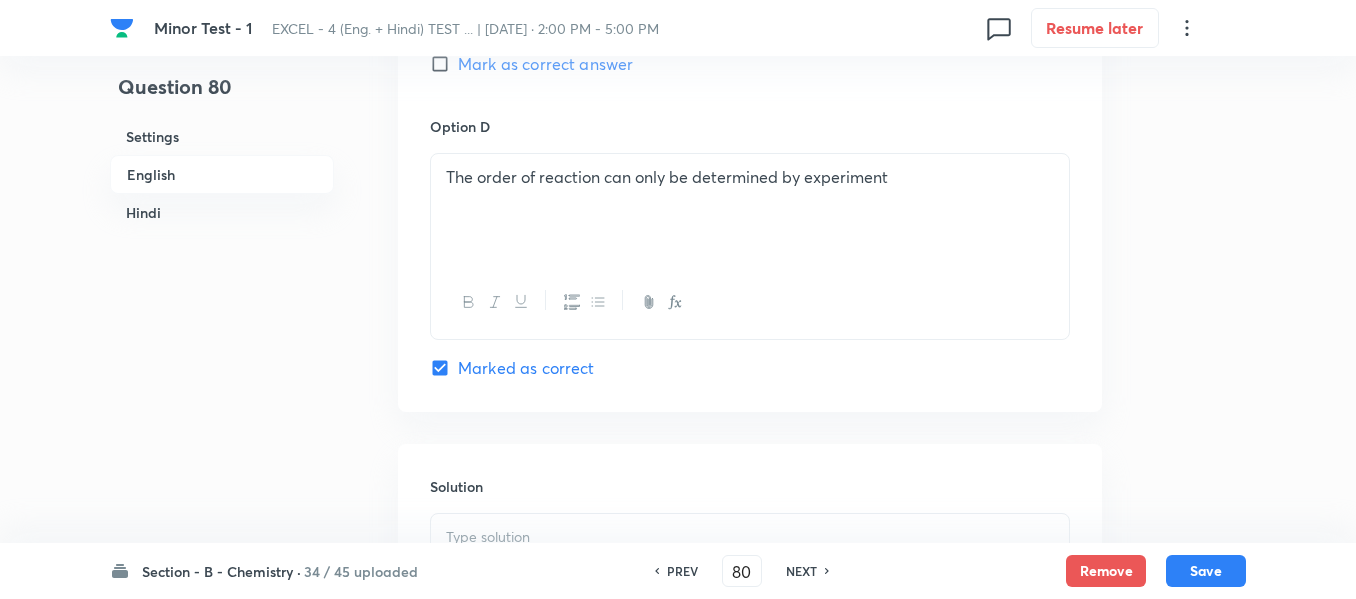 scroll, scrollTop: 2100, scrollLeft: 0, axis: vertical 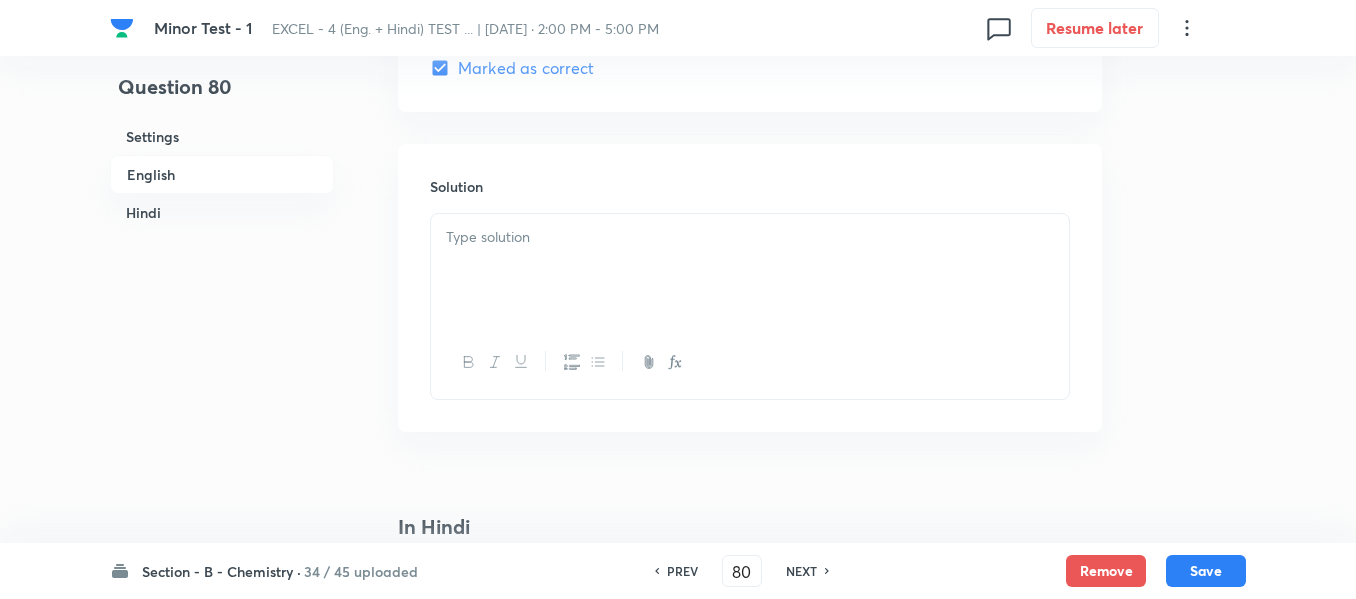 click at bounding box center (750, 237) 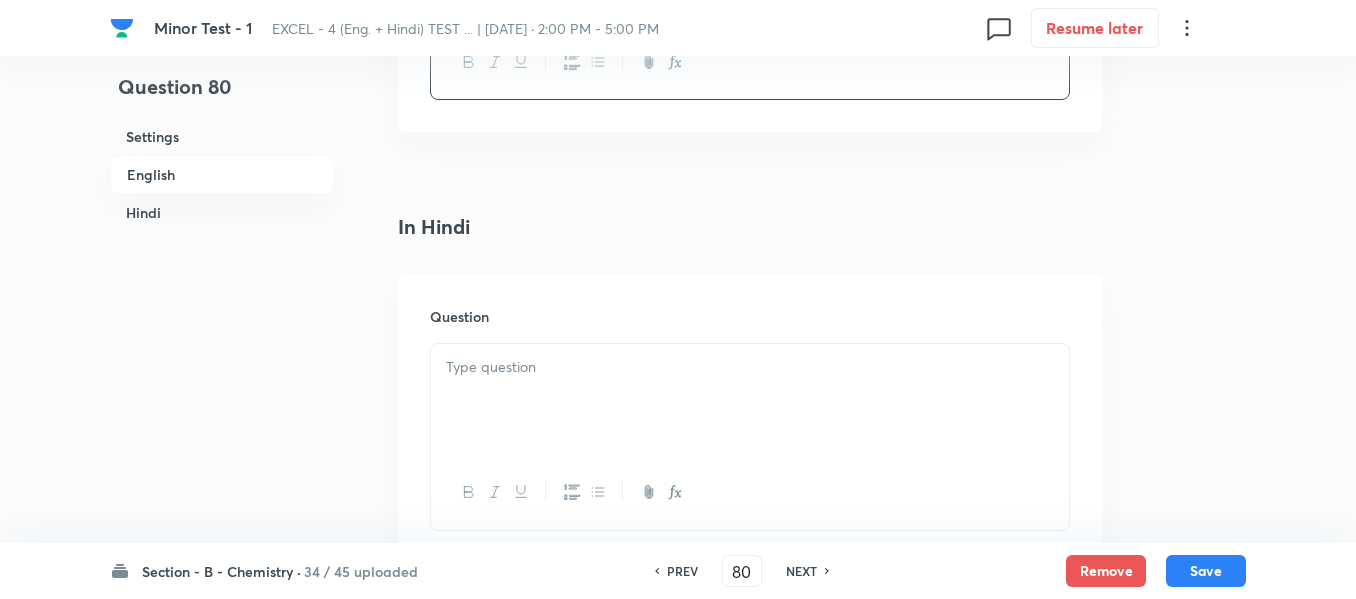 scroll, scrollTop: 2500, scrollLeft: 0, axis: vertical 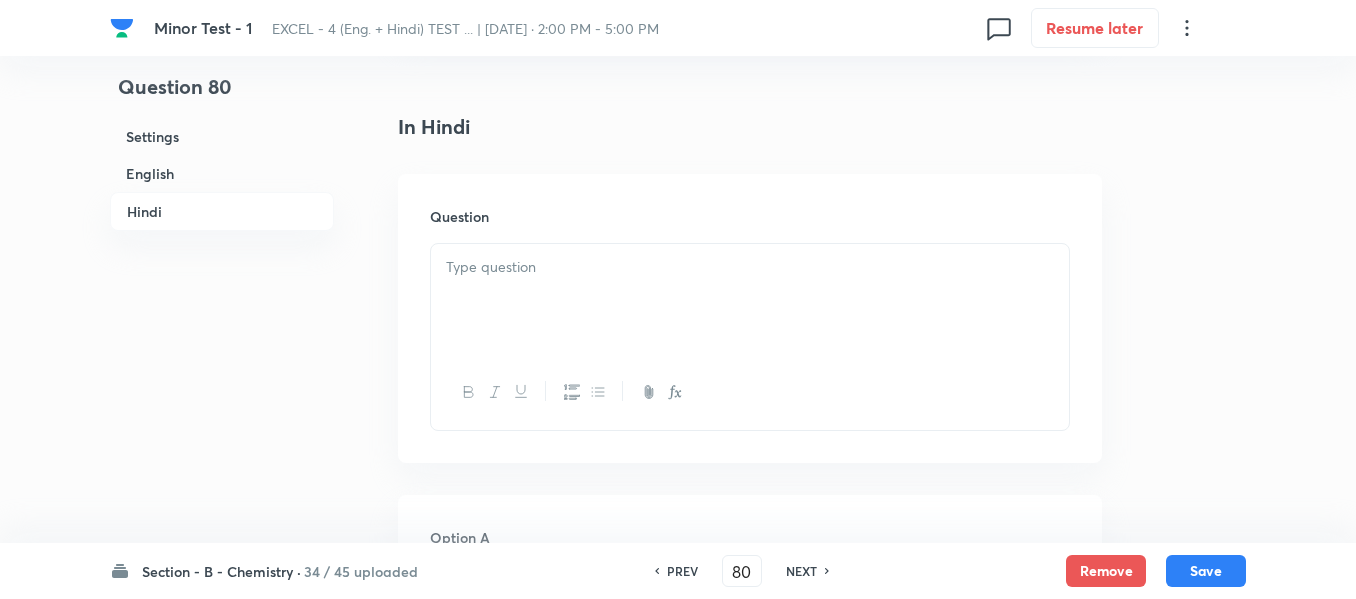 click at bounding box center [750, 267] 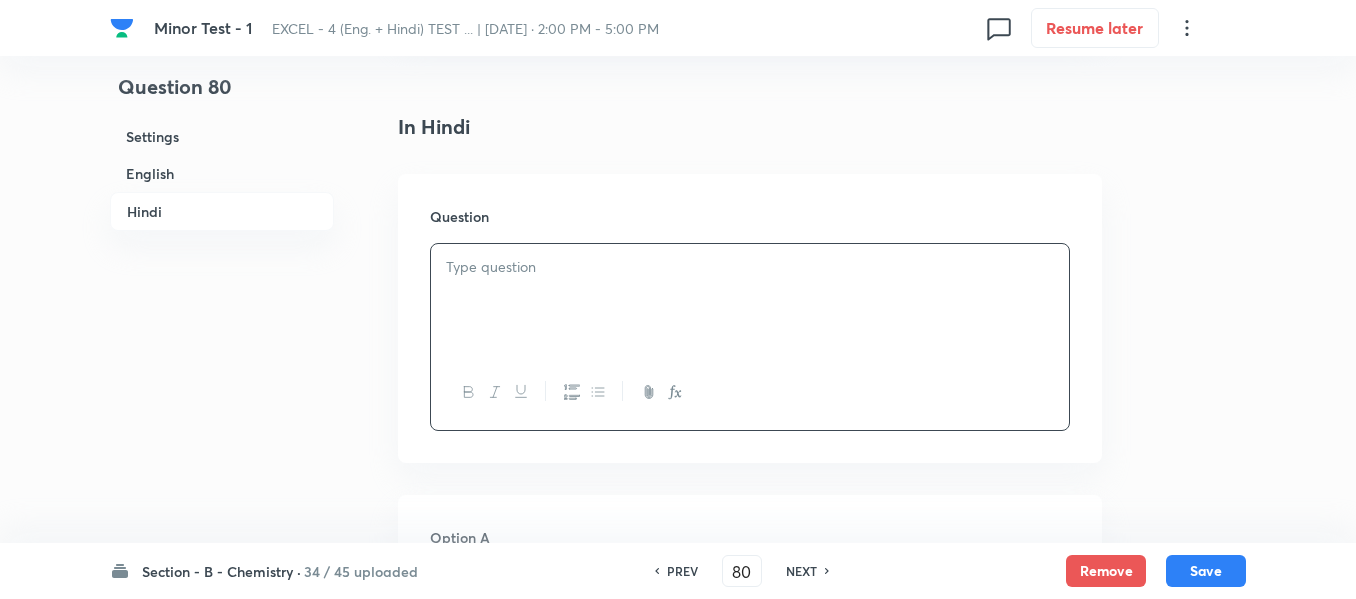 click at bounding box center [750, 267] 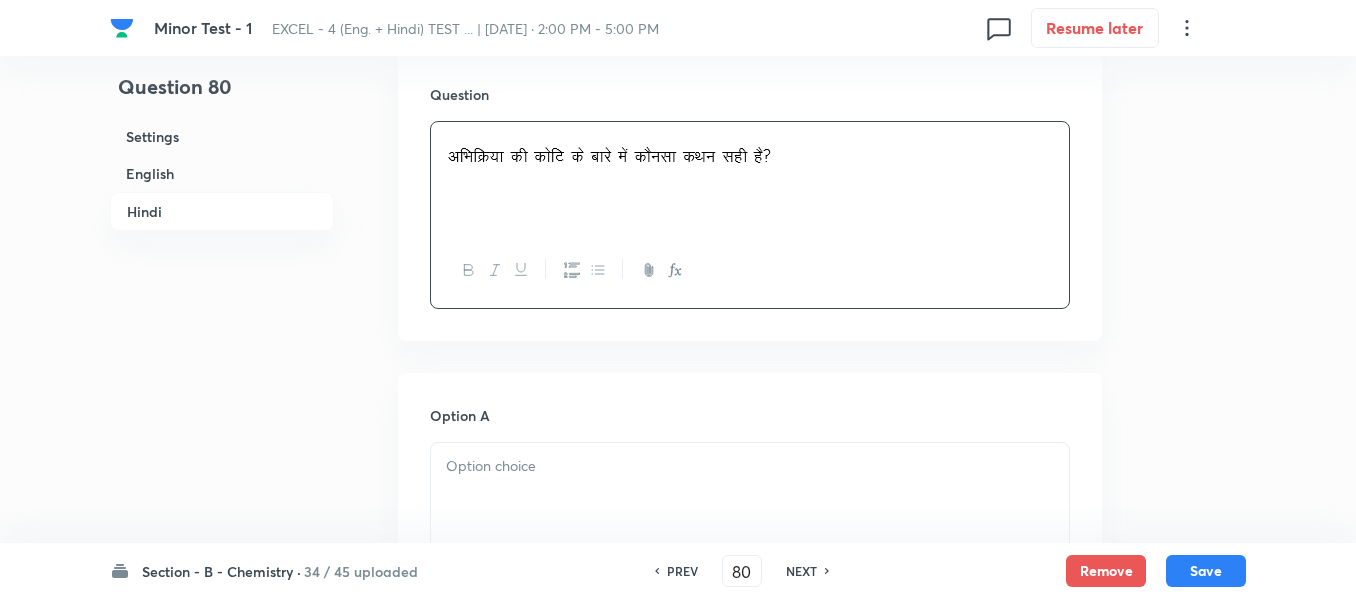 scroll, scrollTop: 2800, scrollLeft: 0, axis: vertical 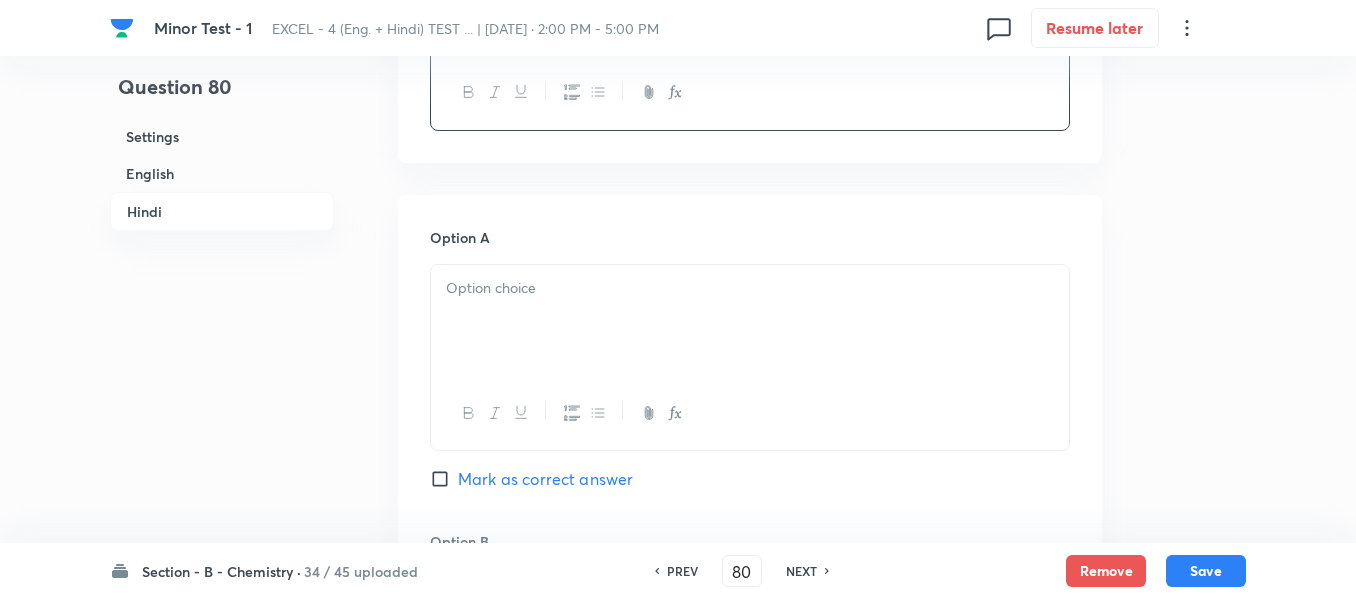 click at bounding box center [750, 321] 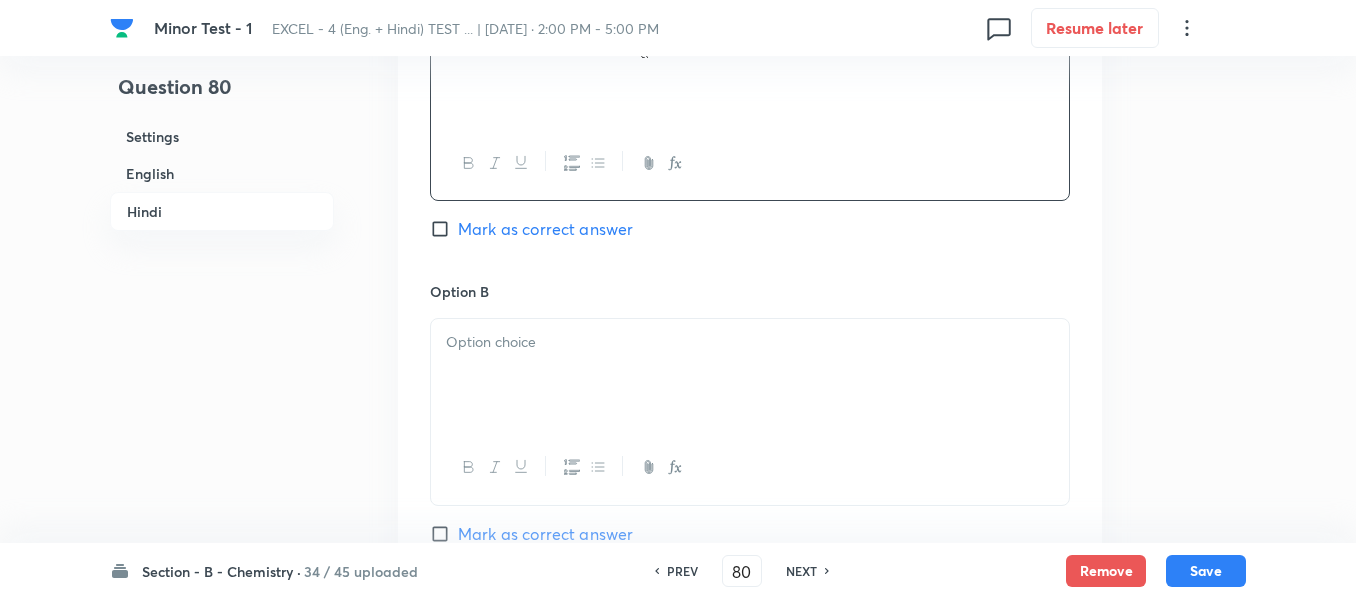 scroll, scrollTop: 3100, scrollLeft: 0, axis: vertical 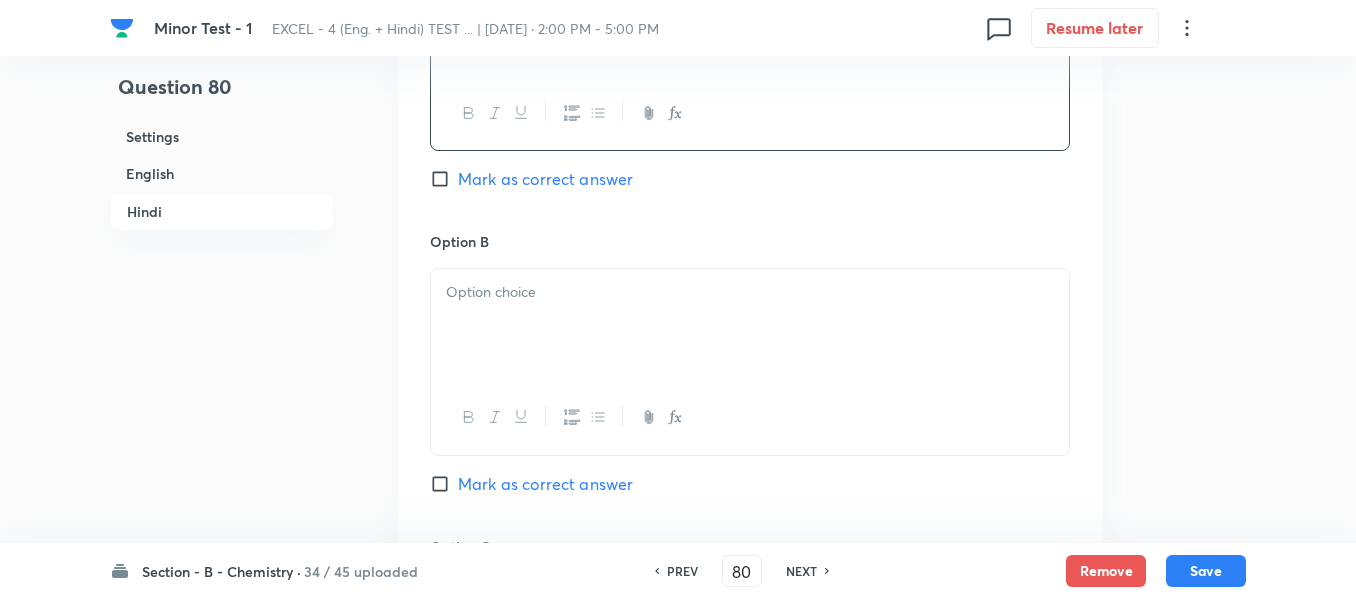 click at bounding box center (750, 325) 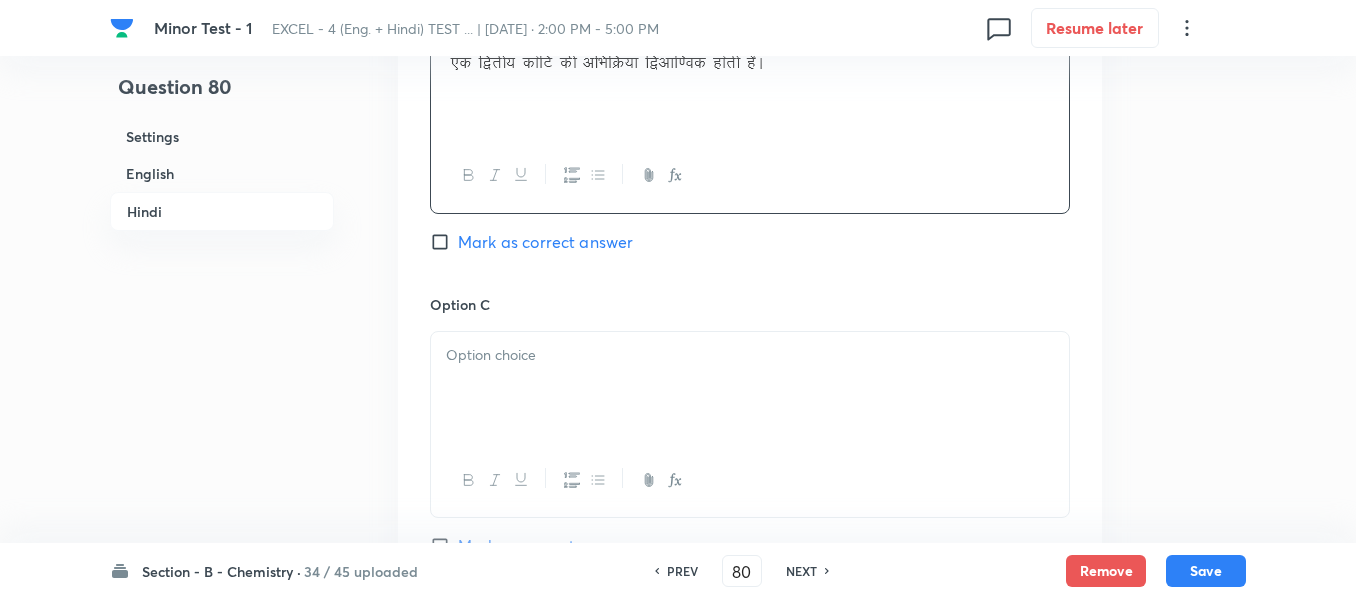 scroll, scrollTop: 3400, scrollLeft: 0, axis: vertical 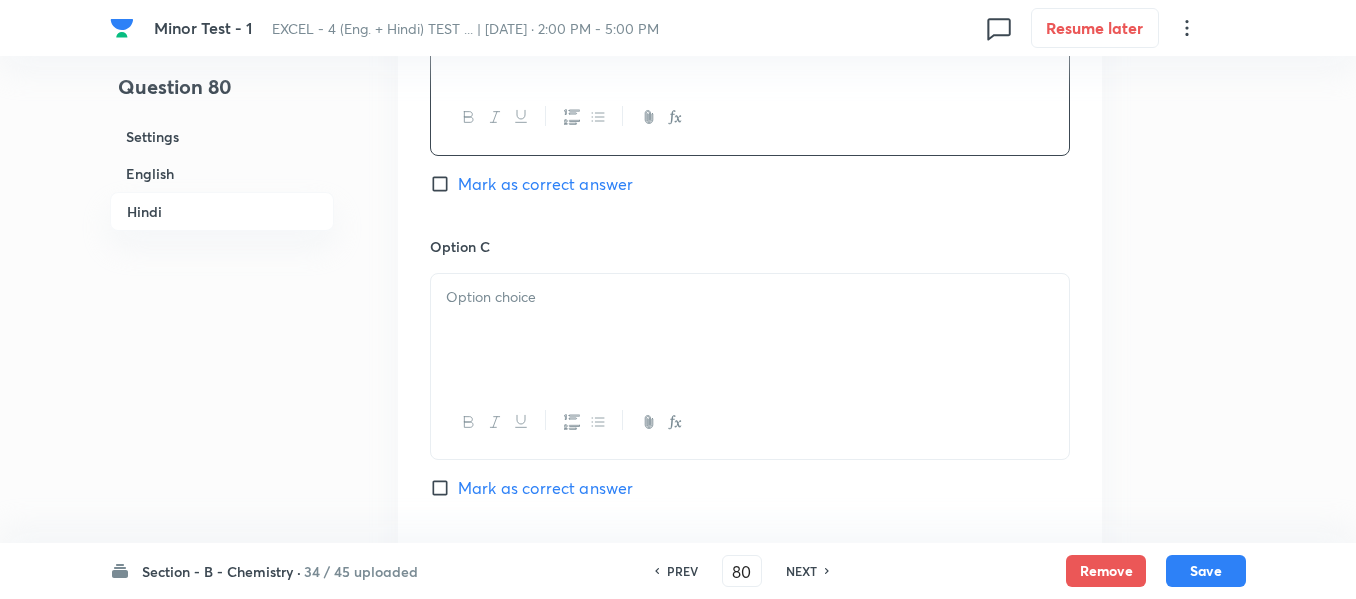 click at bounding box center (750, 297) 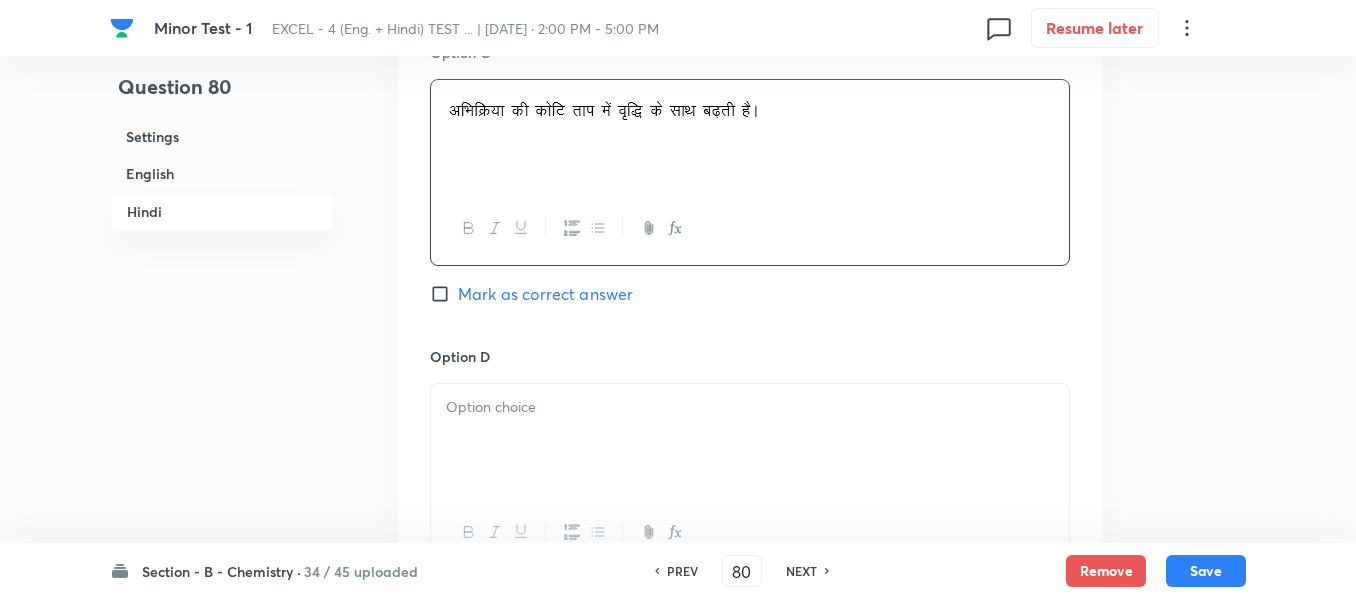 scroll, scrollTop: 3700, scrollLeft: 0, axis: vertical 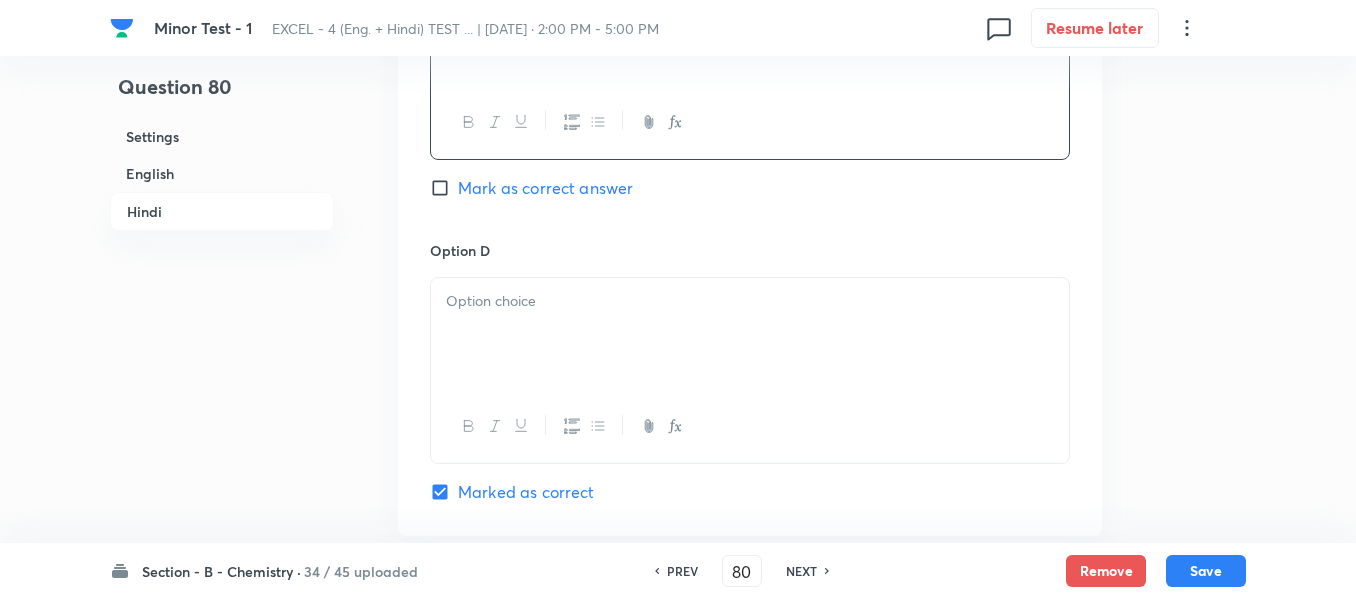 click at bounding box center (750, 334) 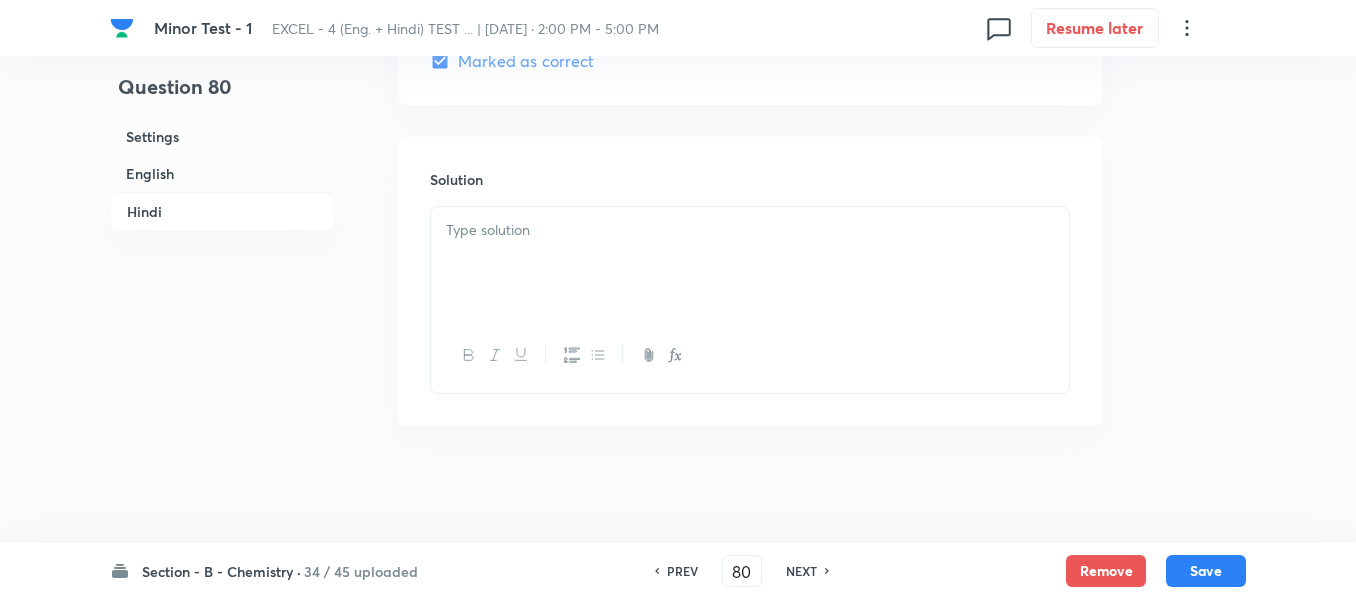scroll, scrollTop: 4134, scrollLeft: 0, axis: vertical 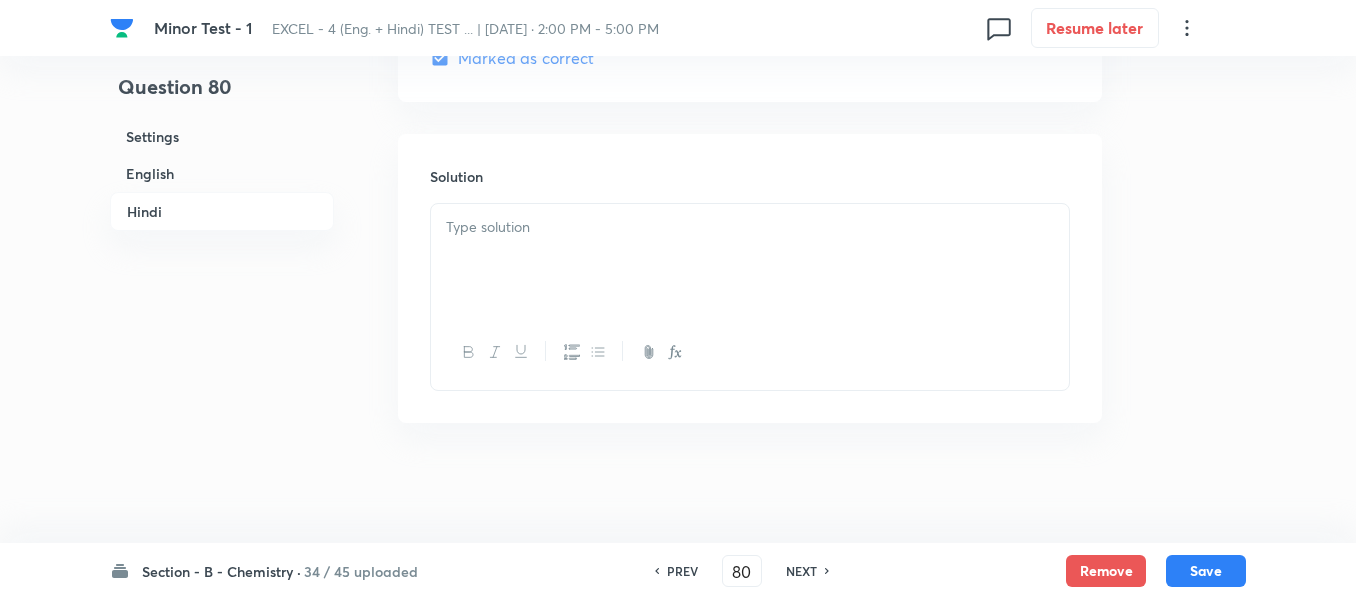 click at bounding box center (750, 260) 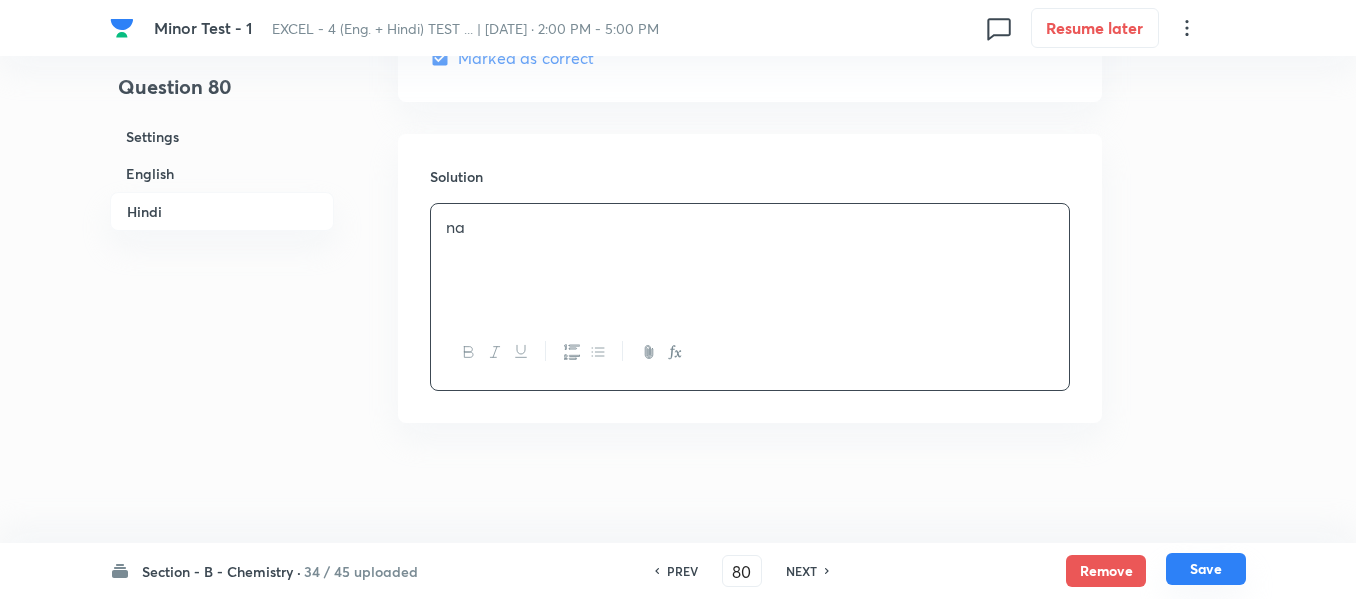 click on "Save" at bounding box center [1206, 569] 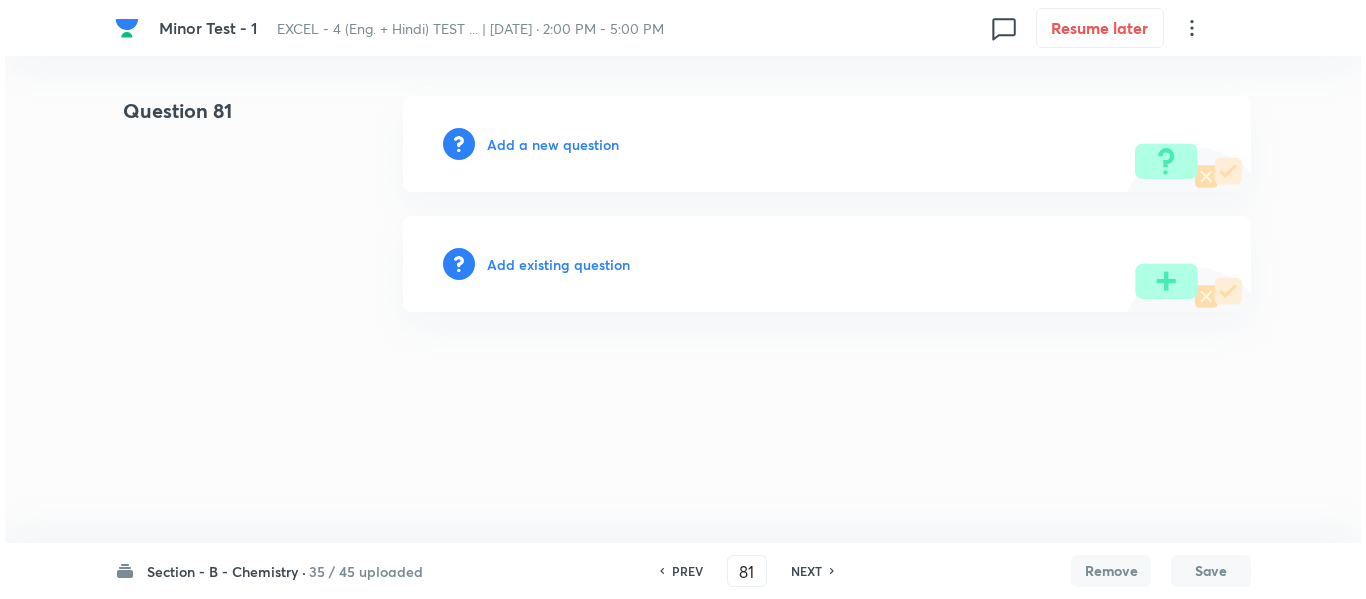 scroll, scrollTop: 0, scrollLeft: 0, axis: both 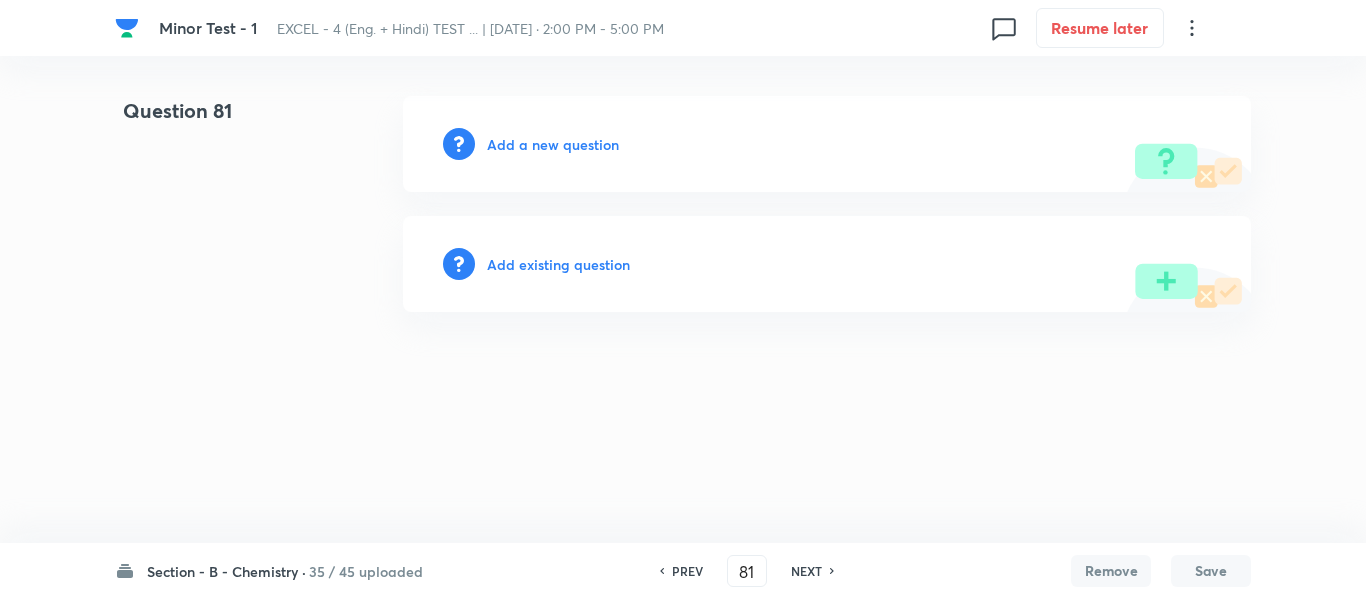 click on "Add a new question" at bounding box center [553, 144] 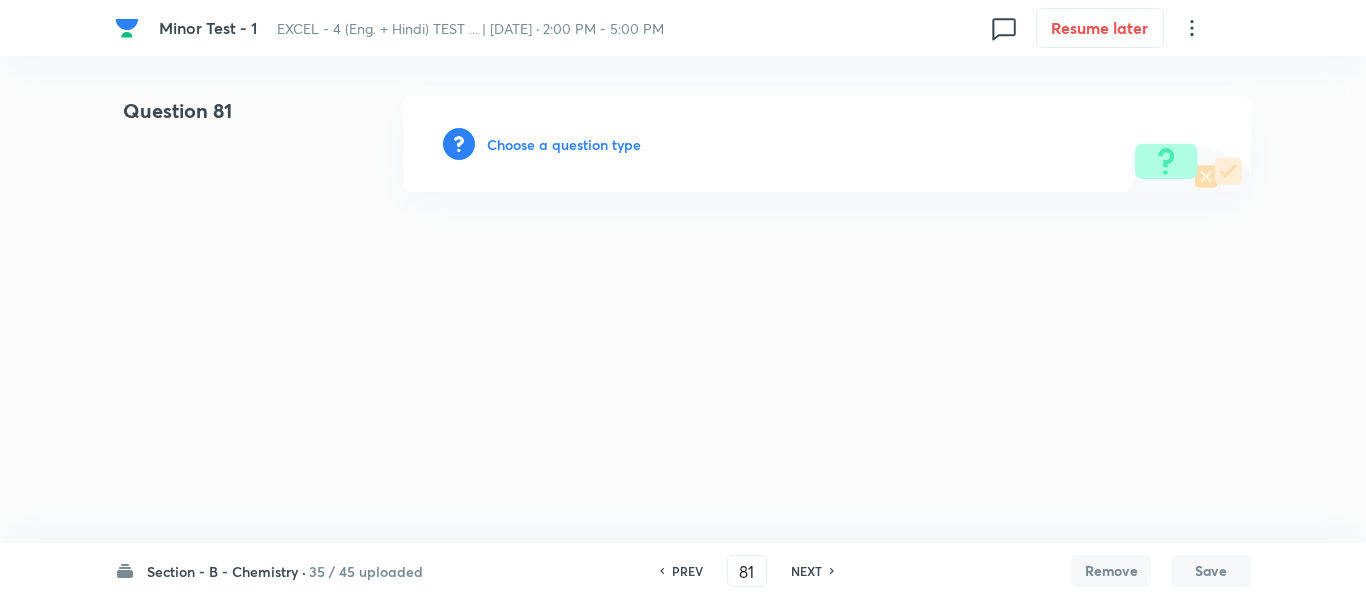 click on "Choose a question type" at bounding box center (564, 144) 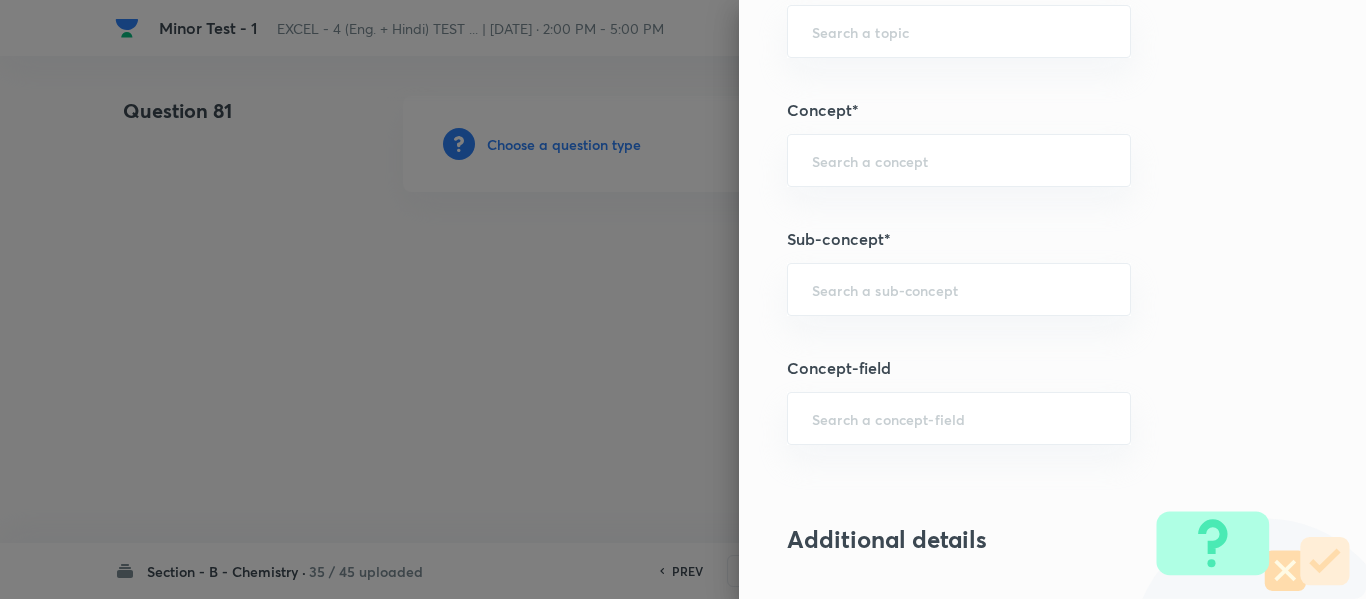 scroll, scrollTop: 1200, scrollLeft: 0, axis: vertical 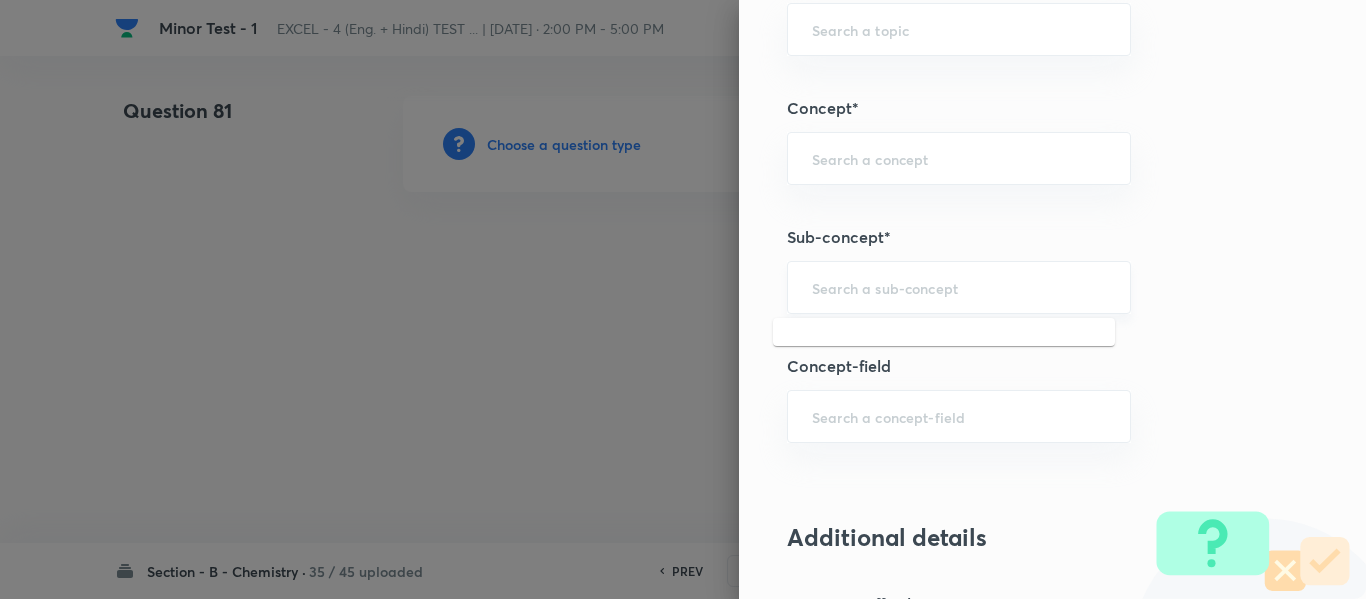 click at bounding box center (959, 287) 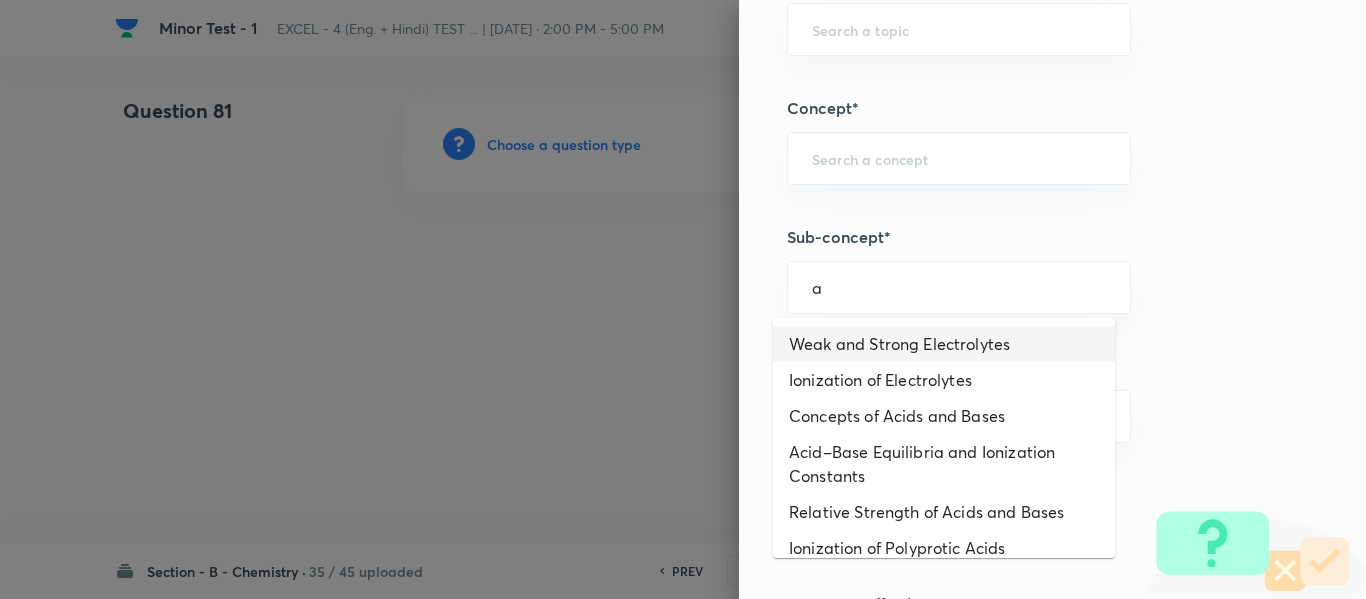 click on "Weak and Strong Electrolytes" at bounding box center [944, 344] 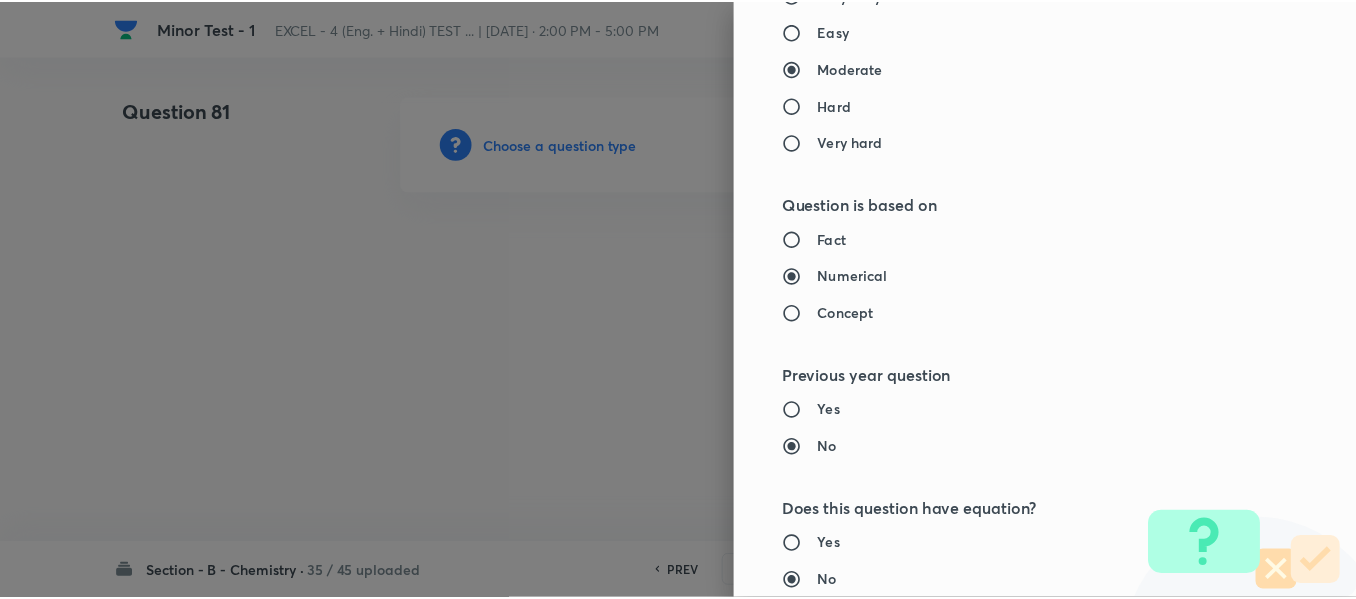 scroll, scrollTop: 2261, scrollLeft: 0, axis: vertical 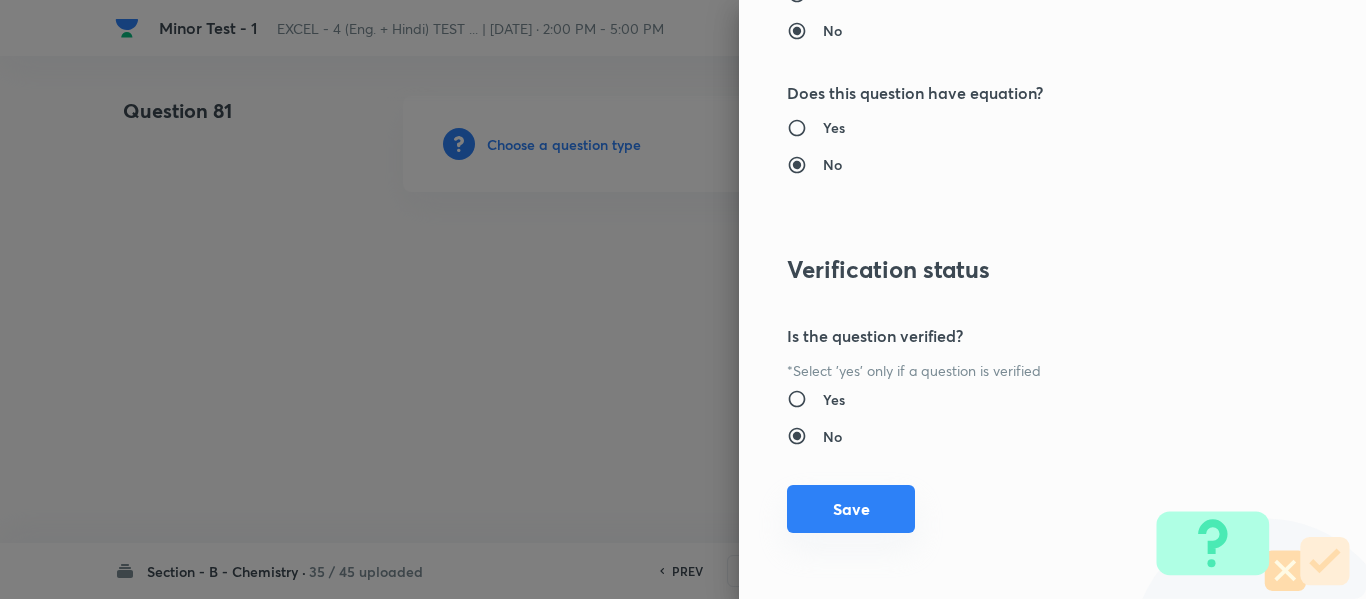 click on "Save" at bounding box center [851, 509] 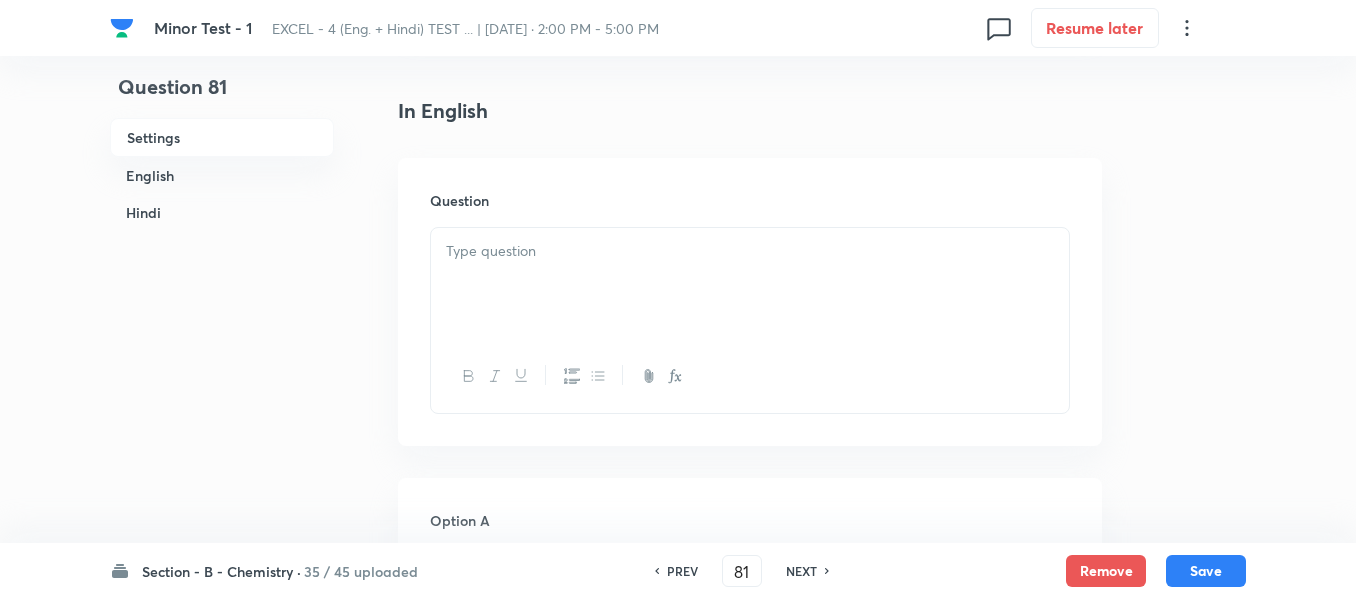 scroll, scrollTop: 500, scrollLeft: 0, axis: vertical 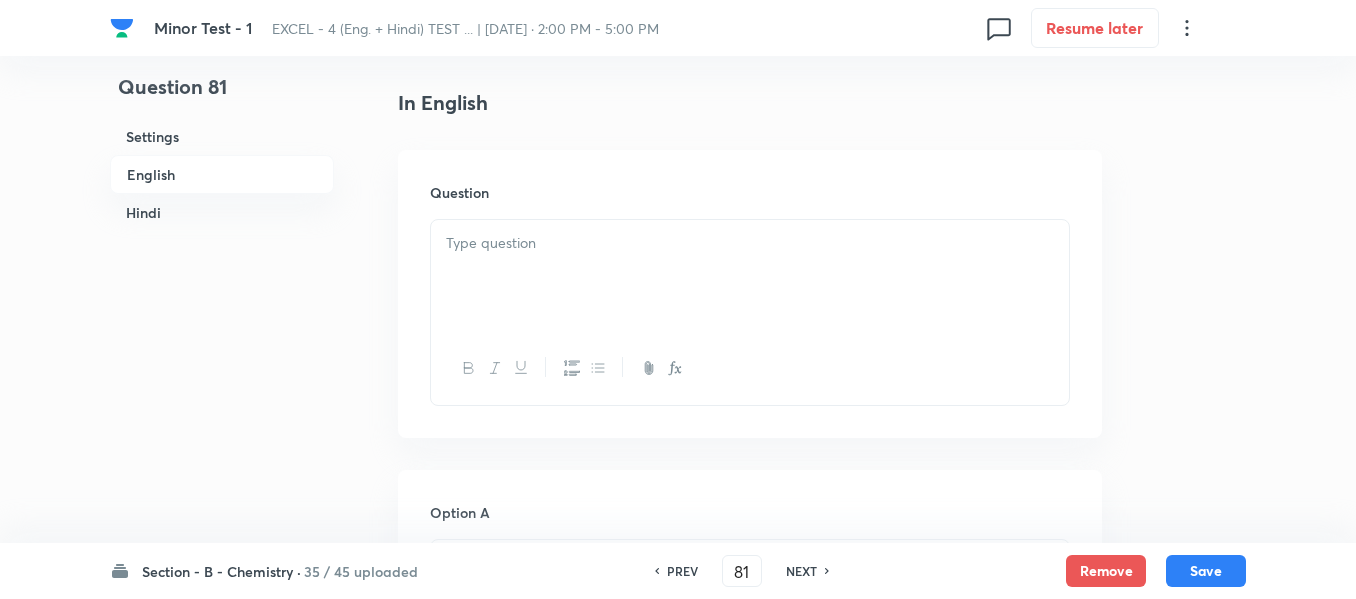 click at bounding box center [750, 243] 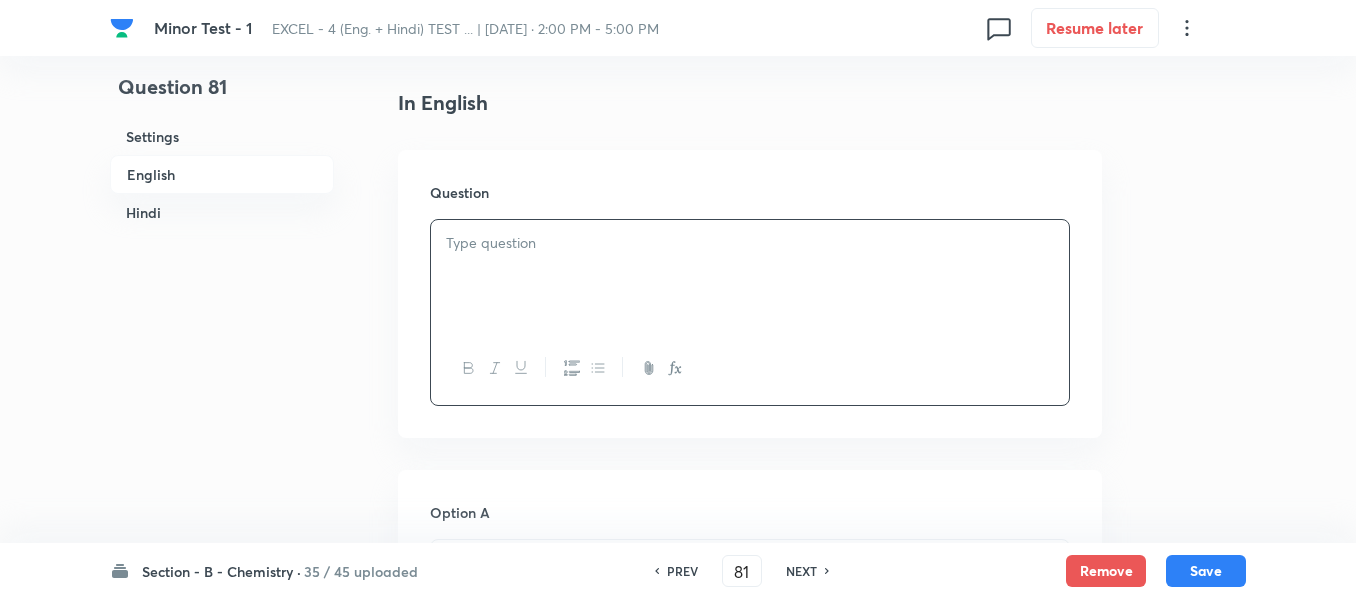 click at bounding box center [750, 276] 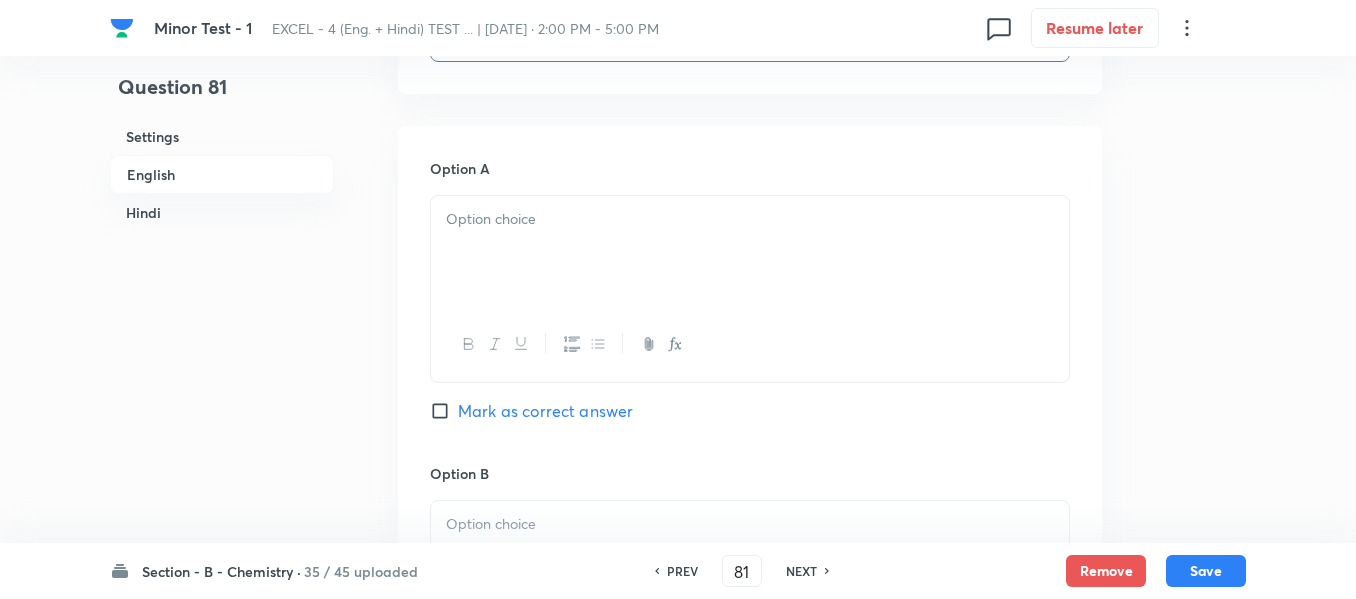 scroll, scrollTop: 900, scrollLeft: 0, axis: vertical 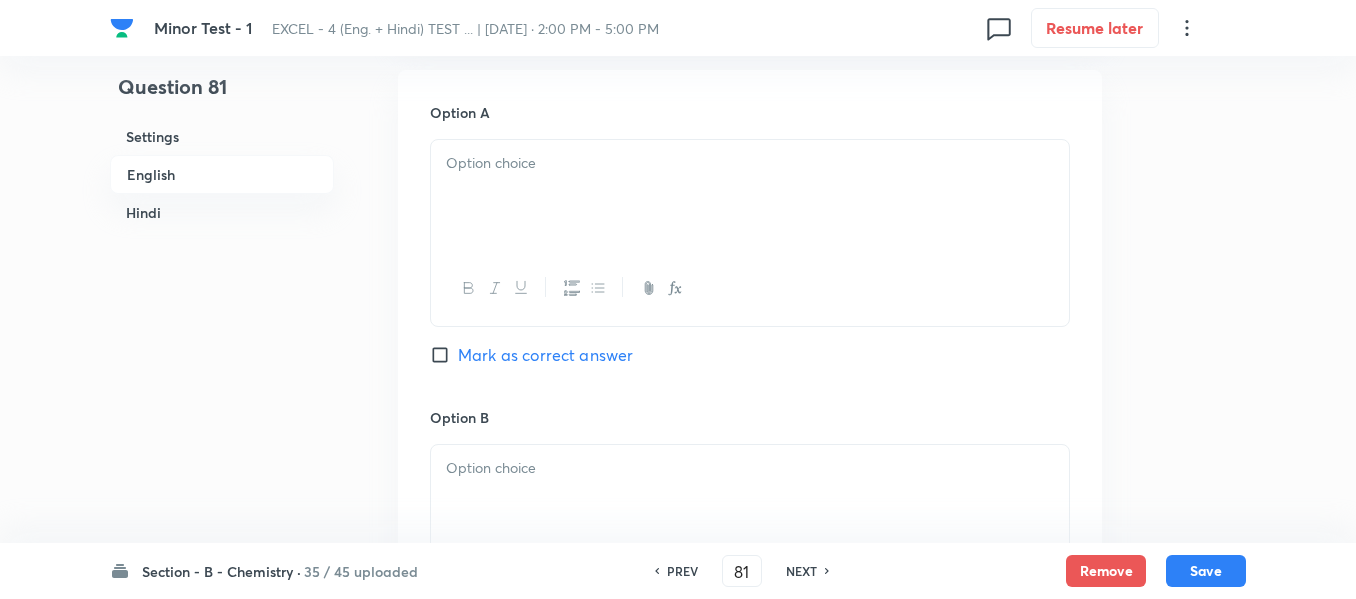 click at bounding box center (750, 196) 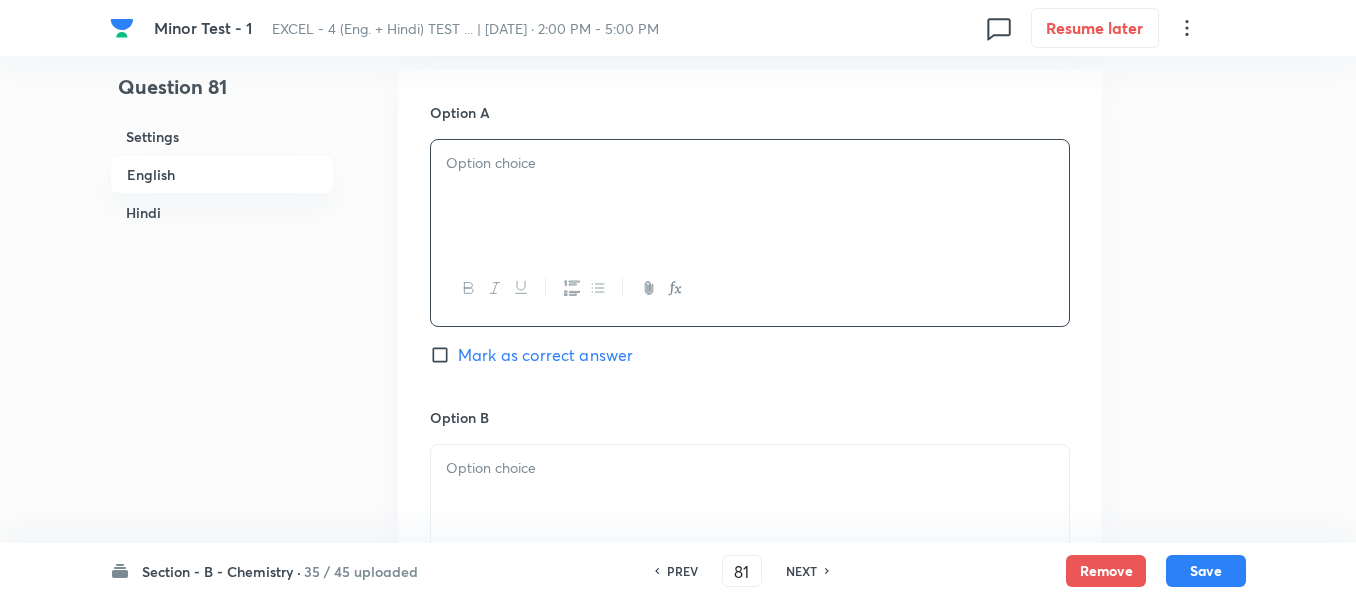 click at bounding box center [750, 196] 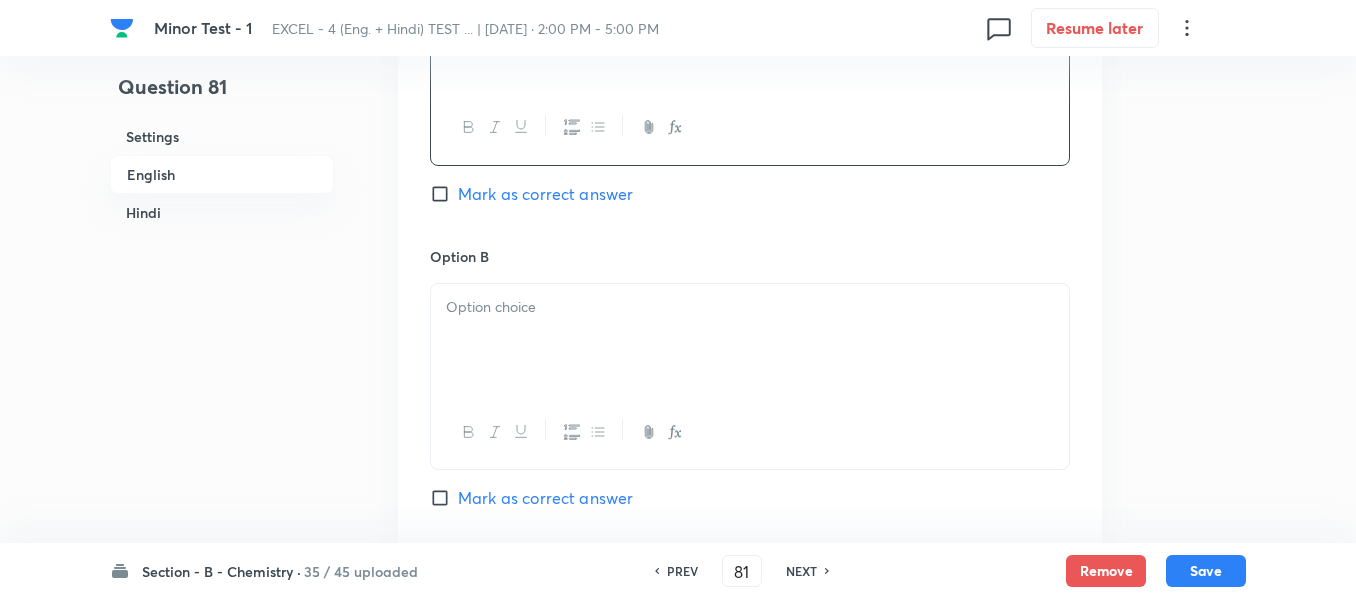 scroll, scrollTop: 1200, scrollLeft: 0, axis: vertical 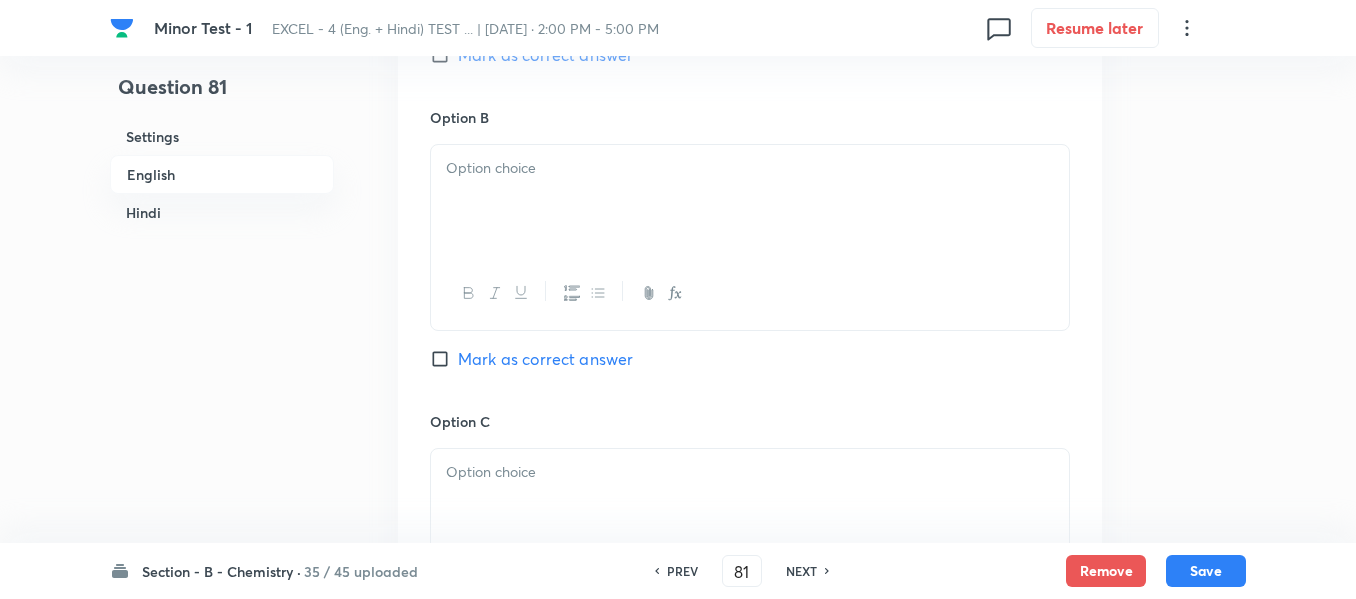 click at bounding box center (750, 201) 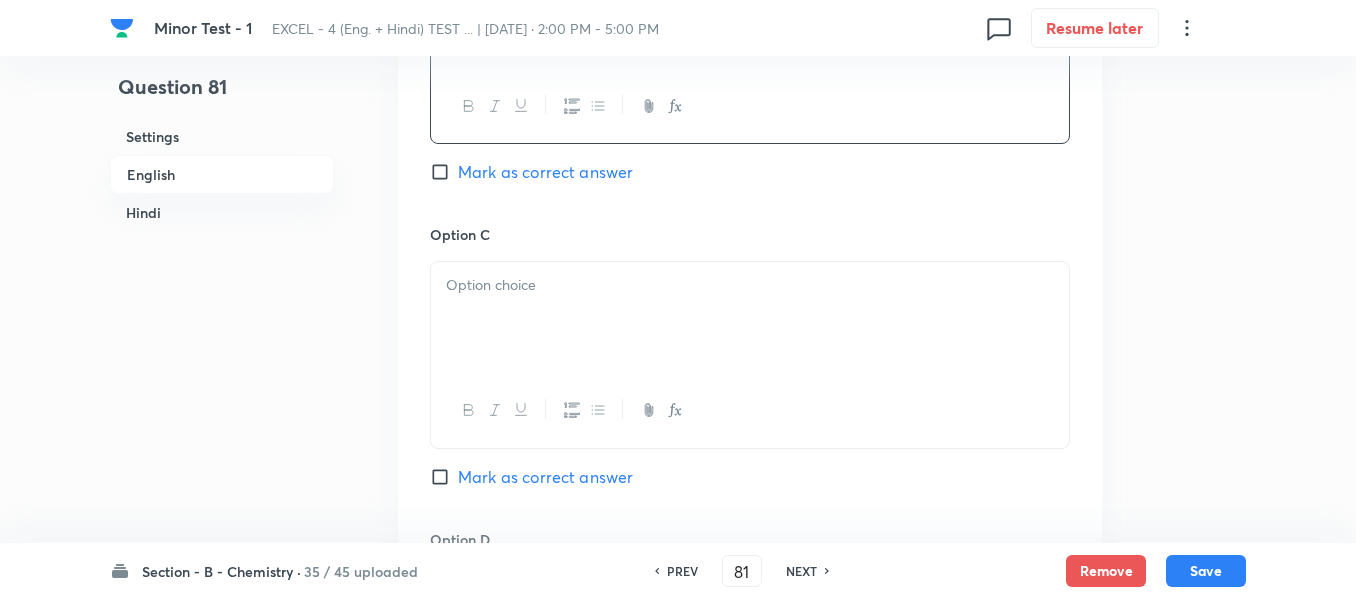 scroll, scrollTop: 1400, scrollLeft: 0, axis: vertical 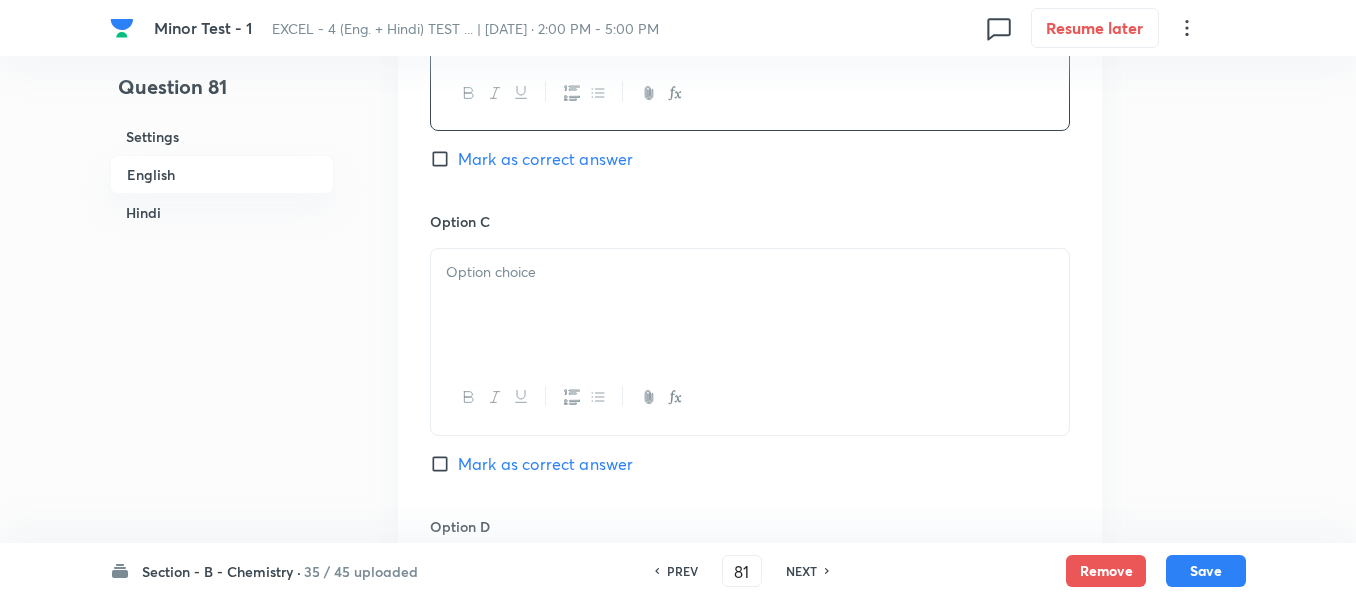 click at bounding box center (750, 305) 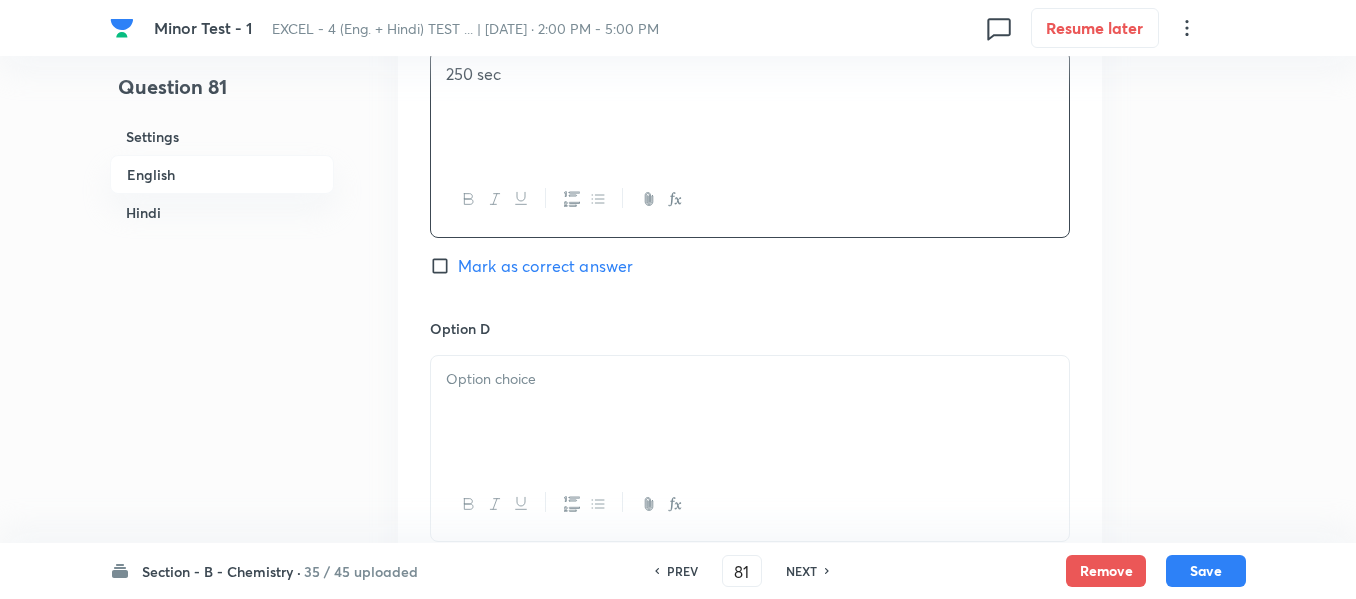 scroll, scrollTop: 1600, scrollLeft: 0, axis: vertical 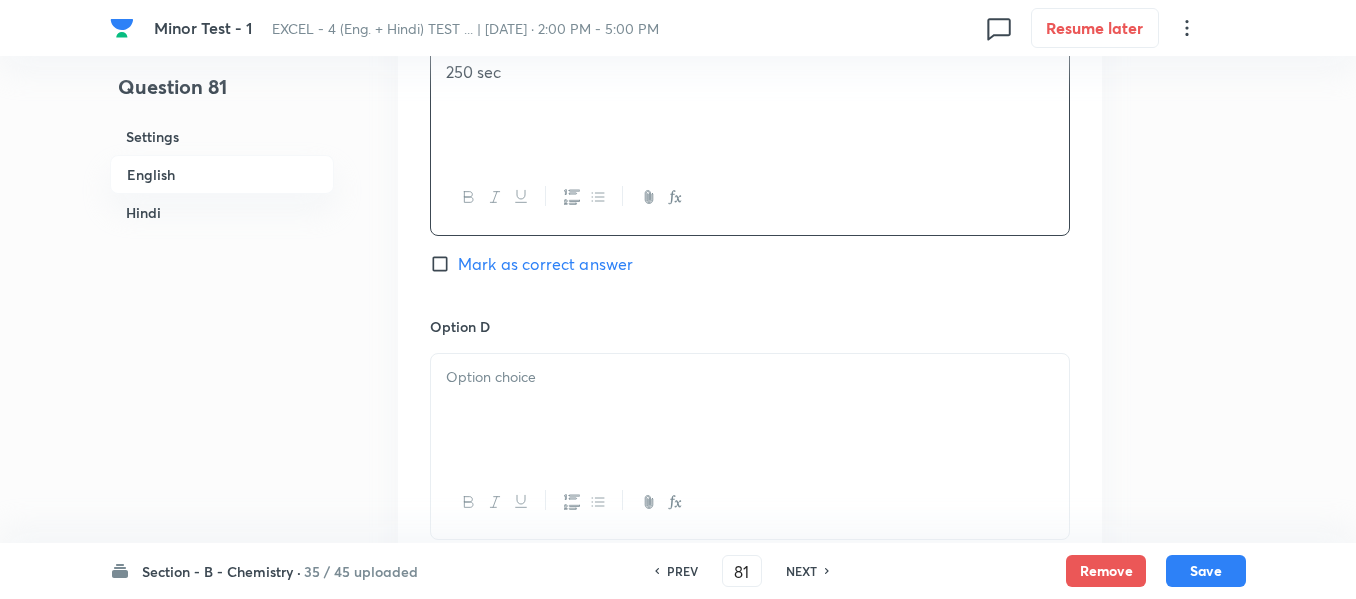 click at bounding box center [750, 410] 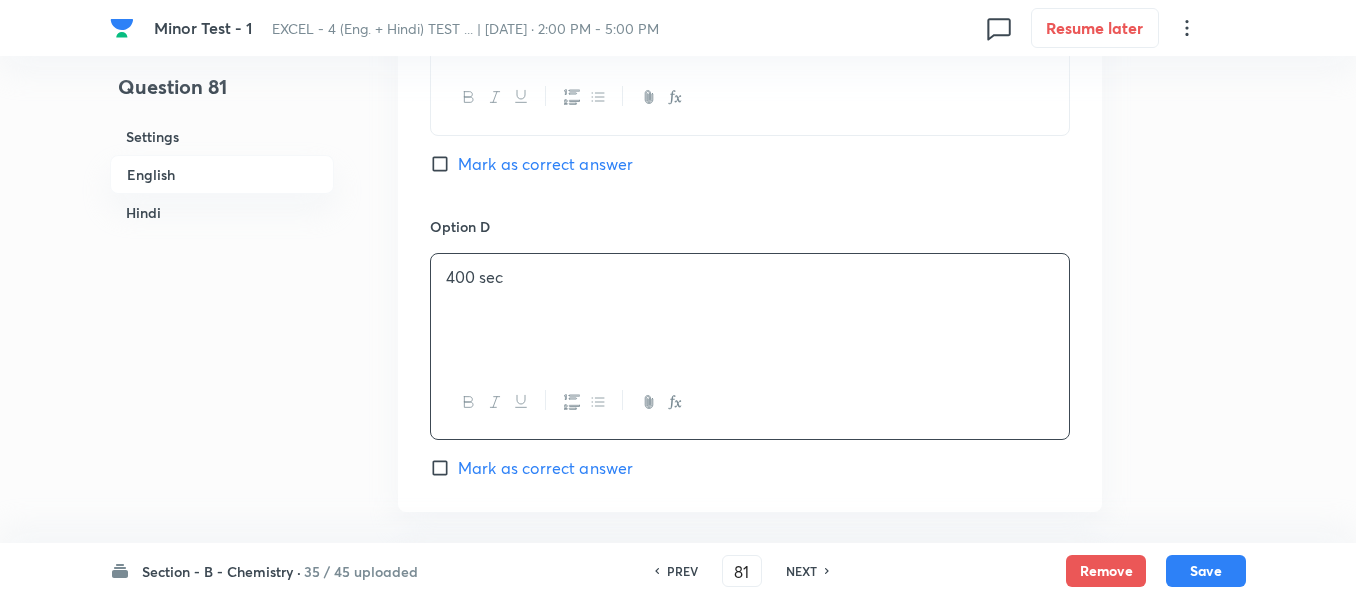 click on "Mark as correct answer" at bounding box center [545, 164] 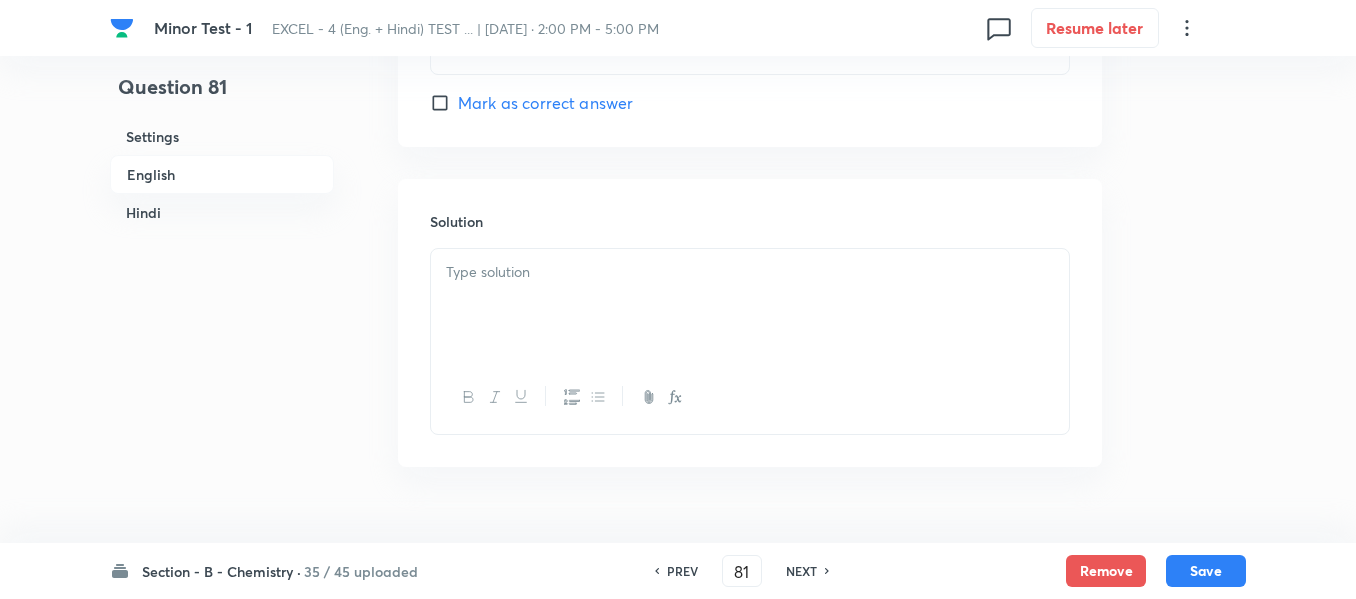 scroll, scrollTop: 2100, scrollLeft: 0, axis: vertical 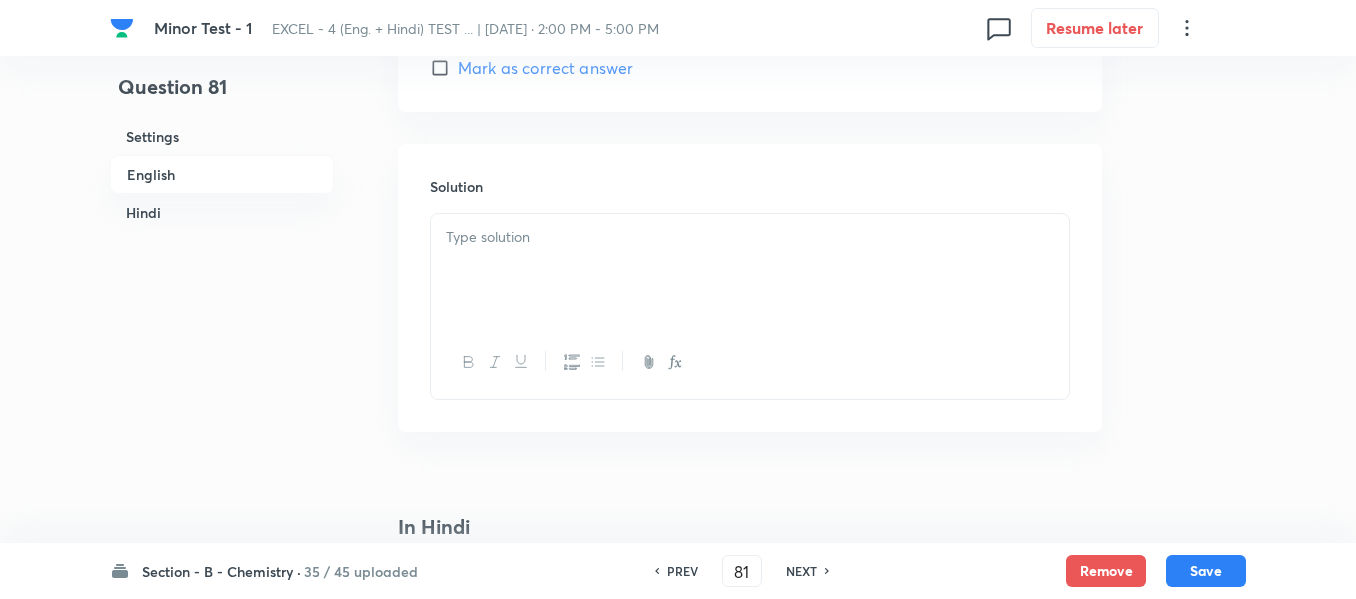click at bounding box center (750, 270) 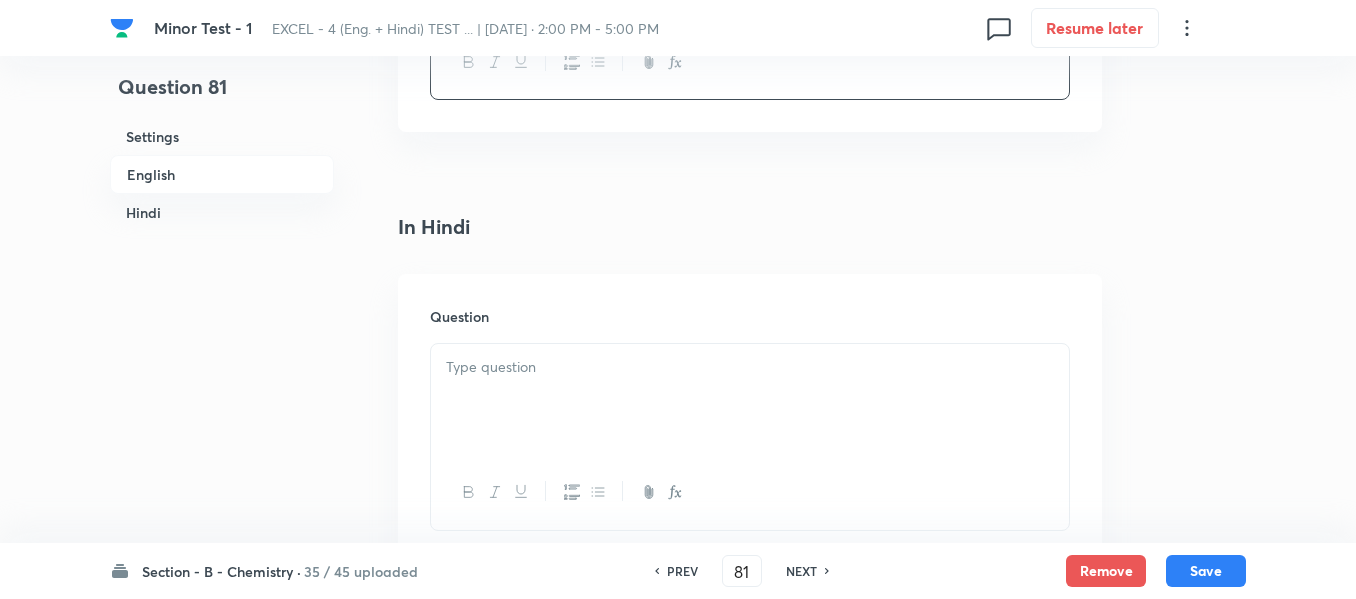 scroll, scrollTop: 2500, scrollLeft: 0, axis: vertical 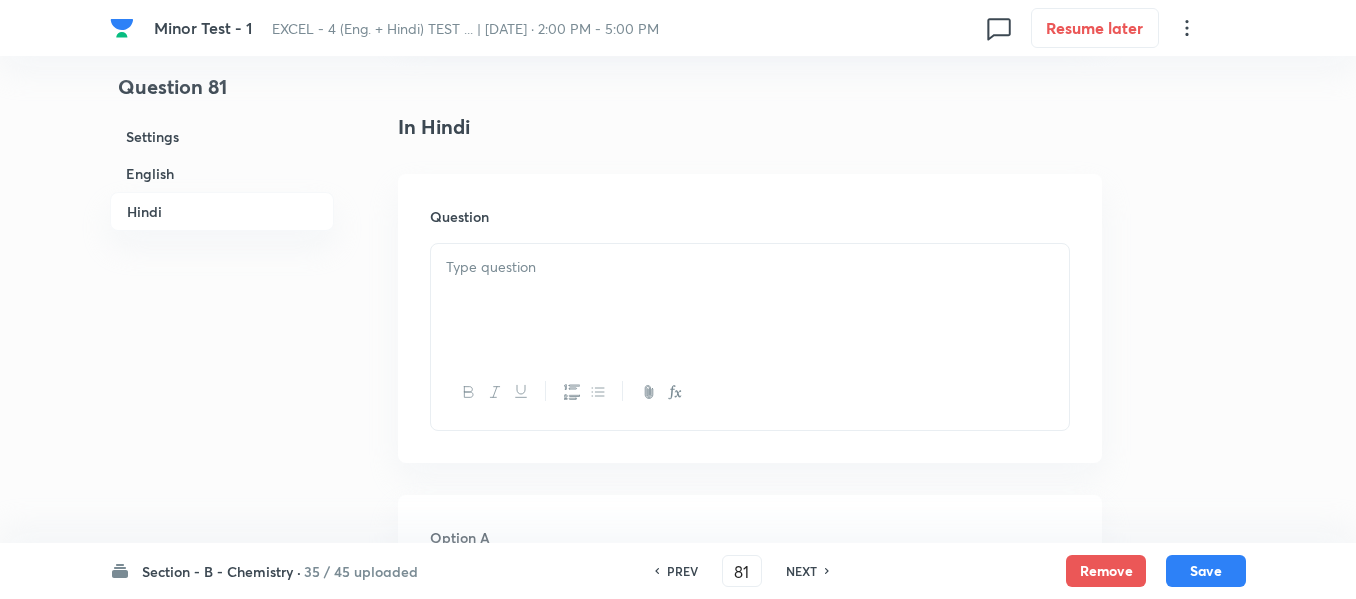click at bounding box center [750, 267] 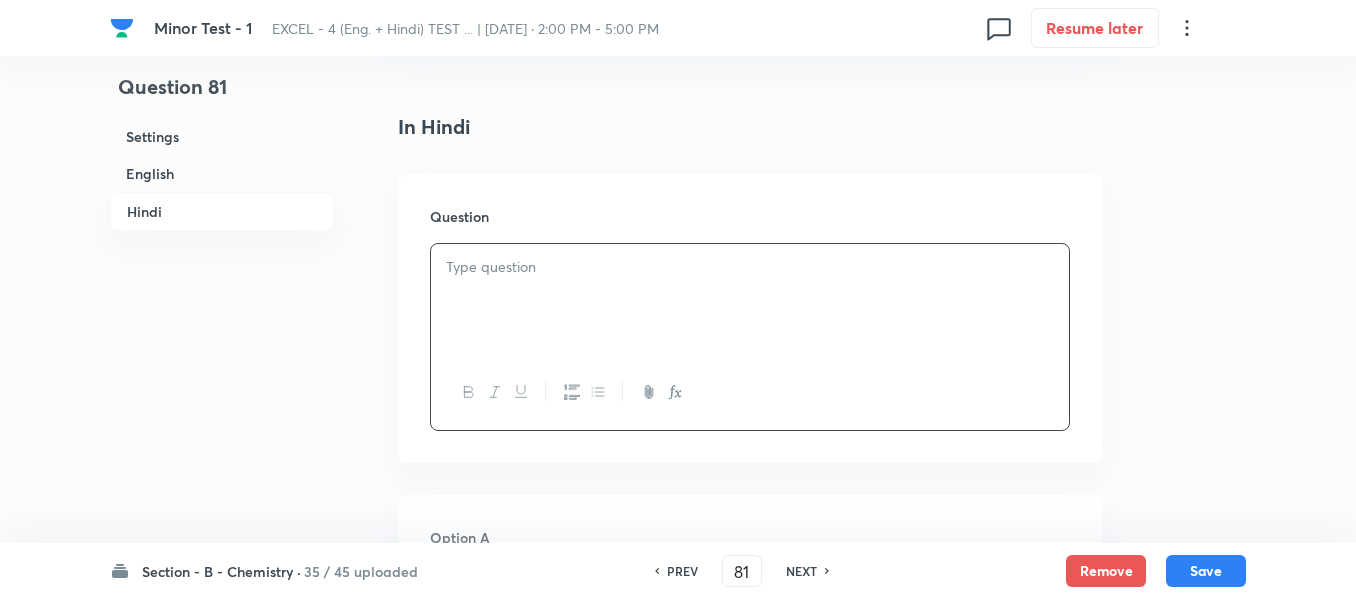 click at bounding box center (750, 267) 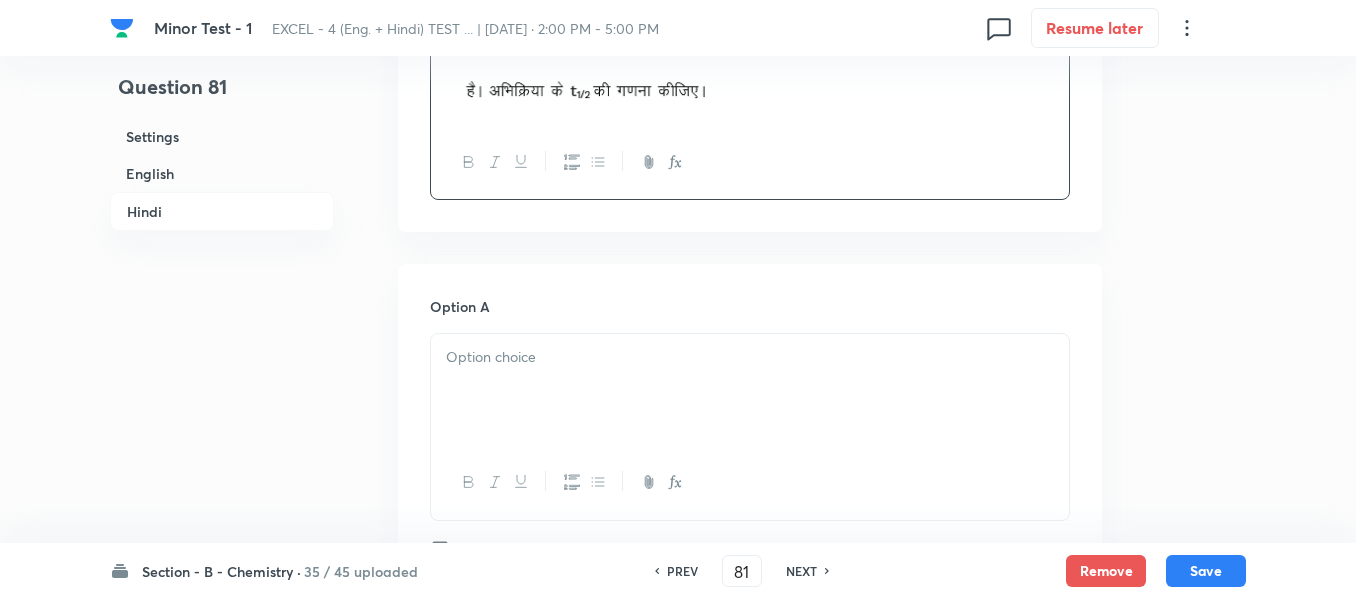 scroll, scrollTop: 2800, scrollLeft: 0, axis: vertical 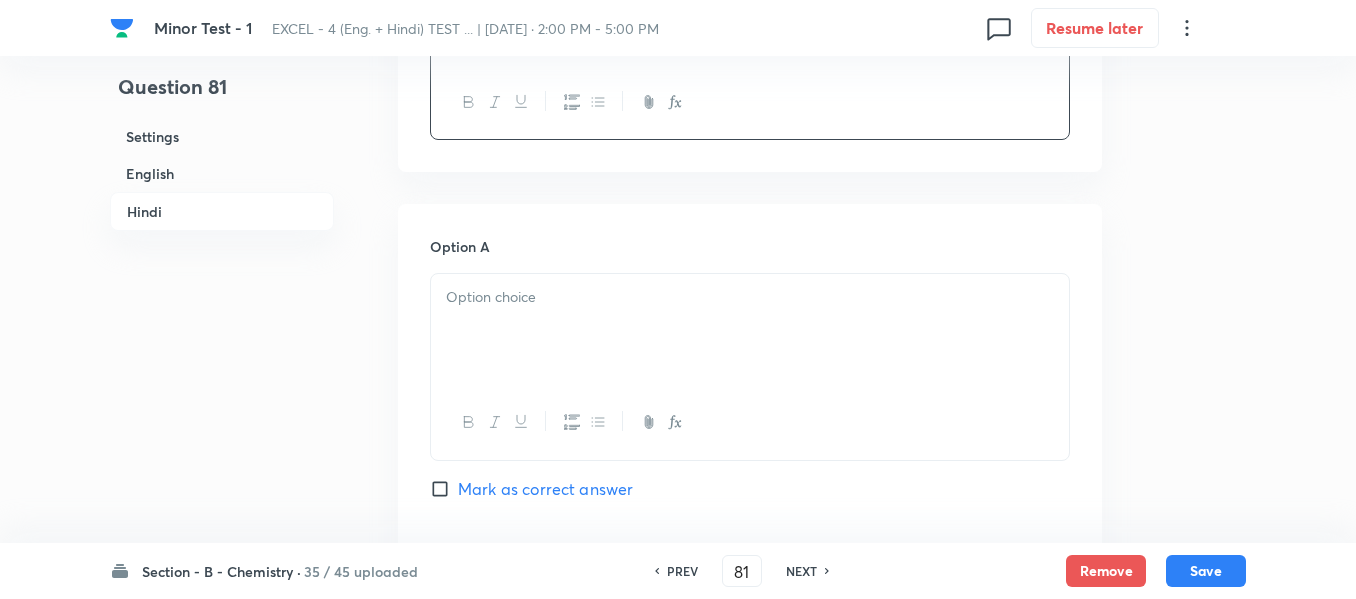 click at bounding box center [750, 330] 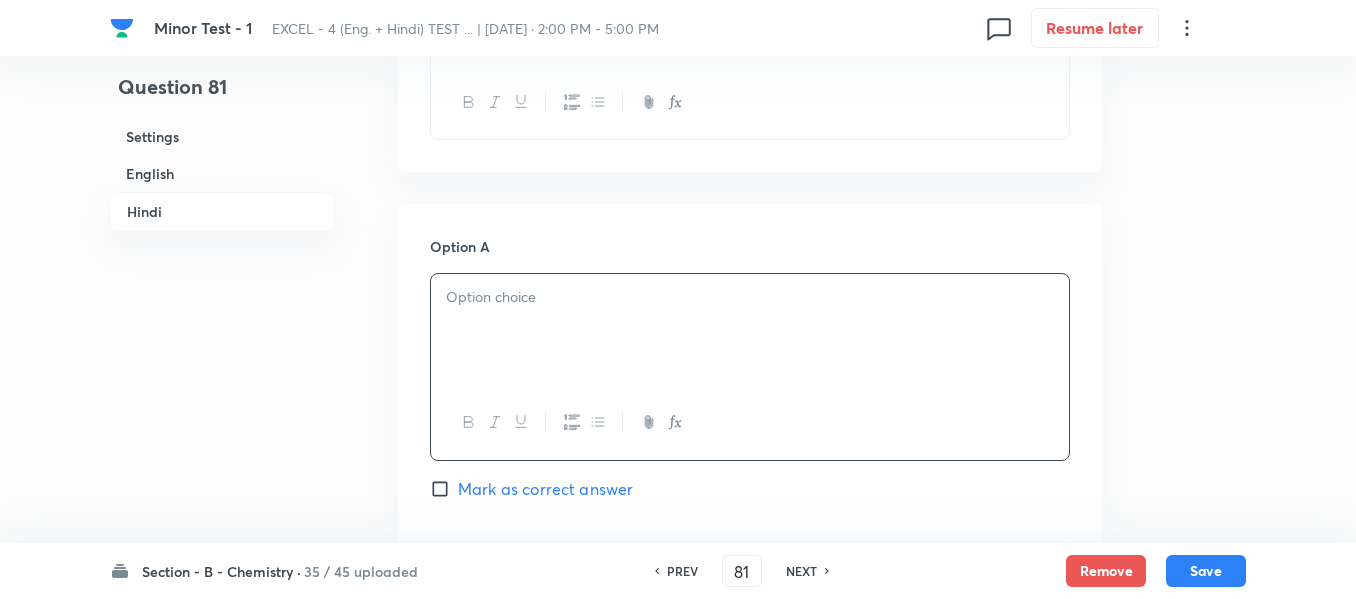 click at bounding box center (750, 297) 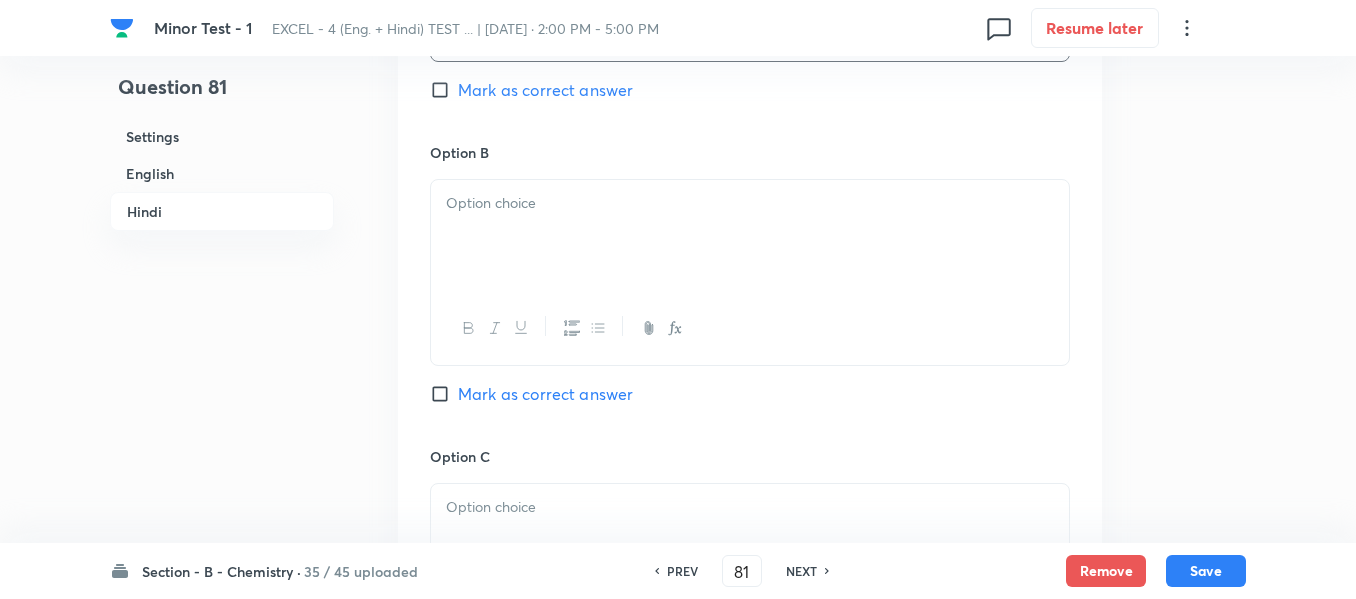 scroll, scrollTop: 3200, scrollLeft: 0, axis: vertical 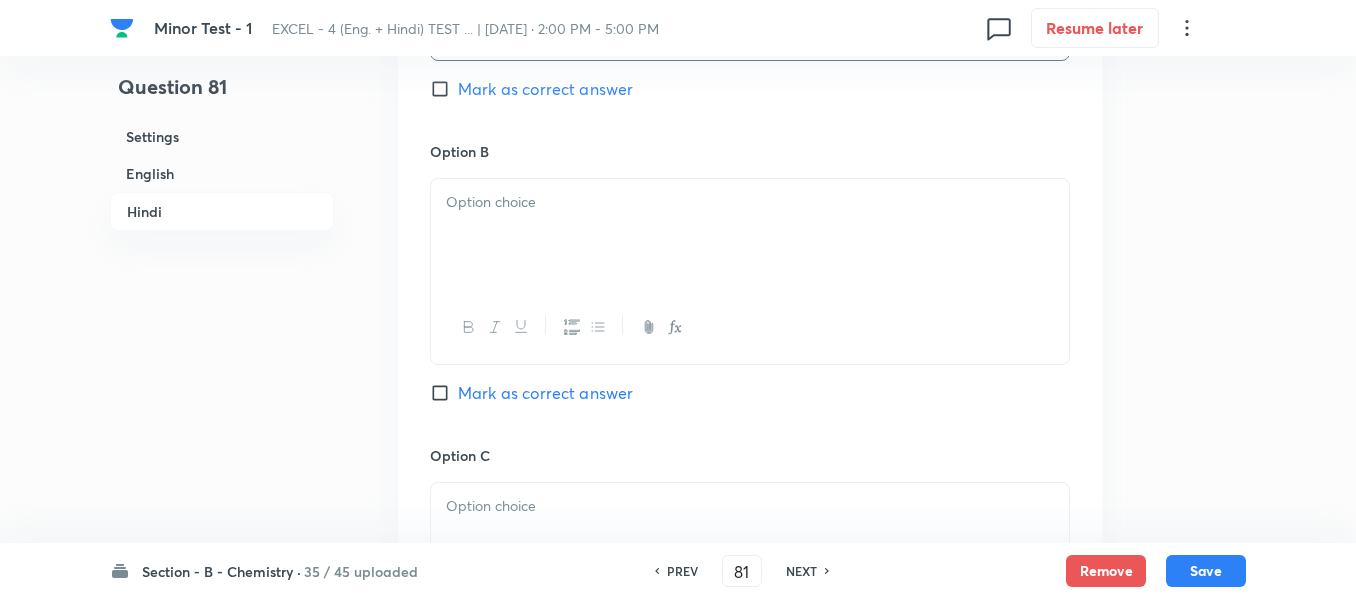 click at bounding box center [750, 235] 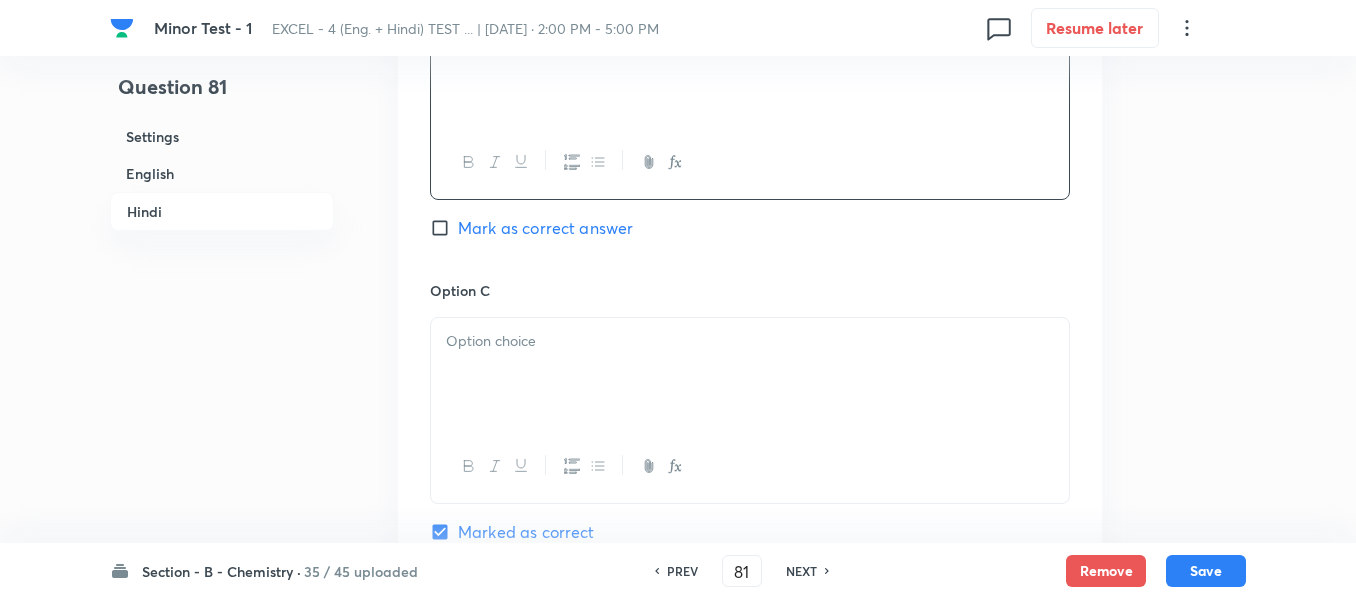 scroll, scrollTop: 3400, scrollLeft: 0, axis: vertical 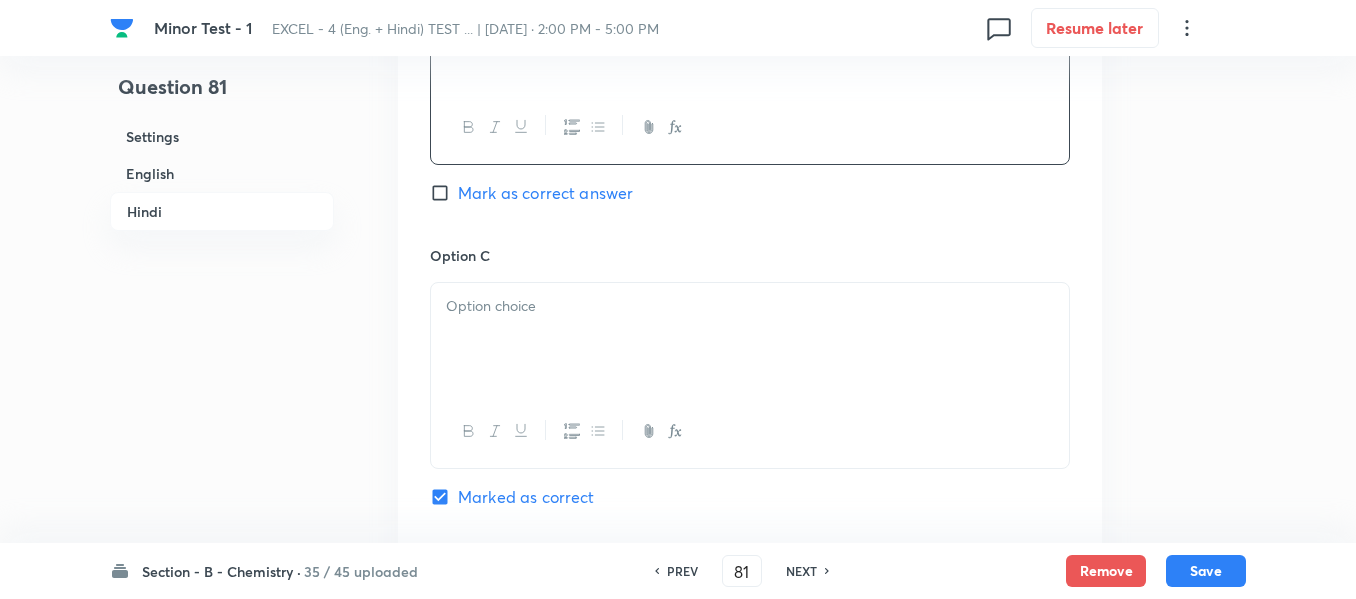 click at bounding box center [750, 306] 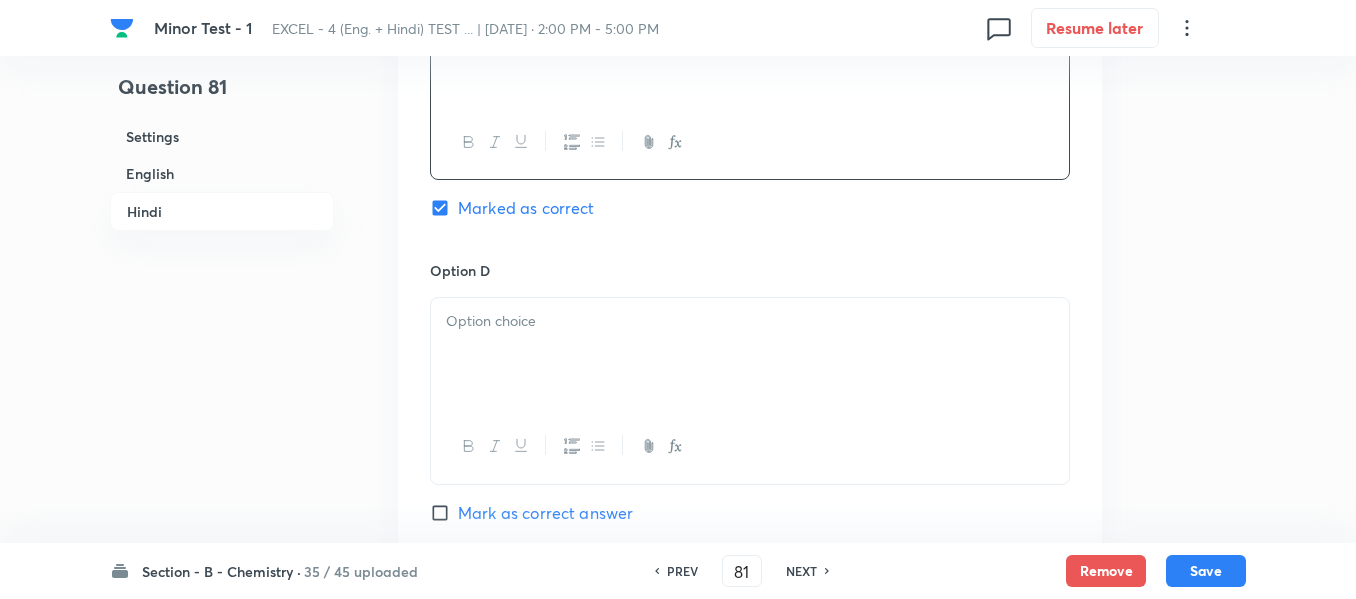 scroll, scrollTop: 3700, scrollLeft: 0, axis: vertical 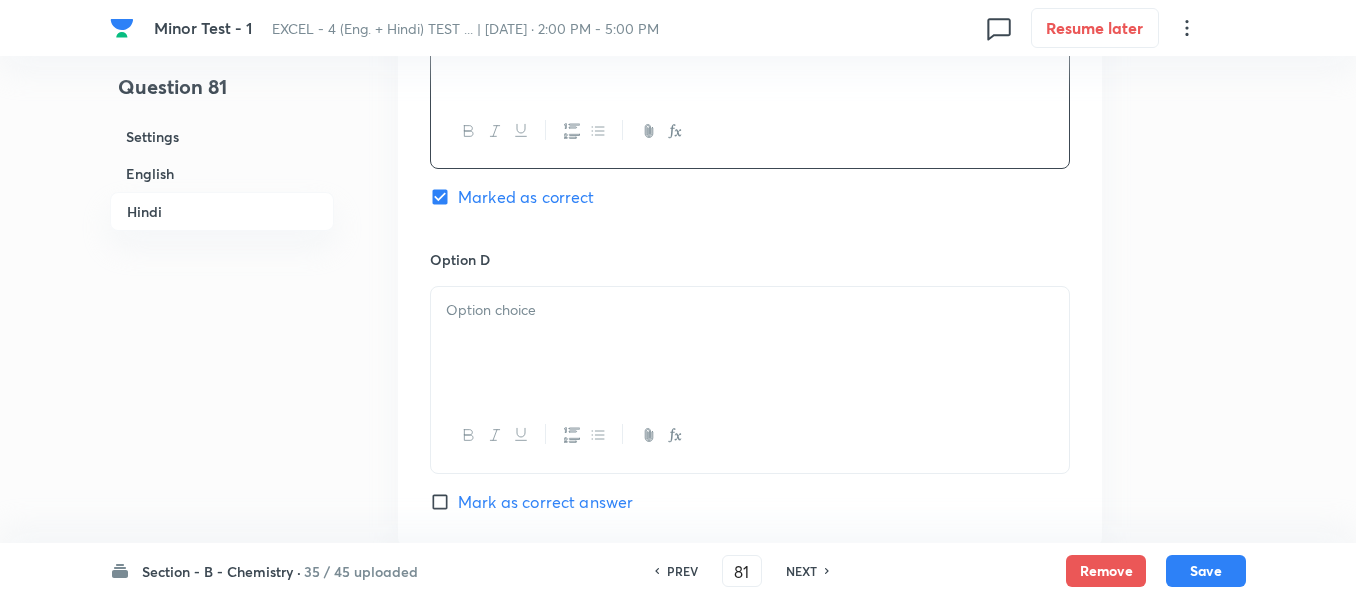 click at bounding box center (750, 343) 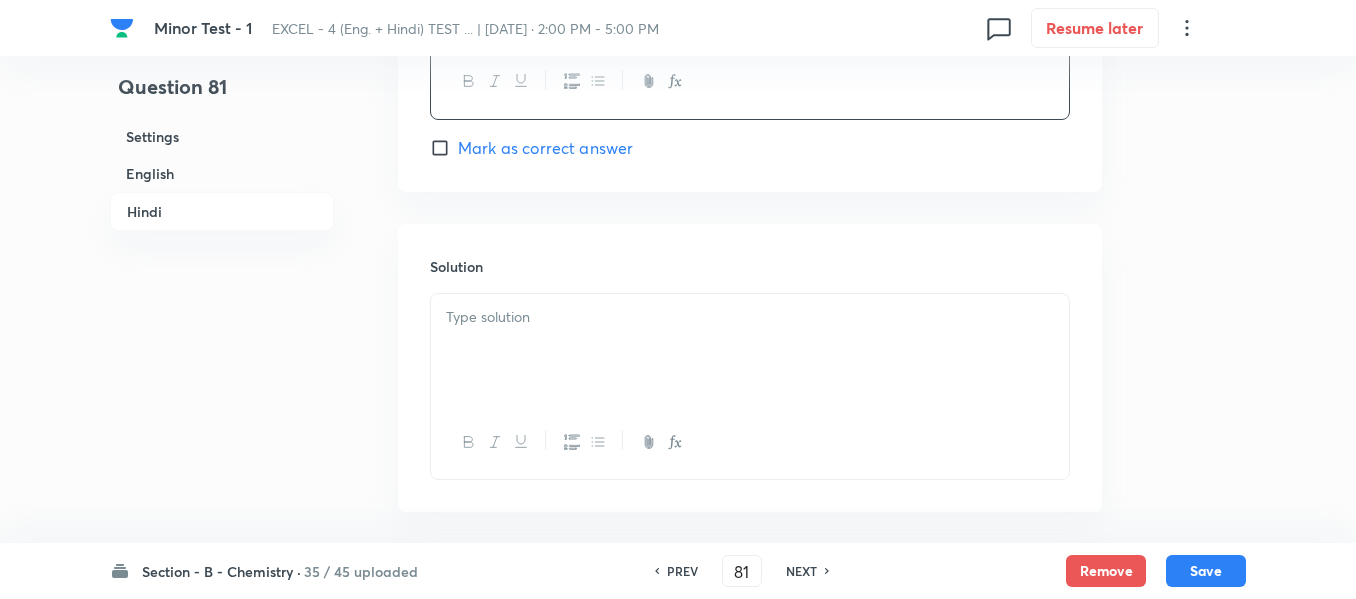scroll, scrollTop: 4100, scrollLeft: 0, axis: vertical 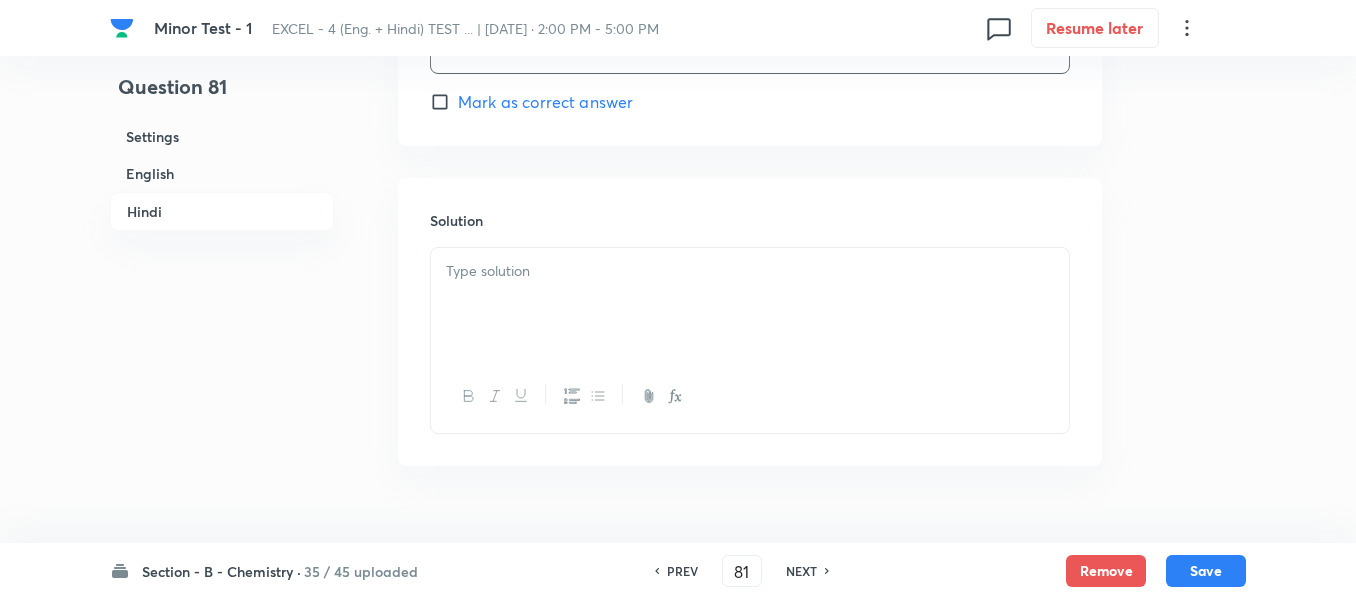 click at bounding box center [750, 304] 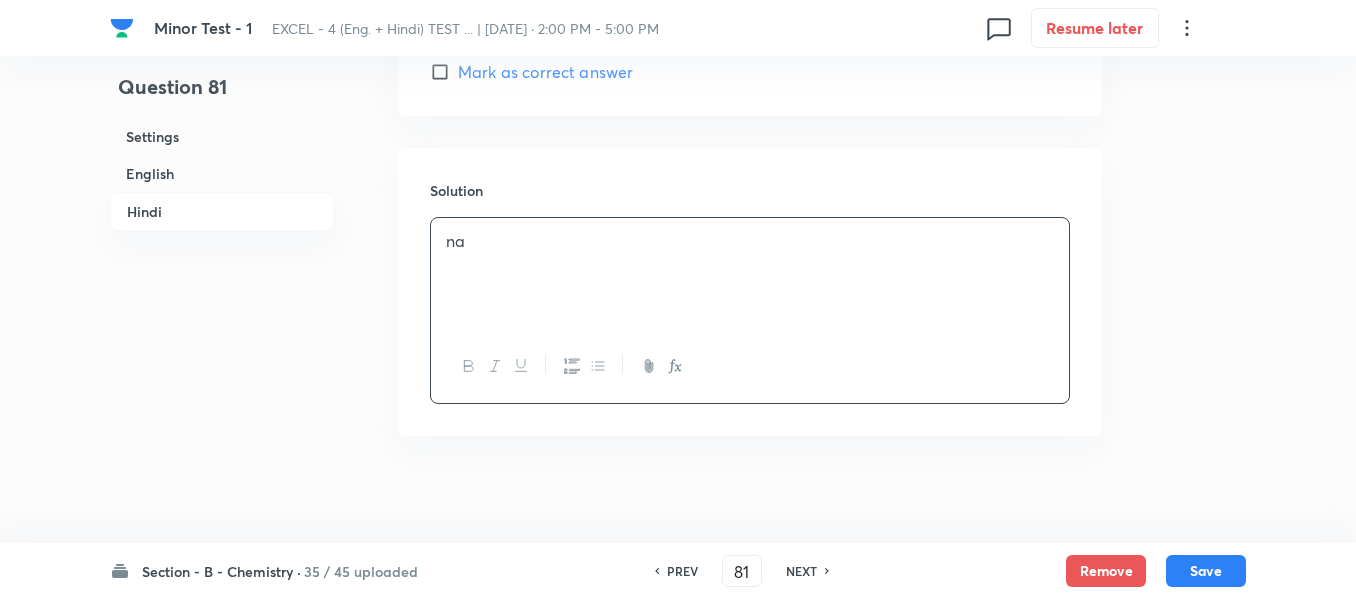 scroll, scrollTop: 4143, scrollLeft: 0, axis: vertical 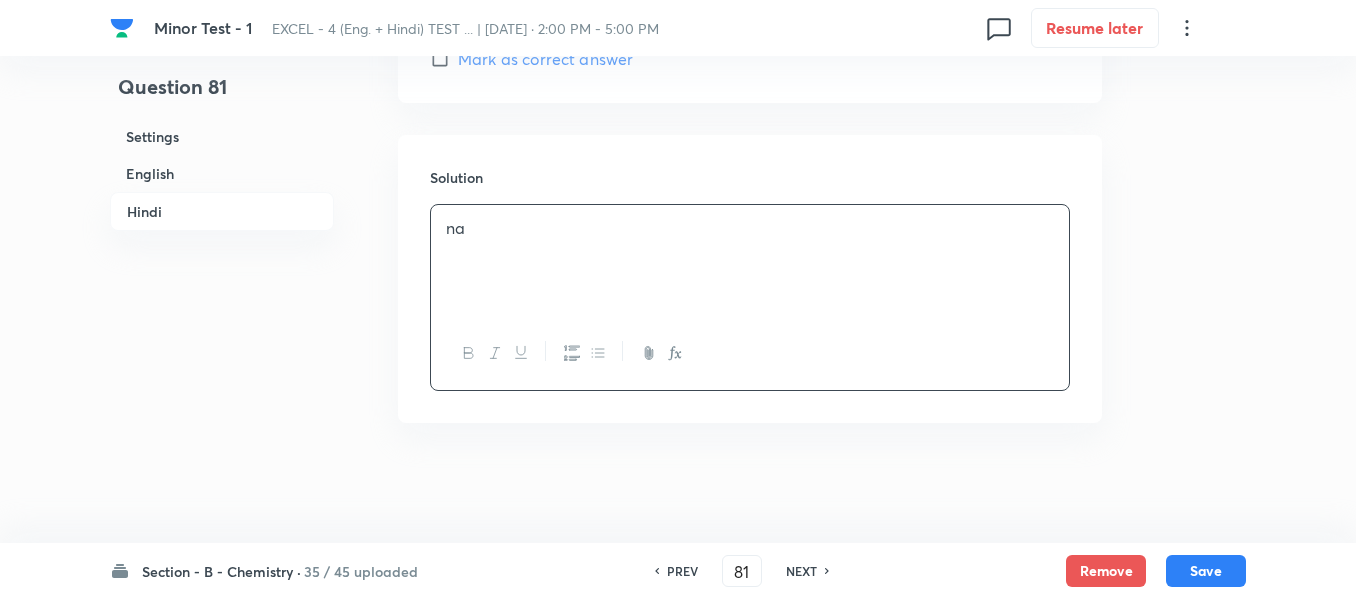 click on "English" at bounding box center [222, 173] 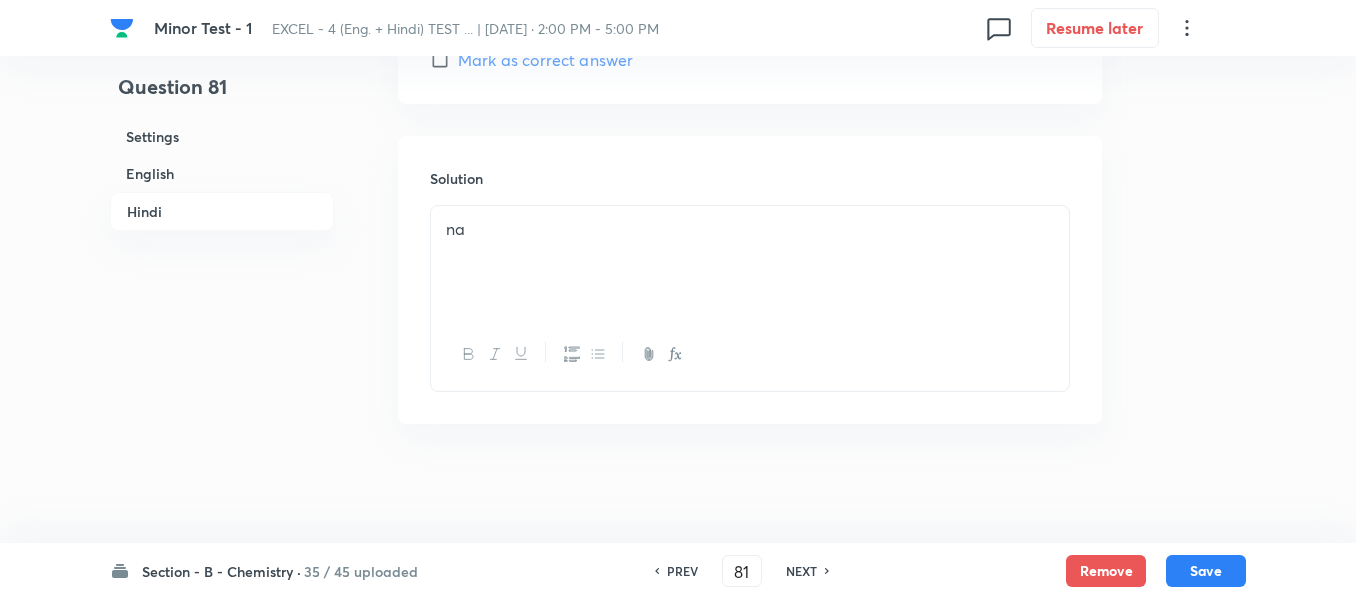 scroll, scrollTop: 4143, scrollLeft: 0, axis: vertical 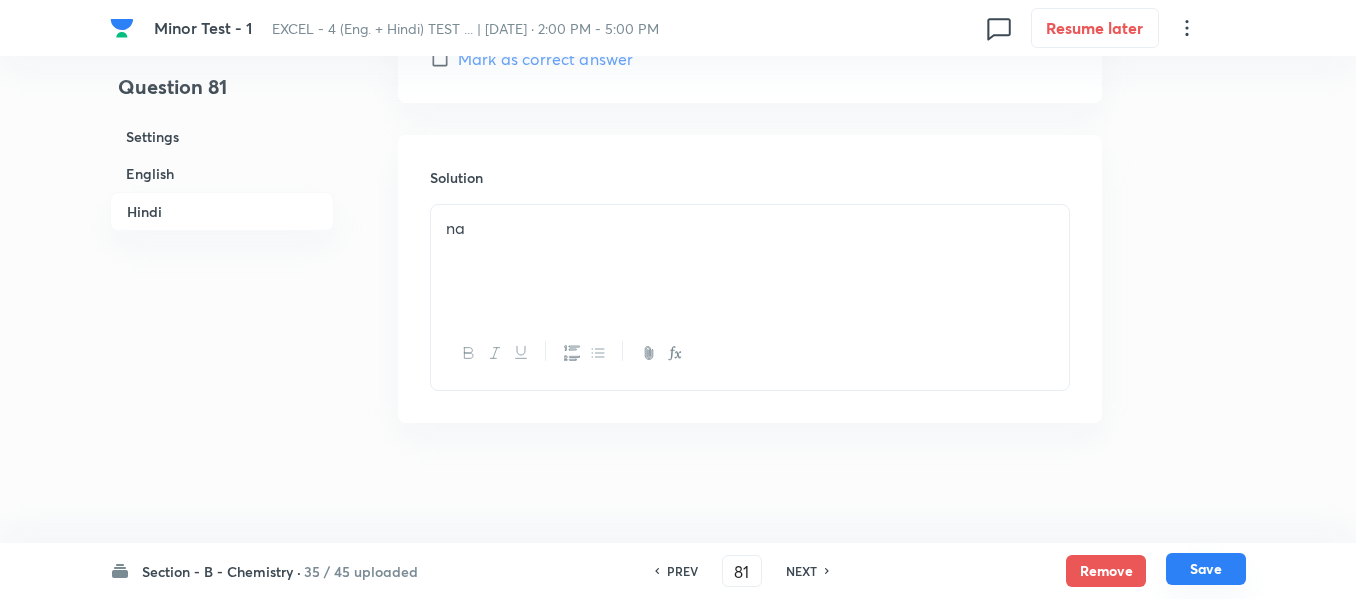 click on "Save" at bounding box center [1206, 569] 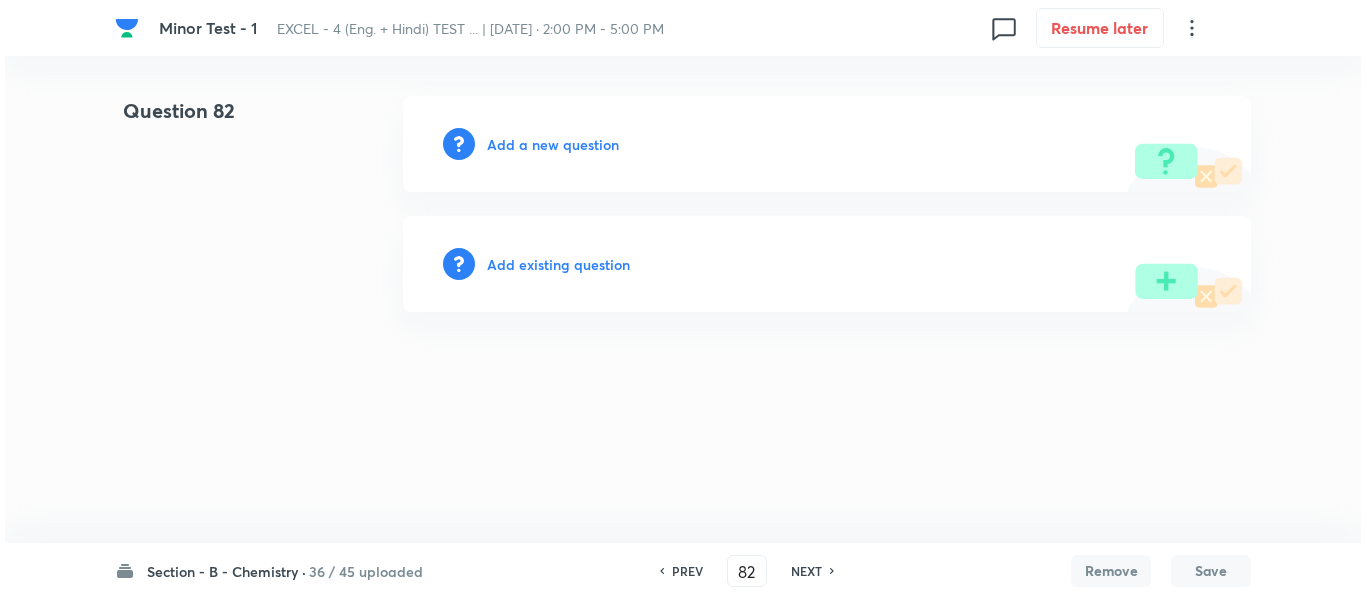 scroll, scrollTop: 0, scrollLeft: 0, axis: both 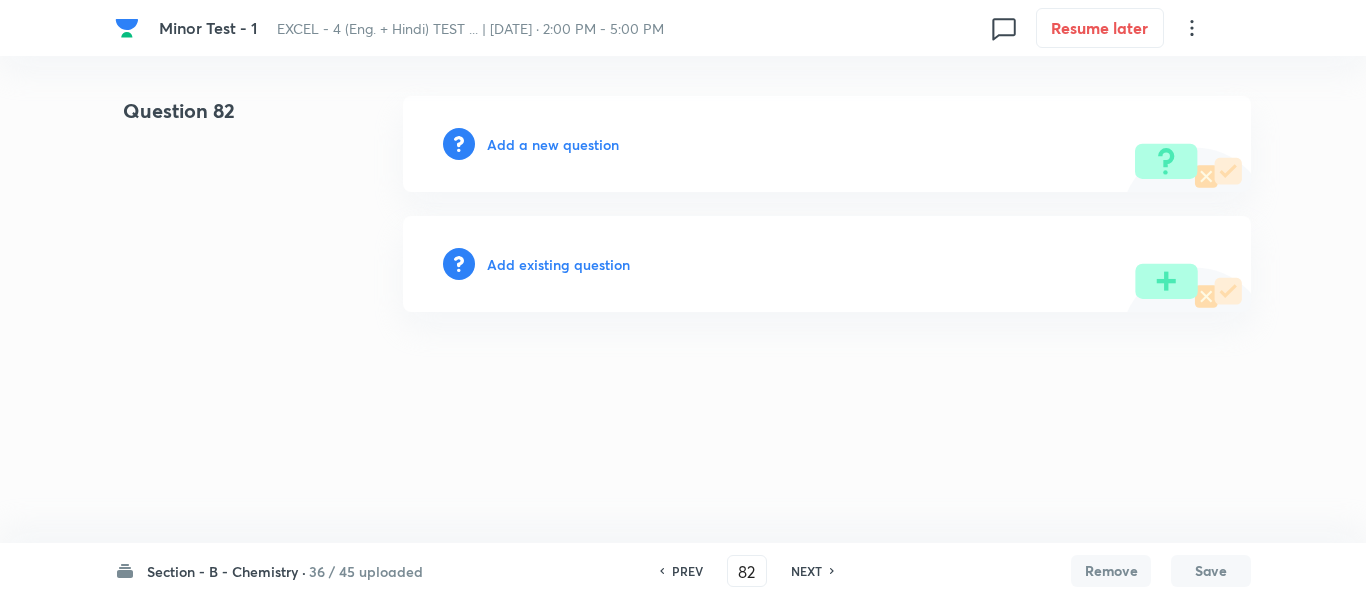 click on "Add a new question" at bounding box center (553, 144) 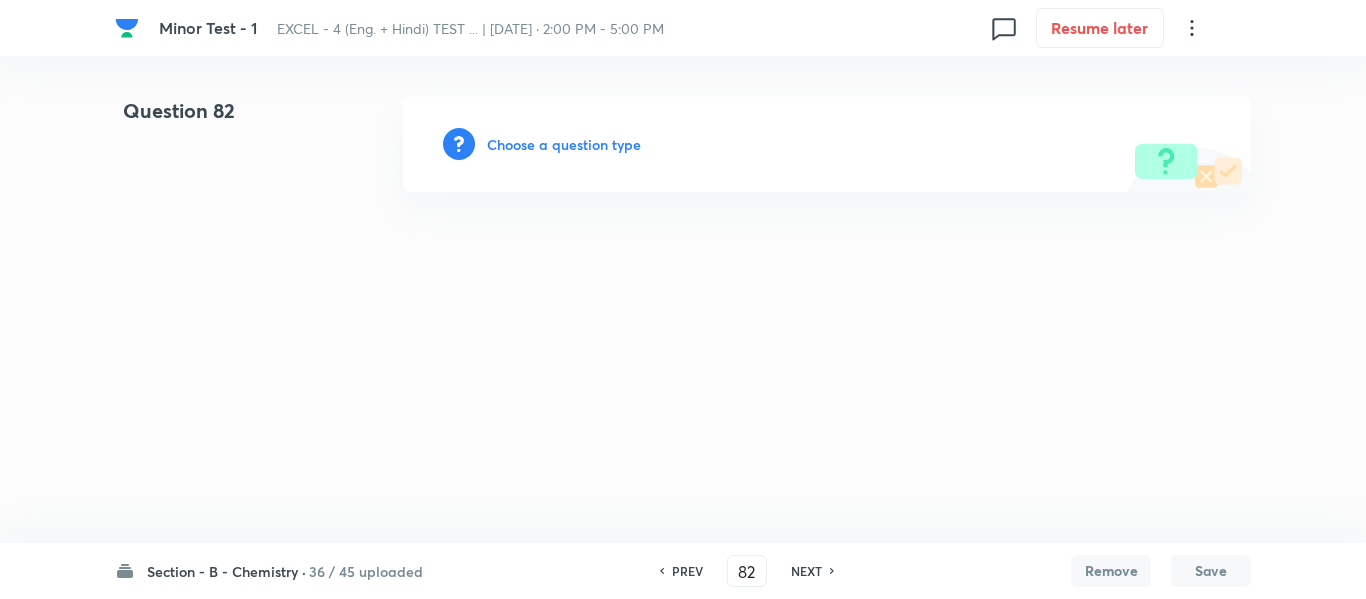 click on "Choose a question type" at bounding box center (564, 144) 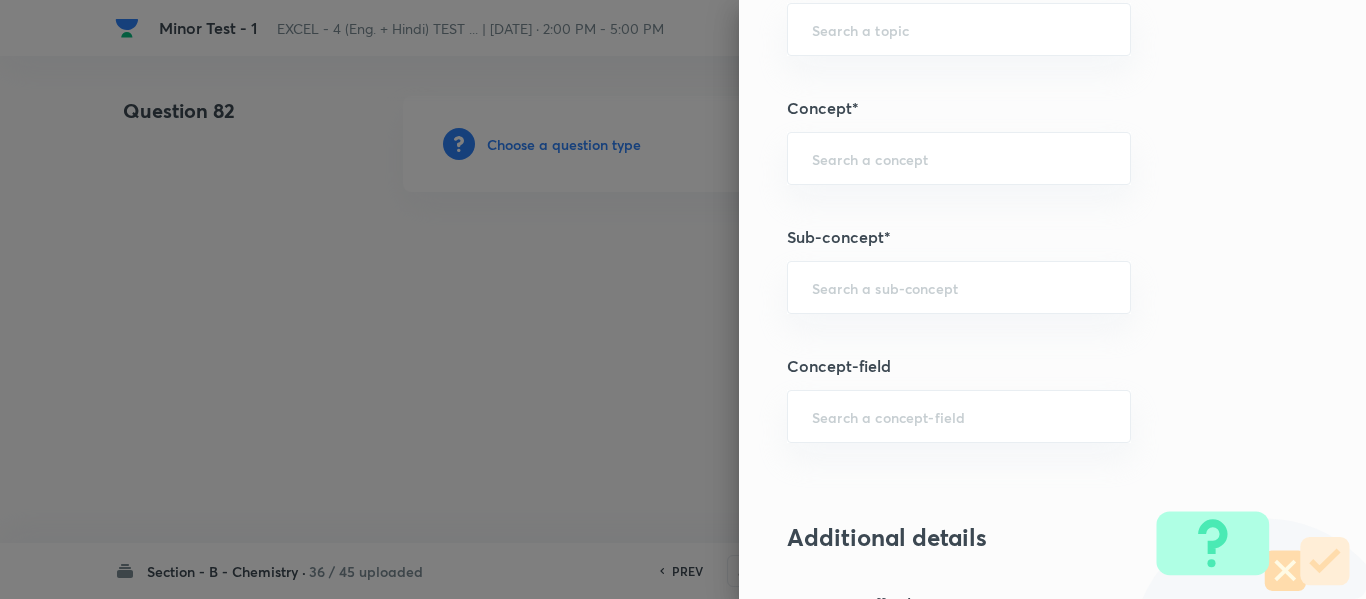 scroll, scrollTop: 1300, scrollLeft: 0, axis: vertical 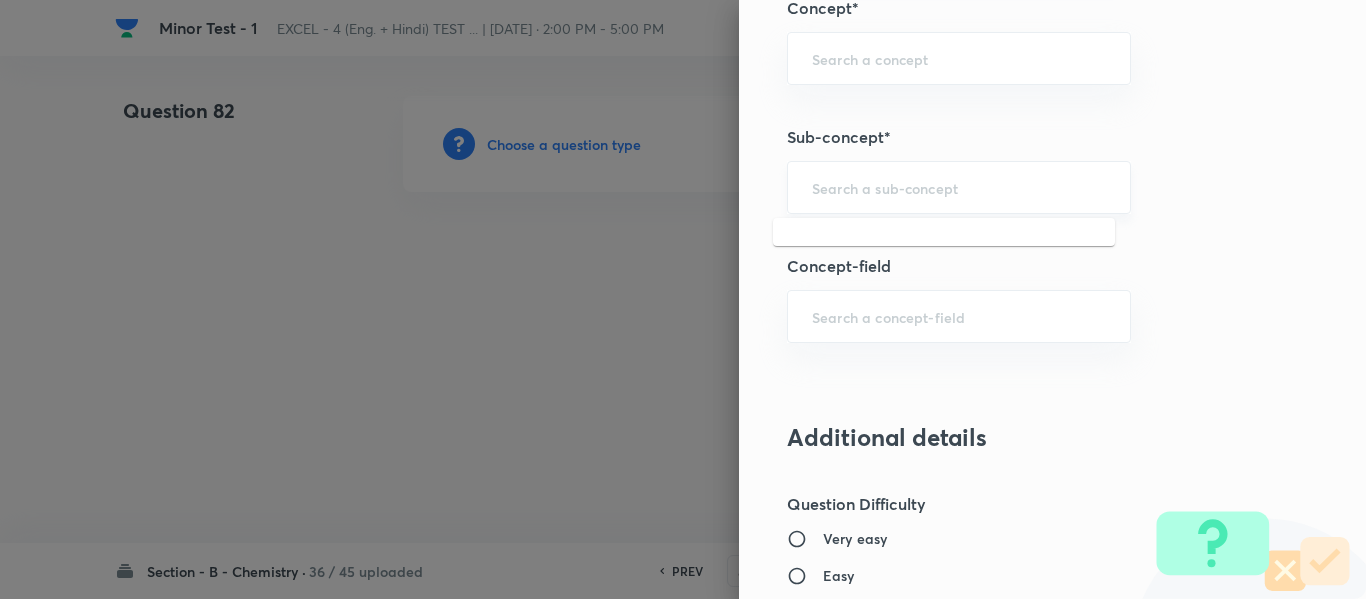 click at bounding box center [959, 187] 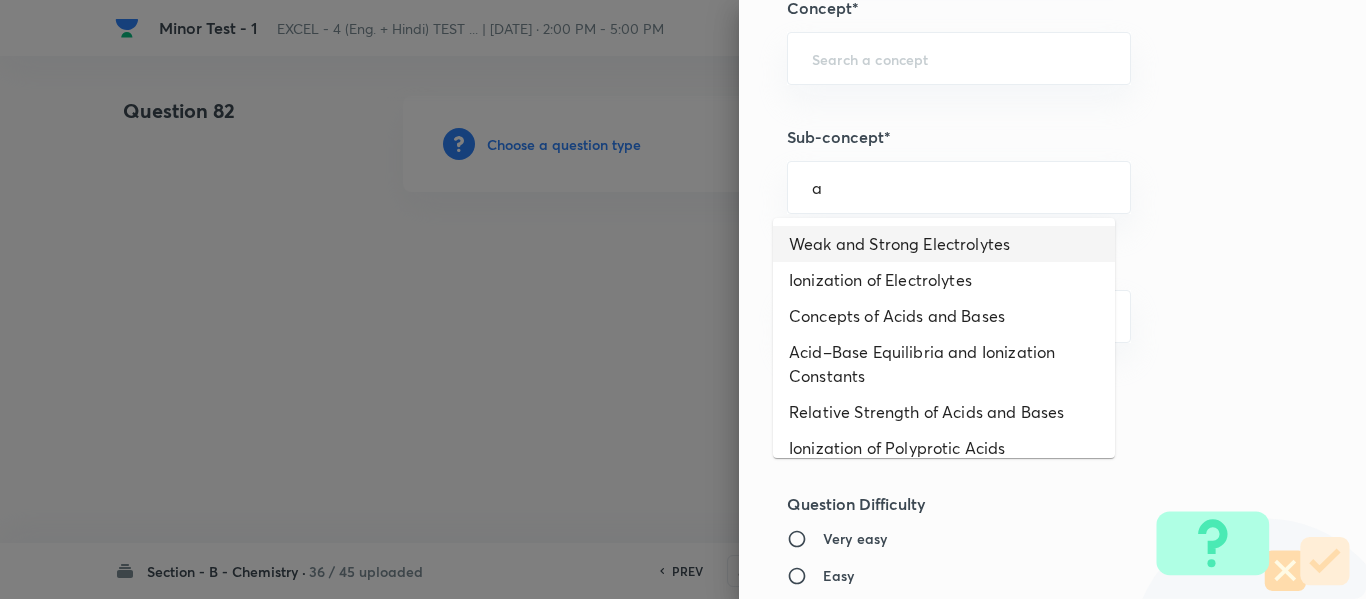 click on "Weak and Strong Electrolytes" at bounding box center [944, 244] 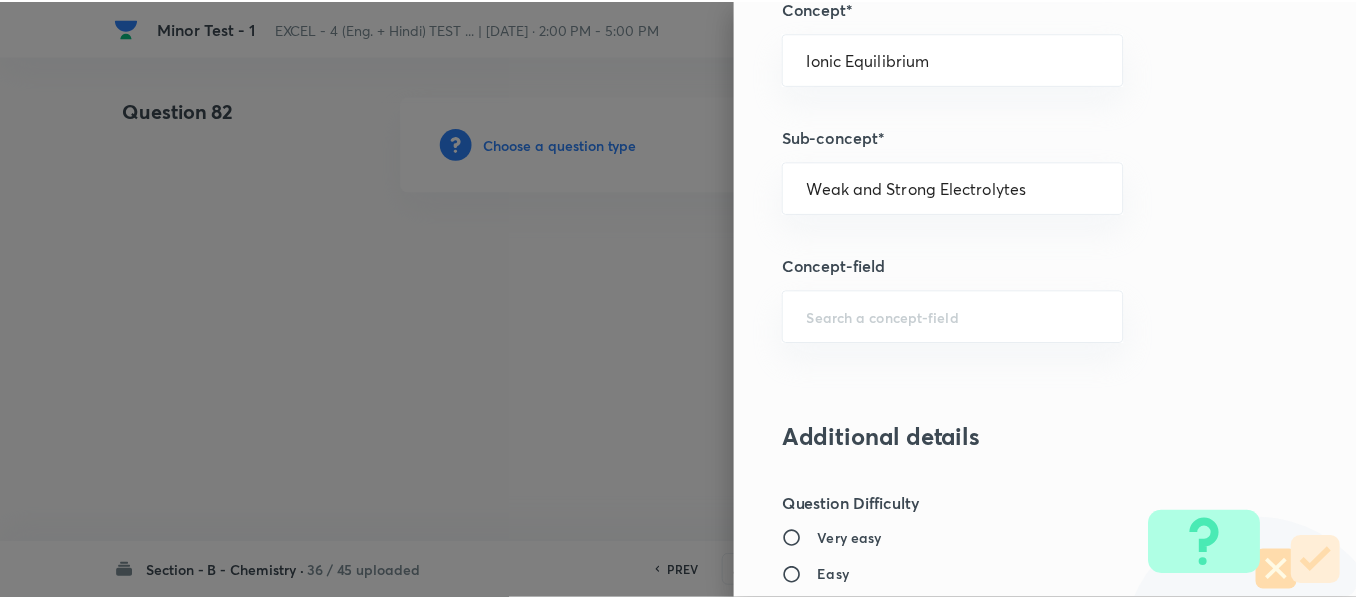 scroll, scrollTop: 2261, scrollLeft: 0, axis: vertical 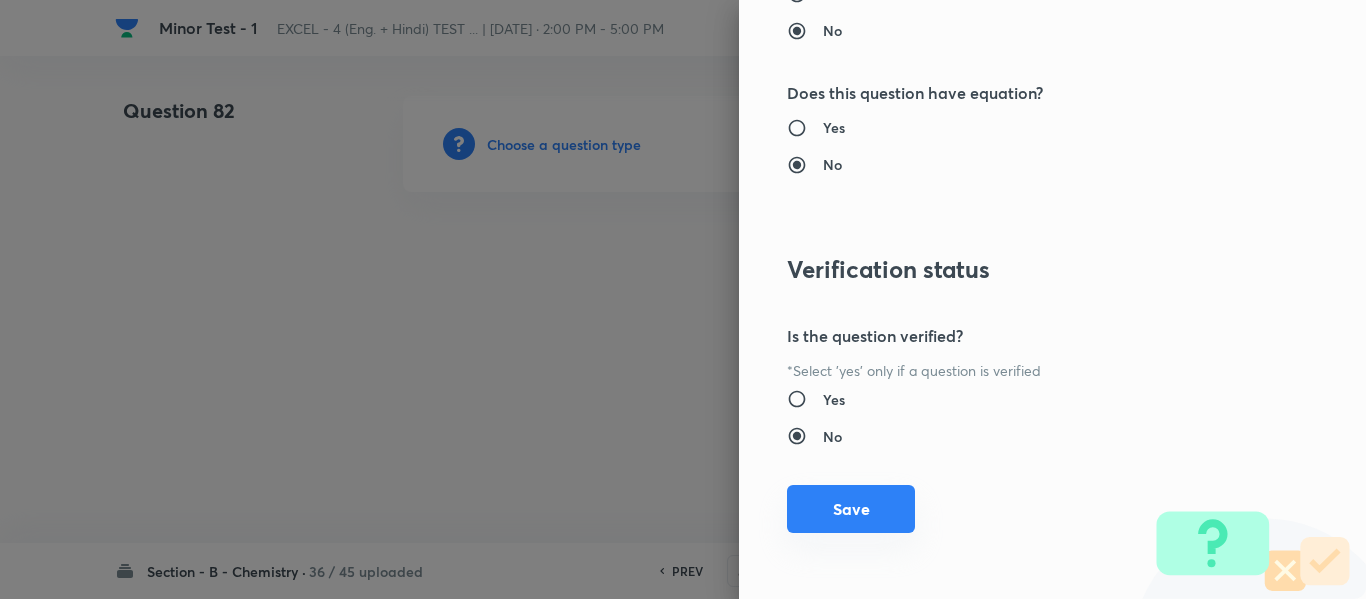click on "Save" at bounding box center (851, 509) 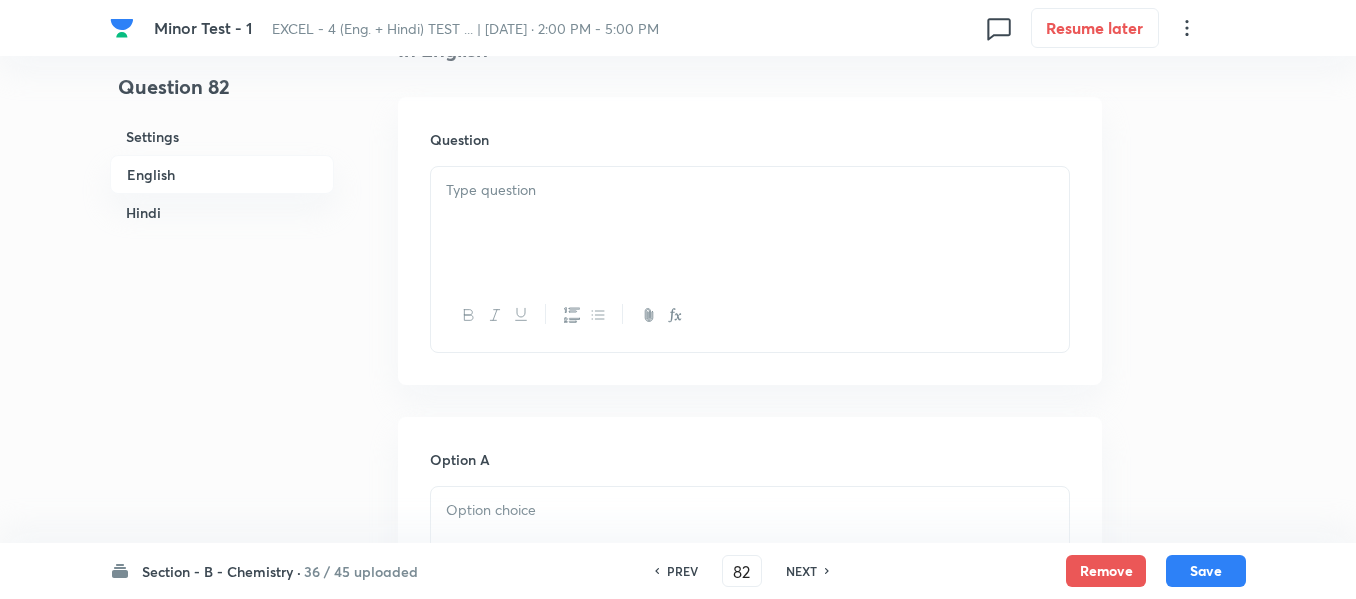 scroll, scrollTop: 600, scrollLeft: 0, axis: vertical 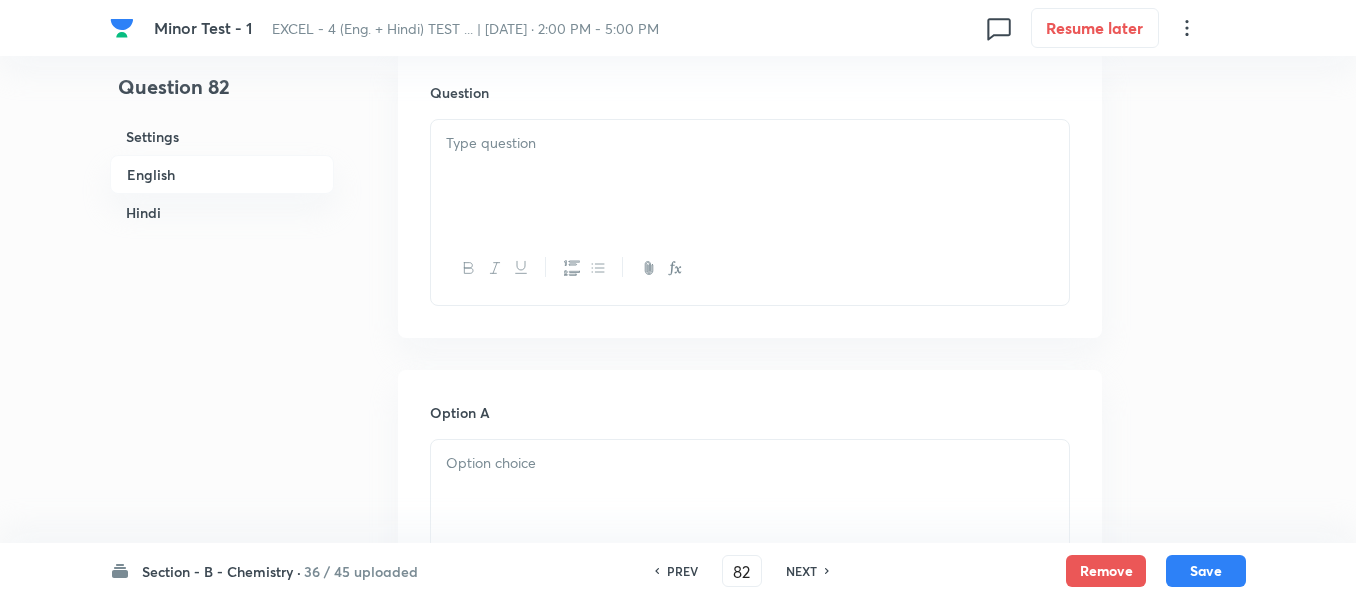 click at bounding box center [750, 176] 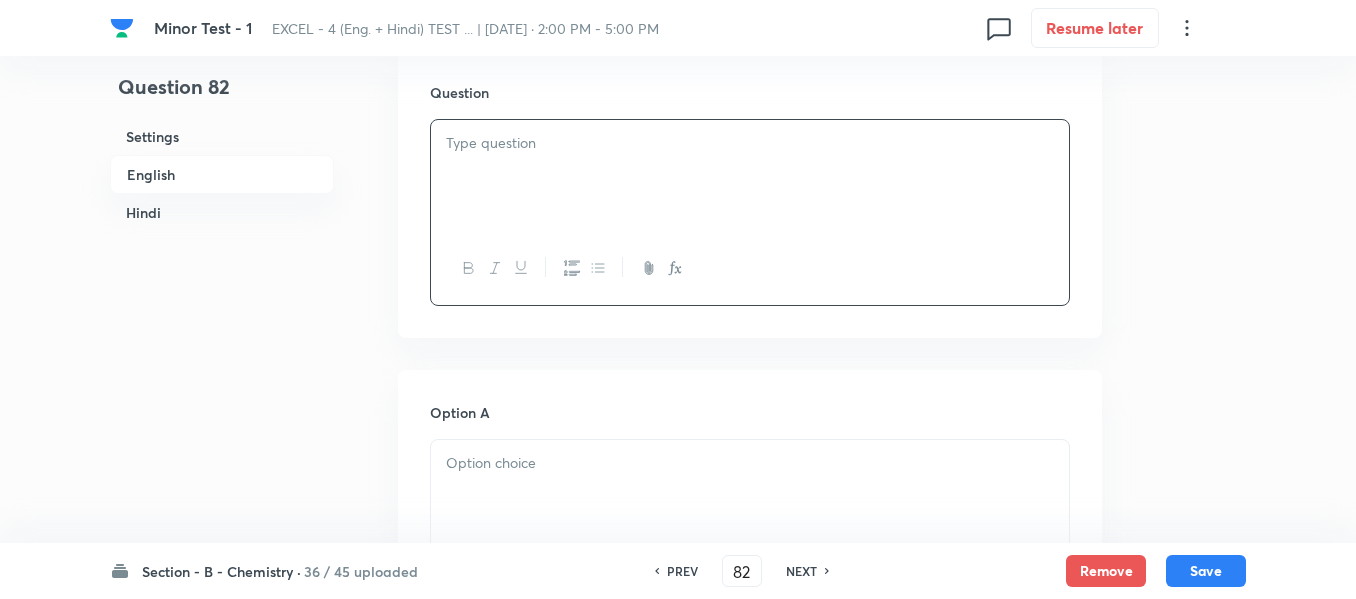 click on "Hindi" at bounding box center [222, 212] 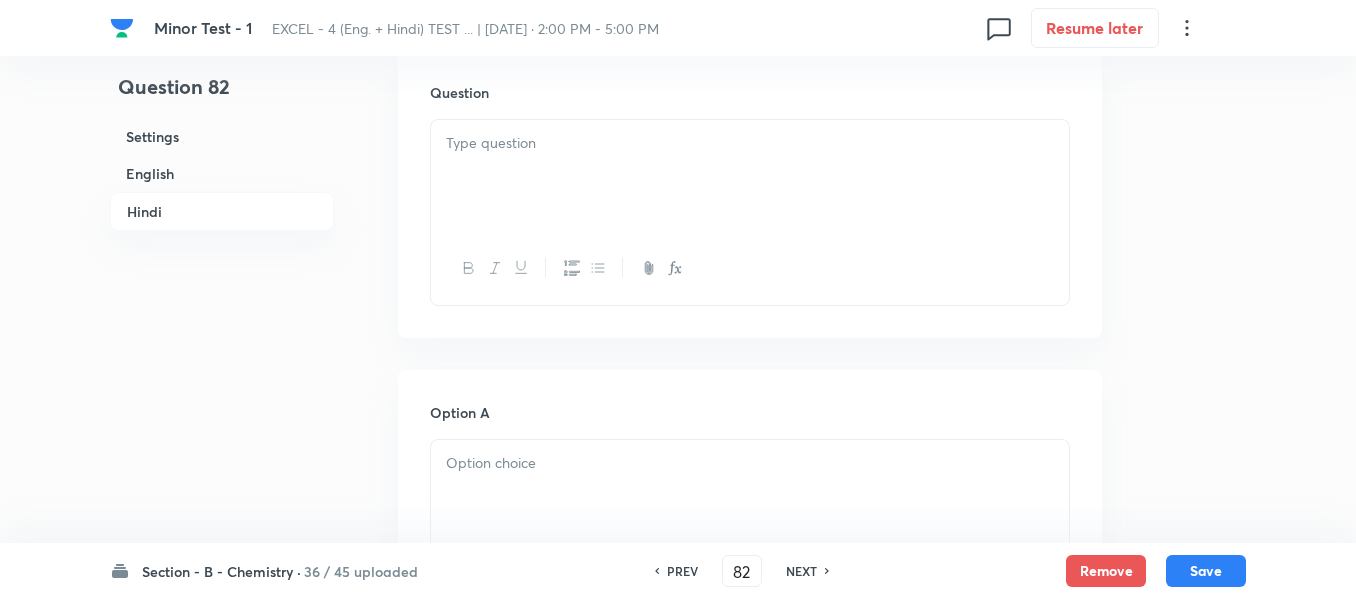 scroll, scrollTop: 2540, scrollLeft: 0, axis: vertical 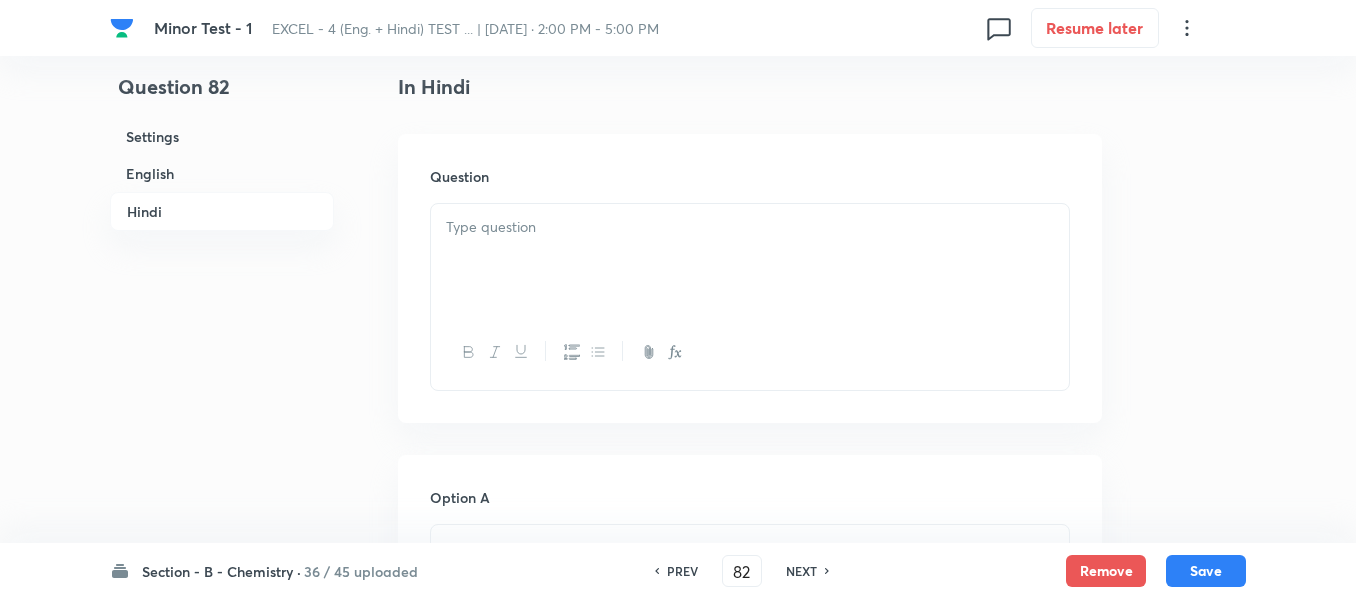 click at bounding box center [750, 227] 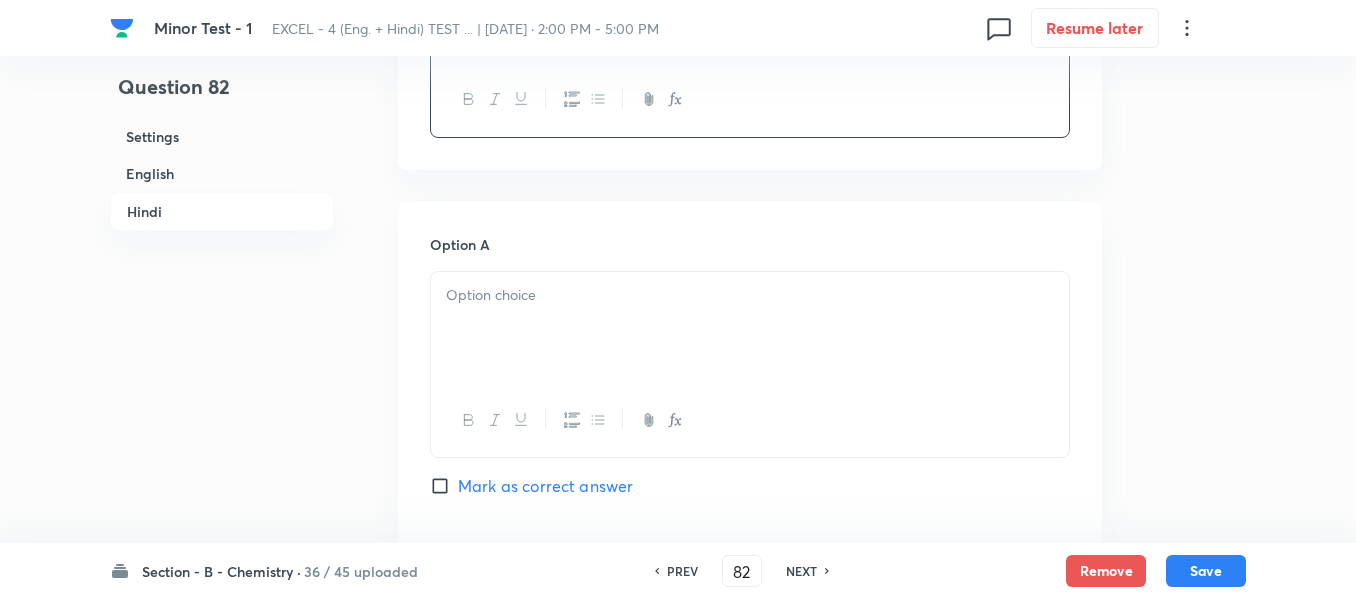 scroll, scrollTop: 2840, scrollLeft: 0, axis: vertical 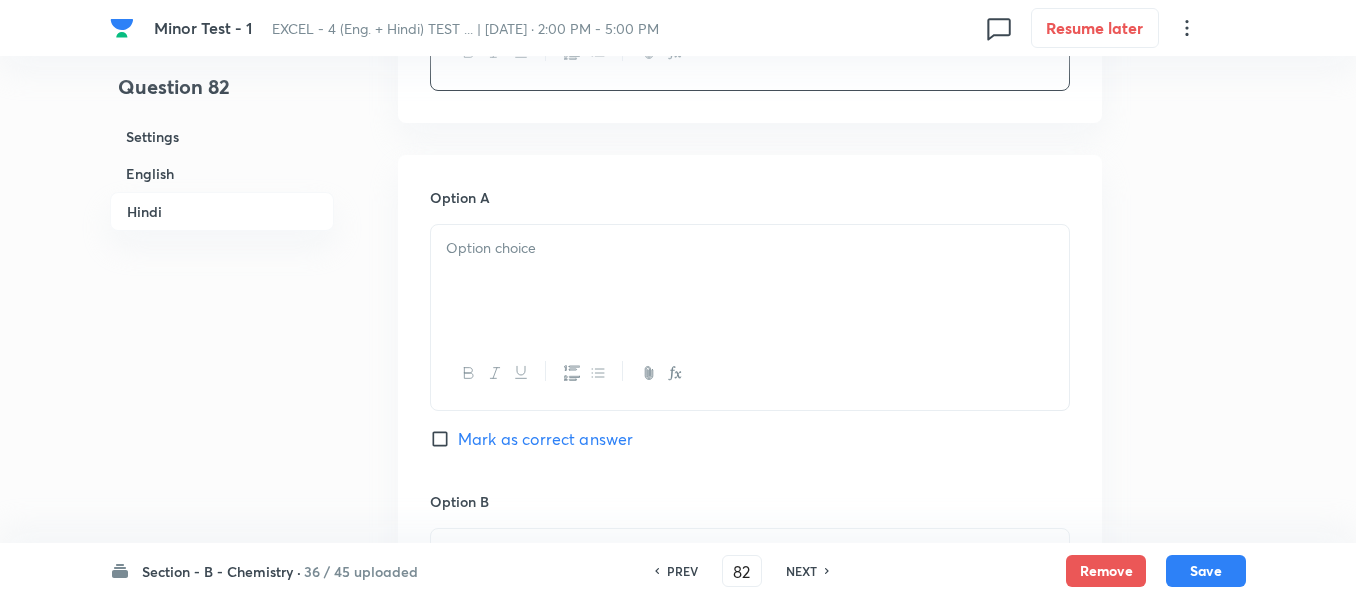click on "Mark as correct answer" at bounding box center [444, 439] 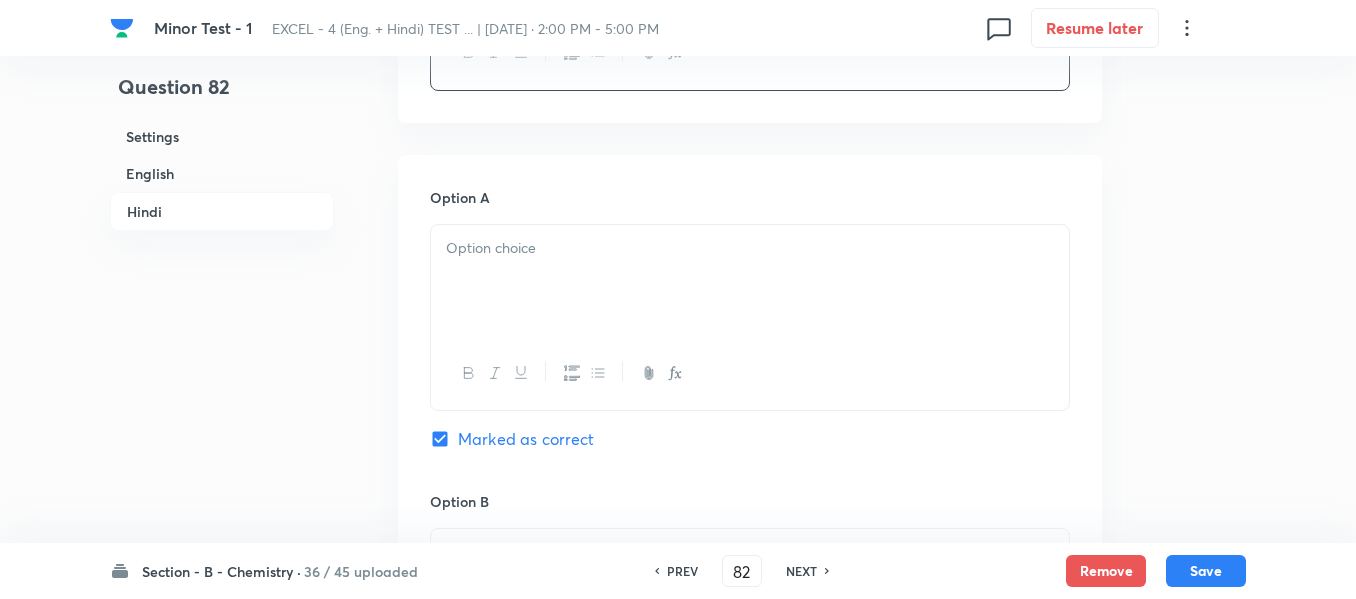 click at bounding box center (750, 281) 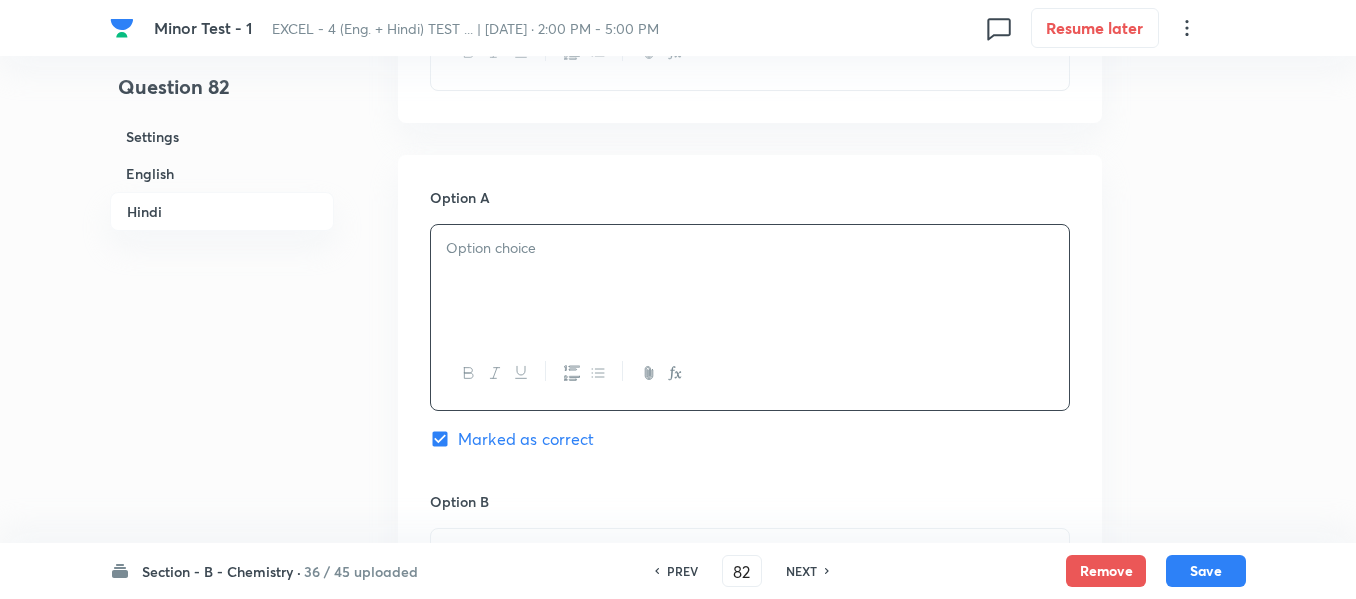 click at bounding box center [750, 281] 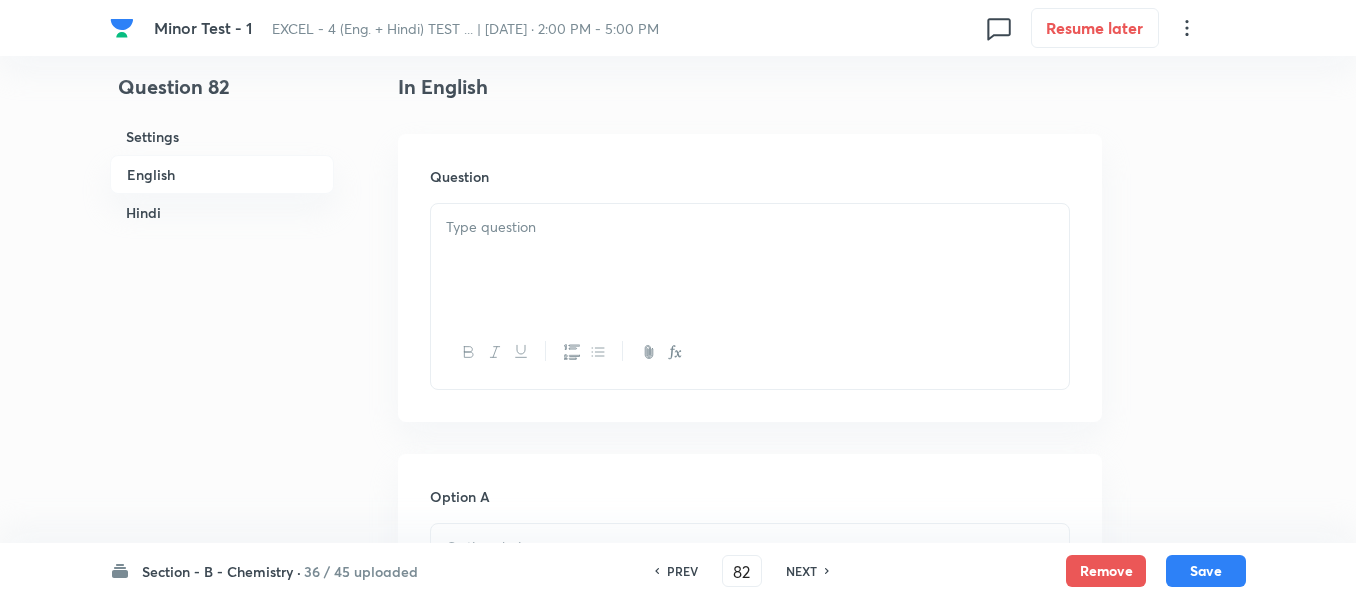 click at bounding box center (750, 227) 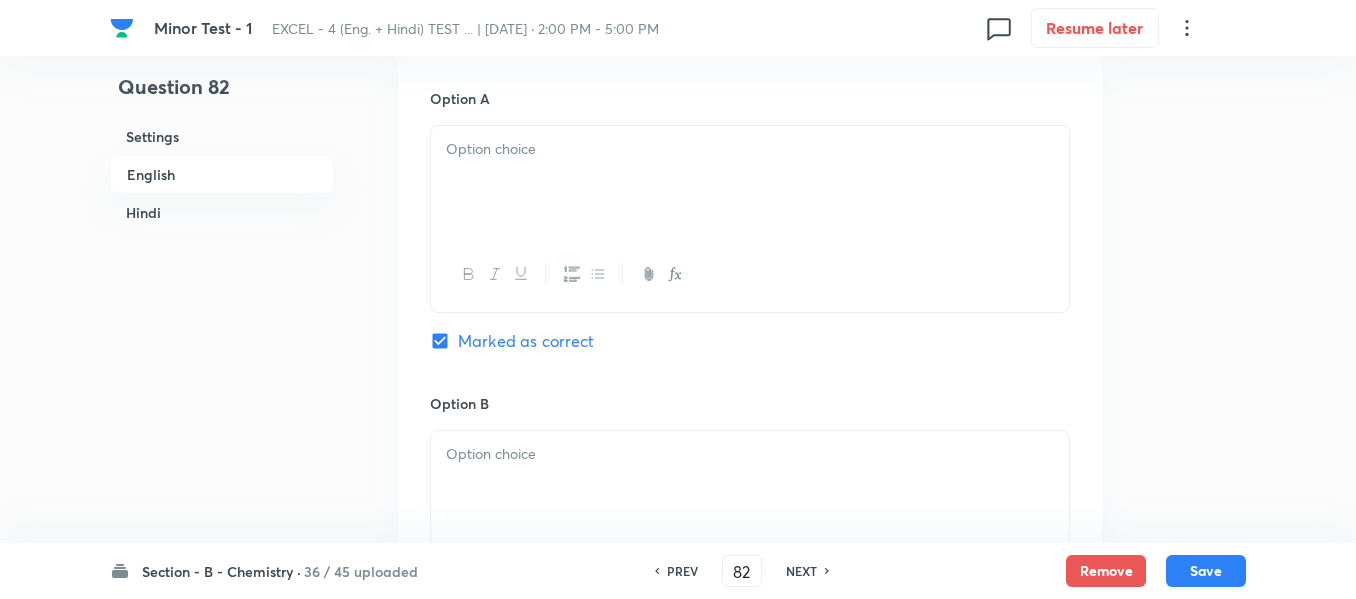scroll, scrollTop: 916, scrollLeft: 0, axis: vertical 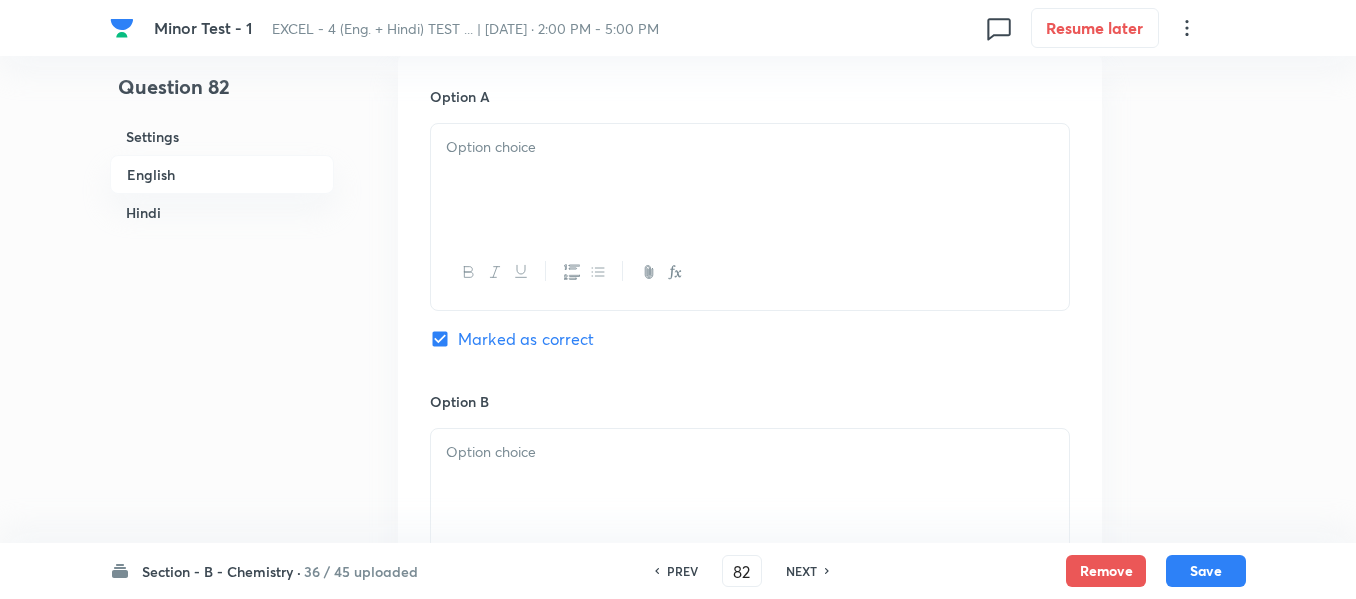 click at bounding box center [750, 180] 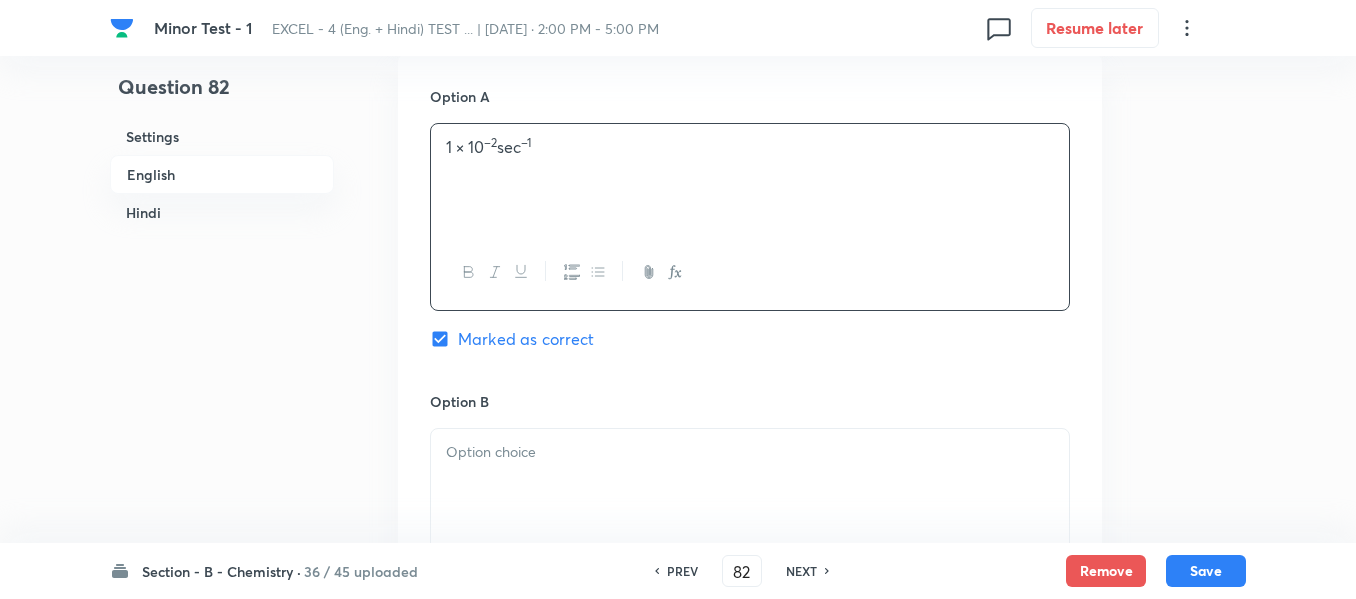 click on "Hindi" at bounding box center [222, 212] 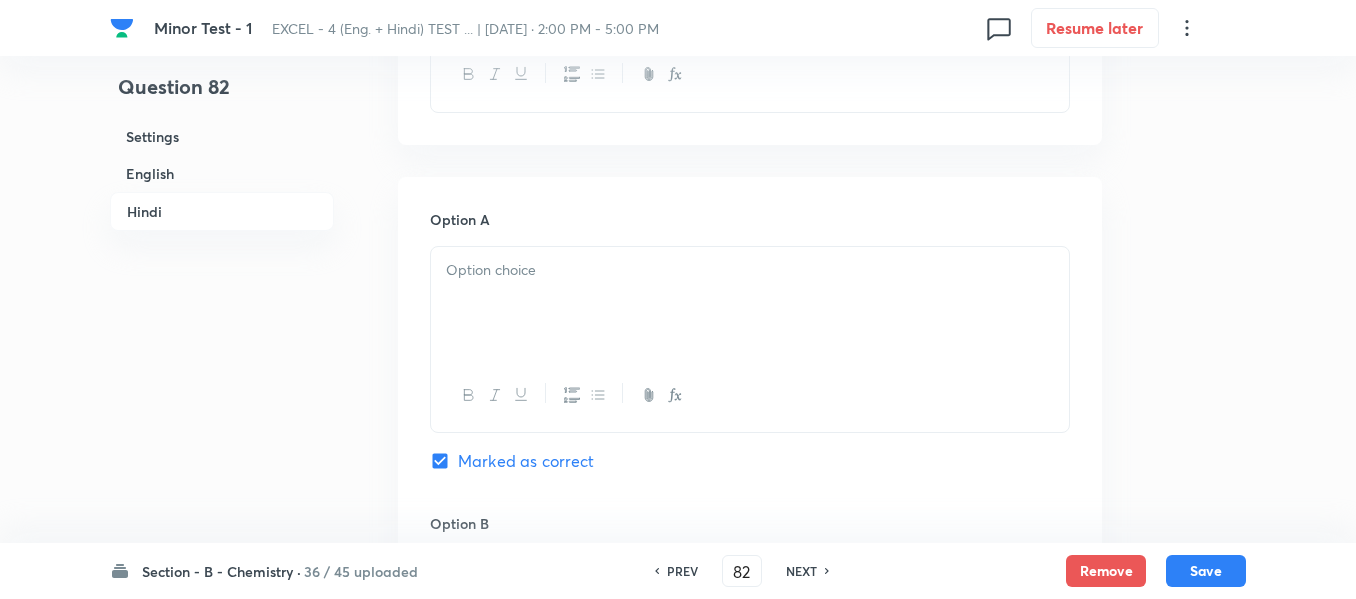 scroll, scrollTop: 2840, scrollLeft: 0, axis: vertical 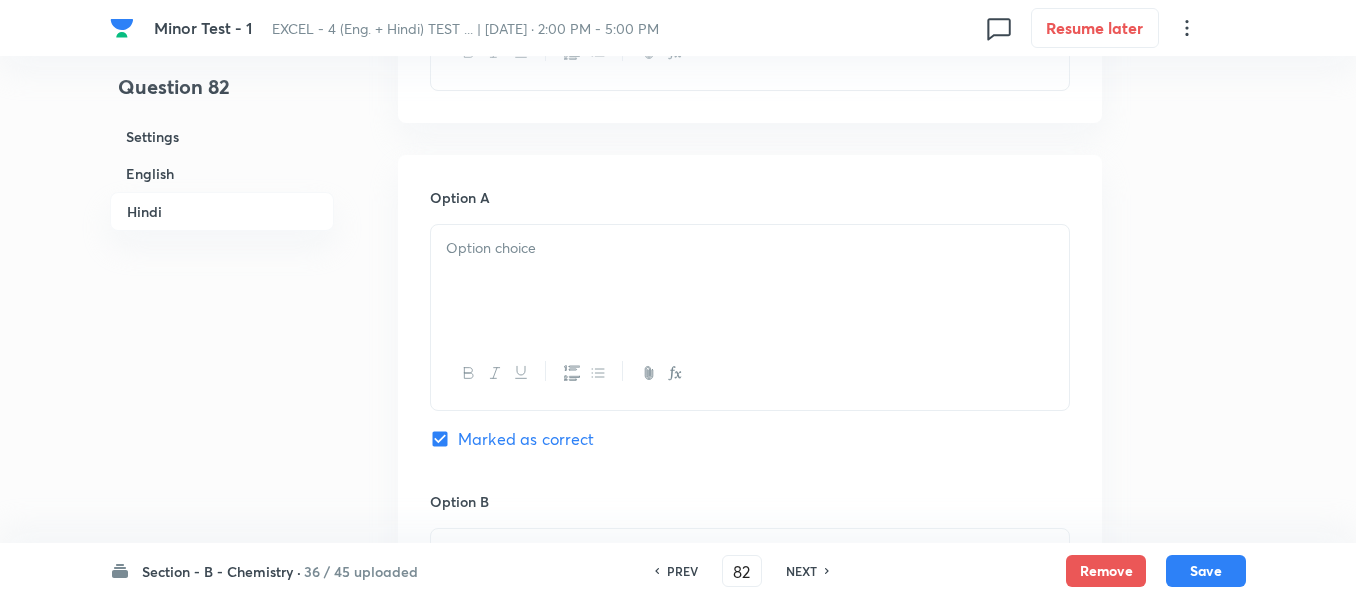 click at bounding box center (750, 281) 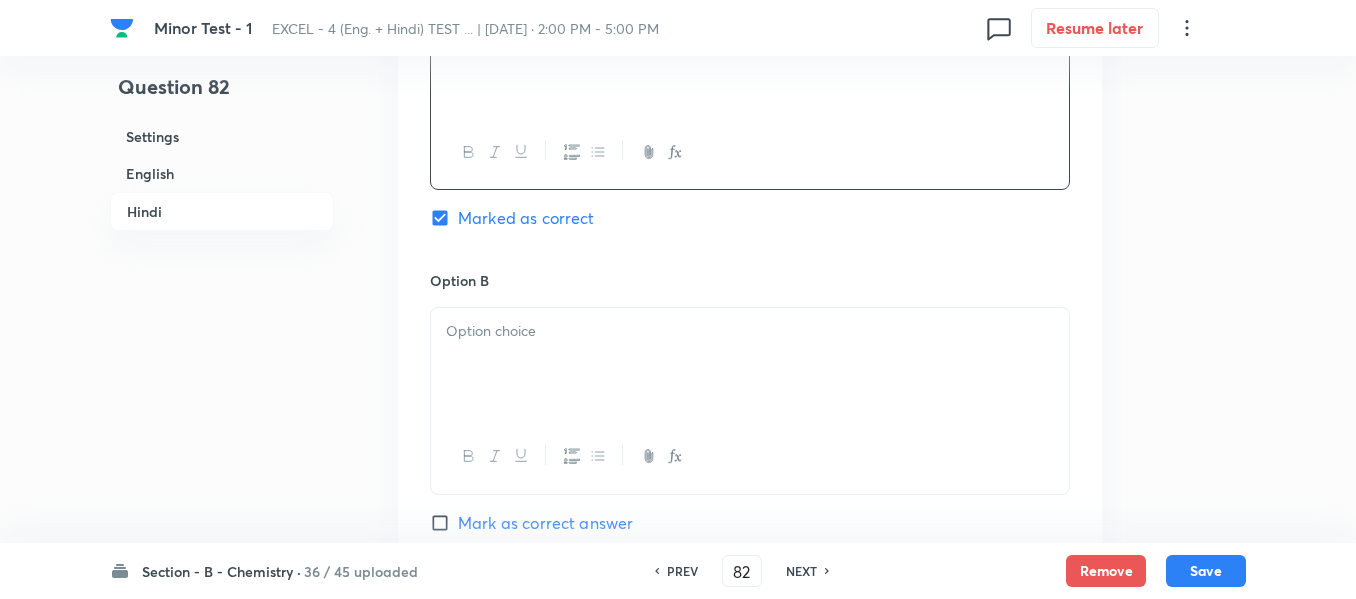 scroll, scrollTop: 3140, scrollLeft: 0, axis: vertical 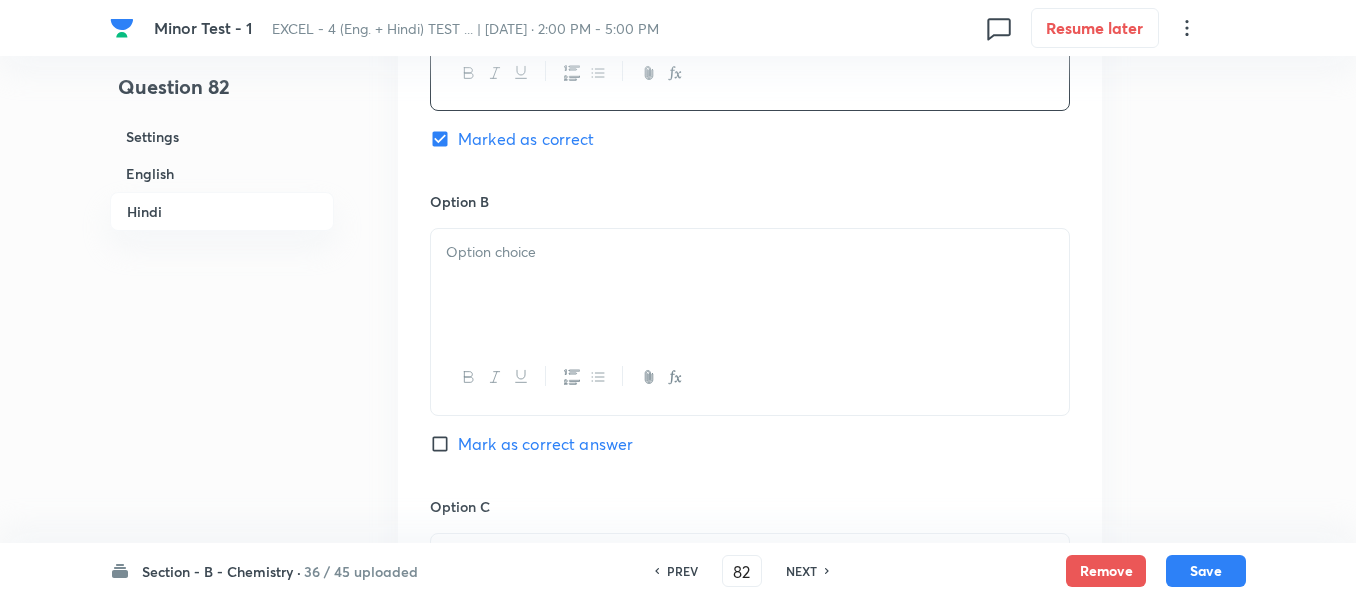 click at bounding box center [750, 252] 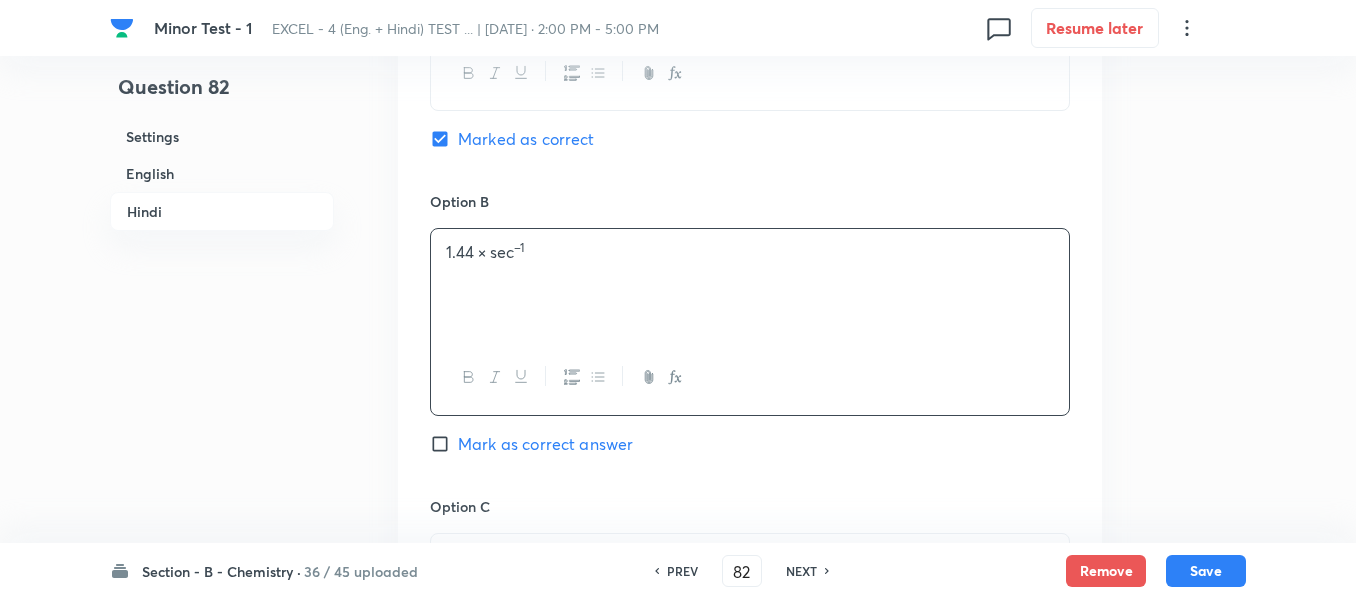 click on "English" at bounding box center (222, 173) 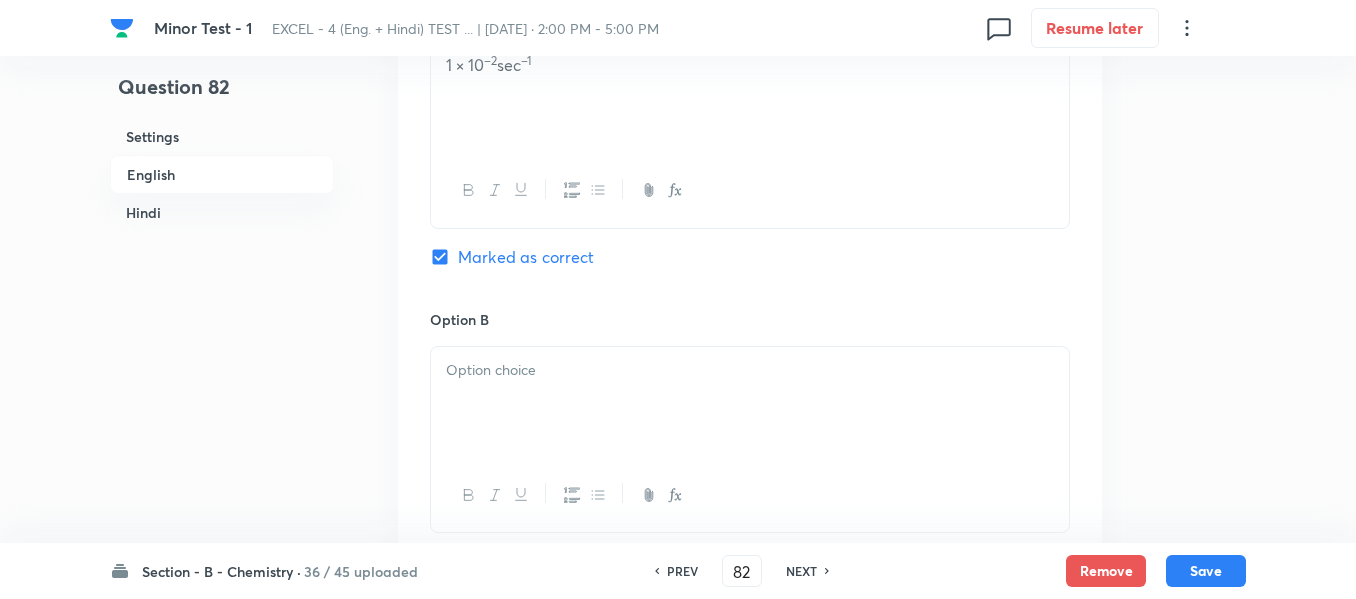 scroll, scrollTop: 1016, scrollLeft: 0, axis: vertical 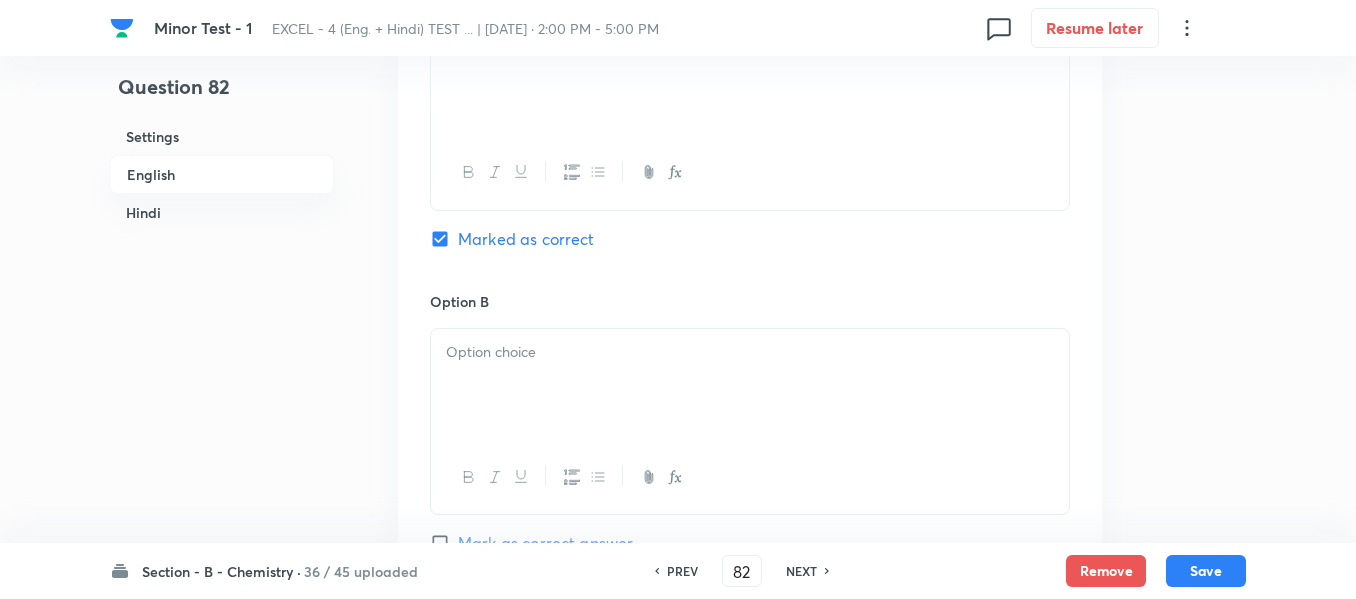 click at bounding box center [750, 352] 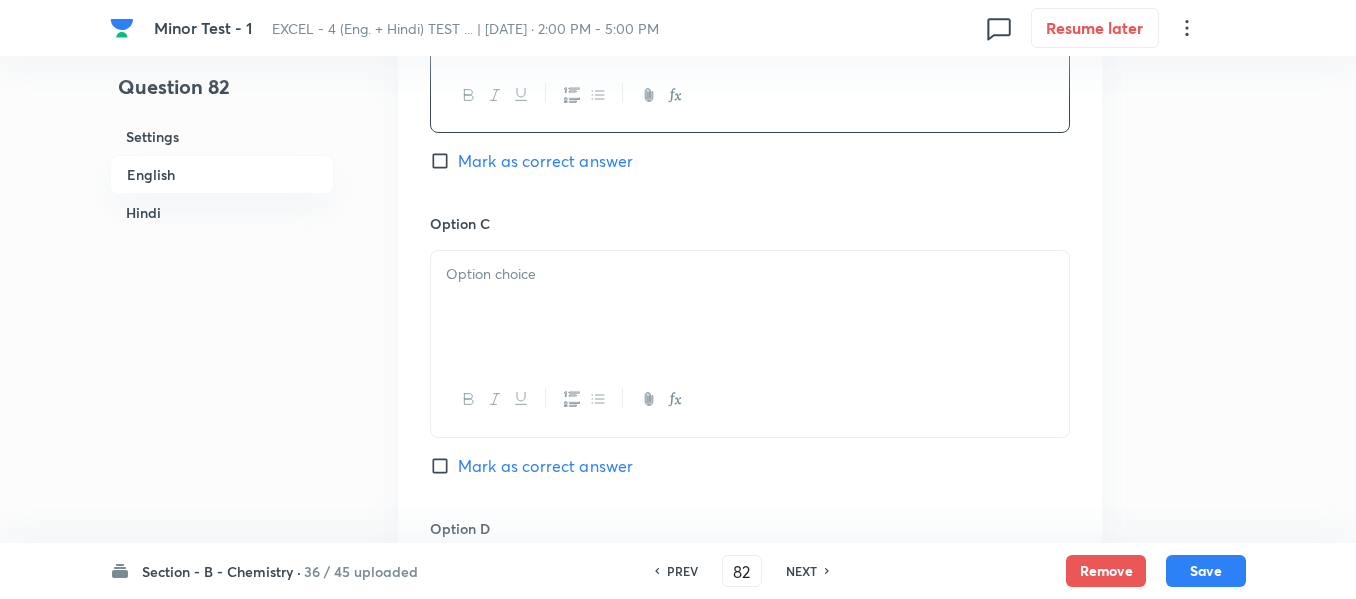 scroll, scrollTop: 1416, scrollLeft: 0, axis: vertical 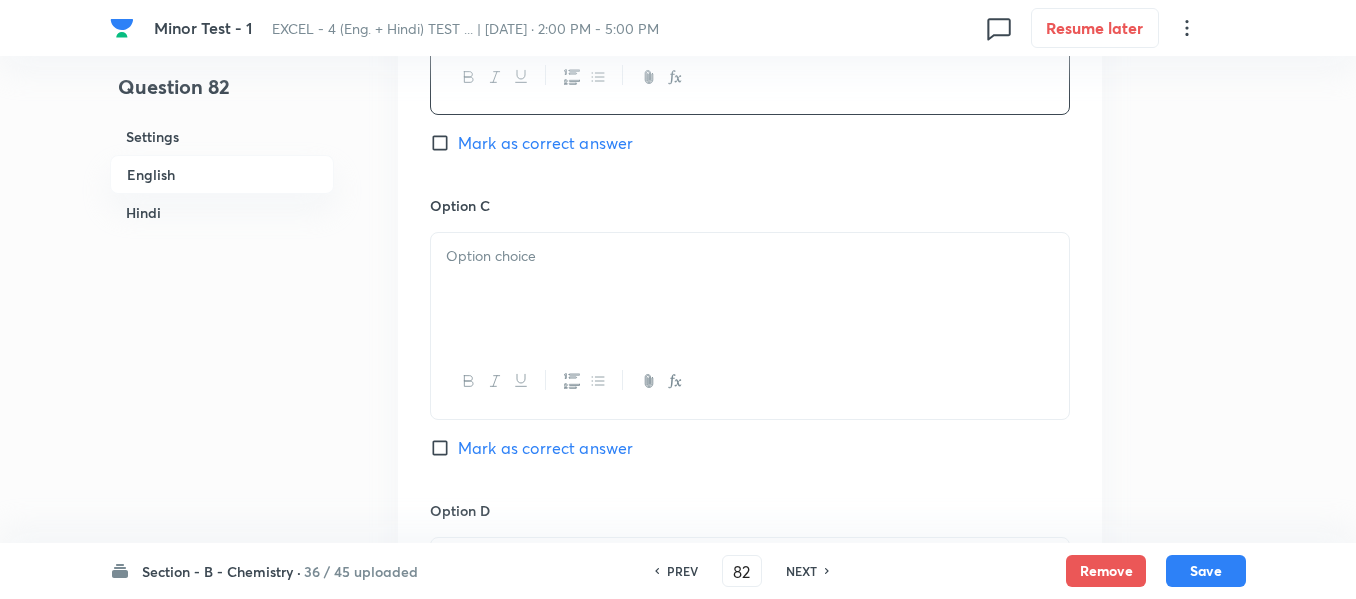 click at bounding box center [750, 256] 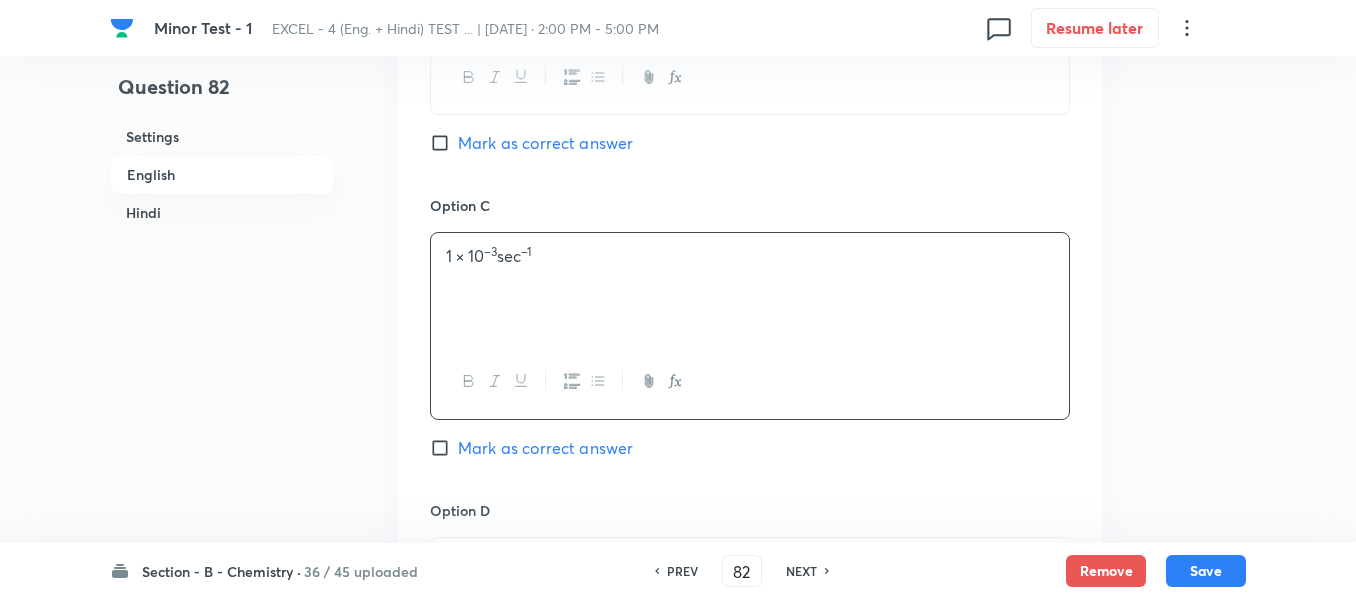 click on "Hindi" at bounding box center (222, 212) 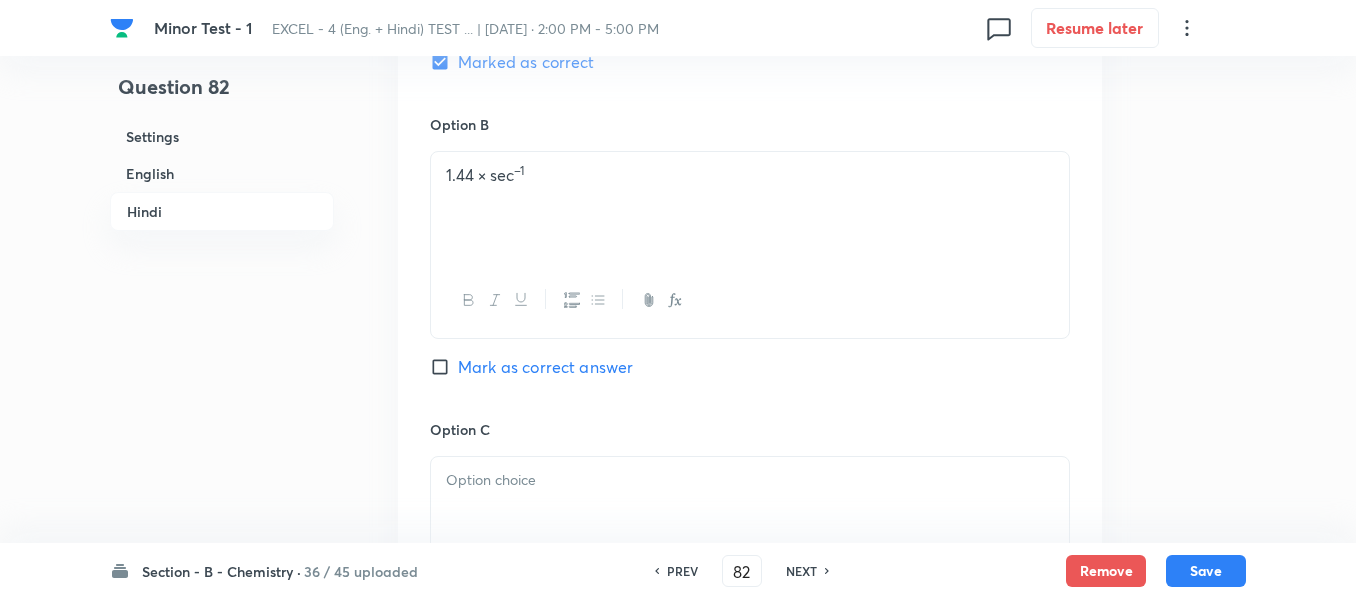 scroll, scrollTop: 3340, scrollLeft: 0, axis: vertical 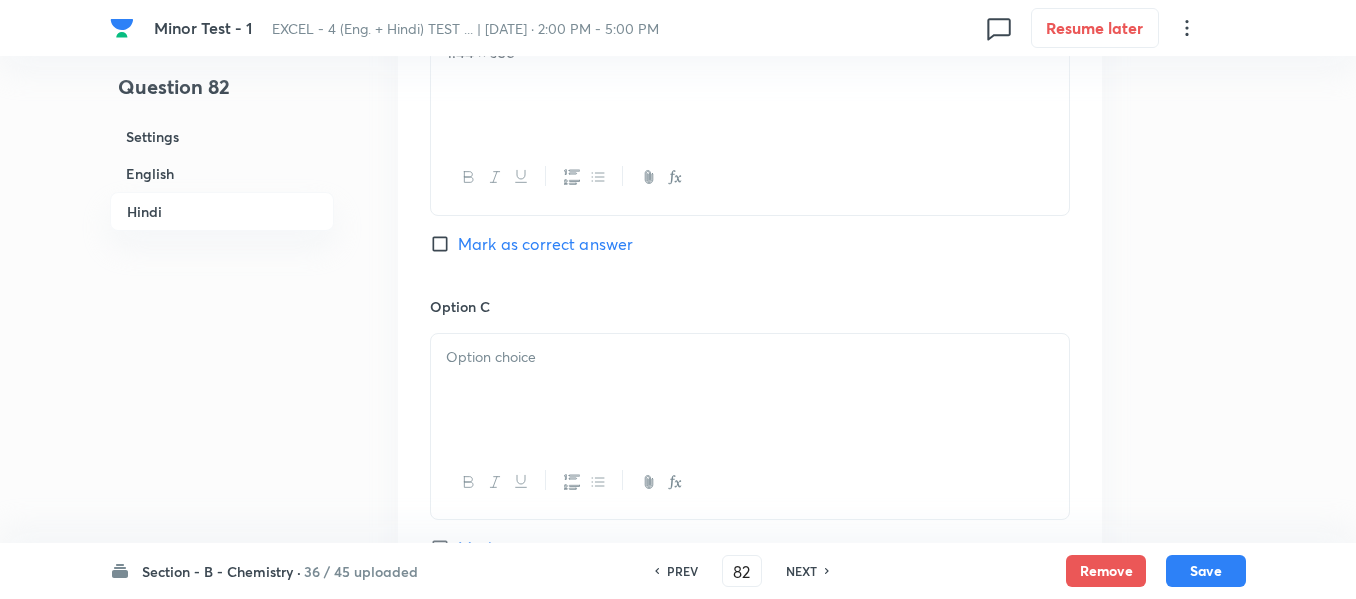 click at bounding box center [750, 357] 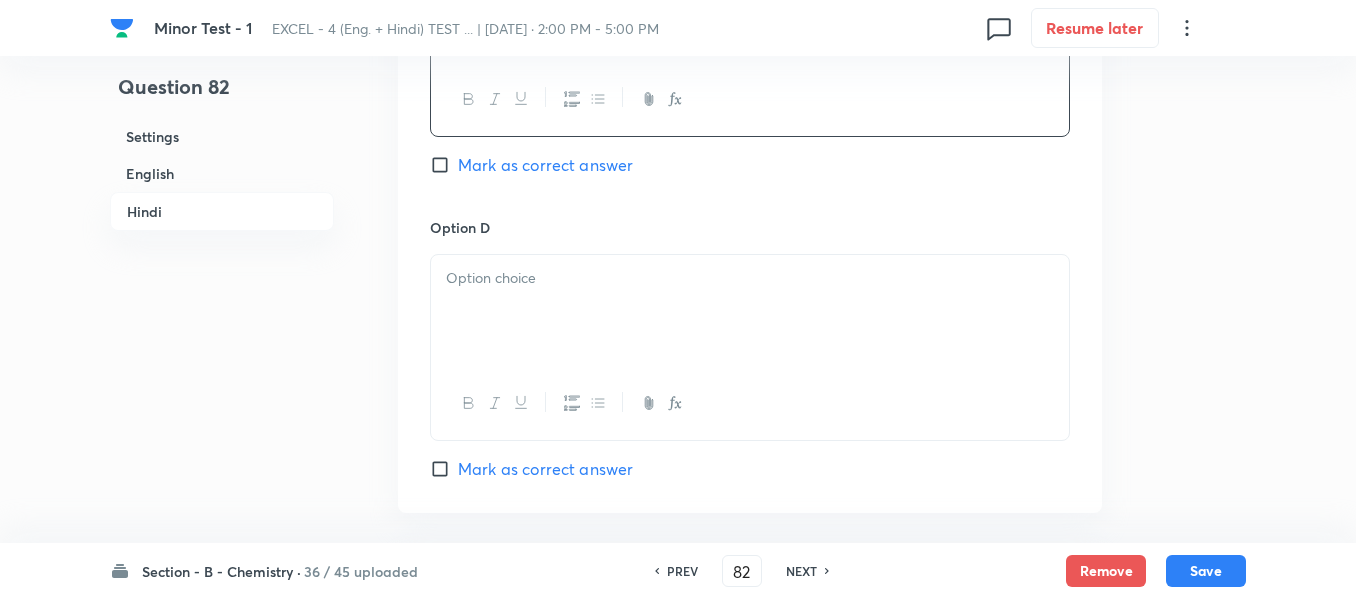 scroll, scrollTop: 3740, scrollLeft: 0, axis: vertical 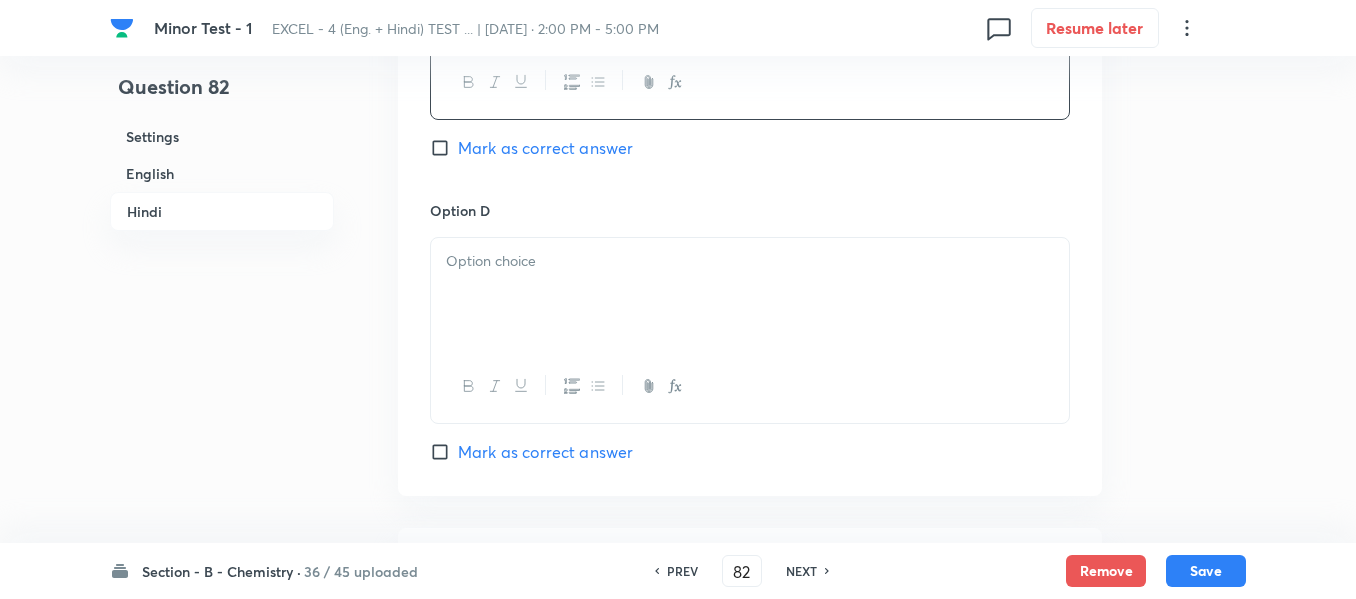 click at bounding box center [750, 294] 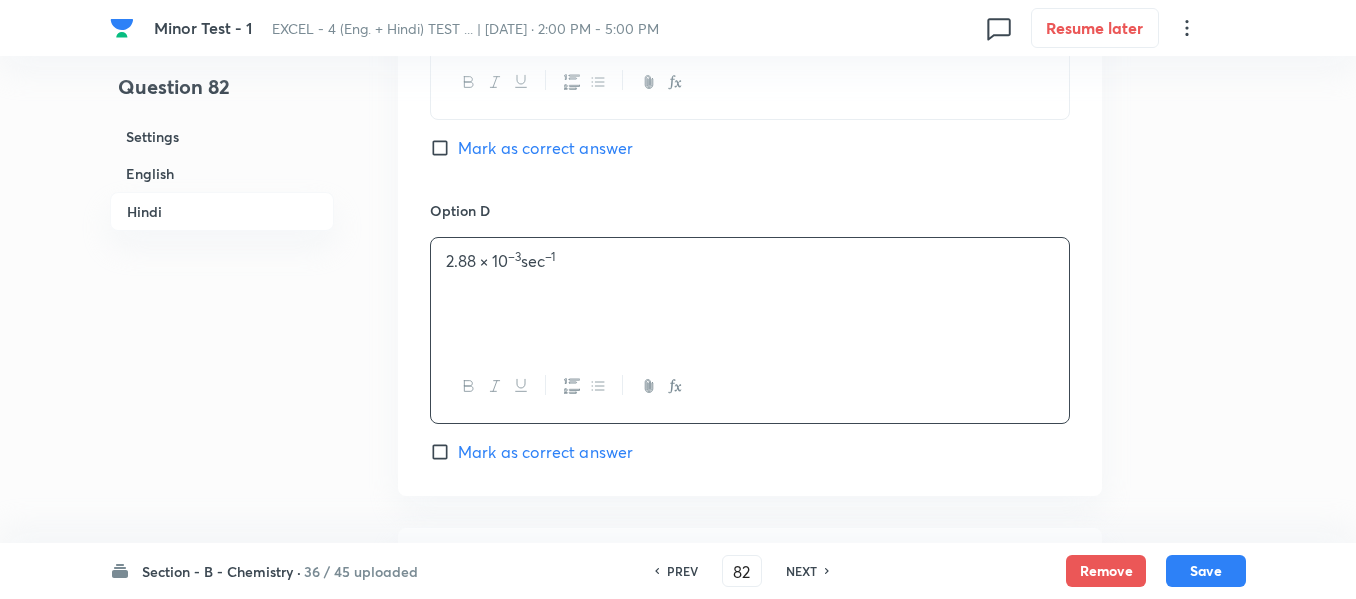 click on "English" at bounding box center (222, 173) 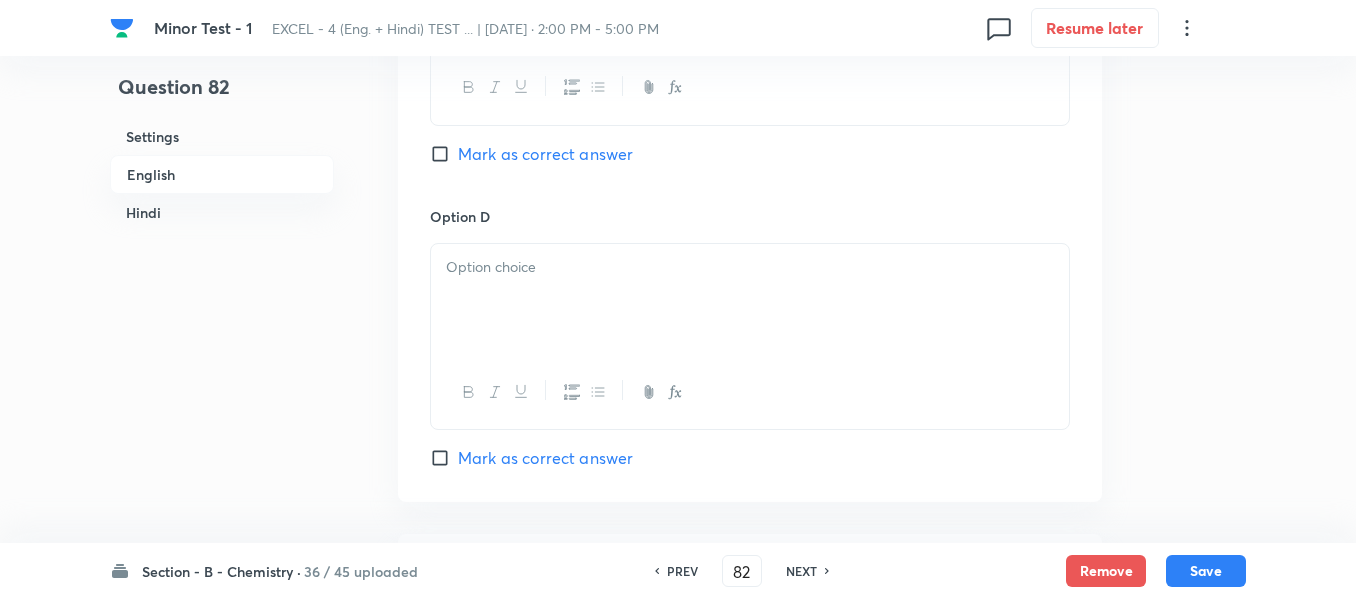 scroll, scrollTop: 1716, scrollLeft: 0, axis: vertical 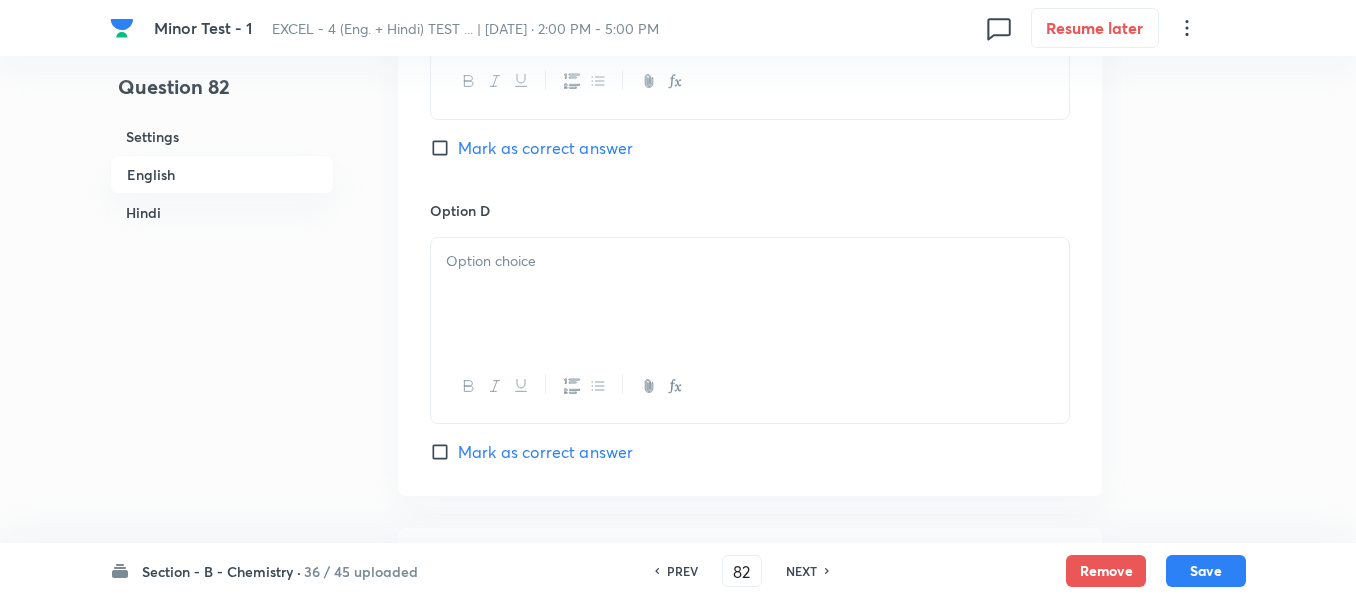 click at bounding box center [750, 294] 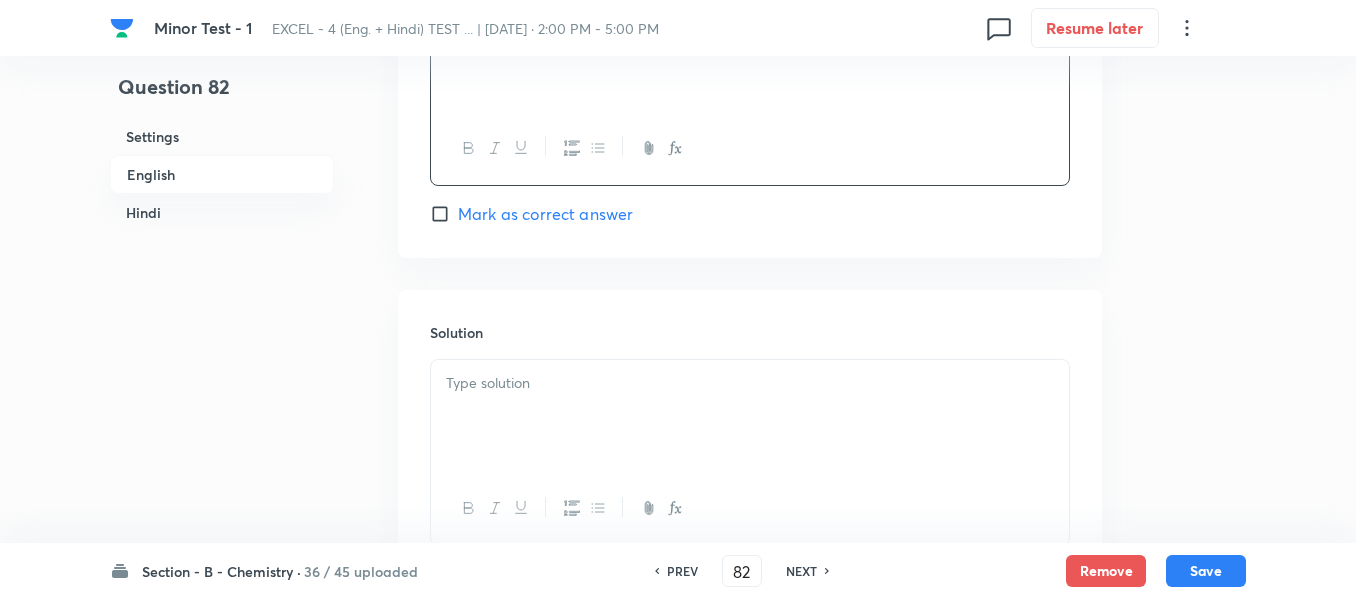 scroll, scrollTop: 2016, scrollLeft: 0, axis: vertical 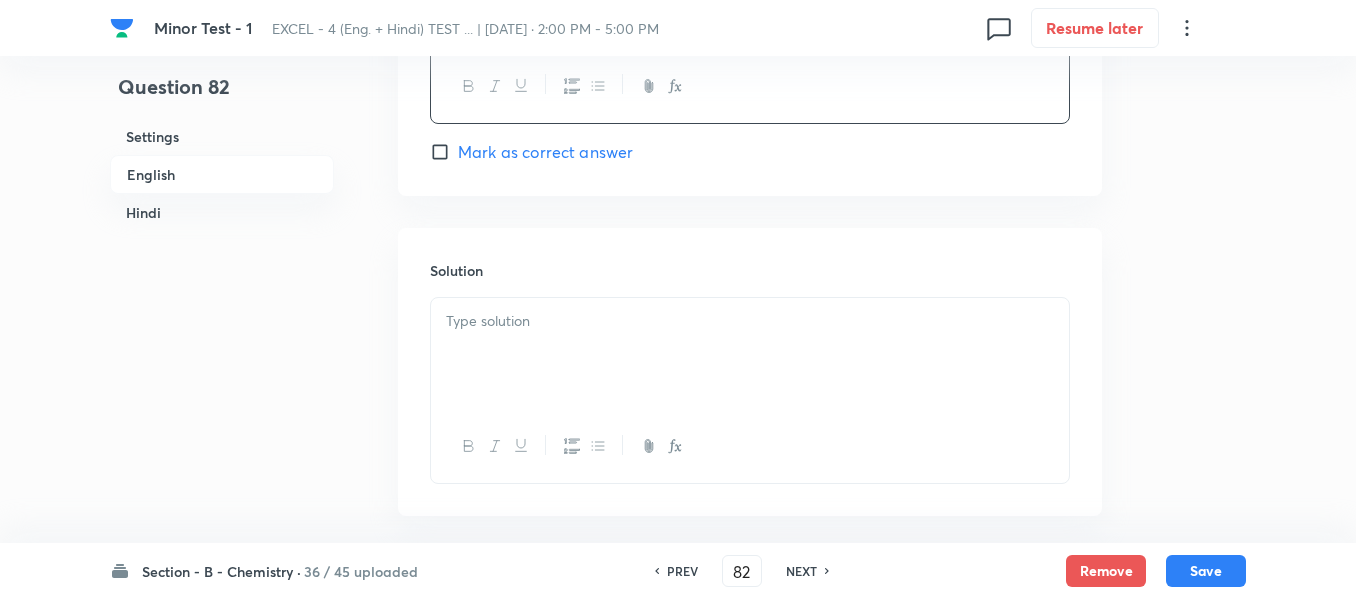 click at bounding box center [750, 321] 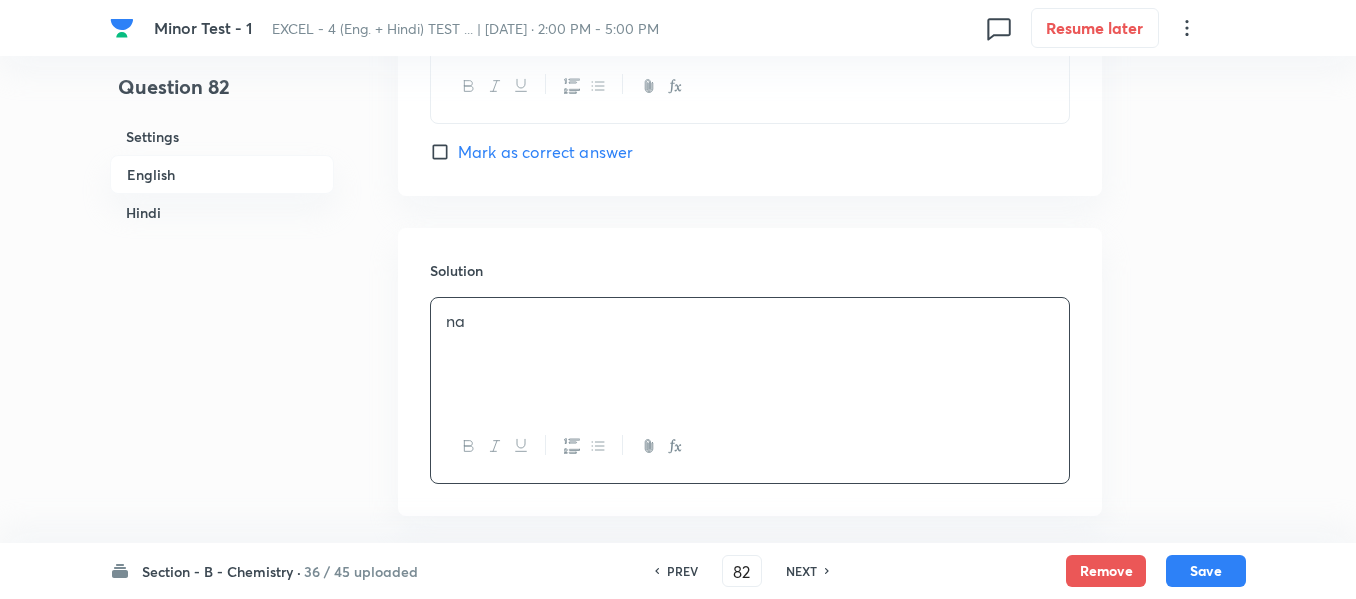 click on "Hindi" at bounding box center [222, 212] 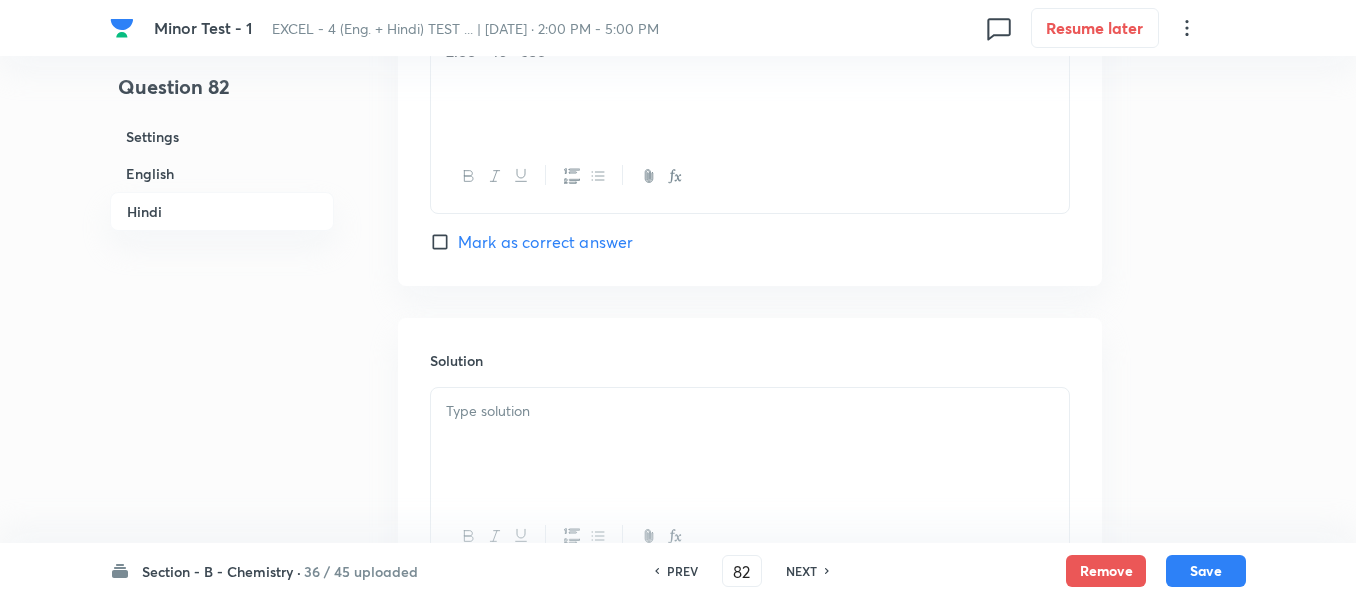 scroll, scrollTop: 4134, scrollLeft: 0, axis: vertical 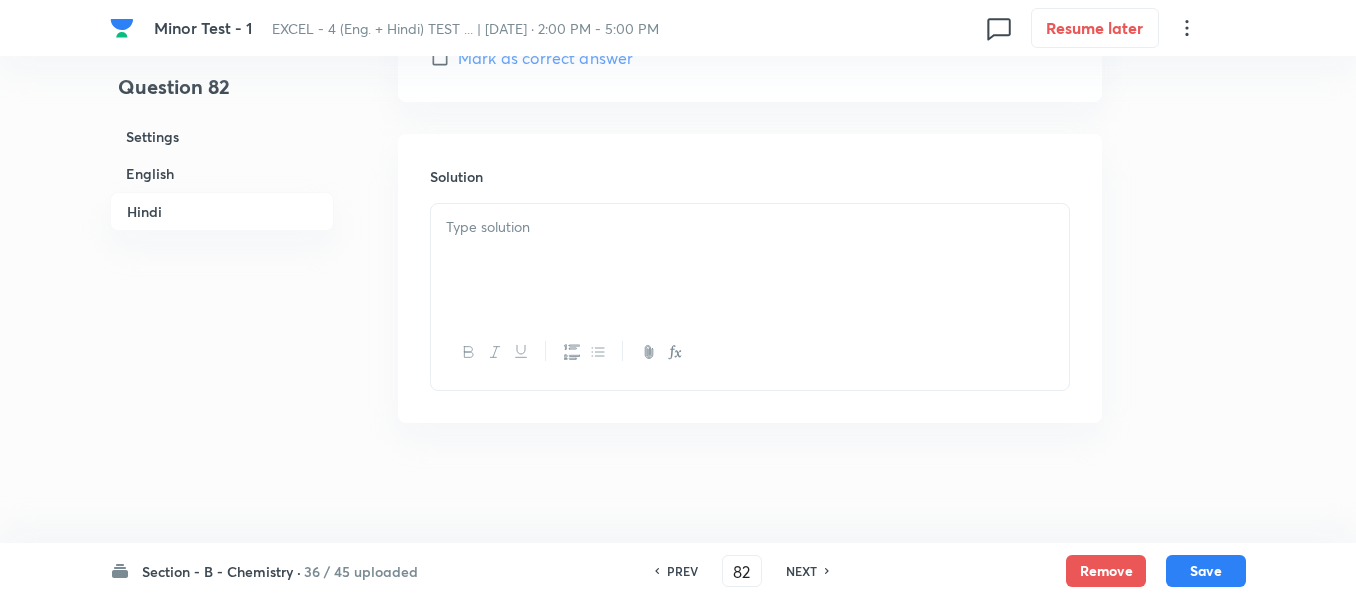 click at bounding box center (750, 260) 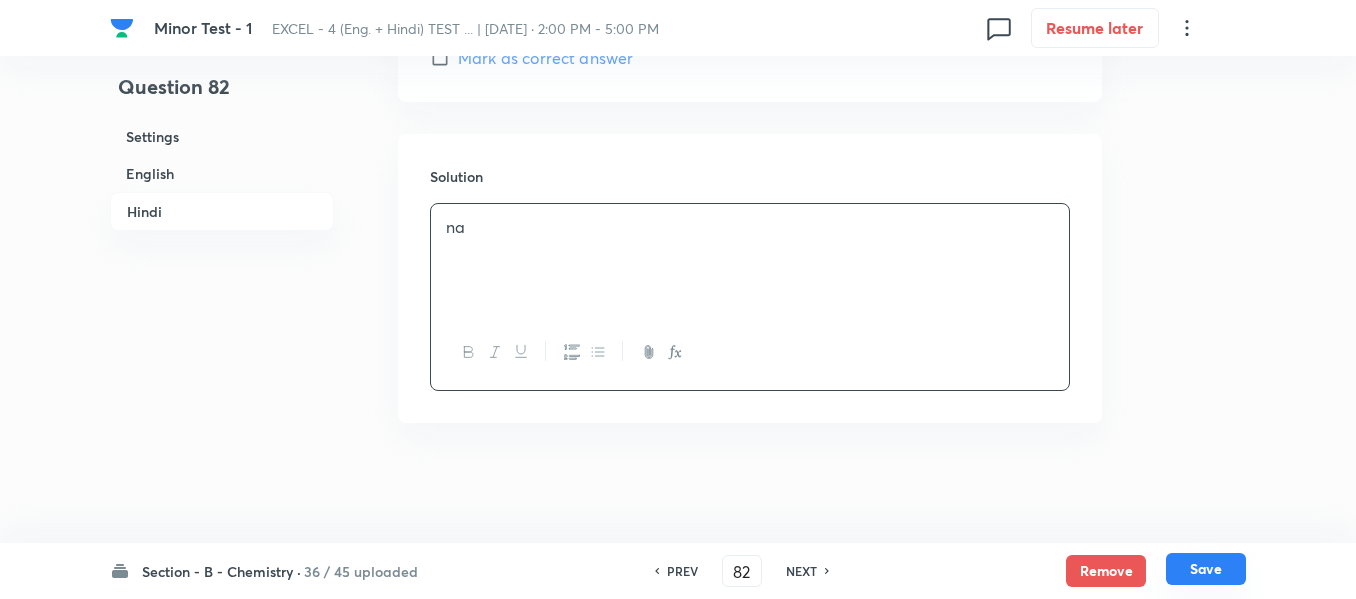 click on "Save" at bounding box center (1206, 569) 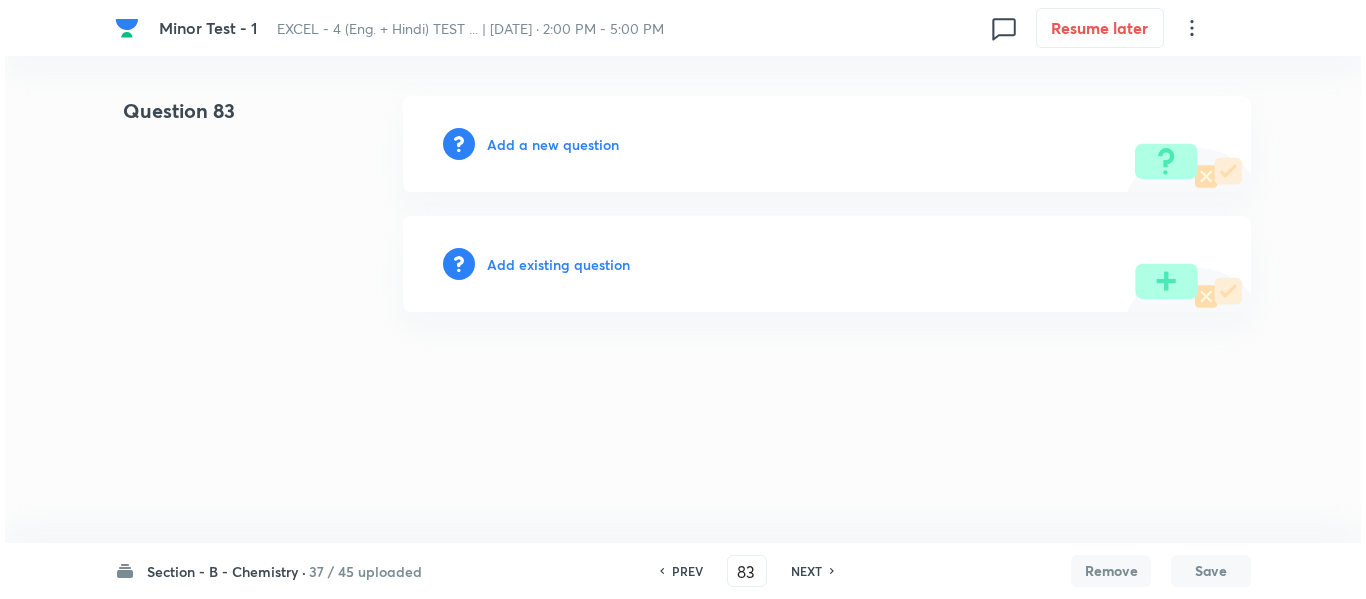 scroll, scrollTop: 0, scrollLeft: 0, axis: both 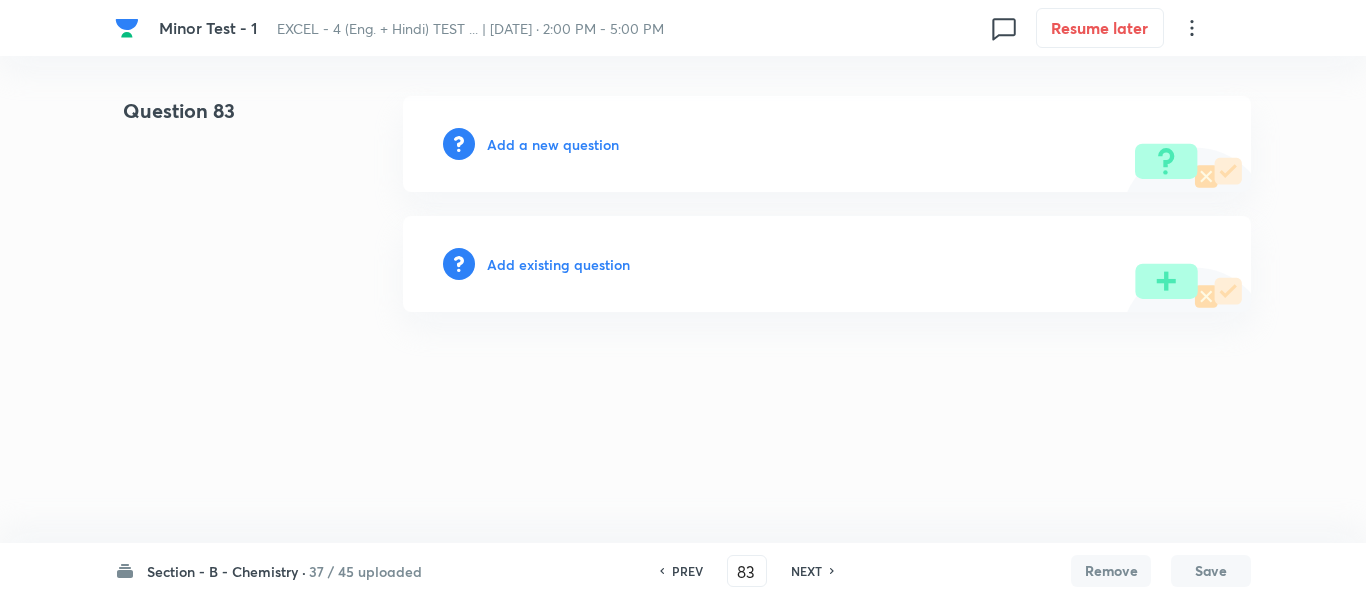 click on "Add a new question" at bounding box center [553, 144] 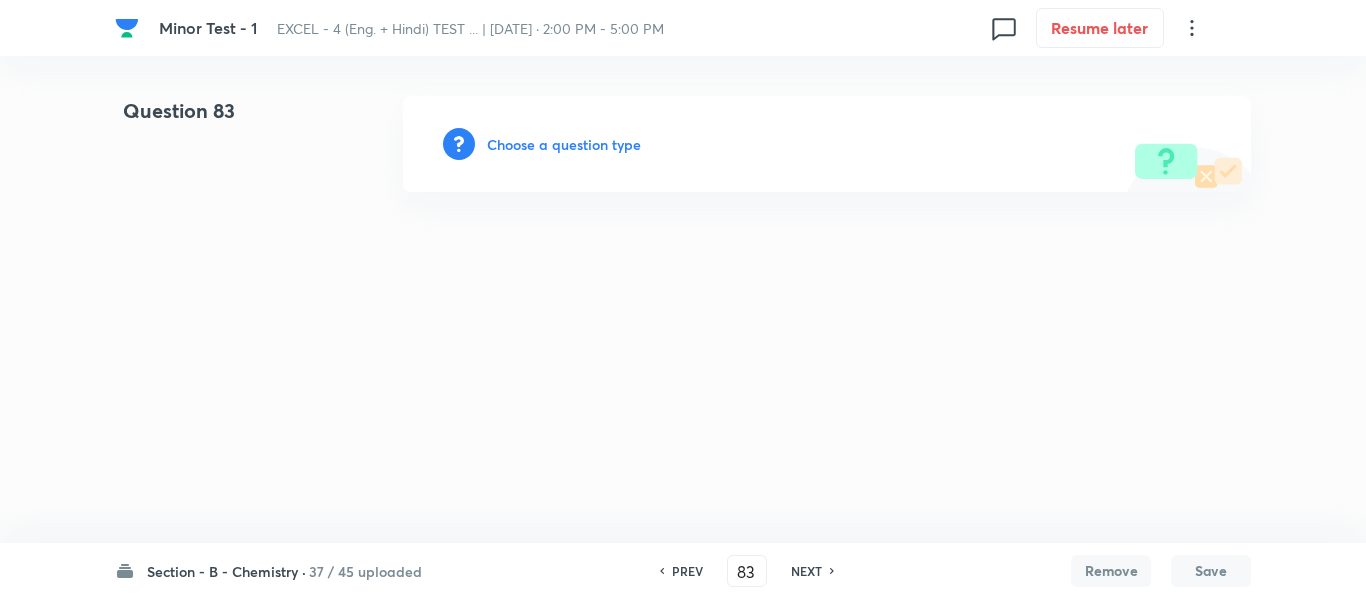 click on "Choose a question type" at bounding box center (564, 144) 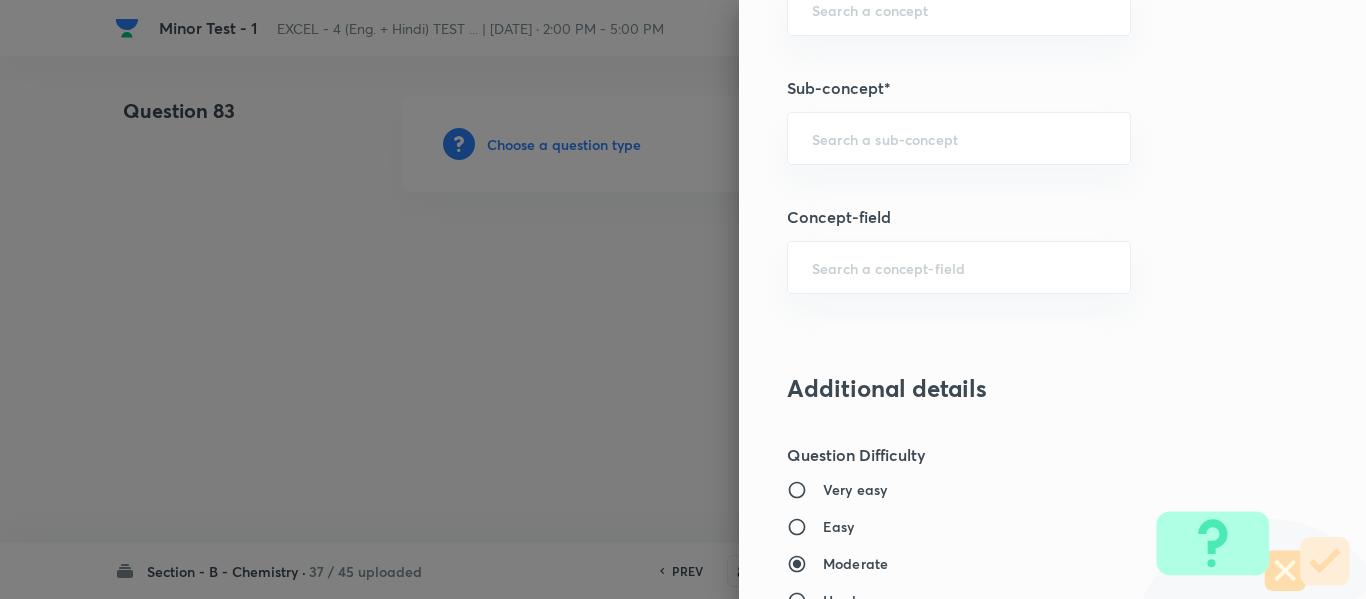 scroll, scrollTop: 1400, scrollLeft: 0, axis: vertical 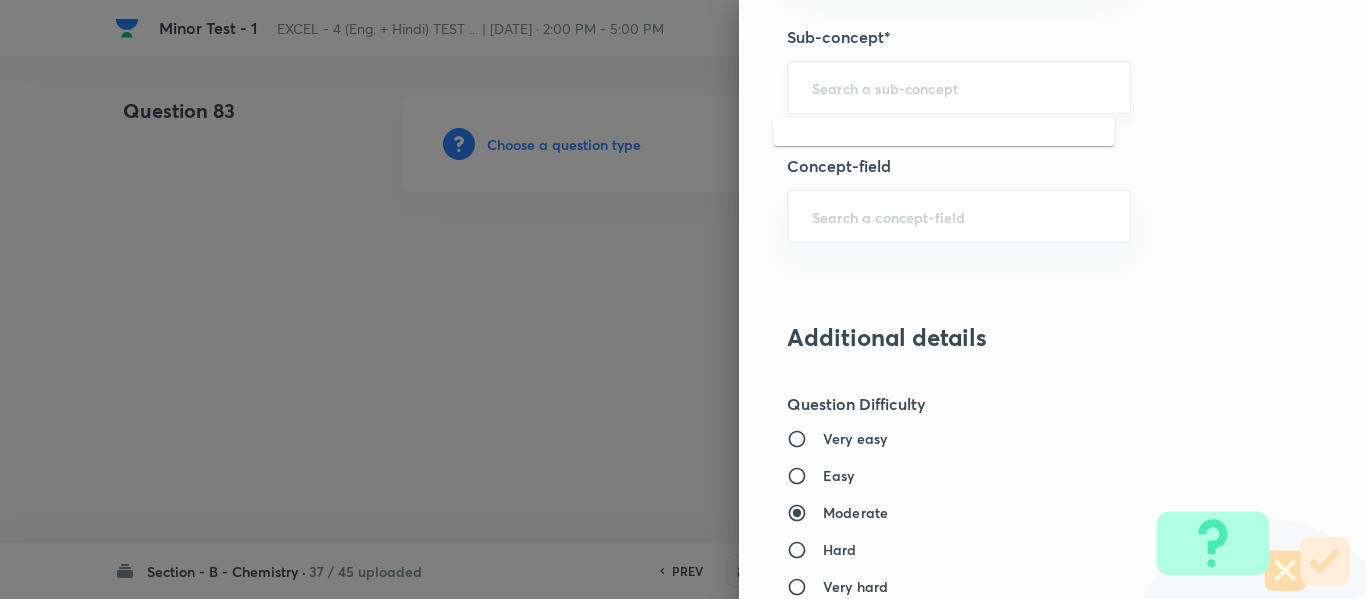 click at bounding box center [959, 87] 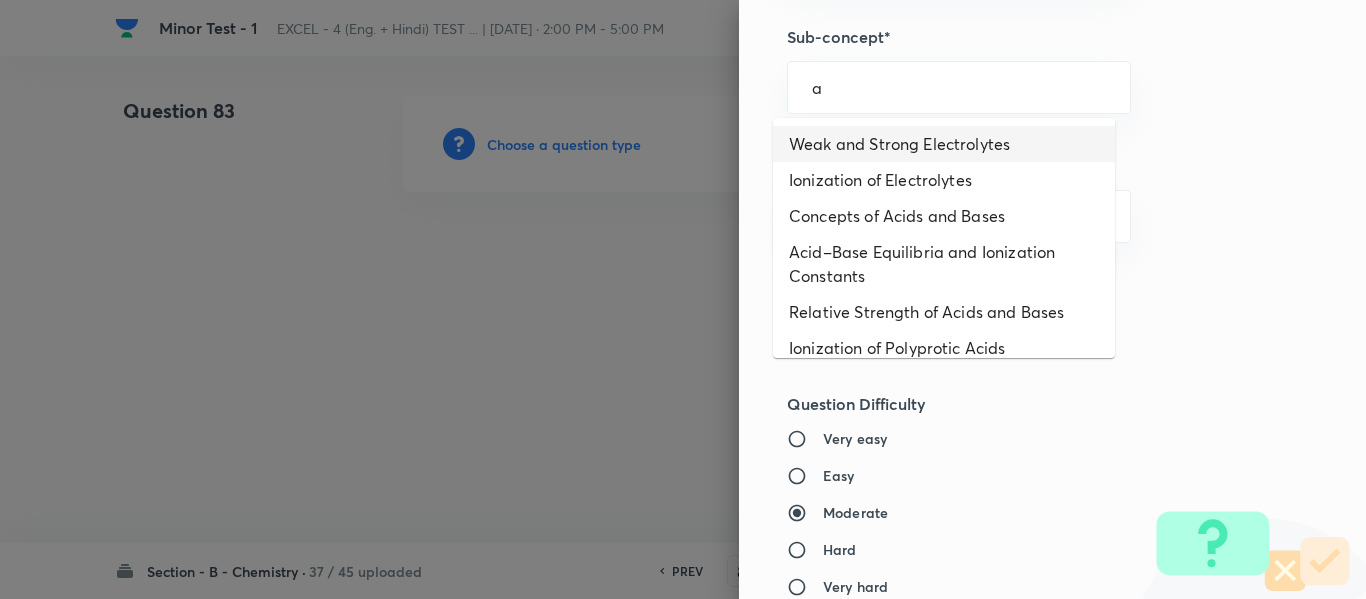 click on "Weak and Strong Electrolytes" at bounding box center [944, 144] 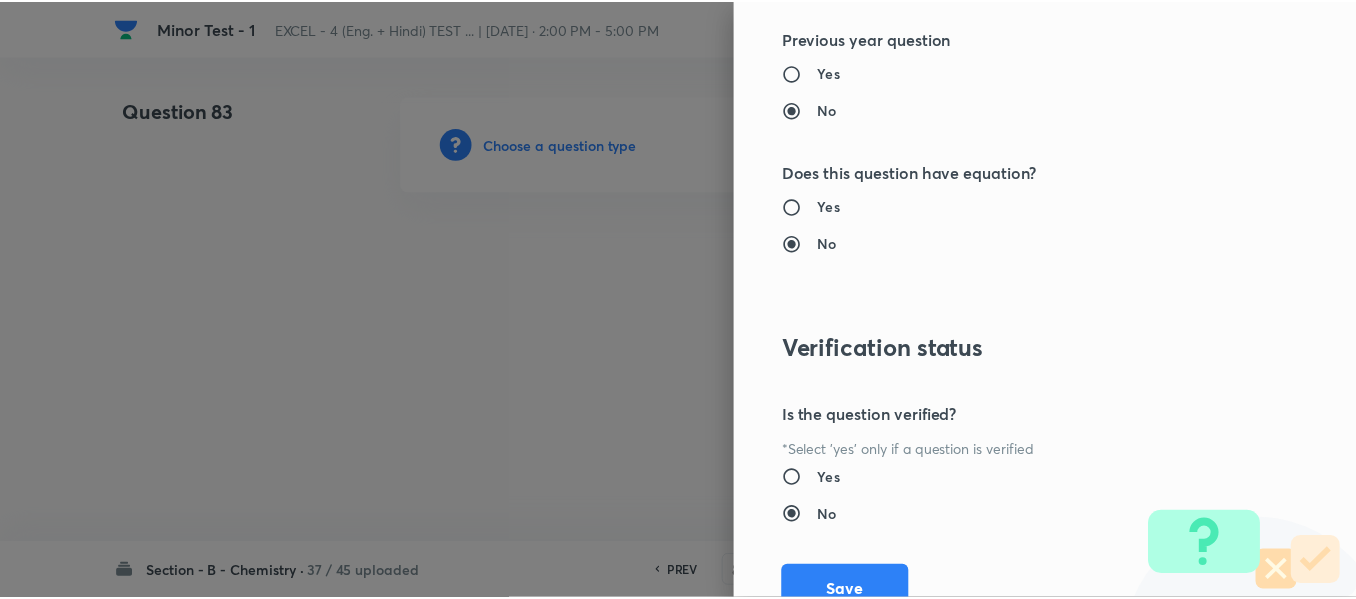 scroll, scrollTop: 2261, scrollLeft: 0, axis: vertical 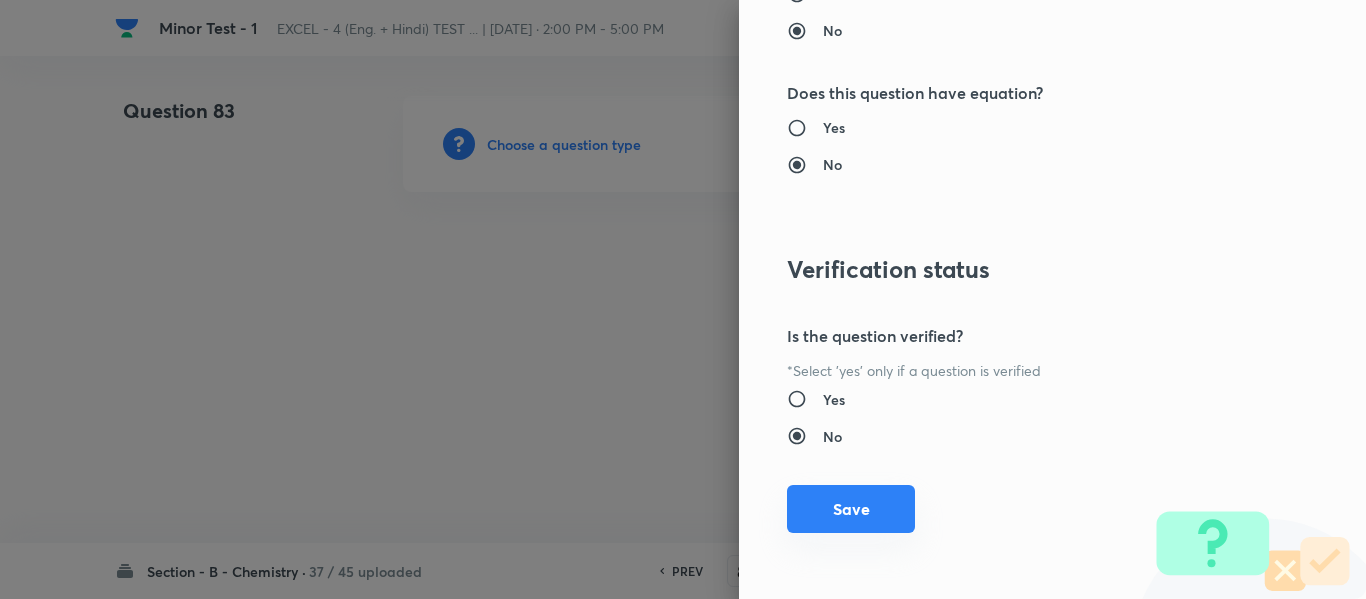 click on "Save" at bounding box center (851, 509) 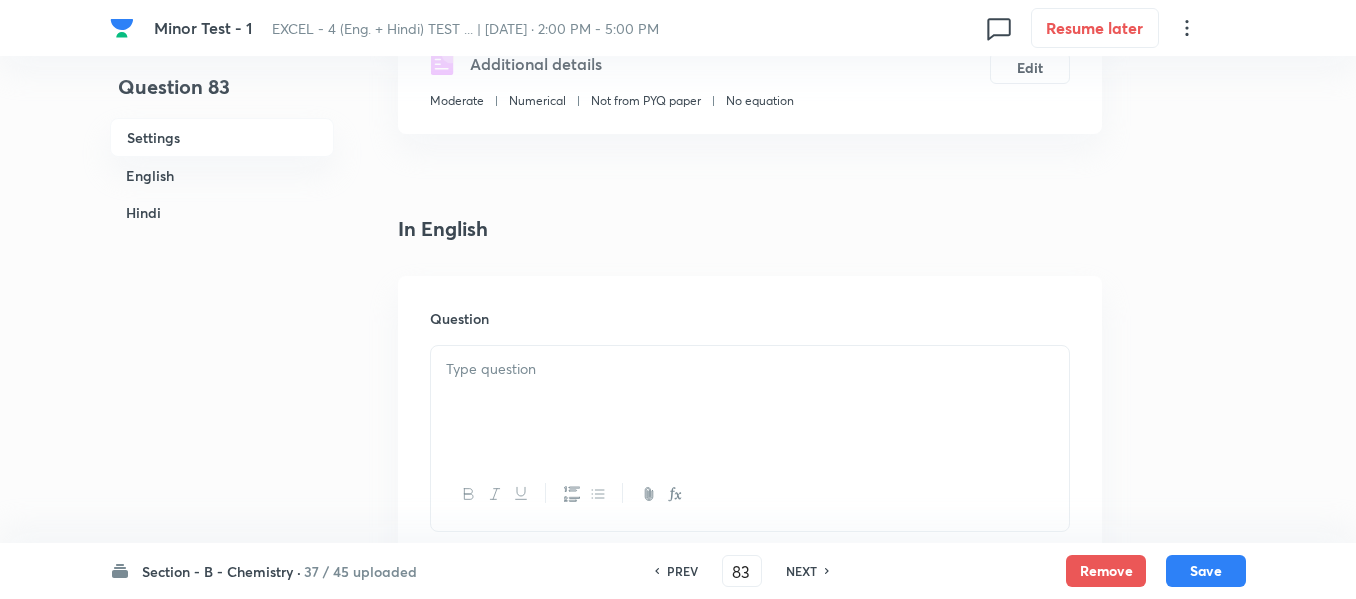scroll, scrollTop: 500, scrollLeft: 0, axis: vertical 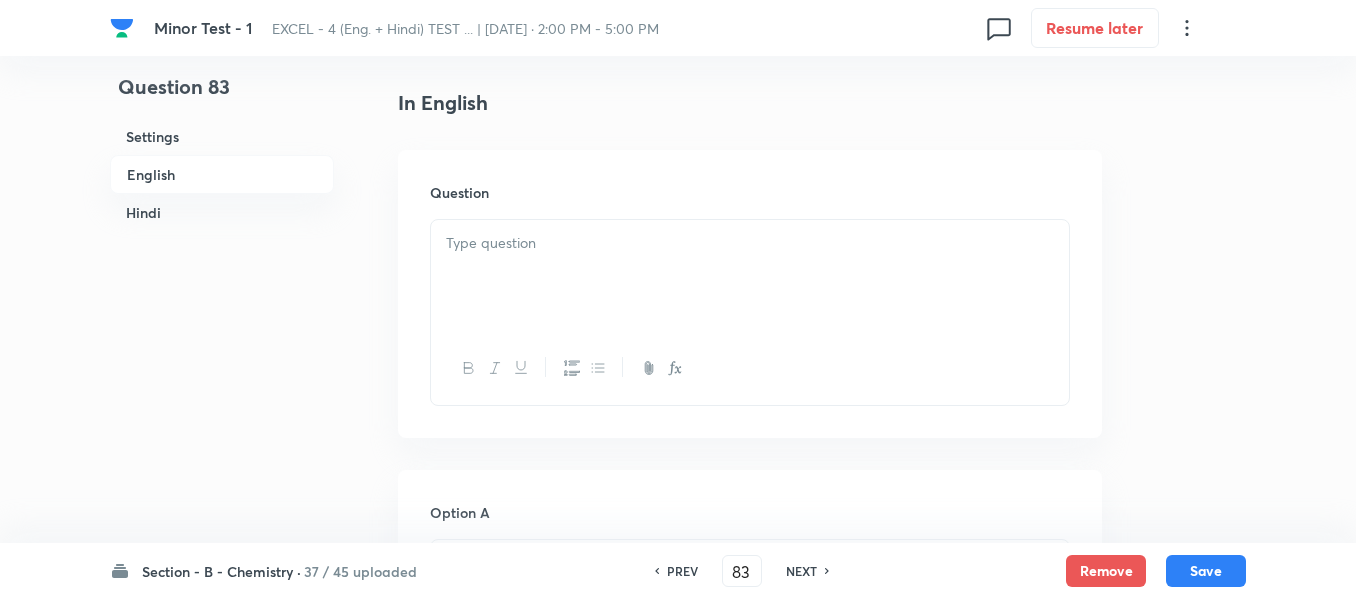 click at bounding box center [750, 276] 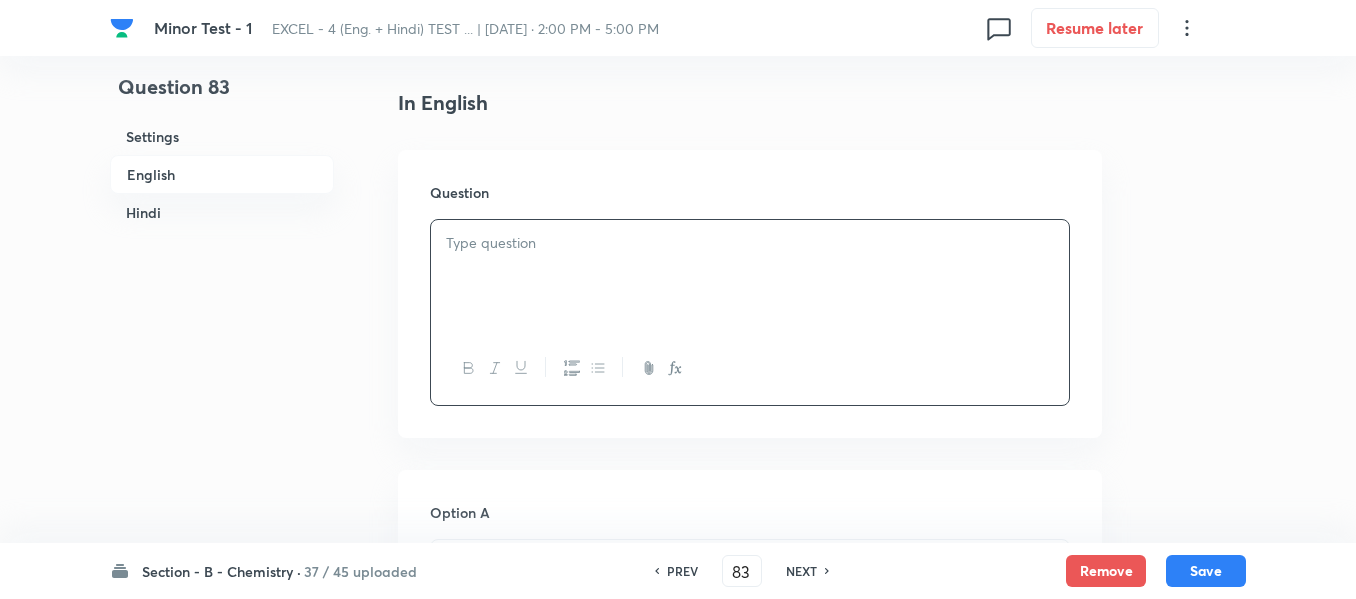 click at bounding box center [750, 243] 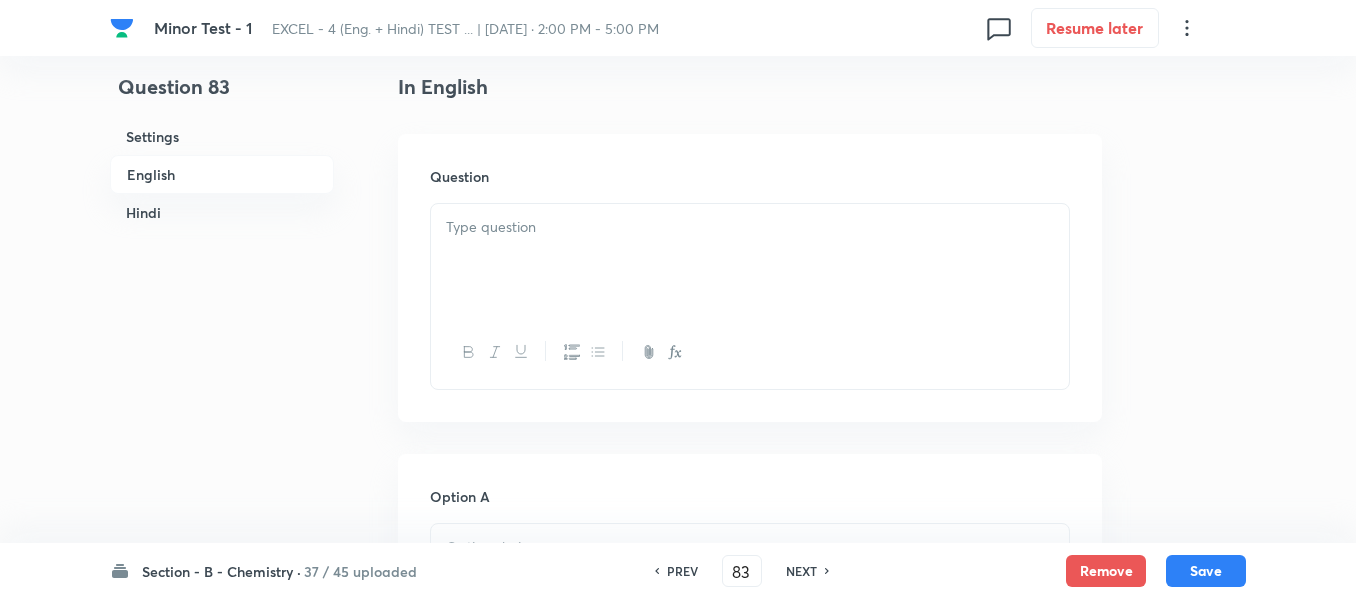 click at bounding box center [750, 260] 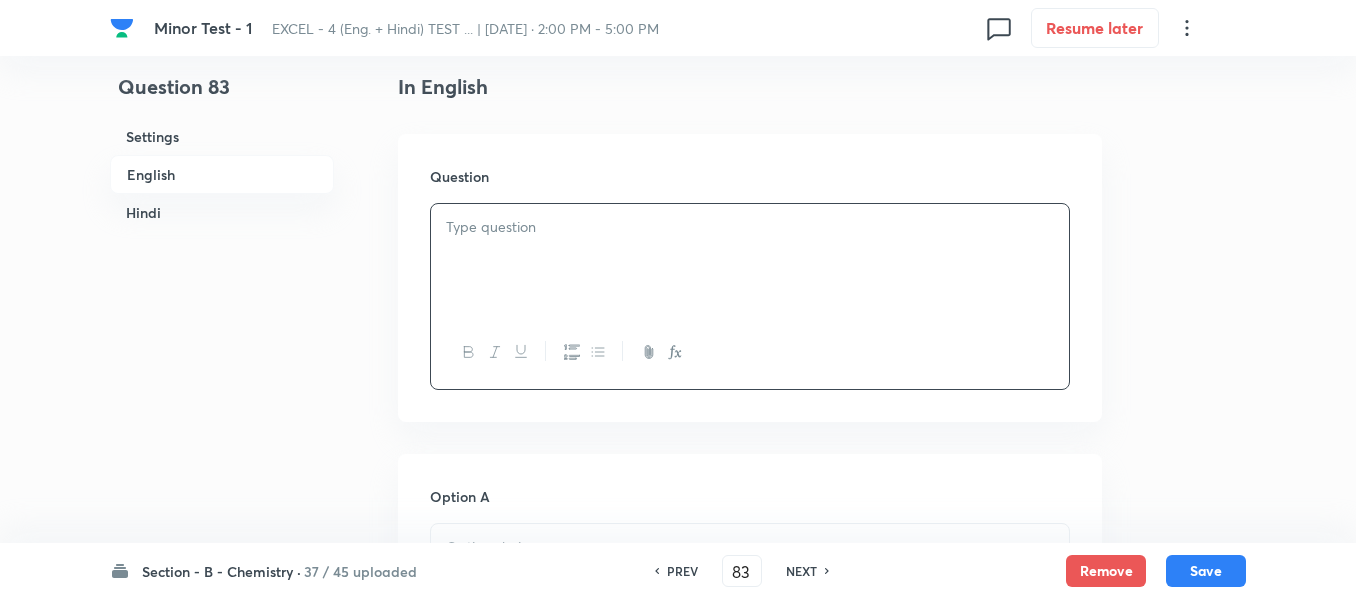 click at bounding box center [750, 260] 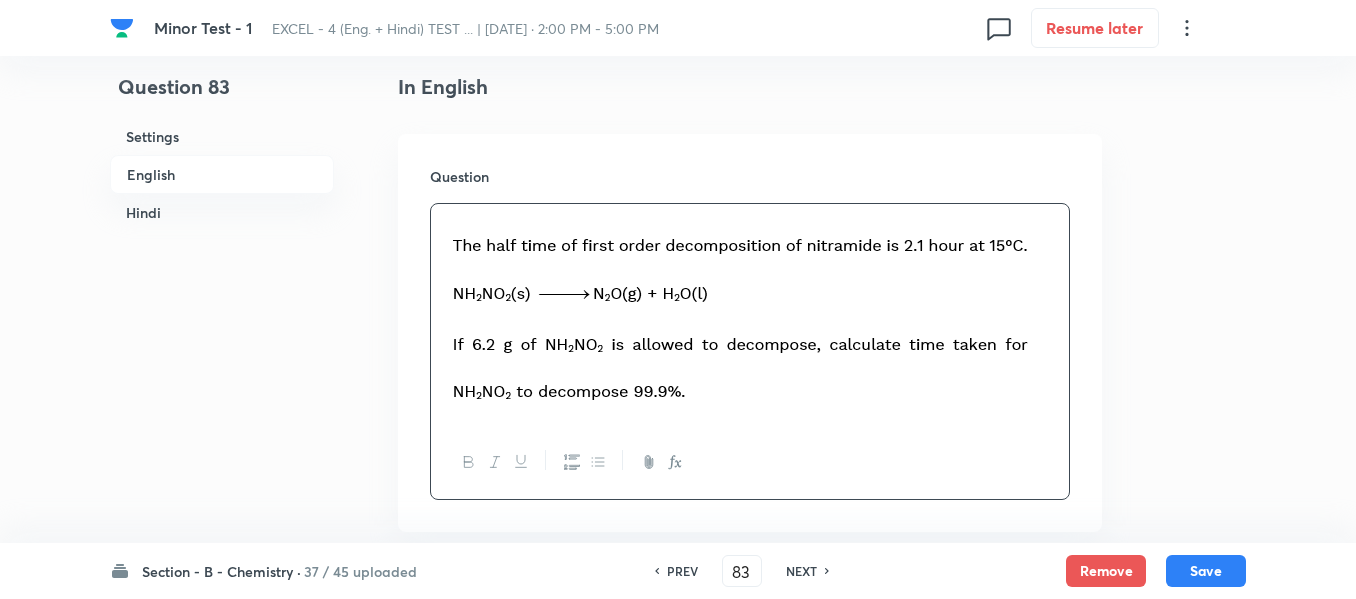 click on "Hindi" at bounding box center [222, 212] 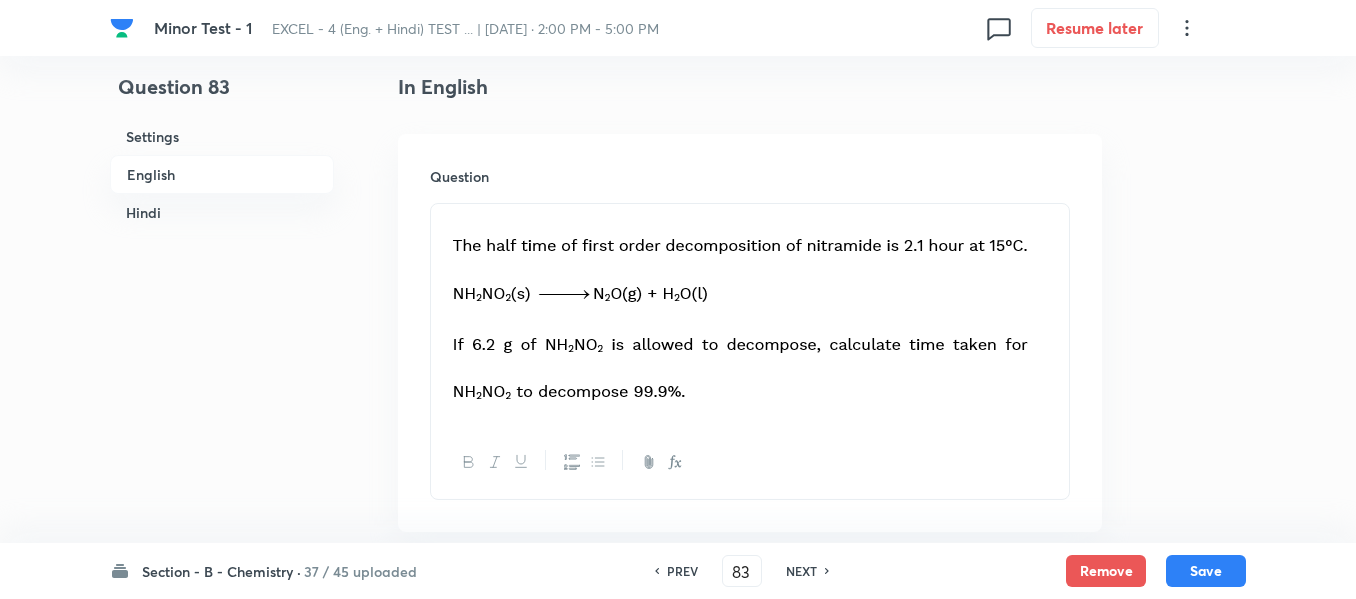 scroll, scrollTop: 2650, scrollLeft: 0, axis: vertical 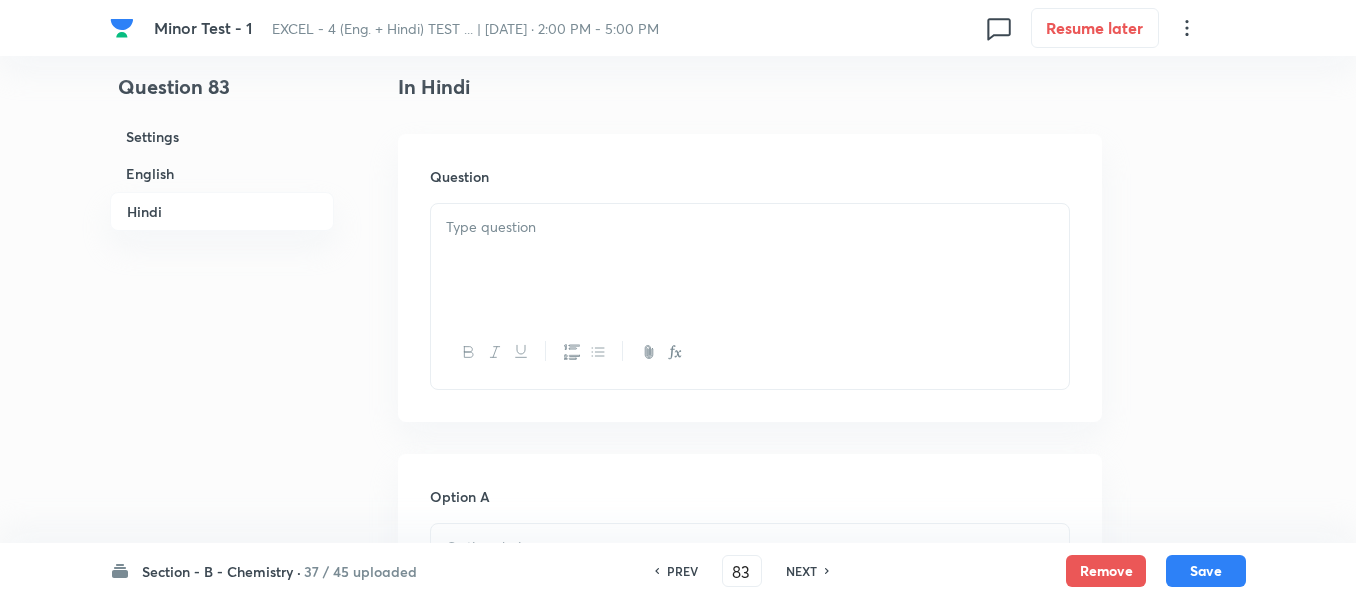click at bounding box center (750, 227) 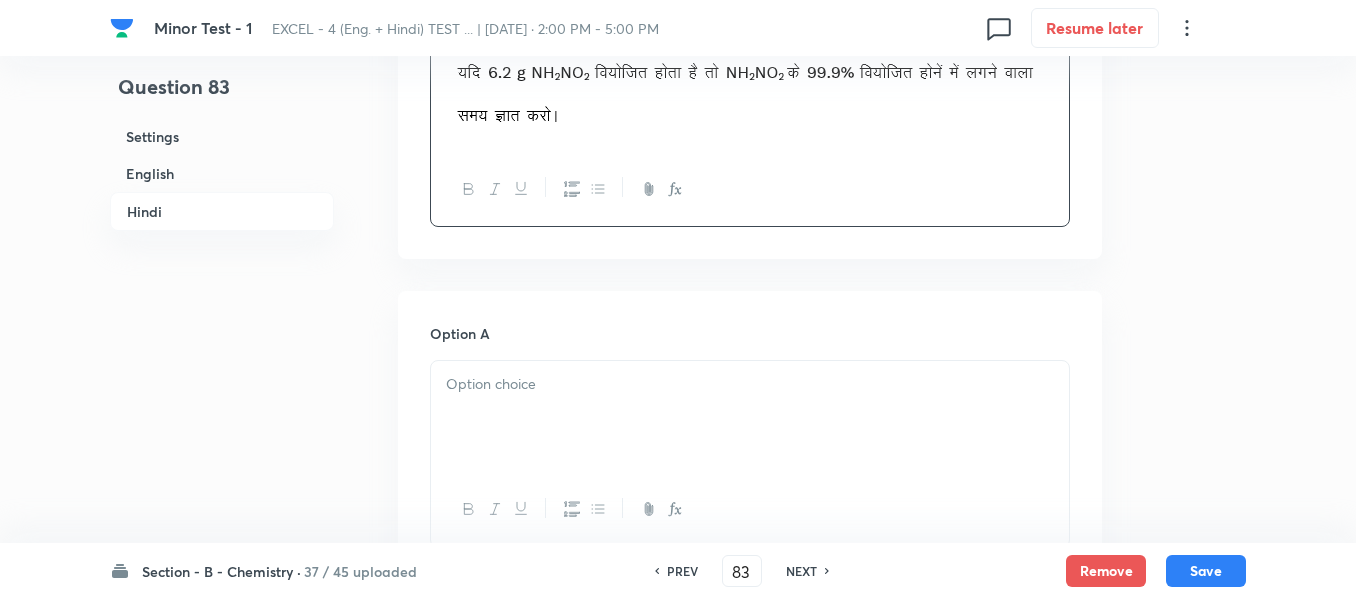 scroll, scrollTop: 3050, scrollLeft: 0, axis: vertical 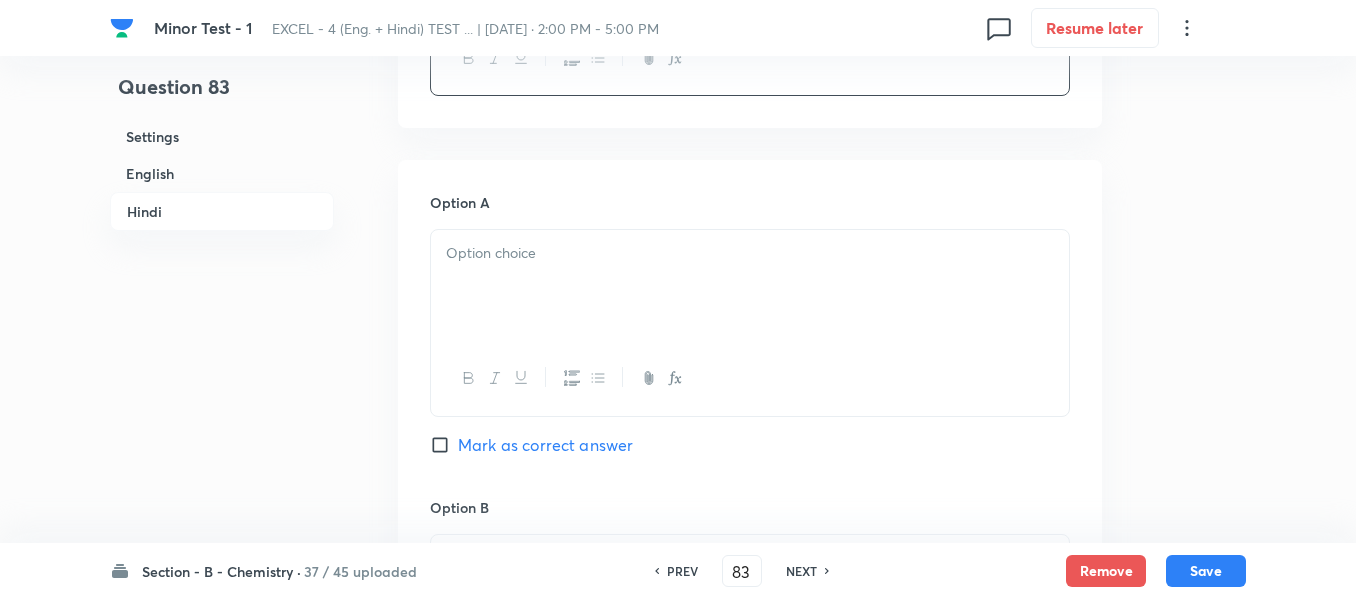 click at bounding box center (750, 253) 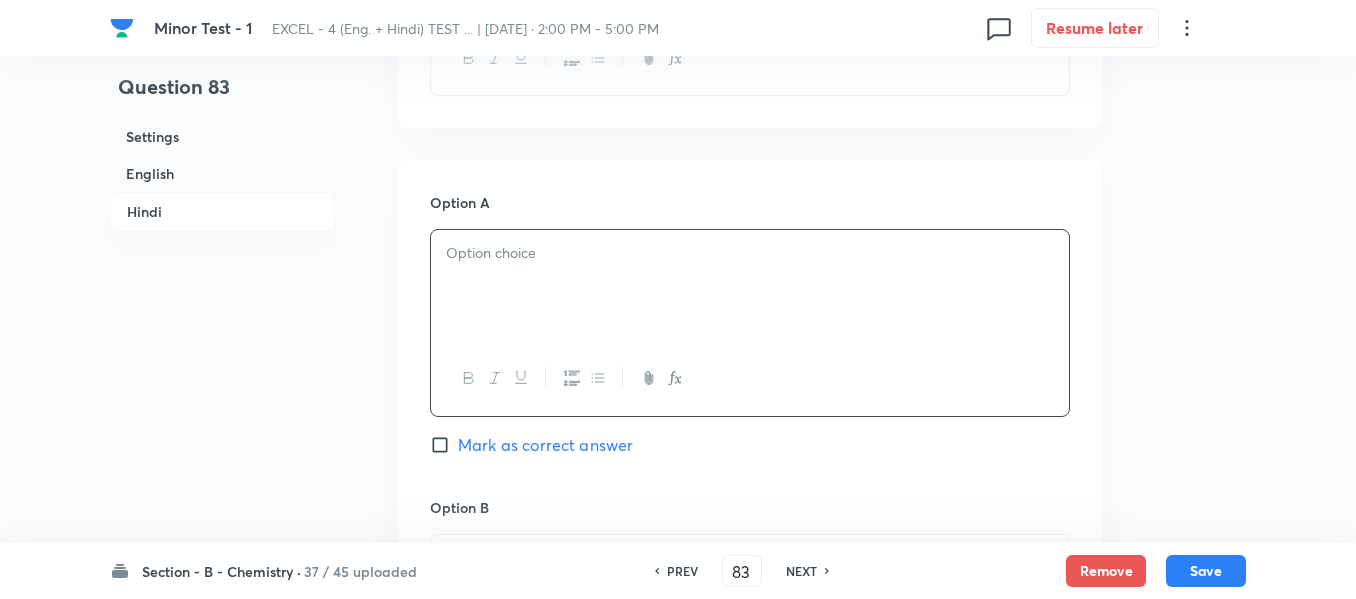 click at bounding box center (750, 286) 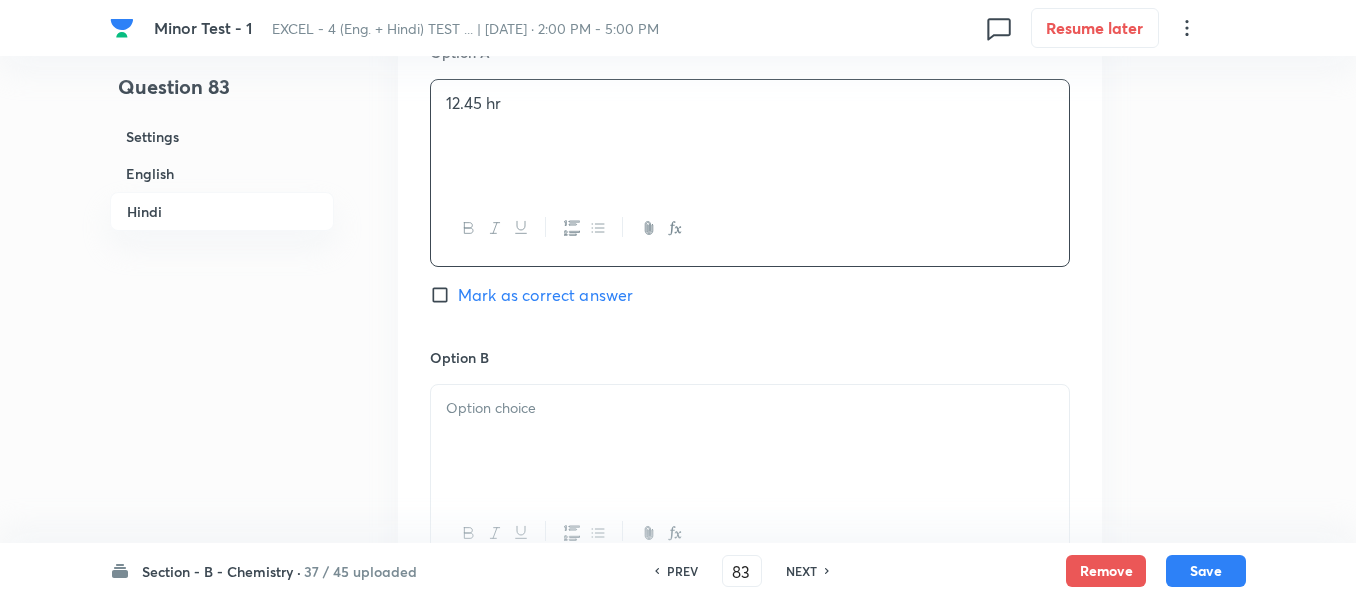 scroll, scrollTop: 3250, scrollLeft: 0, axis: vertical 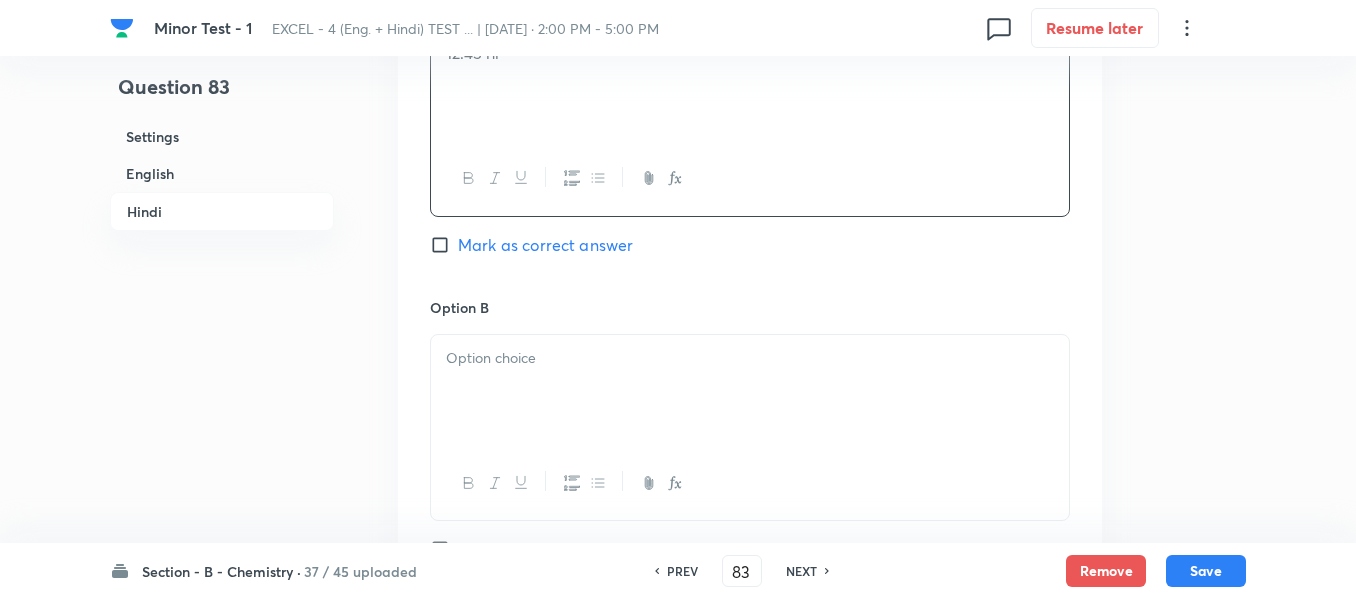 click at bounding box center [750, 358] 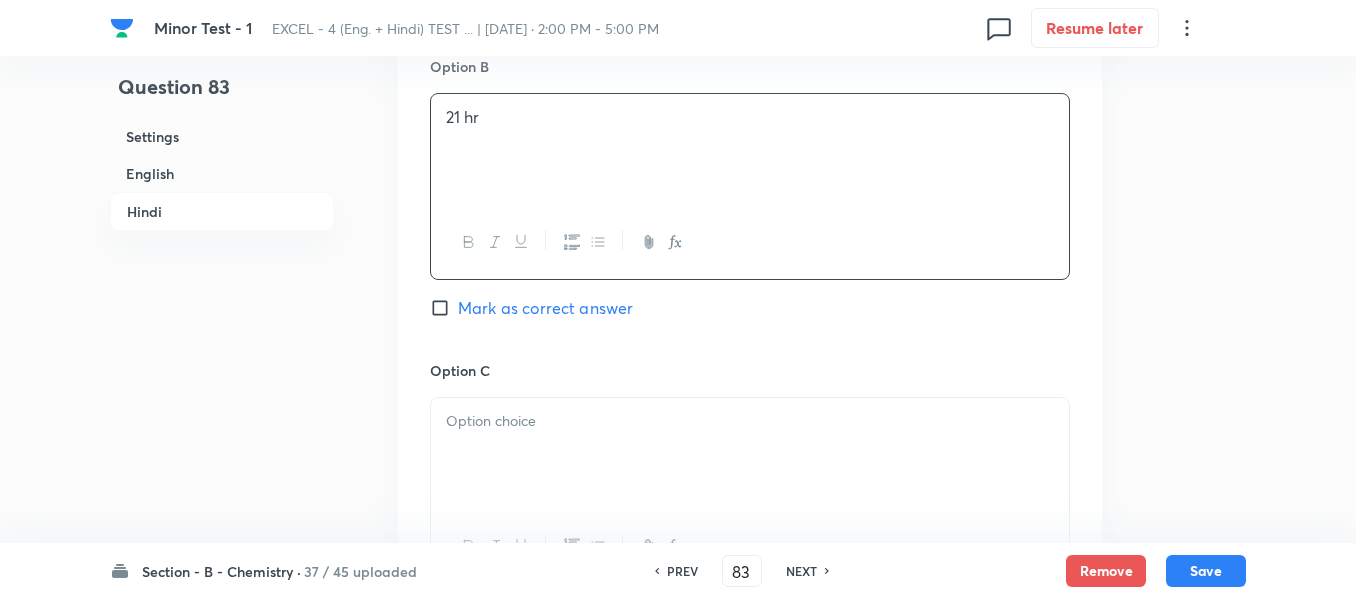 scroll, scrollTop: 3650, scrollLeft: 0, axis: vertical 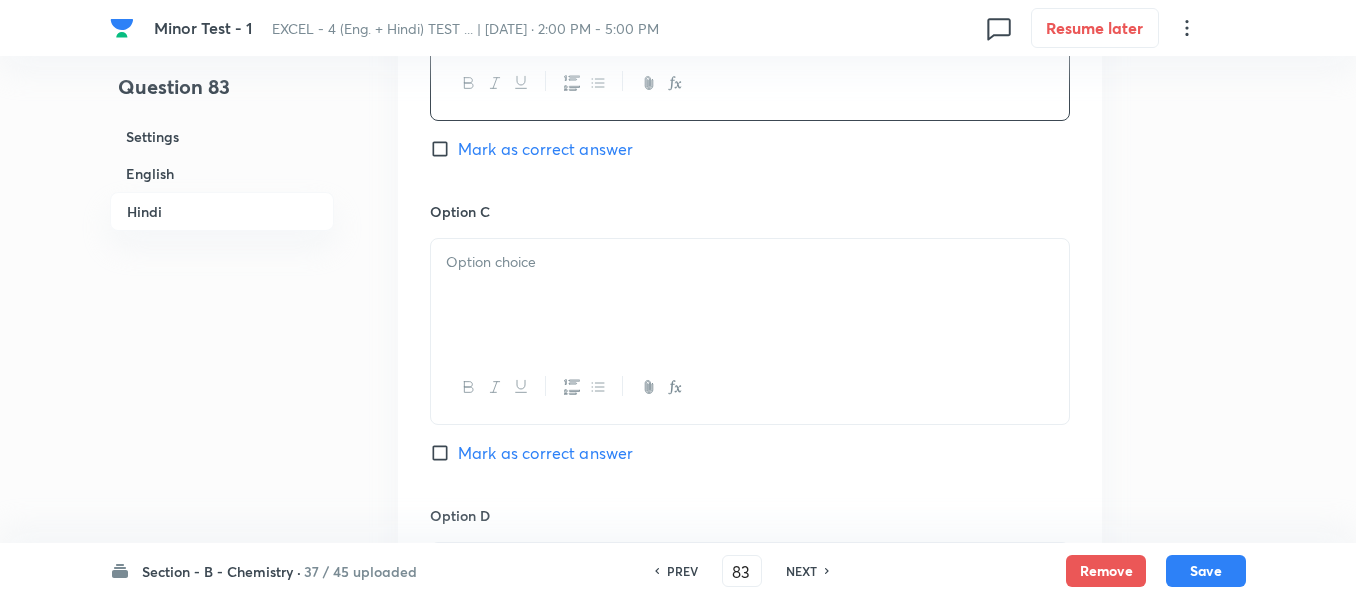 click at bounding box center [750, 295] 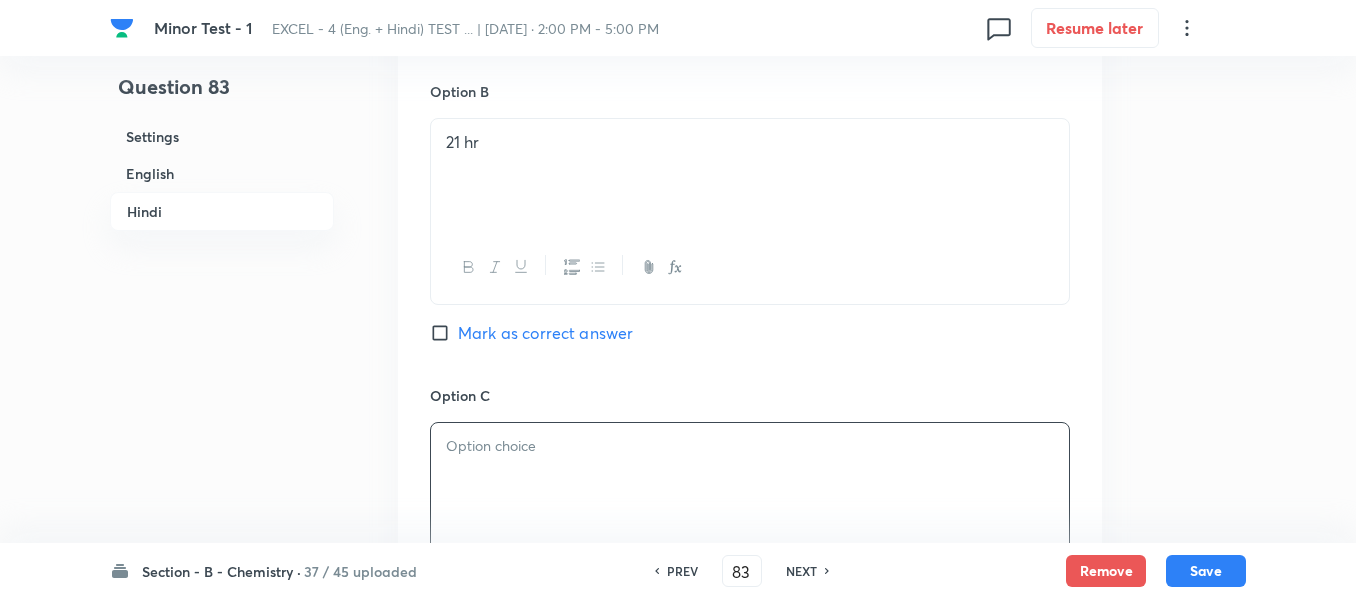 scroll, scrollTop: 3450, scrollLeft: 0, axis: vertical 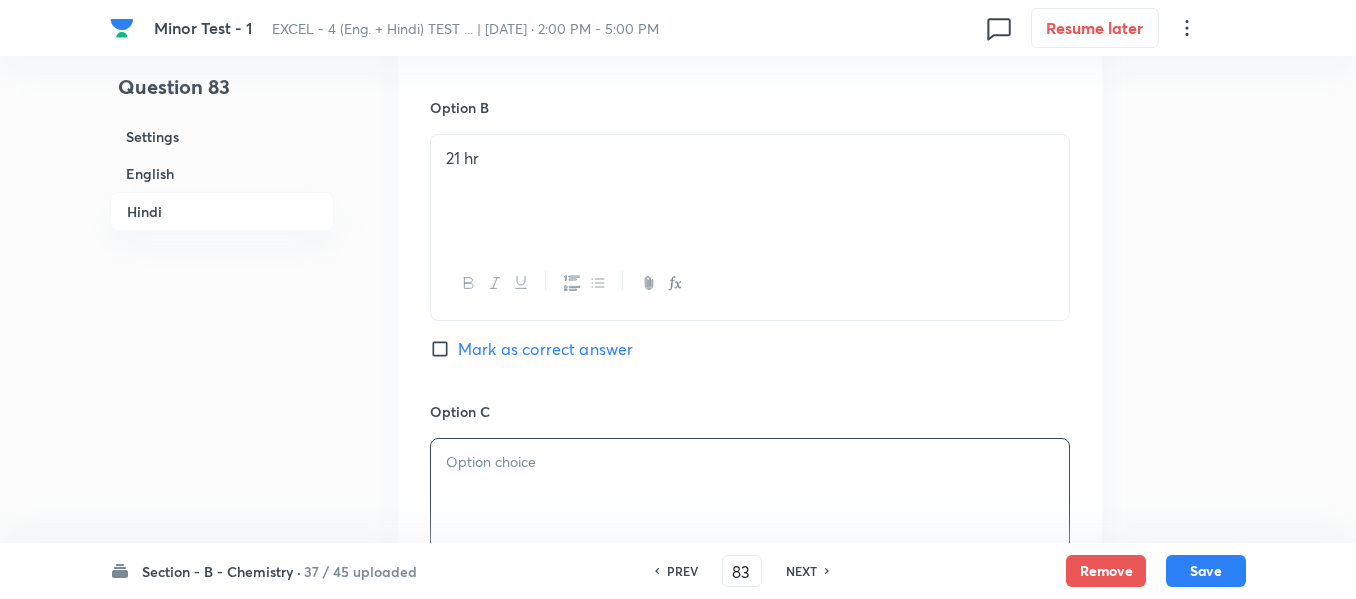 click on "English" at bounding box center (222, 173) 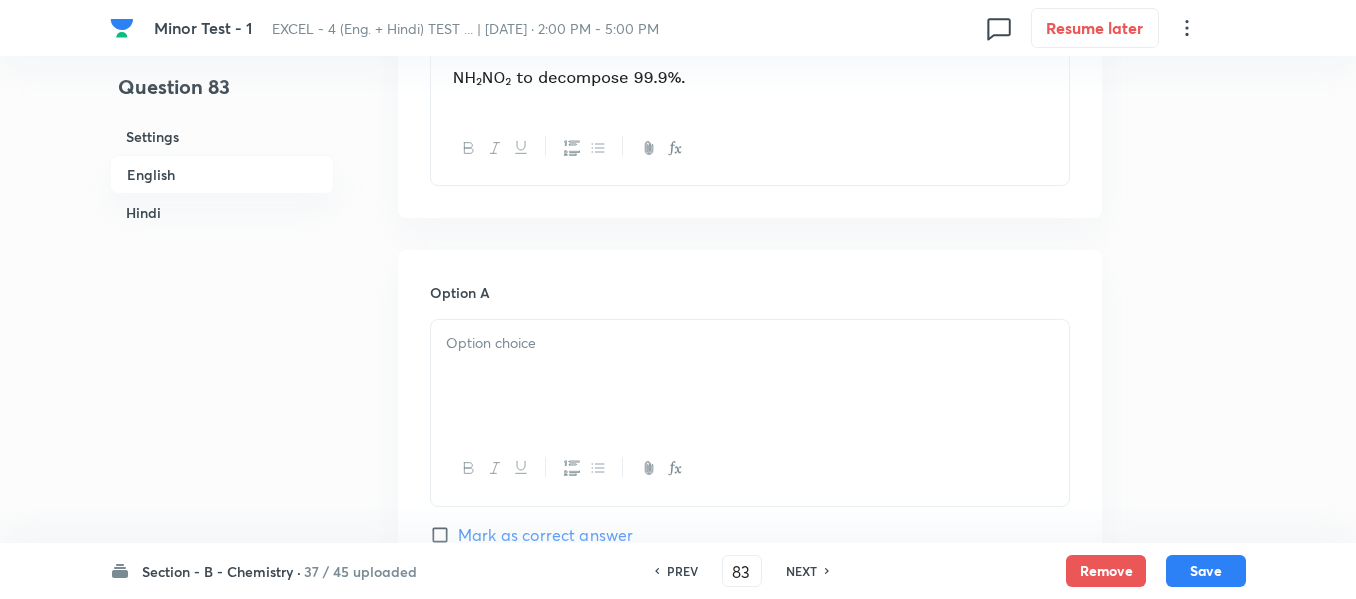 scroll, scrollTop: 916, scrollLeft: 0, axis: vertical 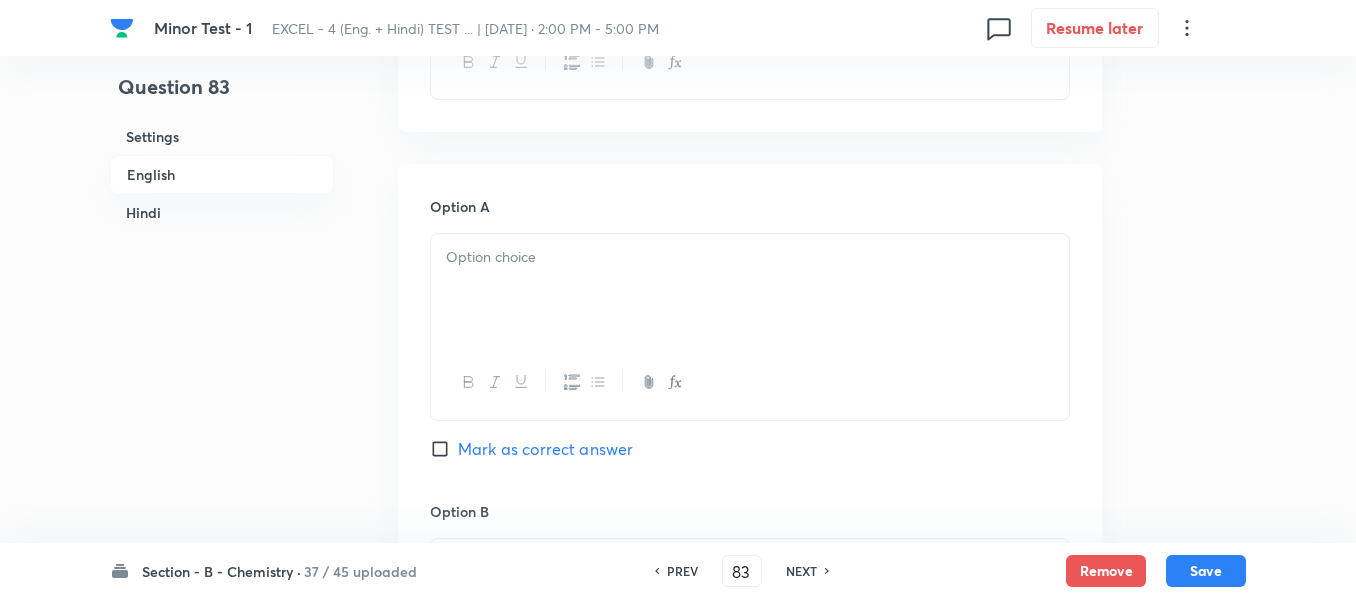 click at bounding box center [750, 290] 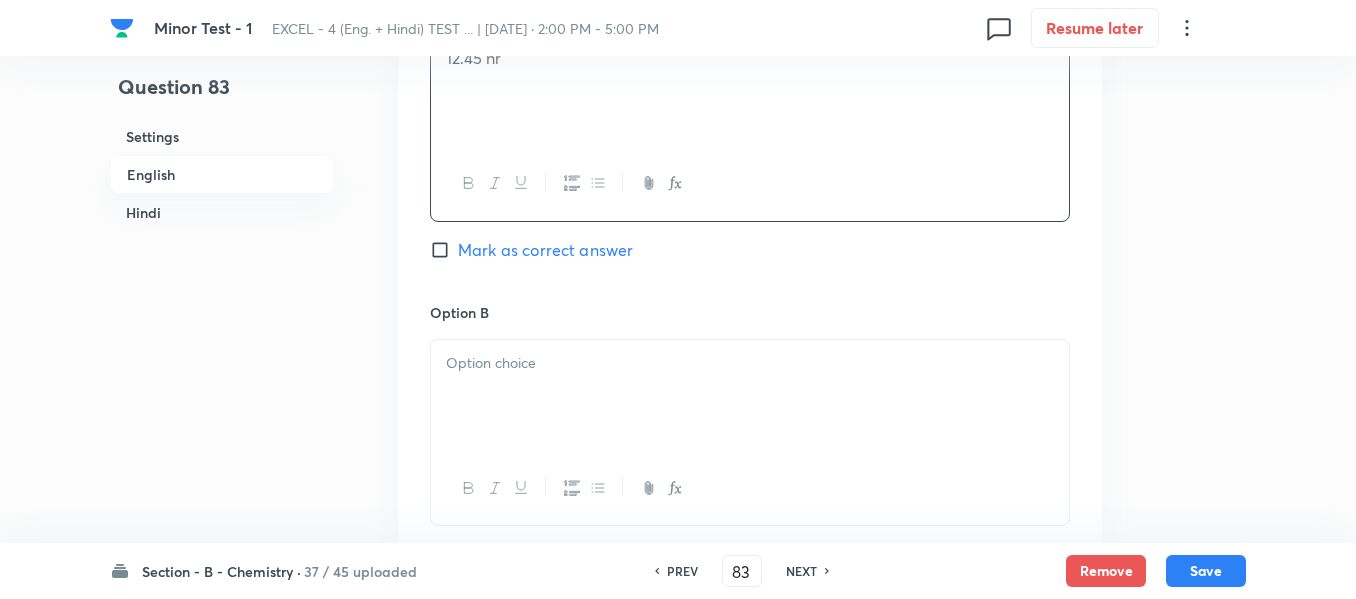 scroll, scrollTop: 1116, scrollLeft: 0, axis: vertical 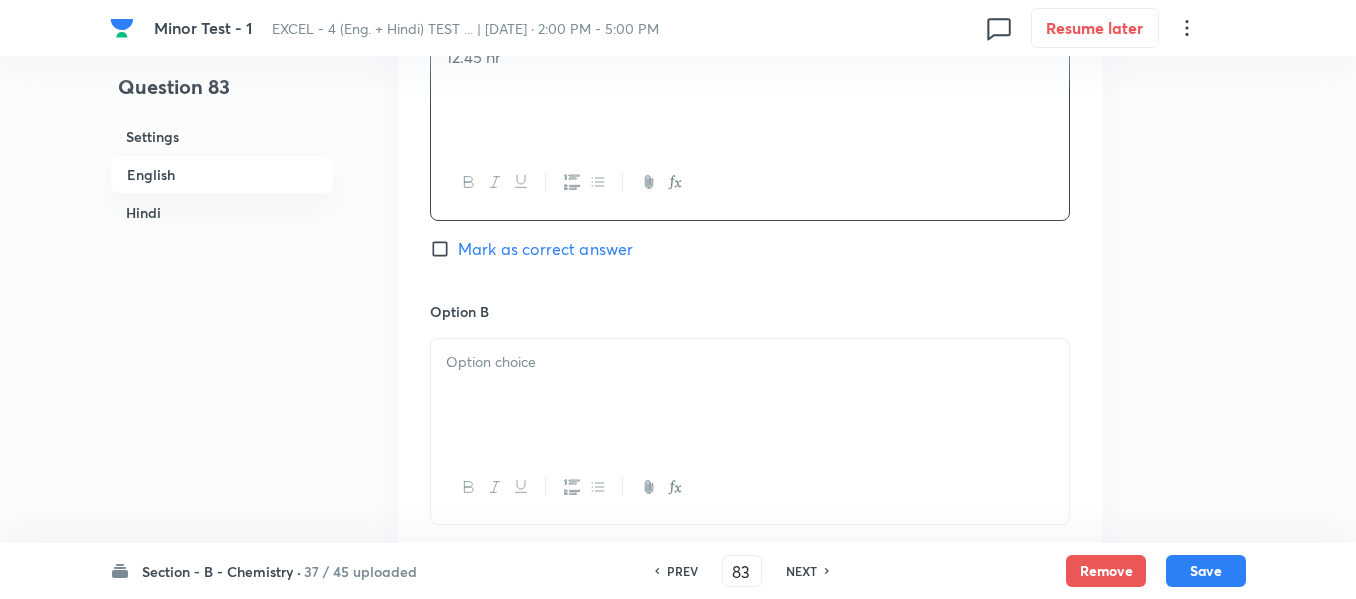 click at bounding box center [750, 362] 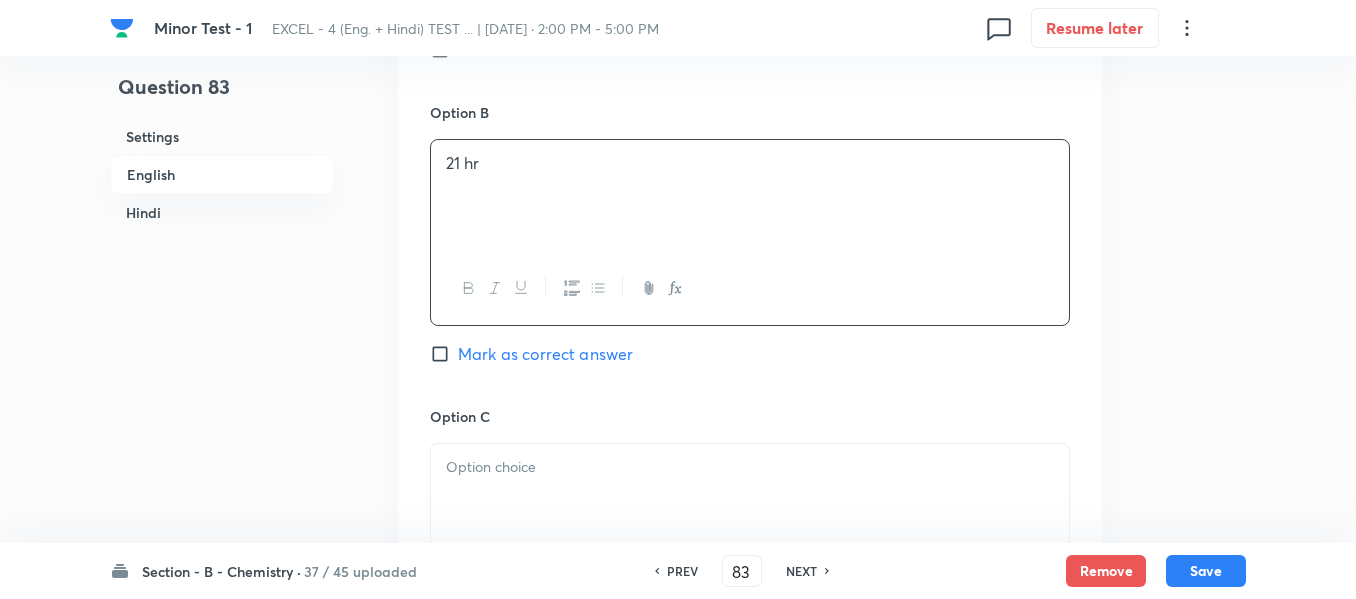 scroll, scrollTop: 1316, scrollLeft: 0, axis: vertical 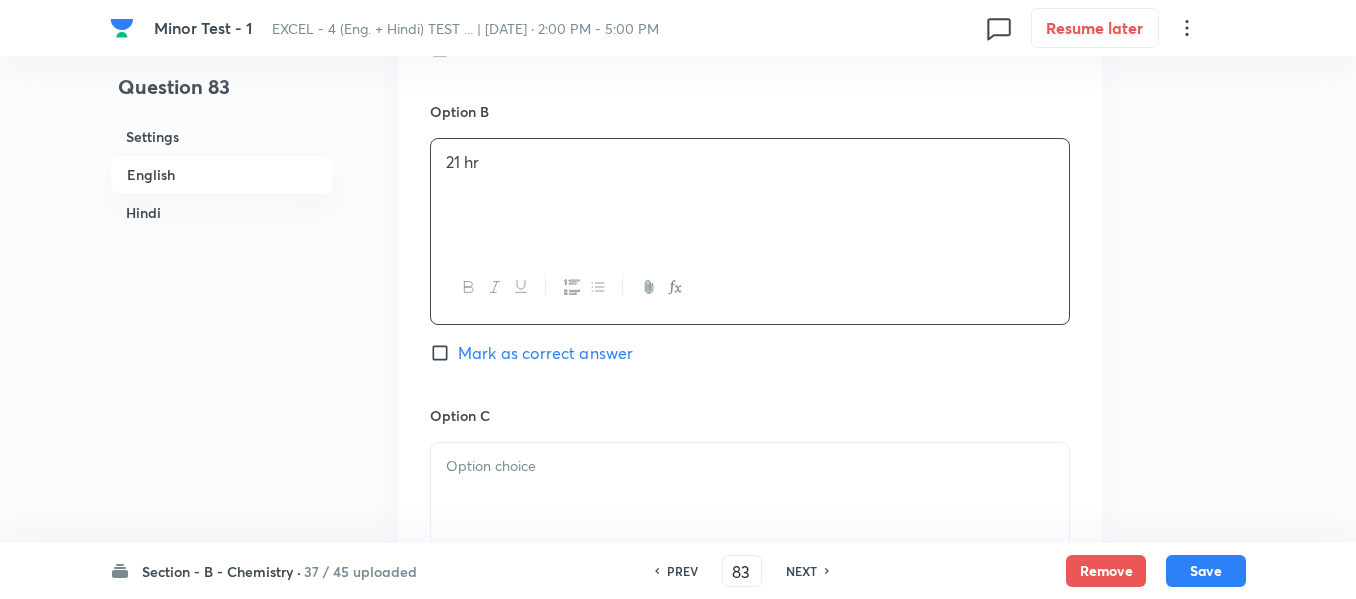 click at bounding box center [750, 466] 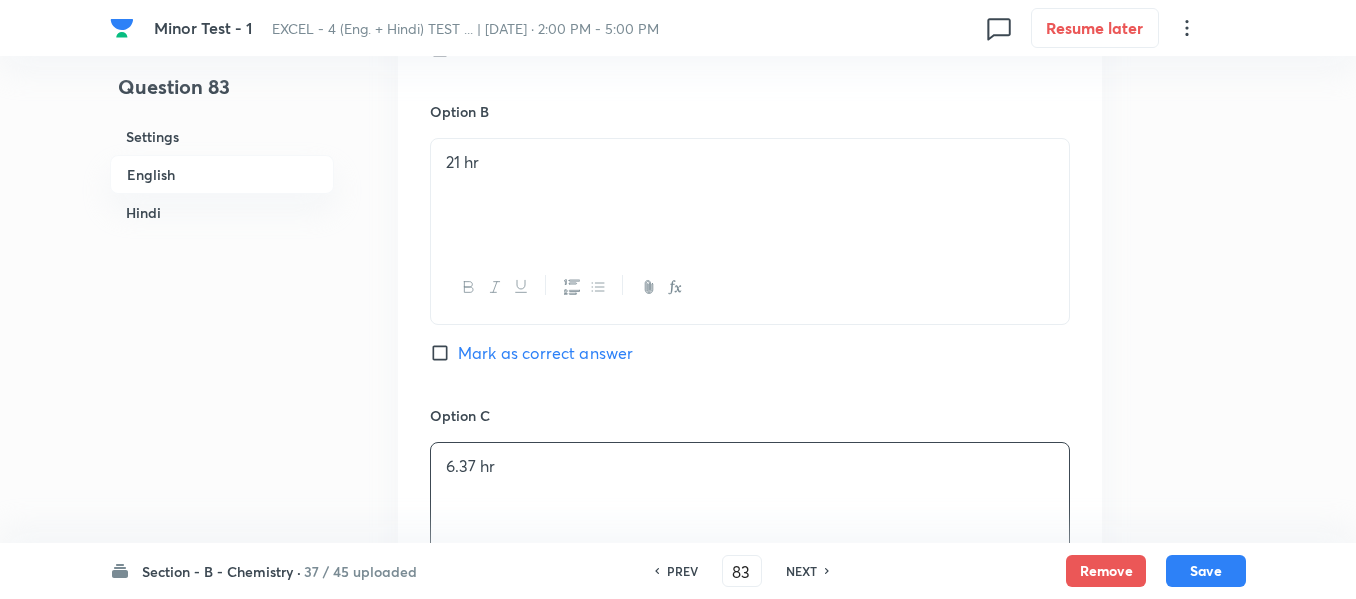 click on "Hindi" at bounding box center [222, 212] 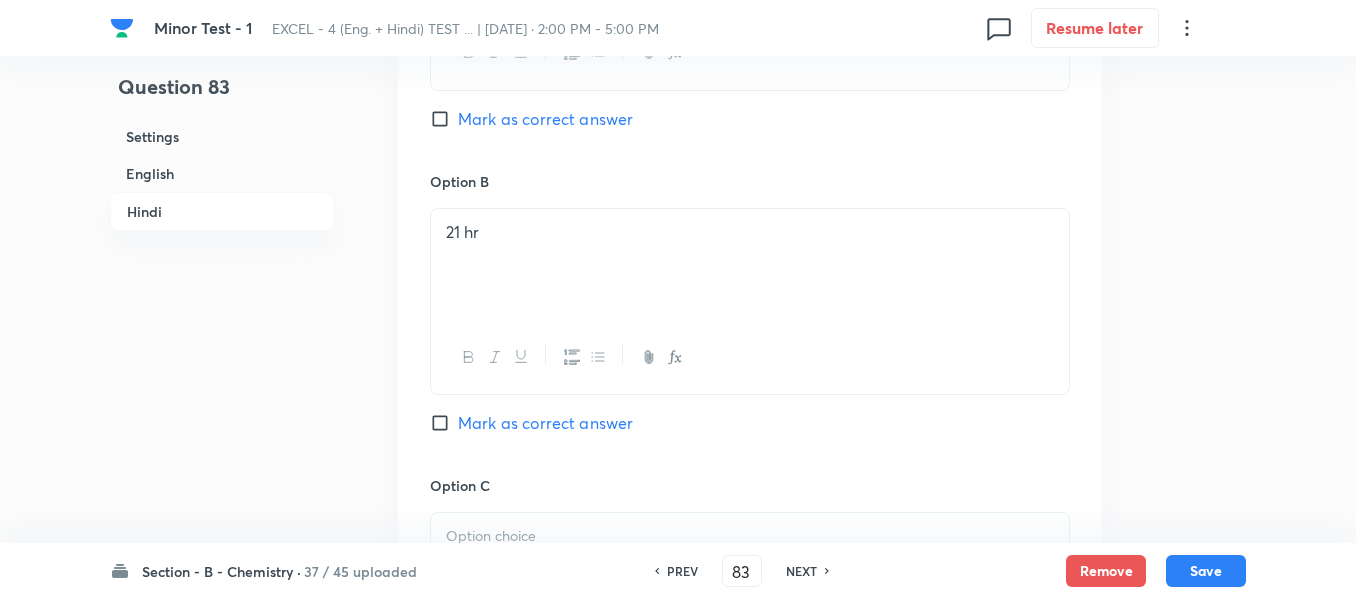 scroll, scrollTop: 3450, scrollLeft: 0, axis: vertical 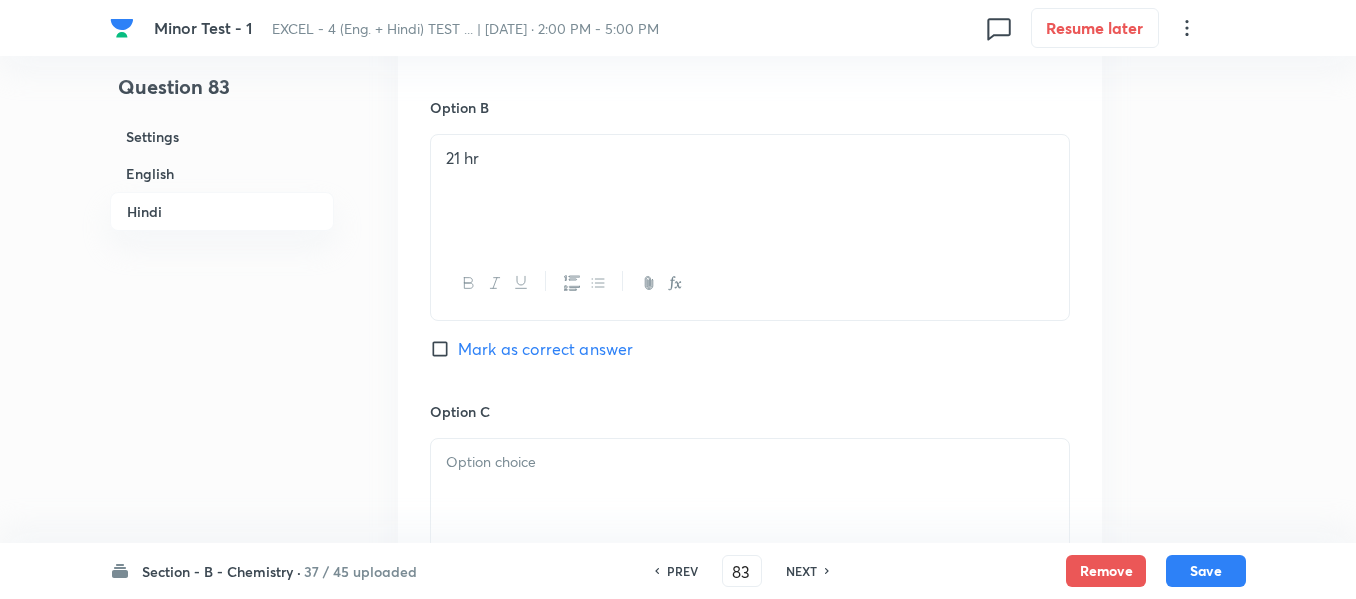 click at bounding box center (750, 462) 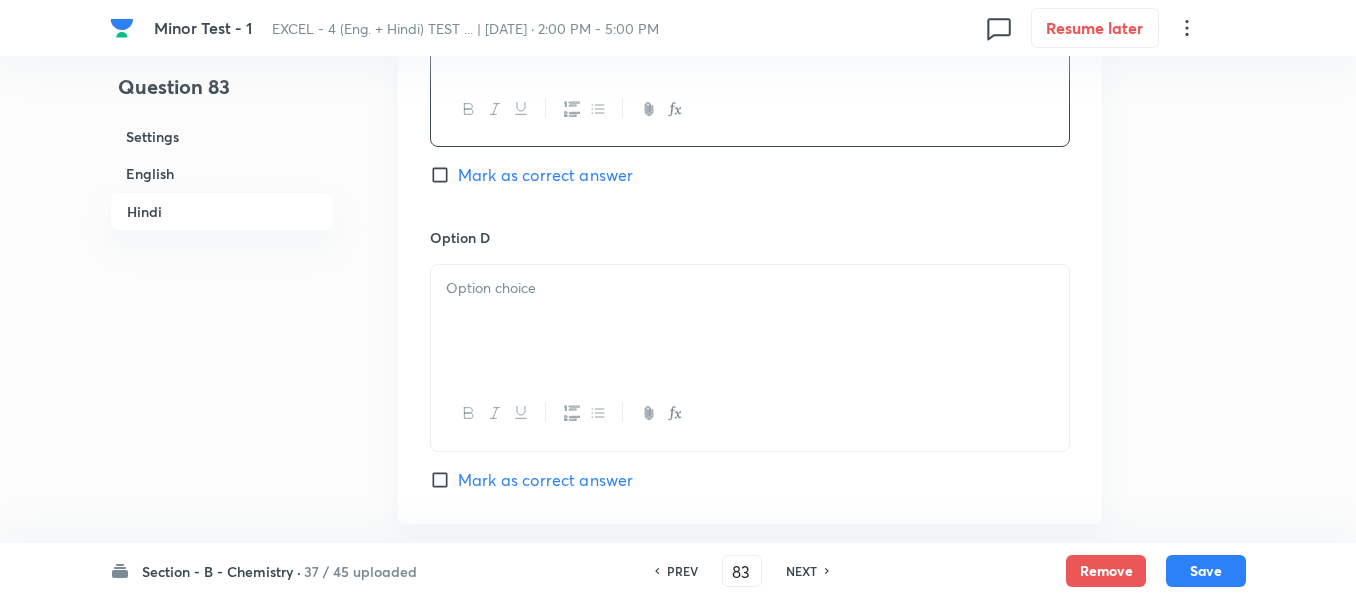 scroll, scrollTop: 3950, scrollLeft: 0, axis: vertical 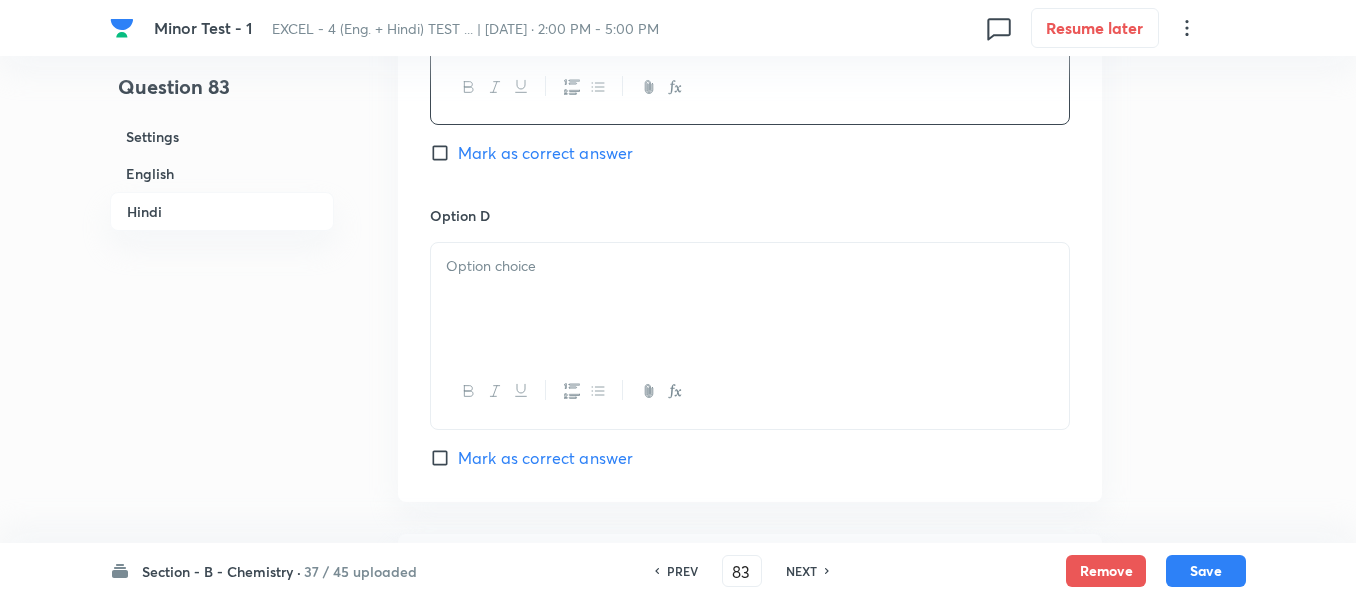 click at bounding box center [750, 299] 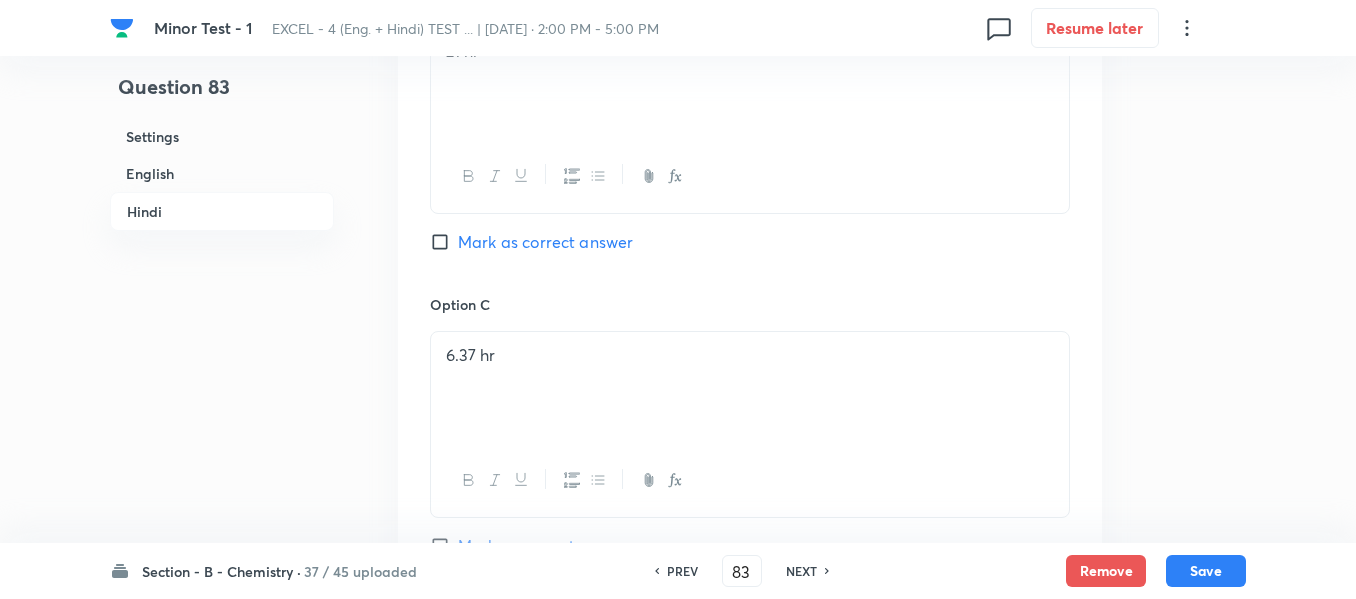 scroll, scrollTop: 3550, scrollLeft: 0, axis: vertical 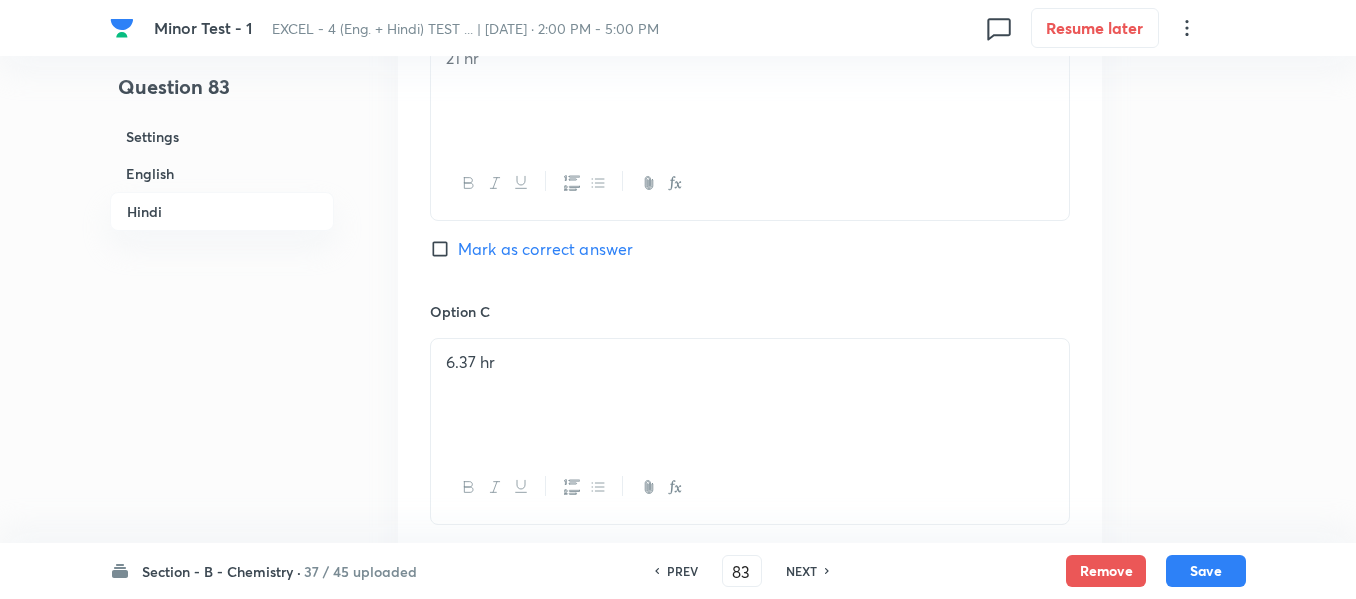 click on "Mark as correct answer" at bounding box center [444, 249] 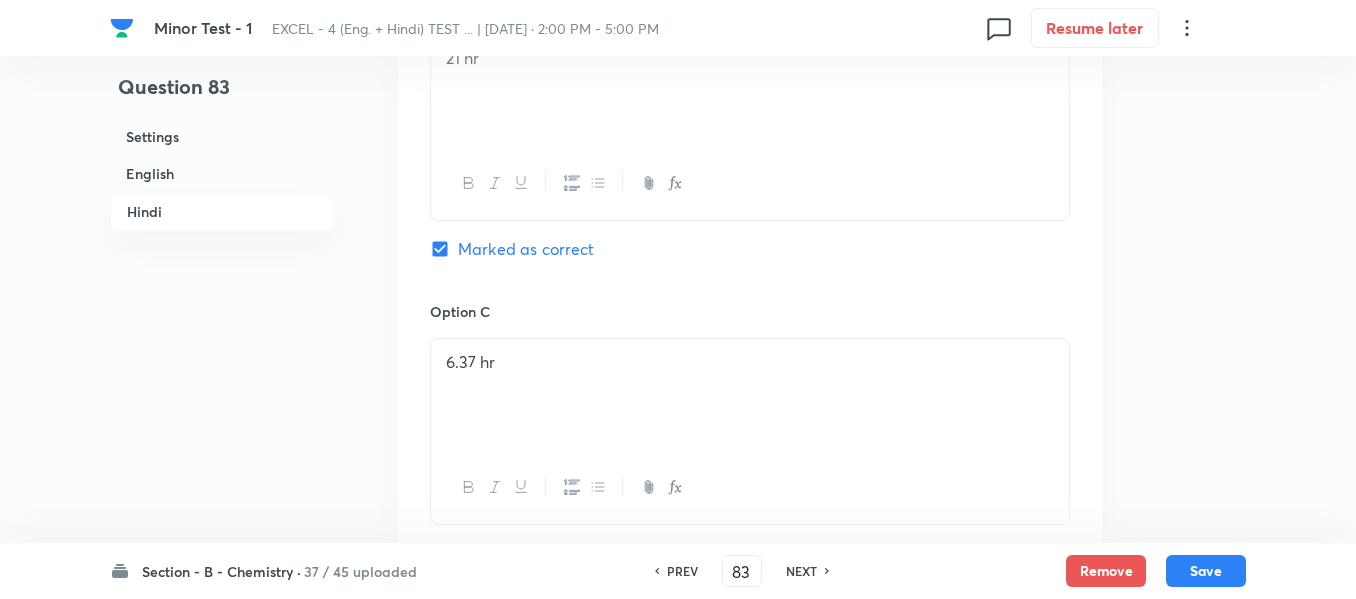 click on "English" at bounding box center (222, 173) 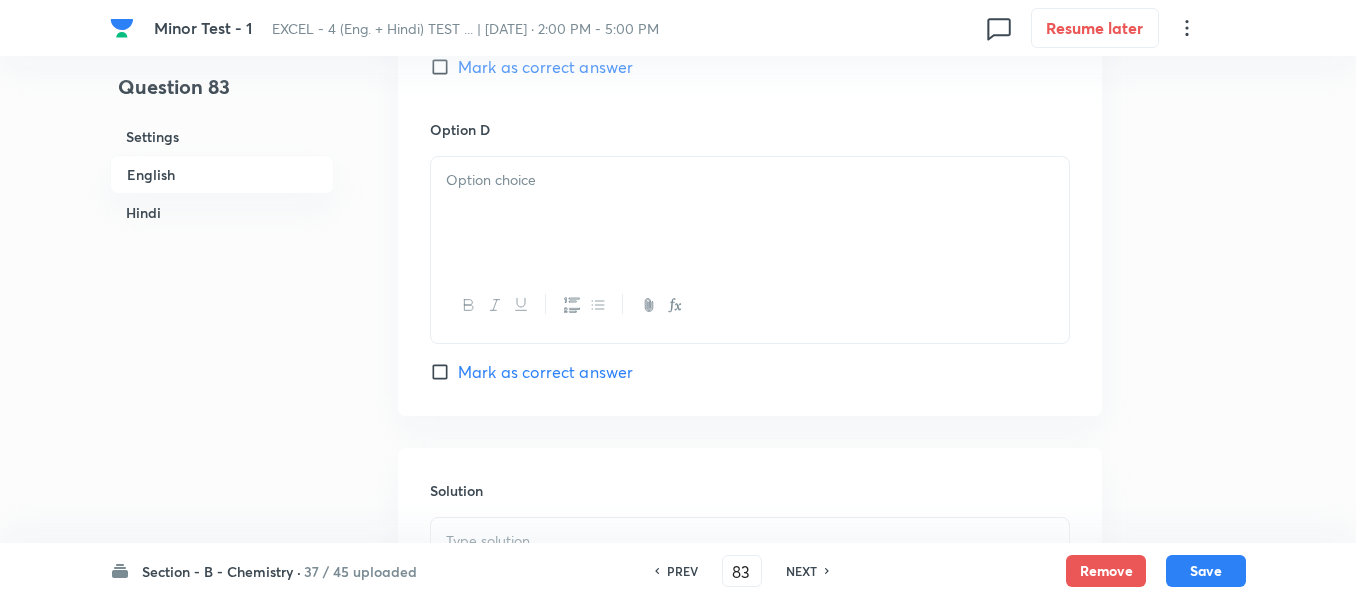 scroll, scrollTop: 1916, scrollLeft: 0, axis: vertical 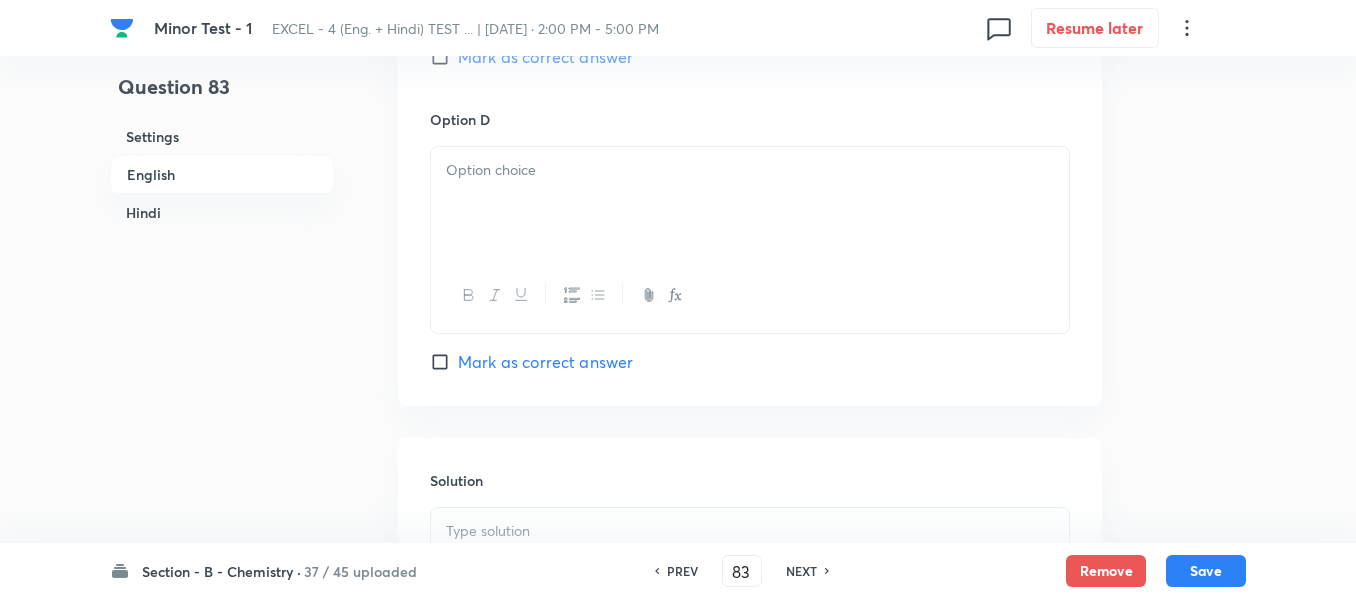 click at bounding box center [750, 203] 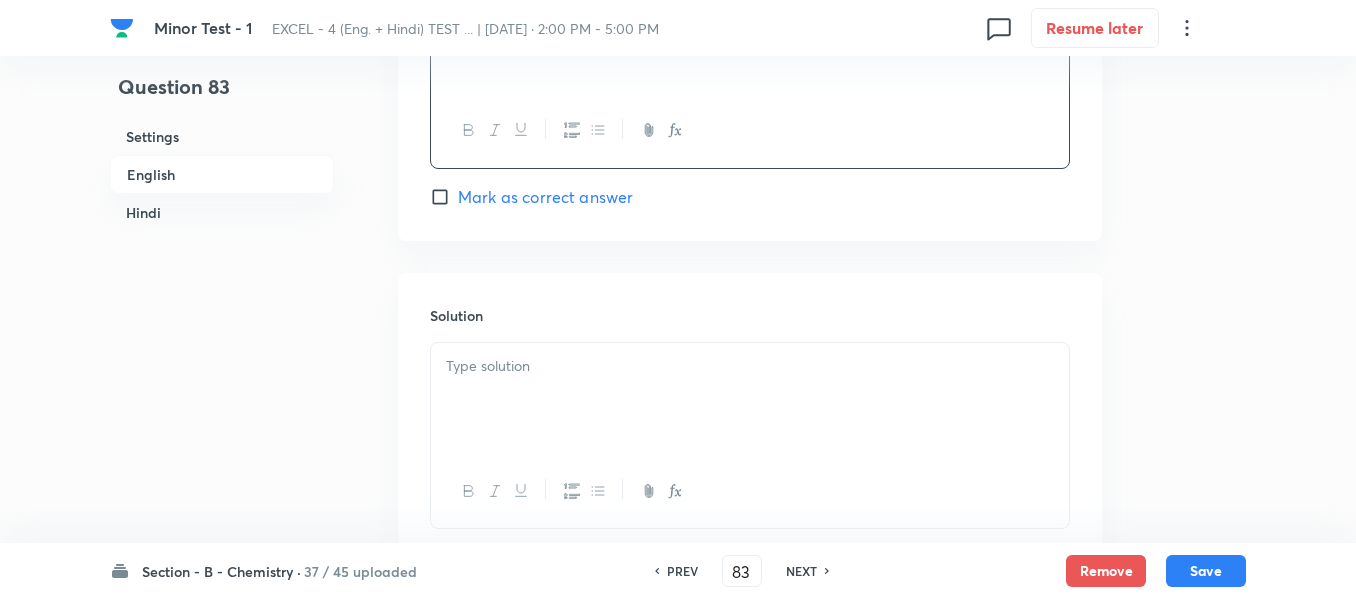 scroll, scrollTop: 2116, scrollLeft: 0, axis: vertical 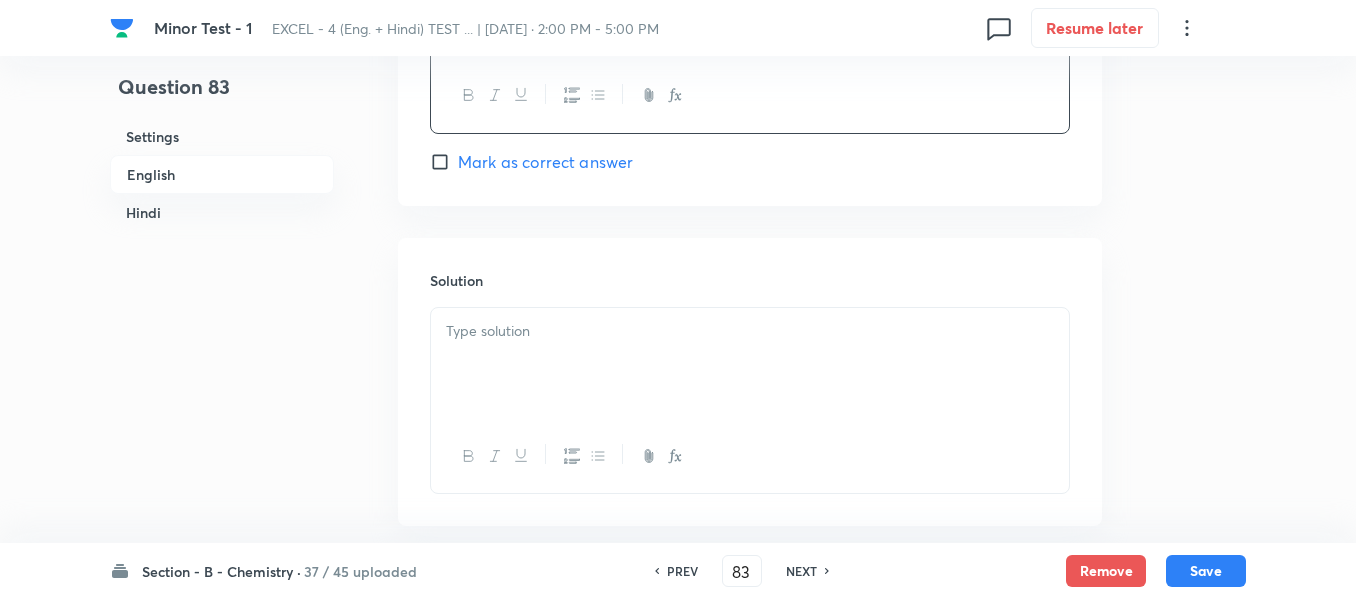 click at bounding box center (750, 331) 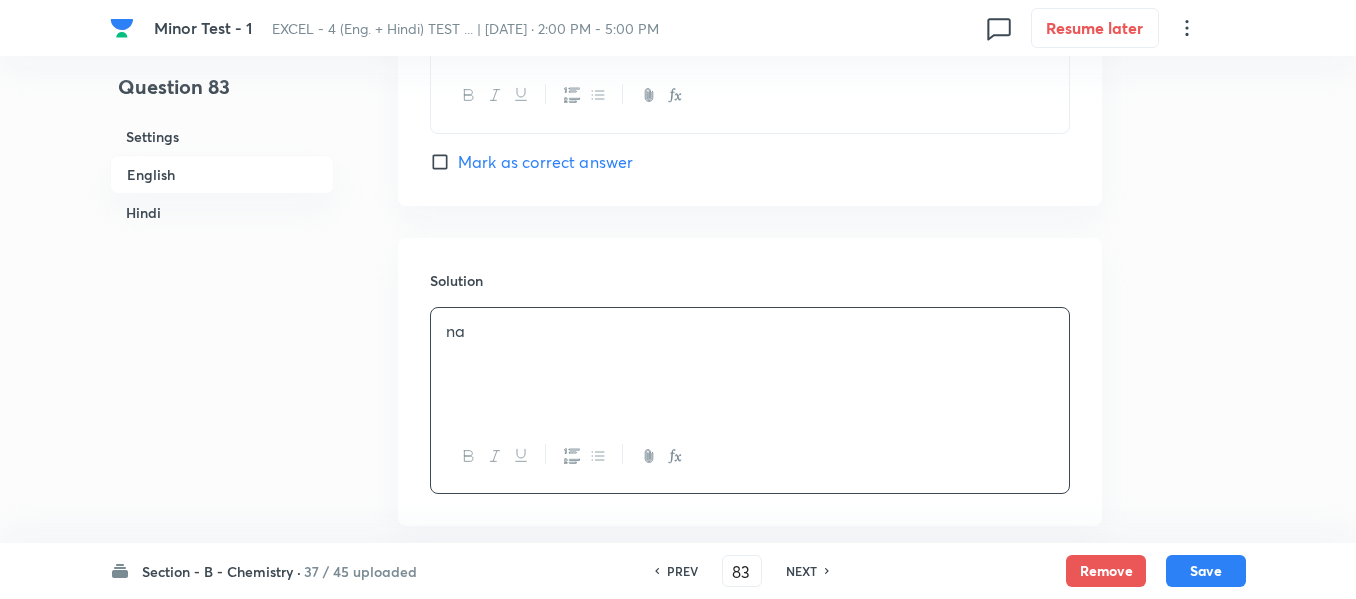 click on "Hindi" at bounding box center (222, 212) 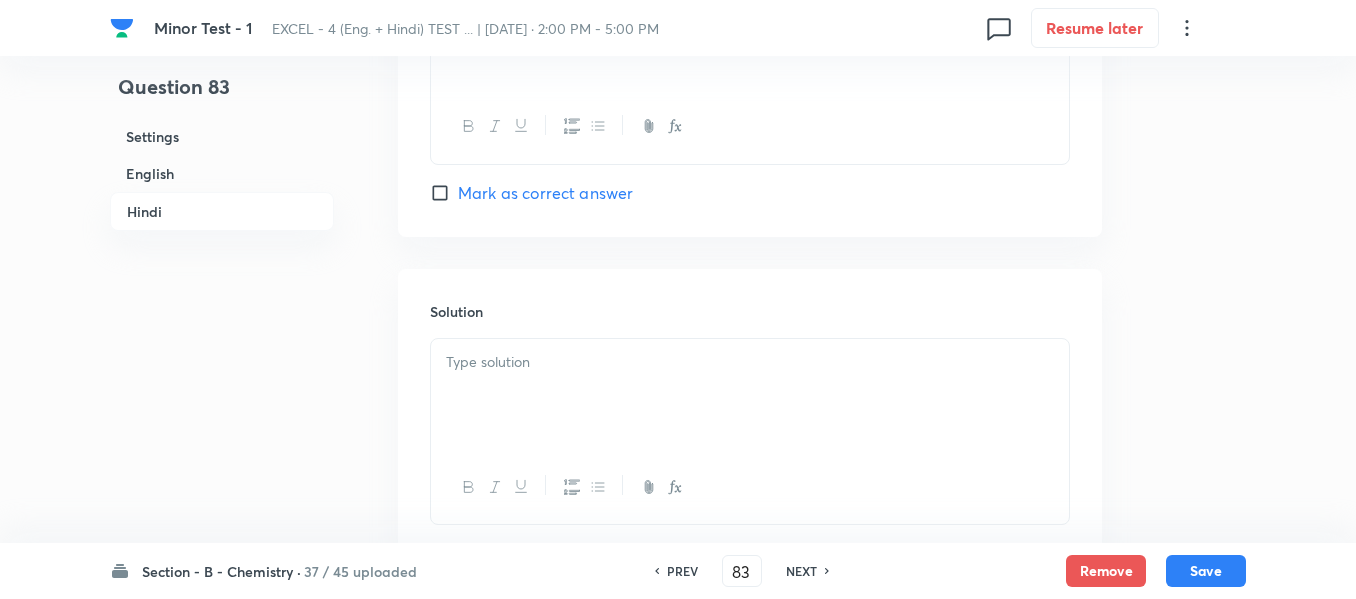 scroll, scrollTop: 4250, scrollLeft: 0, axis: vertical 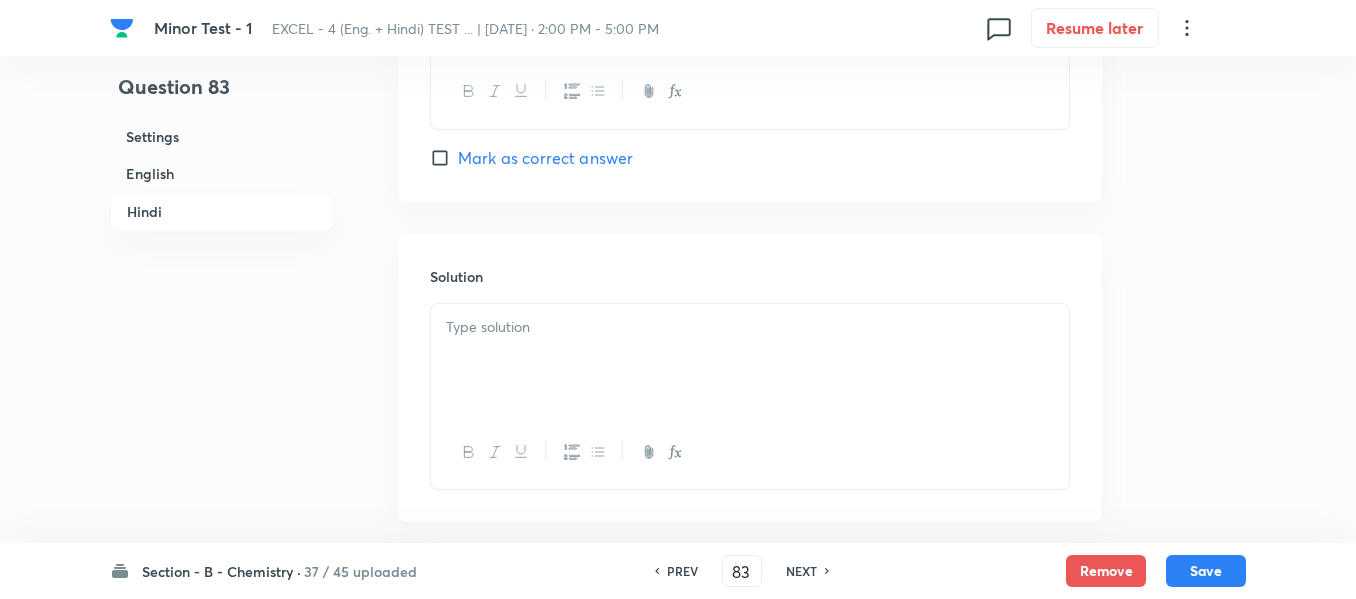 click at bounding box center (750, 327) 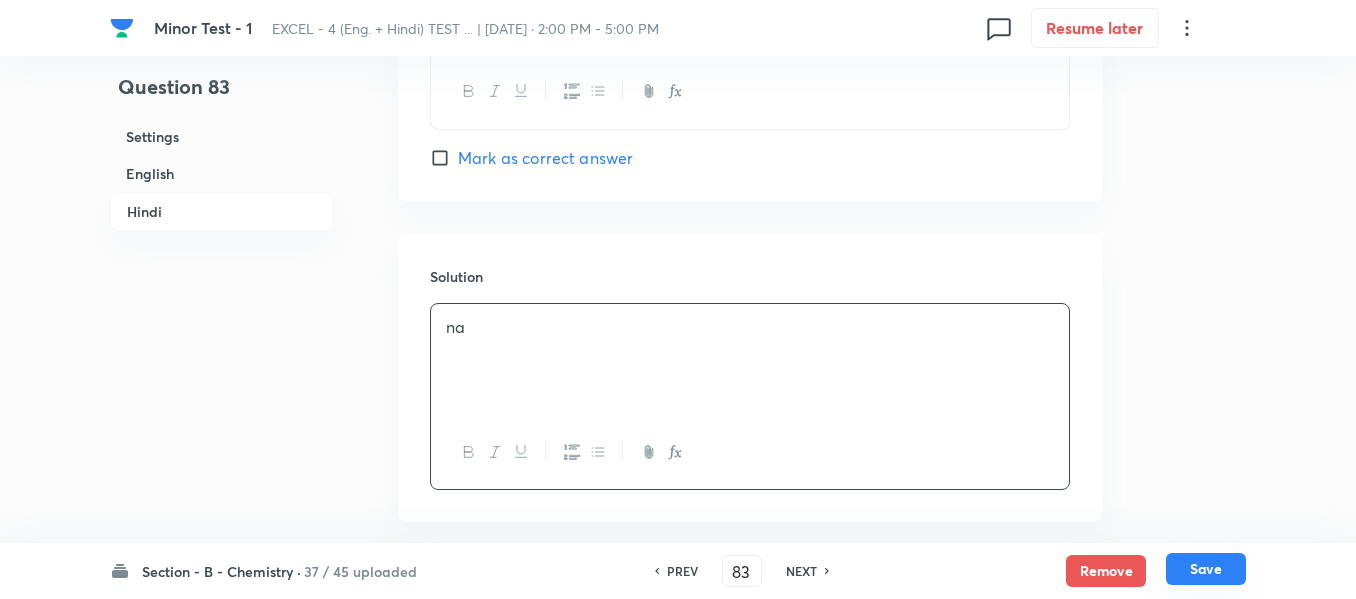 click on "Save" at bounding box center (1206, 569) 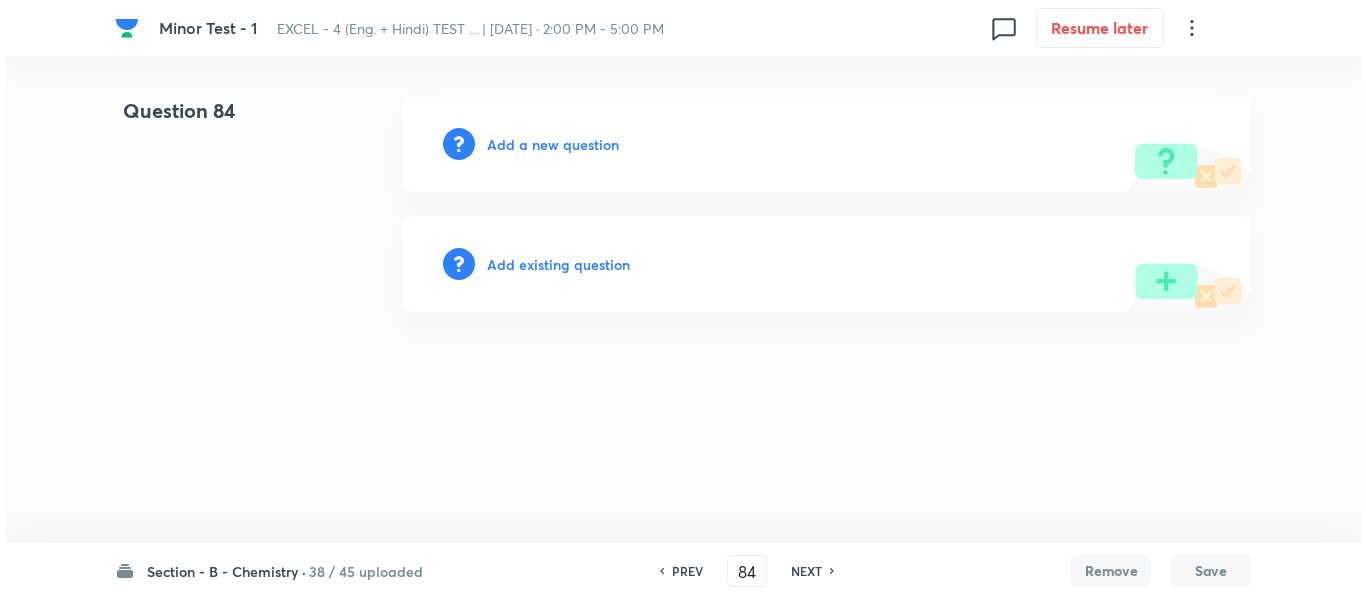 scroll, scrollTop: 0, scrollLeft: 0, axis: both 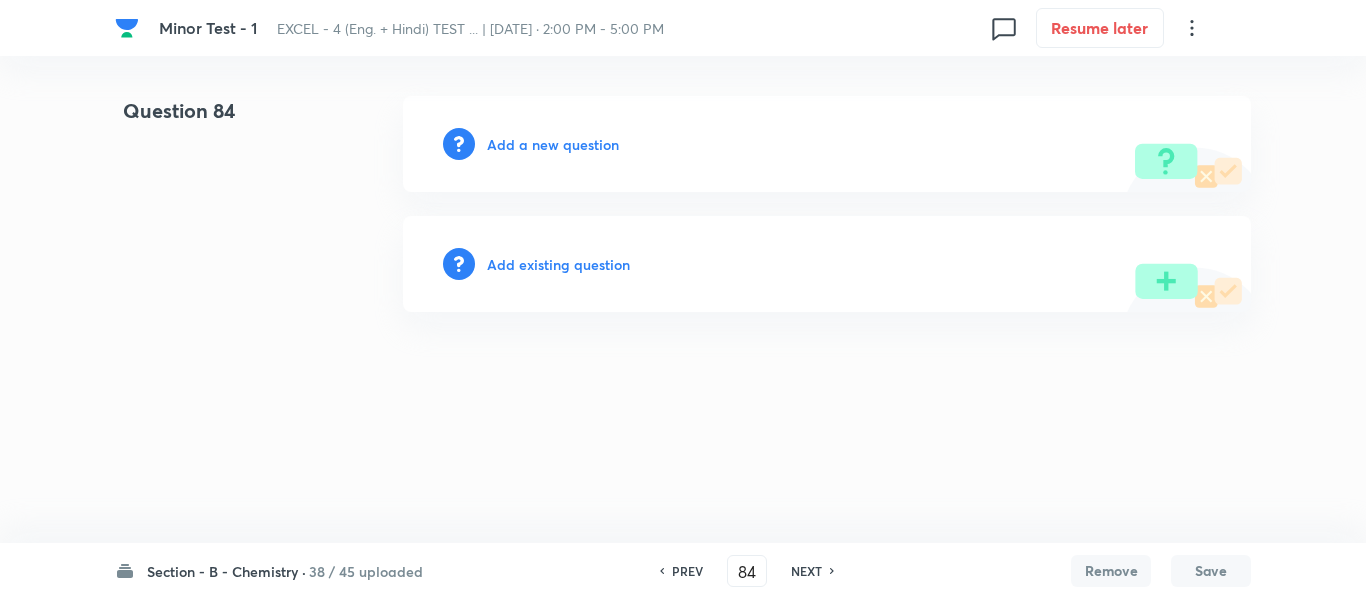 click on "Add a new question" at bounding box center [553, 144] 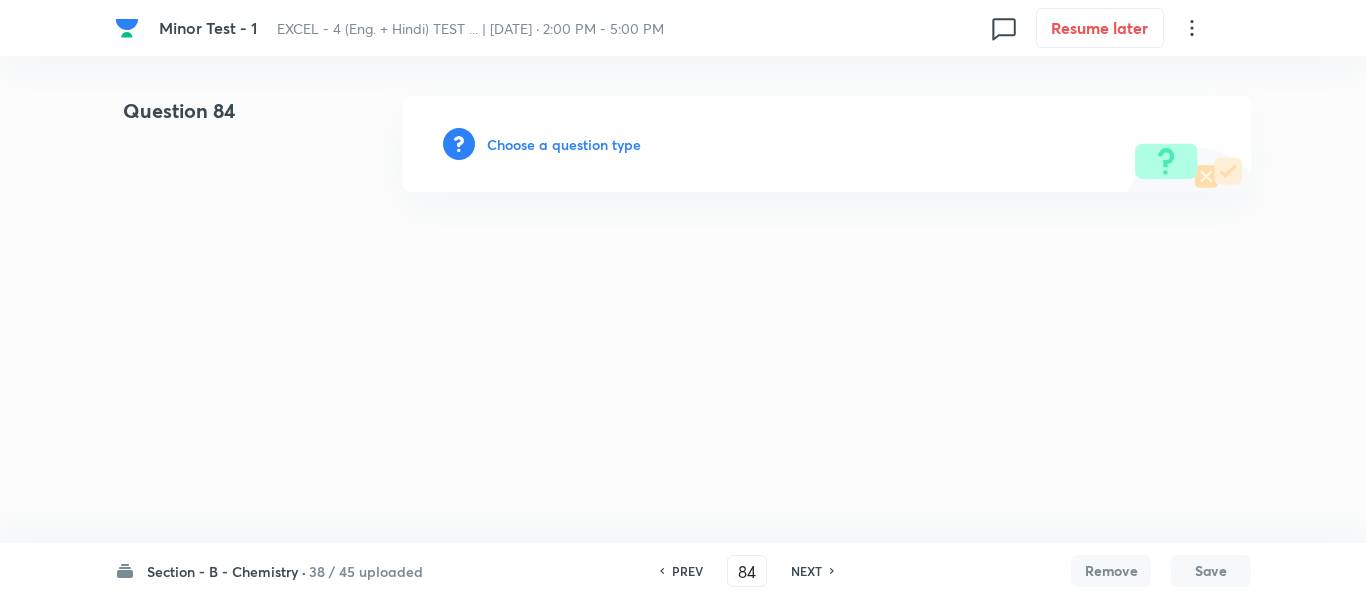 click on "Choose a question type" at bounding box center (564, 144) 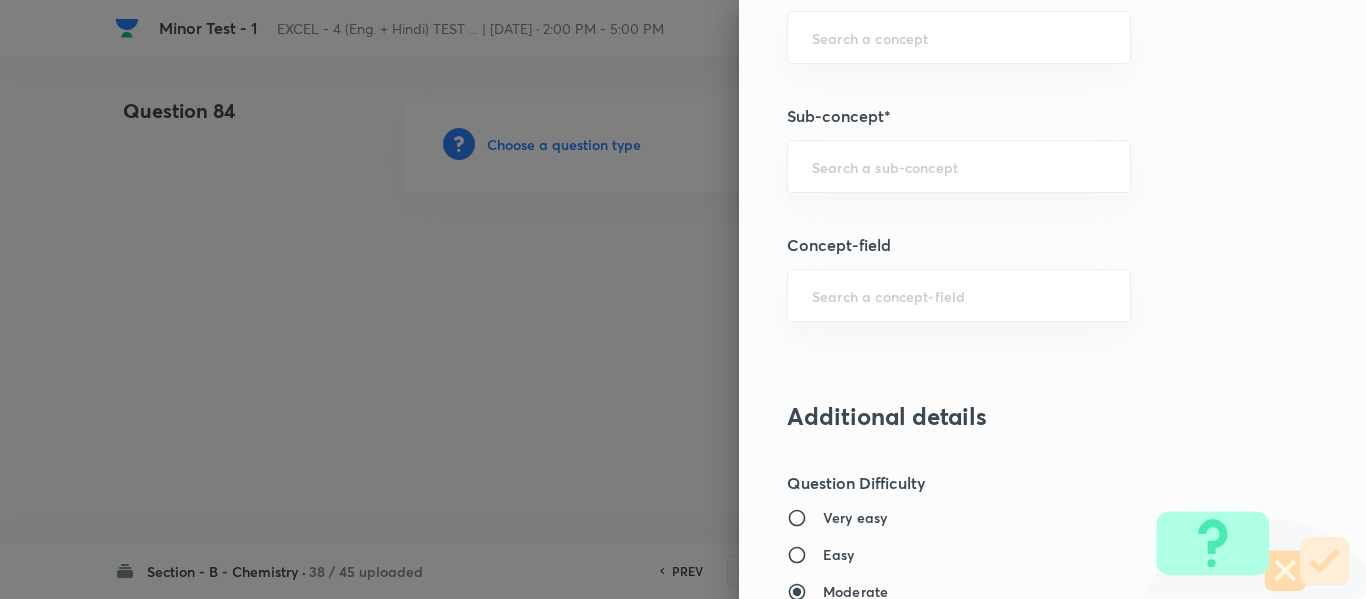 scroll, scrollTop: 1300, scrollLeft: 0, axis: vertical 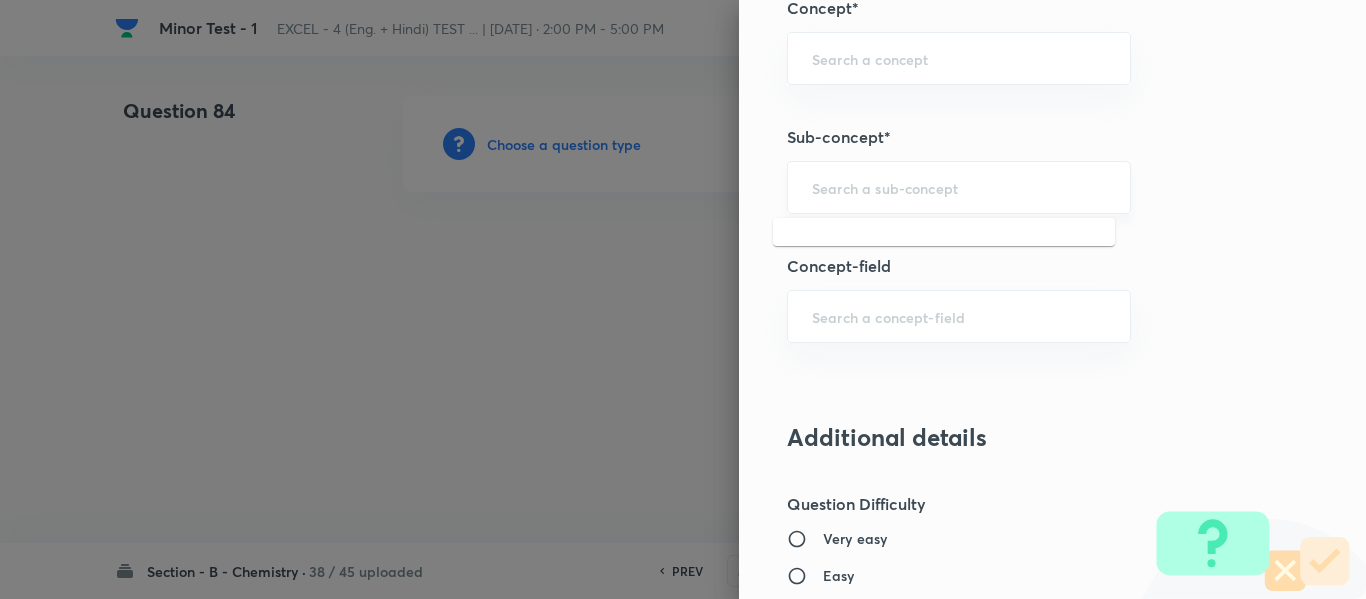 click at bounding box center (959, 187) 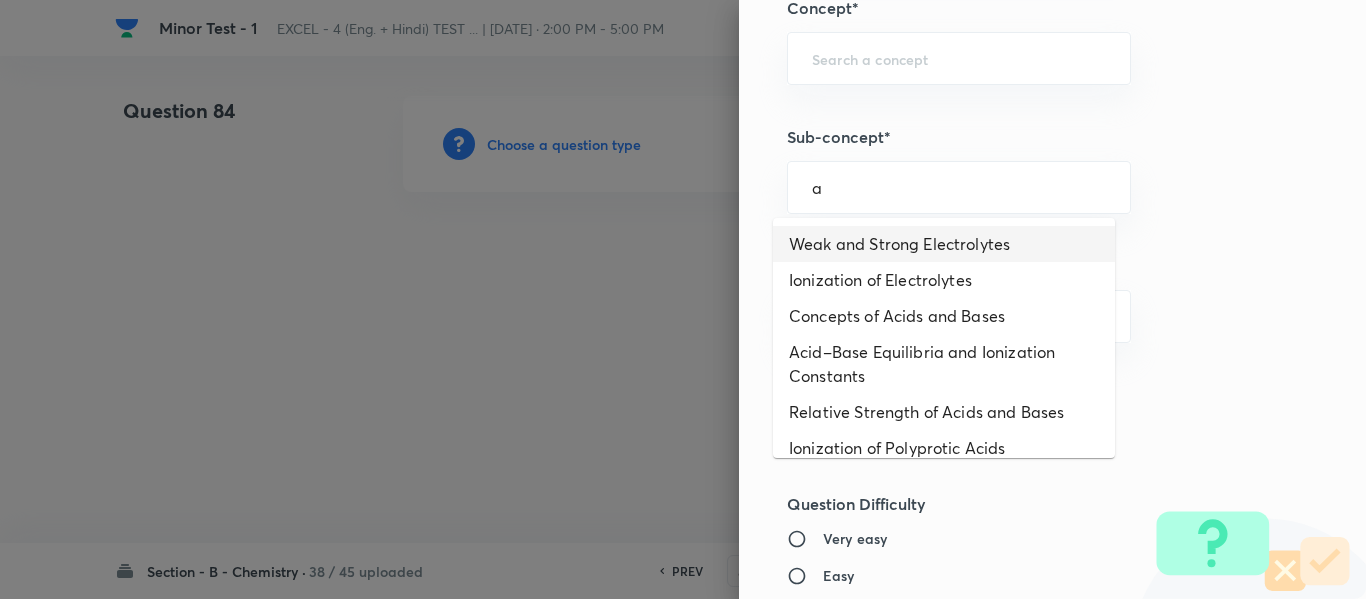 click on "Weak and Strong Electrolytes" at bounding box center (944, 244) 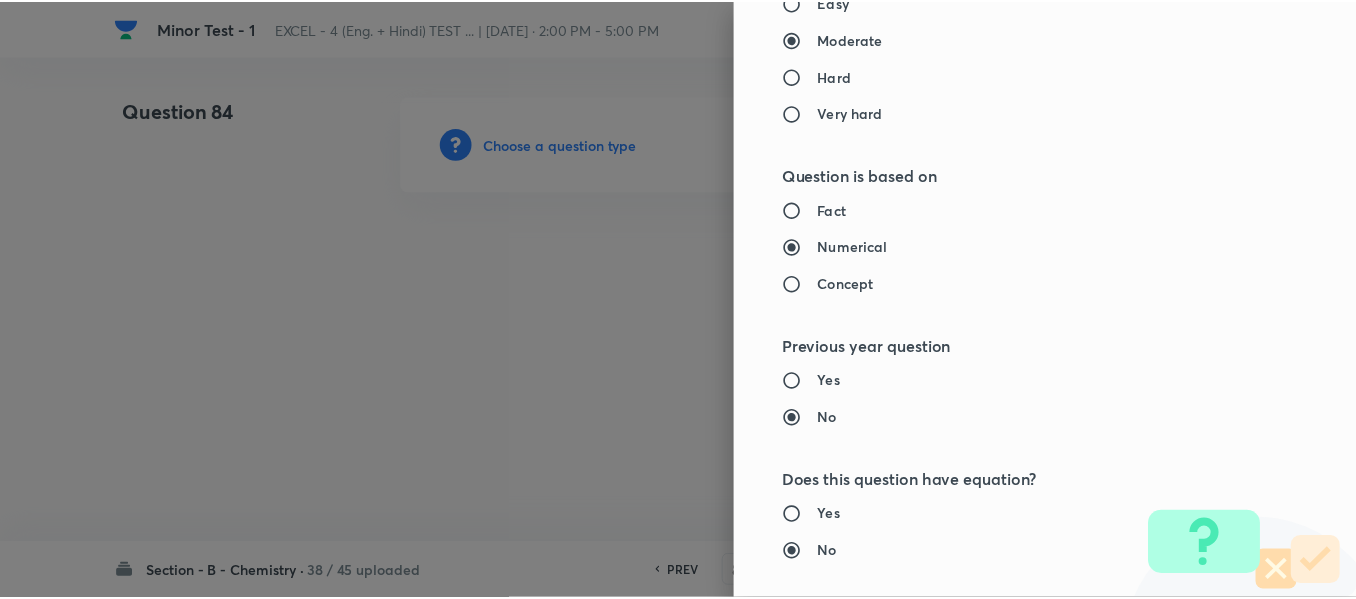 scroll, scrollTop: 2261, scrollLeft: 0, axis: vertical 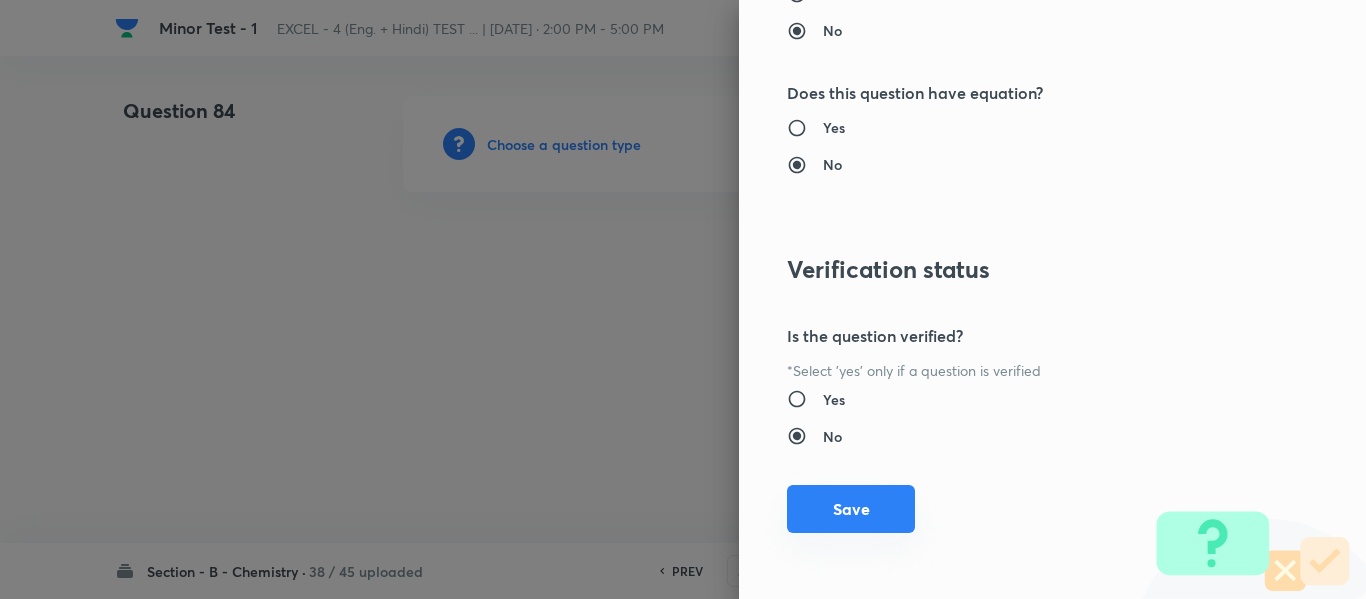 click on "Save" at bounding box center [851, 509] 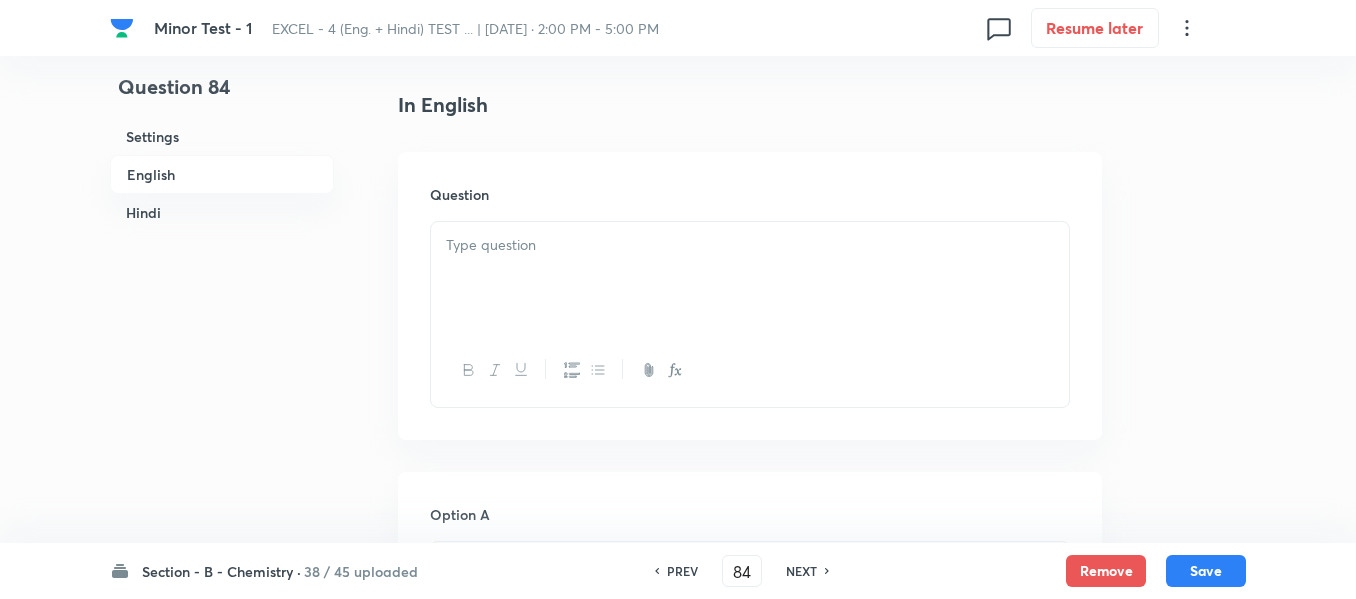 scroll, scrollTop: 500, scrollLeft: 0, axis: vertical 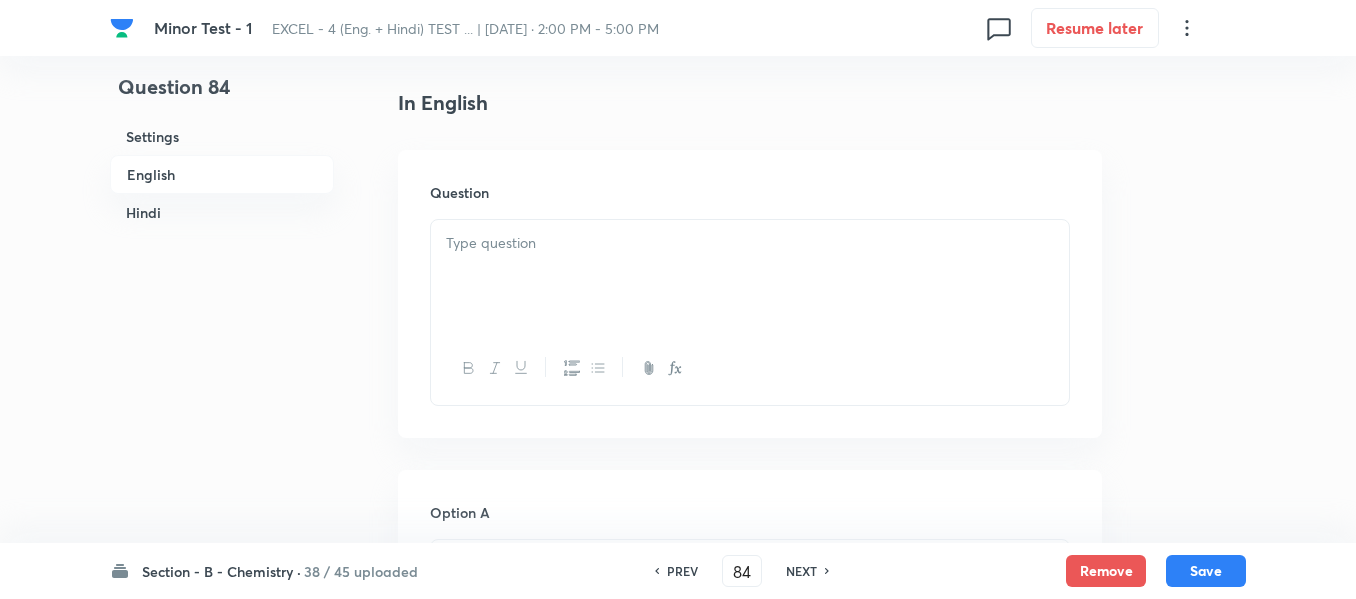 click at bounding box center [750, 276] 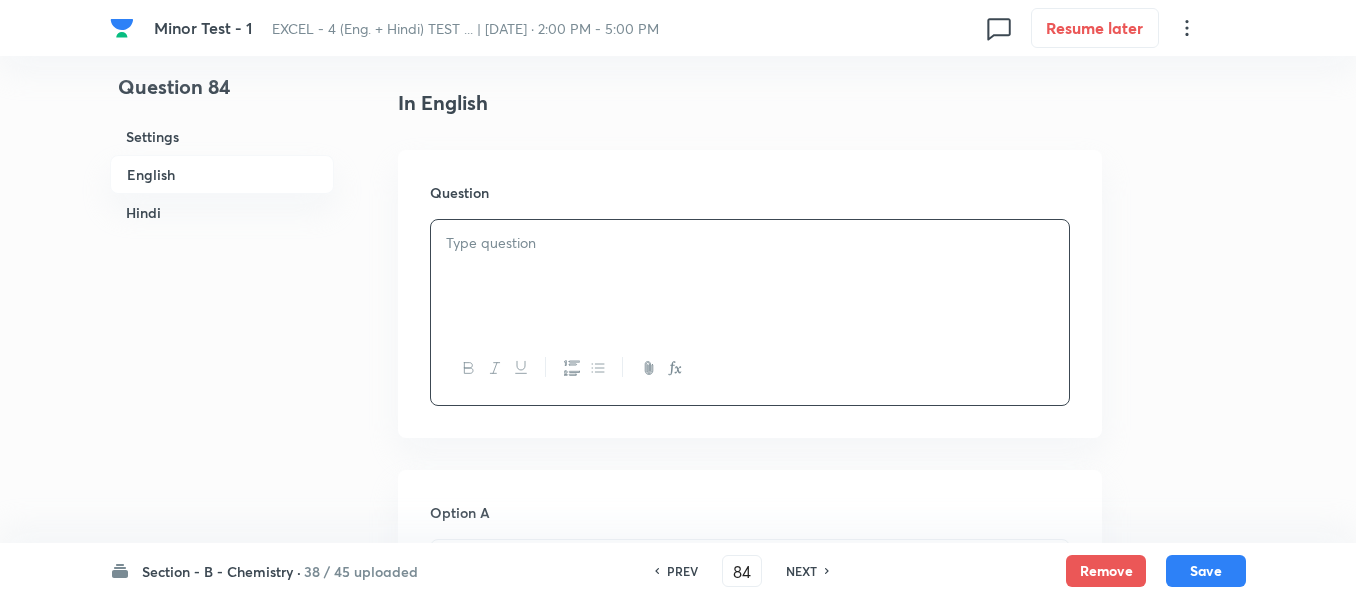 click on "Hindi" at bounding box center (222, 212) 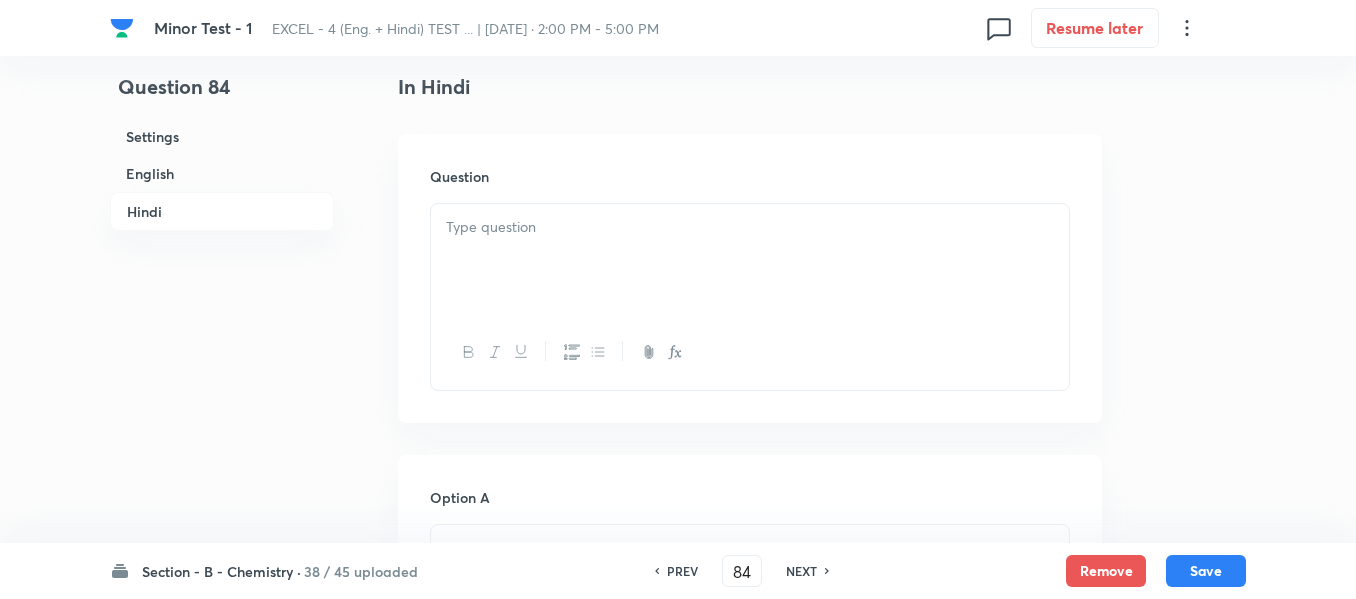 click at bounding box center (750, 227) 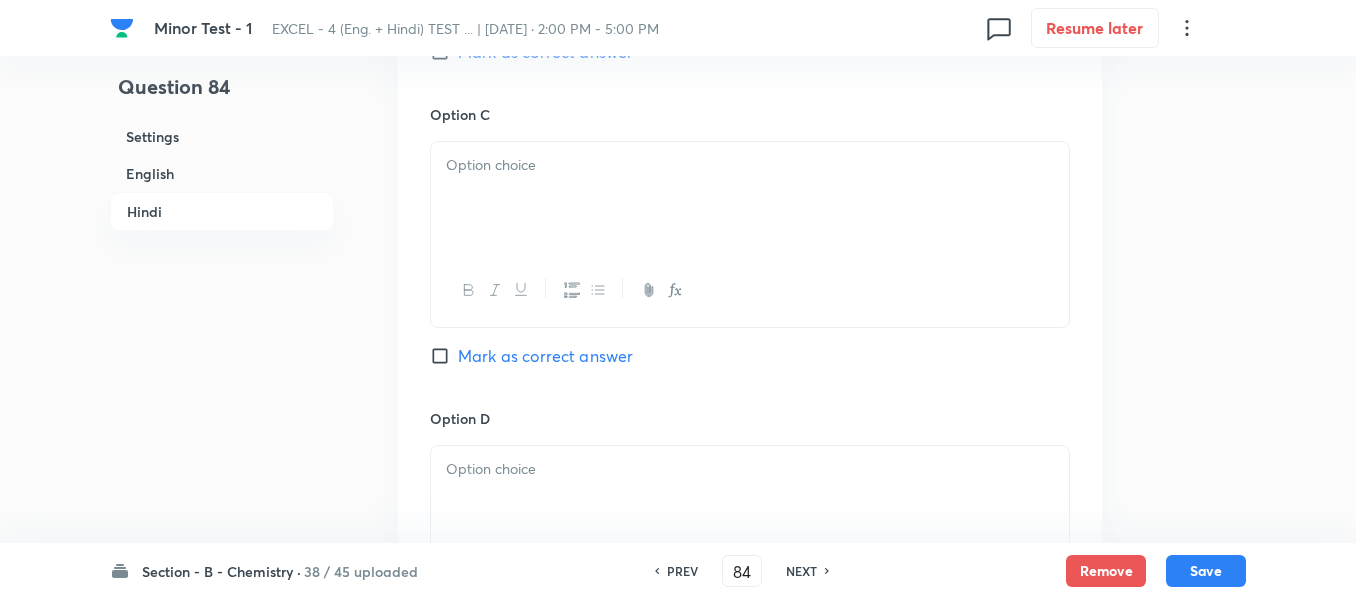 scroll, scrollTop: 3540, scrollLeft: 0, axis: vertical 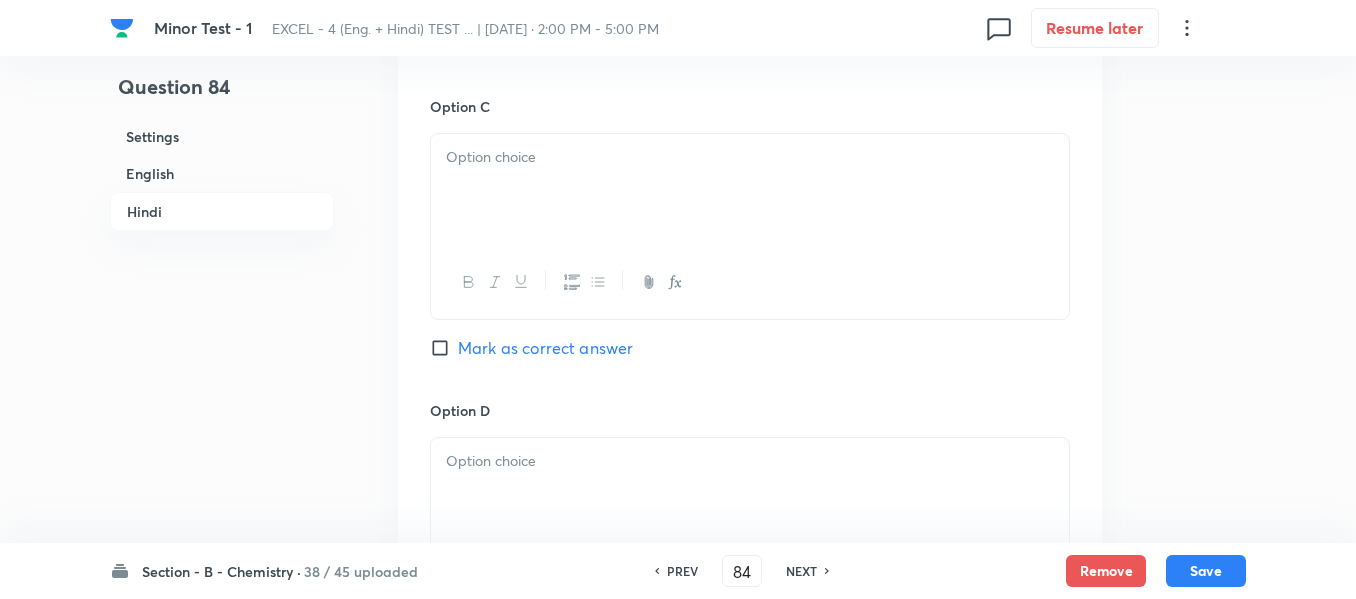 click on "Mark as correct answer" at bounding box center (444, 348) 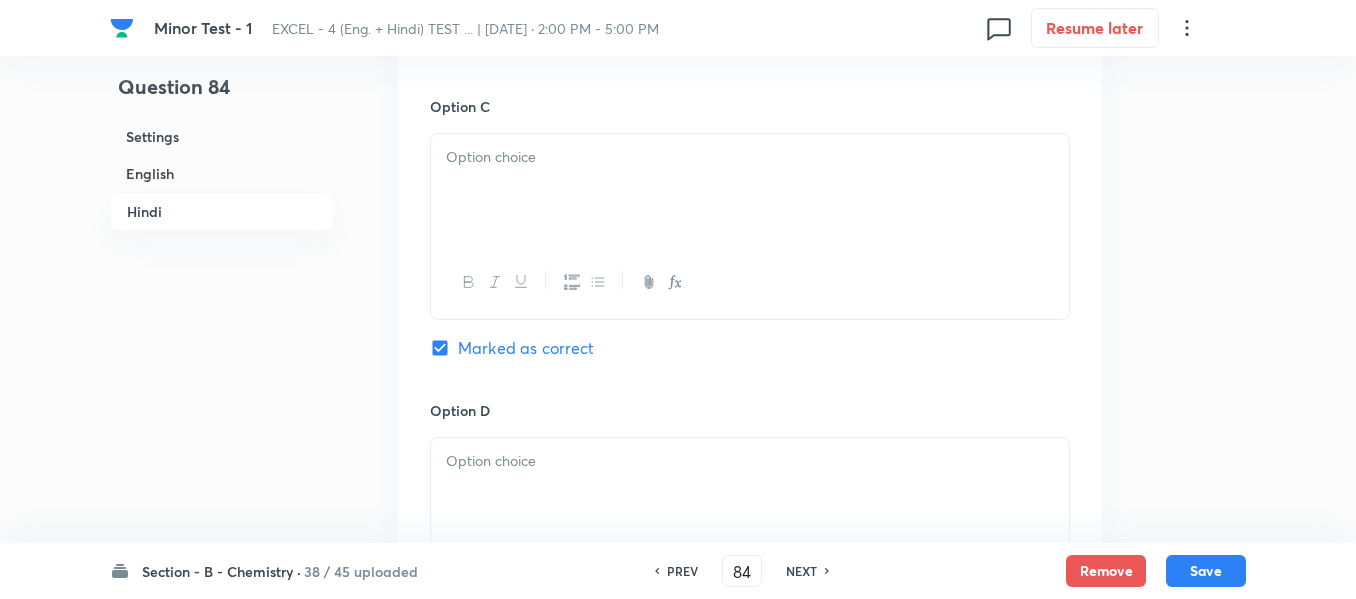 click on "English" at bounding box center (222, 173) 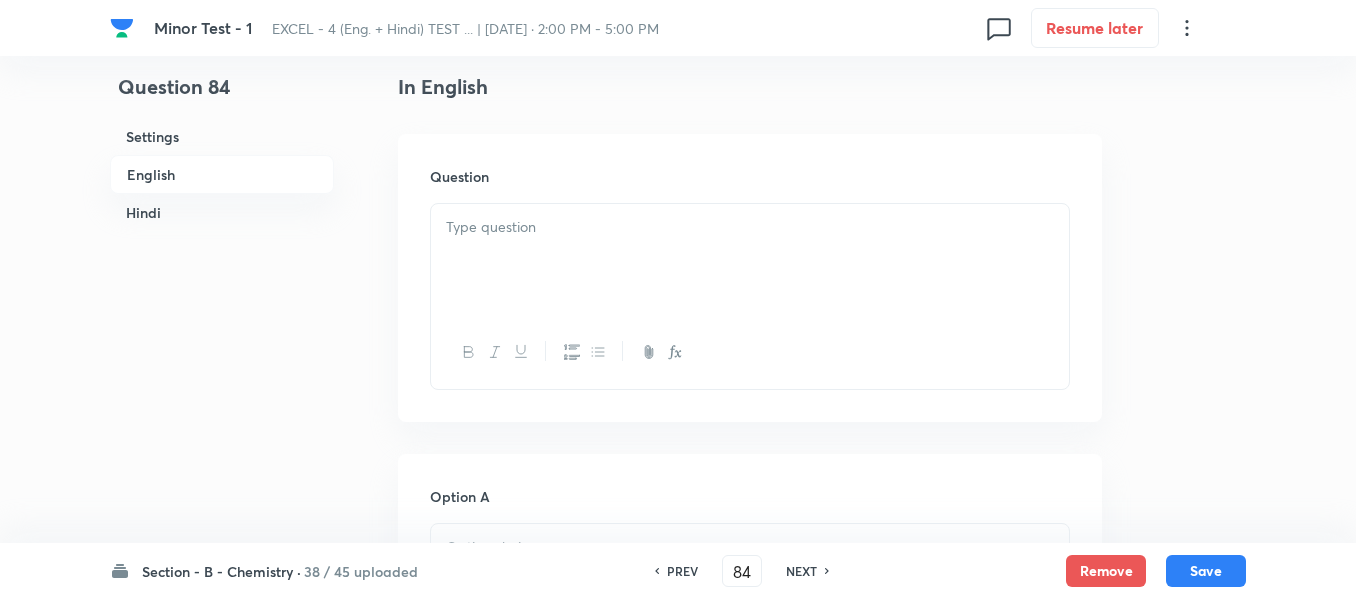 click at bounding box center (750, 227) 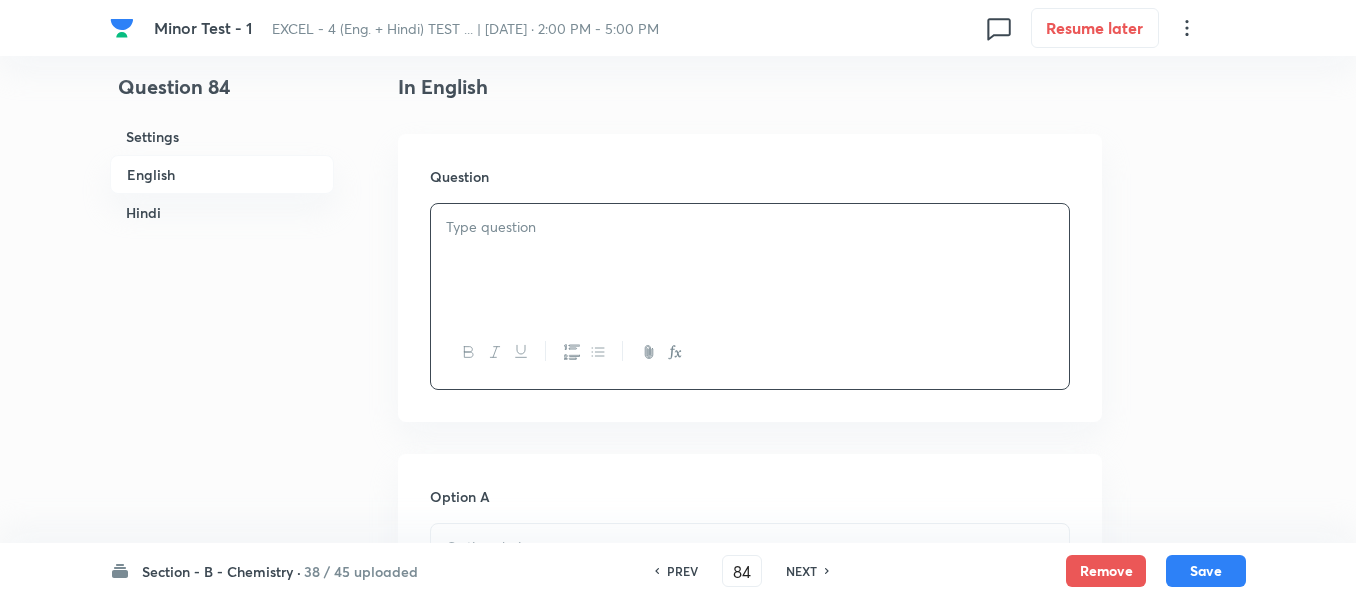click at bounding box center (750, 227) 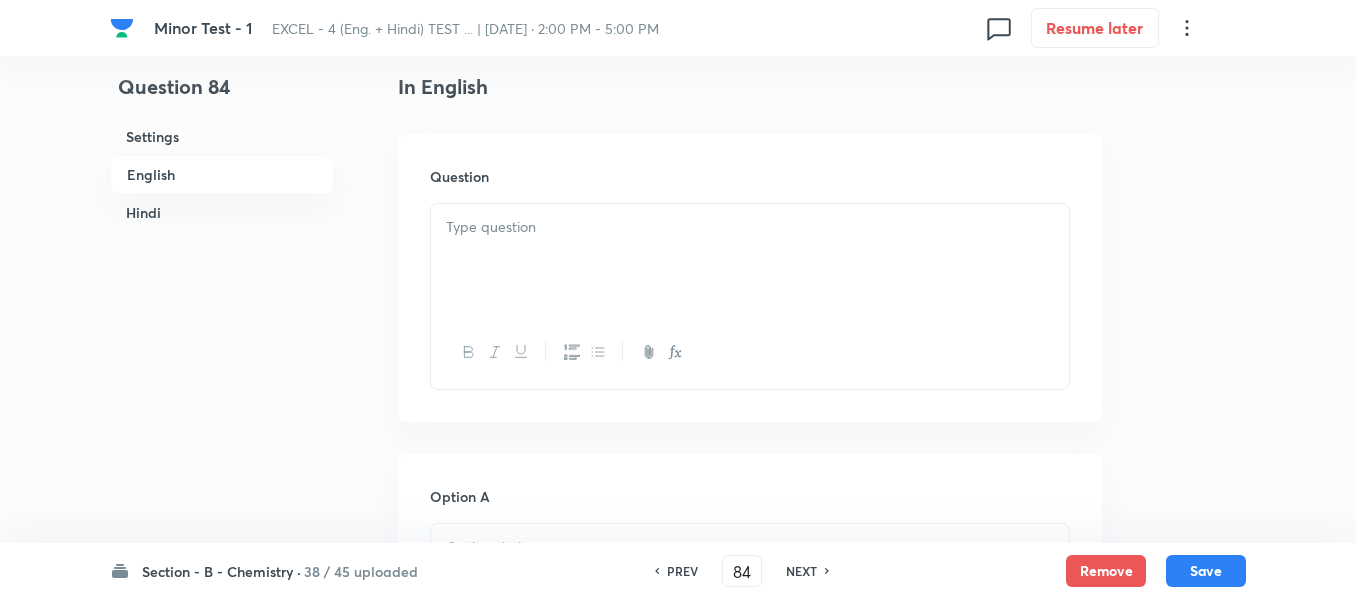 click at bounding box center [750, 227] 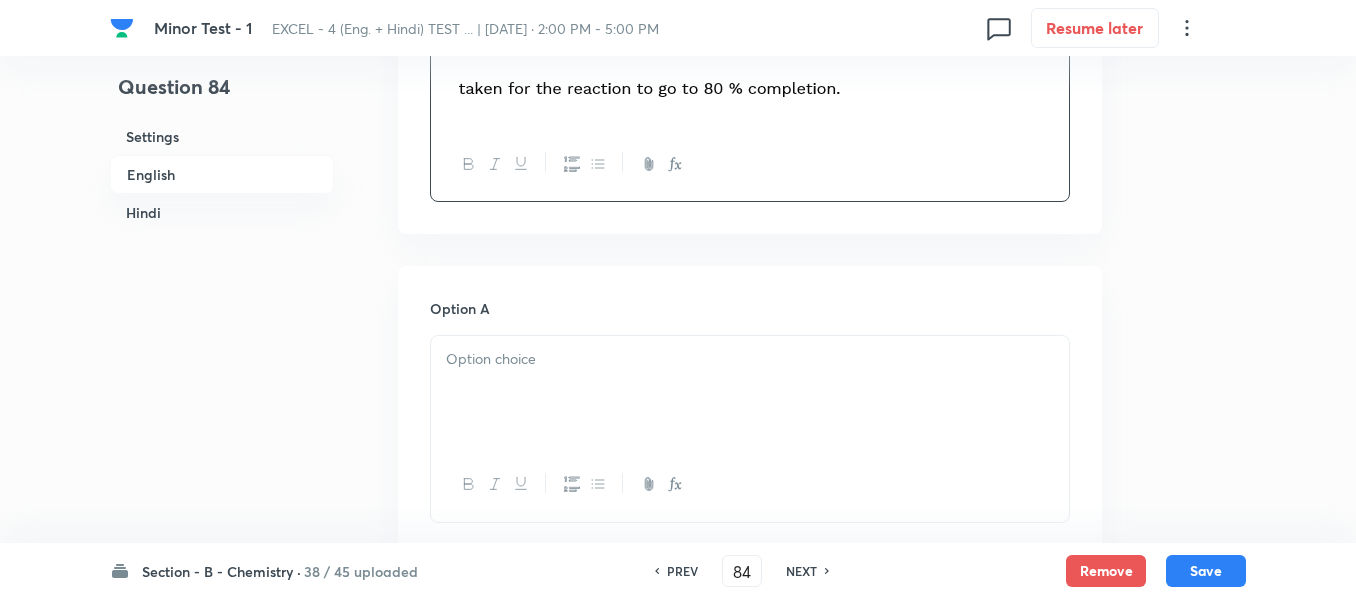 scroll, scrollTop: 716, scrollLeft: 0, axis: vertical 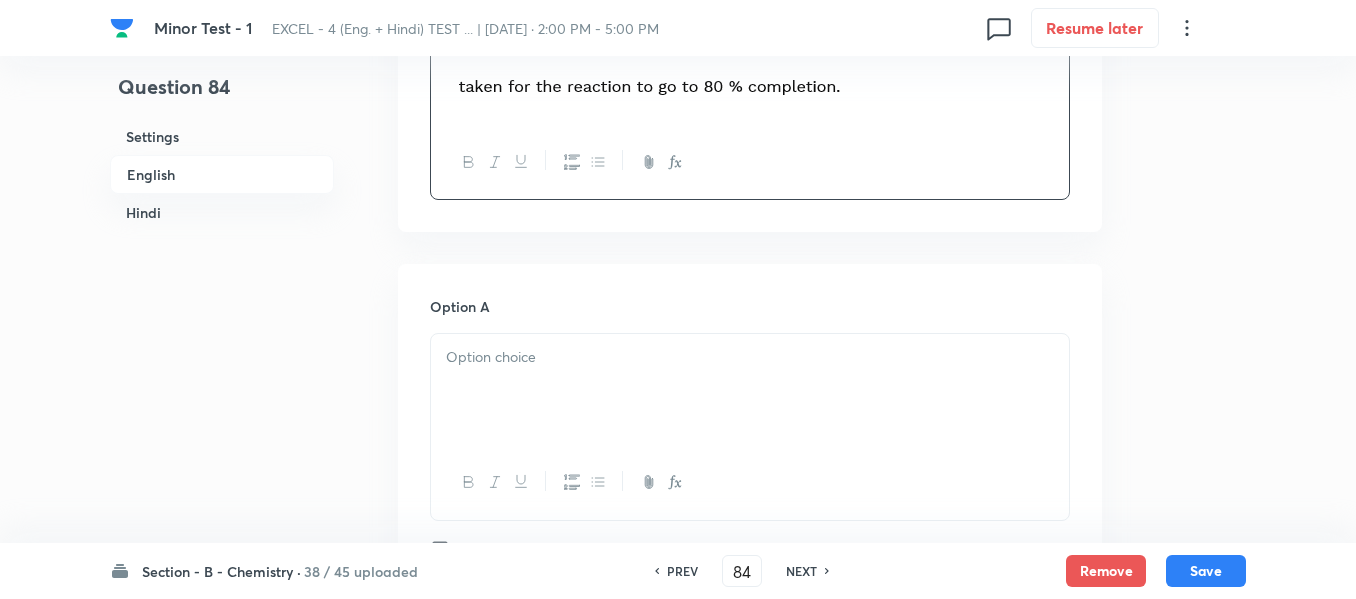 click at bounding box center [750, 357] 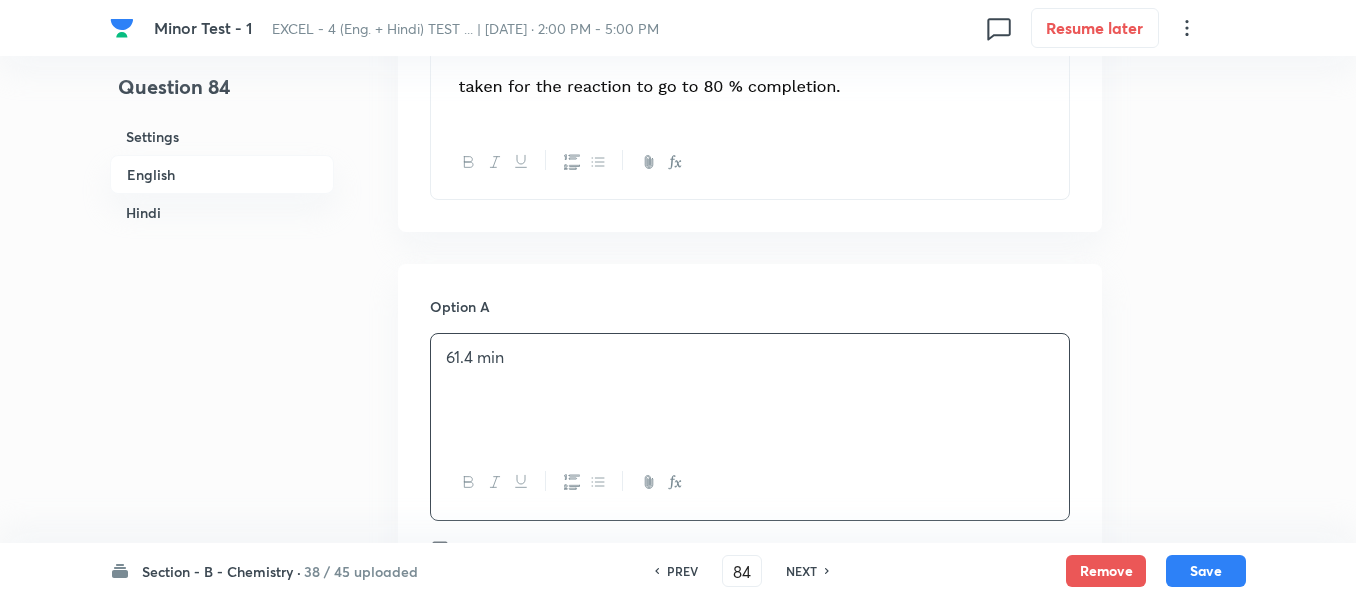 click on "Hindi" at bounding box center (222, 212) 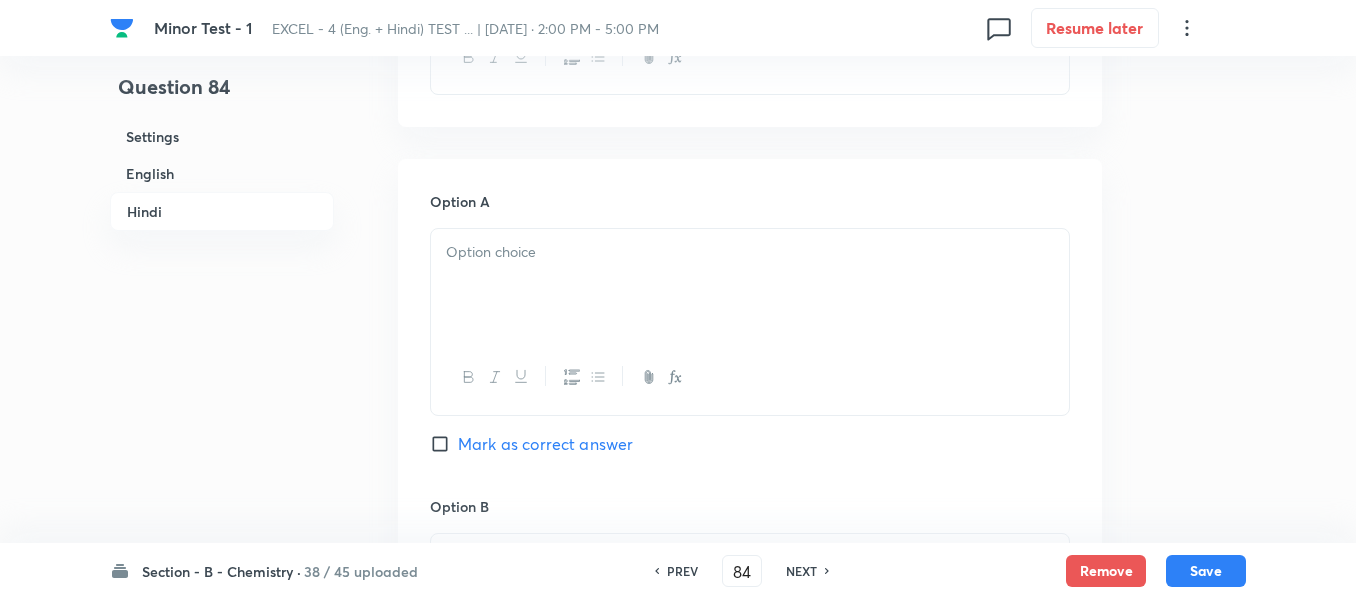 scroll, scrollTop: 2850, scrollLeft: 0, axis: vertical 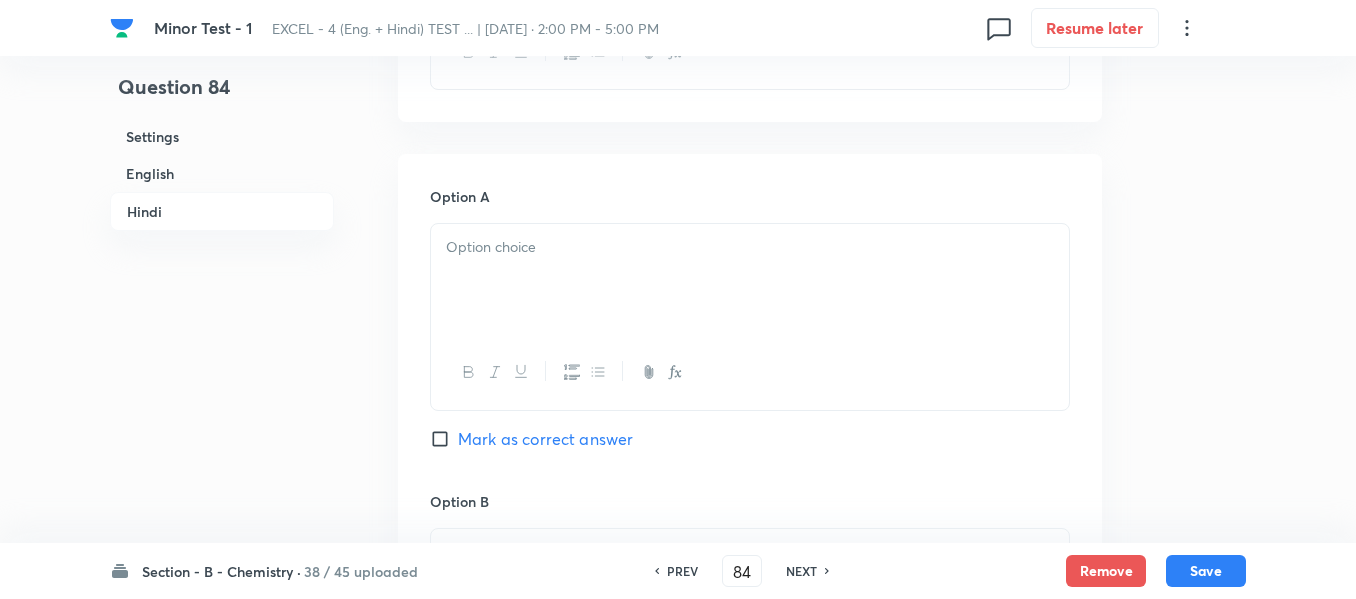 click at bounding box center [750, 247] 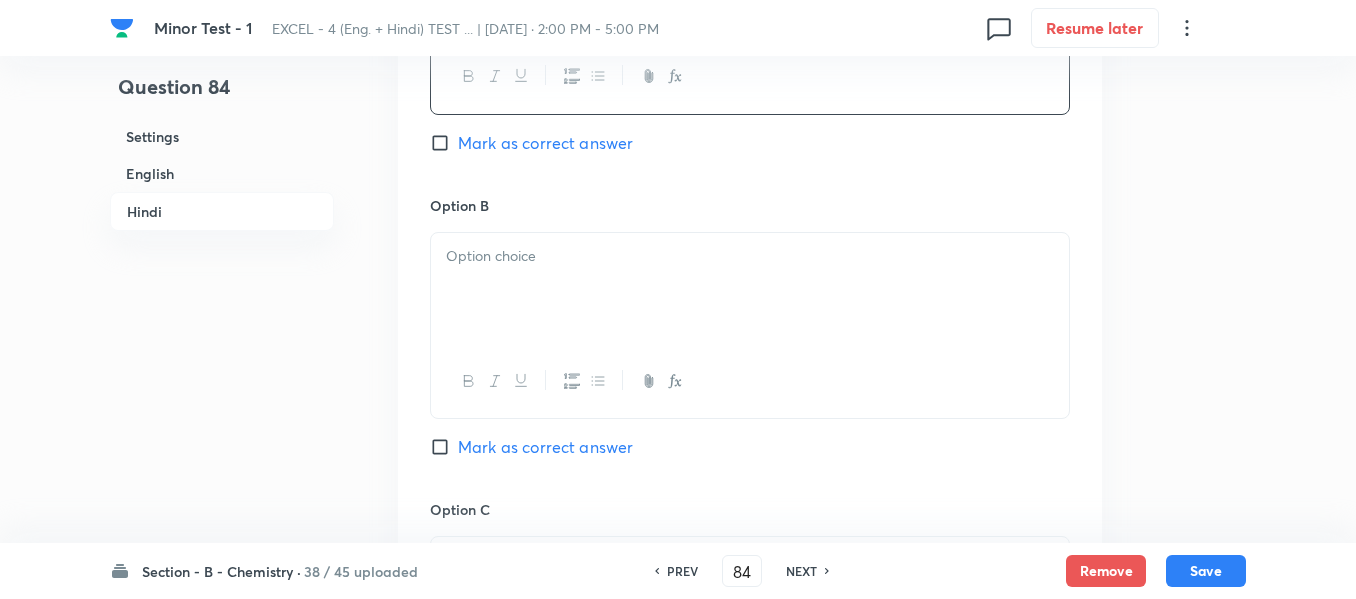 scroll, scrollTop: 3150, scrollLeft: 0, axis: vertical 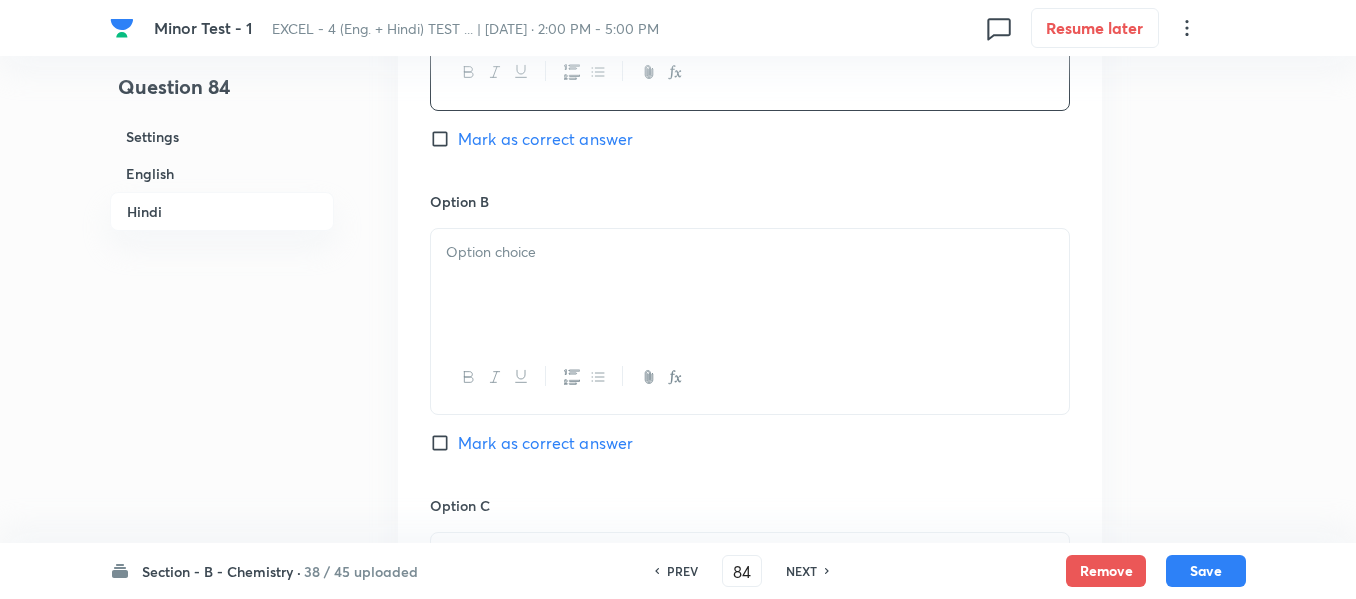 click at bounding box center [750, 252] 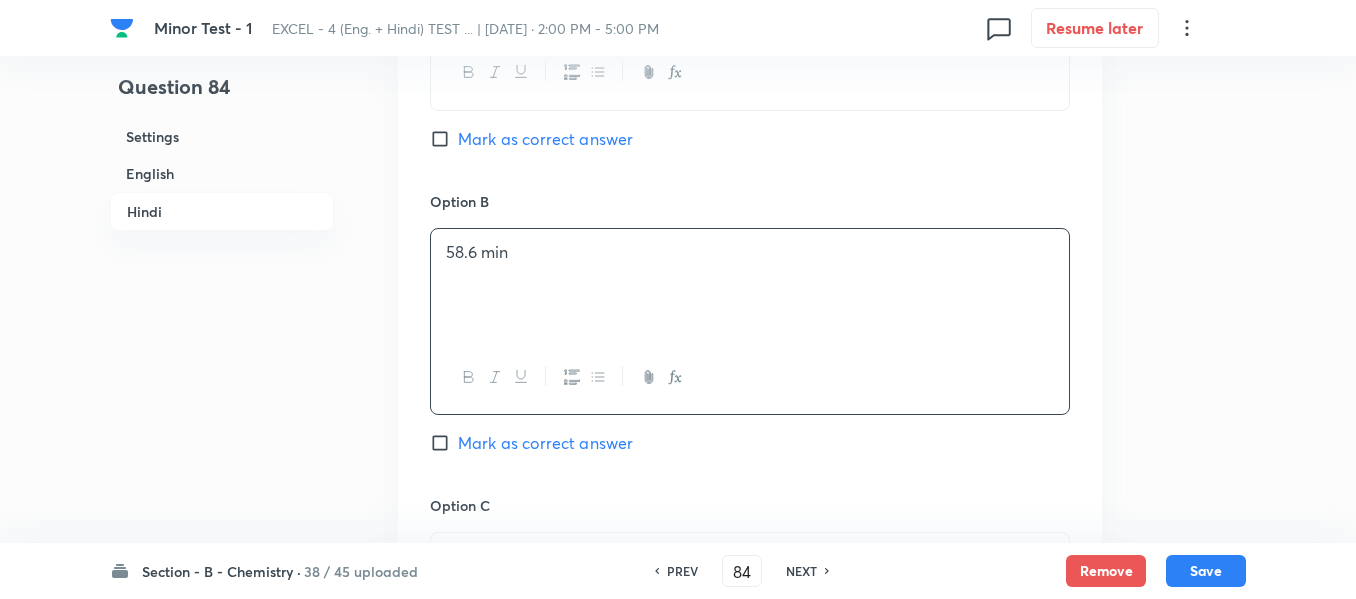 drag, startPoint x: 166, startPoint y: 176, endPoint x: 178, endPoint y: 181, distance: 13 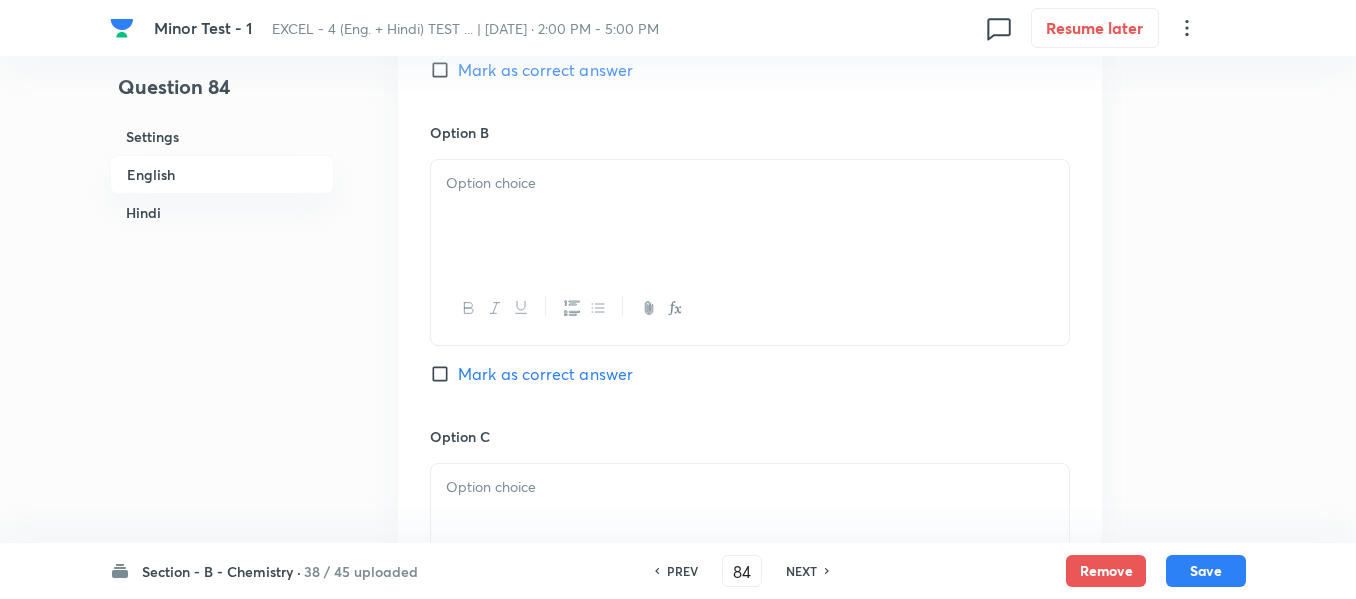 scroll, scrollTop: 1216, scrollLeft: 0, axis: vertical 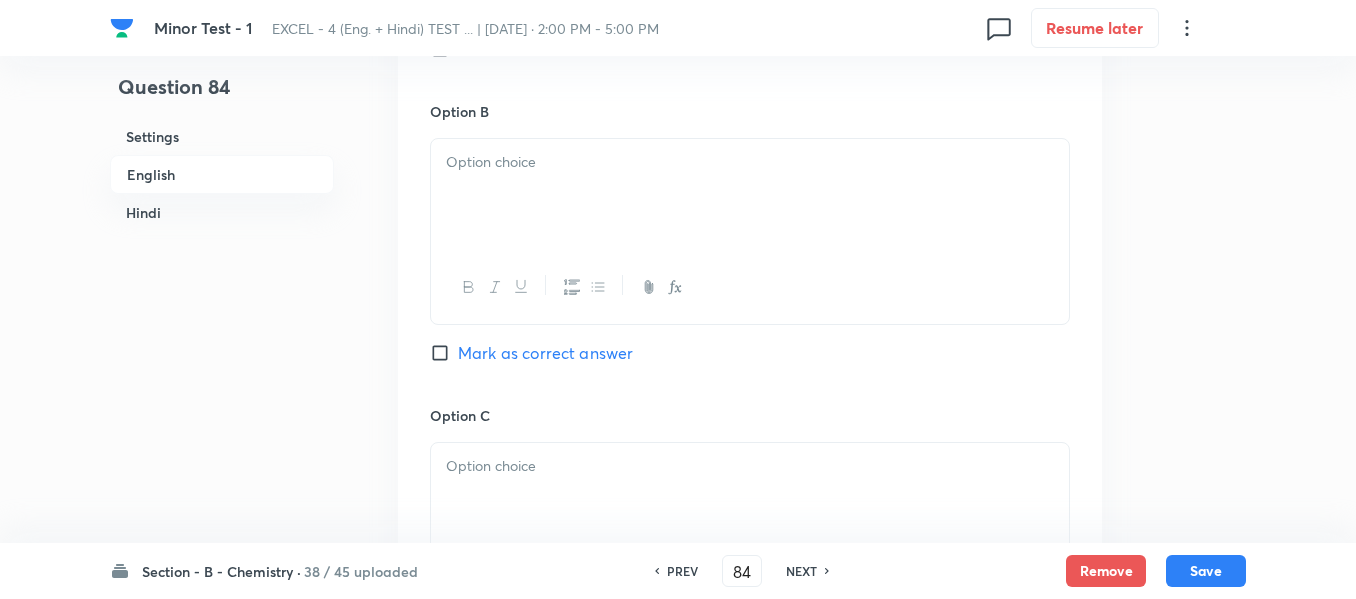 click at bounding box center (750, 195) 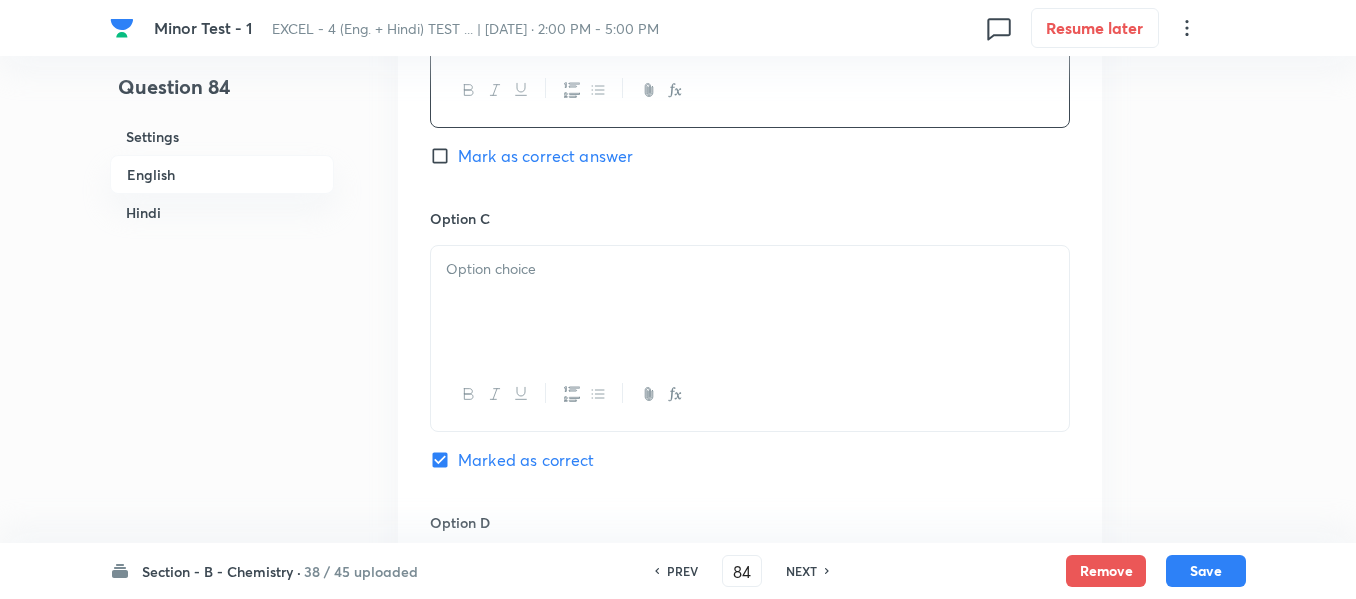 scroll, scrollTop: 1516, scrollLeft: 0, axis: vertical 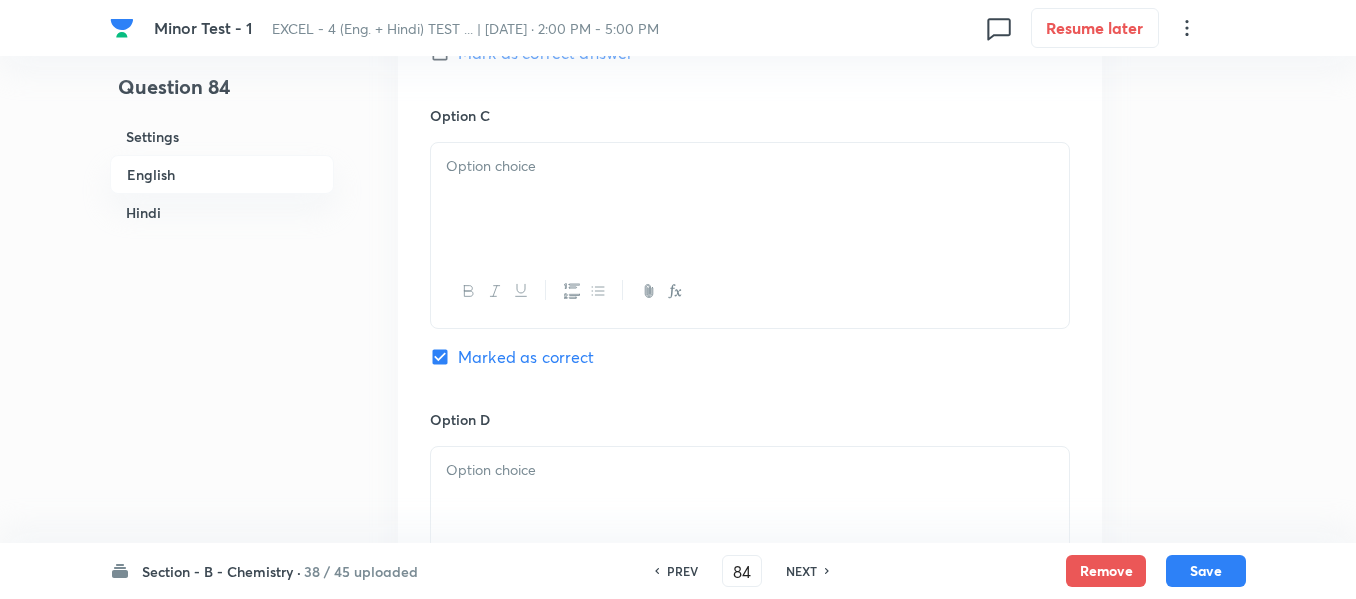 click at bounding box center (750, 199) 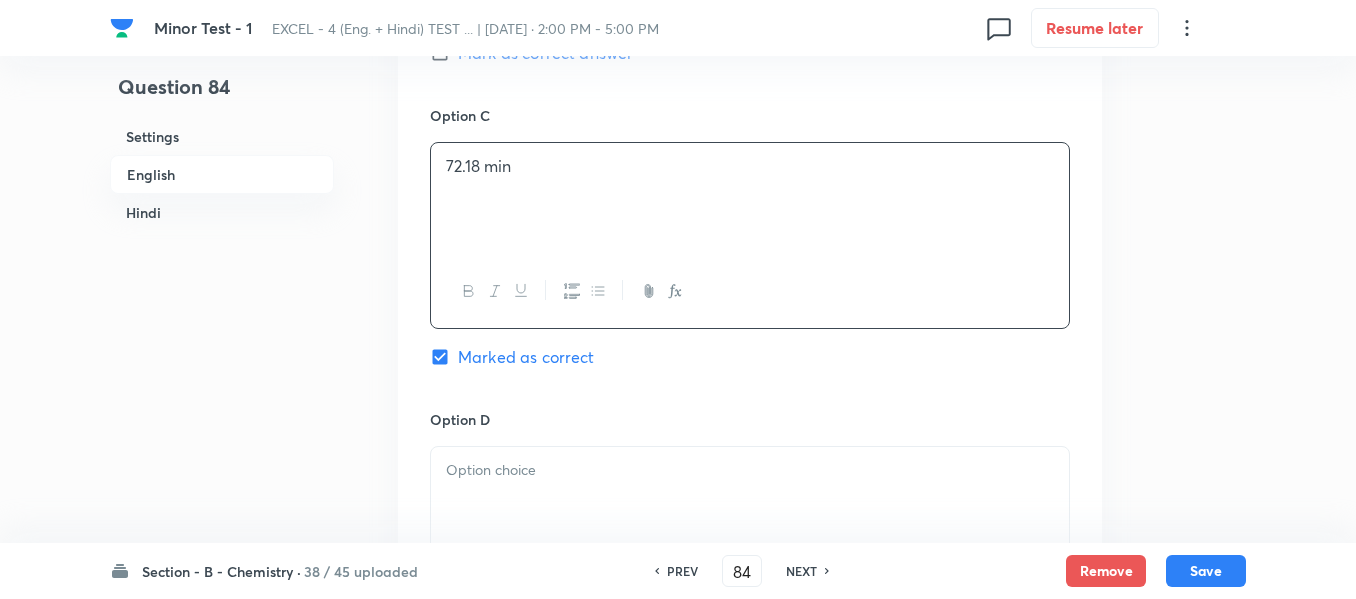 click on "English" at bounding box center (222, 174) 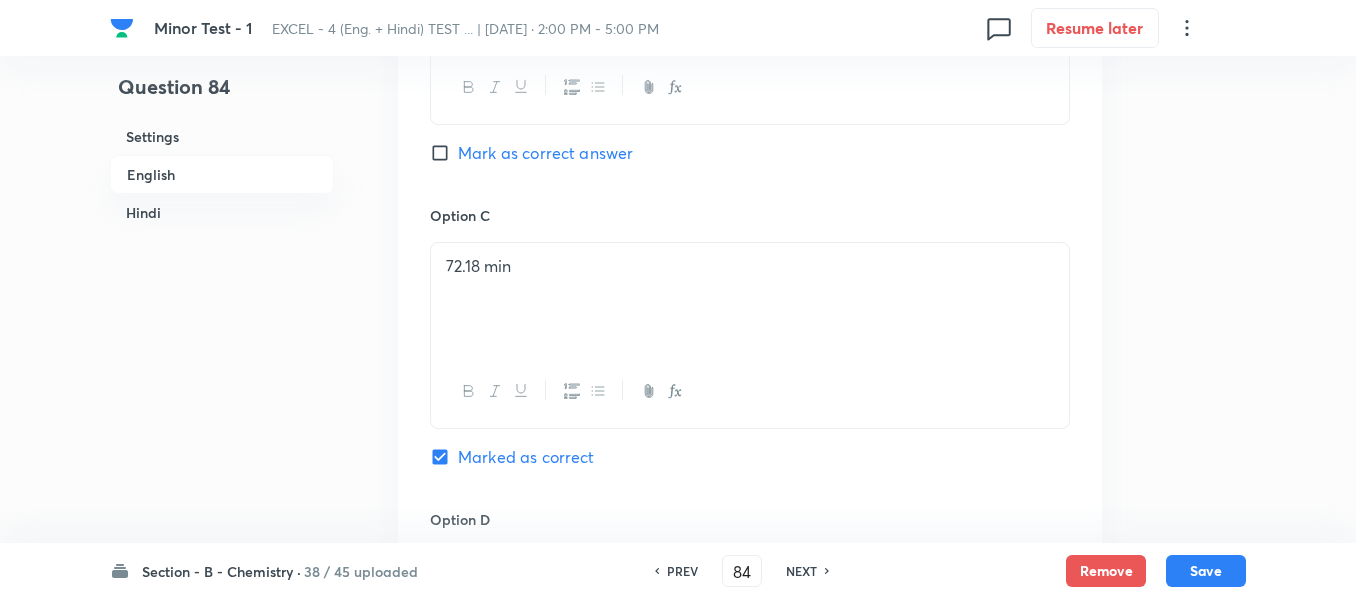 click on "Hindi" at bounding box center (222, 212) 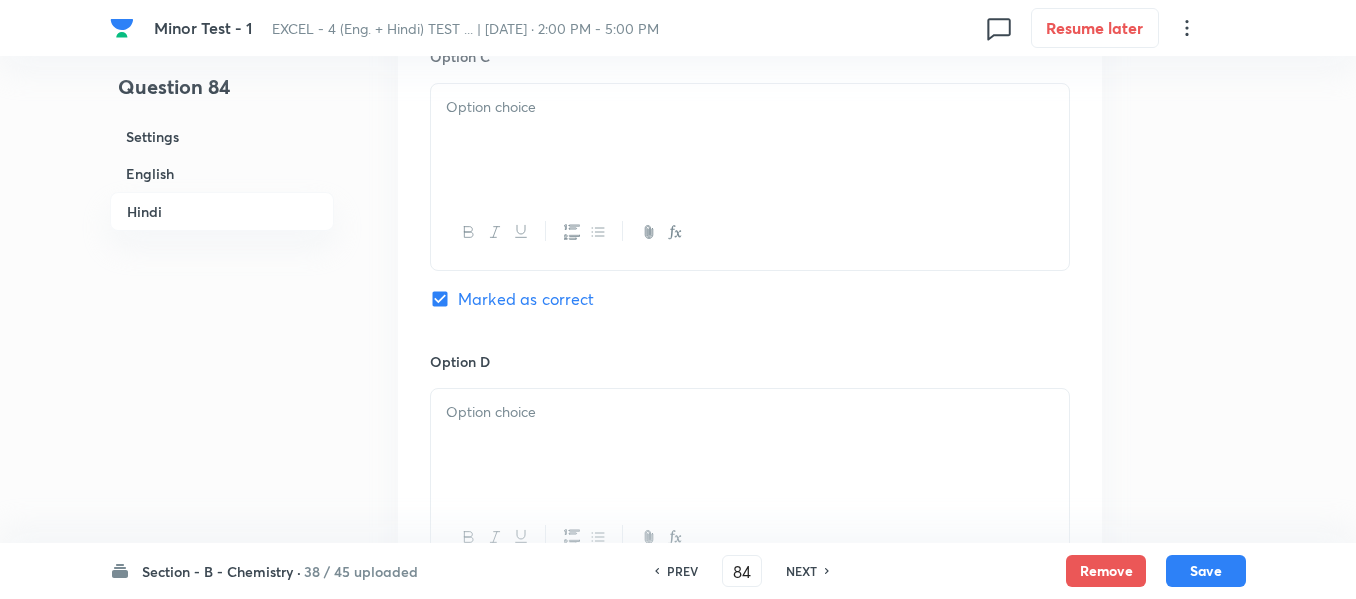 scroll, scrollTop: 3550, scrollLeft: 0, axis: vertical 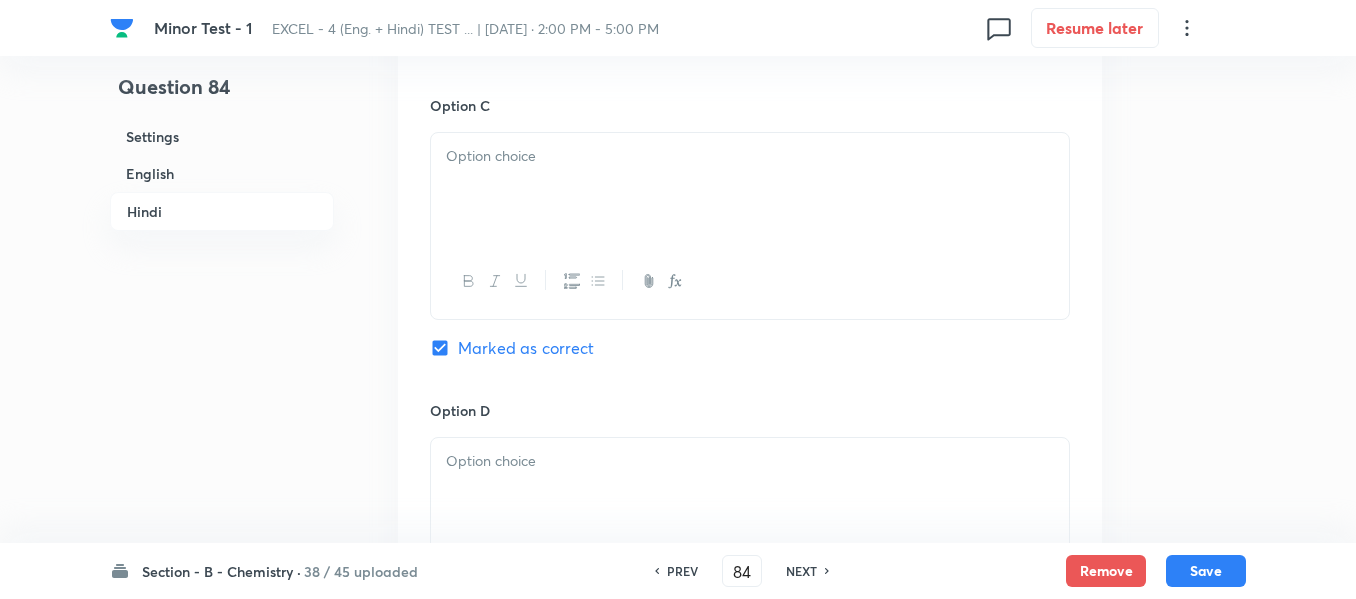 click at bounding box center (750, 189) 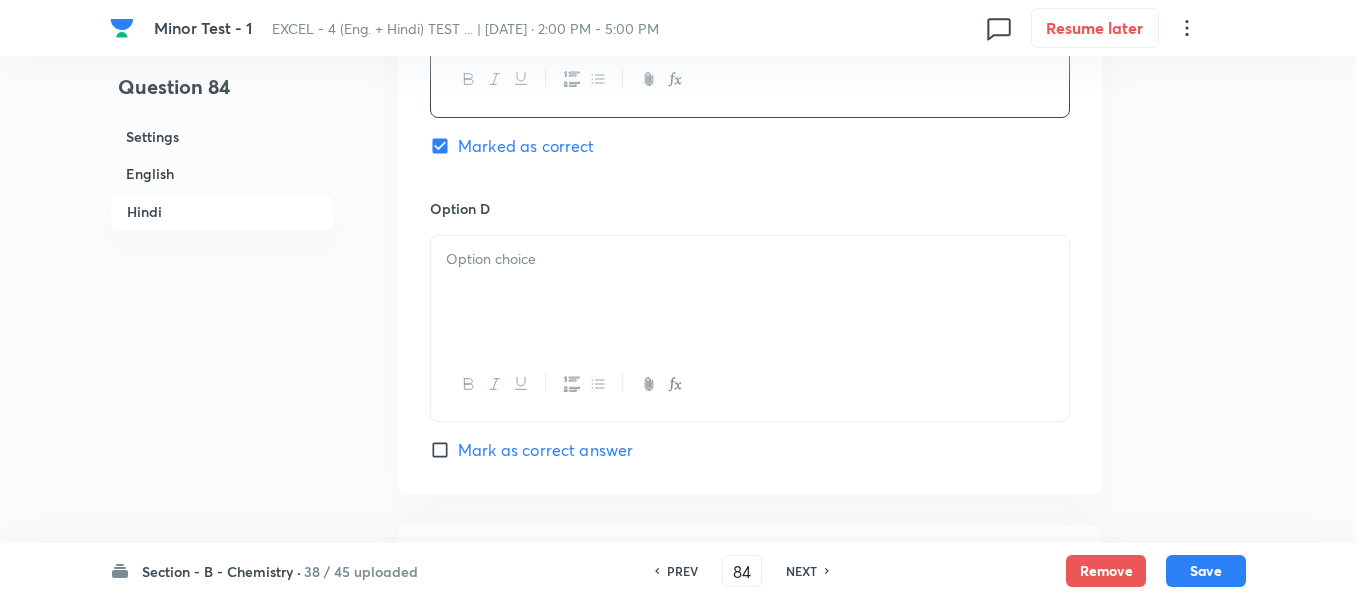scroll, scrollTop: 3850, scrollLeft: 0, axis: vertical 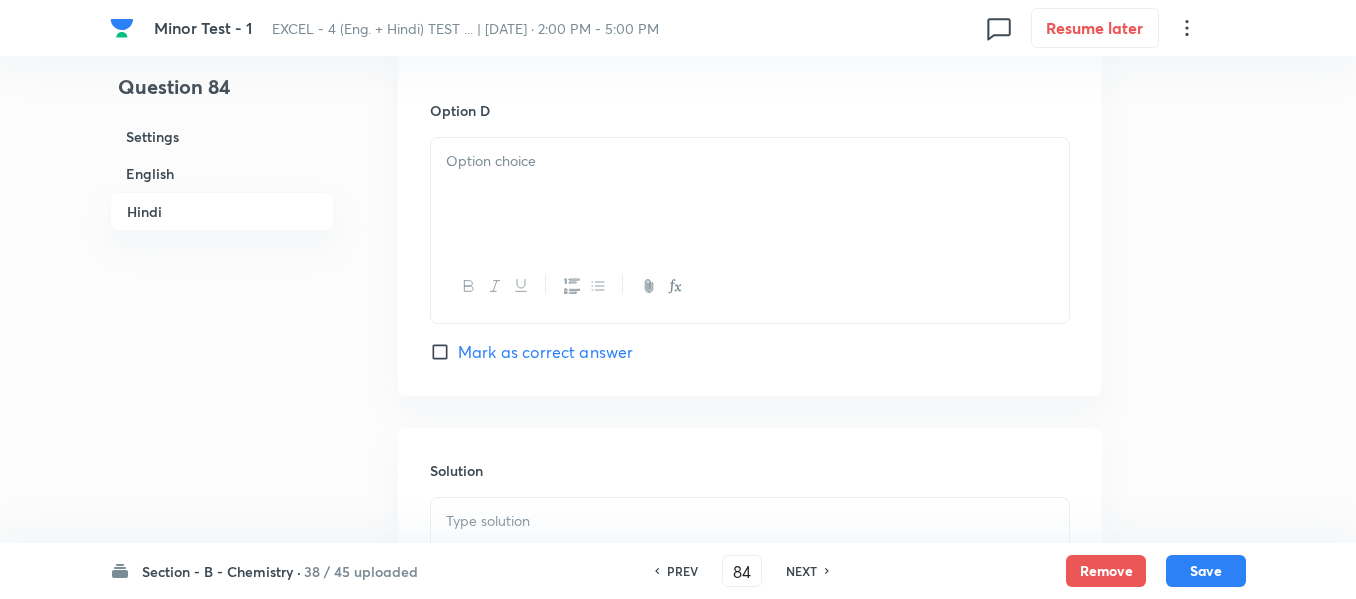 click at bounding box center (750, 194) 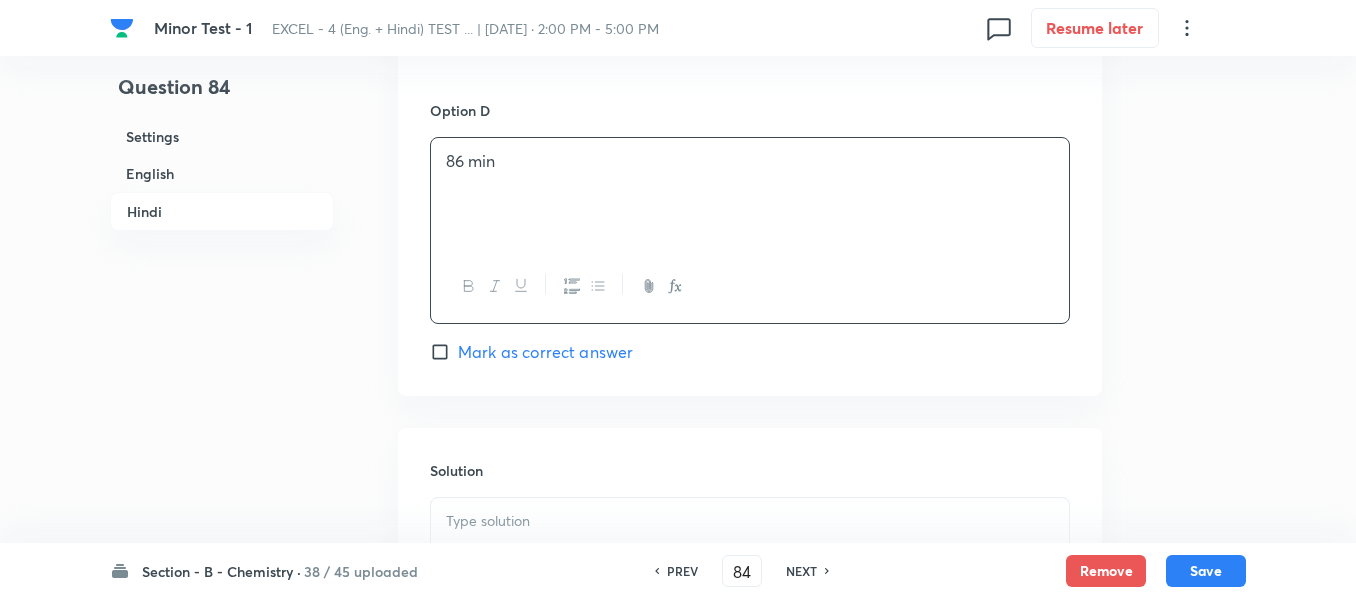 click on "English" at bounding box center [222, 173] 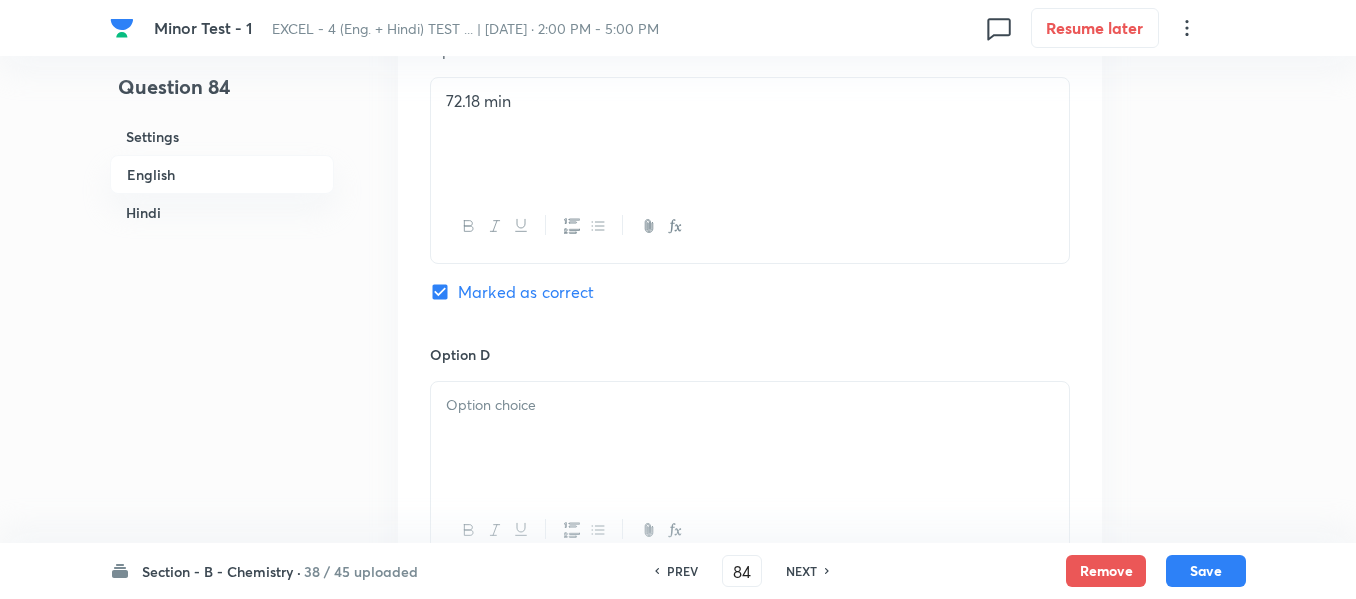 scroll, scrollTop: 1616, scrollLeft: 0, axis: vertical 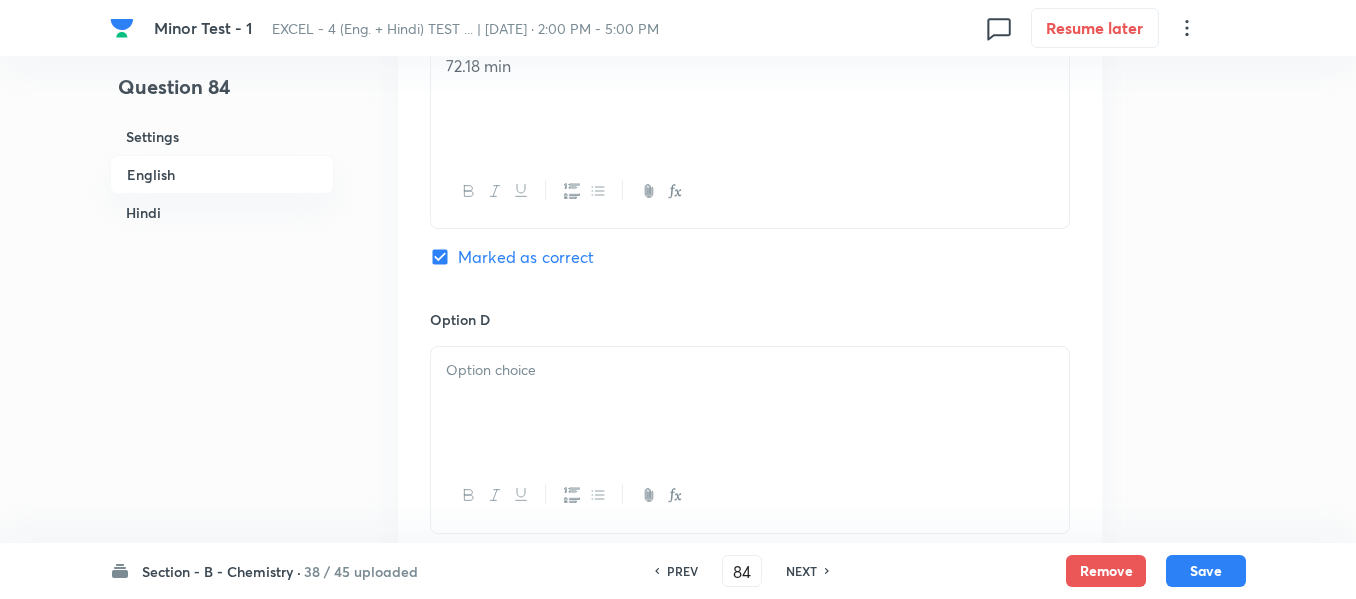 click at bounding box center [750, 370] 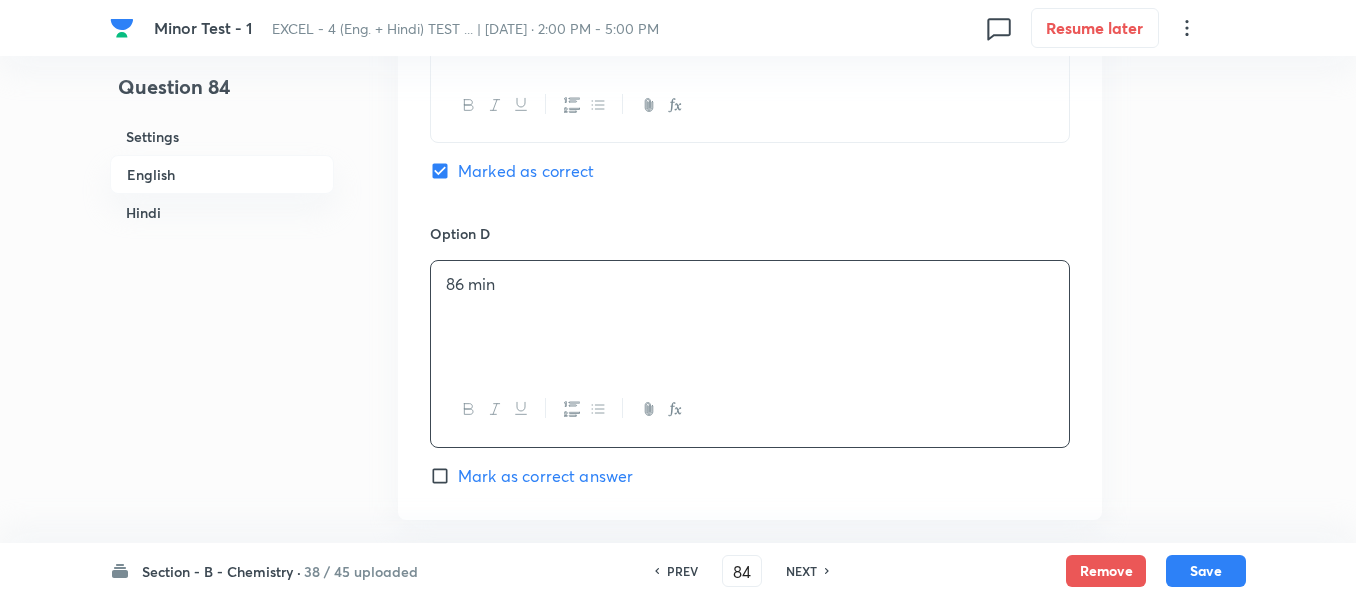 scroll, scrollTop: 1916, scrollLeft: 0, axis: vertical 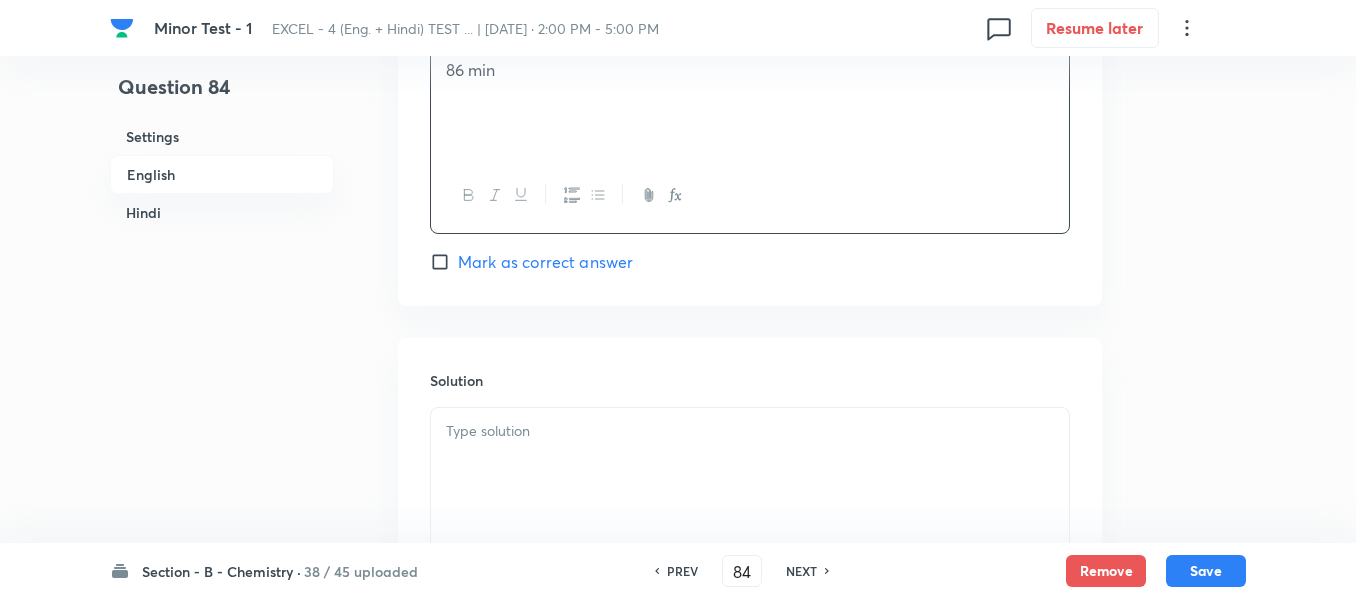 click at bounding box center (750, 431) 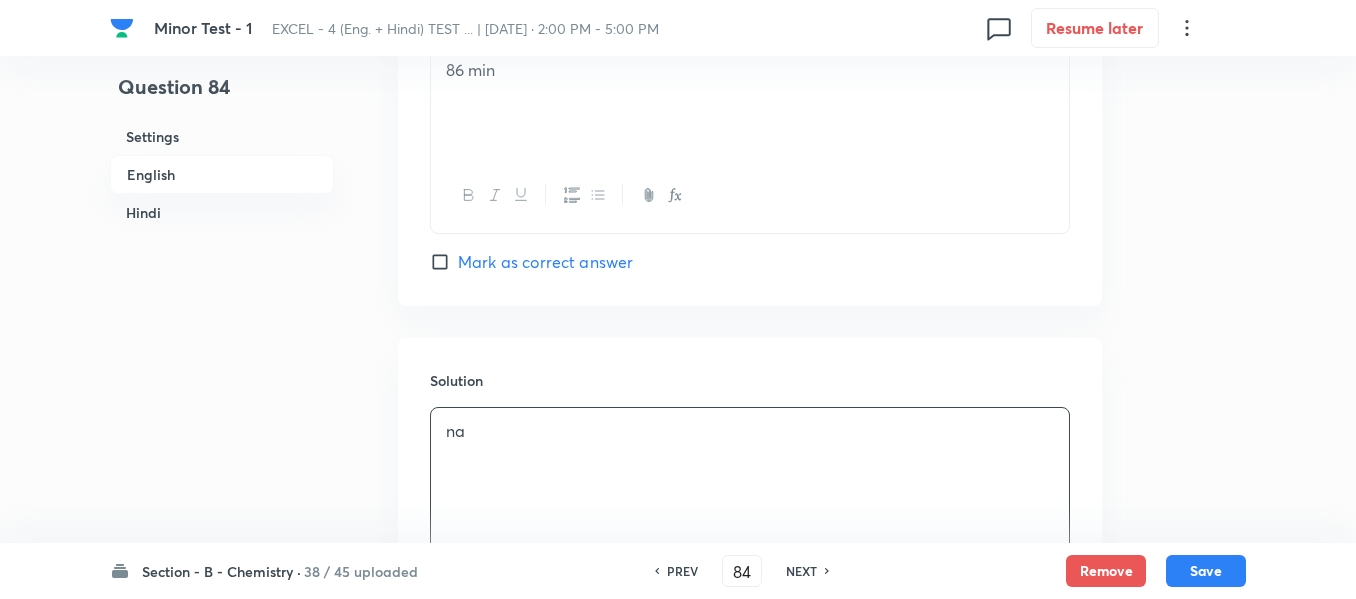 click on "Hindi" at bounding box center [222, 212] 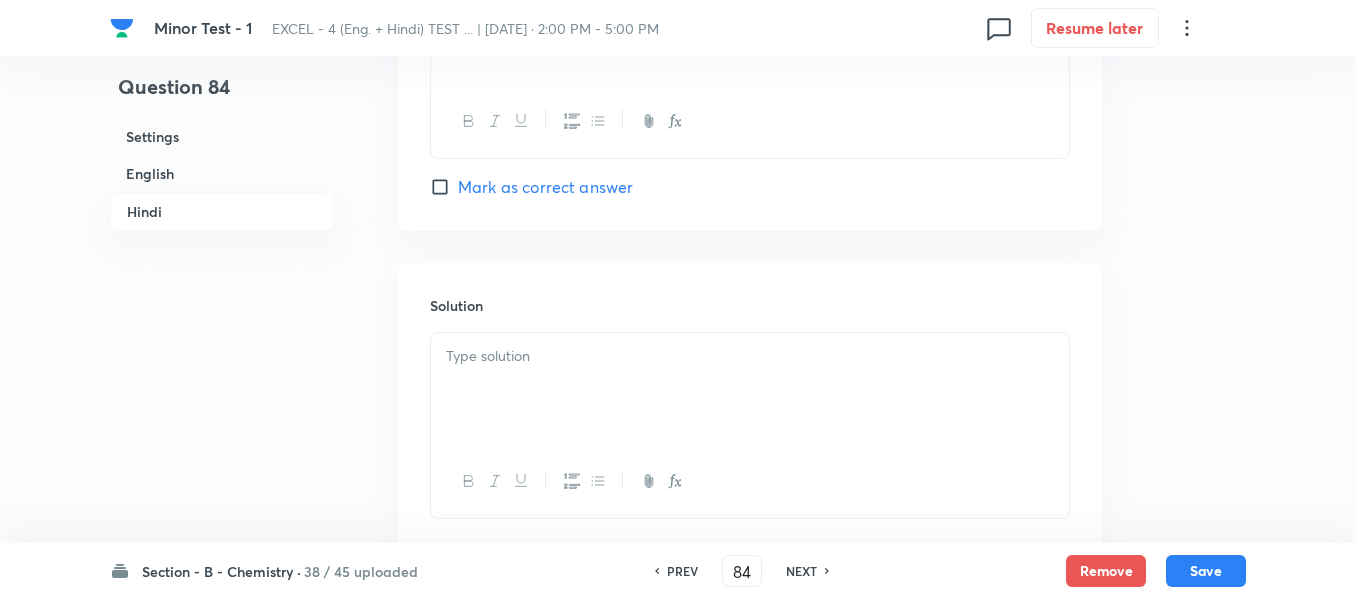 scroll, scrollTop: 4050, scrollLeft: 0, axis: vertical 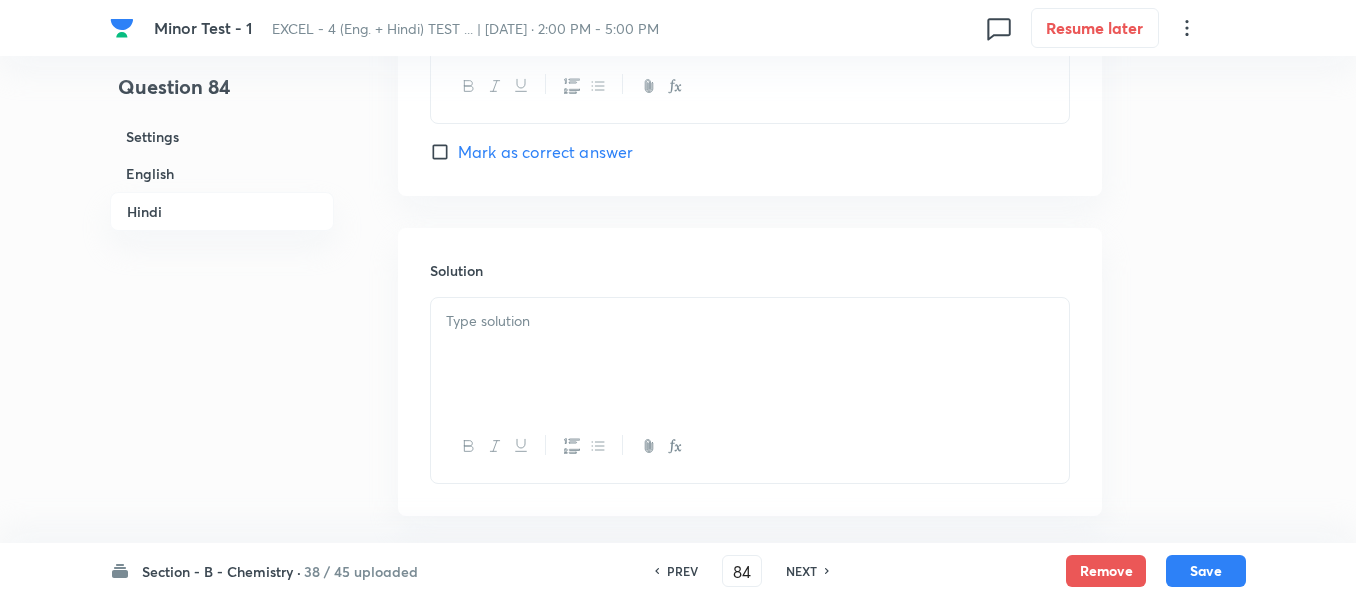 click at bounding box center (750, 321) 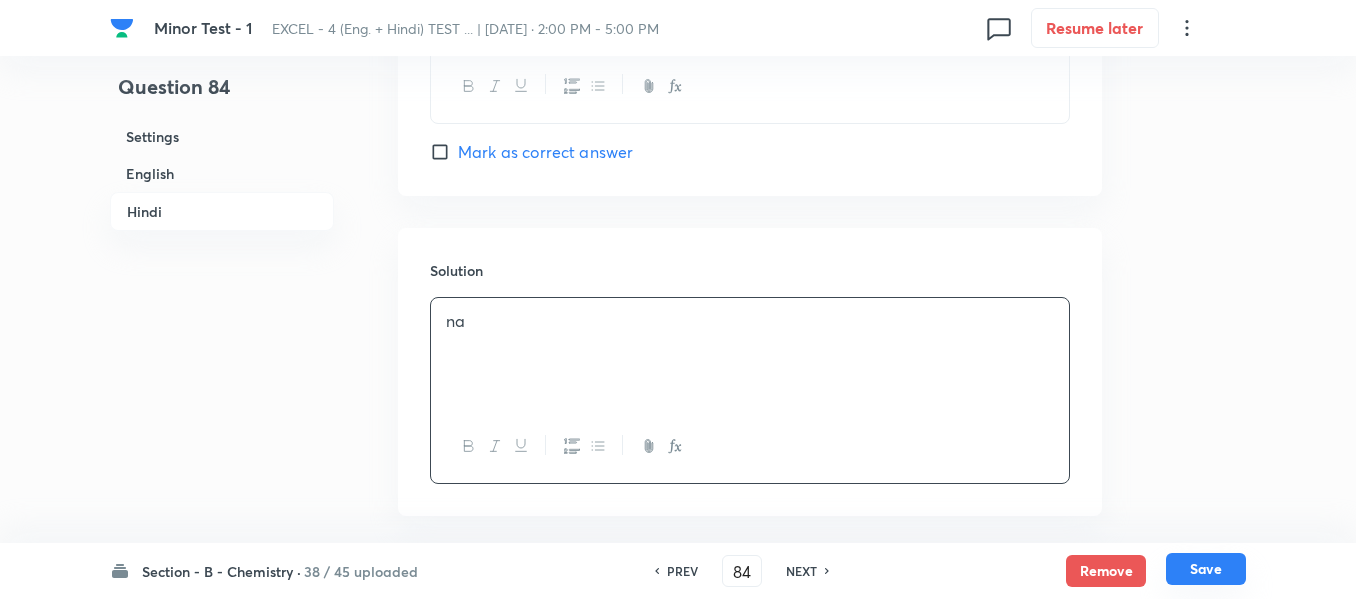 click on "Save" at bounding box center [1206, 569] 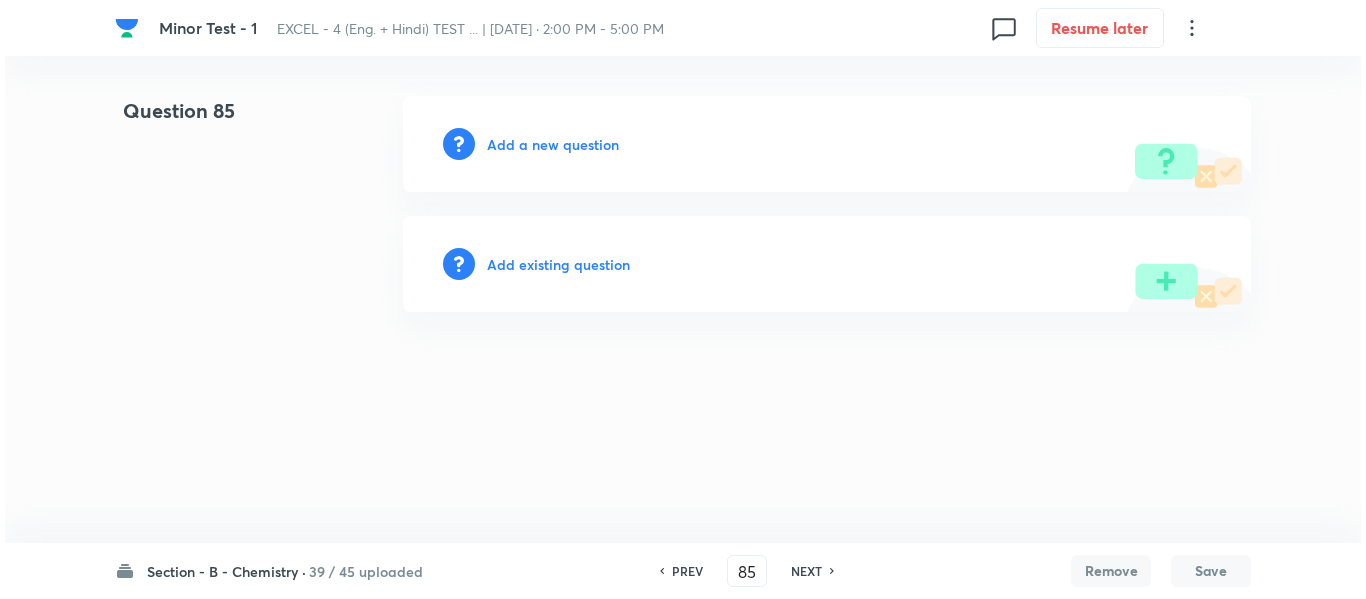 scroll, scrollTop: 0, scrollLeft: 0, axis: both 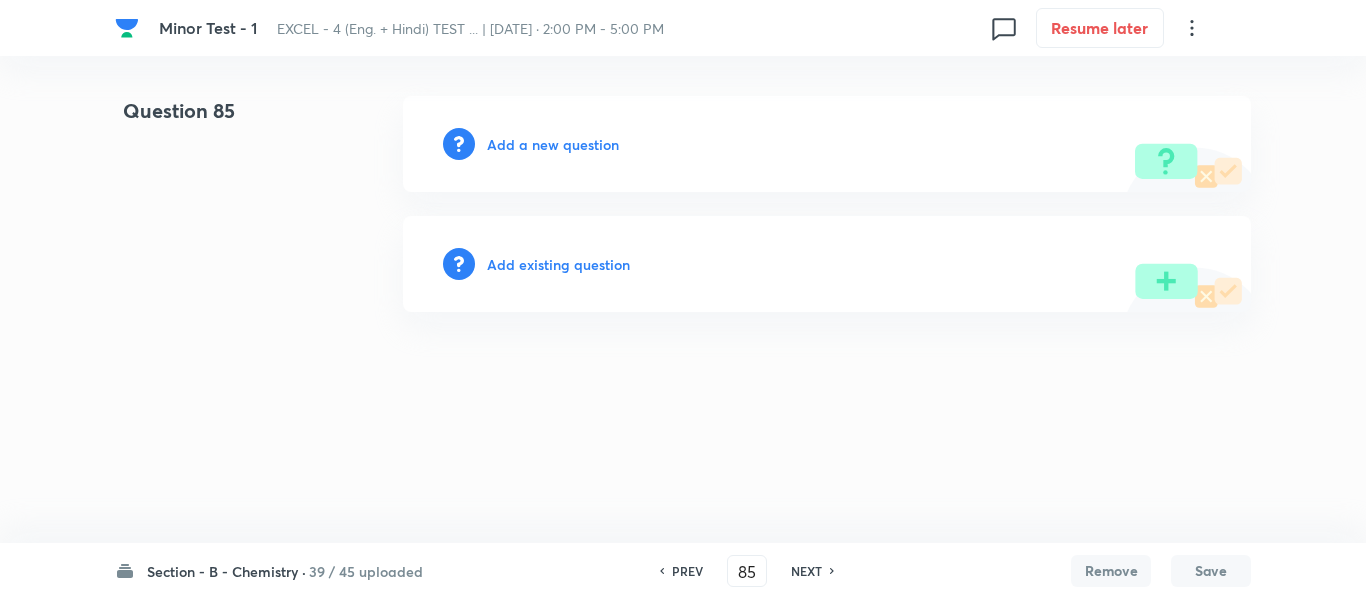 click on "Add a new question" at bounding box center [553, 144] 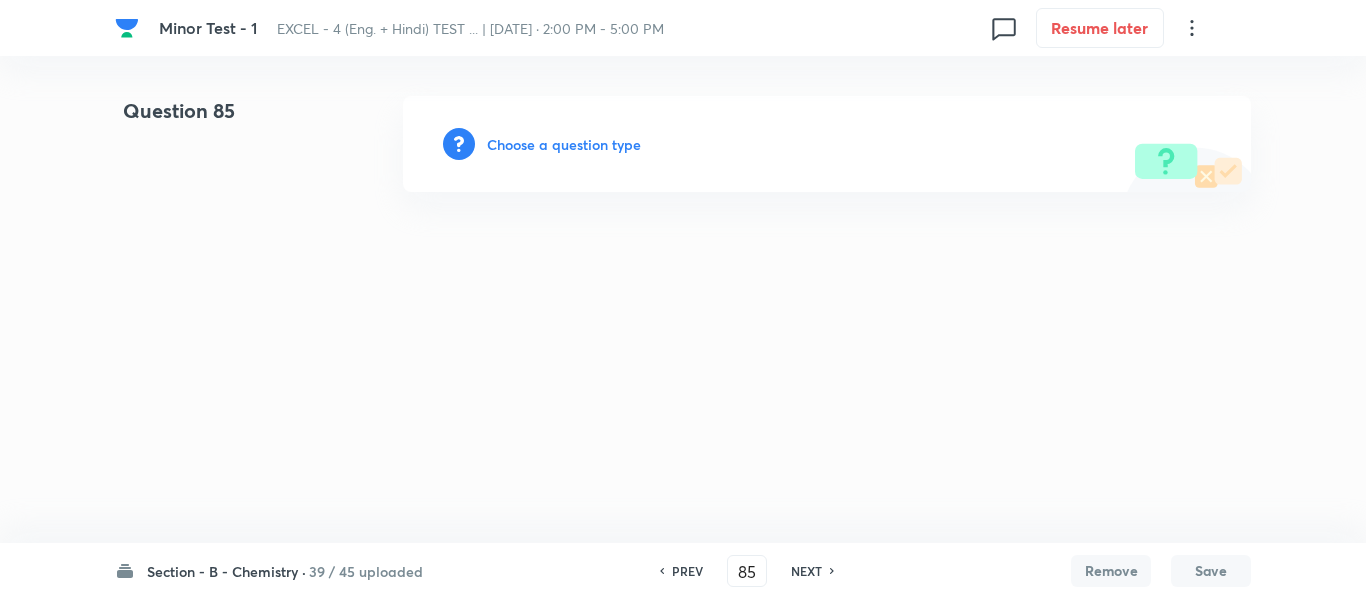 click on "Choose a question type" at bounding box center (564, 144) 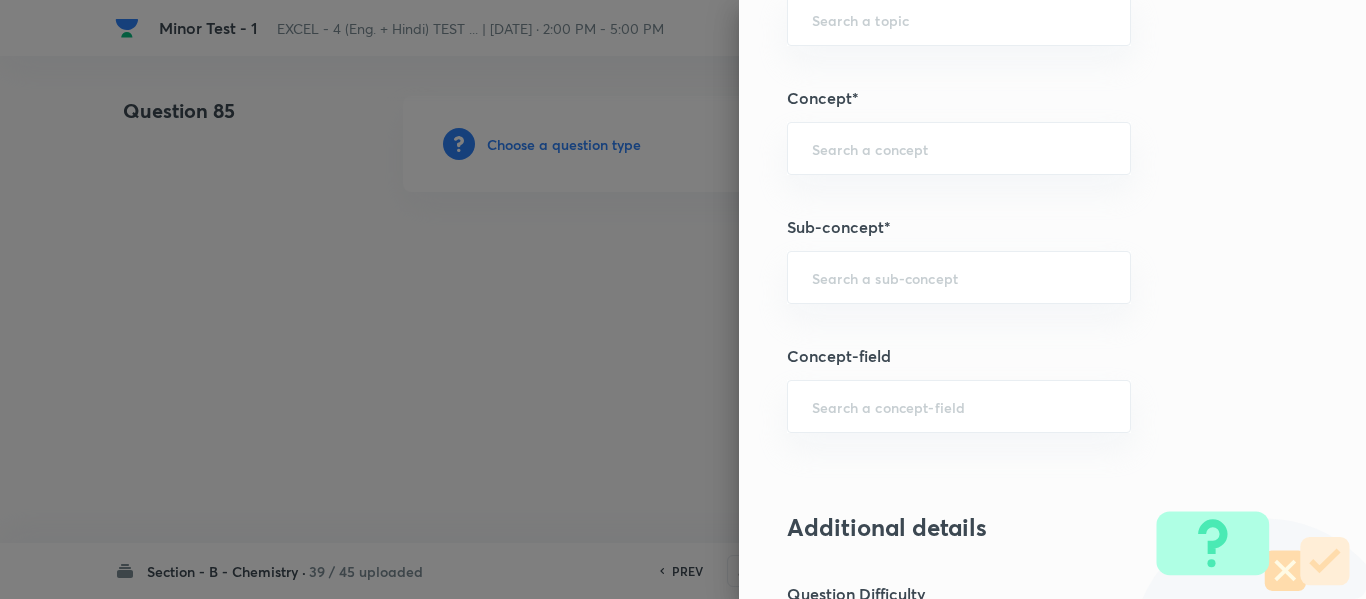 scroll, scrollTop: 1200, scrollLeft: 0, axis: vertical 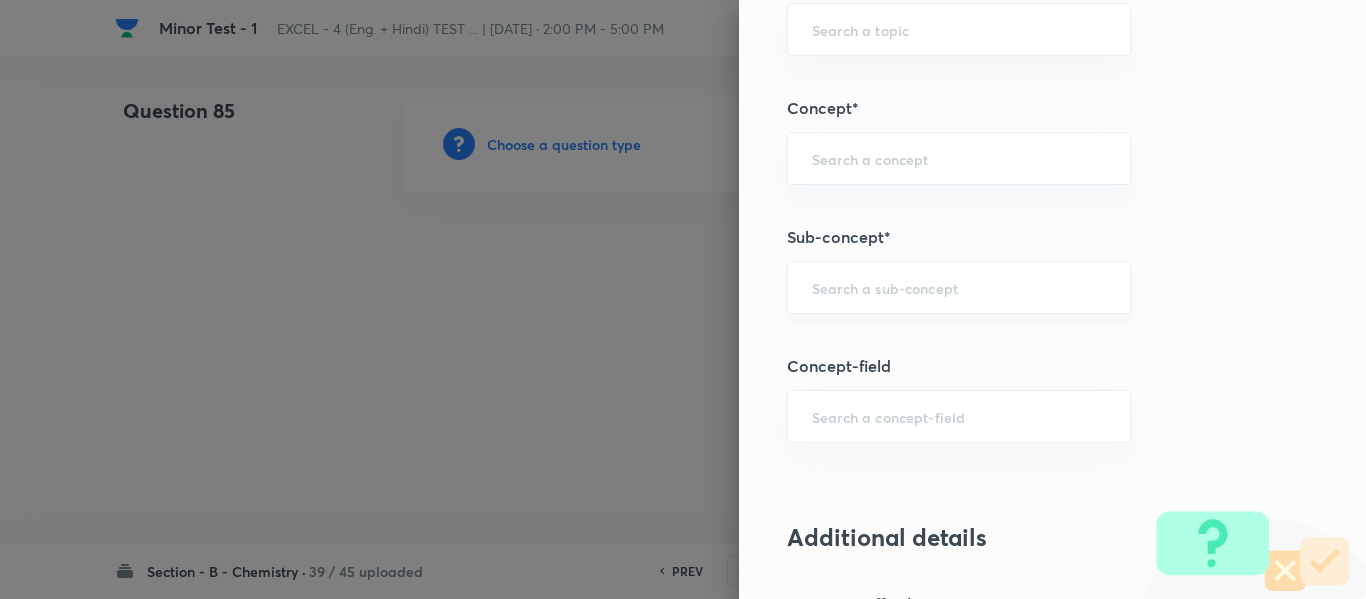 click at bounding box center (959, 287) 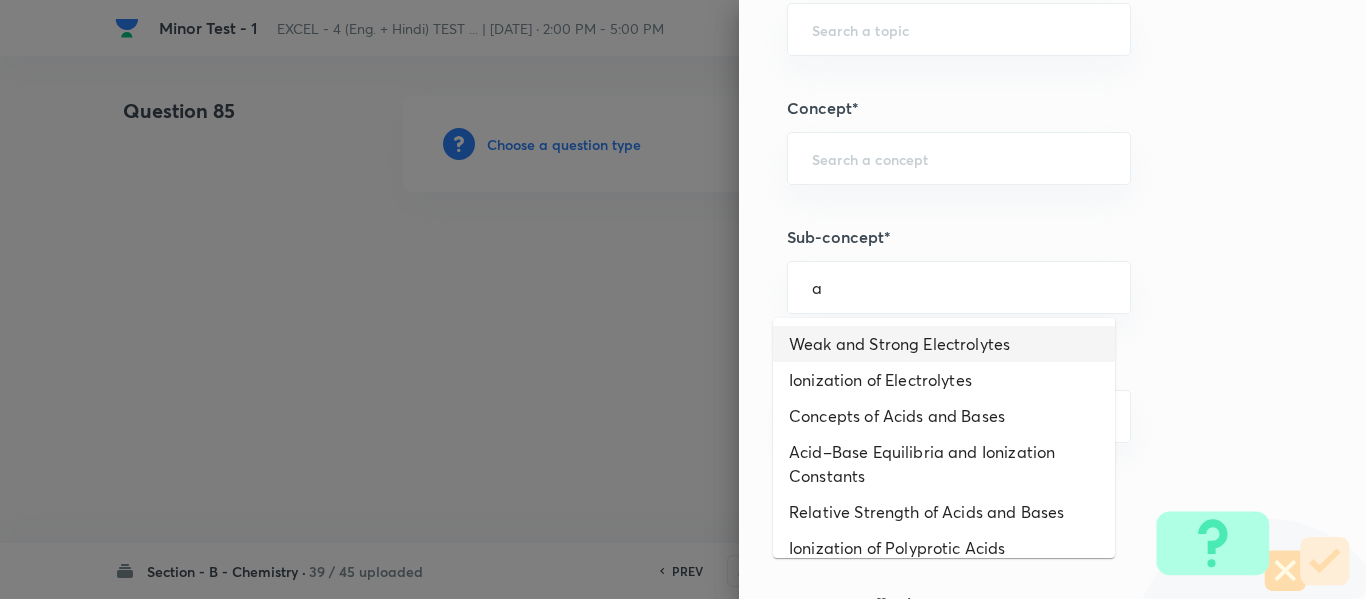 click on "Weak and Strong Electrolytes" at bounding box center [944, 344] 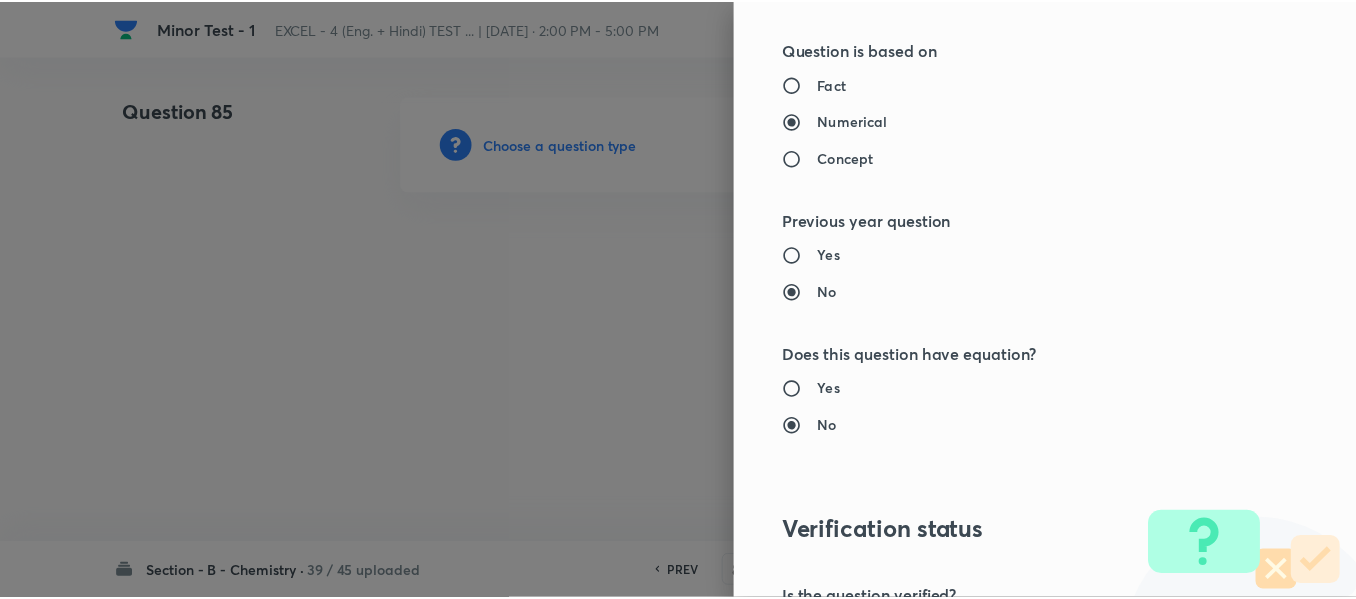scroll, scrollTop: 2261, scrollLeft: 0, axis: vertical 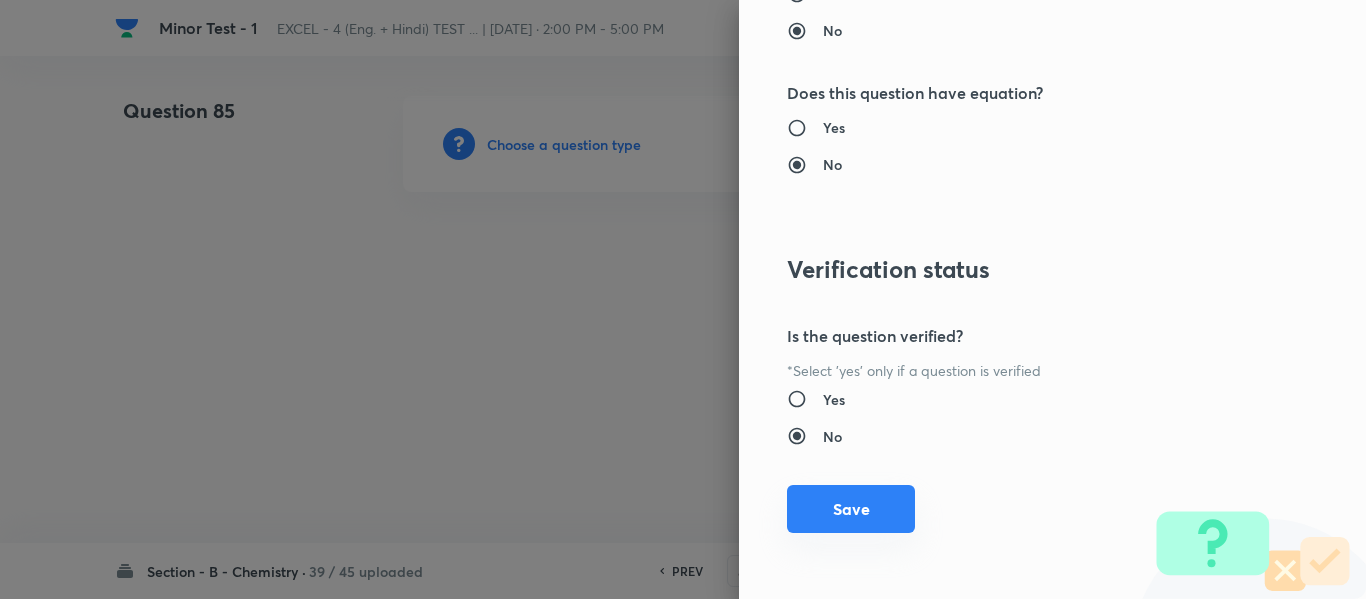 click on "Save" at bounding box center (851, 509) 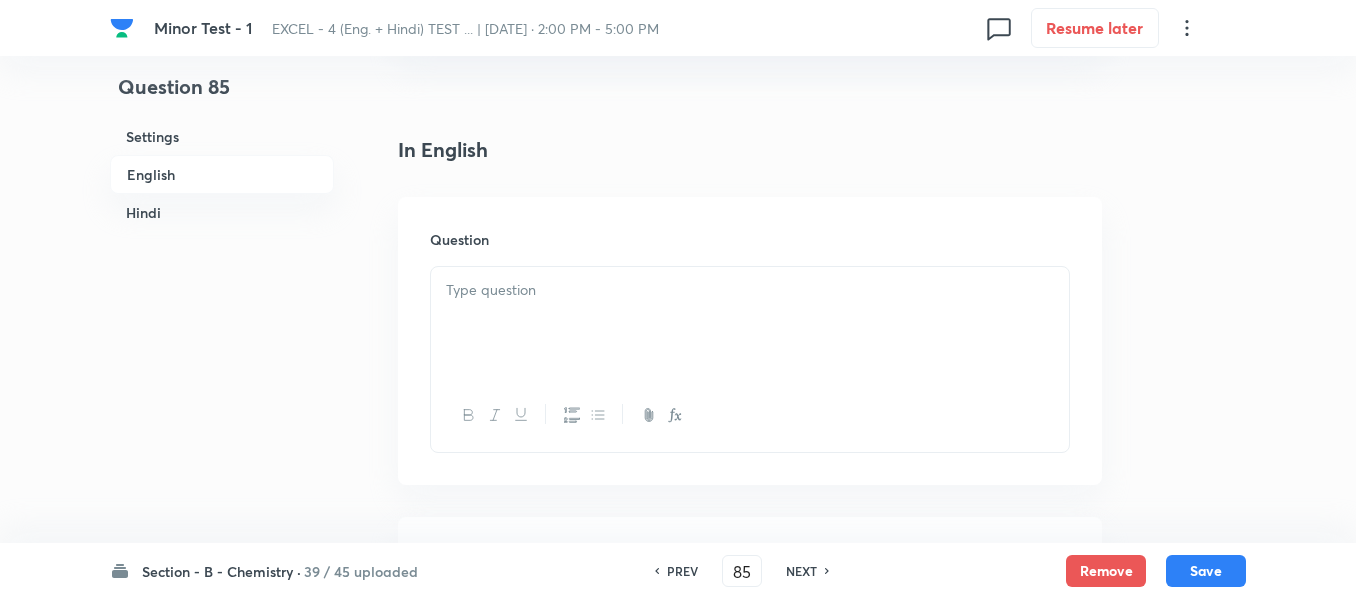 scroll, scrollTop: 600, scrollLeft: 0, axis: vertical 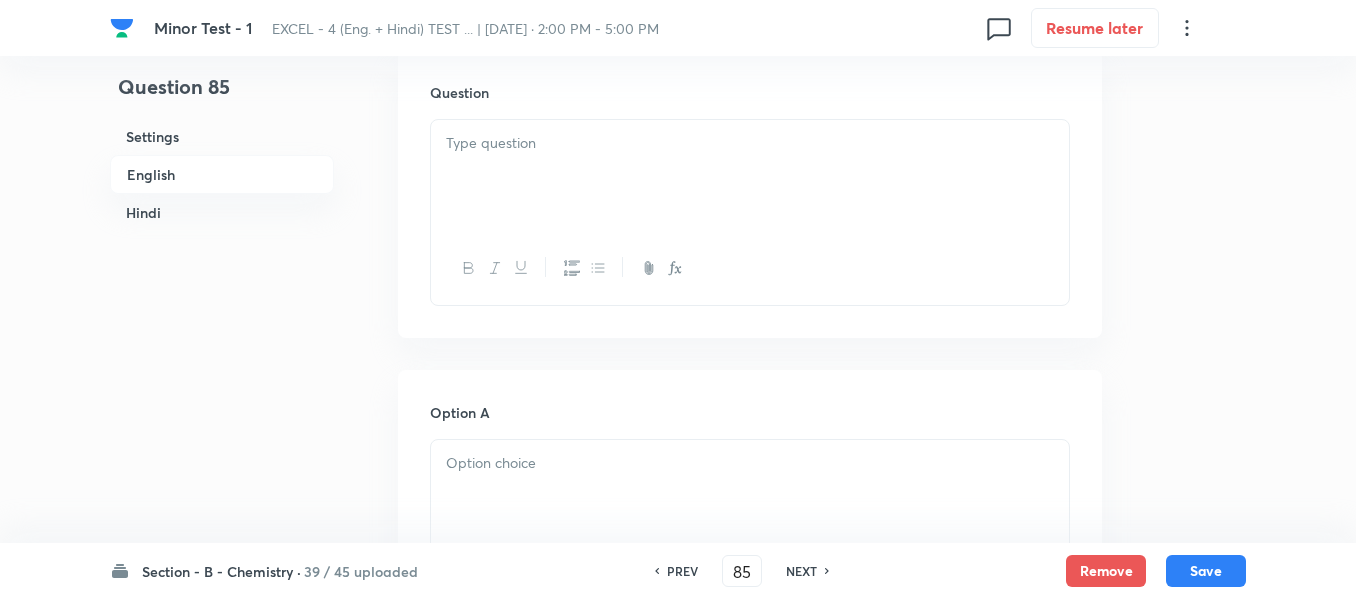 click at bounding box center [750, 176] 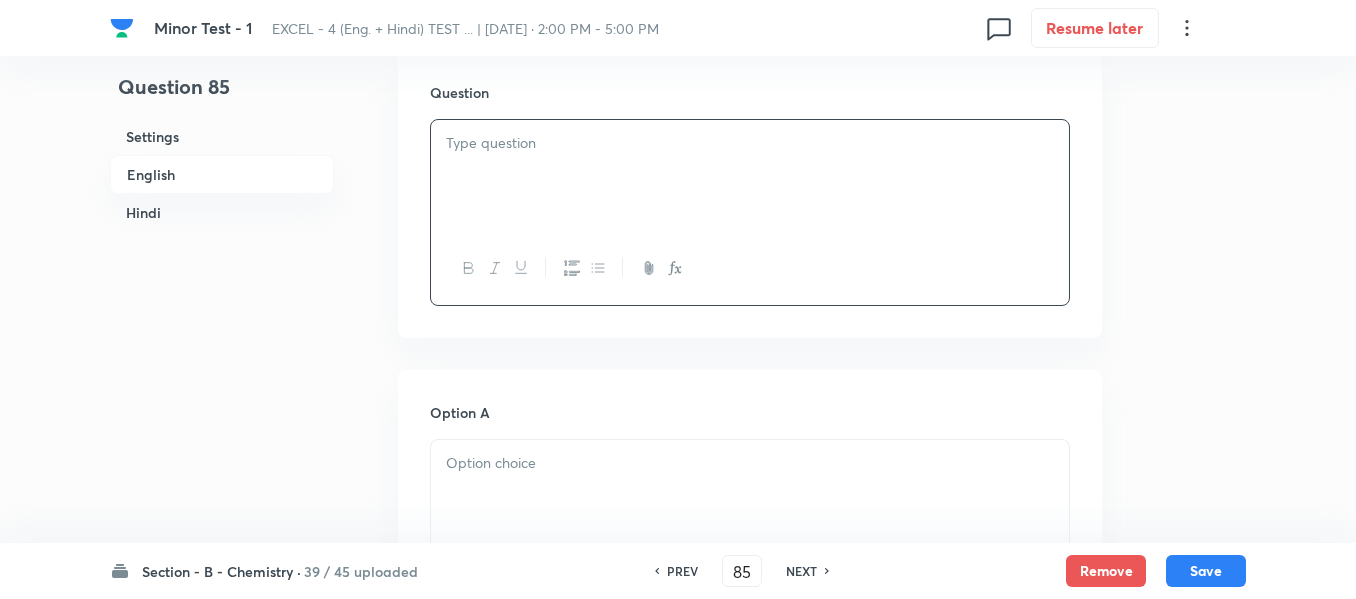 click at bounding box center [750, 143] 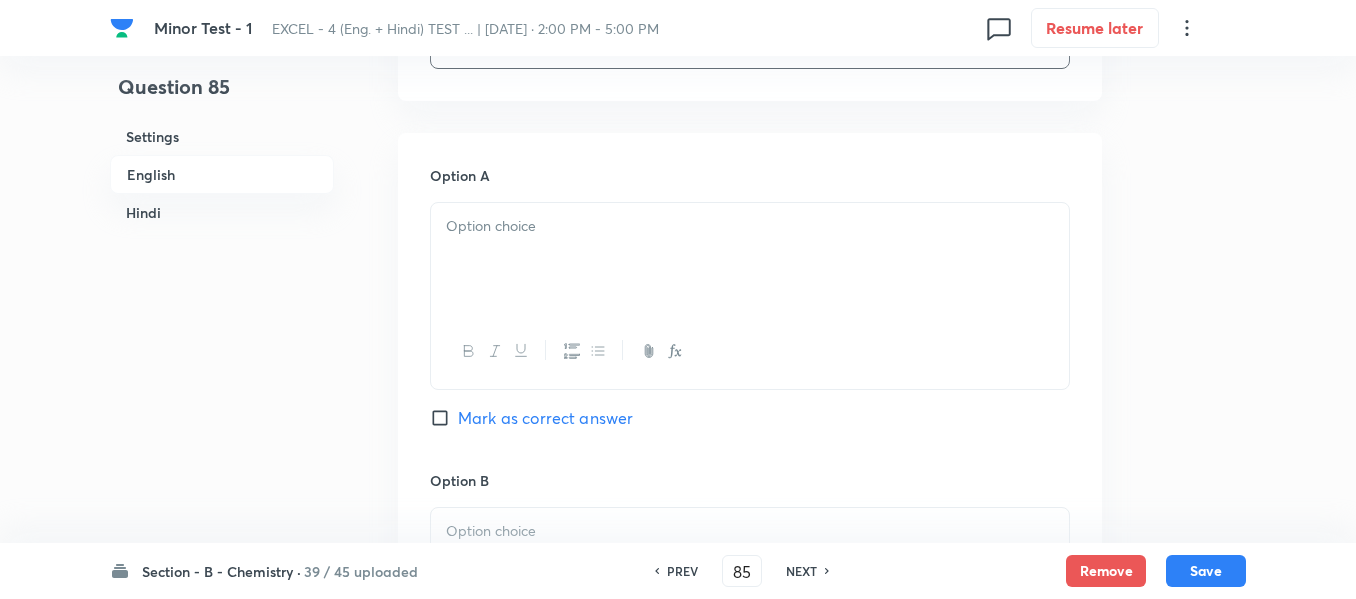 scroll, scrollTop: 900, scrollLeft: 0, axis: vertical 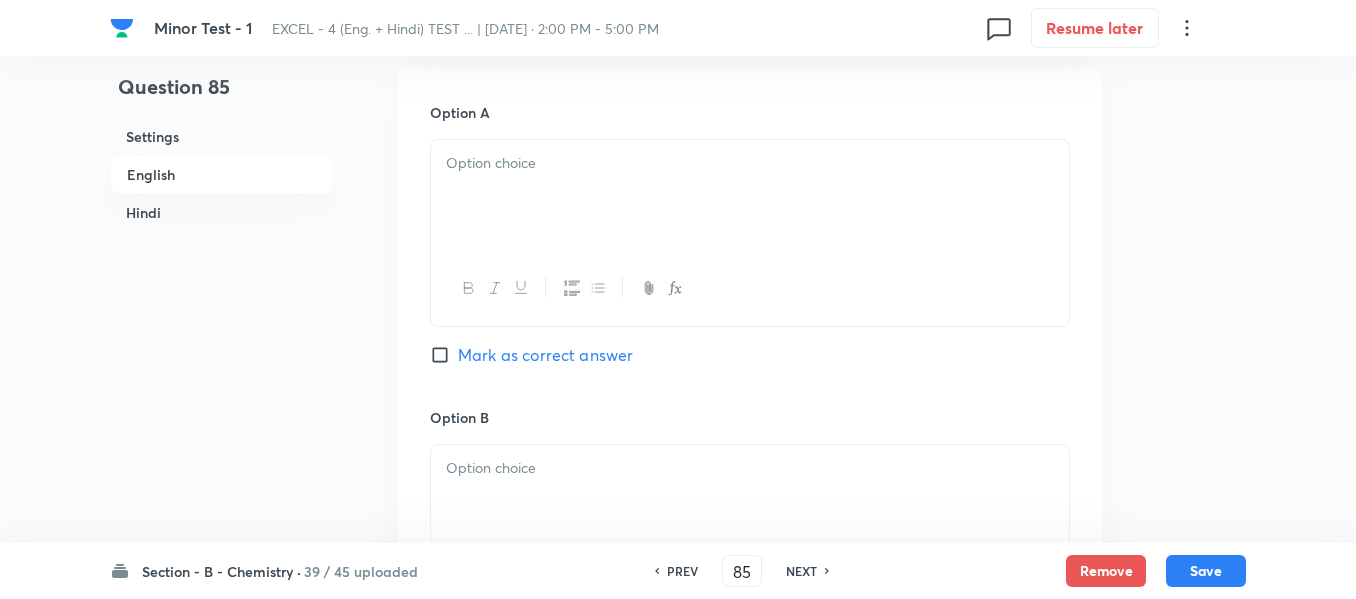 click at bounding box center (750, 163) 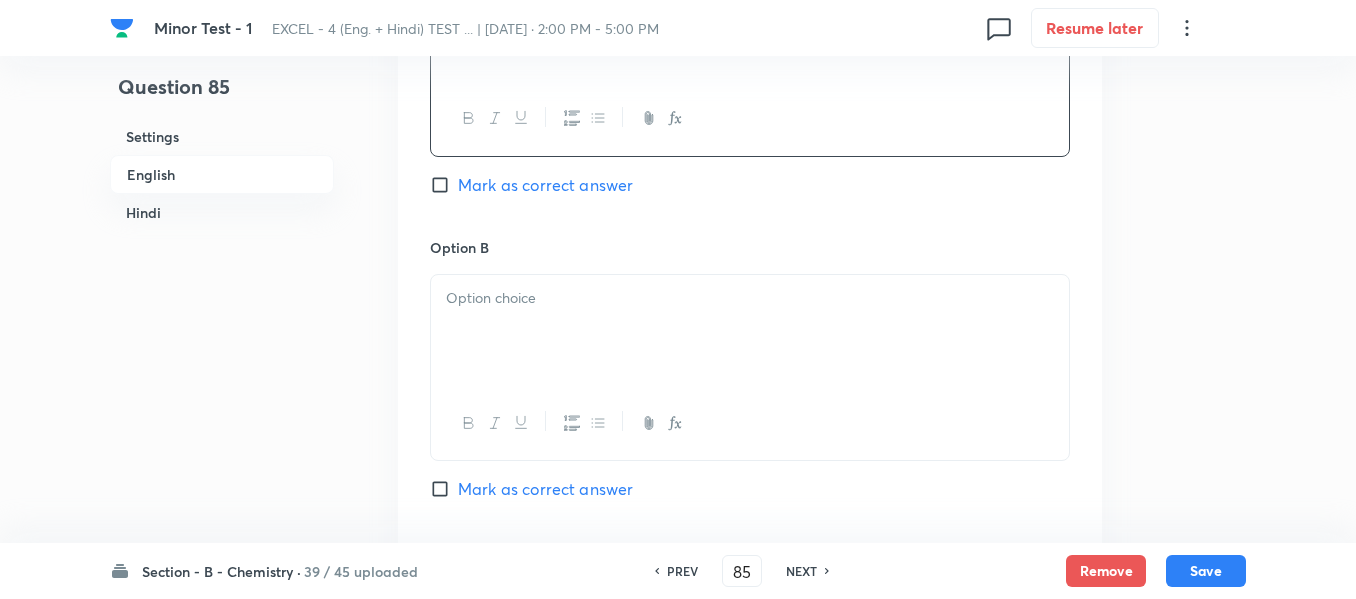 scroll, scrollTop: 1100, scrollLeft: 0, axis: vertical 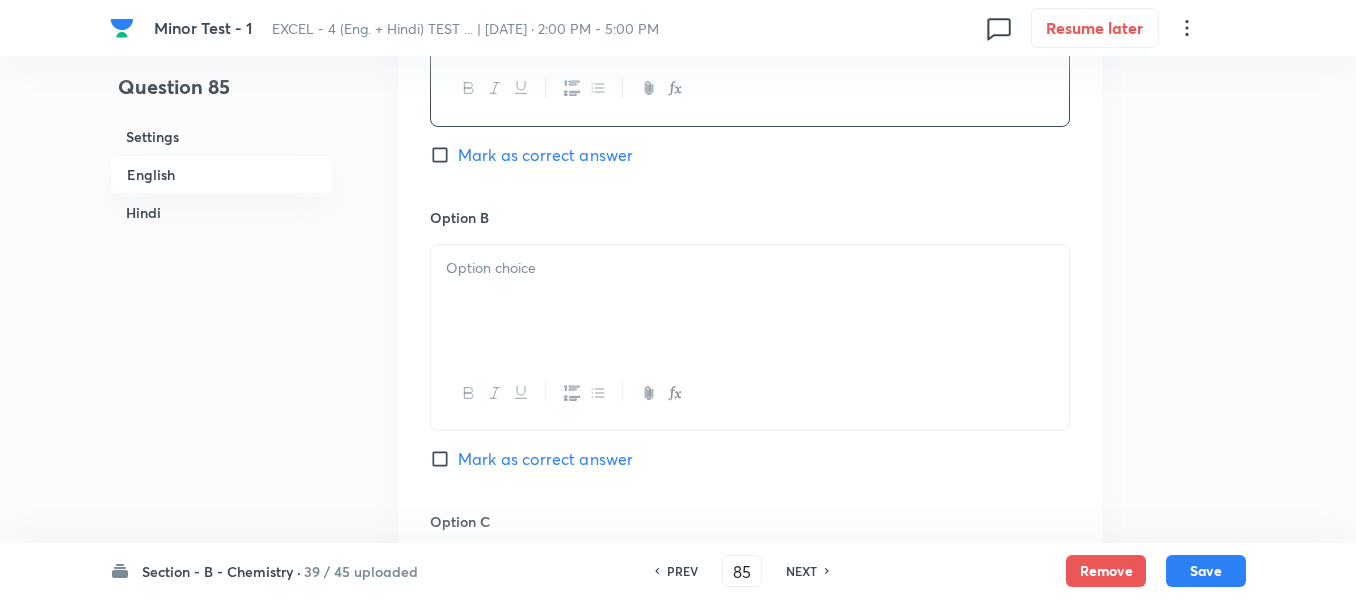 click at bounding box center [750, 268] 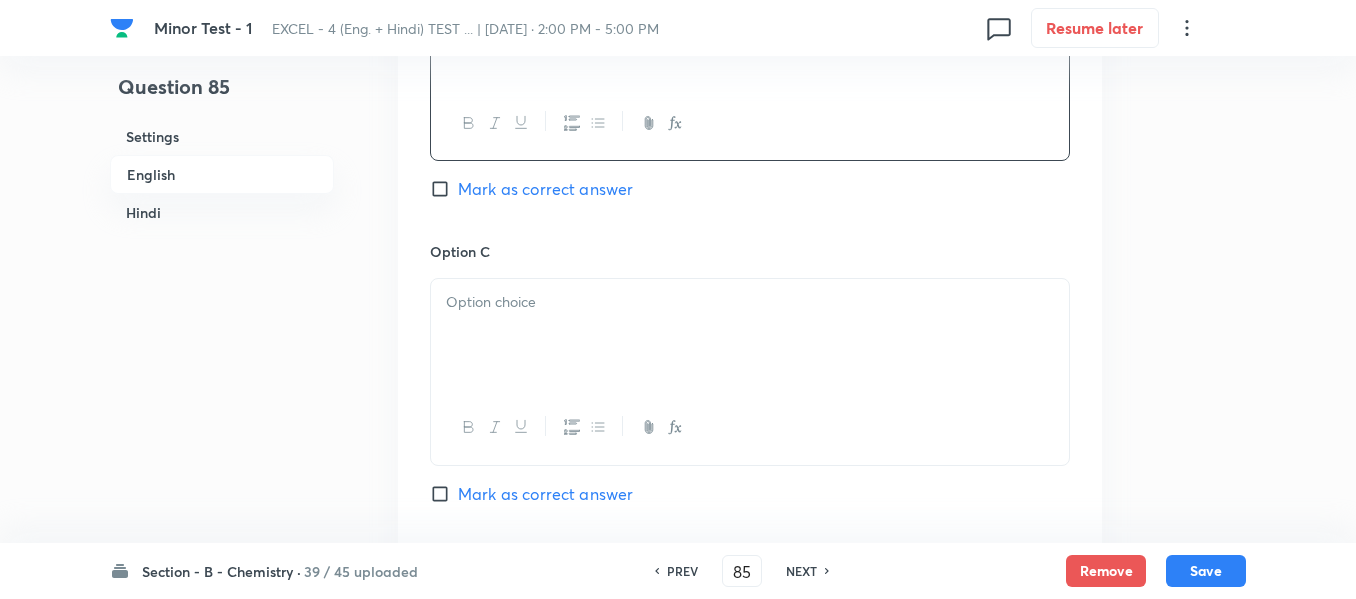 scroll, scrollTop: 1400, scrollLeft: 0, axis: vertical 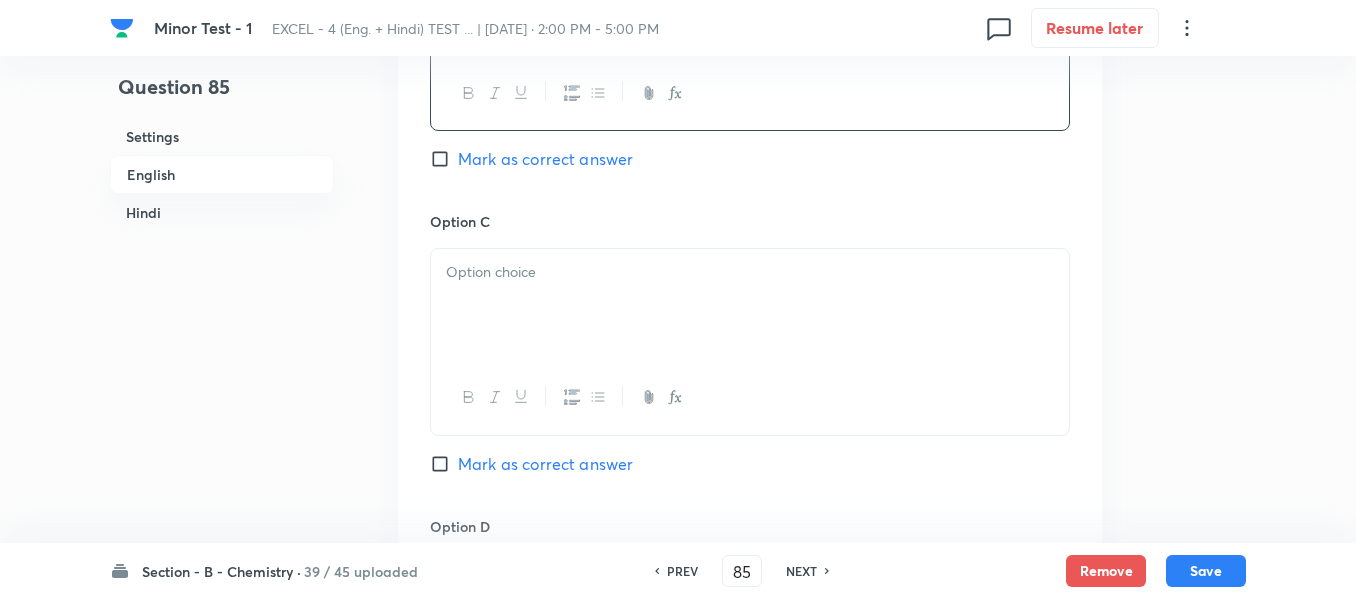 click at bounding box center (750, 272) 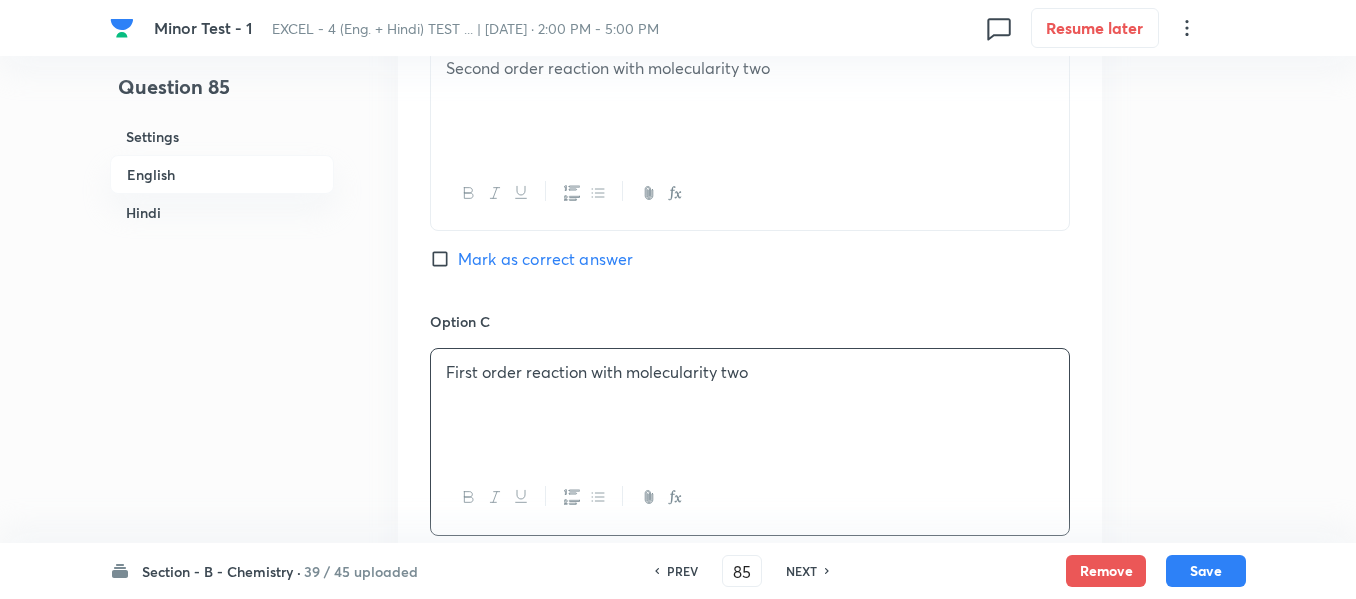 click on "Mark as correct answer" at bounding box center [444, 259] 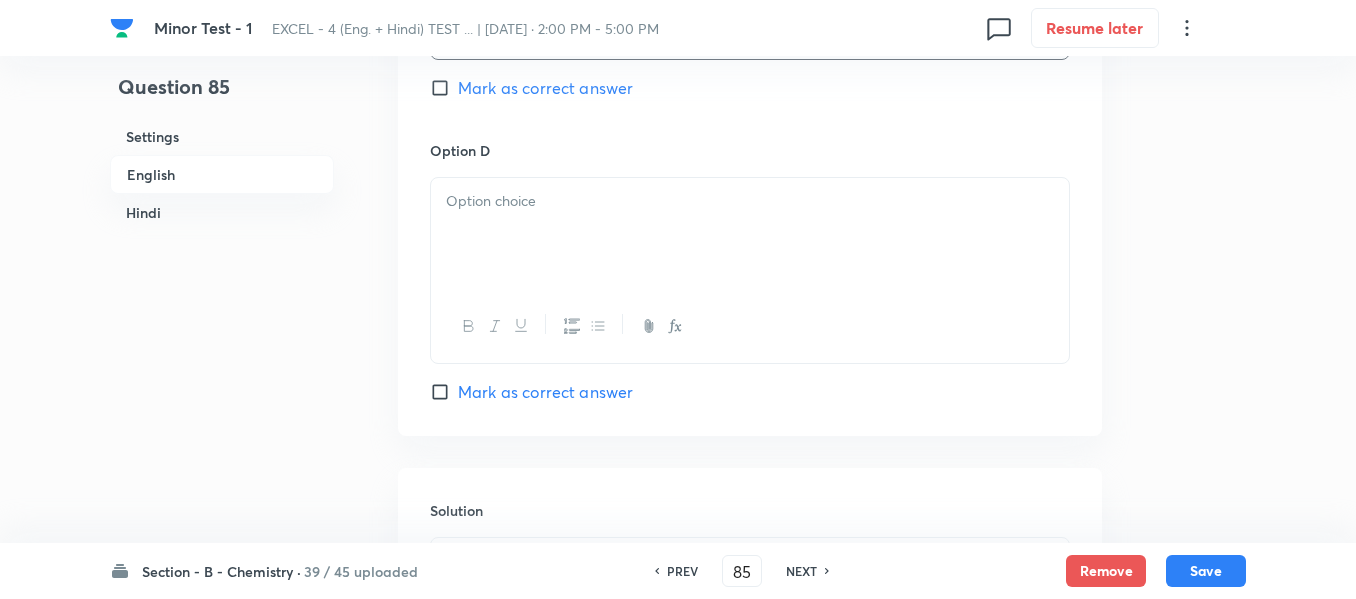 scroll, scrollTop: 1800, scrollLeft: 0, axis: vertical 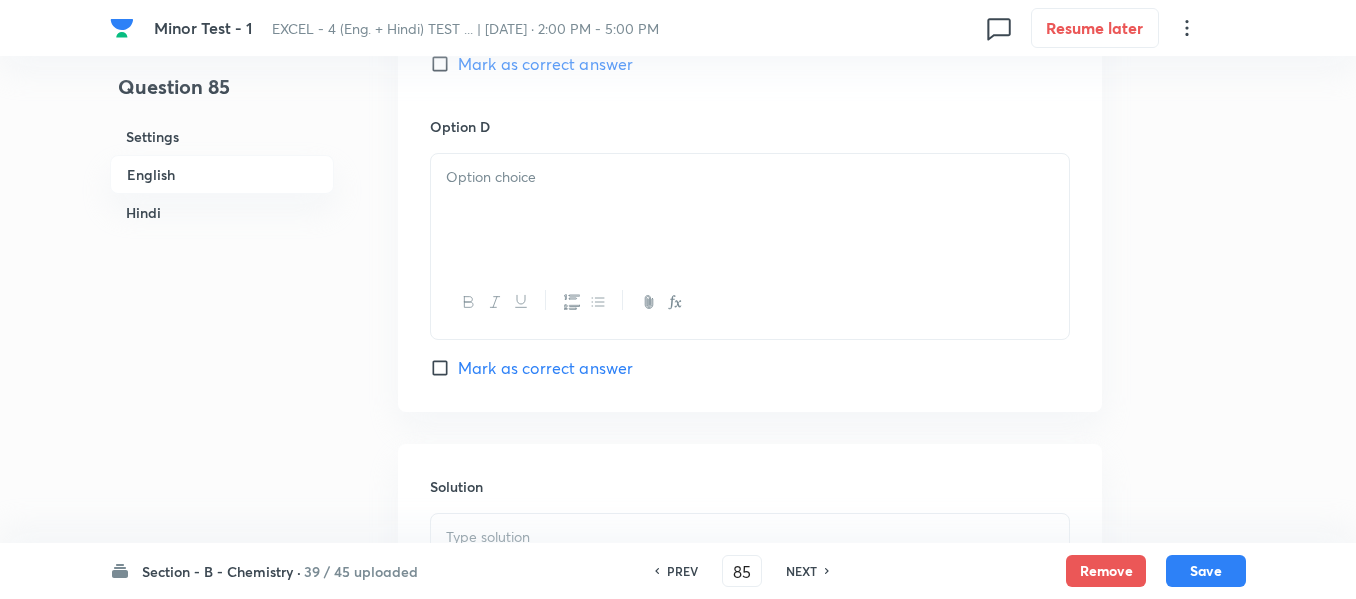 click at bounding box center (750, 177) 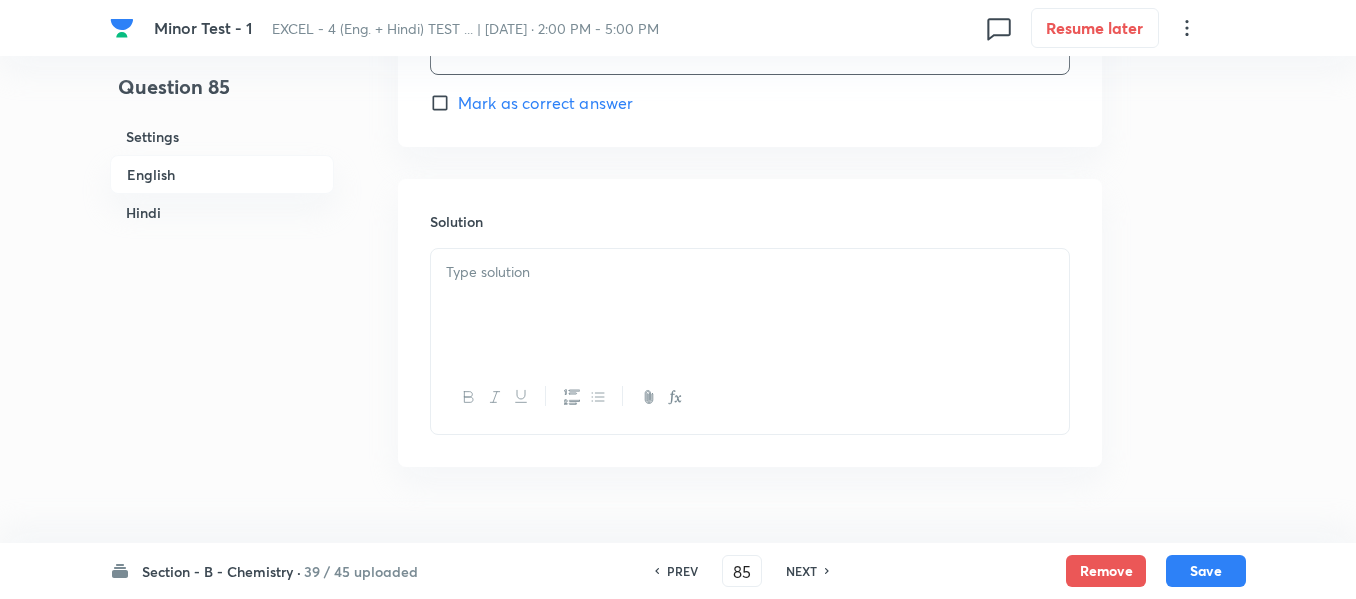 scroll, scrollTop: 2100, scrollLeft: 0, axis: vertical 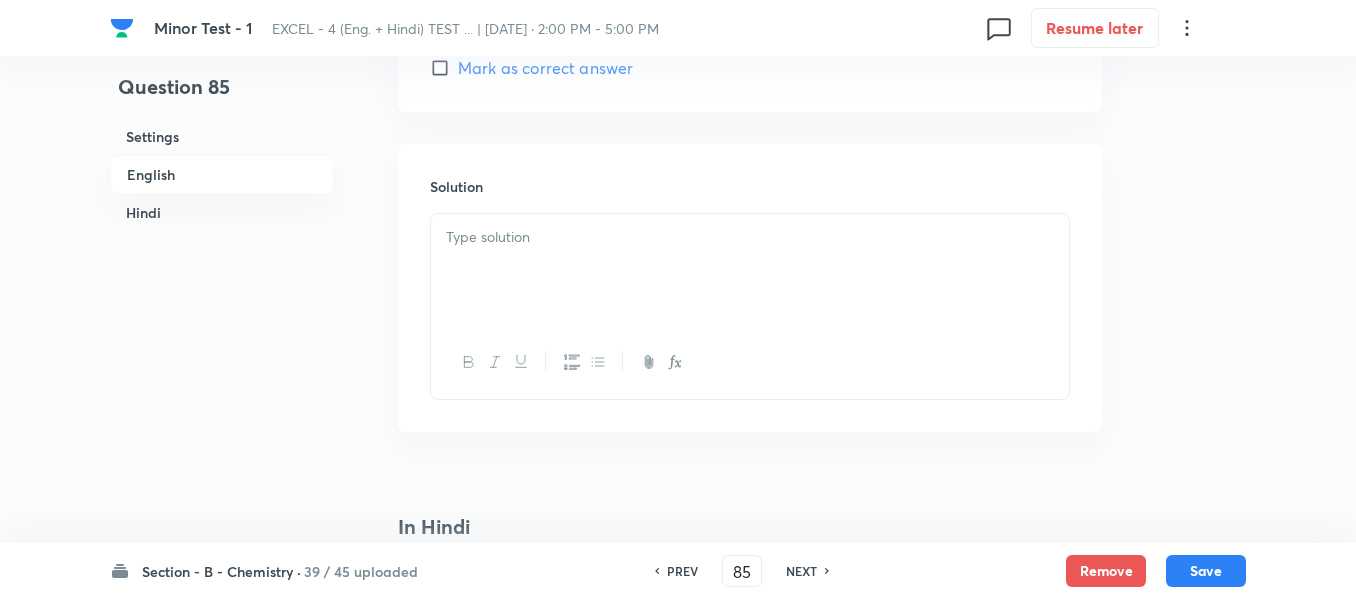 click at bounding box center (750, 237) 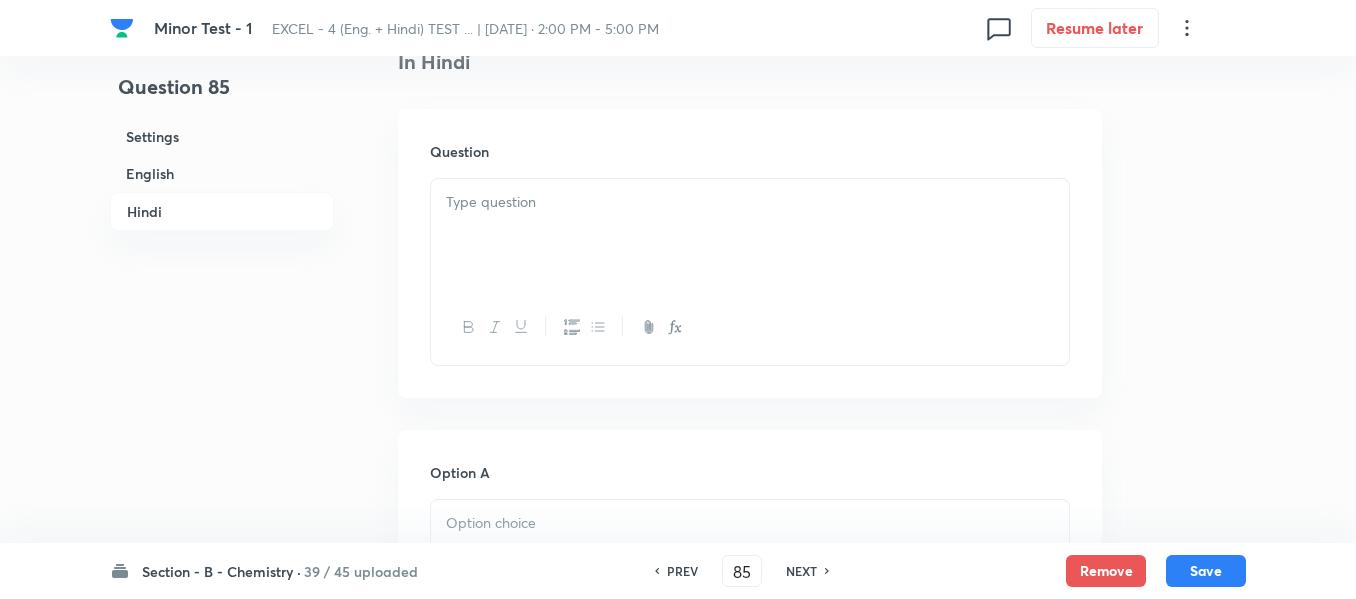 scroll, scrollTop: 2600, scrollLeft: 0, axis: vertical 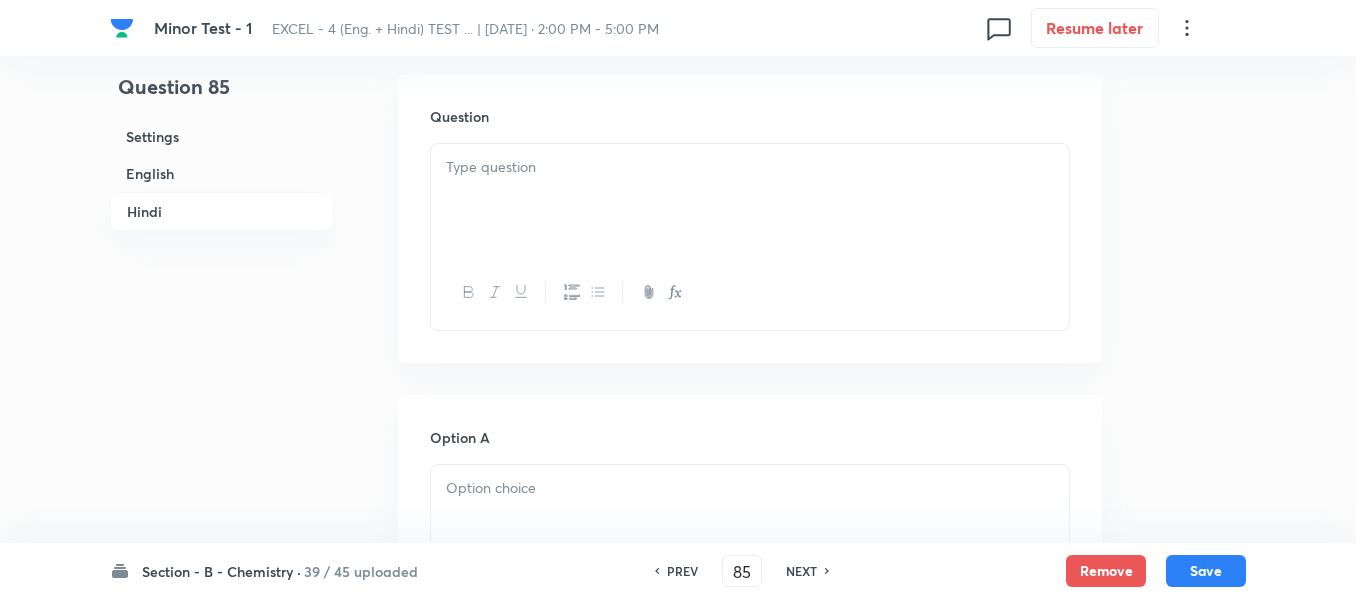 click at bounding box center (750, 167) 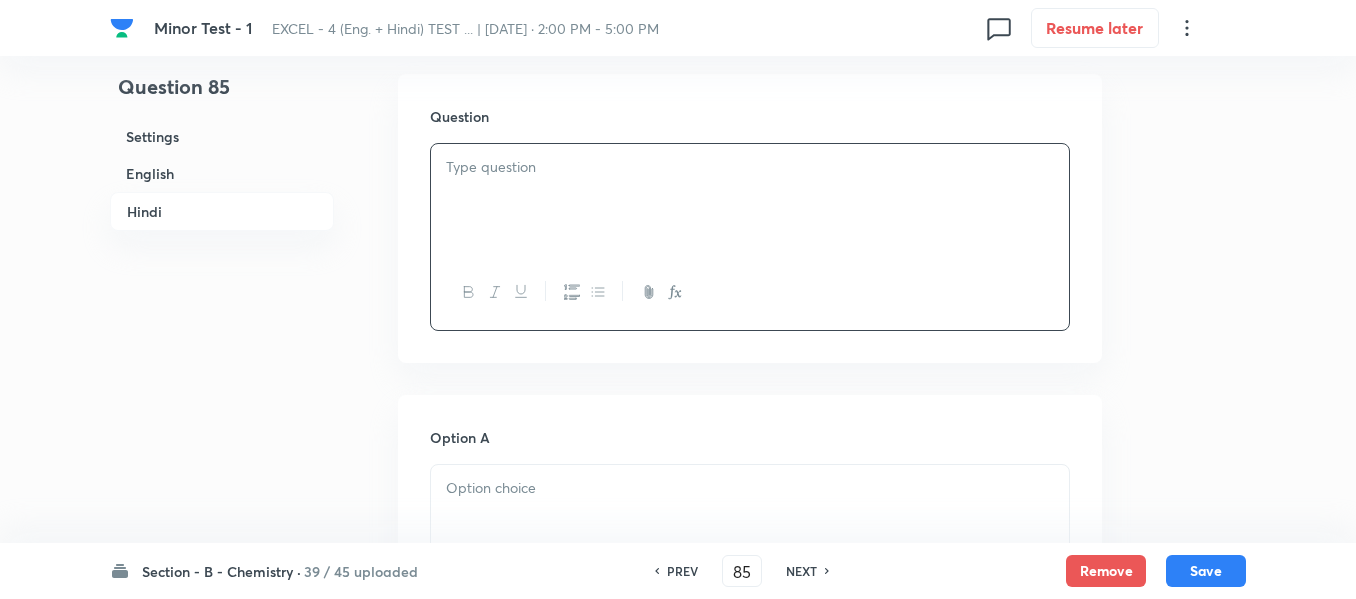 click at bounding box center (750, 167) 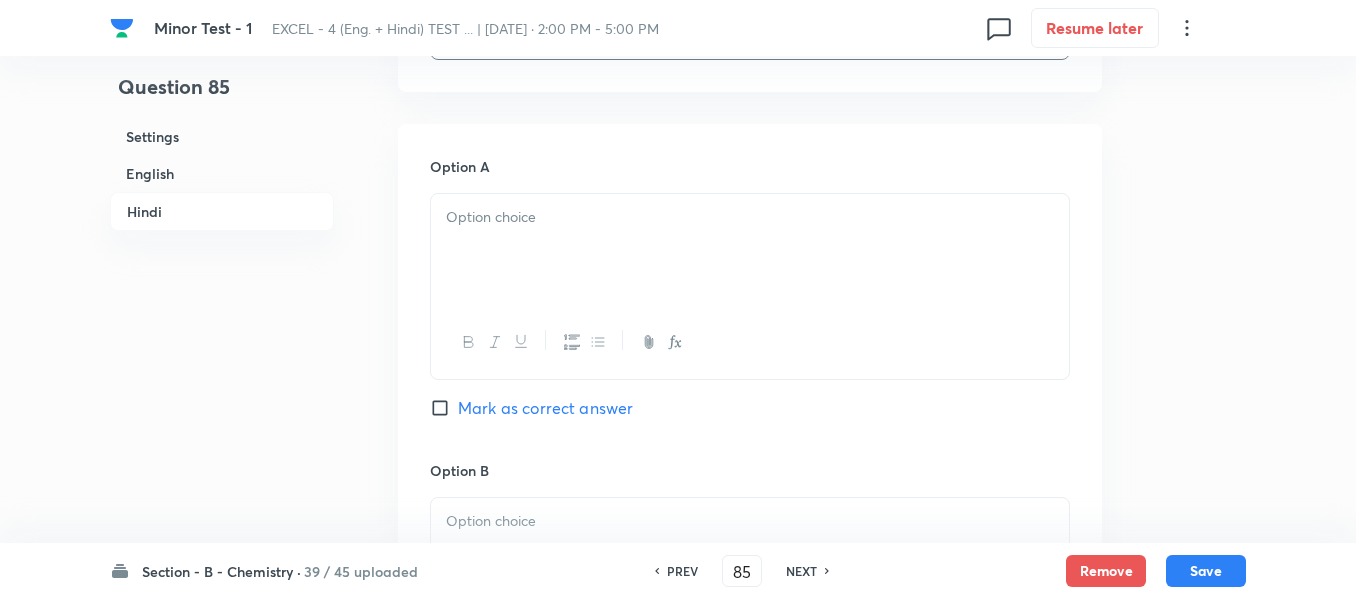 scroll, scrollTop: 2900, scrollLeft: 0, axis: vertical 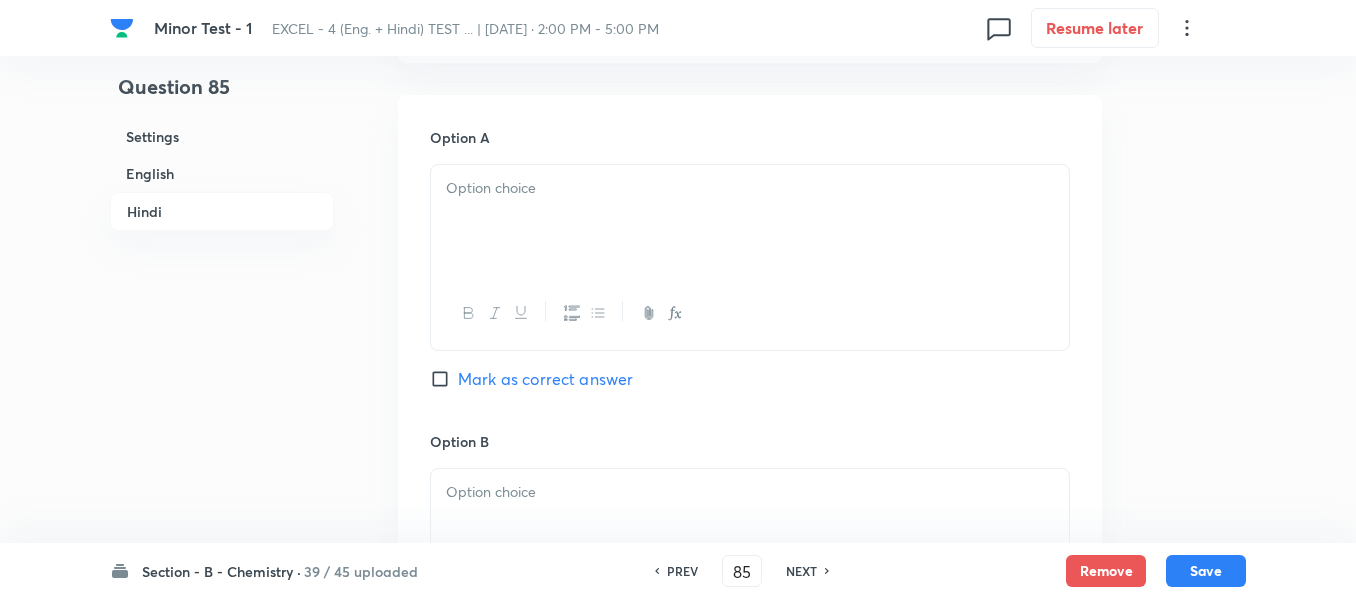 click at bounding box center (750, 221) 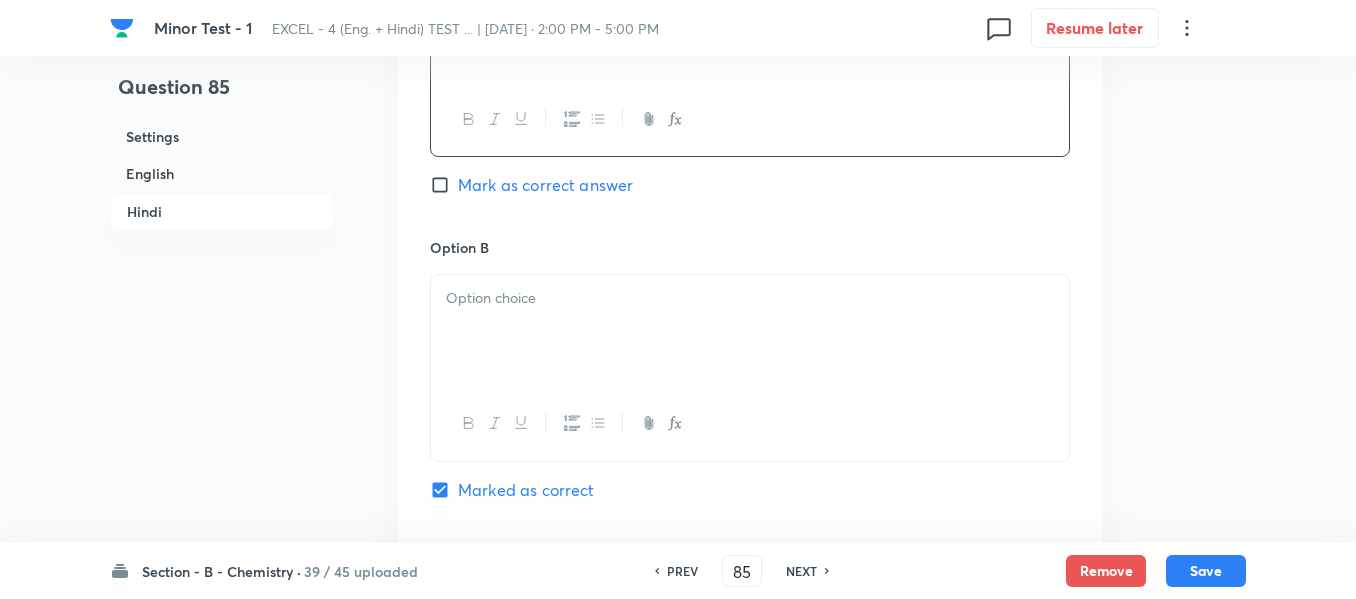 scroll, scrollTop: 3100, scrollLeft: 0, axis: vertical 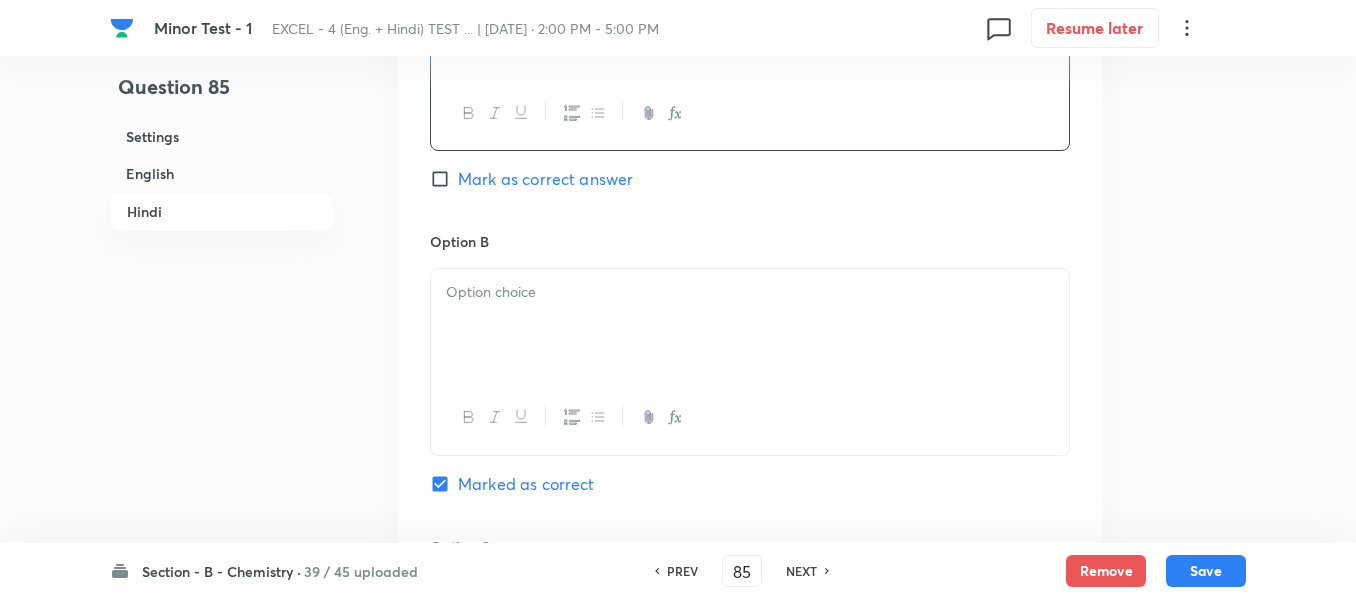 click at bounding box center [750, 292] 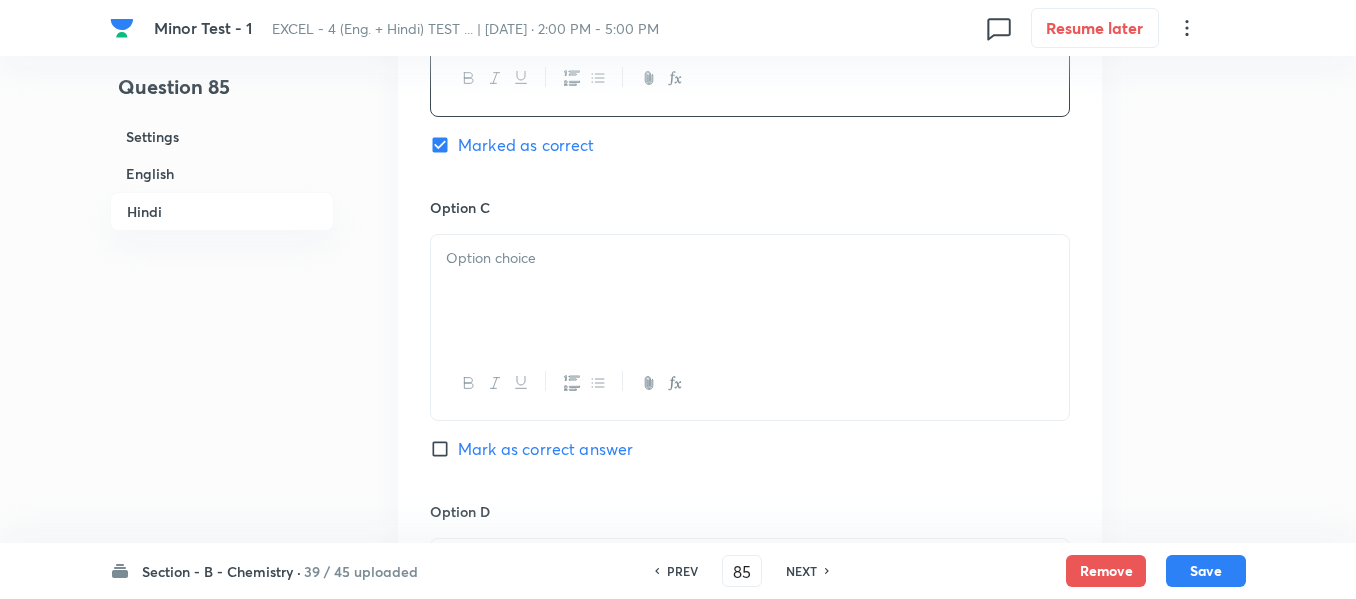 scroll, scrollTop: 3500, scrollLeft: 0, axis: vertical 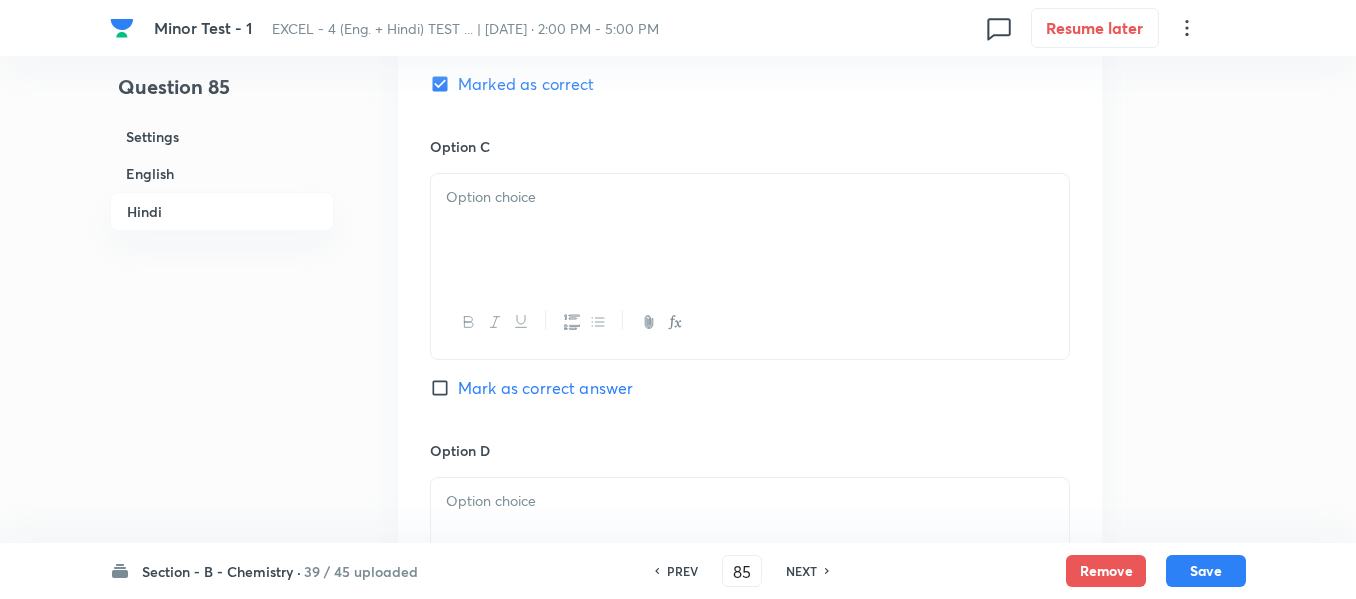 click at bounding box center (750, 230) 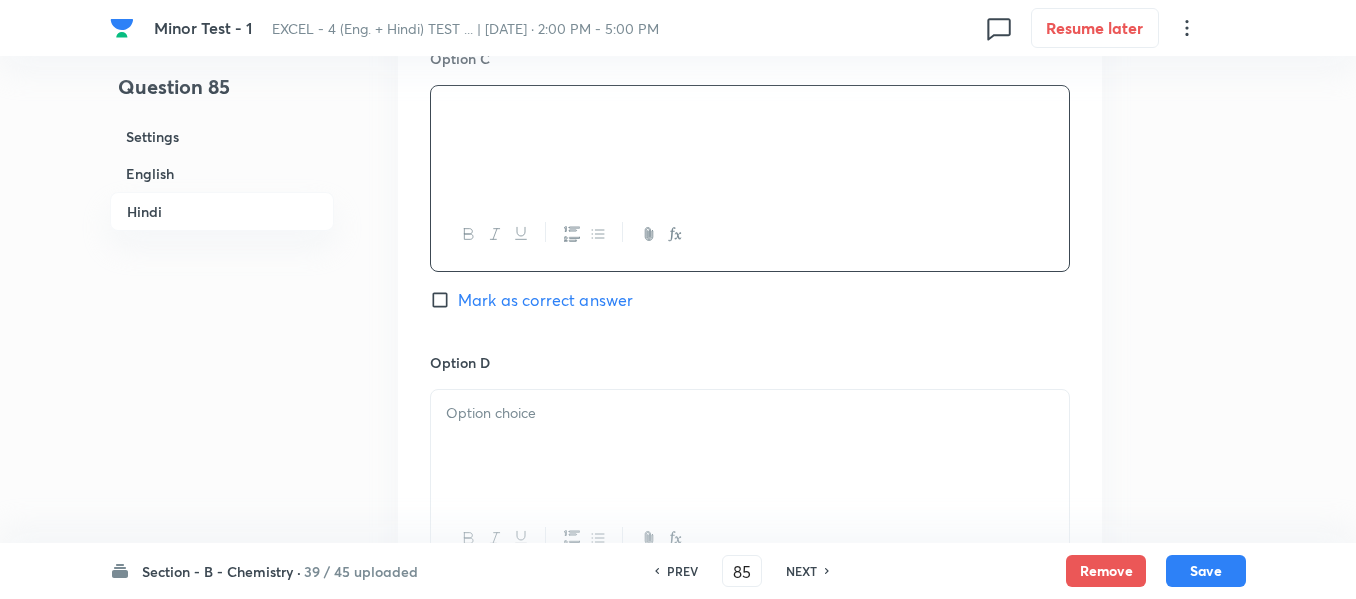 scroll, scrollTop: 3700, scrollLeft: 0, axis: vertical 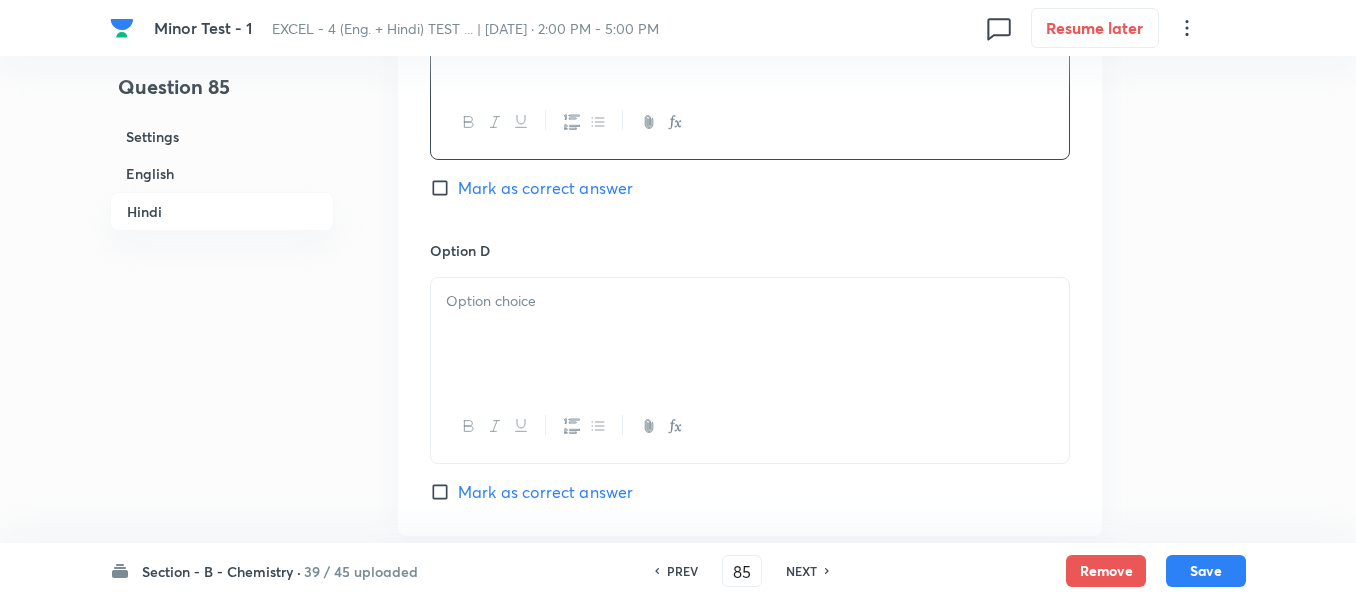 click on "Option D [PERSON_NAME] as correct answer" at bounding box center [750, 372] 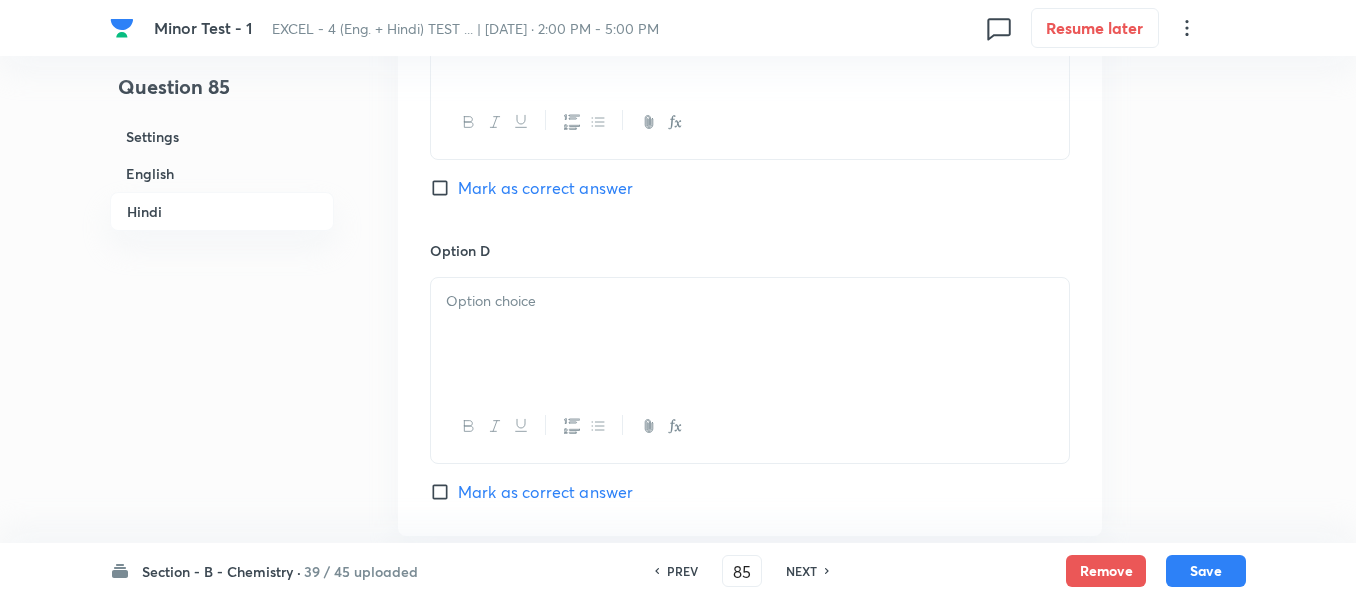 click at bounding box center (750, 334) 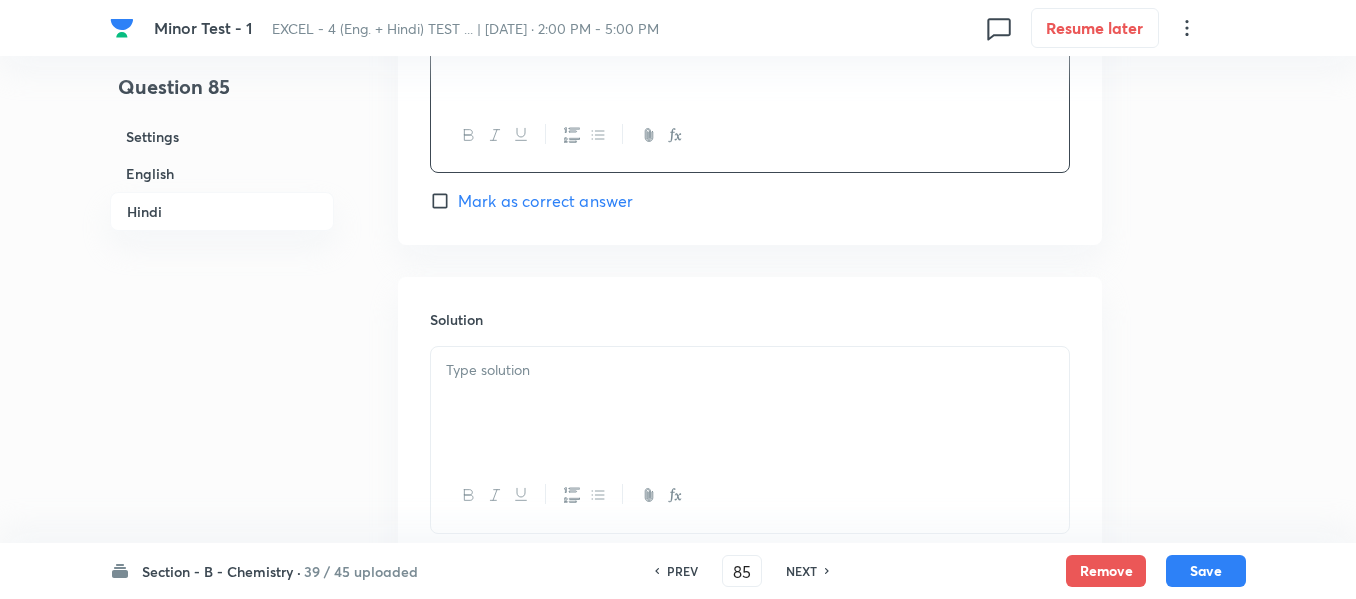 scroll, scrollTop: 4100, scrollLeft: 0, axis: vertical 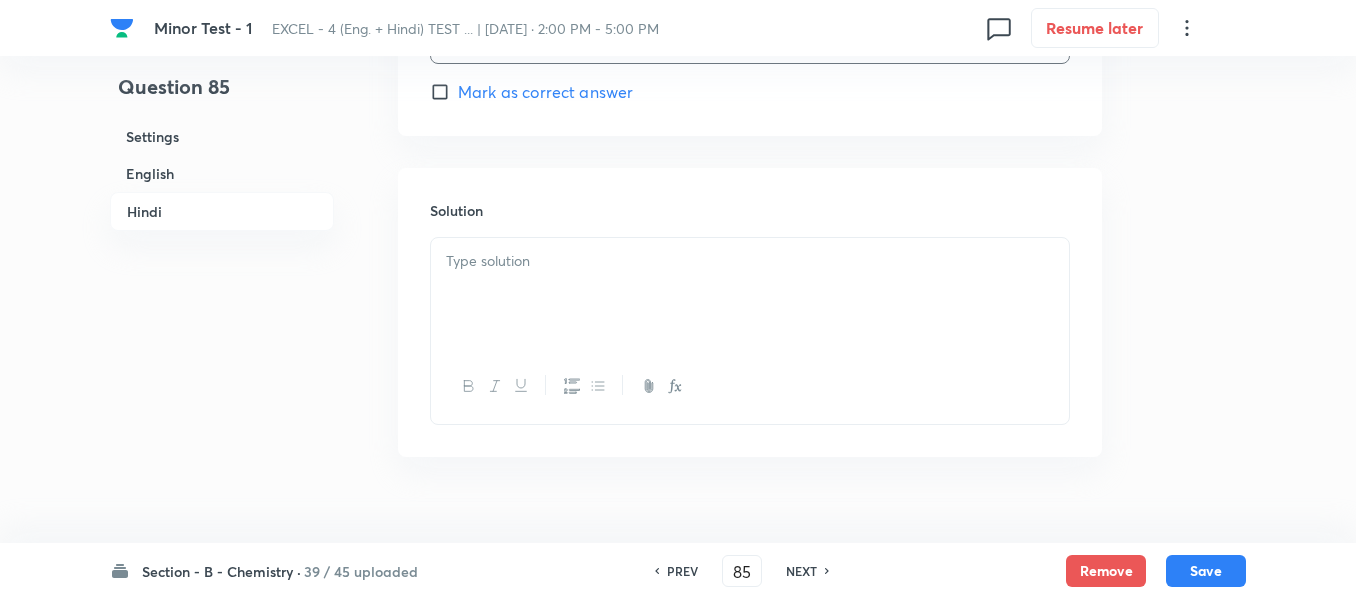 click at bounding box center (750, 294) 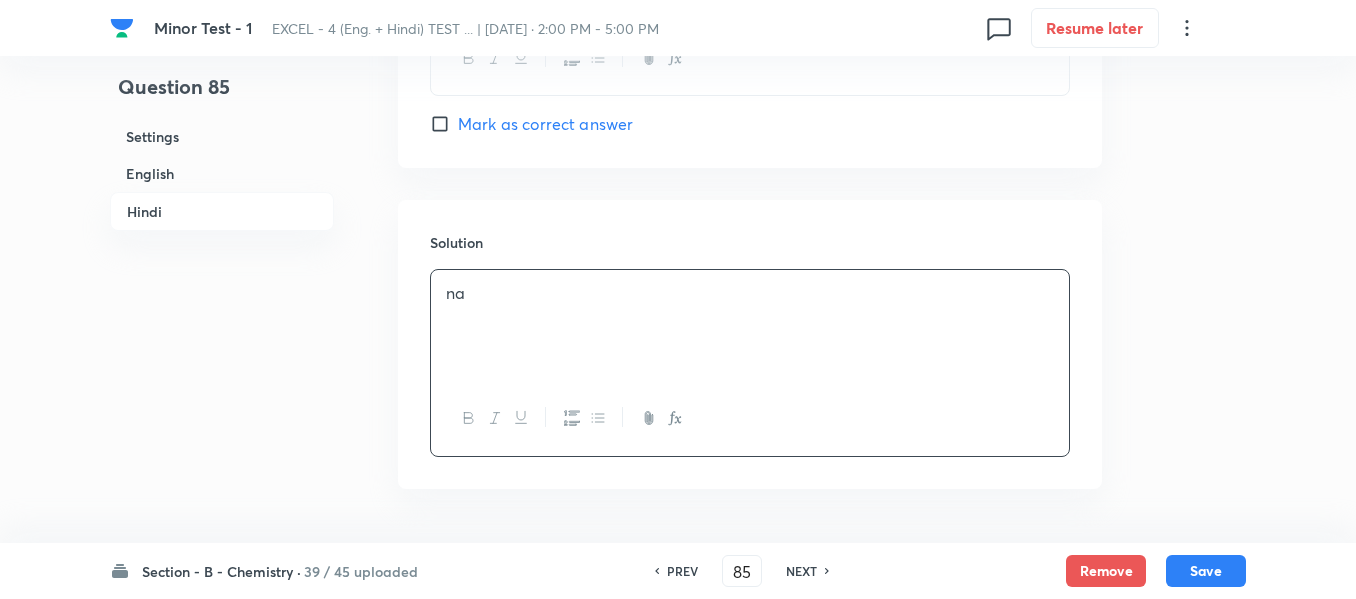 scroll, scrollTop: 4034, scrollLeft: 0, axis: vertical 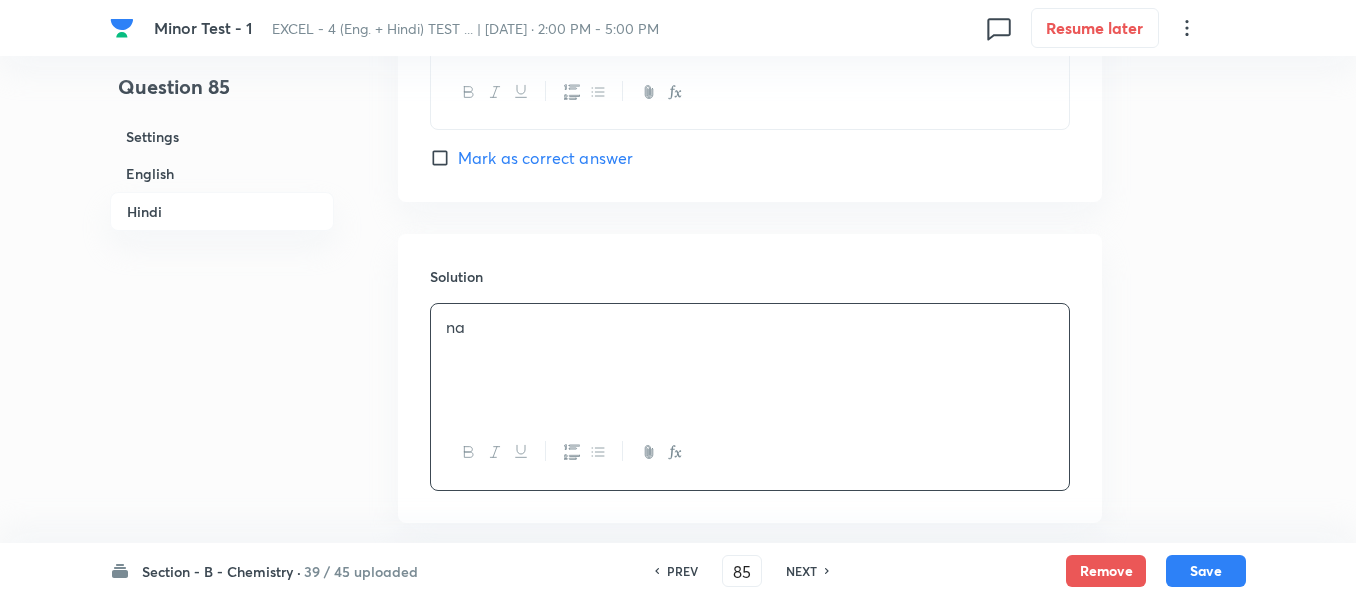 click on "English" at bounding box center (222, 173) 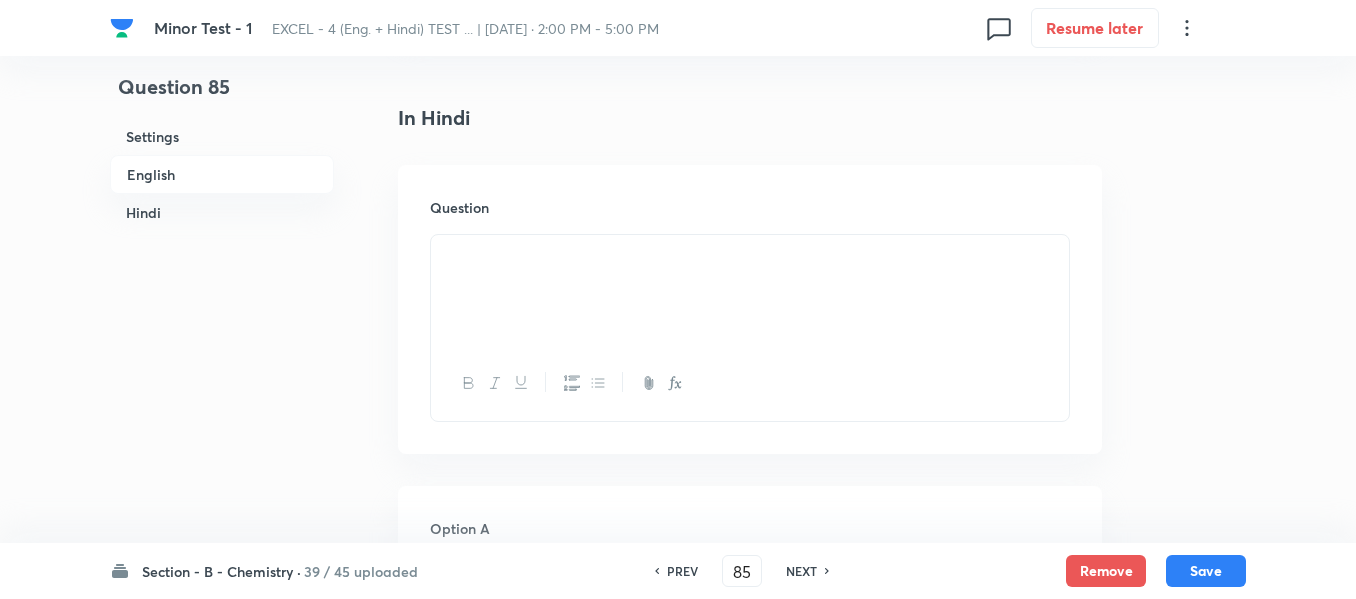 scroll, scrollTop: 2616, scrollLeft: 0, axis: vertical 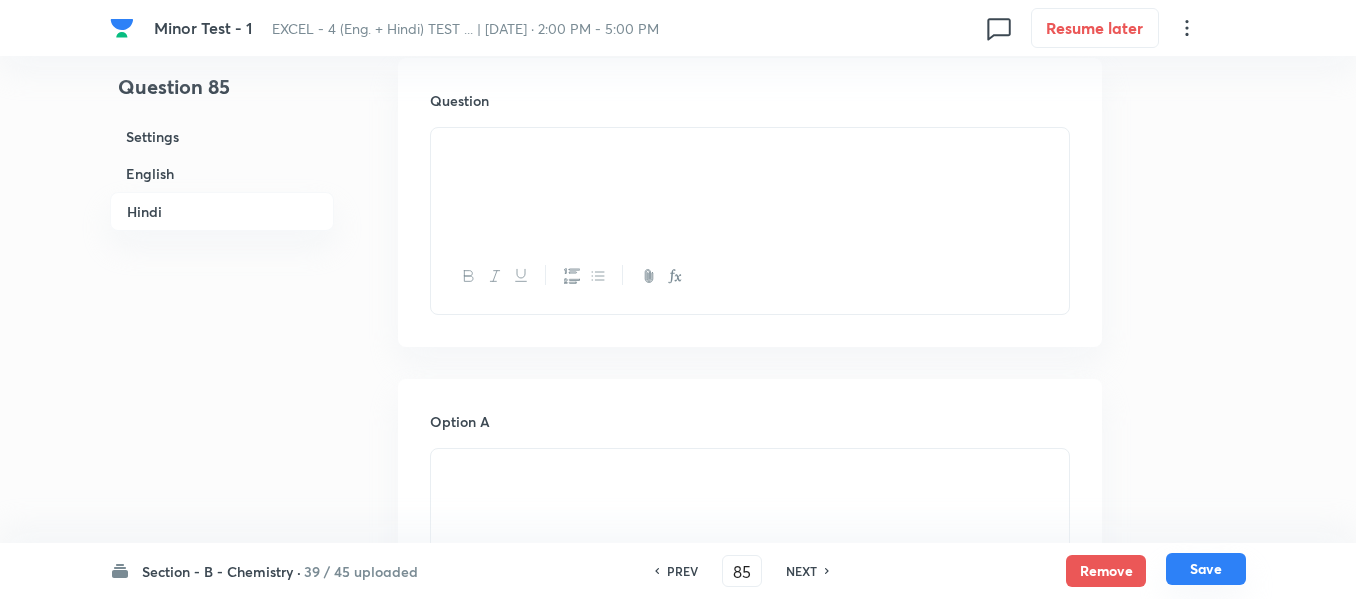 click on "Save" at bounding box center (1206, 569) 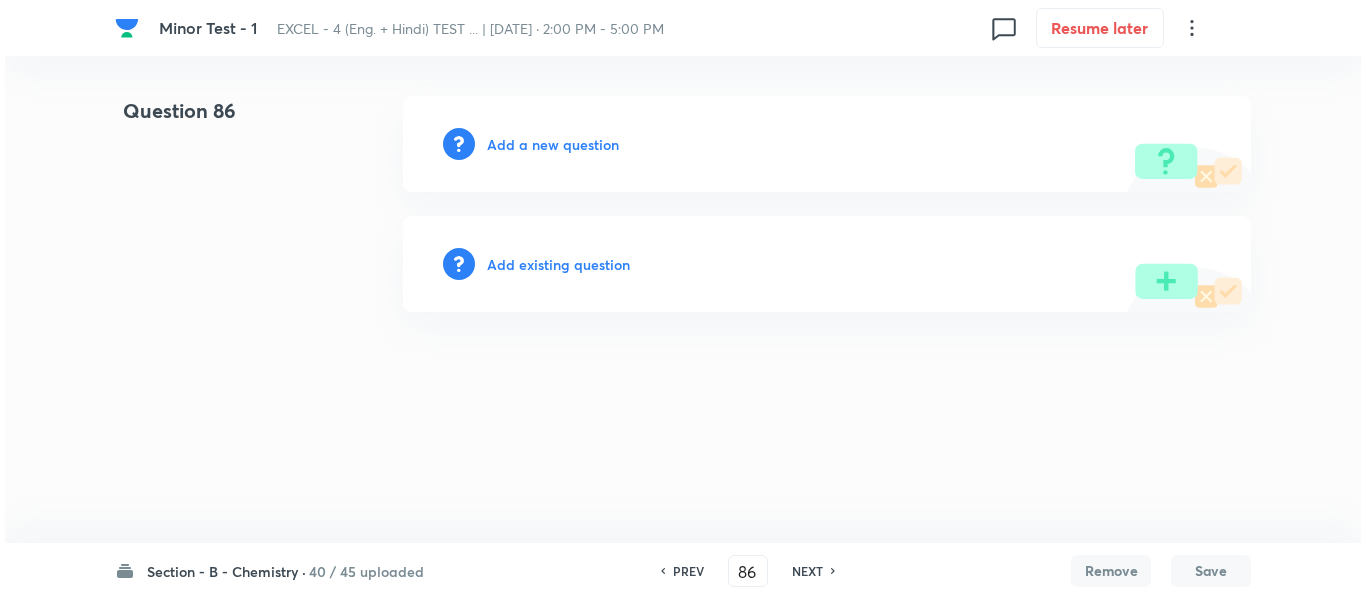 scroll, scrollTop: 0, scrollLeft: 0, axis: both 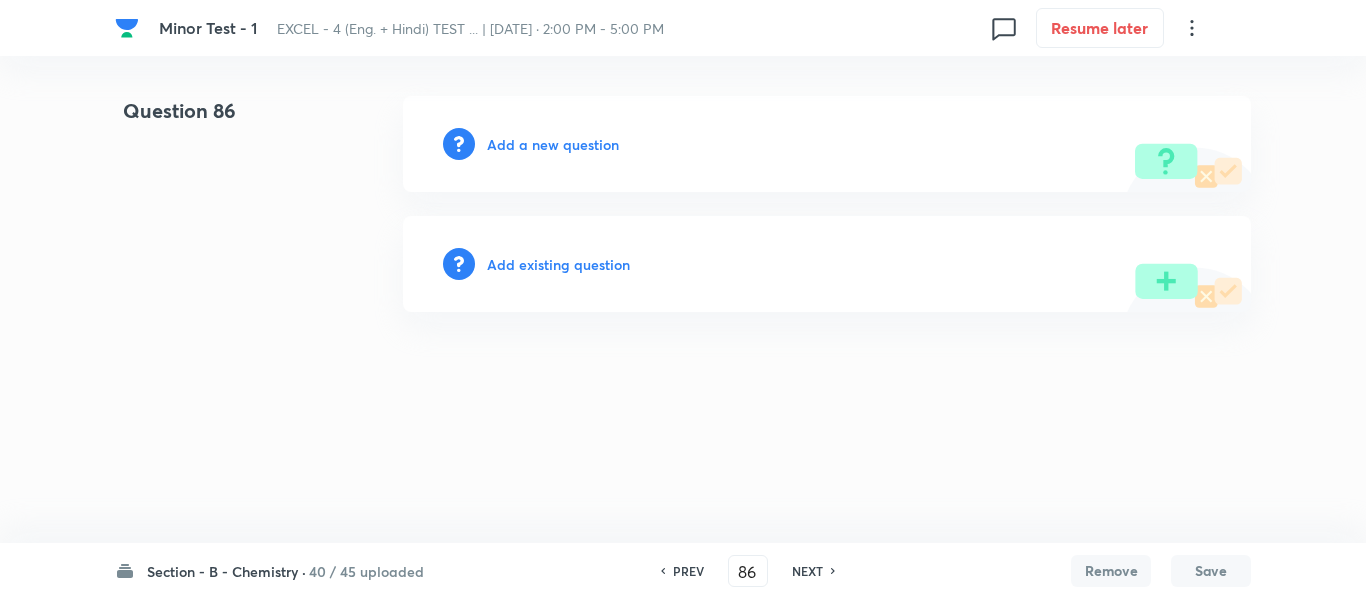 click on "Add a new question" at bounding box center [553, 144] 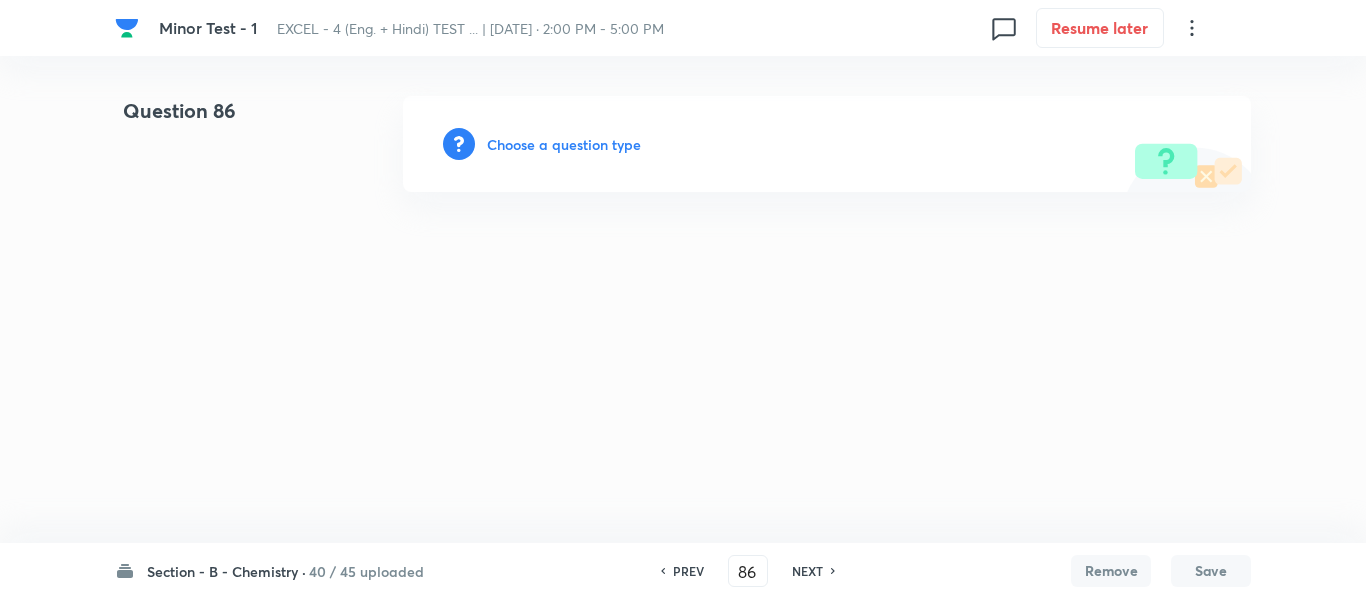 click on "Choose a question type" at bounding box center [564, 144] 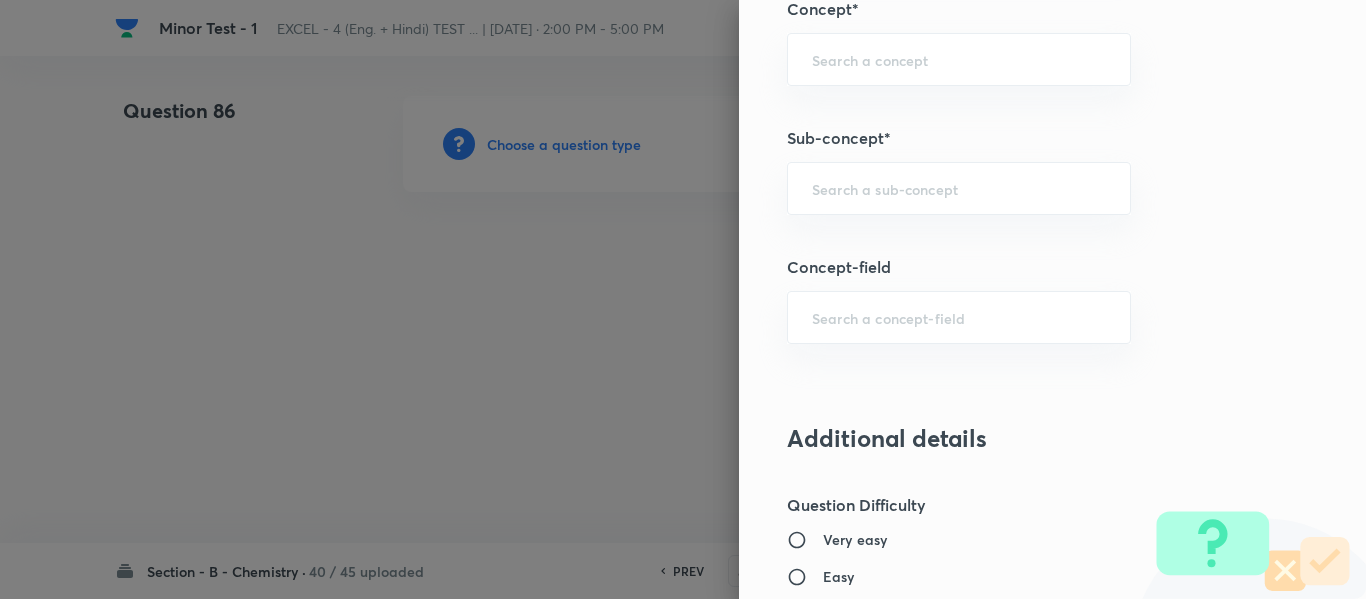 scroll, scrollTop: 1300, scrollLeft: 0, axis: vertical 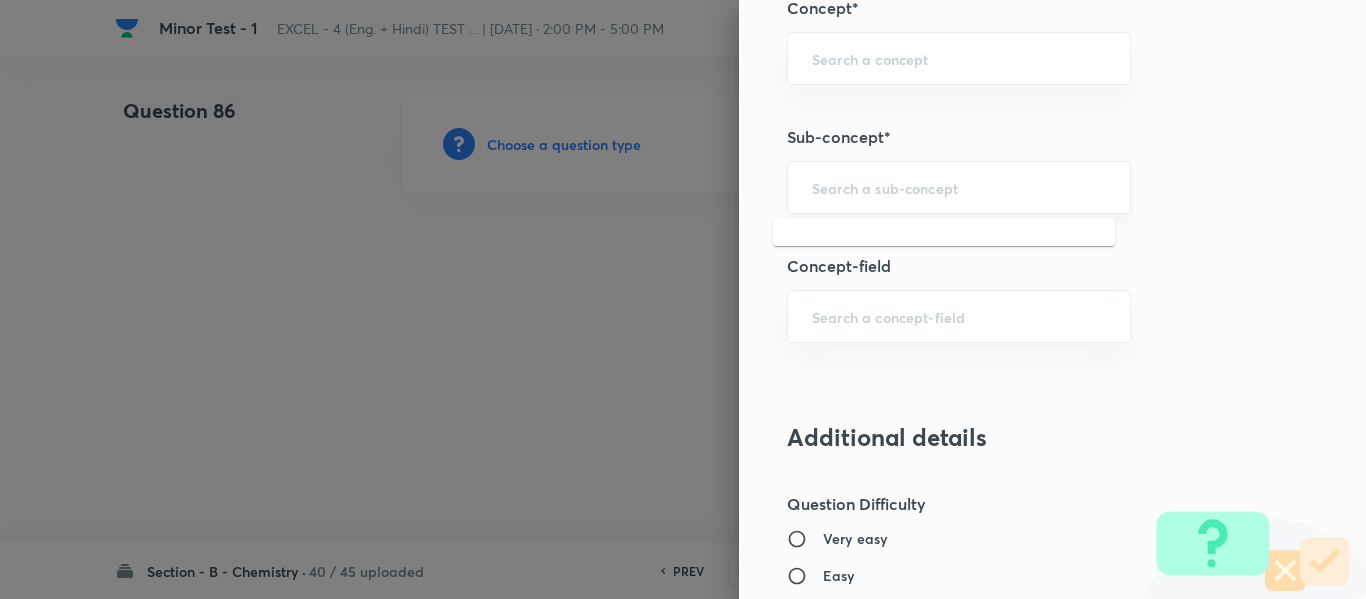click at bounding box center (959, 187) 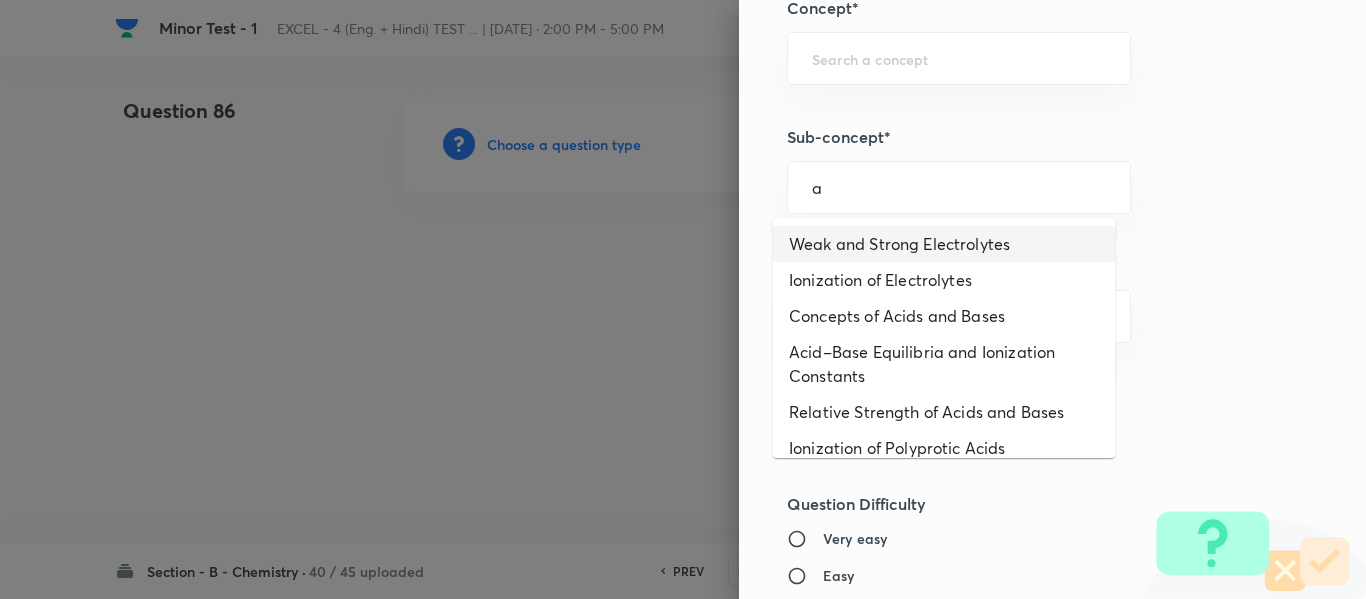 click on "Weak and Strong Electrolytes" at bounding box center [944, 244] 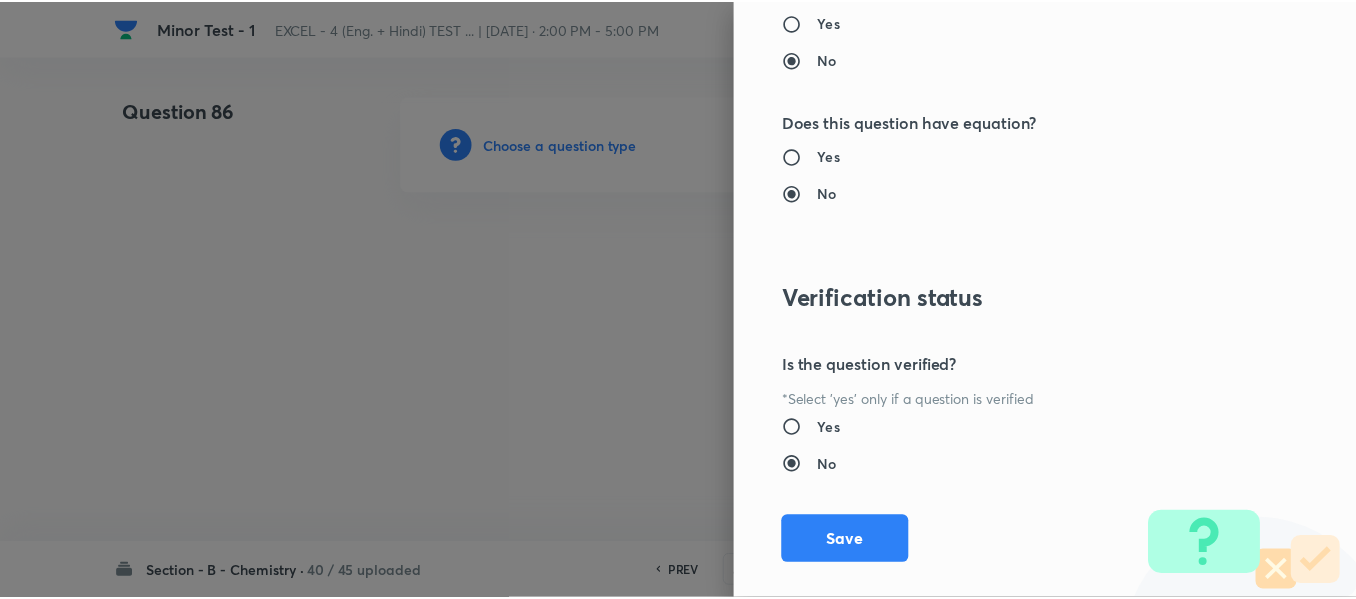 scroll, scrollTop: 2261, scrollLeft: 0, axis: vertical 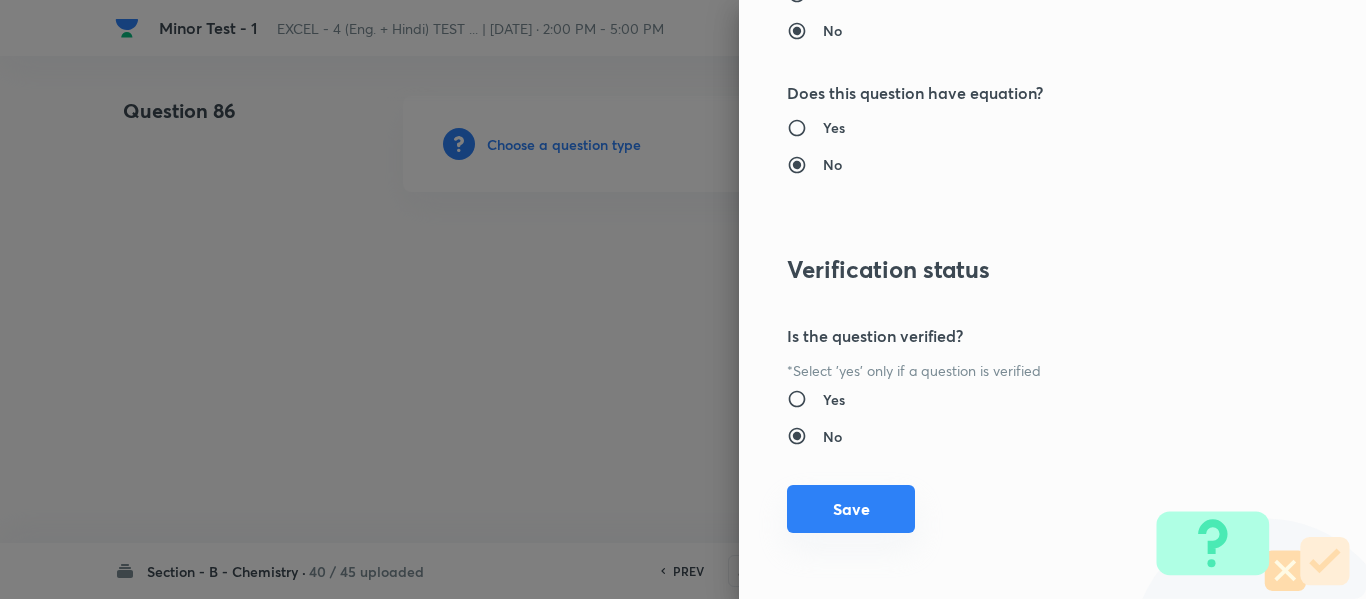 click on "Save" at bounding box center (851, 509) 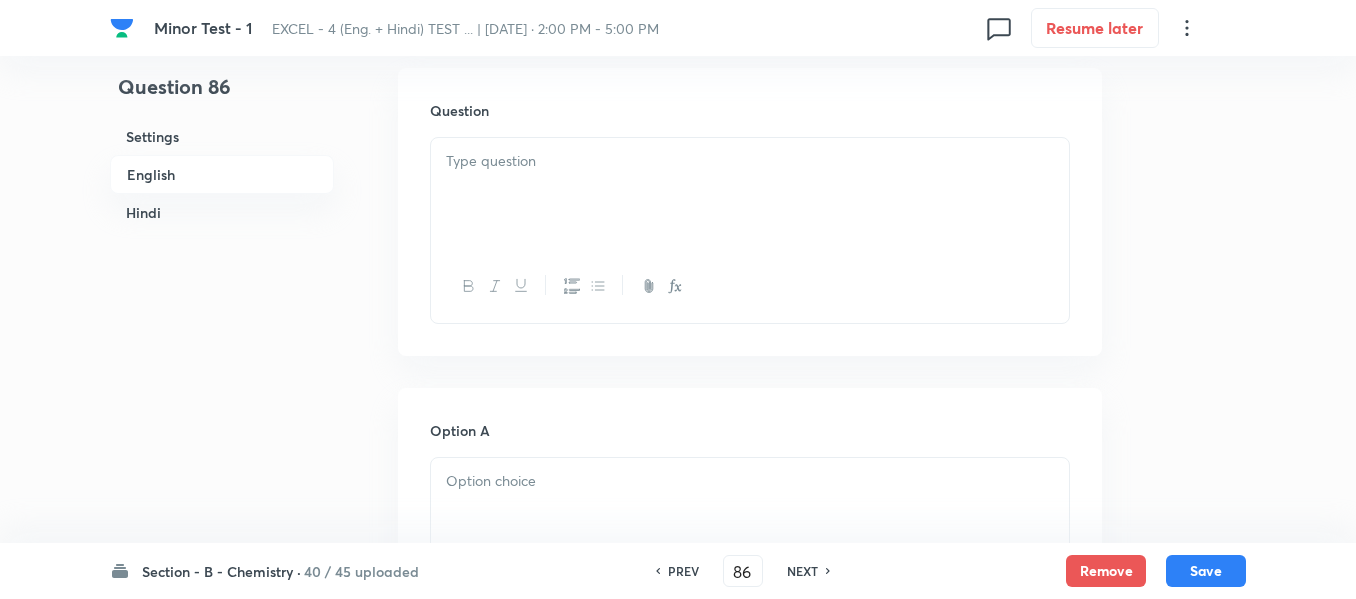 scroll, scrollTop: 600, scrollLeft: 0, axis: vertical 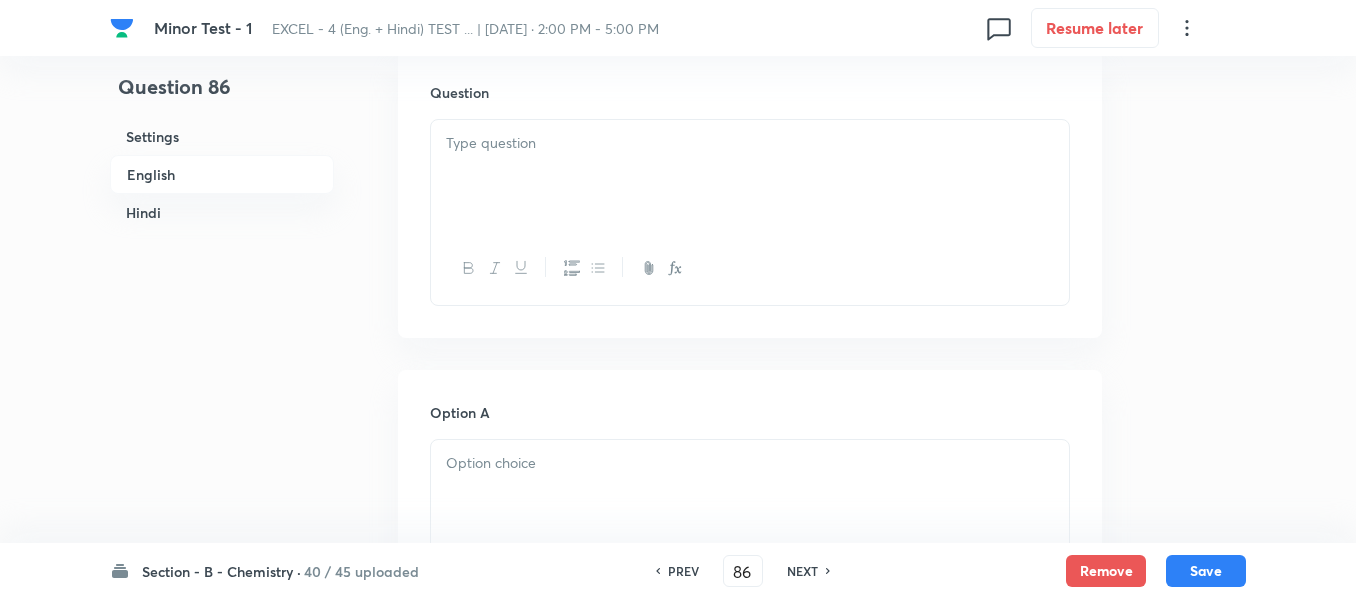 click at bounding box center (750, 176) 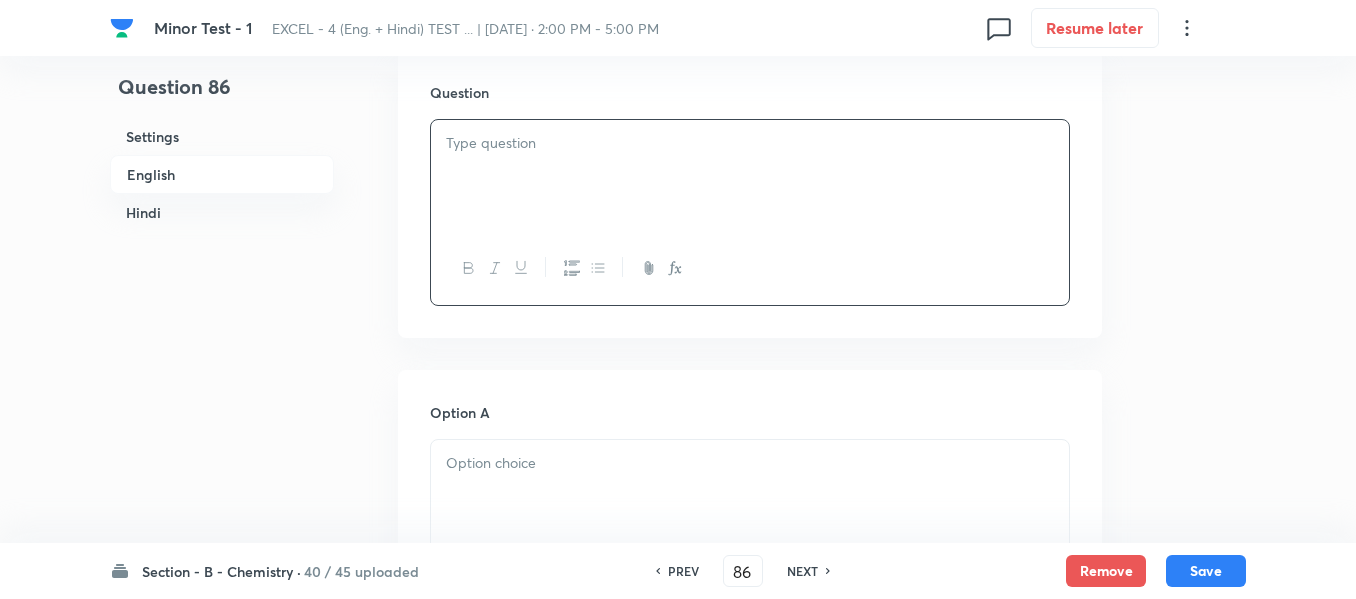 click at bounding box center (750, 176) 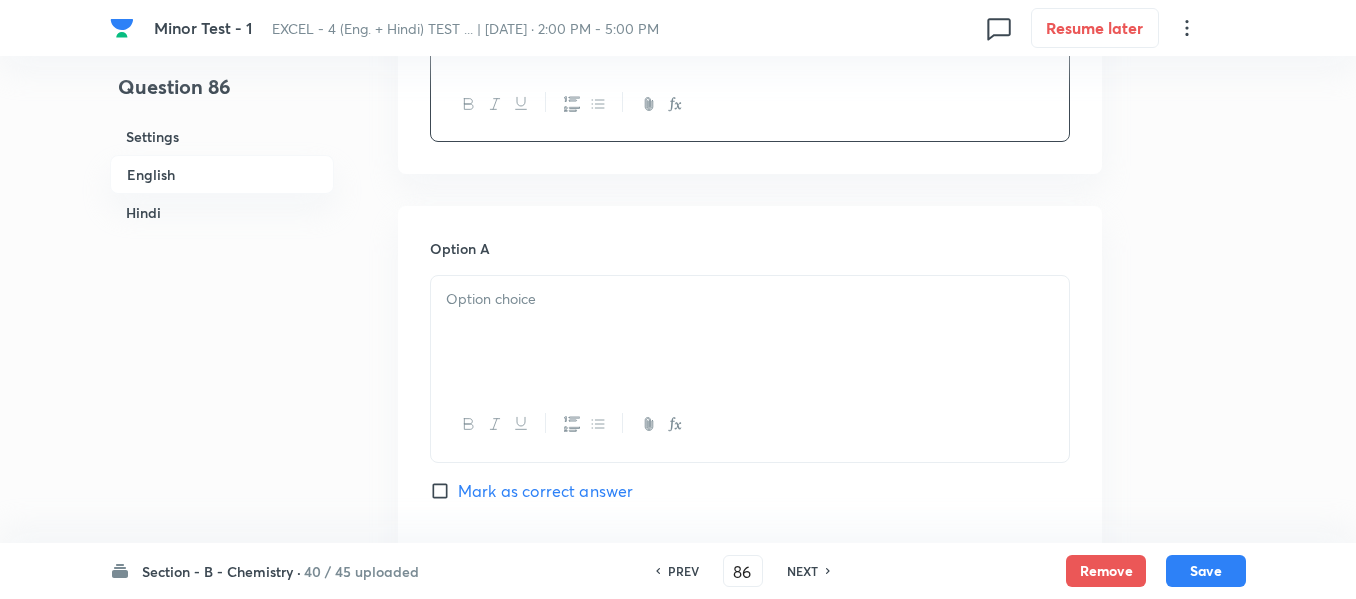scroll, scrollTop: 900, scrollLeft: 0, axis: vertical 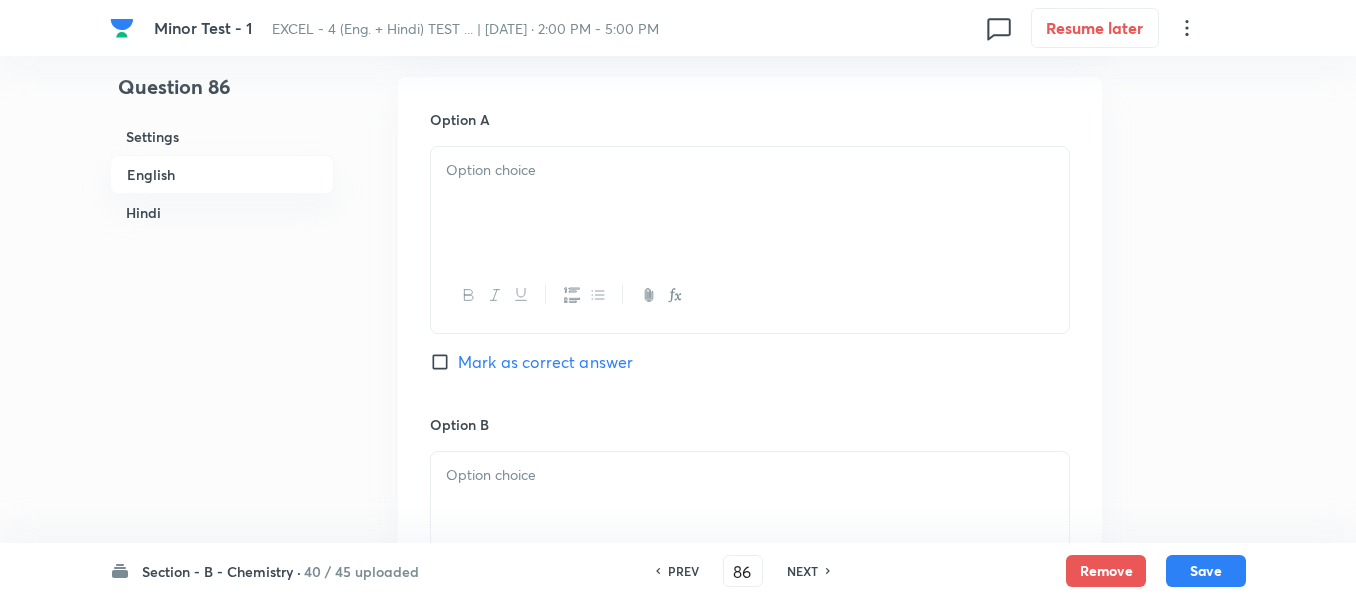 click at bounding box center (750, 203) 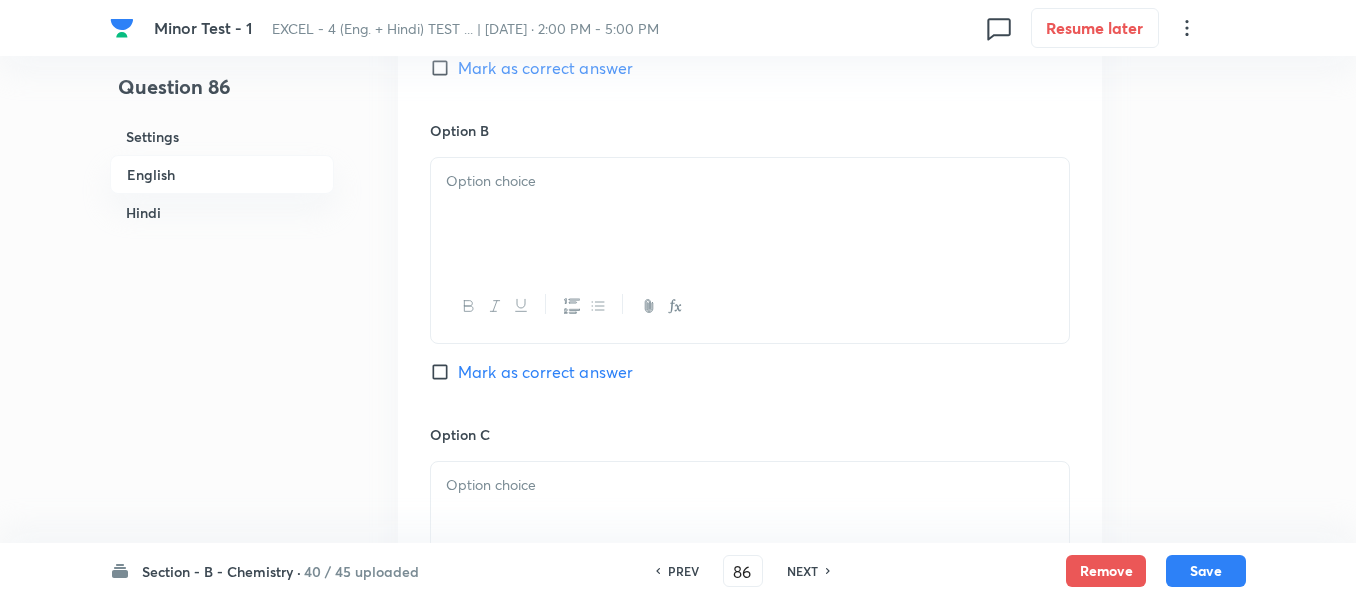 scroll, scrollTop: 1200, scrollLeft: 0, axis: vertical 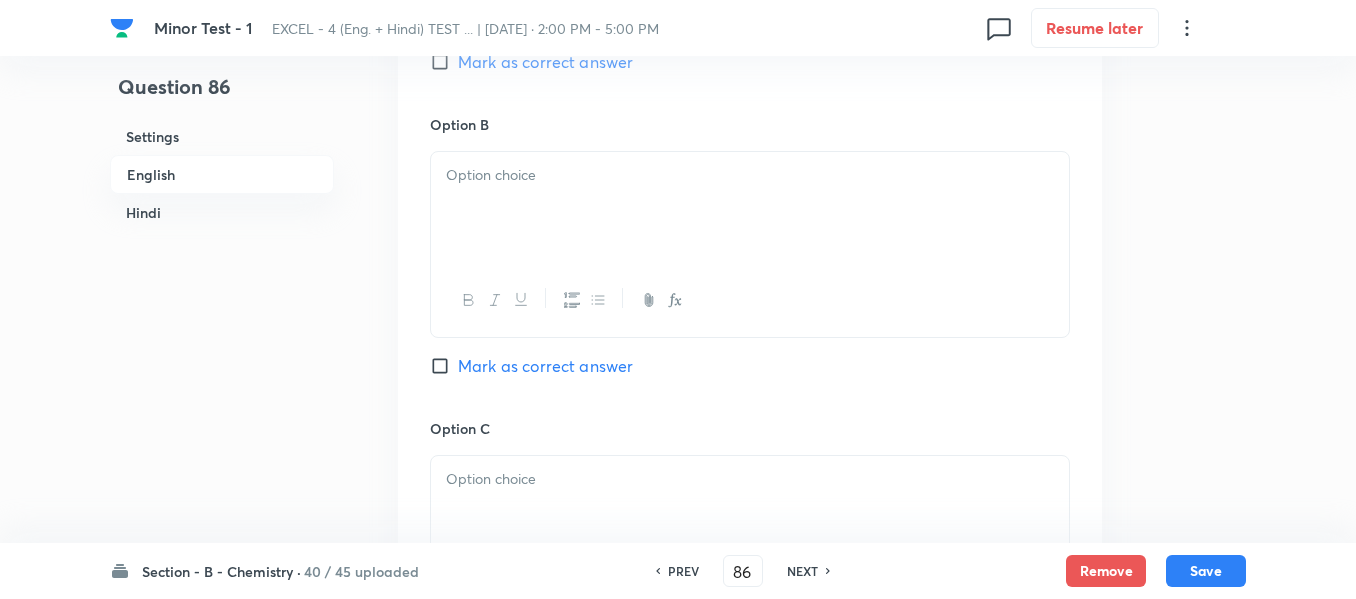 click at bounding box center (750, 208) 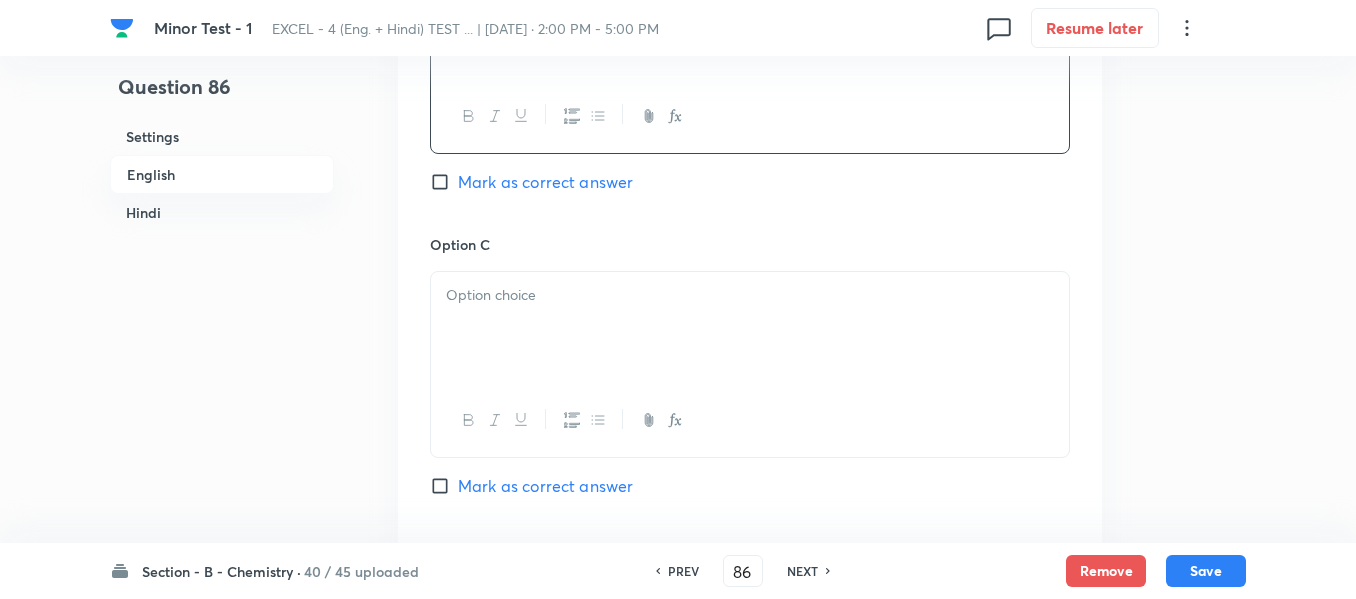 scroll, scrollTop: 1500, scrollLeft: 0, axis: vertical 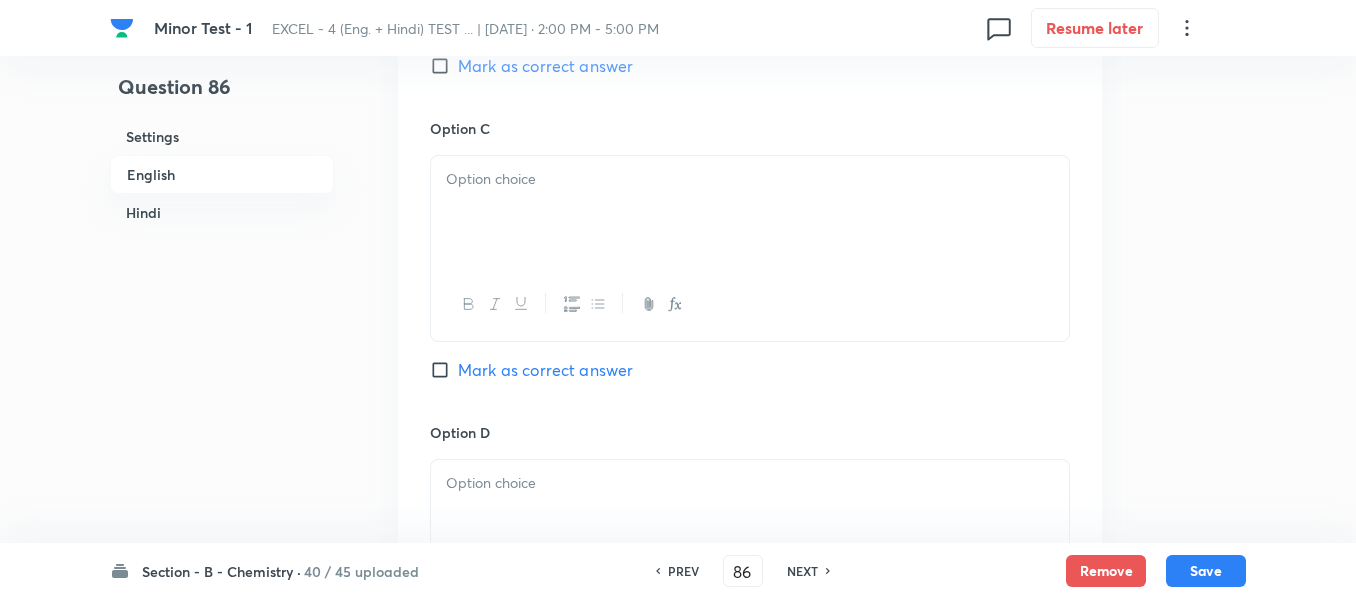 click at bounding box center [750, 212] 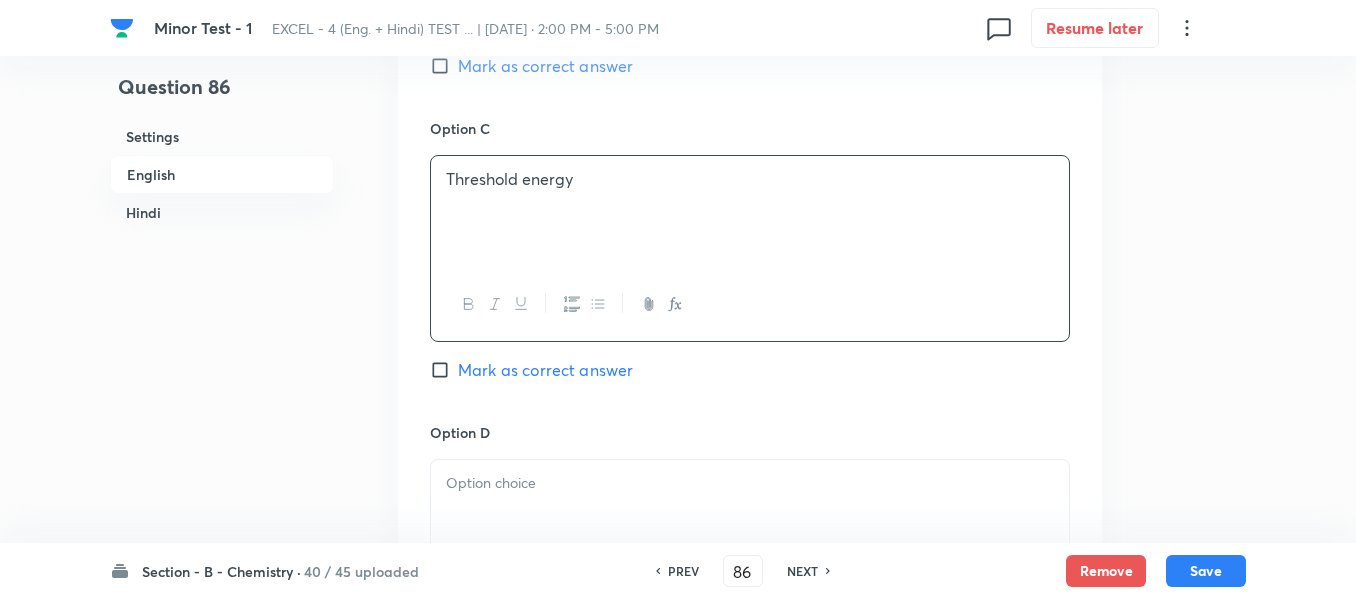 click on "Mark as correct answer" at bounding box center (444, 370) 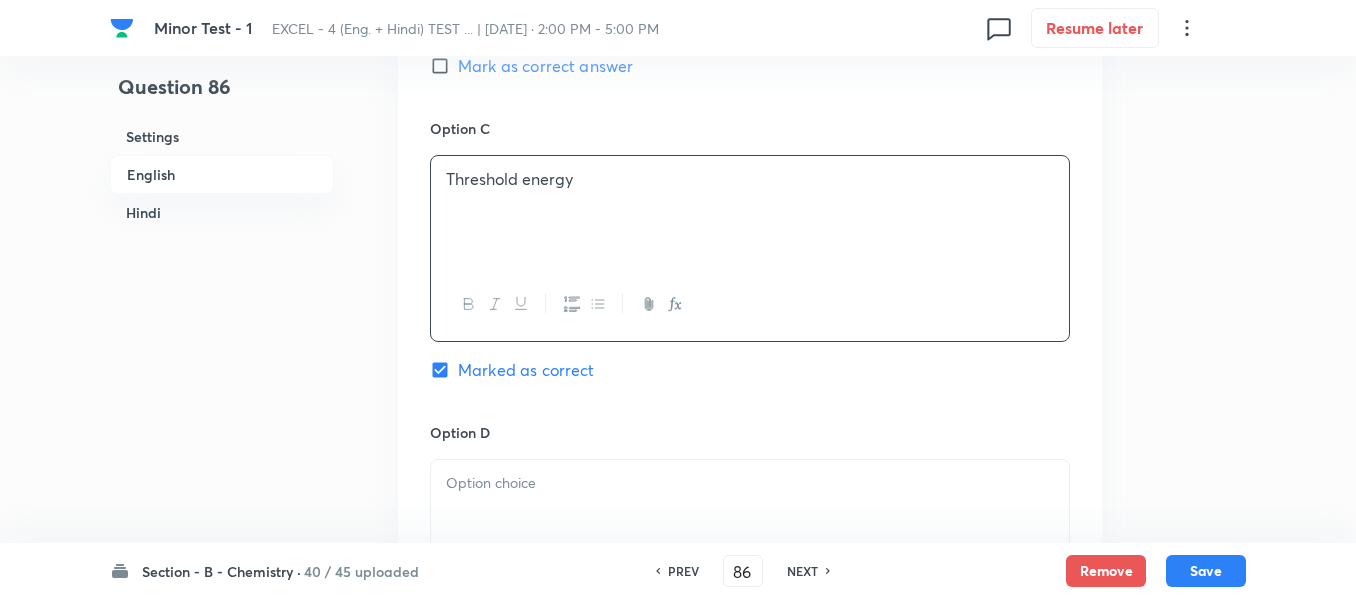 click at bounding box center [750, 516] 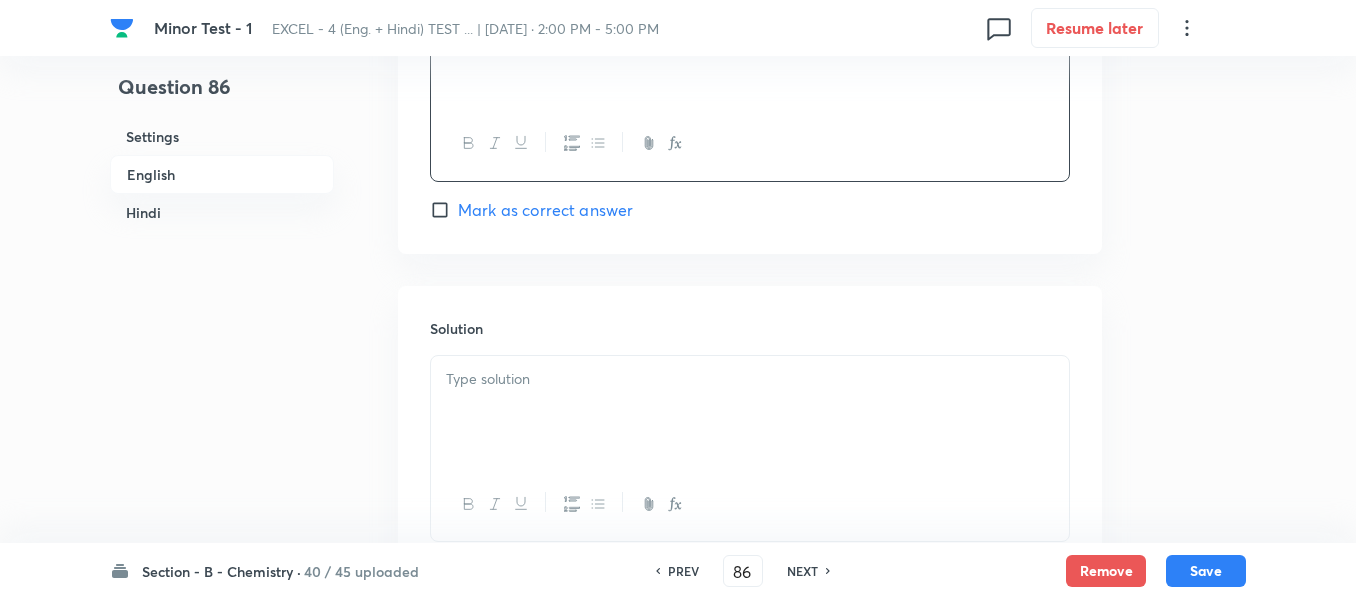 scroll, scrollTop: 2000, scrollLeft: 0, axis: vertical 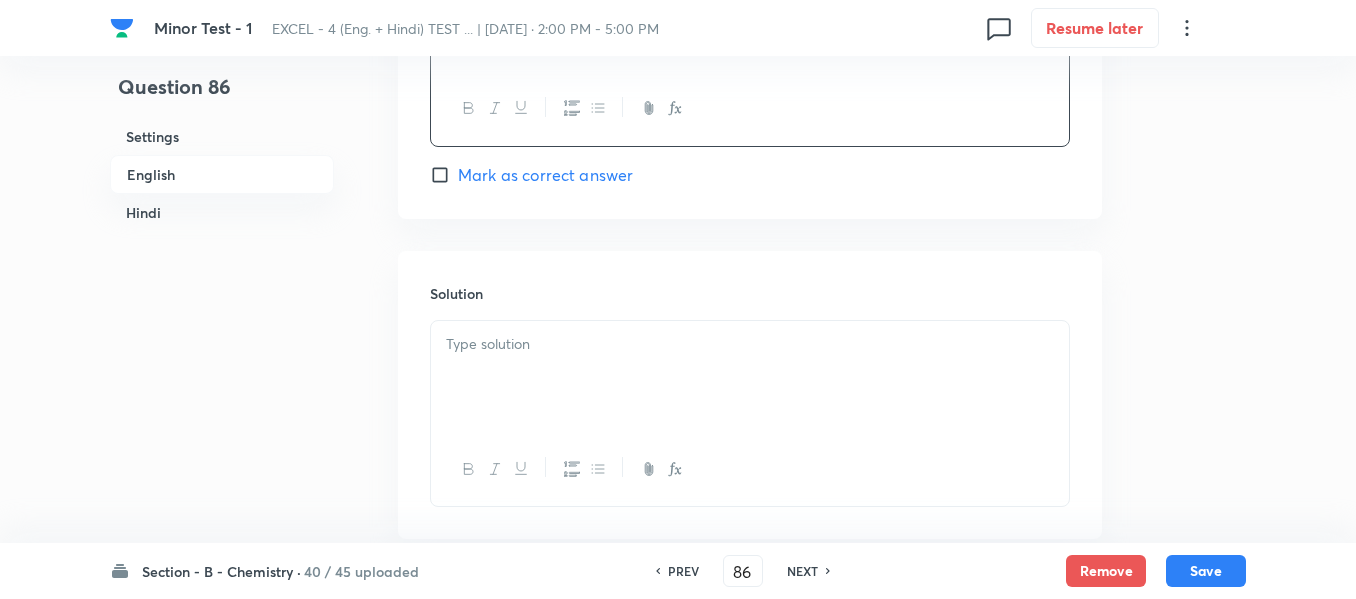 click at bounding box center [750, 344] 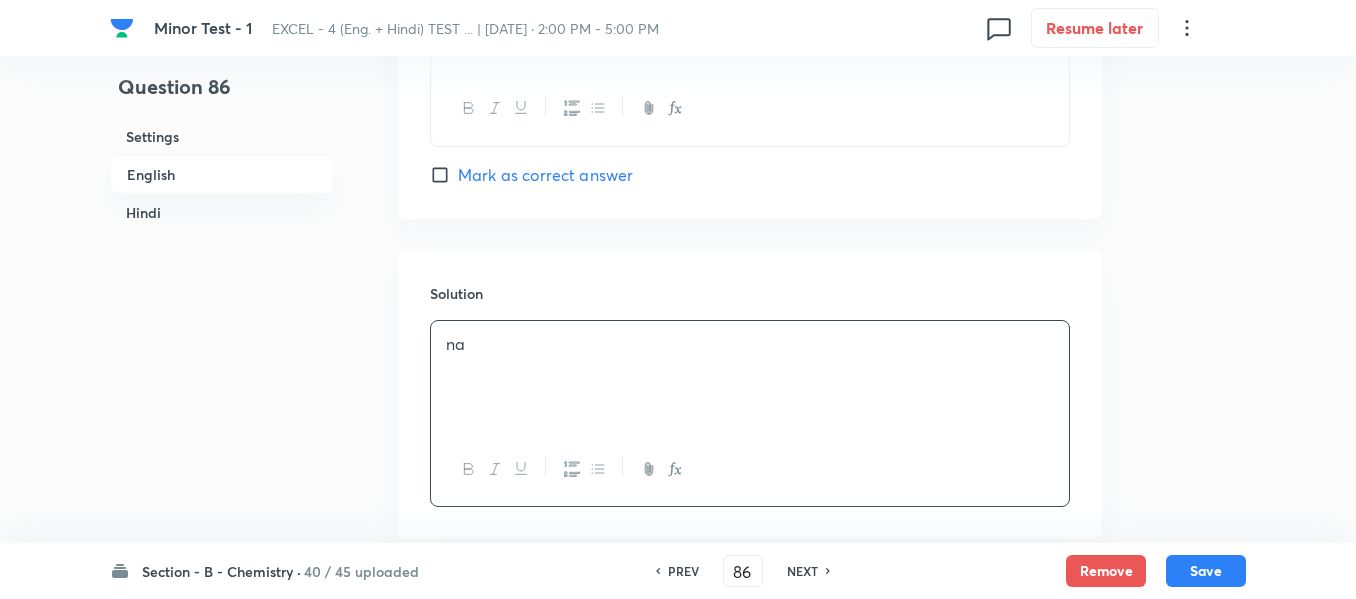 click on "Hindi" at bounding box center (222, 212) 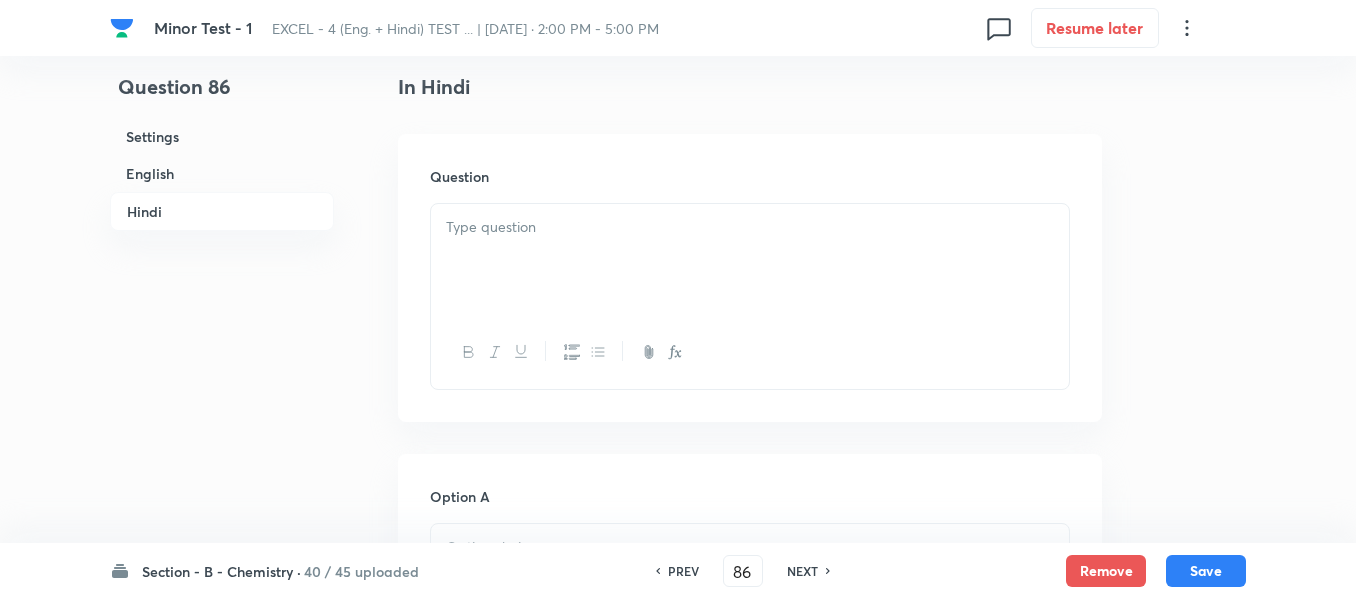 click at bounding box center [750, 260] 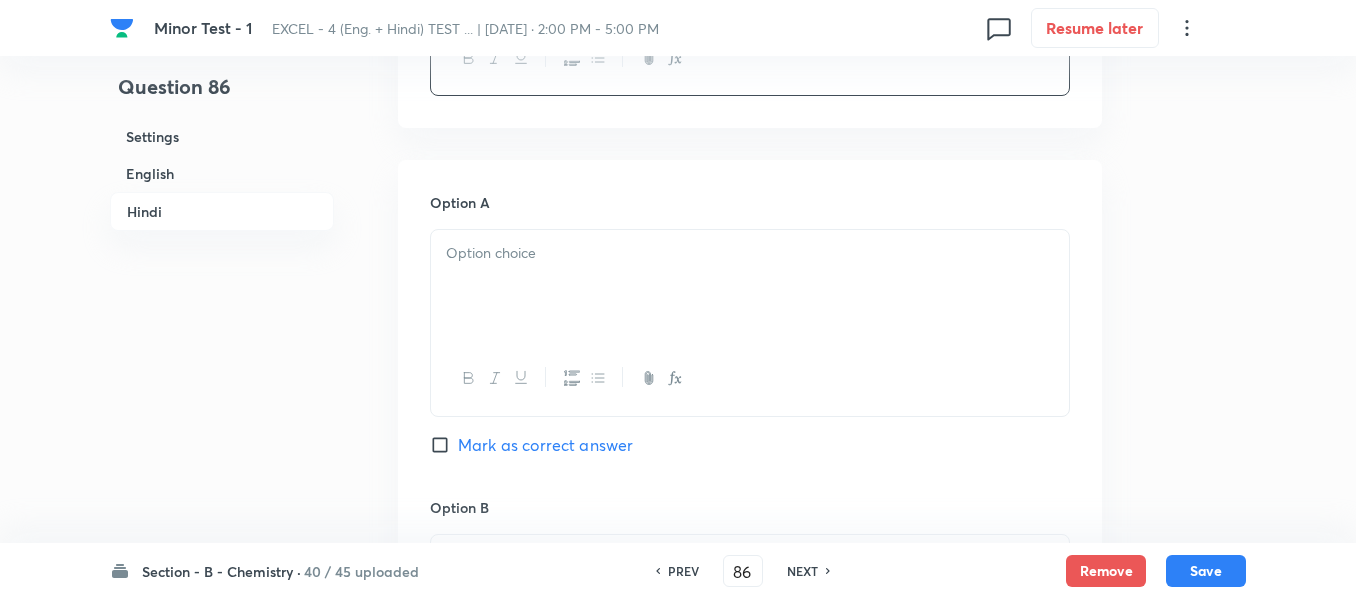 scroll, scrollTop: 2847, scrollLeft: 0, axis: vertical 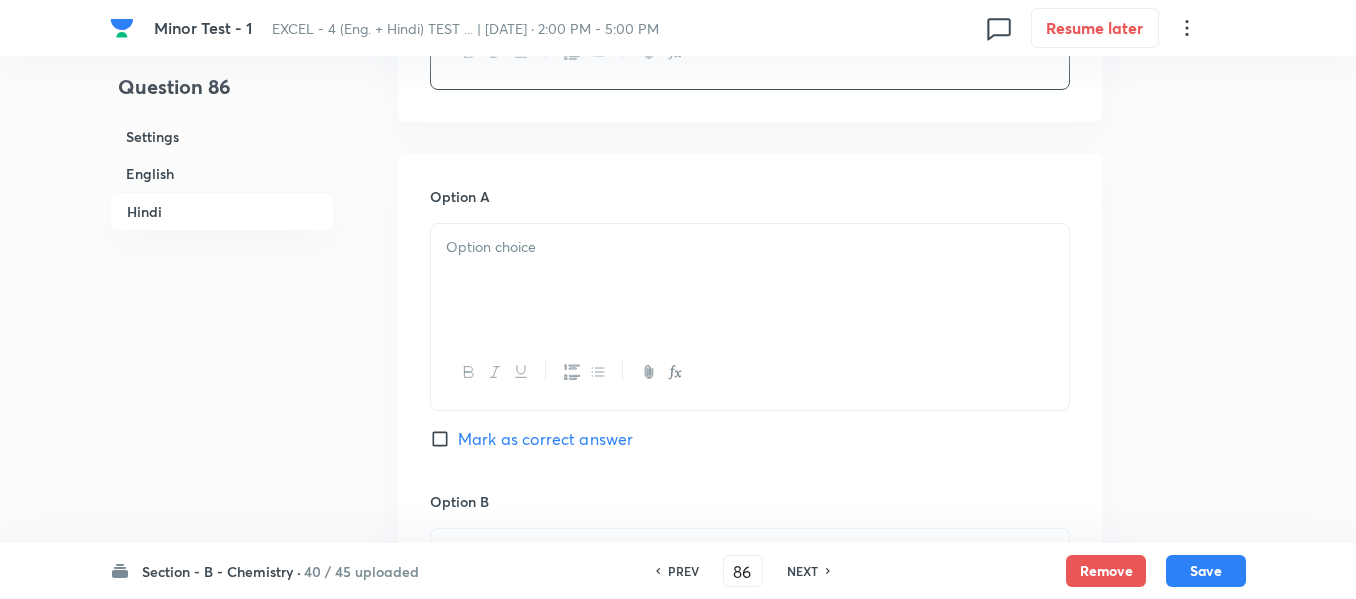 click at bounding box center (750, 247) 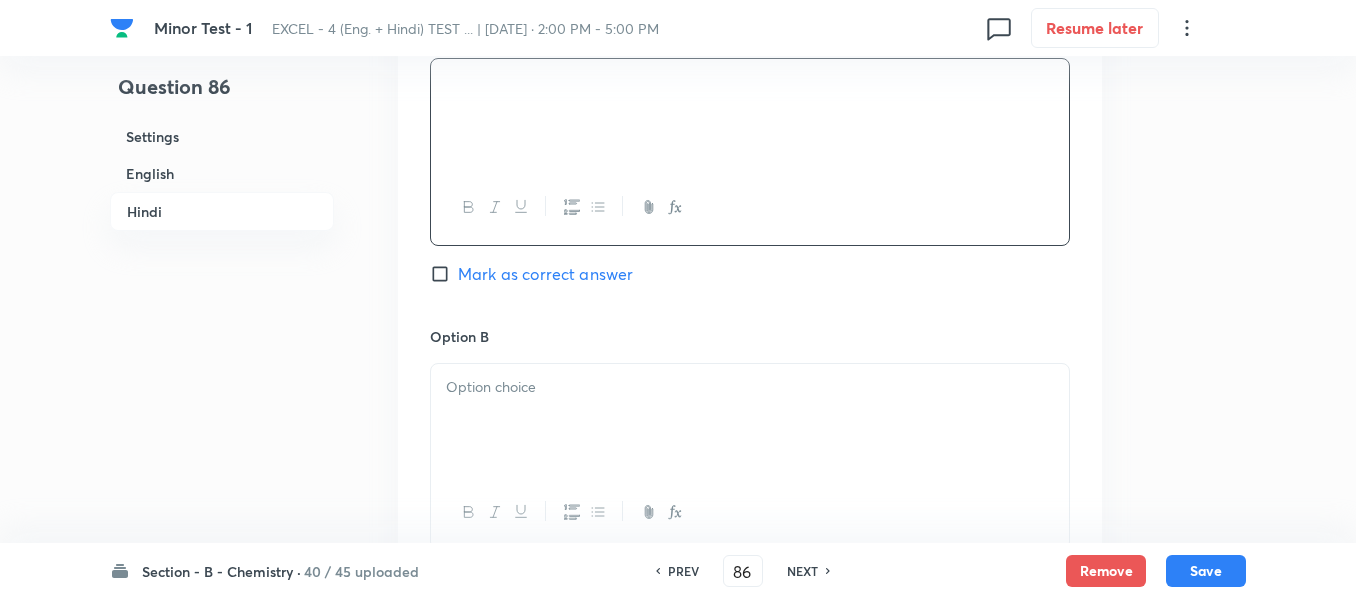 scroll, scrollTop: 3147, scrollLeft: 0, axis: vertical 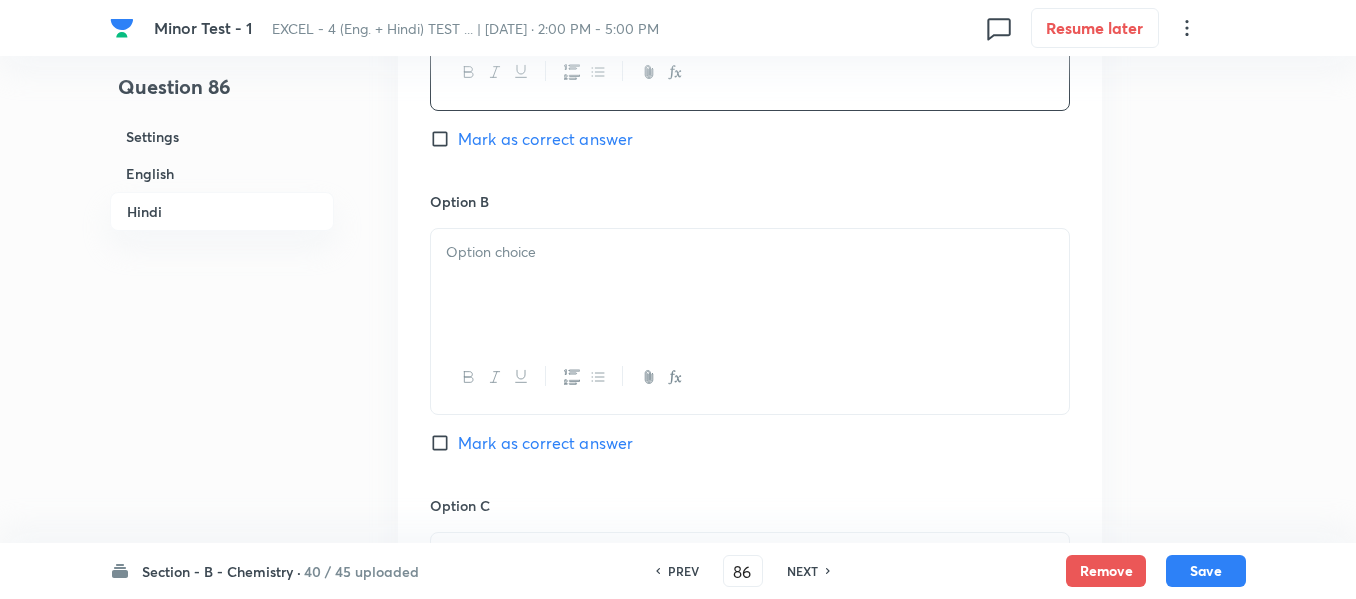 click at bounding box center (750, 285) 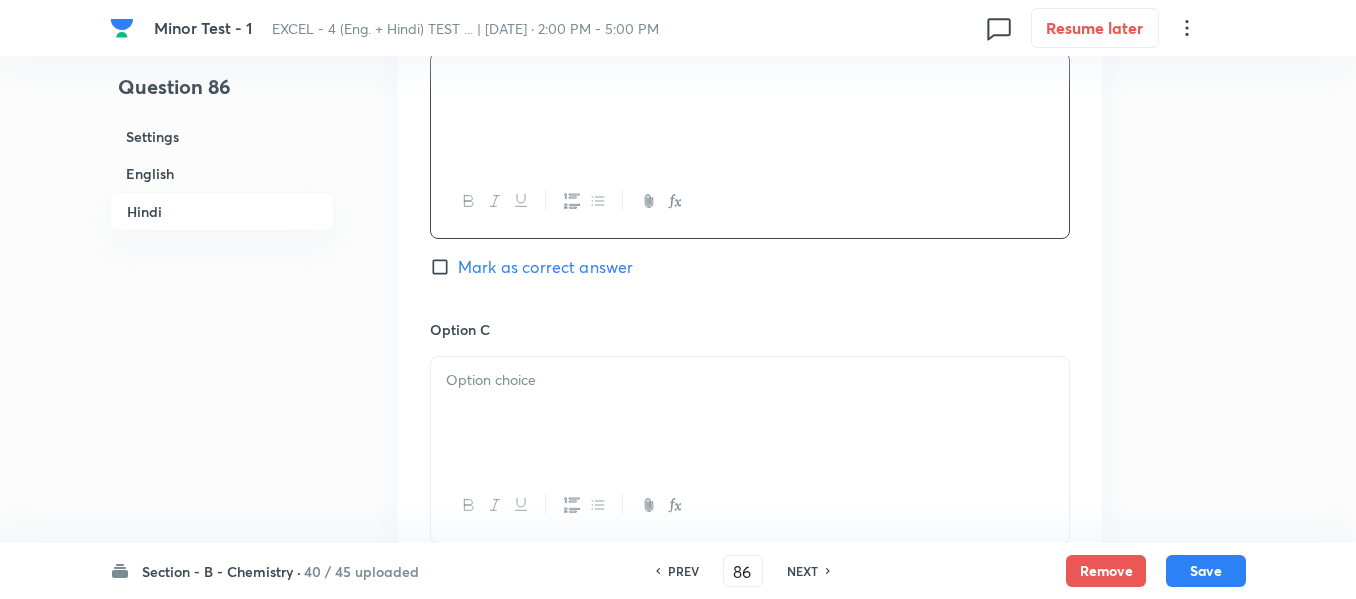 scroll, scrollTop: 3347, scrollLeft: 0, axis: vertical 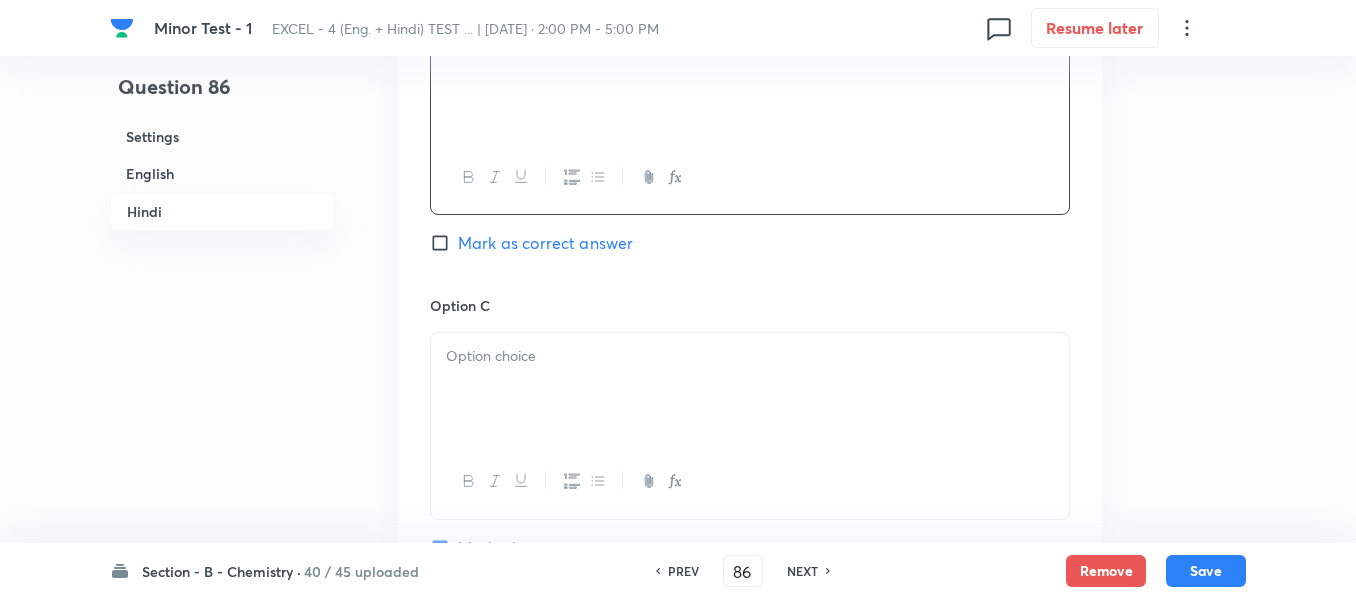 click at bounding box center (750, 356) 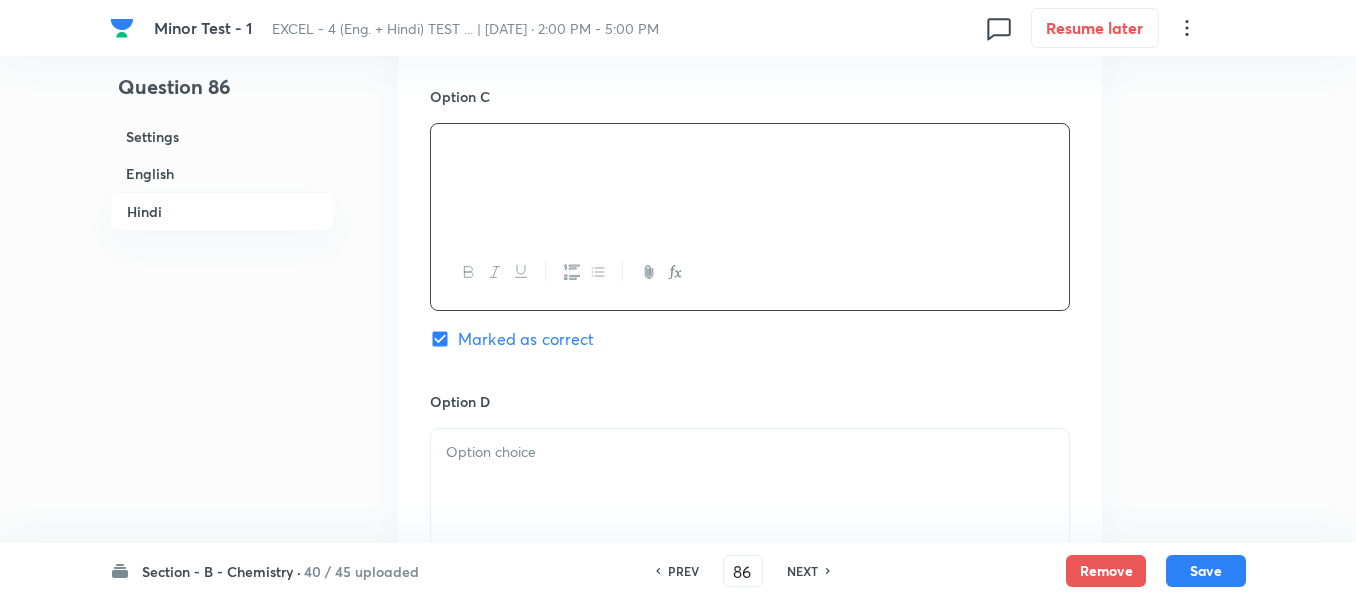 scroll, scrollTop: 3647, scrollLeft: 0, axis: vertical 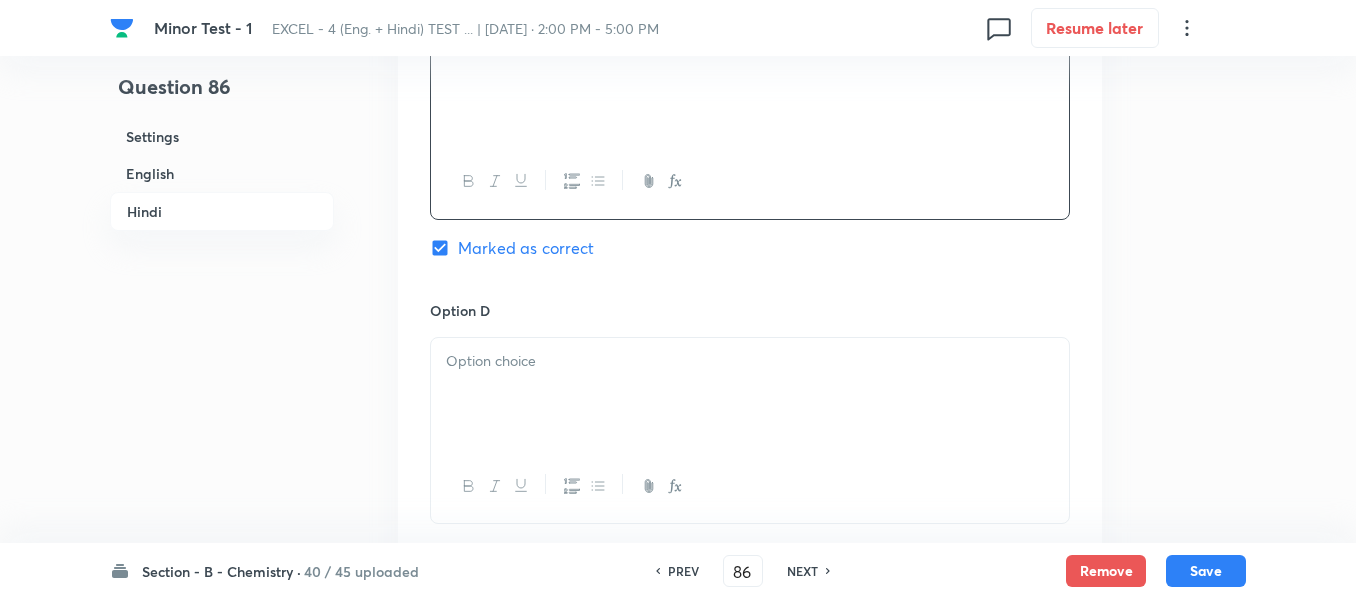 click at bounding box center (750, 361) 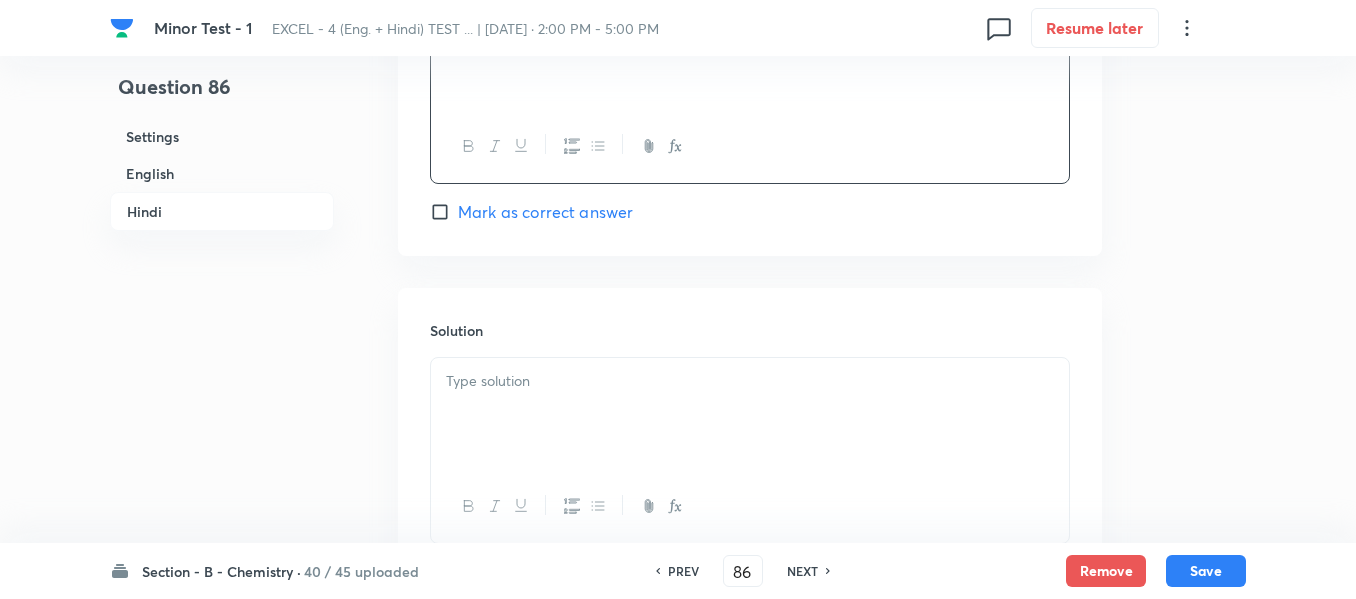 scroll, scrollTop: 4047, scrollLeft: 0, axis: vertical 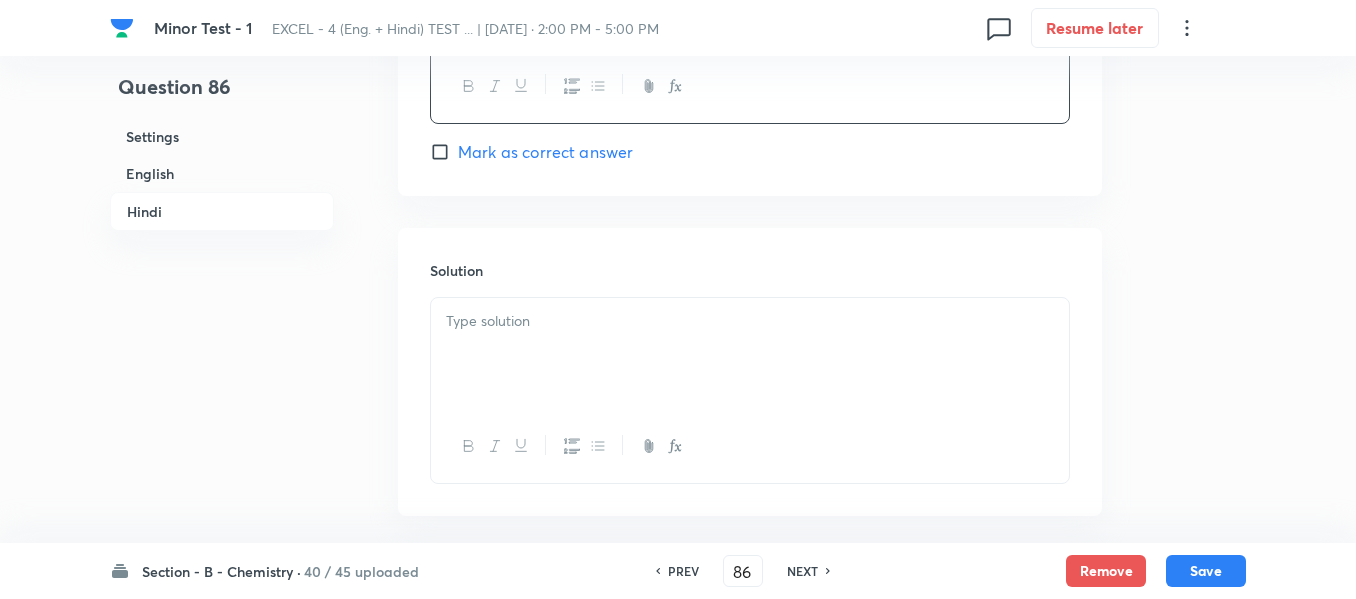 click at bounding box center (750, 321) 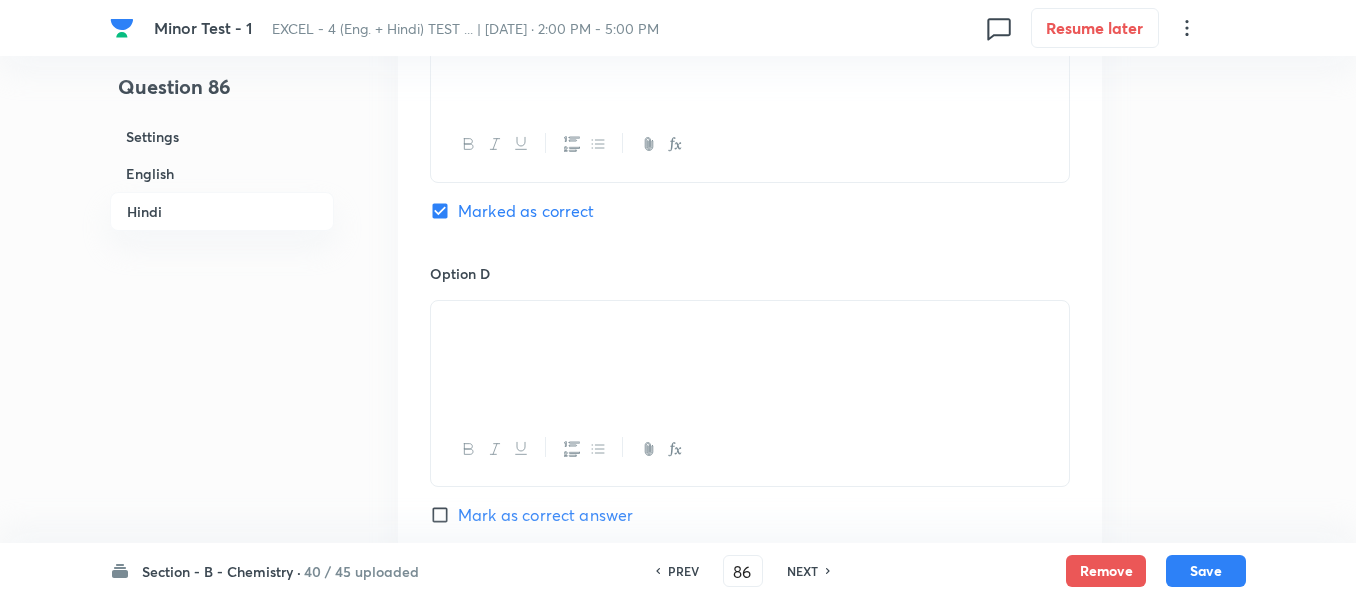 scroll, scrollTop: 3440, scrollLeft: 0, axis: vertical 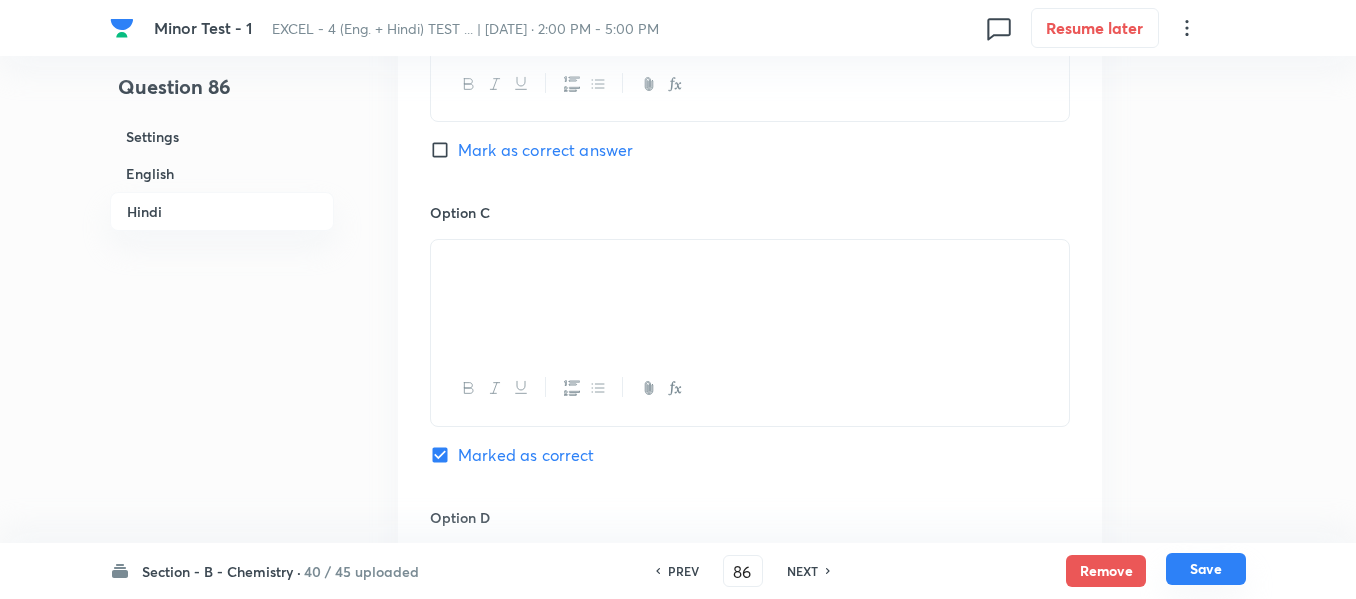 click on "Save" at bounding box center [1206, 569] 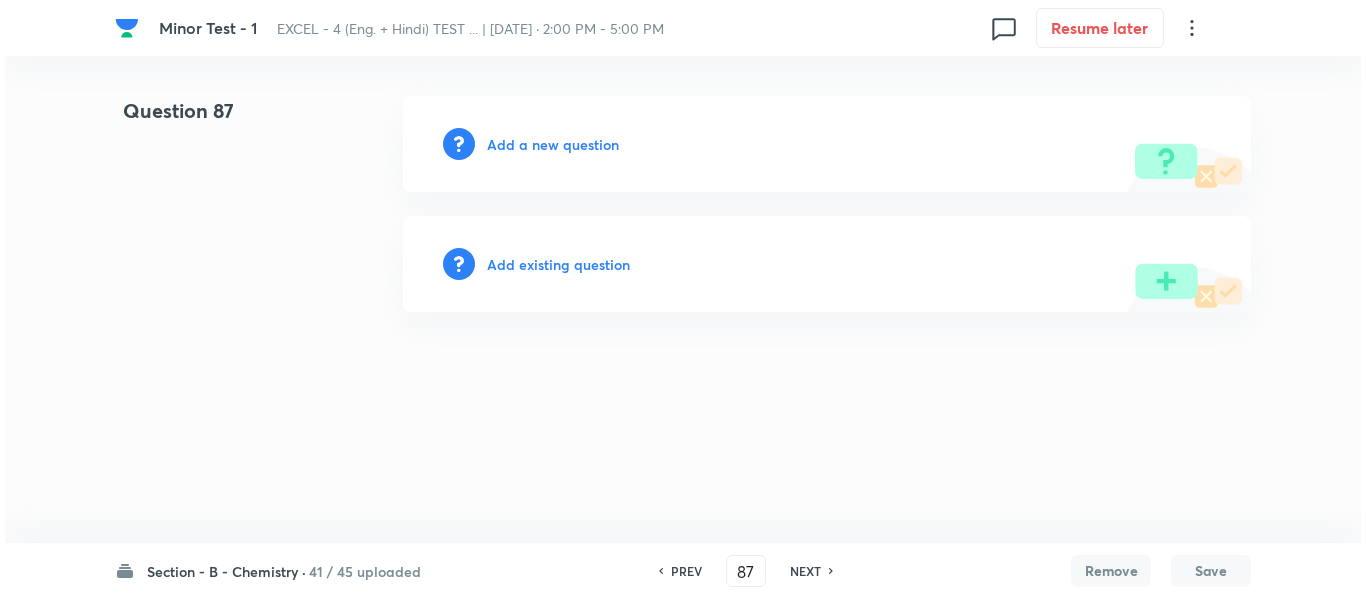 scroll, scrollTop: 0, scrollLeft: 0, axis: both 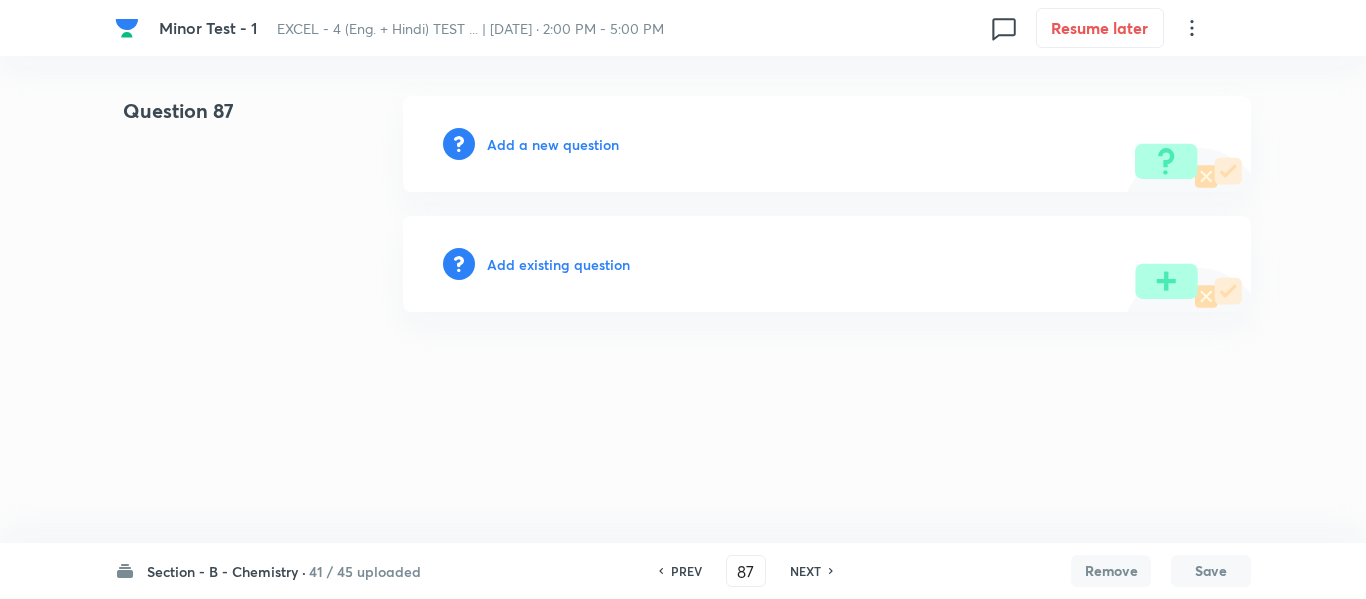 click on "Add a new question" at bounding box center (553, 144) 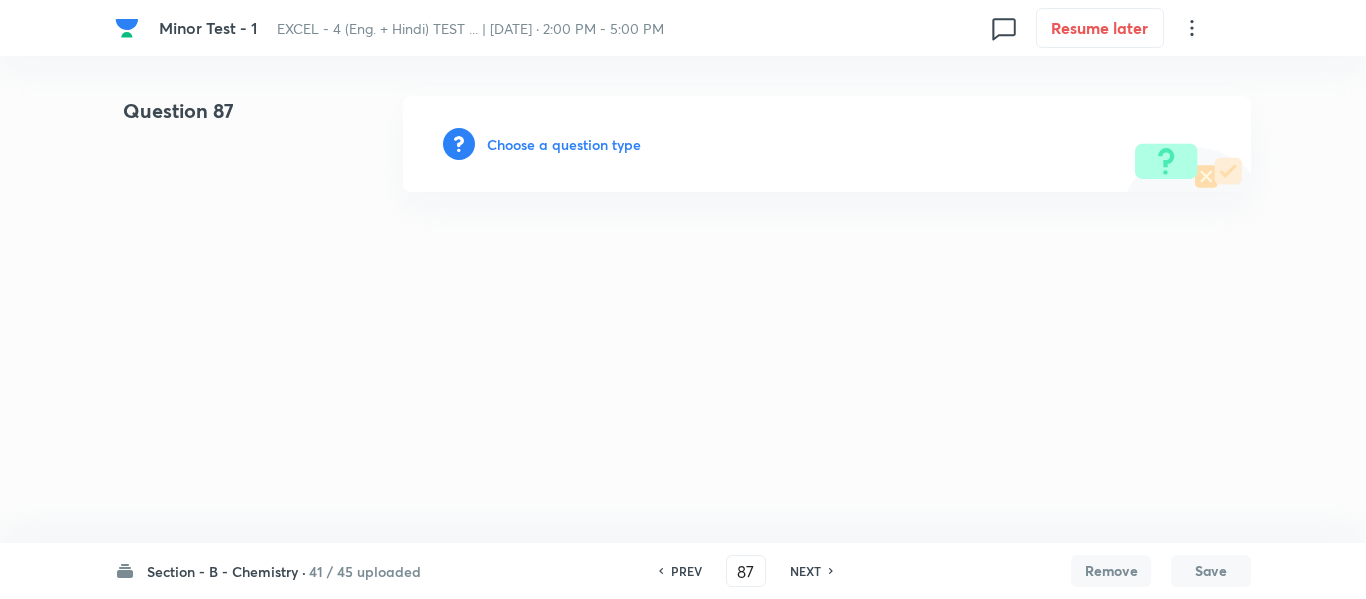click on "Choose a question type" at bounding box center (564, 144) 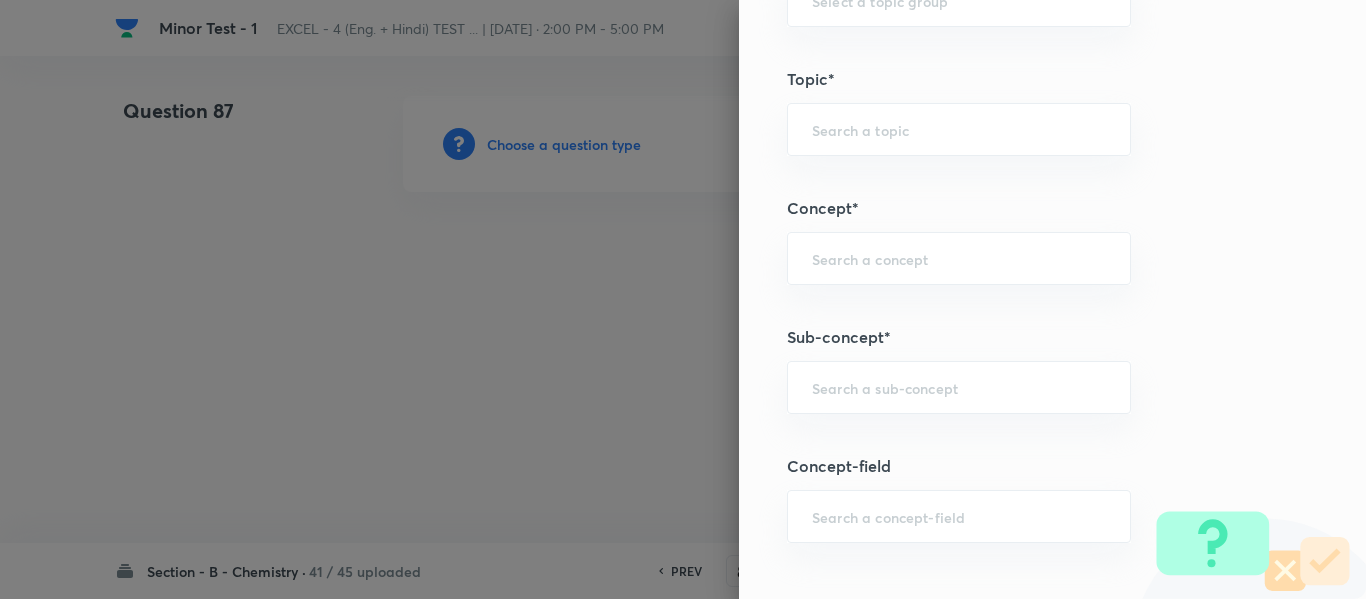 scroll, scrollTop: 1200, scrollLeft: 0, axis: vertical 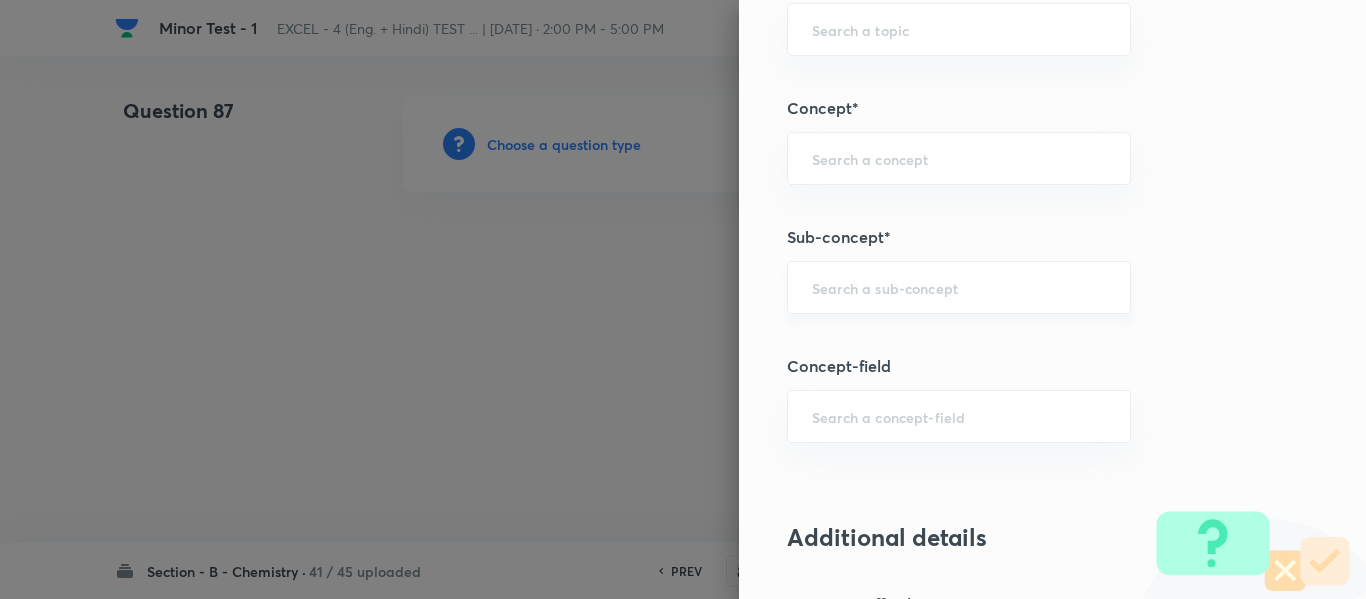 click at bounding box center (959, 287) 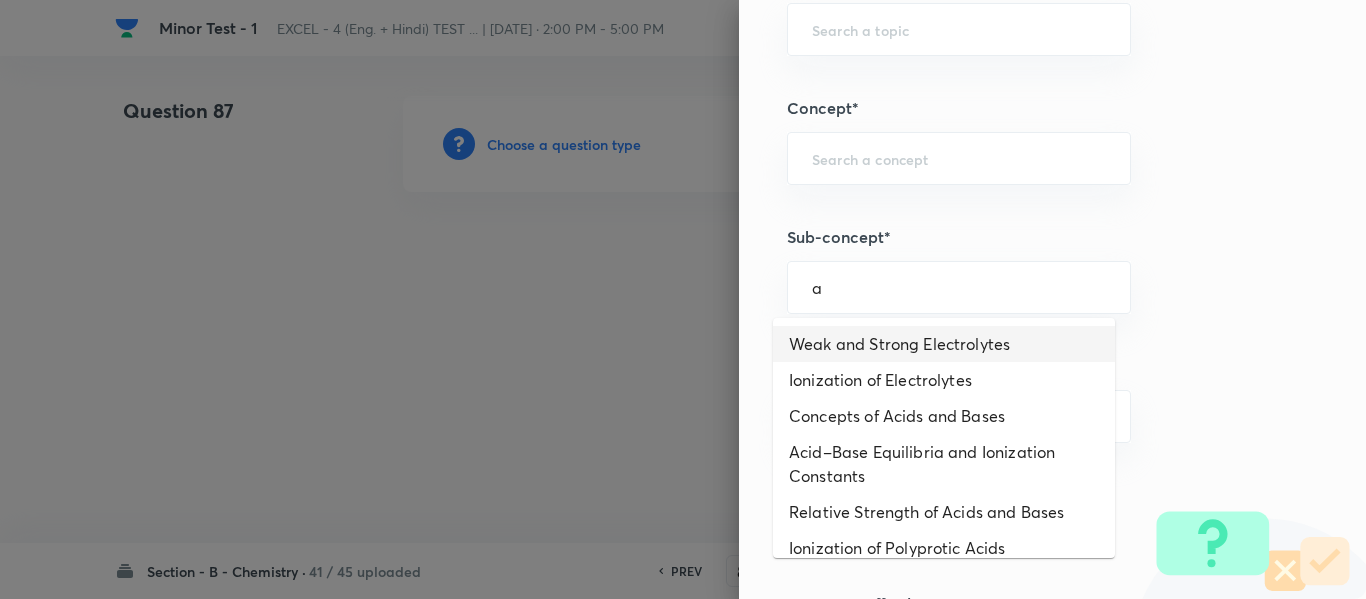 click on "Weak and Strong Electrolytes" at bounding box center [944, 344] 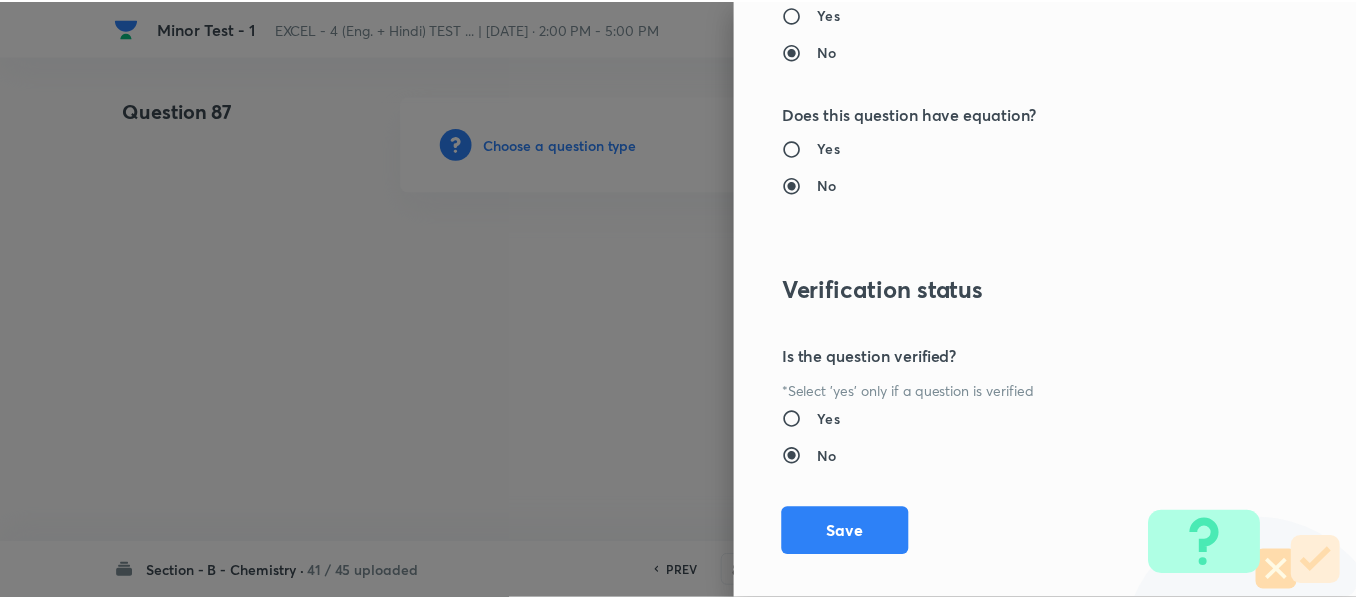 scroll, scrollTop: 2261, scrollLeft: 0, axis: vertical 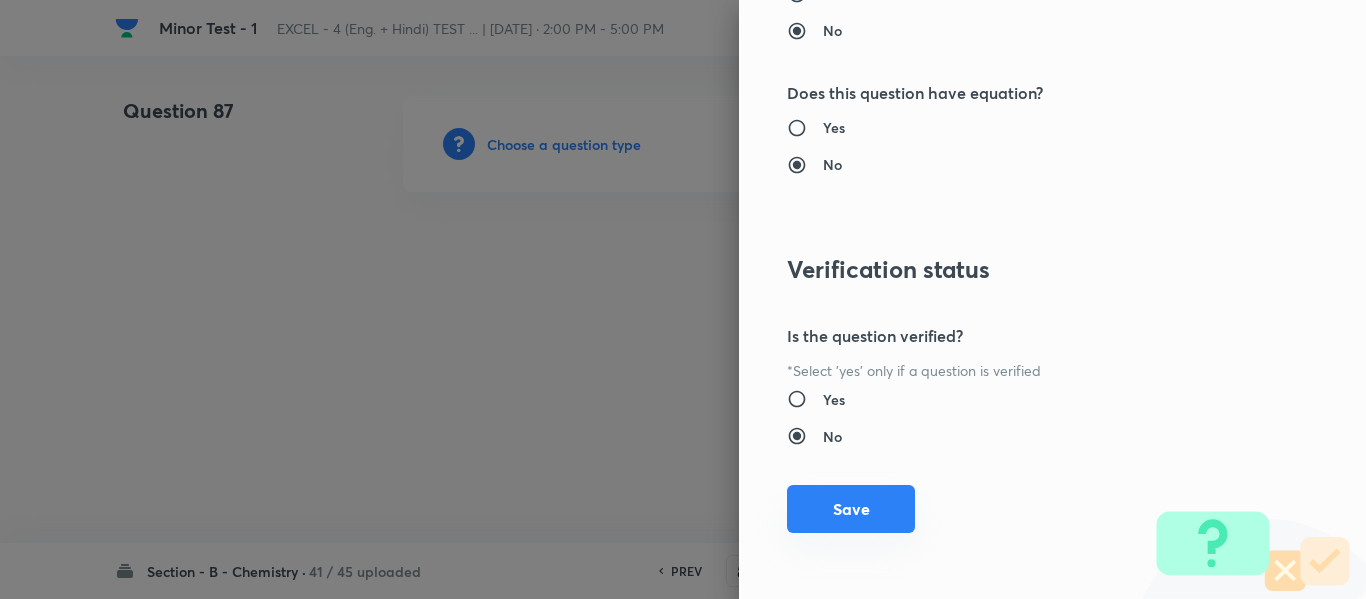 click on "Save" at bounding box center [851, 509] 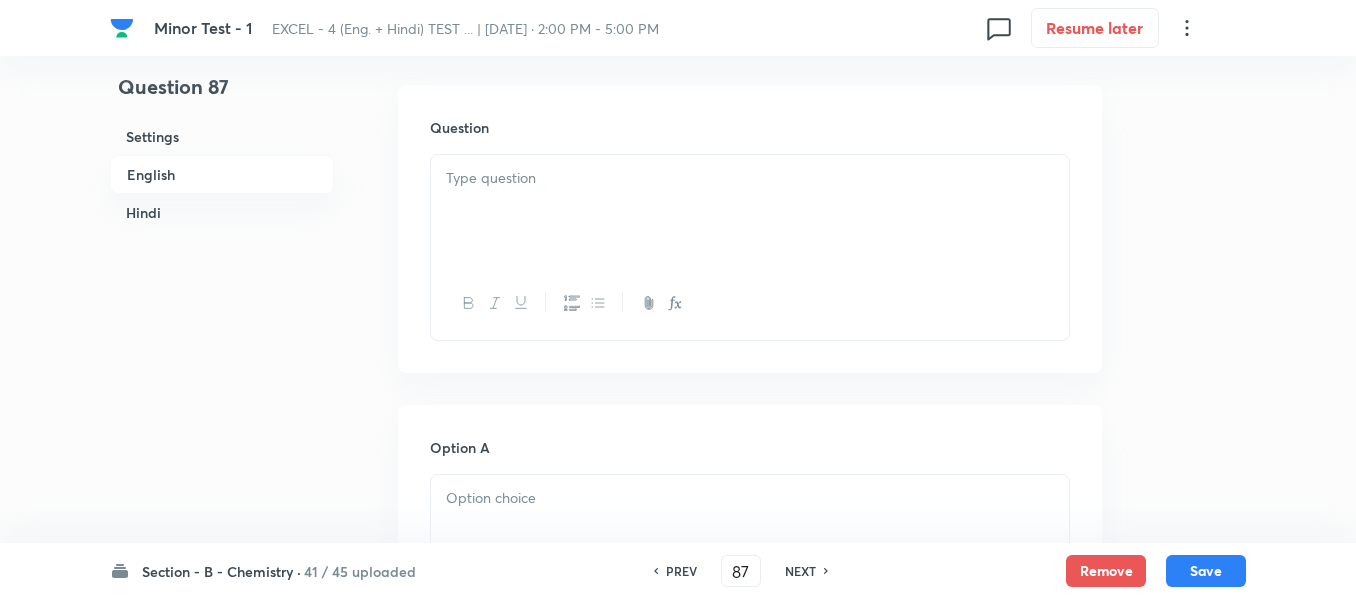 scroll, scrollTop: 600, scrollLeft: 0, axis: vertical 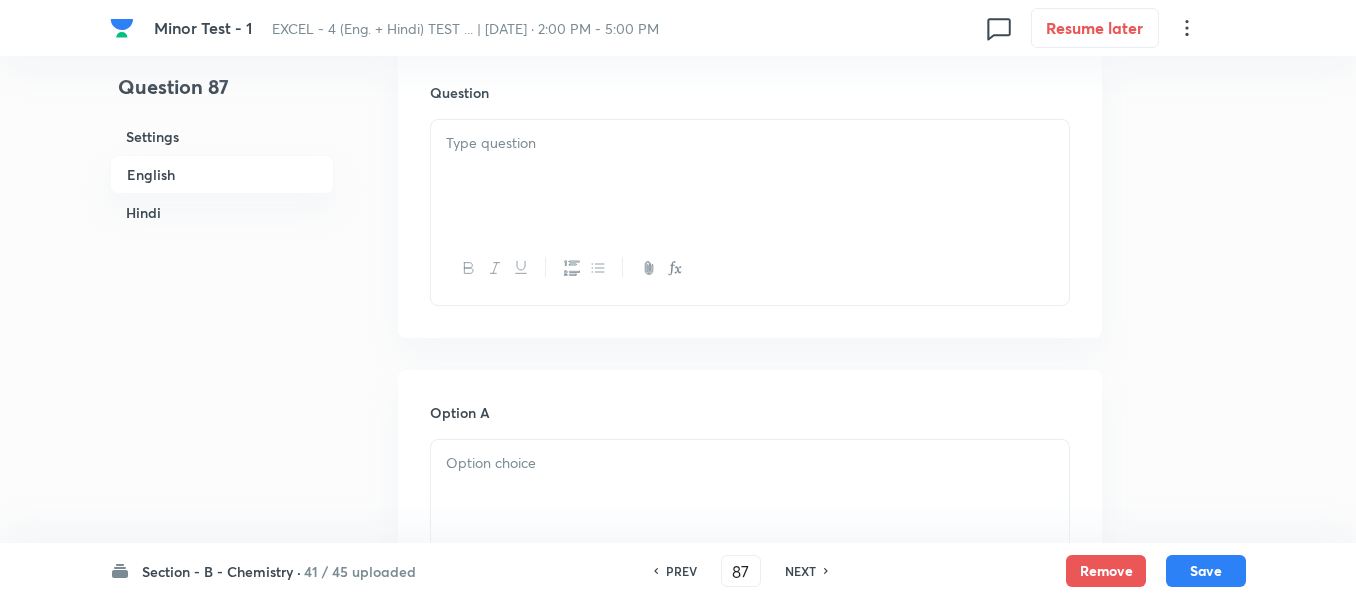 click at bounding box center (750, 176) 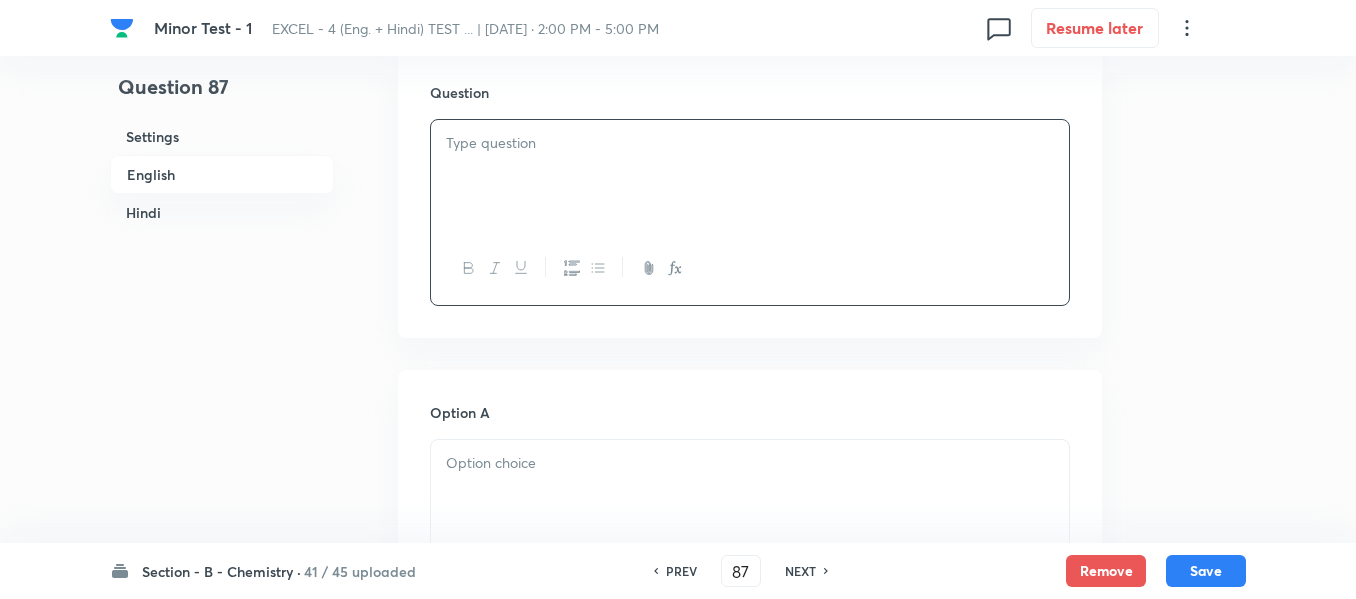 click at bounding box center [750, 176] 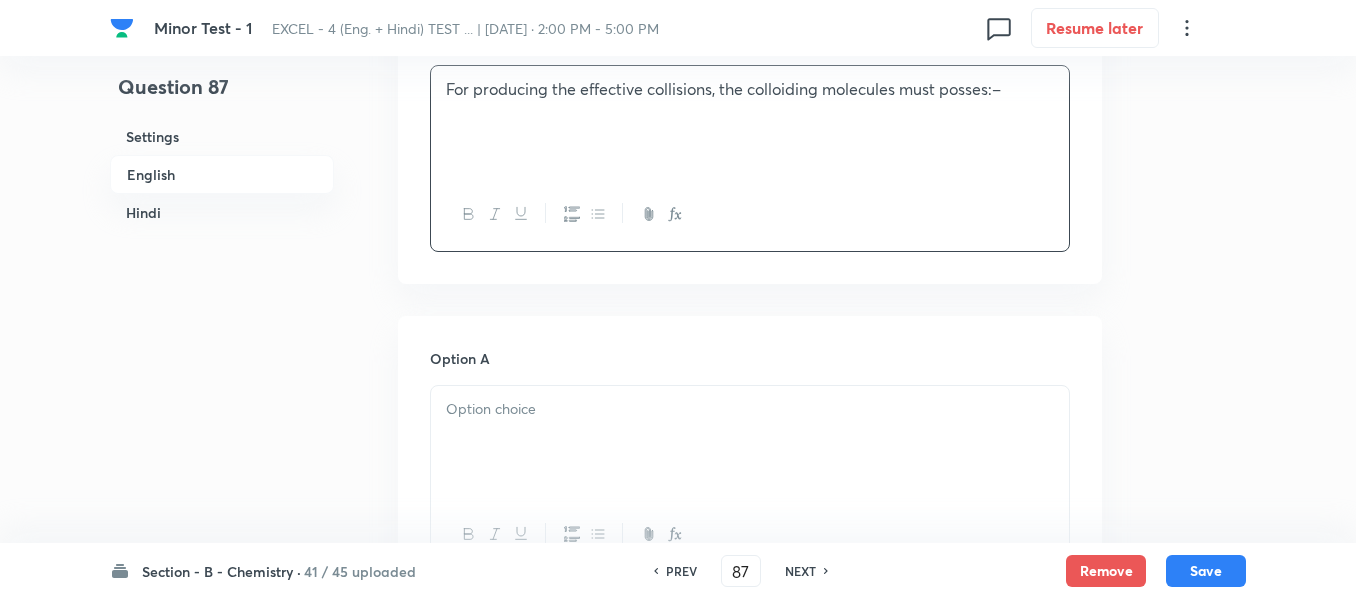 scroll, scrollTop: 700, scrollLeft: 0, axis: vertical 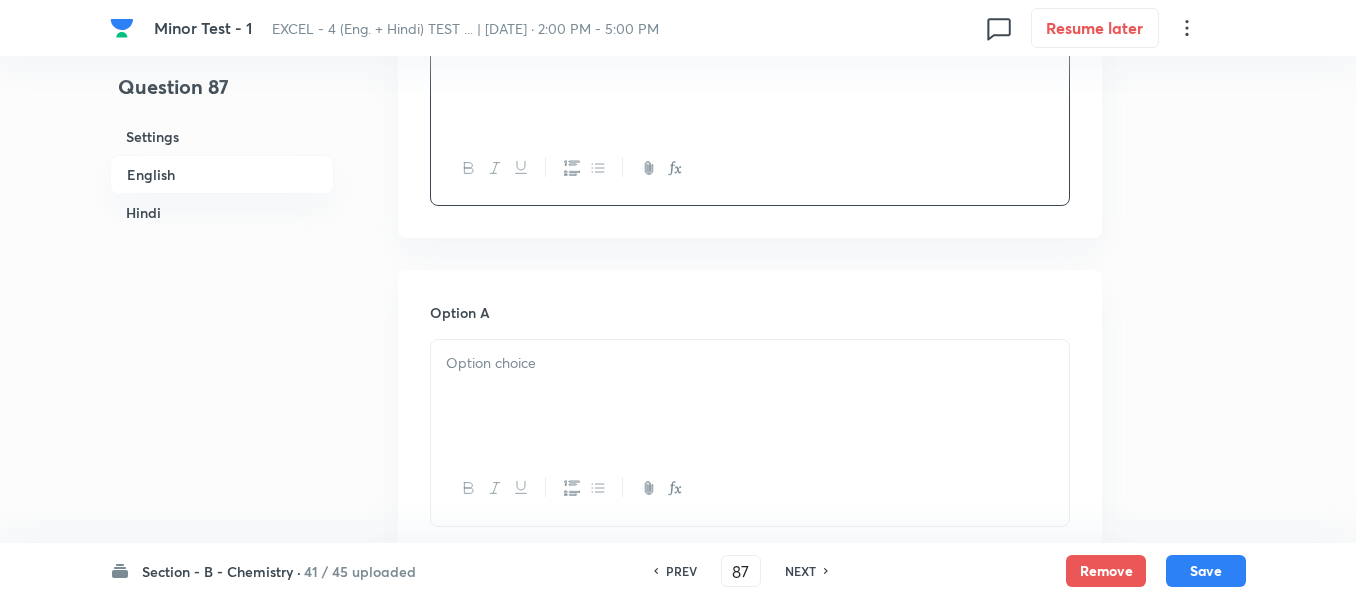 click at bounding box center [750, 363] 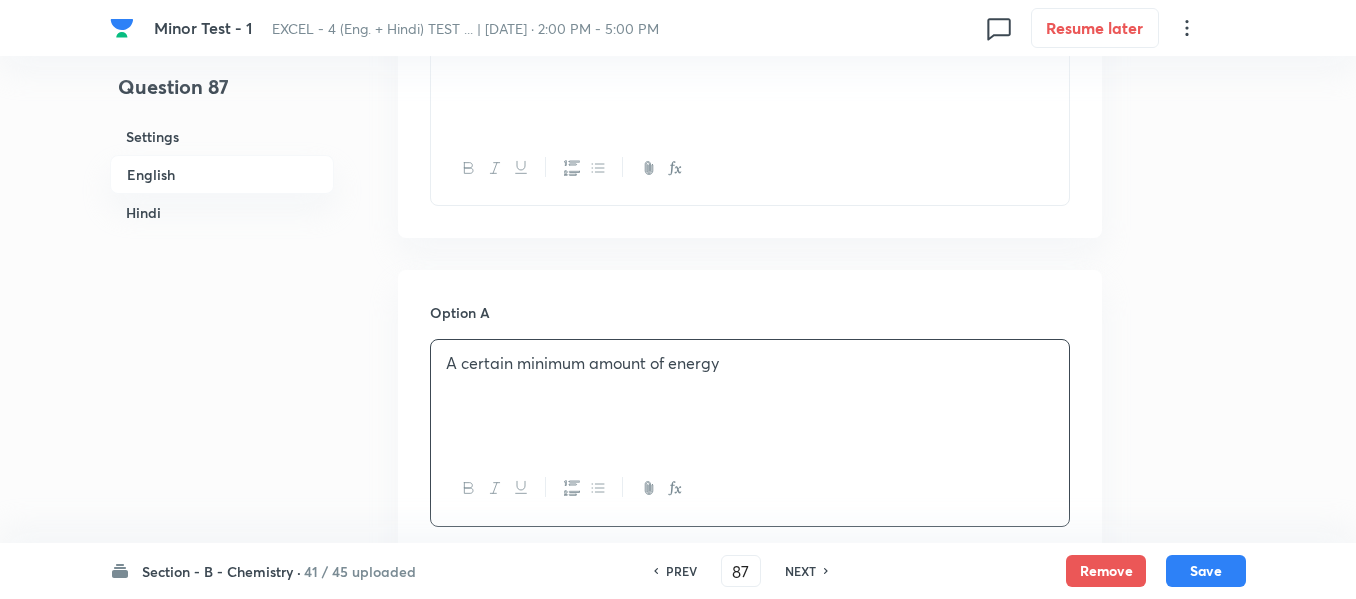drag, startPoint x: 495, startPoint y: 364, endPoint x: 527, endPoint y: 362, distance: 32.06244 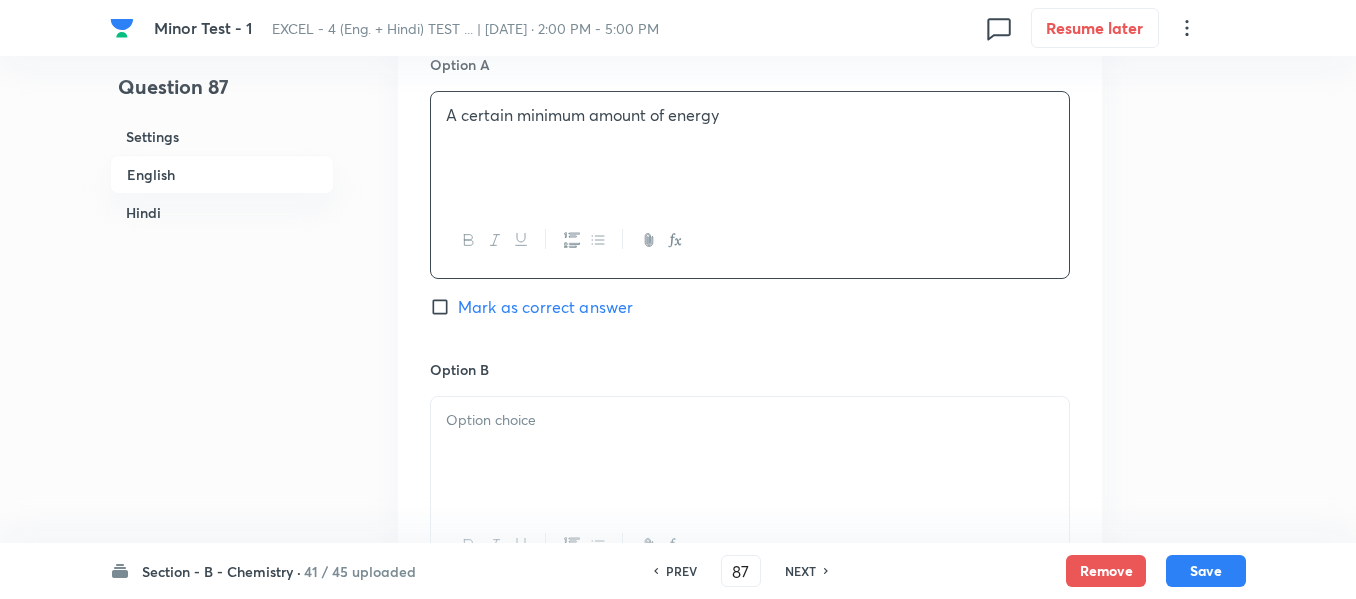 scroll, scrollTop: 1100, scrollLeft: 0, axis: vertical 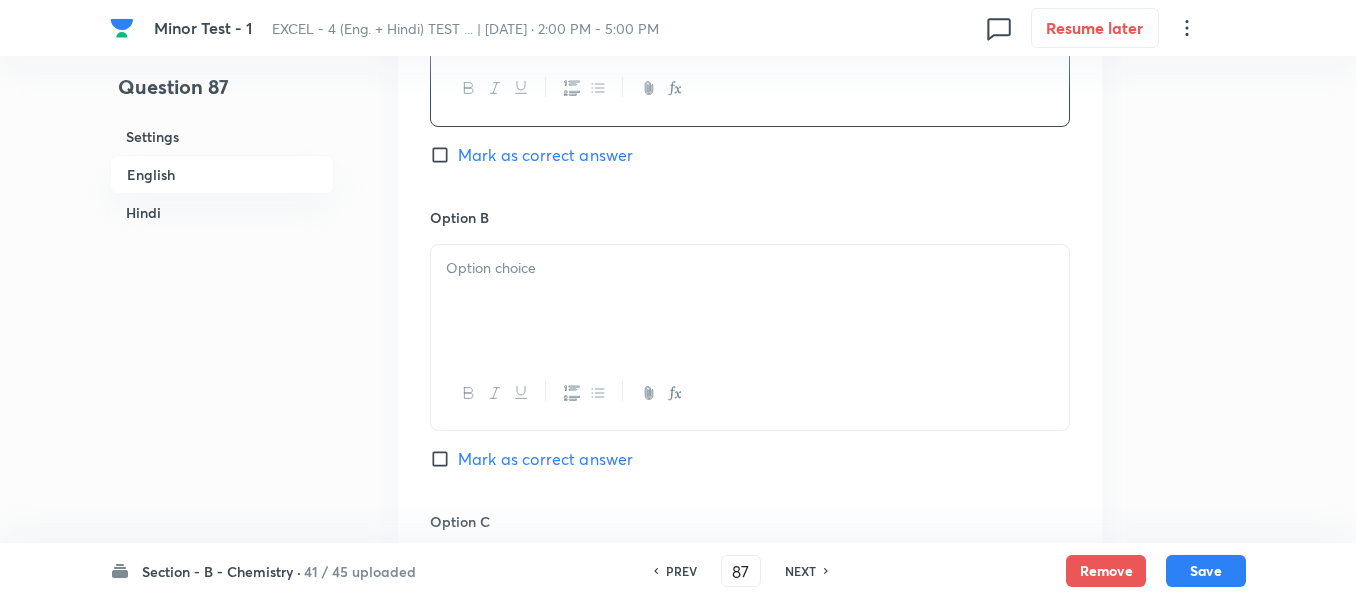 click at bounding box center (750, 301) 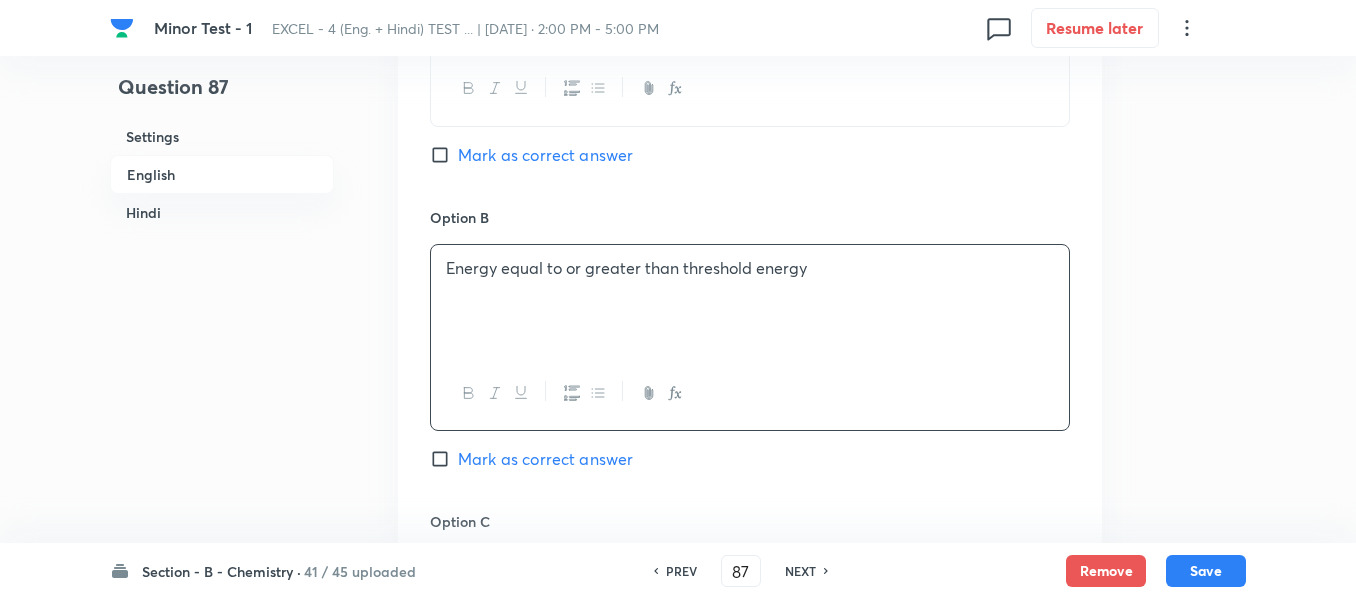 click on "Energy equal to or greater than threshold energy" at bounding box center [750, 268] 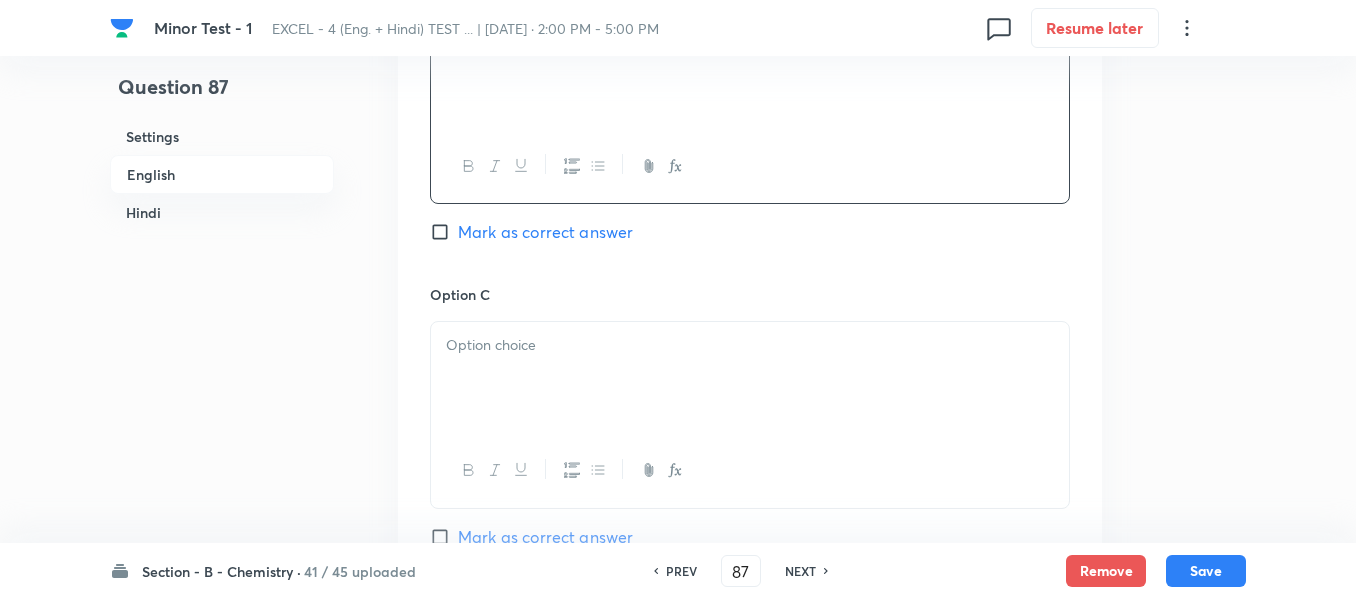 scroll, scrollTop: 1400, scrollLeft: 0, axis: vertical 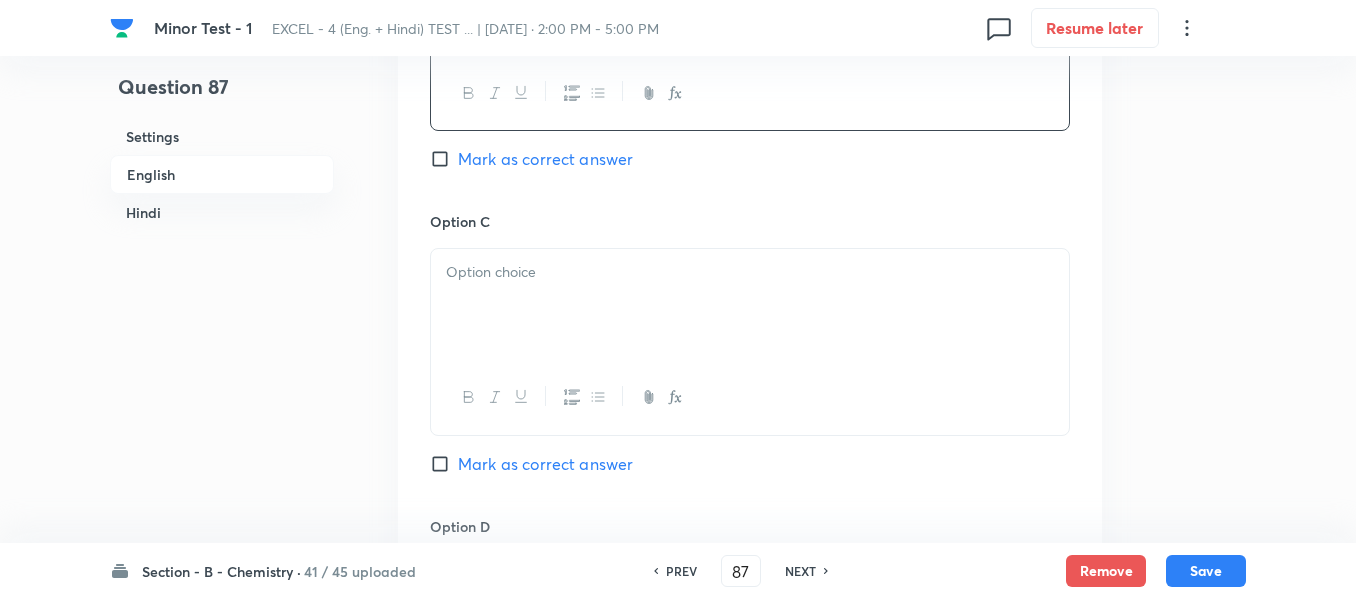 click at bounding box center (750, 272) 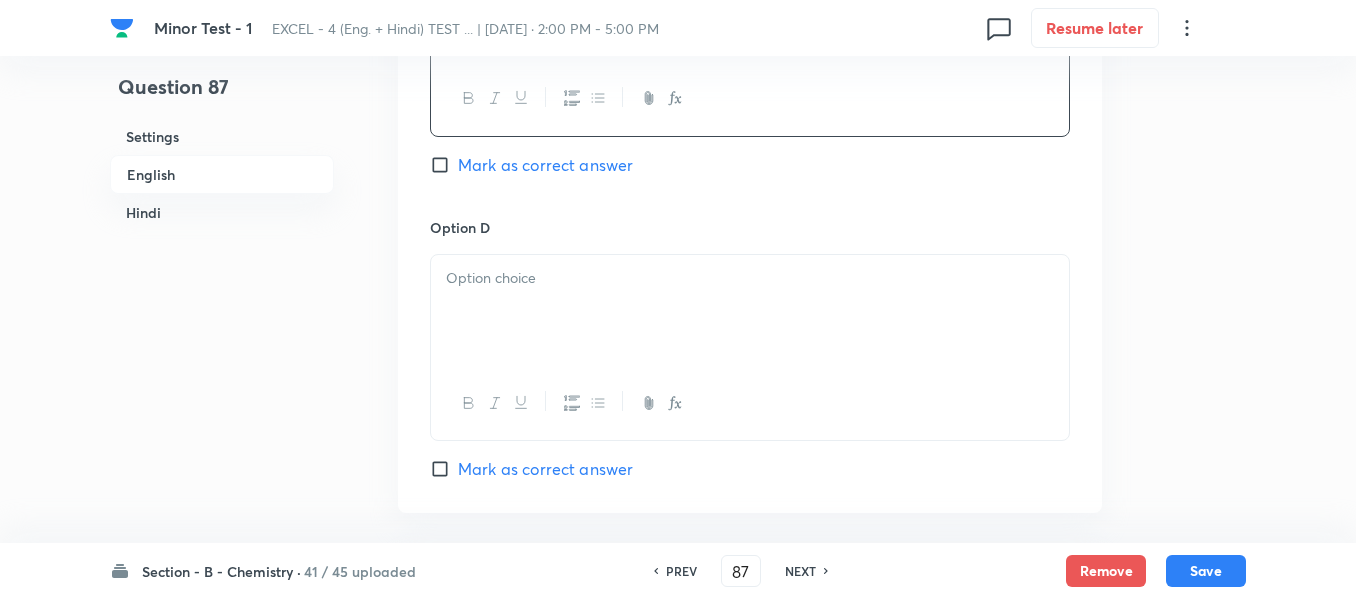 scroll, scrollTop: 1700, scrollLeft: 0, axis: vertical 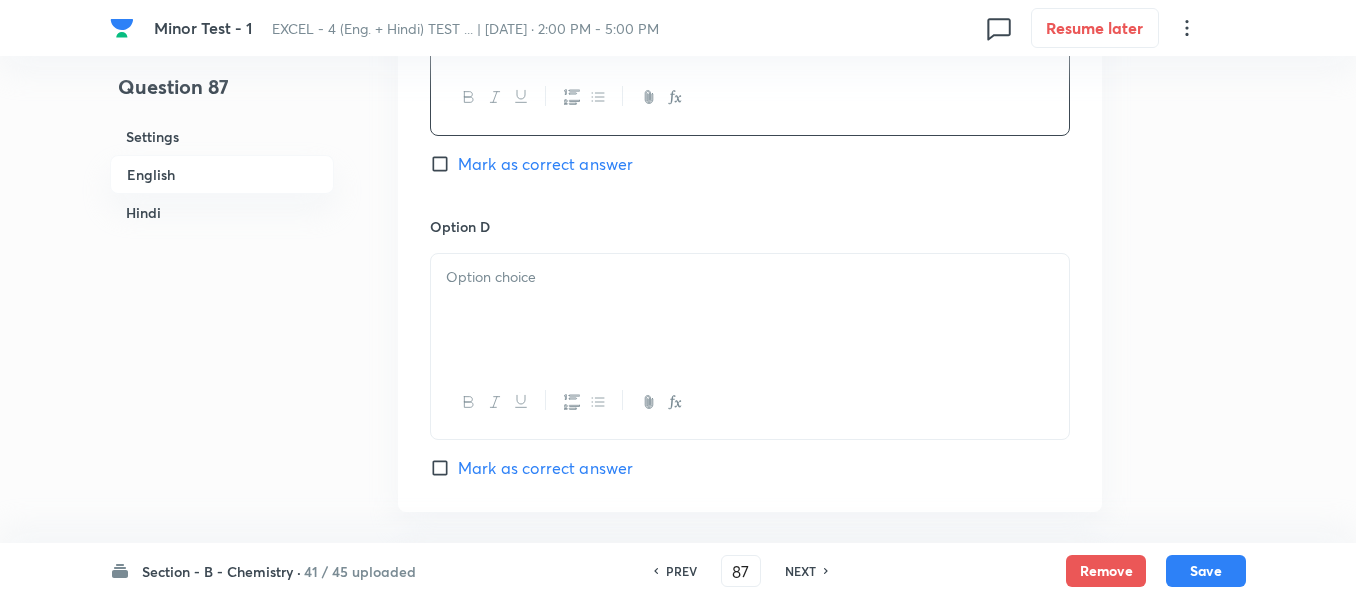 click at bounding box center [750, 277] 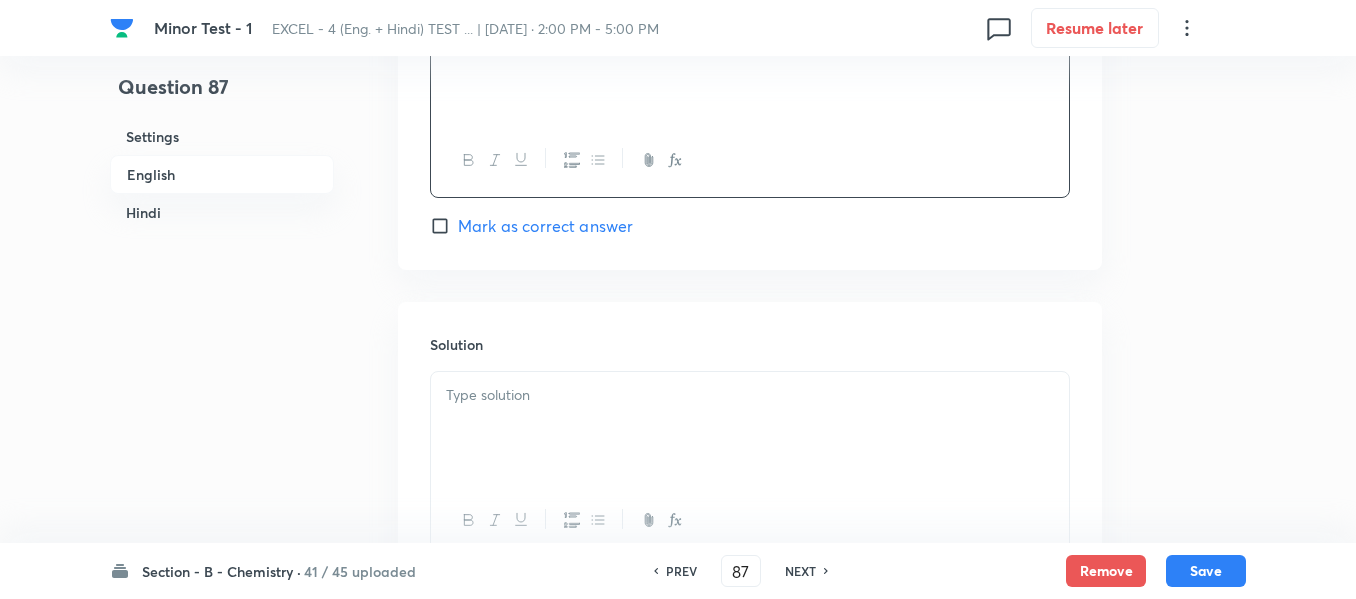 scroll, scrollTop: 2000, scrollLeft: 0, axis: vertical 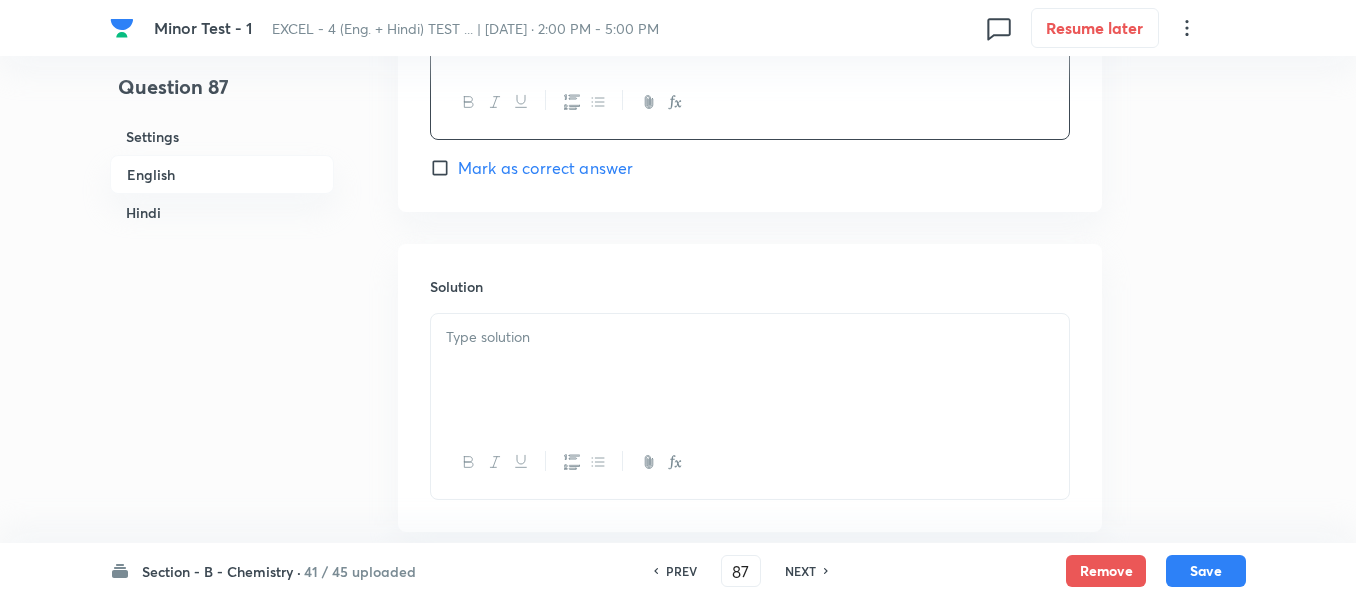 click at bounding box center (750, 337) 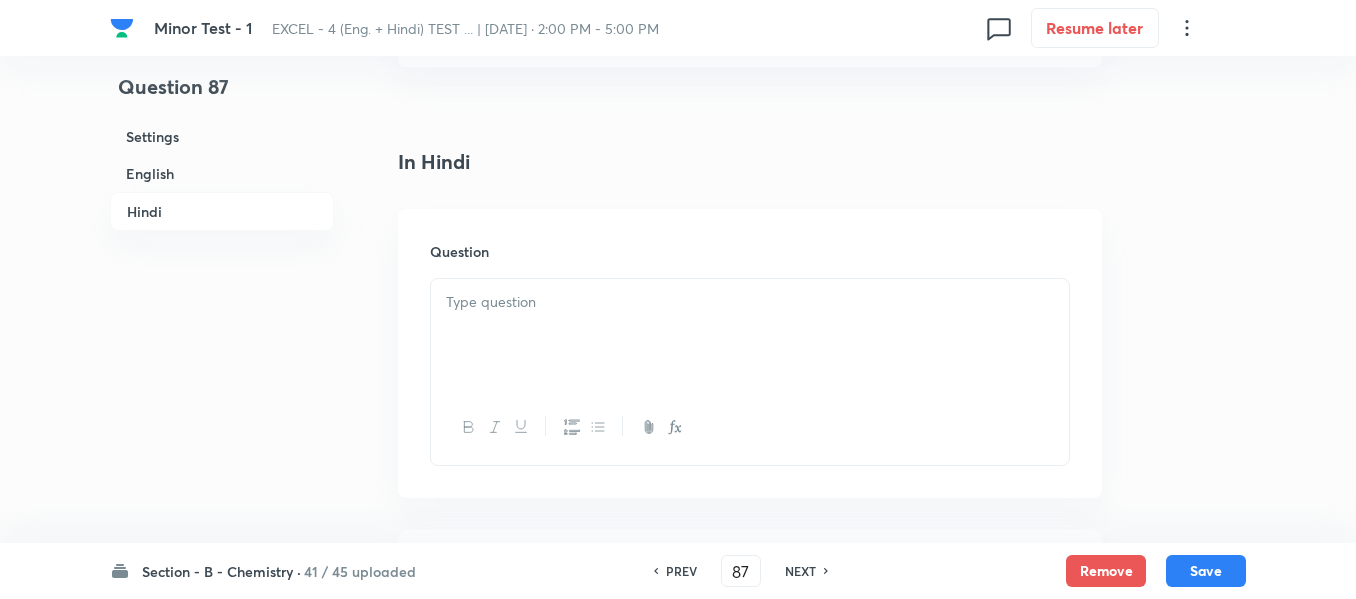 scroll, scrollTop: 2500, scrollLeft: 0, axis: vertical 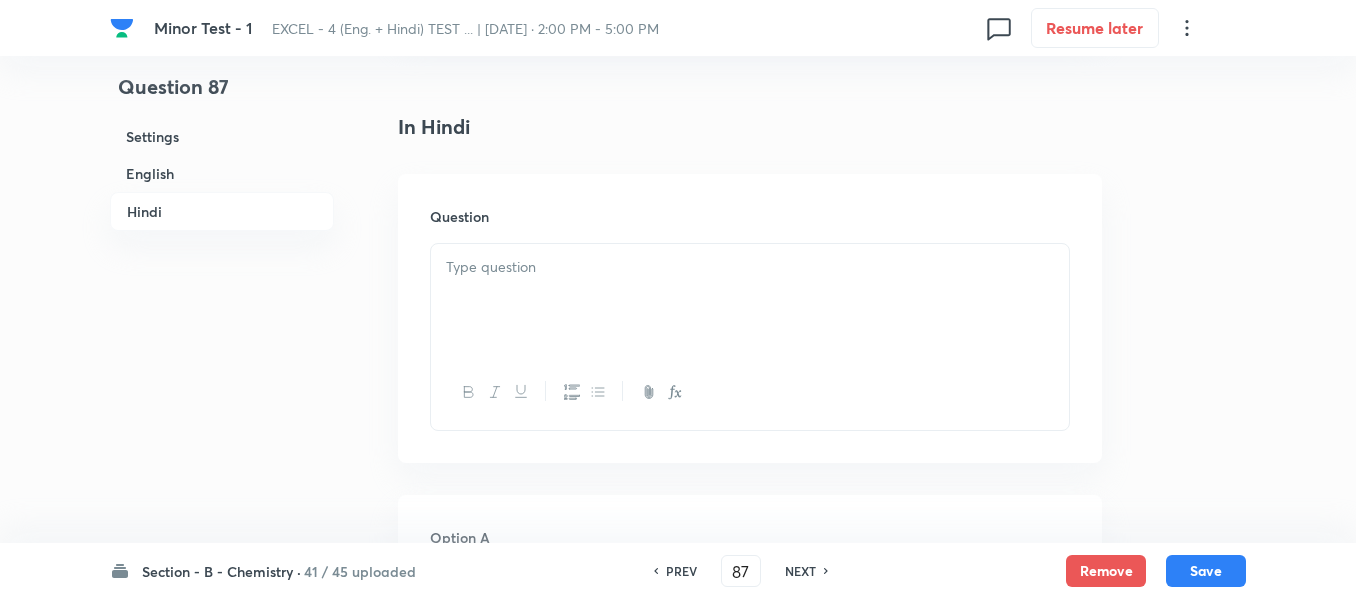 click at bounding box center [750, 300] 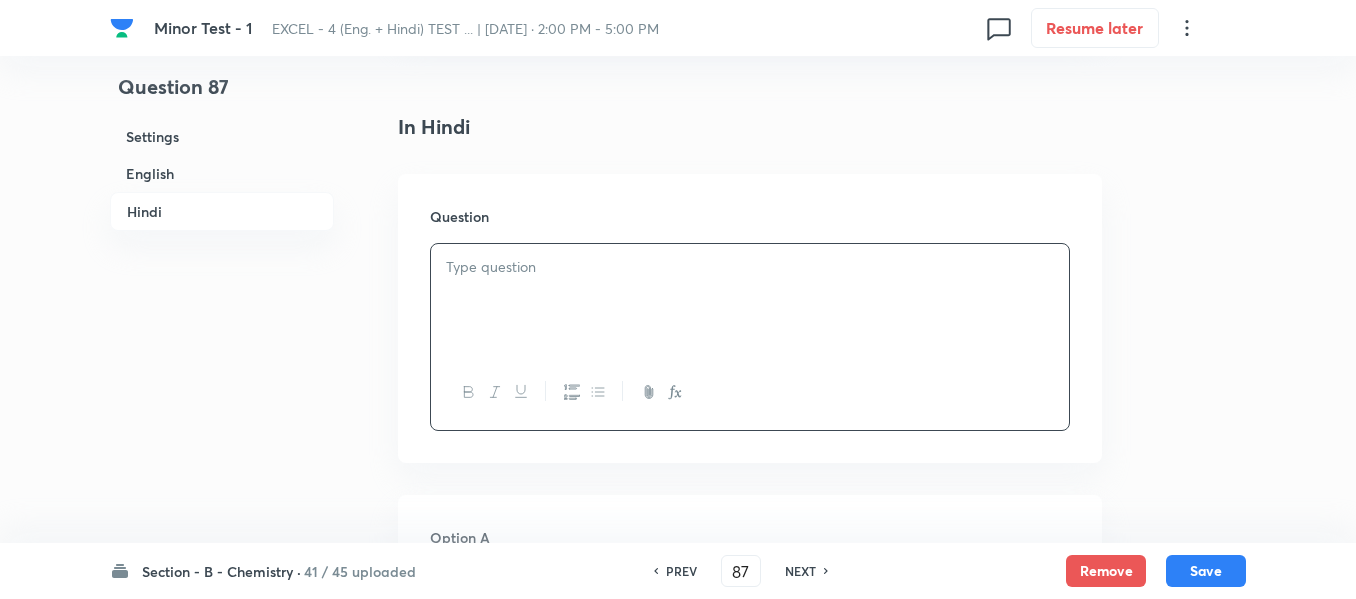 click at bounding box center [750, 267] 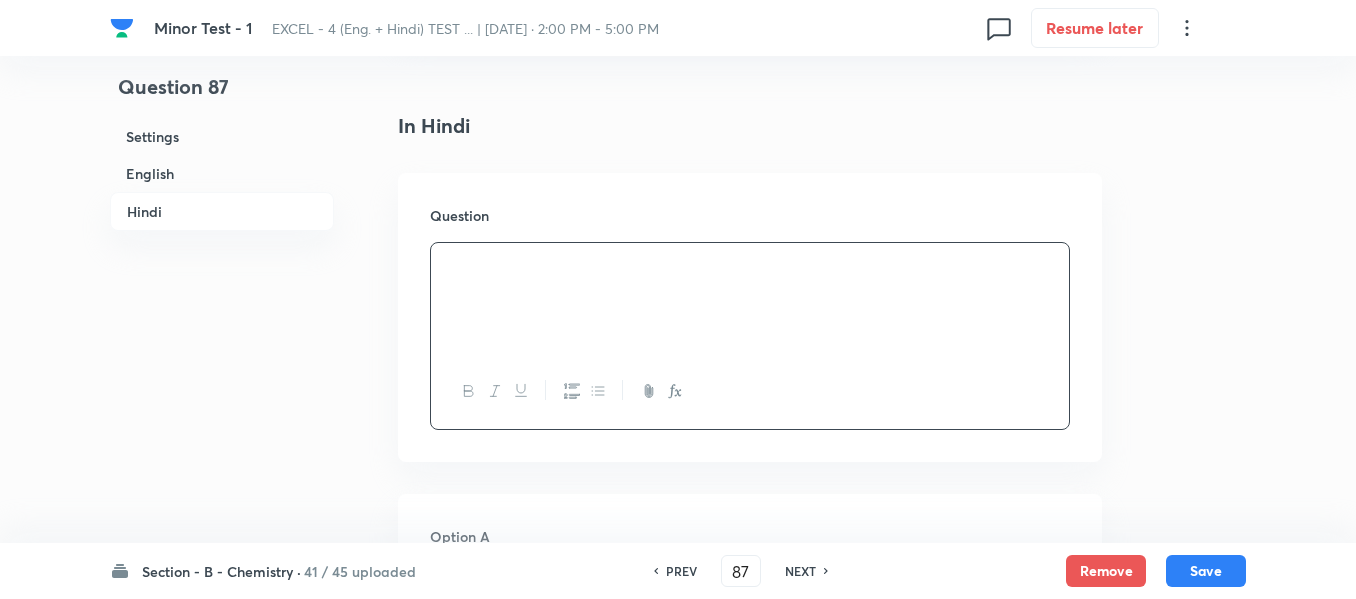 scroll, scrollTop: 2500, scrollLeft: 0, axis: vertical 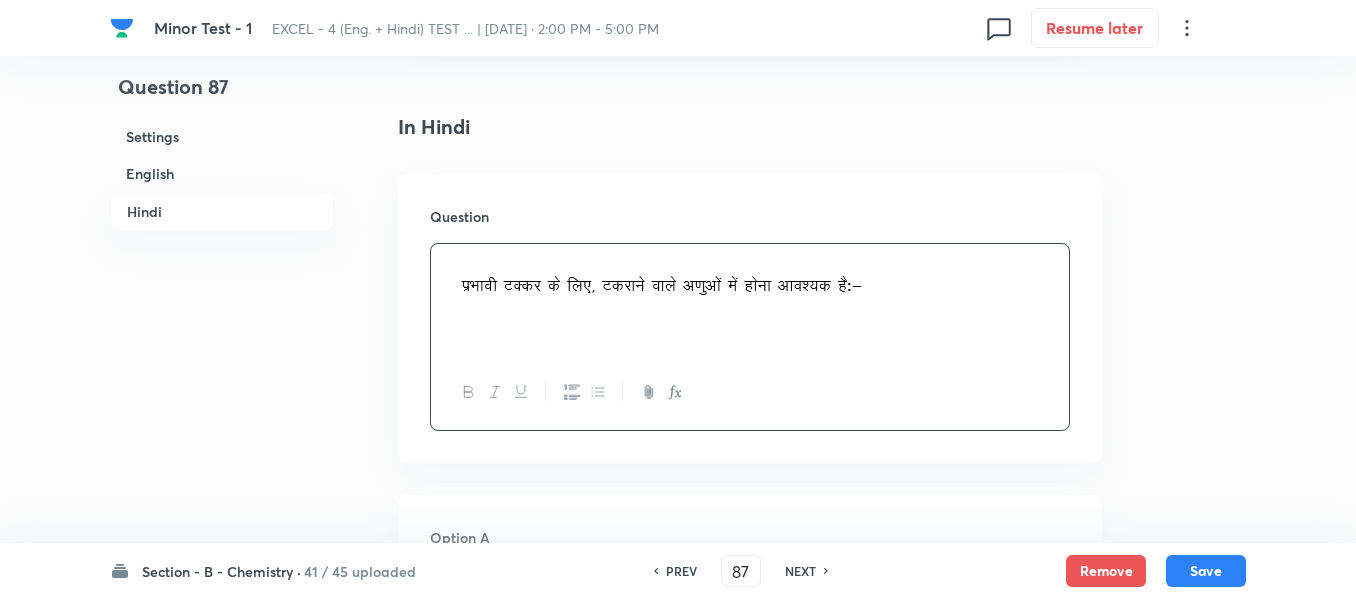 click at bounding box center (660, 281) 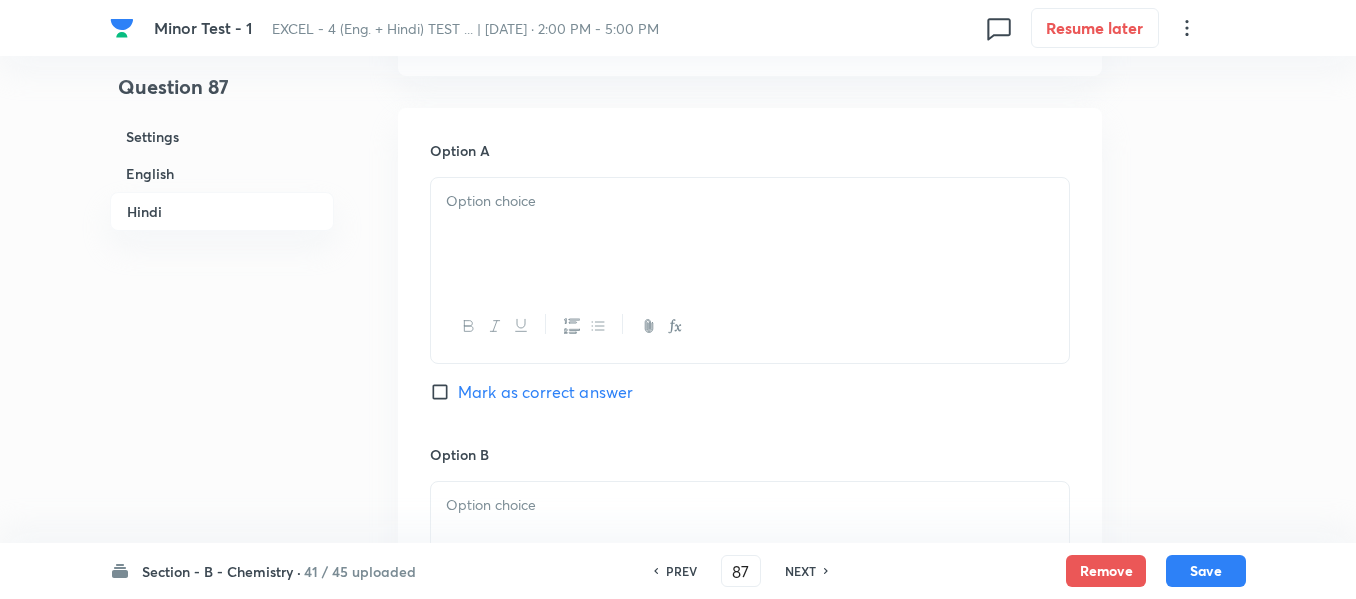 scroll, scrollTop: 2900, scrollLeft: 0, axis: vertical 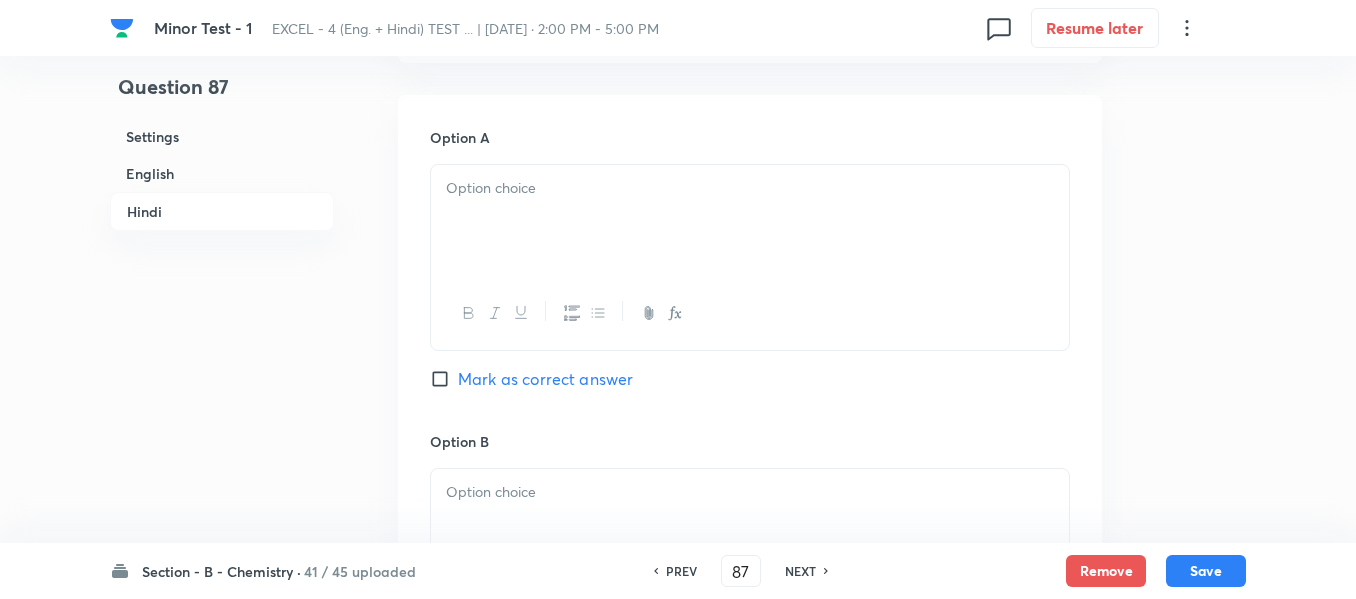 click at bounding box center [750, 221] 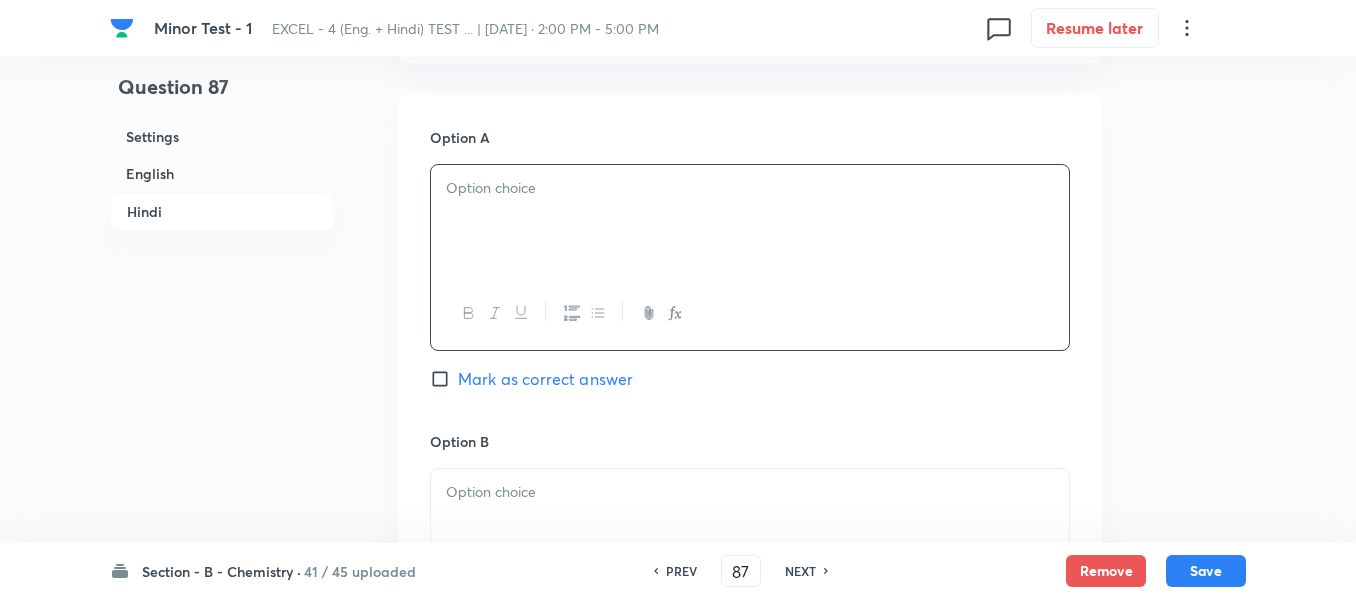 click at bounding box center (750, 221) 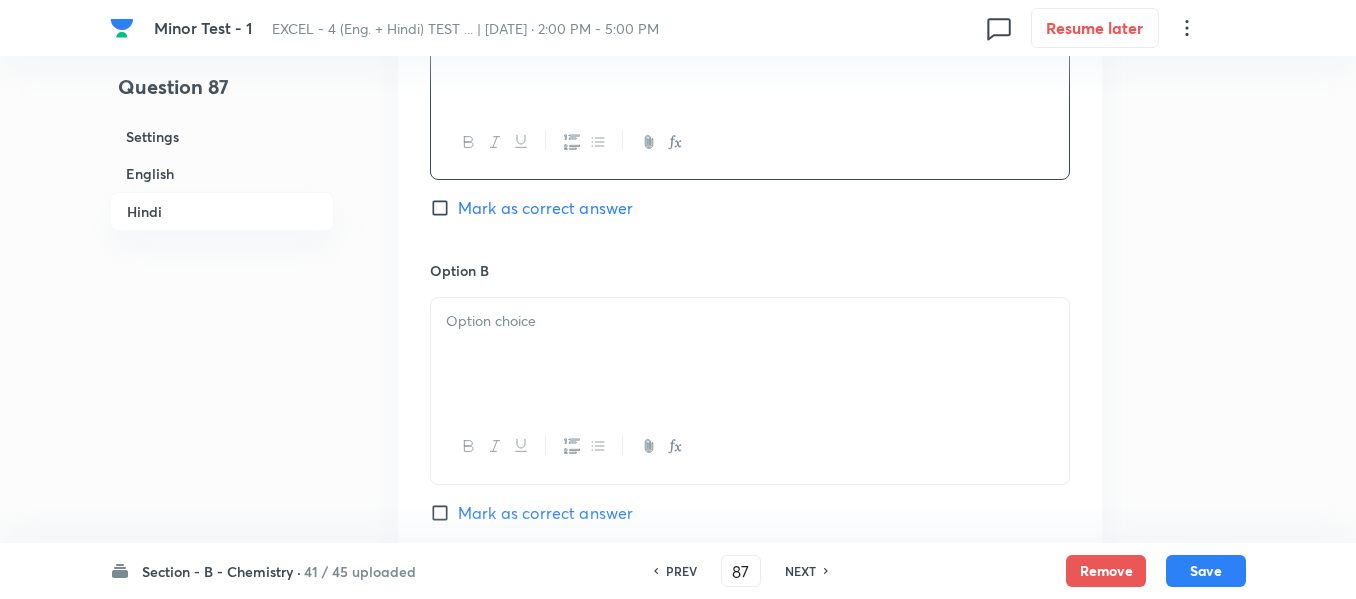 scroll, scrollTop: 3100, scrollLeft: 0, axis: vertical 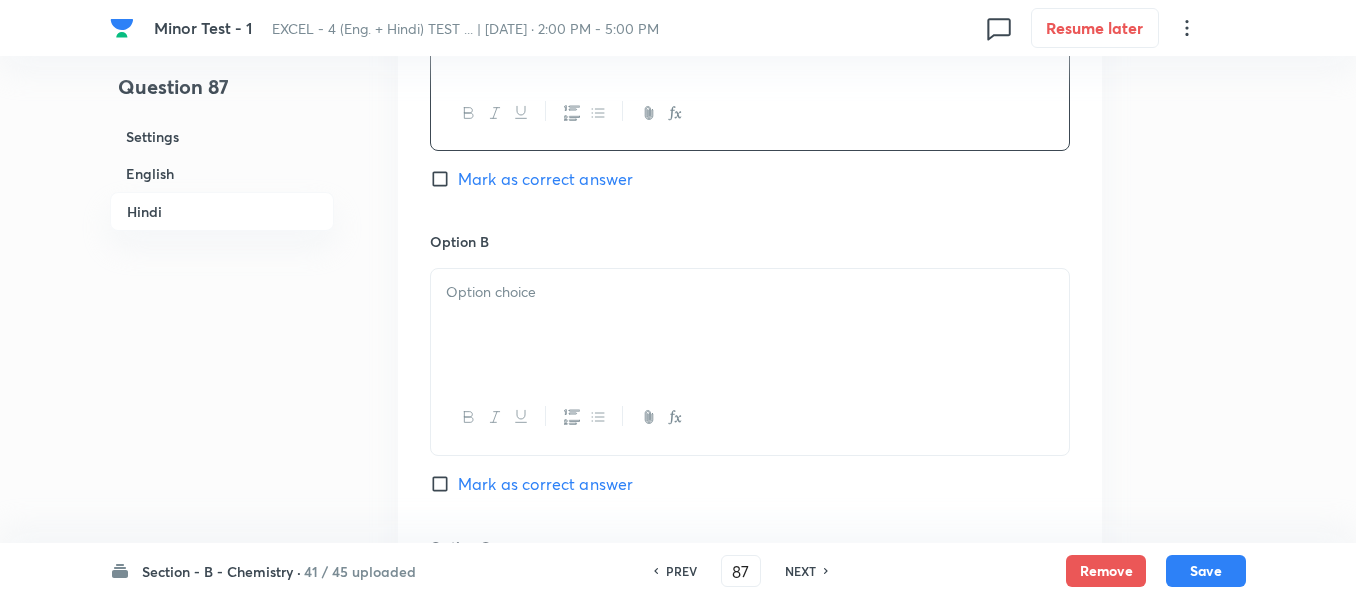 click at bounding box center (750, 292) 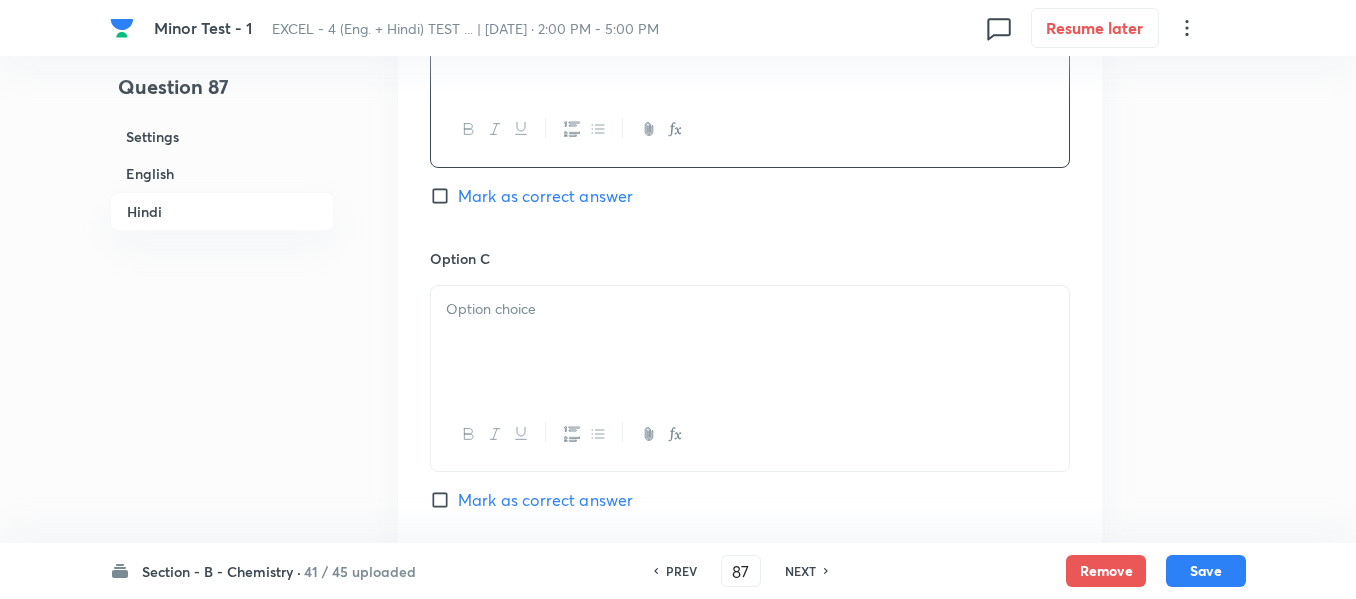scroll, scrollTop: 3400, scrollLeft: 0, axis: vertical 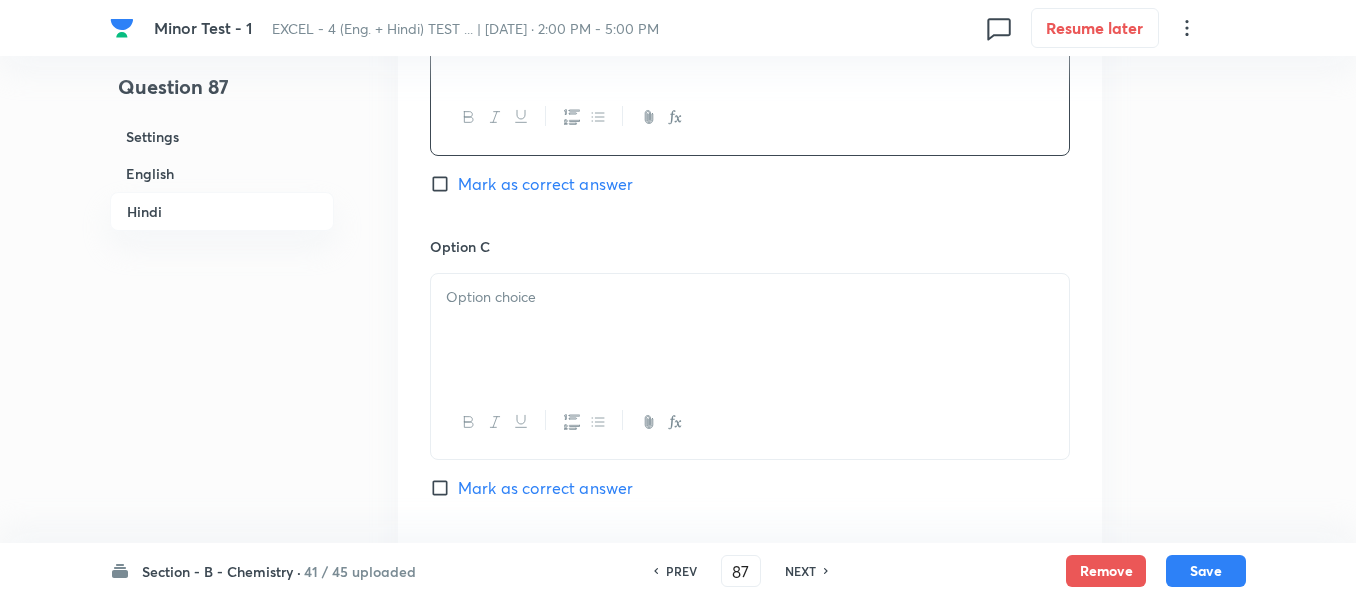 click at bounding box center (750, 297) 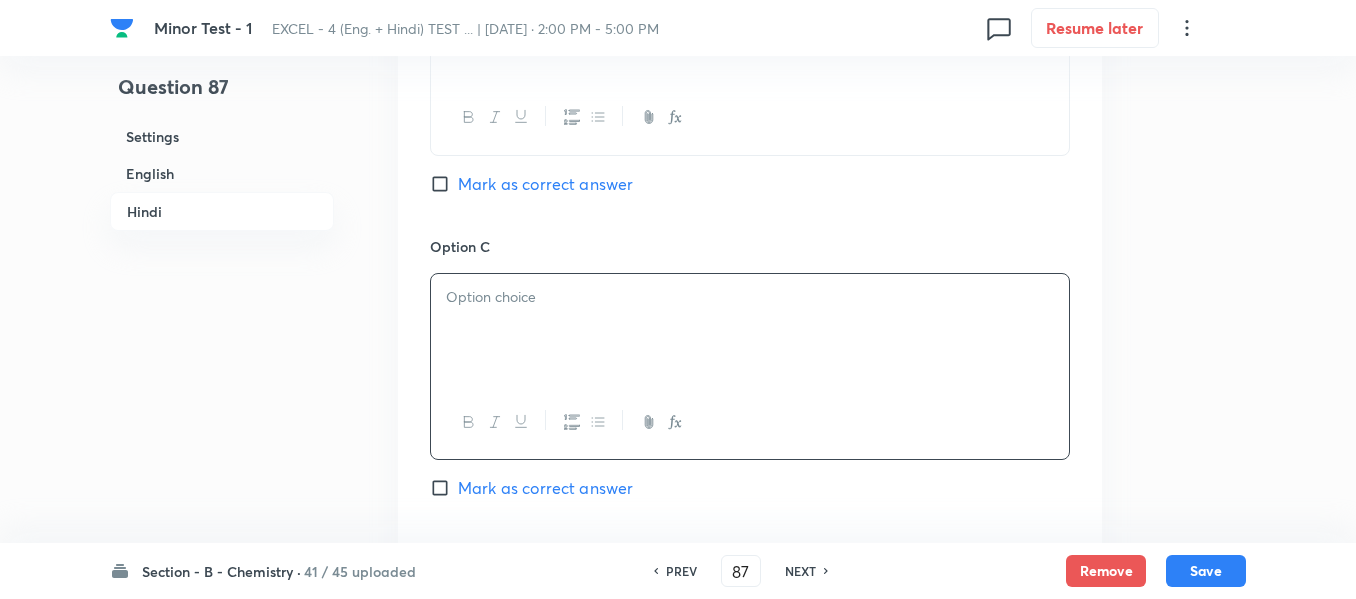 scroll, scrollTop: 3500, scrollLeft: 0, axis: vertical 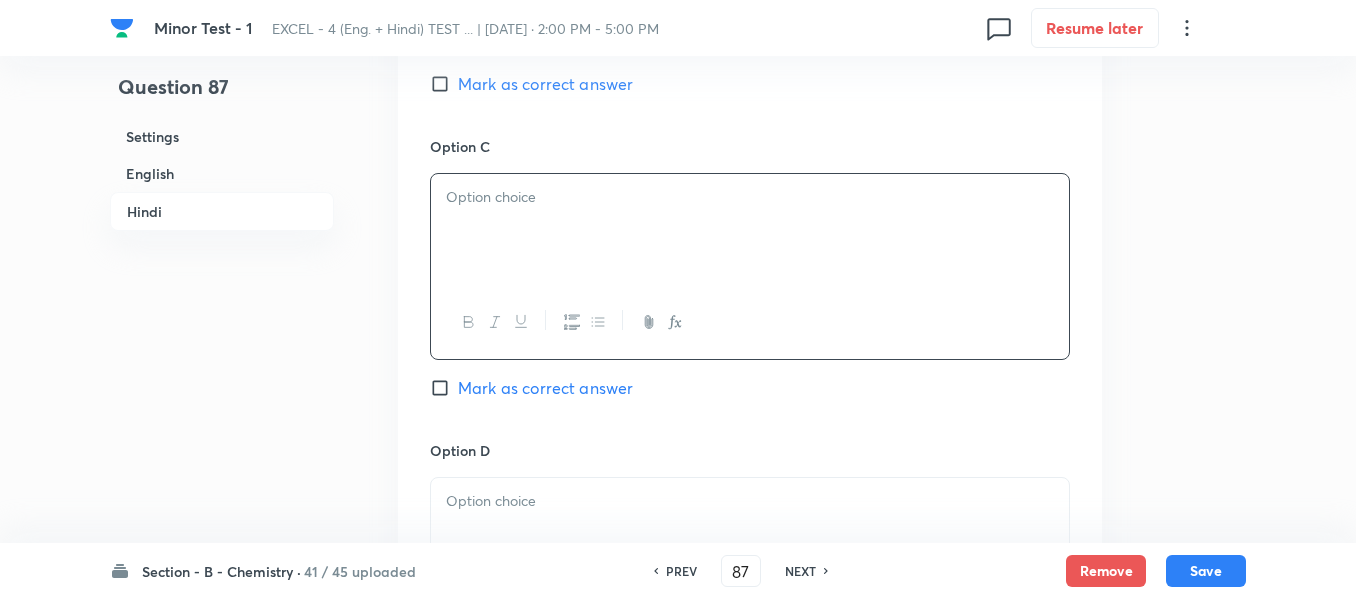 click at bounding box center (750, 230) 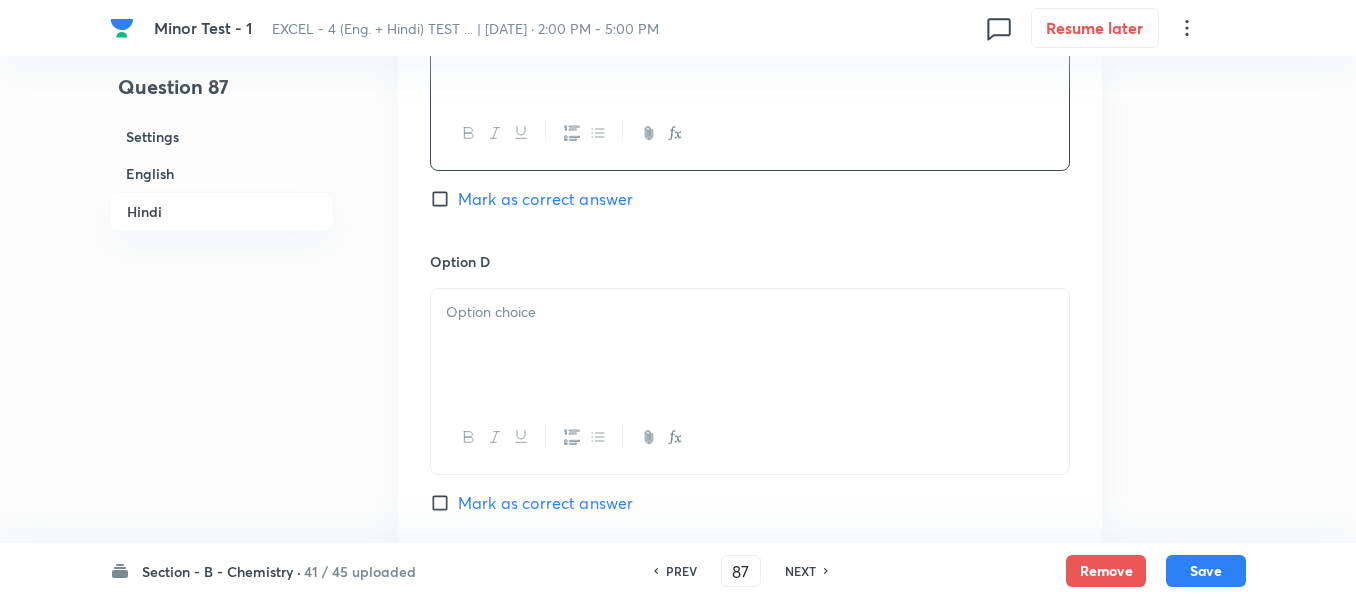 scroll, scrollTop: 3700, scrollLeft: 0, axis: vertical 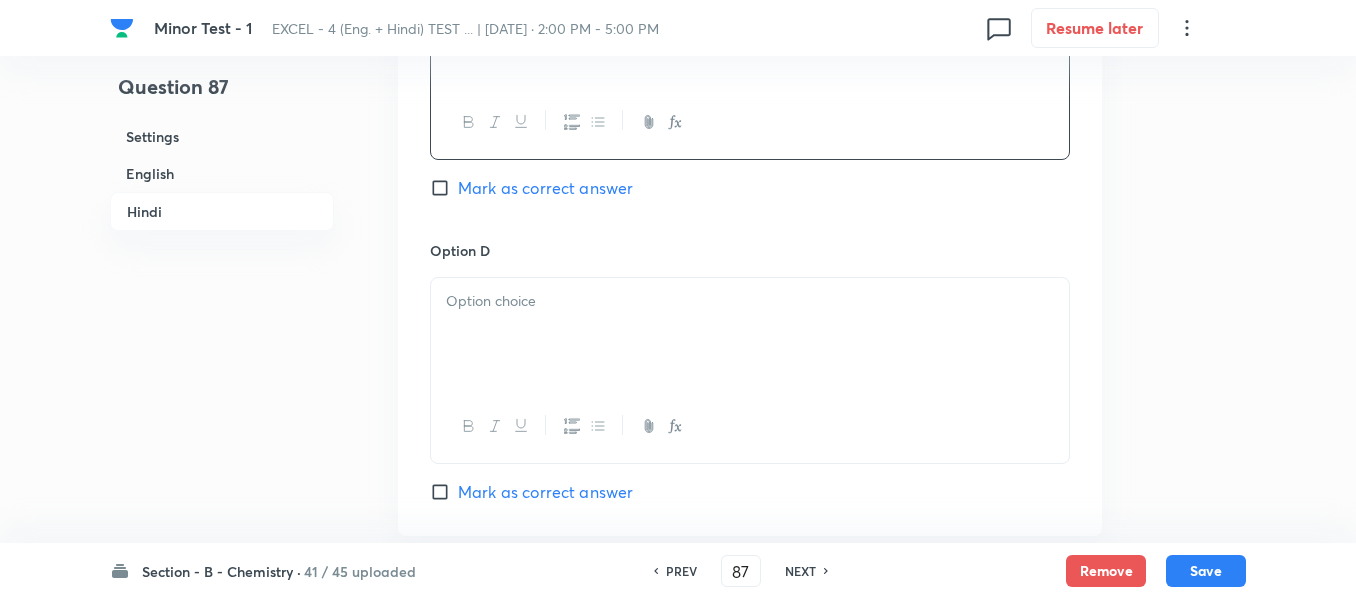 click at bounding box center [750, 301] 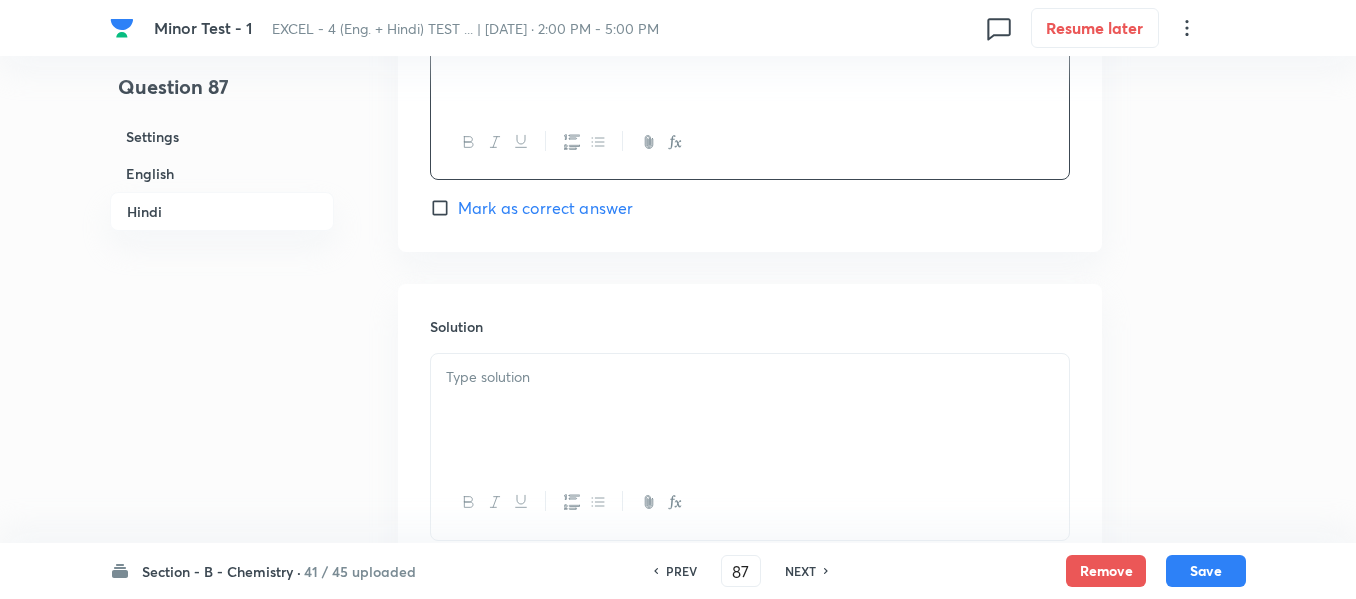 scroll, scrollTop: 4000, scrollLeft: 0, axis: vertical 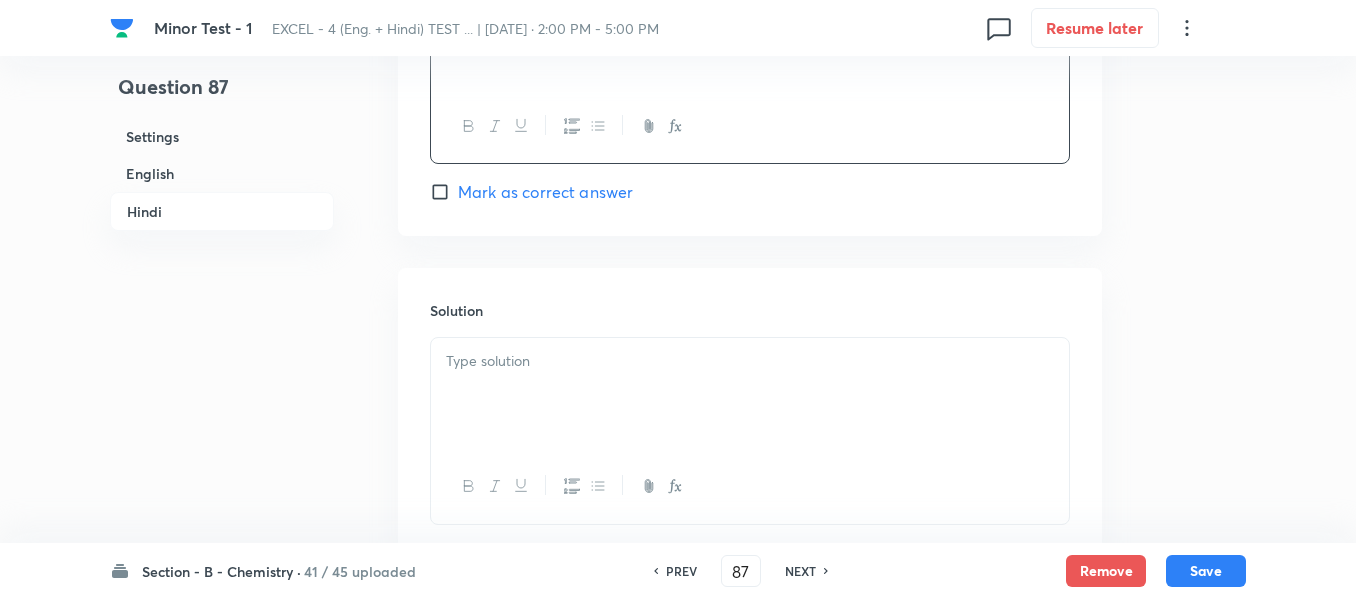 click at bounding box center [750, 394] 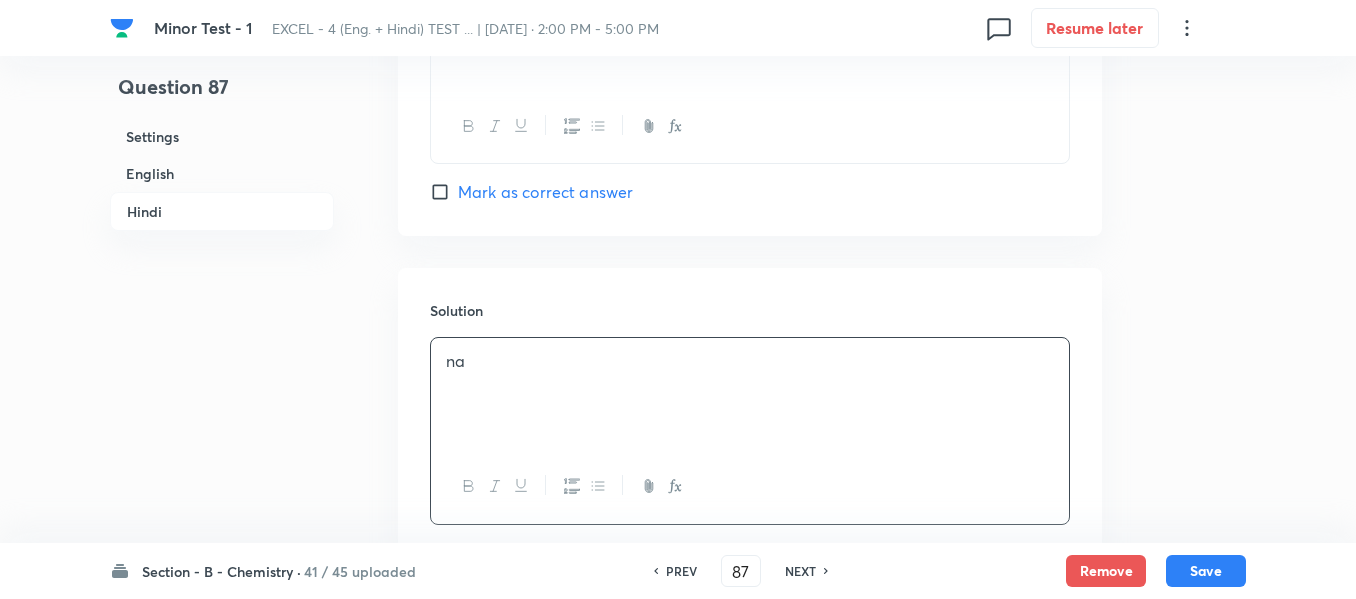 click on "Mark as correct answer" at bounding box center [444, 192] 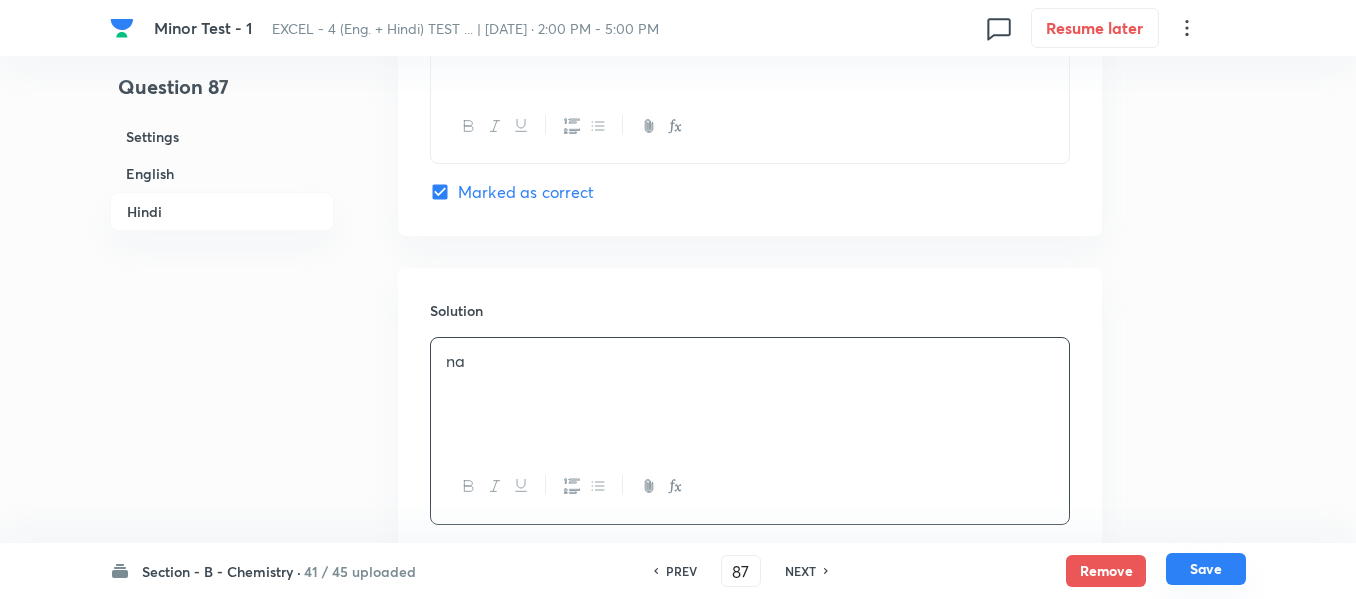 click on "Save" at bounding box center (1206, 569) 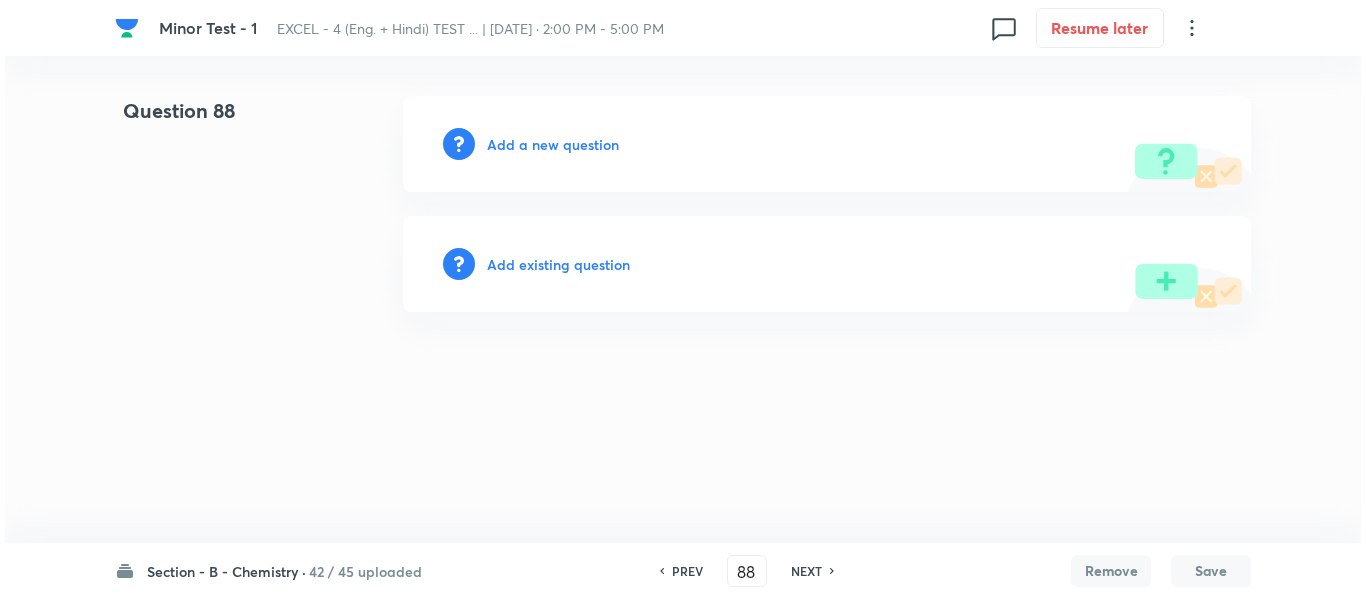 scroll, scrollTop: 0, scrollLeft: 0, axis: both 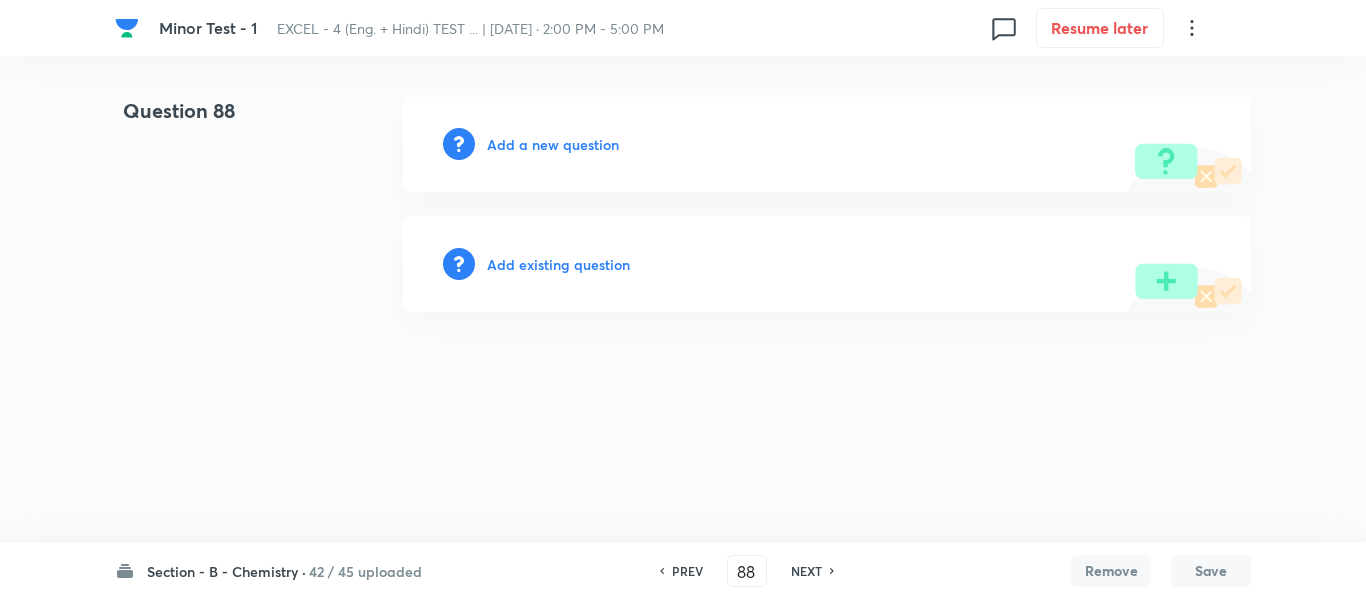 click on "Add a new question" at bounding box center [553, 144] 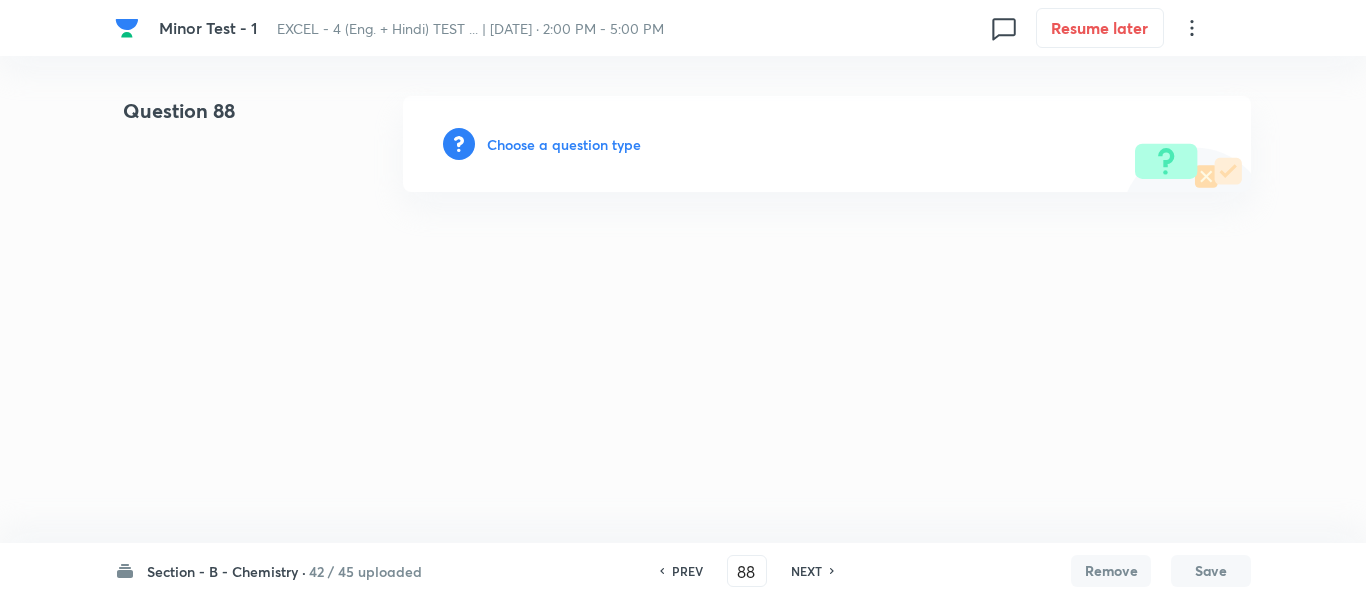 click on "Choose a question type" at bounding box center [564, 144] 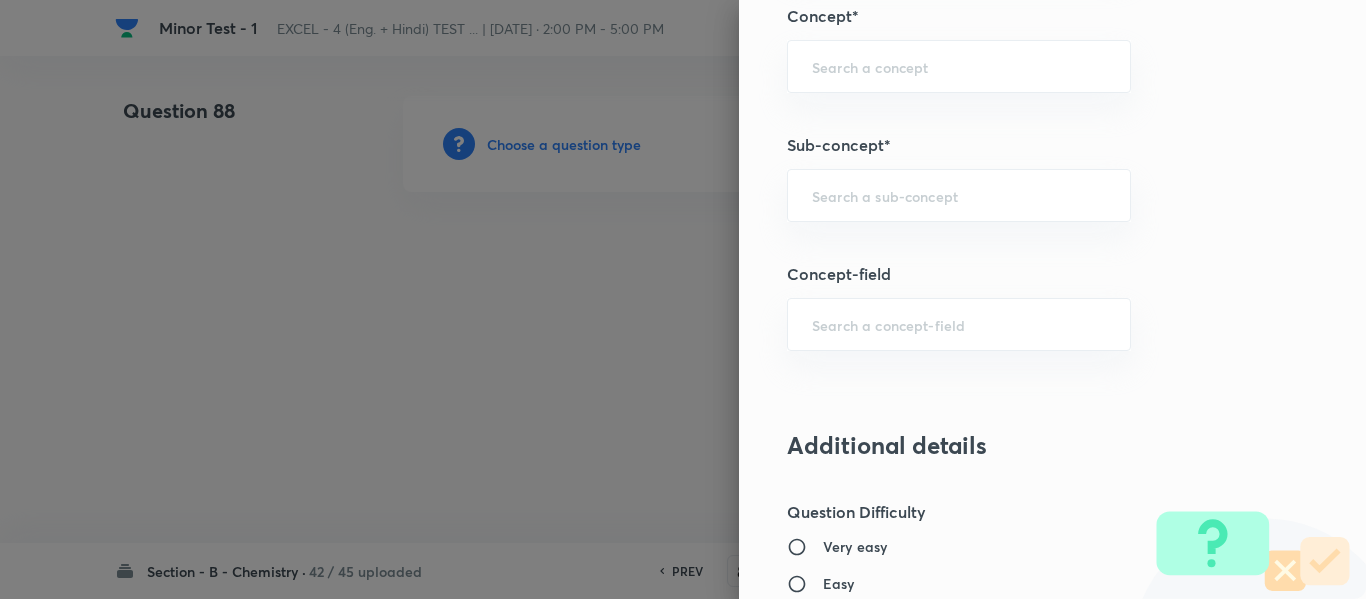 scroll, scrollTop: 1300, scrollLeft: 0, axis: vertical 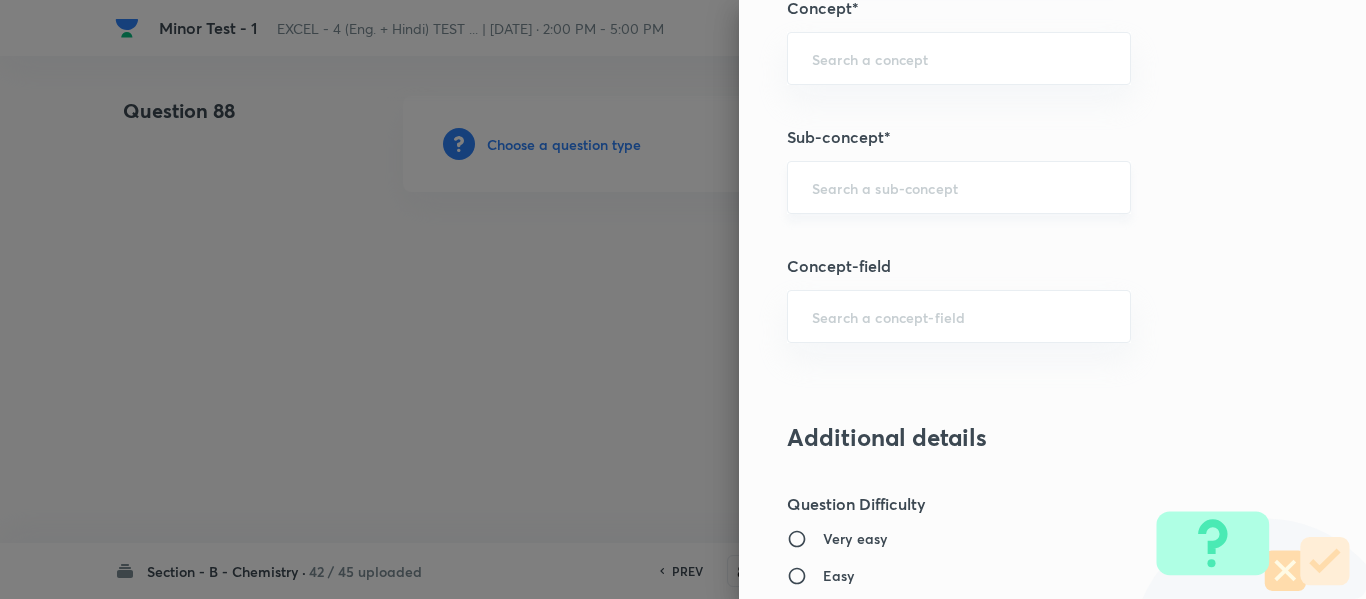 click on "​" at bounding box center [959, 187] 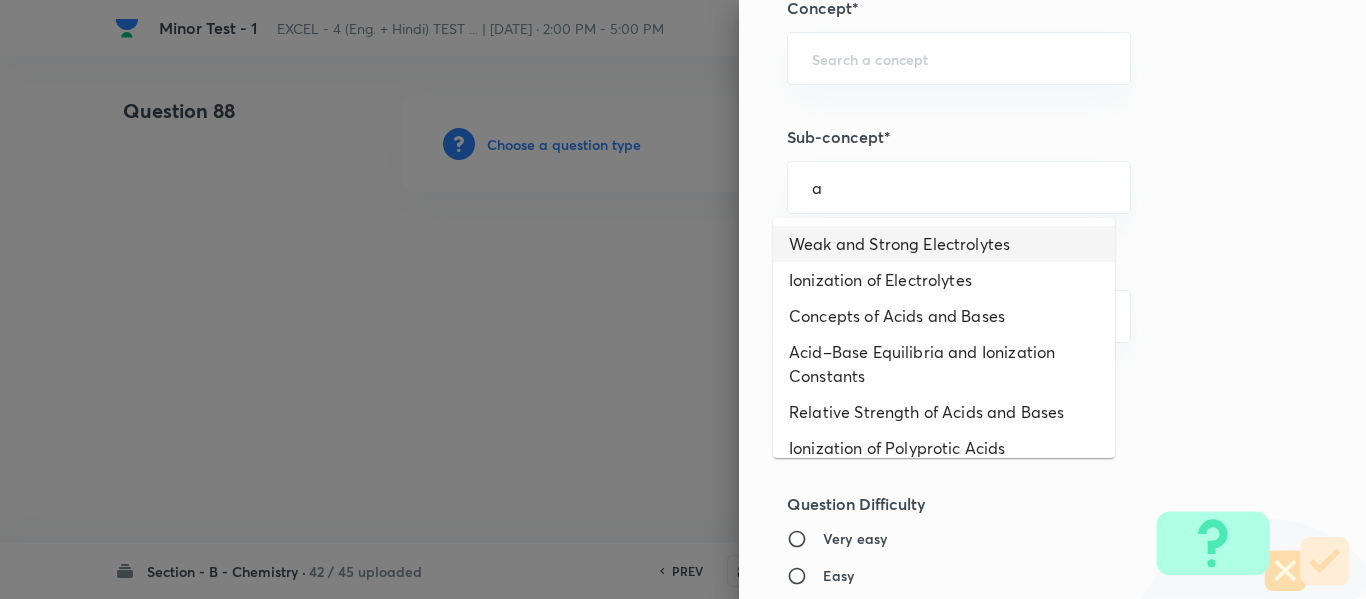 click on "Weak and Strong Electrolytes" at bounding box center (944, 244) 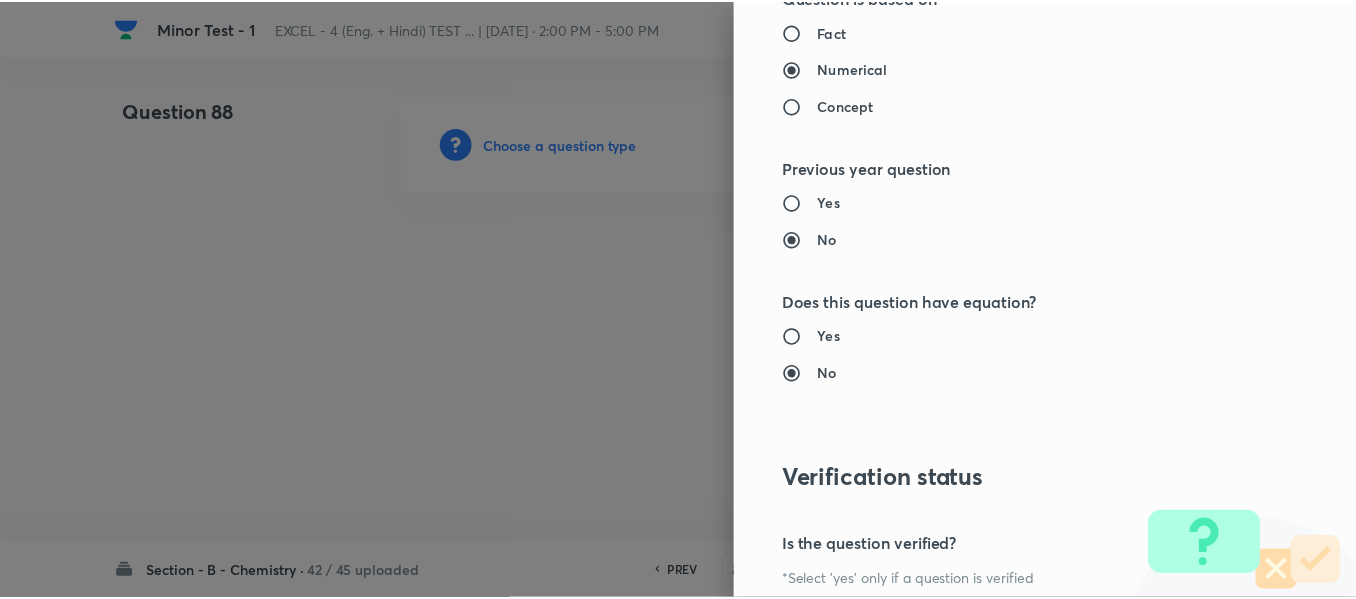 scroll, scrollTop: 2261, scrollLeft: 0, axis: vertical 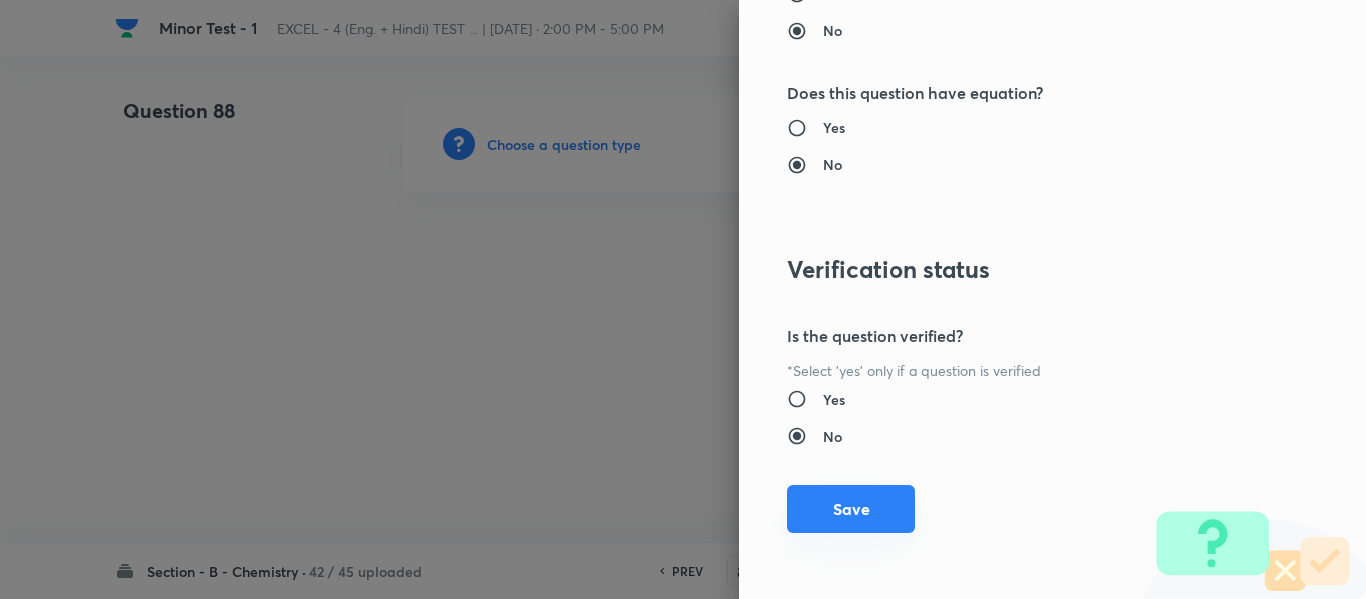 click on "Save" at bounding box center [851, 509] 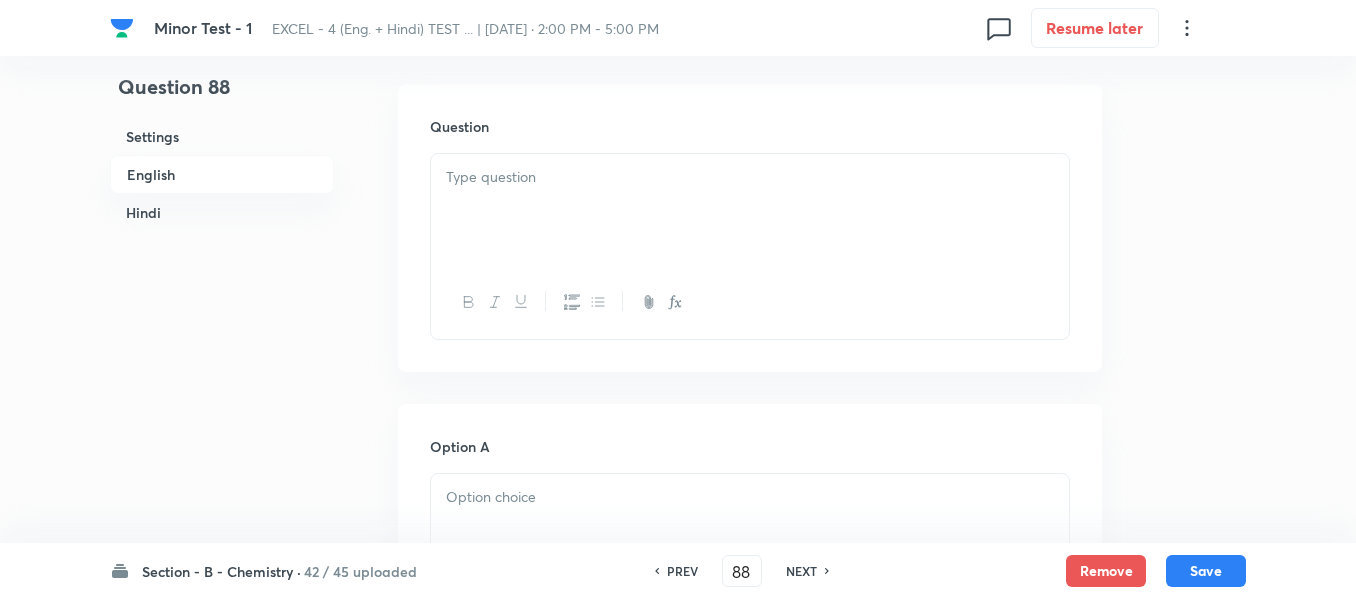 scroll, scrollTop: 600, scrollLeft: 0, axis: vertical 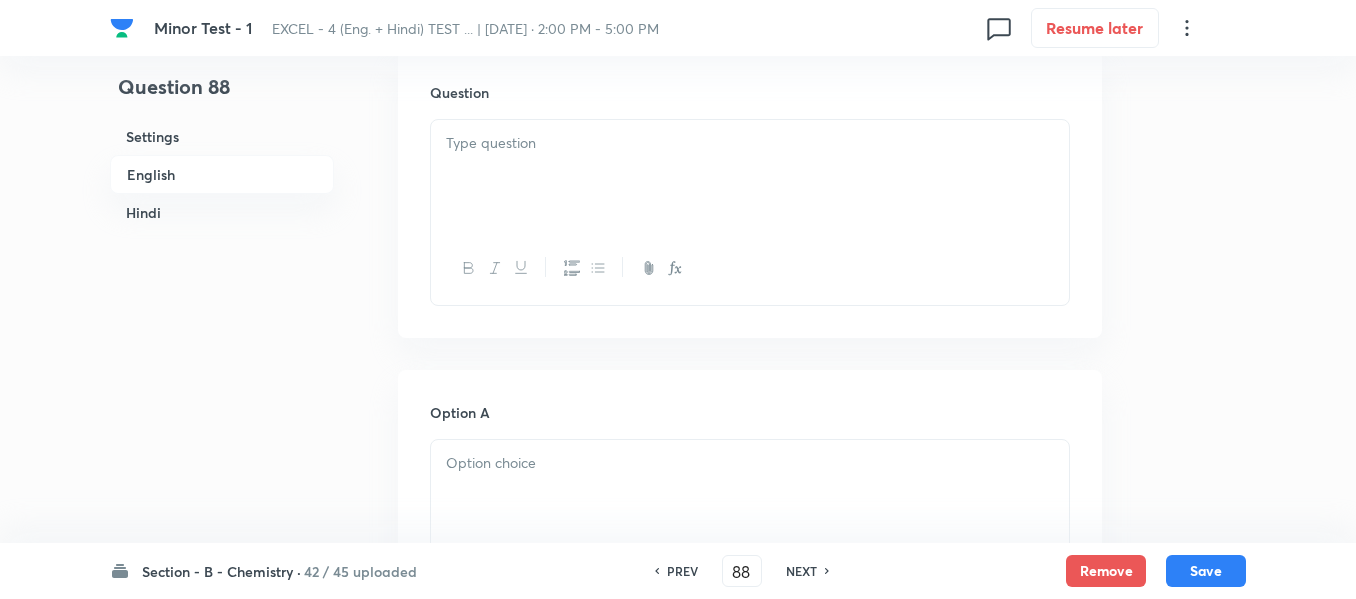 click at bounding box center [750, 176] 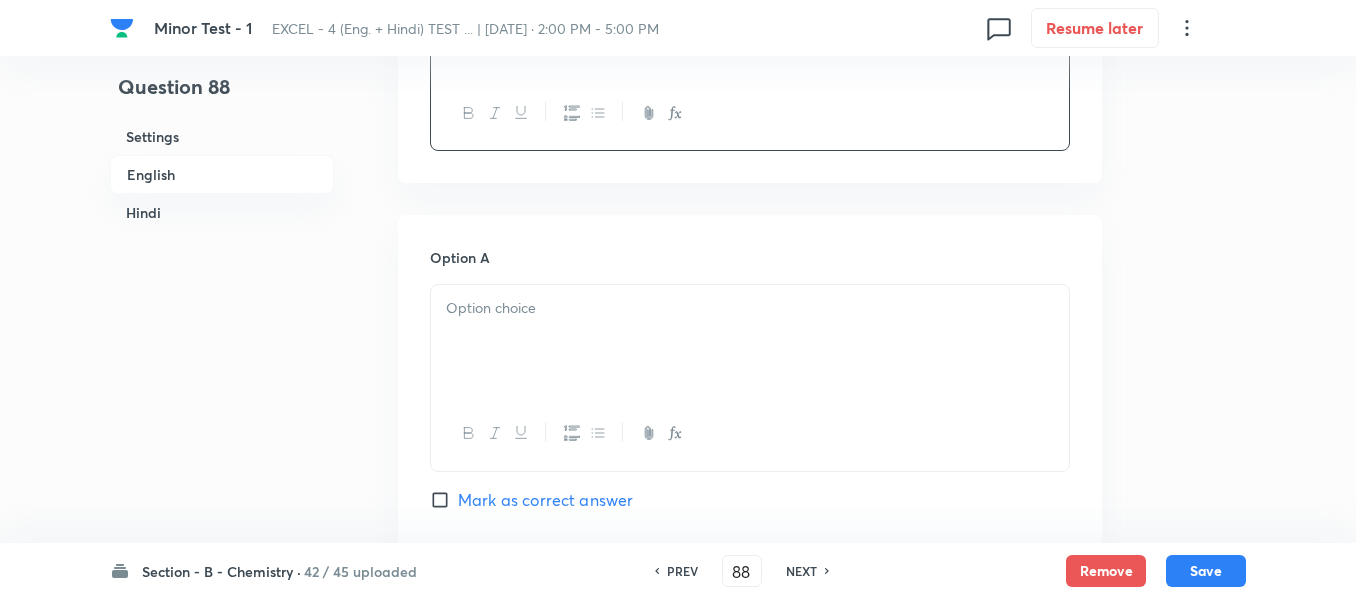 scroll, scrollTop: 800, scrollLeft: 0, axis: vertical 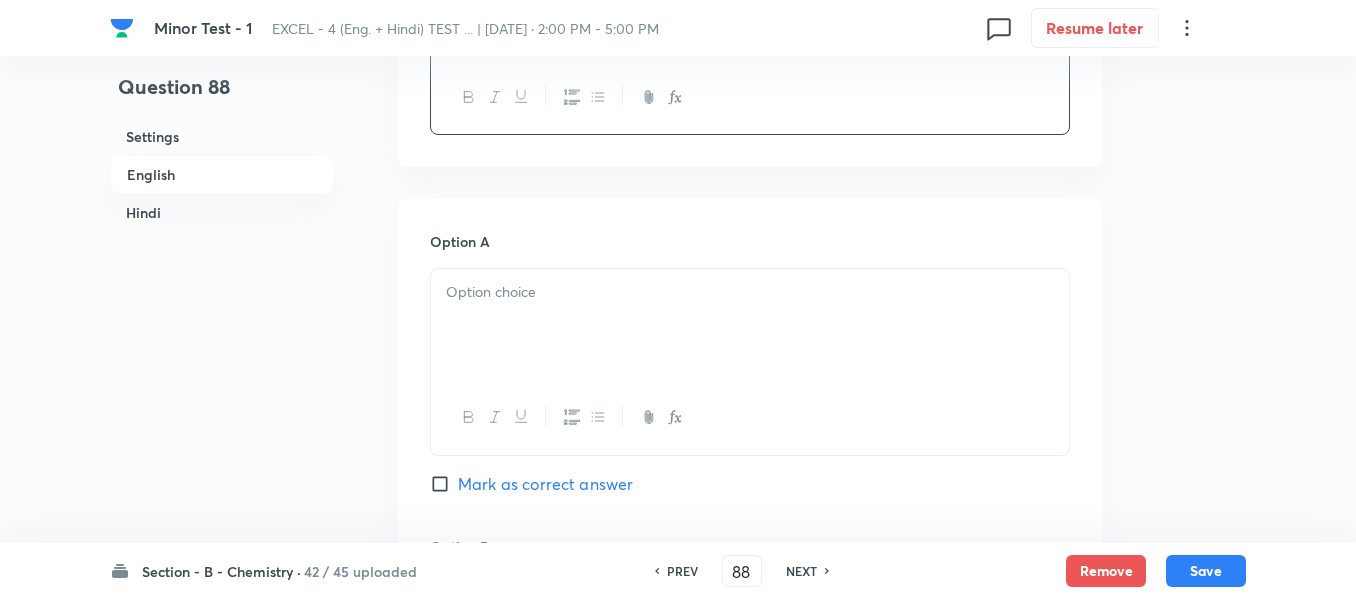 click at bounding box center (750, 325) 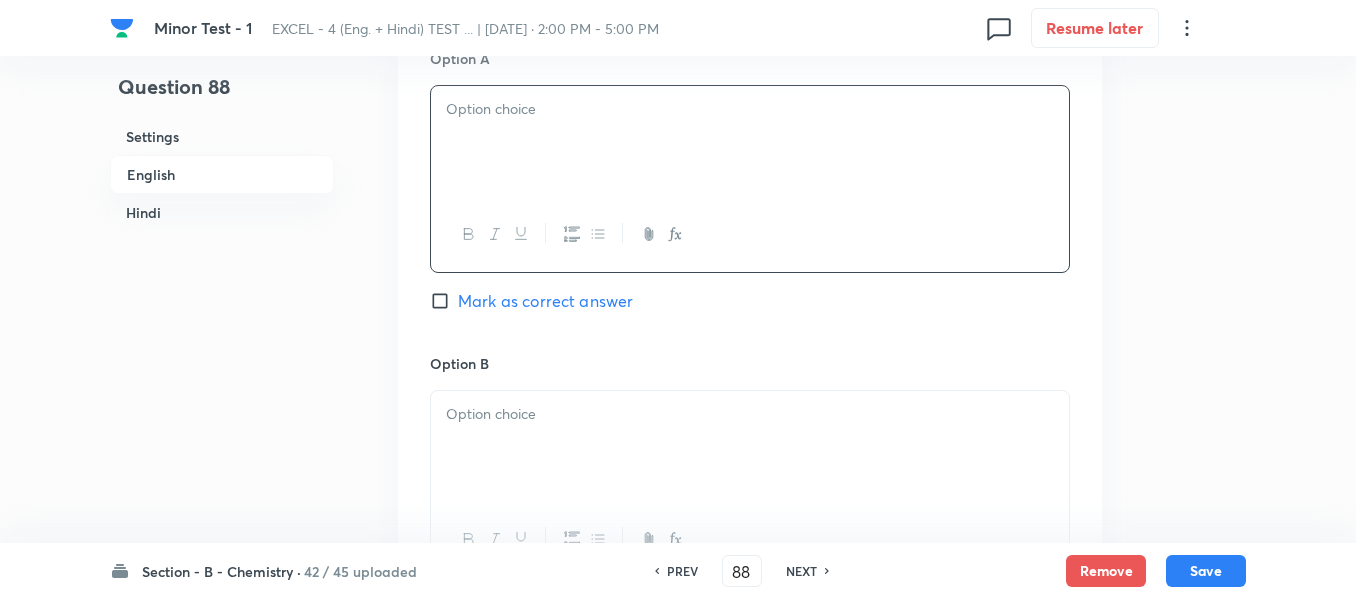 scroll, scrollTop: 1000, scrollLeft: 0, axis: vertical 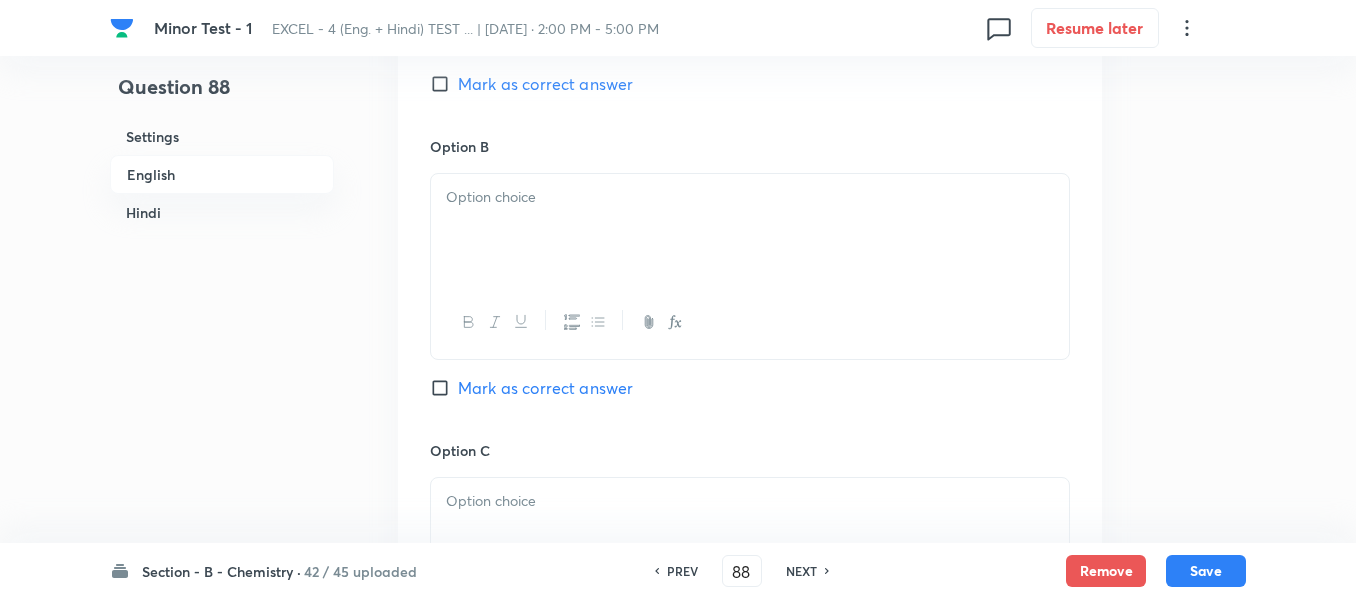 click at bounding box center [750, 230] 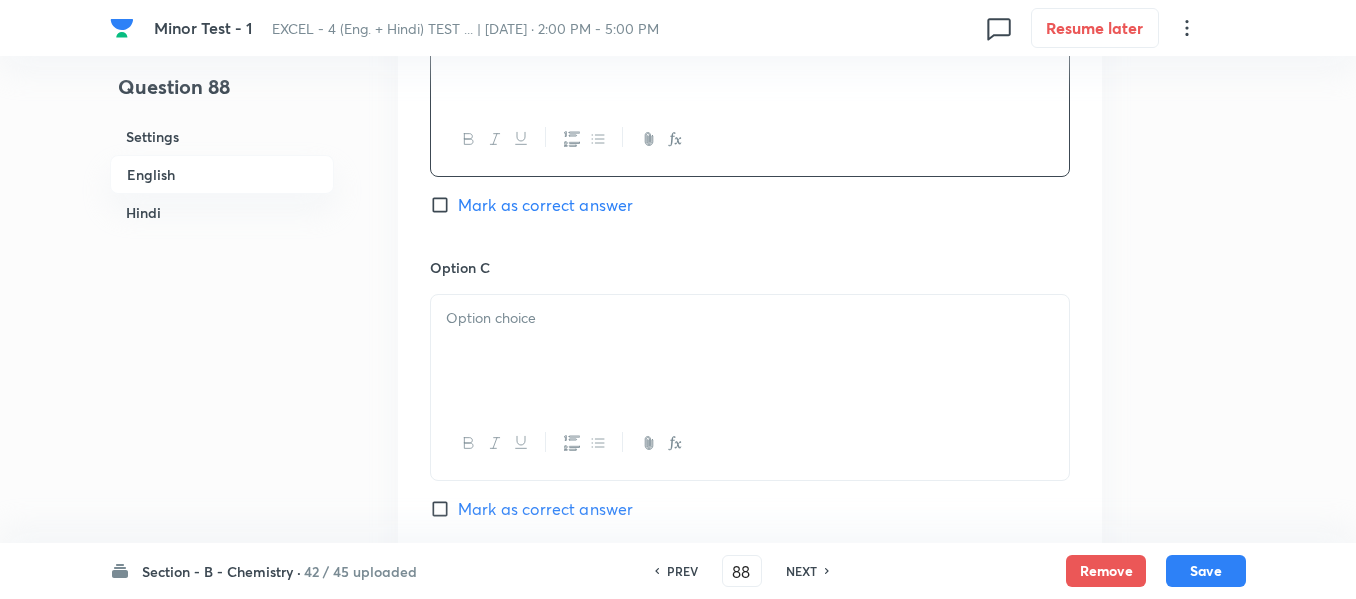 scroll, scrollTop: 1400, scrollLeft: 0, axis: vertical 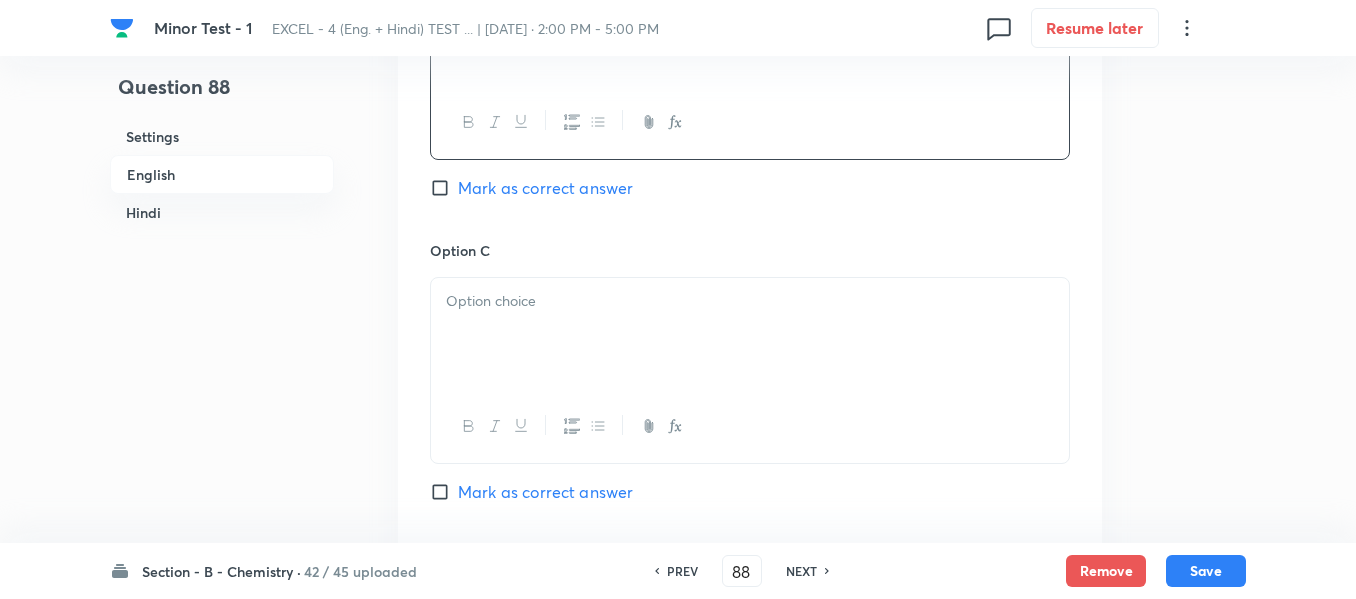 click at bounding box center (750, 301) 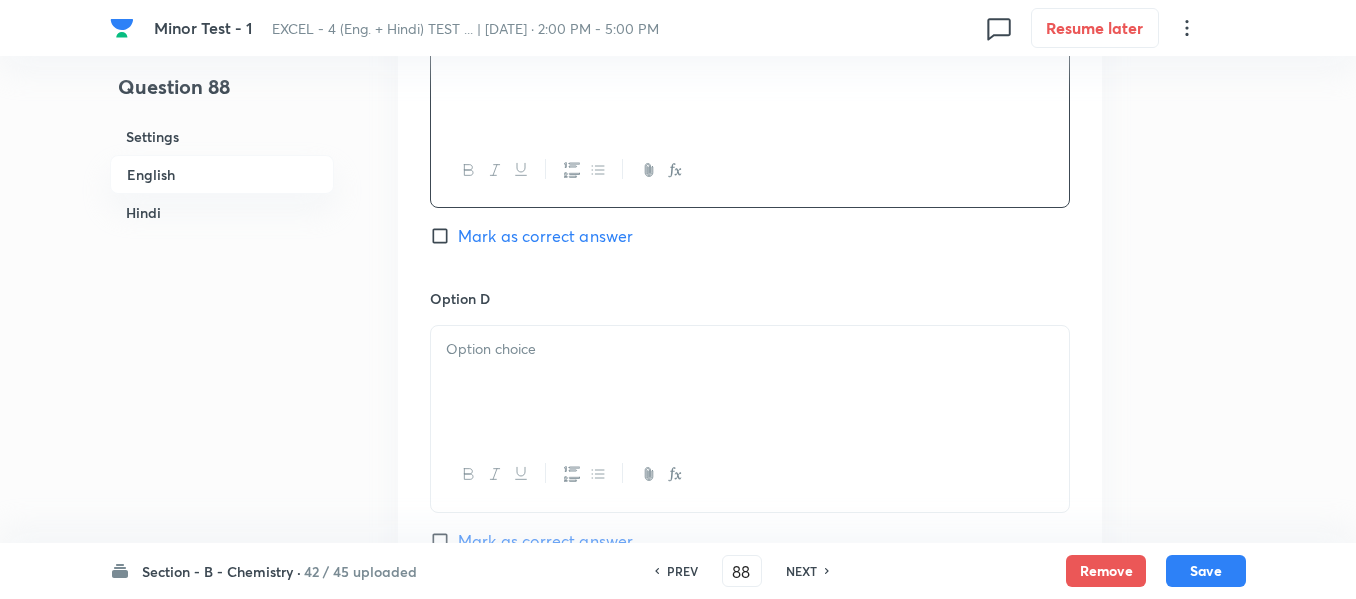 scroll, scrollTop: 1700, scrollLeft: 0, axis: vertical 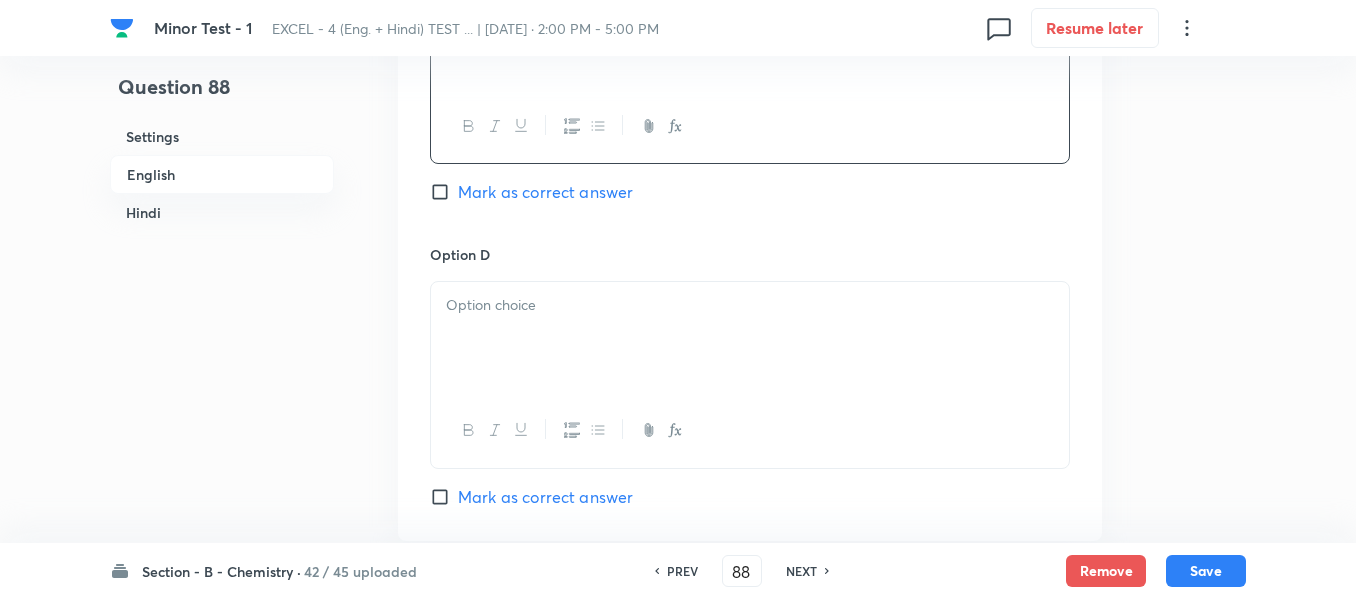click at bounding box center (750, 305) 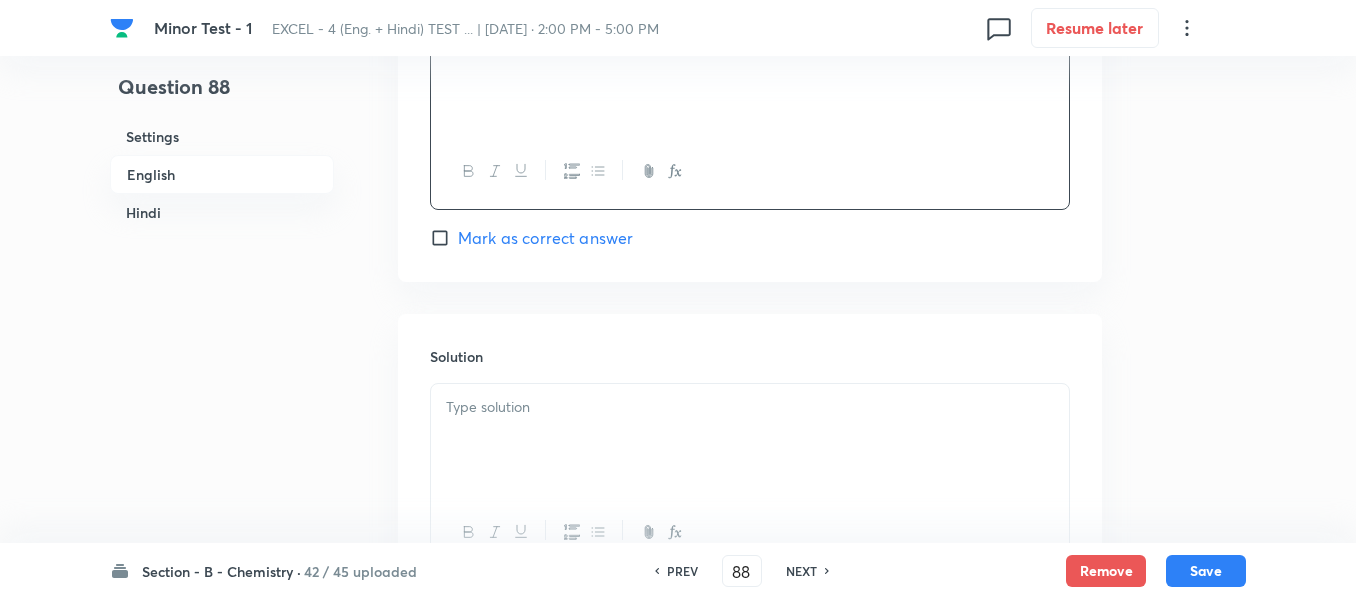 scroll, scrollTop: 2000, scrollLeft: 0, axis: vertical 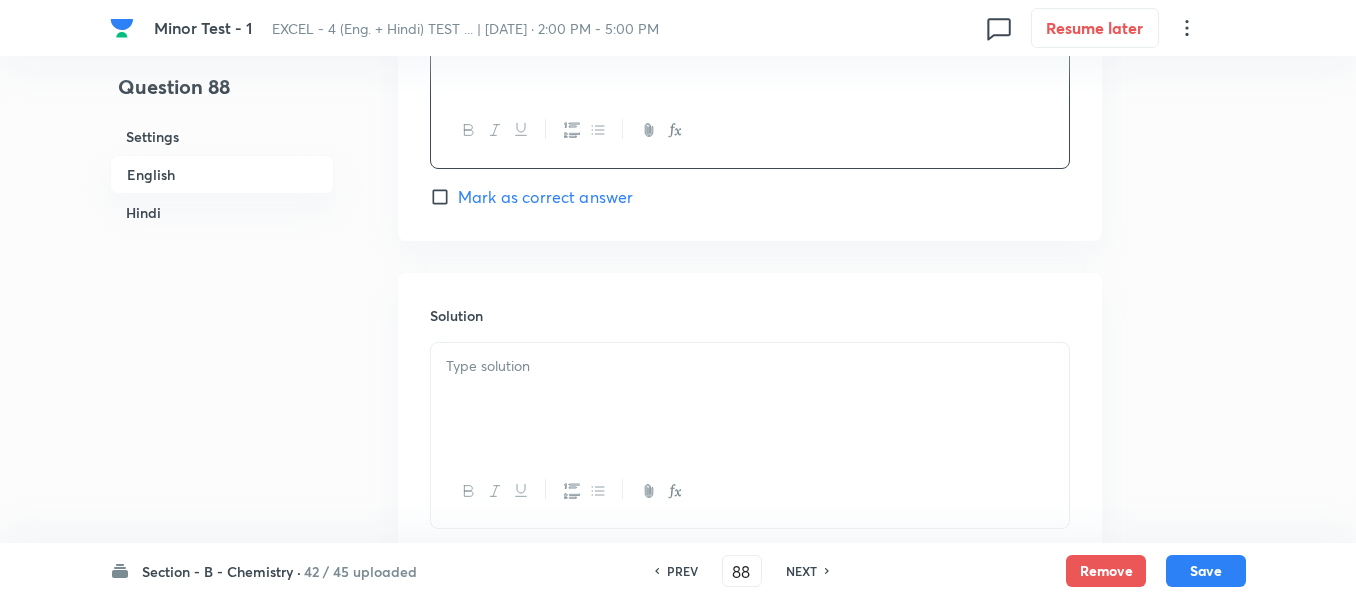 click at bounding box center (750, 366) 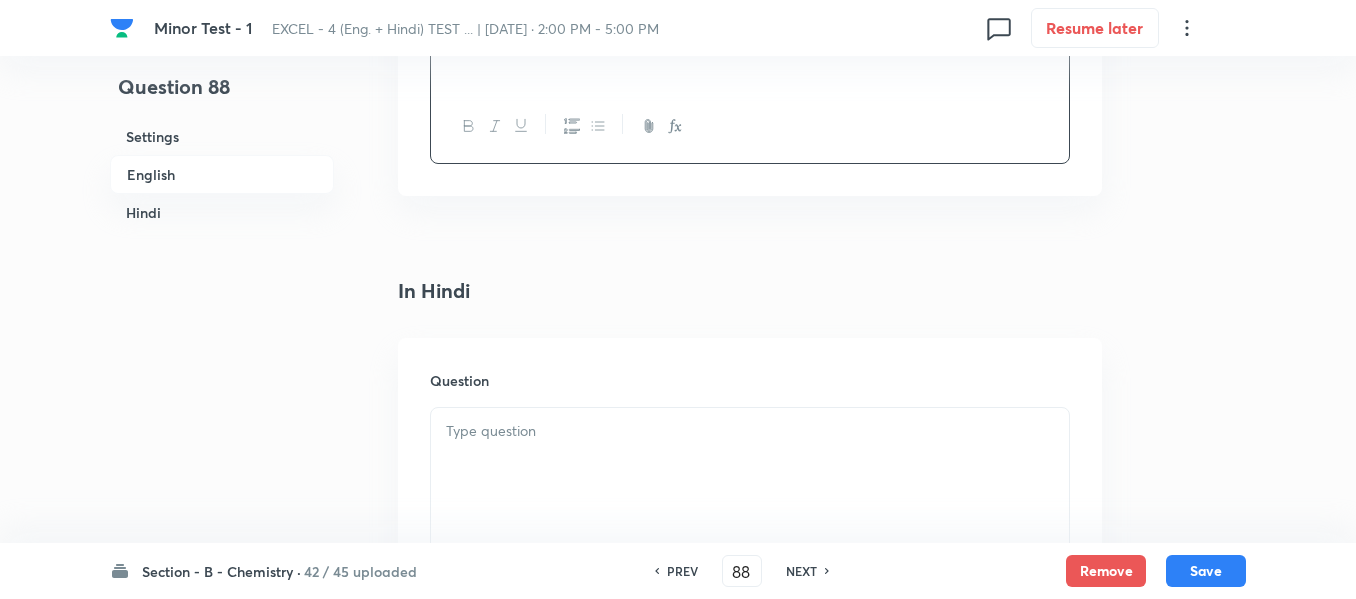 scroll, scrollTop: 2400, scrollLeft: 0, axis: vertical 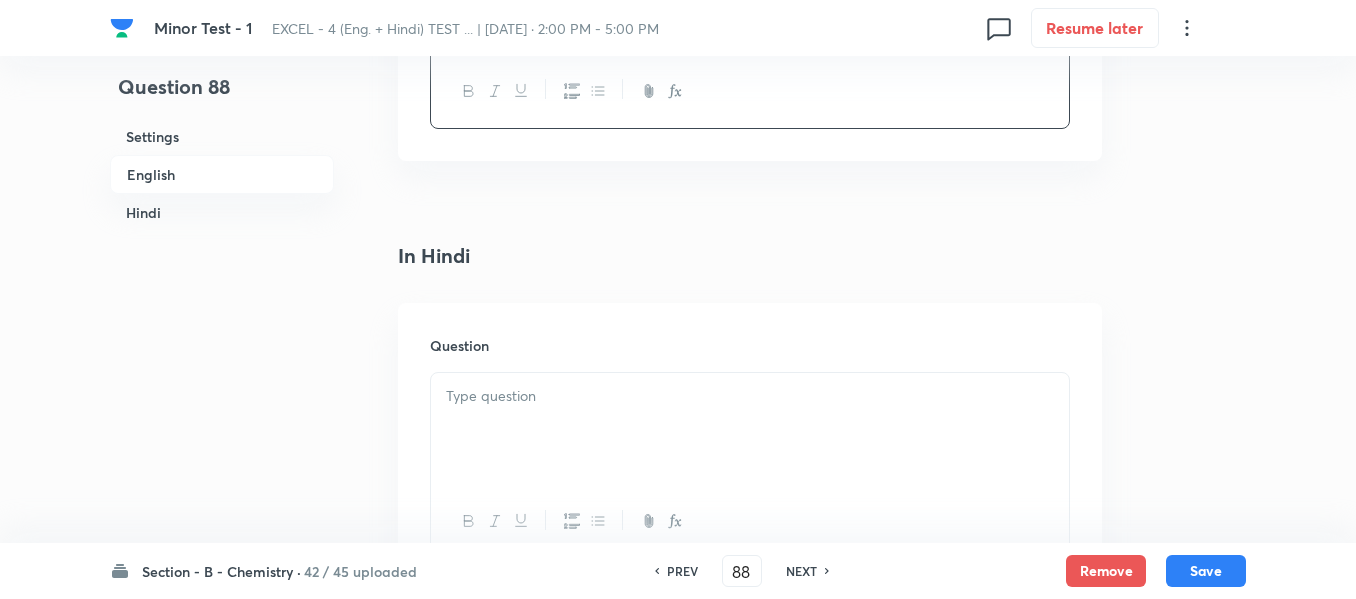 drag, startPoint x: 599, startPoint y: 398, endPoint x: 615, endPoint y: 398, distance: 16 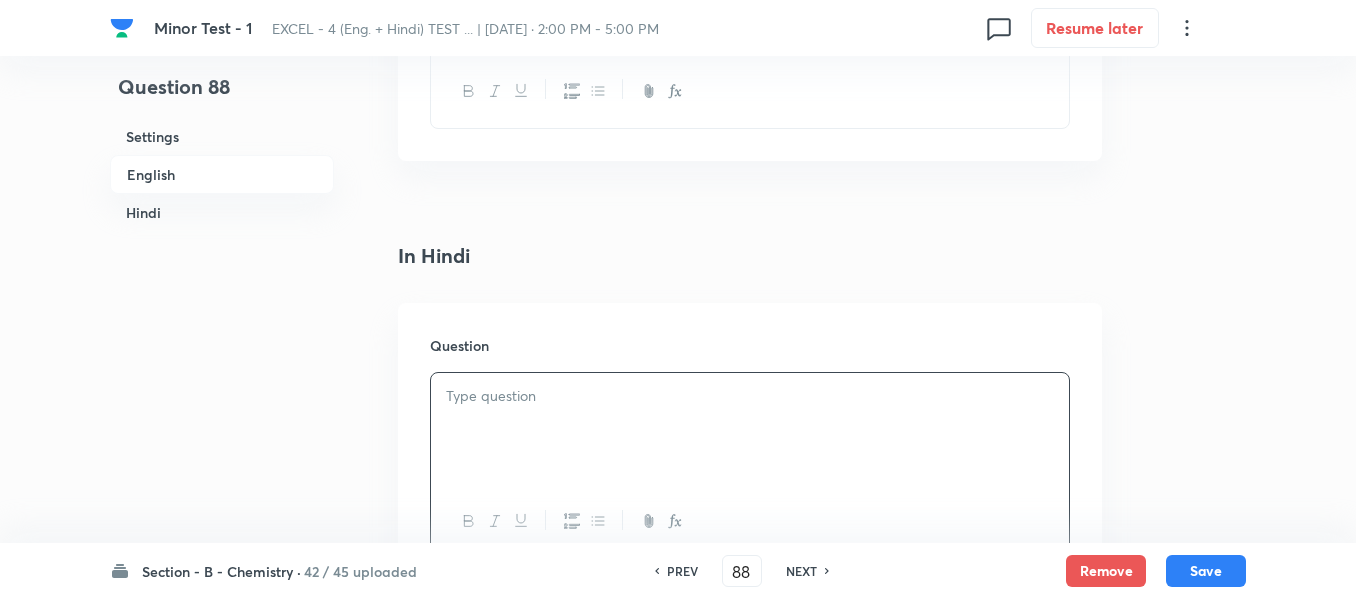 click at bounding box center [750, 396] 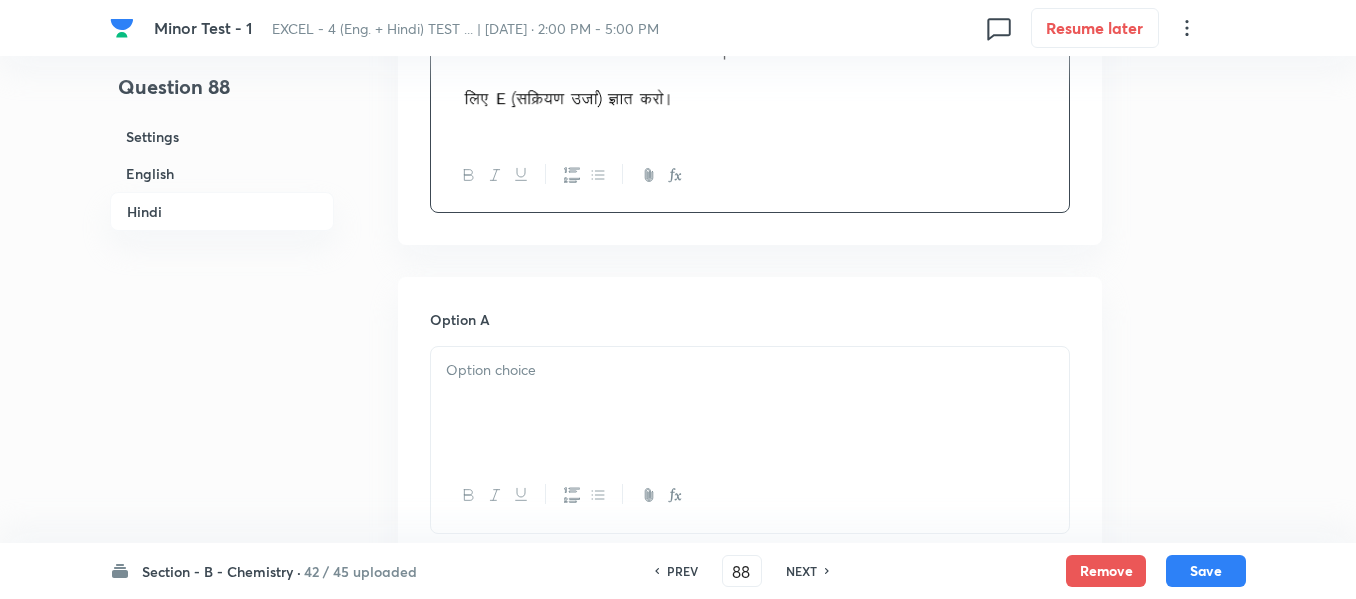 scroll, scrollTop: 2900, scrollLeft: 0, axis: vertical 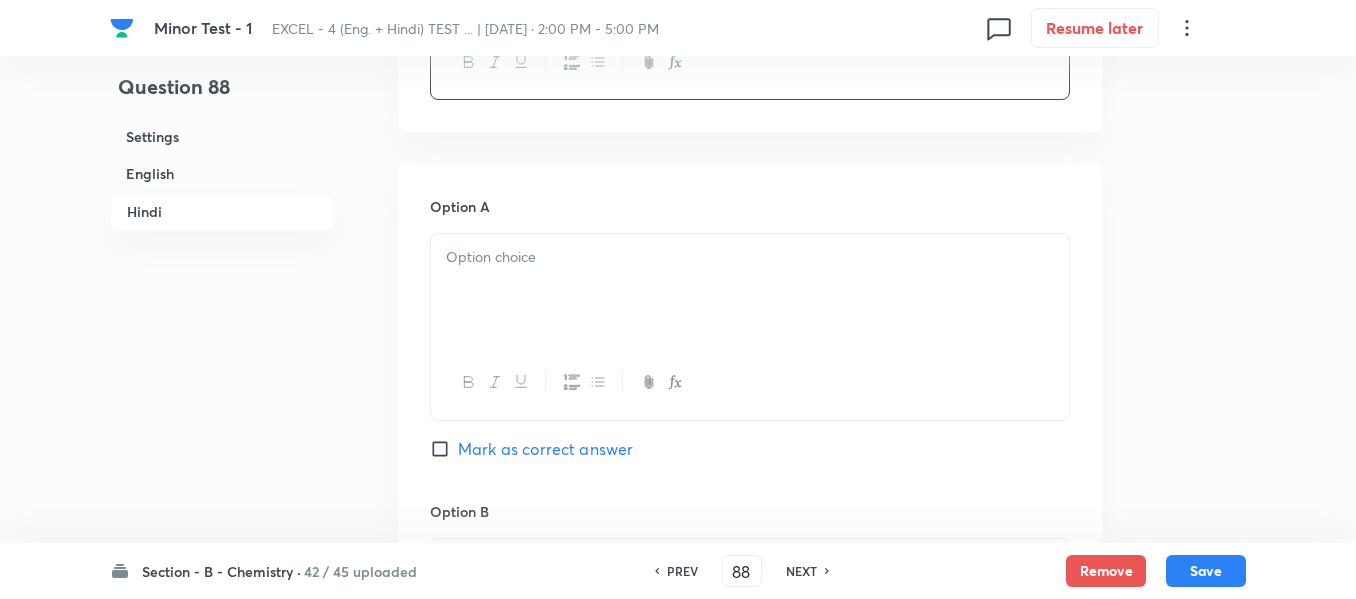 click at bounding box center (750, 290) 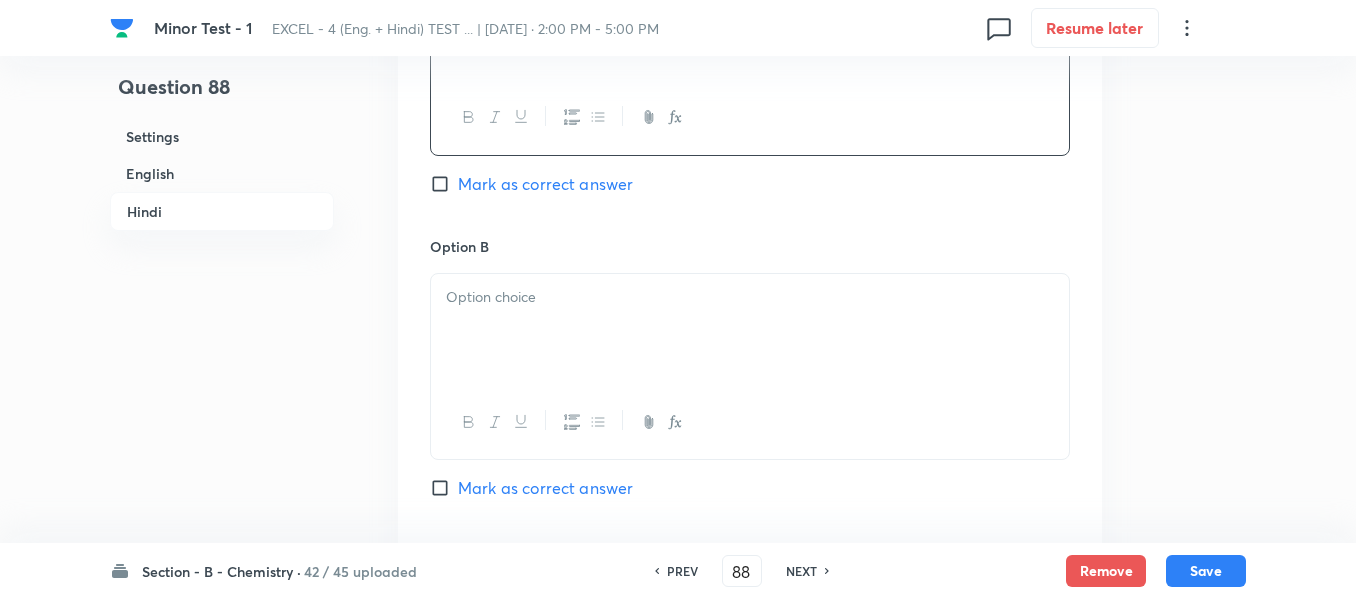 scroll, scrollTop: 3200, scrollLeft: 0, axis: vertical 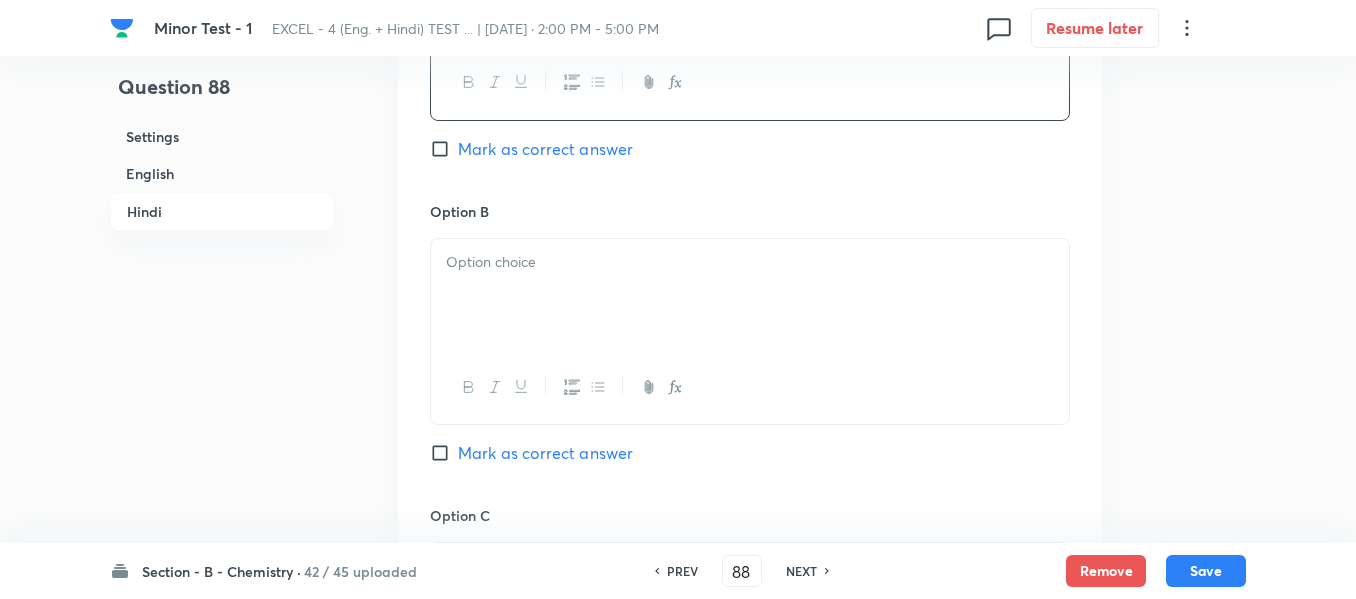 click at bounding box center (750, 262) 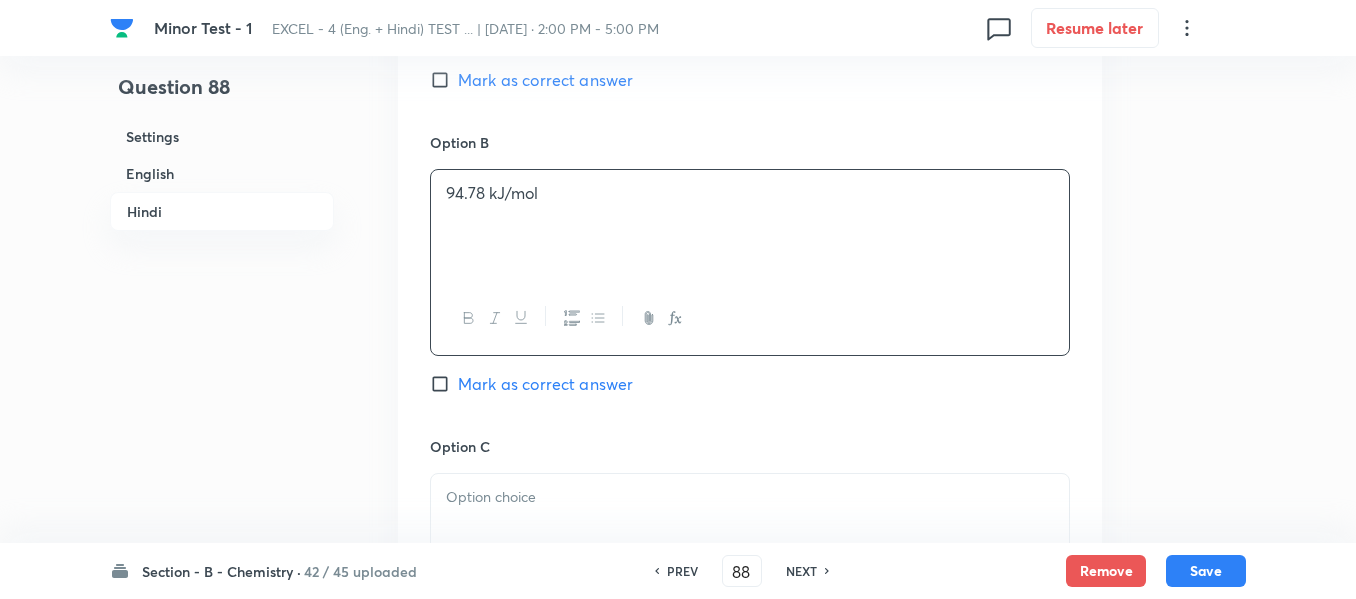 scroll, scrollTop: 3500, scrollLeft: 0, axis: vertical 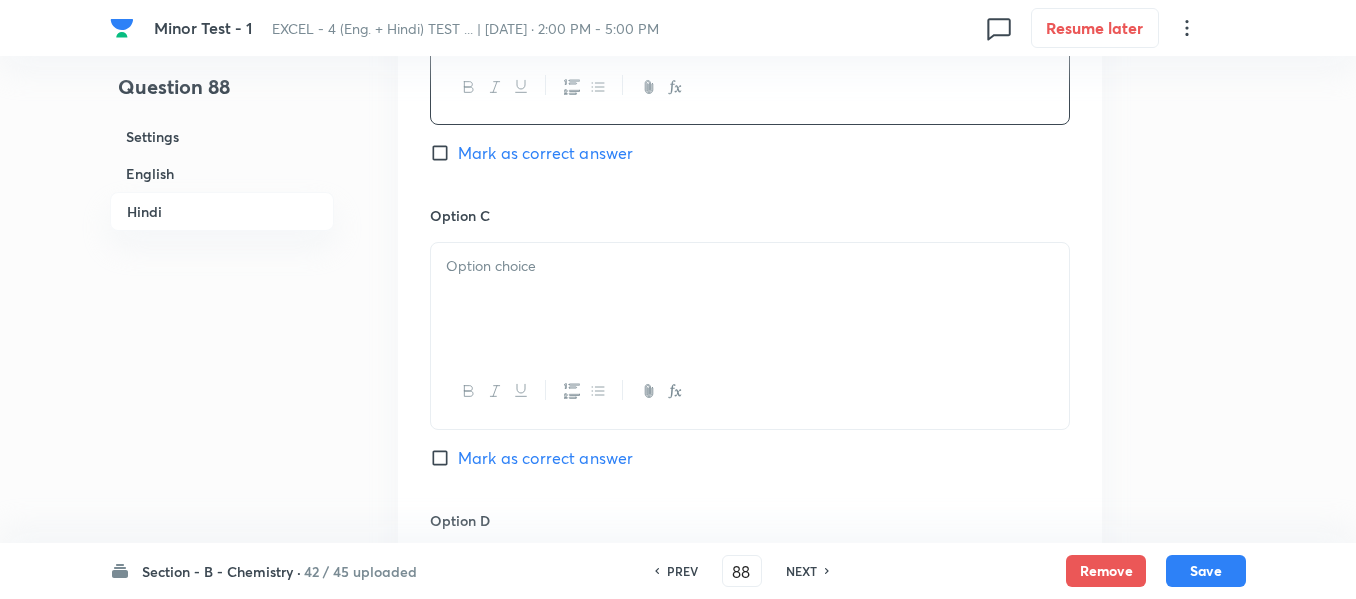 click at bounding box center [750, 299] 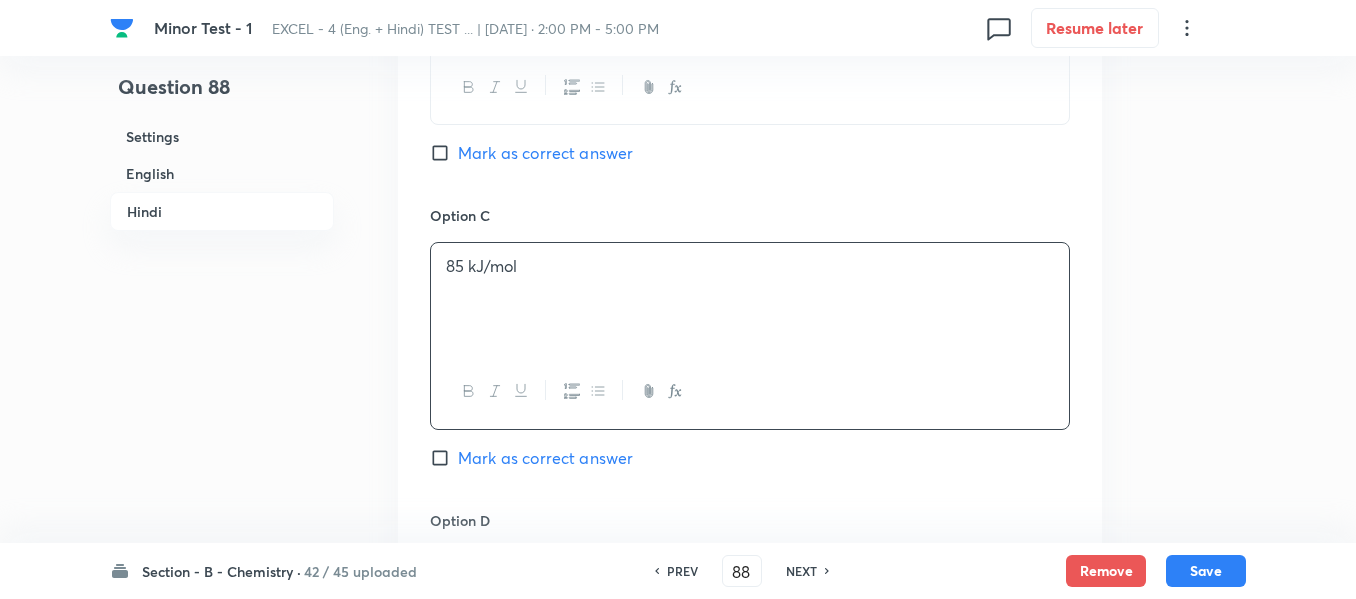 click on "Mark as correct answer" at bounding box center [444, 153] 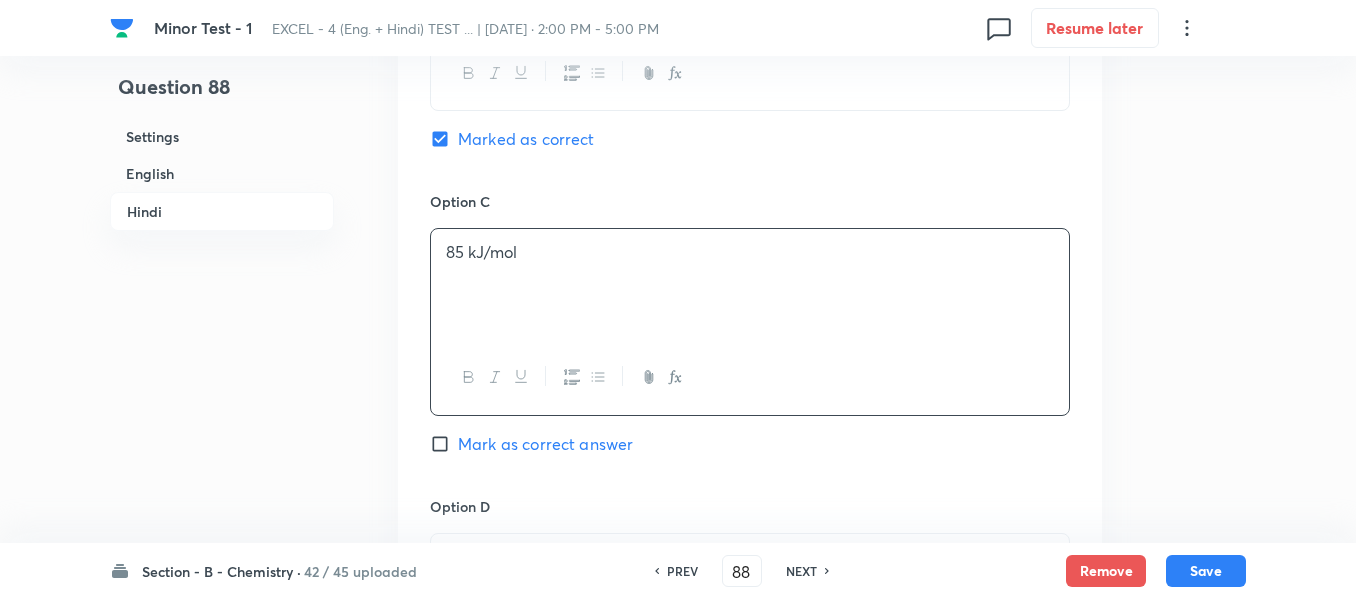scroll, scrollTop: 3700, scrollLeft: 0, axis: vertical 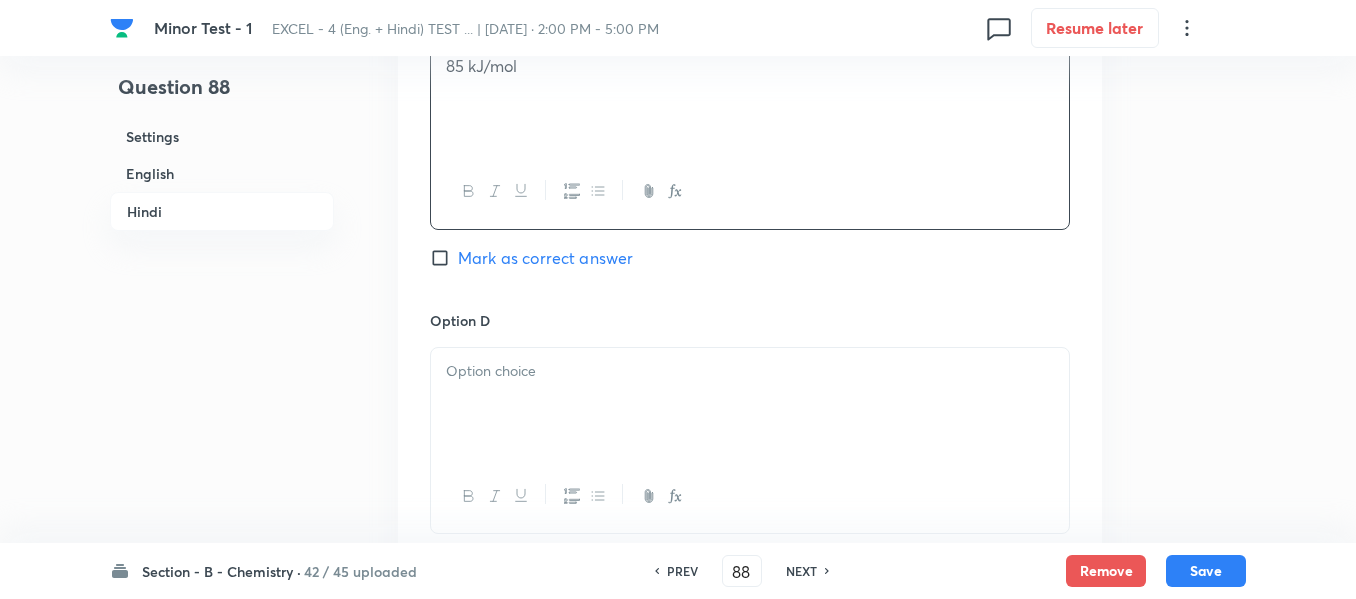 click at bounding box center (750, 371) 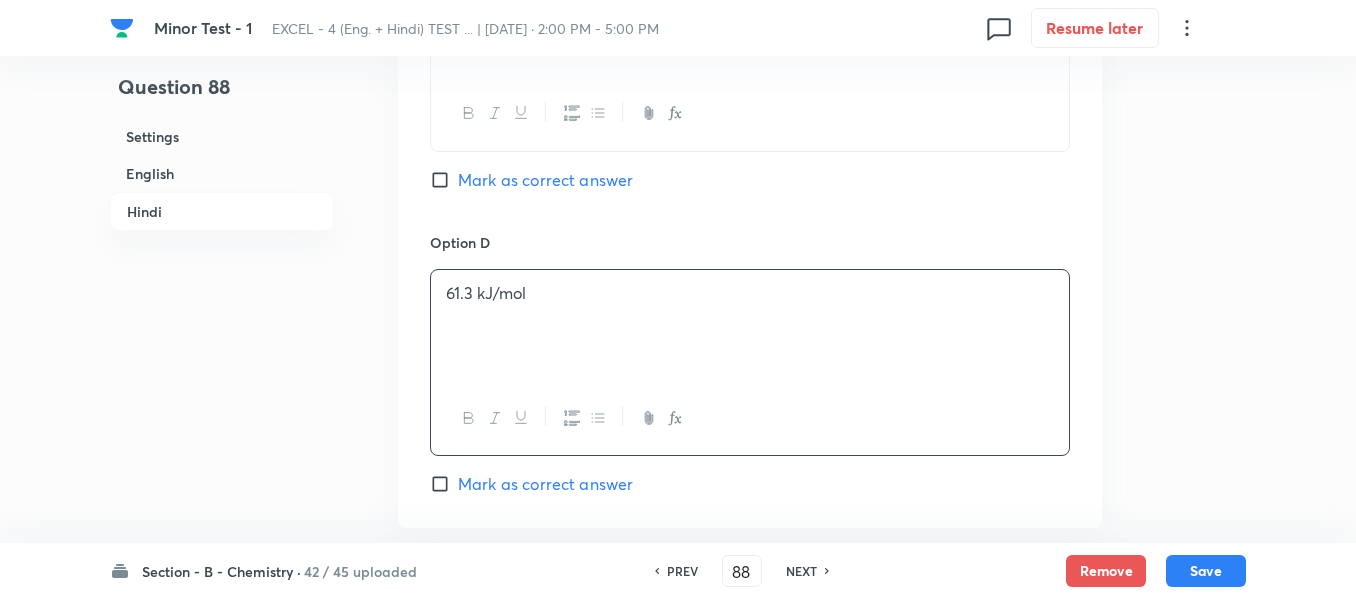 scroll, scrollTop: 4100, scrollLeft: 0, axis: vertical 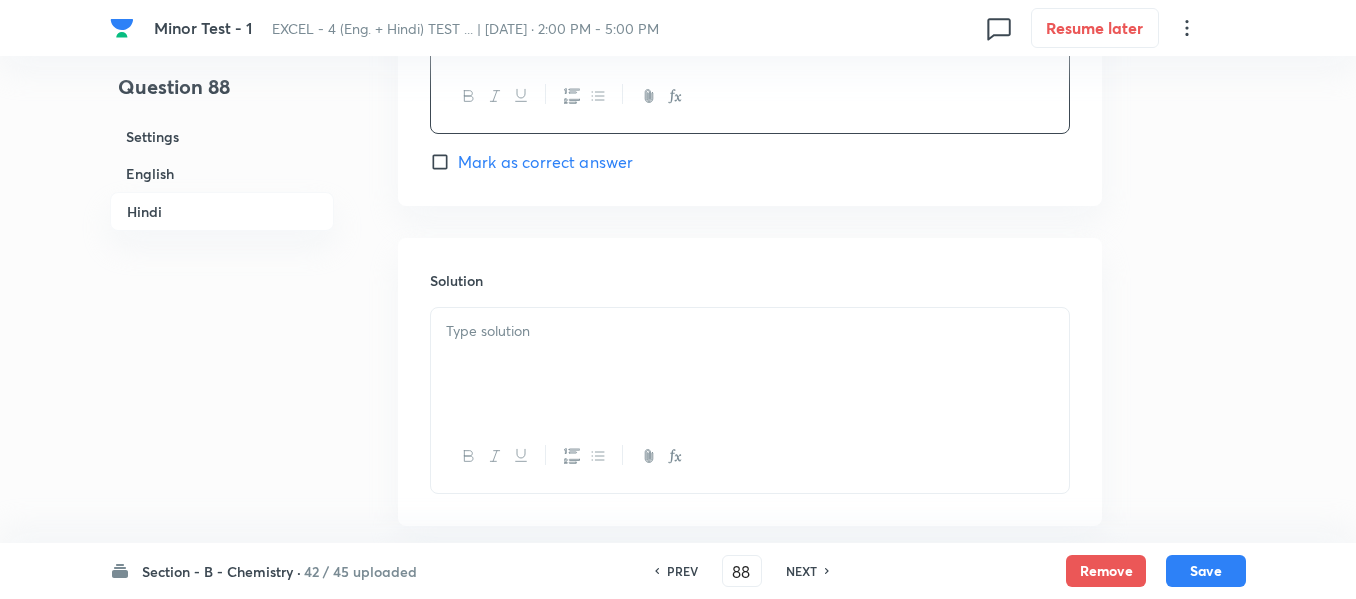 click at bounding box center (750, 364) 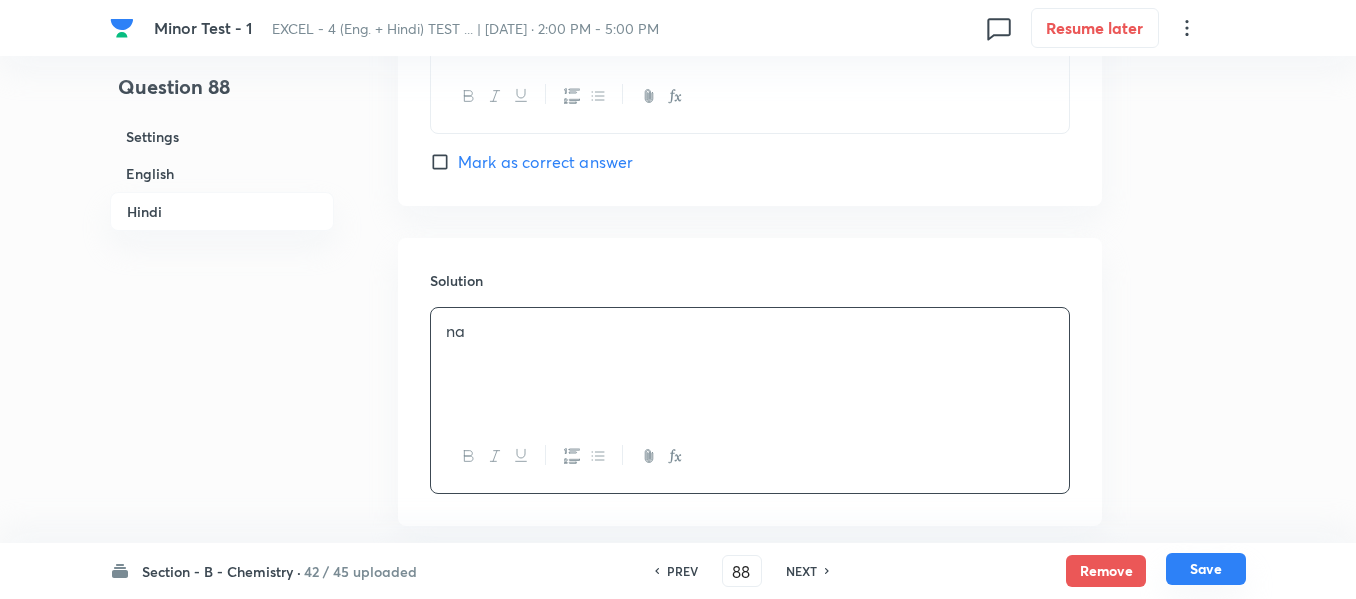 click on "Save" at bounding box center (1206, 569) 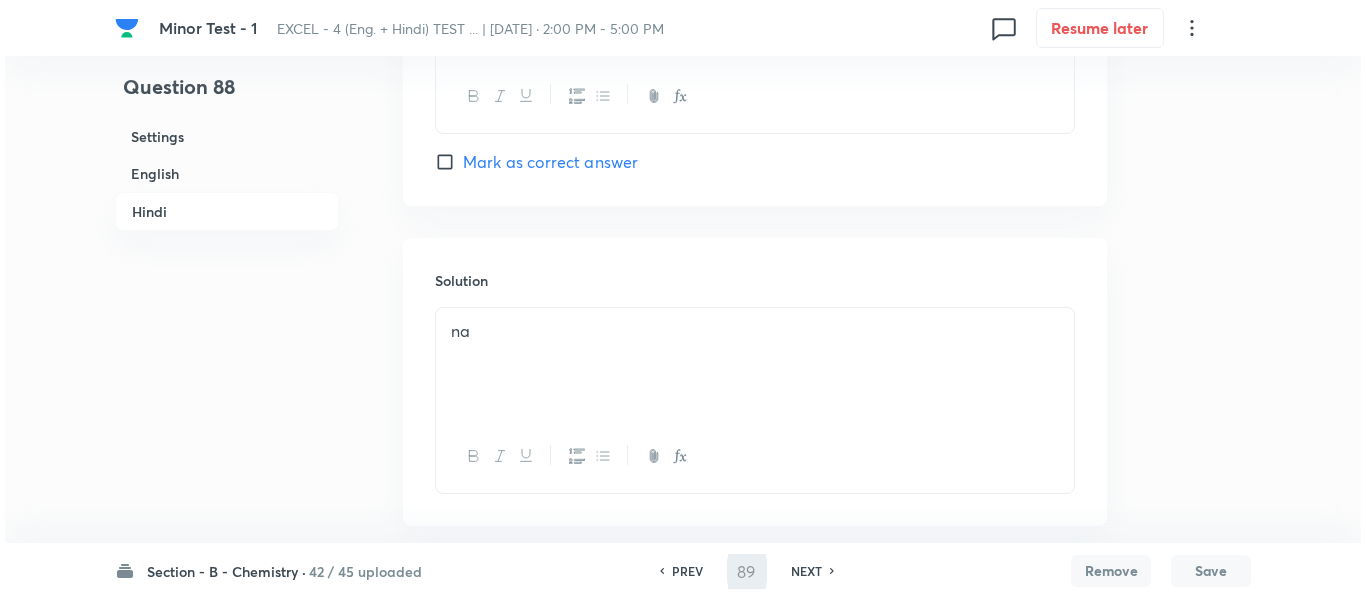 scroll, scrollTop: 0, scrollLeft: 0, axis: both 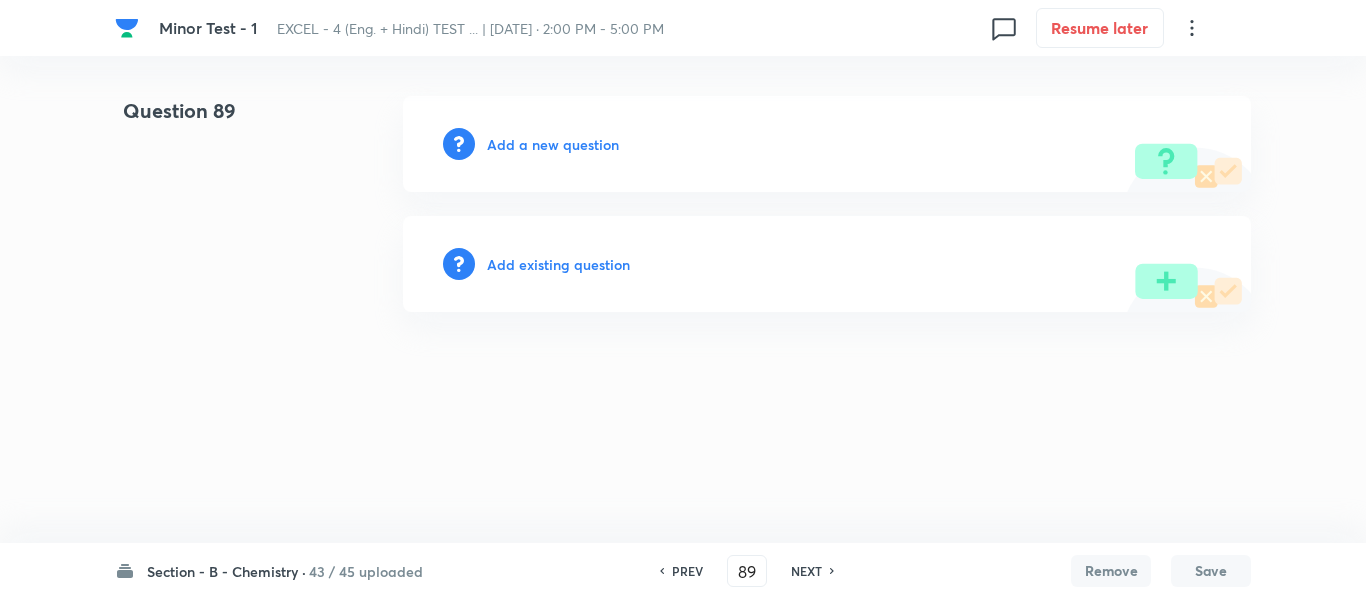 click on "Add a new question" at bounding box center (553, 144) 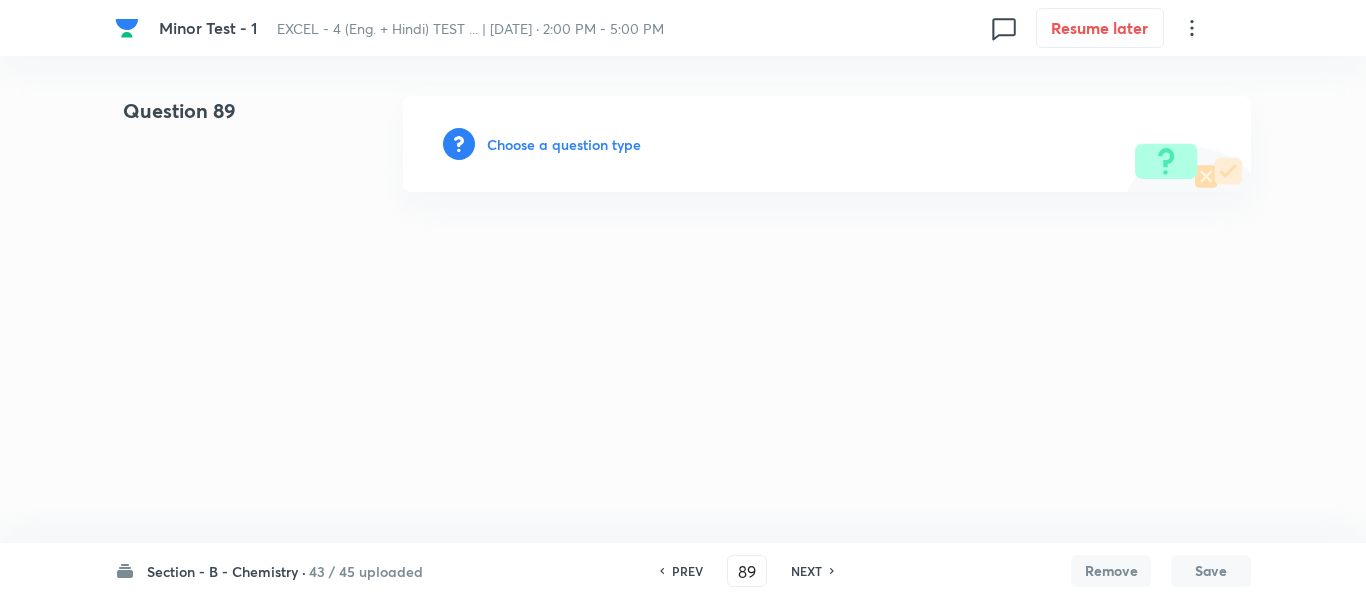 click on "Choose a question type" at bounding box center [564, 144] 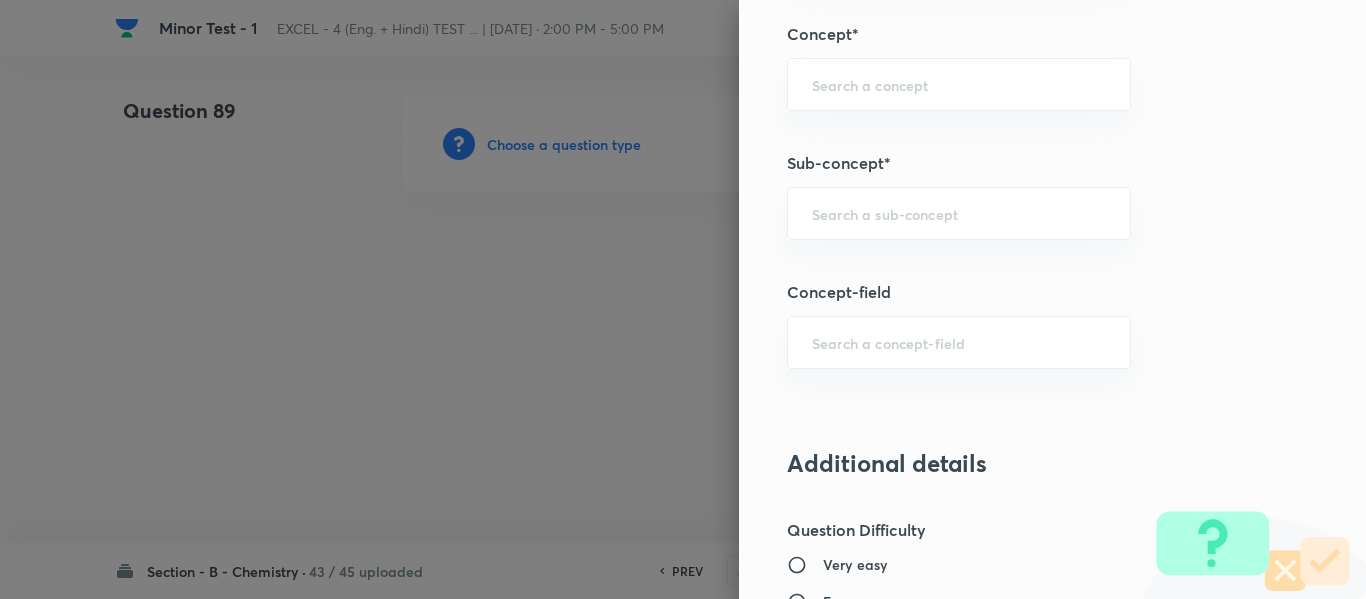 scroll, scrollTop: 1300, scrollLeft: 0, axis: vertical 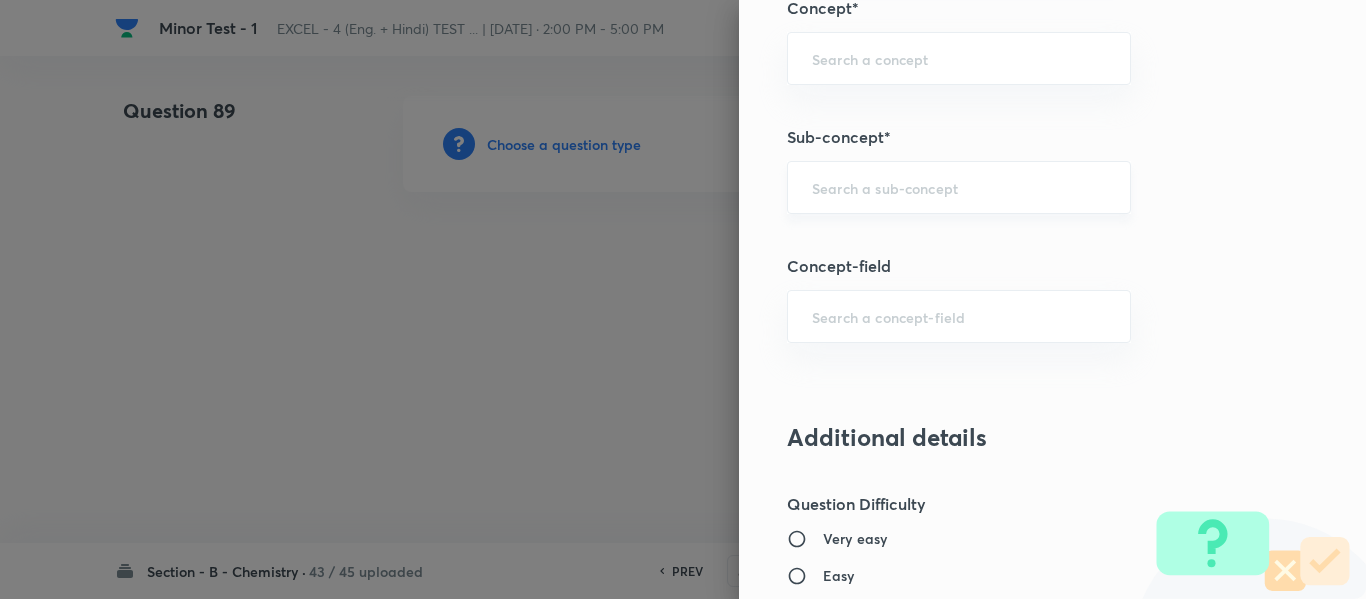 click at bounding box center [959, 187] 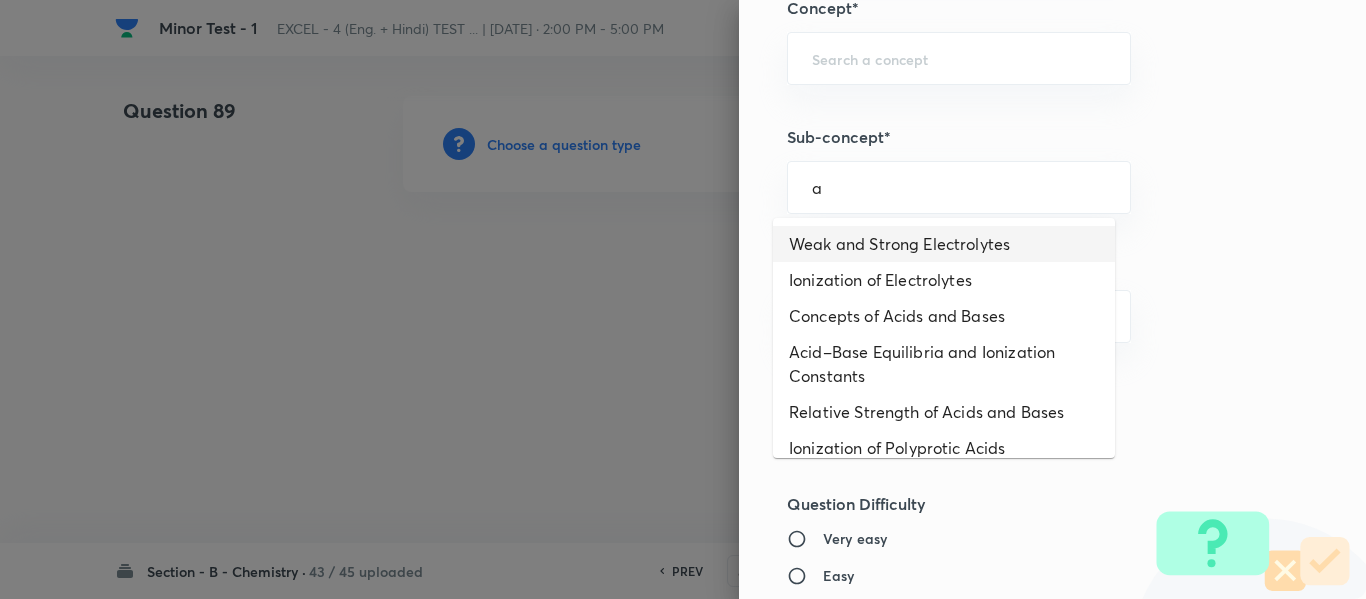 click on "Weak and Strong Electrolytes" at bounding box center (944, 244) 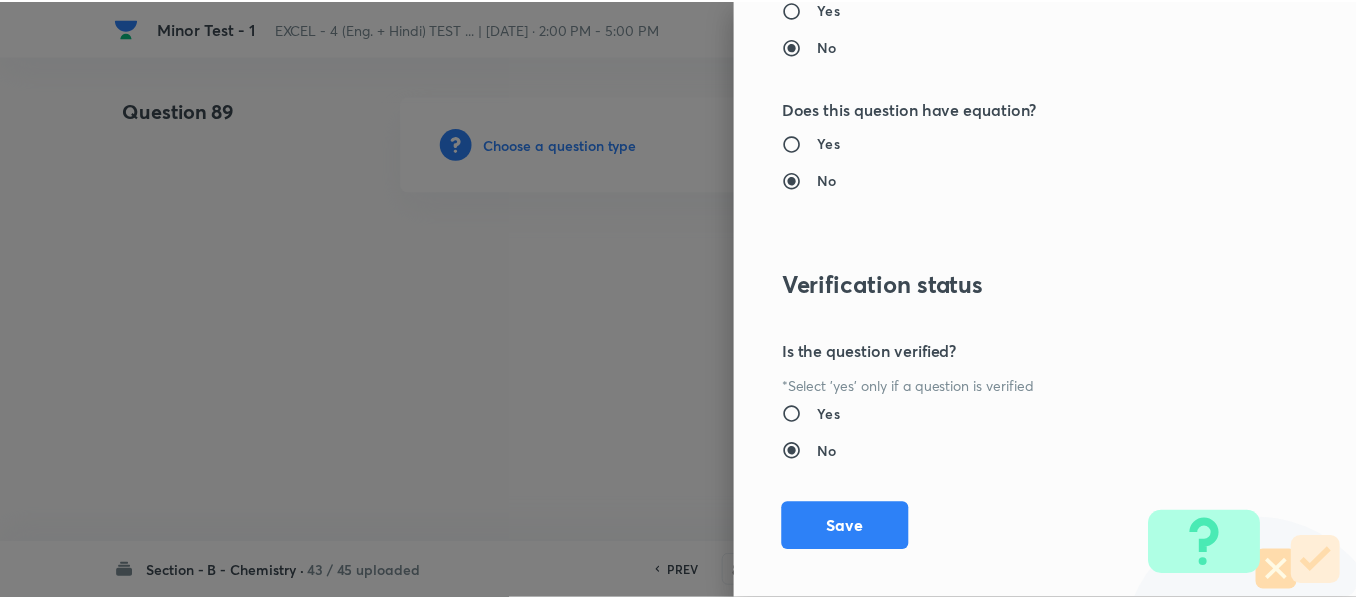 scroll, scrollTop: 2261, scrollLeft: 0, axis: vertical 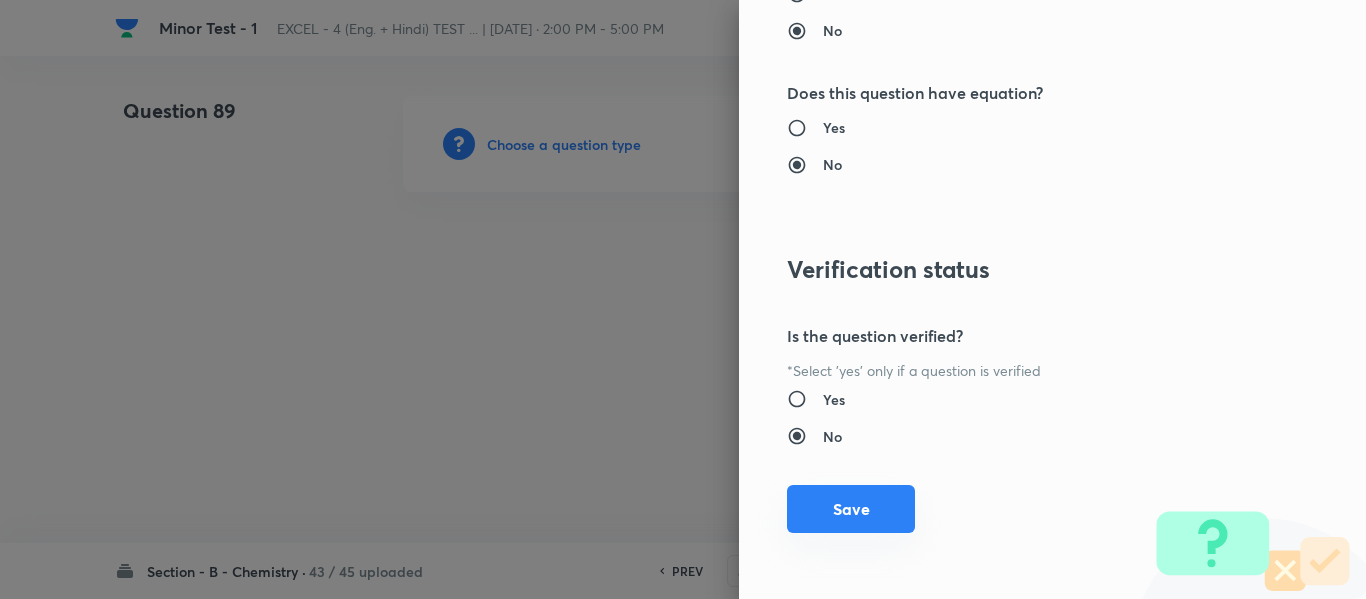 click on "Save" at bounding box center [851, 509] 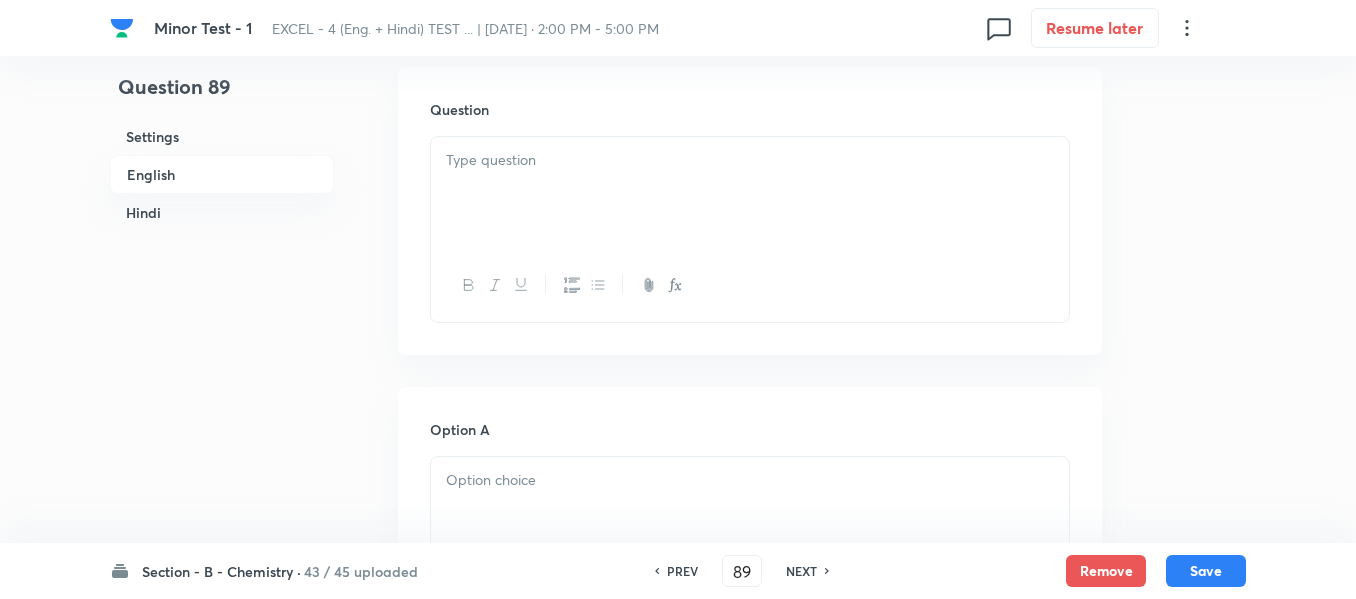 scroll, scrollTop: 600, scrollLeft: 0, axis: vertical 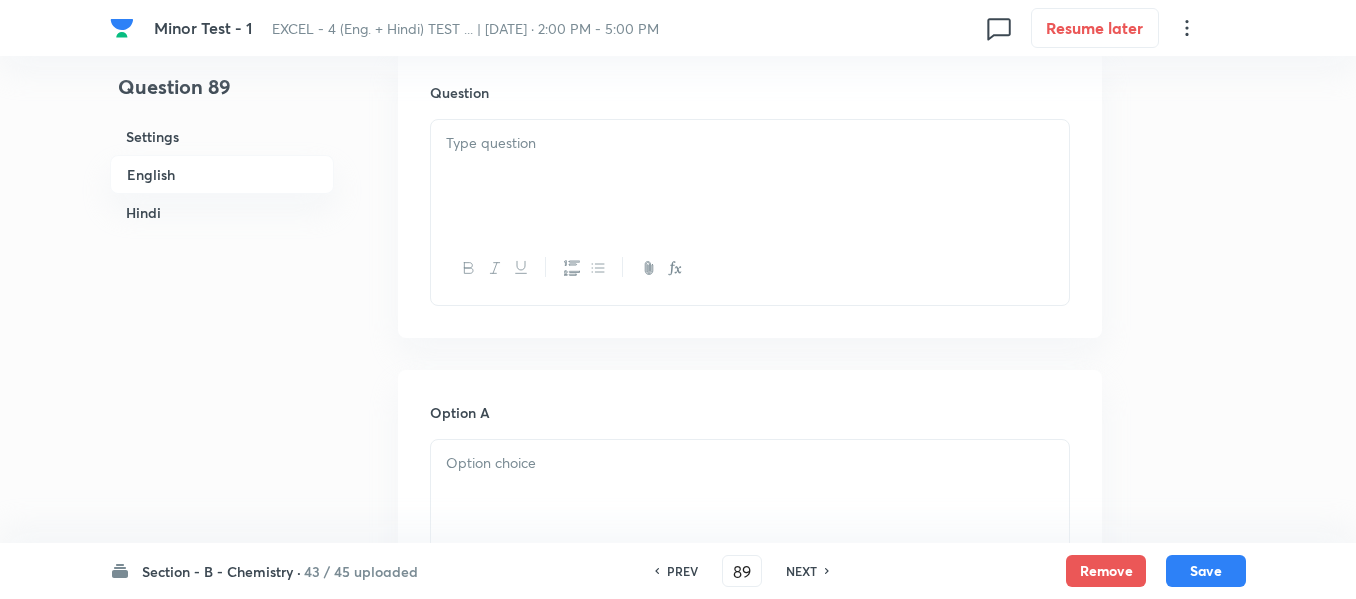 click at bounding box center [750, 176] 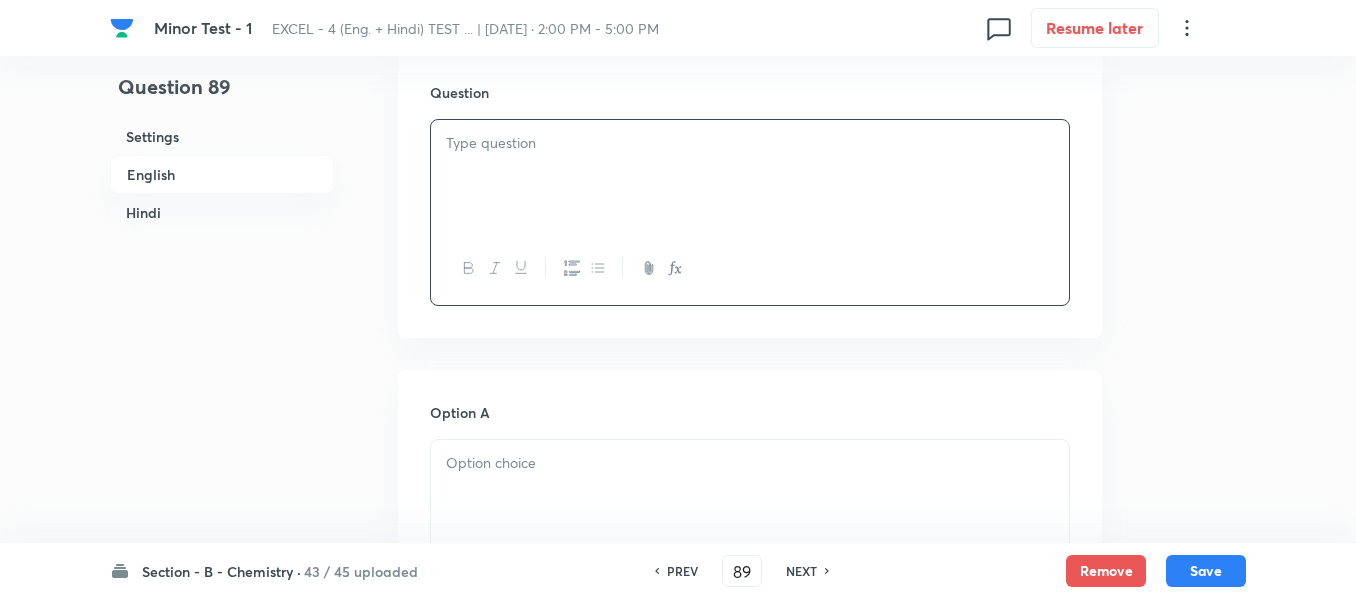click at bounding box center (750, 176) 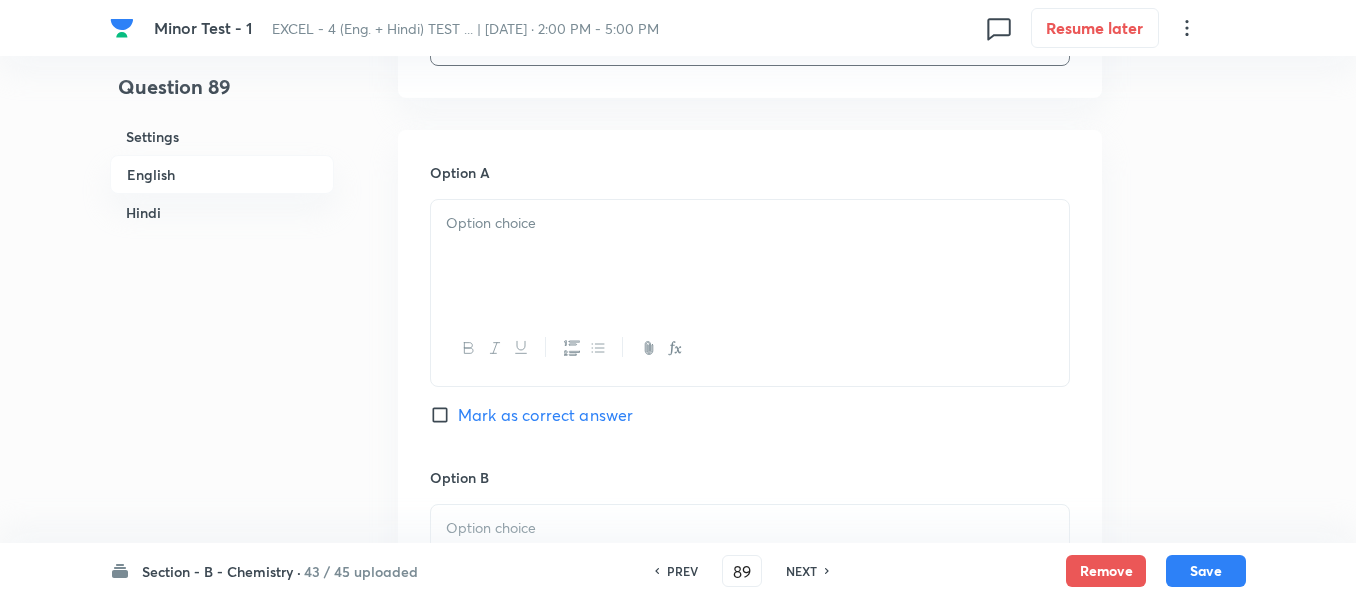 click on "Hindi" at bounding box center (222, 212) 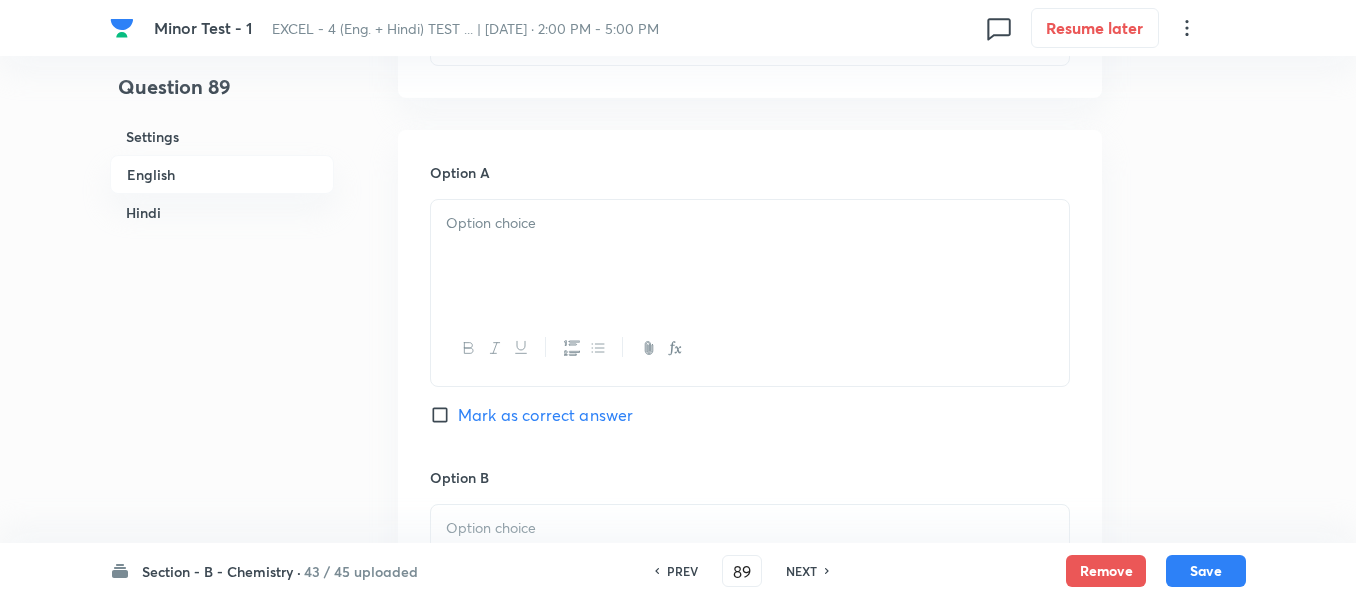 scroll, scrollTop: 2600, scrollLeft: 0, axis: vertical 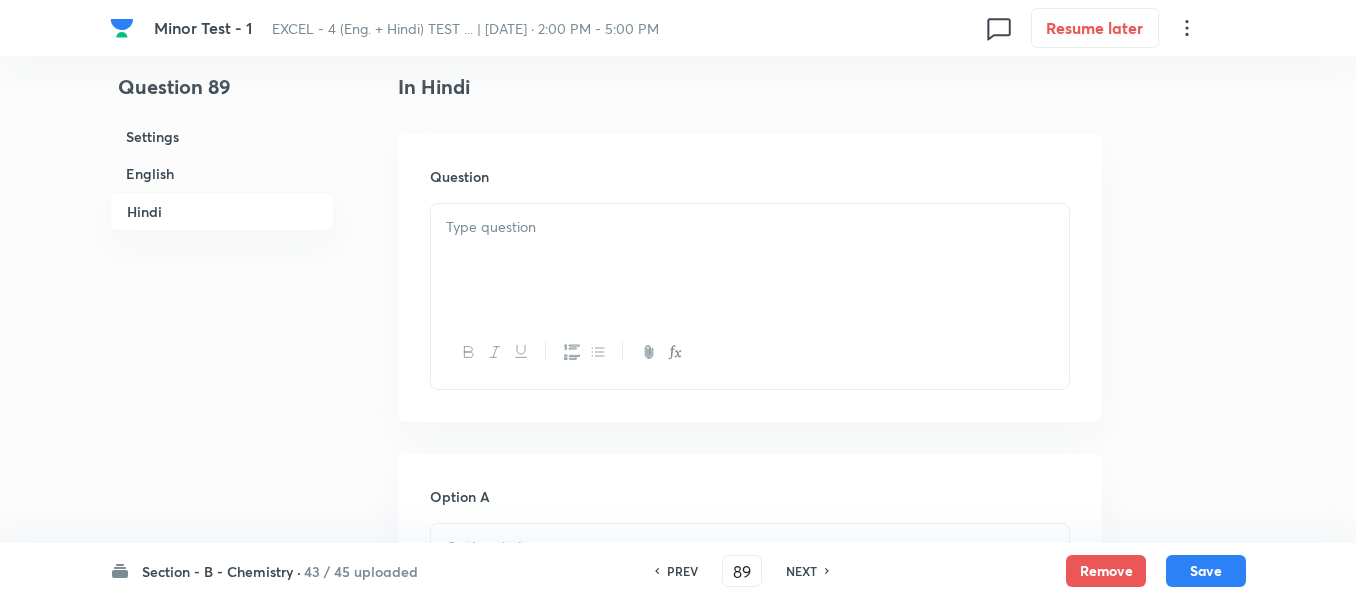 click at bounding box center (750, 227) 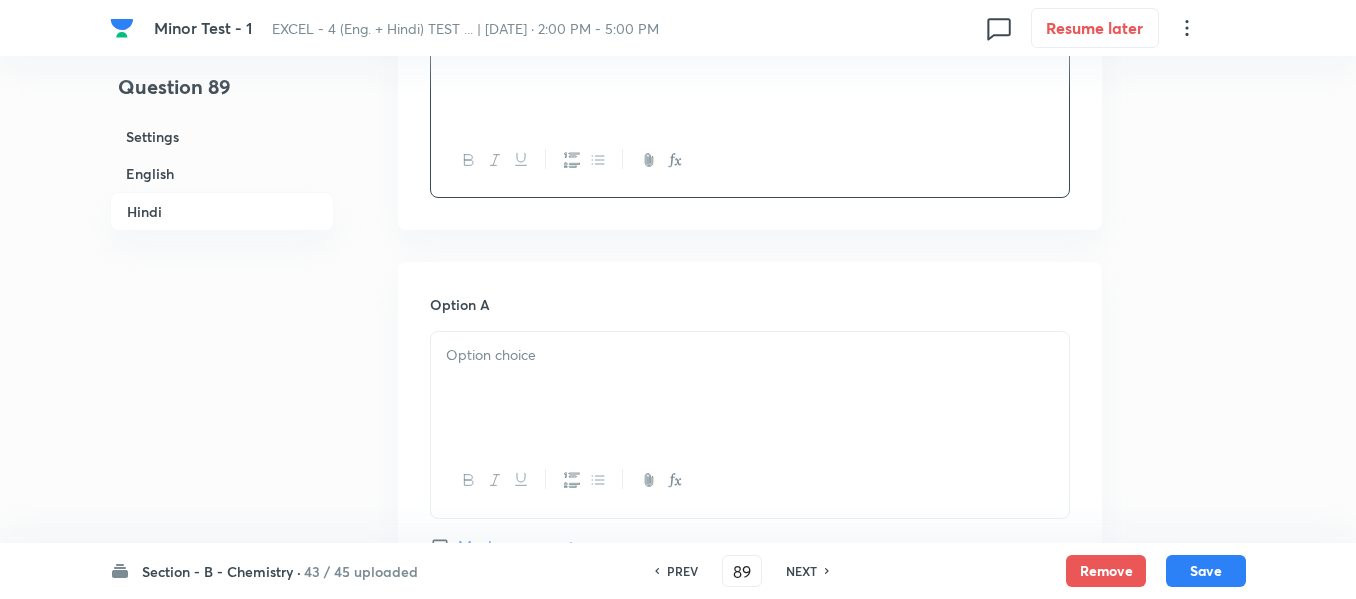 scroll, scrollTop: 2800, scrollLeft: 0, axis: vertical 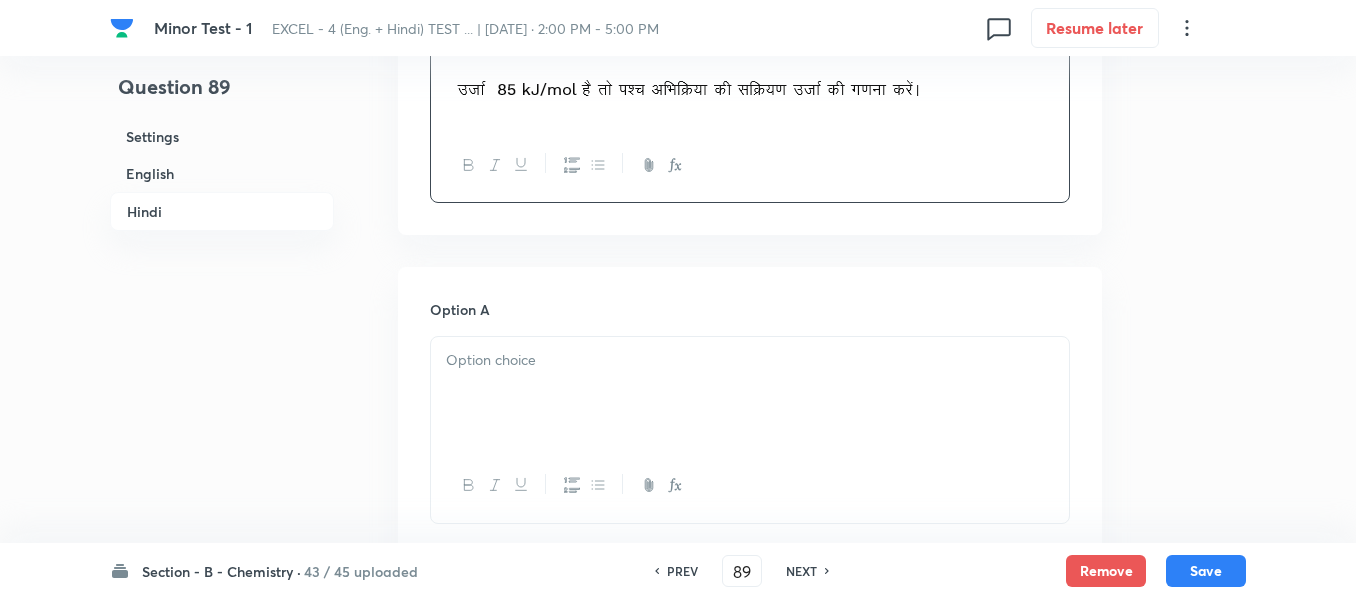click at bounding box center [750, 360] 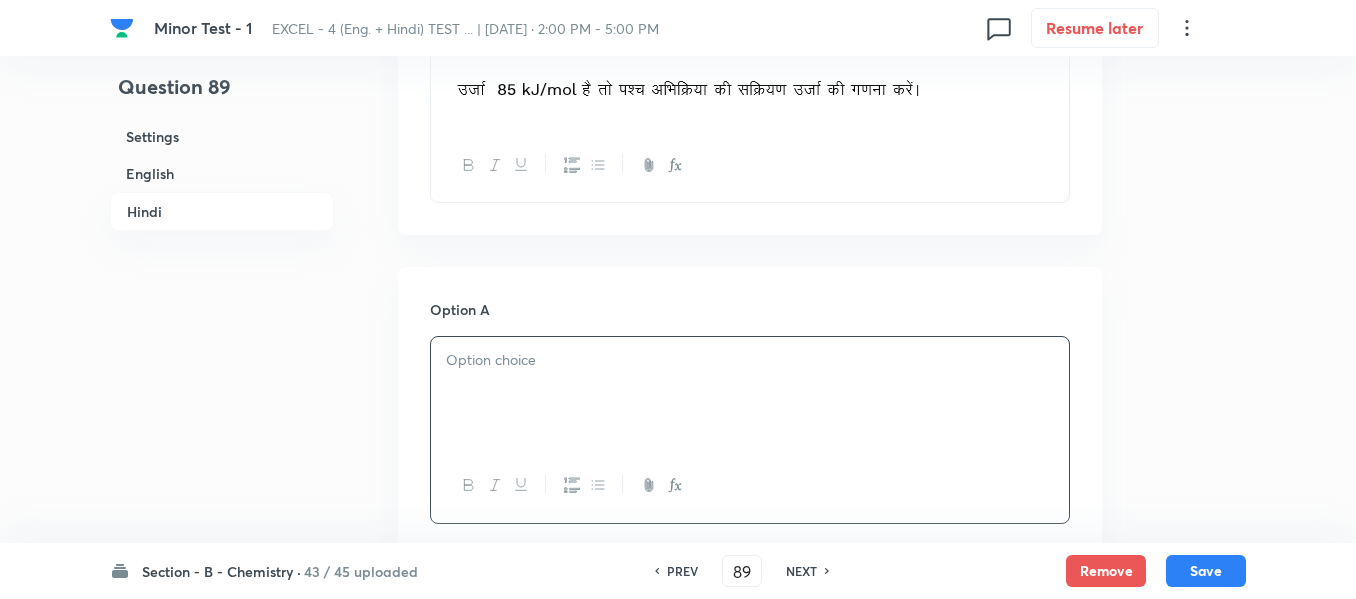 click at bounding box center (750, 360) 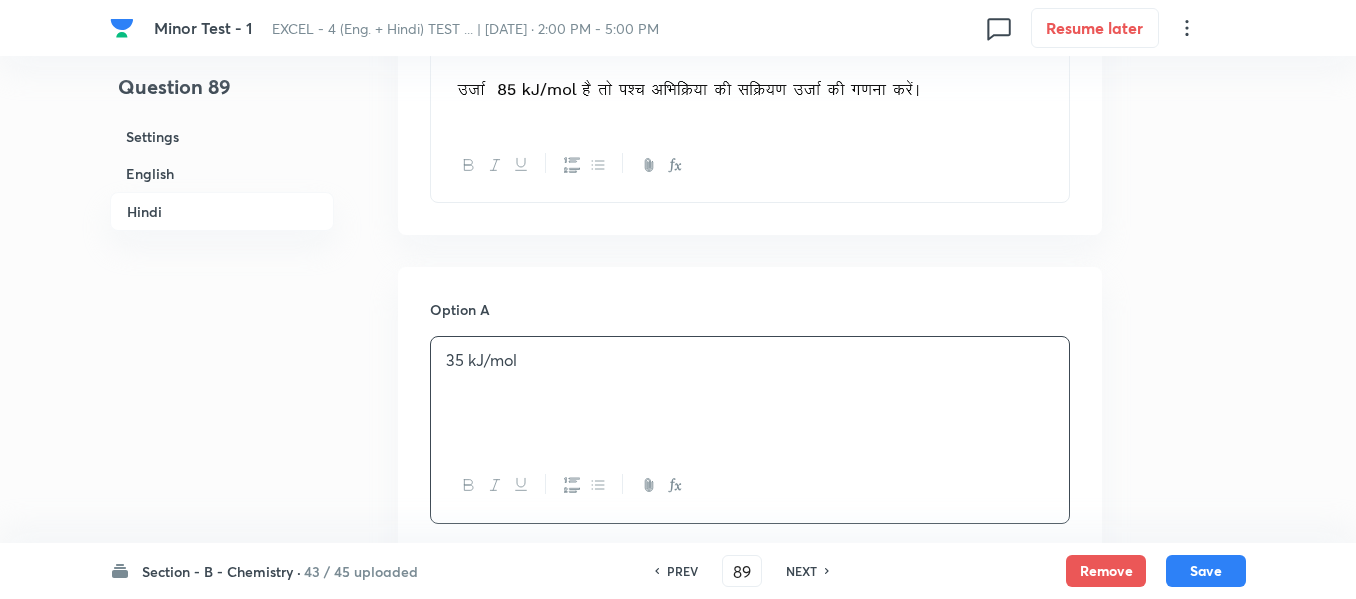 click on "English" at bounding box center (222, 173) 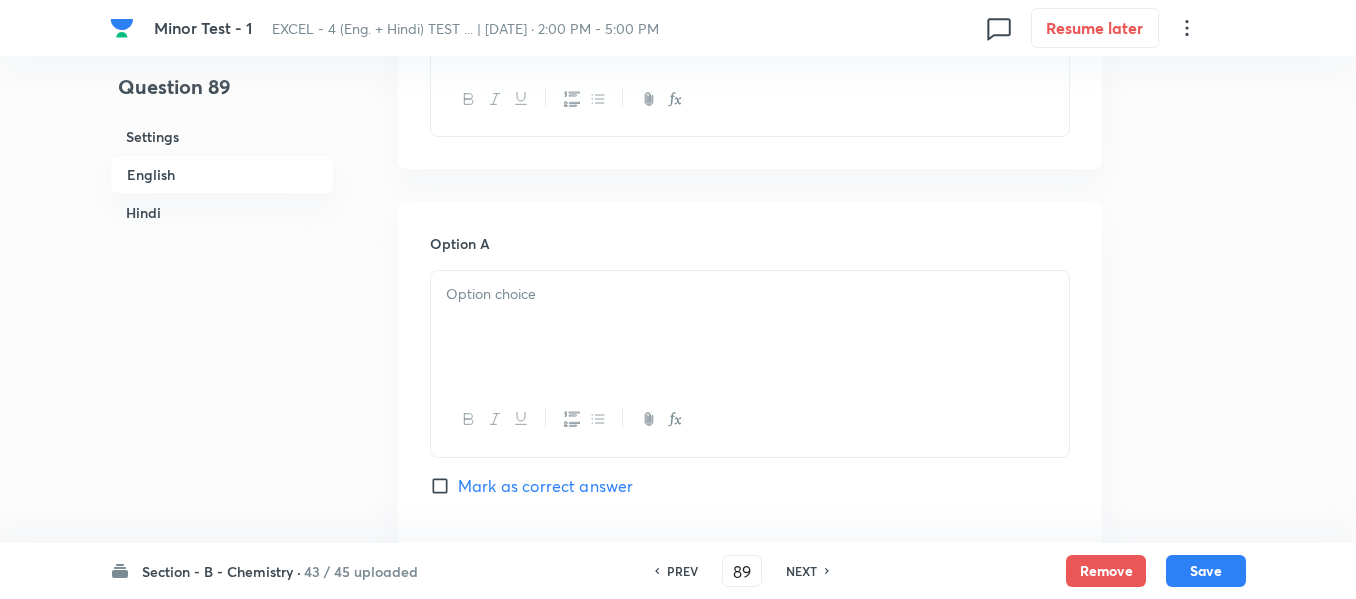 scroll, scrollTop: 916, scrollLeft: 0, axis: vertical 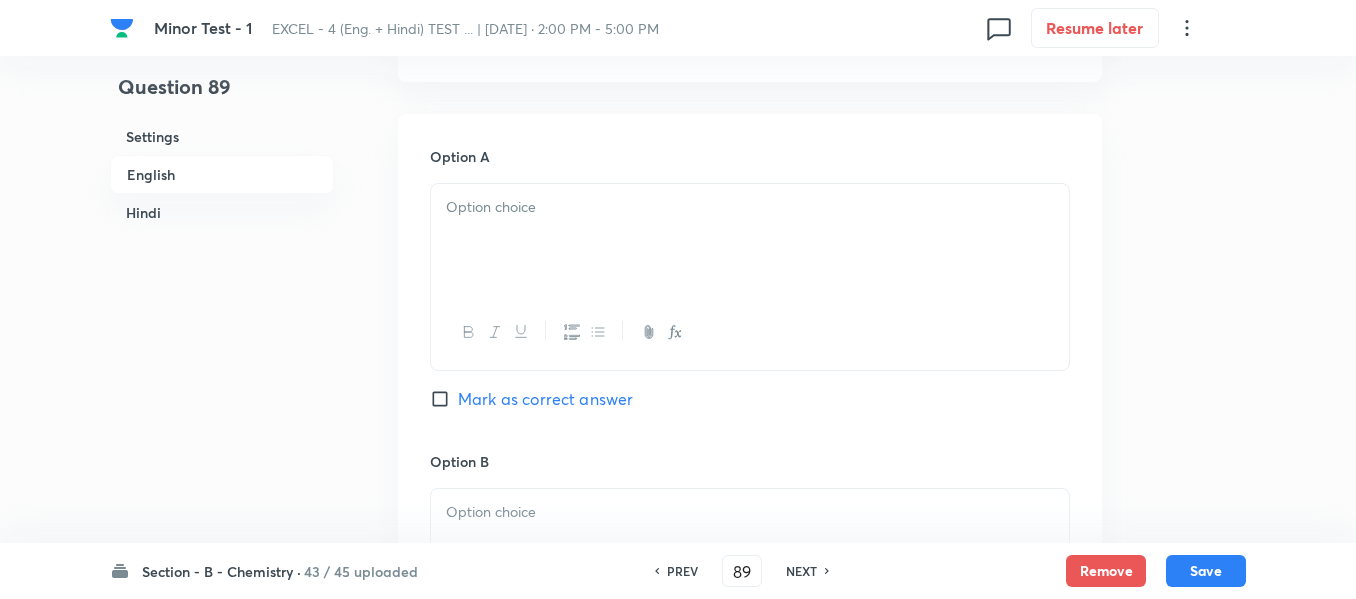 click at bounding box center [750, 240] 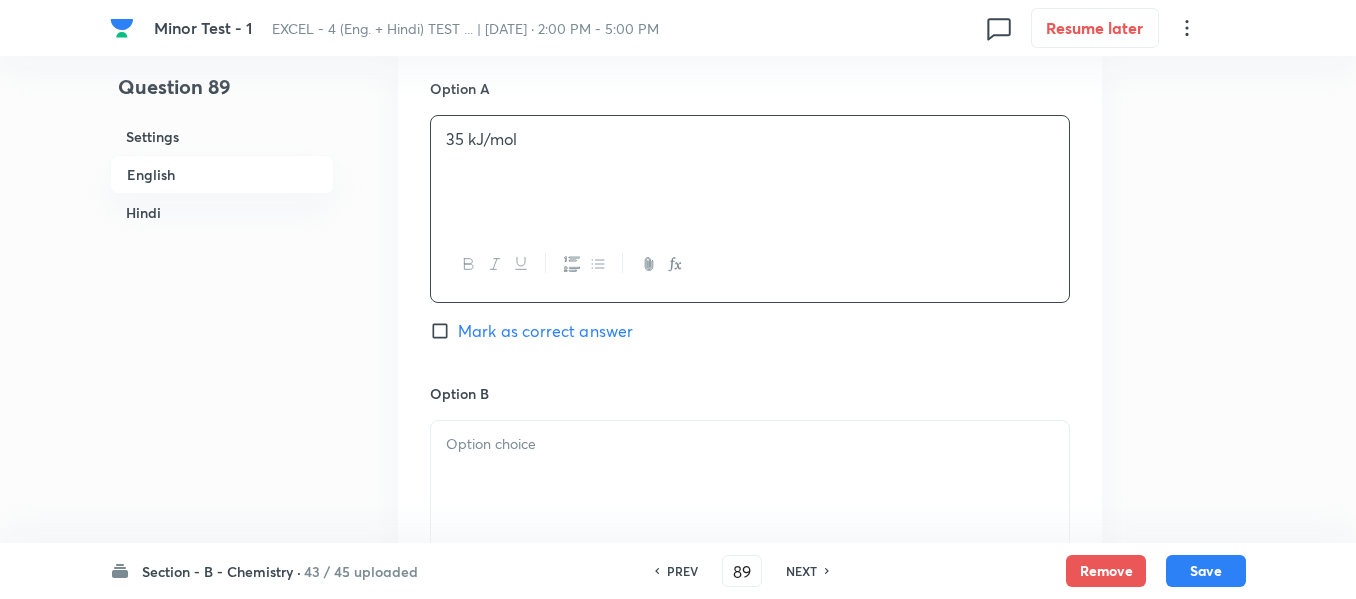 scroll, scrollTop: 1116, scrollLeft: 0, axis: vertical 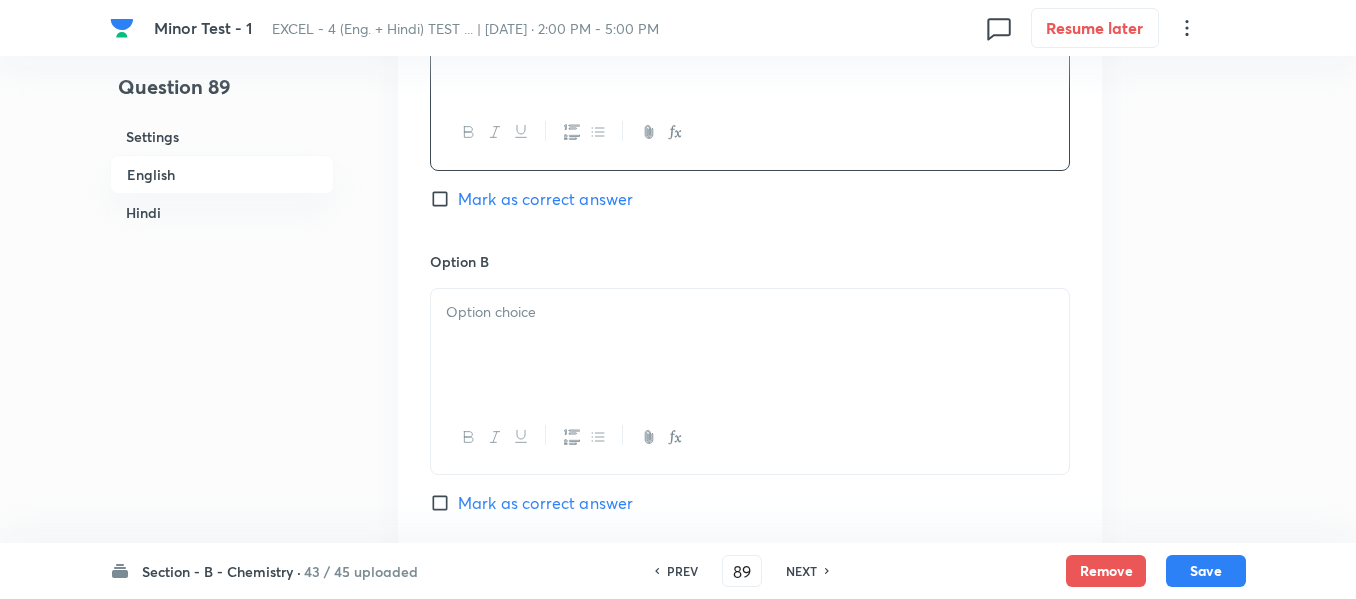 click at bounding box center [750, 312] 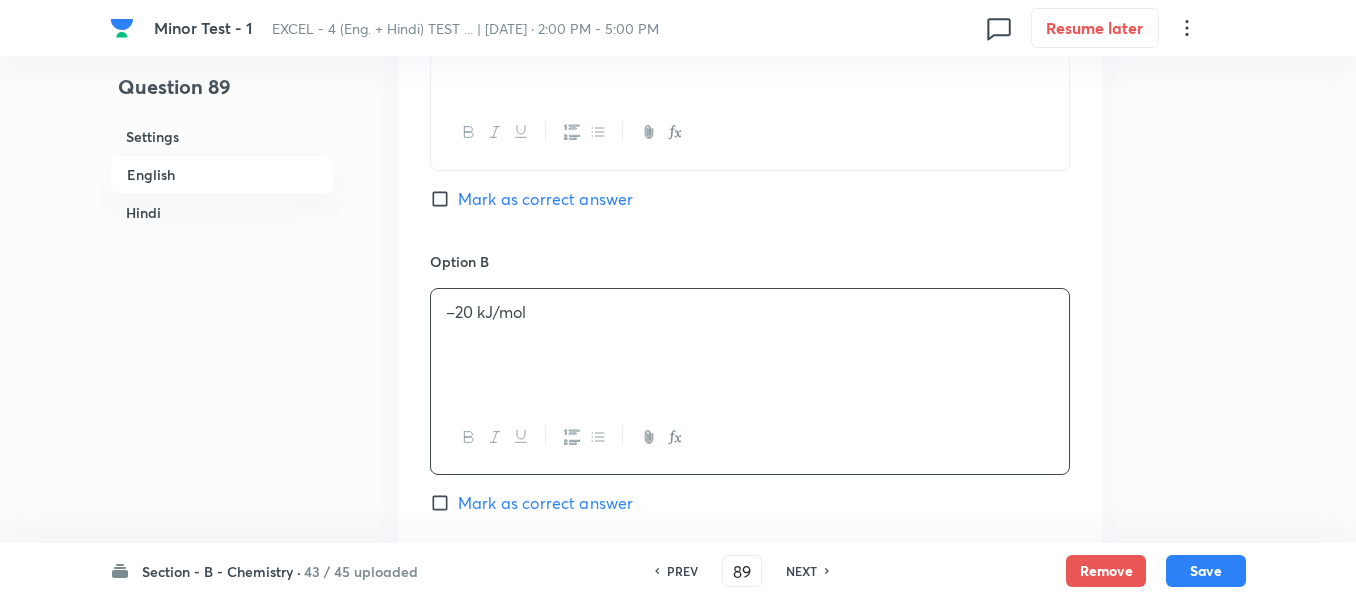 click on "Hindi" at bounding box center (222, 212) 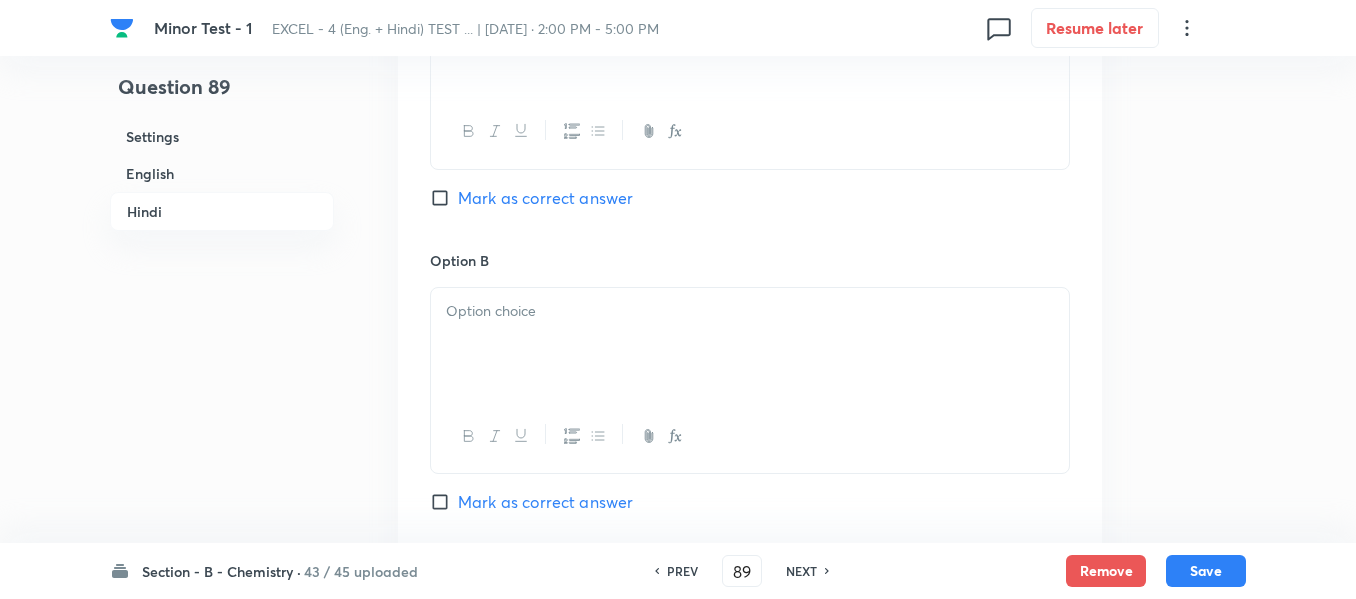 scroll, scrollTop: 3300, scrollLeft: 0, axis: vertical 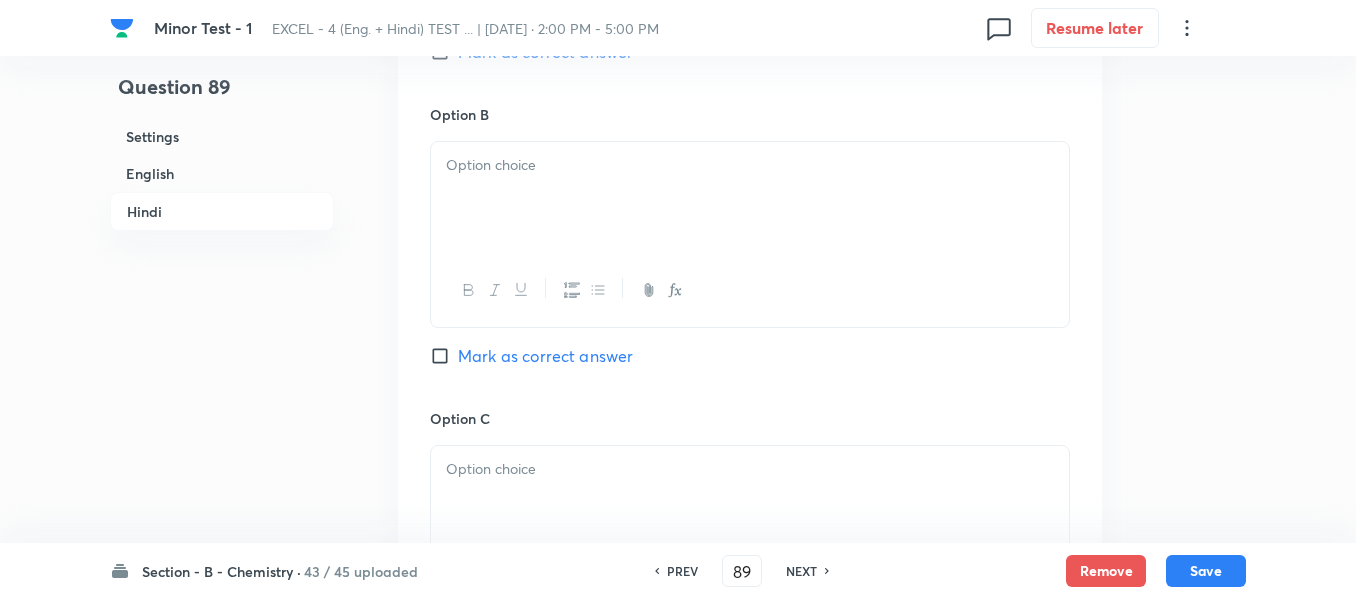 click at bounding box center [750, 198] 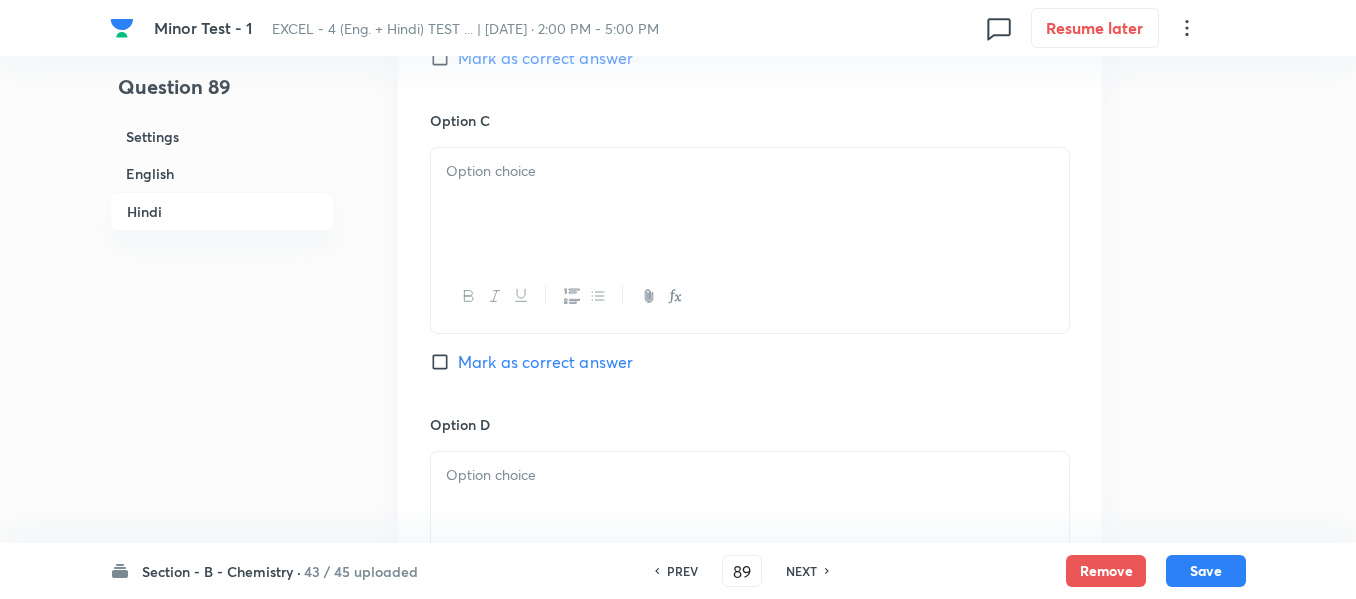 scroll, scrollTop: 3600, scrollLeft: 0, axis: vertical 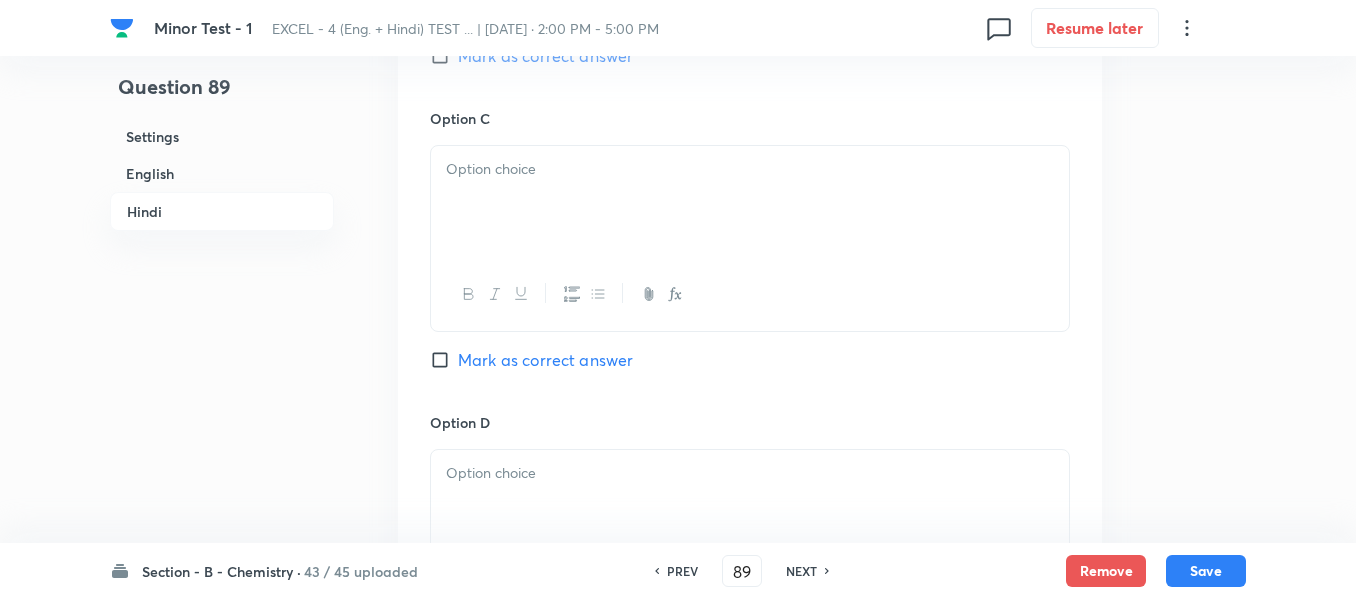 click at bounding box center [750, 202] 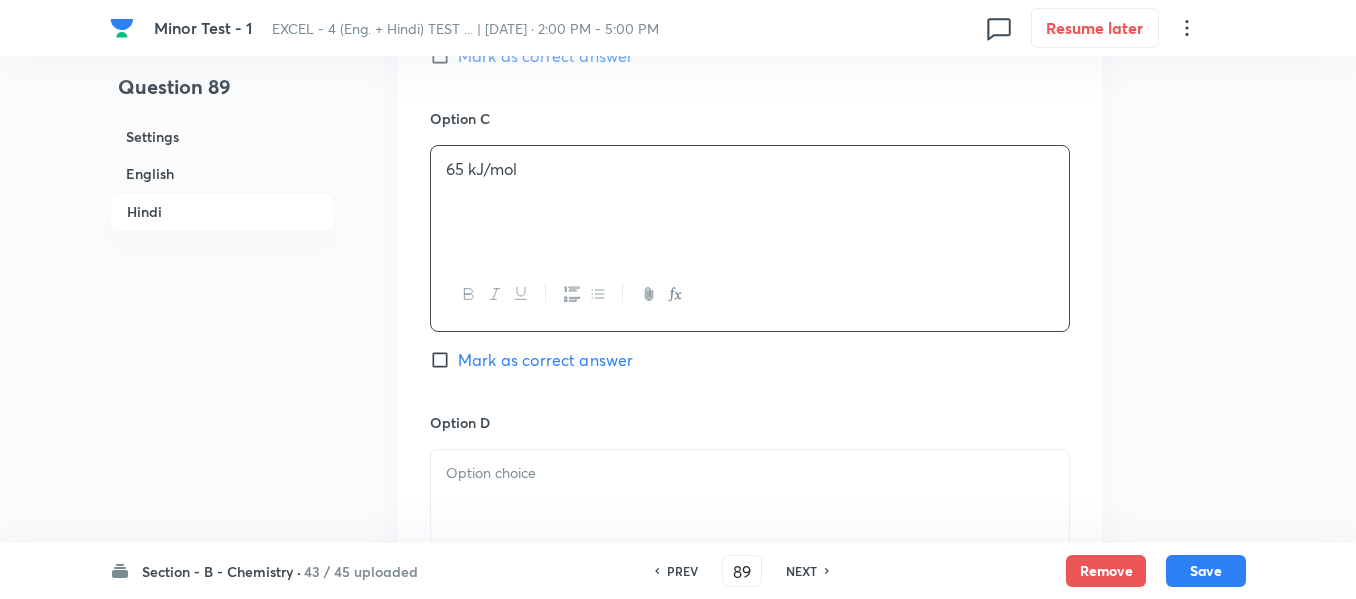 click on "English" at bounding box center (222, 173) 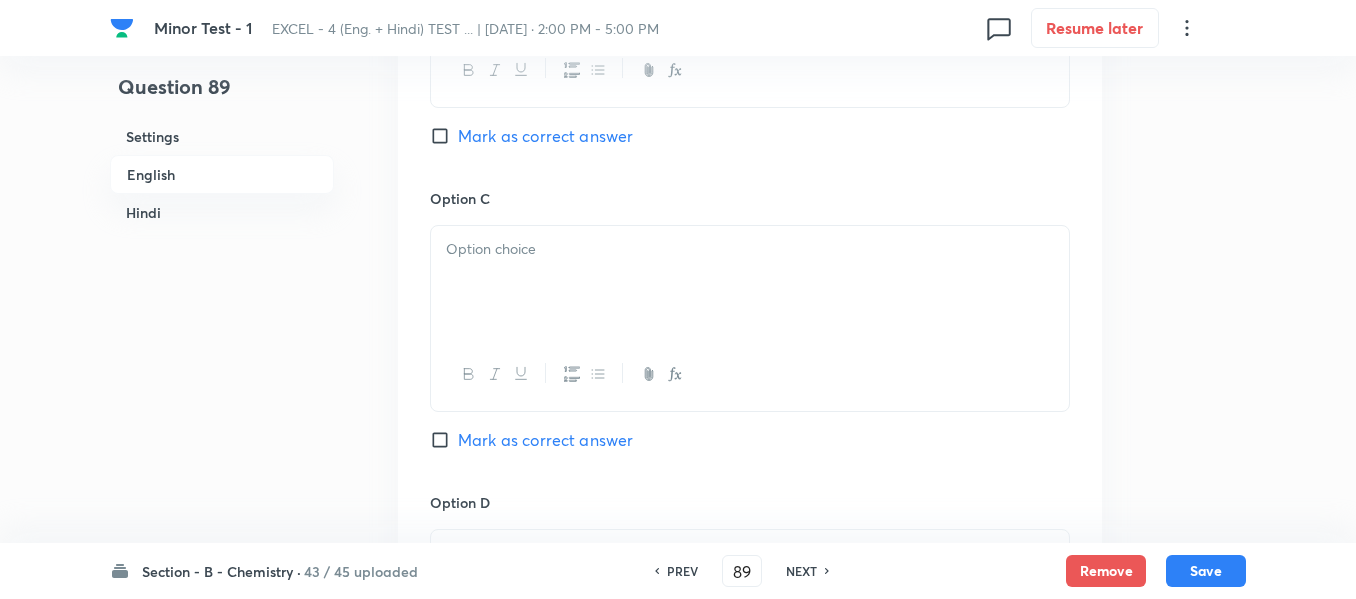 scroll, scrollTop: 1516, scrollLeft: 0, axis: vertical 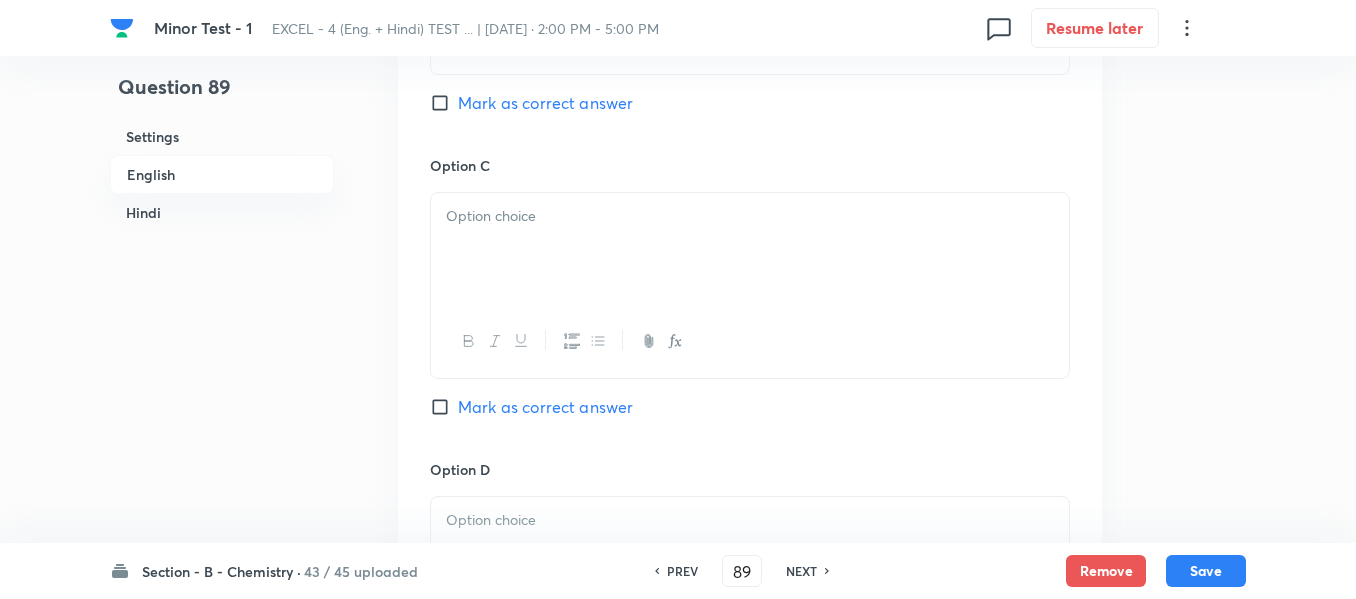 click at bounding box center [750, 249] 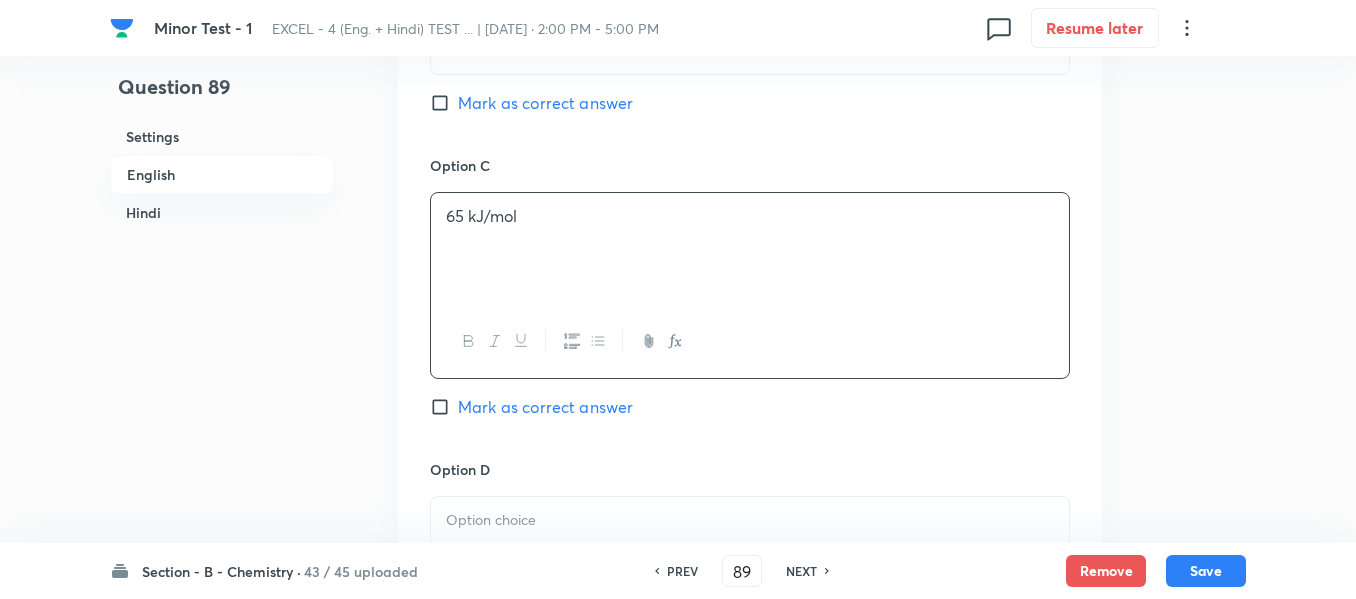 click on "Mark as correct answer" at bounding box center (545, 407) 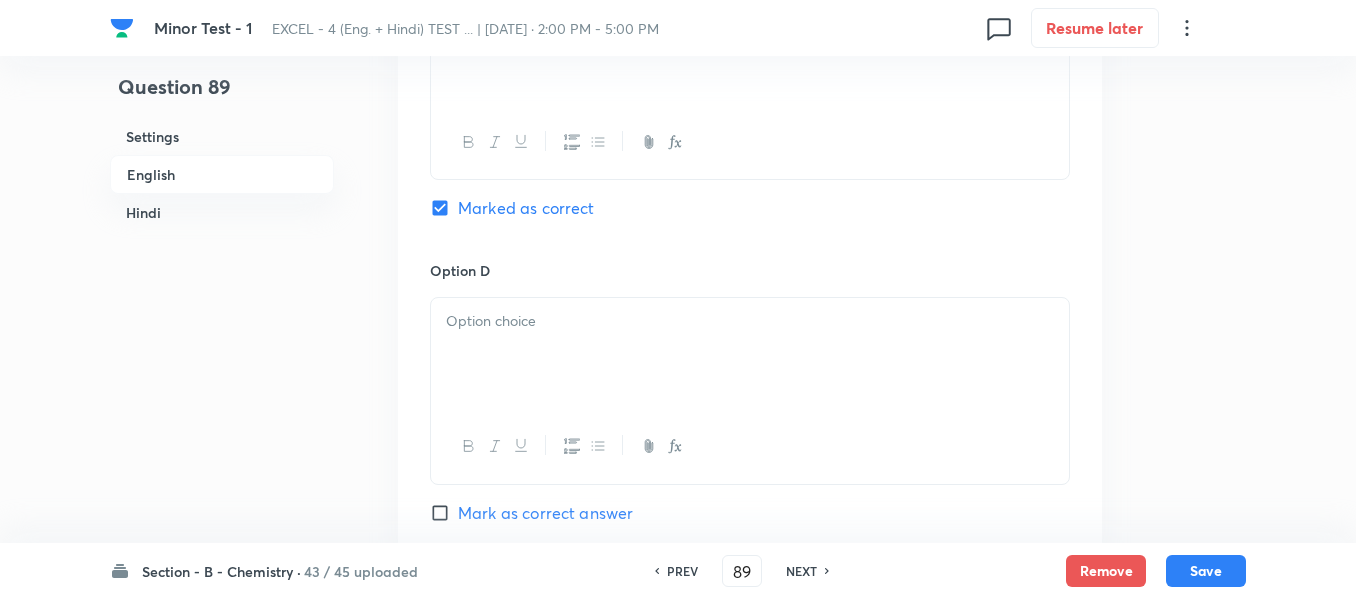 scroll, scrollTop: 1716, scrollLeft: 0, axis: vertical 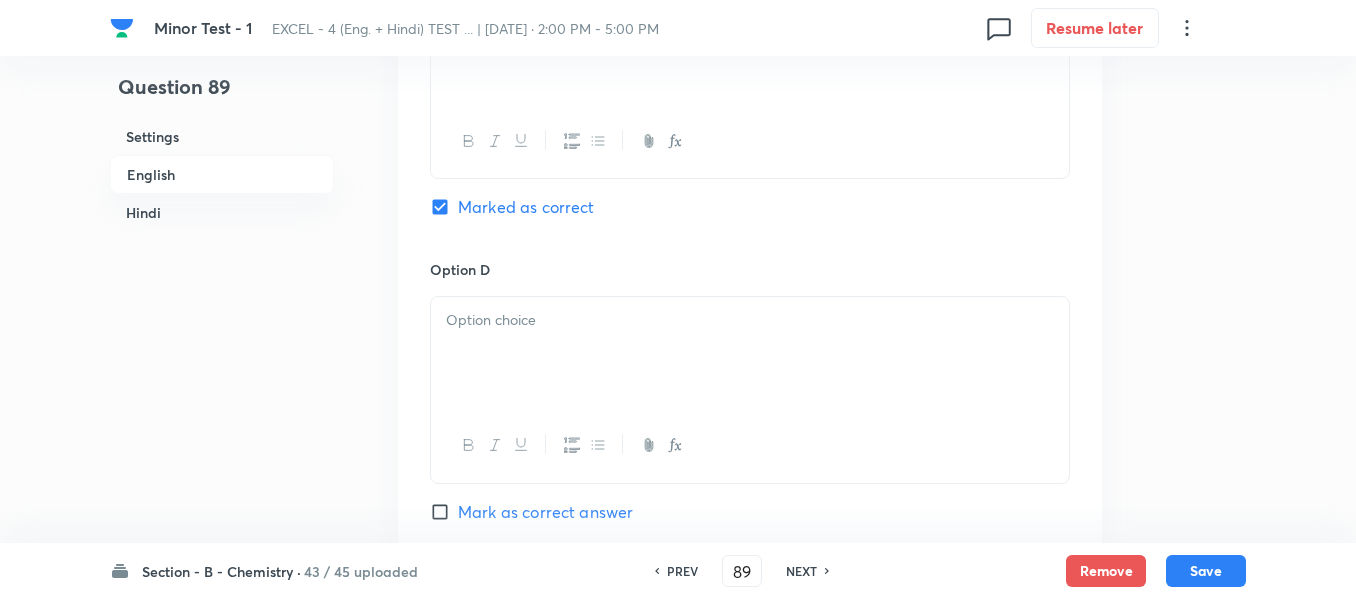 click at bounding box center [750, 353] 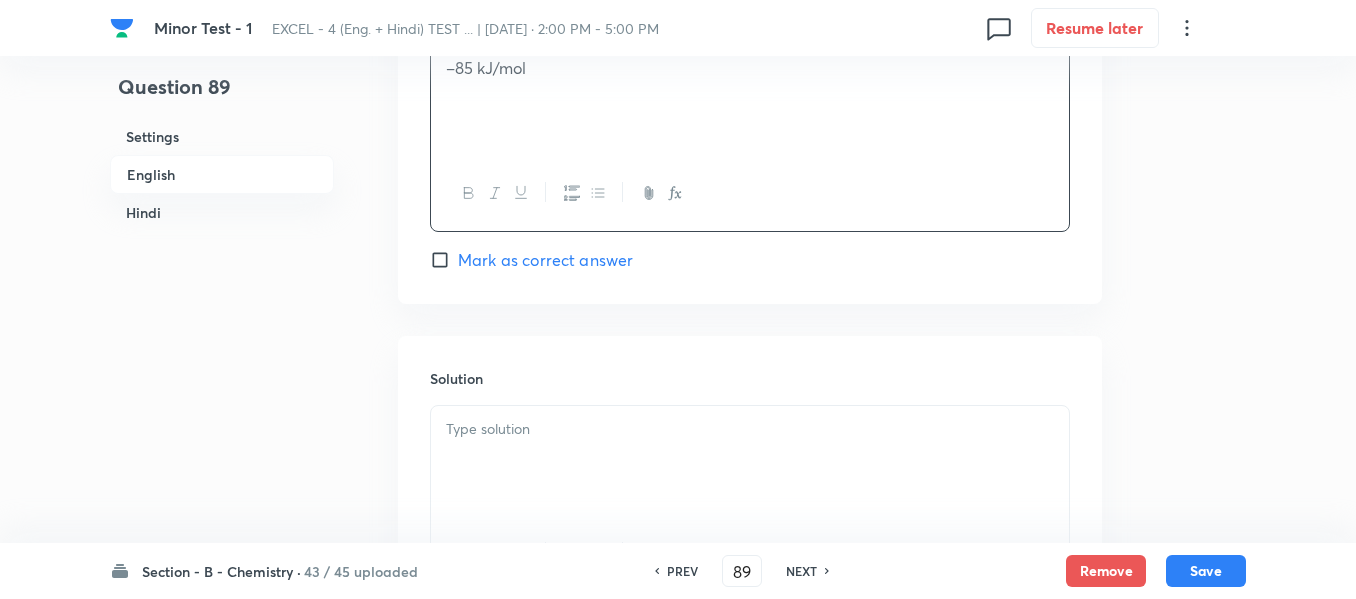 scroll, scrollTop: 2016, scrollLeft: 0, axis: vertical 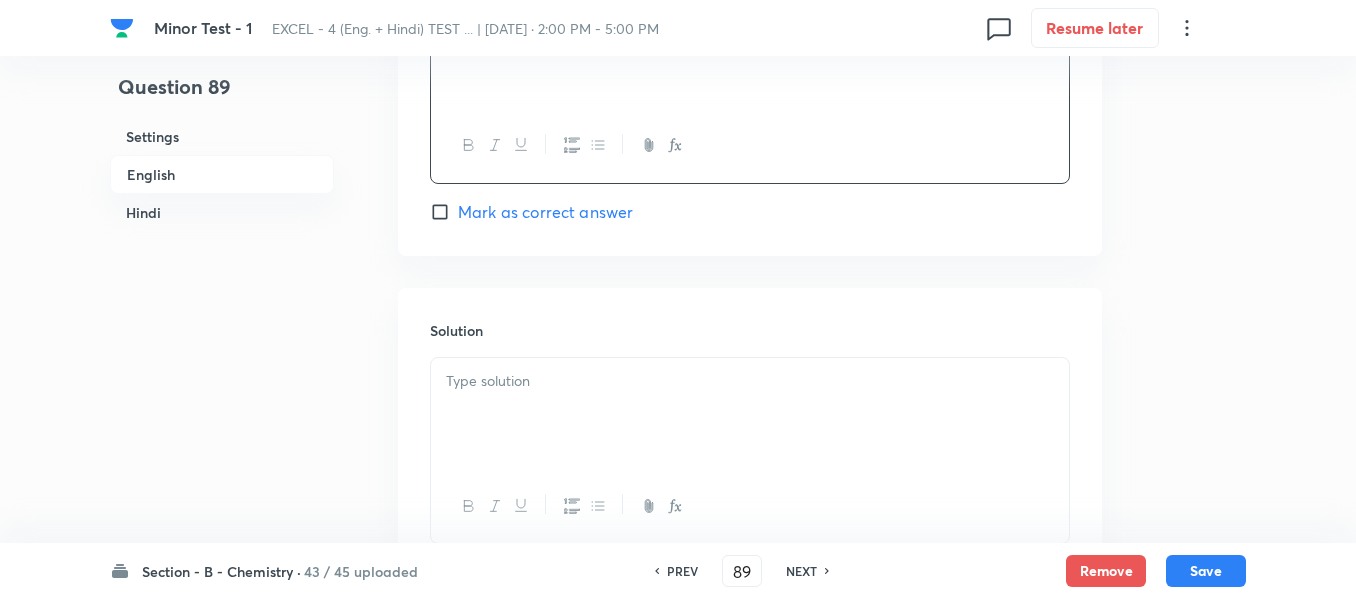 click at bounding box center (750, 414) 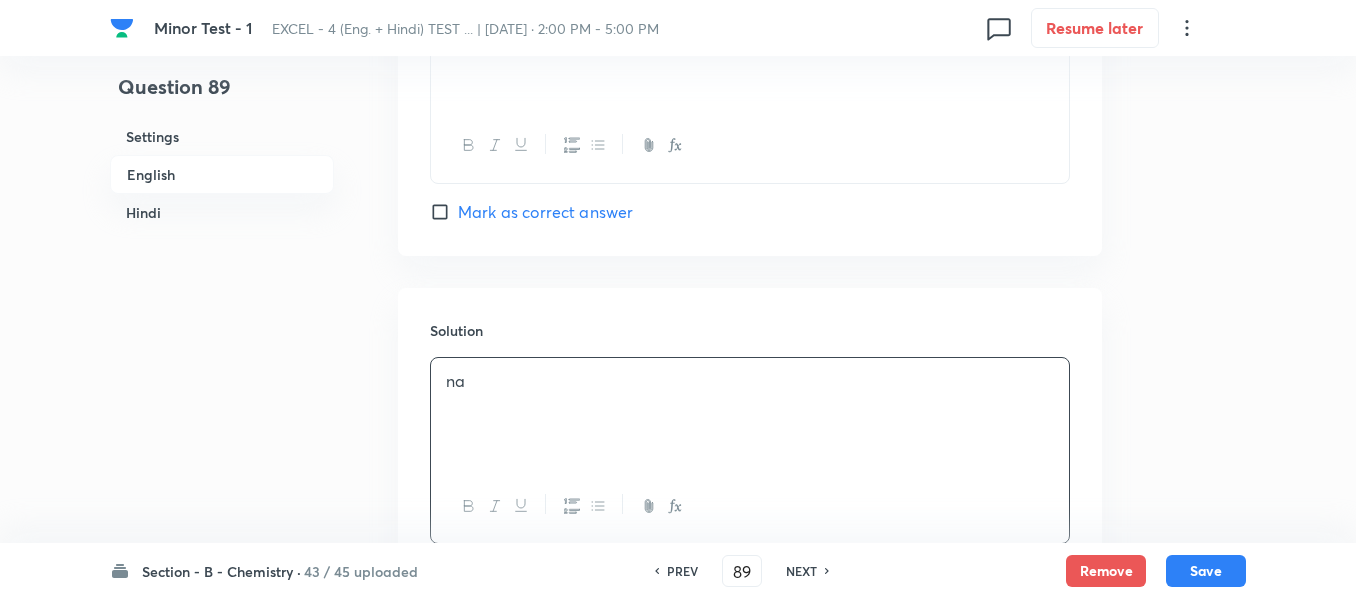 click on "Hindi" at bounding box center [222, 212] 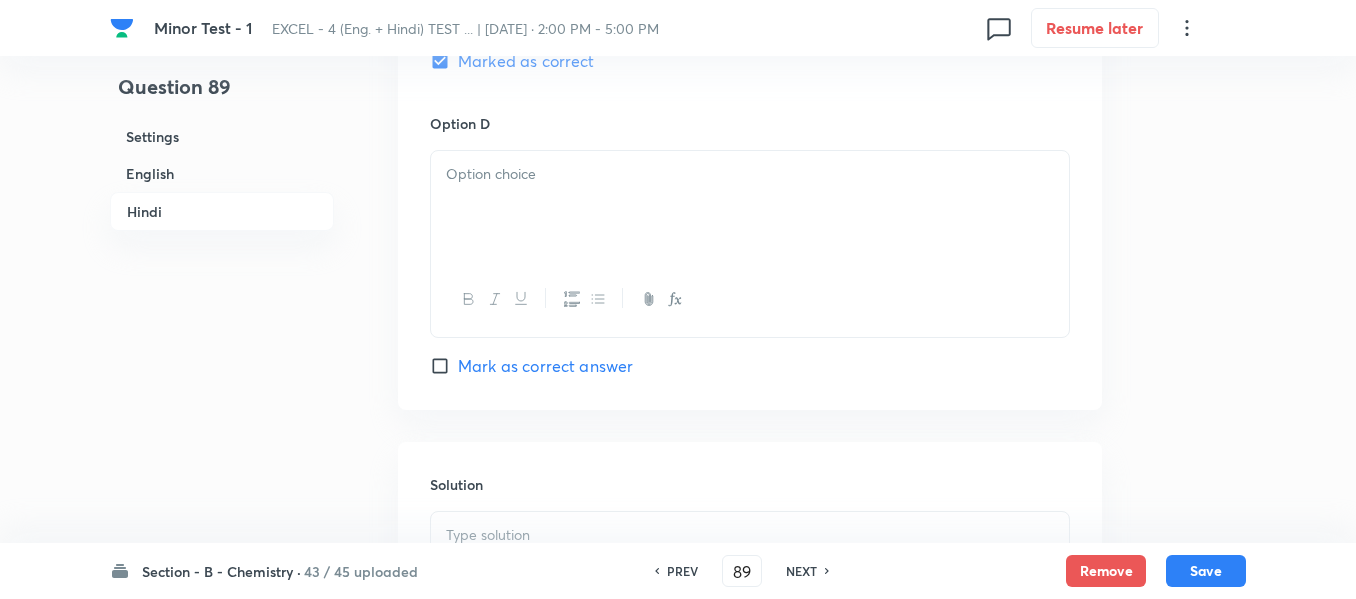 scroll, scrollTop: 3900, scrollLeft: 0, axis: vertical 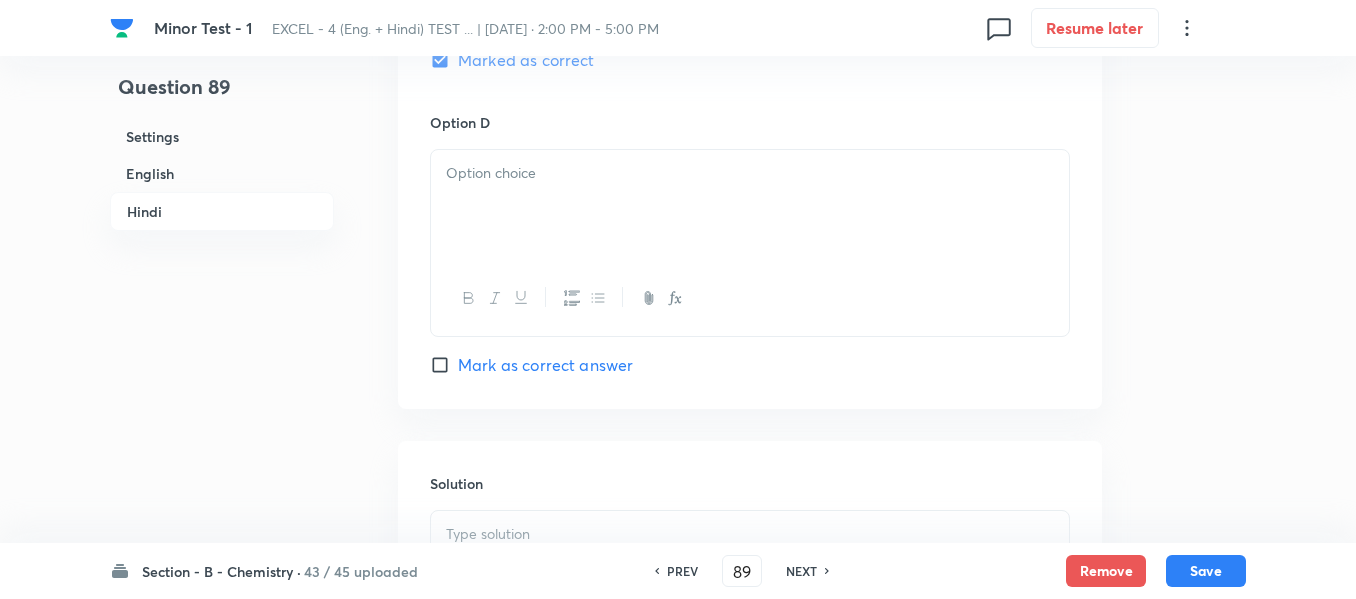 click at bounding box center [750, 206] 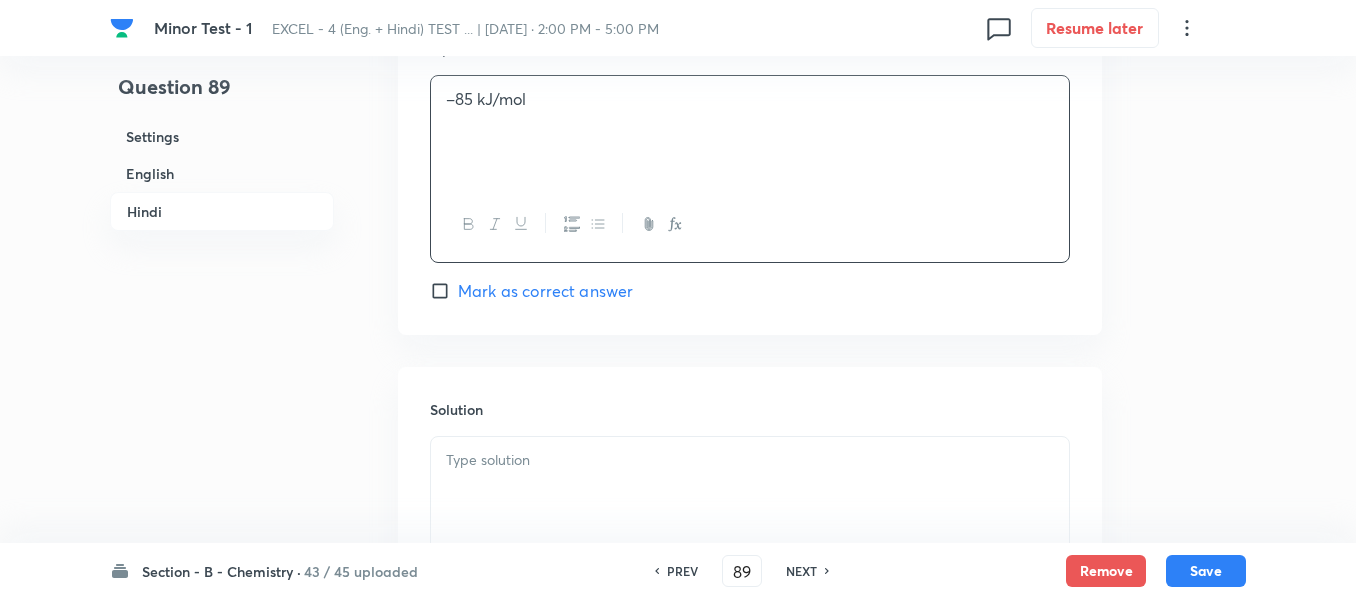scroll, scrollTop: 4100, scrollLeft: 0, axis: vertical 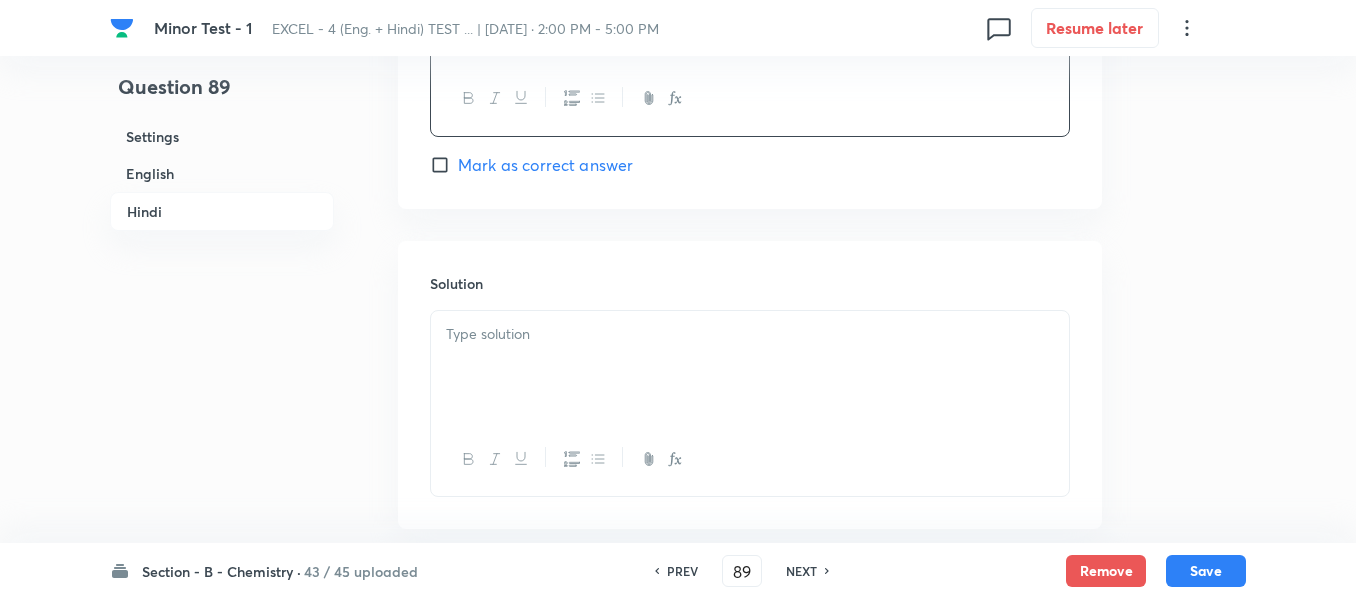 click at bounding box center (750, 334) 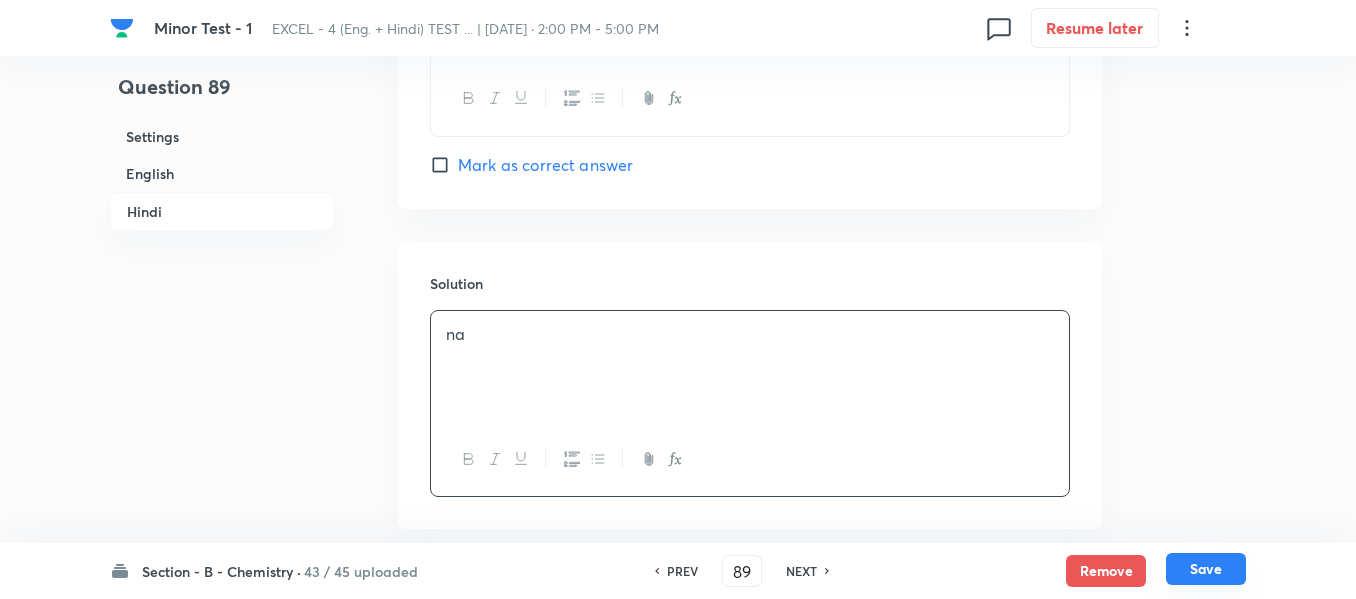 click on "Save" at bounding box center (1206, 569) 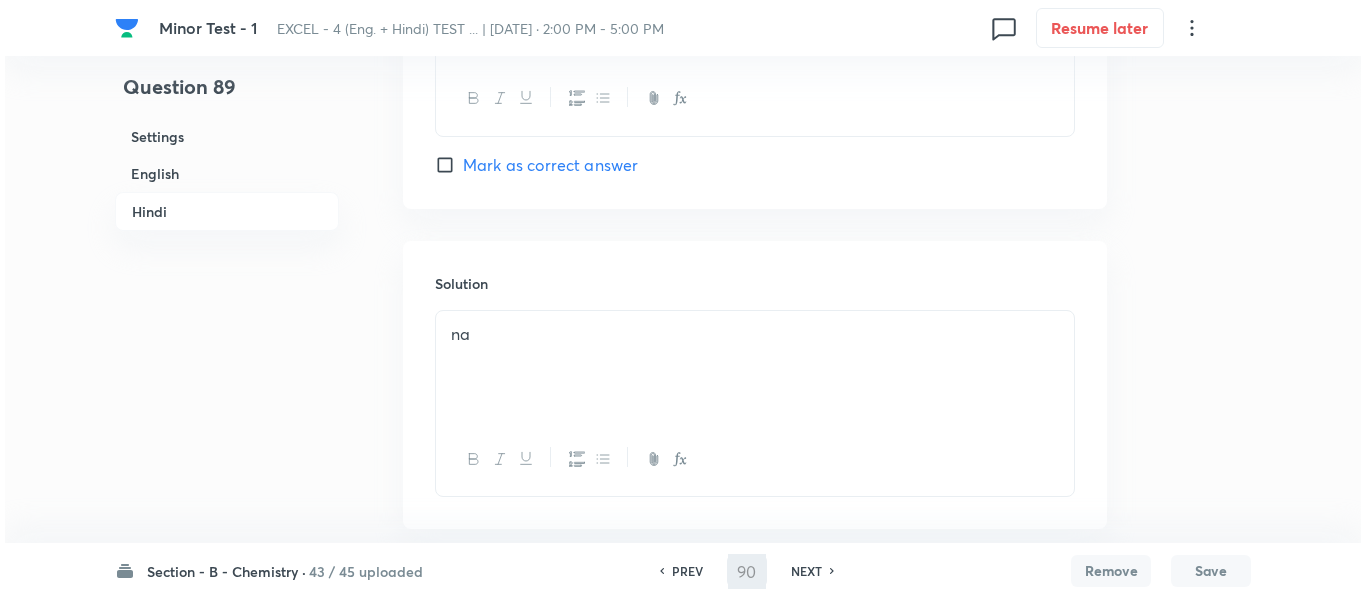 scroll, scrollTop: 0, scrollLeft: 0, axis: both 